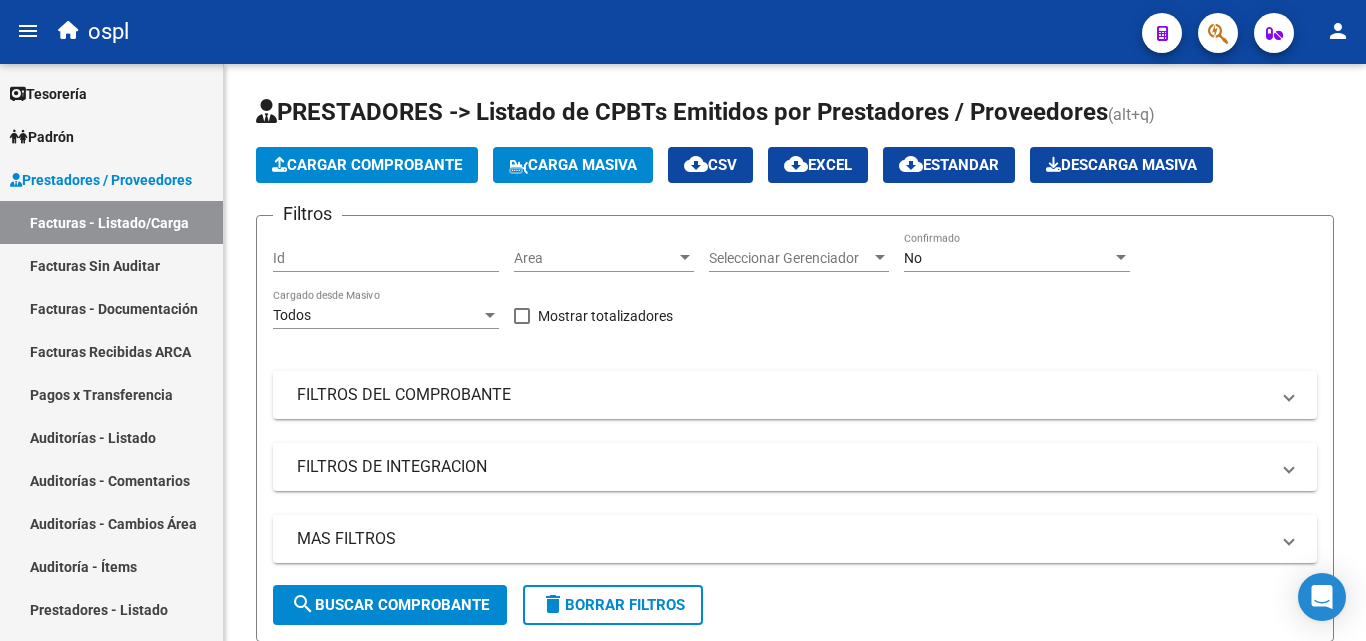 scroll, scrollTop: 0, scrollLeft: 0, axis: both 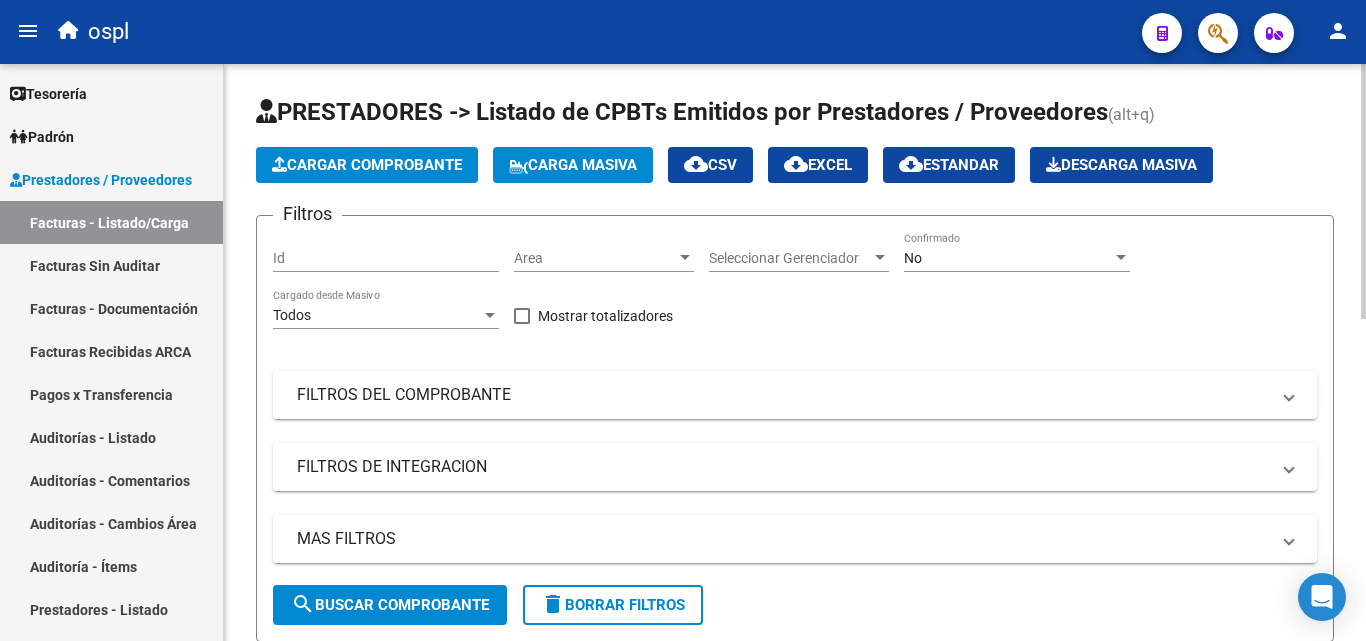 click on "Area" at bounding box center [595, 258] 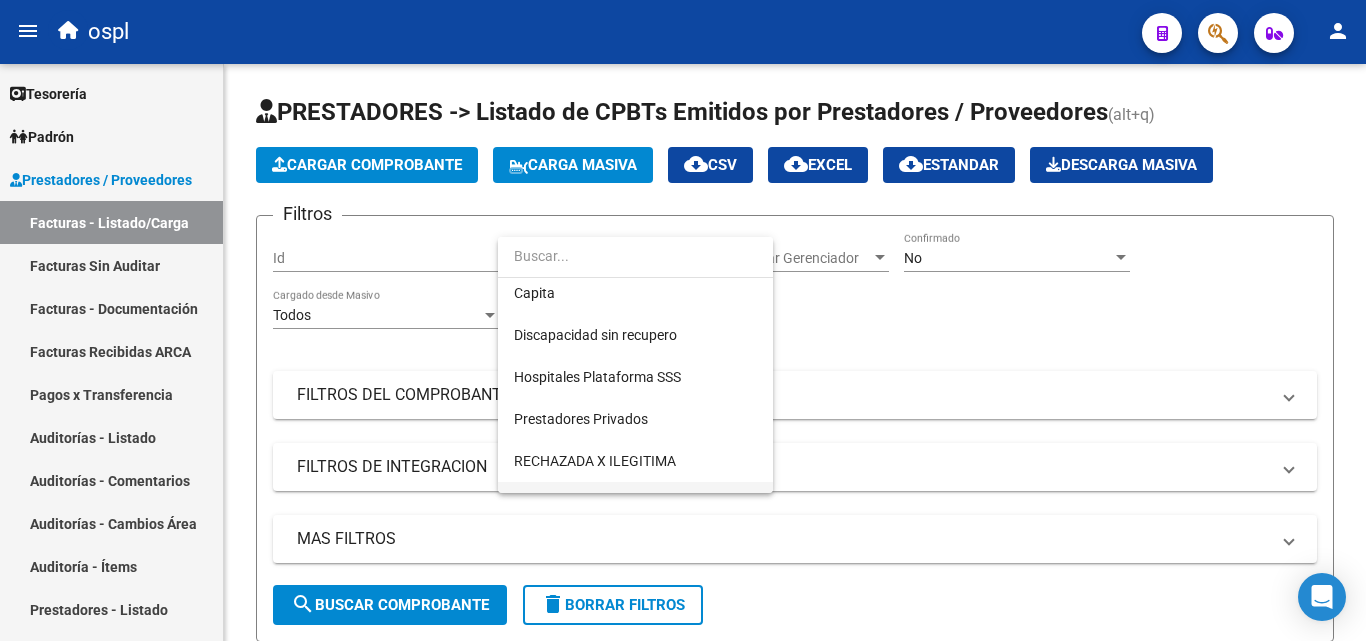 scroll, scrollTop: 290, scrollLeft: 0, axis: vertical 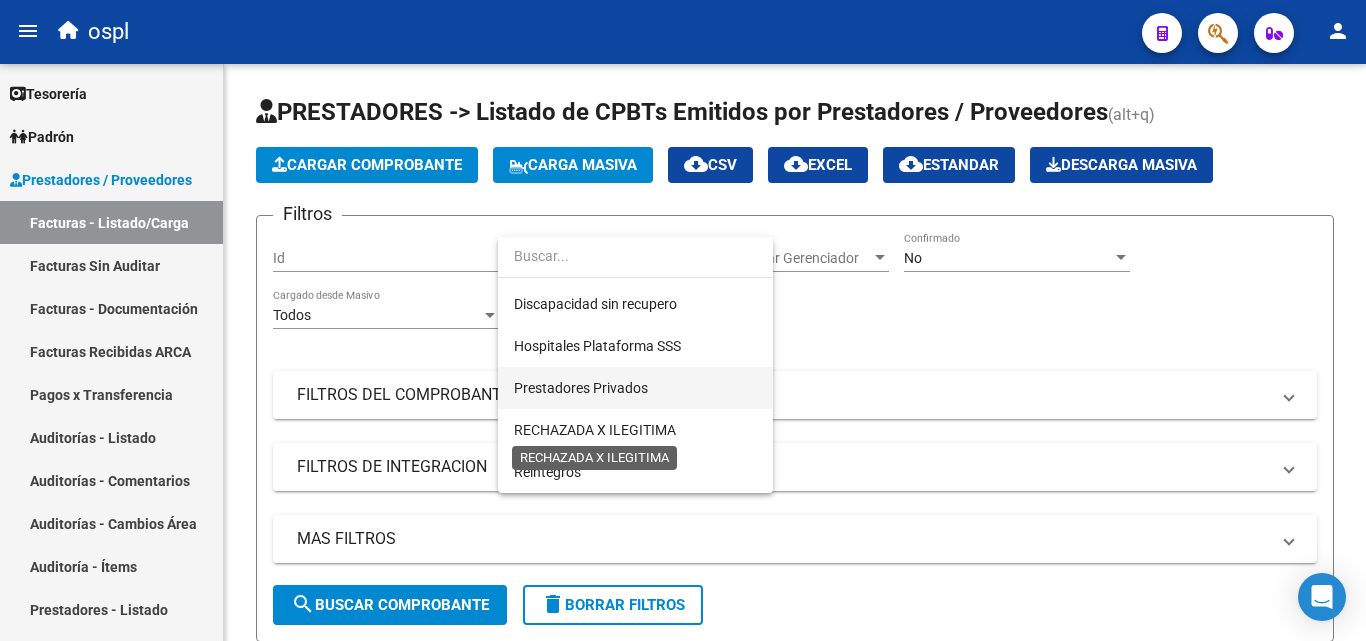 click on "Prestadores Privados" at bounding box center [581, 388] 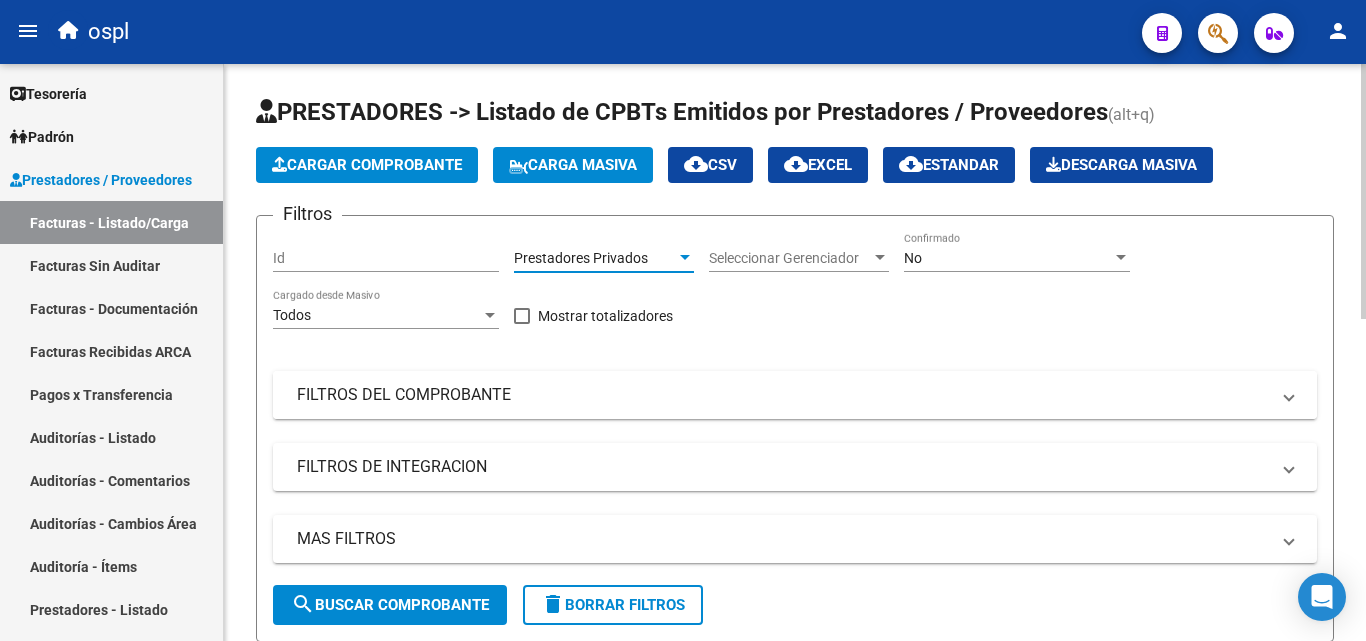 click on "FILTROS DEL COMPROBANTE" at bounding box center (783, 395) 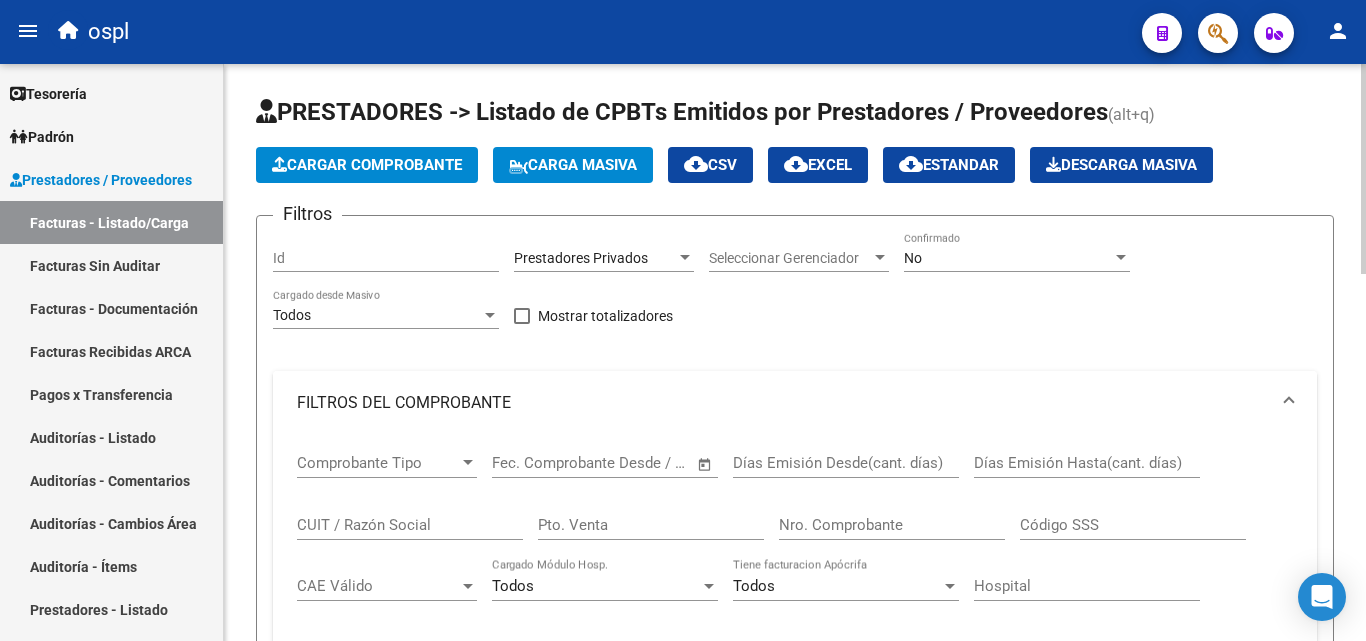 click on "FILTROS DEL COMPROBANTE" at bounding box center (783, 403) 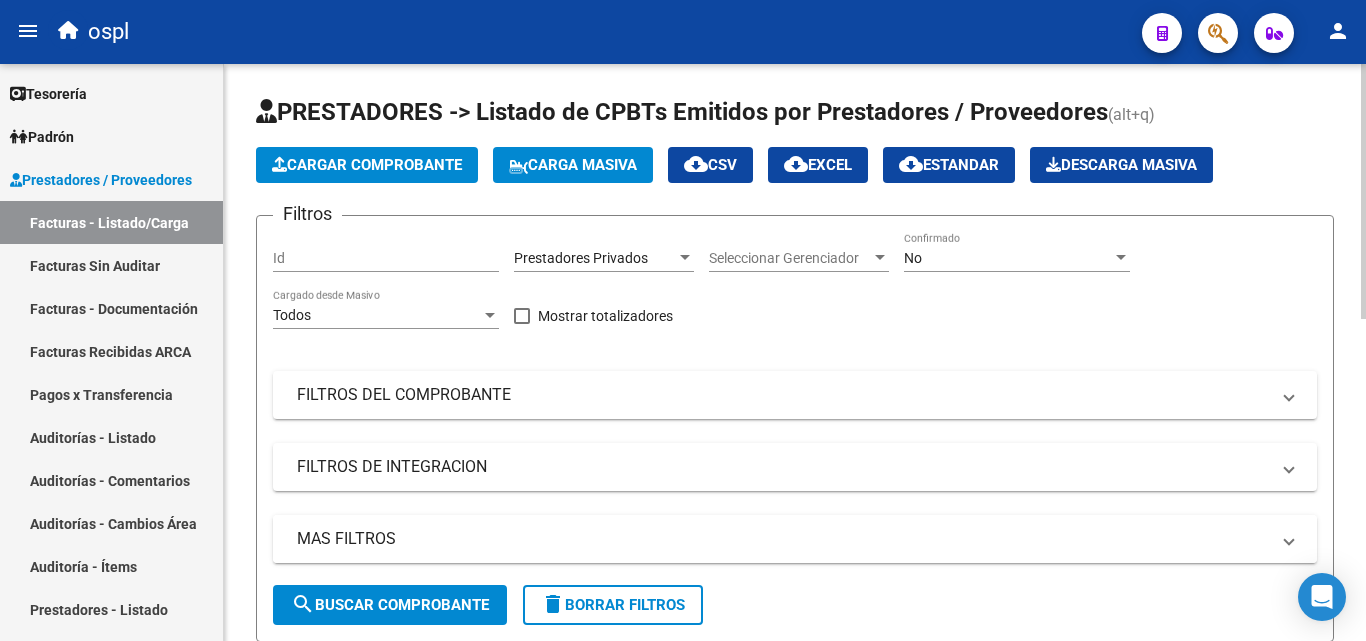 scroll, scrollTop: 100, scrollLeft: 0, axis: vertical 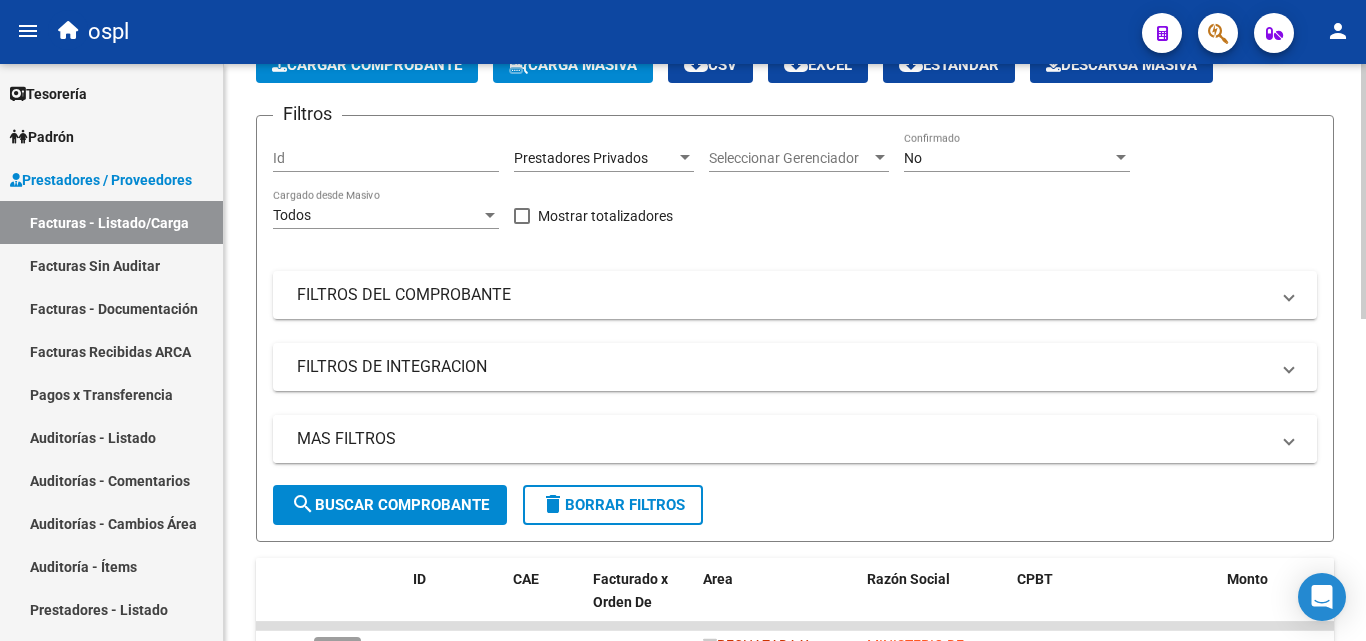 click on "MAS FILTROS" at bounding box center [783, 439] 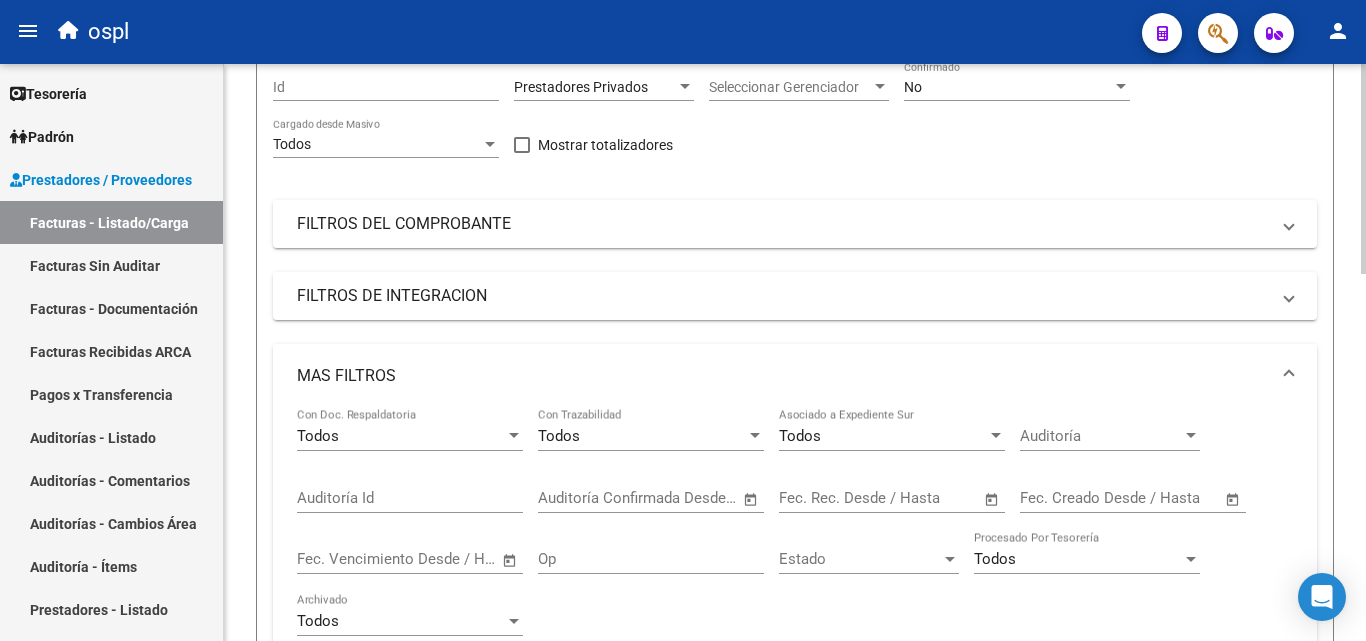 scroll, scrollTop: 200, scrollLeft: 0, axis: vertical 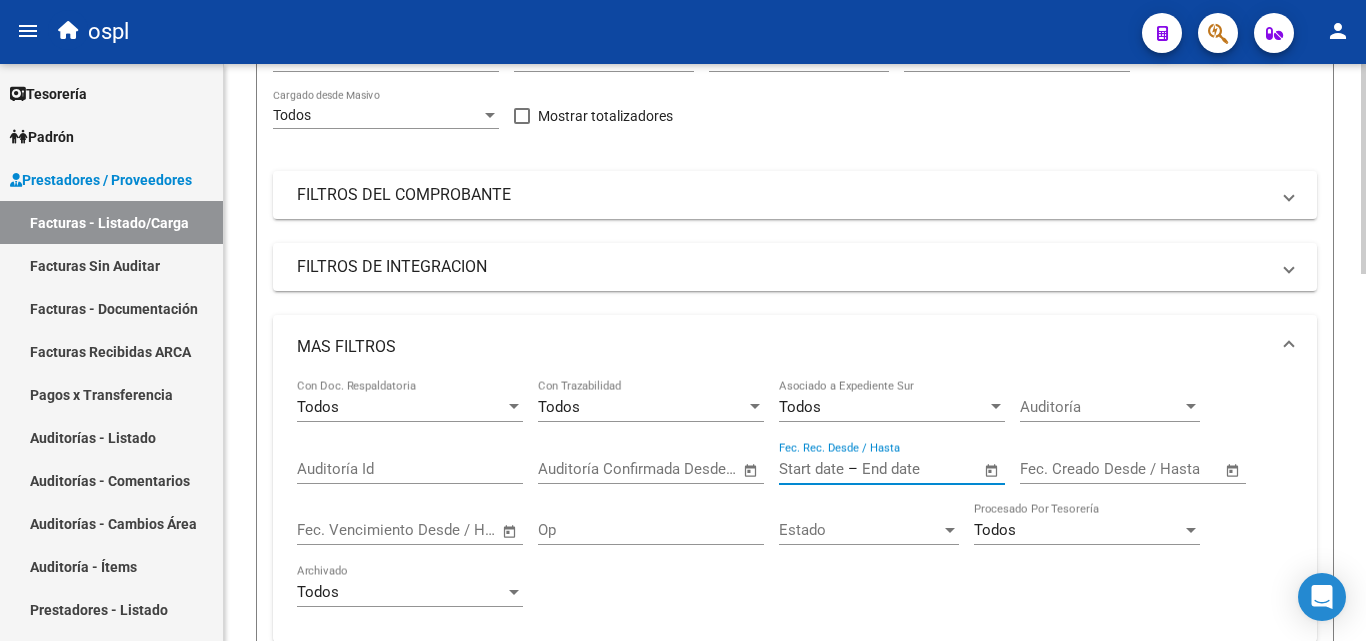 click at bounding box center [910, 469] 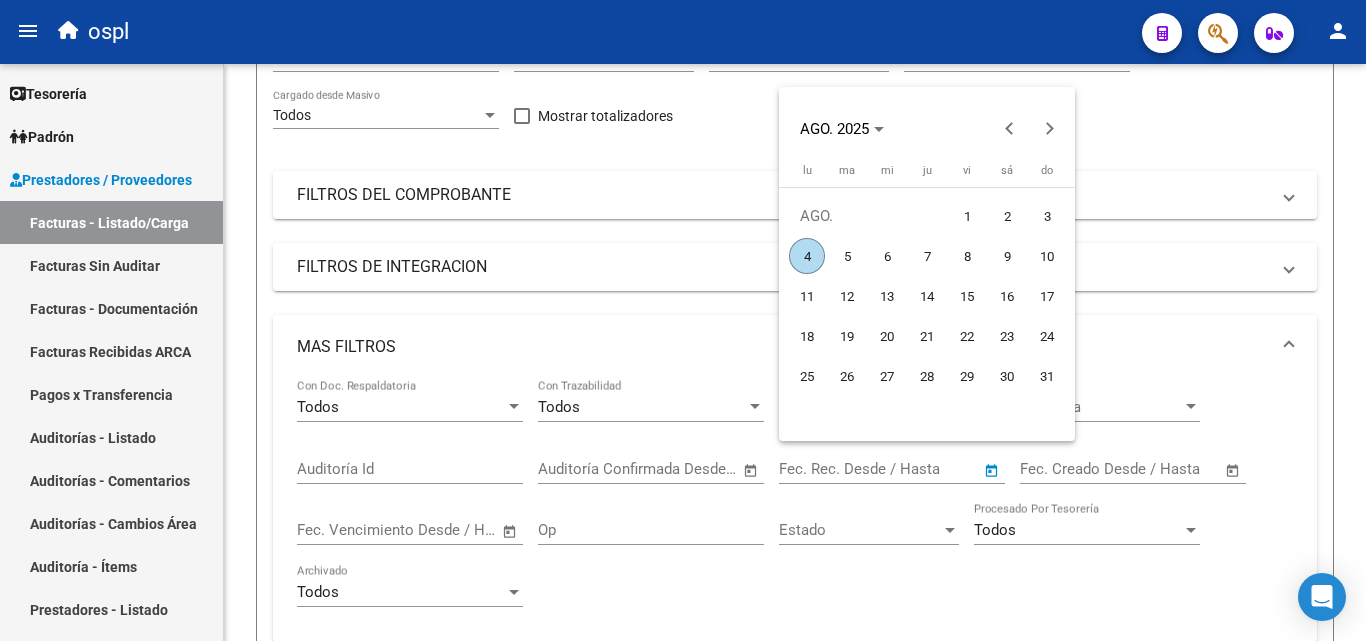 click on "1" at bounding box center (967, 216) 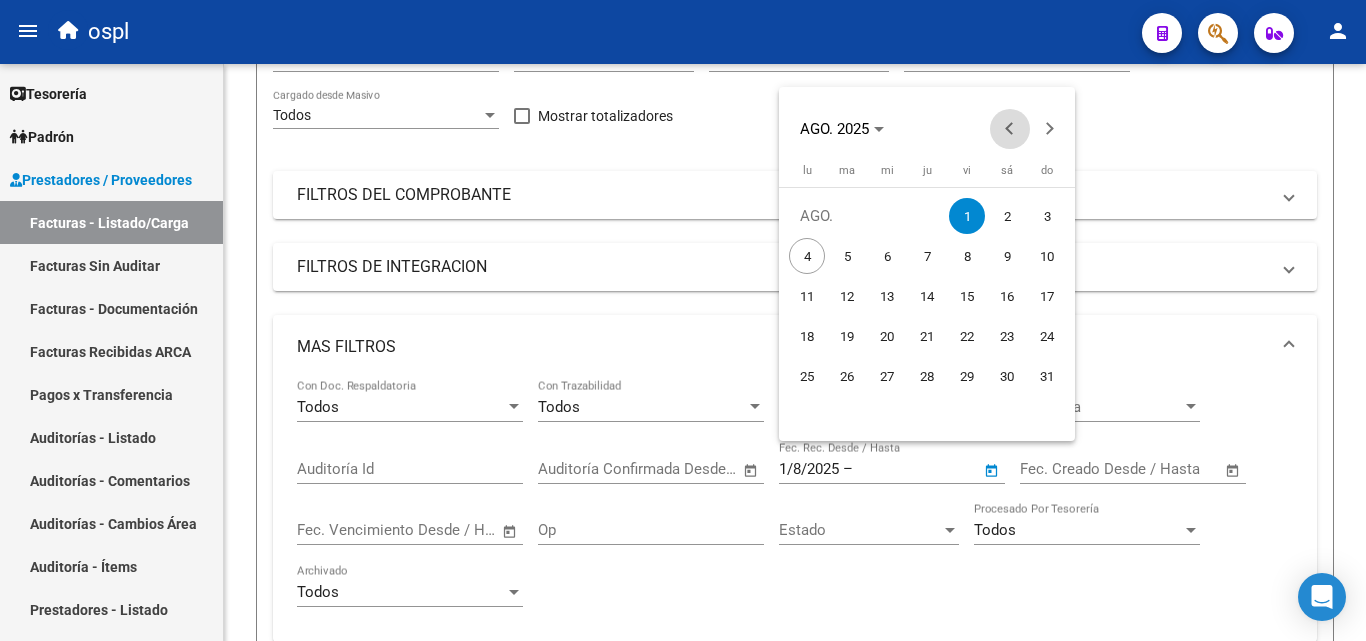 click at bounding box center (1010, 129) 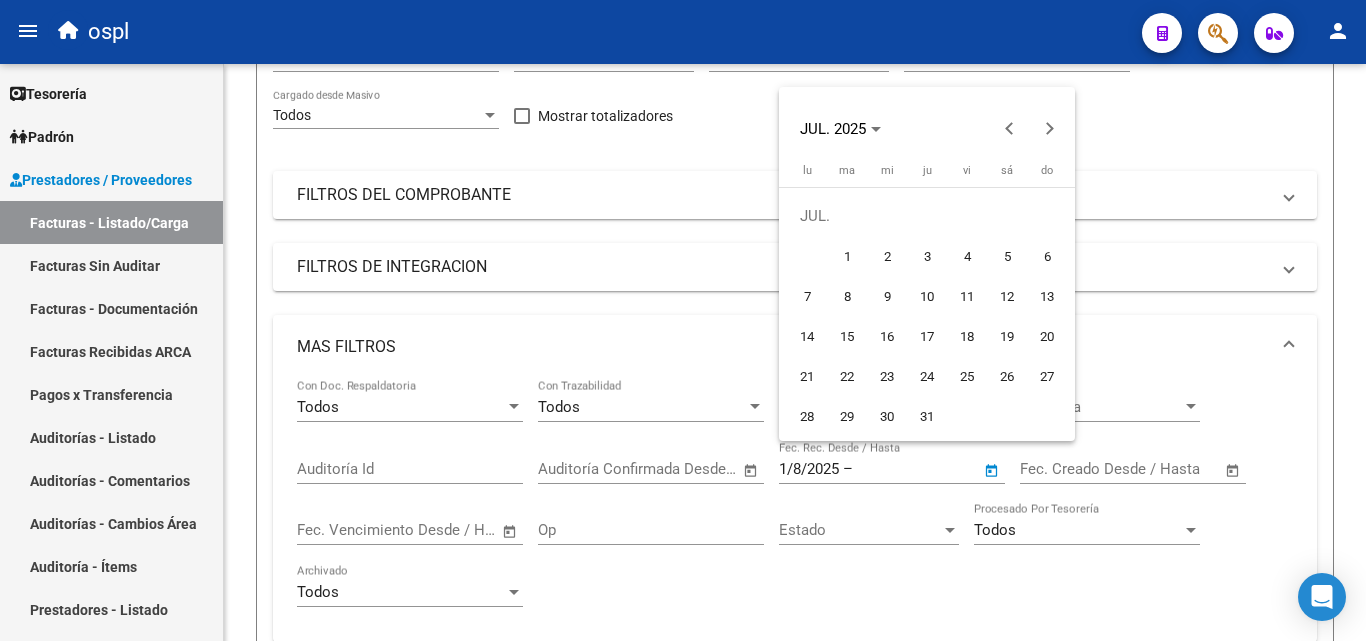 click on "1" at bounding box center [847, 256] 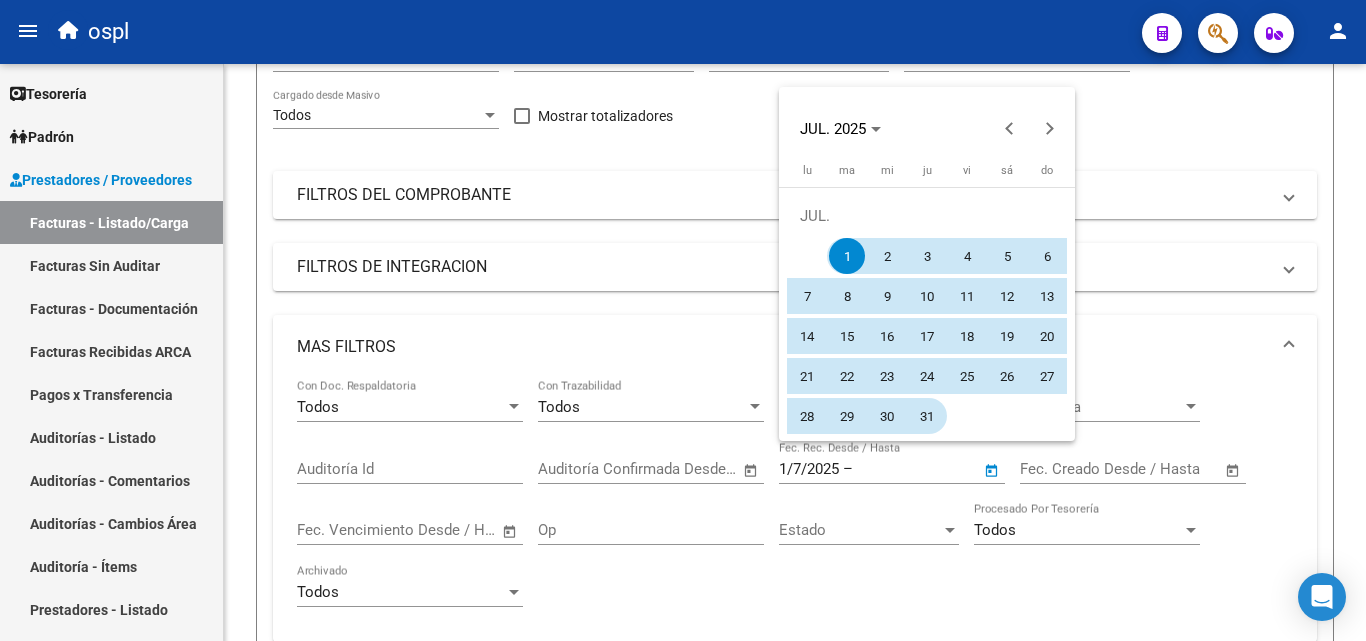 click on "31" at bounding box center (927, 416) 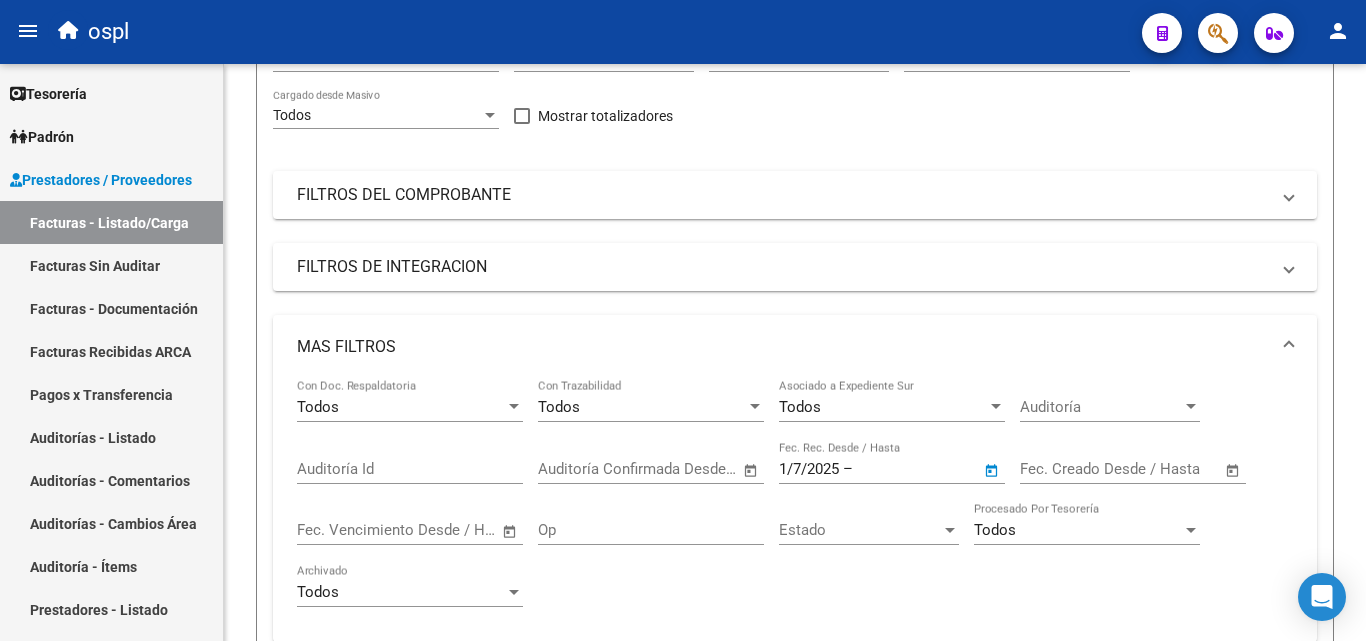type on "31/7/2025" 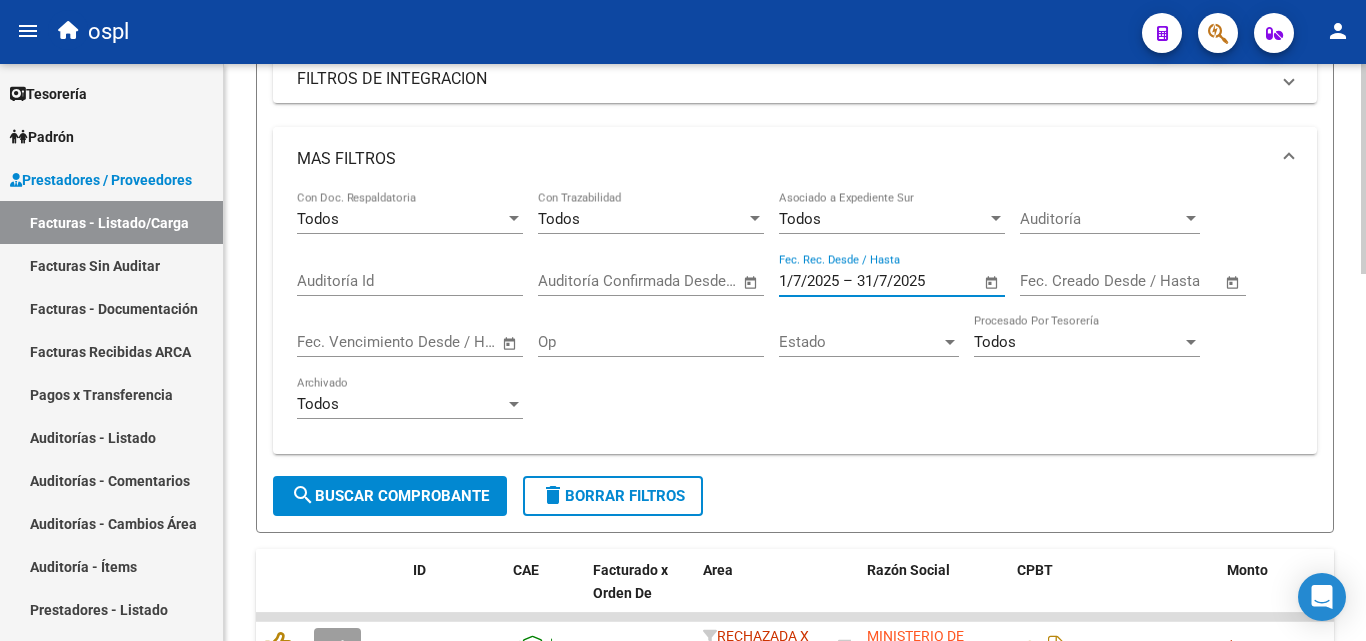 scroll, scrollTop: 400, scrollLeft: 0, axis: vertical 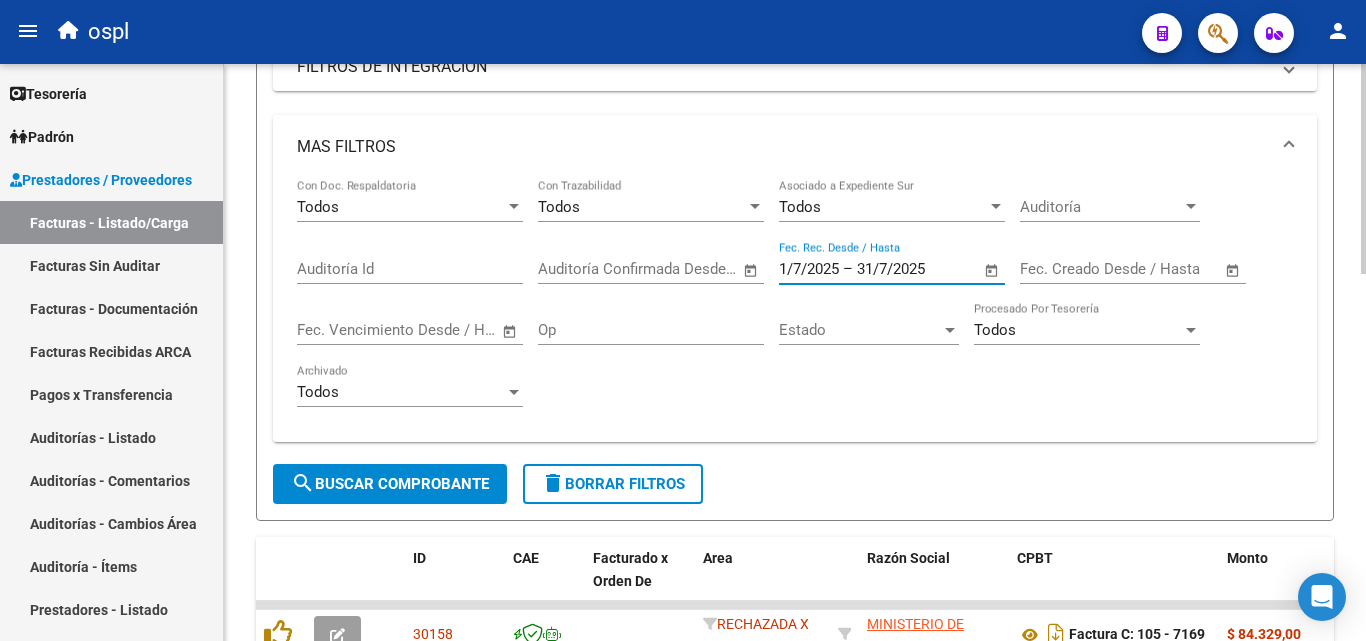click on "search  Buscar Comprobante" 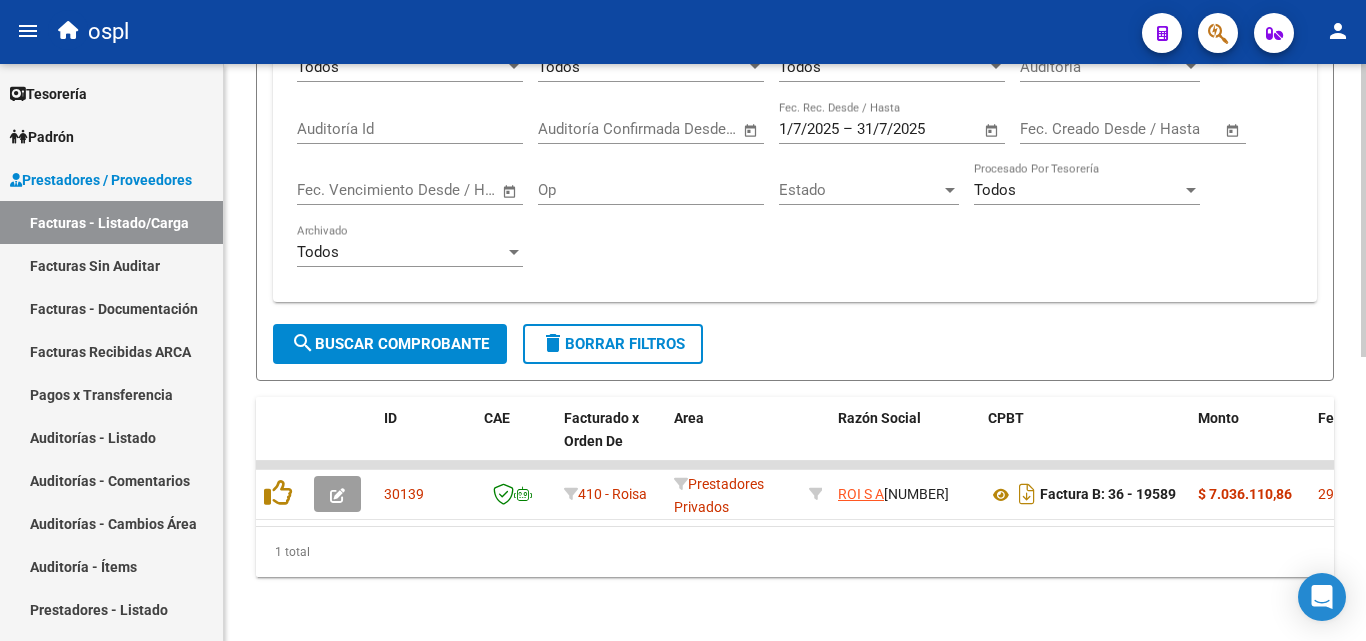 scroll, scrollTop: 558, scrollLeft: 0, axis: vertical 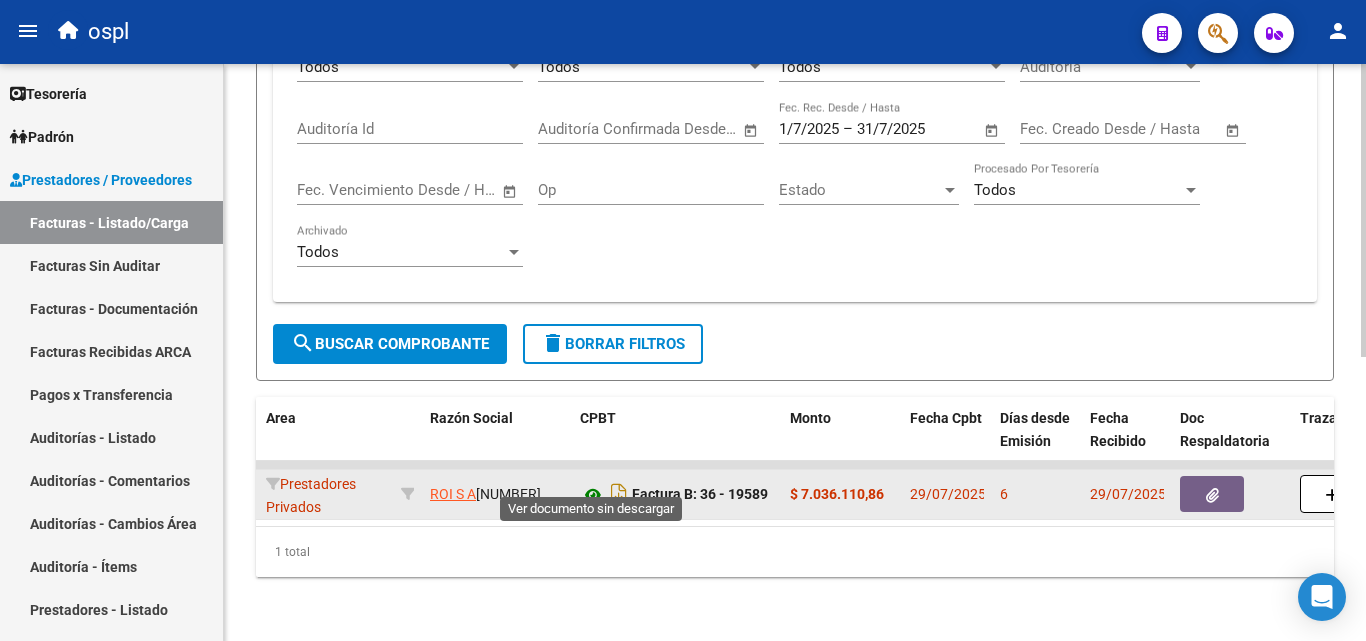 click 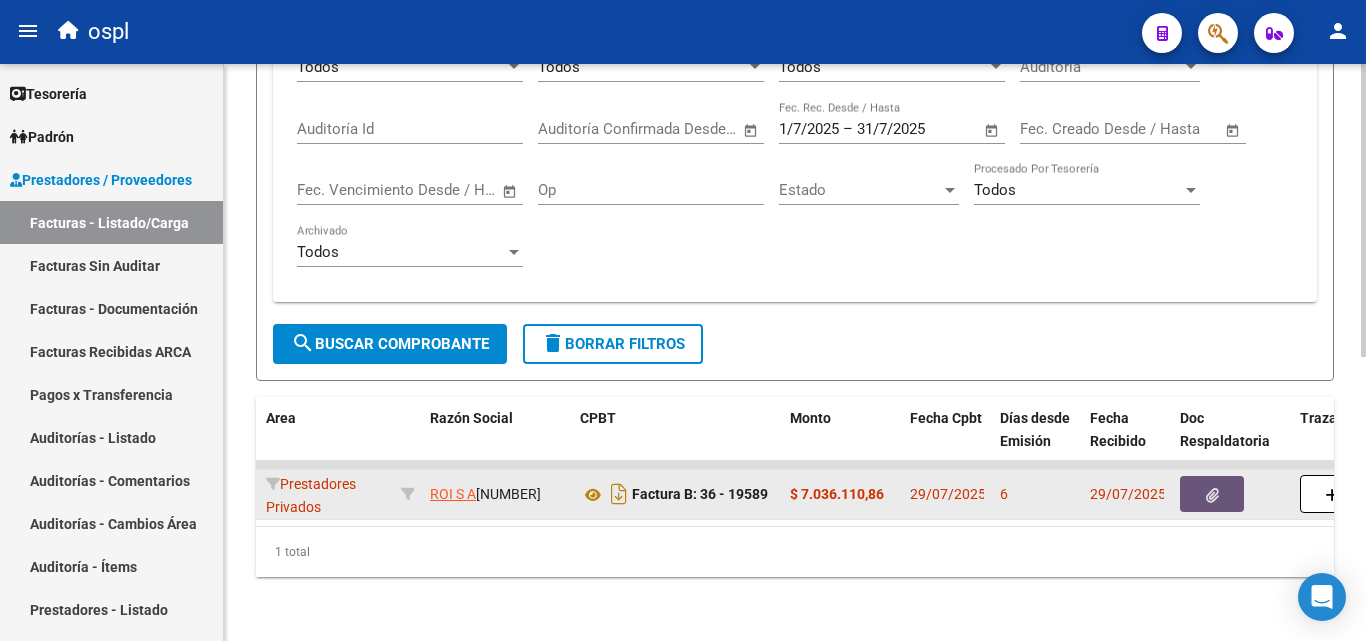 click 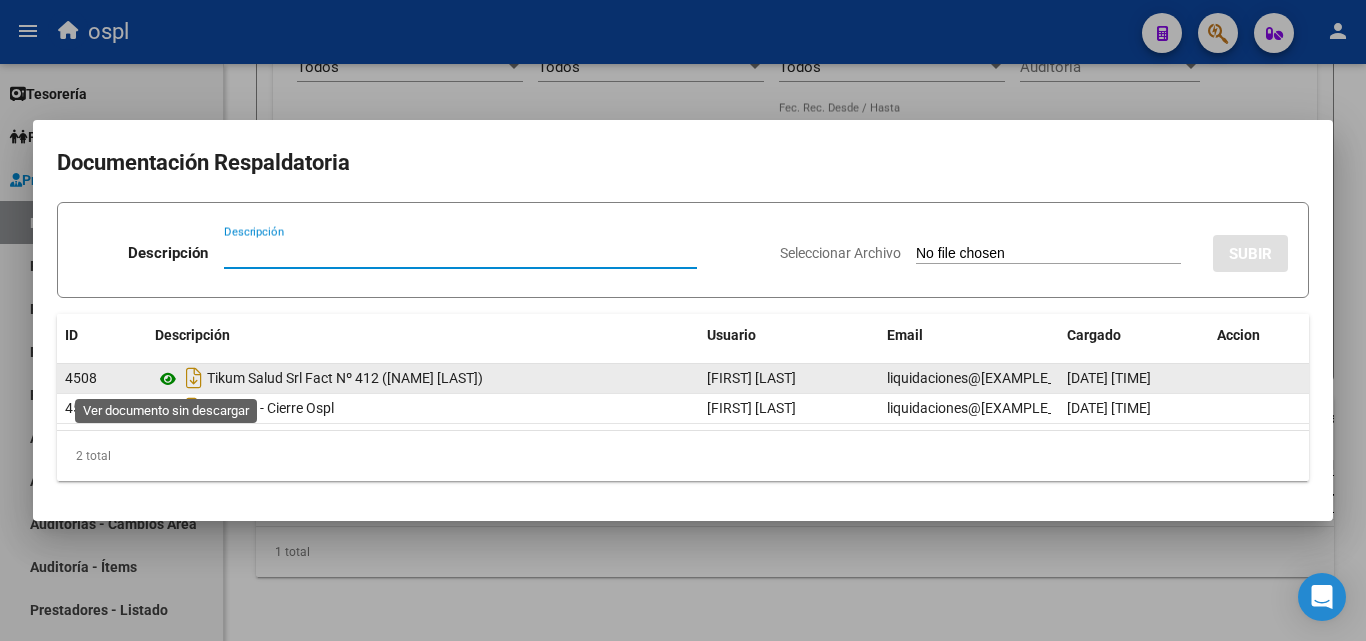 click 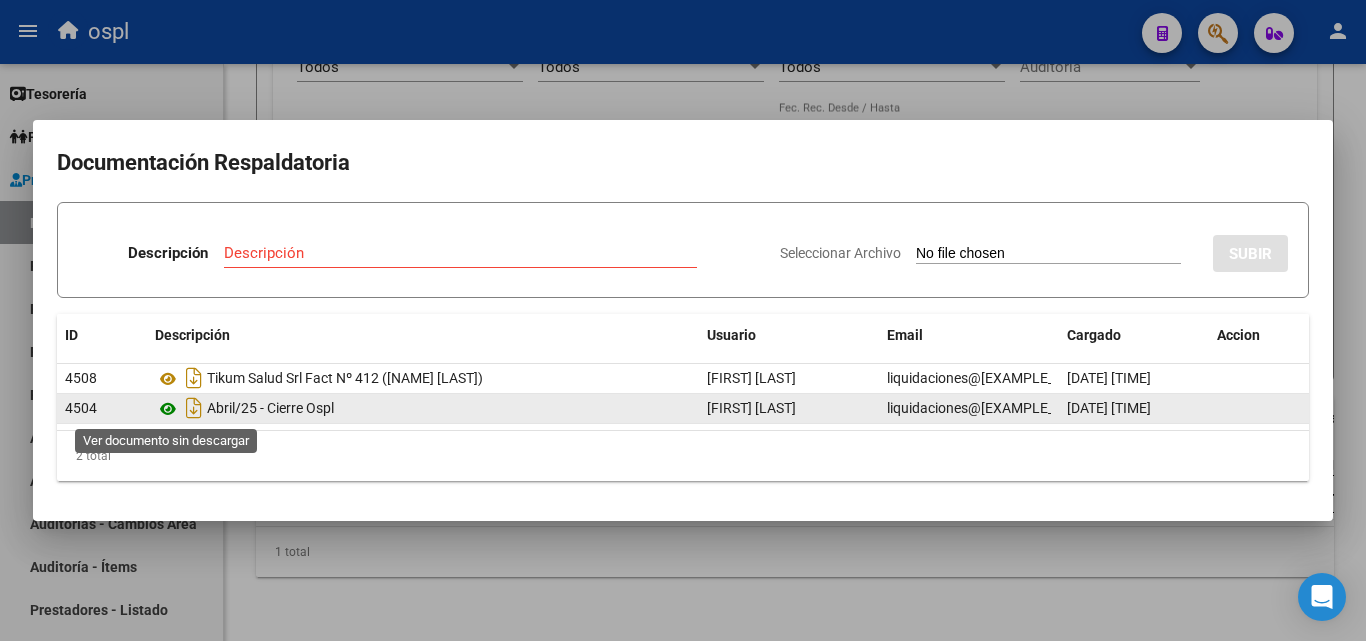 click 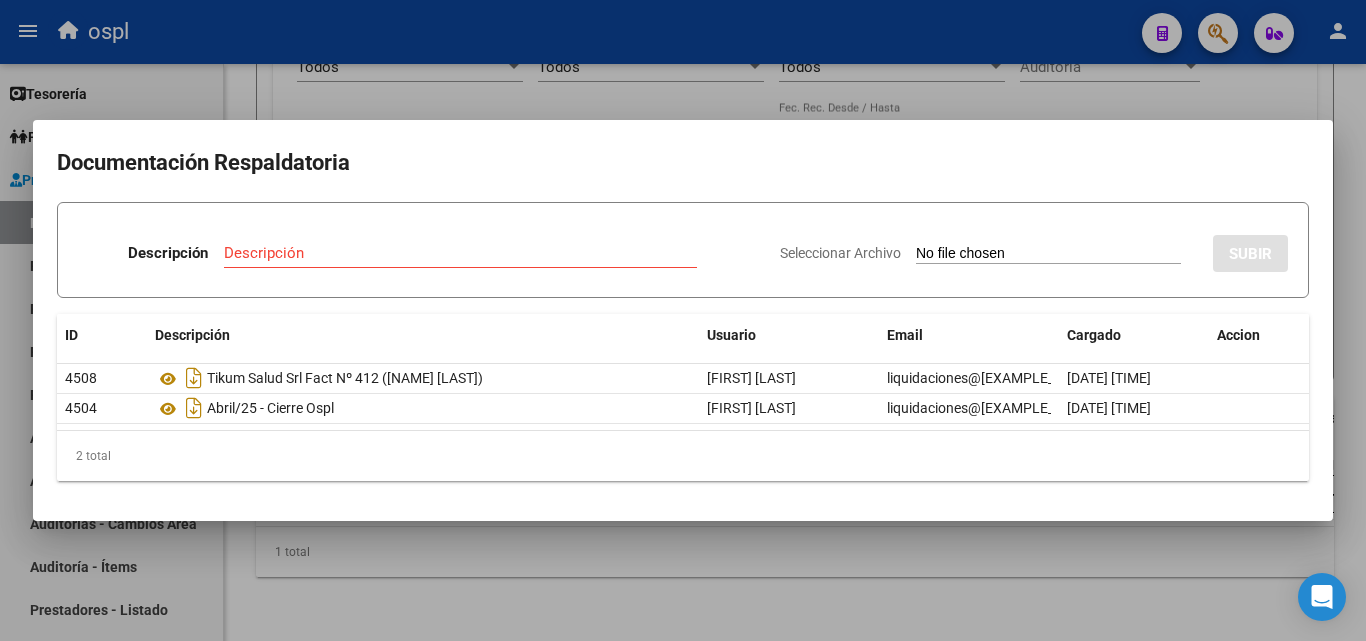 click at bounding box center [683, 320] 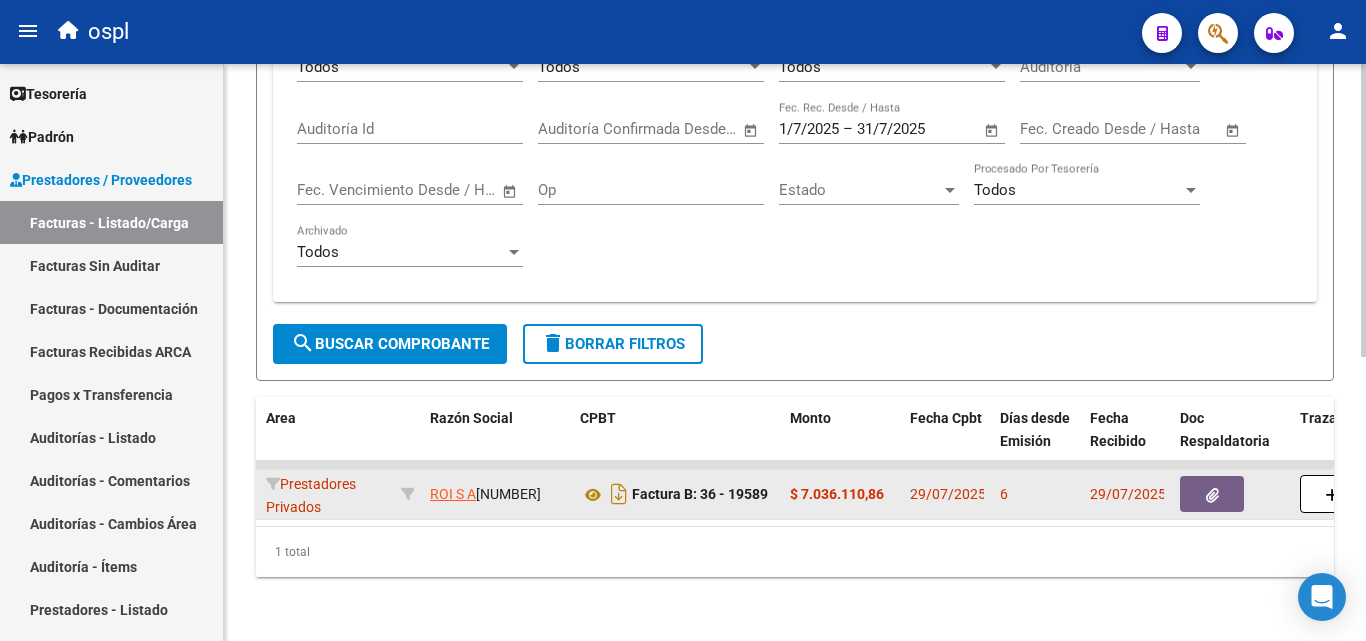click 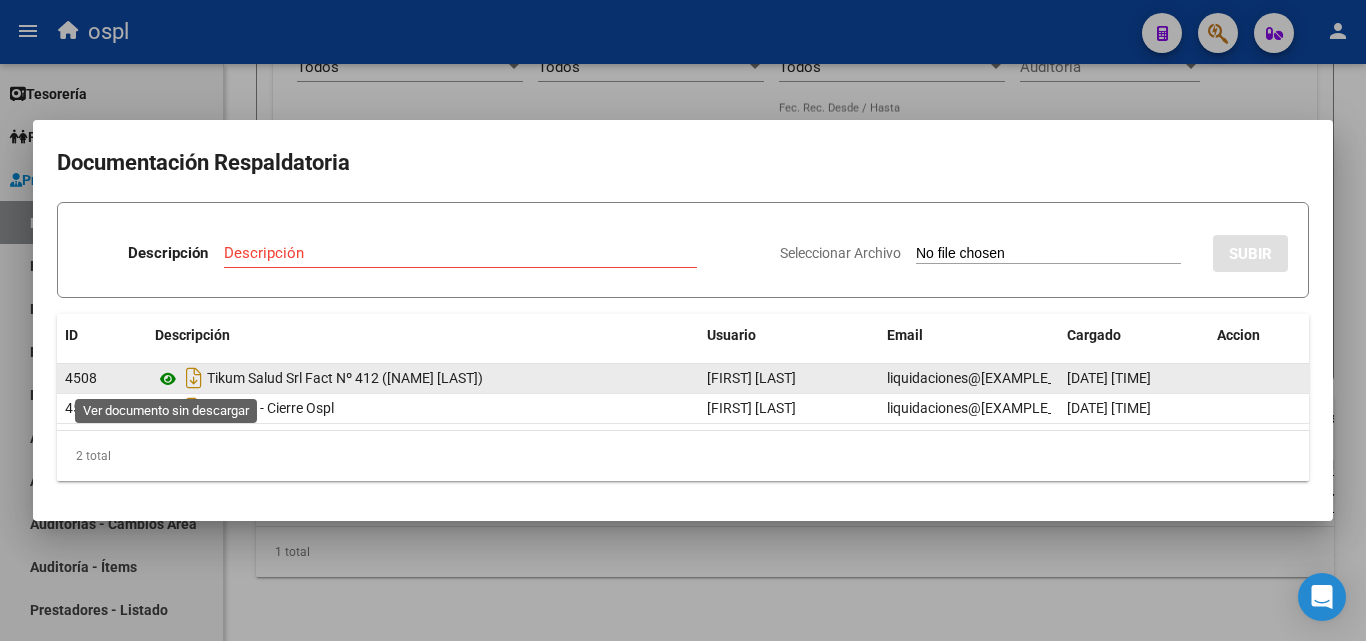 click 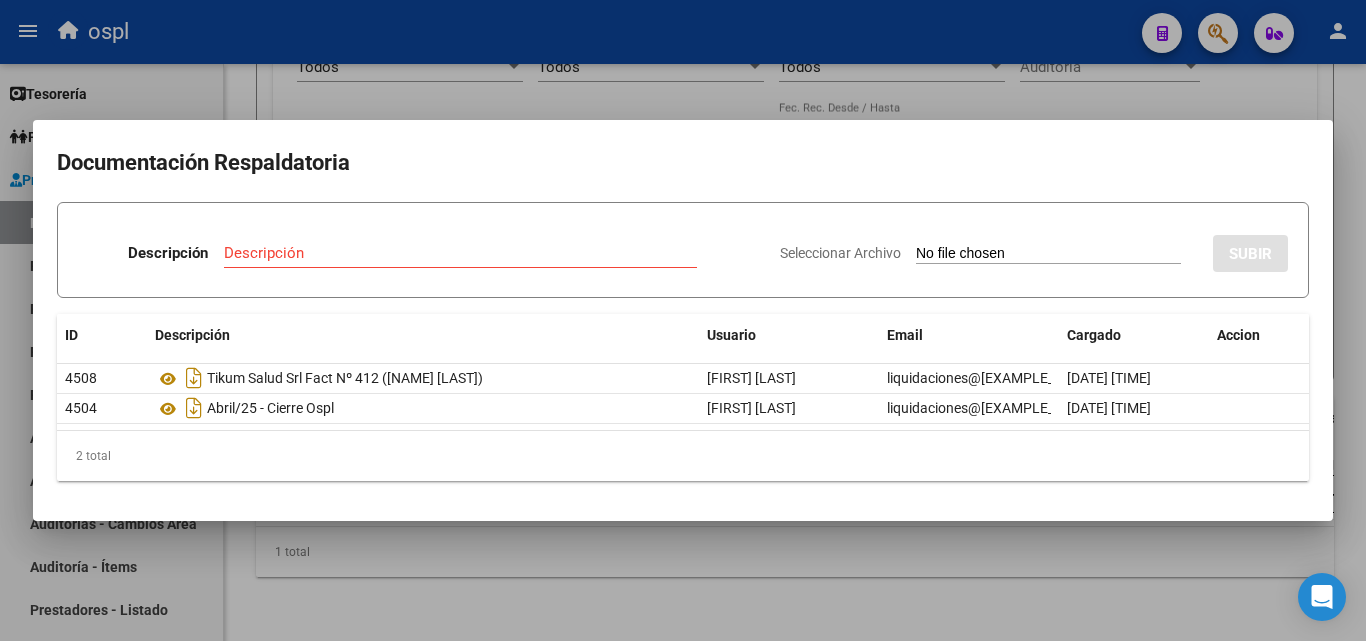 click on "Seleccionar Archivo" at bounding box center (1048, 254) 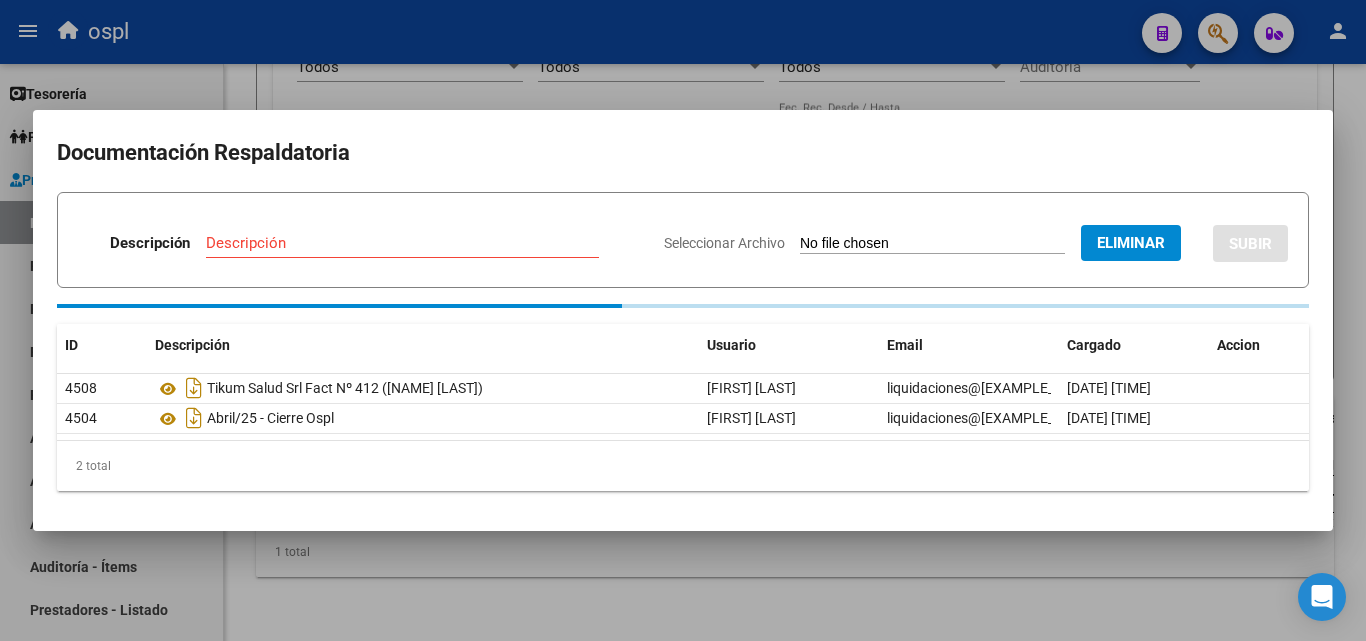 click on "Descripción" at bounding box center [402, 243] 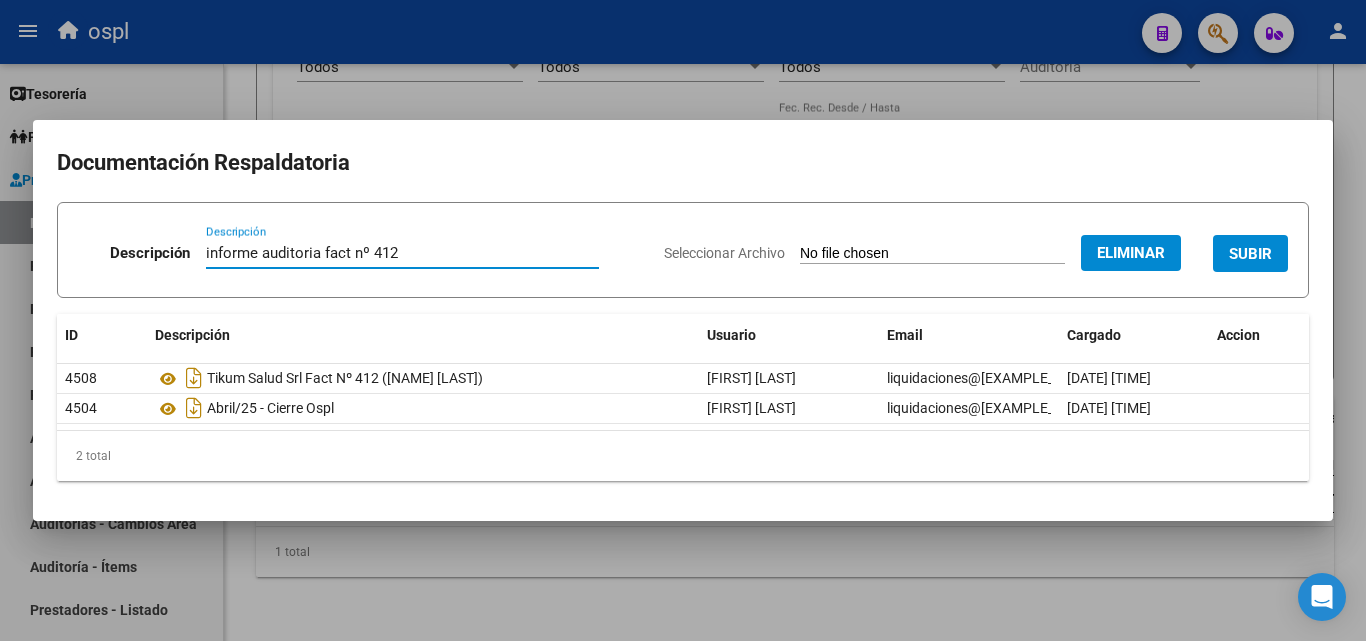 type on "informe auditoria fact nº 412" 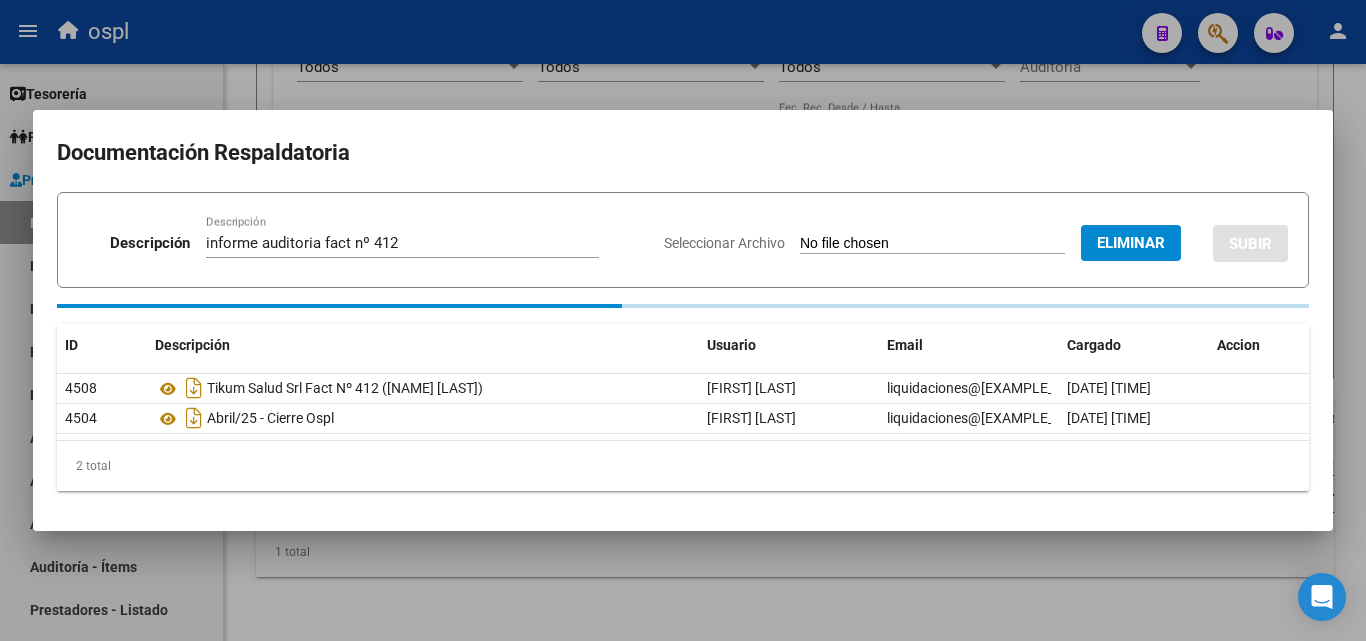 type 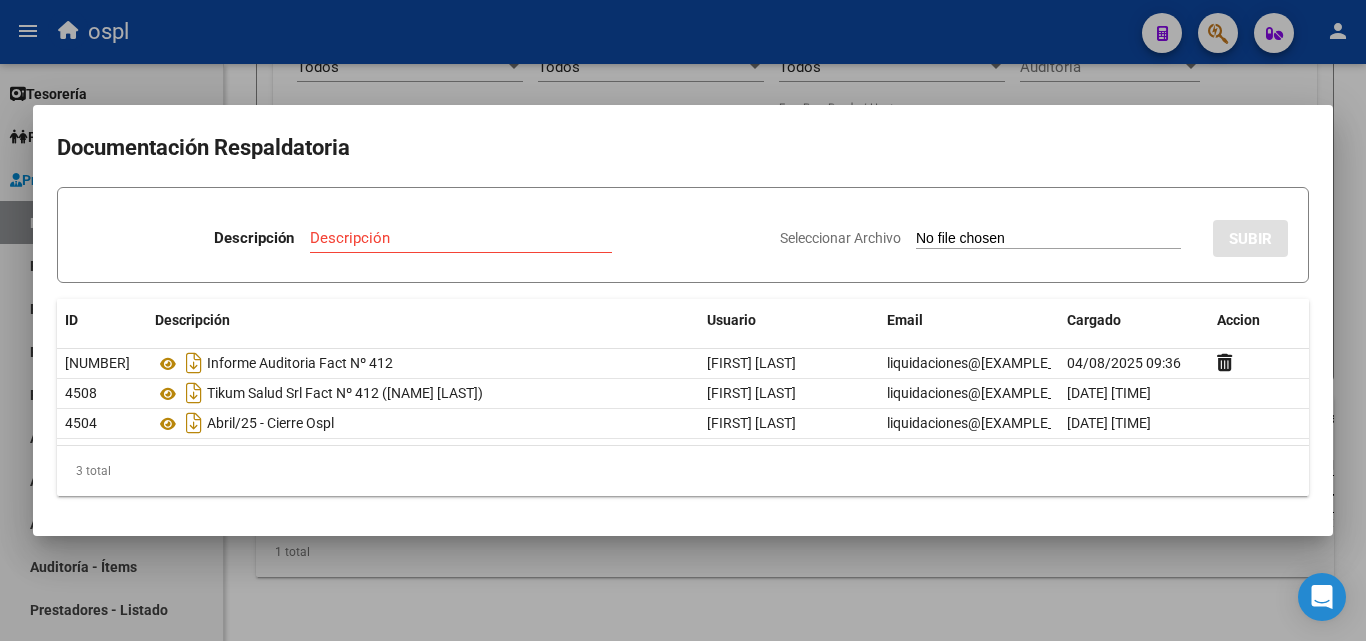 click on "Seleccionar Archivo SUBIR" at bounding box center (1034, 234) 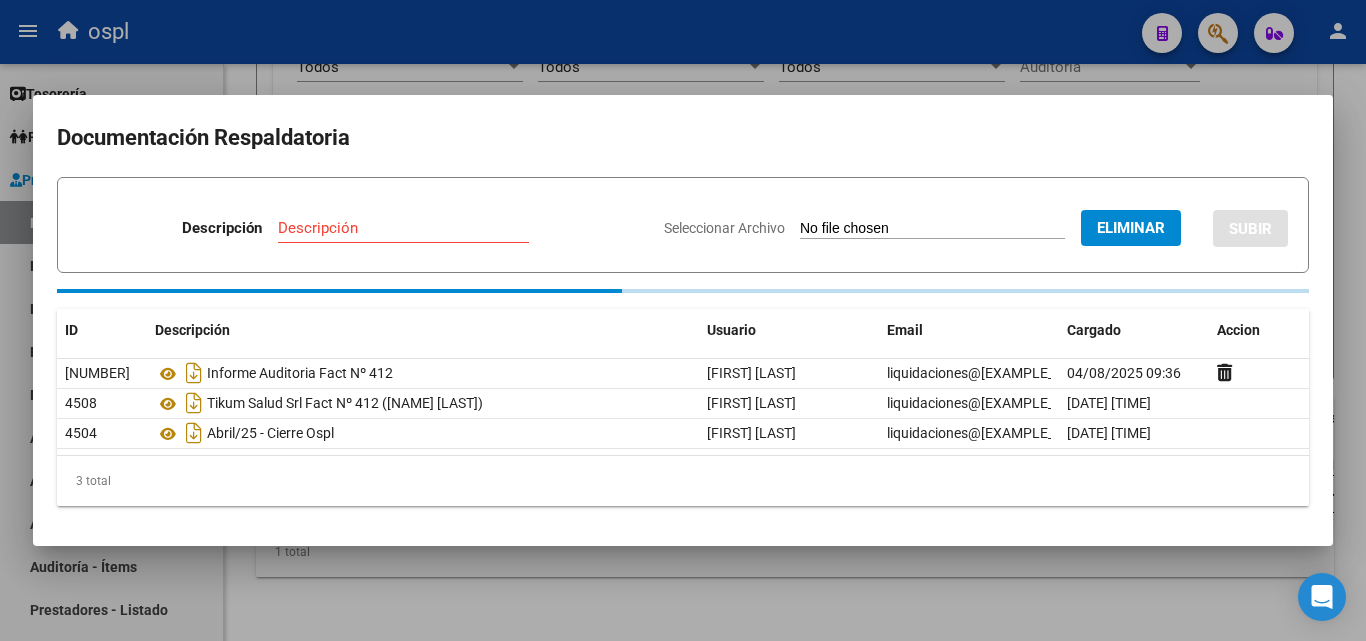 click on "Descripción" at bounding box center [403, 228] 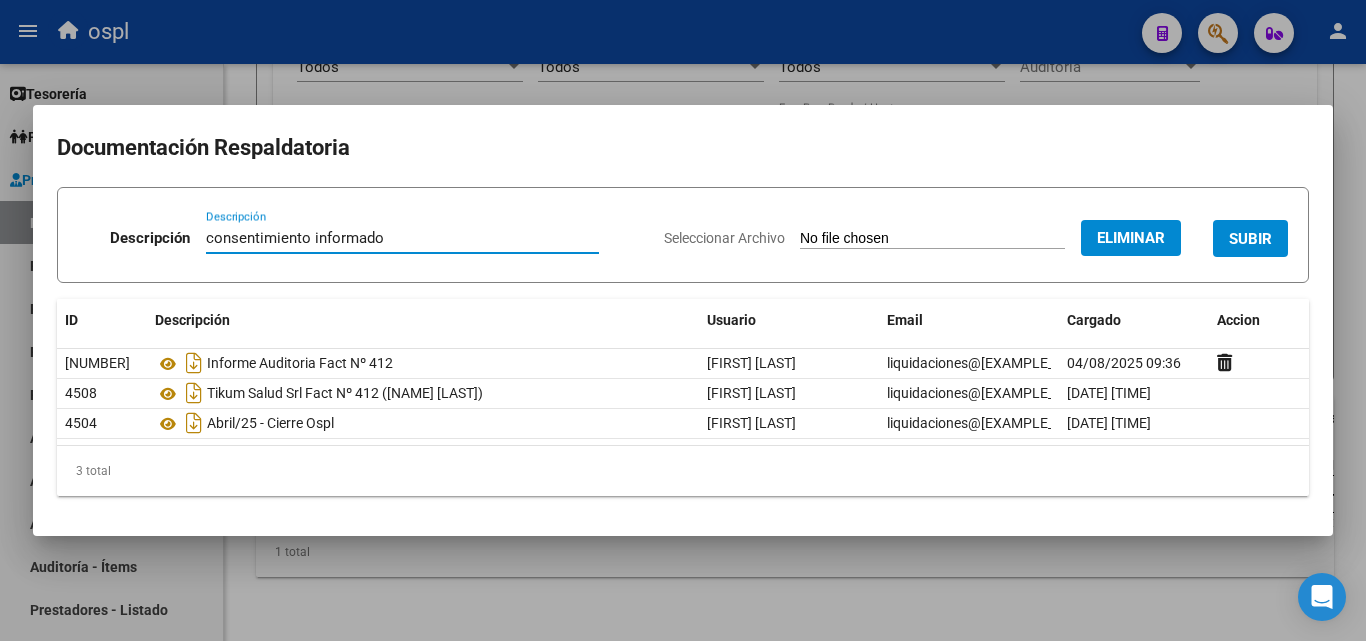 type on "consentimiento informado" 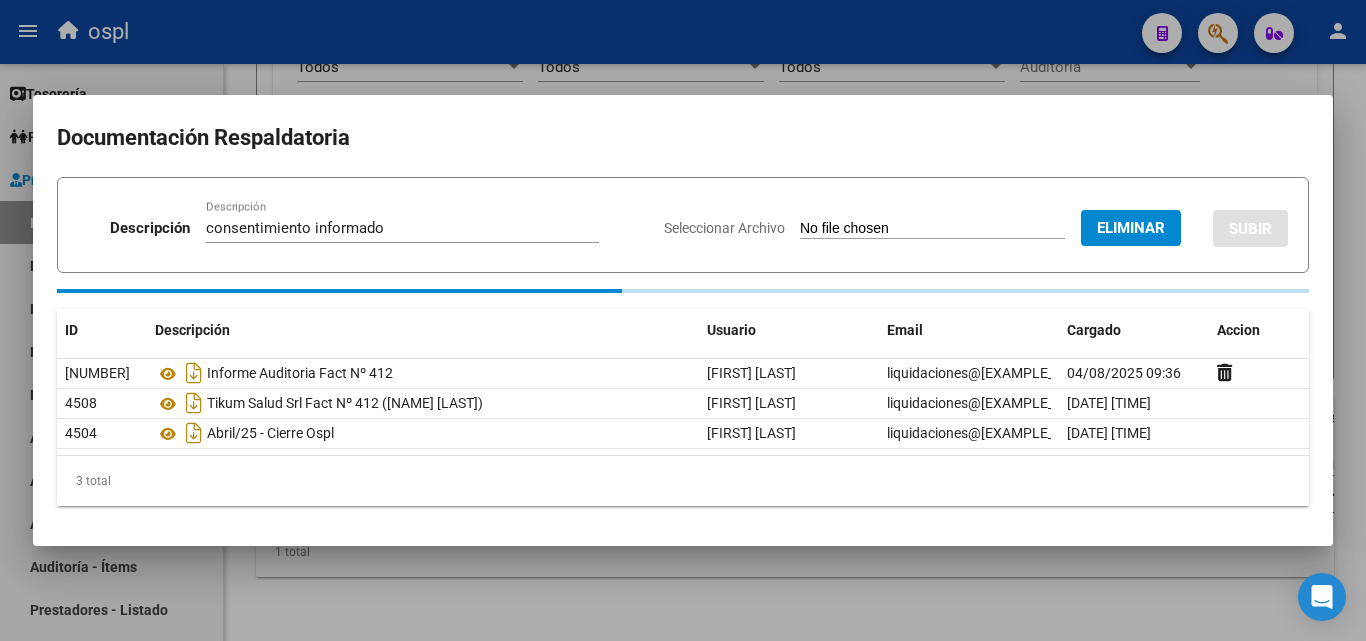 type 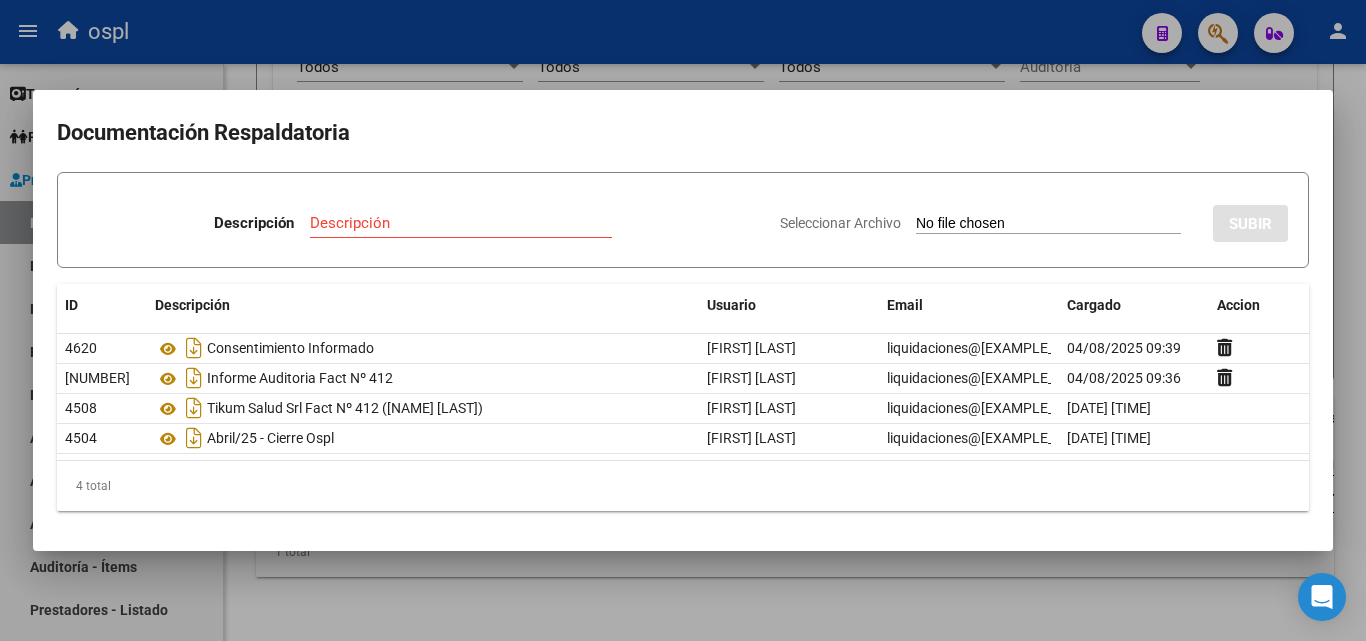 click on "Seleccionar Archivo" at bounding box center (1048, 224) 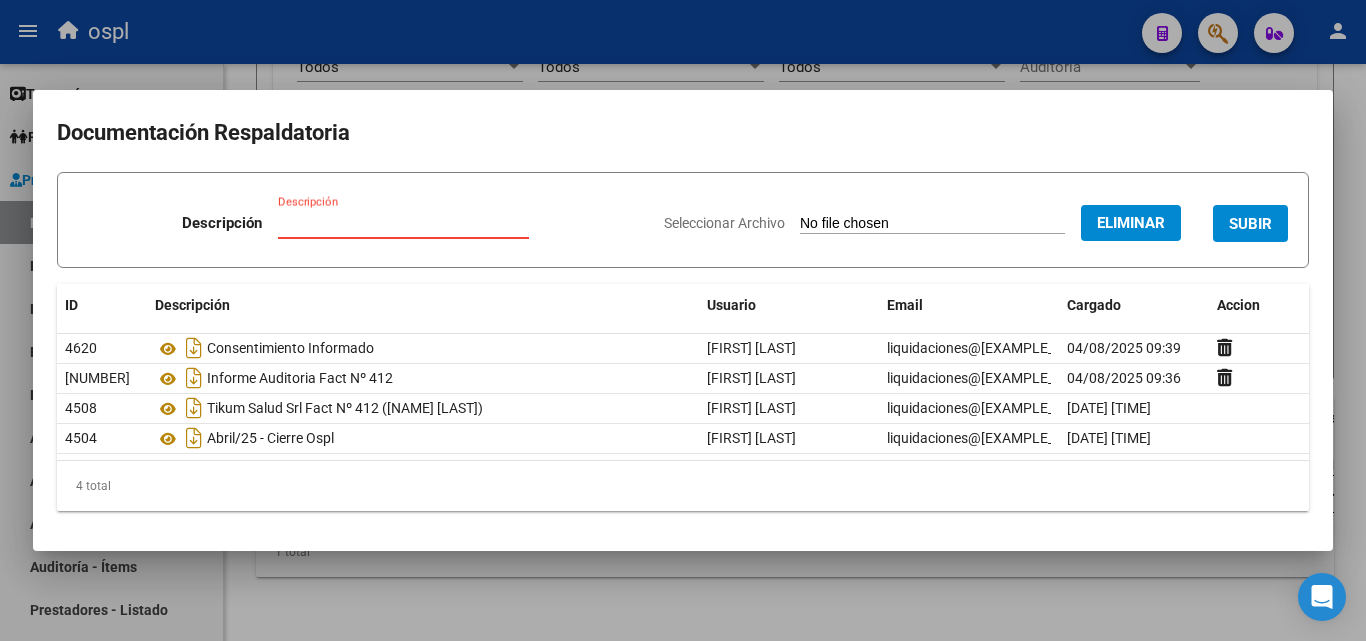 click on "Descripción" at bounding box center [403, 223] 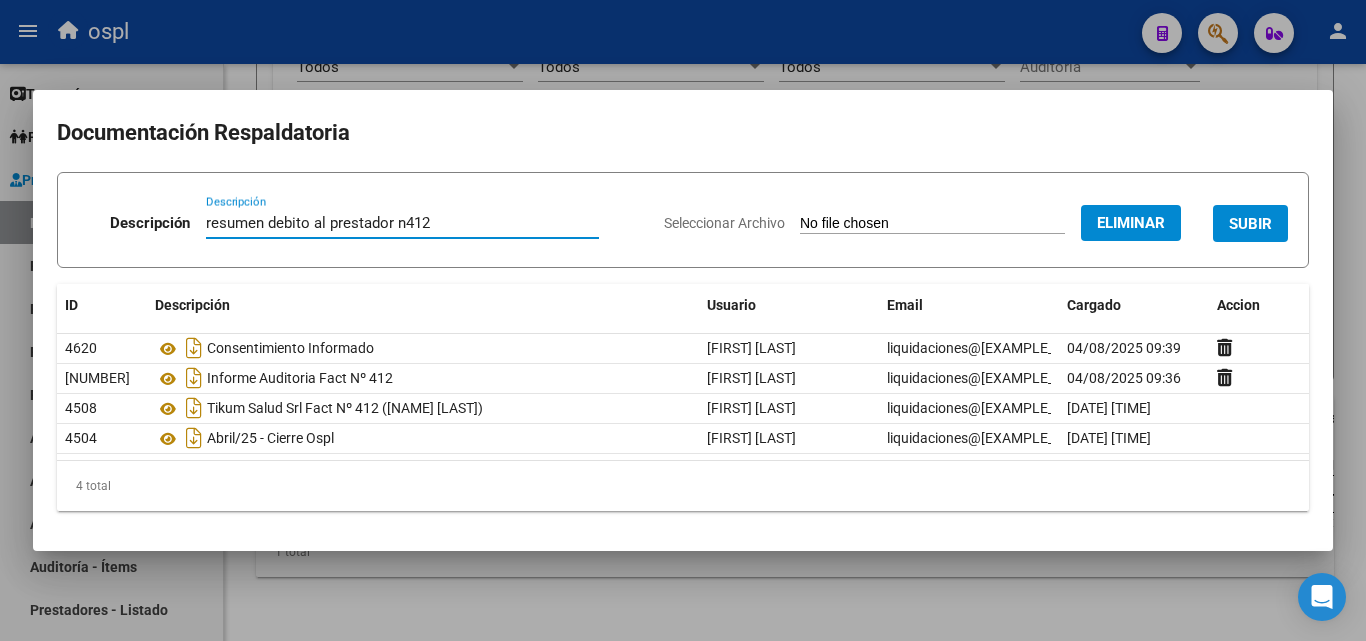 type on "resumen debito al prestador n412" 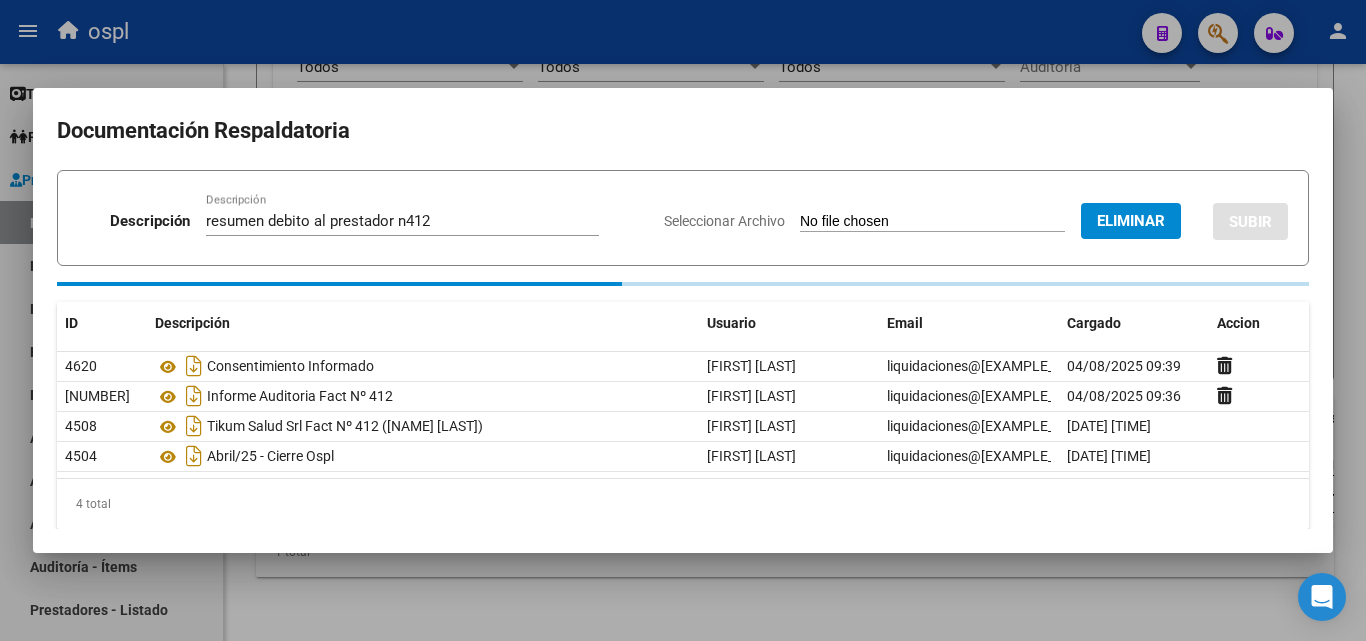 type 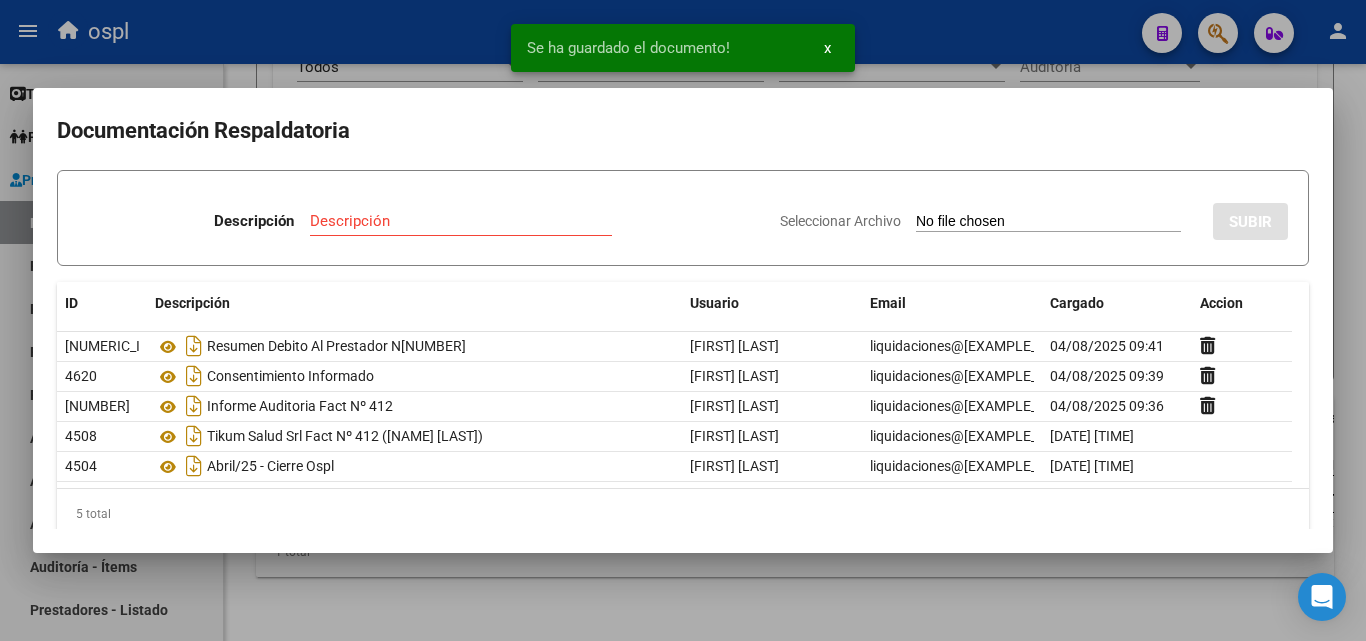 click on "Seleccionar Archivo" at bounding box center [1048, 222] 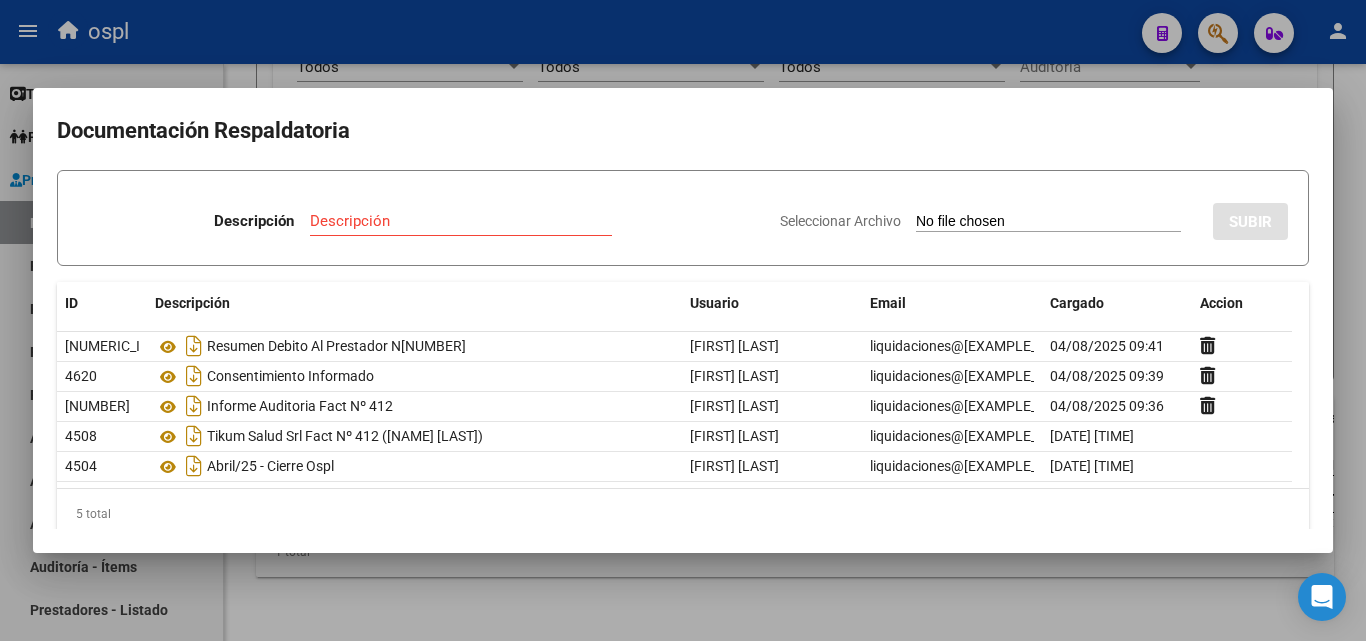 click on "Seleccionar Archivo" at bounding box center [1048, 222] 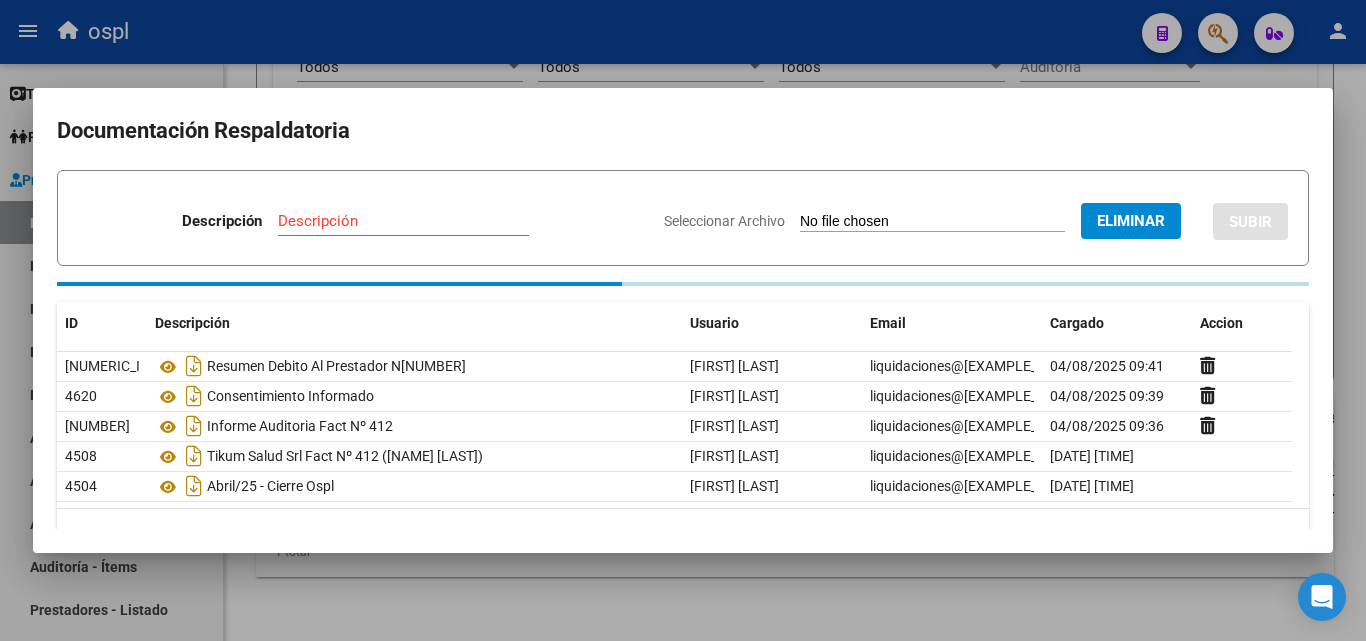 click on "Descripción" at bounding box center [403, 221] 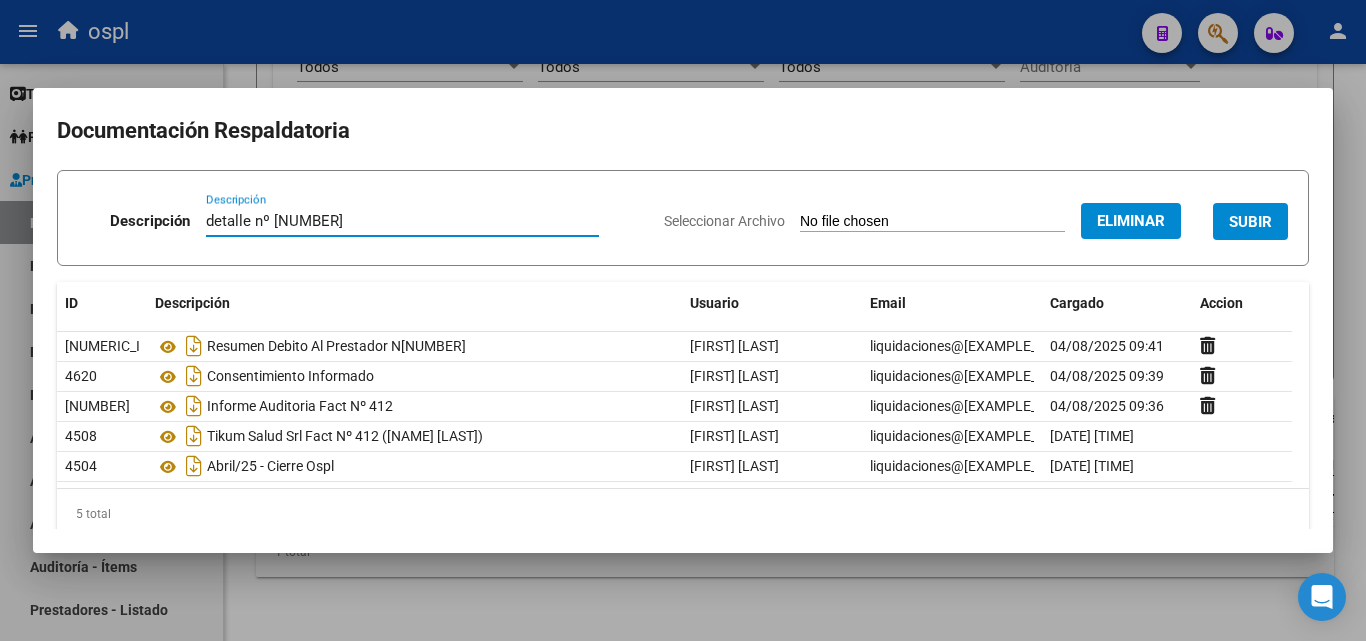 type on "detalle nº 412" 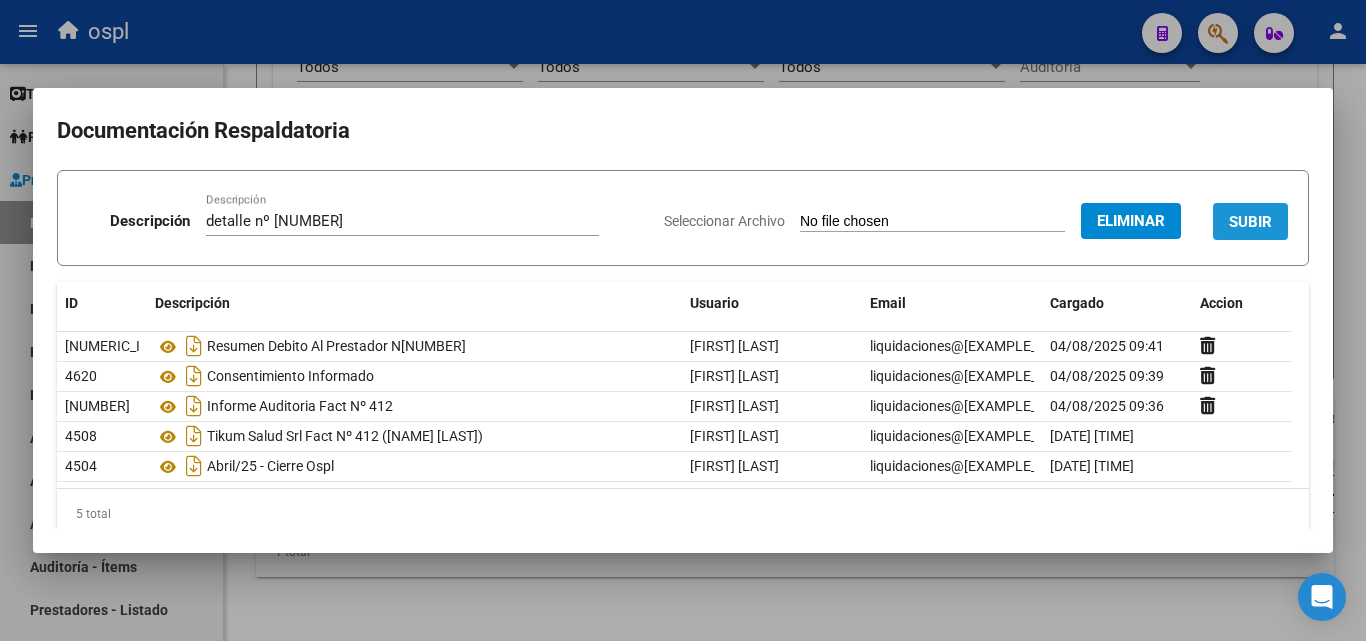 click on "SUBIR" at bounding box center (1250, 222) 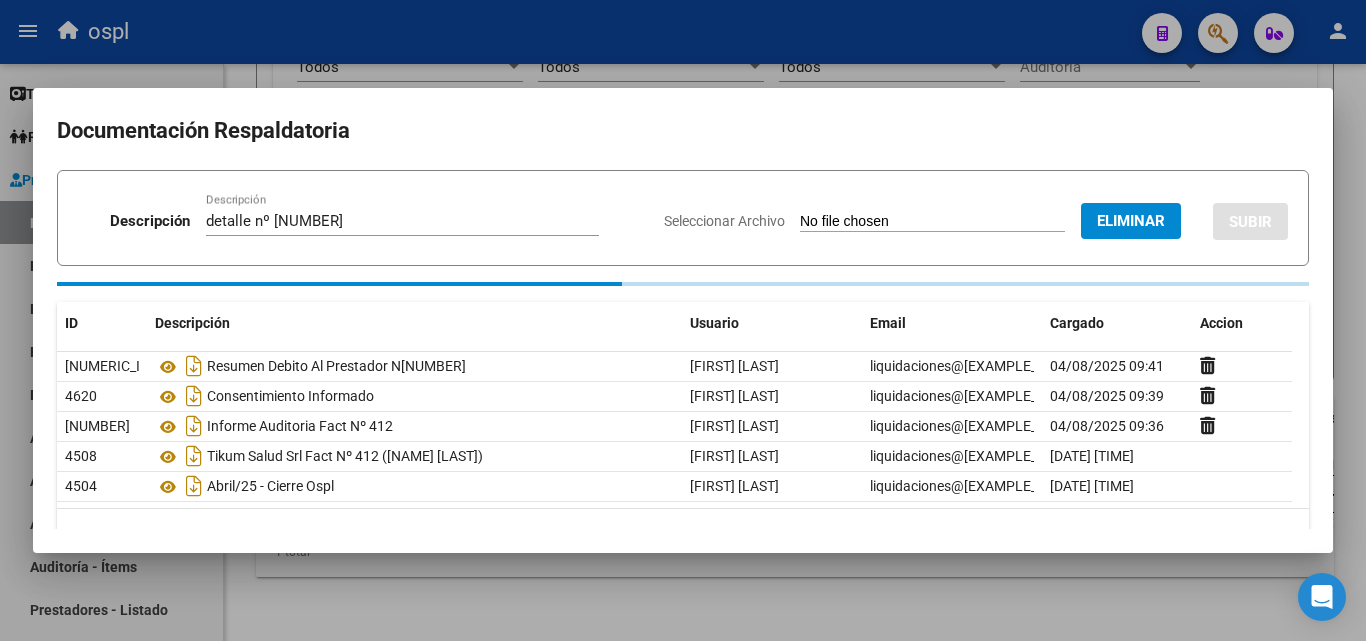 type 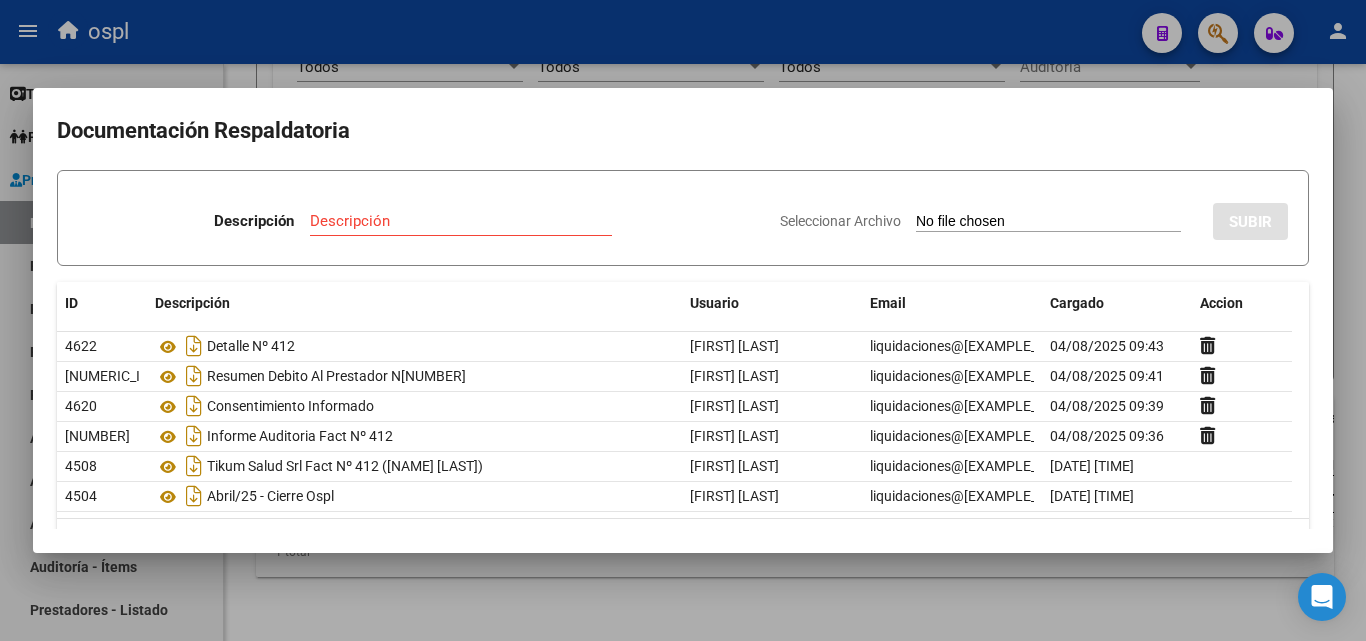 click on "Seleccionar Archivo" at bounding box center [1048, 222] 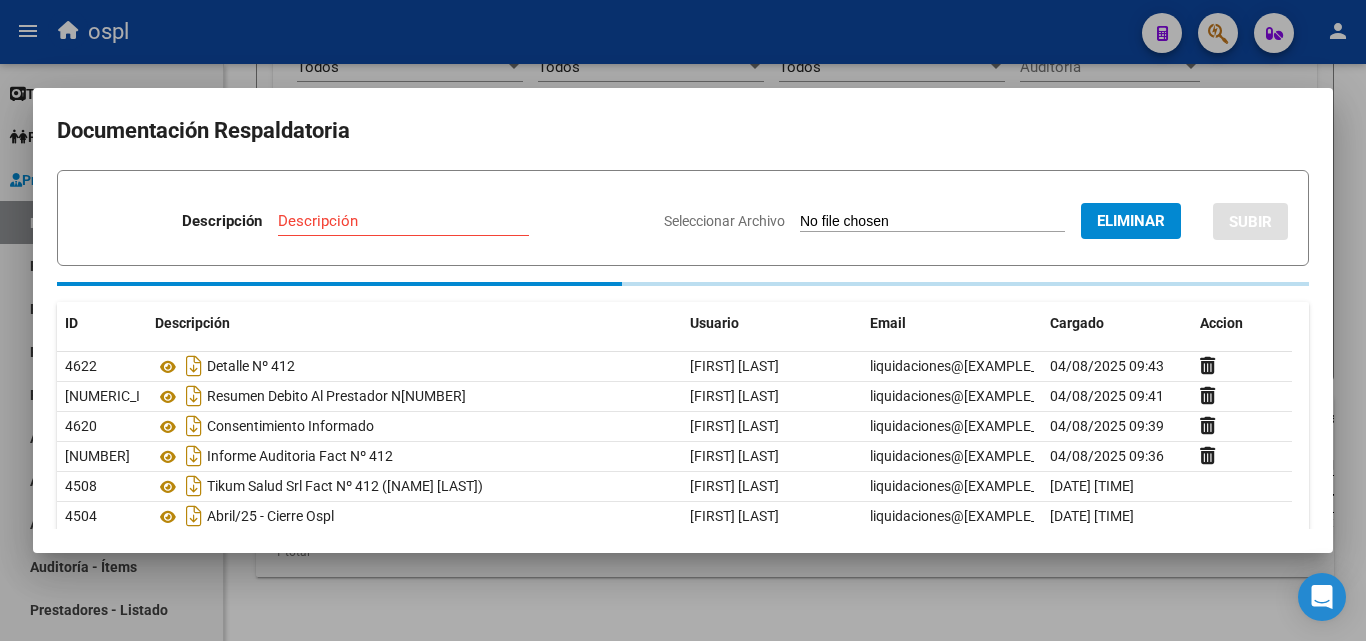 click on "Descripción" at bounding box center [403, 221] 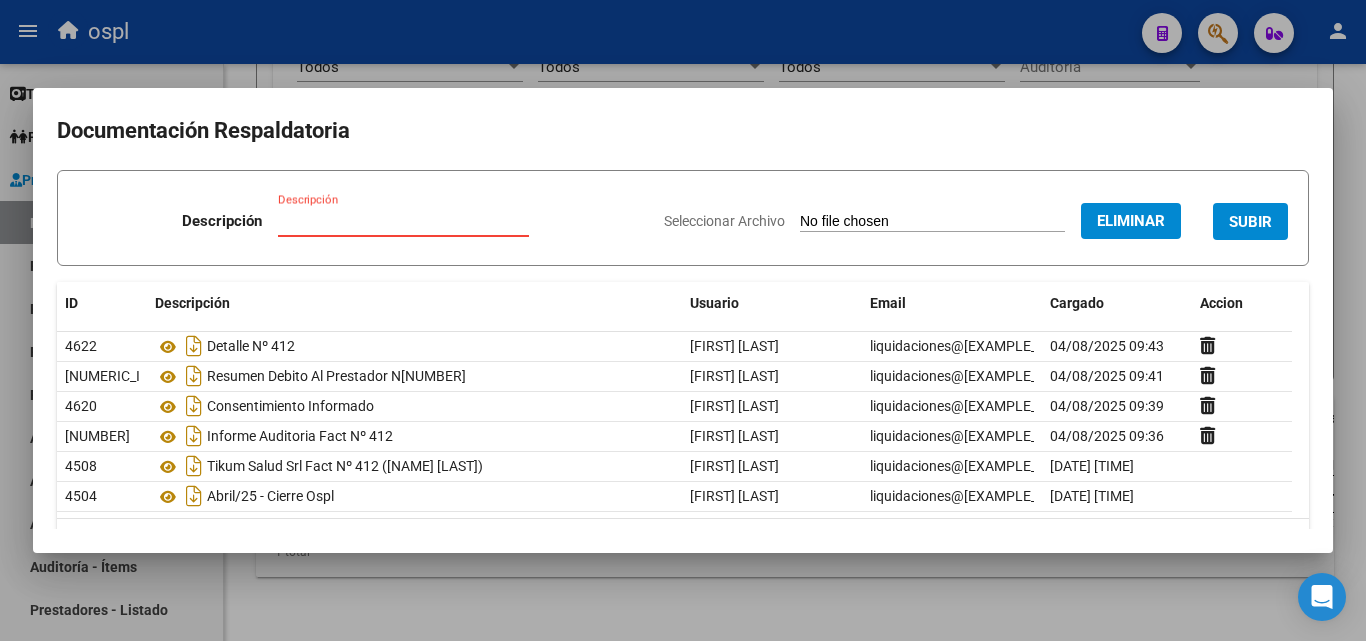 click on "Descripción" at bounding box center (403, 221) 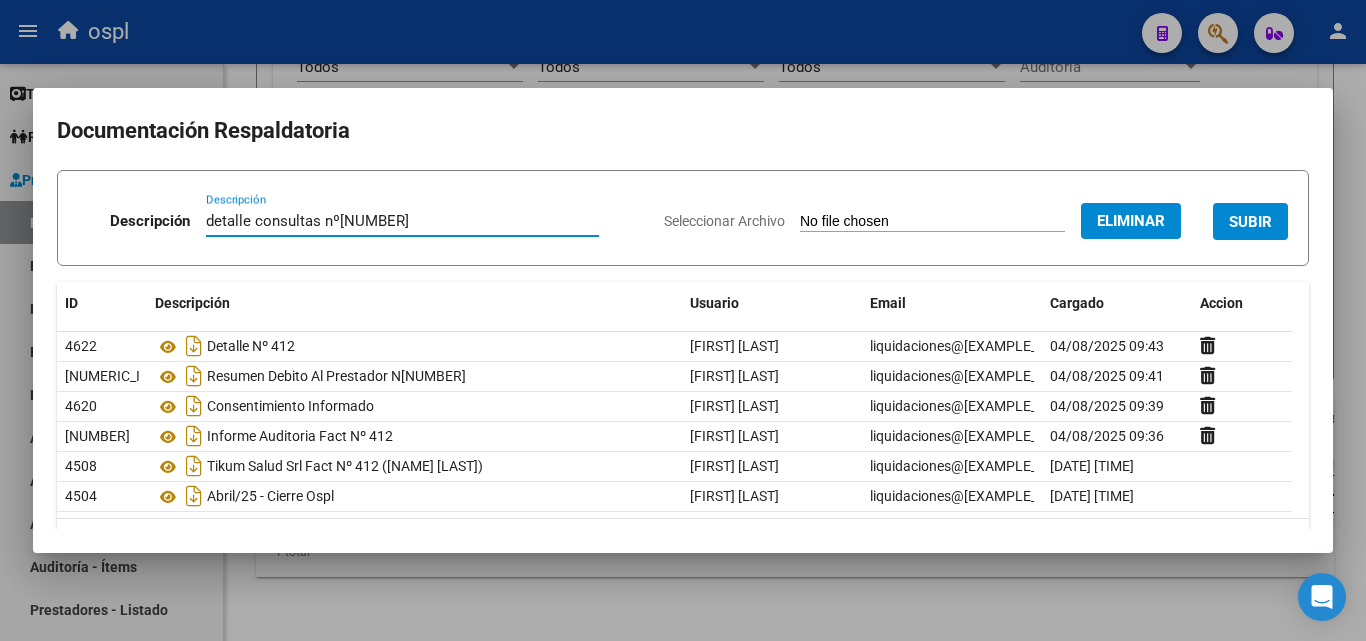 type on "detalle consultas nº412" 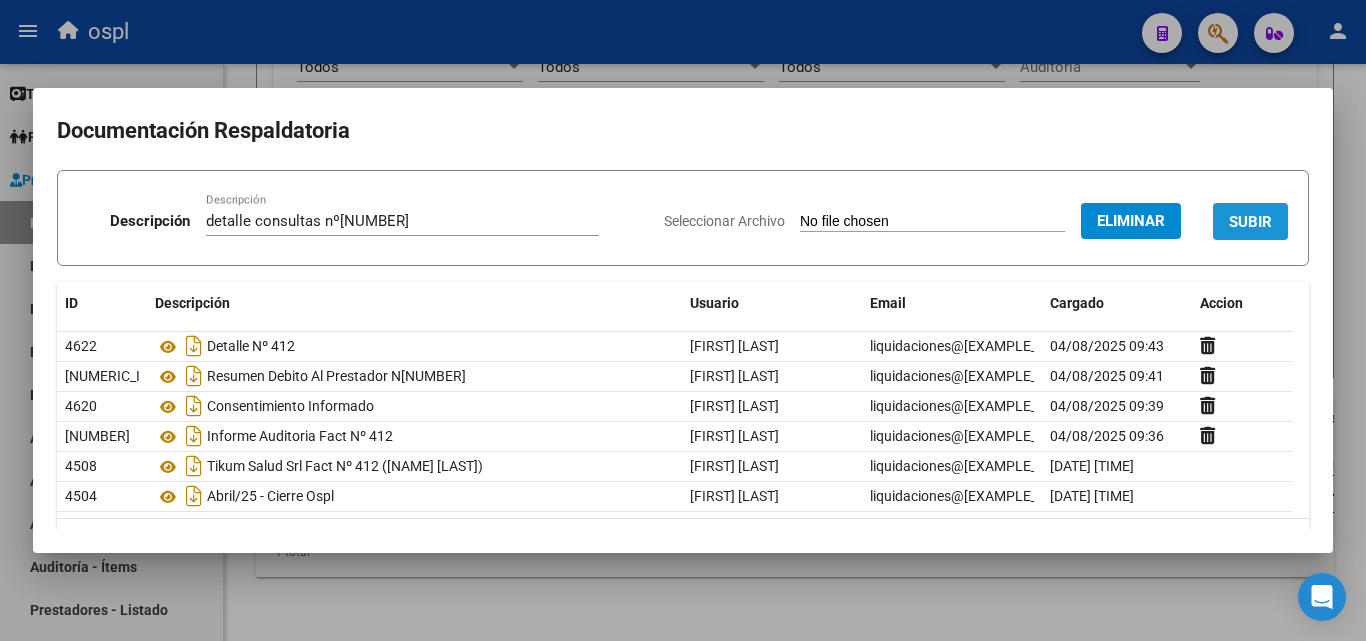 click on "SUBIR" at bounding box center [1250, 222] 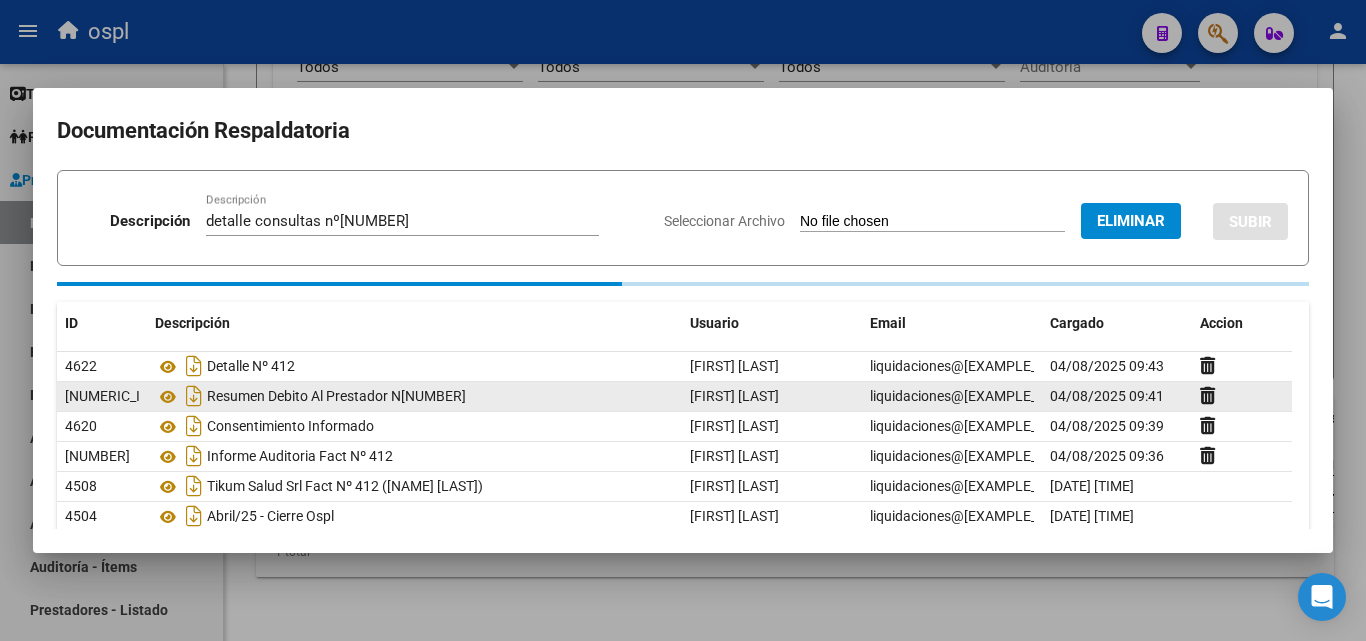 type 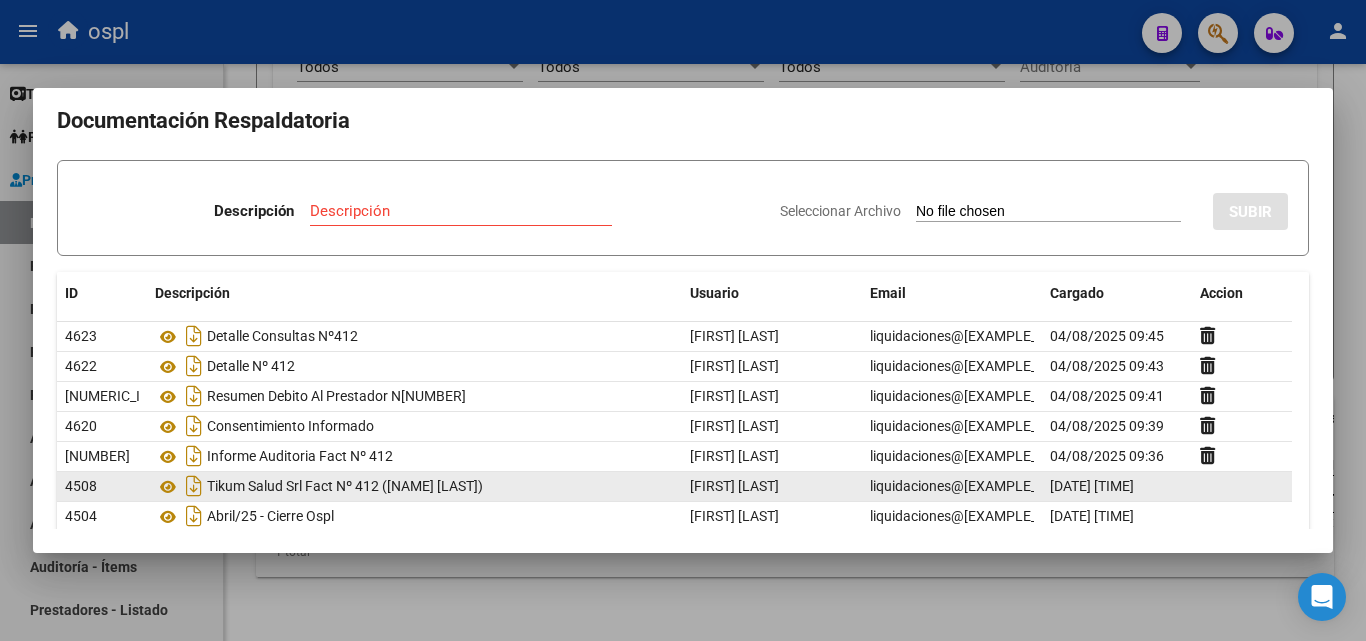 scroll, scrollTop: 0, scrollLeft: 0, axis: both 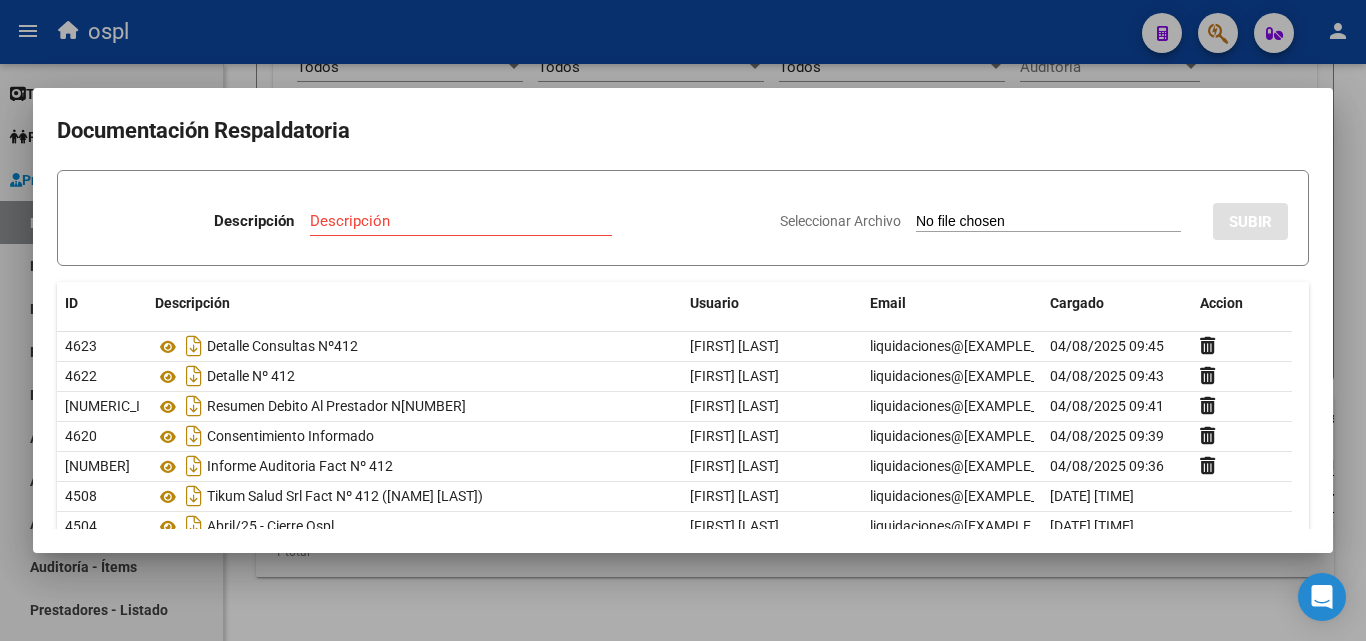 click on "Seleccionar Archivo" at bounding box center [1048, 222] 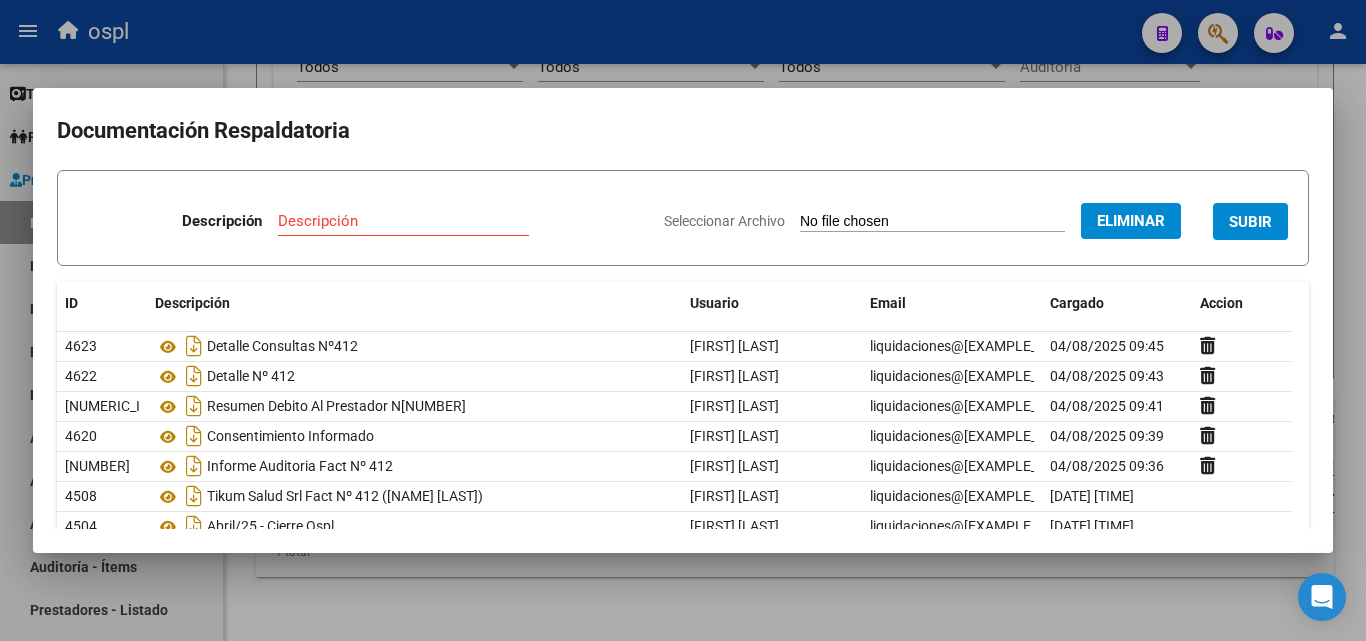 click on "Descripción" at bounding box center [403, 221] 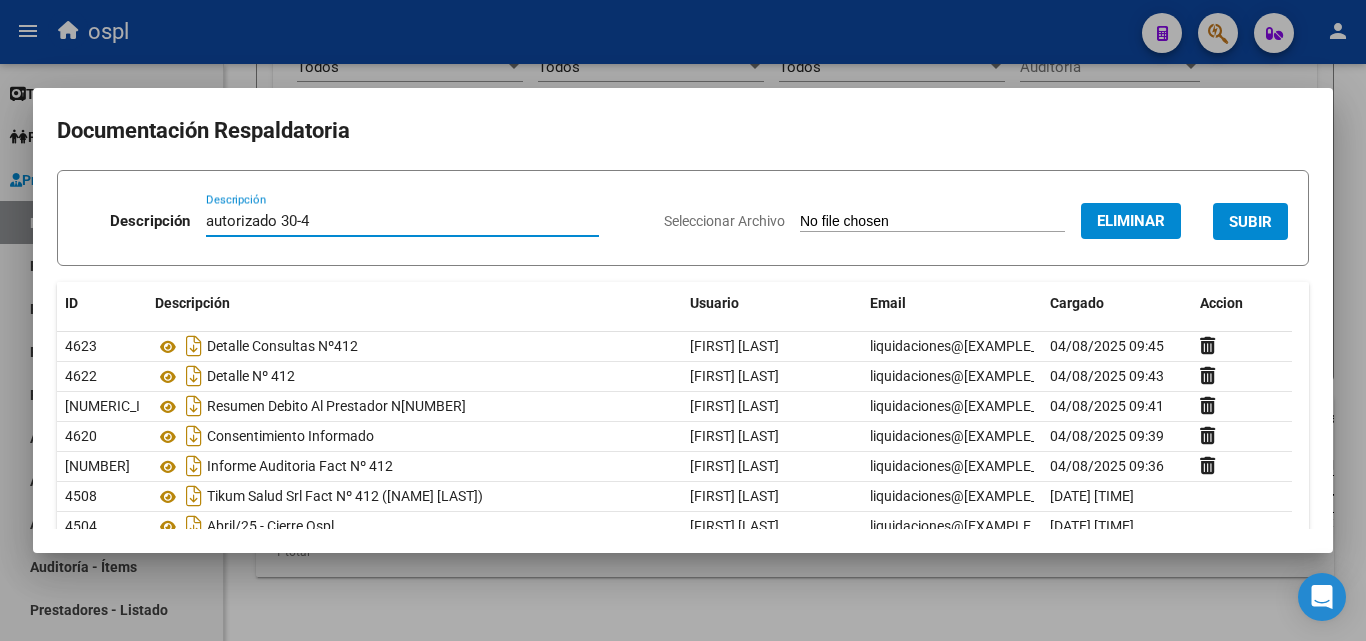 type on "autorizado 30-4" 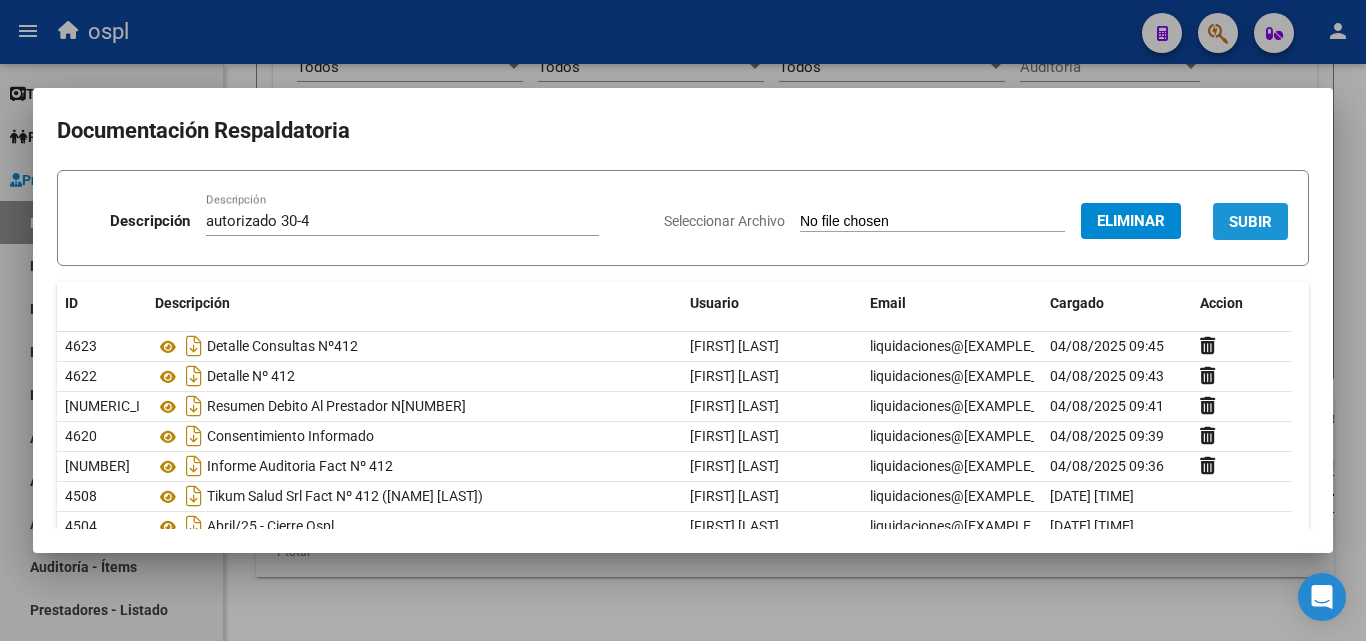 click on "SUBIR" at bounding box center [1250, 222] 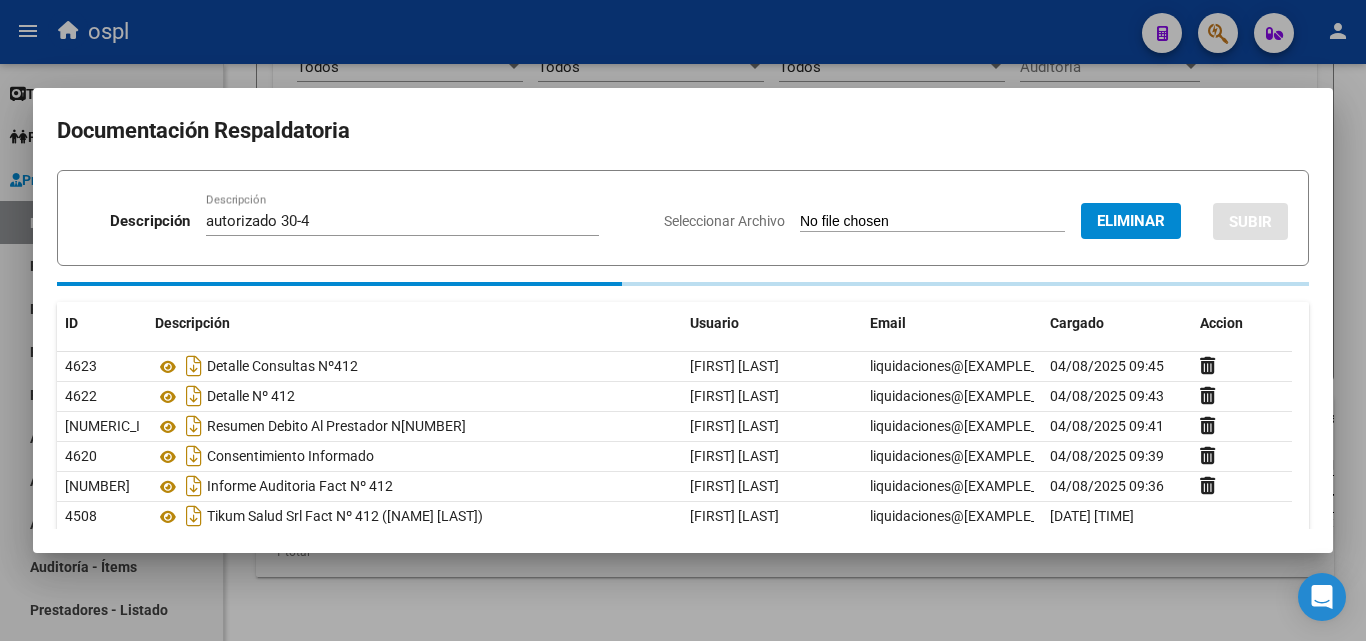 type 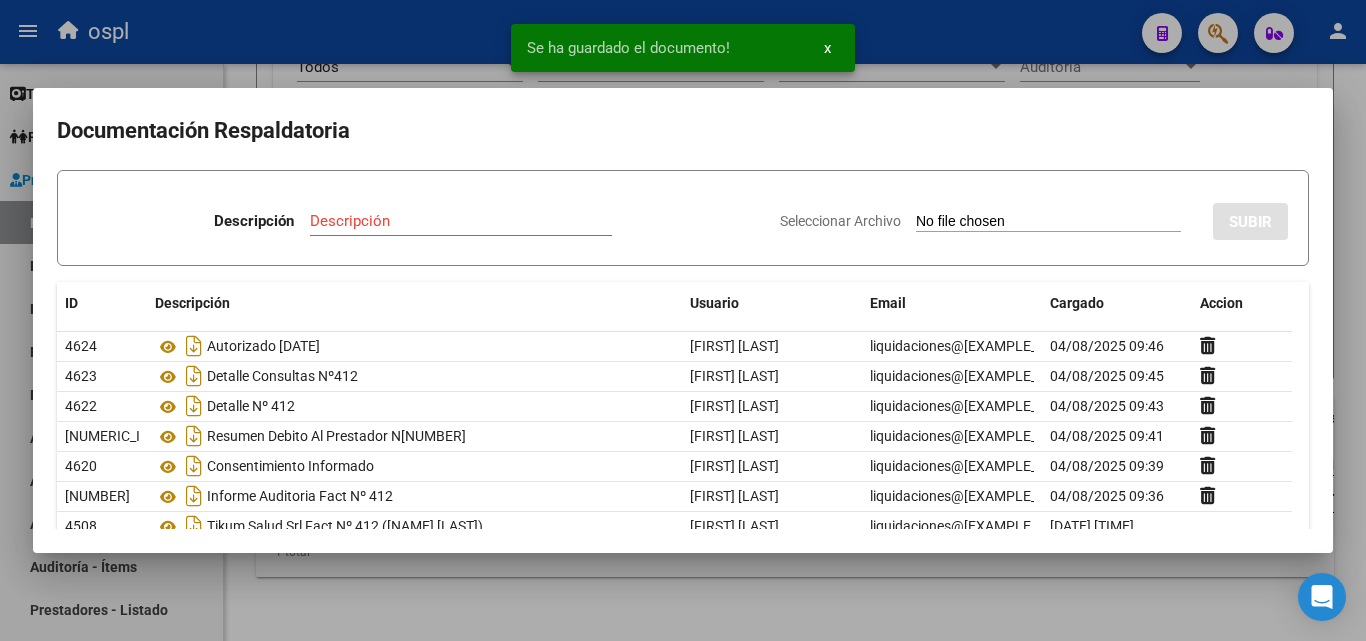 click on "Seleccionar Archivo" at bounding box center (1048, 222) 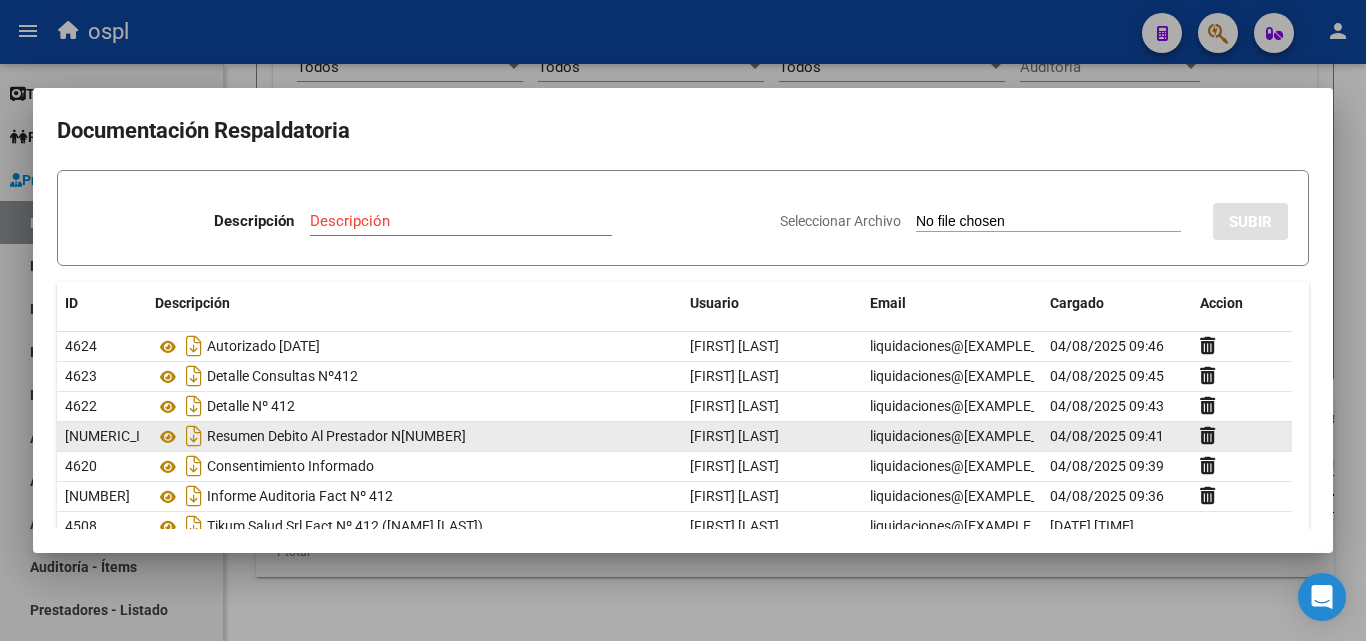 scroll, scrollTop: 116, scrollLeft: 0, axis: vertical 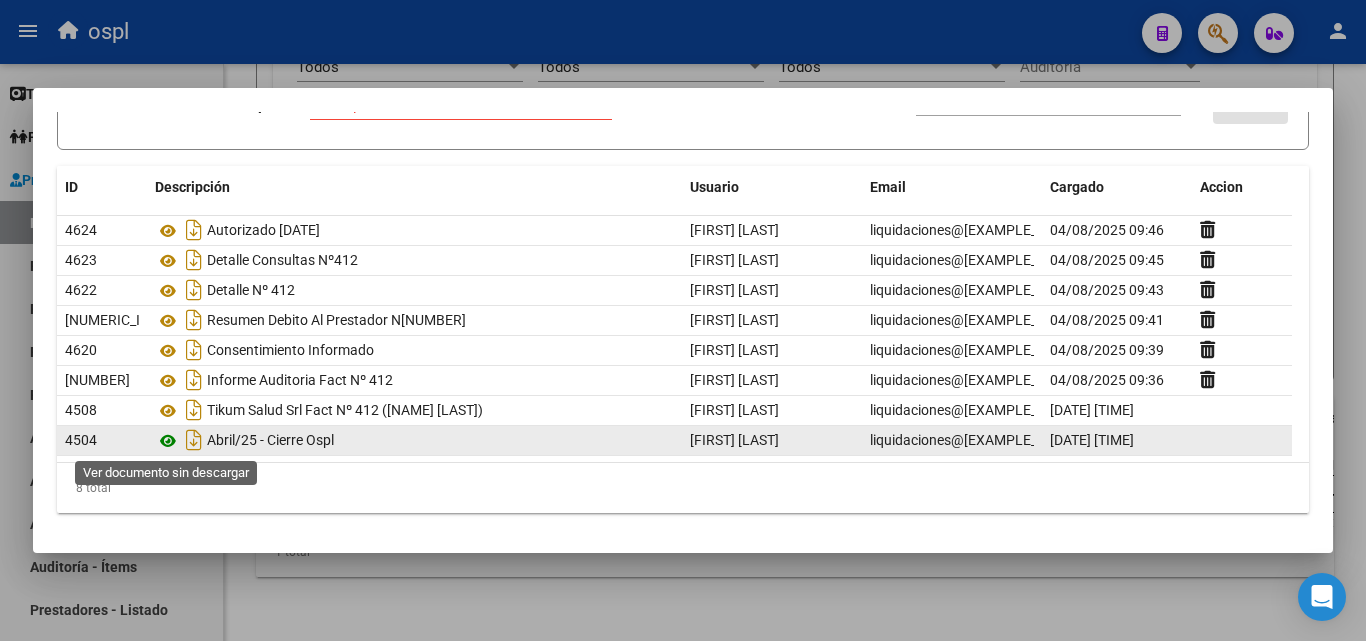click 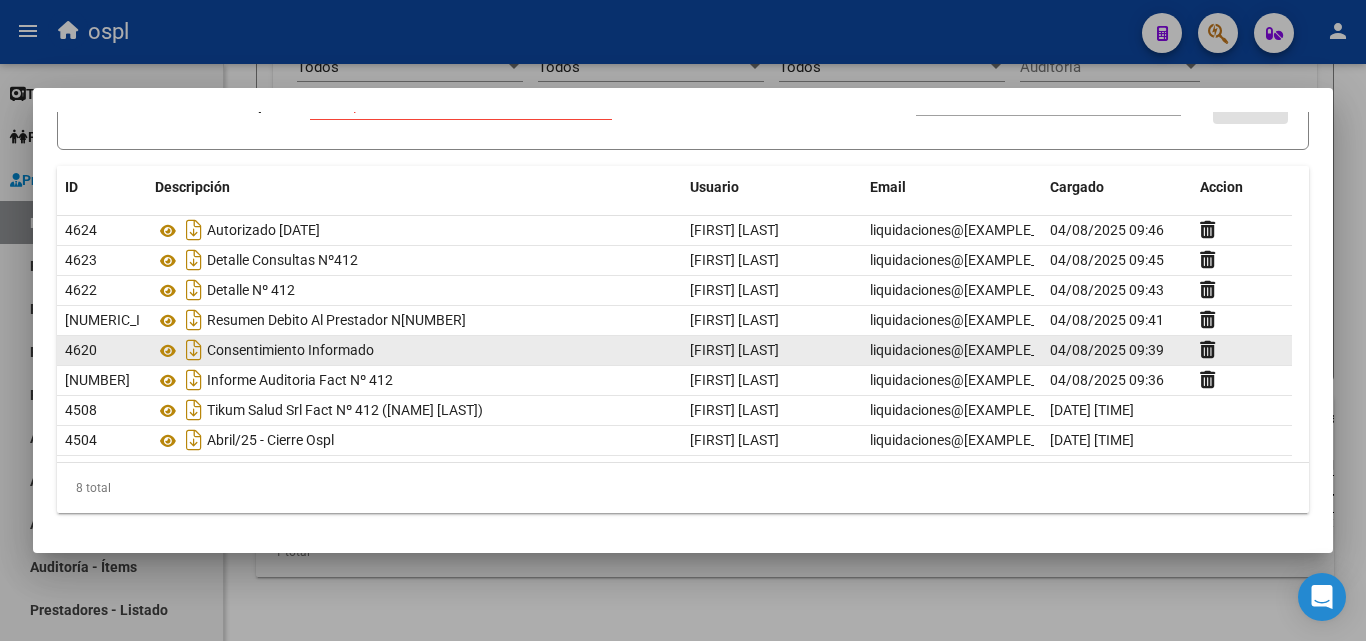 scroll, scrollTop: 0, scrollLeft: 0, axis: both 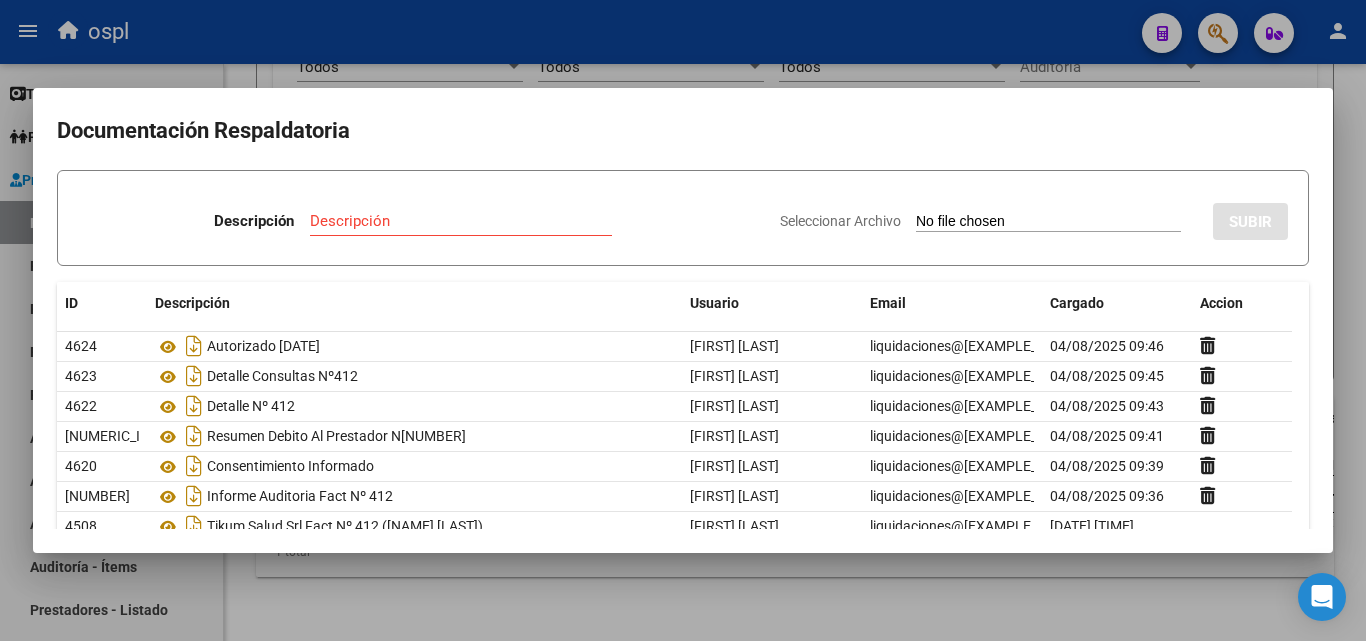click on "Seleccionar Archivo" at bounding box center [1048, 222] 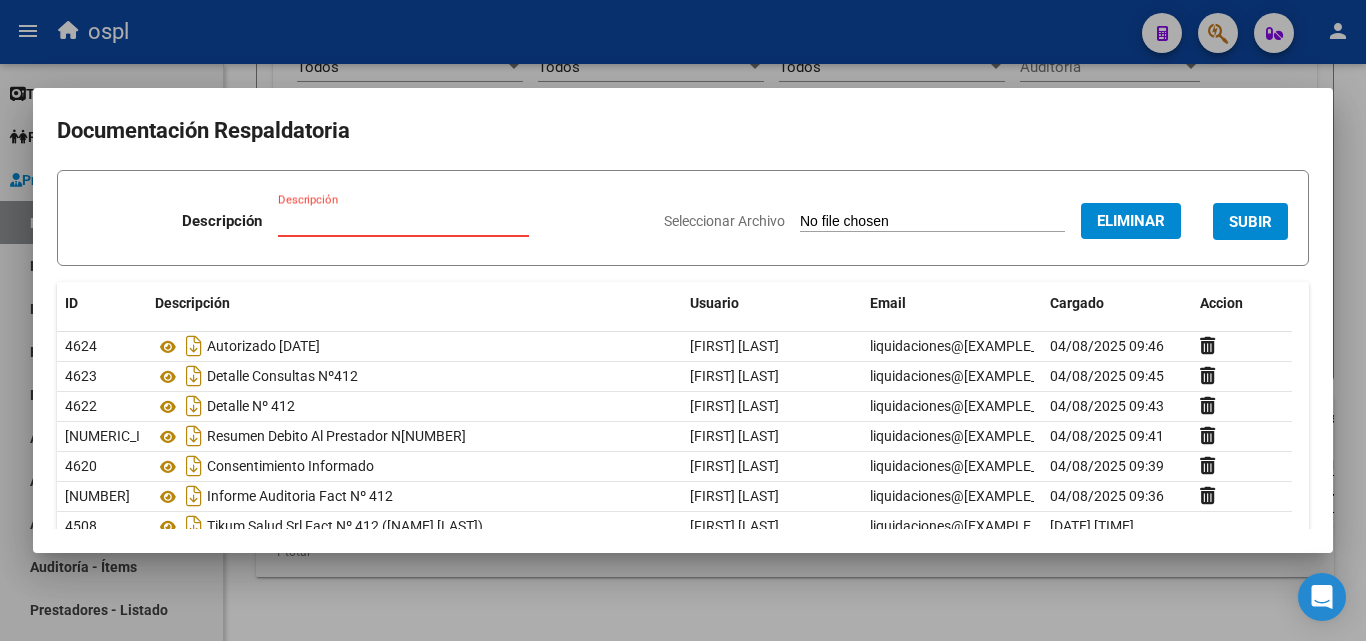 click on "Descripción" at bounding box center [403, 221] 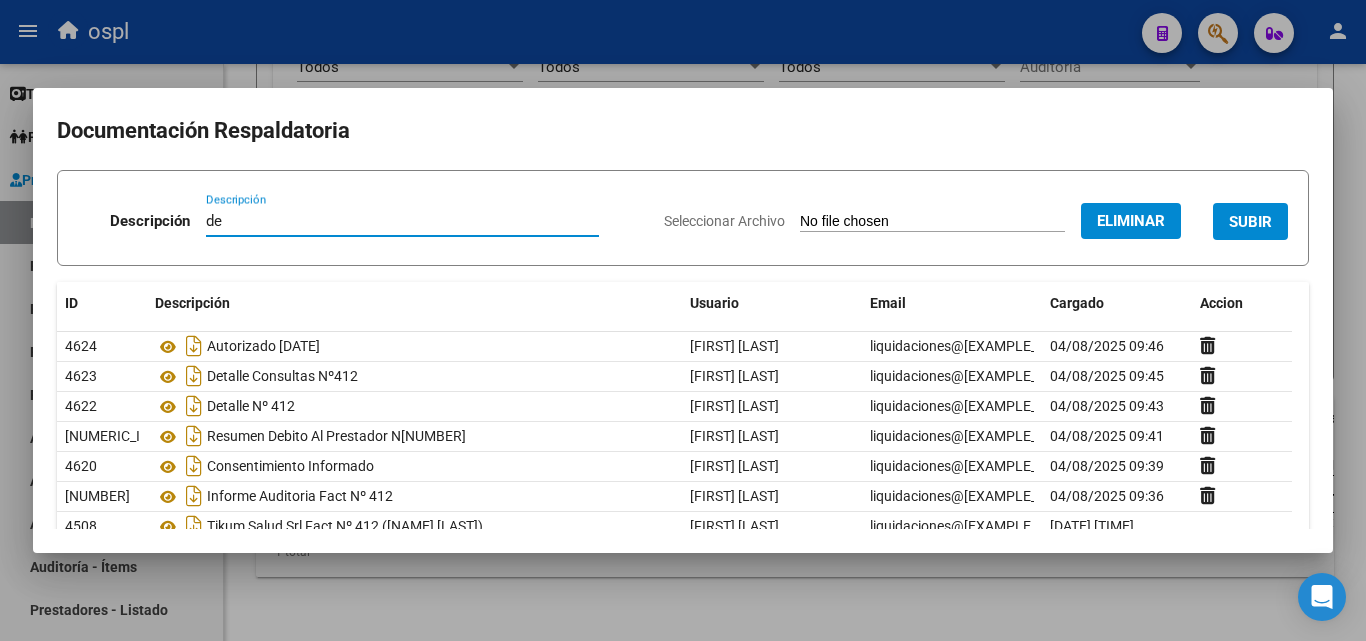 type on "d" 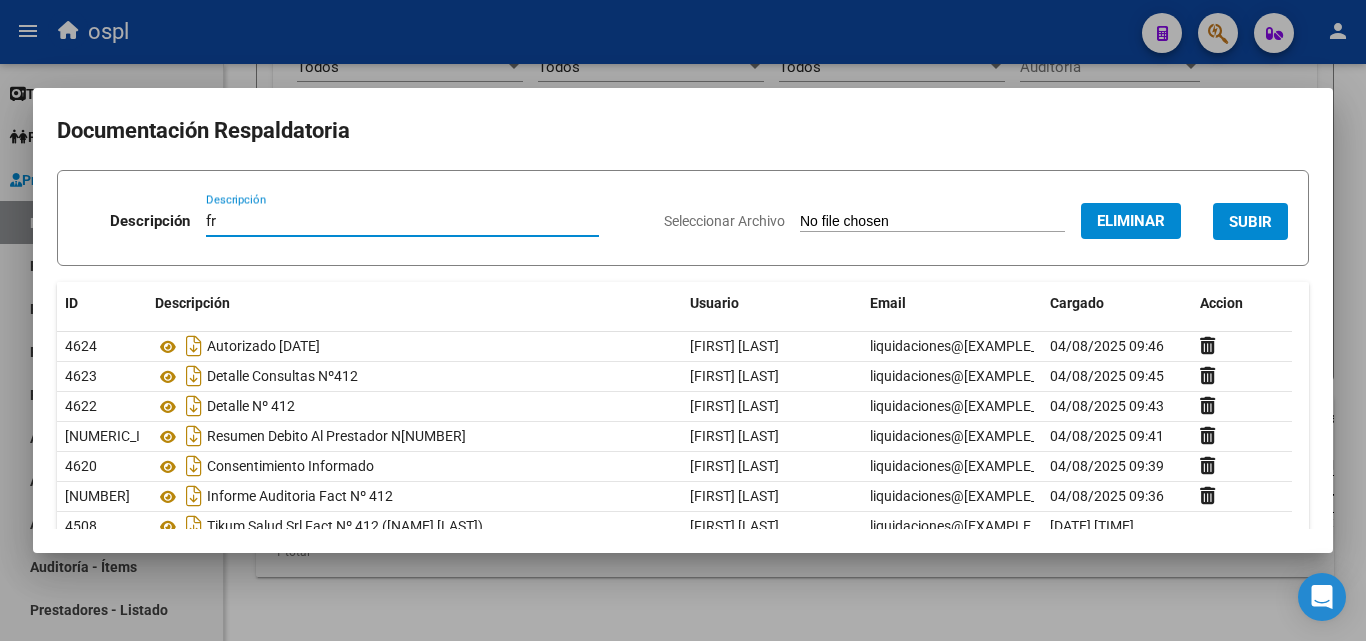 type on "f" 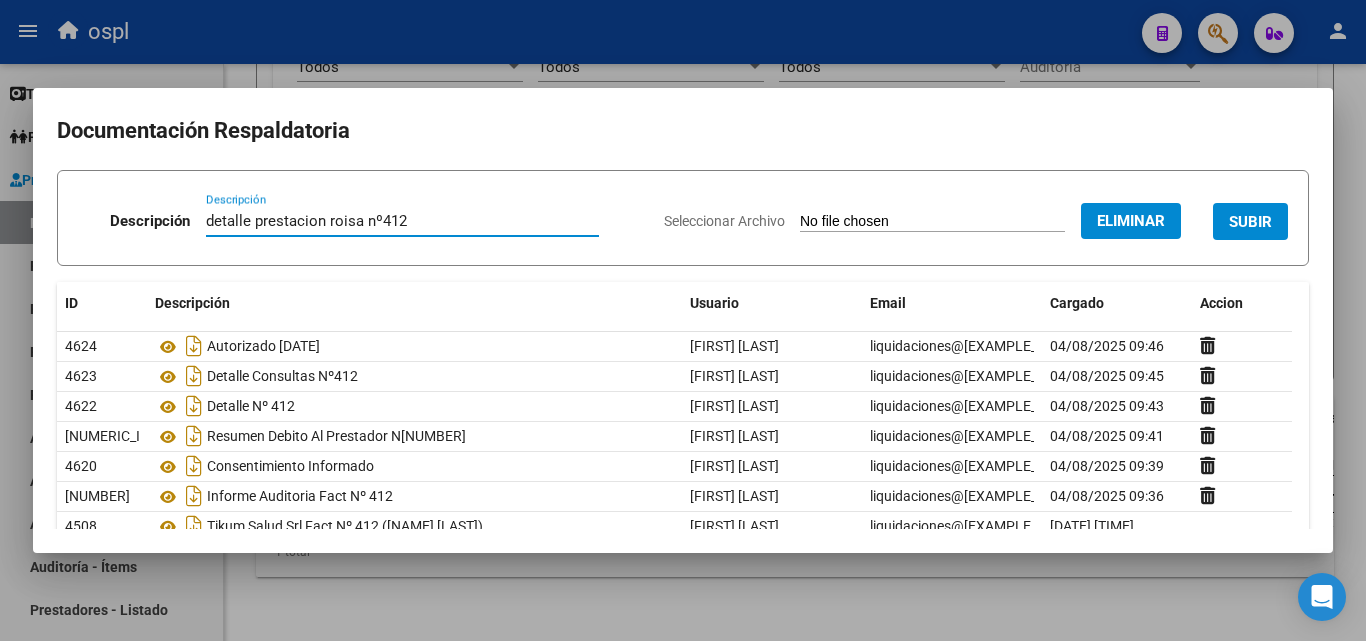 click on "detalle prestacion roisa nº412" at bounding box center [402, 221] 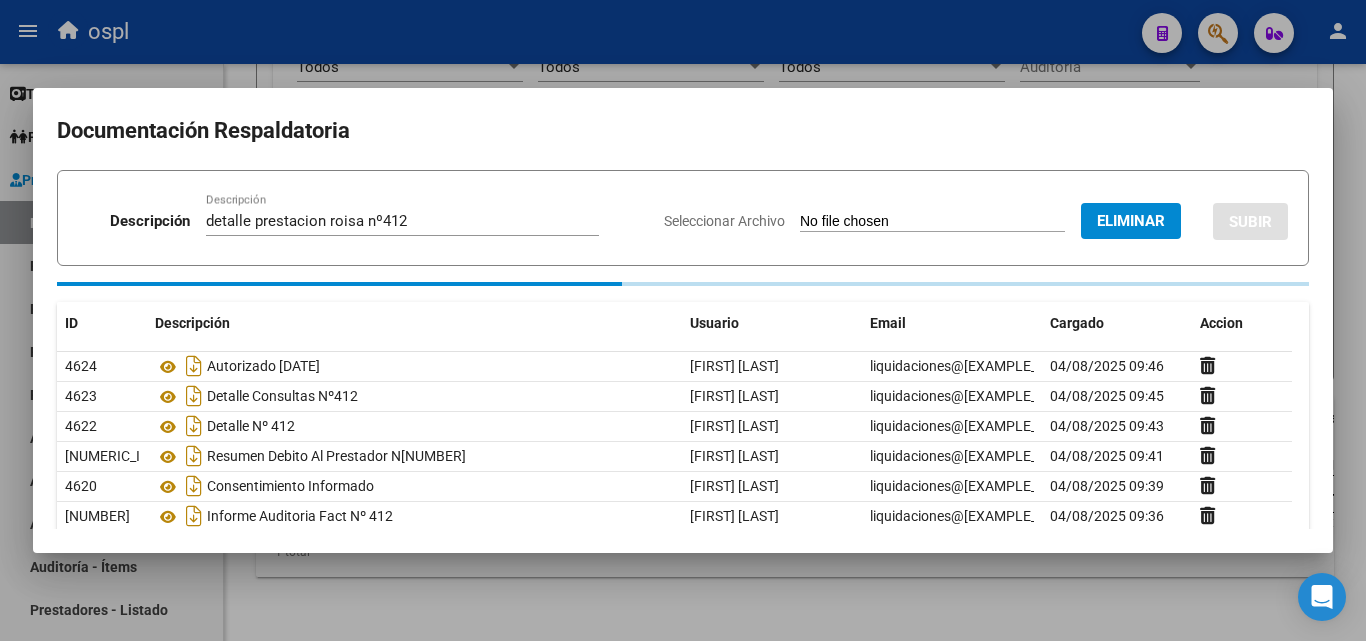 type 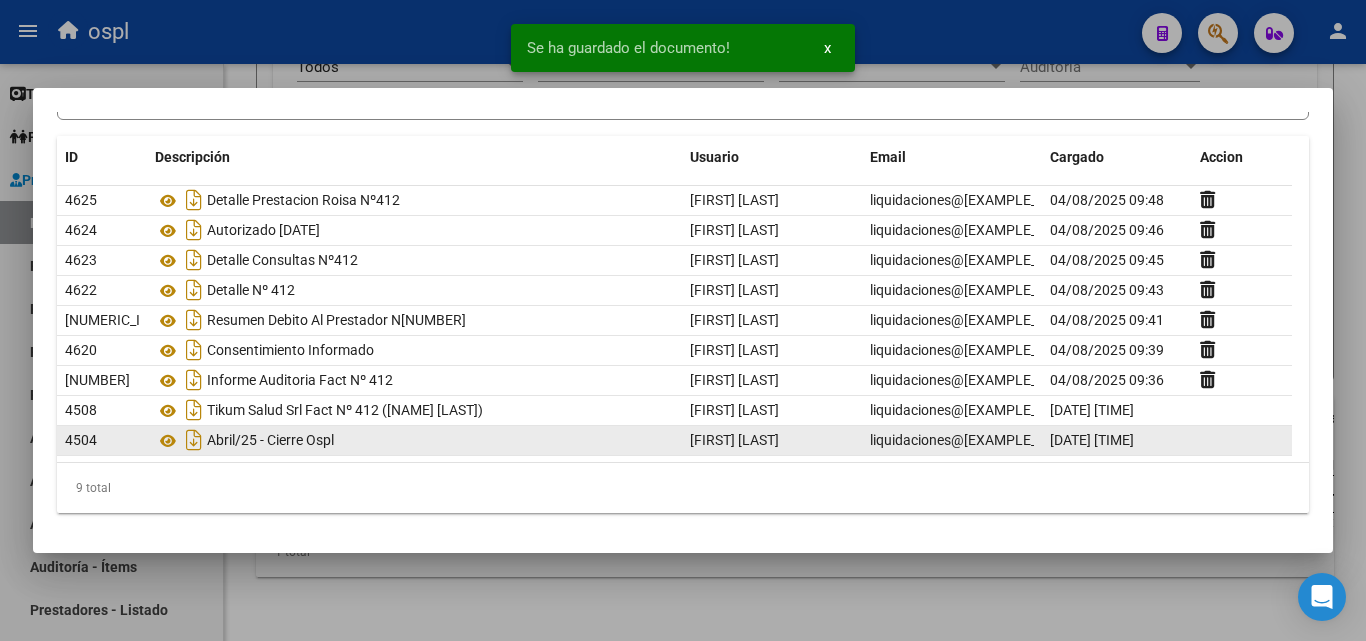 scroll, scrollTop: 0, scrollLeft: 0, axis: both 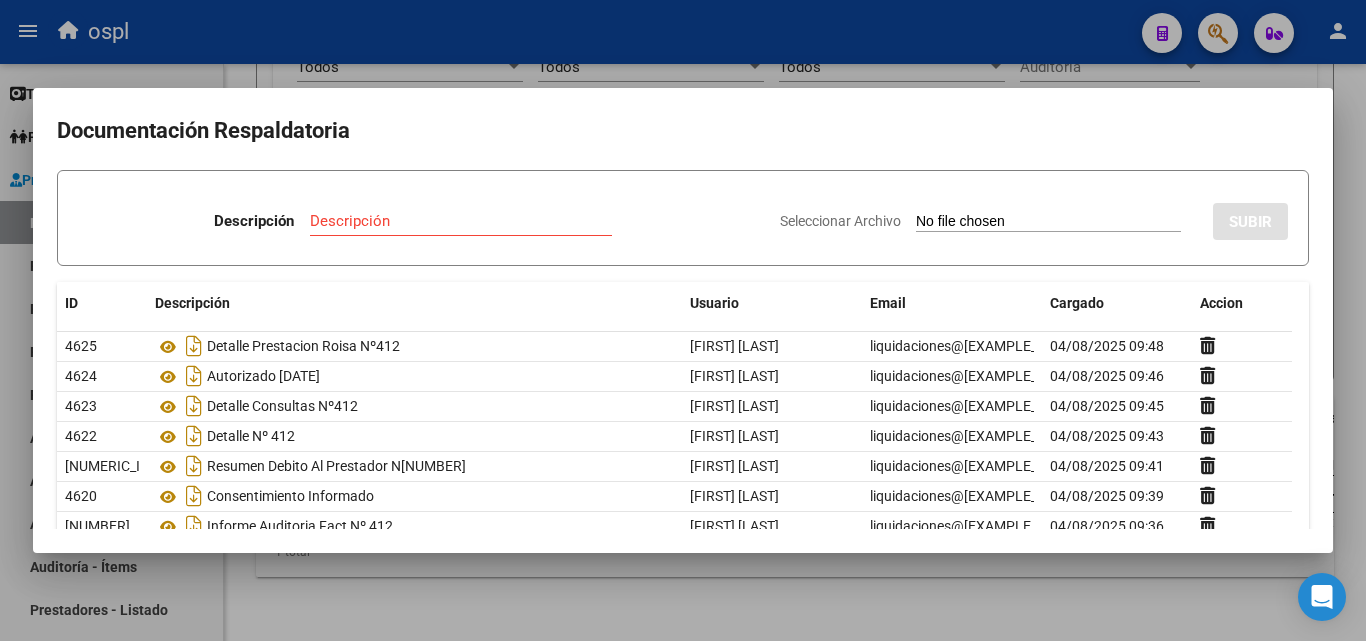 click on "Seleccionar Archivo" at bounding box center [1048, 222] 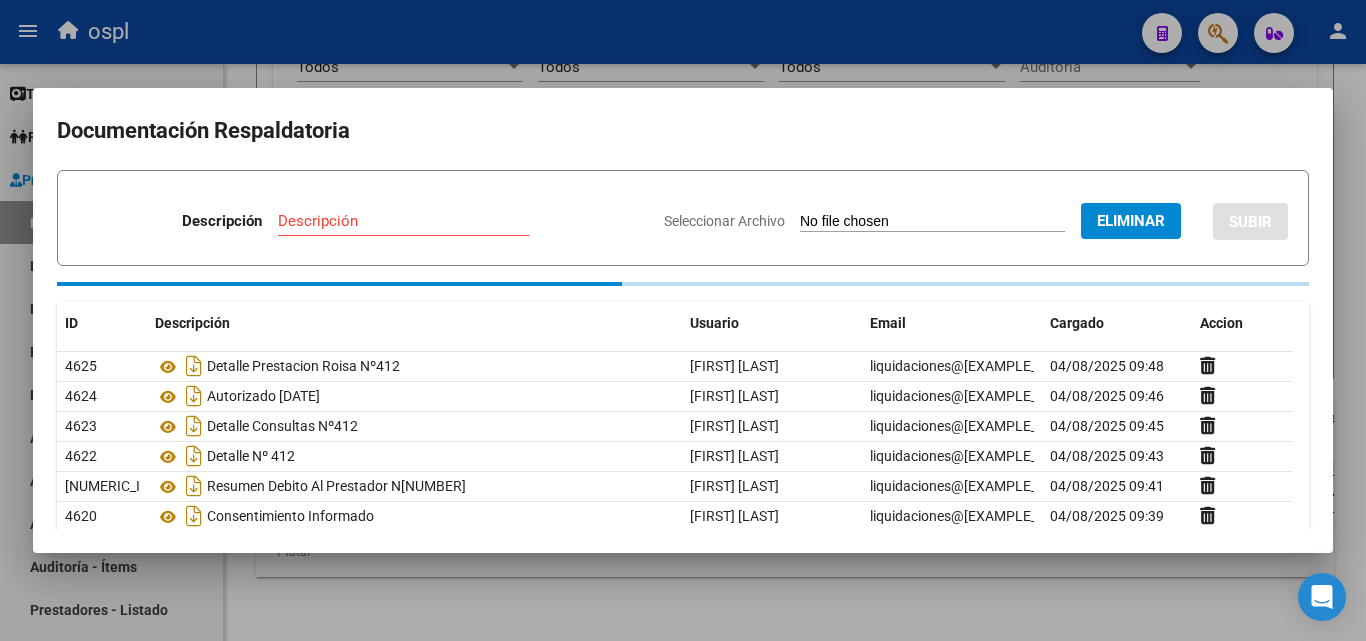 drag, startPoint x: 379, startPoint y: 210, endPoint x: 371, endPoint y: 220, distance: 12.806249 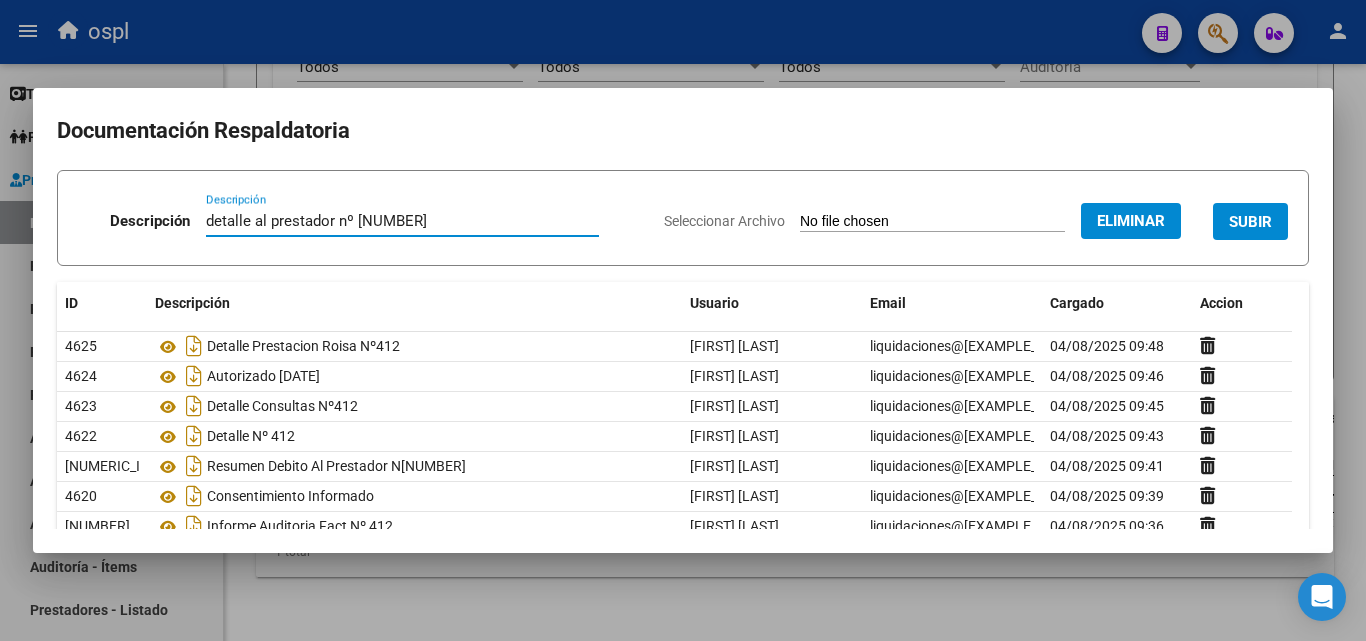 type on "detalle al prestador nº 401" 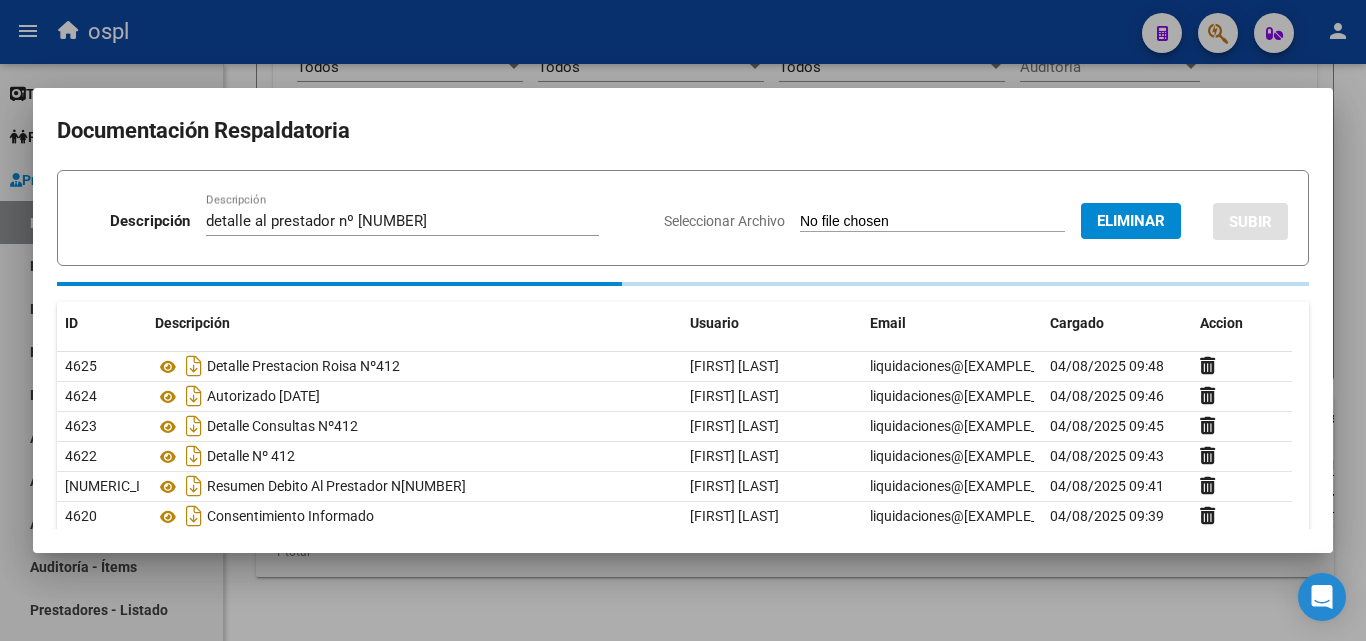 type 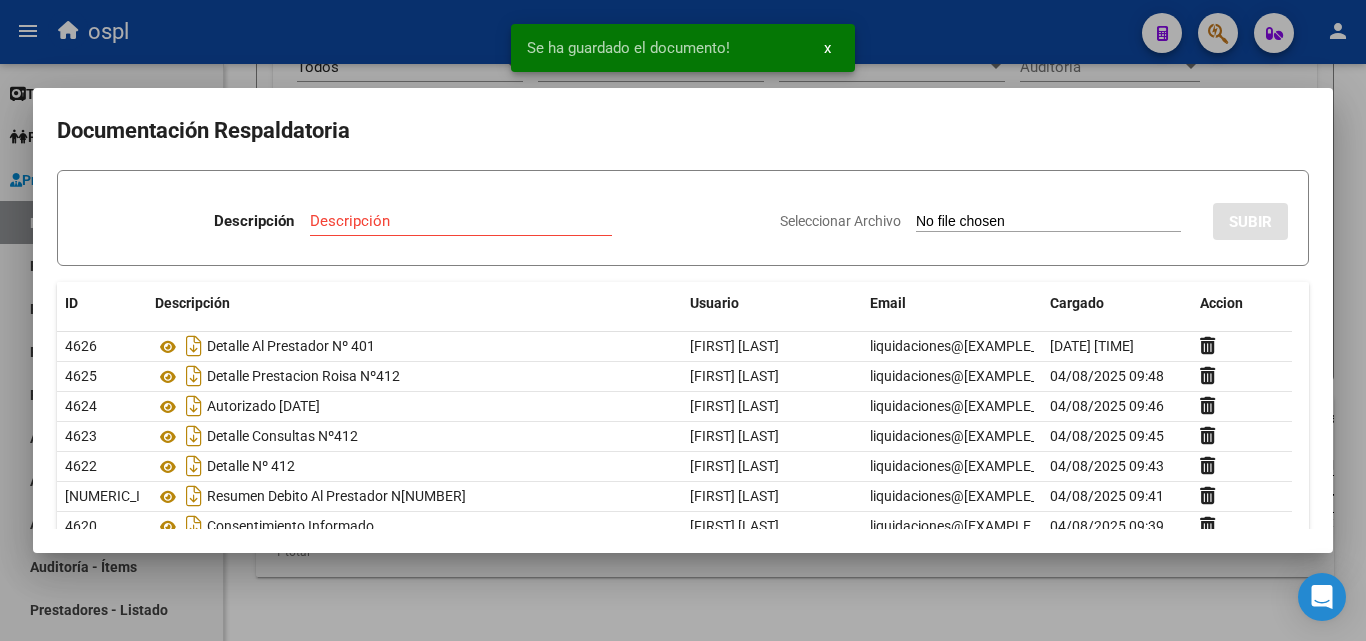 click on "Seleccionar Archivo" at bounding box center (1048, 222) 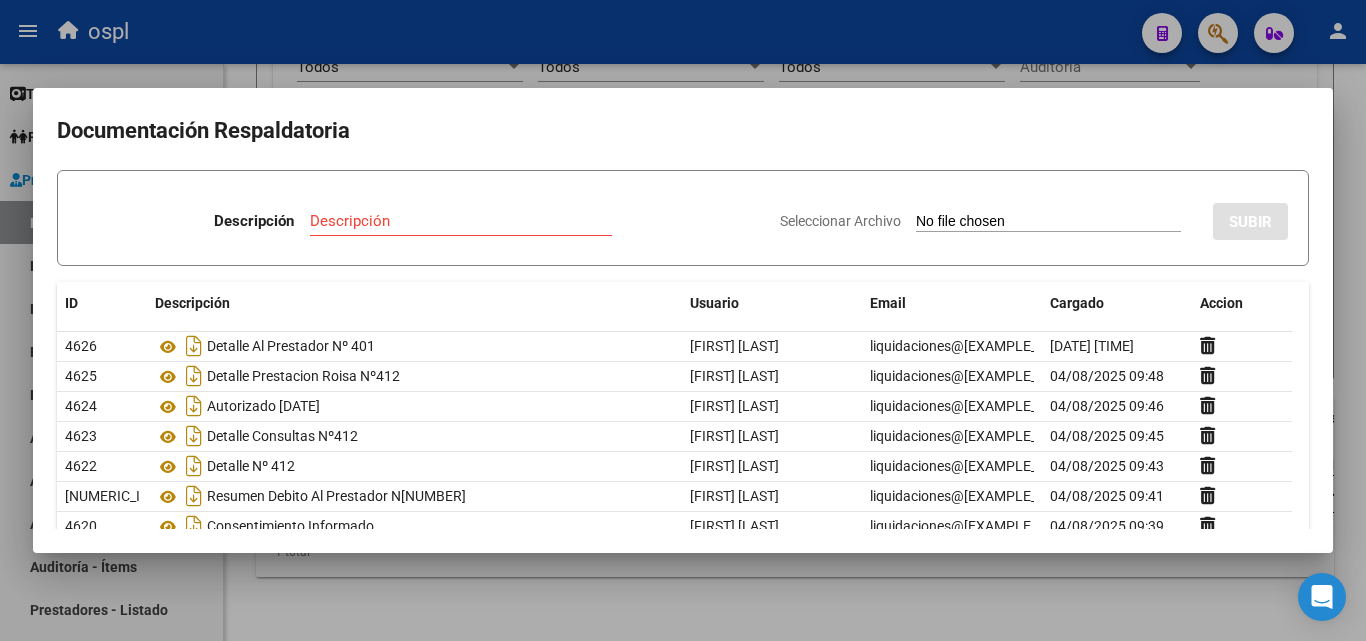 type on "C:\fakepath\Detalle de prestaciones MARZO 2025 - GRUPO ROISA  (5) (1) (1).xlsx" 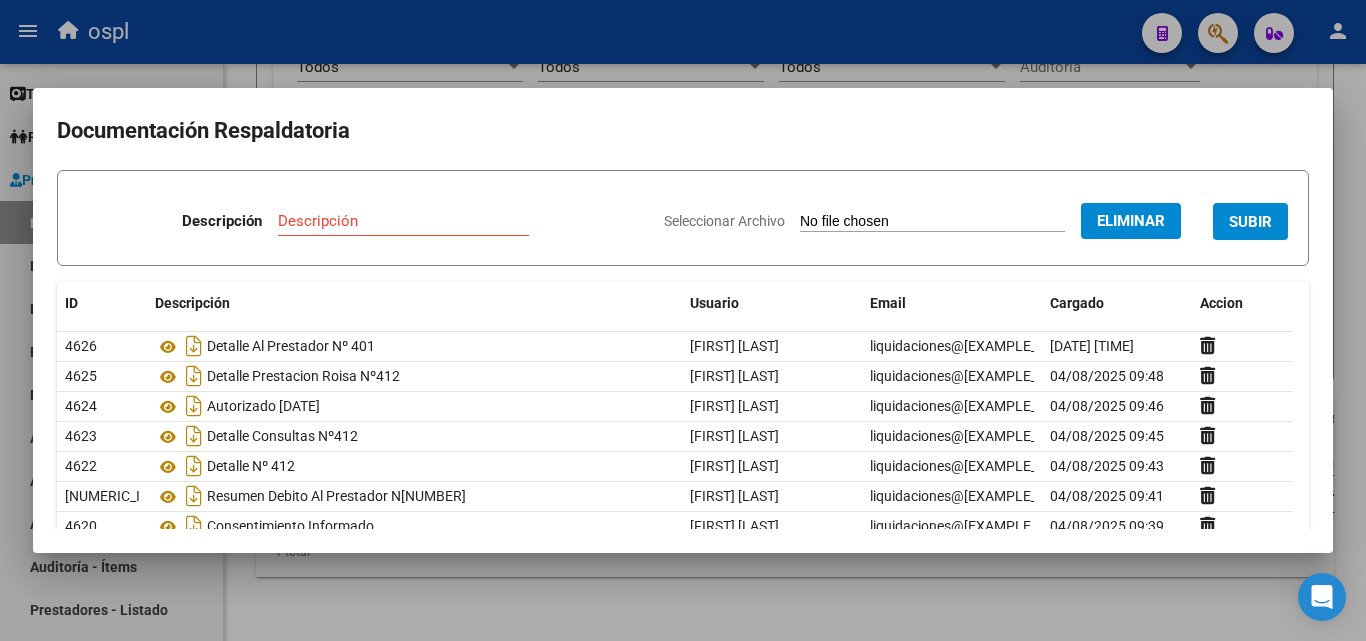 click on "Descripción" at bounding box center [403, 221] 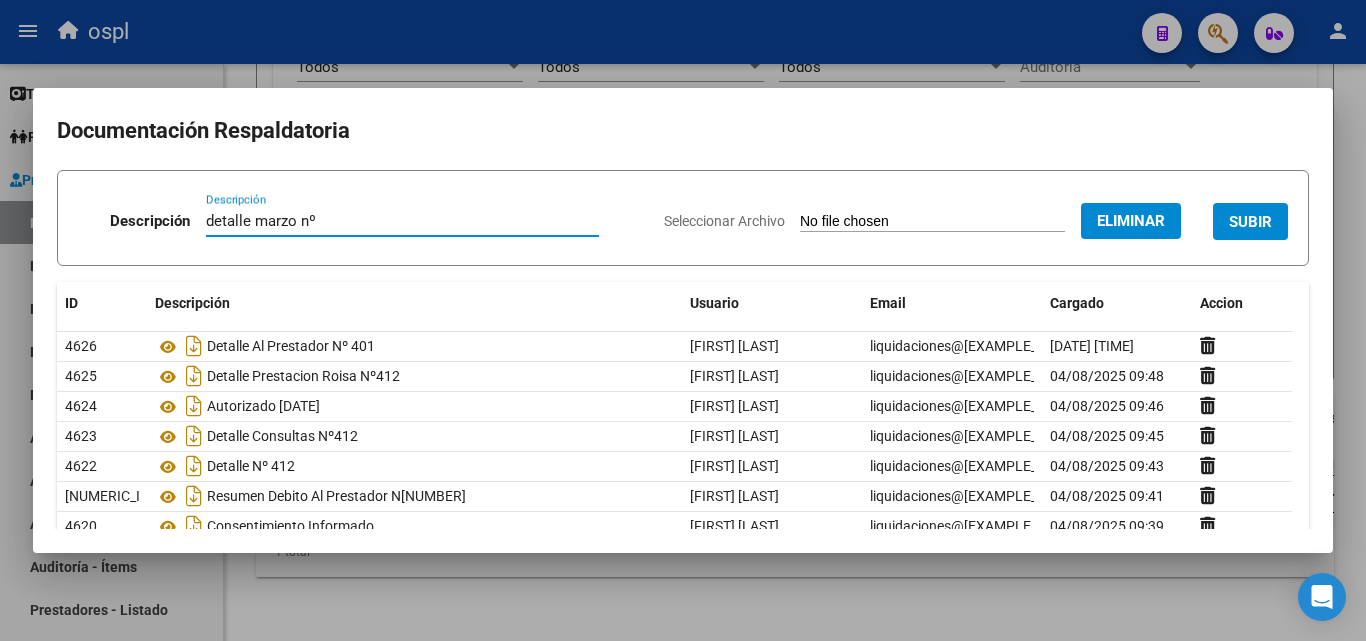 type on "detalle marzo nº401" 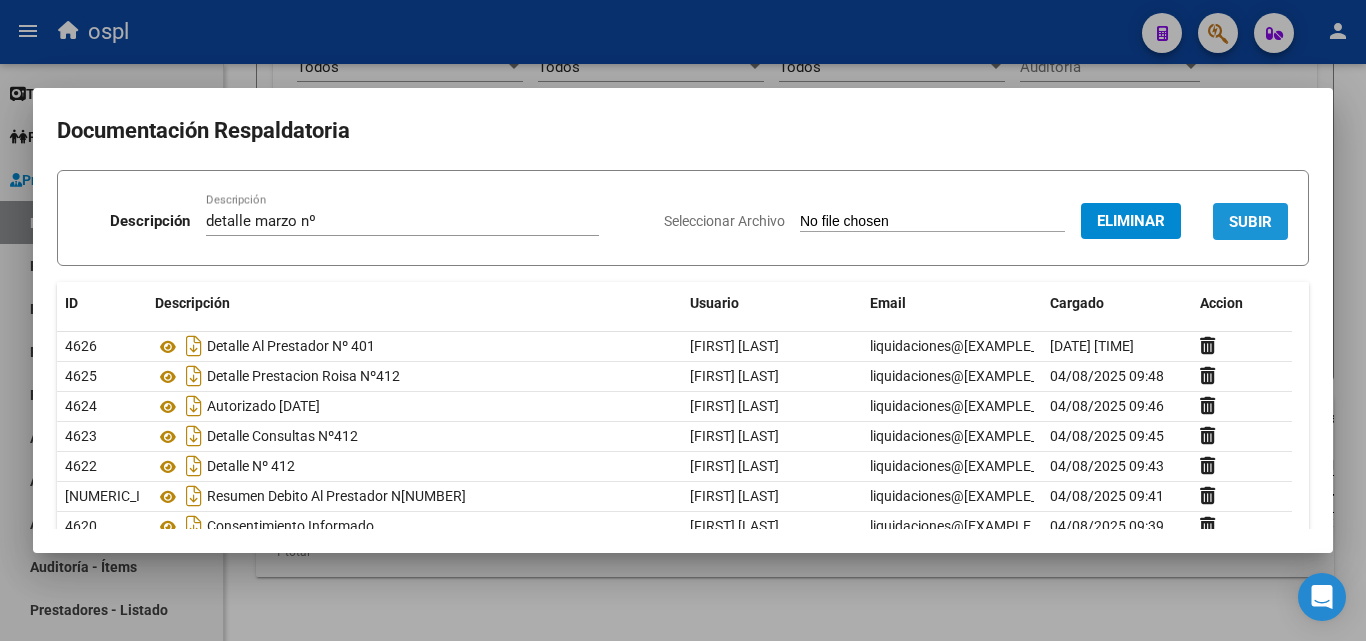 click on "SUBIR" at bounding box center (1250, 222) 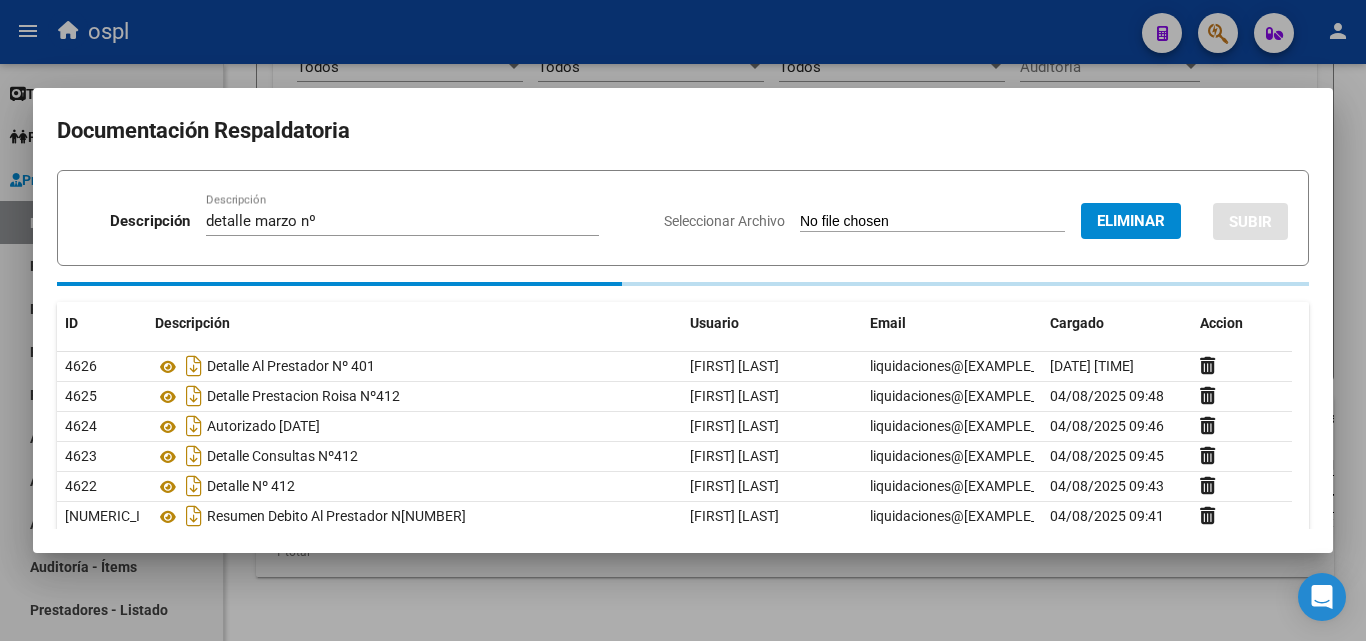 type 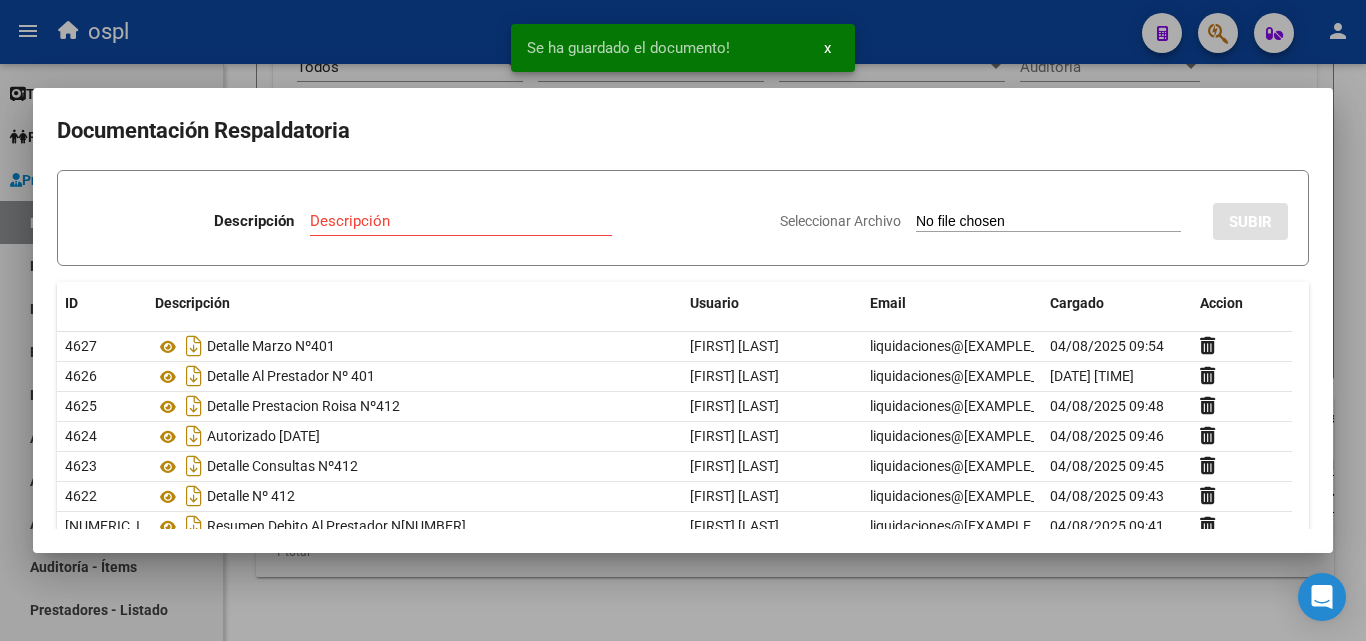 click on "Seleccionar Archivo" at bounding box center [1048, 222] 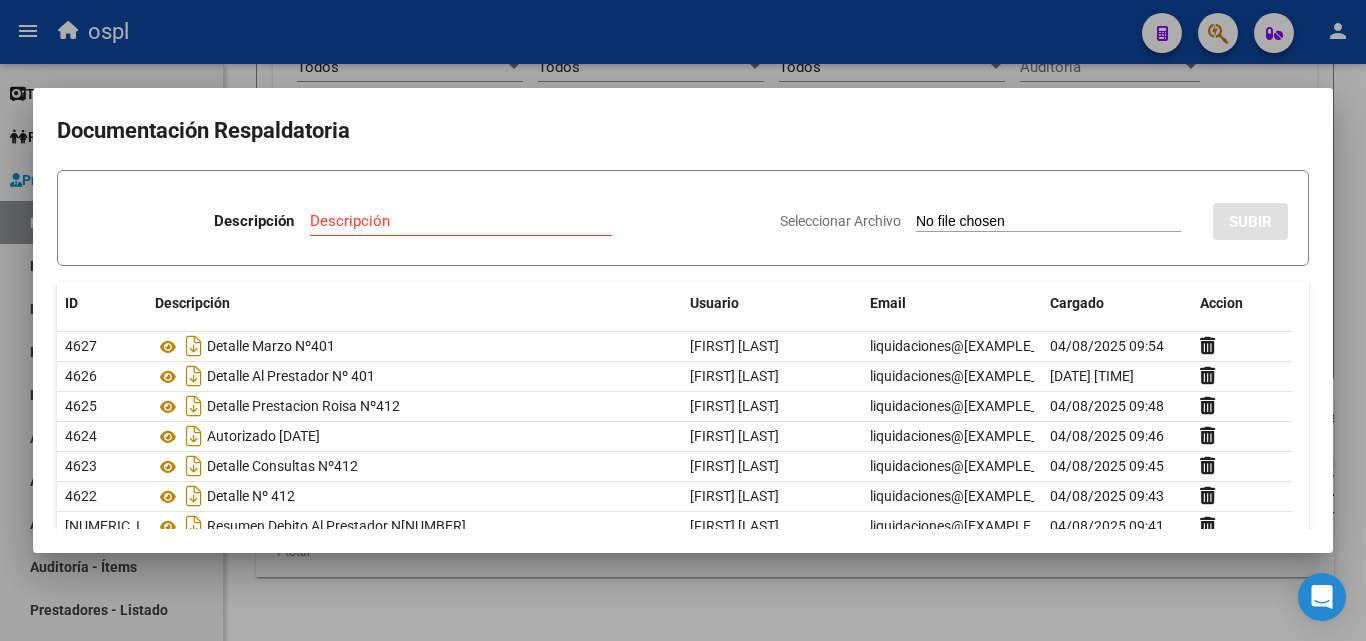 type on "C:\fakepath\DD (2).pdf" 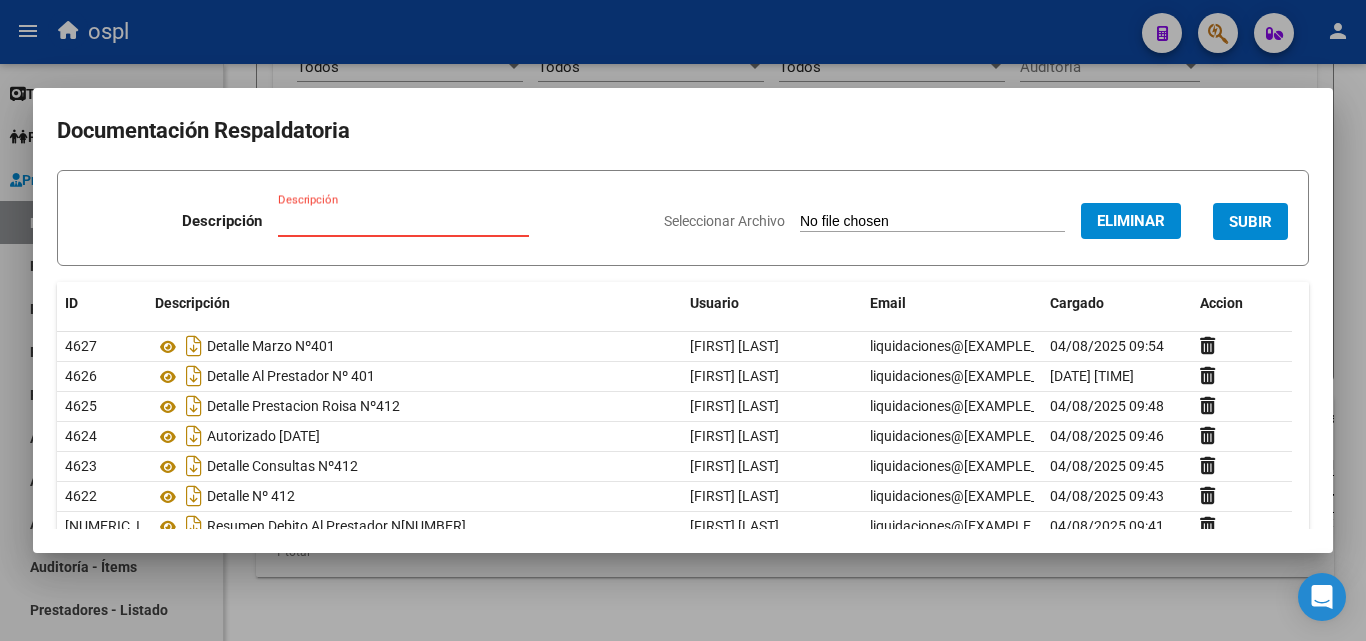 click on "Descripción" at bounding box center [403, 221] 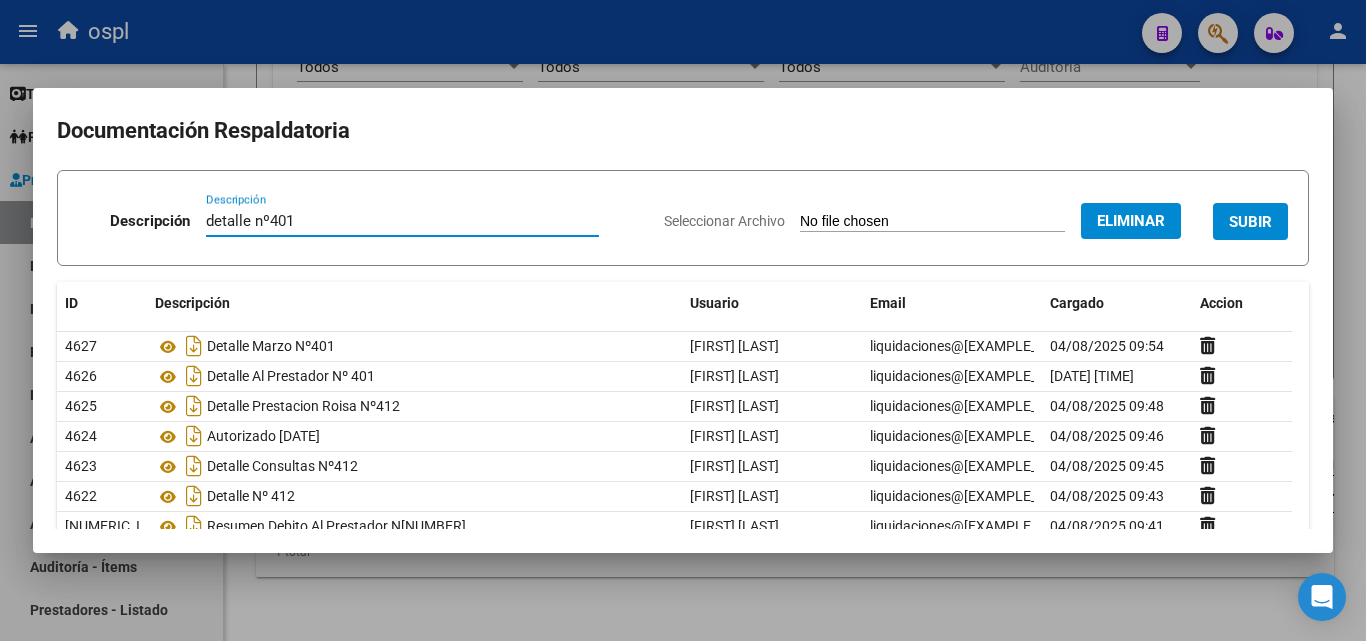 type on "detalle nº401" 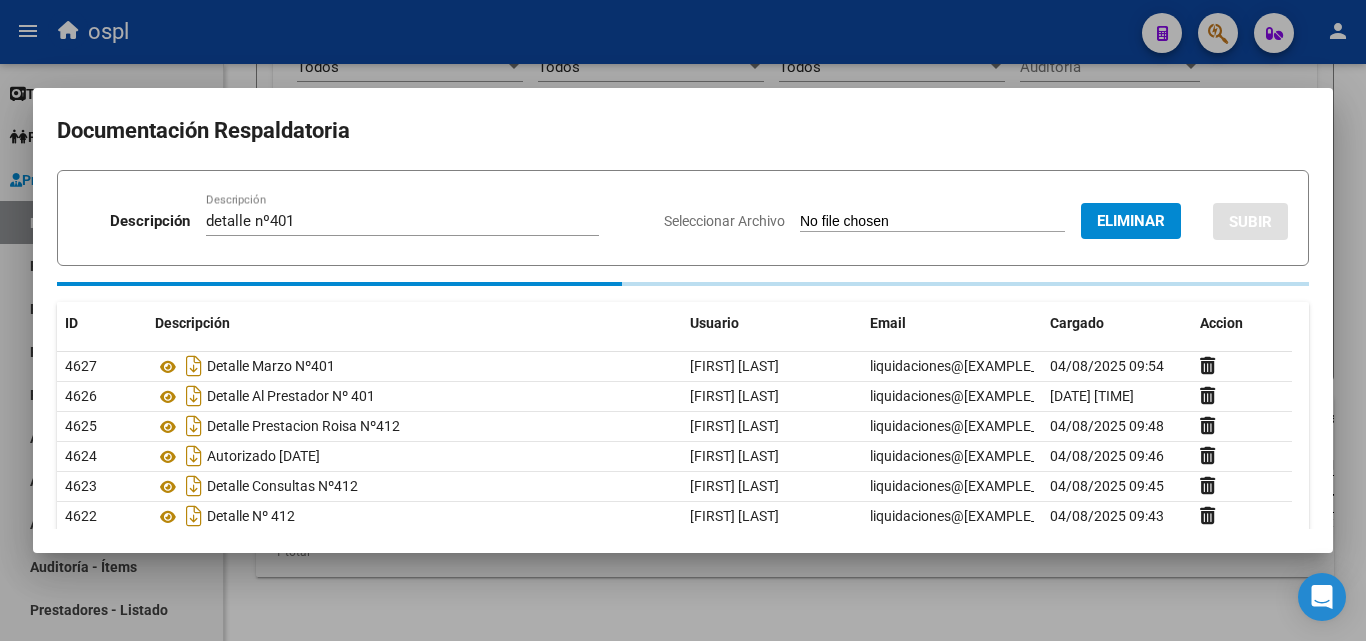type 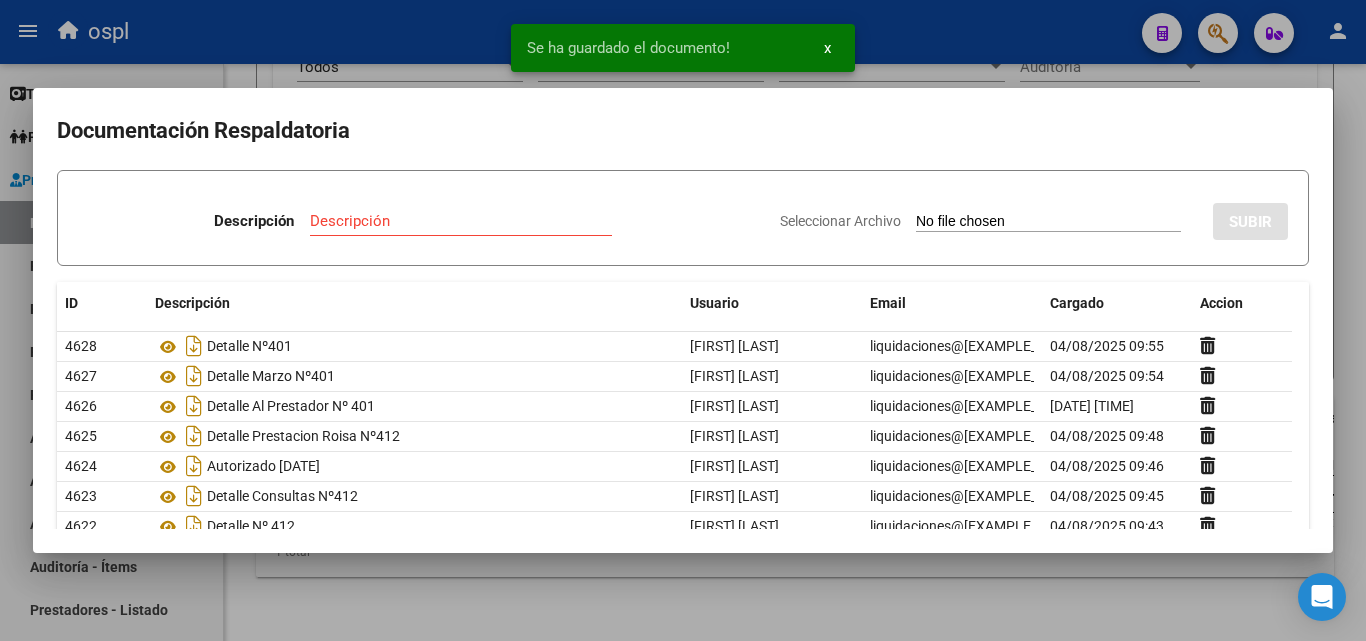 click on "Seleccionar Archivo" at bounding box center (1048, 222) 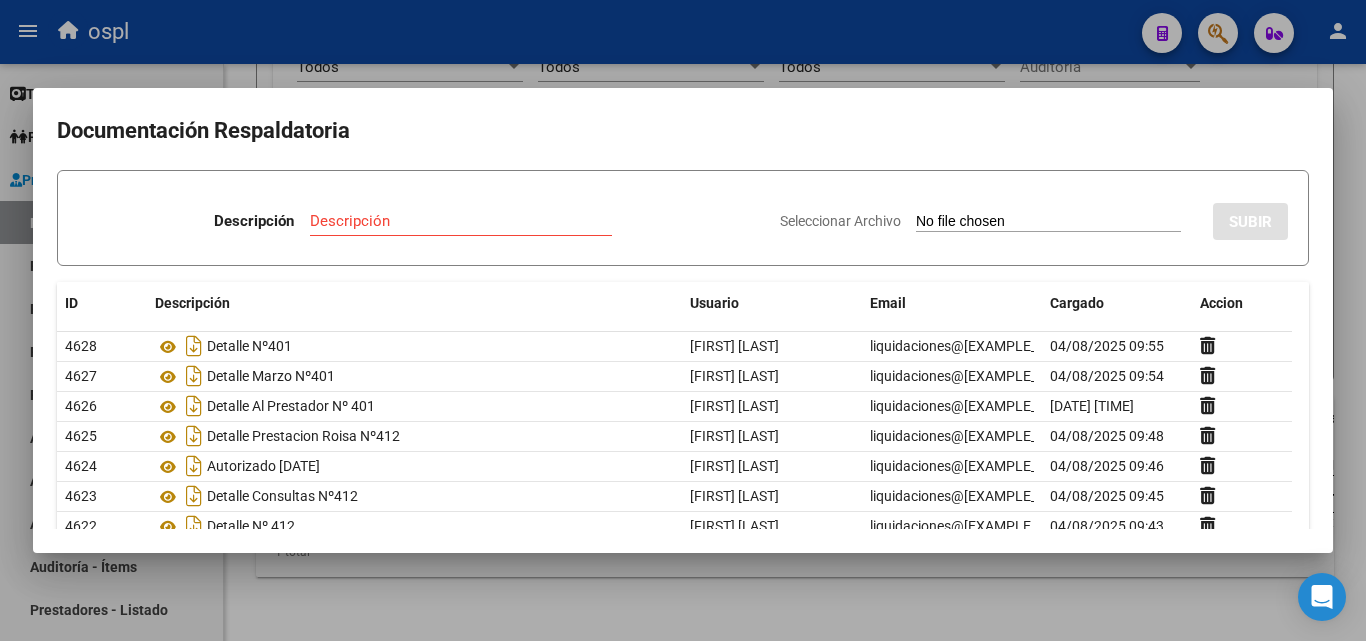 click on "Seleccionar Archivo" at bounding box center (1048, 222) 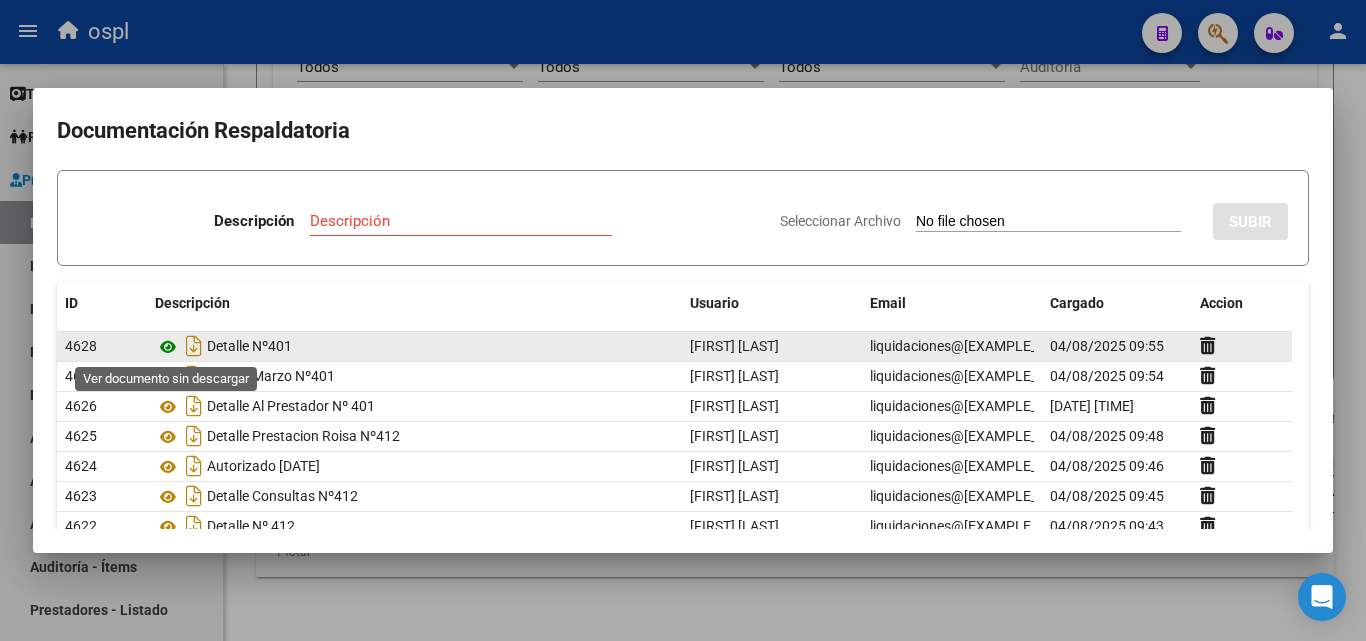 click 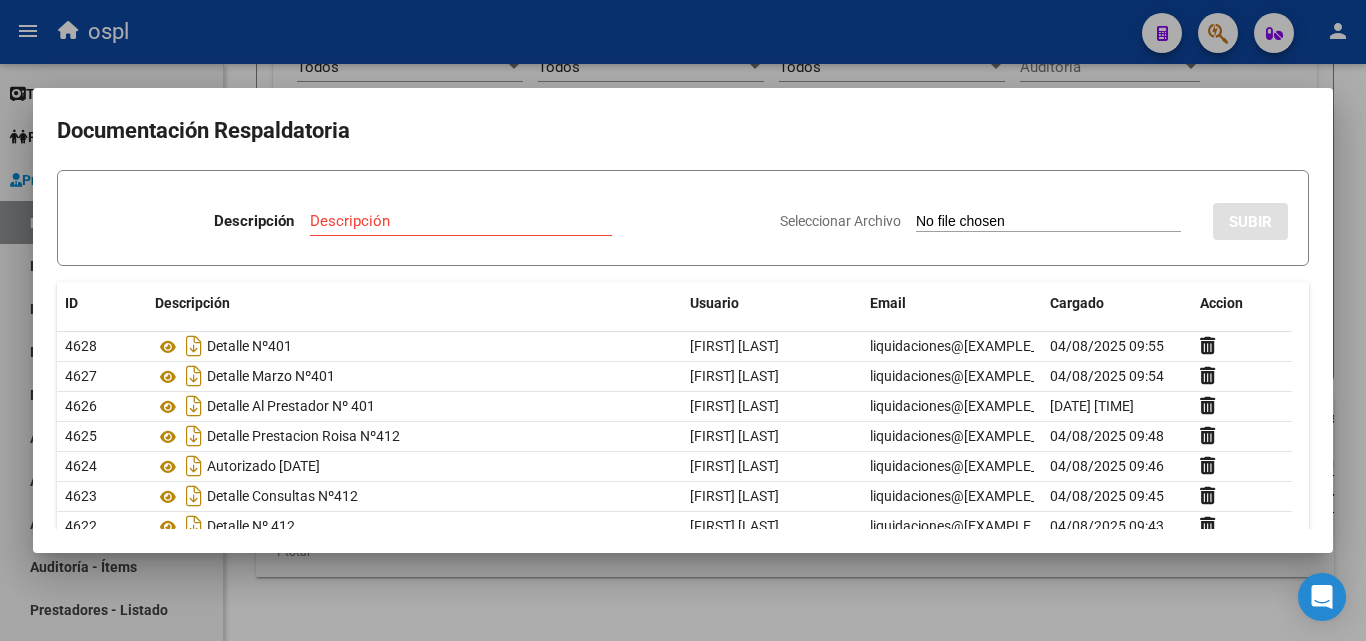 click on "Seleccionar Archivo" at bounding box center (1048, 222) 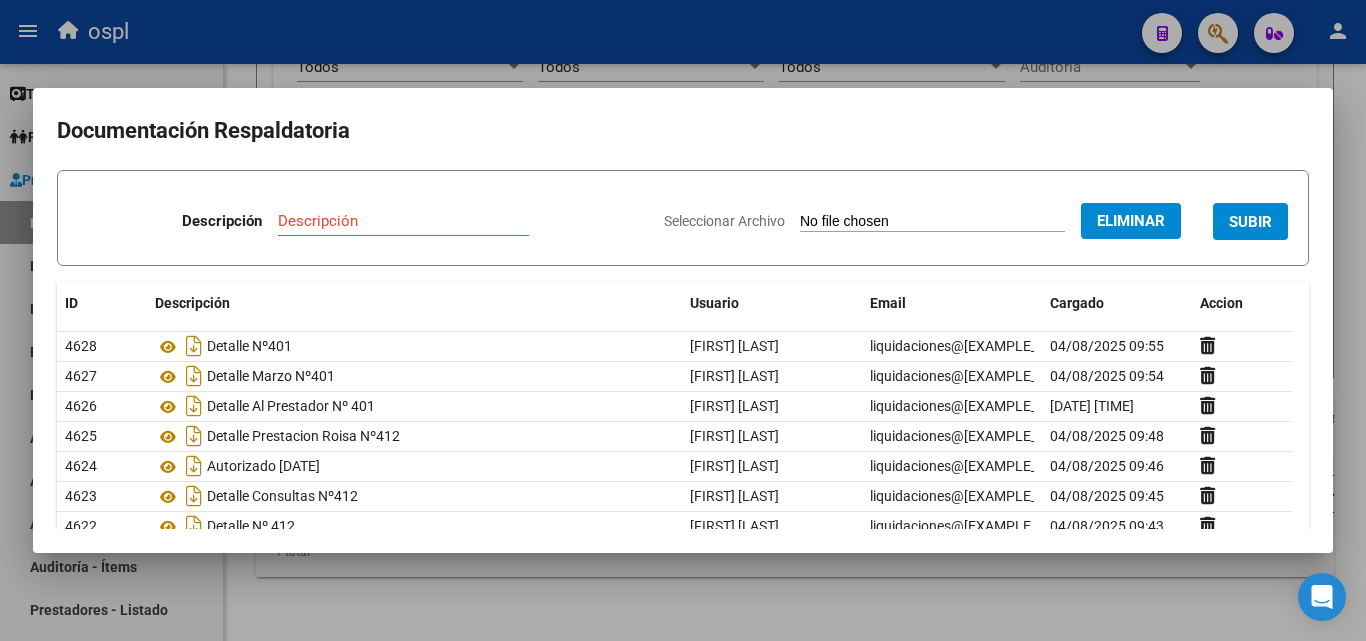 click on "Descripción" at bounding box center (403, 221) 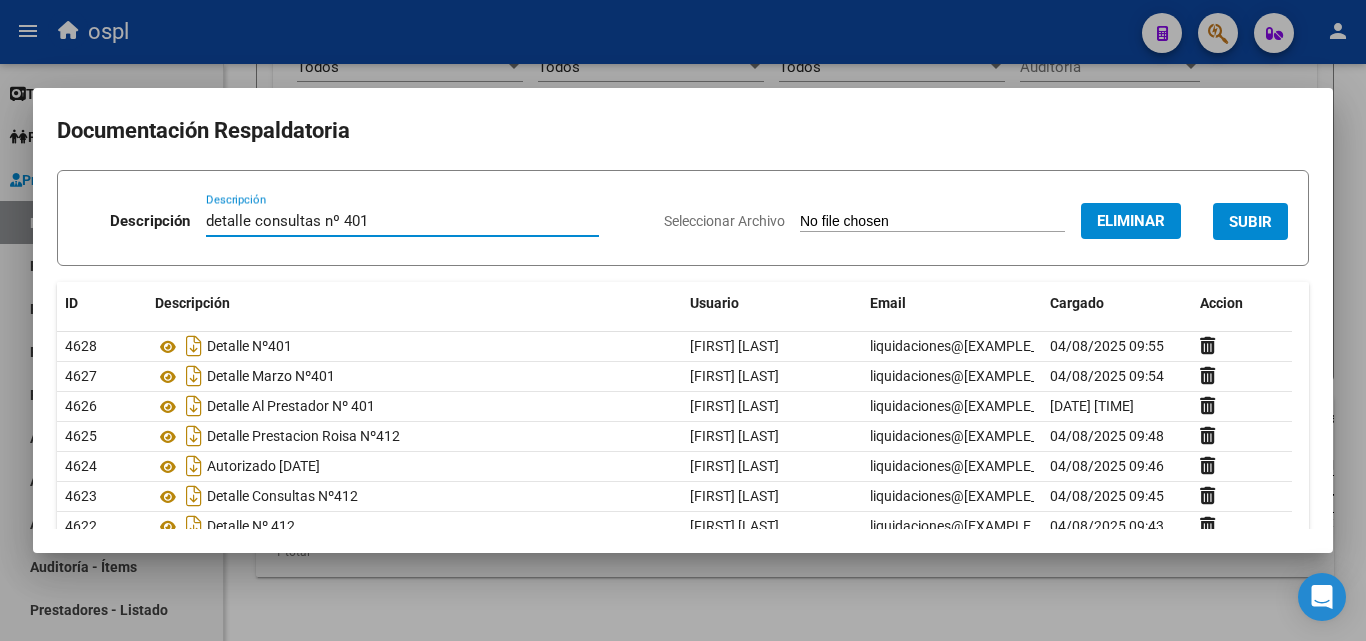 type on "detalle consultas nº 401" 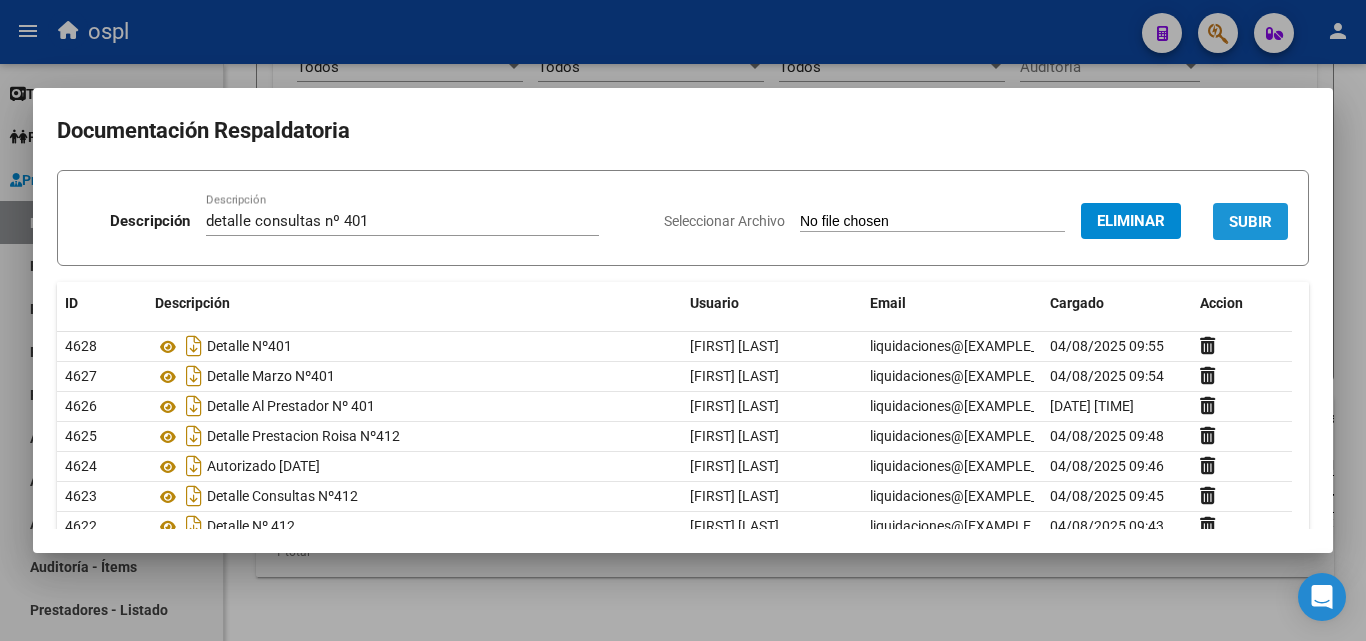 click on "SUBIR" at bounding box center (1250, 222) 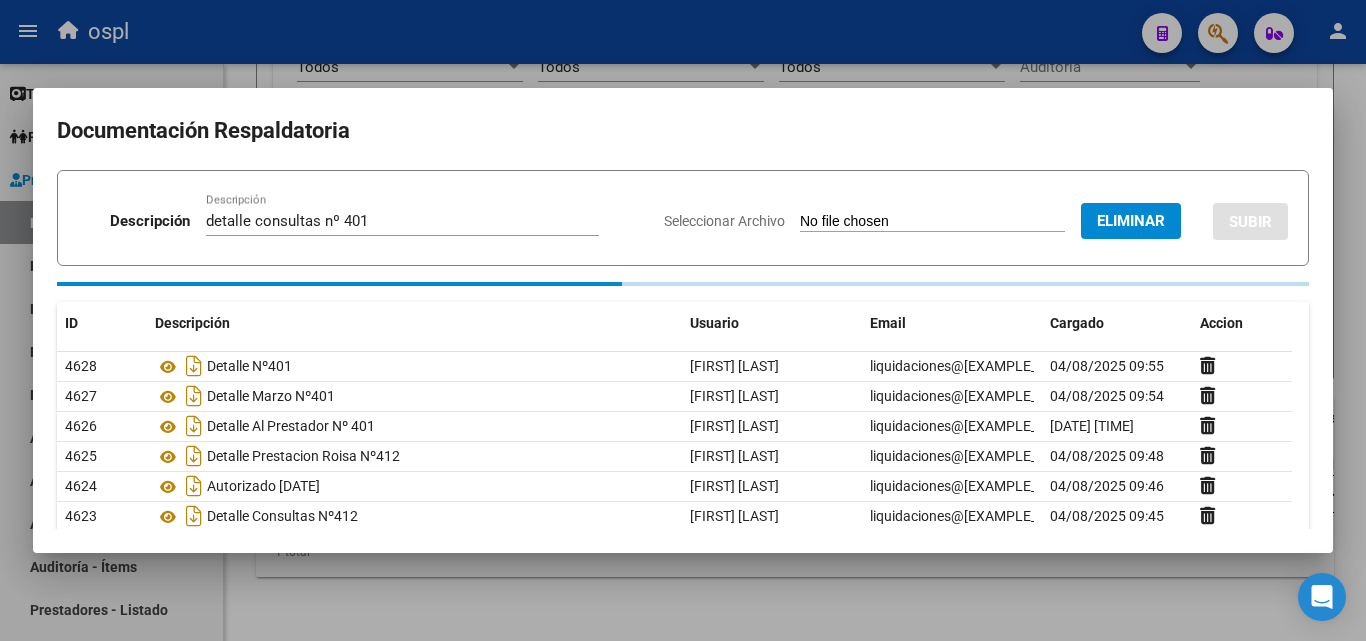 type 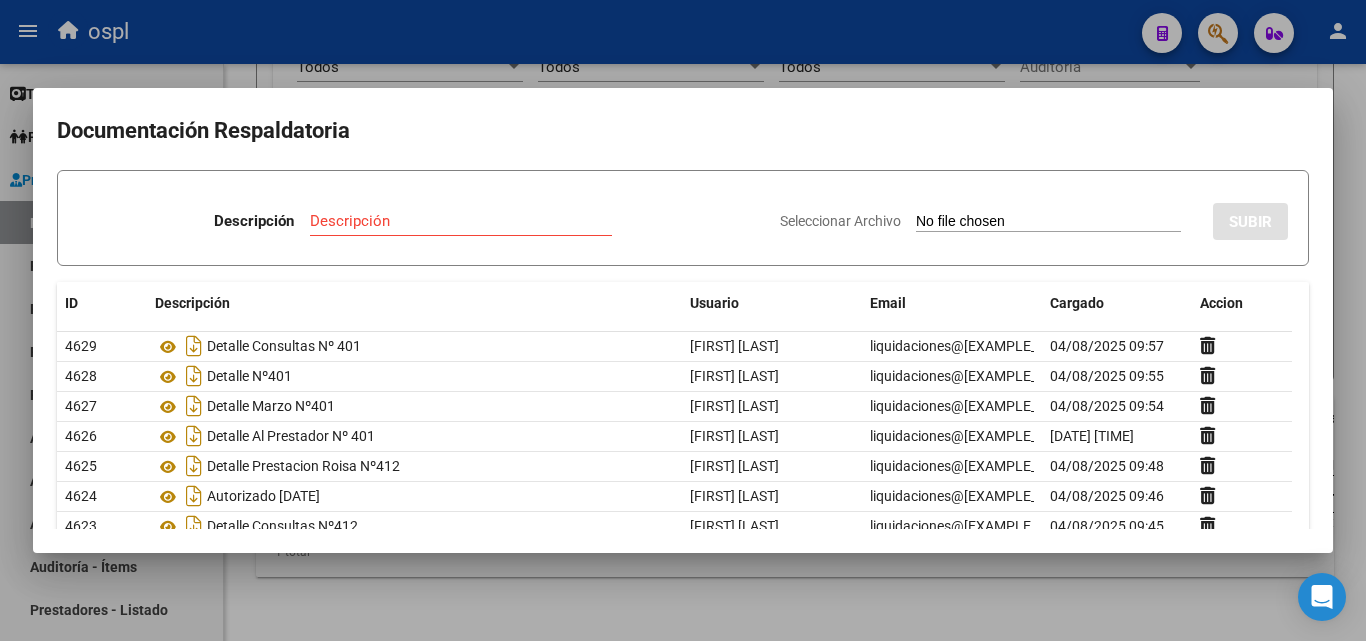 click on "Seleccionar Archivo" at bounding box center [1048, 222] 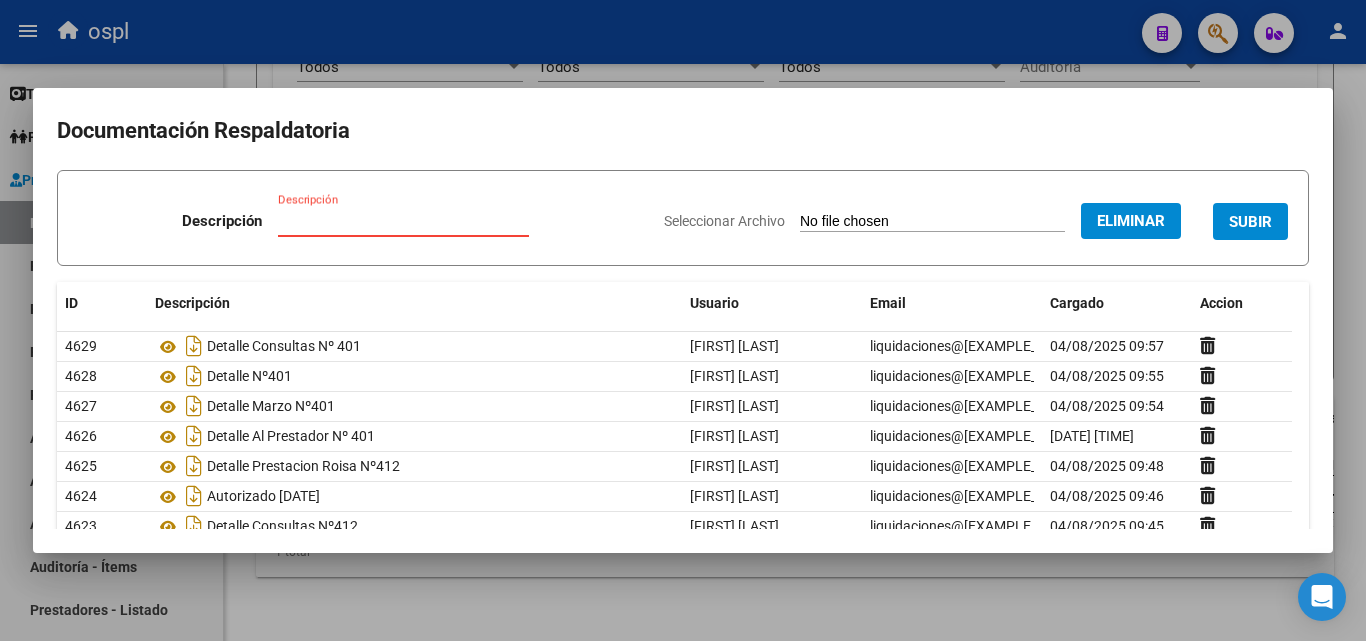 click on "Descripción" at bounding box center [403, 221] 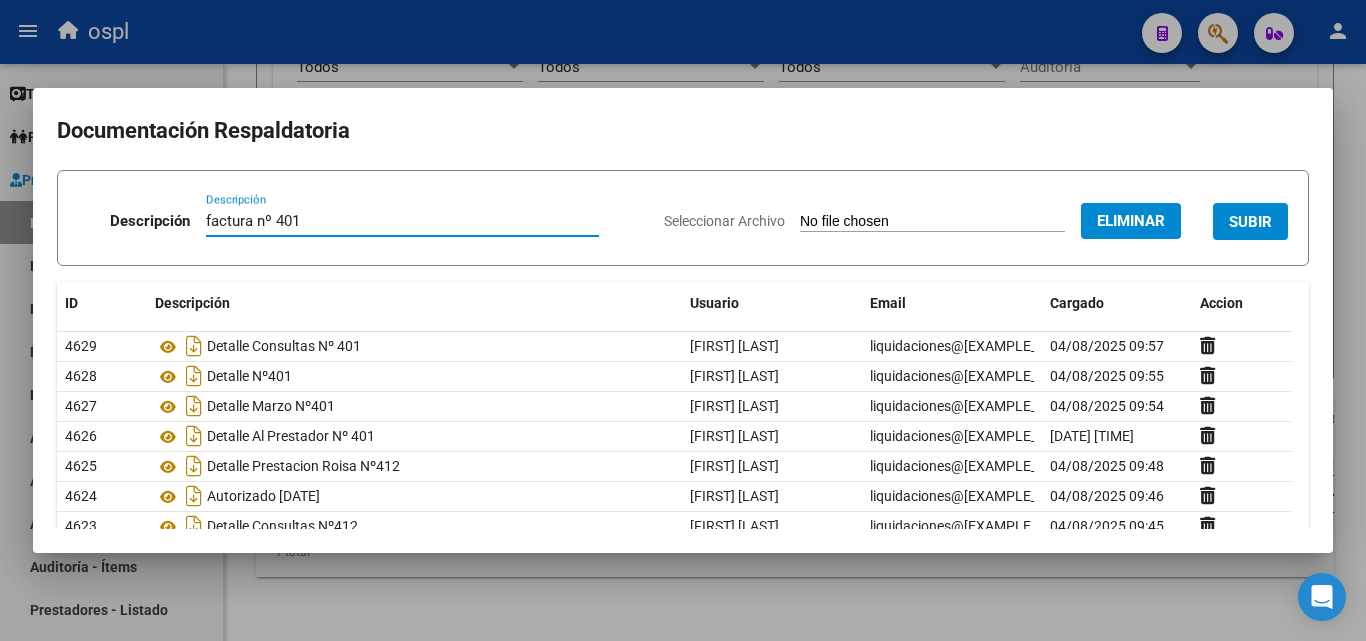 drag, startPoint x: 204, startPoint y: 218, endPoint x: 219, endPoint y: 233, distance: 21.213203 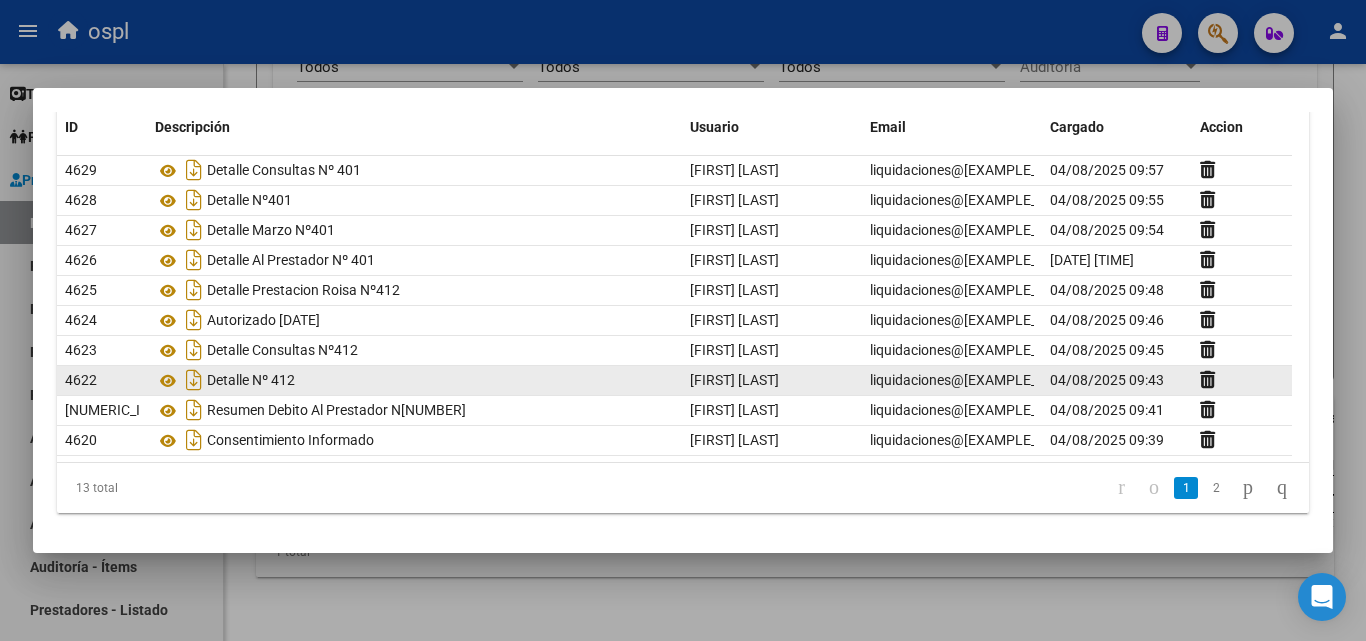 scroll, scrollTop: 0, scrollLeft: 0, axis: both 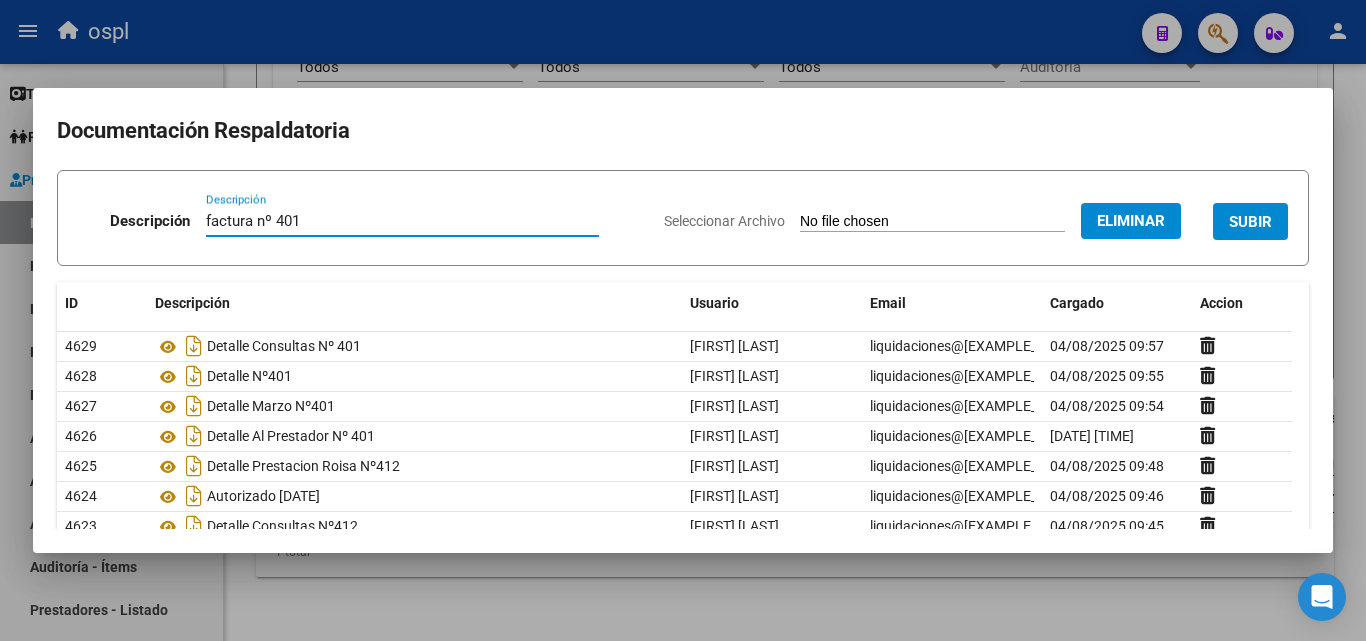 type on "factura nº 401" 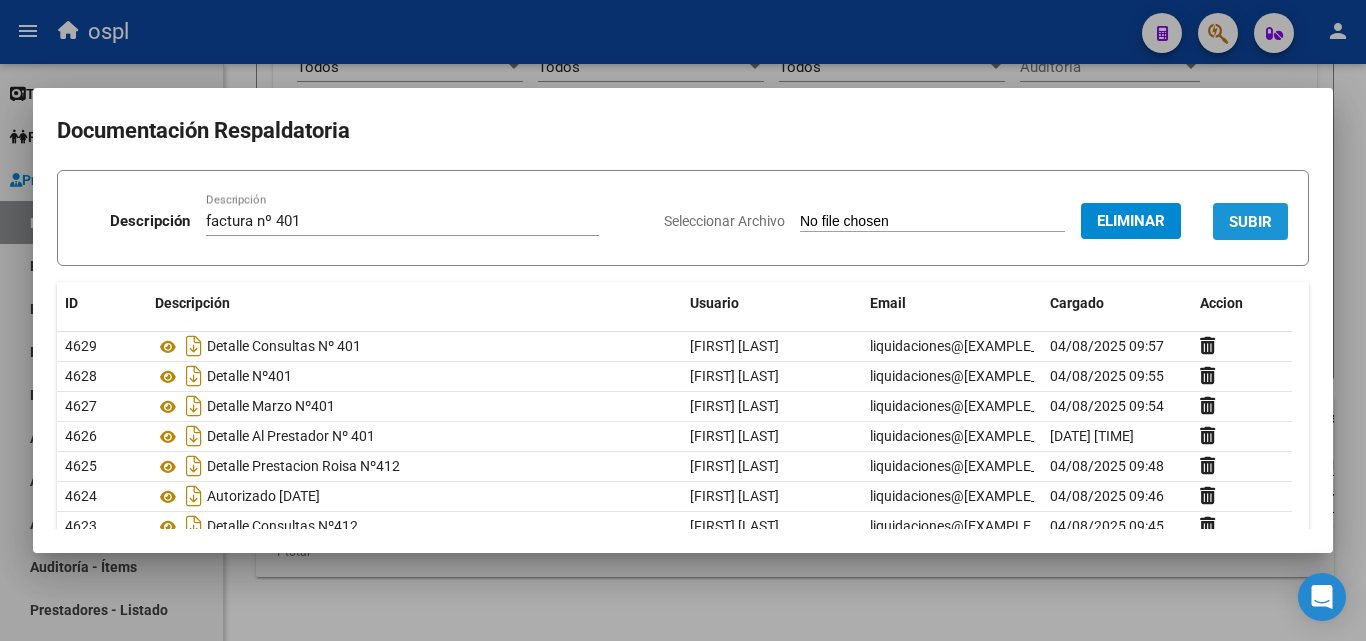 click on "SUBIR" at bounding box center (1250, 222) 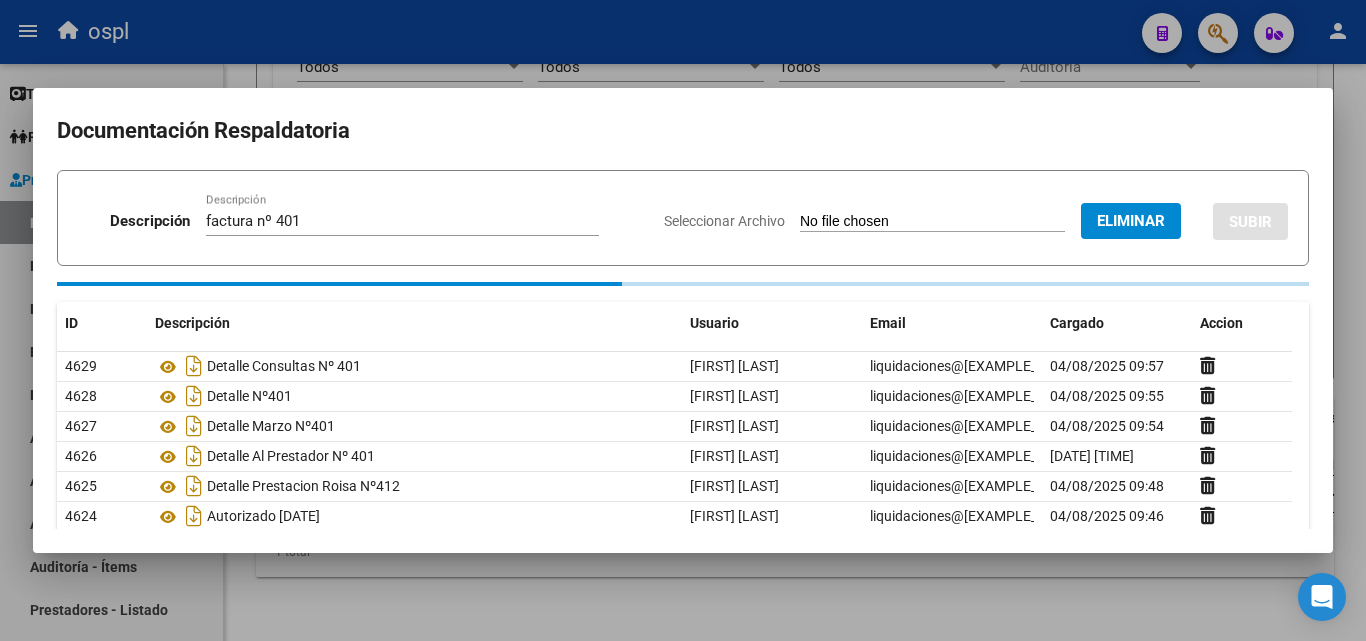 type 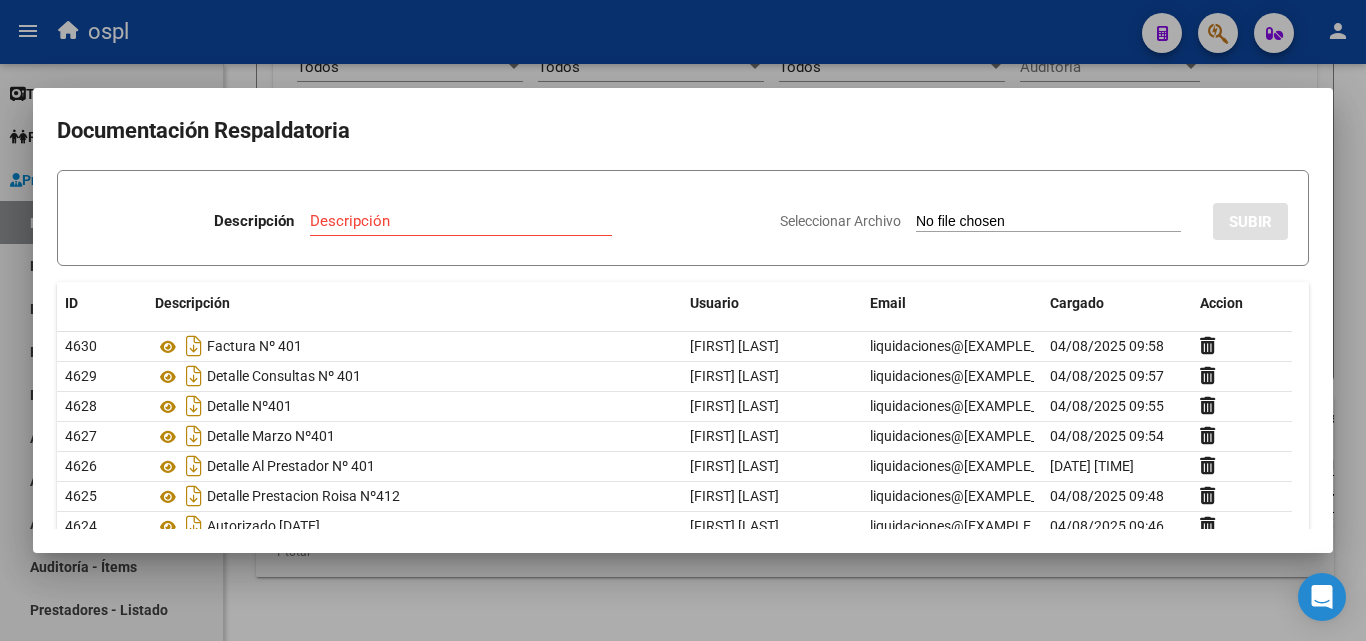 click on "Seleccionar Archivo" at bounding box center (1048, 222) 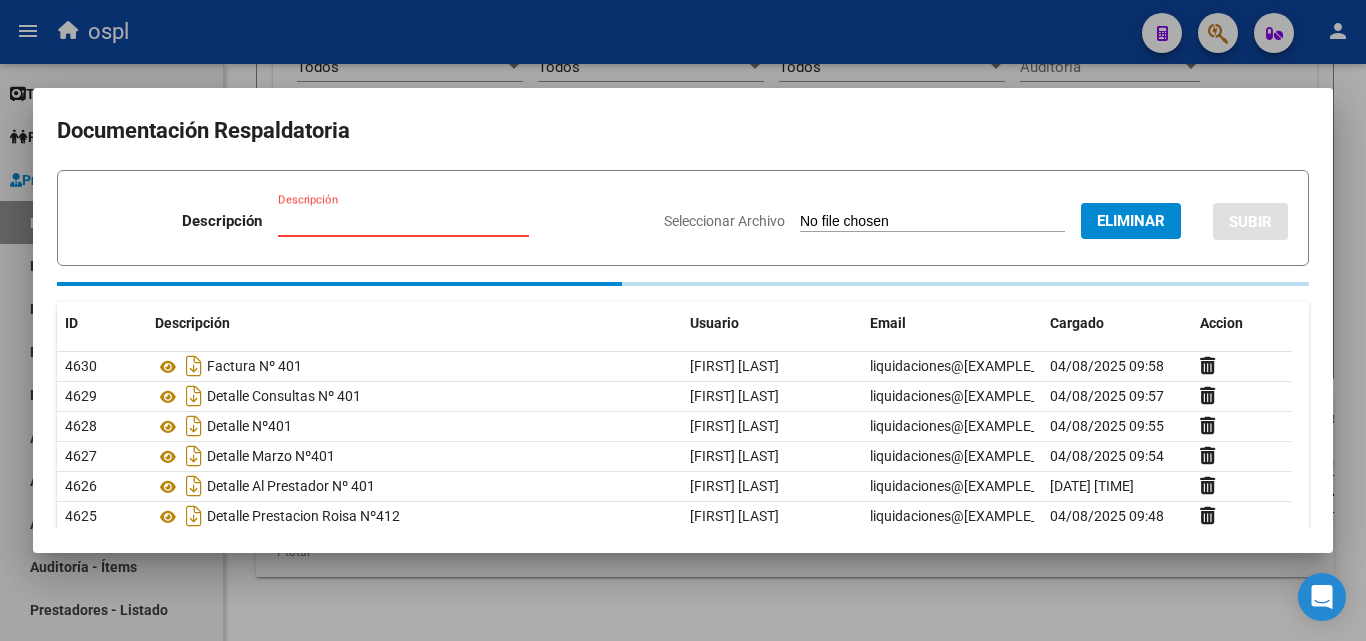 click on "Descripción" at bounding box center (403, 221) 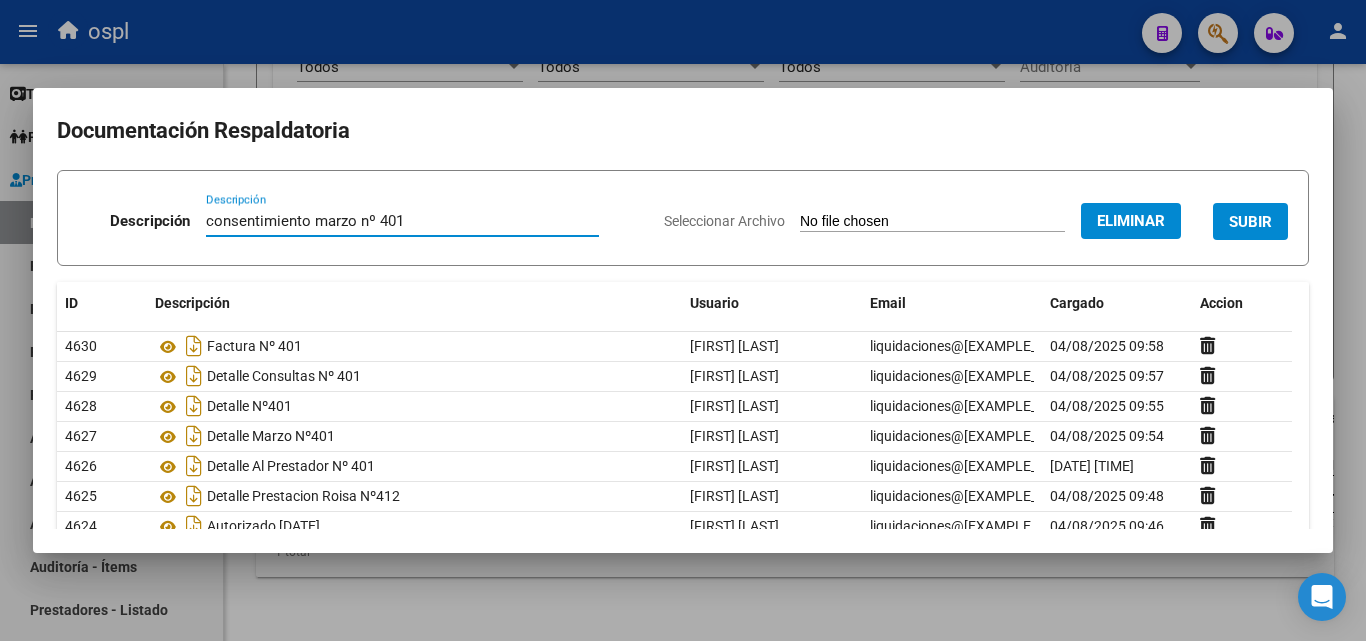 type on "consentimiento marzo nº 401" 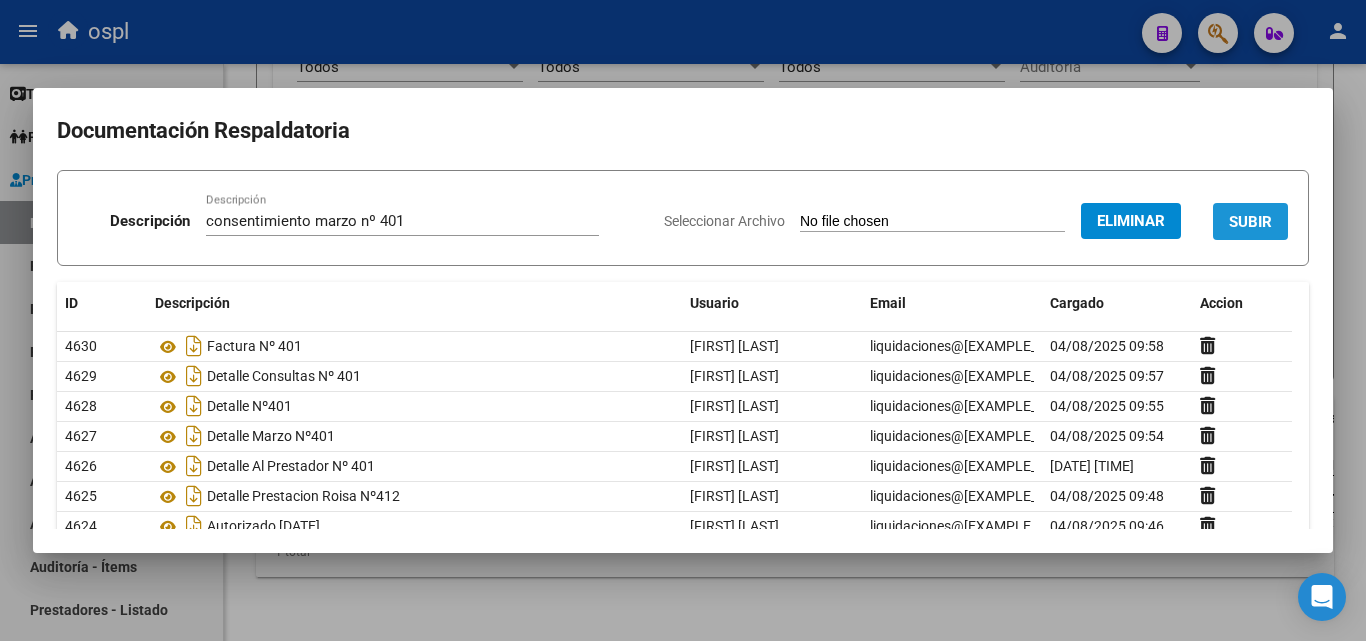 click on "SUBIR" at bounding box center (1250, 221) 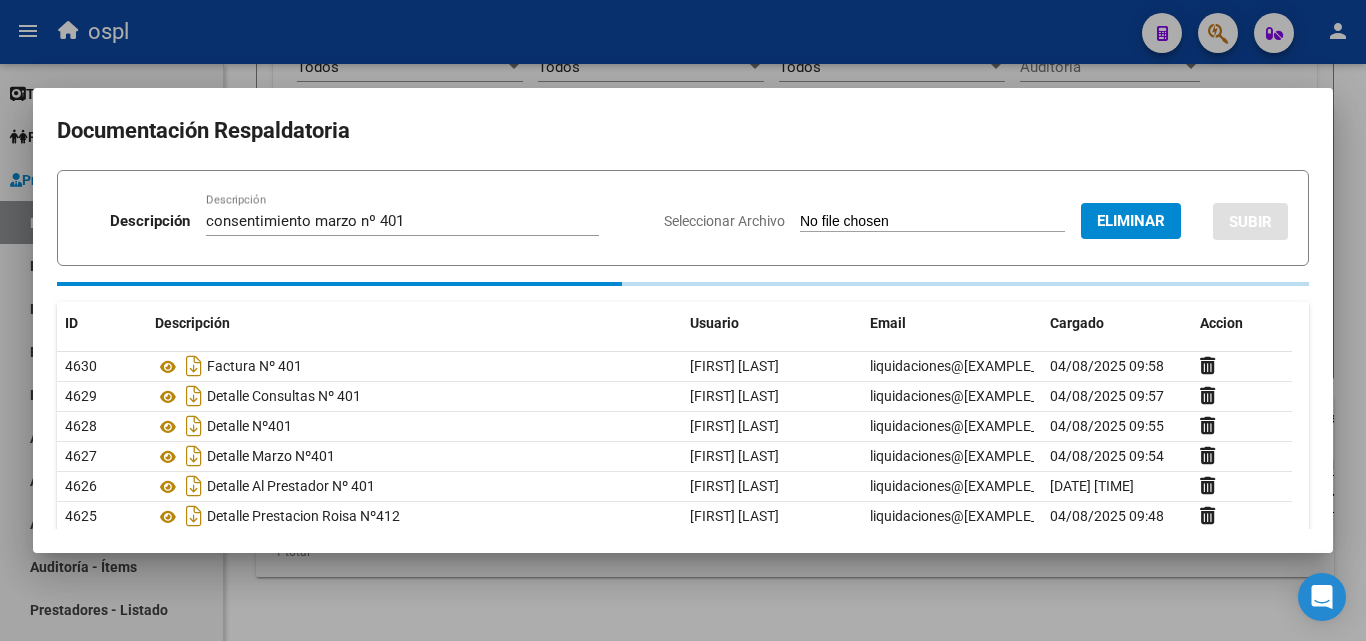 type 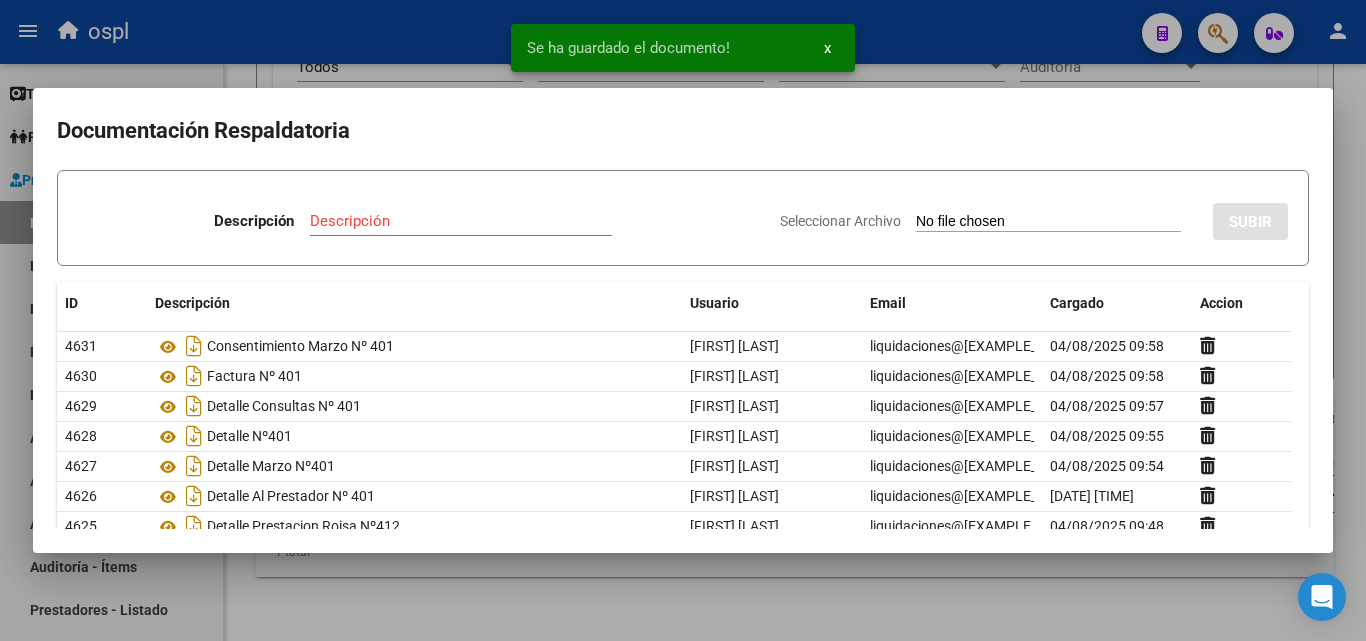 click on "Seleccionar Archivo" at bounding box center [1048, 222] 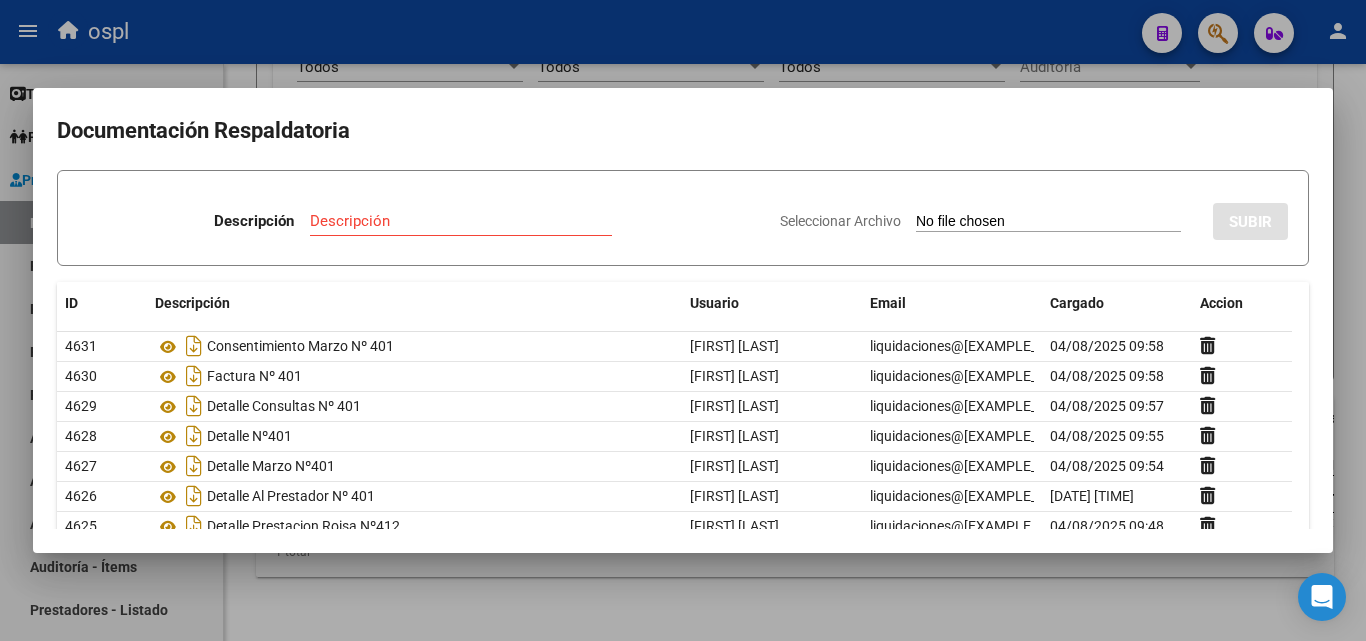 type on "C:\fakepath\ramirez leonardo (1).docx" 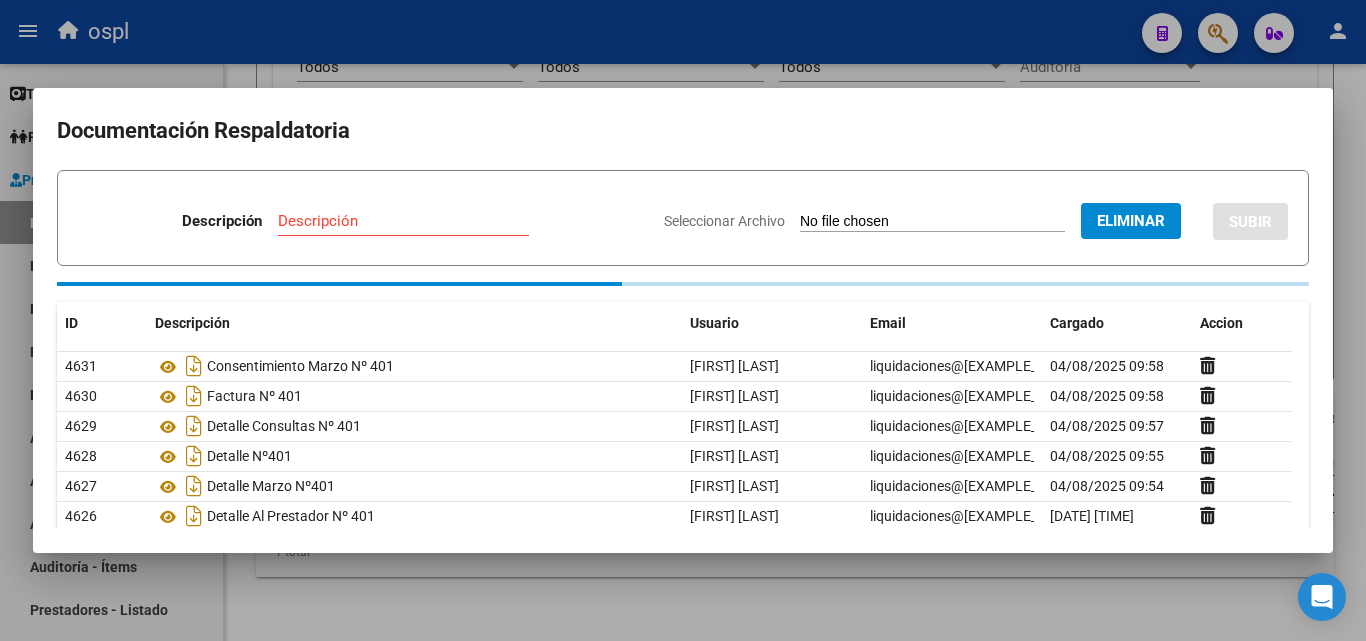 click on "Descripción" at bounding box center [403, 221] 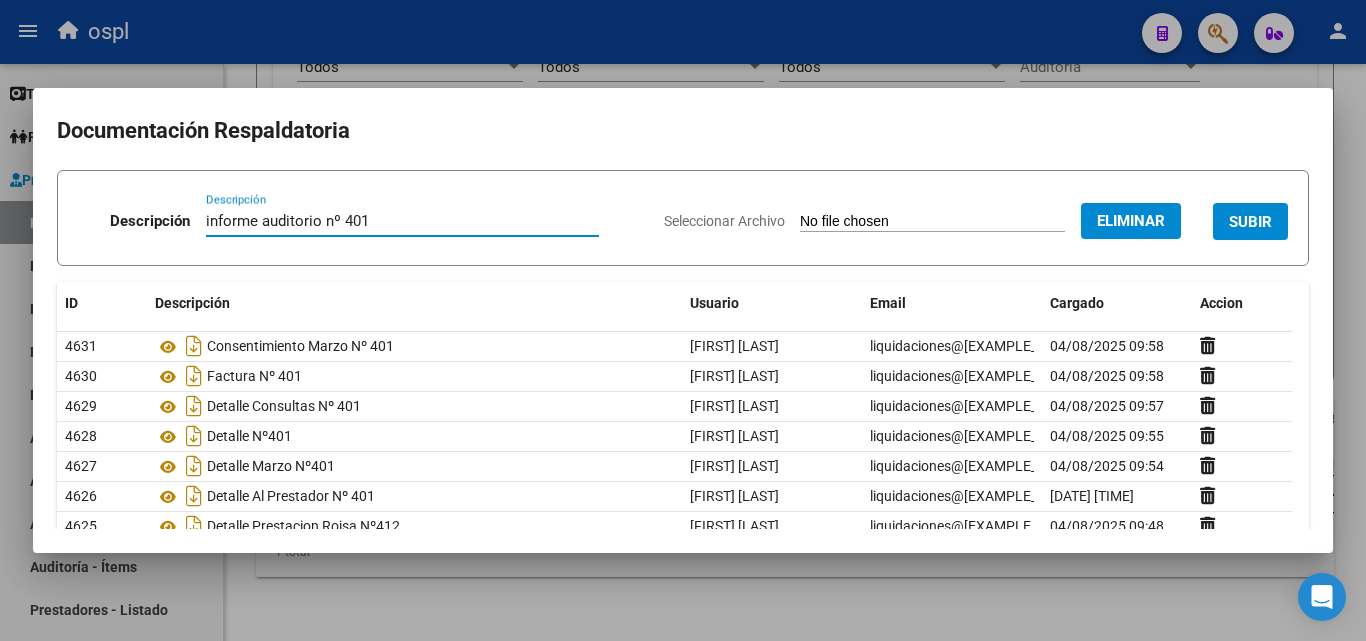 click on "informe auditorio nº 401" at bounding box center [402, 221] 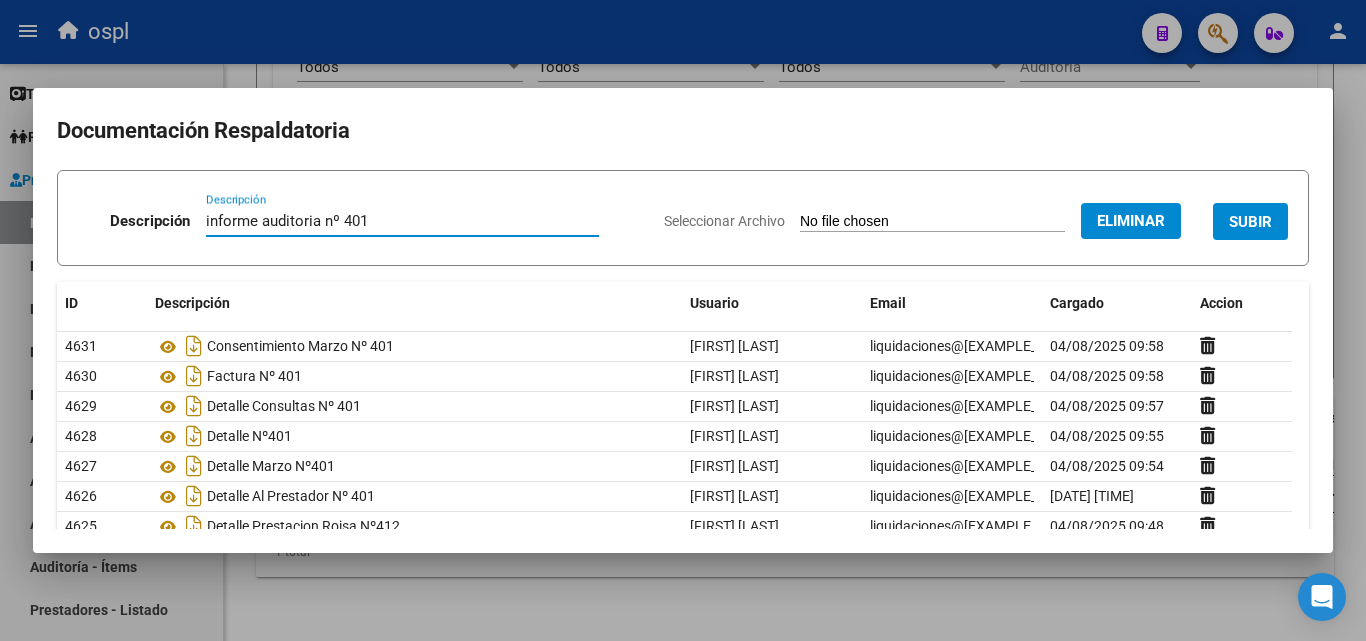 type on "informe auditoria nº 401" 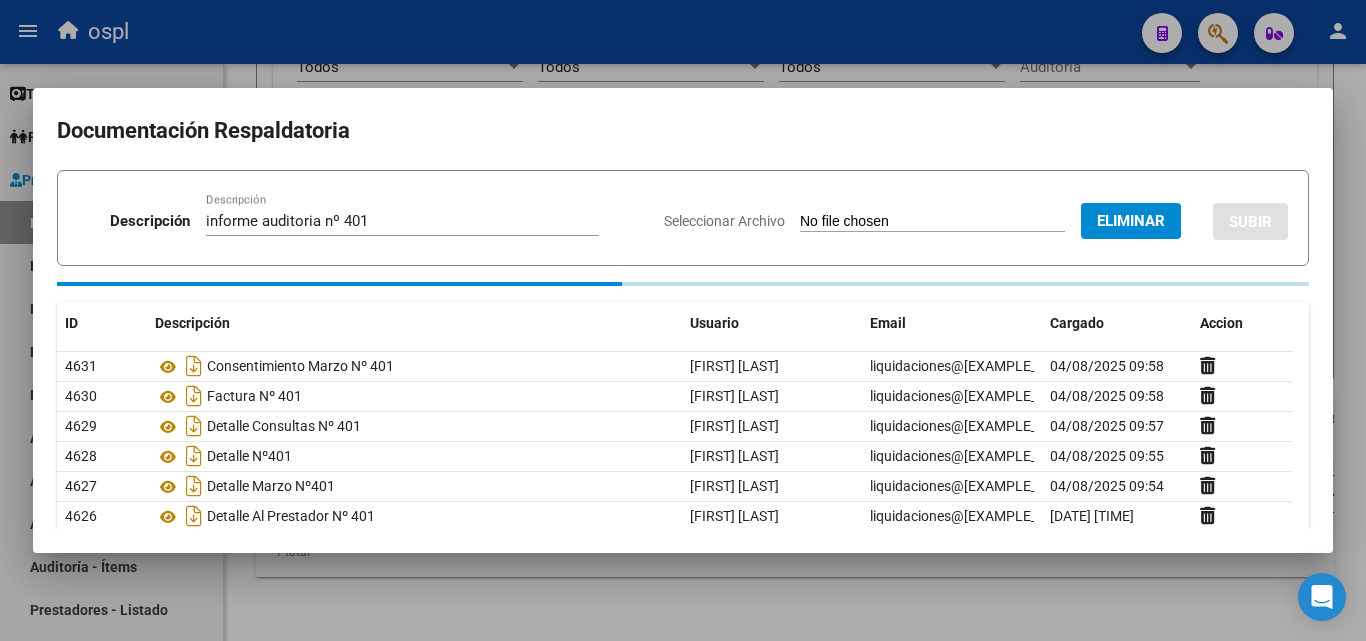 type 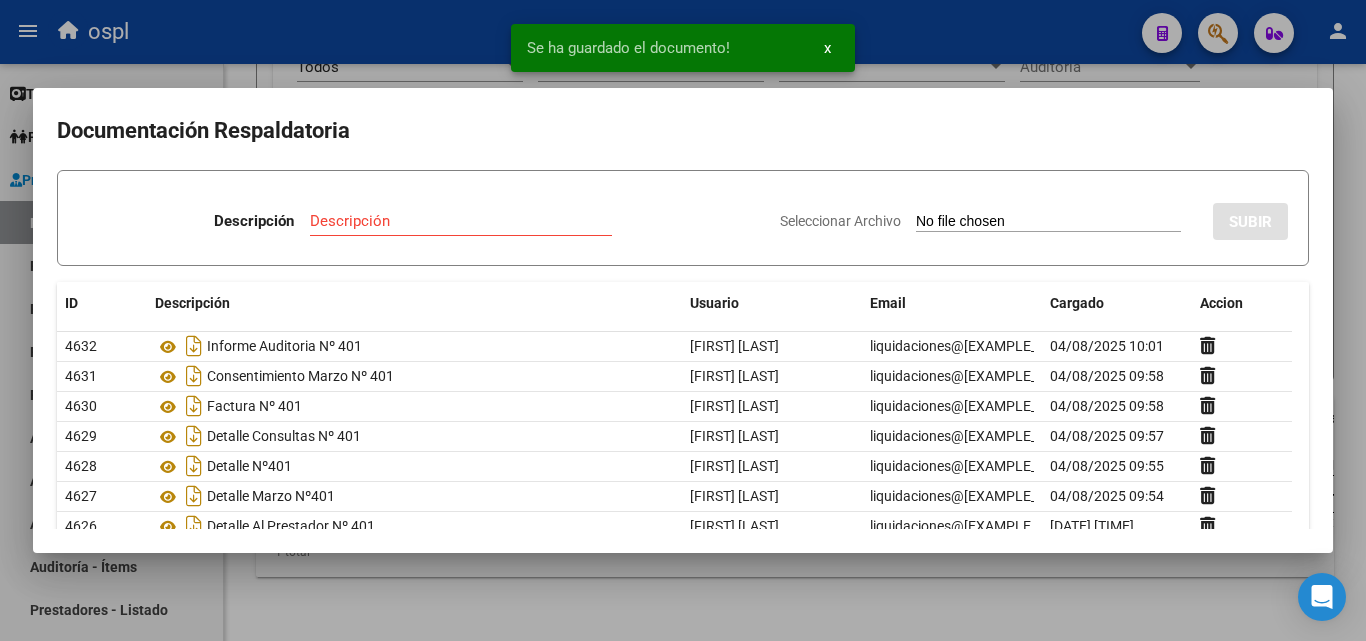 click on "Seleccionar Archivo" at bounding box center (1048, 222) 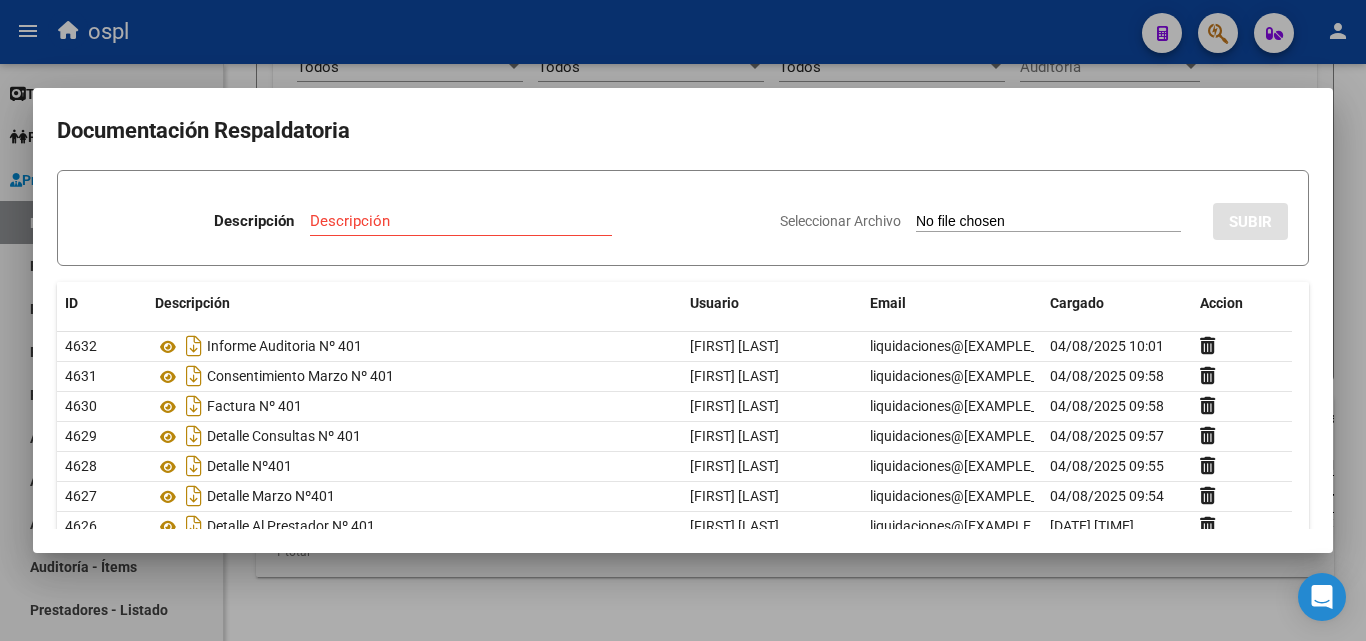 click on "Seleccionar Archivo" at bounding box center [1048, 222] 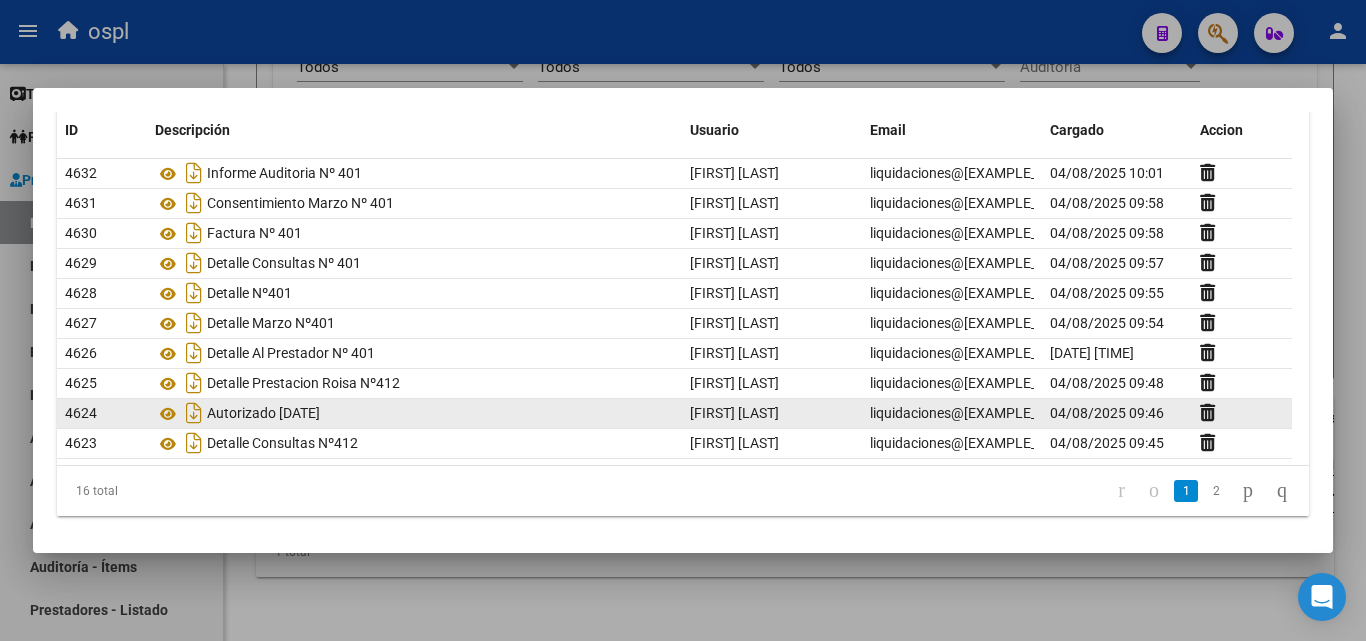scroll, scrollTop: 176, scrollLeft: 0, axis: vertical 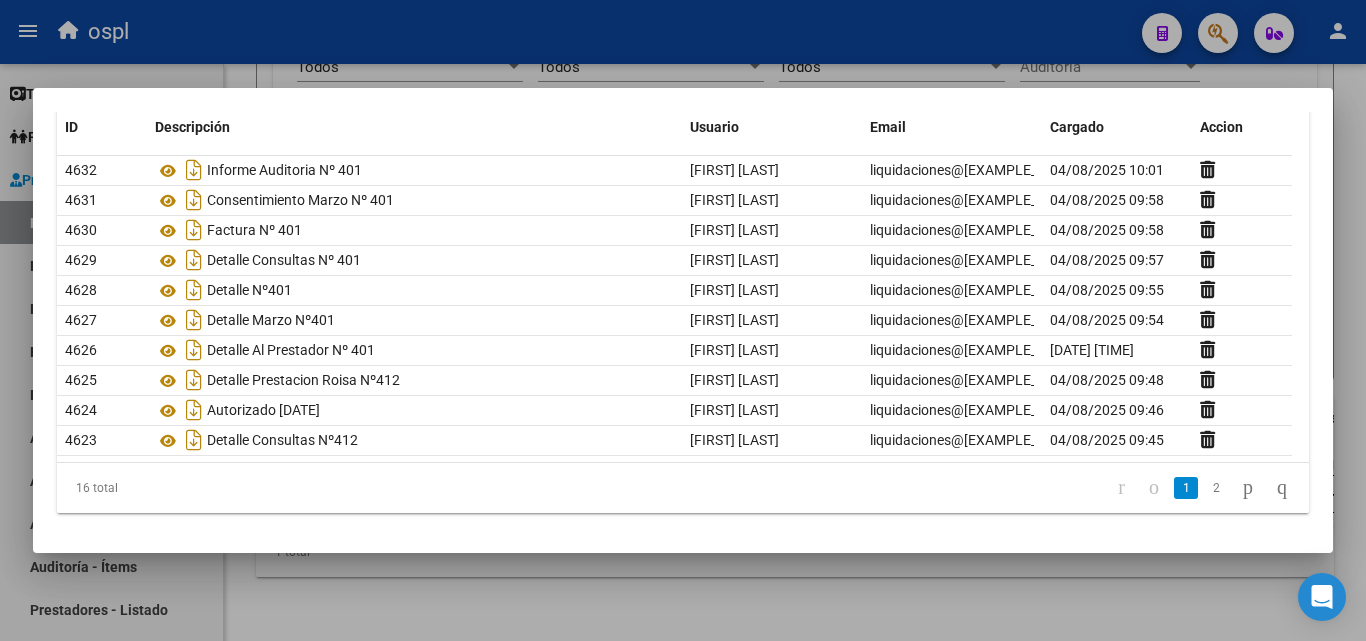 click at bounding box center [683, 320] 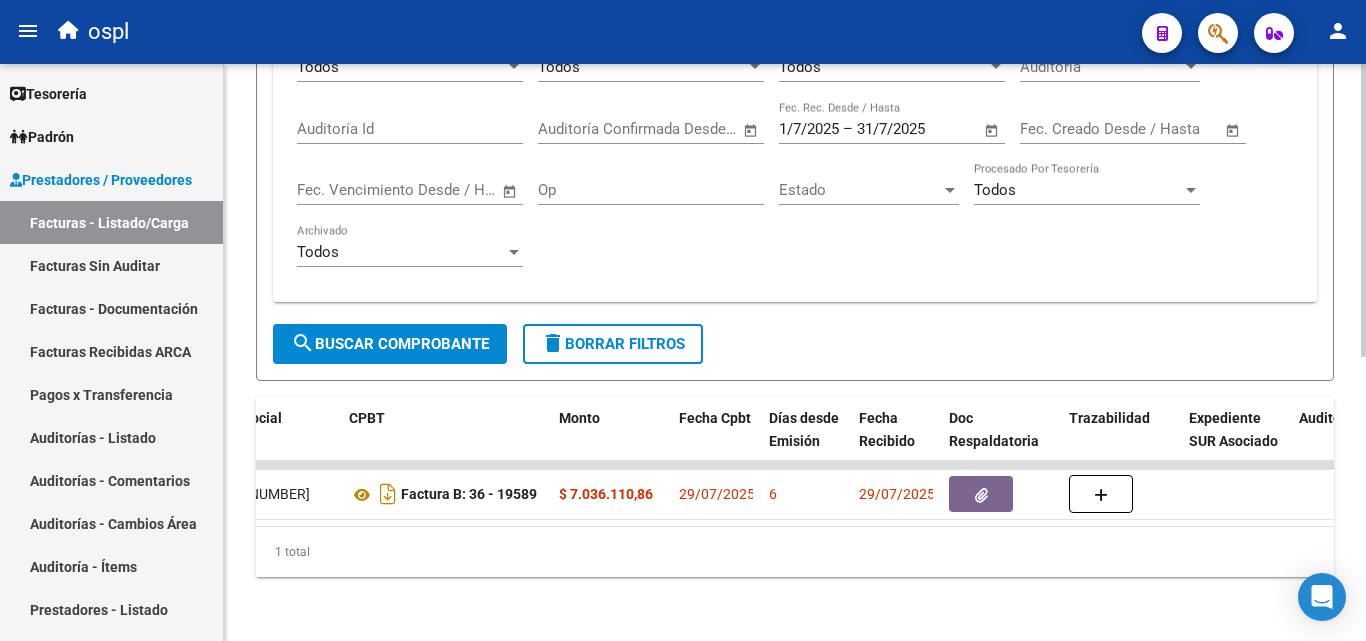 scroll, scrollTop: 0, scrollLeft: 643, axis: horizontal 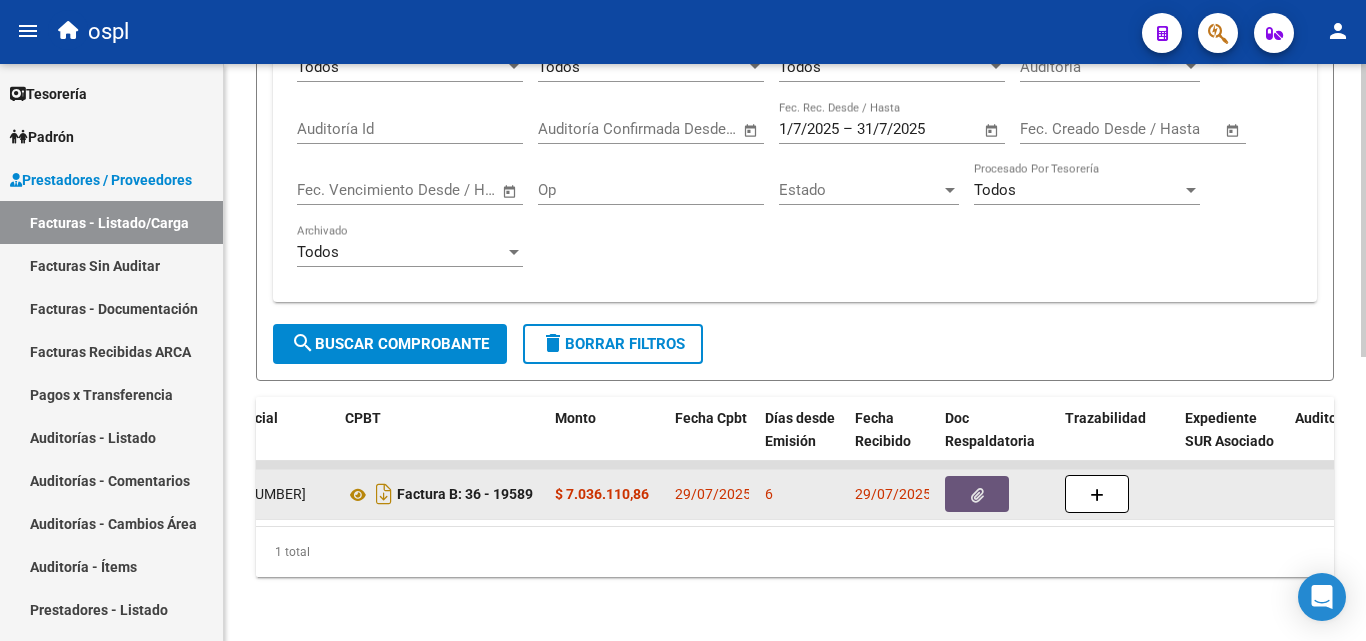 click 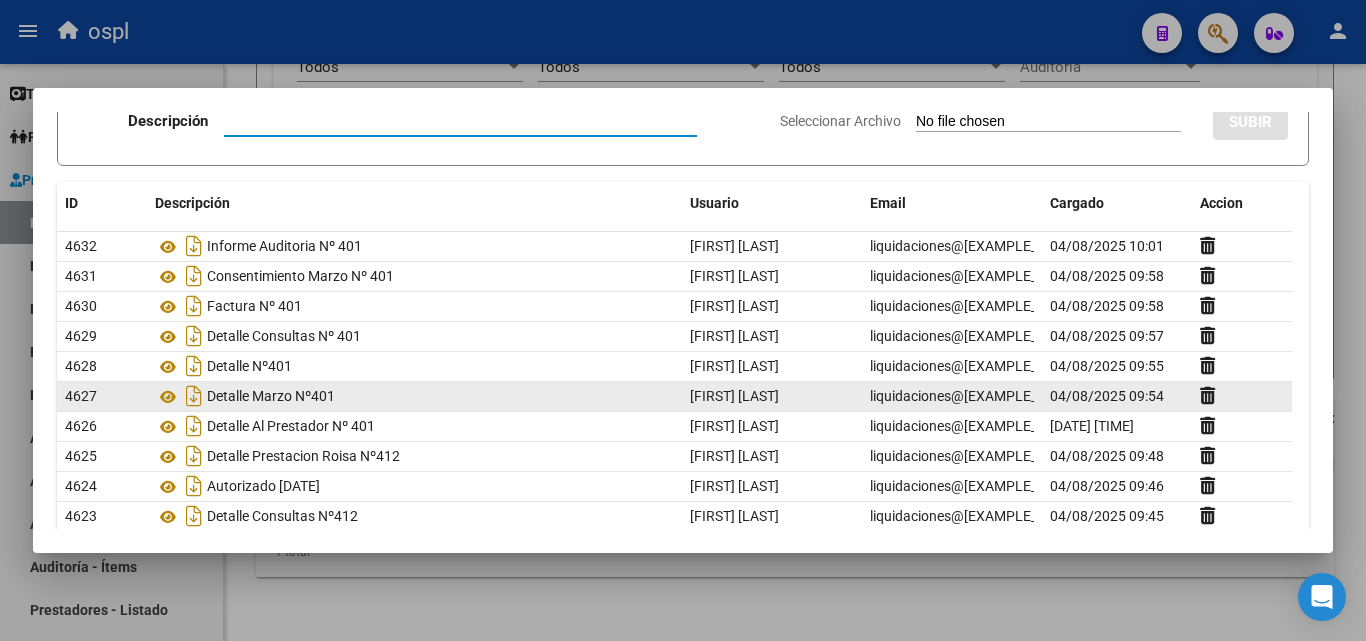 scroll, scrollTop: 176, scrollLeft: 0, axis: vertical 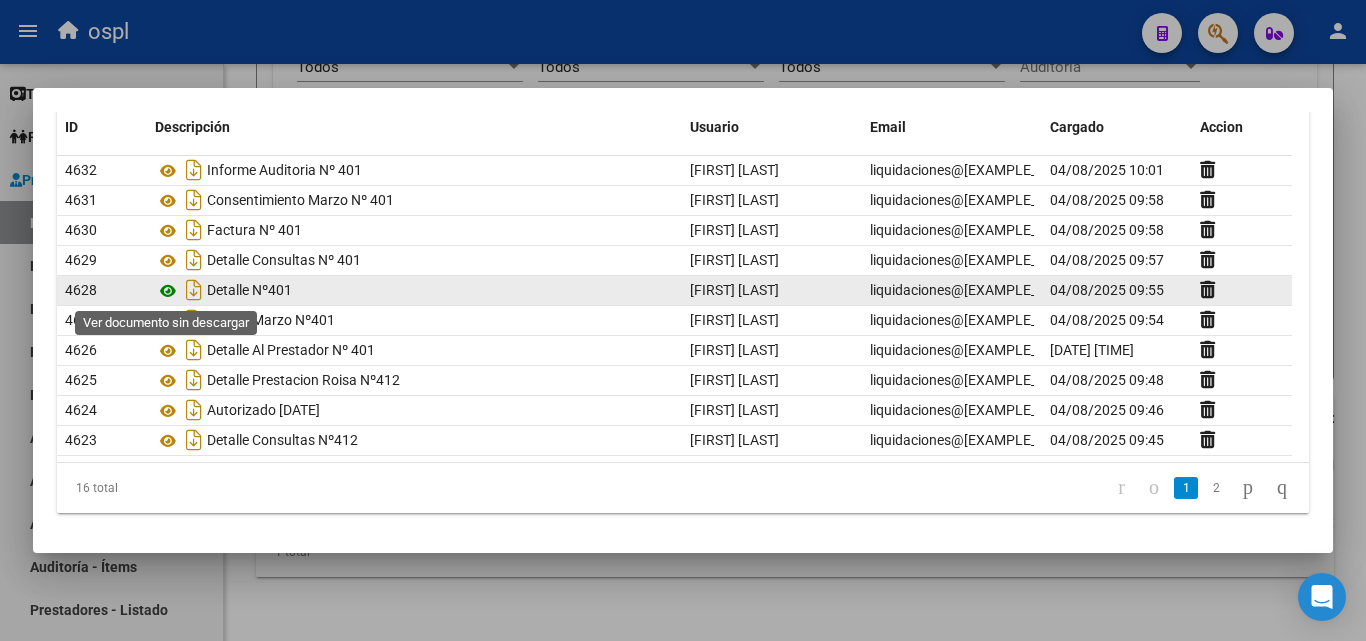 click 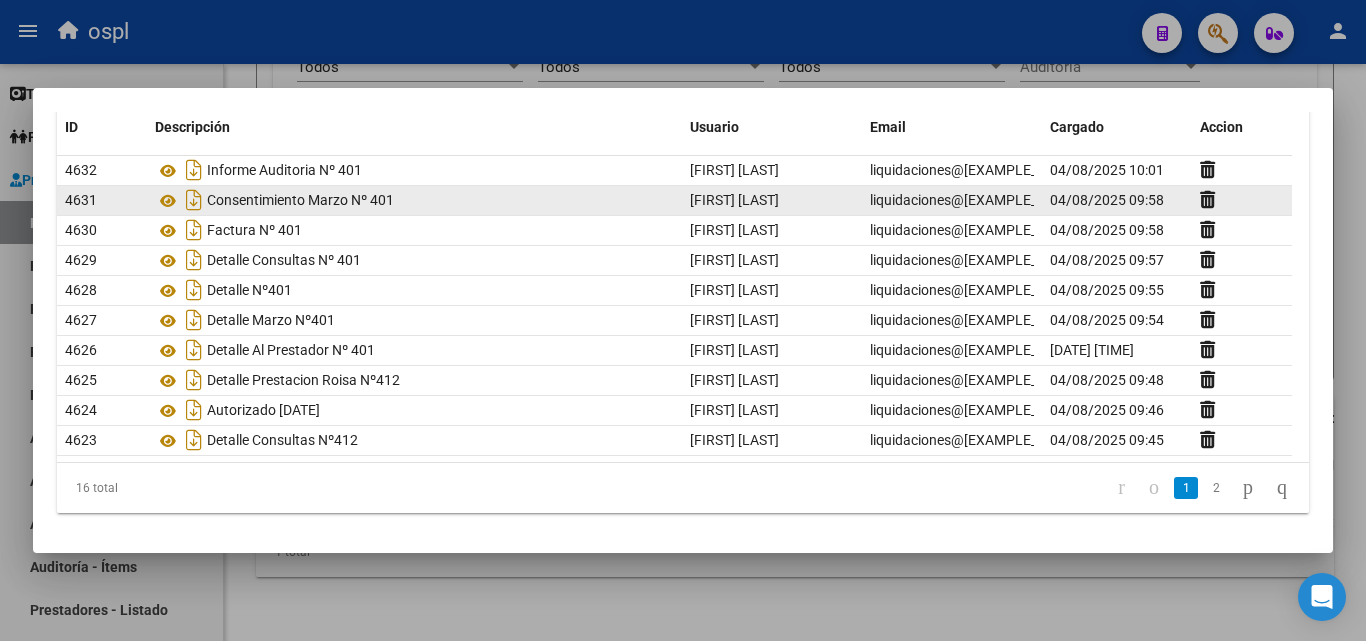 scroll, scrollTop: 0, scrollLeft: 0, axis: both 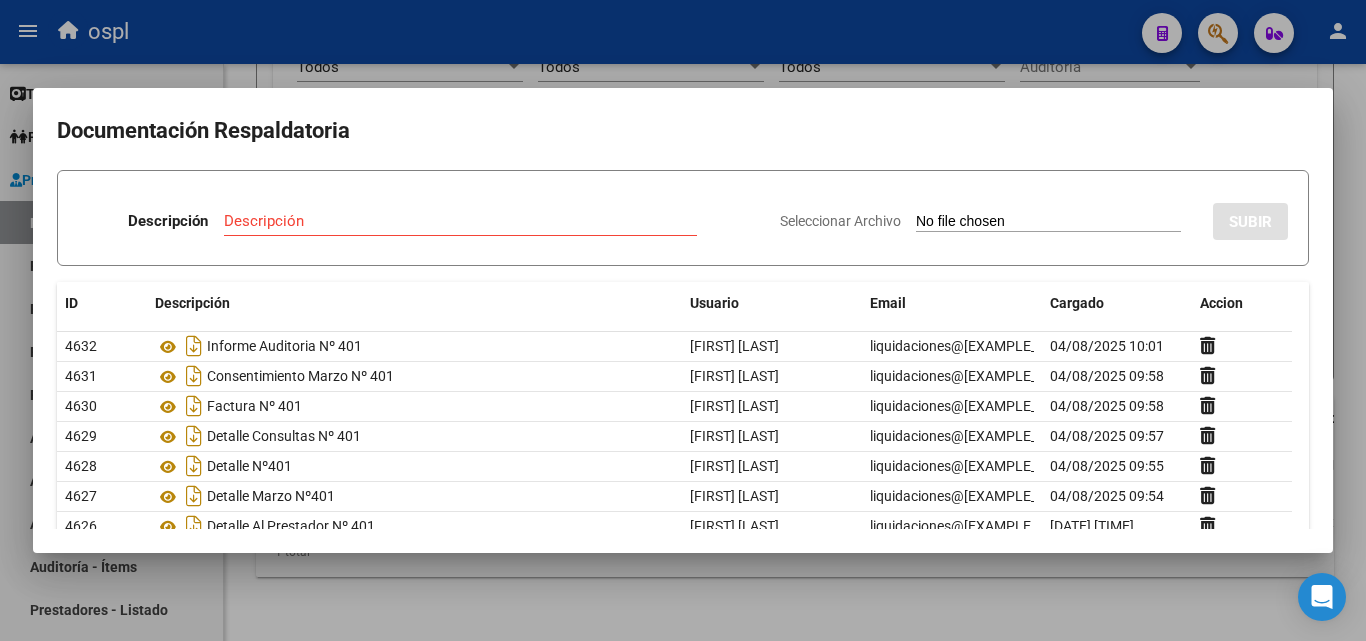 click on "Seleccionar Archivo" at bounding box center (1048, 222) 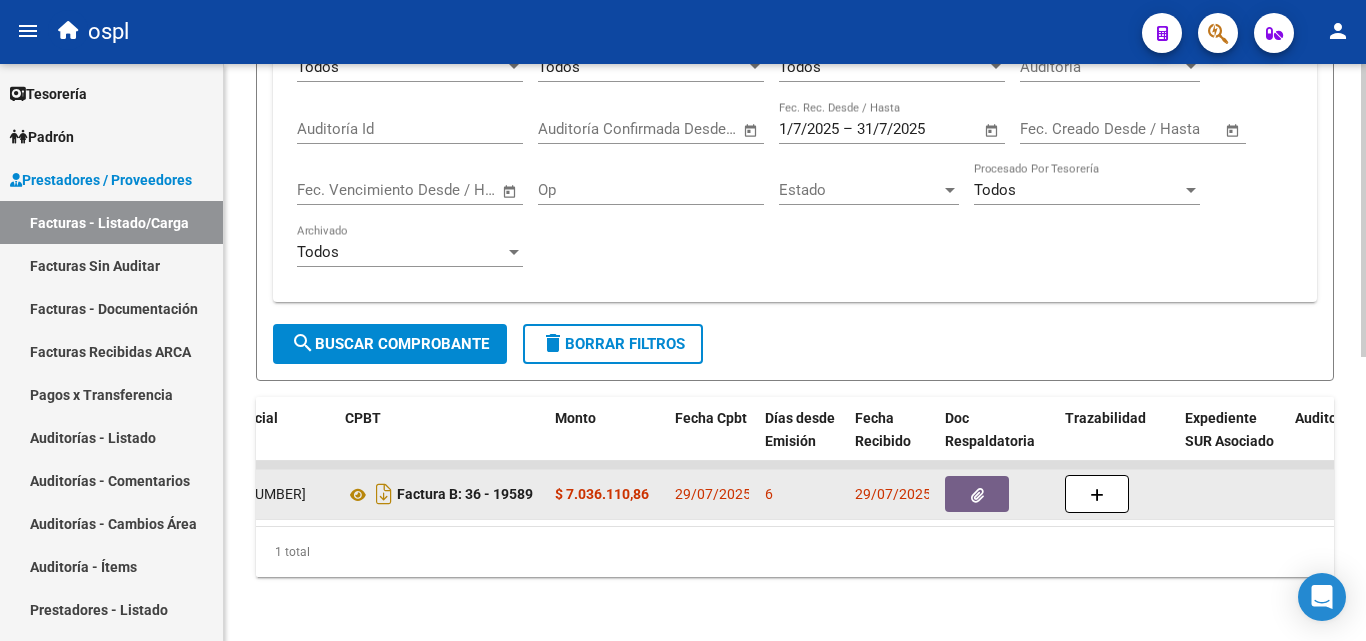 click 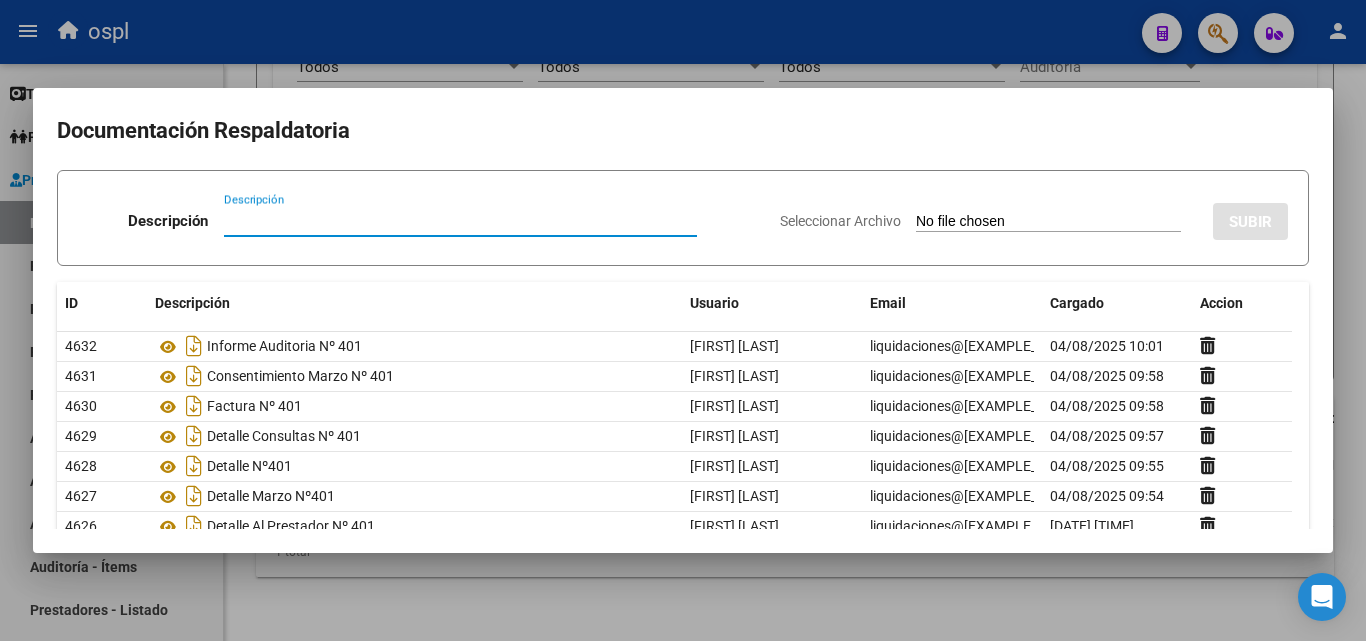 click on "Seleccionar Archivo" at bounding box center [1048, 222] 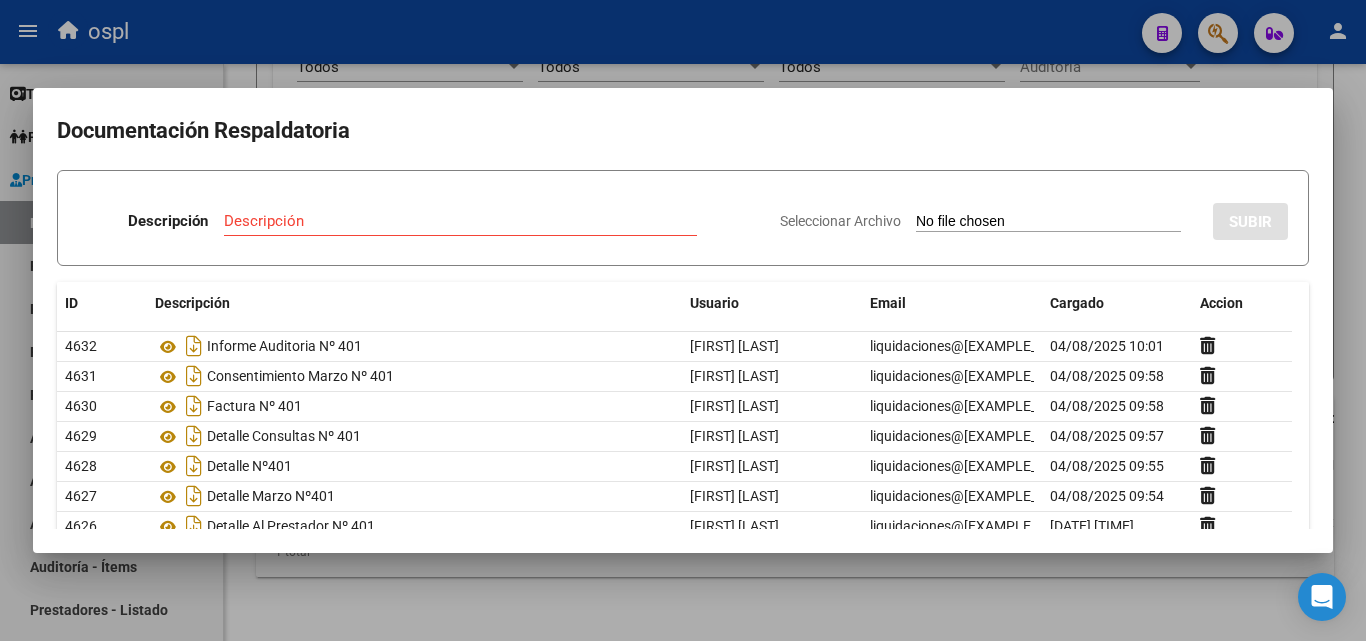 type on "C:\fakepath\30715734156_001_00001_00000412 (2).pdf" 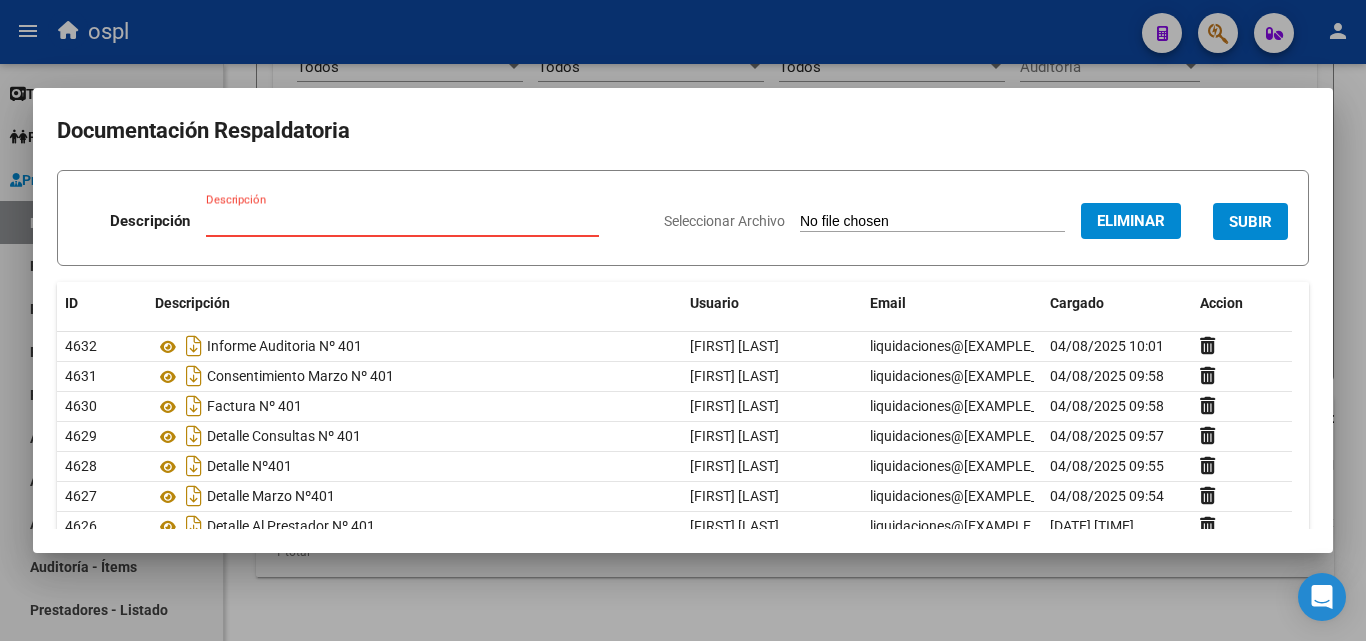 click on "Descripción" at bounding box center [402, 221] 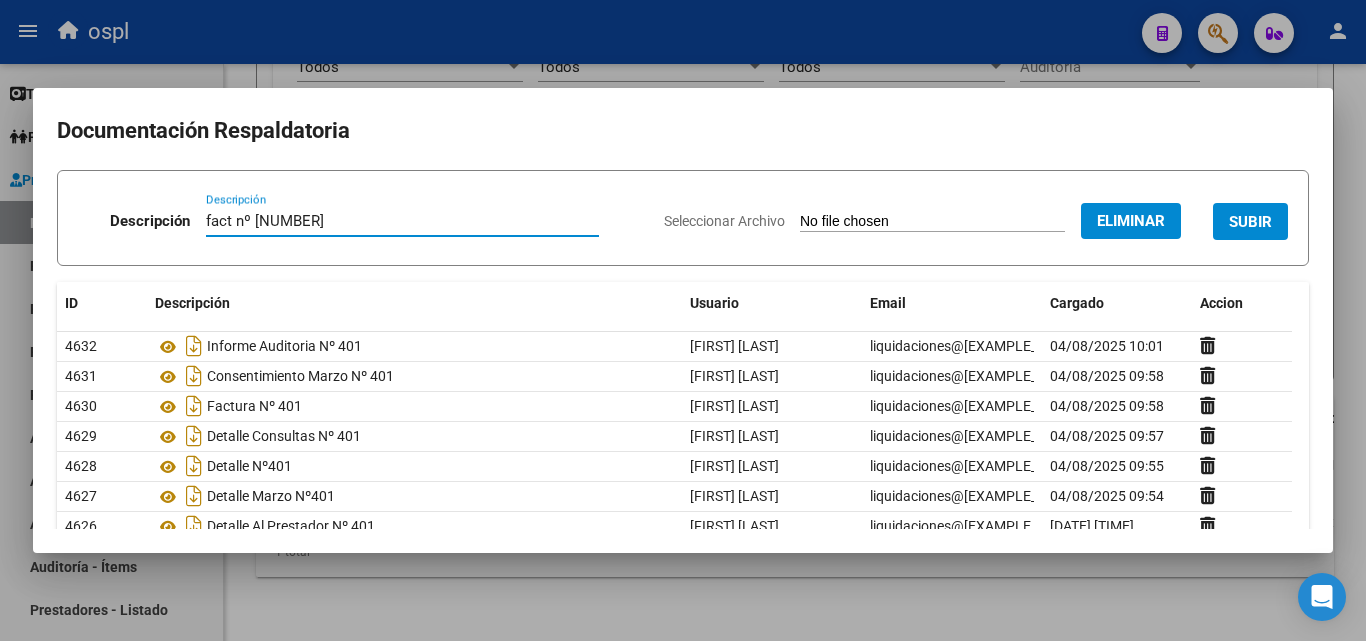 type on "fact nº 412" 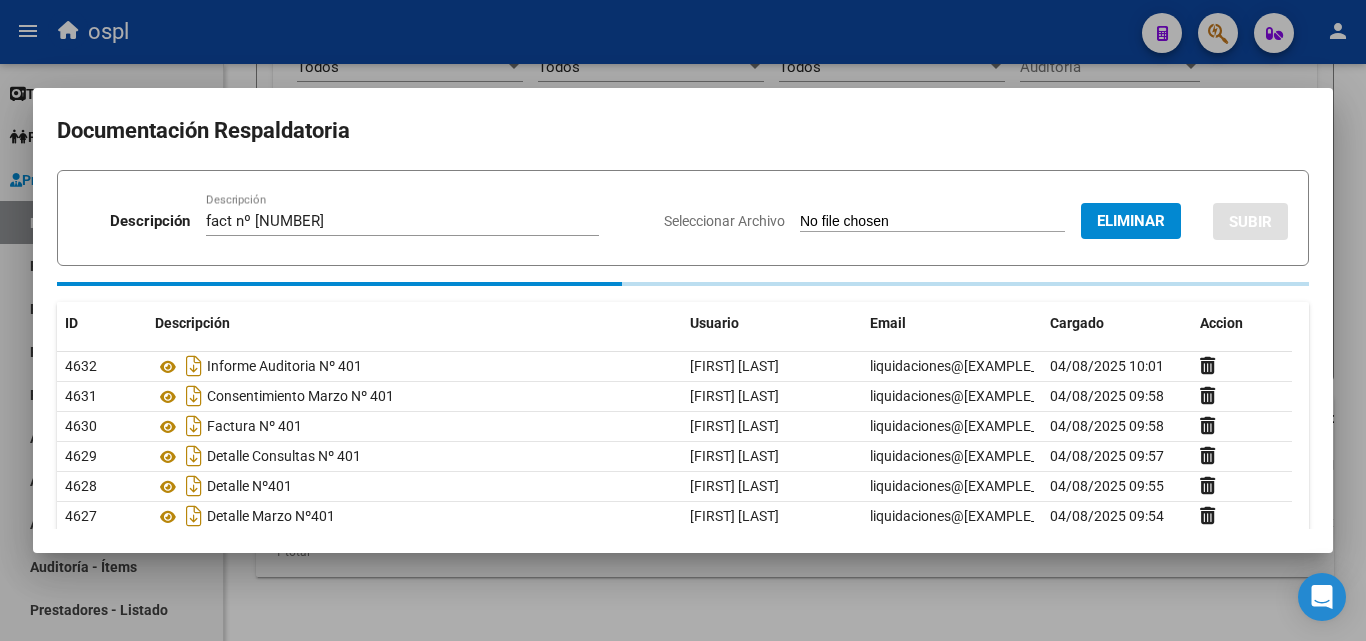 type 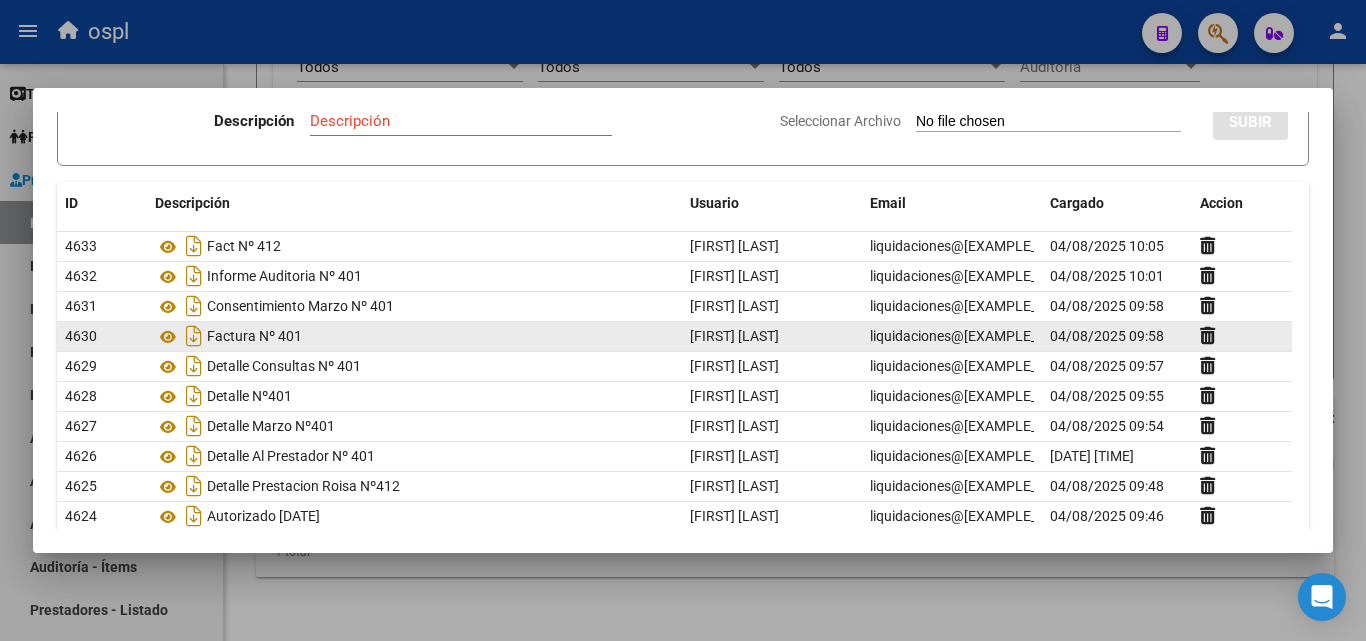 scroll, scrollTop: 176, scrollLeft: 0, axis: vertical 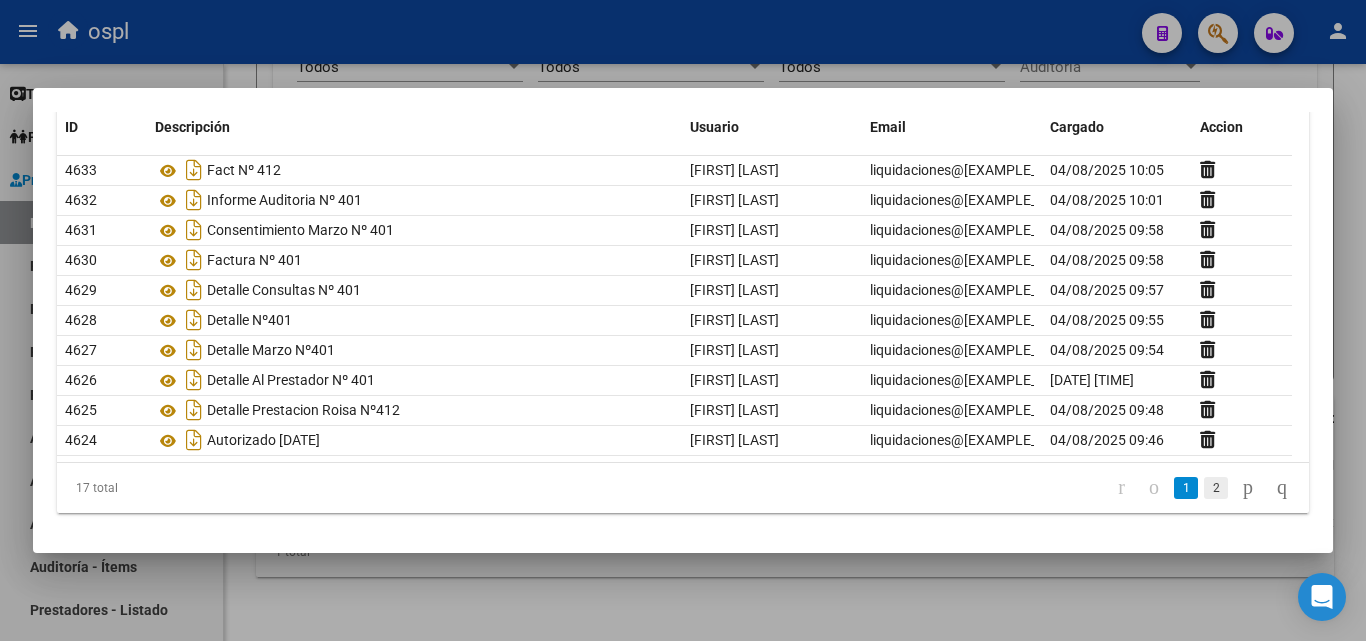 click on "2" 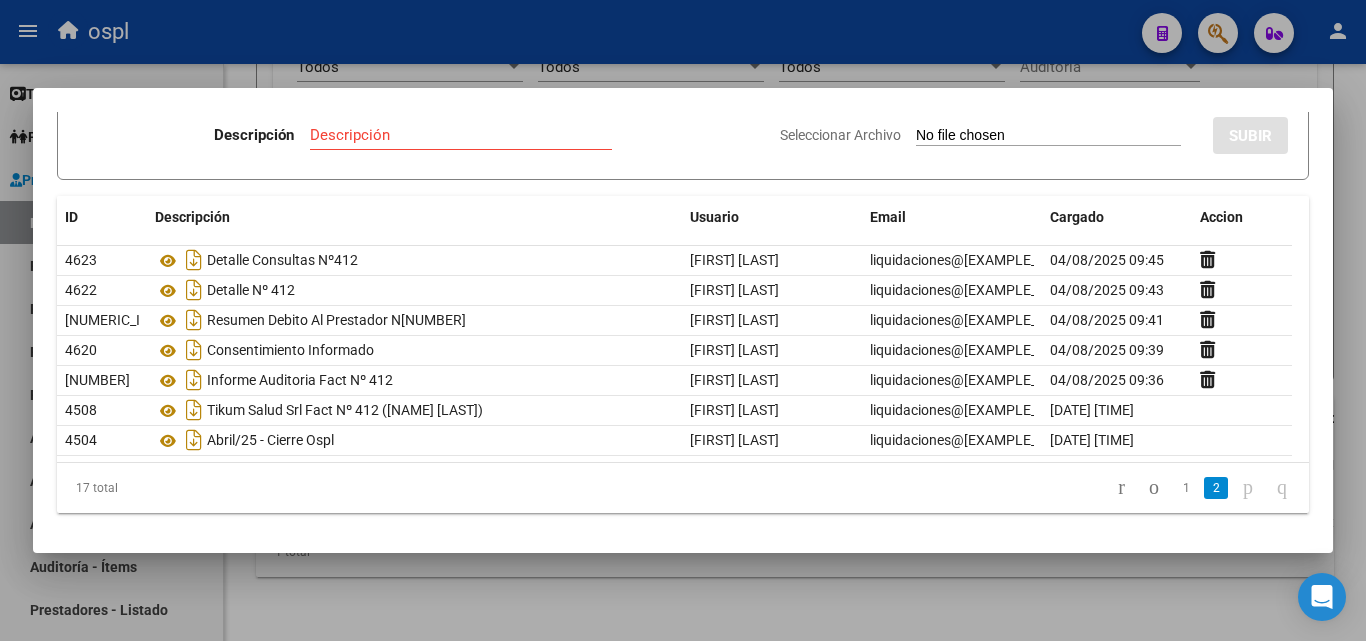 scroll, scrollTop: 86, scrollLeft: 0, axis: vertical 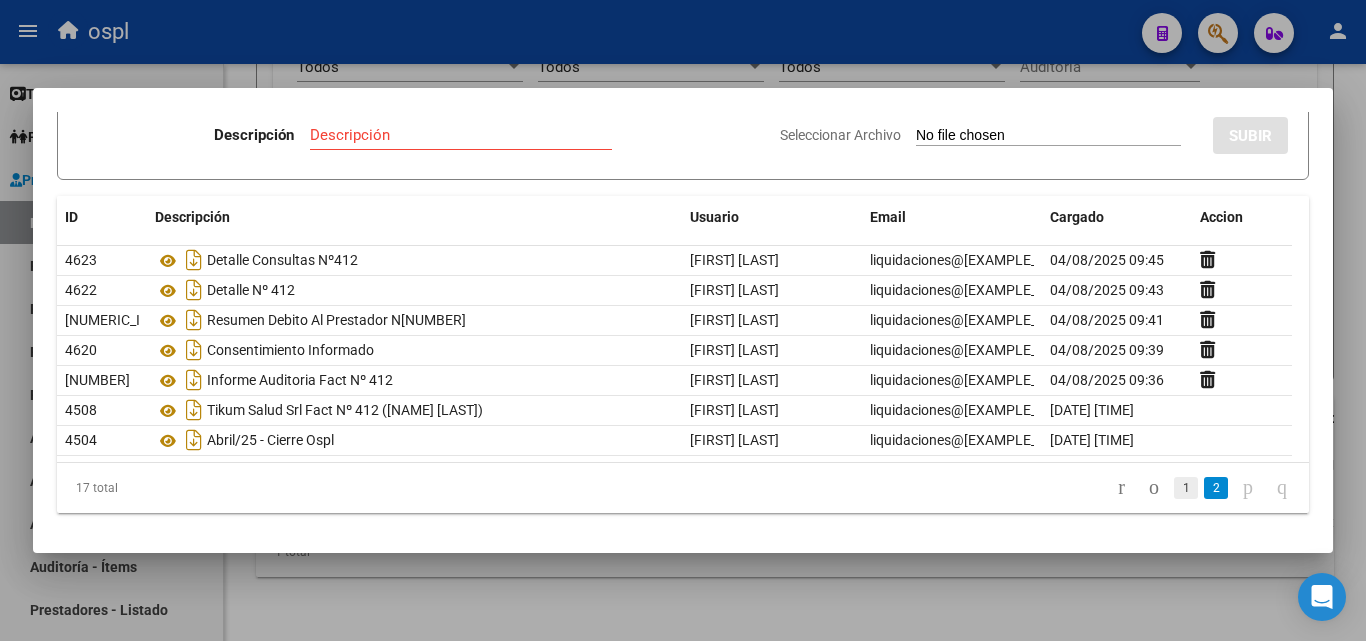 click on "1" 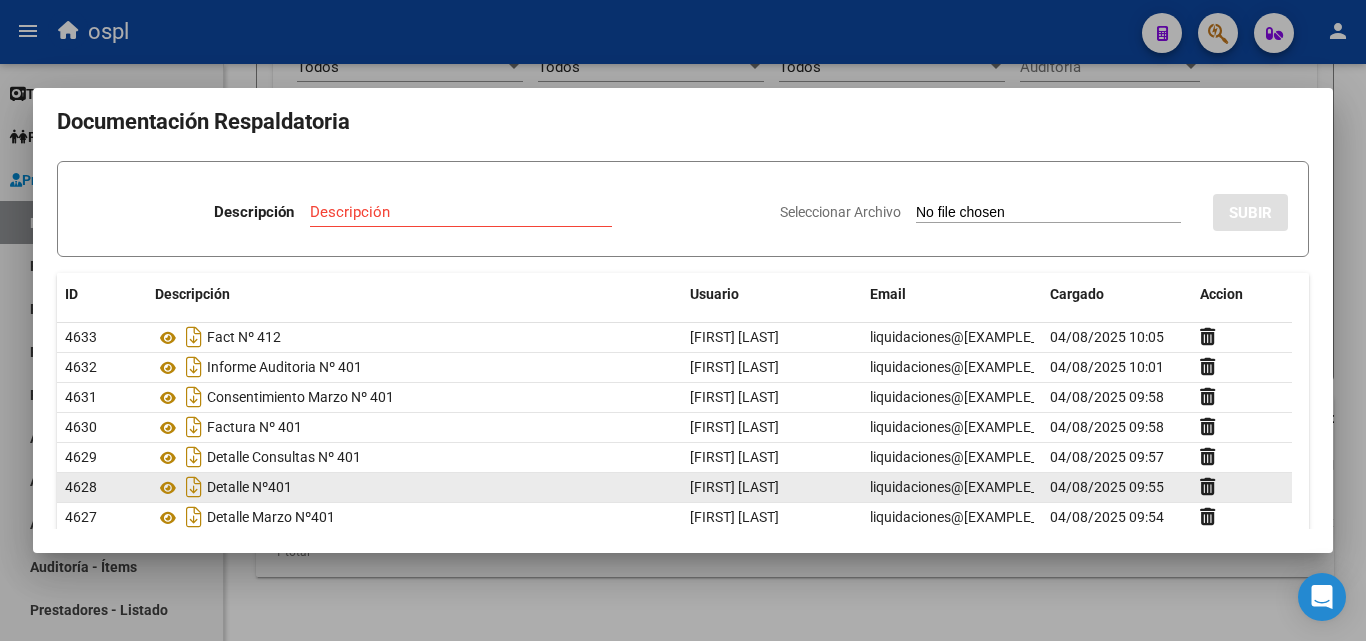 scroll, scrollTop: 0, scrollLeft: 0, axis: both 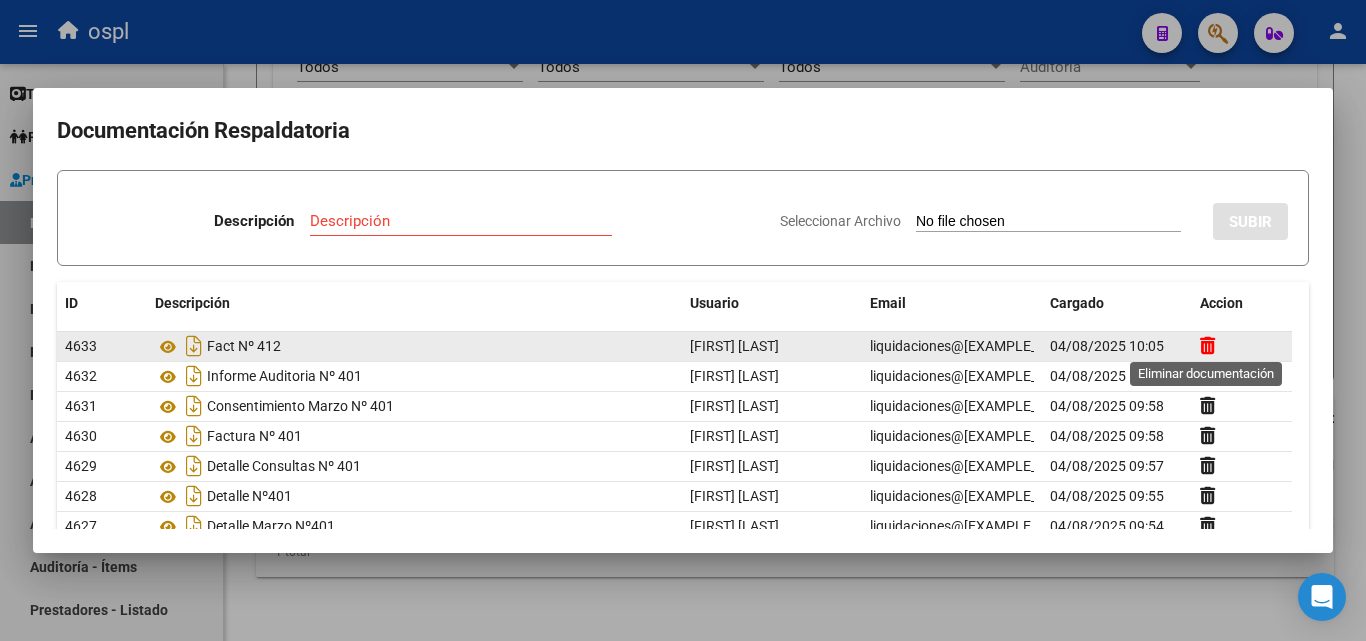 click 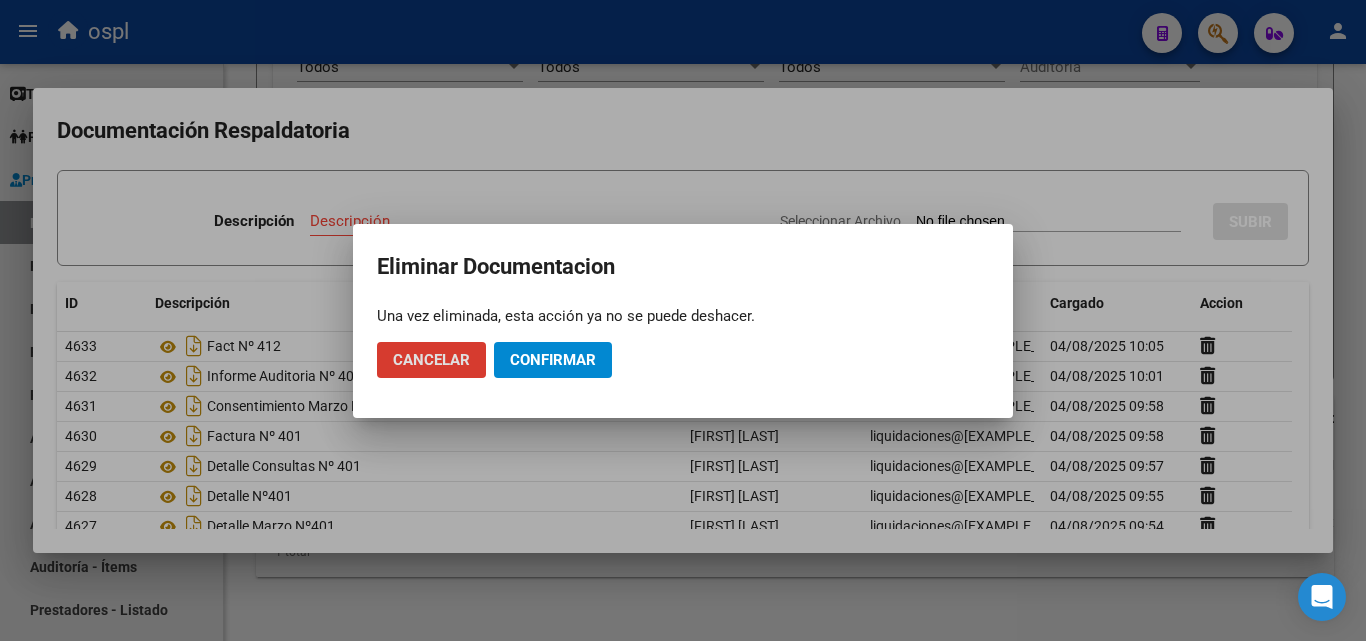 click on "Confirmar" 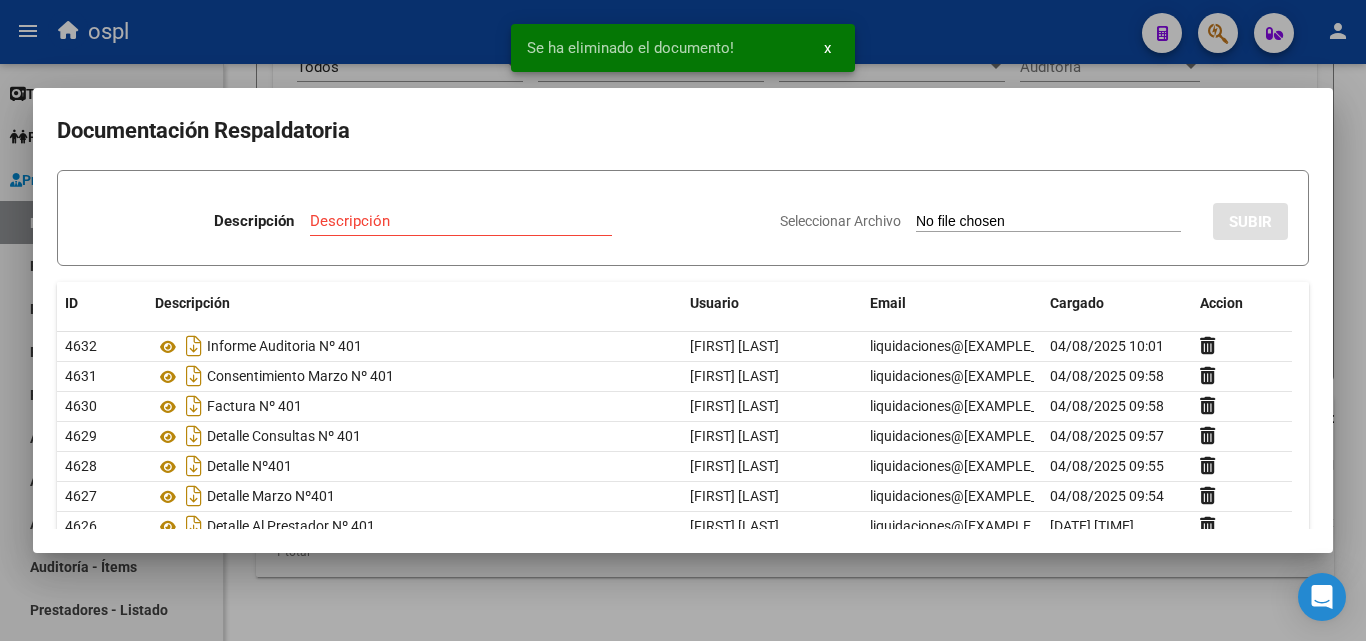 click at bounding box center (683, 320) 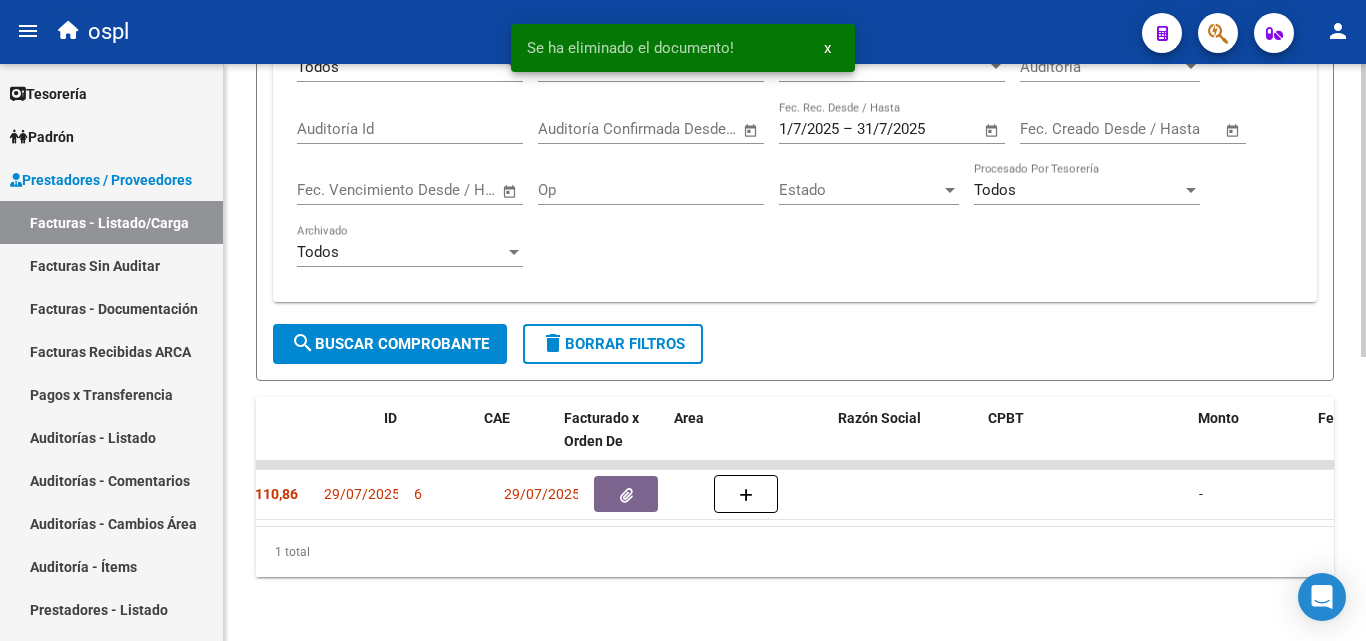 scroll, scrollTop: 0, scrollLeft: 0, axis: both 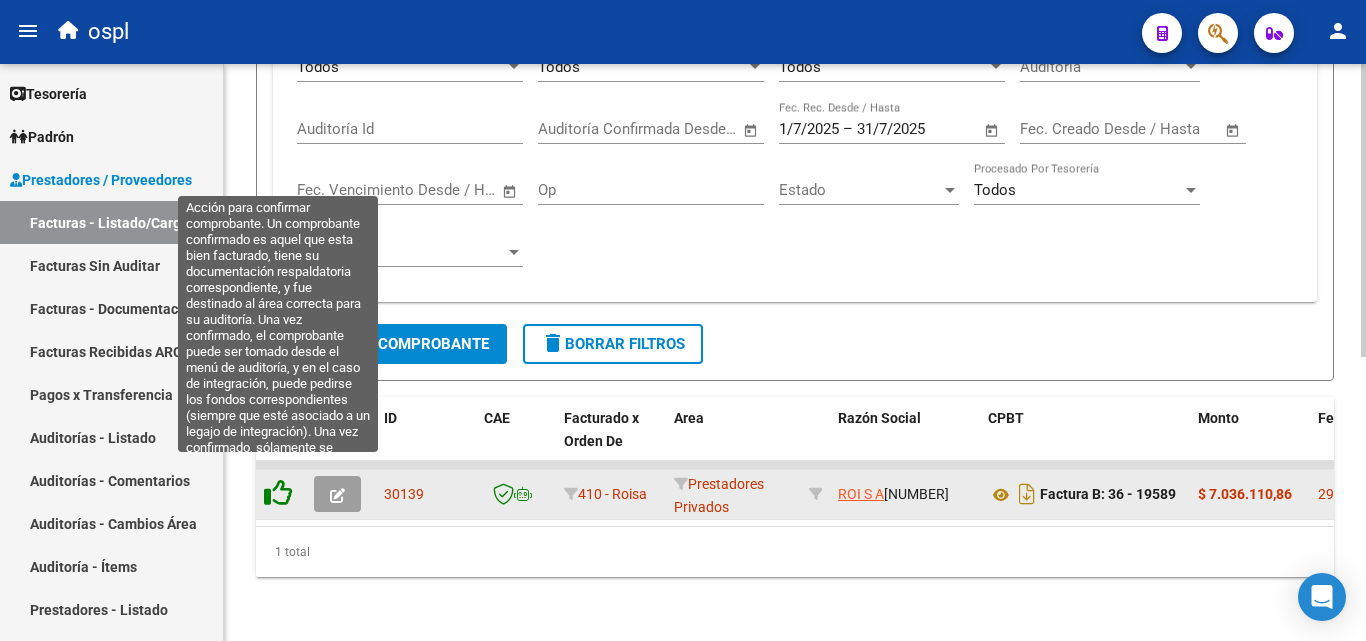 click 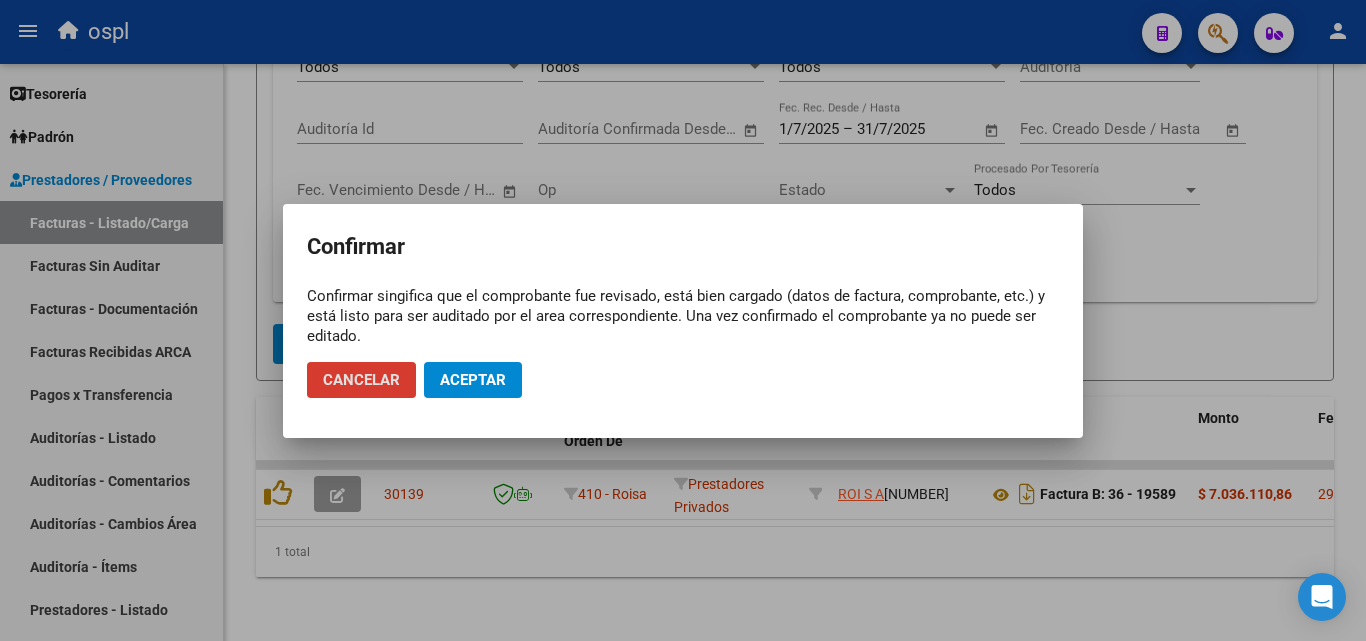 click on "Aceptar" 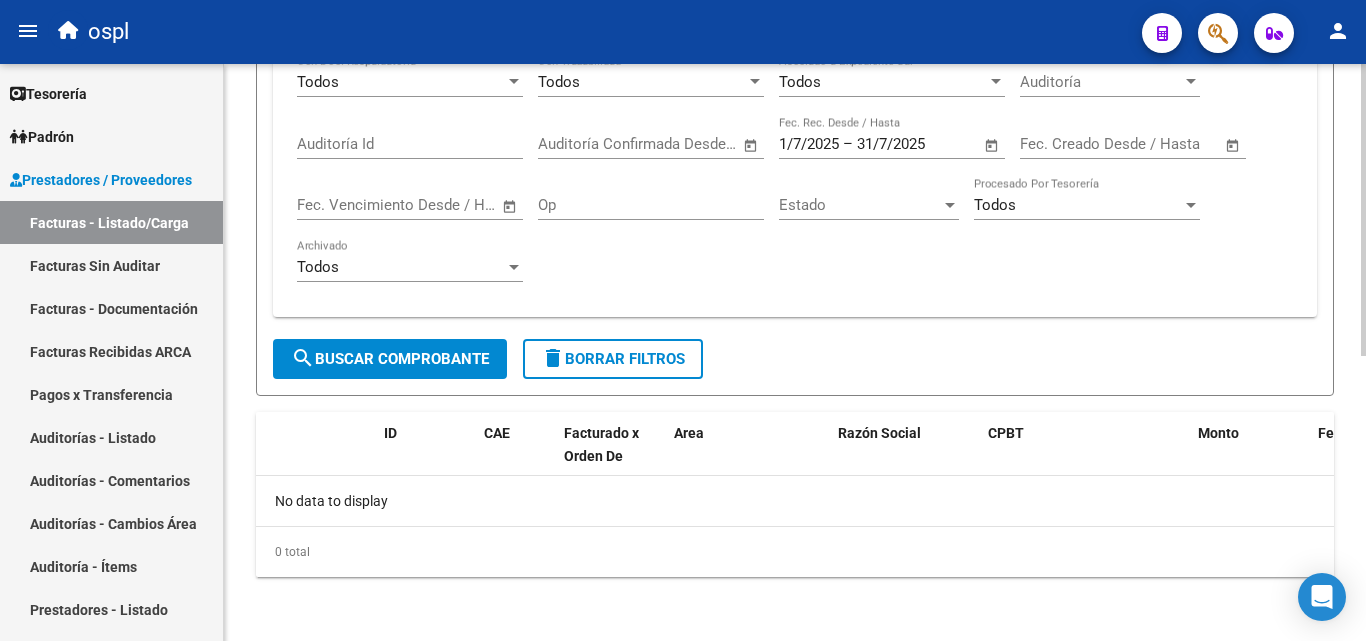 scroll, scrollTop: 525, scrollLeft: 0, axis: vertical 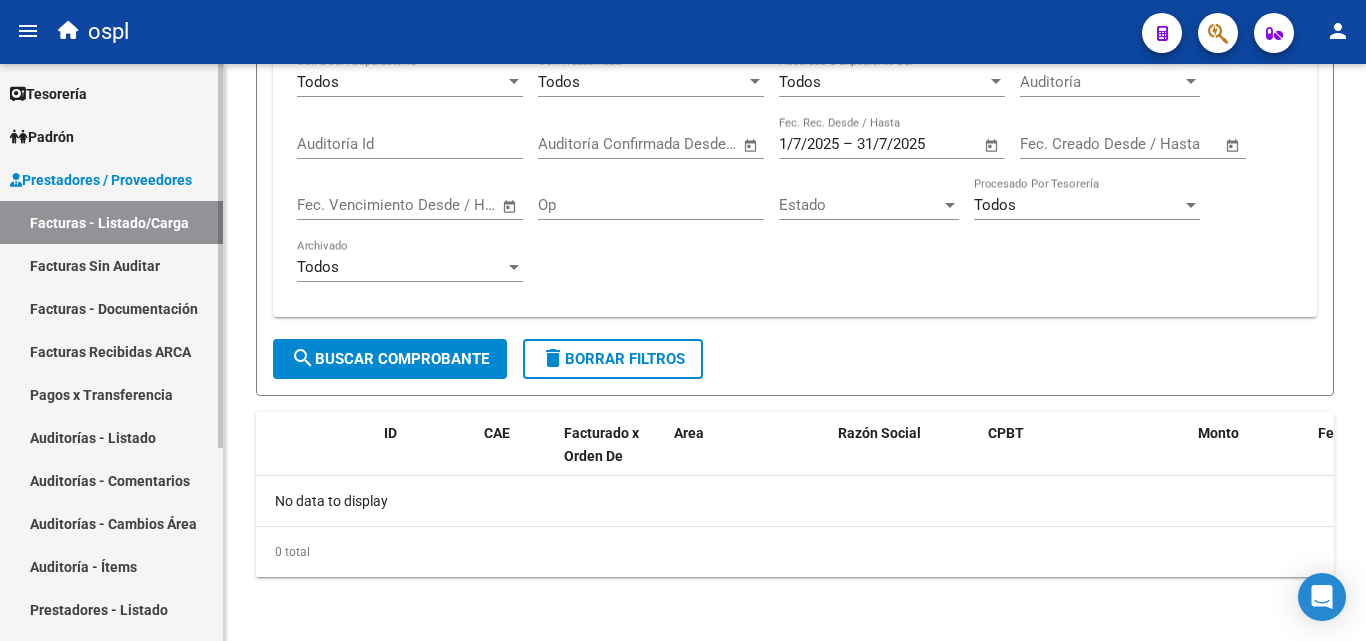 click on "Facturas Sin Auditar" at bounding box center [111, 265] 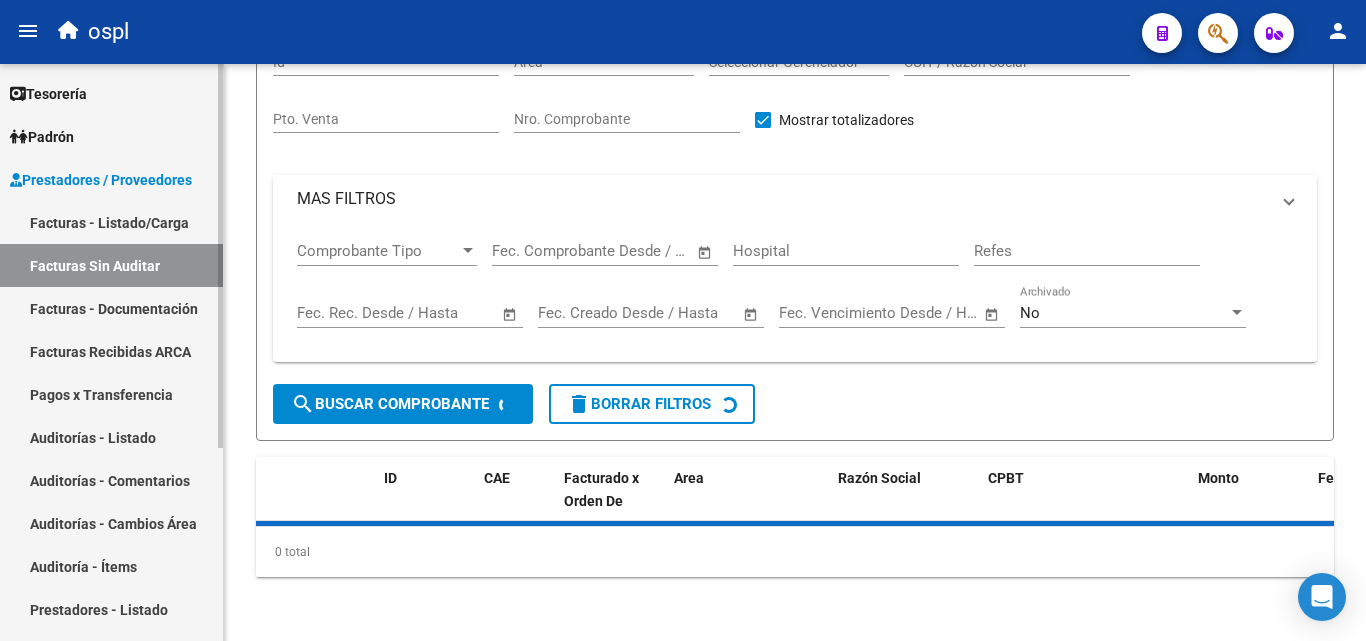 scroll, scrollTop: 0, scrollLeft: 0, axis: both 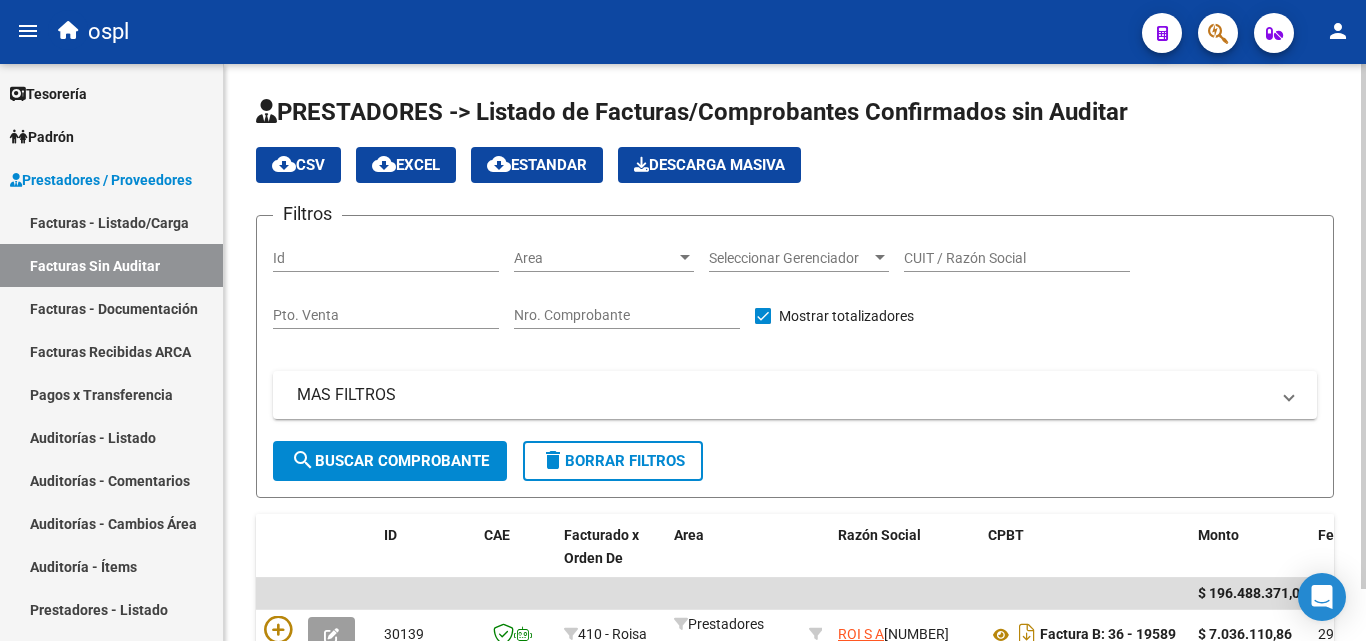 click on "Nro. Comprobante" at bounding box center [627, 315] 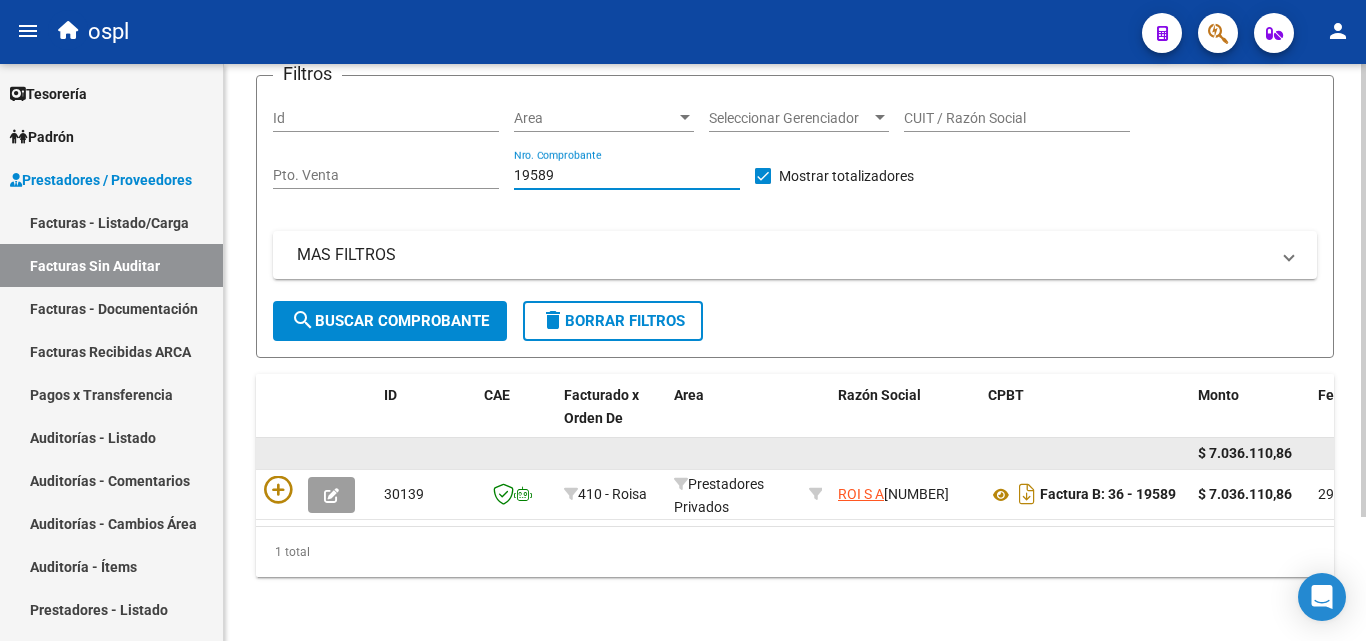 scroll, scrollTop: 158, scrollLeft: 0, axis: vertical 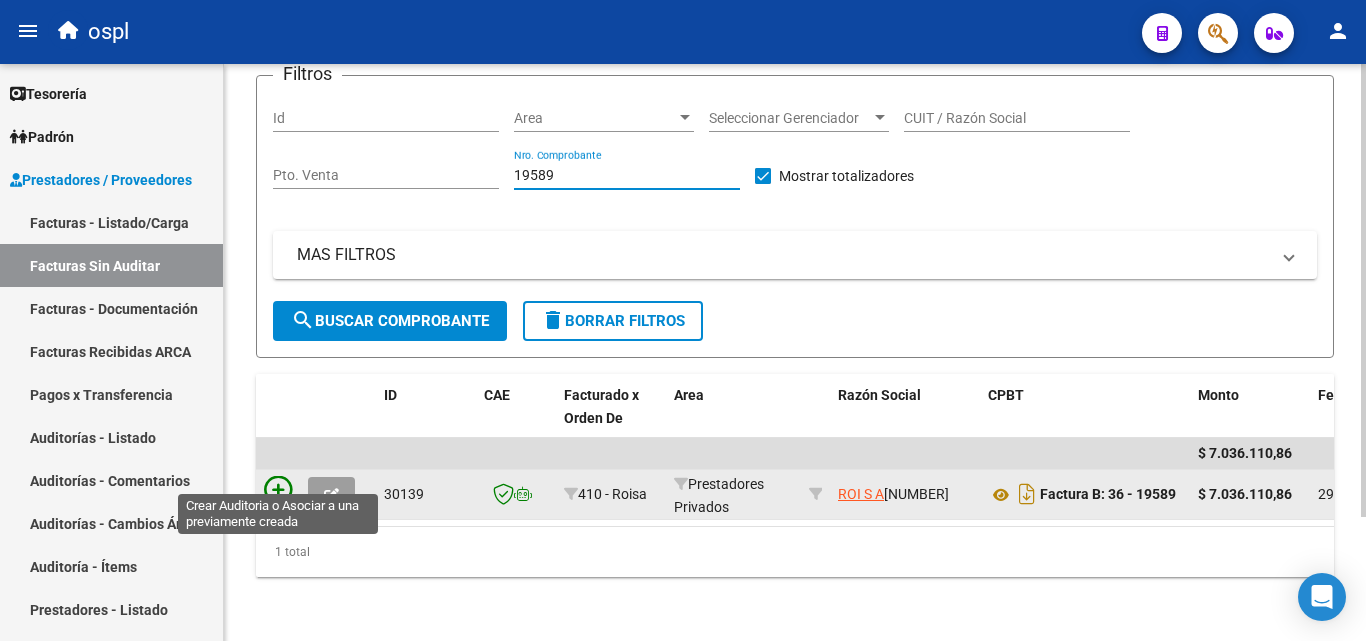 type on "19589" 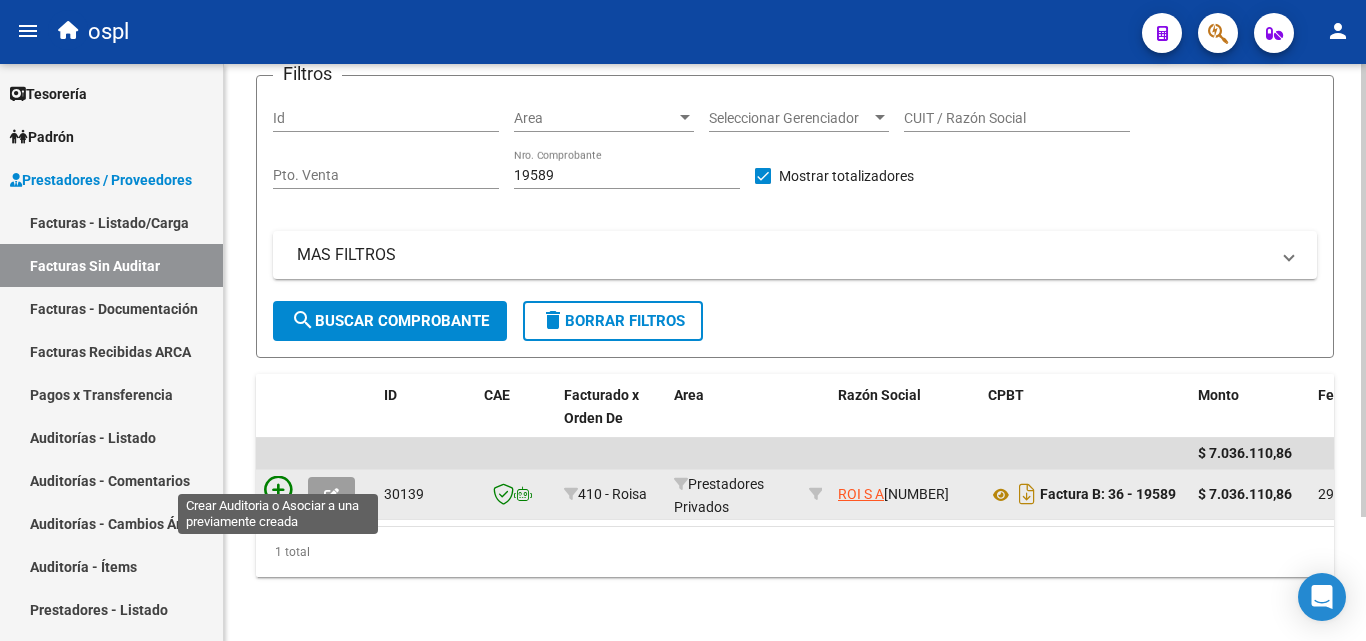 click 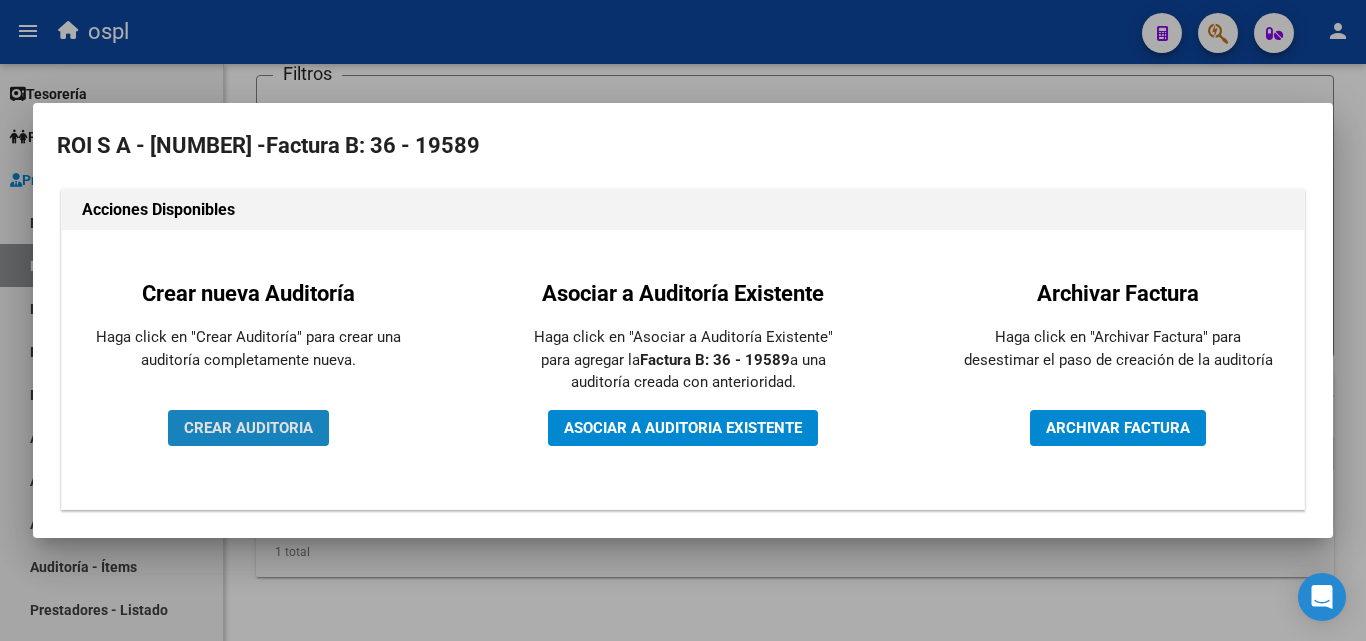 click on "CREAR AUDITORIA" at bounding box center [248, 428] 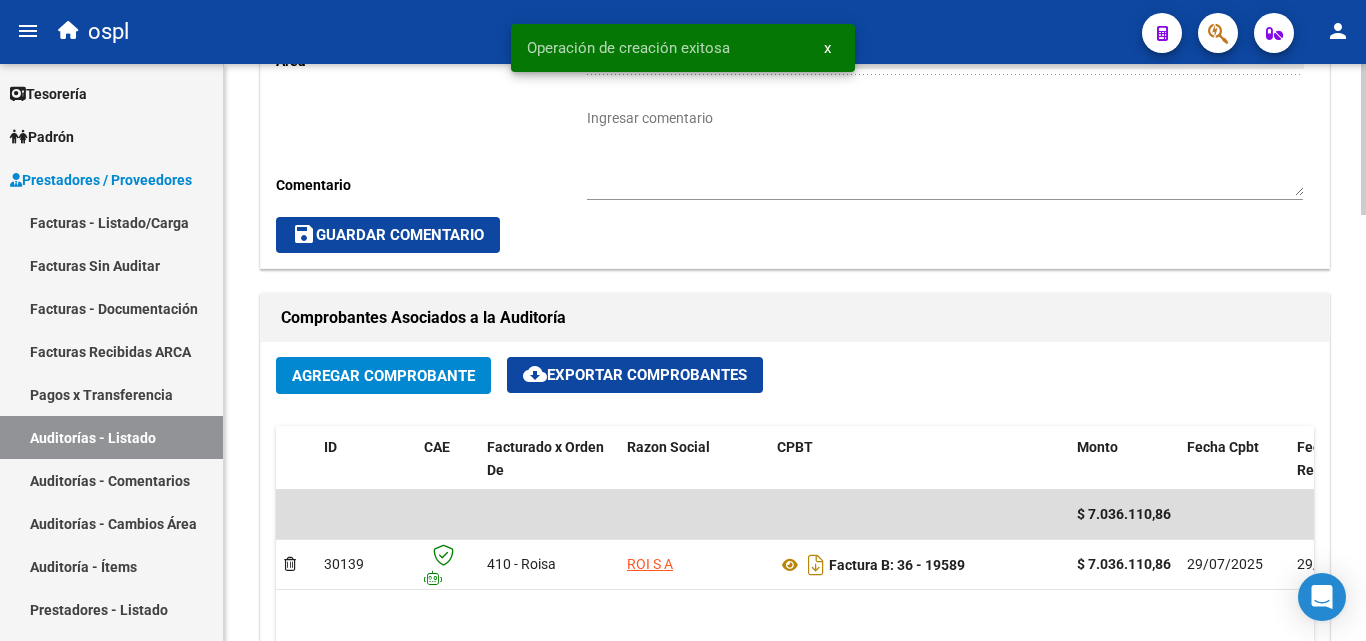 scroll, scrollTop: 500, scrollLeft: 0, axis: vertical 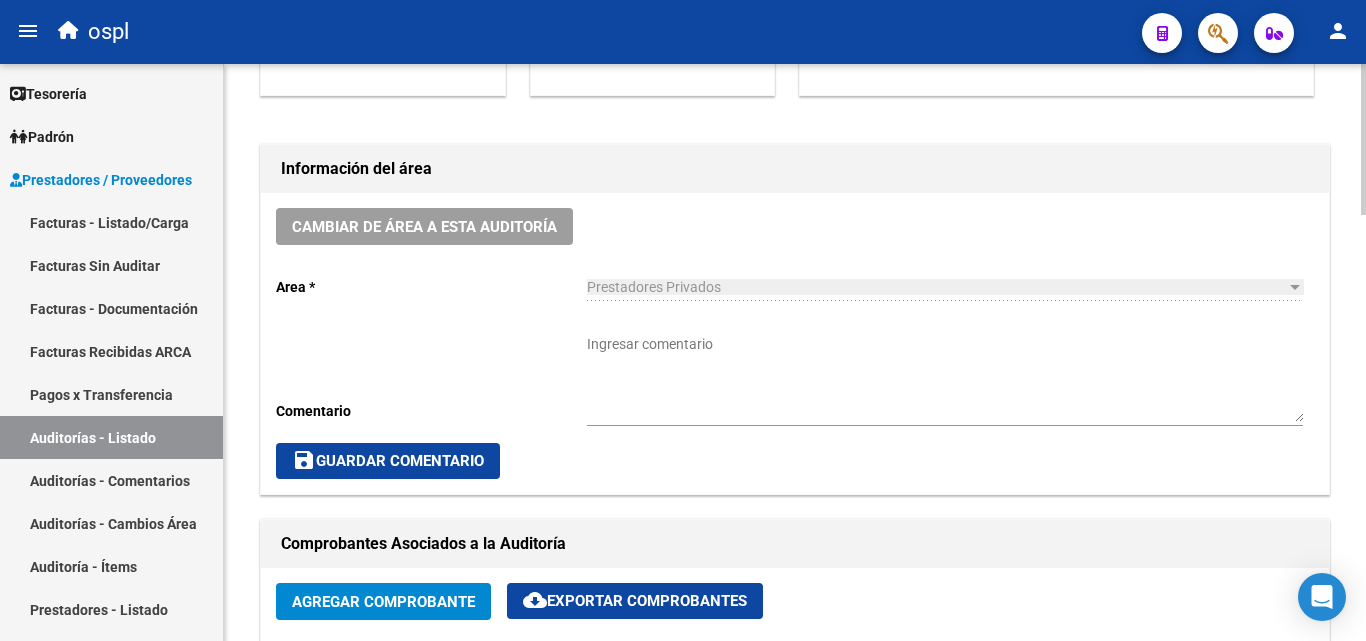 click on "Ingresar comentario" at bounding box center (945, 378) 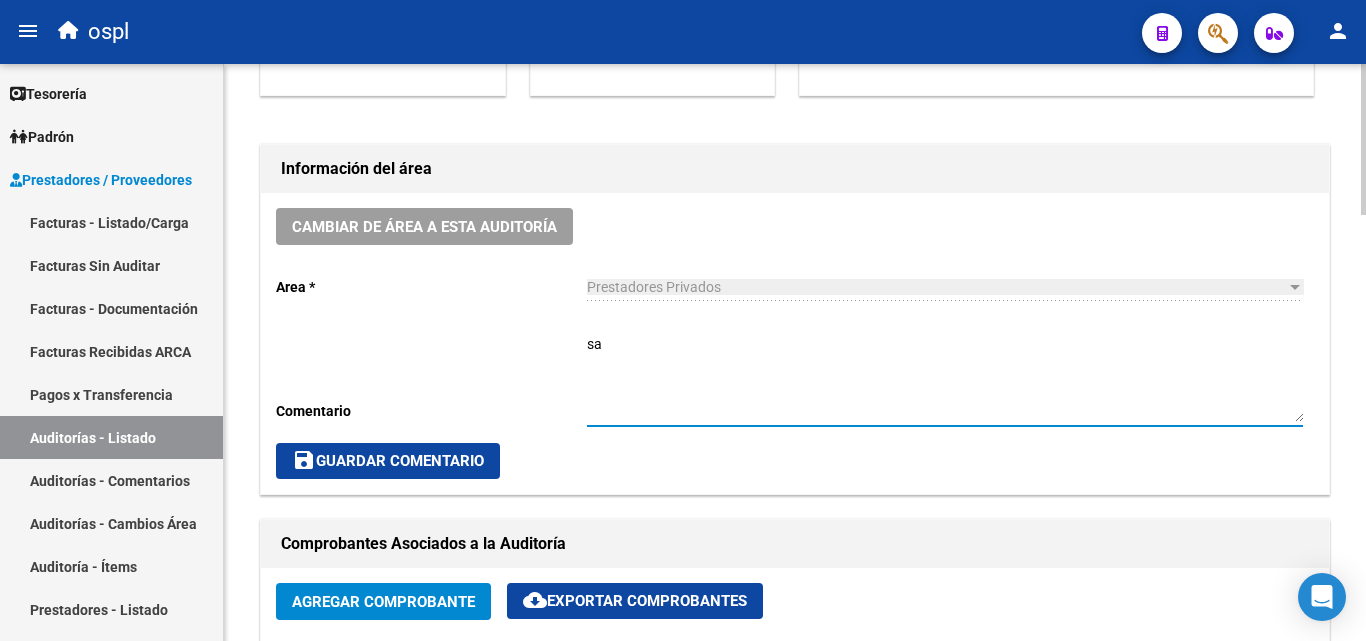 type on "s" 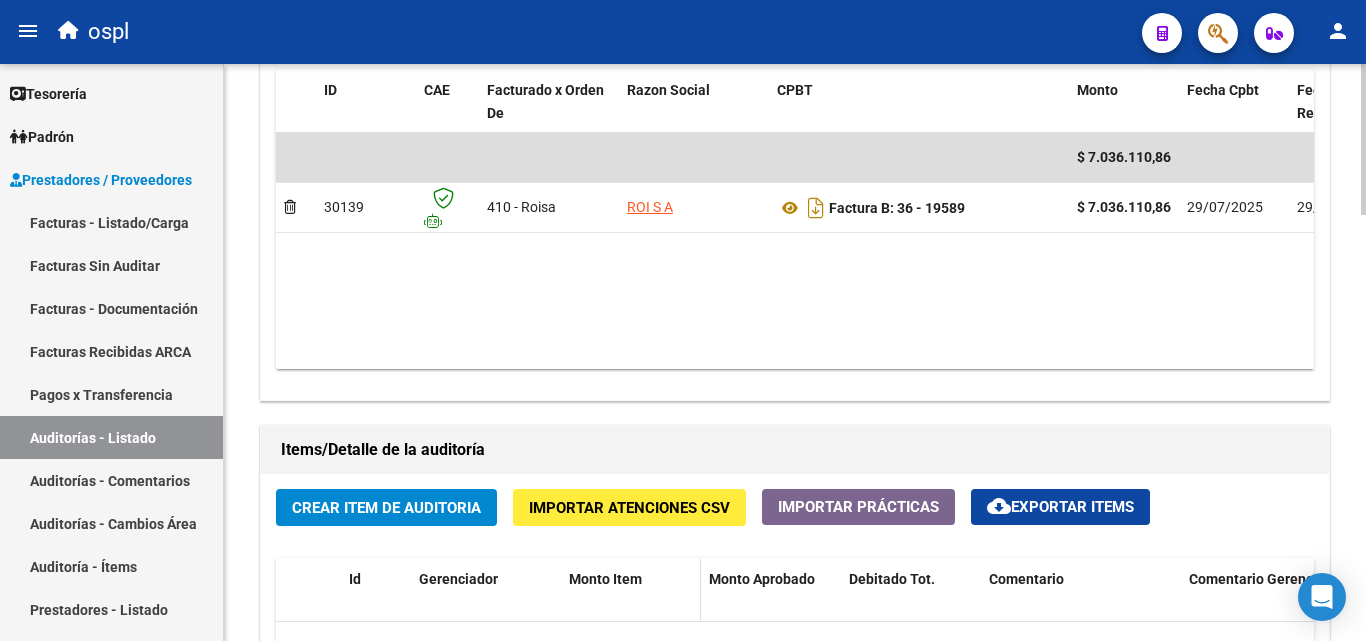 scroll, scrollTop: 1200, scrollLeft: 0, axis: vertical 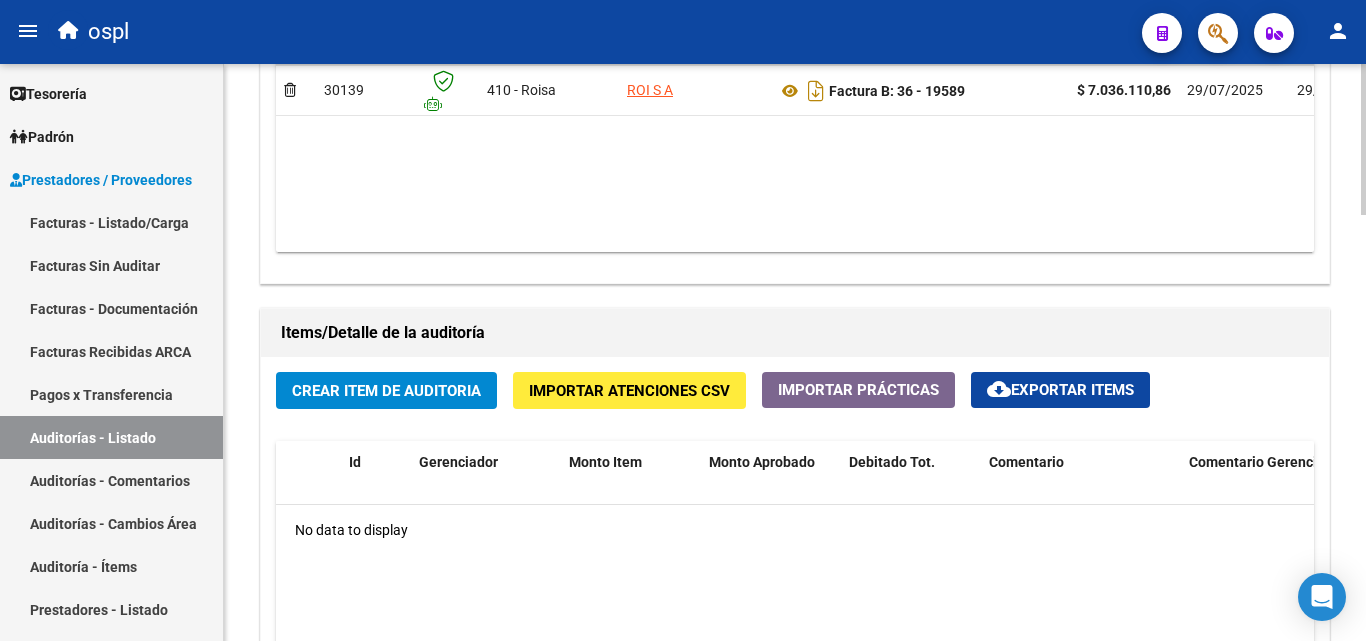type on "SALUD MENTAL" 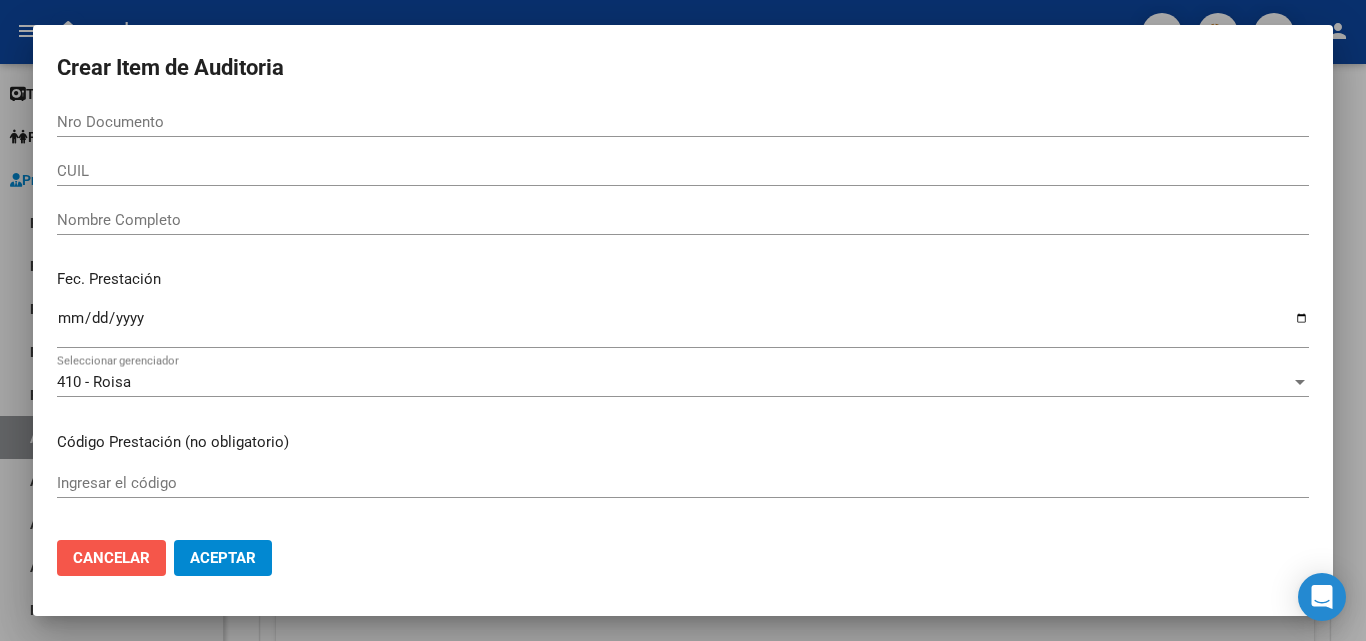 click on "Cancelar" 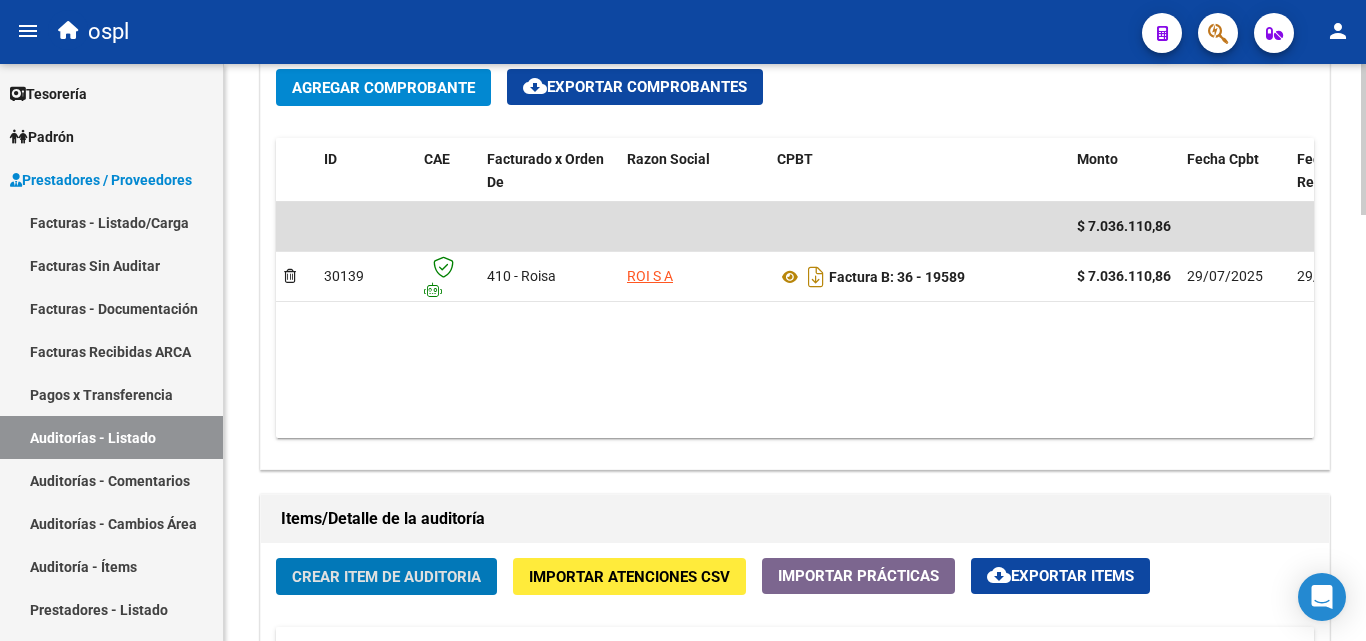 scroll, scrollTop: 1000, scrollLeft: 0, axis: vertical 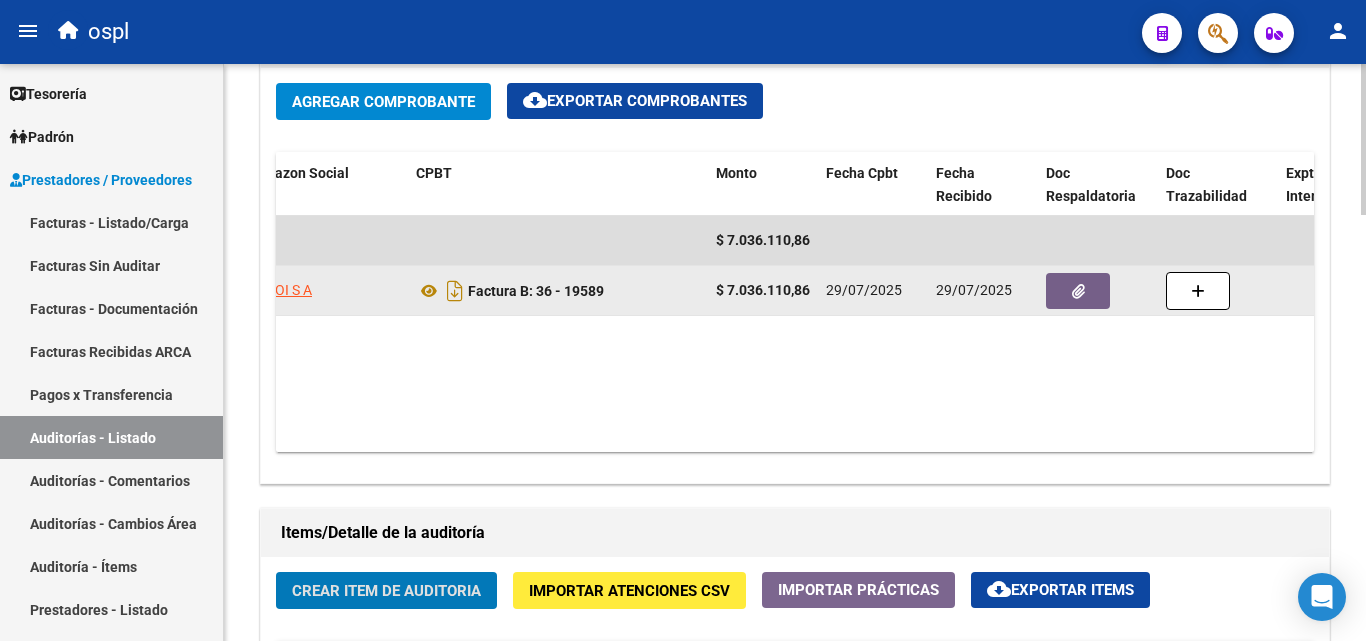 click 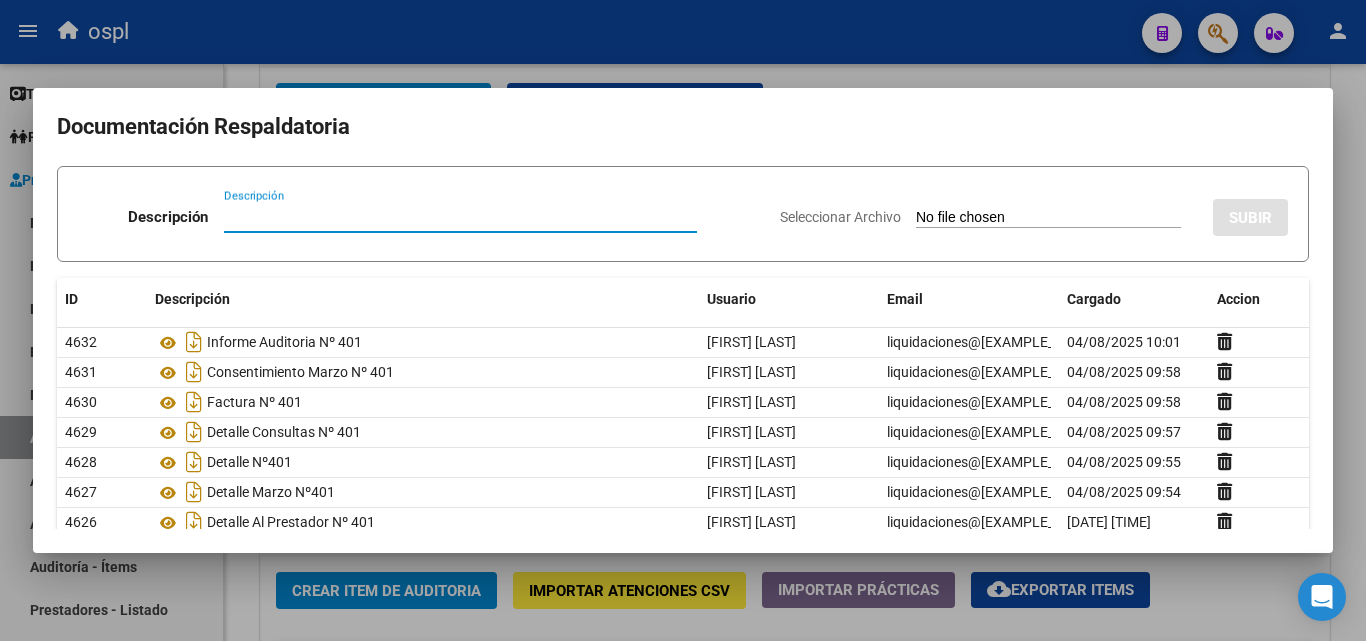 scroll, scrollTop: 0, scrollLeft: 0, axis: both 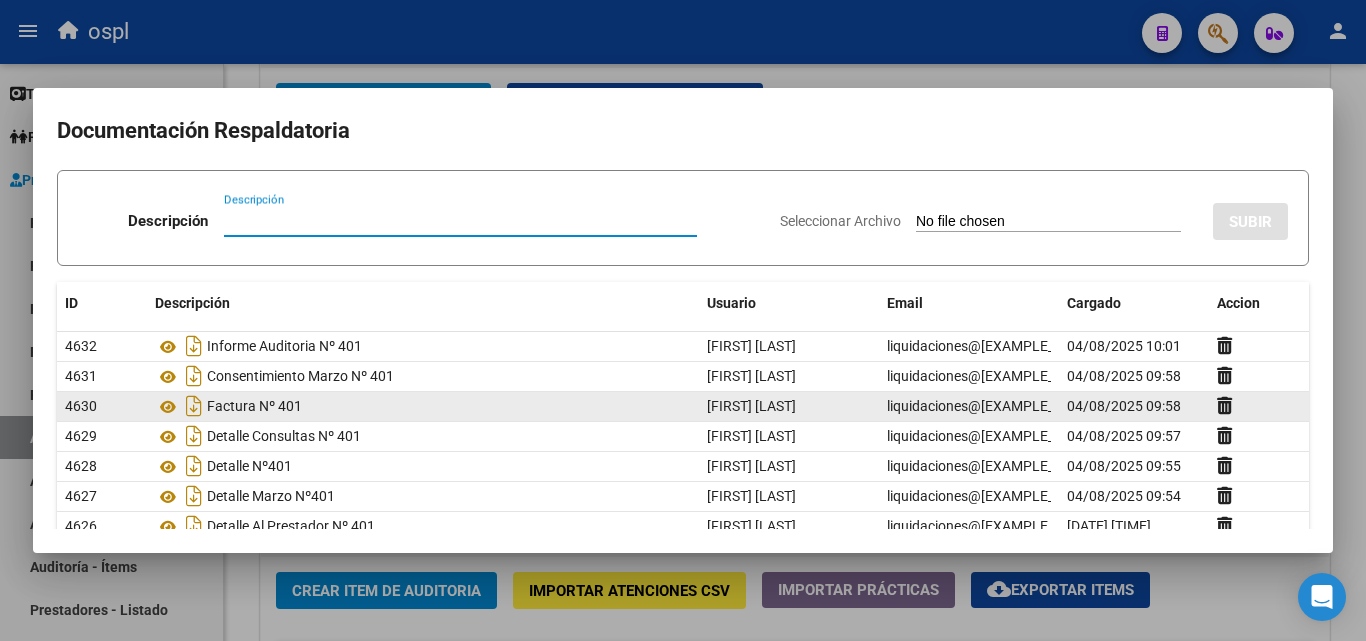 click on "Factura Nº 401" 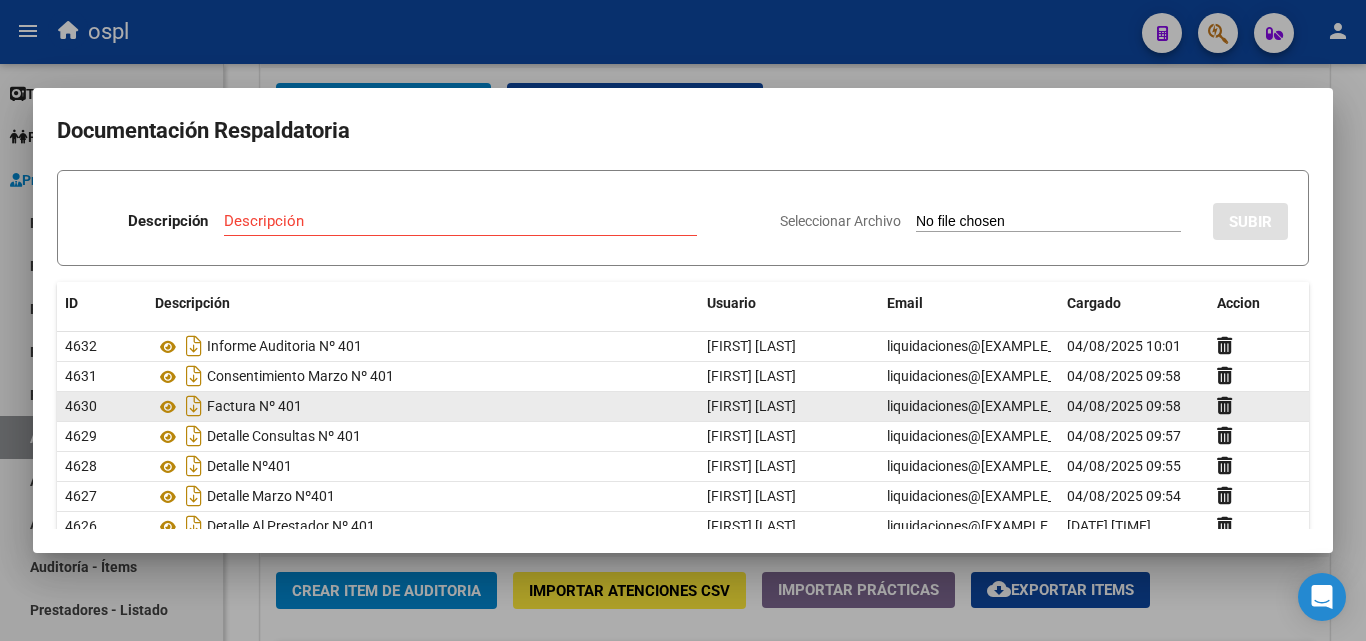 click on "Factura Nº 401" 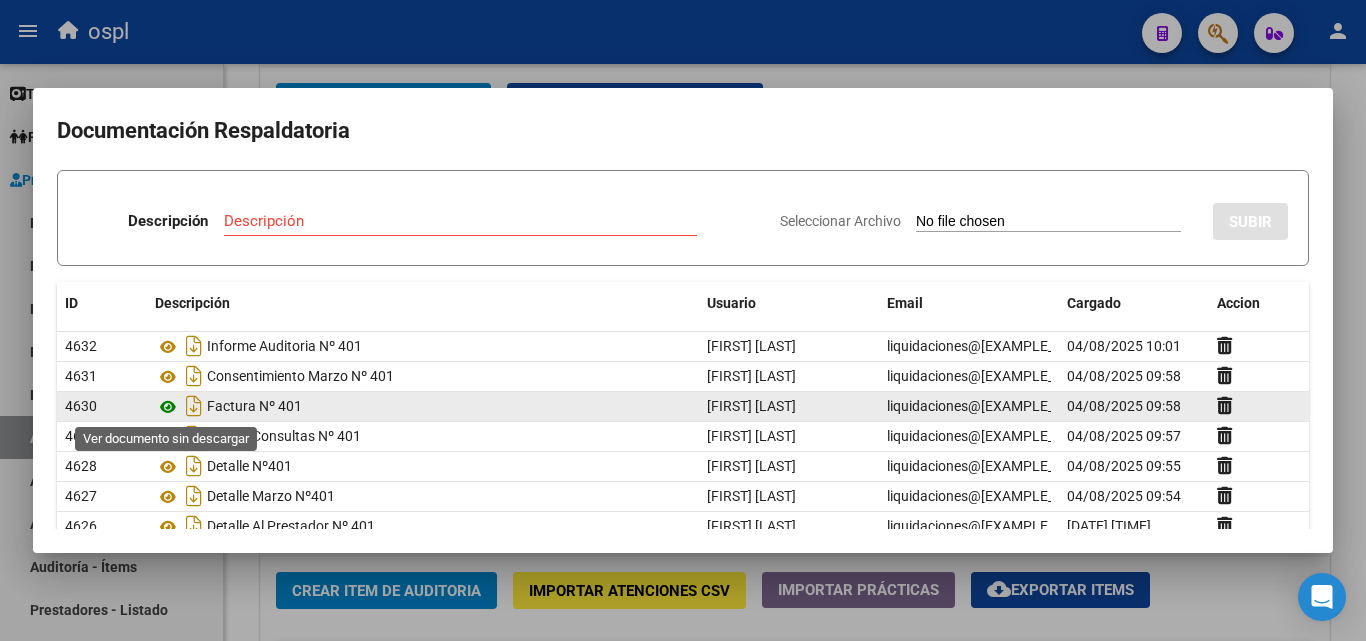 click 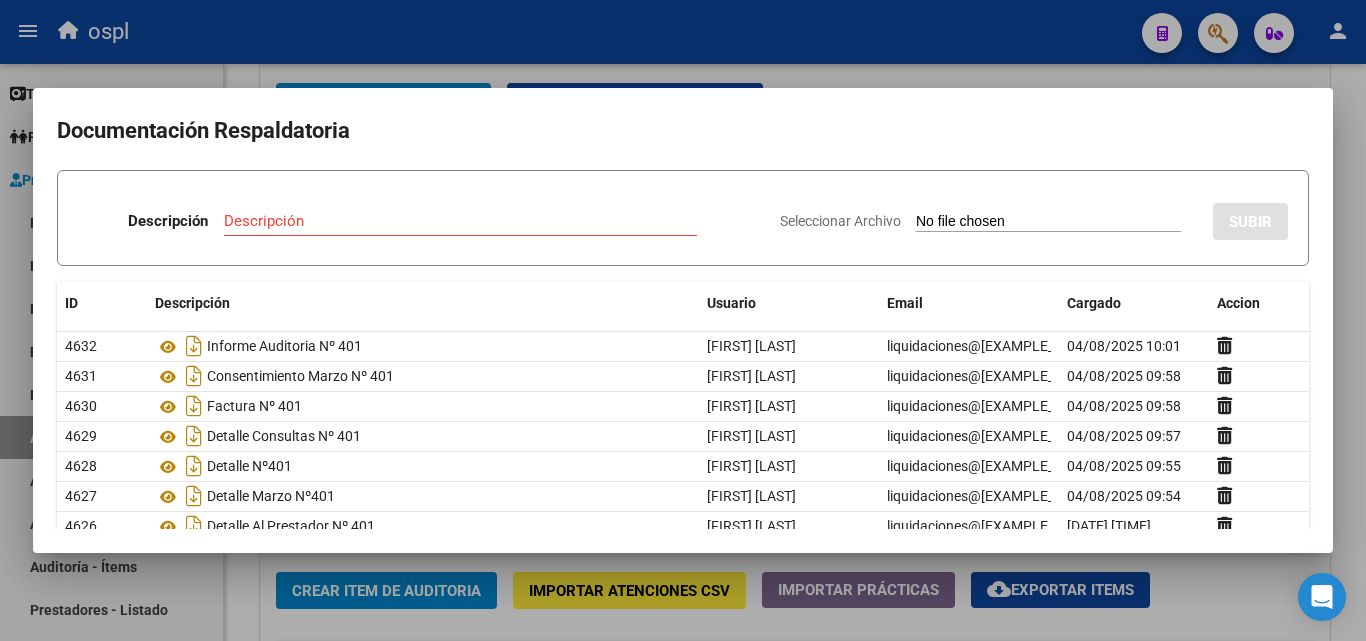 click at bounding box center (683, 320) 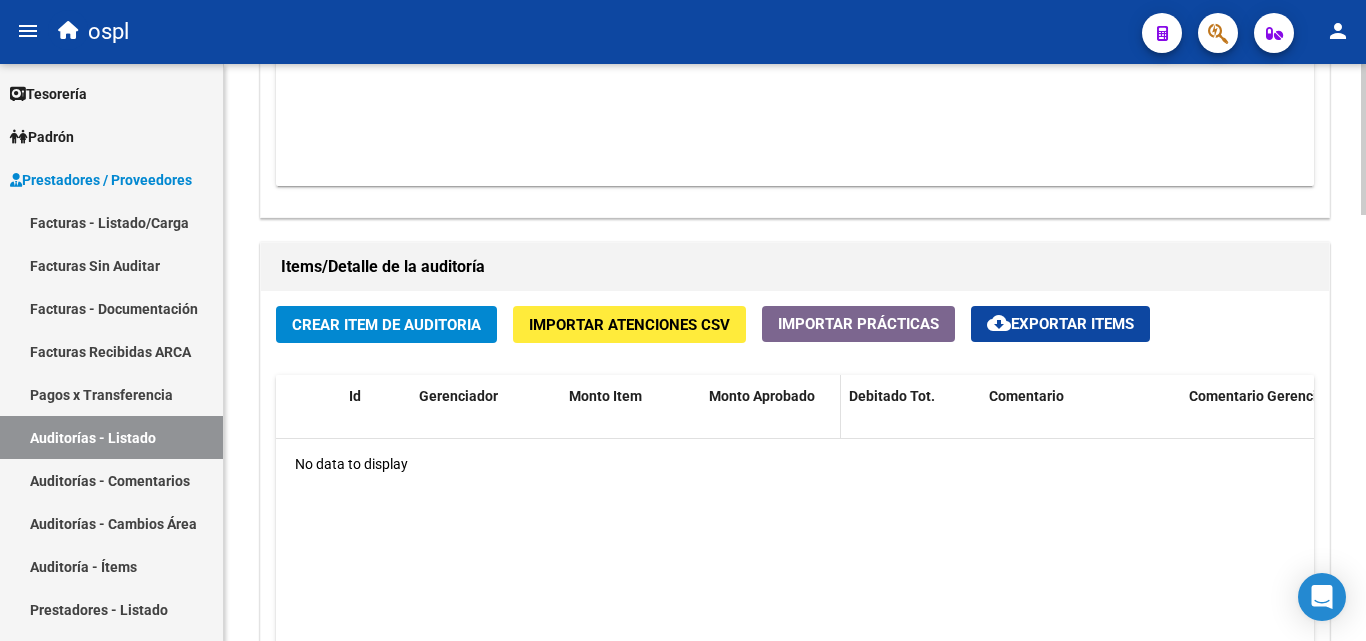 scroll, scrollTop: 1300, scrollLeft: 0, axis: vertical 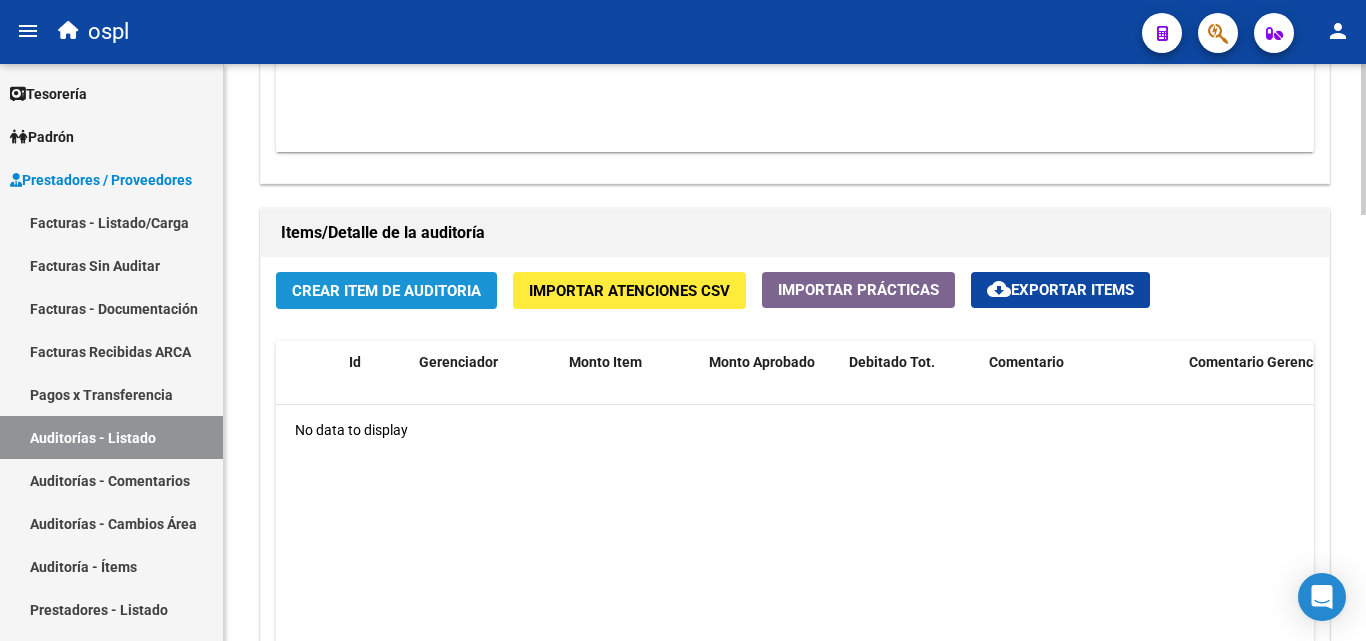 click on "Crear Item de Auditoria" 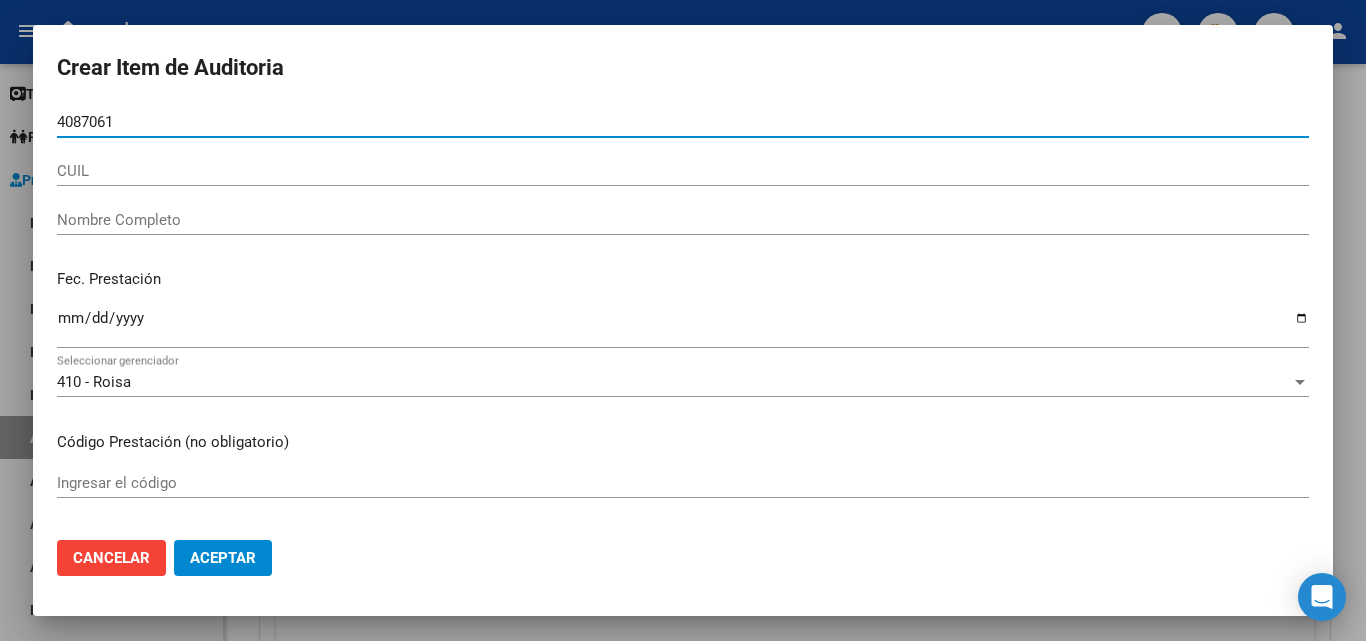 type on "40870618" 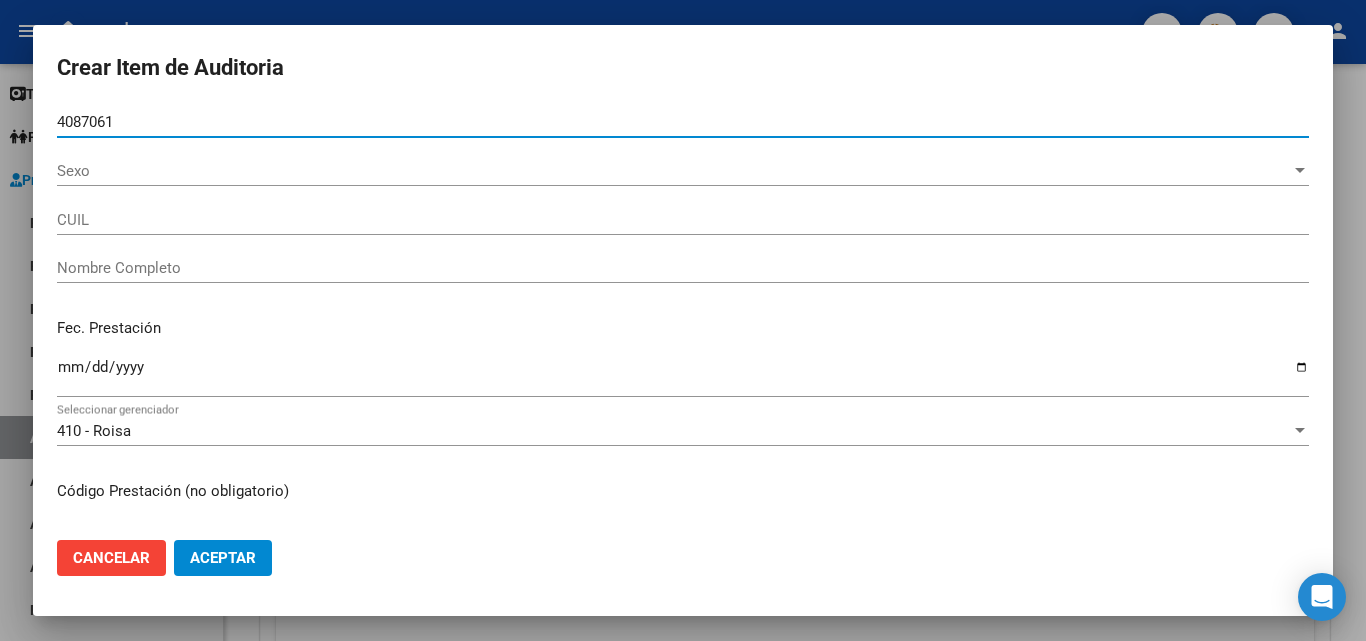 type on "20408706182" 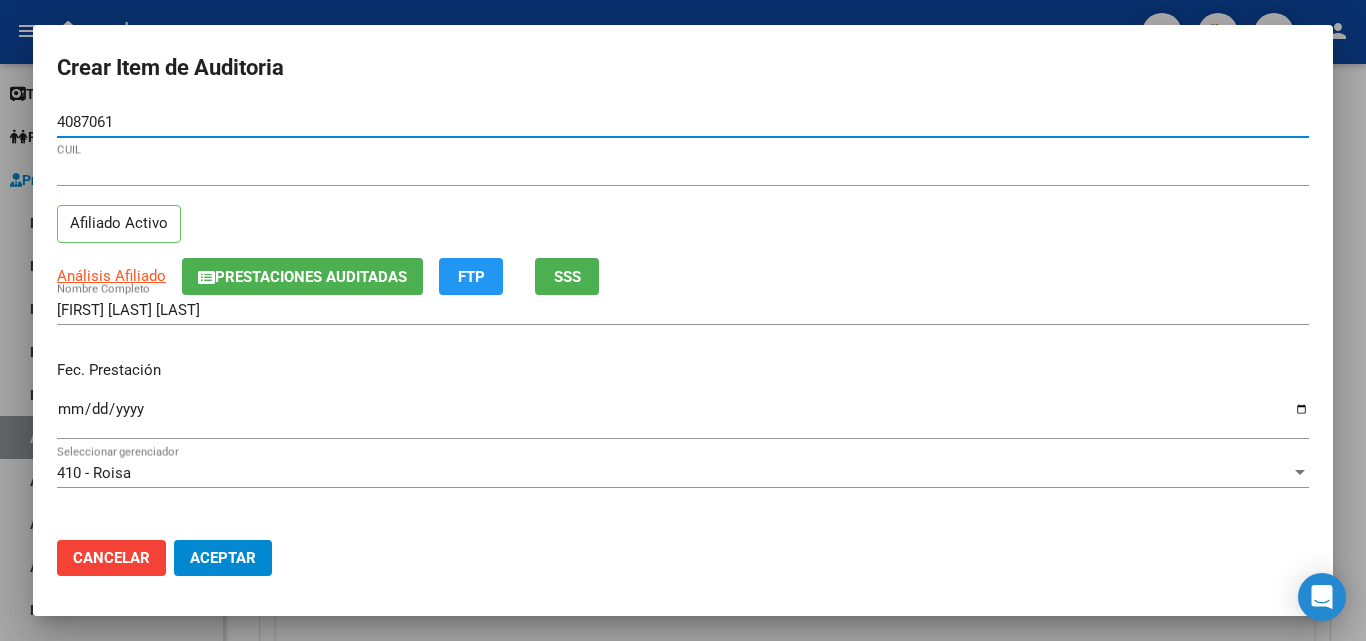 type on "40870618" 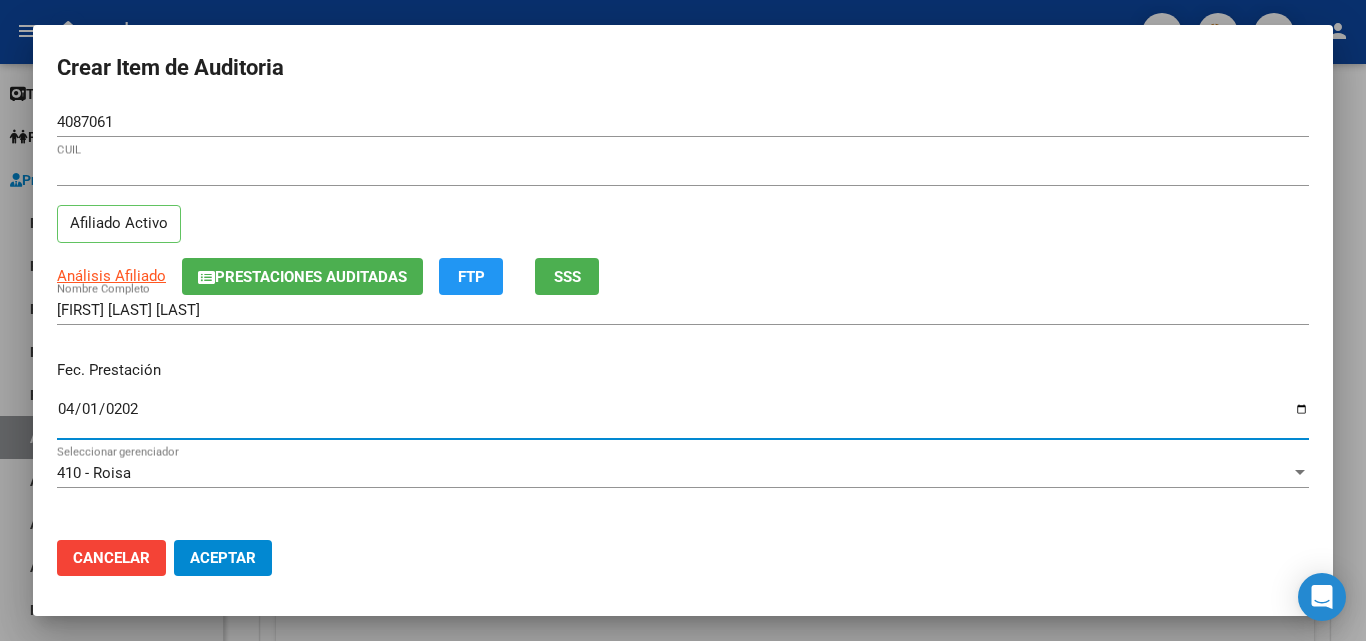 type on "2025-04-01" 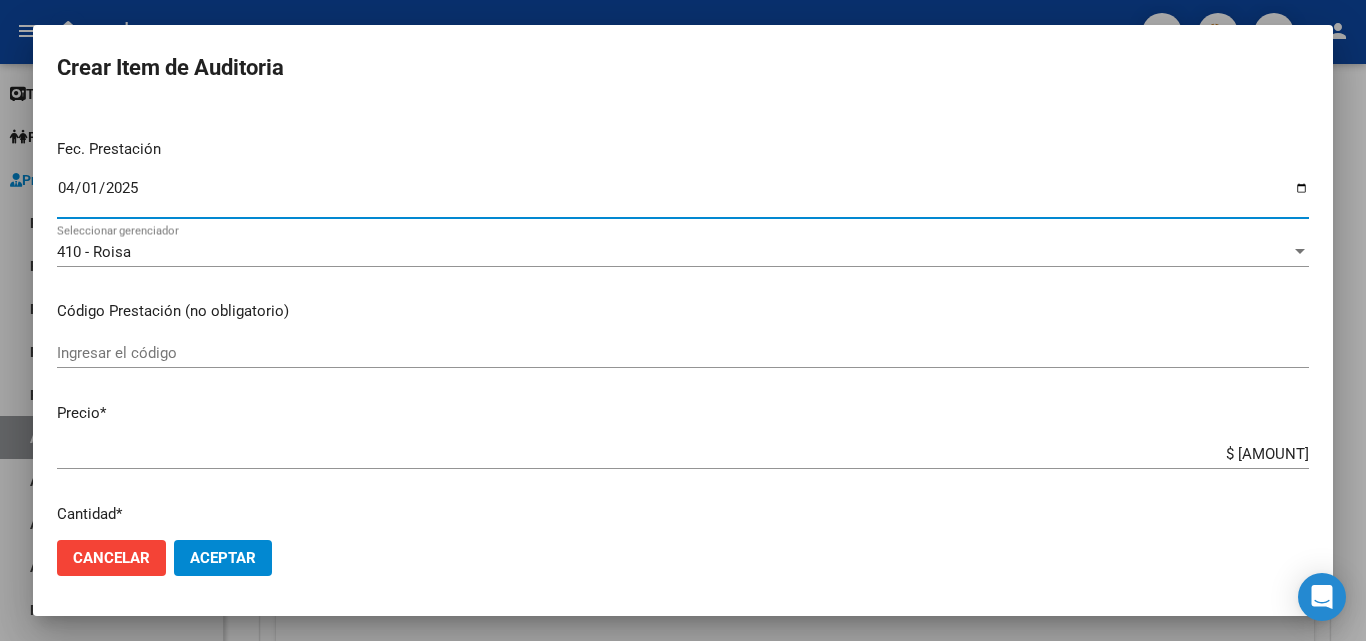 scroll, scrollTop: 300, scrollLeft: 0, axis: vertical 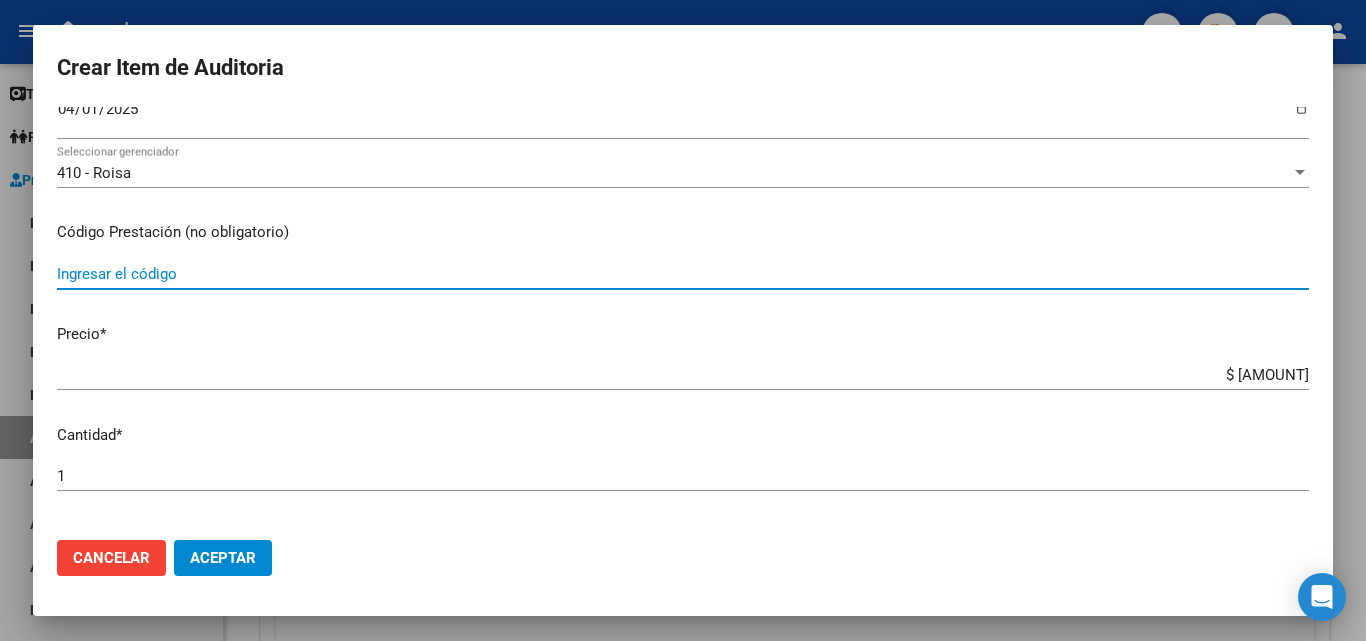 click on "Ingresar el código" at bounding box center [683, 274] 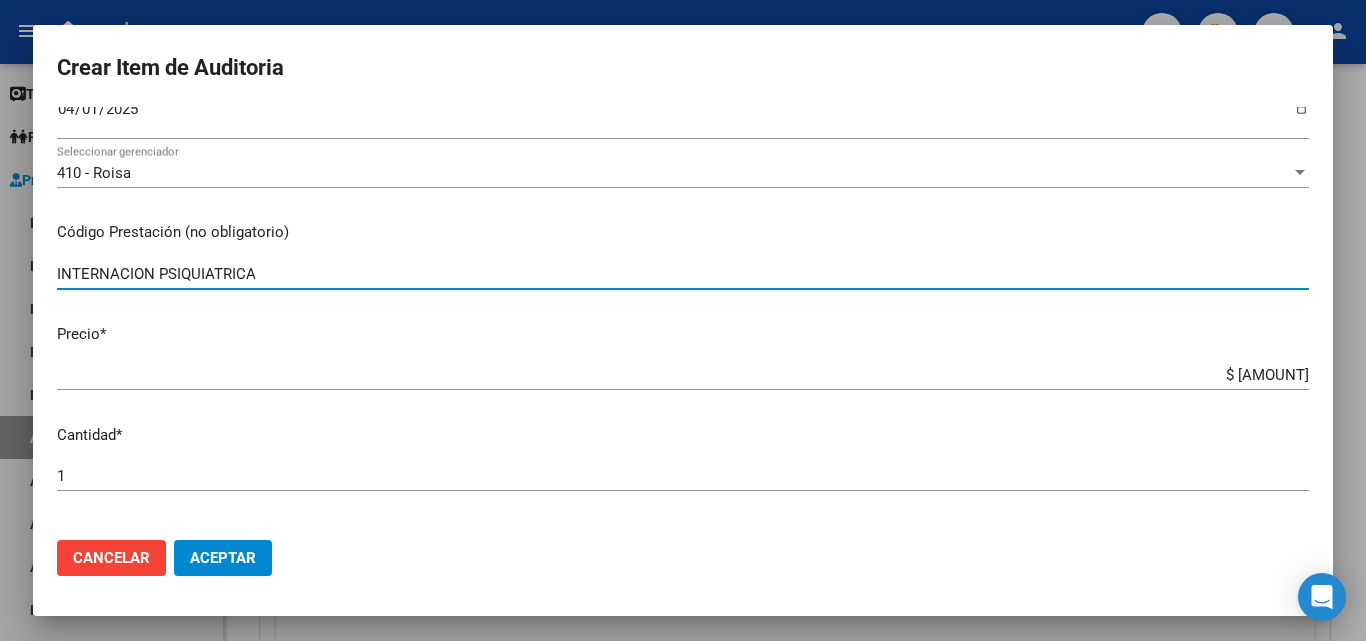 type on "INTERNACION PSIQUIATRICA" 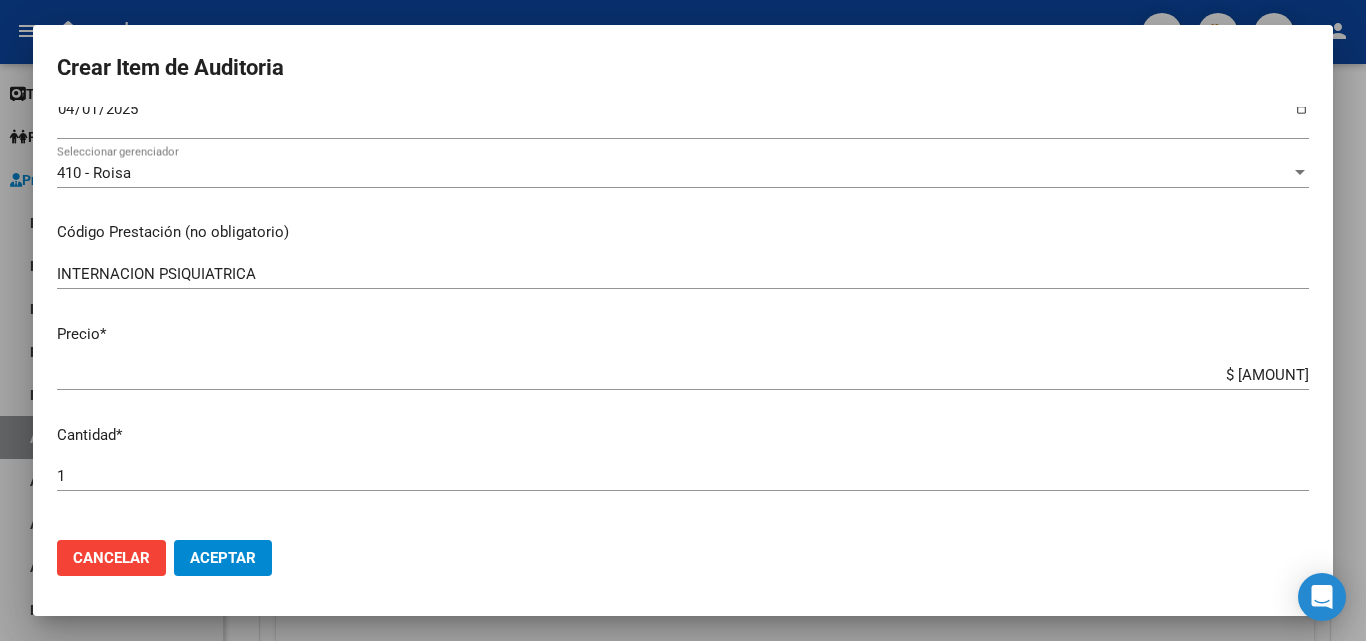 drag, startPoint x: 1188, startPoint y: 385, endPoint x: 1262, endPoint y: 384, distance: 74.00676 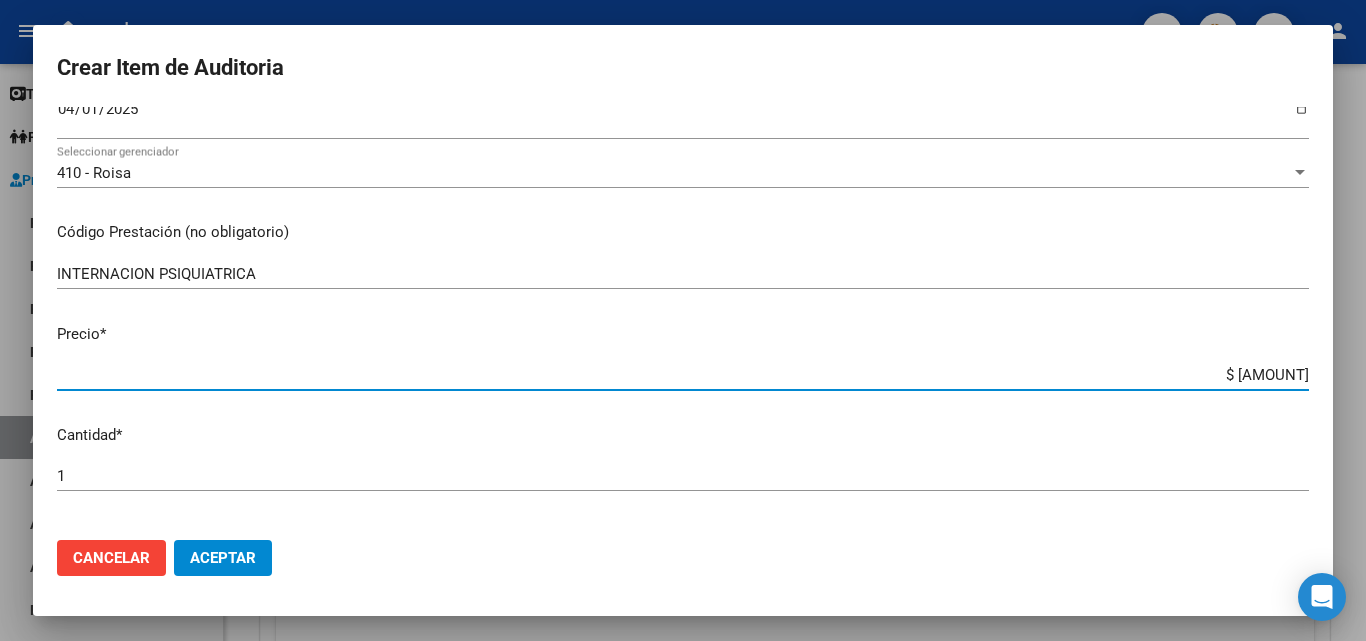 click on "$ 7.036.110,86" at bounding box center [683, 375] 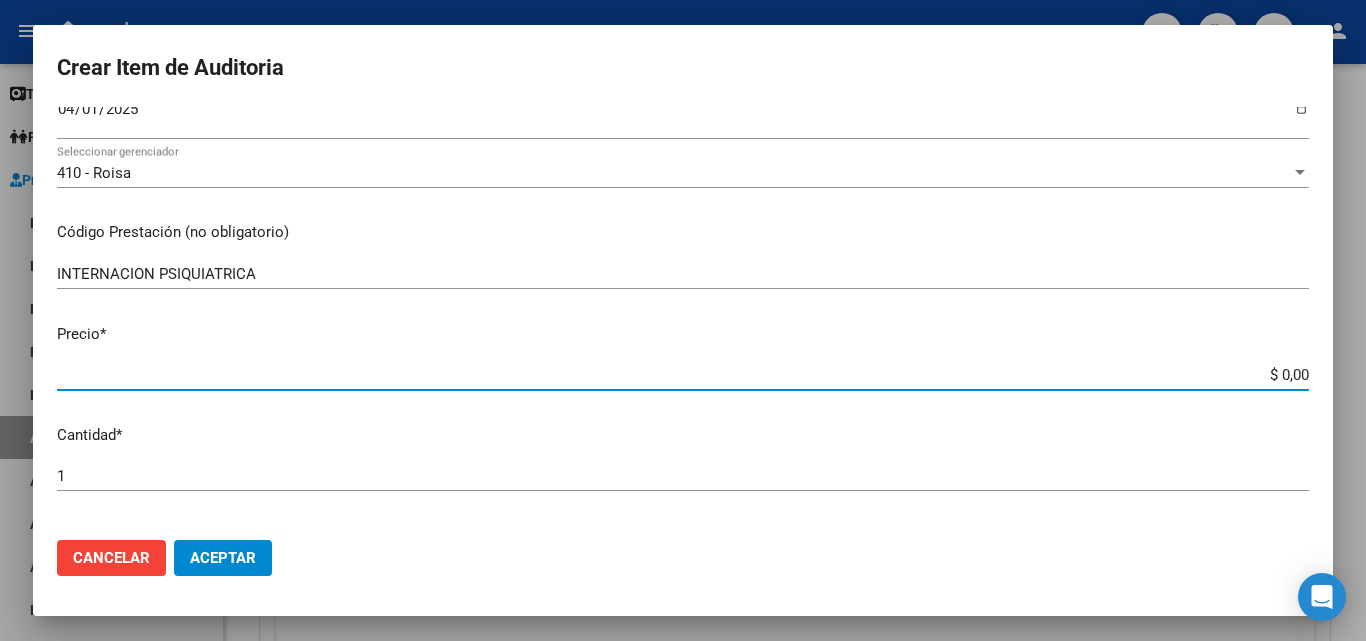 type on "$ 0,03" 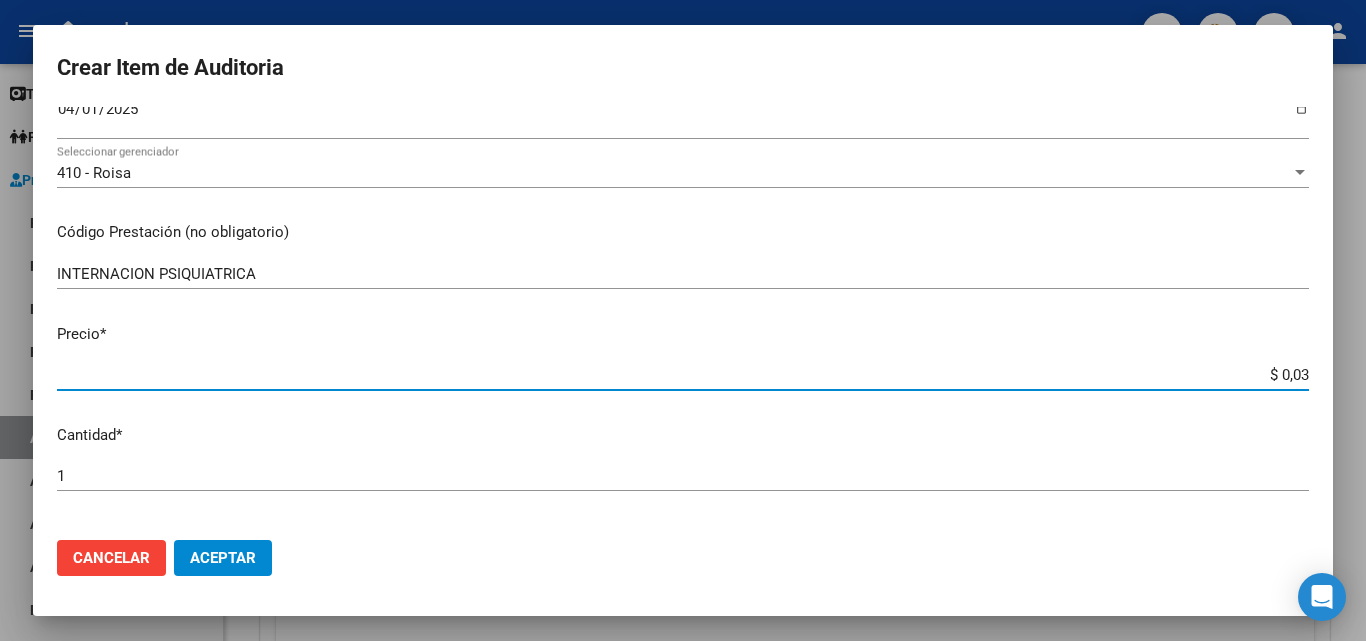 type on "$ 0,30" 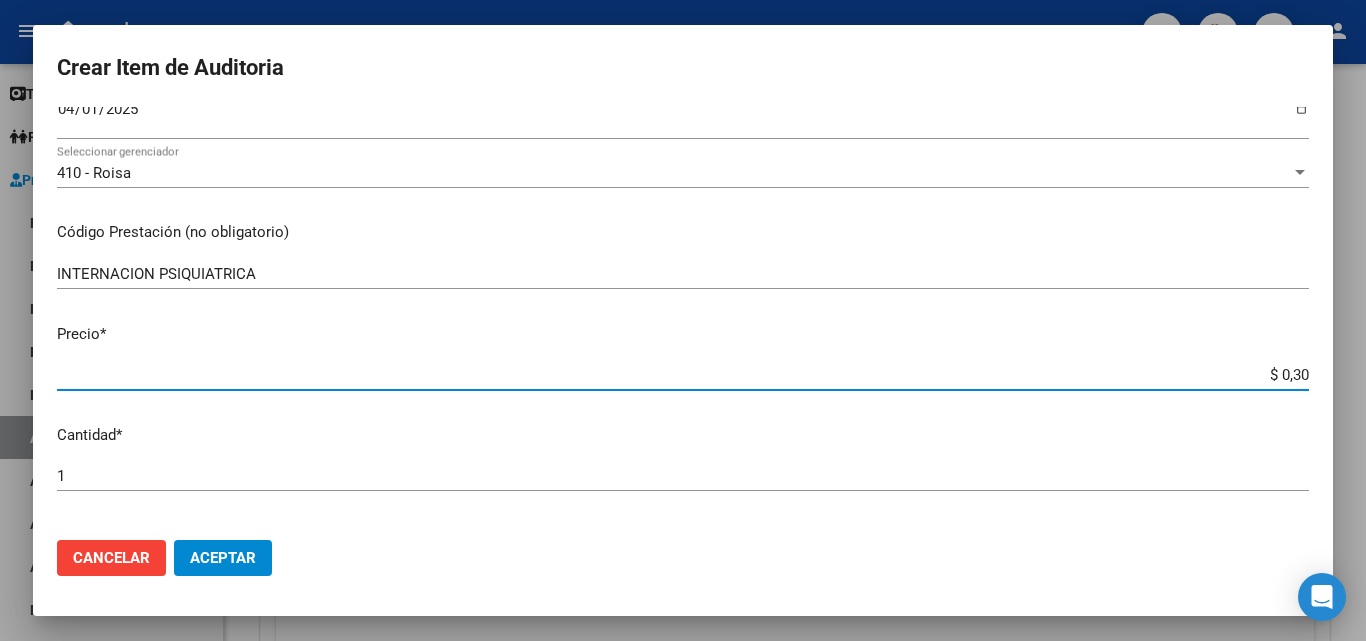 type on "$ 3,00" 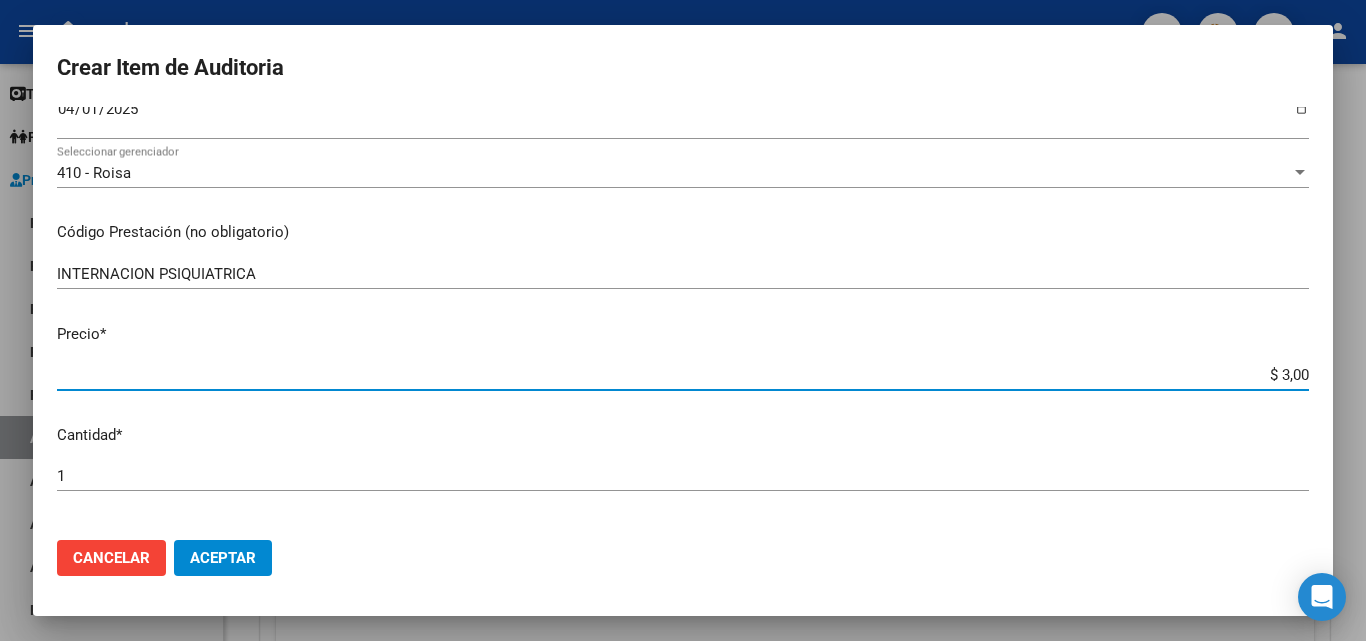 type on "$ 30,00" 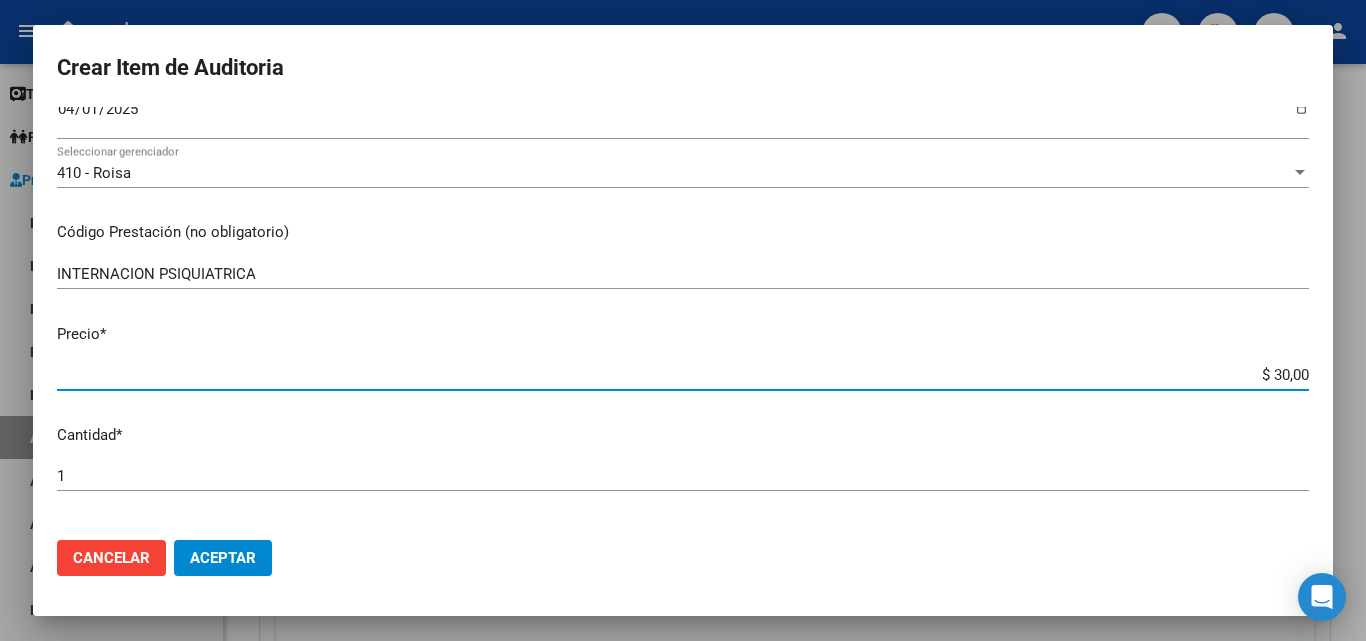 type on "$ 300,01" 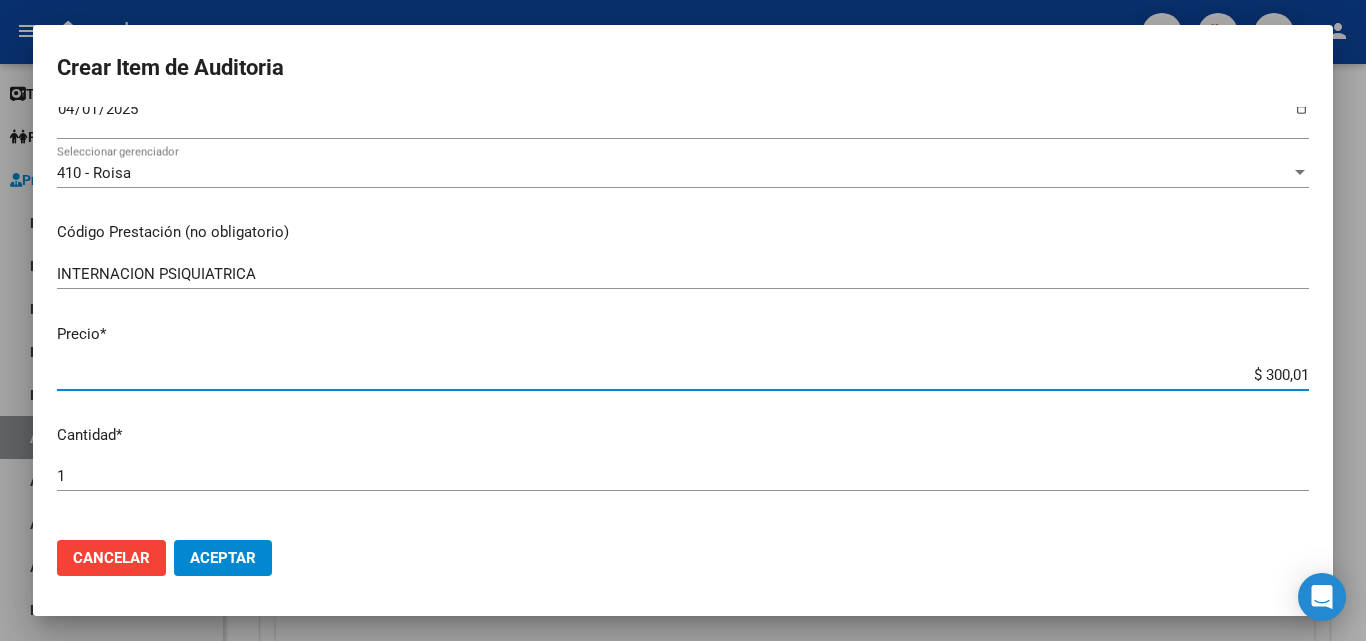 type on "$ 300,01" 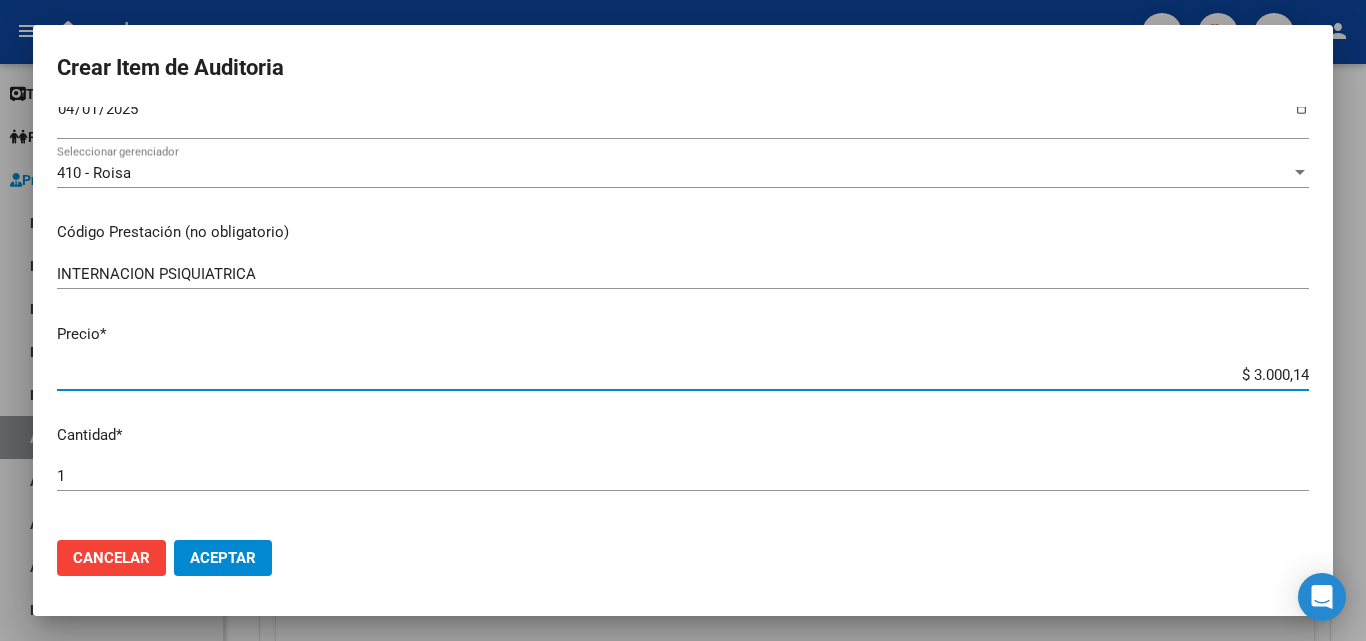 type on "$ 300,01" 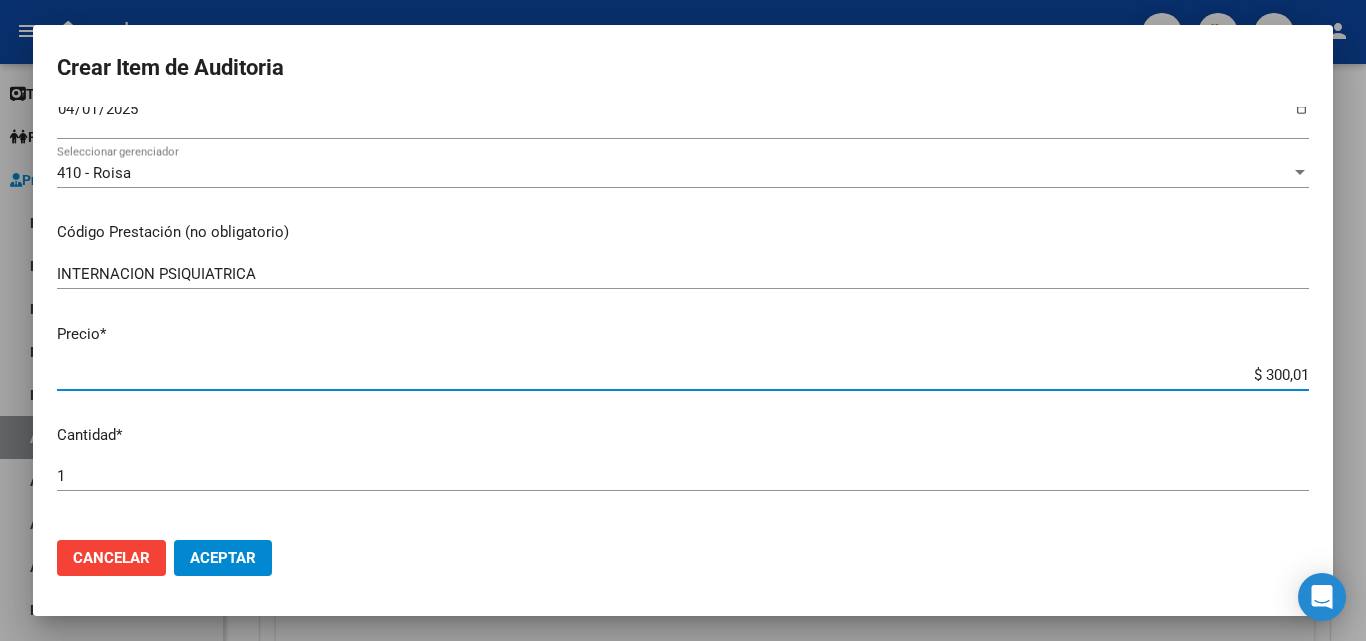 type on "$ 30,00" 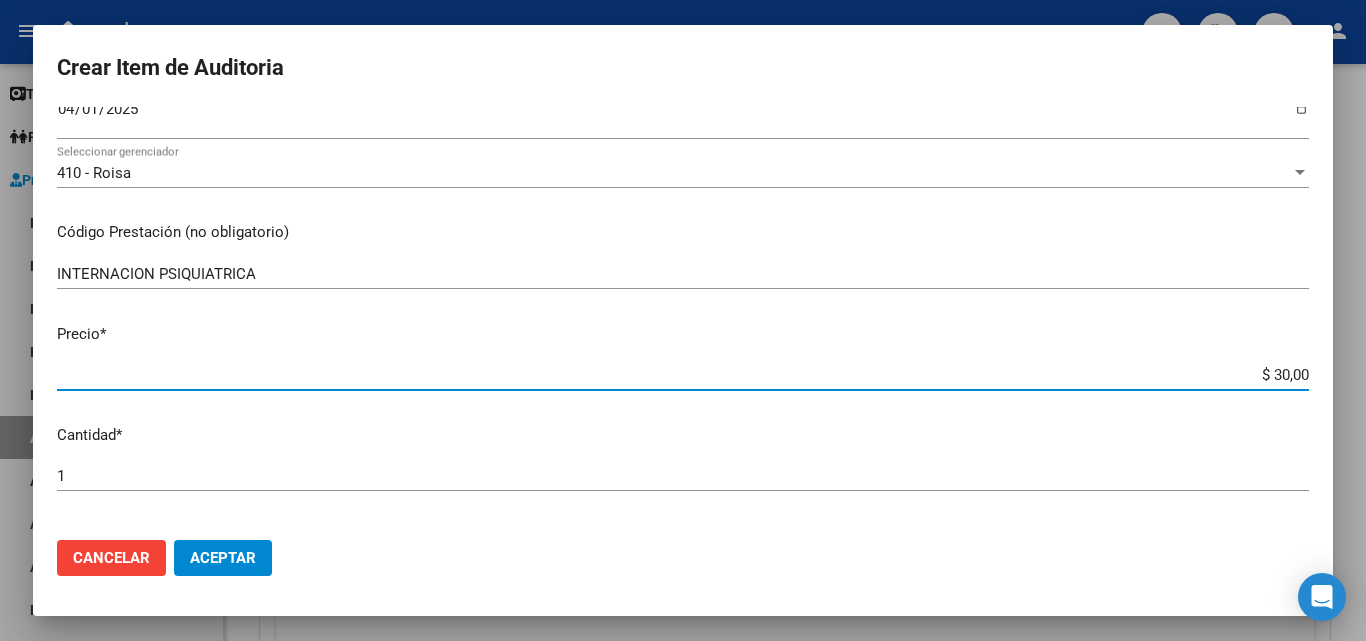 type on "$ 3,00" 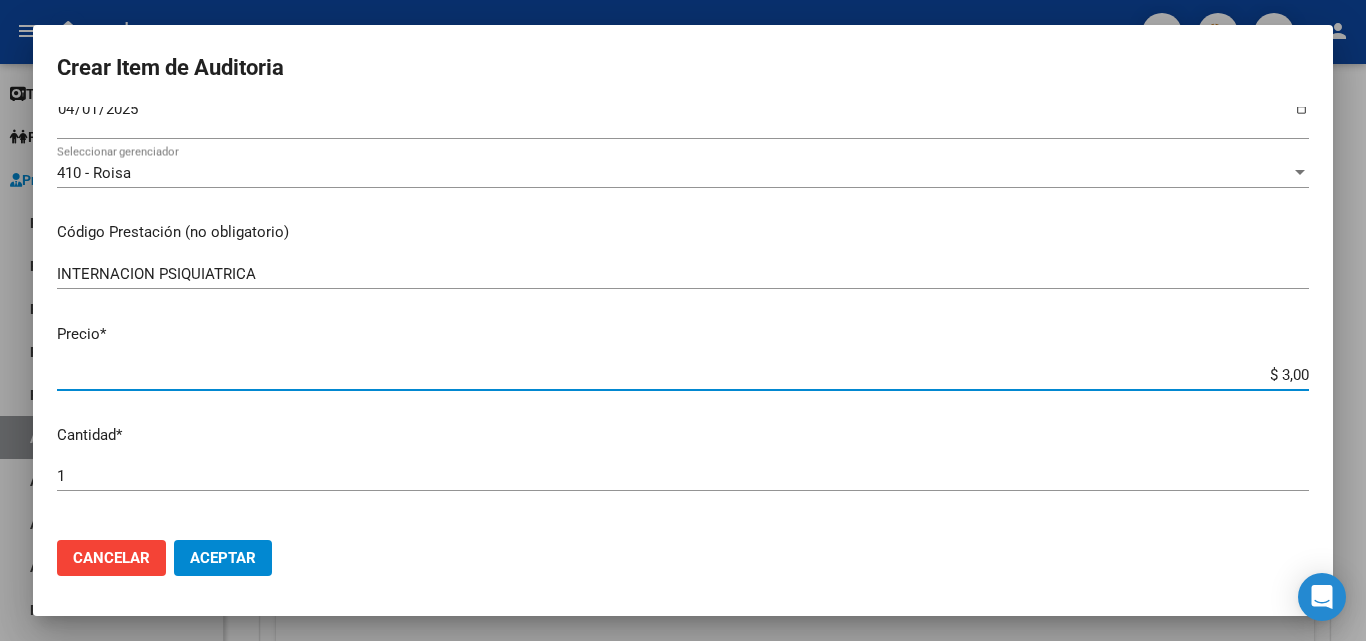 type on "$ 30,01" 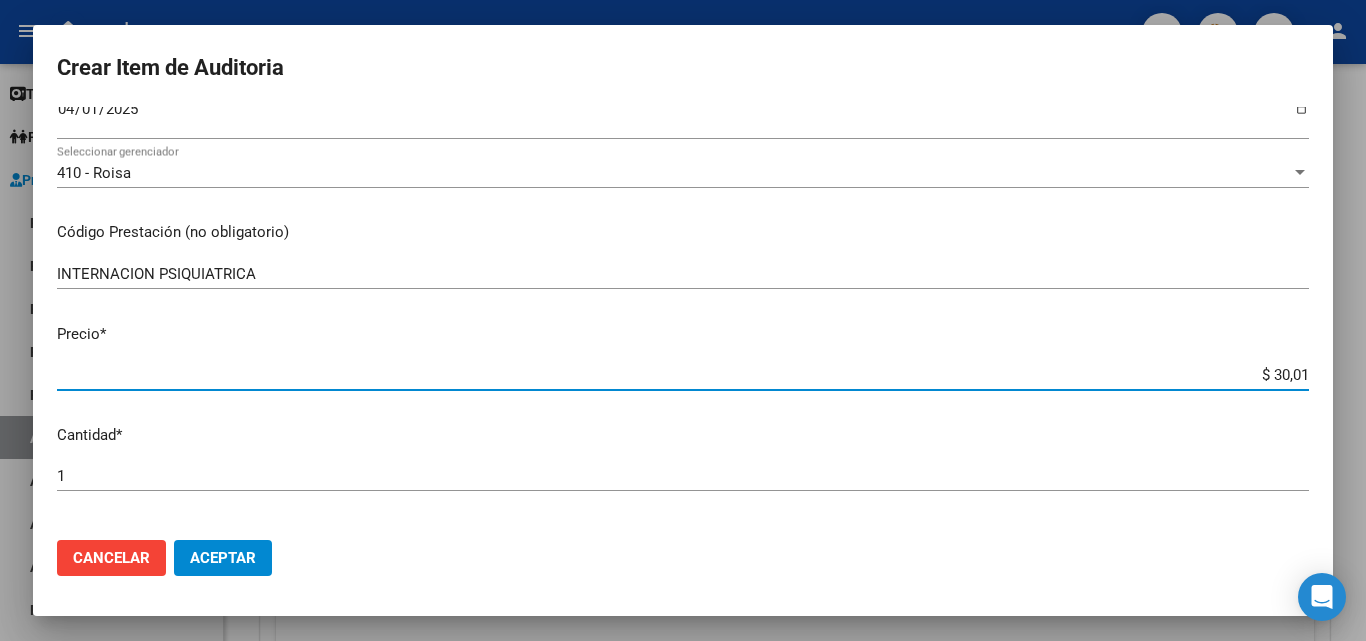 type on "$ 300,14" 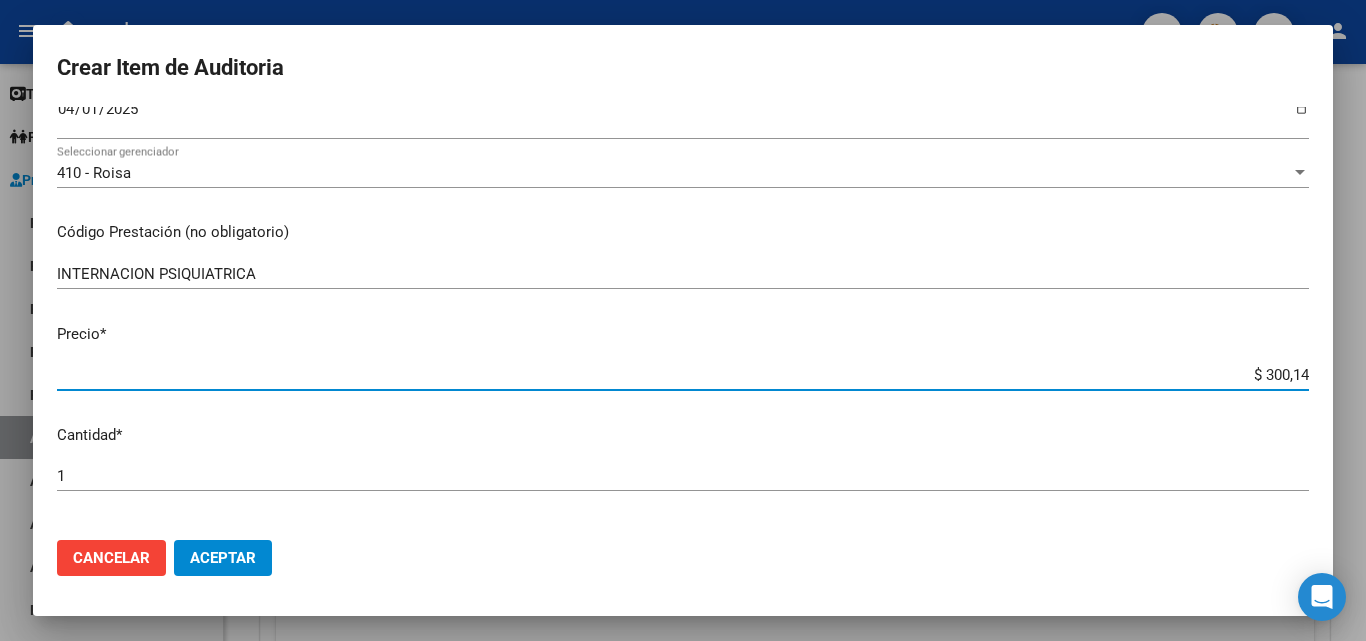 type on "$ 3.001,43" 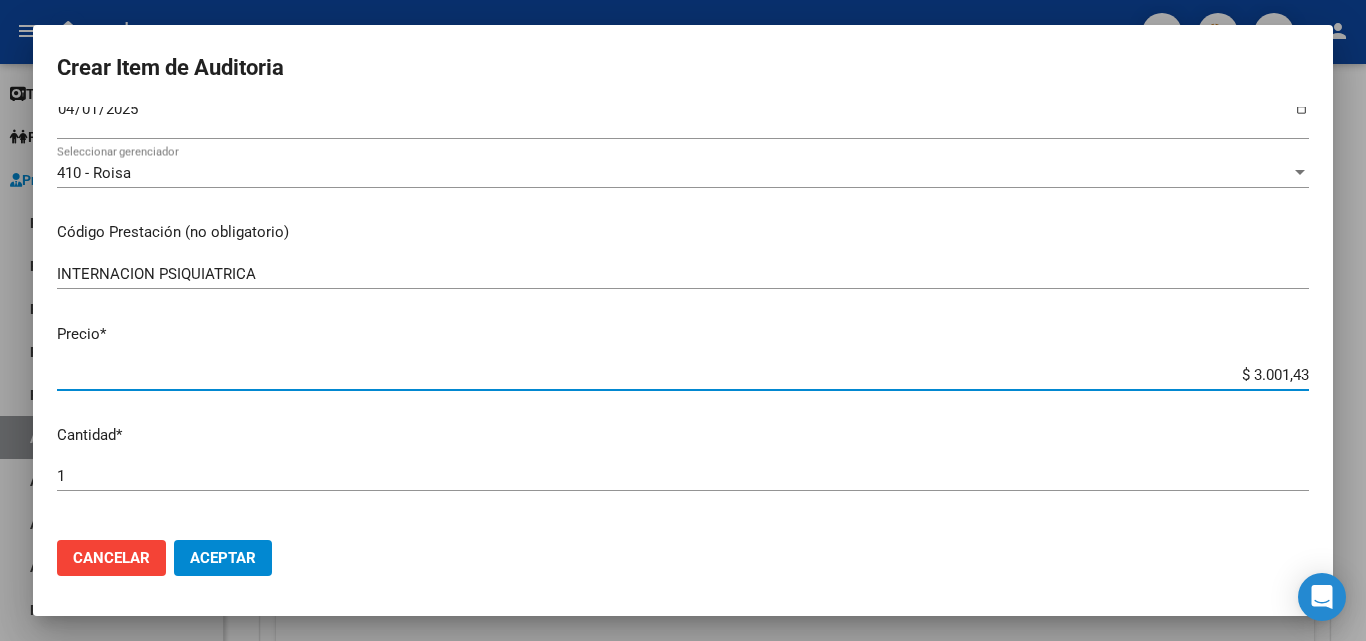 type on "$ 30.014,31" 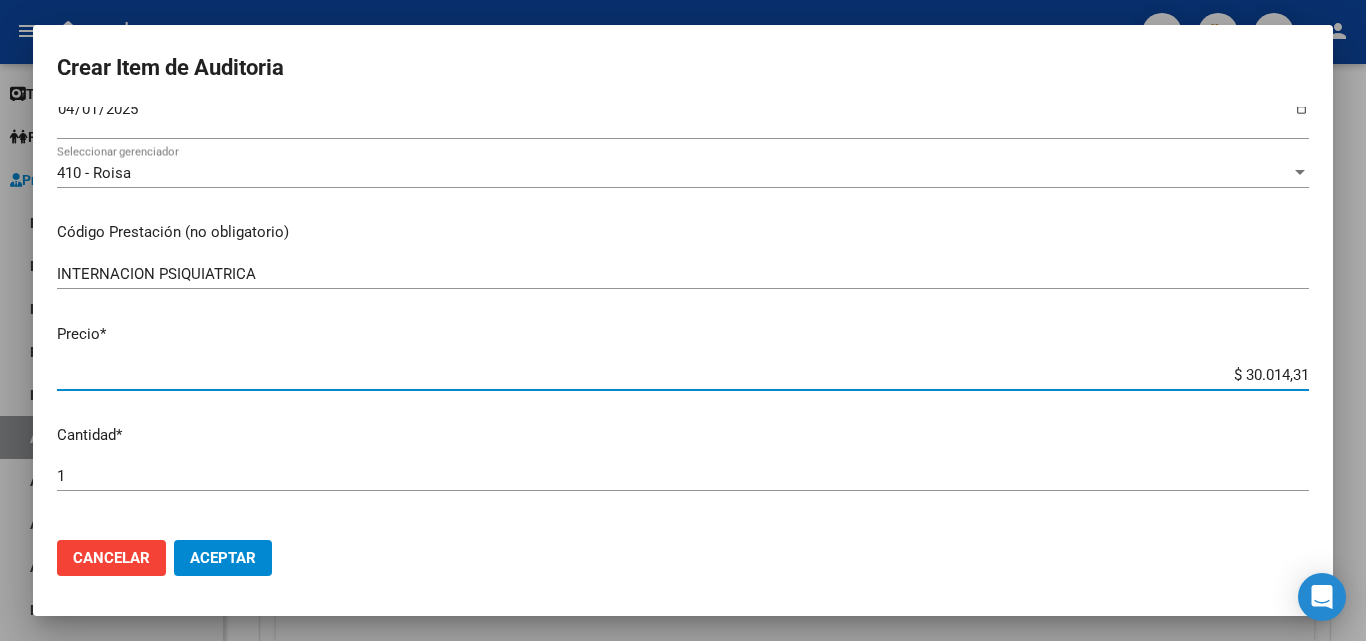 type on "$ 300.143,16" 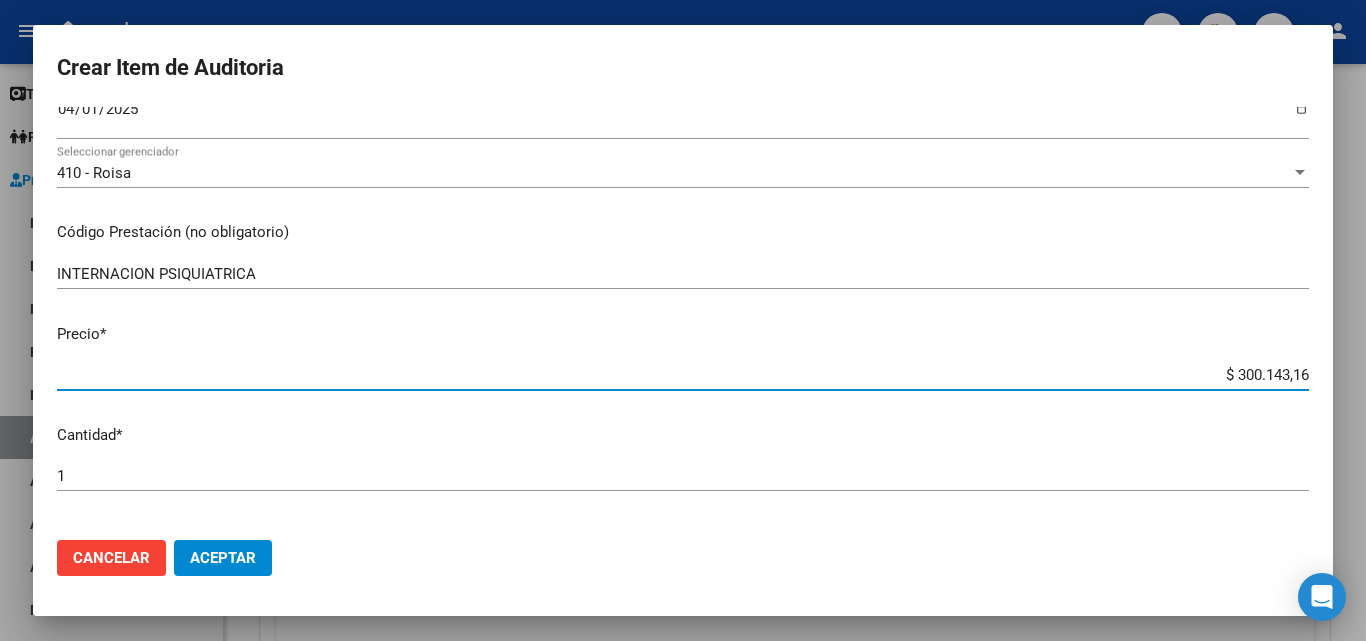 type on "$ 3.001.431,60" 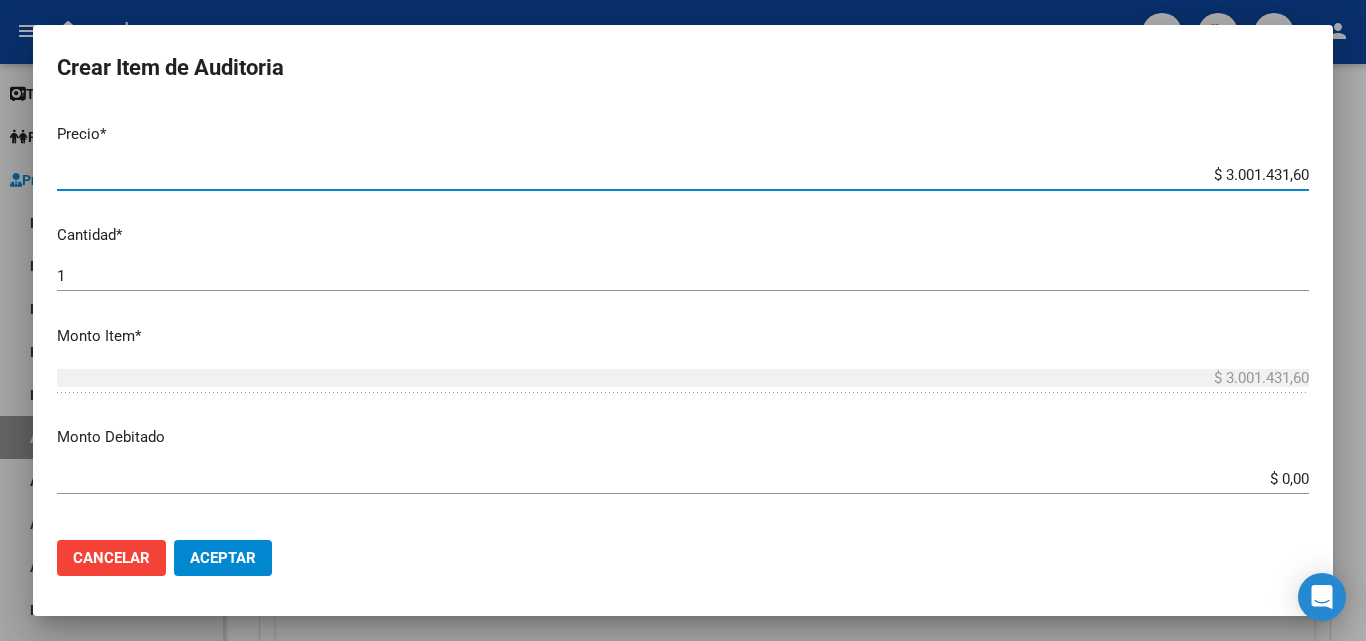 scroll, scrollTop: 700, scrollLeft: 0, axis: vertical 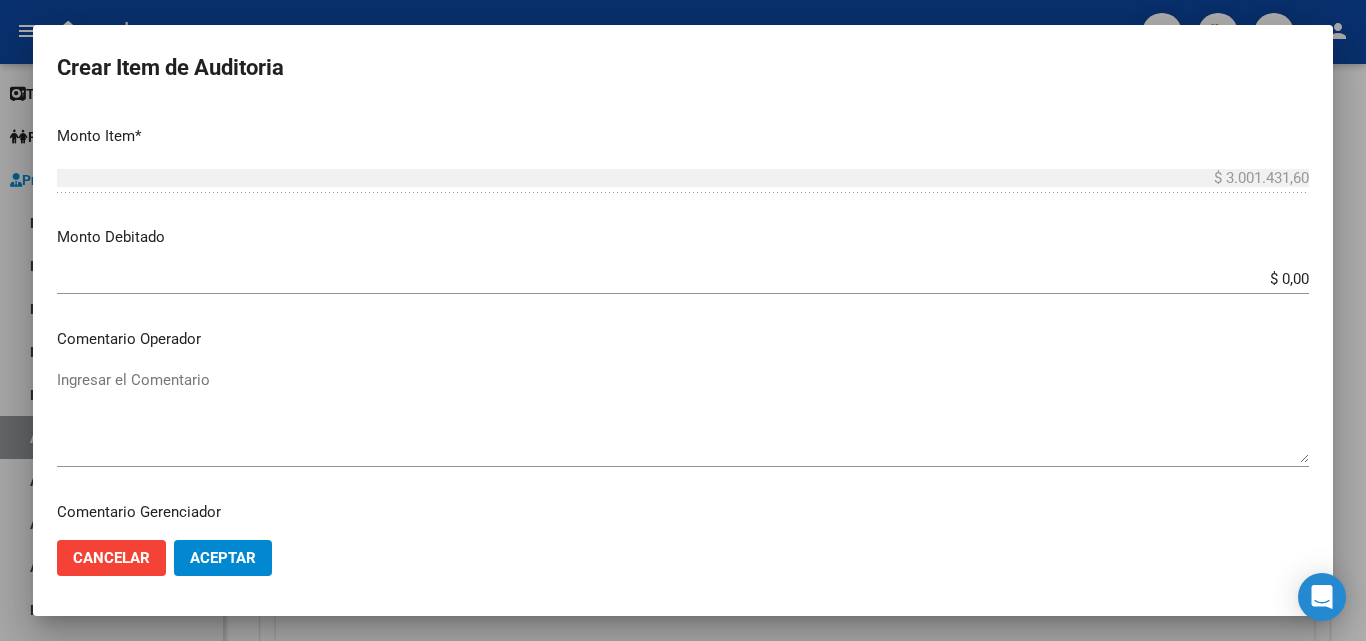click on "Ingresar el Comentario" at bounding box center [683, 416] 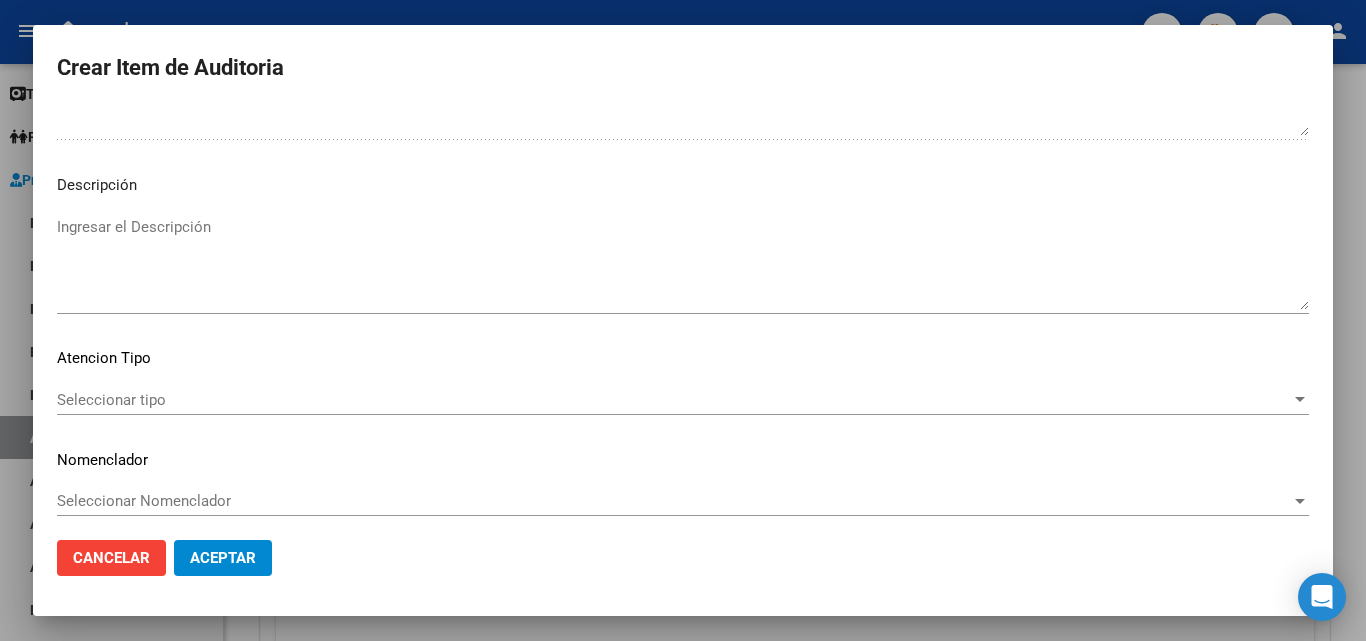 scroll, scrollTop: 1211, scrollLeft: 0, axis: vertical 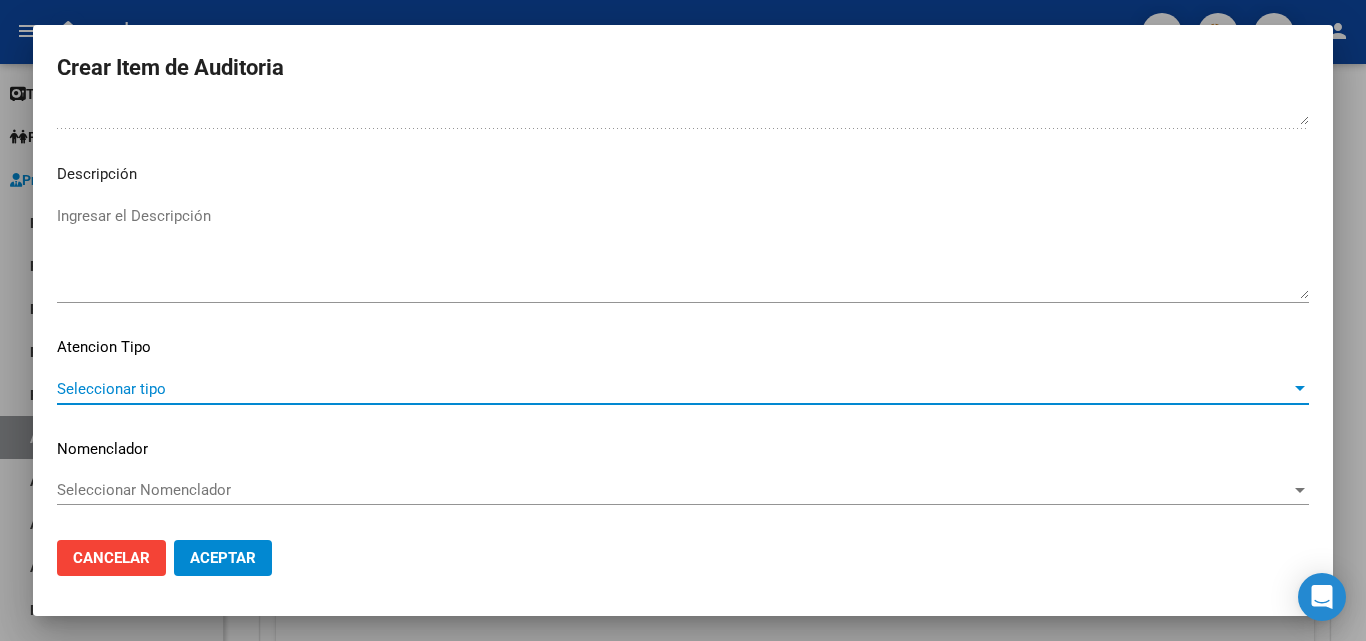click on "Seleccionar tipo" at bounding box center [674, 389] 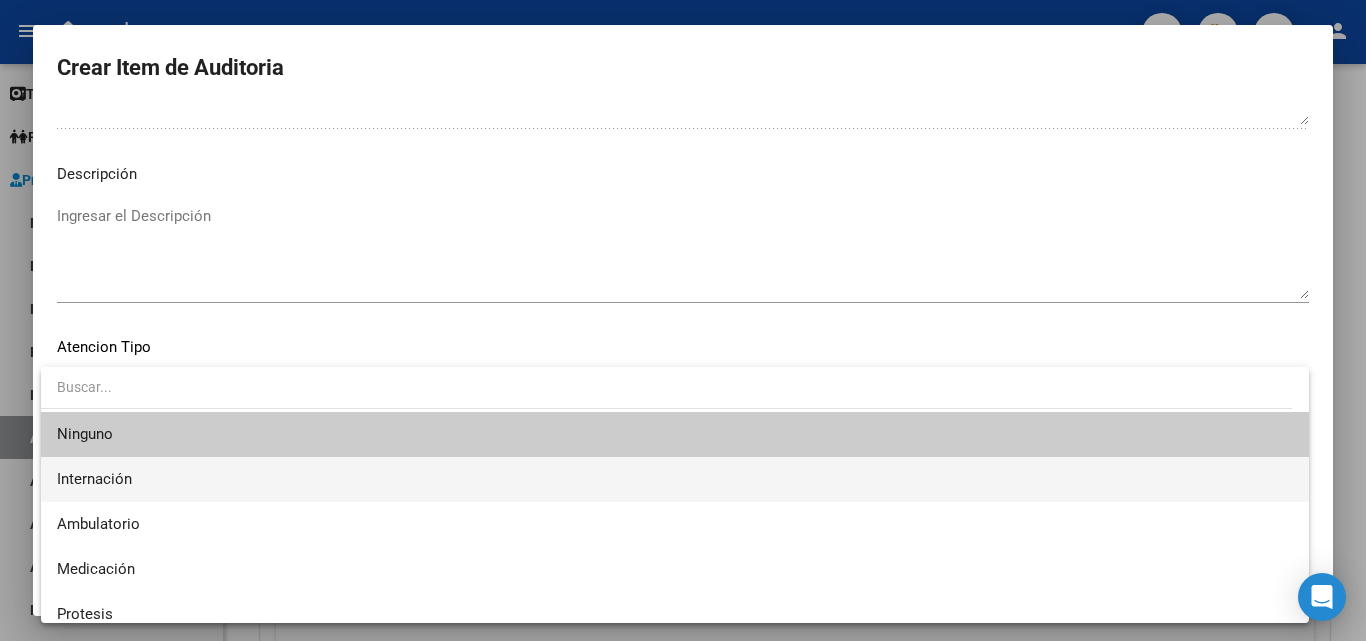click on "Internación" at bounding box center [675, 479] 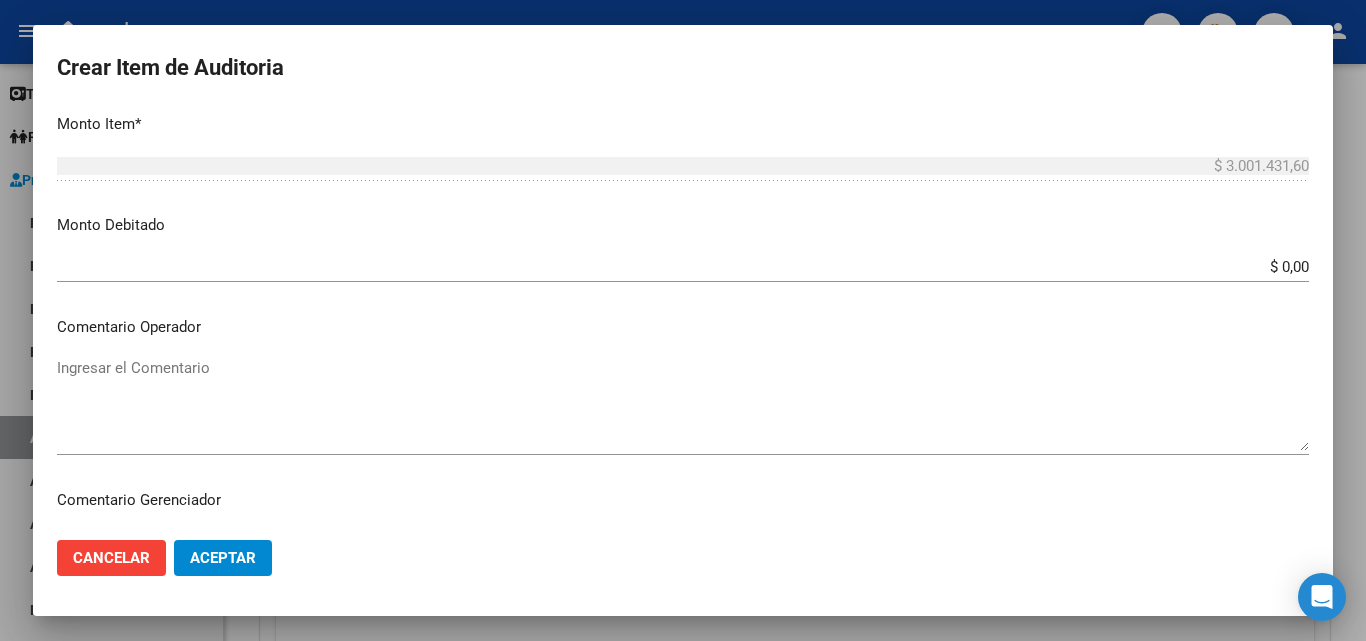 scroll, scrollTop: 711, scrollLeft: 0, axis: vertical 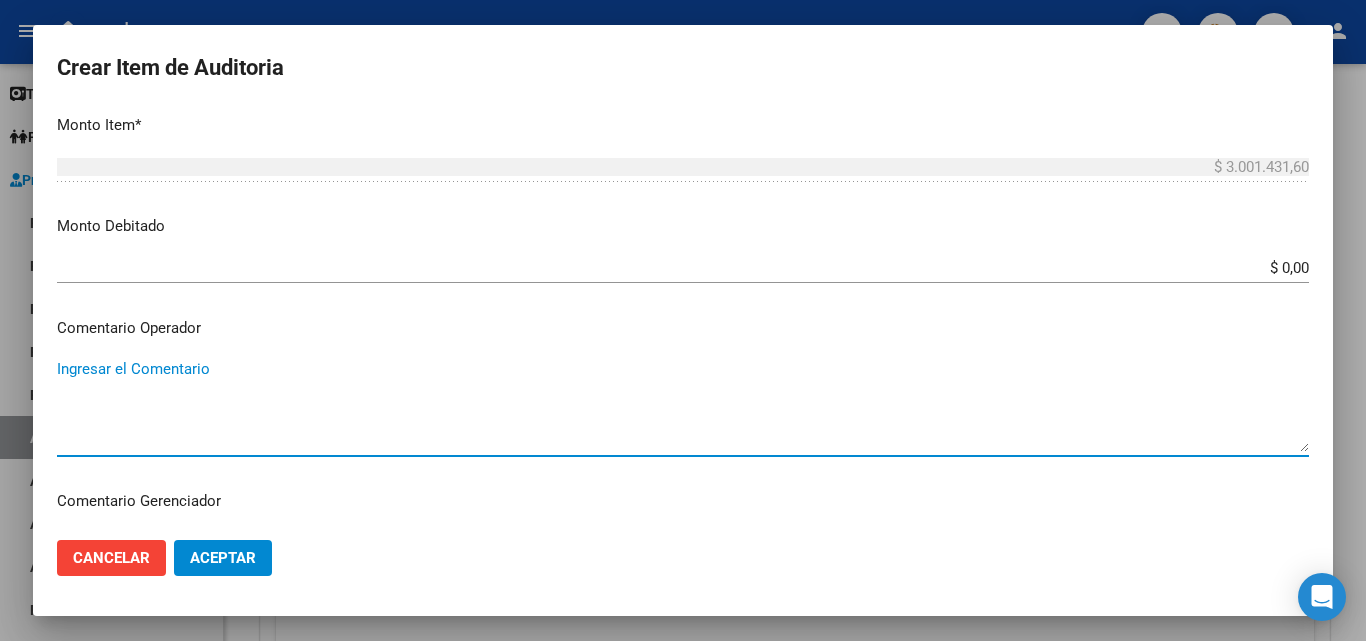 click on "Ingresar el Comentario" at bounding box center (683, 405) 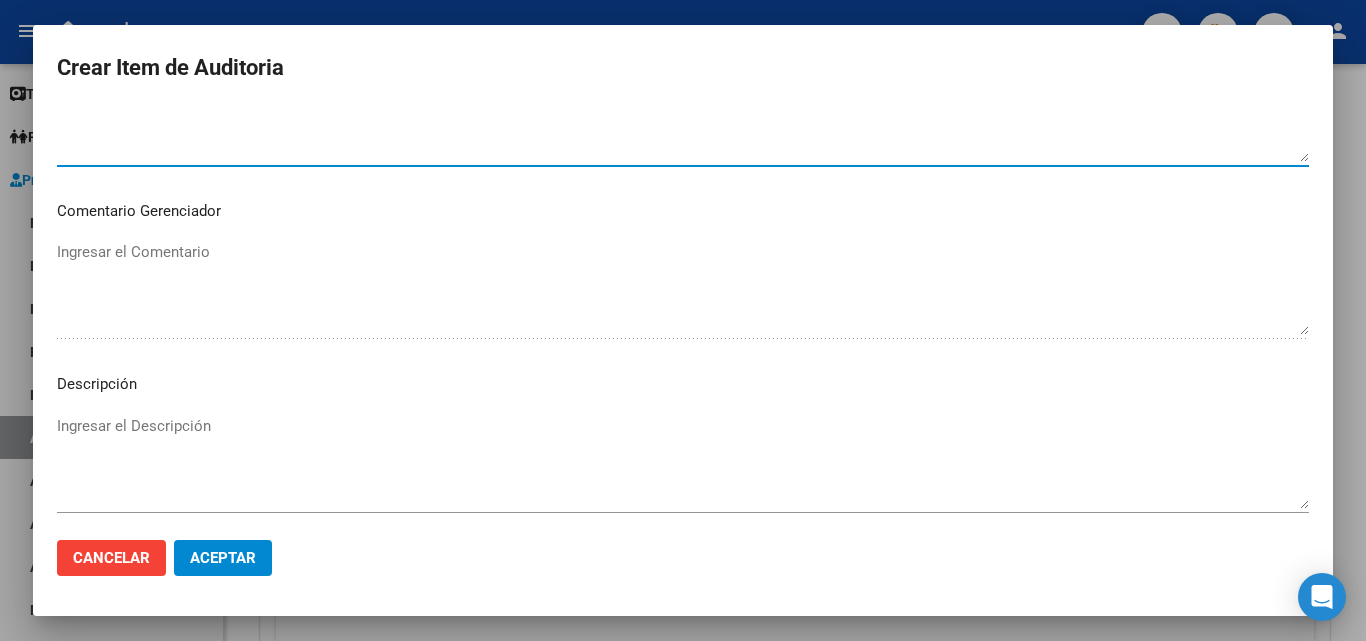 scroll, scrollTop: 1011, scrollLeft: 0, axis: vertical 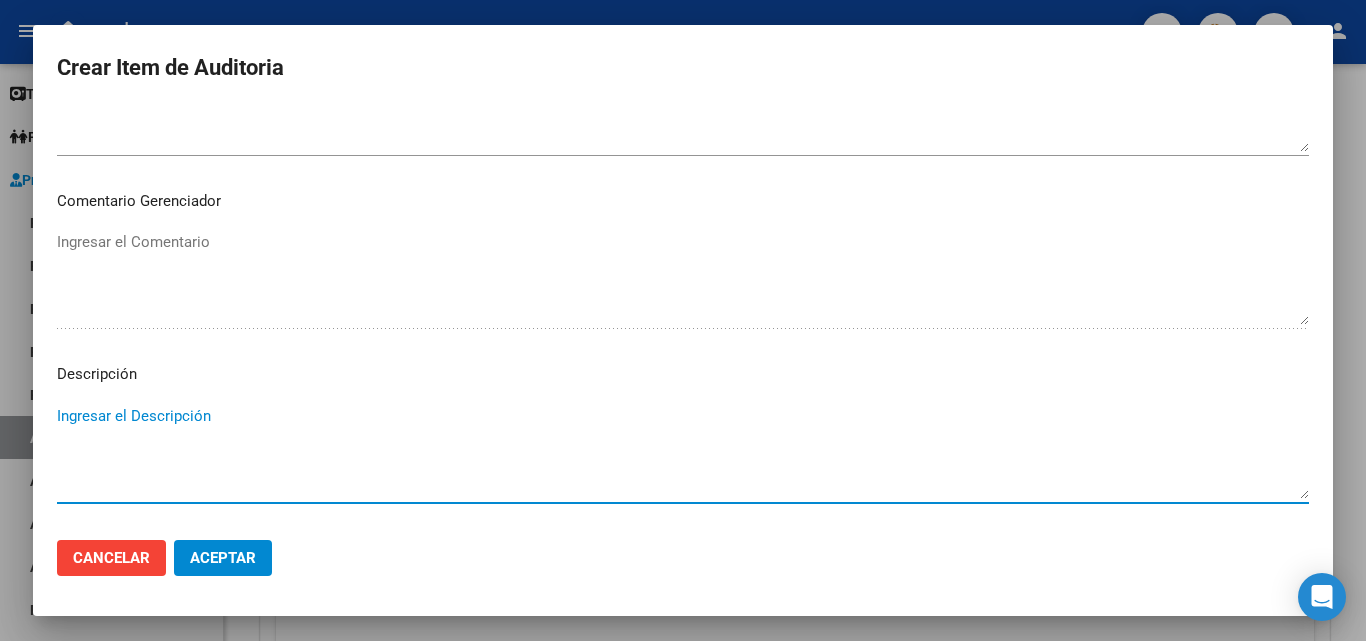 click on "Ingresar el Descripción" at bounding box center [683, 452] 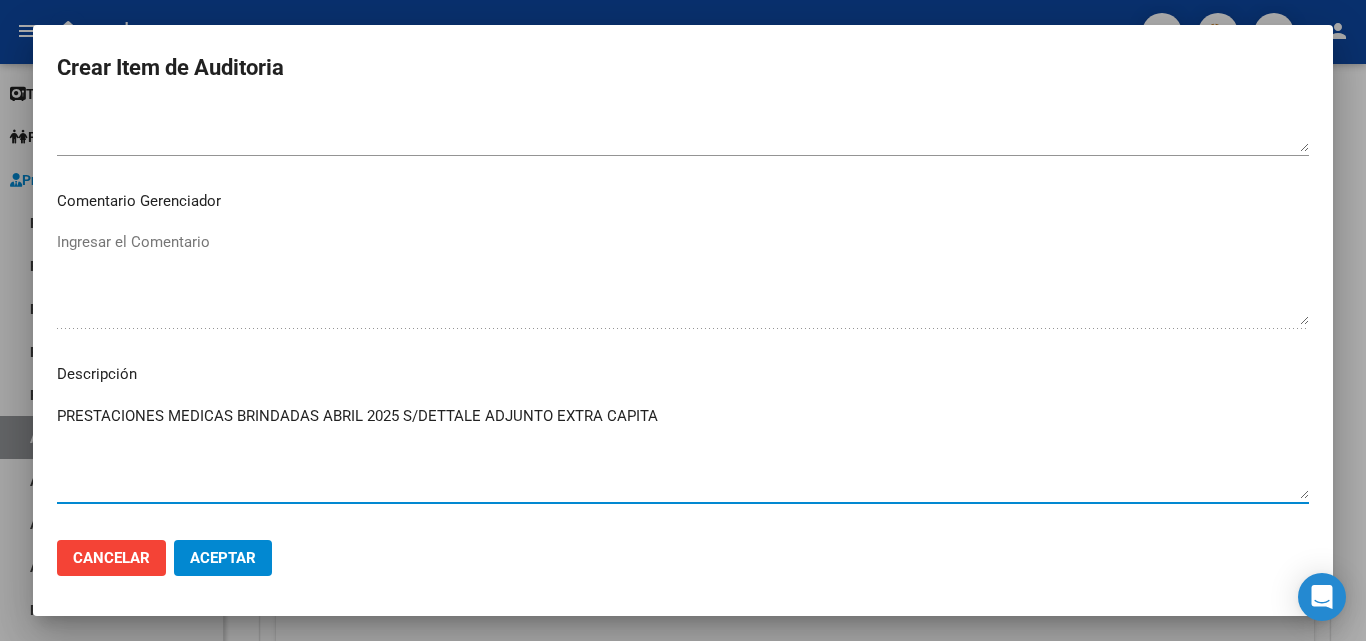 click on "PRESTACIONES MEDICAS BRINDADAS ABRIL 2025 S/DETTALE ADJUNTO EXTRA CAPITA" at bounding box center (683, 452) 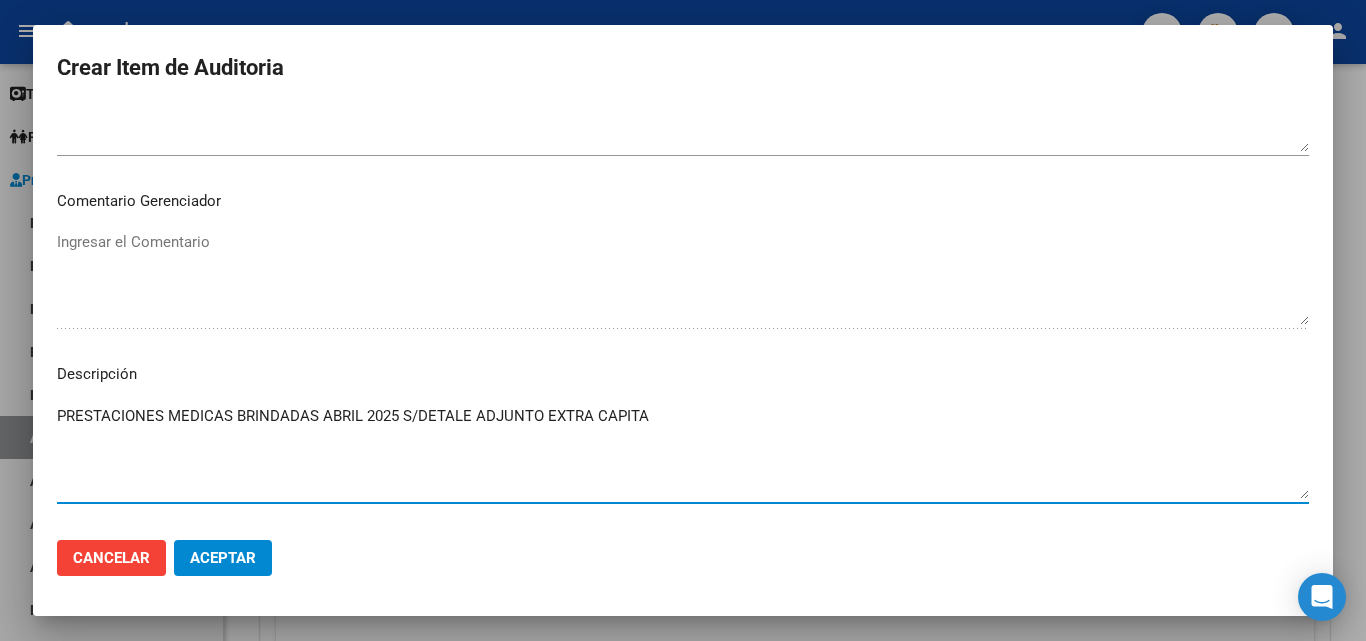 click on "PRESTACIONES MEDICAS BRINDADAS ABRIL 2025 S/DETALE ADJUNTO EXTRA CAPITA" at bounding box center [683, 452] 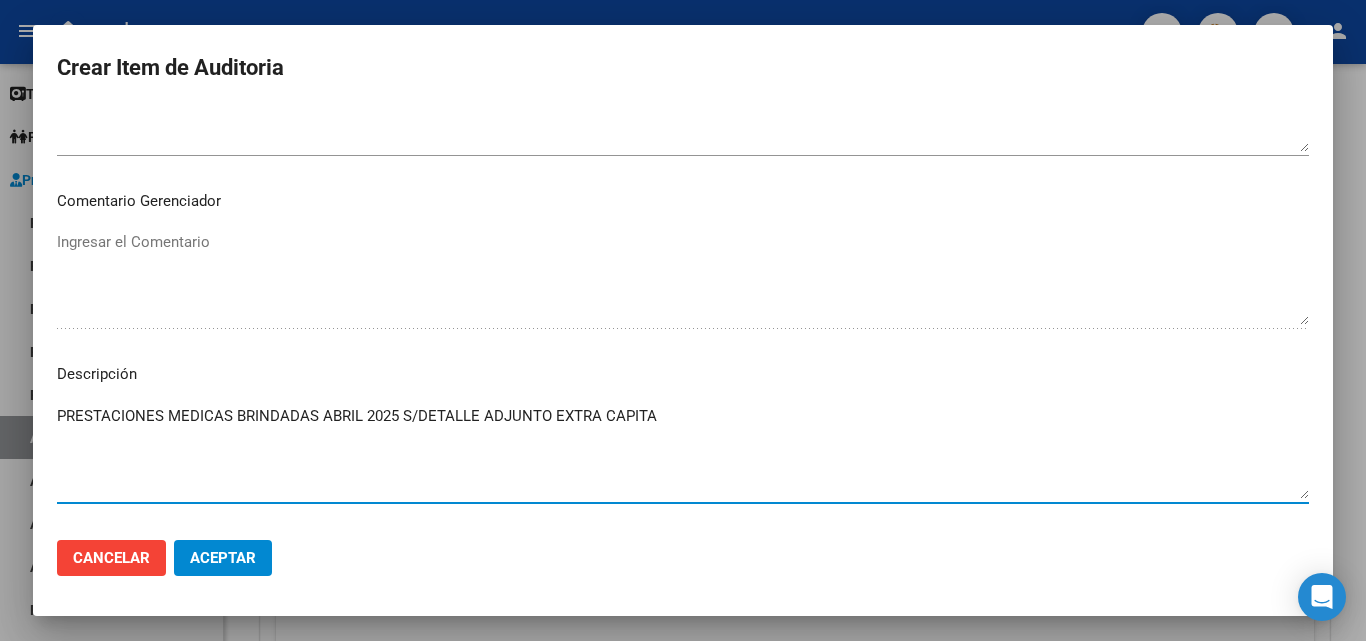 click on "PRESTACIONES MEDICAS BRINDADAS ABRIL 2025 S/DETALLE ADJUNTO EXTRA CAPITA" at bounding box center (683, 452) 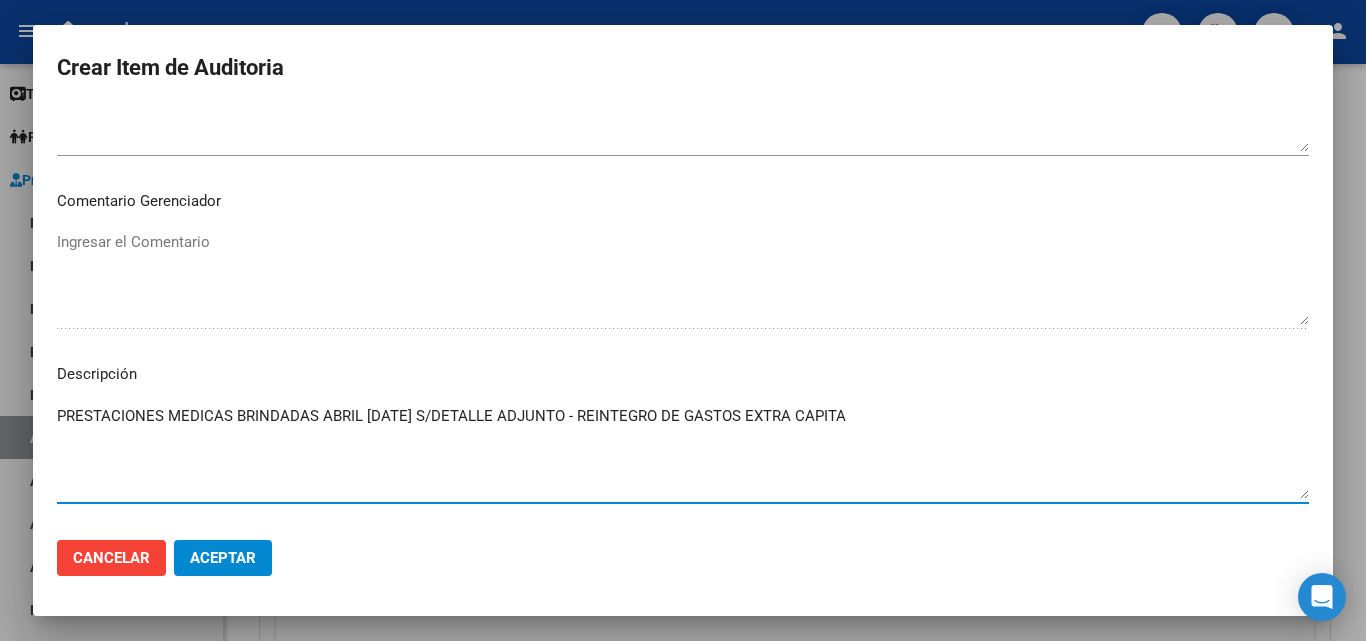 click on "PRESTACIONES MEDICAS BRINDADAS ABRIL 2025 S/DETALLE ADJUNTO - REINTEGRO DE GASTOS EXTRA CAPITA" at bounding box center [683, 452] 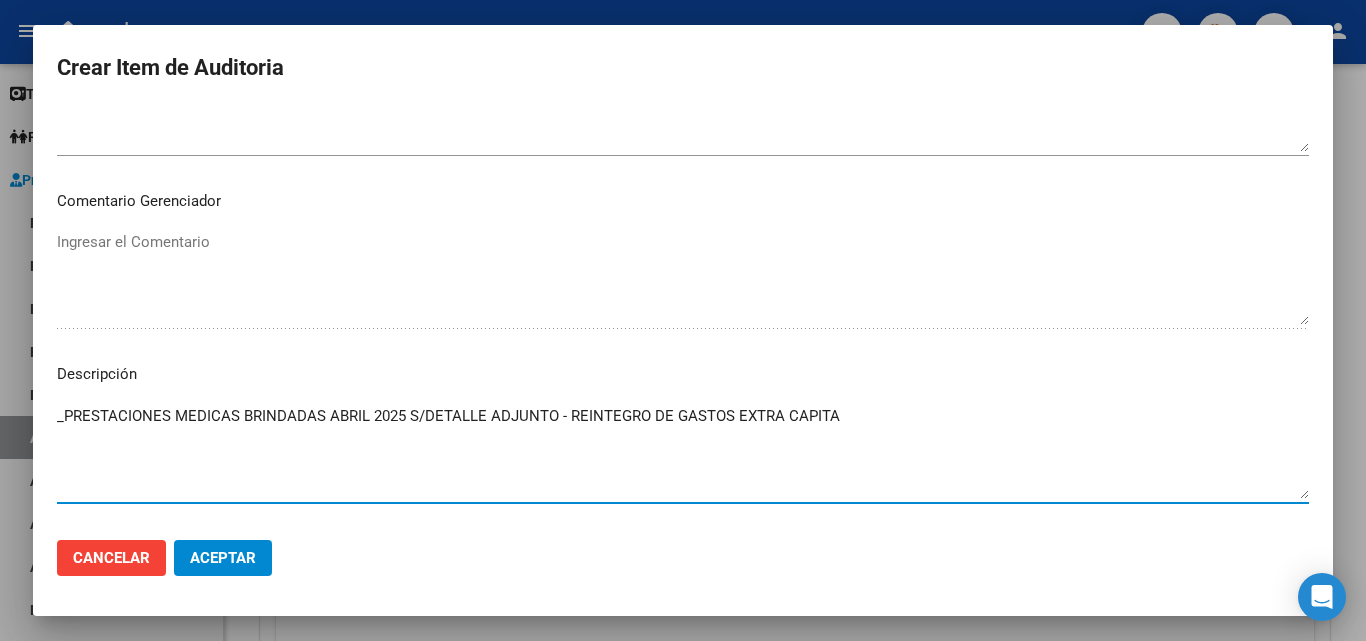 click on "_PRESTACIONES MEDICAS BRINDADAS ABRIL 2025 S/DETALLE ADJUNTO - REINTEGRO DE GASTOS EXTRA CAPITA" at bounding box center [683, 452] 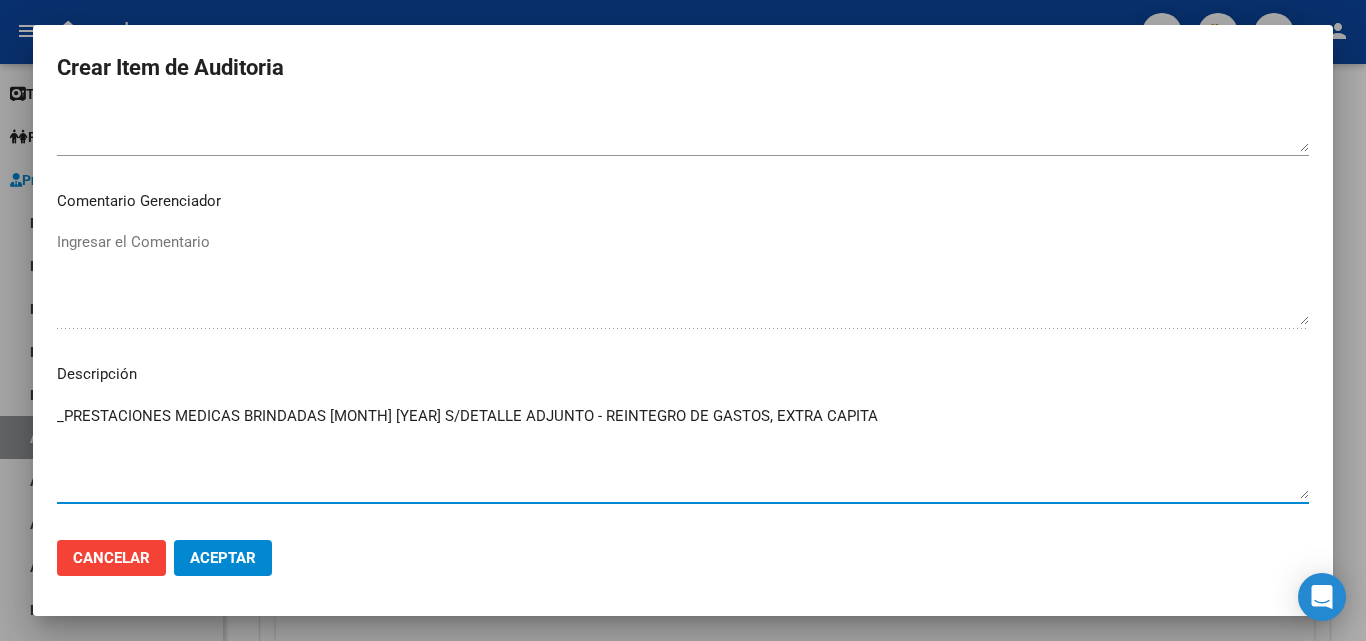 drag, startPoint x: 842, startPoint y: 425, endPoint x: 852, endPoint y: 432, distance: 12.206555 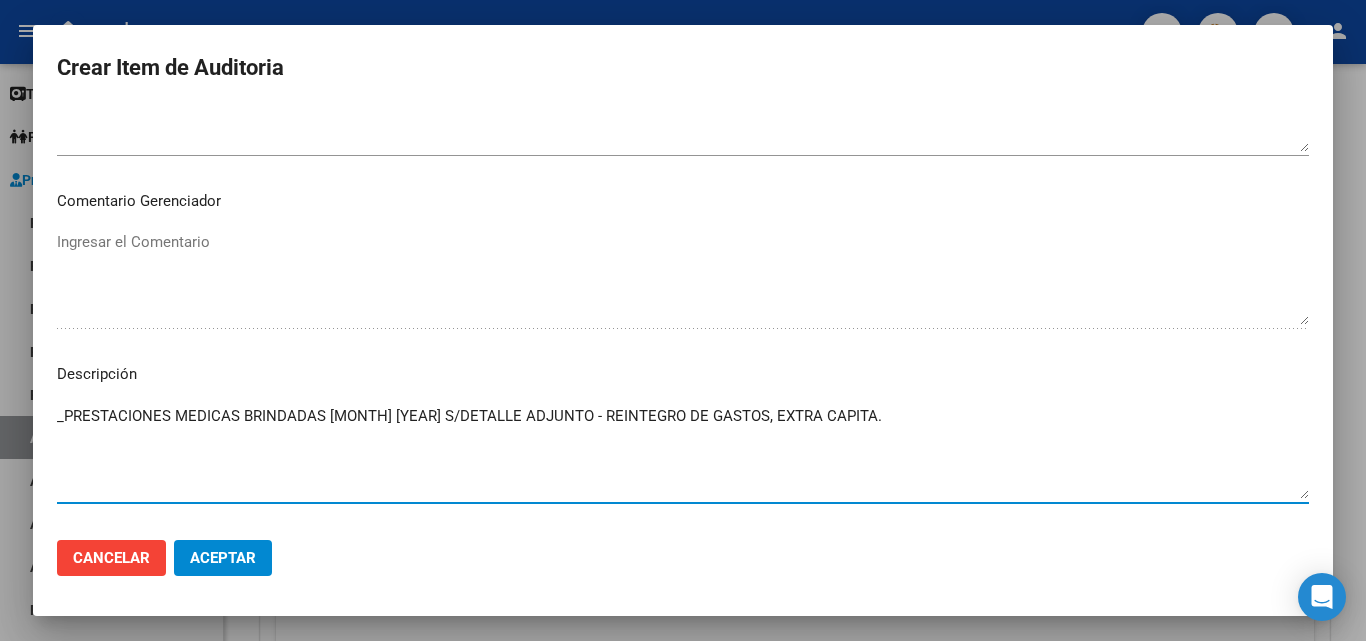 drag, startPoint x: 860, startPoint y: 418, endPoint x: 48, endPoint y: 463, distance: 813.246 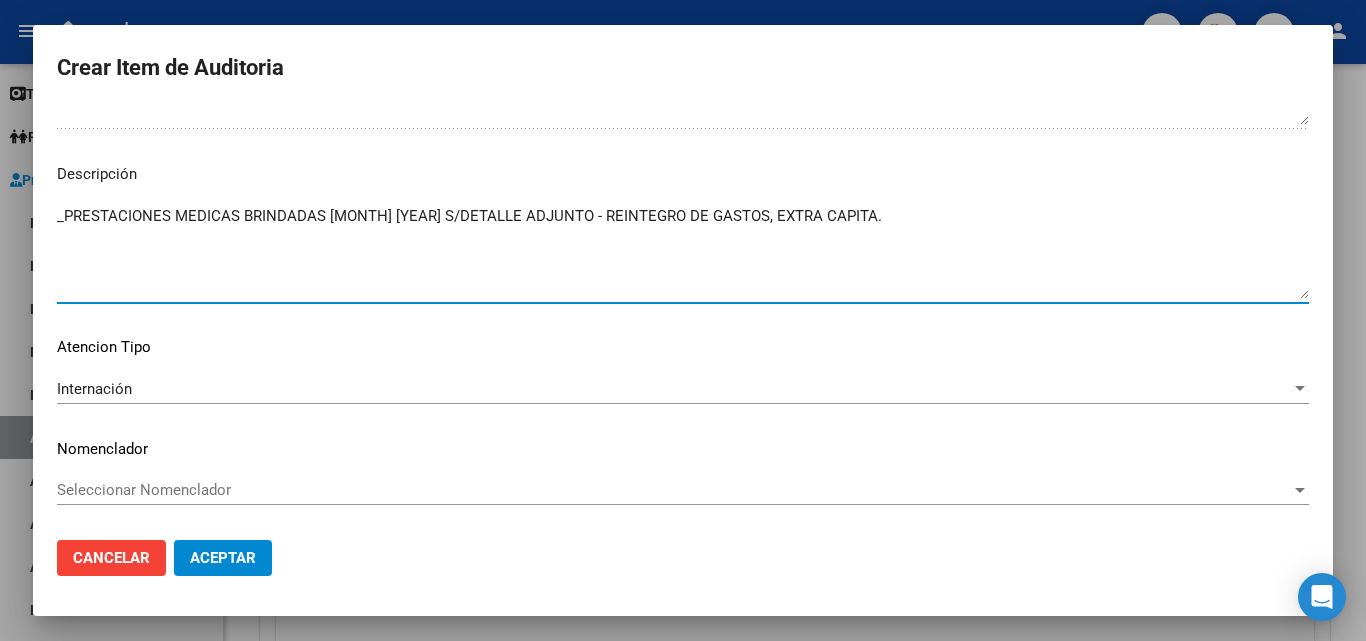 type on "_PRESTACIONES MEDICAS BRINDADAS ABRIL 2025 S/DETALLE ADJUNTO - REINTEGRO DE GASTOS, EXTRA CAPITA." 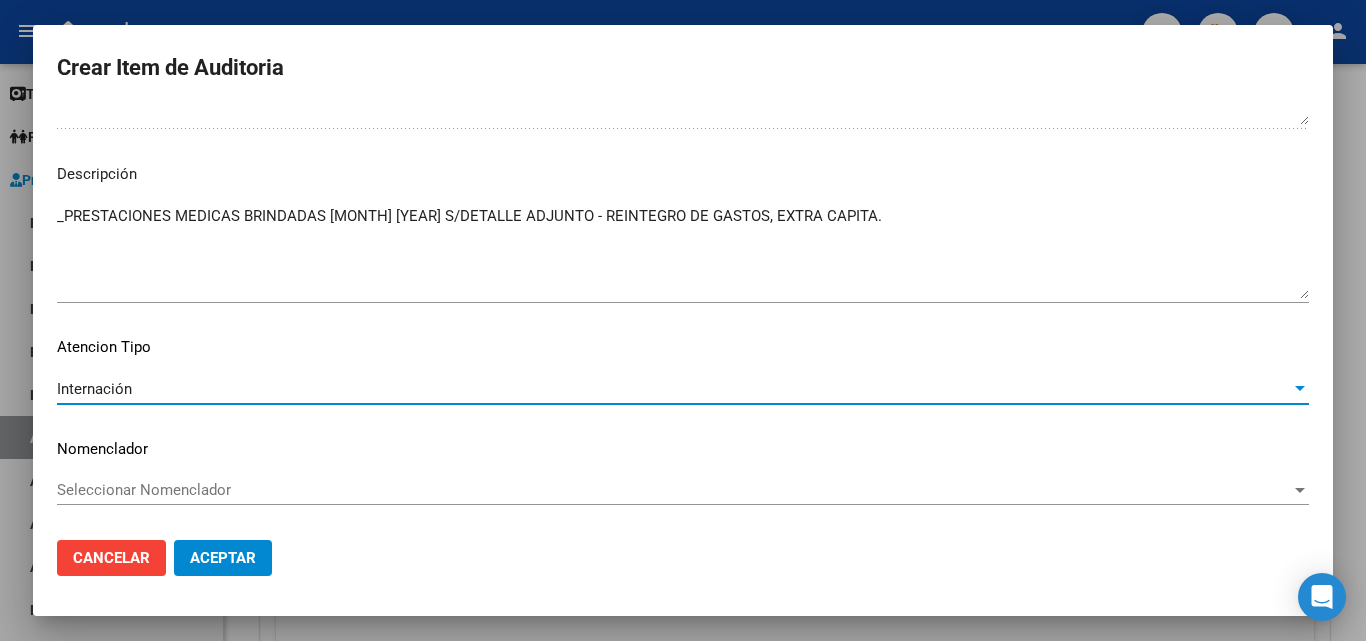 click on "Internación" at bounding box center [674, 389] 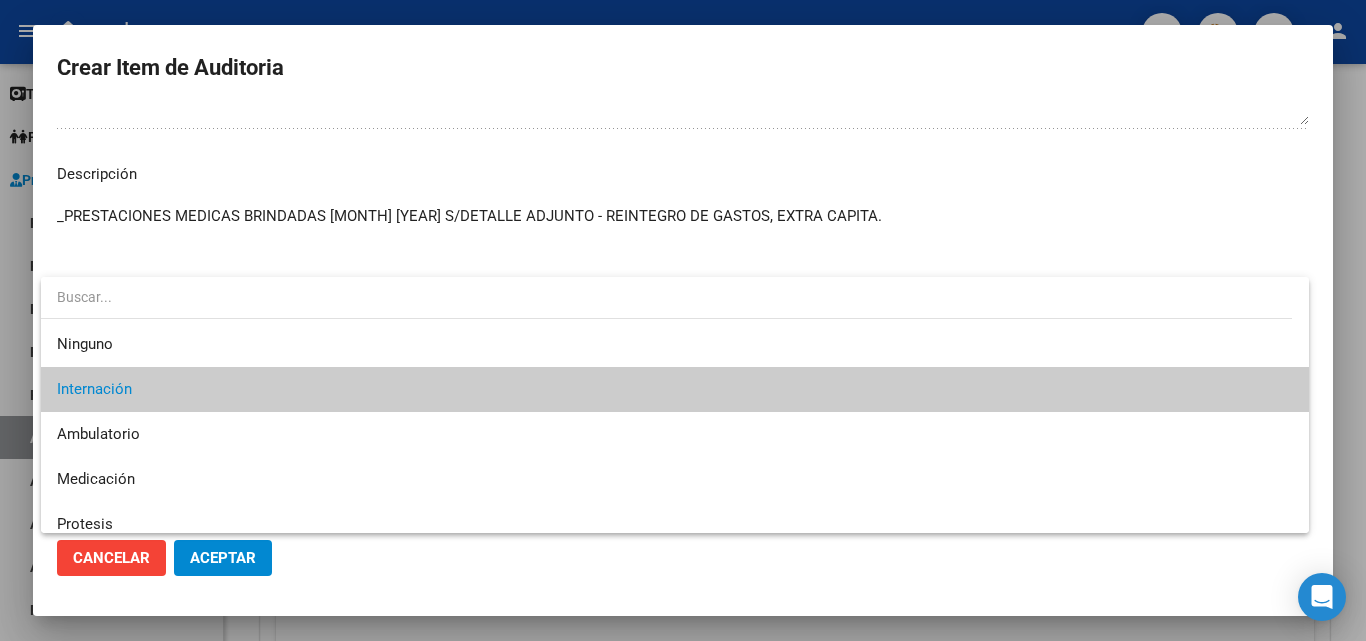 click on "Internación" at bounding box center (675, 389) 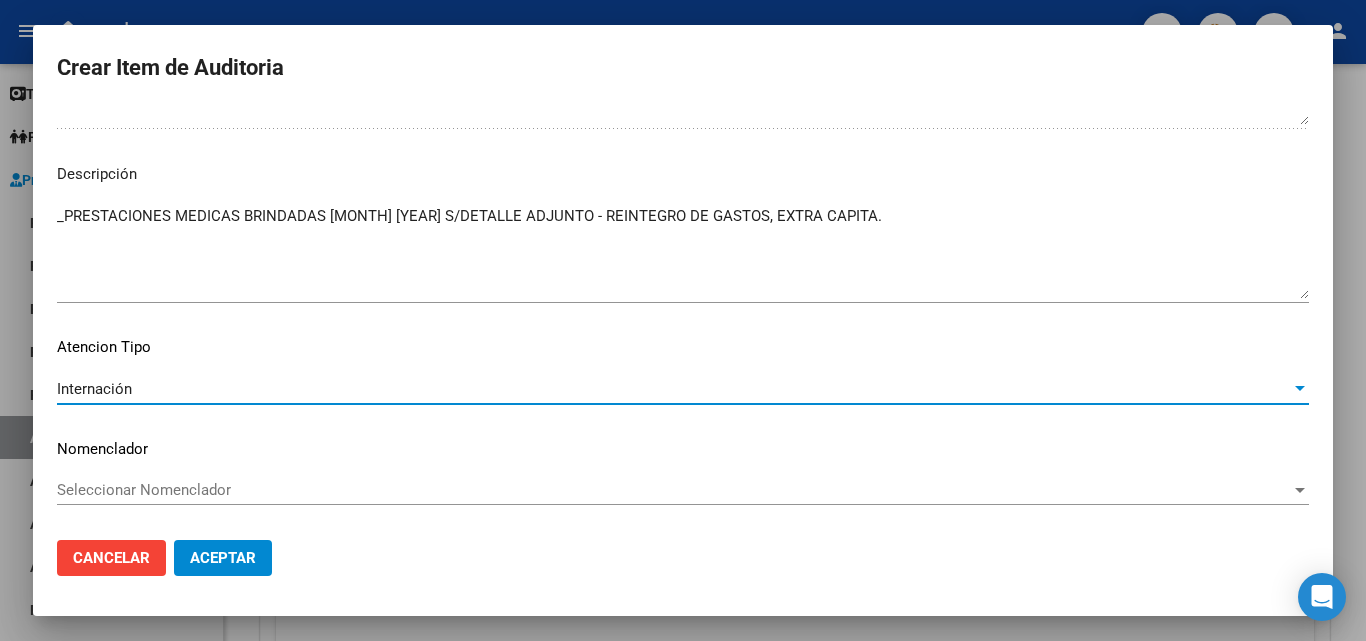 click on "Aceptar" 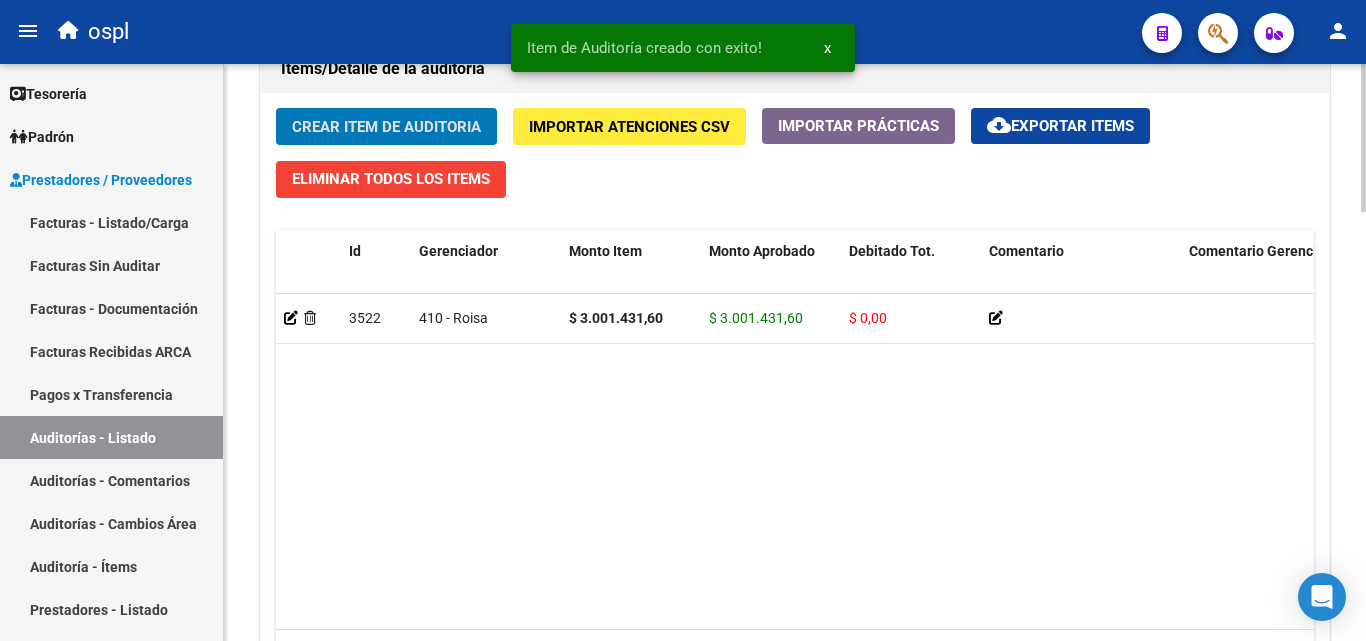 scroll, scrollTop: 1501, scrollLeft: 0, axis: vertical 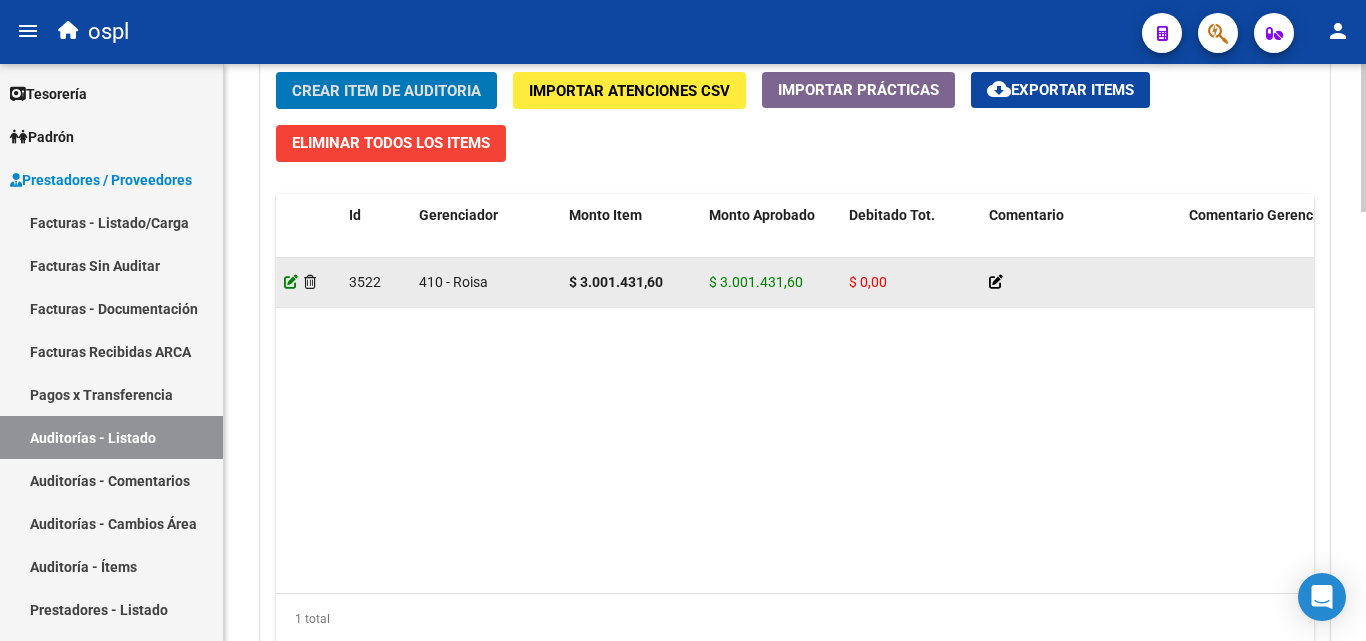 click 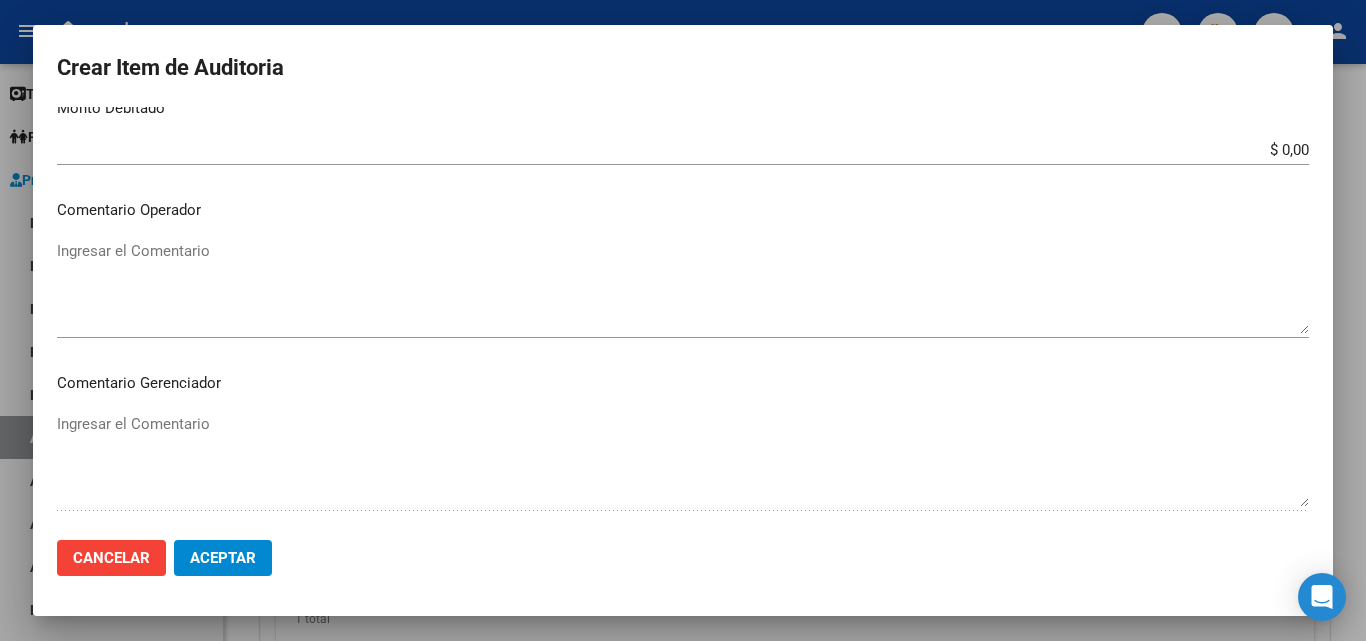 scroll, scrollTop: 800, scrollLeft: 0, axis: vertical 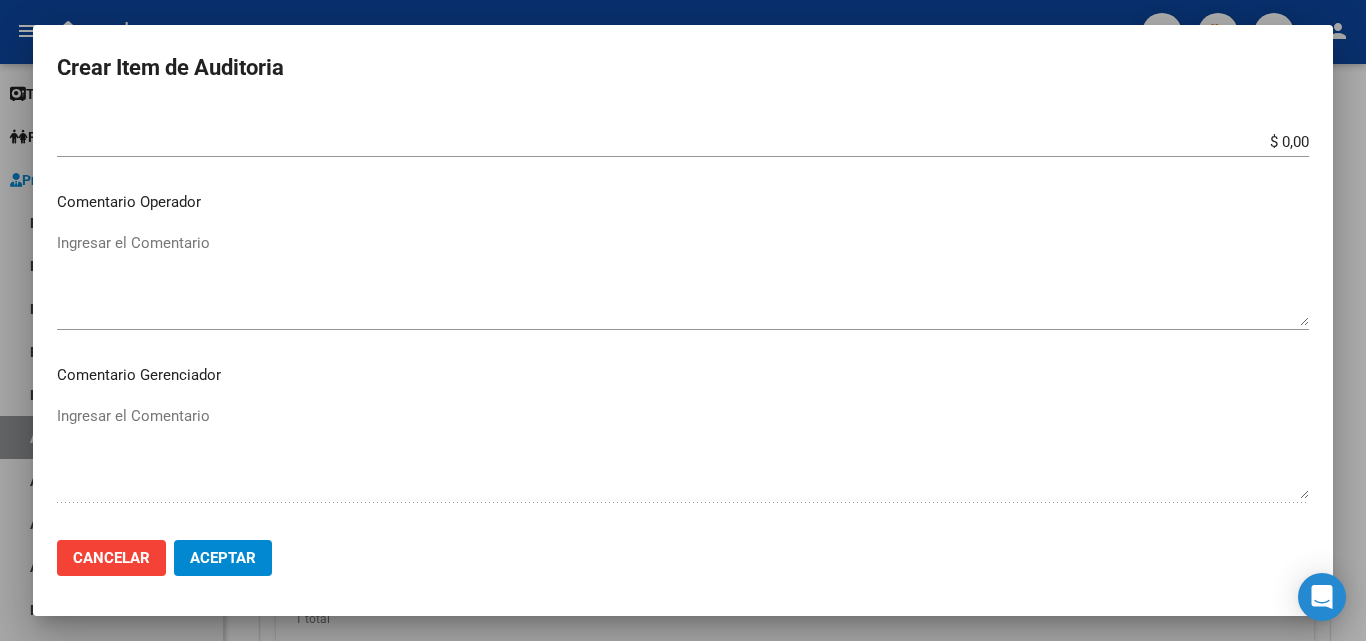 click on "Ingresar el Comentario" at bounding box center (683, 279) 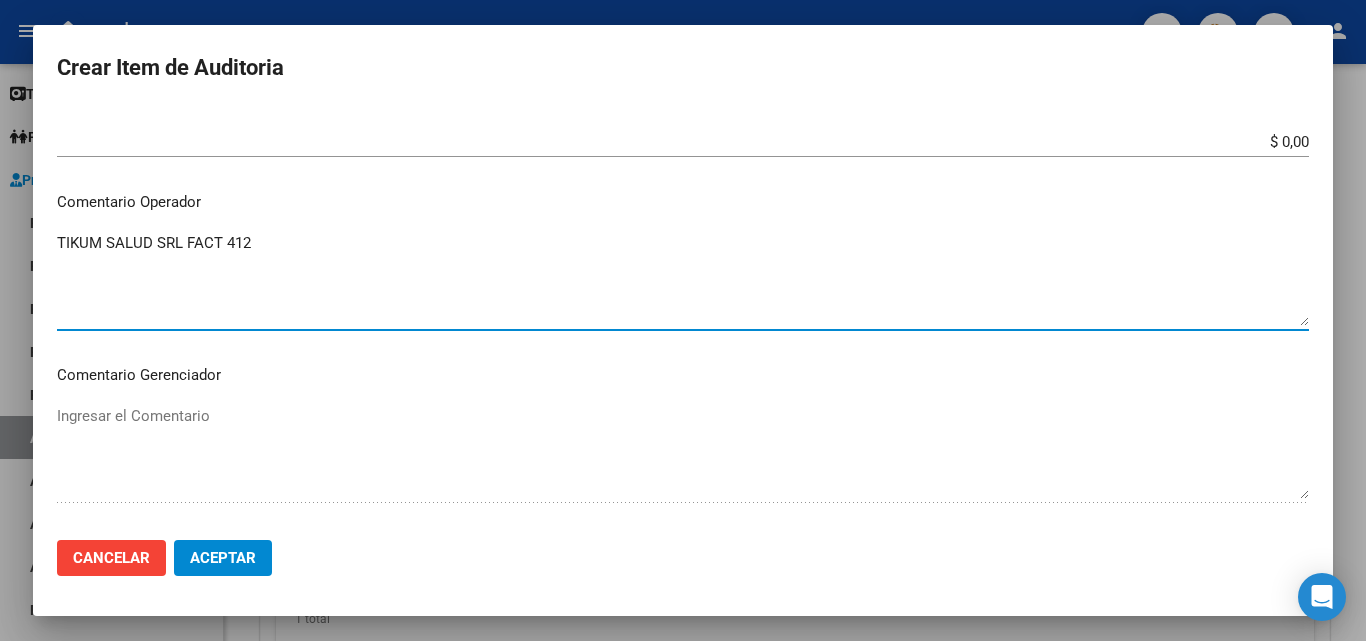 click on "TIKUM SALUD SRL FACT 412" at bounding box center (683, 279) 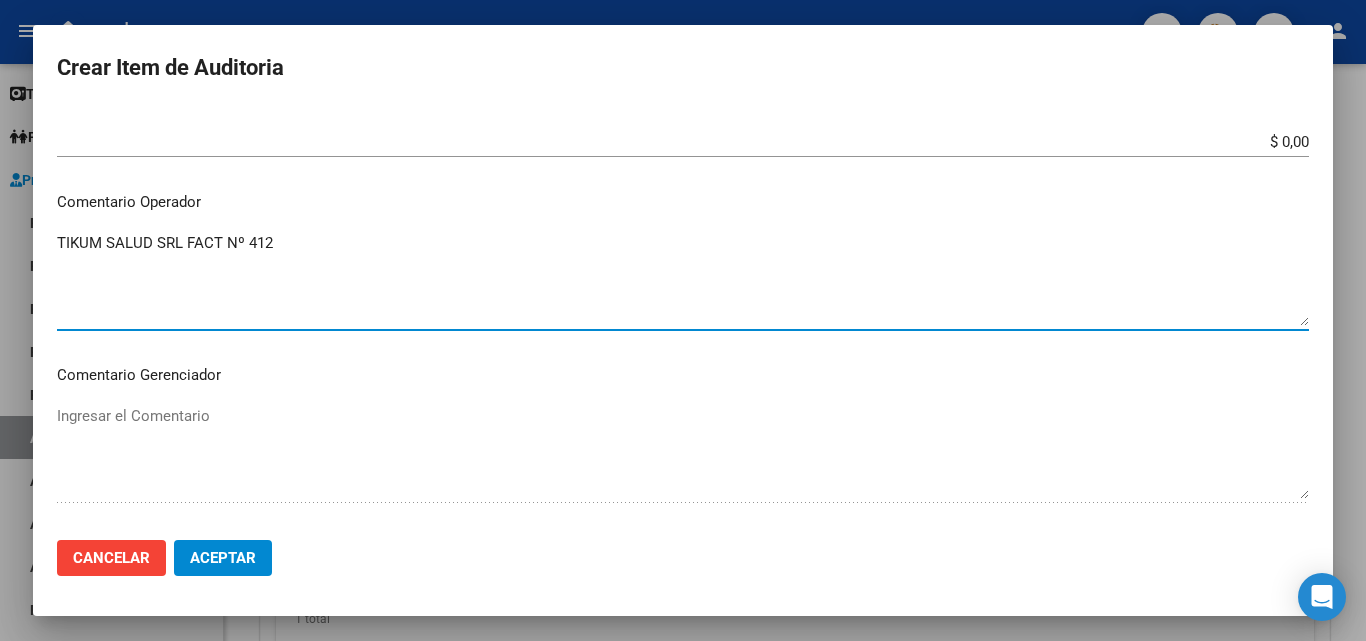 type on "TIKUM SALUD SRL FACT Nº 412" 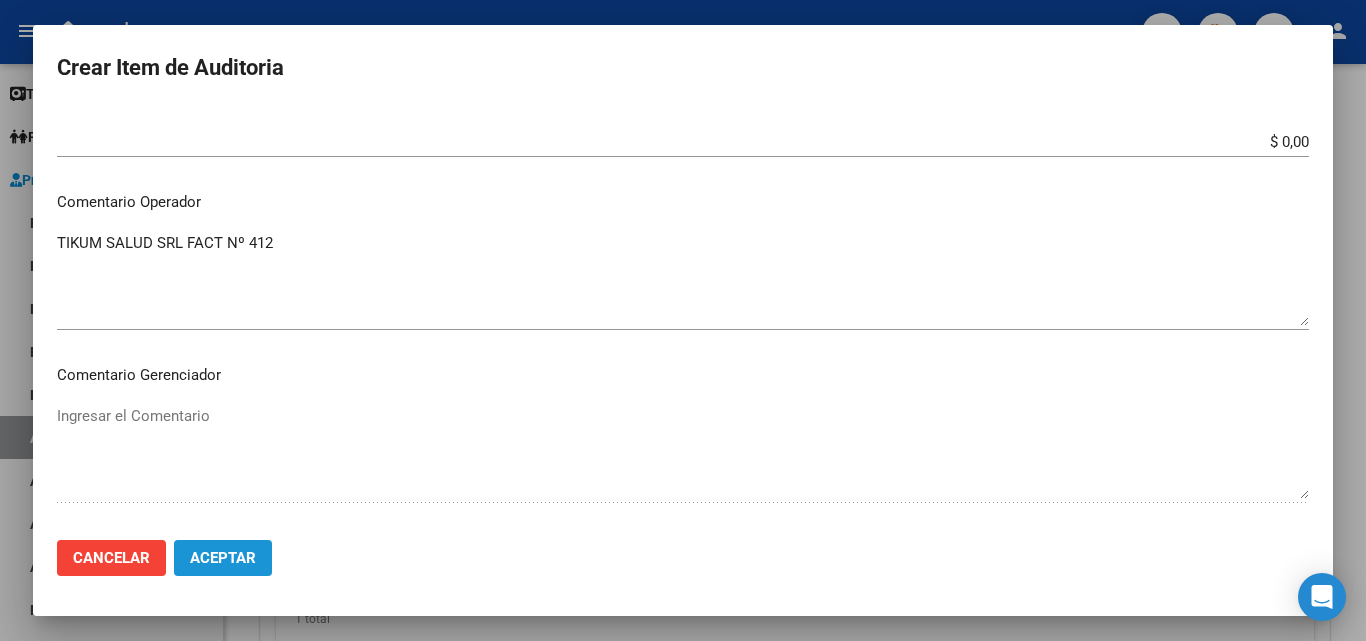 click on "Aceptar" 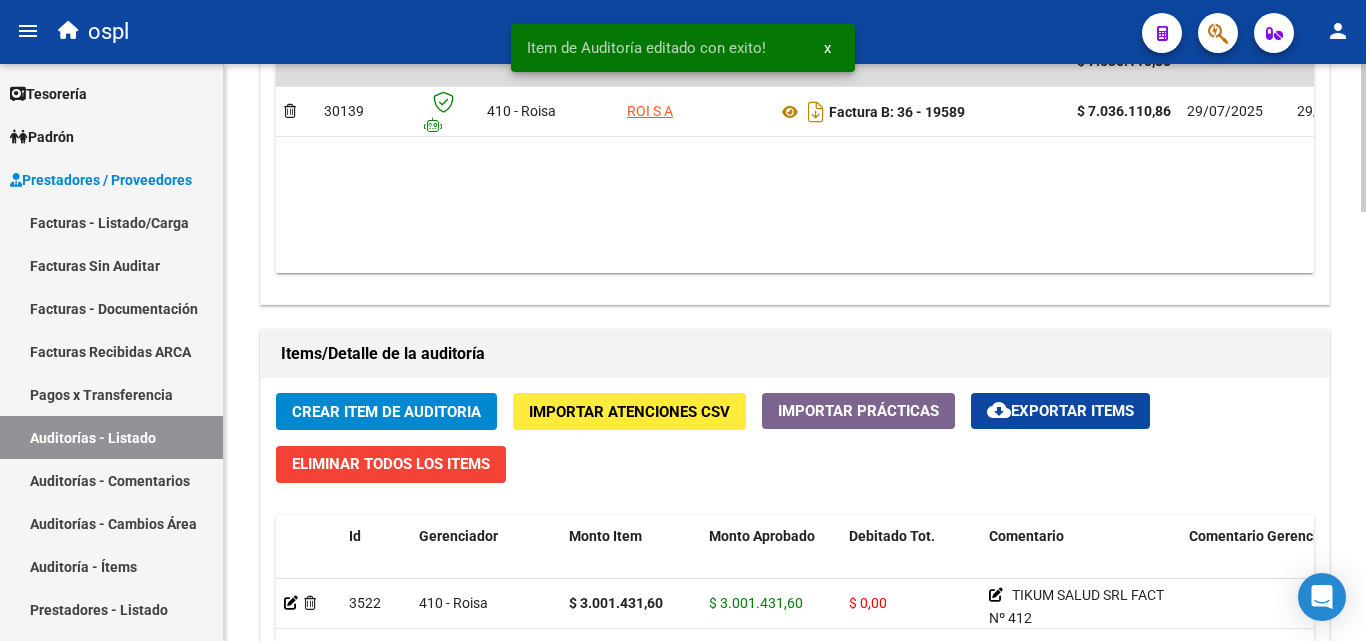 scroll, scrollTop: 1300, scrollLeft: 0, axis: vertical 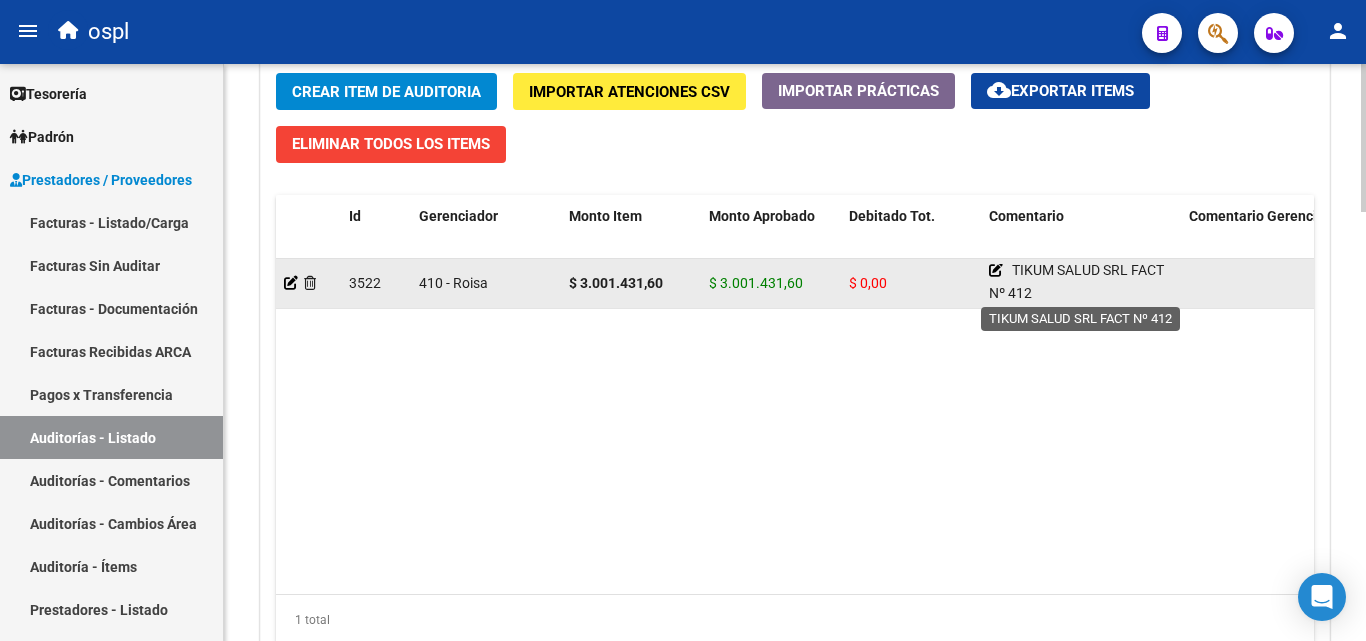 click 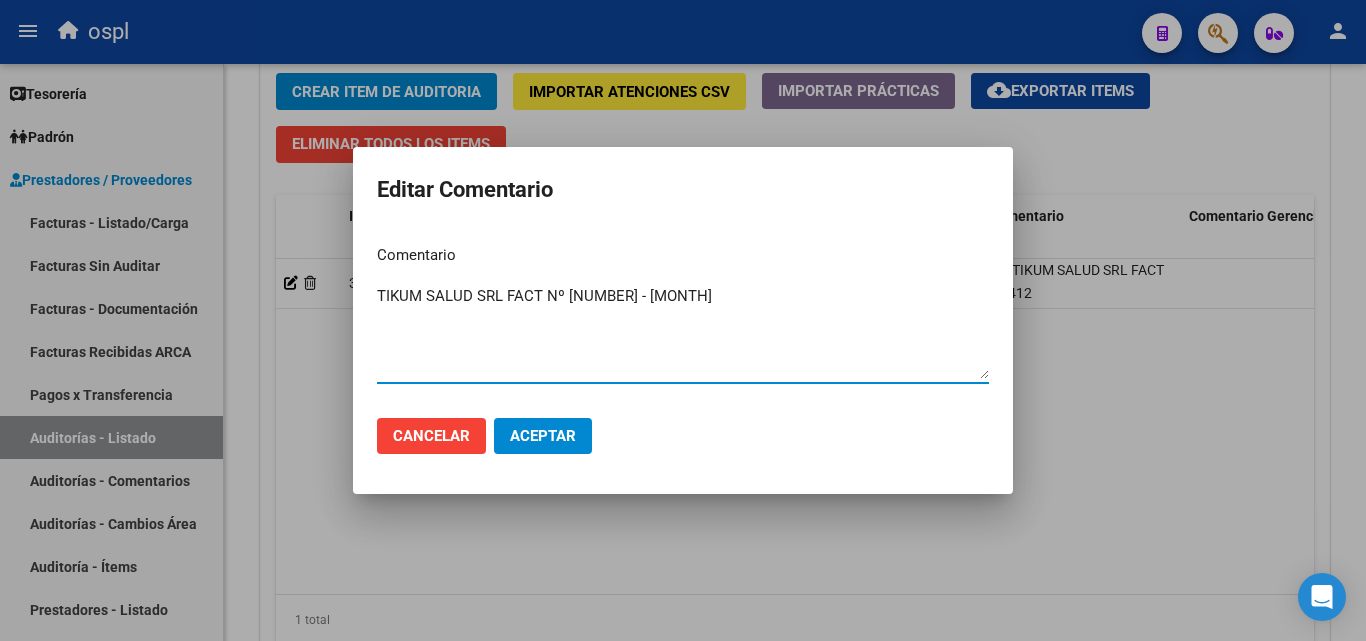 type on "TIKUM SALUD SRL FACT Nº 412 - ABRIL" 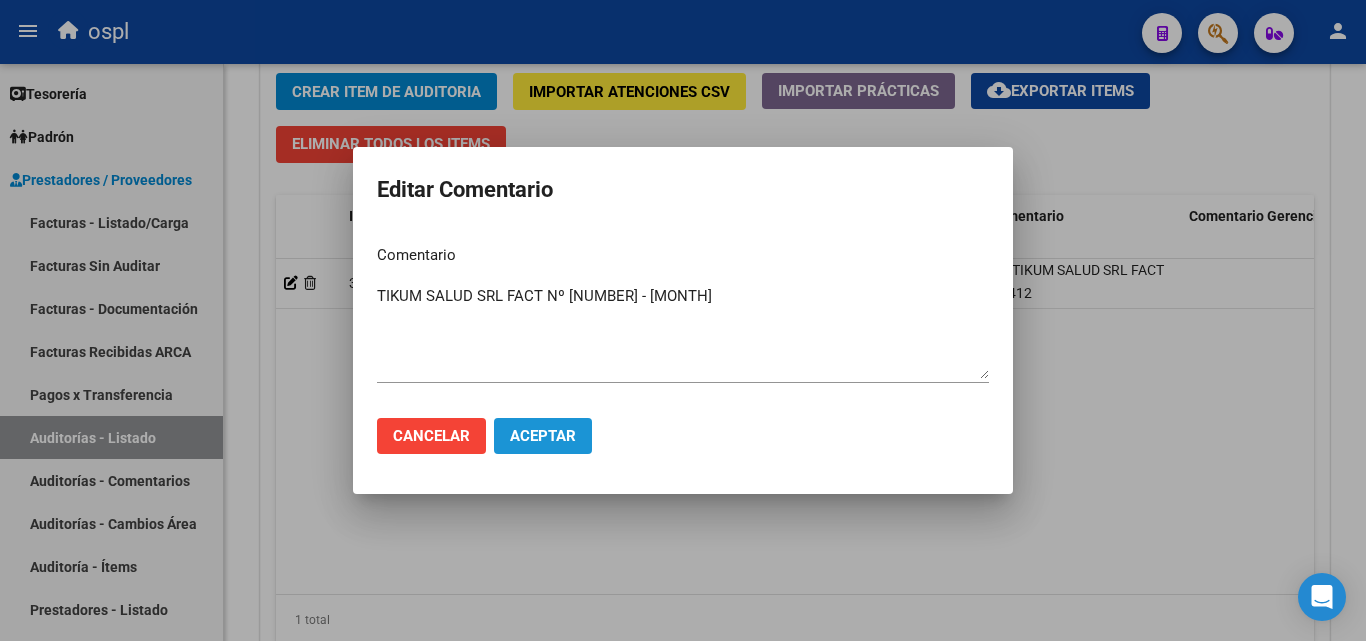 click on "Aceptar" 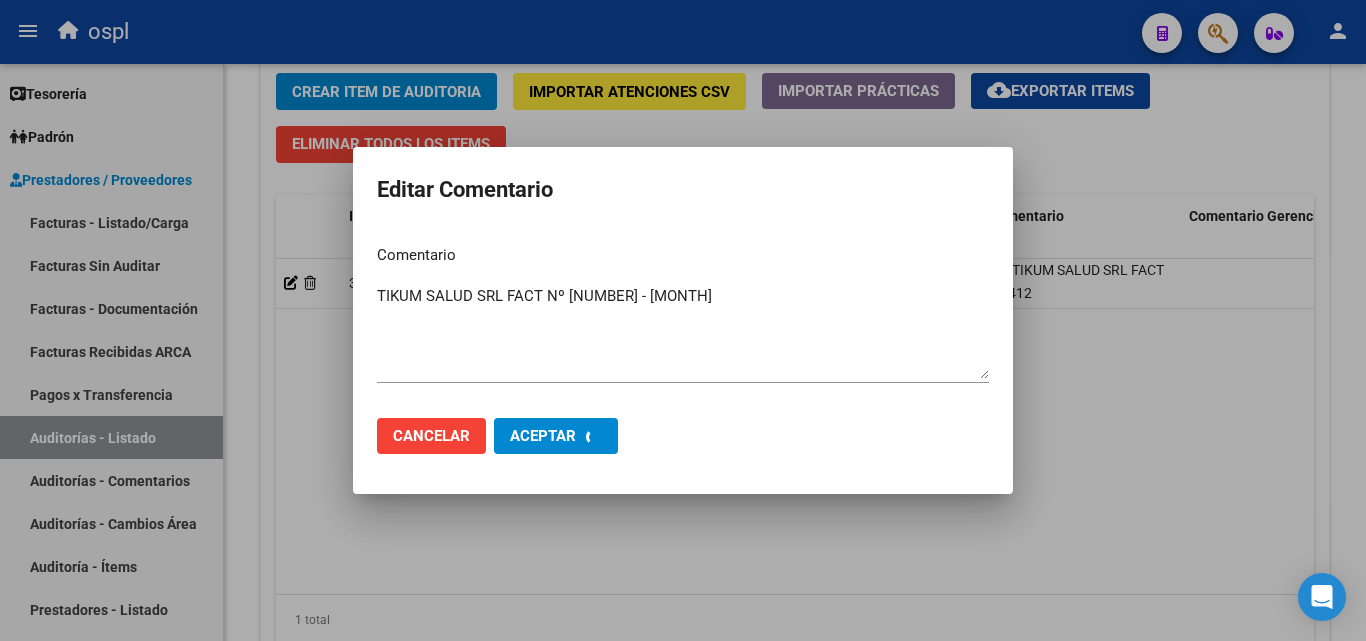 type 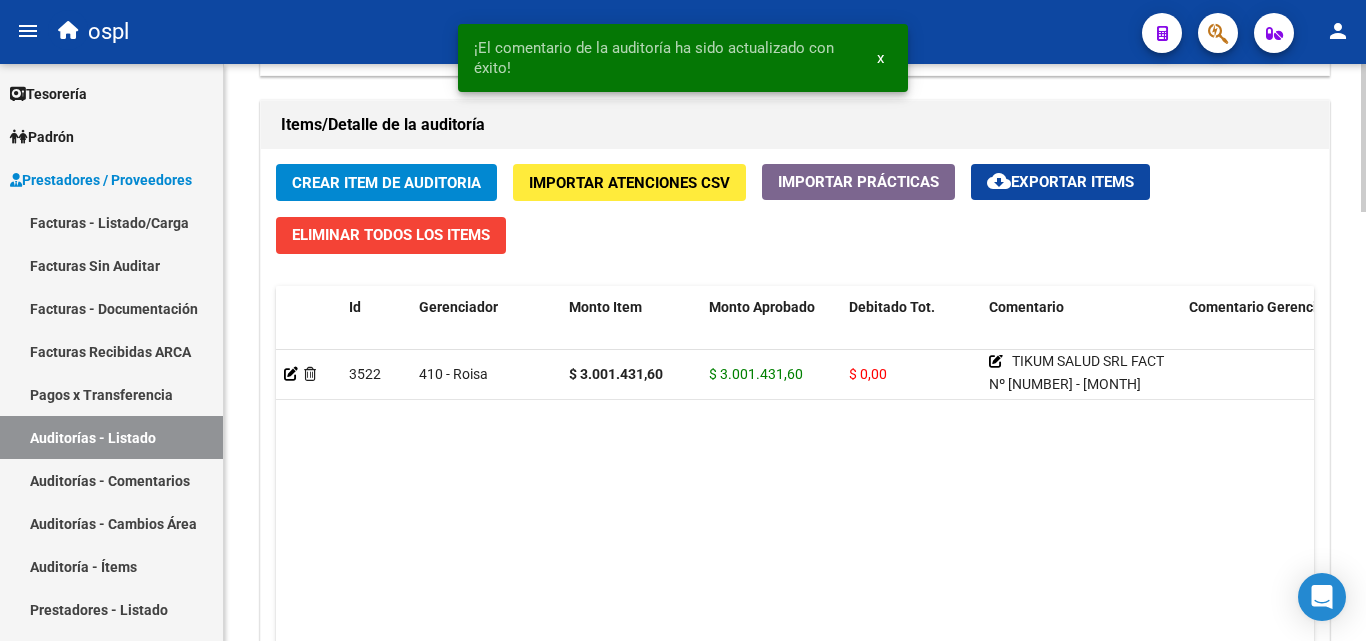 scroll, scrollTop: 1200, scrollLeft: 0, axis: vertical 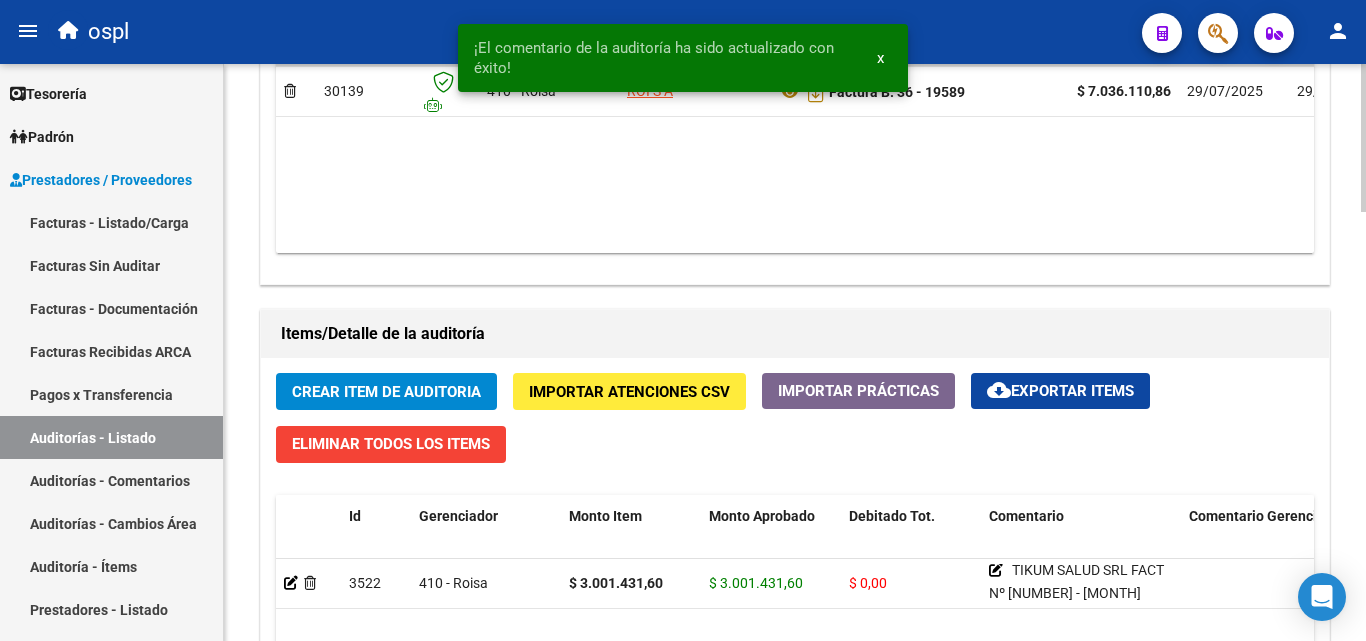 click on "Crear Item de Auditoria" 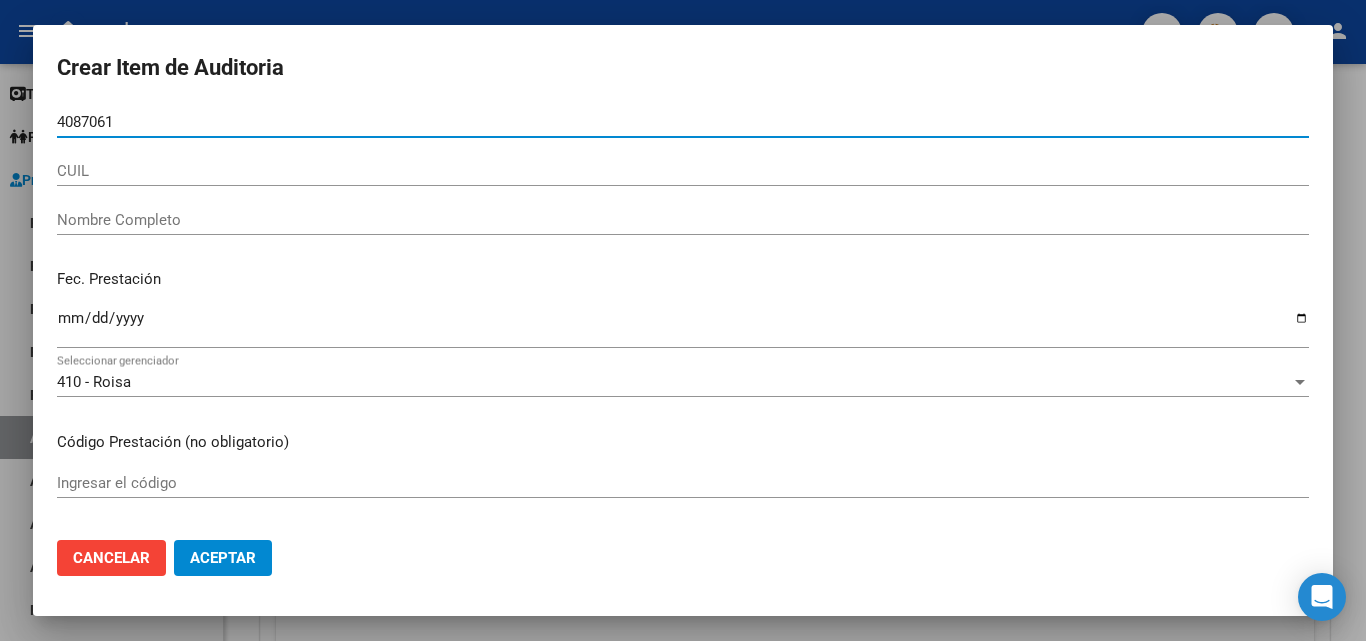 type on "40870618" 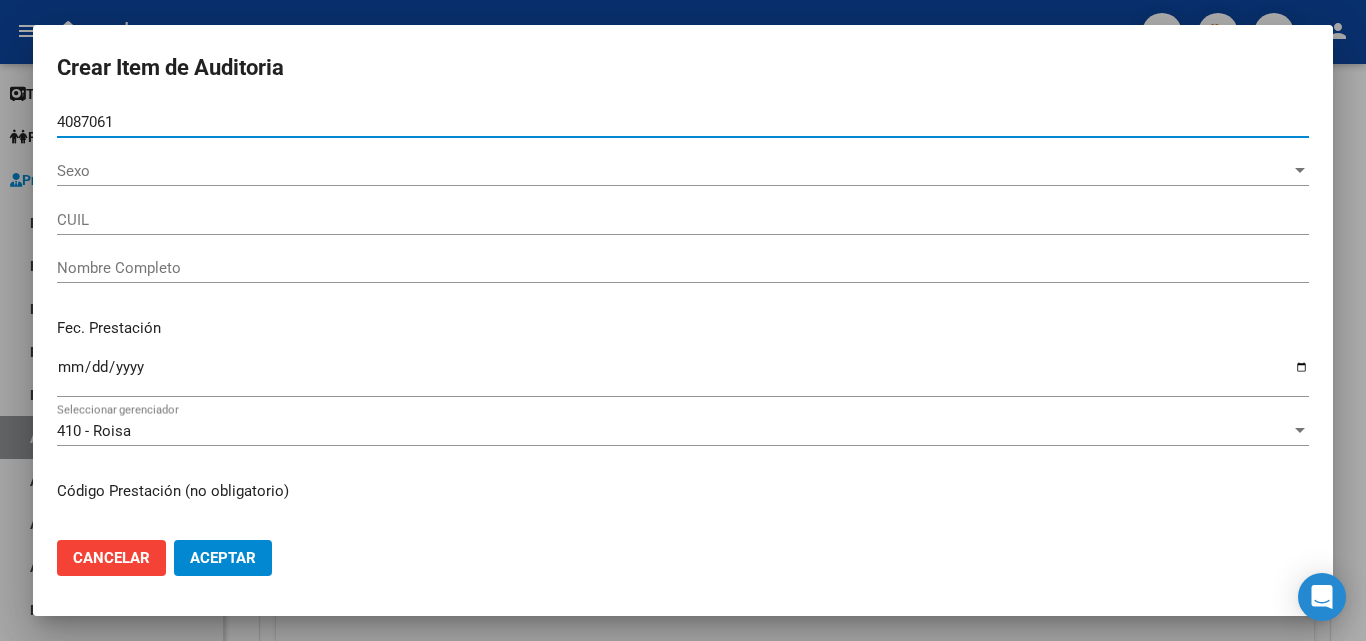 type on "20408706182" 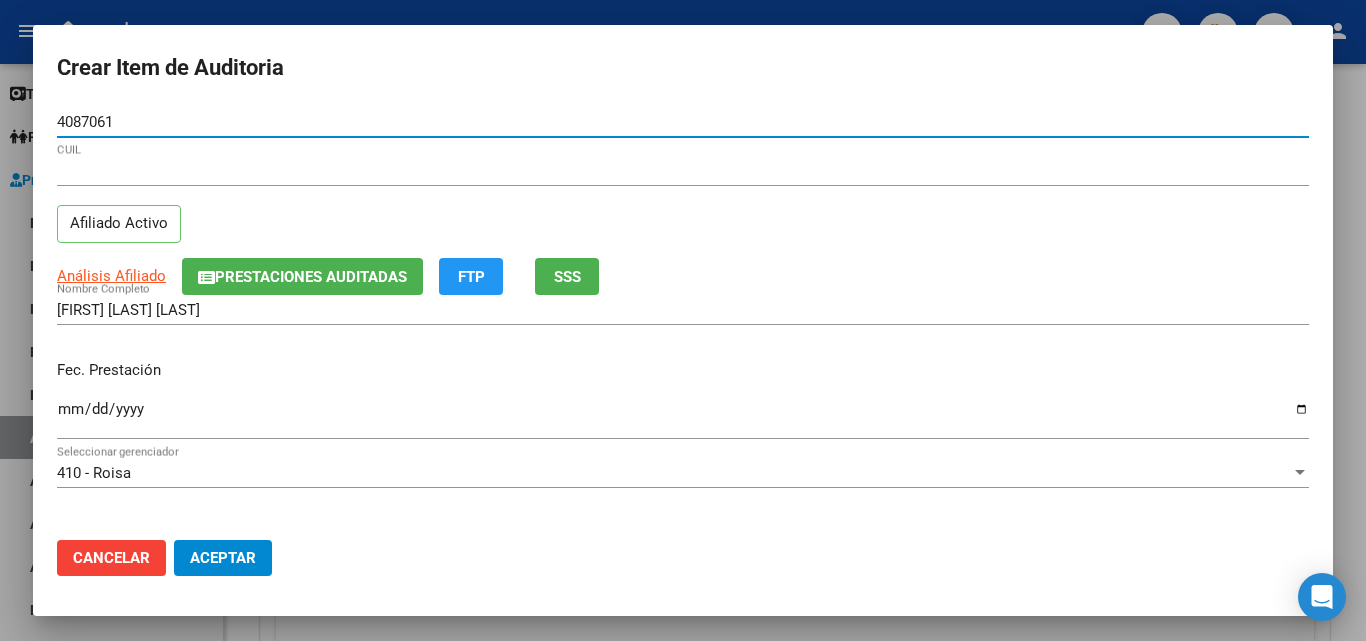 type on "40870618" 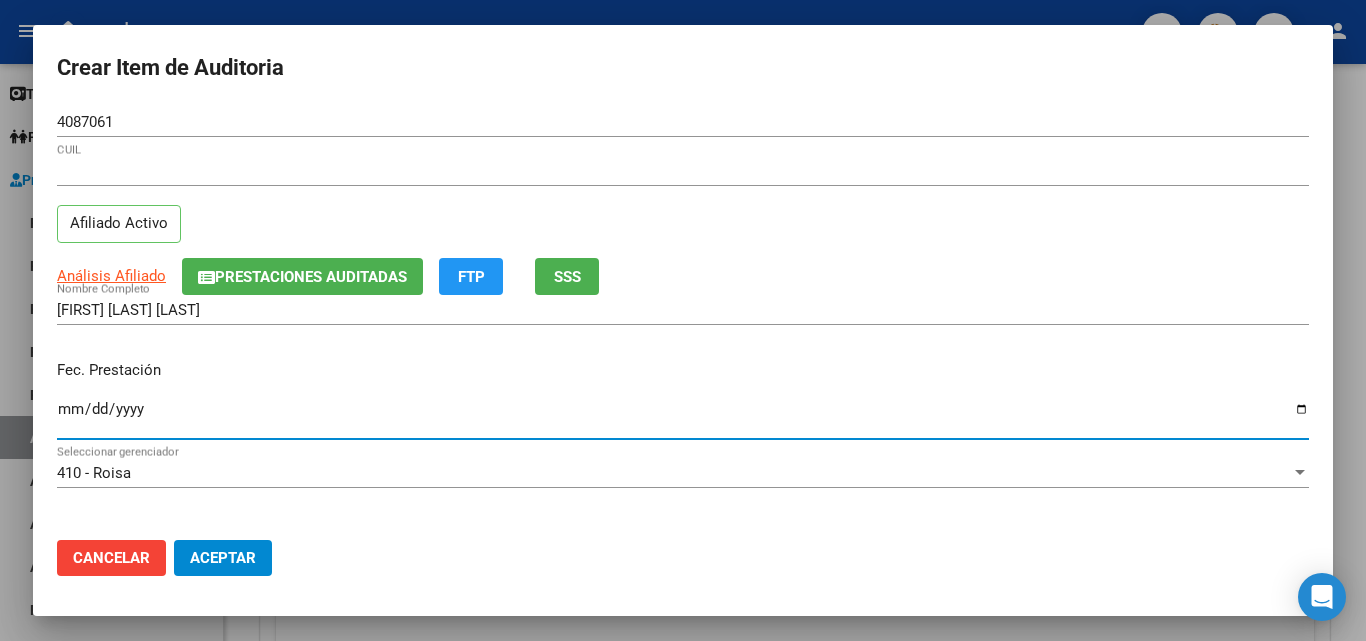 type on "0002-03-01" 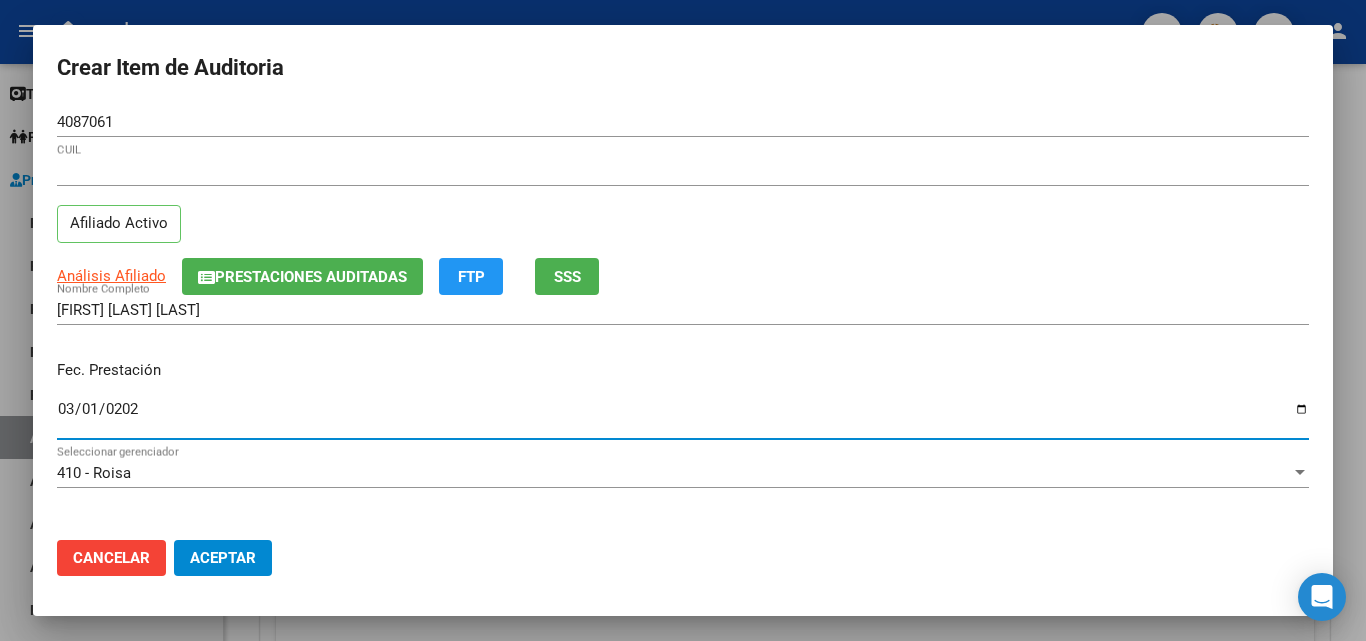 type on "2025-03-01" 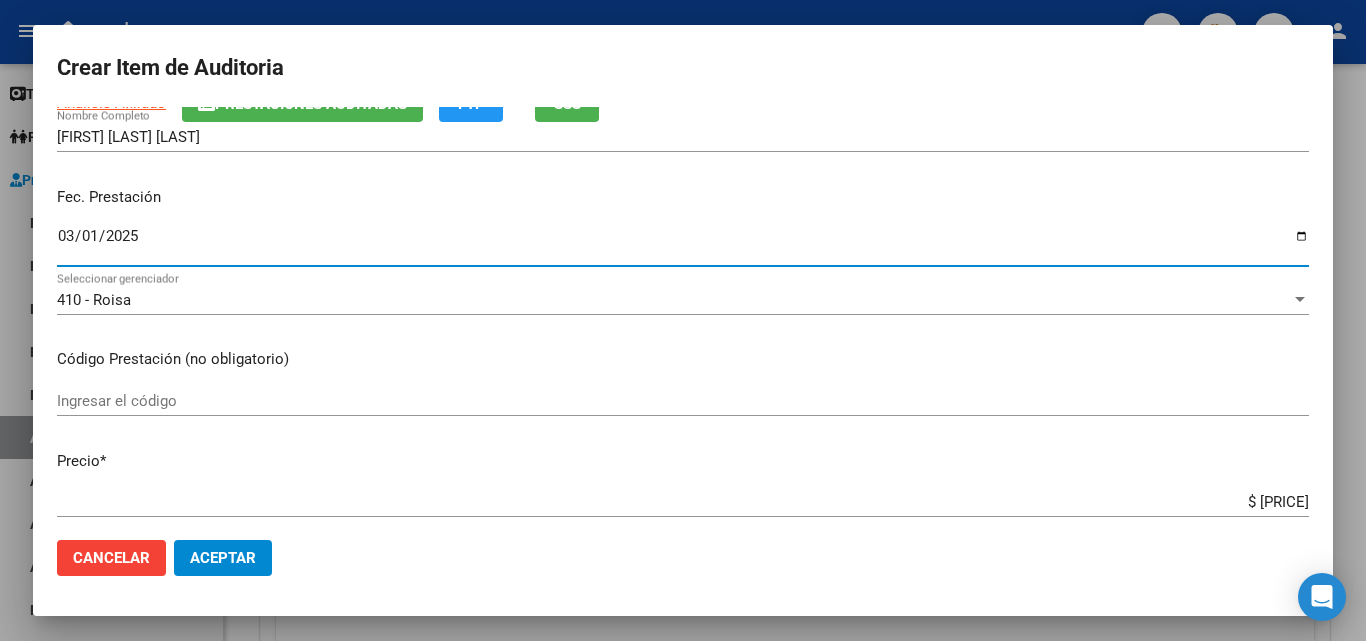 scroll, scrollTop: 200, scrollLeft: 0, axis: vertical 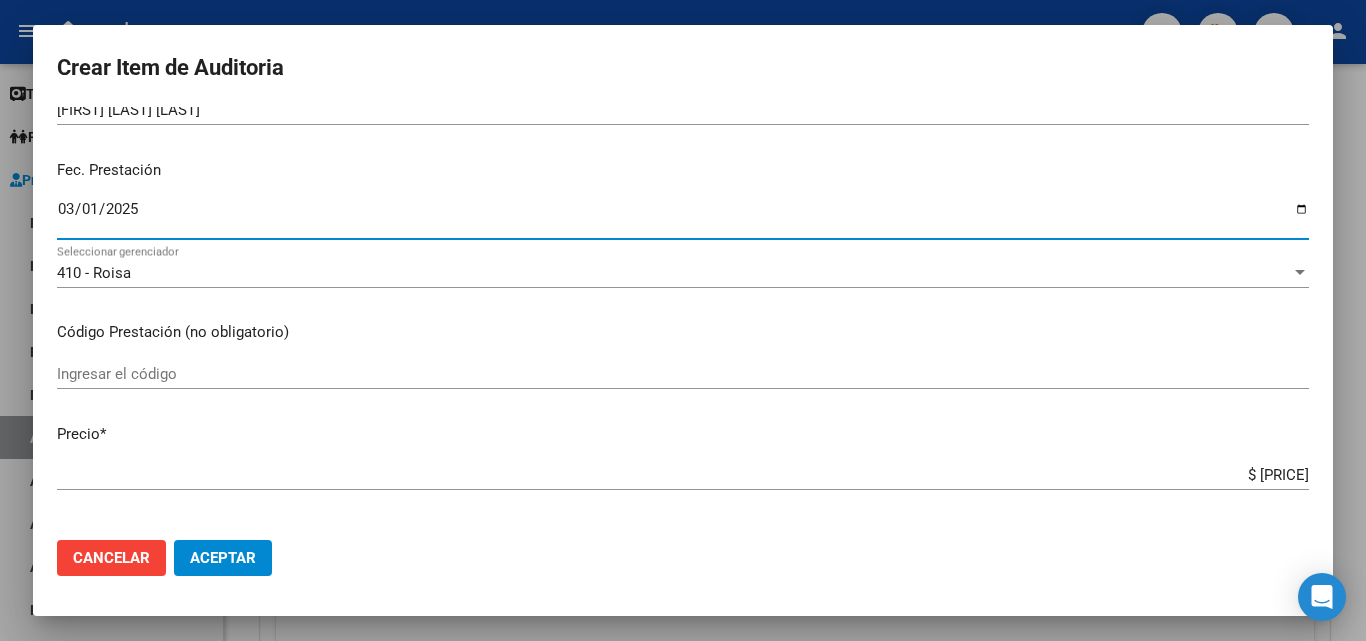 click on "Ingresar el código" at bounding box center [683, 374] 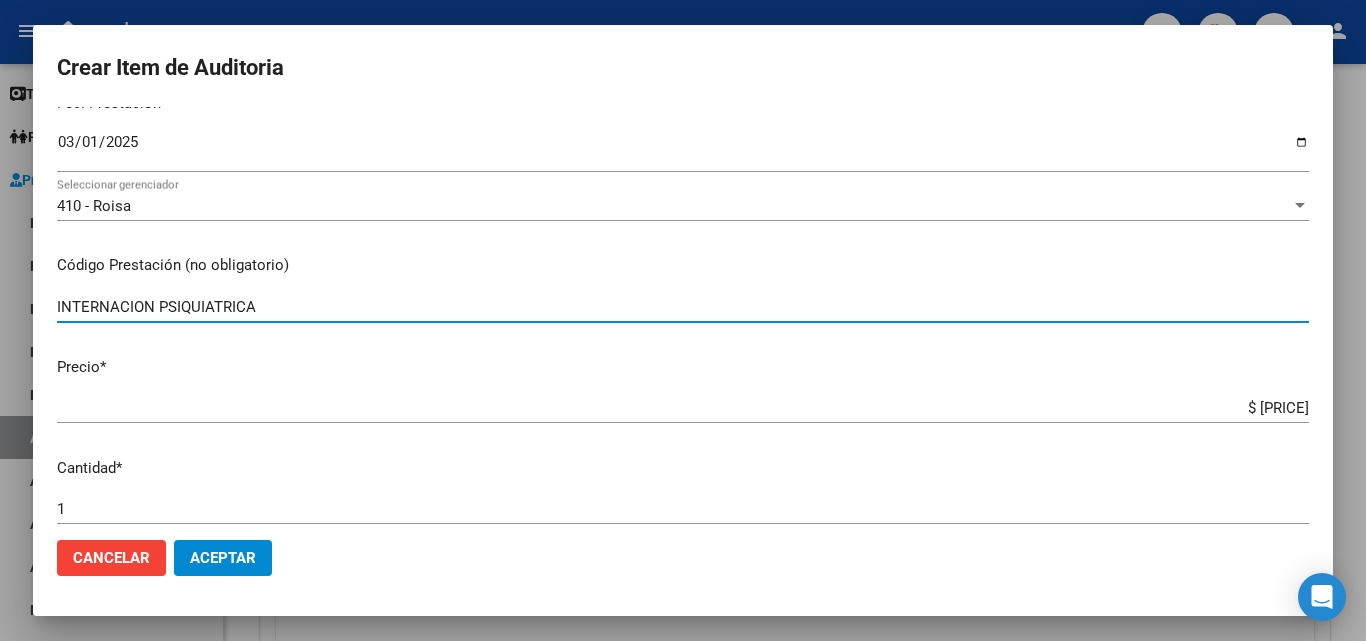 scroll, scrollTop: 400, scrollLeft: 0, axis: vertical 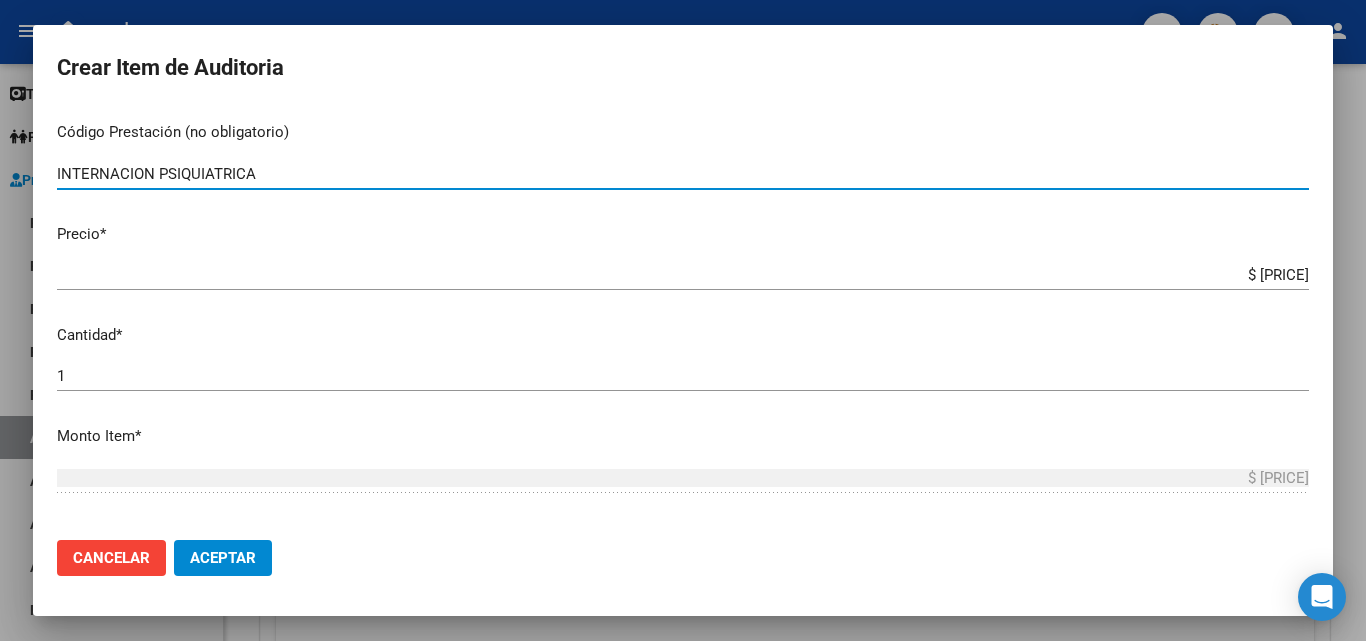 type on "INTERNACION PSIQUIATRICA" 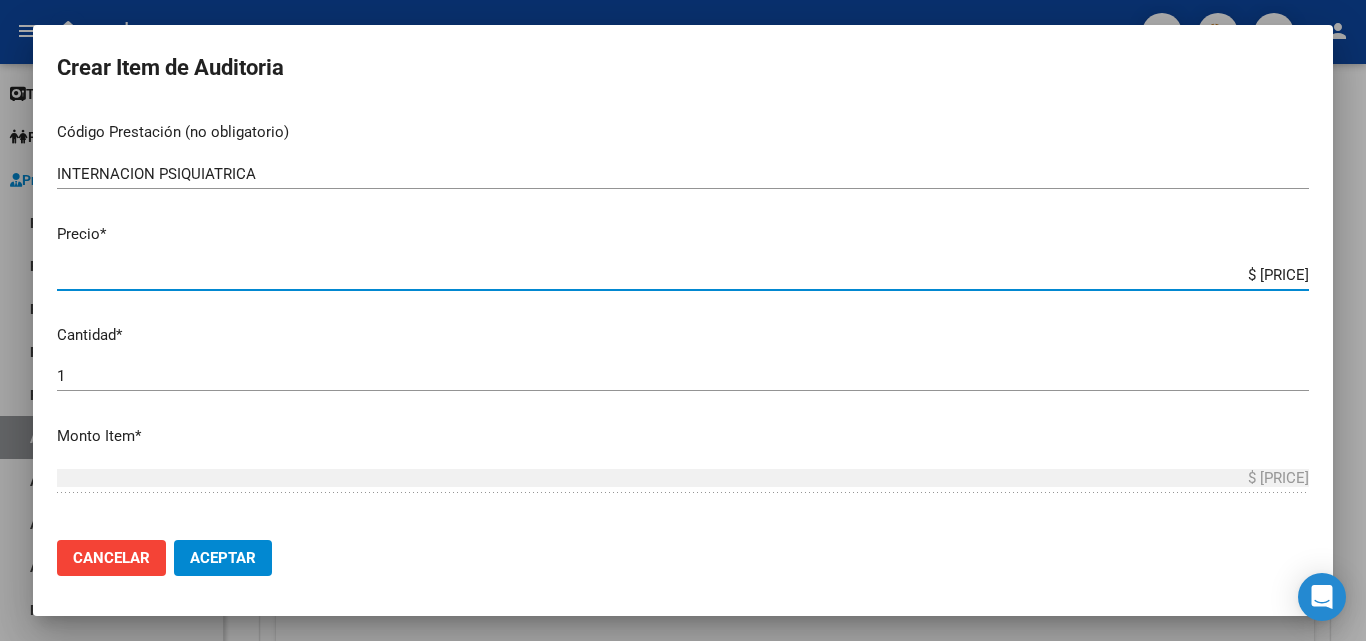 drag, startPoint x: 1190, startPoint y: 273, endPoint x: 1333, endPoint y: 290, distance: 144.00694 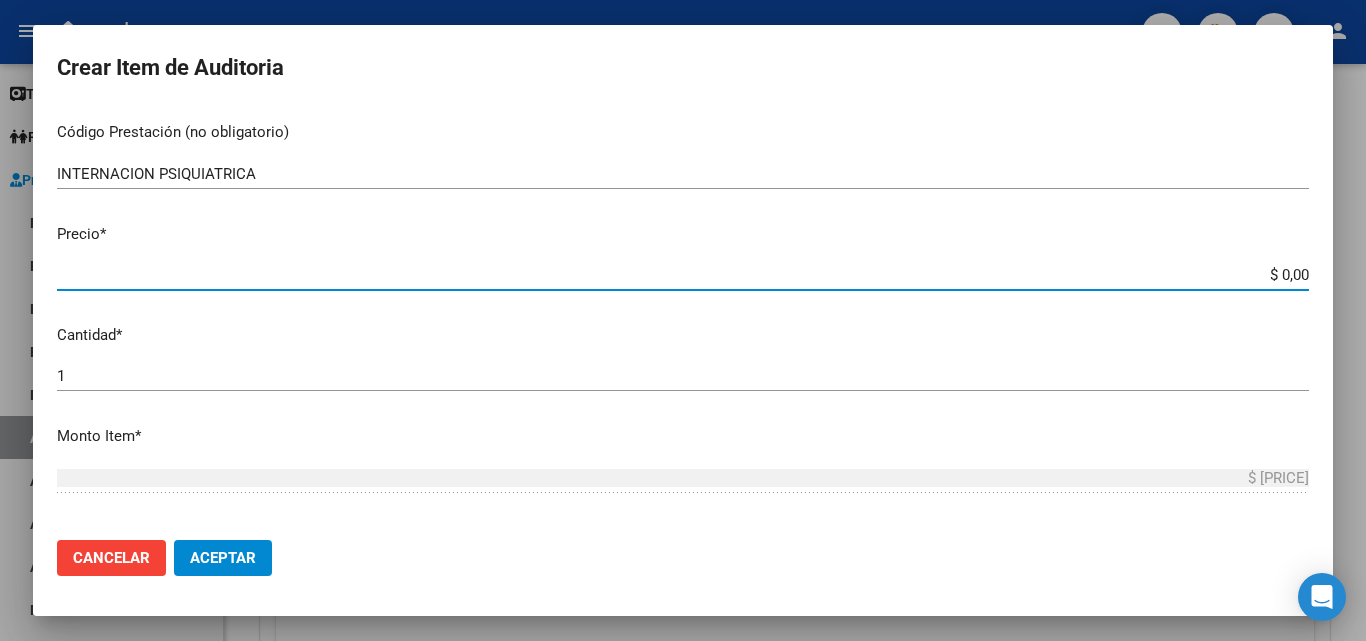 type on "$ 0,02" 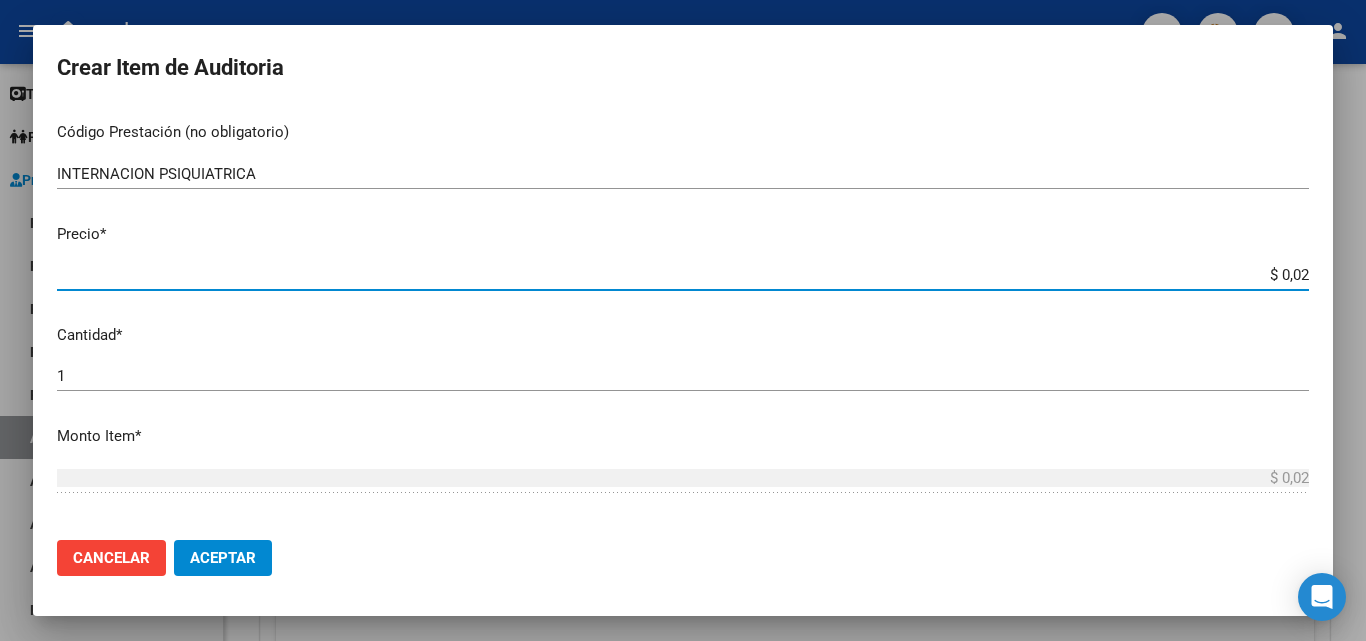 type on "$ 0,29" 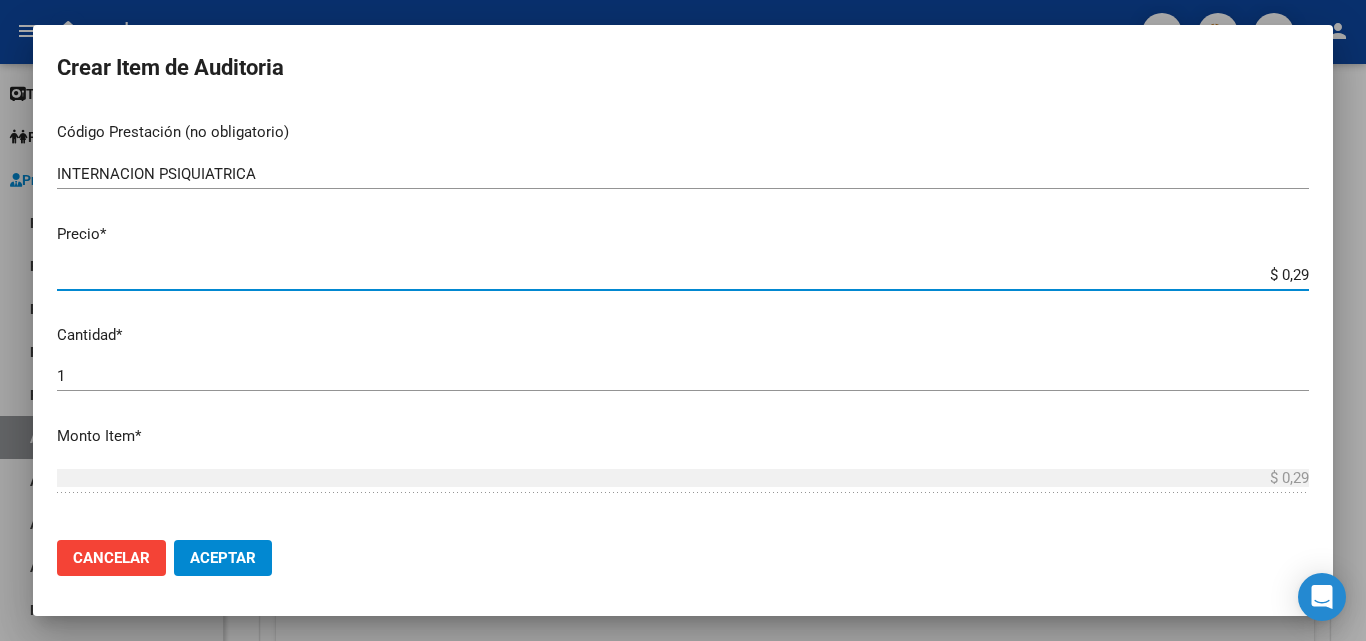type on "$ 2,95" 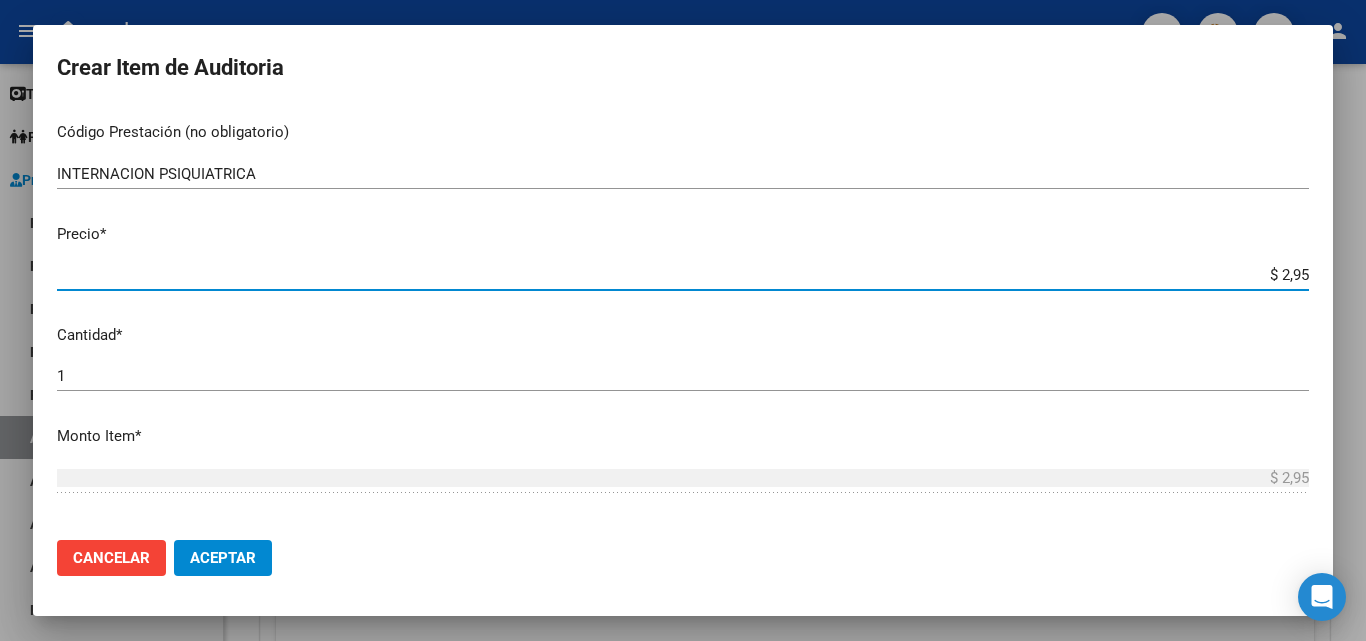 type on "$ 29,53" 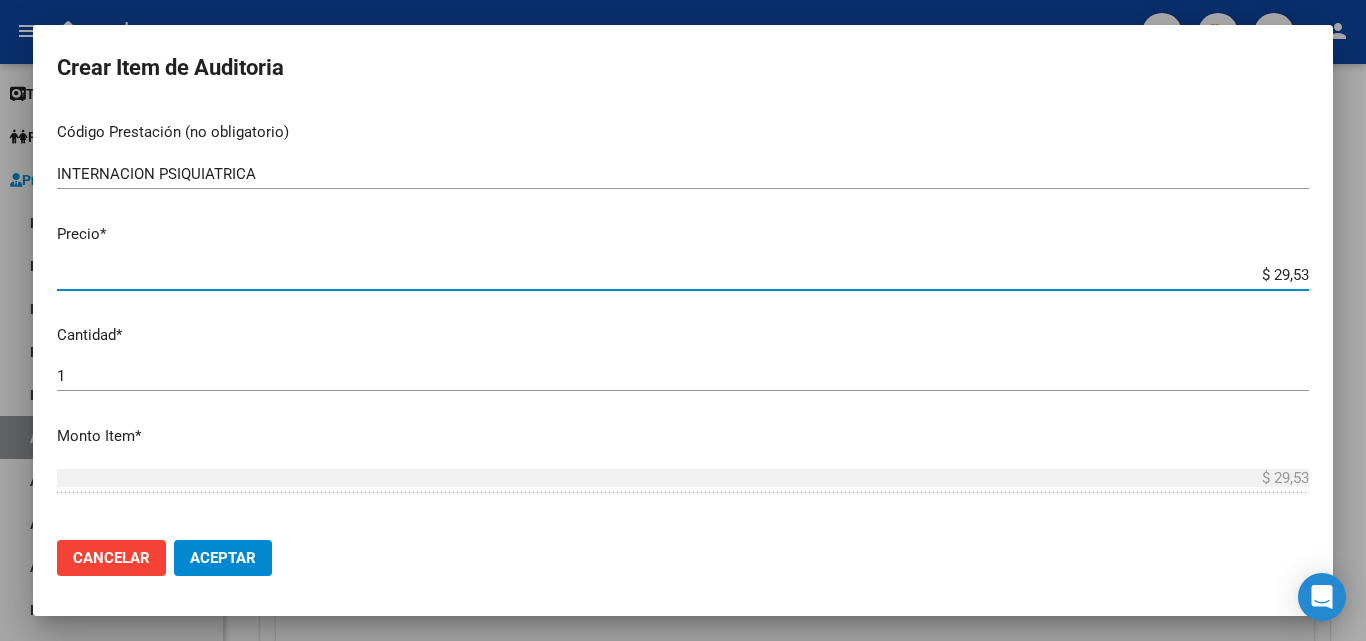 type on "$ 295,38" 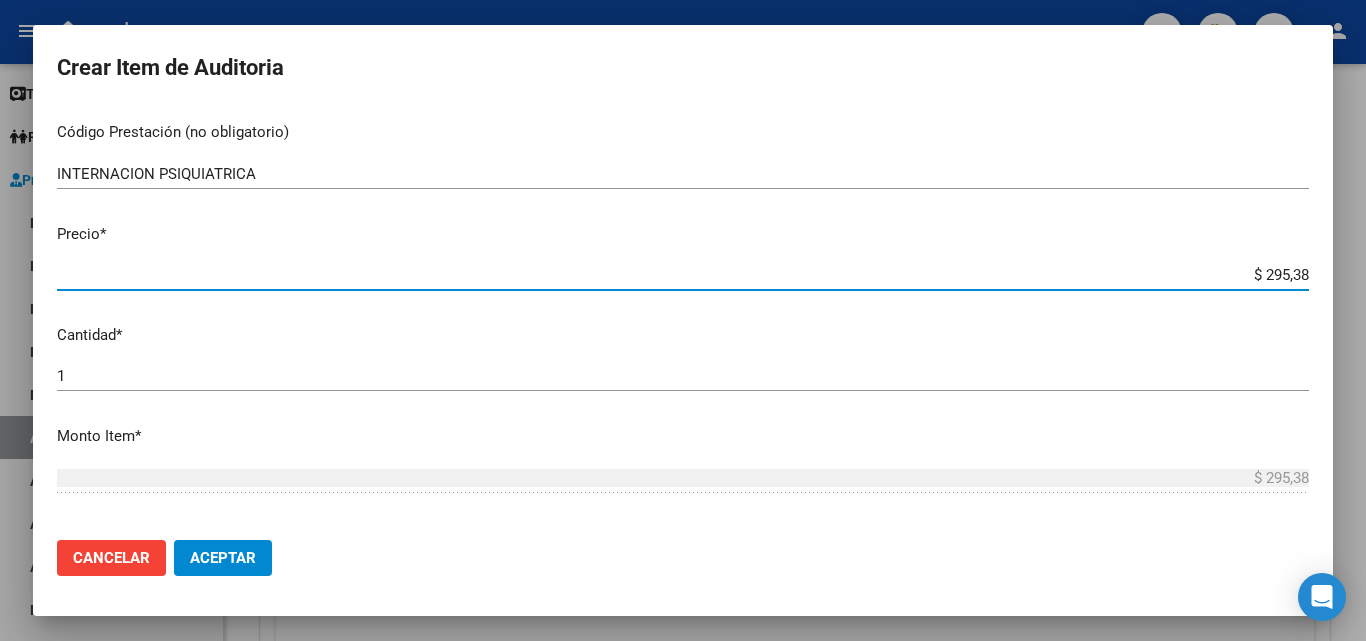 type on "$ 2.953,80" 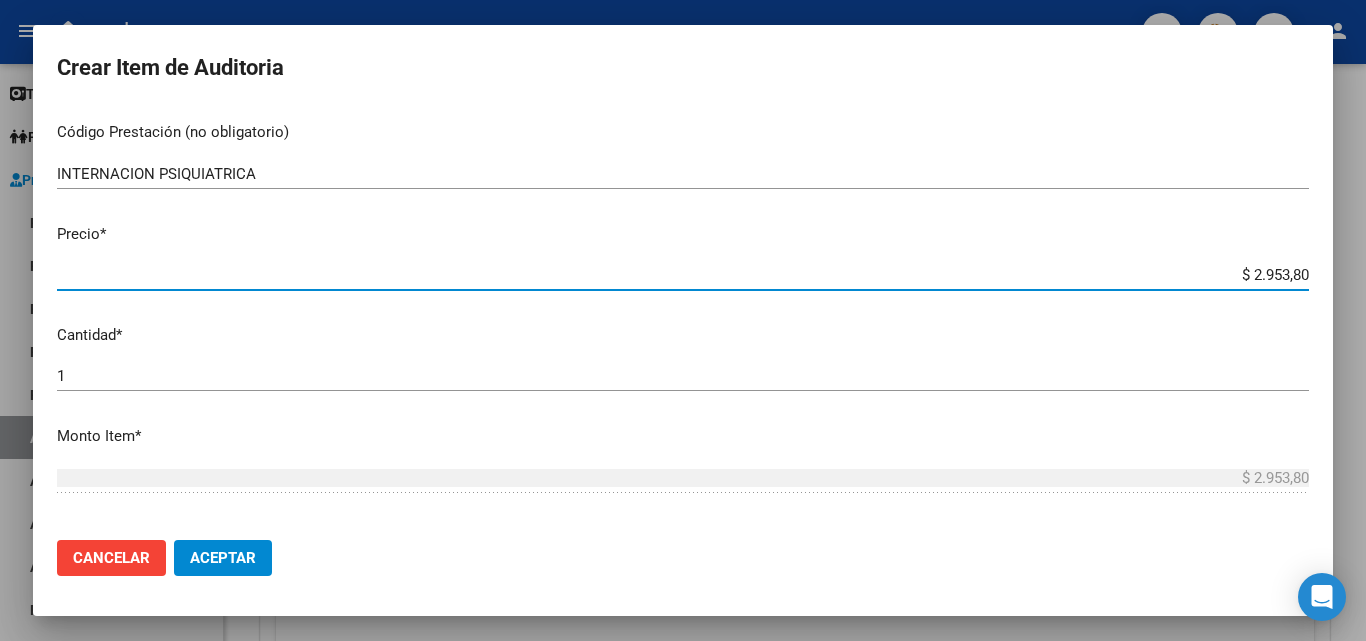 type on "$ 29.538,04" 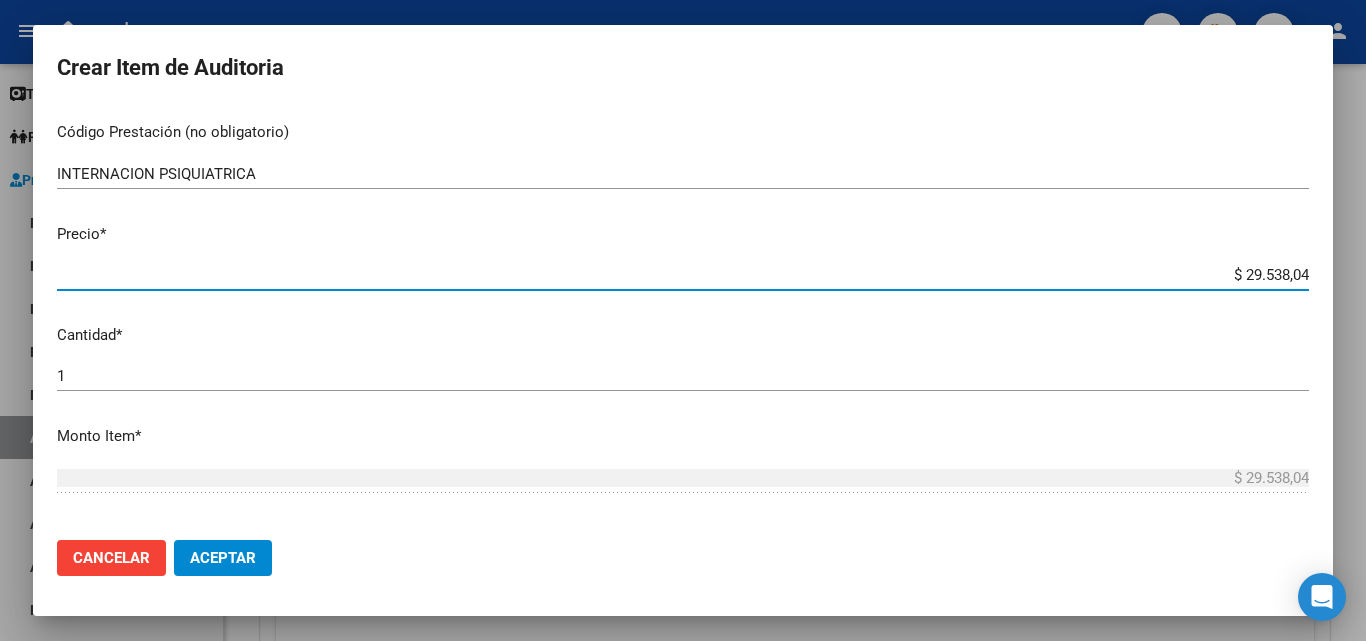 type on "$ 295.380,40" 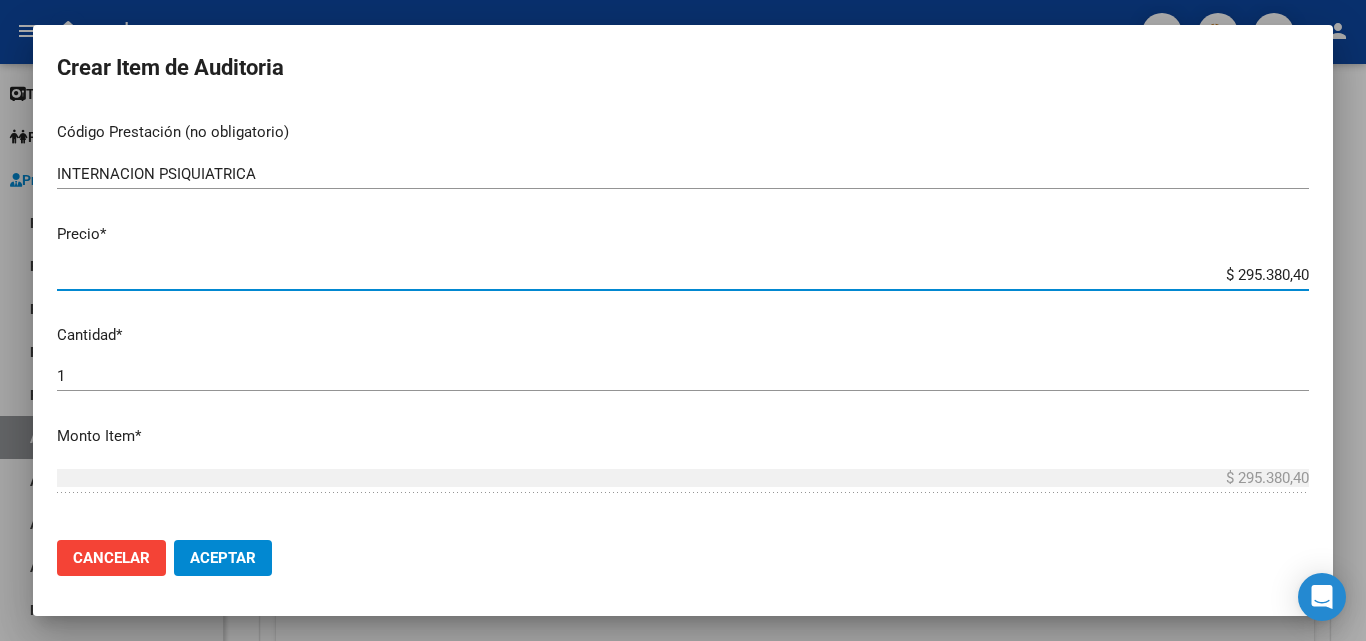 type on "$ 2.953.804,00" 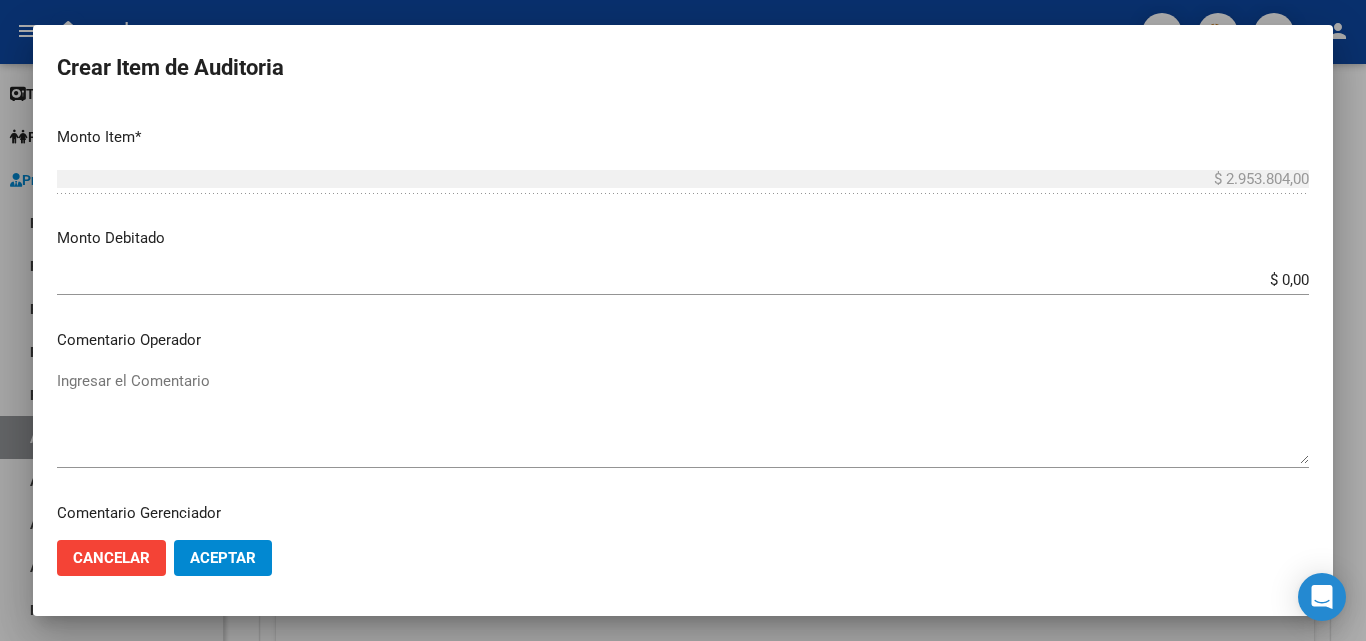 scroll, scrollTop: 700, scrollLeft: 0, axis: vertical 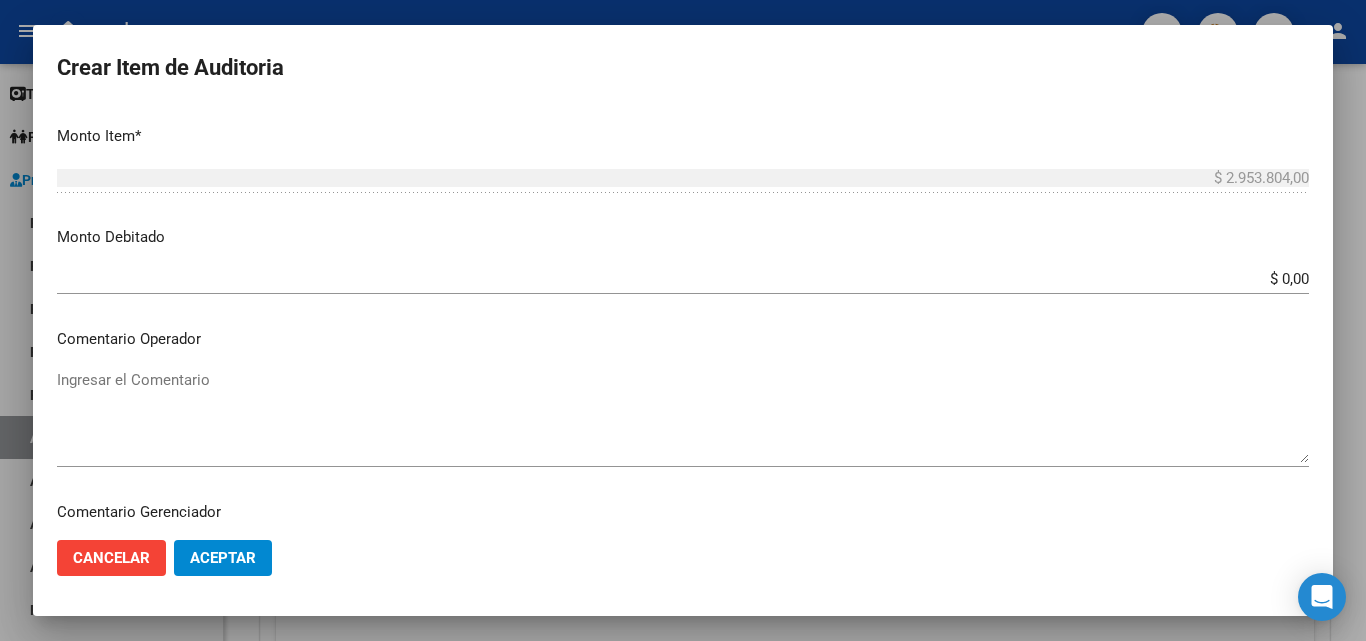 click on "40870618 Nro Documento    20408706182 CUIL   Afiliado Activo  Análisis Afiliado  Prestaciones Auditadas FTP SSS   RAMIREZ LEONARDO SEBASTIAN Nombre Completo  Fec. Prestación    2025-03-01 Ingresar la fecha  410 - Roisa Seleccionar gerenciador Código Prestación (no obligatorio)    INTERNACION PSIQUIATRICA Ingresar el código  Precio  *   $ 2.953.804,00 Ingresar el precio  Cantidad  *   1 Ingresar la cantidad  Monto Item  *   $ 2.953.804,00 Ingresar el monto  Monto Debitado    $ 0,00 Ingresar el monto  Comentario Operador    Ingresar el Comentario  Comentario Gerenciador    Ingresar el Comentario  Descripción    Ingresar el Descripción   Atencion Tipo  Seleccionar tipo Seleccionar tipo  Nomenclador  Seleccionar Nomenclador Seleccionar Nomenclador" at bounding box center (683, 315) 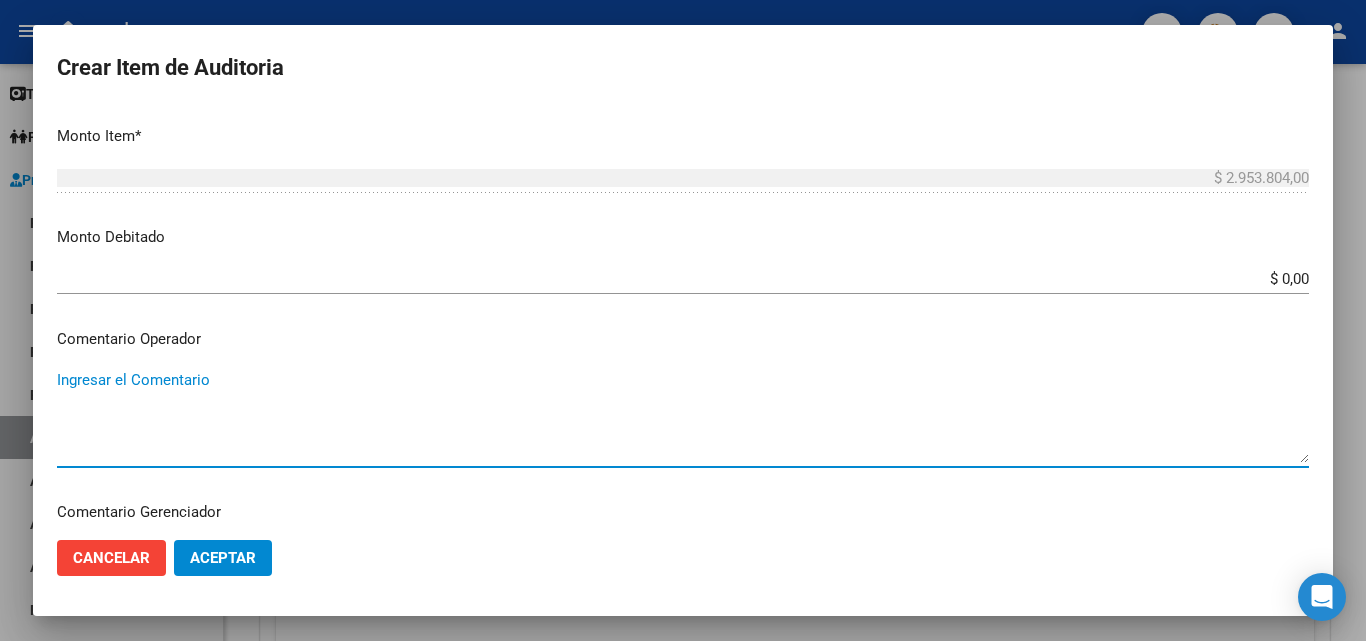 click on "Ingresar el Comentario" at bounding box center [683, 416] 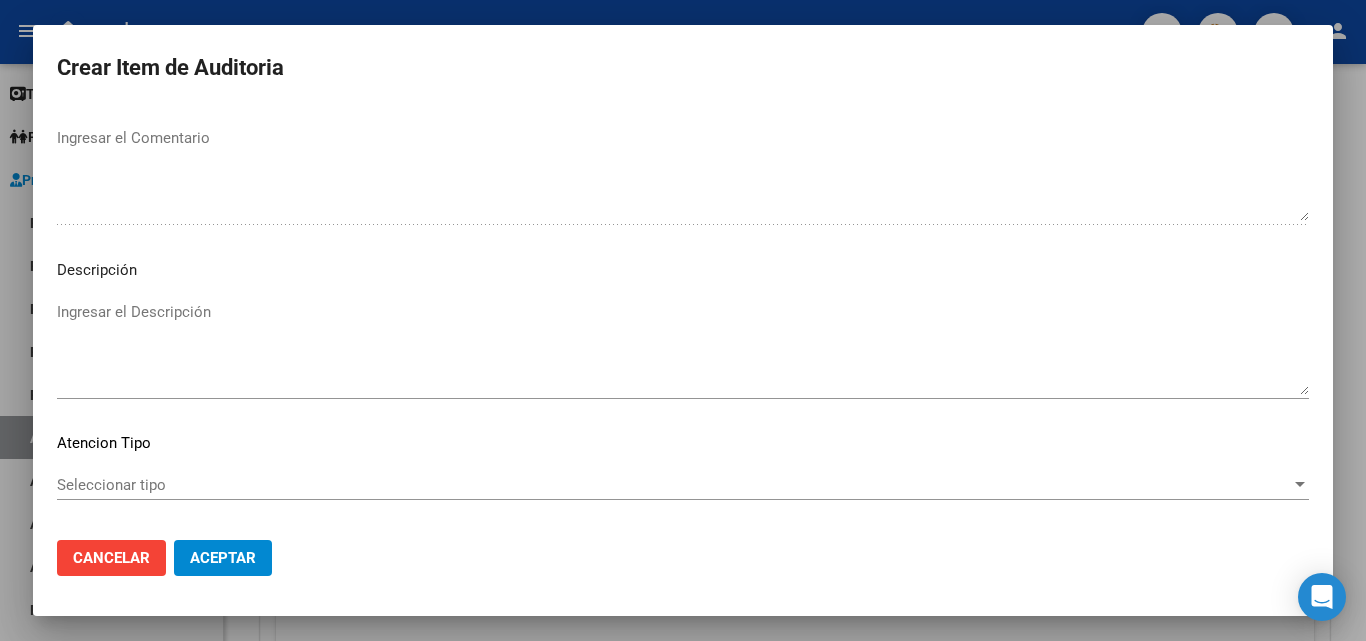 scroll, scrollTop: 1200, scrollLeft: 0, axis: vertical 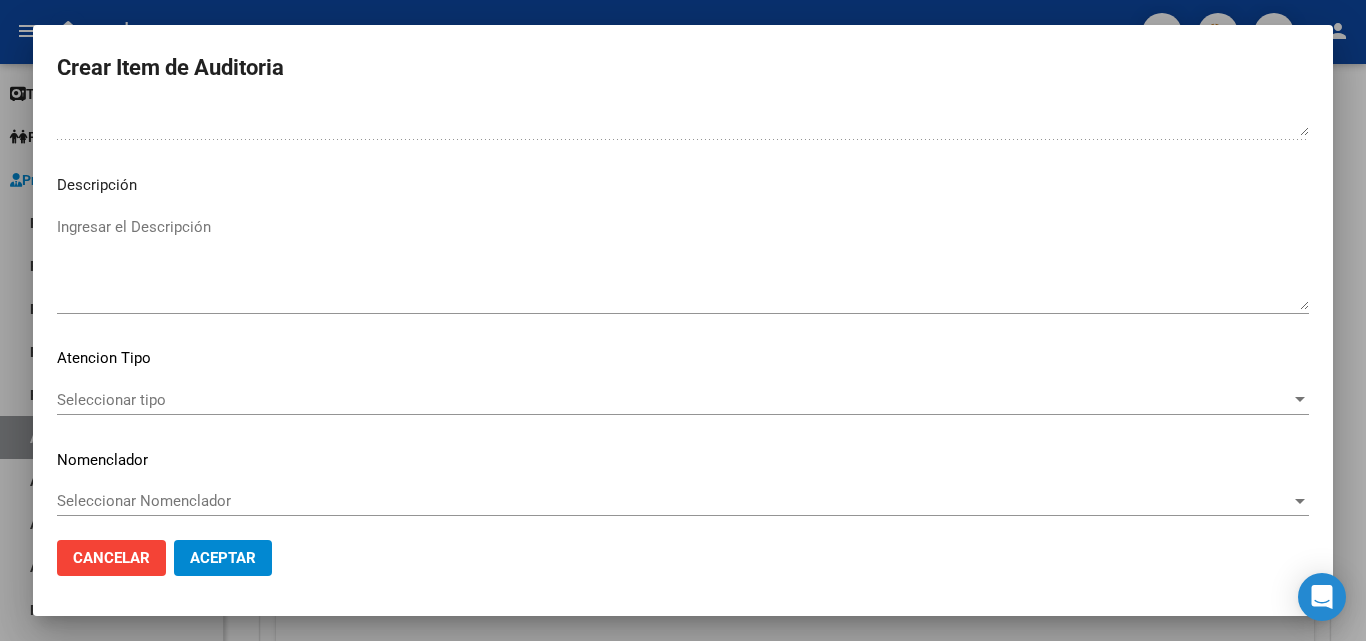 type on "TIKUM SALUD SRL FACT Nº 401" 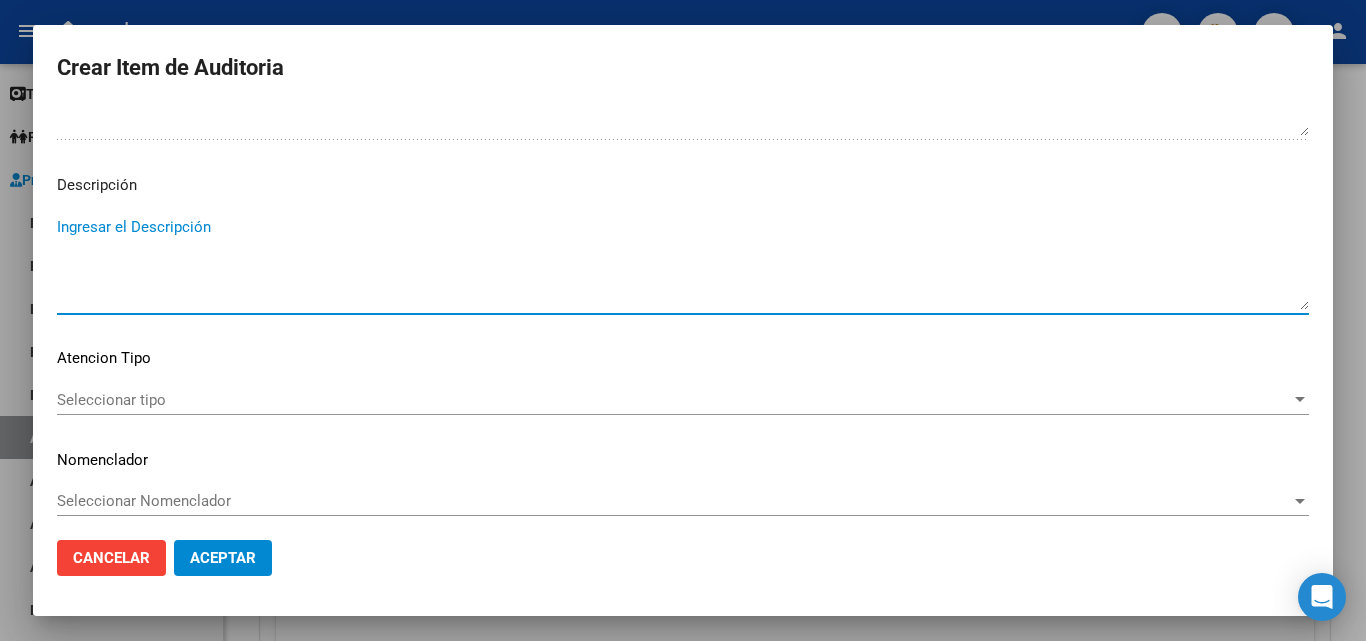 click on "Ingresar el Descripción" at bounding box center (683, 263) 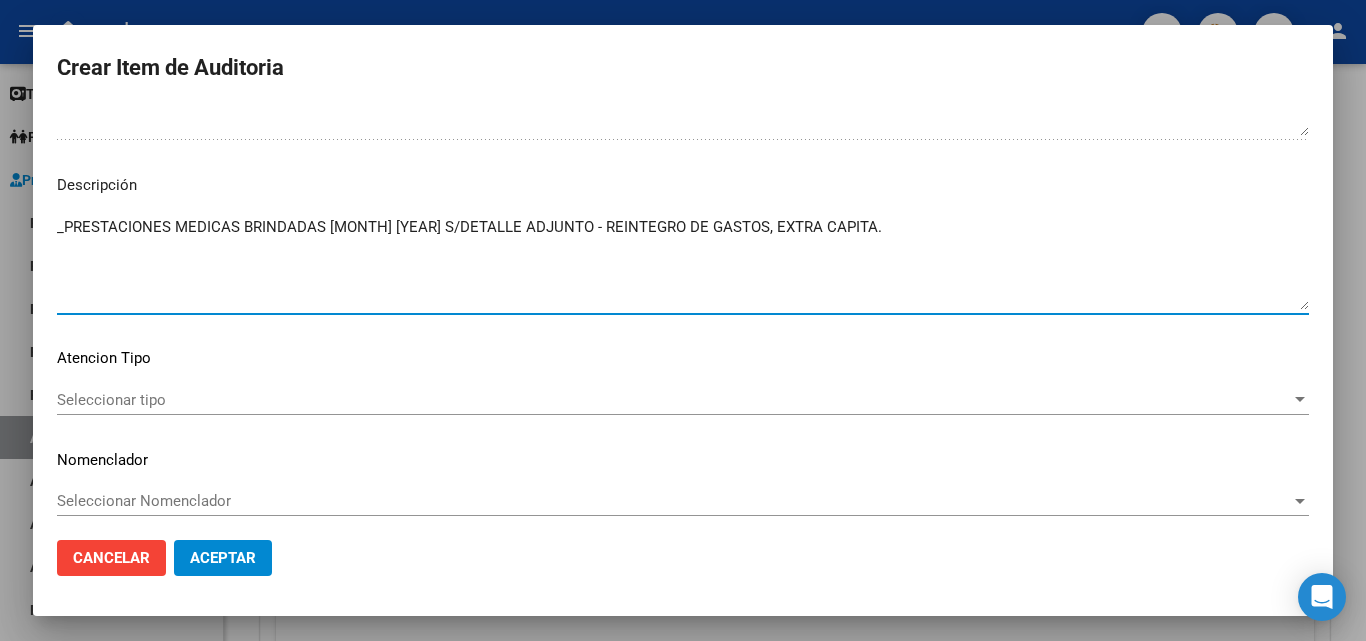 type on "_PRESTACIONES MEDICAS BRINDADAS ABRIL 2025 S/DETALLE ADJUNTO - REINTEGRO DE GASTOS, EXTRA CAPITA." 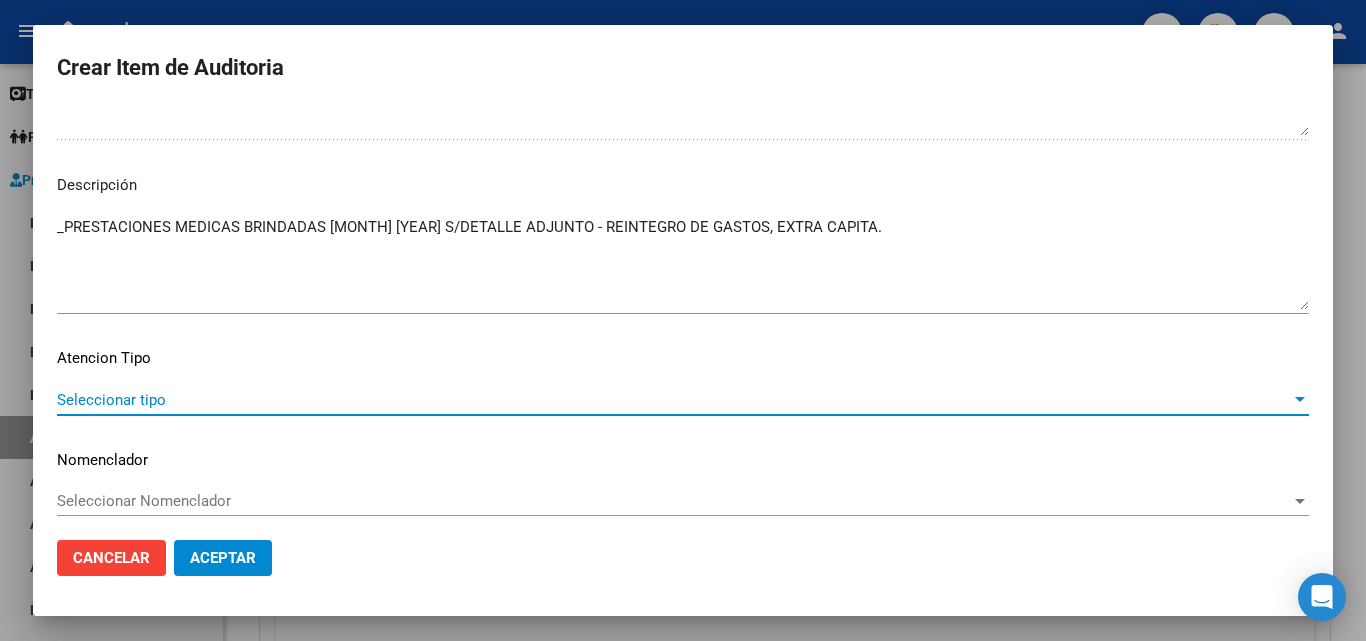 click on "Seleccionar tipo" at bounding box center [674, 400] 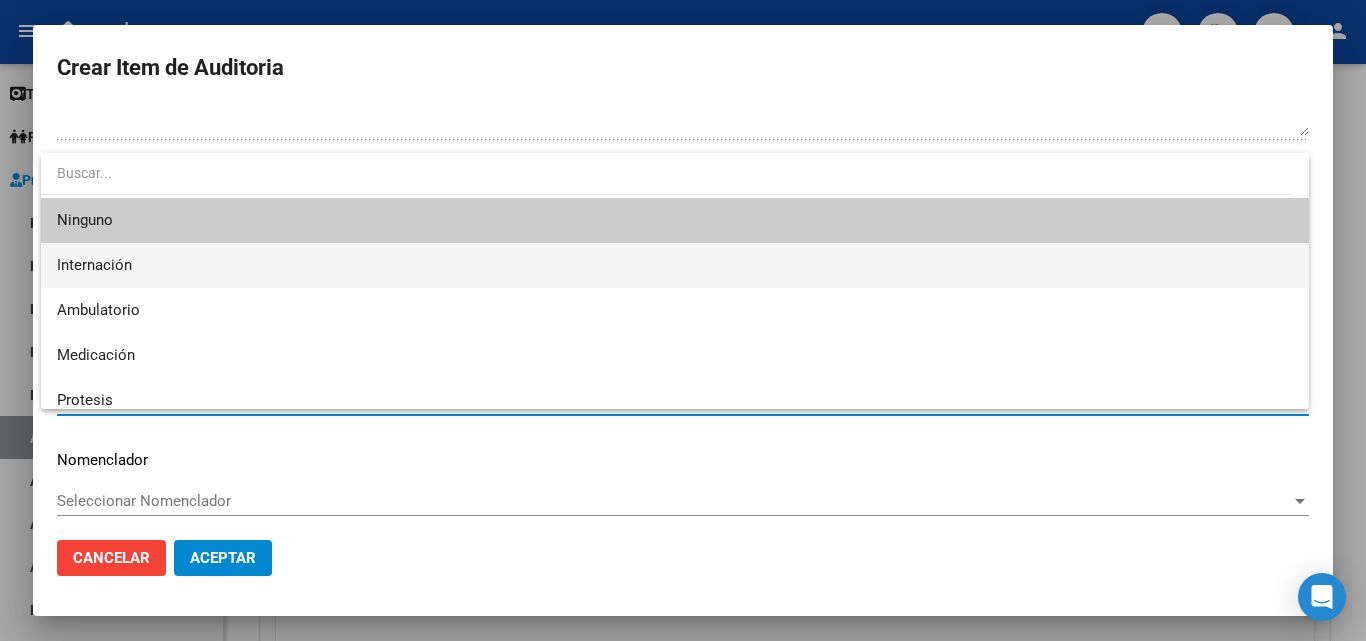 click on "Internación" at bounding box center [675, 265] 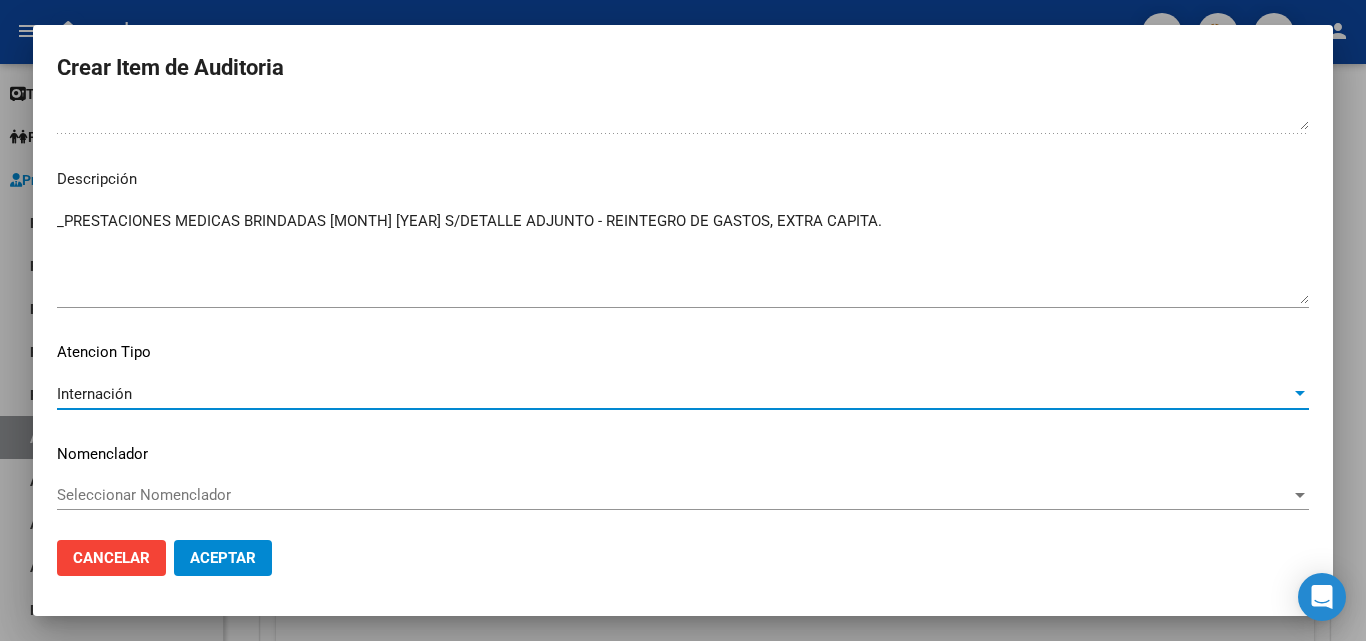 scroll, scrollTop: 1211, scrollLeft: 0, axis: vertical 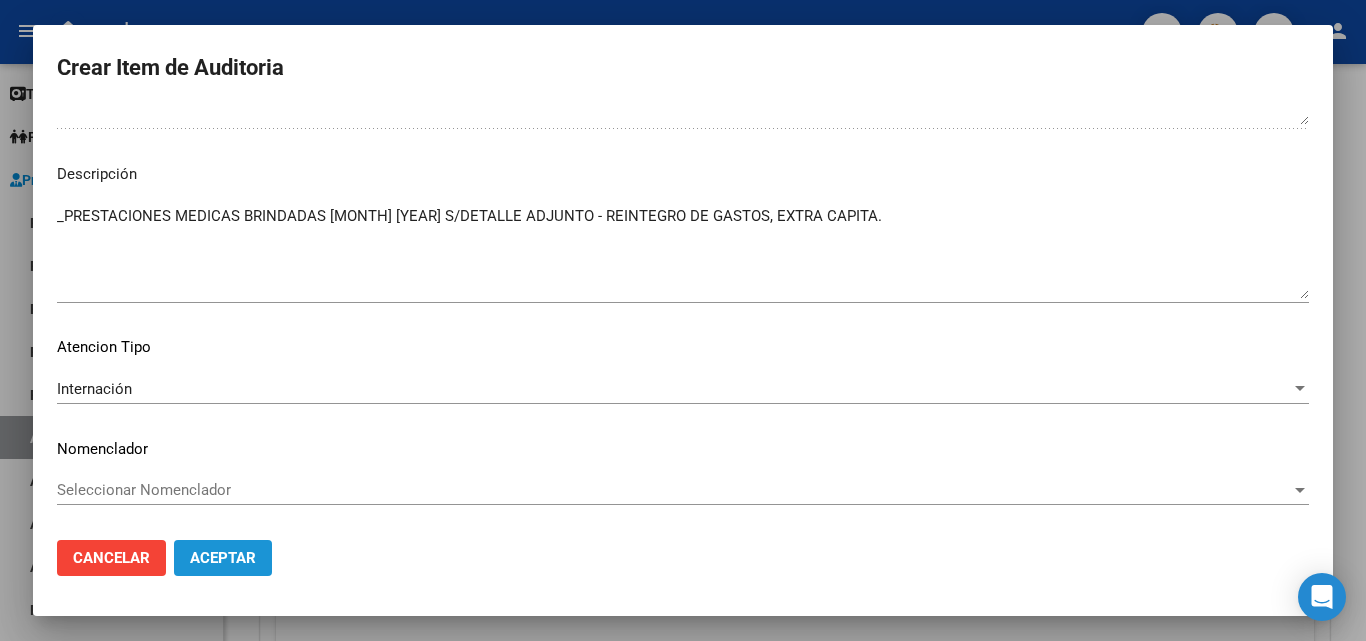 click on "Aceptar" 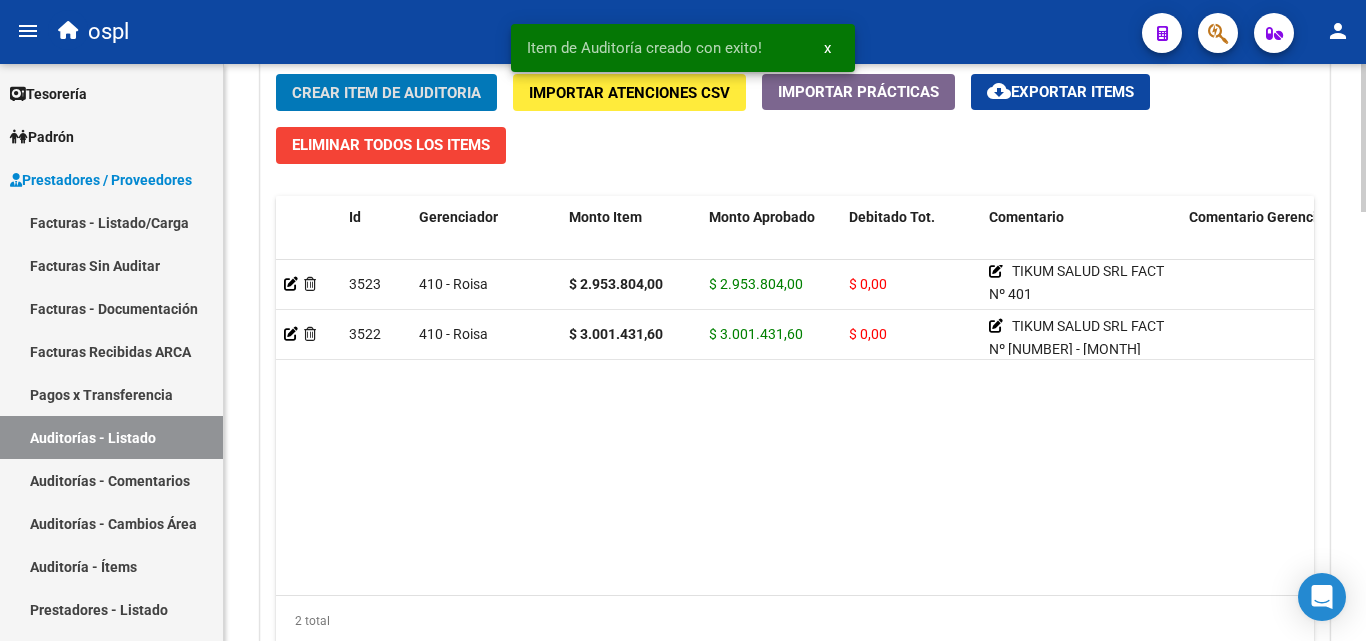 scroll, scrollTop: 1500, scrollLeft: 0, axis: vertical 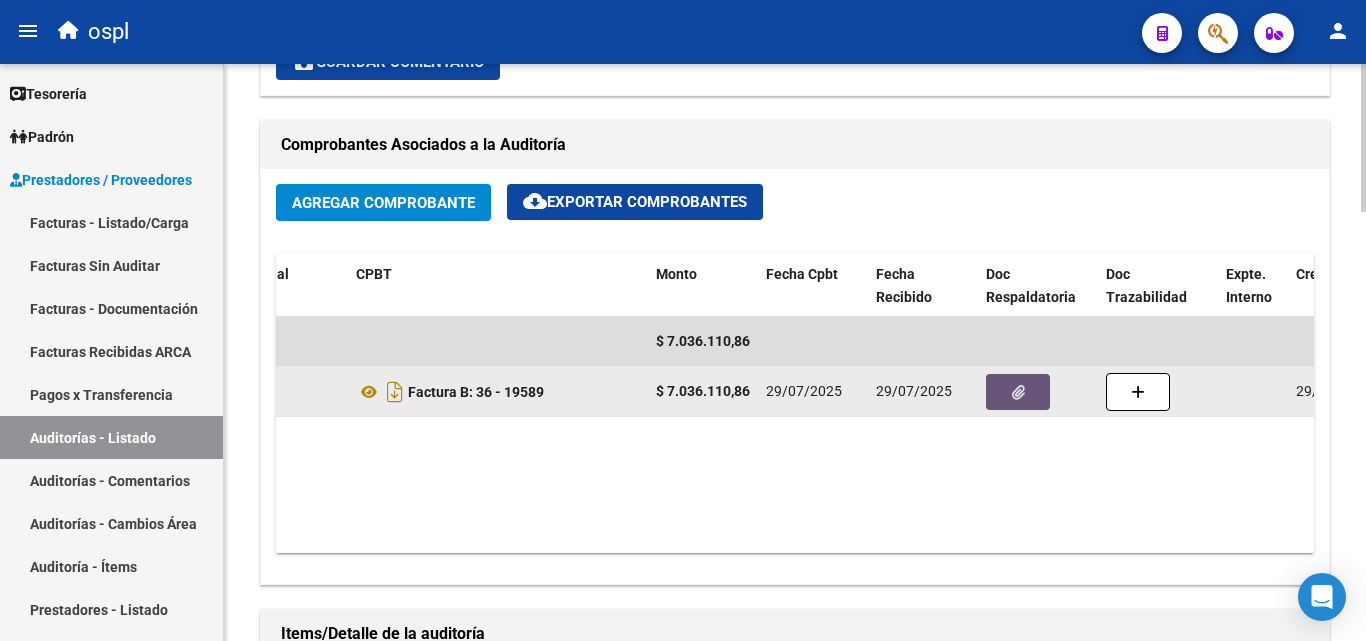 click 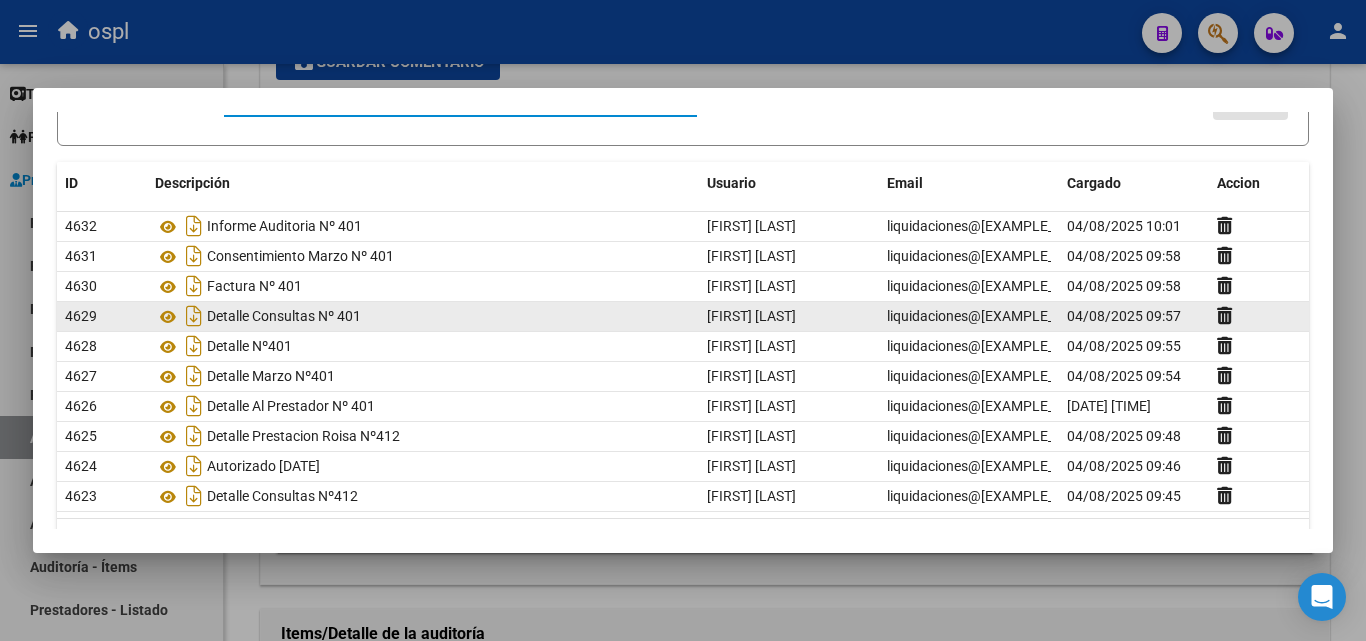 scroll, scrollTop: 176, scrollLeft: 0, axis: vertical 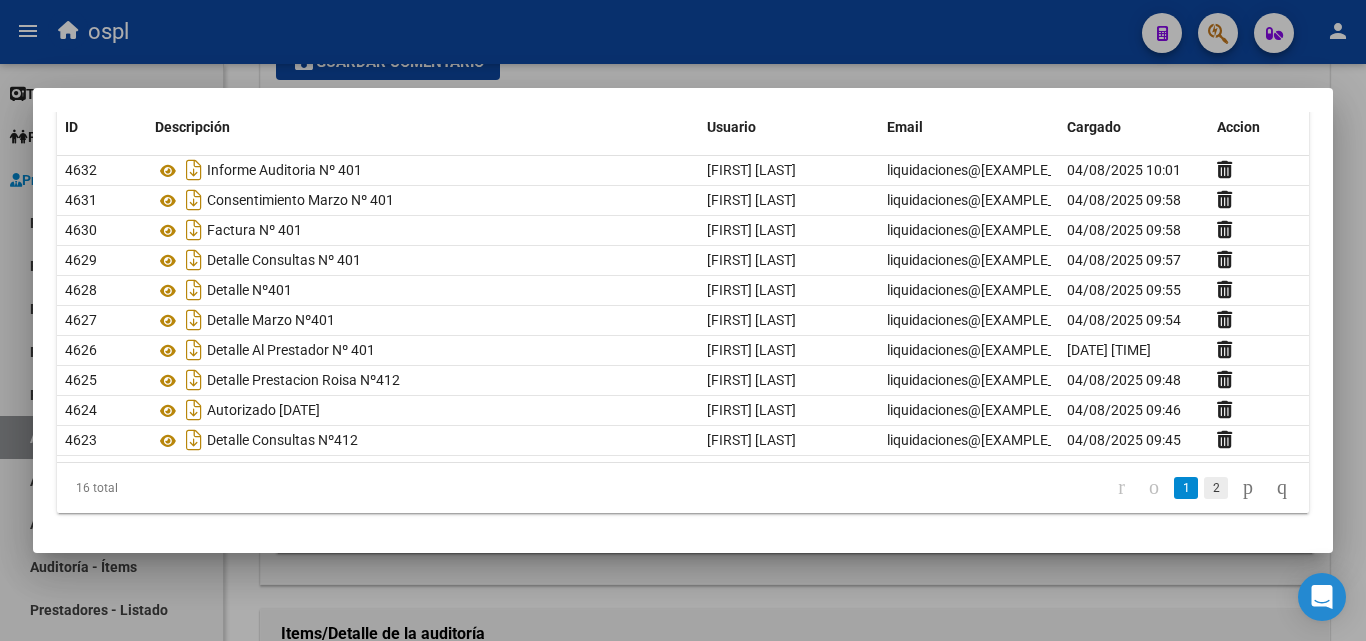 click on "2" 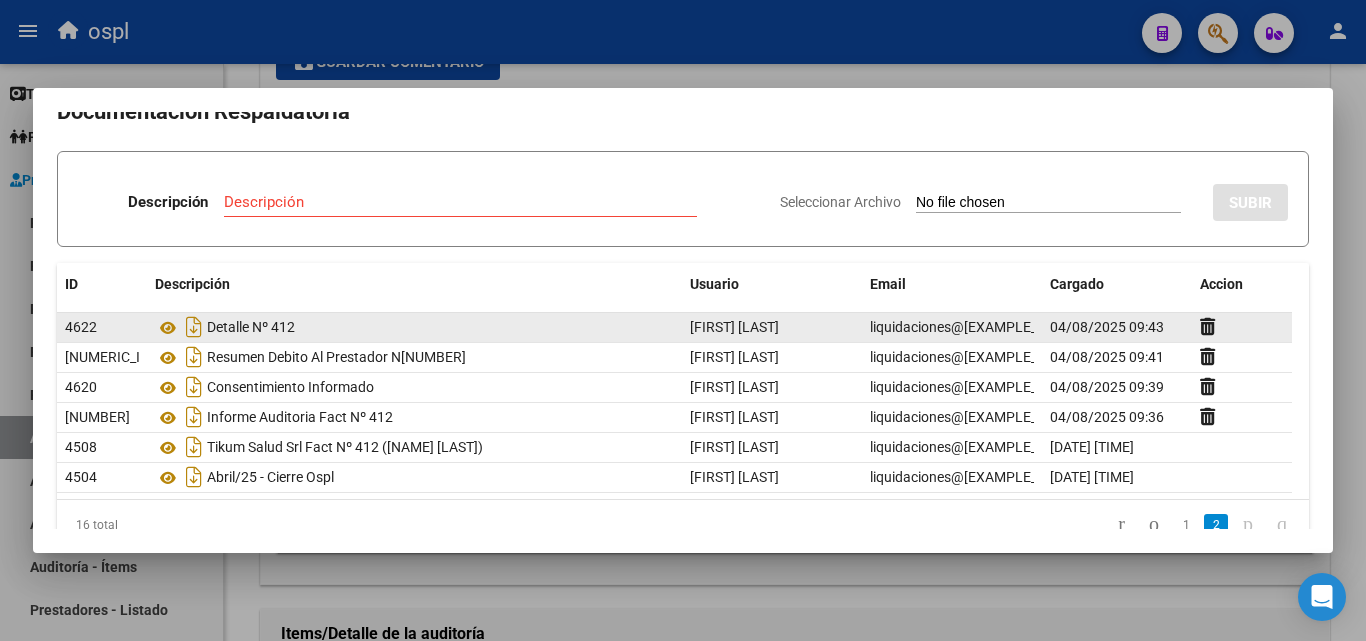 scroll, scrollTop: 0, scrollLeft: 0, axis: both 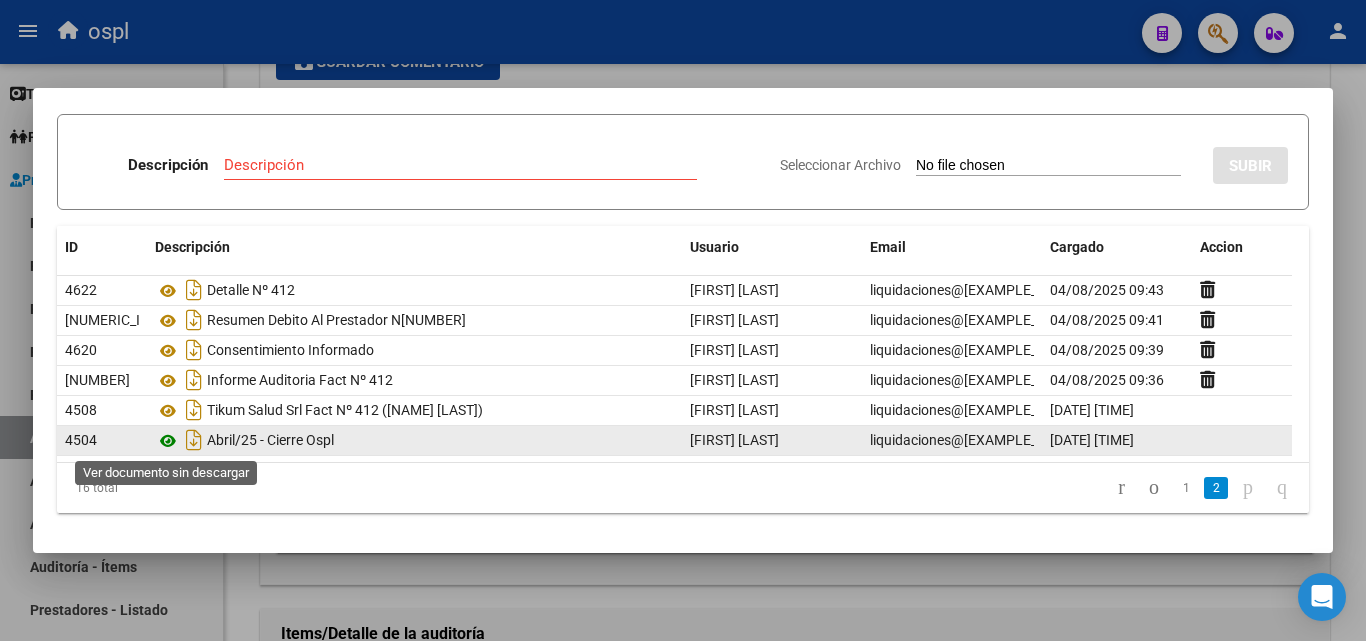 click 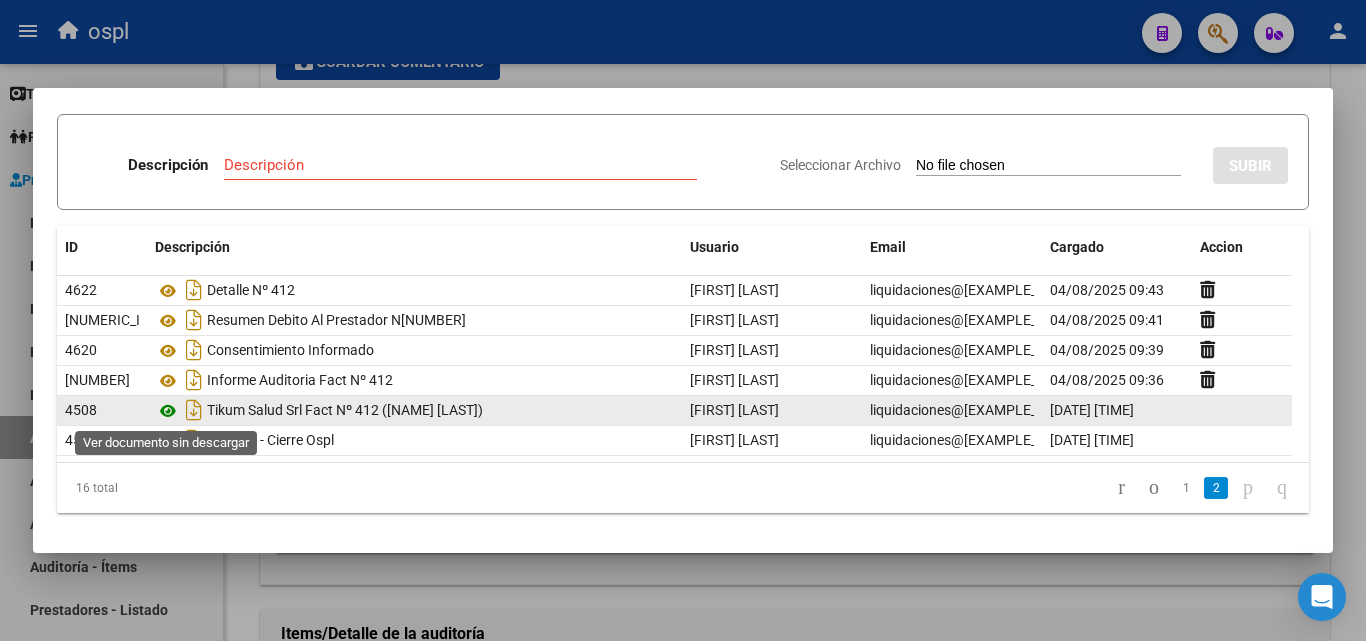 click 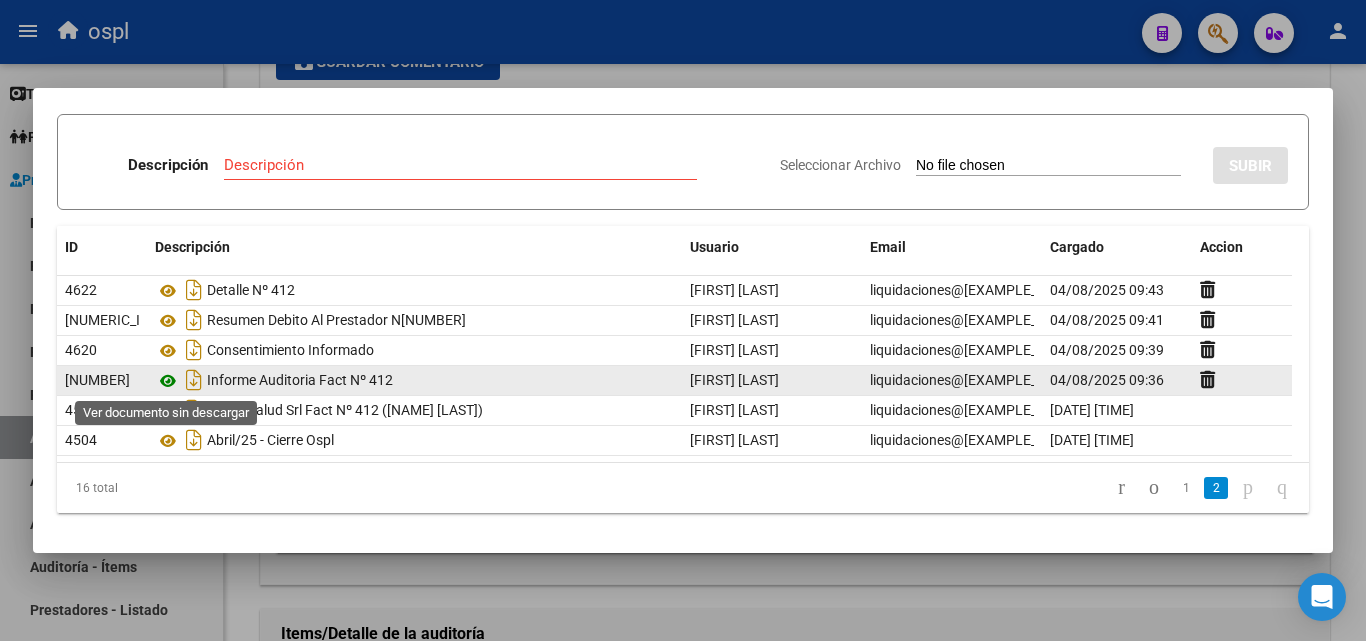 click 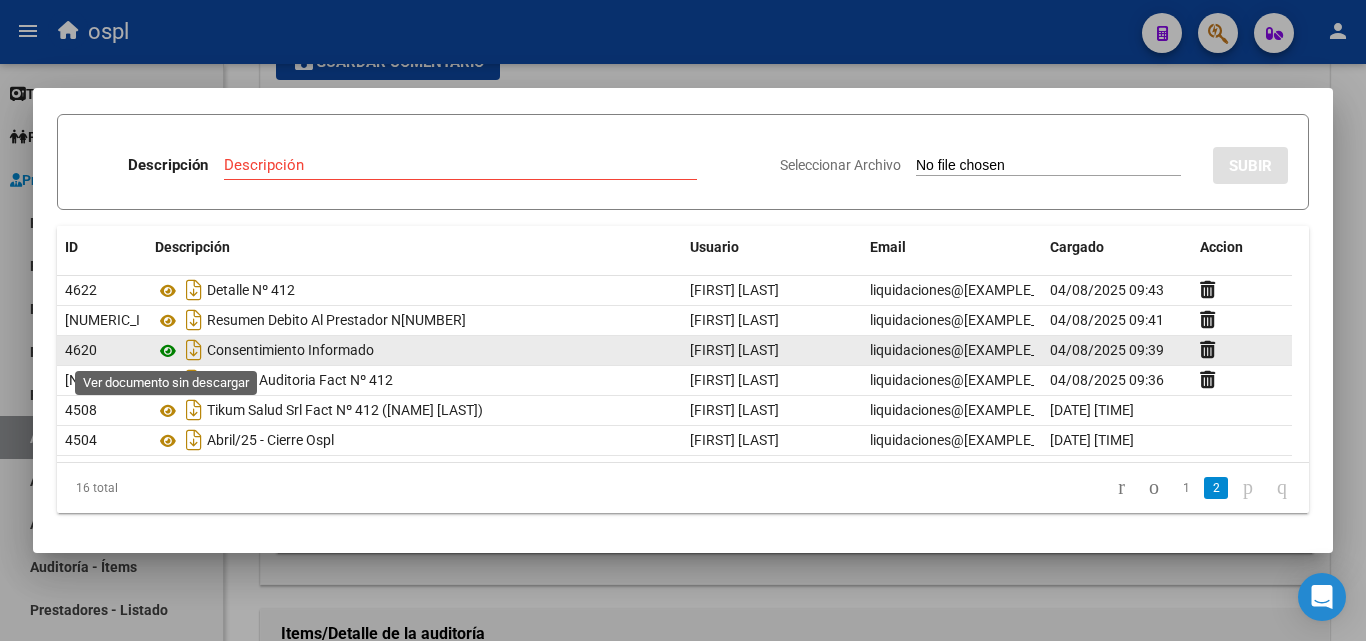 click 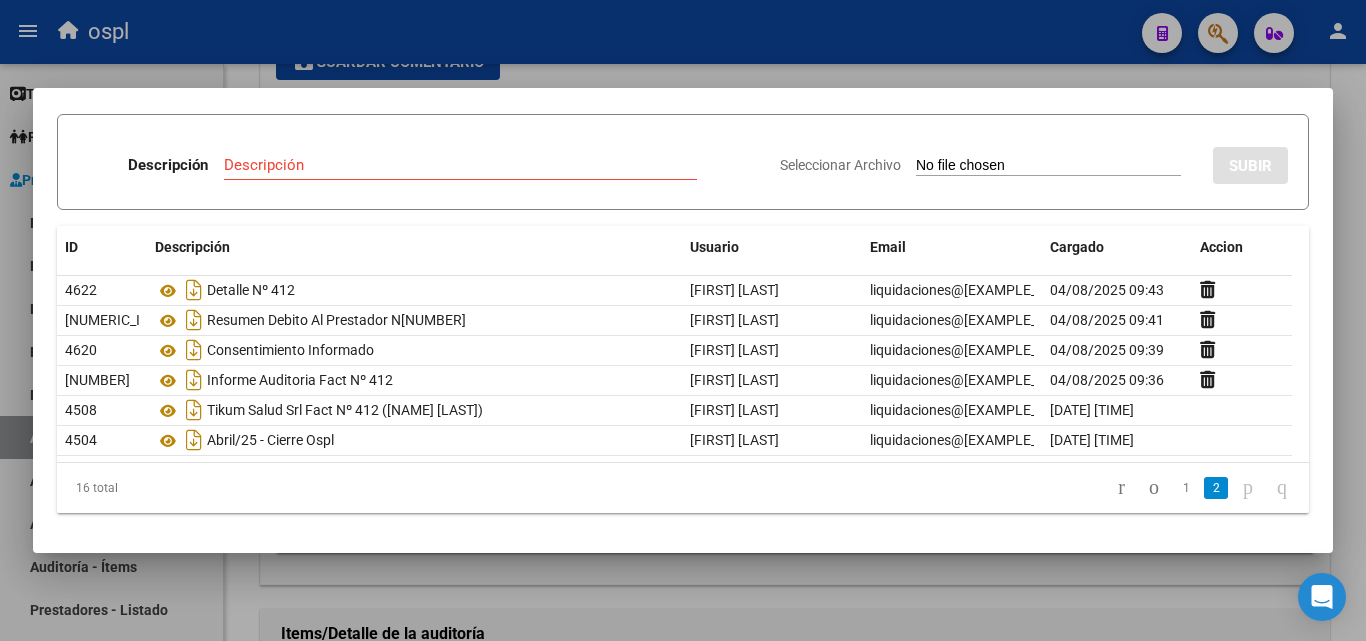 click at bounding box center (683, 320) 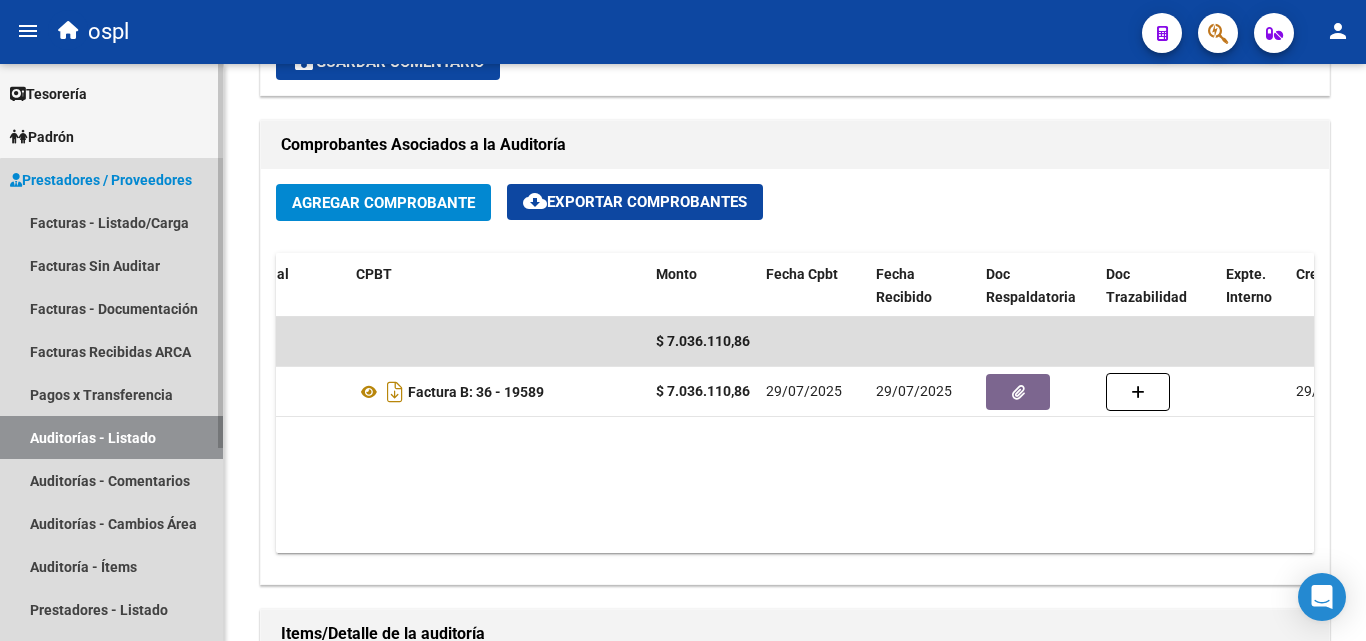 click on "Auditorías - Listado" at bounding box center [111, 437] 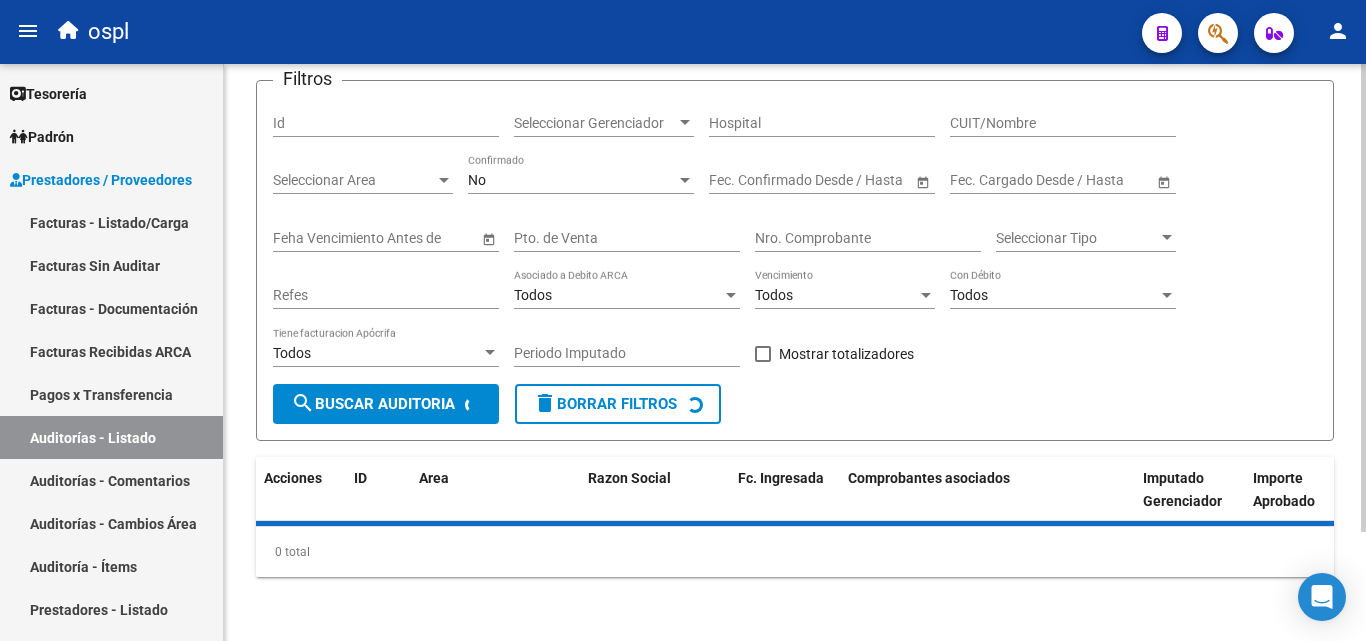 scroll, scrollTop: 135, scrollLeft: 0, axis: vertical 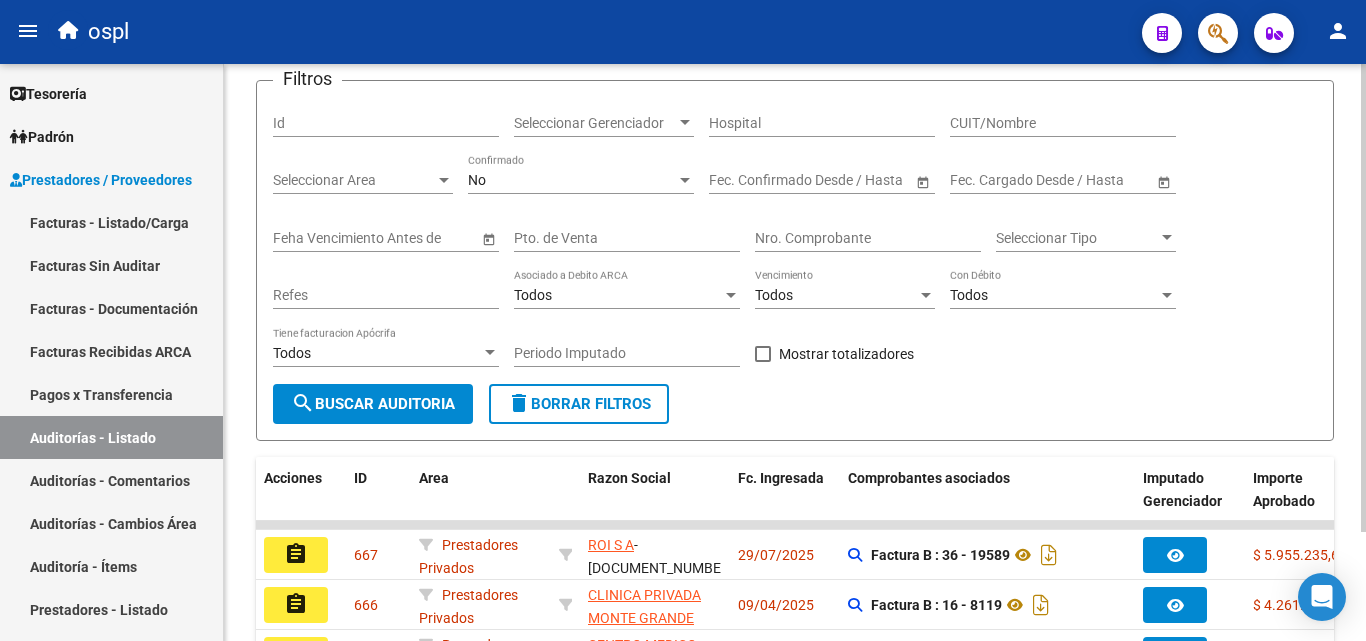 click on "04/06/2025" 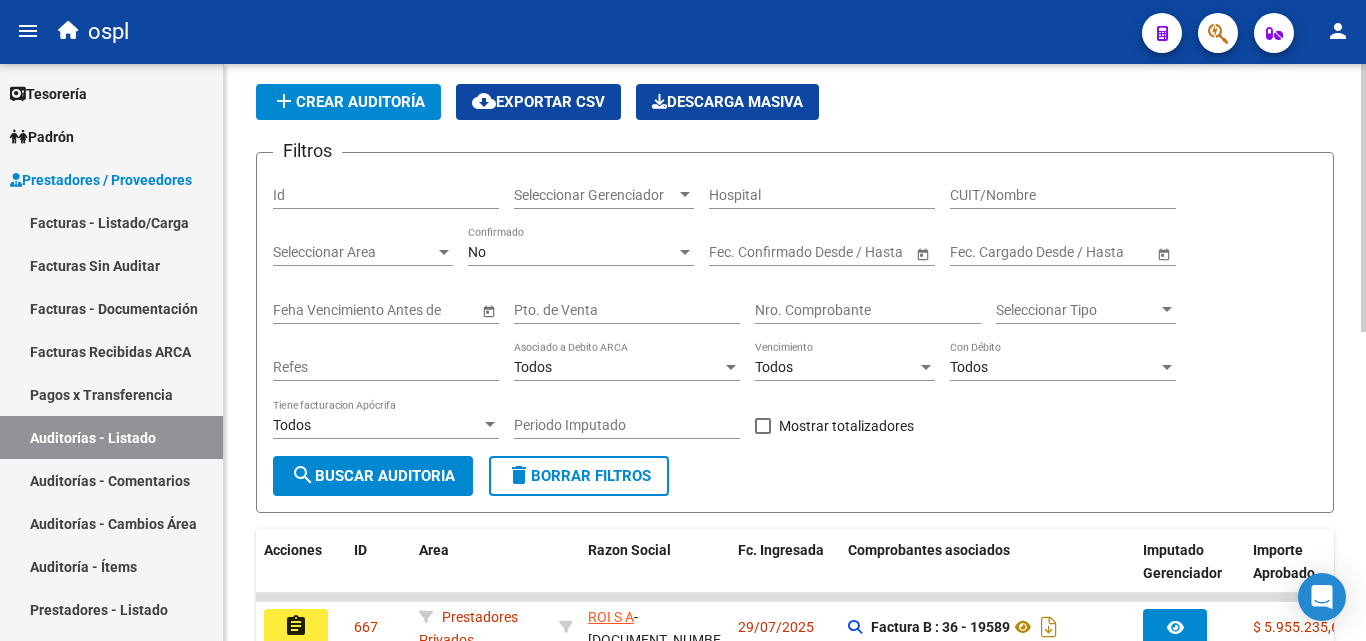 scroll, scrollTop: 0, scrollLeft: 0, axis: both 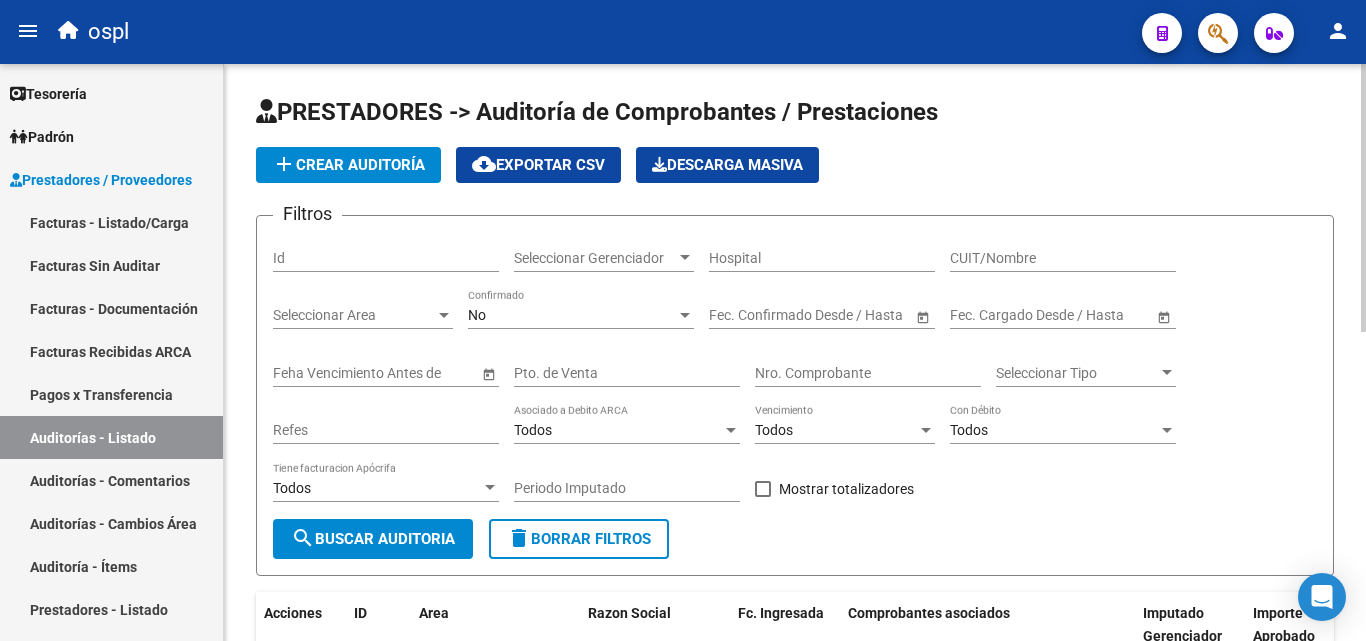 click on "Nro. Comprobante" at bounding box center (868, 373) 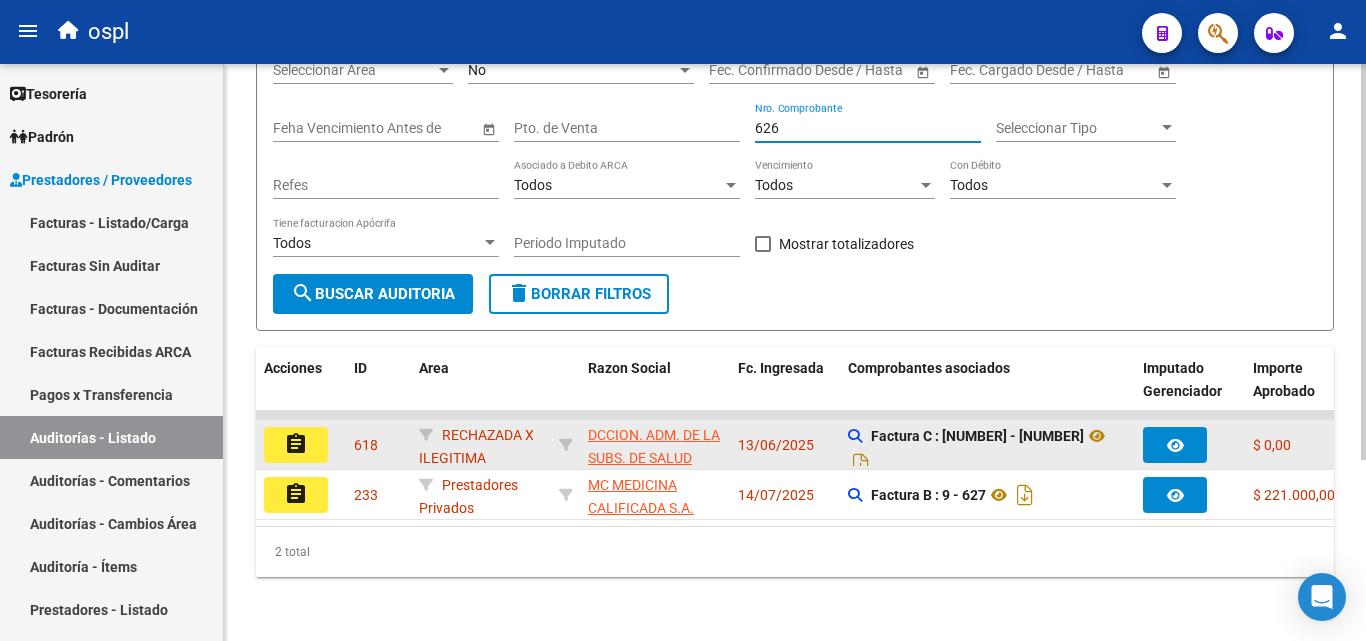 scroll, scrollTop: 263, scrollLeft: 0, axis: vertical 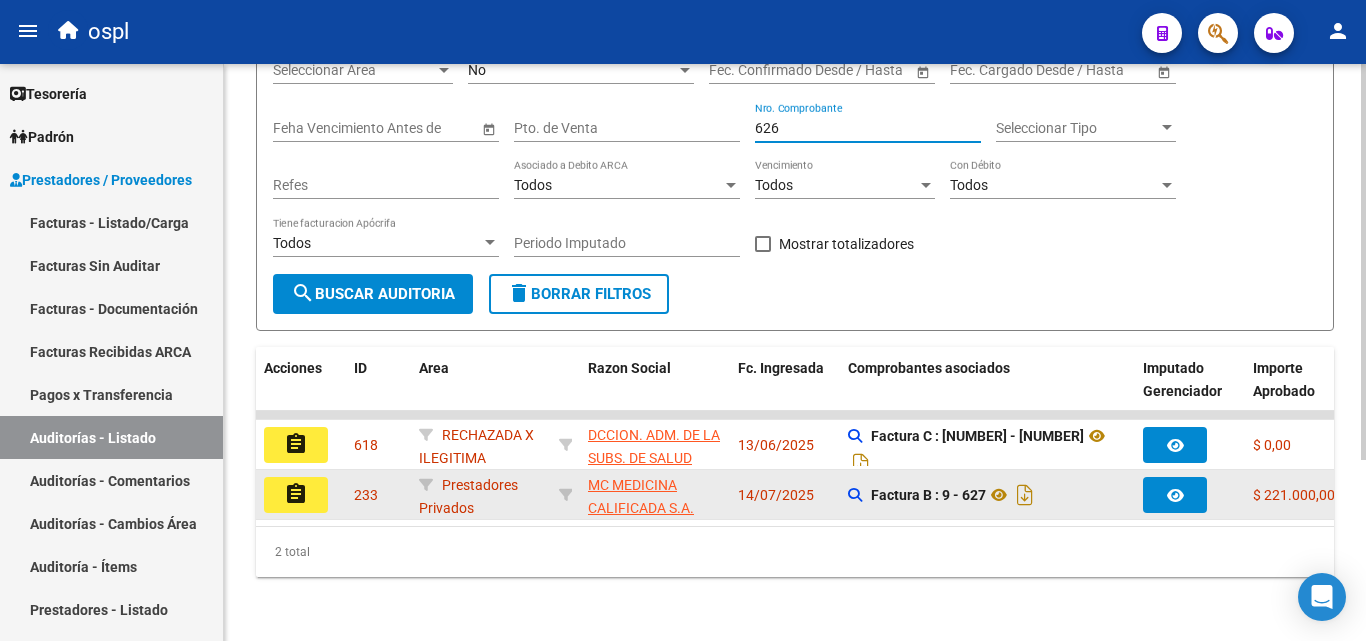 type on "626" 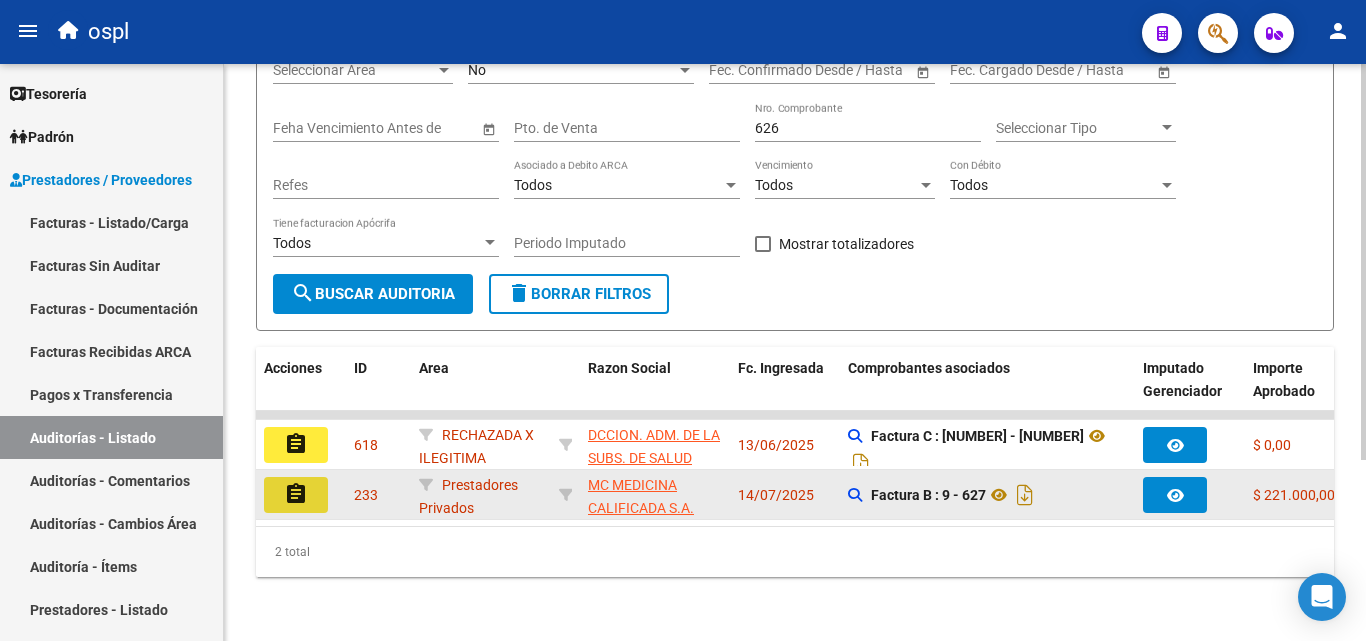 click on "assignment" 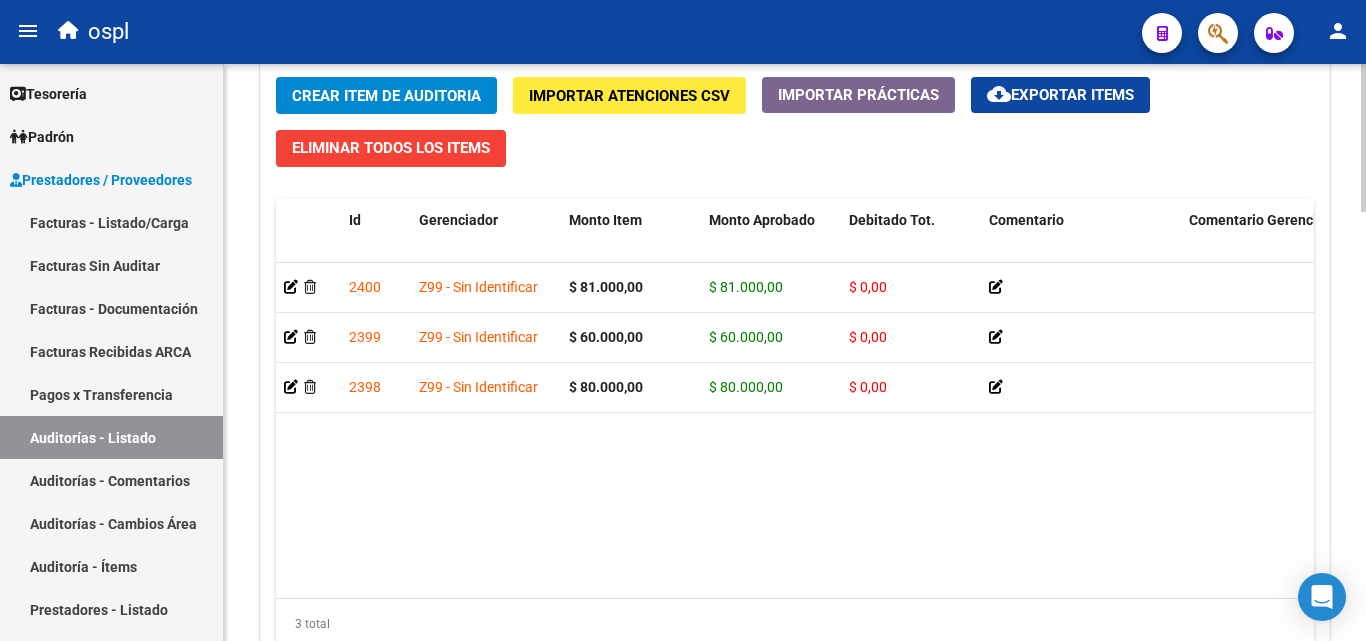 scroll, scrollTop: 1500, scrollLeft: 0, axis: vertical 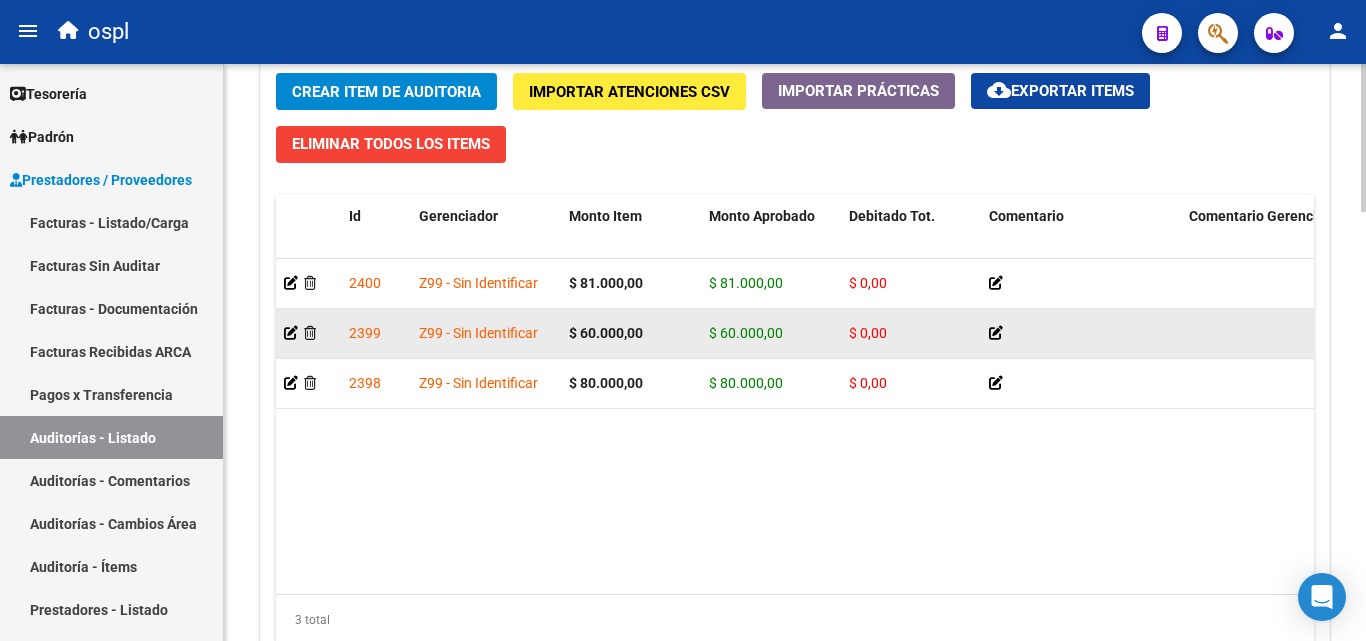 click 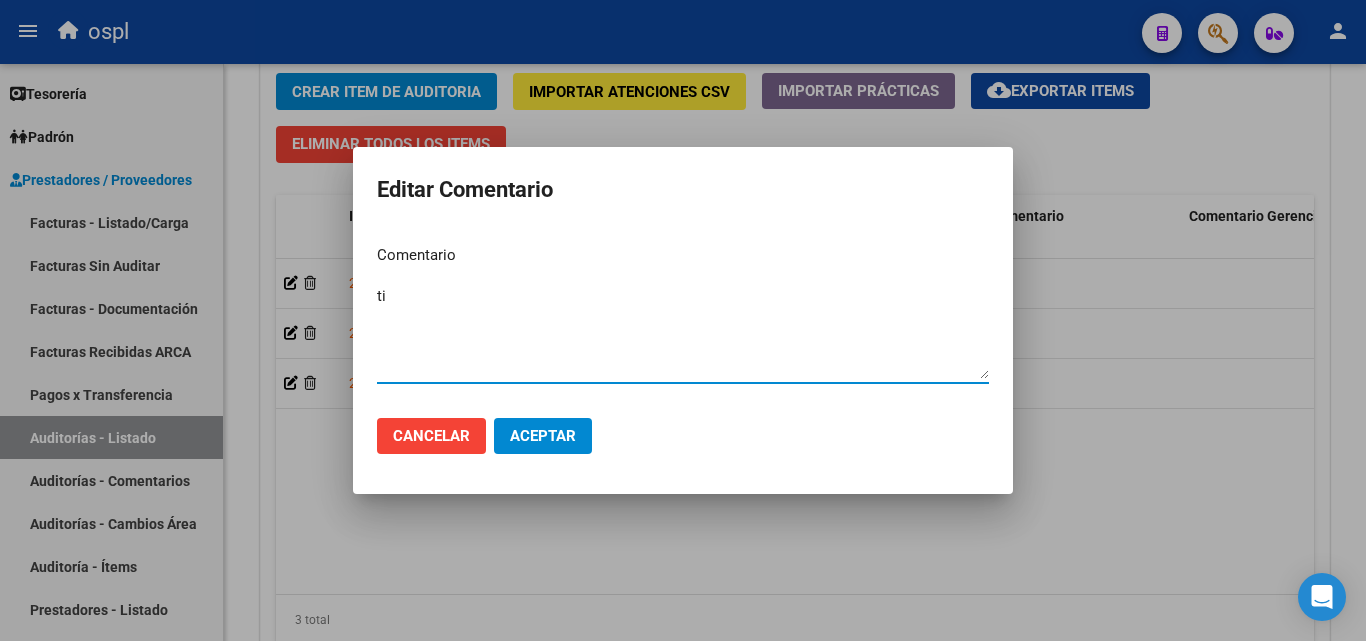 type on "t" 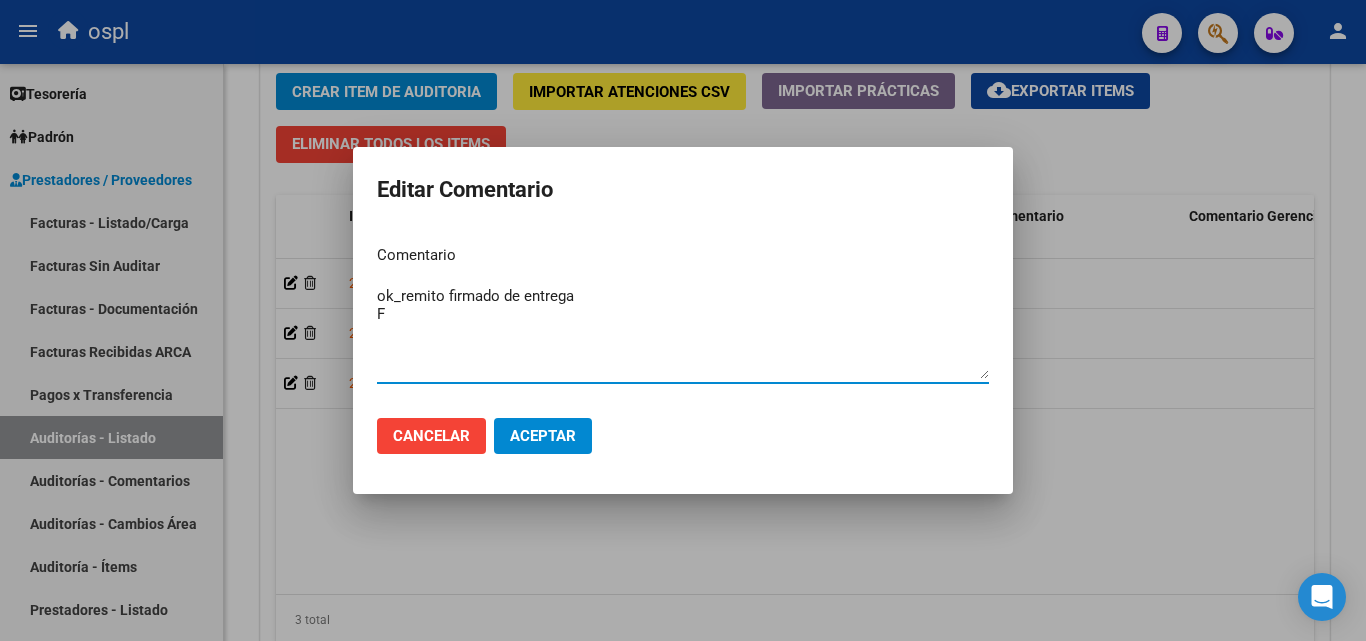 drag, startPoint x: 617, startPoint y: 302, endPoint x: 356, endPoint y: 283, distance: 261.69064 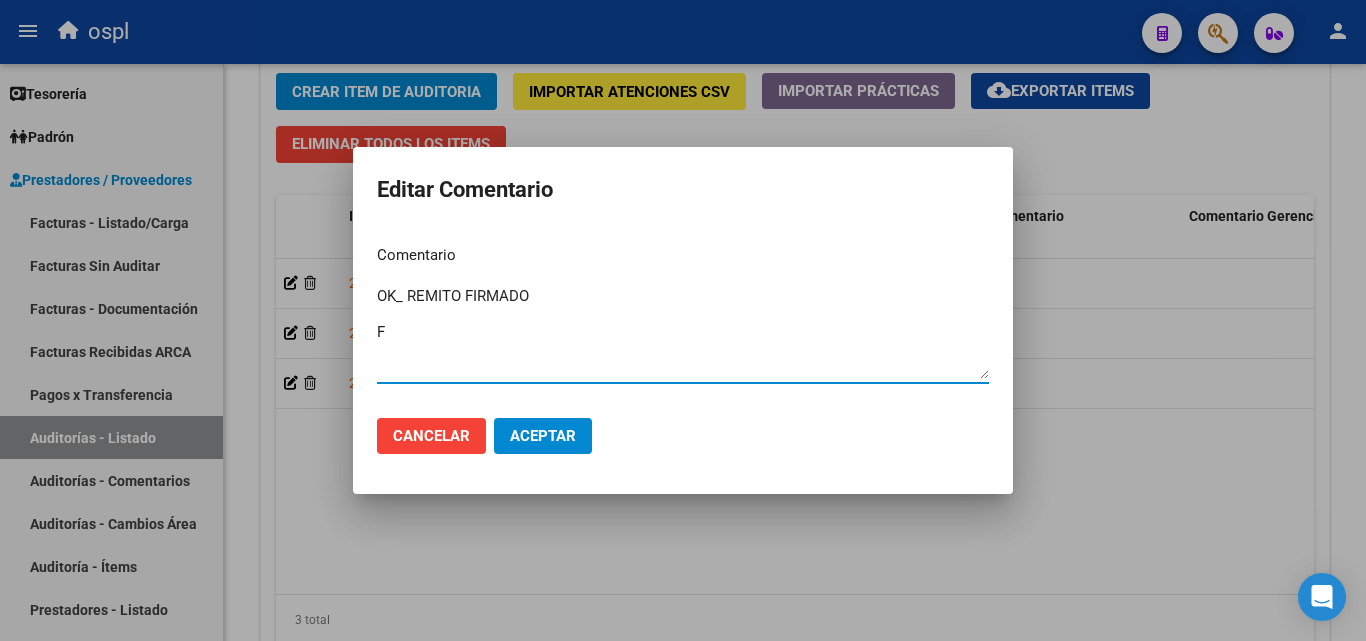 drag, startPoint x: 391, startPoint y: 334, endPoint x: 365, endPoint y: 331, distance: 26.172504 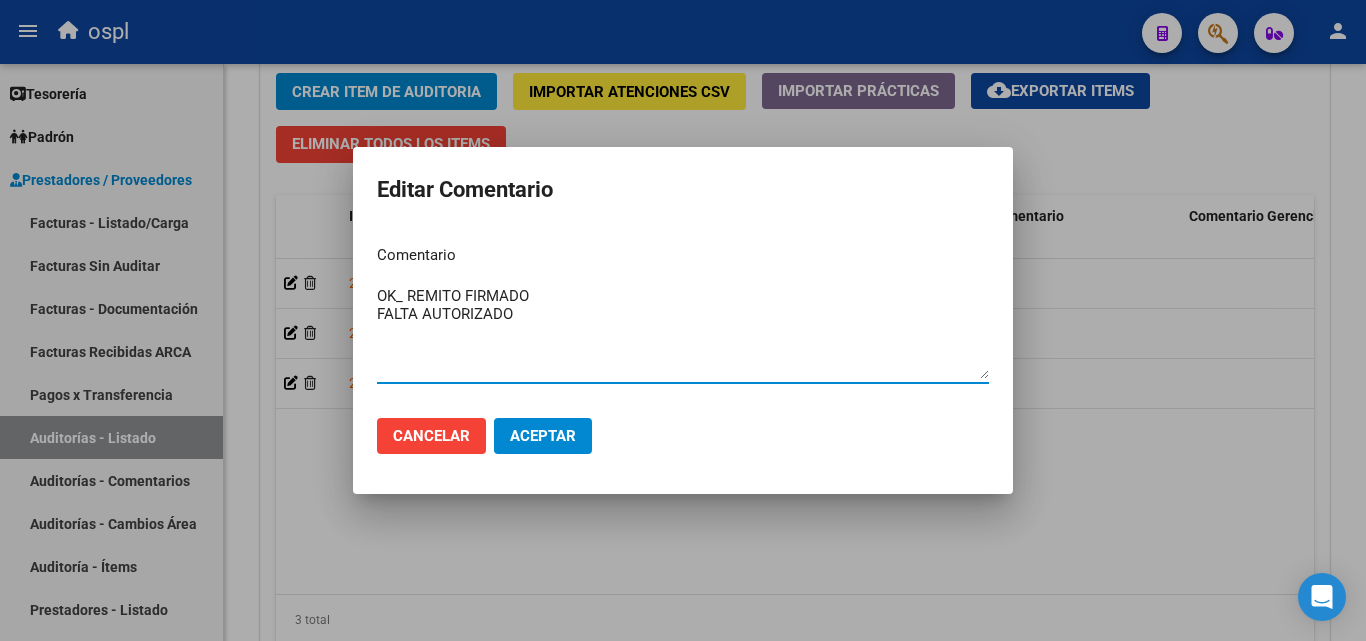 type on "OK_ REMITO FIRMADO
FALTA AUTORIZADO" 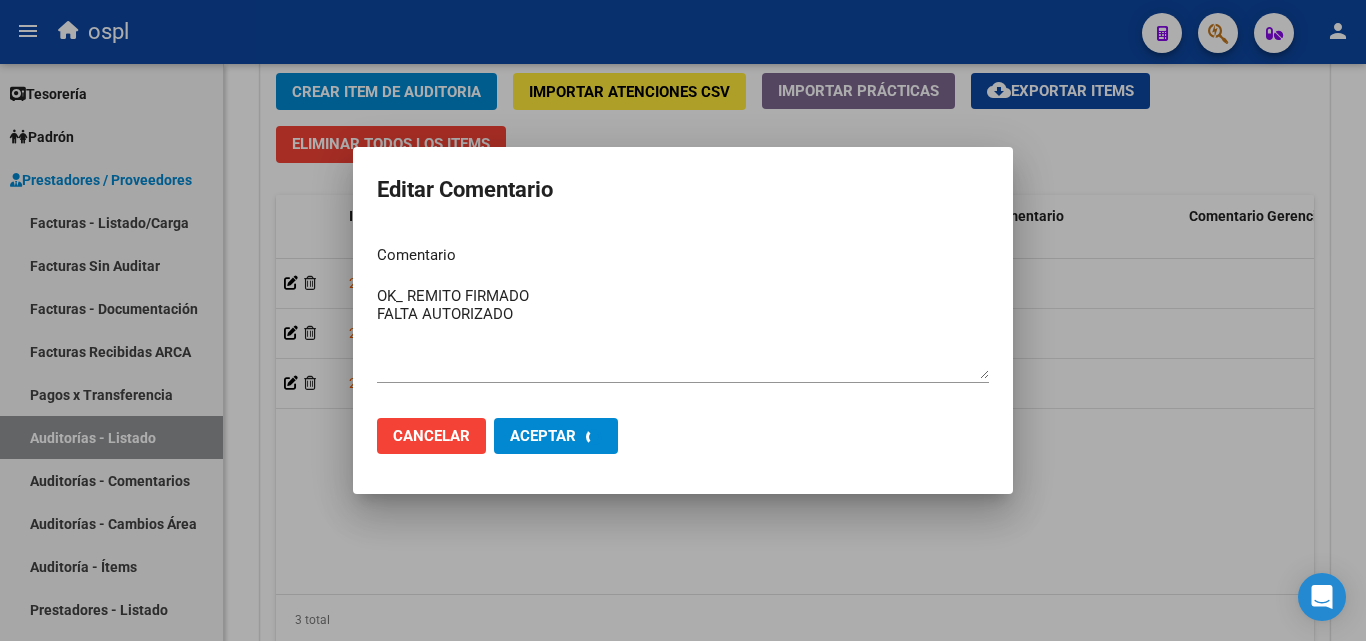 type 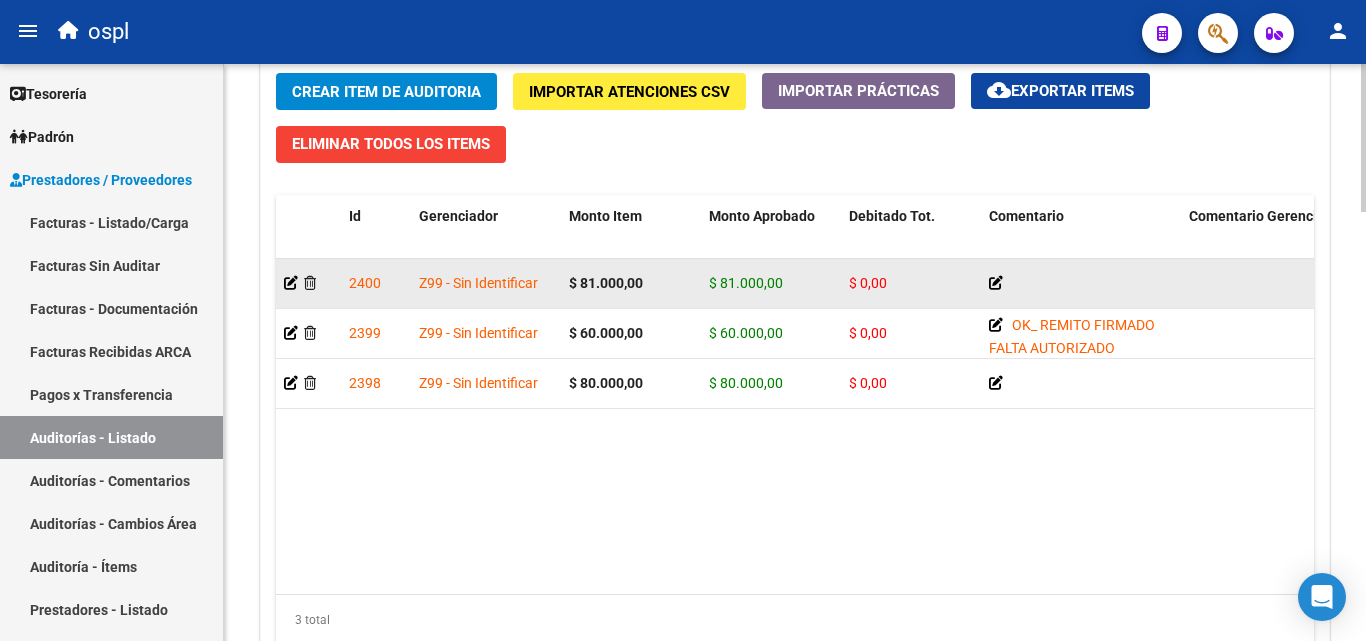 click 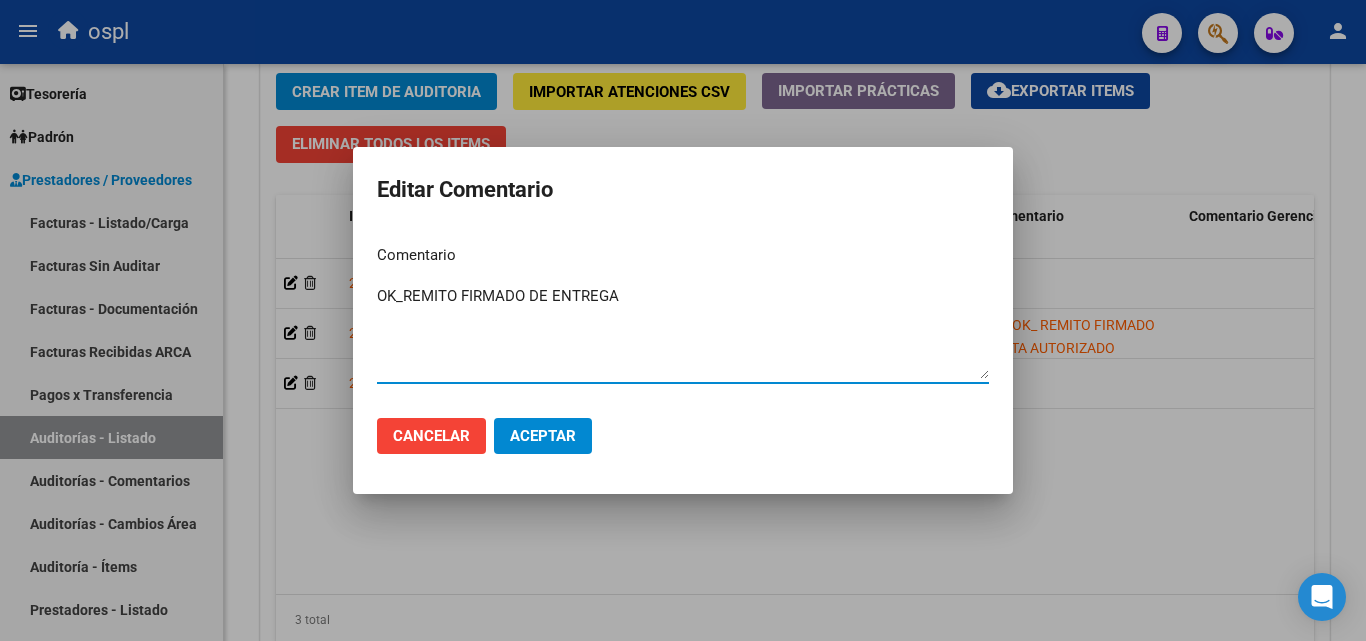 type on "OK_REMITO FIRMADO DE ENTREGA" 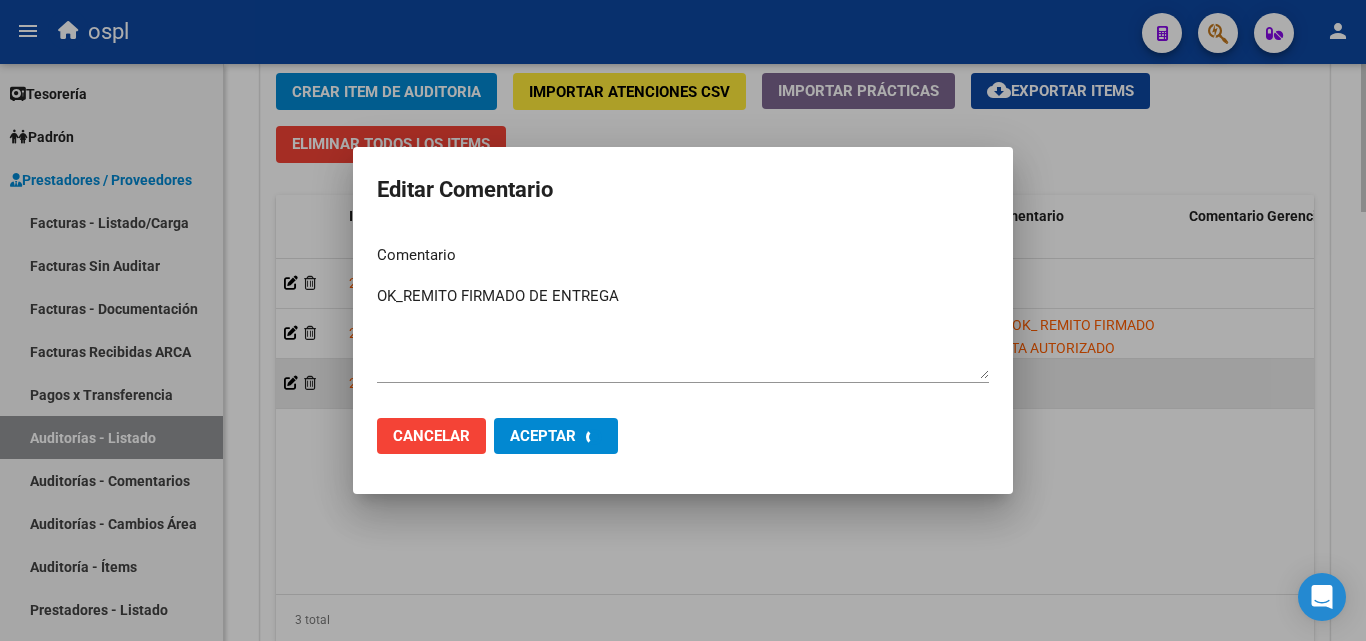 type 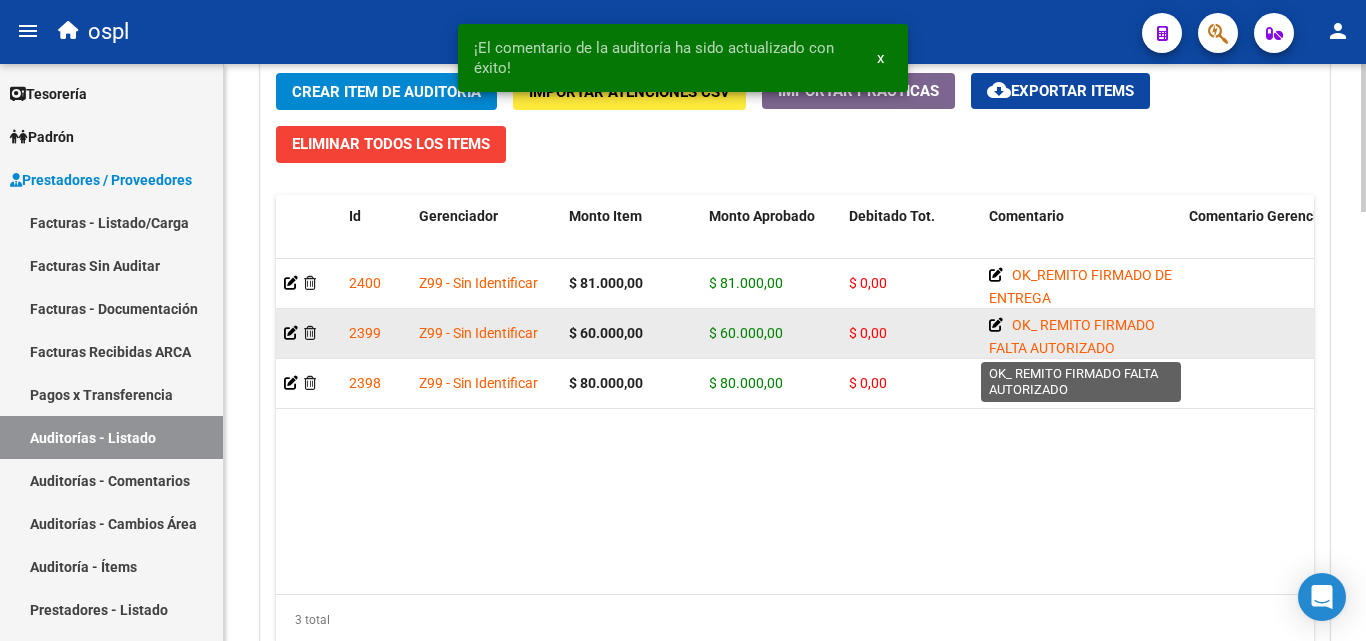 click 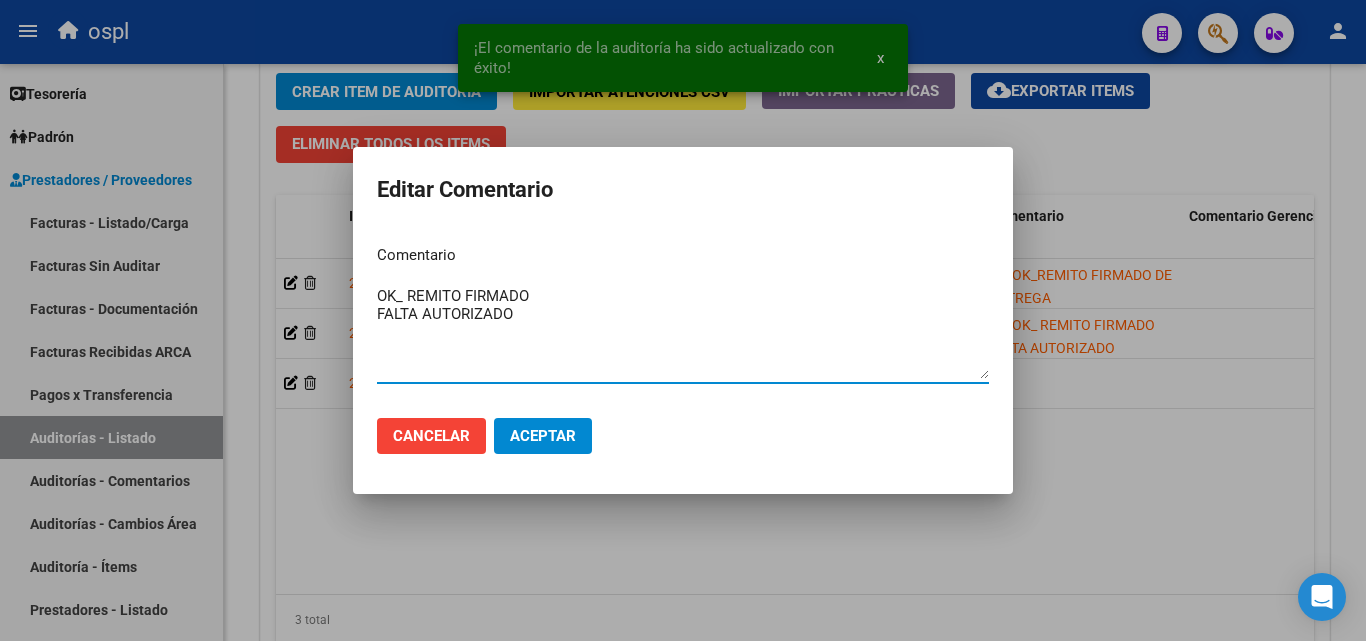 click on "OK_ REMITO FIRMADO
FALTA AUTORIZADO" at bounding box center (683, 332) 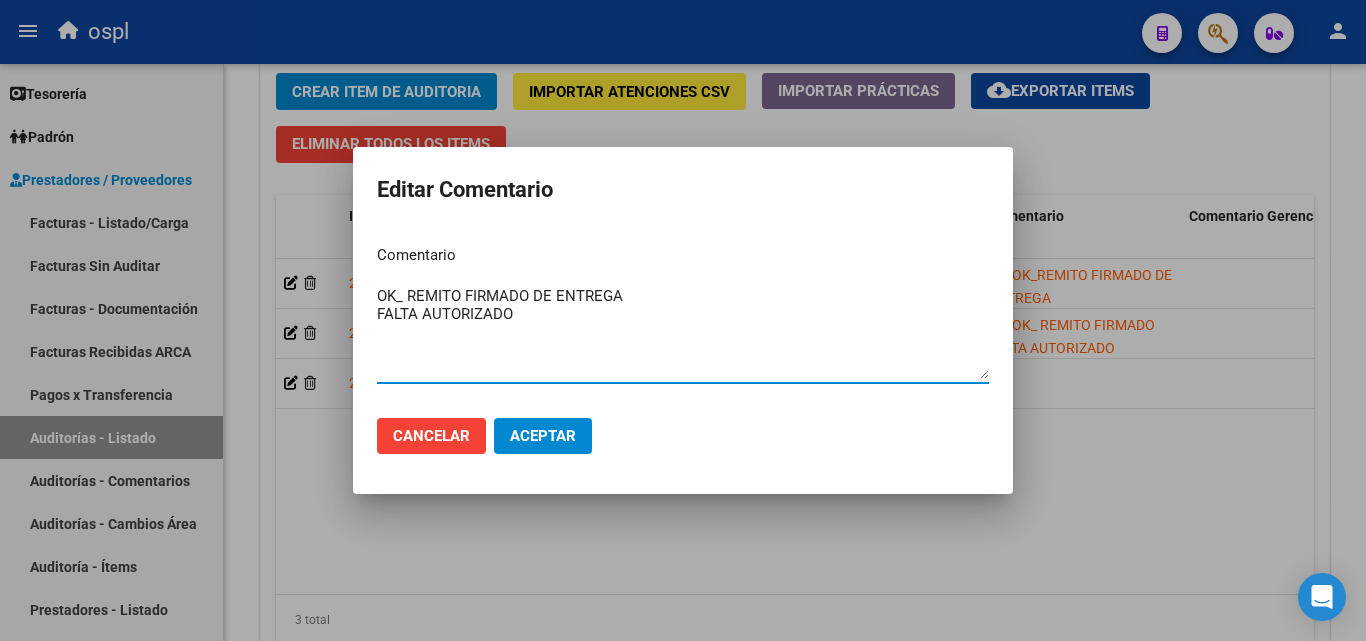 type on "OK_ REMITO FIRMADO DE ENTREGA
FALTA AUTORIZADO" 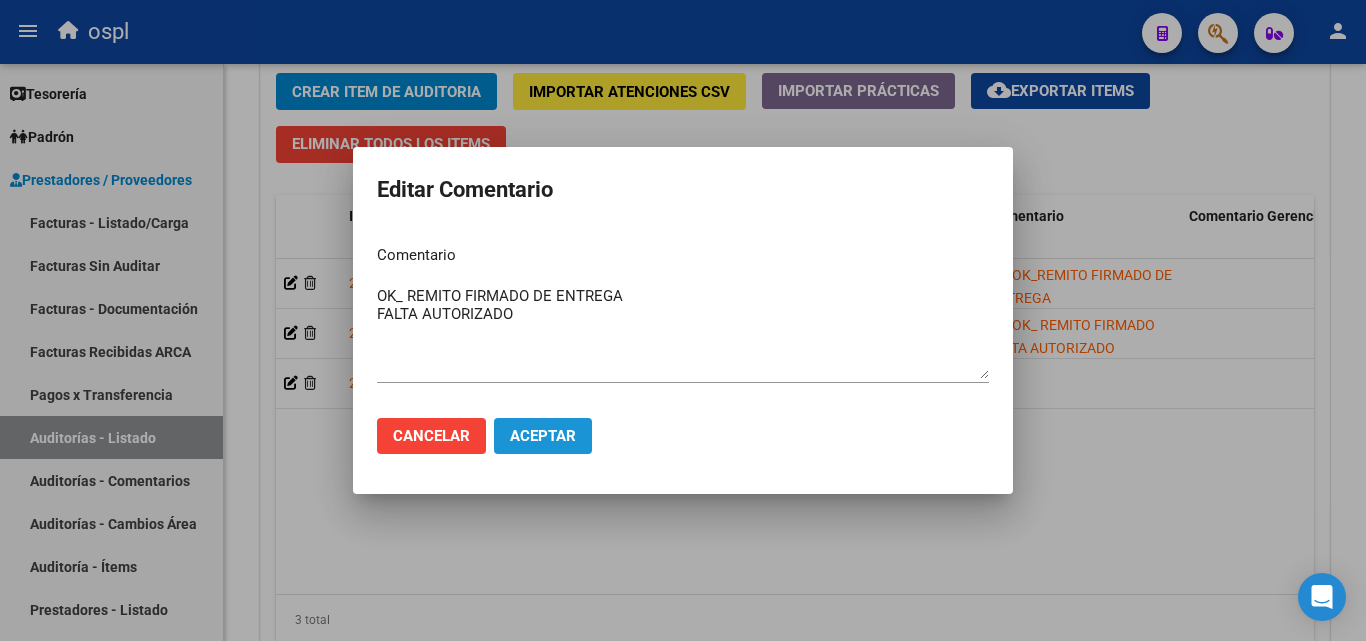 click on "Aceptar" 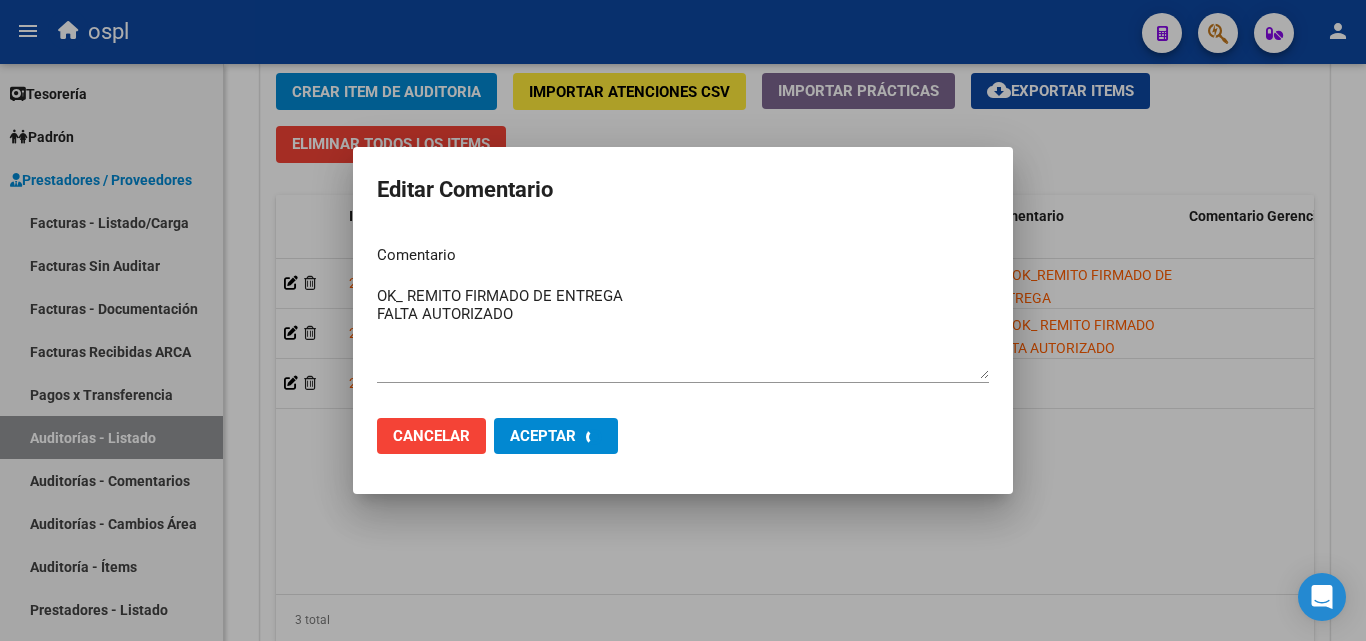 type 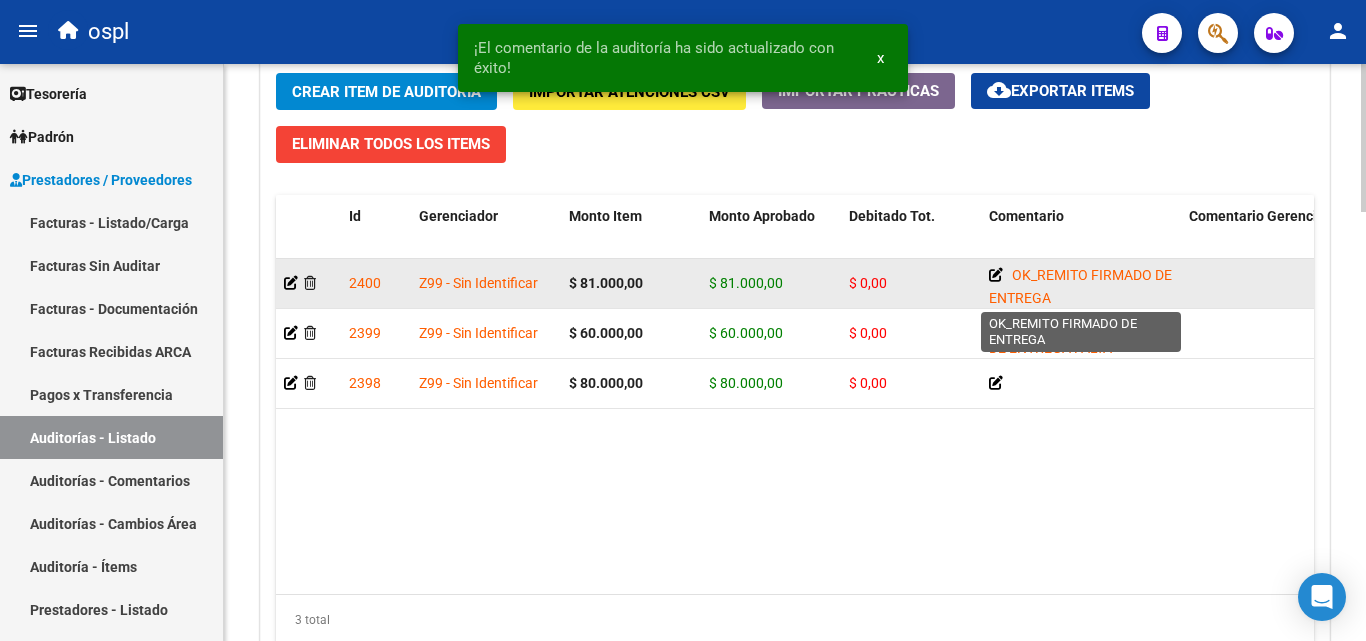 click 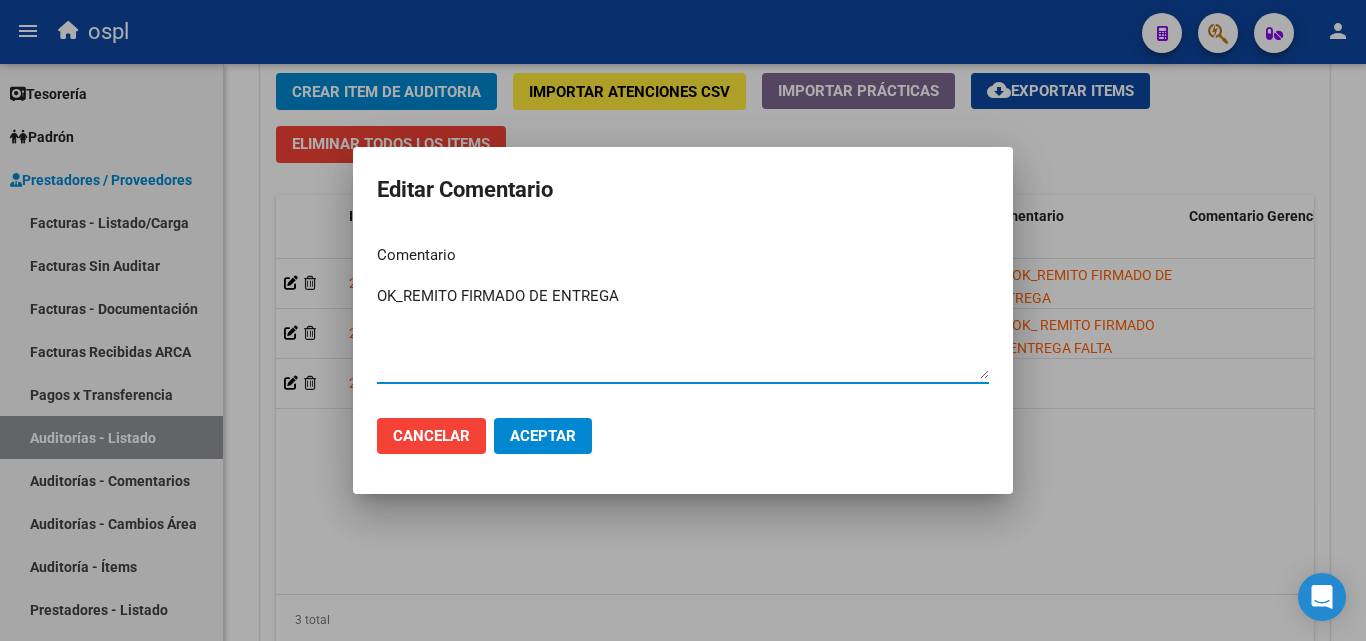 drag, startPoint x: 729, startPoint y: 319, endPoint x: 608, endPoint y: 318, distance: 121.004135 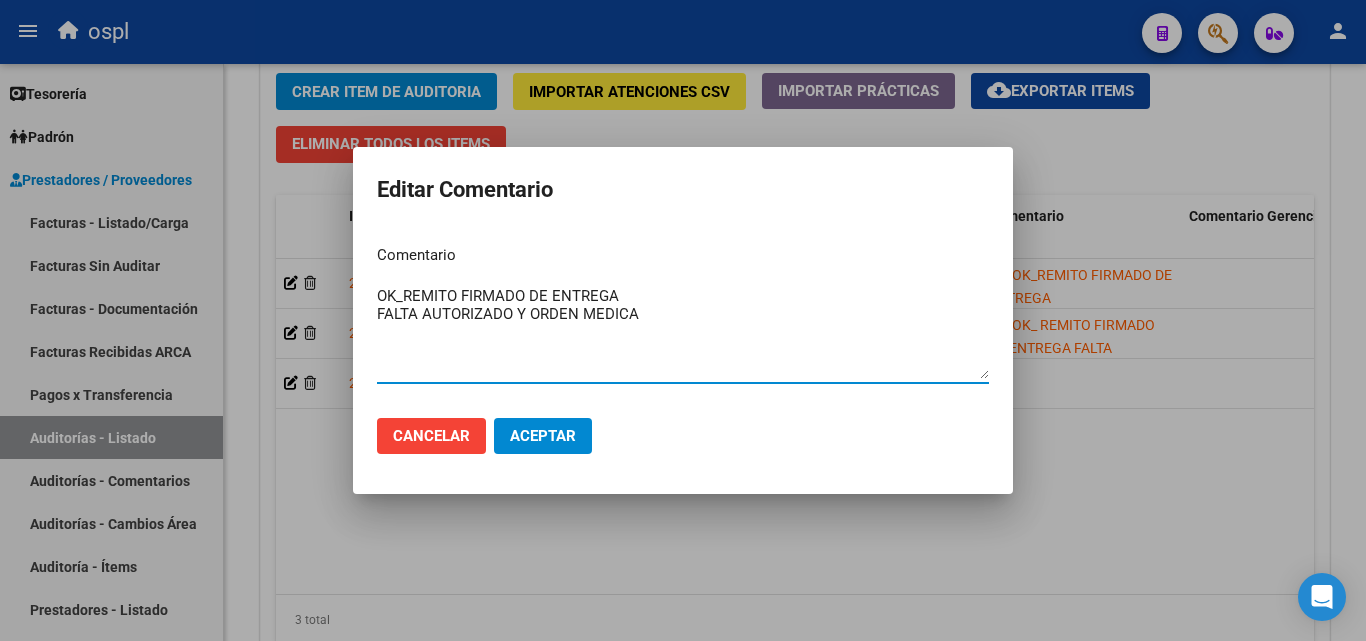 type on "OK_REMITO FIRMADO DE ENTREGA
FALTA AUTORIZADO Y ORDEN MEDICA" 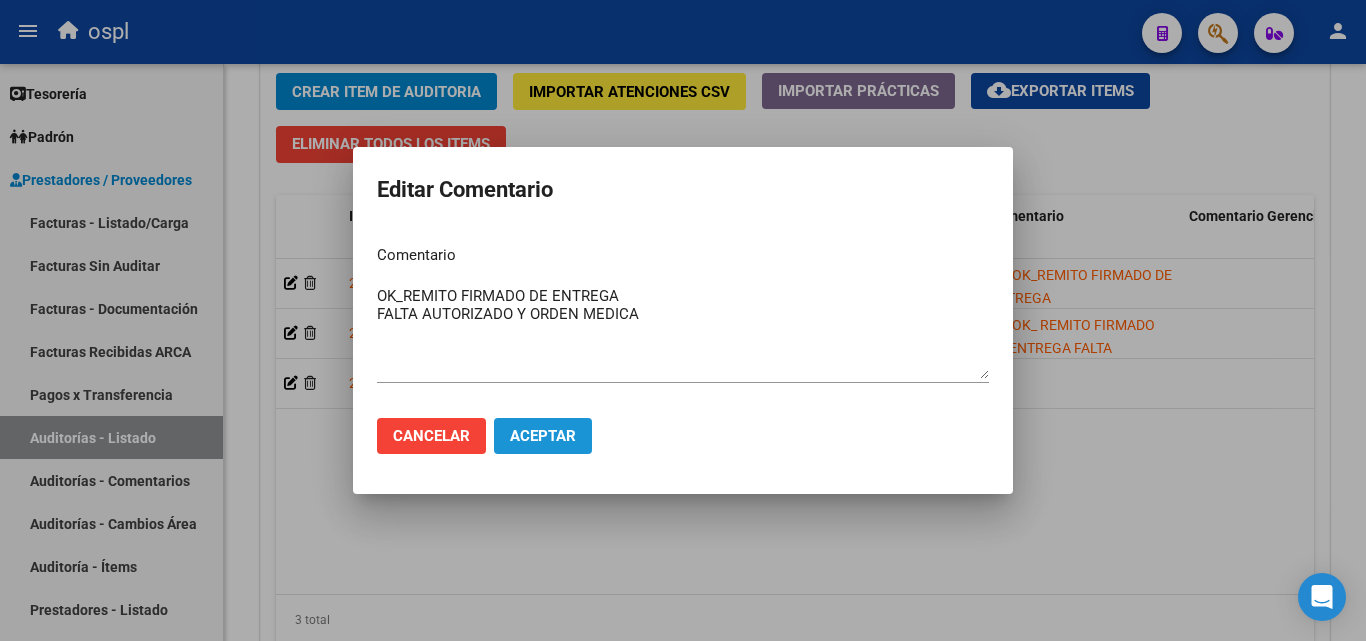 click on "Aceptar" 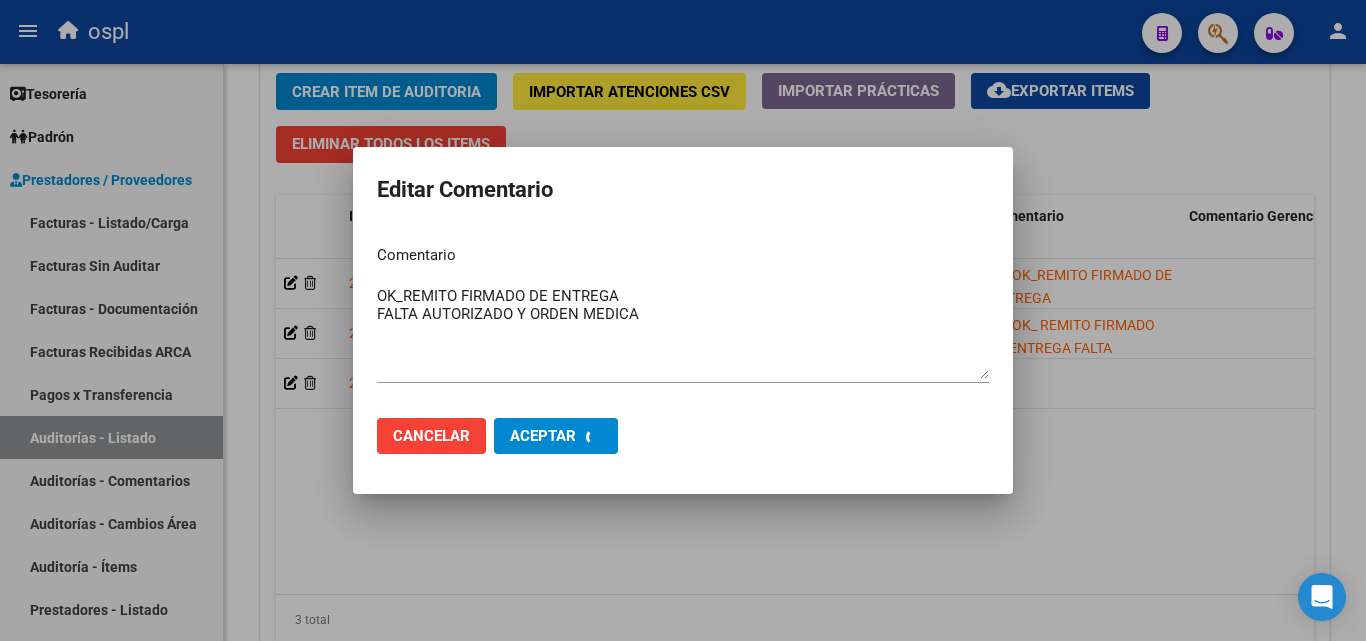 type 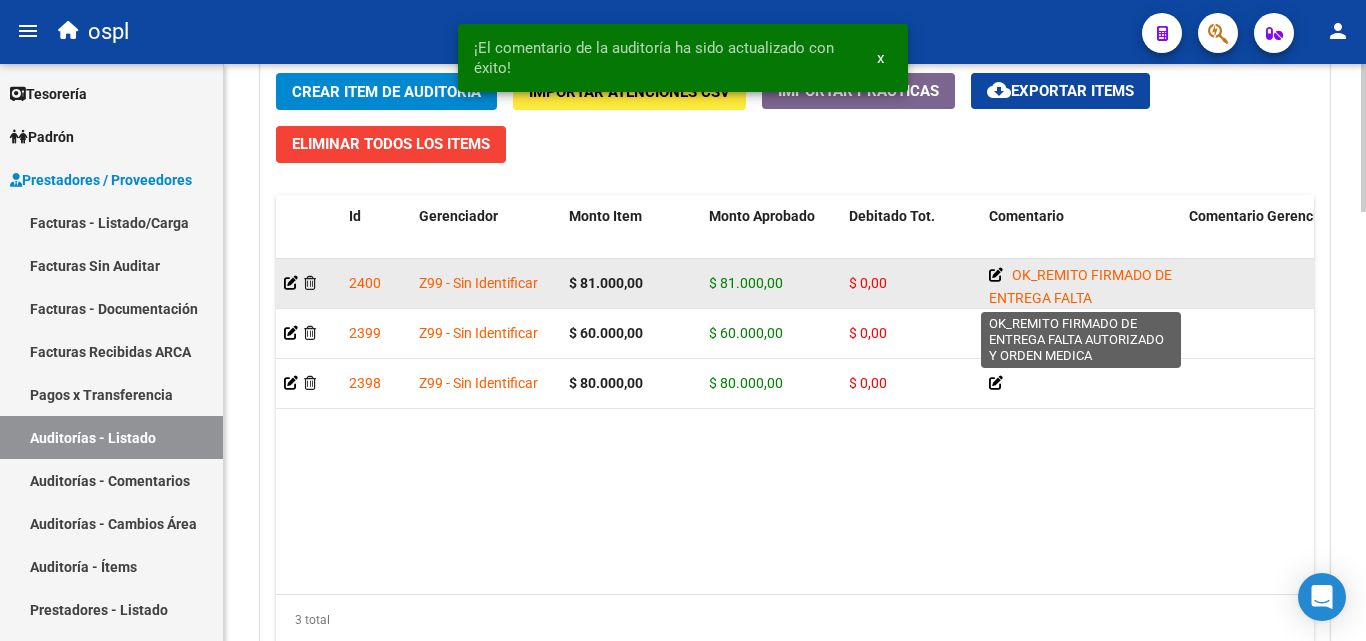 click 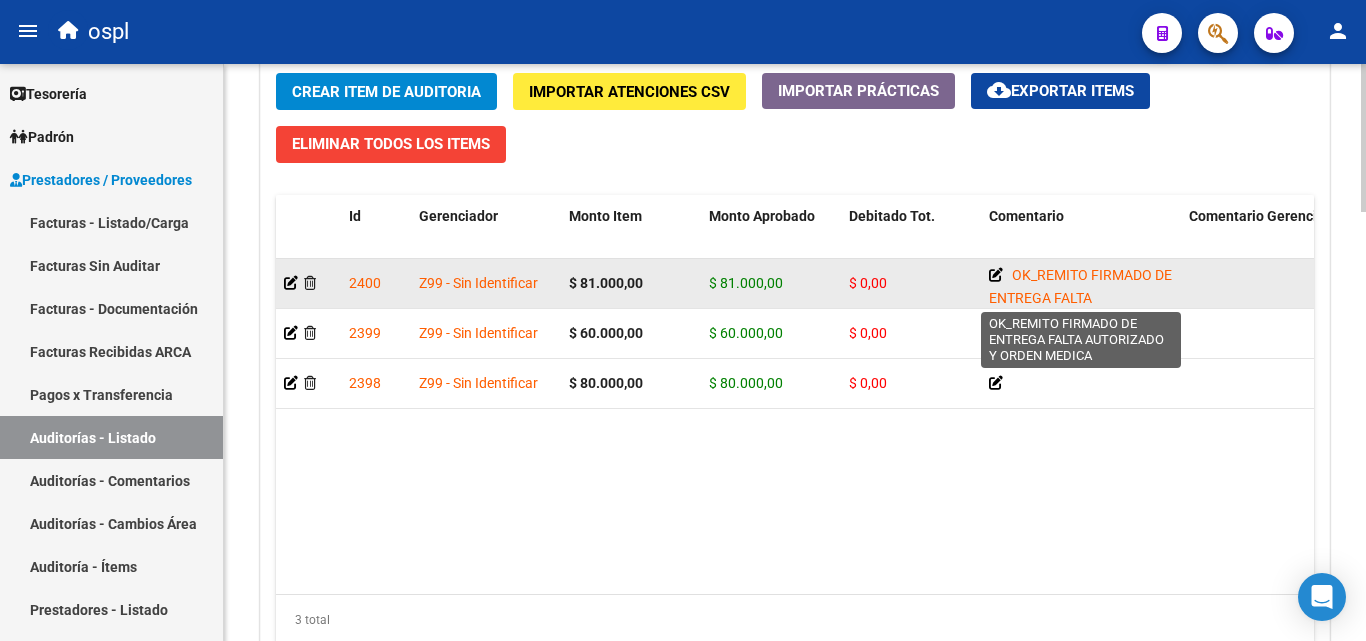 click 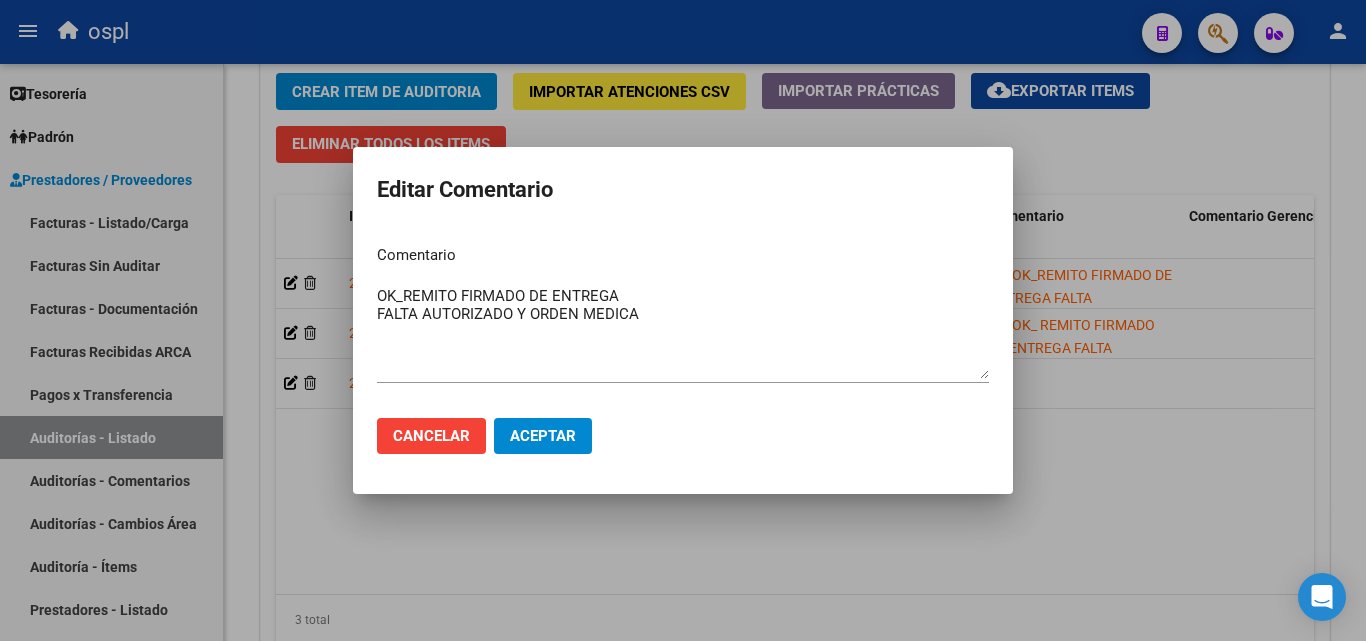 click on "Comentario    OK_REMITO FIRMADO DE ENTREGA
FALTA AUTORIZADO Y ORDEN MEDICA Ingresar el comentario" at bounding box center (683, 315) 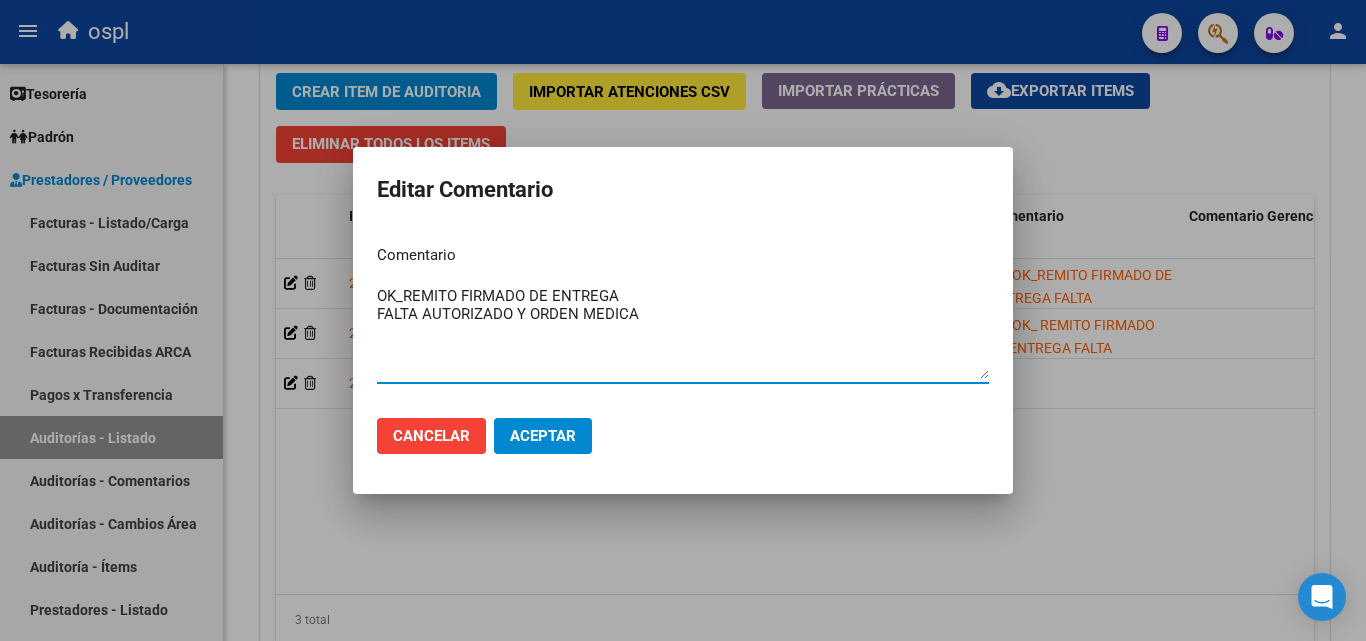 click on "OK_REMITO FIRMADO DE ENTREGA
FALTA AUTORIZADO Y ORDEN MEDICA" at bounding box center [683, 332] 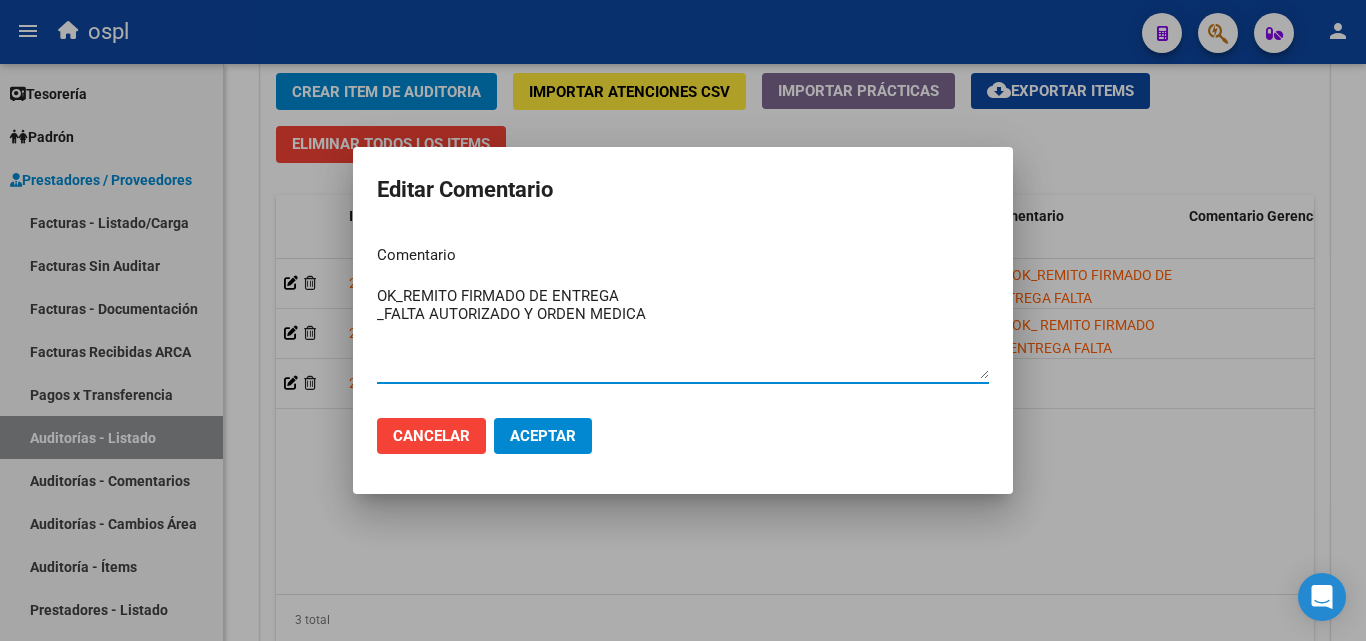 type on "OK_REMITO FIRMADO DE ENTREGA
_FALTA AUTORIZADO Y ORDEN MEDICA" 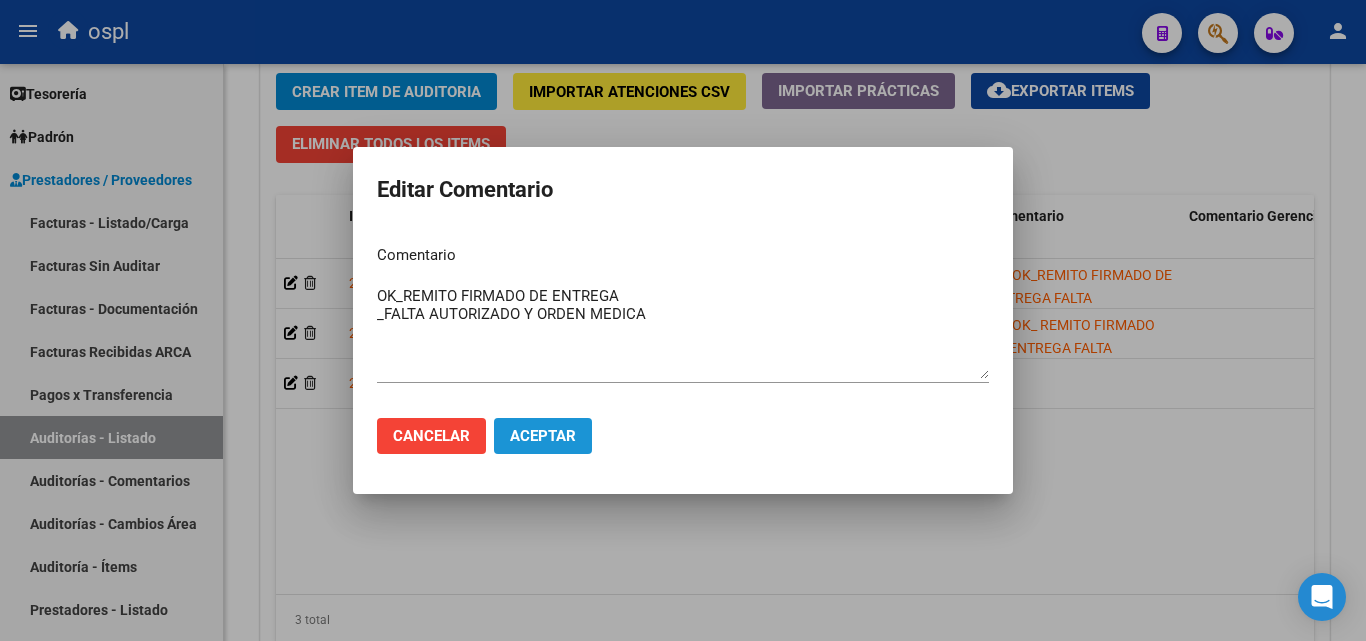 click on "Aceptar" 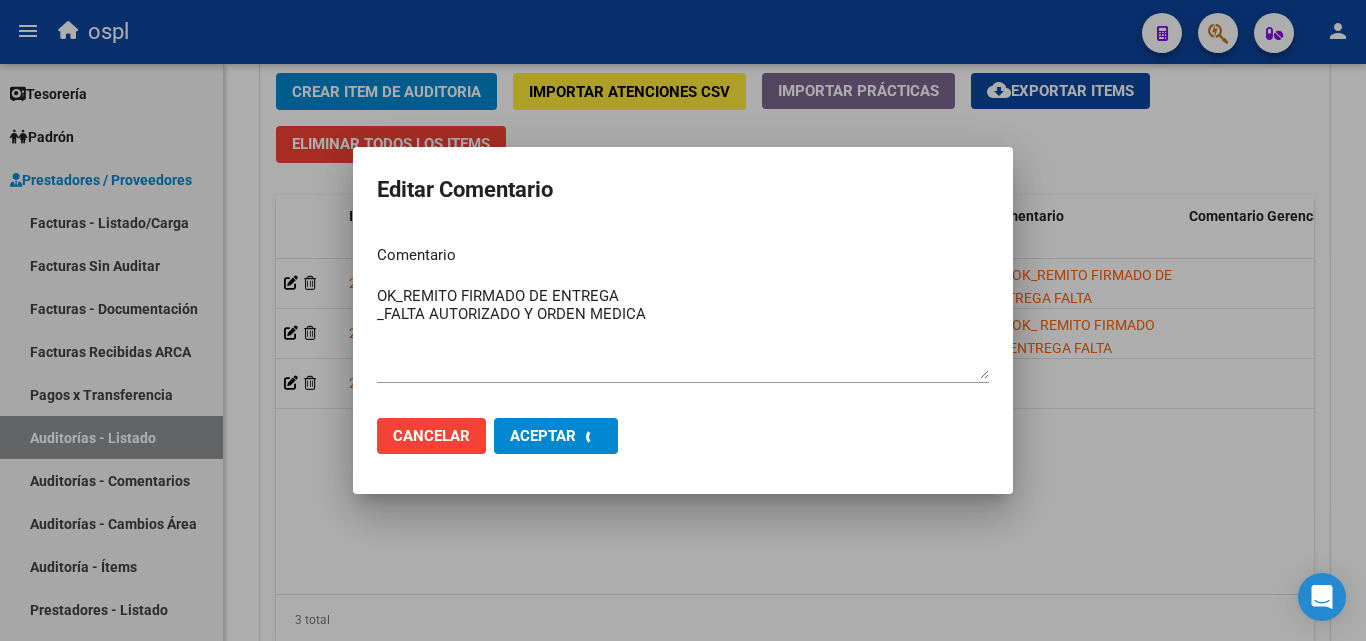 type 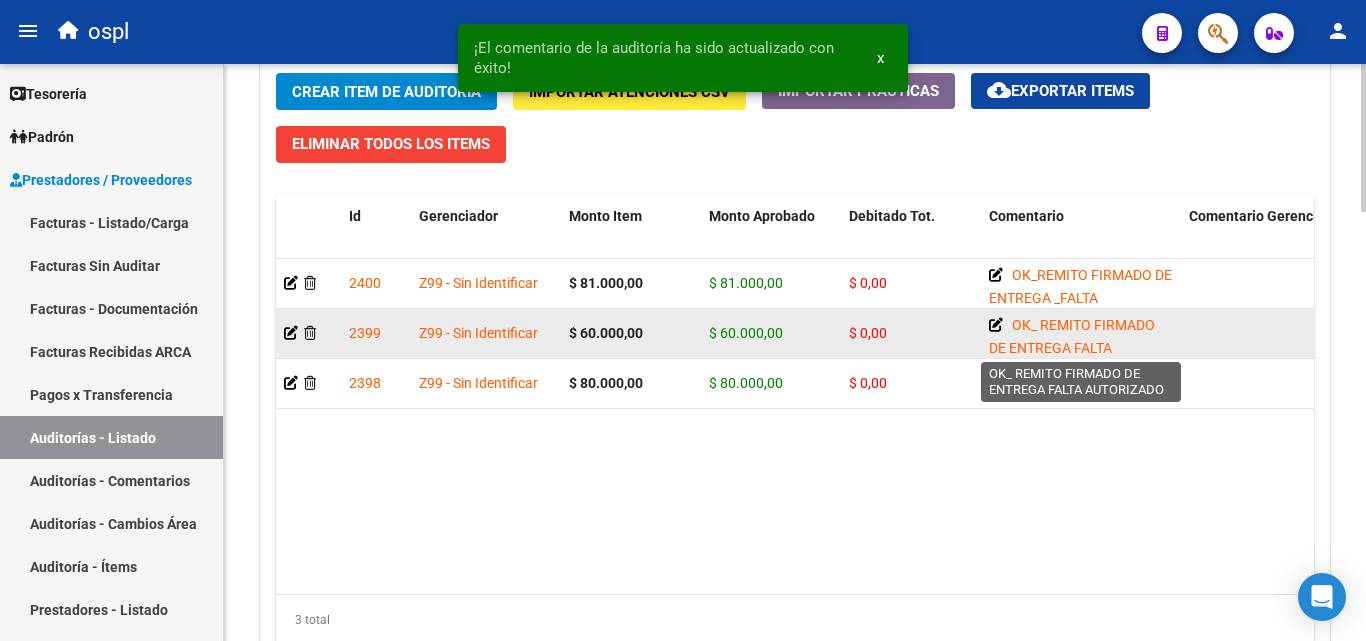 click 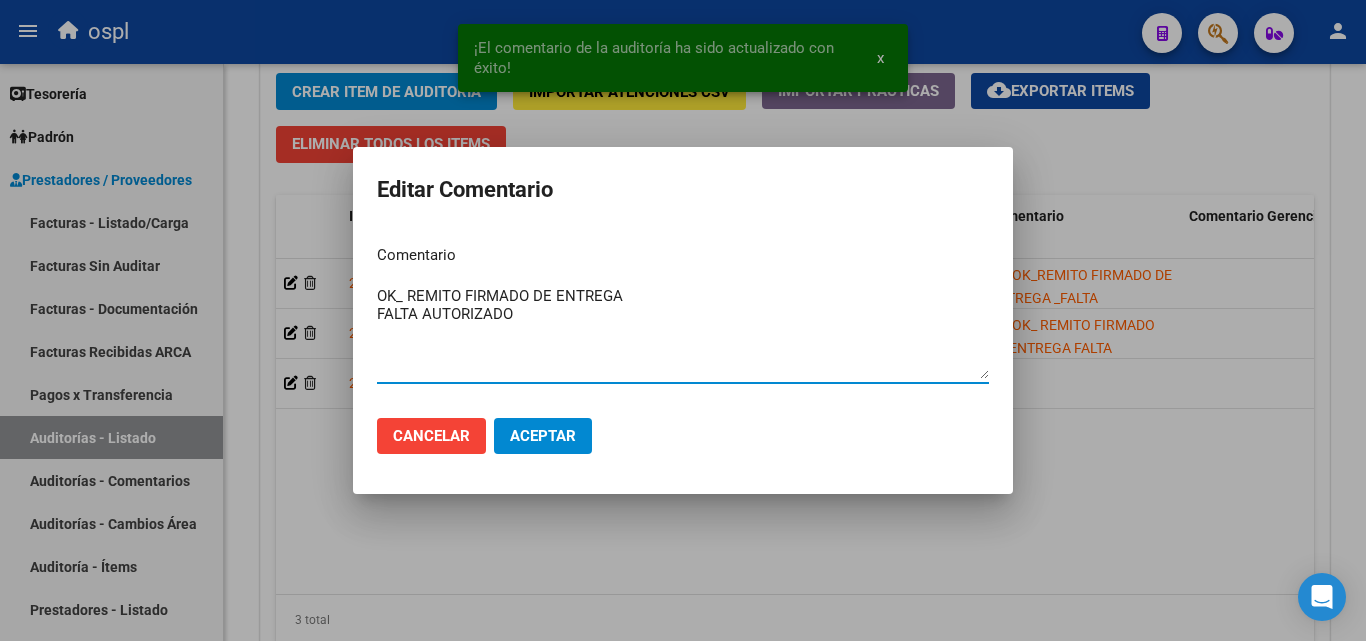 click on "OK_ REMITO FIRMADO DE ENTREGA
FALTA AUTORIZADO" at bounding box center [683, 332] 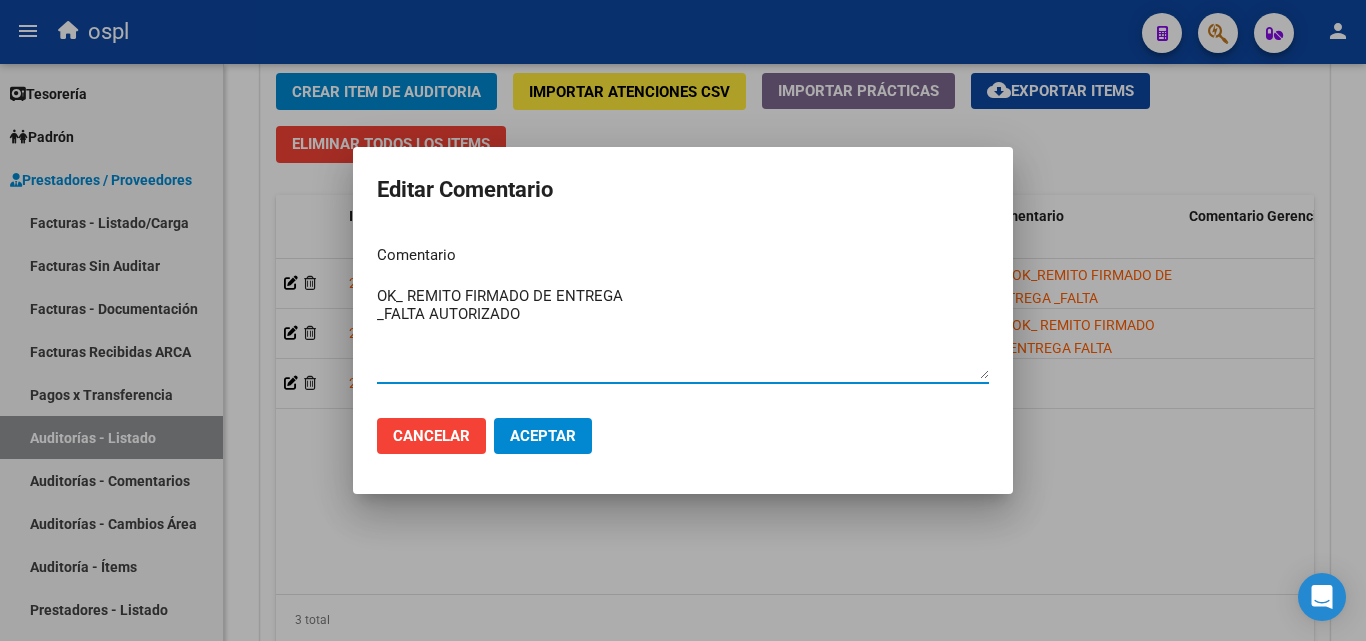 click on "OK_ REMITO FIRMADO DE ENTREGA
_FALTA AUTORIZADO" at bounding box center [683, 332] 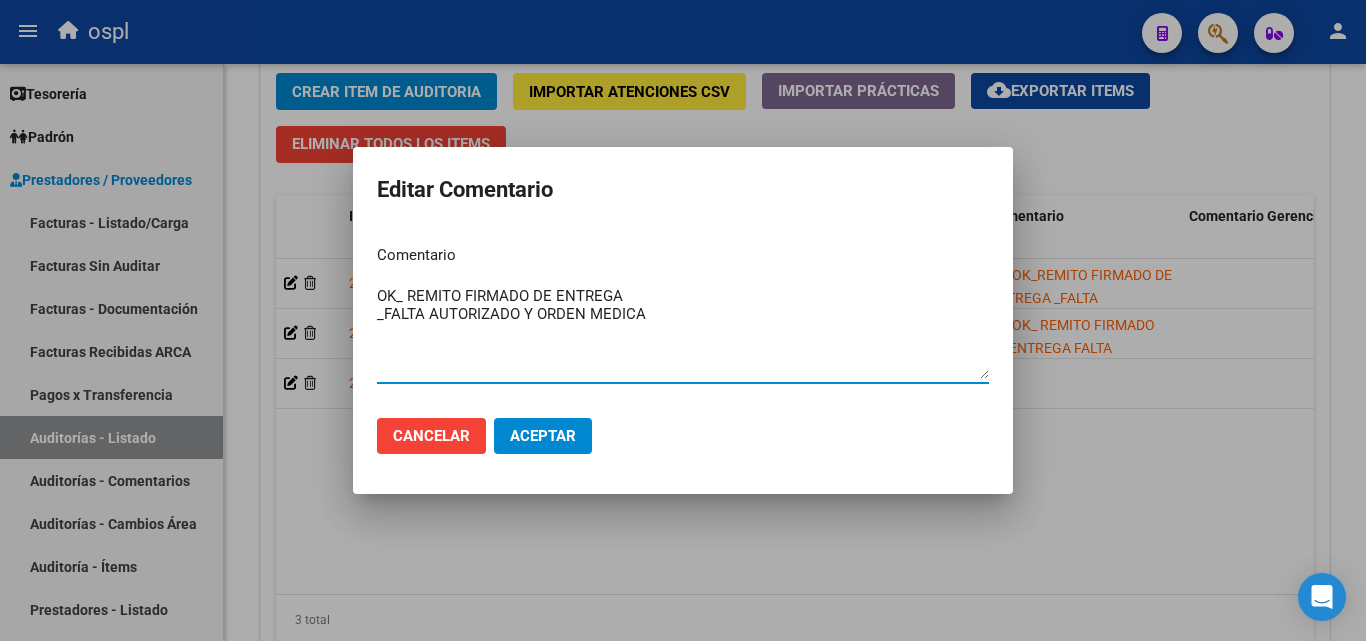type on "OK_ REMITO FIRMADO DE ENTREGA
_FALTA AUTORIZADO Y ORDEN MEDICA" 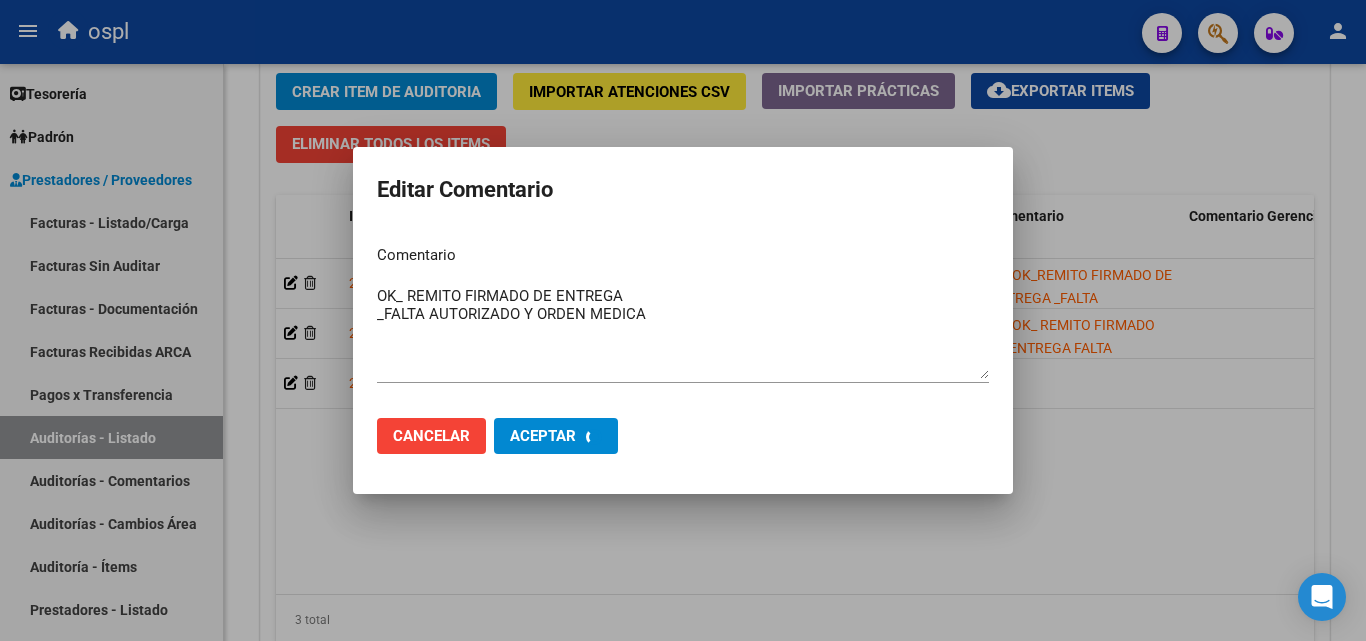 type 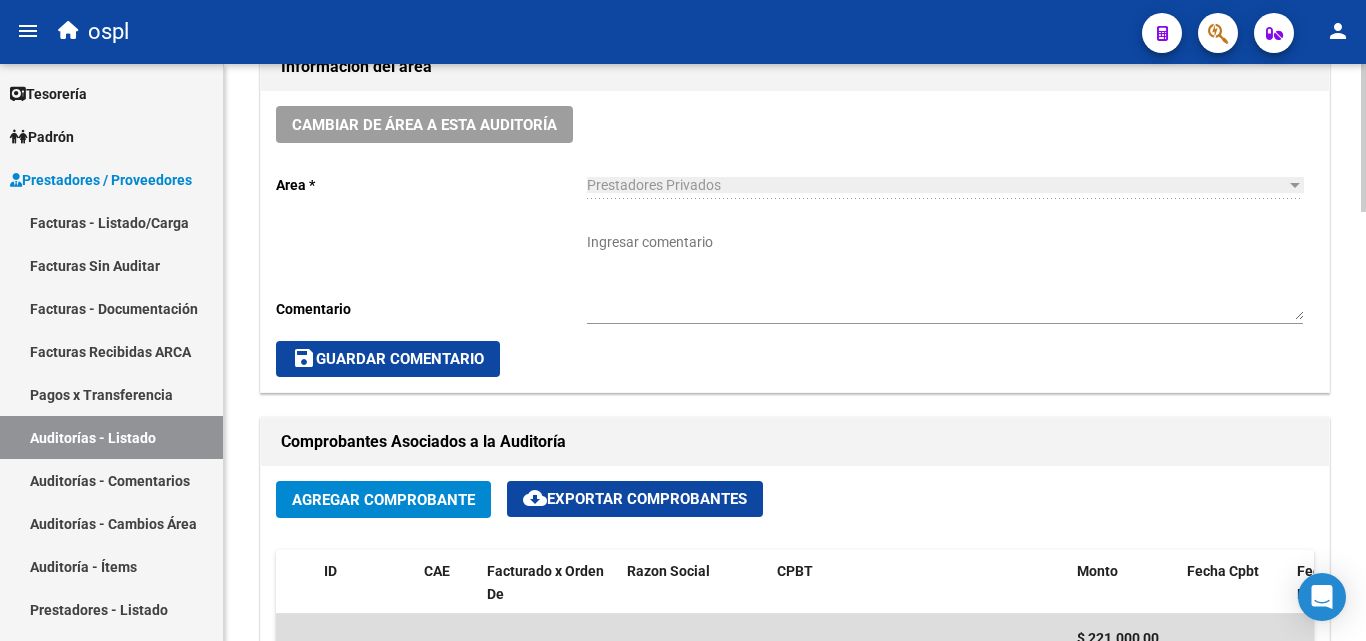 scroll, scrollTop: 500, scrollLeft: 0, axis: vertical 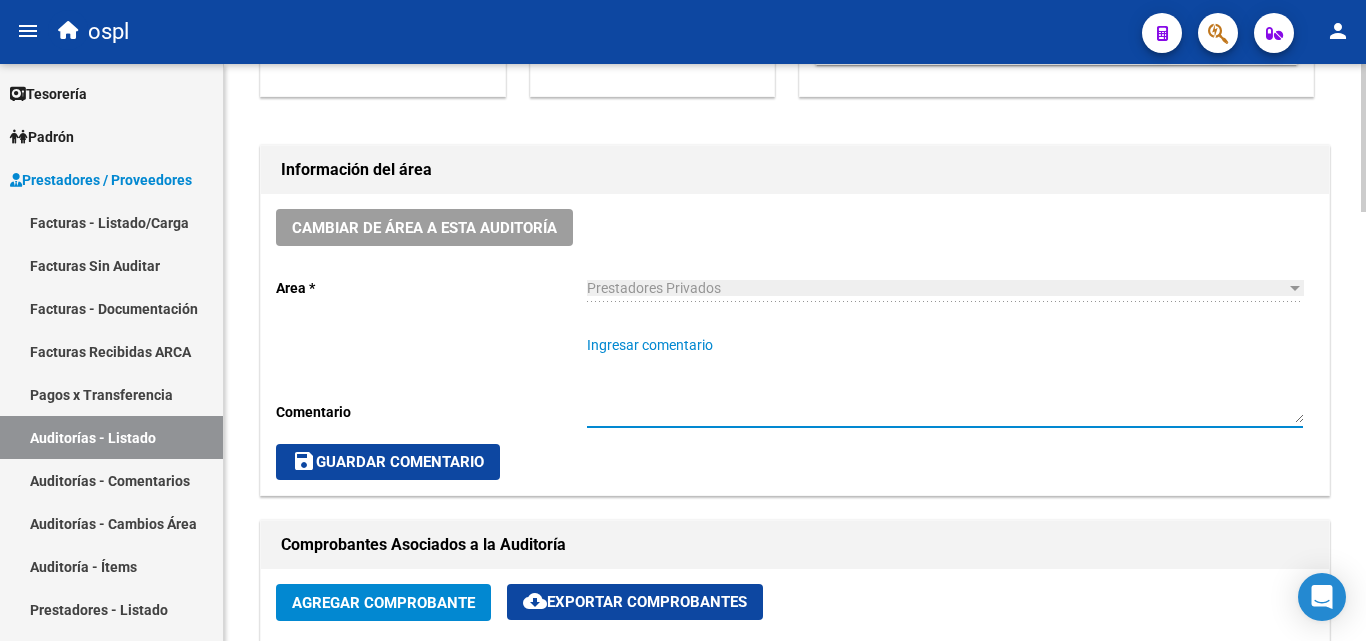 click on "Ingresar comentario" at bounding box center [945, 379] 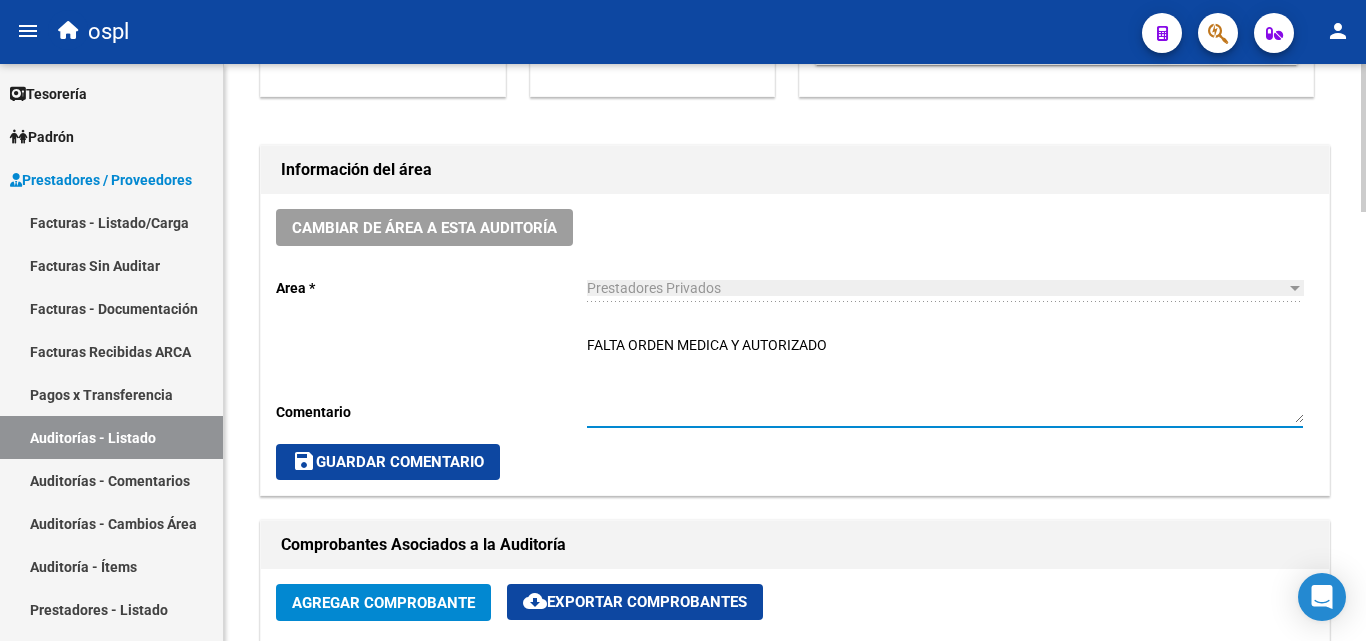 click on "FALTA ORDEN MEDICA Y AUTORIZADO" at bounding box center (945, 379) 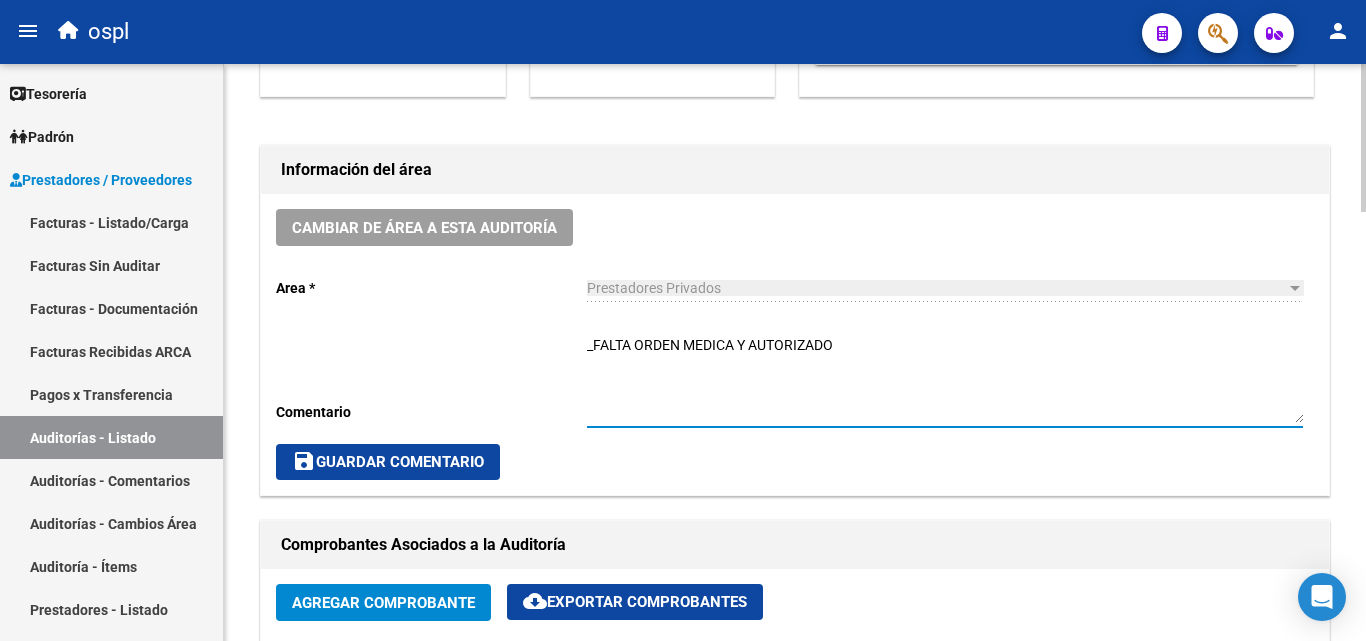 click on "_FALTA ORDEN MEDICA Y AUTORIZADO Ingresar comentario" 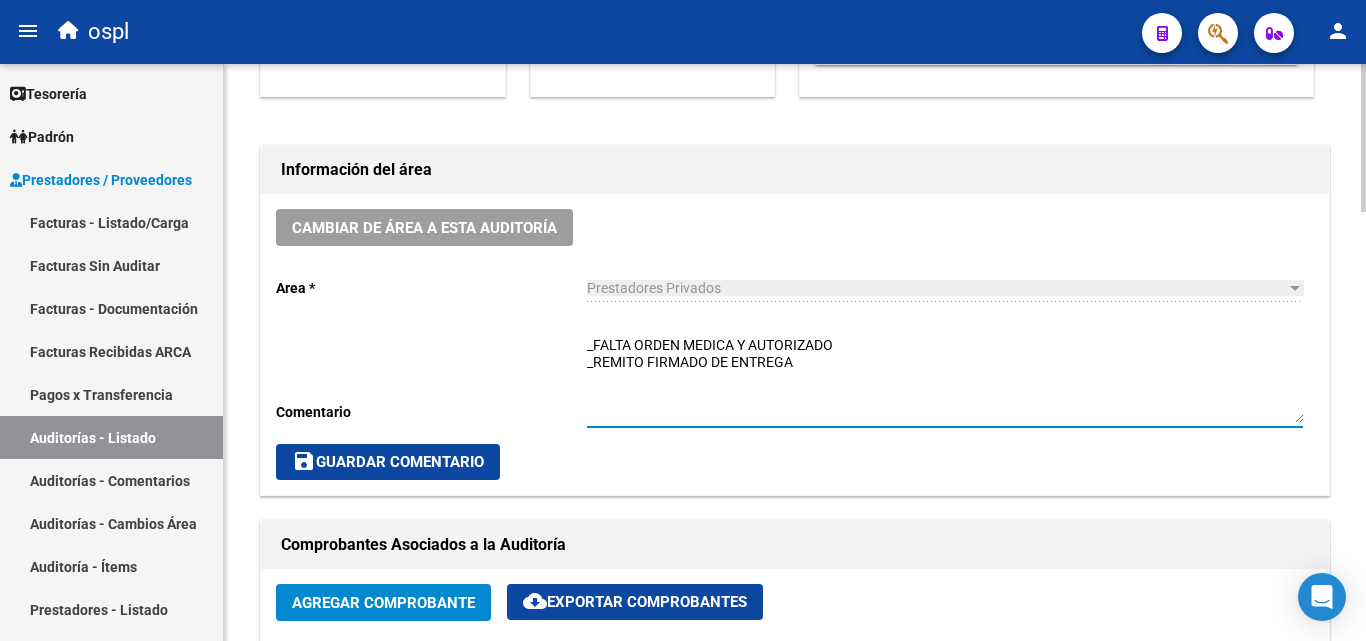 click on "_FALTA ORDEN MEDICA Y AUTORIZADO
_REMITO FIRMADO DE ENTREGA" at bounding box center (945, 379) 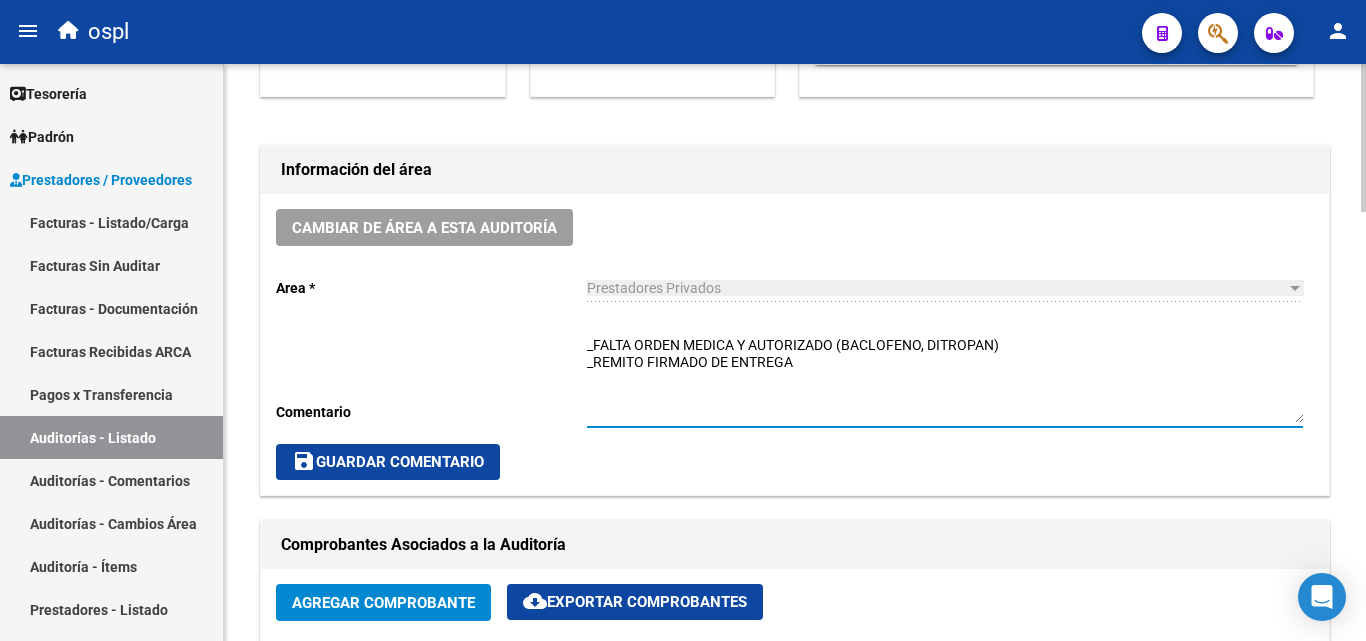 click on "_FALTA ORDEN MEDICA Y AUTORIZADO (BACLOFENO, DITROPAN)
_REMITO FIRMADO DE ENTREGA" at bounding box center (945, 379) 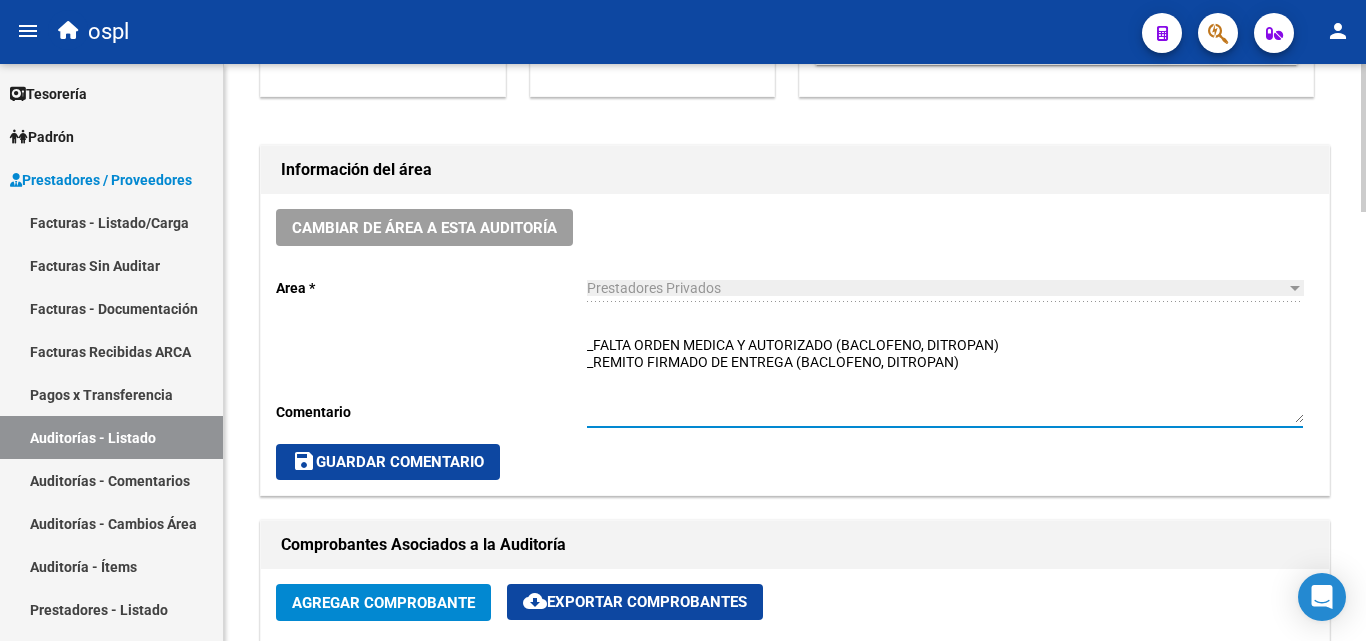 click on "_FALTA ORDEN MEDICA Y AUTORIZADO (BACLOFENO, DITROPAN)
_REMITO FIRMADO DE ENTREGA (BACLOFENO, DITROPAN)" at bounding box center [945, 379] 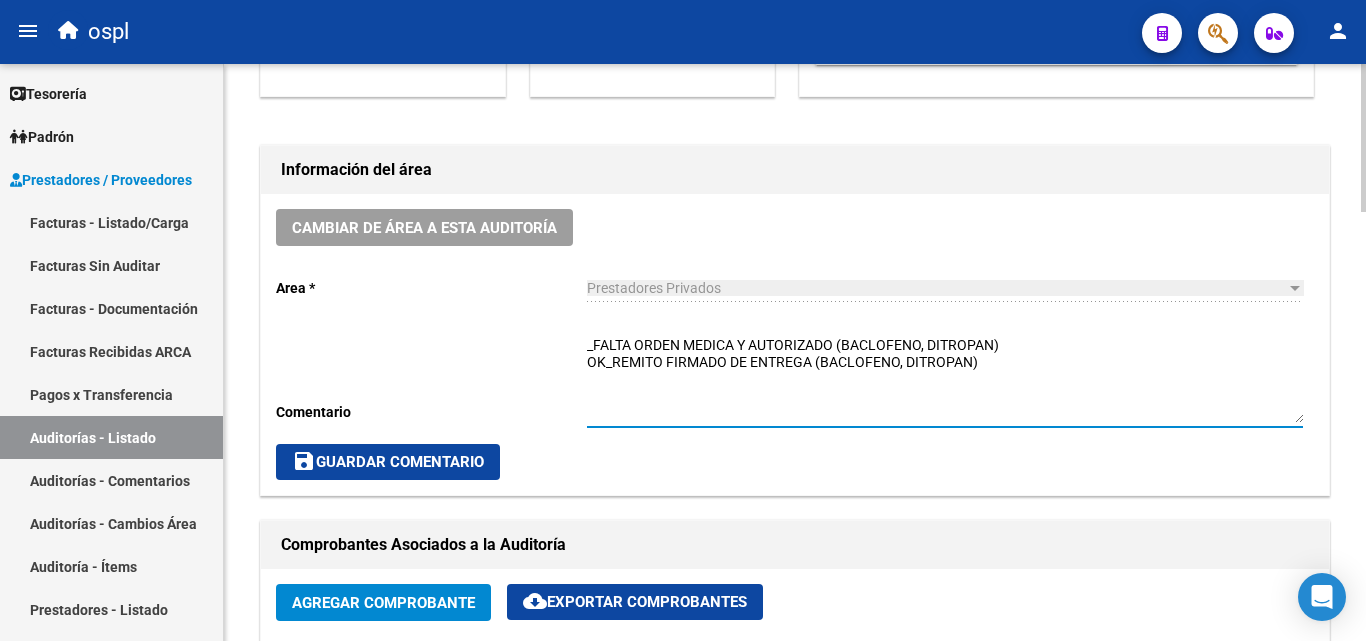 type on "_FALTA ORDEN MEDICA Y AUTORIZADO (BACLOFENO, DITROPAN)
OK_REMITO FIRMADO DE ENTREGA (BACLOFENO, DITROPAN)" 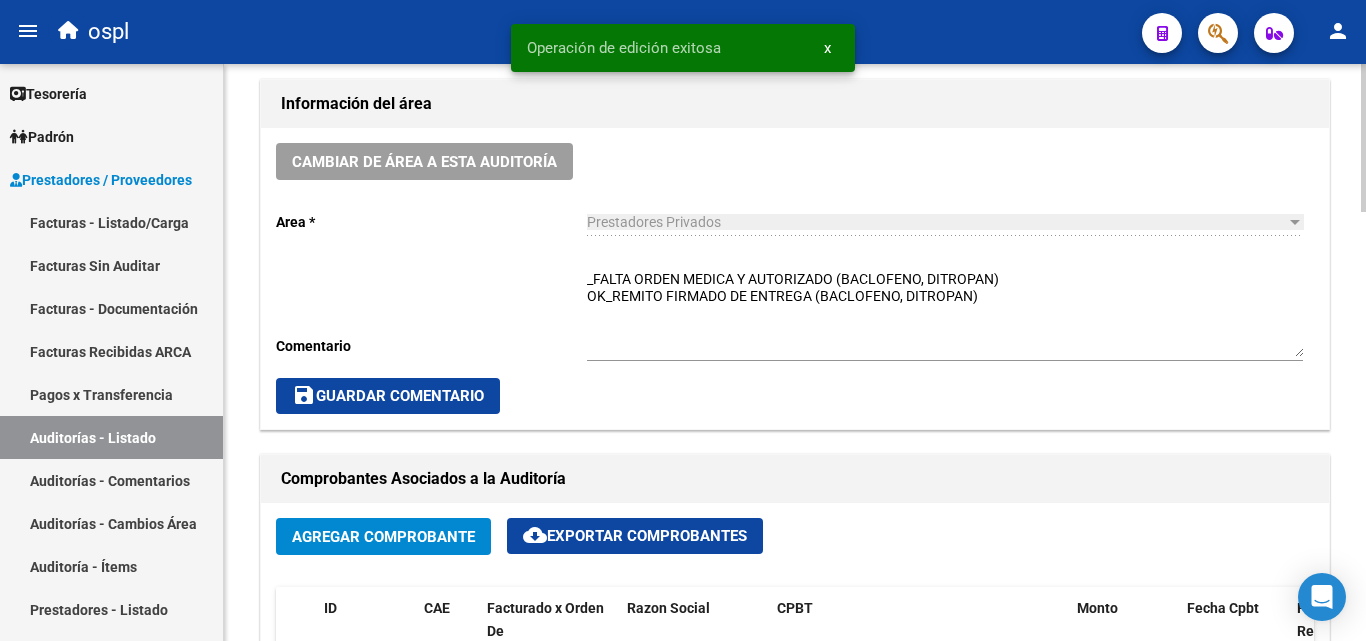 scroll, scrollTop: 600, scrollLeft: 0, axis: vertical 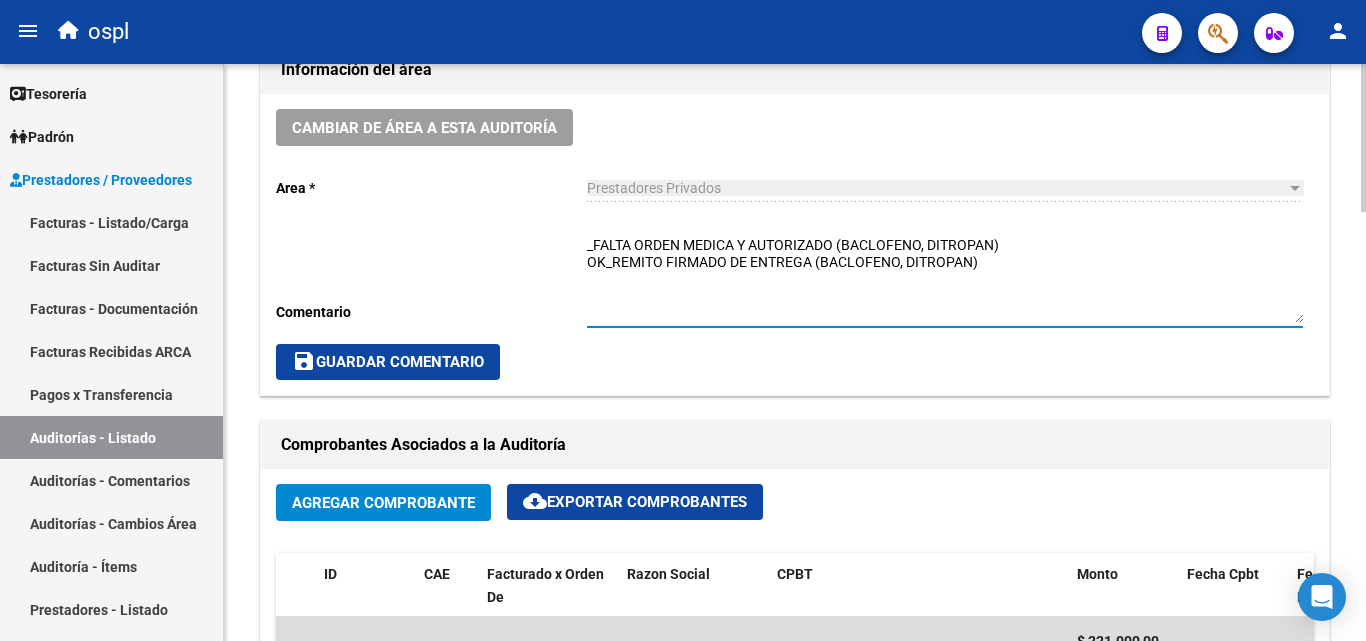 click on "_FALTA ORDEN MEDICA Y AUTORIZADO (BACLOFENO, DITROPAN)
OK_REMITO FIRMADO DE ENTREGA (BACLOFENO, DITROPAN)" at bounding box center [945, 279] 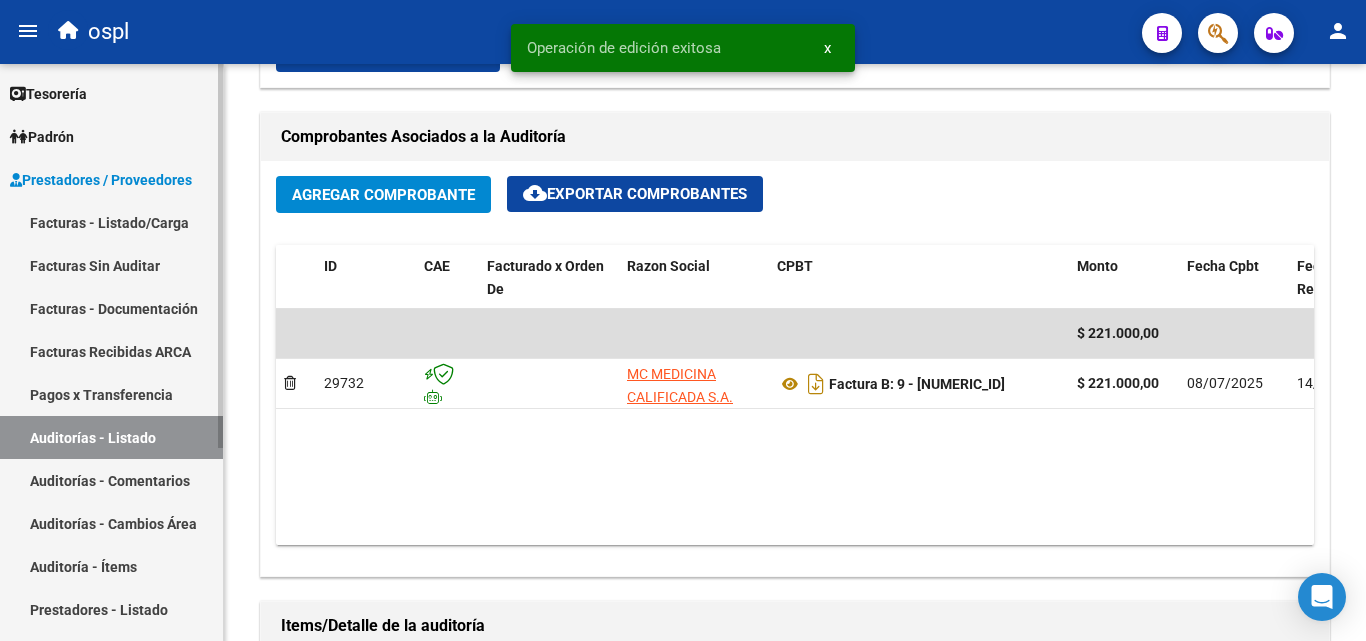 scroll, scrollTop: 900, scrollLeft: 0, axis: vertical 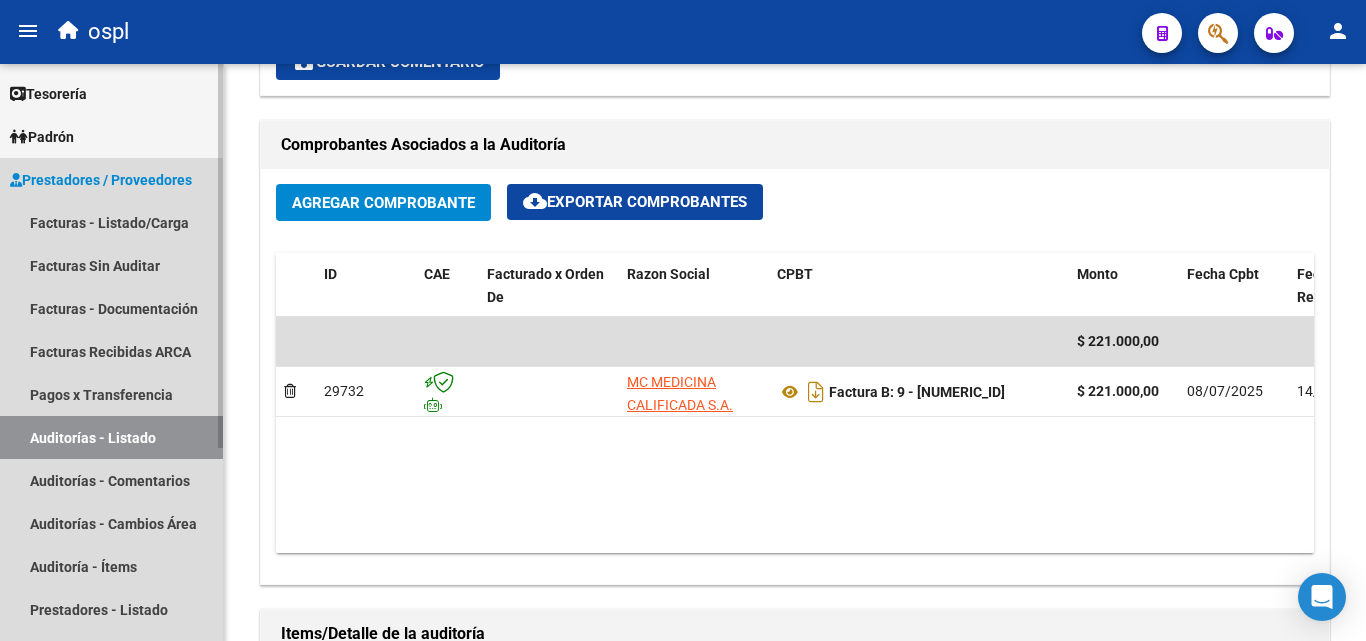 click on "Auditorías - Listado" at bounding box center [111, 437] 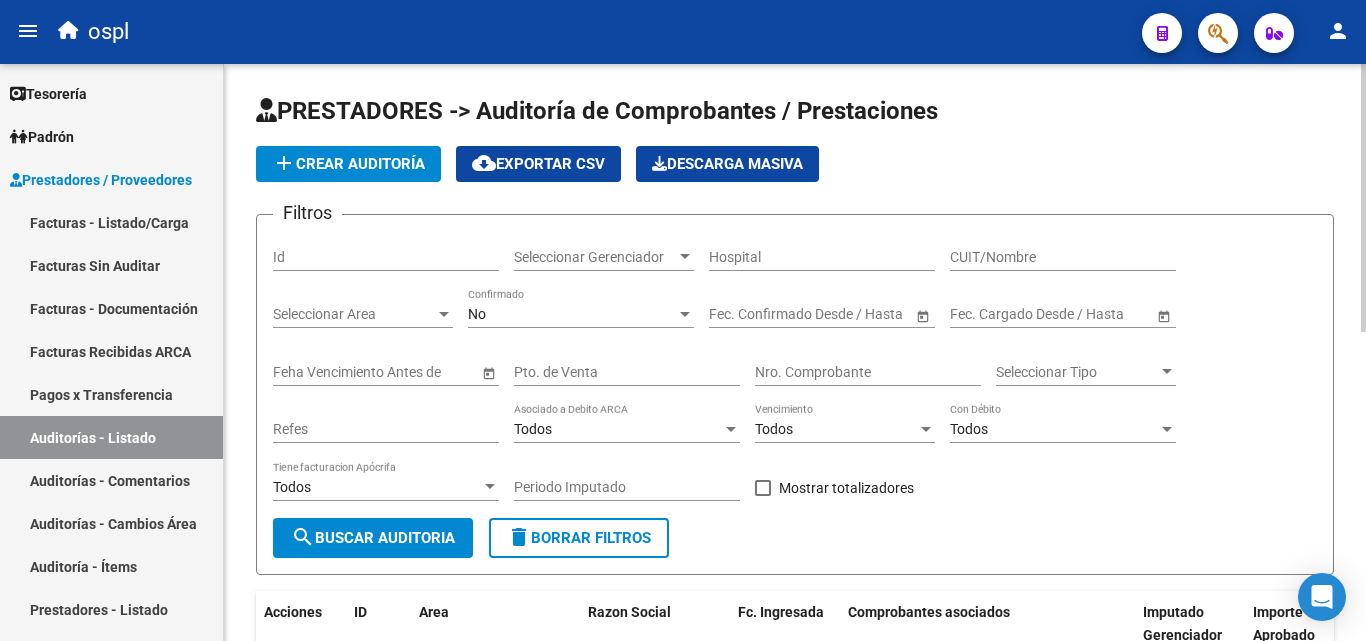 scroll, scrollTop: 0, scrollLeft: 0, axis: both 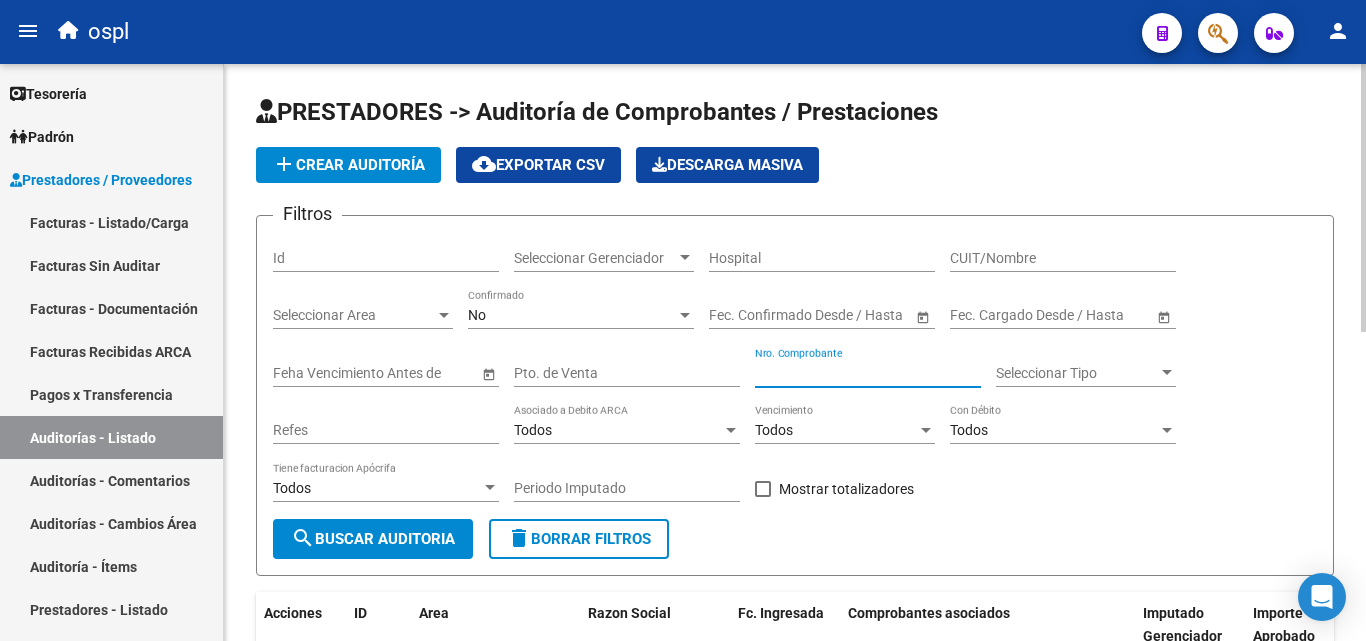 click on "Nro. Comprobante" at bounding box center [868, 373] 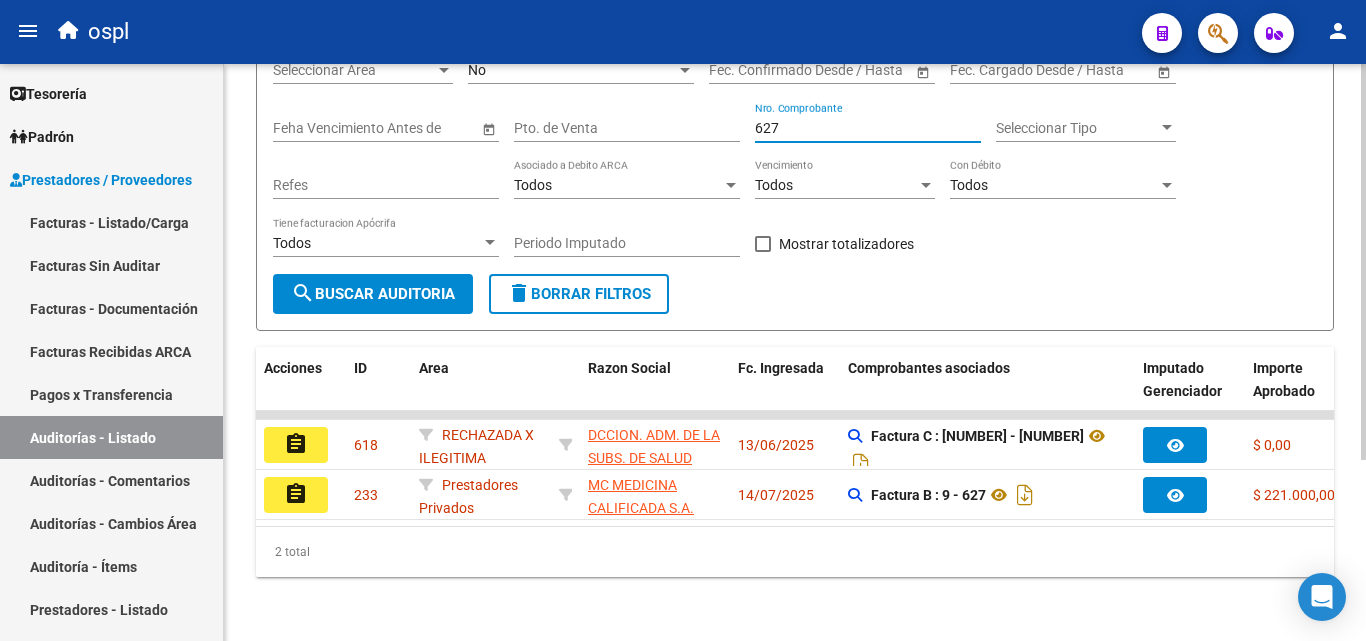 scroll, scrollTop: 263, scrollLeft: 0, axis: vertical 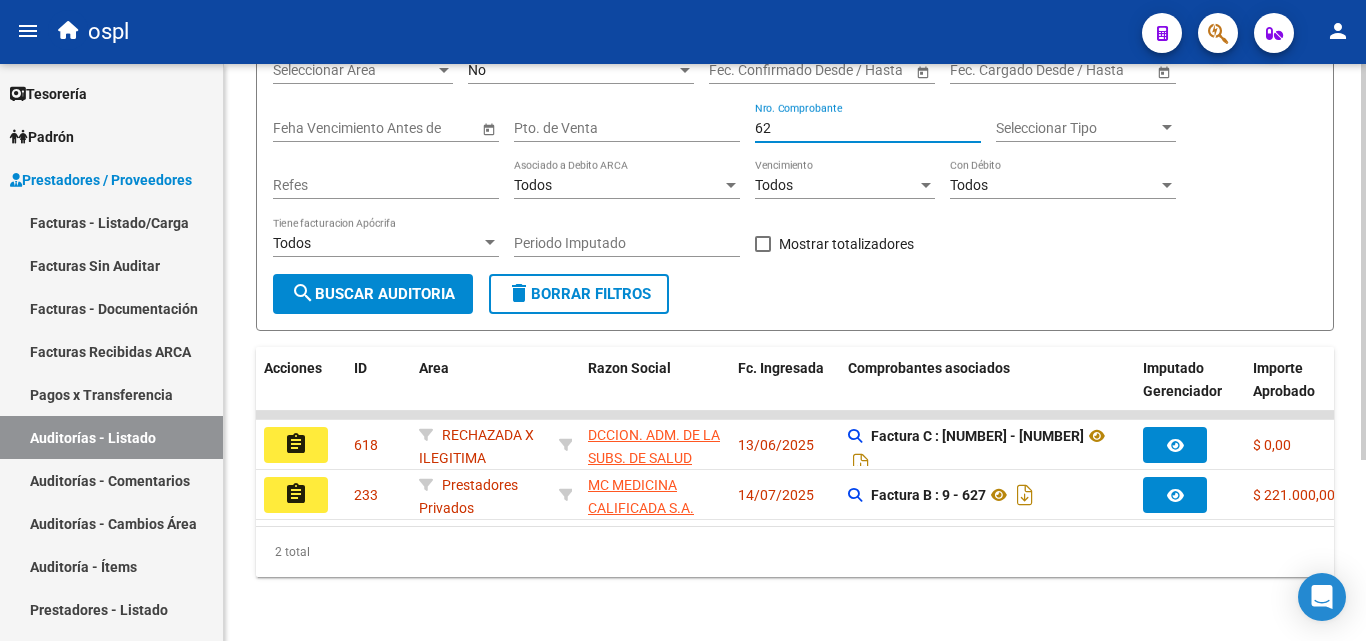 type on "6" 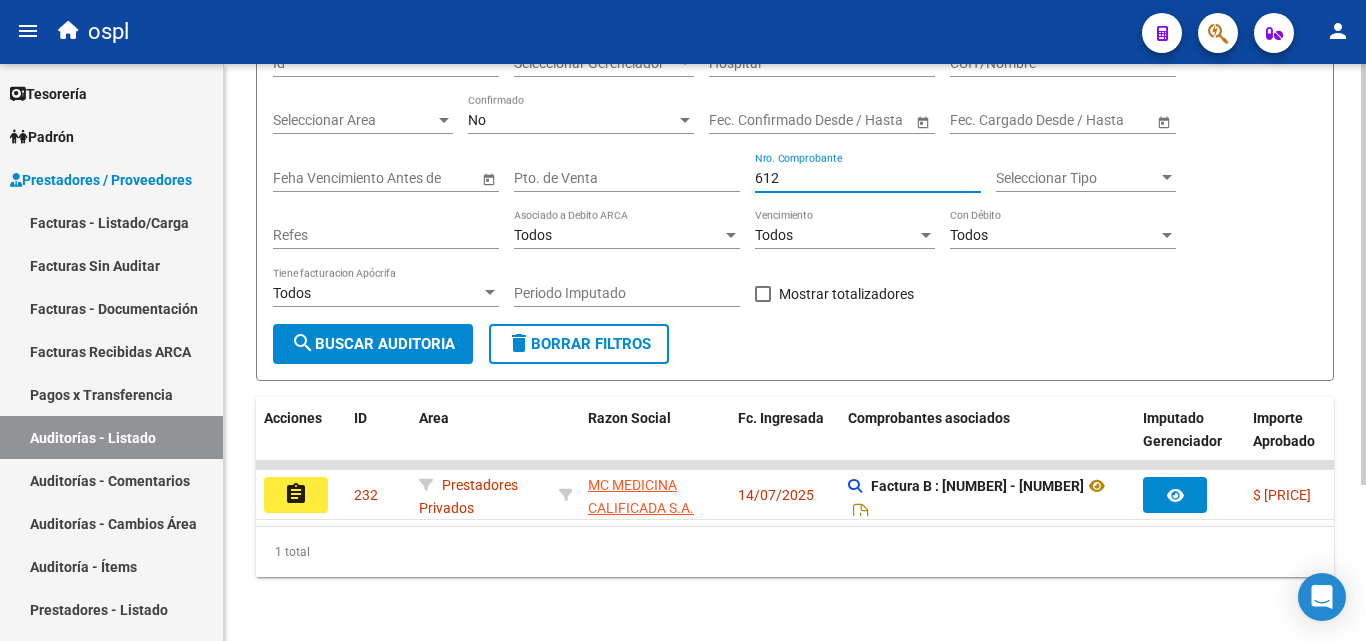 scroll, scrollTop: 213, scrollLeft: 0, axis: vertical 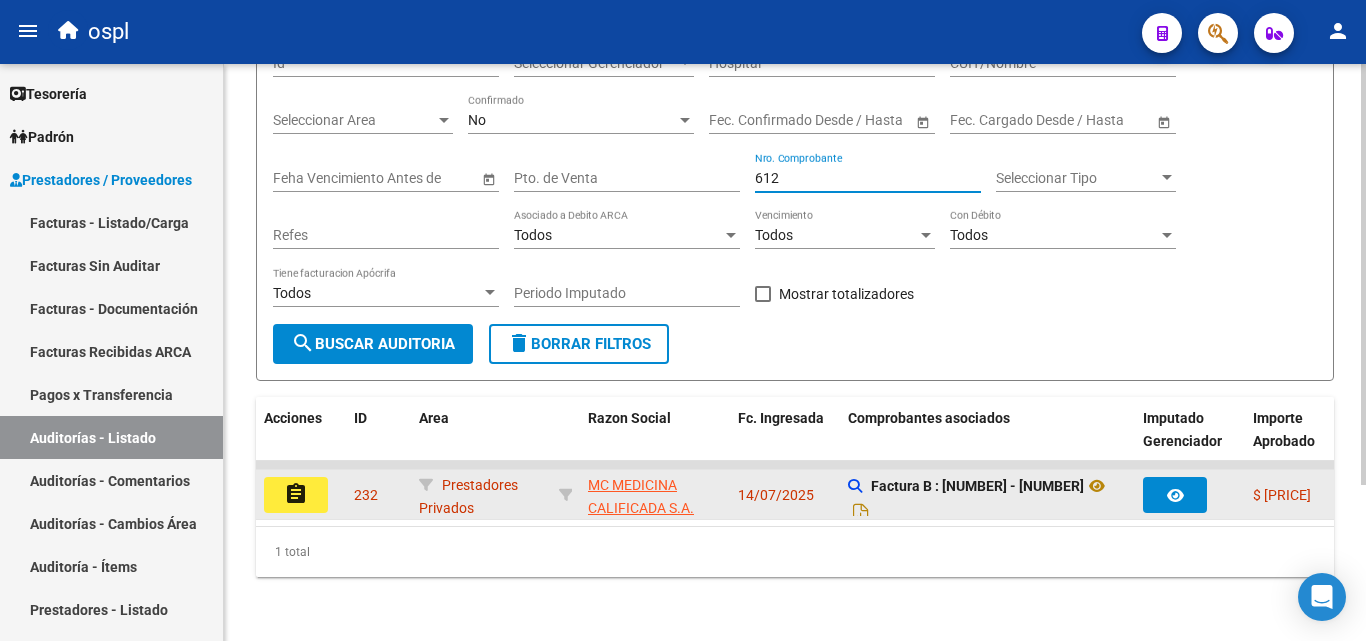 type on "612" 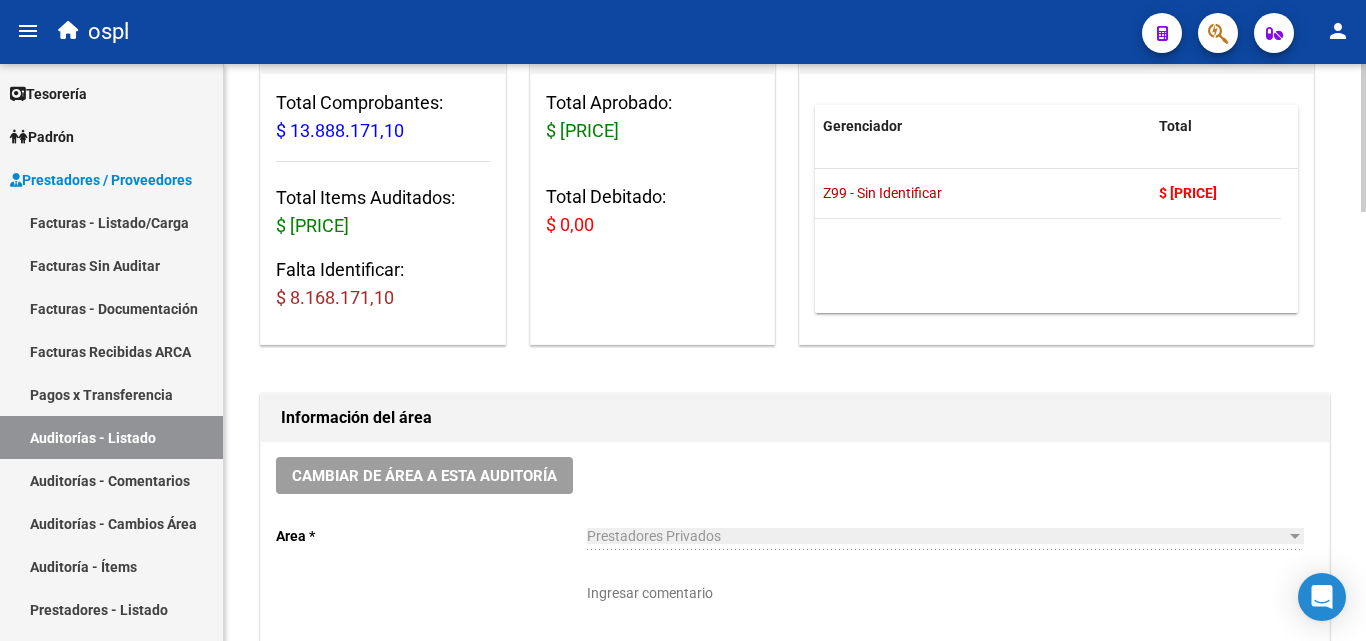 scroll, scrollTop: 600, scrollLeft: 0, axis: vertical 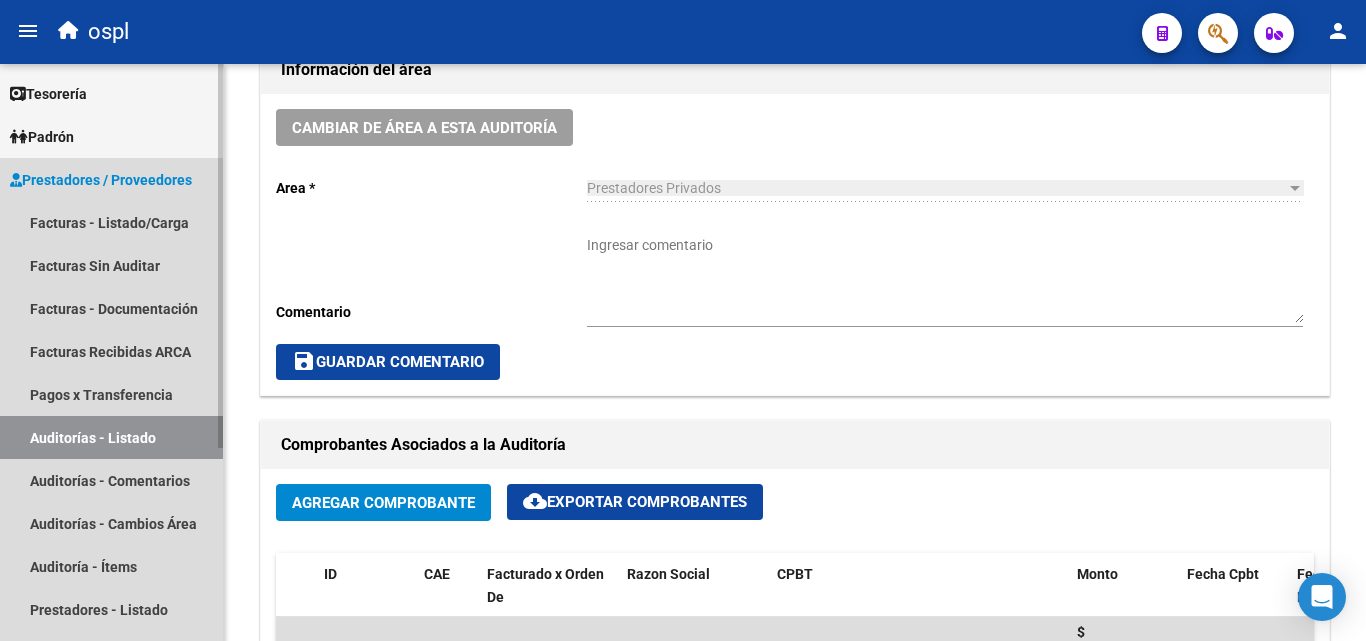 click on "Auditorías - Listado" at bounding box center [111, 437] 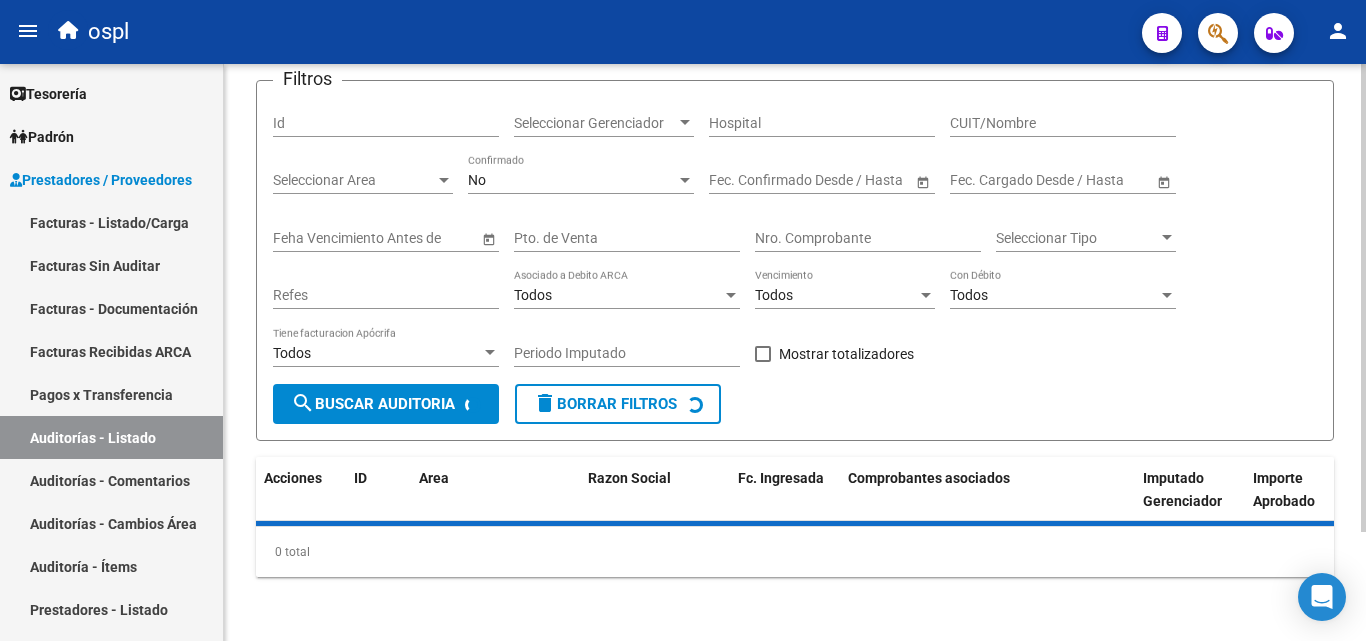 scroll, scrollTop: 135, scrollLeft: 0, axis: vertical 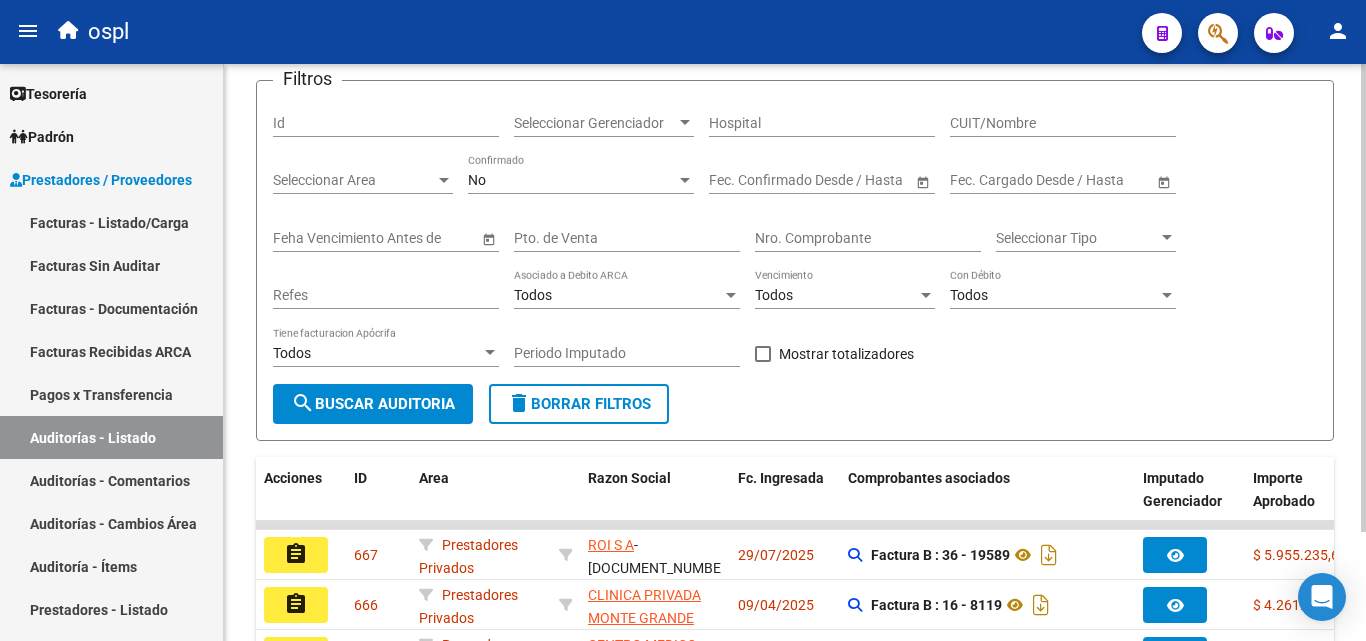 click on "01/08/2025" 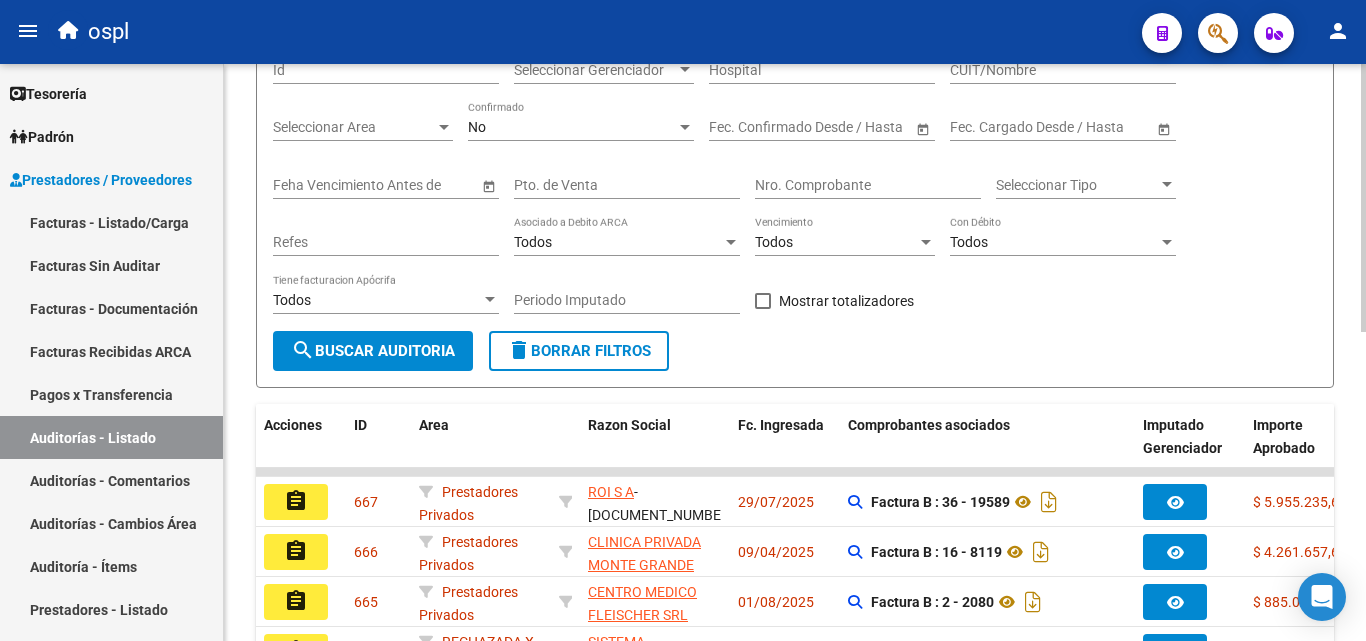 scroll, scrollTop: 100, scrollLeft: 0, axis: vertical 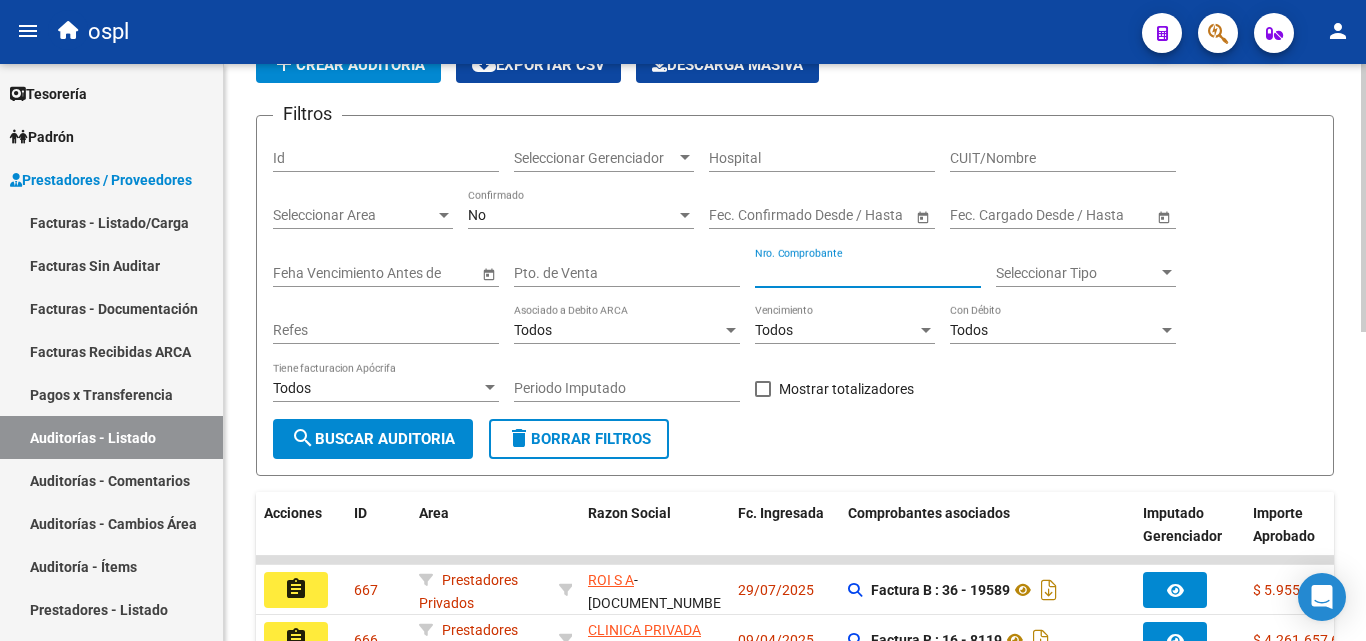 click on "Nro. Comprobante" at bounding box center [868, 273] 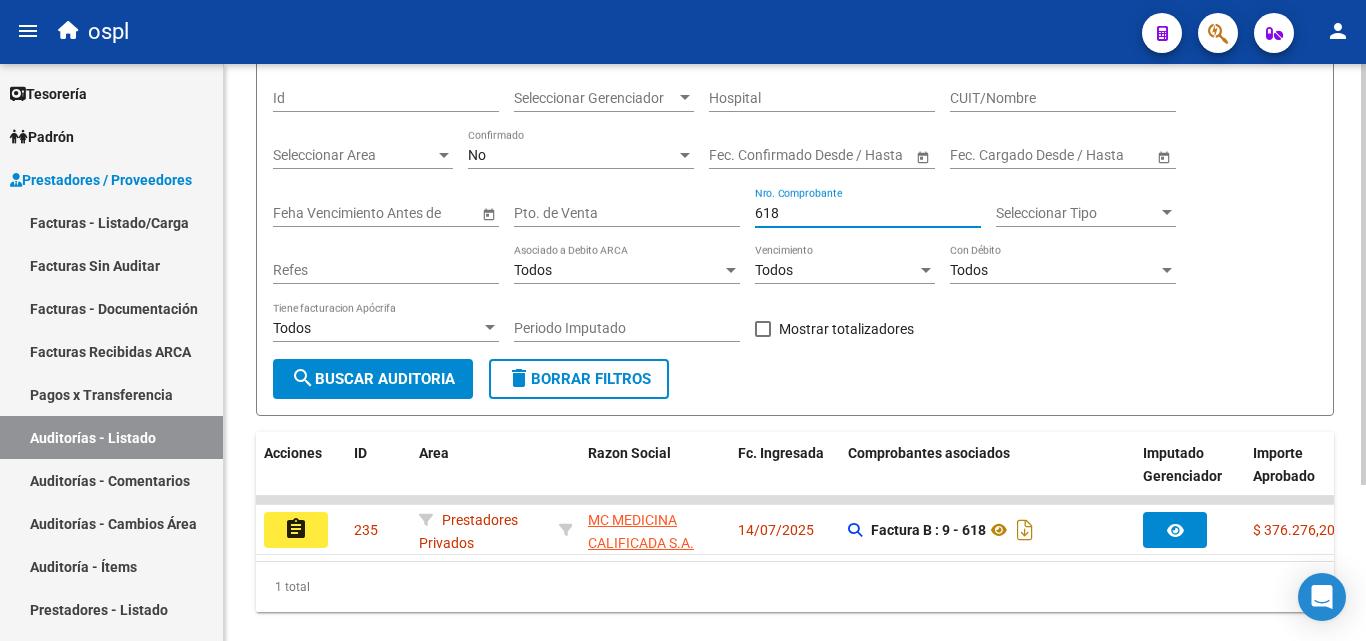 scroll, scrollTop: 213, scrollLeft: 0, axis: vertical 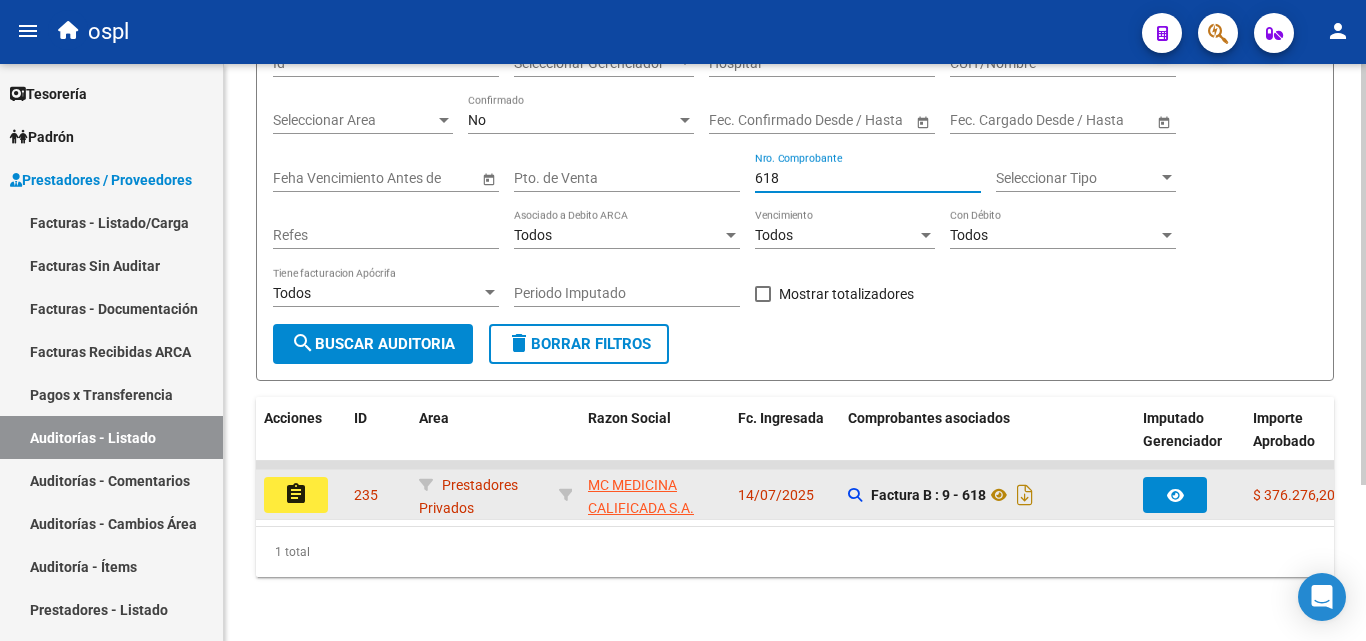 type on "618" 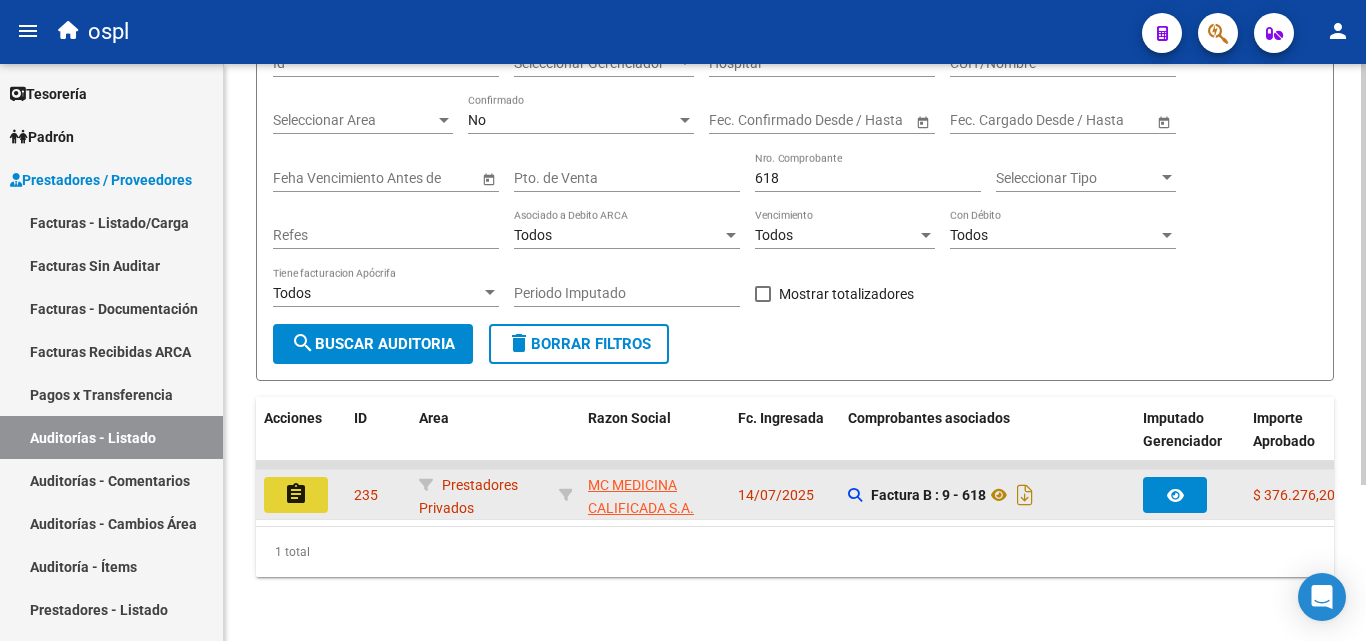 click on "assignment" 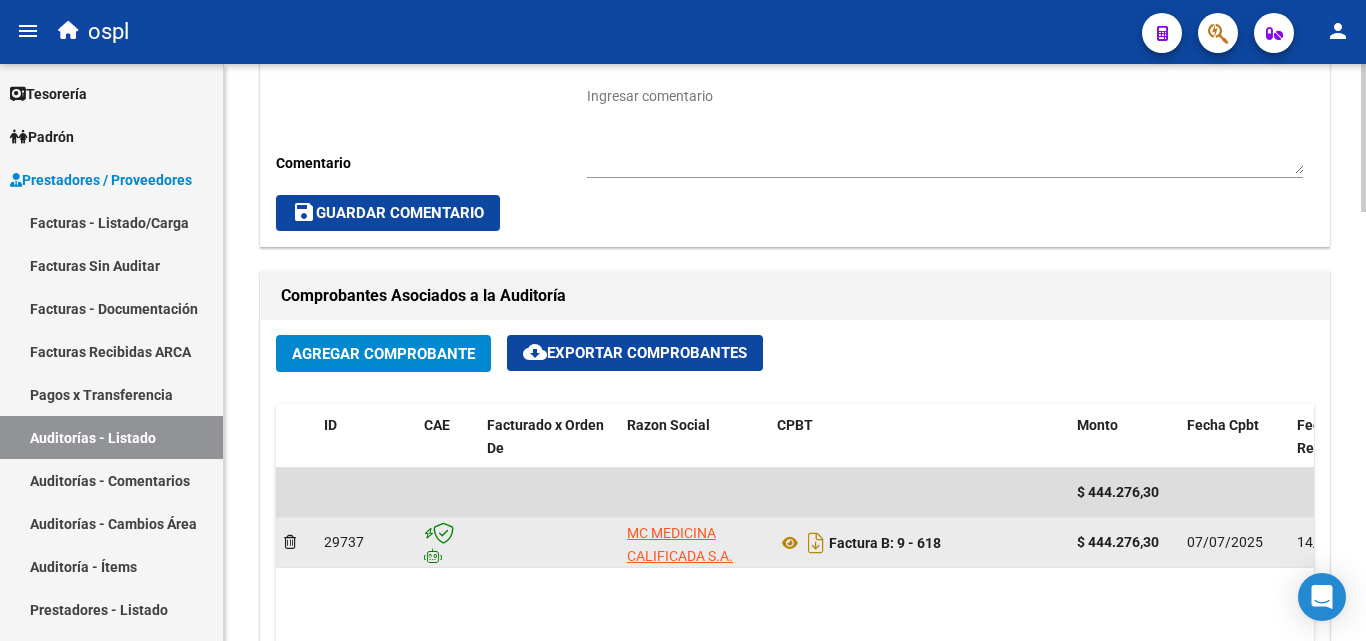 scroll, scrollTop: 500, scrollLeft: 0, axis: vertical 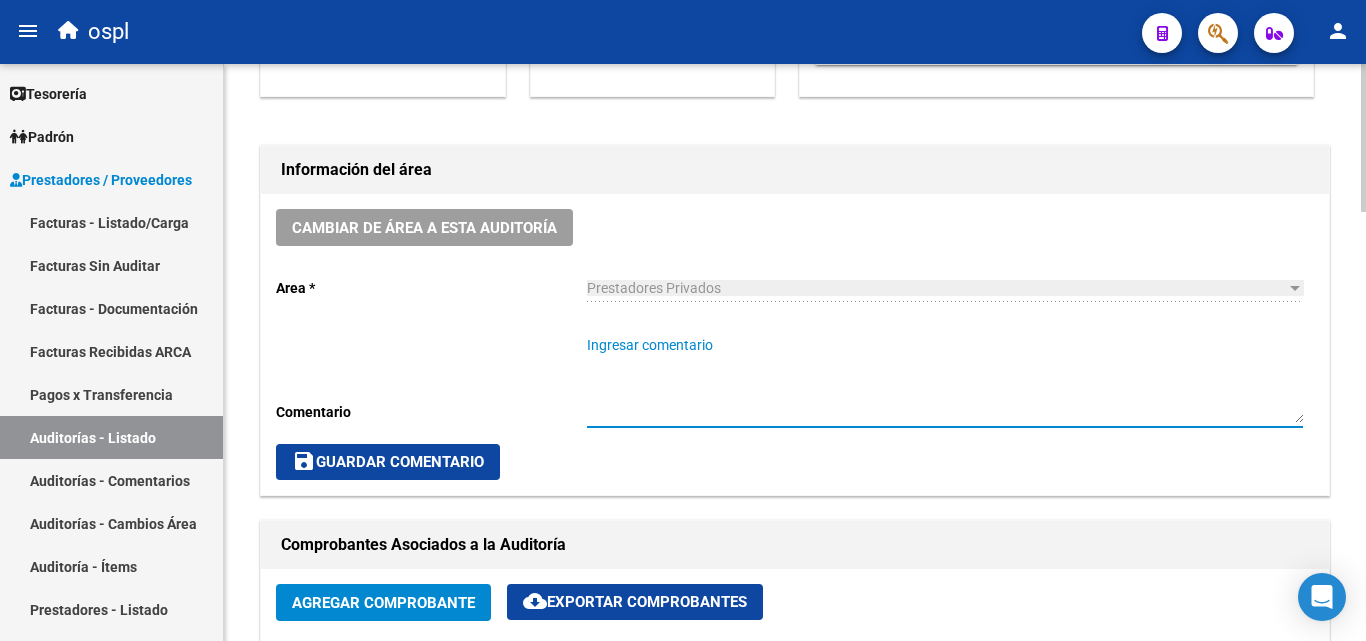 click on "Ingresar comentario" at bounding box center [945, 379] 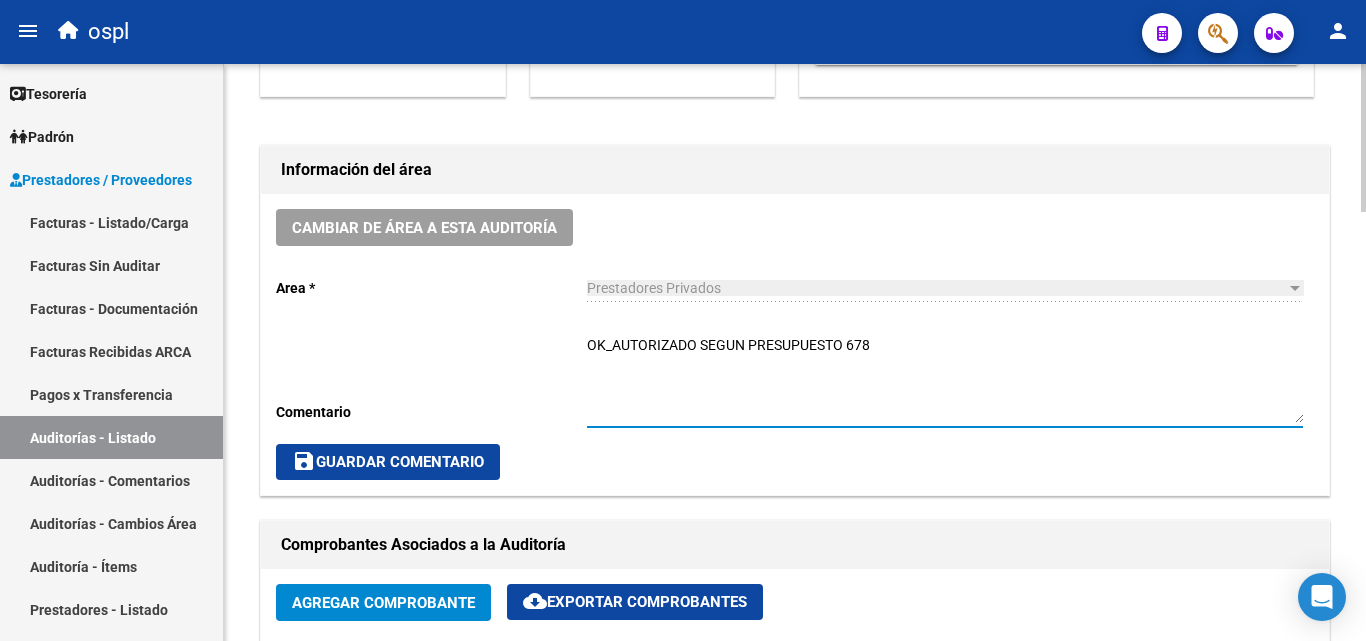 click on "OK_AUTORIZADO SEGUN PRESUPUESTO 678" at bounding box center (945, 379) 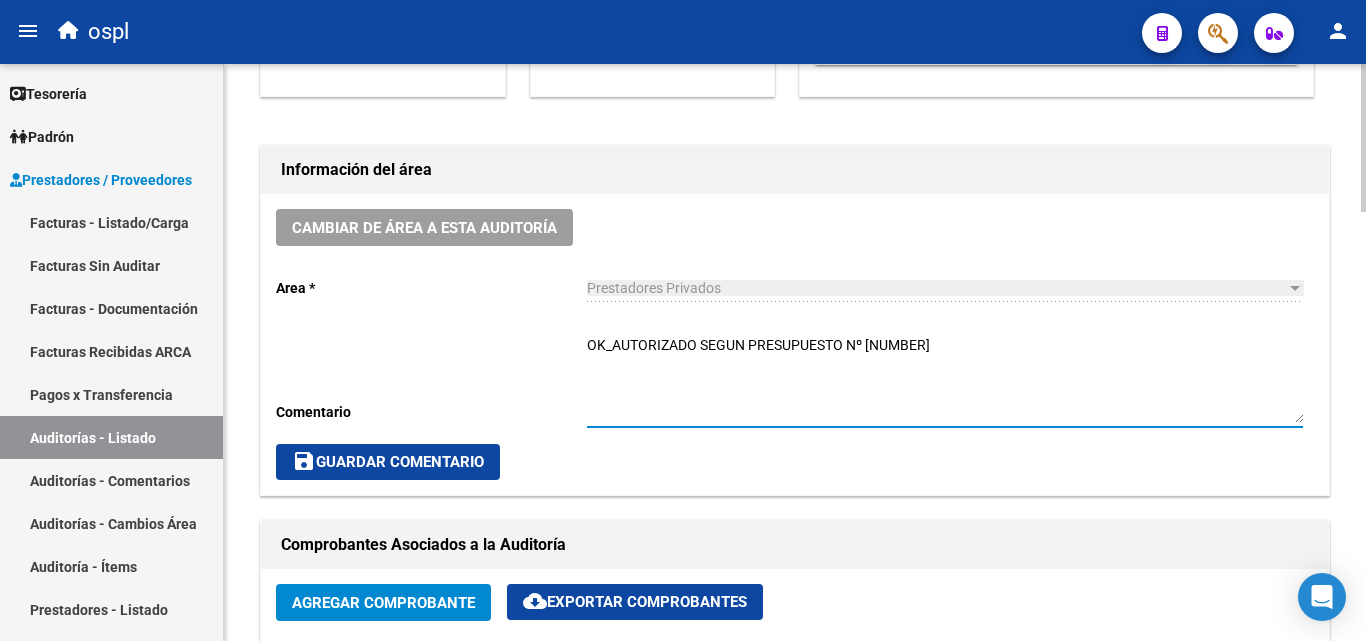 click on "OK_AUTORIZADO SEGUN PRESUPUESTO Nº 678" at bounding box center (945, 379) 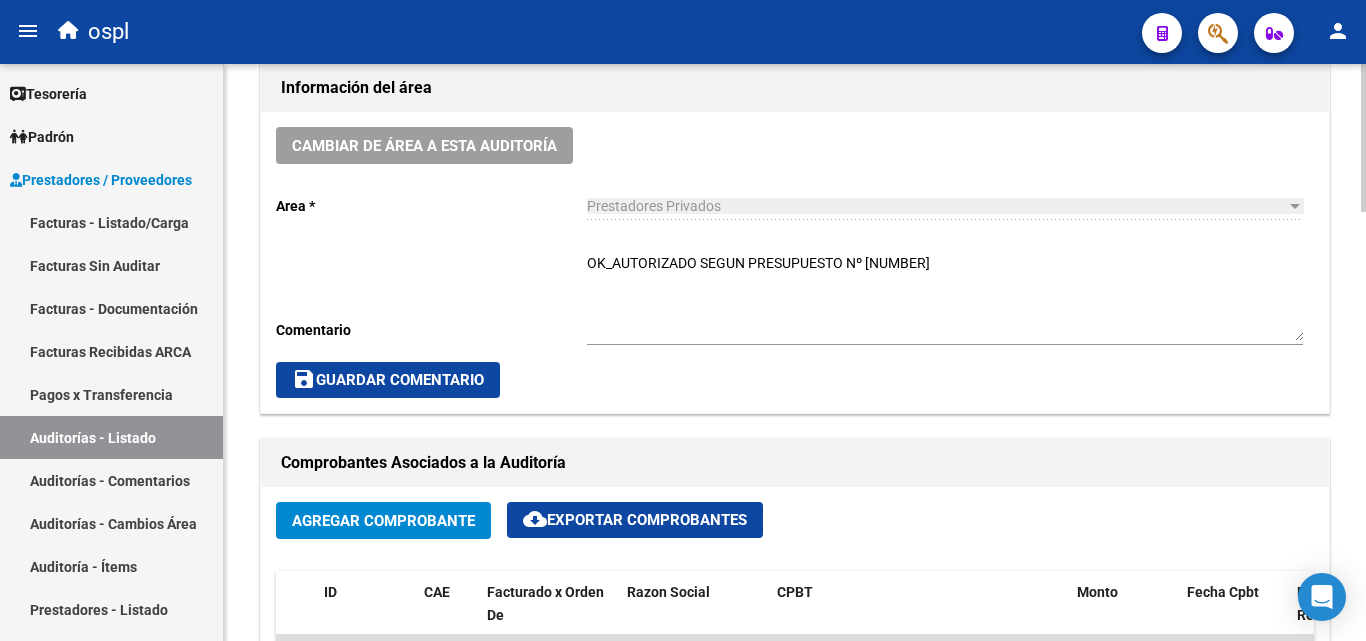 scroll, scrollTop: 477, scrollLeft: 0, axis: vertical 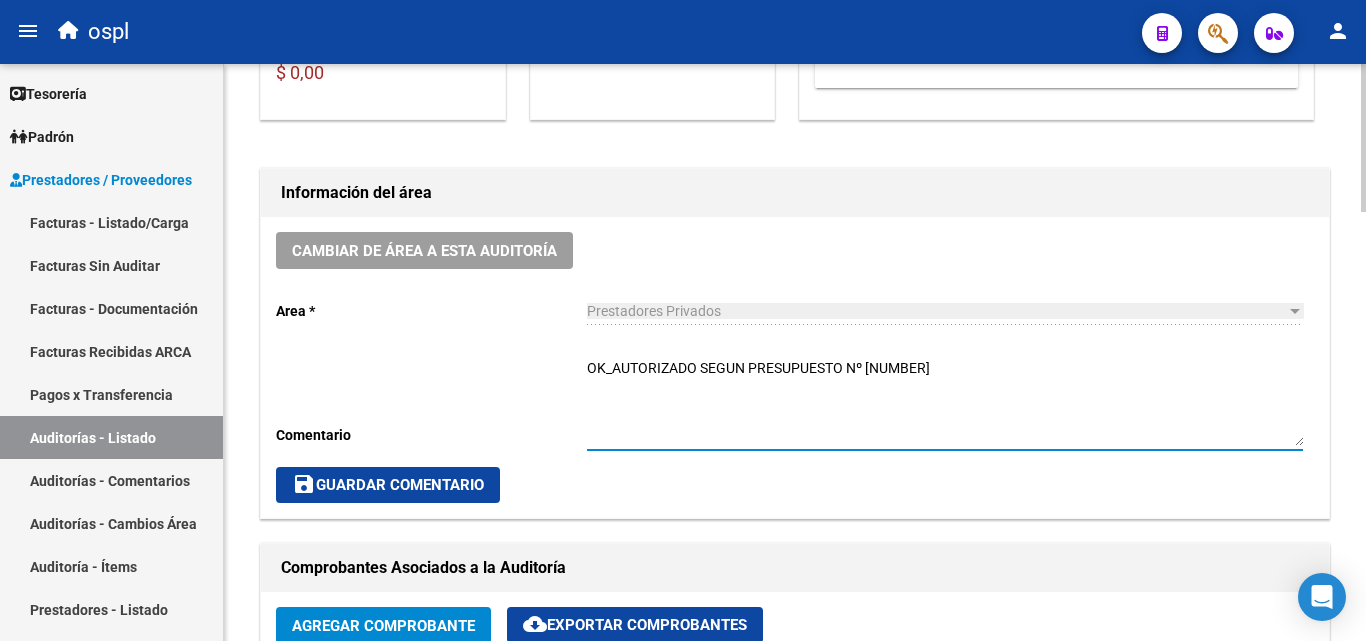 drag, startPoint x: 937, startPoint y: 359, endPoint x: 524, endPoint y: 378, distance: 413.43683 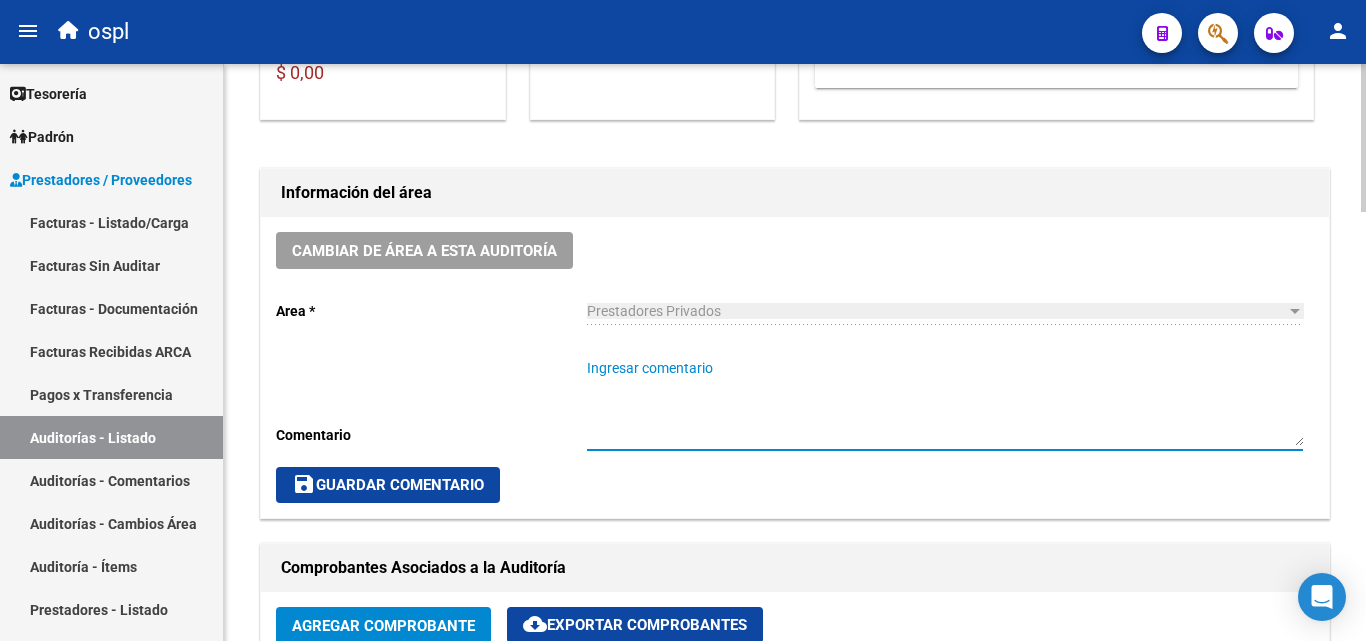 type 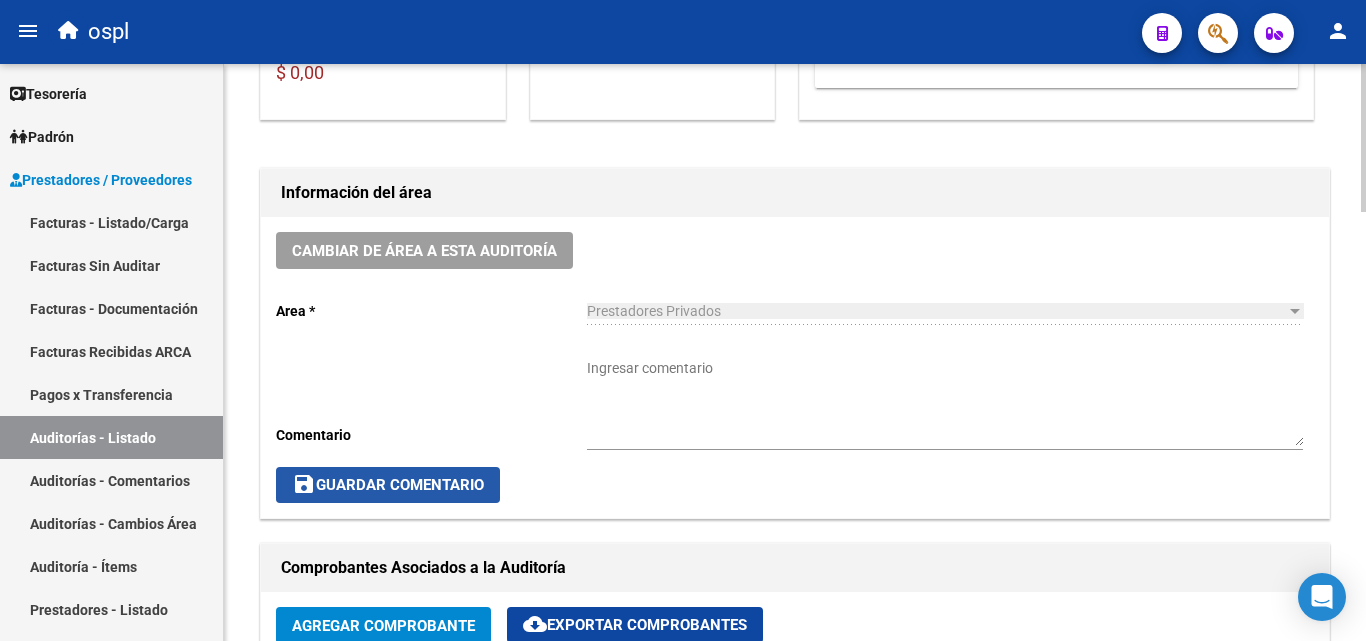 click on "save  Guardar Comentario" 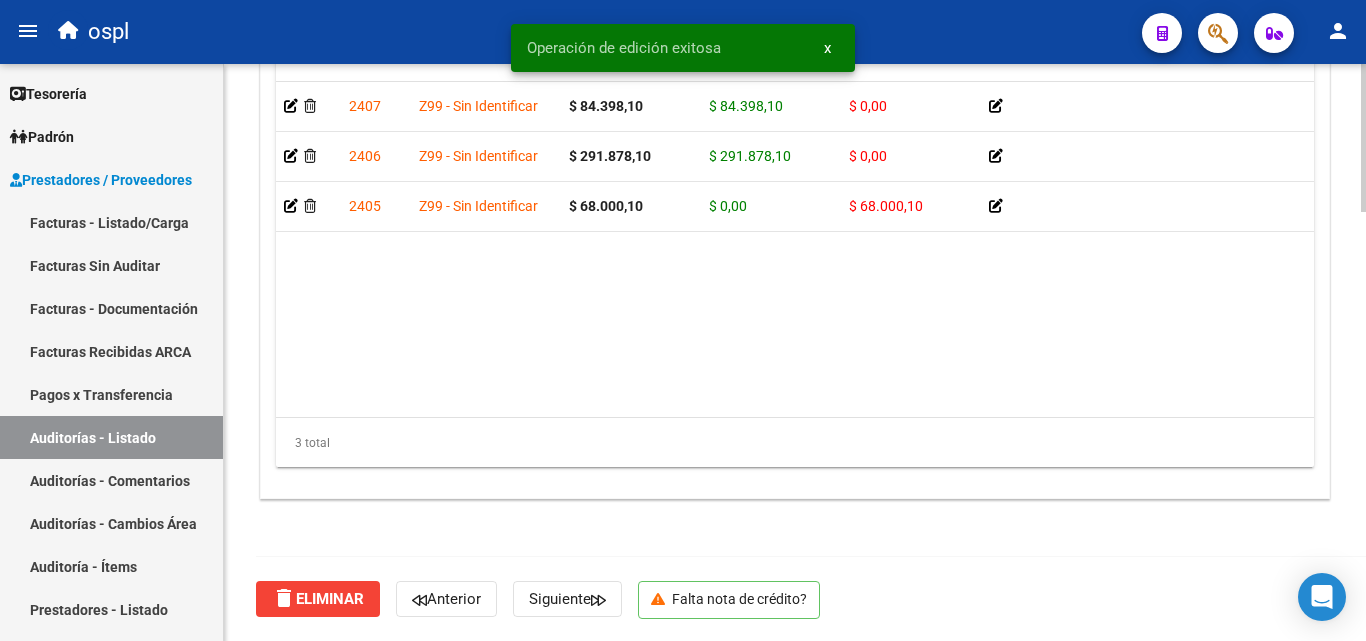 scroll, scrollTop: 1477, scrollLeft: 0, axis: vertical 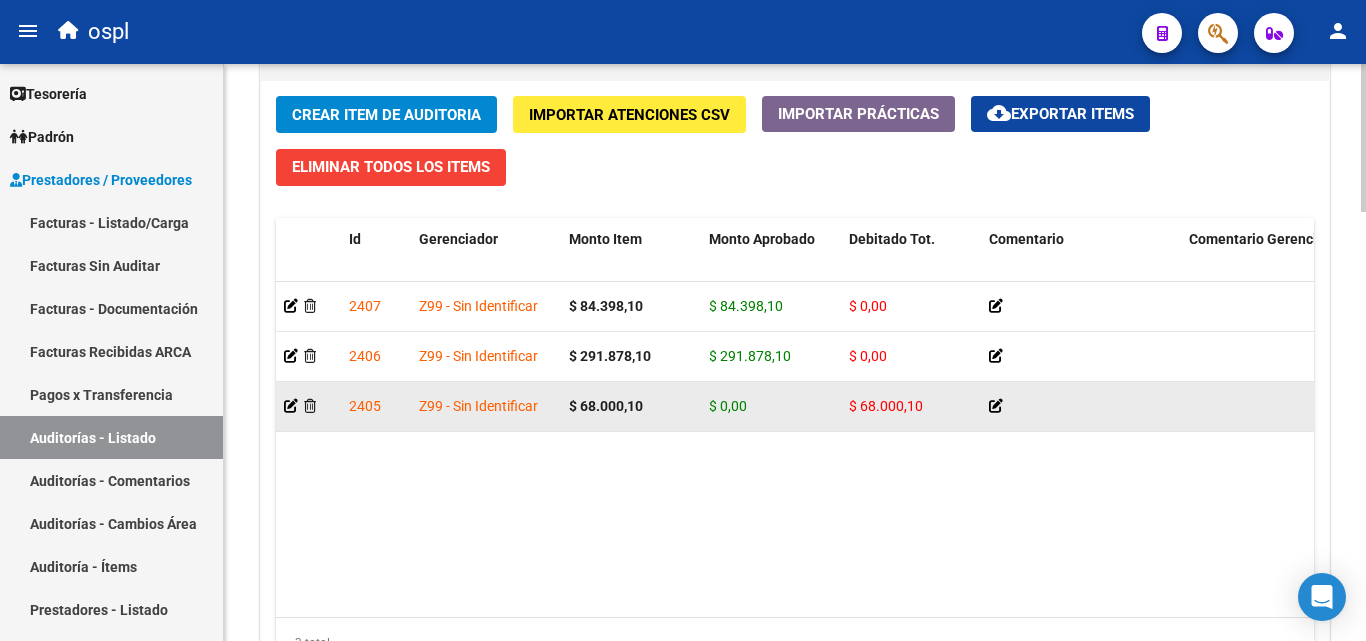 click 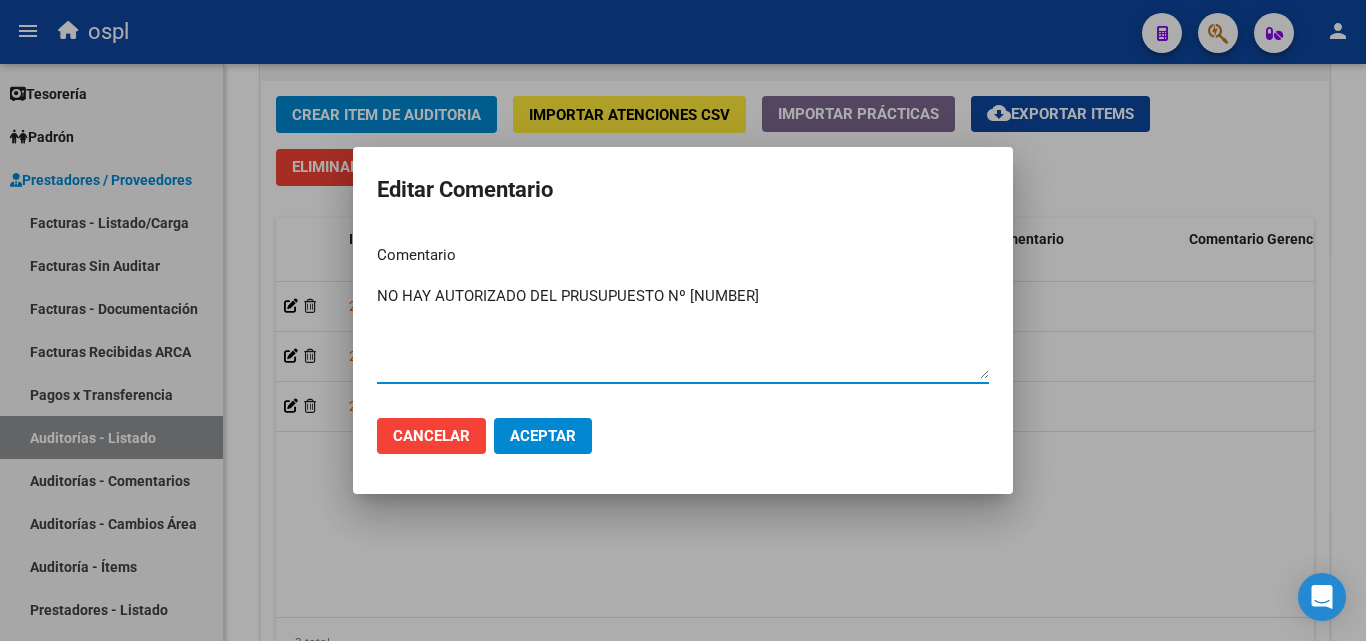 click on "NO HAY AUTORIZADO DEL PRUSUPUESTO Nº 723" at bounding box center [683, 332] 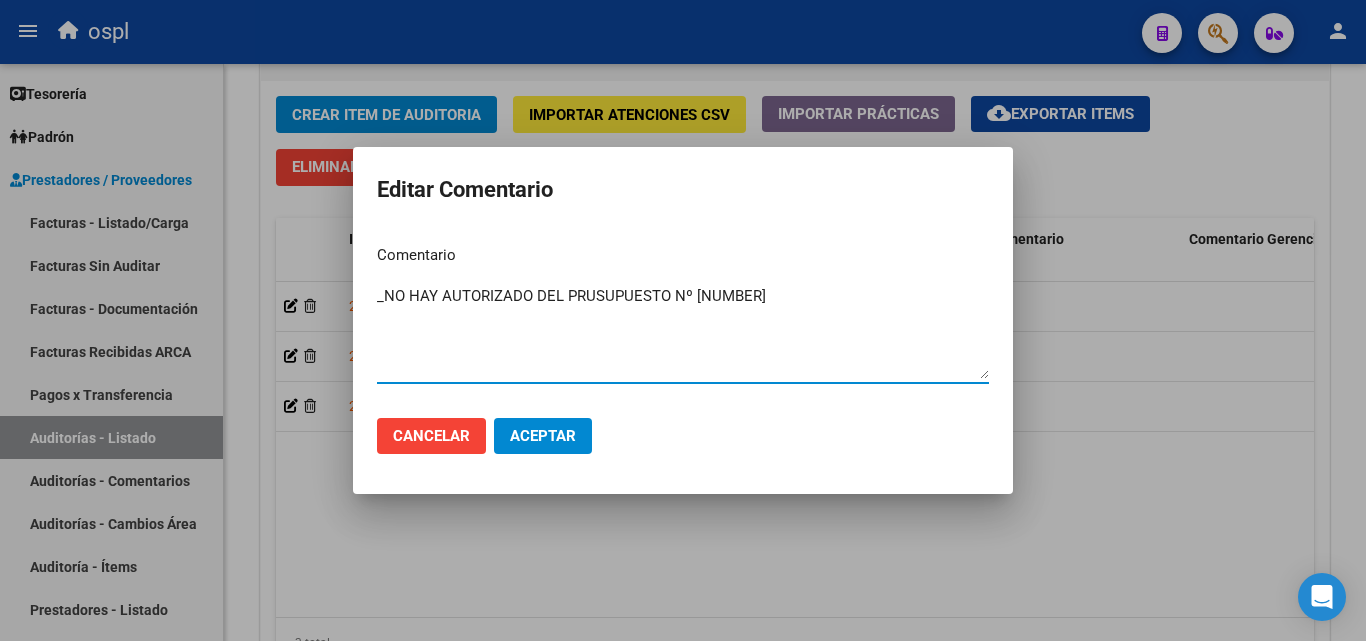 click on "_NO HAY AUTORIZADO DEL PRUSUPUESTO Nº 723" at bounding box center [683, 332] 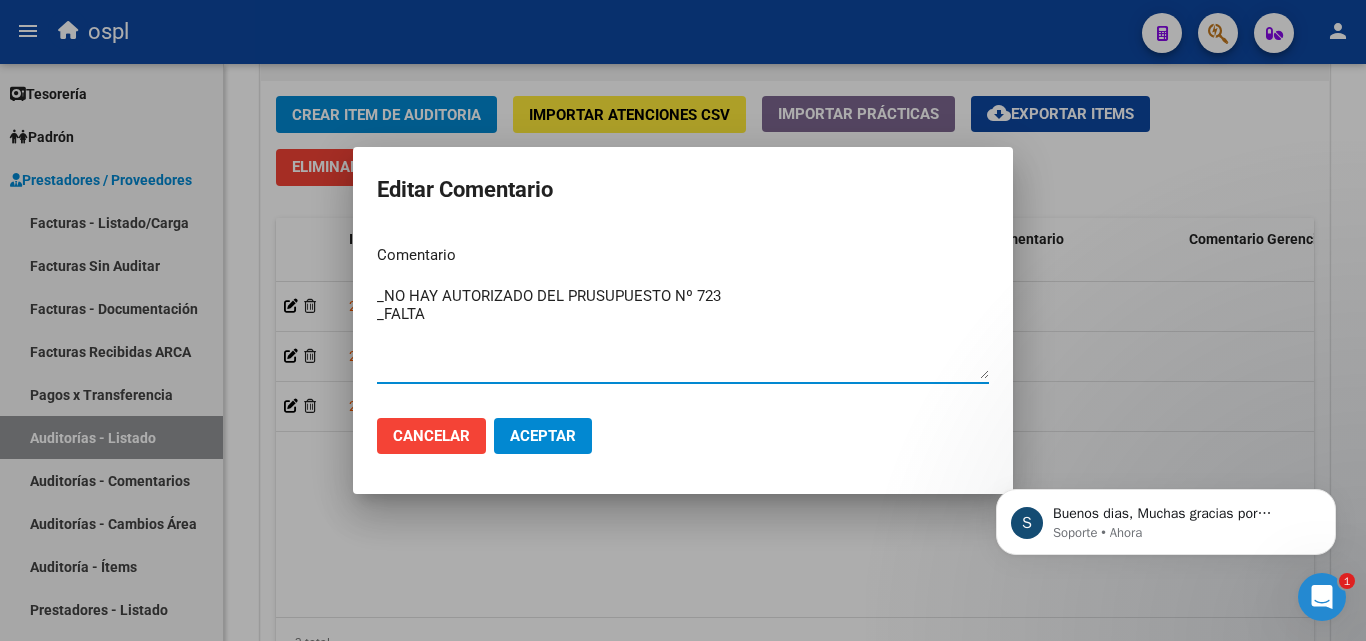 scroll, scrollTop: 0, scrollLeft: 0, axis: both 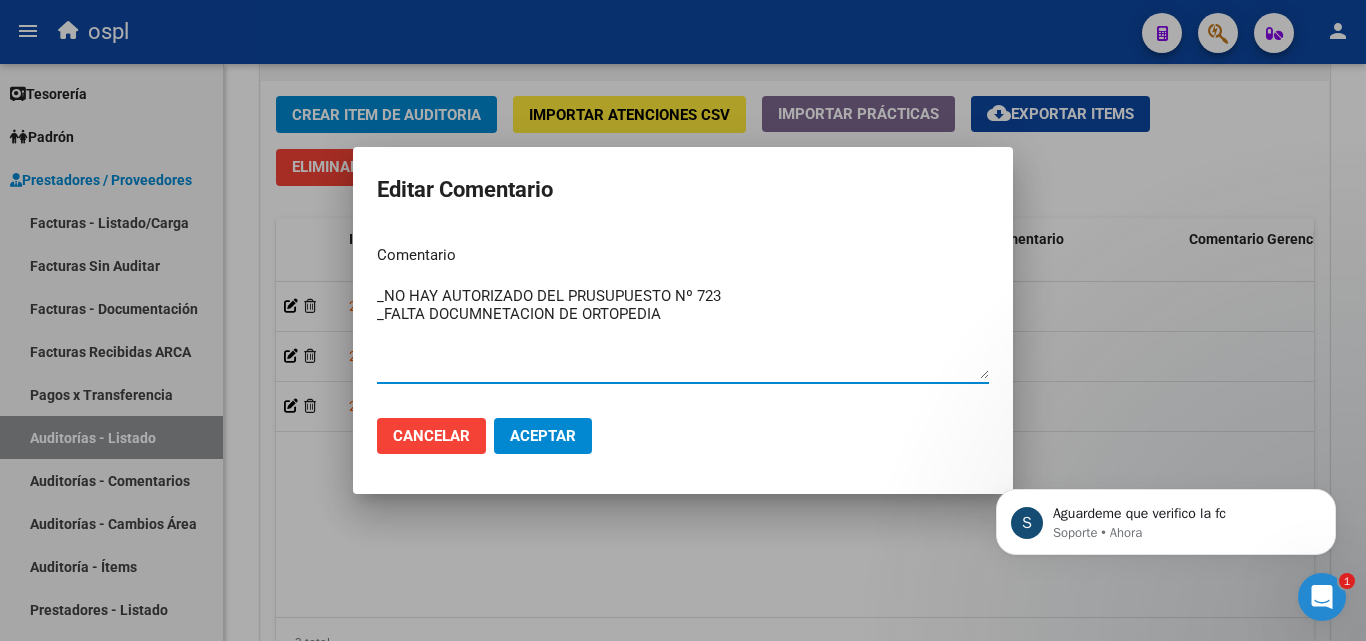 click on "_NO HAY AUTORIZADO DEL PRUSUPUESTO Nº 723
_FALTA DOCUMNETACION DE ORTOPEDIA" at bounding box center [683, 332] 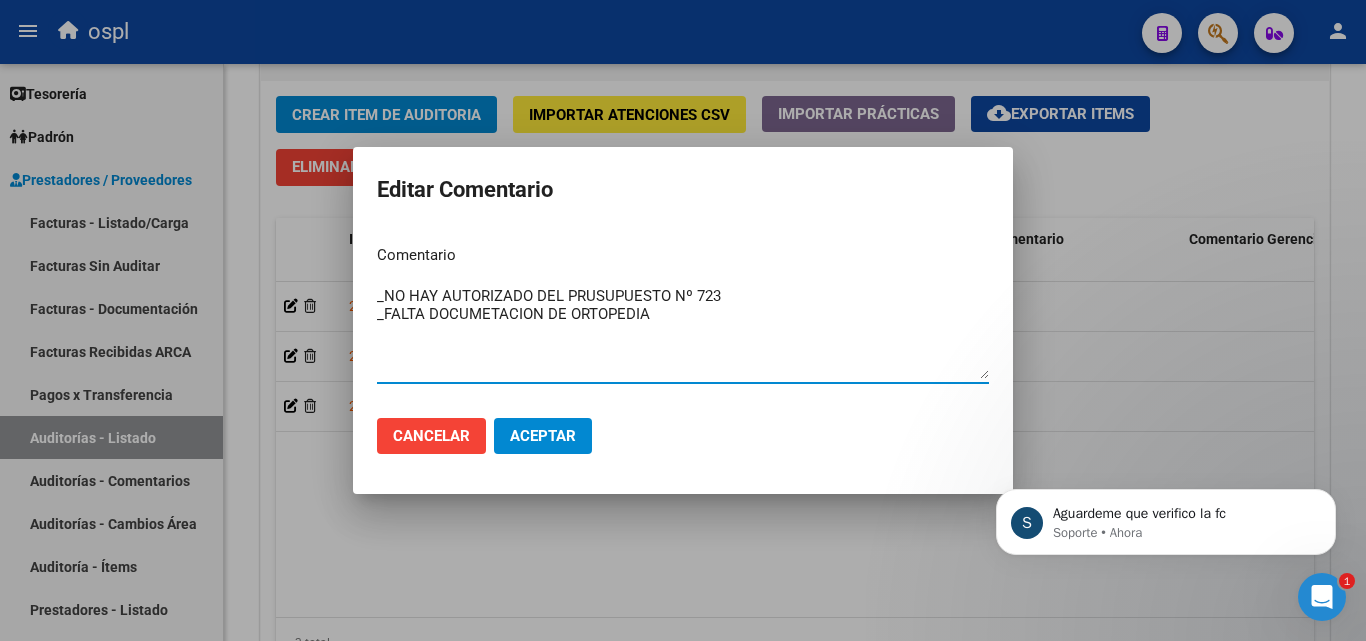 click on "_NO HAY AUTORIZADO DEL PRUSUPUESTO Nº 723
_FALTA DOCUMETACION DE ORTOPEDIA" at bounding box center [683, 332] 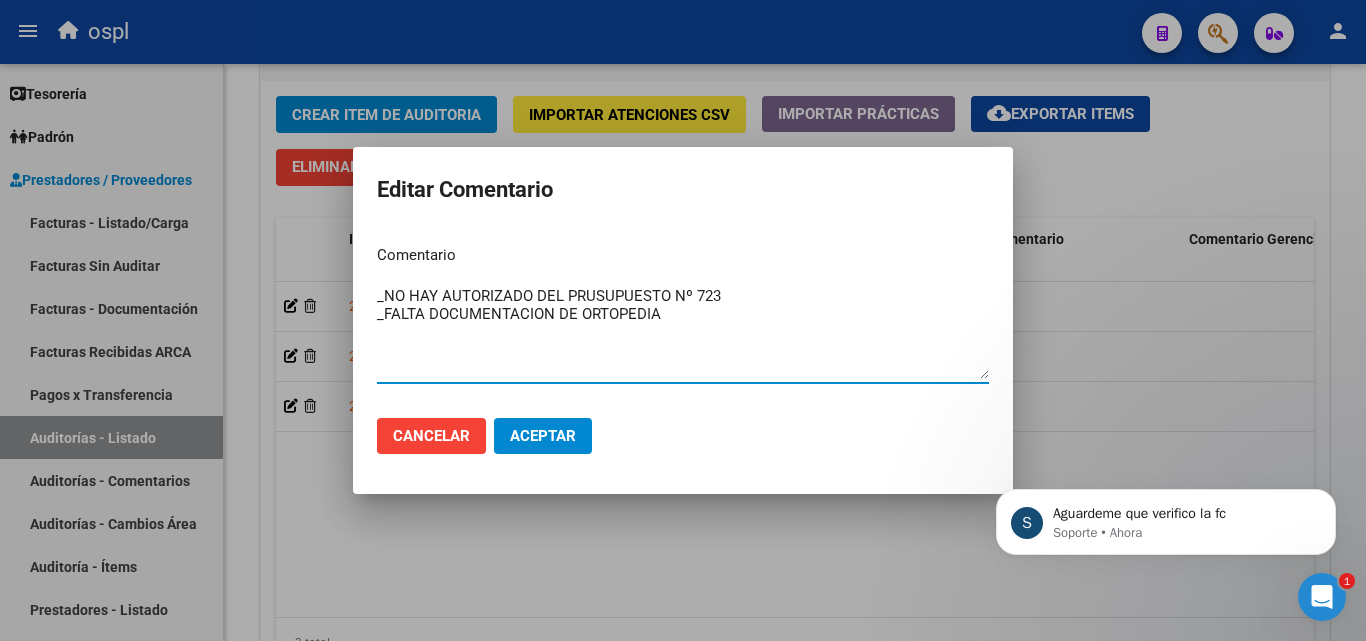 click on "_NO HAY AUTORIZADO DEL PRUSUPUESTO Nº 723
_FALTA DOCUMENTACION DE ORTOPEDIA" at bounding box center [683, 332] 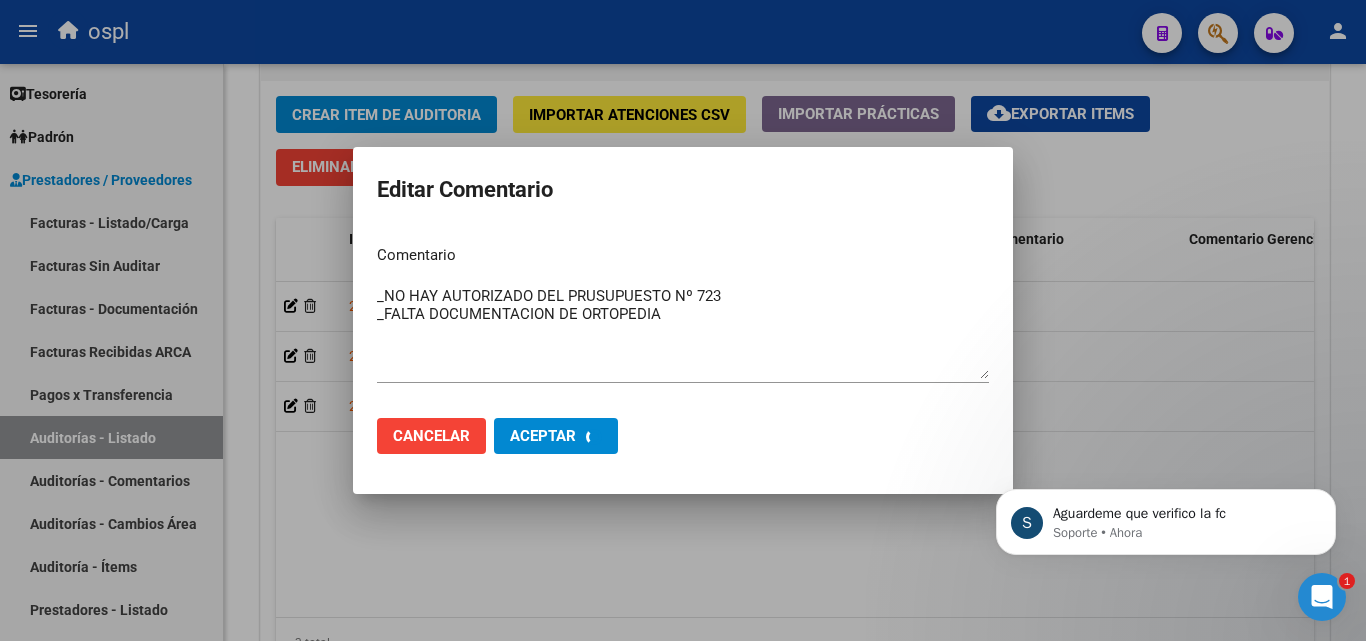 type 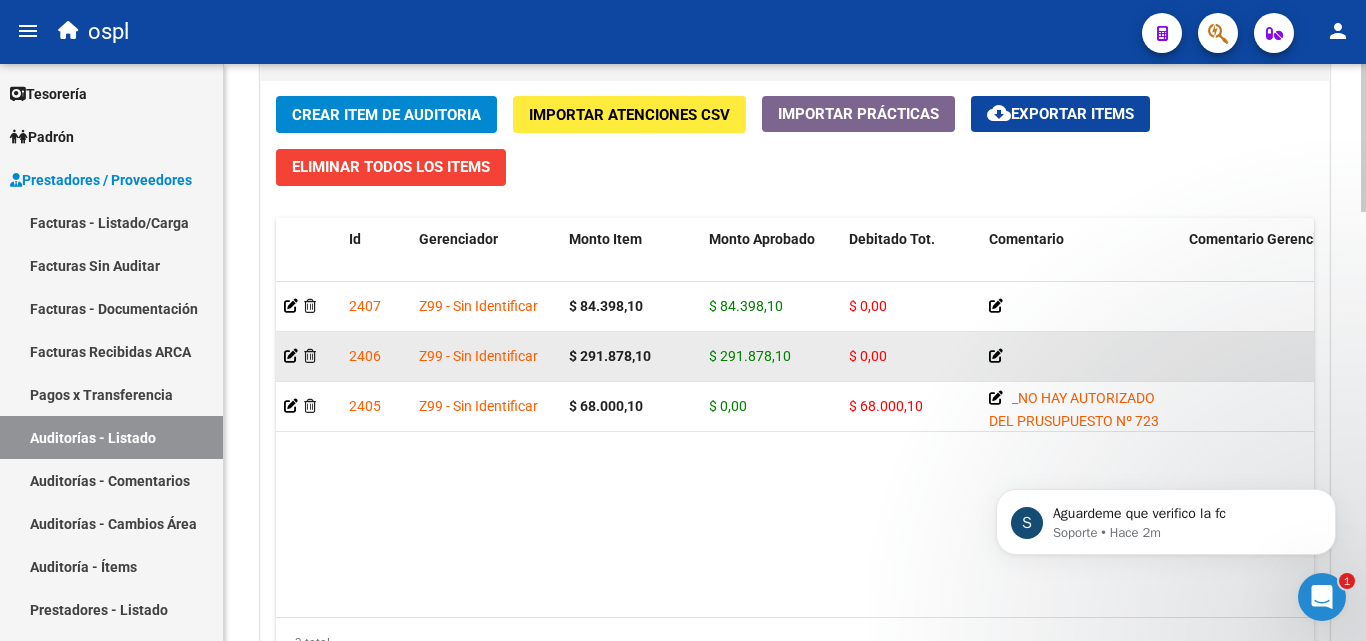 click 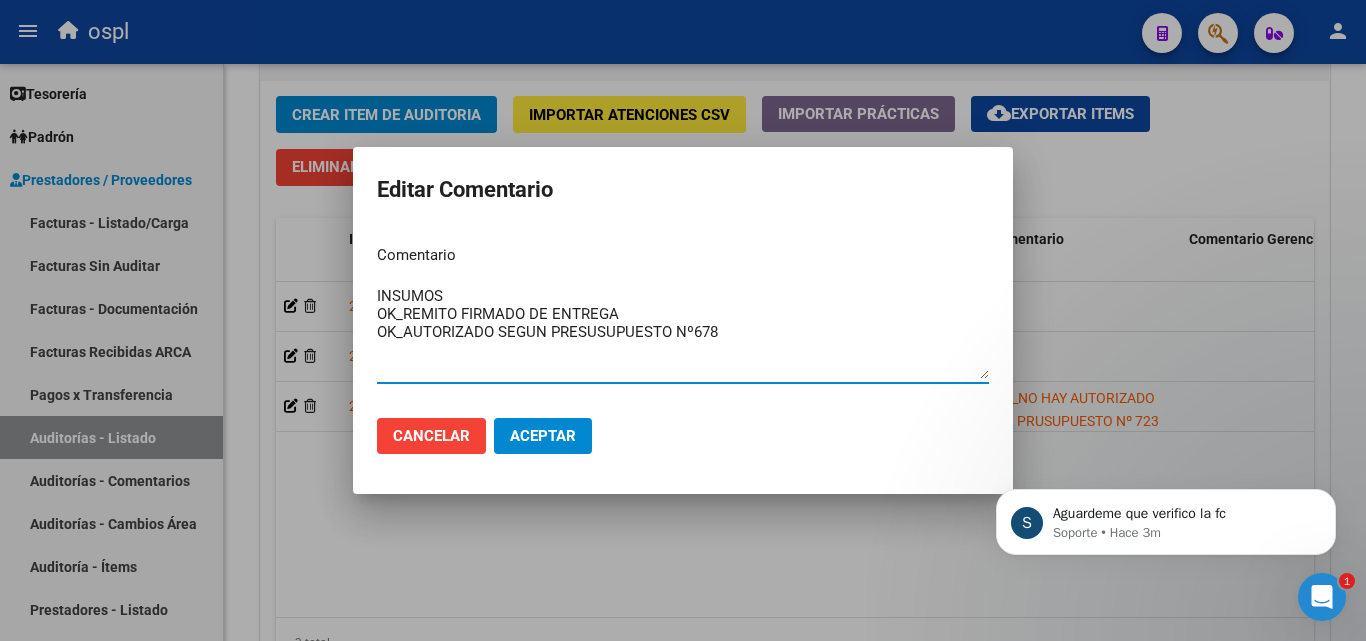 drag, startPoint x: 746, startPoint y: 334, endPoint x: 369, endPoint y: 287, distance: 379.91843 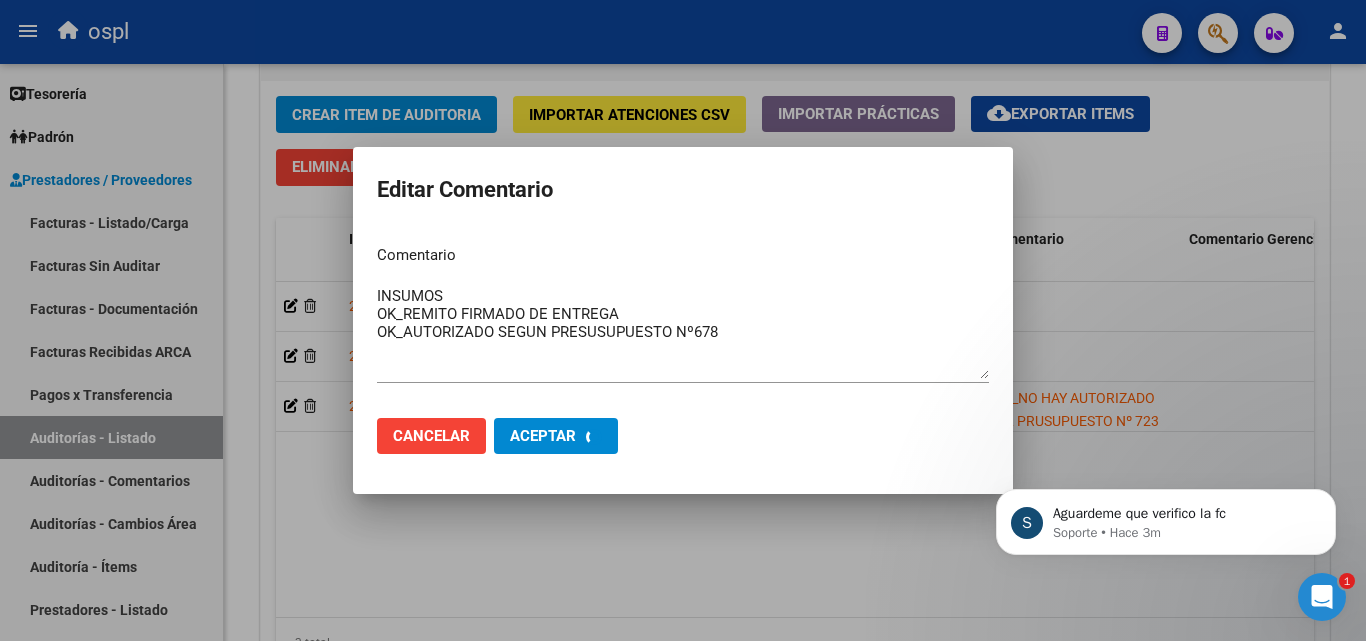 type 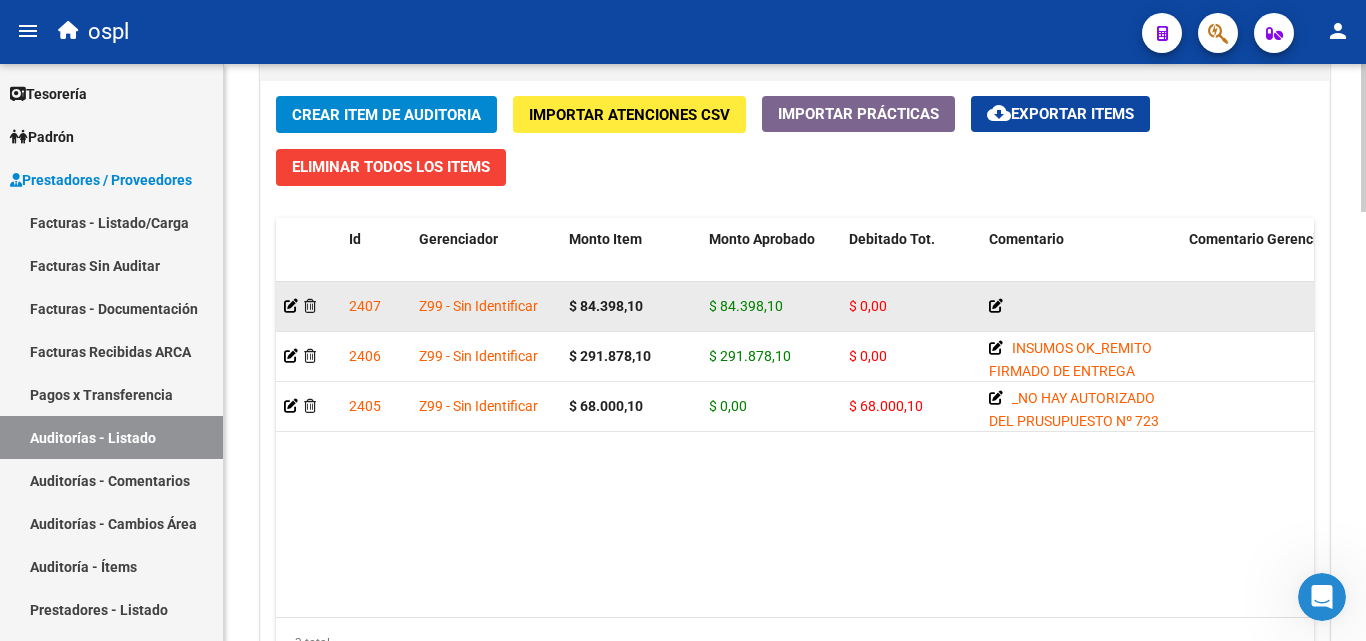 click 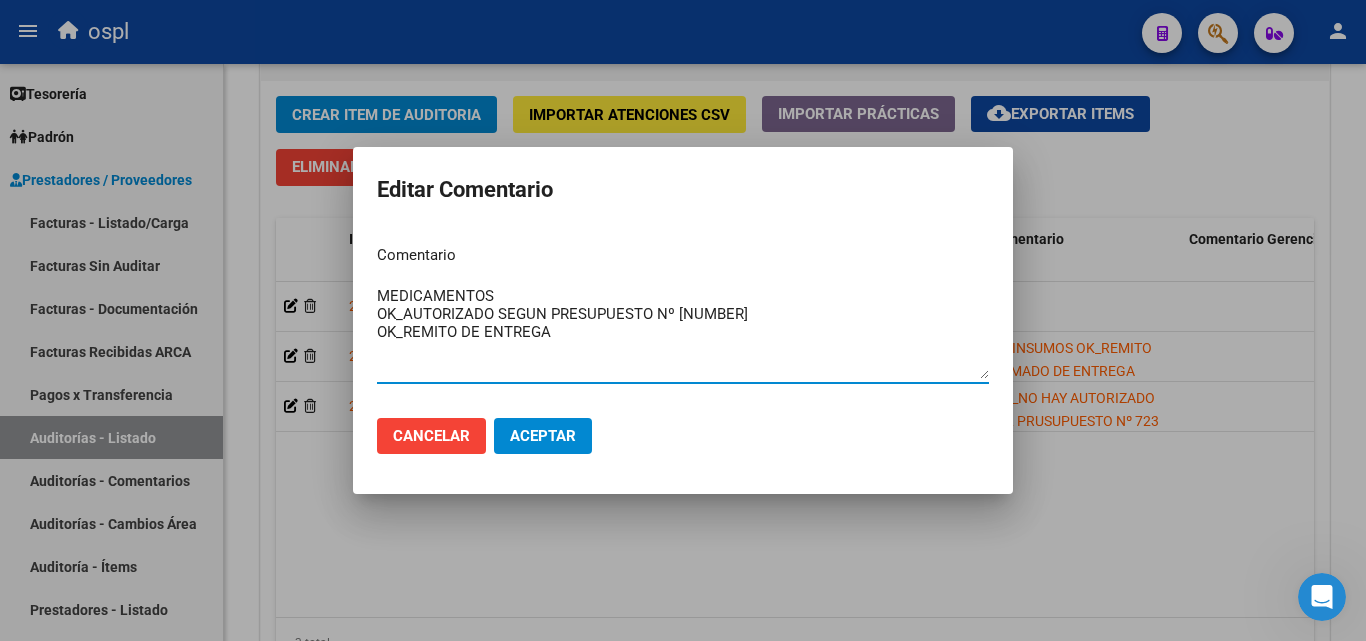 click on "MEDICAMENTOS
OK_AUTORIZADO SEGUN PRESUPUESTO Nº 678
OK_REMITO DE ENTREGA" at bounding box center [683, 332] 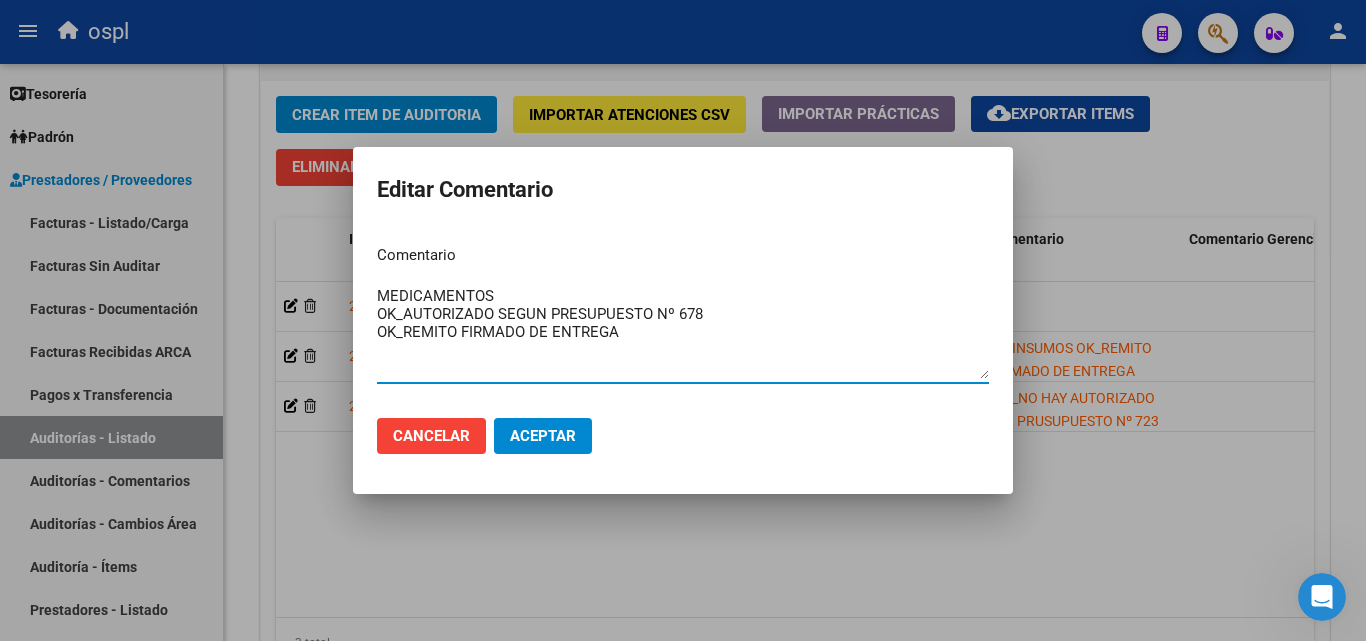 type on "MEDICAMENTOS
OK_AUTORIZADO SEGUN PRESUPUESTO Nº 678
OK_REMITO FIRMADO DE ENTREGA" 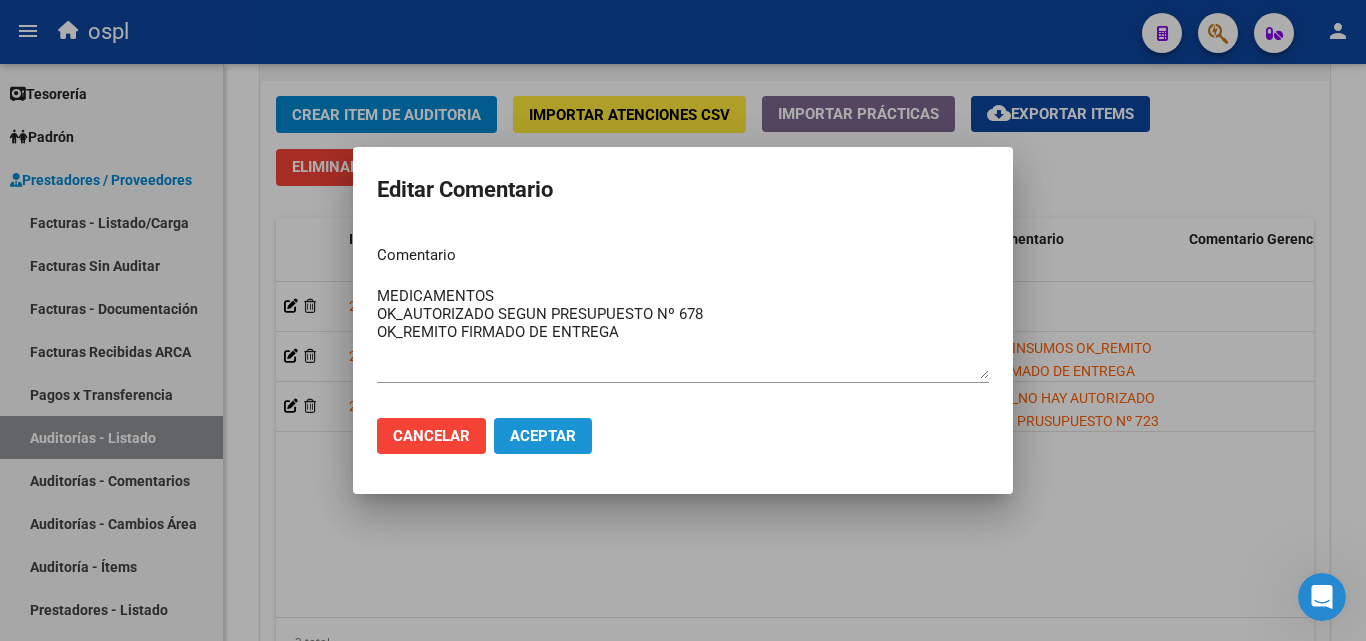 click on "Aceptar" 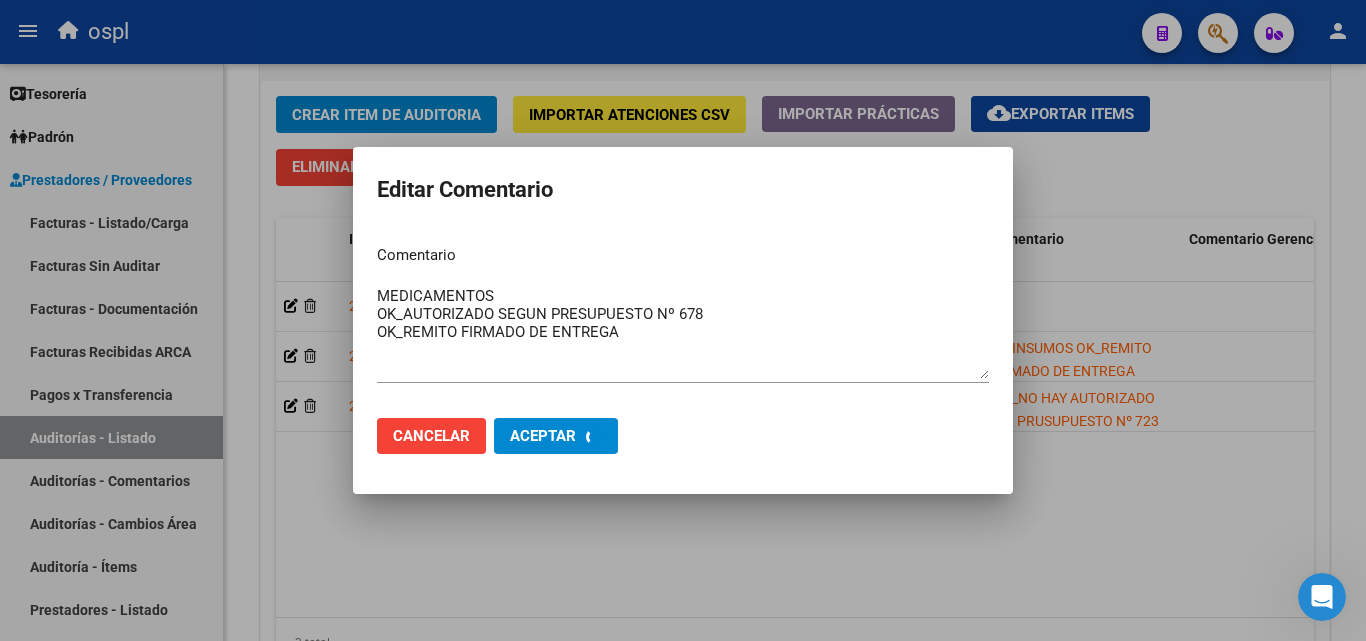 type 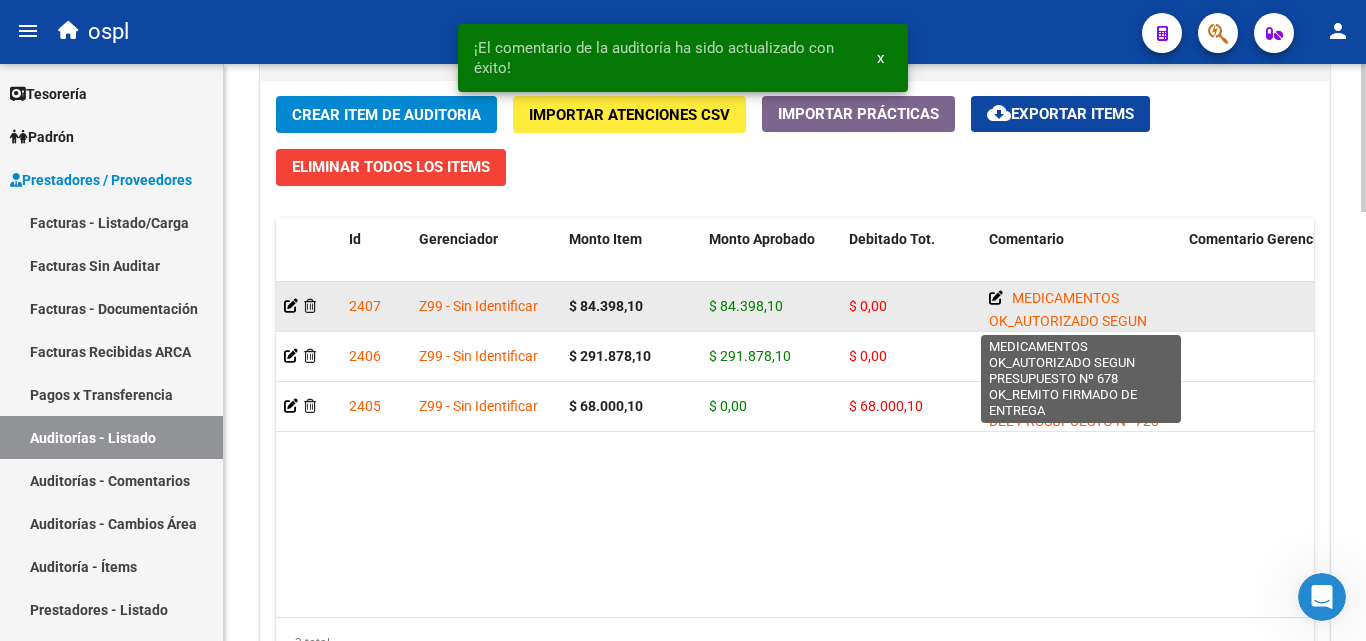 click 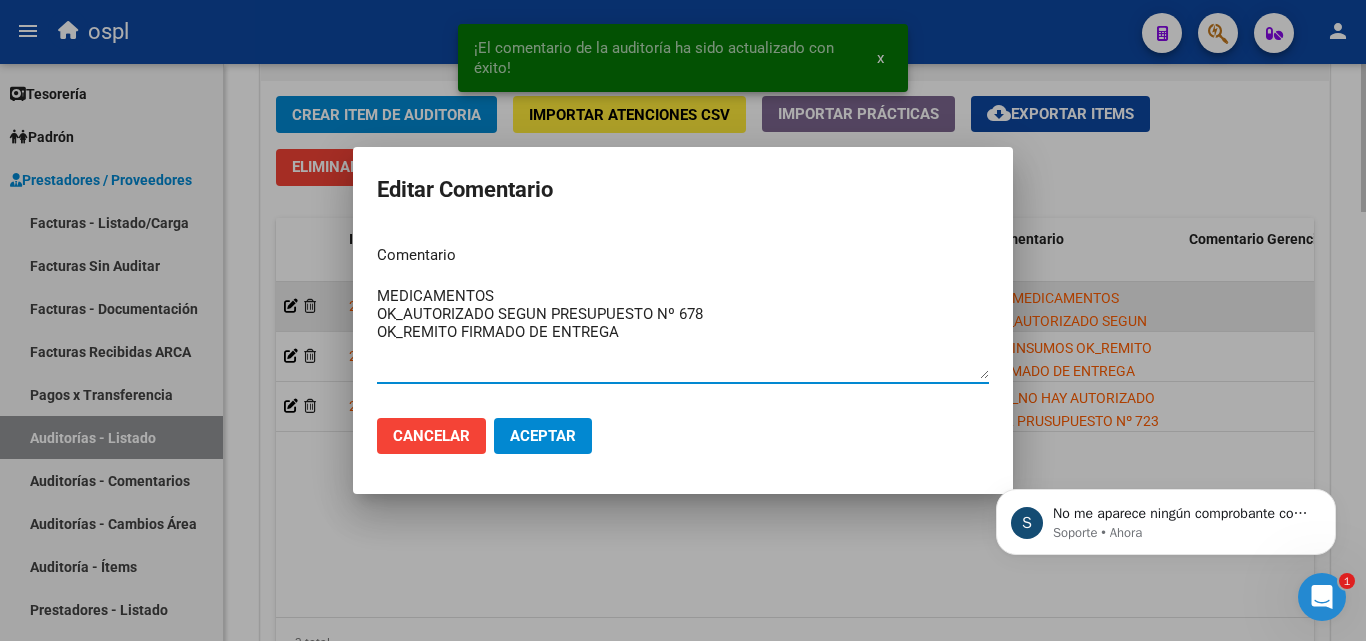 scroll, scrollTop: 0, scrollLeft: 0, axis: both 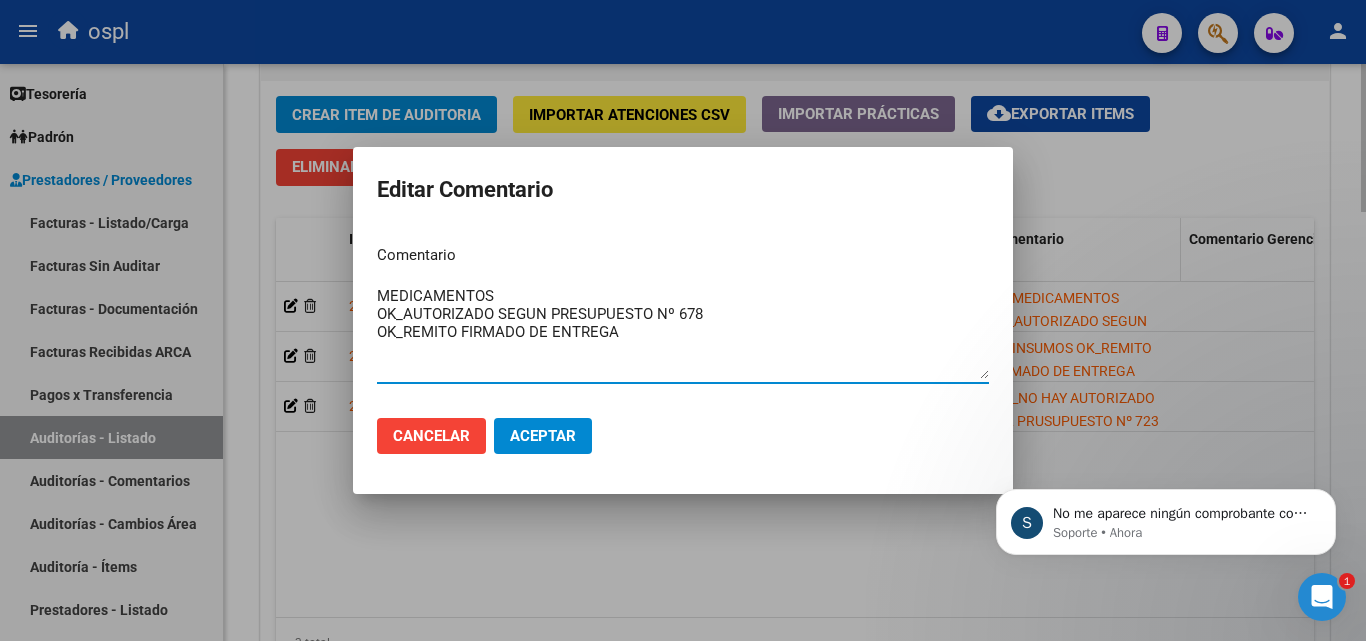 click at bounding box center [683, 320] 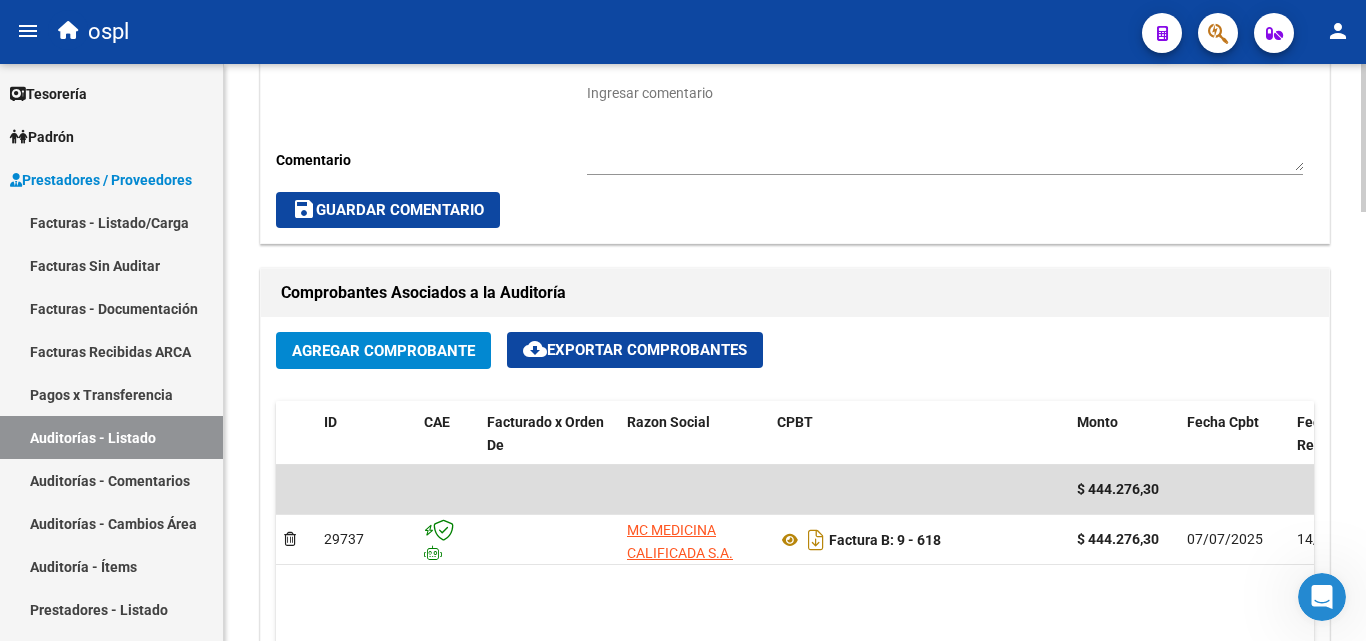 scroll, scrollTop: 577, scrollLeft: 0, axis: vertical 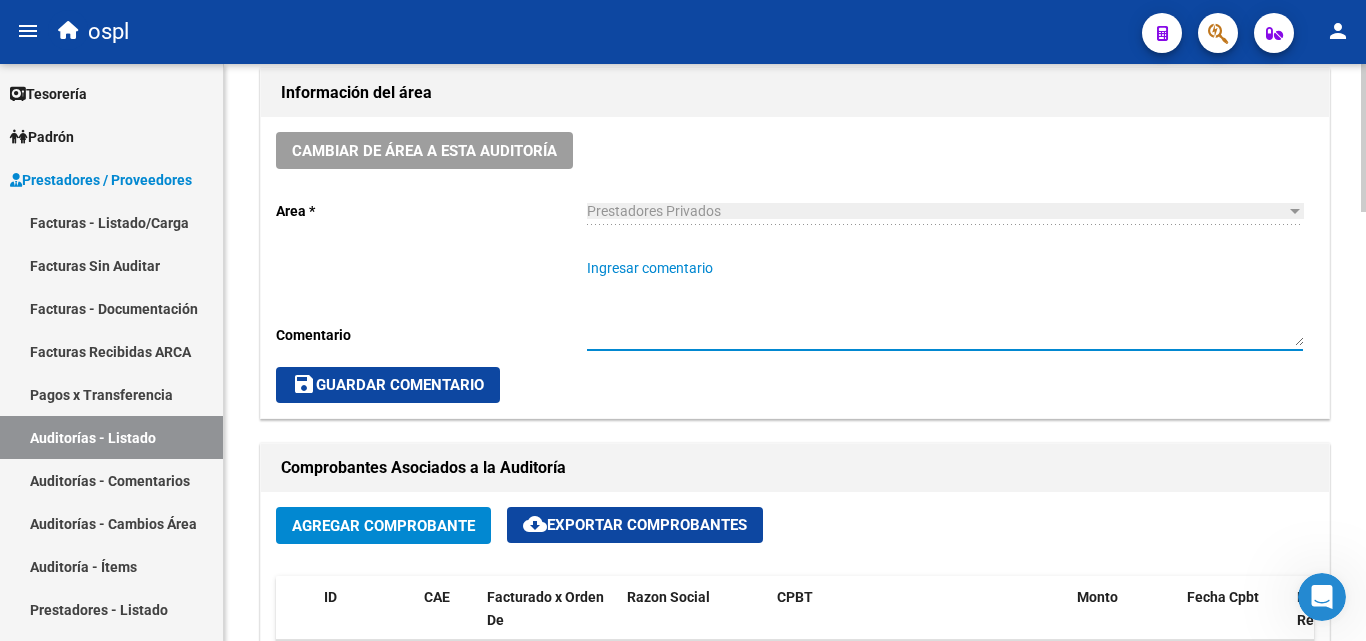 click on "Ingresar comentario" at bounding box center [945, 302] 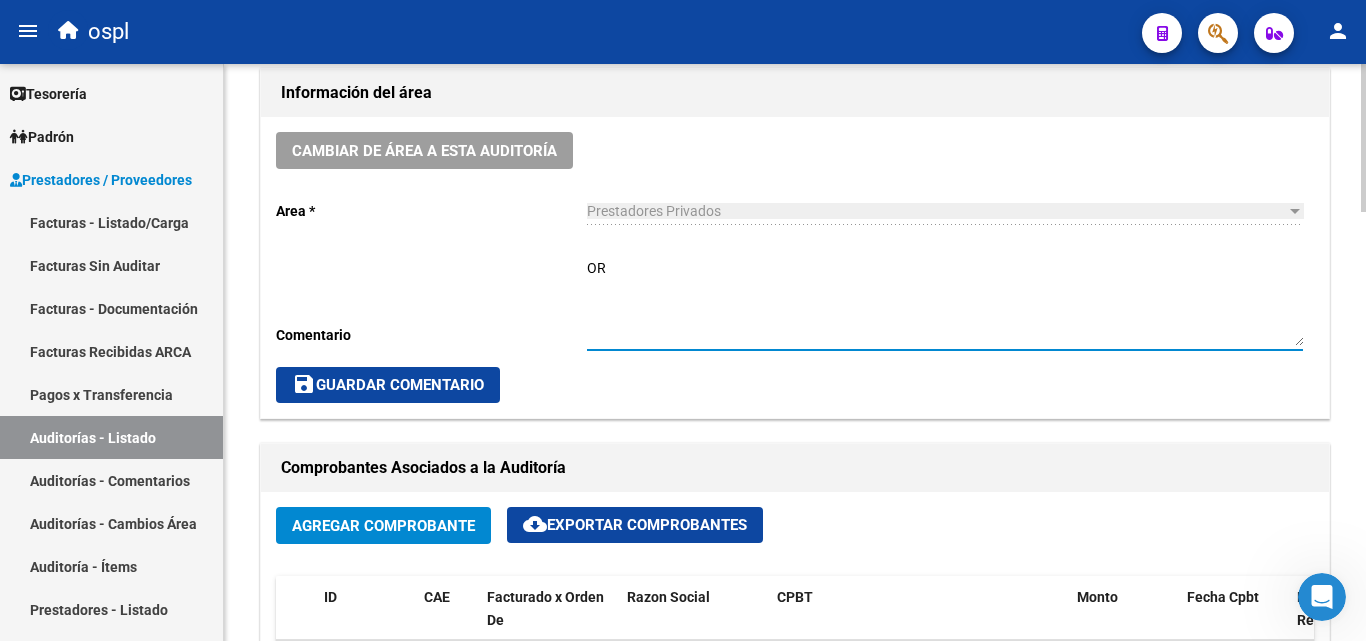 type on "O" 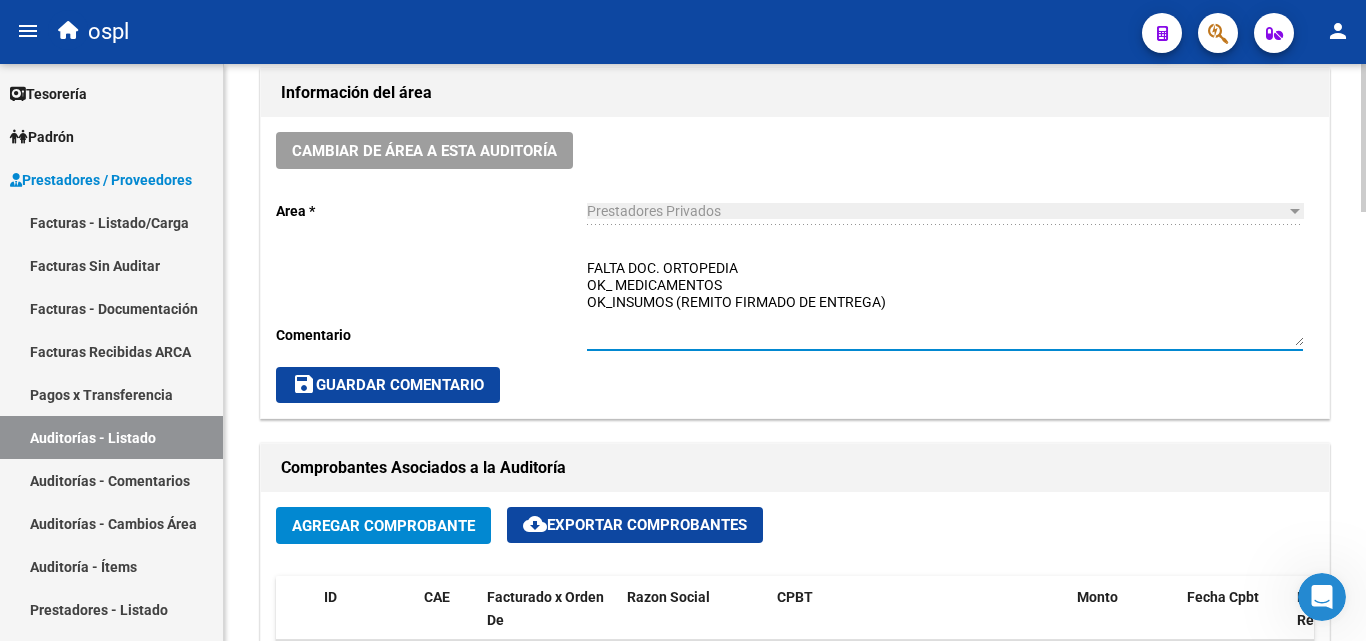 click on "FALTA DOC. ORTOPEDIA
OK_ MEDICAMENTOS
OK_INSUMOS (REMITO FIRMADO DE ENTREGA)" at bounding box center [945, 302] 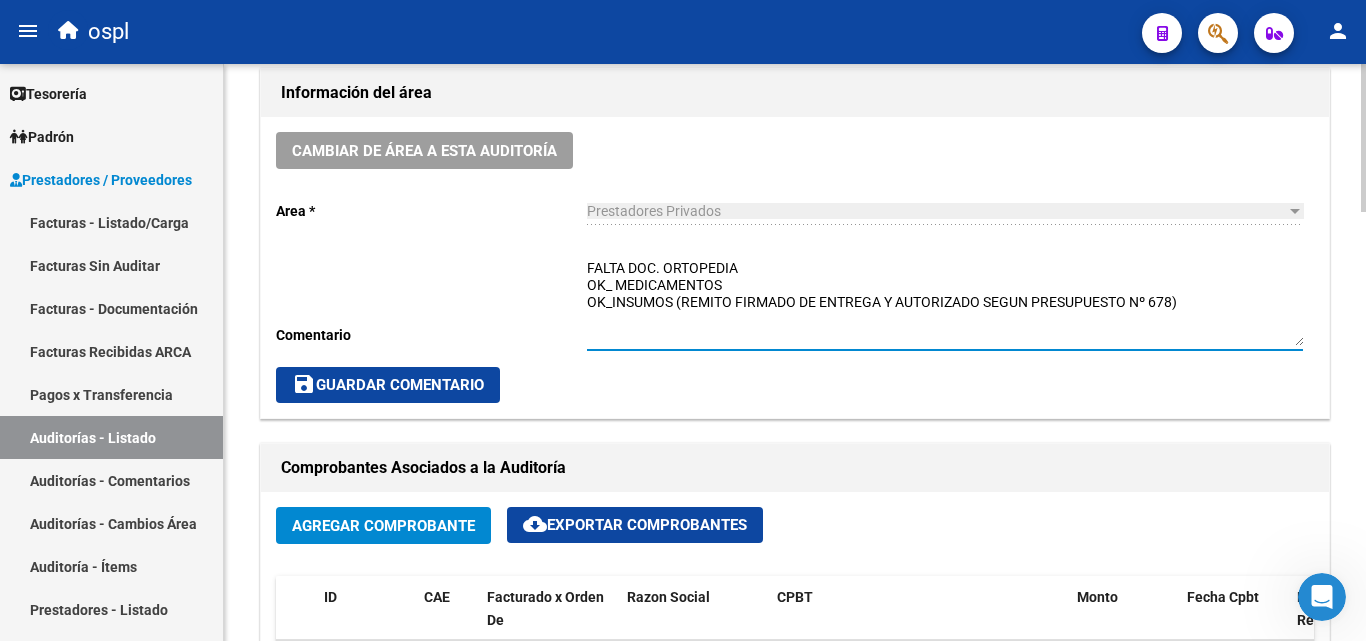 click on "FALTA DOC. ORTOPEDIA
OK_ MEDICAMENTOS
OK_INSUMOS (REMITO FIRMADO DE ENTREGA Y AUTORIZADO SEGUN PRESUPUESTO Nº 678)" at bounding box center (945, 302) 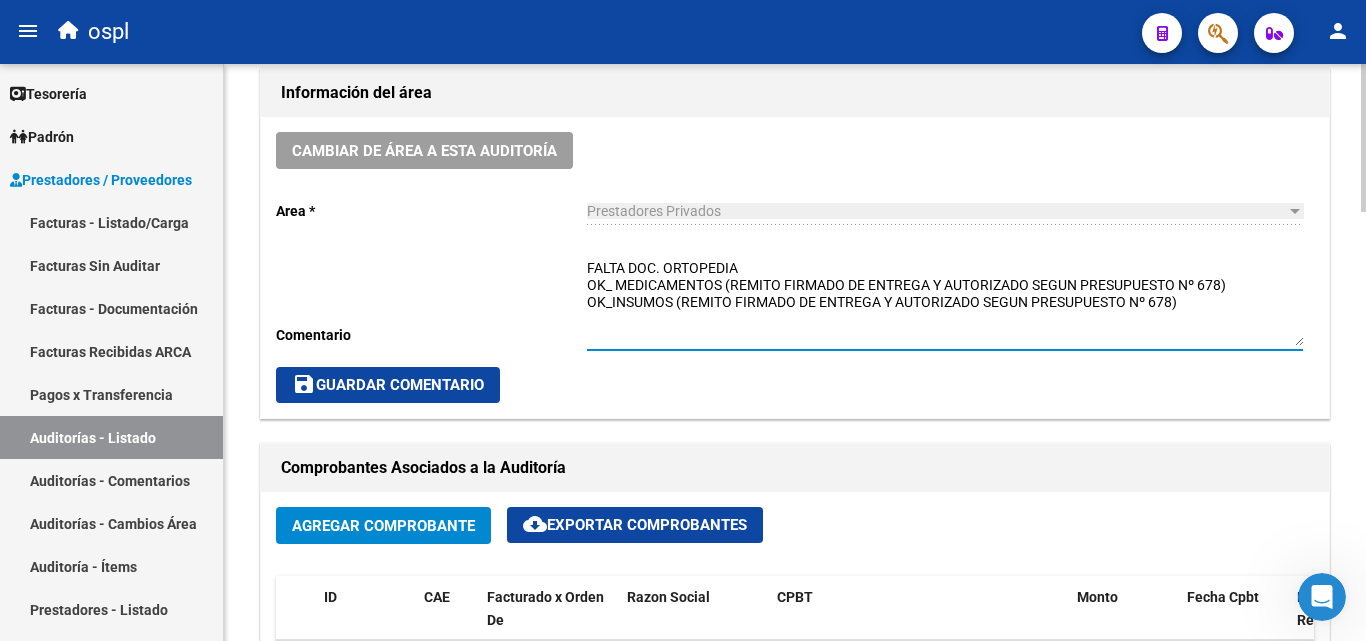 click on "FALTA DOC. ORTOPEDIA
OK_ MEDICAMENTOS (REMITO FIRMADO DE ENTREGA Y AUTORIZADO SEGUN PRESUPUESTO Nº 678)
OK_INSUMOS (REMITO FIRMADO DE ENTREGA Y AUTORIZADO SEGUN PRESUPUESTO Nº 678)" at bounding box center [945, 302] 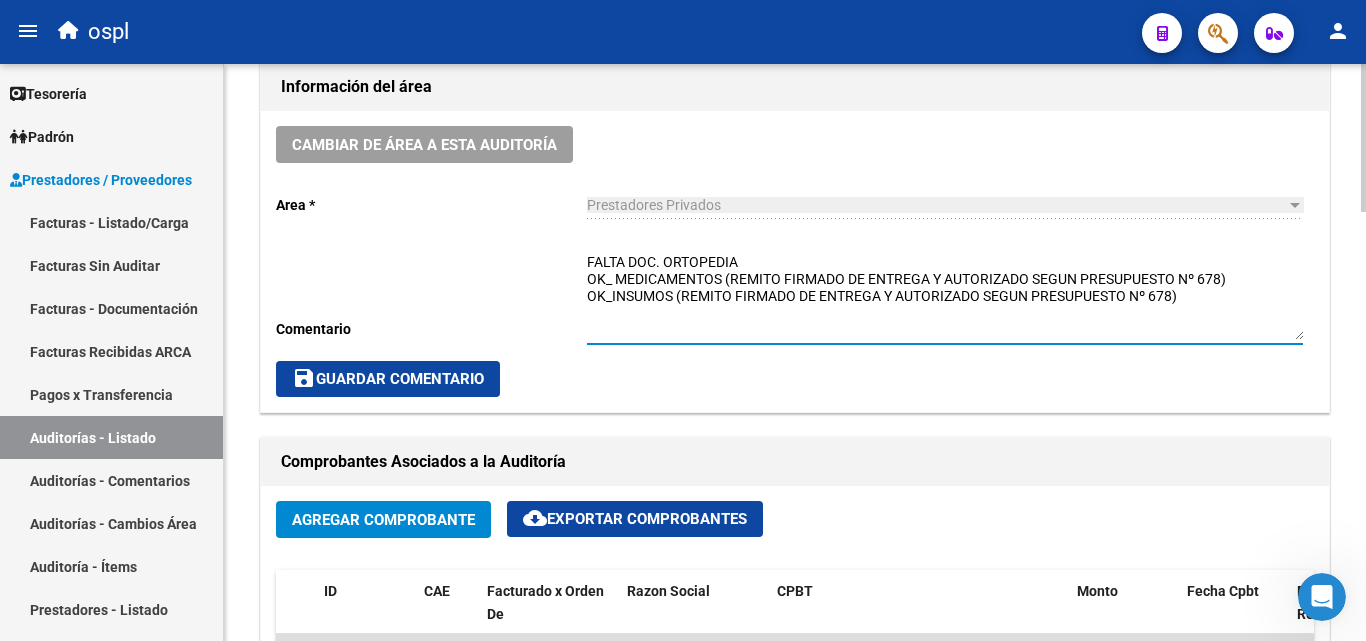 scroll, scrollTop: 577, scrollLeft: 0, axis: vertical 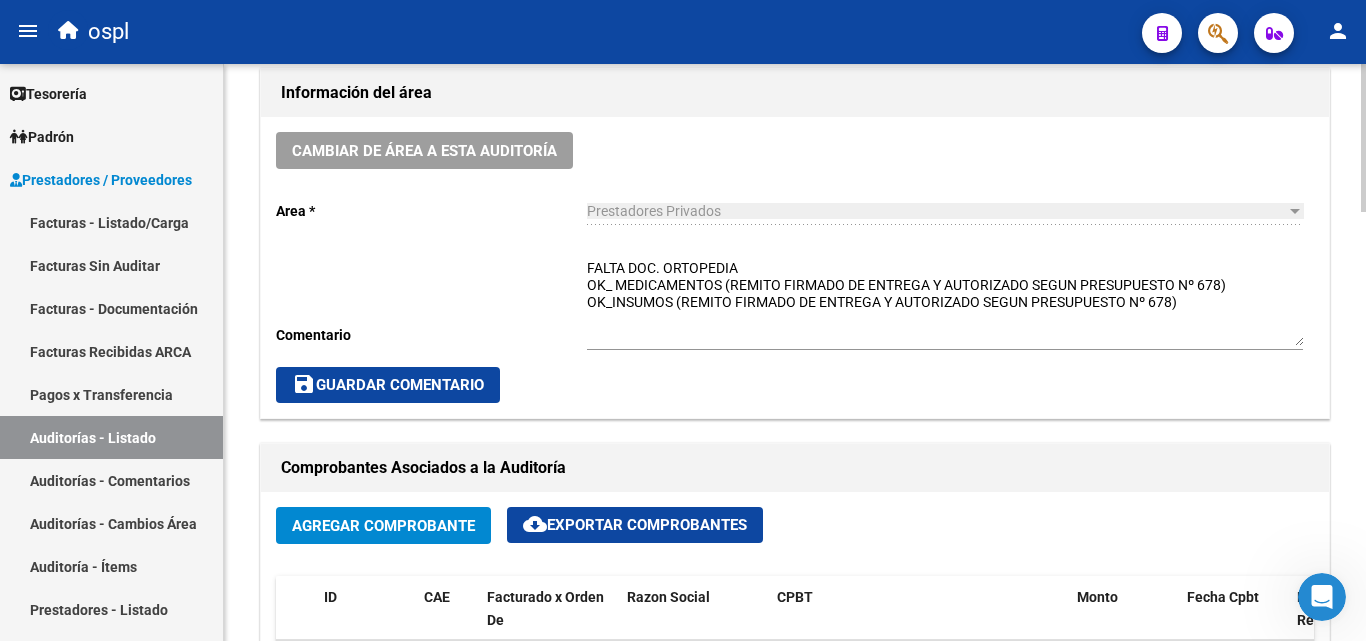 click on "FALTA DOC. ORTOPEDIA
OK_ MEDICAMENTOS (REMITO FIRMADO DE ENTREGA Y AUTORIZADO SEGUN PRESUPUESTO Nº 678)
OK_INSUMOS (REMITO FIRMADO DE ENTREGA Y AUTORIZADO SEGUN PRESUPUESTO Nº 678) Ingresar comentario" 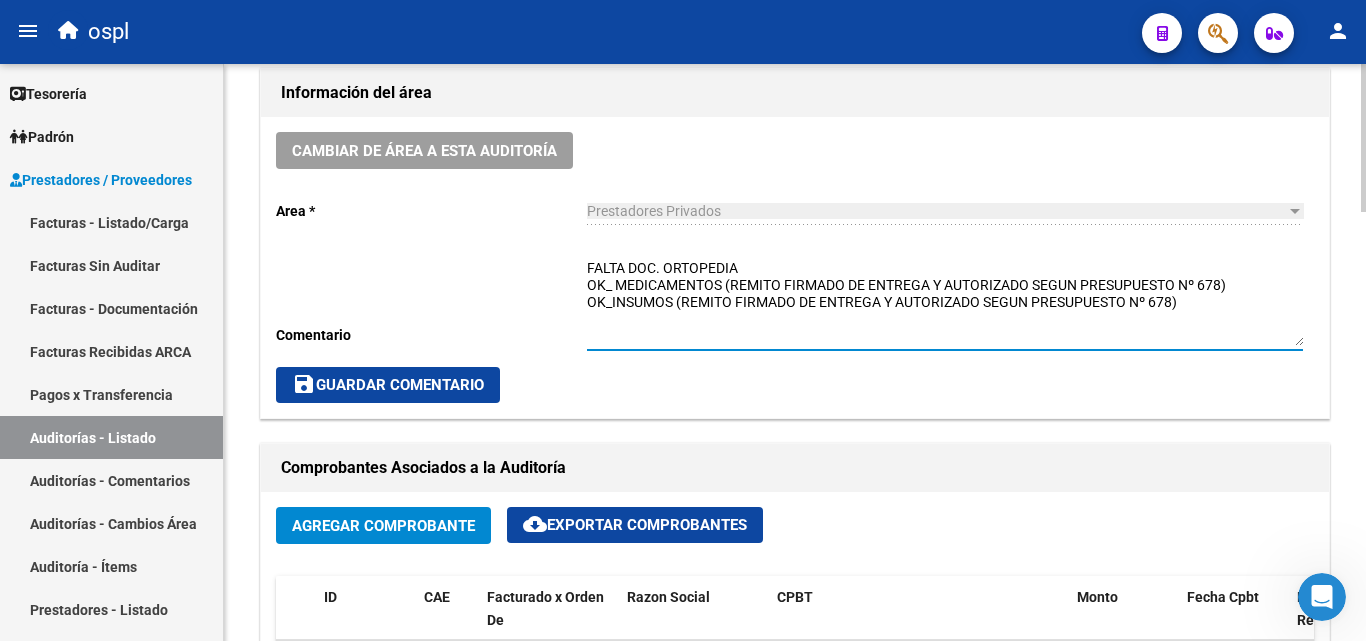 click on "FALTA DOC. ORTOPEDIA
OK_ MEDICAMENTOS (REMITO FIRMADO DE ENTREGA Y AUTORIZADO SEGUN PRESUPUESTO Nº 678)
OK_INSUMOS (REMITO FIRMADO DE ENTREGA Y AUTORIZADO SEGUN PRESUPUESTO Nº 678)" at bounding box center (945, 302) 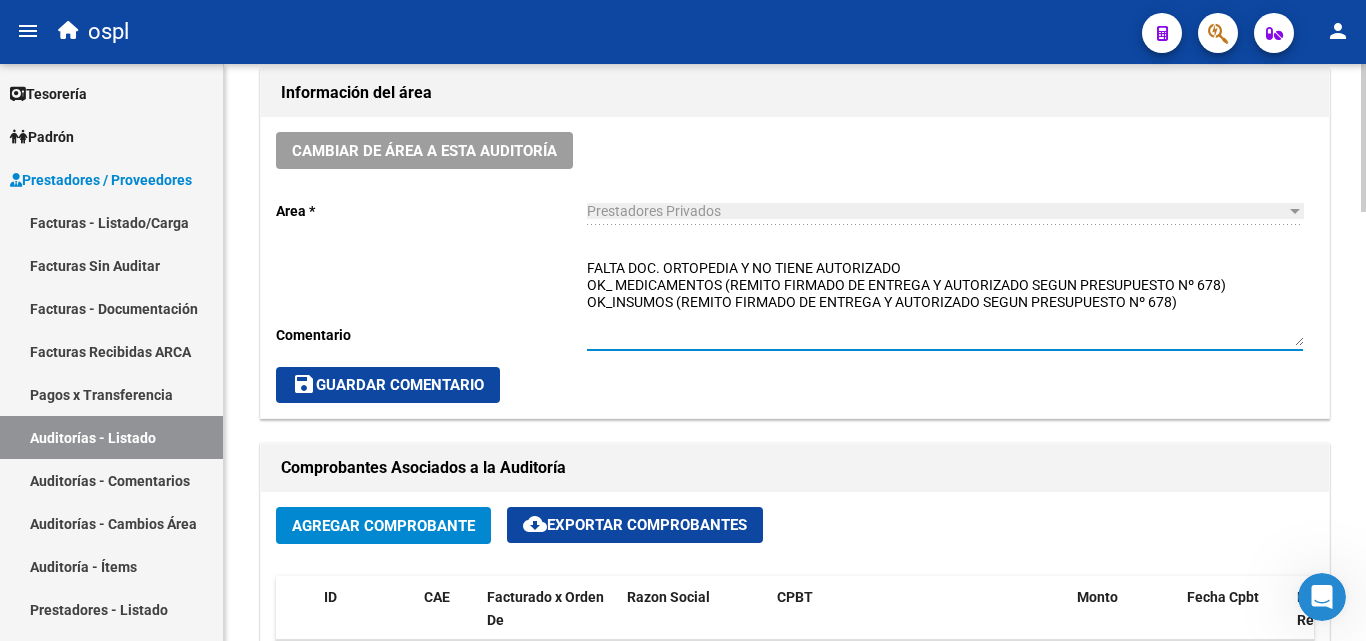 type on "FALTA DOC. ORTOPEDIA Y NO TIENE AUTORIZADO
OK_ MEDICAMENTOS (REMITO FIRMADO DE ENTREGA Y AUTORIZADO SEGUN PRESUPUESTO Nº 678)
OK_INSUMOS (REMITO FIRMADO DE ENTREGA Y AUTORIZADO SEGUN PRESUPUESTO Nº 678)" 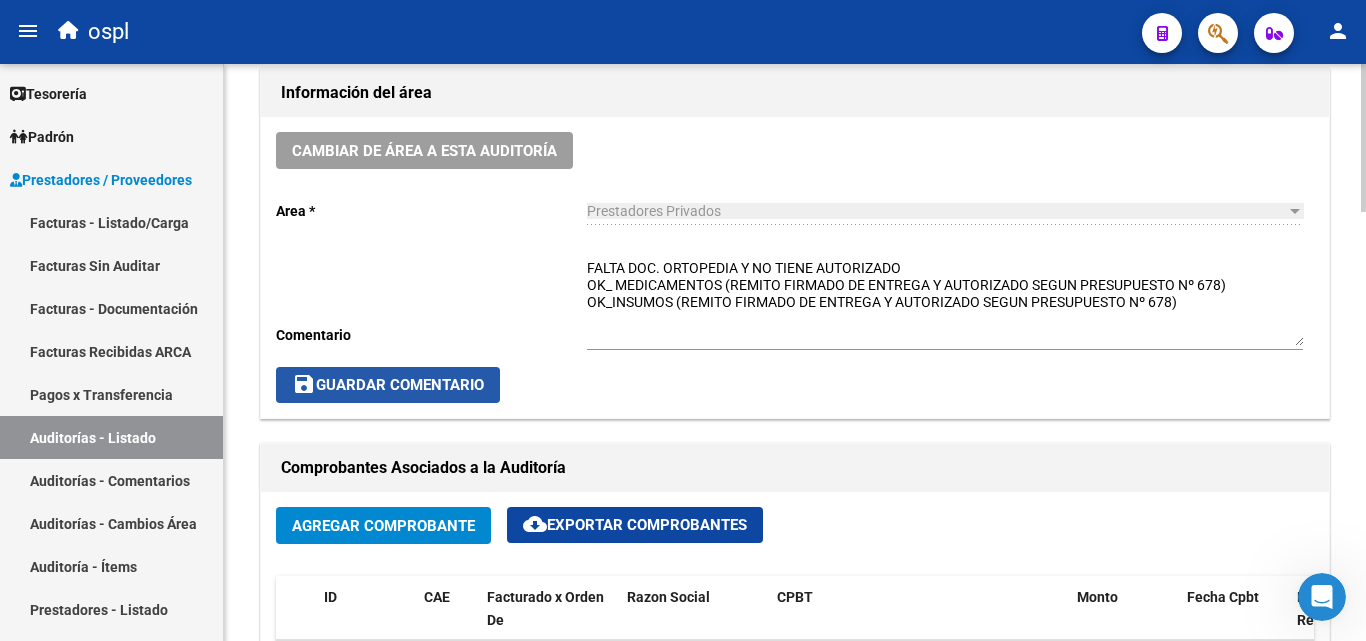 click on "save  Guardar Comentario" 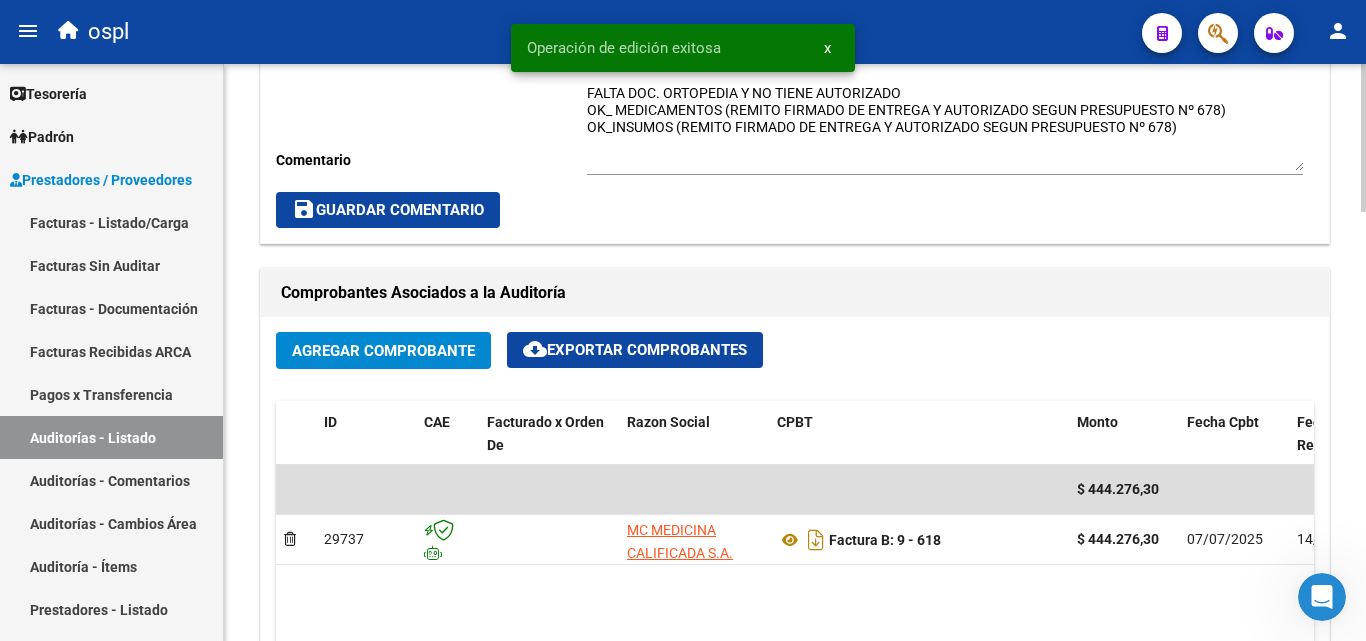 scroll, scrollTop: 777, scrollLeft: 0, axis: vertical 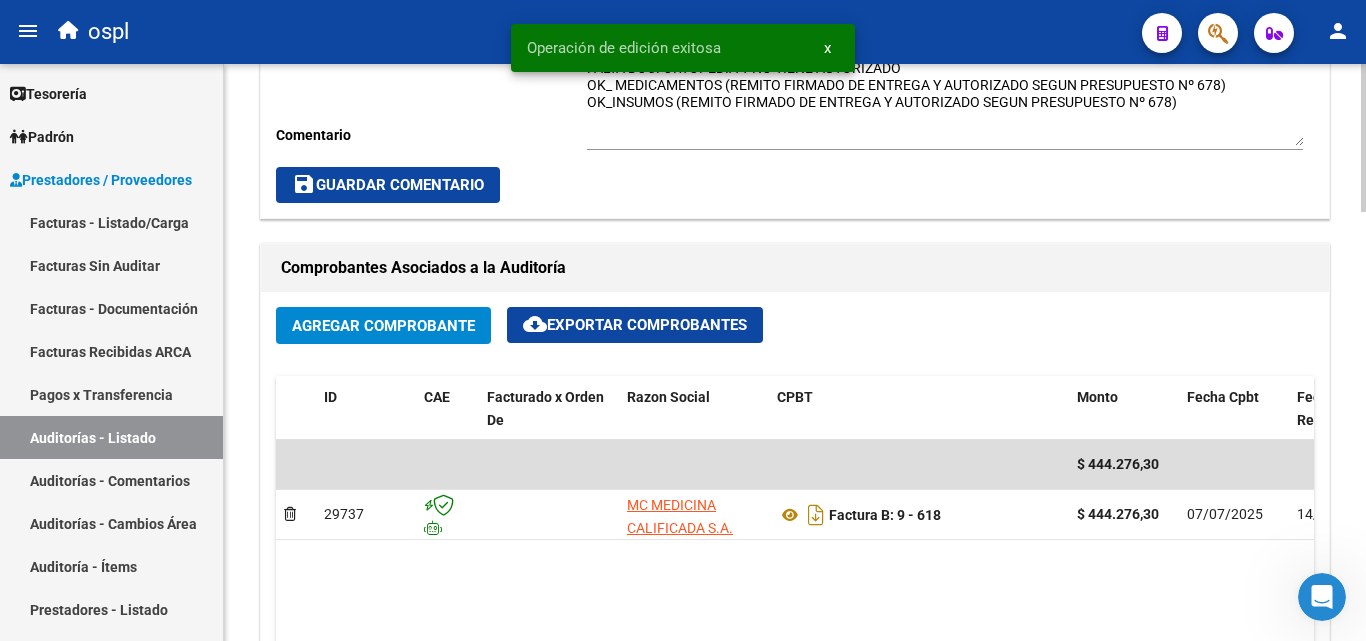 click on "save  Guardar Comentario" 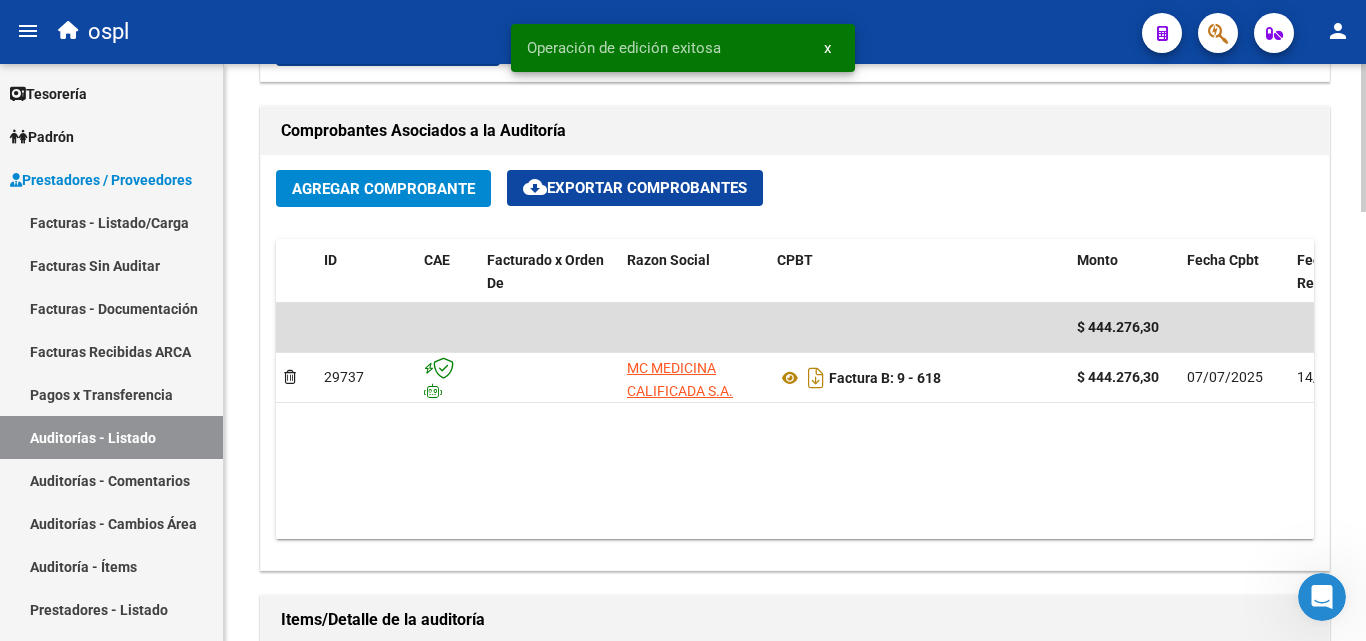 scroll, scrollTop: 877, scrollLeft: 0, axis: vertical 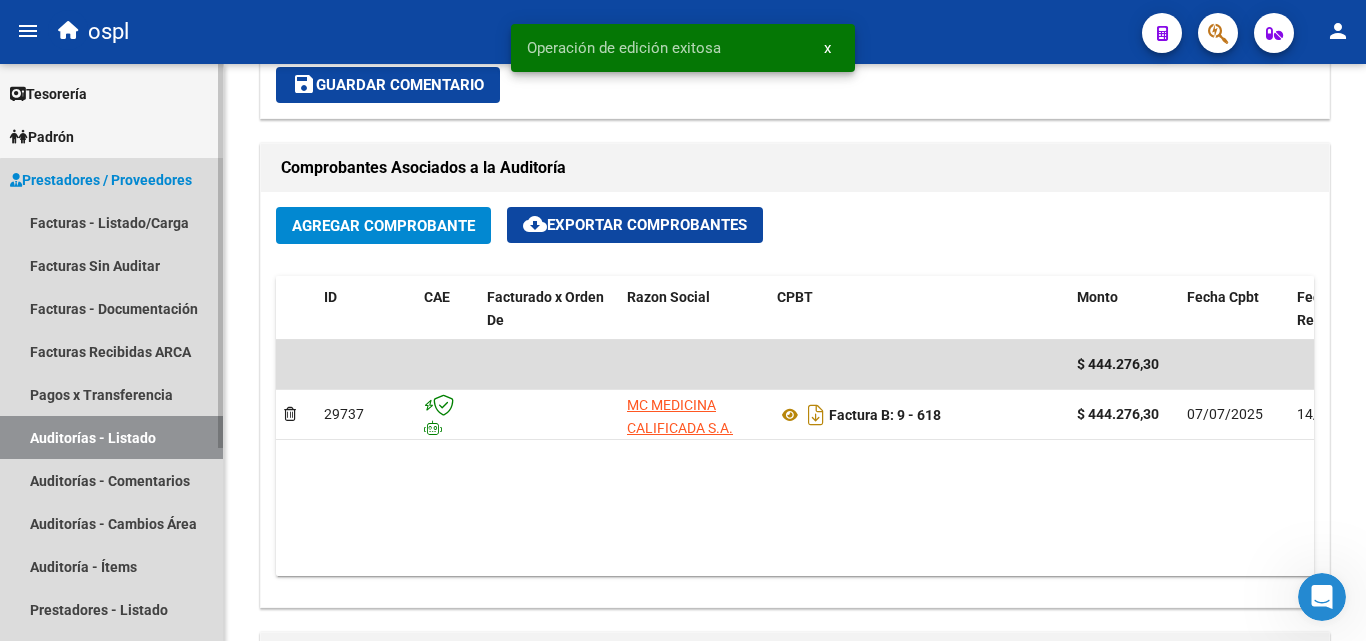 click on "Auditorías - Listado" at bounding box center (111, 437) 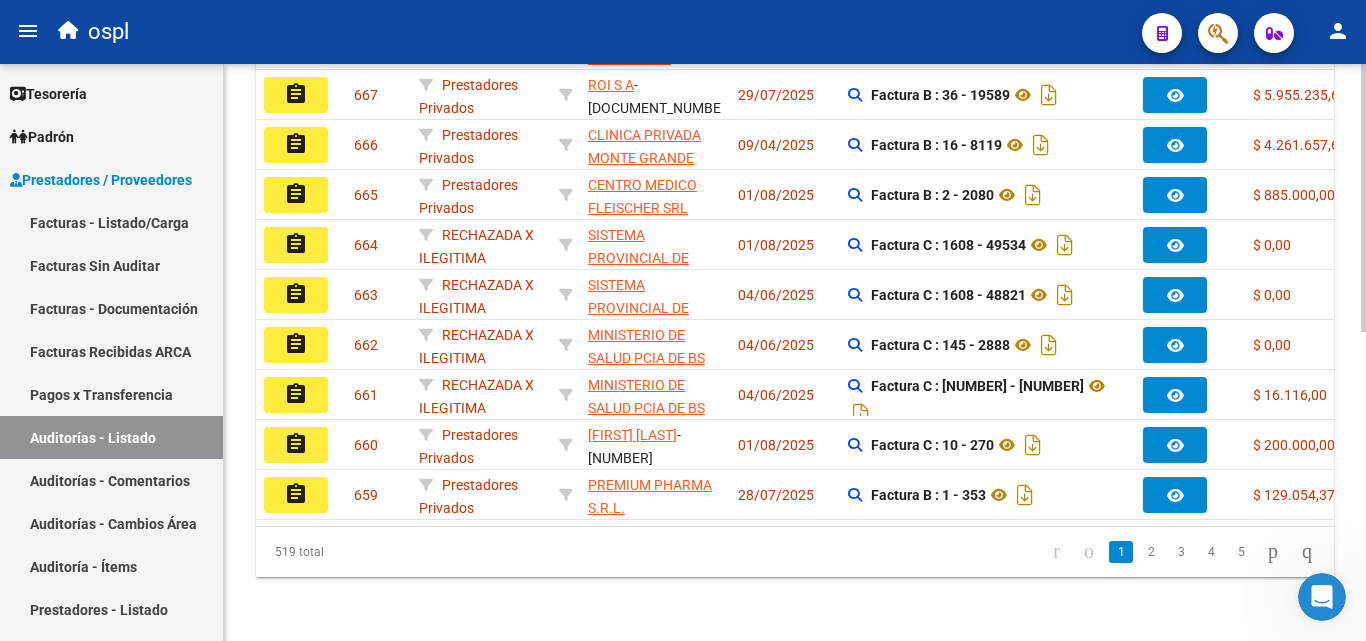 scroll, scrollTop: 163, scrollLeft: 0, axis: vertical 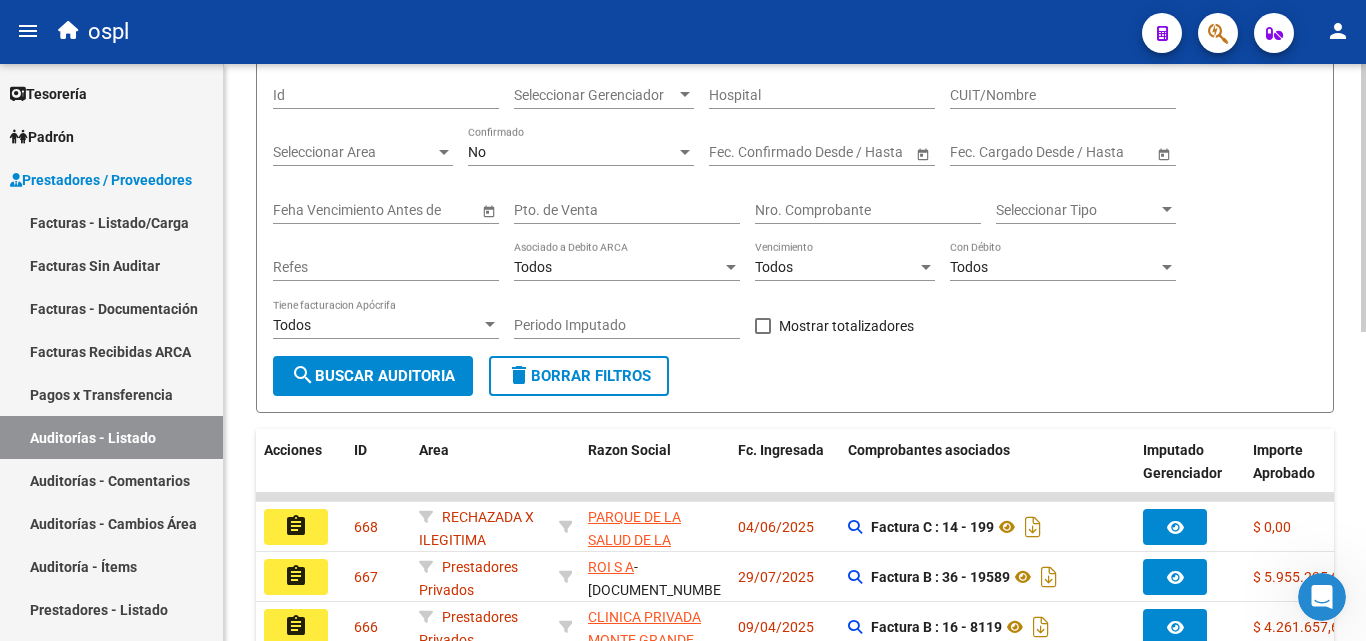 click on "Nro. Comprobante" at bounding box center (868, 210) 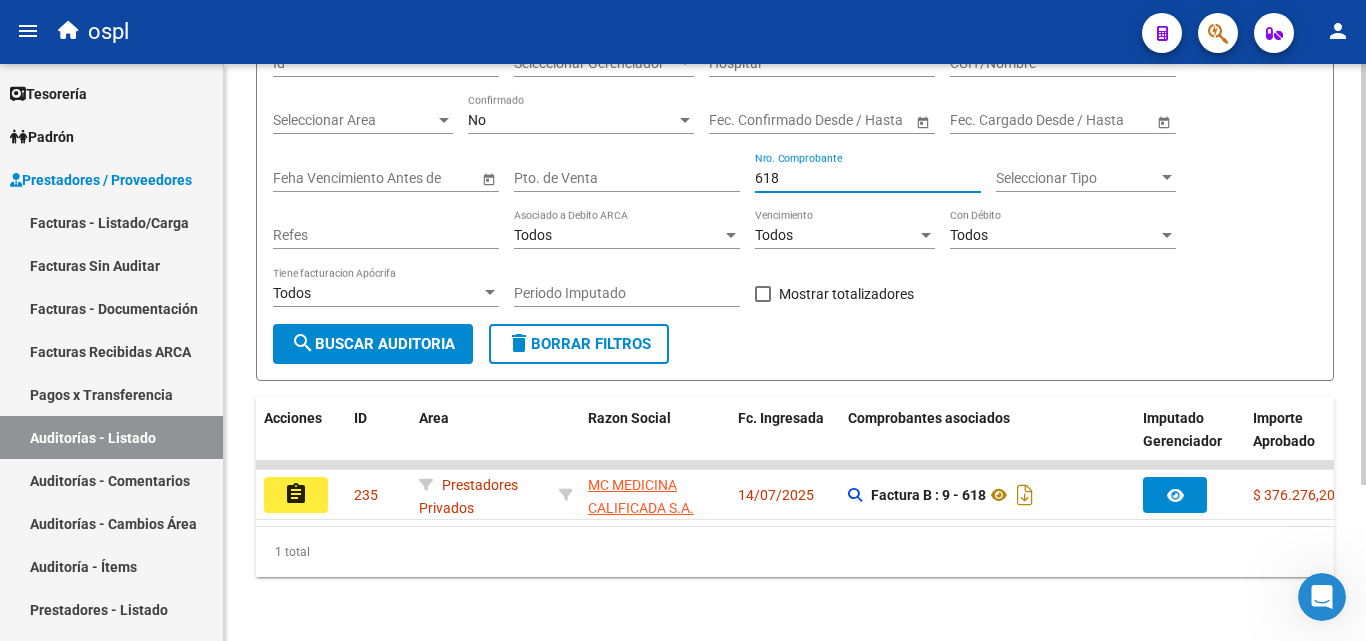 scroll, scrollTop: 213, scrollLeft: 0, axis: vertical 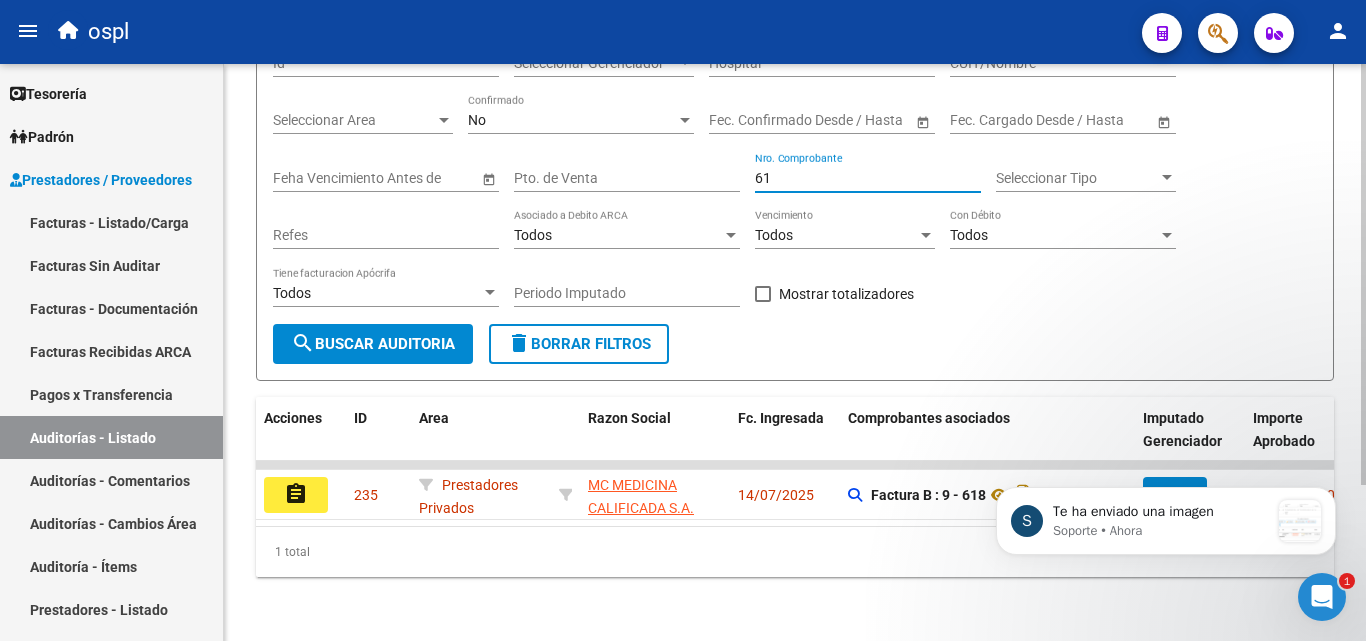 type on "6" 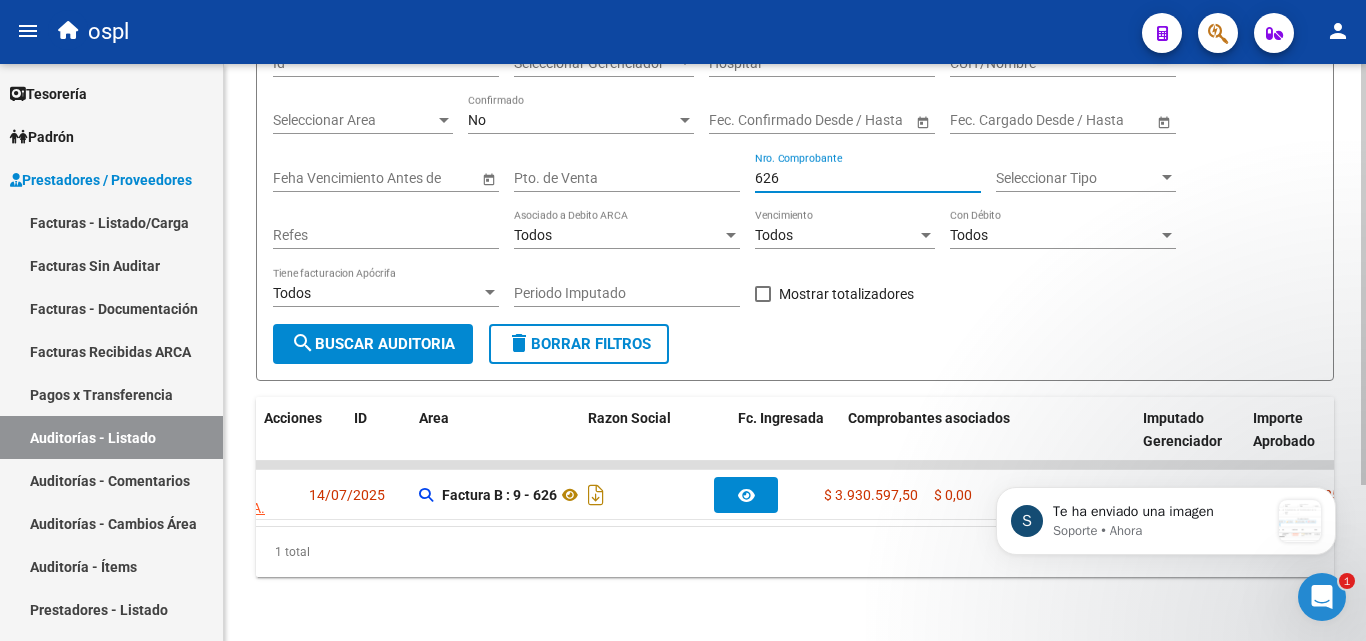 scroll, scrollTop: 0, scrollLeft: 0, axis: both 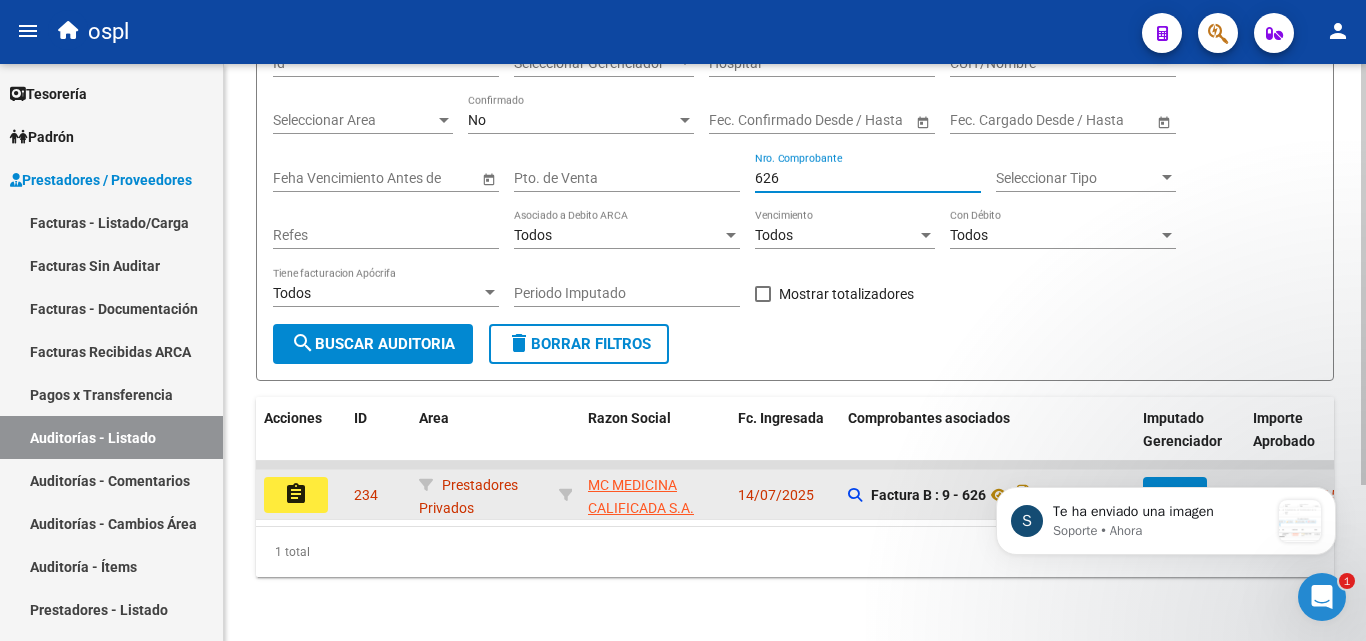 type on "626" 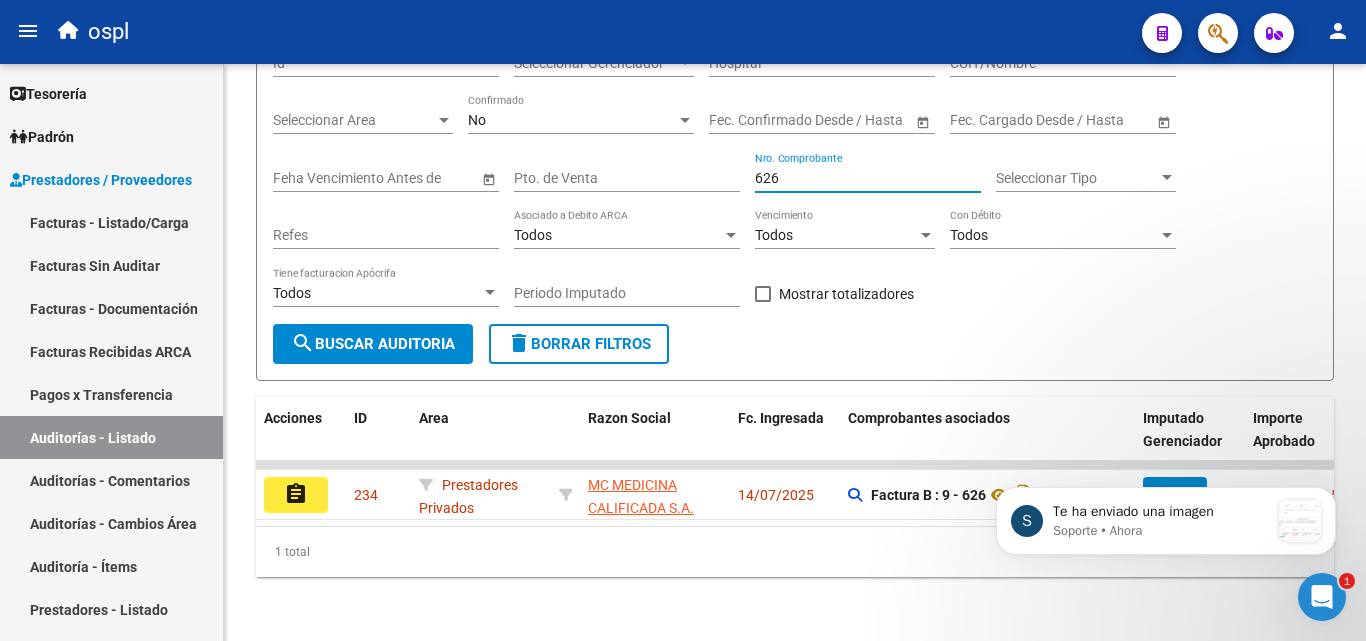 click on "assignment" 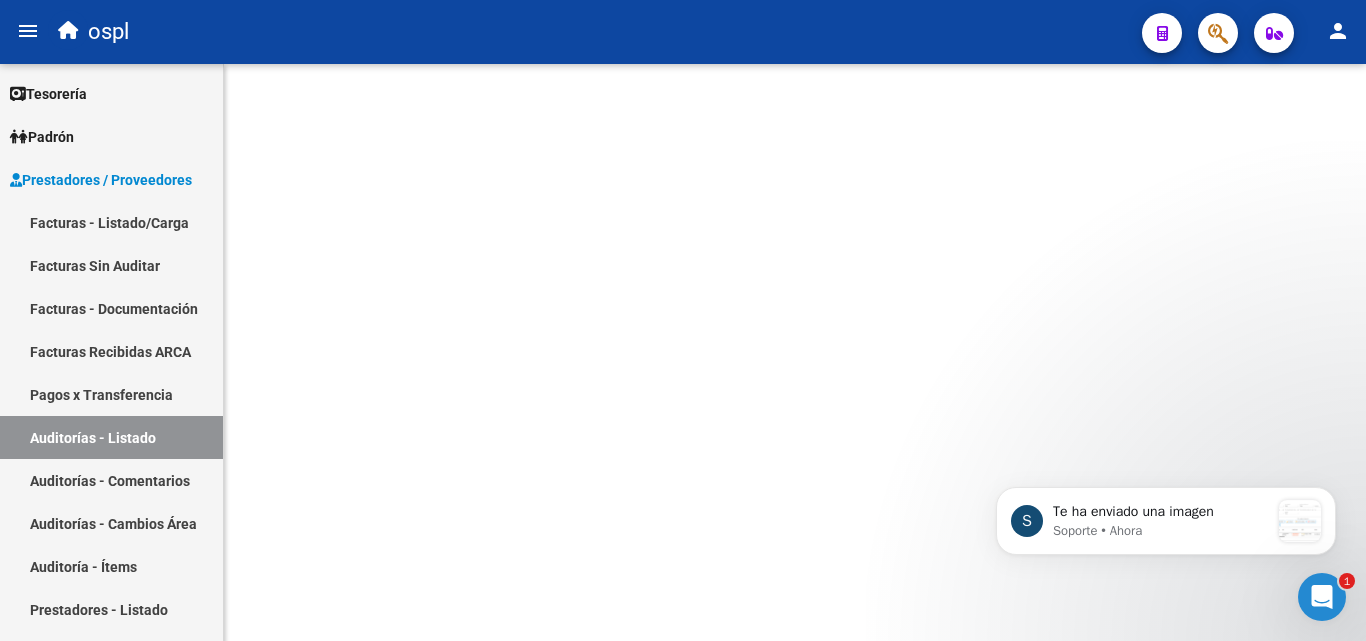 scroll, scrollTop: 0, scrollLeft: 0, axis: both 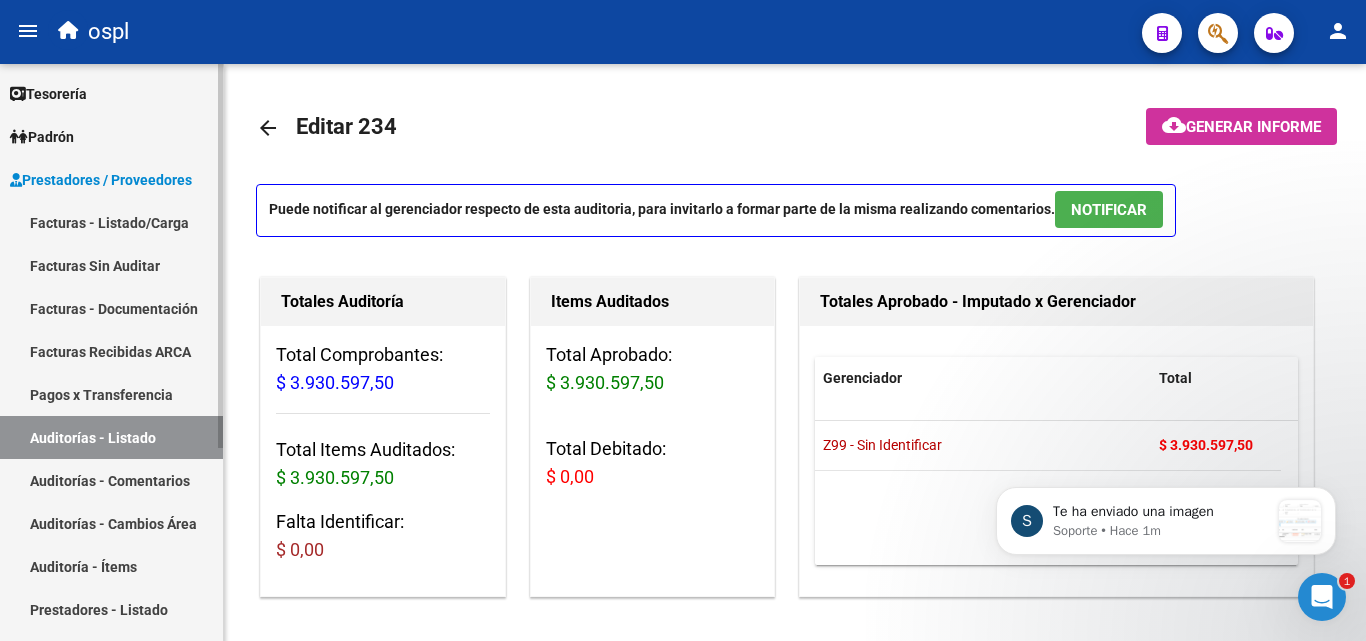 click on "Auditorías - Listado" at bounding box center (111, 437) 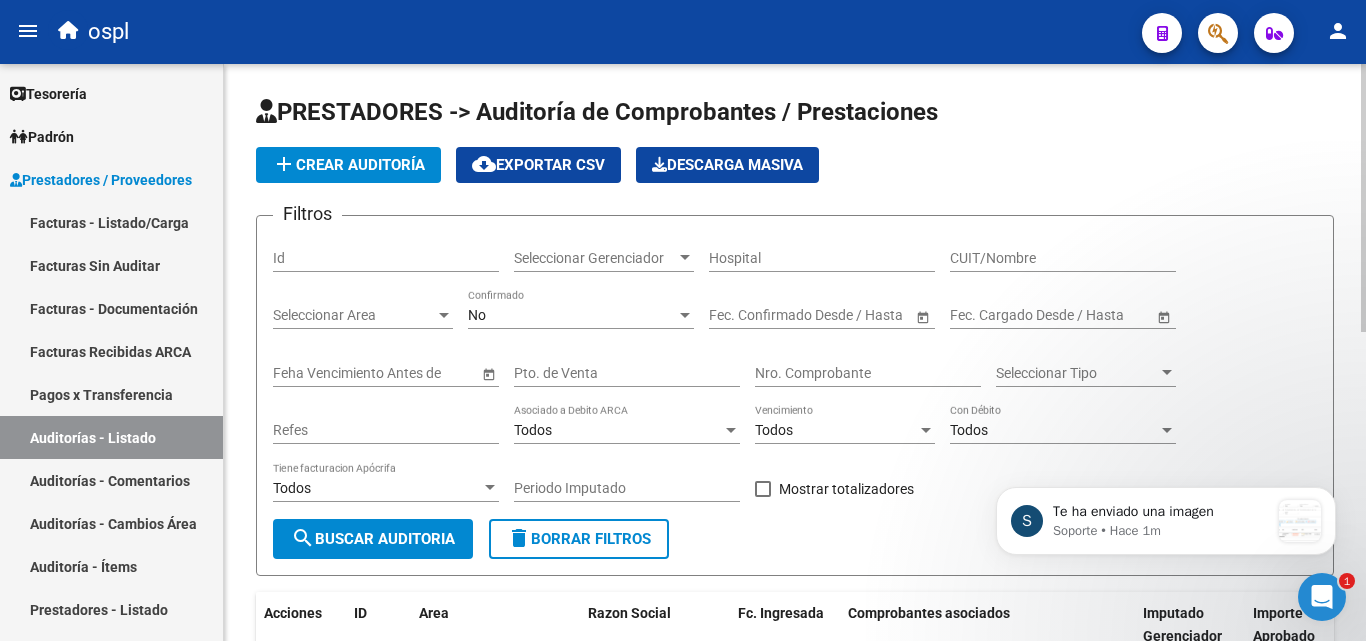 click on "Nro. Comprobante" at bounding box center (868, 373) 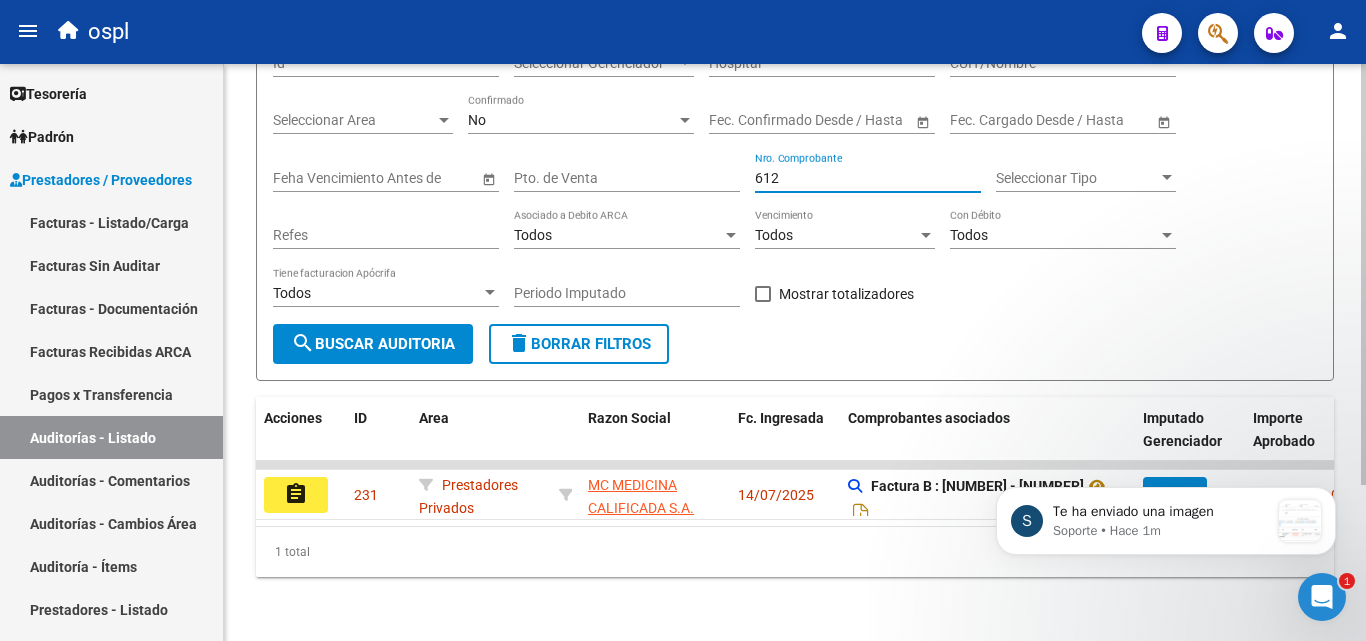 scroll, scrollTop: 213, scrollLeft: 0, axis: vertical 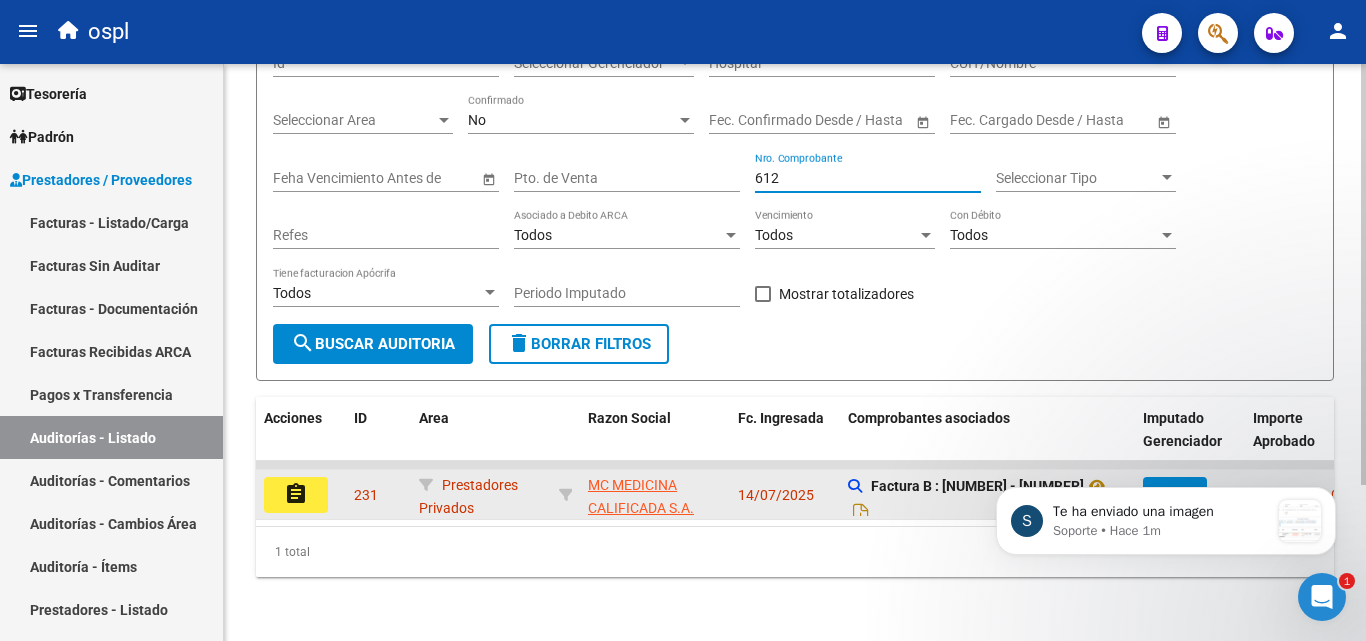 type on "612" 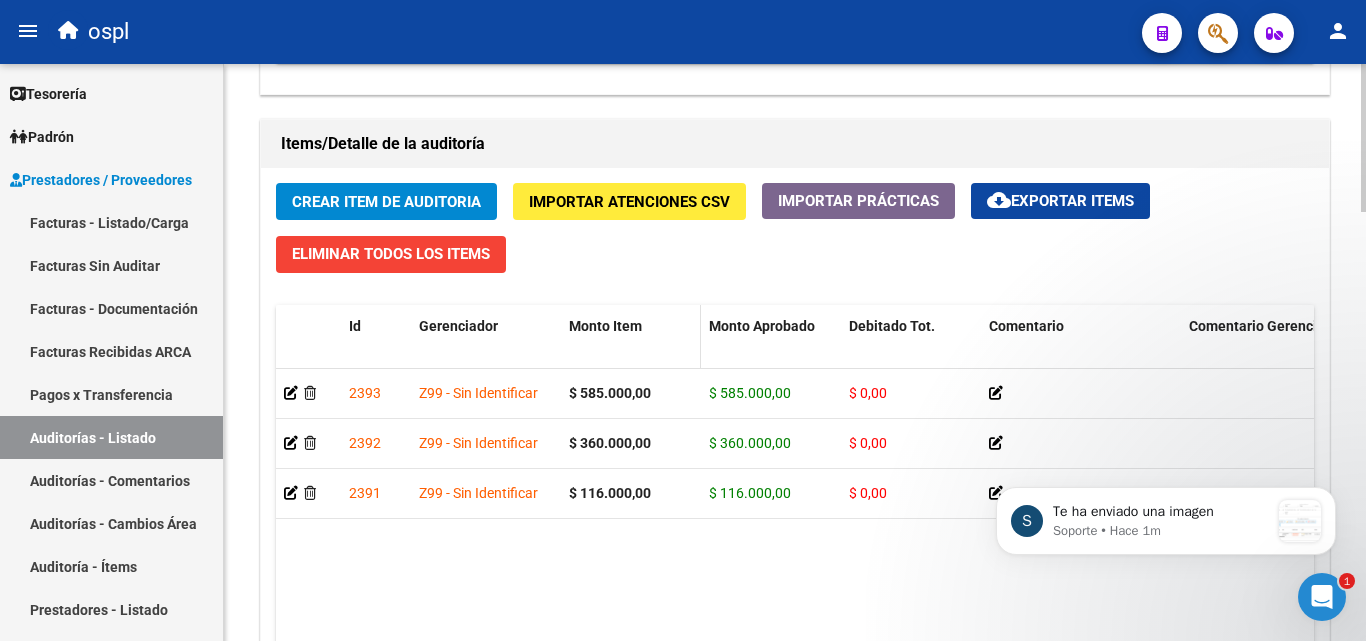 scroll, scrollTop: 1400, scrollLeft: 0, axis: vertical 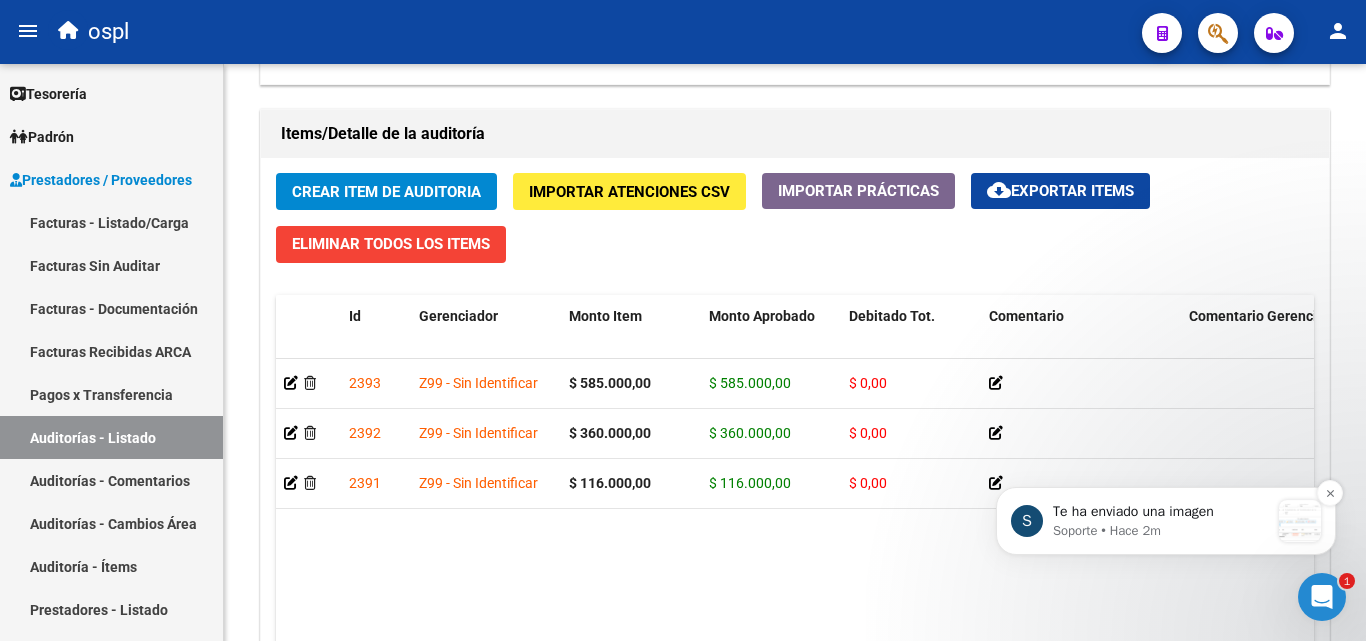 click at bounding box center (1300, 521) 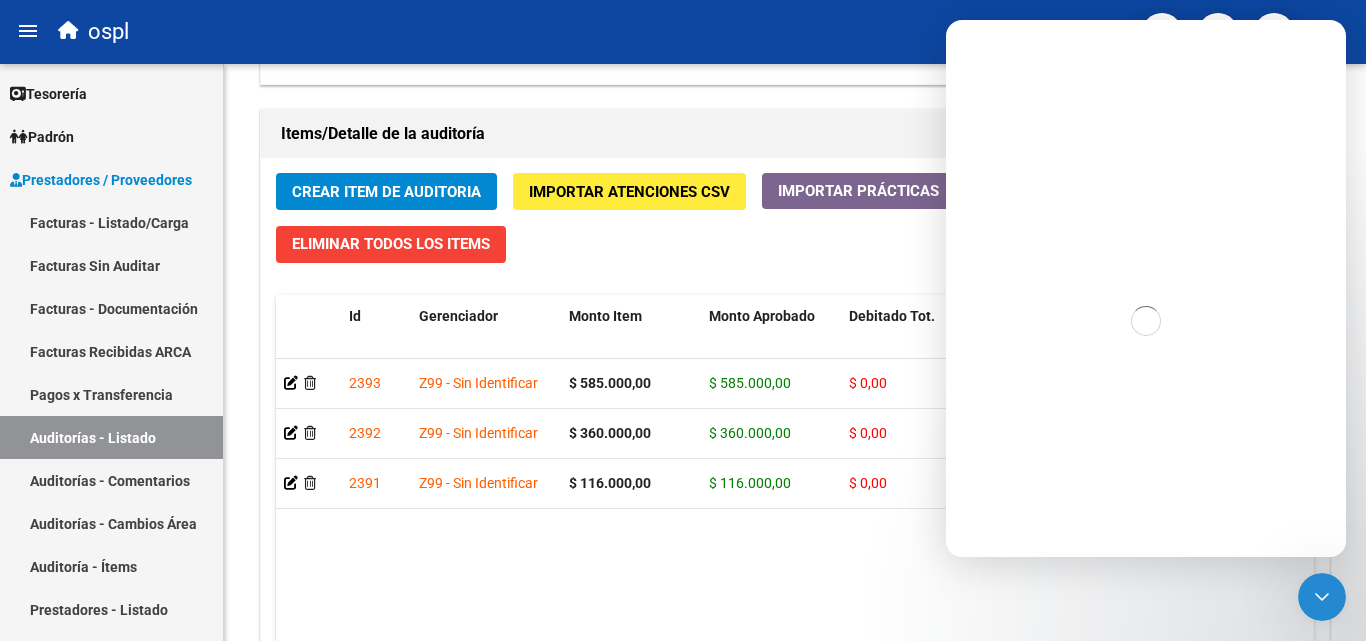 scroll, scrollTop: 0, scrollLeft: 0, axis: both 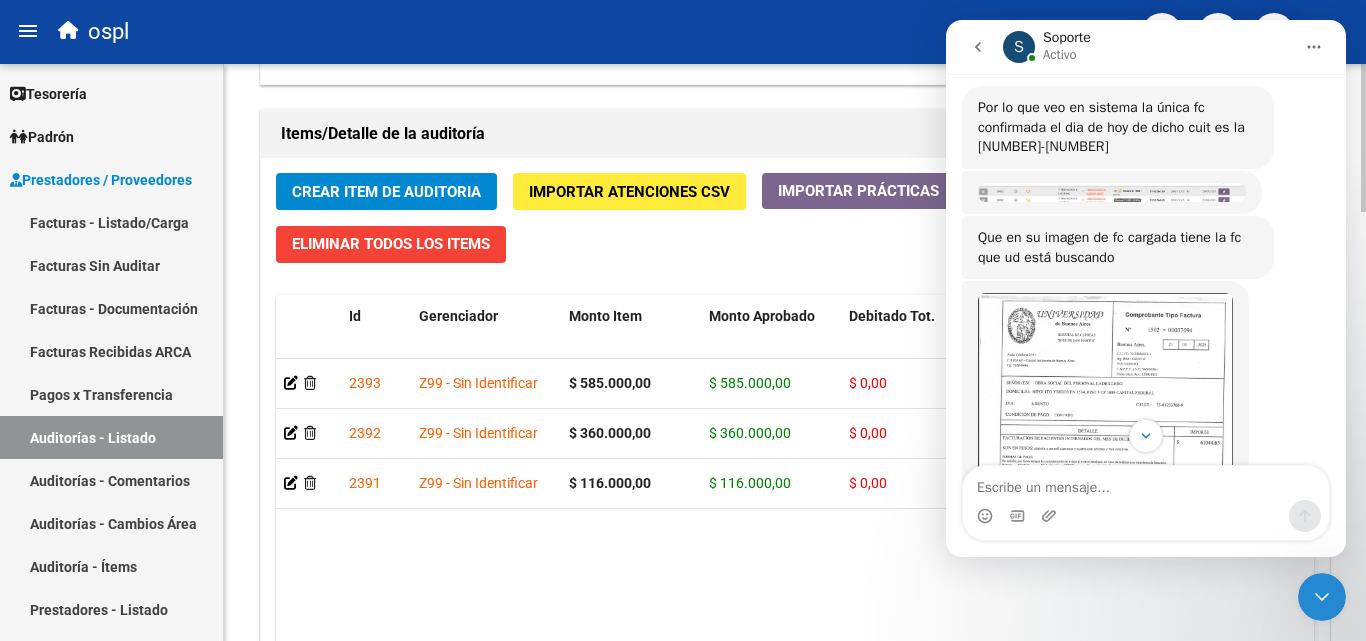 click on "2393  Z99 - Sin Identificar $ 585.000,00 $ 585.000,00 $ 0,00          INTERNACION DOMICILIARIA
PRESENTA HOJA DE ENFERMERIA Y PRESENTISMO
3 A DIARIO   27335299324  33529932   BRITO YAMILA ELIZABETH         -   01/06/2025   Otro  Jaqueline De Souza   16/07/2025   Prestadores Privados     2392  Z99 - Sin Identificar $ 360.000,00 $ 360.000,00 $ 0,00          INTERNACION DOMICILIARIA
1 AL DIA X SEMANA
PRESENTA SOLO EVOLUCION Y TRATAMIENTO   27335299324  33529932   BRITO YAMILA ELIZABETH         -   02/06/2025   Otro  Jaqueline De Souza   16/07/2025   Prestadores Privados     2391  Z99 - Sin Identificar $ 116.000,00 $ 116.000,00 $ 0,00          INTERNACION DOMICILIARIA
SOLO PRESENTA EVOLUCION Y TRATAMIENTO
EN EL PRESUPUESTO SE DIFERENCIA X1 SESION  27335299324  33529932   BRITO YAMILA ELIZABETH         -   07/06/2025   Otro  Jaqueline De Souza   16/07/2025   Prestadores Privados" 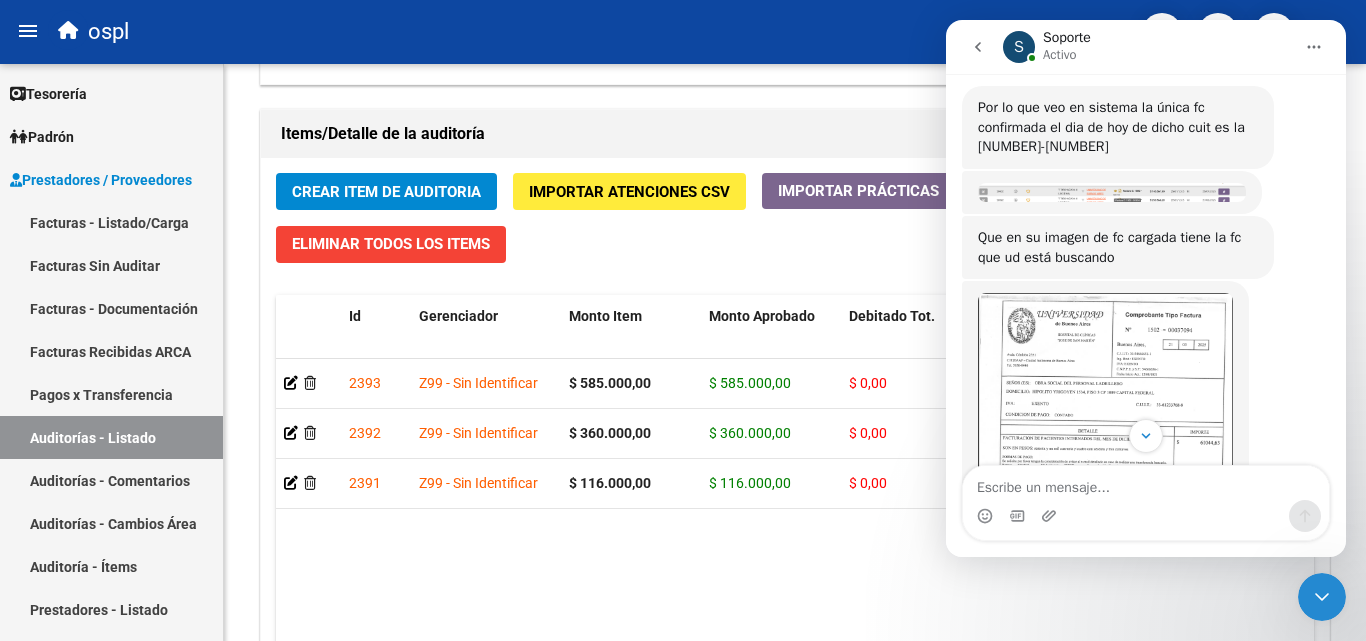 click 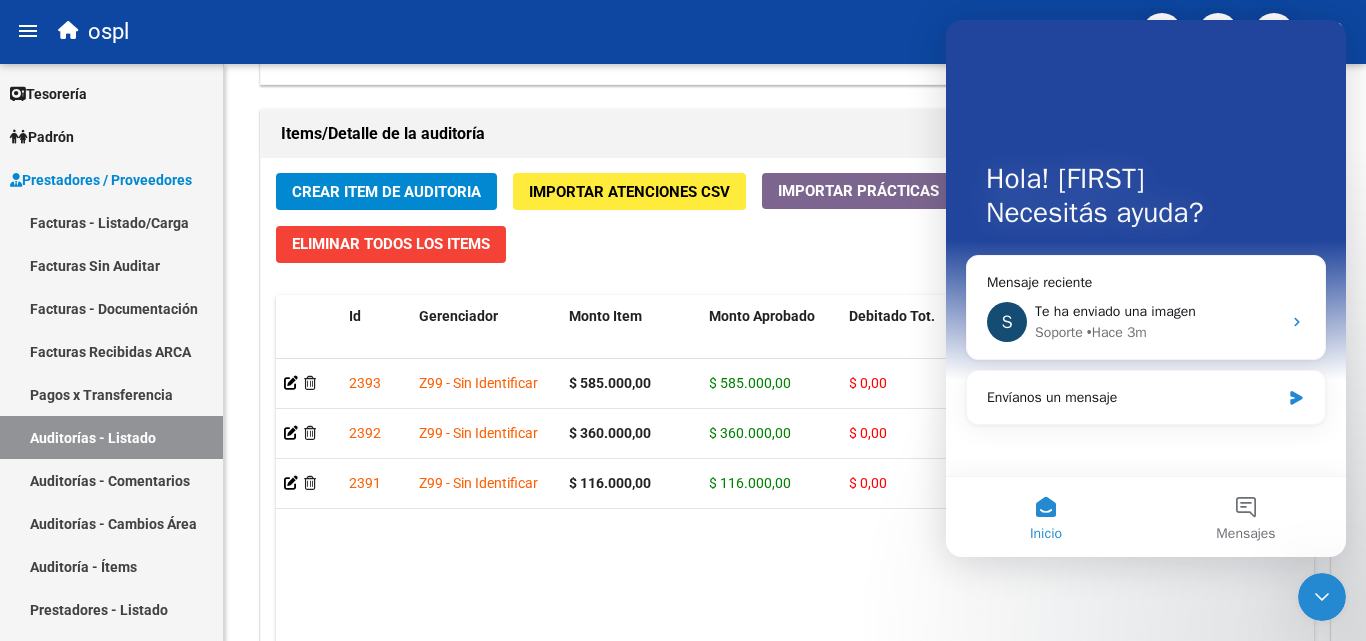 scroll, scrollTop: 0, scrollLeft: 0, axis: both 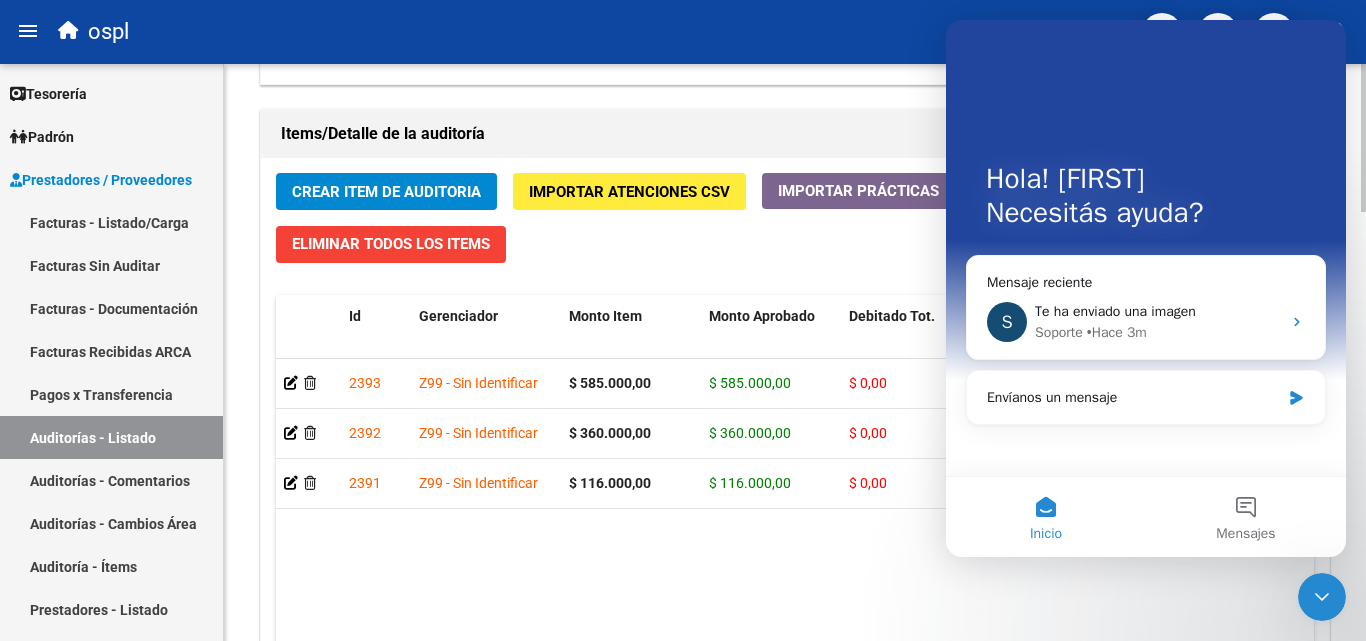 drag, startPoint x: 1218, startPoint y: 601, endPoint x: 1259, endPoint y: 592, distance: 41.976185 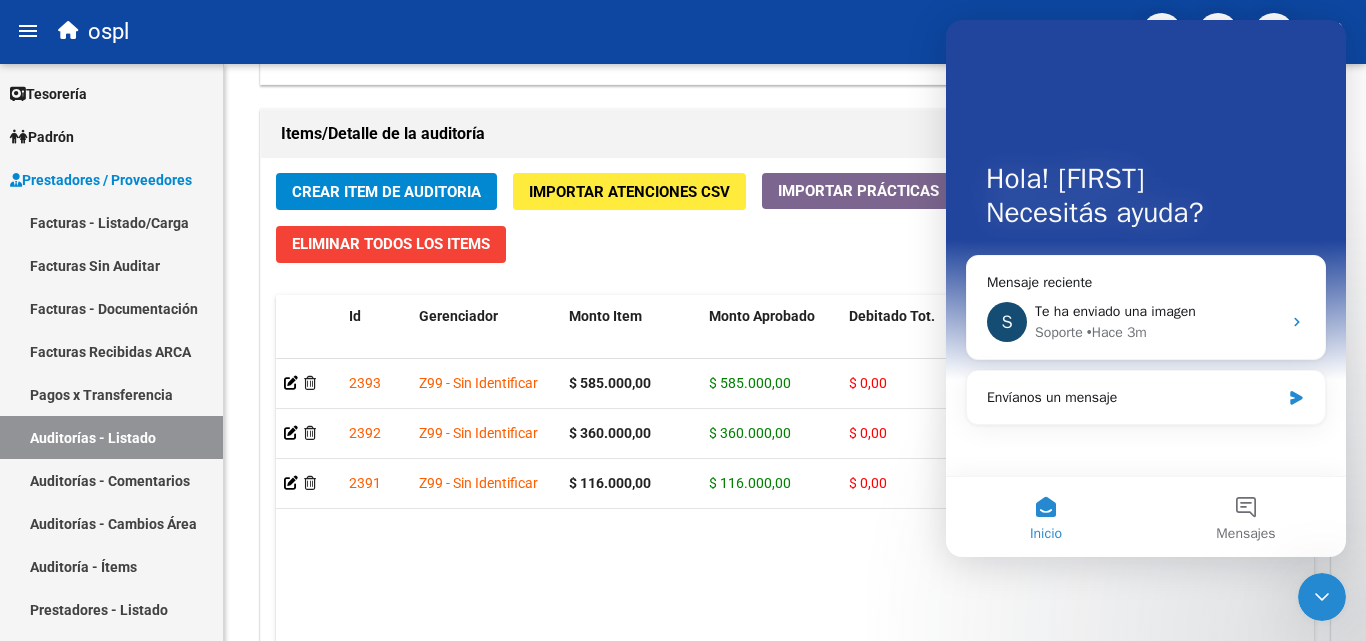 click at bounding box center (1322, 597) 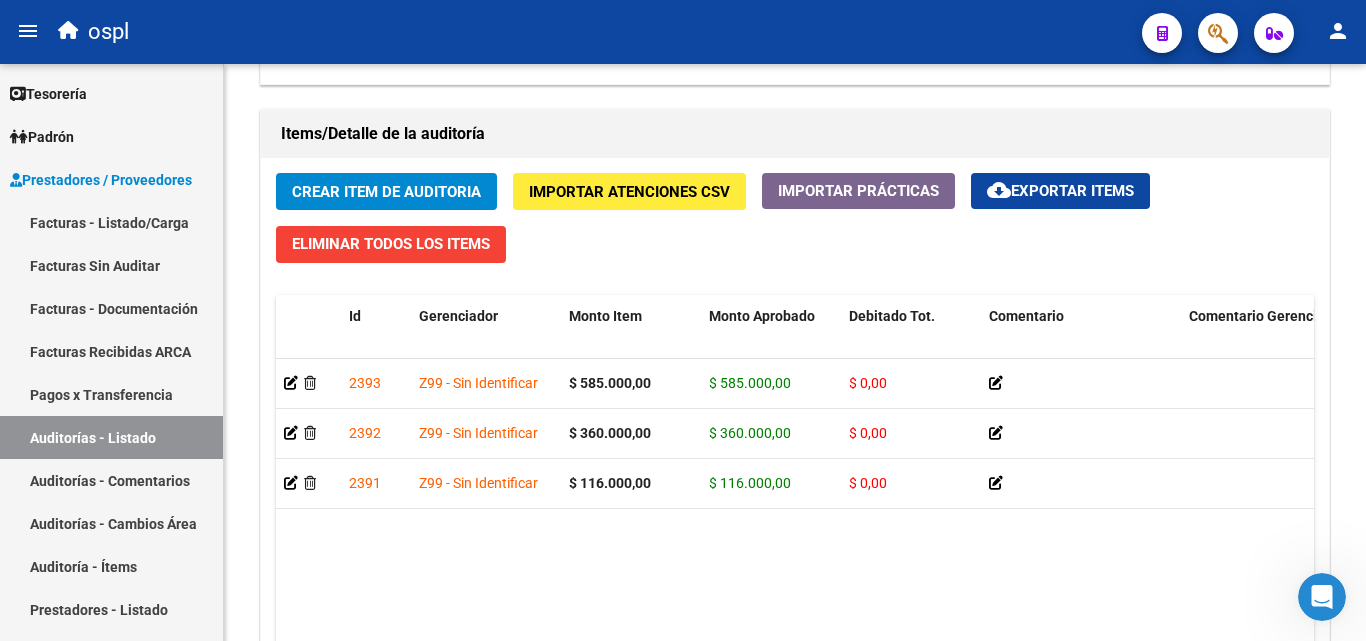 scroll, scrollTop: 0, scrollLeft: 0, axis: both 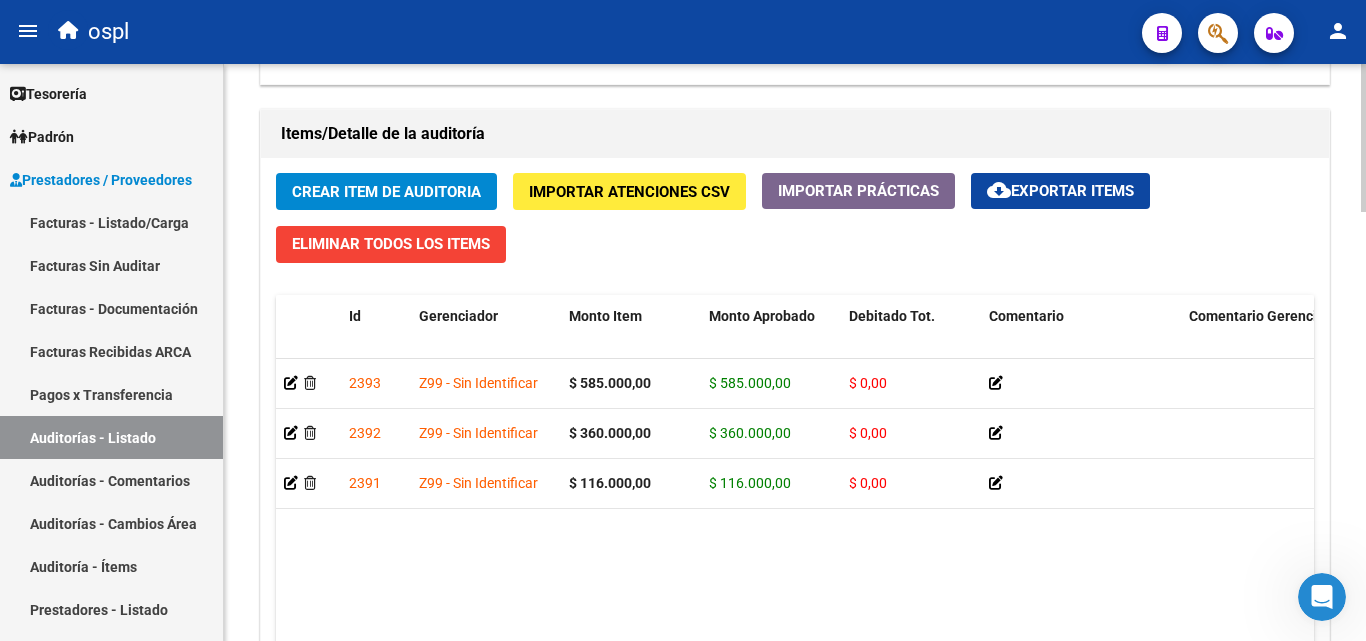 click on "2393  Z99 - Sin Identificar $ 585.000,00 $ 585.000,00 $ 0,00          INTERNACION DOMICILIARIA
PRESENTA HOJA DE ENFERMERIA Y PRESENTISMO
3 A DIARIO   27335299324  33529932   BRITO YAMILA ELIZABETH         -   01/06/2025   Otro  Jaqueline De Souza   16/07/2025   Prestadores Privados     2392  Z99 - Sin Identificar $ 360.000,00 $ 360.000,00 $ 0,00          INTERNACION DOMICILIARIA
1 AL DIA X SEMANA
PRESENTA SOLO EVOLUCION Y TRATAMIENTO   27335299324  33529932   BRITO YAMILA ELIZABETH         -   02/06/2025   Otro  Jaqueline De Souza   16/07/2025   Prestadores Privados     2391  Z99 - Sin Identificar $ 116.000,00 $ 116.000,00 $ 0,00          INTERNACION DOMICILIARIA
SOLO PRESENTA EVOLUCION Y TRATAMIENTO
EN EL PRESUPUESTO SE DIFERENCIA X1 SESION  27335299324  33529932   BRITO YAMILA ELIZABETH         -   07/06/2025   Otro  Jaqueline De Souza   16/07/2025   Prestadores Privados" 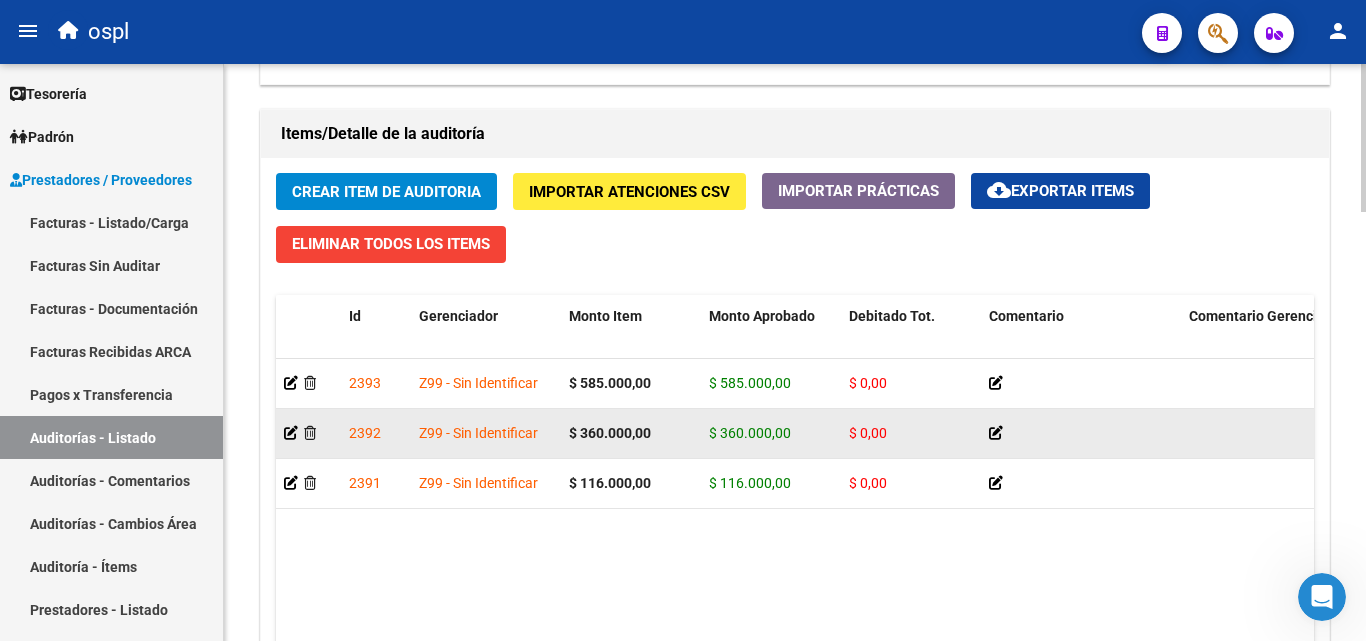 click 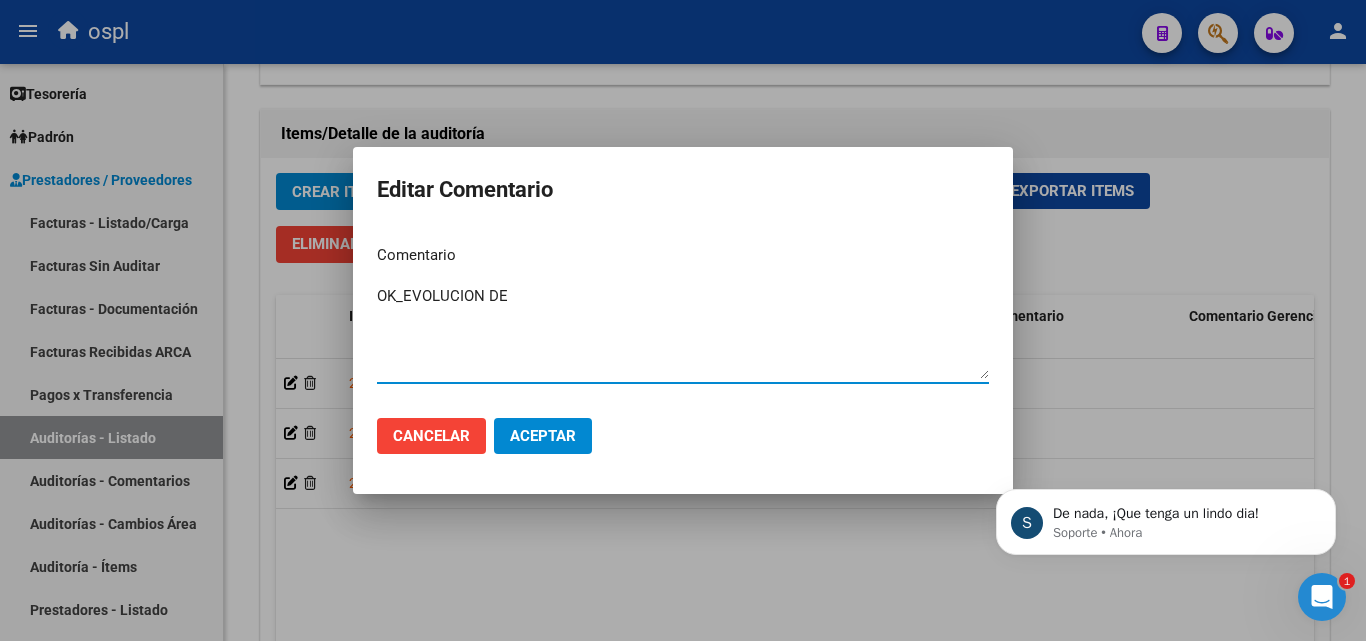 scroll, scrollTop: 0, scrollLeft: 0, axis: both 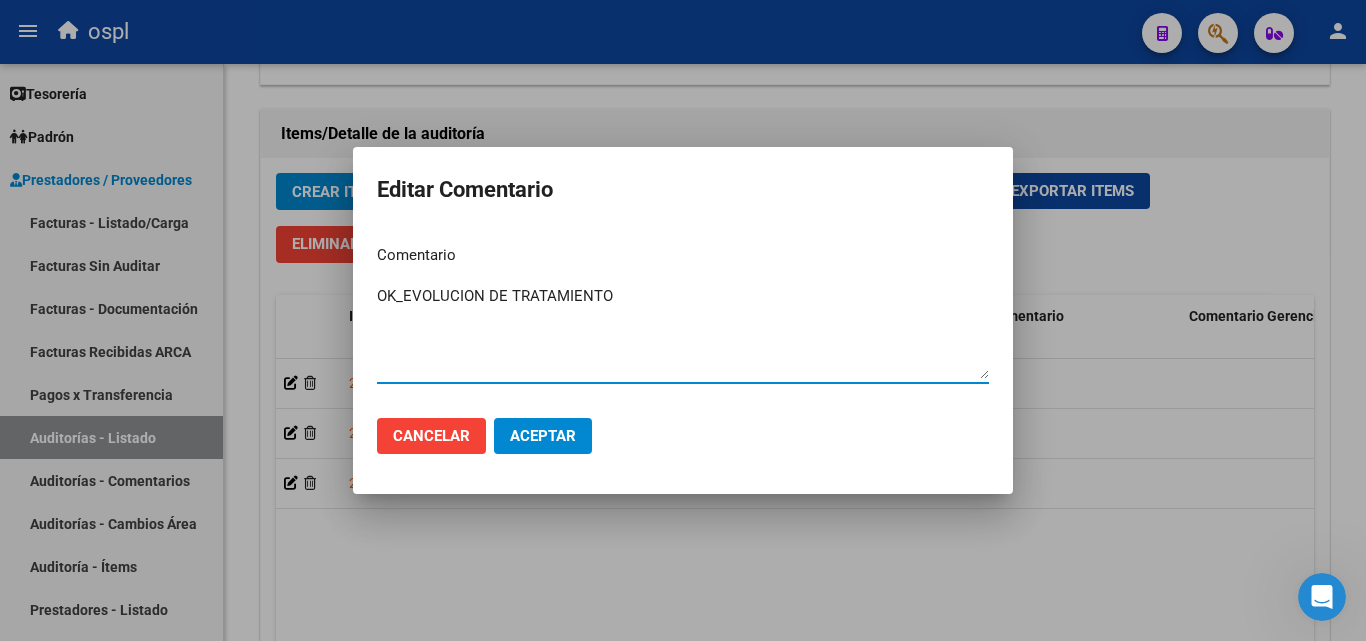 type on "OK_EVOLUCION DE TRATAMIENTO" 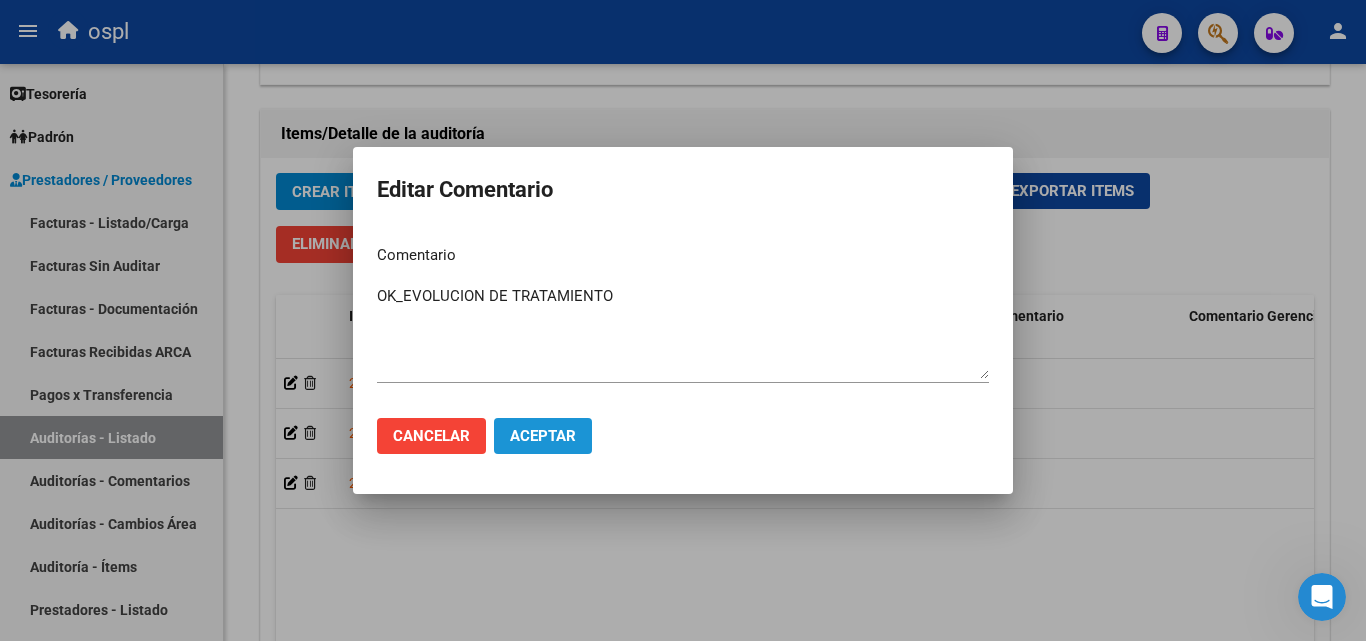 click on "Aceptar" 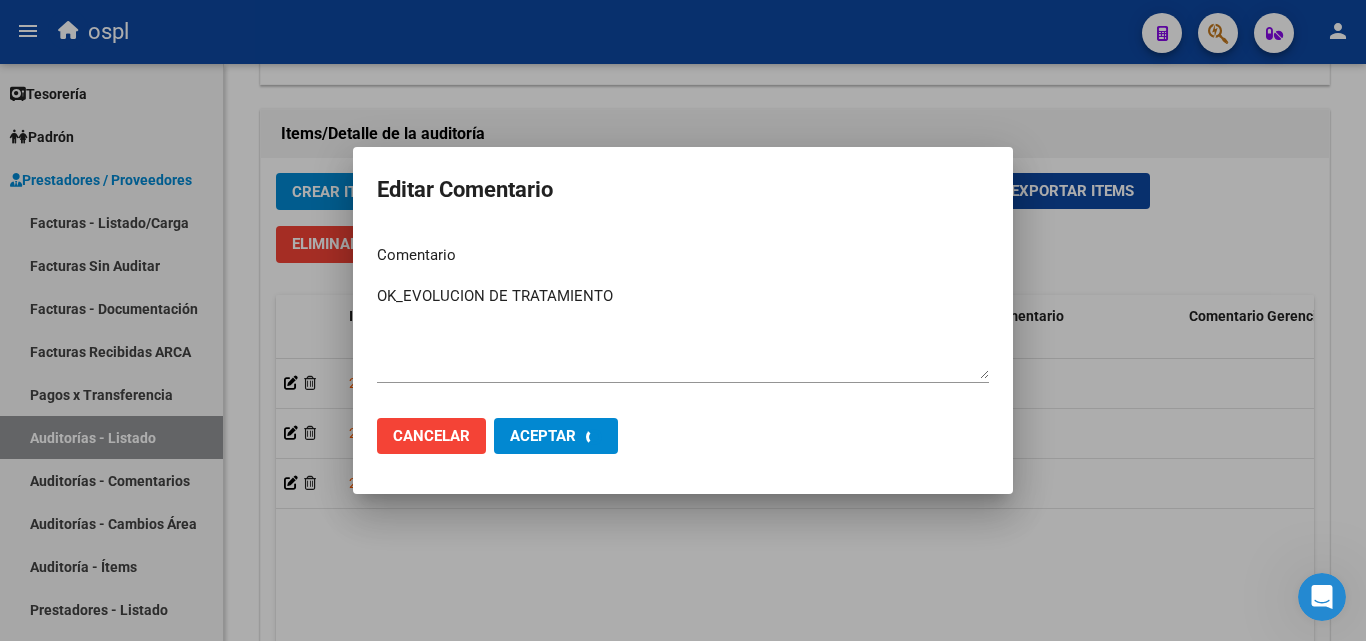 type 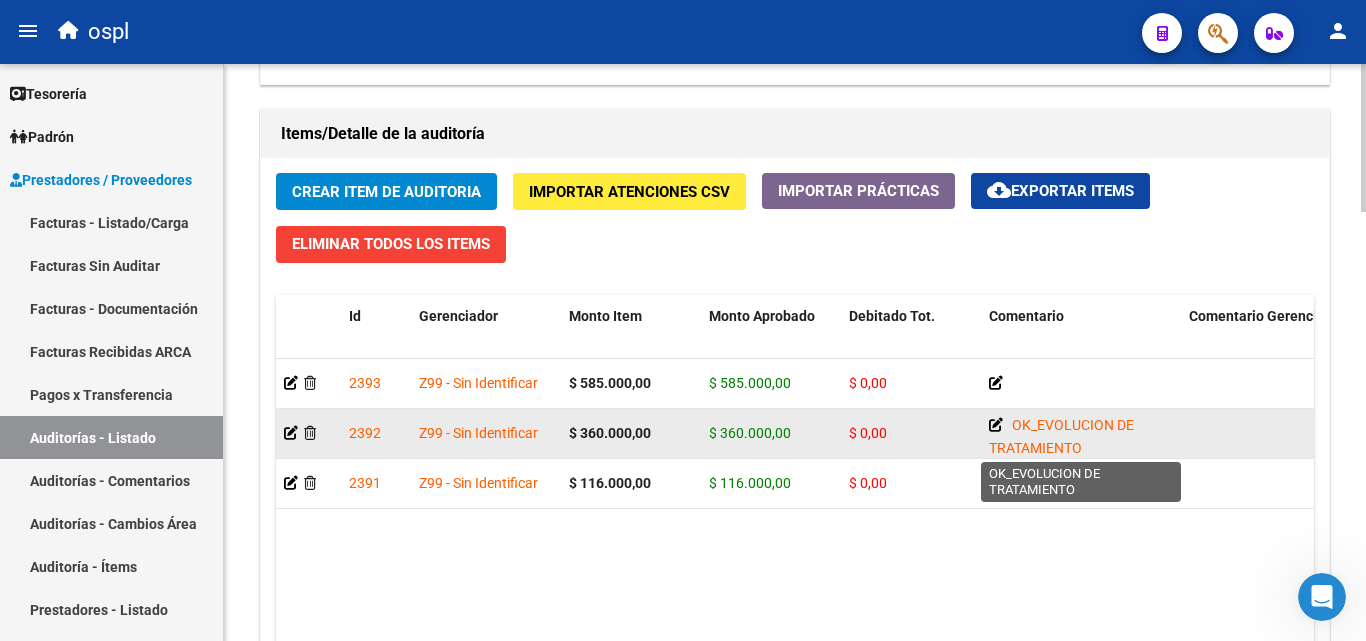 click 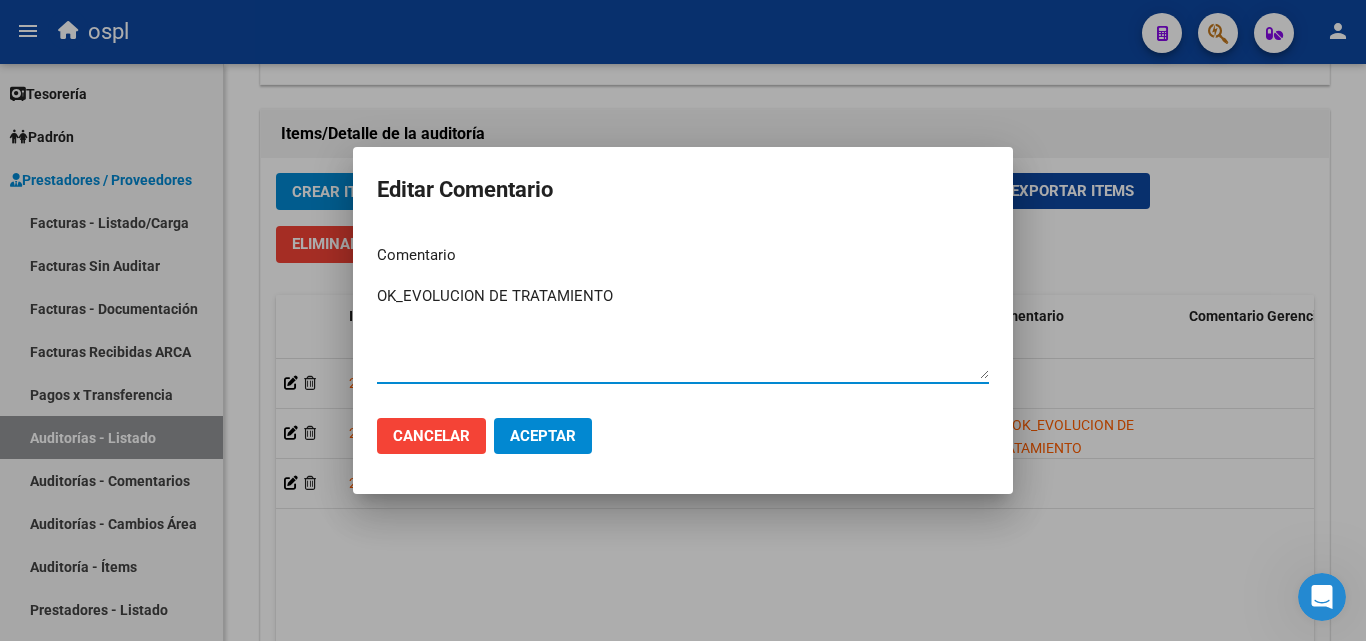 click on "OK_EVOLUCION DE TRATAMIENTO" at bounding box center (683, 332) 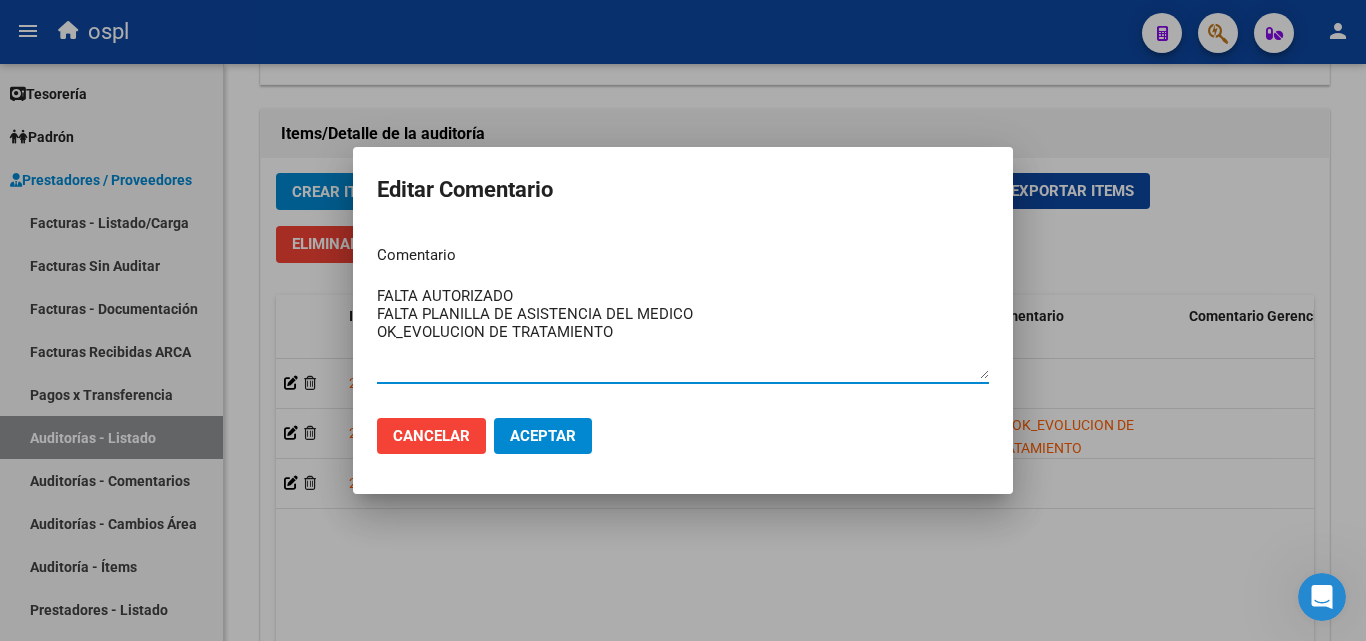 click on "FALTA AUTORIZADO
FALTA PLANILLA DE ASISTENCIA DEL MEDICO
OK_EVOLUCION DE TRATAMIENTO" at bounding box center (683, 332) 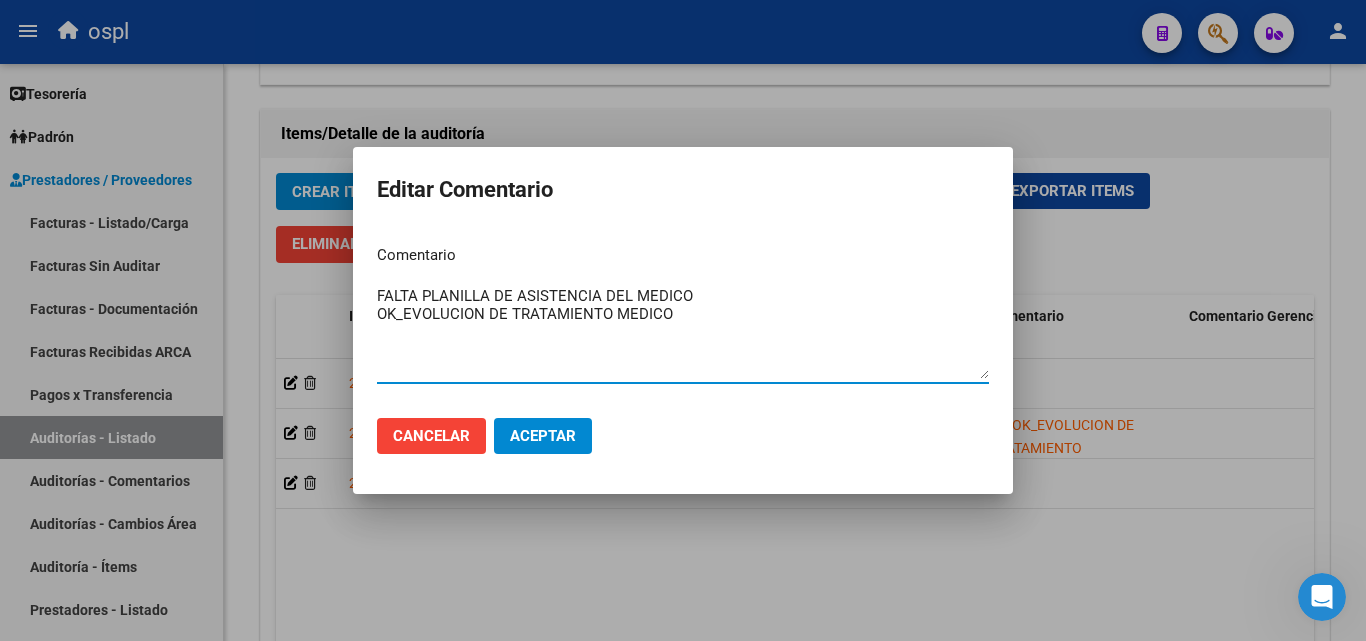 type on "FALTA AUTORIZADO
FALTA PLANILLA DE ASISTENCIA DEL MEDICO
OK_EVOLUCION DE TRATAMIENTO MEDICO" 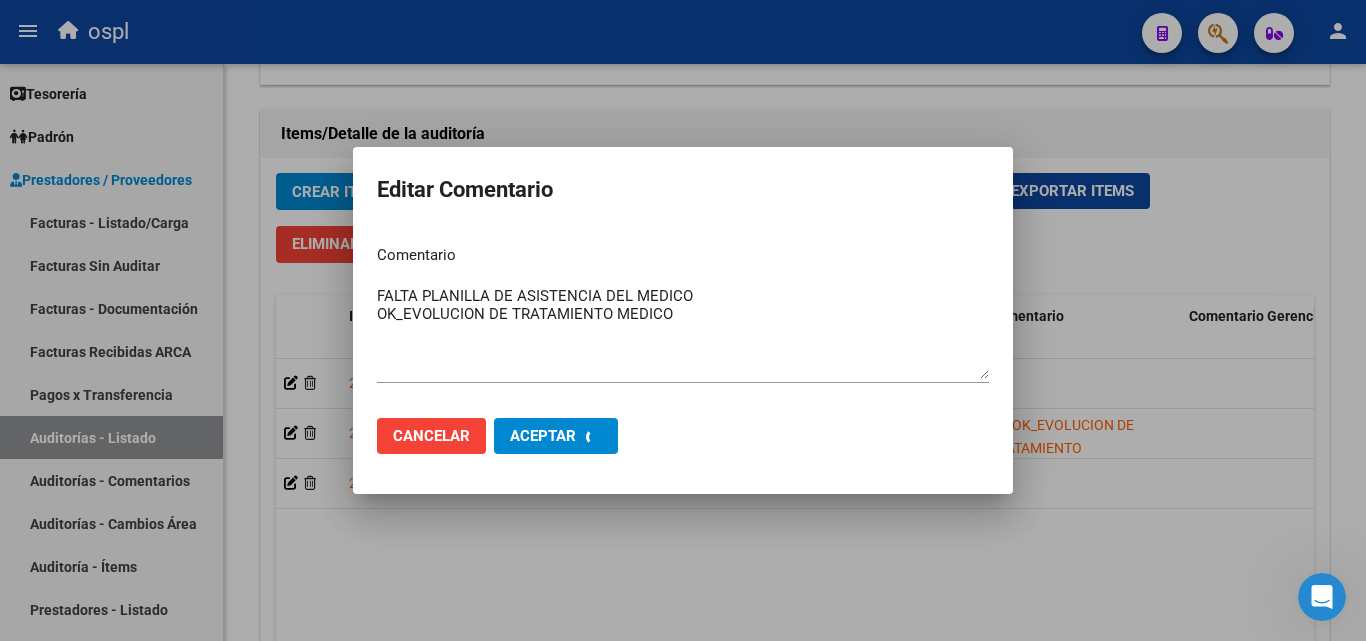 type 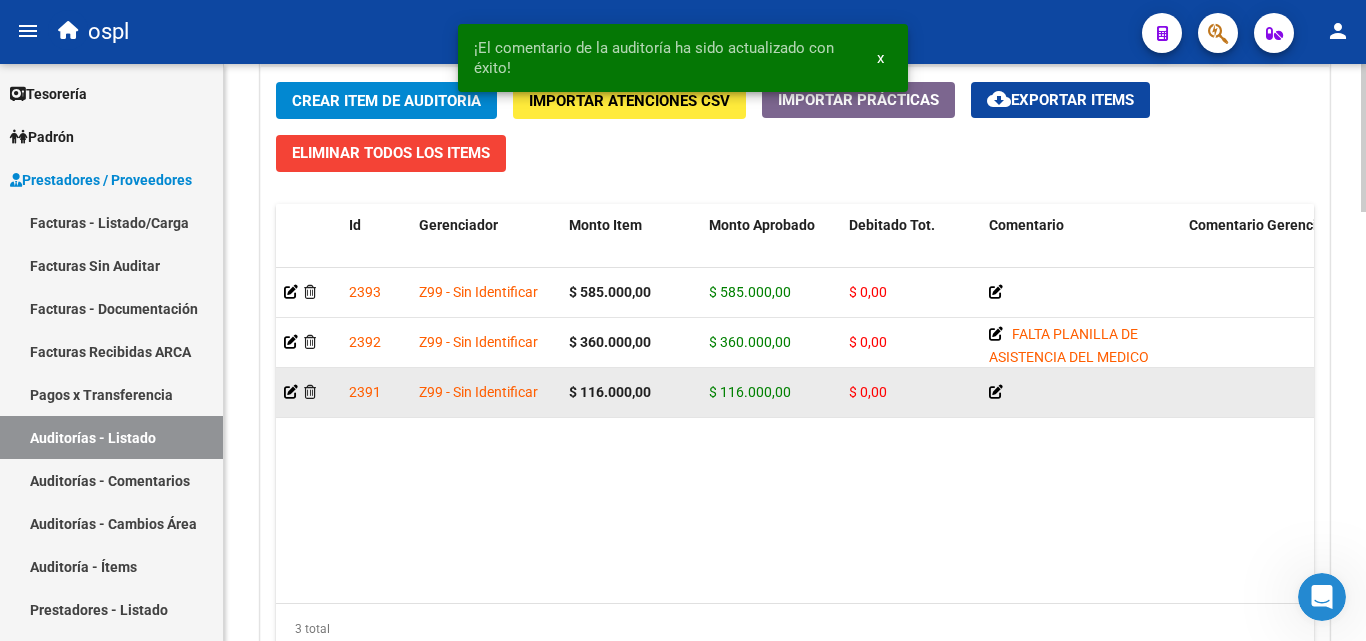 scroll, scrollTop: 1500, scrollLeft: 0, axis: vertical 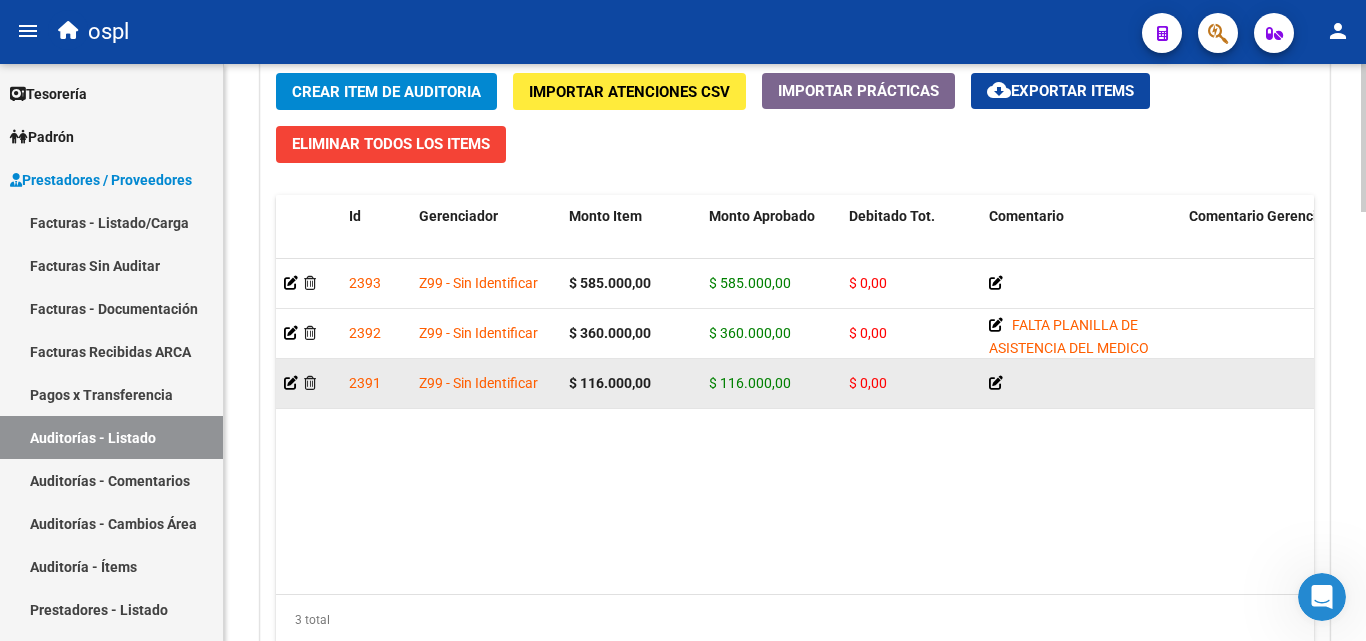 click 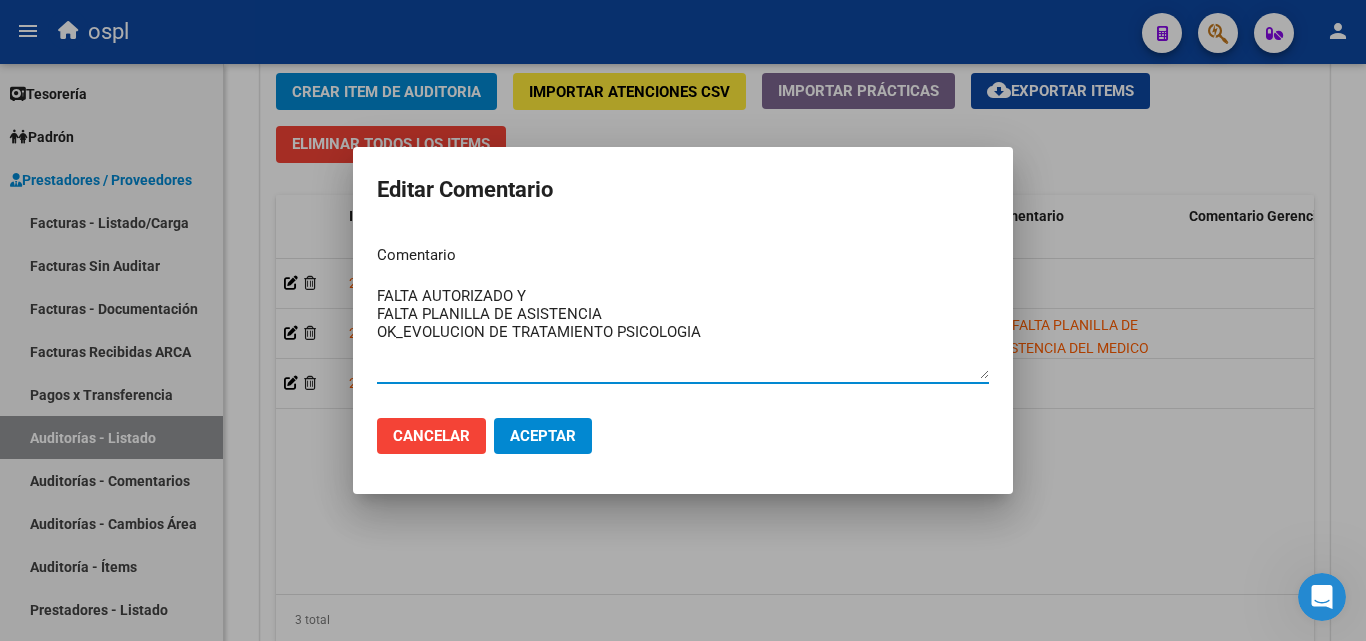 click on "FALTA AUTORIZADO Y
FALTA PLANILLA DE ASISTENCIA
OK_EVOLUCION DE TRATAMIENTO PSICOLOGIA" at bounding box center (683, 332) 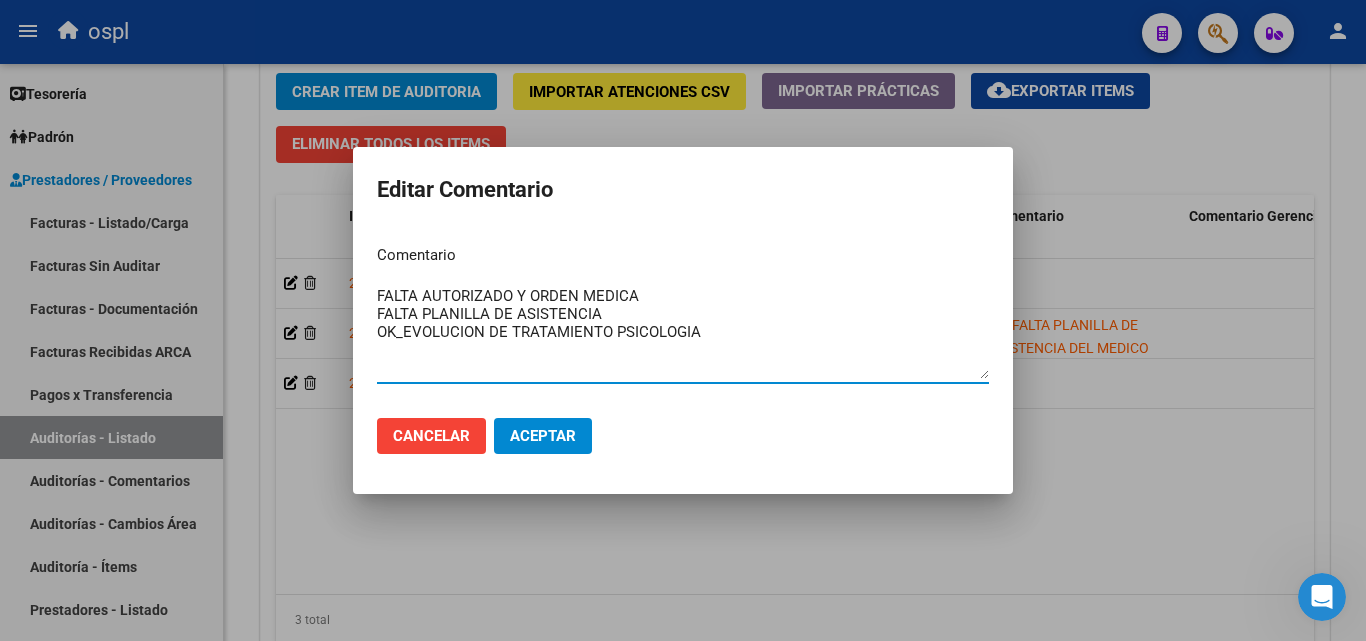 type on "FALTA AUTORIZADO Y ORDEN MEDICA
FALTA PLANILLA DE ASISTENCIA
OK_EVOLUCION DE TRATAMIENTO PSICOLOGIA" 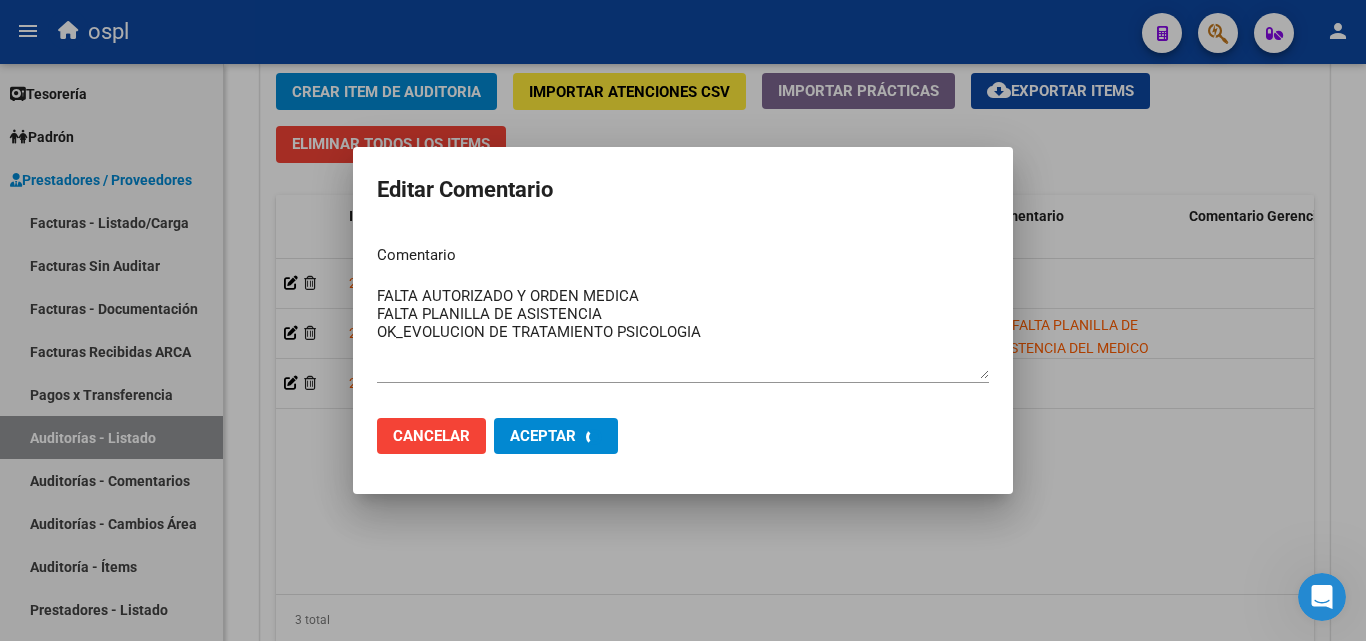 type 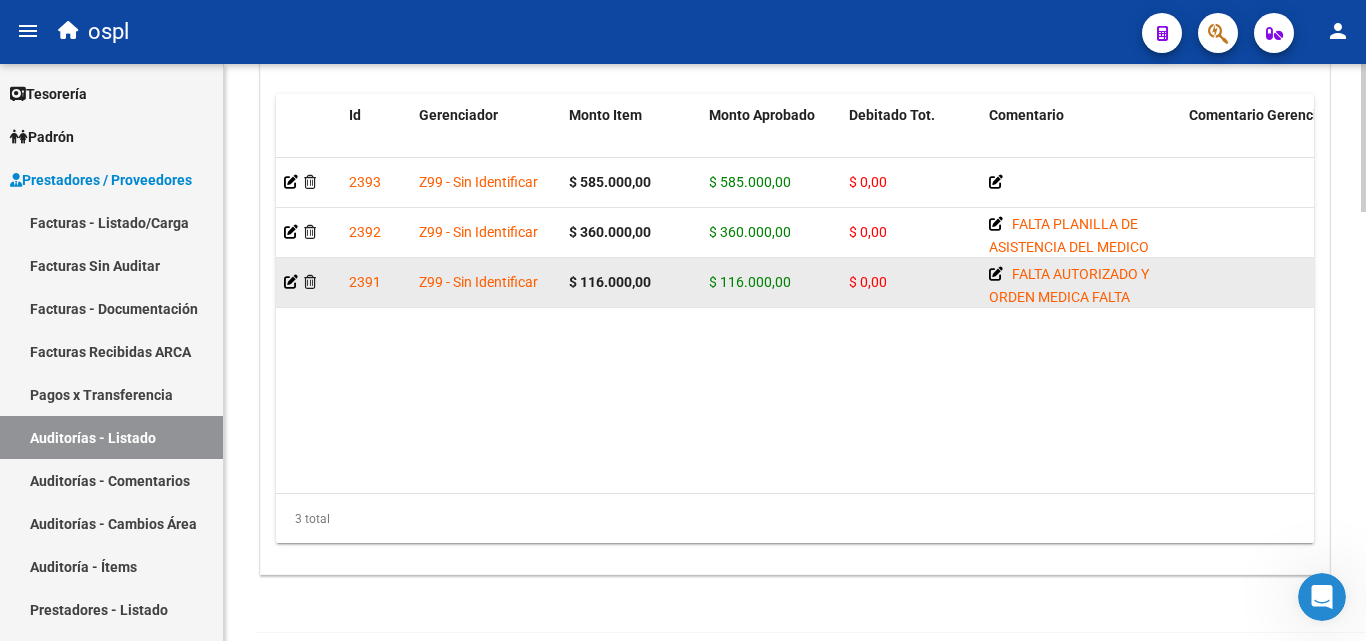 scroll, scrollTop: 1477, scrollLeft: 0, axis: vertical 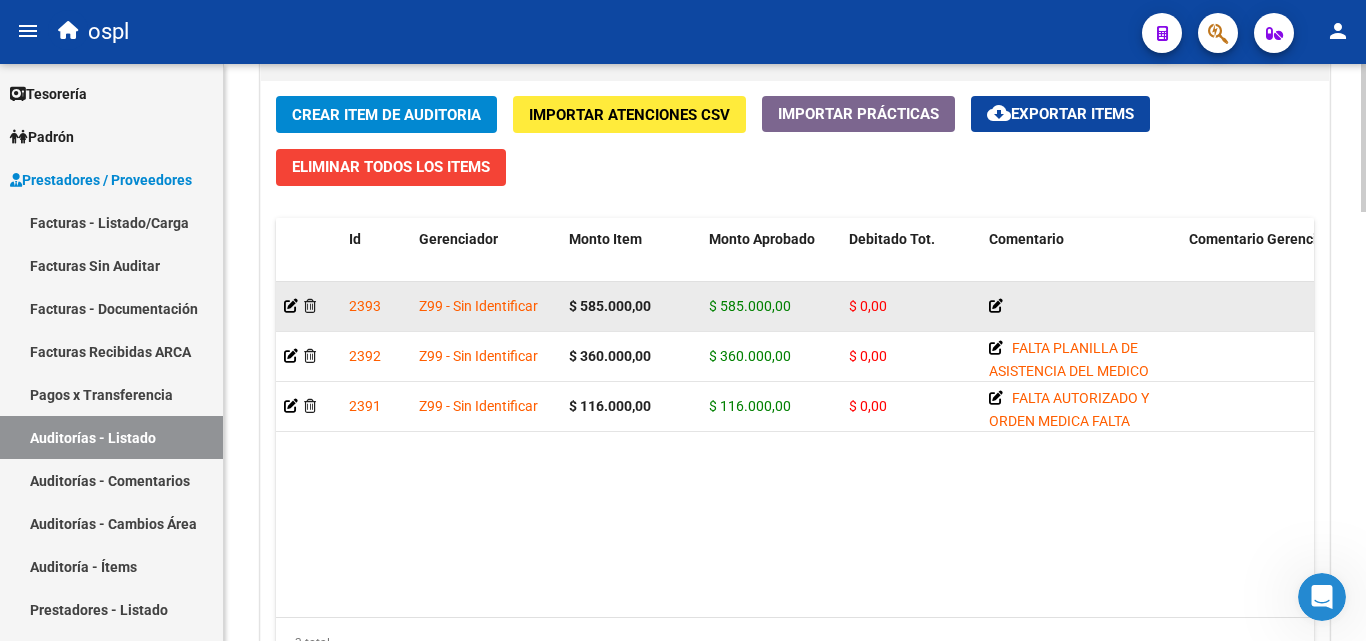 click 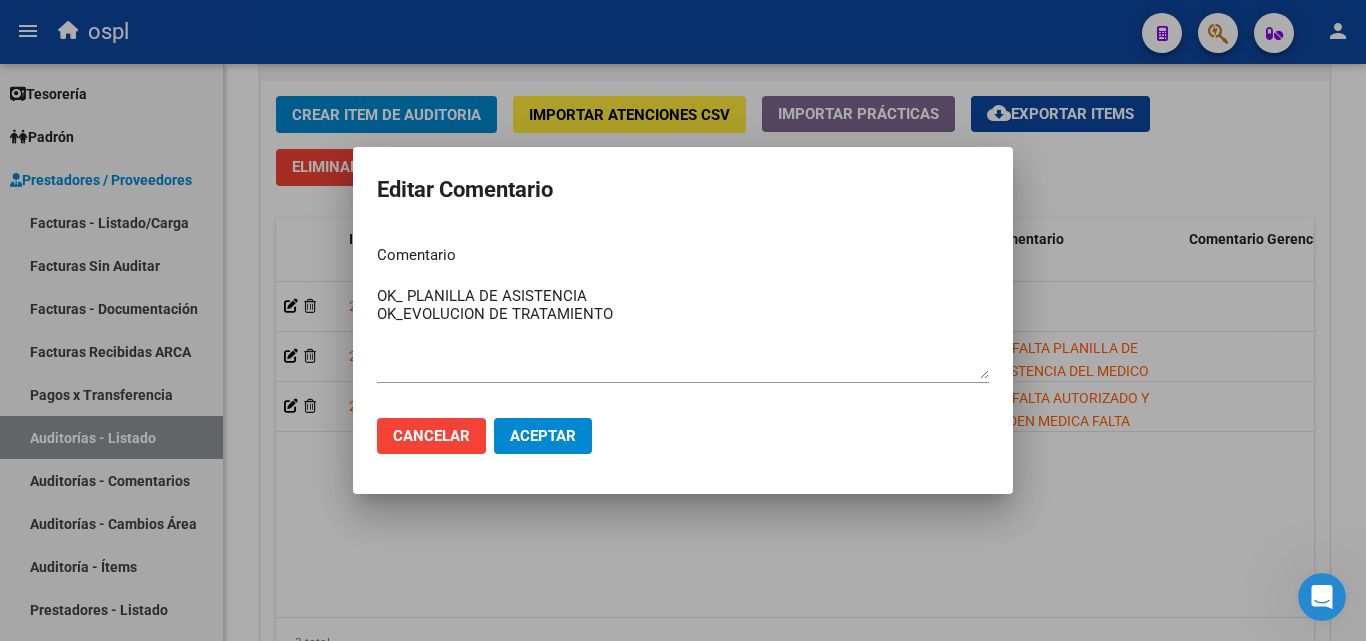 click on "Comentario    OK_ PLANILLA DE ASISTENCIA
OK_EVOLUCION DE TRATAMIENTO Ingresar el comentario" at bounding box center (683, 315) 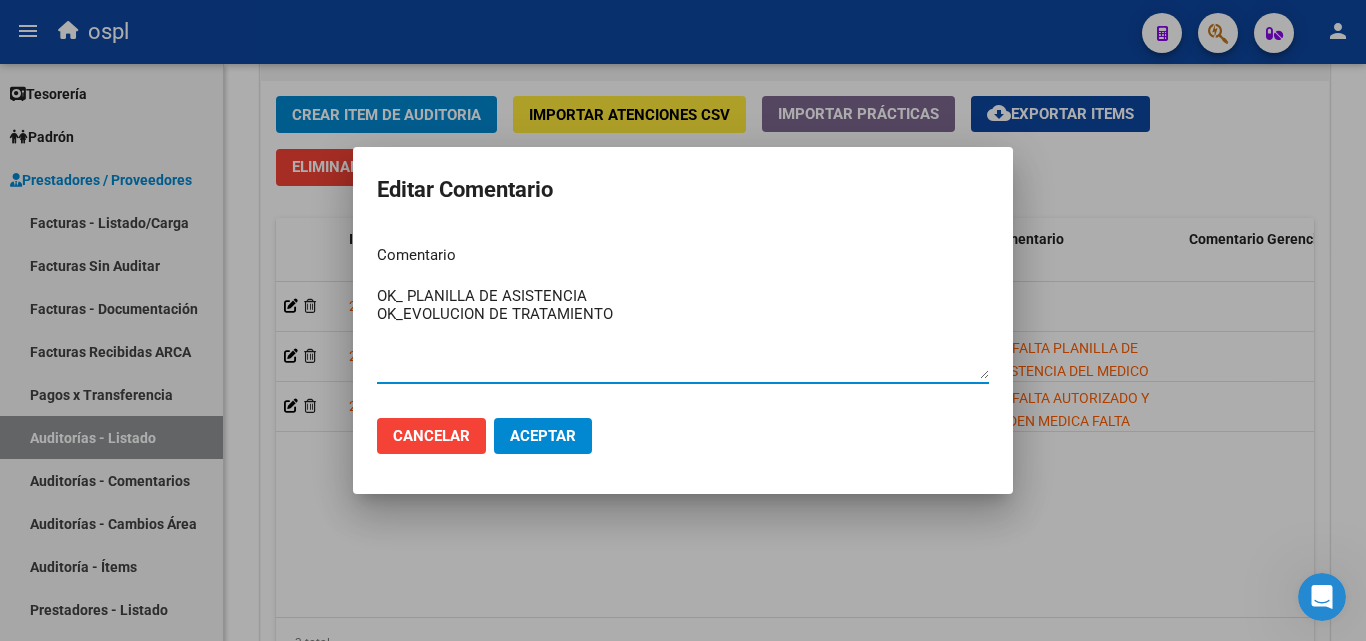 click on "OK_ PLANILLA DE ASISTENCIA
OK_EVOLUCION DE TRATAMIENTO" at bounding box center (683, 332) 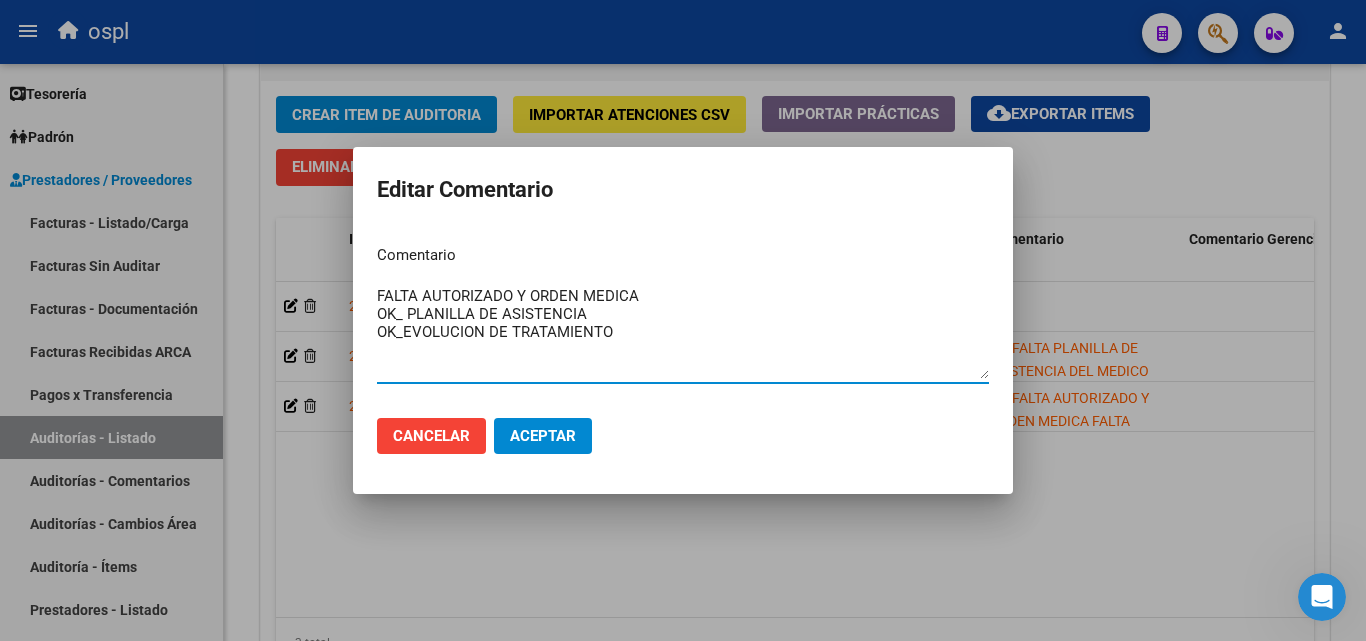 type on "FALTA AUTORIZADO Y ORDEN MEDICA
OK_ PLANILLA DE ASISTENCIA
OK_EVOLUCION DE TRATAMIENTO" 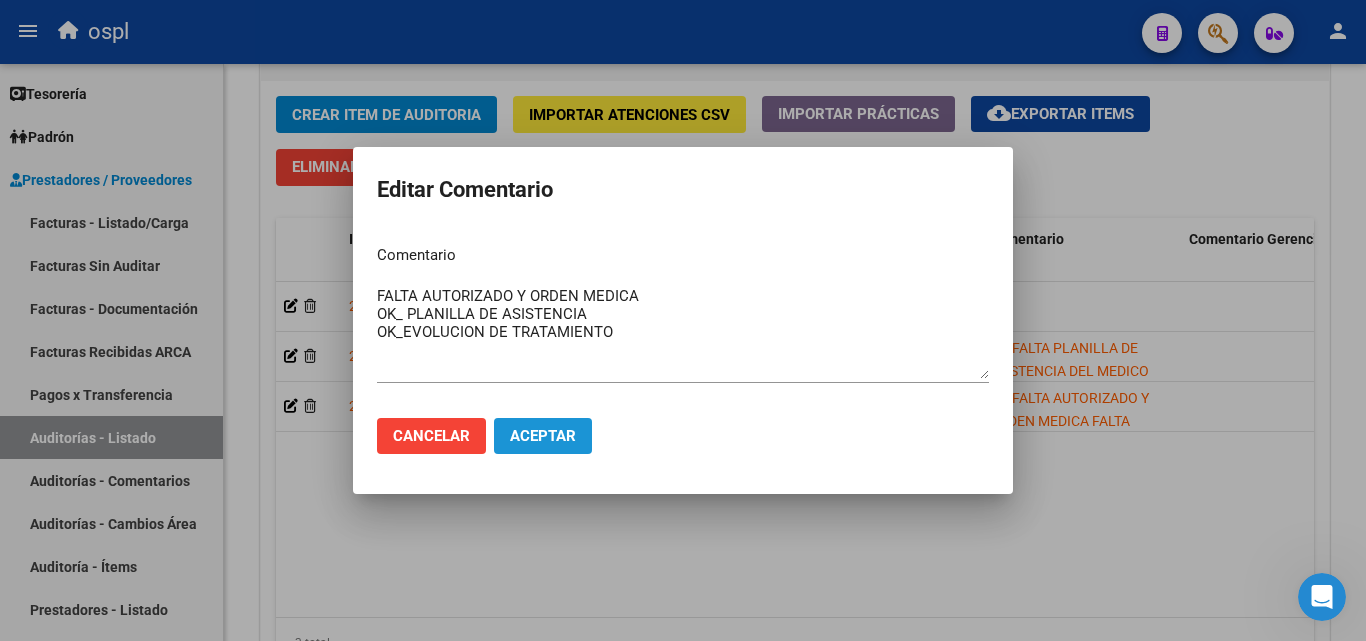 click on "Aceptar" 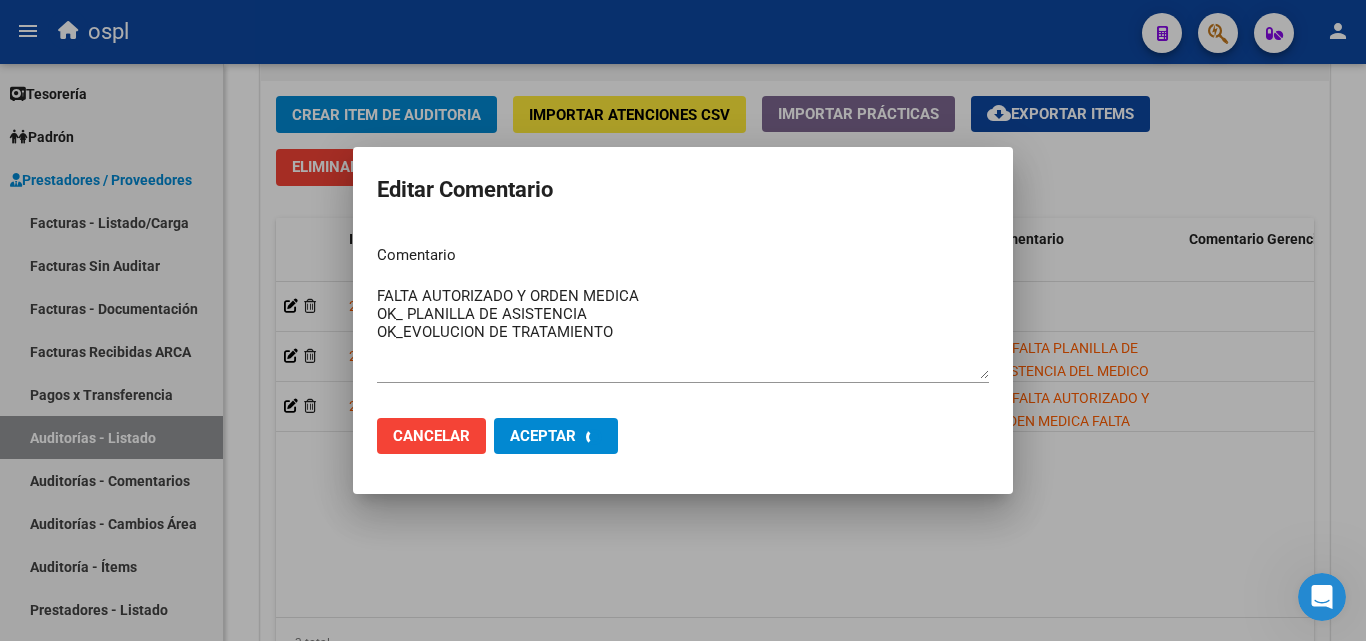 type 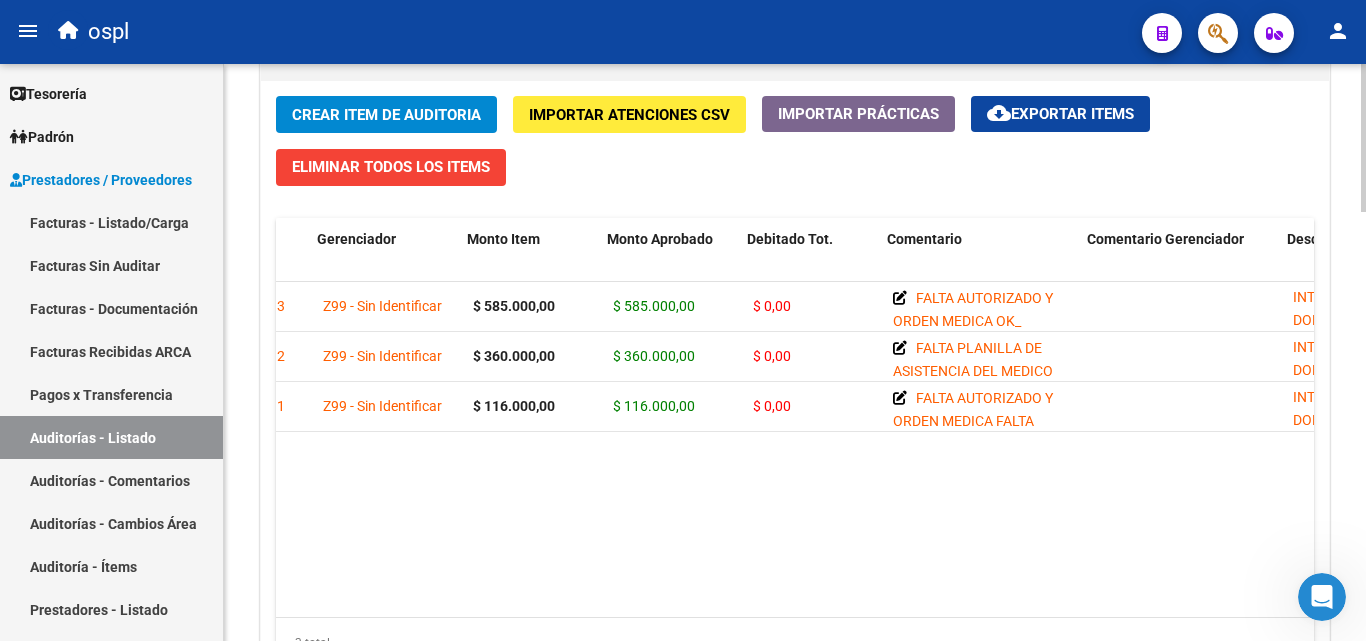 scroll, scrollTop: 0, scrollLeft: 0, axis: both 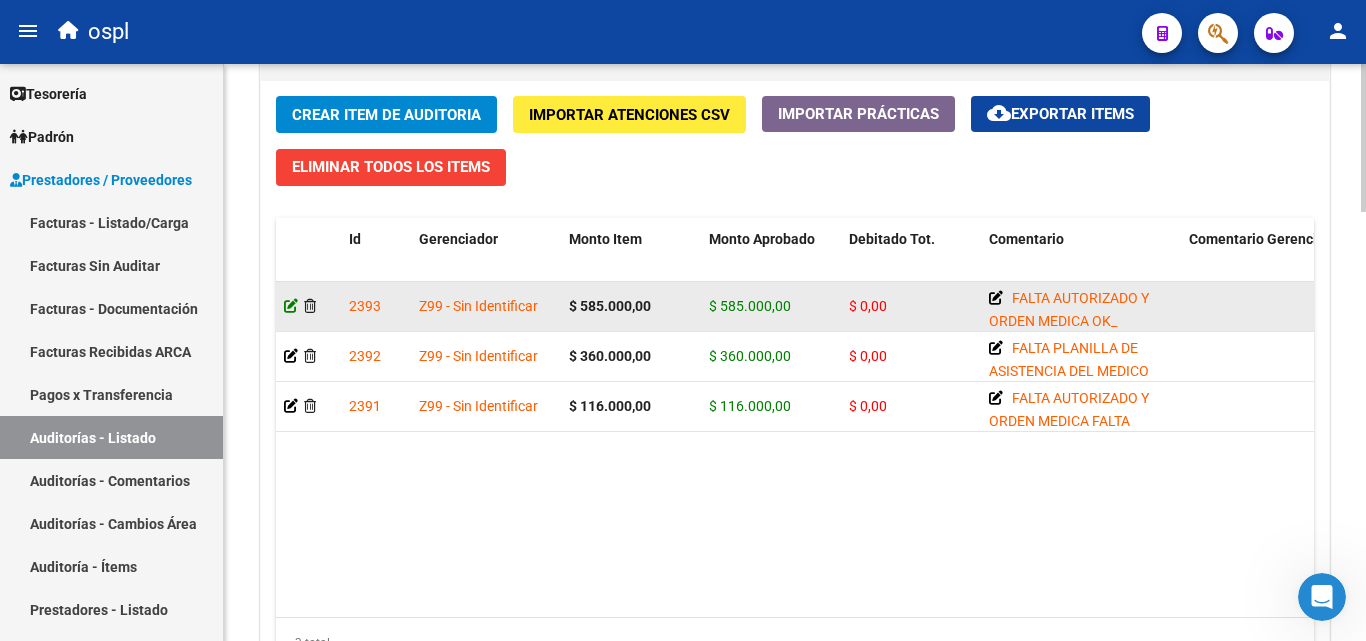 click 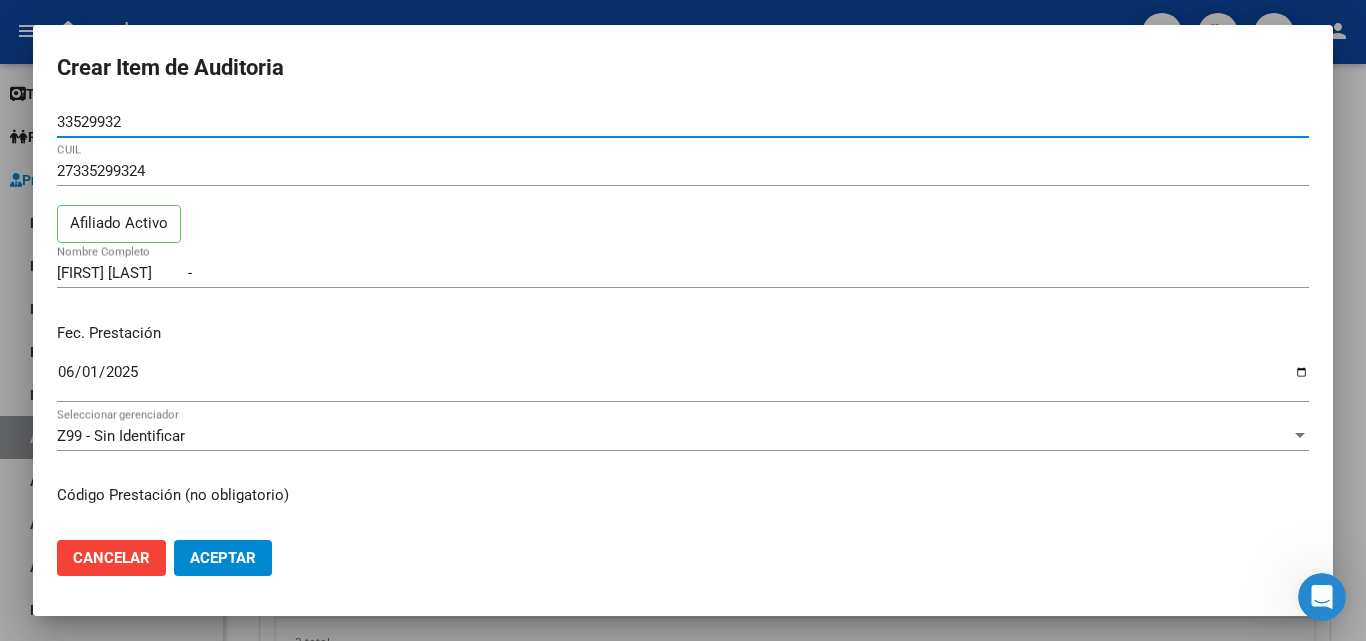 scroll, scrollTop: 200, scrollLeft: 0, axis: vertical 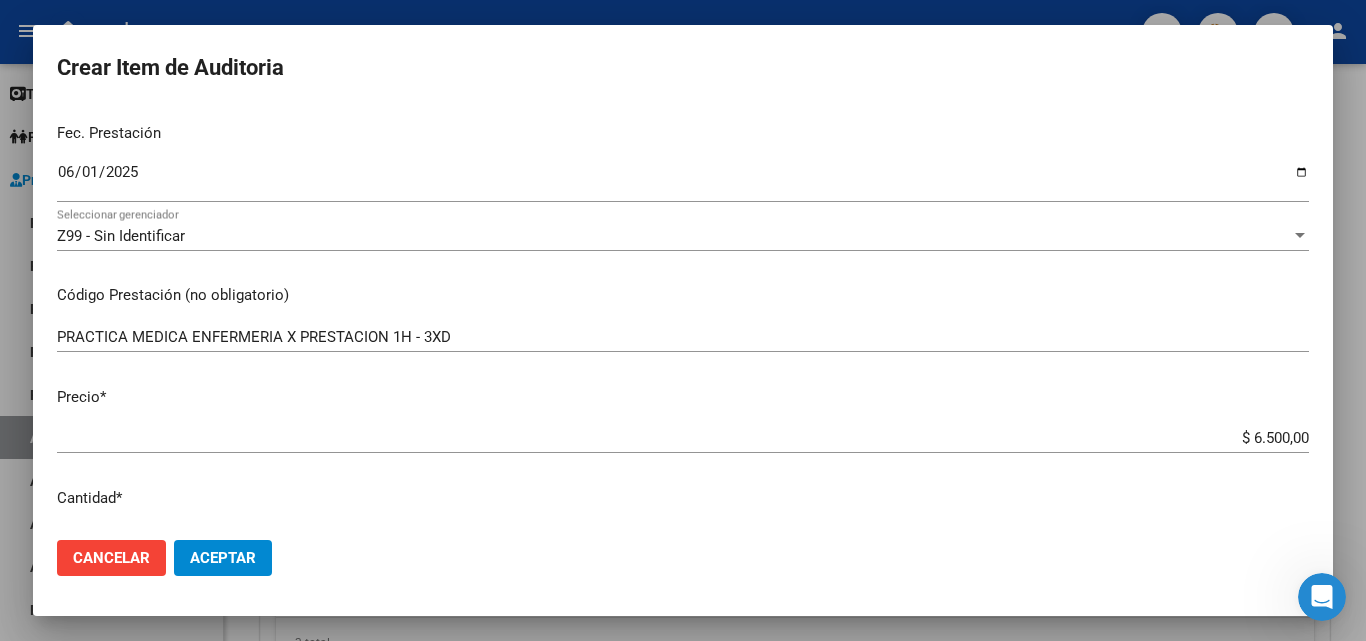 drag, startPoint x: 452, startPoint y: 8, endPoint x: 520, endPoint y: 52, distance: 80.99383 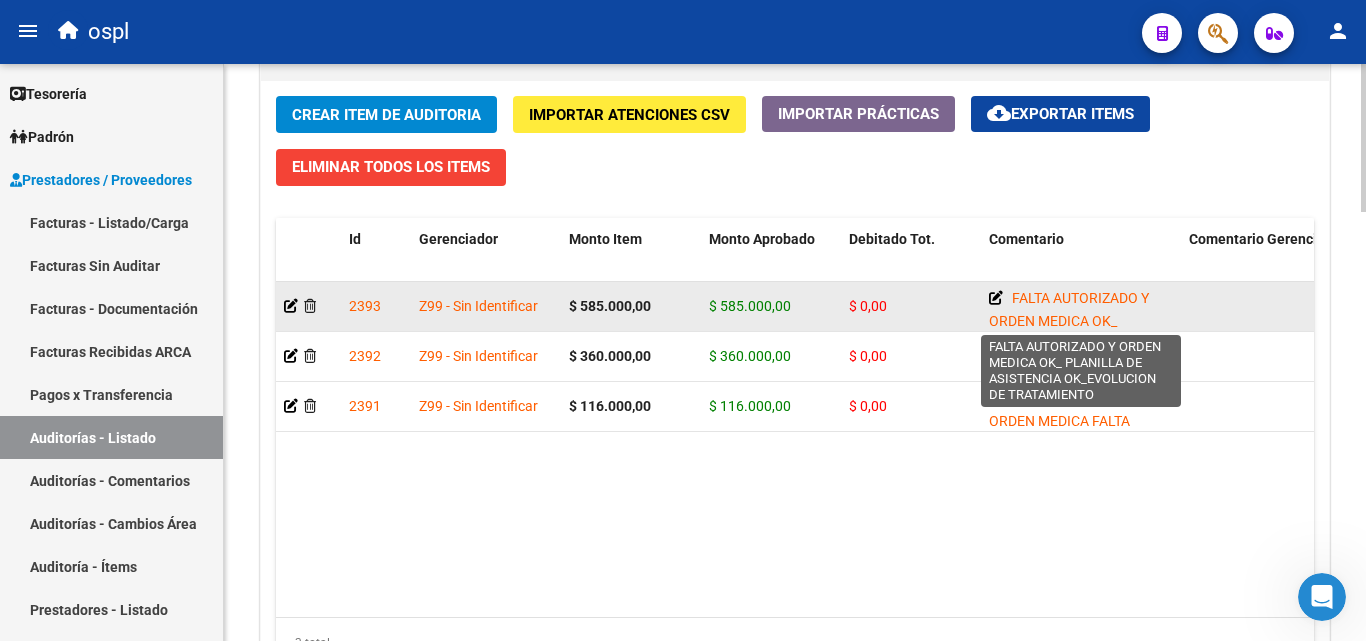 click 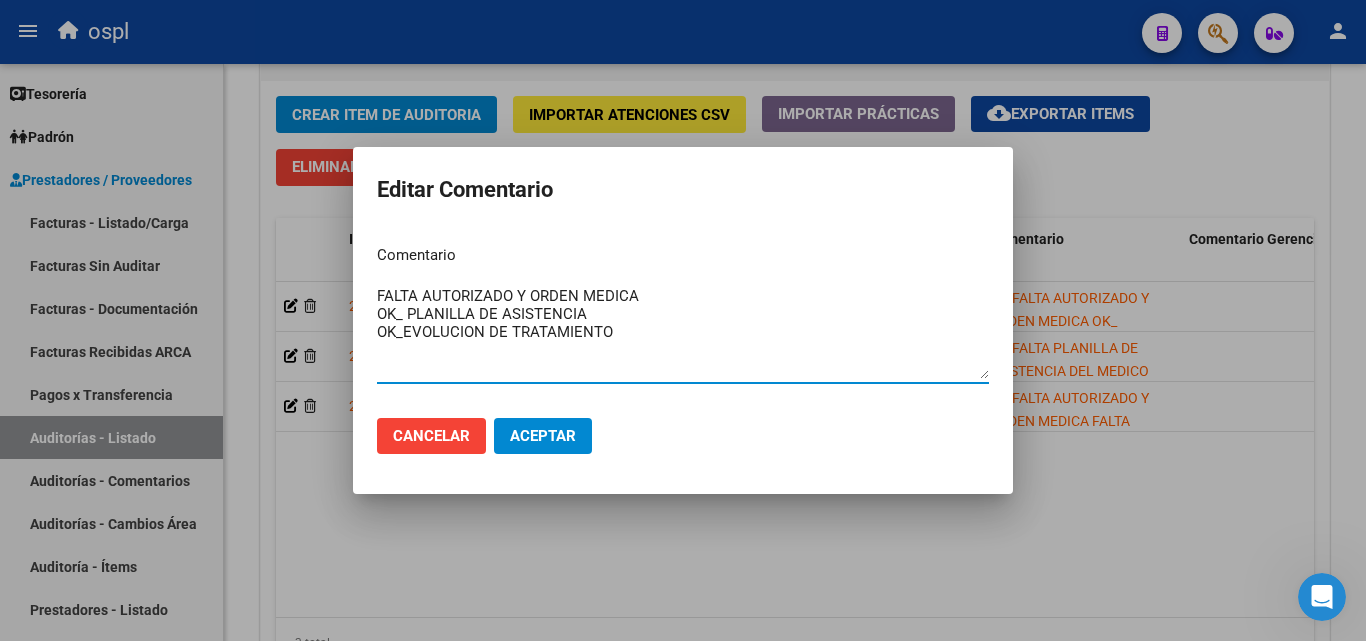 click on "FALTA AUTORIZADO Y ORDEN MEDICA
OK_ PLANILLA DE ASISTENCIA
OK_EVOLUCION DE TRATAMIENTO" at bounding box center [683, 332] 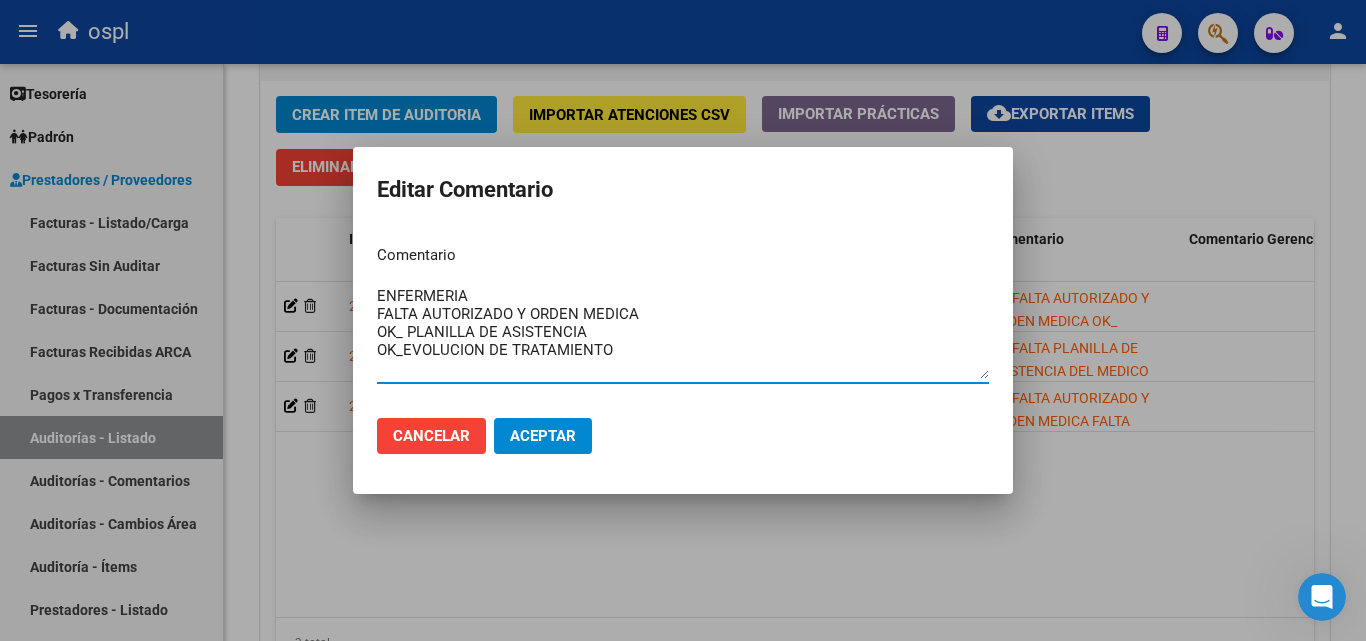 click on "ENFERMERIA
FALTA AUTORIZADO Y ORDEN MEDICA
OK_ PLANILLA DE ASISTENCIA
OK_EVOLUCION DE TRATAMIENTO" at bounding box center (683, 332) 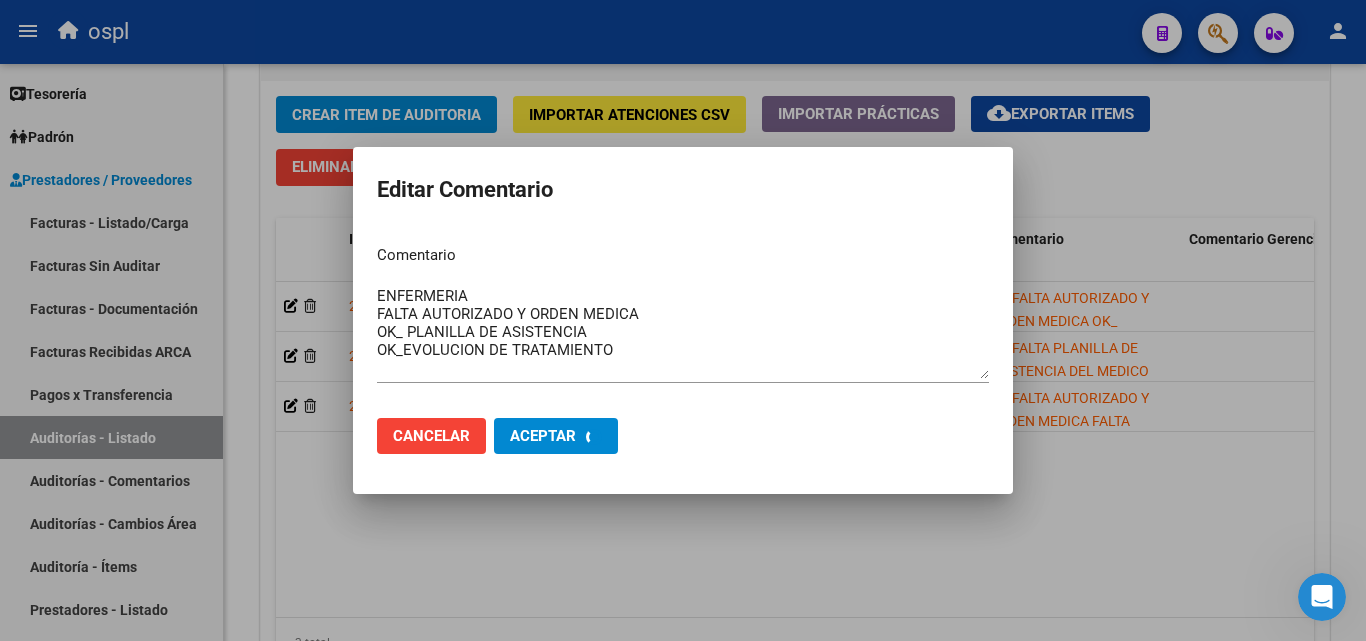 type 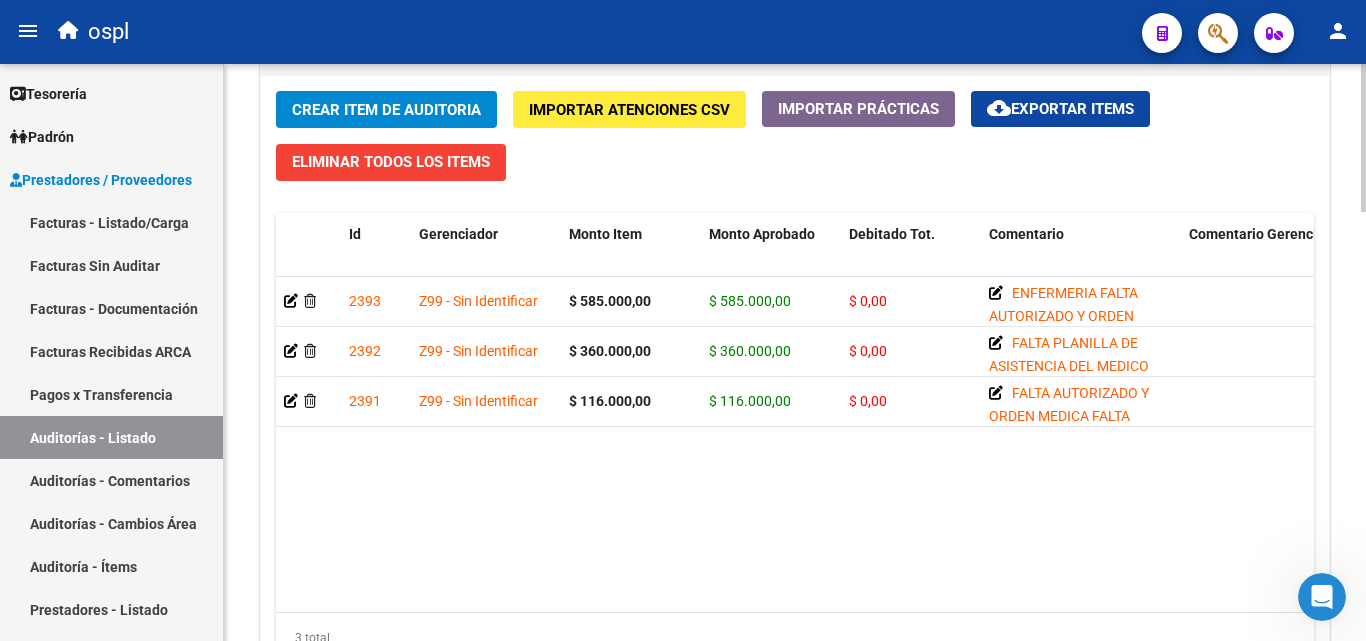 scroll, scrollTop: 1577, scrollLeft: 0, axis: vertical 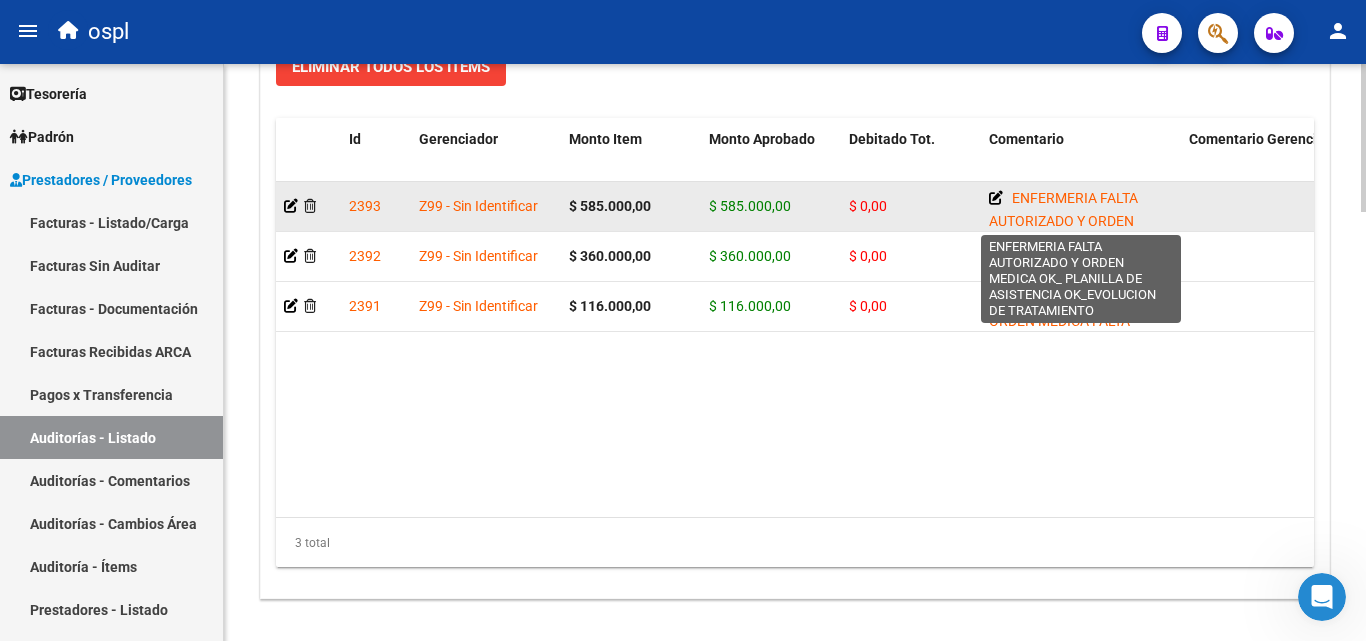 click 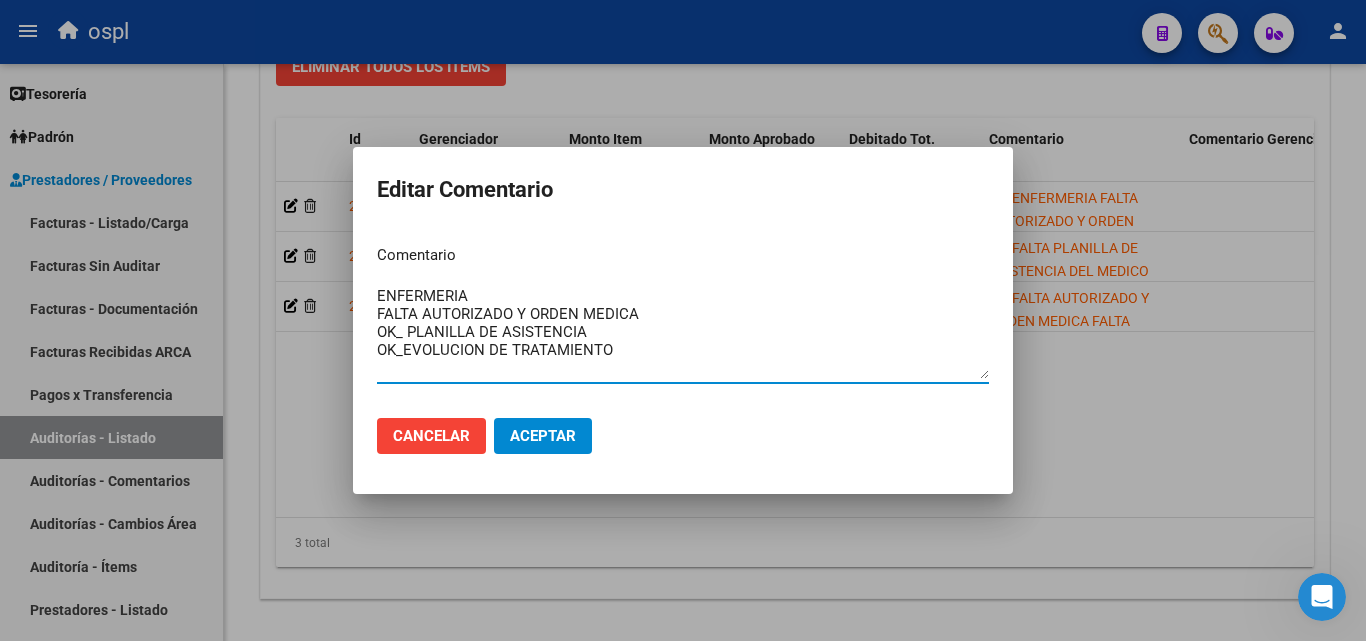 click on "ENFERMERIA
FALTA AUTORIZADO Y ORDEN MEDICA
OK_ PLANILLA DE ASISTENCIA
OK_EVOLUCION DE TRATAMIENTO" at bounding box center (683, 332) 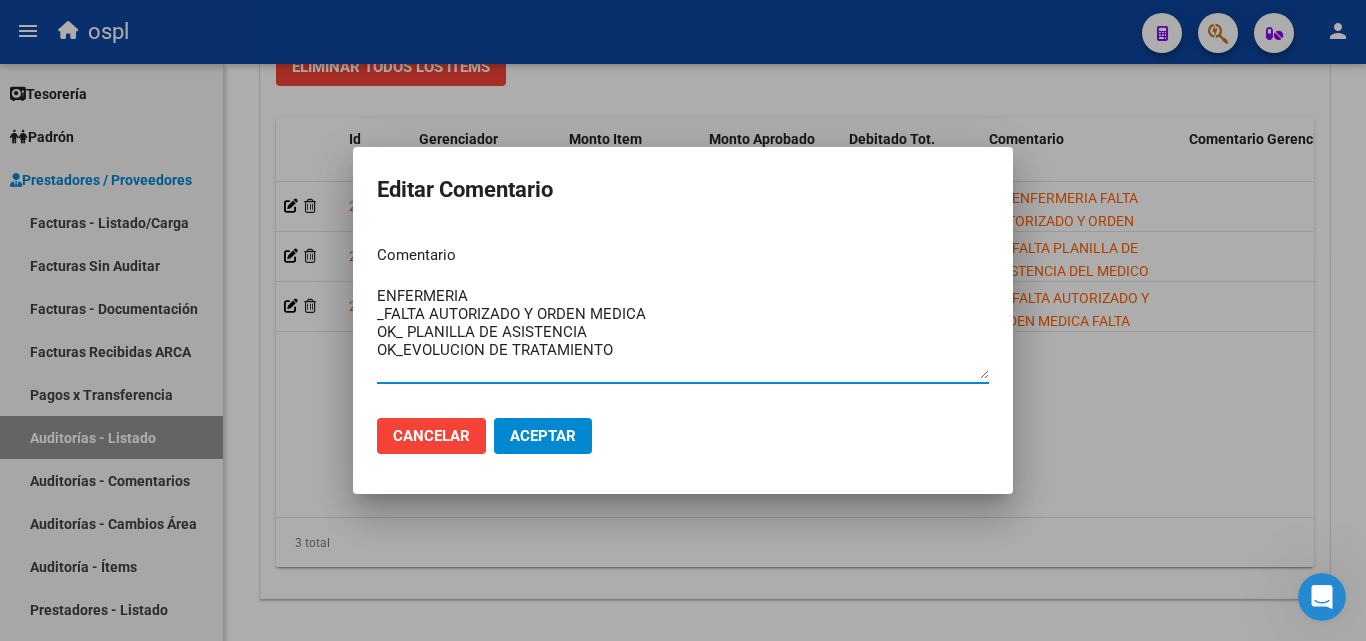 type on "ENFERMERIA
_FALTA AUTORIZADO Y ORDEN MEDICA
OK_ PLANILLA DE ASISTENCIA
OK_EVOLUCION DE TRATAMIENTO" 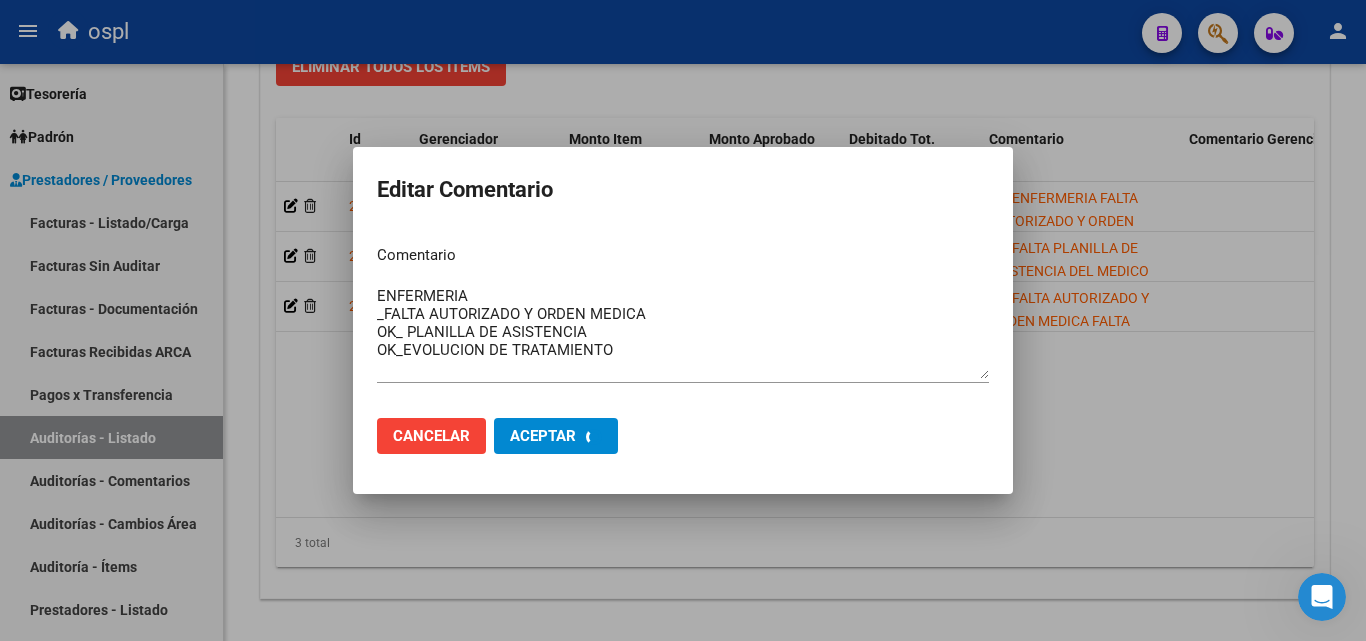 type 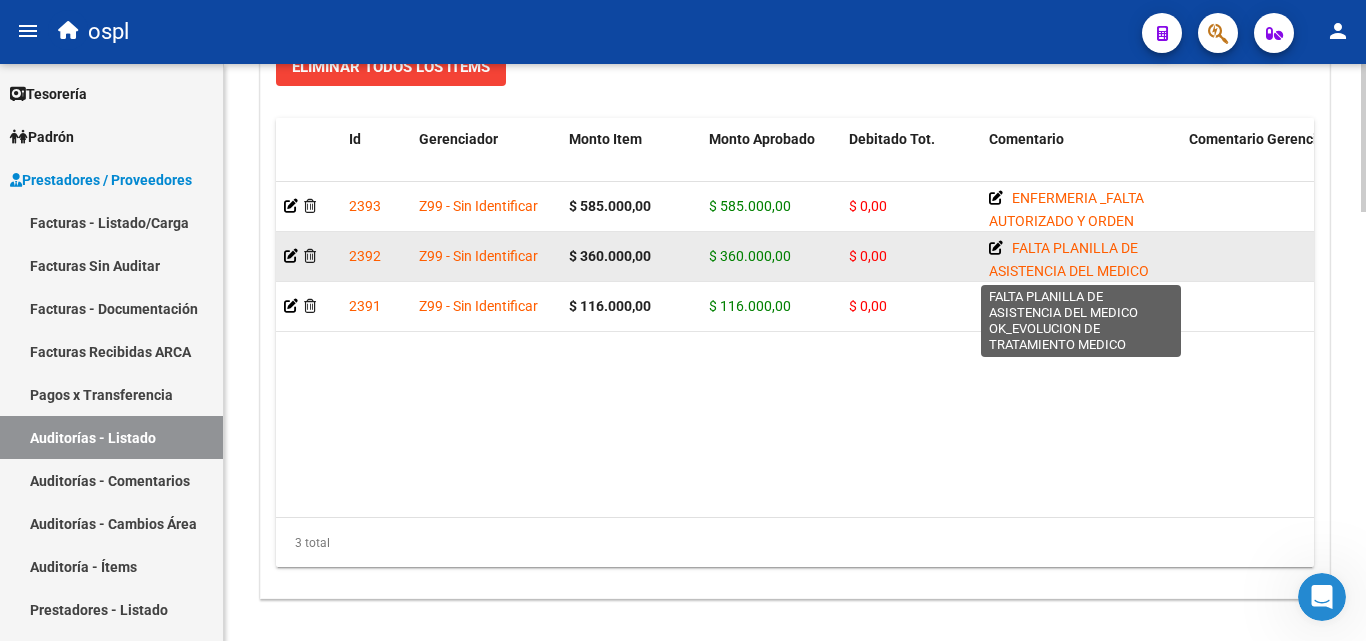 click 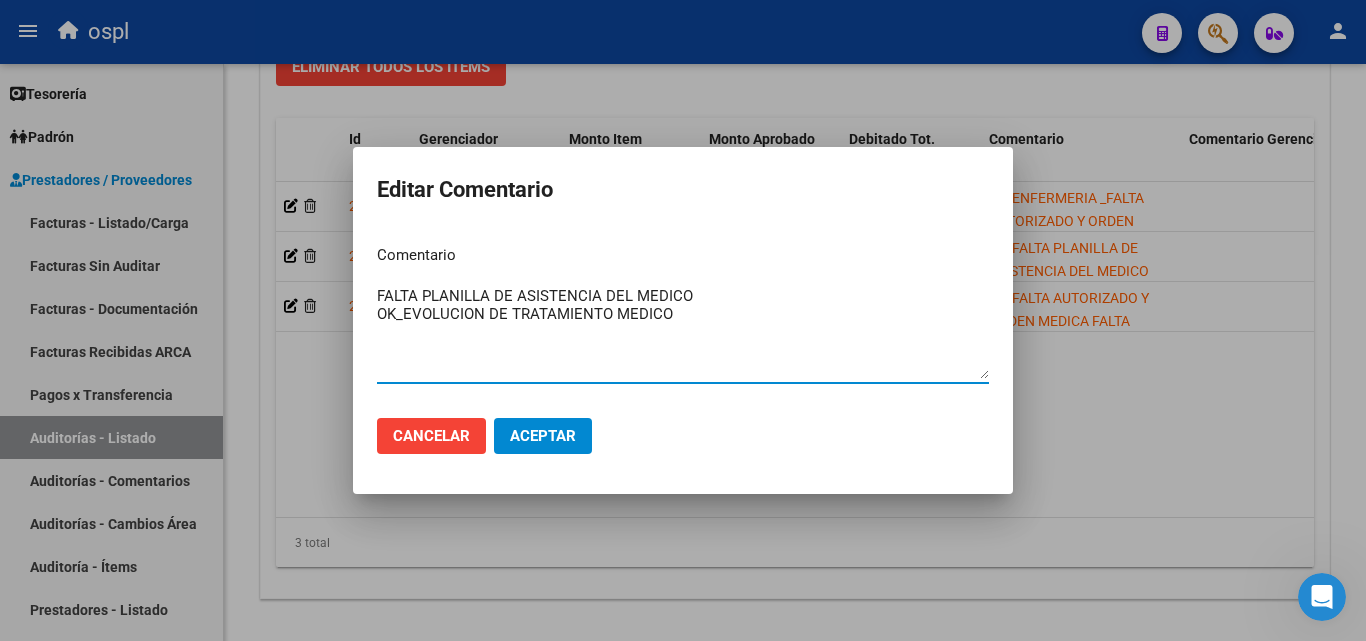 click on "FALTA AUTORIZADO
FALTA PLANILLA DE ASISTENCIA DEL MEDICO
OK_EVOLUCION DE TRATAMIENTO MEDICO" at bounding box center [683, 332] 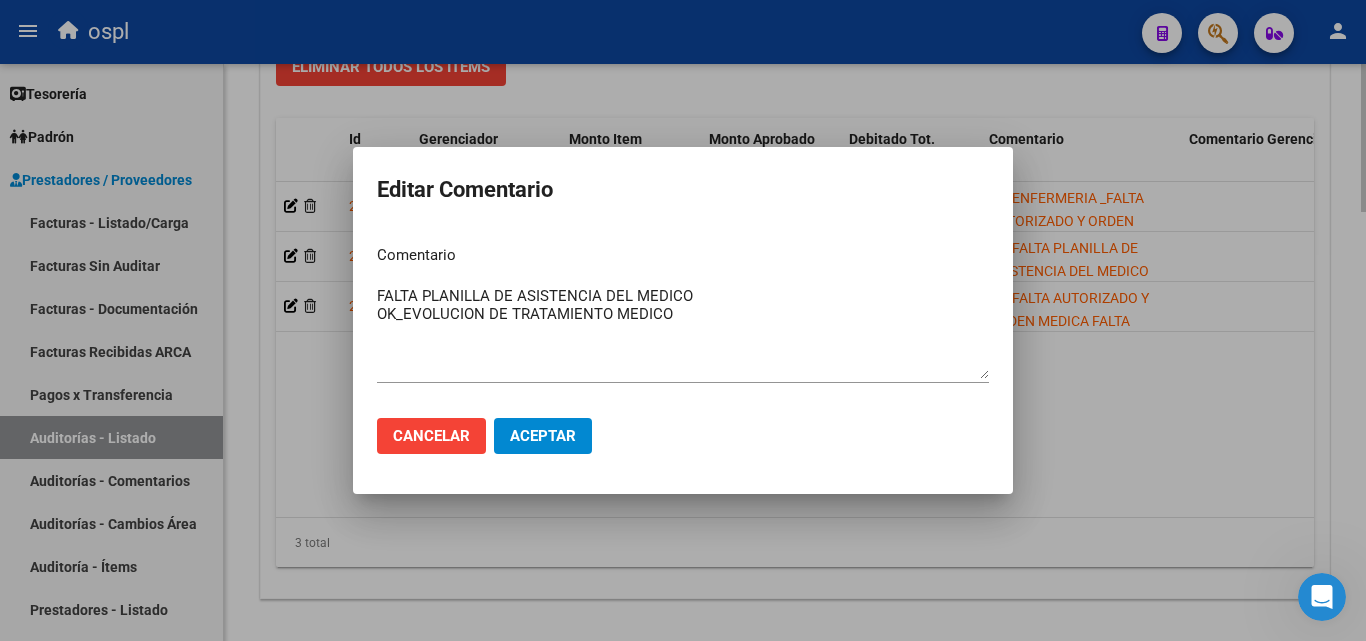 drag, startPoint x: 1226, startPoint y: 470, endPoint x: 1208, endPoint y: 463, distance: 19.313208 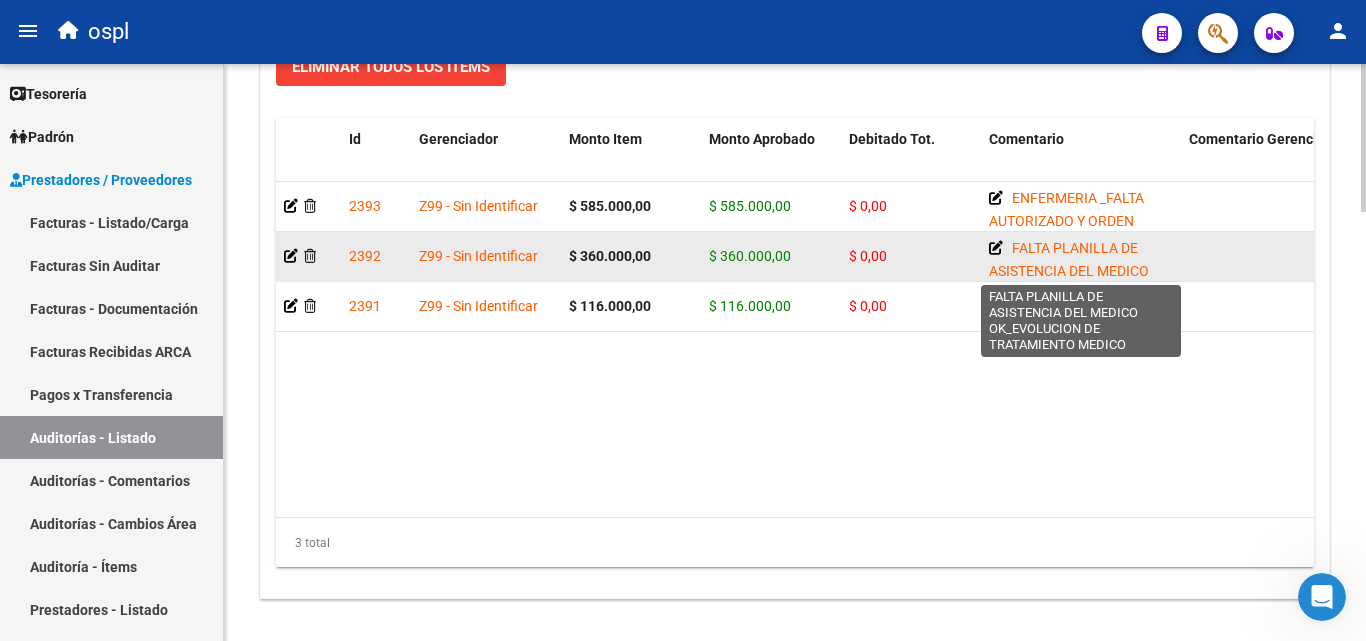 click 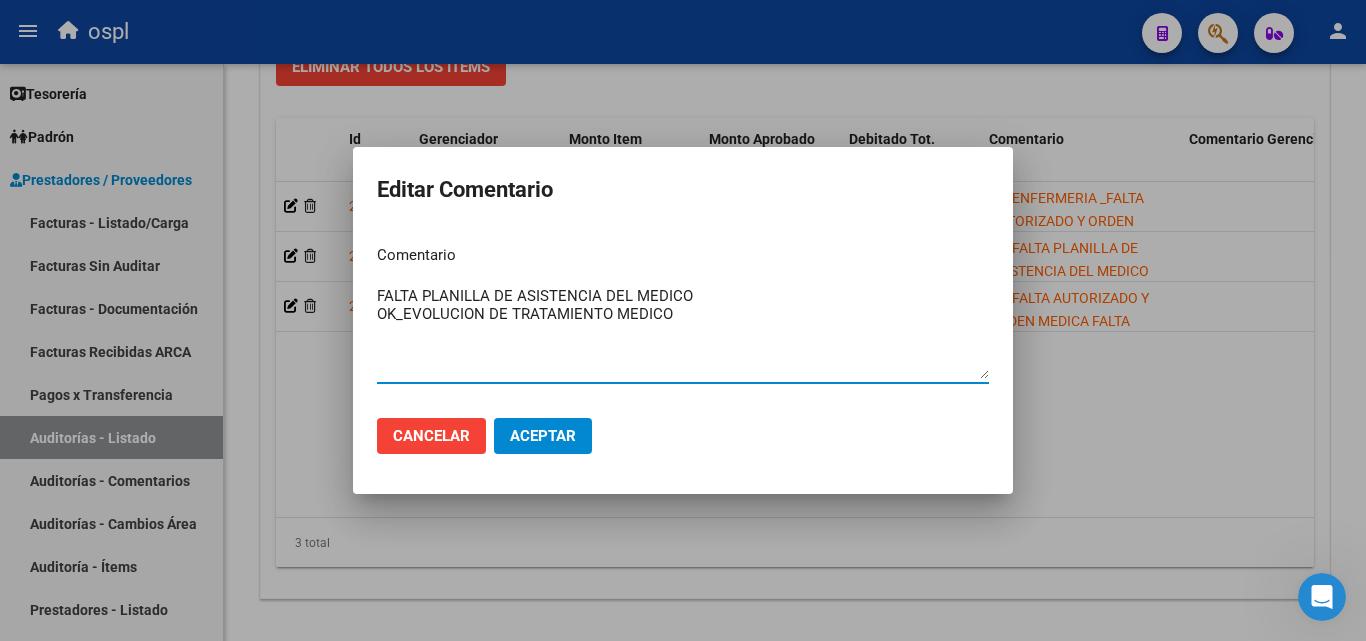 click on "FALTA AUTORIZADO
FALTA PLANILLA DE ASISTENCIA DEL MEDICO
OK_EVOLUCION DE TRATAMIENTO MEDICO" at bounding box center (683, 332) 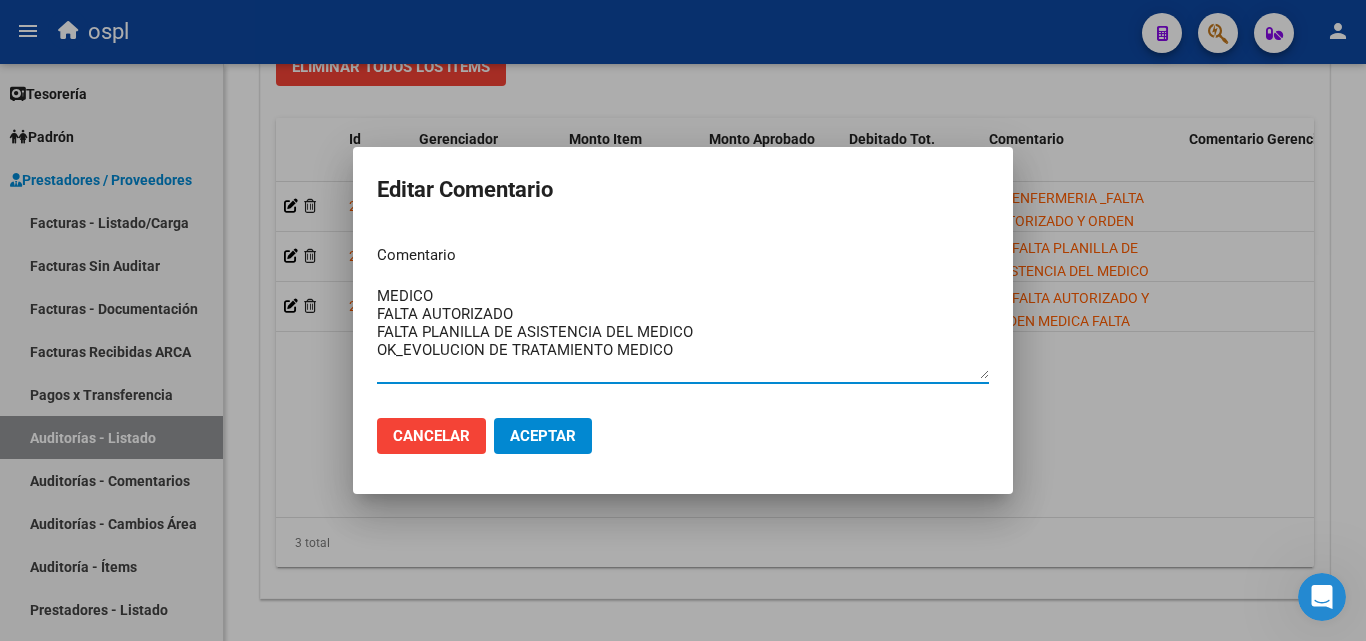 click on "MEDICO
FALTA AUTORIZADO
FALTA PLANILLA DE ASISTENCIA DEL MEDICO
OK_EVOLUCION DE TRATAMIENTO MEDICO" at bounding box center [683, 332] 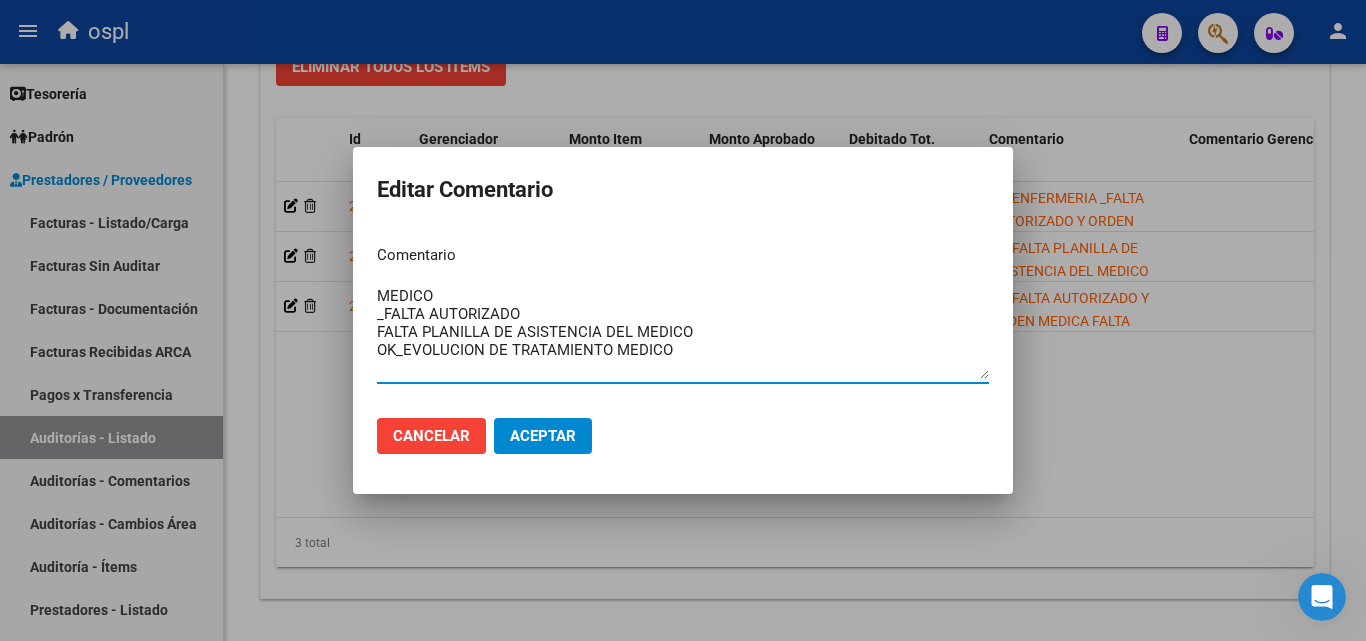 click on "MEDICO
_FALTA AUTORIZADO
FALTA PLANILLA DE ASISTENCIA DEL MEDICO
OK_EVOLUCION DE TRATAMIENTO MEDICO" at bounding box center [683, 332] 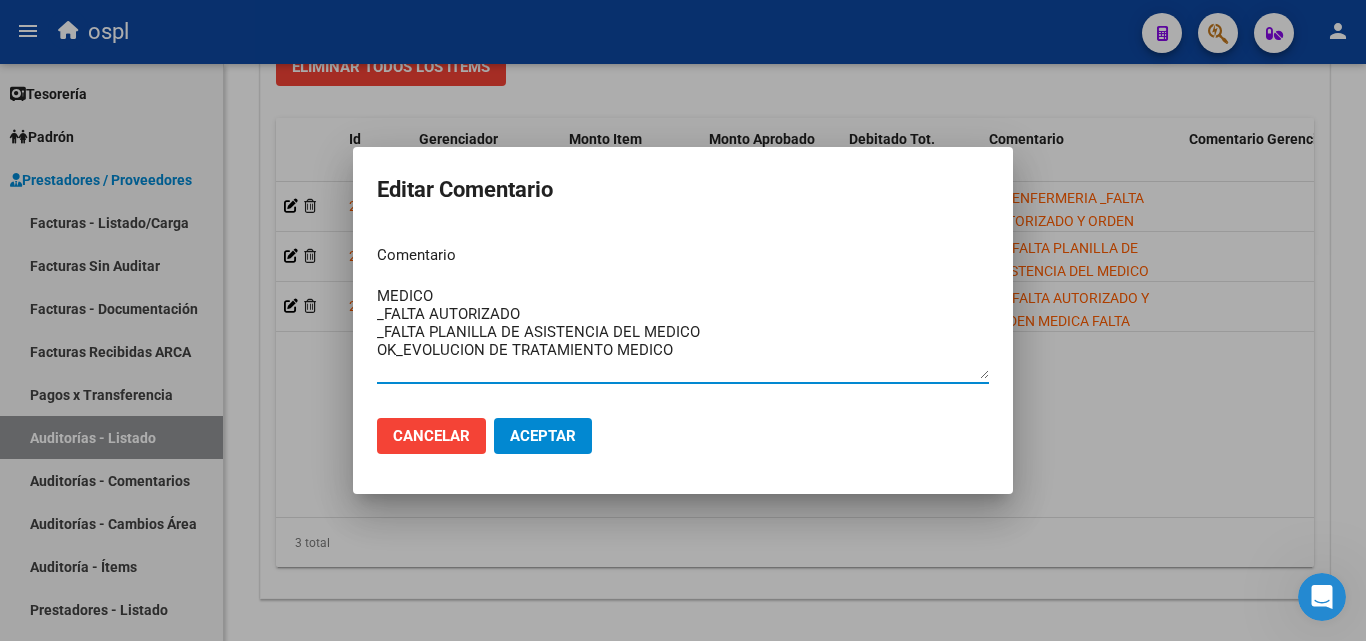 type on "MEDICO
_FALTA AUTORIZADO
_FALTA PLANILLA DE ASISTENCIA DEL MEDICO
OK_EVOLUCION DE TRATAMIENTO MEDICO" 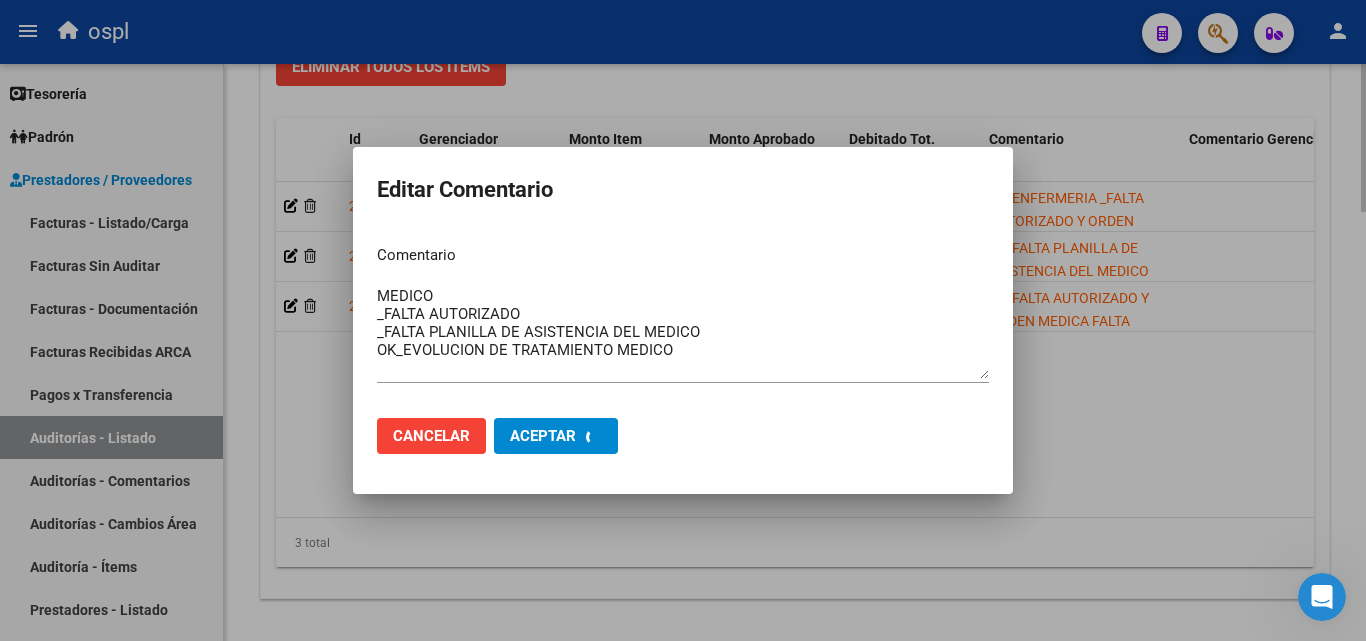 type 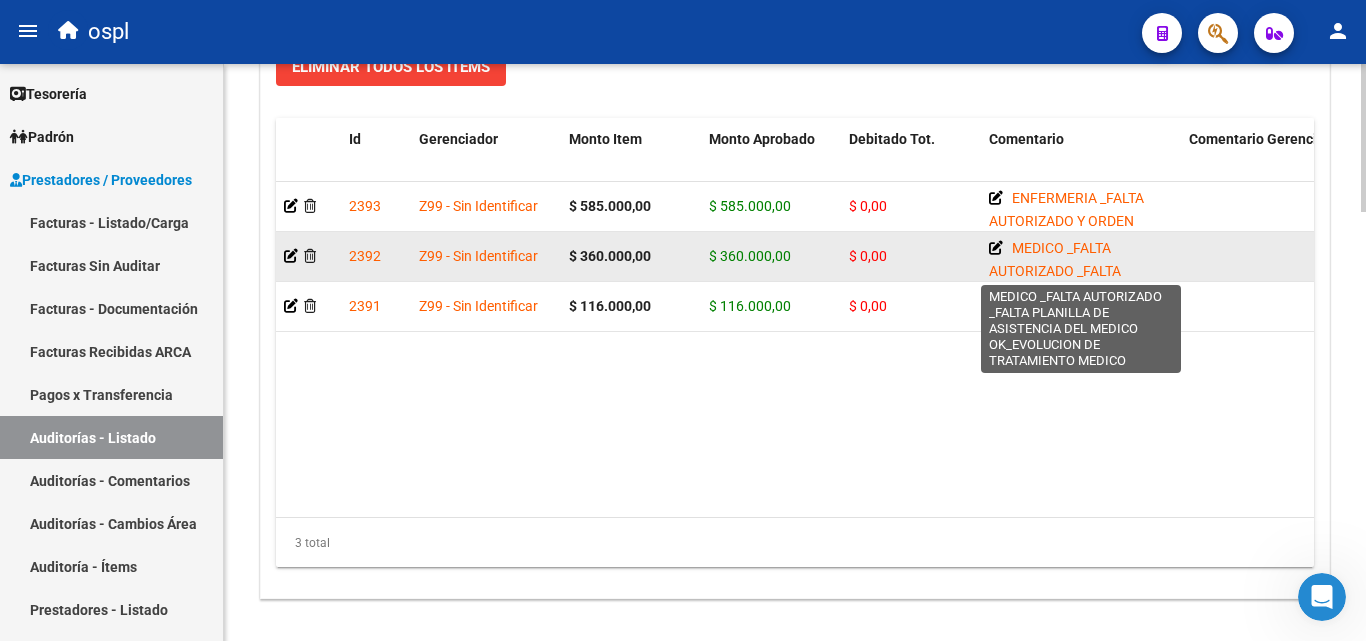 click 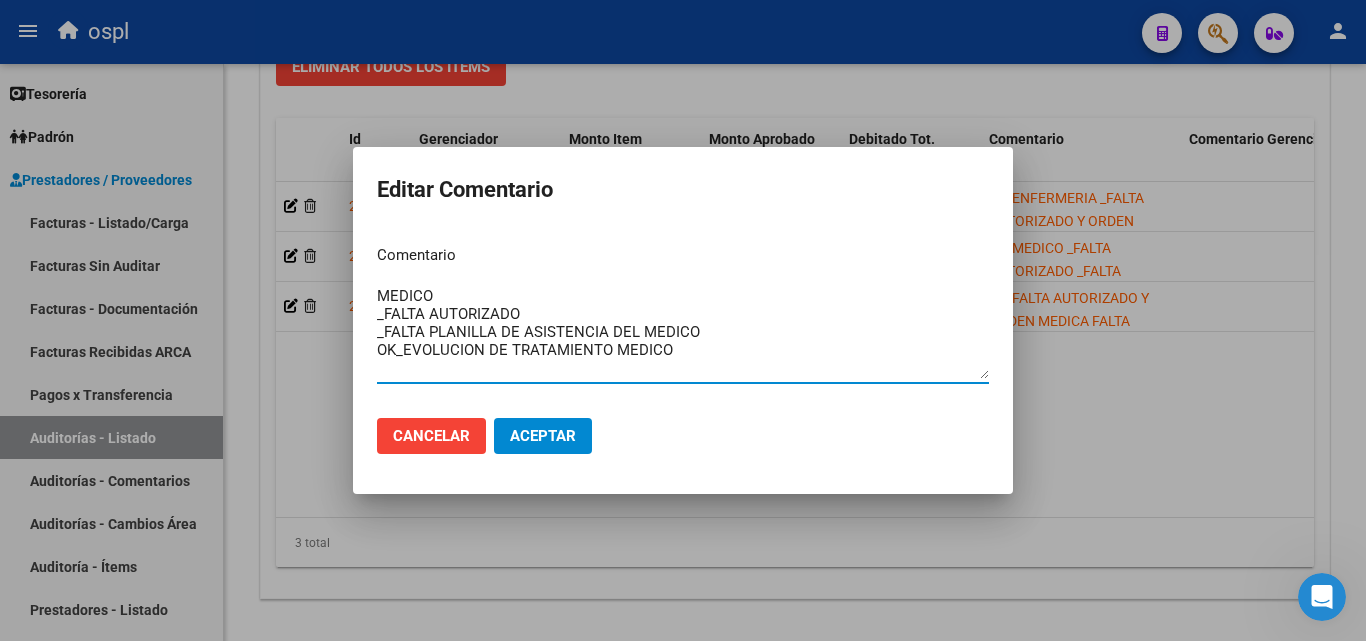 click at bounding box center (683, 320) 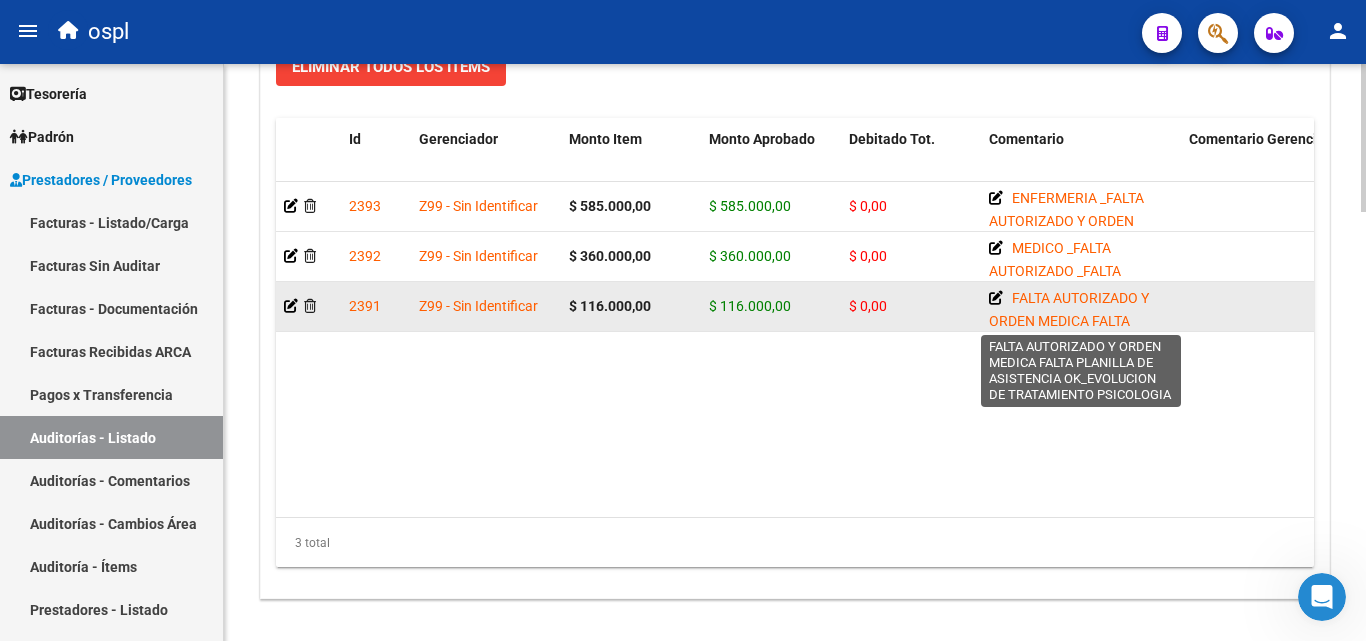 click 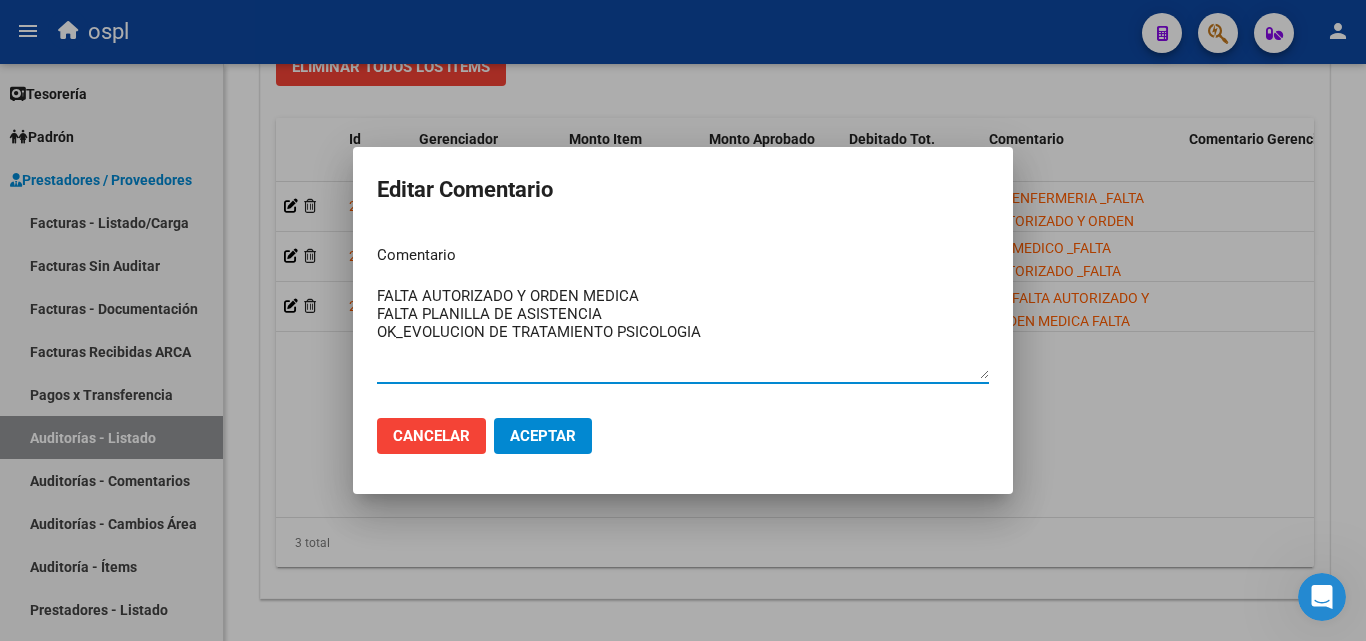 click on "Comentario    FALTA AUTORIZADO Y ORDEN MEDICA
FALTA PLANILLA DE ASISTENCIA
OK_EVOLUCION DE TRATAMIENTO PSICOLOGIA Ingresar el comentario" at bounding box center (683, 315) 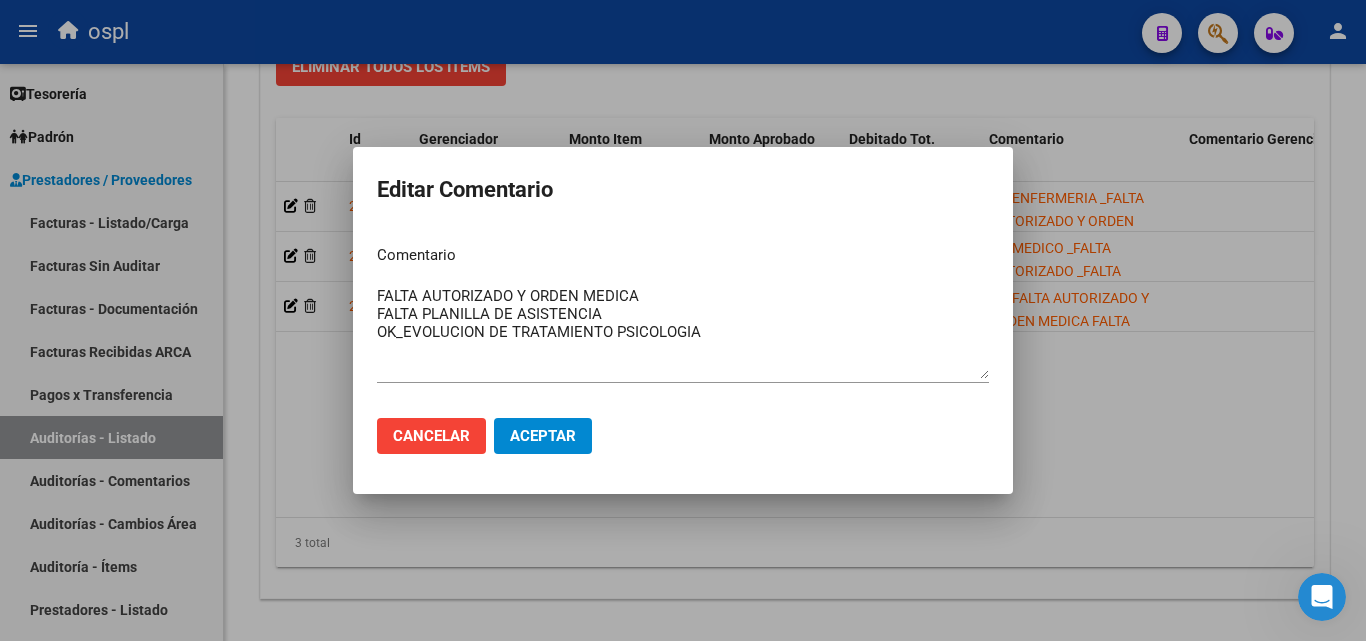 click on "FALTA AUTORIZADO Y ORDEN MEDICA
FALTA PLANILLA DE ASISTENCIA
OK_EVOLUCION DE TRATAMIENTO PSICOLOGIA" at bounding box center [683, 332] 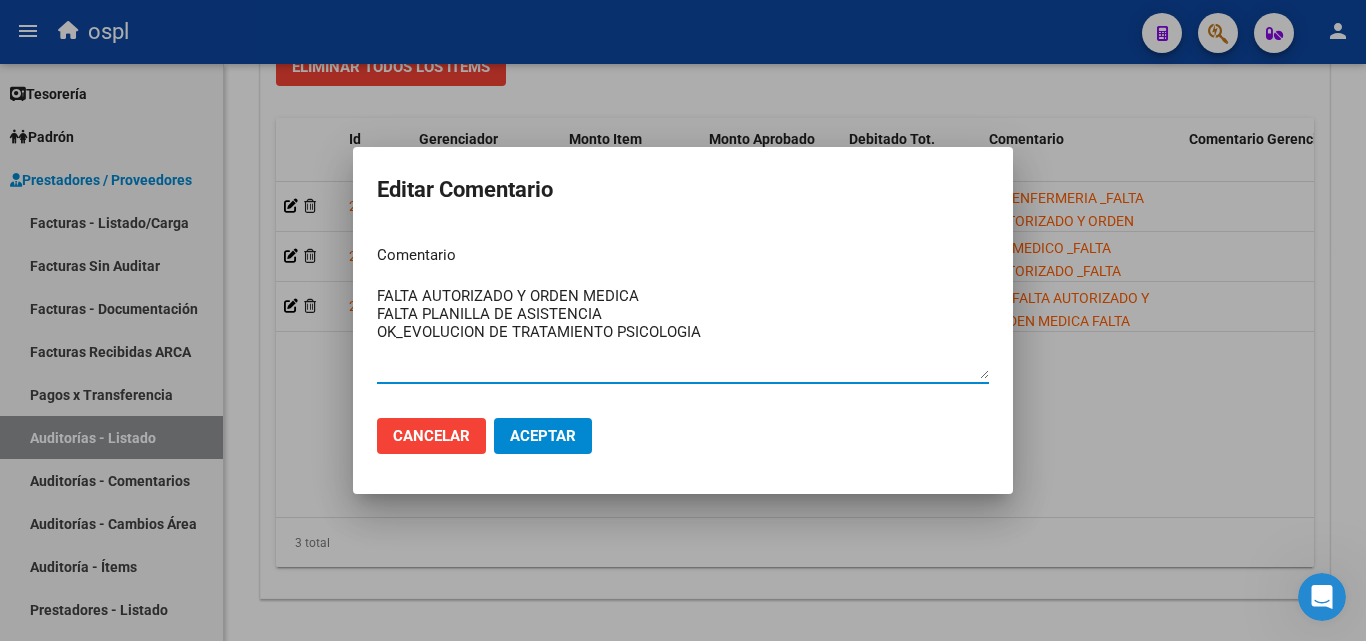 click on "FALTA AUTORIZADO Y ORDEN MEDICA
FALTA PLANILLA DE ASISTENCIA
OK_EVOLUCION DE TRATAMIENTO PSICOLOGIA" at bounding box center [683, 332] 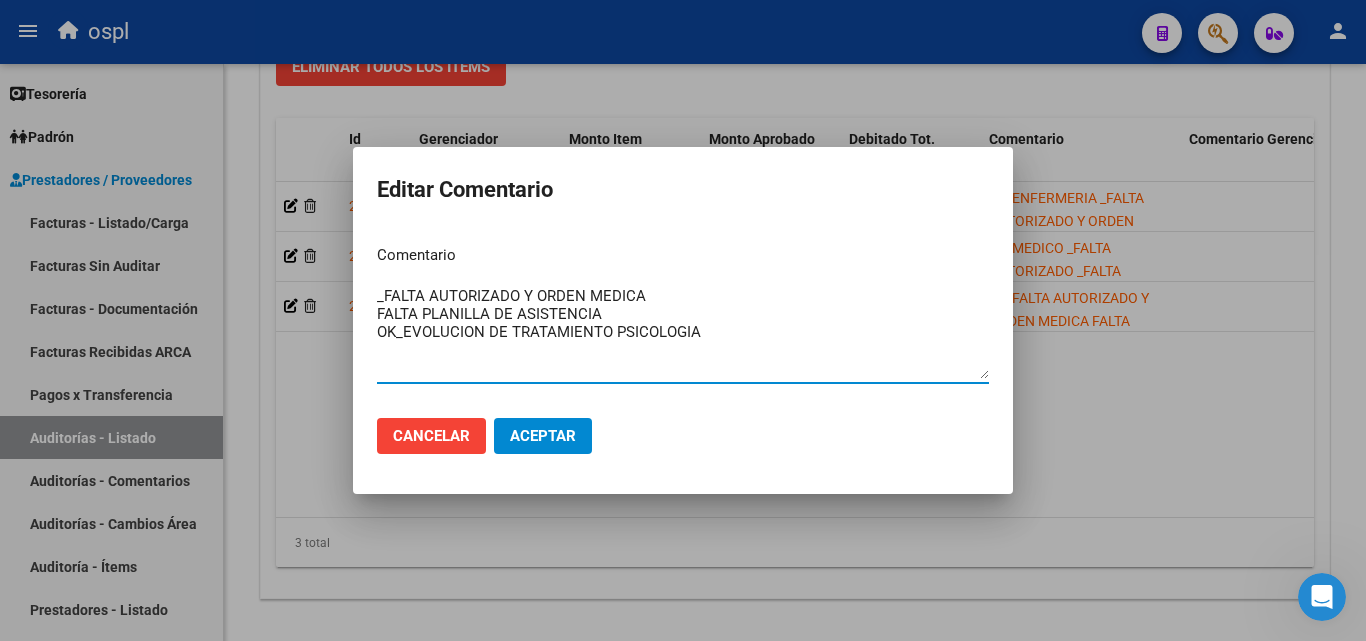 click on "_FALTA AUTORIZADO Y ORDEN MEDICA
FALTA PLANILLA DE ASISTENCIA
OK_EVOLUCION DE TRATAMIENTO PSICOLOGIA" at bounding box center (683, 332) 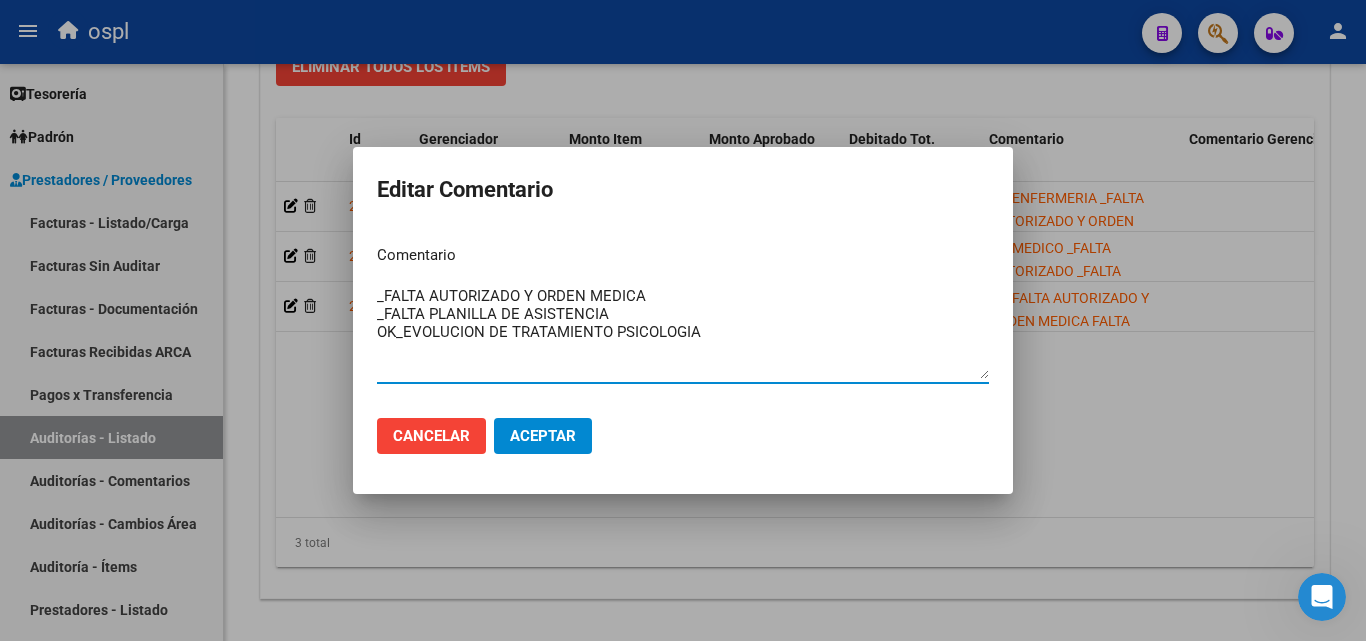 click on "_FALTA AUTORIZADO Y ORDEN MEDICA
_FALTA PLANILLA DE ASISTENCIA
OK_EVOLUCION DE TRATAMIENTO PSICOLOGIA" at bounding box center [683, 332] 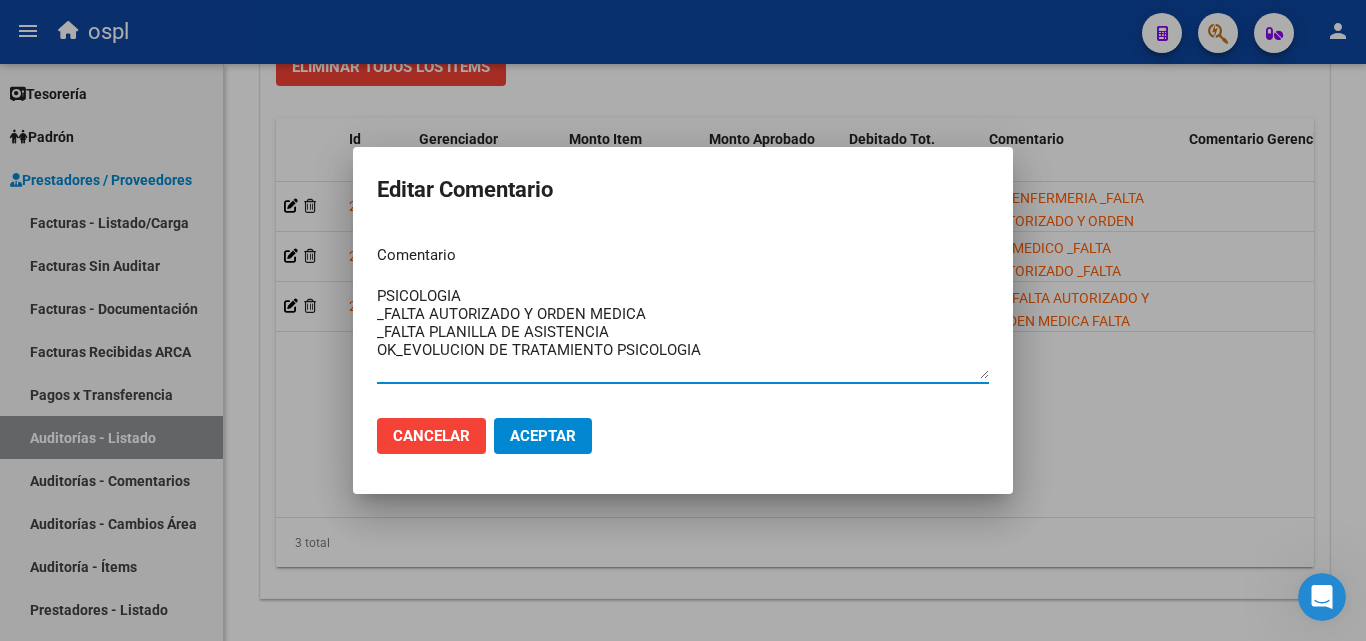 type on "PSICOLOGIA
_FALTA AUTORIZADO Y ORDEN MEDICA
_FALTA PLANILLA DE ASISTENCIA
OK_EVOLUCION DE TRATAMIENTO PSICOLOGIA" 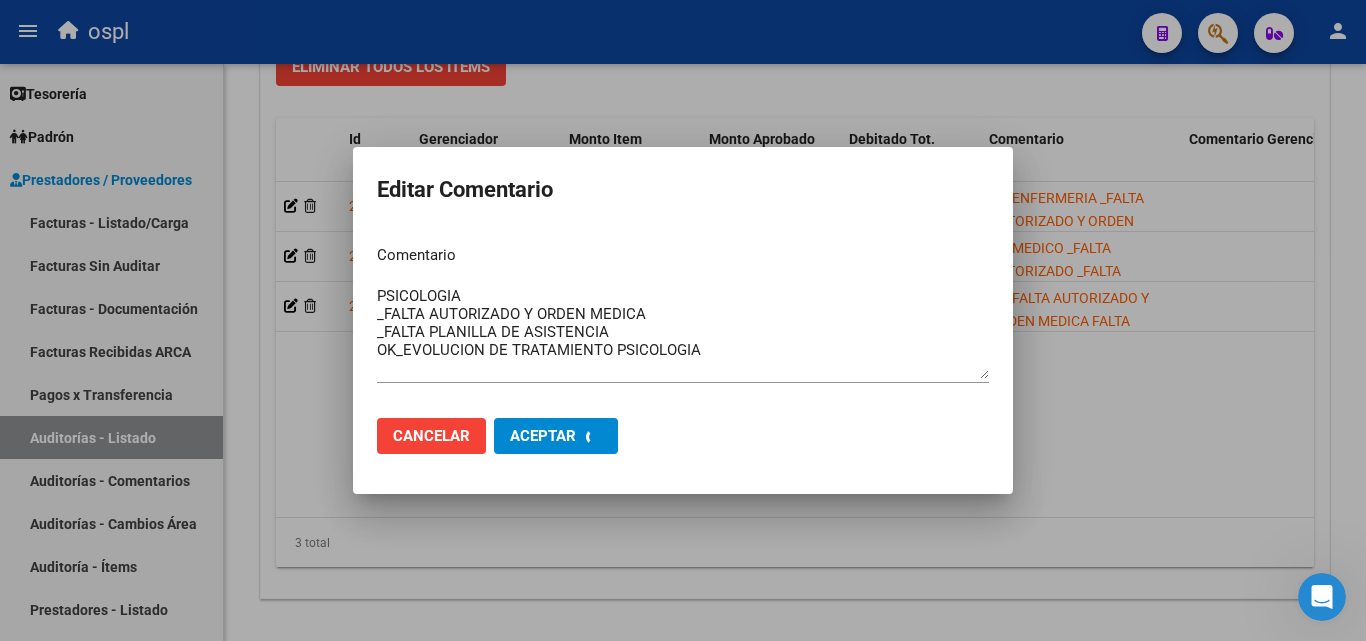 type 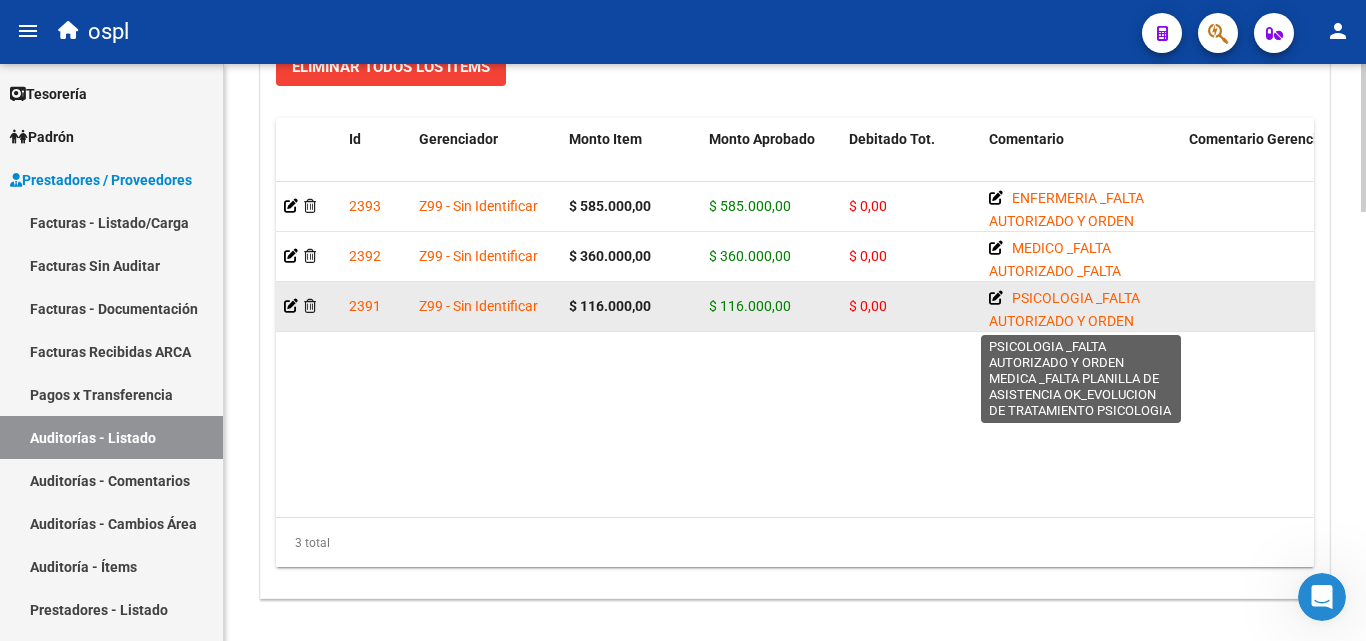 click 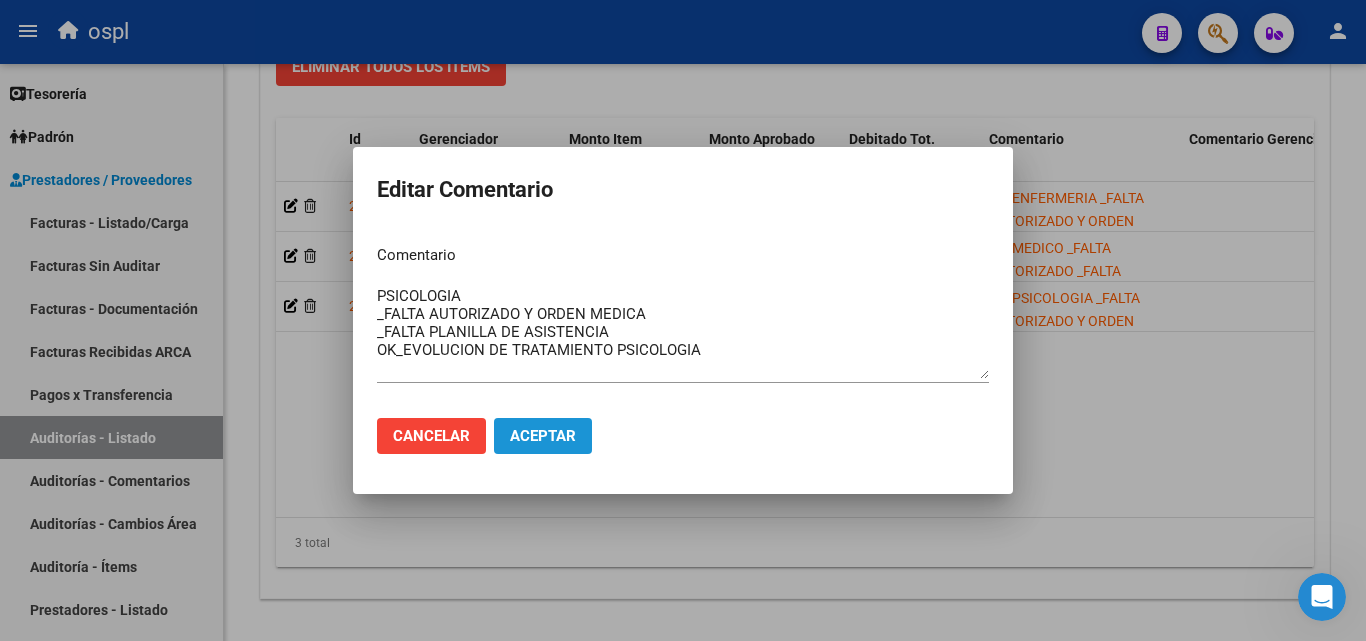 click on "Aceptar" 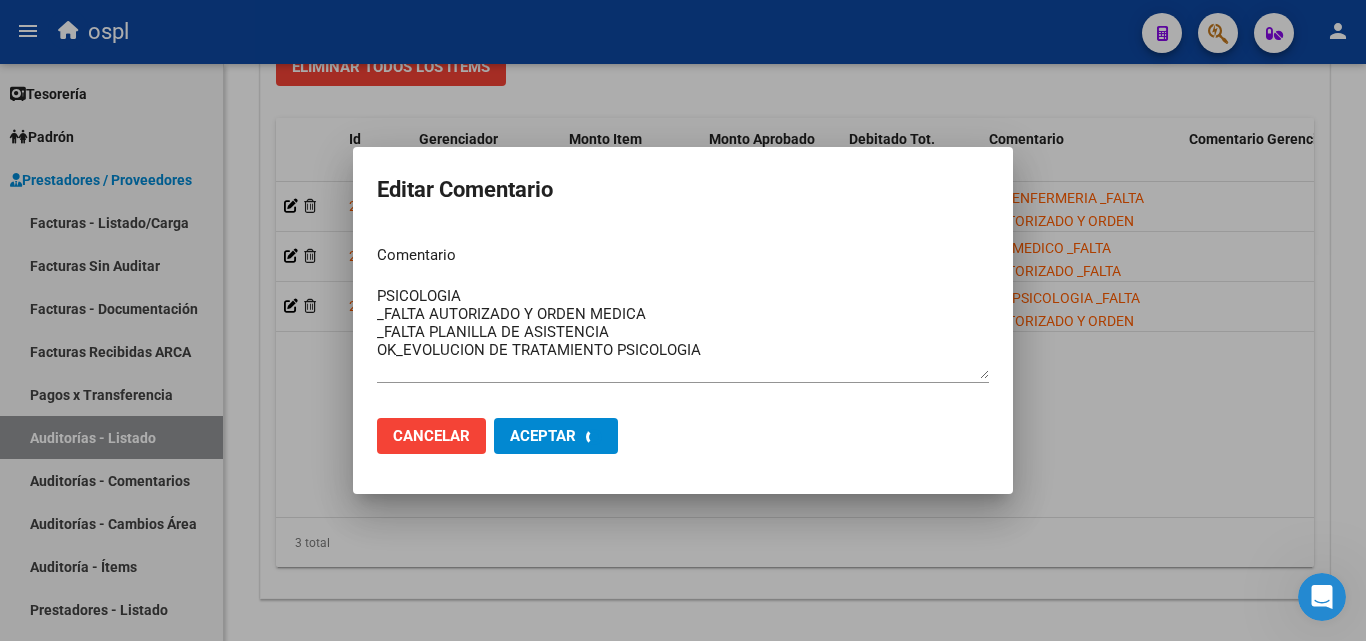 type 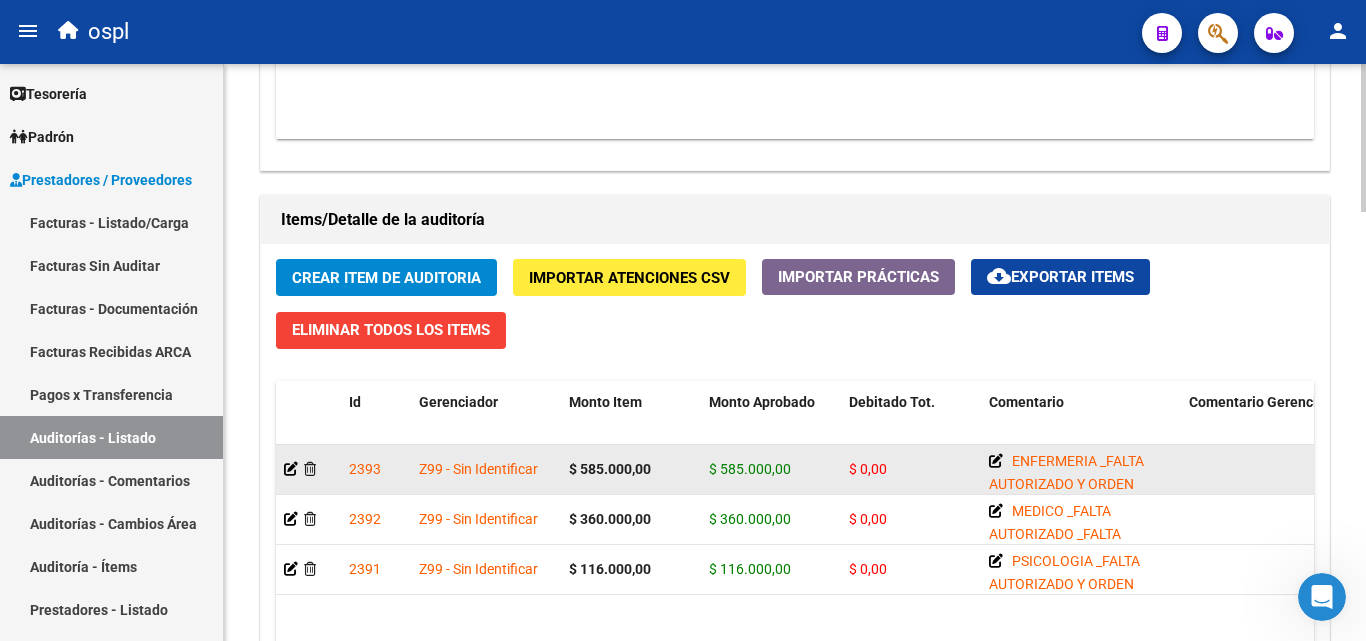 scroll, scrollTop: 1377, scrollLeft: 0, axis: vertical 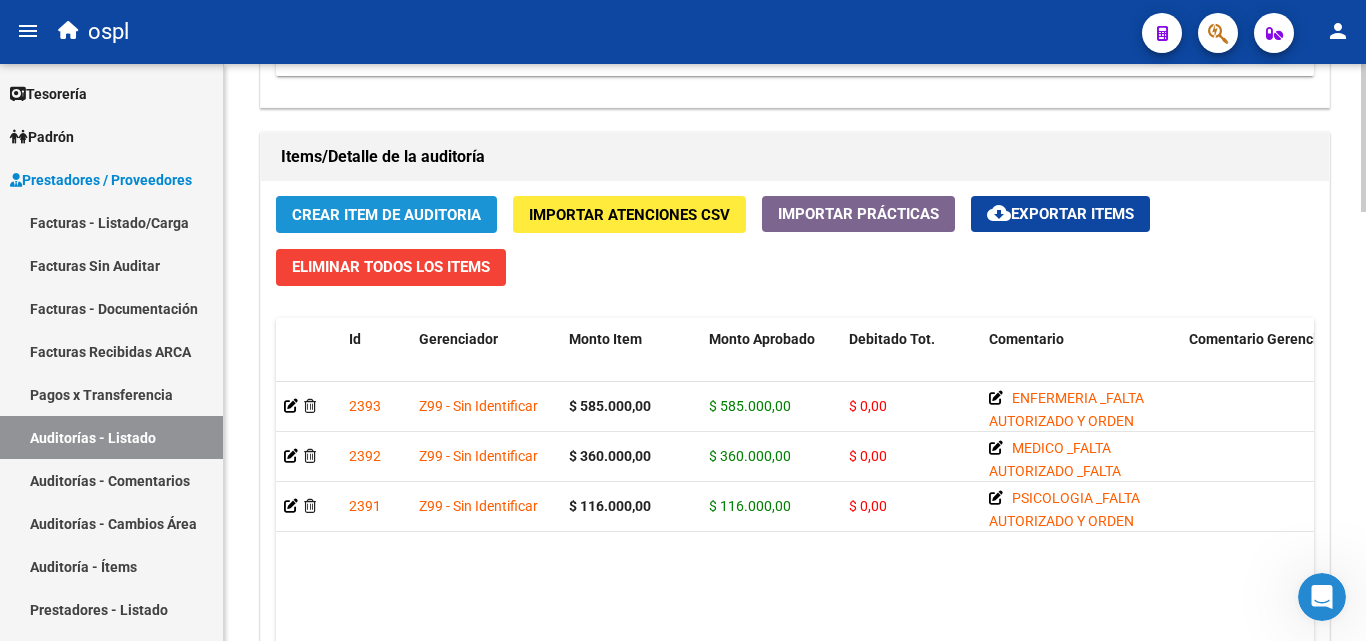 click on "Crear Item de Auditoria" 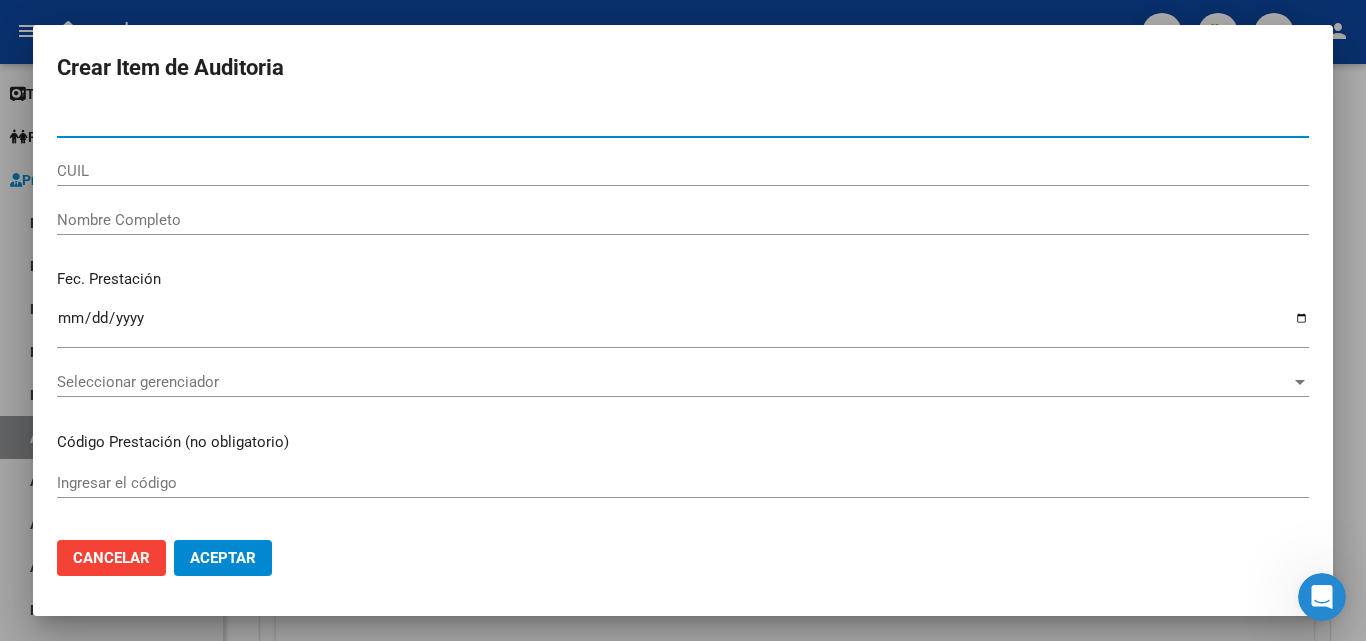 type on "[NUMBER]" 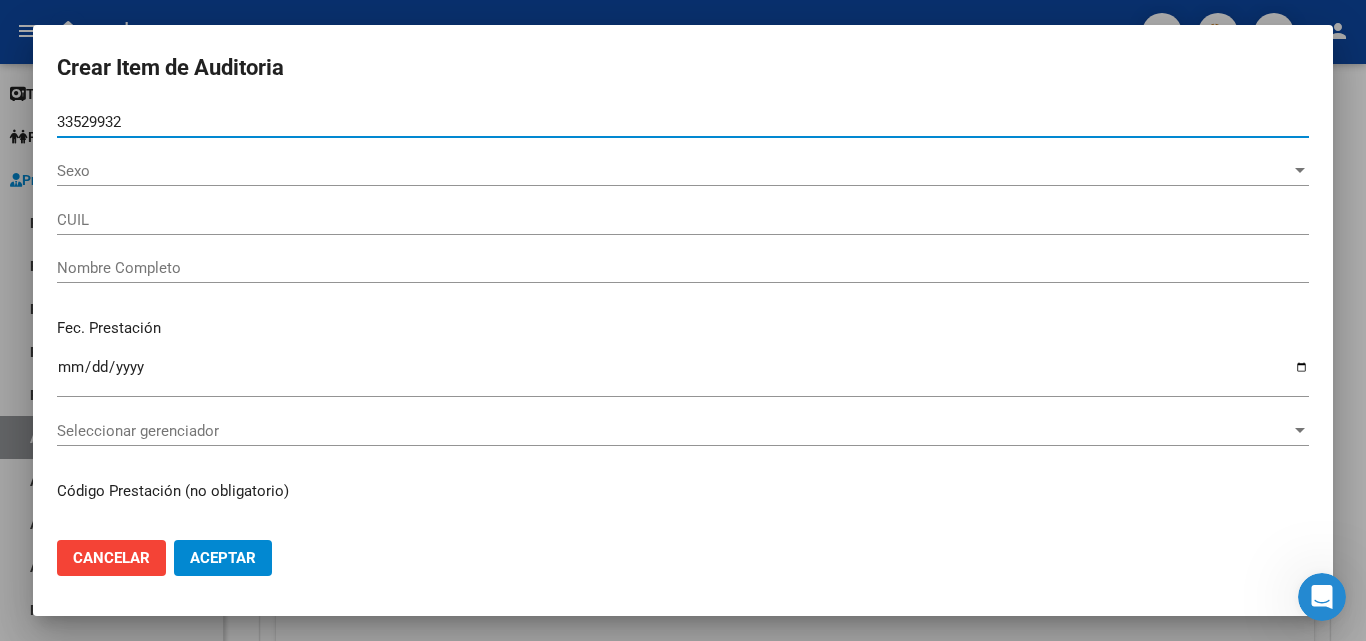 type on "27335299324" 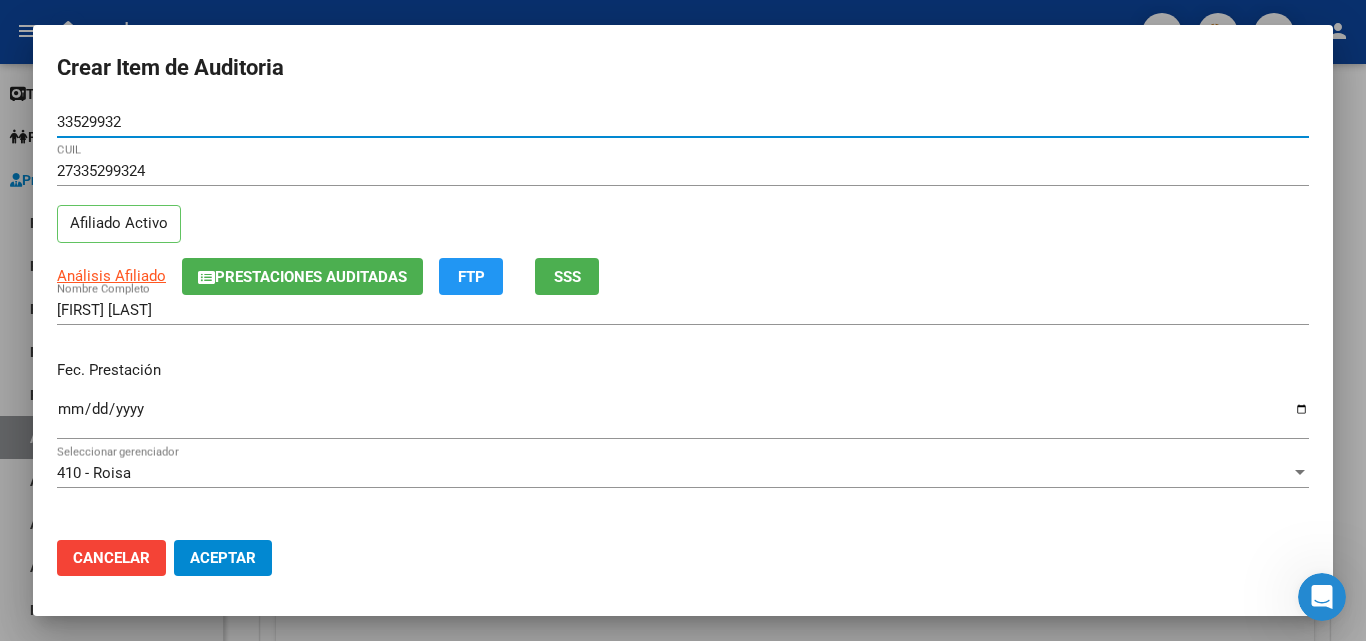 type on "[NUMBER]" 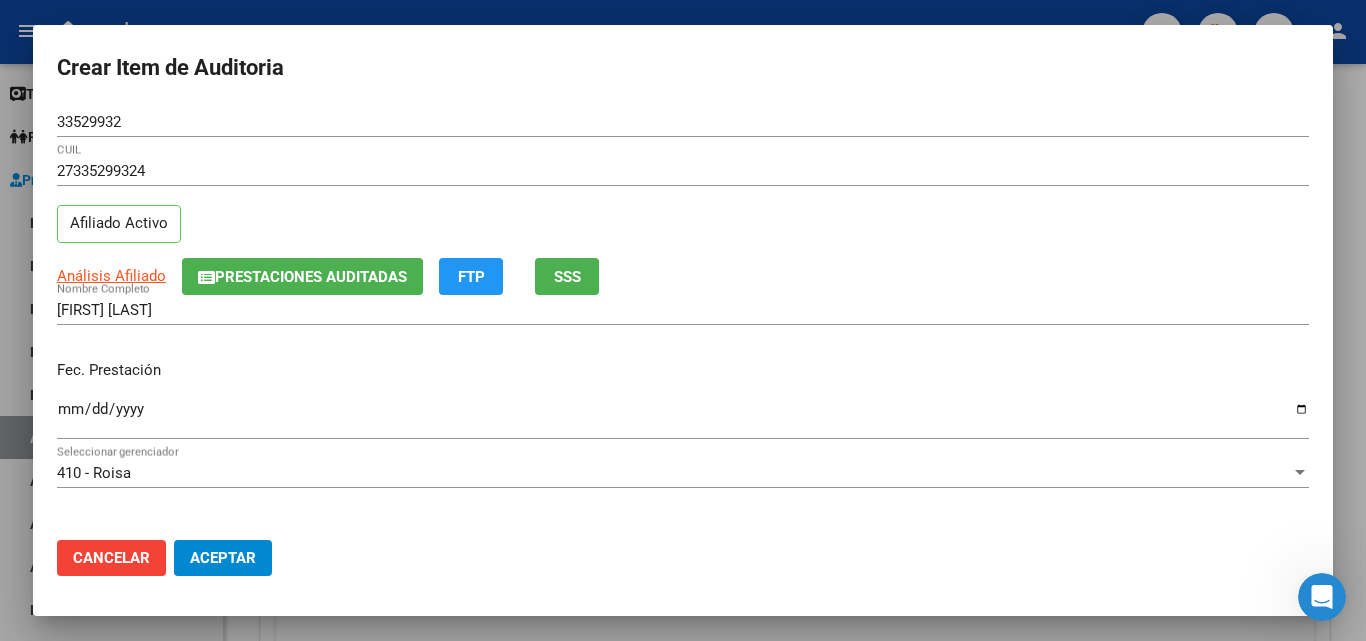 click on "33529932 Nro Documento    27335299324 CUIL   Afiliado Activo  Análisis Afiliado  Prestaciones Auditadas FTP SSS   BRITO YAMILA ELIZABETH Nombre Completo  Fec. Prestación    Ingresar la fecha  410 - Roisa Seleccionar gerenciador Código Prestación (no obligatorio)    Ingresar el código  Precio  *   $ 1.667.900,10 Ingresar el precio  Cantidad  *   1 Ingresar la cantidad  Monto Item  *   $ 1.667.900,10 Ingresar el monto  Monto Debitado    $ 0,00 Ingresar el monto  Comentario Operador    Ingresar el Comentario  Comentario Gerenciador    Ingresar el Comentario  Descripción    Ingresar el Descripción   Atencion Tipo  Seleccionar tipo Seleccionar tipo  Nomenclador  Seleccionar Nomenclador Seleccionar Nomenclador" at bounding box center [683, 315] 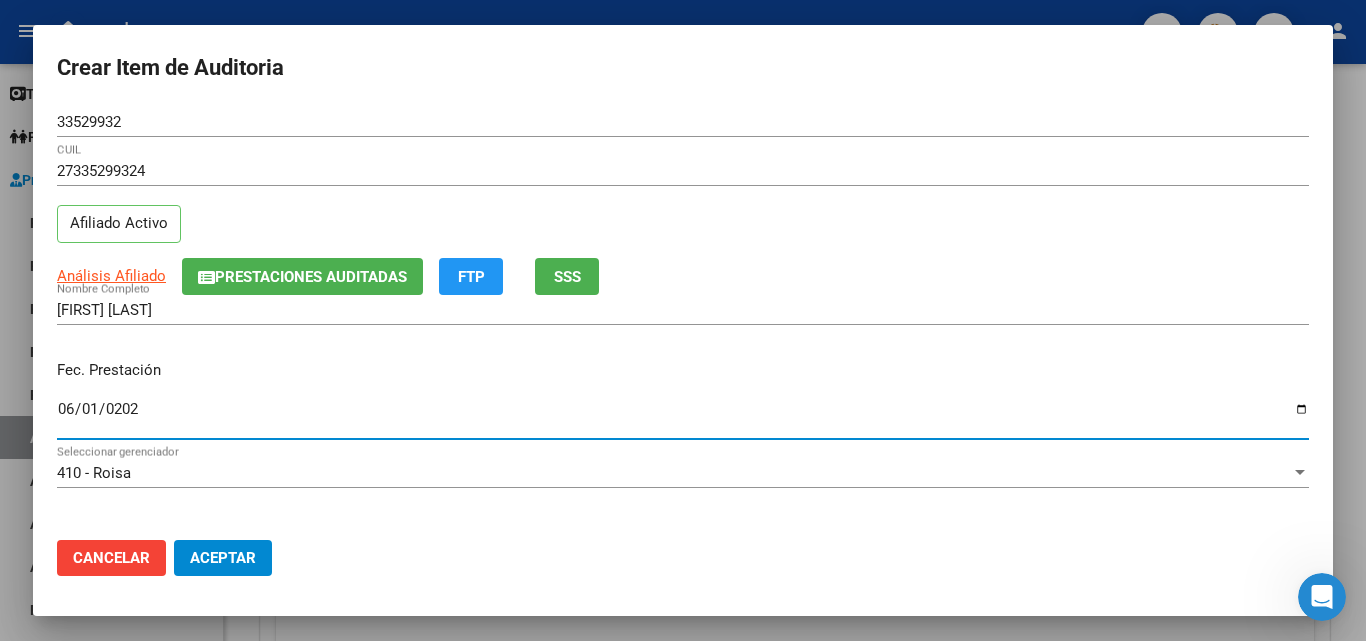type on "2025-06-01" 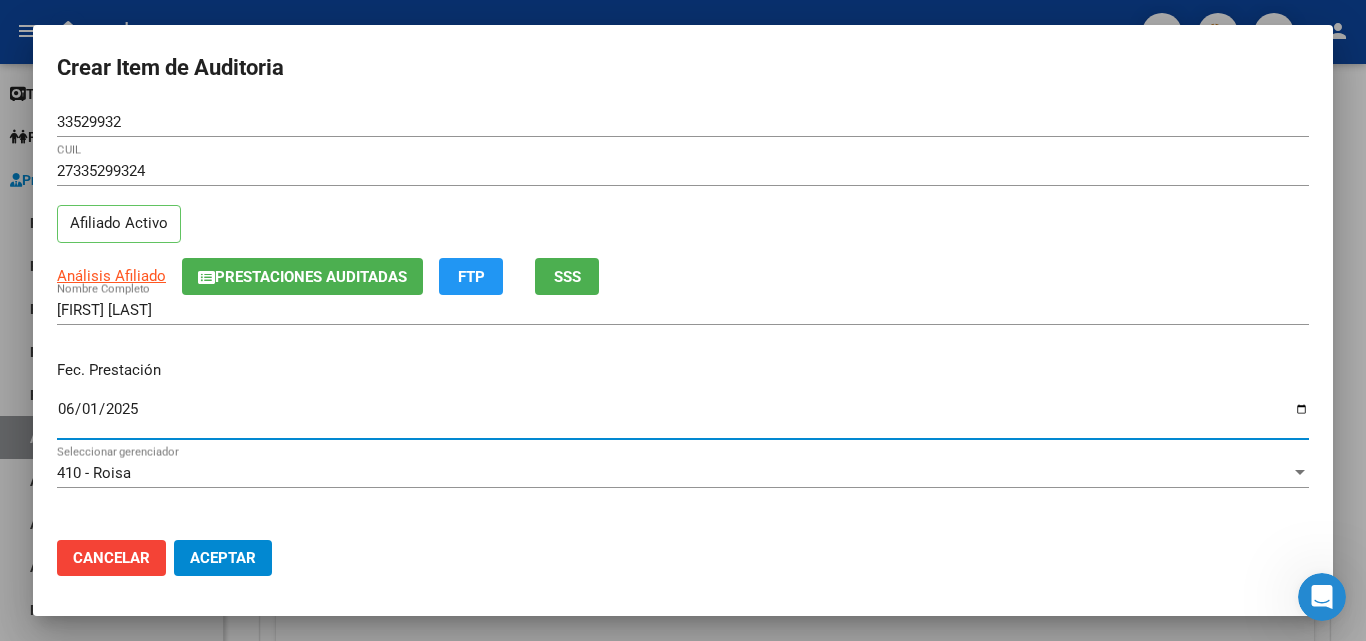 scroll, scrollTop: 200, scrollLeft: 0, axis: vertical 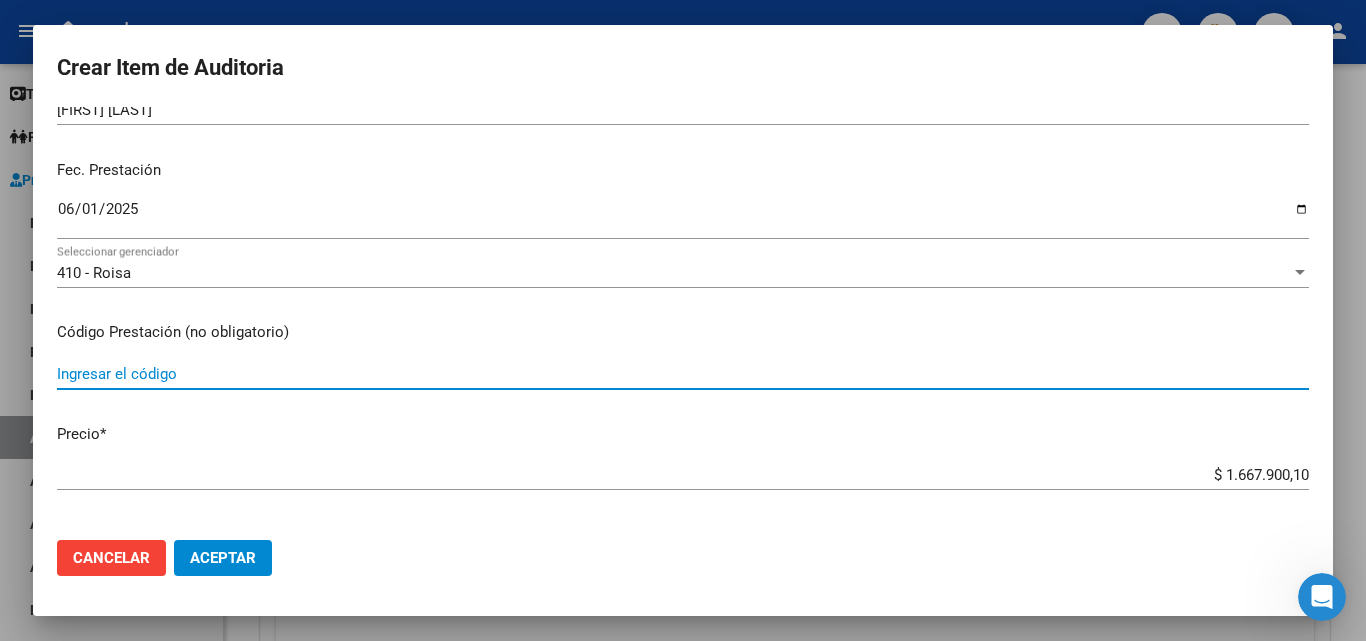 click on "Ingresar el código" at bounding box center (683, 374) 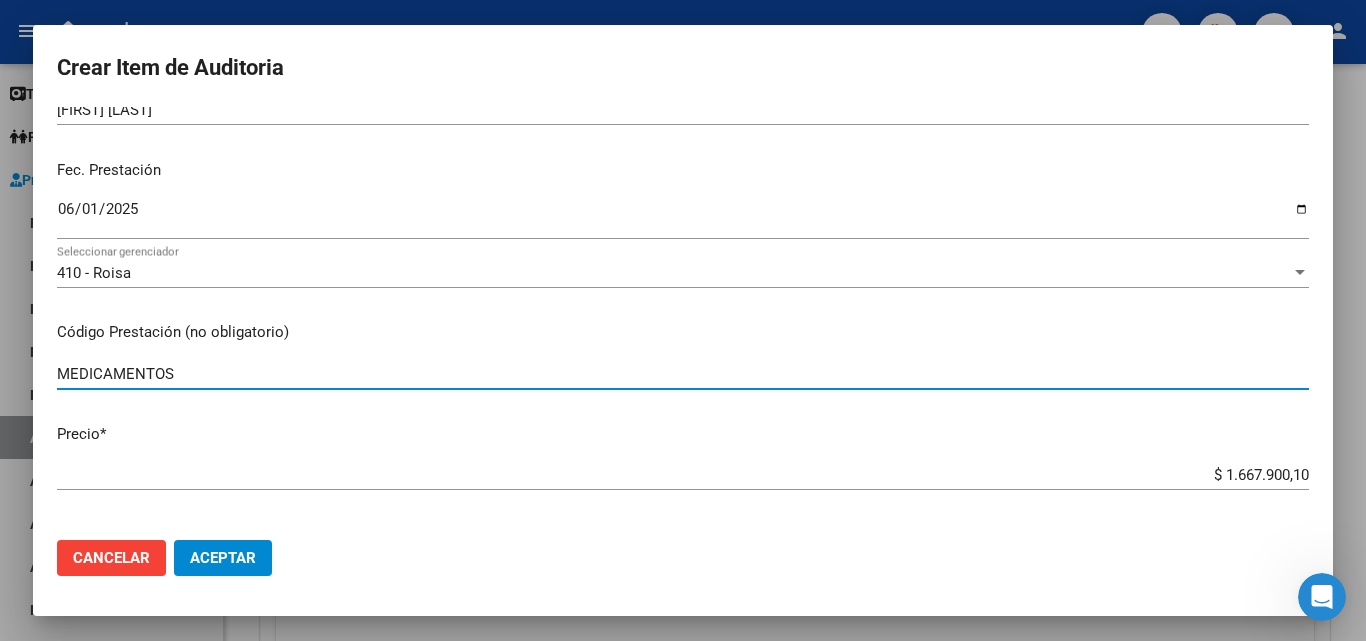type on "MEDICAMENTOS" 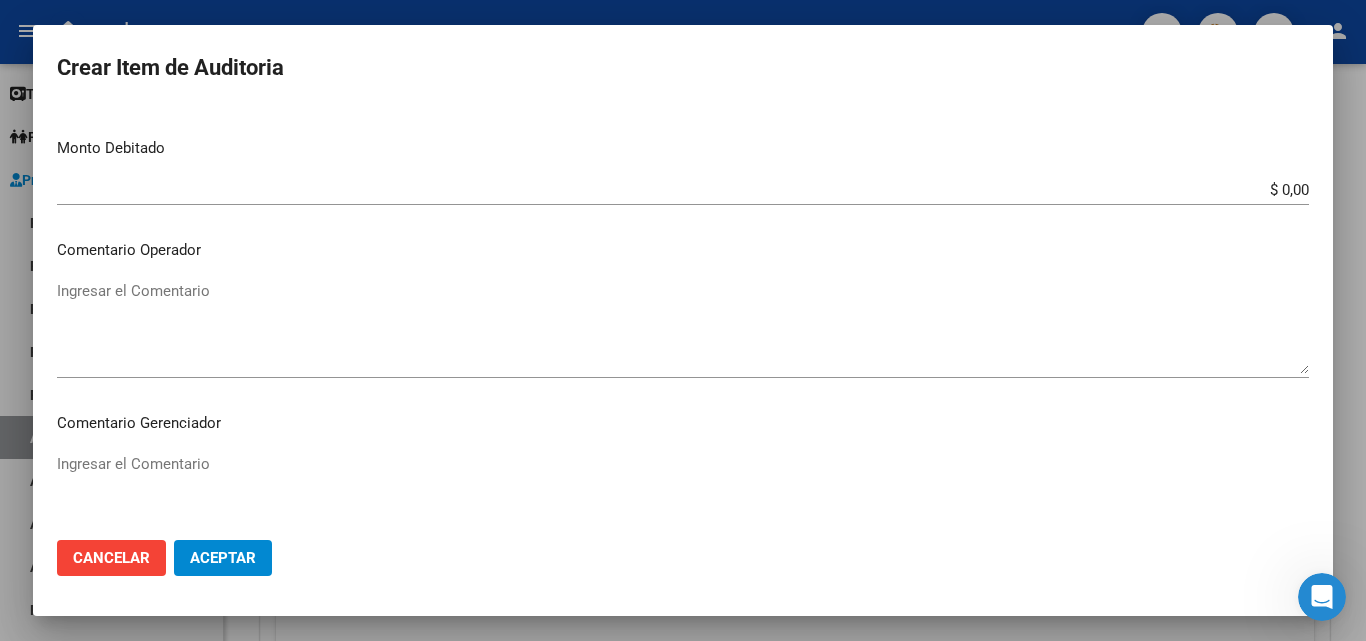 scroll, scrollTop: 900, scrollLeft: 0, axis: vertical 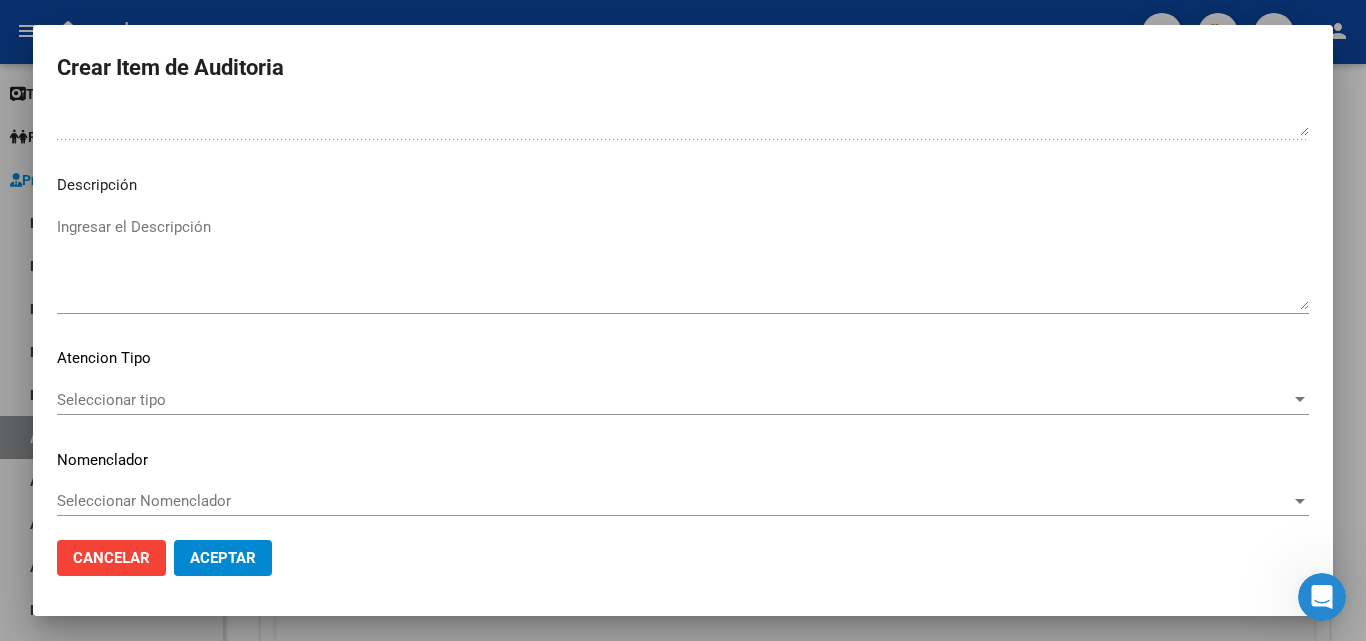 click on "Ingresar el Descripción" at bounding box center (683, 263) 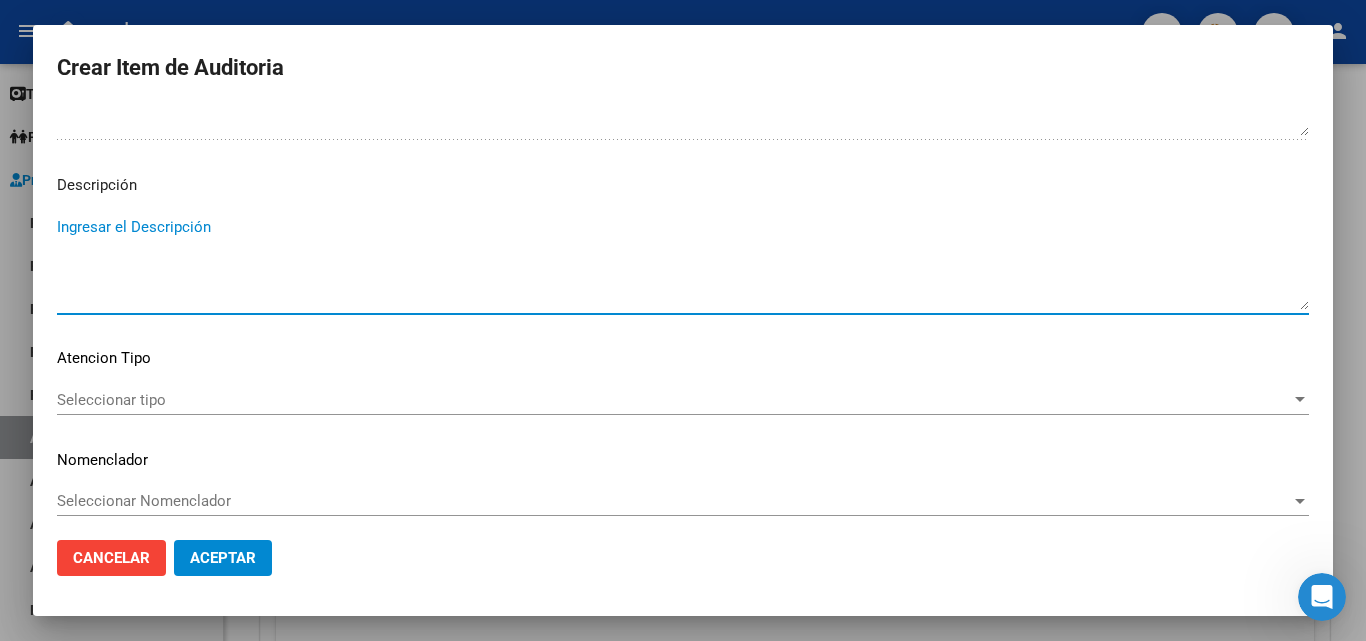 click on "Ingresar el Descripción" at bounding box center (683, 263) 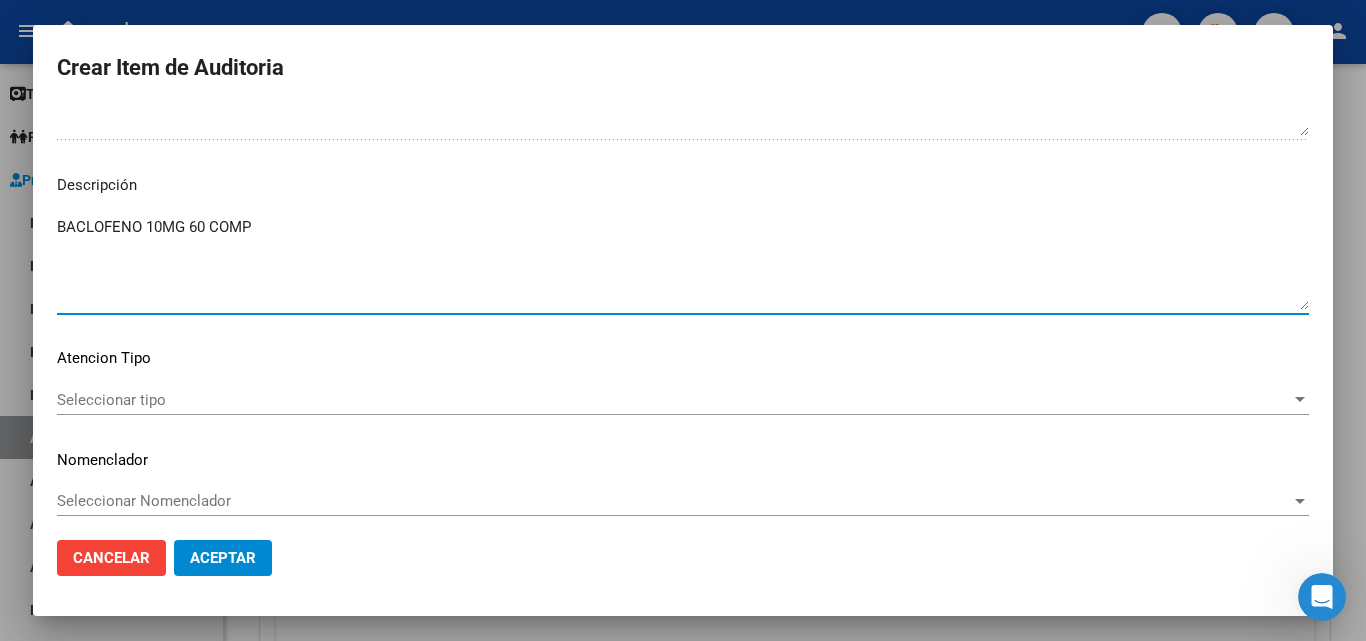click on "BACLOFENO 10MG 60 COMP" at bounding box center (683, 263) 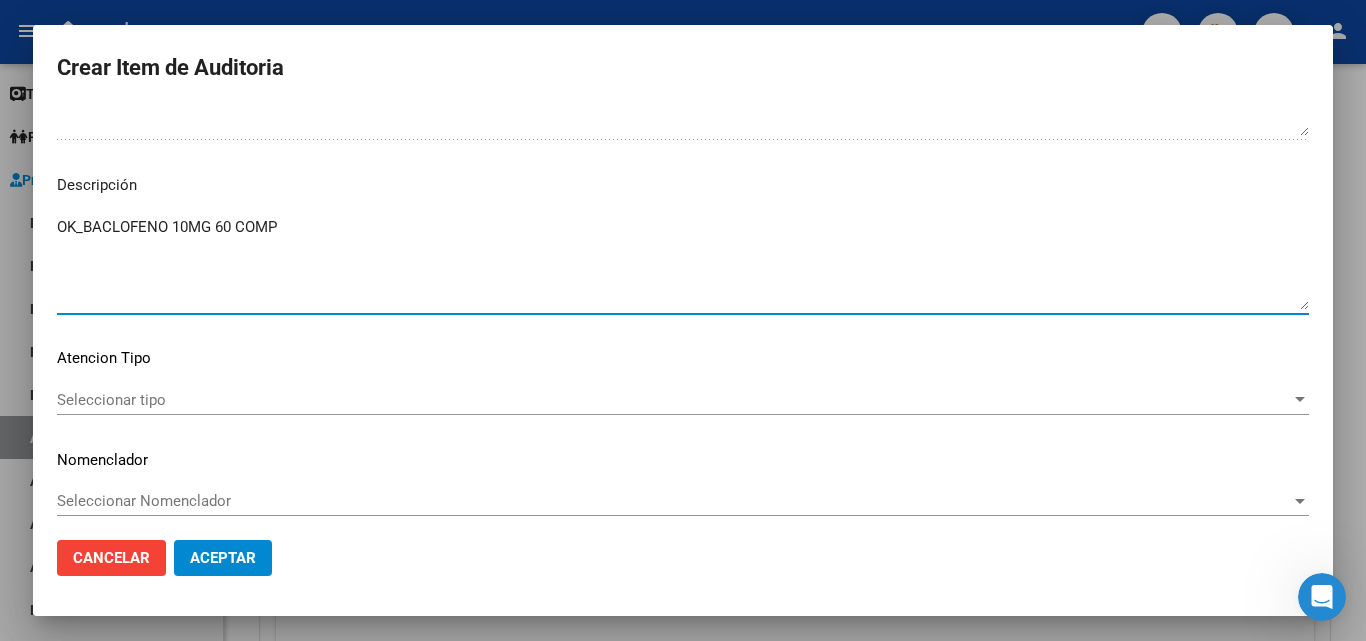 click on "OK_BACLOFENO 10MG 60 COMP" at bounding box center [683, 263] 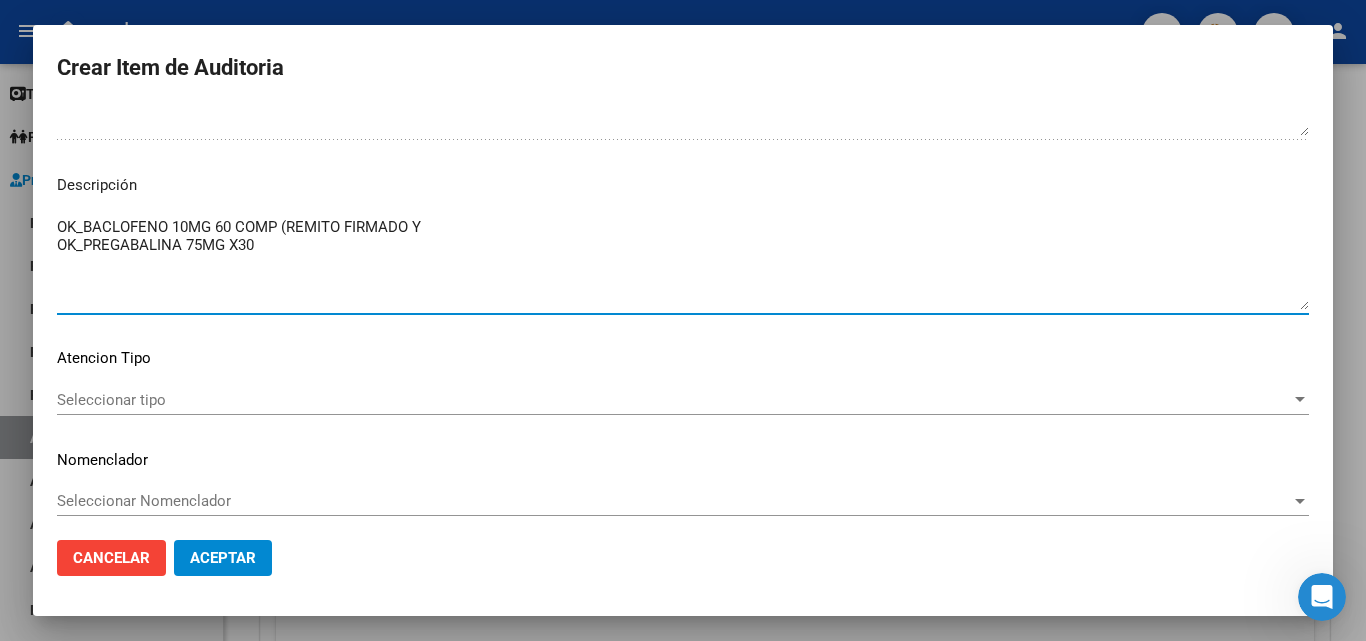 click on "OK_BACLOFENO 10MG 60 COMP (REMITO FIRMADO Y
OK_PREGABALINA 75MG X30" at bounding box center [683, 263] 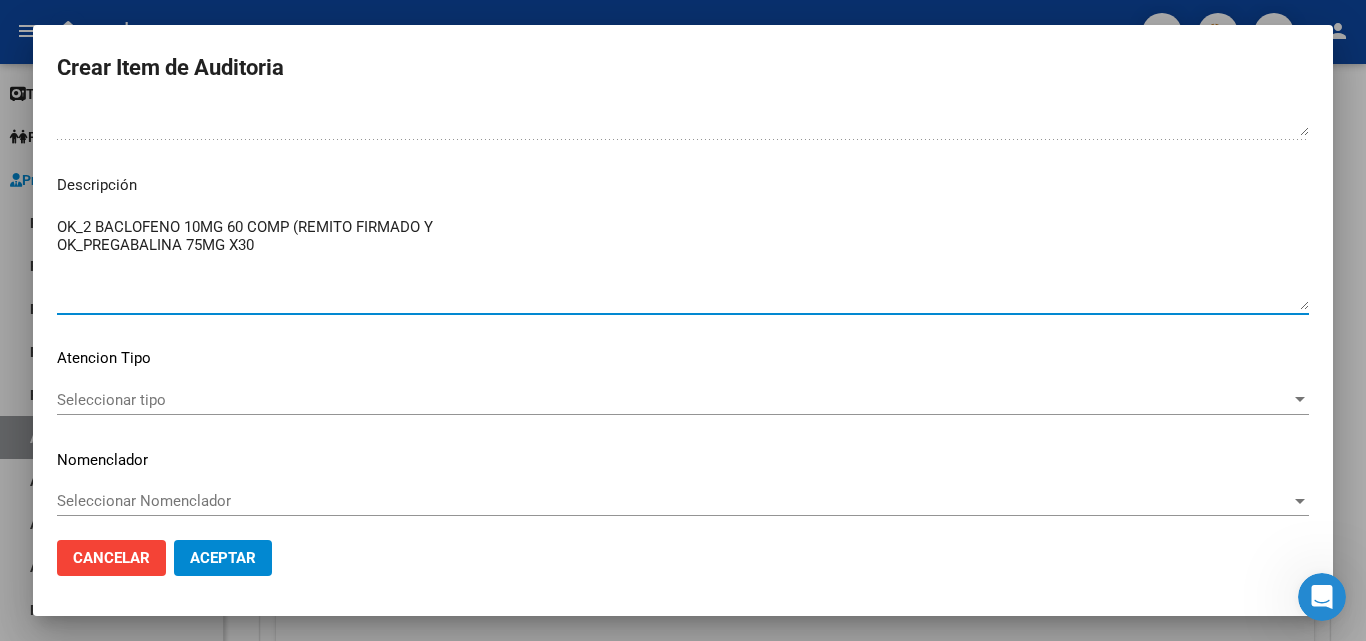 click on "OK_2 BACLOFENO 10MG 60 COMP (REMITO FIRMADO Y
OK_PREGABALINA 75MG X30" at bounding box center [683, 263] 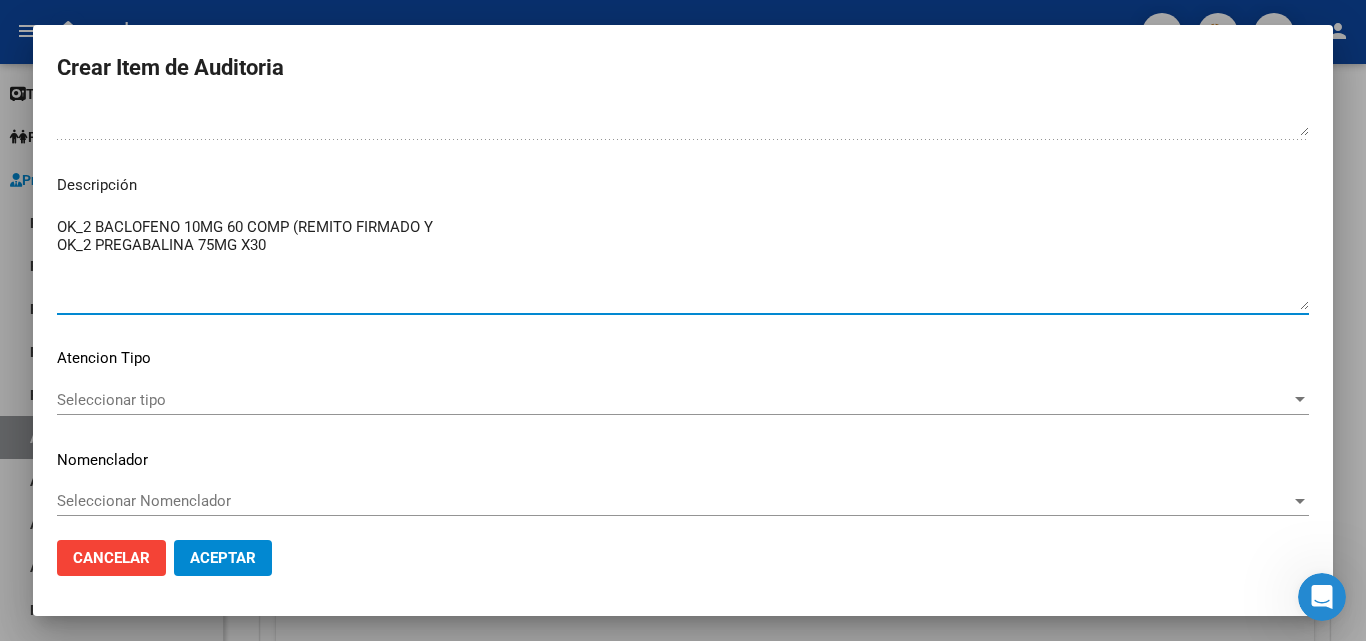 click on "OK_2 BACLOFENO 10MG 60 COMP (REMITO FIRMADO Y
OK_2 PREGABALINA 75MG X30" at bounding box center [683, 263] 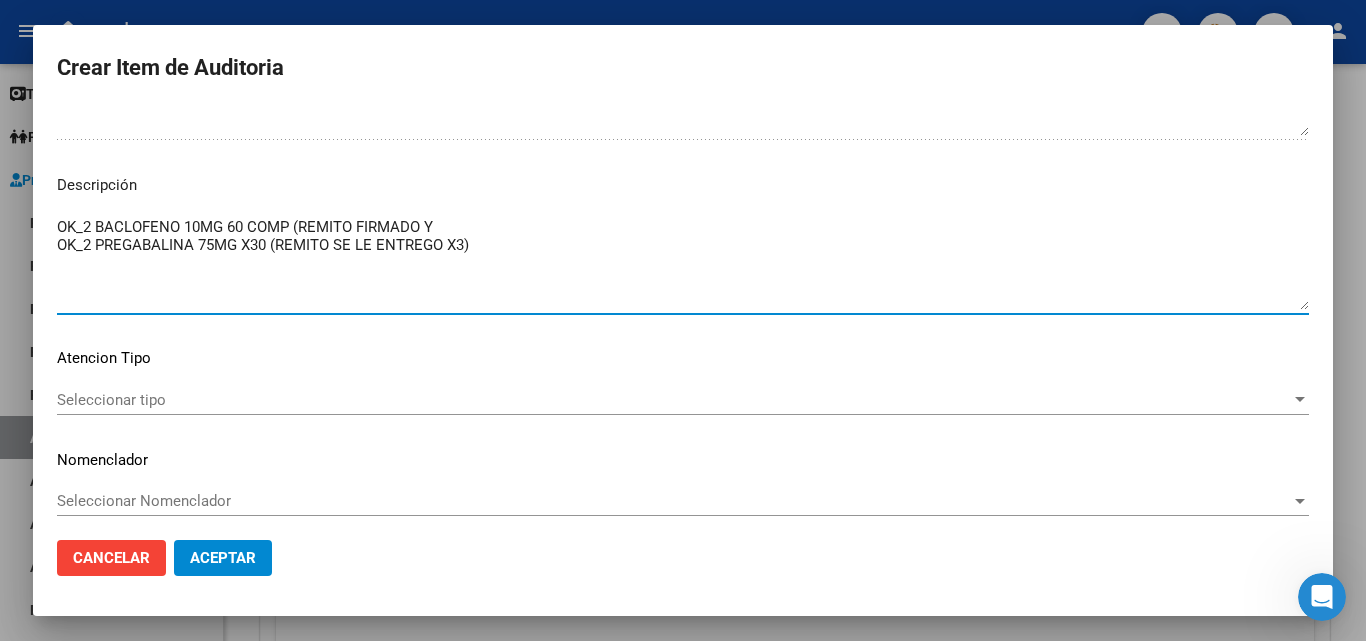 click on "OK_2 BACLOFENO 10MG 60 COMP (REMITO FIRMADO Y
OK_2 PREGABALINA 75MG X30 (REMITO SE LE ENTREGO X3)" at bounding box center [683, 263] 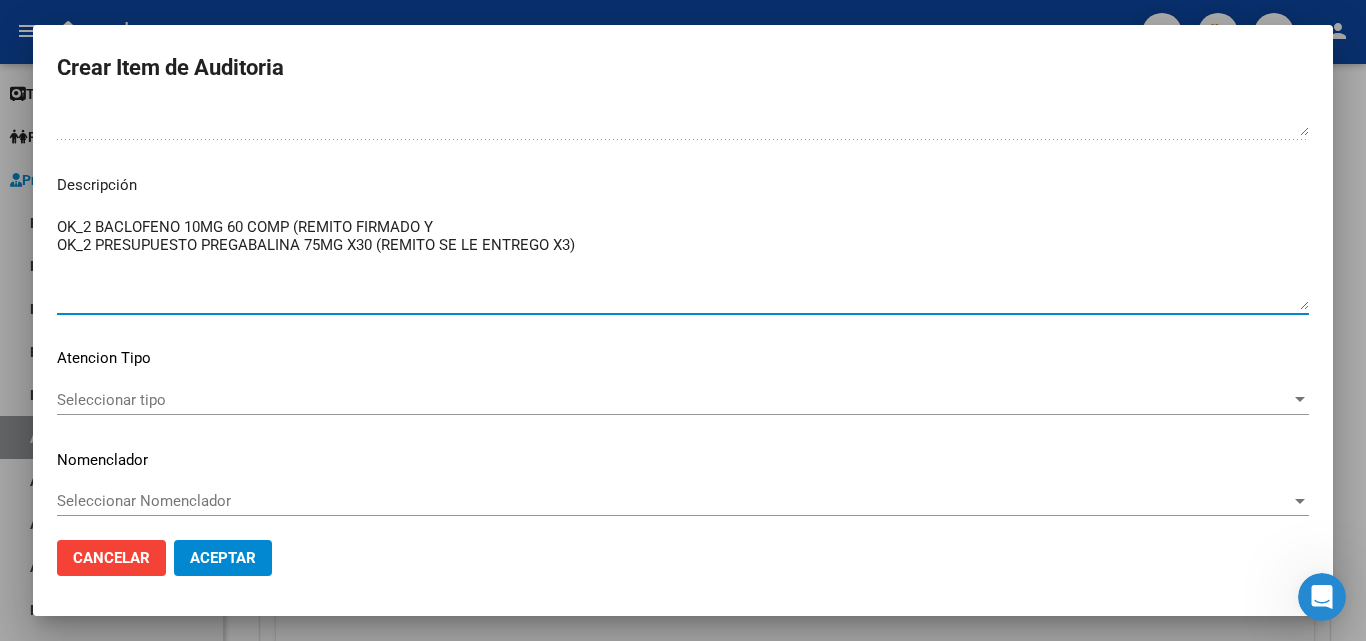 click on "OK_2 BACLOFENO 10MG 60 COMP (REMITO FIRMADO Y
OK_2 PRESUPUESTO PREGABALINA 75MG X30 (REMITO SE LE ENTREGO X3)" at bounding box center [683, 263] 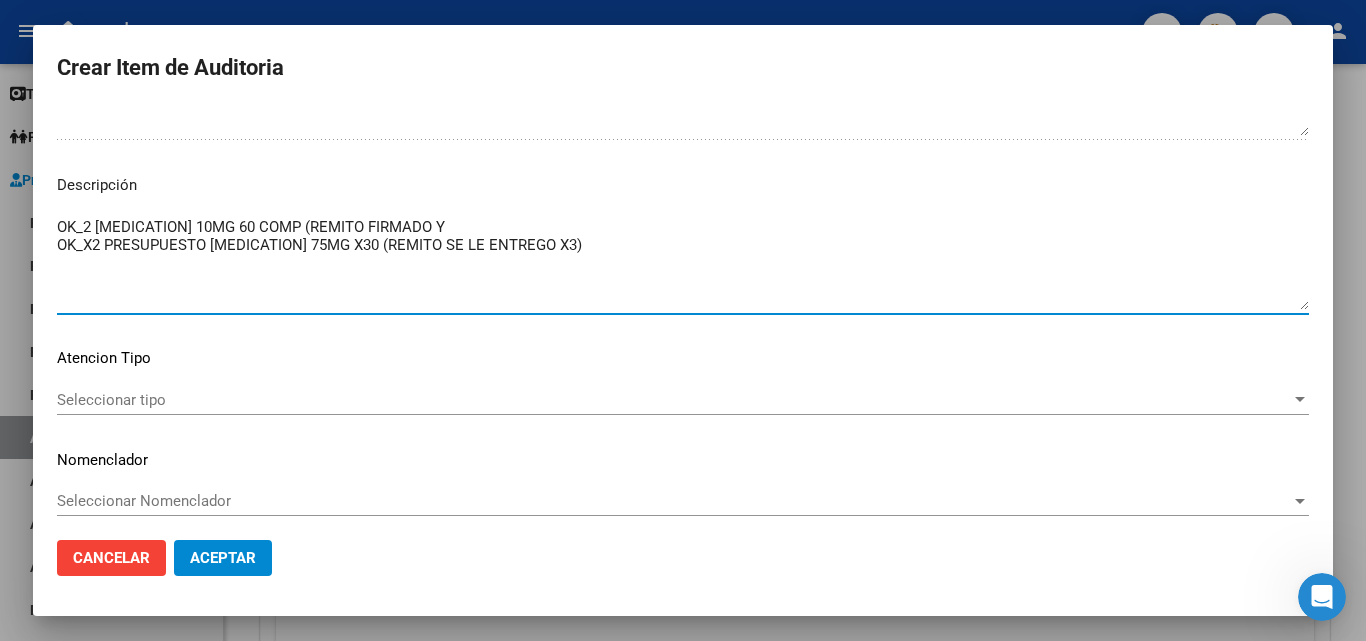 click on "OK_2 BACLOFENO 10MG 60 COMP (REMITO FIRMADO Y
OK_X2 PRESUPUESTO PREGABALINA 75MG X30 (REMITO SE LE ENTREGO X3)" at bounding box center (683, 263) 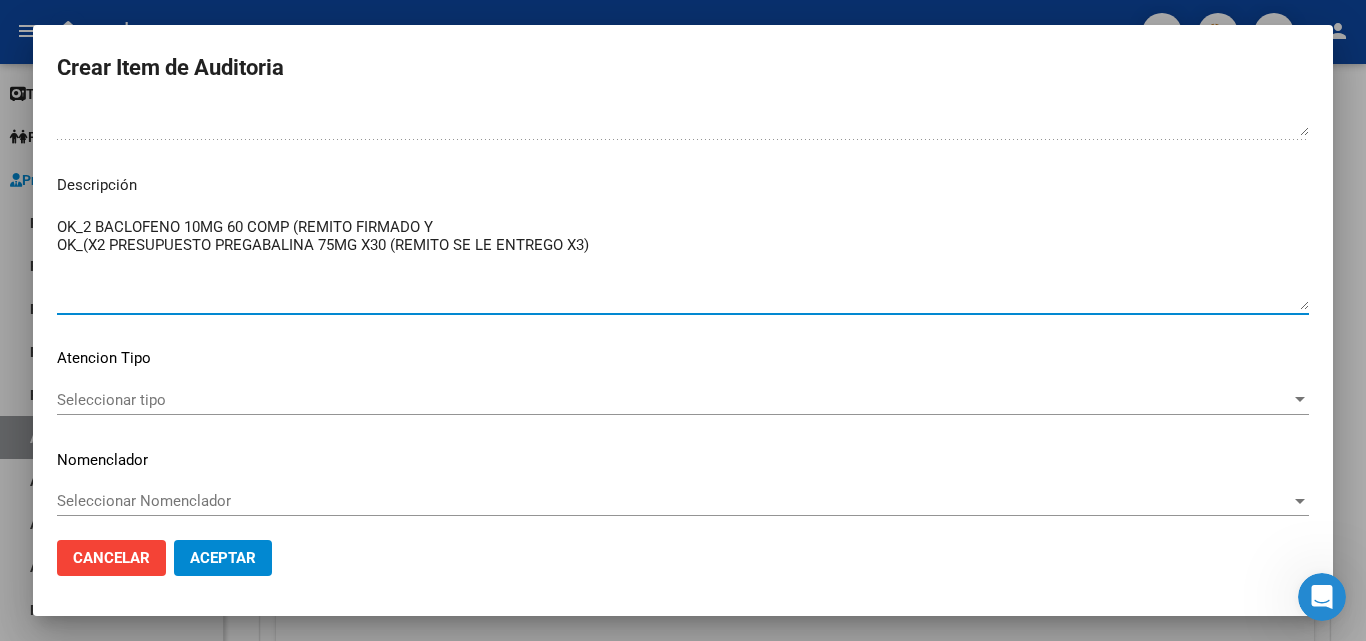 click on "OK_2 BACLOFENO 10MG 60 COMP (REMITO FIRMADO Y
OK_(X2 PRESUPUESTO PREGABALINA 75MG X30 (REMITO SE LE ENTREGO X3)" at bounding box center (683, 263) 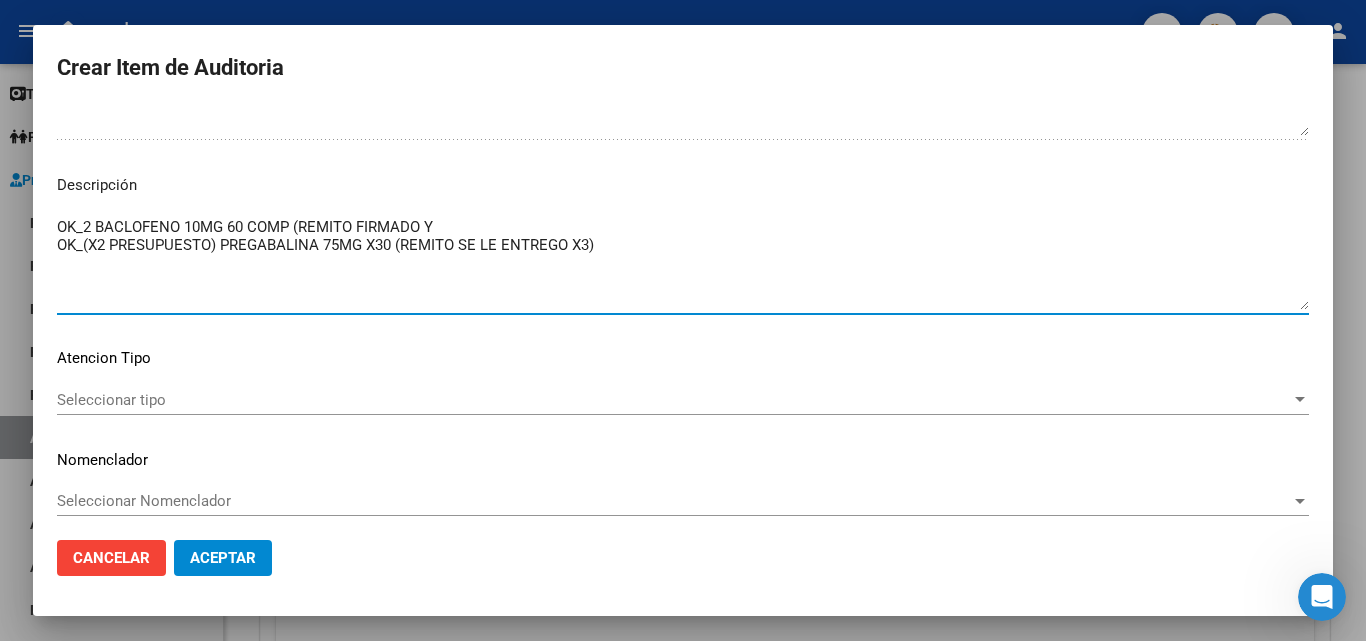 click on "OK_2 BACLOFENO 10MG 60 COMP (REMITO FIRMADO Y
OK_(X2 PRESUPUESTO) PREGABALINA 75MG X30 (REMITO SE LE ENTREGO X3)" at bounding box center [683, 263] 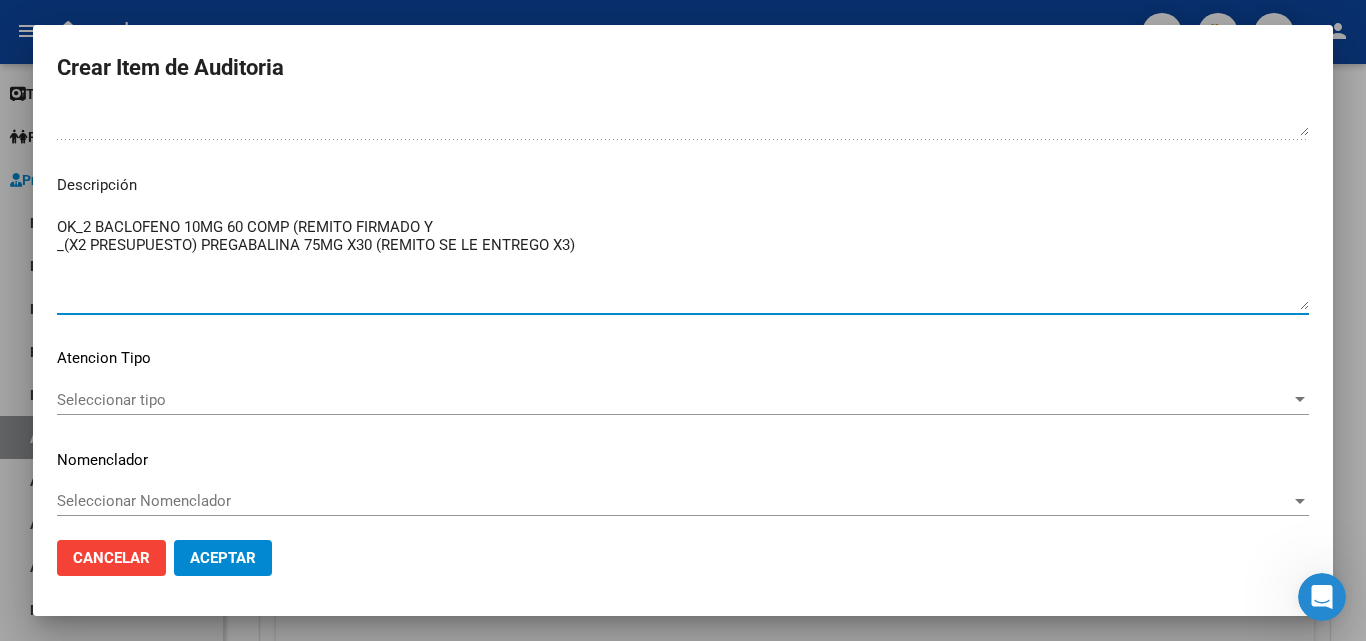 click on "OK_2 BACLOFENO 10MG 60 COMP (REMITO FIRMADO Y
_(X2 PRESUPUESTO) PREGABALINA 75MG X30 (REMITO SE LE ENTREGO X3)" at bounding box center (683, 263) 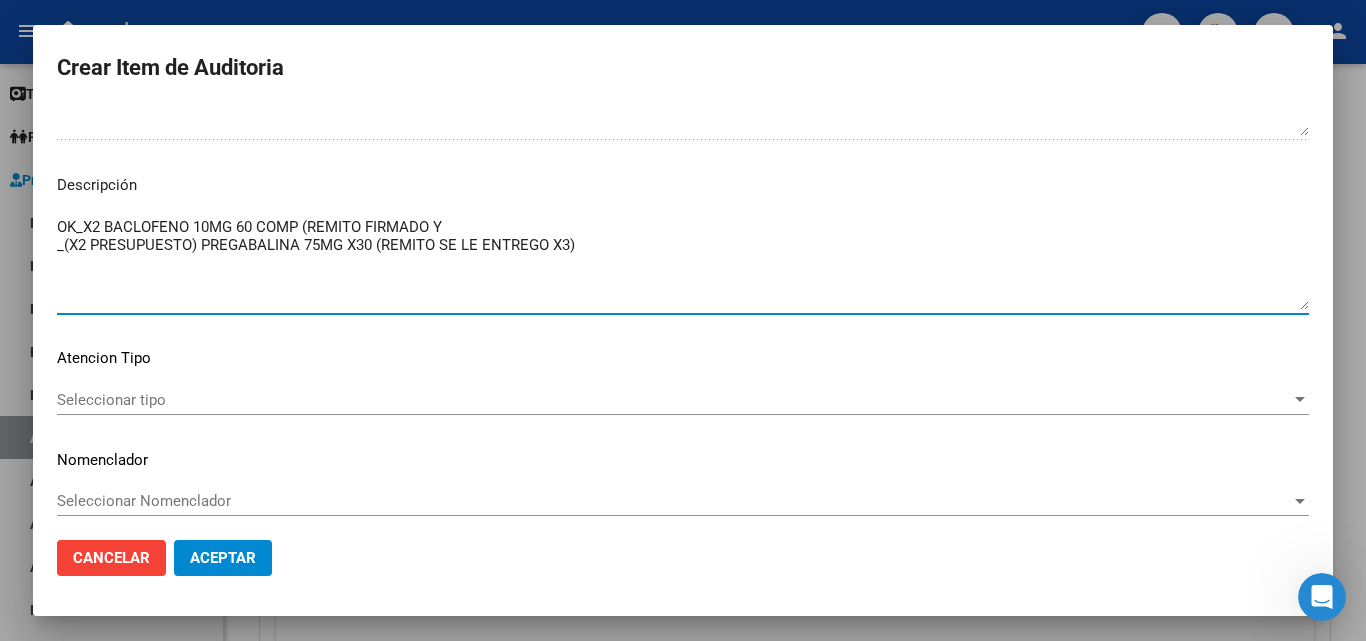 click on "OK_X2 BACLOFENO 10MG 60 COMP (REMITO FIRMADO Y
_(X2 PRESUPUESTO) PREGABALINA 75MG X30 (REMITO SE LE ENTREGO X3)" at bounding box center [683, 263] 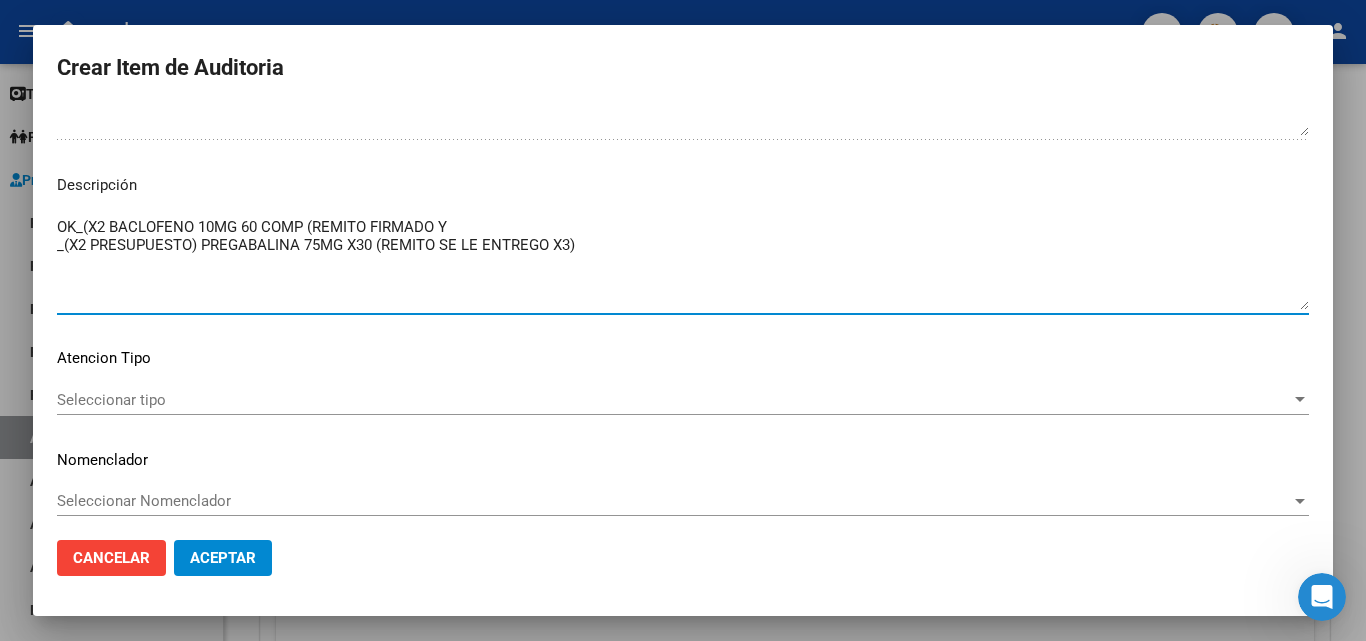 click on "OK_(X2 BACLOFENO 10MG 60 COMP (REMITO FIRMADO Y
_(X2 PRESUPUESTO) PREGABALINA 75MG X30 (REMITO SE LE ENTREGO X3)" at bounding box center (683, 263) 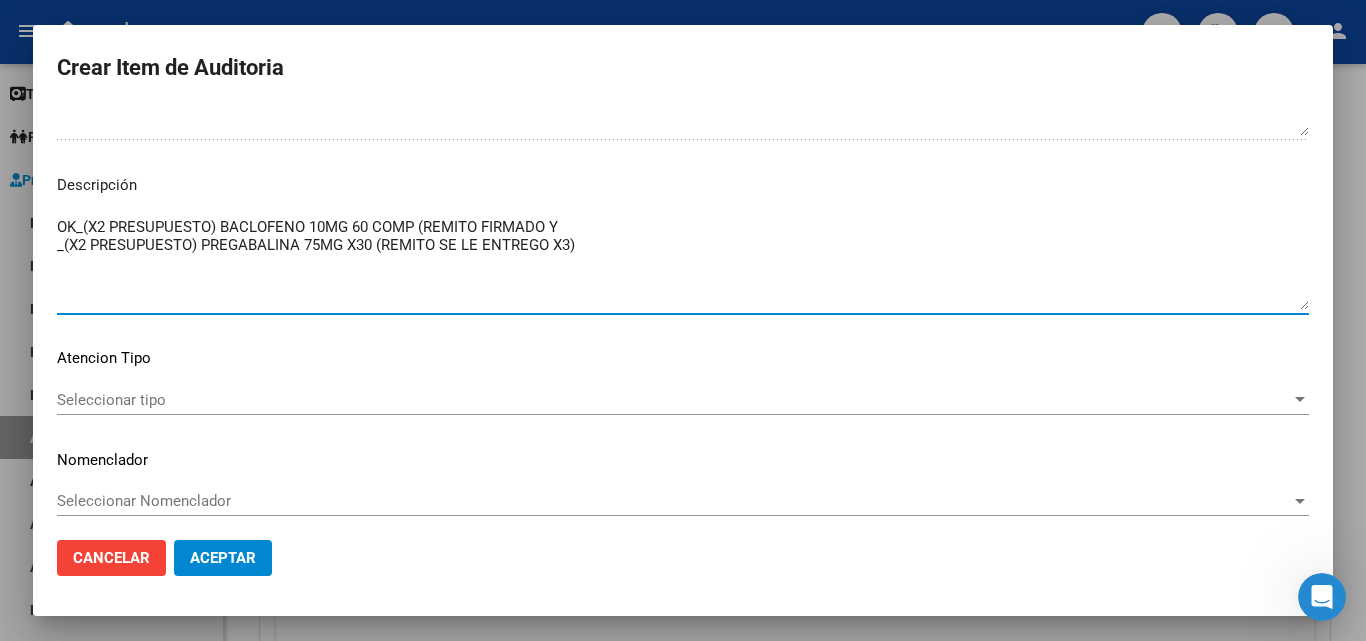 click on "OK_(X2 PRESUPUESTO) BACLOFENO 10MG 60 COMP (REMITO FIRMADO Y
_(X2 PRESUPUESTO) PREGABALINA 75MG X30 (REMITO SE LE ENTREGO X3)" at bounding box center [683, 263] 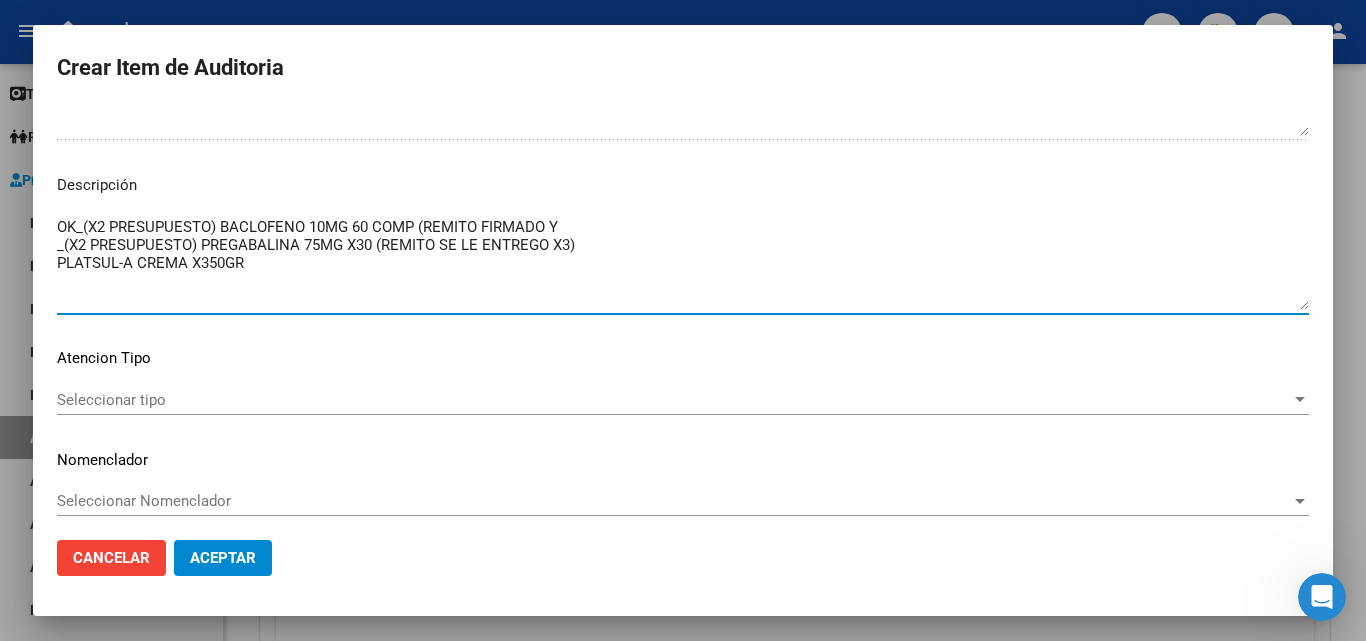 click on "OK_(X2 PRESUPUESTO) BACLOFENO 10MG 60 COMP (REMITO FIRMADO Y
_(X2 PRESUPUESTO) PREGABALINA 75MG X30 (REMITO SE LE ENTREGO X3)
PLATSUL-A CREMA X350GR" at bounding box center (683, 263) 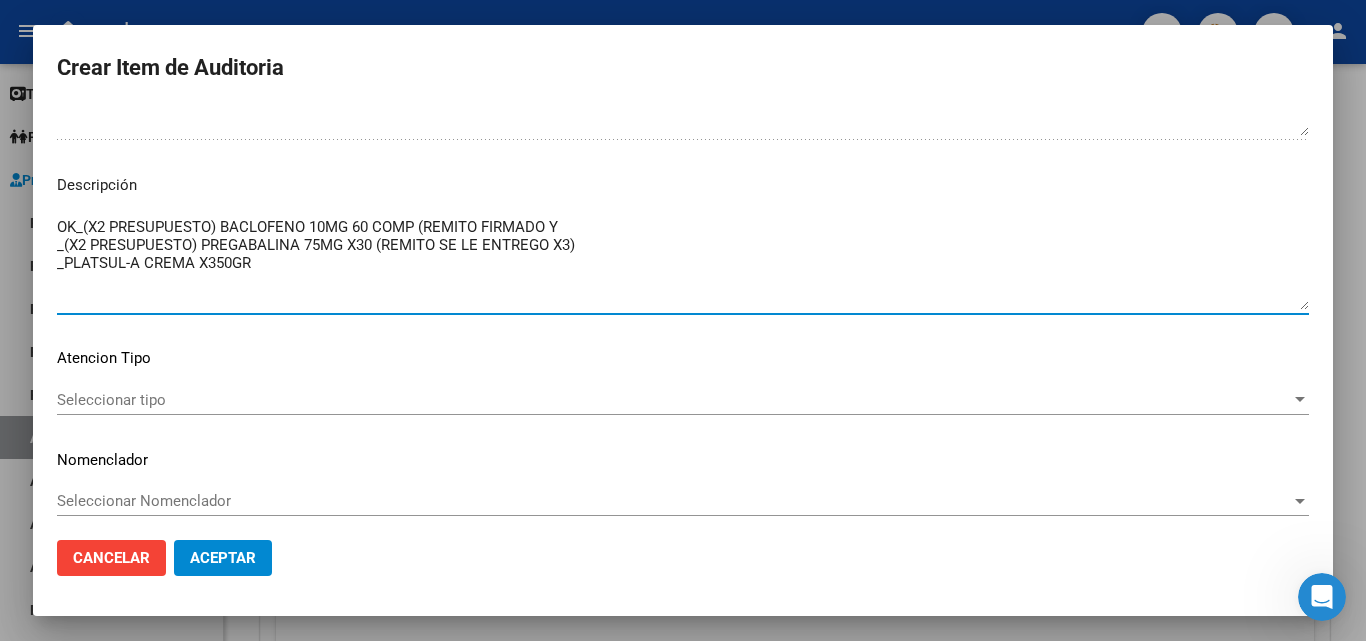 click on "33529932 Nro Documento    27335299324 CUIL   Afiliado Activo  Análisis Afiliado  Prestaciones Auditadas FTP SSS   BRITO YAMILA ELIZABETH Nombre Completo  Fec. Prestación    2025-06-01 Ingresar la fecha  410 - Roisa Seleccionar gerenciador Código Prestación (no obligatorio)    MEDICAMENTOS Ingresar el código  Precio  *   $ 1.667.900,10 Ingresar el precio  Cantidad  *   1 Ingresar la cantidad  Monto Item  *   $ 1.667.900,10 Ingresar el monto  Monto Debitado    $ 0,00 Ingresar el monto  Comentario Operador    Ingresar el Comentario  Comentario Gerenciador    Ingresar el Comentario  Descripción    OK_(X2 PRESUPUESTO) BACLOFENO 10MG 60 COMP (REMITO FIRMADO Y
_(X2 PRESUPUESTO) PREGABALINA 75MG X30 (REMITO SE LE ENTREGO X3)
_PLATSUL-A CREMA X350GR Ingresar el Descripción   Atencion Tipo  Seleccionar tipo Seleccionar tipo  Nomenclador  Seleccionar Nomenclador Seleccionar Nomenclador" at bounding box center [683, 315] 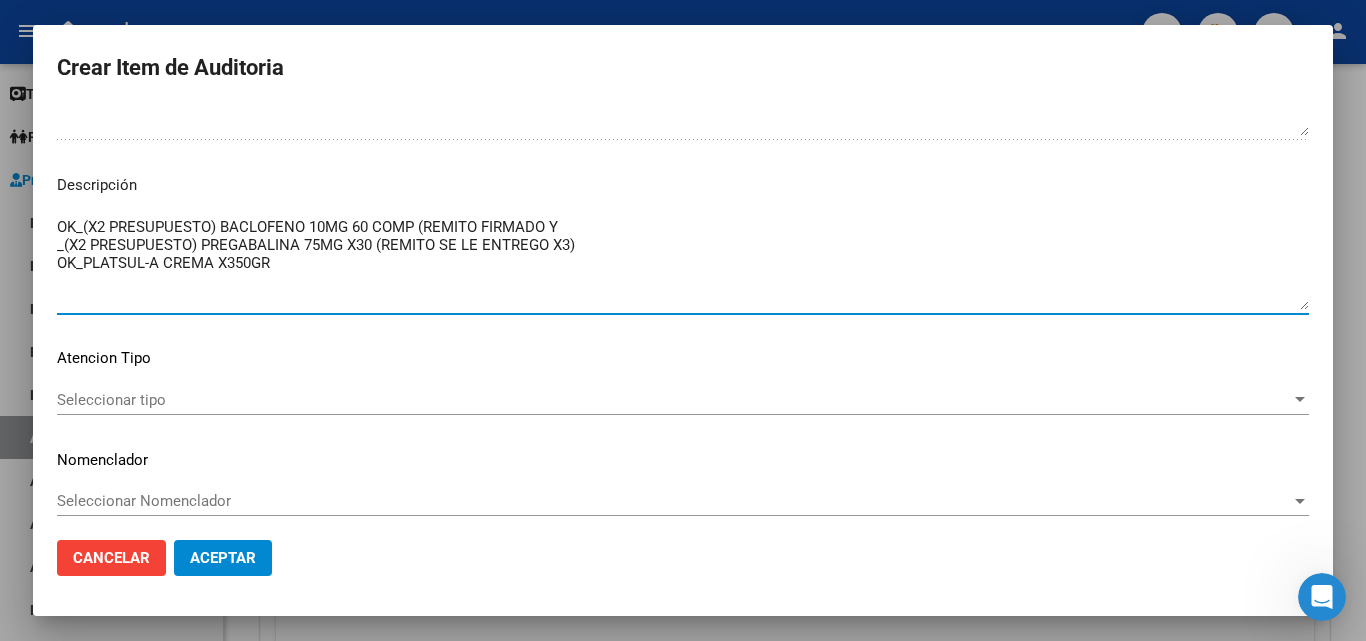 drag, startPoint x: 86, startPoint y: 273, endPoint x: 97, endPoint y: 273, distance: 11 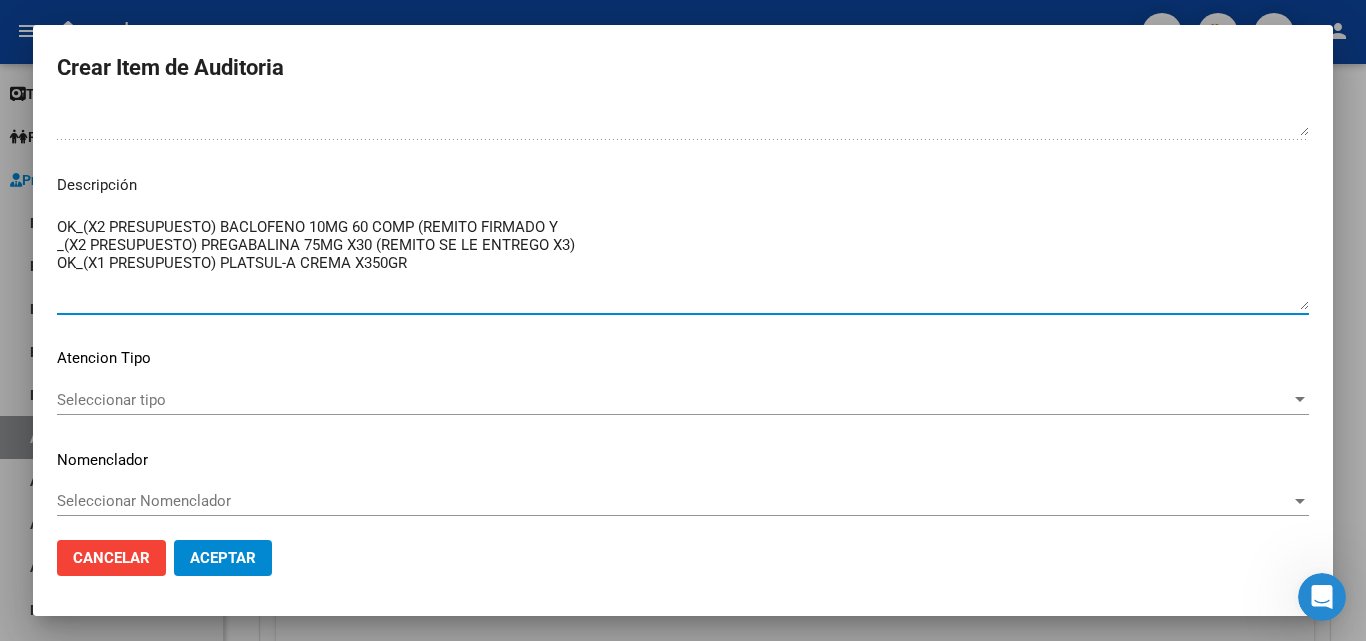 click on "OK_(X2 PRESUPUESTO) BACLOFENO 10MG 60 COMP (REMITO FIRMADO Y
_(X2 PRESUPUESTO) PREGABALINA 75MG X30 (REMITO SE LE ENTREGO X3)
OK_(X1 PRESUPUESTO) PLATSUL-A CREMA X350GR" at bounding box center (683, 263) 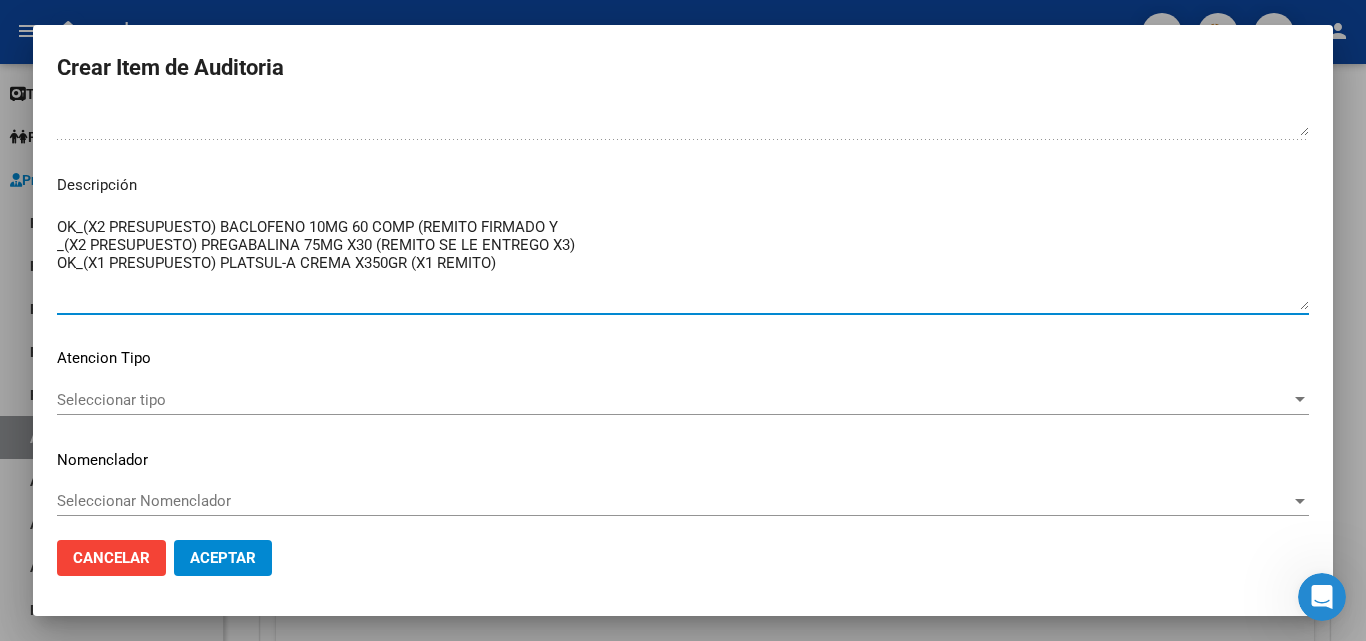 drag, startPoint x: 493, startPoint y: 265, endPoint x: 514, endPoint y: 290, distance: 32.649654 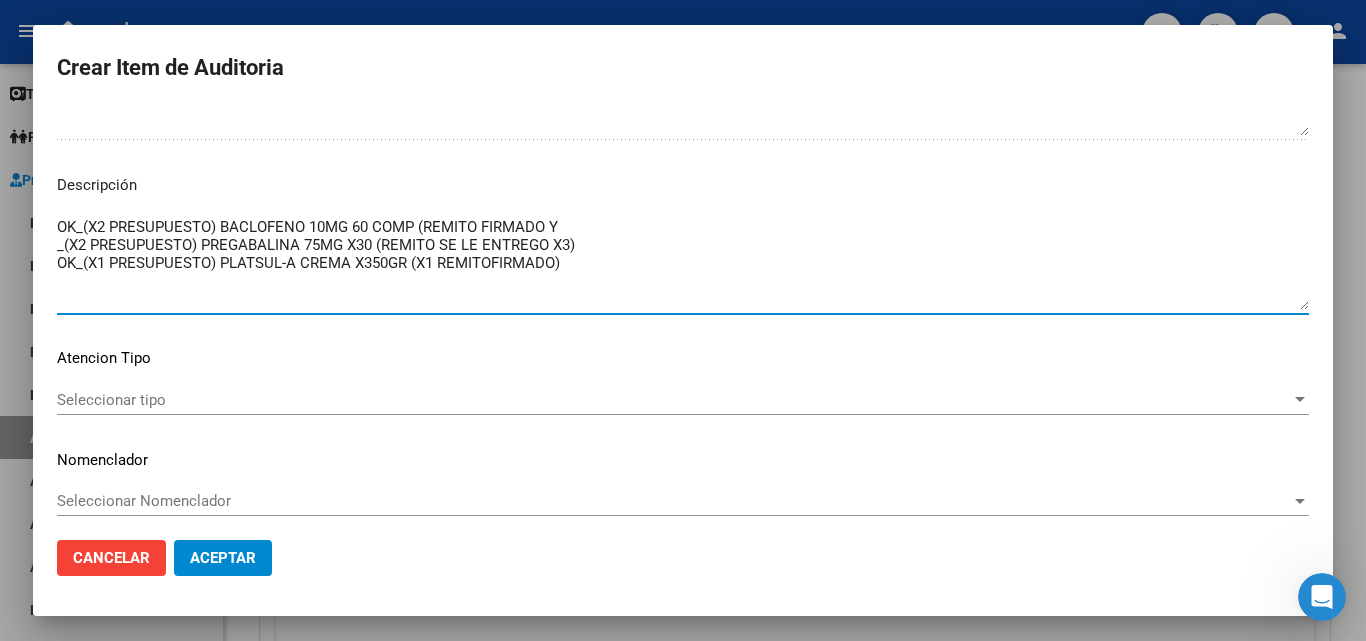click on "OK_(X2 PRESUPUESTO) BACLOFENO 10MG 60 COMP (REMITO FIRMADO Y
_(X2 PRESUPUESTO) PREGABALINA 75MG X30 (REMITO SE LE ENTREGO X3)
OK_(X1 PRESUPUESTO) PLATSUL-A CREMA X350GR (X1 REMITOFIRMADO)" at bounding box center [683, 263] 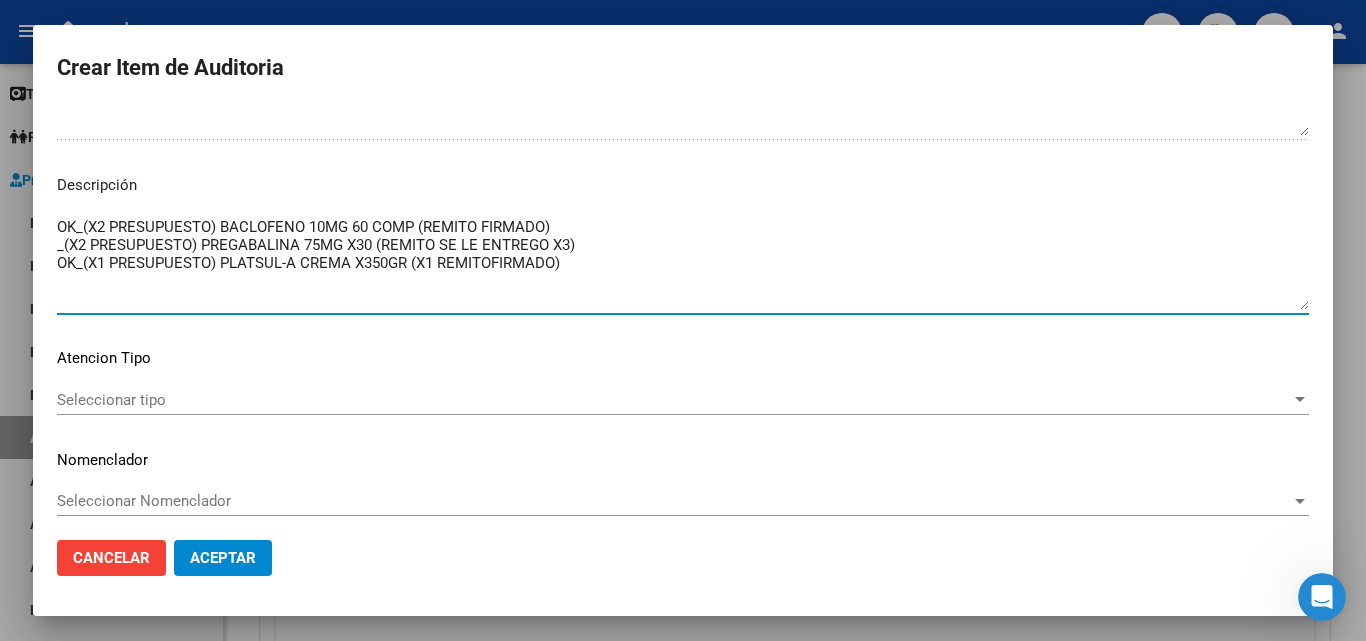 click on "OK_(X2 PRESUPUESTO) BACLOFENO 10MG 60 COMP (REMITO FIRMADO)
_(X2 PRESUPUESTO) PREGABALINA 75MG X30 (REMITO SE LE ENTREGO X3)
OK_(X1 PRESUPUESTO) PLATSUL-A CREMA X350GR (X1 REMITOFIRMADO)" at bounding box center [683, 263] 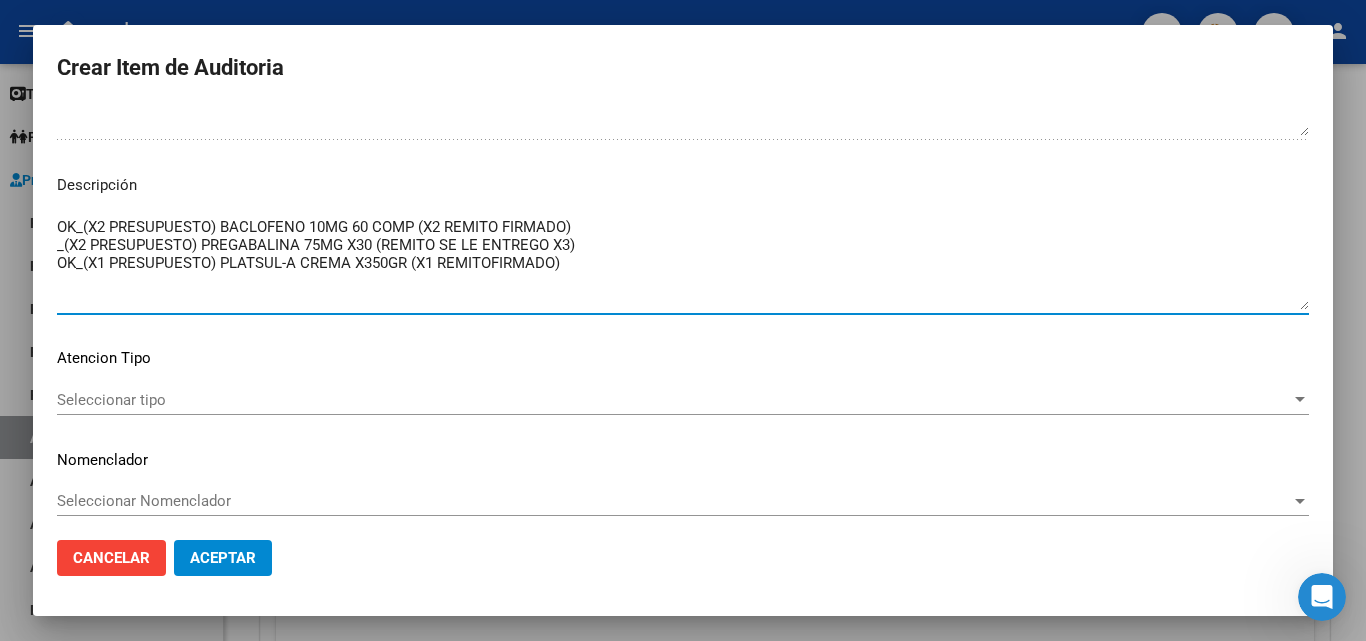 click on "OK_(X2 PRESUPUESTO) BACLOFENO 10MG 60 COMP (X2 REMITO FIRMADO)
_(X2 PRESUPUESTO) PREGABALINA 75MG X30 (REMITO SE LE ENTREGO X3)
OK_(X1 PRESUPUESTO) PLATSUL-A CREMA X350GR (X1 REMITOFIRMADO)" at bounding box center (683, 263) 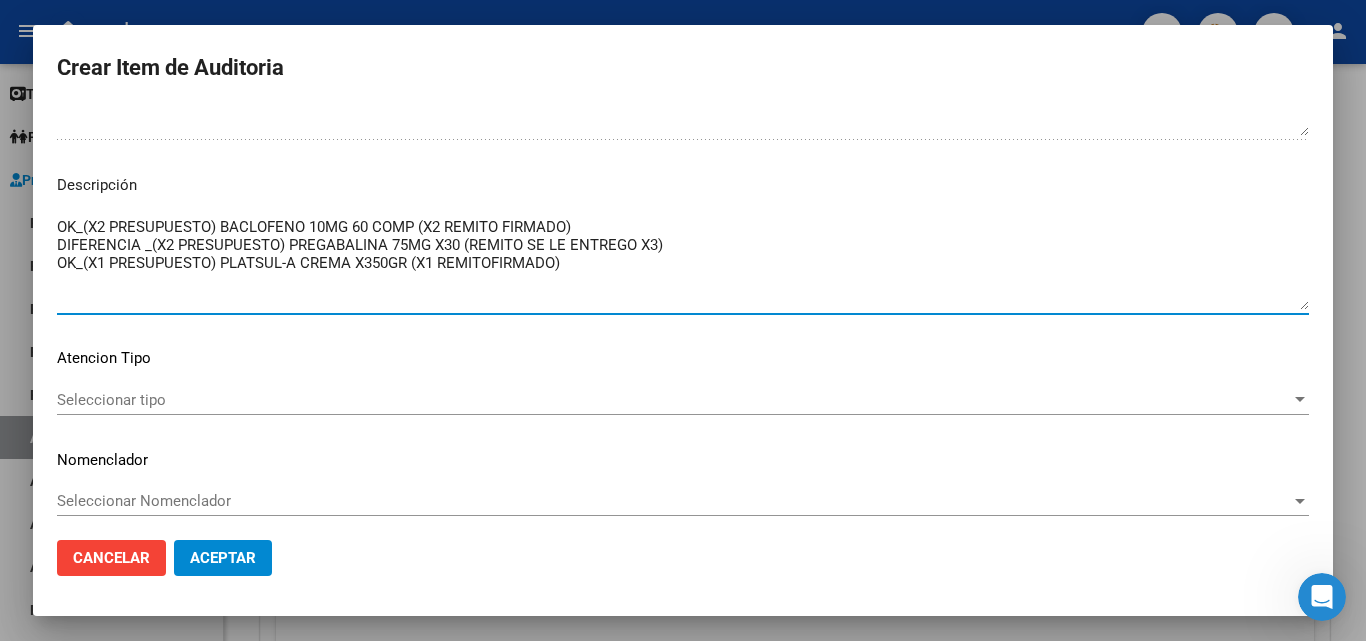 click on "OK_(X2 PRESUPUESTO) BACLOFENO 10MG 60 COMP (X2 REMITO FIRMADO)
DIFERENCIA _(X2 PRESUPUESTO) PREGABALINA 75MG X30 (REMITO SE LE ENTREGO X3)
OK_(X1 PRESUPUESTO) PLATSUL-A CREMA X350GR (X1 REMITOFIRMADO)" at bounding box center [683, 263] 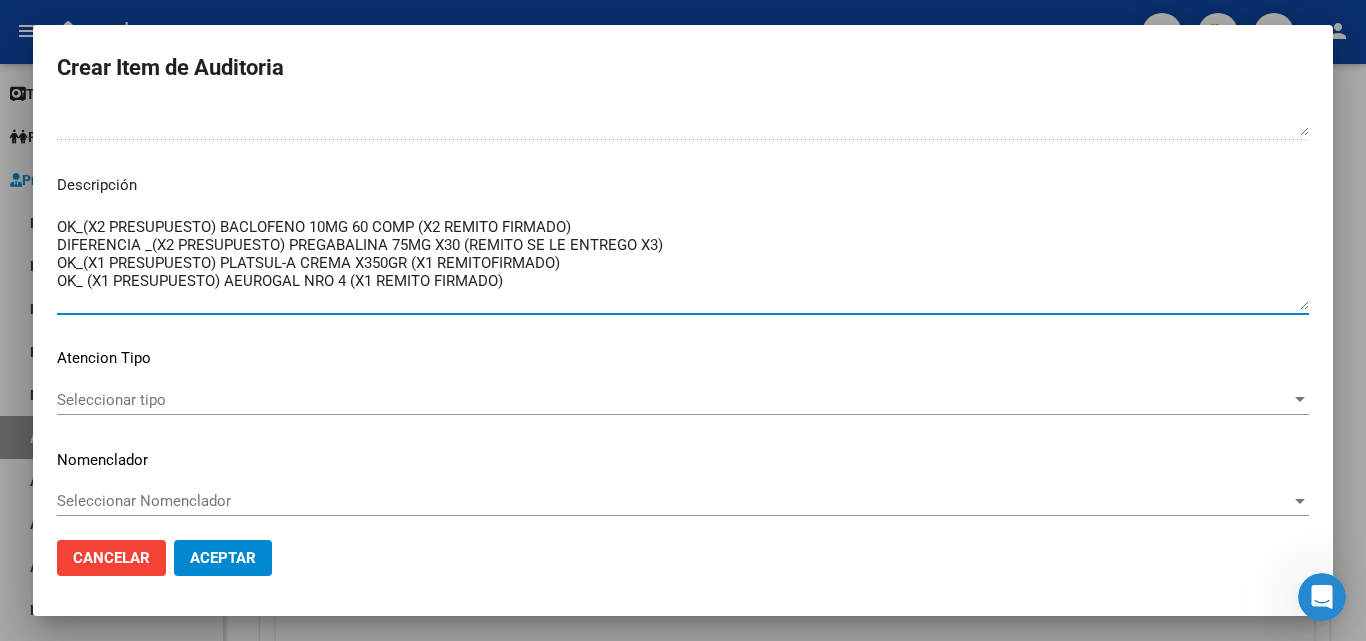 click on "OK_(X2 PRESUPUESTO) BACLOFENO 10MG 60 COMP (X2 REMITO FIRMADO)
DIFERENCIA _(X2 PRESUPUESTO) PREGABALINA 75MG X30 (REMITO SE LE ENTREGO X3)
OK_(X1 PRESUPUESTO) PLATSUL-A CREMA X350GR (X1 REMITOFIRMADO)
OK_ (X1 PRESUPUESTO) AEUROGAL NRO 4 (X1 REMITO FIRMADO)" at bounding box center (683, 263) 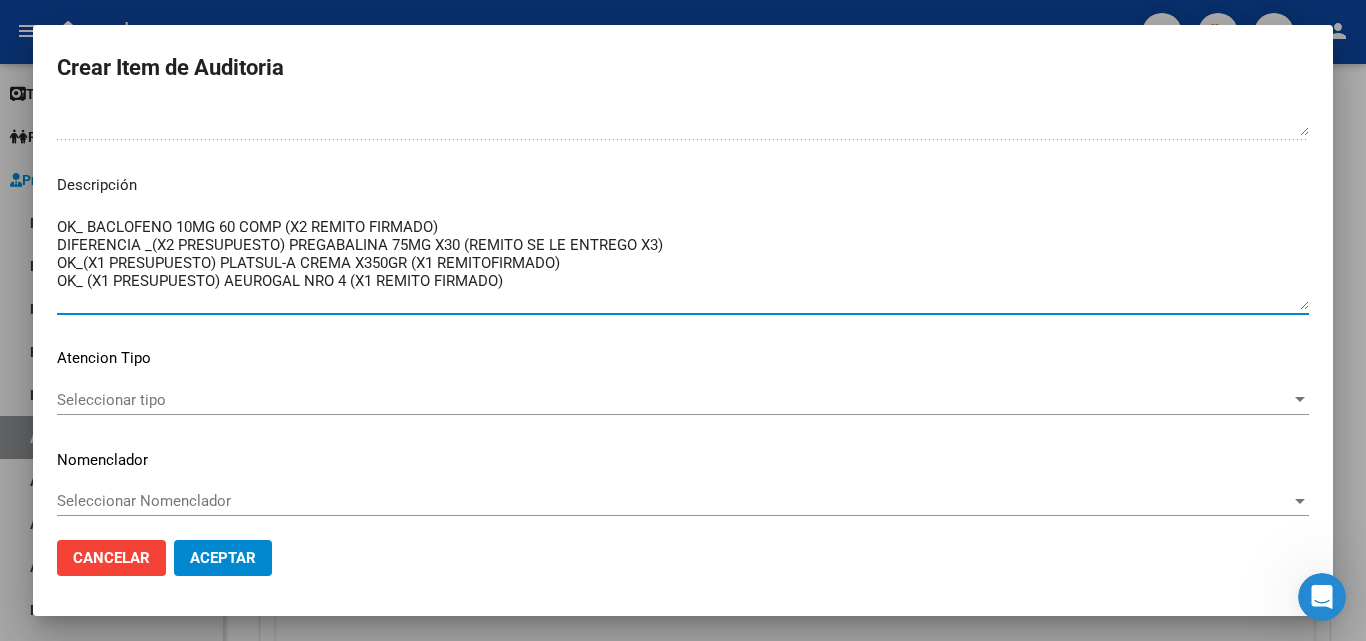 drag, startPoint x: 183, startPoint y: 222, endPoint x: 450, endPoint y: 196, distance: 268.26294 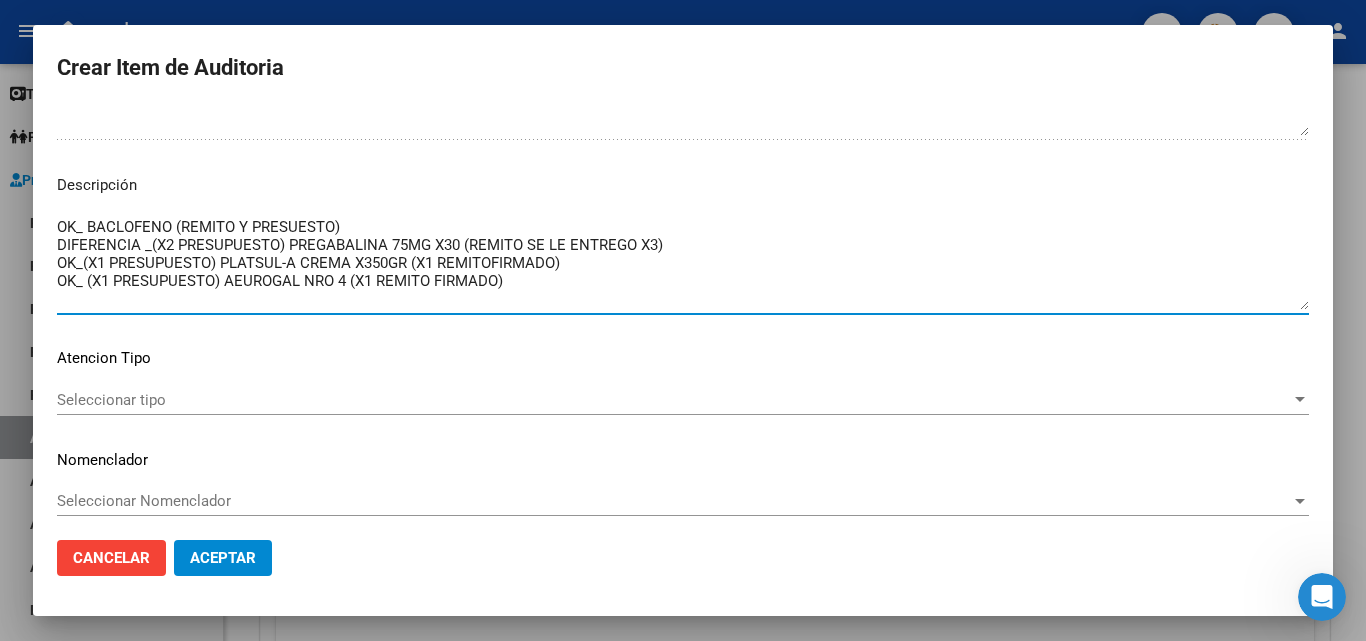 click on "OK_ BACLOFENO (REMITO Y PRESUESTO)
DIFERENCIA _(X2 PRESUPUESTO) PREGABALINA 75MG X30 (REMITO SE LE ENTREGO X3)
OK_(X1 PRESUPUESTO) PLATSUL-A CREMA X350GR (X1 REMITOFIRMADO)
OK_ (X1 PRESUPUESTO) AEUROGAL NRO 4 (X1 REMITO FIRMADO)" at bounding box center [683, 263] 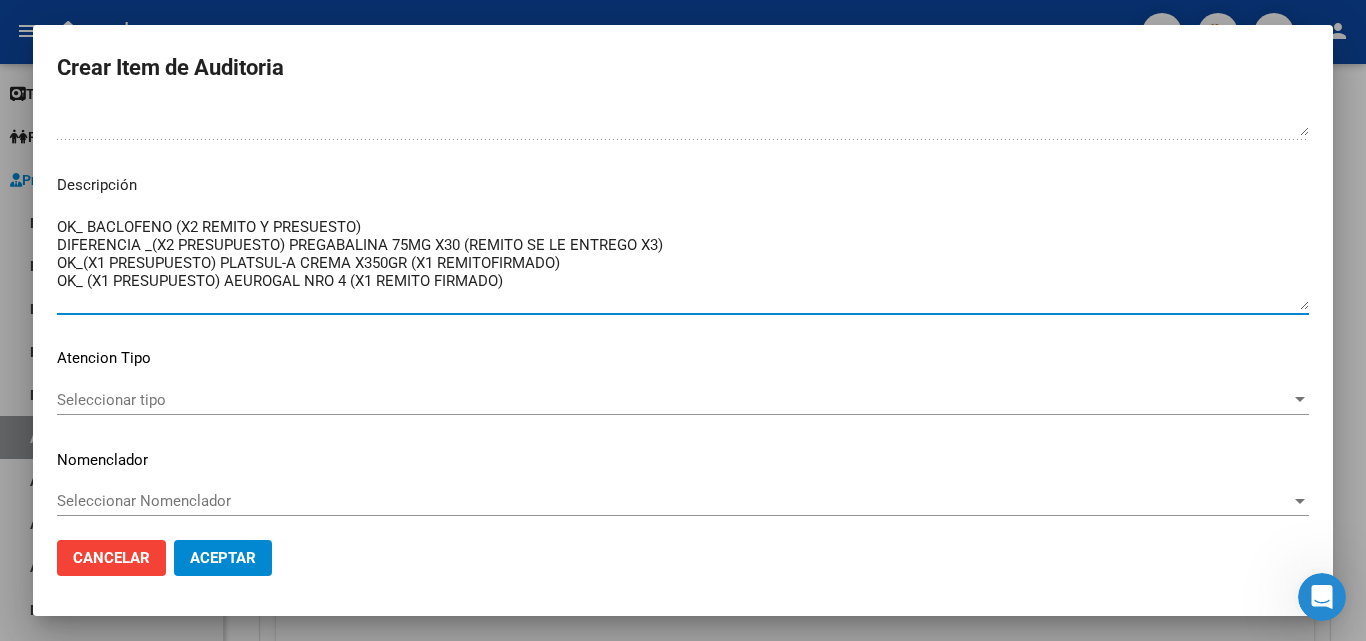 click on "OK_ BACLOFENO (X2 REMITO Y PRESUESTO)
DIFERENCIA _(X2 PRESUPUESTO) PREGABALINA 75MG X30 (REMITO SE LE ENTREGO X3)
OK_(X1 PRESUPUESTO) PLATSUL-A CREMA X350GR (X1 REMITOFIRMADO)
OK_ (X1 PRESUPUESTO) AEUROGAL NRO 4 (X1 REMITO FIRMADO)" at bounding box center [683, 263] 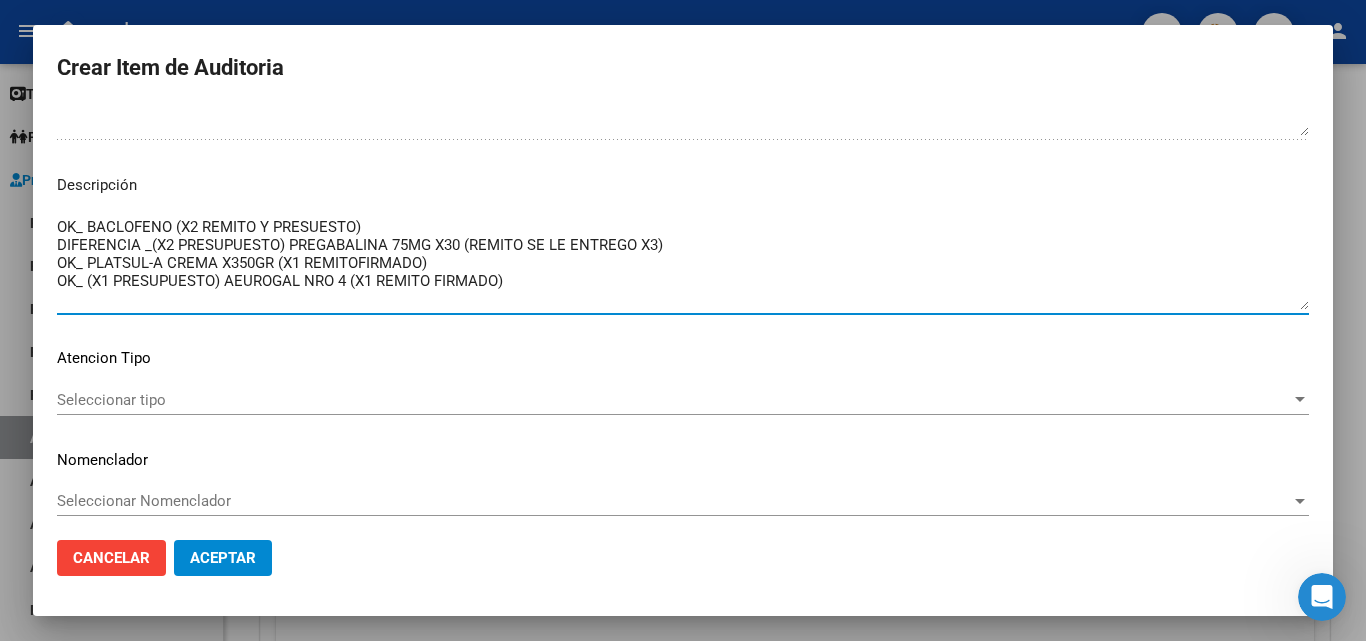 drag, startPoint x: 85, startPoint y: 276, endPoint x: 220, endPoint y: 275, distance: 135.00371 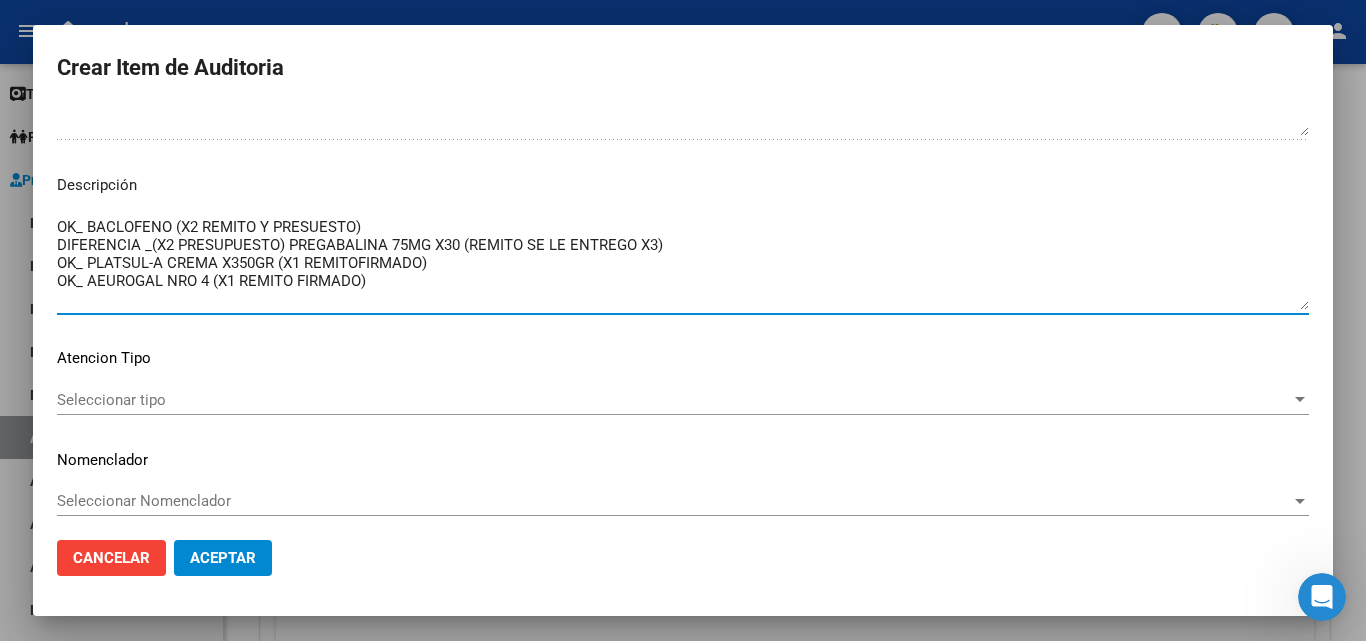drag, startPoint x: 215, startPoint y: 260, endPoint x: 276, endPoint y: 257, distance: 61.073727 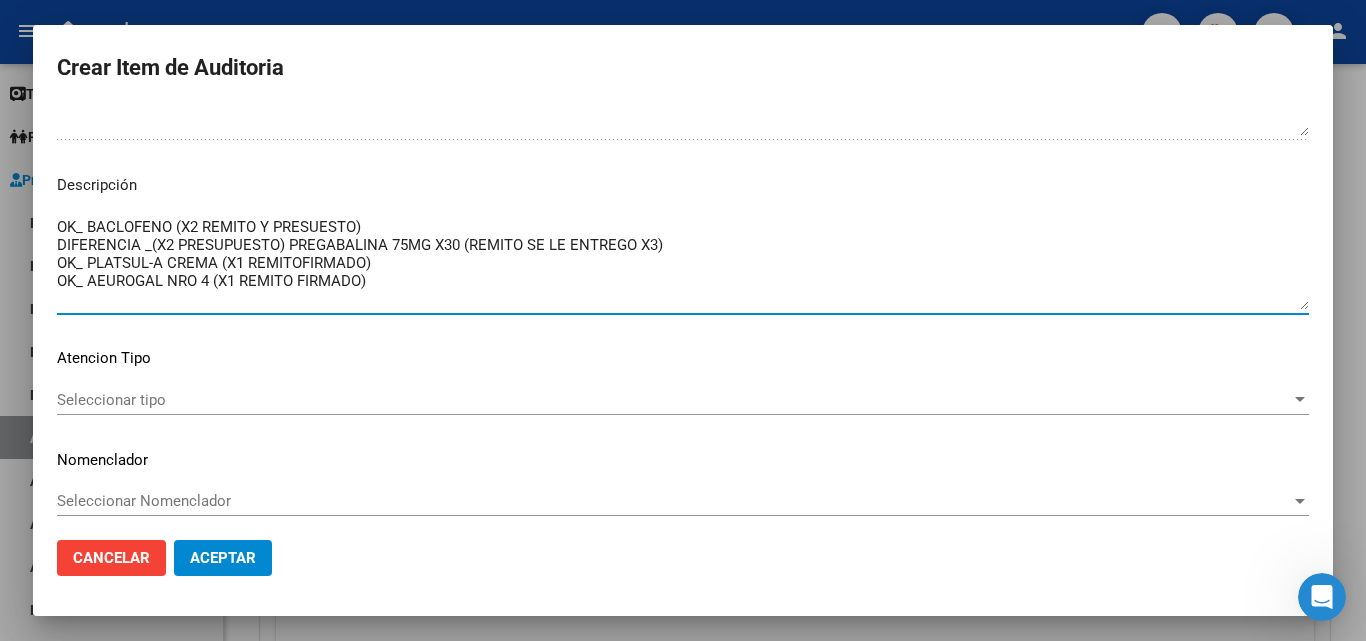 drag, startPoint x: 302, startPoint y: 262, endPoint x: 378, endPoint y: 258, distance: 76.105194 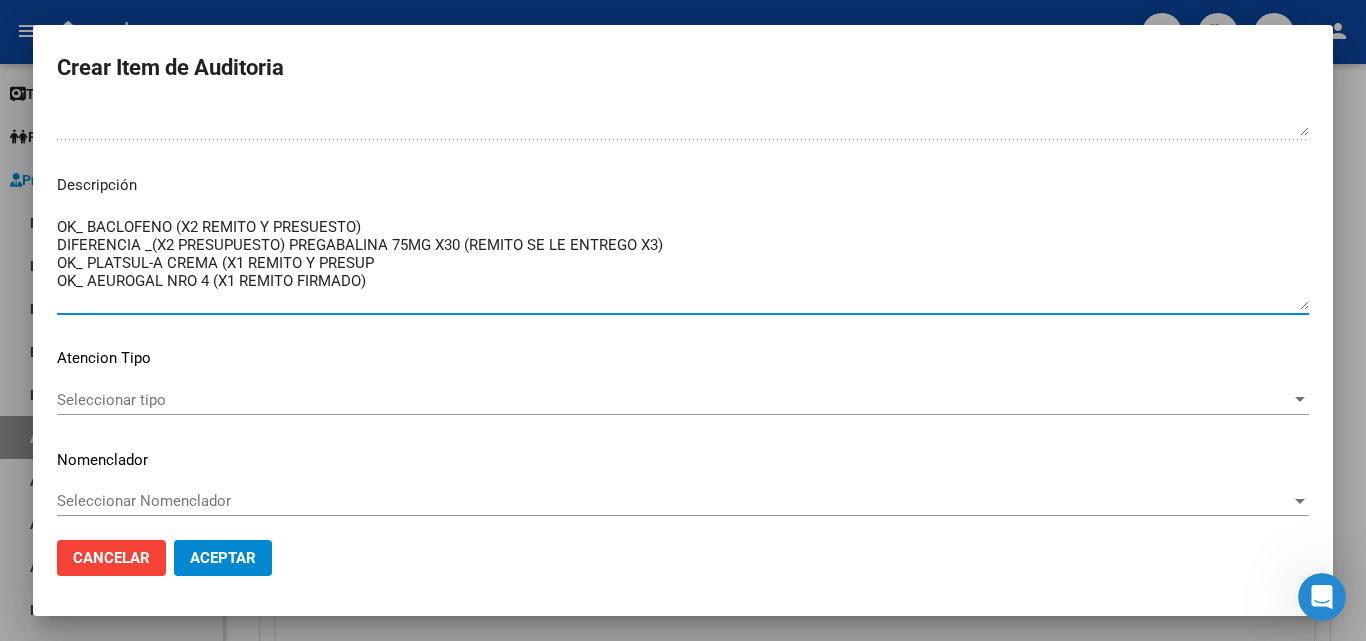 click on "OK_ BACLOFENO (X2 REMITO Y PRESUESTO)
DIFERENCIA _(X2 PRESUPUESTO) PREGABALINA 75MG X30 (REMITO SE LE ENTREGO X3)
OK_ PLATSUL-A CREMA (X1 REMITO Y PRESUP
OK_ AEUROGAL NRO 4 (X1 REMITO FIRMADO)" at bounding box center (683, 263) 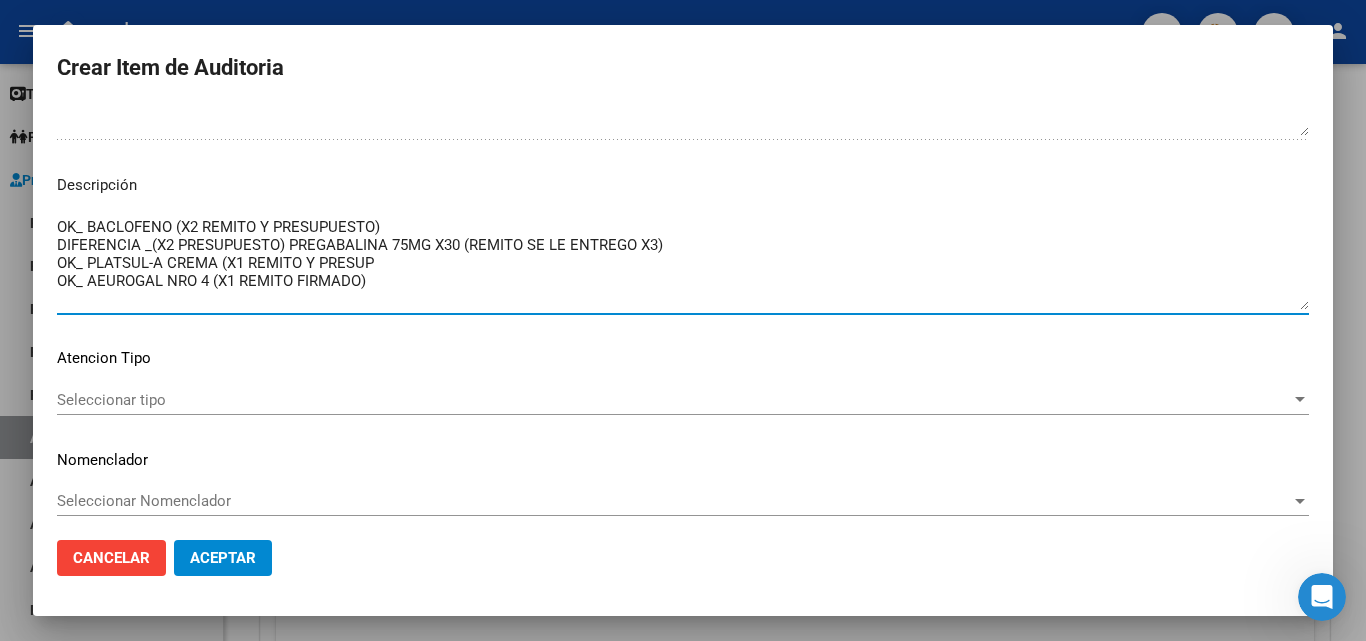 click on "OK_ BACLOFENO (X2 REMITO Y PRESUPUESTO)
DIFERENCIA _(X2 PRESUPUESTO) PREGABALINA 75MG X30 (REMITO SE LE ENTREGO X3)
OK_ PLATSUL-A CREMA (X1 REMITO Y PRESUP
OK_ AEUROGAL NRO 4 (X1 REMITO FIRMADO)" at bounding box center [683, 263] 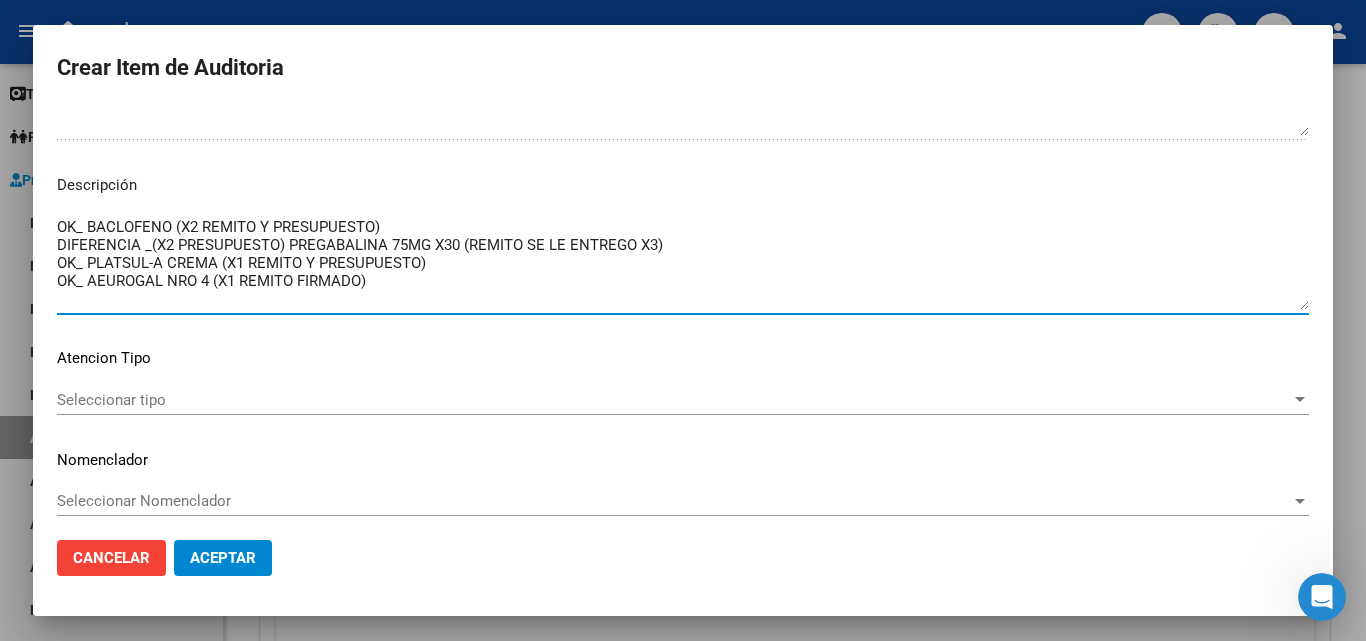 click on "OK_ BACLOFENO (X2 REMITO Y PRESUPUESTO)
DIFERENCIA _(X2 PRESUPUESTO) PREGABALINA 75MG X30 (REMITO SE LE ENTREGO X3)
OK_ PLATSUL-A CREMA (X1 REMITO Y PRESUPUESTO)
OK_ AEUROGAL NRO 4 (X1 REMITO FIRMADO)" at bounding box center (683, 263) 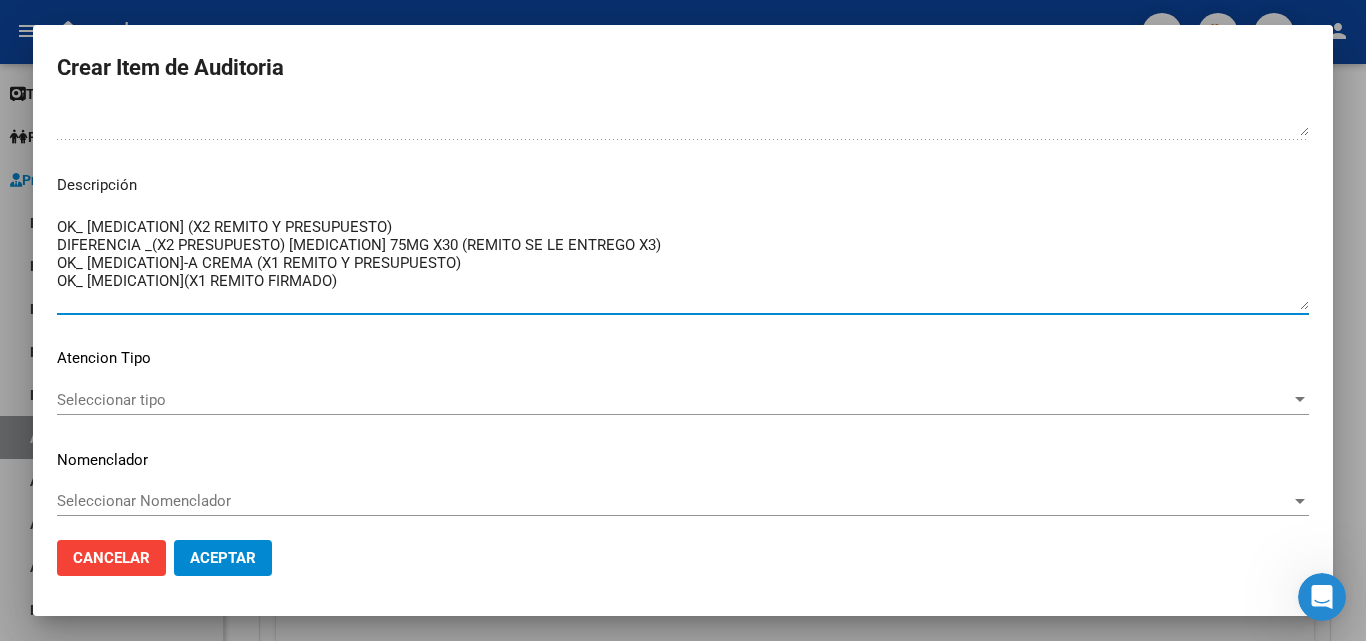 click on "OK_ BACLOFENO (X2 REMITO Y PRESUPUESTO)
DIFERENCIA _(X2 PRESUPUESTO) PREGABALINA 75MG X30 (REMITO SE LE ENTREGO X3)
OK_ PLATSUL-A CREMA (X1 REMITO Y PRESUPUESTO)
OK_ AEUROGAL(X1 REMITO FIRMADO)" at bounding box center [683, 263] 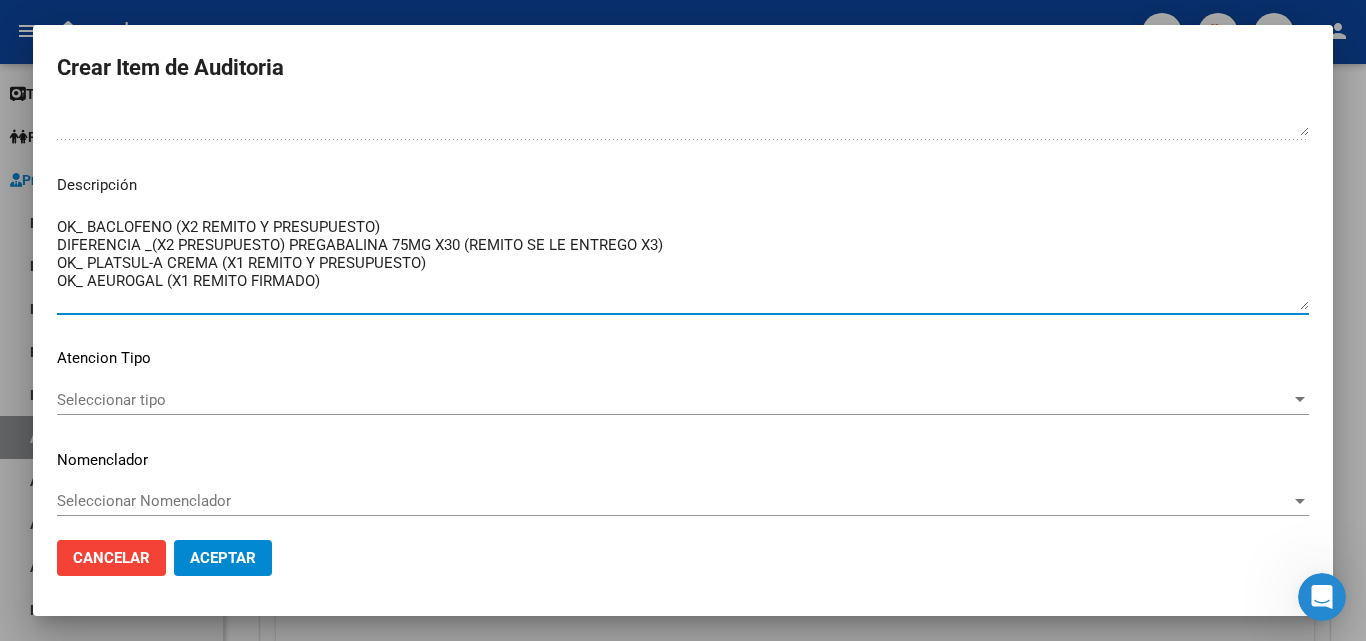 click on "OK_ BACLOFENO (X2 REMITO Y PRESUPUESTO)
DIFERENCIA _(X2 PRESUPUESTO) PREGABALINA 75MG X30 (REMITO SE LE ENTREGO X3)
OK_ PLATSUL-A CREMA (X1 REMITO Y PRESUPUESTO)
OK_ AEUROGAL (X1 REMITO FIRMADO)" at bounding box center (683, 263) 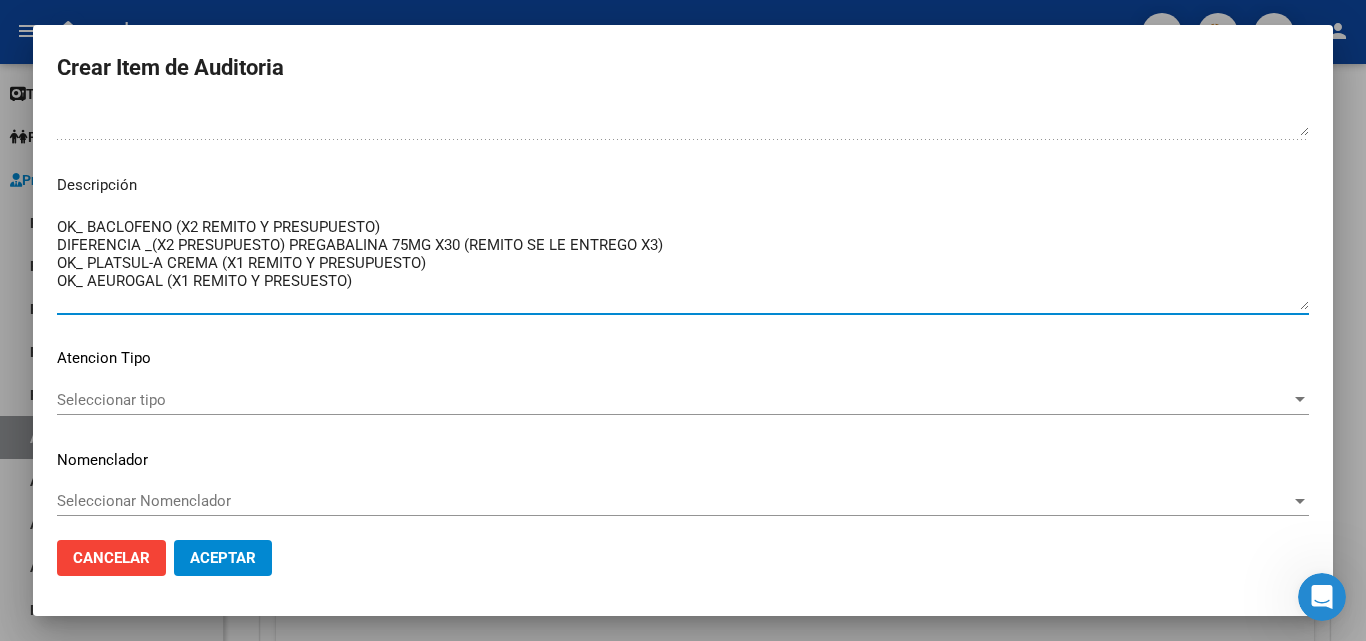 click on "OK_ BACLOFENO (X2 REMITO Y PRESUPUESTO)
DIFERENCIA _(X2 PRESUPUESTO) PREGABALINA 75MG X30 (REMITO SE LE ENTREGO X3)
OK_ PLATSUL-A CREMA (X1 REMITO Y PRESUPUESTO)
OK_ AEUROGAL (X1 REMITO Y PRESUESTO)" at bounding box center (683, 263) 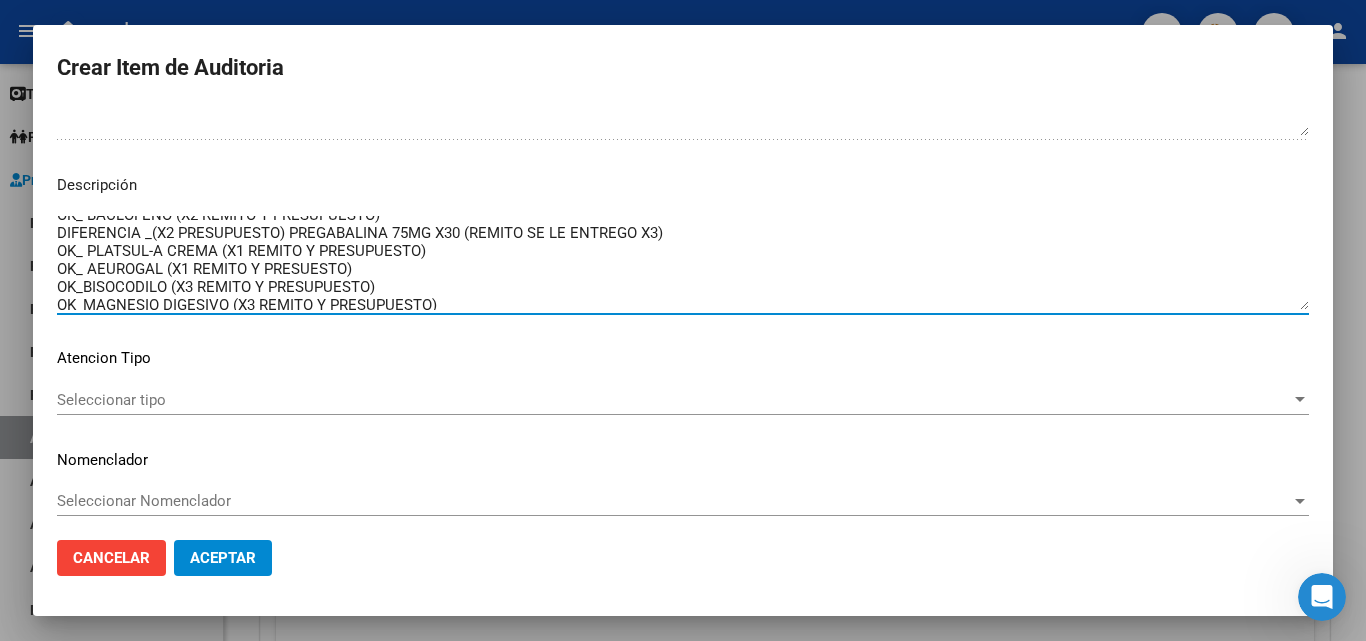scroll, scrollTop: 0, scrollLeft: 0, axis: both 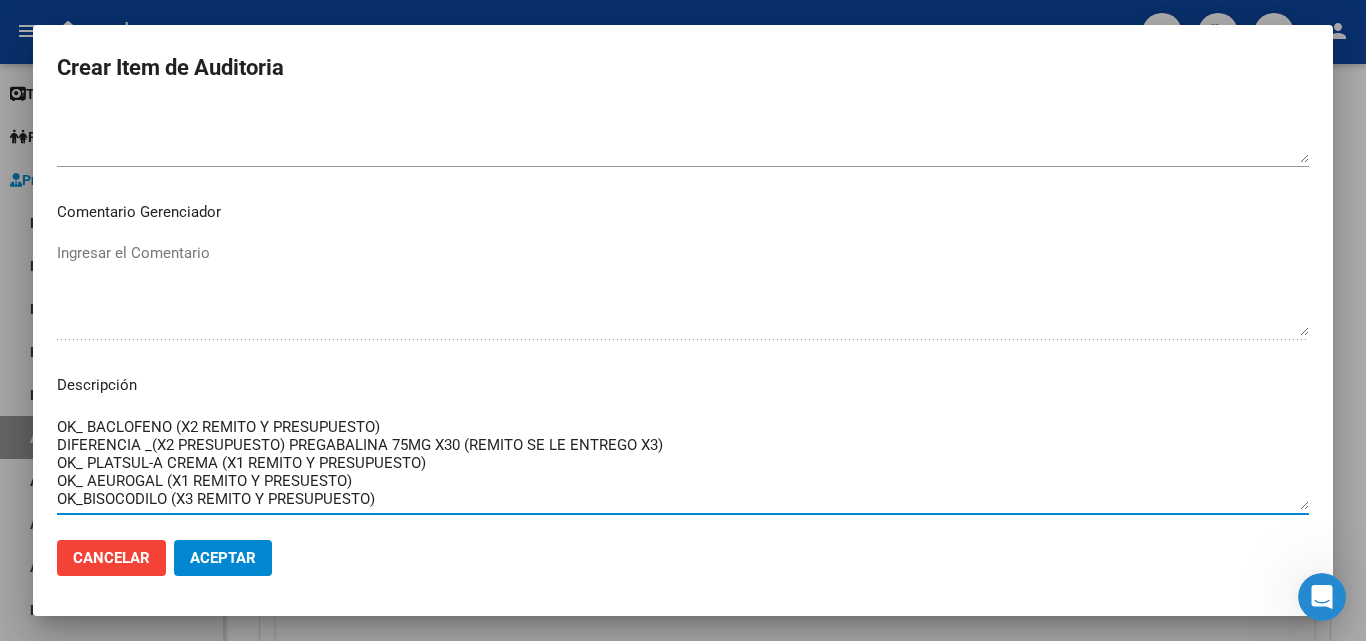 click on "OK_ BACLOFENO (X2 REMITO Y PRESUPUESTO)
DIFERENCIA _(X2 PRESUPUESTO) PREGABALINA 75MG X30 (REMITO SE LE ENTREGO X3)
OK_ PLATSUL-A CREMA (X1 REMITO Y PRESUPUESTO)
OK_ AEUROGAL (X1 REMITO Y PRESUESTO)
OK_BISOCODILO (X3 REMITO Y PRESUPUESTO)
OK_MAGNESIO DIGESIVO (X3 REMITO Y PRESUPUESTO) Ingresar el Descripción" at bounding box center [683, 463] 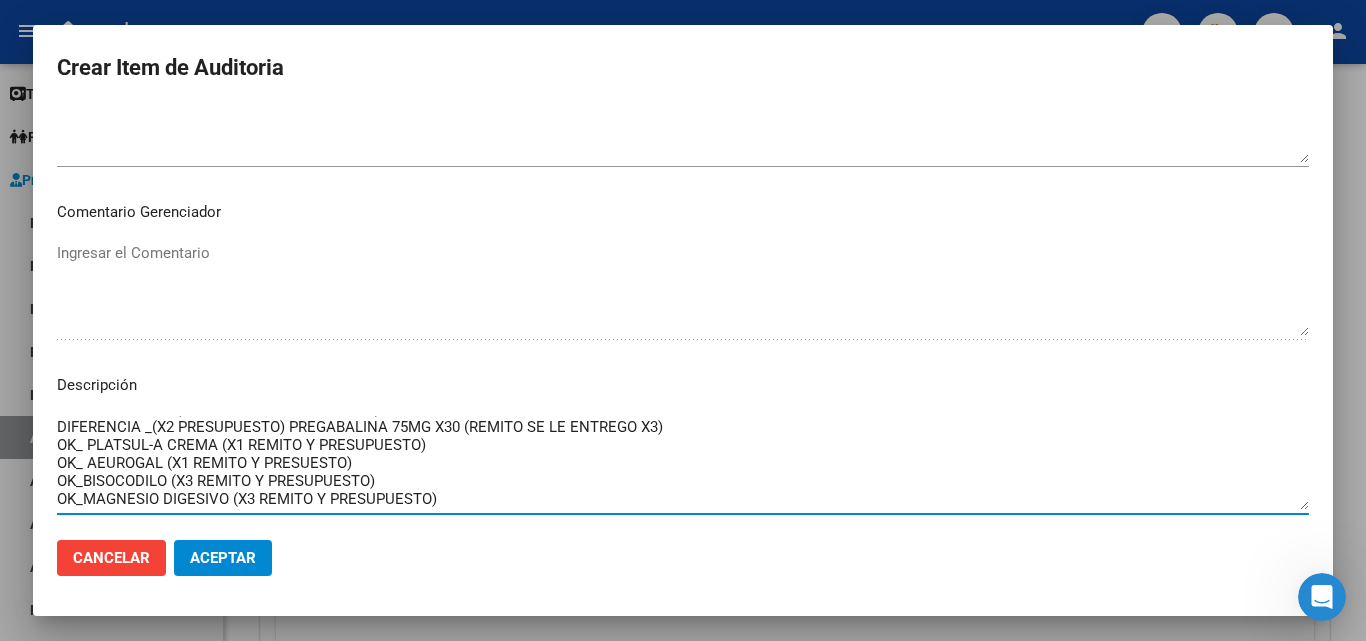 click on "OK_ BACLOFENO (X2 REMITO Y PRESUPUESTO)
DIFERENCIA _(X2 PRESUPUESTO) PREGABALINA 75MG X30 (REMITO SE LE ENTREGO X3)
OK_ PLATSUL-A CREMA (X1 REMITO Y PRESUPUESTO)
OK_ AEUROGAL (X1 REMITO Y PRESUESTO)
OK_BISOCODILO (X3 REMITO Y PRESUPUESTO)
OK_MAGNESIO DIGESIVO (X3 REMITO Y PRESUPUESTO)" at bounding box center (683, 463) 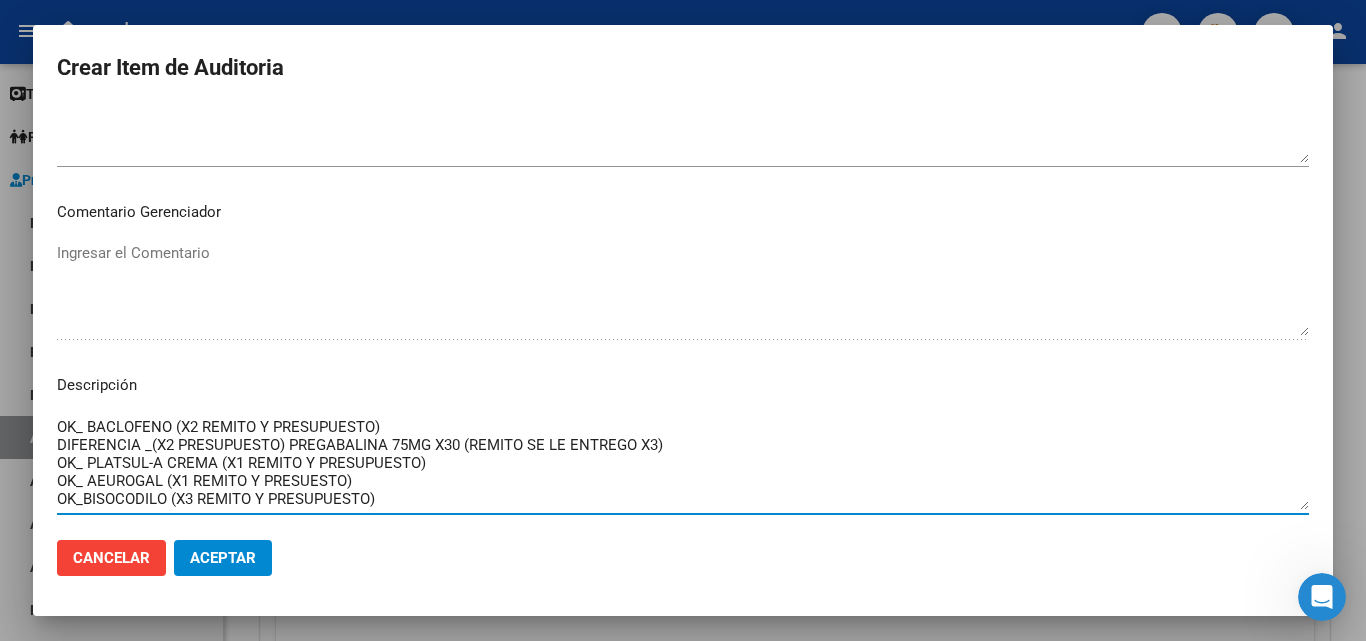 click on "OK_ BACLOFENO (X2 REMITO Y PRESUPUESTO)
DIFERENCIA _(X2 PRESUPUESTO) PREGABALINA 75MG X30 (REMITO SE LE ENTREGO X3)
OK_ PLATSUL-A CREMA (X1 REMITO Y PRESUPUESTO)
OK_ AEUROGAL (X1 REMITO Y PRESUESTO)
OK_BISOCODILO (X3 REMITO Y PRESUPUESTO)
OK_MAGNESIO DIGESIVO (X3 REMITO Y PRESUPUESTO)" at bounding box center (683, 463) 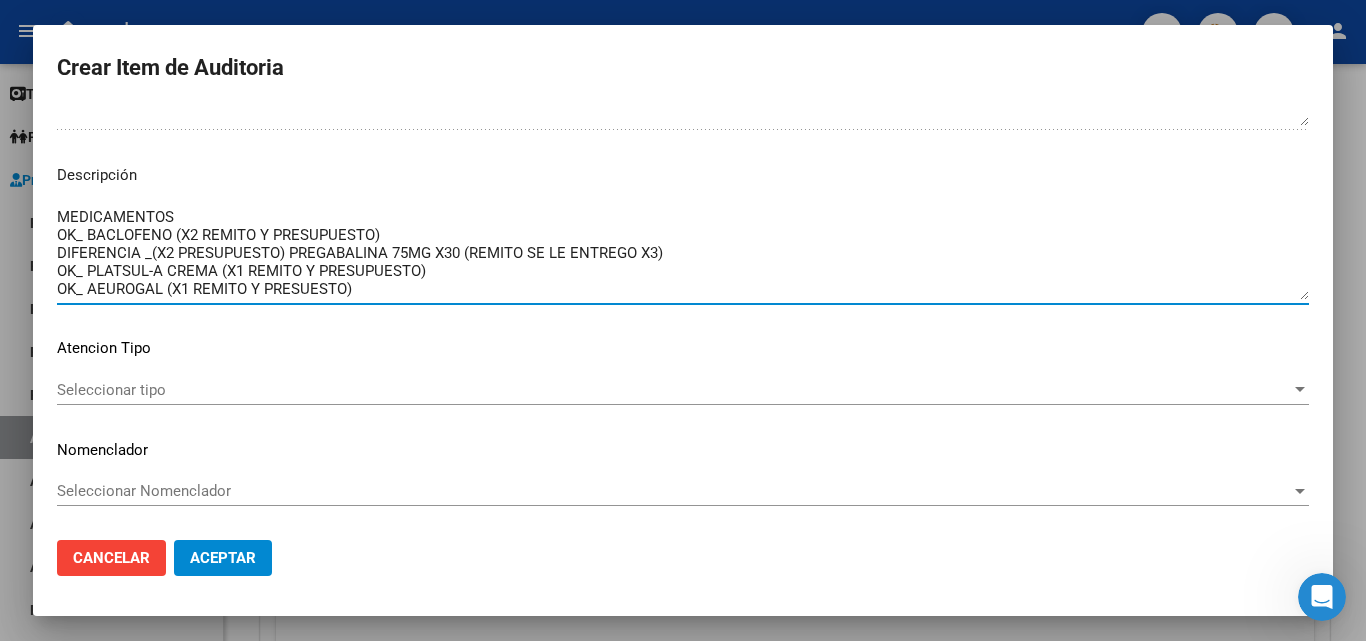scroll, scrollTop: 1211, scrollLeft: 0, axis: vertical 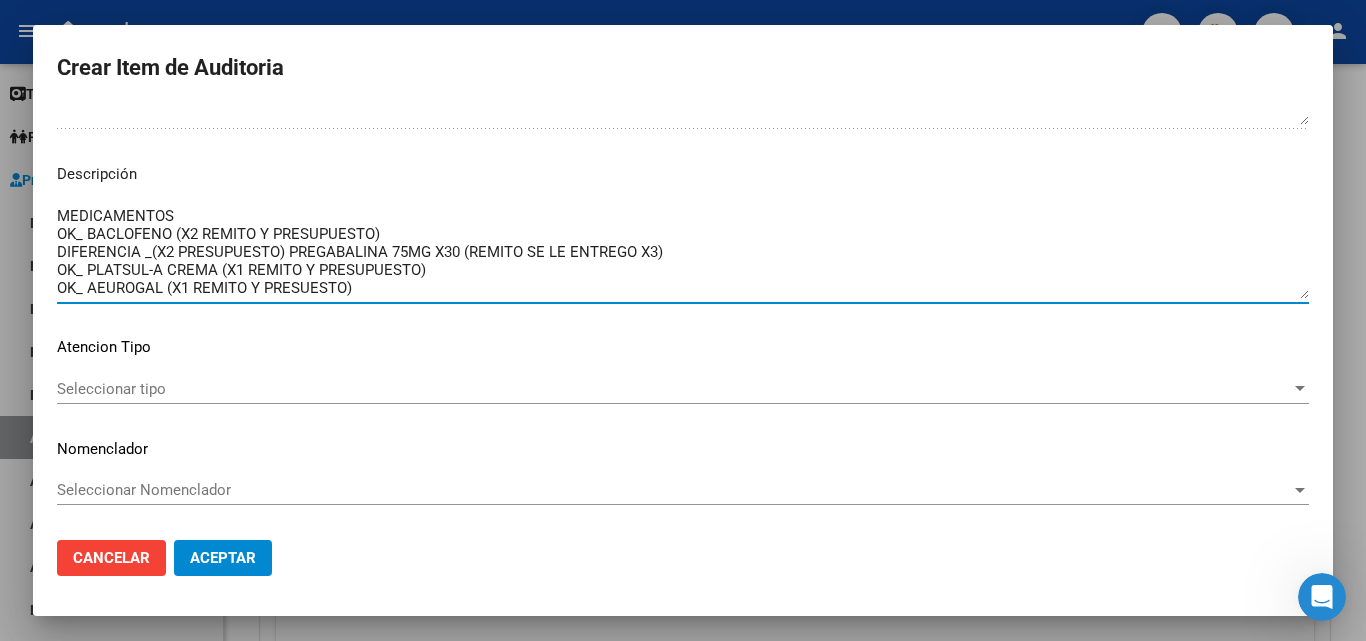 click on "MEDICAMENTOS
OK_ BACLOFENO (X2 REMITO Y PRESUPUESTO)
DIFERENCIA _(X2 PRESUPUESTO) PREGABALINA 75MG X30 (REMITO SE LE ENTREGO X3)
OK_ PLATSUL-A CREMA (X1 REMITO Y PRESUPUESTO)
OK_ AEUROGAL (X1 REMITO Y PRESUESTO)
OK_BISOCODILO (X3 REMITO Y PRESUPUESTO)
OK_MAGNESIO DIGESIVO (X3 REMITO Y PRESUPUESTO)" at bounding box center [683, 252] 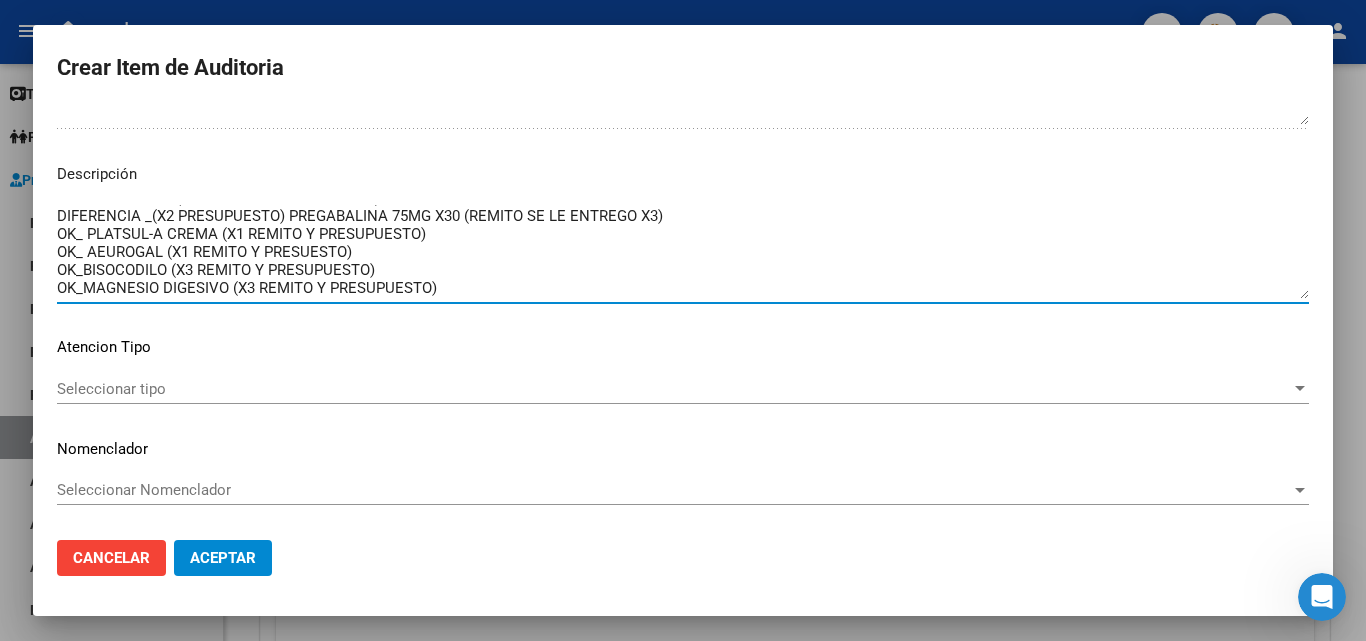 scroll, scrollTop: 70, scrollLeft: 0, axis: vertical 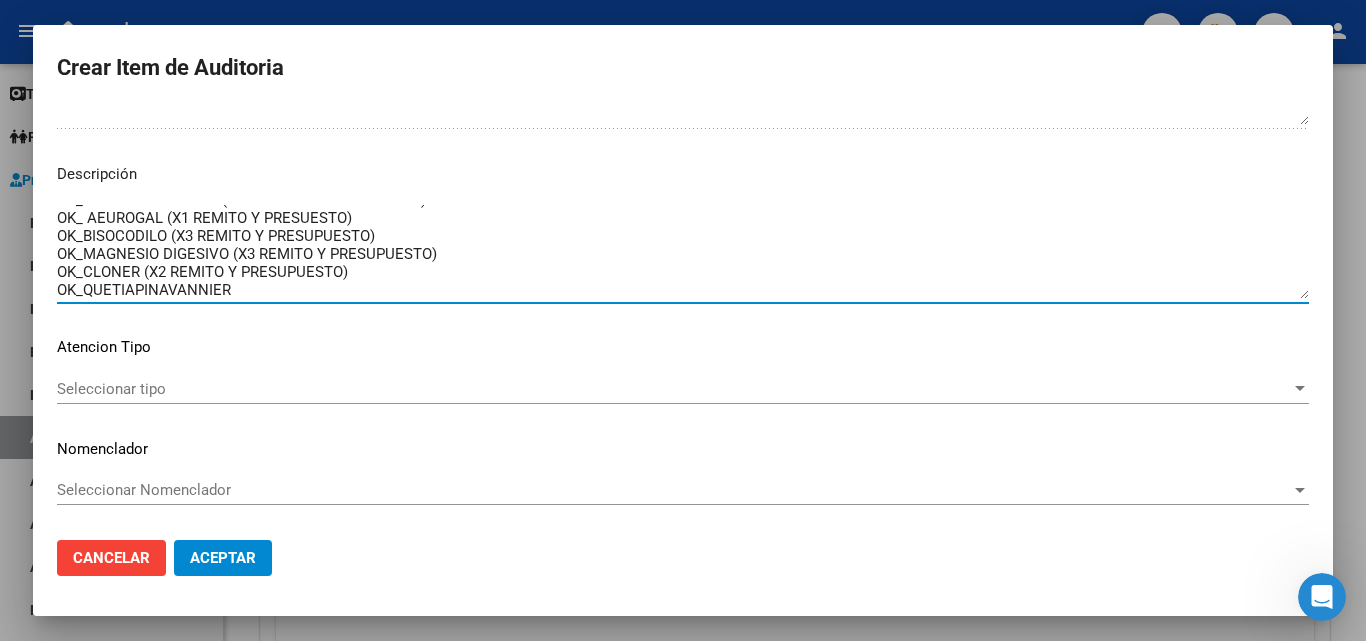 click on "MEDICAMENTOS
OK_ BACLOFENO (X2 REMITO Y PRESUPUESTO)
DIFERENCIA _(X2 PRESUPUESTO) PREGABALINA 75MG X30 (REMITO SE LE ENTREGO X3)
OK_ PLATSUL-A CREMA (X1 REMITO Y PRESUPUESTO)
OK_ AEUROGAL (X1 REMITO Y PRESUESTO)
OK_BISOCODILO (X3 REMITO Y PRESUPUESTO)
OK_MAGNESIO DIGESIVO (X3 REMITO Y PRESUPUESTO)
OK_CLONER (X2 REMITO Y PRESUPUESTO)
OK_QUETIAPINAVANNIER" at bounding box center [683, 252] 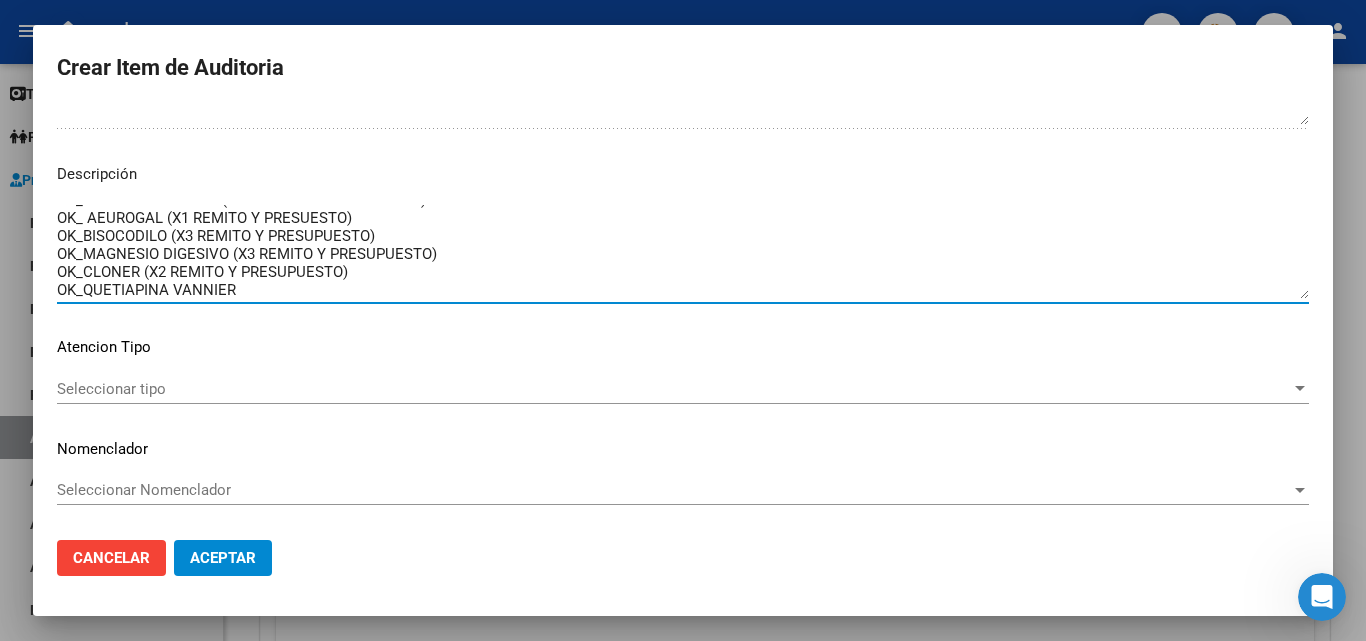 click on "MEDICAMENTOS
OK_ BACLOFENO (X2 REMITO Y PRESUPUESTO)
DIFERENCIA _(X2 PRESUPUESTO) PREGABALINA 75MG X30 (REMITO SE LE ENTREGO X3)
OK_ PLATSUL-A CREMA (X1 REMITO Y PRESUPUESTO)
OK_ AEUROGAL (X1 REMITO Y PRESUESTO)
OK_BISOCODILO (X3 REMITO Y PRESUPUESTO)
OK_MAGNESIO DIGESIVO (X3 REMITO Y PRESUPUESTO)
OK_CLONER (X2 REMITO Y PRESUPUESTO)
OK_QUETIAPINA VANNIER" at bounding box center (683, 252) 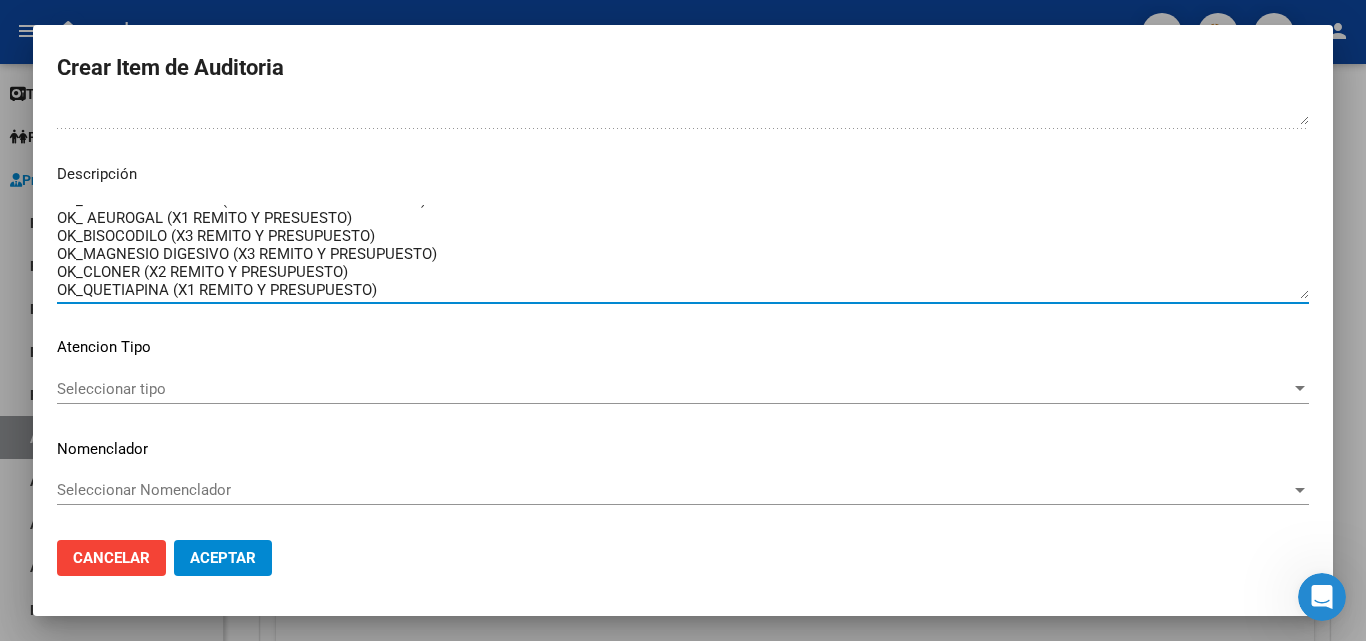 scroll, scrollTop: 88, scrollLeft: 0, axis: vertical 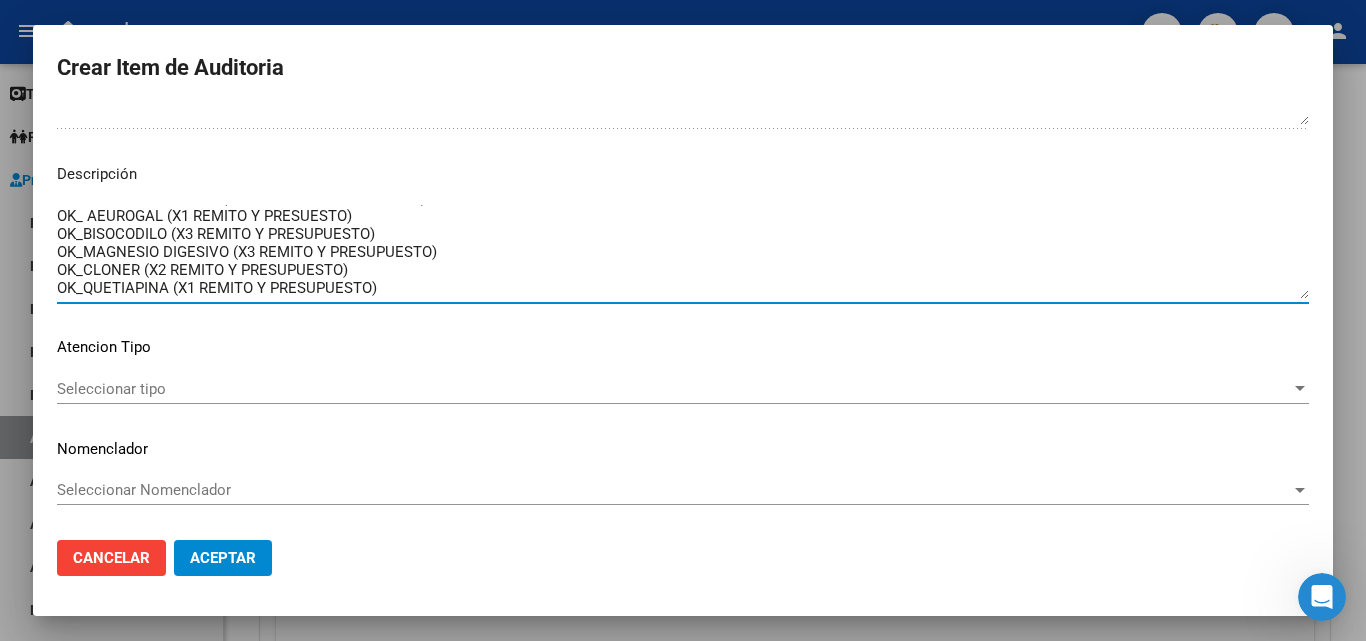 click on "MEDICAMENTOS
OK_ BACLOFENO (X2 REMITO Y PRESUPUESTO)
DIFERENCIA _(X2 PRESUPUESTO) PREGABALINA 75MG X30 (REMITO SE LE ENTREGO X3)
OK_ PLATSUL-A CREMA (X1 REMITO Y PRESUPUESTO)
OK_ AEUROGAL (X1 REMITO Y PRESUESTO)
OK_BISOCODILO (X3 REMITO Y PRESUPUESTO)
OK_MAGNESIO DIGESIVO (X3 REMITO Y PRESUPUESTO)
OK_CLONER (X2 REMITO Y PRESUPUESTO)
OK_QUETIAPINA (X1 REMITO Y PRESUPUESTO)" at bounding box center [683, 252] 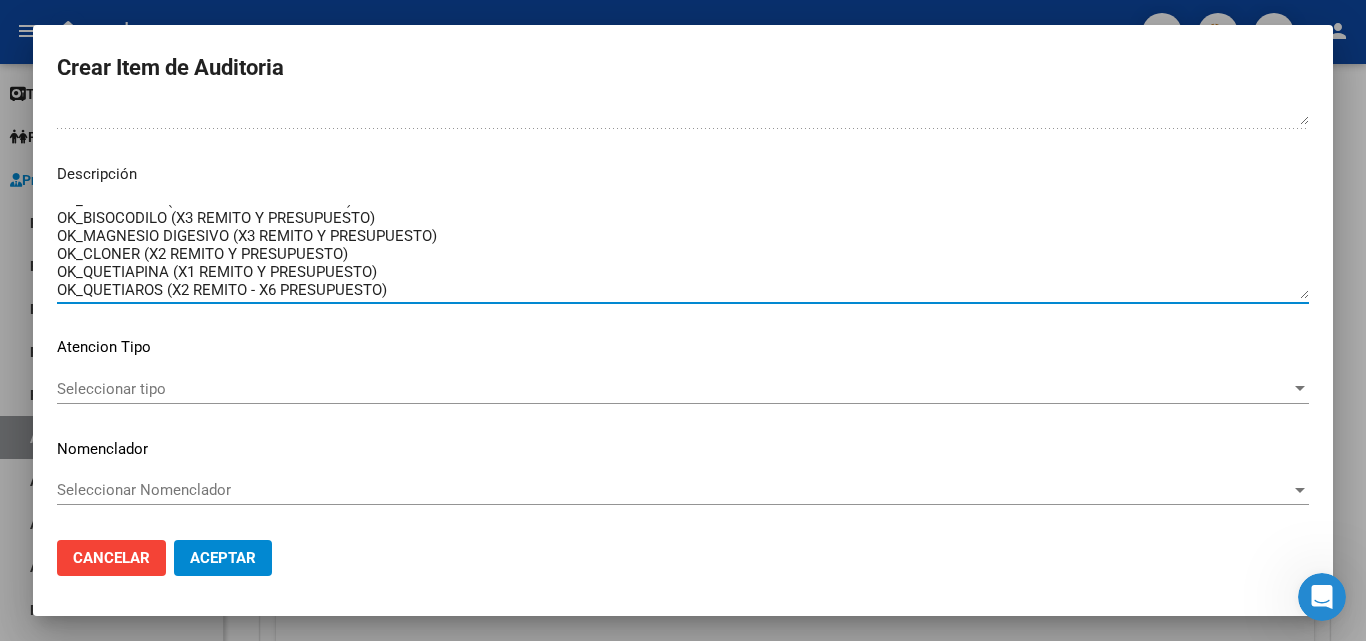 click on "MEDICAMENTOS
OK_ BACLOFENO (X2 REMITO Y PRESUPUESTO)
DIFERENCIA _(X2 PRESUPUESTO) PREGABALINA 75MG X30 (REMITO SE LE ENTREGO X3)
OK_ PLATSUL-A CREMA (X1 REMITO Y PRESUPUESTO)
OK_ AEUROGAL (X1 REMITO Y PRESUESTO)
OK_BISOCODILO (X3 REMITO Y PRESUPUESTO)
OK_MAGNESIO DIGESIVO (X3 REMITO Y PRESUPUESTO)
OK_CLONER (X2 REMITO Y PRESUPUESTO)
OK_QUETIAPINA (X1 REMITO Y PRESUPUESTO)
OK_QUETIAROS (X2 REMITO - X6 PRESUPUESTO)" at bounding box center (683, 252) 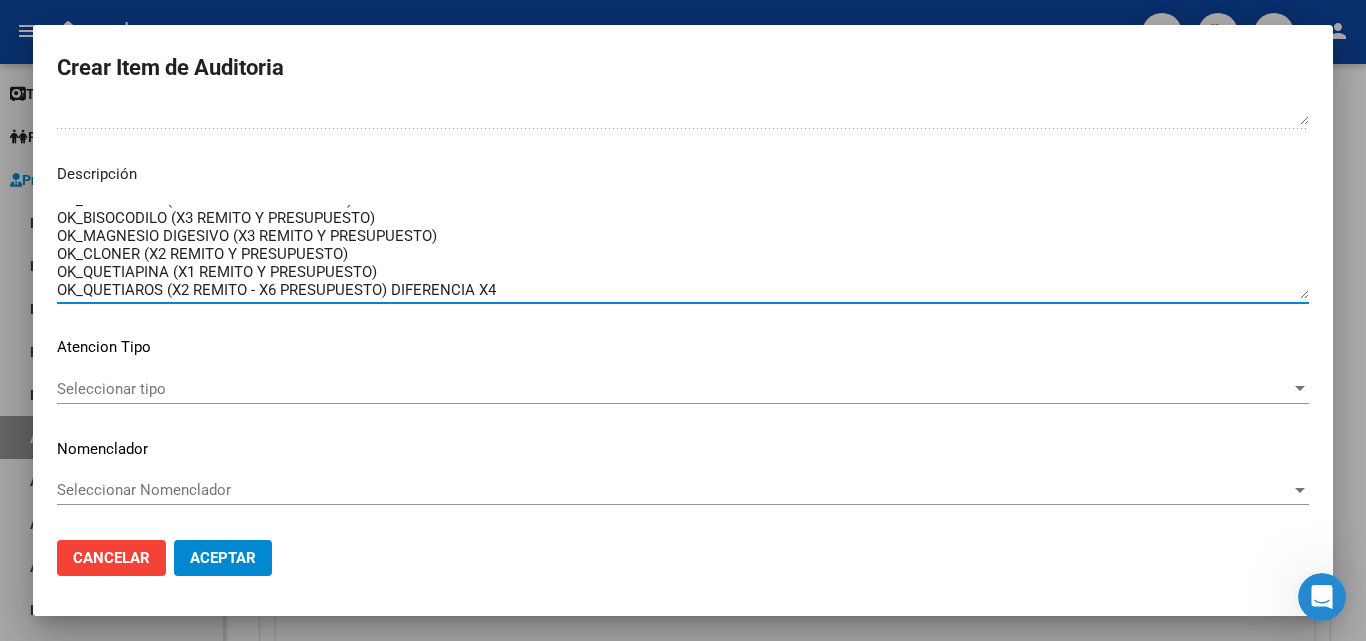 click on "MEDICAMENTOS
OK_ BACLOFENO (X2 REMITO Y PRESUPUESTO)
DIFERENCIA _(X2 PRESUPUESTO) PREGABALINA 75MG X30 (REMITO SE LE ENTREGO X3)
OK_ PLATSUL-A CREMA (X1 REMITO Y PRESUPUESTO)
OK_ AEUROGAL (X1 REMITO Y PRESUESTO)
OK_BISOCODILO (X3 REMITO Y PRESUPUESTO)
OK_MAGNESIO DIGESIVO (X3 REMITO Y PRESUPUESTO)
OK_CLONER (X2 REMITO Y PRESUPUESTO)
OK_QUETIAPINA (X1 REMITO Y PRESUPUESTO)
OK_QUETIAROS (X2 REMITO - X6 PRESUPUESTO) DIFERENCIA X4" at bounding box center [683, 252] 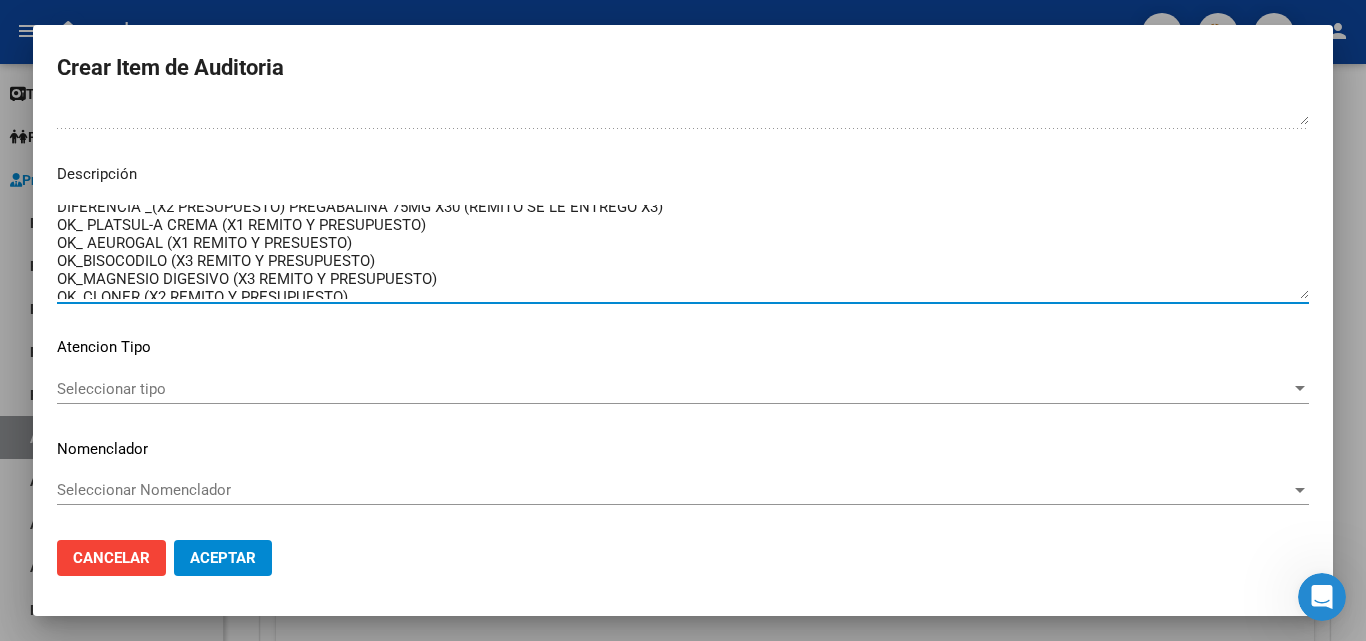scroll, scrollTop: 0, scrollLeft: 0, axis: both 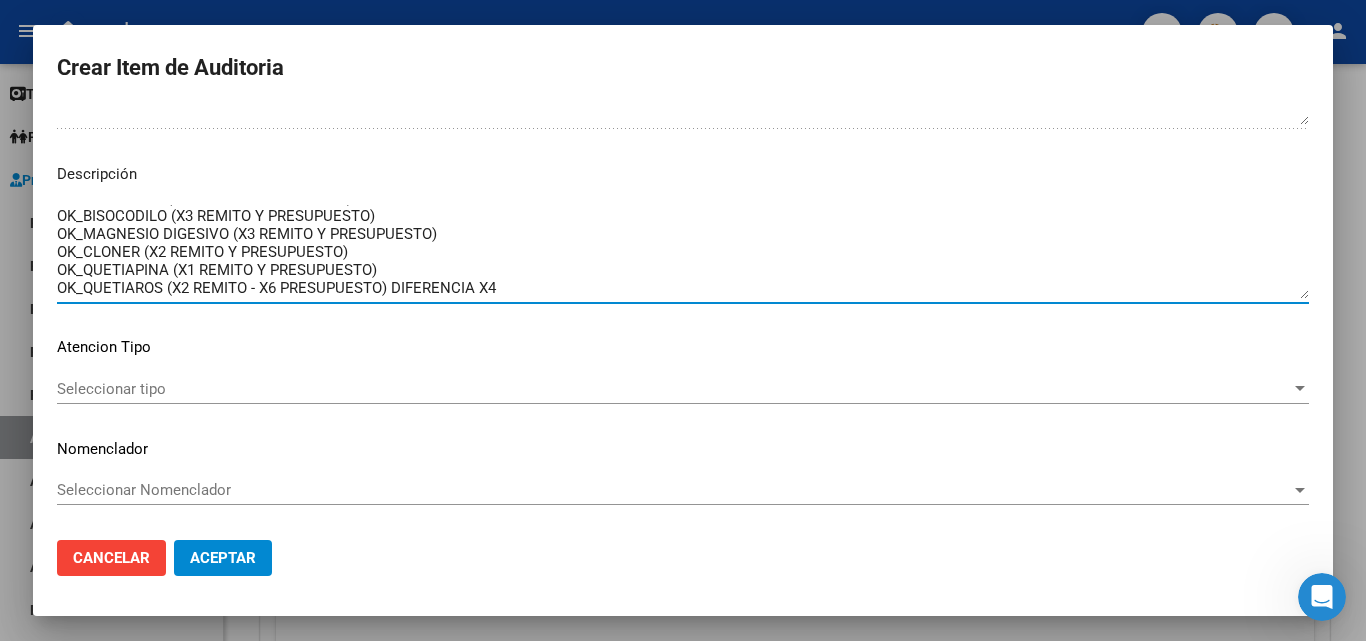 type on "MEDICAMENTOS
OK_ BACLOFENO (X2 REMITO Y PRESUPUESTO)
DIFERENCIA _(X2 PRESUPUESTO) PREGABALINA 75MG X30 (REMITO SE LE ENTREGO X3)
OK_ PLATSUL-A CREMA (X1 REMITO Y PRESUPUESTO)
OK_ AEUROGAL (X1 REMITO Y PRESUESTO)
OK_BISOCODILO (X3 REMITO Y PRESUPUESTO)
OK_MAGNESIO DIGESIVO (X3 REMITO Y PRESUPUESTO)
OK_CLONER (X2 REMITO Y PRESUPUESTO)
OK_QUETIAPINA (X1 REMITO Y PRESUPUESTO)
OK_QUETIAROS (X2 REMITO - X6 PRESUPUESTO) DIFERENCIA X4" 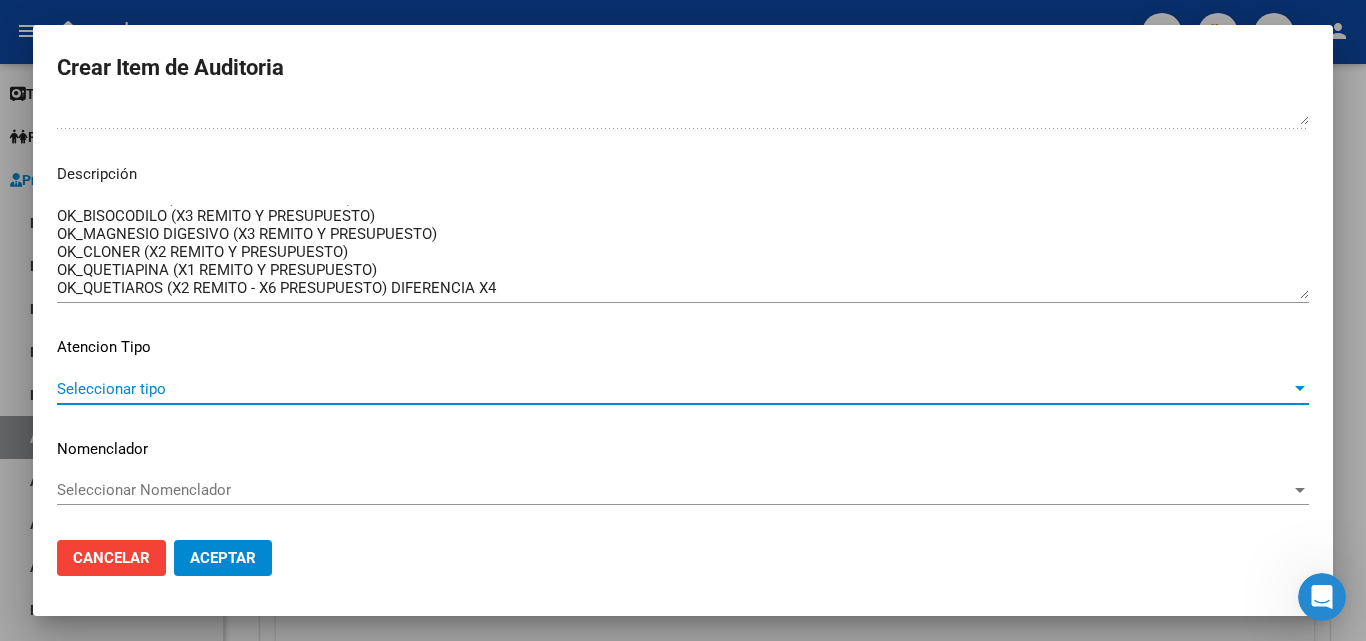 click on "Seleccionar tipo" at bounding box center (674, 389) 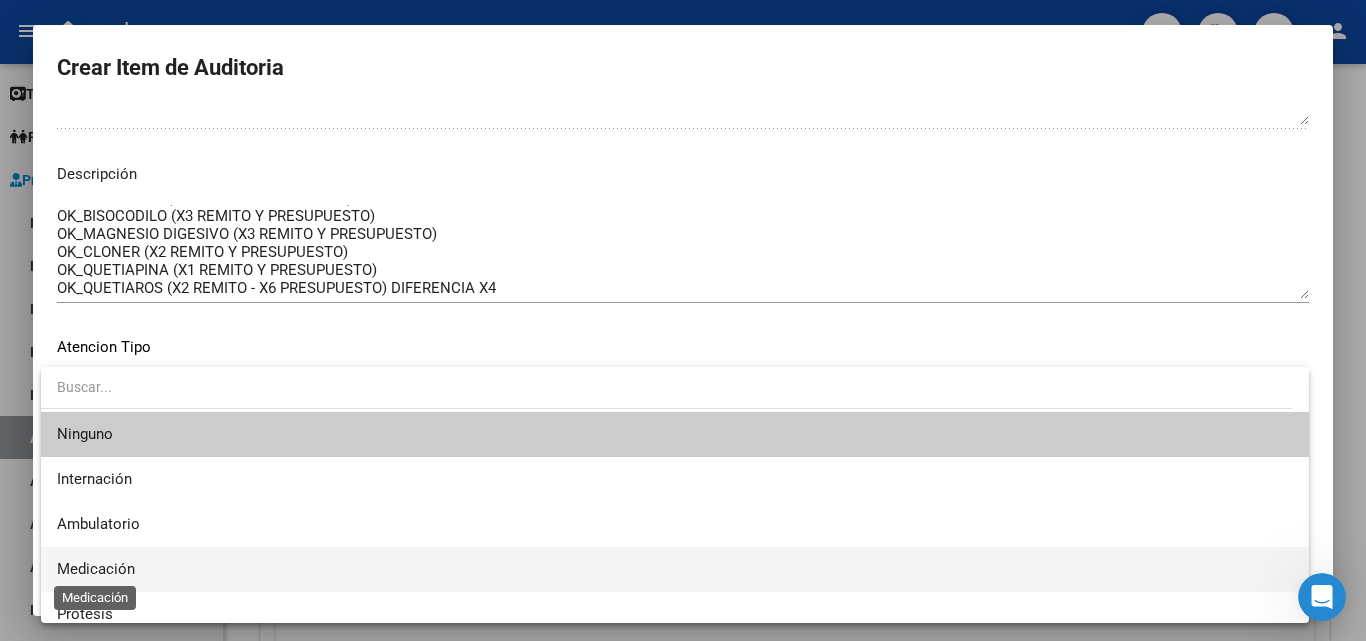 click on "Medicación" at bounding box center (96, 569) 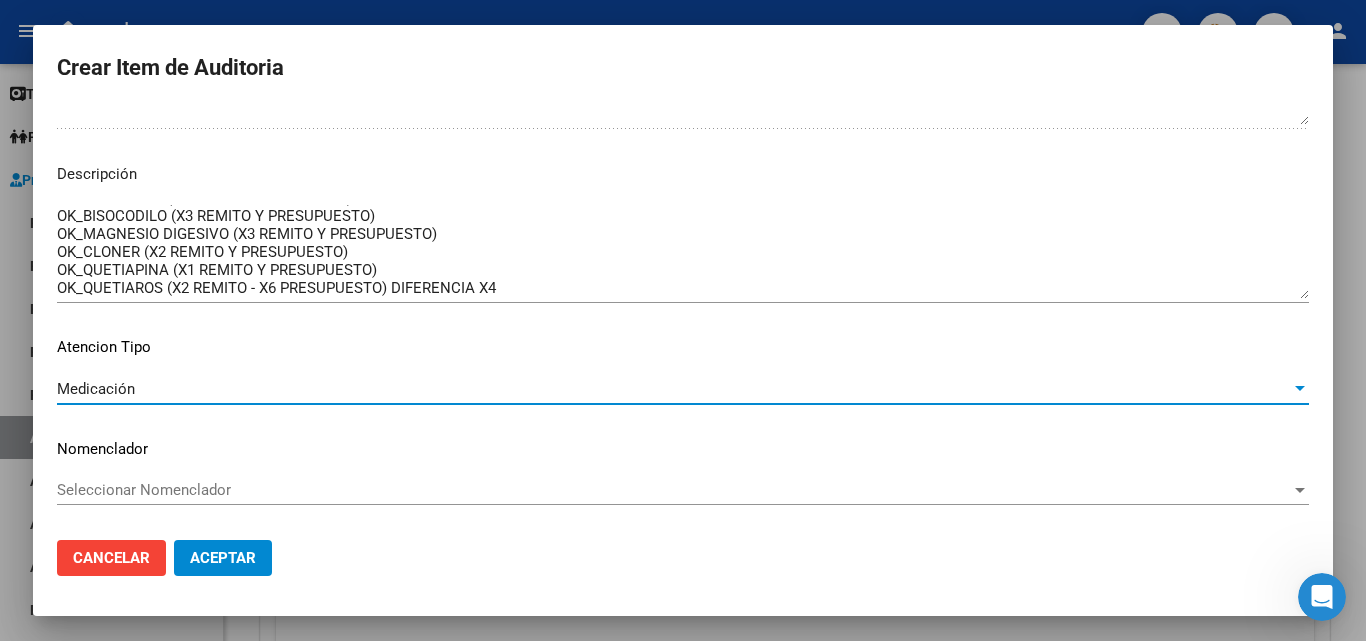 click on "Aceptar" 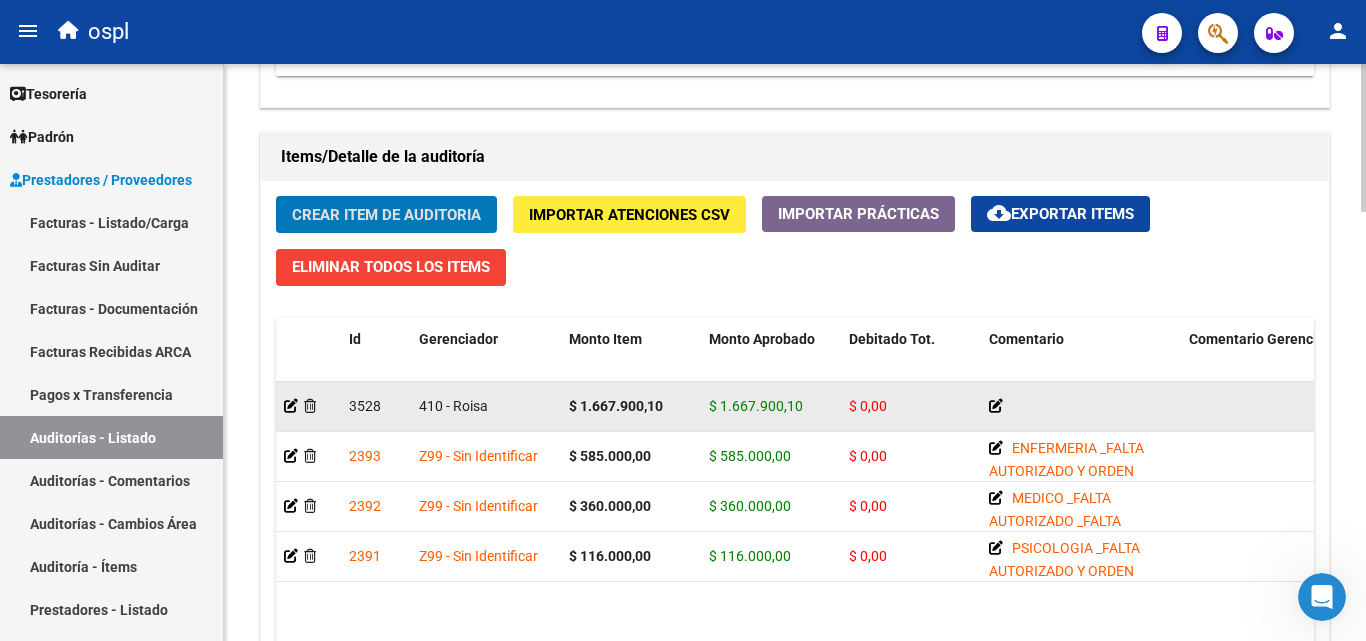 click 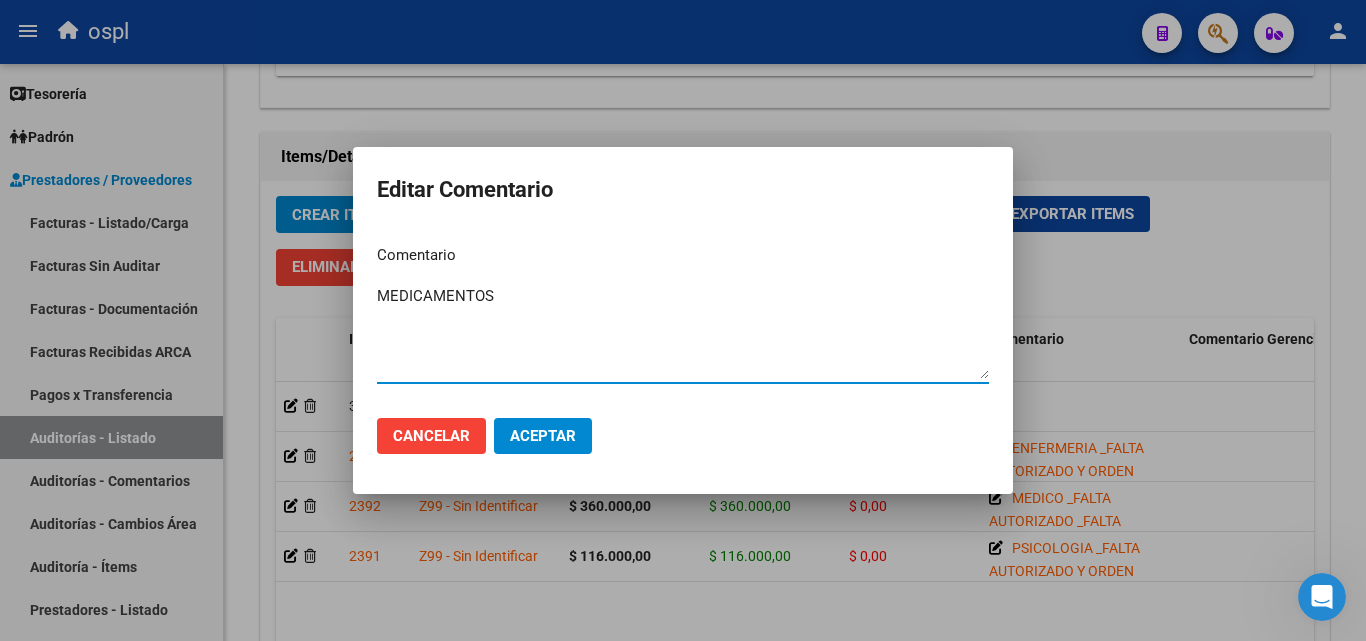 type on "MEDICAMENTOS" 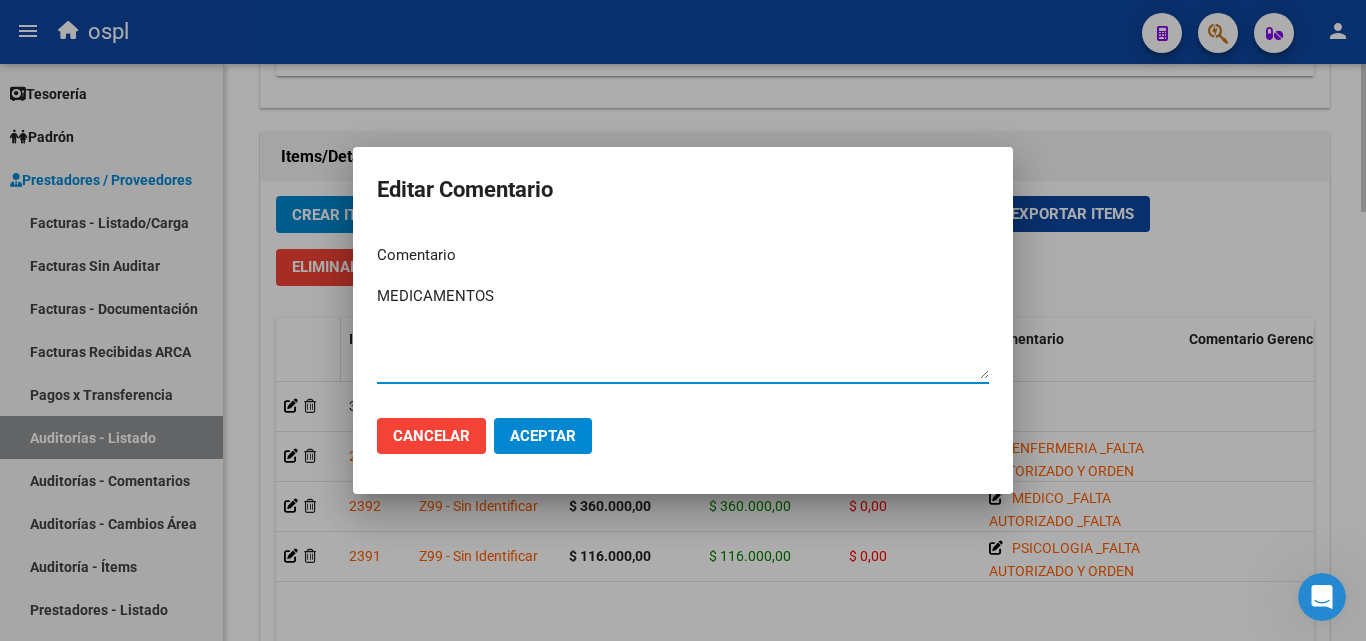 click at bounding box center (683, 320) 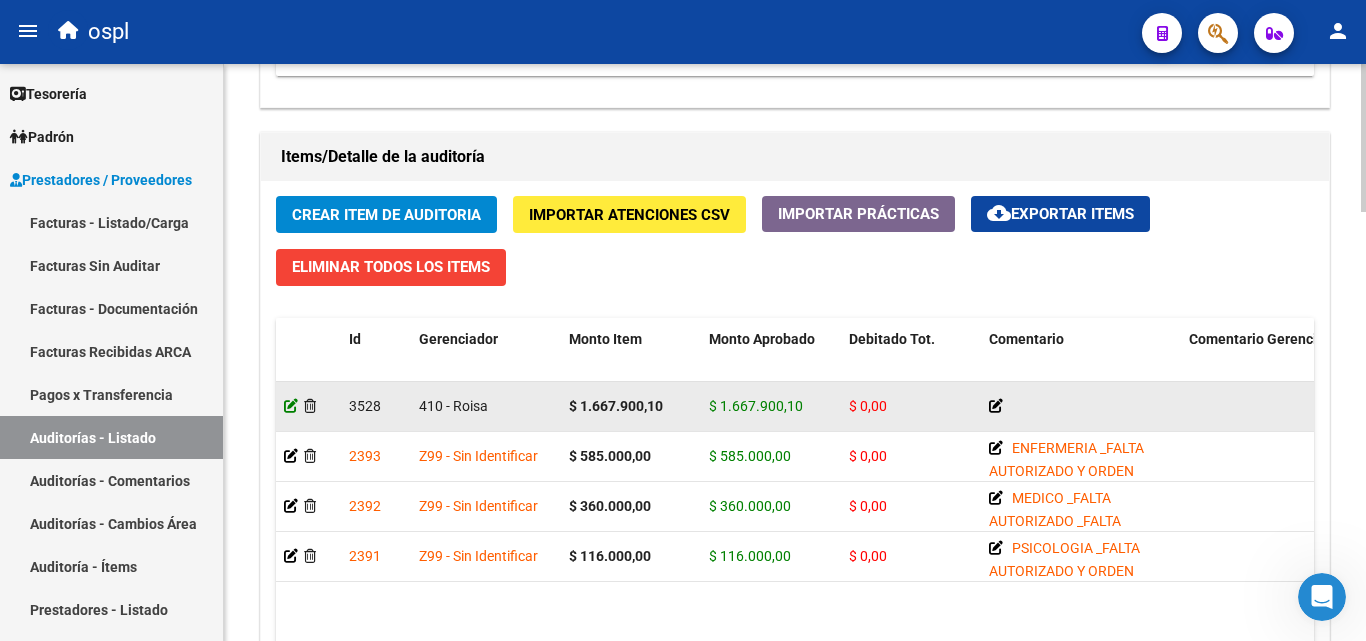 click 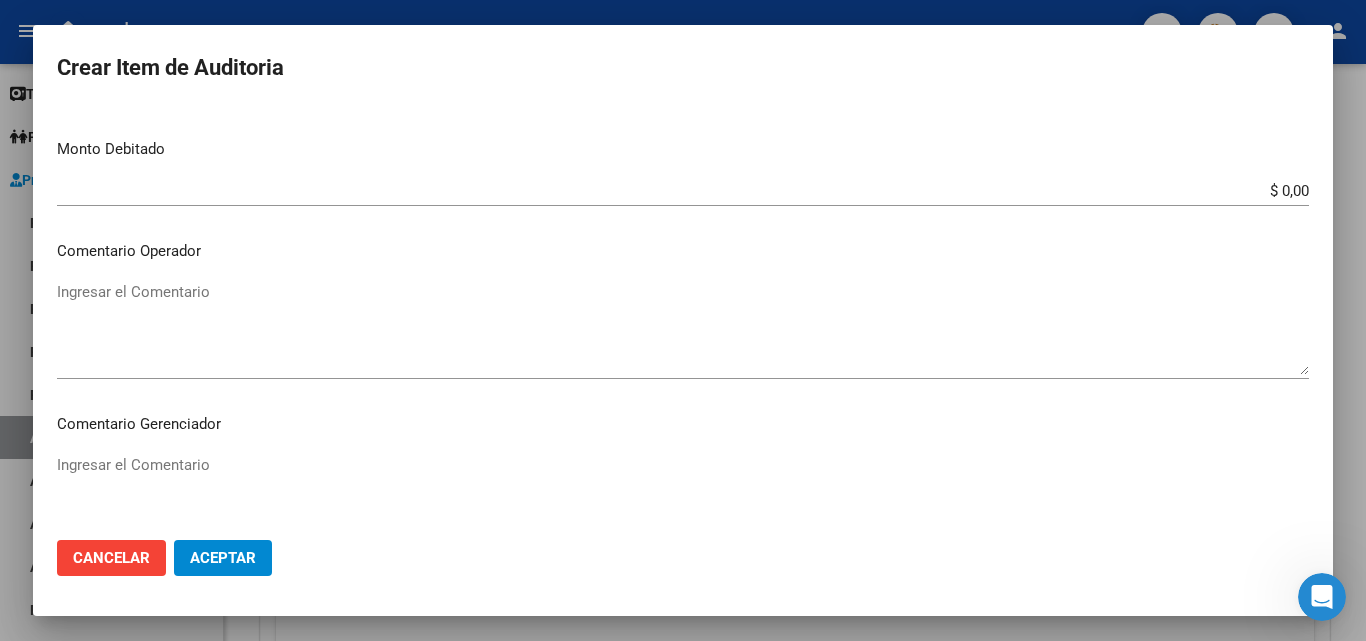 scroll, scrollTop: 800, scrollLeft: 0, axis: vertical 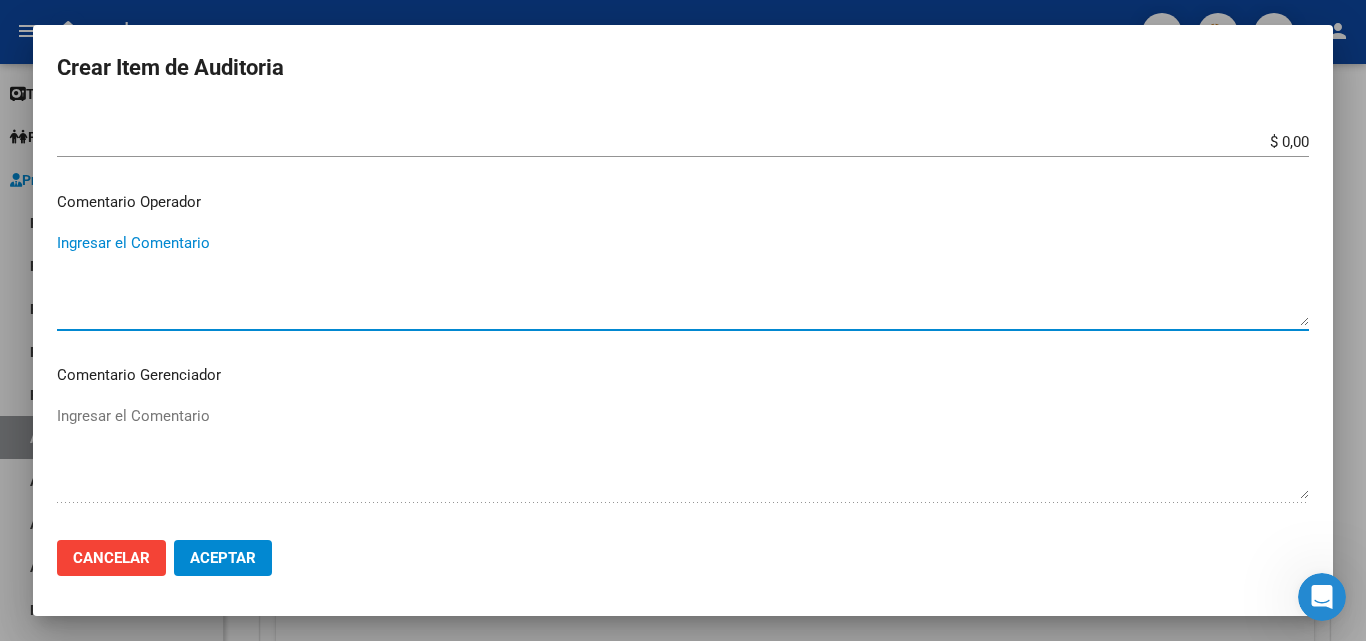 click on "Ingresar el Comentario" at bounding box center [683, 279] 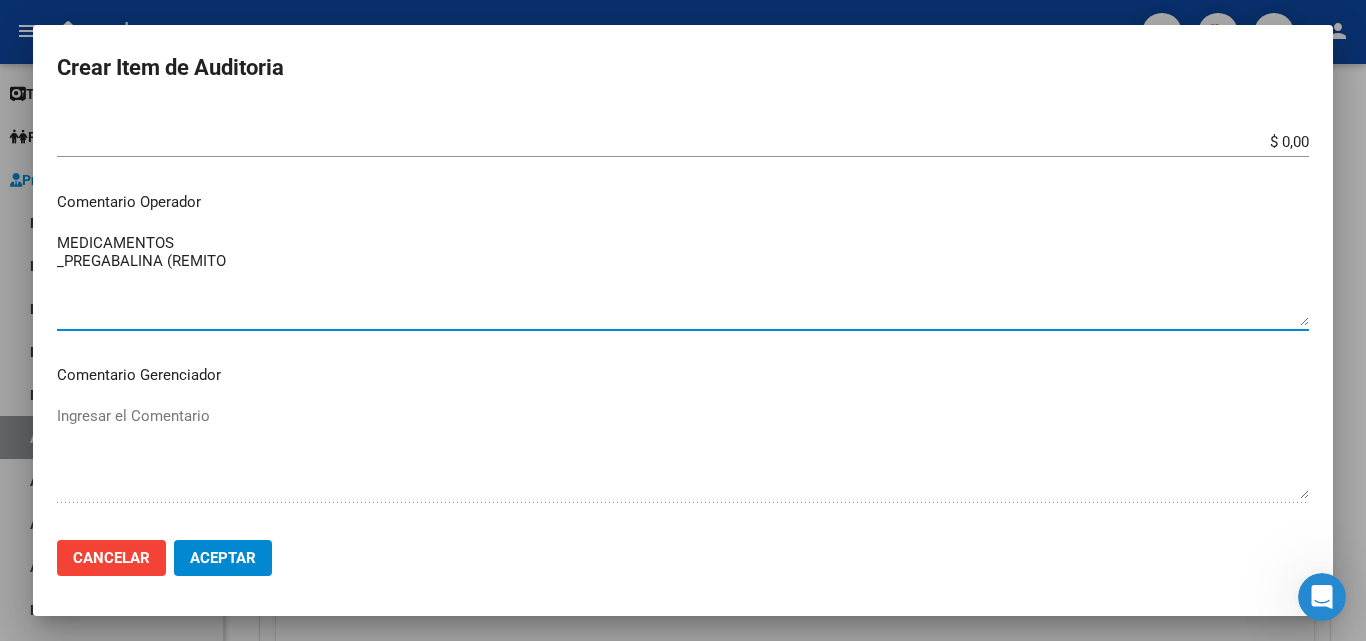 click on "MEDICAMENTOS
_PREGABALINA (REMITO" at bounding box center (683, 279) 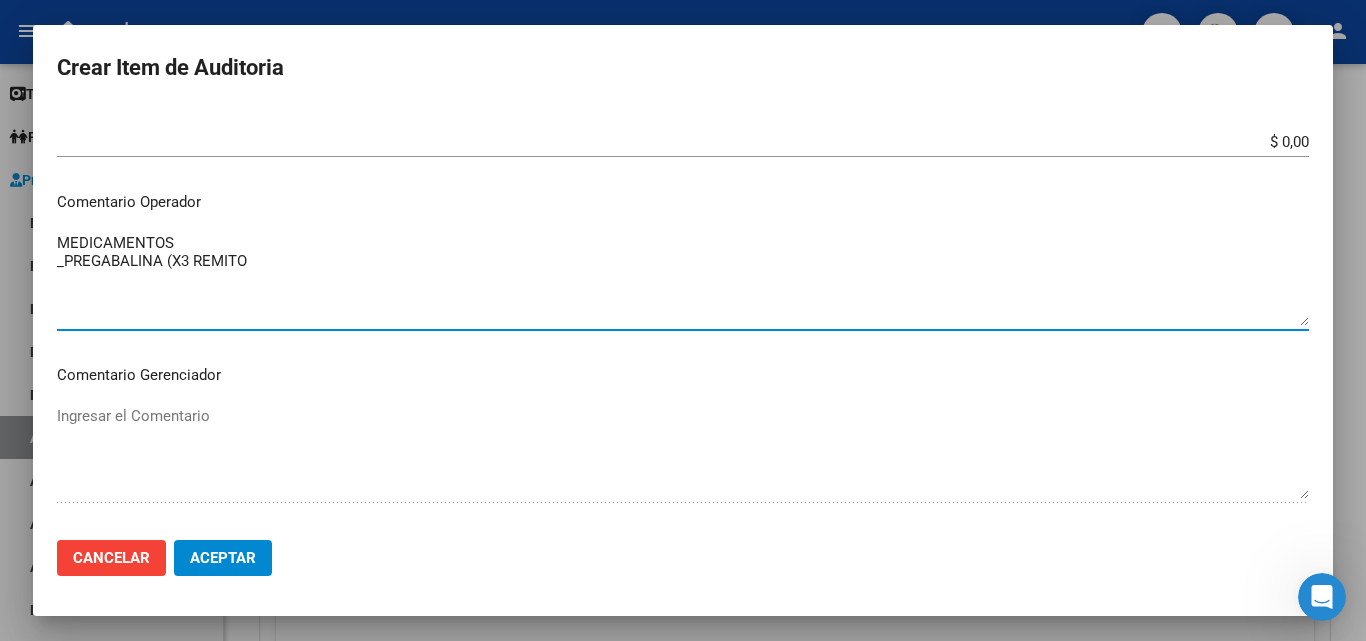 click on "MEDICAMENTOS
_PREGABALINA (X3 REMITO" at bounding box center (683, 279) 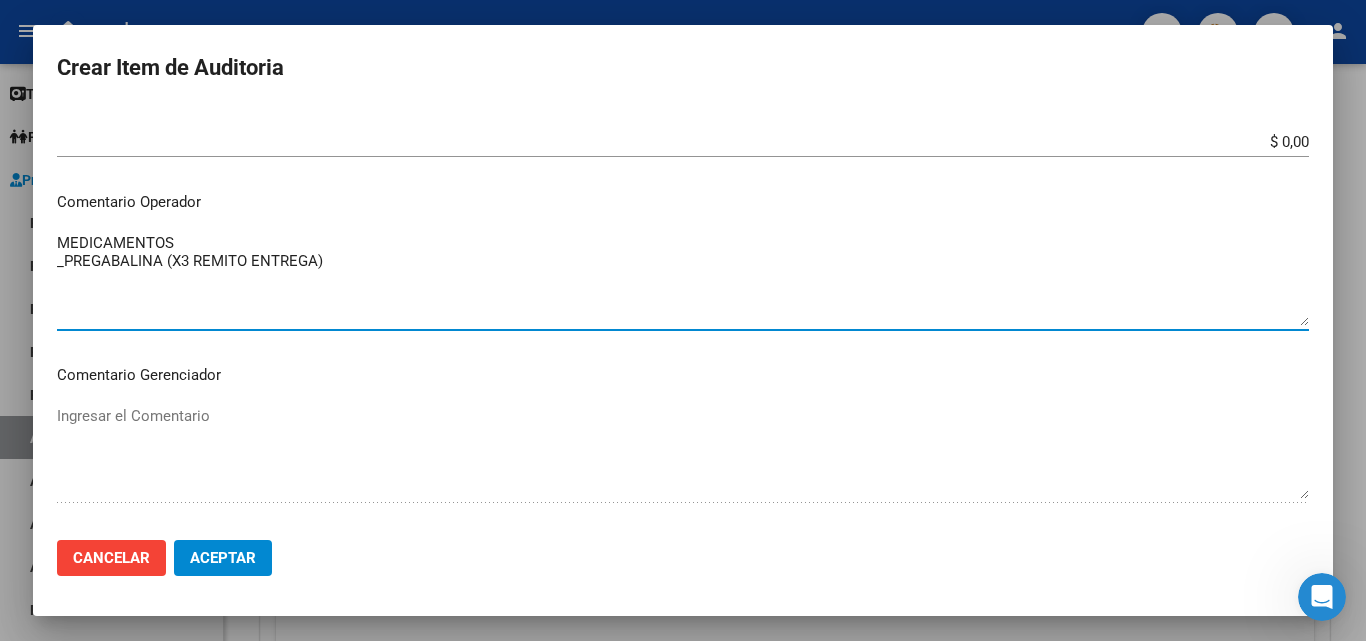click on "MEDICAMENTOS
_PREGABALINA (X3 REMITO ENTREGA)" at bounding box center (683, 279) 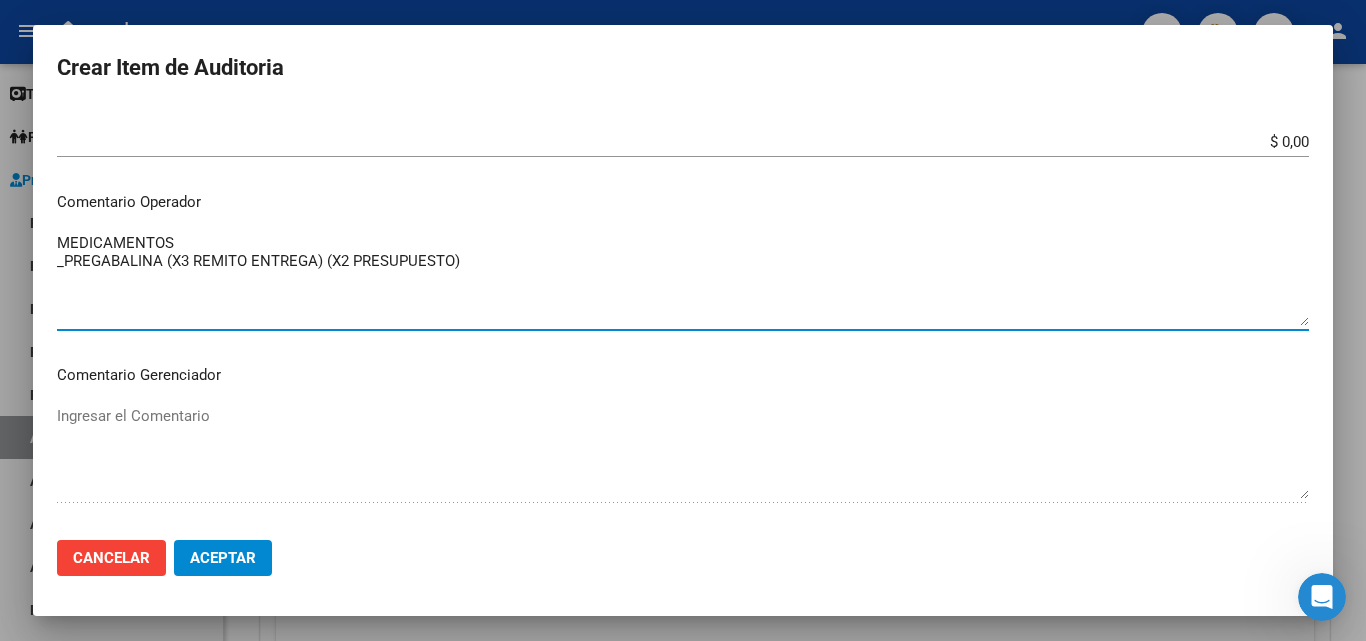 click on "MEDICAMENTOS
_PREGABALINA (X3 REMITO ENTREGA) (X2 PRESUPUESTO)" at bounding box center (683, 279) 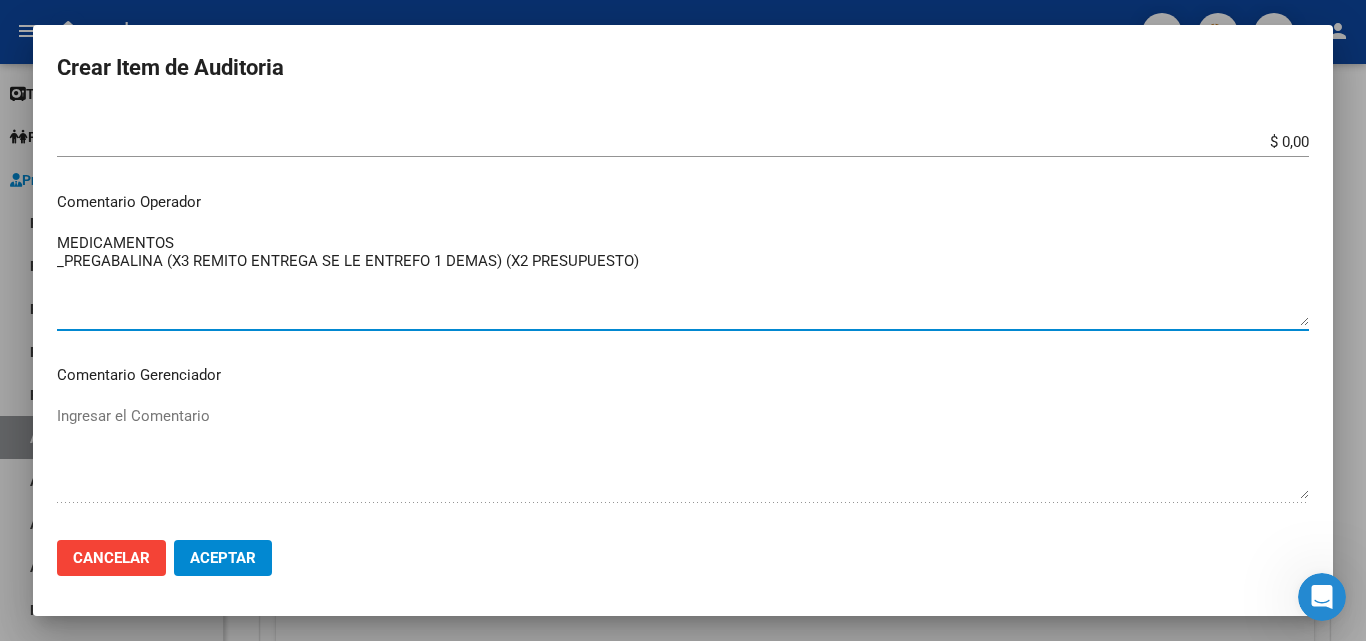 click on "MEDICAMENTOS
_PREGABALINA (X3 REMITO ENTREGA SE LE ENTREFO 1 DEMAS) (X2 PRESUPUESTO)" at bounding box center [683, 279] 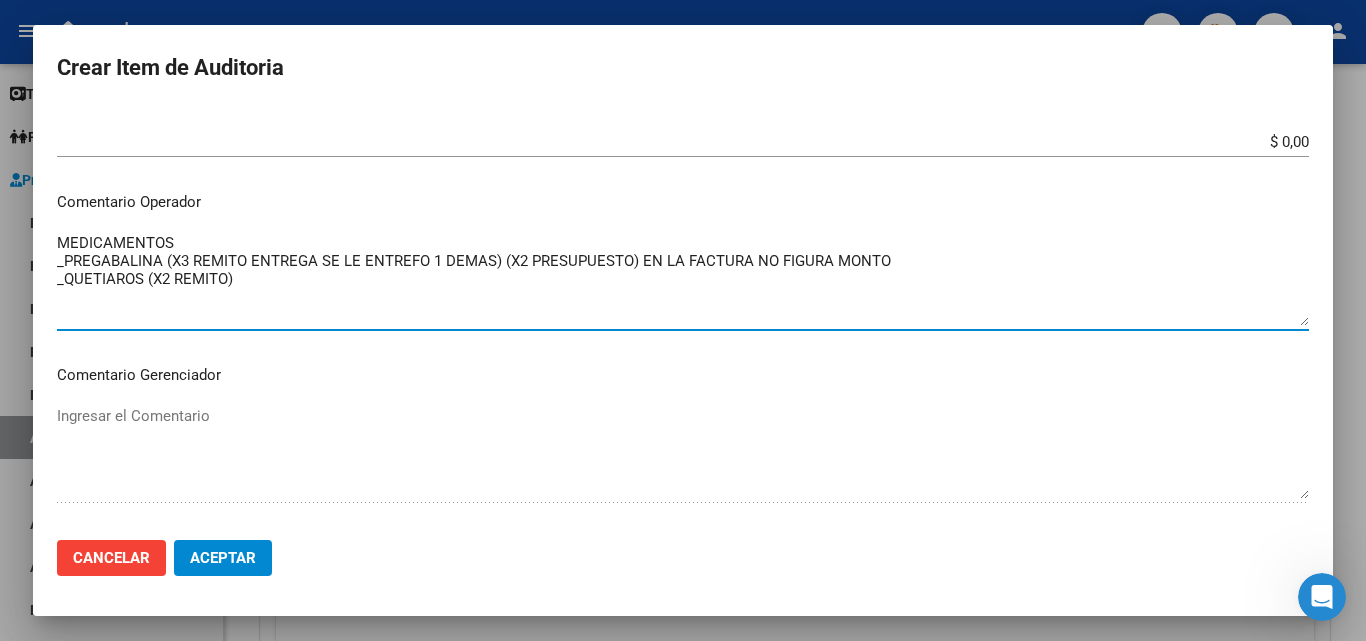 click on "MEDICAMENTOS
_PREGABALINA (X3 REMITO ENTREGA SE LE ENTREFO 1 DEMAS) (X2 PRESUPUESTO) EN LA FACTURA NO FIGURA MONTO
_QUETIAROS (X2 REMITO" at bounding box center [683, 279] 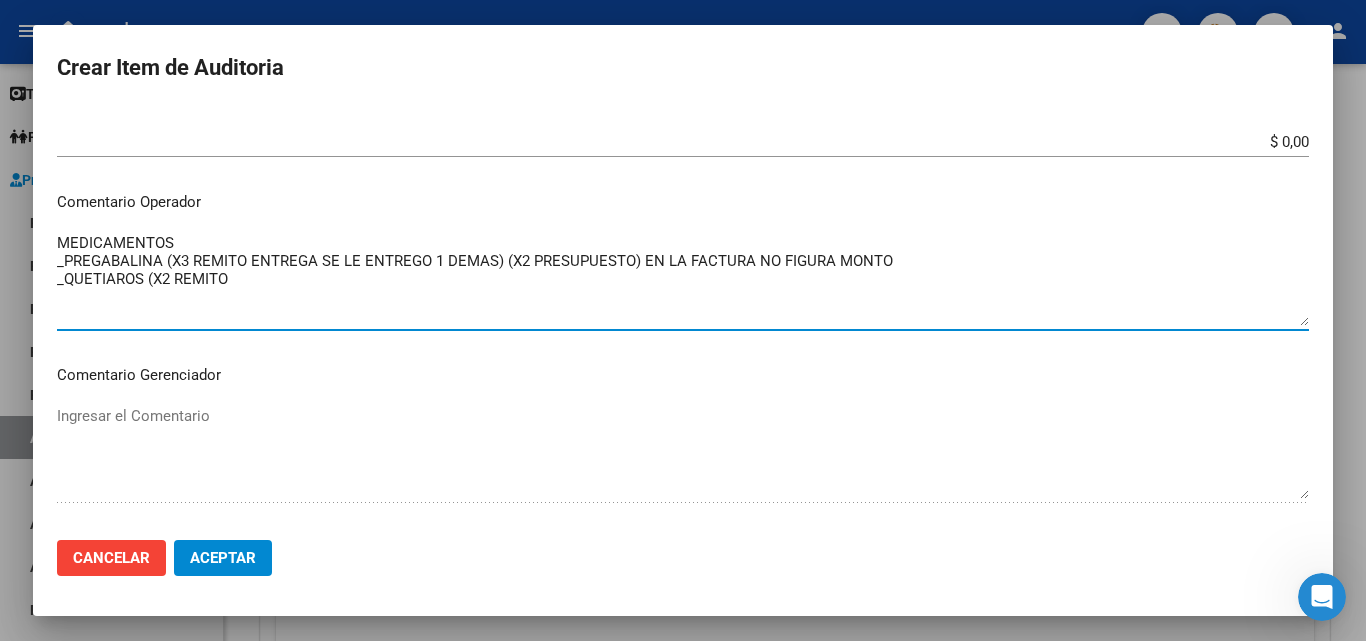 click on "MEDICAMENTOS
_PREGABALINA (X3 REMITO ENTREGA SE LE ENTREGO 1 DEMAS) (X2 PRESUPUESTO) EN LA FACTURA NO FIGURA MONTO
_QUETIAROS (X2 REMITO" at bounding box center (683, 279) 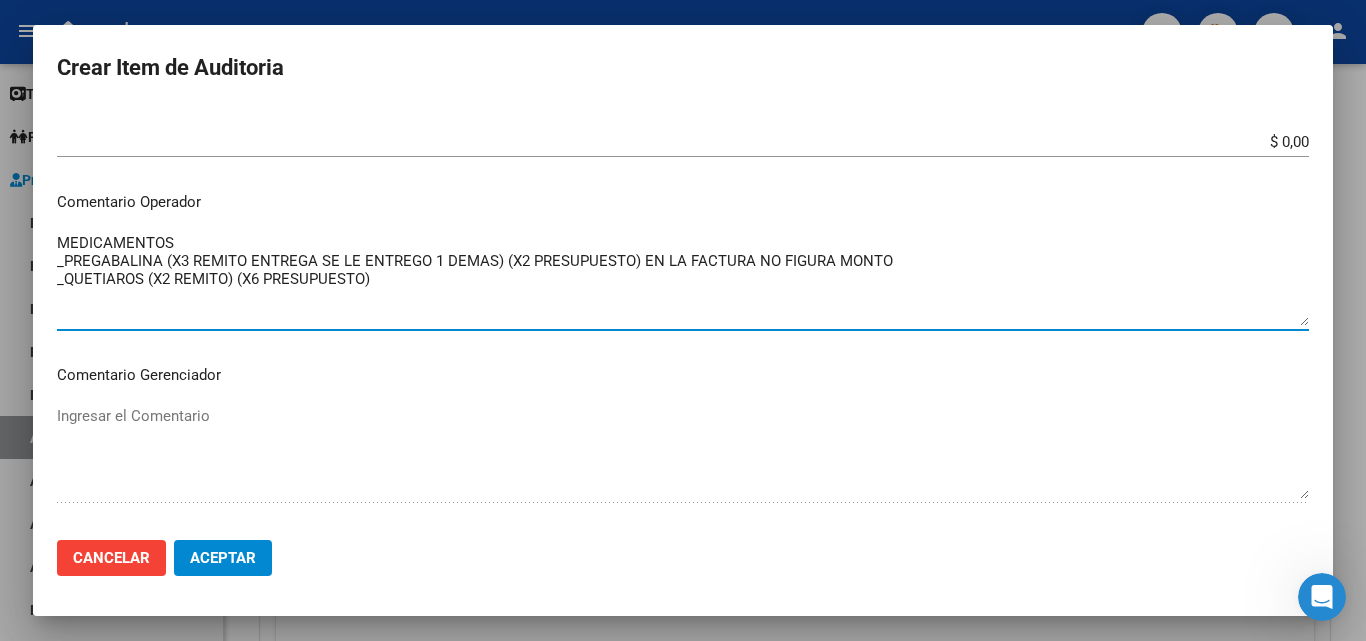 click on "MEDICAMENTOS
_PREGABALINA (X3 REMITO ENTREGA SE LE ENTREGO 1 DEMAS) (X2 PRESUPUESTO) EN LA FACTURA NO FIGURA MONTO
_QUETIAROS (X2 REMITO) (X6 PRESUPUESTO)" at bounding box center [683, 279] 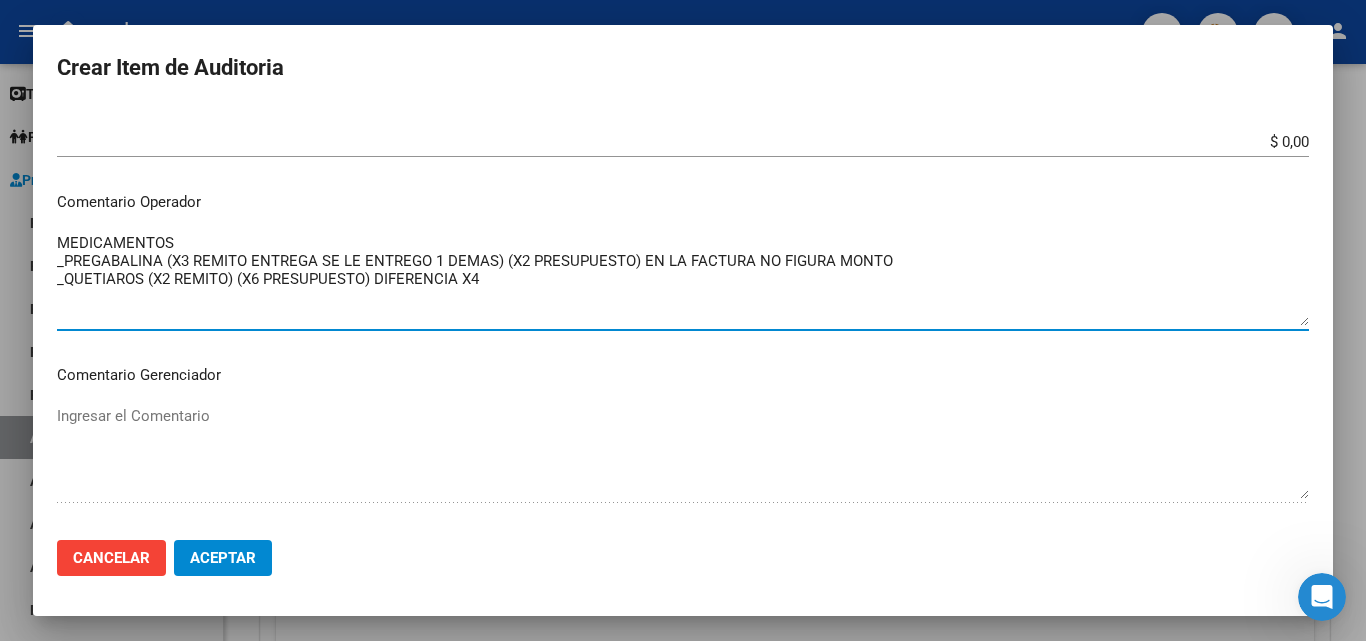 click on "MEDICAMENTOS
_PREGABALINA (X3 REMITO ENTREGA SE LE ENTREGO 1 DEMAS) (X2 PRESUPUESTO) EN LA FACTURA NO FIGURA MONTO
_QUETIAROS (X2 REMITO) (X6 PRESUPUESTO) DIFERENCIA X4" at bounding box center [683, 279] 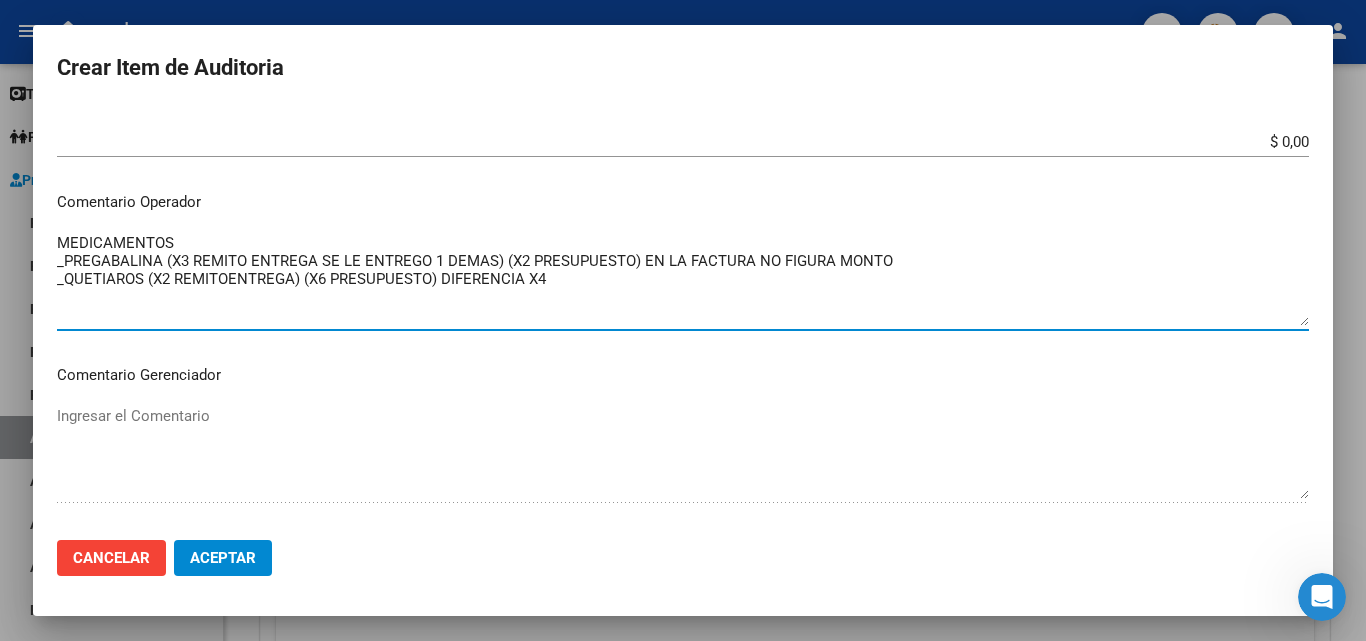 drag, startPoint x: 223, startPoint y: 280, endPoint x: 226, endPoint y: 292, distance: 12.369317 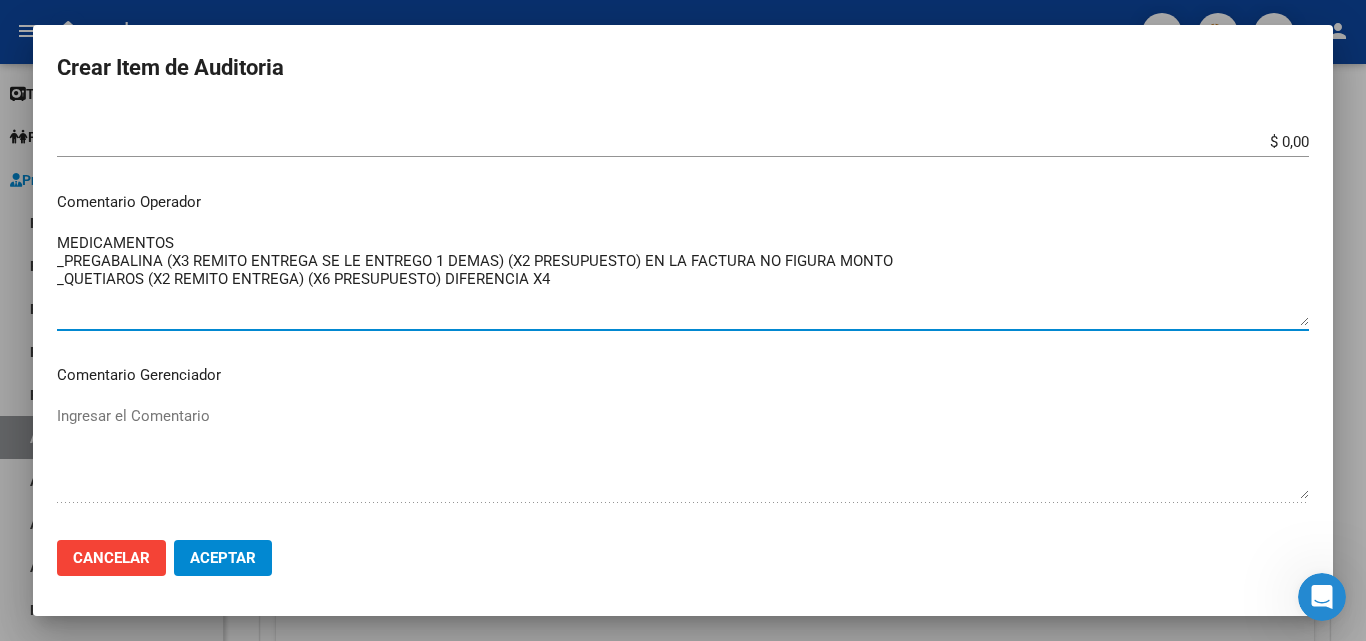 click on "MEDICAMENTOS
_PREGABALINA [LASTNAME] (X3 REMITO ENTREGA SE LE ENTREGO 1 DEMAS) (X2 PRESUPUESTO) EN LA FACTURA NO FIGURA MONTO
_QUETIAROS (X2 REMITO ENTREGA) (X6 PRESUPUESTO) DIFERENCIA X4" at bounding box center (683, 279) 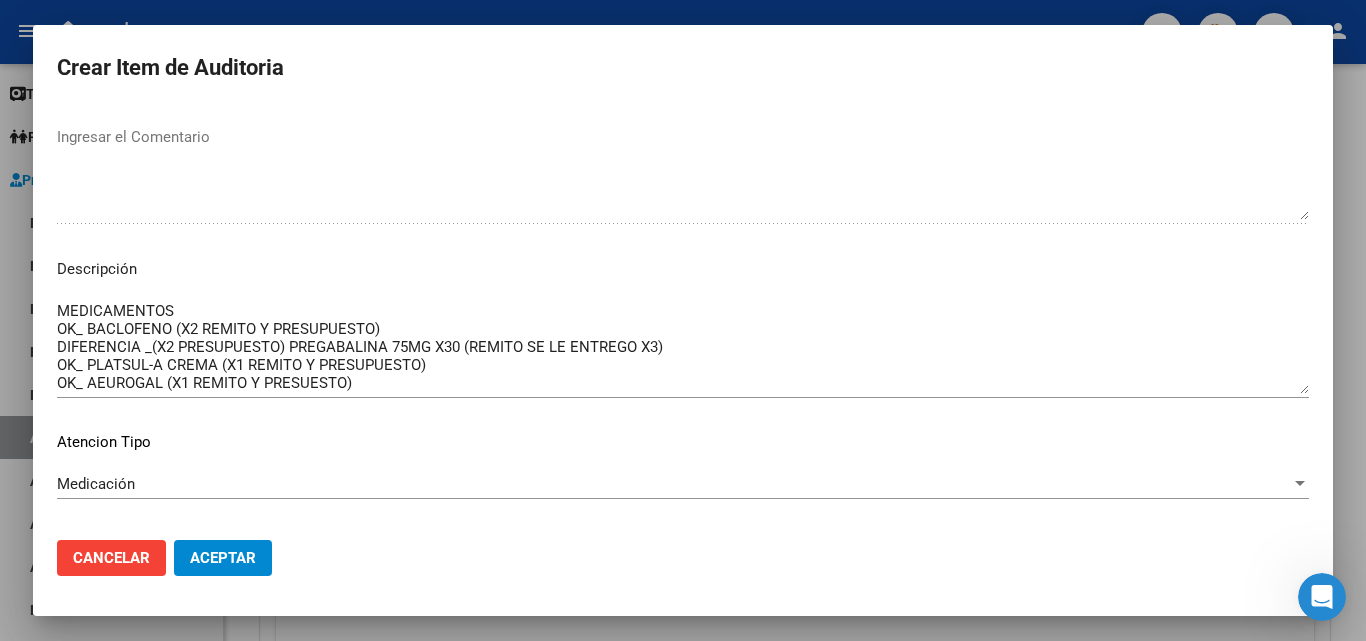 scroll, scrollTop: 1174, scrollLeft: 0, axis: vertical 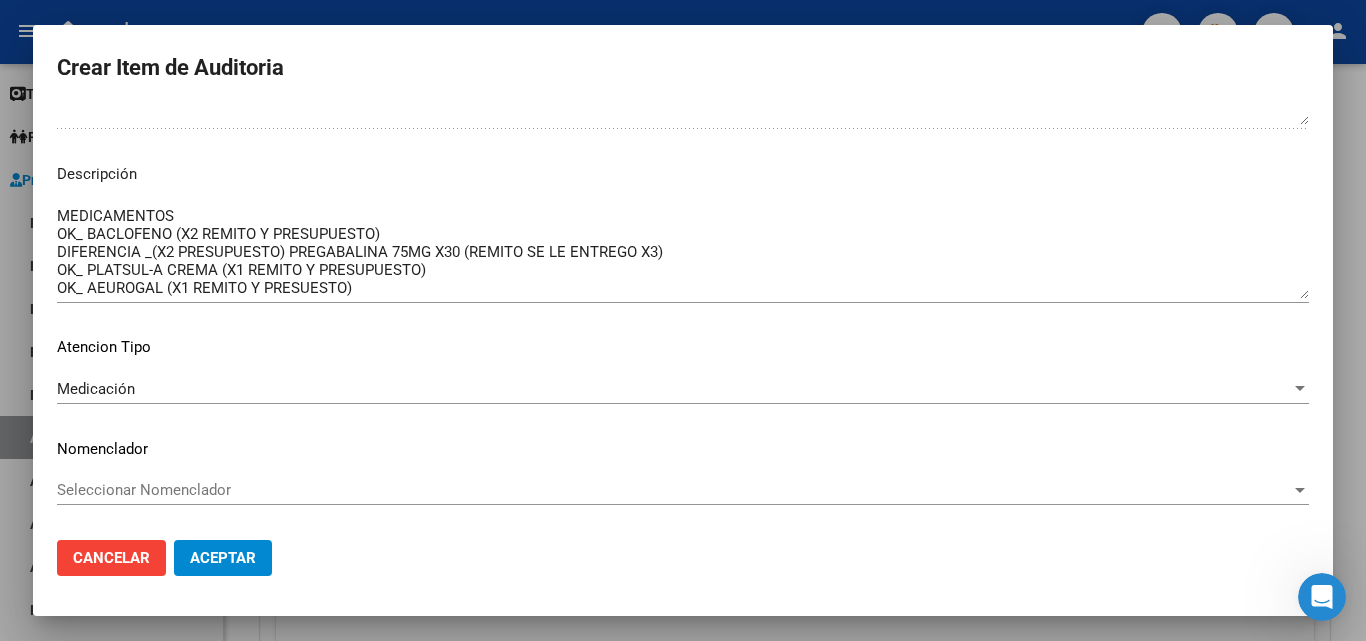 type on "MEDICAMENTOS
_PREGABALINA [LASTNAME] (X3 REMITO ENTREGA SE LE ENTREGO 1 DEMAS) (X2 PRESUPUESTO) EN LA FACTURA NO FIGURA MONTO
_QUETIAROS (X2 REMITO ENTREGA) (X6 PRESUPUESTO) DIFERENCIA X4" 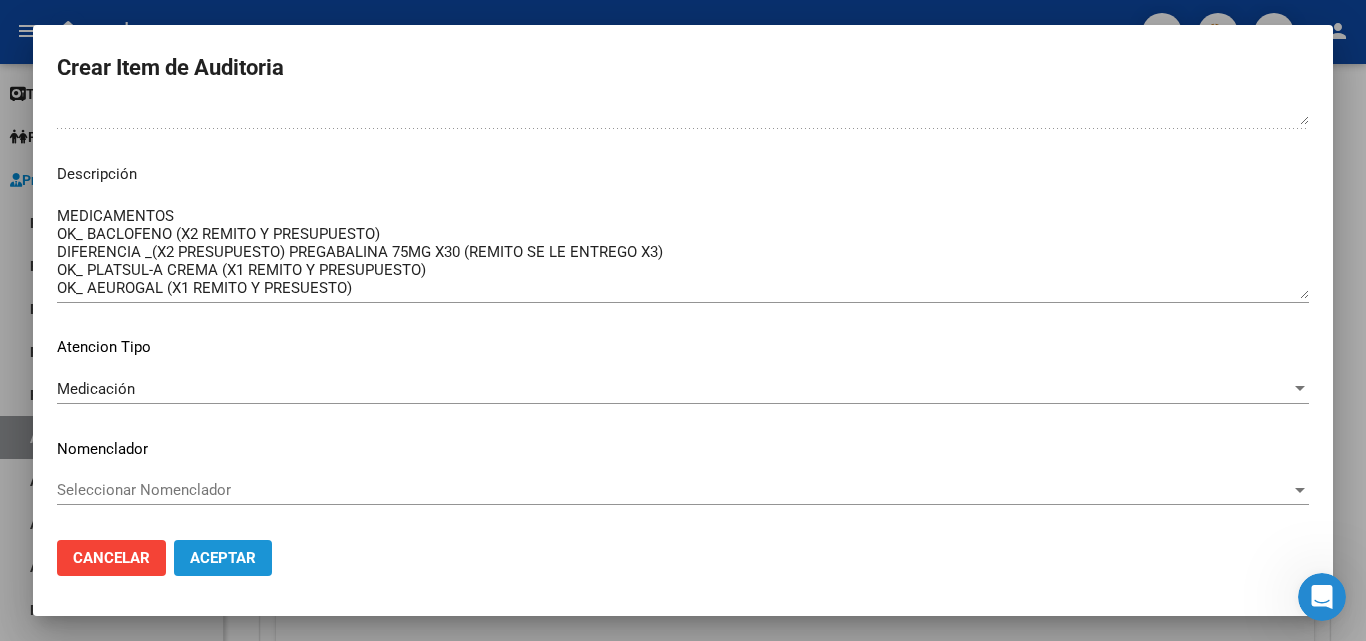 click on "Aceptar" 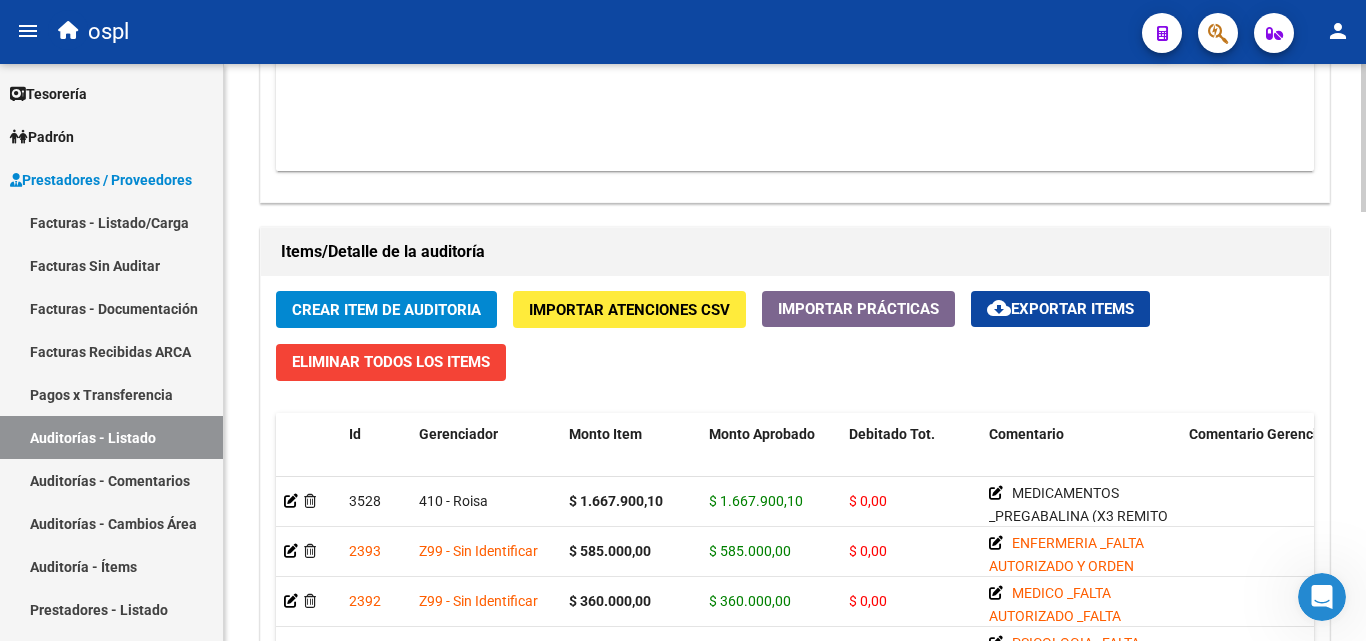 scroll, scrollTop: 1300, scrollLeft: 0, axis: vertical 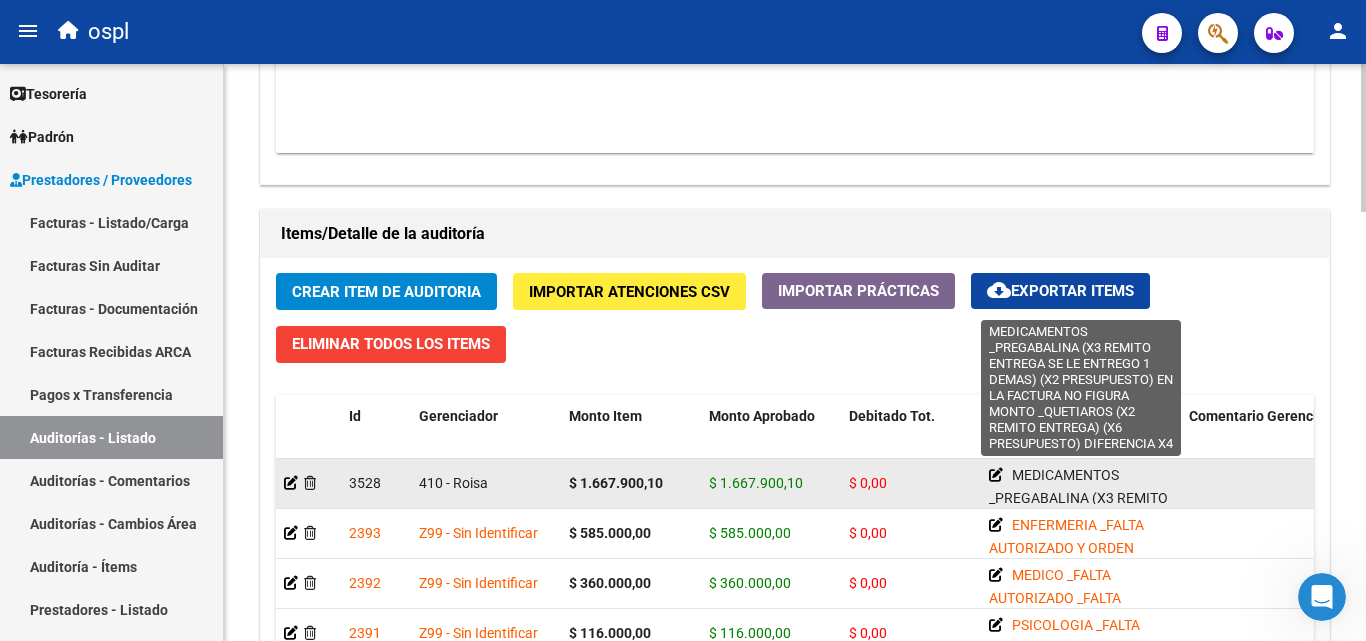 click 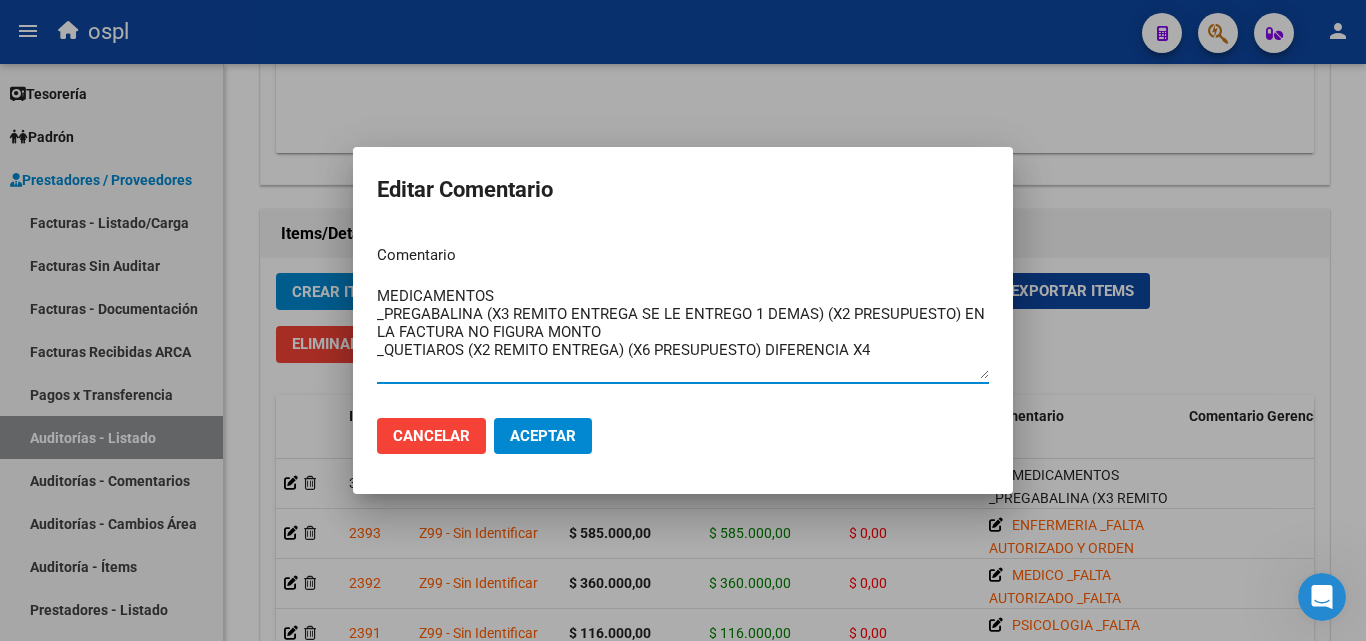 scroll, scrollTop: 18, scrollLeft: 0, axis: vertical 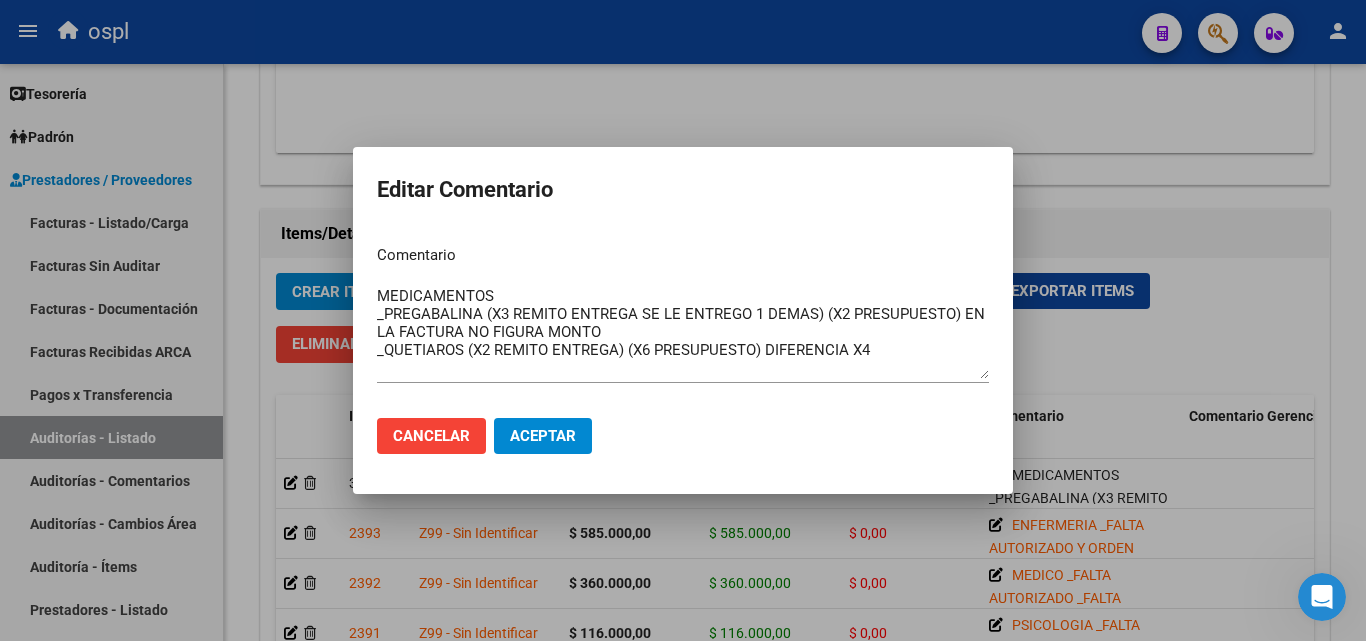 click at bounding box center (683, 320) 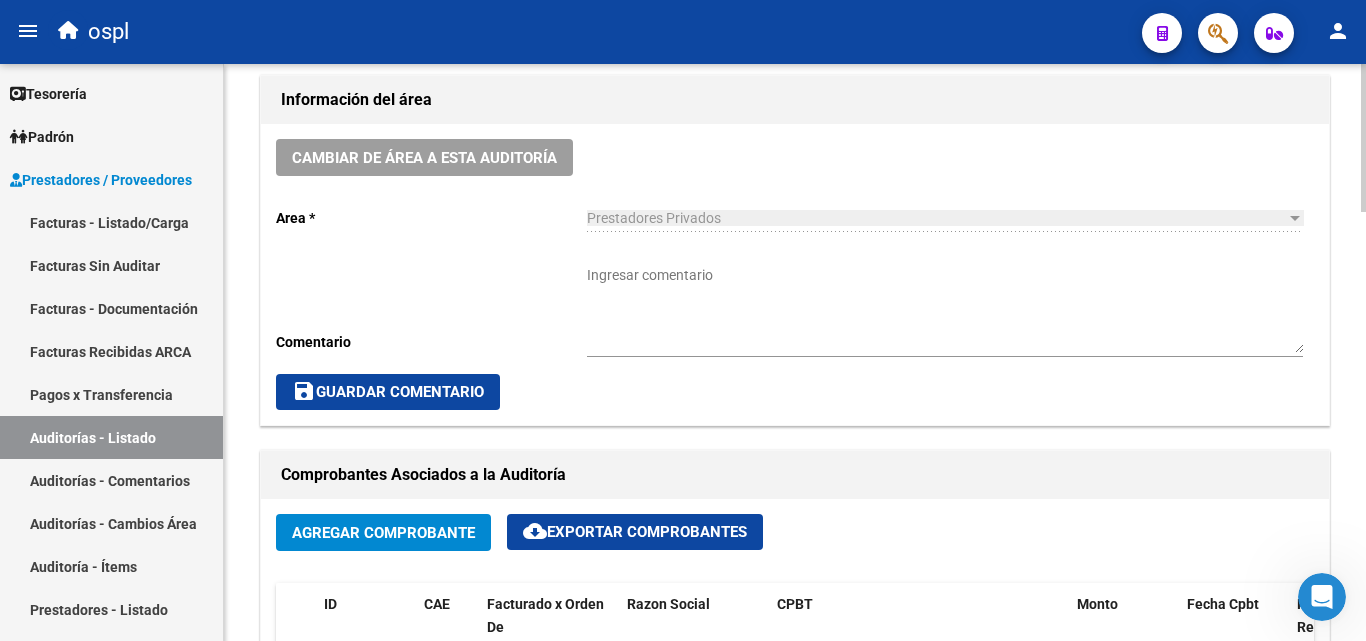 scroll, scrollTop: 500, scrollLeft: 0, axis: vertical 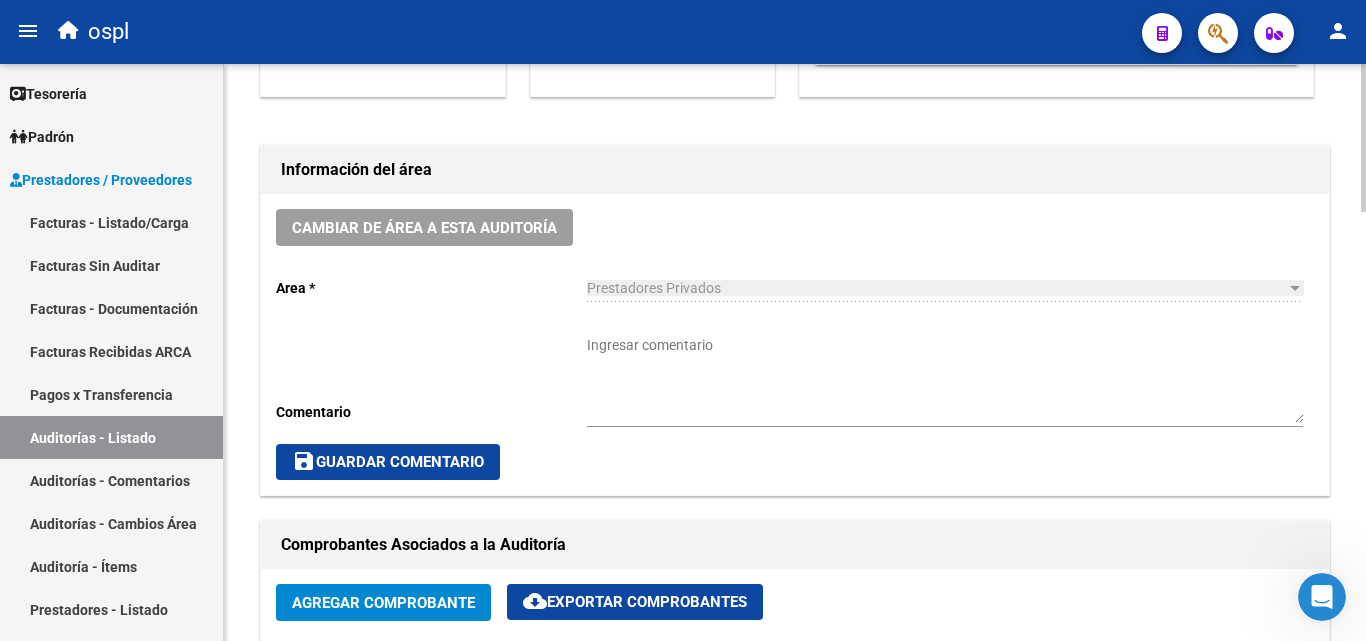 click on "Ingresar comentario" at bounding box center [945, 379] 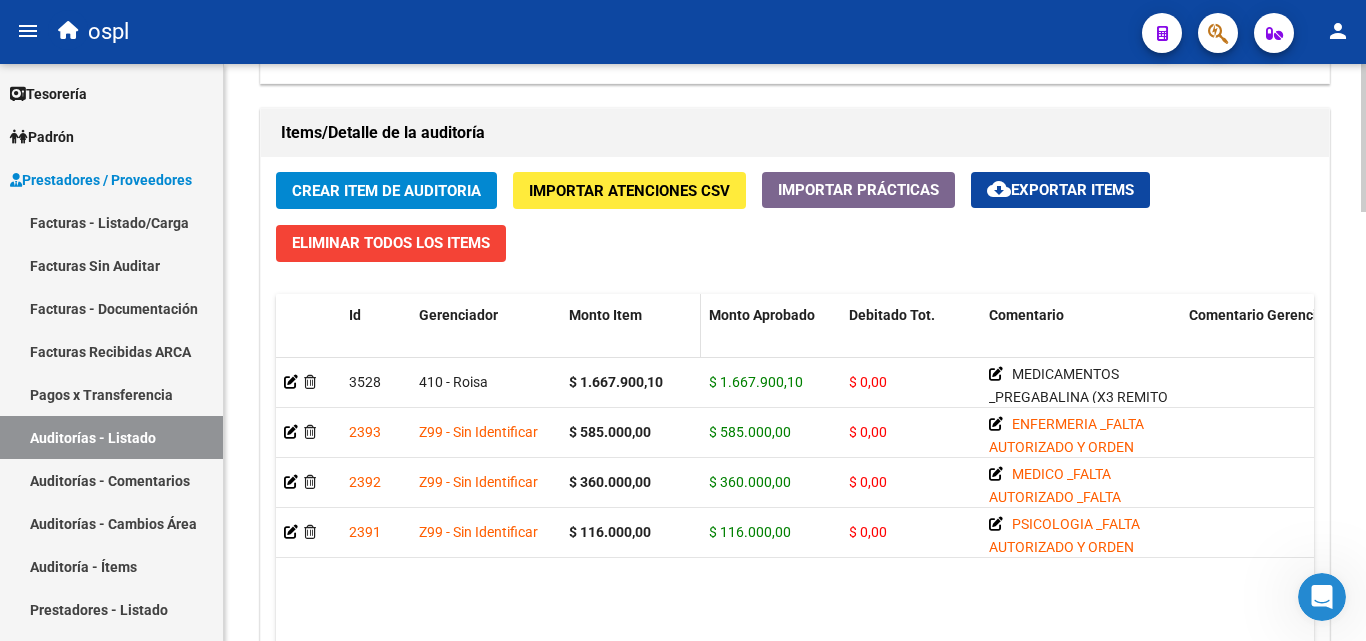 scroll, scrollTop: 1400, scrollLeft: 0, axis: vertical 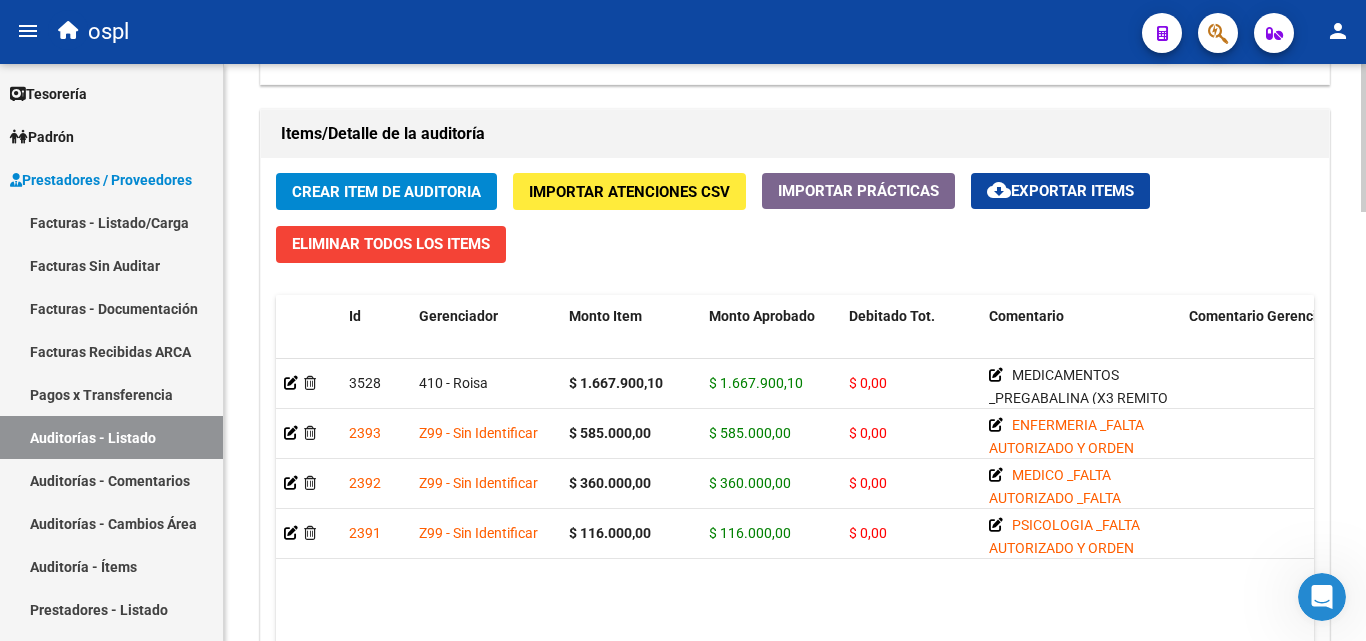 click on "Crear Item de Auditoria" 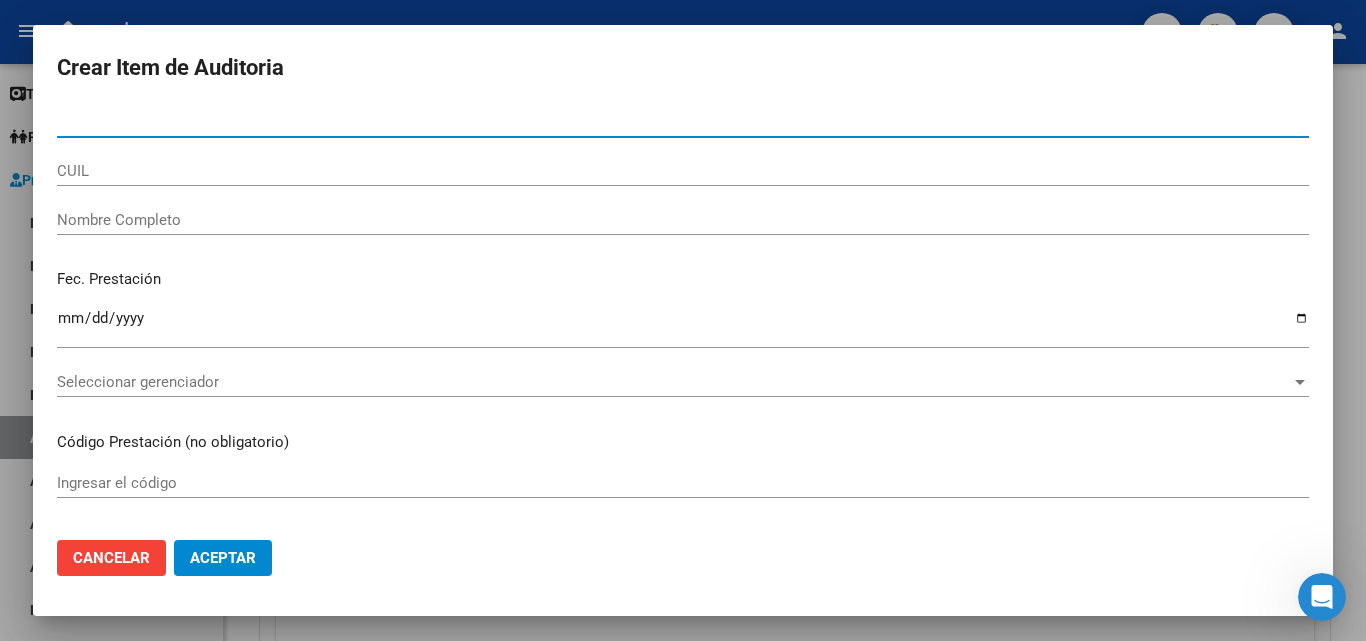type on "[NUMBER]" 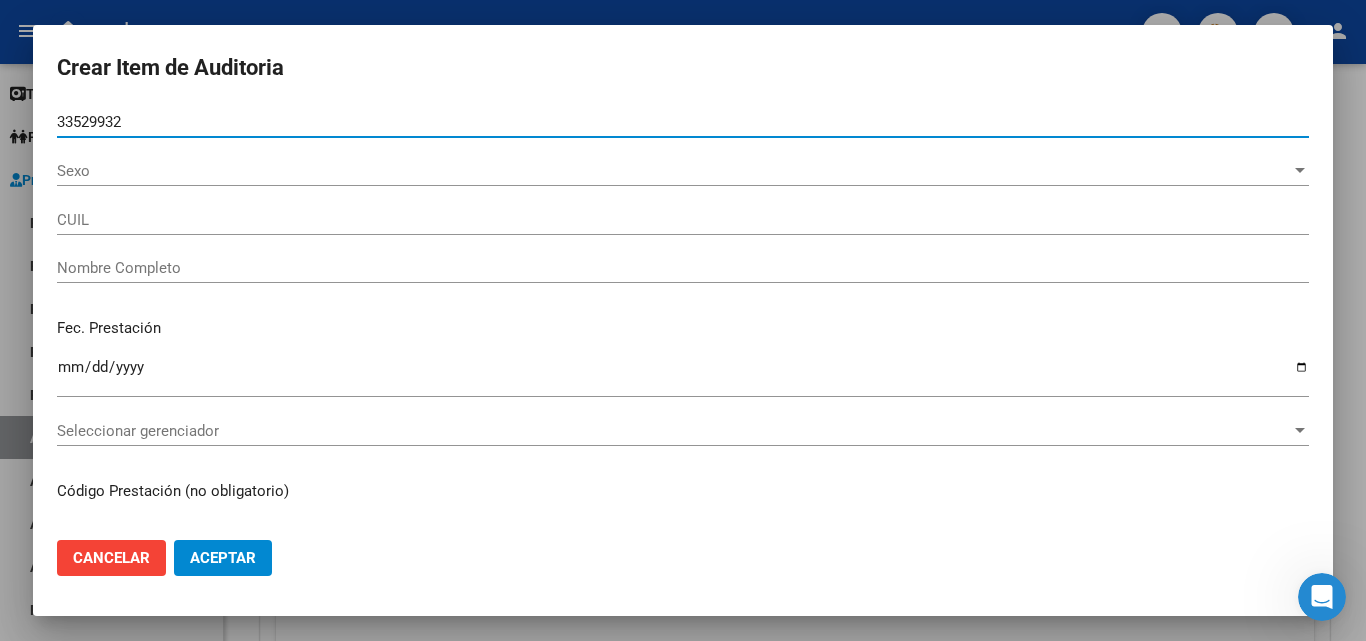 type on "27335299324" 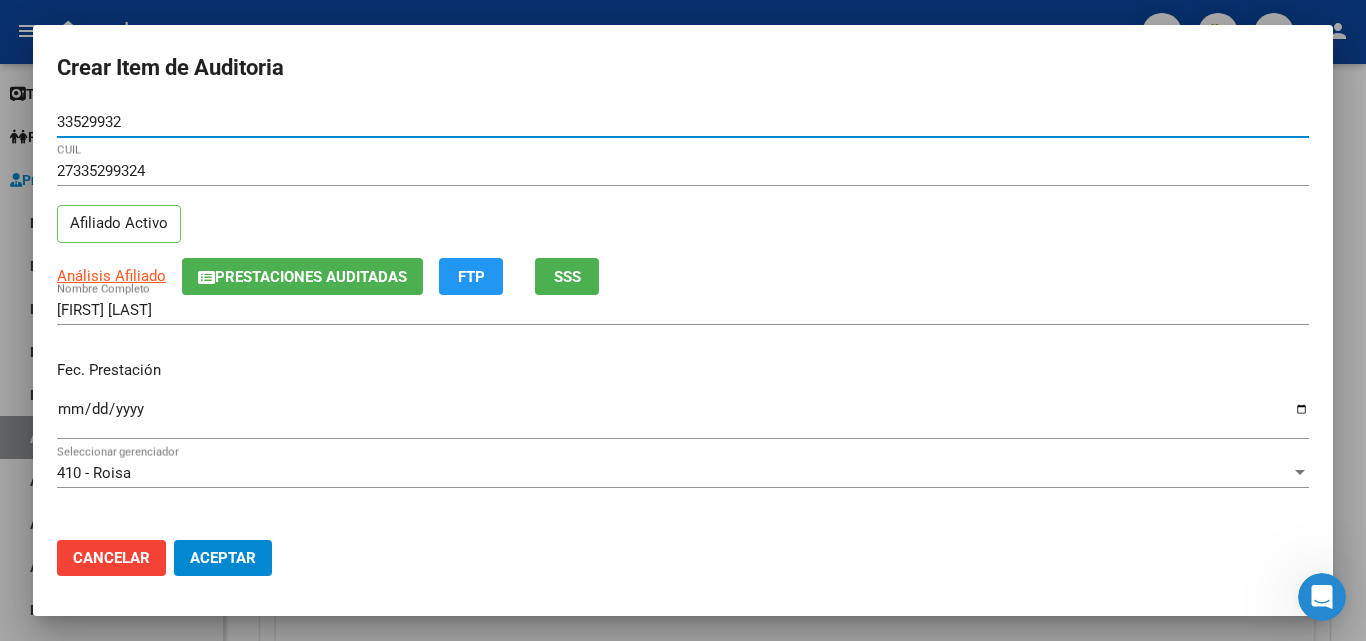 type on "[NUMBER]" 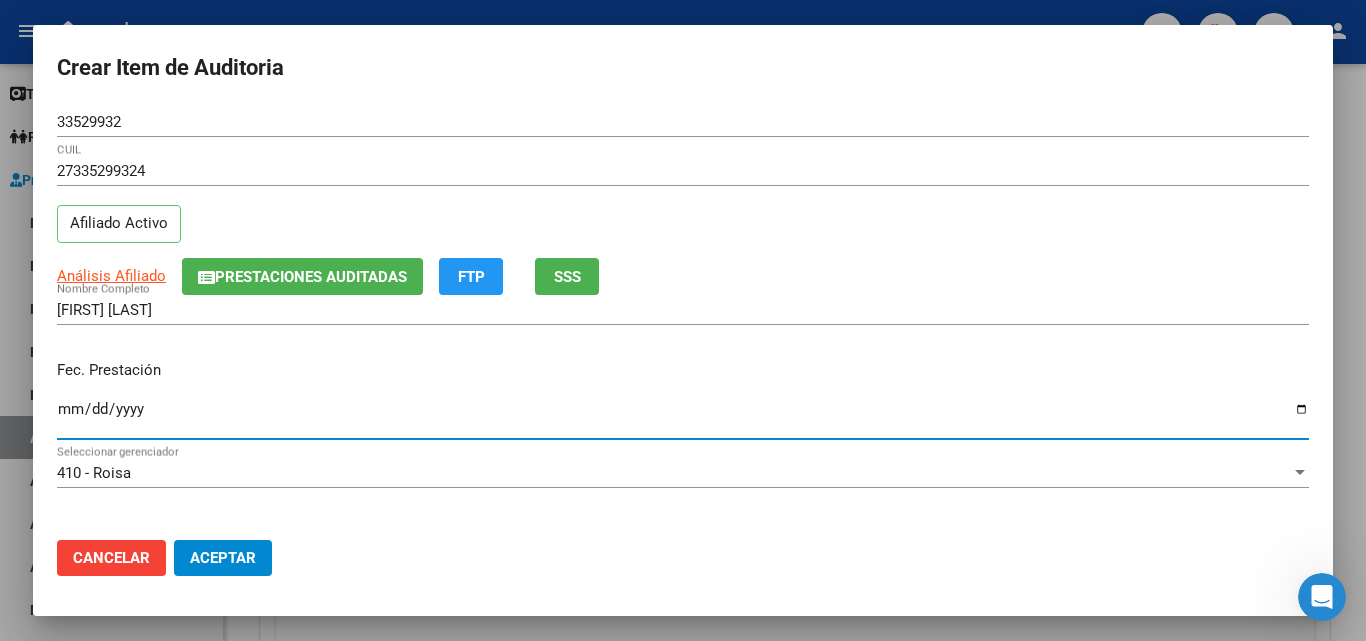 click on "Ingresar la fecha" at bounding box center (683, 417) 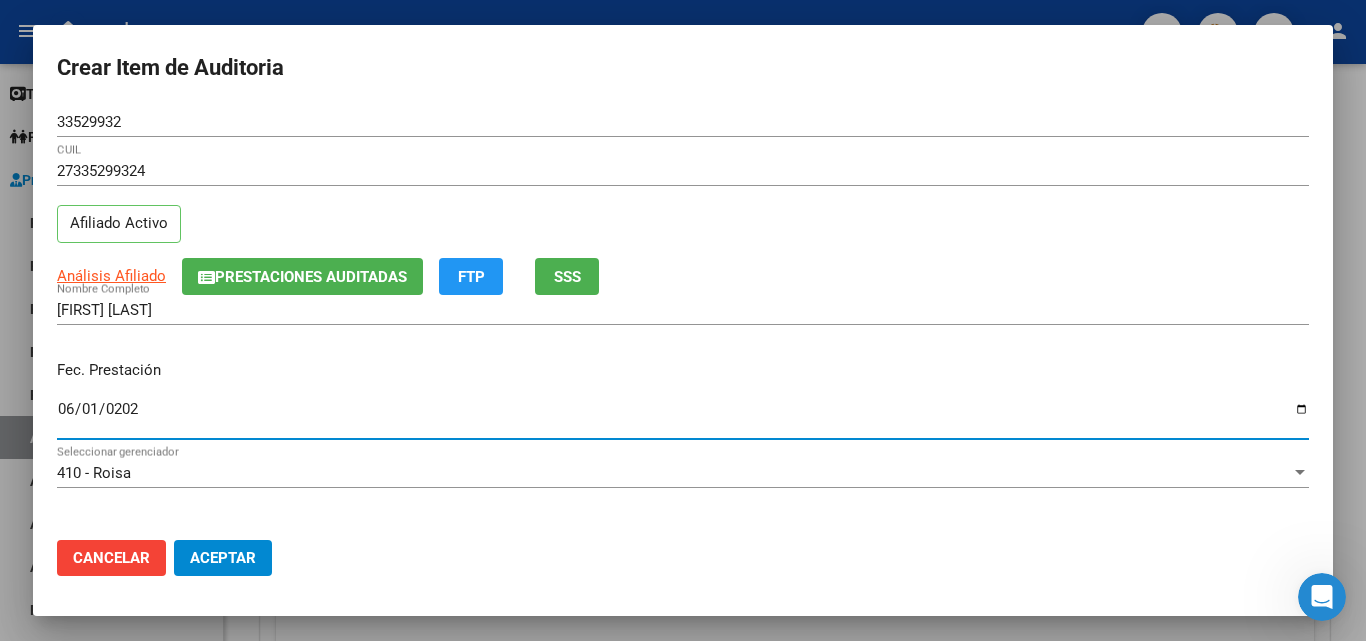 type on "2025-06-01" 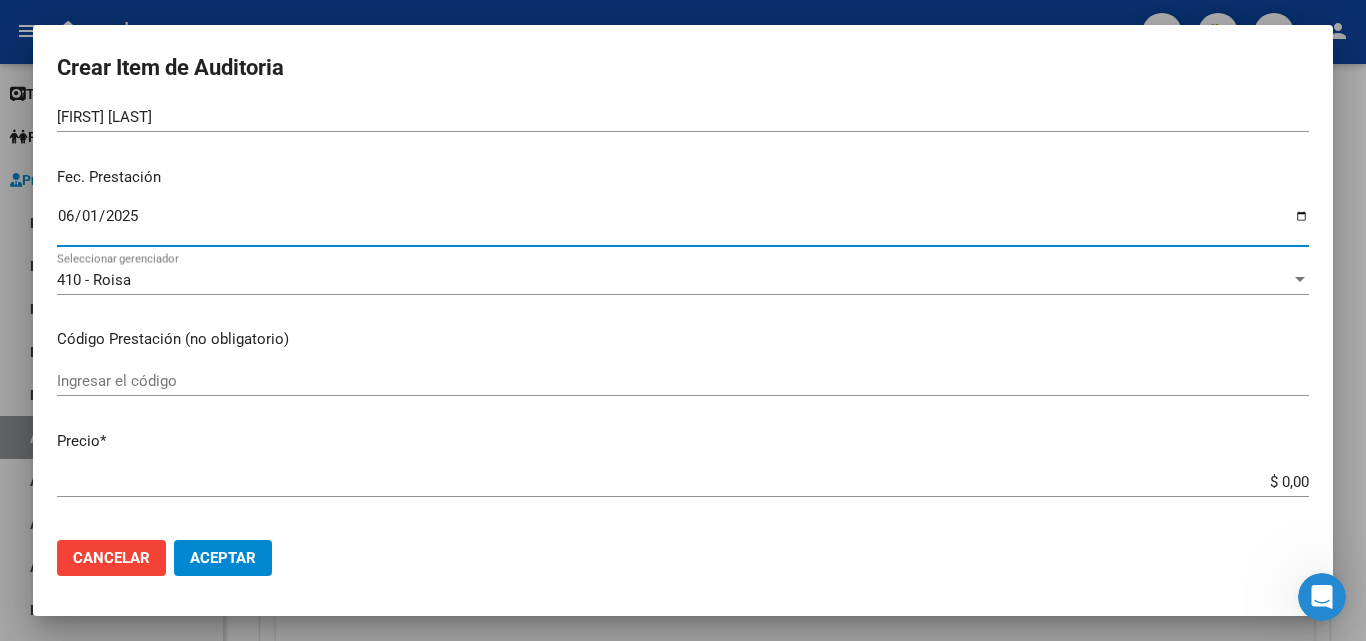 scroll, scrollTop: 200, scrollLeft: 0, axis: vertical 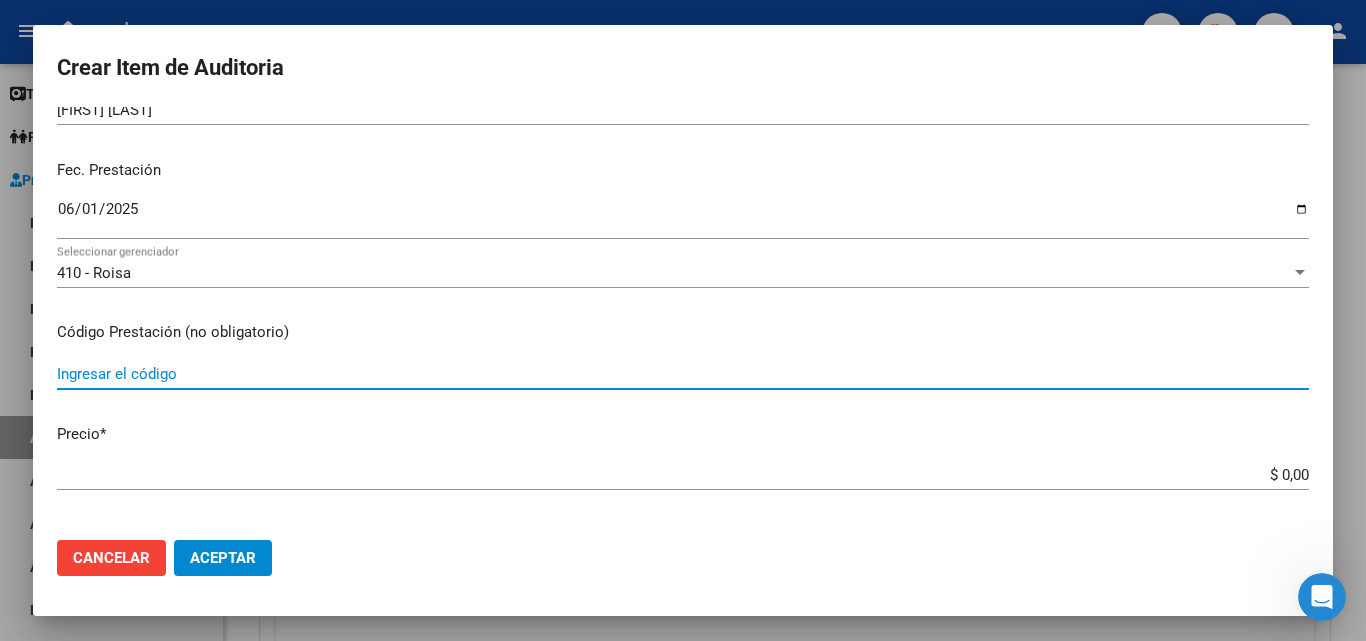 click on "Ingresar el código" at bounding box center [683, 374] 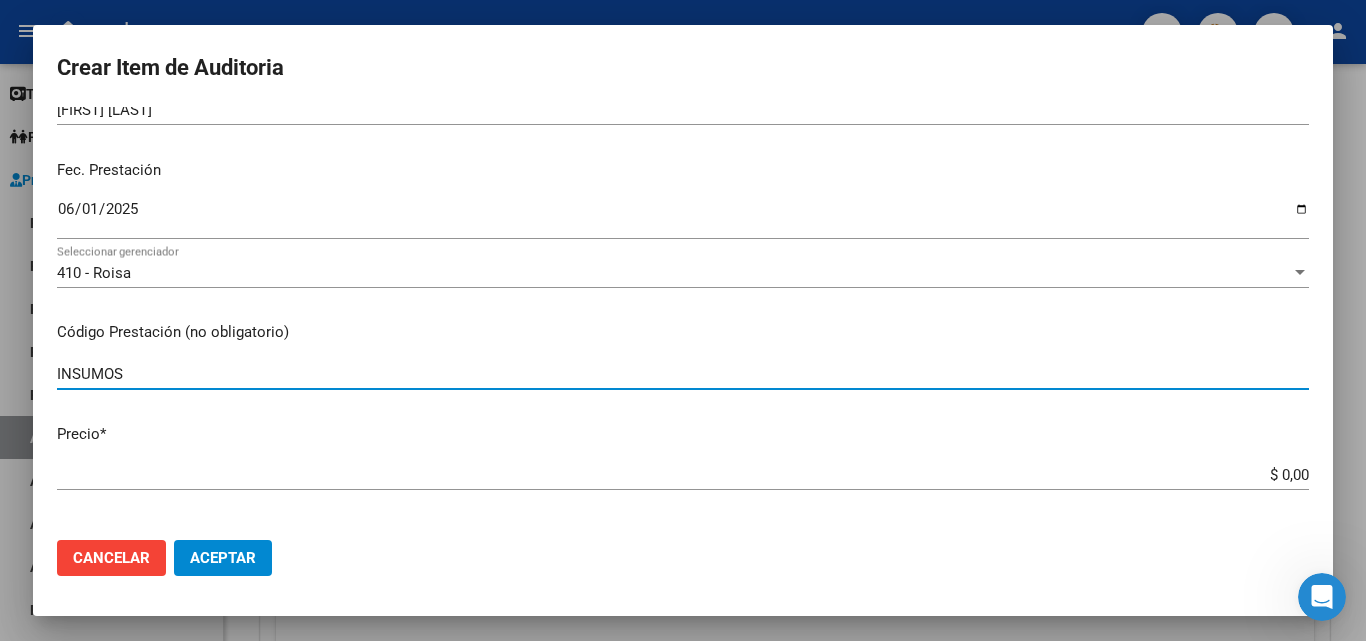 click on "INSUMOS" at bounding box center [683, 374] 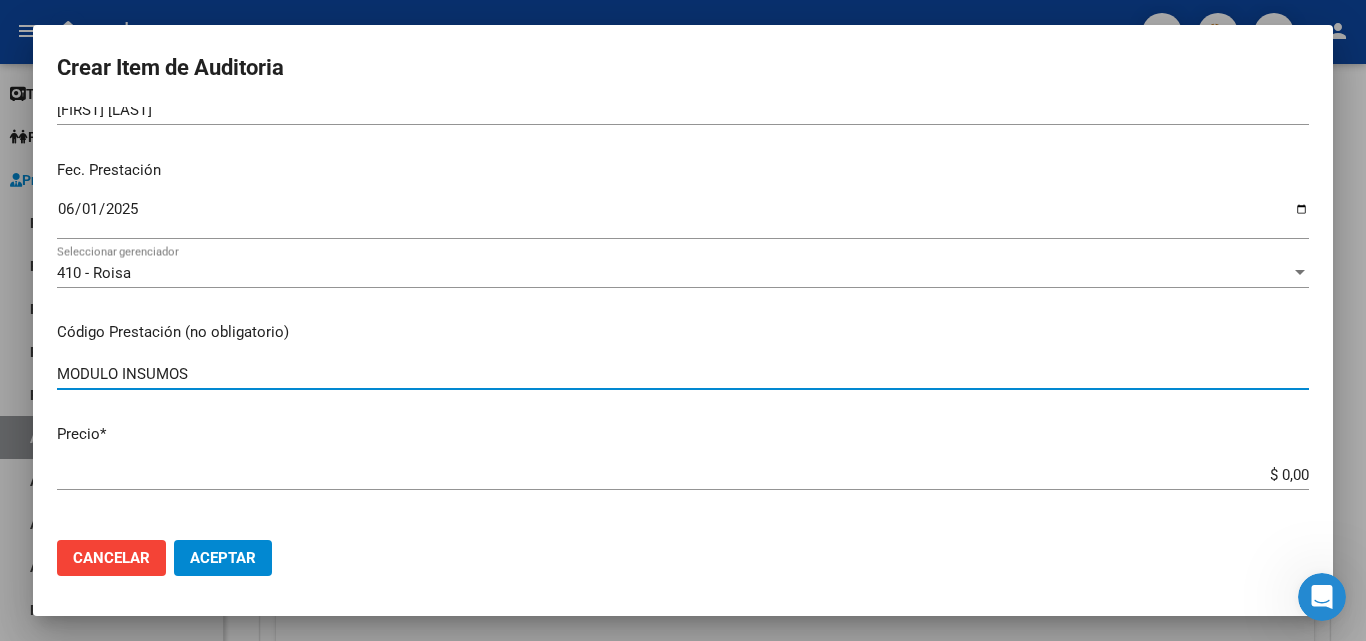 type on "MODULO INSUMOS" 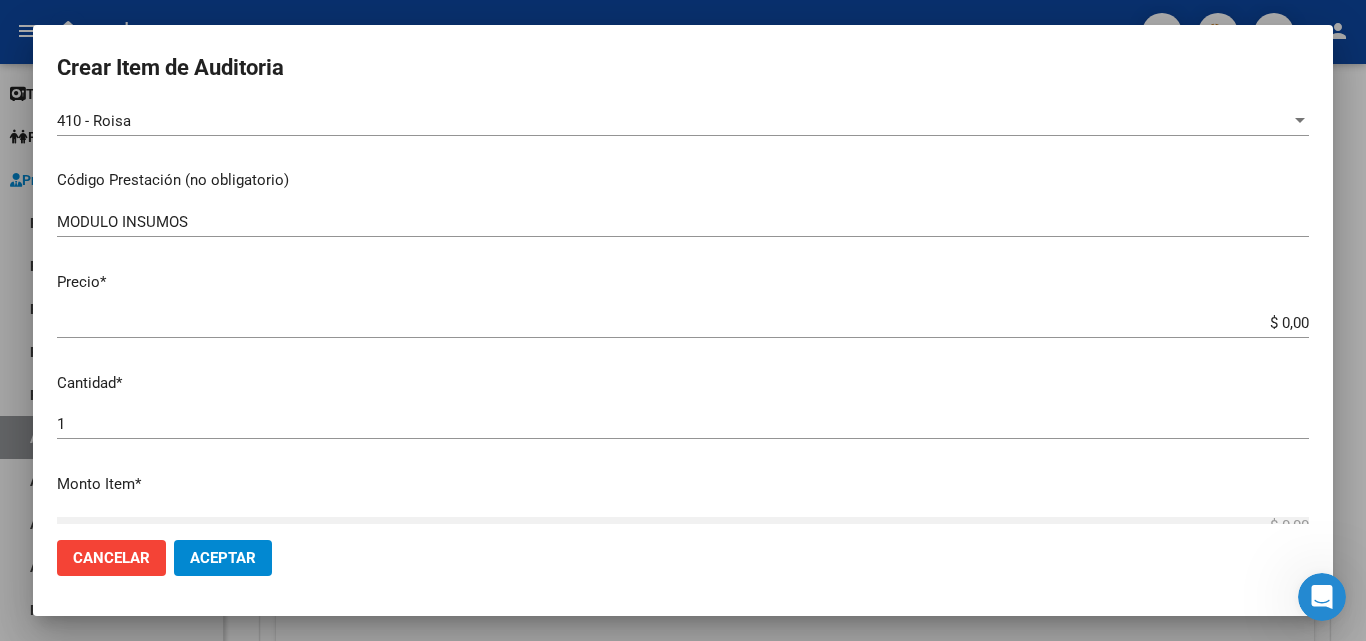scroll, scrollTop: 300, scrollLeft: 0, axis: vertical 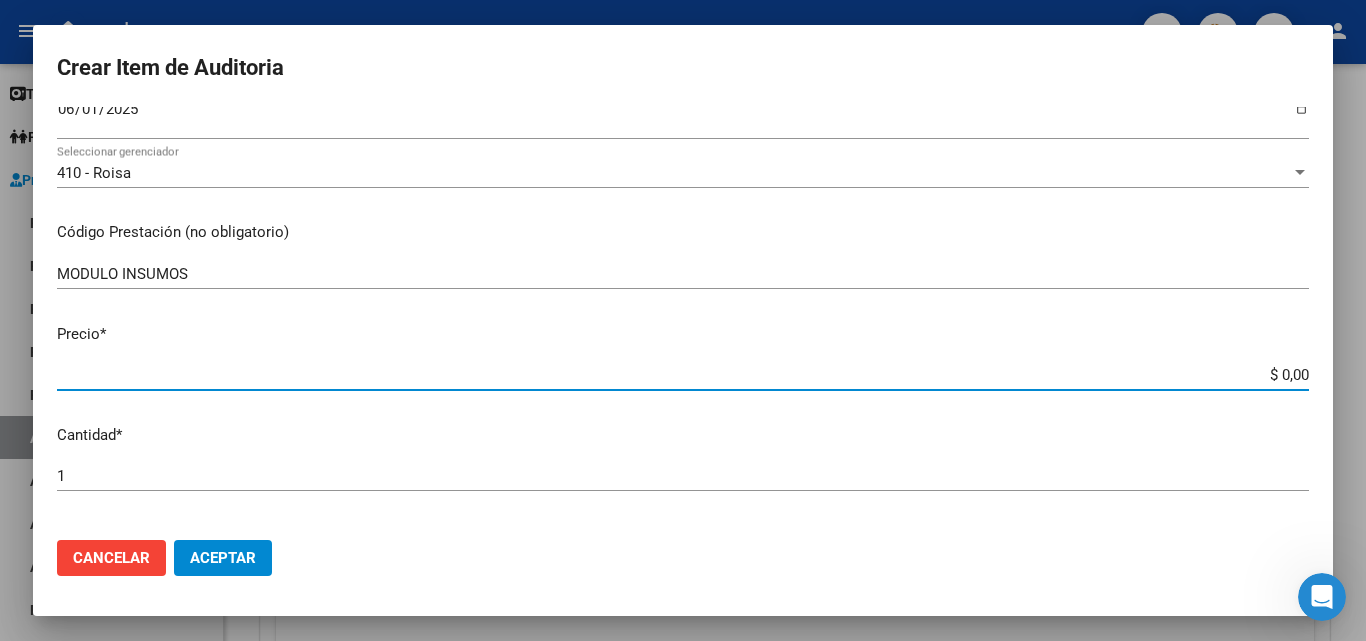 click on "$ 0,00" at bounding box center (683, 375) 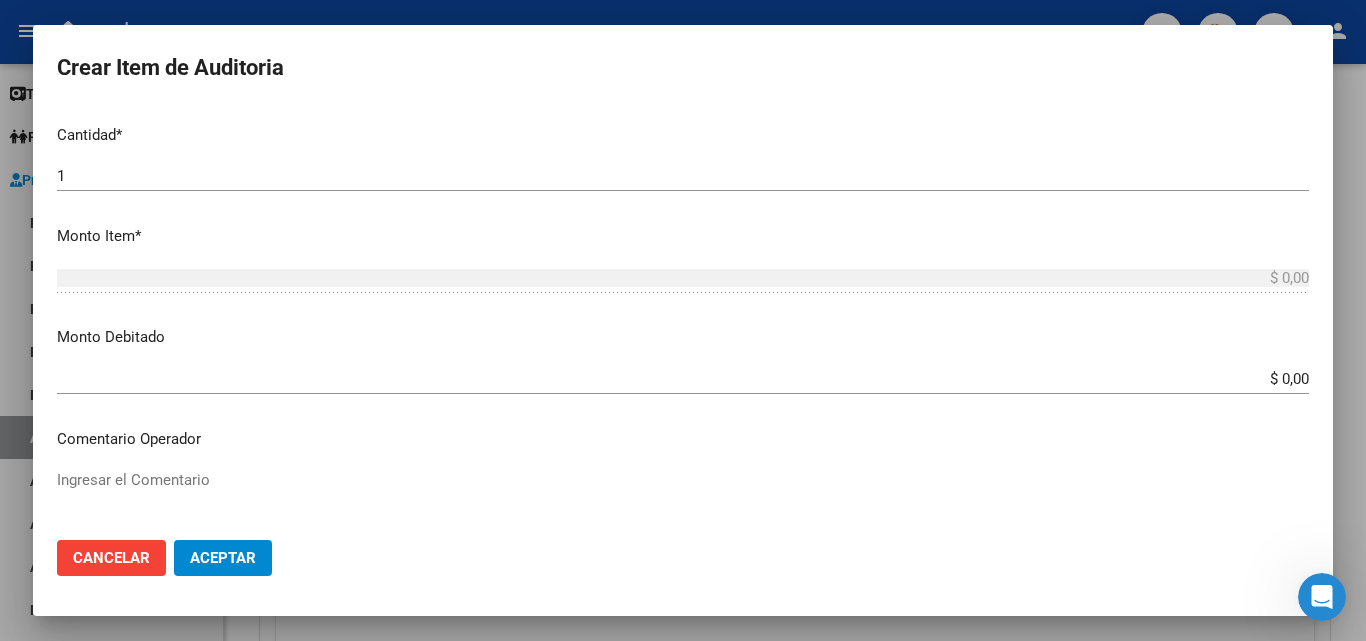 scroll, scrollTop: 500, scrollLeft: 0, axis: vertical 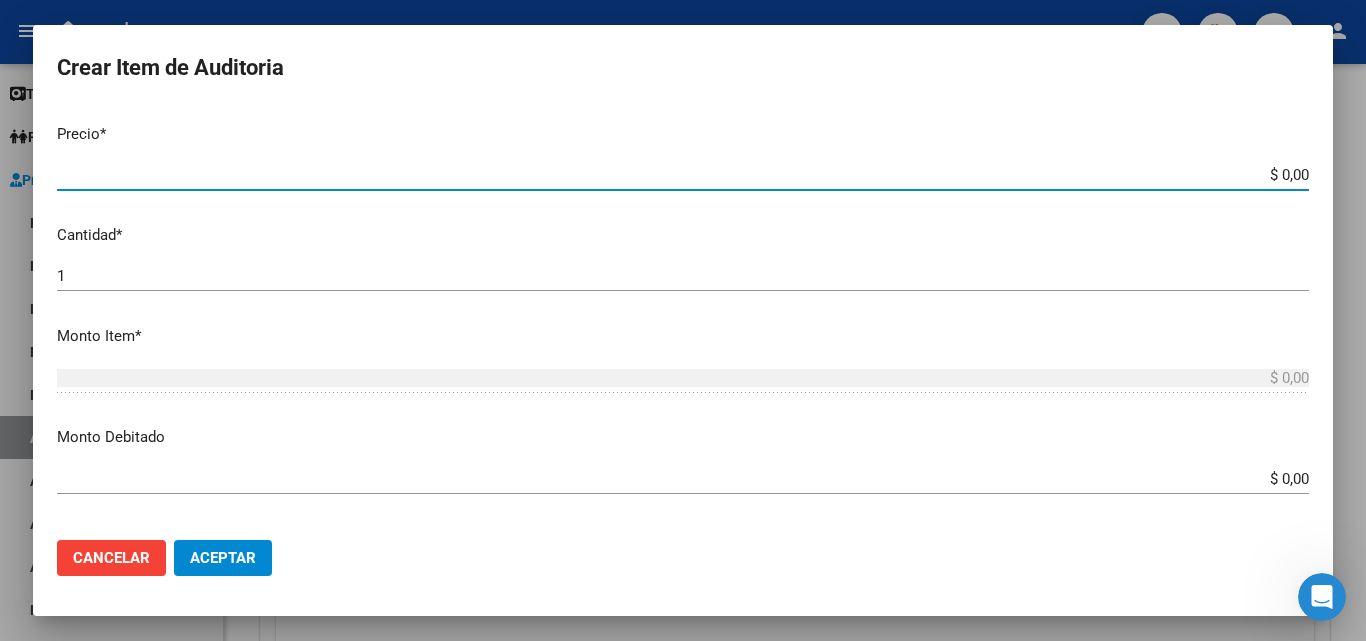 click on "Cancelar" 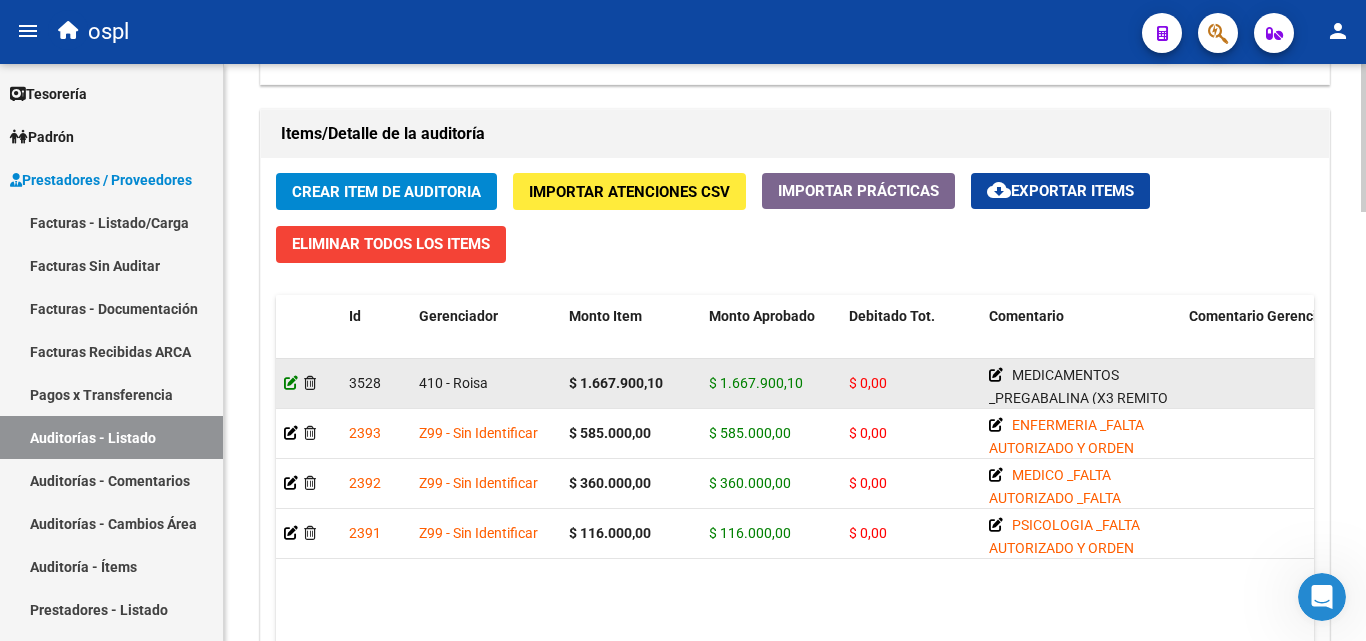 click 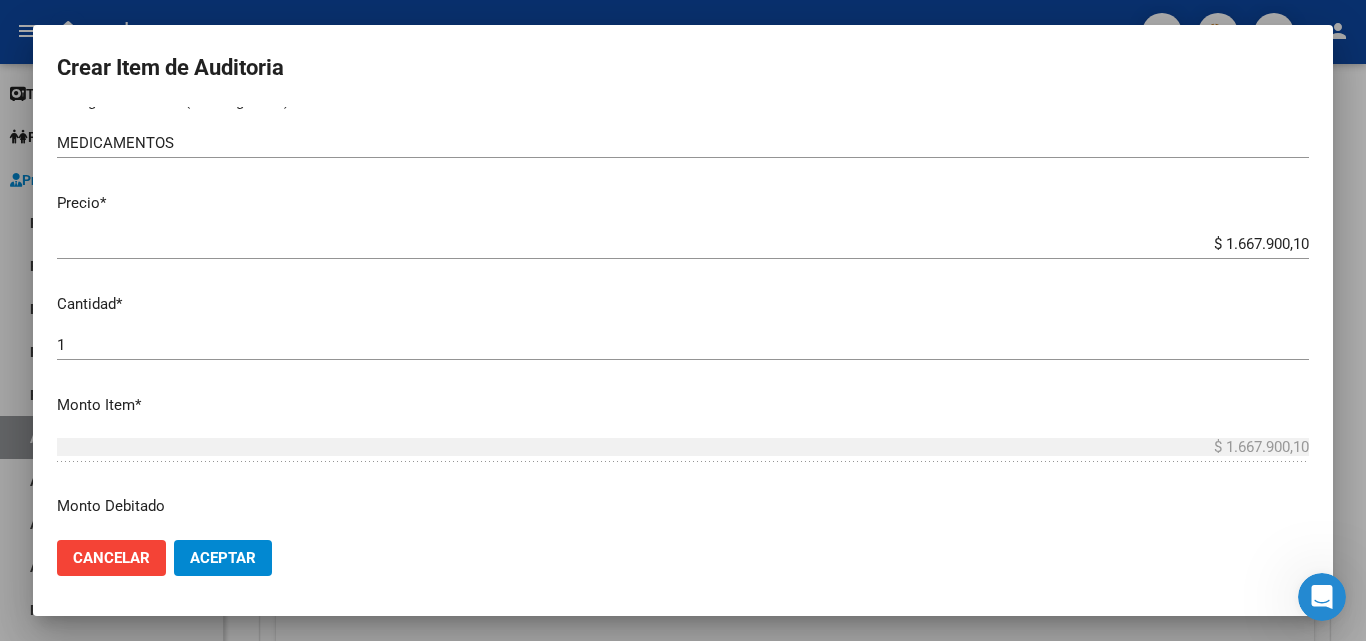 scroll, scrollTop: 400, scrollLeft: 0, axis: vertical 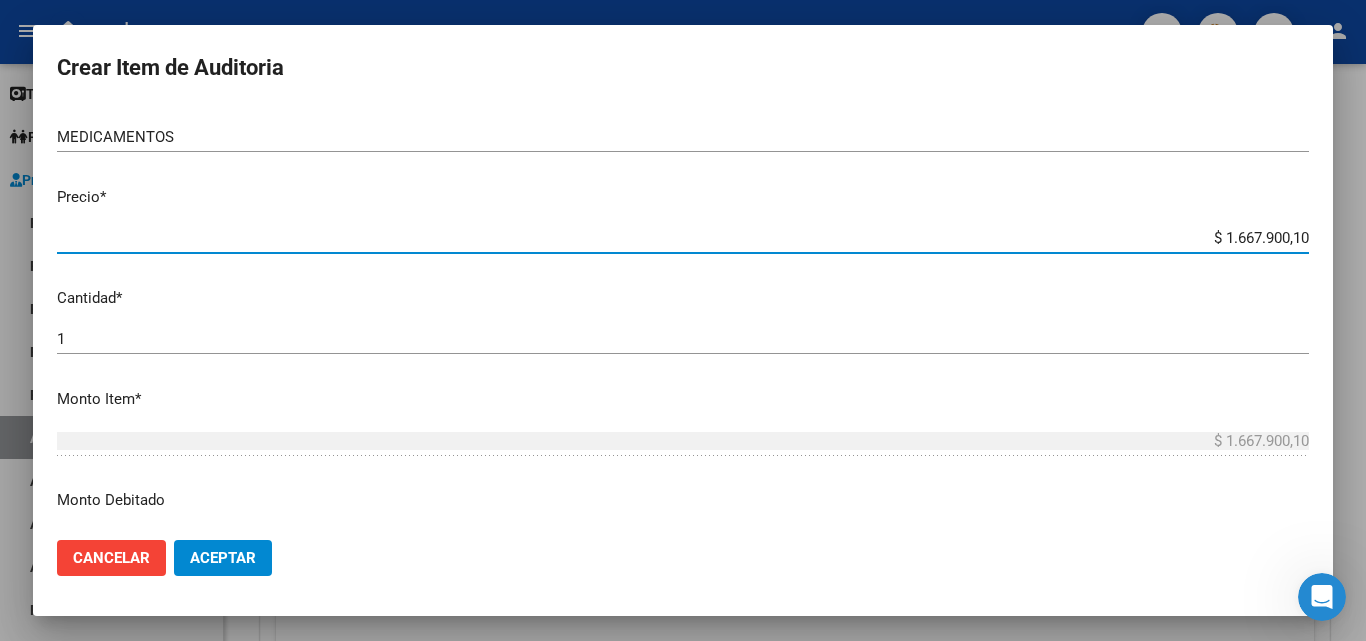 drag, startPoint x: 1218, startPoint y: 245, endPoint x: 1365, endPoint y: 261, distance: 147.86818 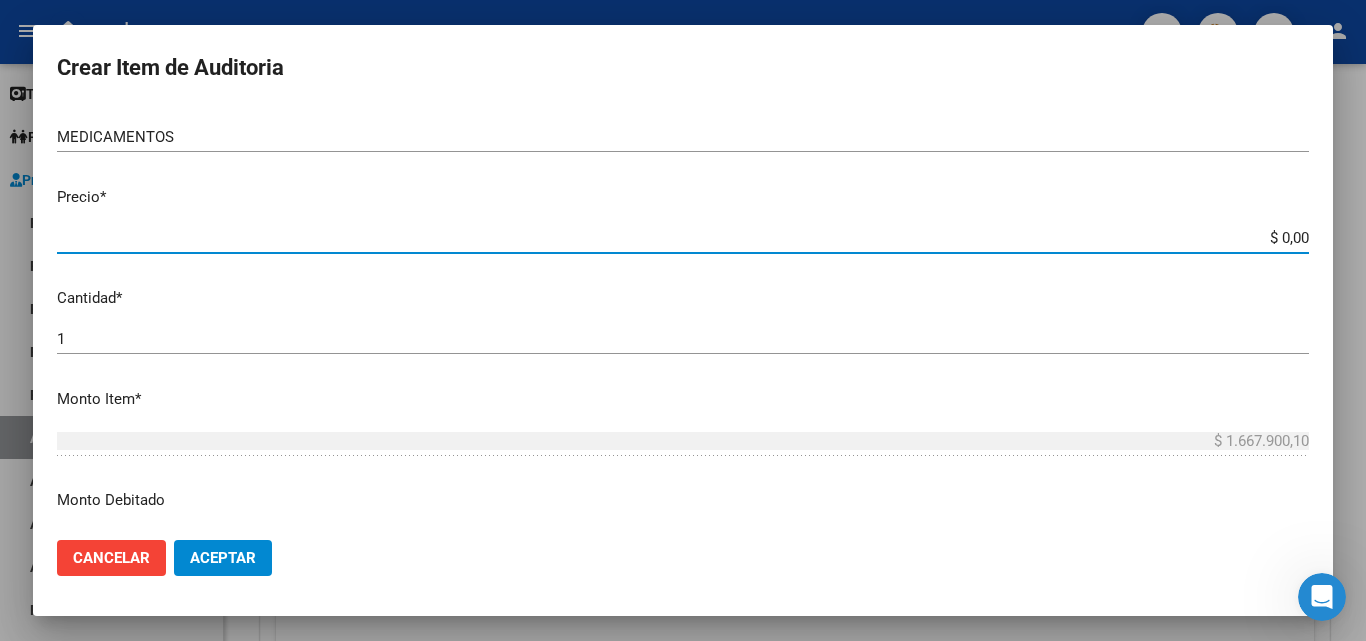 type on "$ 0,04" 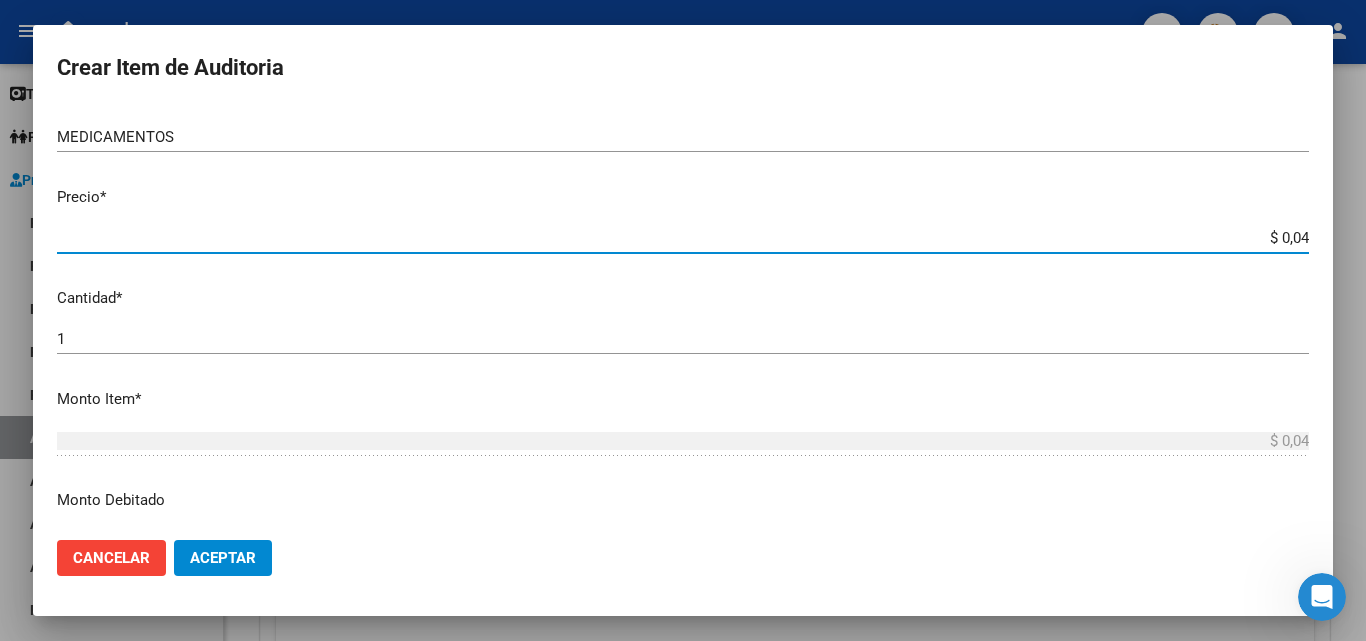 type on "$ 0,44" 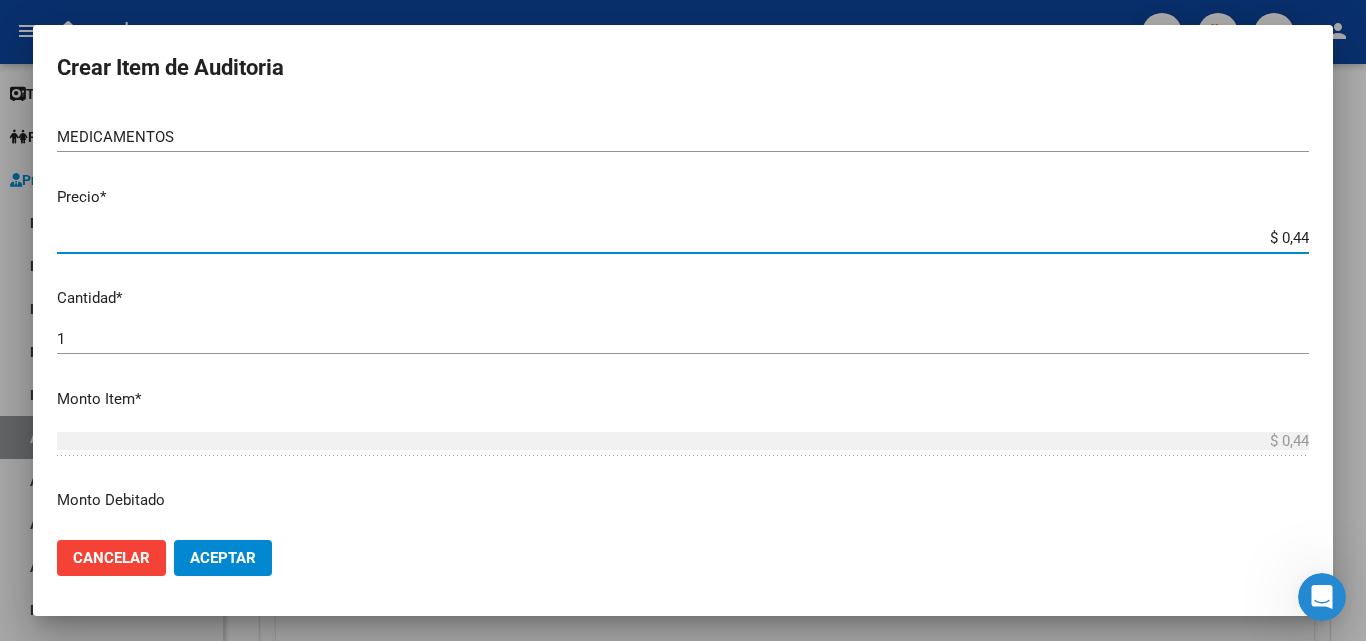 type on "$ 4,47" 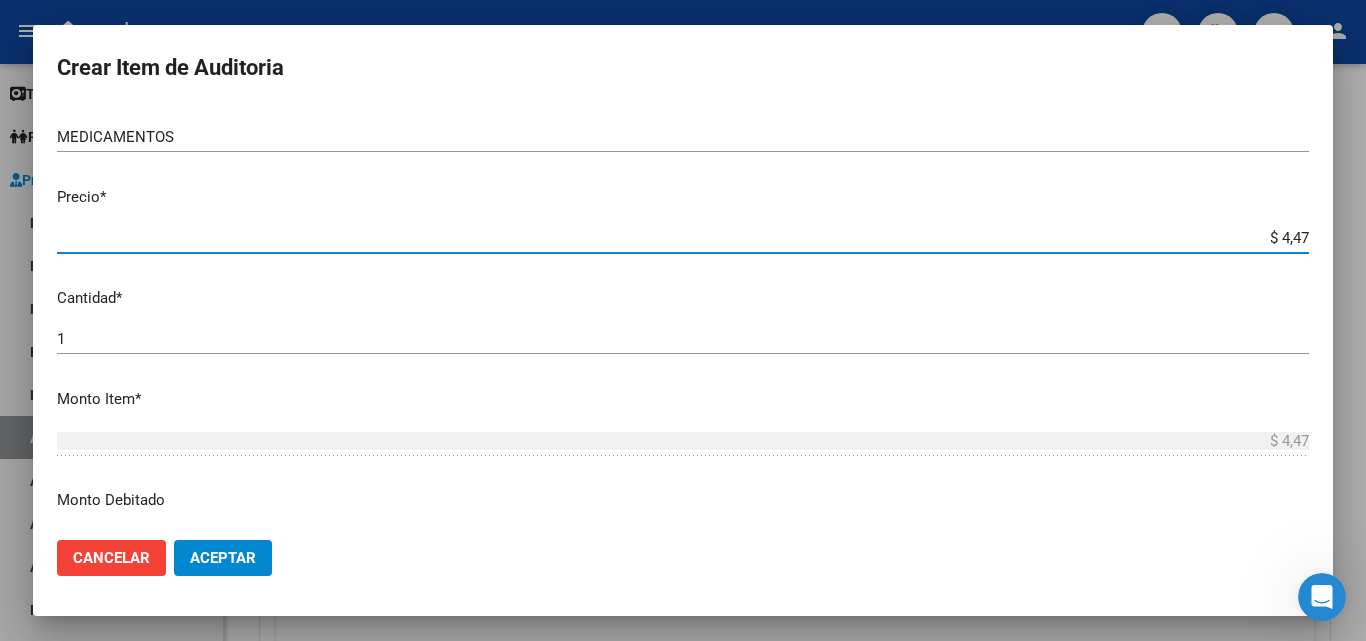 type on "$ 44,78" 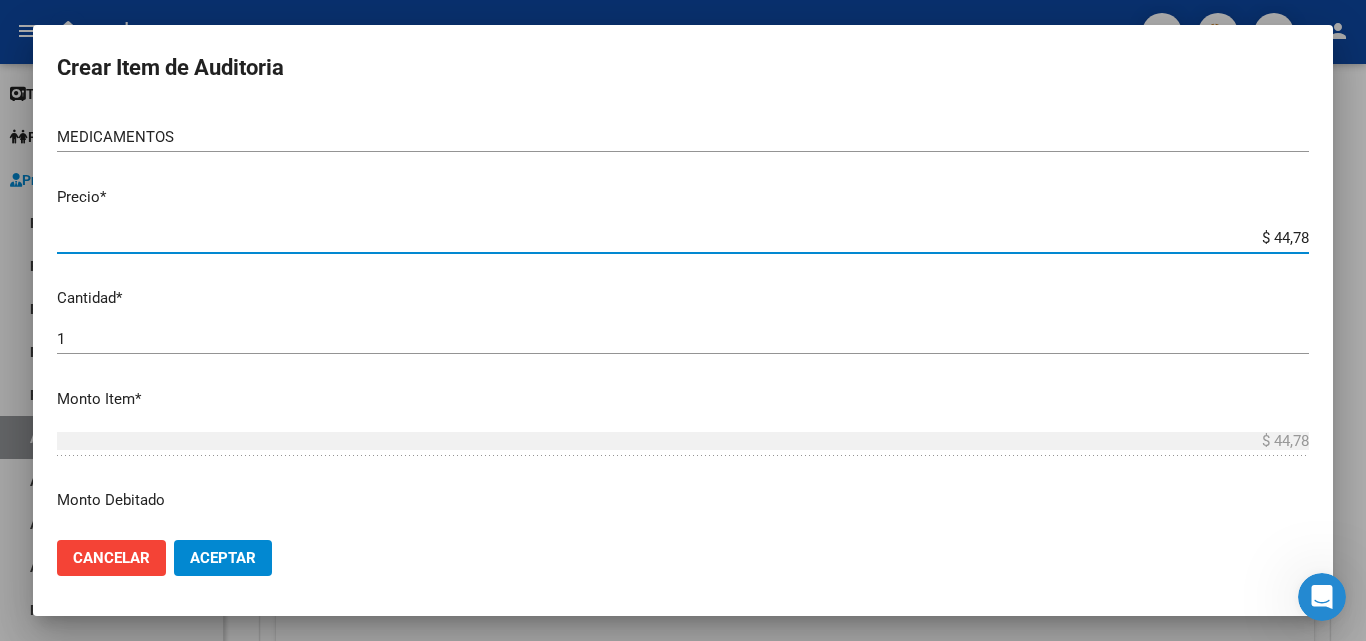 type on "$ 447,82" 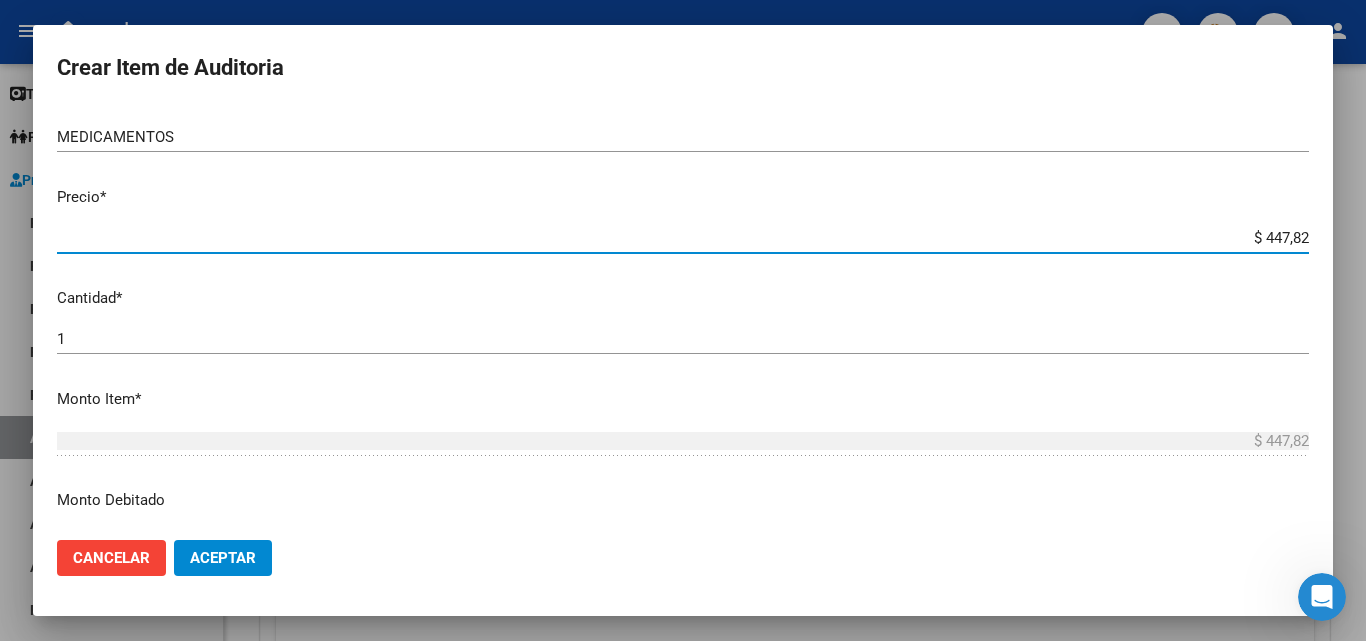 type on "$ 4.478,20" 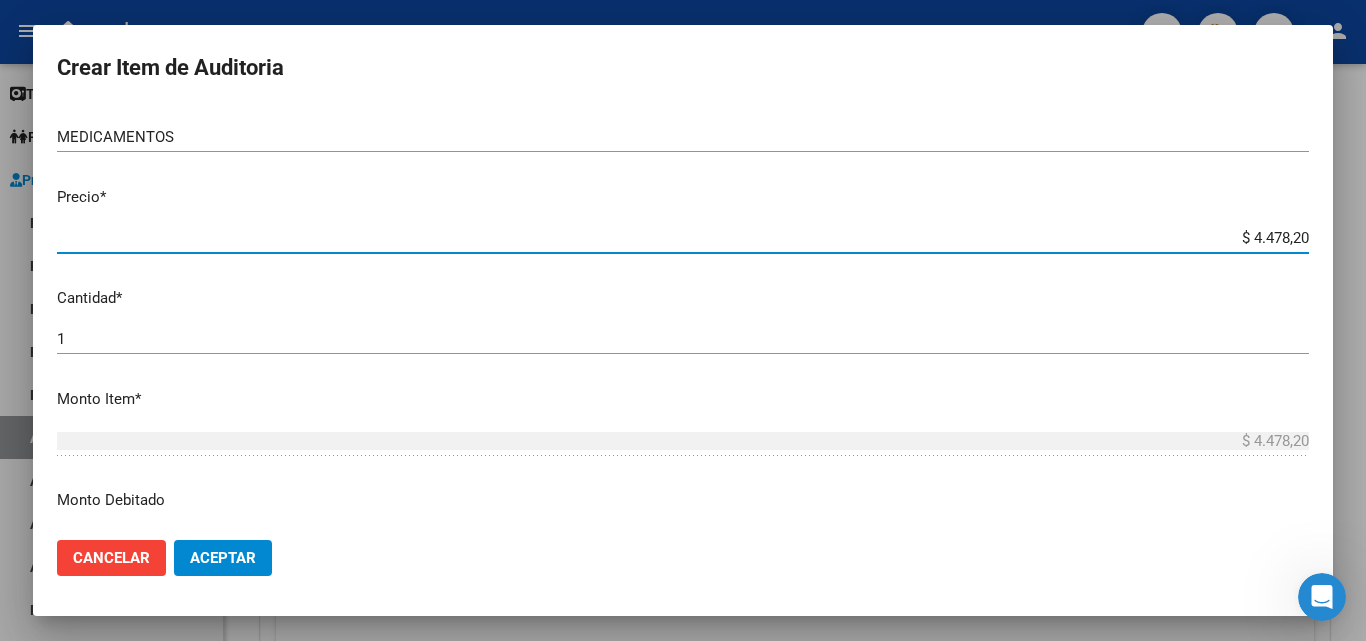 type on "$ 44.782,05" 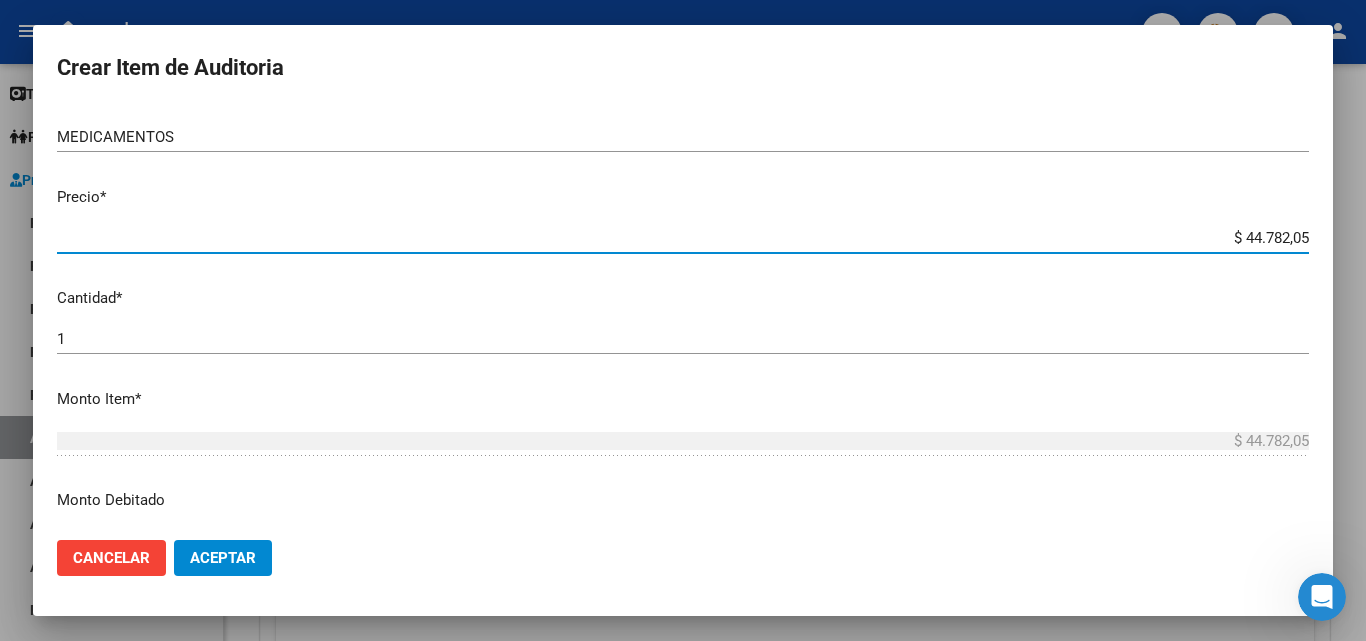 type on "$ 447.820,50" 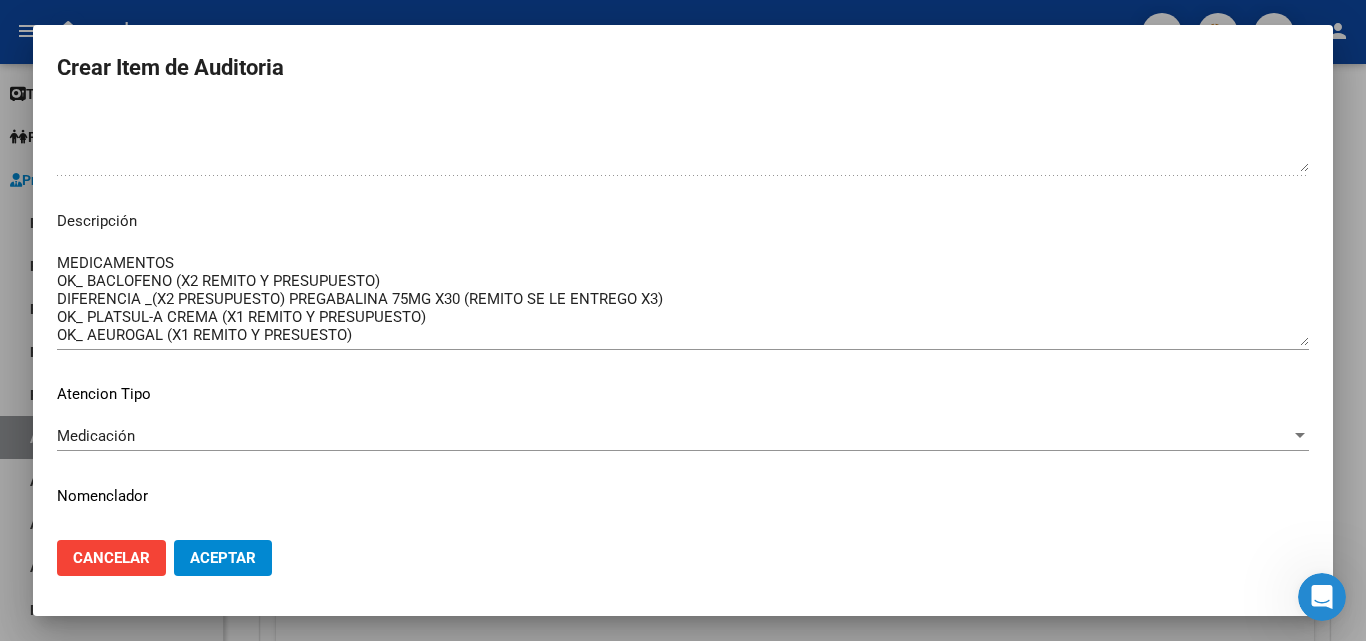 scroll, scrollTop: 1174, scrollLeft: 0, axis: vertical 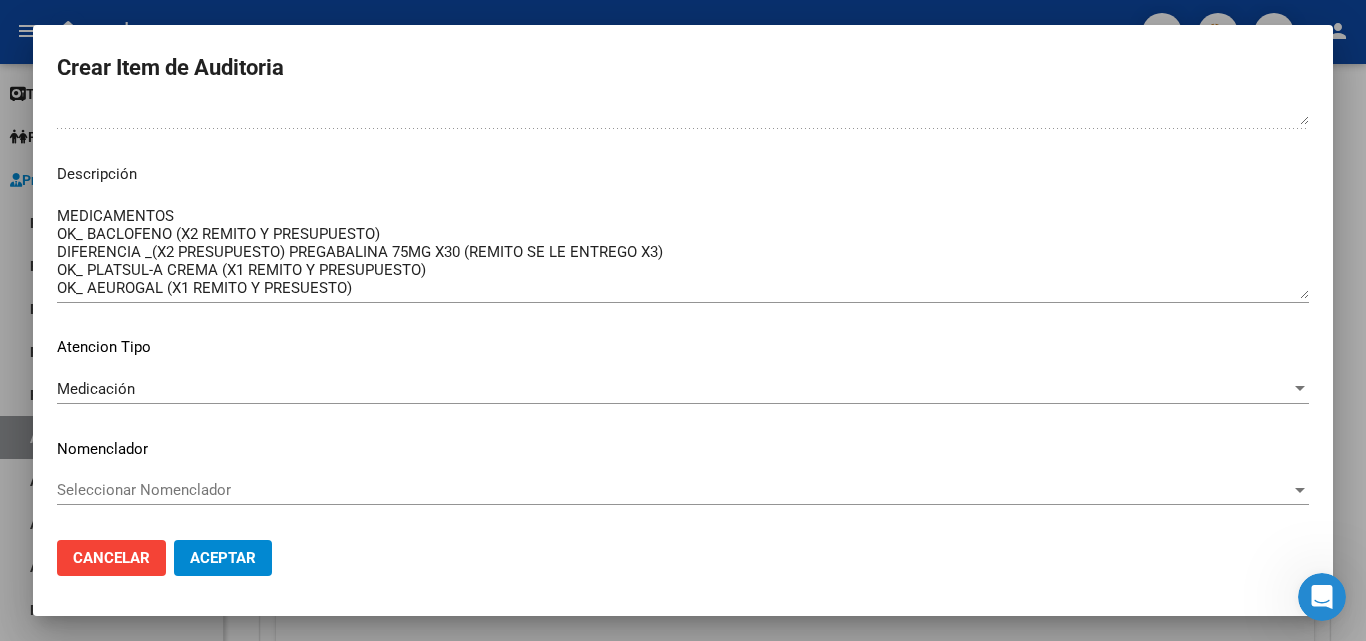 click on "Seleccionar Nomenclador Seleccionar Nomenclador" 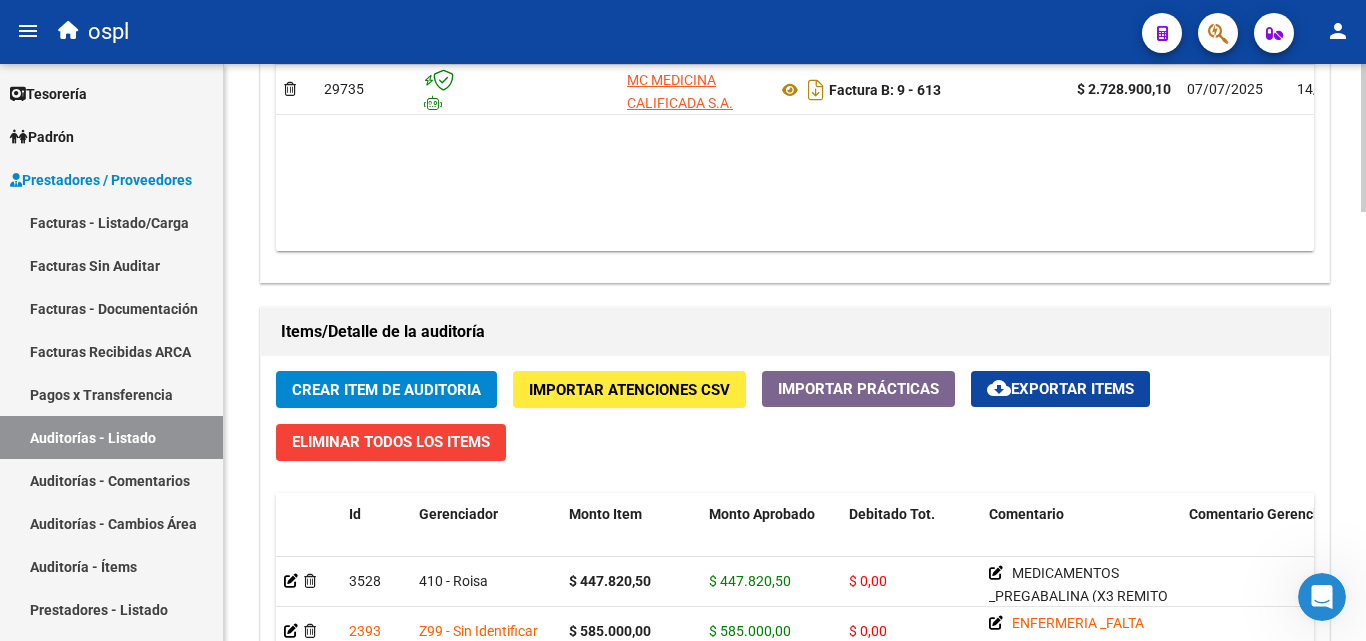 scroll, scrollTop: 1200, scrollLeft: 0, axis: vertical 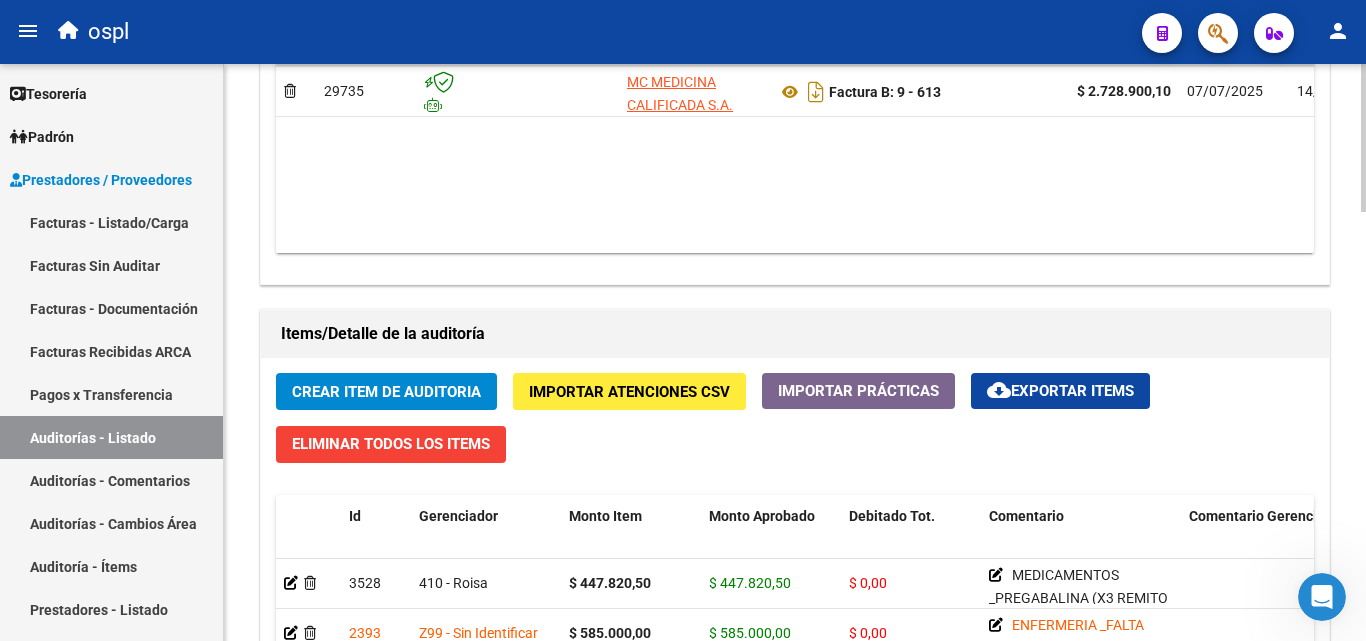 click on "Crear Item de Auditoria" 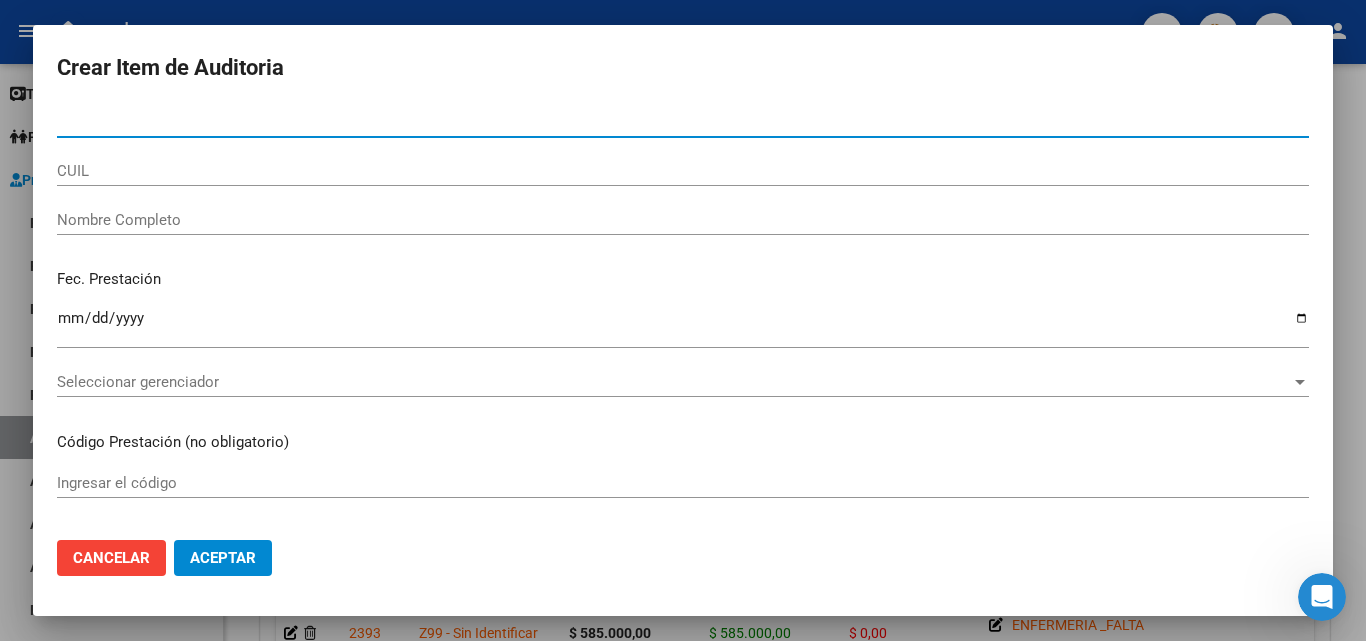 type 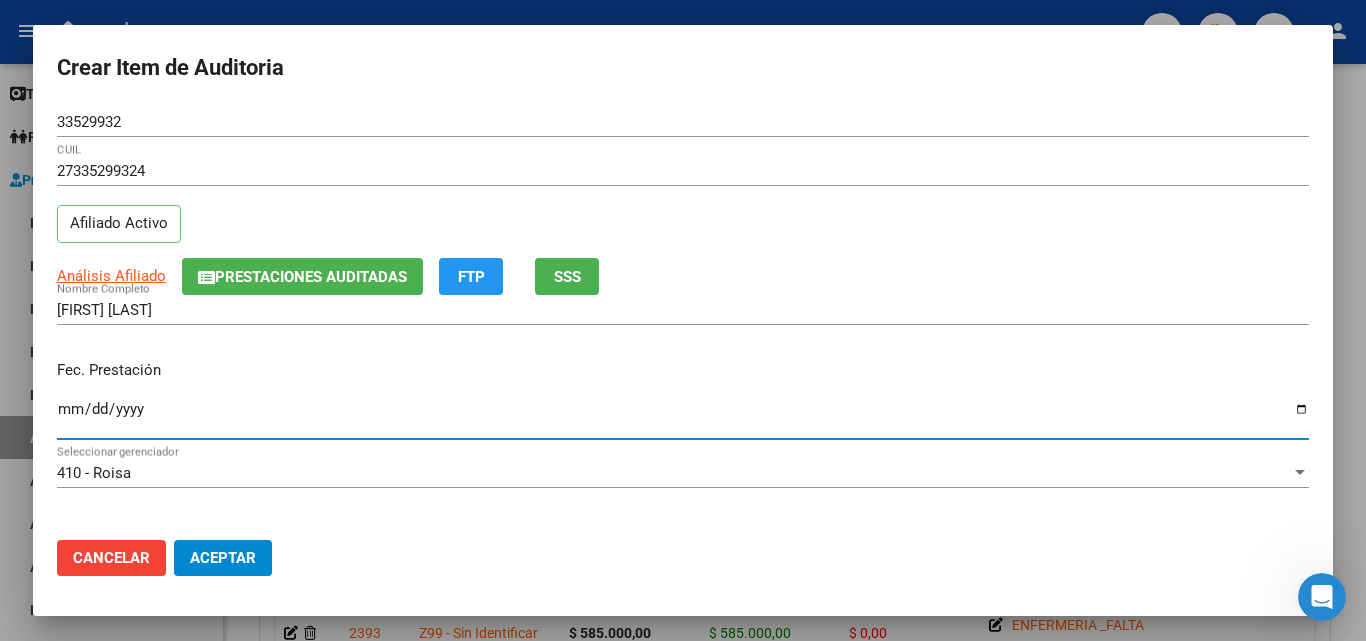 click on "Ingresar la fecha" at bounding box center (683, 417) 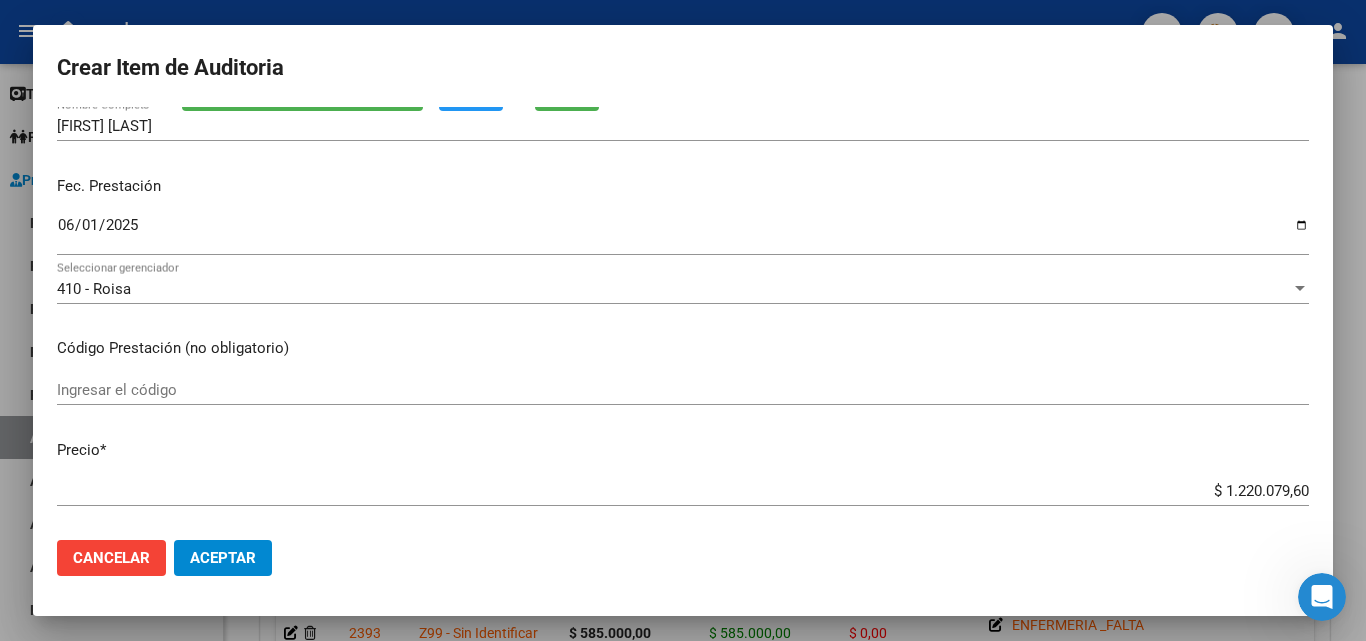 scroll, scrollTop: 200, scrollLeft: 0, axis: vertical 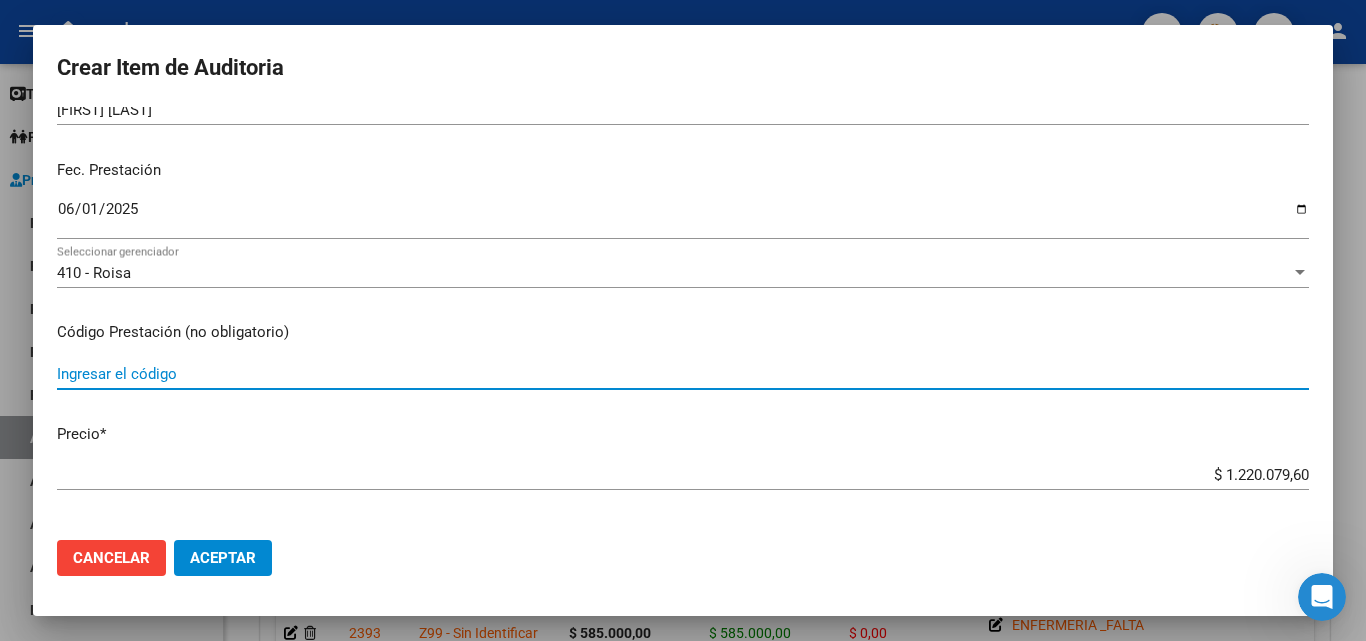 click on "Ingresar el código" at bounding box center [683, 374] 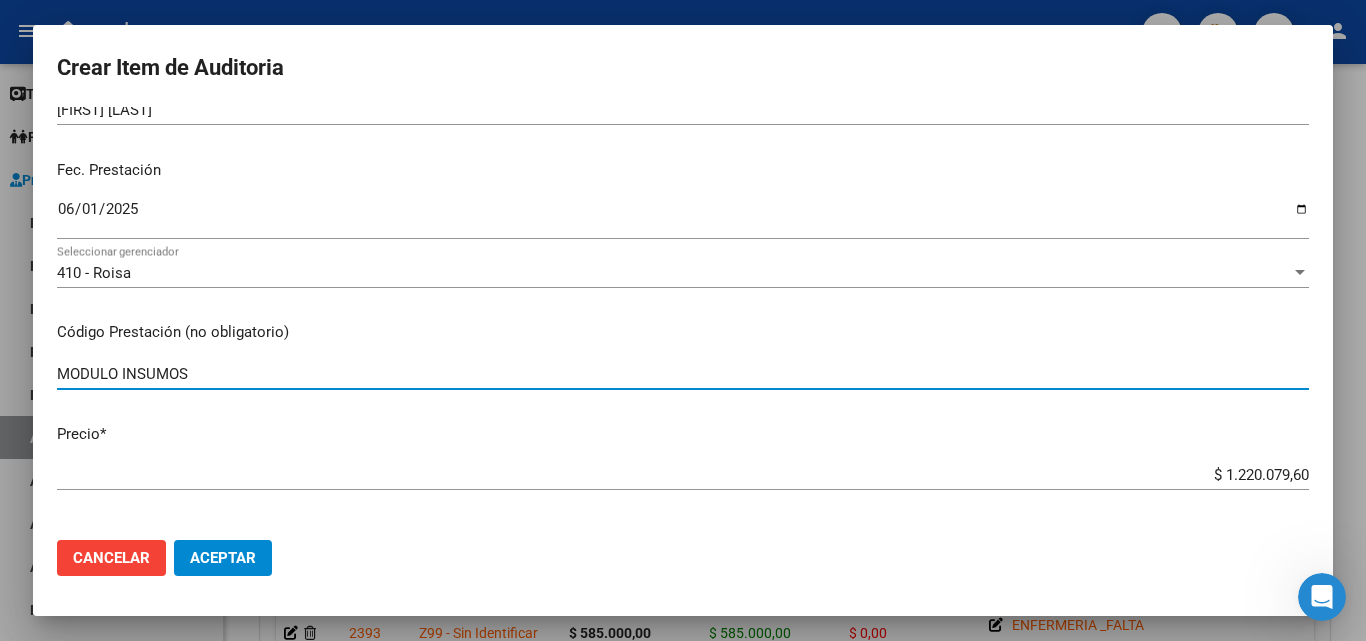 scroll, scrollTop: 400, scrollLeft: 0, axis: vertical 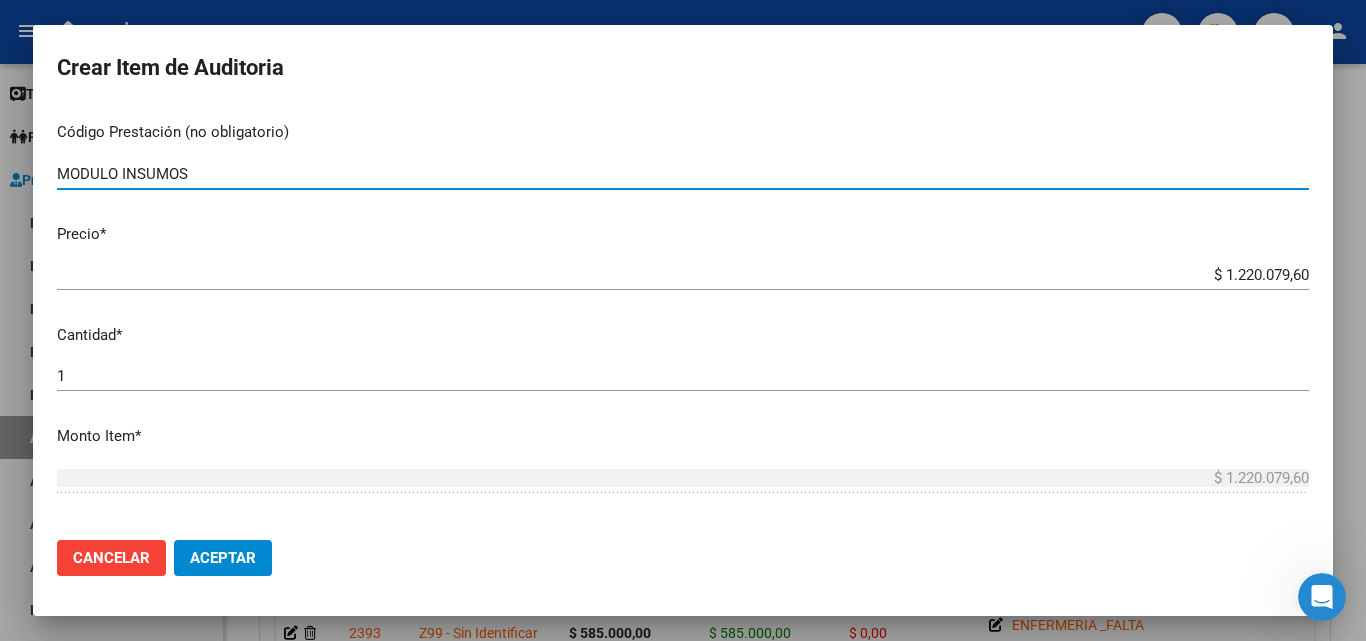 click on "$ 1.220.079,60" at bounding box center [683, 275] 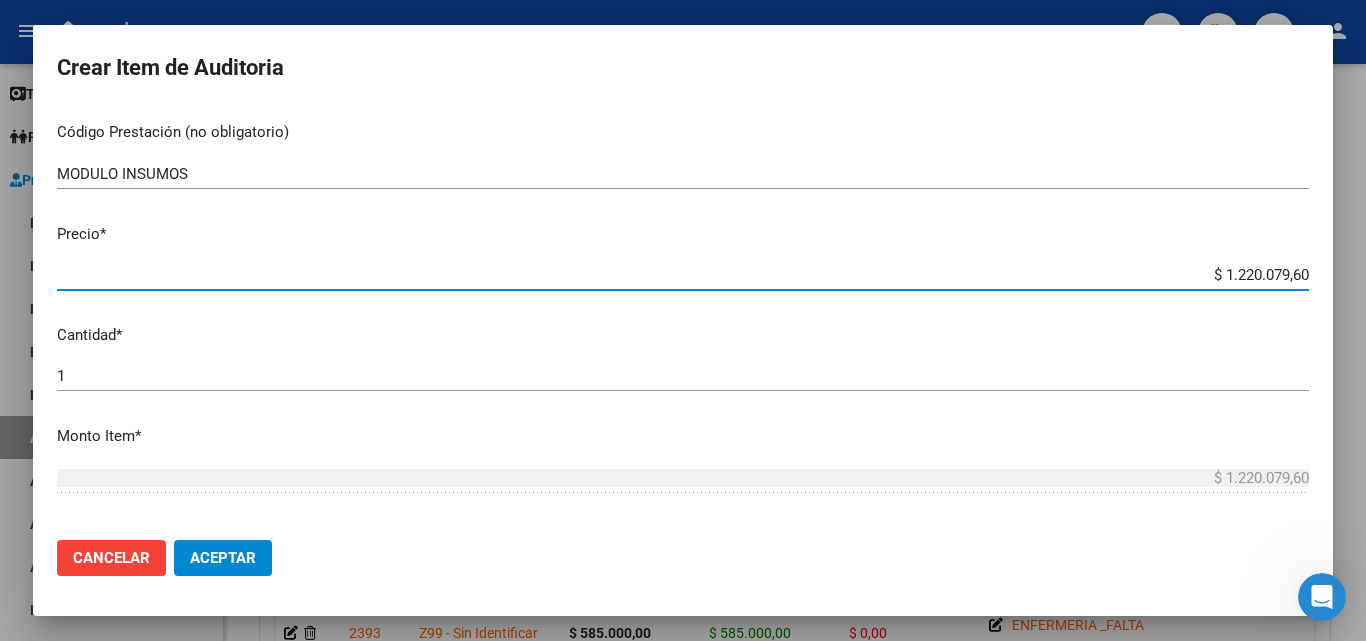 drag, startPoint x: 1197, startPoint y: 267, endPoint x: 1365, endPoint y: 263, distance: 168.0476 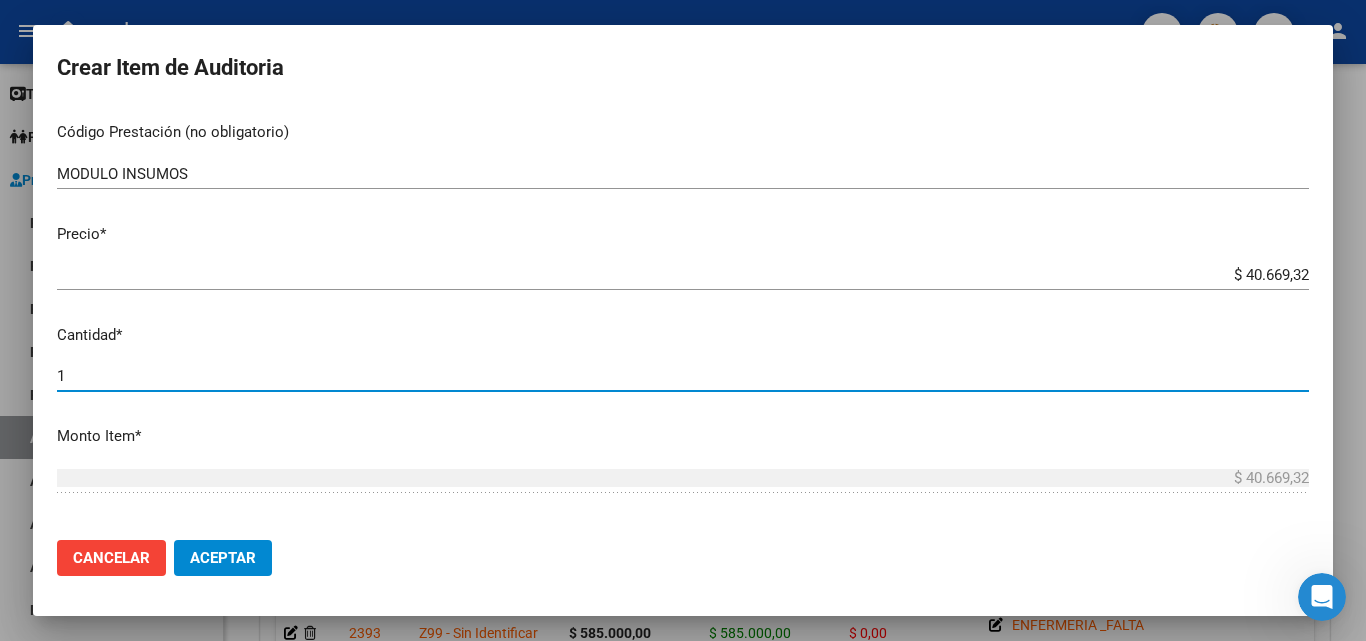 click on "1" at bounding box center (683, 376) 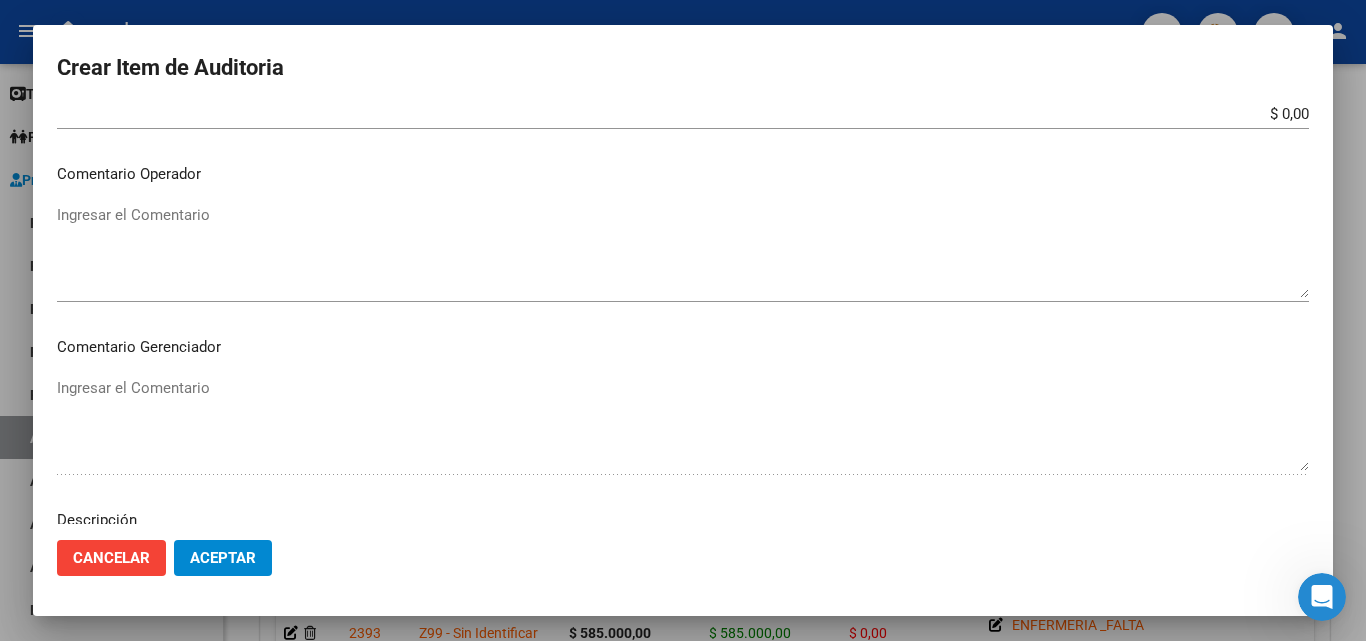 scroll, scrollTop: 900, scrollLeft: 0, axis: vertical 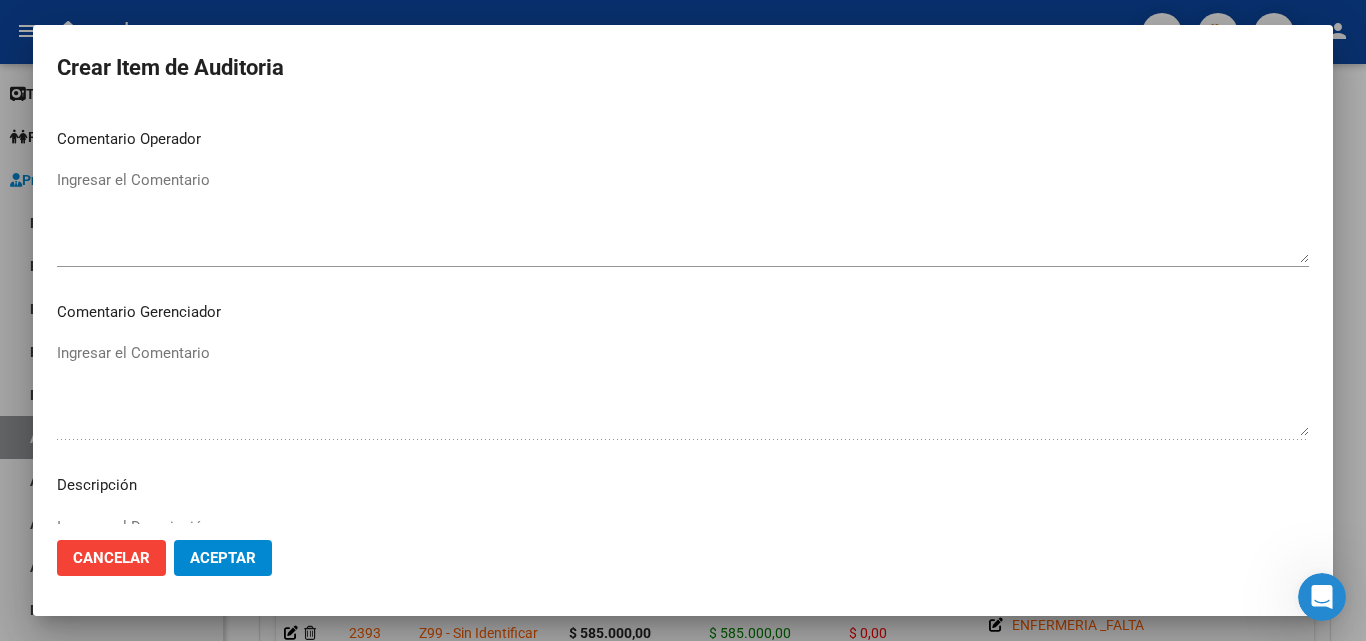 click on "Ingresar el Comentario" at bounding box center (683, 216) 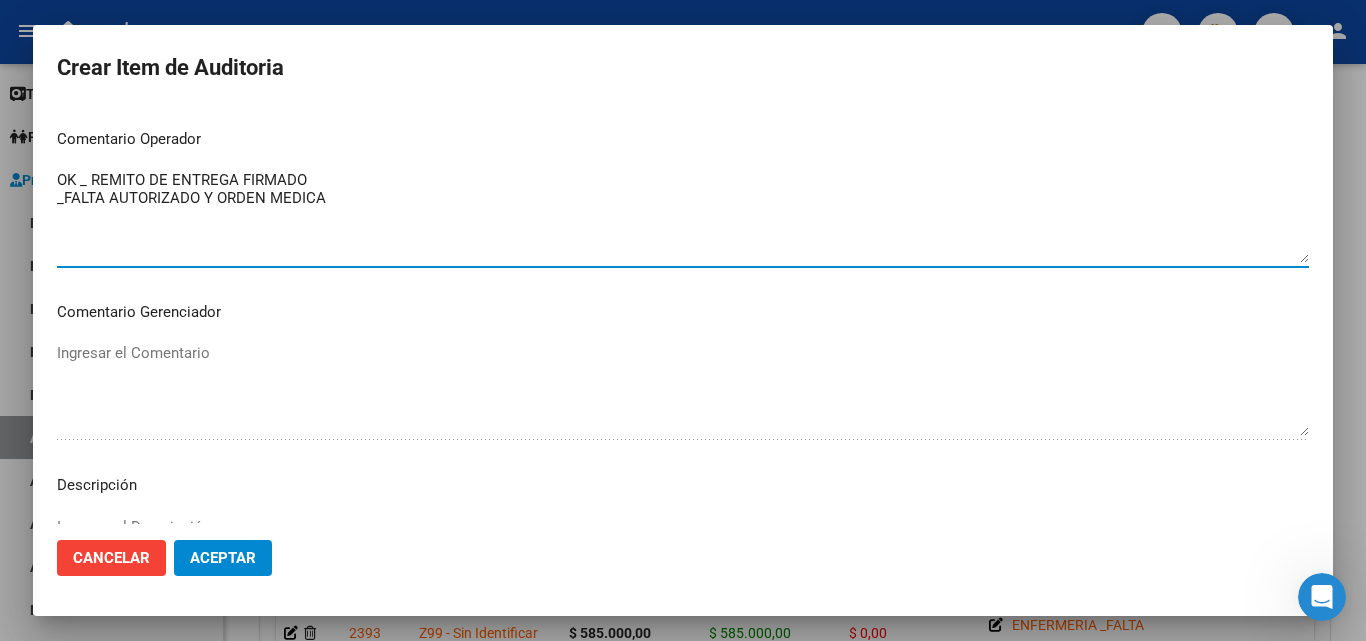 click on "Aceptar" 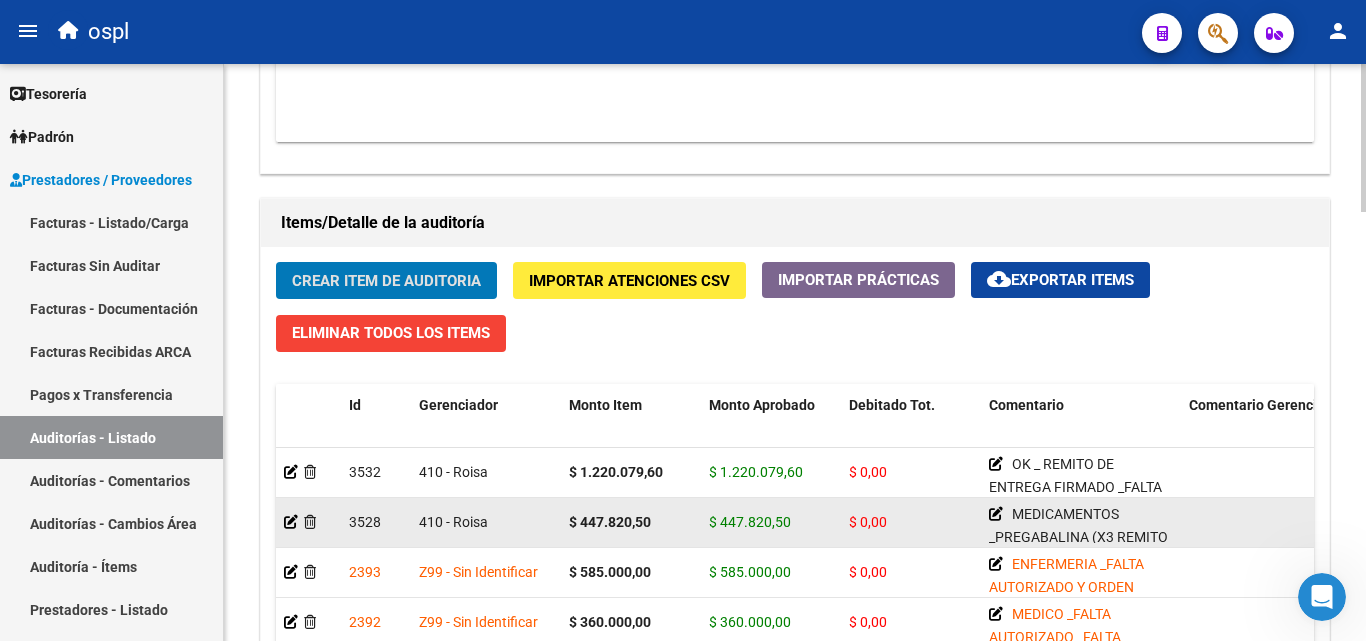 scroll, scrollTop: 1500, scrollLeft: 0, axis: vertical 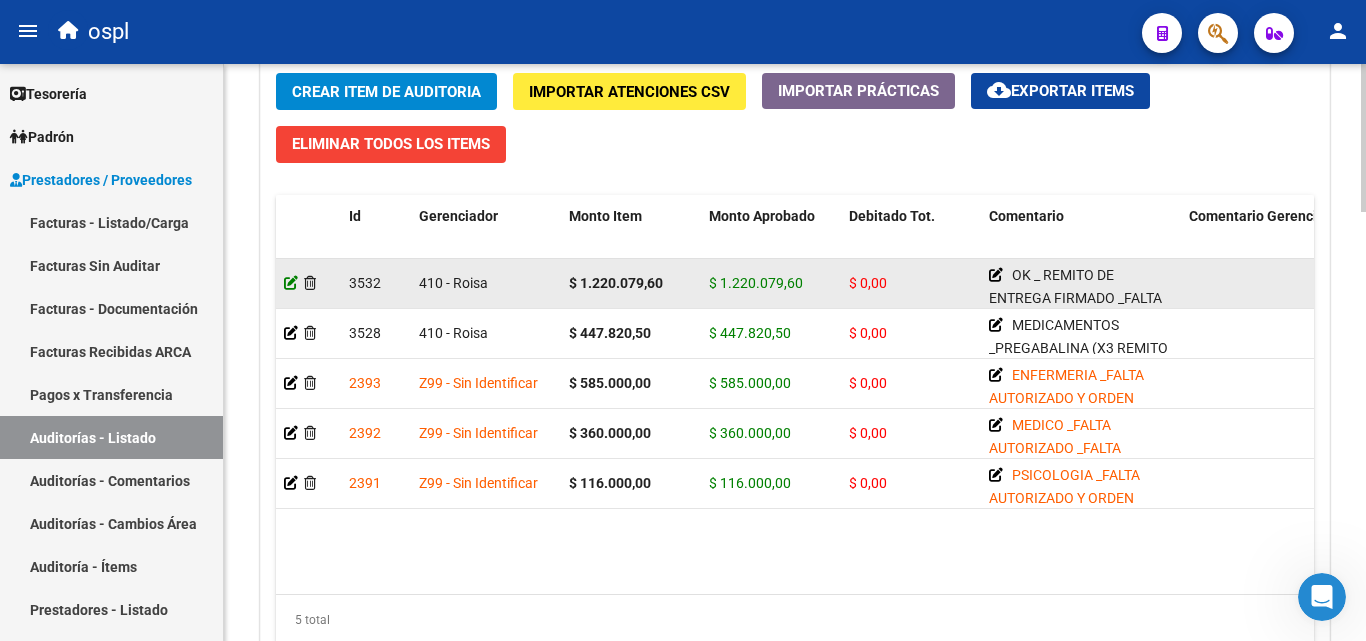 click 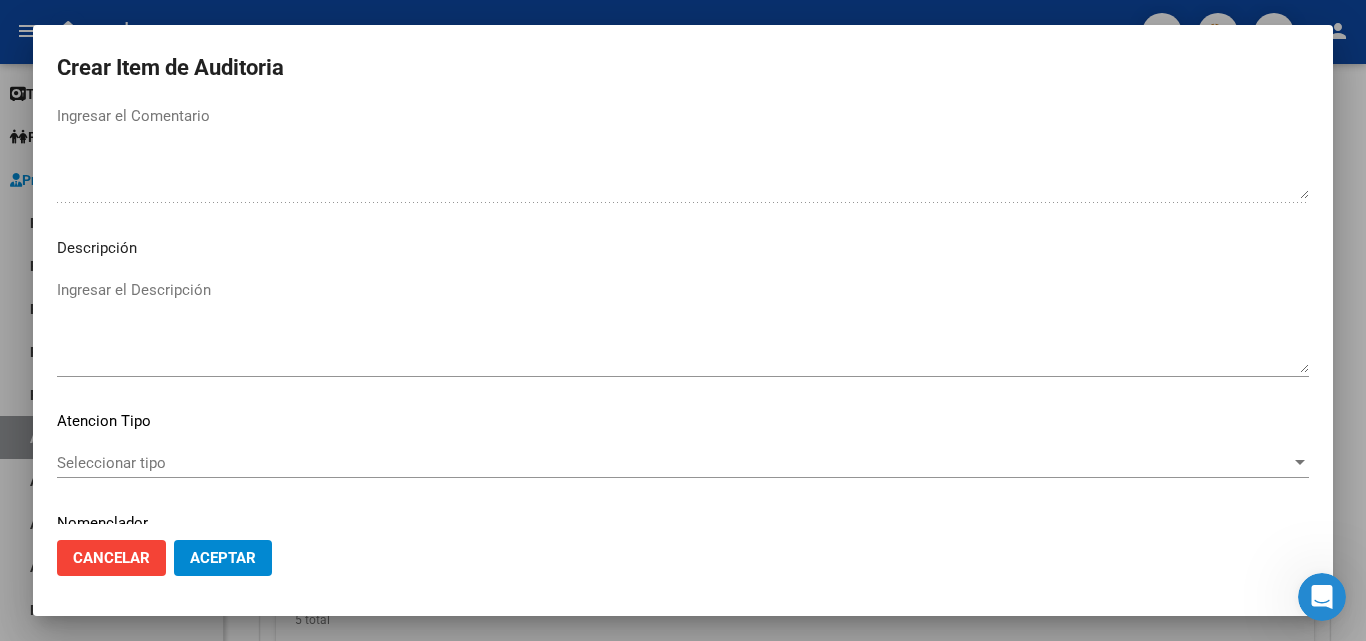 scroll, scrollTop: 1174, scrollLeft: 0, axis: vertical 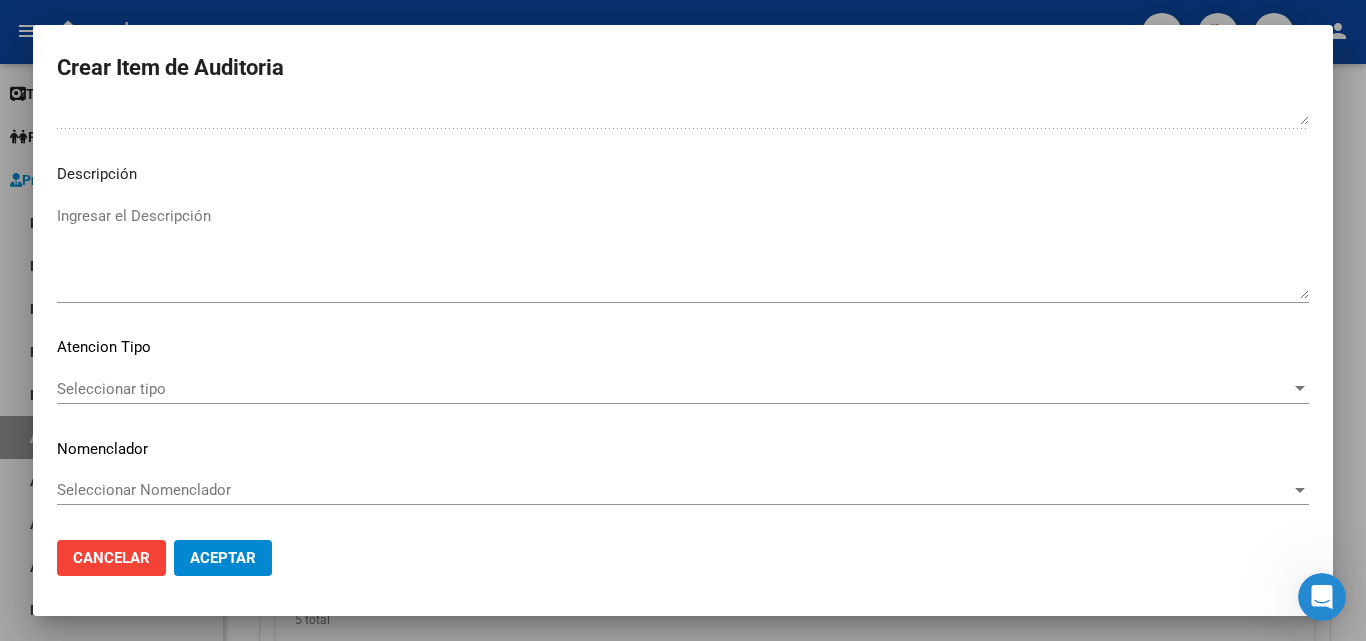 click on "Seleccionar tipo" at bounding box center [674, 389] 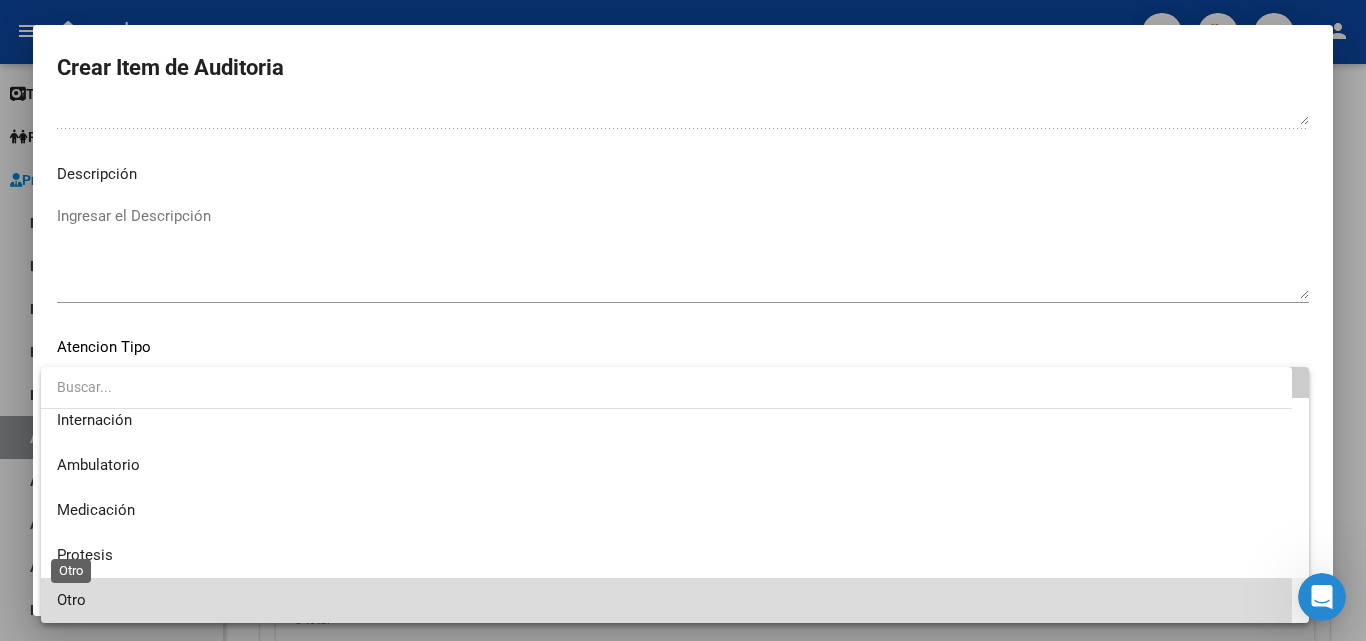 click on "Otro" at bounding box center [71, 600] 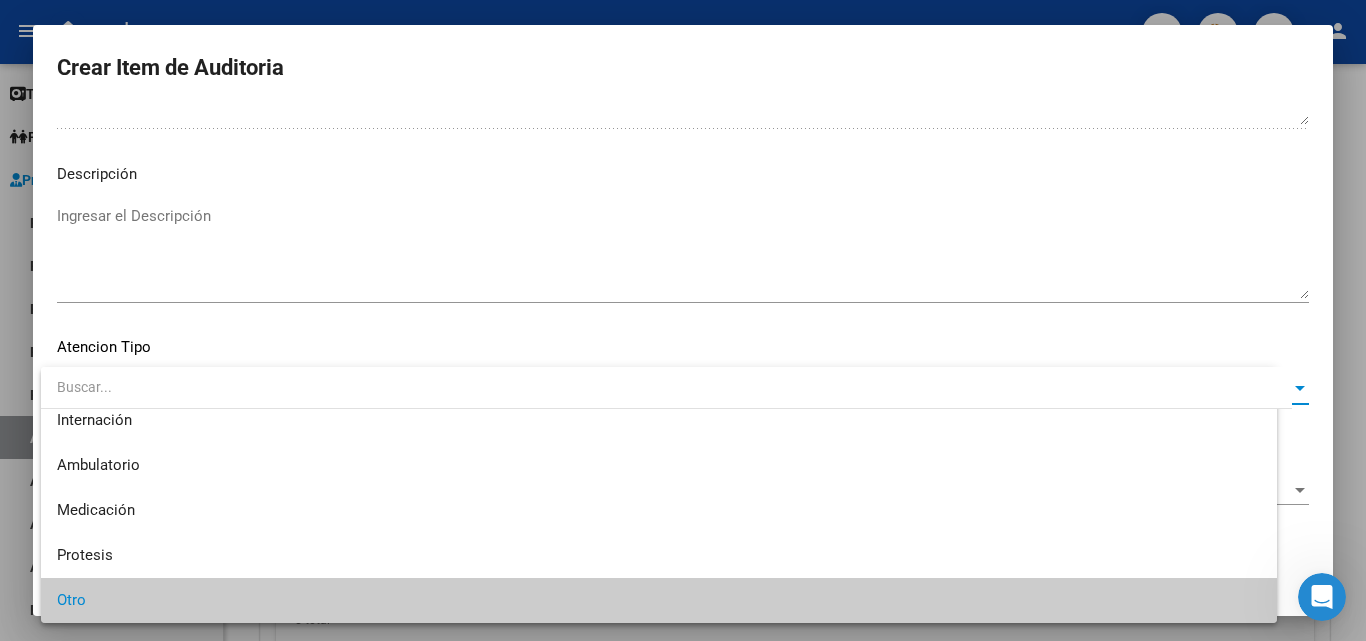 scroll, scrollTop: 56, scrollLeft: 0, axis: vertical 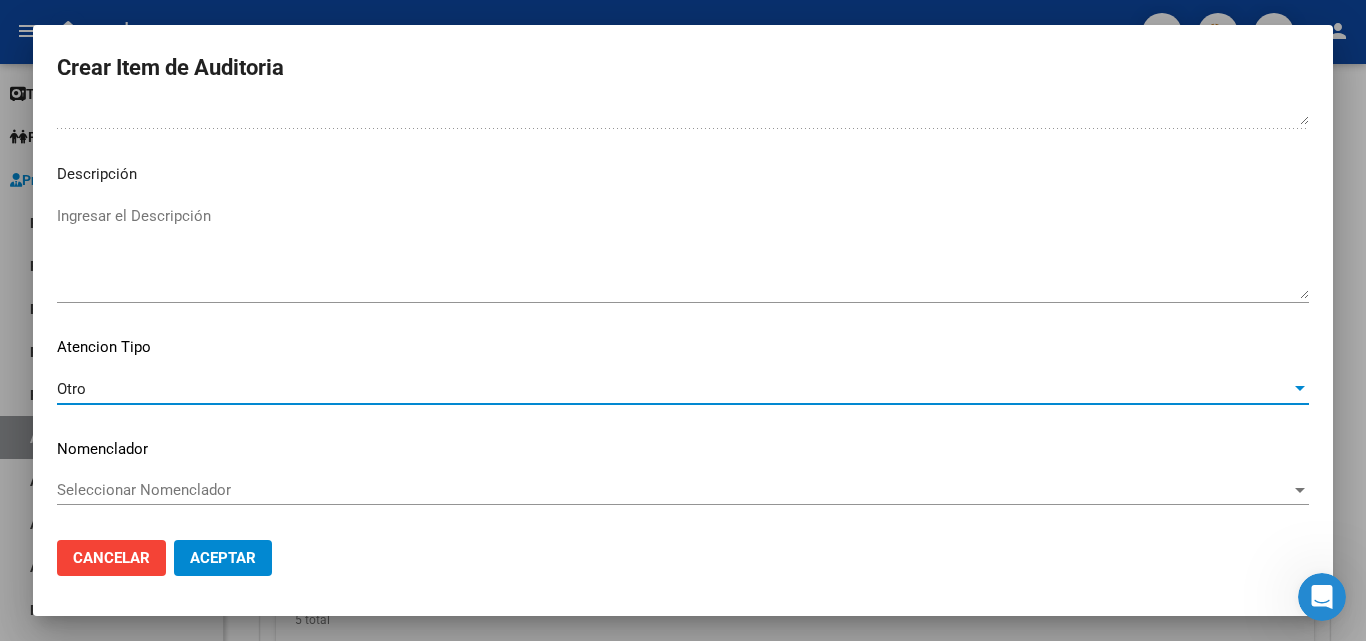 click on "Aceptar" 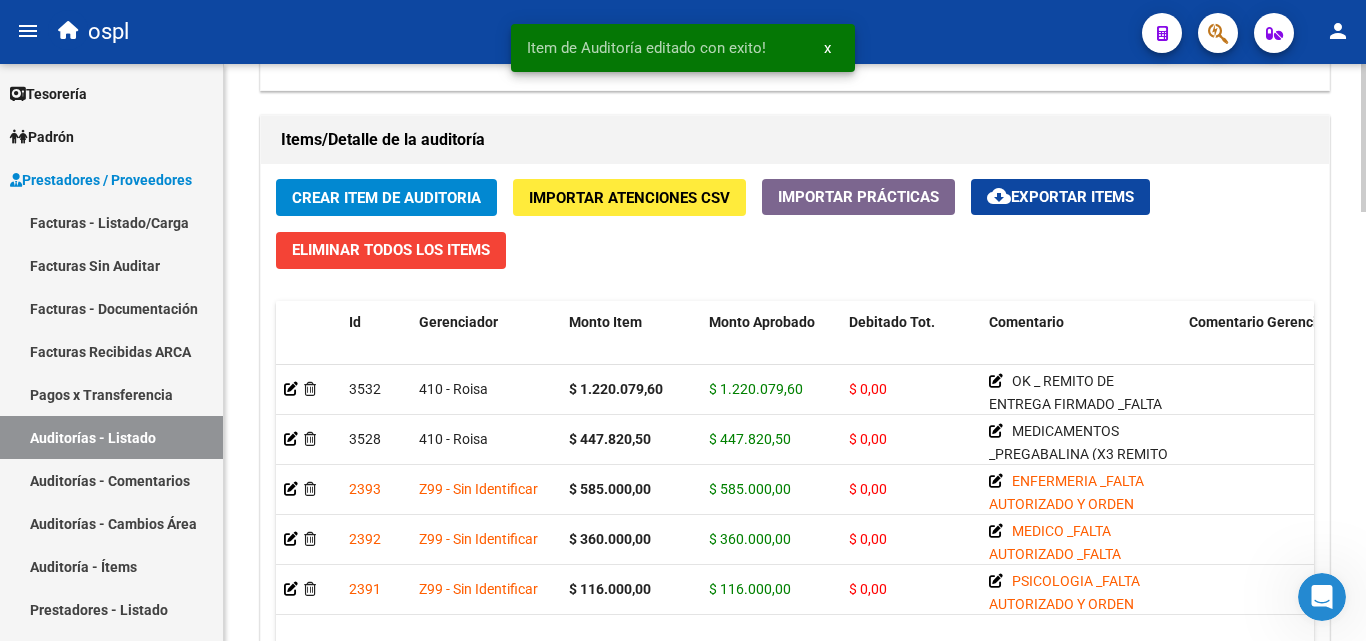 scroll, scrollTop: 1400, scrollLeft: 0, axis: vertical 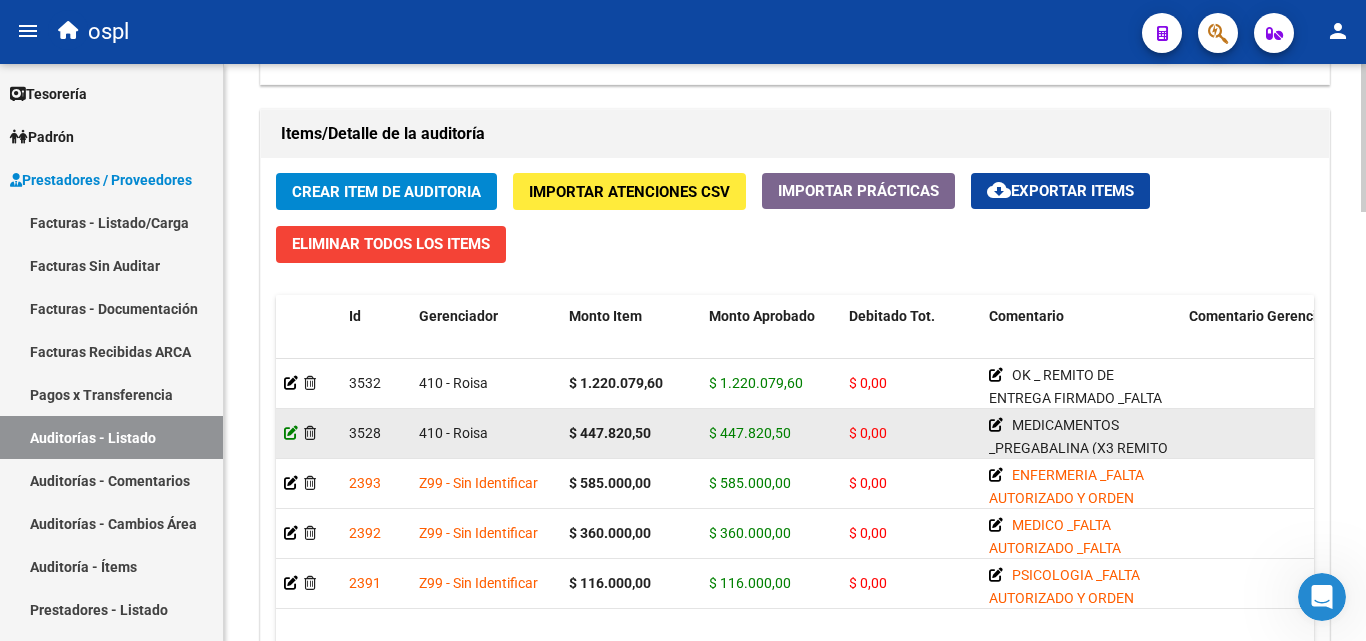 click 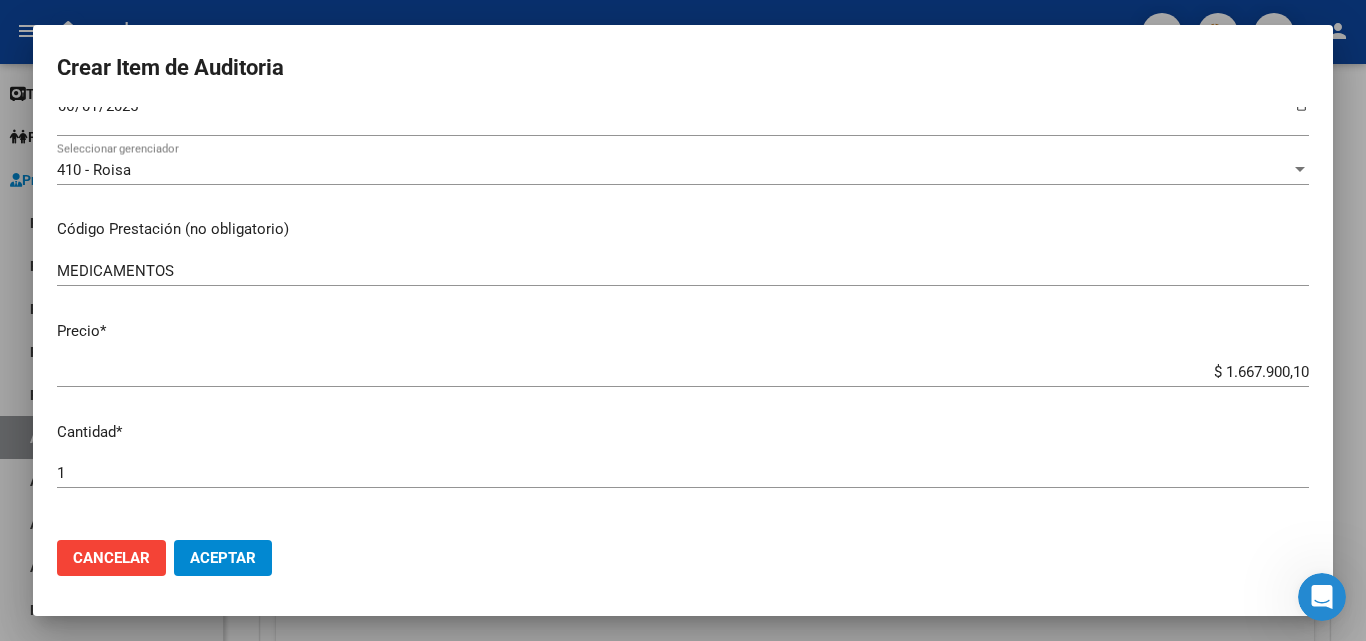 scroll, scrollTop: 300, scrollLeft: 0, axis: vertical 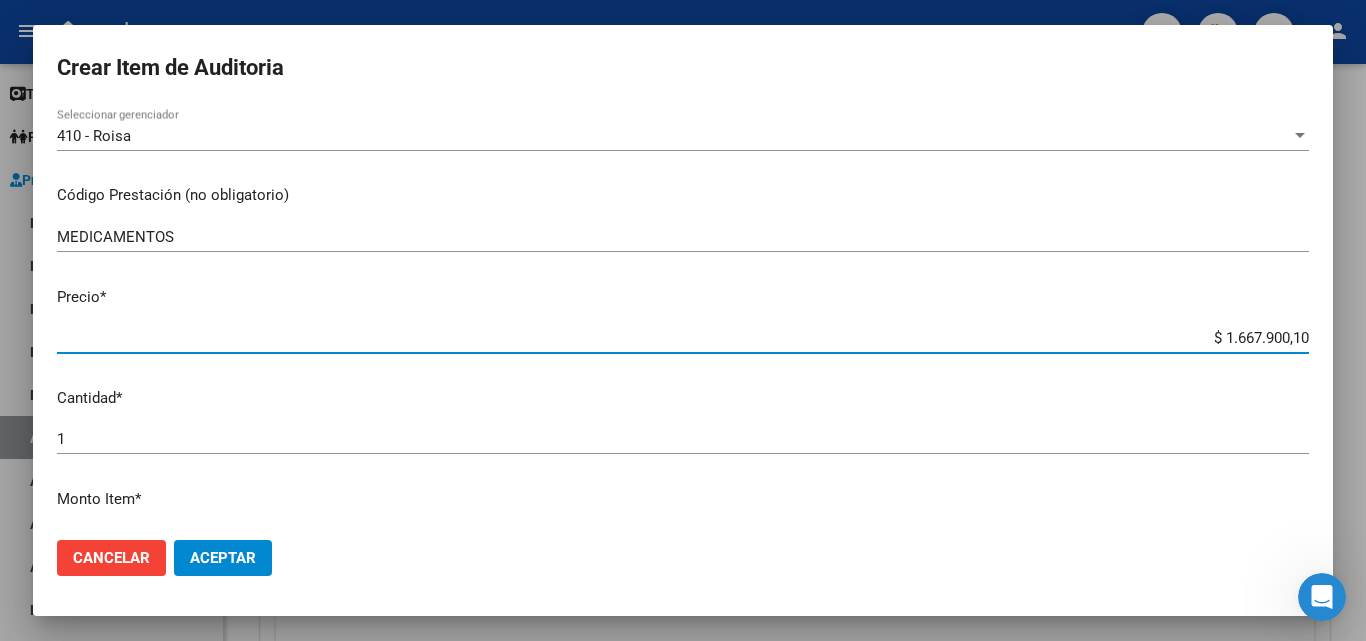 drag, startPoint x: 1176, startPoint y: 341, endPoint x: 1350, endPoint y: 332, distance: 174.2326 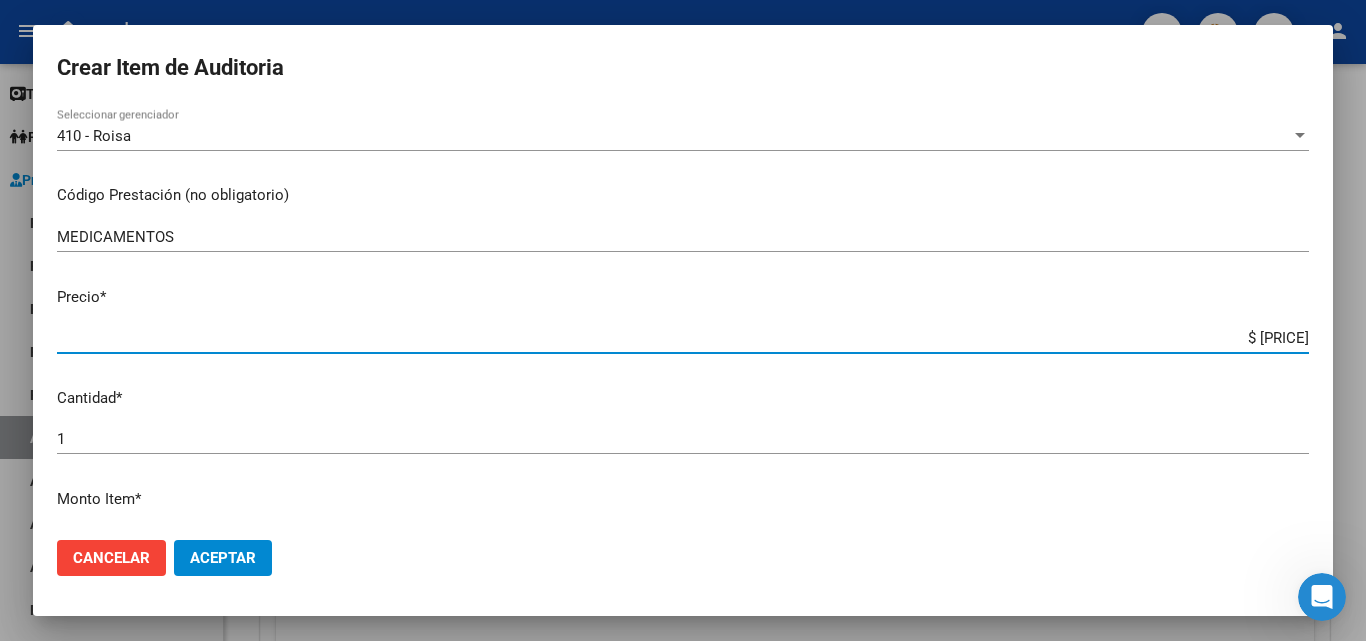 click on "1" at bounding box center (683, 439) 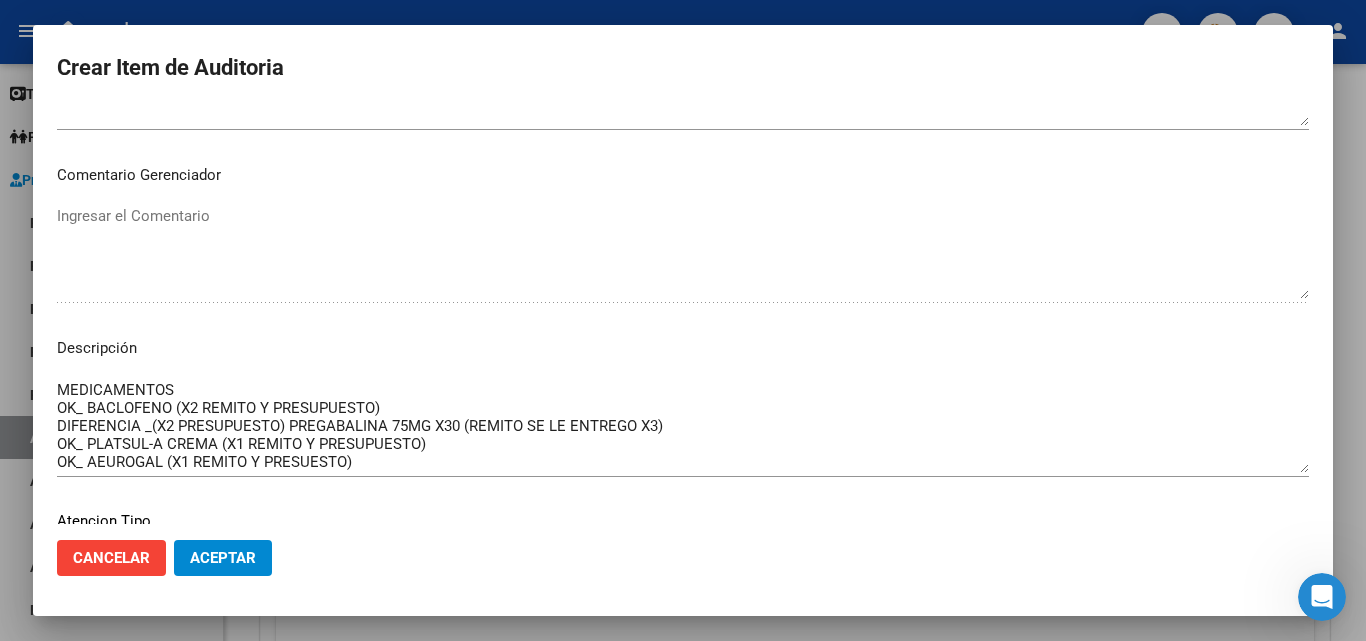 scroll, scrollTop: 1174, scrollLeft: 0, axis: vertical 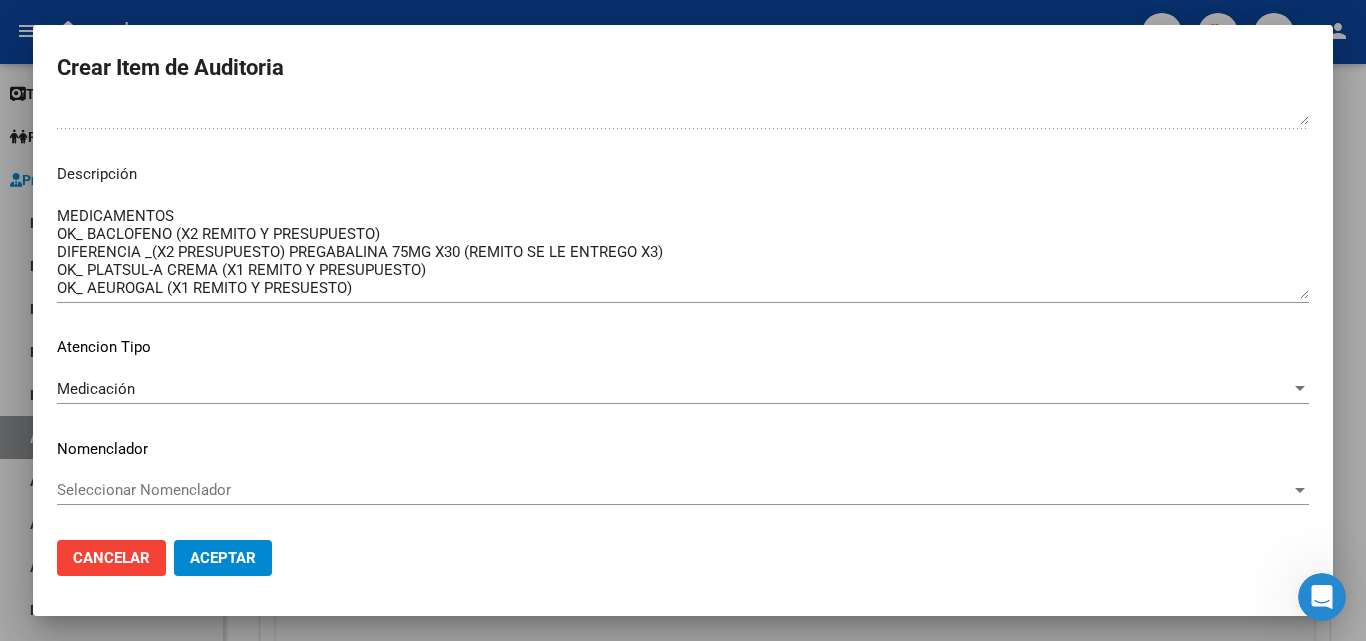 click on "Aceptar" 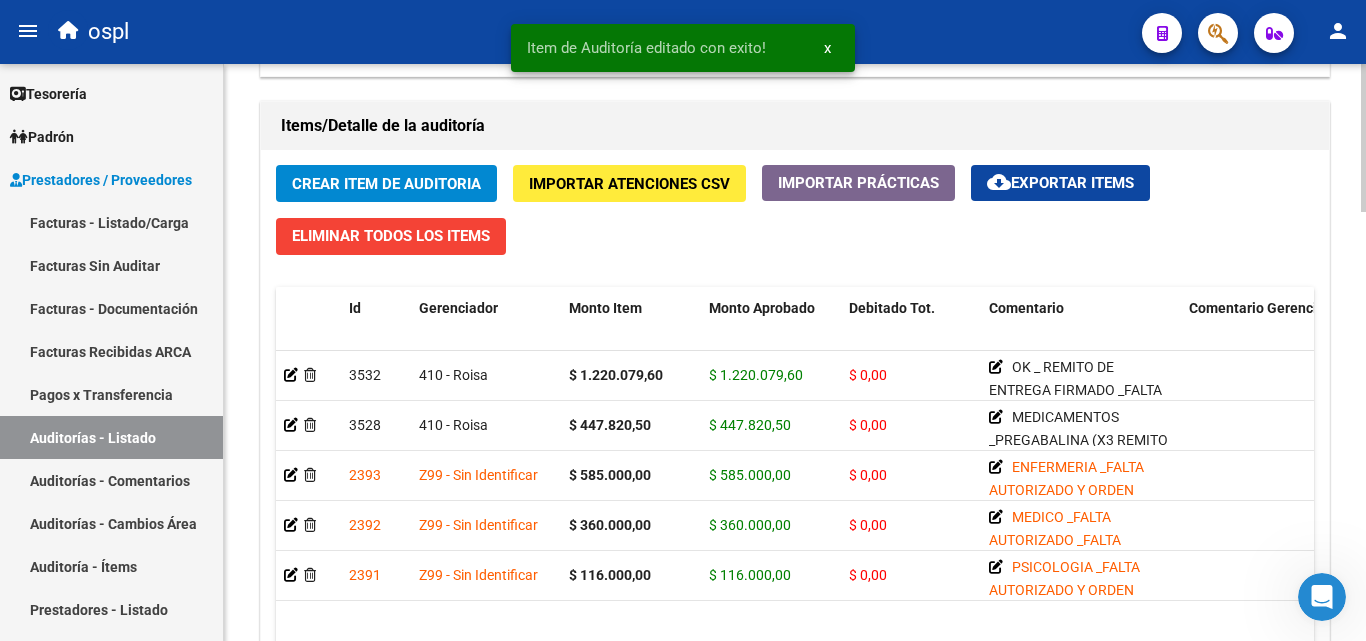 scroll, scrollTop: 1500, scrollLeft: 0, axis: vertical 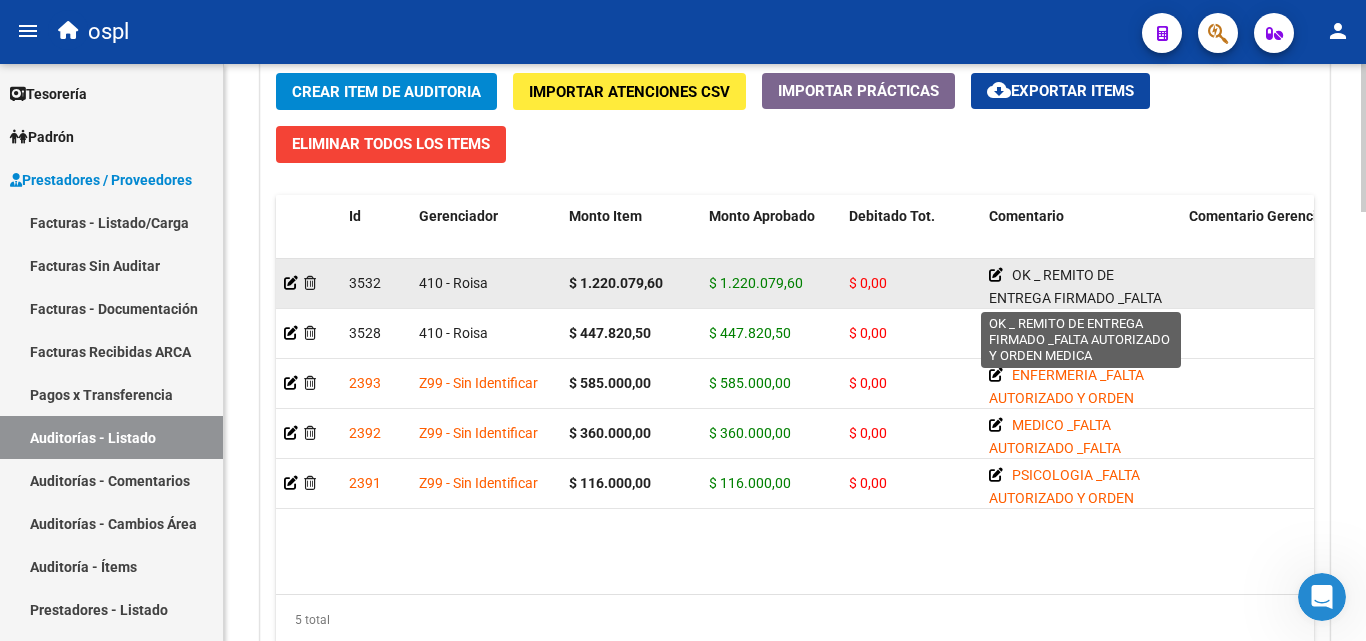 click 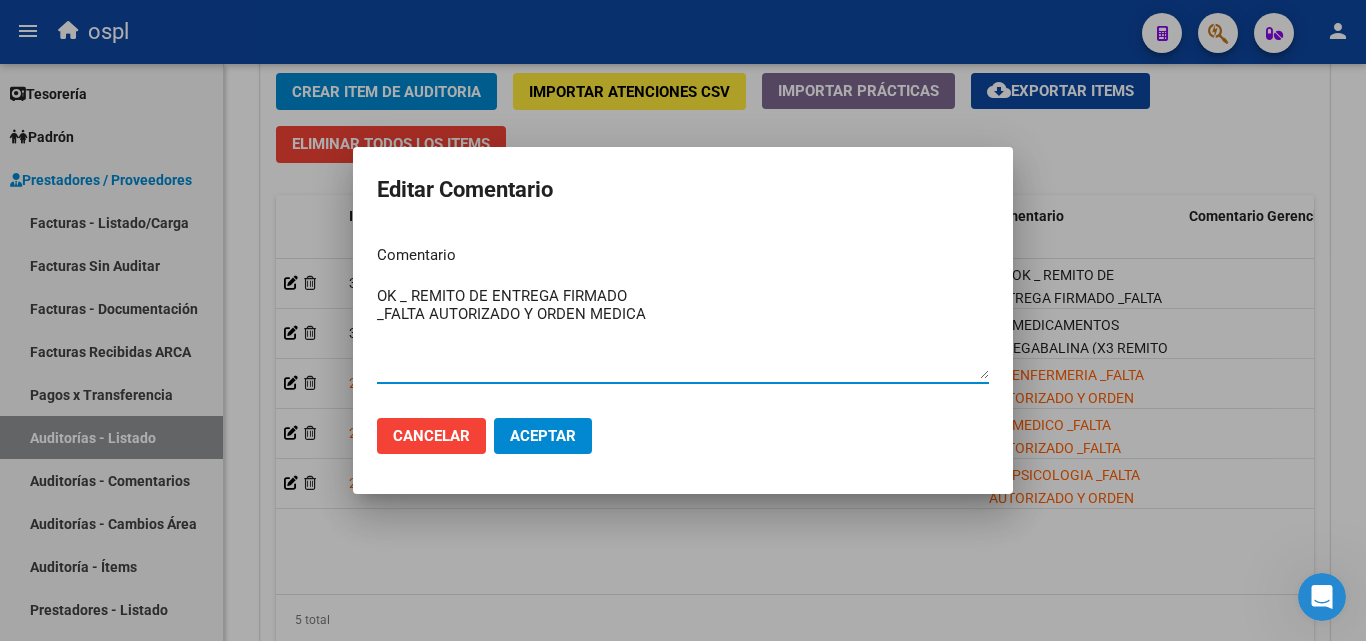 click on "OK _ REMITO DE ENTREGA FIRMADO
_FALTA AUTORIZADO Y ORDEN MEDICA" at bounding box center [683, 332] 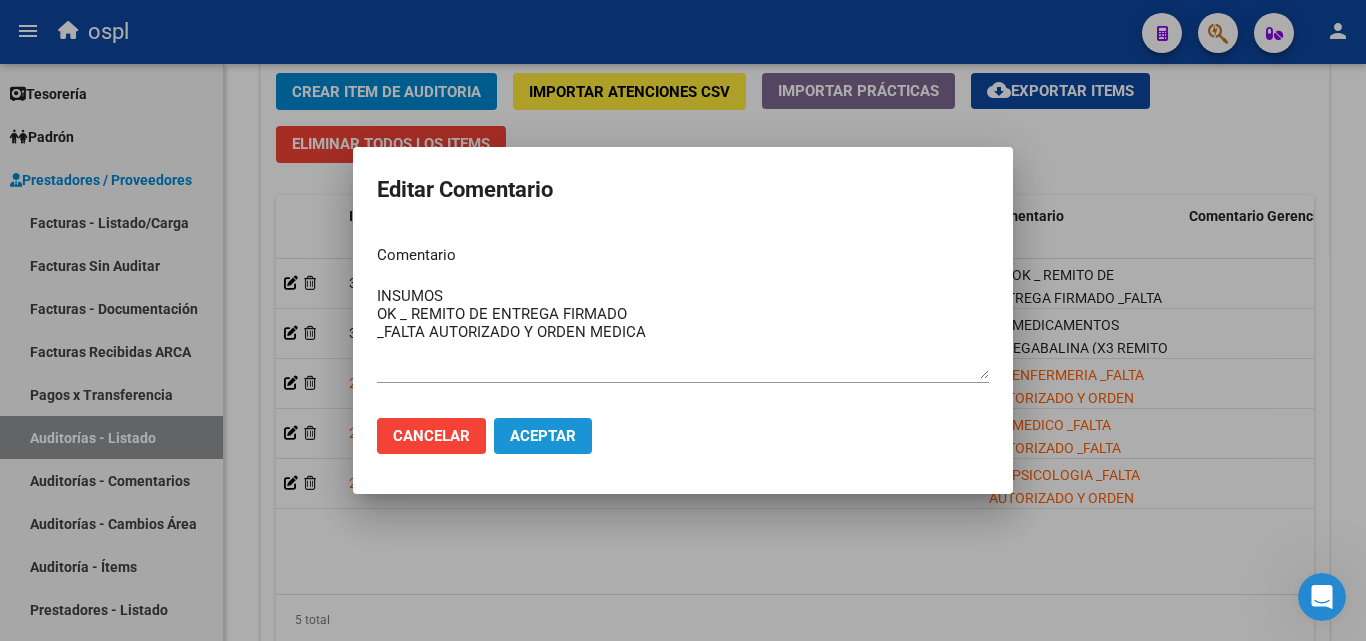 click on "Aceptar" 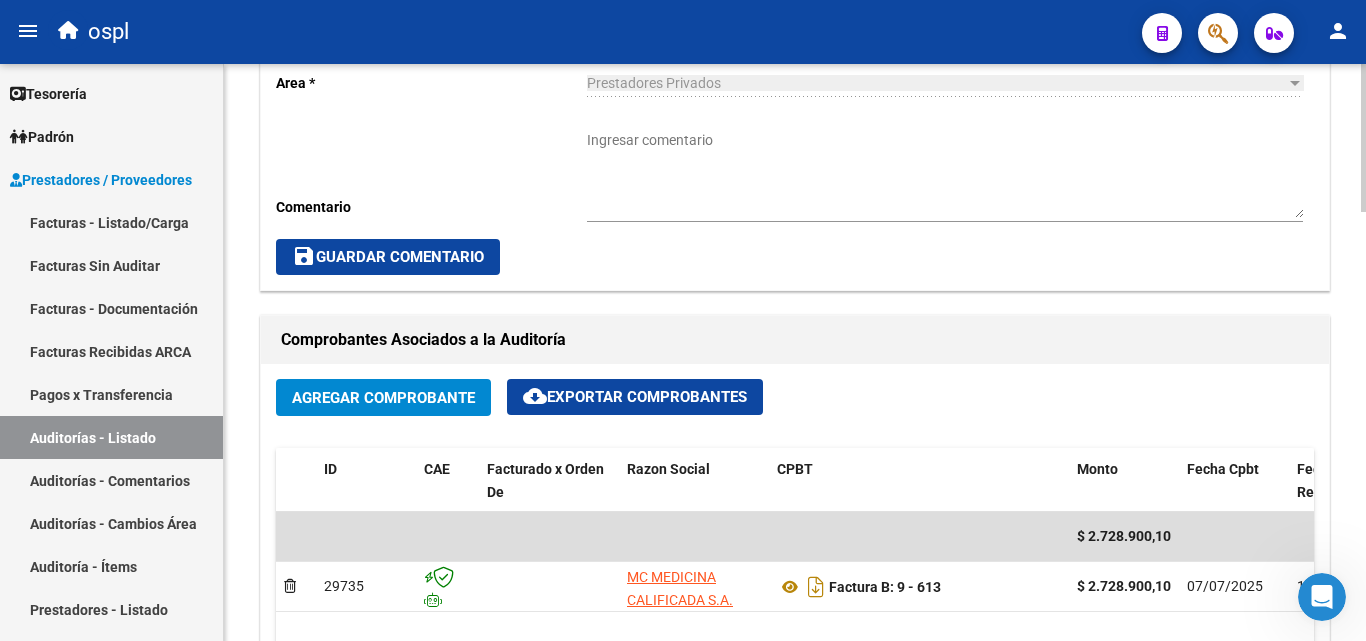 scroll, scrollTop: 700, scrollLeft: 0, axis: vertical 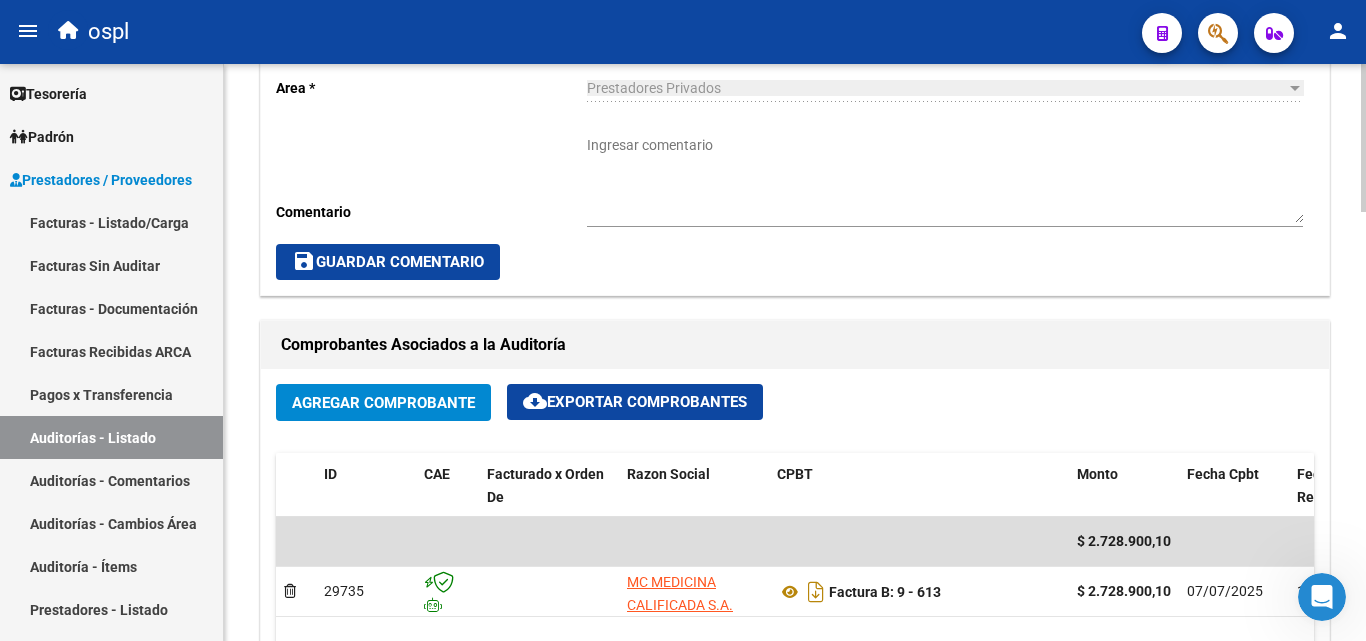 click on "Ingresar comentario" at bounding box center [945, 179] 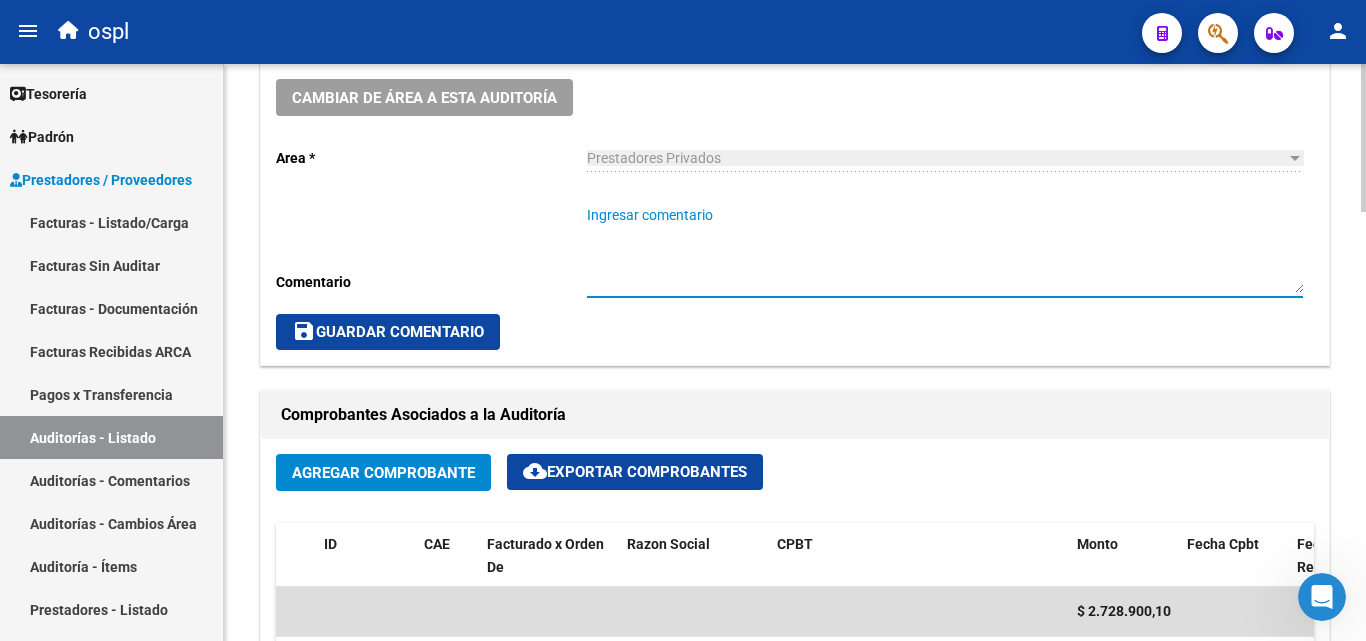 scroll, scrollTop: 600, scrollLeft: 0, axis: vertical 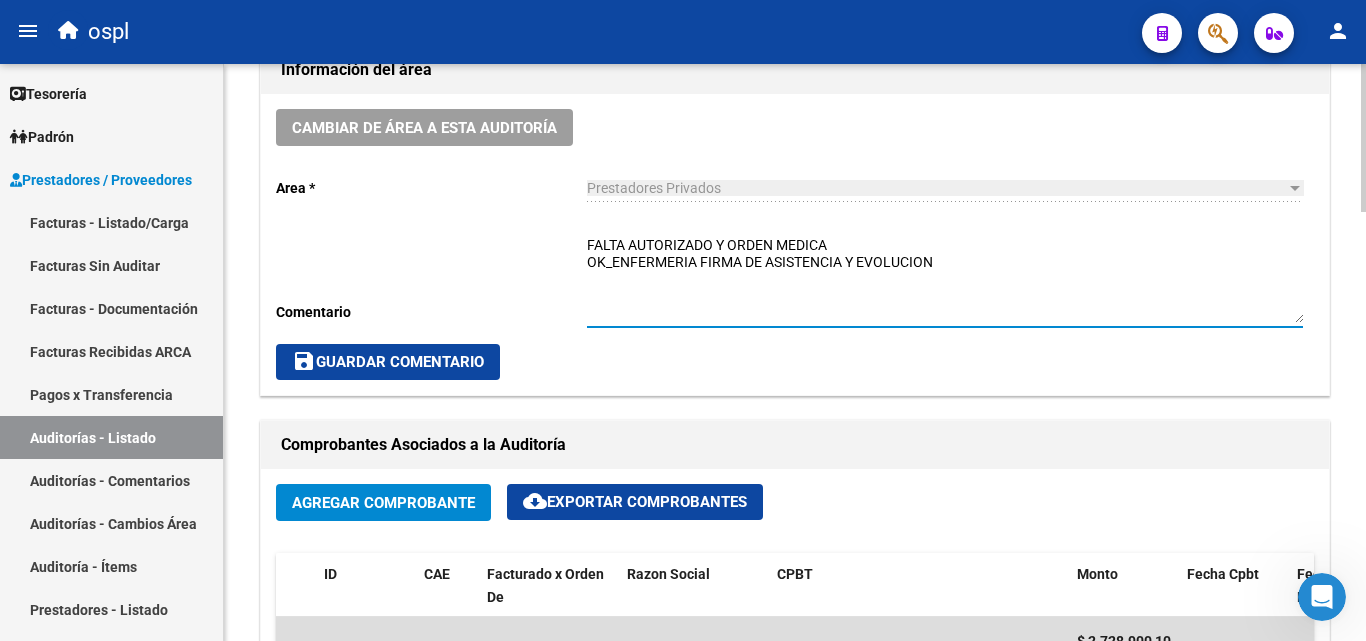 drag, startPoint x: 830, startPoint y: 242, endPoint x: 843, endPoint y: 245, distance: 13.341664 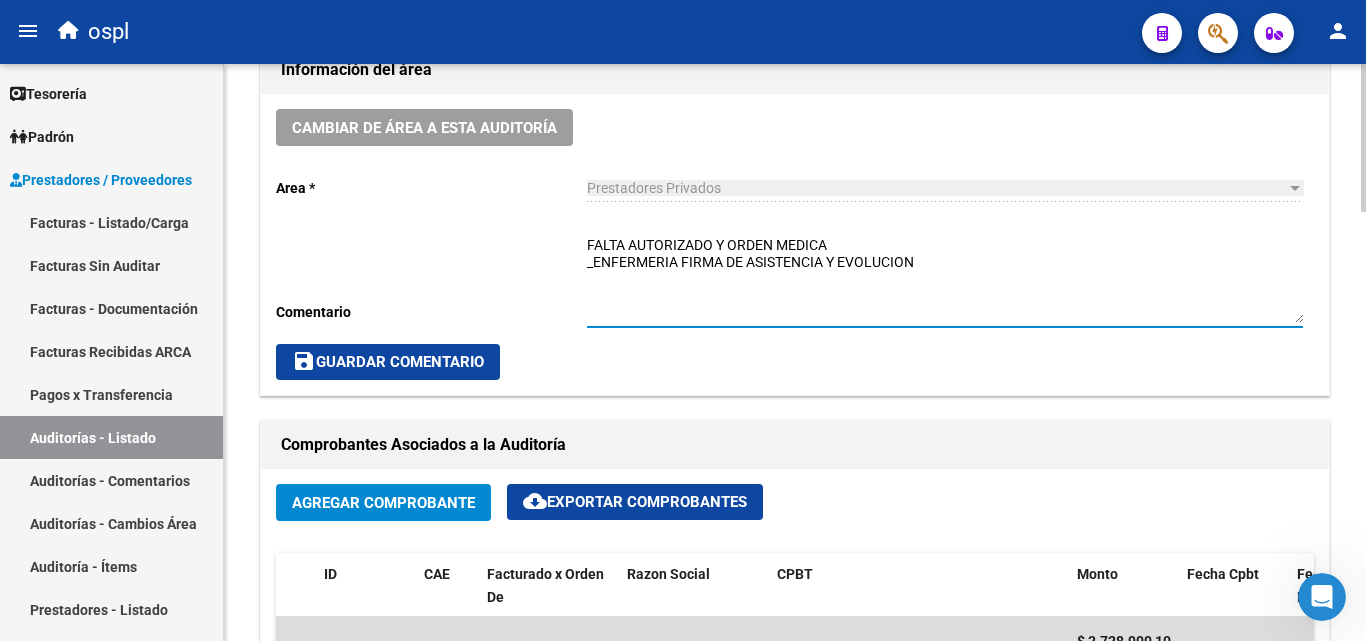 click on "FALTA AUTORIZADO Y ORDEN MEDICA
_ENFERMERIA FIRMA DE ASISTENCIA Y EVOLUCION" at bounding box center [945, 279] 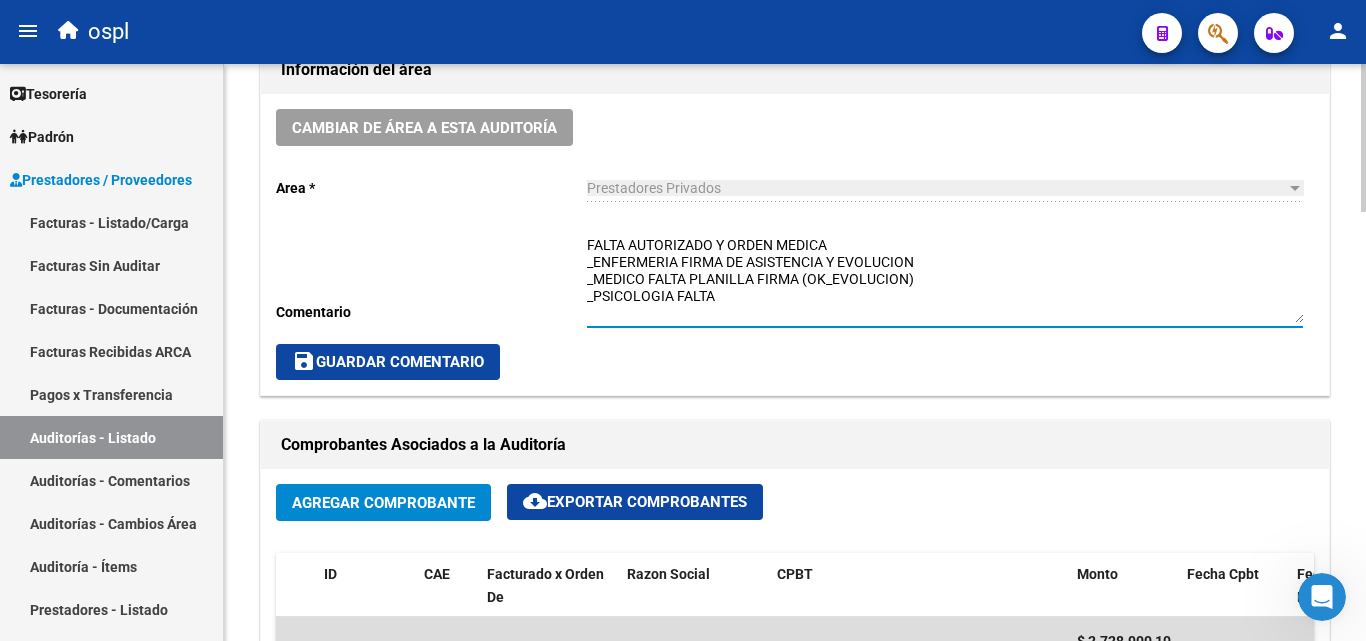 click on "FALTA AUTORIZADO Y ORDEN MEDICA
_ENFERMERIA FIRMA DE ASISTENCIA Y EVOLUCION
_MEDICO FALTA PLANILLA FIRMA (OK_EVOLUCION)
_PSICOLOGIA FALTA" at bounding box center [945, 279] 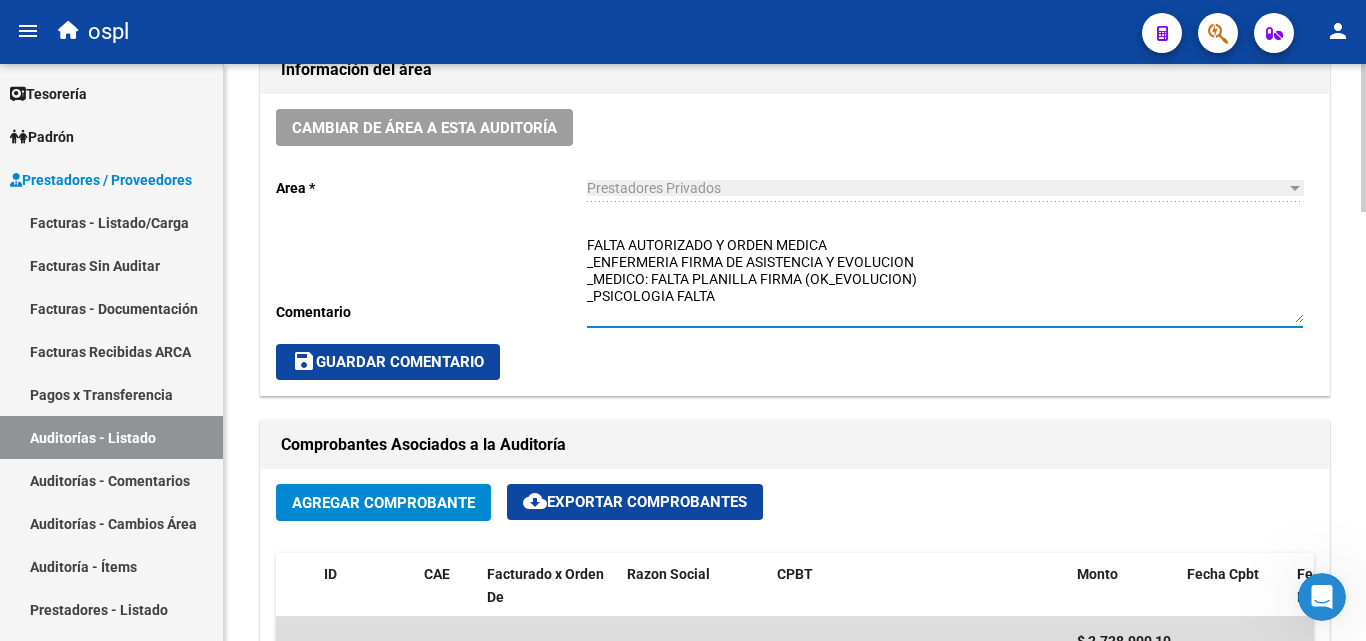click on "FALTA AUTORIZADO Y ORDEN MEDICA
_ENFERMERIA FIRMA DE ASISTENCIA Y EVOLUCION
_MEDICO: FALTA PLANILLA FIRMA (OK_EVOLUCION)
_PSICOLOGIA FALTA" at bounding box center (945, 279) 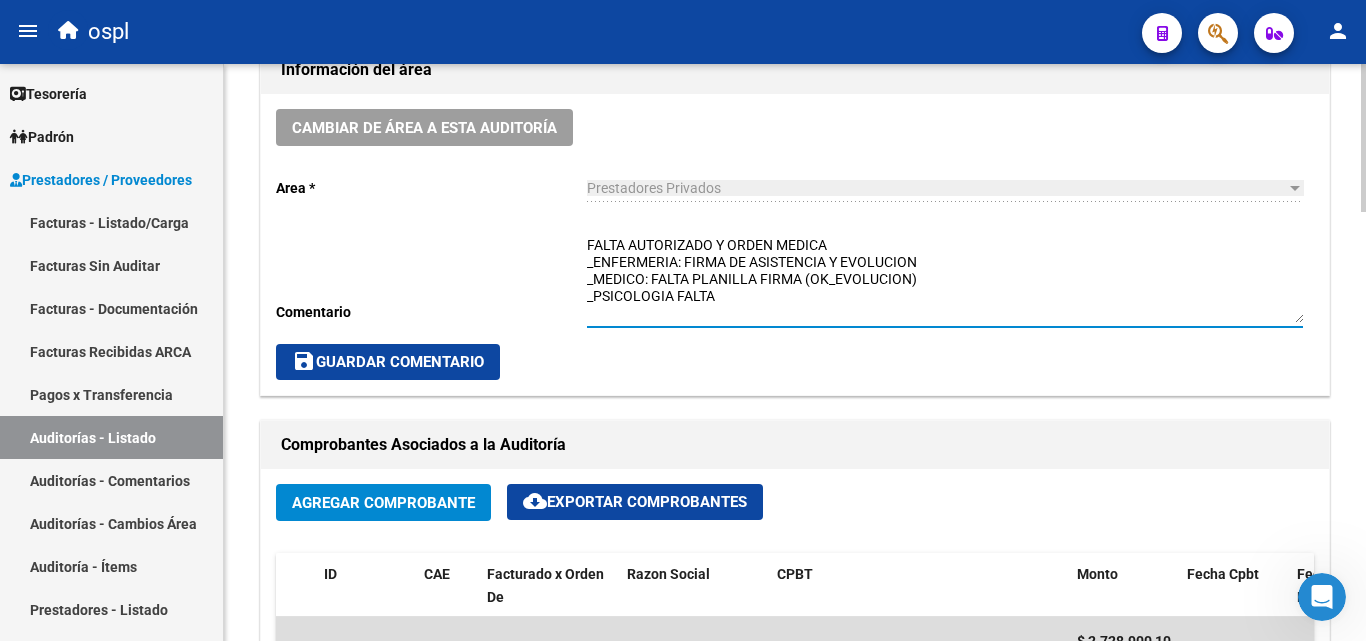 click on "FALTA AUTORIZADO Y ORDEN MEDICA
_ENFERMERIA: FIRMA DE ASISTENCIA Y EVOLUCION
_MEDICO: FALTA PLANILLA FIRMA (OK_EVOLUCION)
_PSICOLOGIA FALTA" at bounding box center (945, 279) 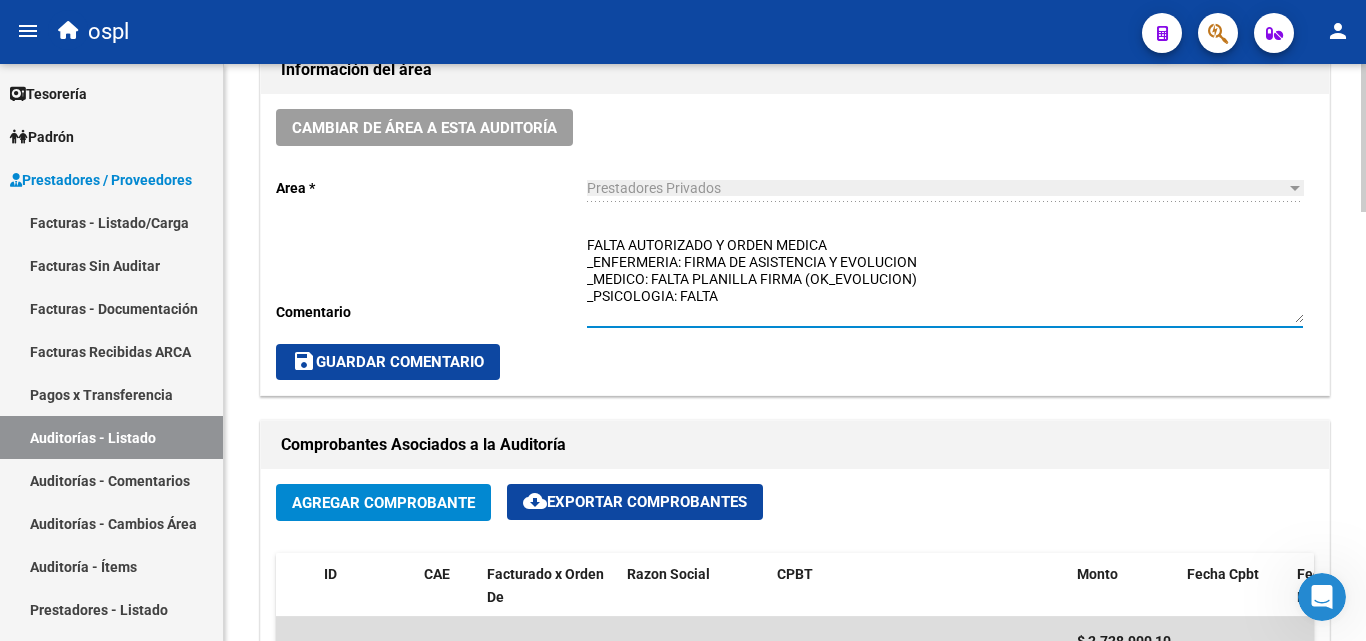click on "FALTA AUTORIZADO Y ORDEN MEDICA
_ENFERMERIA: FIRMA DE ASISTENCIA Y EVOLUCION
_MEDICO: FALTA PLANILLA FIRMA (OK_EVOLUCION)
_PSICOLOGIA: FALTA" at bounding box center [945, 279] 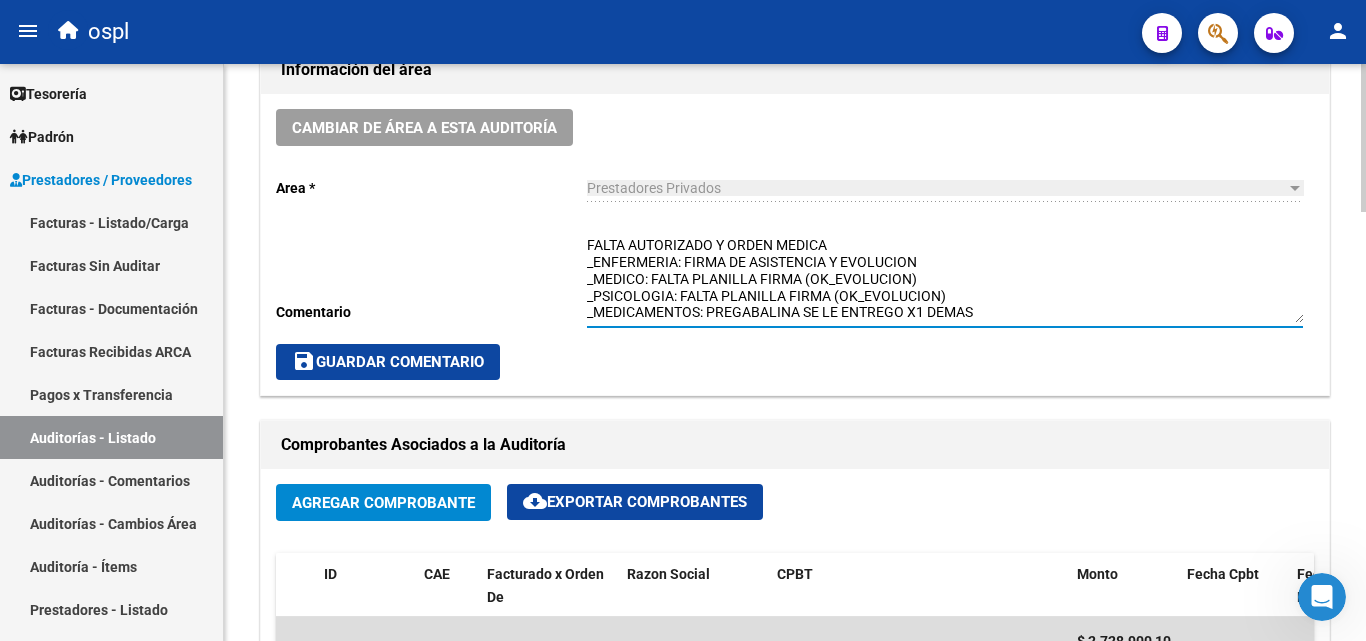 scroll, scrollTop: 15, scrollLeft: 0, axis: vertical 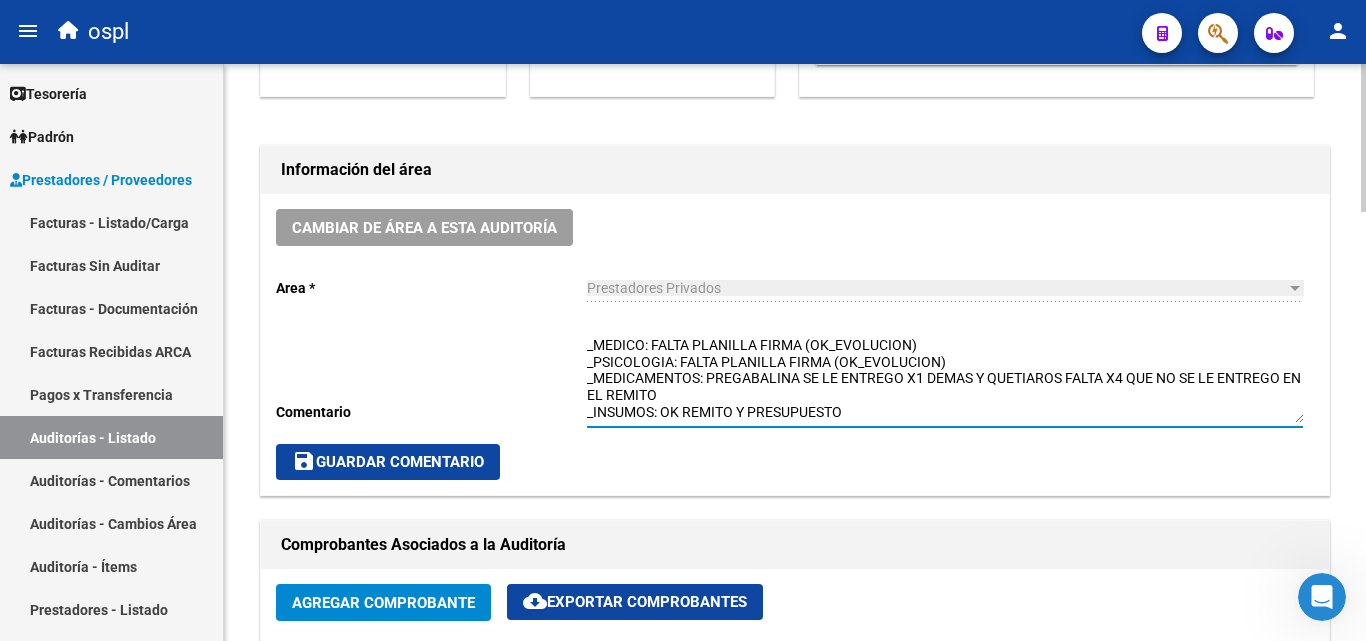 click on "FALTA AUTORIZADO Y ORDEN MEDICA
_ENFERMERIA: FIRMA DE ASISTENCIA Y EVOLUCION
_MEDICO: FALTA PLANILLA FIRMA (OK_EVOLUCION)
_PSICOLOGIA: FALTA PLANILLA FIRMA (OK_EVOLUCION)
_MEDICAMENTOS: PREGABALINA SE LE ENTREGO X1 DEMAS Y QUETIAROS FALTA X4 QUE NO SE LE ENTREGO EN EL REMITO
_INSUMOS: OK REMITO Y PRESUPUESTO" at bounding box center (945, 379) 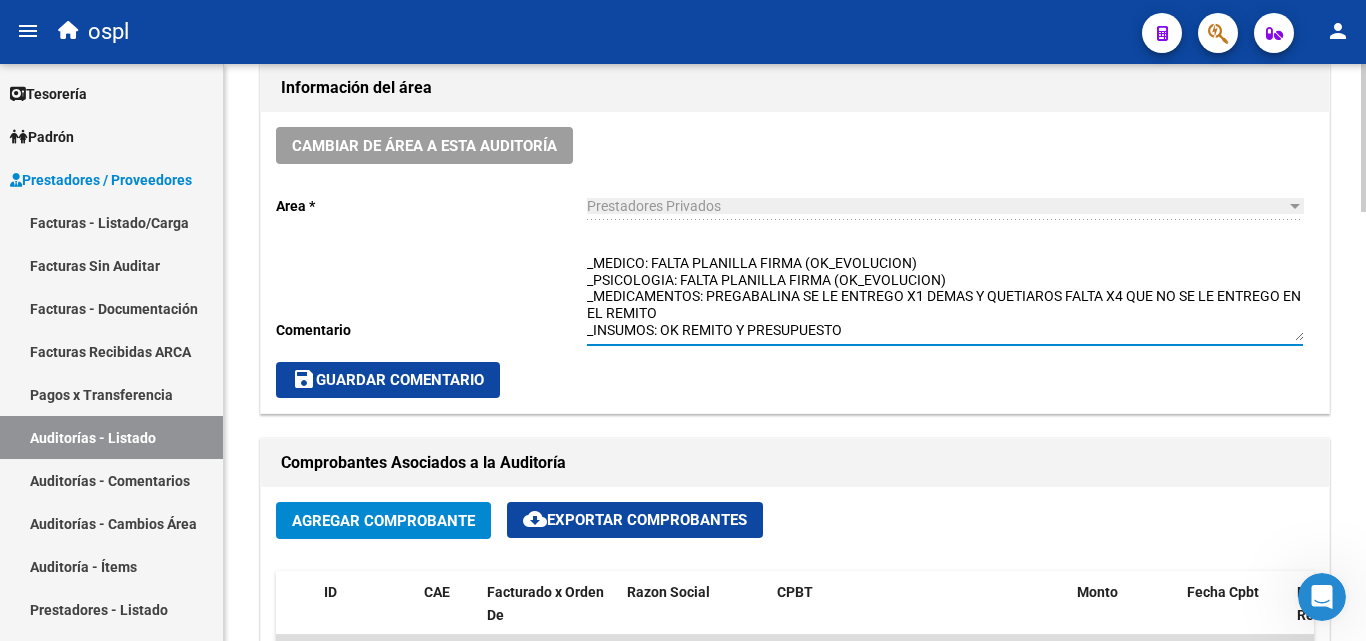 scroll, scrollTop: 600, scrollLeft: 0, axis: vertical 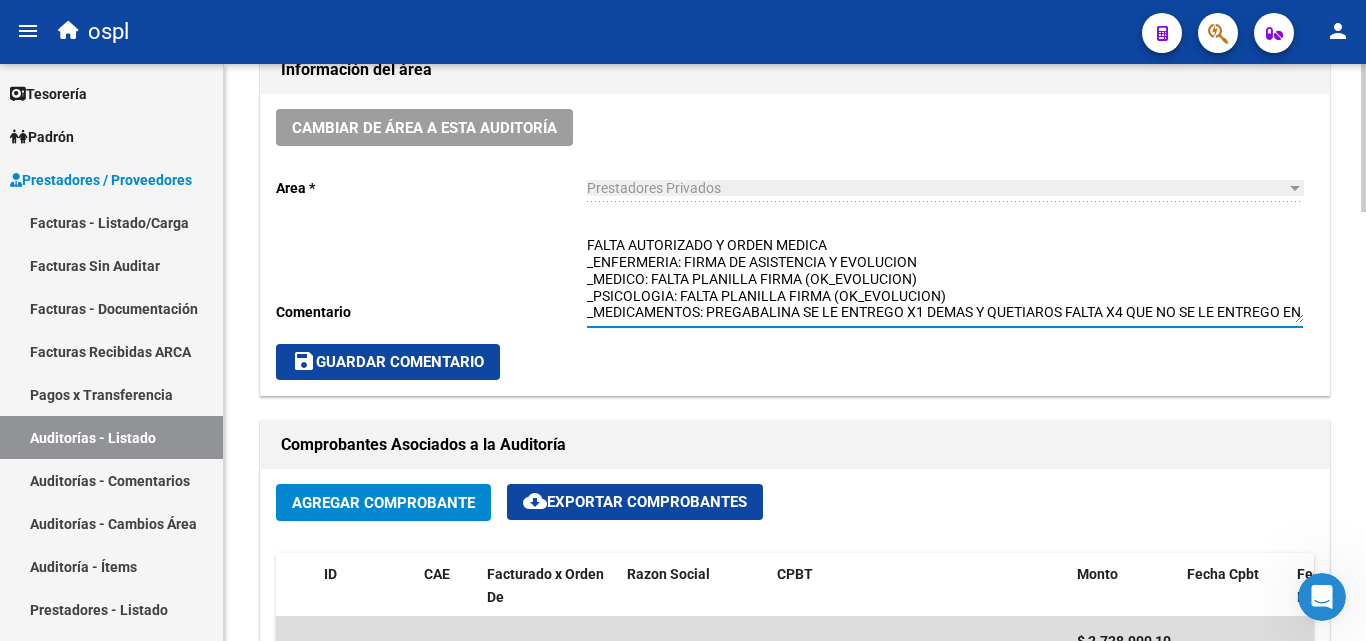 click on "FALTA AUTORIZADO Y ORDEN MEDICA
_ENFERMERIA: FIRMA DE ASISTENCIA Y EVOLUCION
_MEDICO: FALTA PLANILLA FIRMA (OK_EVOLUCION)
_PSICOLOGIA: FALTA PLANILLA FIRMA (OK_EVOLUCION)
_MEDICAMENTOS: PREGABALINA SE LE ENTREGO X1 DEMAS Y QUETIAROS FALTA X4 QUE NO SE LE ENTREGO EN EL REMITO
_INSUMOS: OK REMITO Y PRESUPUESTO" at bounding box center (945, 279) 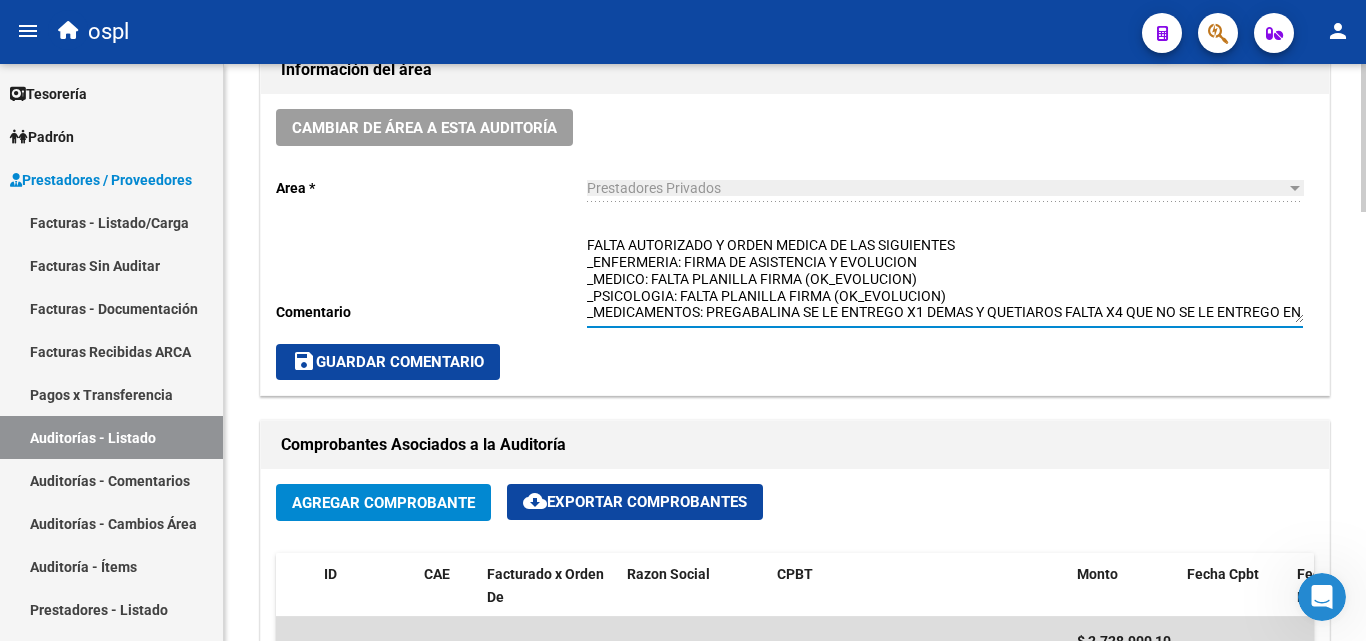 scroll, scrollTop: 67, scrollLeft: 0, axis: vertical 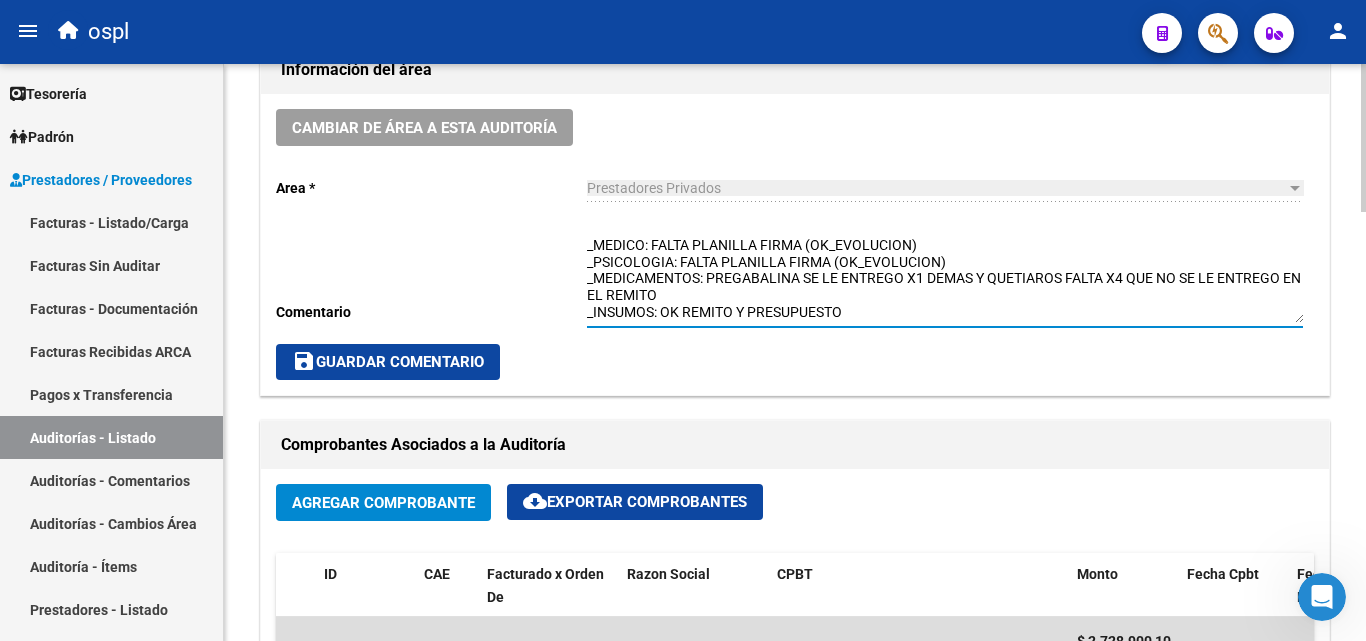 type on "FALTA AUTORIZADO Y ORDEN MEDICA DE LAS SIGUIENTES
_ENFERMERIA: FIRMA DE ASISTENCIA Y EVOLUCION
_MEDICO: FALTA PLANILLA FIRMA (OK_EVOLUCION)
_PSICOLOGIA: FALTA PLANILLA FIRMA (OK_EVOLUCION)
_MEDICAMENTOS: PREGABALINA SE LE ENTREGO X1 DEMAS Y QUETIAROS FALTA X4 QUE NO SE LE ENTREGO EN EL REMITO
_INSUMOS: OK REMITO Y PRESUPUESTO" 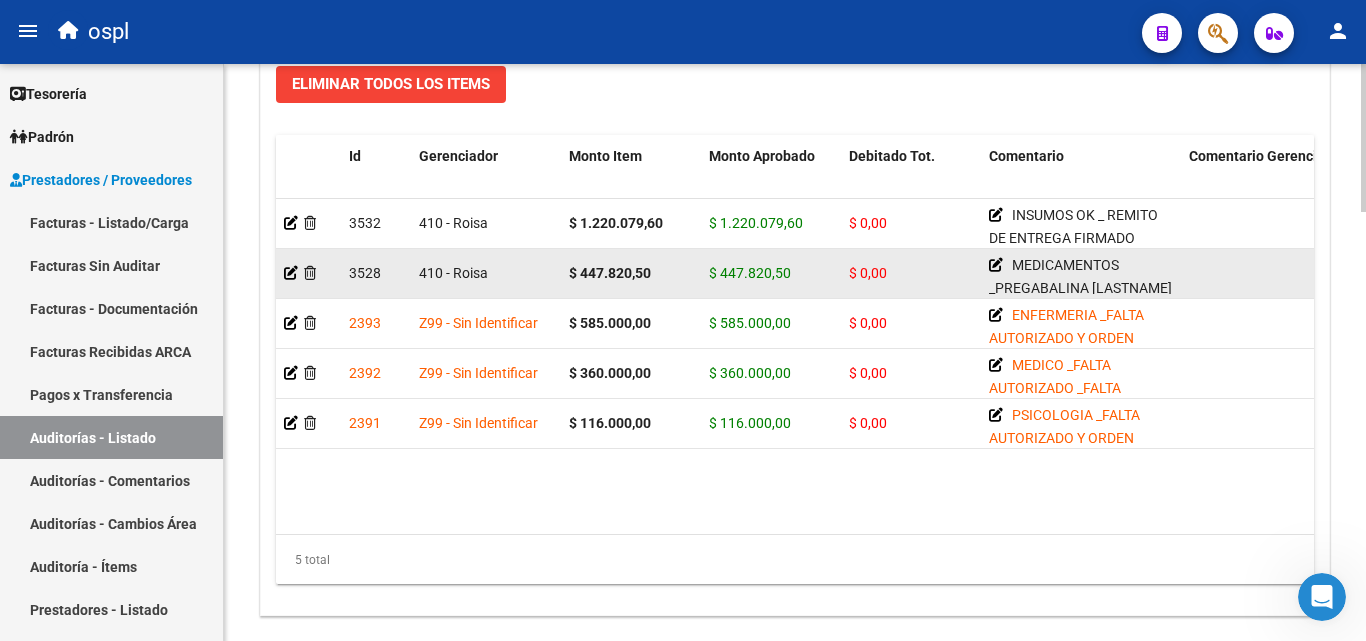 scroll, scrollTop: 1600, scrollLeft: 0, axis: vertical 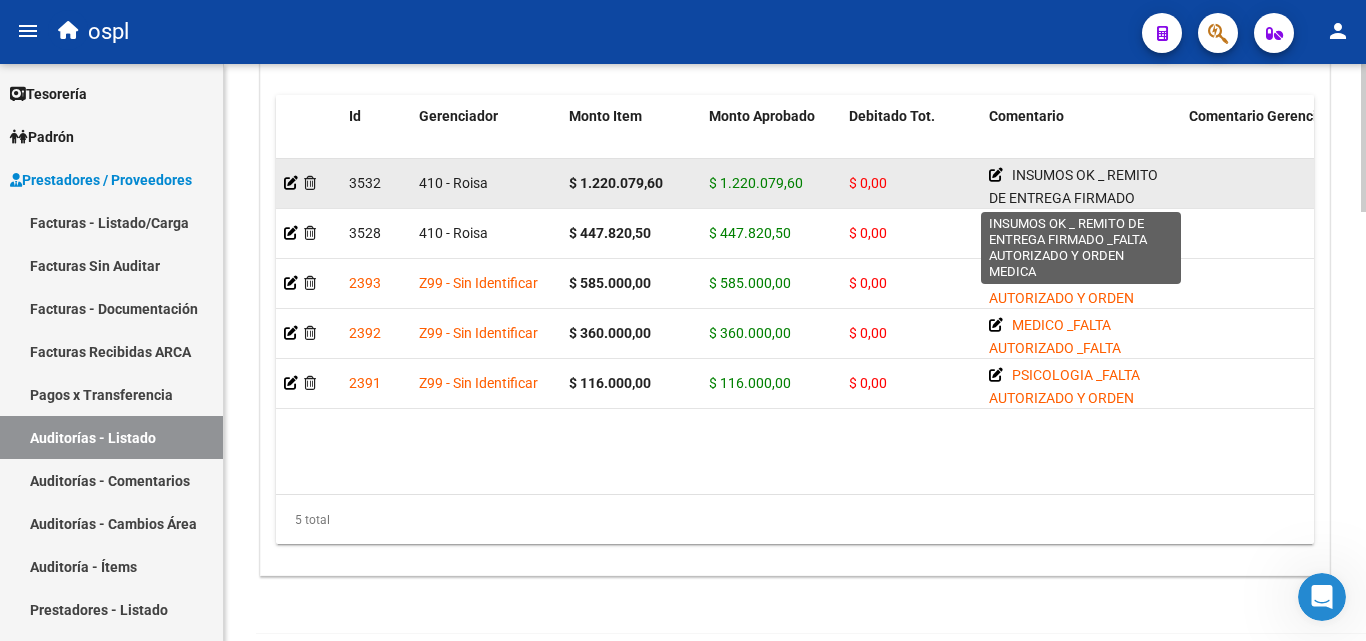 click 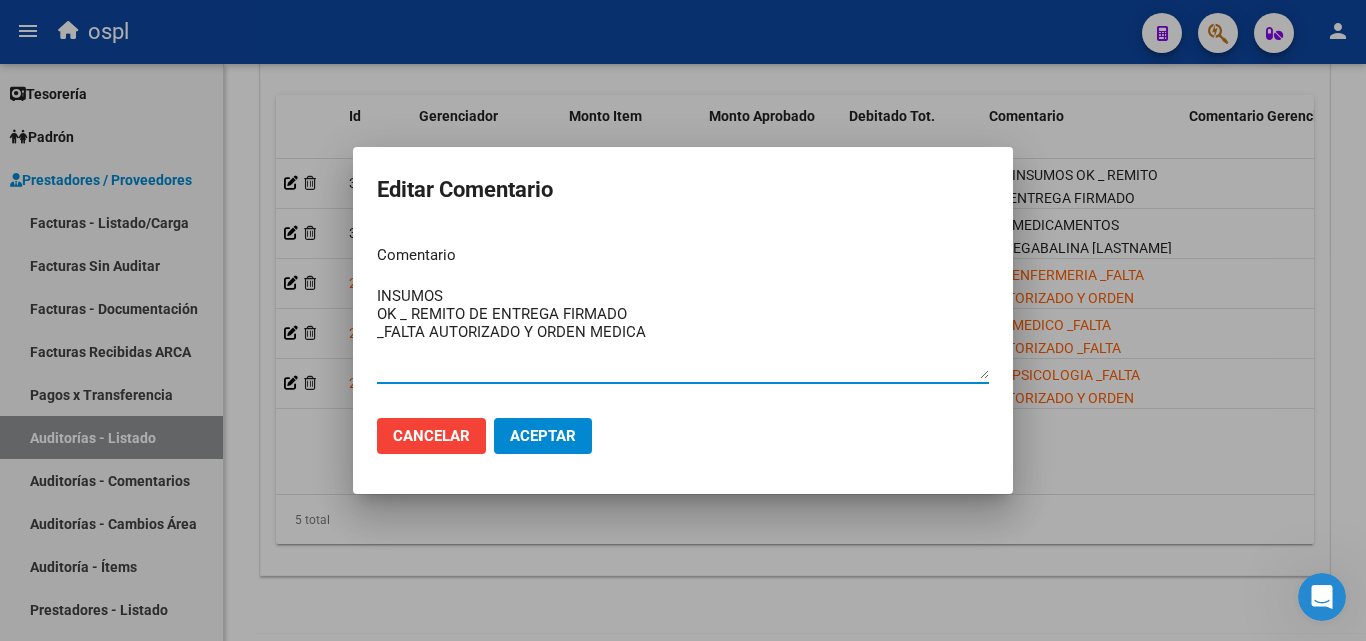 drag, startPoint x: 654, startPoint y: 337, endPoint x: 356, endPoint y: 350, distance: 298.28342 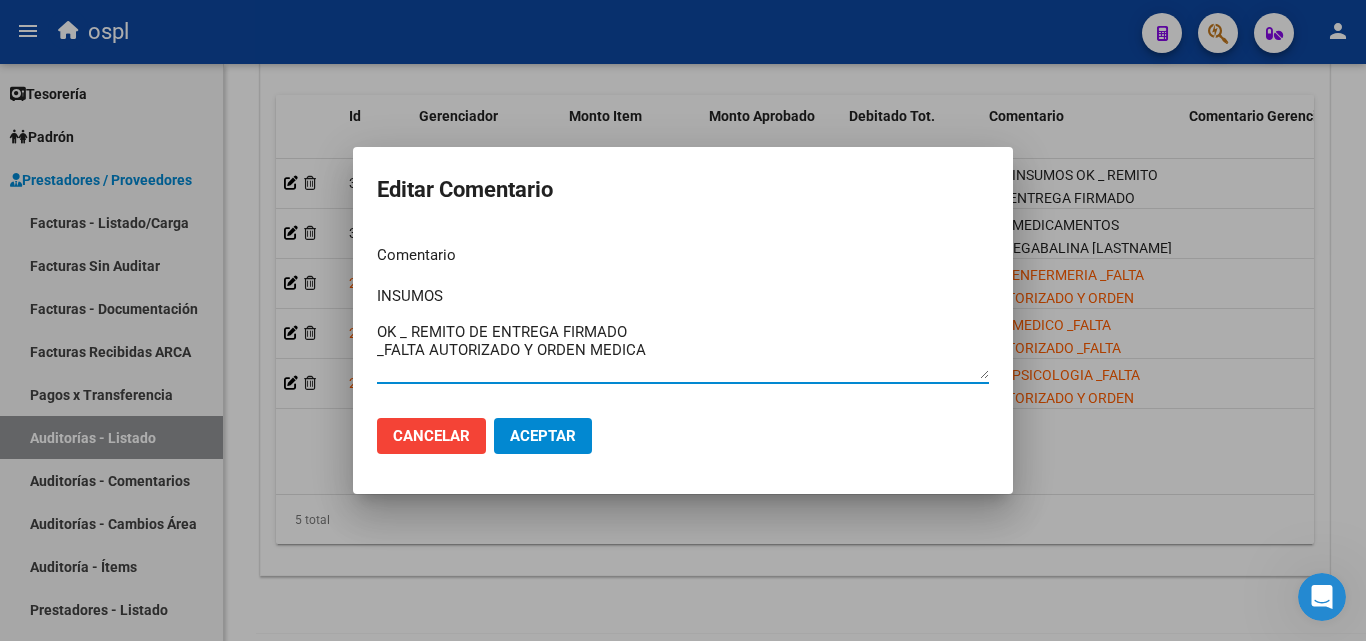 drag, startPoint x: 658, startPoint y: 353, endPoint x: 365, endPoint y: 361, distance: 293.1092 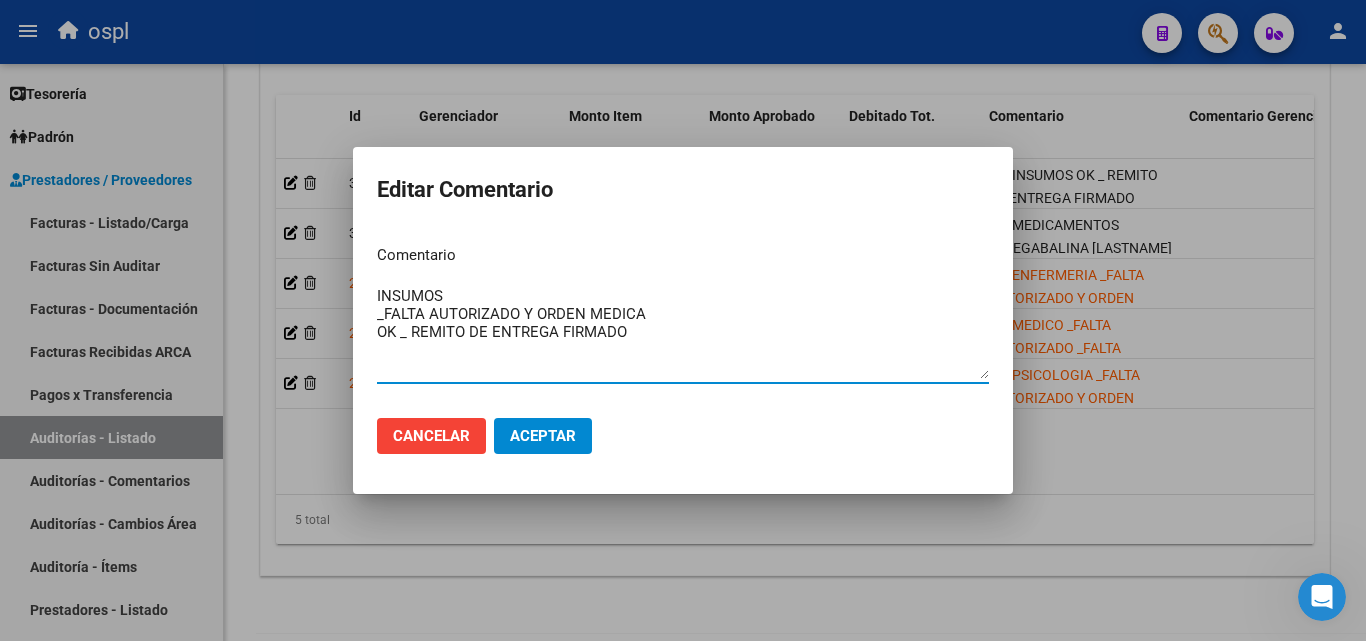click on "INSUMOS
_FALTA AUTORIZADO Y ORDEN MEDICA
OK _ REMITO DE ENTREGA FIRMADO" at bounding box center [683, 332] 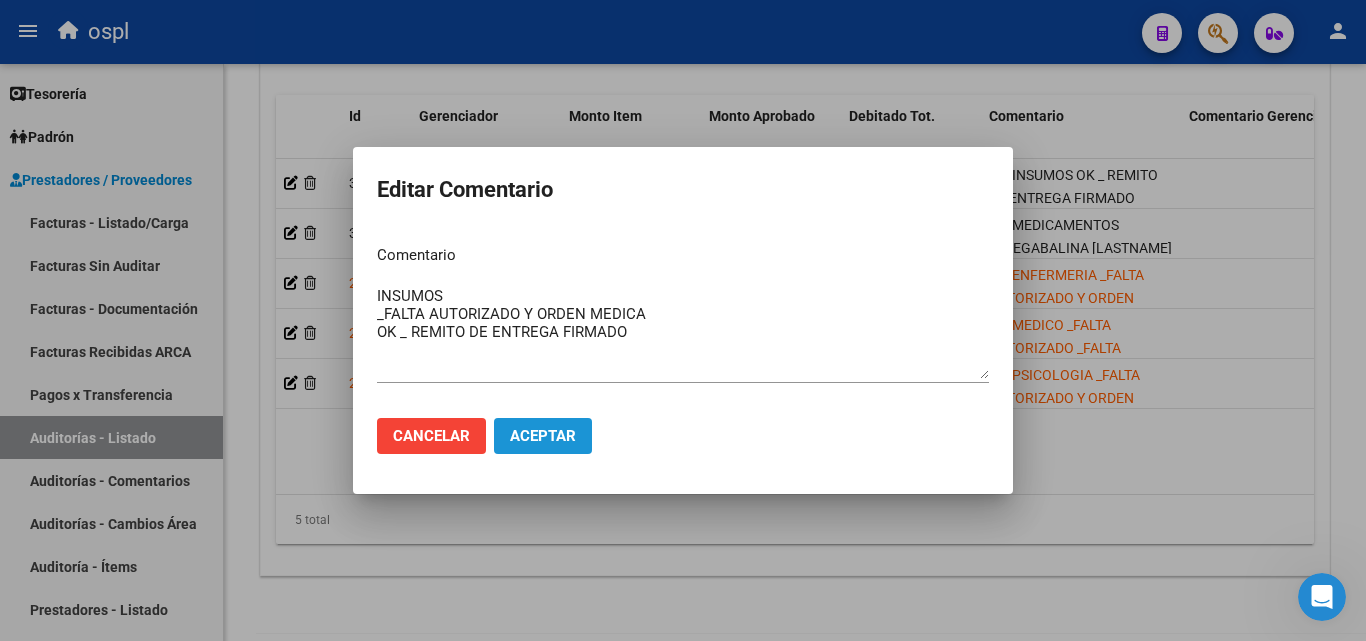 click on "Aceptar" 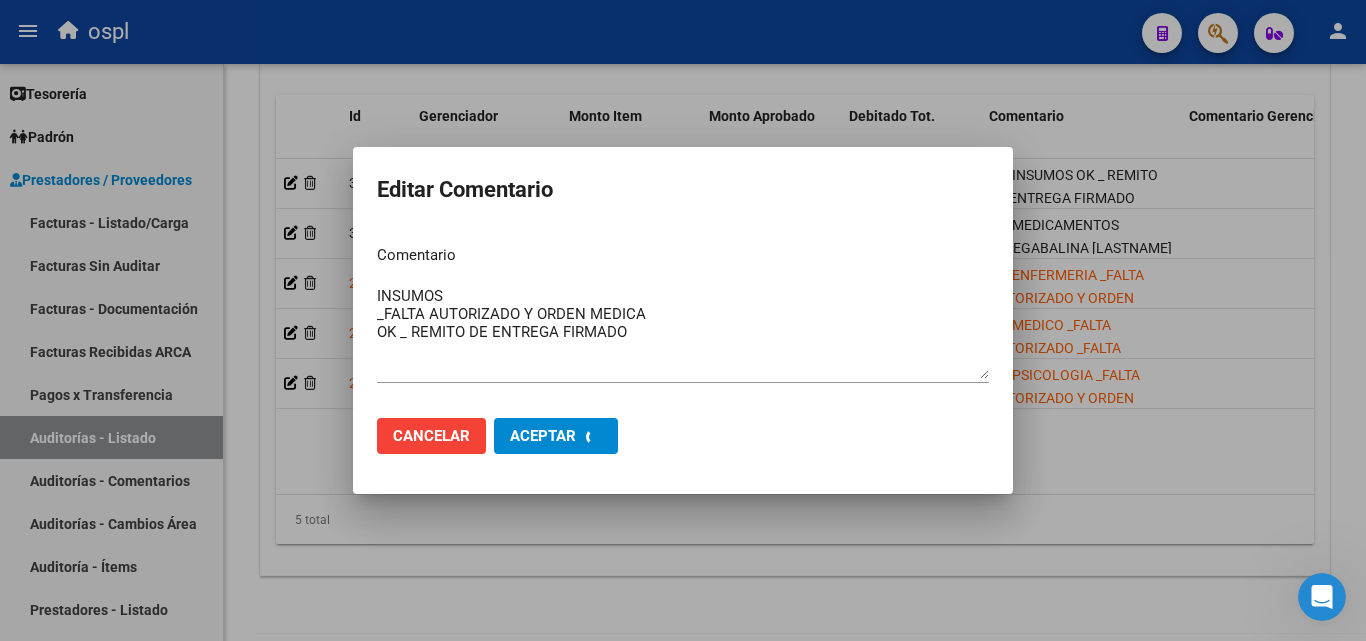type 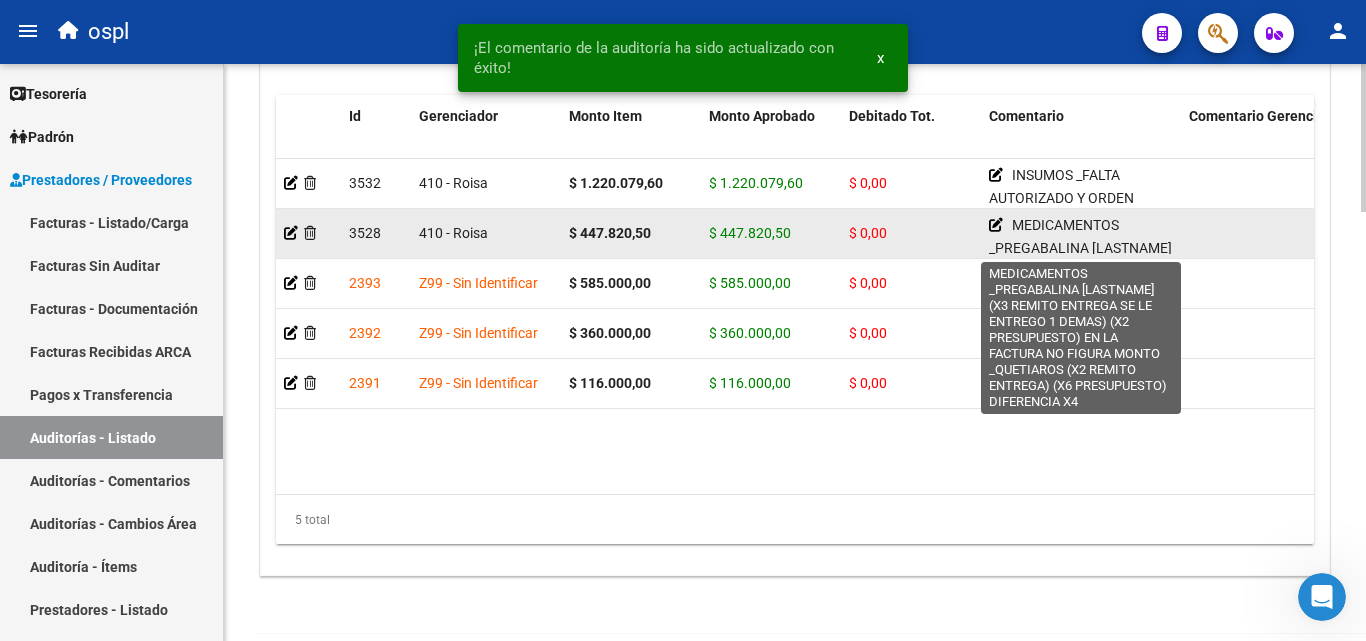 click 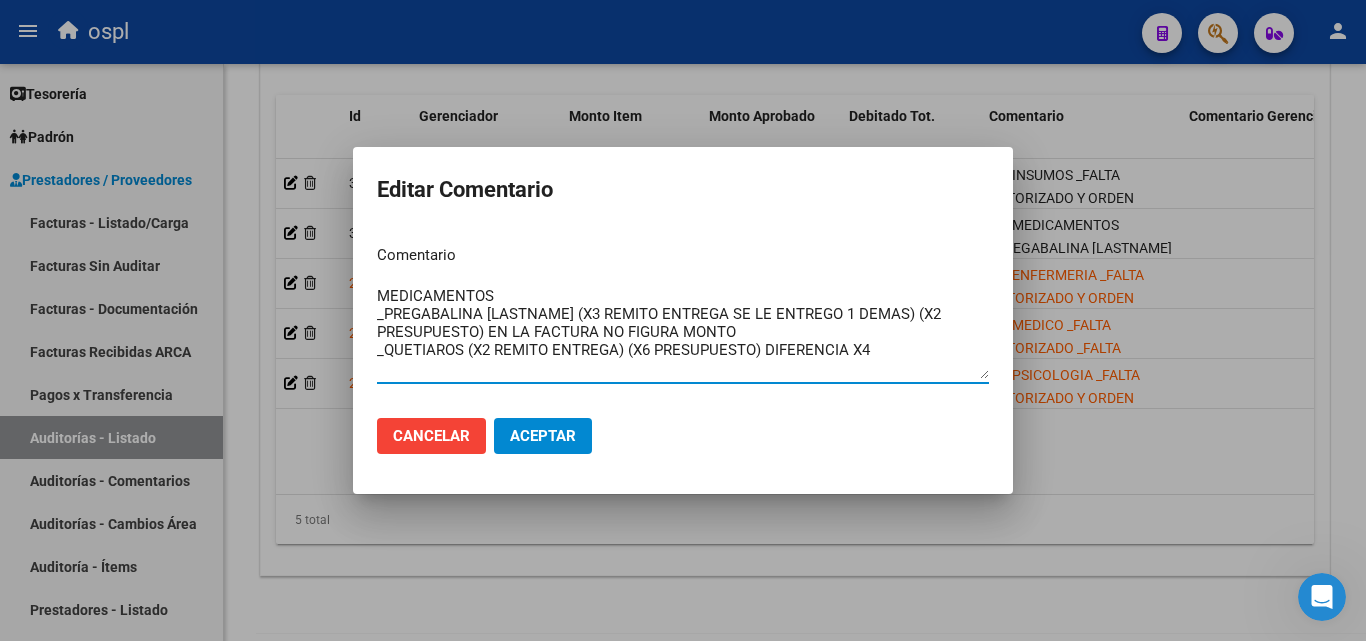 scroll, scrollTop: 0, scrollLeft: 0, axis: both 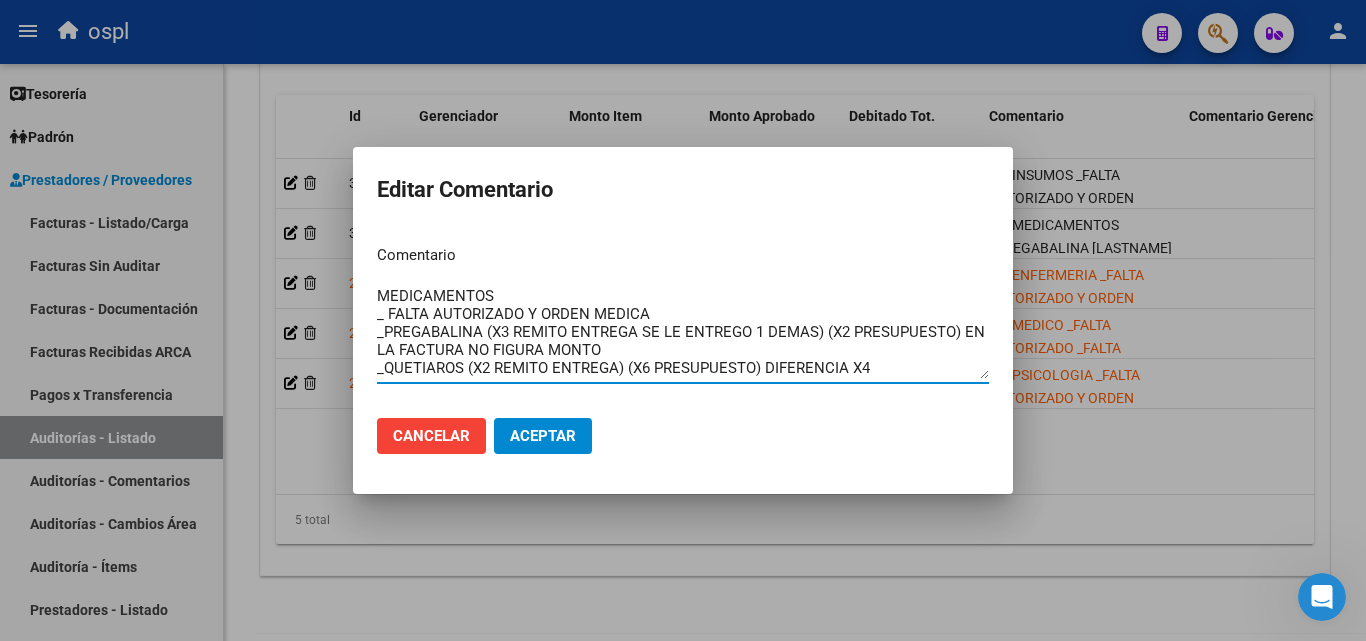 type on "MEDICAMENTOS
_ FALTA AUTORIZADO Y ORDEN MEDICA
_PREGABALINA (X3 REMITO ENTREGA SE LE ENTREGO 1 DEMAS) (X2 PRESUPUESTO) EN LA FACTURA NO FIGURA MONTO
_QUETIAROS (X2 REMITO ENTREGA) (X6 PRESUPUESTO) DIFERENCIA X4" 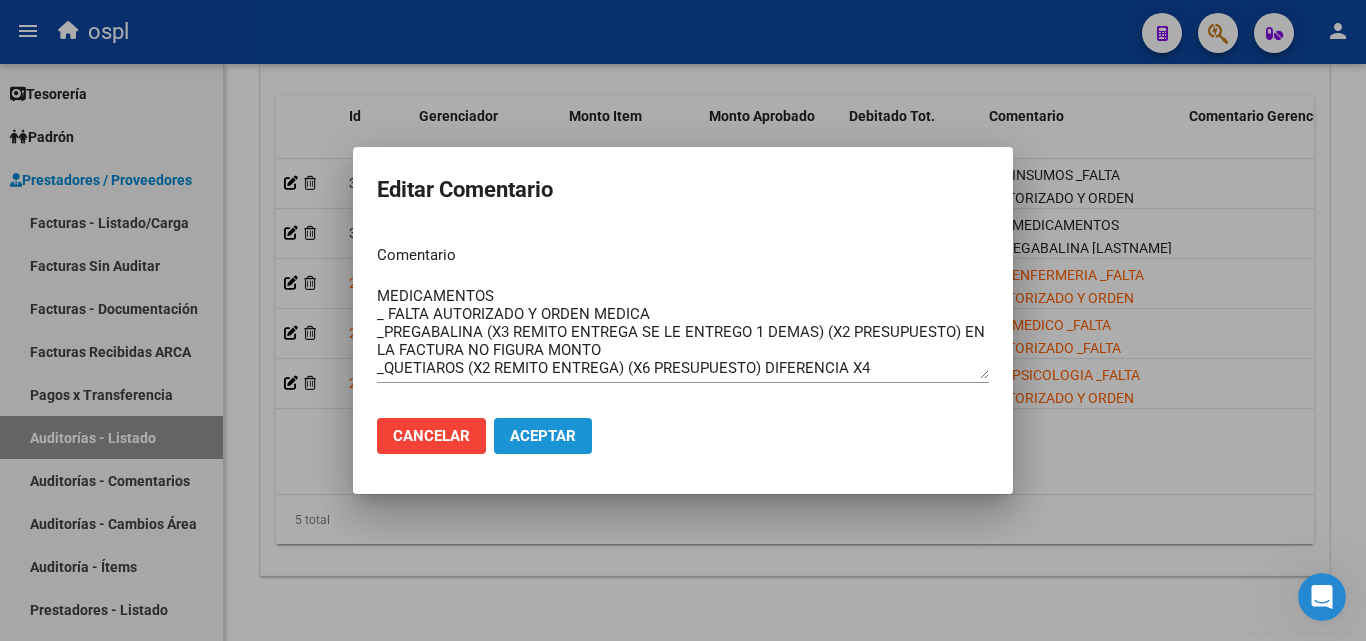 click on "Aceptar" 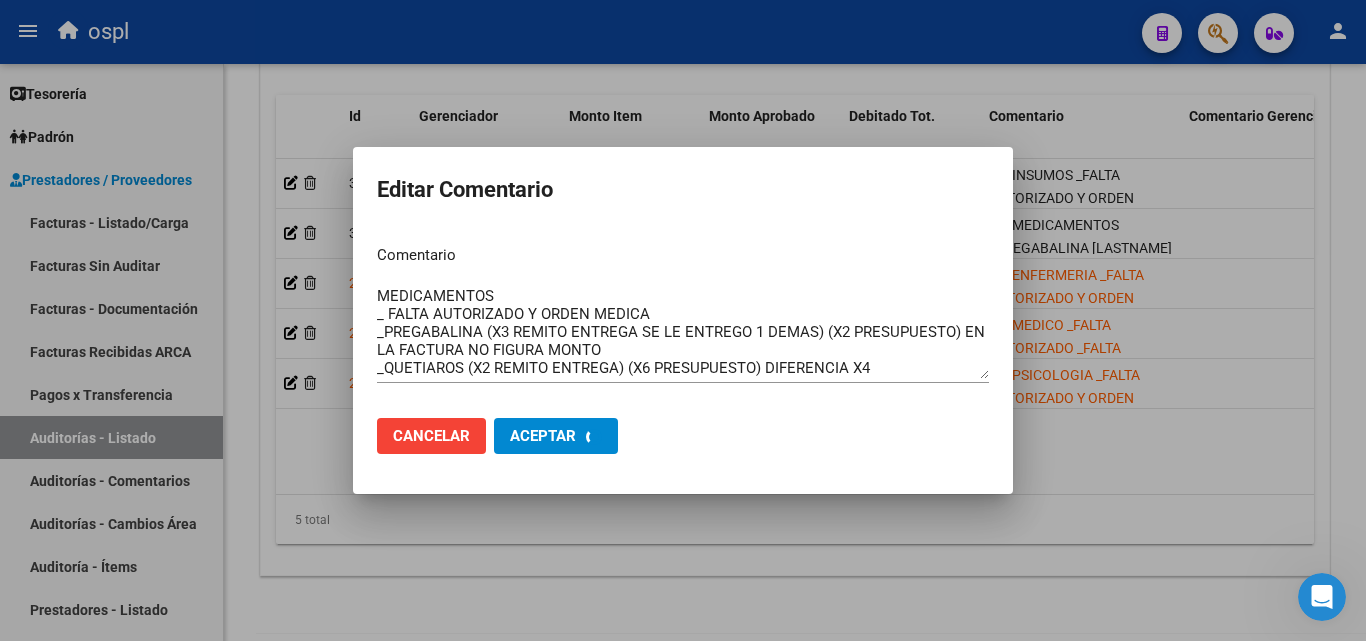 type 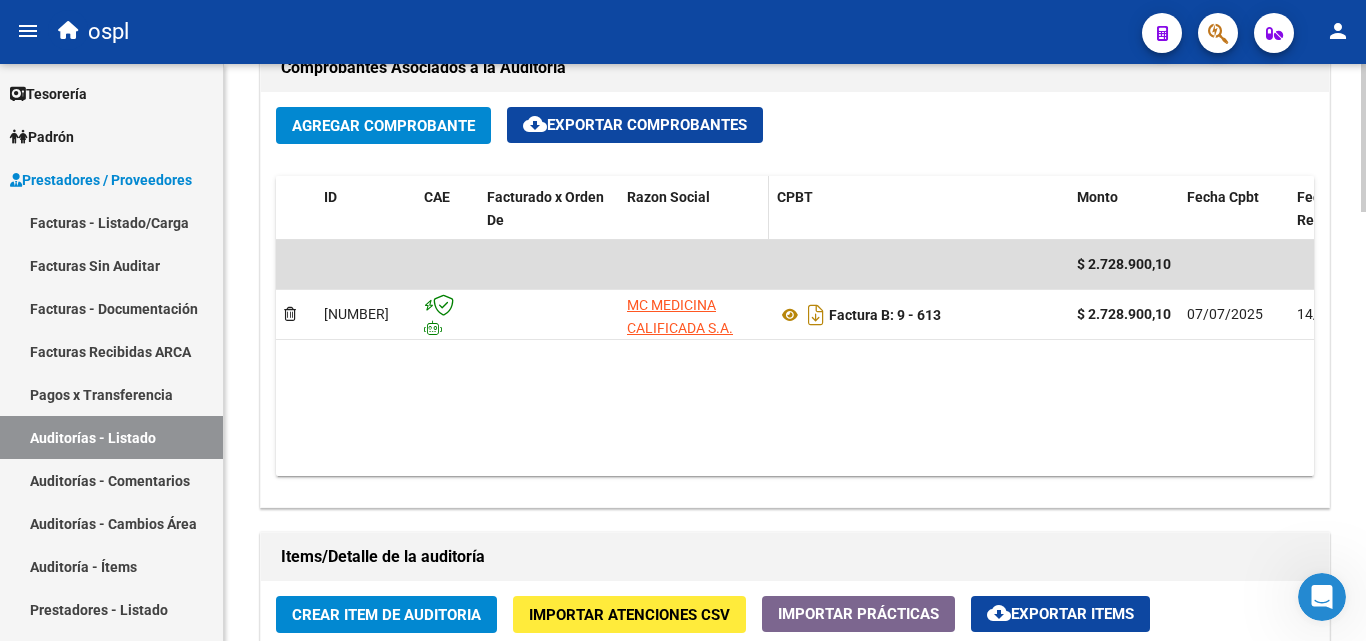 scroll, scrollTop: 477, scrollLeft: 0, axis: vertical 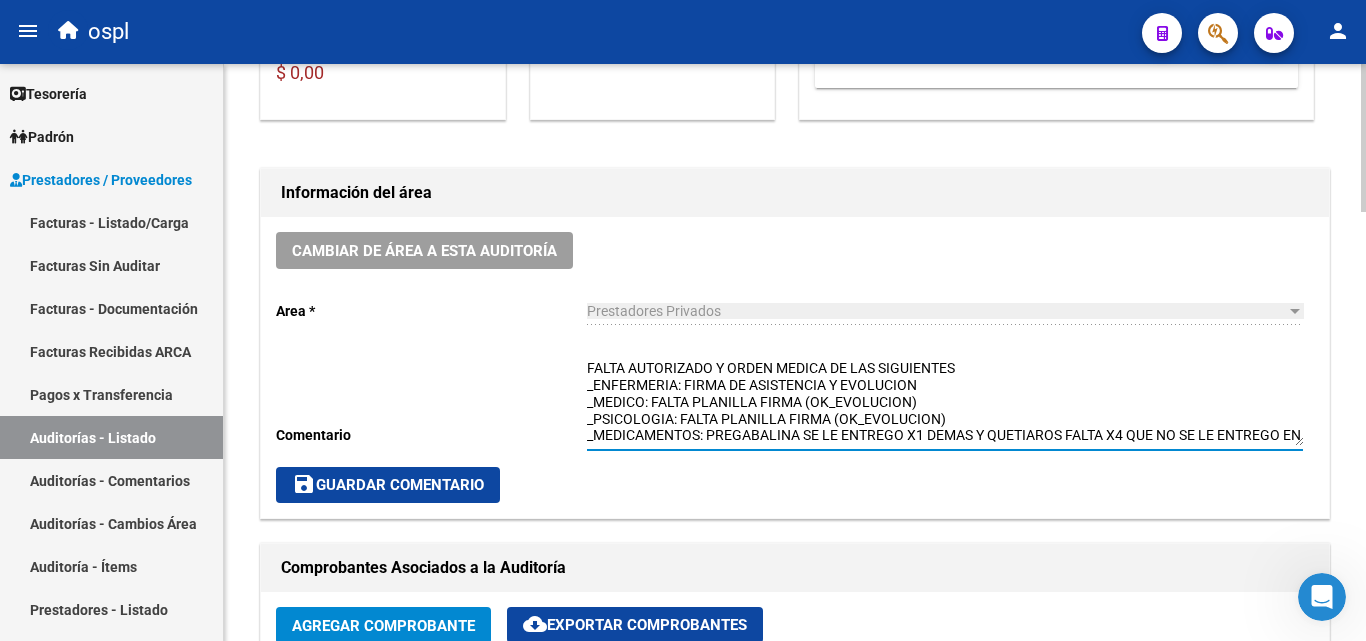 click on "save  Guardar Comentario" 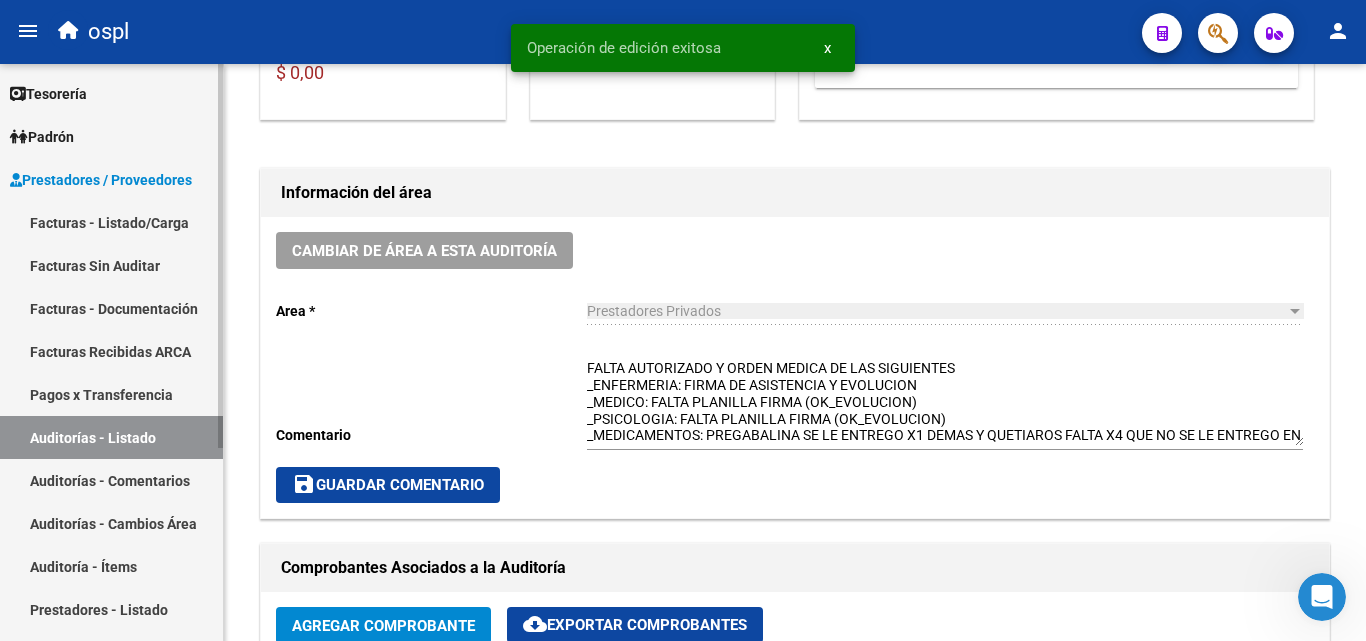 click on "Auditorías - Listado" at bounding box center (111, 437) 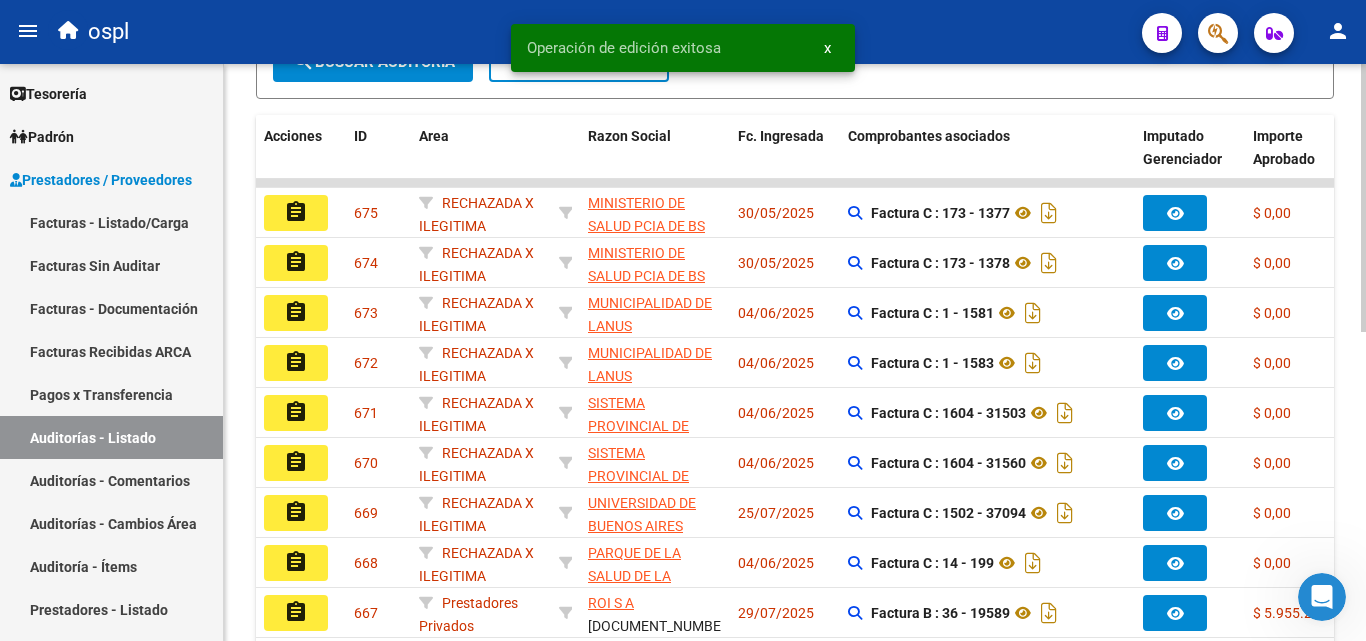 scroll, scrollTop: 0, scrollLeft: 0, axis: both 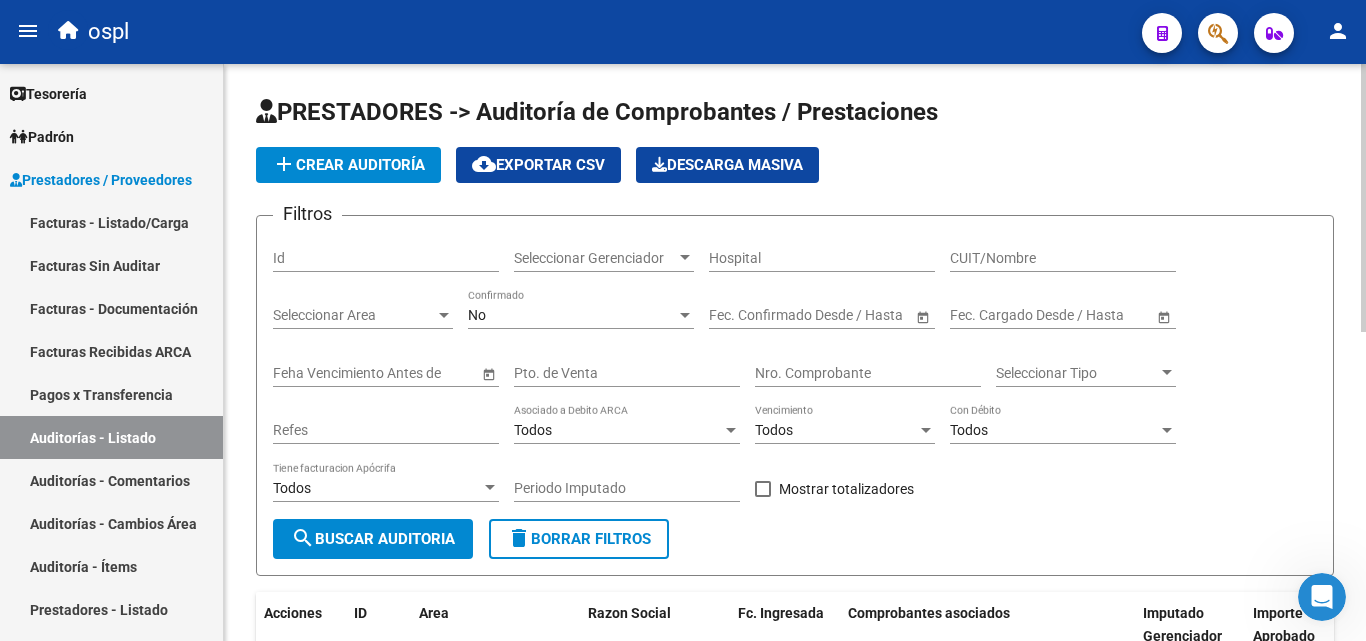click on "Nro. Comprobante" at bounding box center (868, 373) 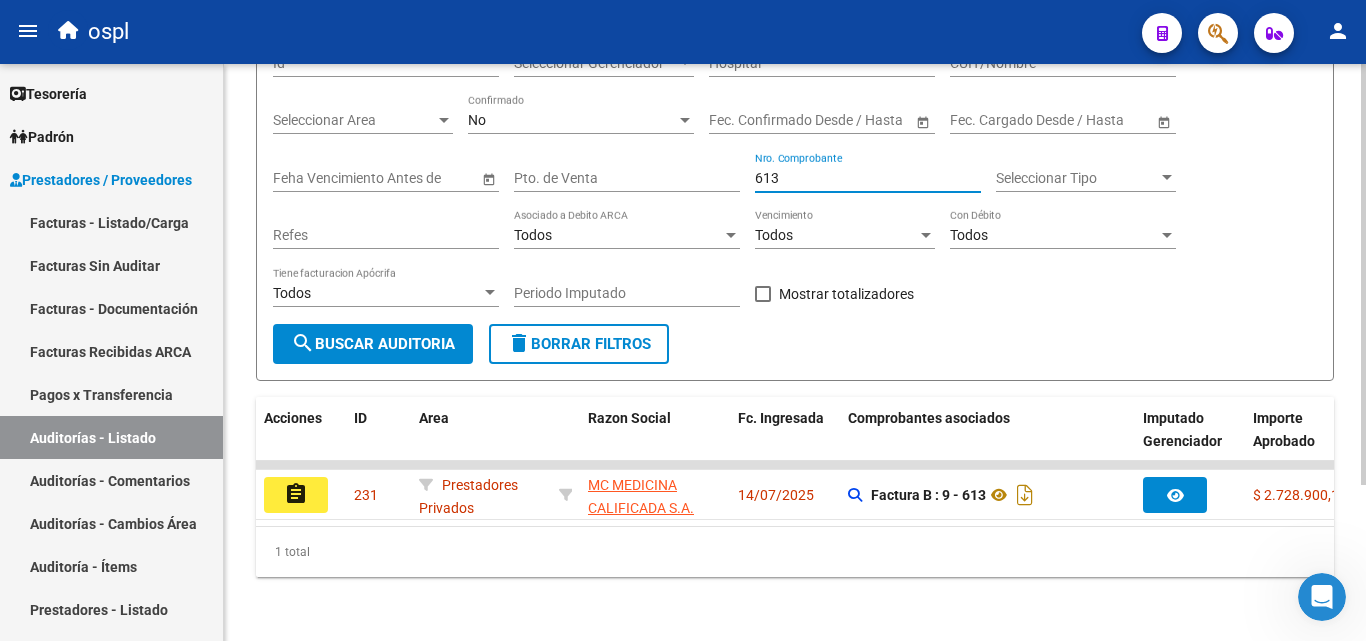 scroll, scrollTop: 213, scrollLeft: 0, axis: vertical 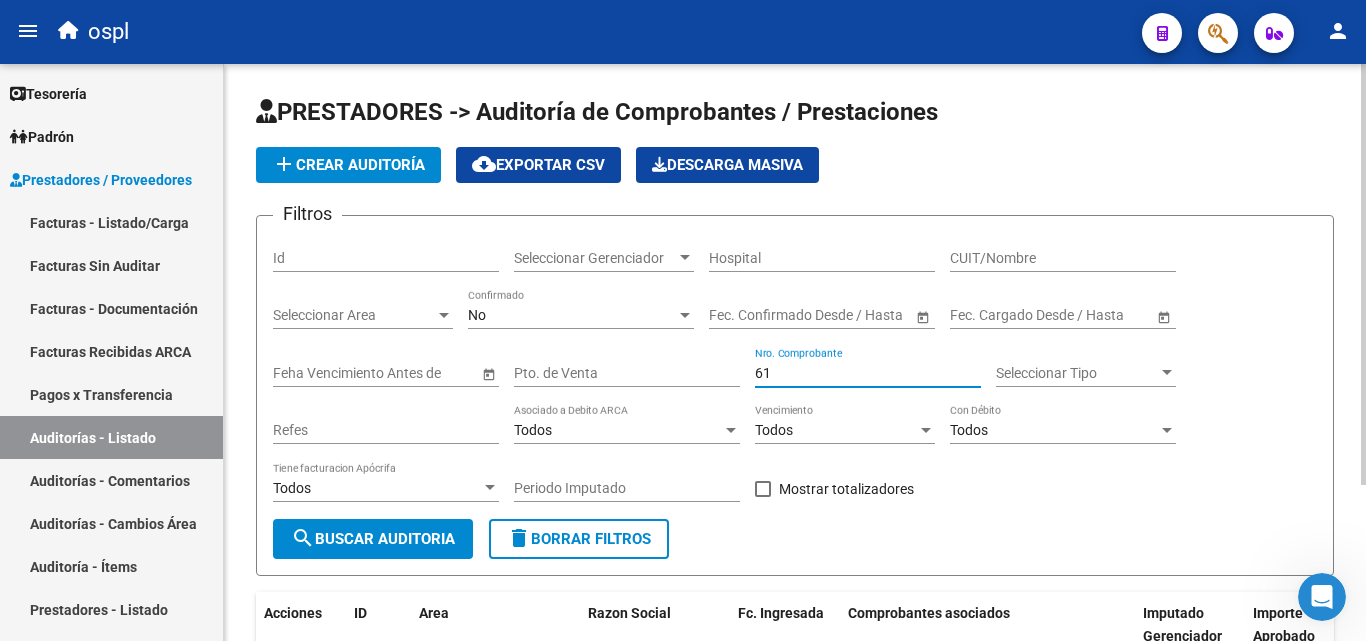 type on "6" 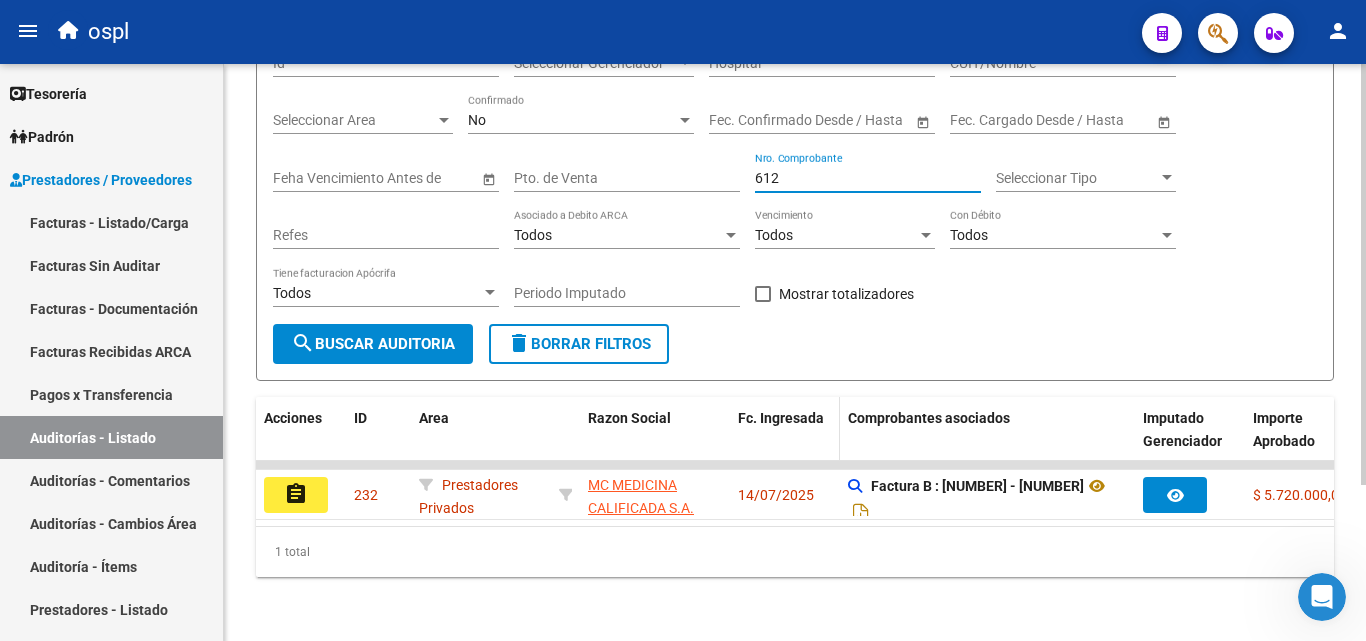scroll, scrollTop: 213, scrollLeft: 0, axis: vertical 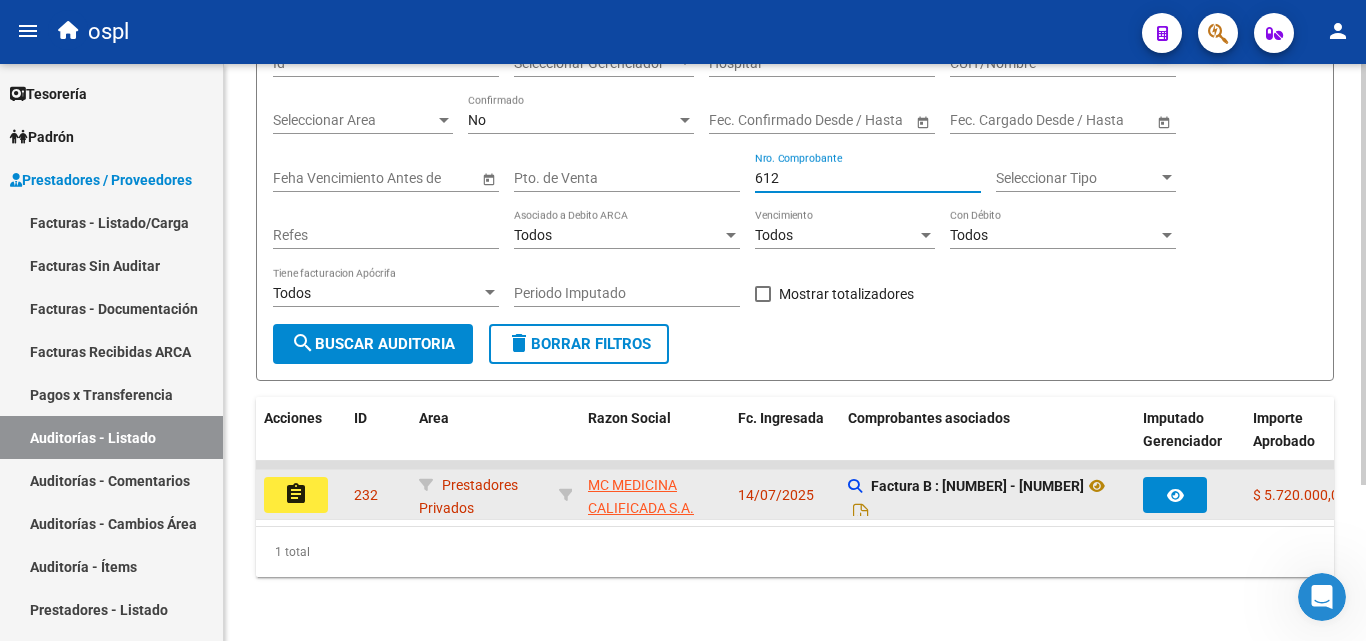 type on "612" 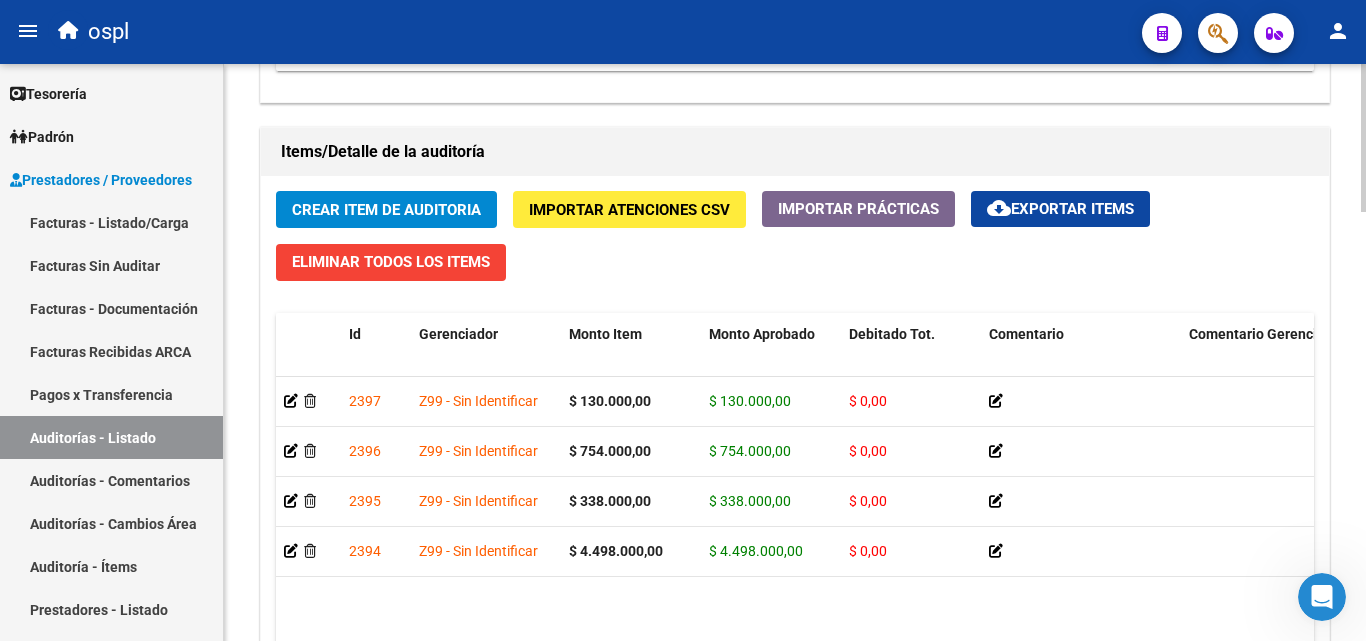 scroll, scrollTop: 1500, scrollLeft: 0, axis: vertical 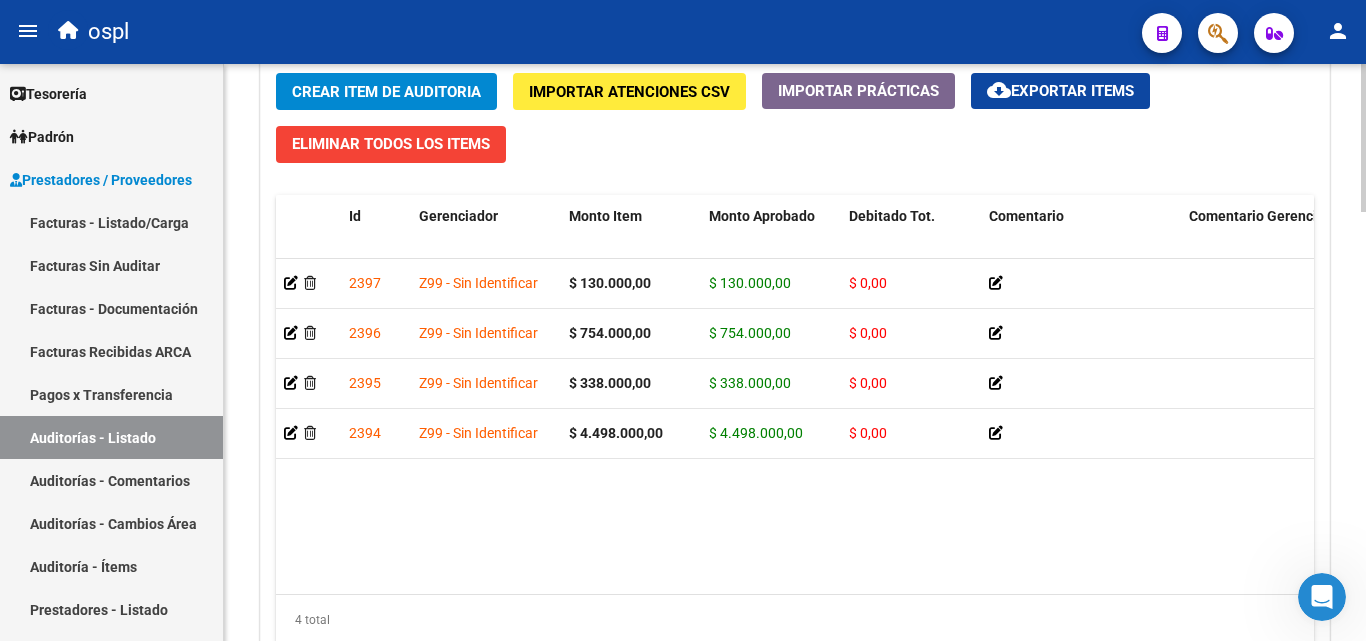 click on "2397  Z99 - Sin Identificar $ 130.000,00 $ 130.000,00 $ 0,00          INTERNACION DOMICILIARIA
PRESUPUESTO LE FALTO X1
1 AL DIA 1X SEMANA   [NUMBER]  [NUMBER]   BARRERAS LEANDRO VAL           -   [DATE]   Otro  Jaqueline De Souza   [DATE]   Prestadores Privados     2396  Z99 - Sin Identificar $ 754.000,00 $ 754.000,00 $ 0,00          INTERNACION DOMICILIARIA
PRESUPUESTO PRESENTA DIFERENCIA X1
1 A DIARIO   [NUMBER]  [NUMBER]   BARRERAS LEANDRO VAL           -   [DATE]   Otro  Jaqueline De Souza   [DATE]   Prestadores Privados     2395  Z99 - Sin Identificar $ 338.000,00 $ 338.000,00 $ 0,00          INTERNACION DOMICILIARIA
PLANILLA DE ASISTENCIA
1AL DIA 3X SEMANA   [NUMBER]  [NUMBER]   BARRERAS LEANDRO VAL           -   [DATE]   Otro  Jaqueline De Souza   [DATE]   Prestadores Privados     2394  Z99 - Sin Identificar $ 4.498.000,00 $ 4.498.000,00 $ 0,00          INTERNACION DOMICILIARIA
EN EL PRESUPUESTO TIENE DIFERENCIA DE 28HS
24 A DIARIO" 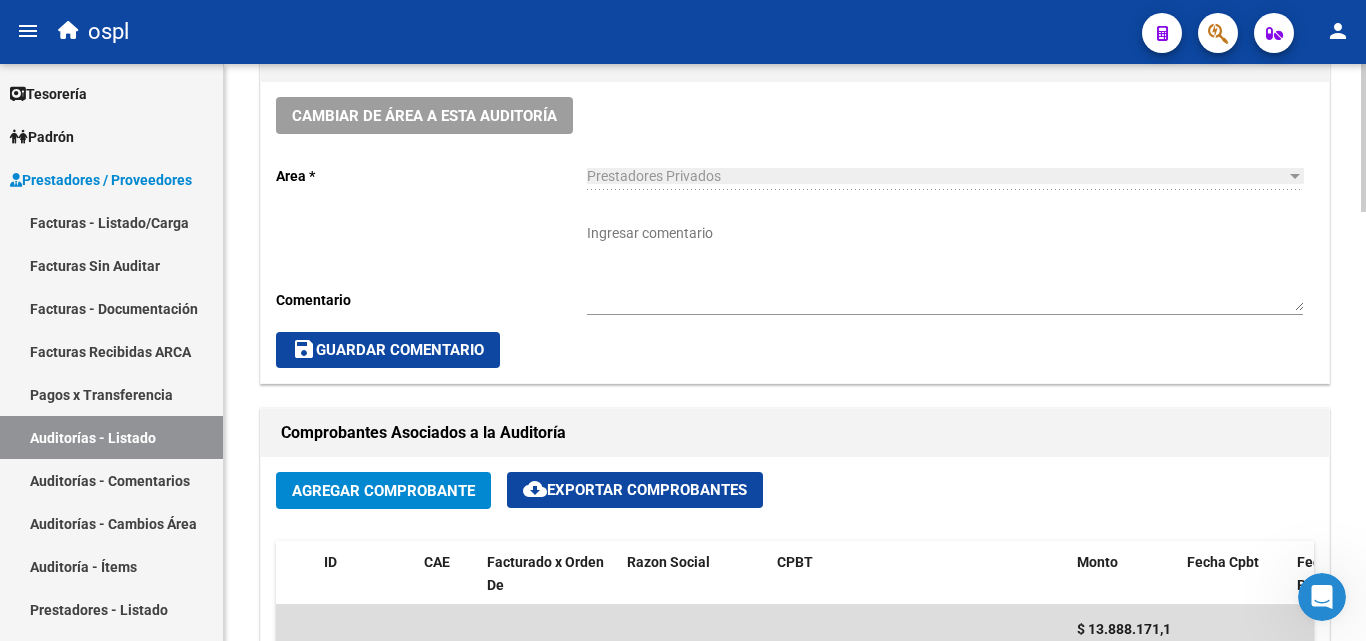 scroll, scrollTop: 500, scrollLeft: 0, axis: vertical 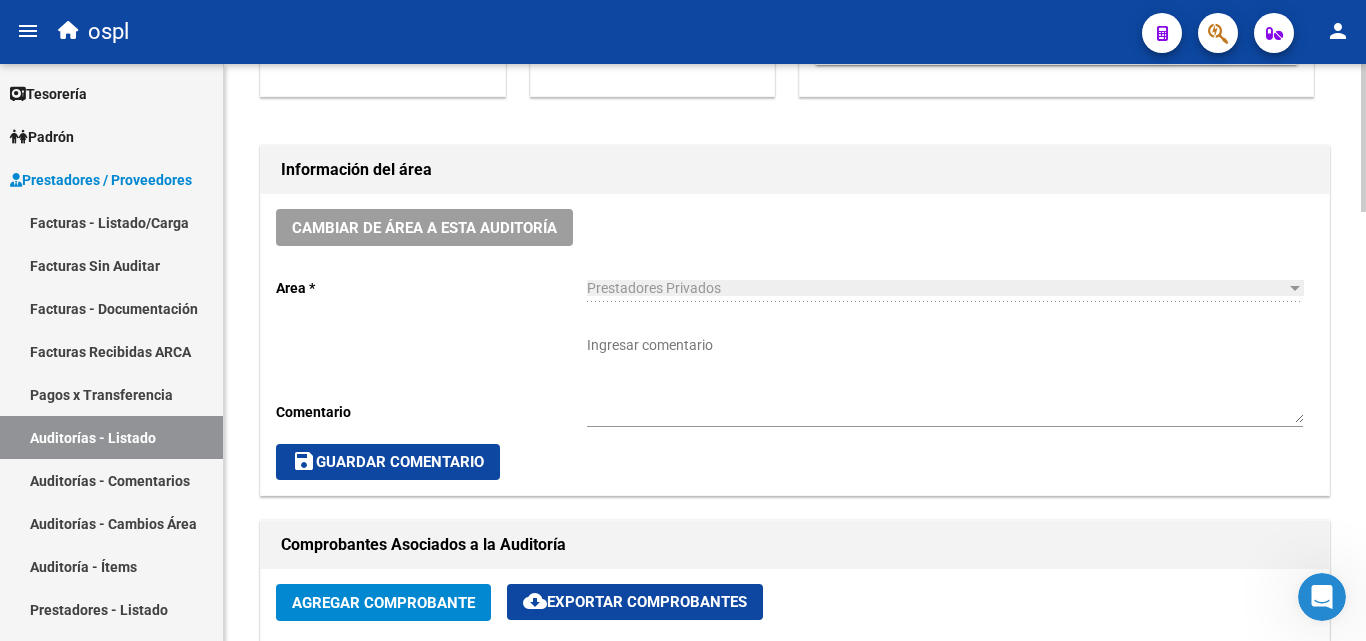 click on "Ingresar comentario" at bounding box center [945, 379] 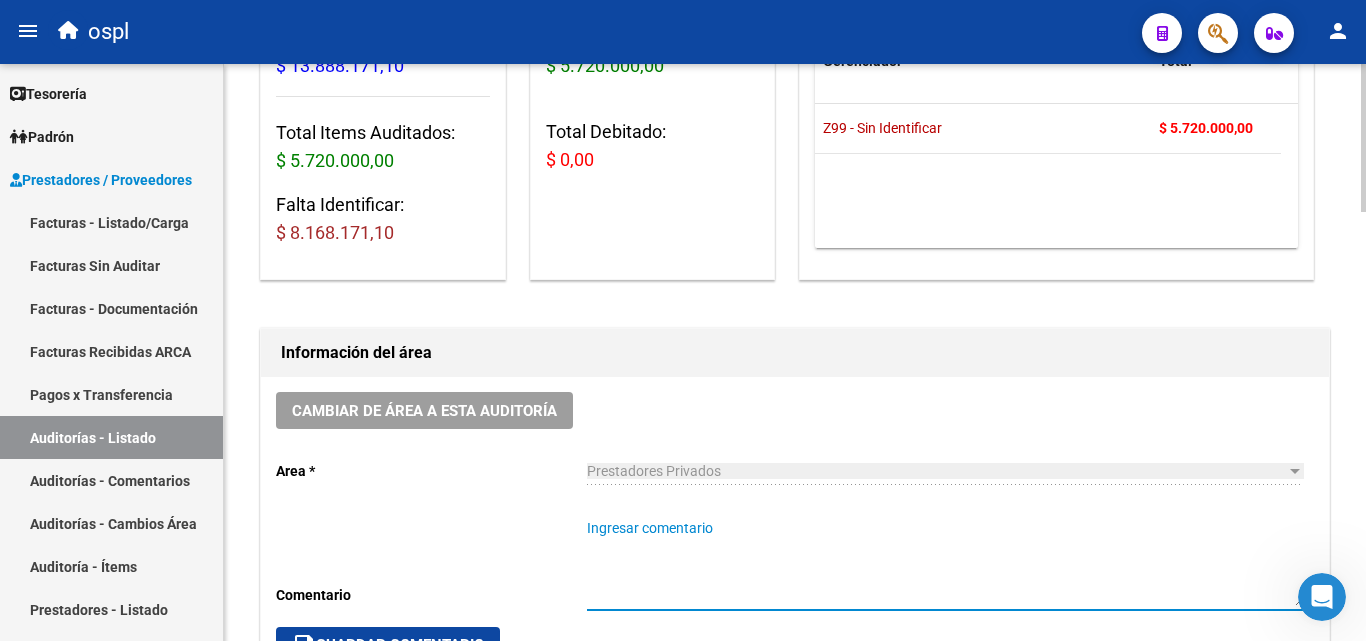 scroll, scrollTop: 0, scrollLeft: 0, axis: both 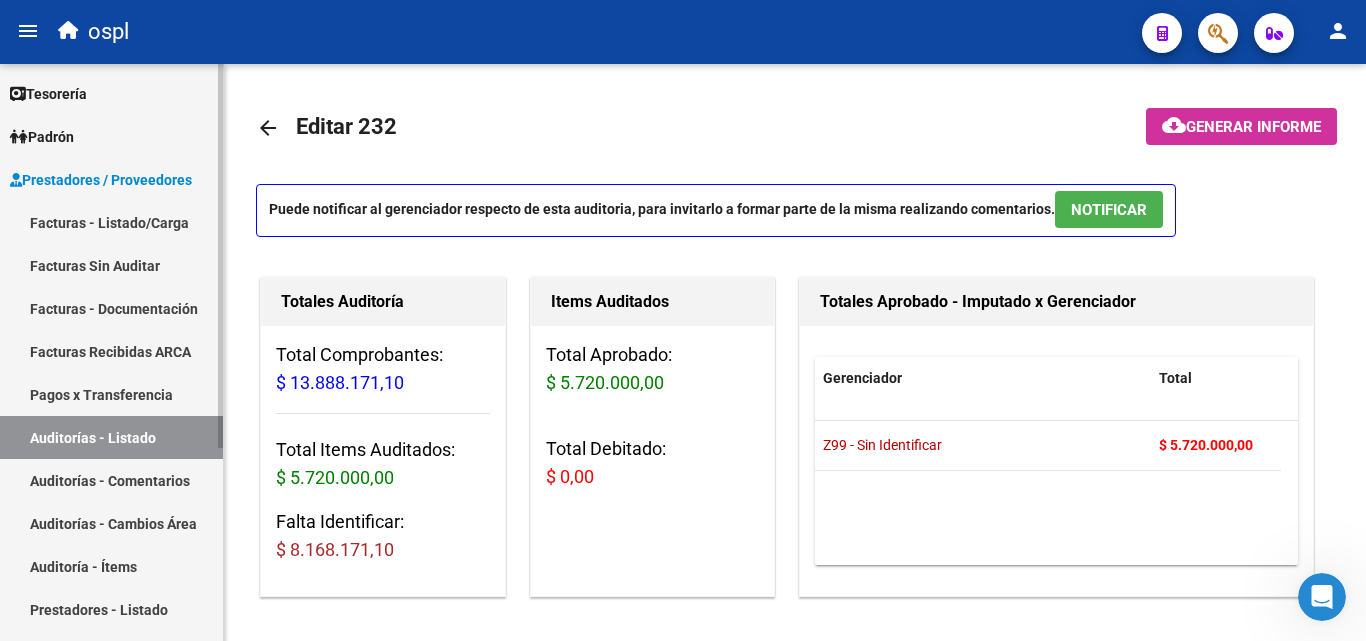 click on "Auditorías - Listado" at bounding box center [111, 437] 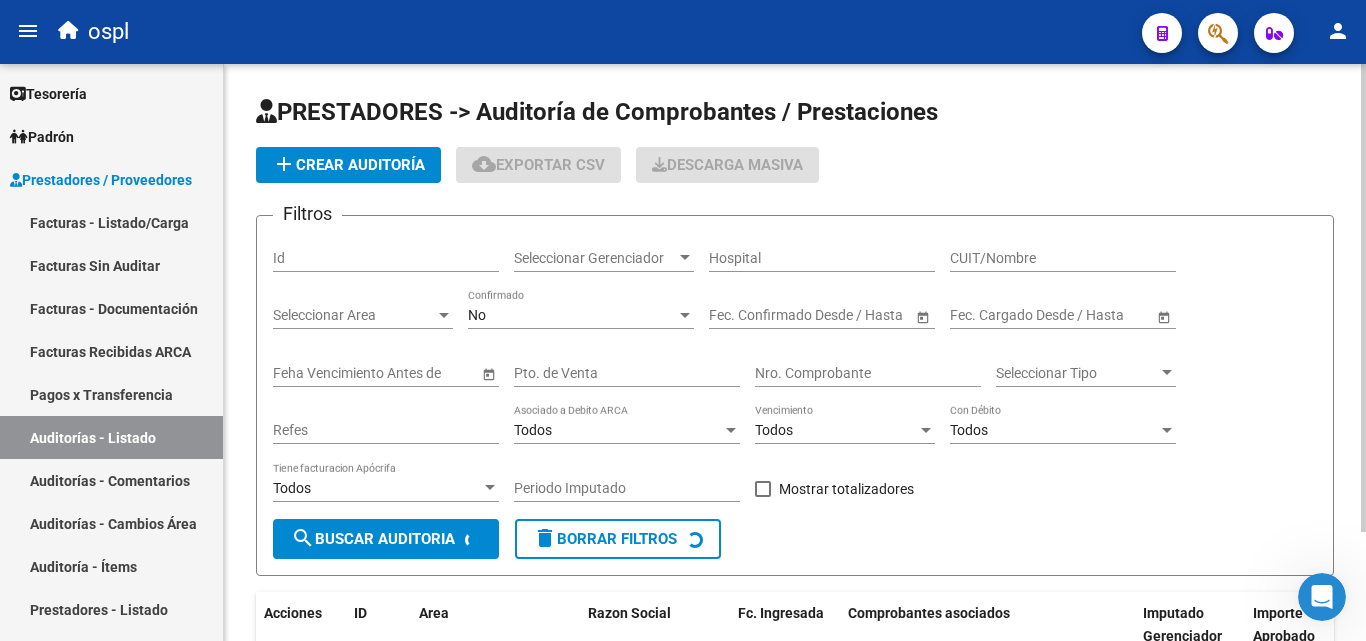click on "Nro. Comprobante" at bounding box center (868, 373) 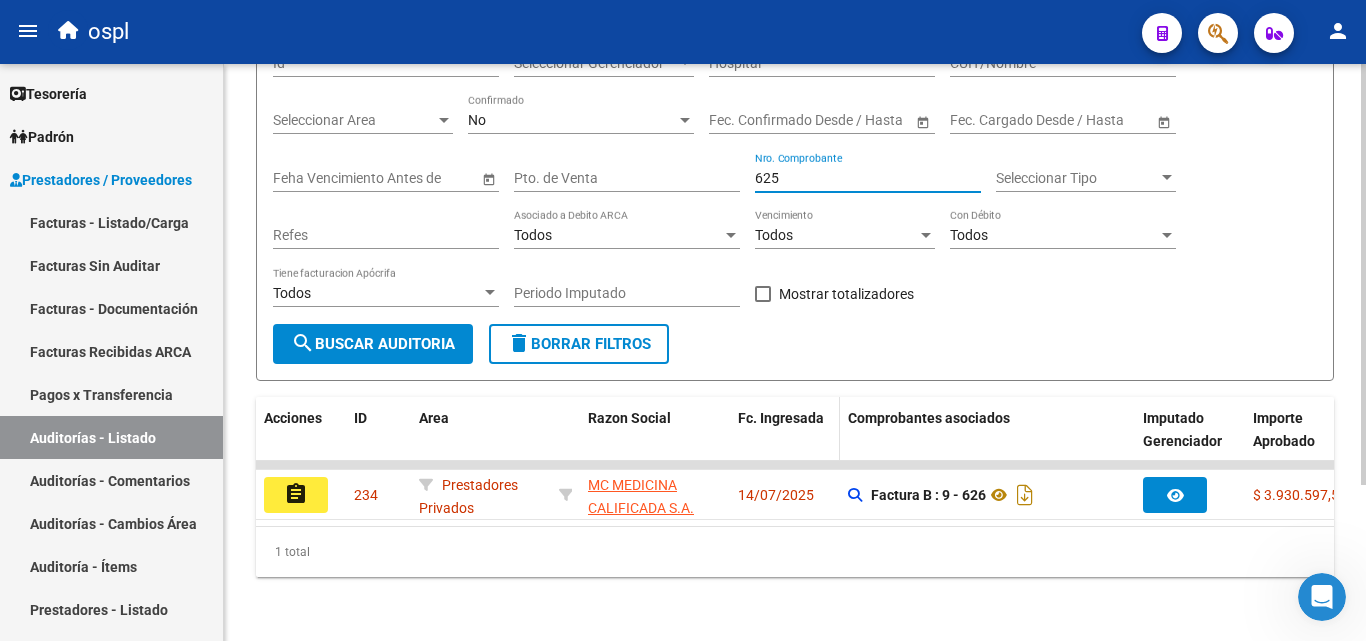 scroll, scrollTop: 213, scrollLeft: 0, axis: vertical 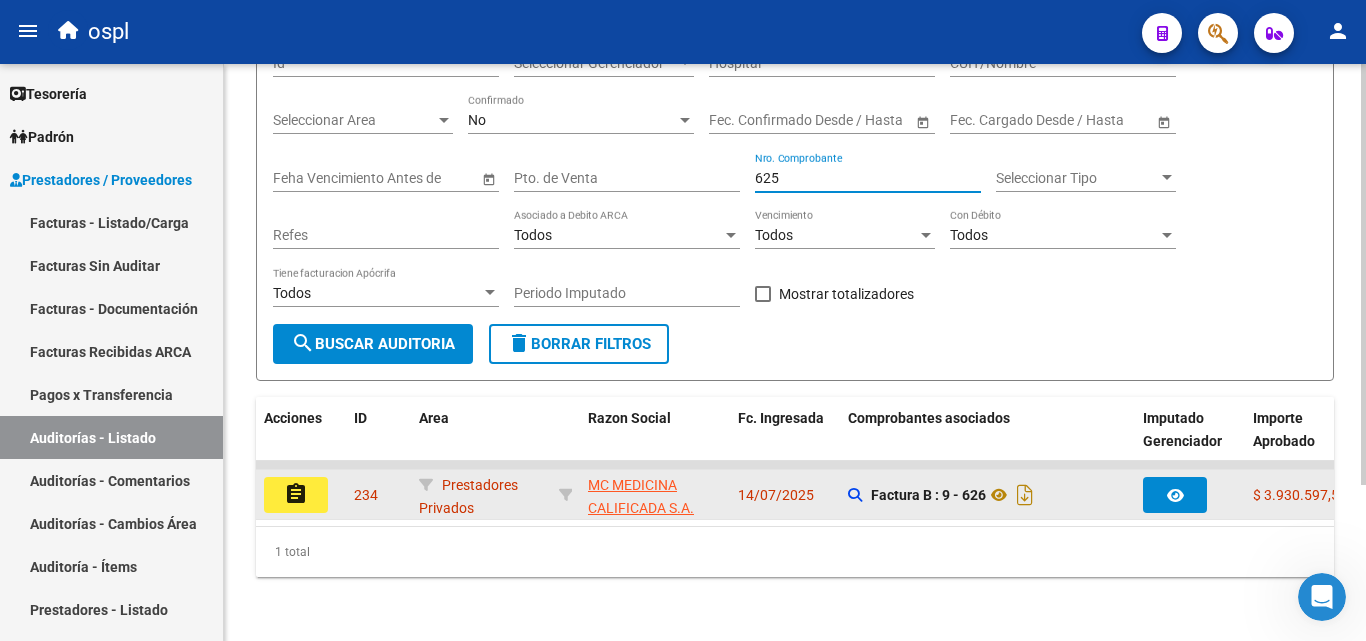 type on "625" 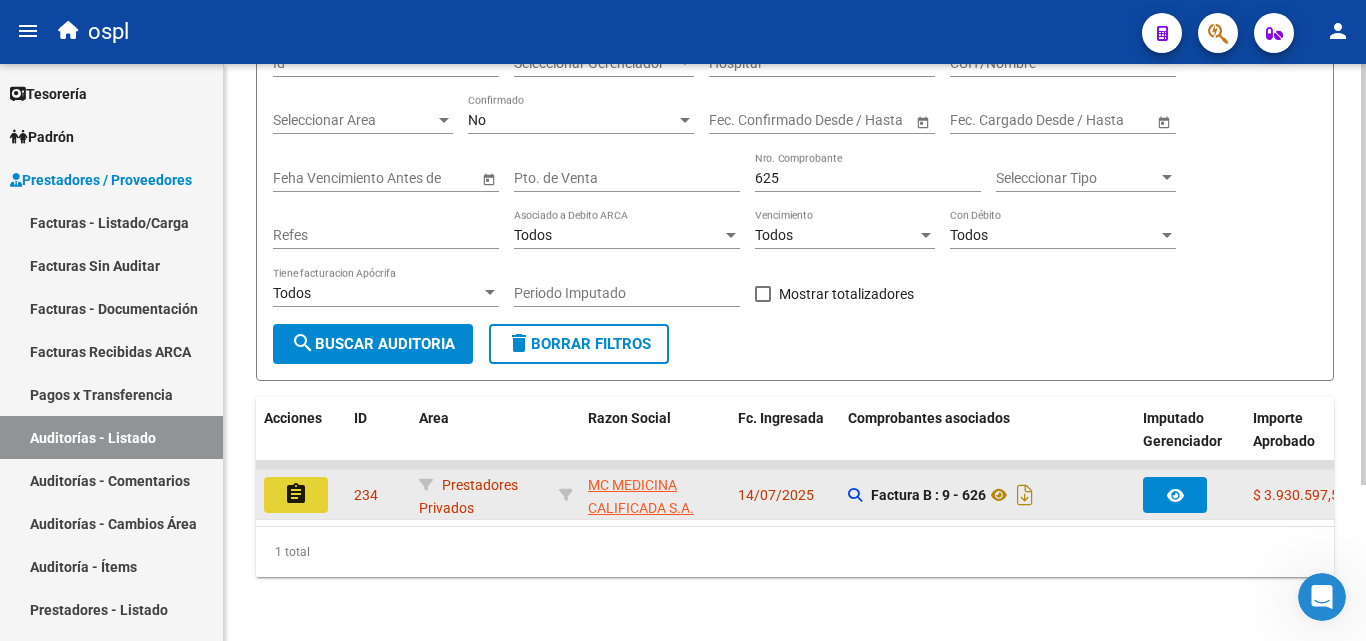 click on "assignment" 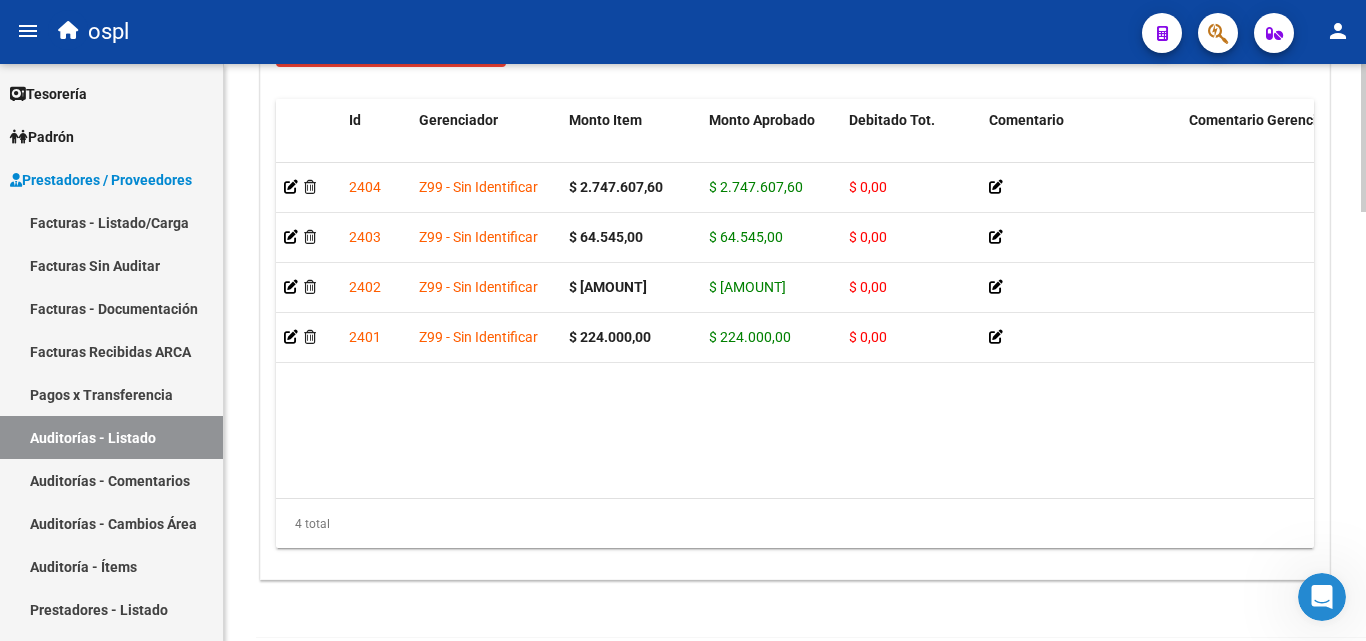 scroll, scrollTop: 1600, scrollLeft: 0, axis: vertical 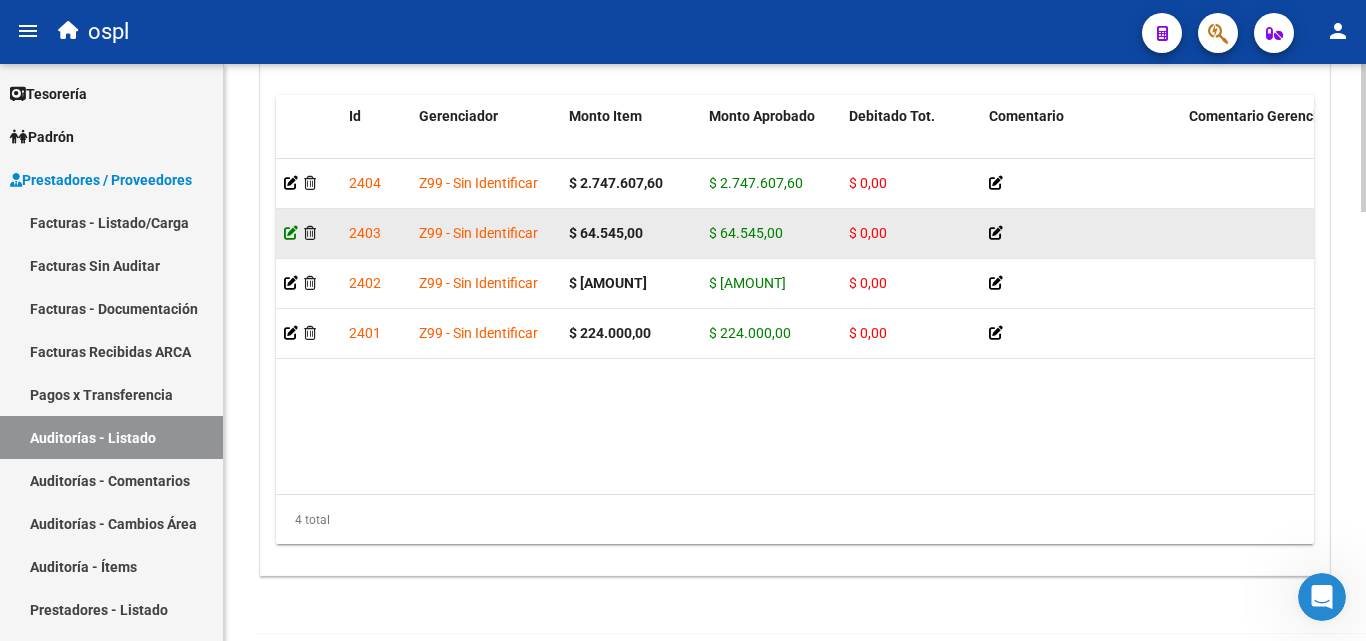 click 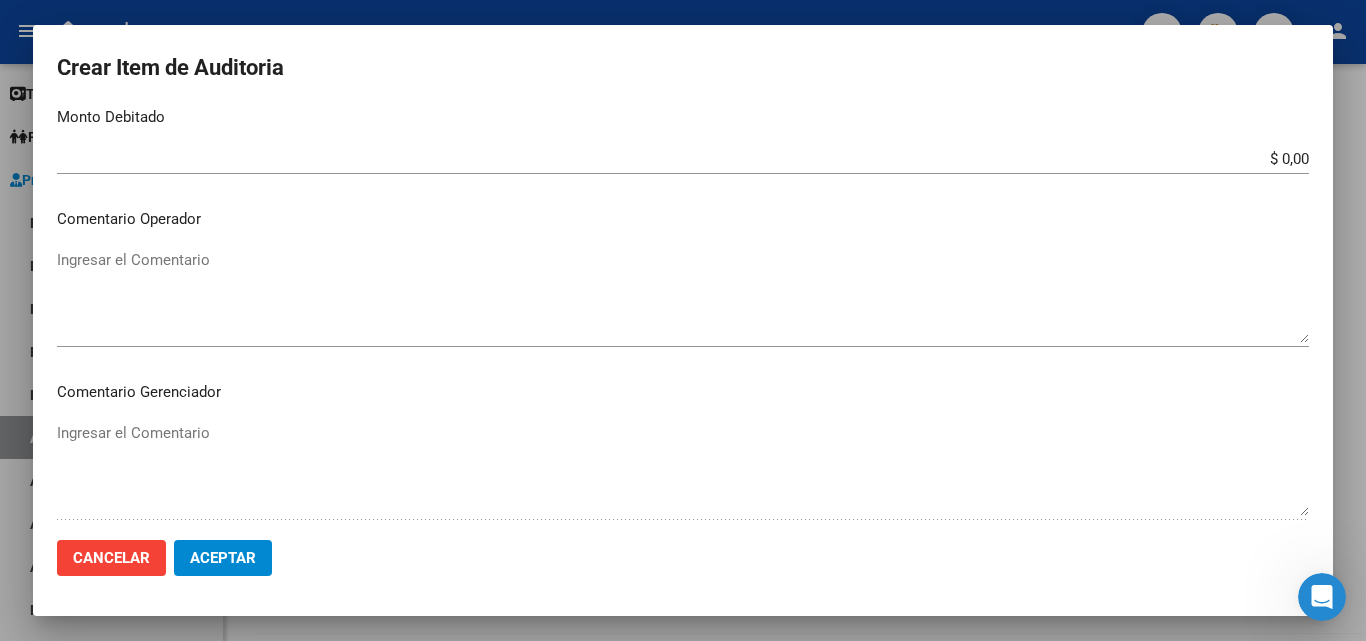 scroll, scrollTop: 800, scrollLeft: 0, axis: vertical 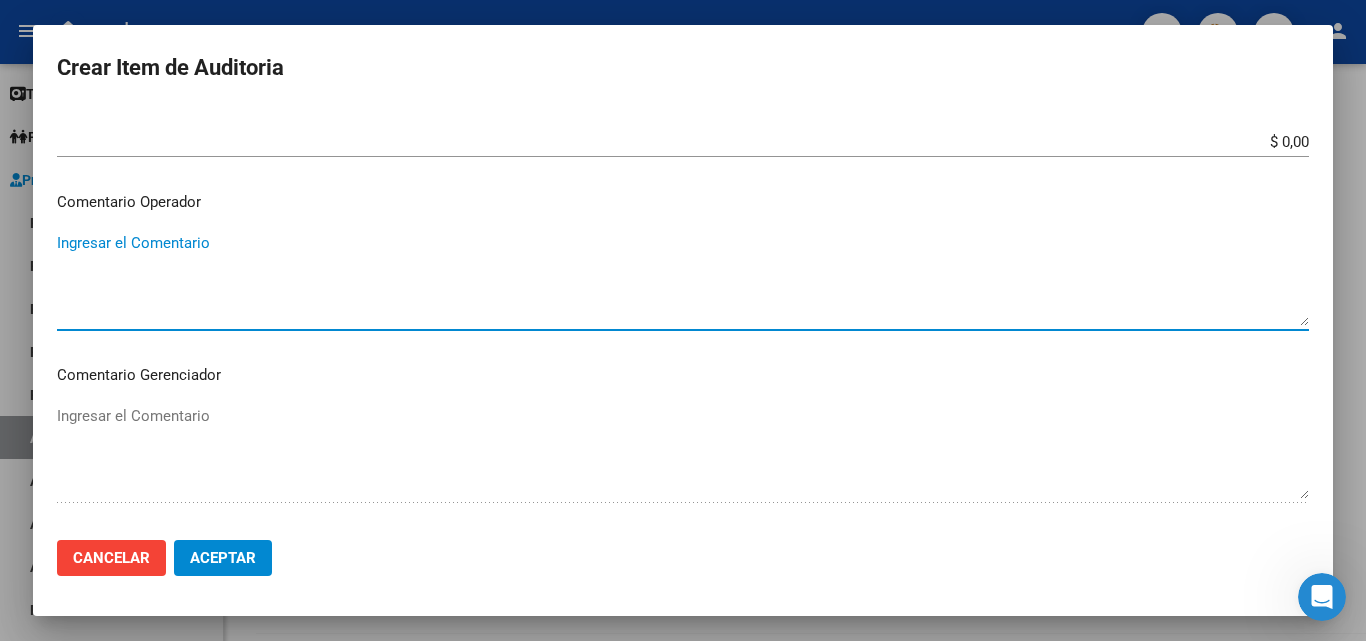 click on "Ingresar el Comentario" at bounding box center (683, 279) 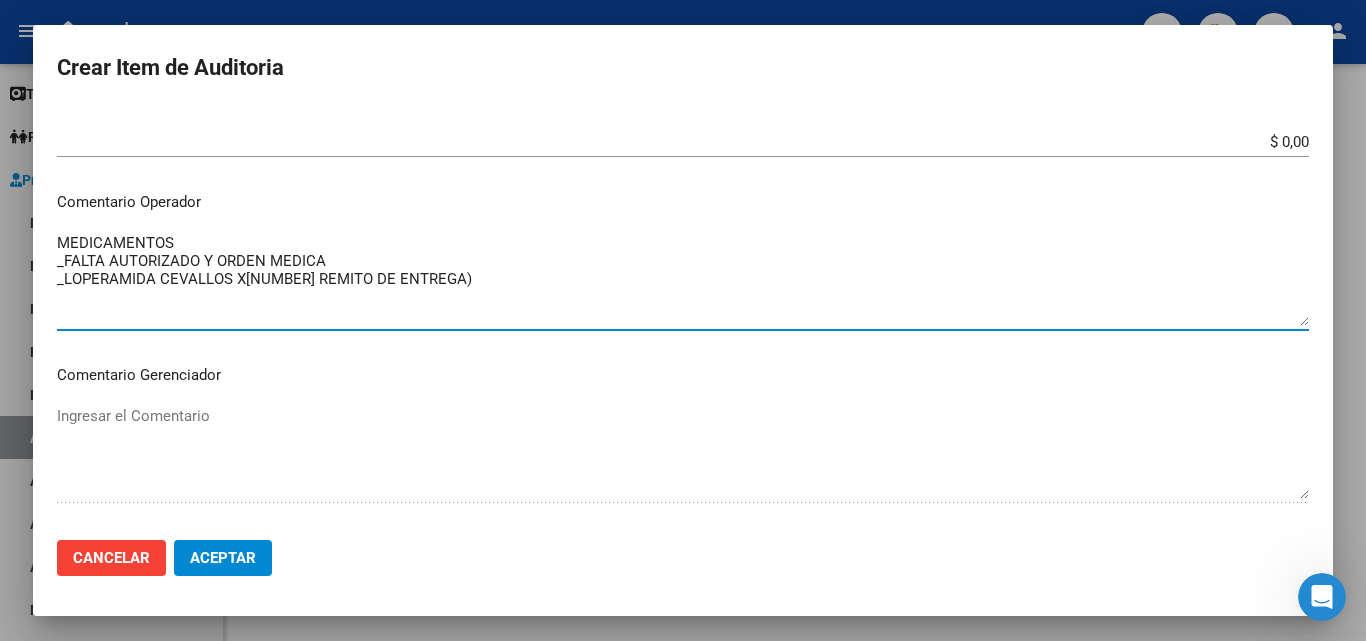 click on "MEDICAMENTOS
_FALTA AUTORIZADO Y ORDEN MEDICA
_LOPERAMIDA CEVALLOS X[NUMBER] REMITO DE ENTREGA)" at bounding box center (683, 279) 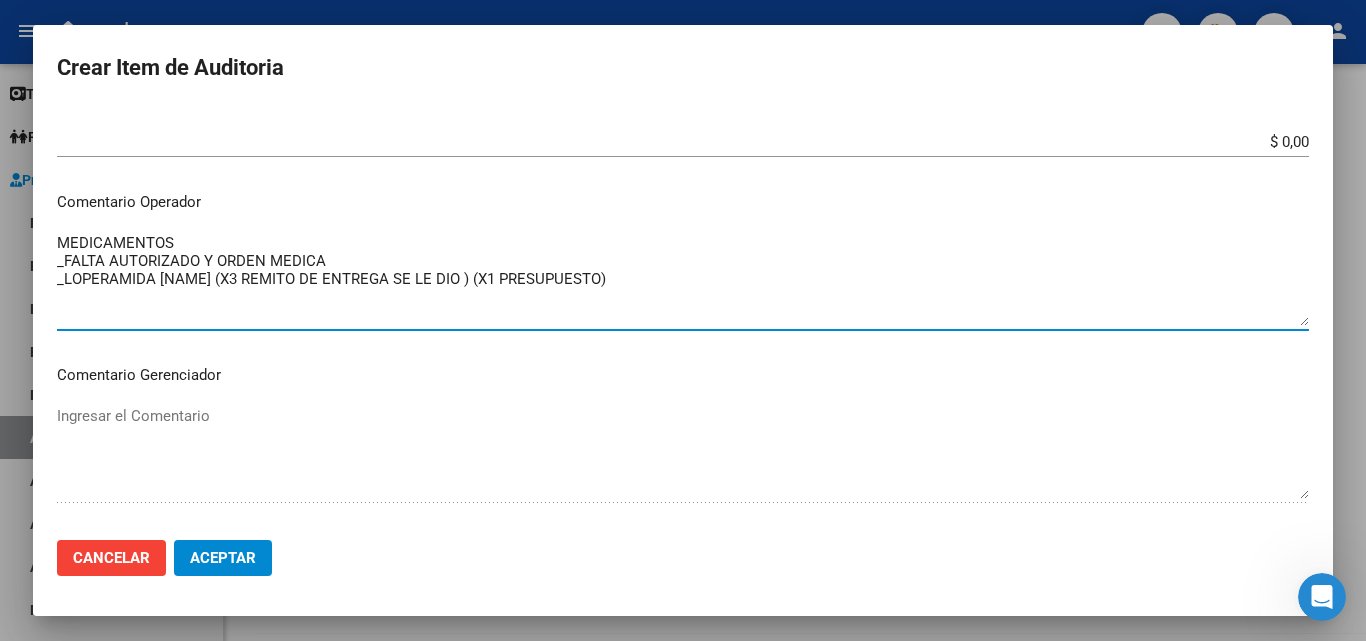 click on "MEDICAMENTOS
_FALTA AUTORIZADO Y ORDEN MEDICA
_LOPERAMIDA [NAME] (X3 REMITO DE ENTREGA SE LE DIO ) (X1 PRESUPUESTO)" at bounding box center [683, 279] 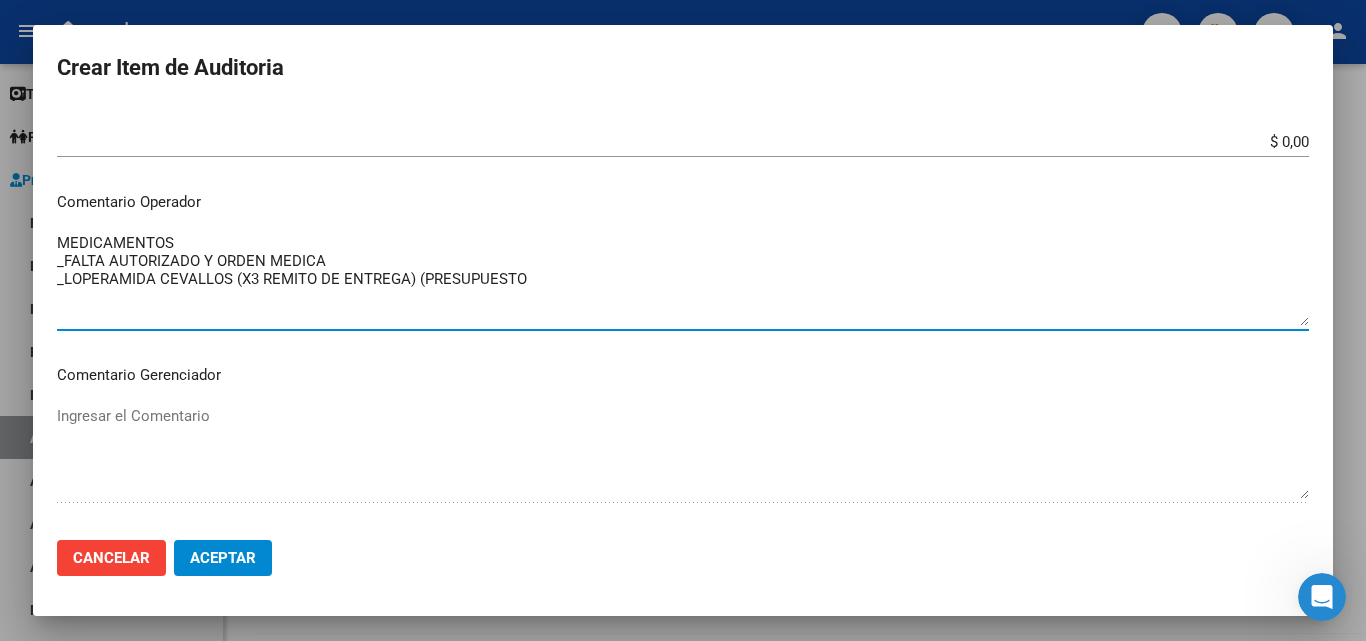 click on "MEDICAMENTOS
_FALTA AUTORIZADO Y ORDEN MEDICA
_LOPERAMIDA CEVALLOS (X3 REMITO DE ENTREGA) (PRESUPUESTO" at bounding box center [683, 279] 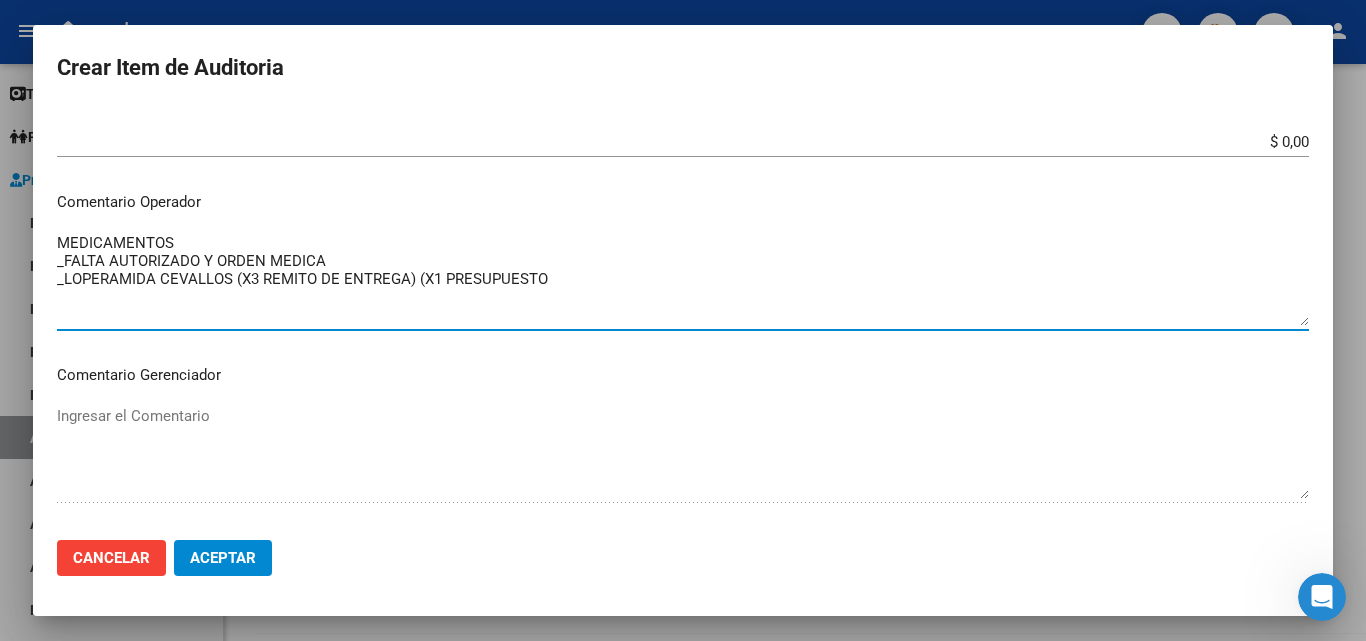 click on "MEDICAMENTOS
_FALTA AUTORIZADO Y ORDEN MEDICA
_LOPERAMIDA CEVALLOS (X3 REMITO DE ENTREGA) (X1 PRESUPUESTO" at bounding box center [683, 279] 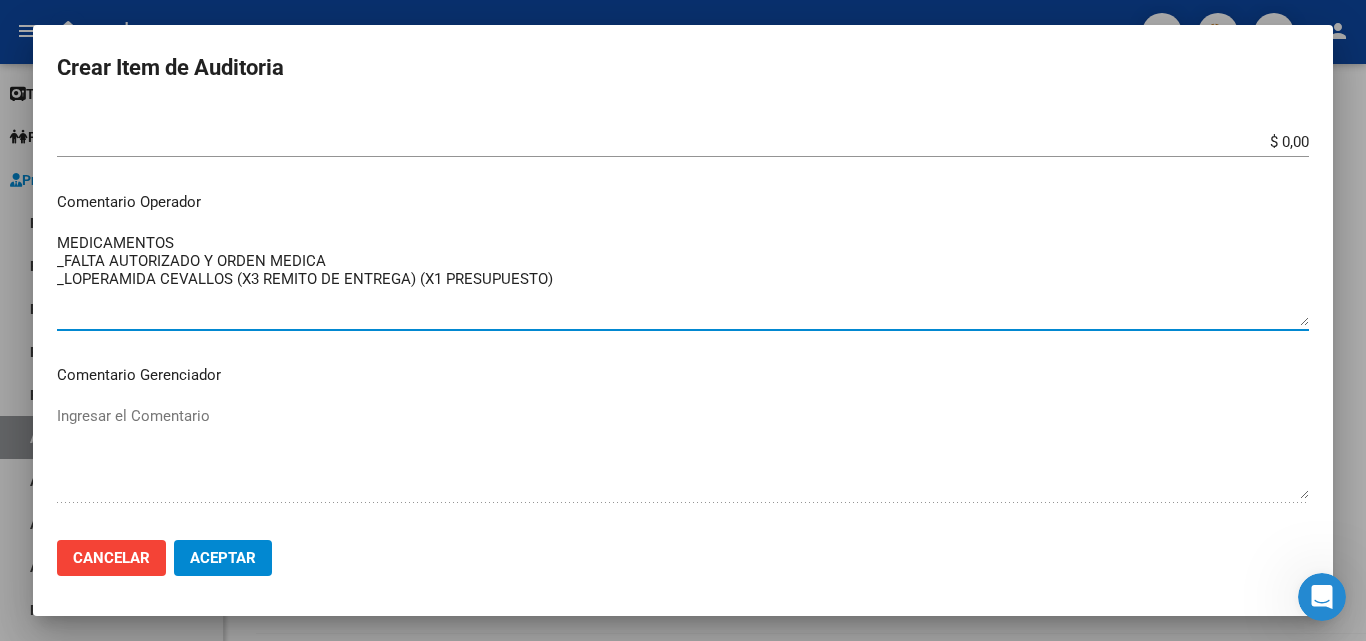 click on "MEDICAMENTOS
_FALTA AUTORIZADO Y ORDEN MEDICA
_LOPERAMIDA CEVALLOS (X3 REMITO DE ENTREGA) (X1 PRESUPUESTO)" at bounding box center [683, 279] 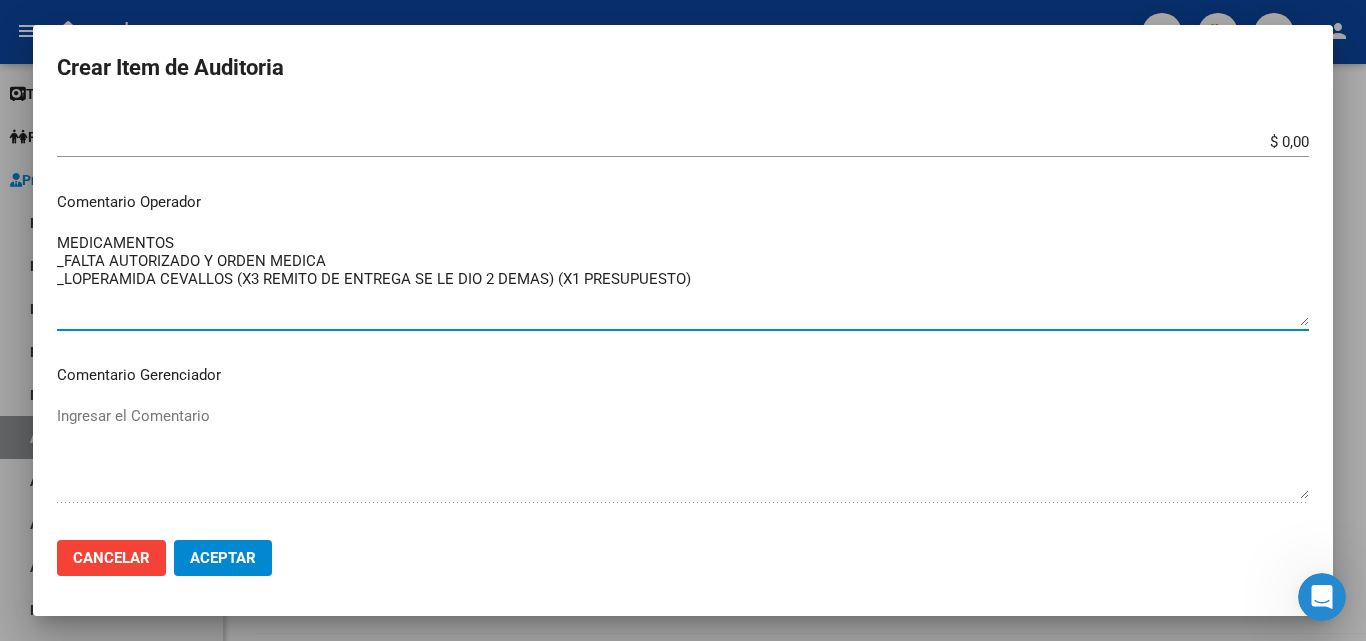click on "MEDICAMENTOS
_FALTA AUTORIZADO Y ORDEN MEDICA
_LOPERAMIDA CEVALLOS (X3 REMITO DE ENTREGA SE LE DIO 2 DEMAS) (X1 PRESUPUESTO)" at bounding box center [683, 279] 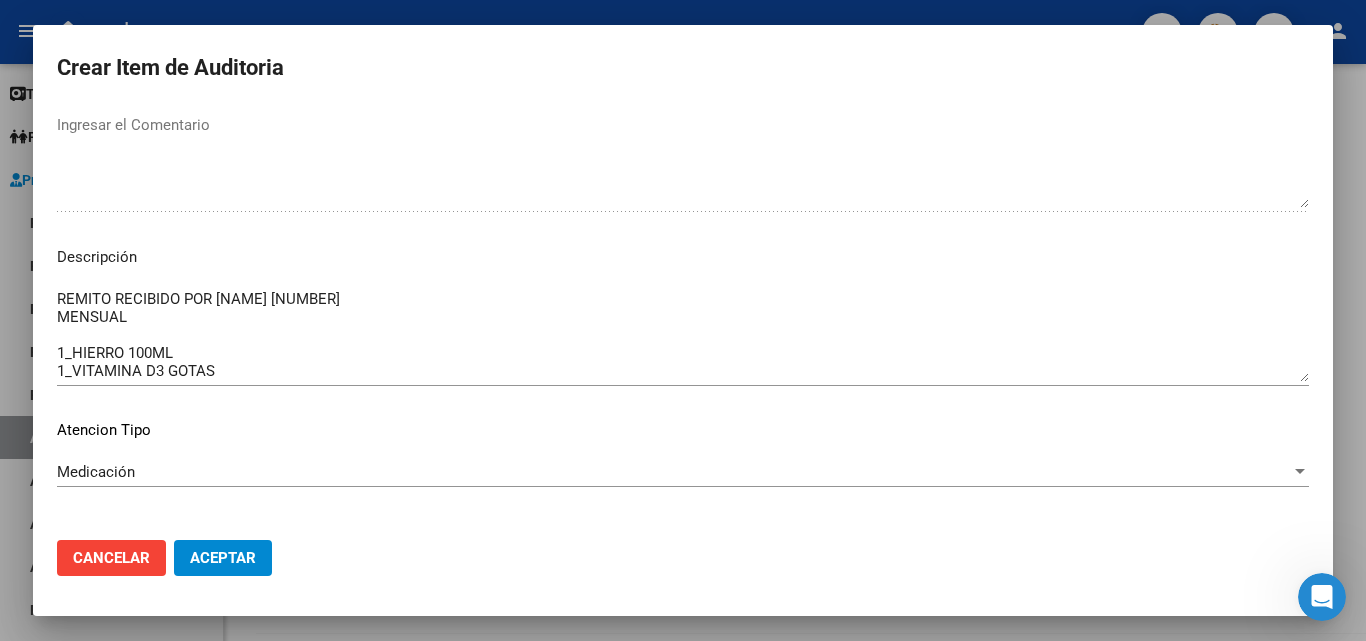 scroll, scrollTop: 1100, scrollLeft: 0, axis: vertical 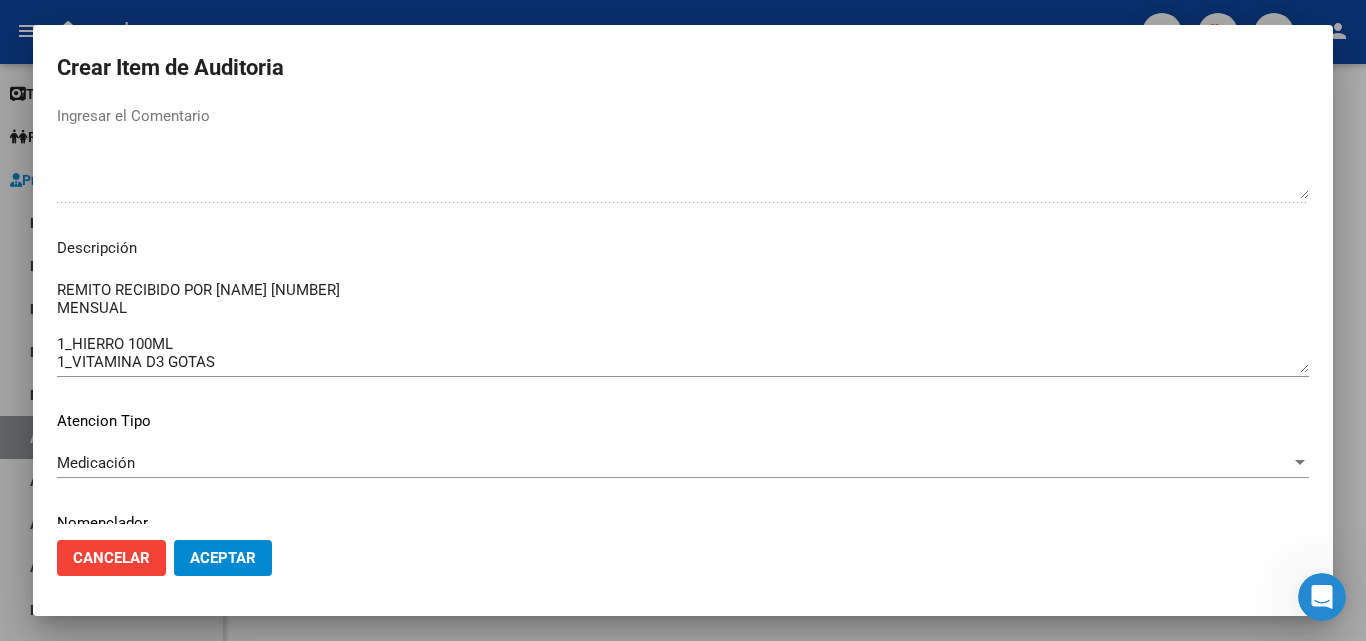 type on "MEDICAMENTOS
_FALTA AUTORIZADO Y ORDEN MEDICA
_LOPERAMIDA CEVALLOS (X3 REMITO DE ENTREGA SE LE DIO 2 DEMAS) (X1 PRESUPUESTO)" 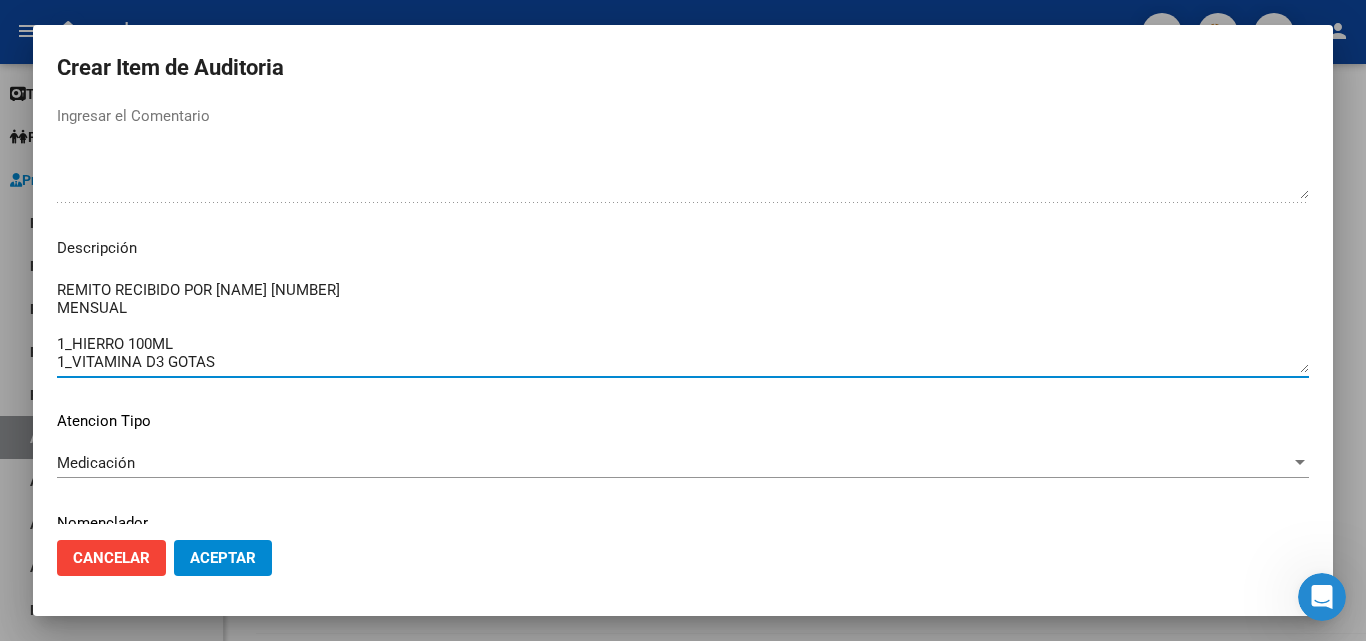 click on "REMITO RECIBIDO POR [NAME] [NUMBER]
MENSUAL
1_HIERRO 100ML
1_VITAMINA D3 GOTAS
1_IBUPROFENO 4%
1_LOPERAMIDA [NAME] 2MG COMP X 10 (EN EL REMITO SE LE DIO X2)
1_IBUPROFENO 4%" at bounding box center (683, 326) 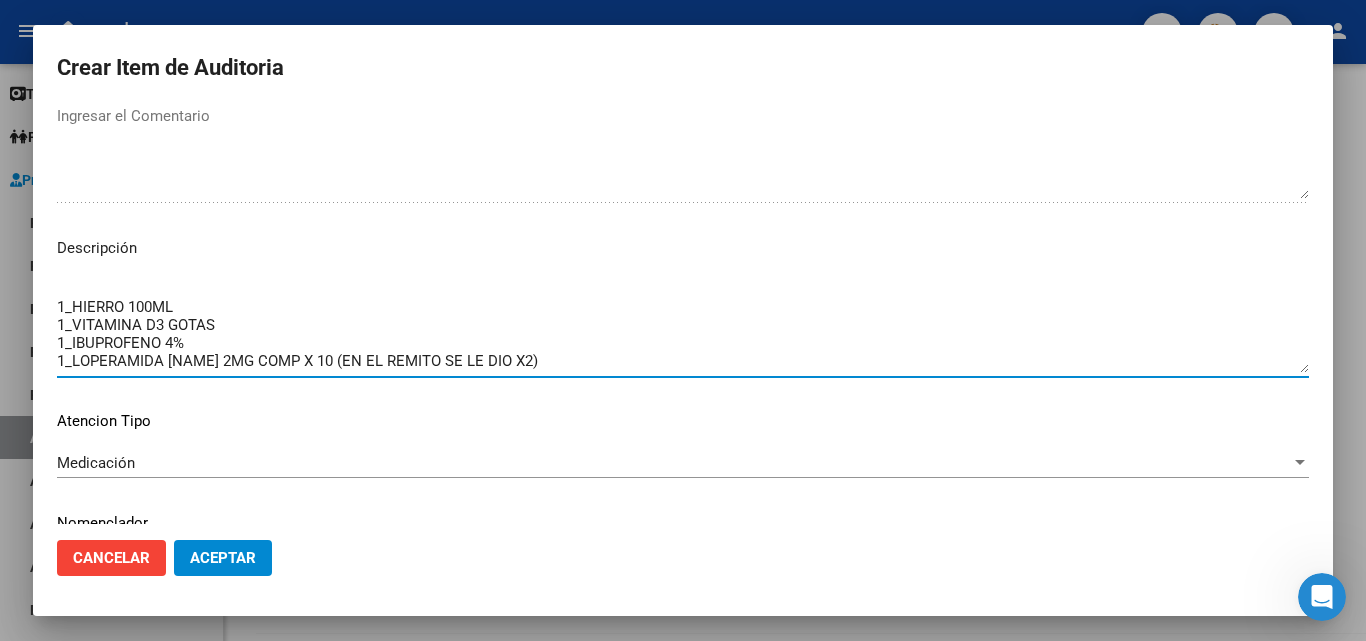 scroll, scrollTop: 72, scrollLeft: 0, axis: vertical 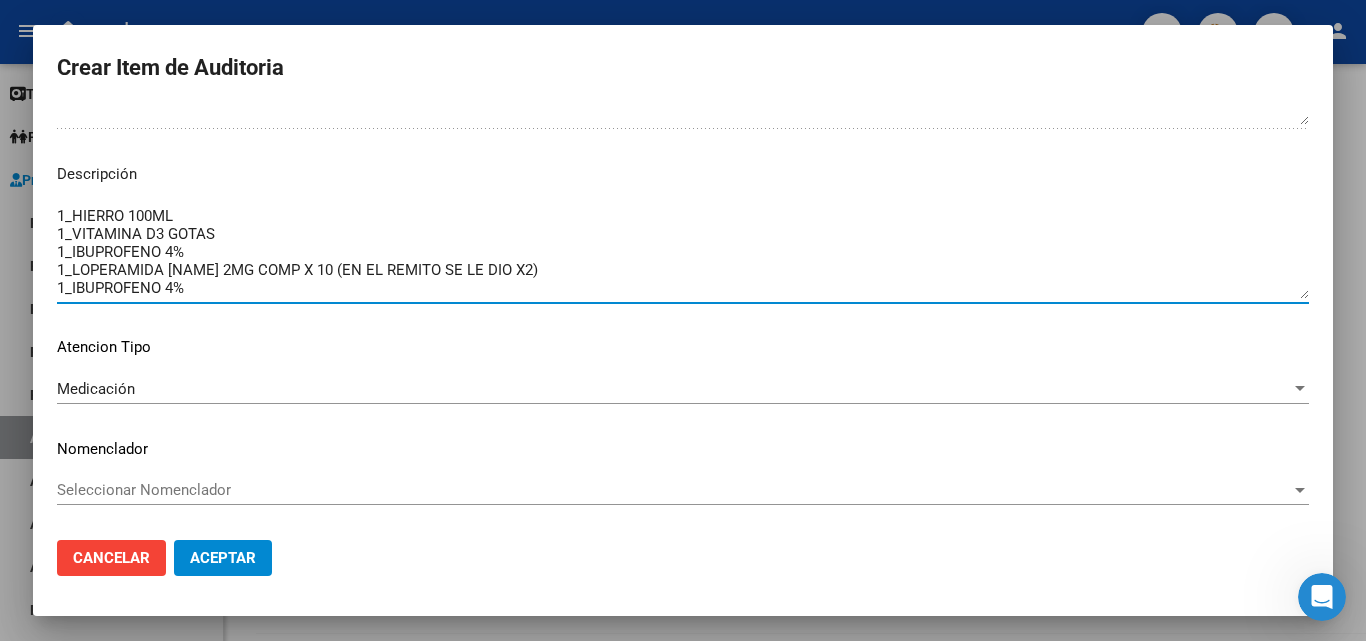 click on "Aceptar" 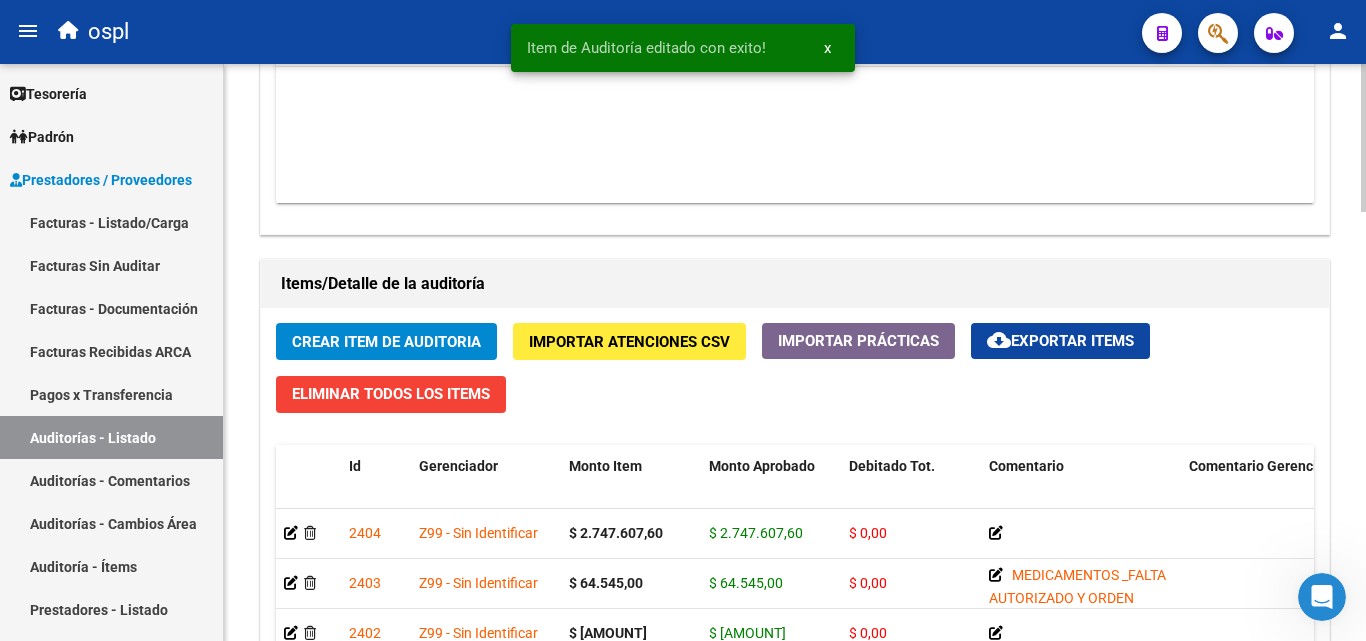 scroll, scrollTop: 1500, scrollLeft: 0, axis: vertical 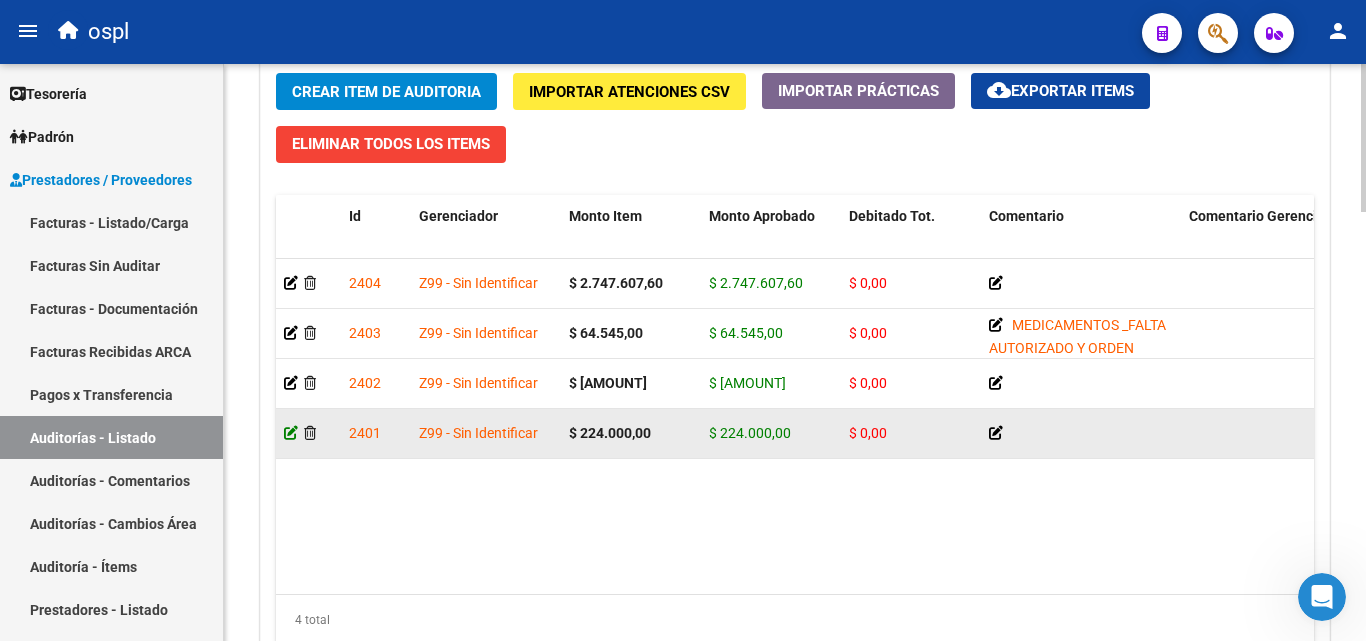 click 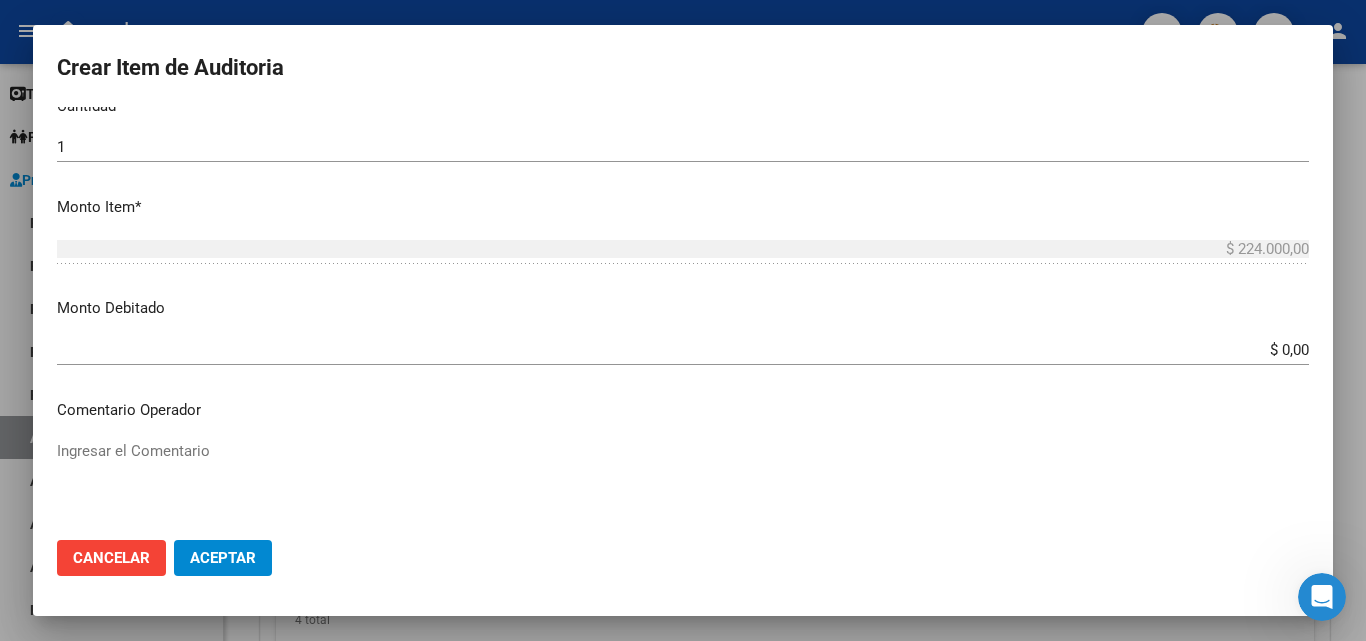 scroll, scrollTop: 600, scrollLeft: 0, axis: vertical 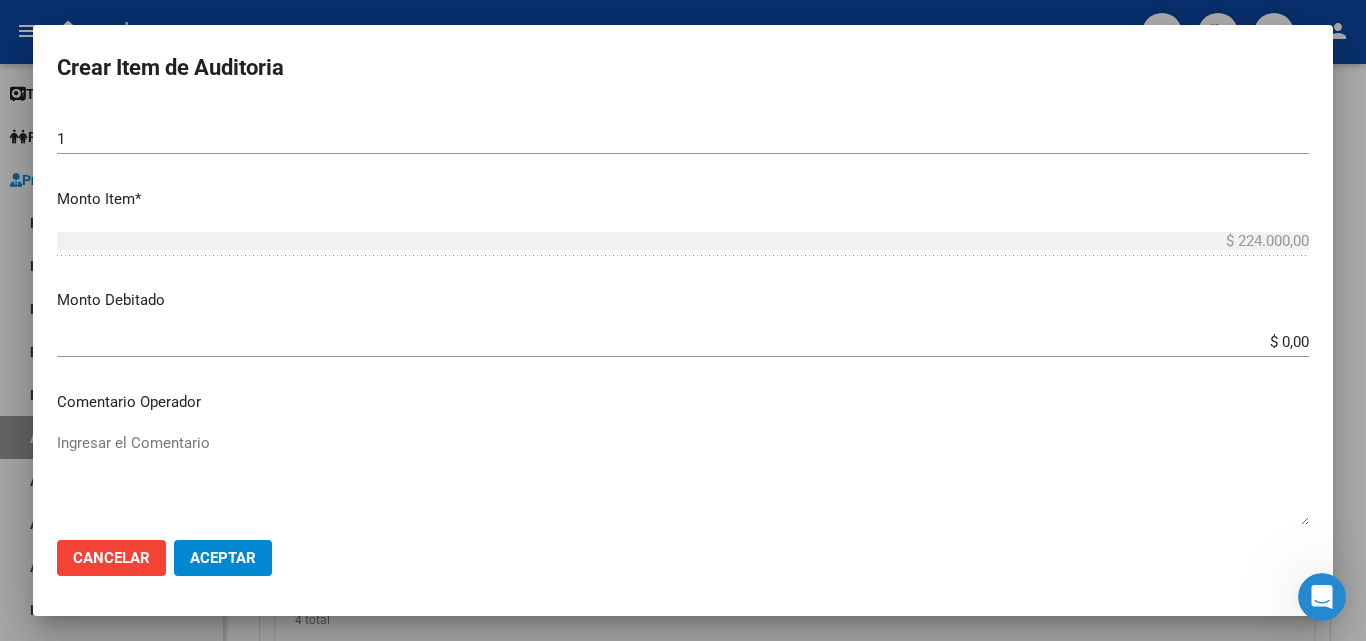 click on "Ingresar el Comentario" at bounding box center (683, 479) 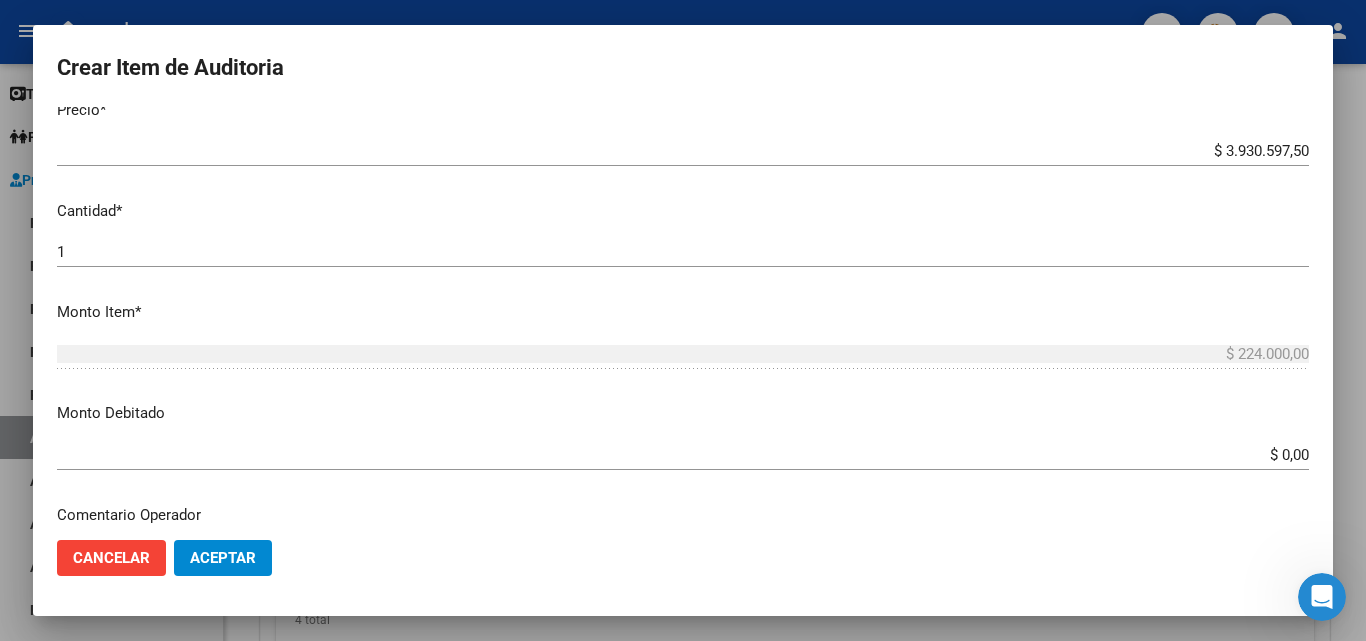 scroll, scrollTop: 500, scrollLeft: 0, axis: vertical 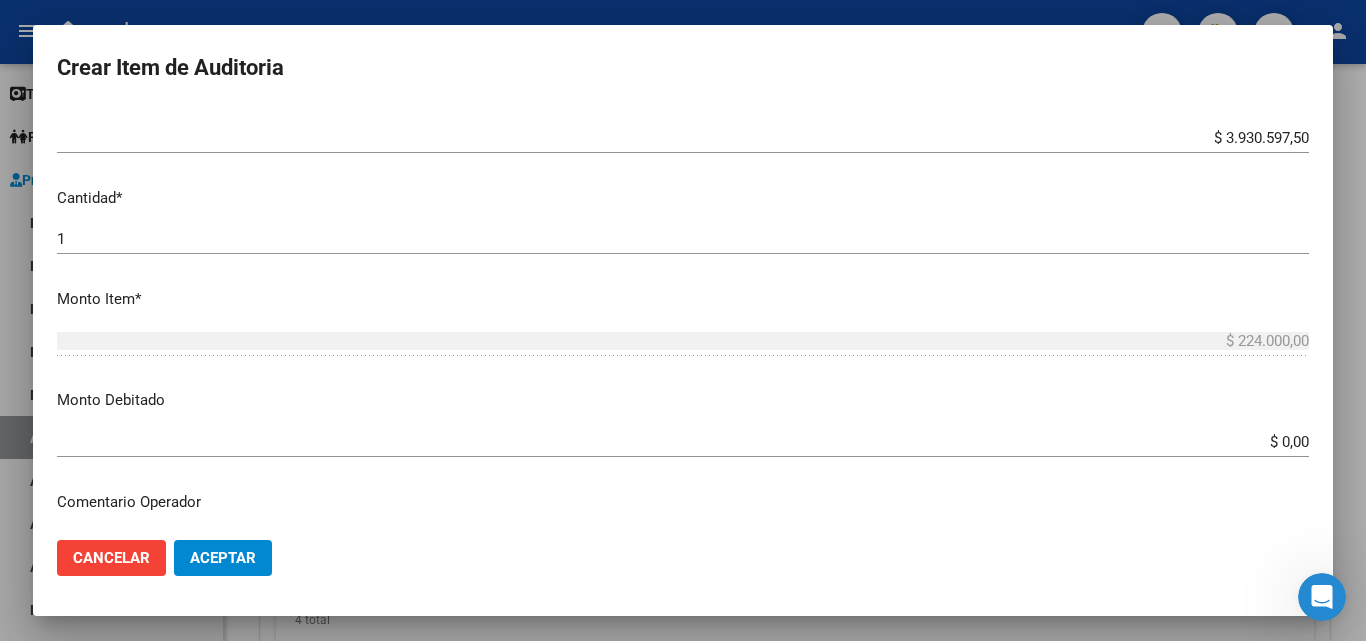type on "PEDIATRIA
FALTA AUTORIZADO Y ORDEN MEDICA
OK_PLANILLA DE EVOLUCION
FALTA PLANILLA DE ASISTENCIA FIRMA" 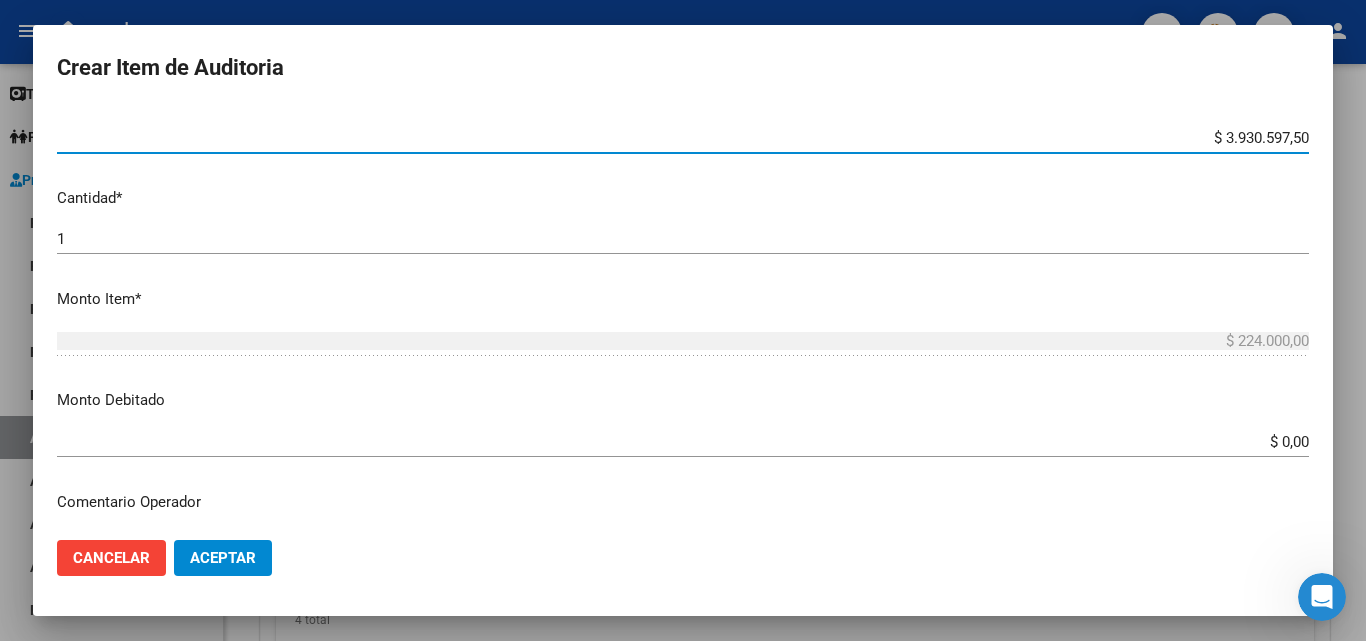 drag, startPoint x: 1189, startPoint y: 135, endPoint x: 1328, endPoint y: 140, distance: 139.0899 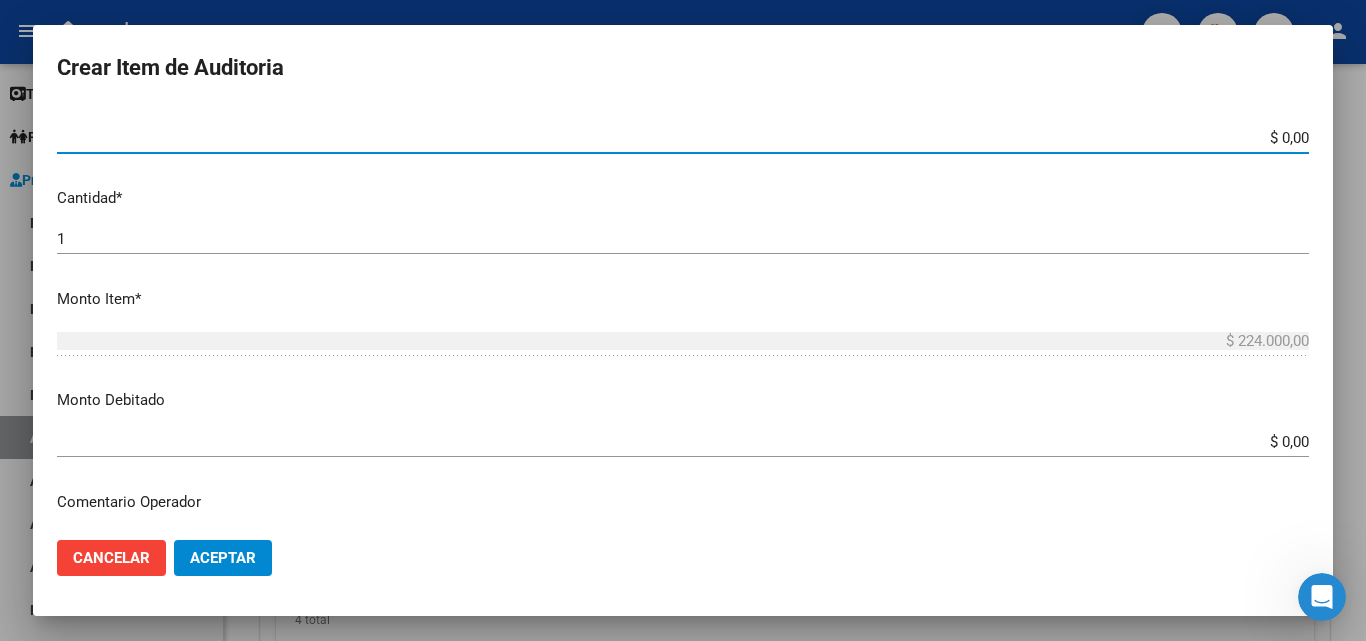 type on "$ 0,05" 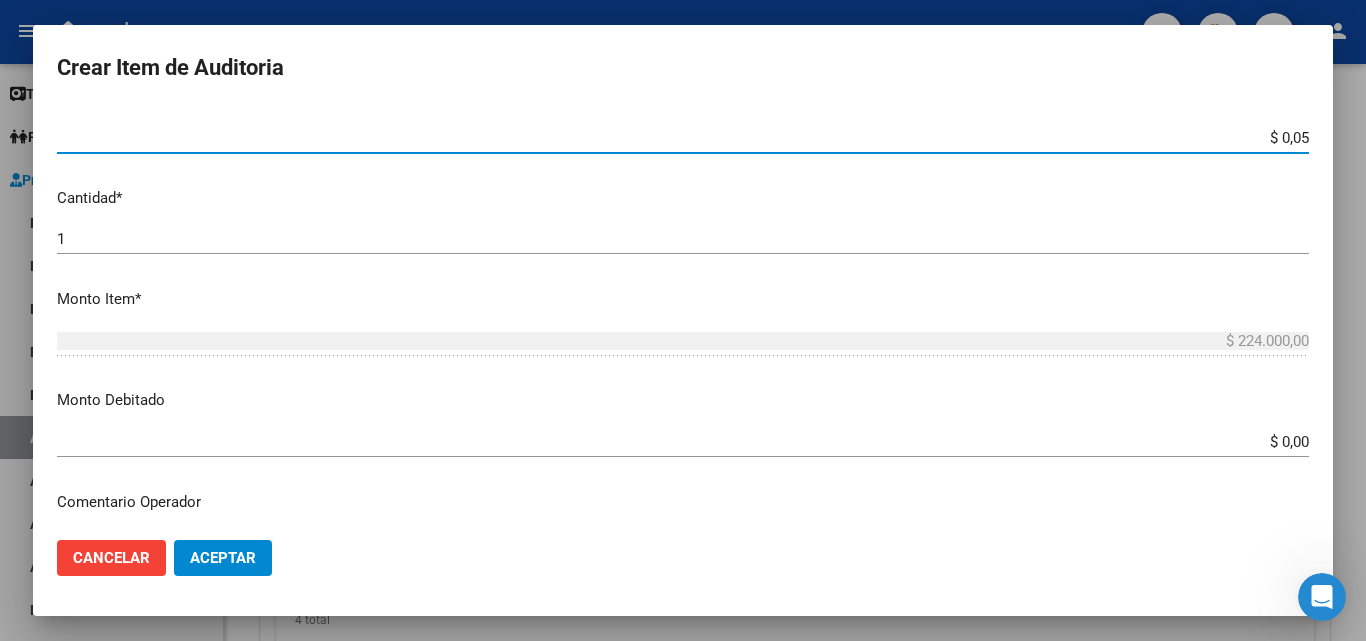 type on "$ 0,05" 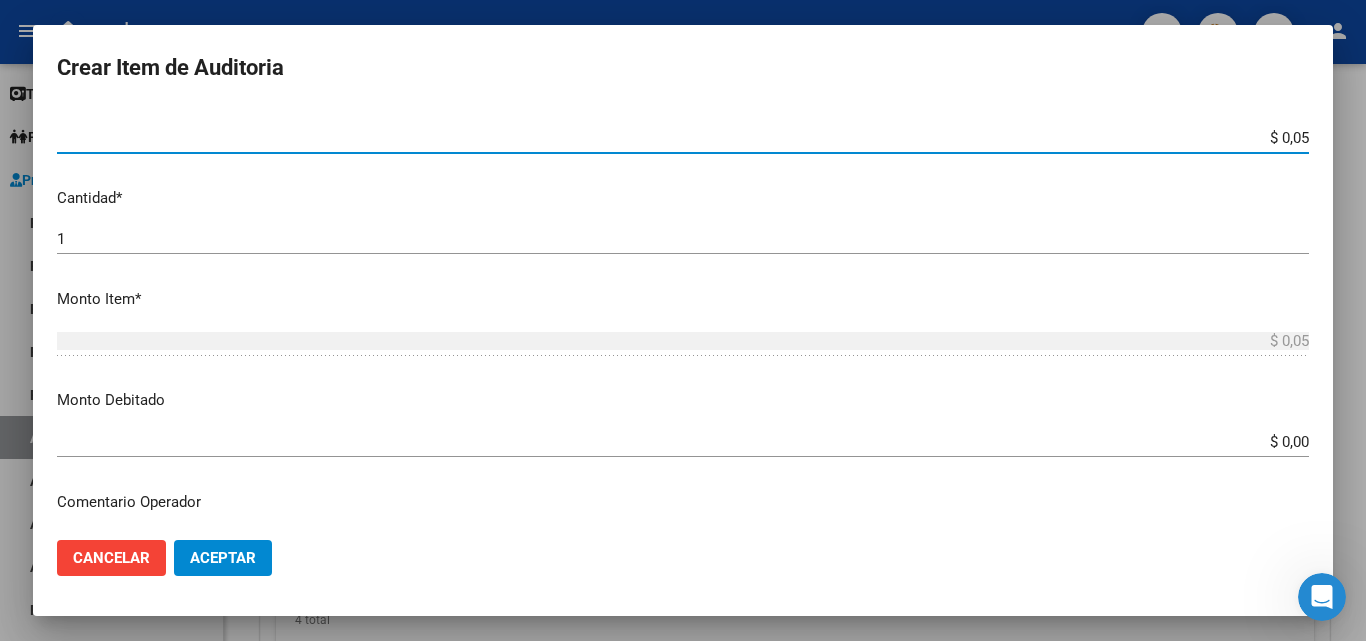 type on "$ 0,56" 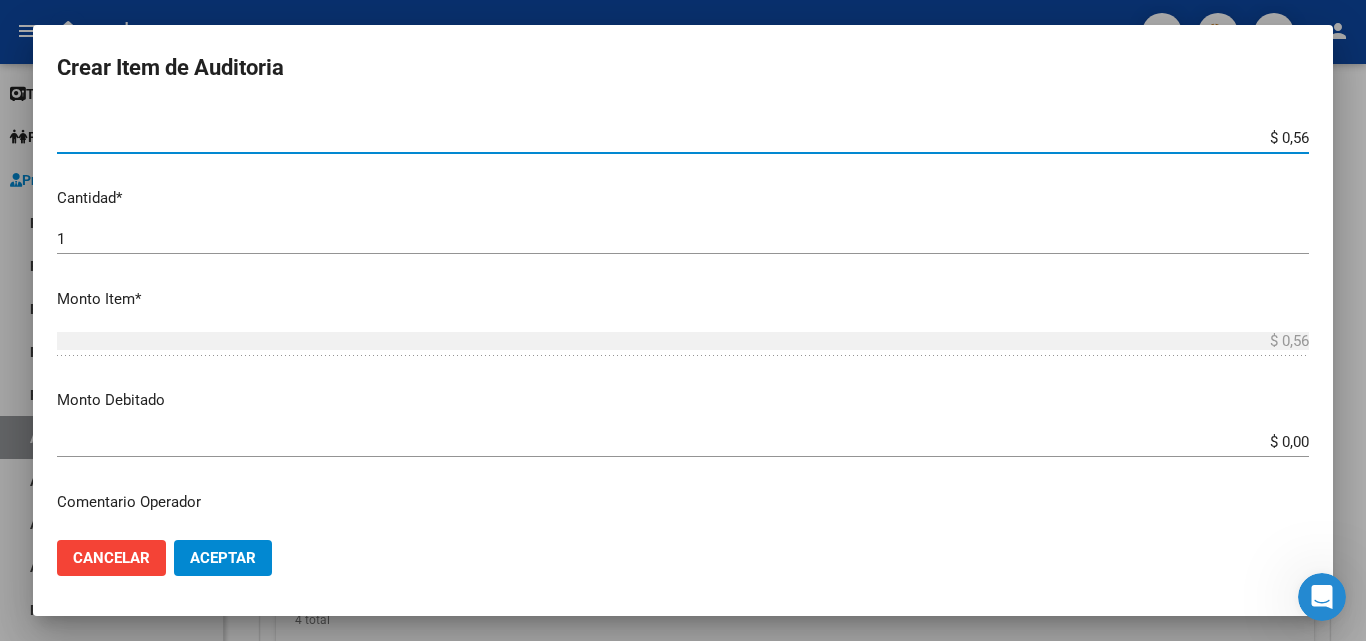 type on "$ 5,60" 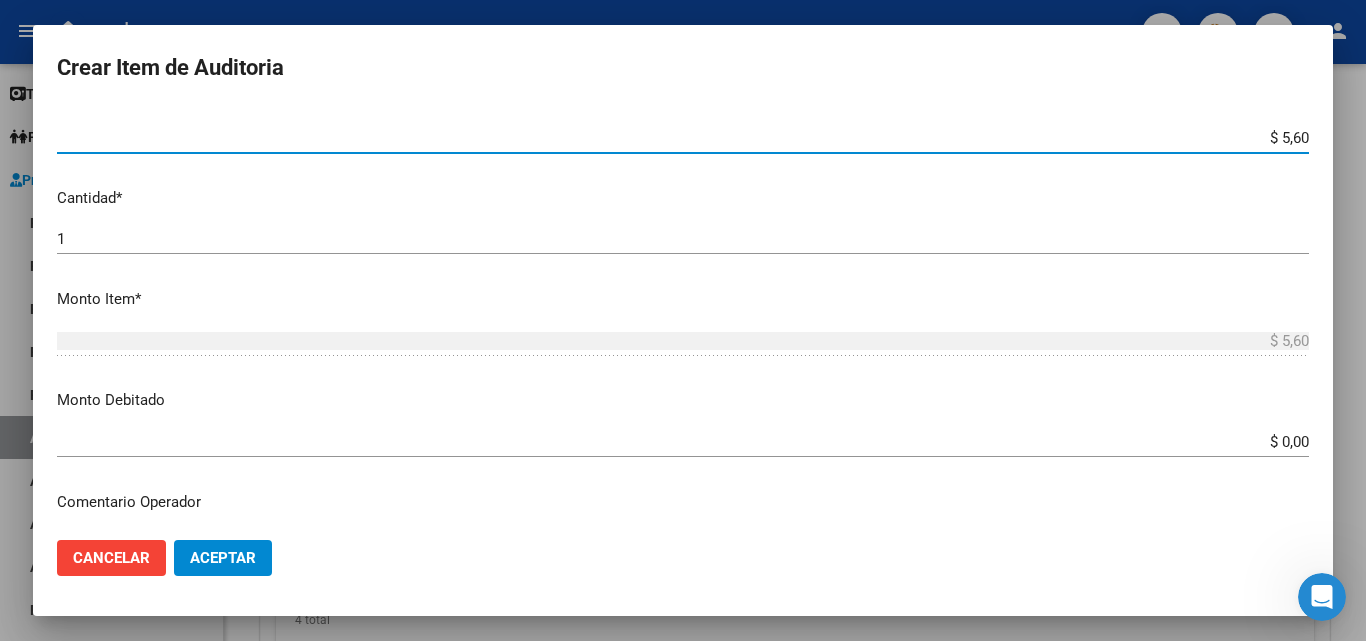 type on "$ 56,00" 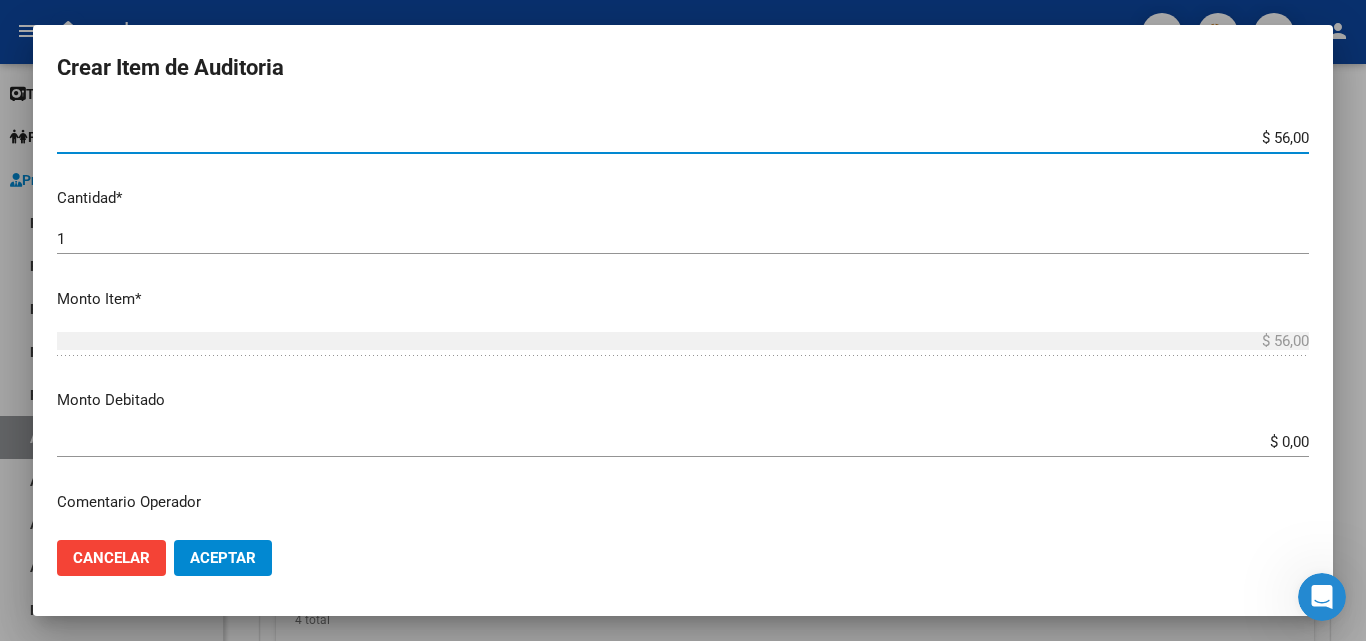 type on "$ 560,00" 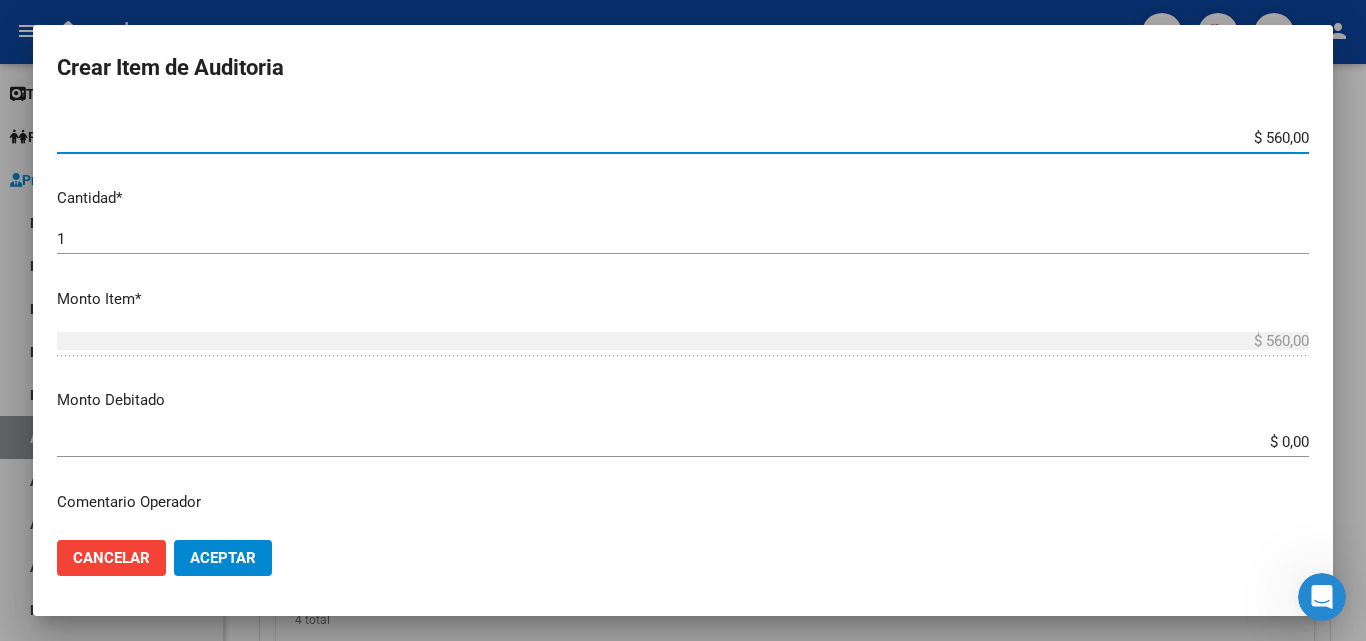type on "$ 5.600,00" 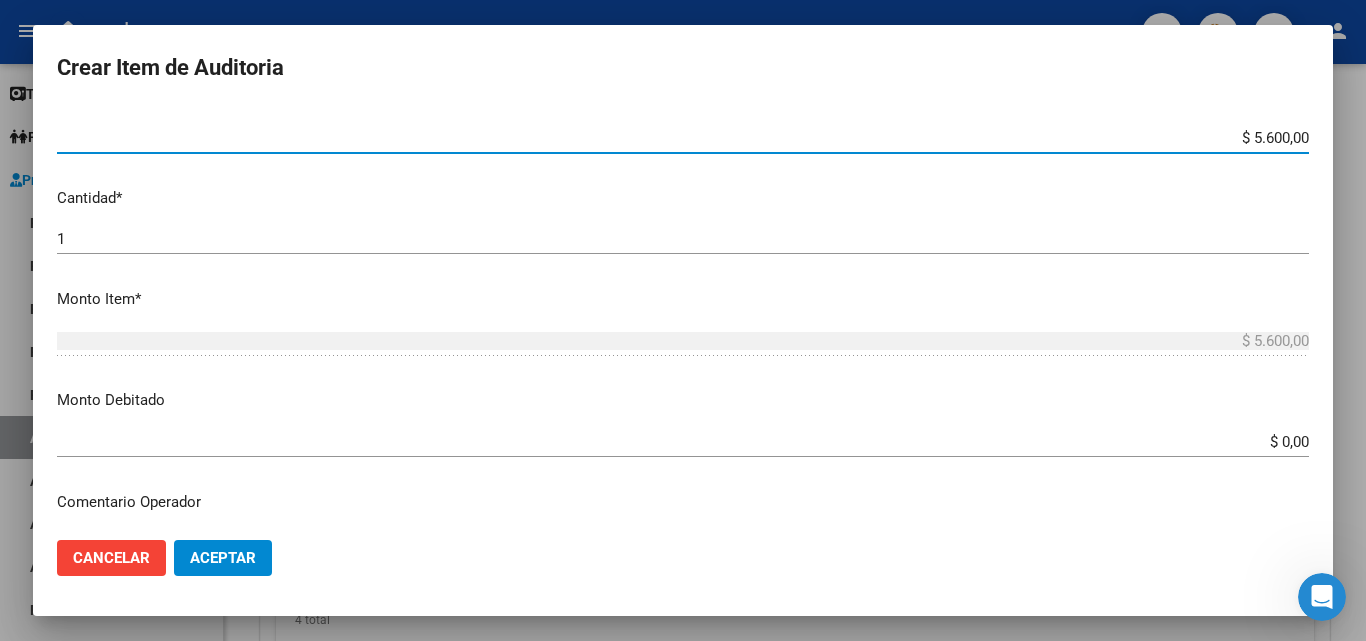 type on "$ 56.000,00" 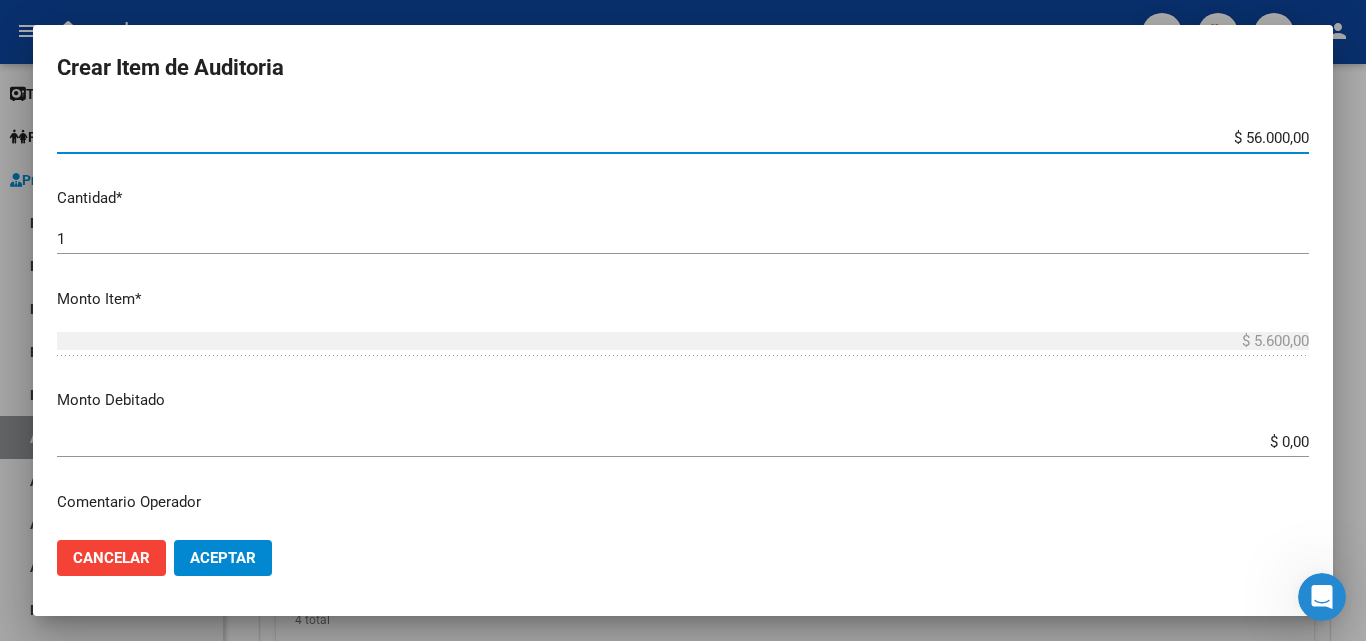 type on "$ 56.000,00" 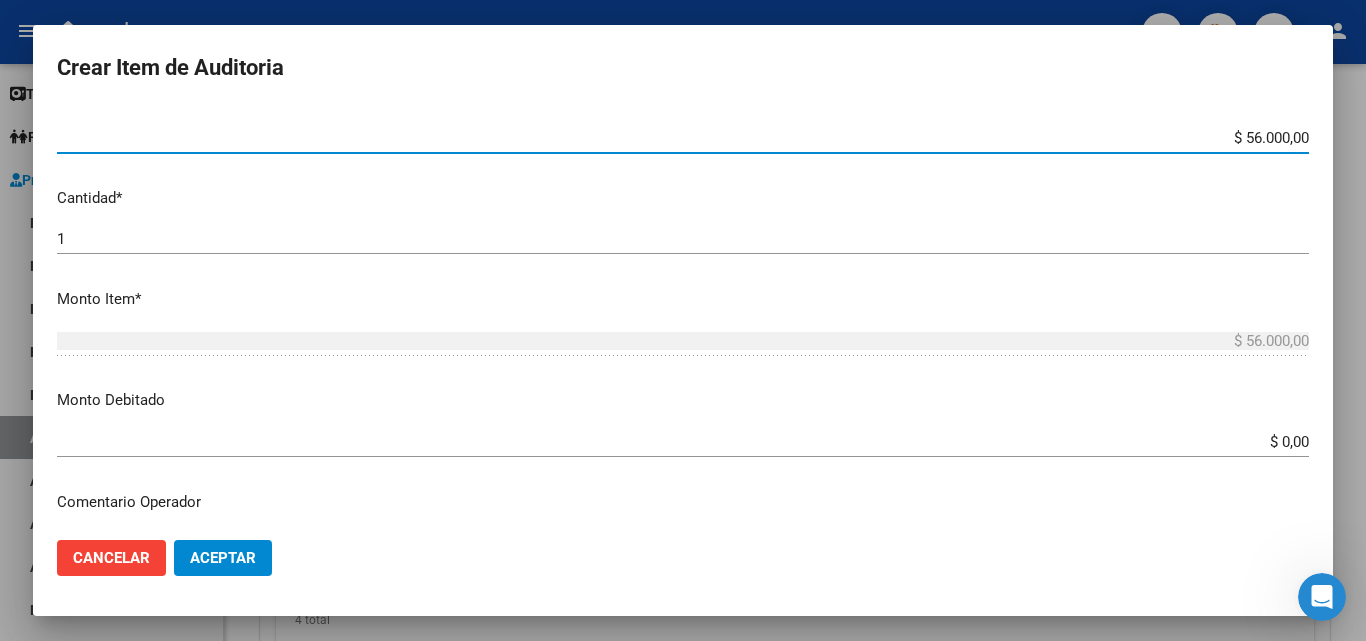 click on "1" at bounding box center (683, 239) 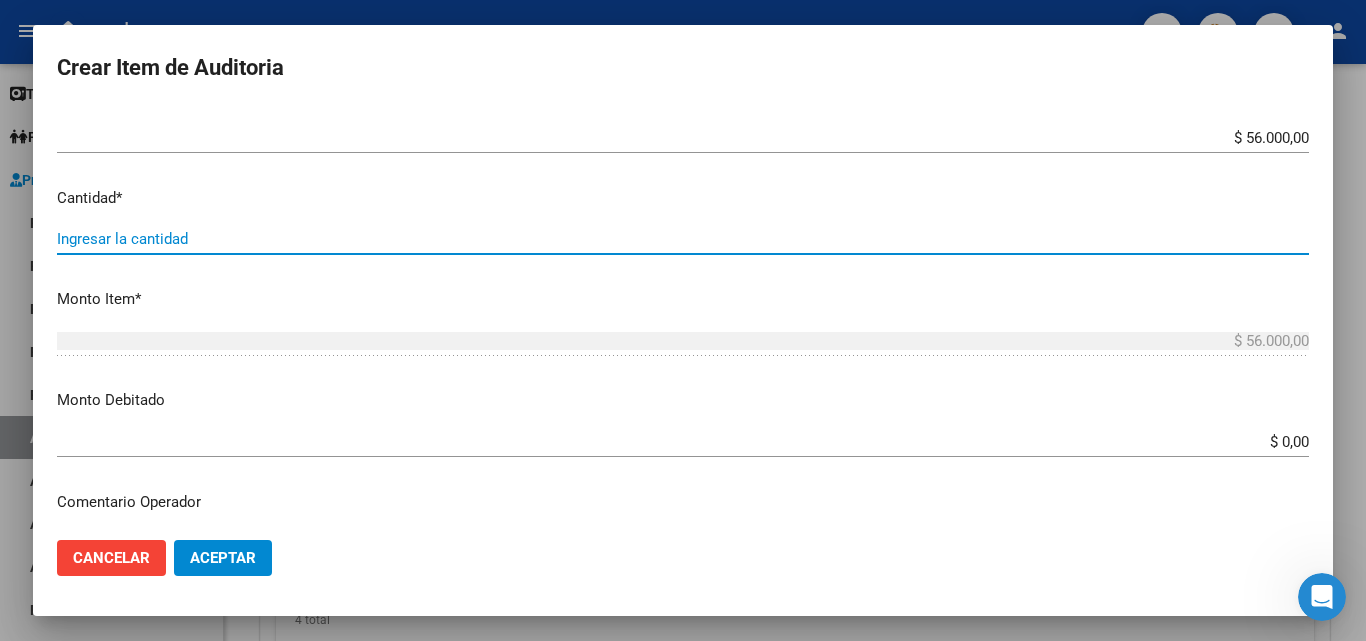 type on "4" 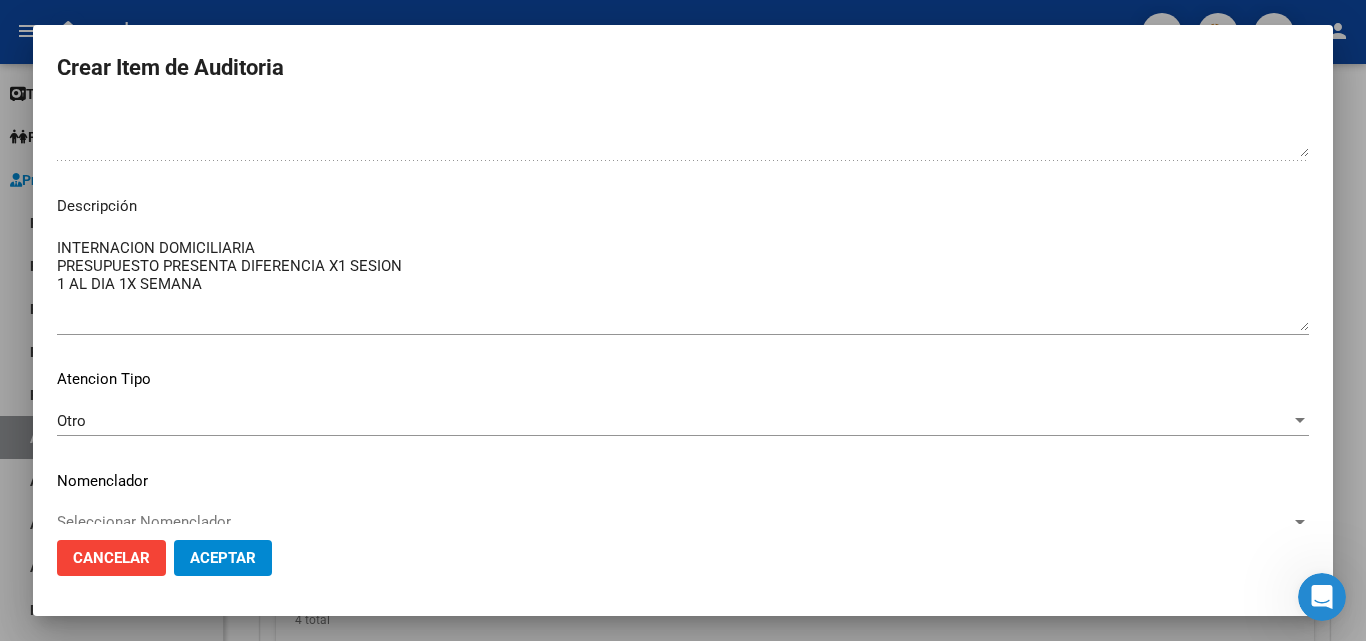 scroll, scrollTop: 1174, scrollLeft: 0, axis: vertical 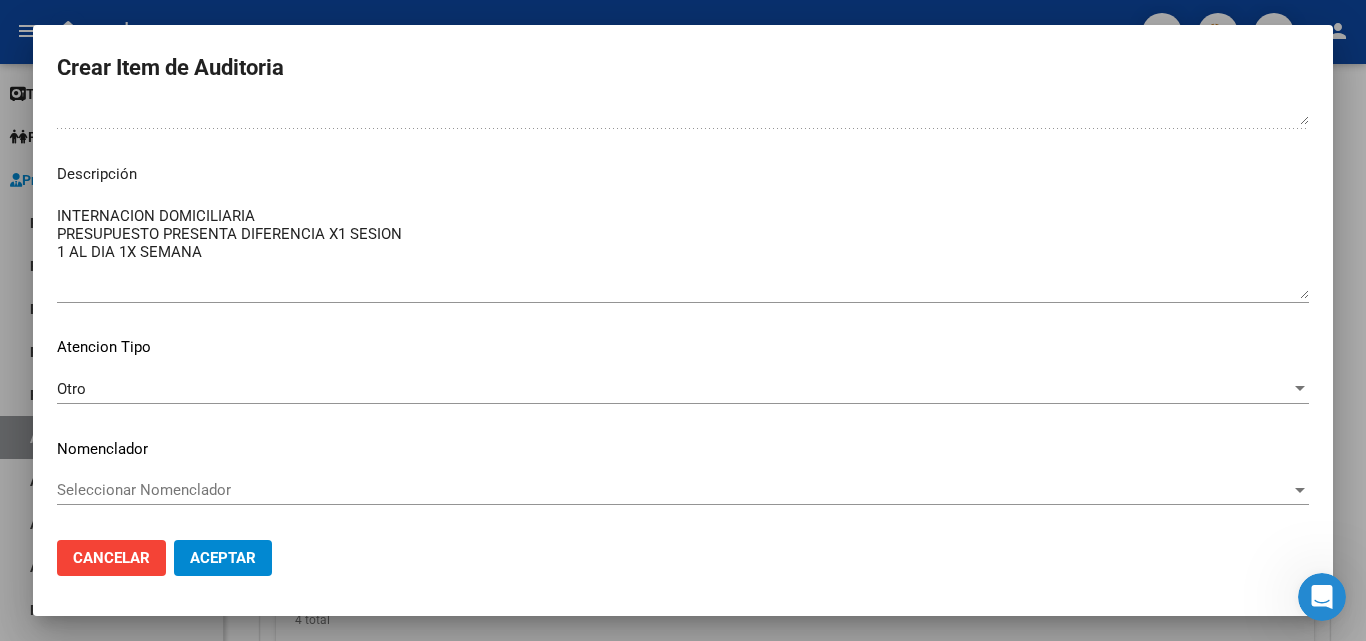 type on "4" 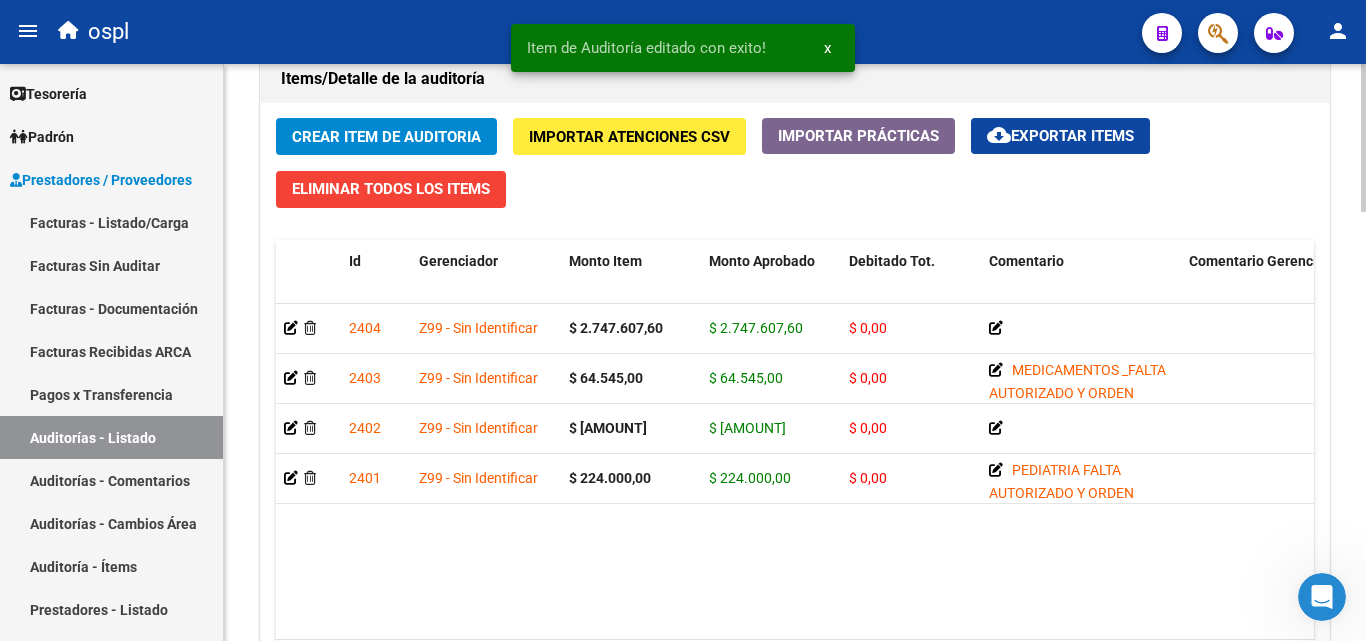 scroll, scrollTop: 1500, scrollLeft: 0, axis: vertical 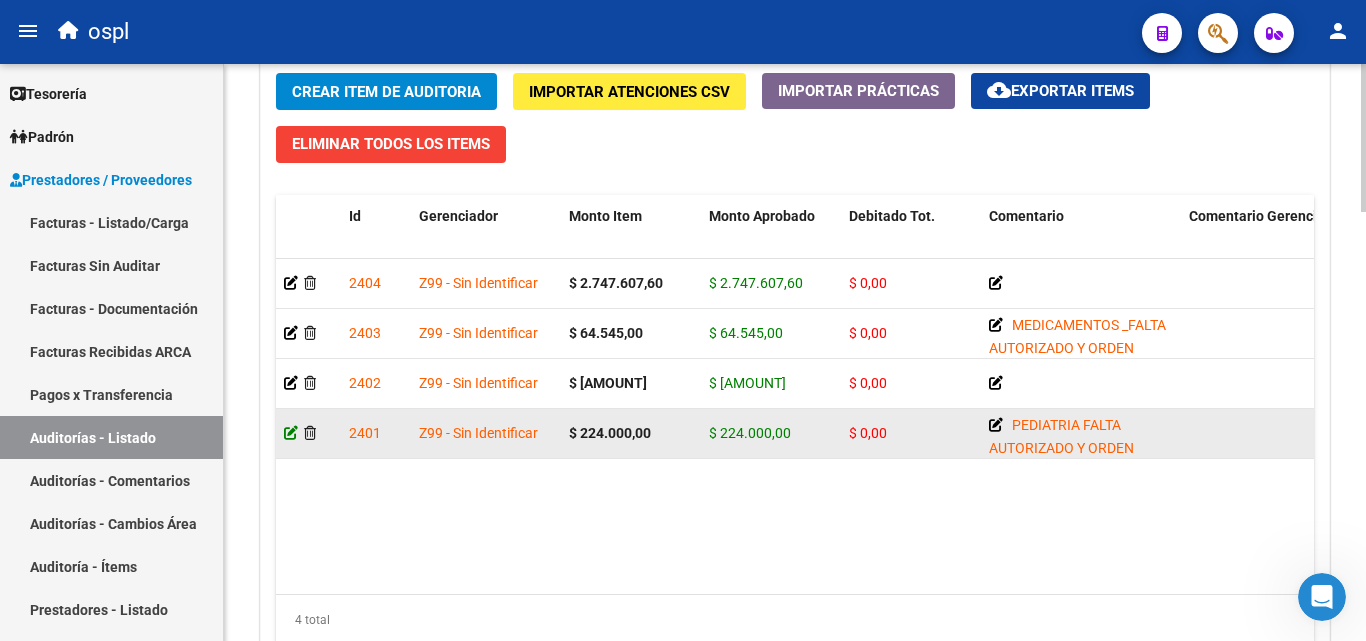 click 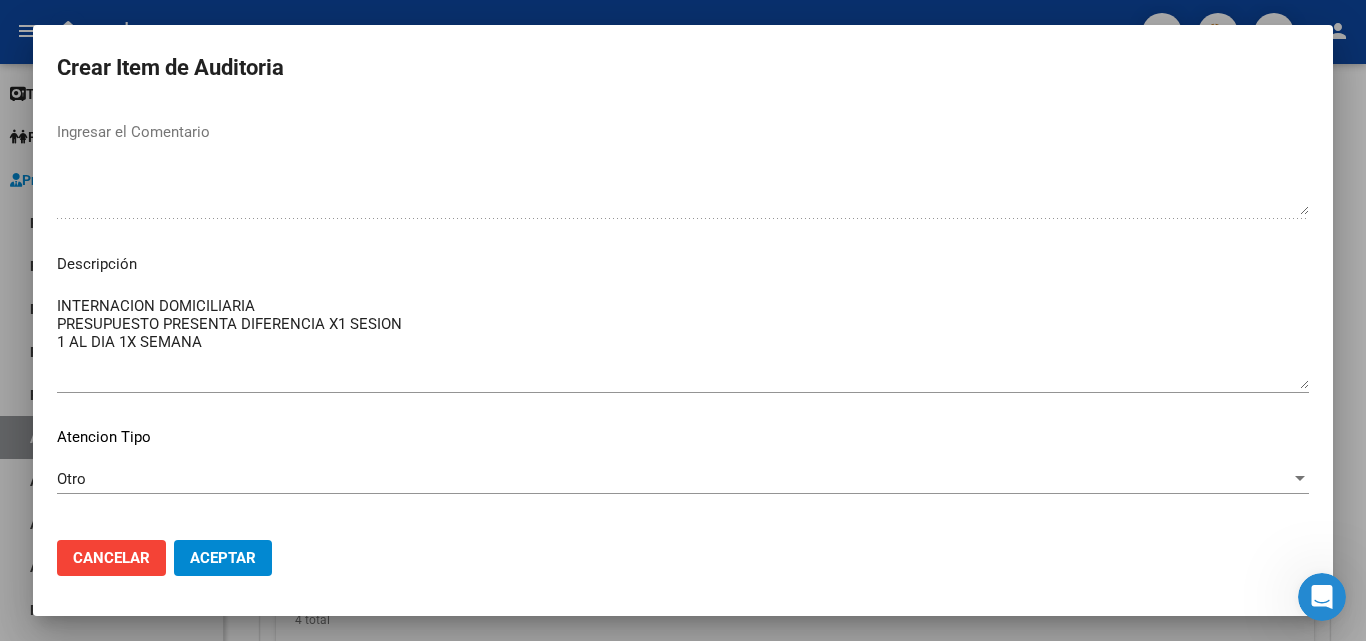 scroll, scrollTop: 1100, scrollLeft: 0, axis: vertical 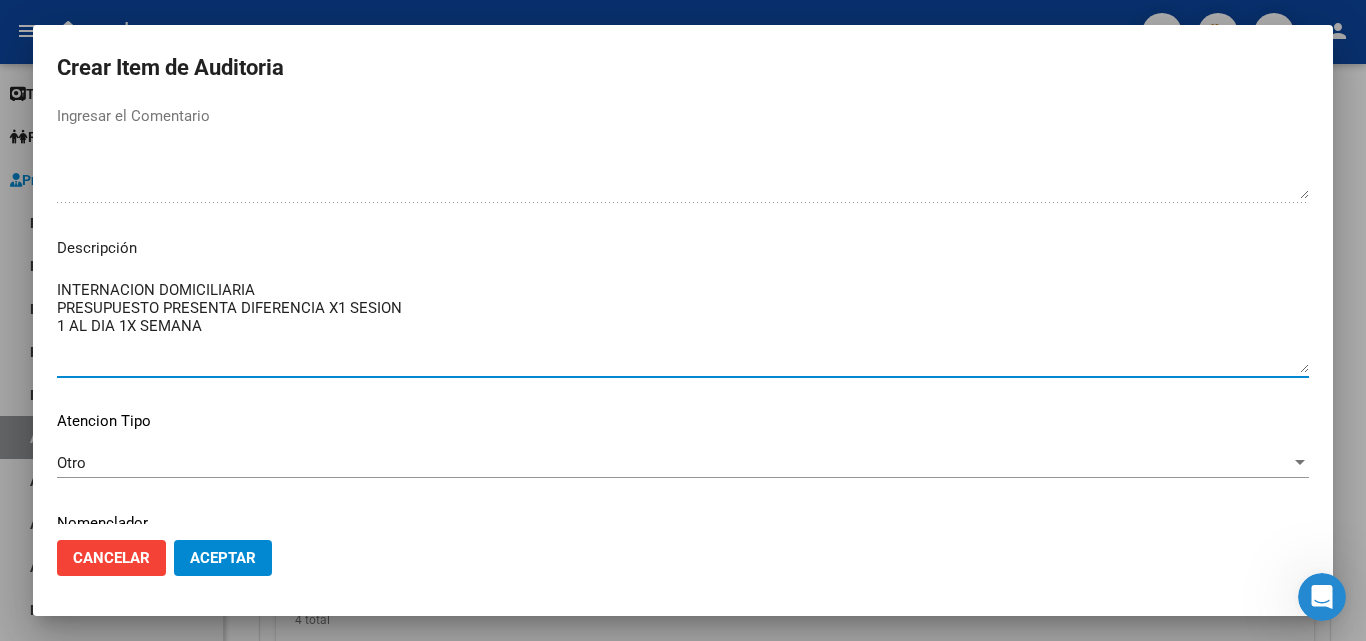 click on "INTERNACION DOMICILIARIA
PRESUPUESTO PRESENTA DIFERENCIA X1 SESION
1 AL DIA 1X SEMANA" at bounding box center (683, 326) 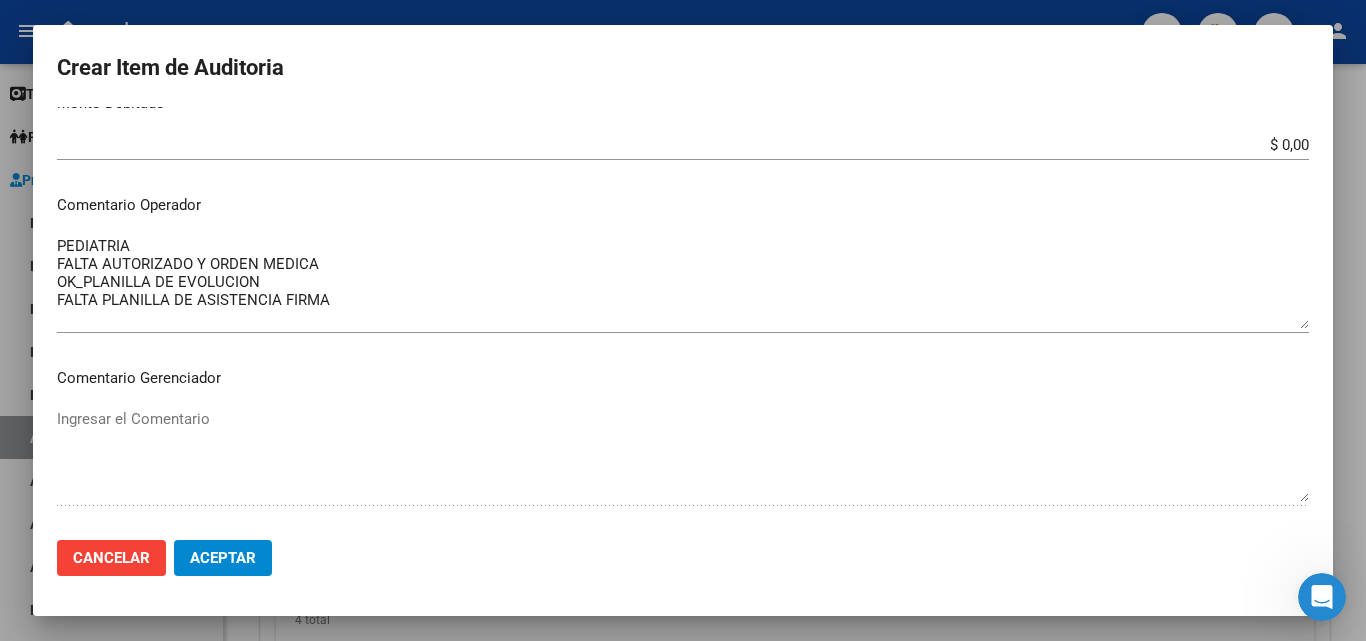 scroll, scrollTop: 774, scrollLeft: 0, axis: vertical 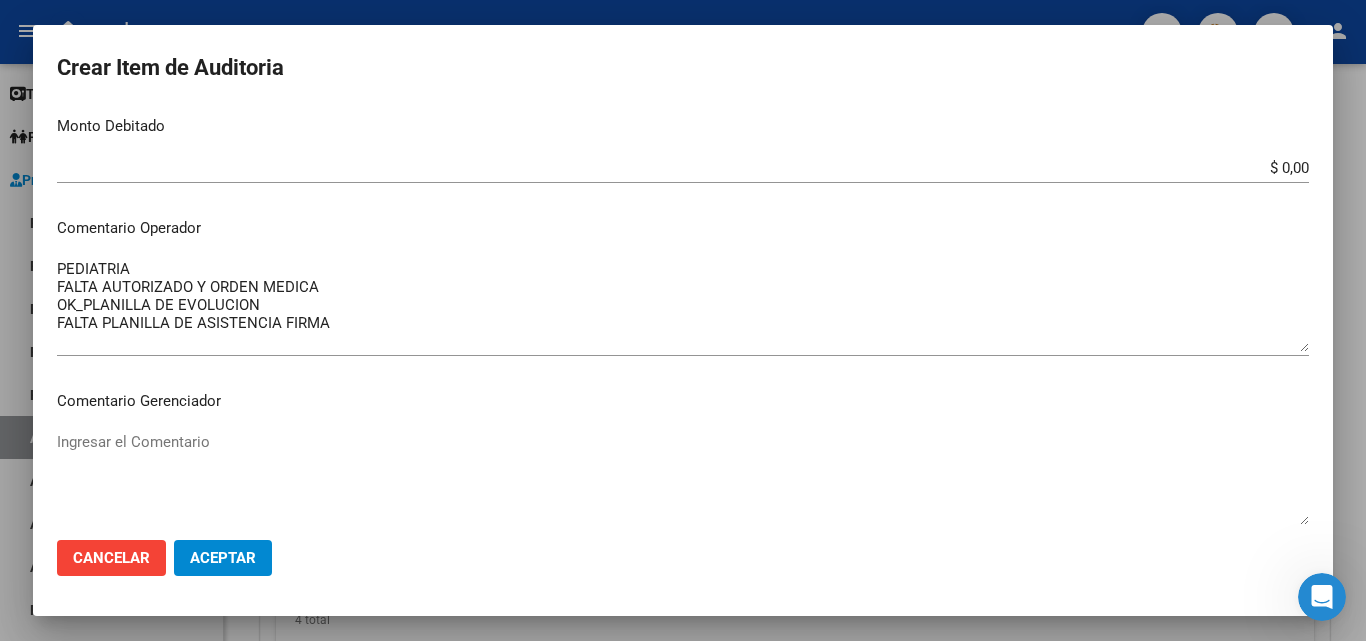 click on "[NUMBER] Nro Documento    [NUMBER] CUIL   Afiliado Activo    [FIRST] [LAST]                   - Nombre Completo  Fec. Prestación    [DATE] Ingresar la fecha  Z99 - Sin Identificar Seleccionar gerenciador Código Prestación (no obligatorio)    PEDIATRIA 1XS Ingresar el código  Precio  *   $ 3.930.597,50 Ingresar el precio  Cantidad  *   1 Ingresar la cantidad  Monto Item  *   $ 224.000,00 Ingresar el monto  Monto Debitado    $ 0,00 Ingresar el monto  Comentario Operador    PEDIATRIA
FALTA AUTORIZADO Y ORDEN MEDICA
OK_PLANILLA DE EVOLUCION
FALTA PLANILLA DE ASISTENCIA FIRMA Ingresar el Comentario  Comentario Gerenciador    Ingresar el Comentario  Descripción    INTERNACION DOMICILIARIA
PRESUPUESTO PRESENTA DIFERENCIA X1 SESION
1 AL DIA 1X SEMANA Ingresar el Descripción   Atencion Tipo  Otro Seleccionar tipo  Nomenclador  Seleccionar Nomenclador Seleccionar Nomenclador" at bounding box center [683, 315] 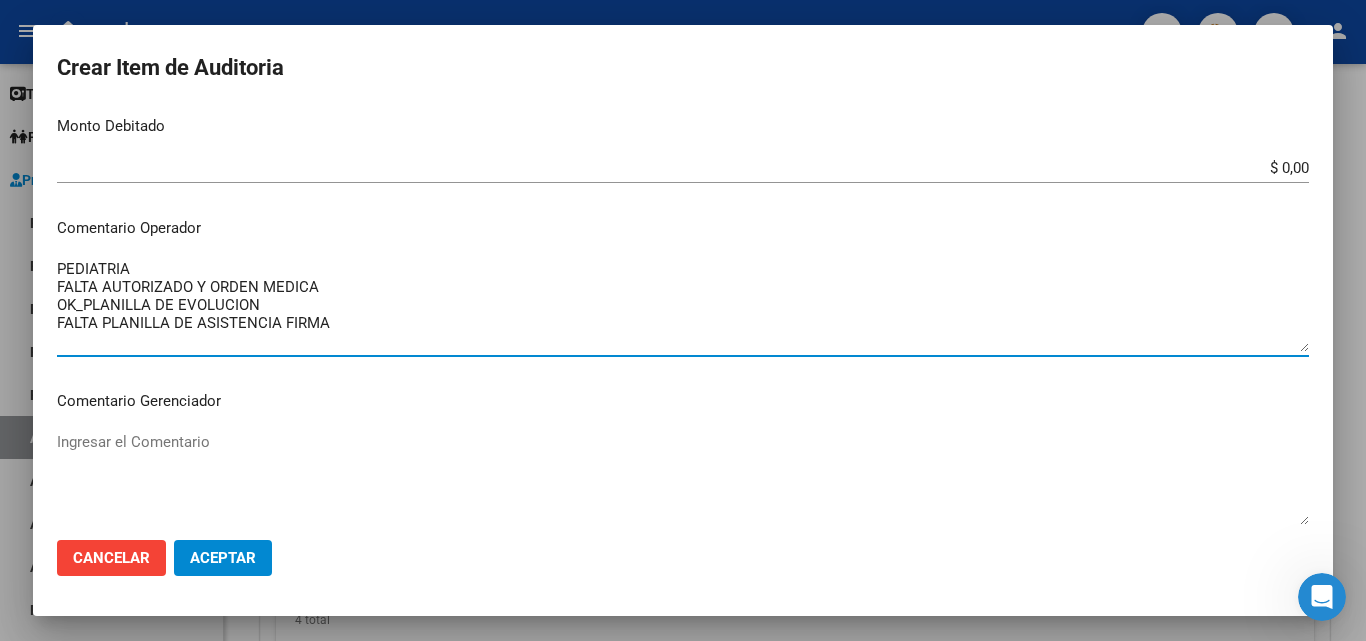 drag, startPoint x: 61, startPoint y: 265, endPoint x: 347, endPoint y: 343, distance: 296.44562 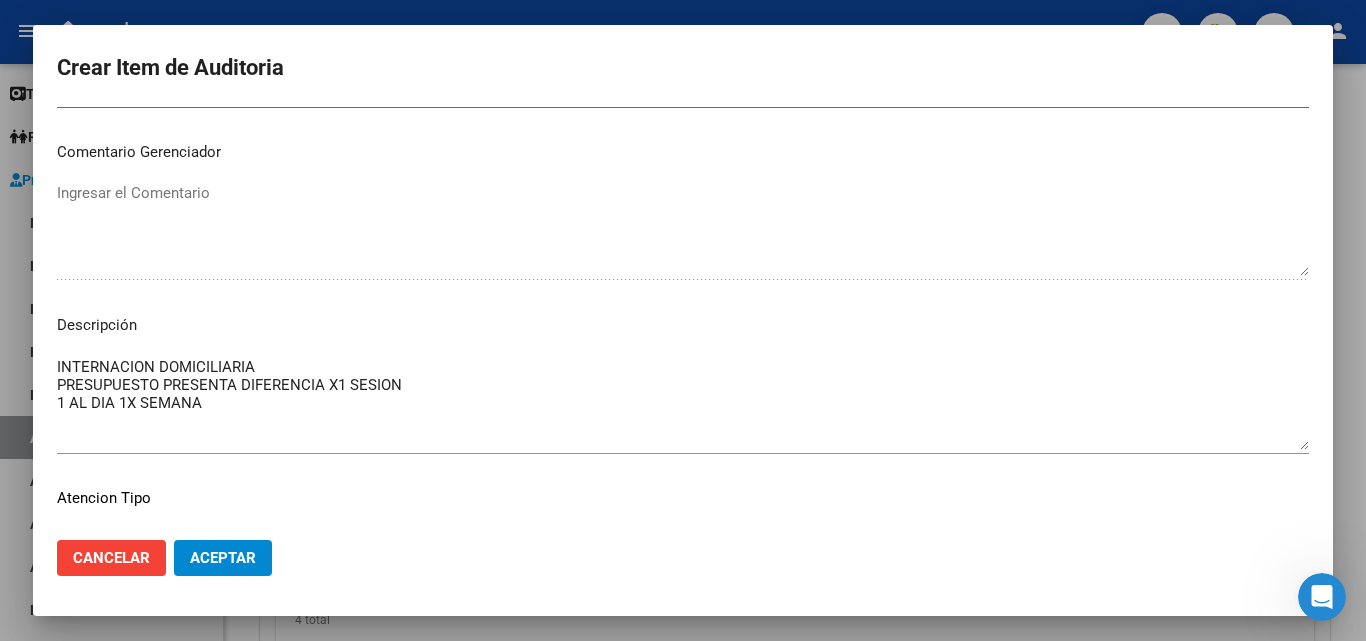 scroll, scrollTop: 1174, scrollLeft: 0, axis: vertical 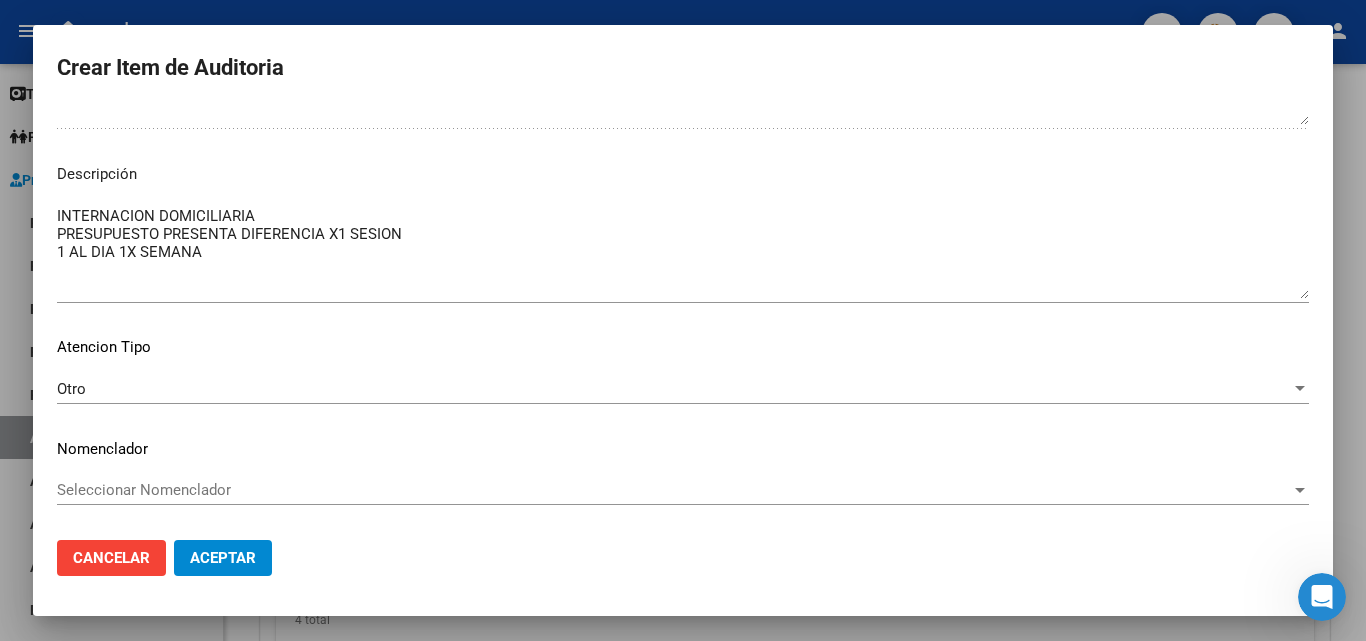 type 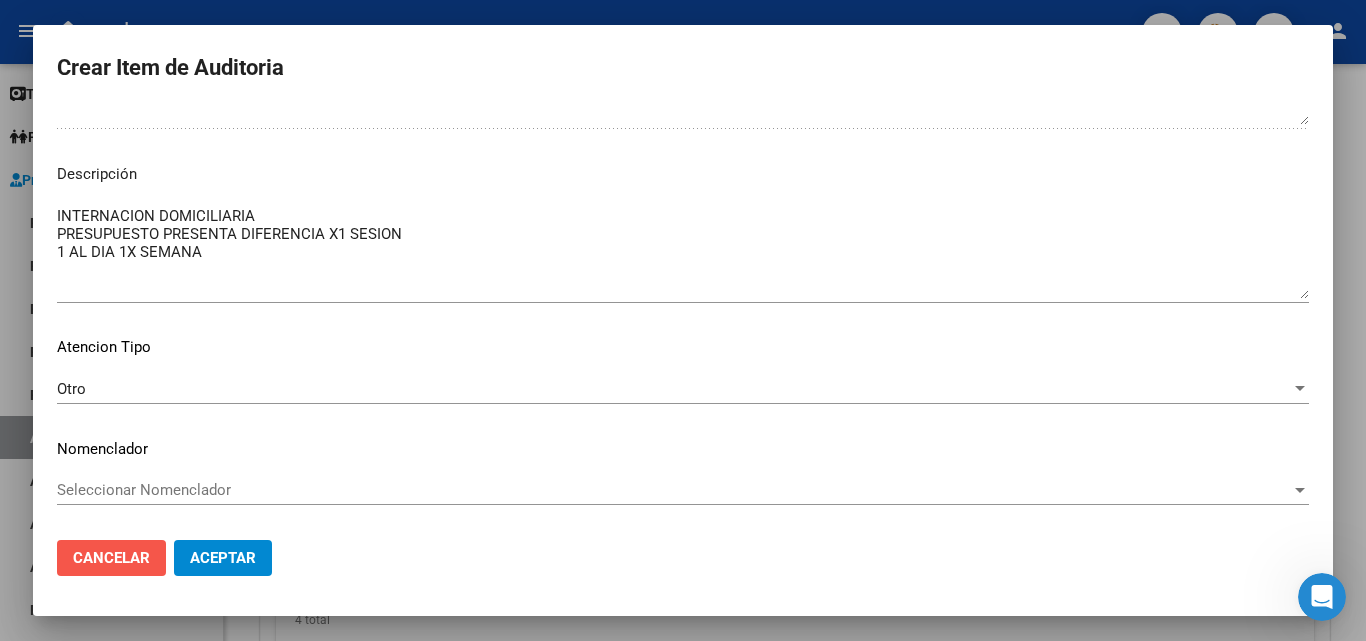 click on "Cancelar" 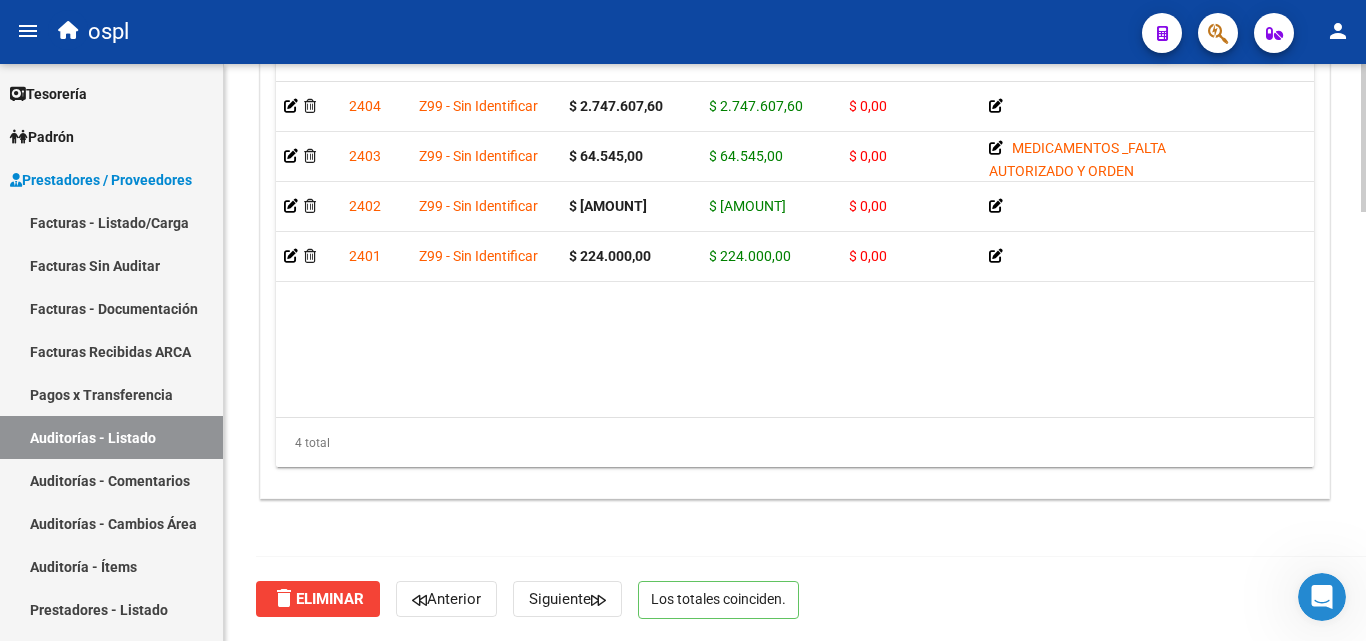 scroll, scrollTop: 1577, scrollLeft: 0, axis: vertical 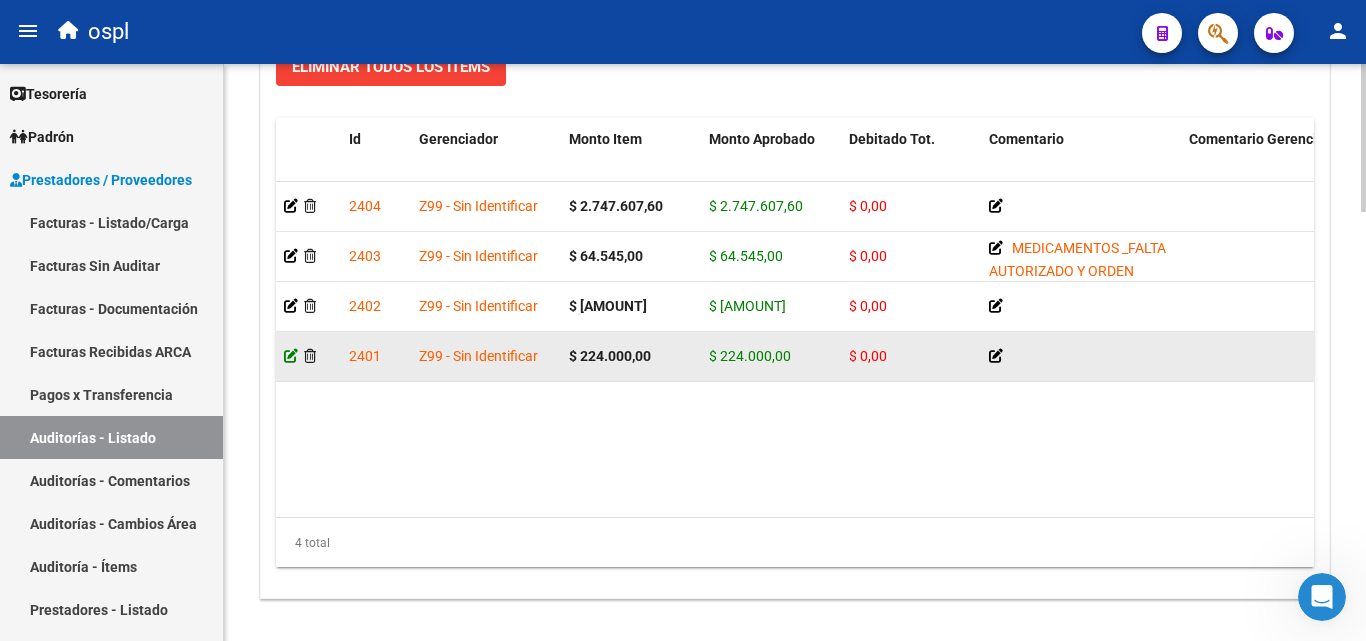 click 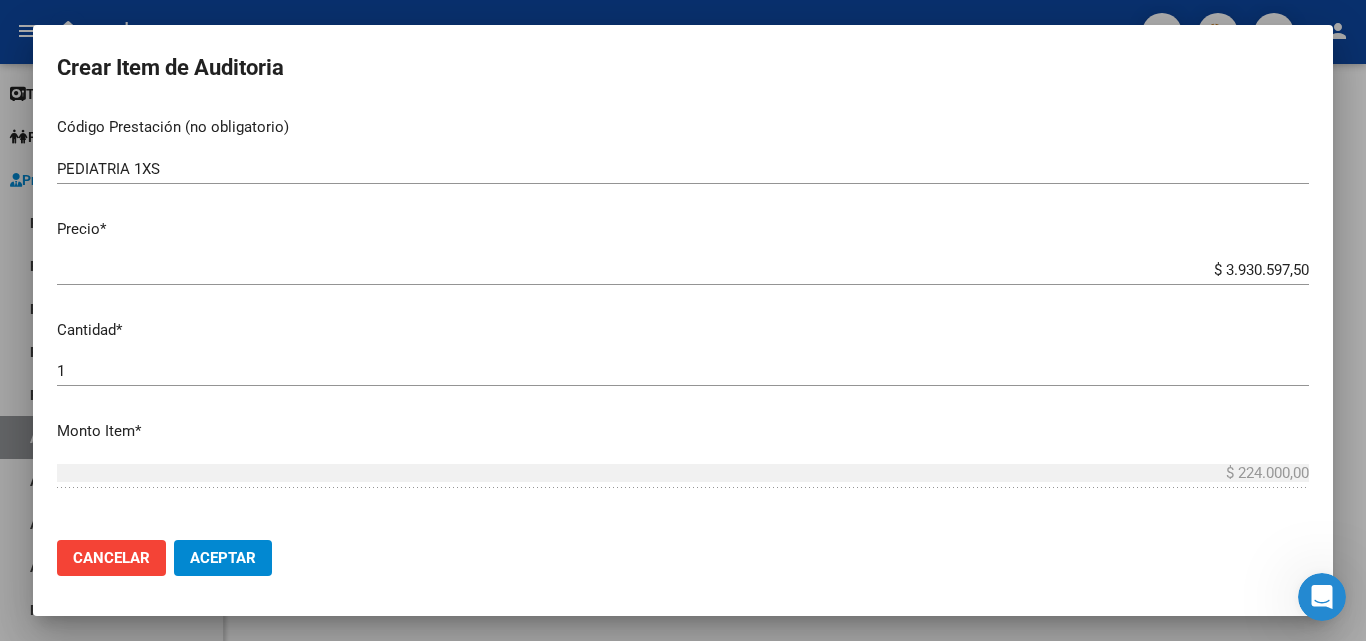 scroll, scrollTop: 400, scrollLeft: 0, axis: vertical 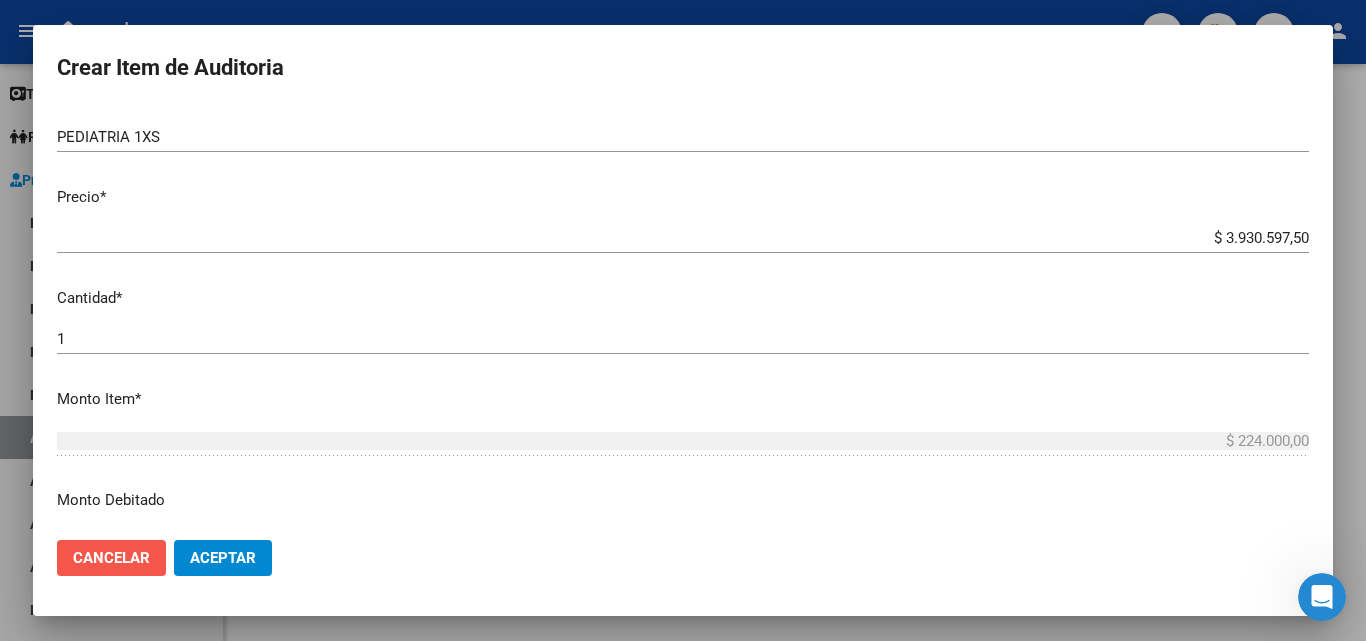 click on "Cancelar" 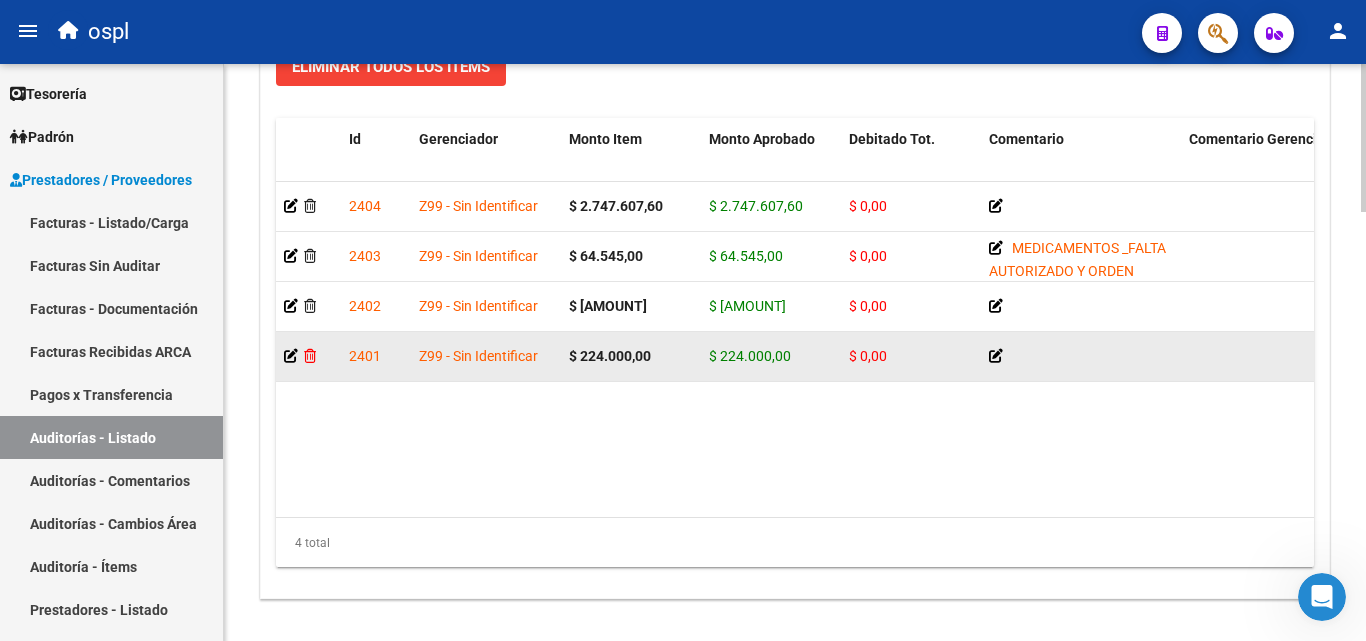 click 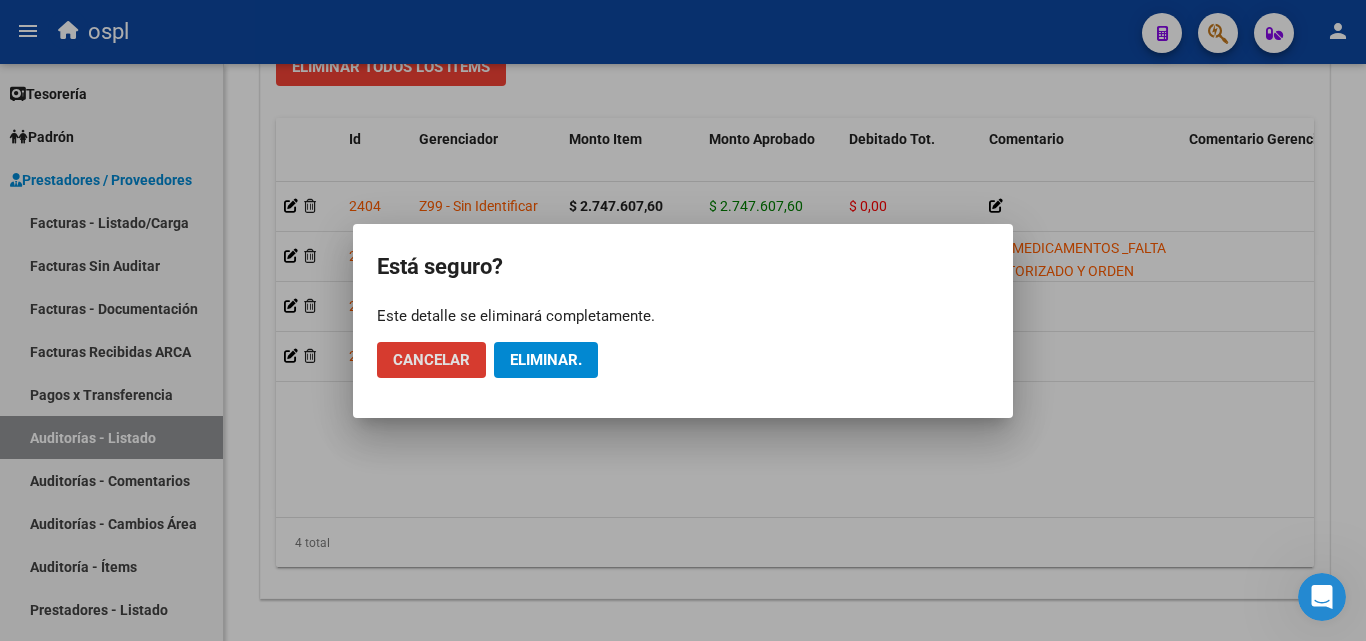 click on "Eliminar." 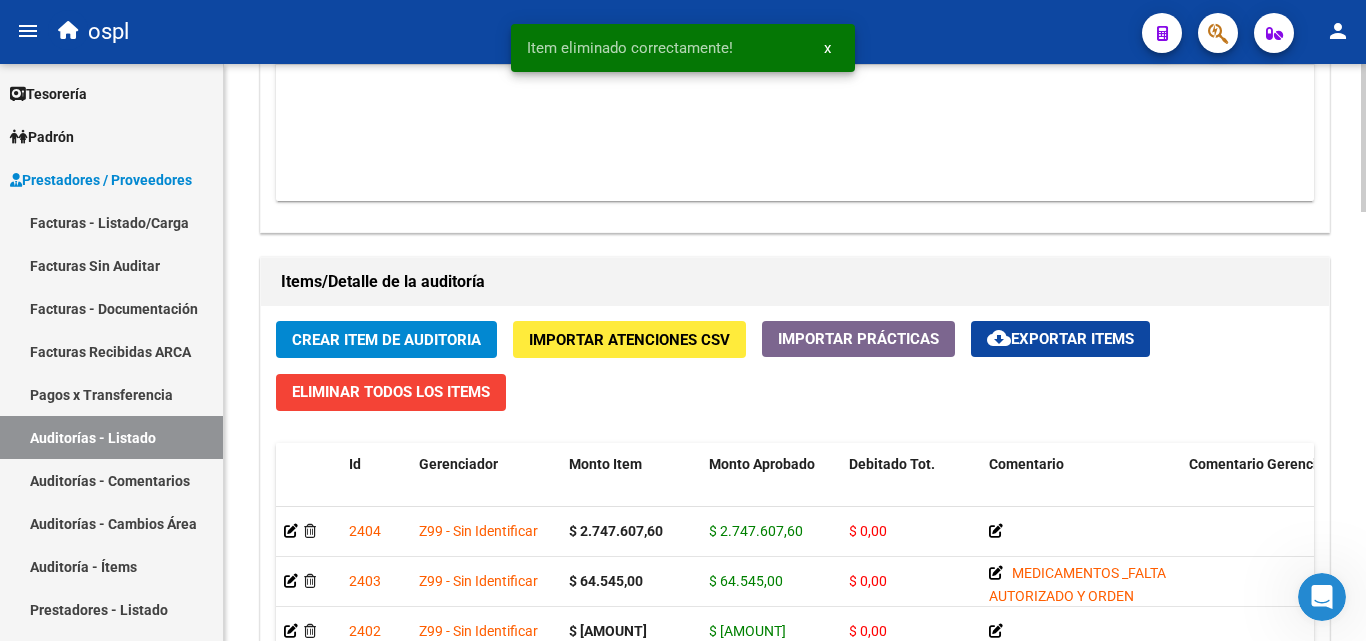 scroll, scrollTop: 1207, scrollLeft: 0, axis: vertical 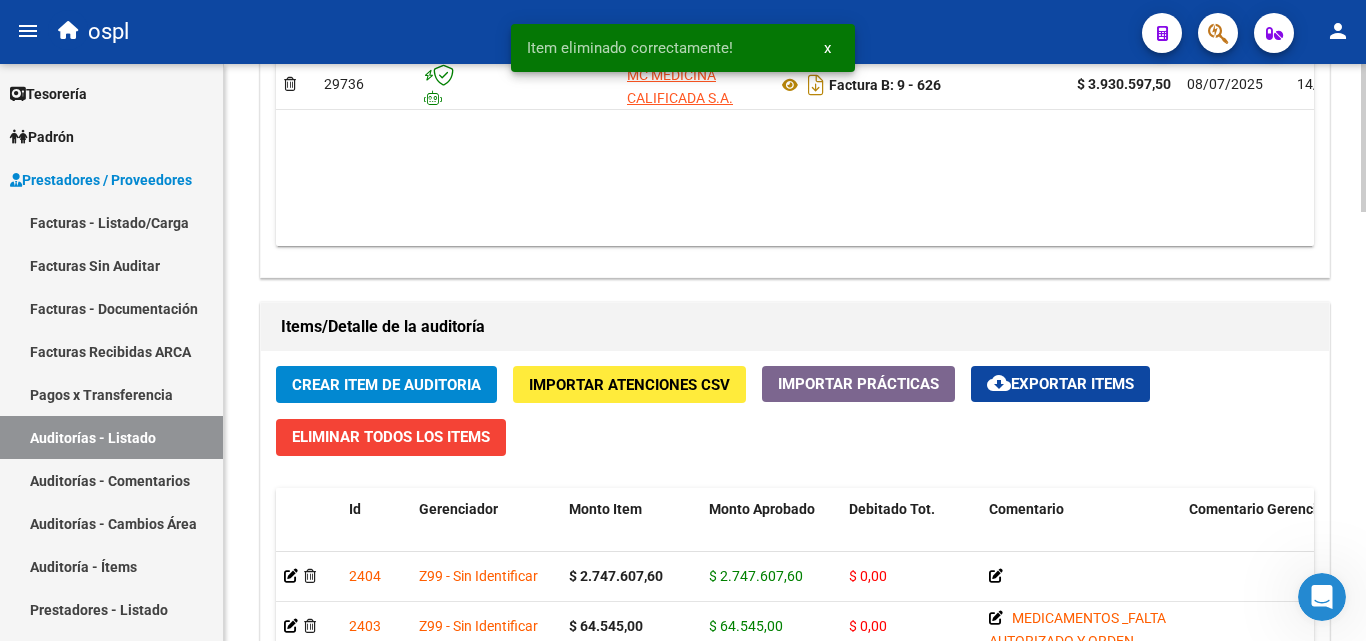 click on "Crear Item de Auditoria" 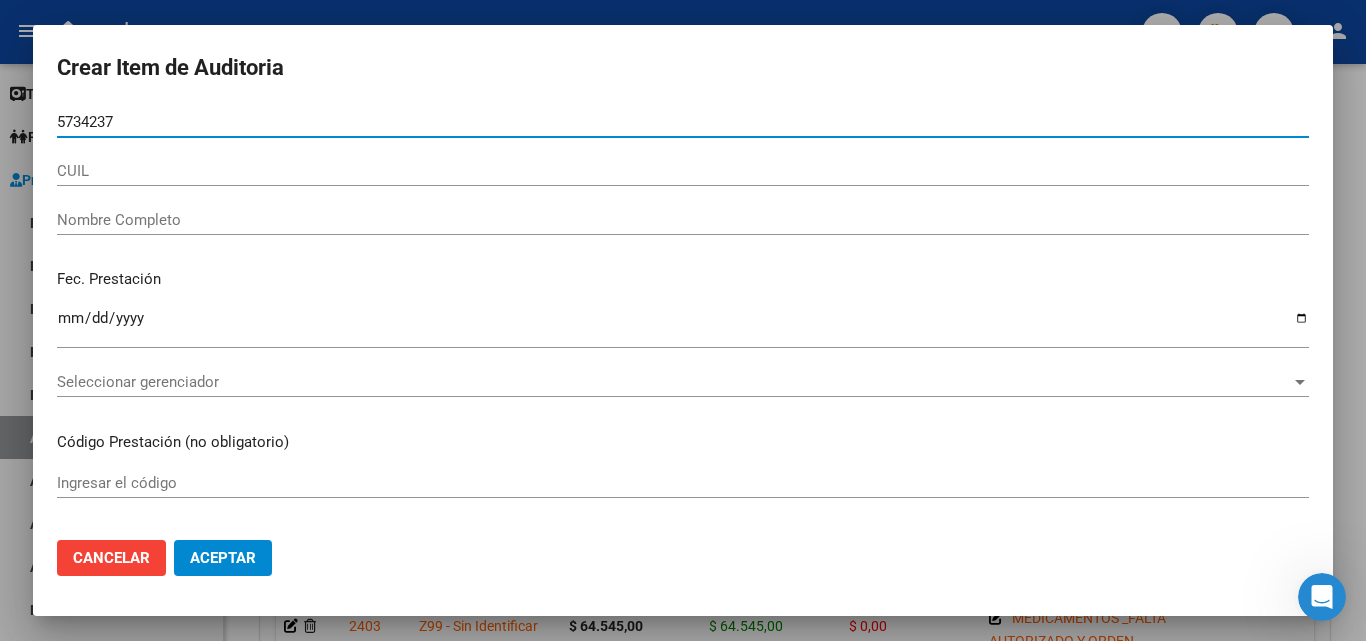 type on "[NUMBER]" 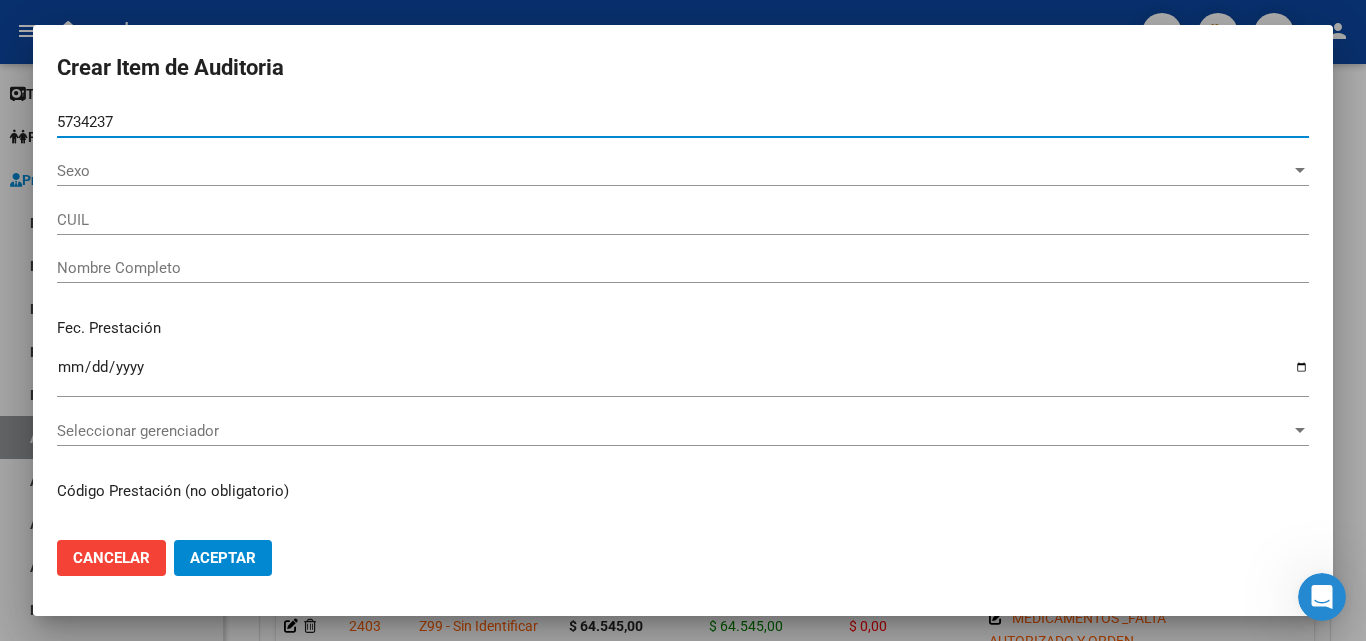 type on "[NUMERO]" 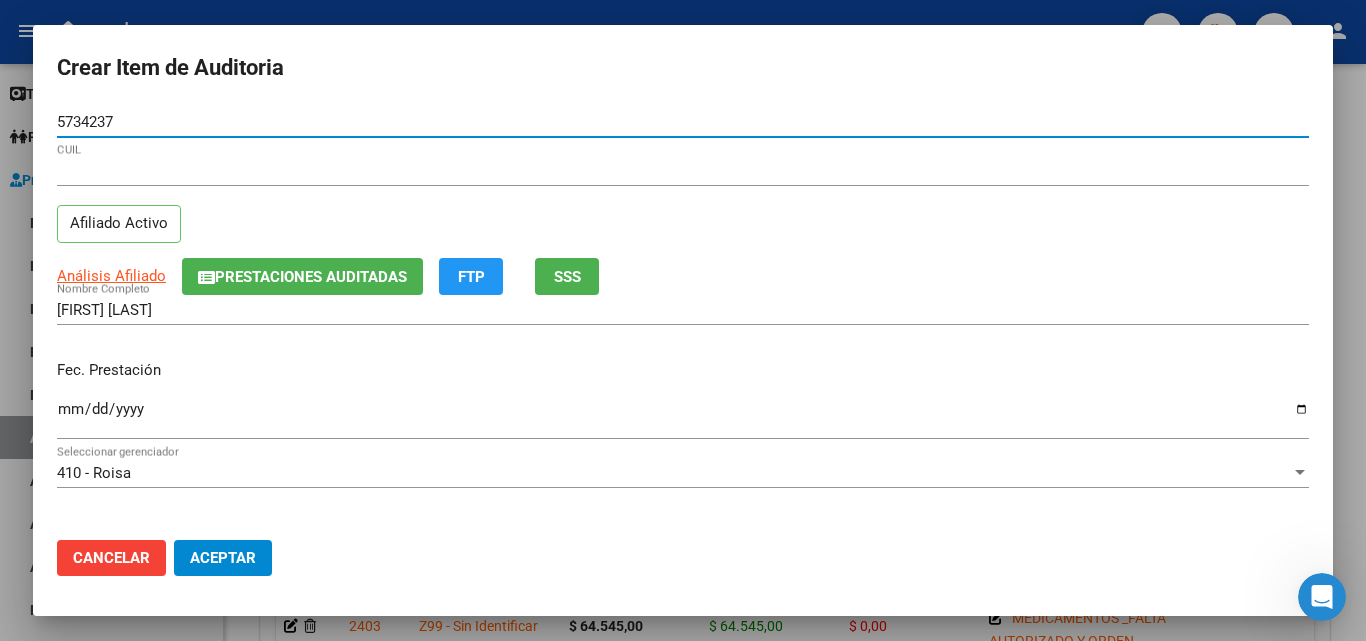 type on "[NUMBER]" 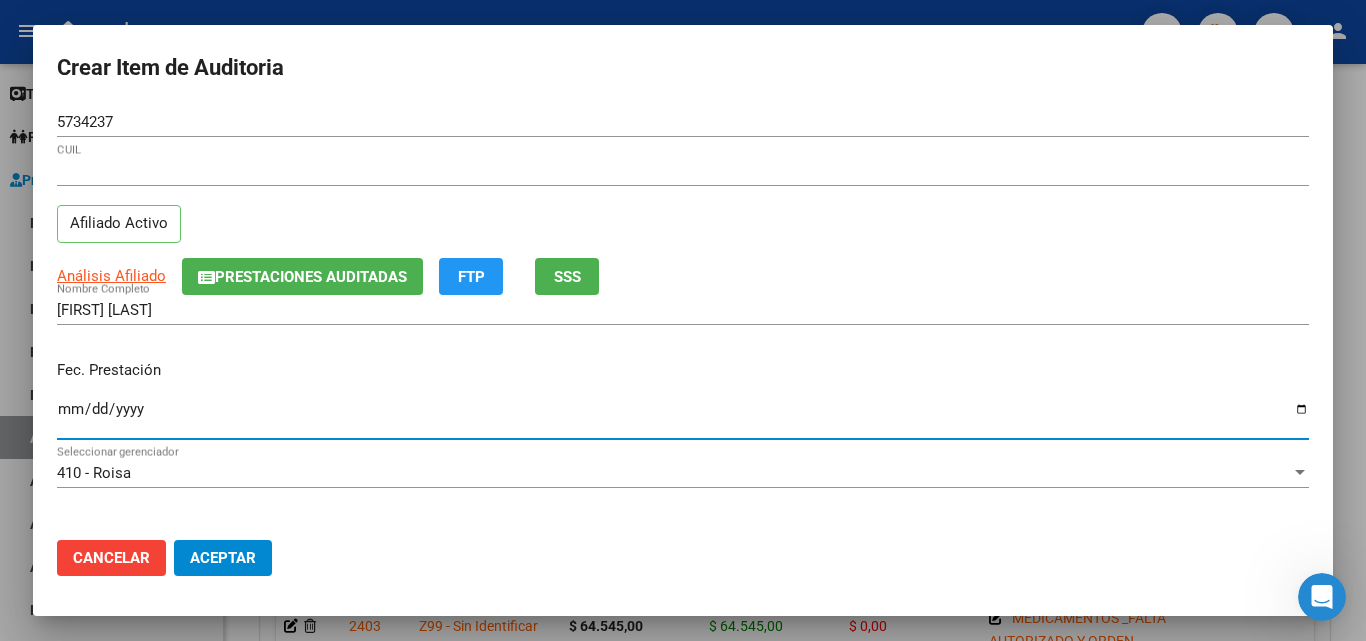 click on "Ingresar la fecha" at bounding box center (683, 417) 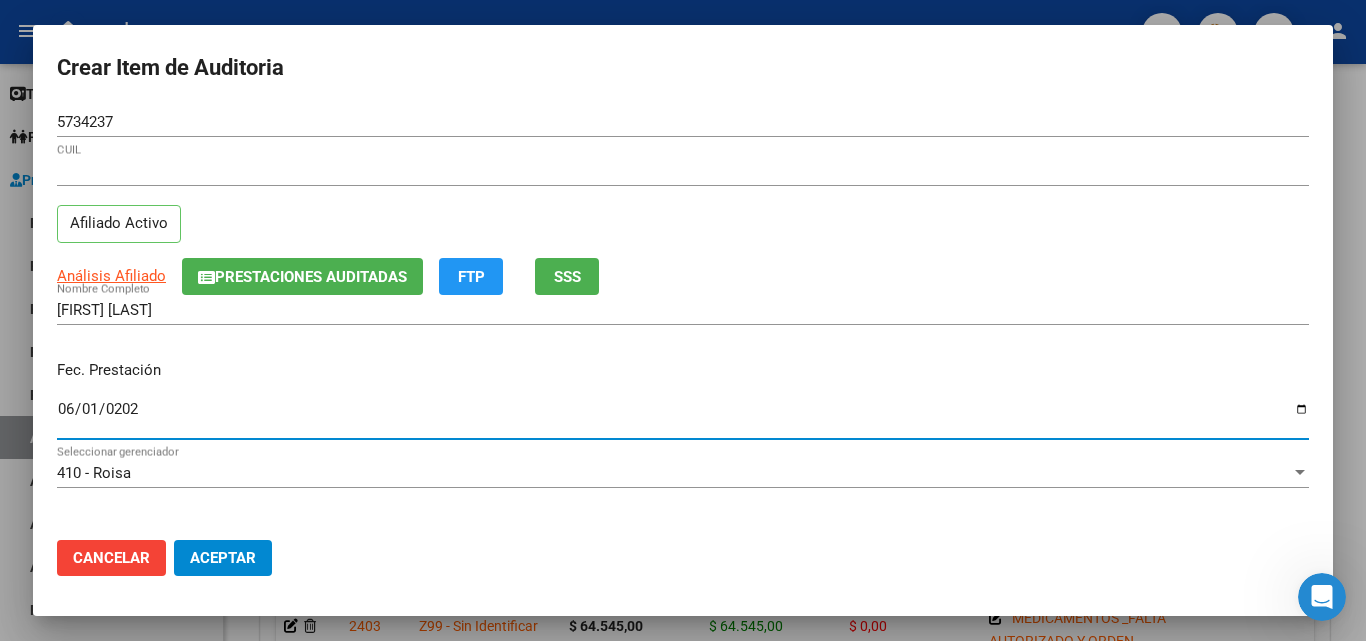 type on "2025-06-01" 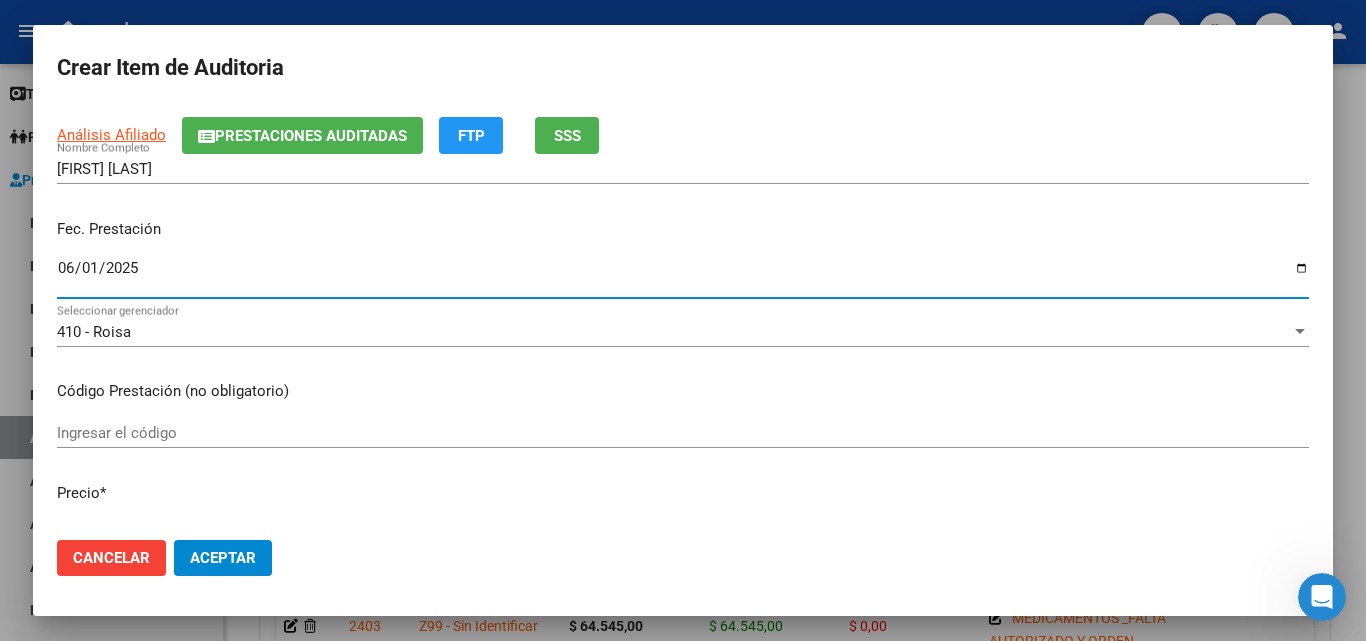 scroll, scrollTop: 200, scrollLeft: 0, axis: vertical 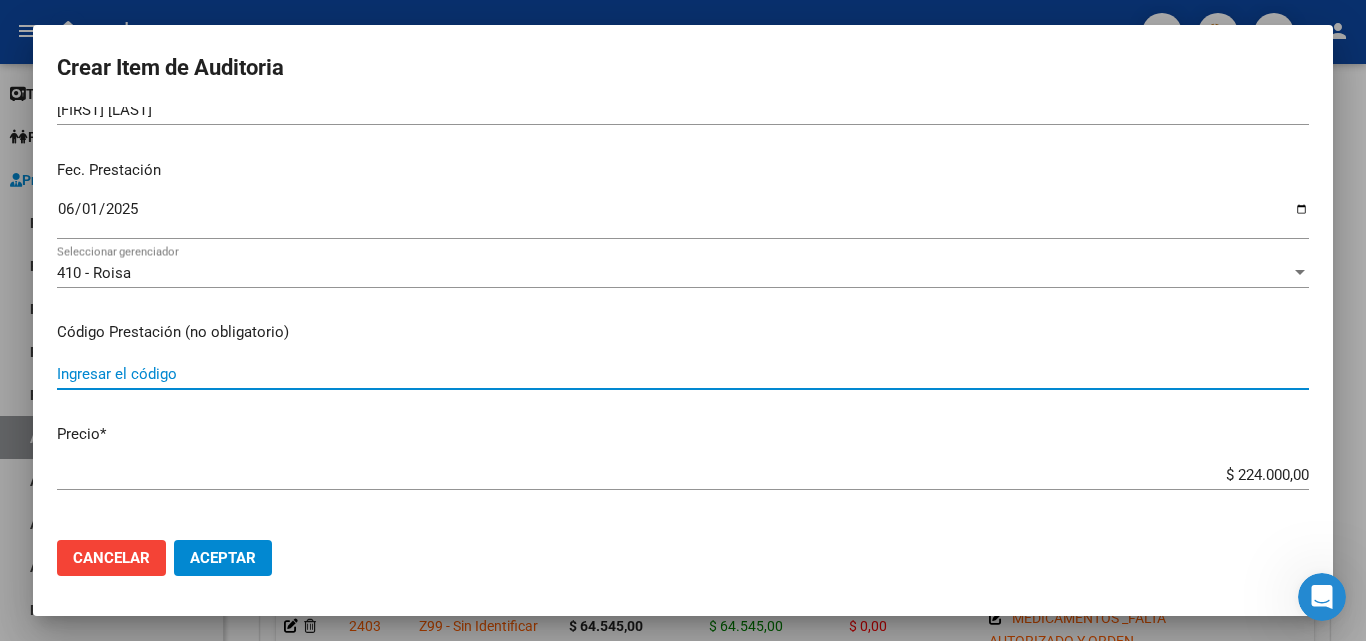 click on "Ingresar el código" at bounding box center [683, 374] 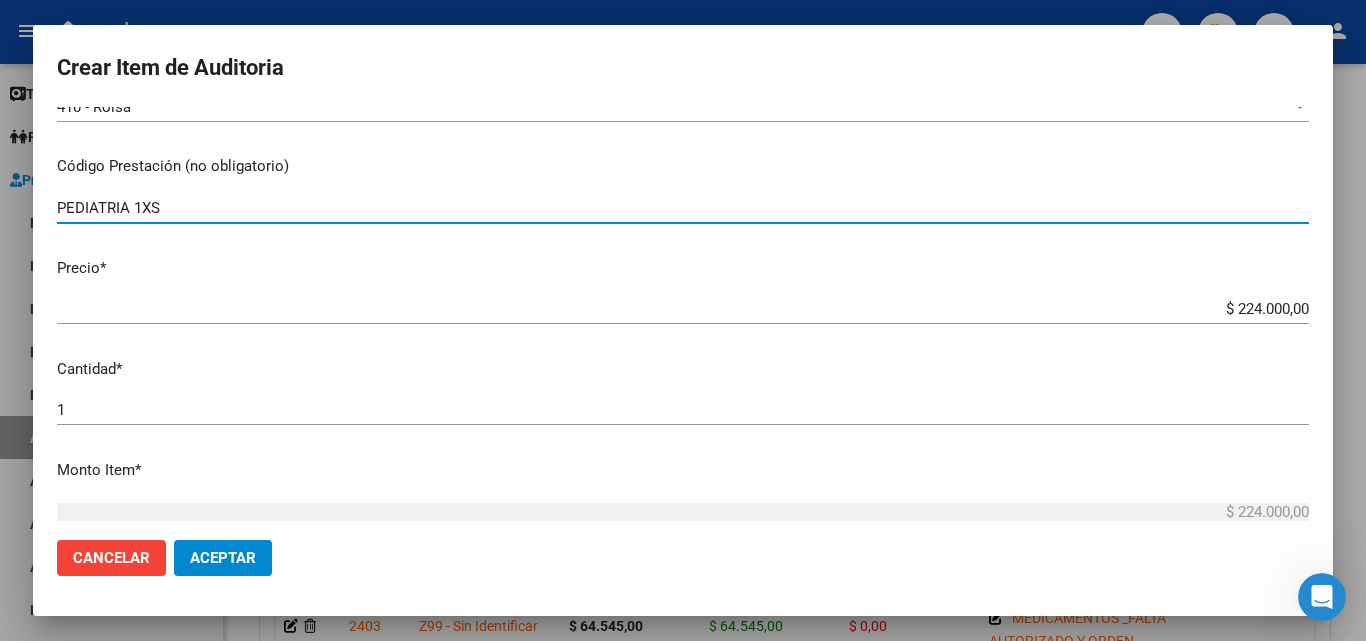 scroll, scrollTop: 400, scrollLeft: 0, axis: vertical 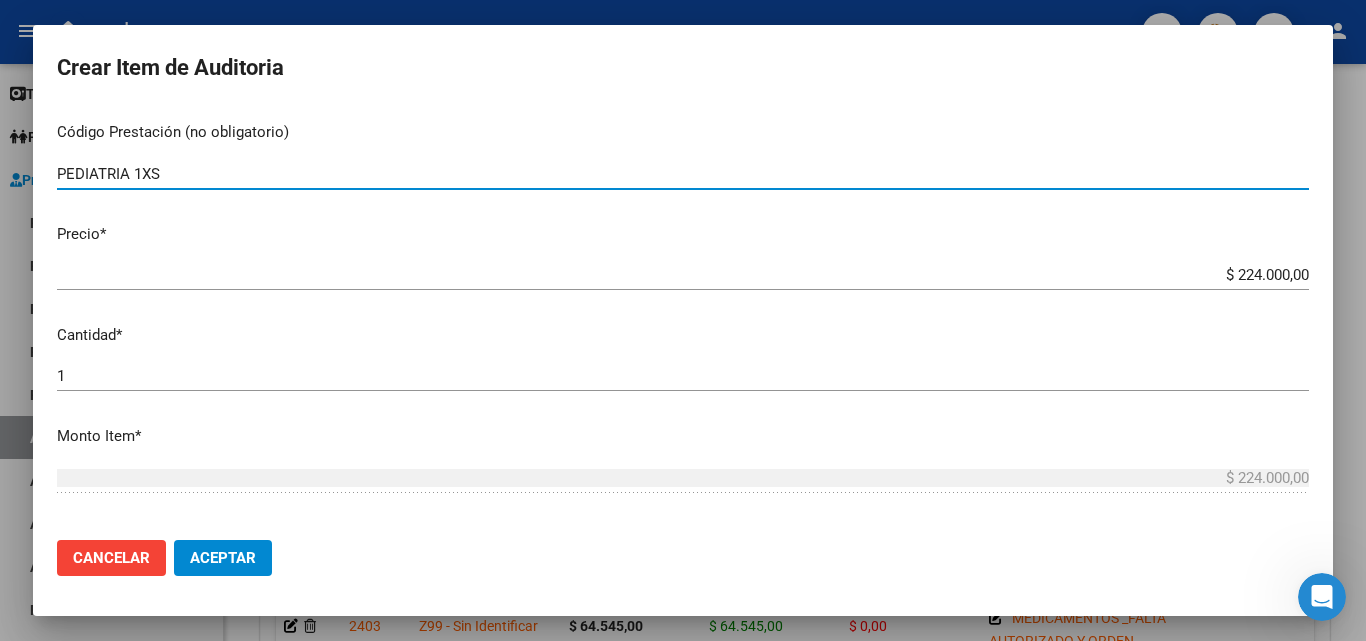 type on "PEDIATRIA 1XS" 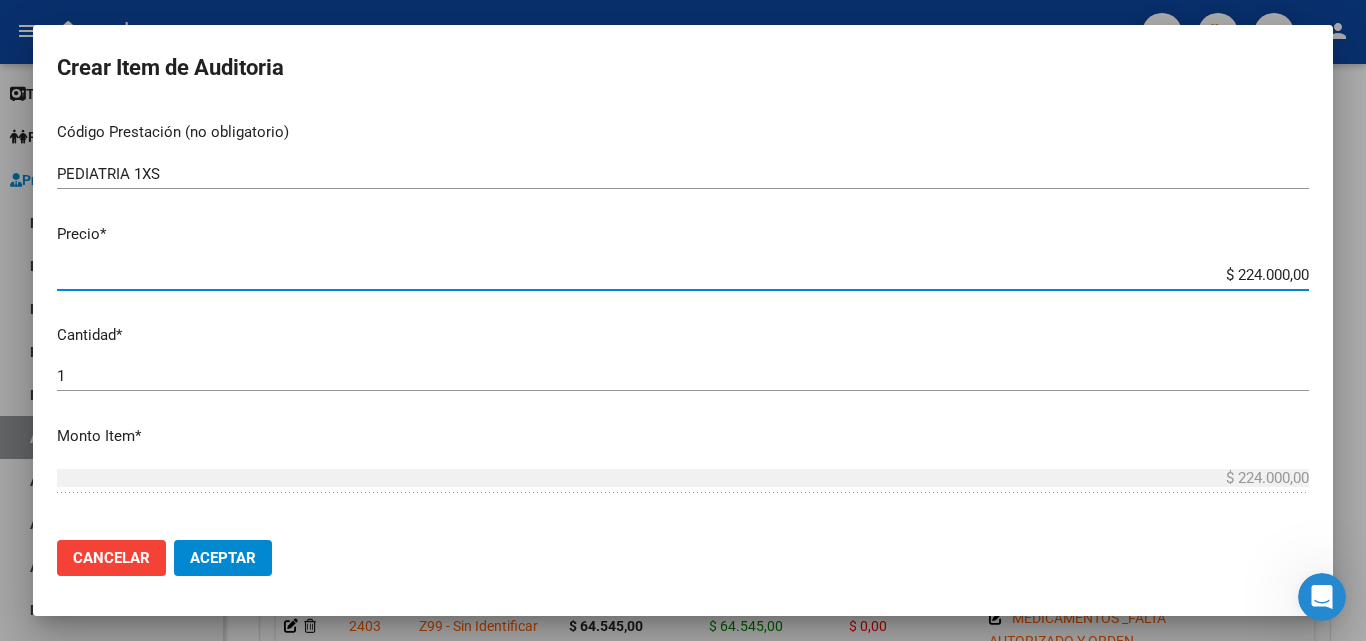 drag, startPoint x: 1219, startPoint y: 270, endPoint x: 1359, endPoint y: 274, distance: 140.05713 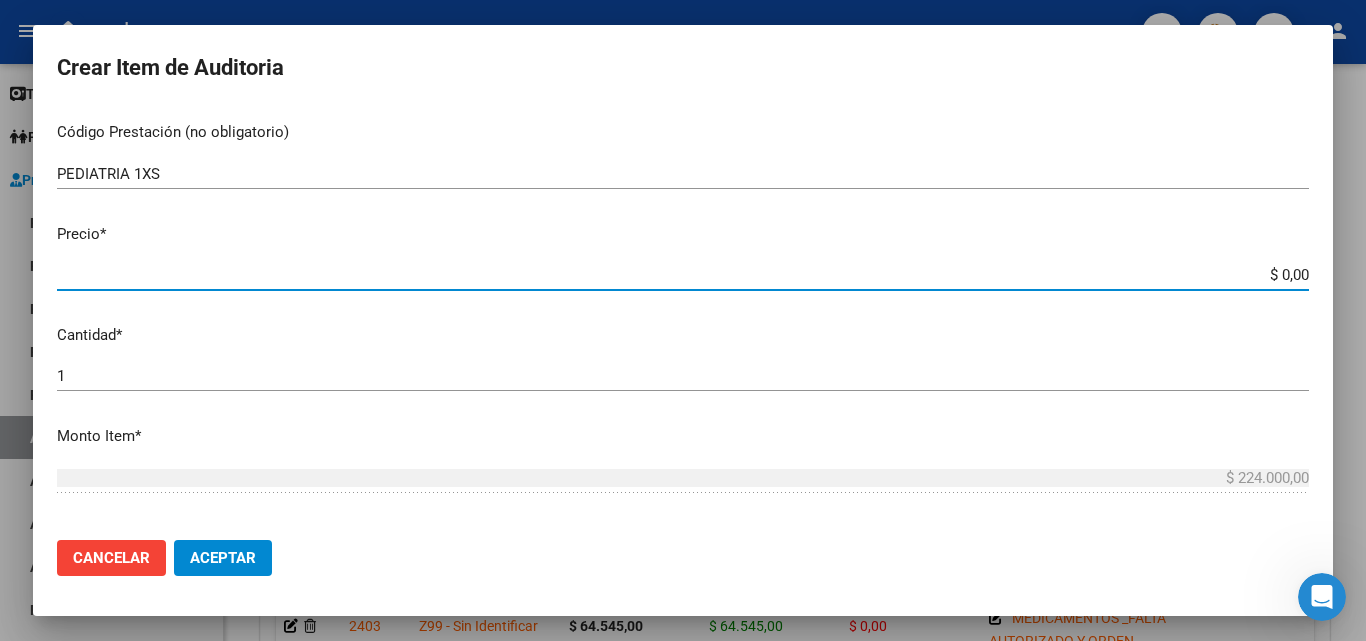 type on "$ 0,05" 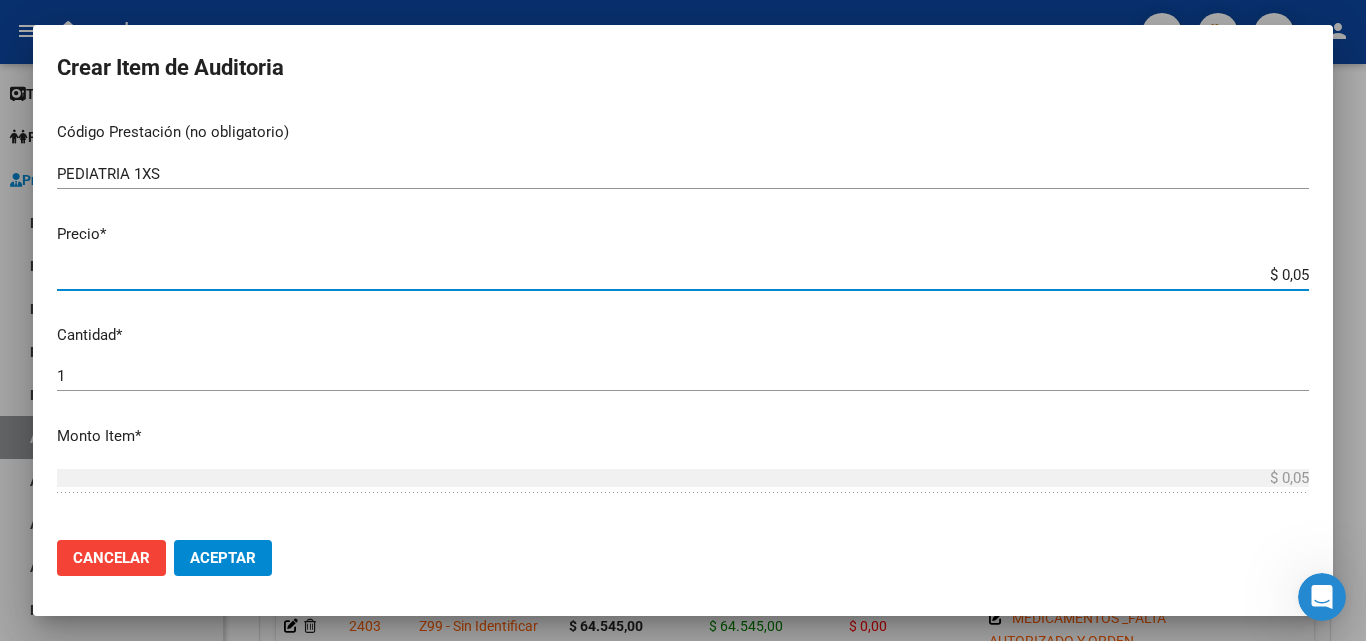 type on "$ 0,56" 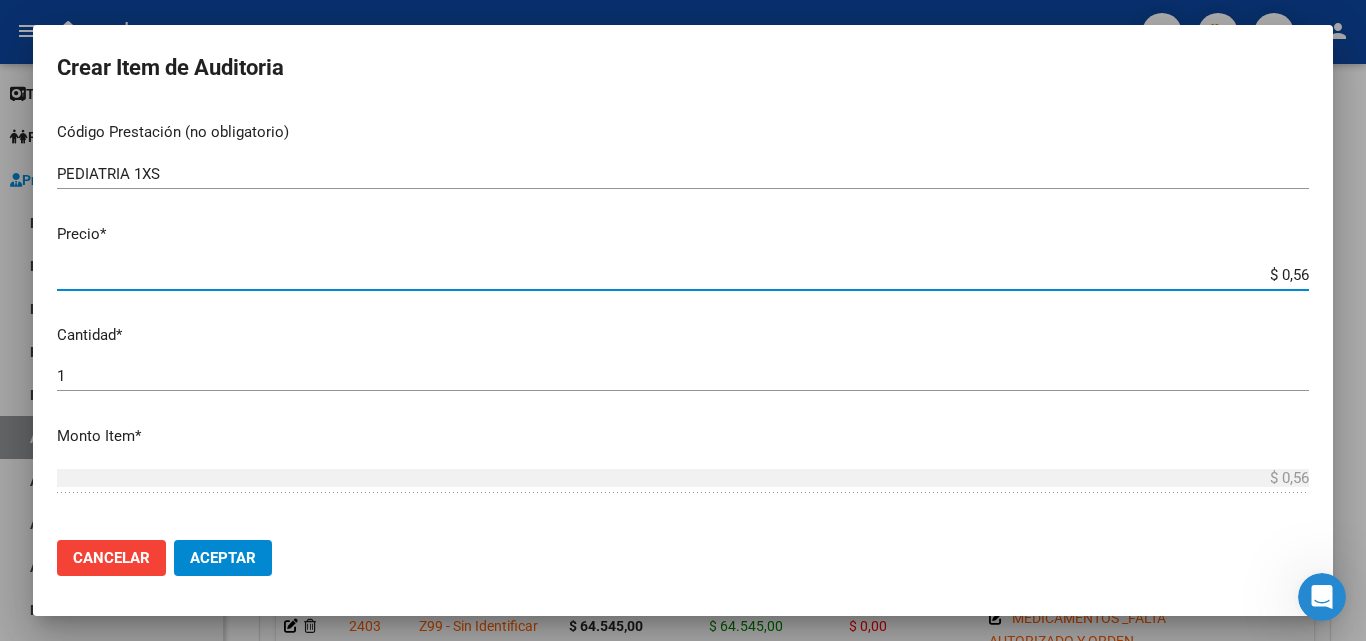 type on "$ 5,60" 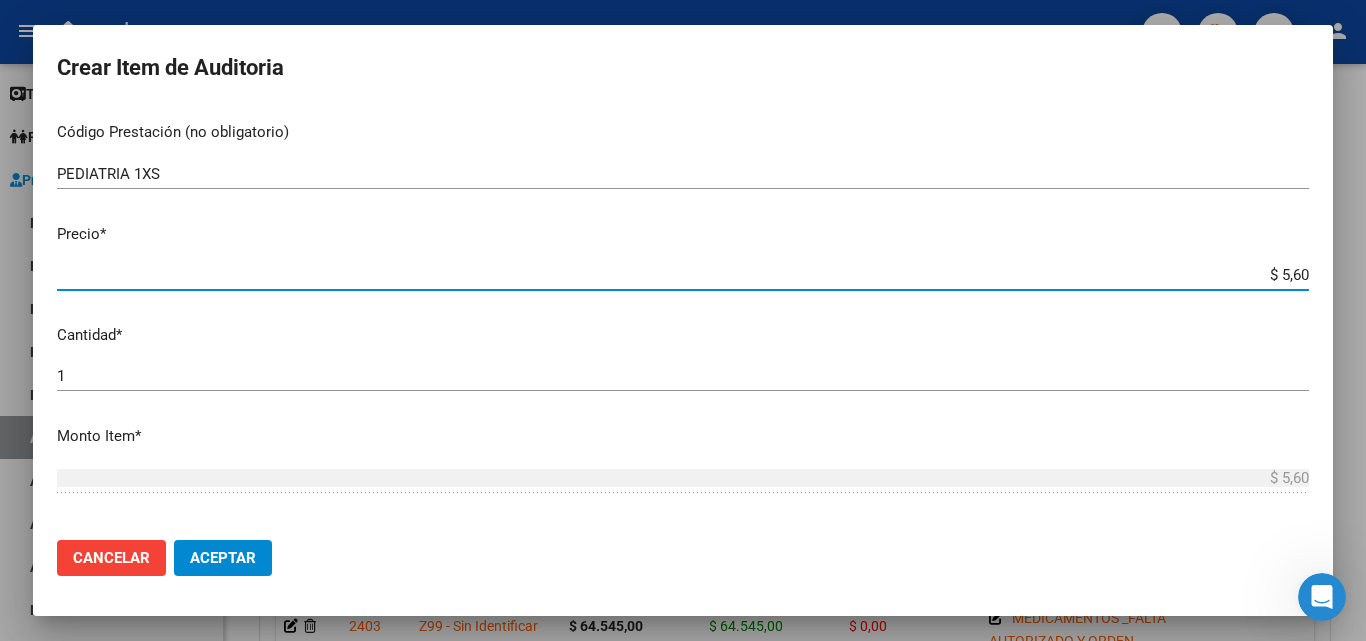 type on "$ 56,00" 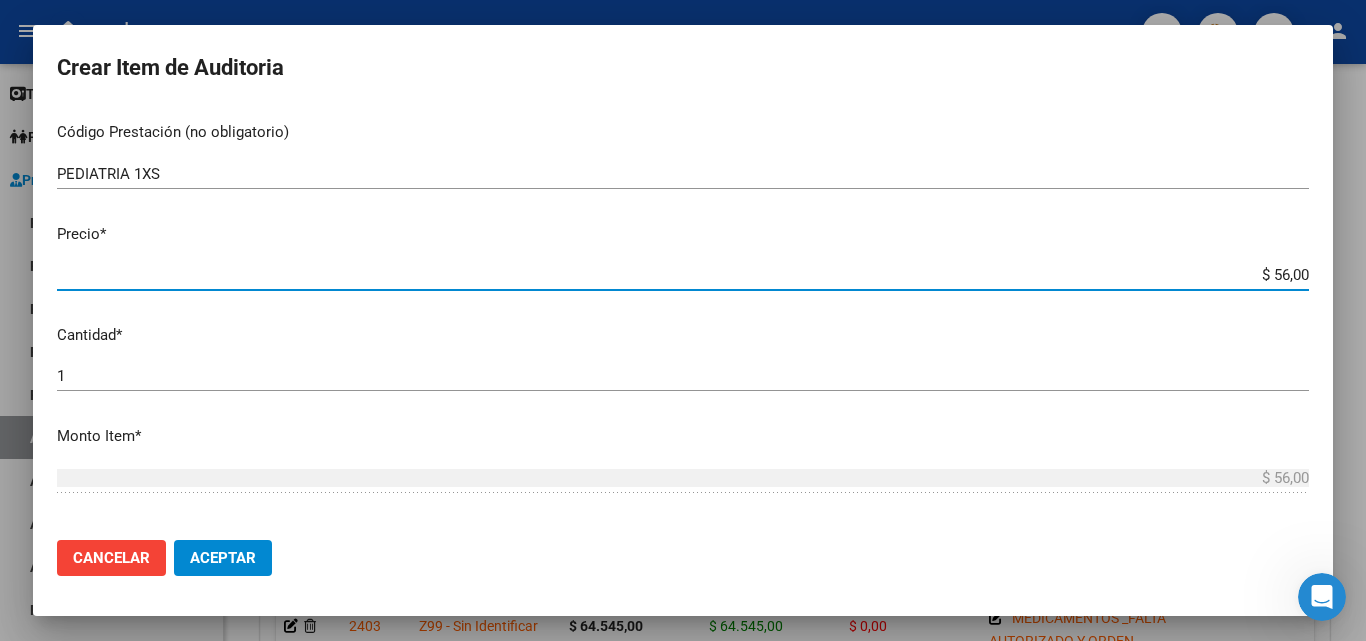 type on "$ 560,00" 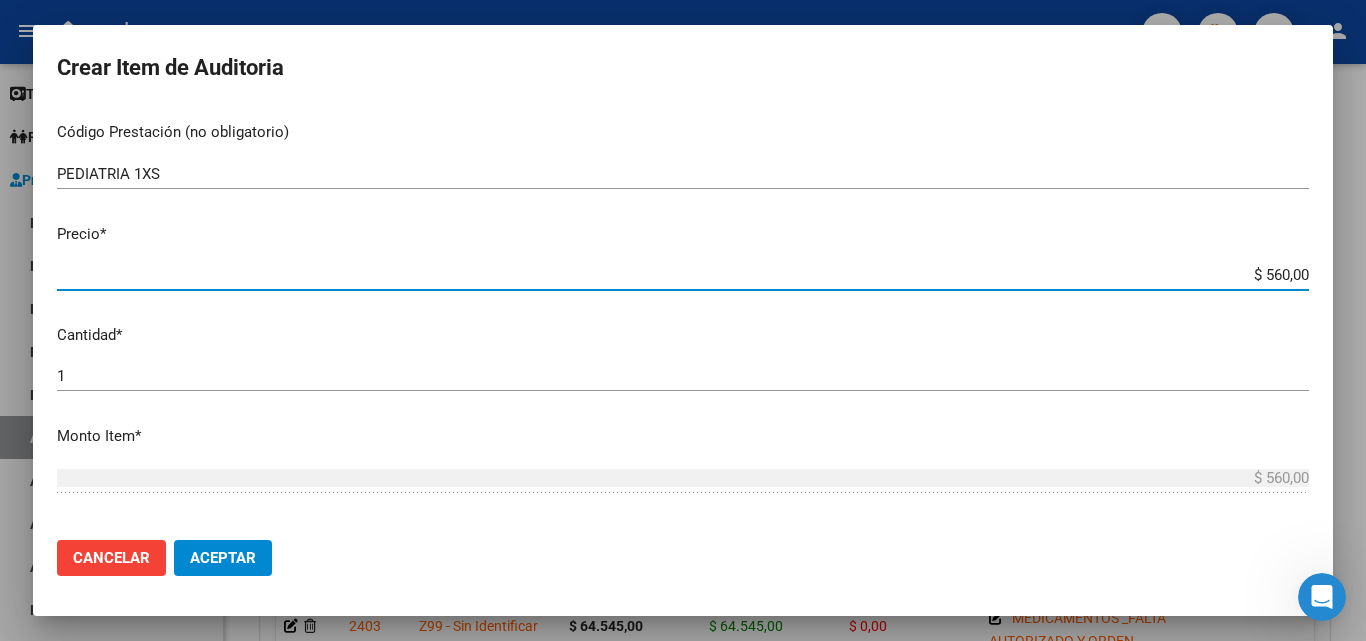 type on "$ 5.600,00" 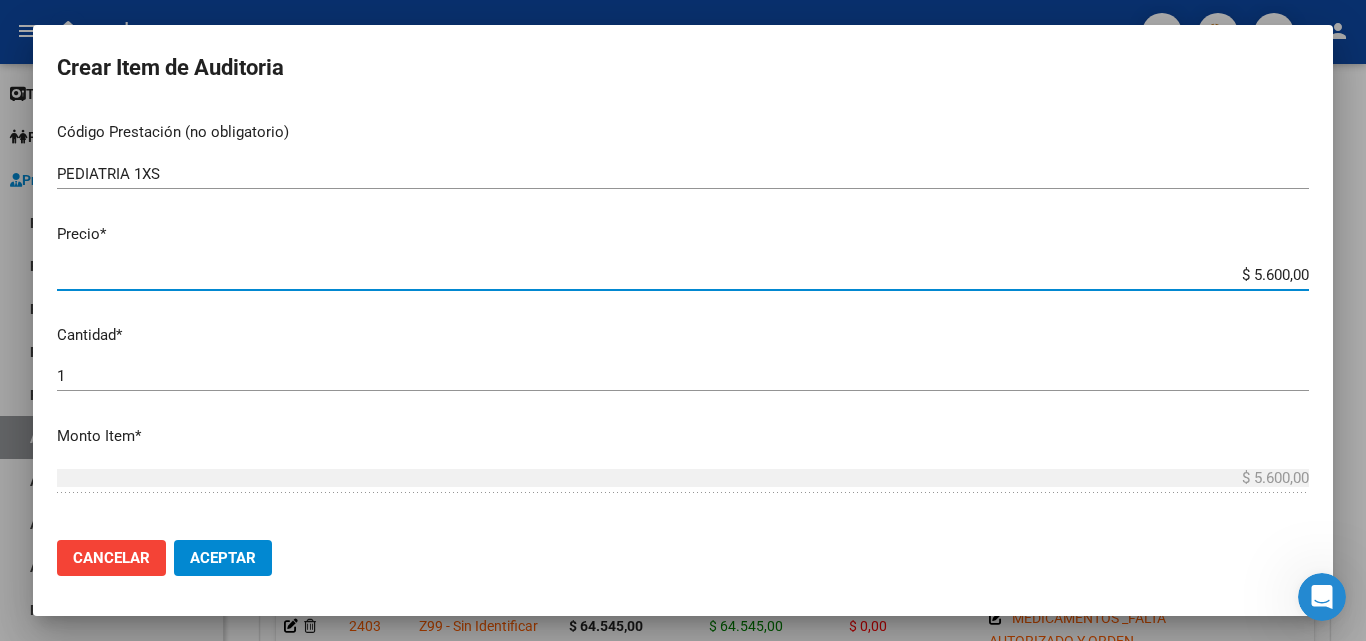 type on "$ 56.000,00" 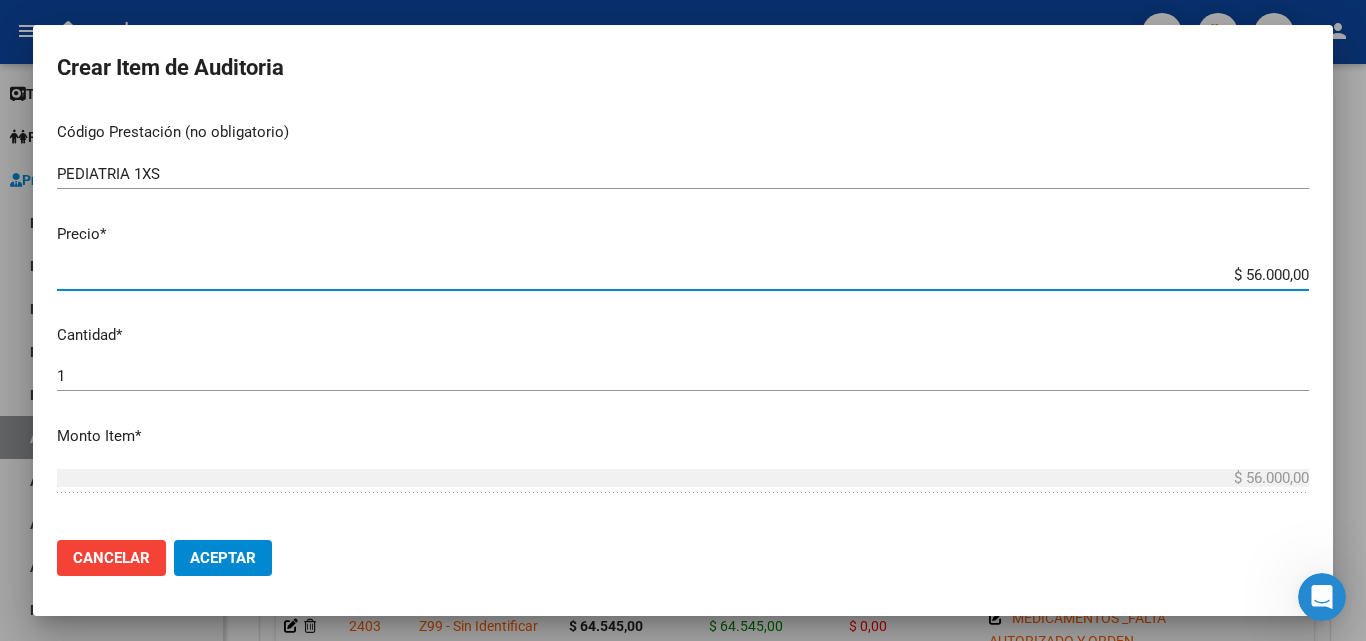 click on "1" at bounding box center (683, 376) 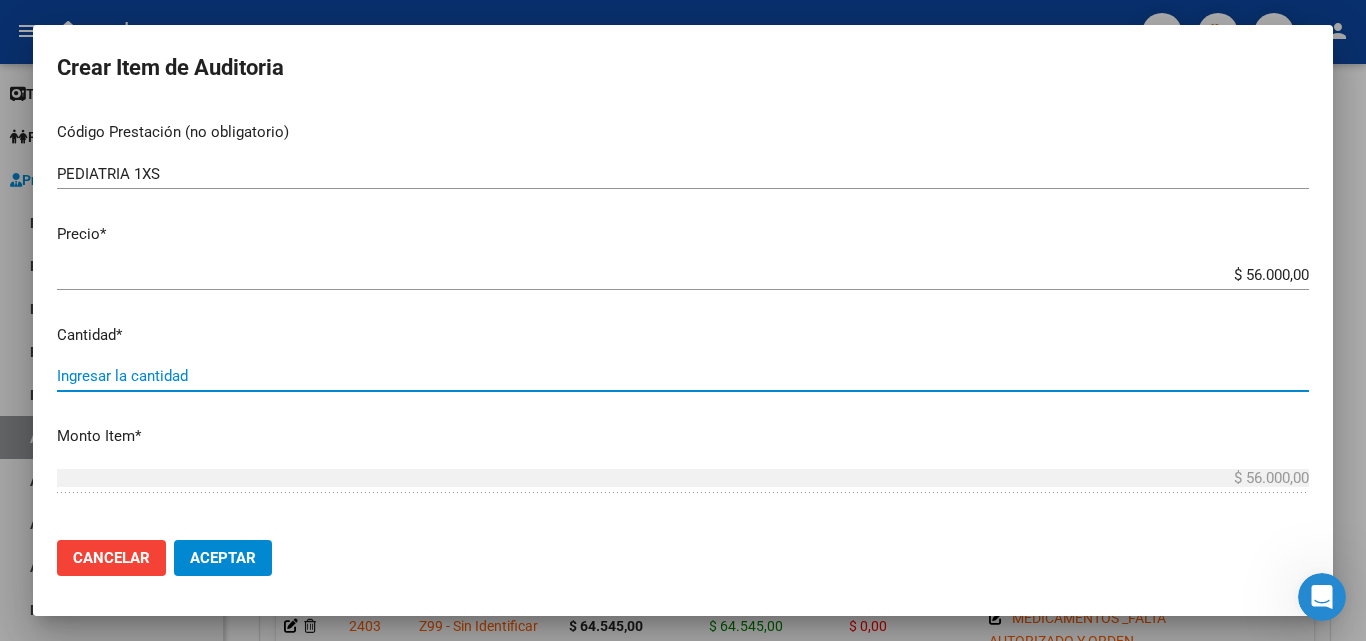 type on "4" 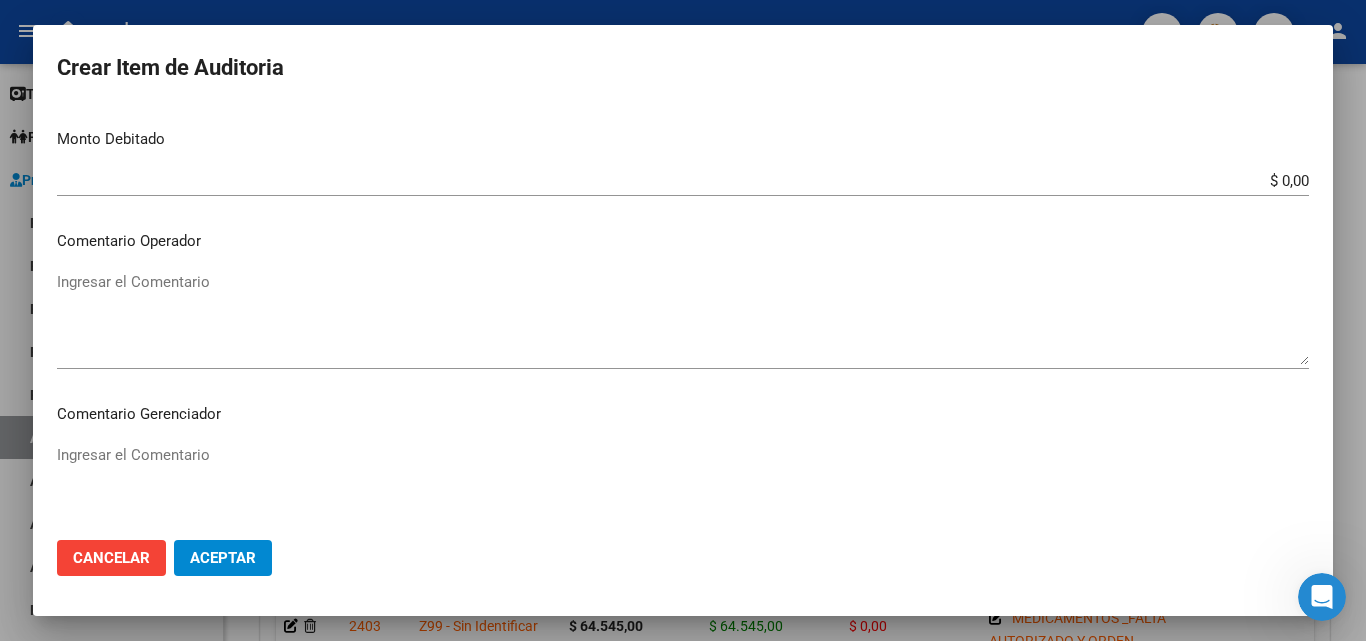 scroll, scrollTop: 800, scrollLeft: 0, axis: vertical 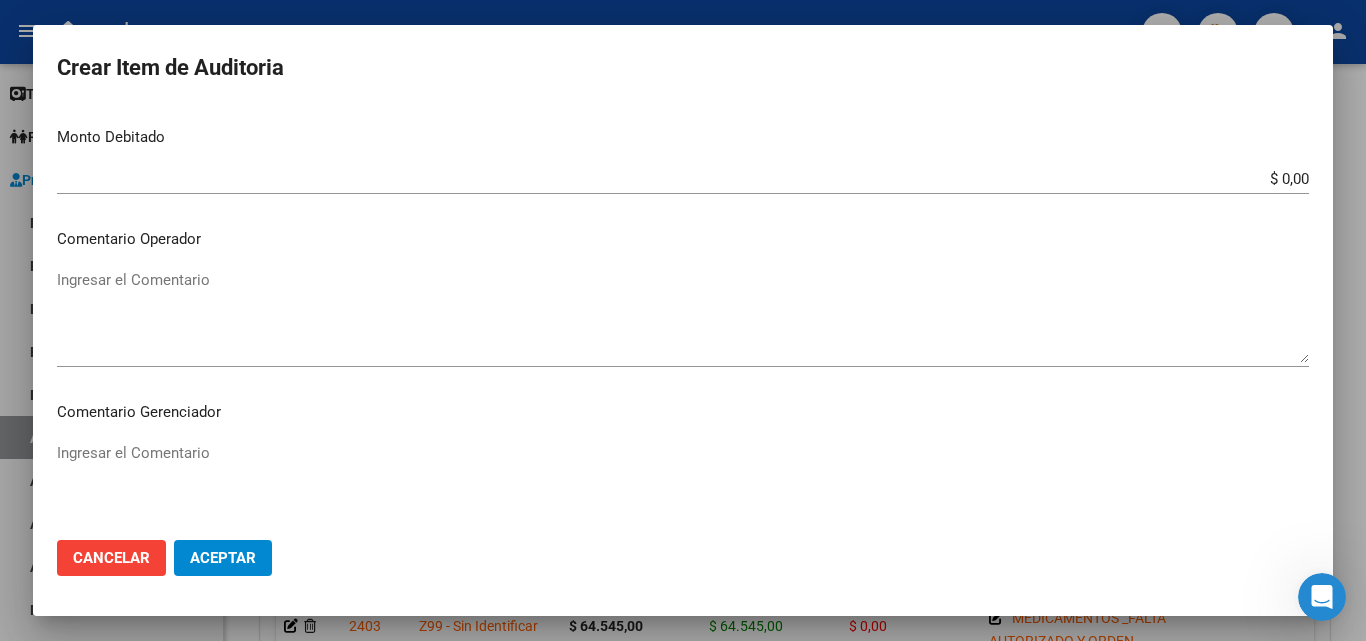 type on "4" 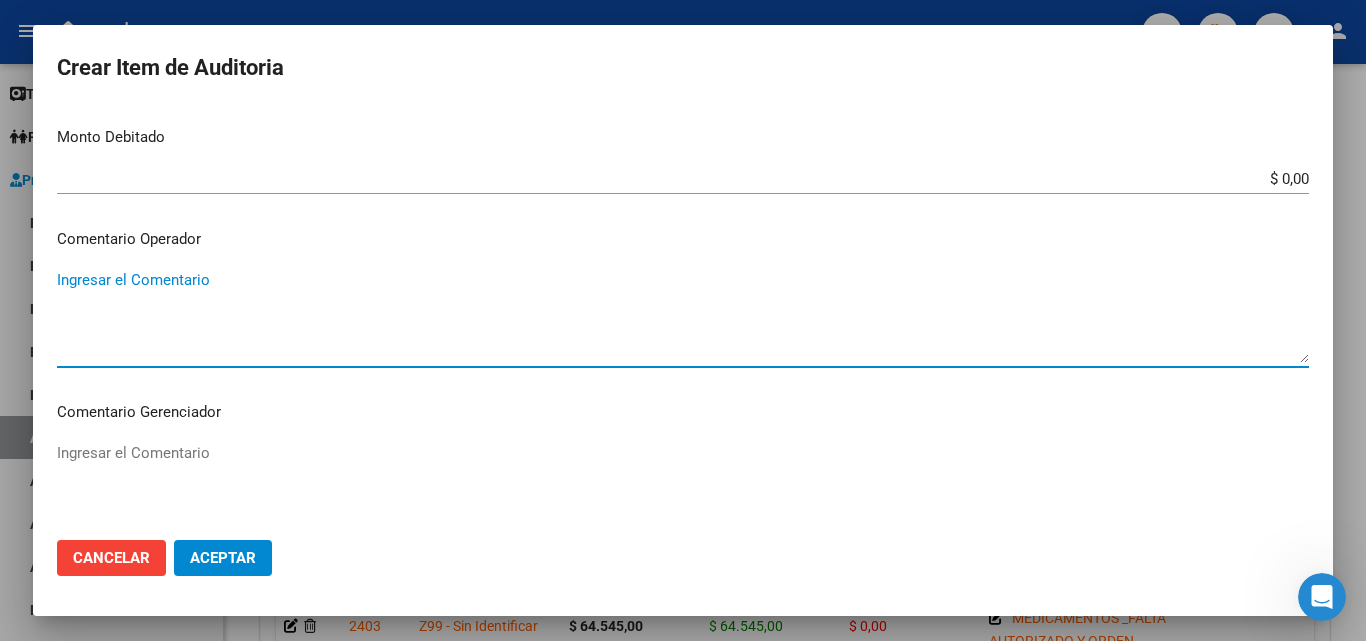 click on "Ingresar el Comentario" at bounding box center (683, 316) 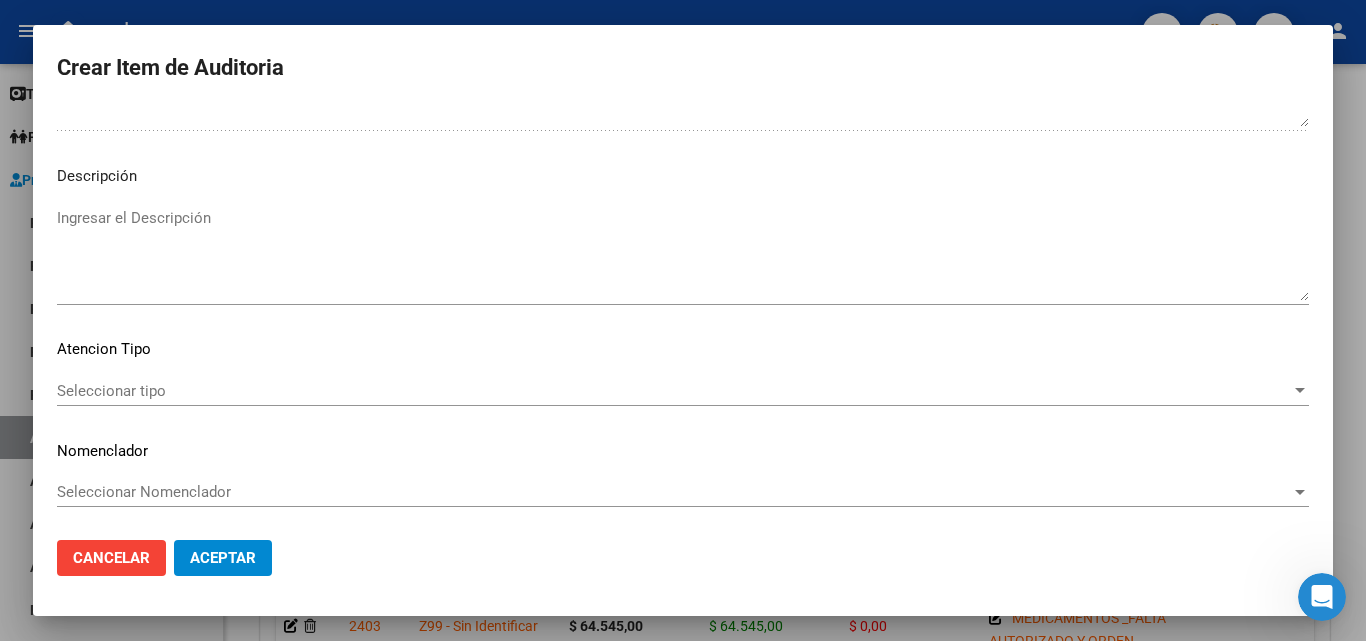 scroll, scrollTop: 1211, scrollLeft: 0, axis: vertical 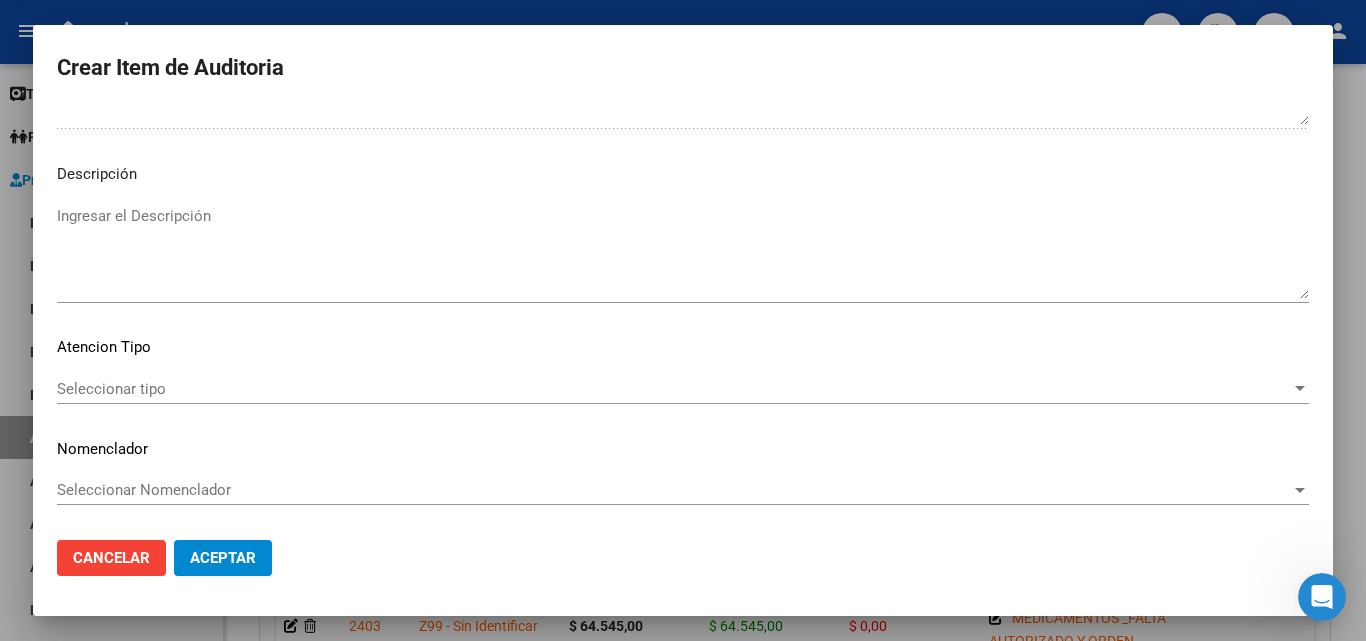 type on "PEDIATRIA
FALTA AUTORIZADO Y ORDEN MEDICA
OK_PLANILLA DE EVOLUCION
FALTA PLANILLA DE ASISTENCIA FIRMA" 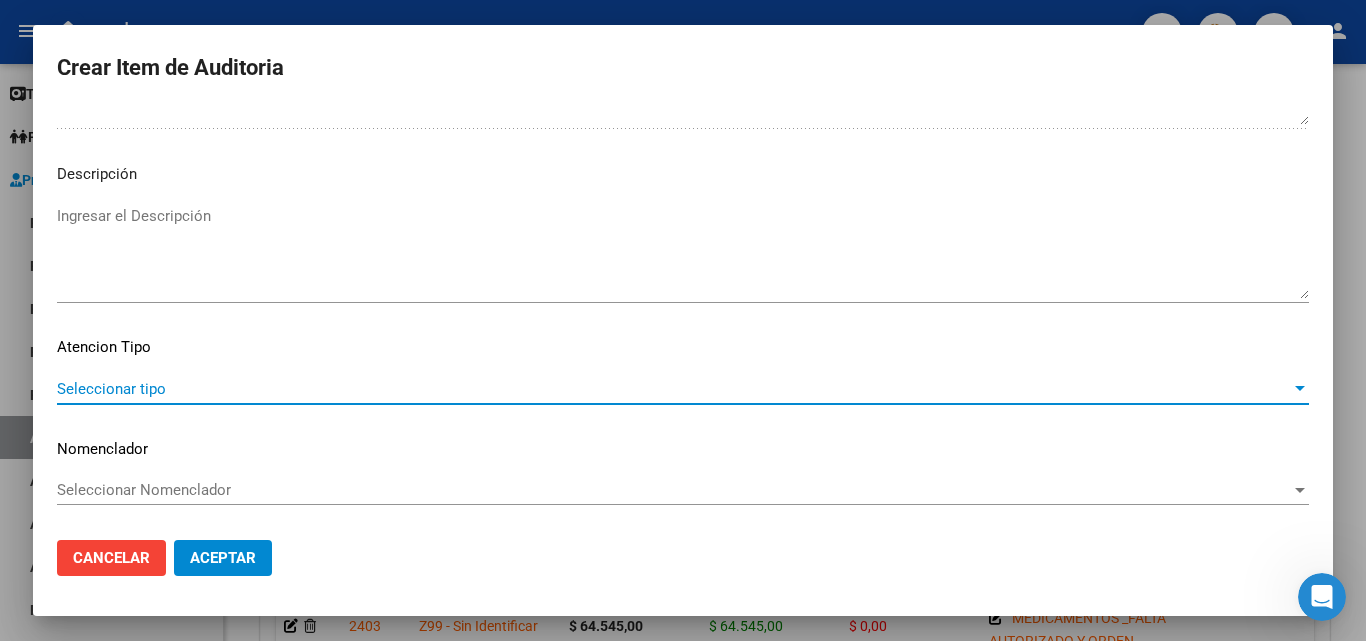 click on "Seleccionar tipo" at bounding box center [674, 389] 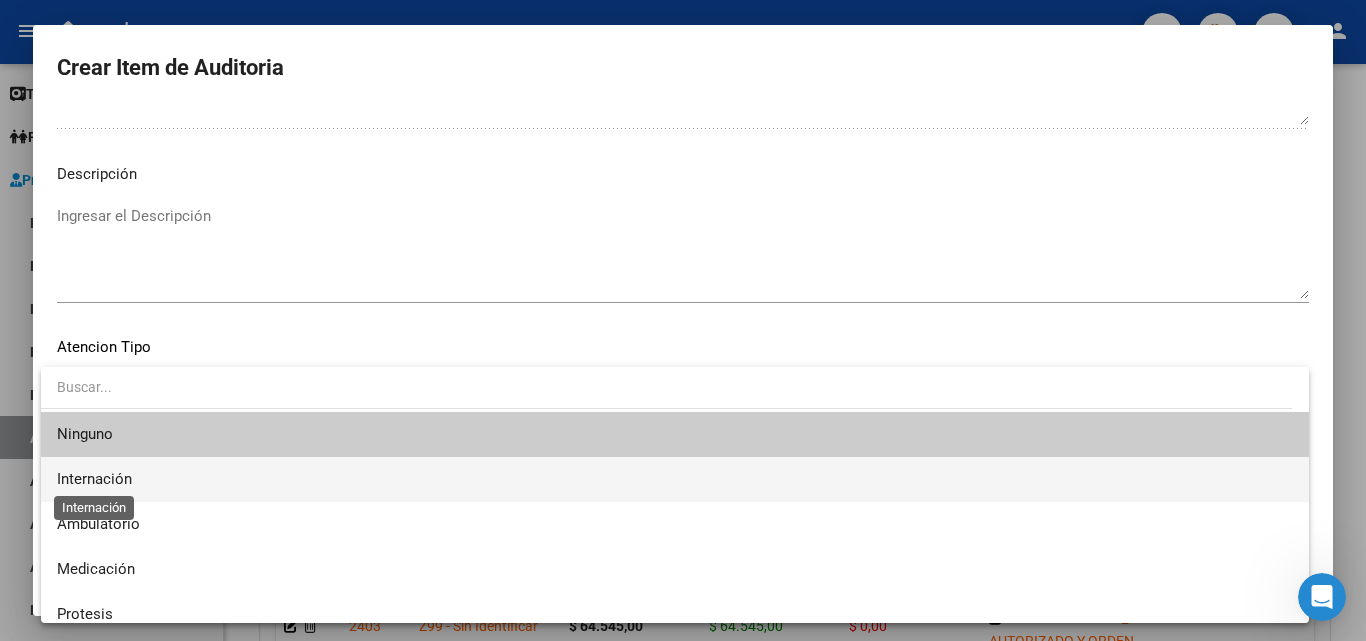 click on "Internación" at bounding box center (94, 479) 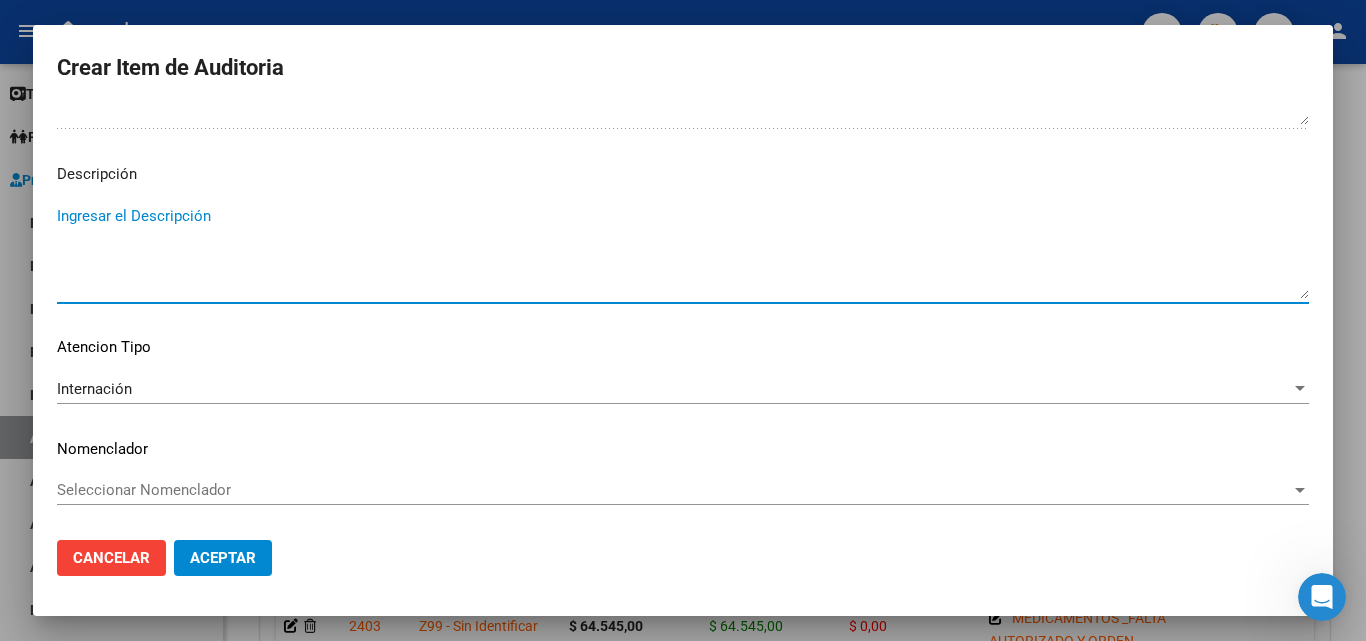 click on "Ingresar el Descripción" at bounding box center (683, 252) 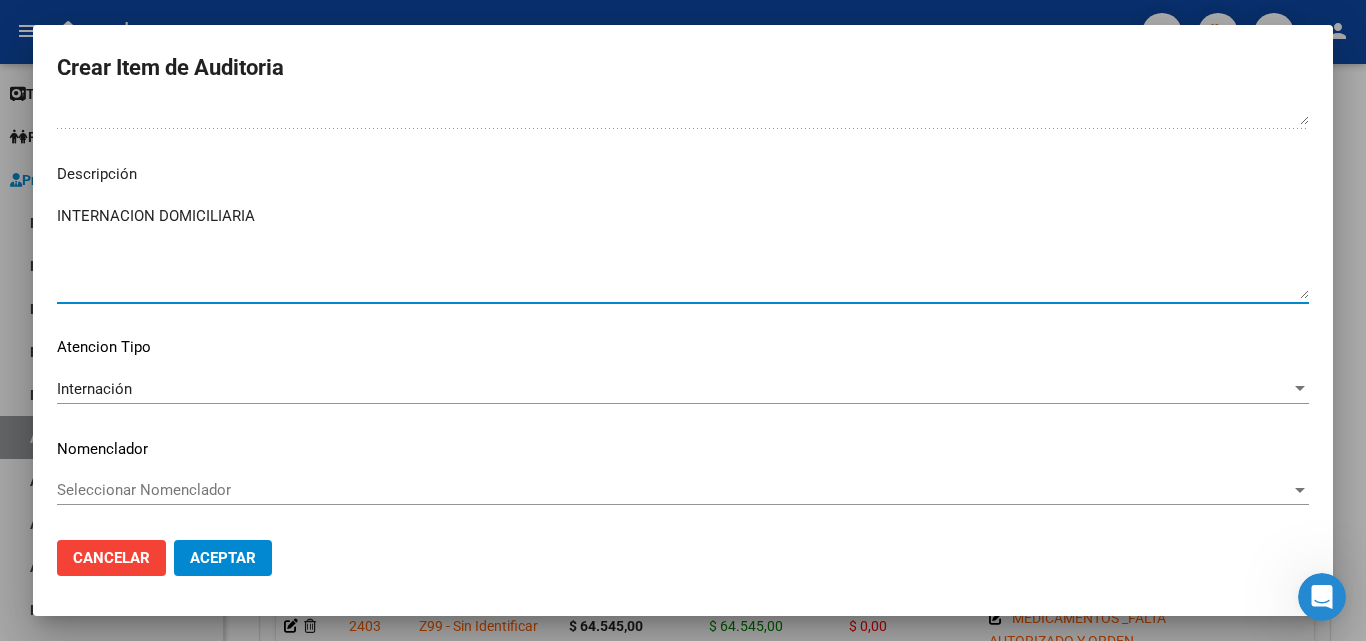 type on "INTERNACION DOMICILIARIA" 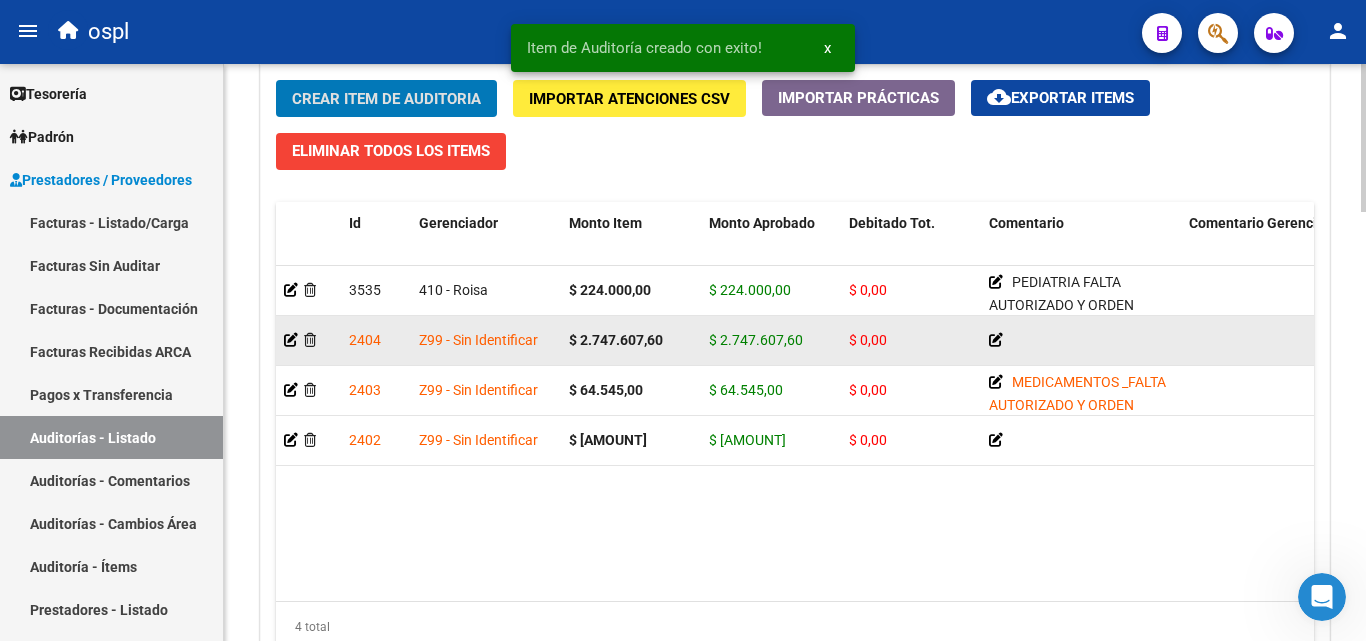 scroll, scrollTop: 1507, scrollLeft: 0, axis: vertical 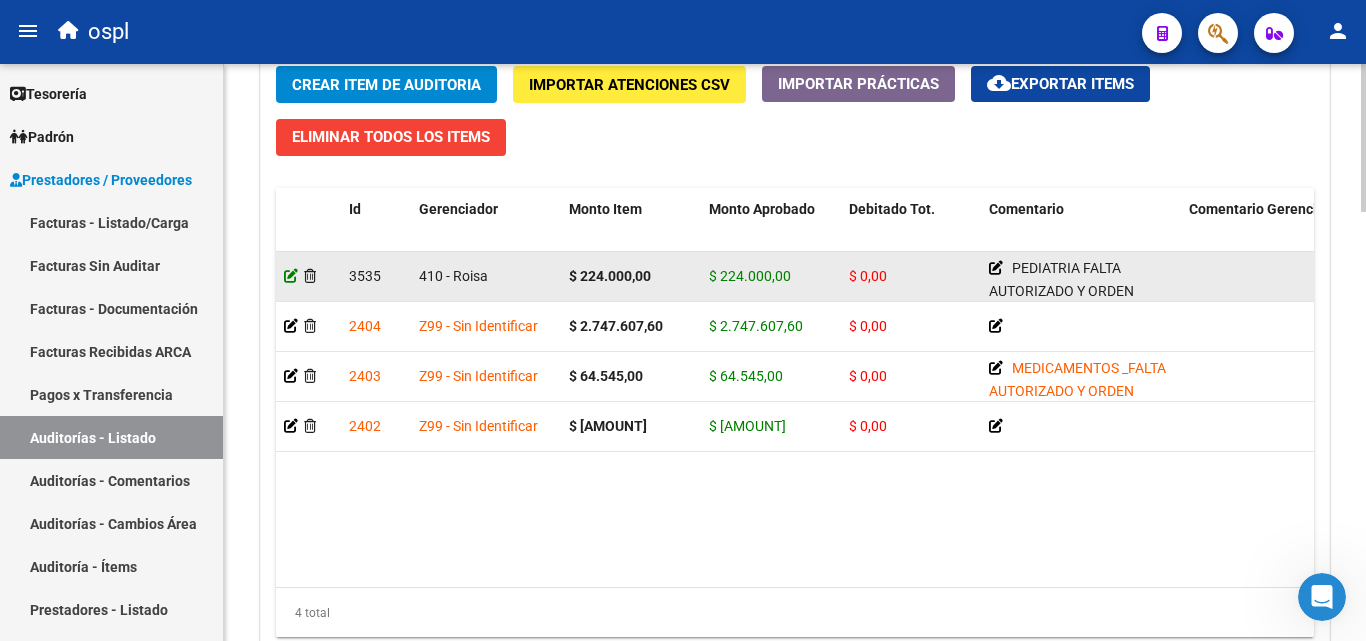 click 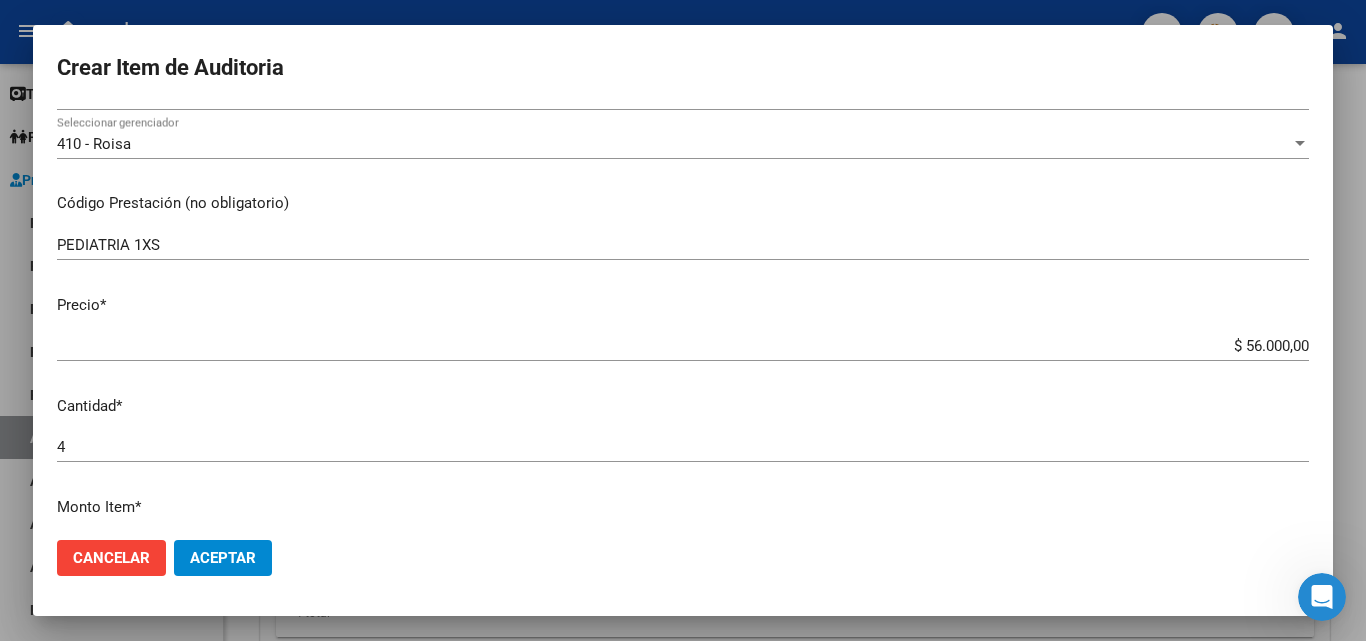 scroll, scrollTop: 400, scrollLeft: 0, axis: vertical 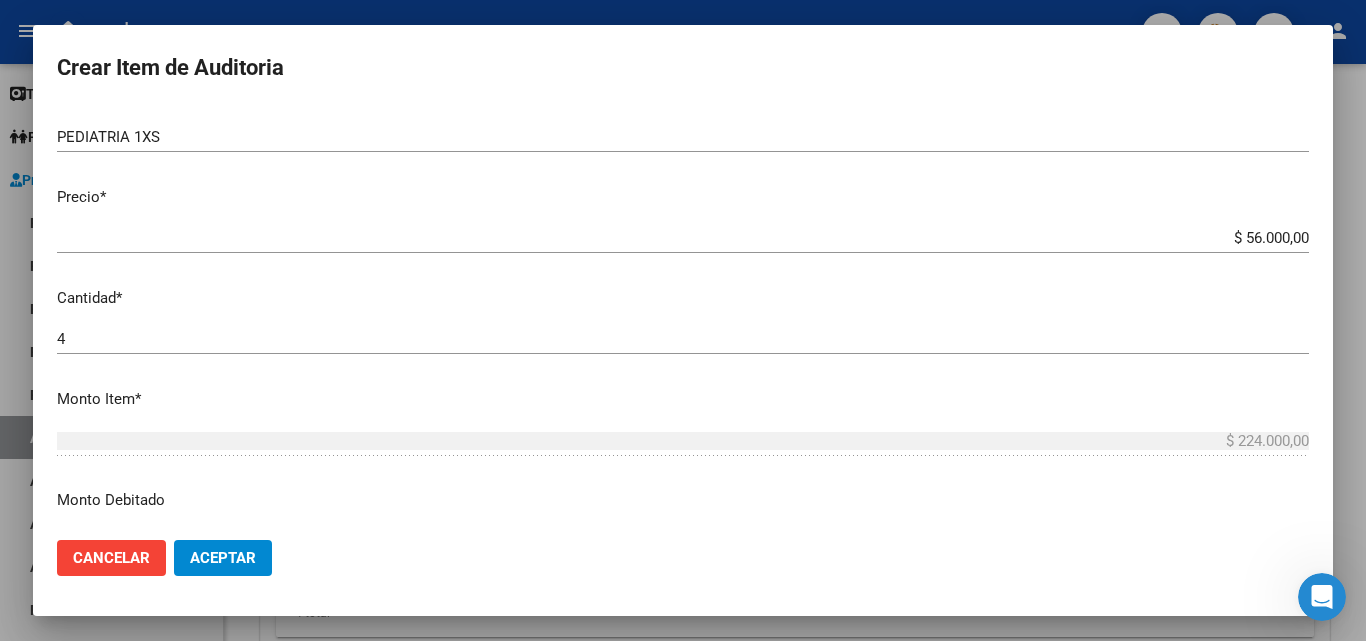 click at bounding box center [683, 320] 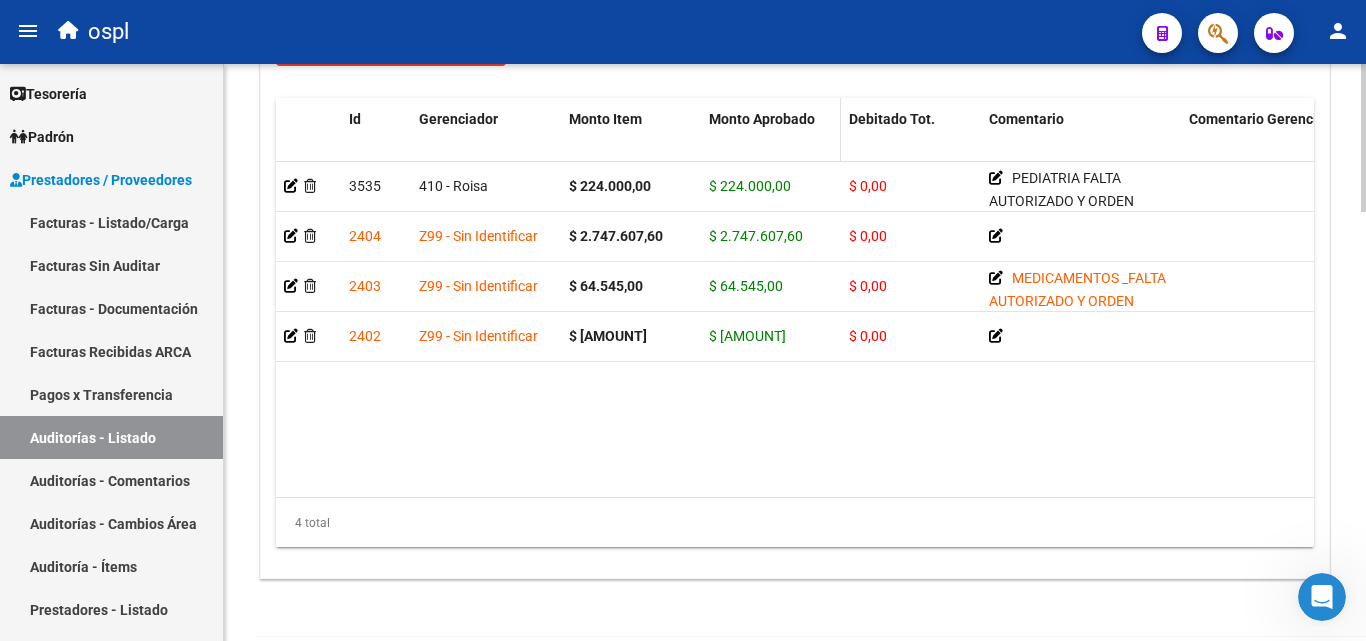 scroll, scrollTop: 1607, scrollLeft: 0, axis: vertical 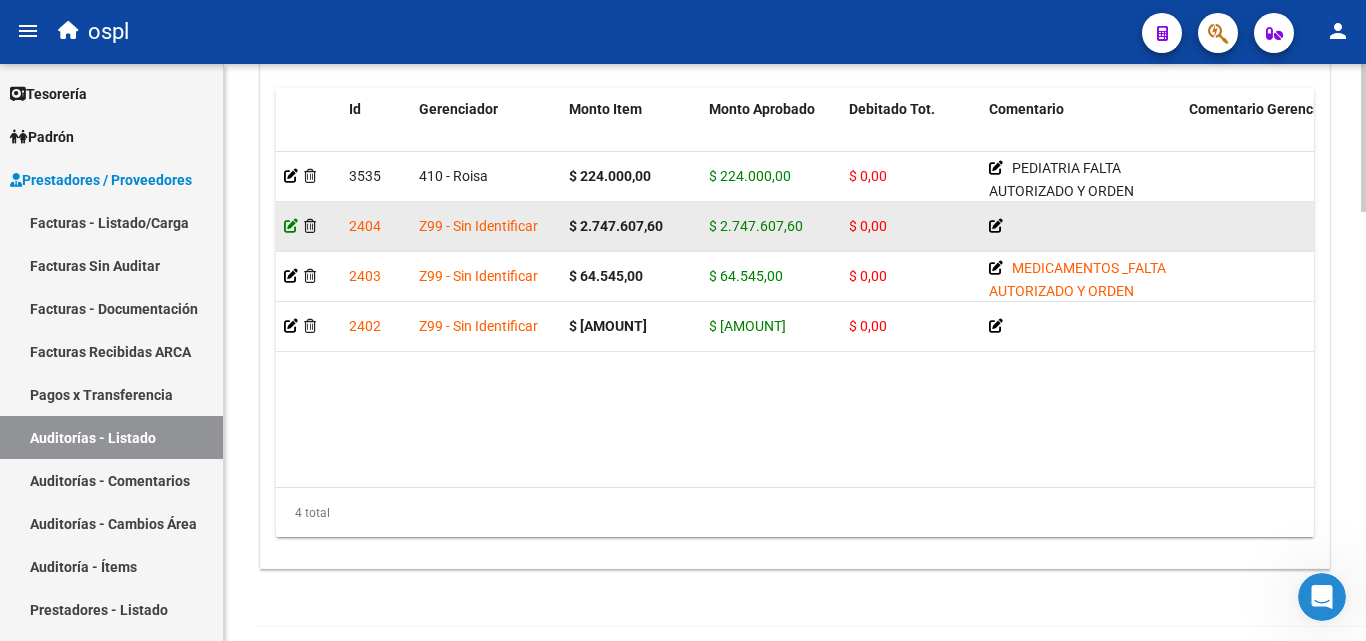click 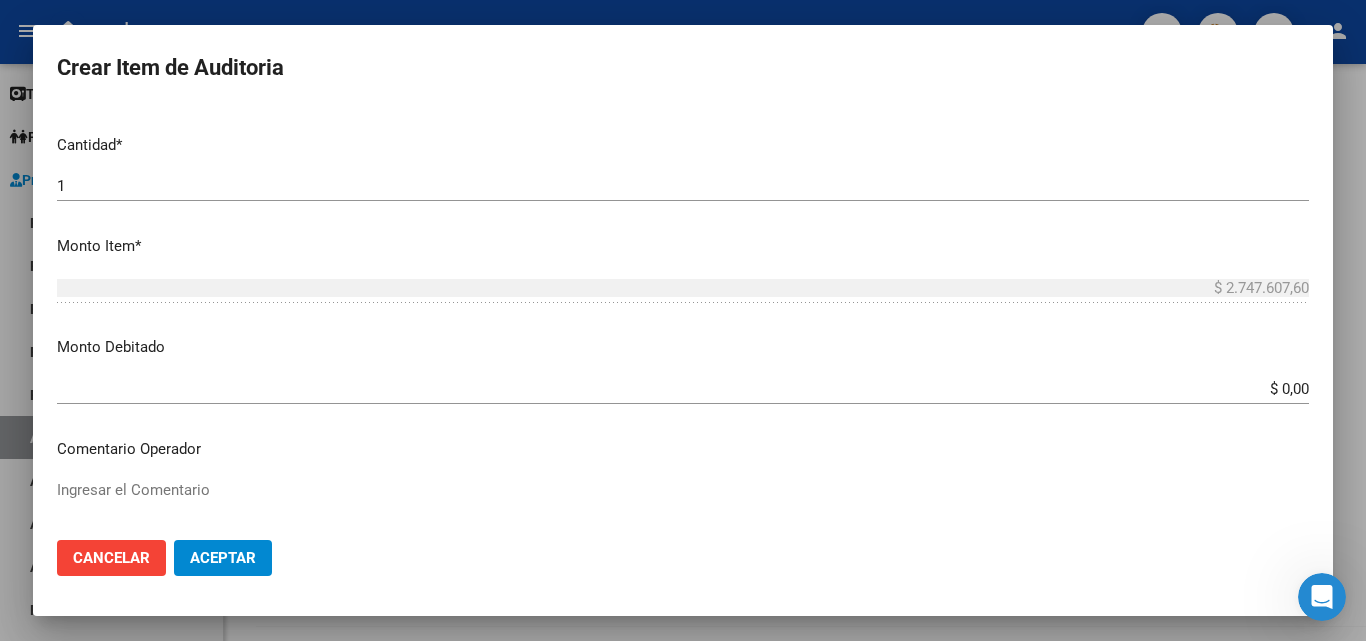 scroll, scrollTop: 500, scrollLeft: 0, axis: vertical 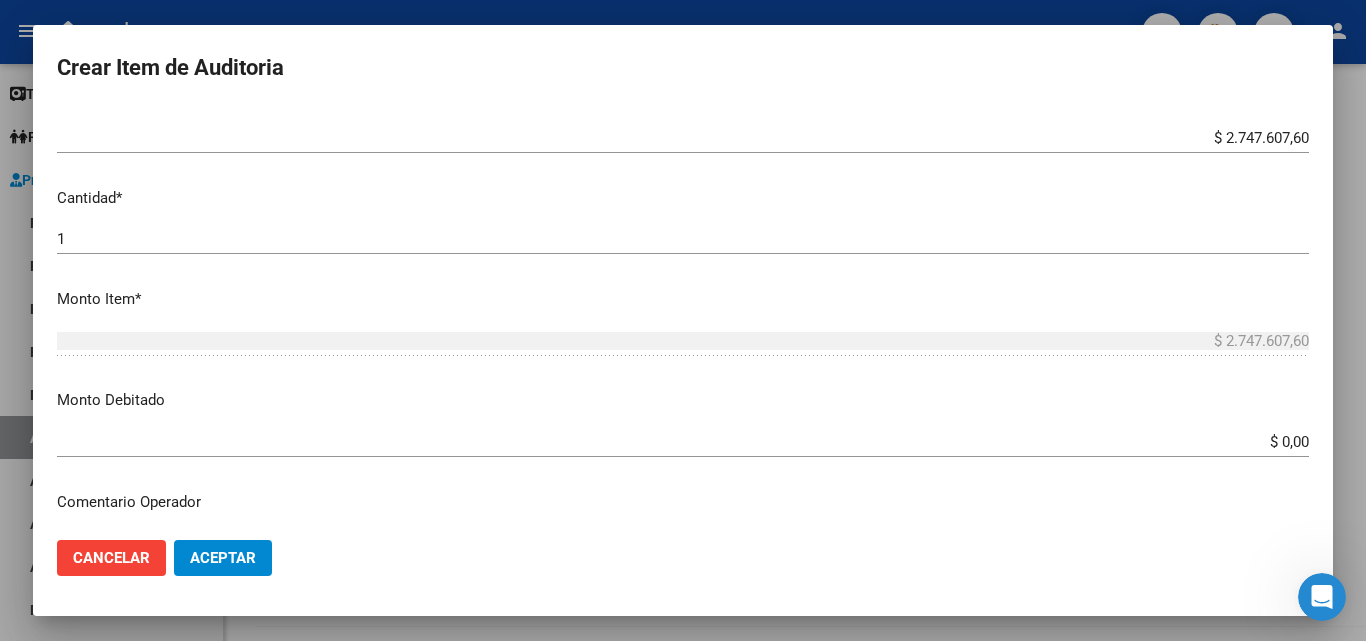 click at bounding box center (683, 320) 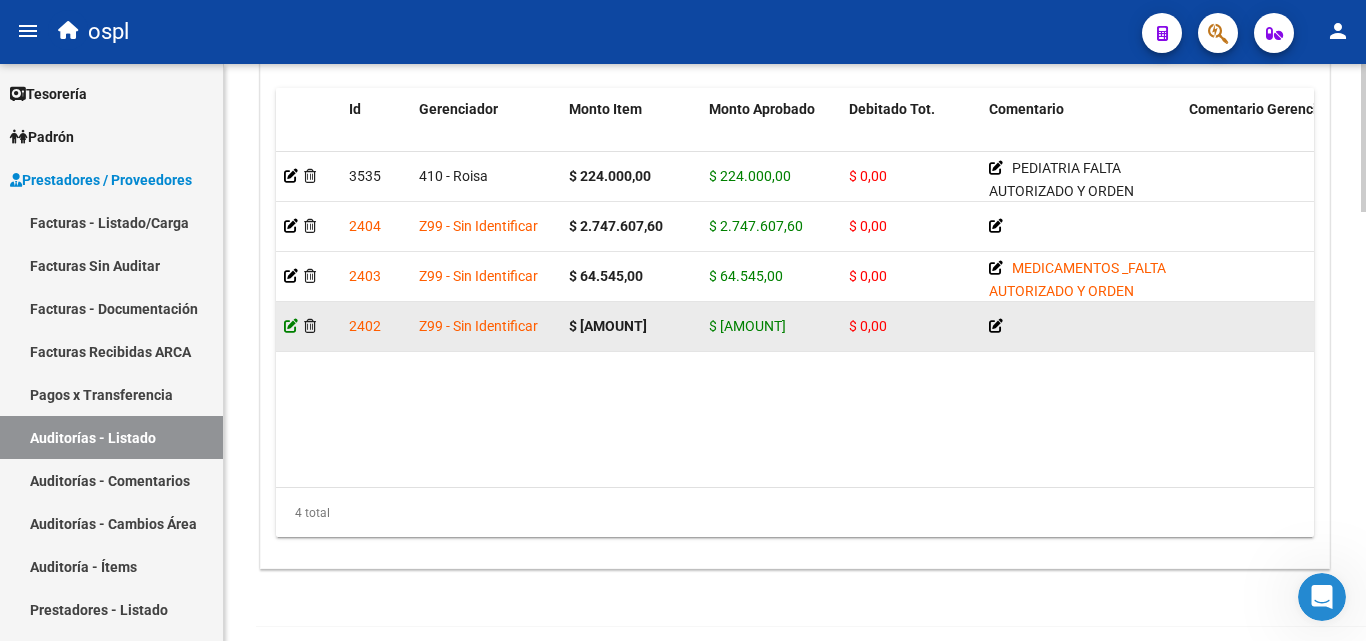 click 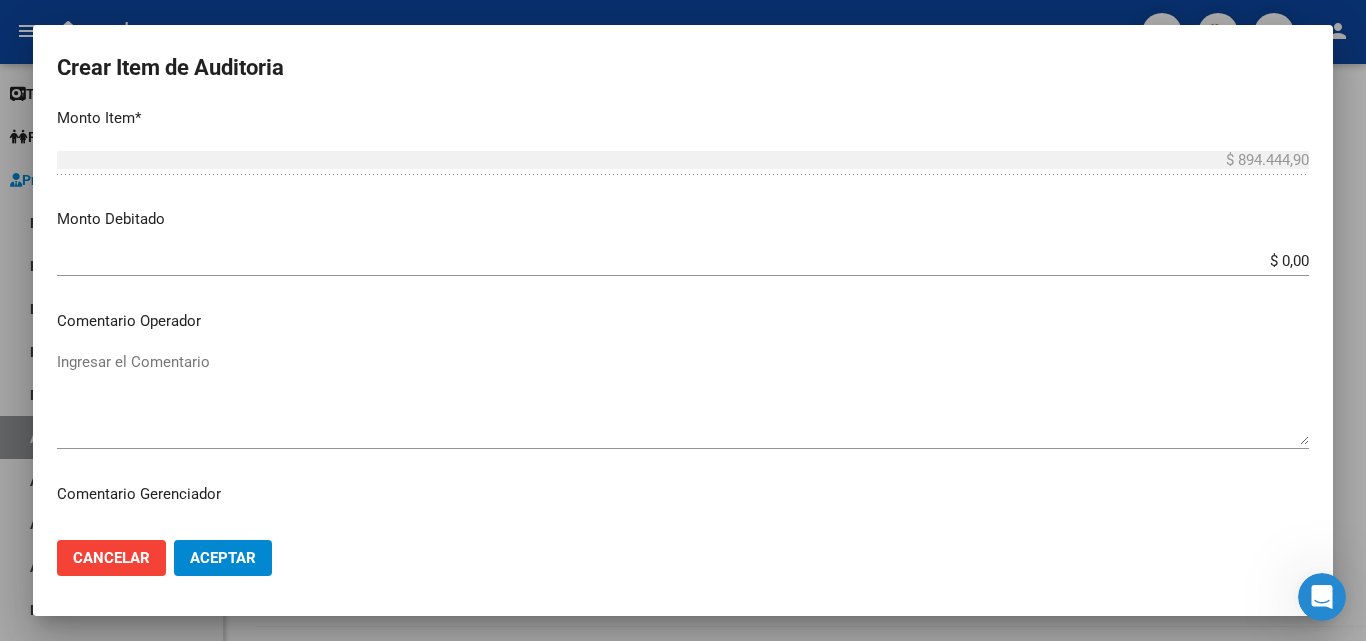 scroll, scrollTop: 800, scrollLeft: 0, axis: vertical 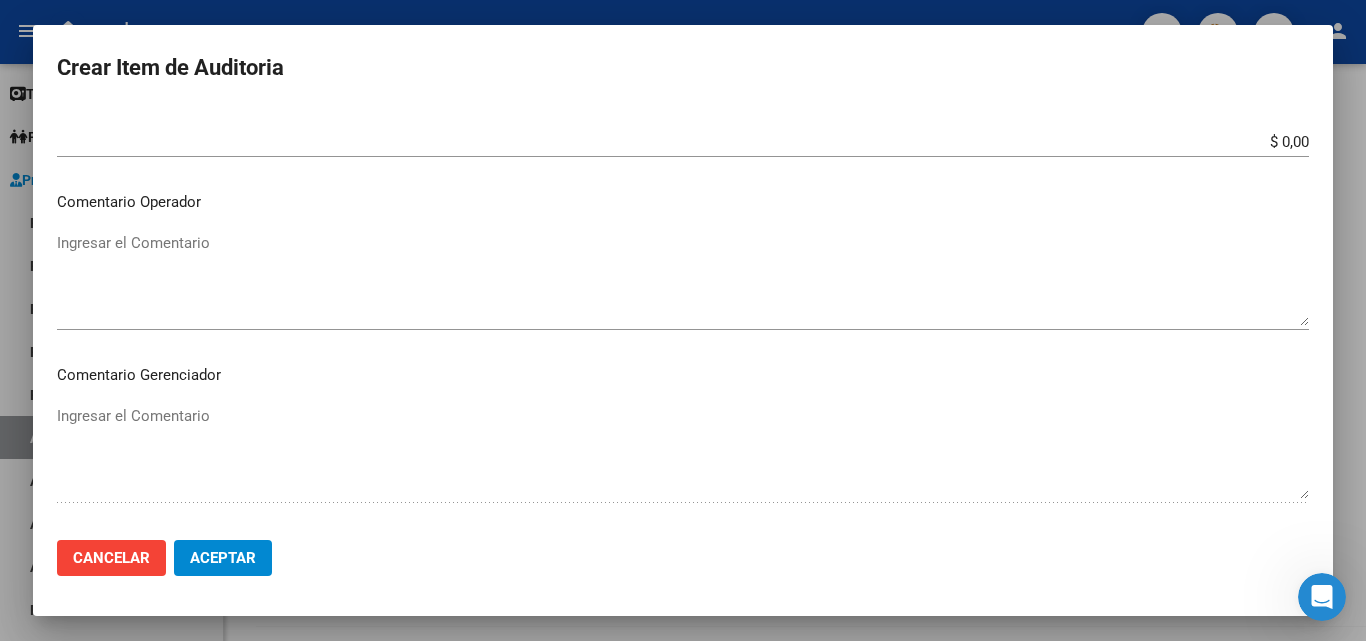 click on "Ingresar el Comentario" at bounding box center (683, 279) 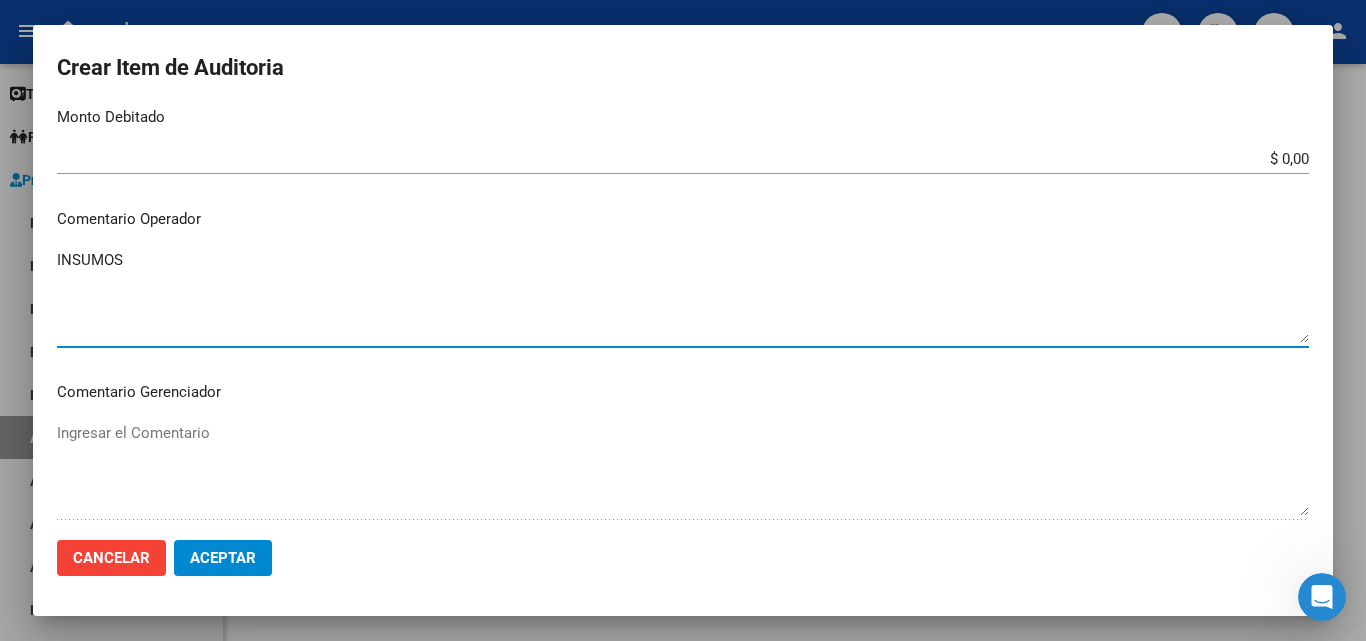 scroll, scrollTop: 800, scrollLeft: 0, axis: vertical 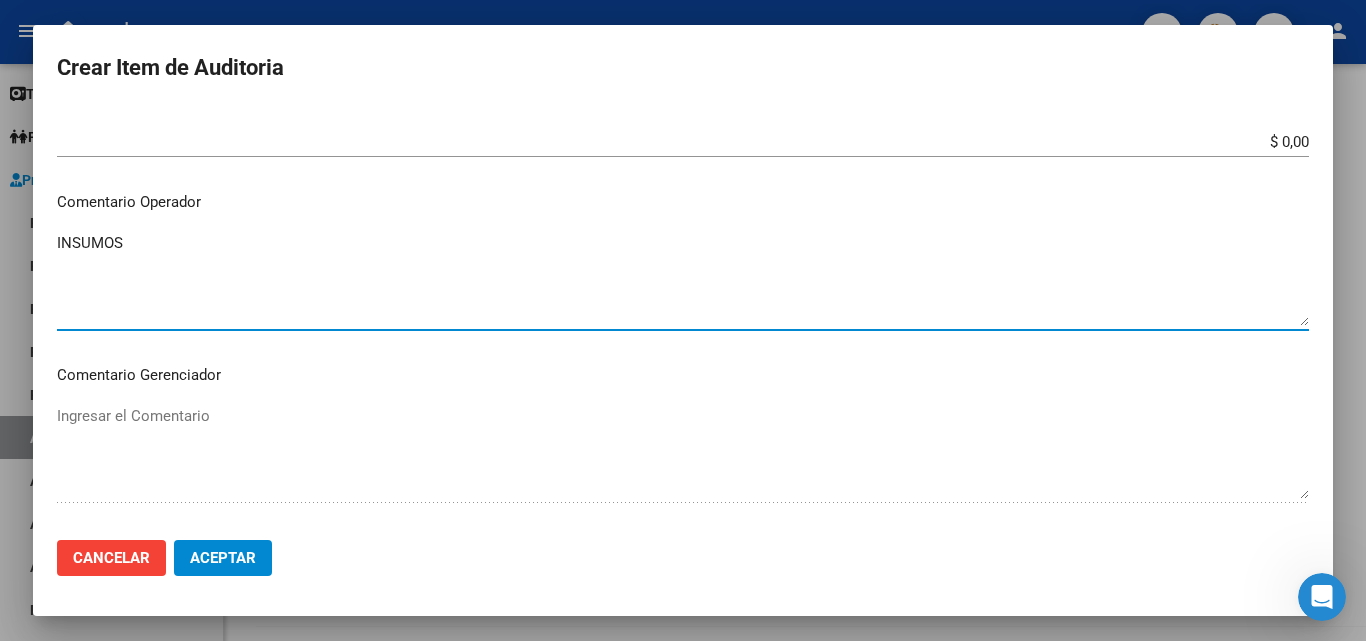 click on "INSUMOS" at bounding box center [683, 279] 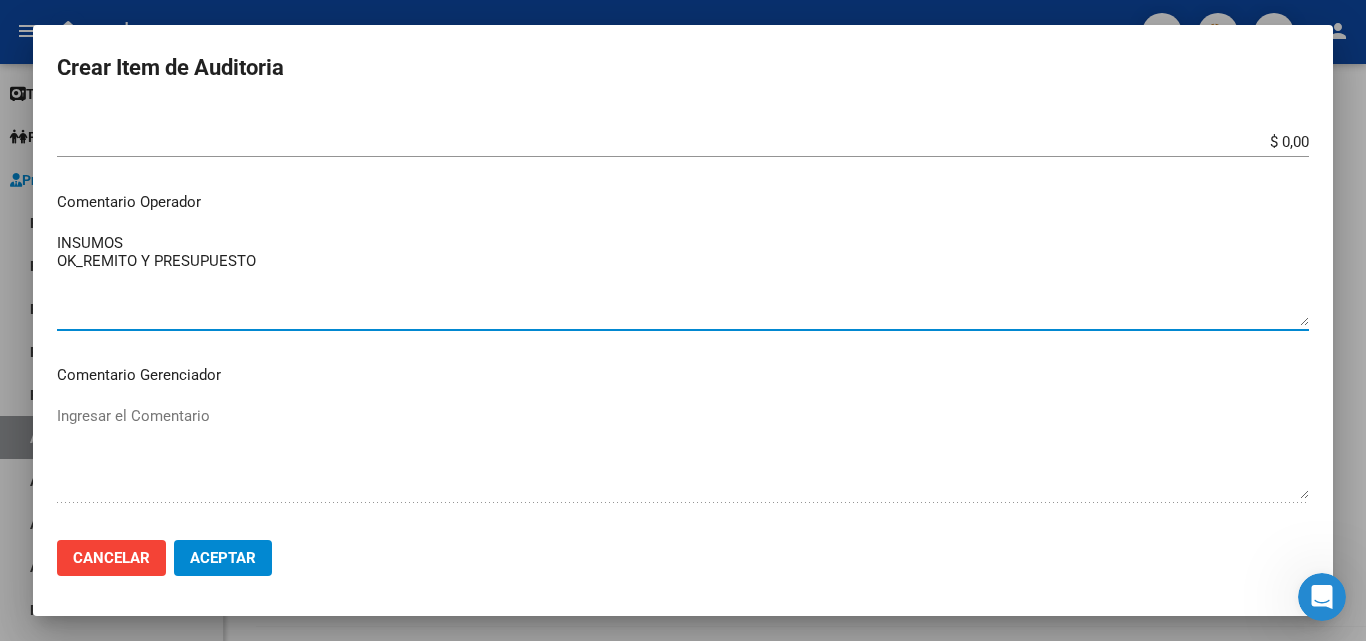 click on "INSUMOS
OK_REMITO Y PRESUPUESTO" at bounding box center [683, 279] 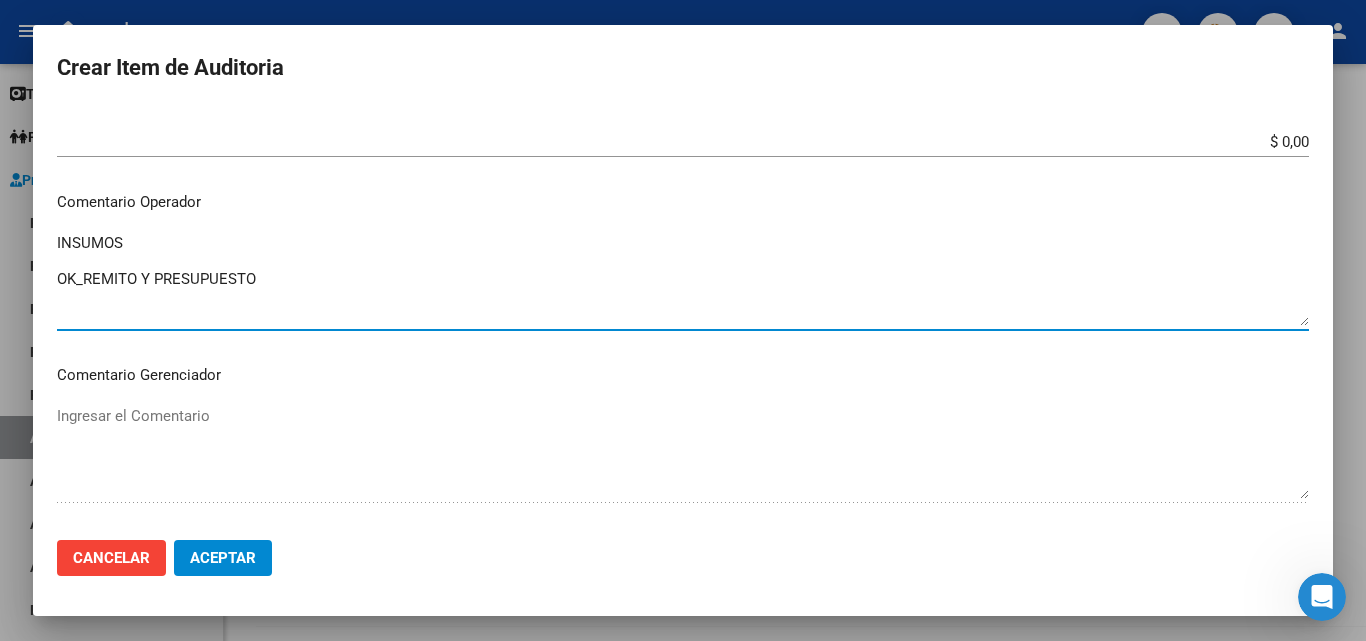 click on "INSUMOS
OK_REMITO Y PRESUPUESTO" at bounding box center (683, 279) 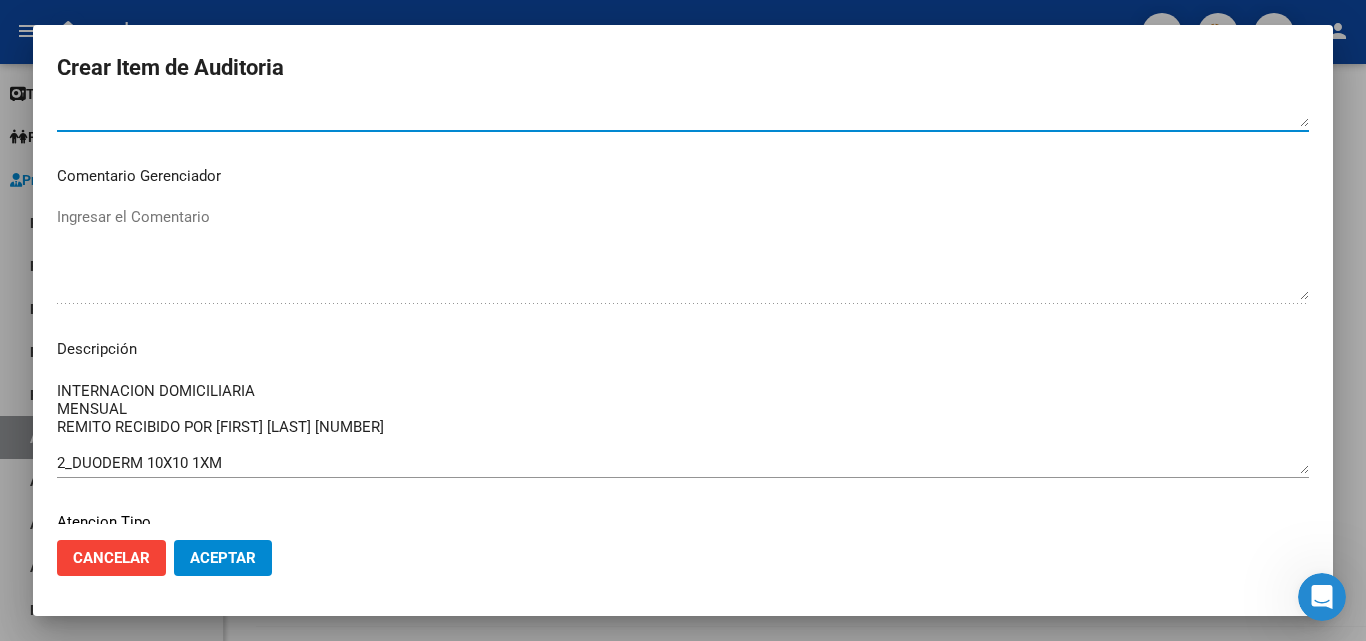scroll, scrollTop: 1000, scrollLeft: 0, axis: vertical 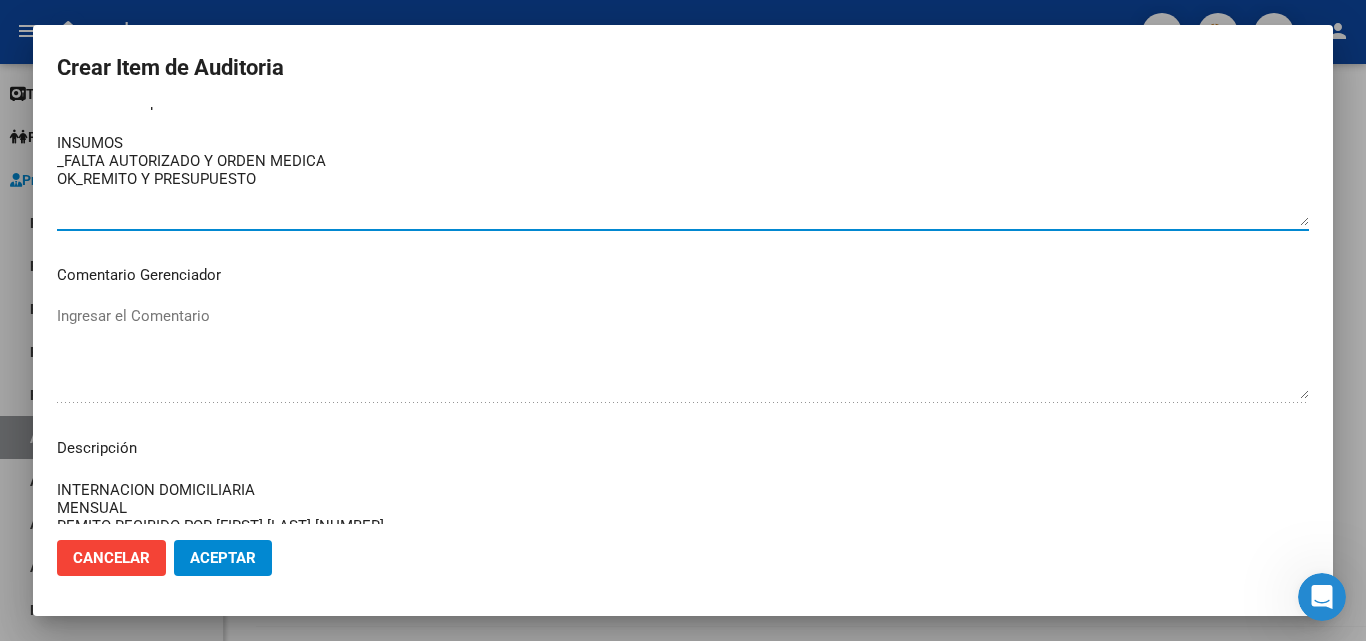 type on "INSUMOS
_FALTA AUTORIZADO Y ORDEN MEDICA
OK_REMITO Y PRESUPUESTO" 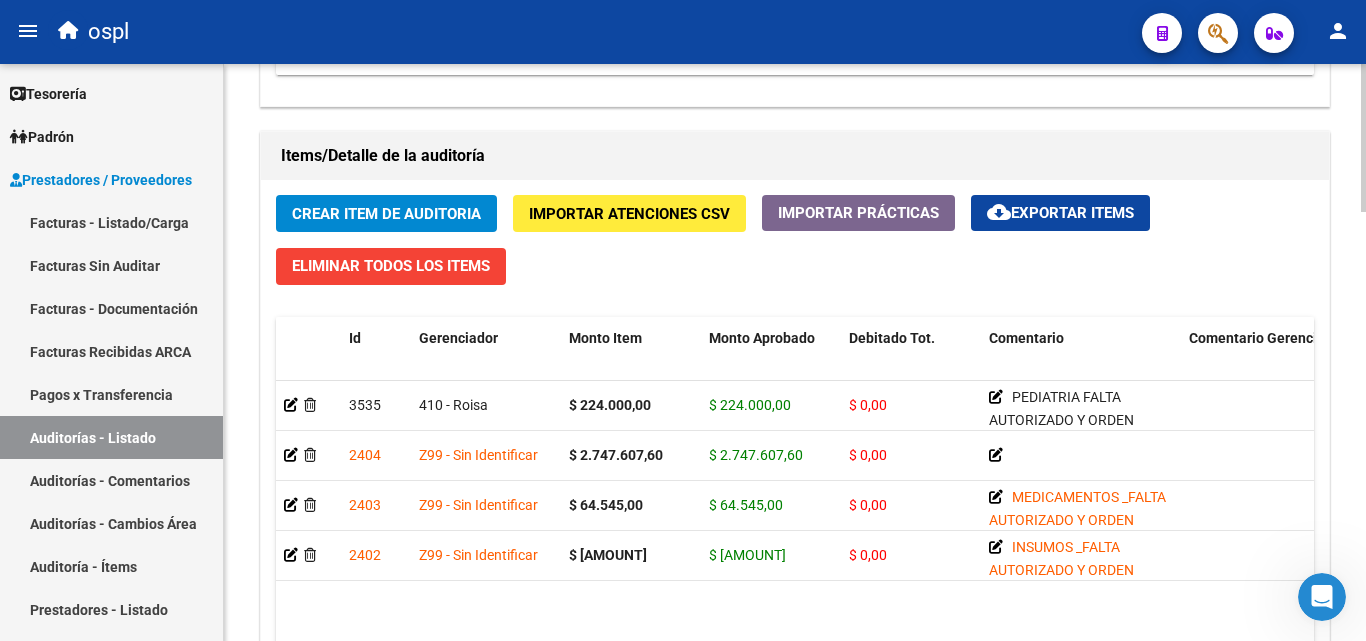 scroll, scrollTop: 1400, scrollLeft: 0, axis: vertical 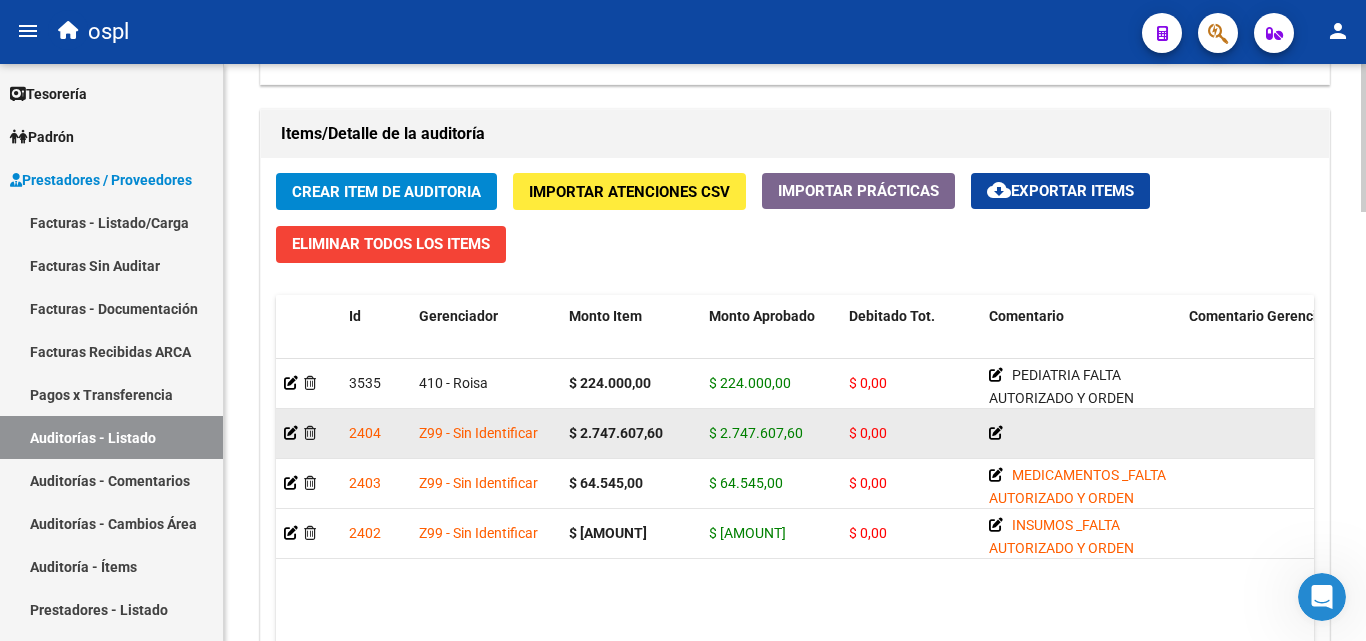 click 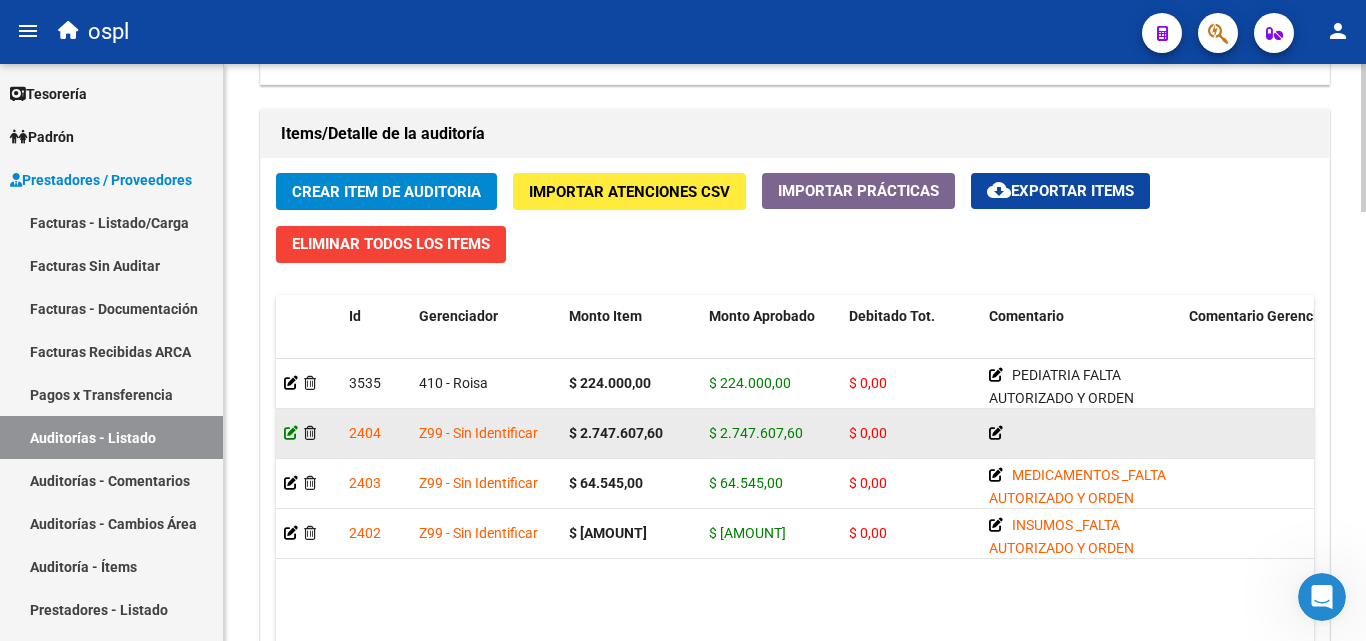 click 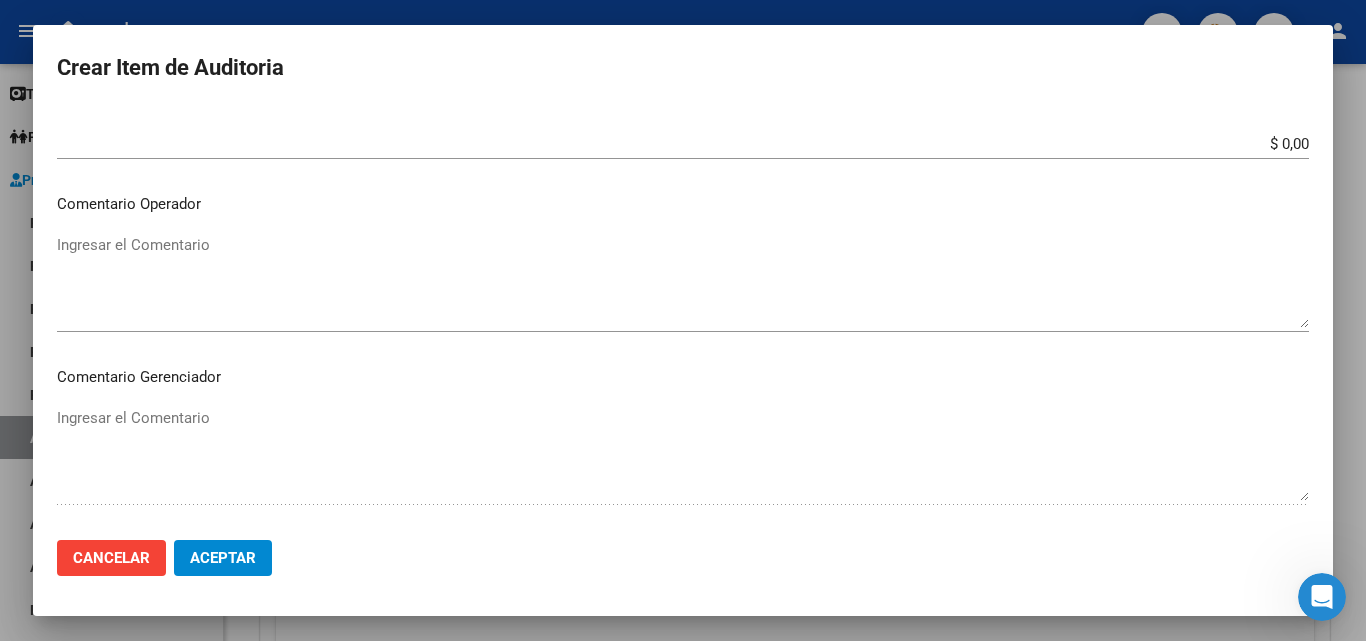 scroll, scrollTop: 800, scrollLeft: 0, axis: vertical 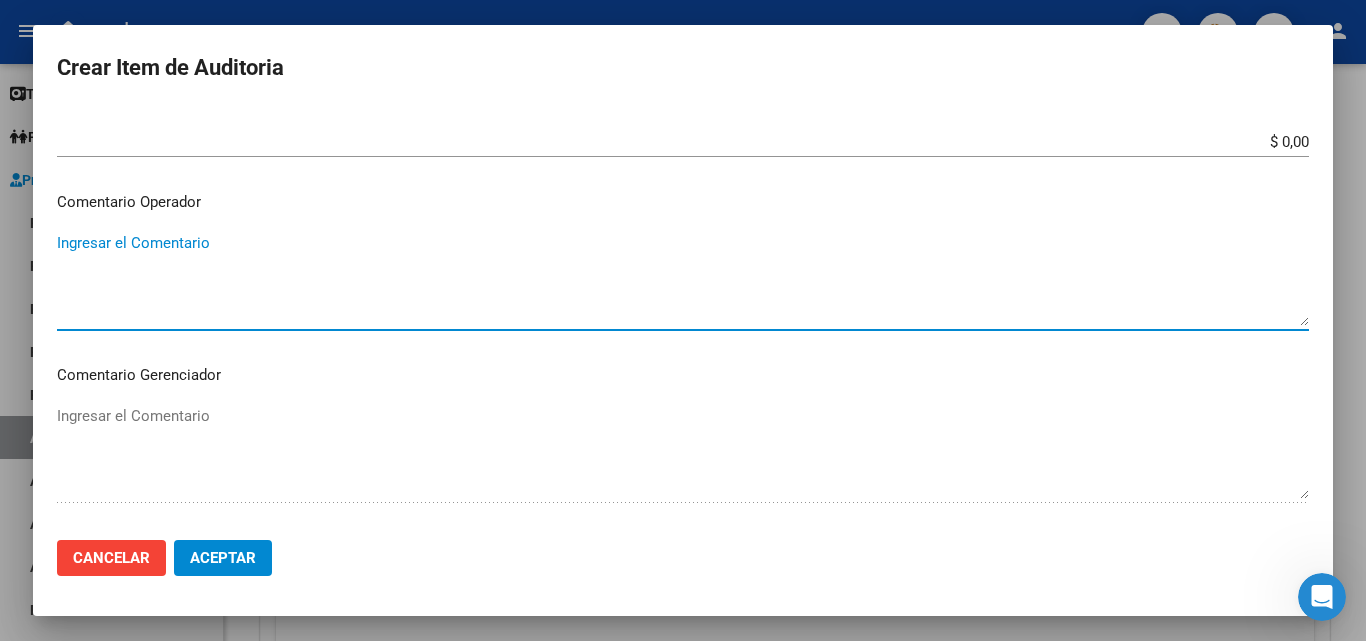 click on "Ingresar el Comentario" at bounding box center [683, 279] 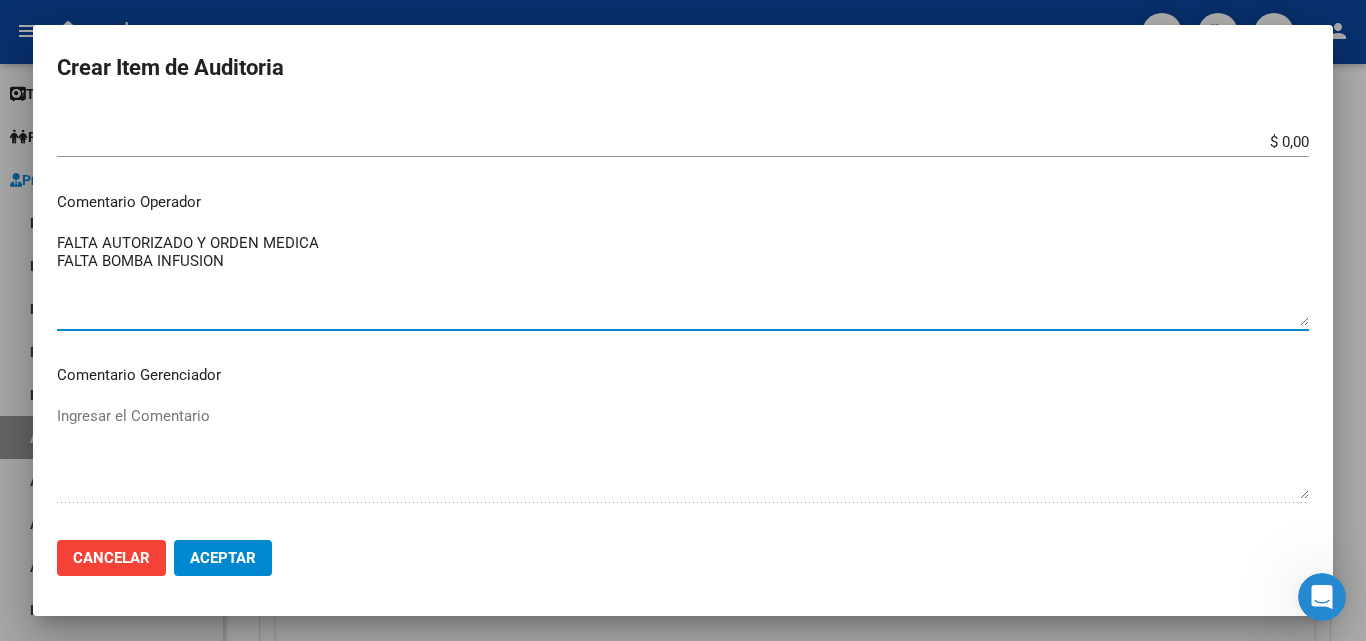 click on "FALTA AUTORIZADO Y ORDEN MEDICA
FALTA BOMBA INFUSION" at bounding box center (683, 279) 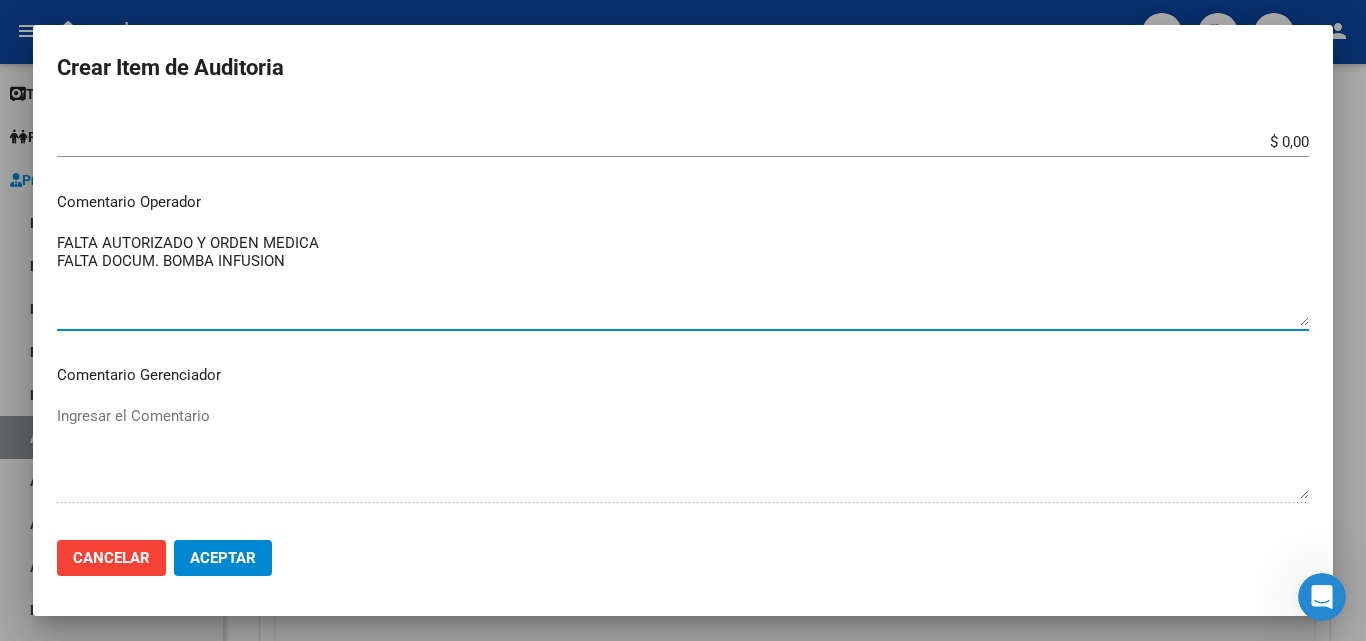 click on "FALTA AUTORIZADO Y ORDEN MEDICA
FALTA DOCUM. BOMBA INFUSION" at bounding box center (683, 279) 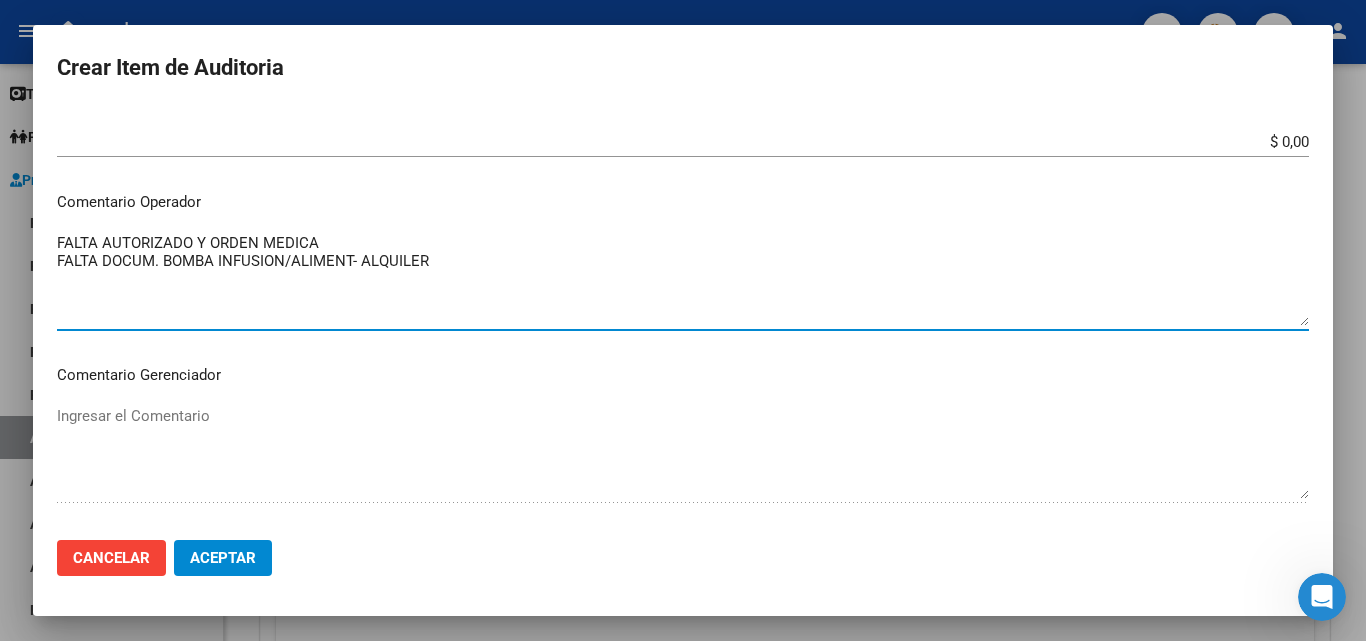 click on "FALTA AUTORIZADO Y ORDEN MEDICA
FALTA DOCUM. BOMBA INFUSION/ALIMENT- ALQUILER" at bounding box center (683, 279) 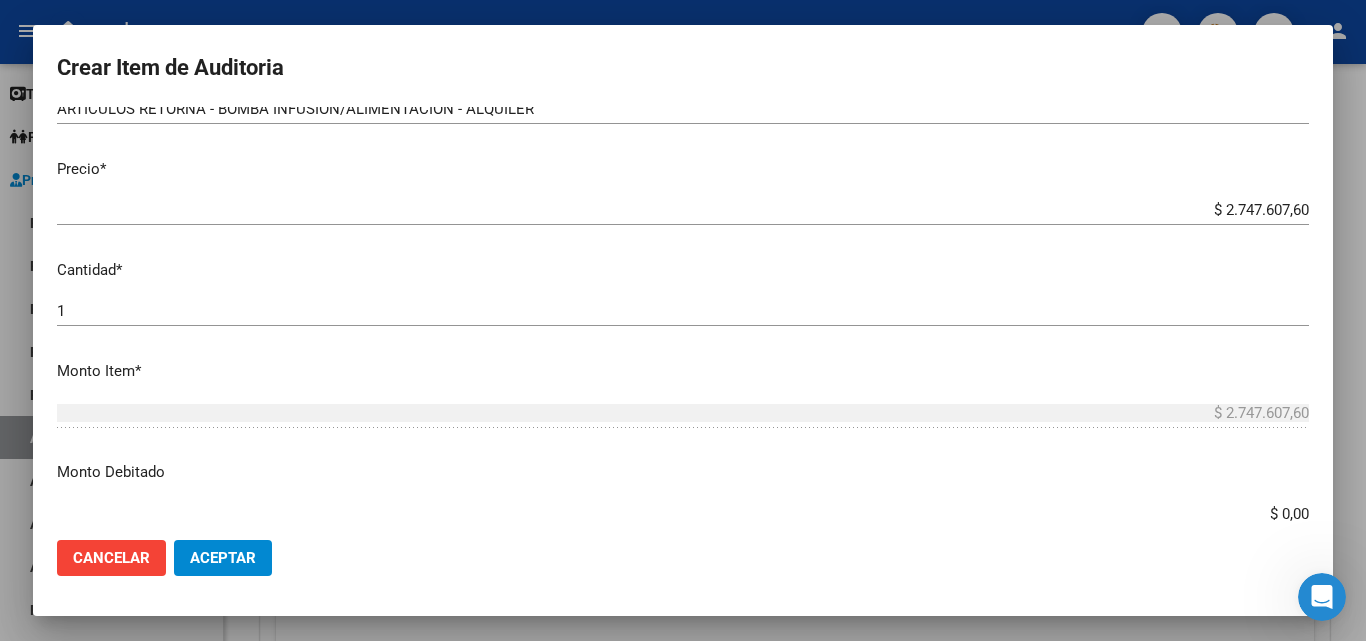 scroll, scrollTop: 400, scrollLeft: 0, axis: vertical 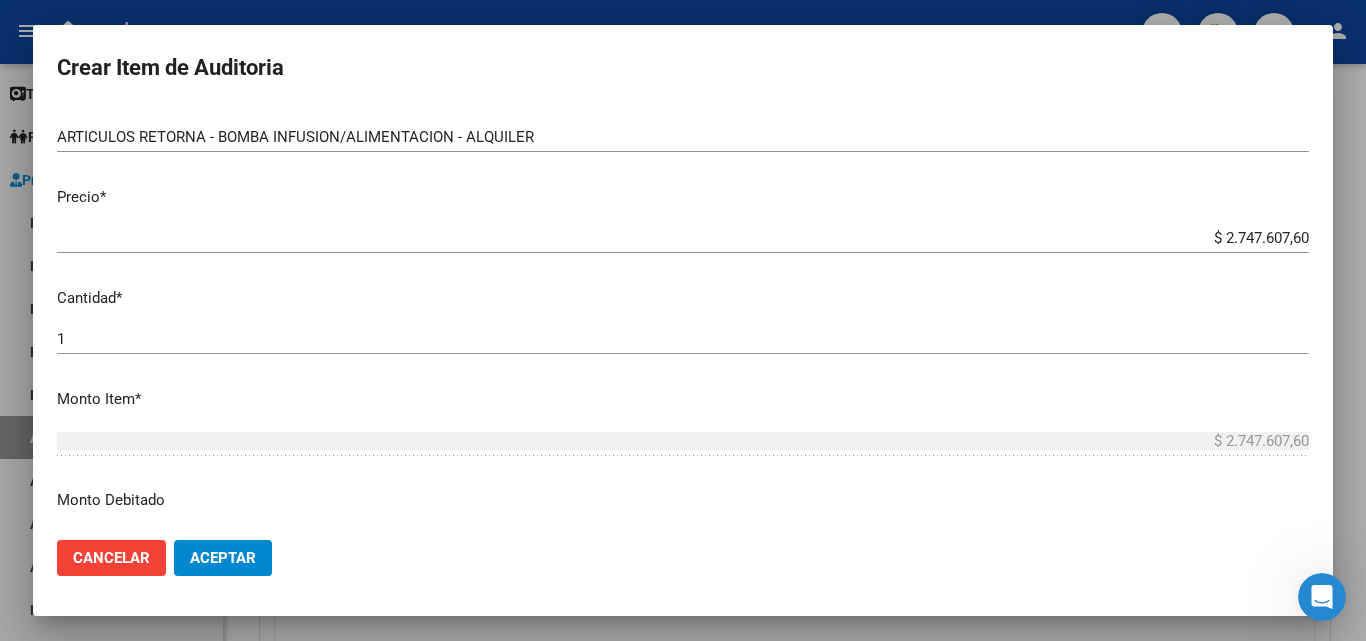 type on "FALTA AUTORIZADO Y ORDEN MEDICA
FALTA DOCUM. BOMBA INFUSION/ALIMENT- ALQUILER
FALTA REMITO DE ENTREGA DEL ARTICULO" 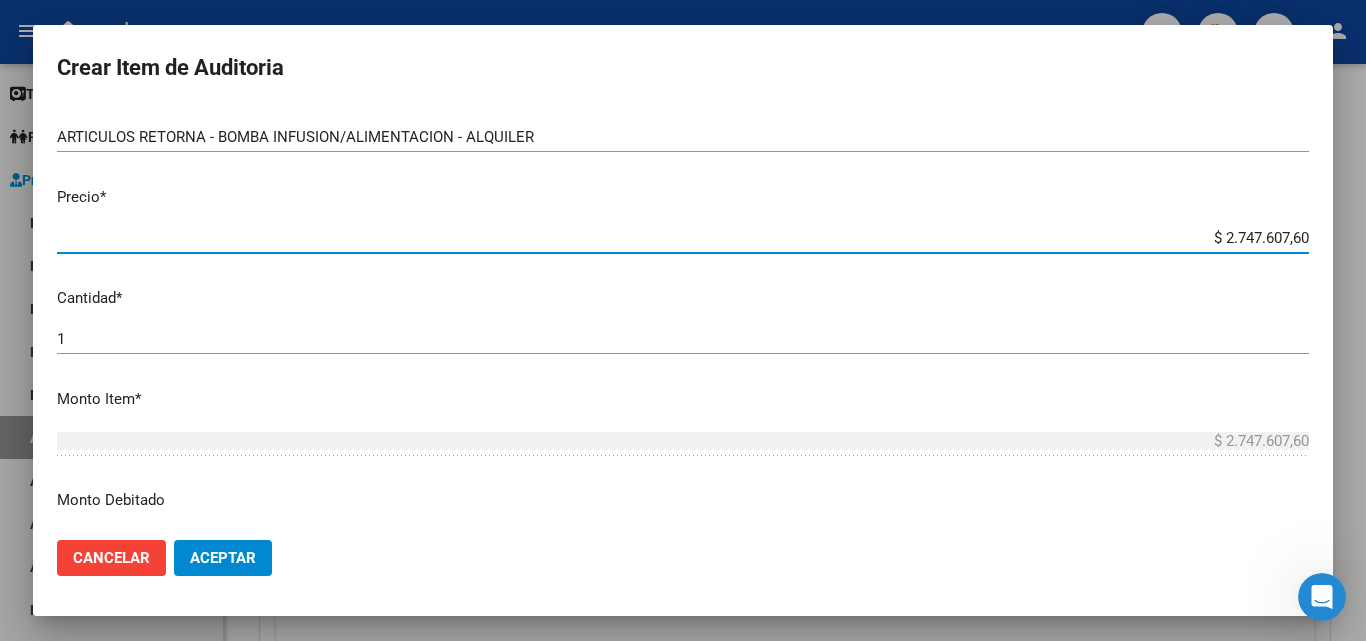 drag, startPoint x: 1195, startPoint y: 233, endPoint x: 1359, endPoint y: 234, distance: 164.00305 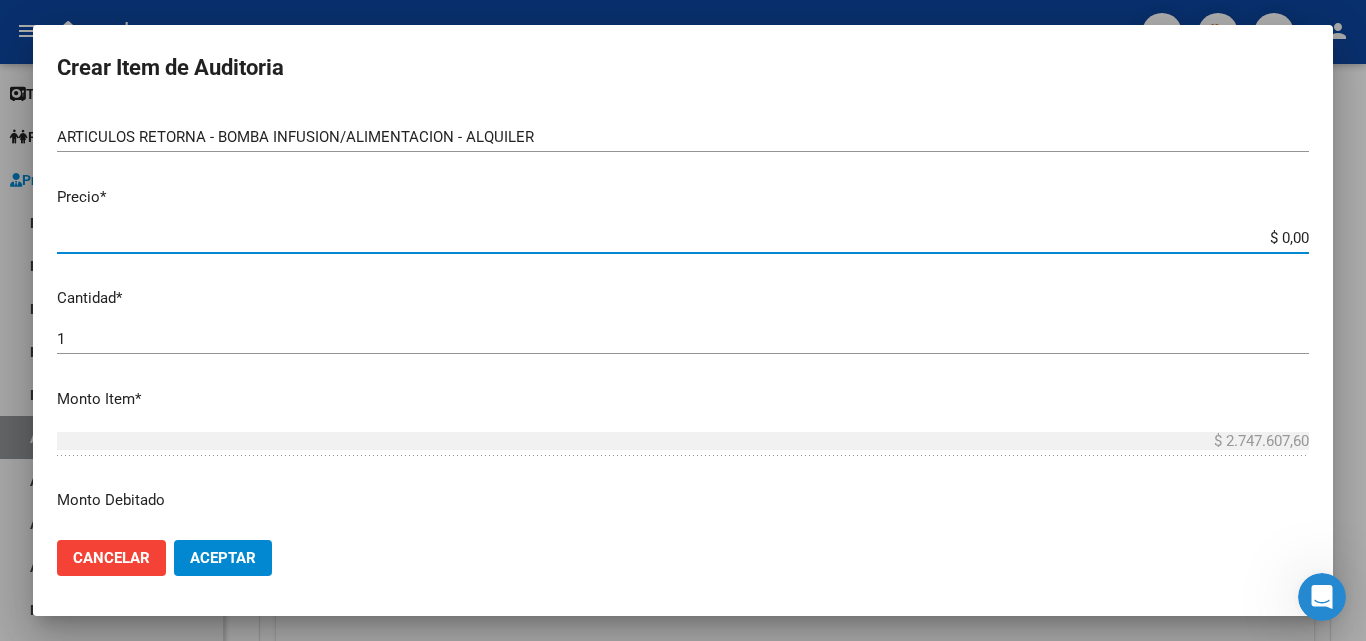 type on "$ 0,09" 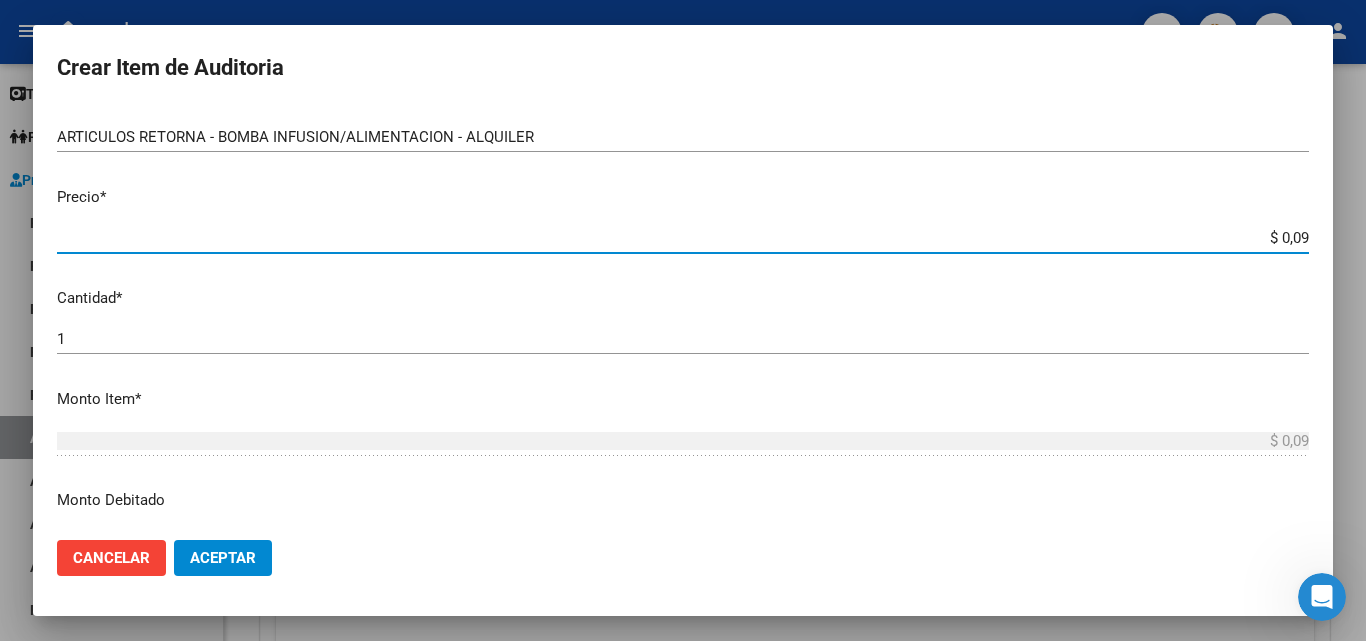 type on "$ 0,91" 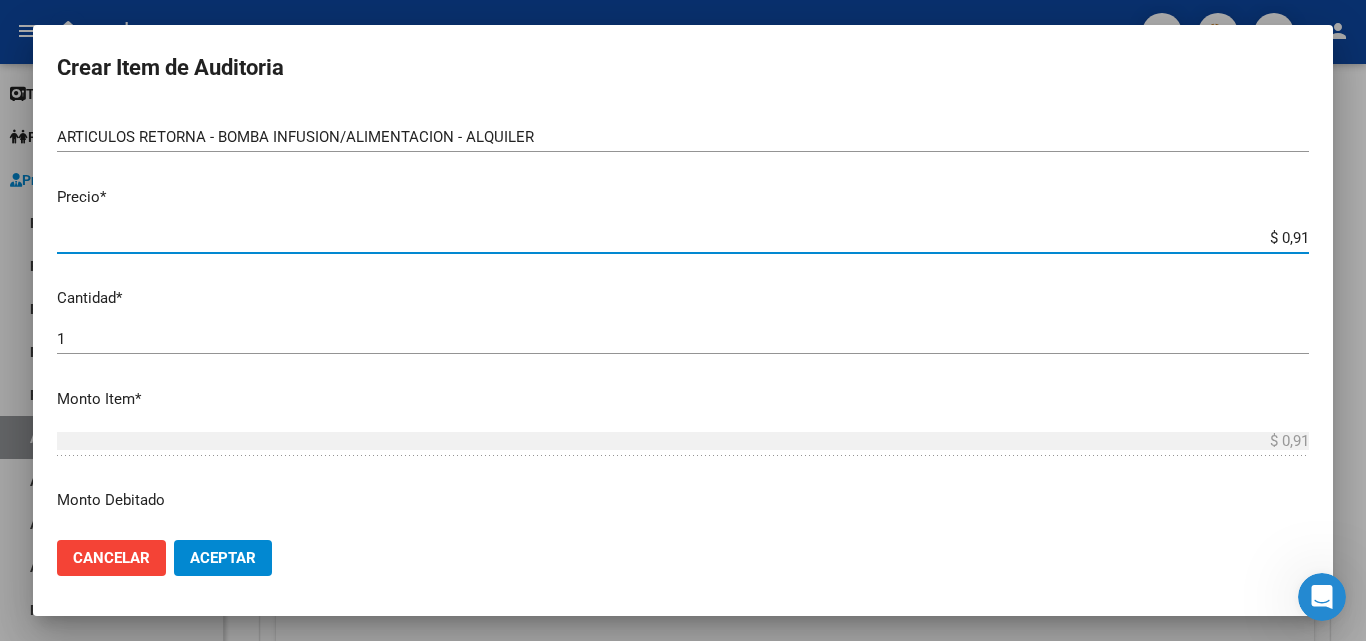 type on "$ 9,15" 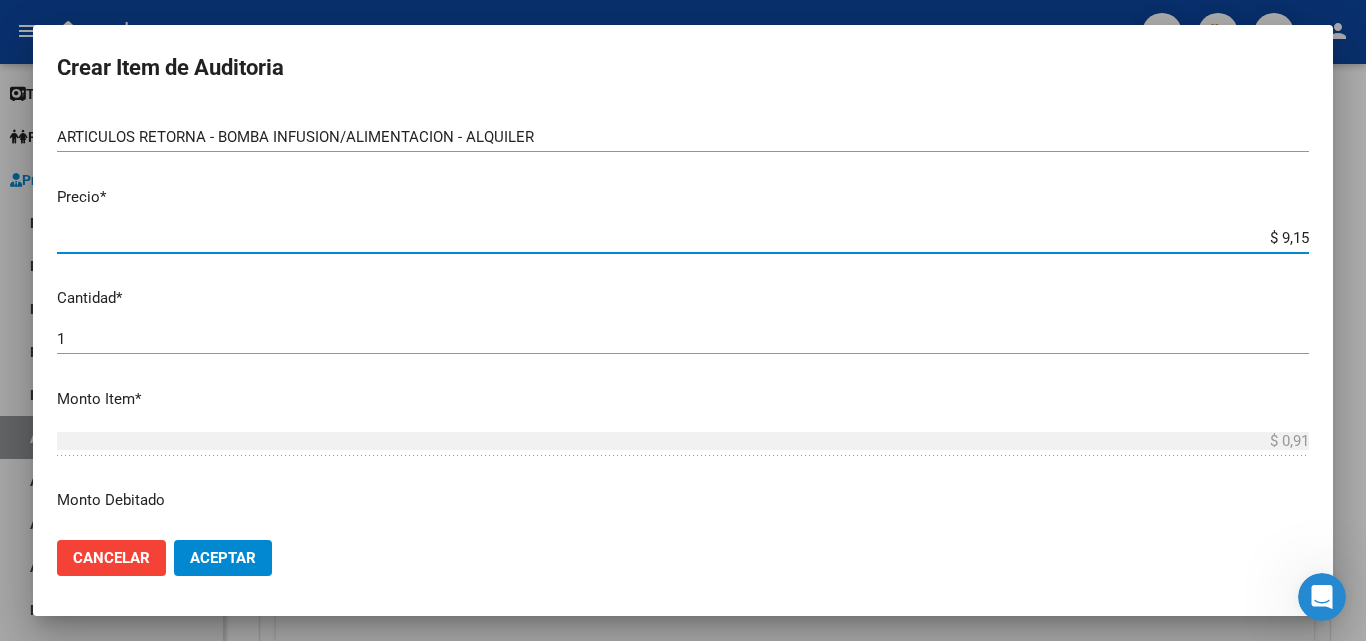 type on "$ 9,15" 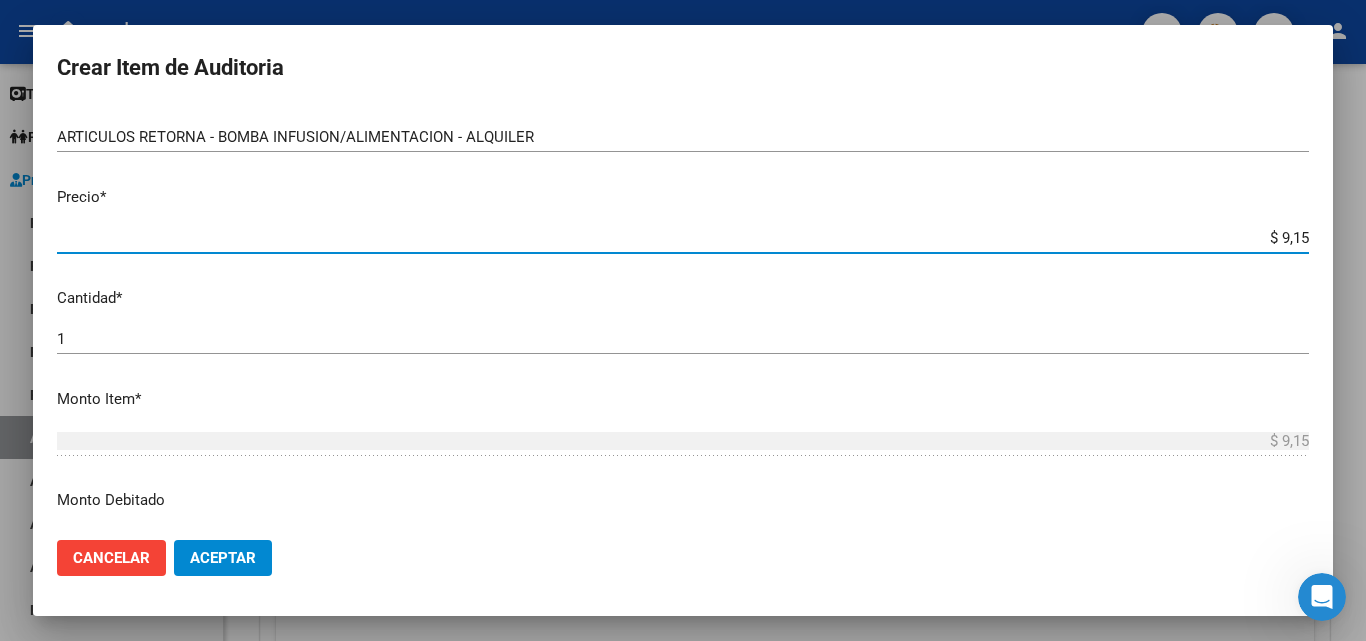 type on "$ 91,58" 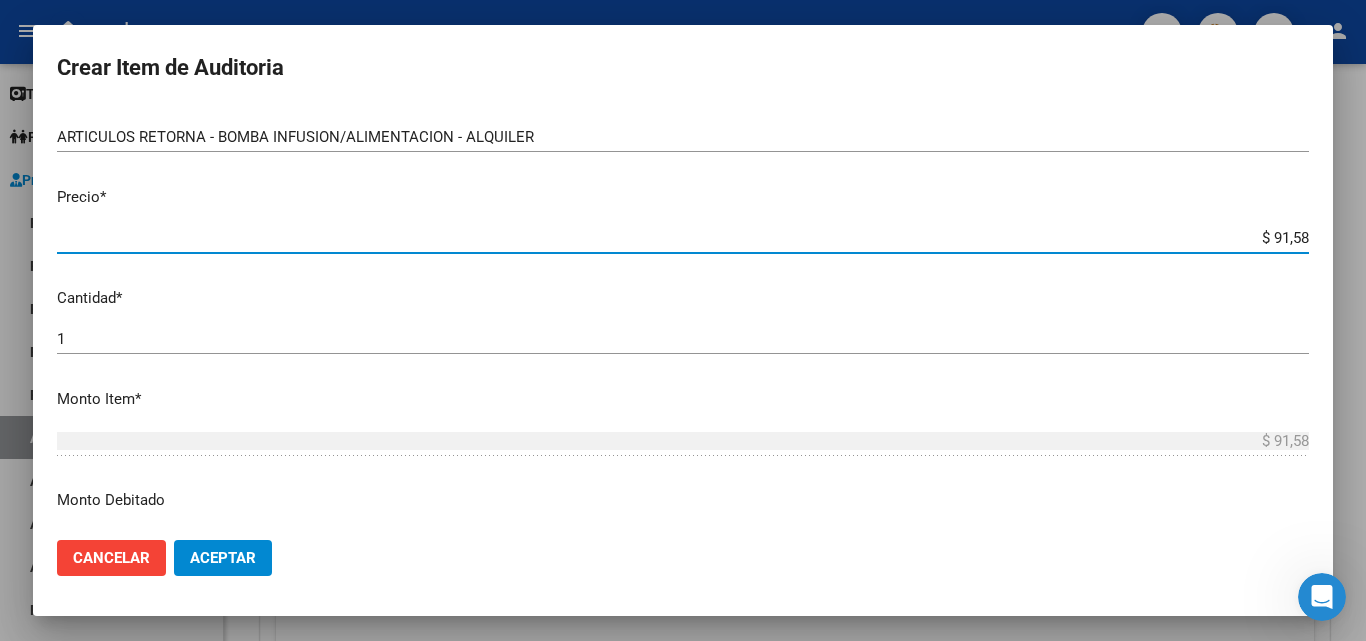 type on "$ 915,86" 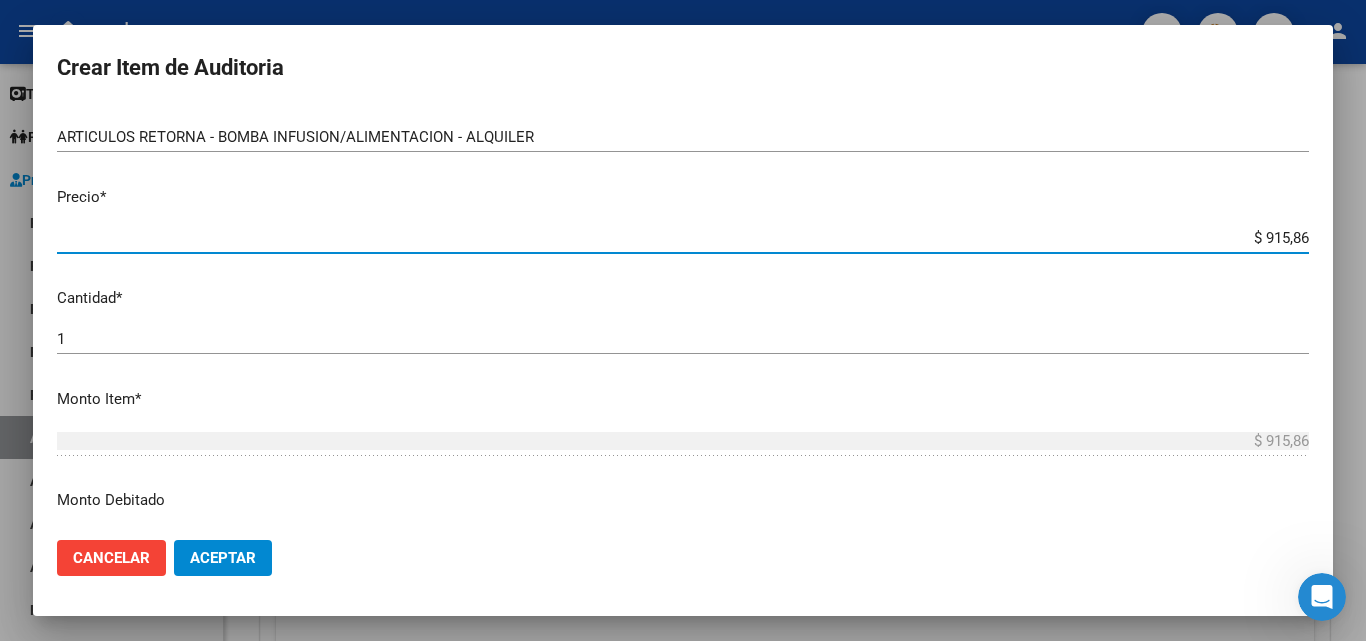 type on "$ 9.158,69" 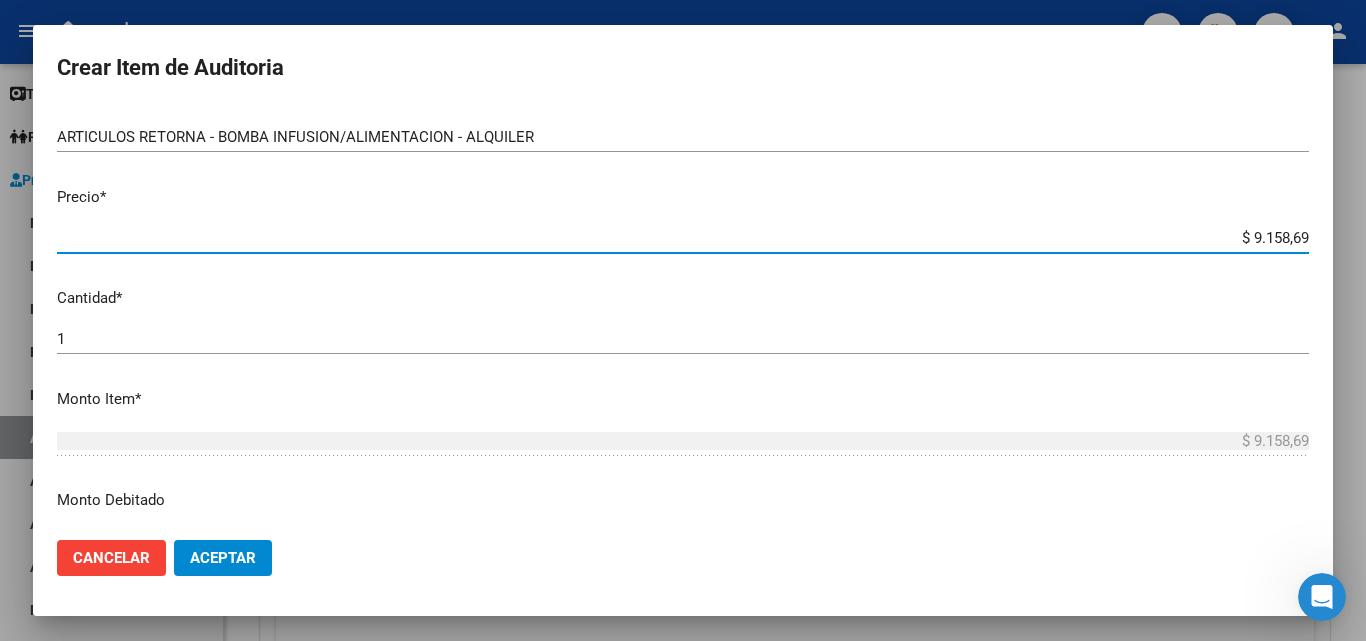 type on "$ 91.586,92" 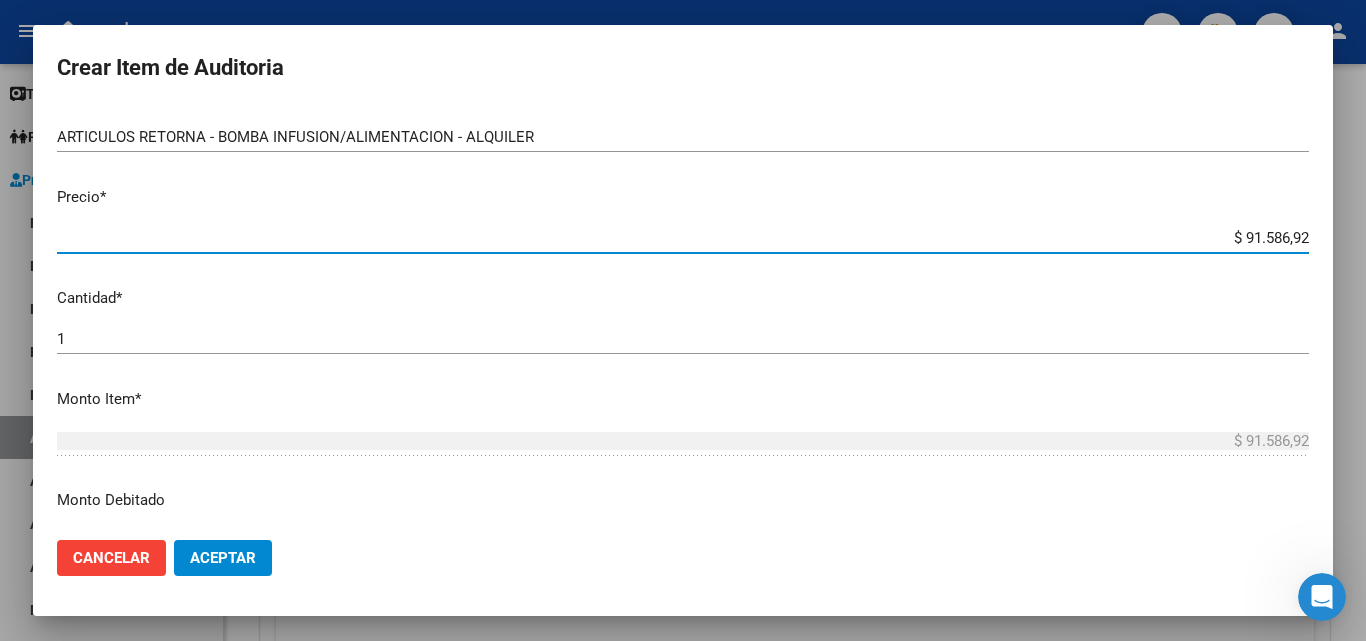 click on "1" at bounding box center [683, 339] 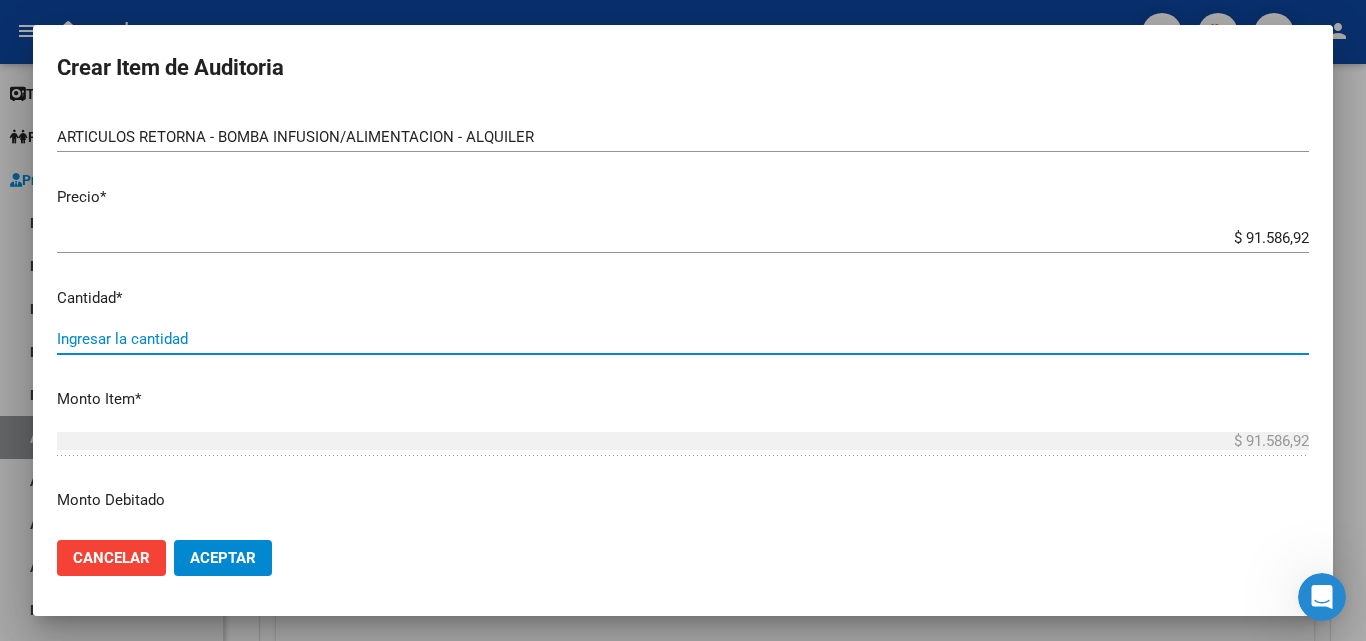 type on "3" 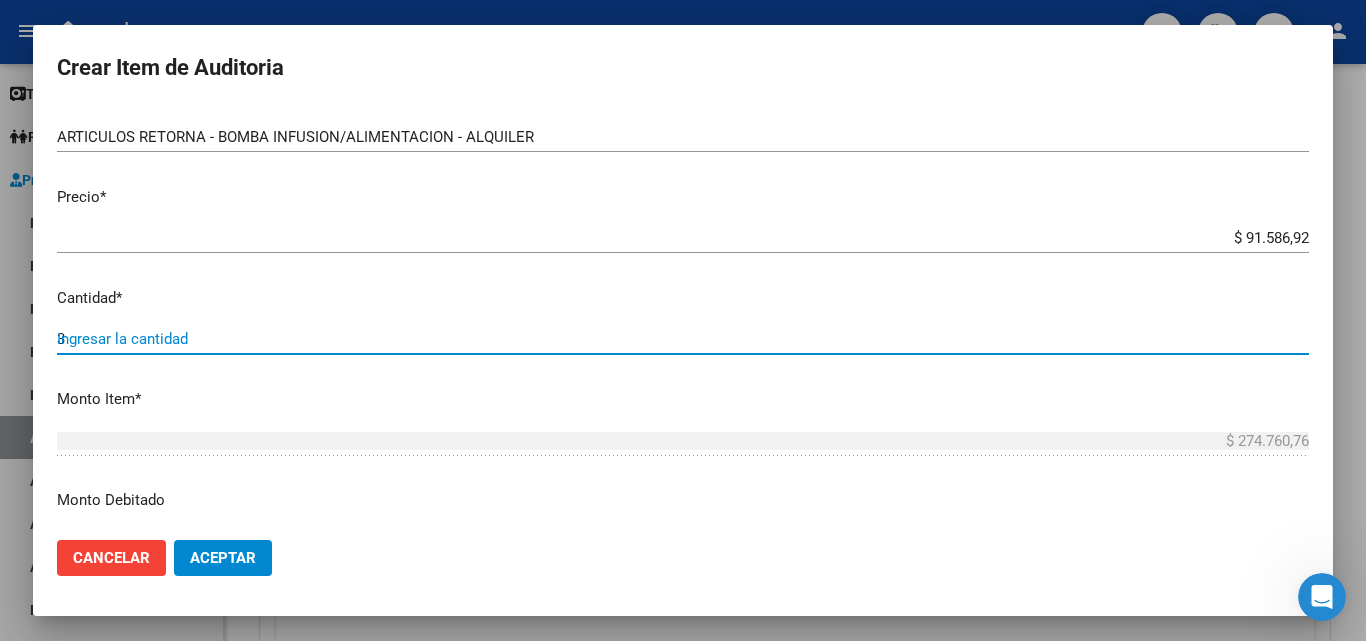 type on "30" 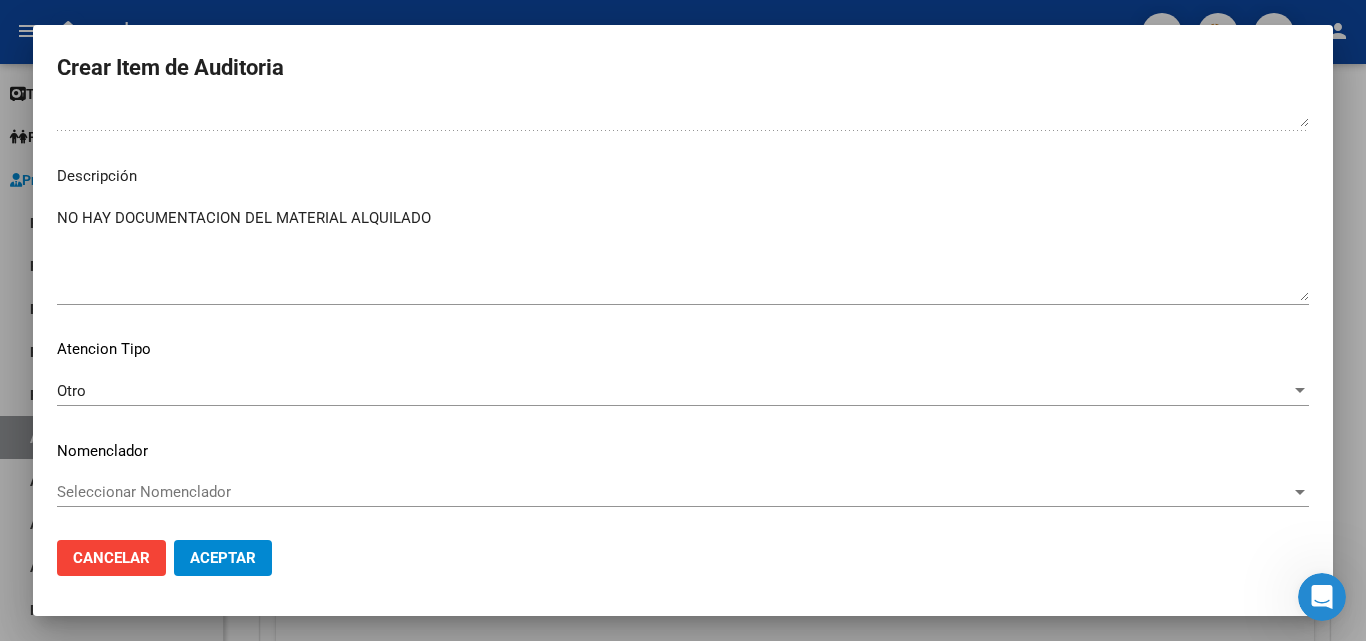 scroll, scrollTop: 1174, scrollLeft: 0, axis: vertical 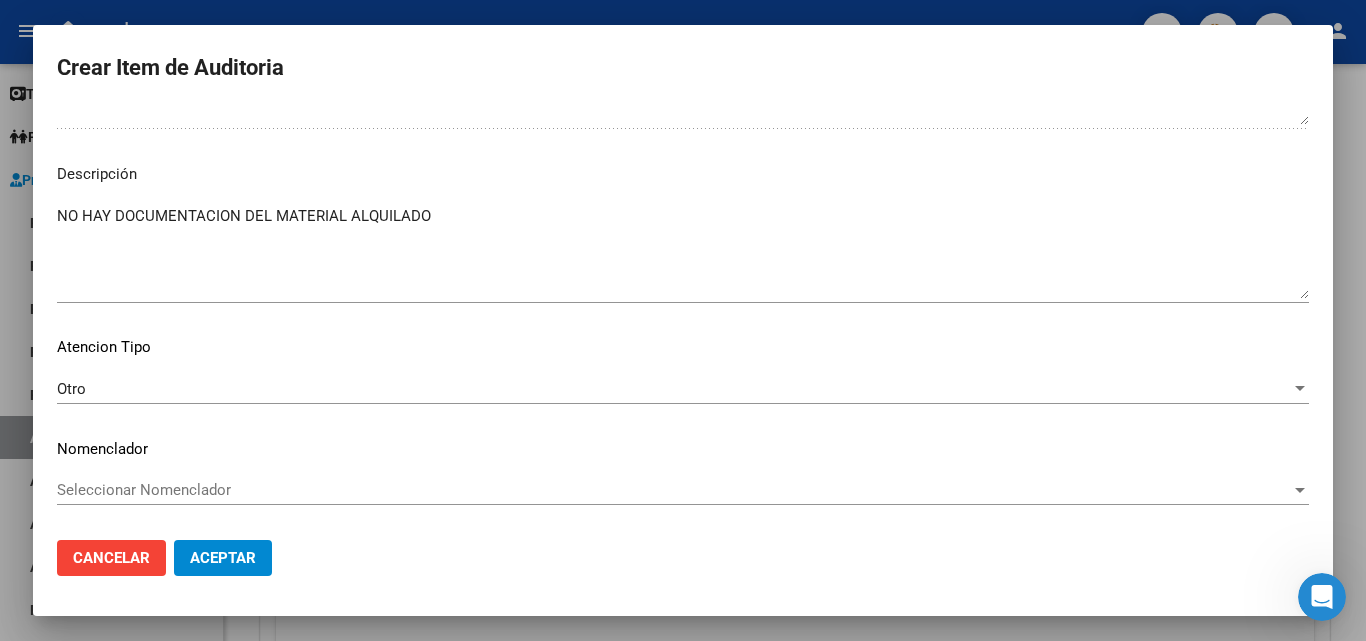 type on "30" 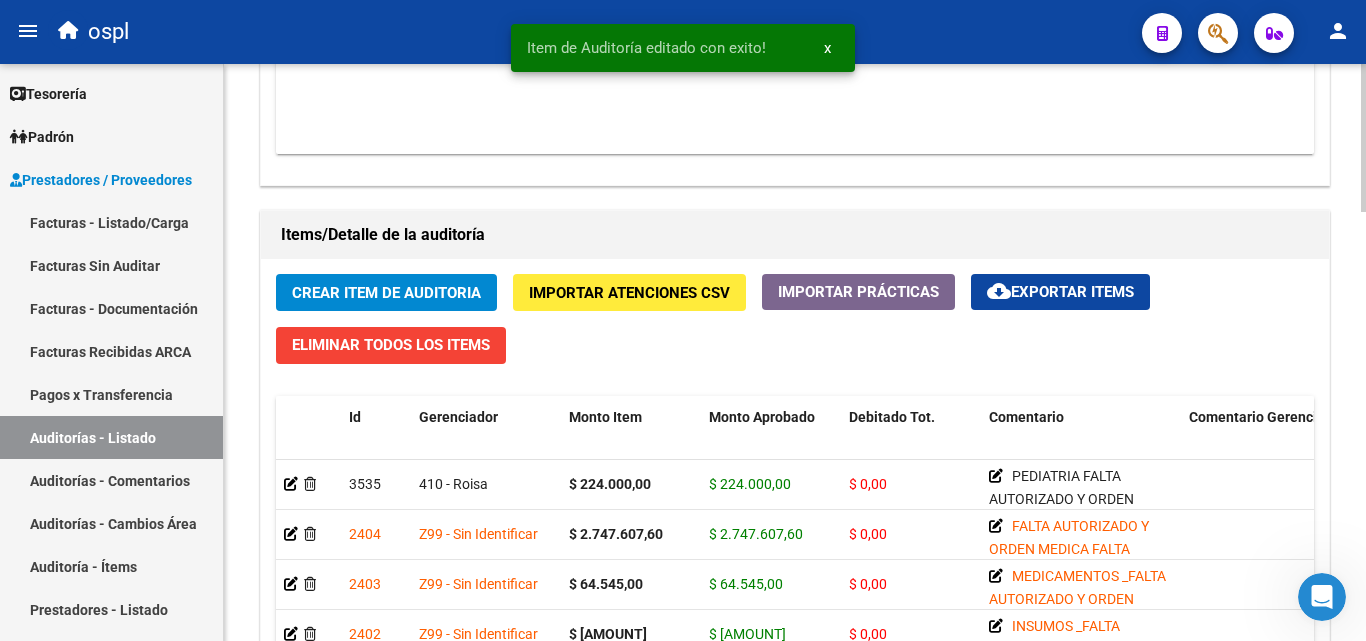 scroll, scrollTop: 1600, scrollLeft: 0, axis: vertical 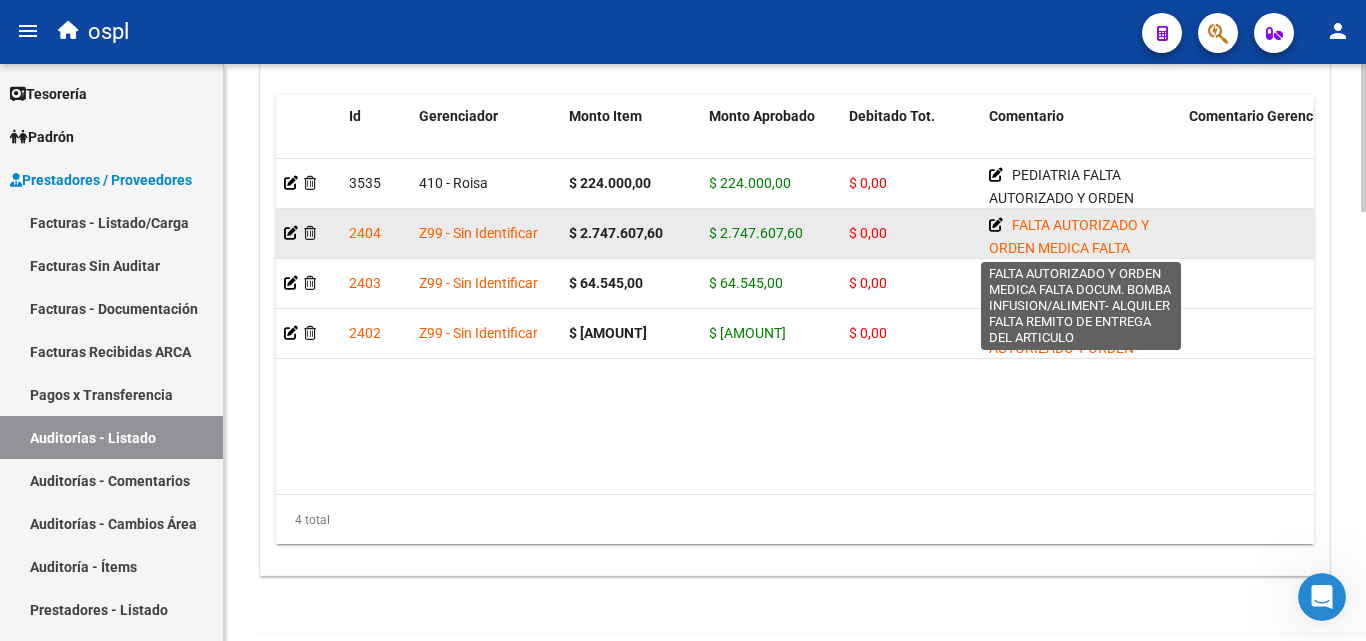 click 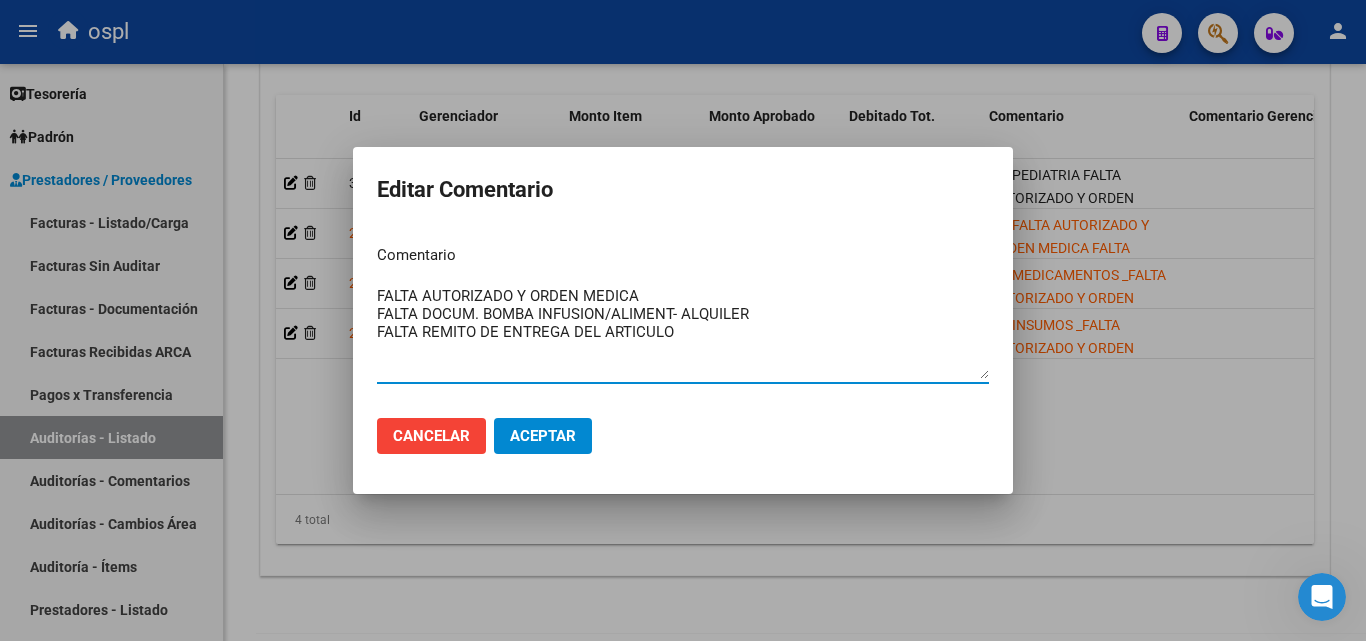 click on "FALTA AUTORIZADO Y ORDEN MEDICA
FALTA DOCUM. BOMBA INFUSION/ALIMENT- ALQUILER
FALTA REMITO DE ENTREGA DEL ARTICULO" at bounding box center (683, 332) 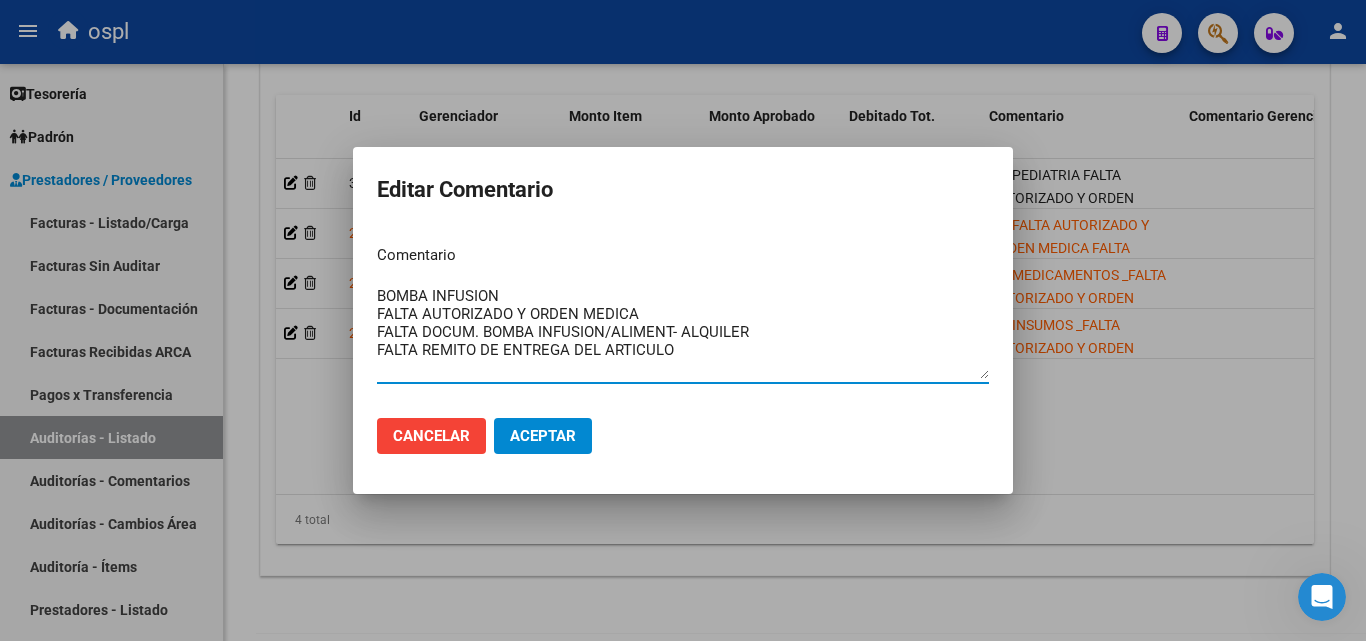 type on "BOMBA INFUSION
FALTA AUTORIZADO Y ORDEN MEDICA
FALTA DOCUM. BOMBA INFUSION/ALIMENT- ALQUILER
FALTA REMITO DE ENTREGA DEL ARTICULO" 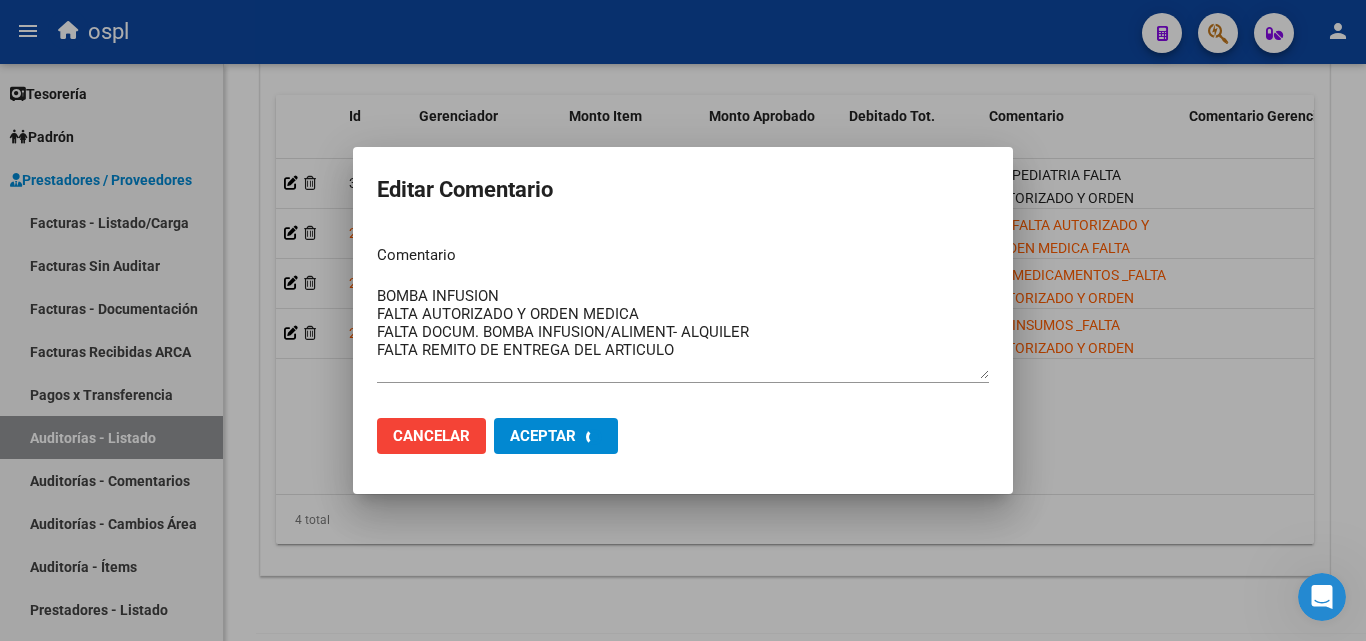 type 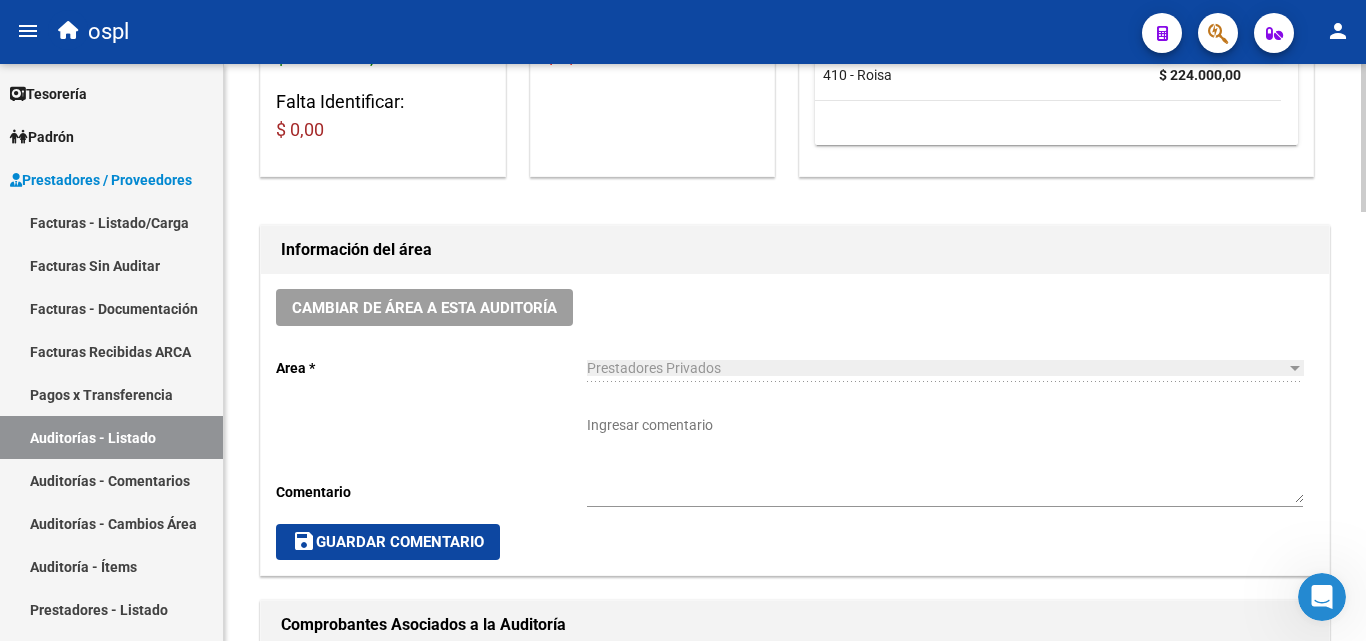 scroll, scrollTop: 400, scrollLeft: 0, axis: vertical 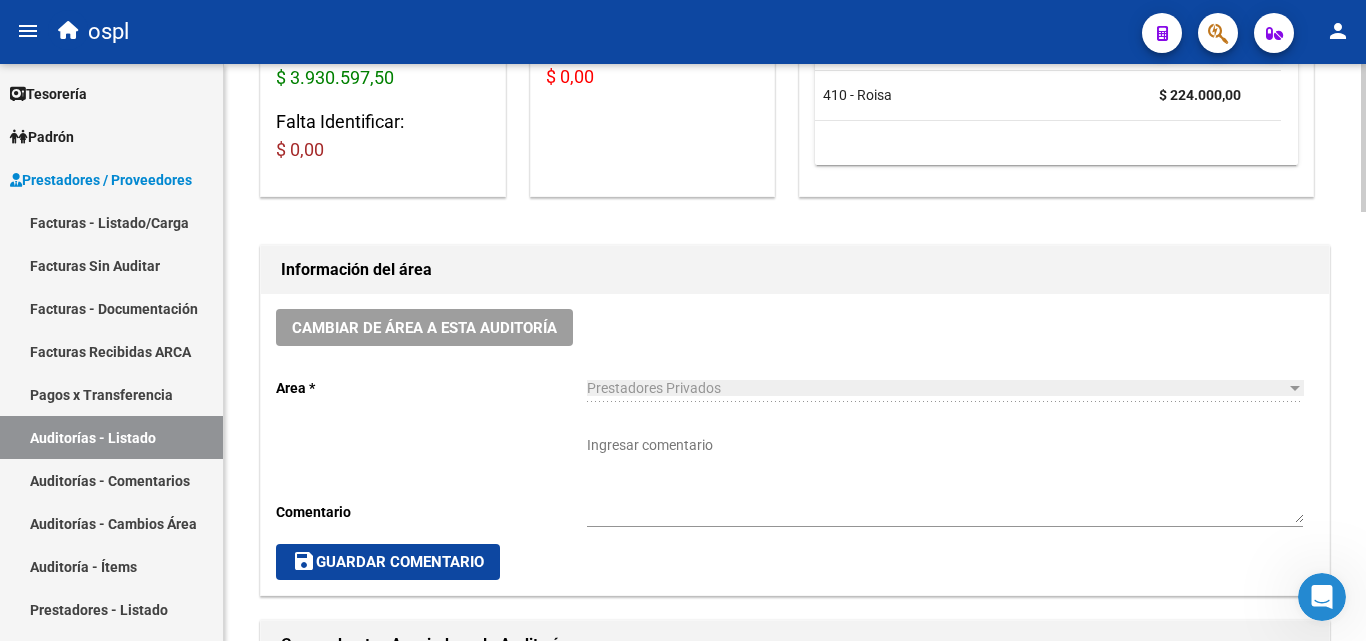 click on "Ingresar comentario" 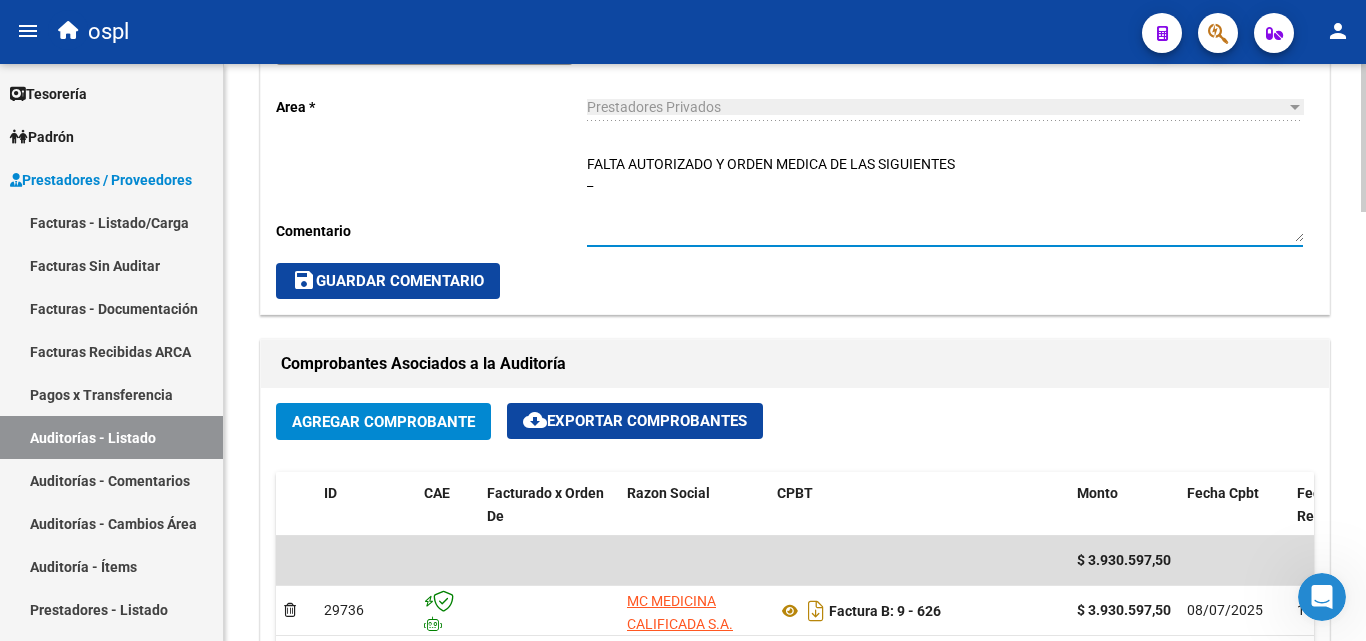 scroll, scrollTop: 577, scrollLeft: 0, axis: vertical 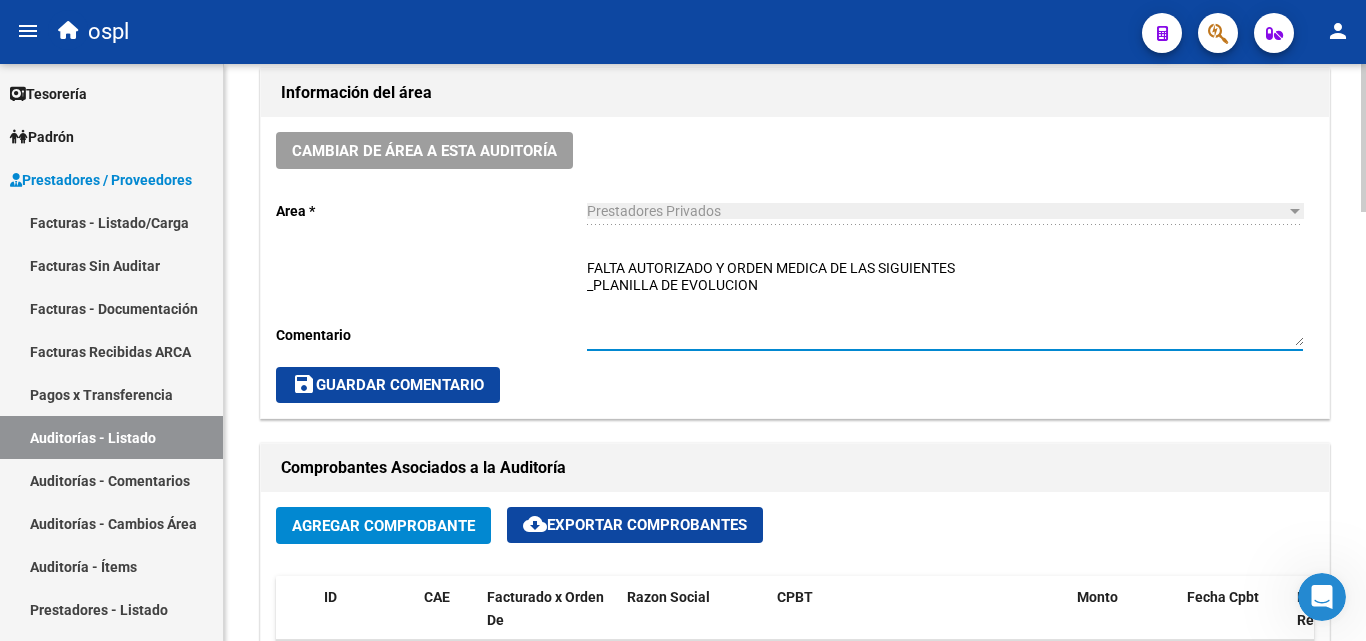 click on "FALTA AUTORIZADO Y ORDEN MEDICA DE LAS SIGUIENTES
_PLANILLA DE EVOLUCION" at bounding box center (945, 302) 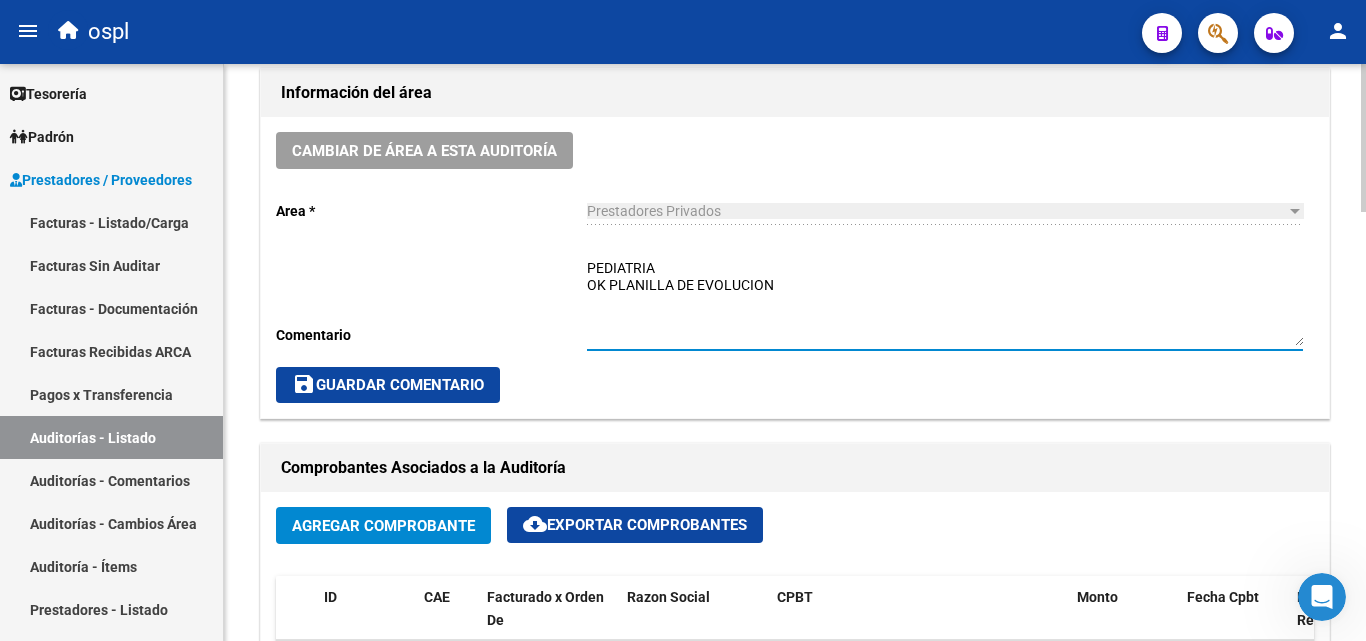 click on "PEDIATRIA
OK PLANILLA DE EVOLUCION" at bounding box center (945, 302) 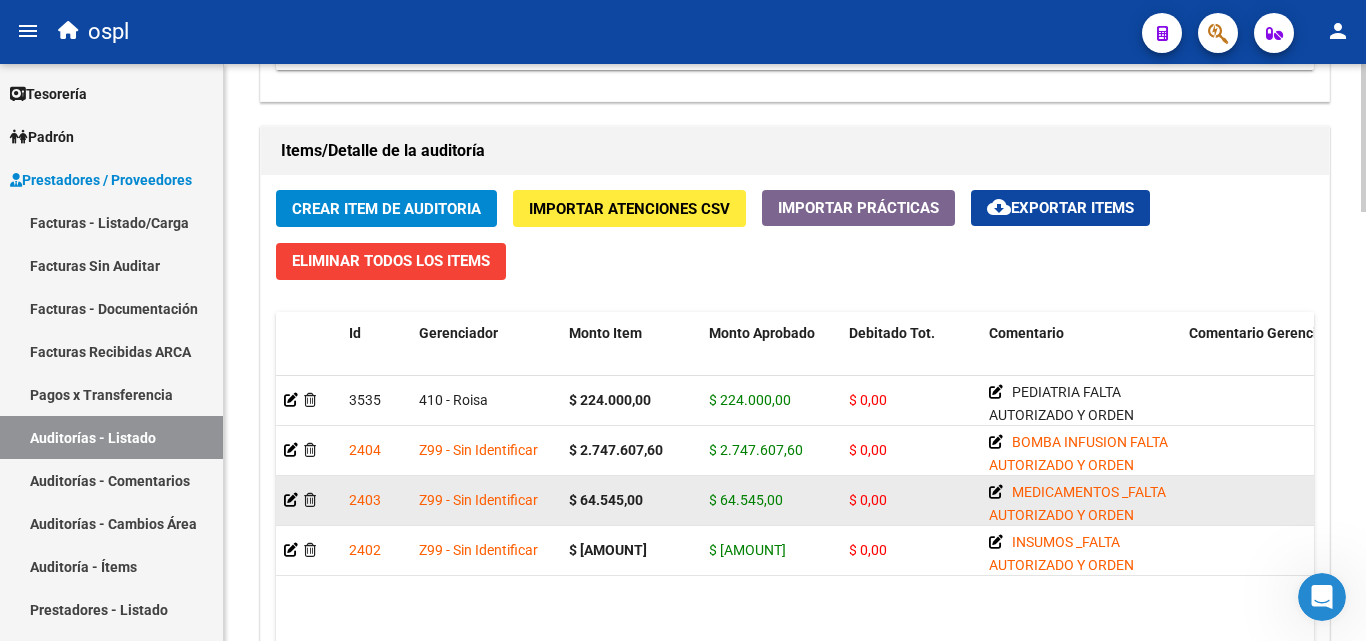scroll, scrollTop: 1477, scrollLeft: 0, axis: vertical 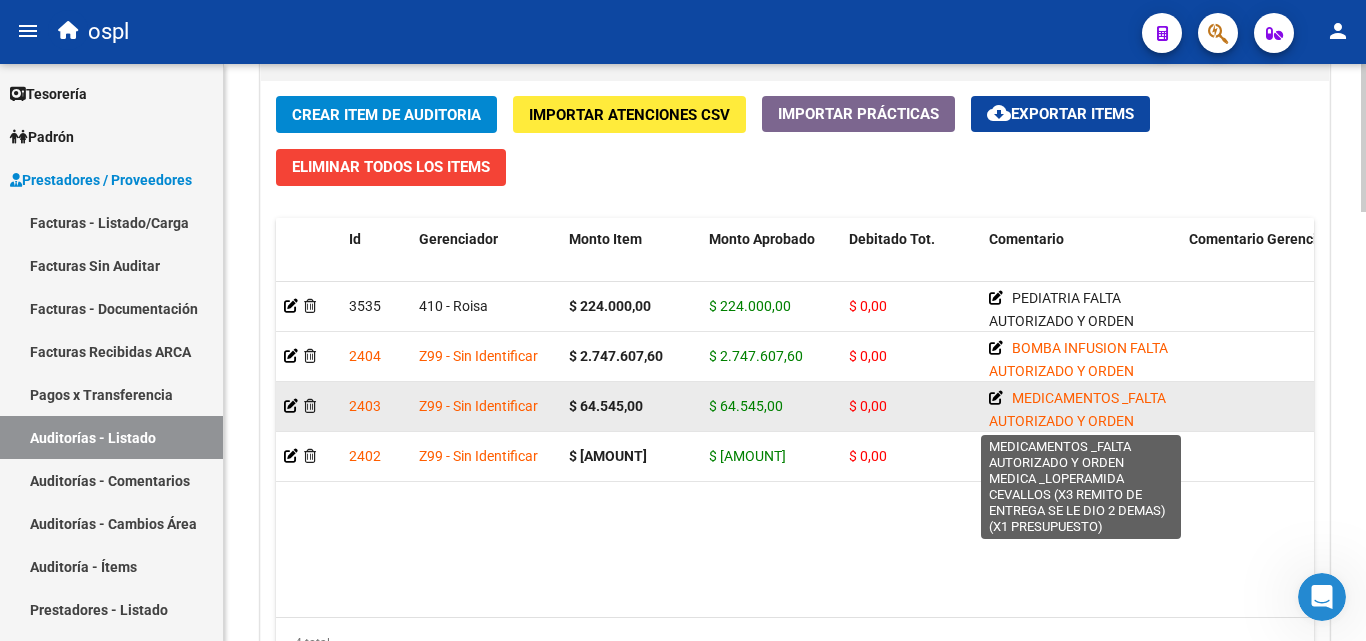 click 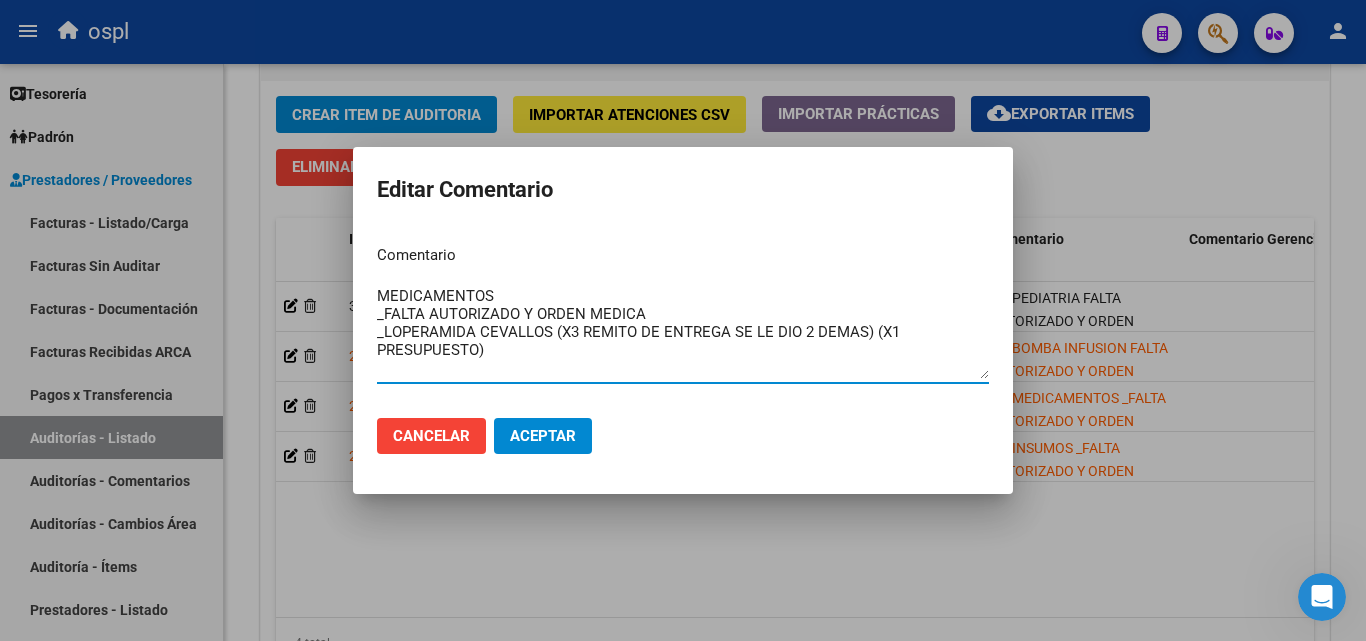 drag, startPoint x: 381, startPoint y: 333, endPoint x: 500, endPoint y: 357, distance: 121.39605 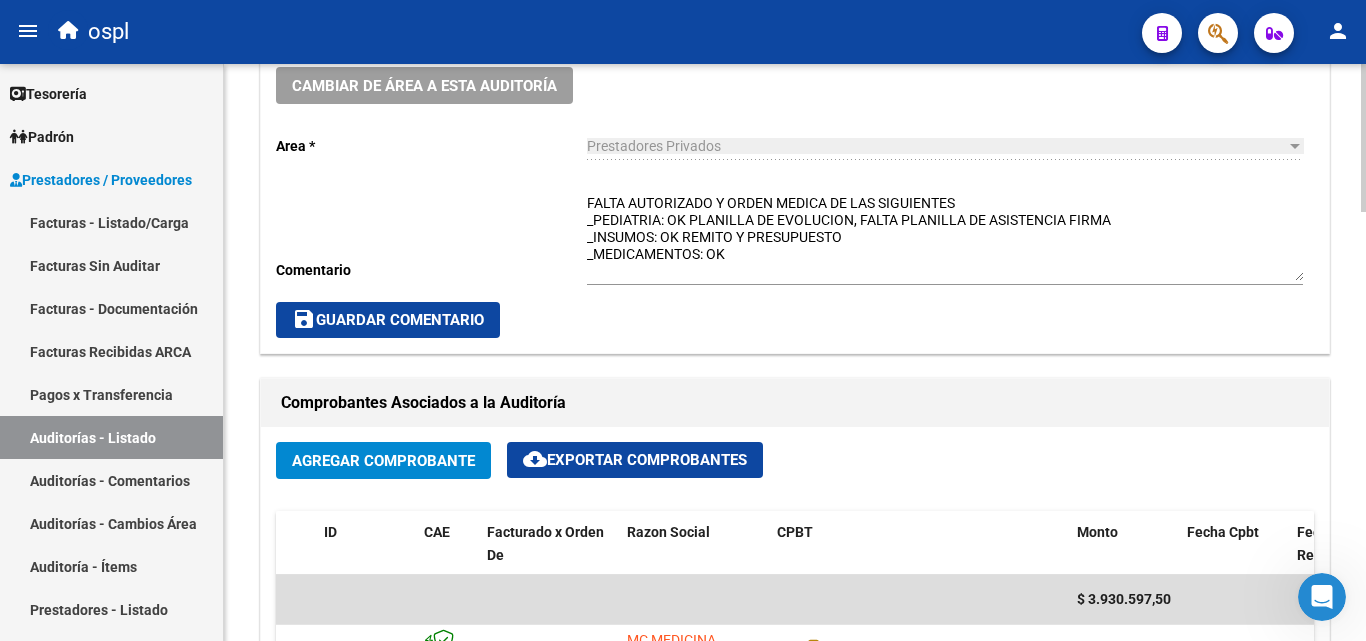 scroll, scrollTop: 577, scrollLeft: 0, axis: vertical 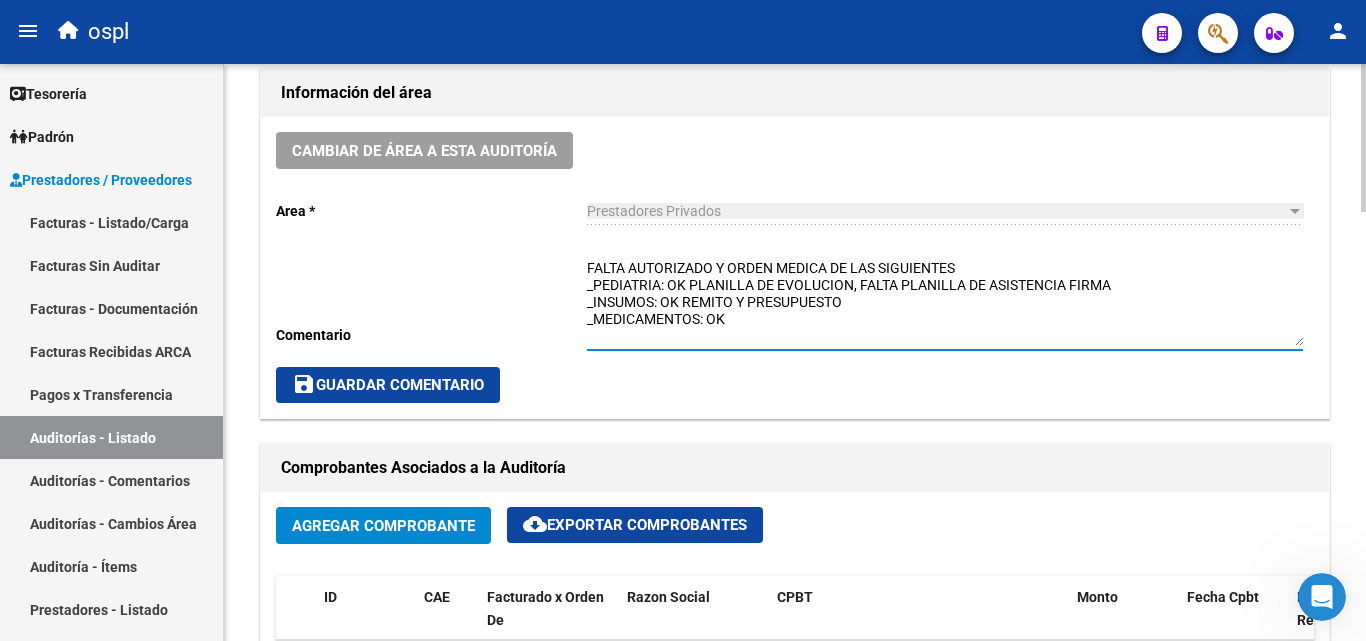 click on "FALTA AUTORIZADO Y ORDEN MEDICA DE LAS SIGUIENTES
_PEDIATRIA: OK PLANILLA DE EVOLUCION, FALTA PLANILLA DE ASISTENCIA FIRMA
_INSUMOS: OK REMITO Y PRESUPUESTO
_MEDICAMENTOS: OK" at bounding box center [945, 302] 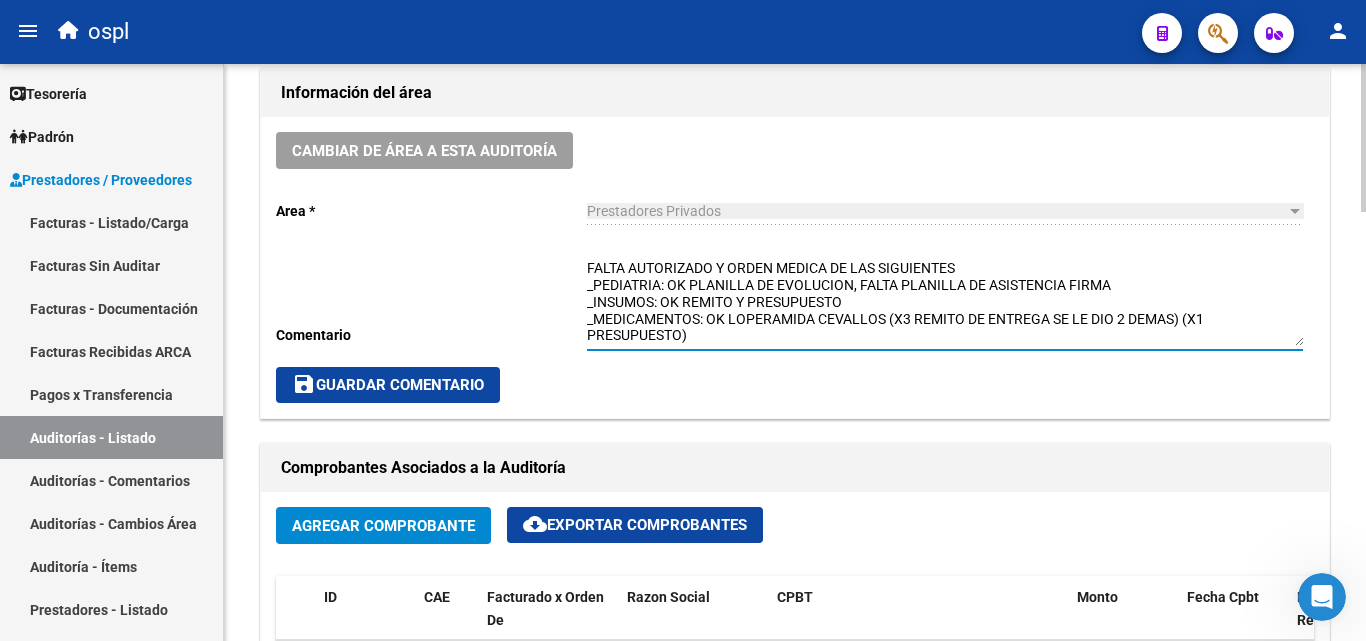 click on "FALTA AUTORIZADO Y ORDEN MEDICA DE LAS SIGUIENTES
_PEDIATRIA: OK PLANILLA DE EVOLUCION, FALTA PLANILLA DE ASISTENCIA FIRMA
_INSUMOS: OK REMITO Y PRESUPUESTO
_MEDICAMENTOS: OK LOPERAMIDA CEVALLOS (X3 REMITO DE ENTREGA SE LE DIO 2 DEMAS) (X1 PRESUPUESTO)" at bounding box center (945, 302) 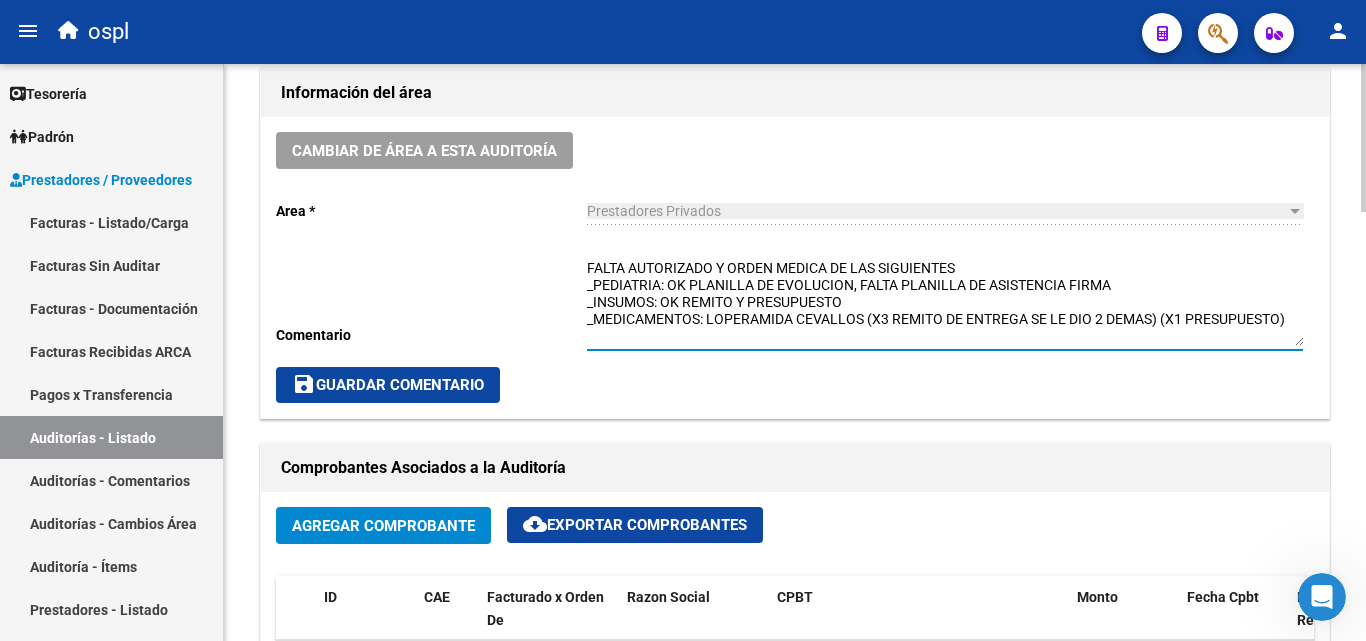 click on "FALTA AUTORIZADO Y ORDEN MEDICA DE LAS SIGUIENTES
_PEDIATRIA: OK PLANILLA DE EVOLUCION, FALTA PLANILLA DE ASISTENCIA FIRMA
_INSUMOS: OK REMITO Y PRESUPUESTO
_MEDICAMENTOS: LOPERAMIDA CEVALLOS (X3 REMITO DE ENTREGA SE LE DIO 2 DEMAS) (X1 PRESUPUESTO)" at bounding box center (945, 302) 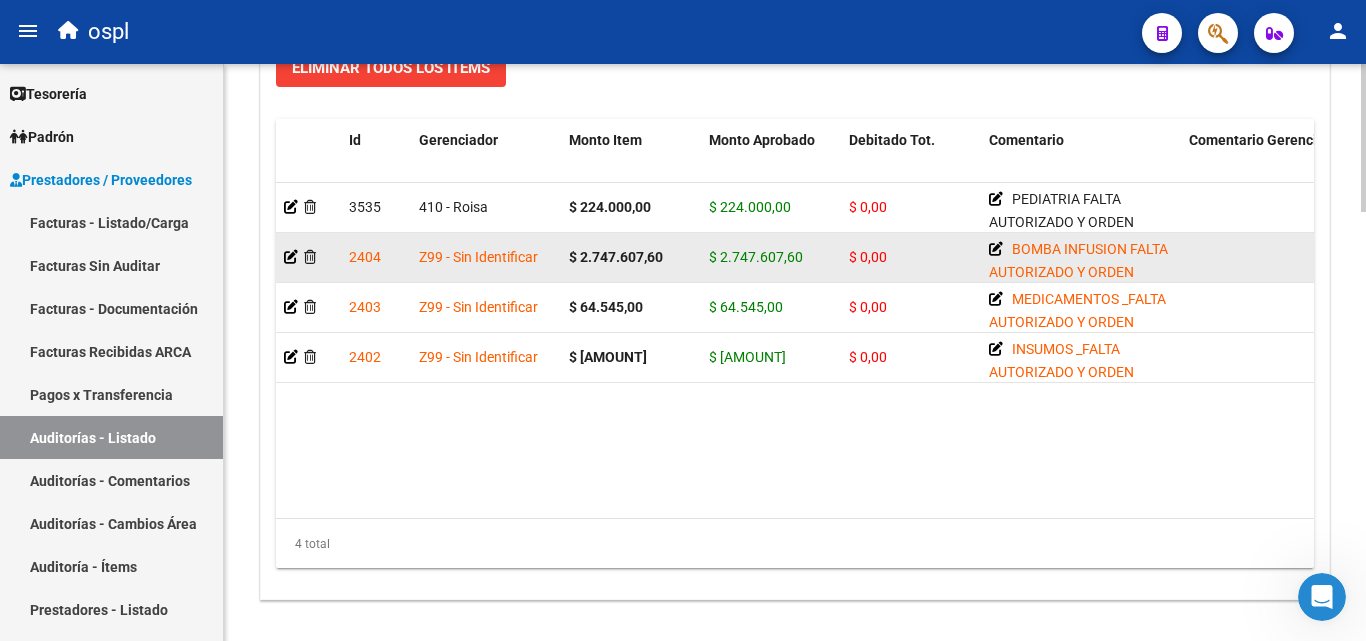 scroll, scrollTop: 1577, scrollLeft: 0, axis: vertical 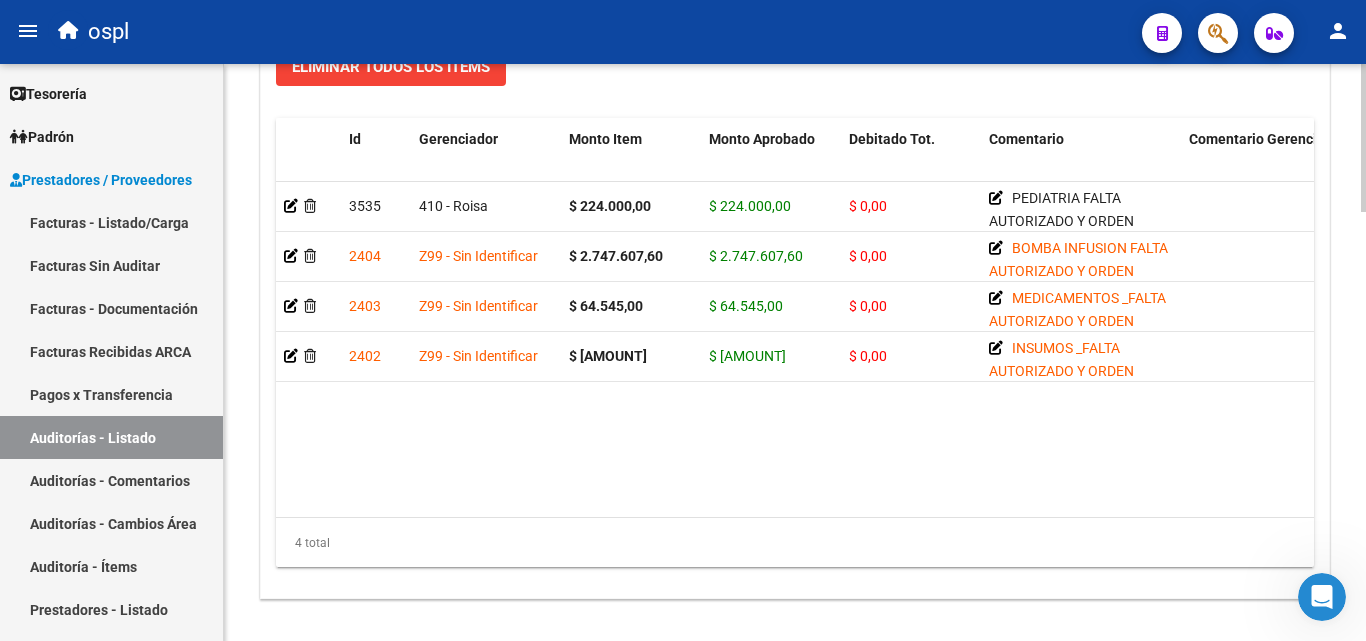click on "[NUMERO] [NUMERO] - [NOMBRE] $ [MONTO] $ [MONTO] $ 0,00      PEDIATRIA
FALTA AUTORIZADO Y ORDEN MEDICA
OK_PLANILLA DE EVOLUCION
FALTA PLANILLA DE ASISTENCIA FIRMA       INTERNACION DOMICILIARIA  [FECHA]  57342378   [NOMBRE]                      [FECHA]   Internación  [NOMBRE]   [FECHA]   Prestadores Privados     [NUMERO]  Z99 - Sin Identificar $ [MONTO] $ [MONTO] $ 0,00      BOMBA INFUSION
FALTA AUTORIZADO Y ORDEN MEDICA
FALTA DOCUM. BOMBA INFUSION/ALIMENT- ALQUILER
FALTA REMITO DE ENTREGA DEL ARTICULO       NO HAY DOCUMENTACION DEL MATERIAL ALQUILADO  [FECHA]  57342378   [NOMBRE]                   -   [FECHA]   Otro  [NOMBRE]   [FECHA]   Prestadores Privados [NOMBRE]      [NUMERO]  Z99 - Sin Identificar $ [MONTO] $ [MONTO] $ 0,00      MEDICAMENTOS
_FALTA AUTORIZADO Y ORDEN MEDICA
_LOPERAMIDA CEVALLOS (X3 REMITO DE ENTREGA SE LE DIO 2 DEMAS) (X1 PRESUPUESTO)       [FECHA]  57342378   [NOMBRE]                   -" 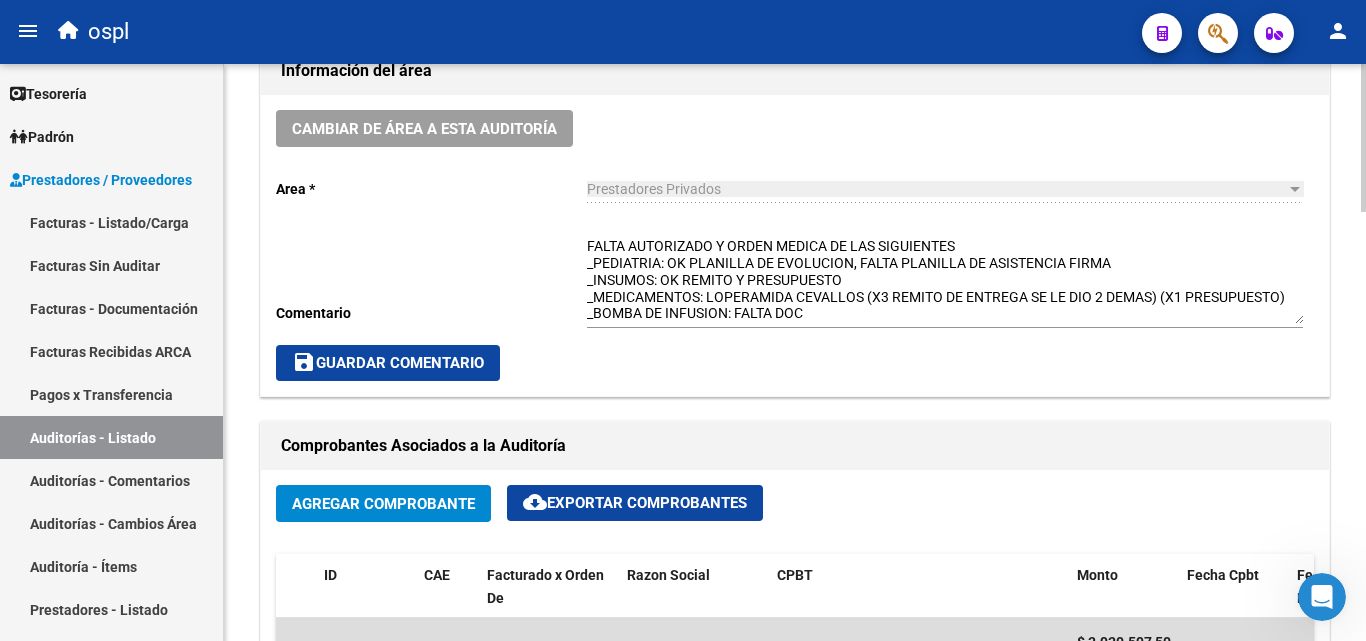scroll, scrollTop: 577, scrollLeft: 0, axis: vertical 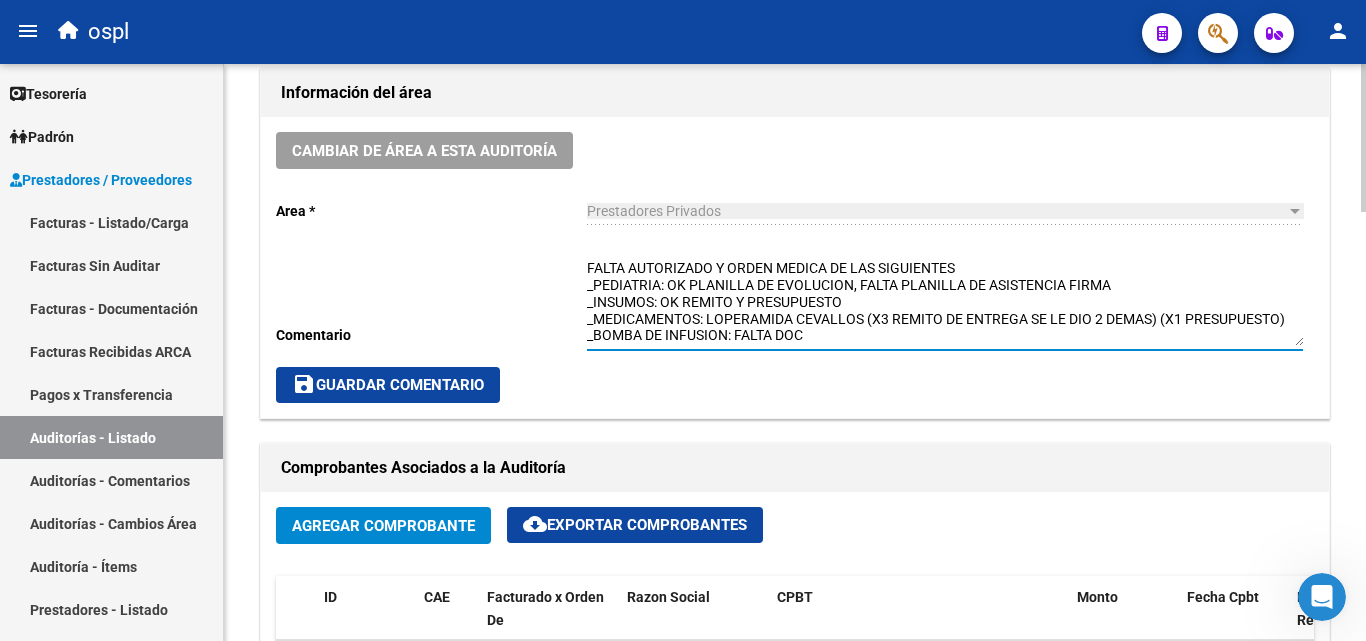 click on "FALTA AUTORIZADO Y ORDEN MEDICA DE LAS SIGUIENTES
_PEDIATRIA: OK PLANILLA DE EVOLUCION, FALTA PLANILLA DE ASISTENCIA FIRMA
_INSUMOS: OK REMITO Y PRESUPUESTO
_MEDICAMENTOS: LOPERAMIDA CEVALLOS (X3 REMITO DE ENTREGA SE LE DIO 2 DEMAS) (X1 PRESUPUESTO)
_BOMBA DE INFUSION: FALTA DOC" at bounding box center (945, 302) 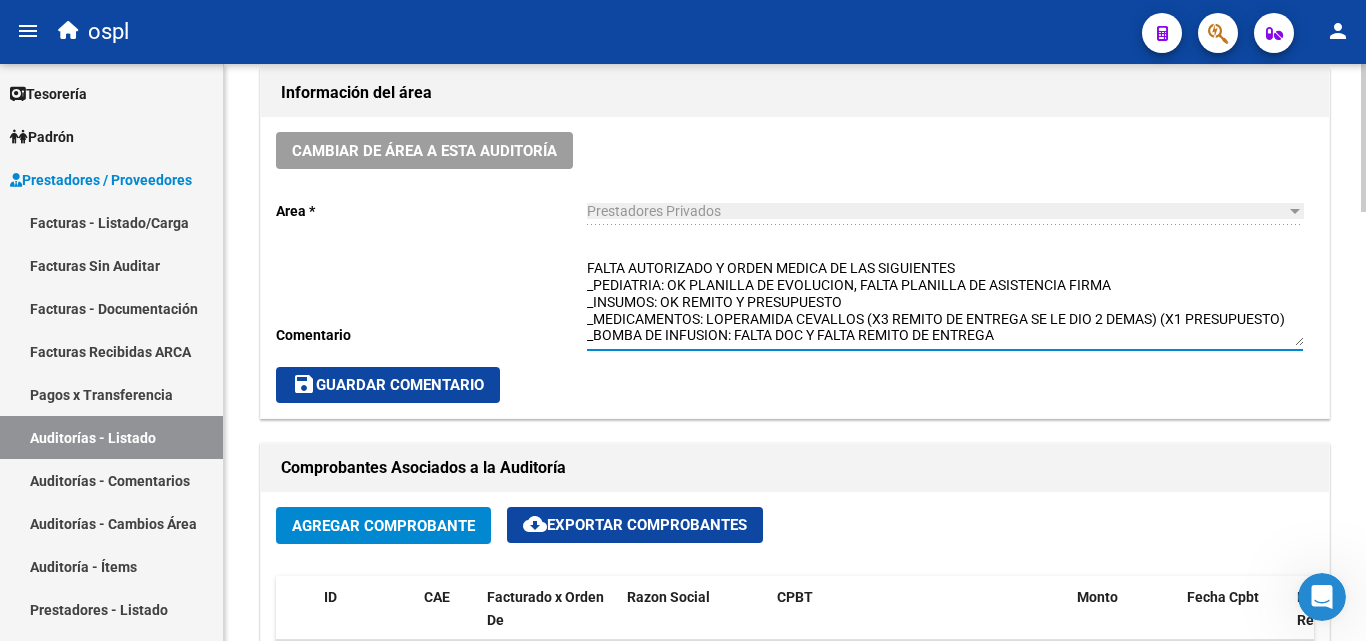 scroll, scrollTop: 0, scrollLeft: 0, axis: both 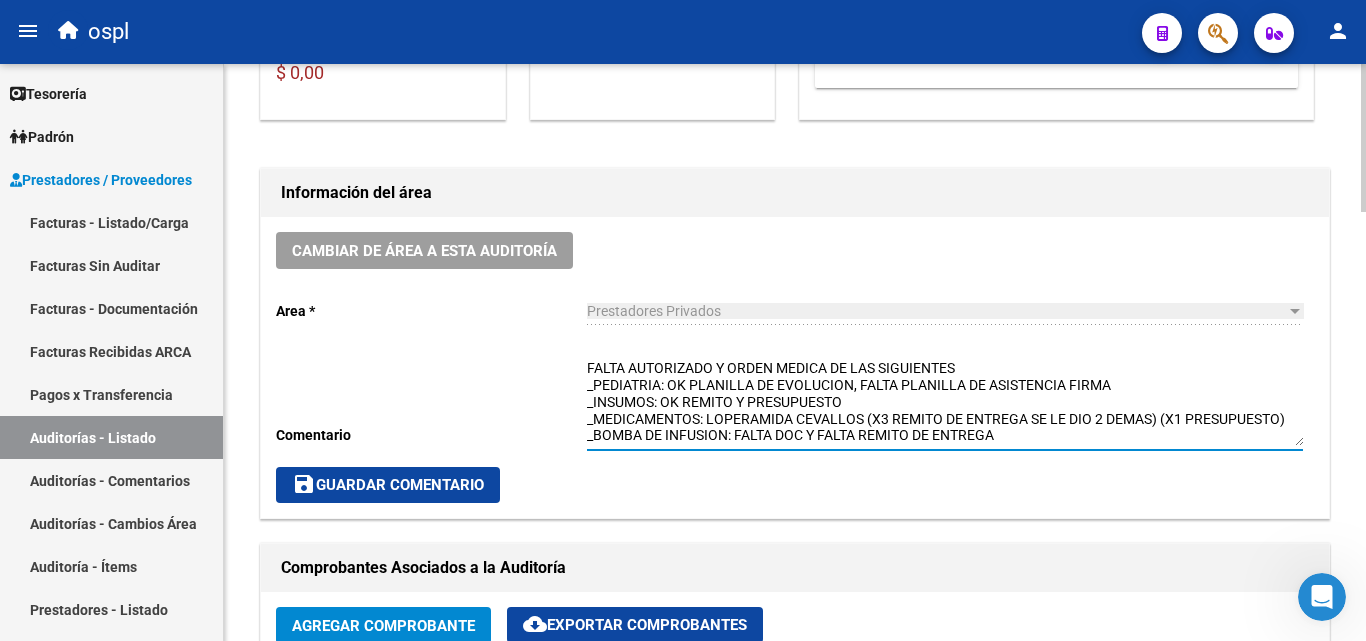 click on "FALTA AUTORIZADO Y ORDEN MEDICA DE LAS SIGUIENTES
_PEDIATRIA: OK PLANILLA DE EVOLUCION, FALTA PLANILLA DE ASISTENCIA FIRMA
_INSUMOS: OK REMITO Y PRESUPUESTO
_MEDICAMENTOS: LOPERAMIDA CEVALLOS (X3 REMITO DE ENTREGA SE LE DIO 2 DEMAS) (X1 PRESUPUESTO)
_BOMBA DE INFUSION: FALTA DOC Y FALTA REMITO DE ENTREGA" at bounding box center (945, 402) 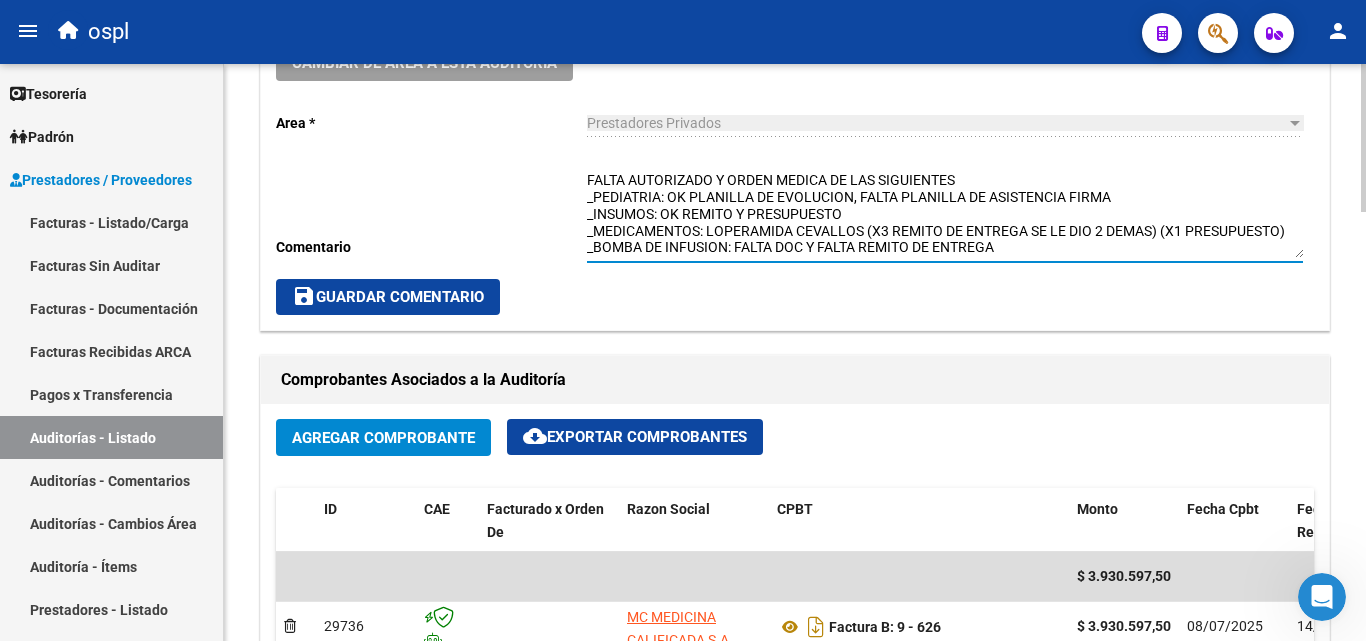 scroll, scrollTop: 677, scrollLeft: 0, axis: vertical 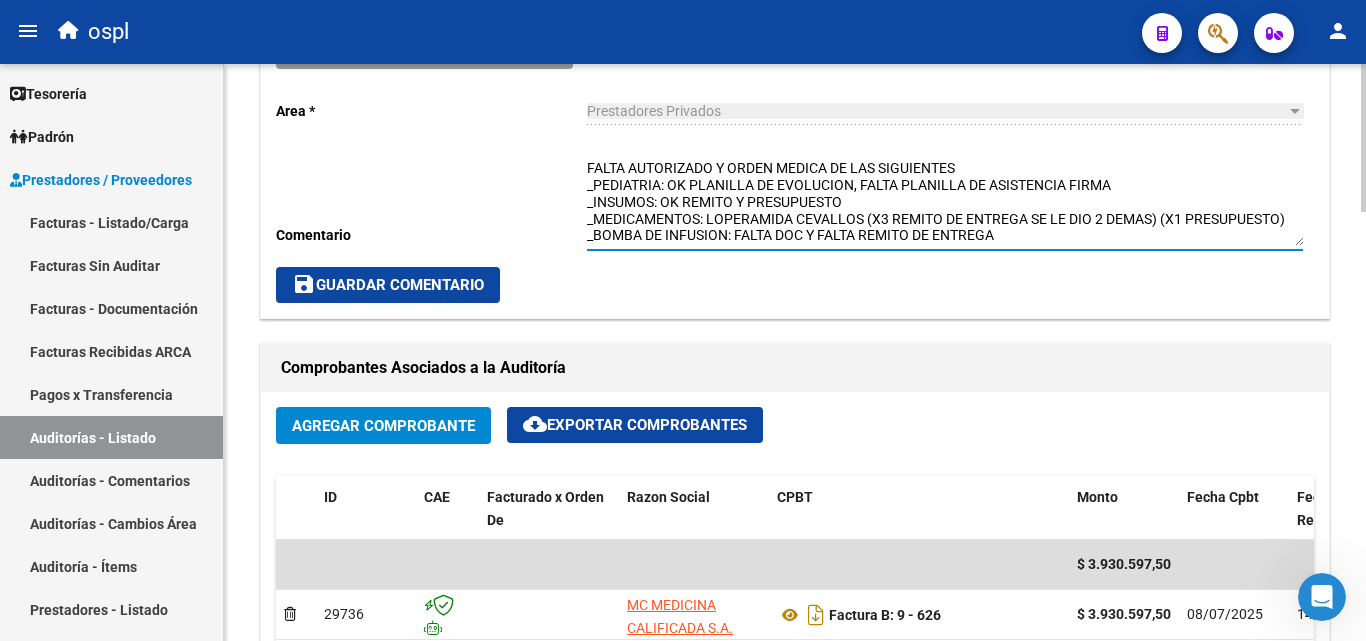 type on "FALTA AUTORIZADO Y ORDEN MEDICA DE LAS SIGUIENTES
_PEDIATRIA: OK PLANILLA DE EVOLUCION, FALTA PLANILLA DE ASISTENCIA FIRMA
_INSUMOS: OK REMITO Y PRESUPUESTO
_MEDICAMENTOS: LOPERAMIDA CEVALLOS (X3 REMITO DE ENTREGA SE LE DIO 2 DEMAS) (X1 PRESUPUESTO)
_BOMBA DE INFUSION: FALTA DOC Y FALTA REMITO DE ENTREGA" 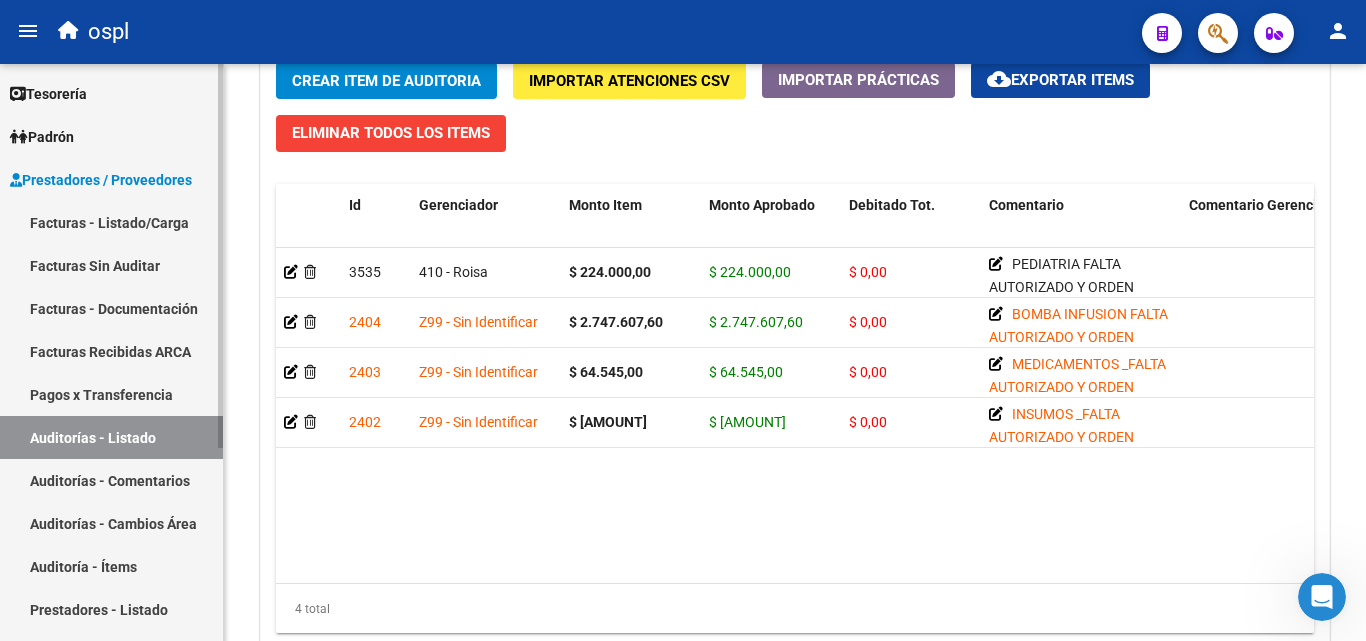 scroll, scrollTop: 1377, scrollLeft: 0, axis: vertical 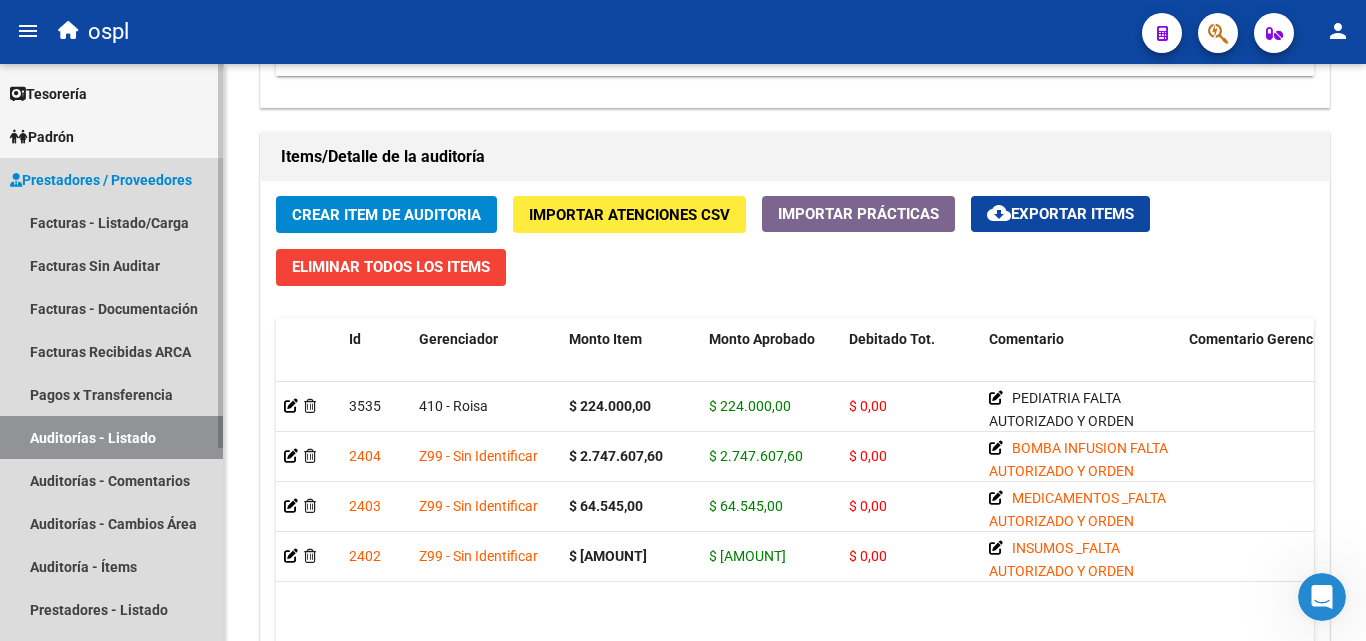 click on "Auditorías - Listado" at bounding box center (111, 437) 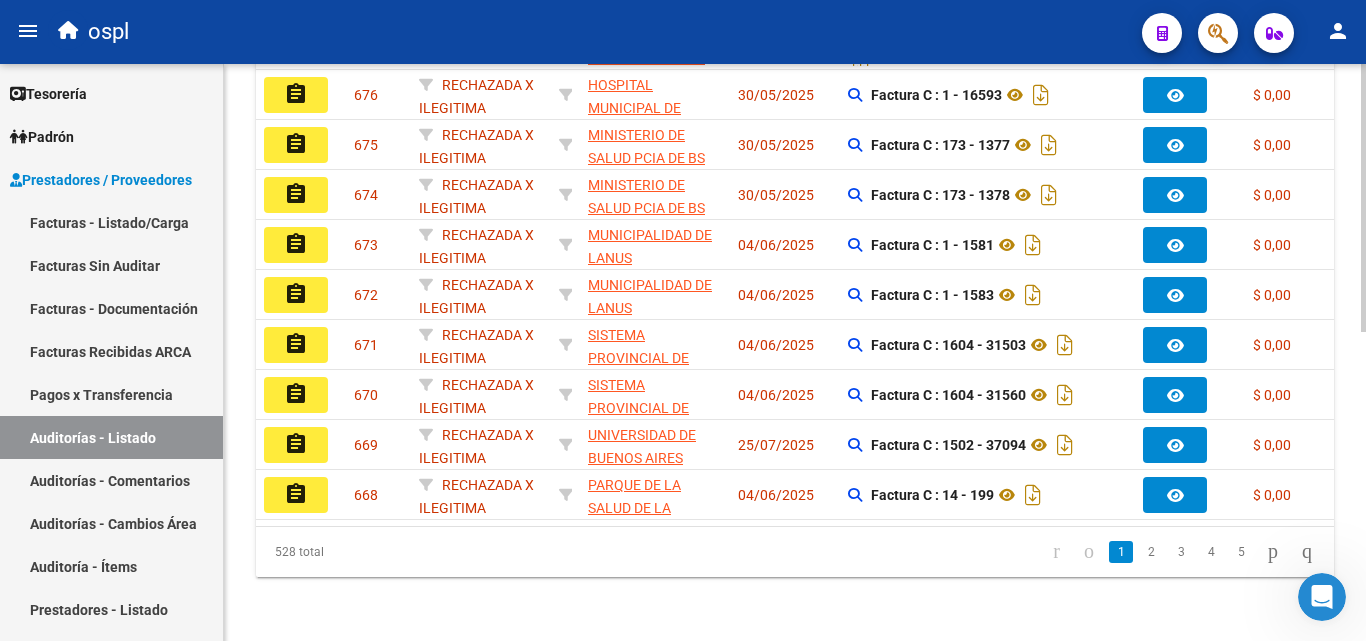 scroll, scrollTop: 263, scrollLeft: 0, axis: vertical 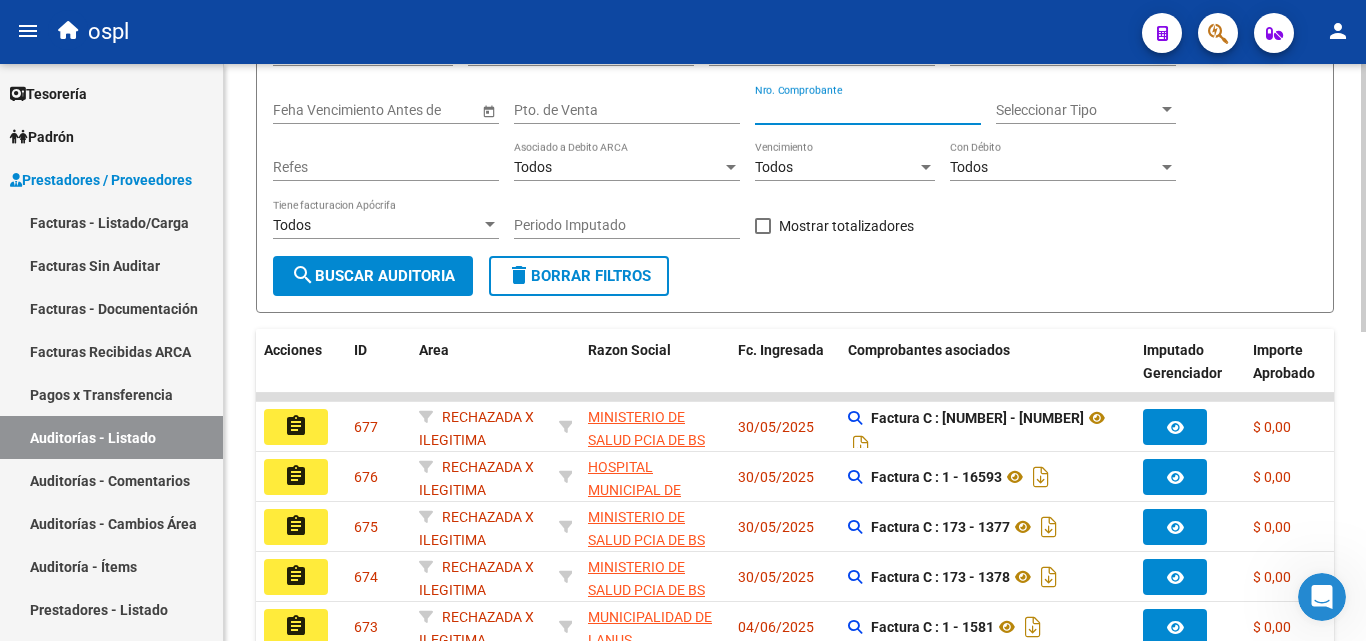 click on "Nro. Comprobante" at bounding box center (868, 110) 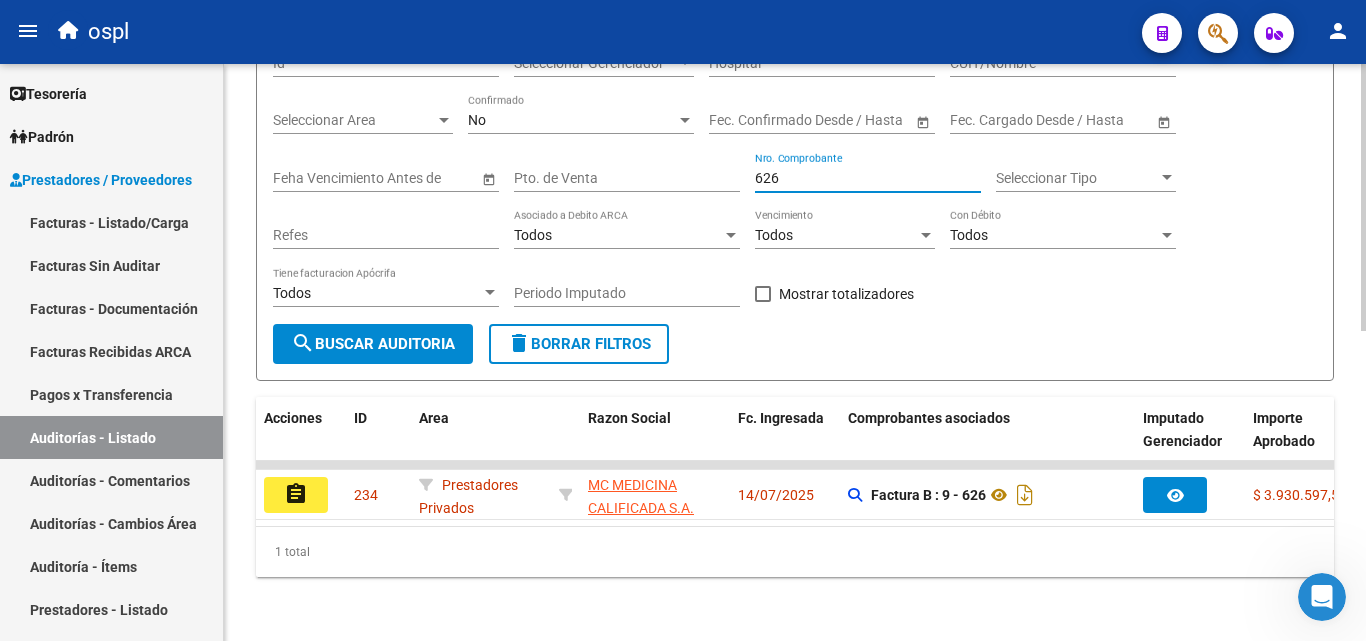 scroll, scrollTop: 213, scrollLeft: 0, axis: vertical 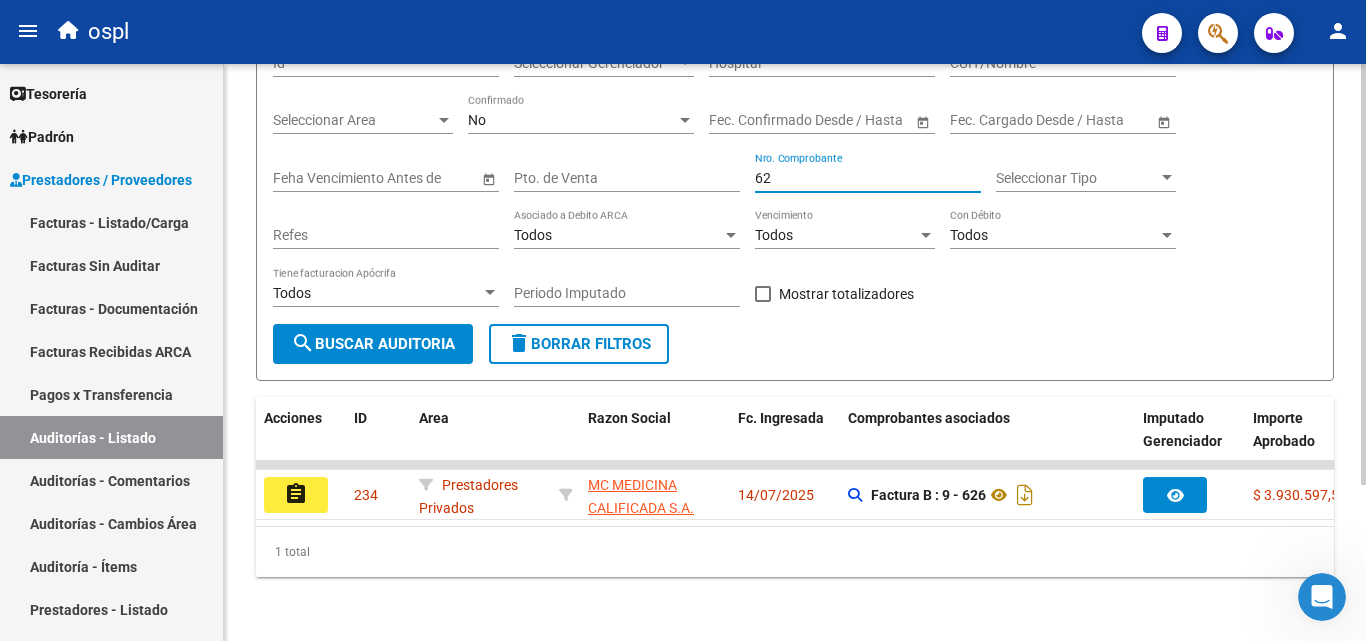 type on "6" 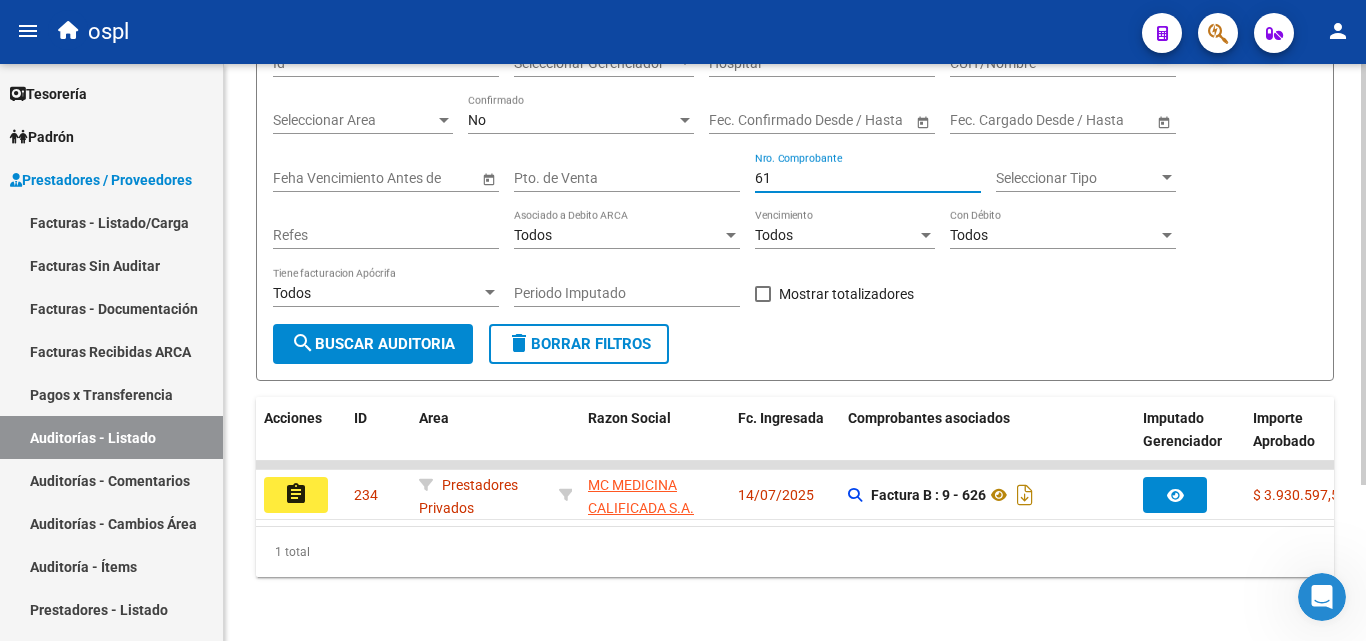 type on "612" 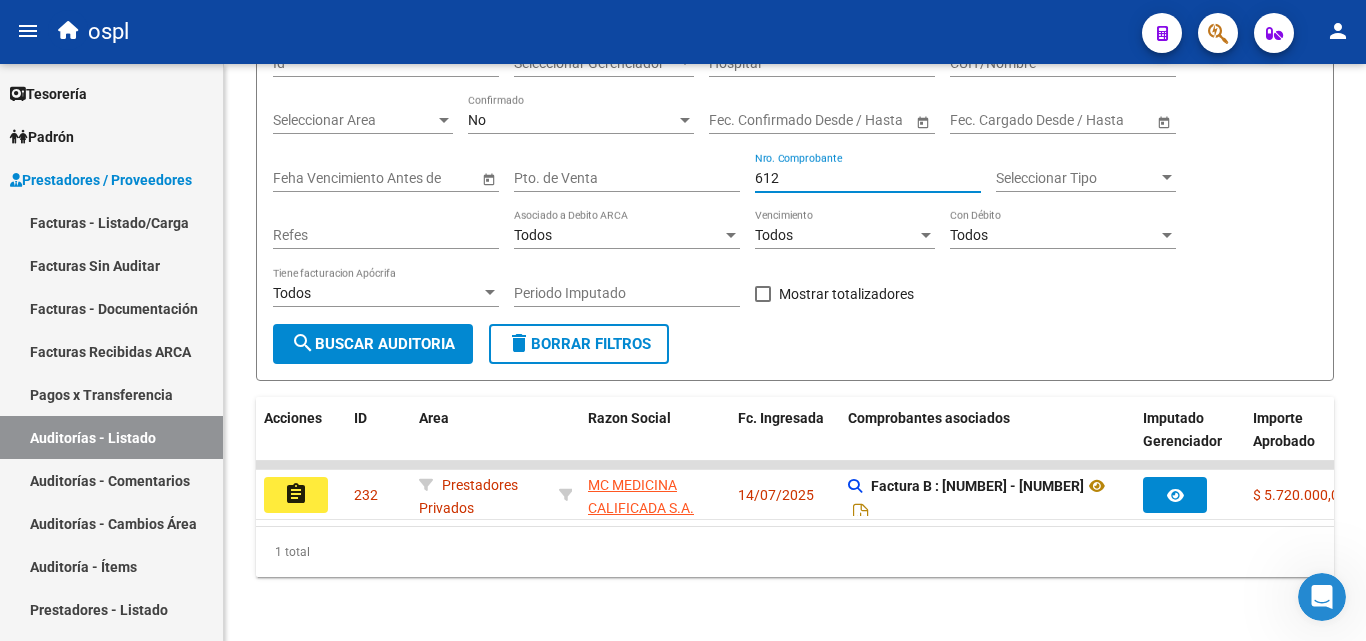 click on "assignment" 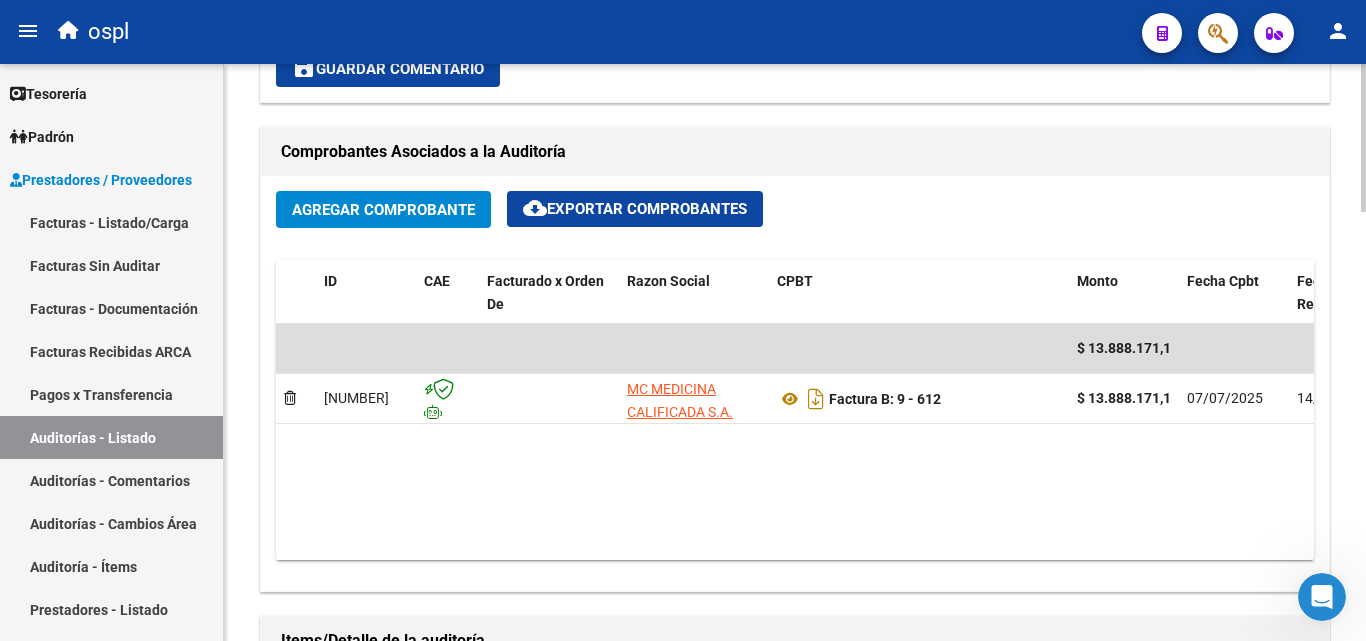 scroll, scrollTop: 900, scrollLeft: 0, axis: vertical 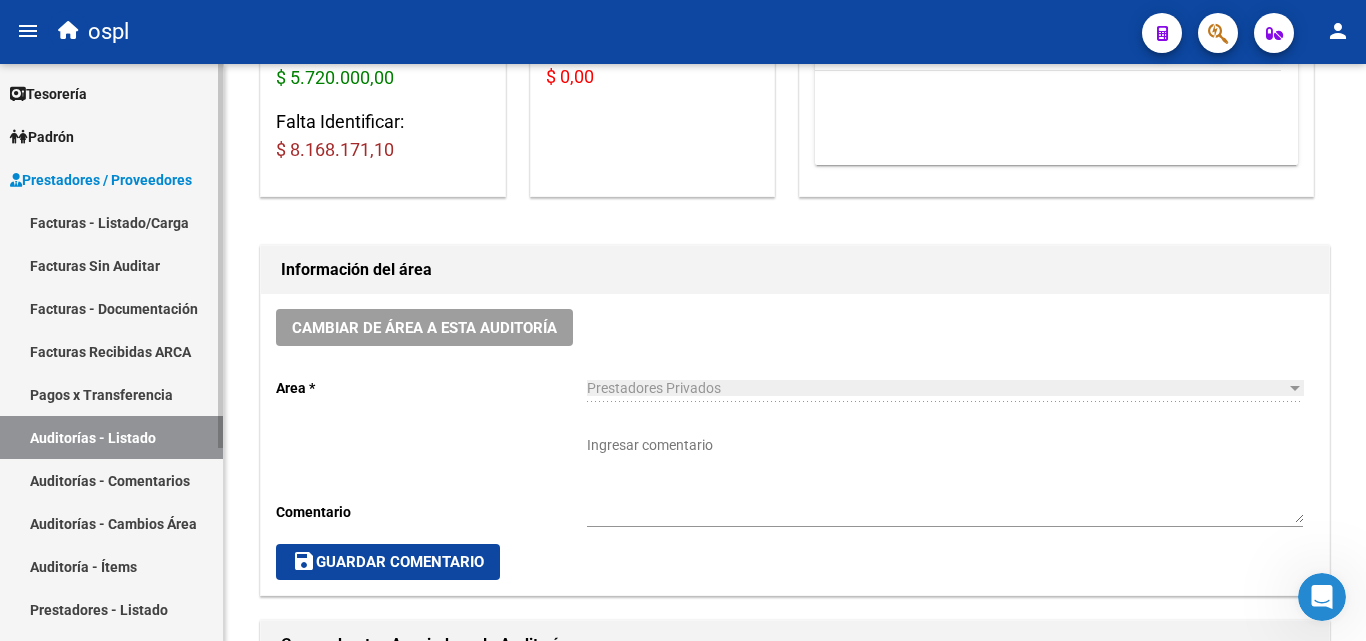 click on "Facturas - Listado/Carga" at bounding box center (111, 222) 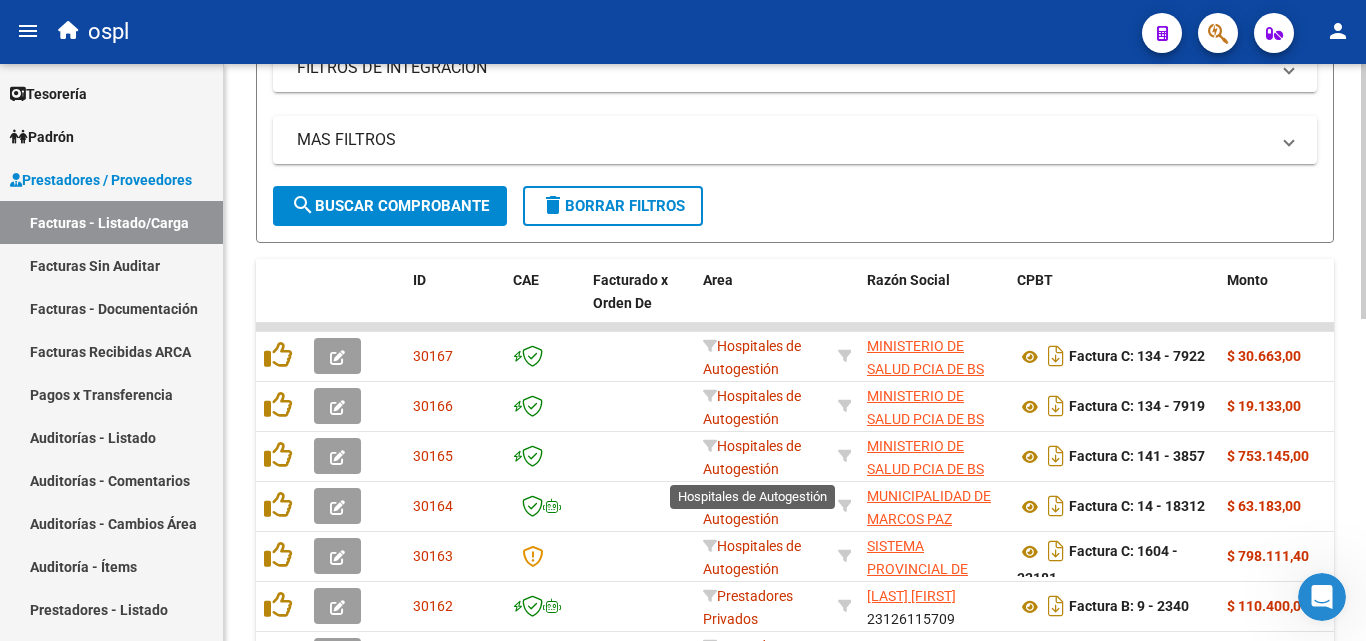 scroll, scrollTop: 99, scrollLeft: 0, axis: vertical 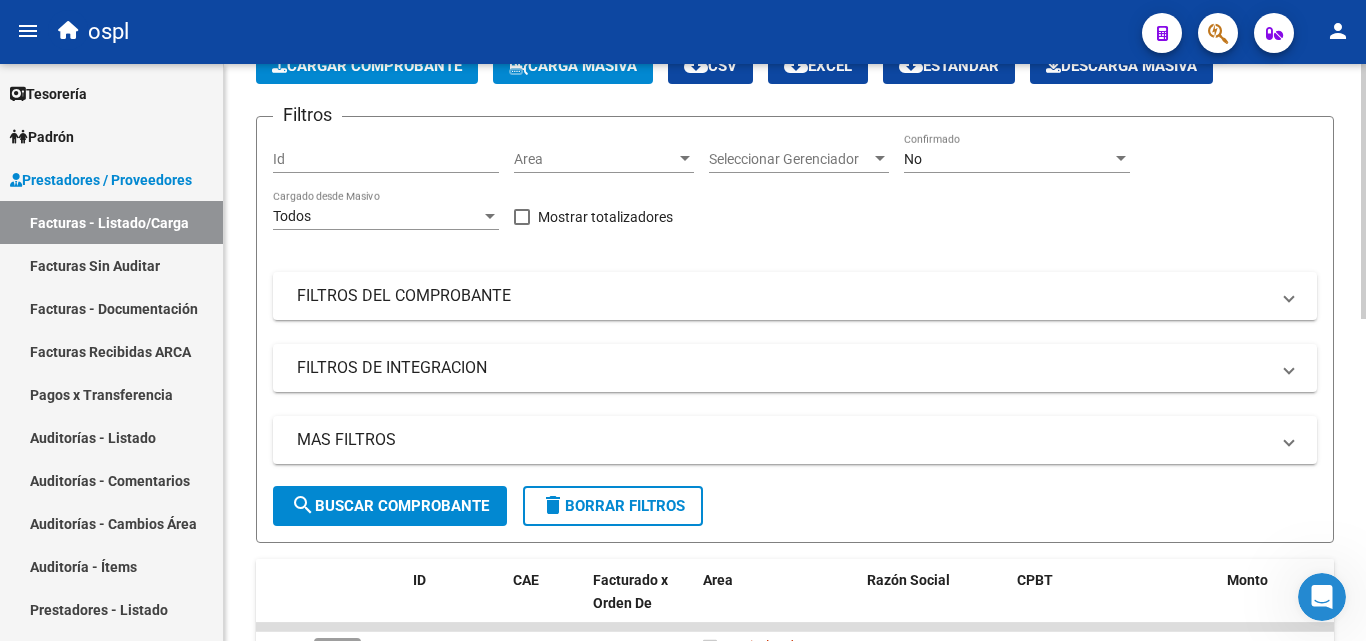 click on "Area" at bounding box center [595, 159] 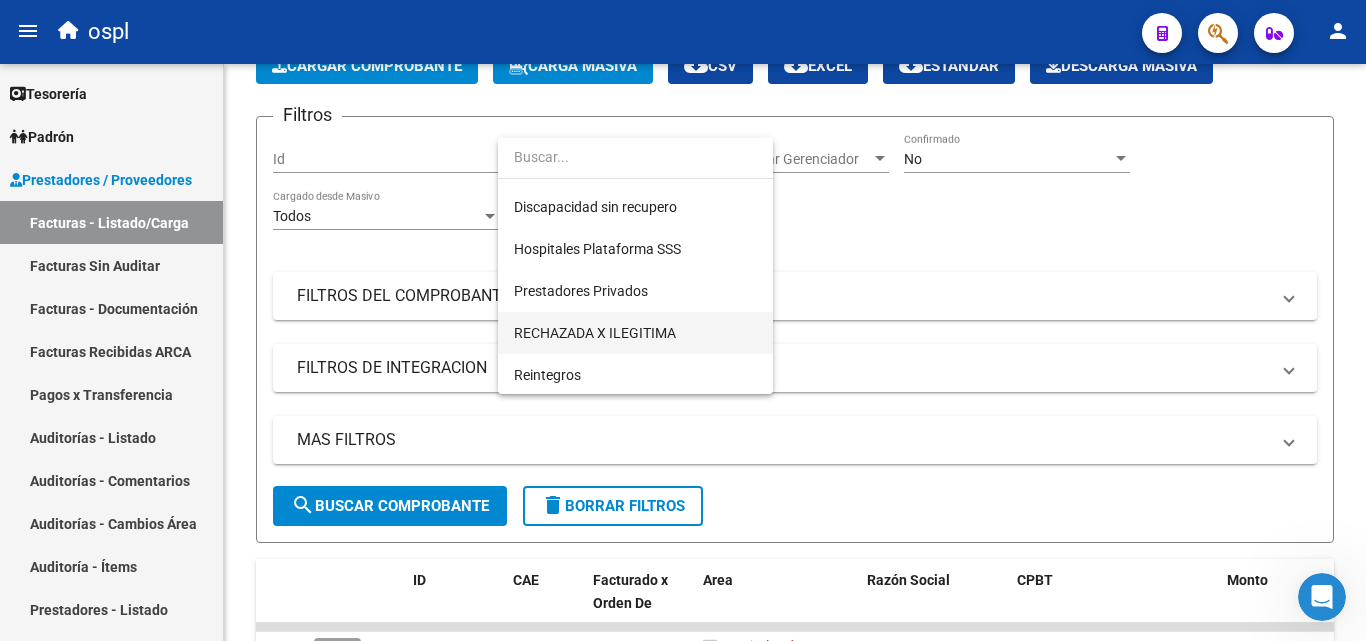 scroll, scrollTop: 290, scrollLeft: 0, axis: vertical 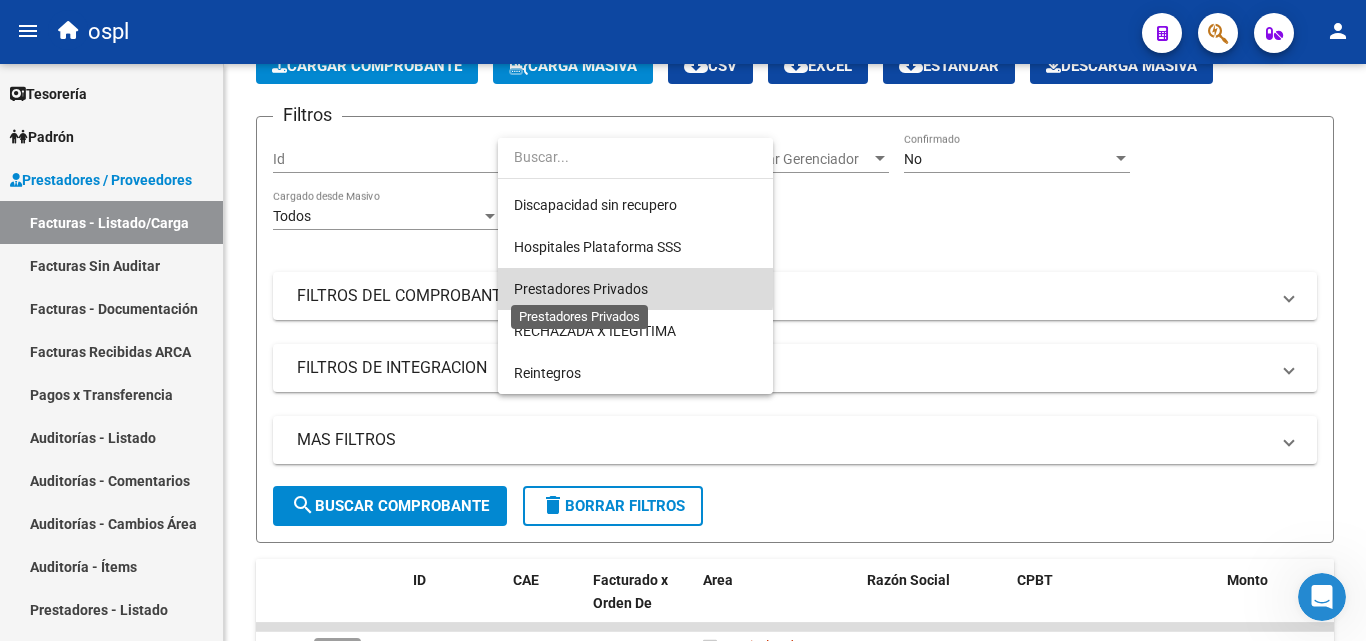 click on "Prestadores Privados" at bounding box center (581, 289) 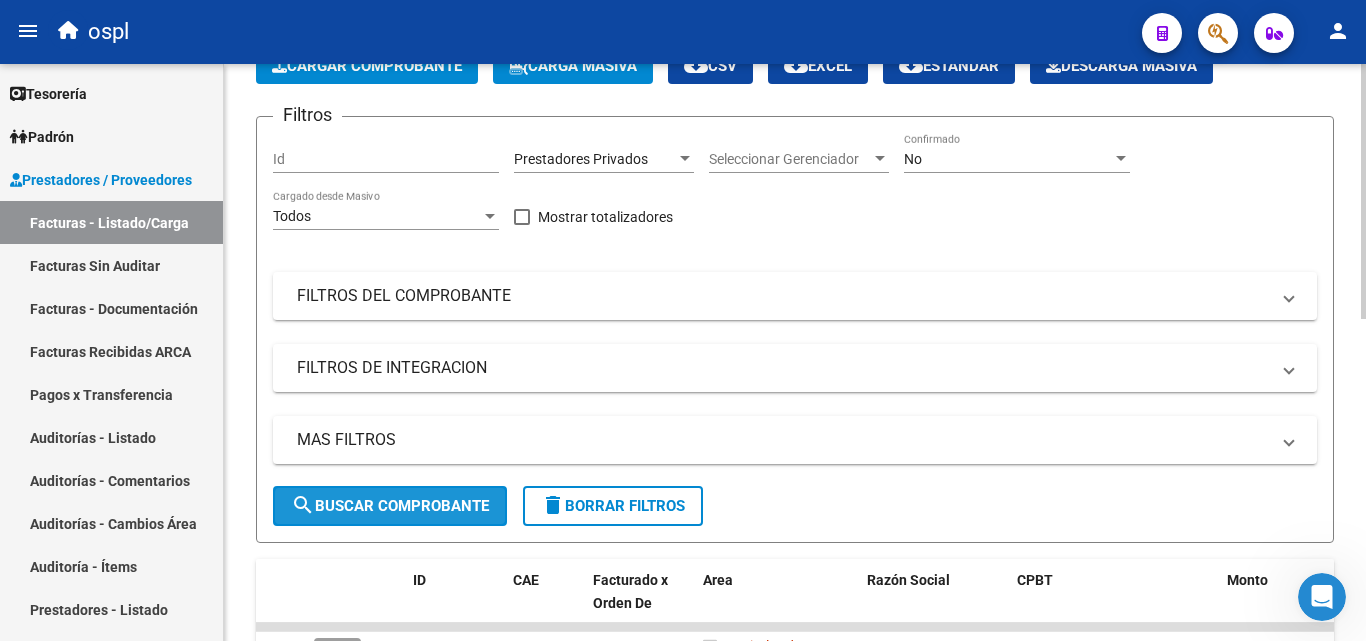 click on "search  Buscar Comprobante" 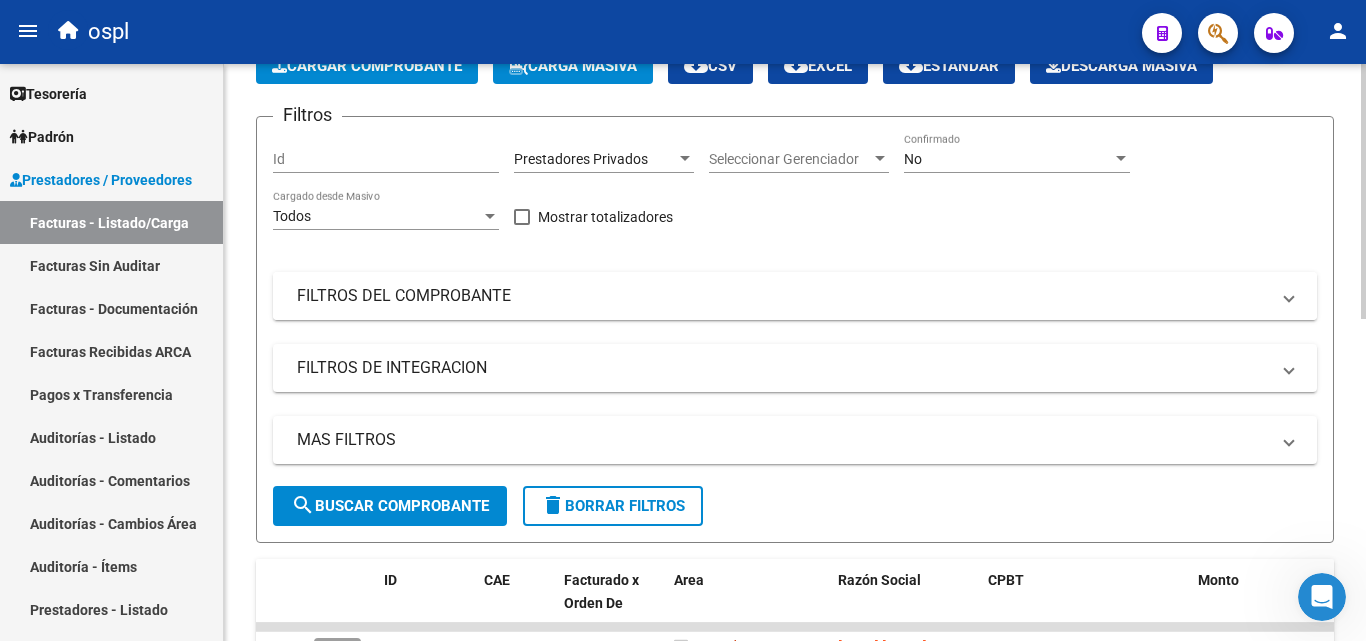 click on "FILTROS DEL COMPROBANTE" at bounding box center [783, 296] 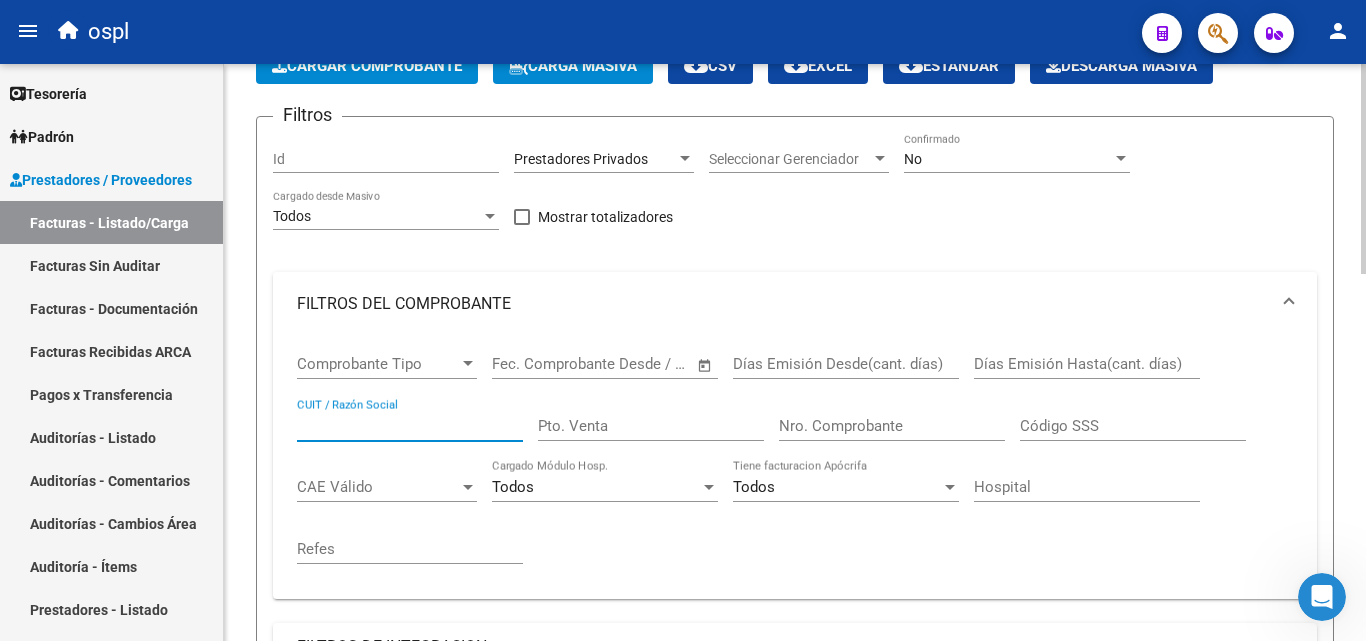 click on "CUIT / Razón Social" at bounding box center [410, 426] 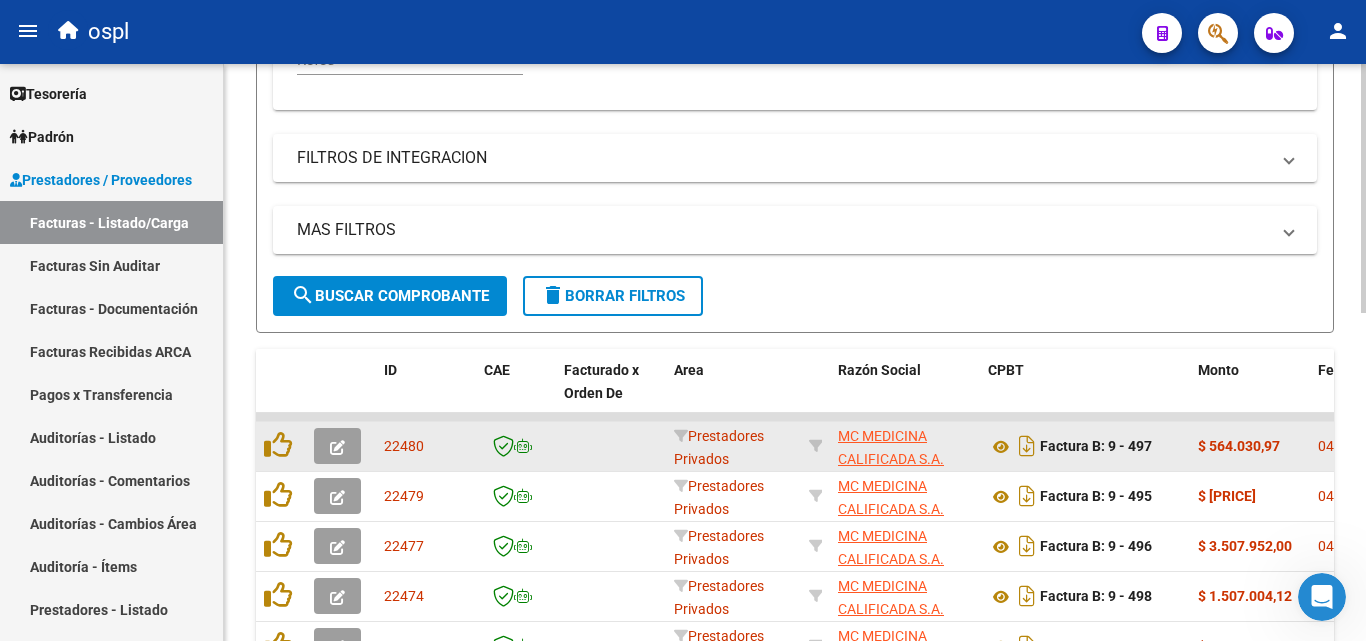 scroll, scrollTop: 599, scrollLeft: 0, axis: vertical 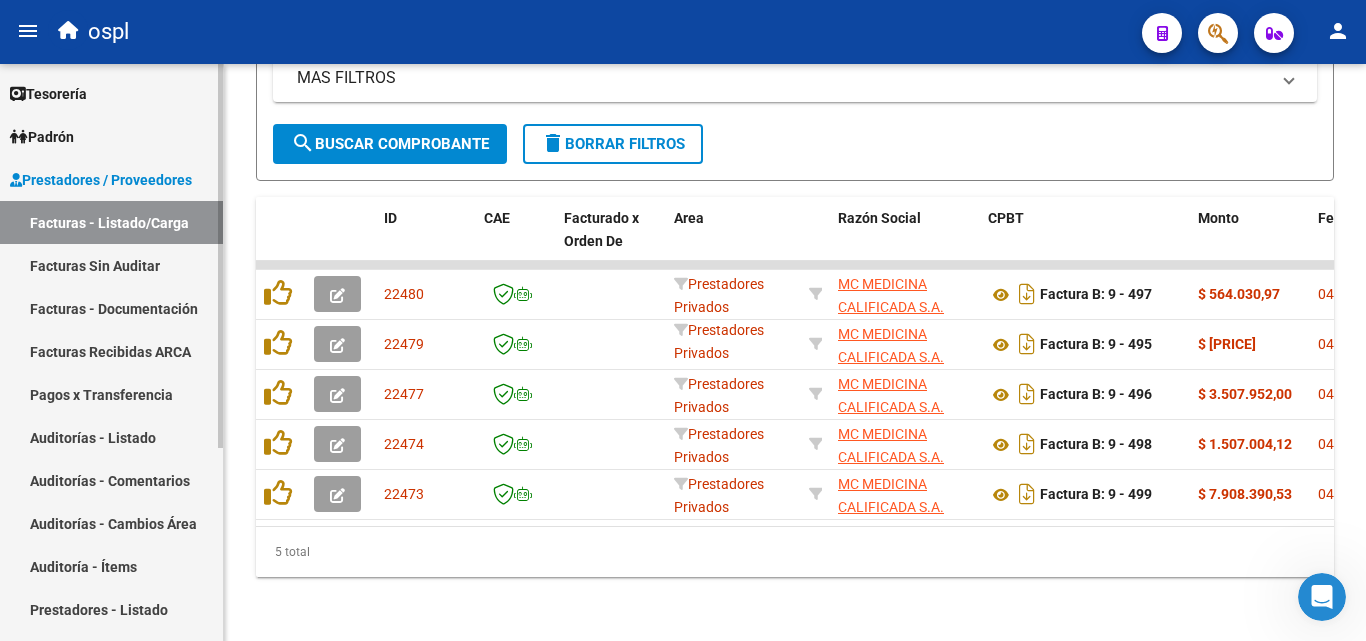 type on "MEDICINA CALIFICADA" 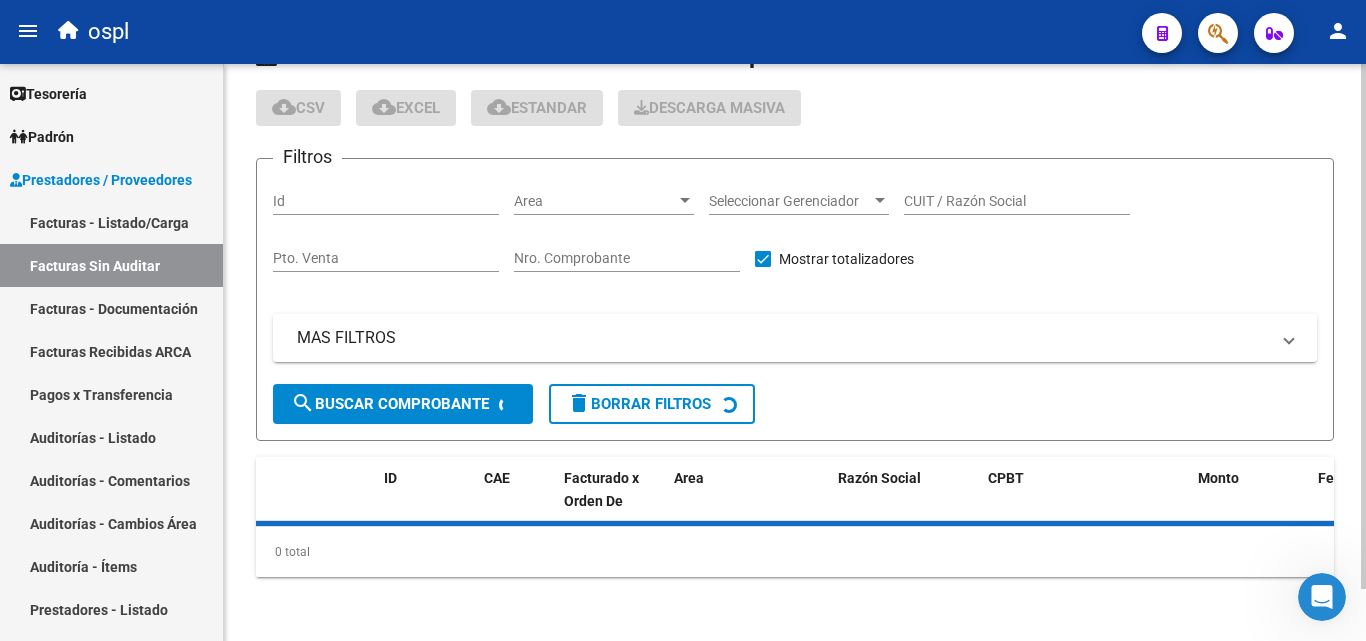 scroll, scrollTop: 0, scrollLeft: 0, axis: both 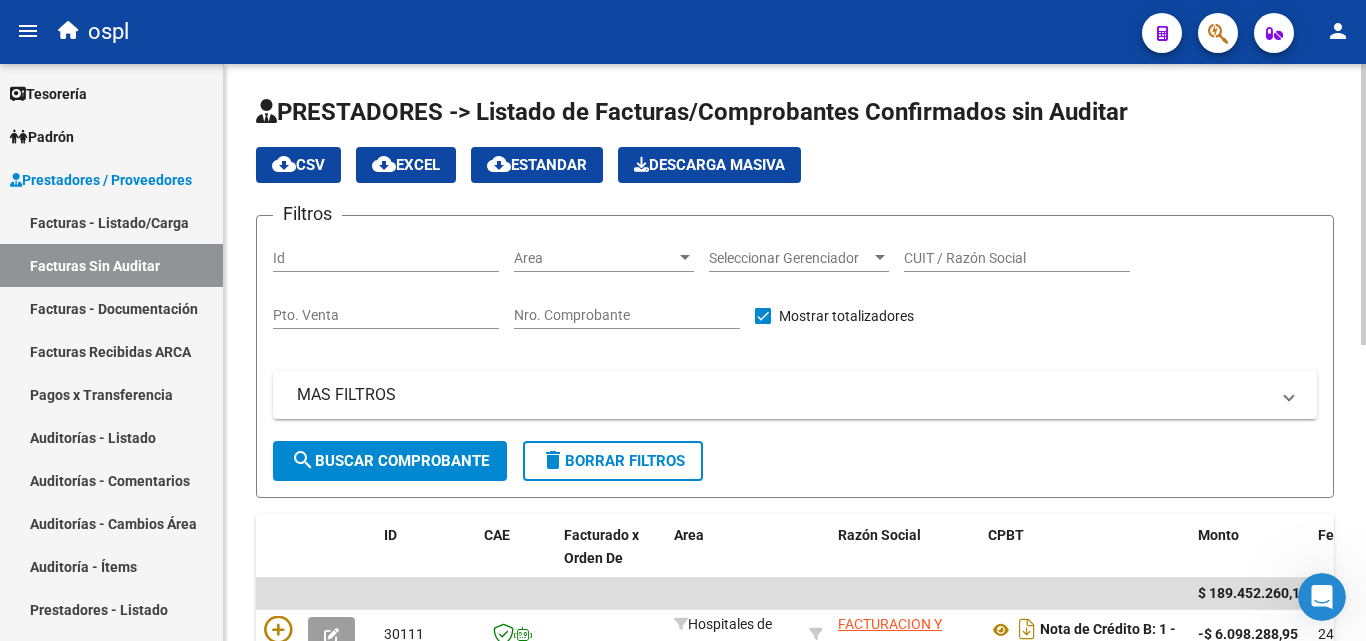 click on "CUIT / Razón Social" 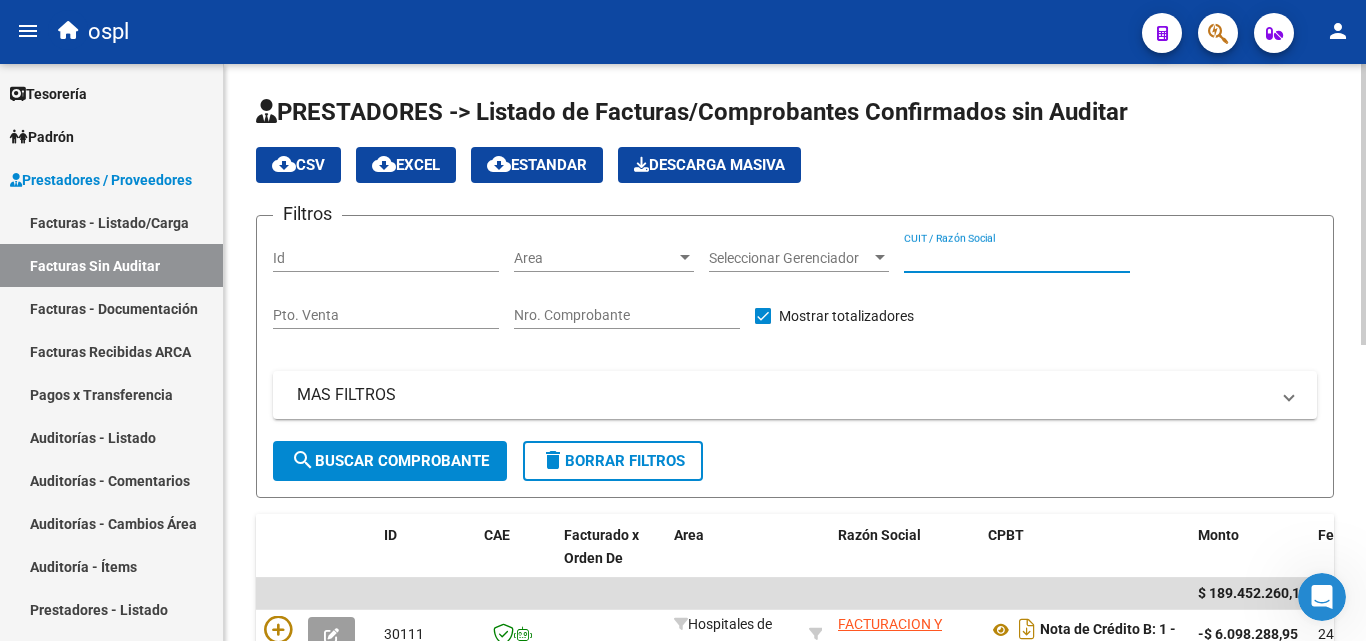 click on "CUIT / Razón Social" at bounding box center [1017, 258] 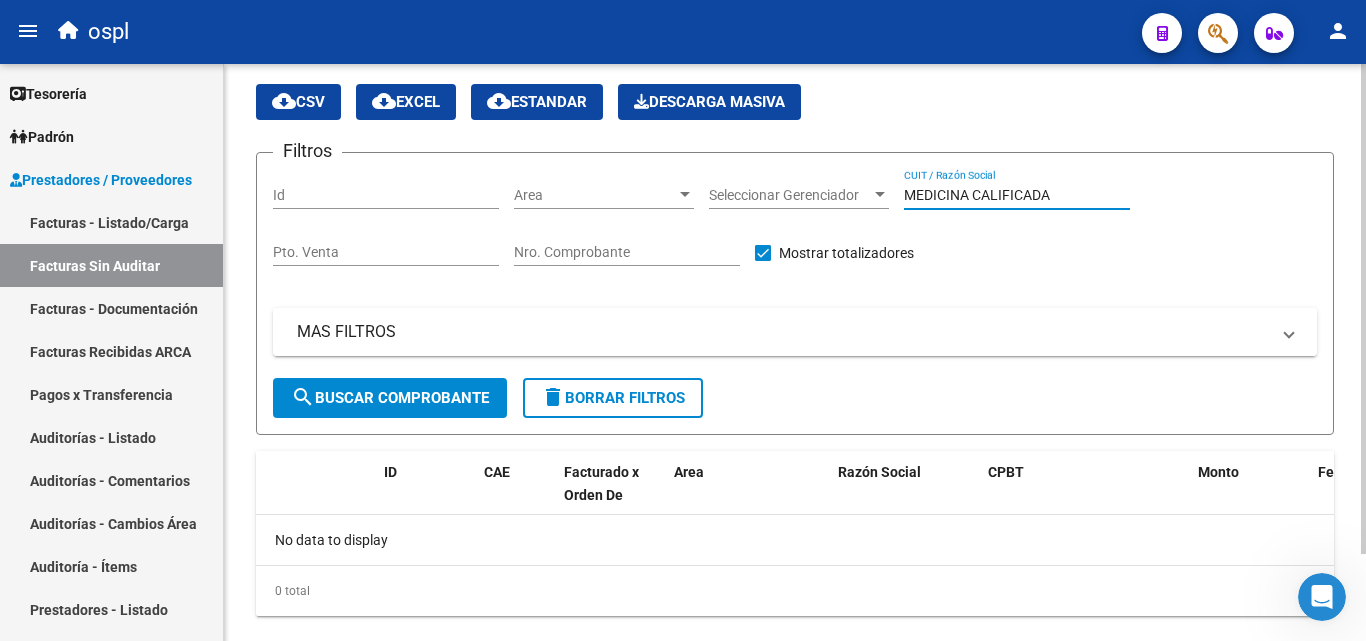 scroll, scrollTop: 102, scrollLeft: 0, axis: vertical 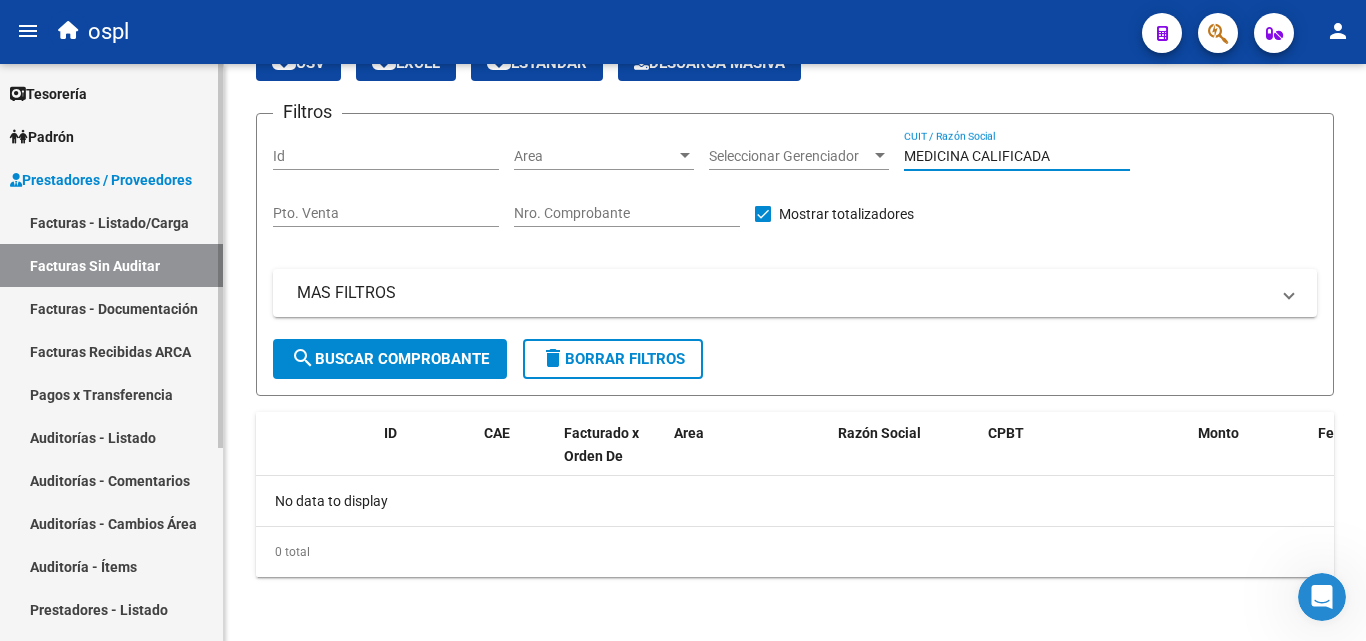 type on "MEDICINA CALIFICADA" 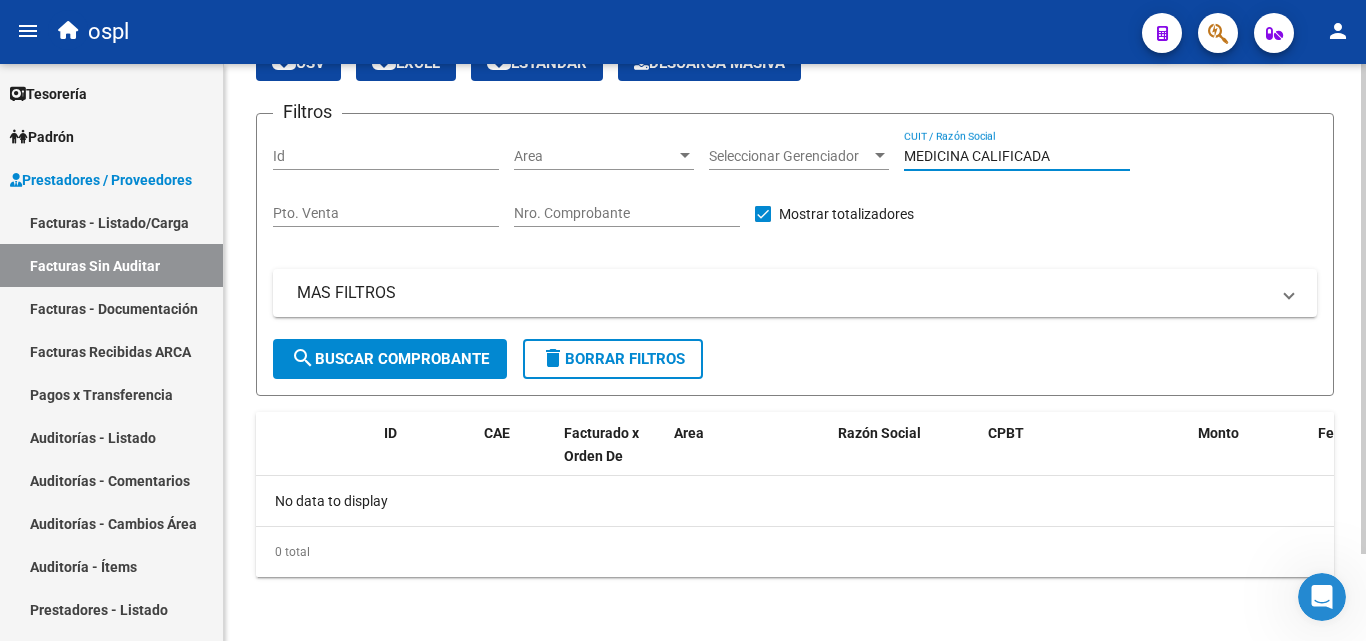 drag, startPoint x: 134, startPoint y: 436, endPoint x: 248, endPoint y: 425, distance: 114.52947 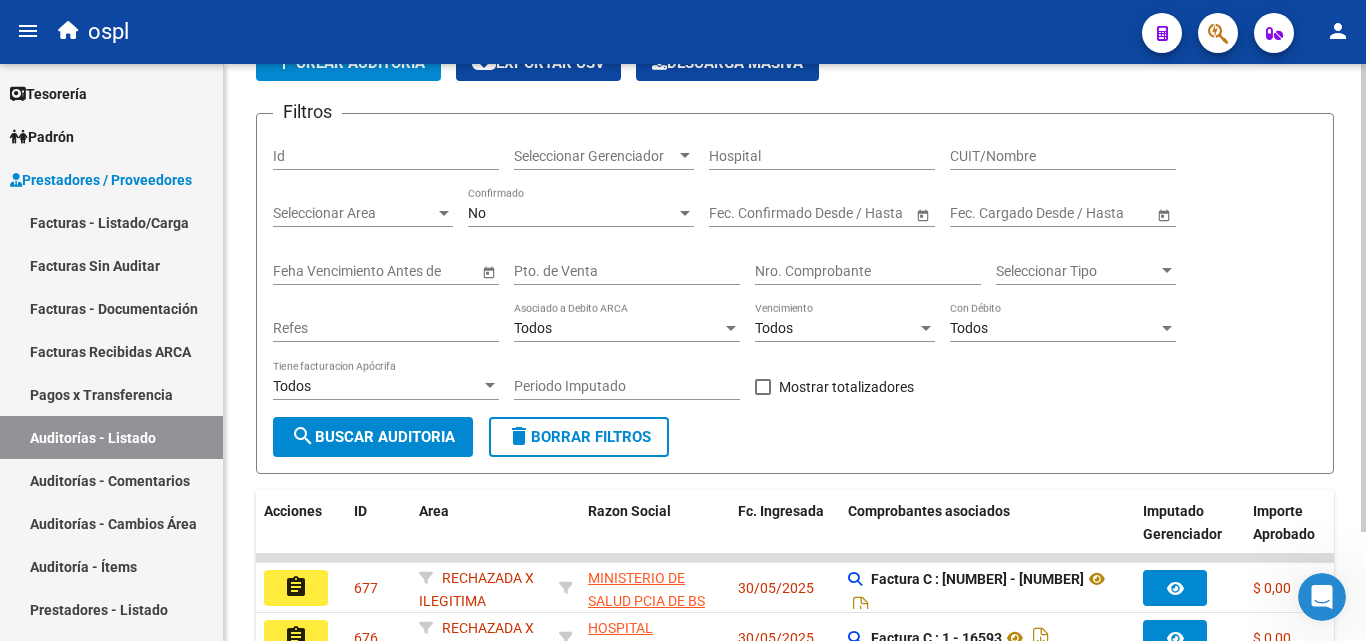 scroll, scrollTop: 0, scrollLeft: 0, axis: both 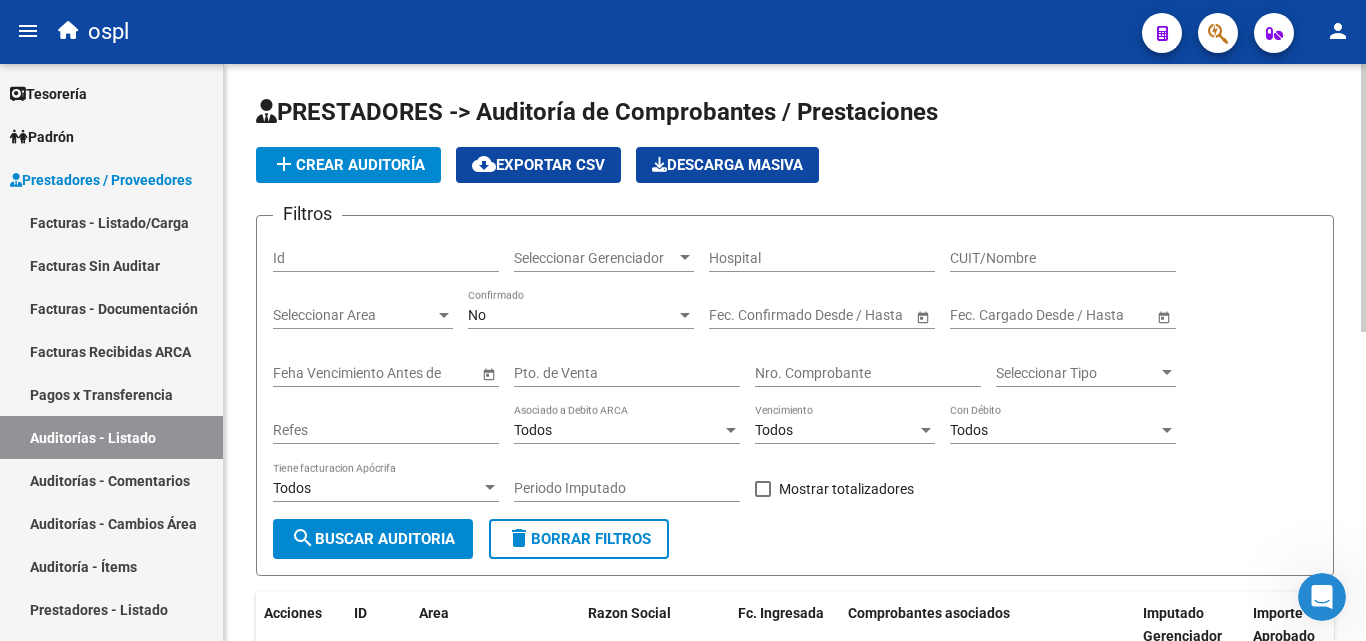 click on "CUIT/Nombre" at bounding box center [1063, 258] 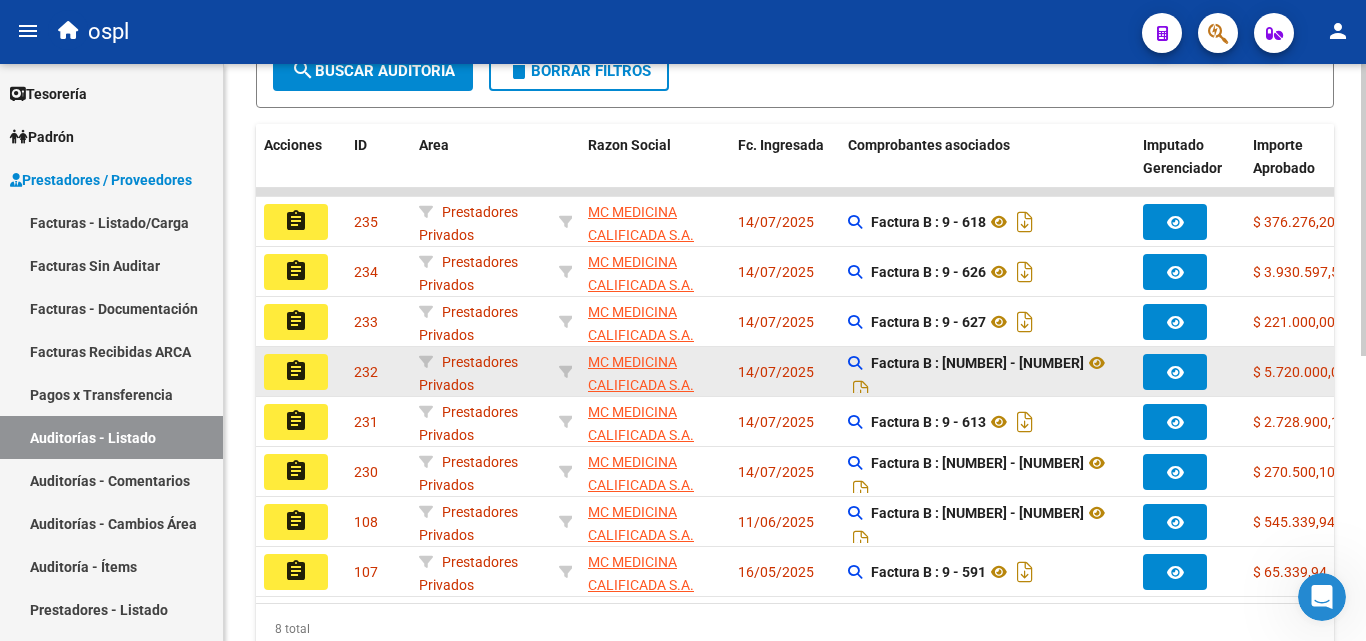 scroll, scrollTop: 500, scrollLeft: 0, axis: vertical 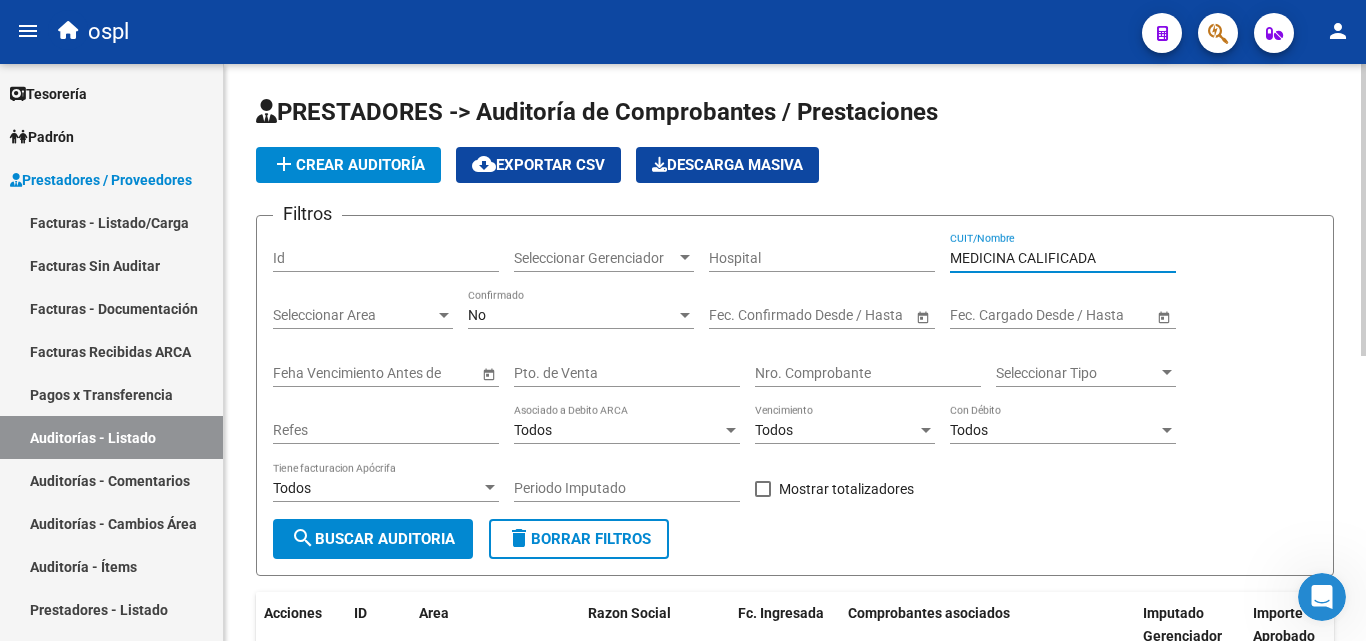 type on "MEDICINA CALIFICADA" 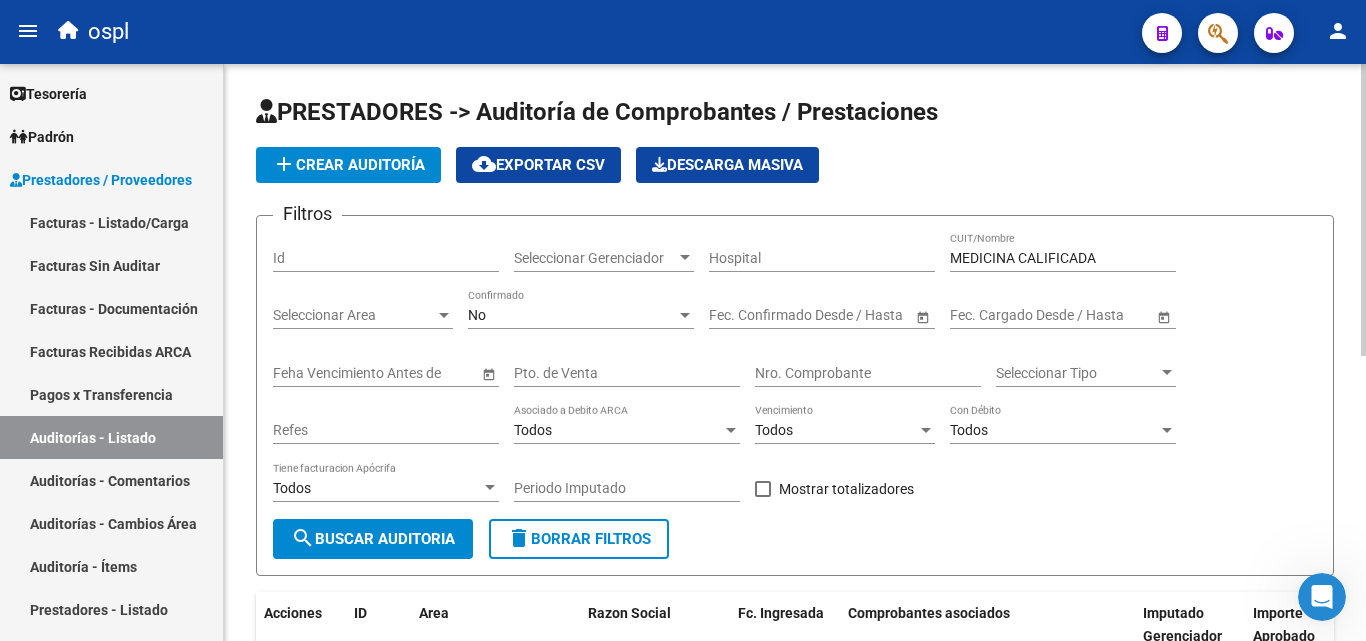 drag, startPoint x: 868, startPoint y: 358, endPoint x: 860, endPoint y: 367, distance: 12.0415945 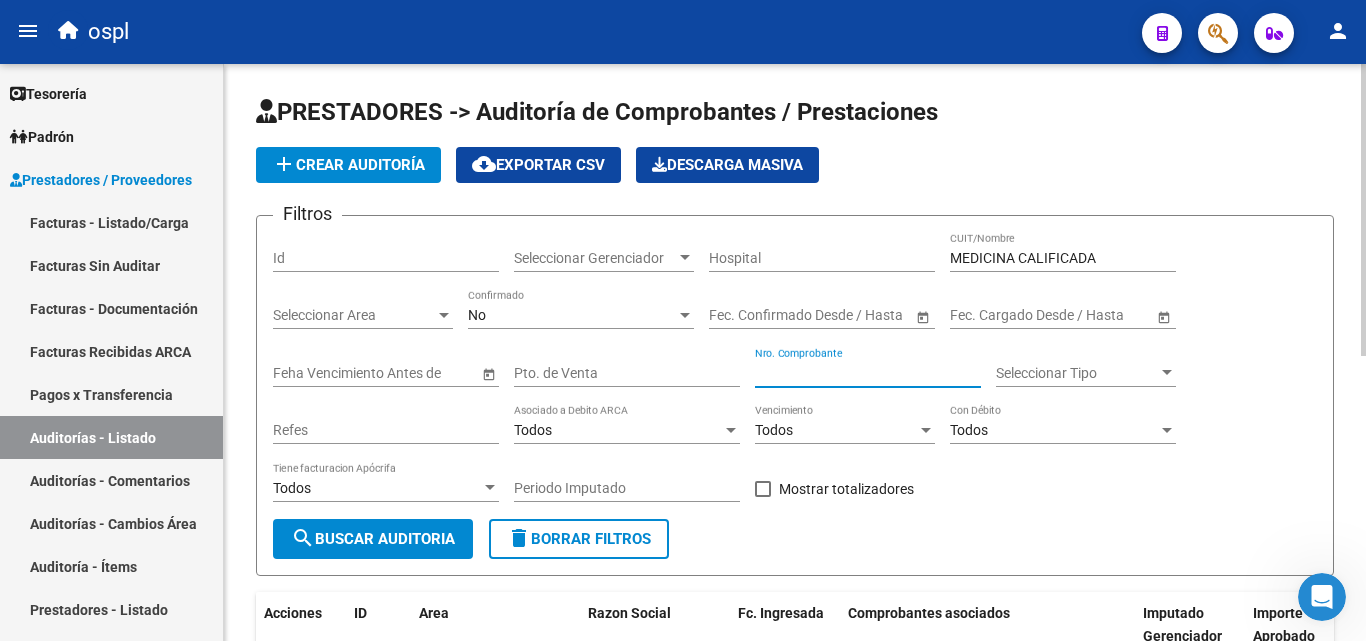 click on "Nro. Comprobante" at bounding box center [868, 373] 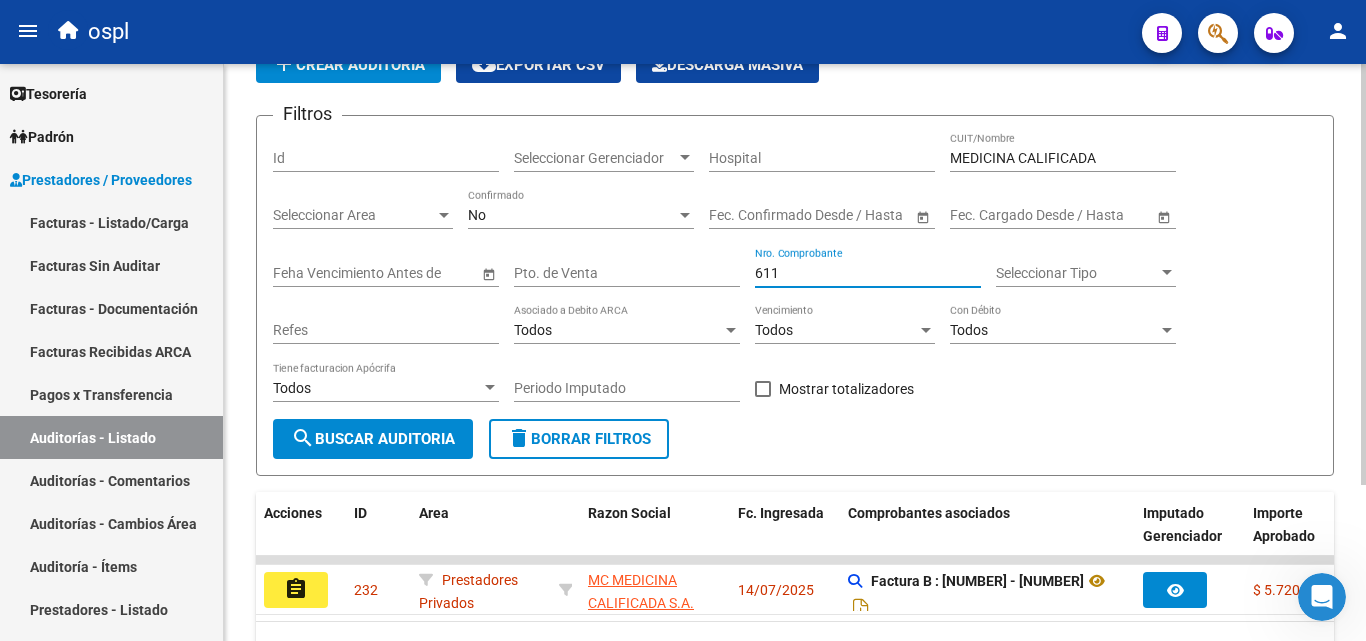 scroll, scrollTop: 213, scrollLeft: 0, axis: vertical 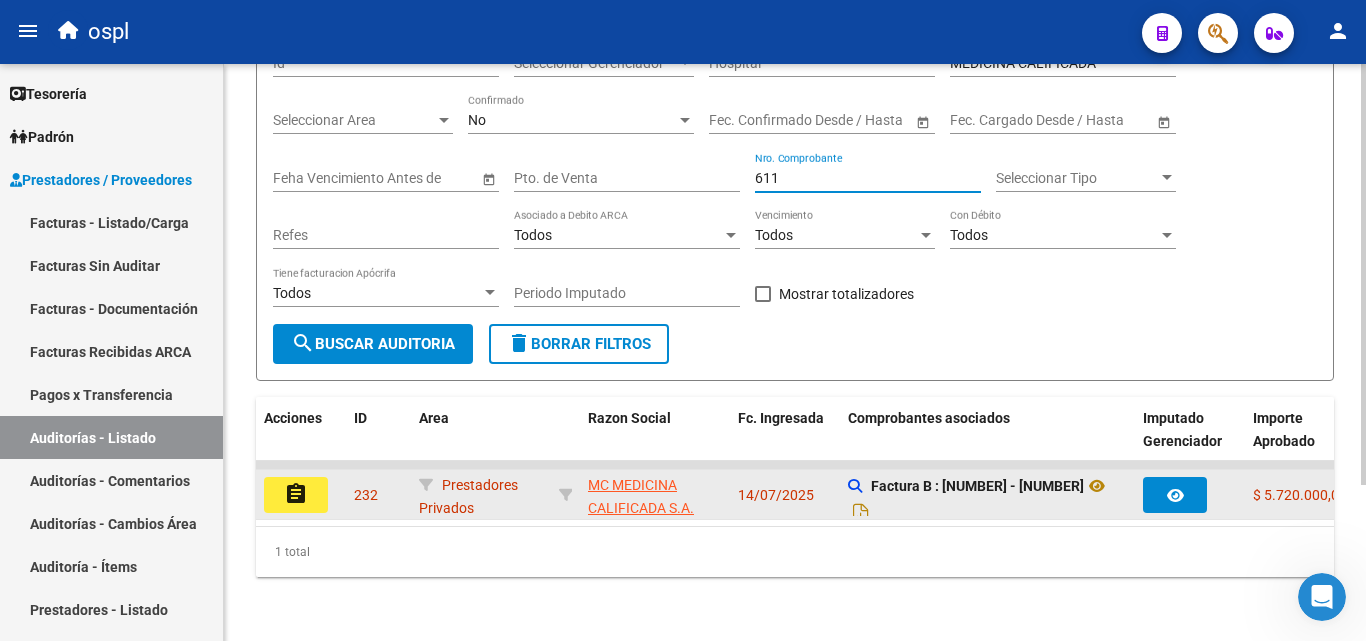 type on "611" 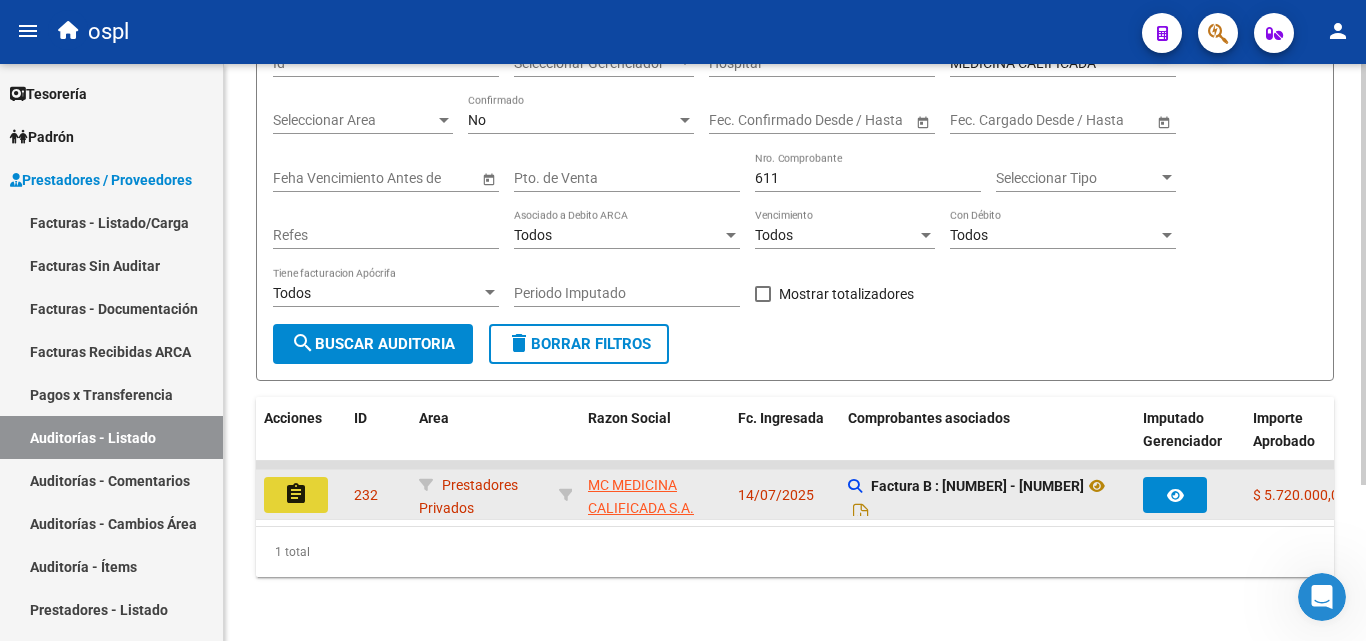 click on "assignment" 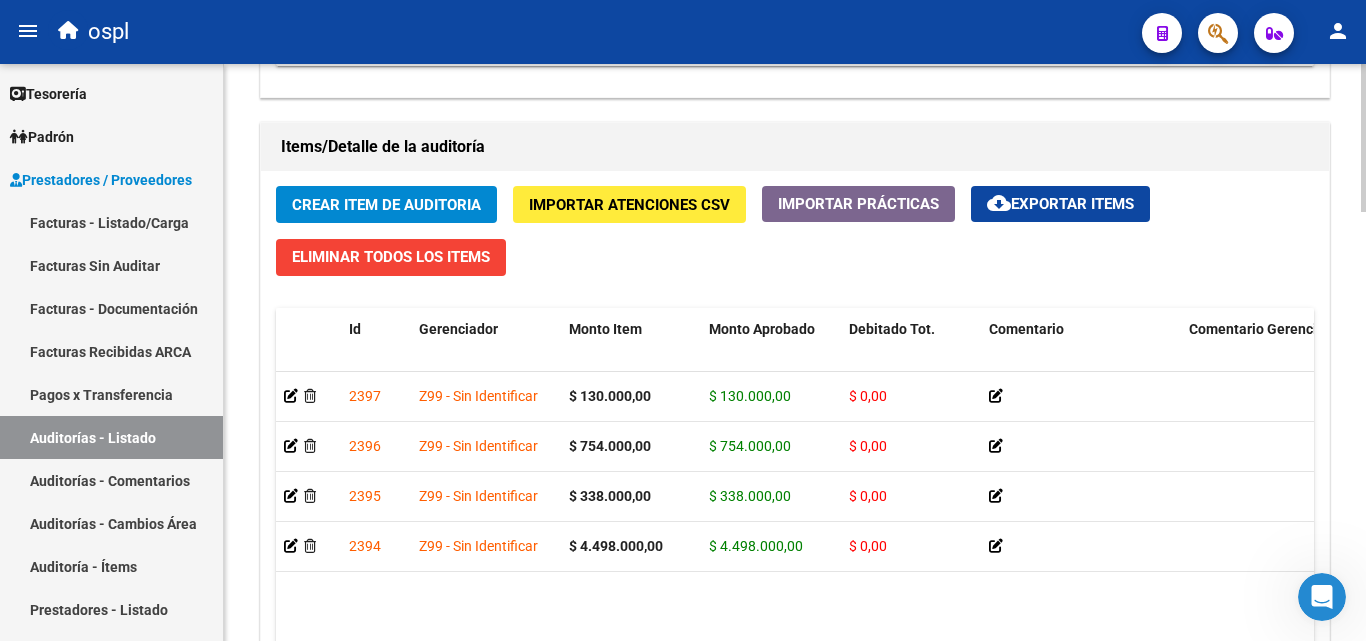 scroll, scrollTop: 1400, scrollLeft: 0, axis: vertical 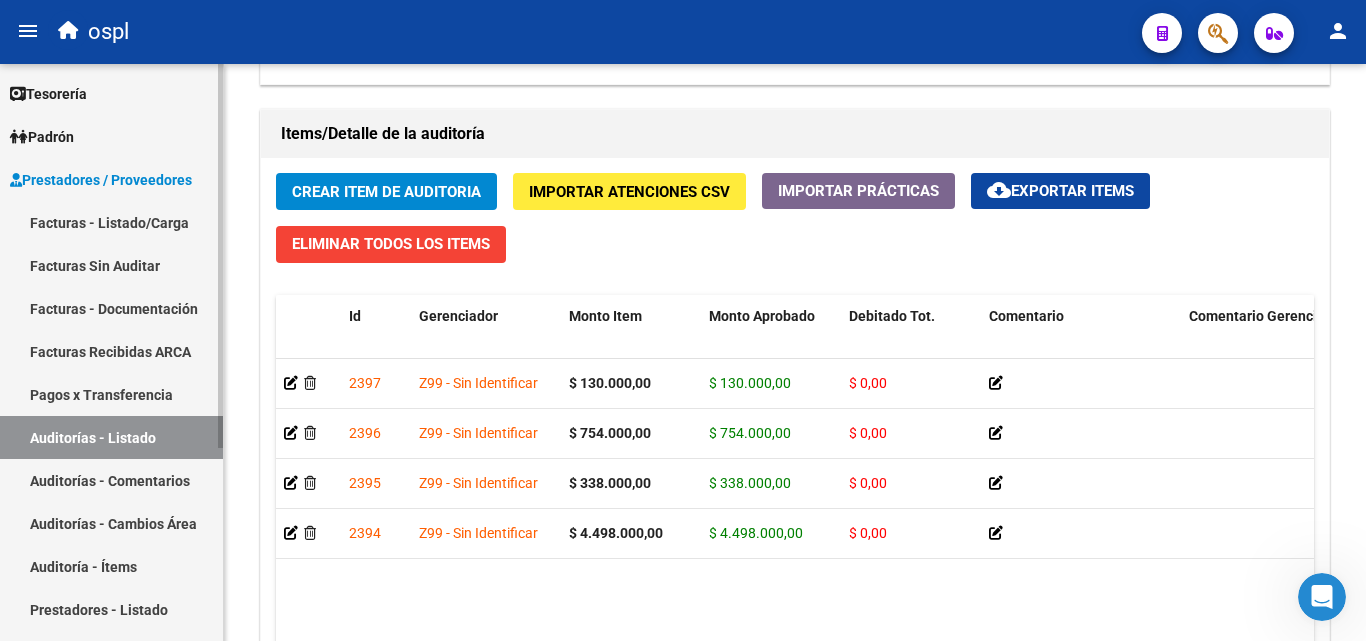 click on "Facturas - Listado/Carga" at bounding box center (111, 222) 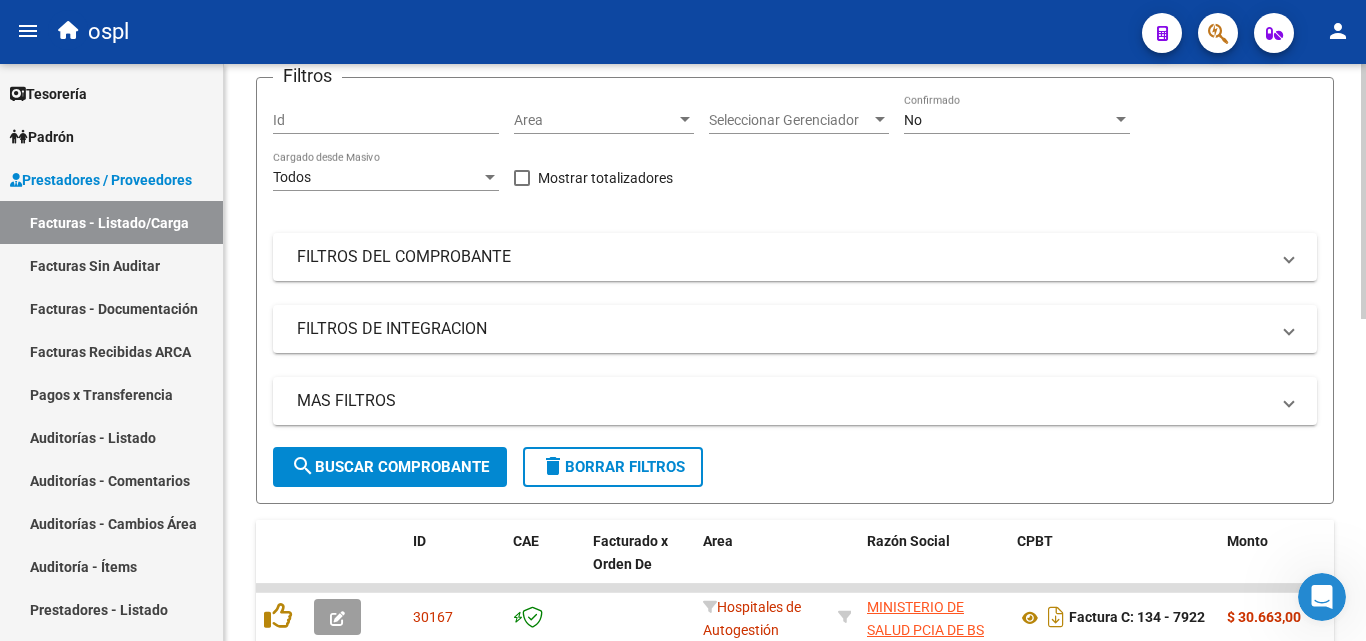 scroll, scrollTop: 0, scrollLeft: 0, axis: both 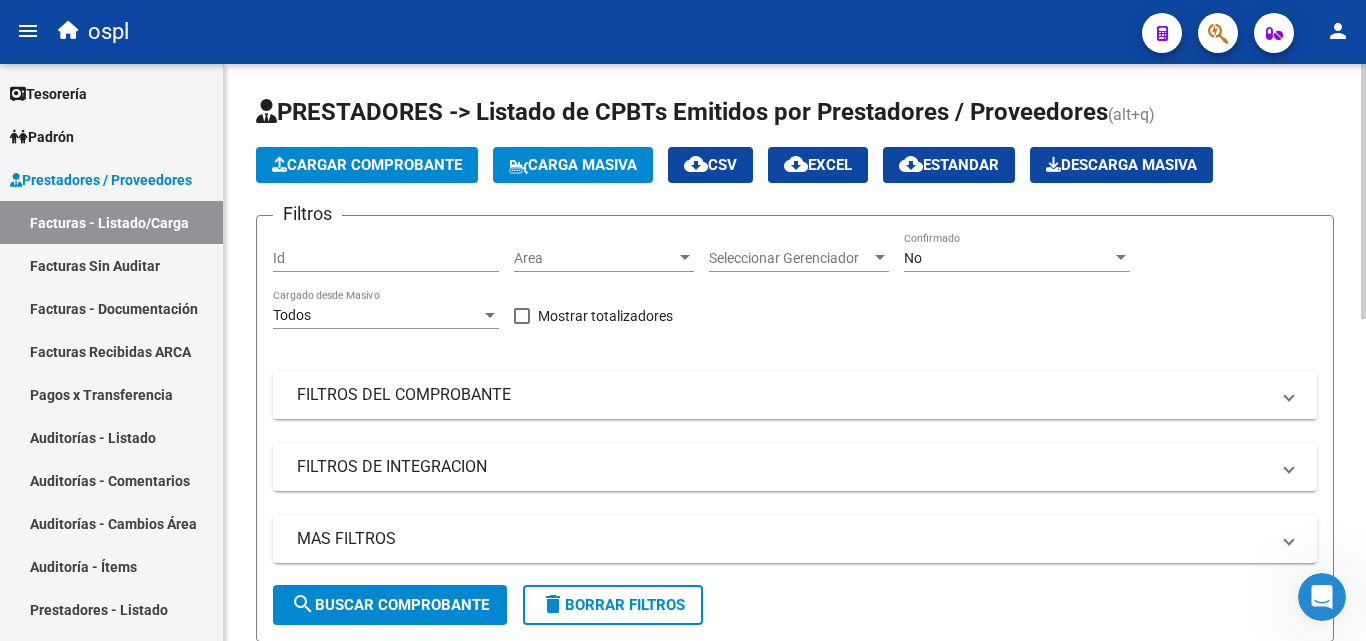 click on "FILTROS DEL COMPROBANTE" at bounding box center [783, 395] 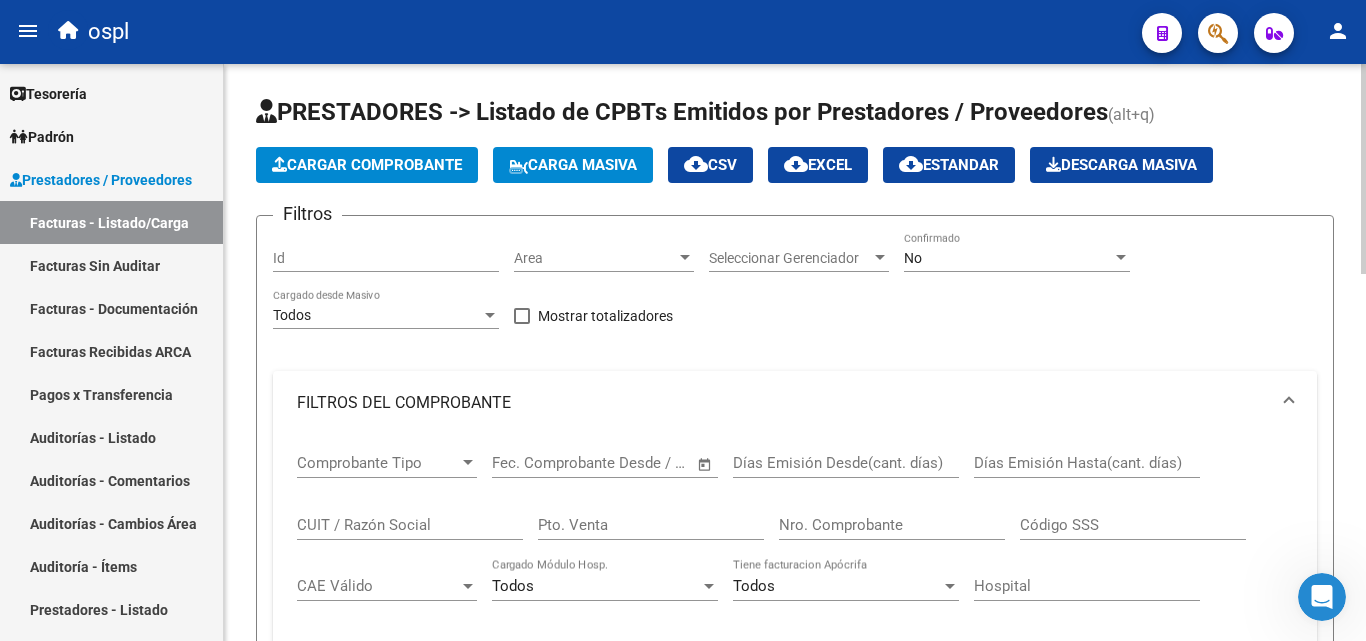 click on "Nro. Comprobante" 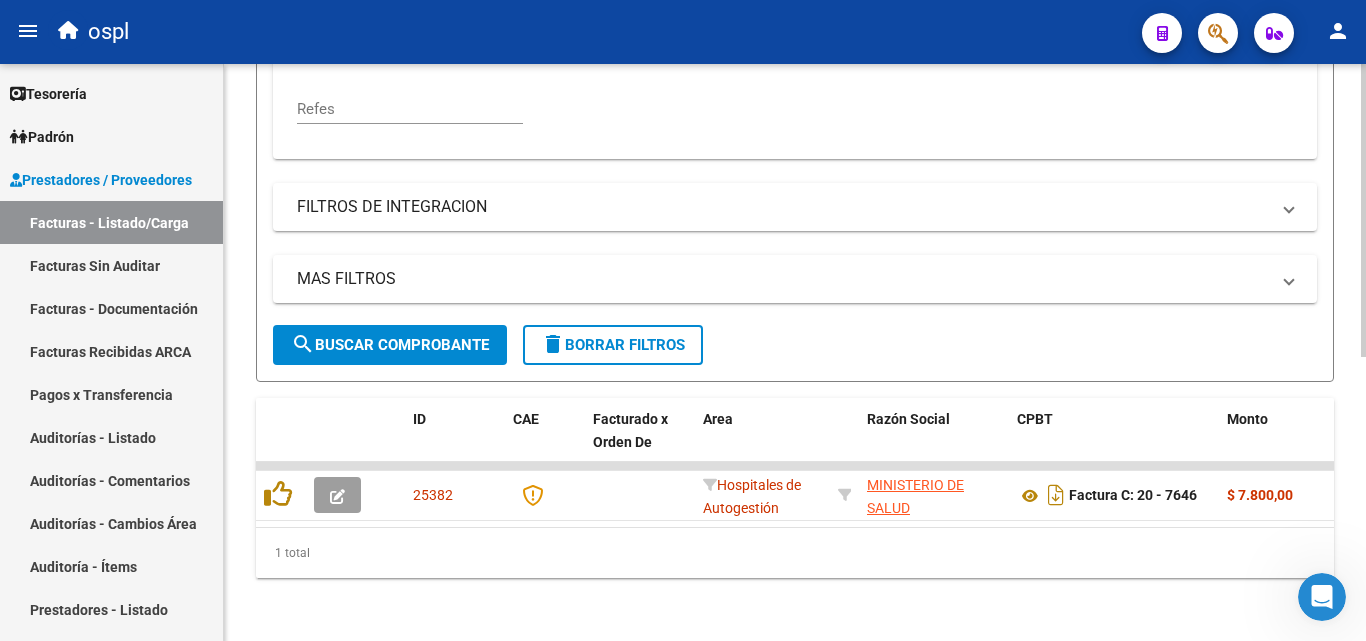 scroll, scrollTop: 558, scrollLeft: 0, axis: vertical 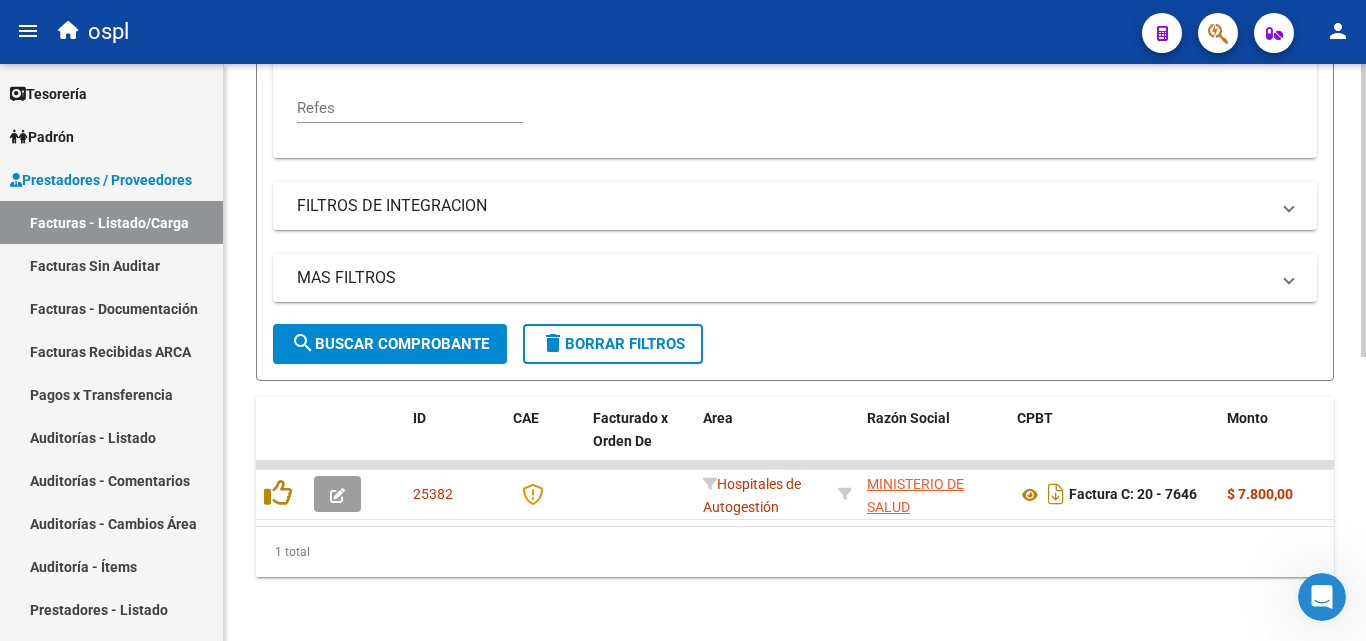 type on "7647" 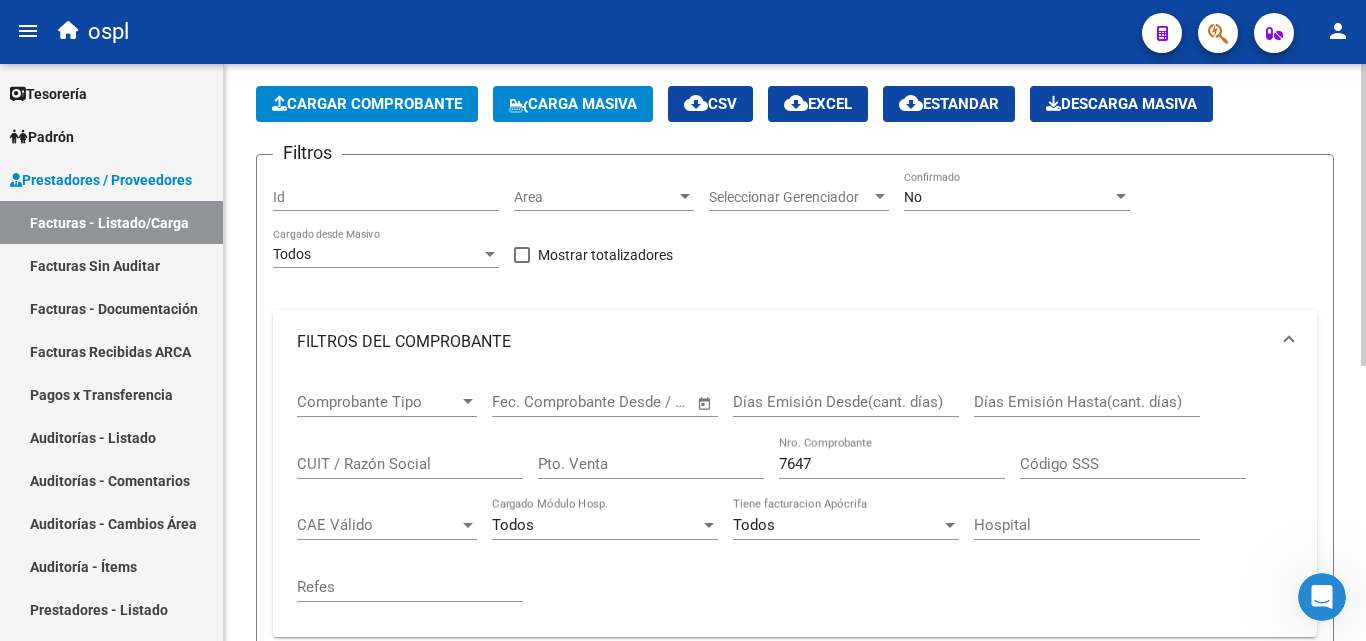 scroll, scrollTop: 25, scrollLeft: 0, axis: vertical 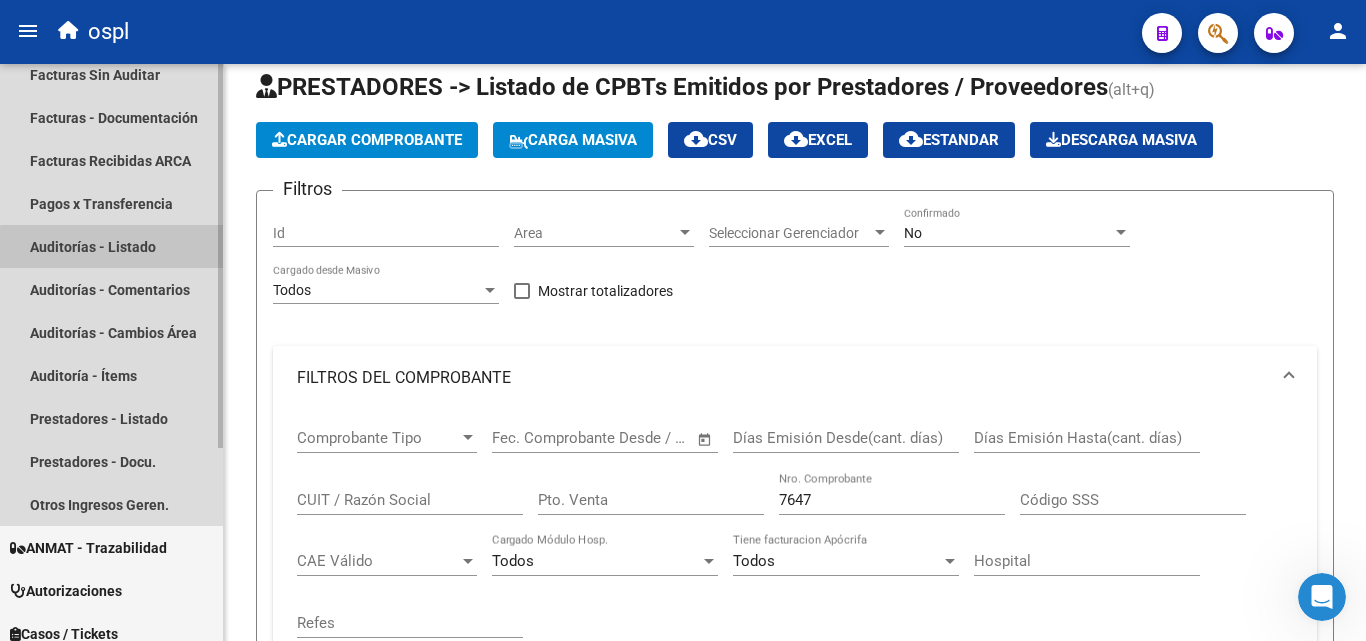 click on "Auditorías - Listado" at bounding box center (111, 246) 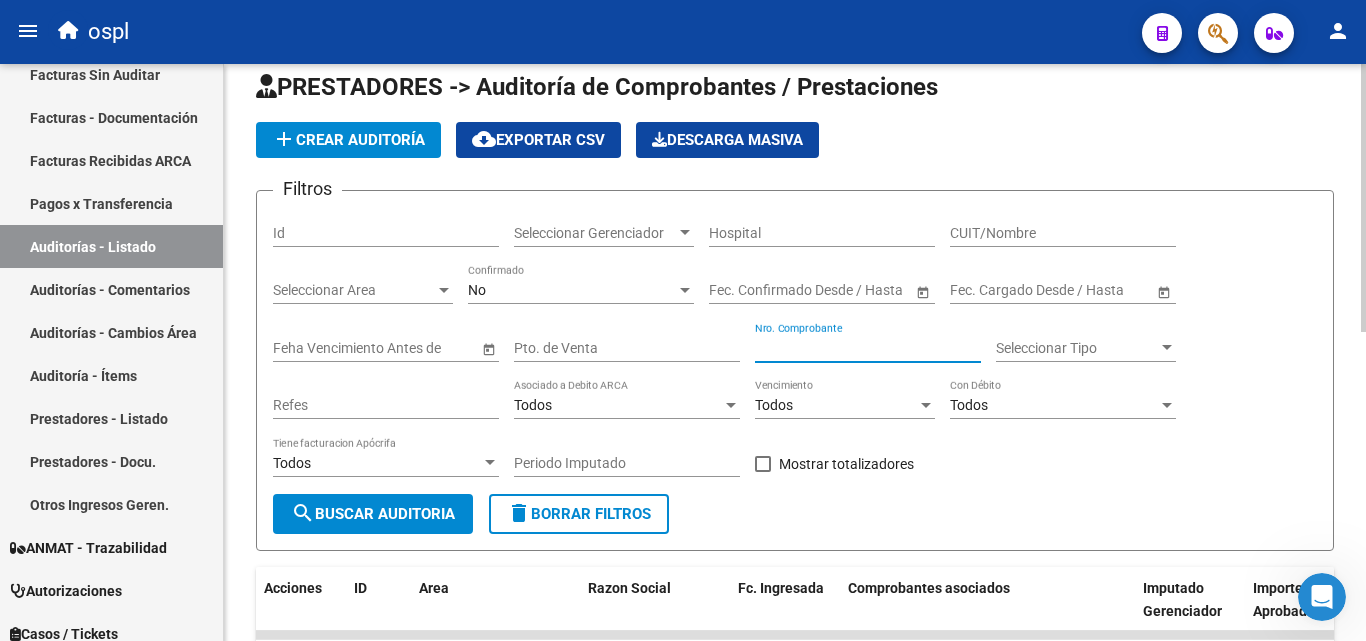 click on "Nro. Comprobante" at bounding box center [868, 348] 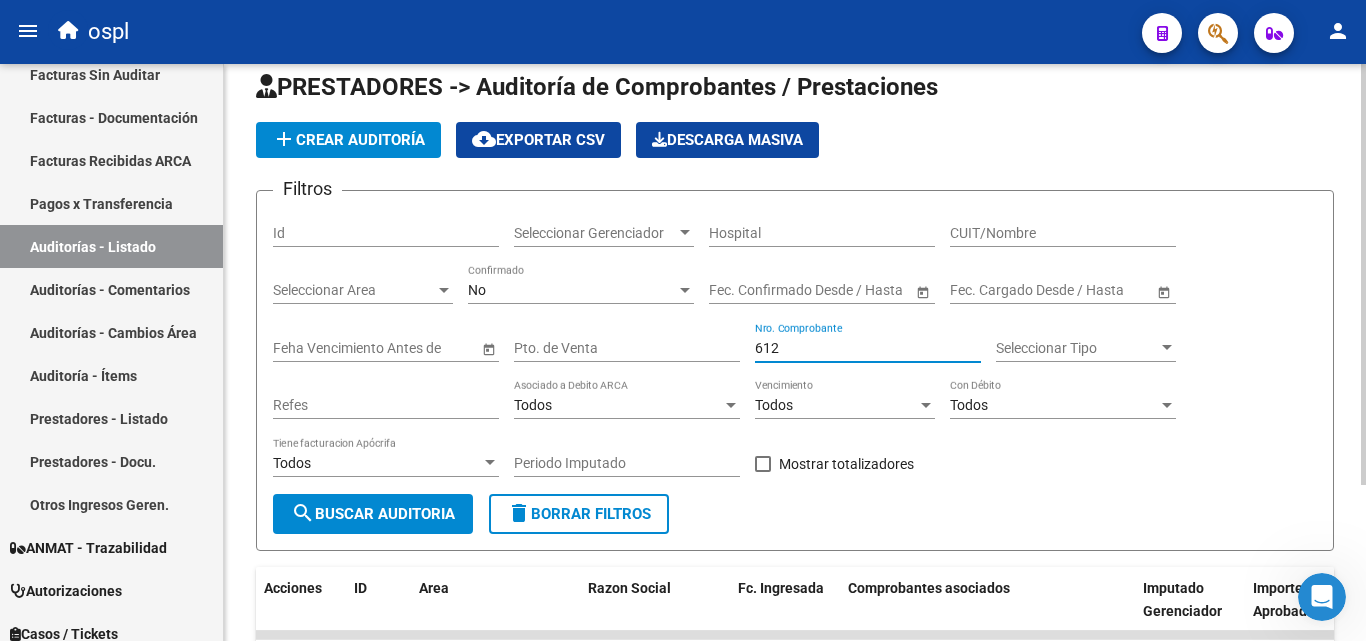 scroll, scrollTop: 213, scrollLeft: 0, axis: vertical 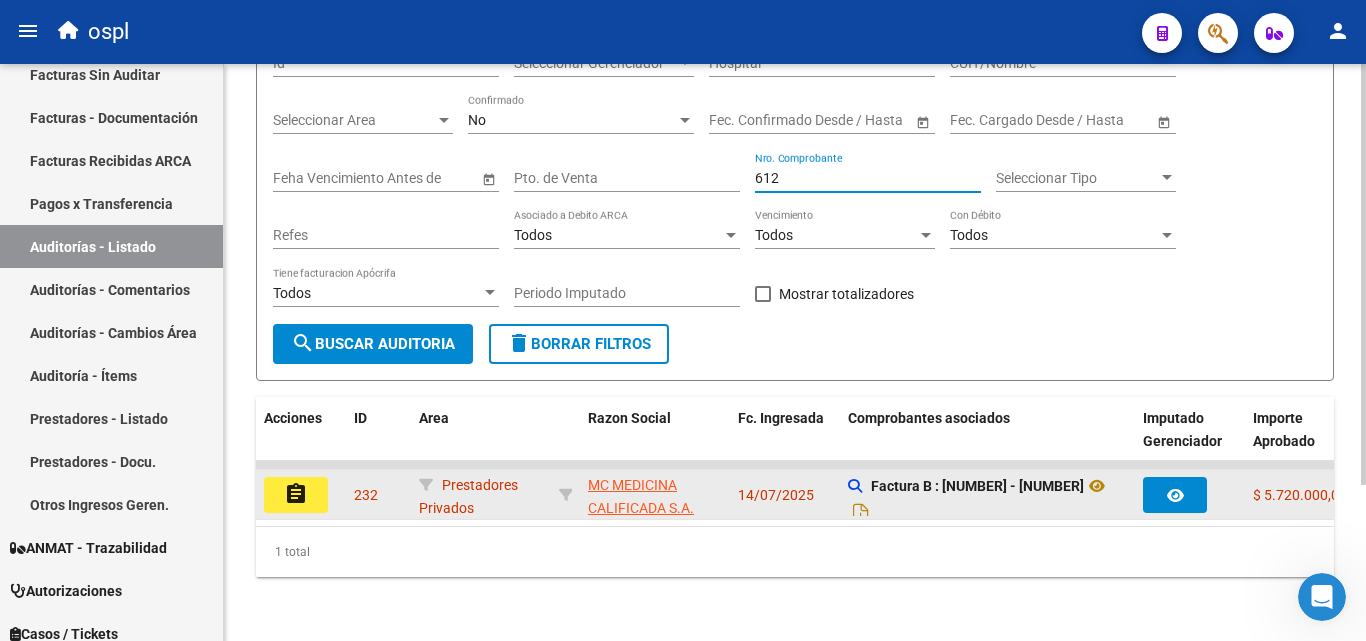 type on "612" 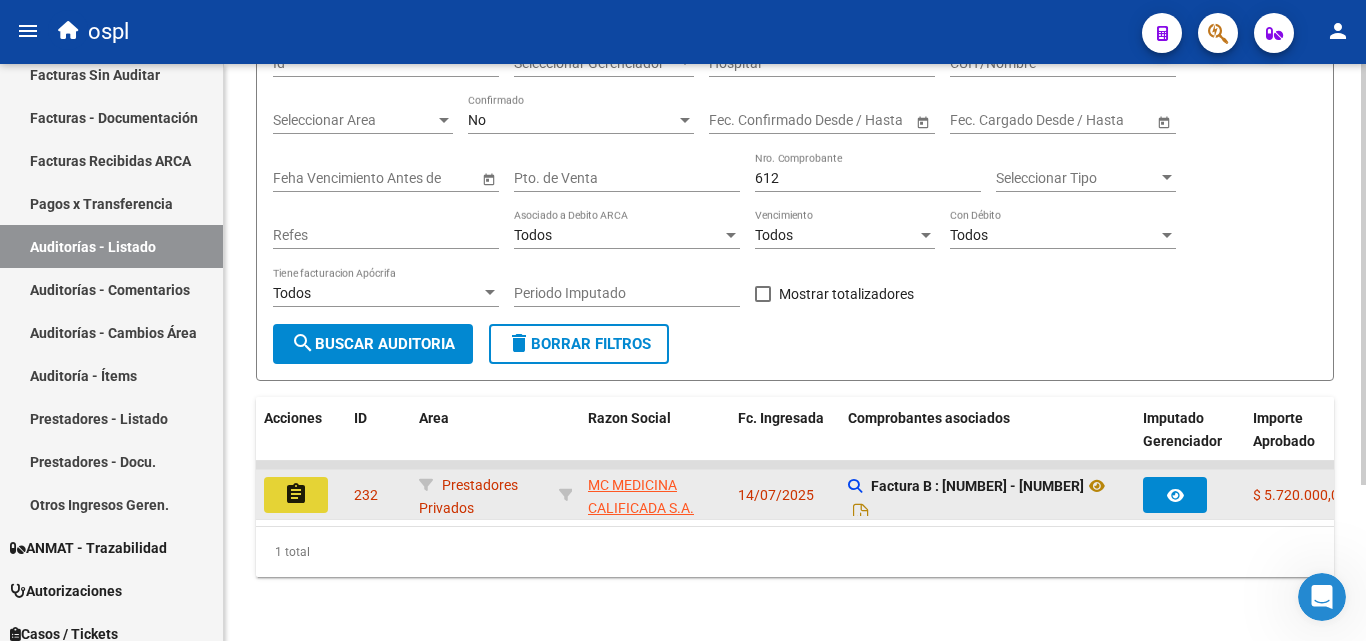 click on "assignment" 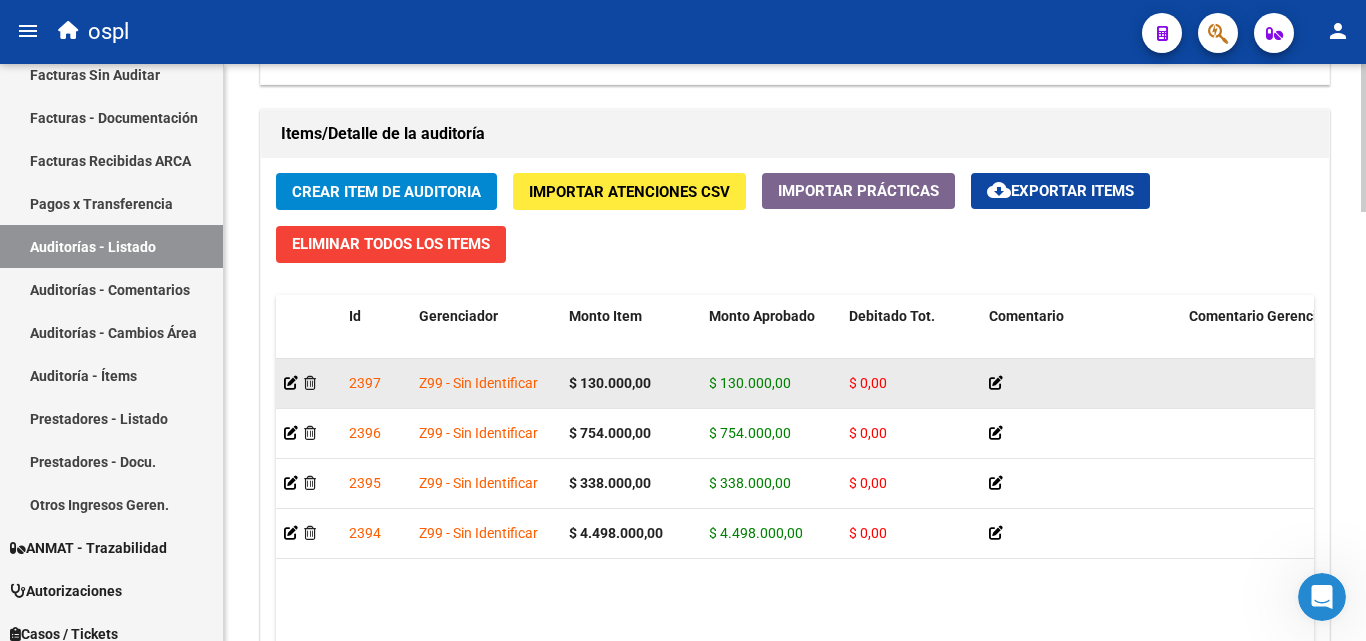 scroll, scrollTop: 1500, scrollLeft: 0, axis: vertical 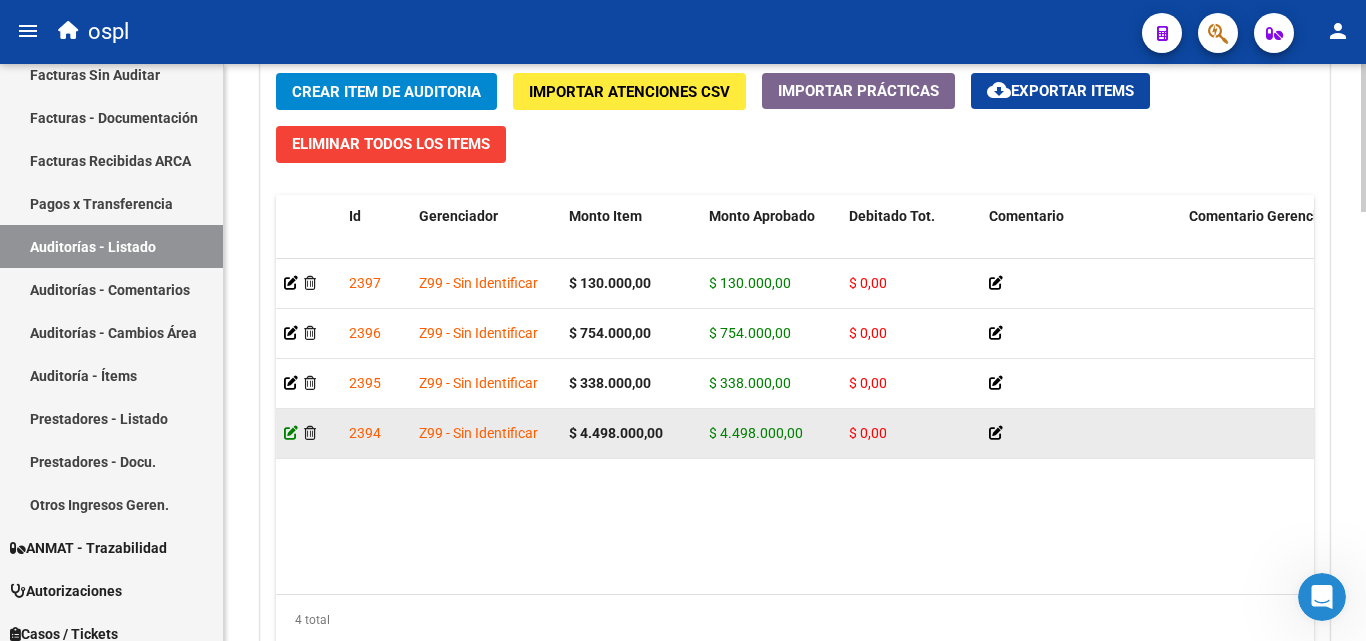 click 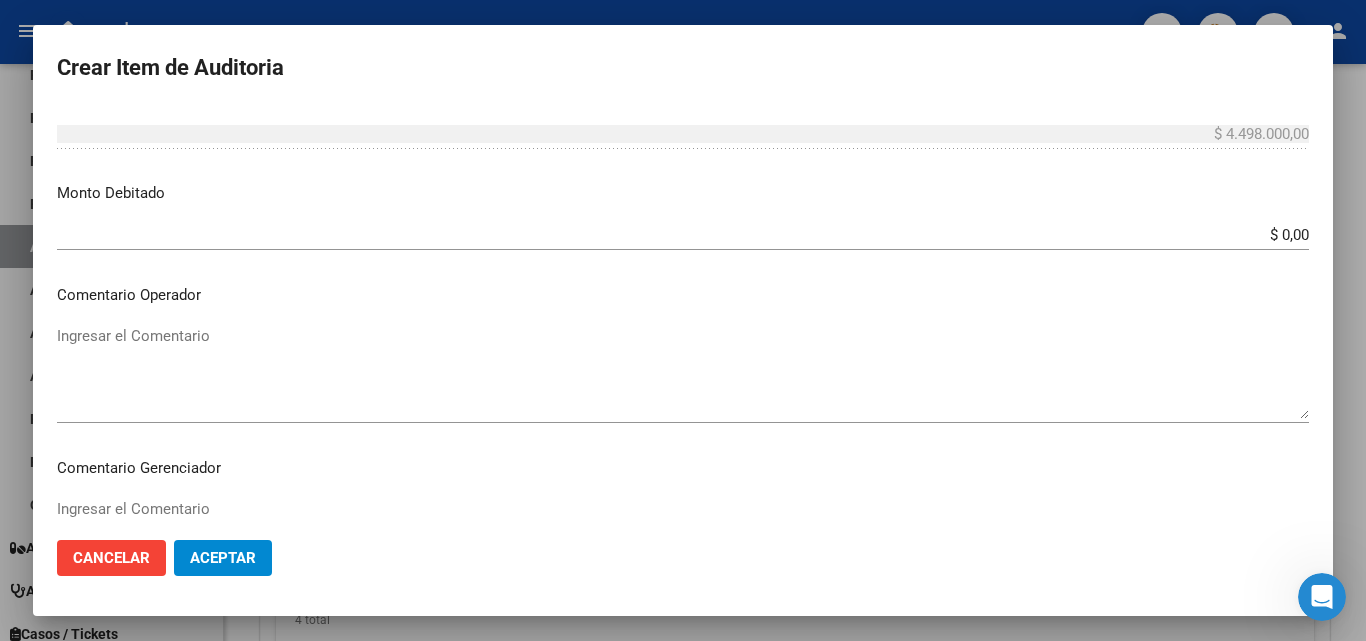 scroll, scrollTop: 700, scrollLeft: 0, axis: vertical 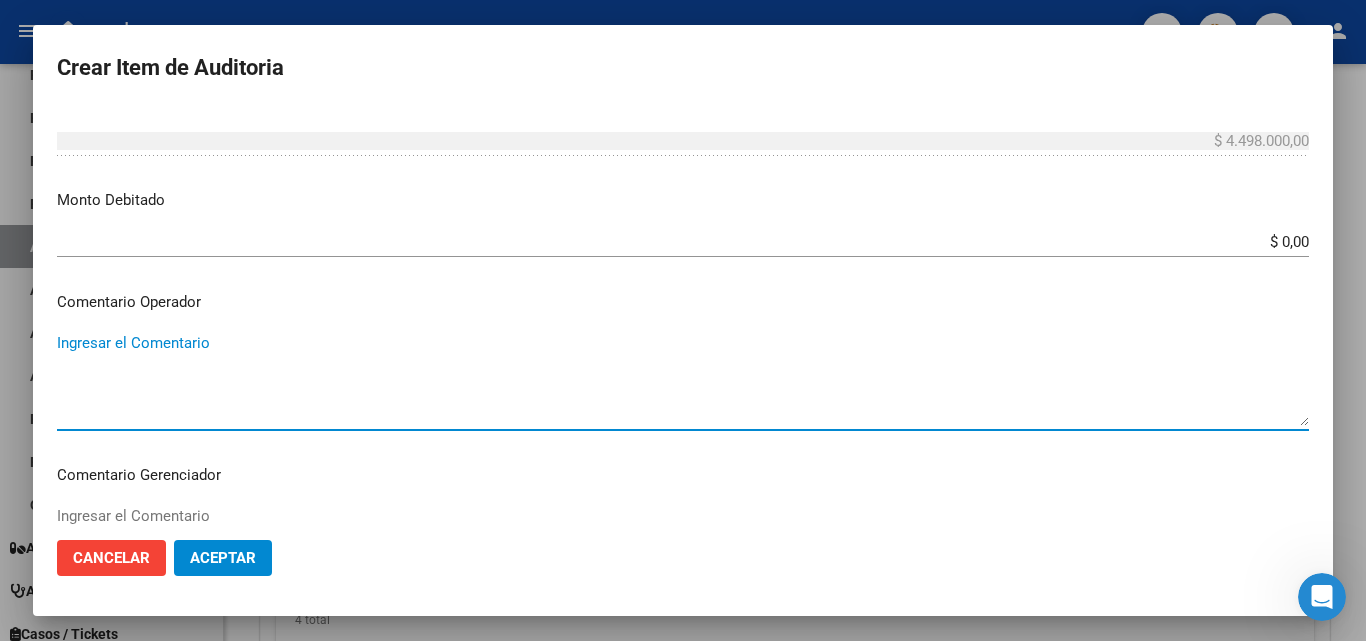 click on "Ingresar el Comentario" at bounding box center (683, 379) 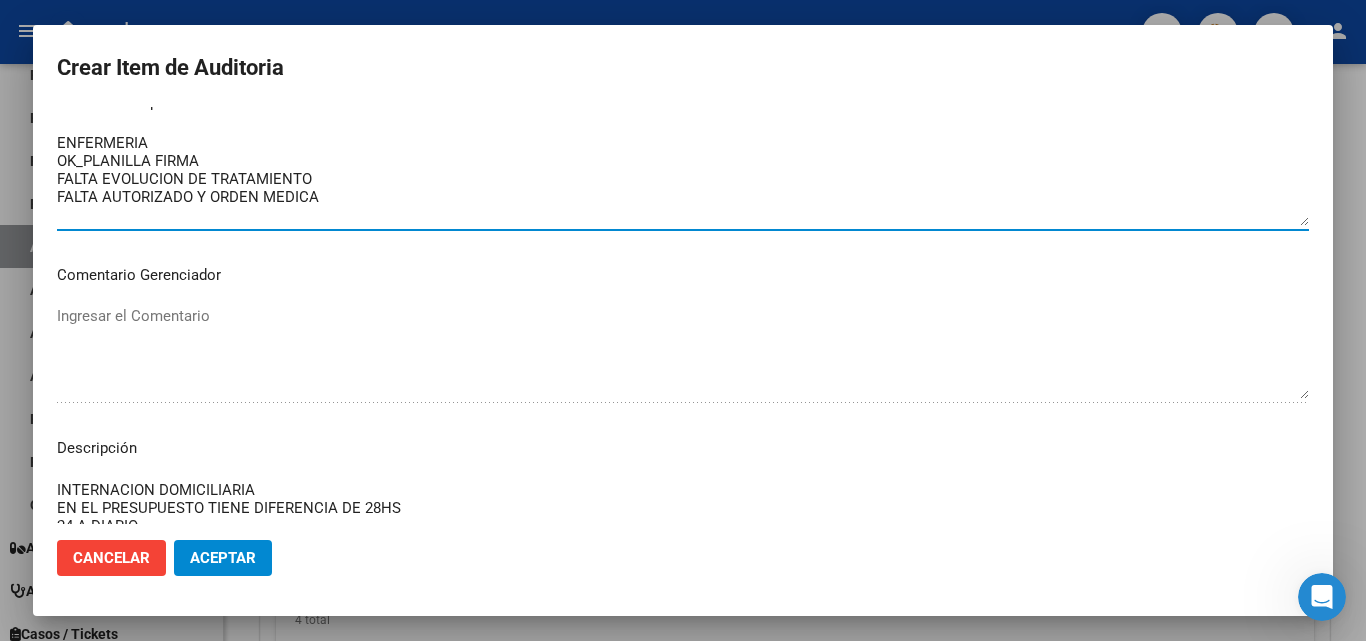 scroll, scrollTop: 1174, scrollLeft: 0, axis: vertical 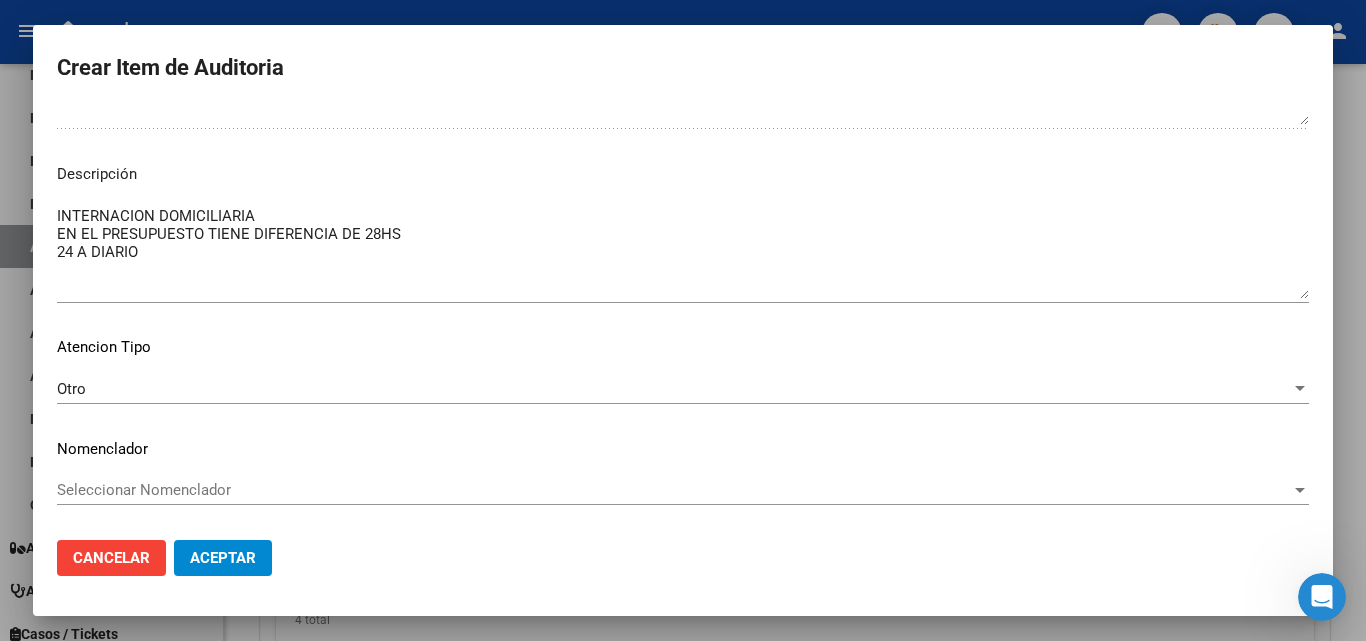 type on "ENFERMERIA
OK_PLANILLA FIRMA
FALTA EVOLUCION DE TRATAMIENTO
FALTA AUTORIZADO Y ORDEN MEDICA" 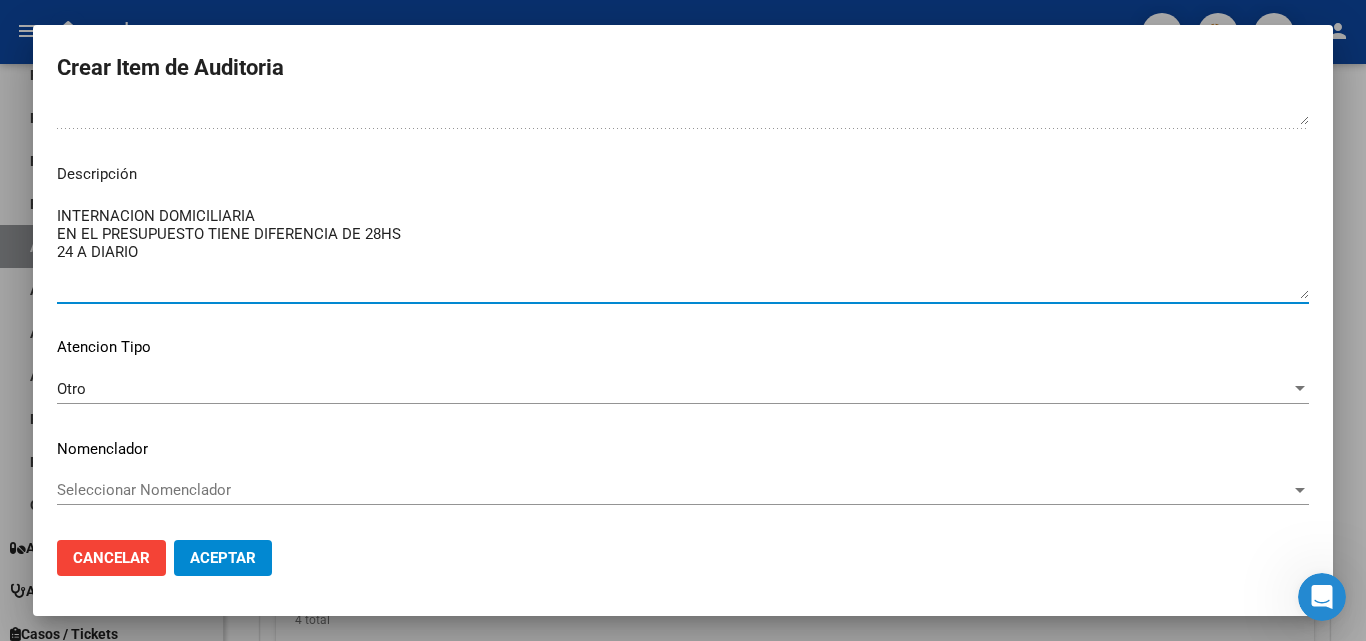 click on "INTERNACION DOMICILIARIA
EN EL PRESUPUESTO TIENE DIFERENCIA DE 28HS
24 A DIARIO" at bounding box center [683, 252] 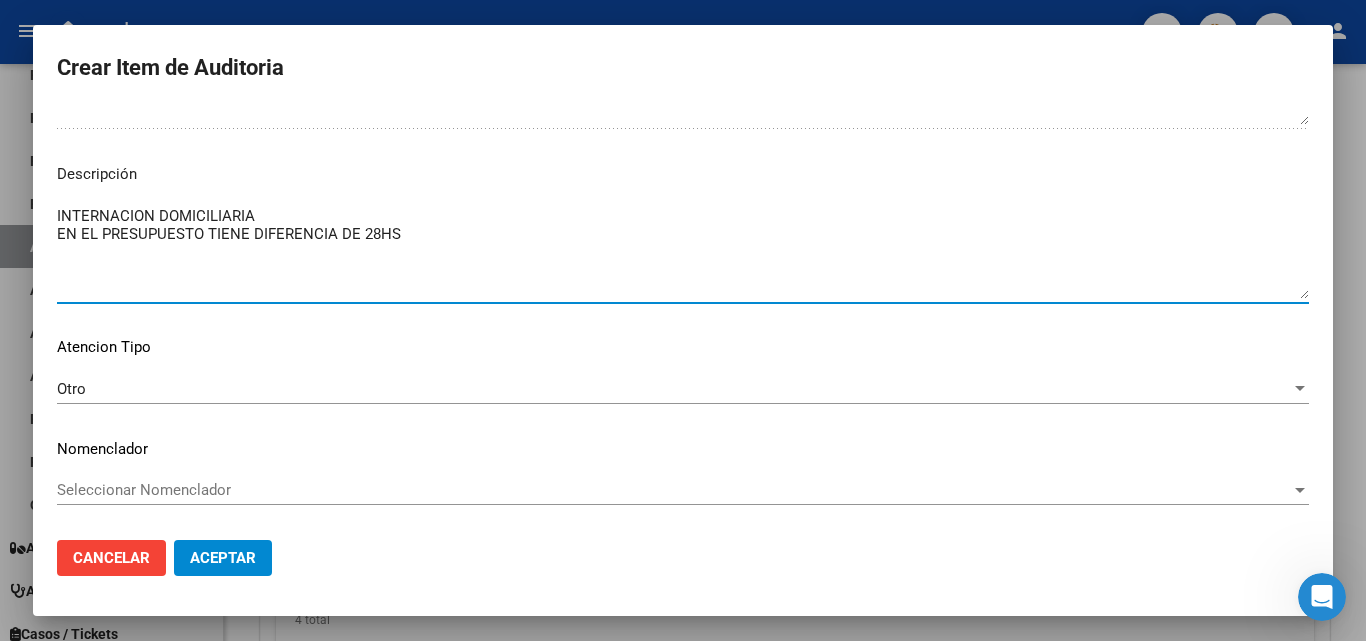 click on "INTERNACION DOMICILIARIA
EN EL PRESUPUESTO TIENE DIFERENCIA DE 28HS" at bounding box center [683, 252] 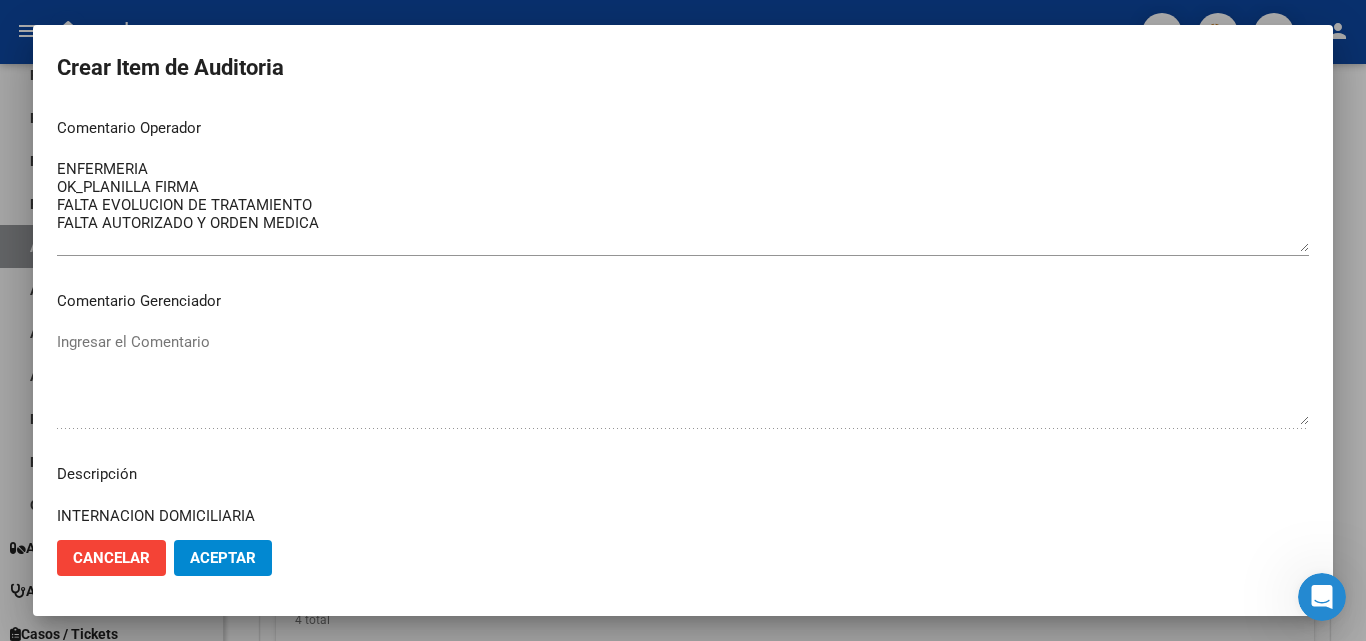 type on "INTERNACION DOMICILIARIA
EN EL PRESUPUESTO TIENE DIFERENCIA DE 28HS" 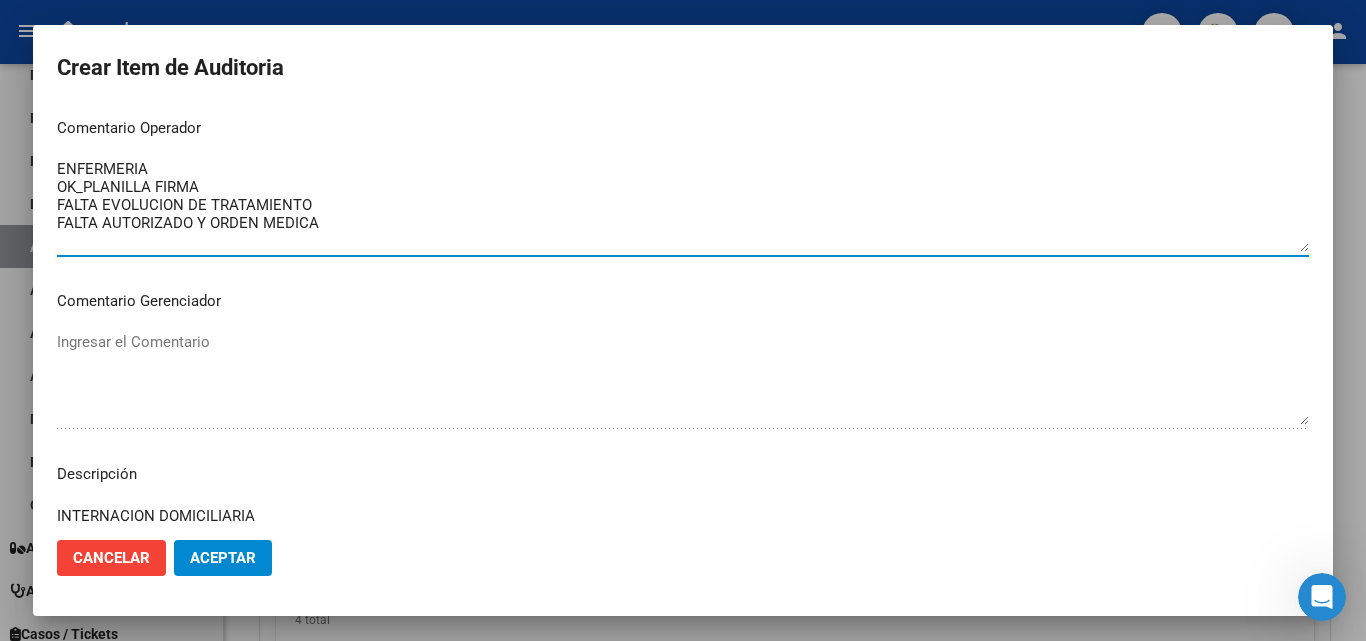 drag, startPoint x: 207, startPoint y: 184, endPoint x: 56, endPoint y: 195, distance: 151.40013 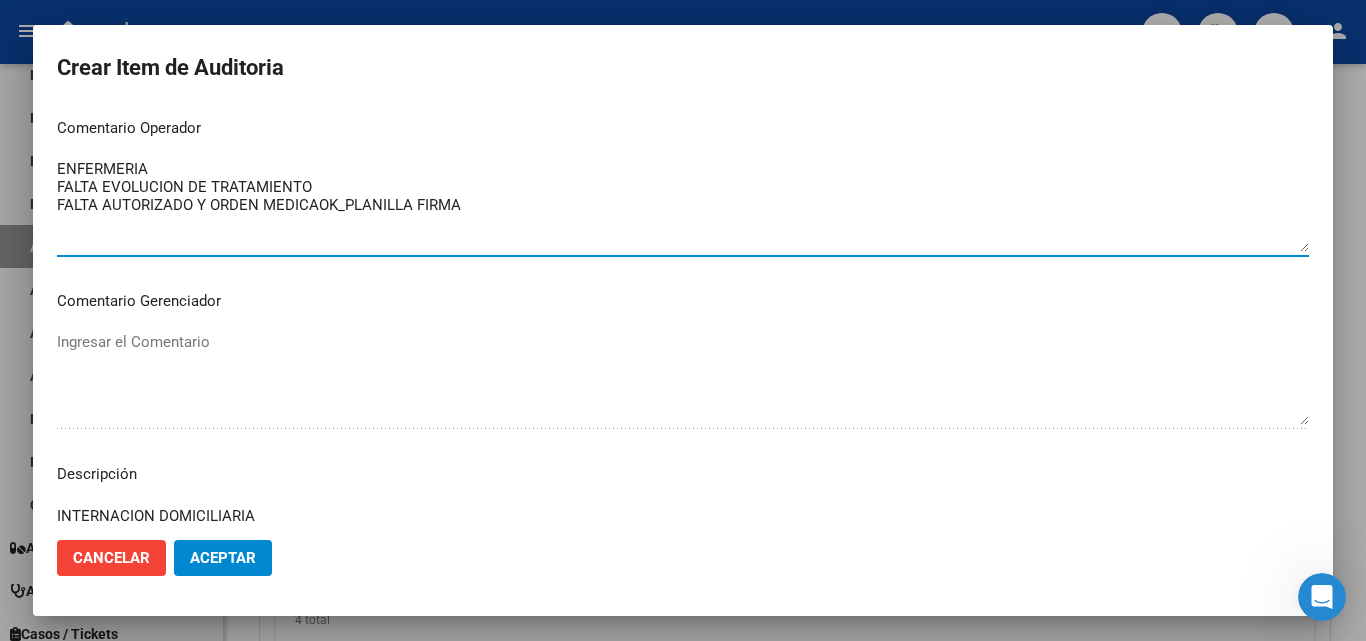 drag, startPoint x: 315, startPoint y: 204, endPoint x: 330, endPoint y: 216, distance: 19.209373 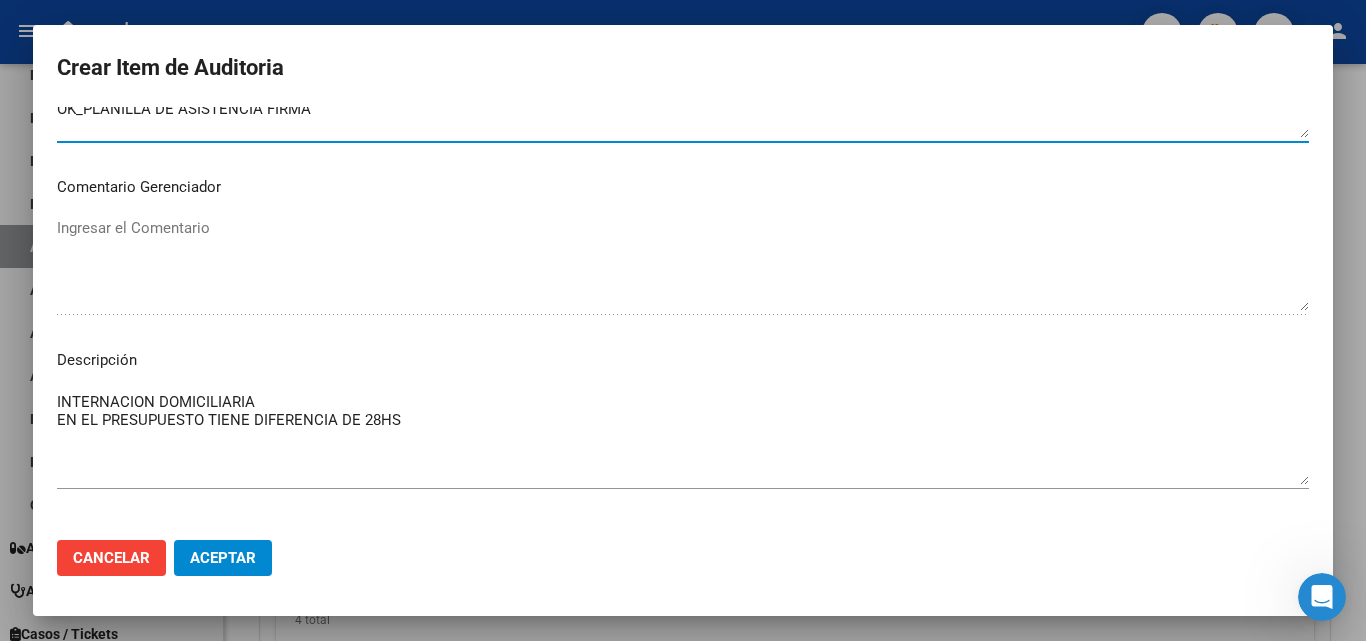 scroll, scrollTop: 1074, scrollLeft: 0, axis: vertical 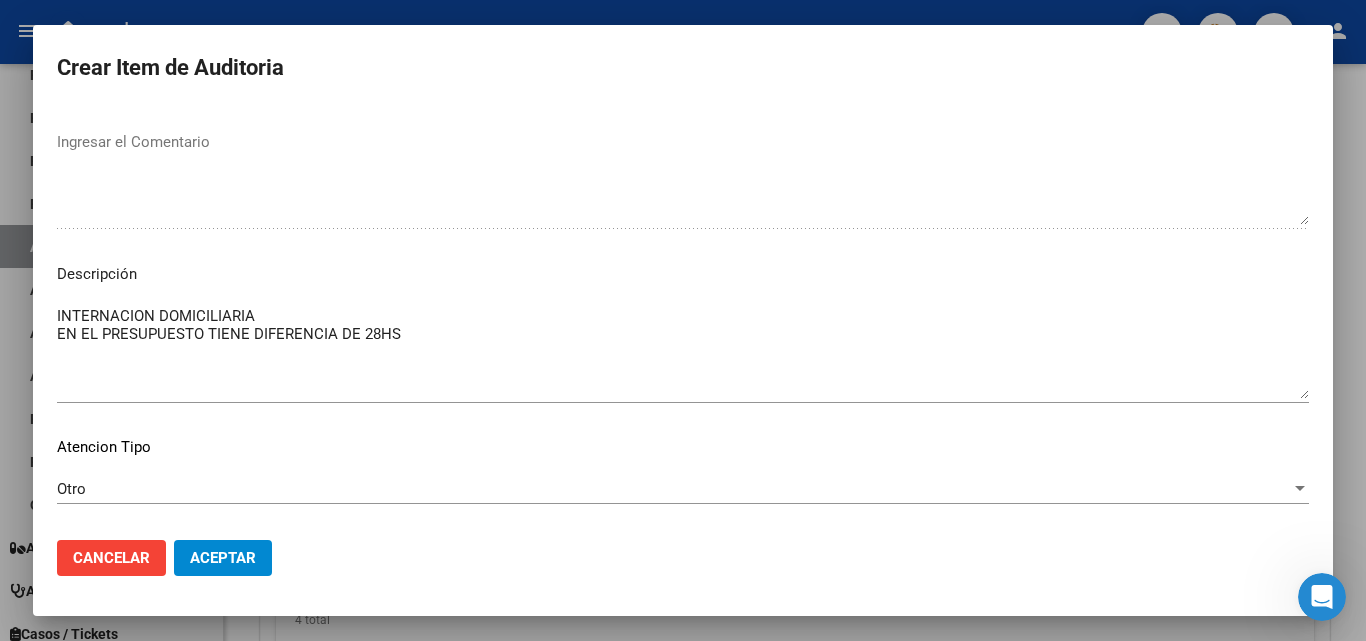 type on "ENFERMERIA
FALTA EVOLUCION DE TRATAMIENTO
FALTA AUTORIZADO Y ORDEN MEDICA
OK_PLANILLA DE ASISTENCIA FIRMA" 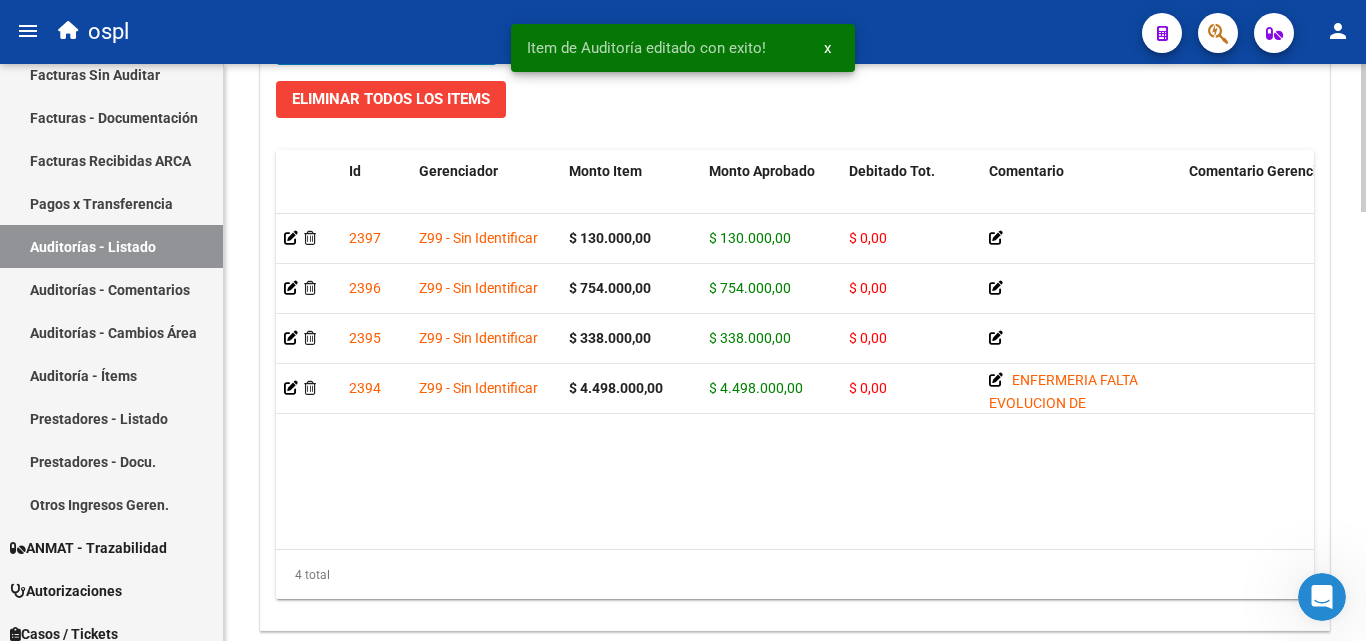 scroll, scrollTop: 1600, scrollLeft: 0, axis: vertical 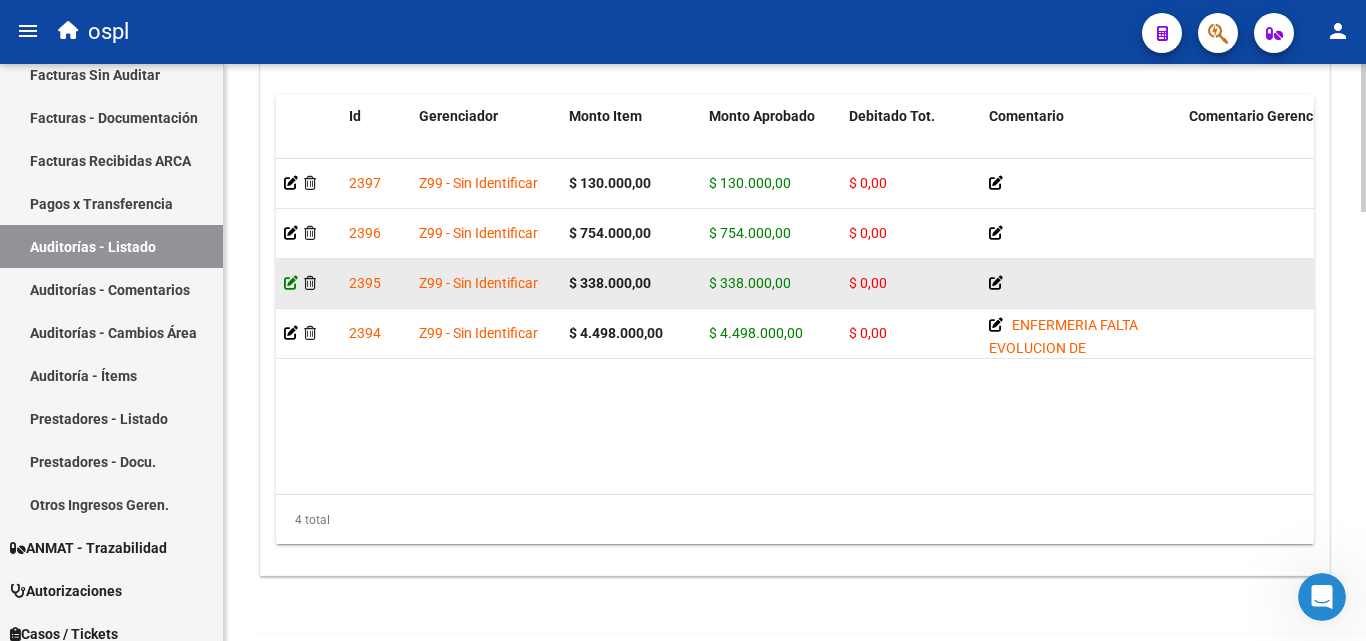 click 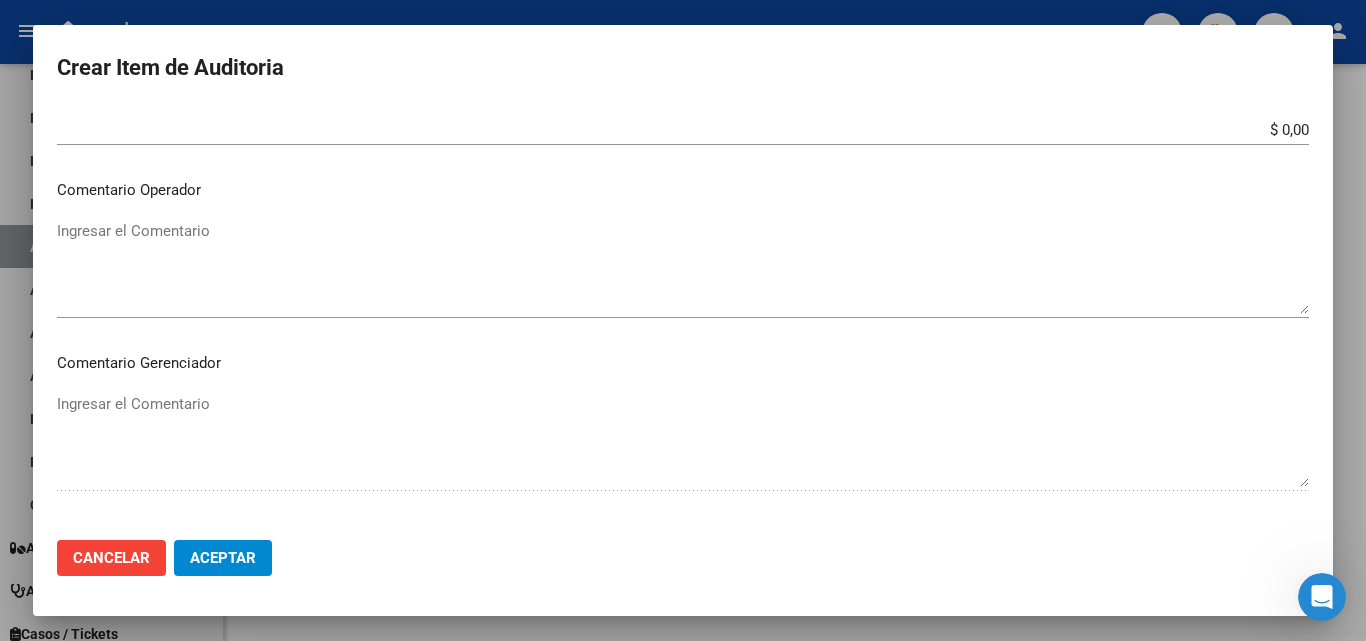 scroll, scrollTop: 700, scrollLeft: 0, axis: vertical 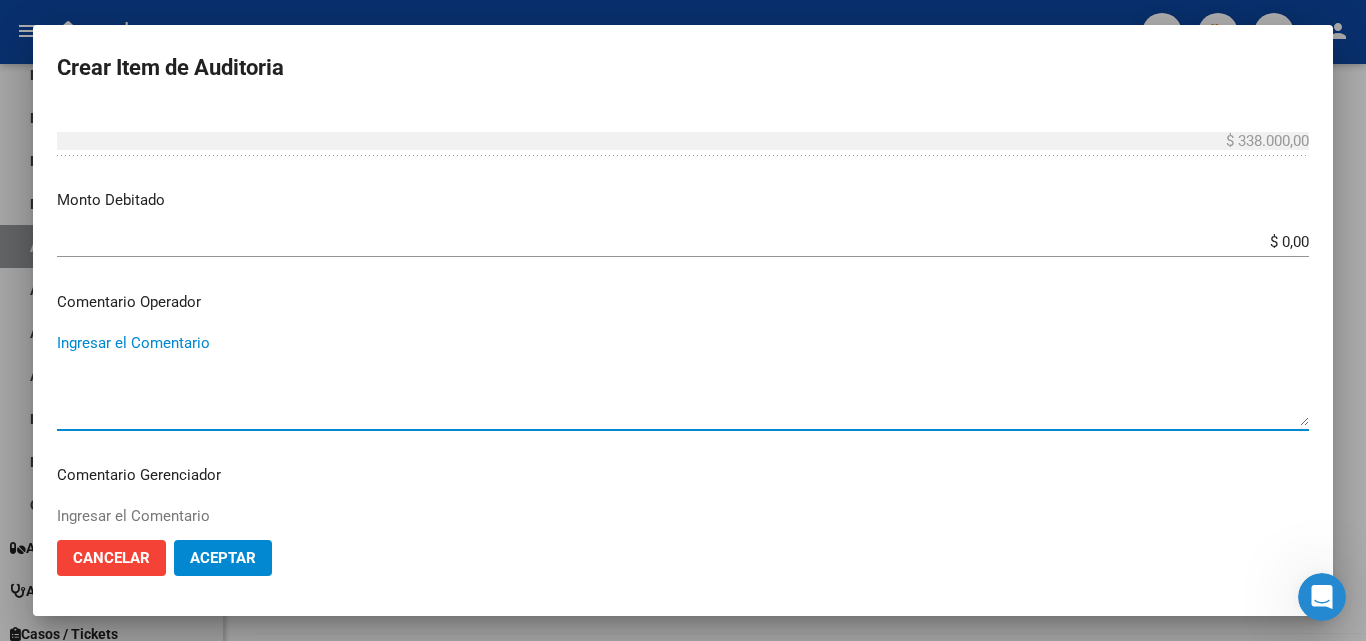 click on "Ingresar el Comentario" at bounding box center (683, 379) 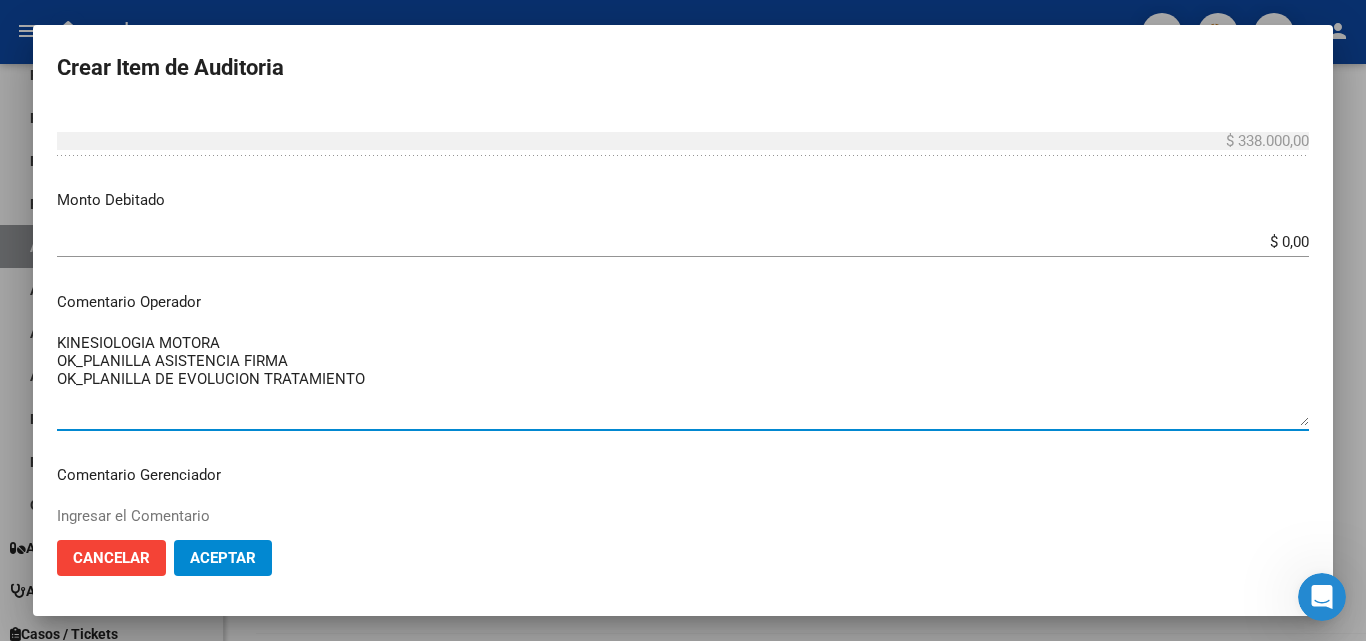 click on "KINESIOLOGIA MOTORA
OK_PLANILLA ASISTENCIA FIRMA
OK_PLANILLA DE EVOLUCION TRATAMIENTO" at bounding box center [683, 379] 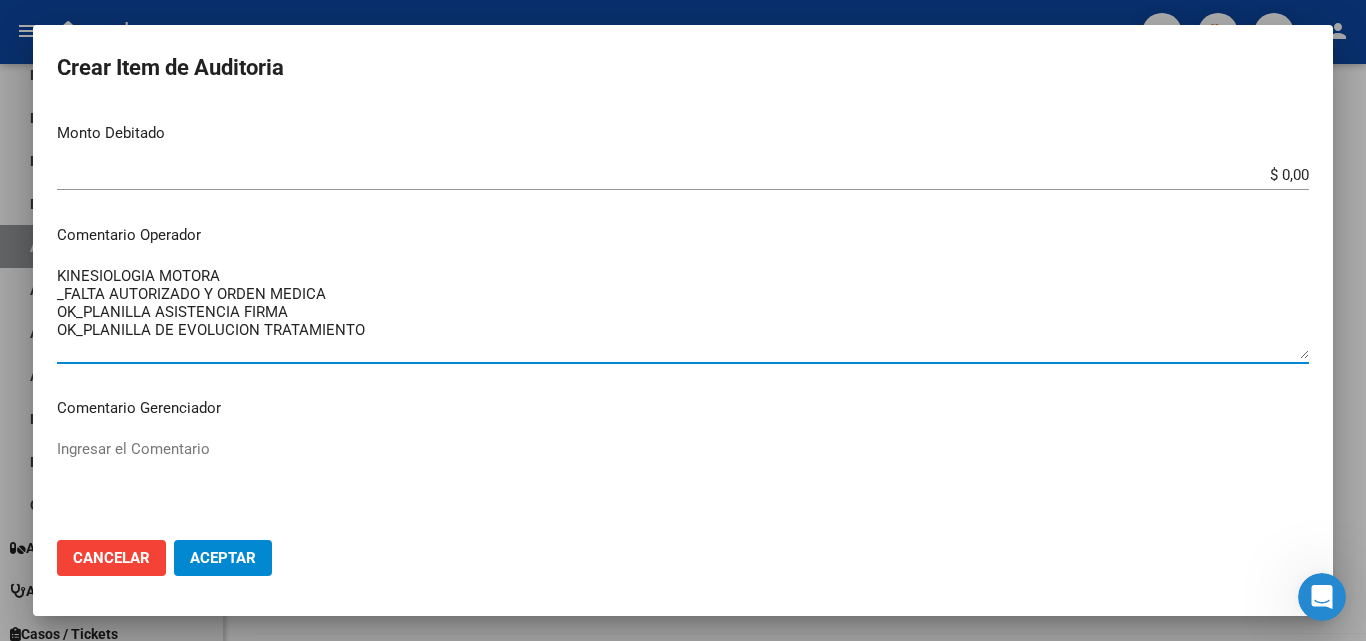scroll, scrollTop: 800, scrollLeft: 0, axis: vertical 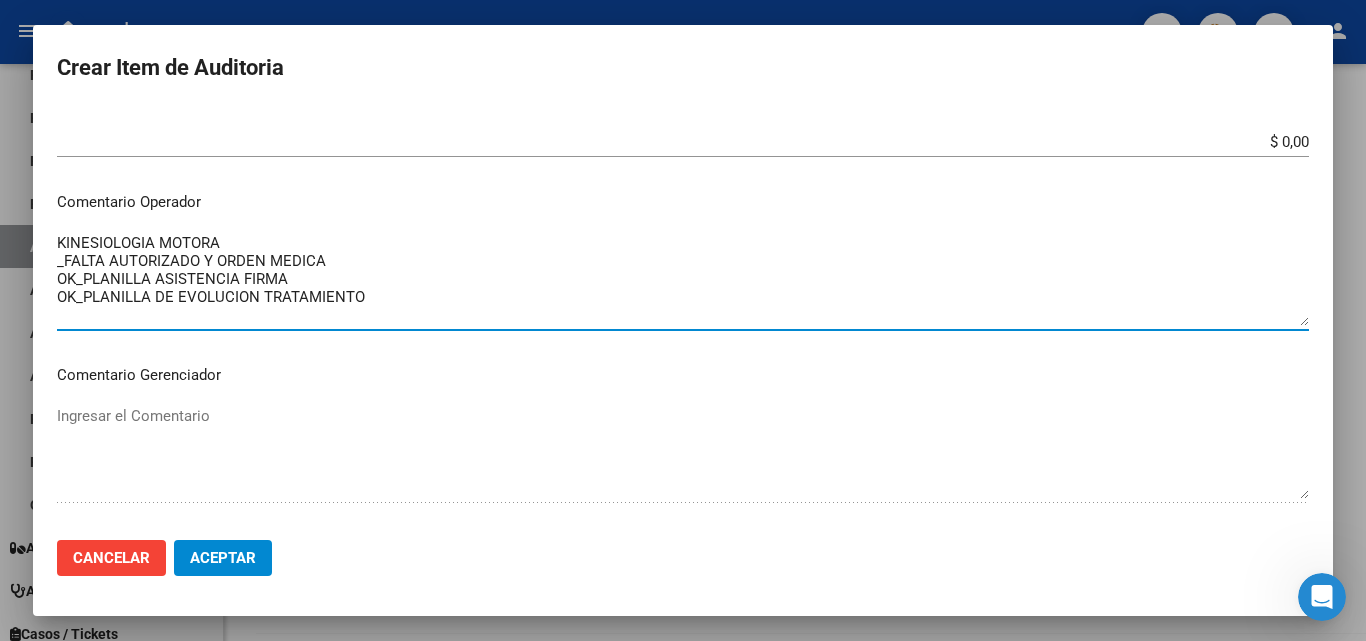 type on "KINESIOLOGIA MOTORA
_FALTA AUTORIZADO Y ORDEN MEDICA
OK_PLANILLA ASISTENCIA FIRMA
OK_PLANILLA DE EVOLUCION TRATAMIENTO" 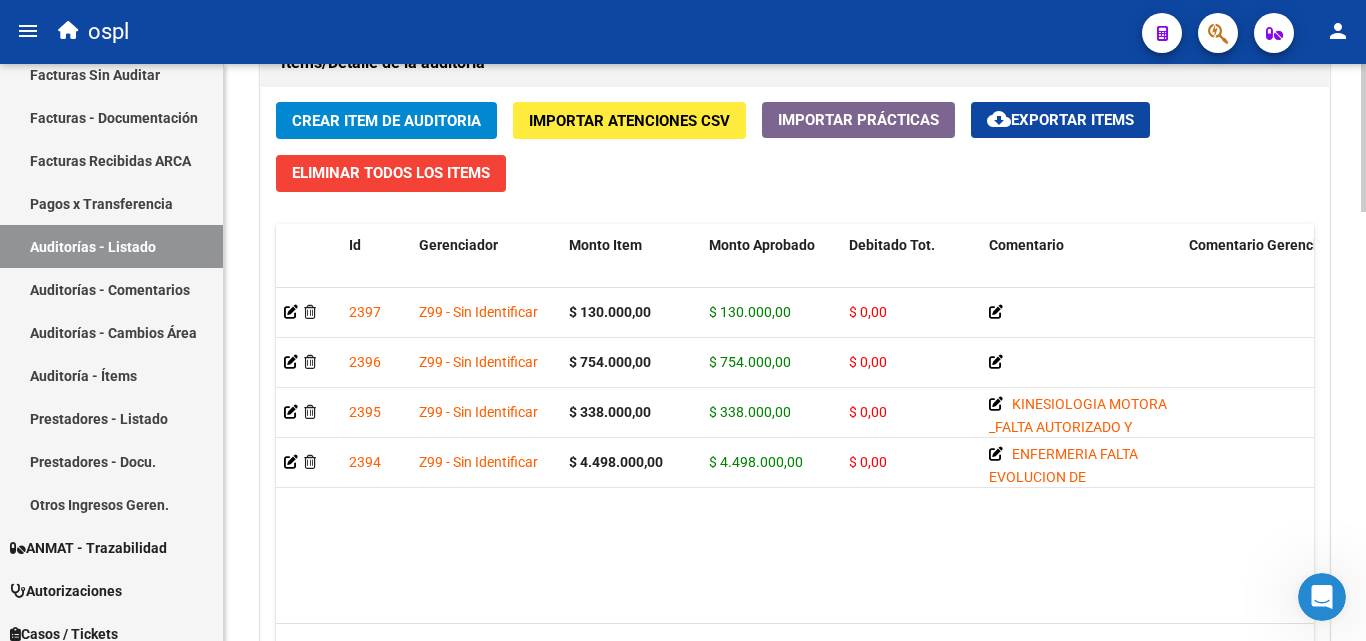 scroll, scrollTop: 1500, scrollLeft: 0, axis: vertical 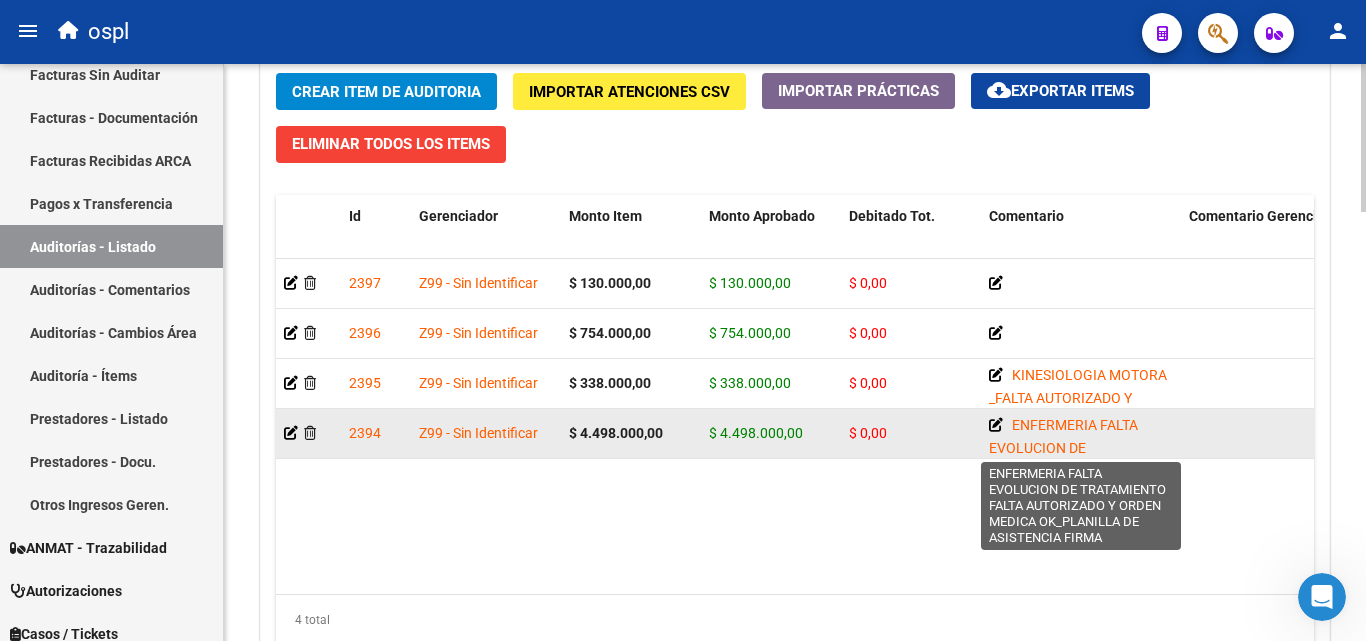 click on "ENFERMERIA
FALTA EVOLUCION DE TRATAMIENTO
FALTA AUTORIZADO Y ORDEN MEDICA
OK_PLANILLA DE ASISTENCIA FIRMA" 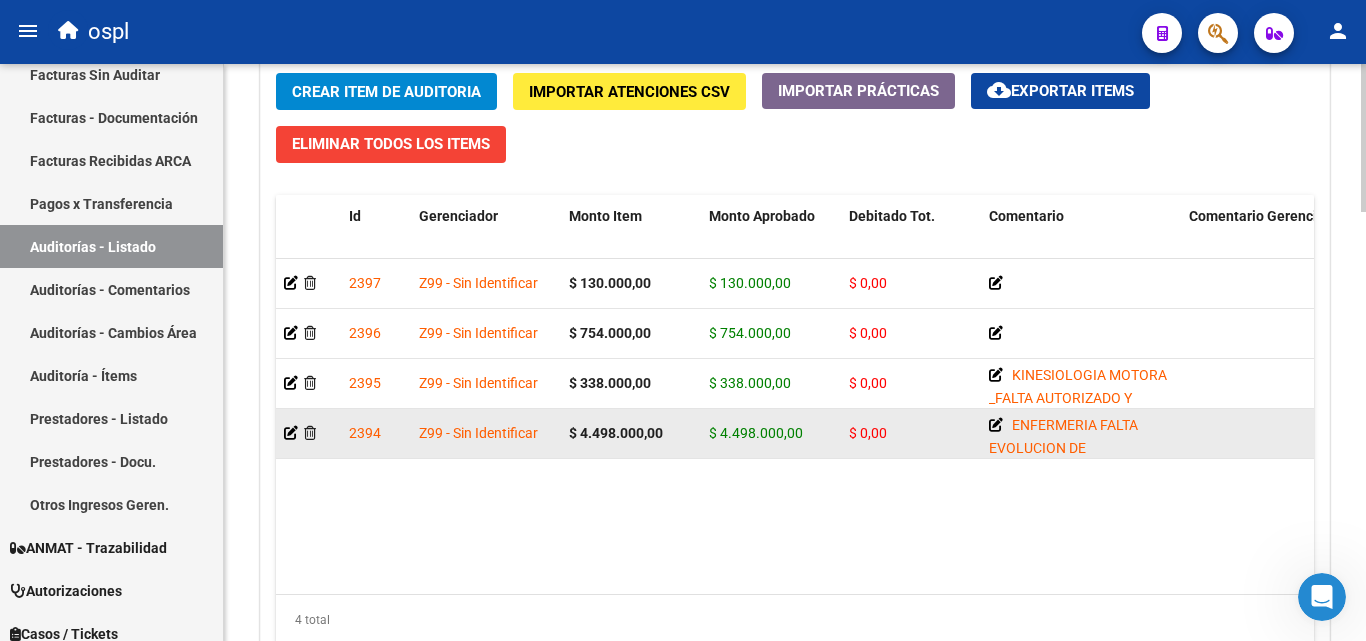 click 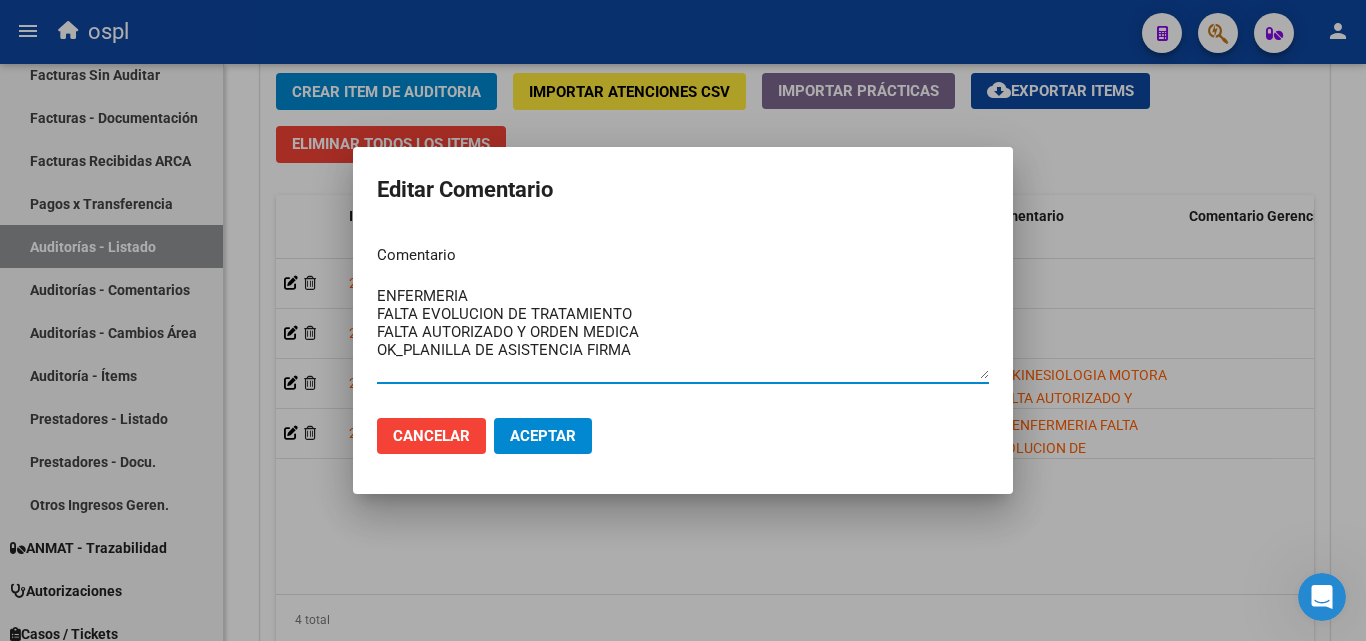 click at bounding box center (683, 320) 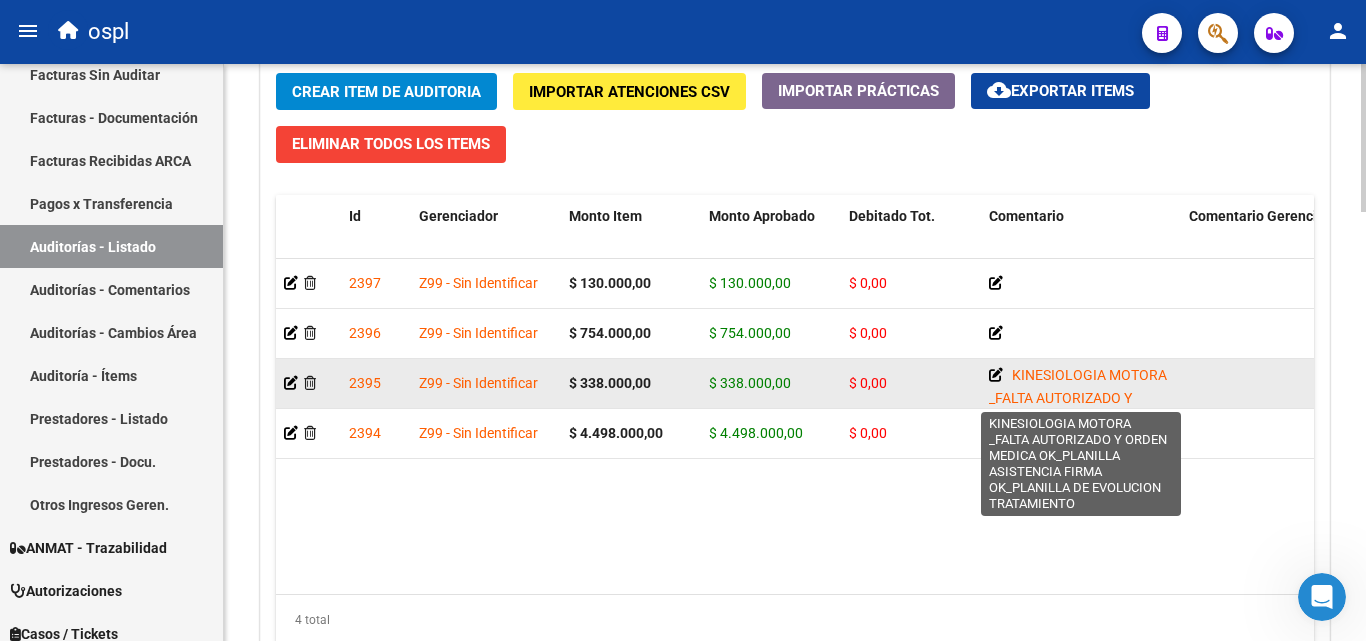 click 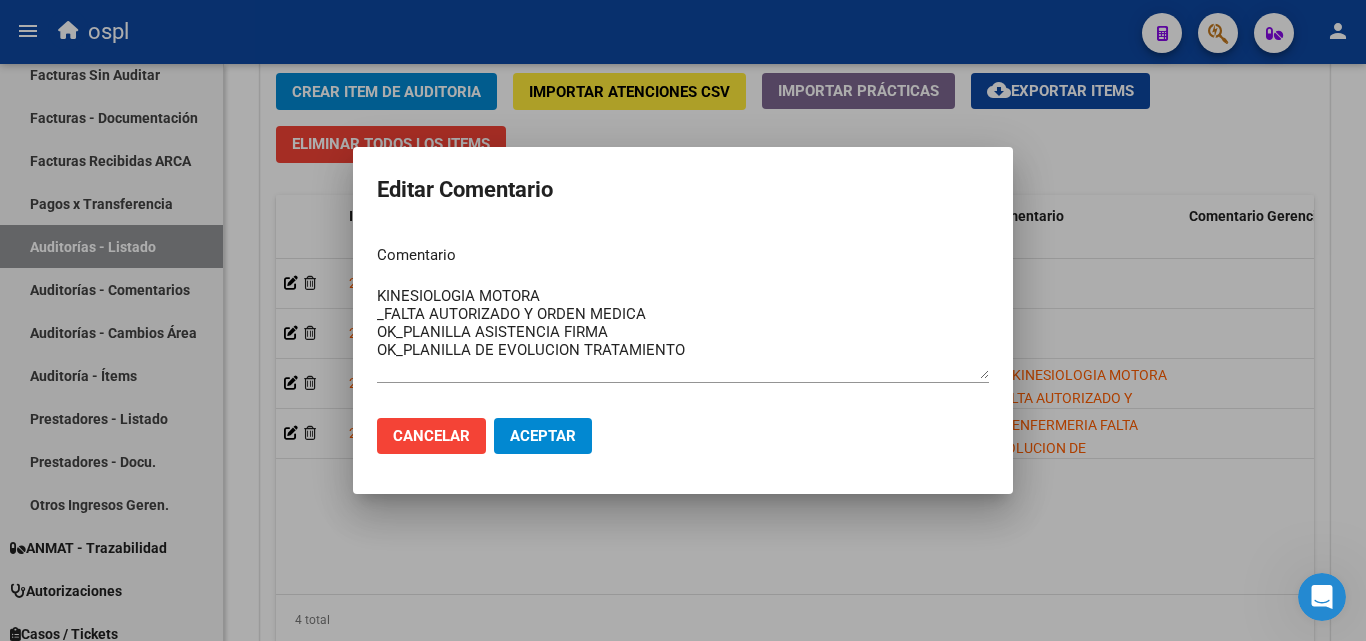 click at bounding box center (683, 320) 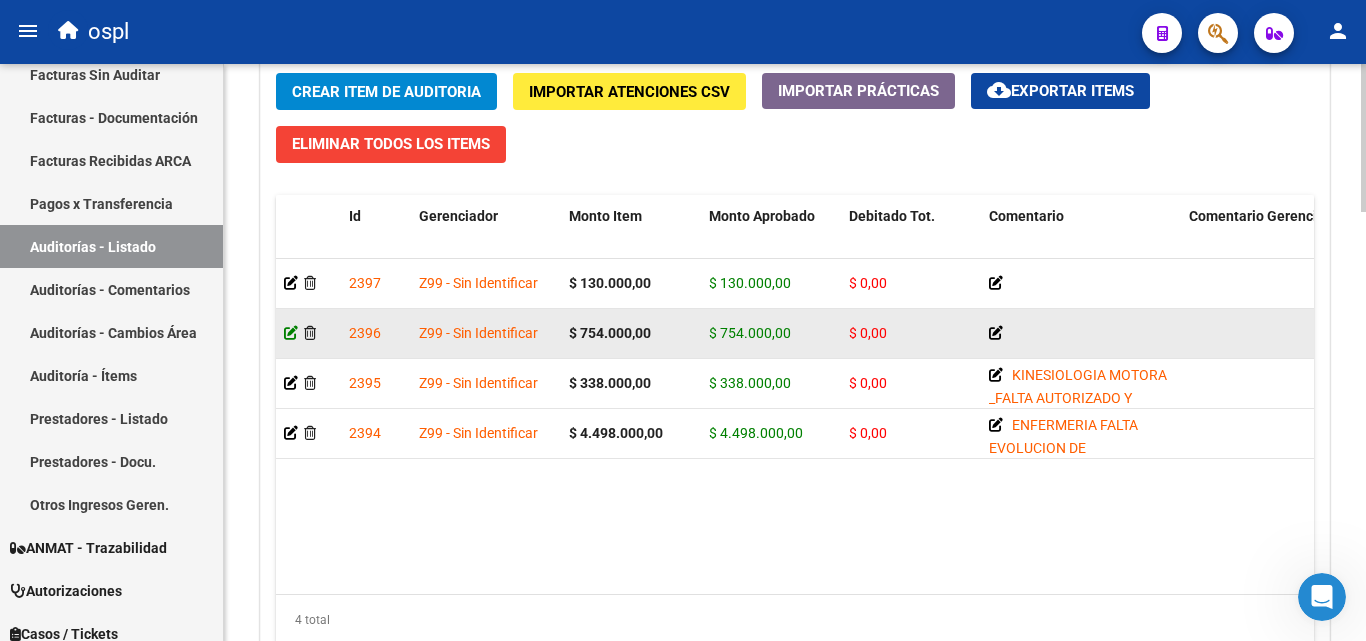 click 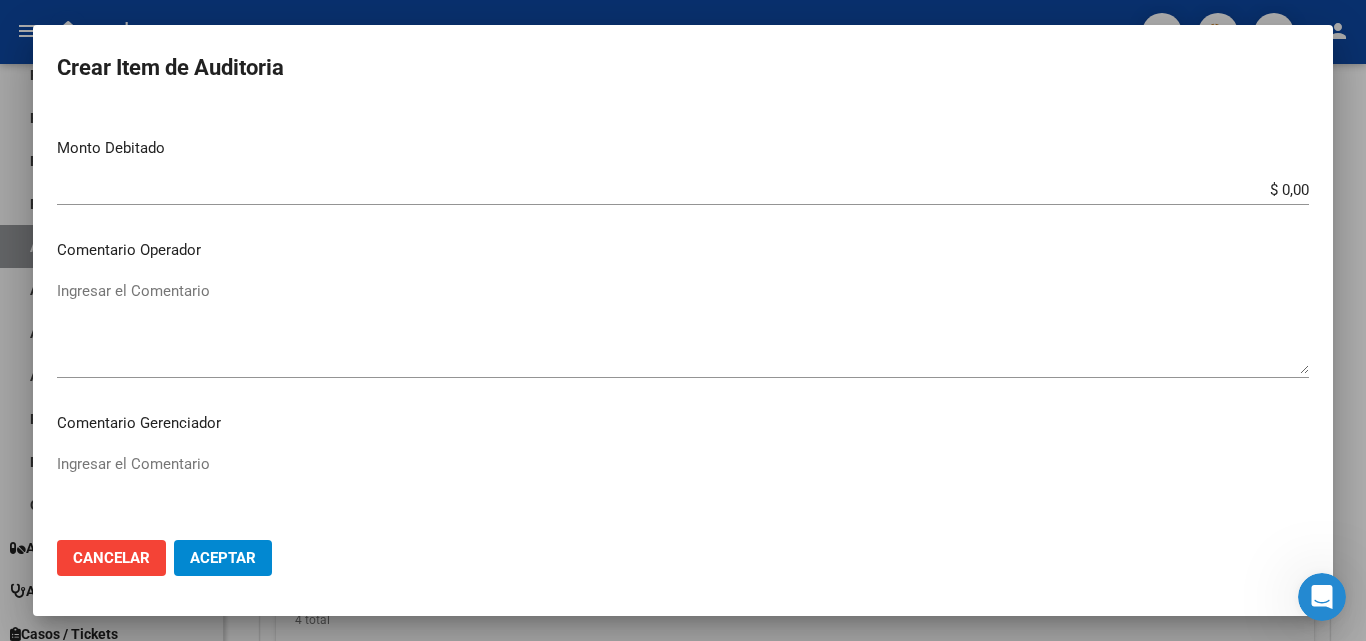 scroll, scrollTop: 700, scrollLeft: 0, axis: vertical 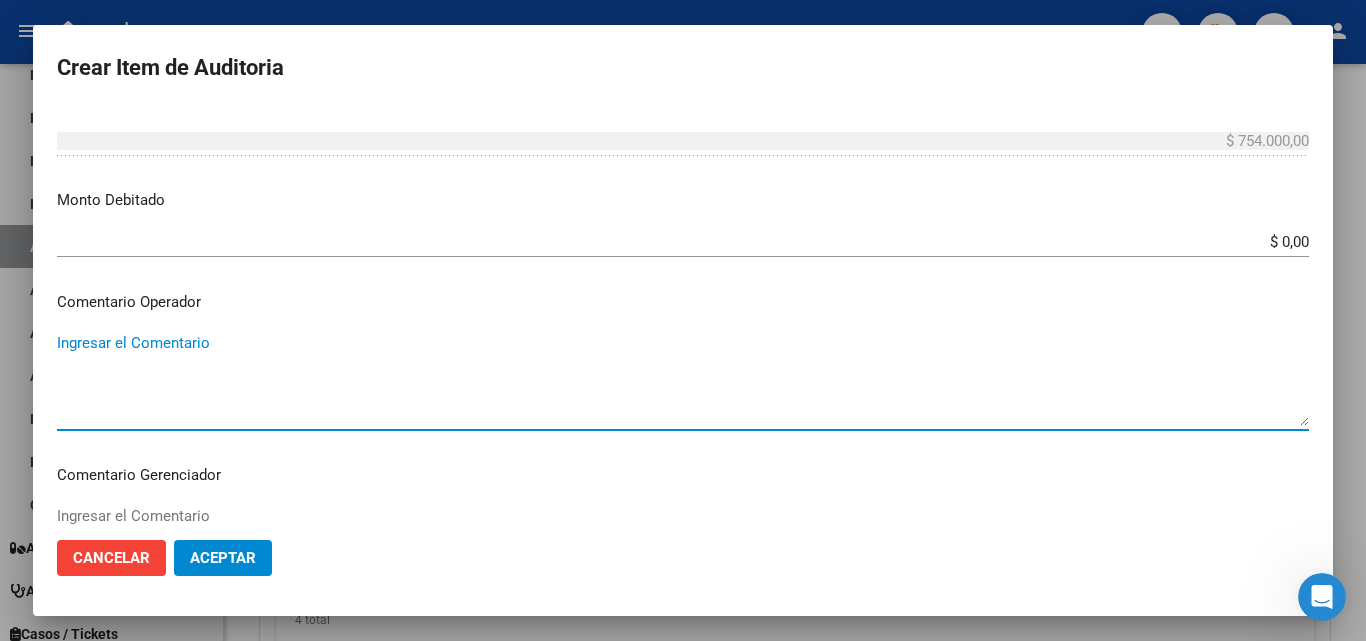 click on "Ingresar el Comentario" at bounding box center [683, 379] 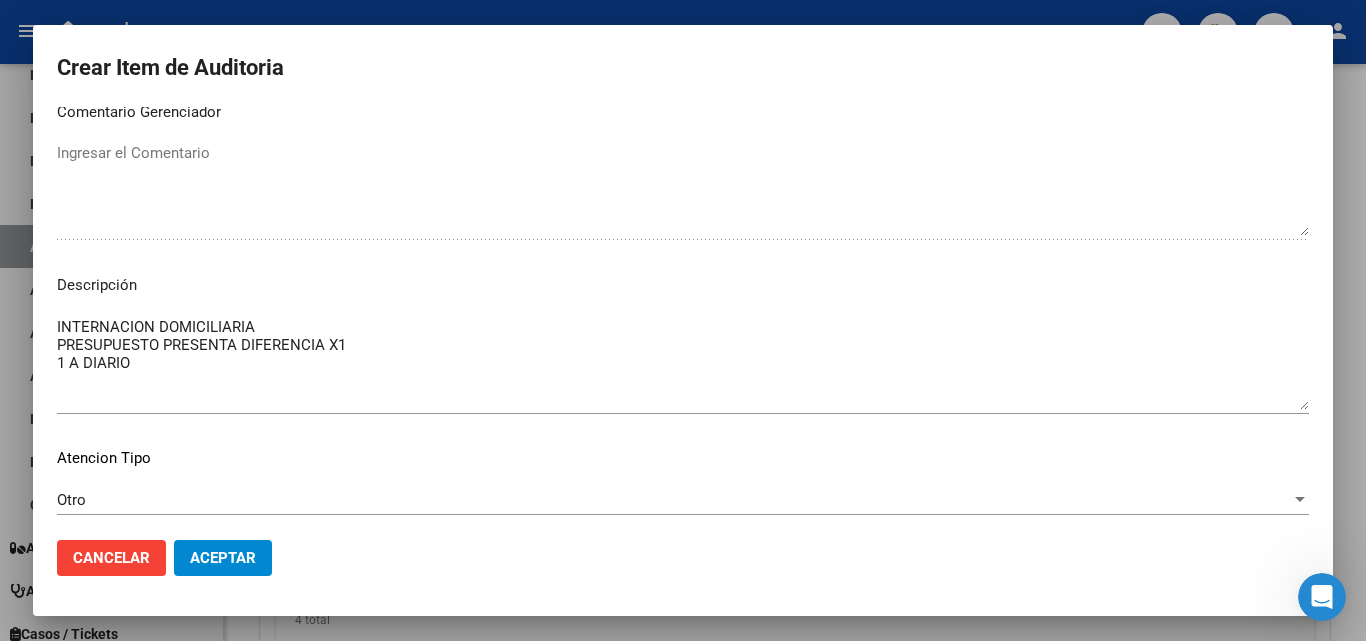 scroll, scrollTop: 1174, scrollLeft: 0, axis: vertical 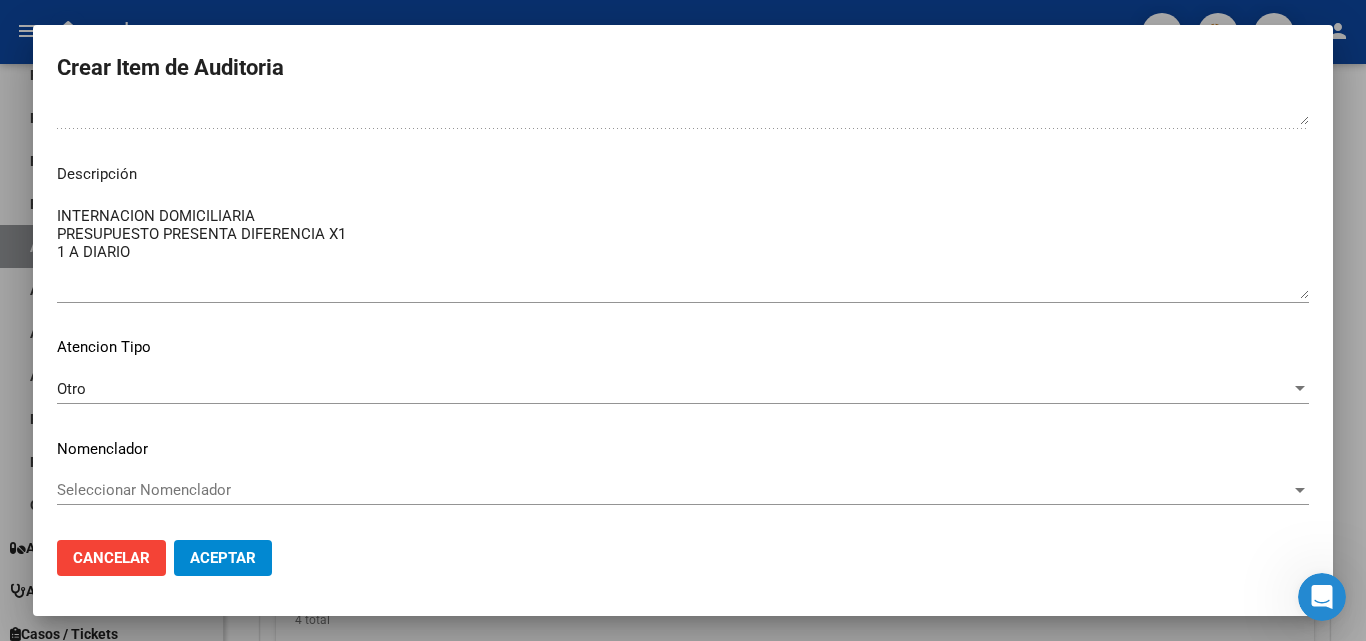 type on "KINESIOLOGIA RESPIRATORIA
FALTA AUTORIZADO Y ORDEN MEDICA
OK_PLANILLA FIRMA ASISTENCIA
OK_PLANILLA DE EVOLUCION TRATAMIENTO" 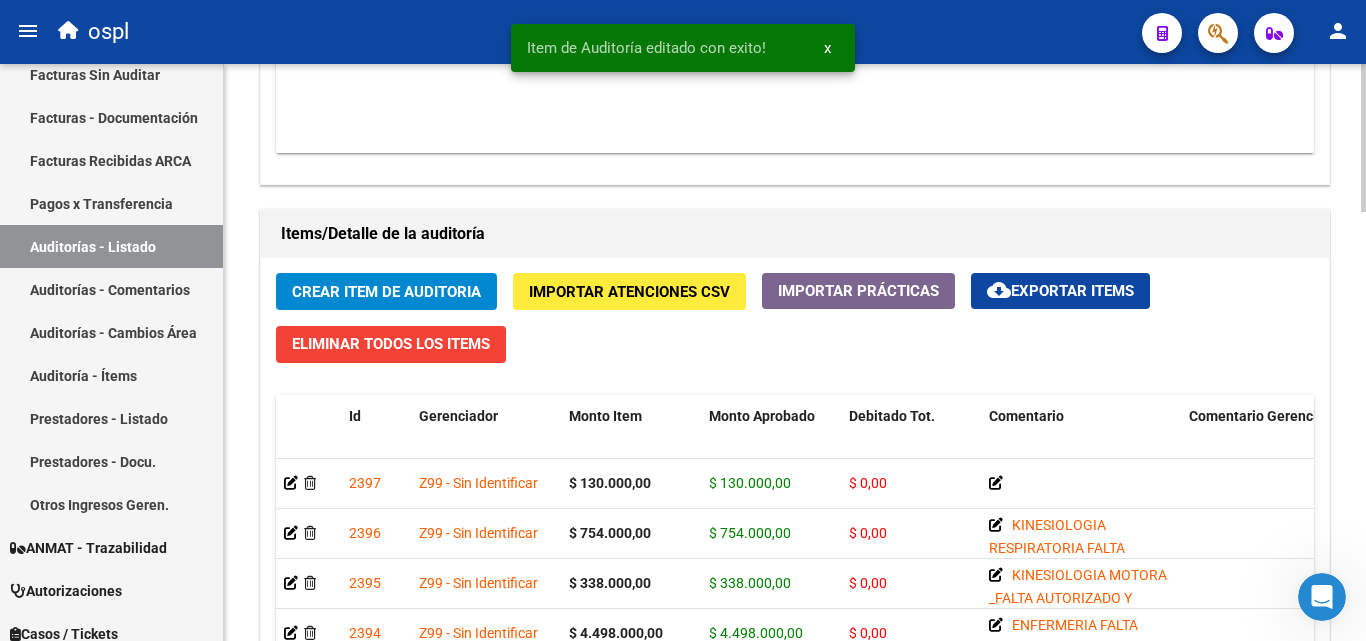 scroll, scrollTop: 1500, scrollLeft: 0, axis: vertical 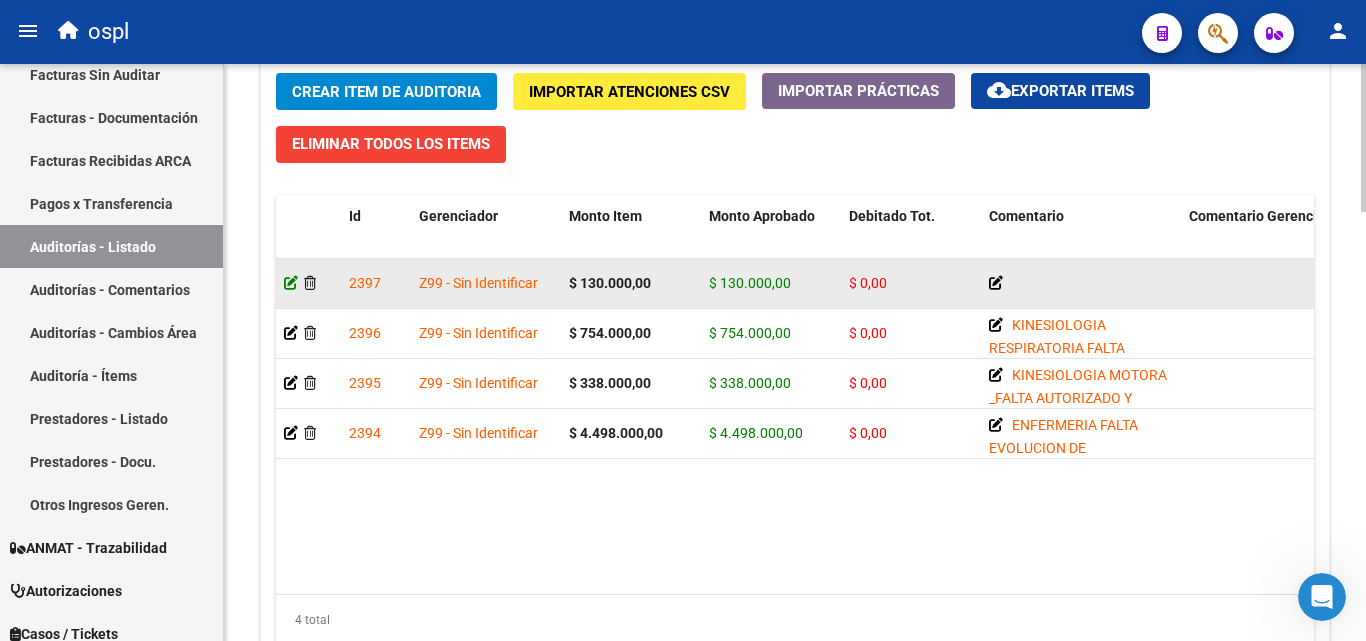 click 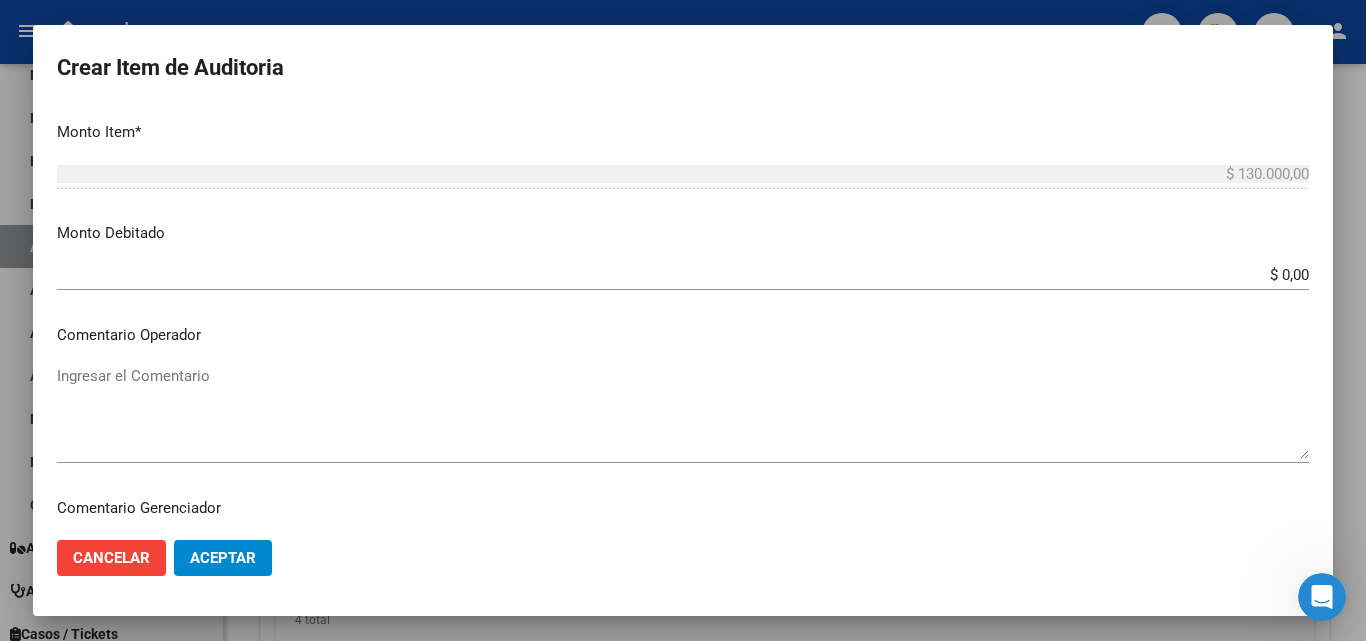 scroll, scrollTop: 800, scrollLeft: 0, axis: vertical 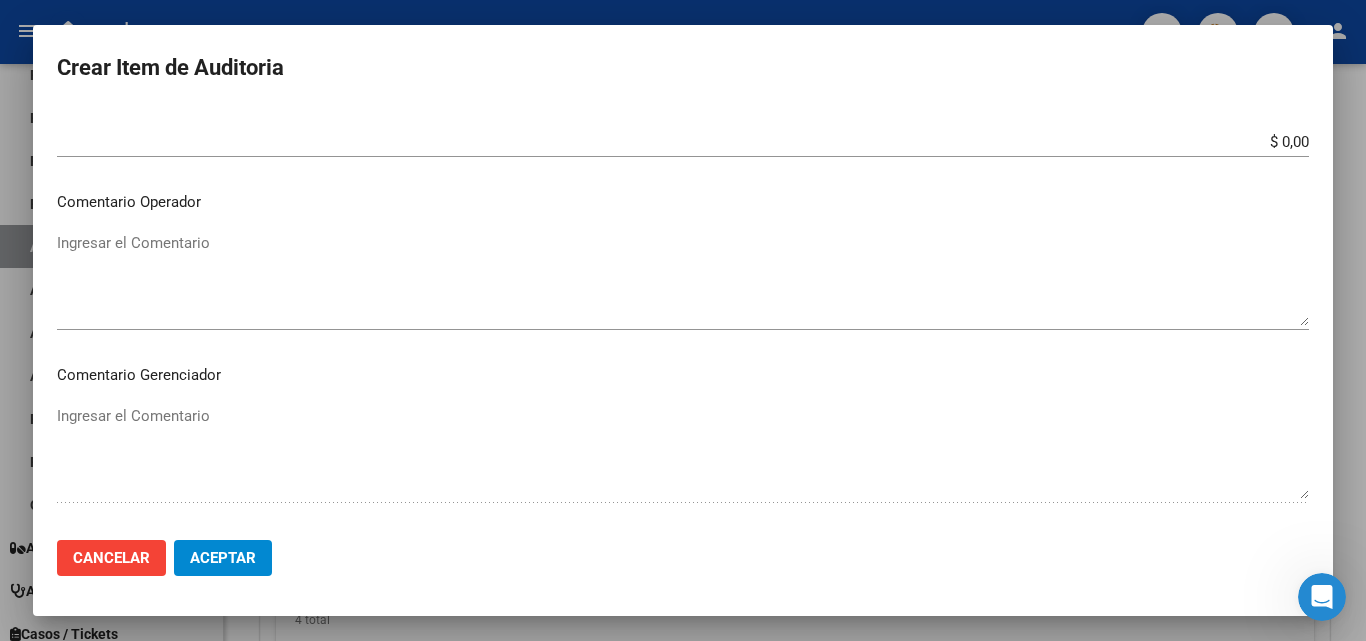 click on "Ingresar el Comentario" at bounding box center [683, 279] 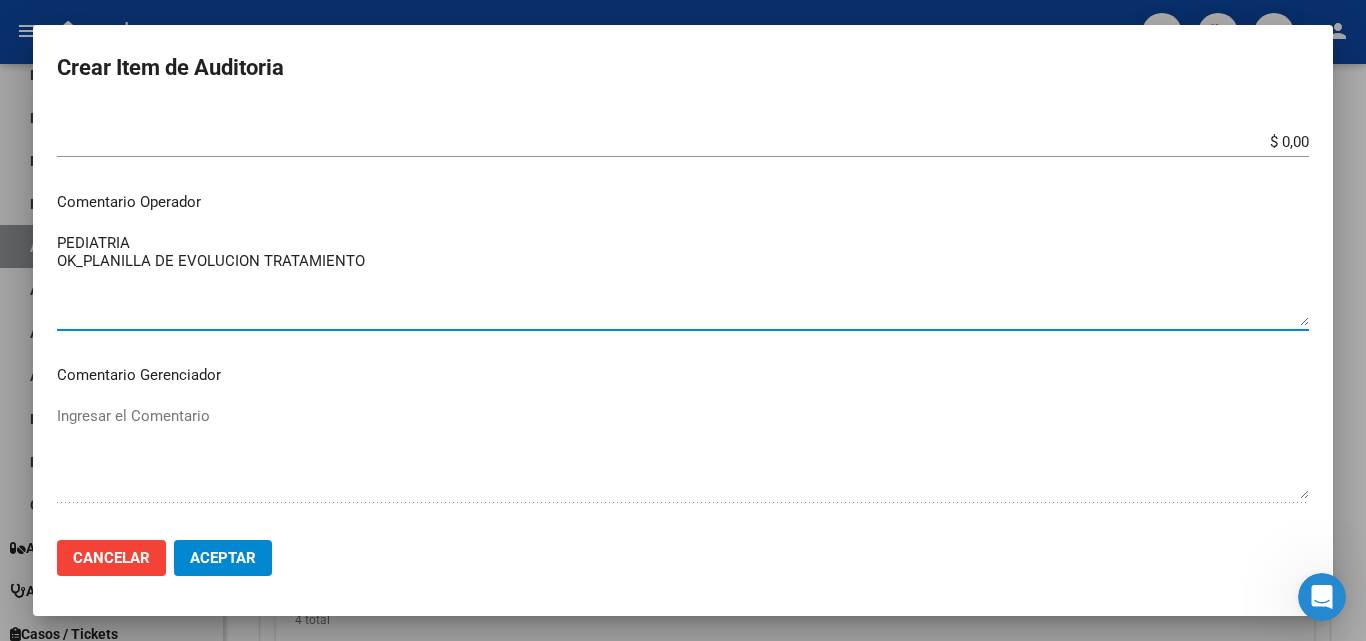 type on "PEDIATRIA
OK_PLANILLA DE EVOLUCION TRATAMIENTO" 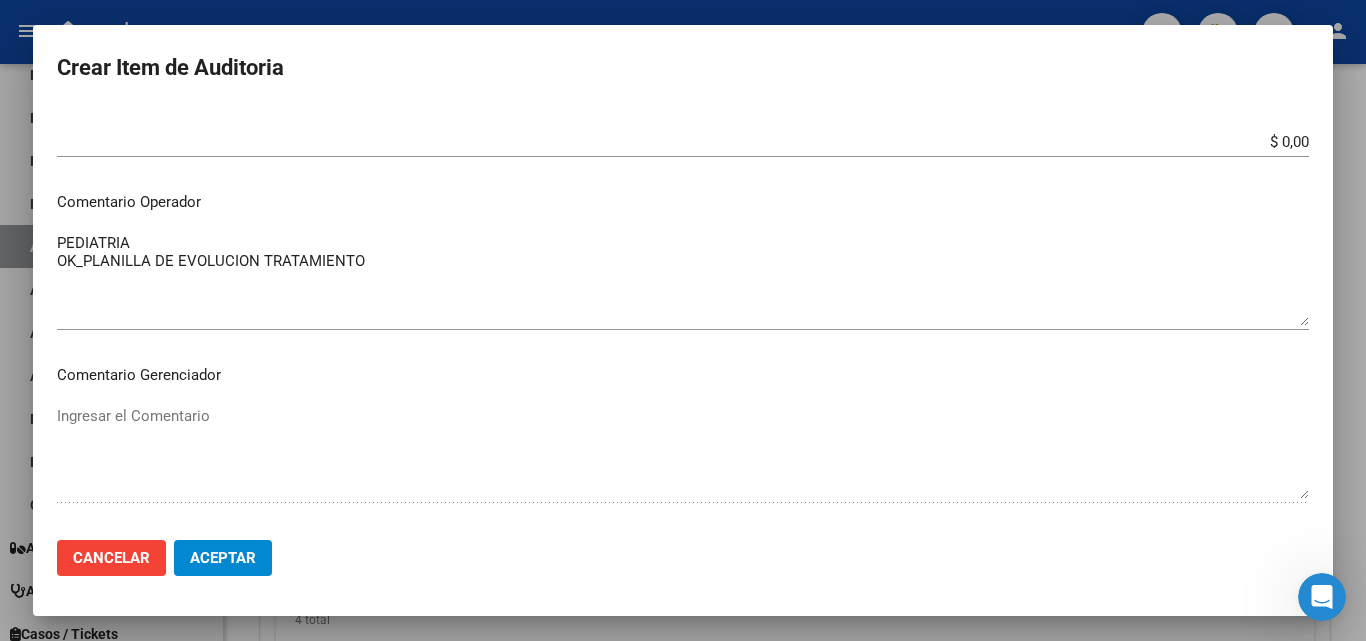 click at bounding box center (683, 320) 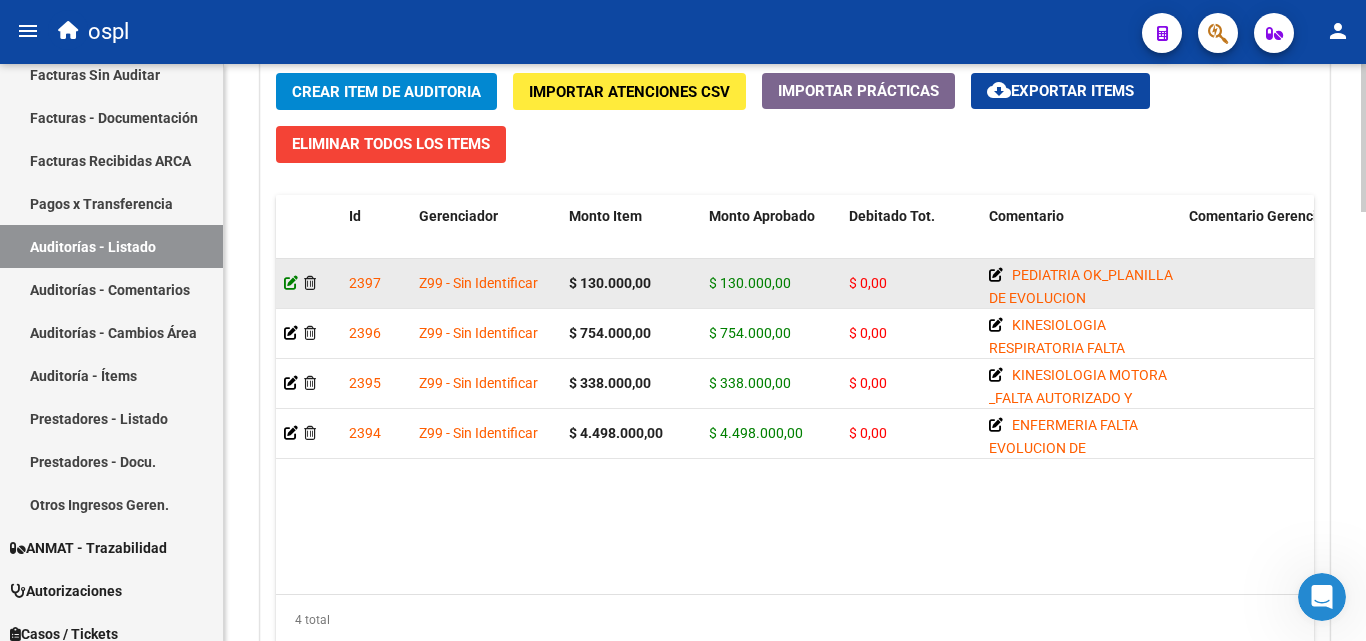 click 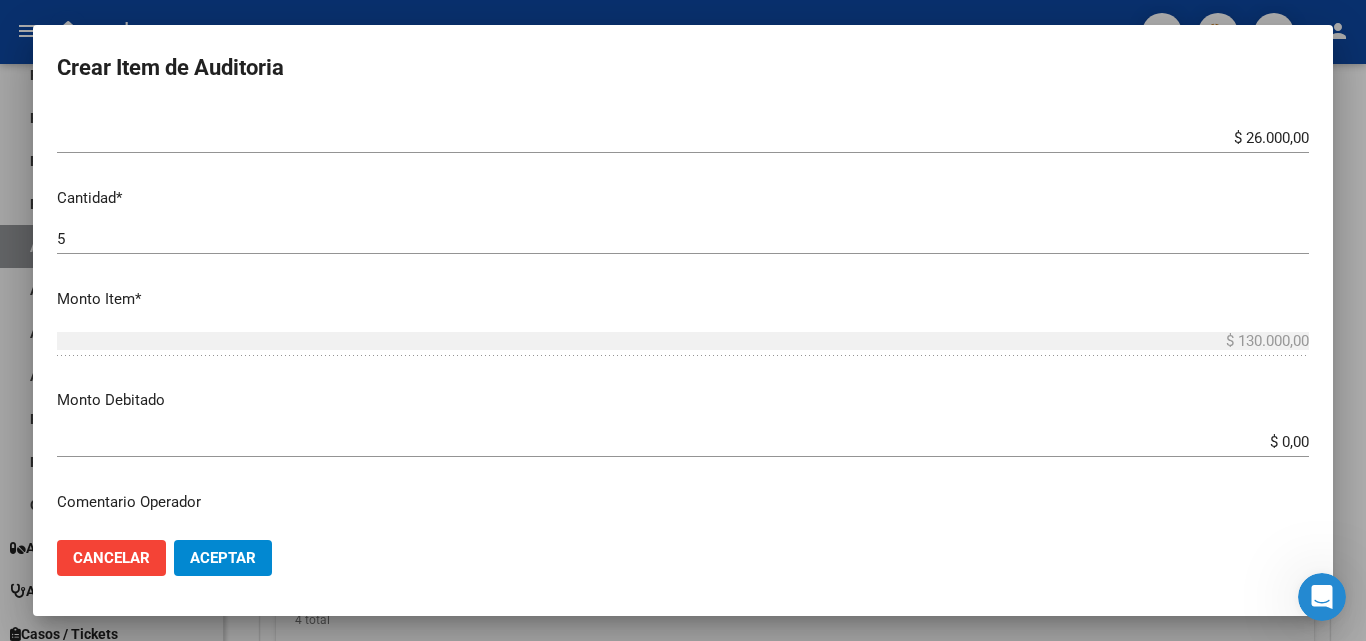 scroll, scrollTop: 800, scrollLeft: 0, axis: vertical 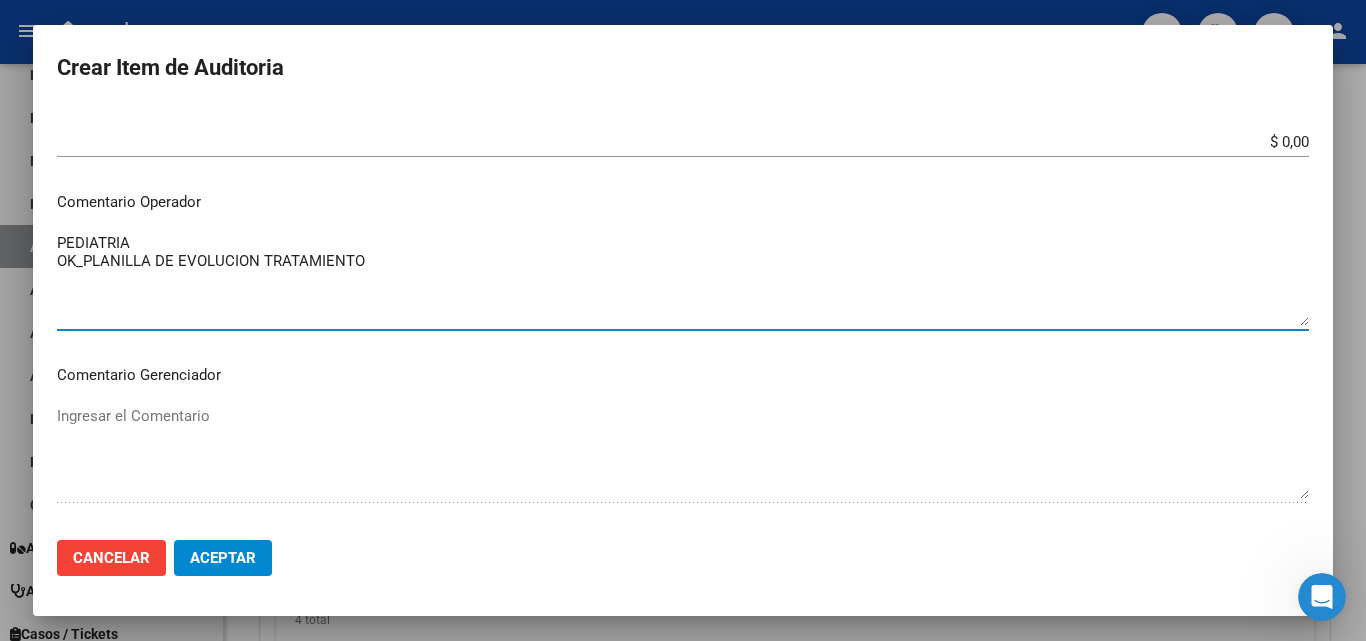 click on "PEDIATRIA
OK_PLANILLA DE EVOLUCION TRATAMIENTO" at bounding box center (683, 279) 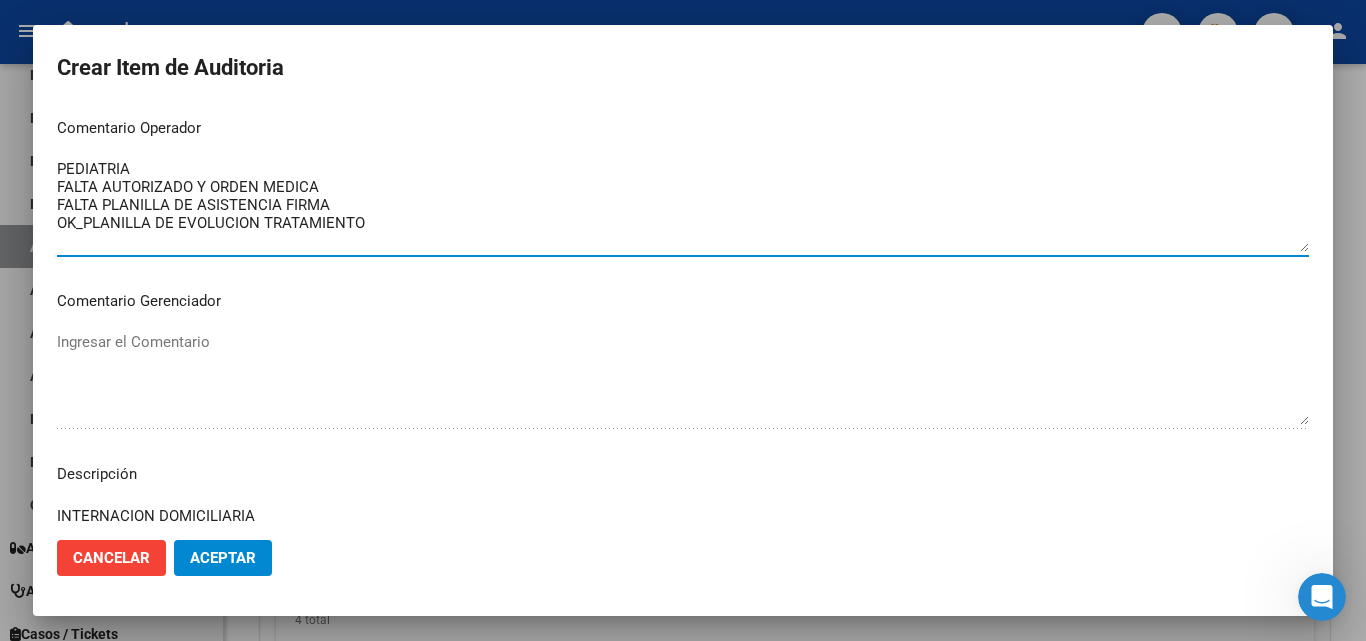 scroll, scrollTop: 1174, scrollLeft: 0, axis: vertical 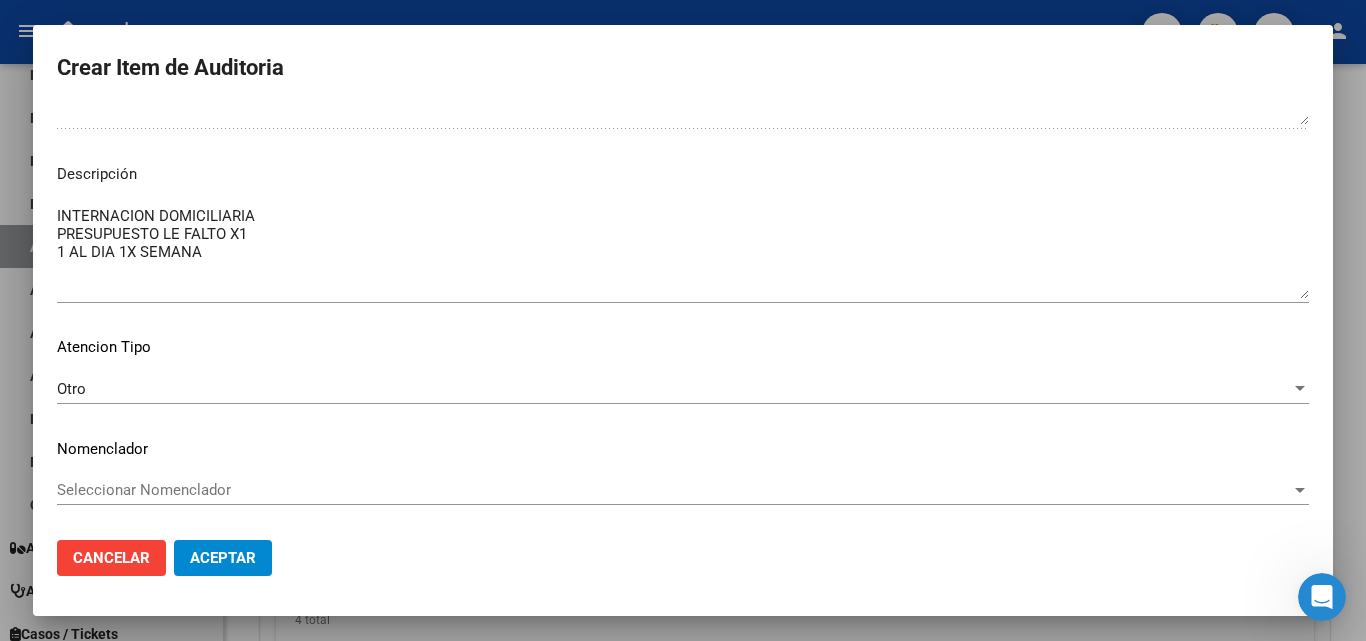 type on "PEDIATRIA
FALTA AUTORIZADO Y ORDEN MEDICA
FALTA PLANILLA DE ASISTENCIA FIRMA
OK_PLANILLA DE EVOLUCION TRATAMIENTO" 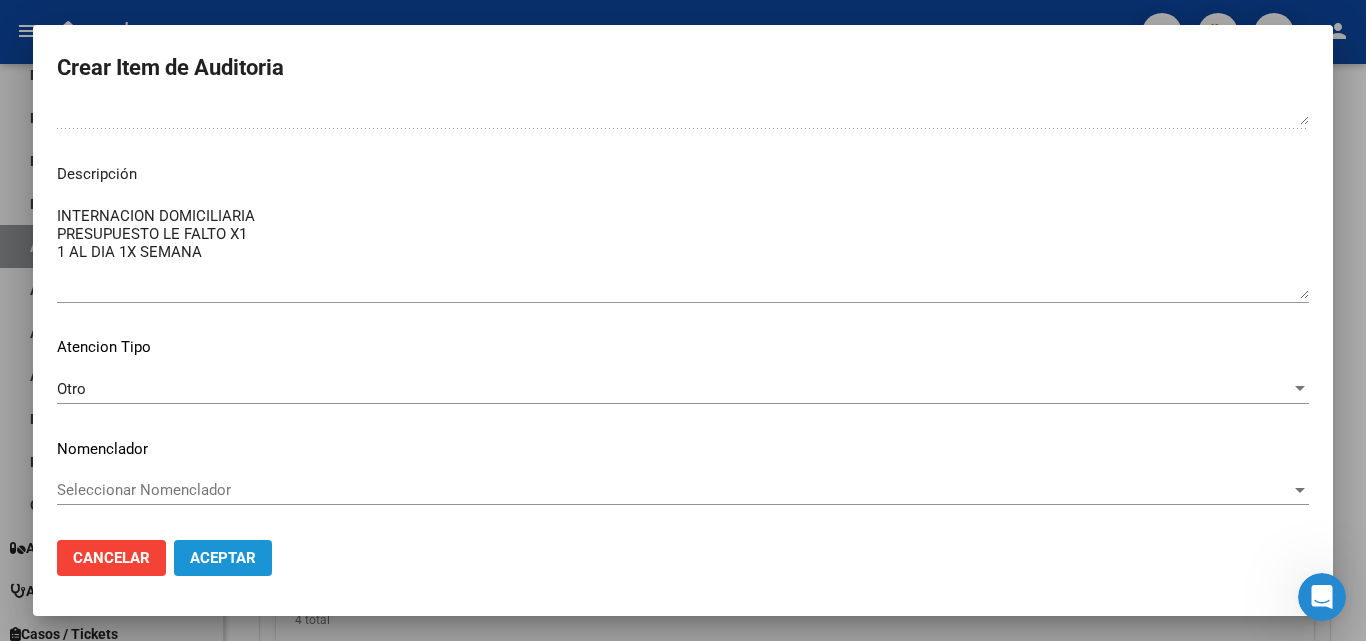 click on "Aceptar" 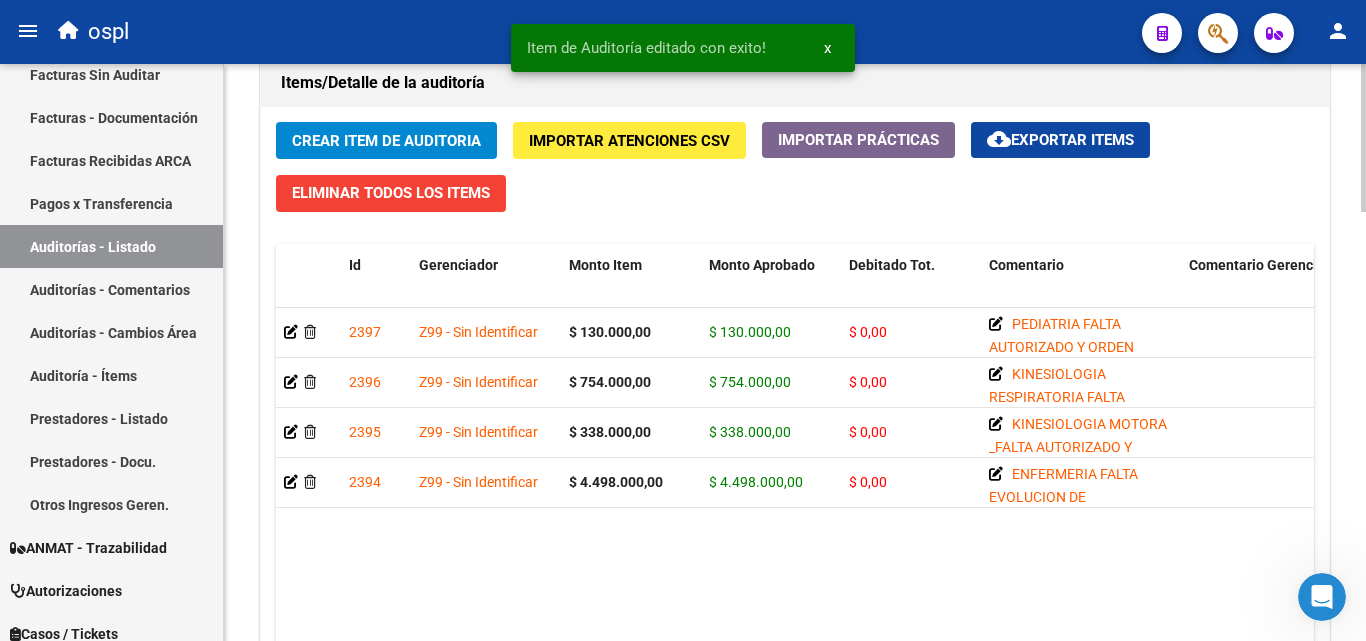 scroll, scrollTop: 1500, scrollLeft: 0, axis: vertical 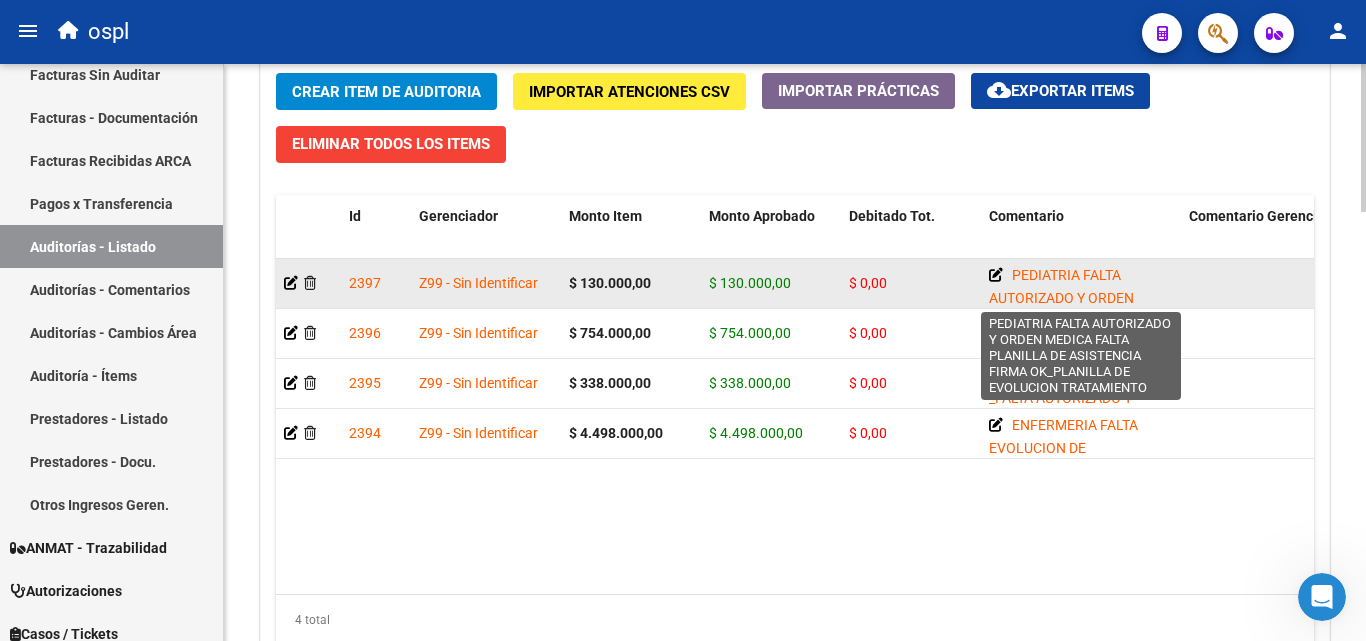 click on "PEDIATRIA
FALTA AUTORIZADO Y ORDEN MEDICA
FALTA PLANILLA DE ASISTENCIA FIRMA
OK_PLANILLA DE EVOLUCION TRATAMIENTO" 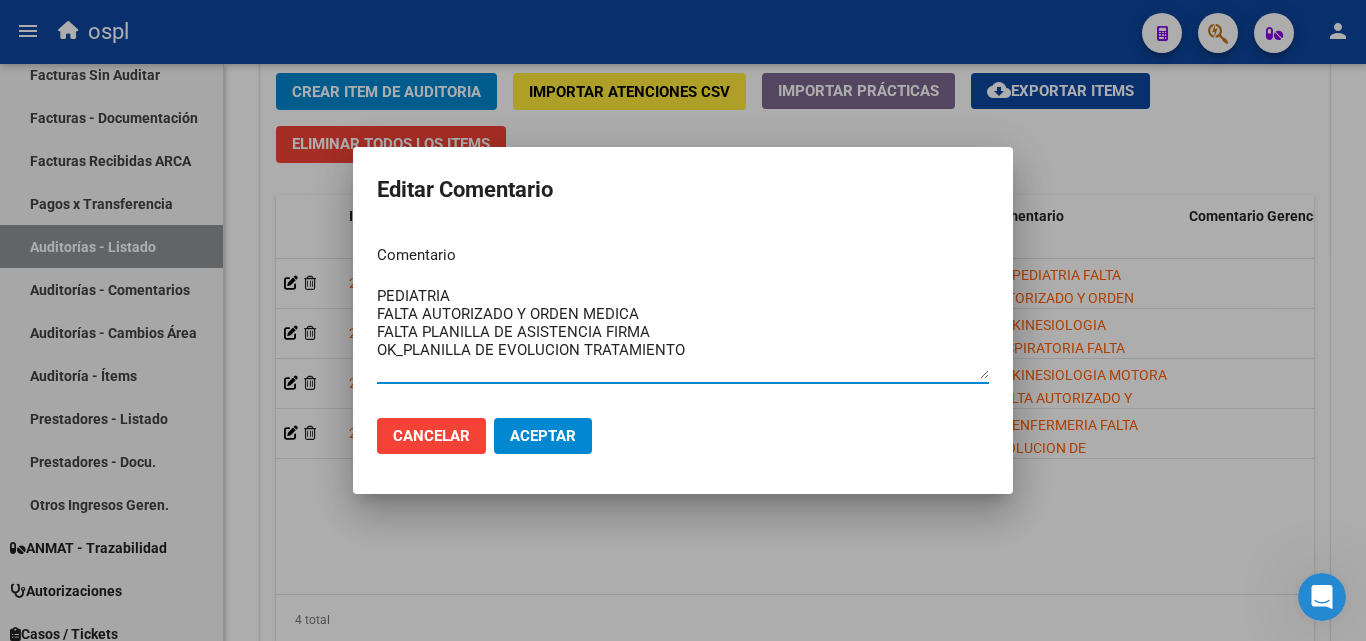 click on "PEDIATRIA
FALTA AUTORIZADO Y ORDEN MEDICA
FALTA PLANILLA DE ASISTENCIA FIRMA
OK_PLANILLA DE EVOLUCION TRATAMIENTO" at bounding box center (683, 332) 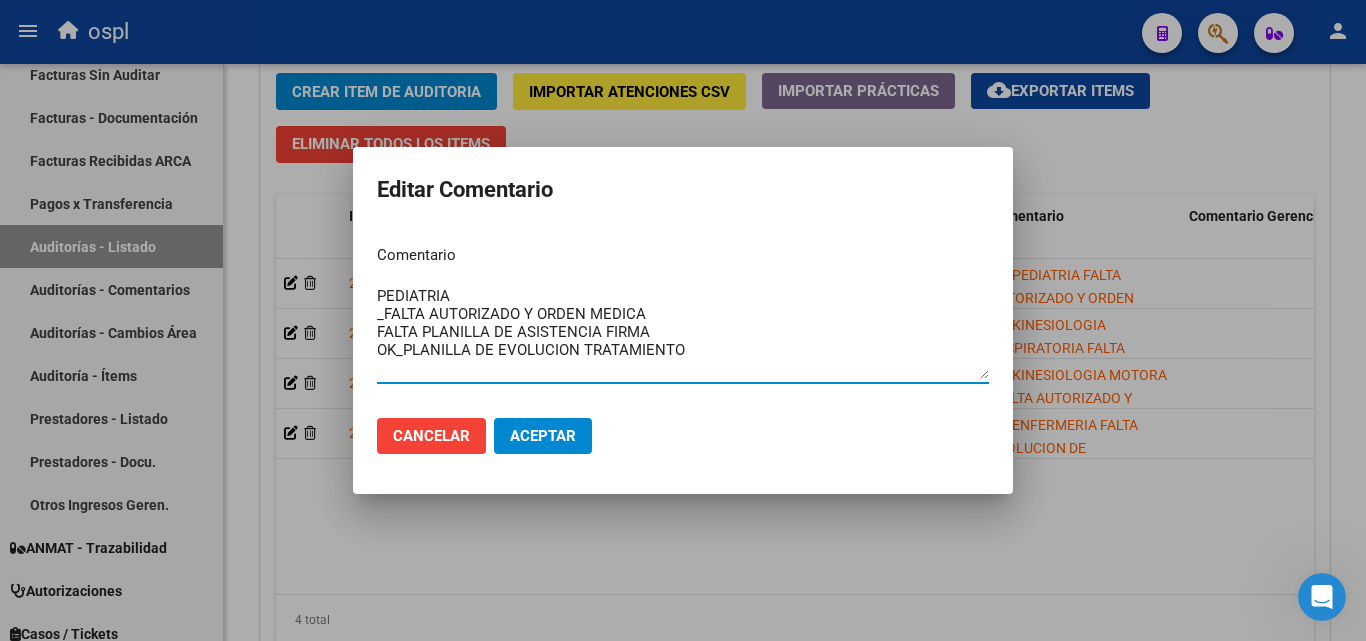 click on "PEDIATRIA
_FALTA AUTORIZADO Y ORDEN MEDICA
FALTA PLANILLA DE ASISTENCIA FIRMA
OK_PLANILLA DE EVOLUCION TRATAMIENTO" at bounding box center (683, 332) 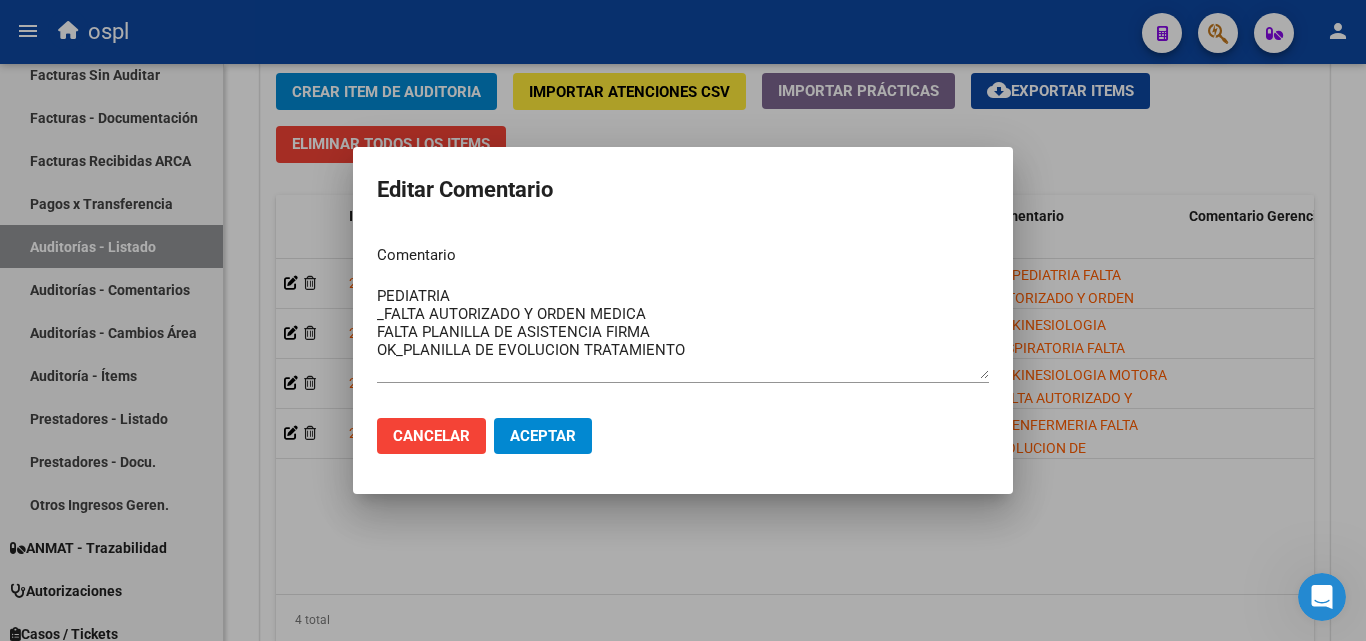 click on "Comentario    PEDIATRIA
_FALTA AUTORIZADO Y ORDEN MEDICA
FALTA PLANILLA DE ASISTENCIA FIRMA
OK_PLANILLA DE EVOLUCION TRATAMIENTO Ingresar el comentario" at bounding box center [683, 315] 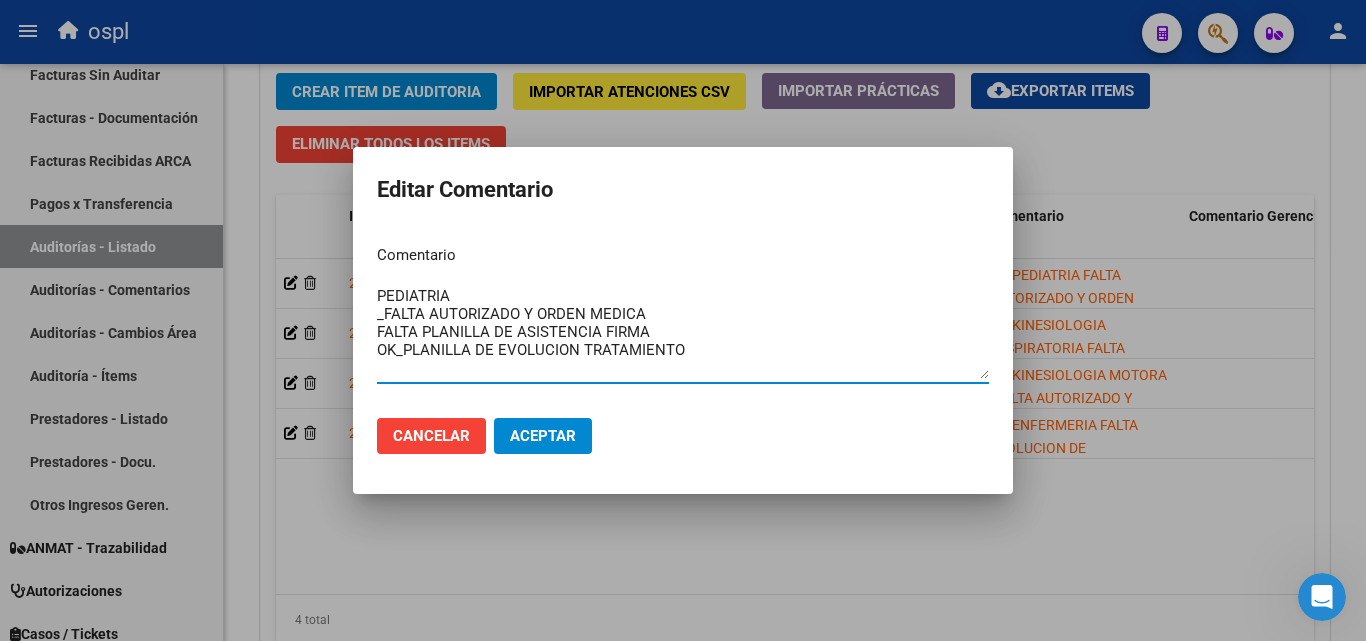 click on "PEDIATRIA
_FALTA AUTORIZADO Y ORDEN MEDICA
FALTA PLANILLA DE ASISTENCIA FIRMA
OK_PLANILLA DE EVOLUCION TRATAMIENTO" at bounding box center [683, 332] 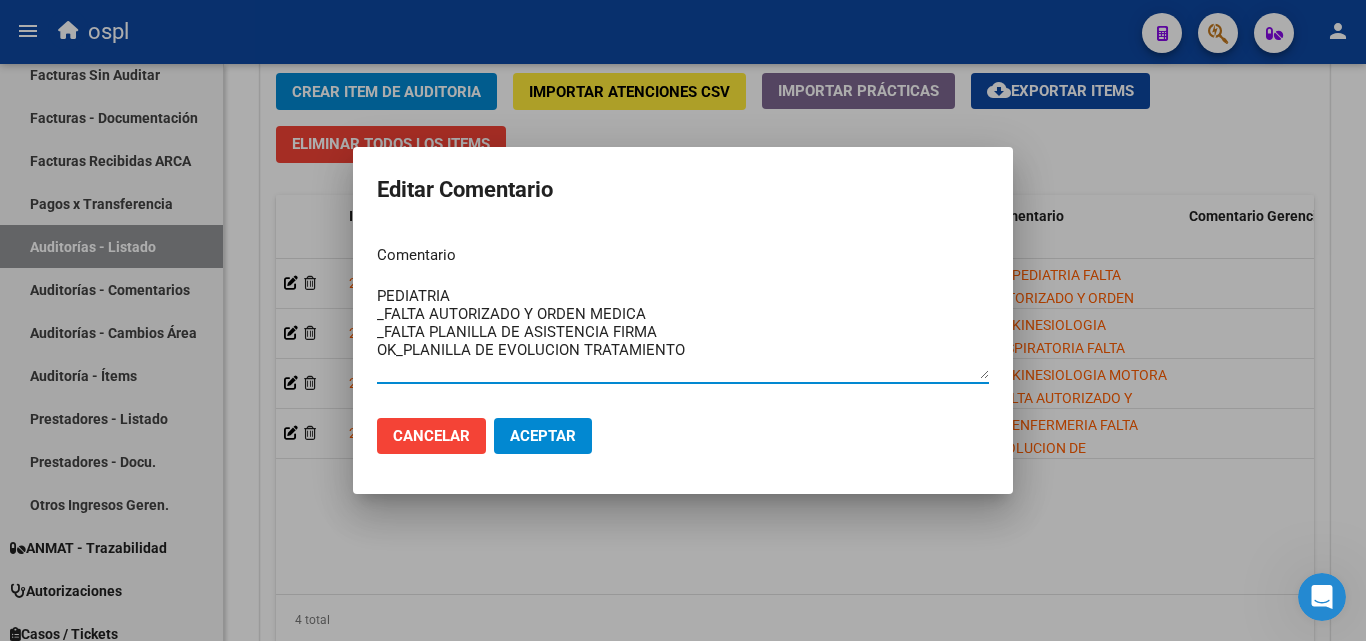 type on "PEDIATRIA
_FALTA AUTORIZADO Y ORDEN MEDICA
_FALTA PLANILLA DE ASISTENCIA FIRMA
OK_PLANILLA DE EVOLUCION TRATAMIENTO" 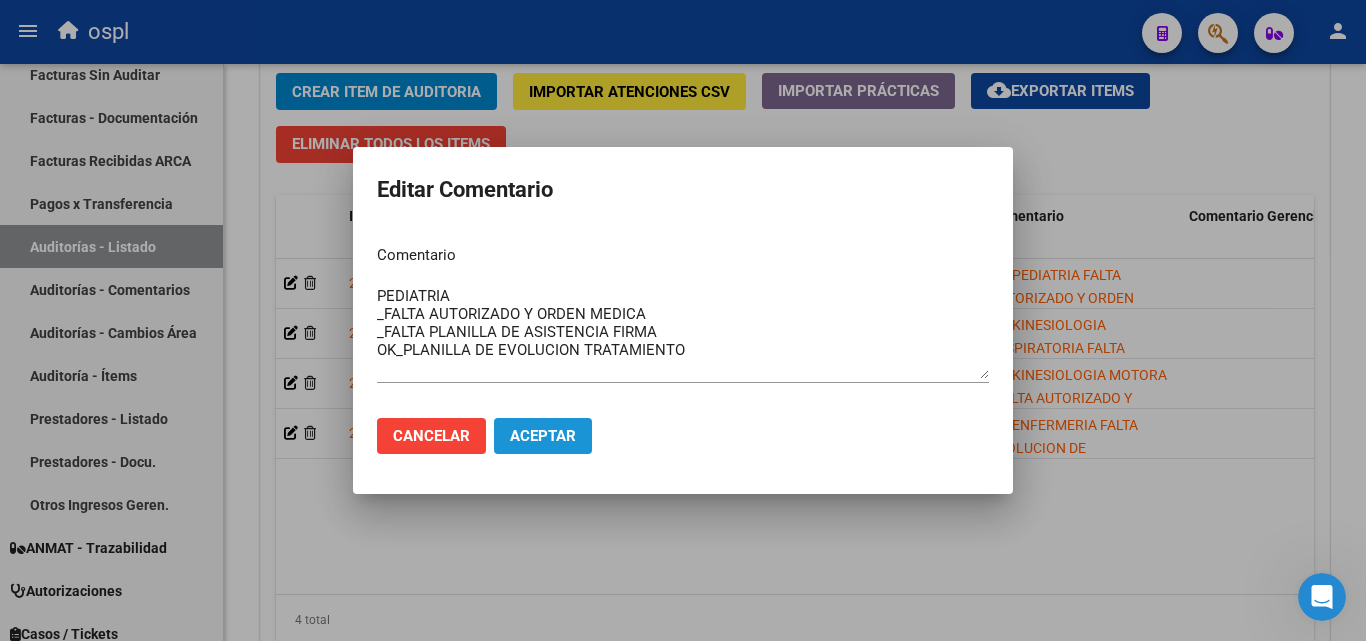 click on "Aceptar" 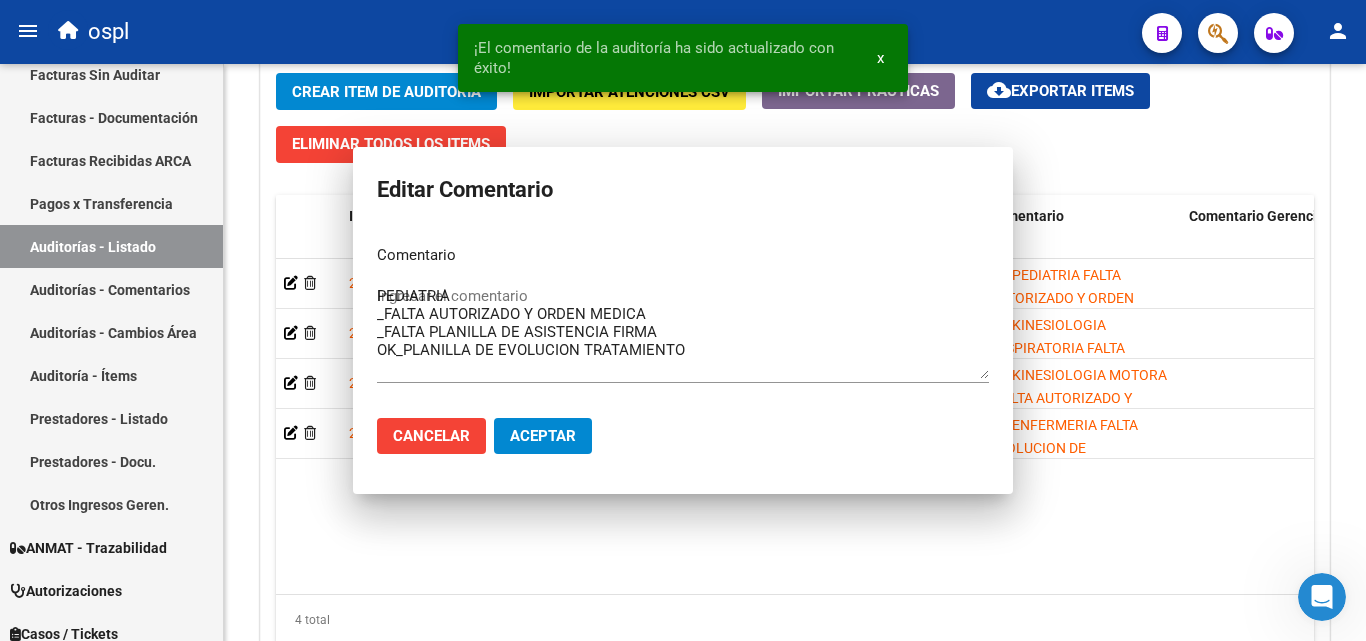 type 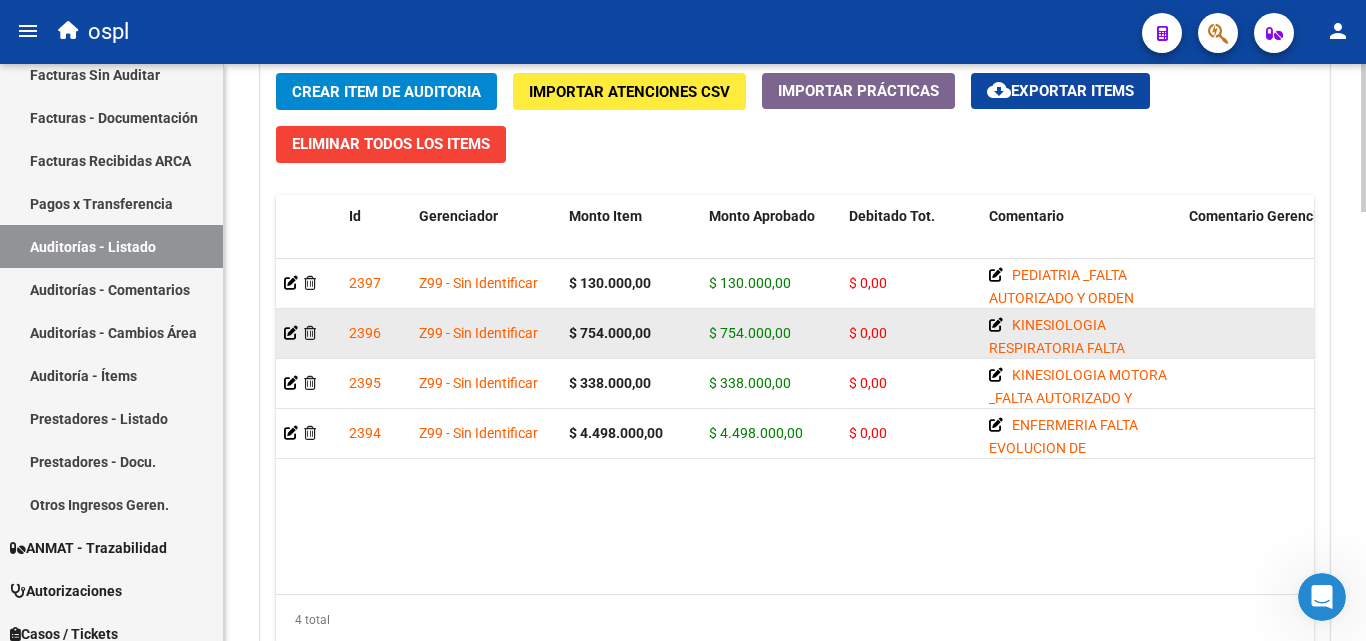 click on "2396" 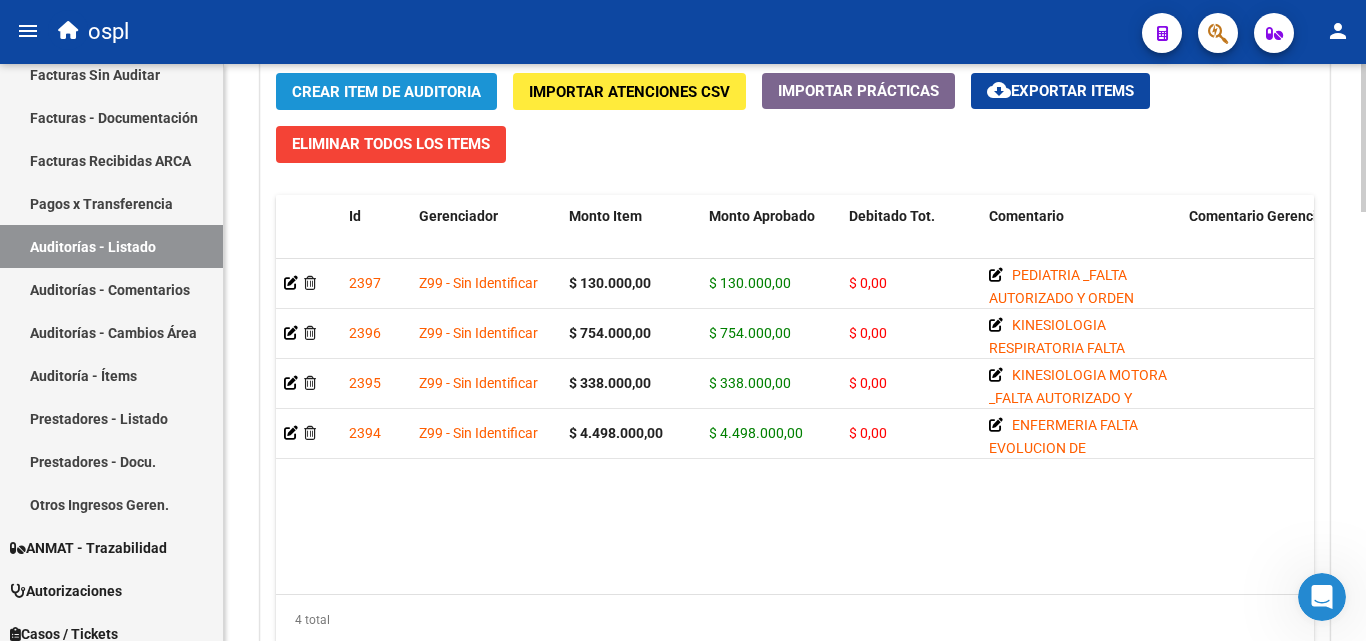 click on "Crear Item de Auditoria" 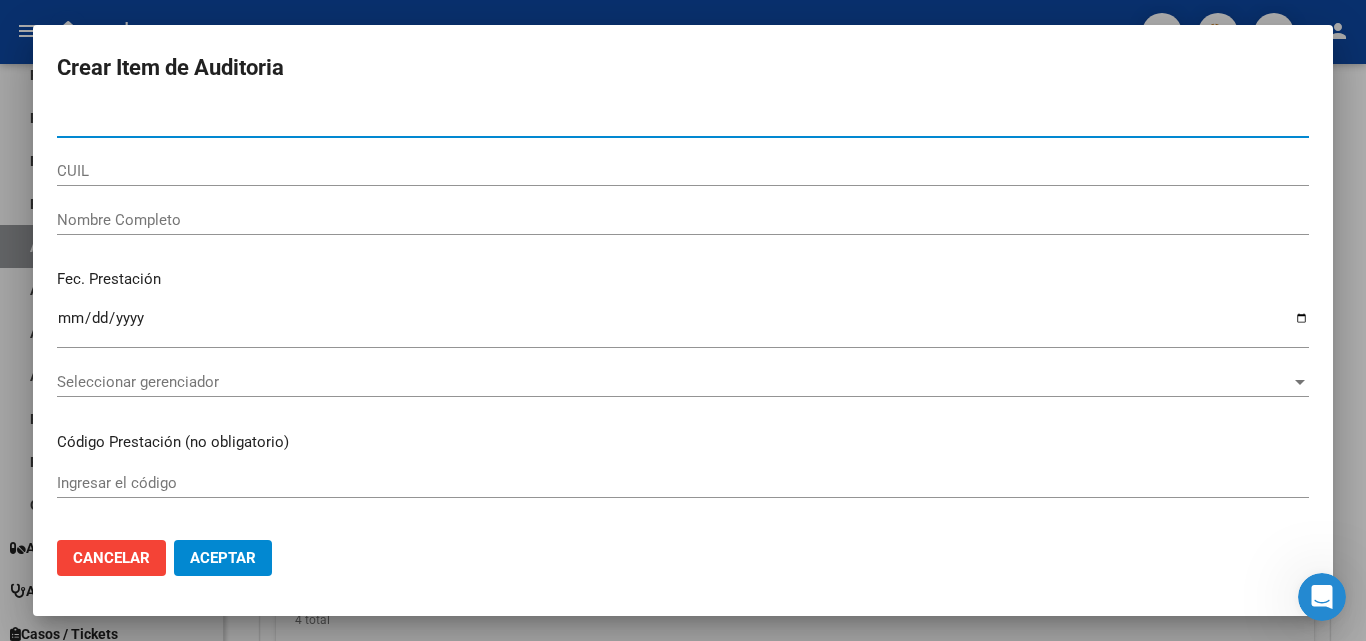 type on "[NUMBER]" 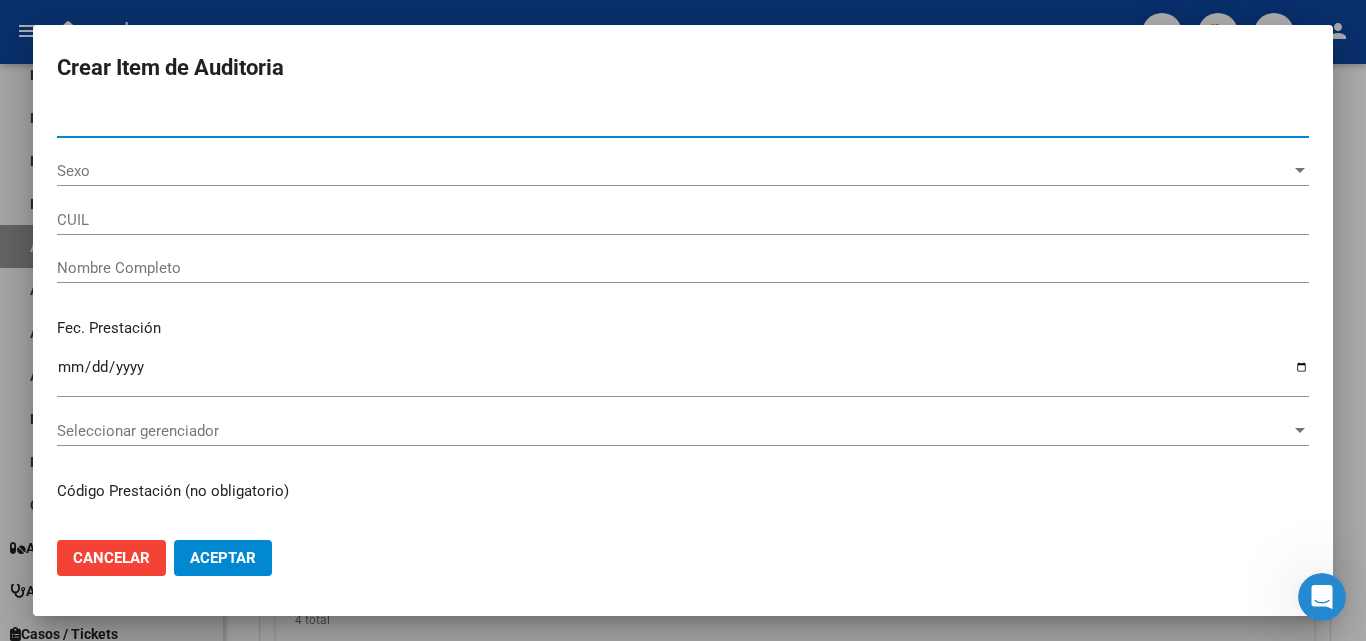 type on "[NUMBER]" 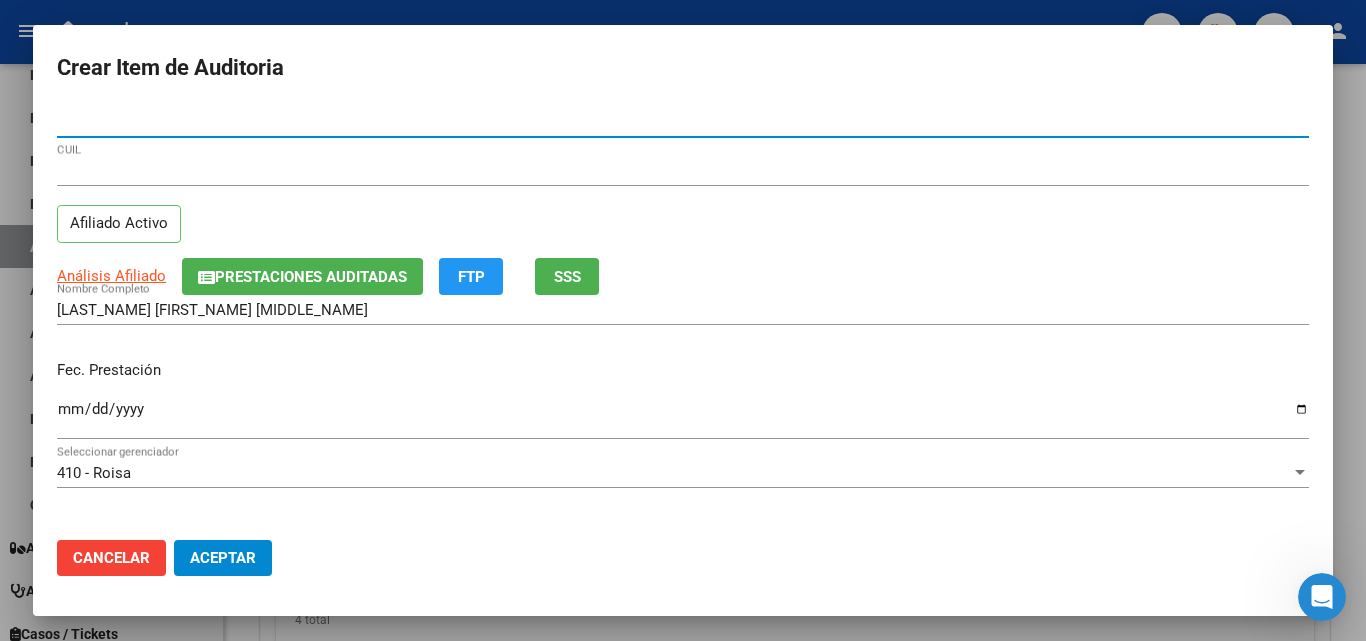 type on "[NUMBER]" 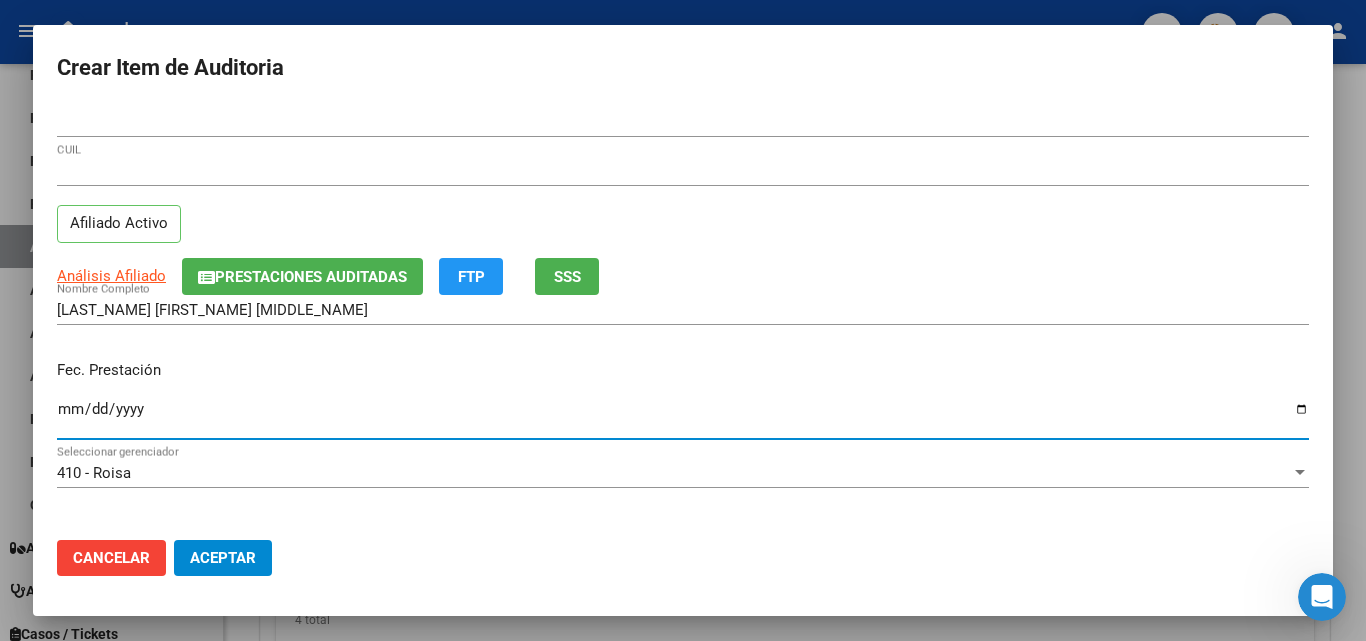 click on "Ingresar la fecha" at bounding box center (683, 417) 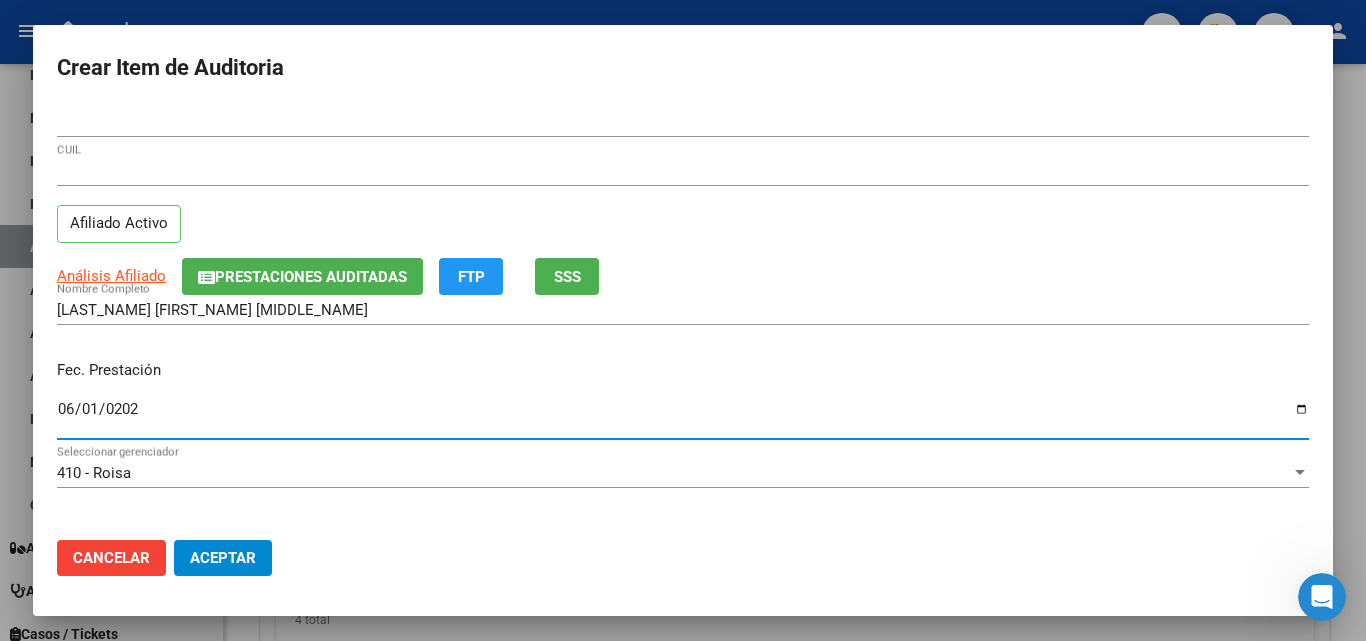 type on "2025-06-01" 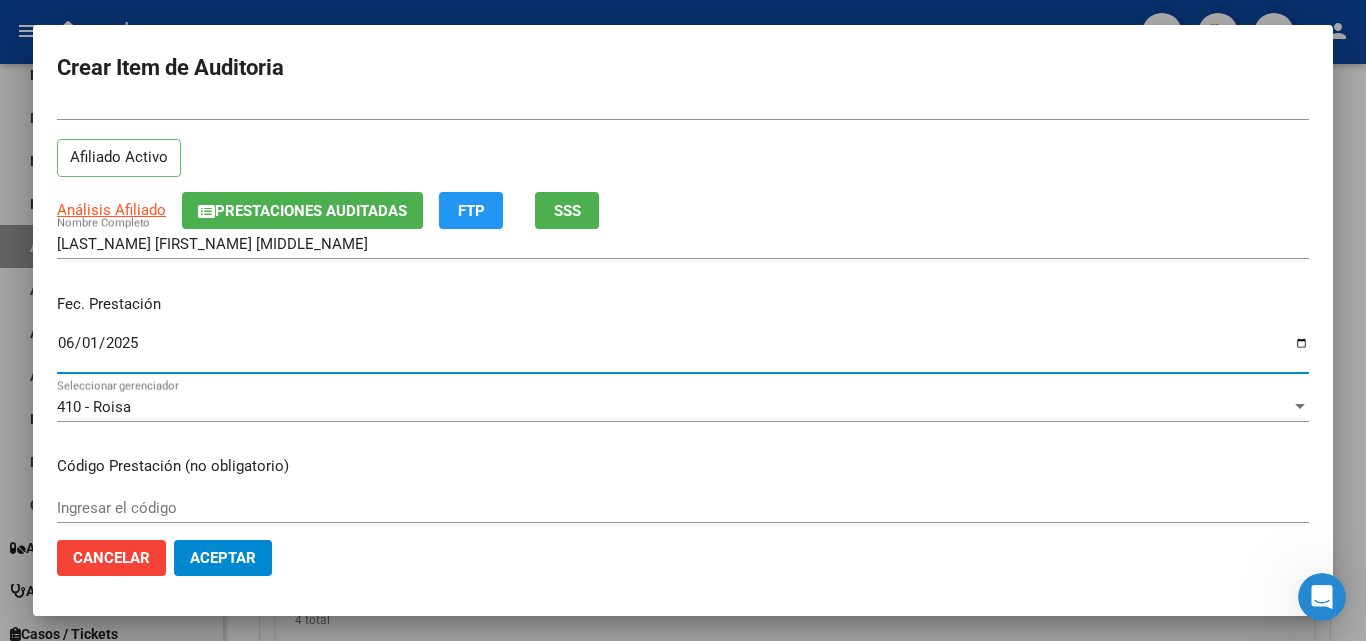 scroll, scrollTop: 200, scrollLeft: 0, axis: vertical 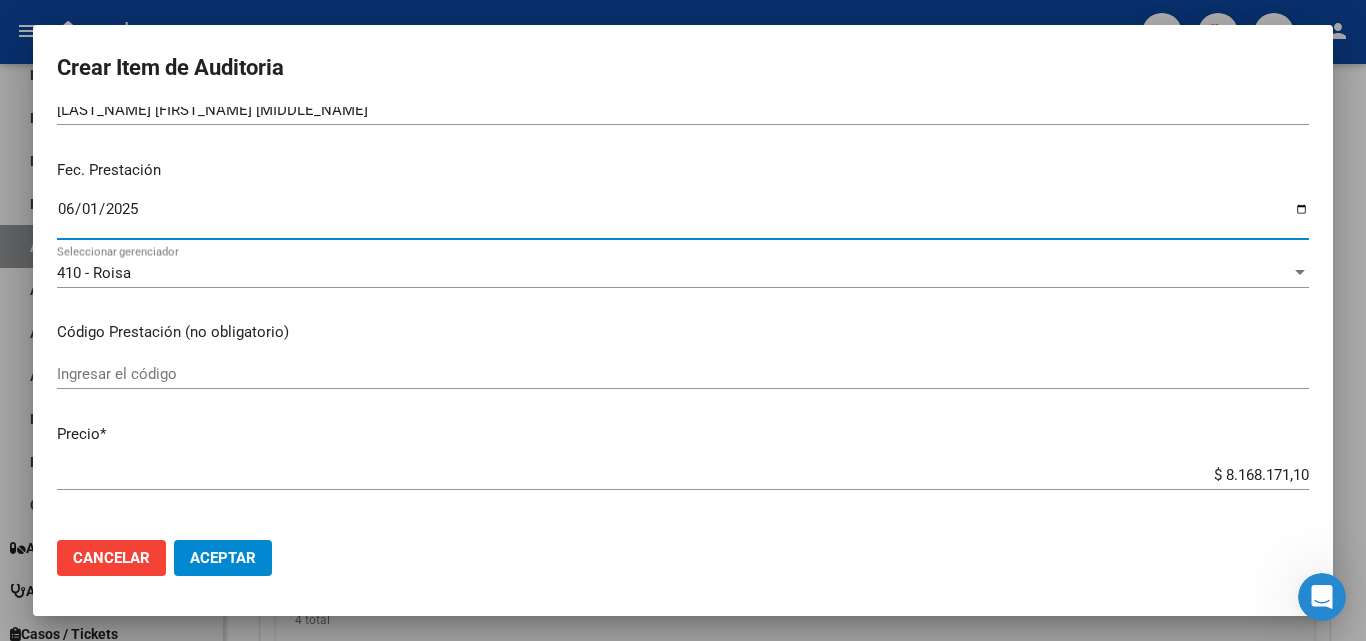 click on "[NUMERO] Nro Documento    [CUIL] CUIL   Afiliado Activo  Analisis Afiliado  Prestaciones Auditadas FTP SSS   BARRERAS [LASTNAME] [FIRSTNAME] Nombre Completo  Fec. Prestación    [FECHA] Ingresar la fecha  410 - Roisa Seleccionar gerenciador Código Prestación (no obligatorio)    Ingresar el código  Precio  *   $ [PRECIO] Ingresar el precio  Cantidad  *   1 Ingresar la cantidad  Monto Item  *   $ [PRECIO] Ingresar el monto  Monto Debitado    $ 0,00 Ingresar el monto  Comentario Operador    Ingresar el Comentario  Comentario Gerenciador    Ingresar el Comentario  Descripción    Ingresar el Descripción   Atencion Tipo  Seleccionar tipo Seleccionar tipo  Nomenclador  Seleccionar Nomenclador Seleccionar Nomenclador" at bounding box center (683, 315) 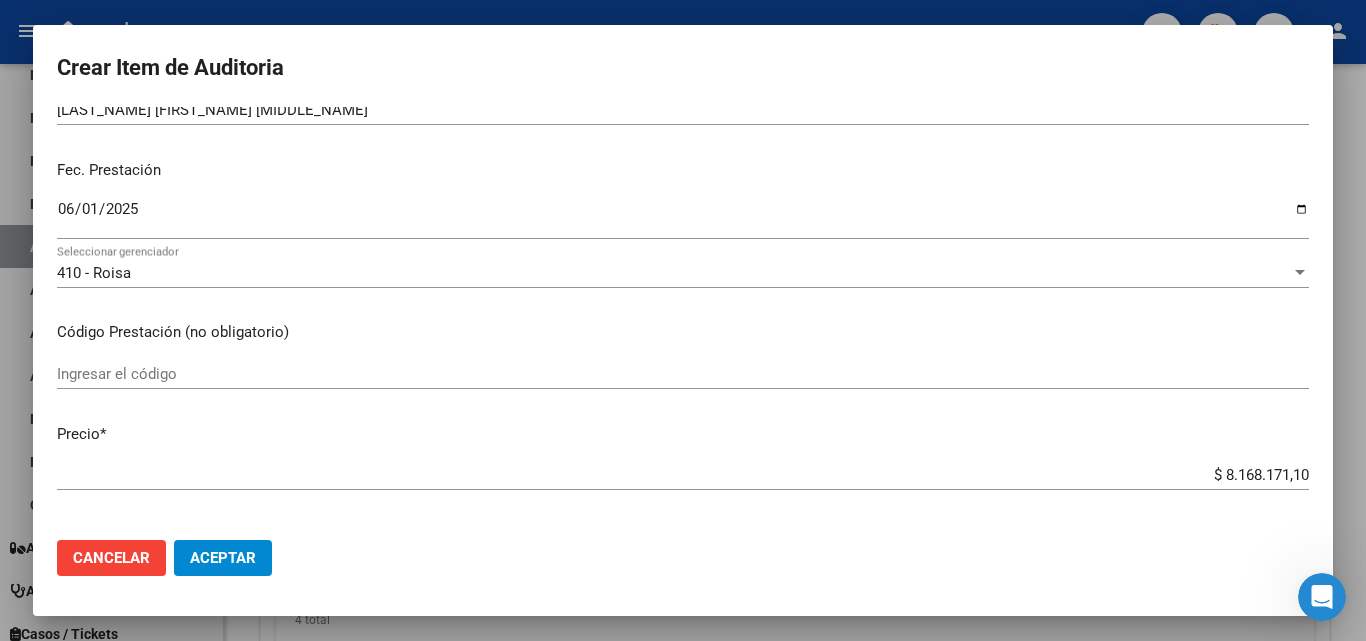 click on "Ingresar el código" at bounding box center (683, 374) 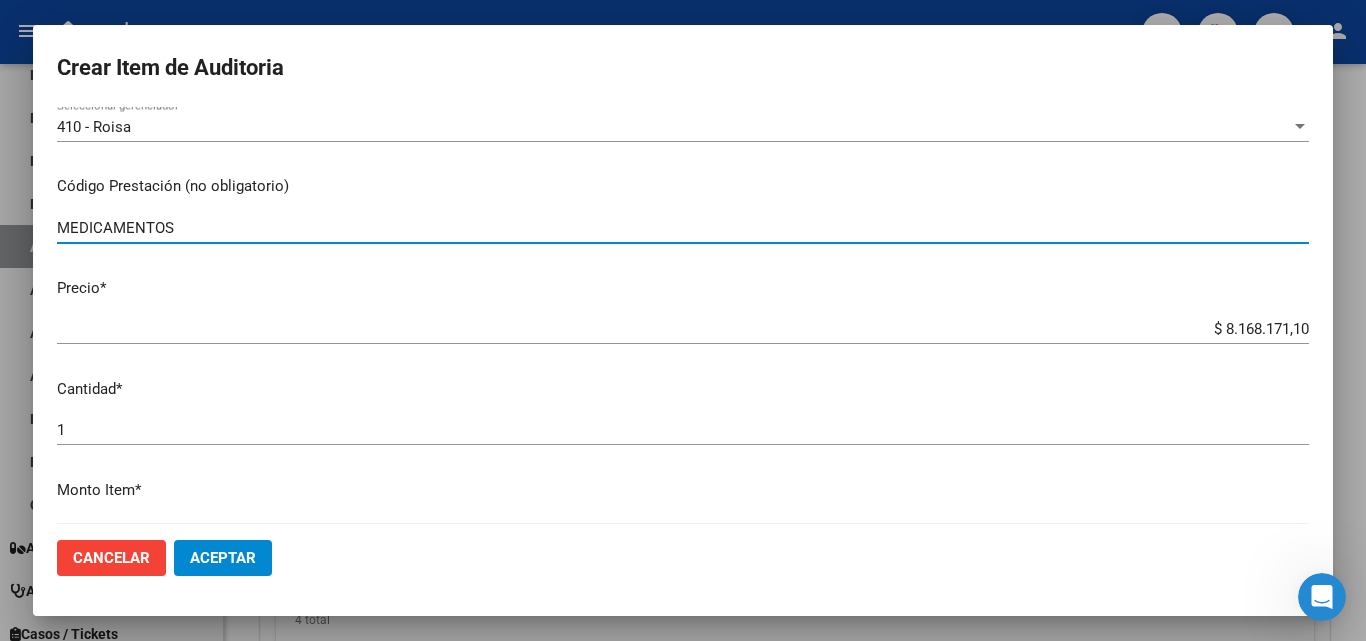scroll, scrollTop: 400, scrollLeft: 0, axis: vertical 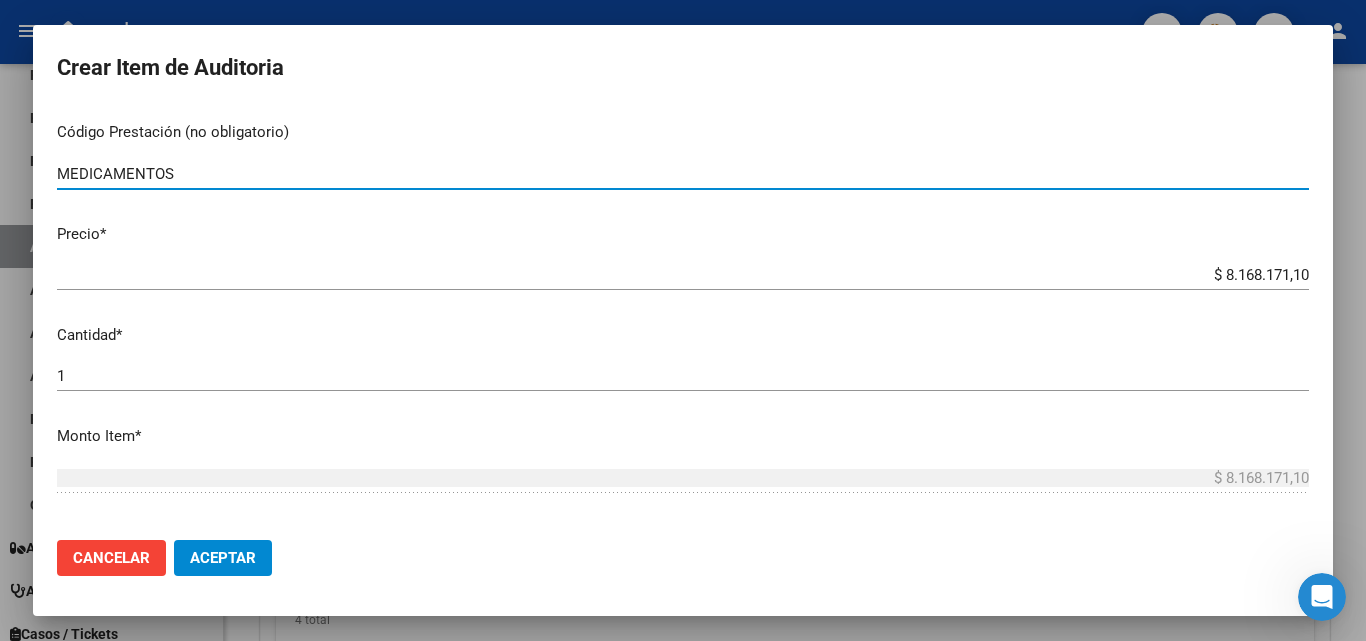 type on "MEDICAMENTOS" 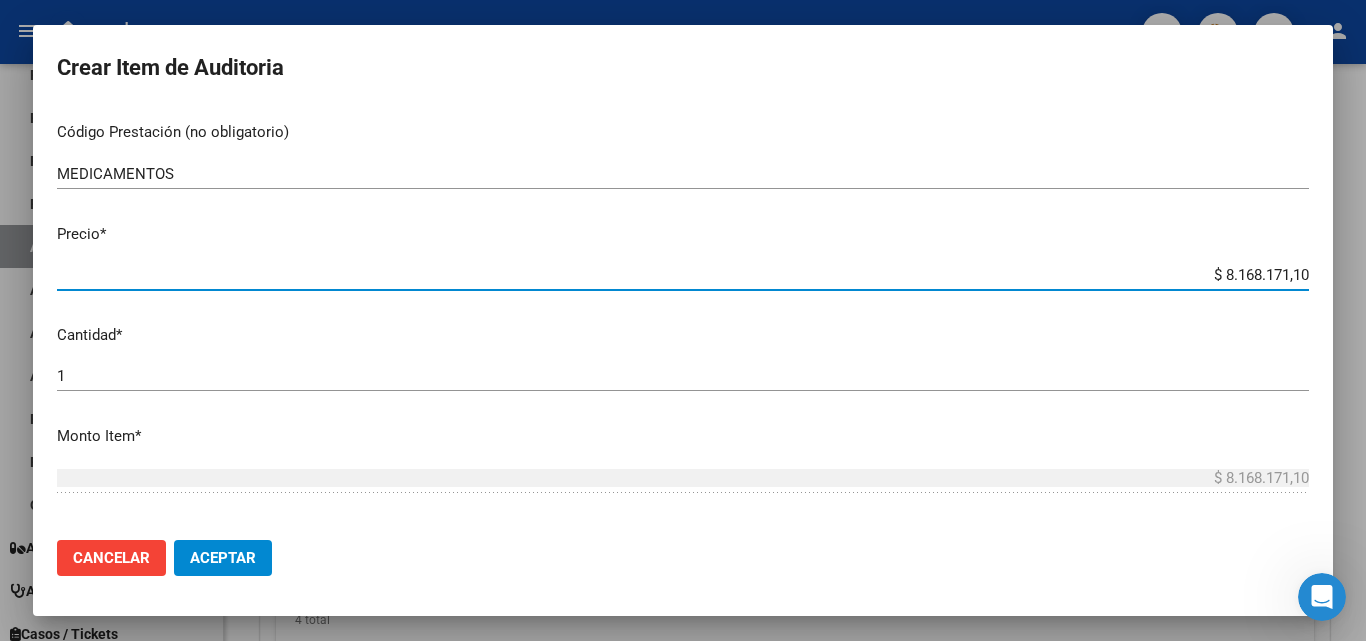 drag, startPoint x: 1193, startPoint y: 273, endPoint x: 1332, endPoint y: 271, distance: 139.01439 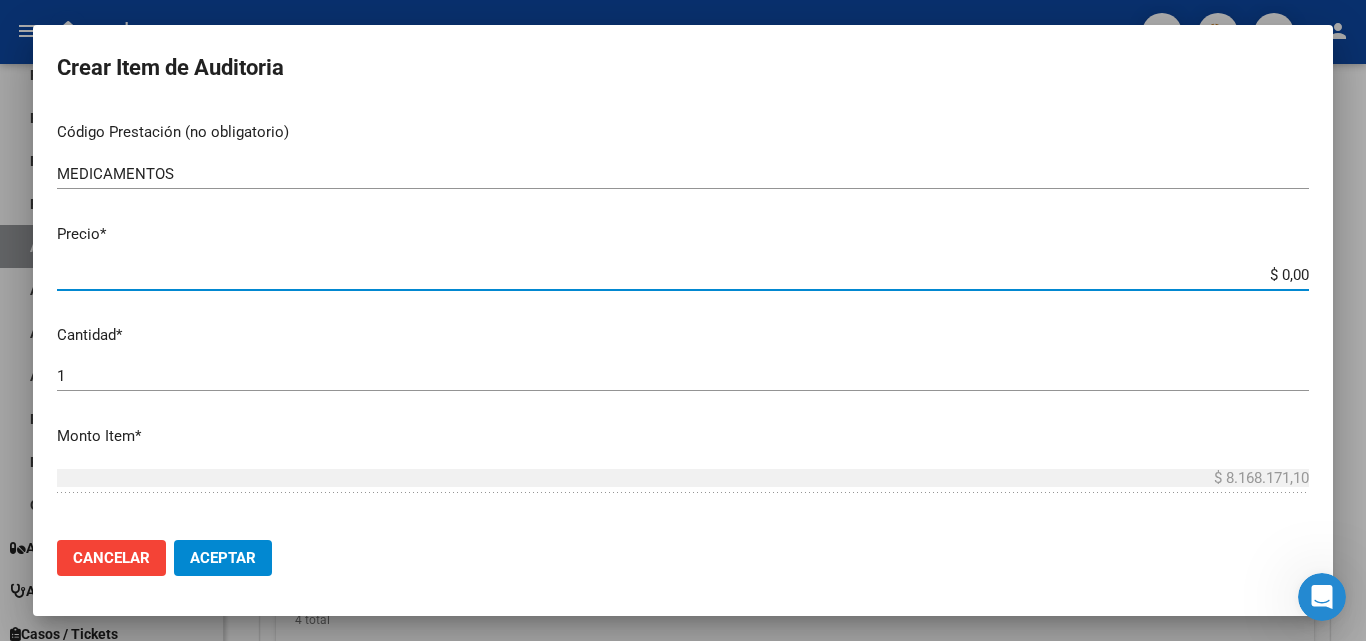 type on "$ 0,04" 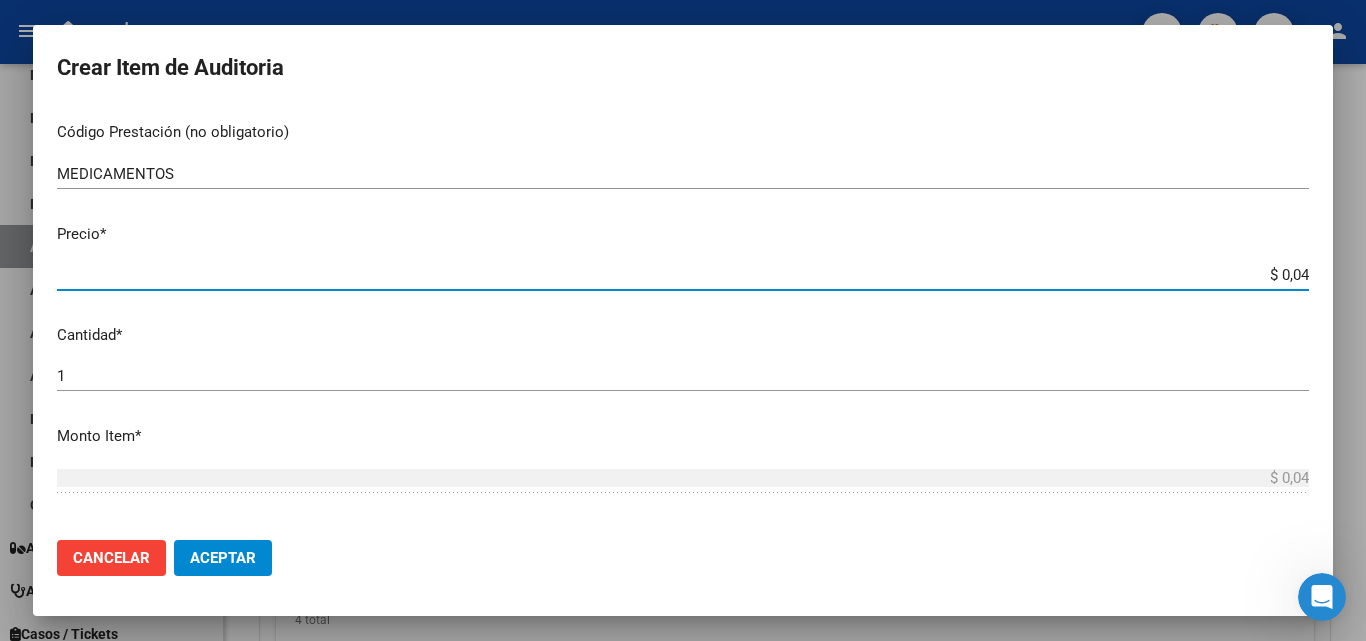 type on "$ 0,44" 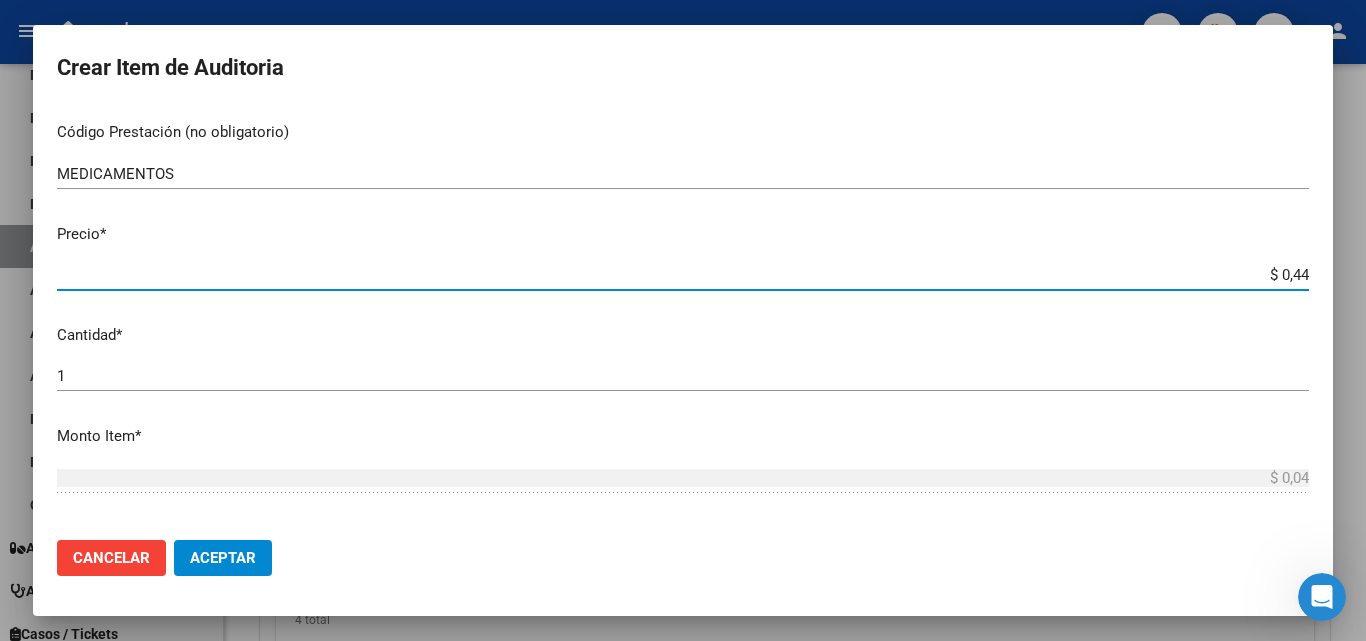 type on "$ 0,44" 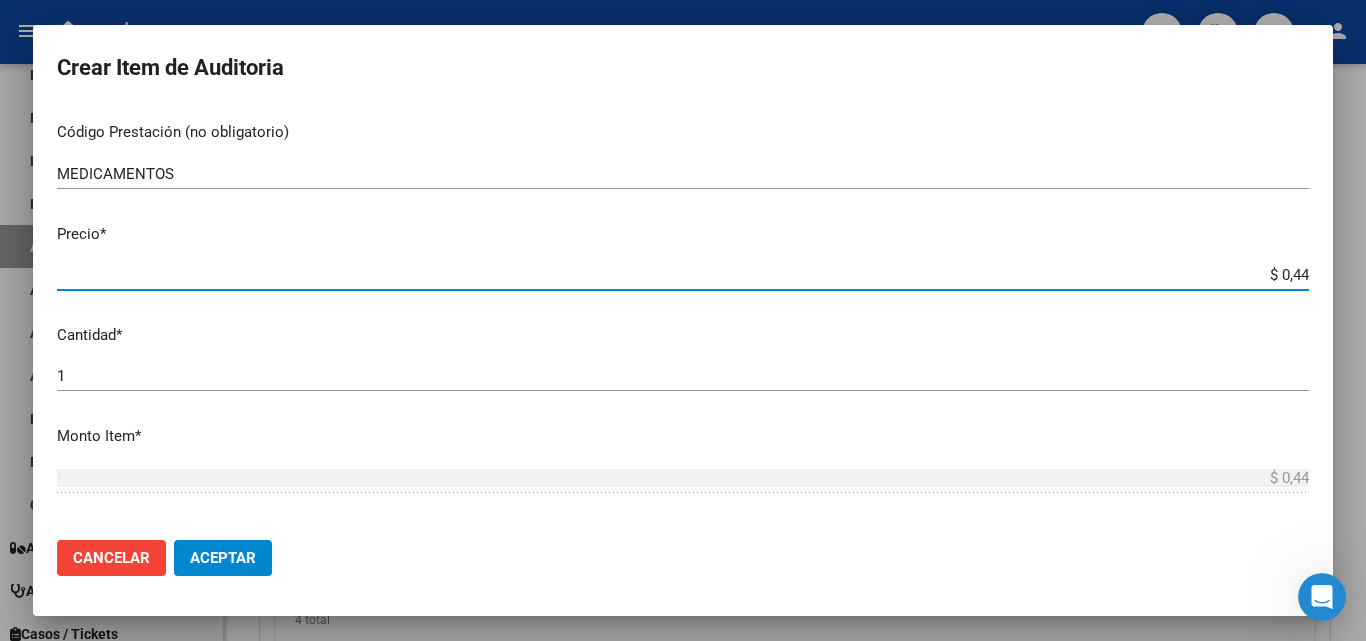 type on "$ 4,40" 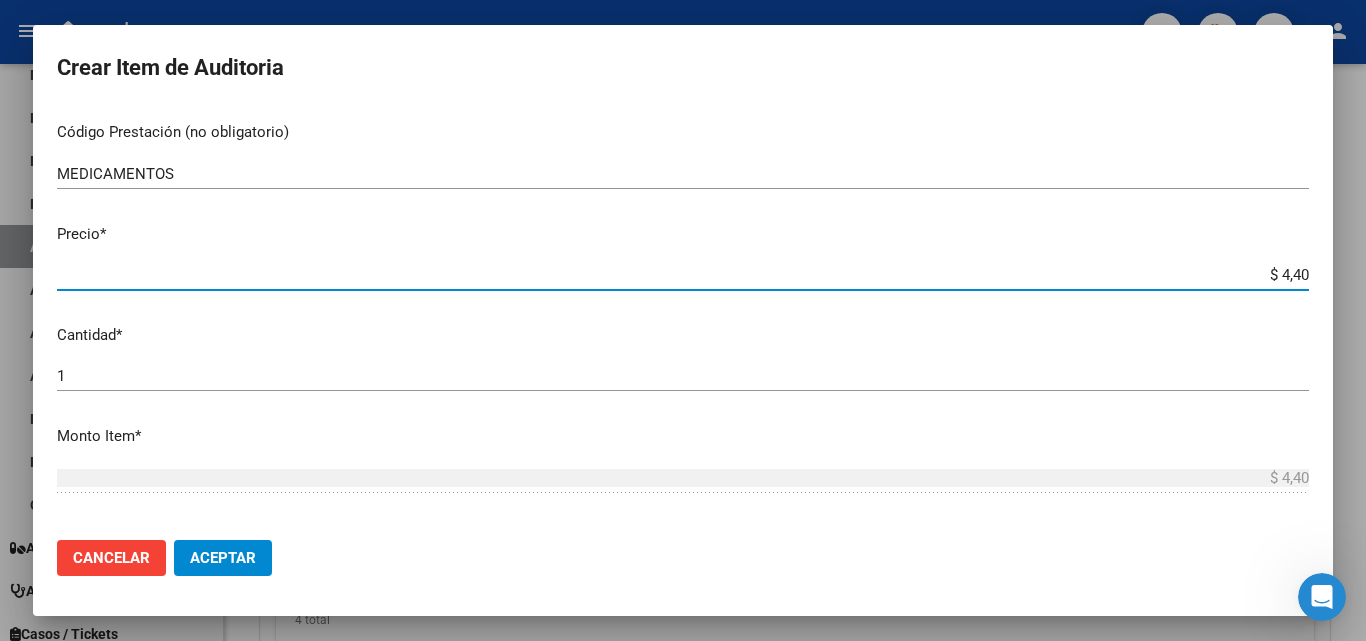 type on "$ 44,02" 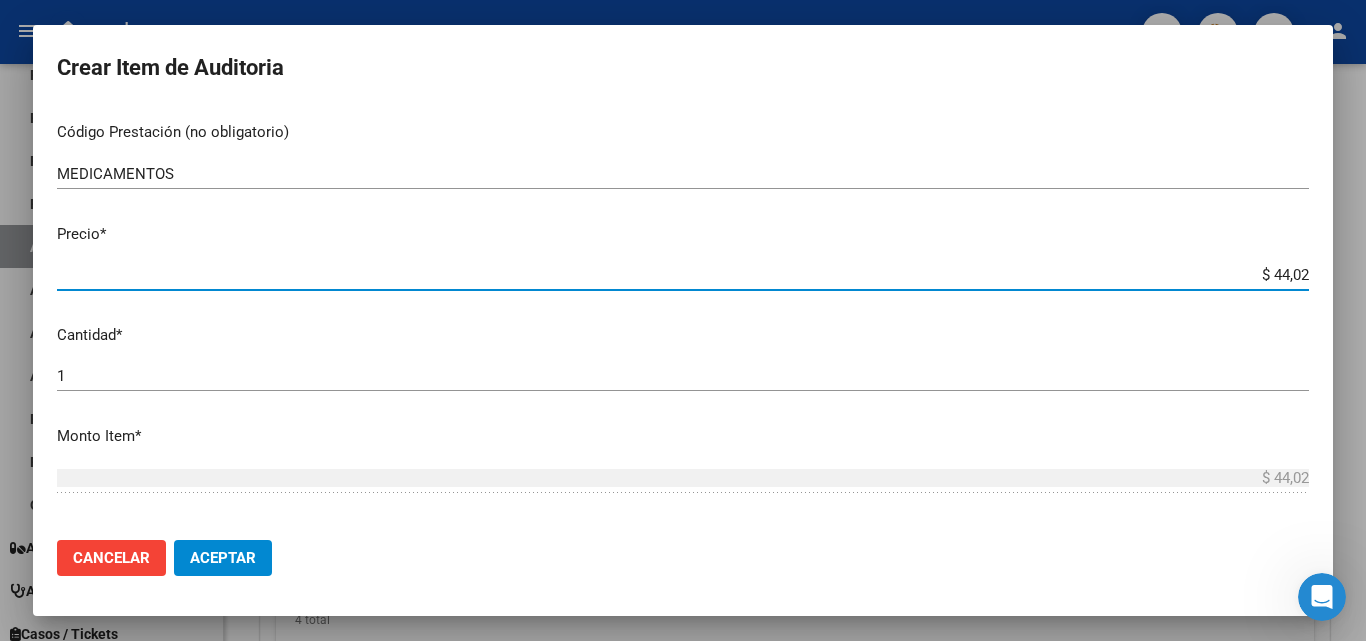 type on "$ 440,24" 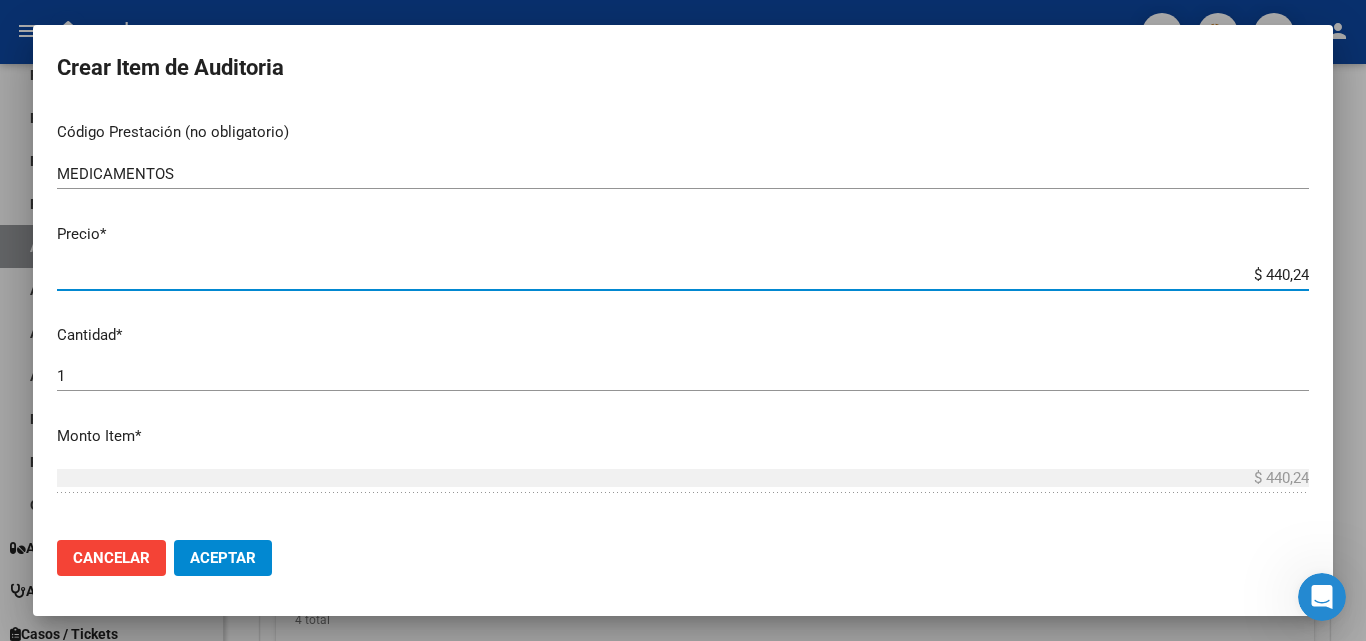 type on "$ 4.402,43" 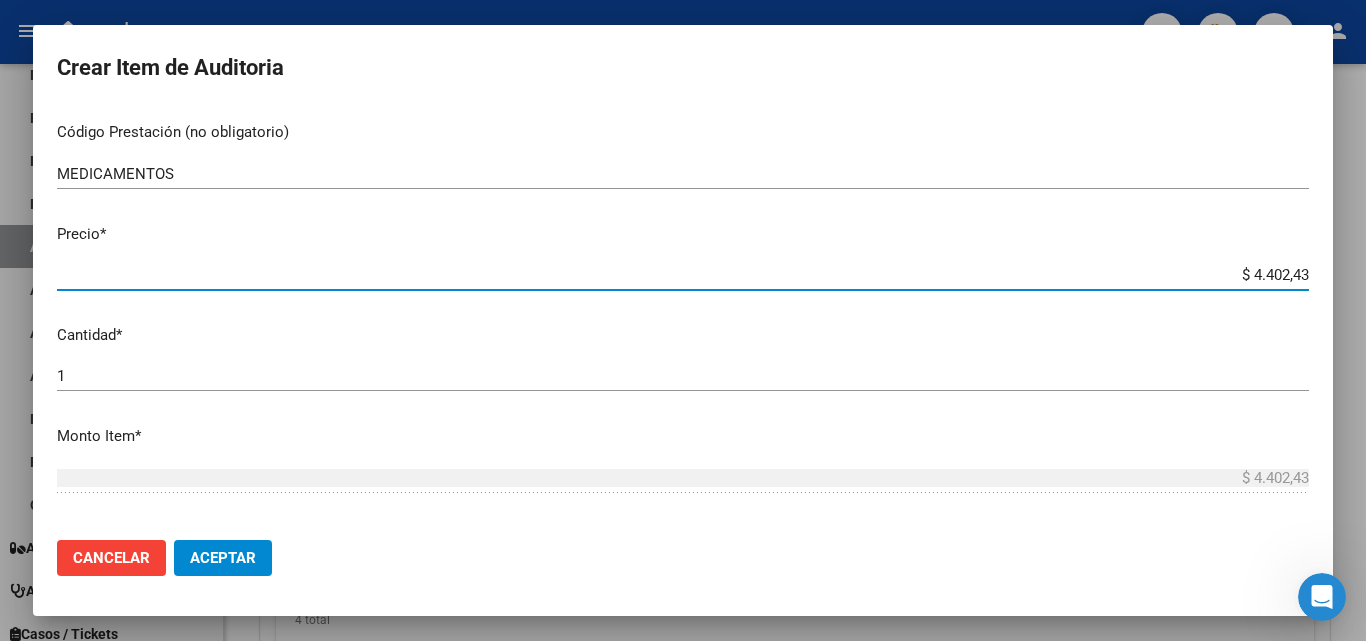 type on "$ 44.024,34" 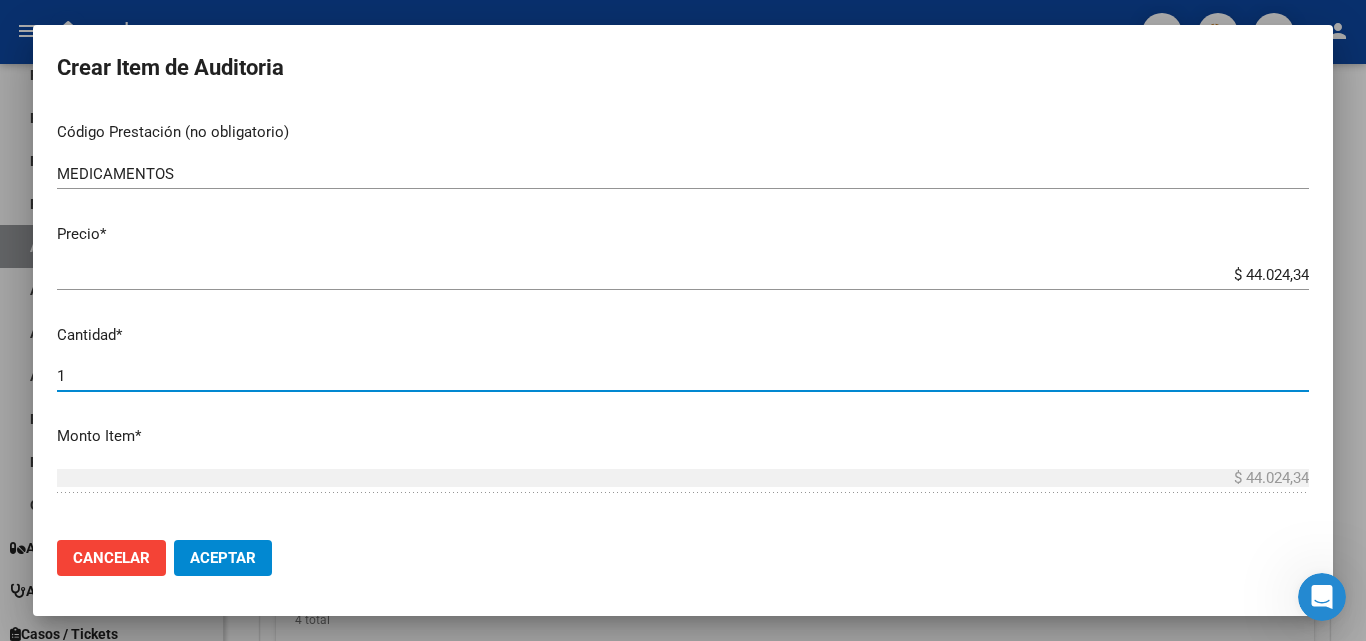 click on "1" at bounding box center [683, 376] 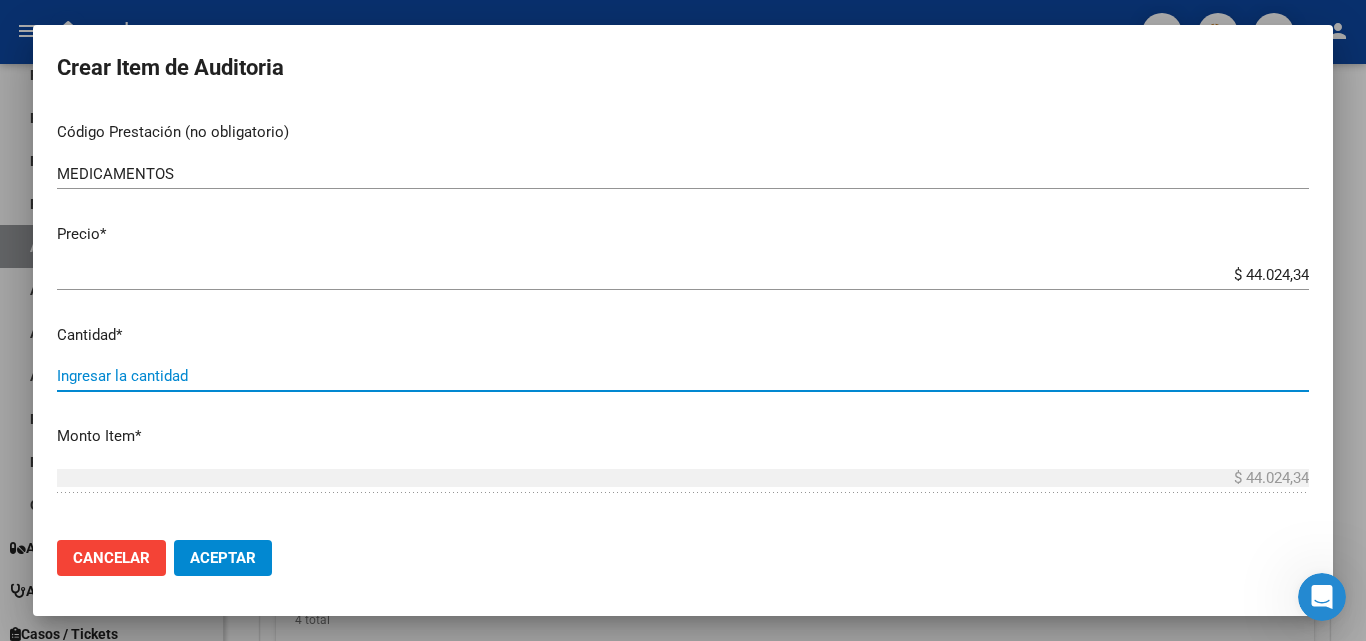 type on "3" 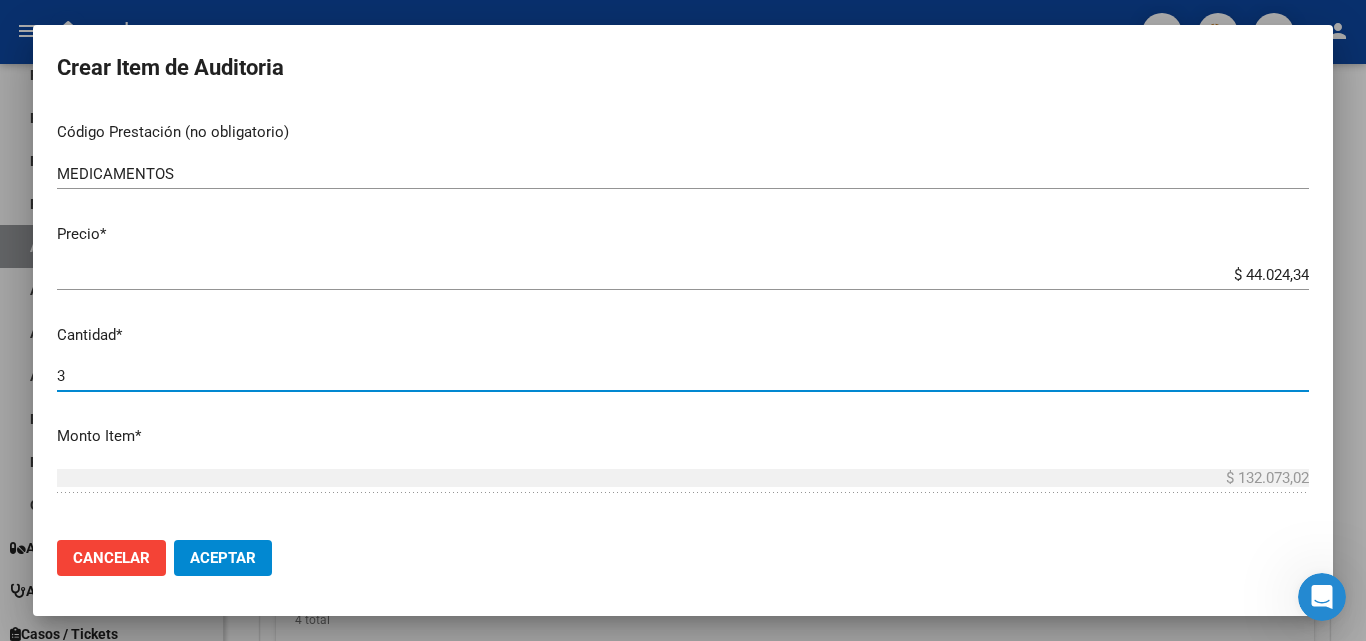type on "30" 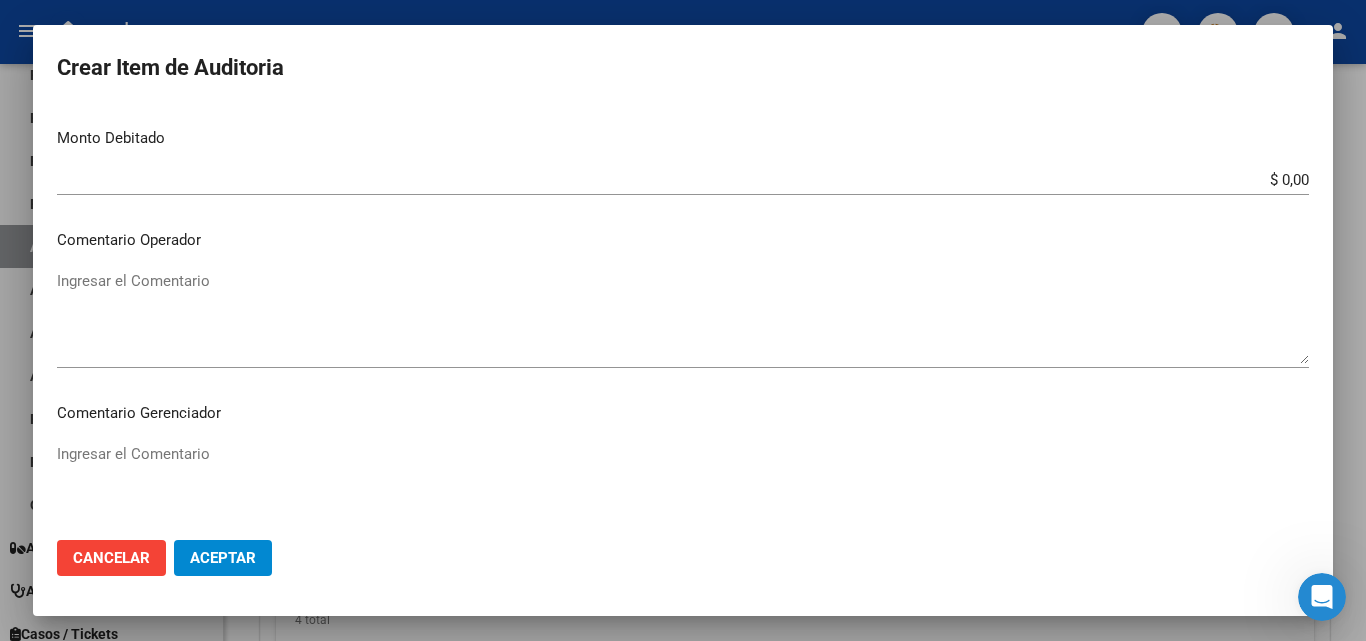 scroll, scrollTop: 800, scrollLeft: 0, axis: vertical 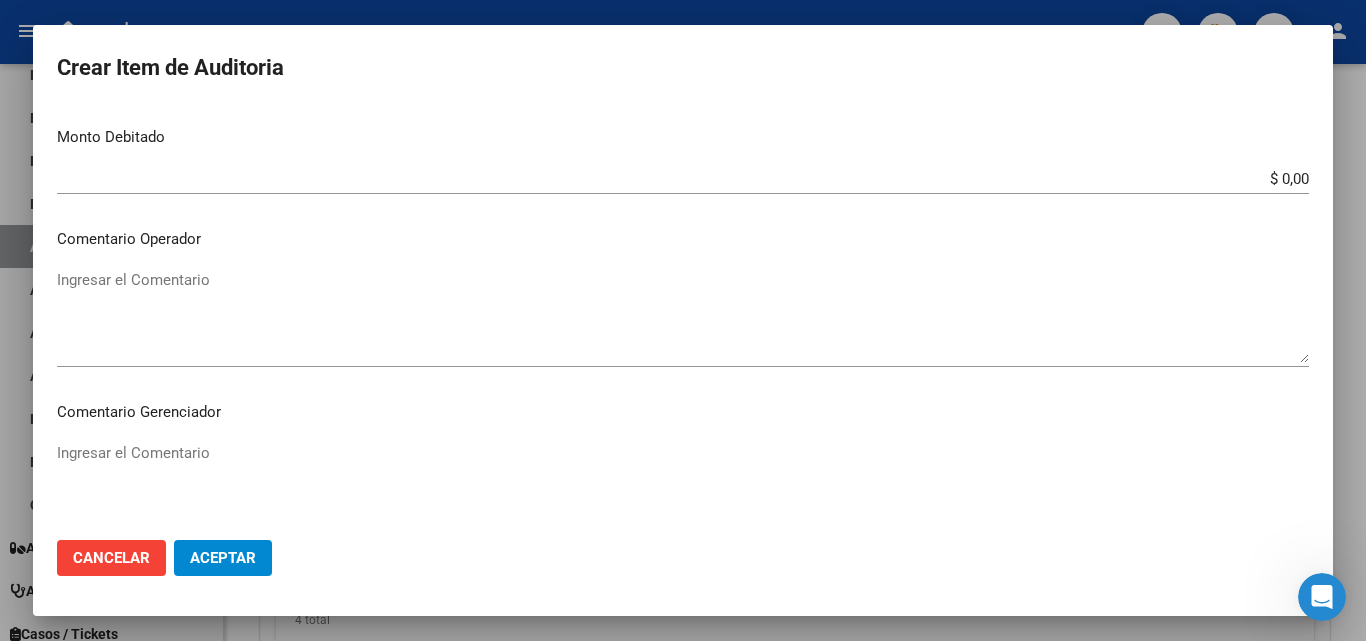 type on "30" 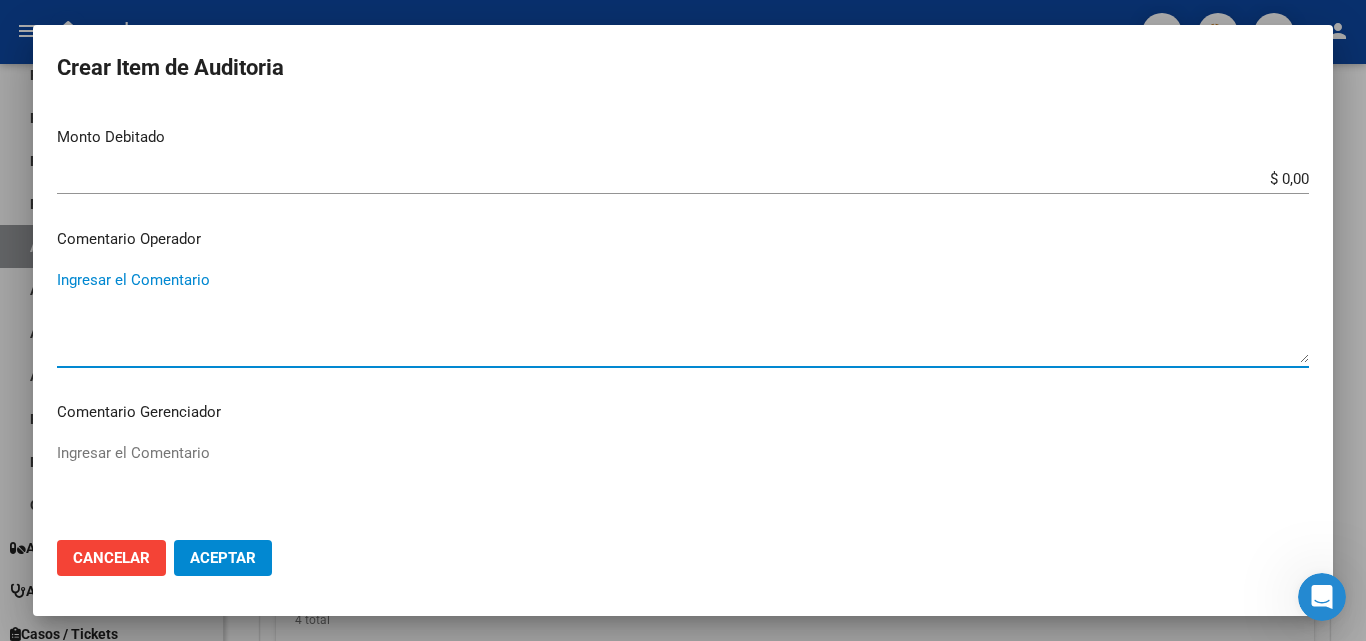 click on "Ingresar el Comentario" at bounding box center [683, 316] 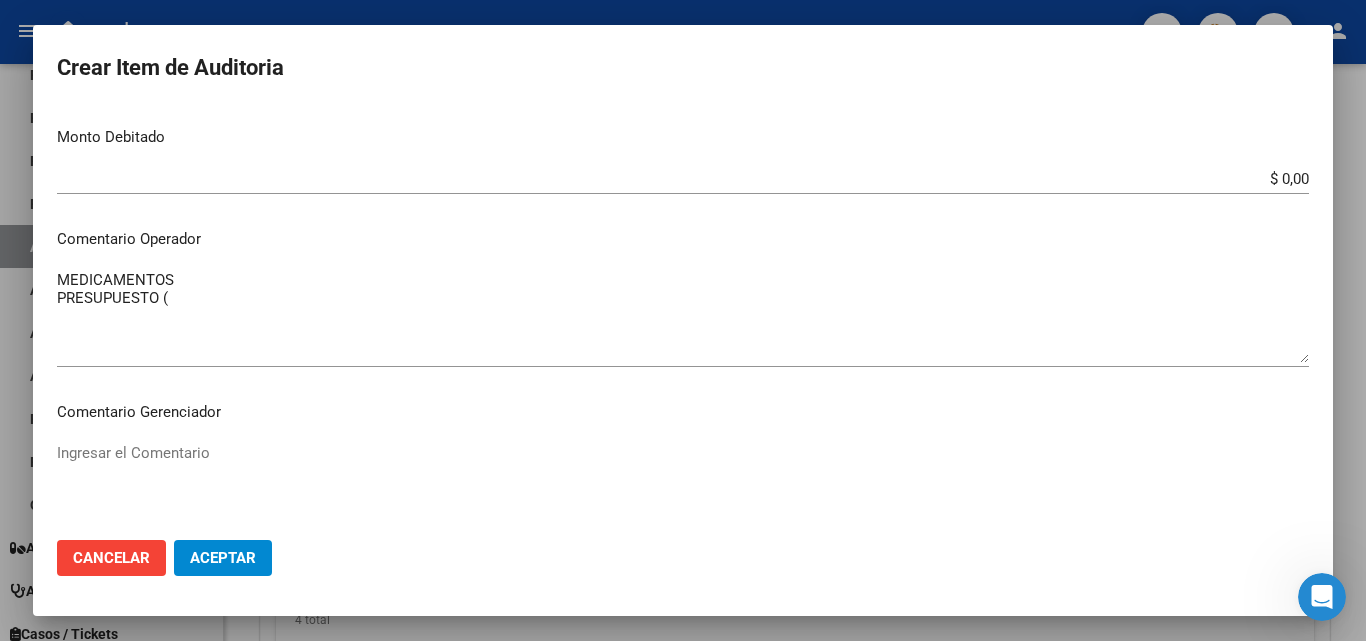click on "[NUMBER] Nro Documento    [NUMBER] CUIL   Afiliado Activo  Análisis Afiliado  Prestaciones Auditadas FTP SSS   BARRERAS [LAST] [FIRST] Nombre Completo  Fec. Prestación    [DATE] Ingresar la fecha  410 - Roisa Seleccionar gerenciador Código Prestación (no obligatorio)    MEDICAMENTOS Ingresar el código  Precio  *   $ [PRICE] Ingresar el precio  Cantidad  *   [NUMBER] Ingresar la cantidad  Monto Item  *   $ [PRICE] Ingresar el monto  Monto Debitado    $ [PRICE] Ingresar el monto  Comentario Operador    MEDICAMENTOS
PRESUPUESTO ( Ingresar el Comentario  Comentario Gerenciador    Ingresar el Comentario  Descripción    Ingresar el Descripción   Atencion Tipo  Seleccionar tipo Seleccionar tipo  Nomenclador  Seleccionar Nomenclador Seleccionar Nomenclador" at bounding box center [683, 315] 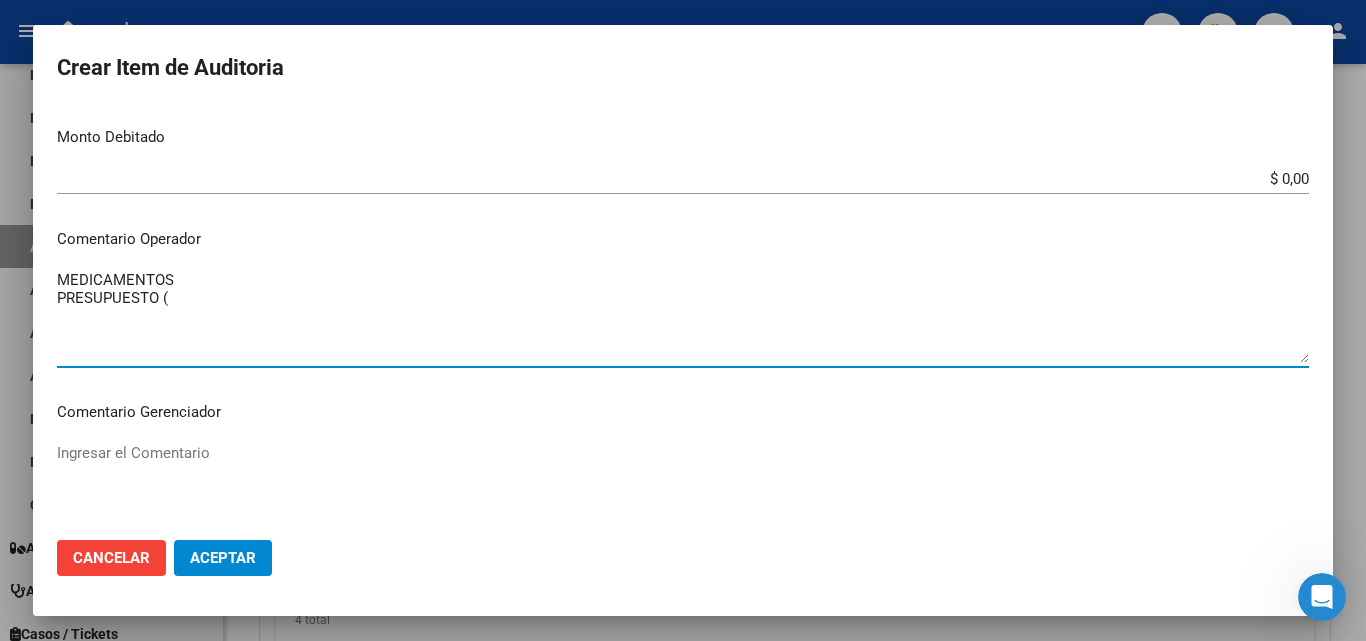 click on "MEDICAMENTOS
PRESUPUESTO (" at bounding box center (683, 316) 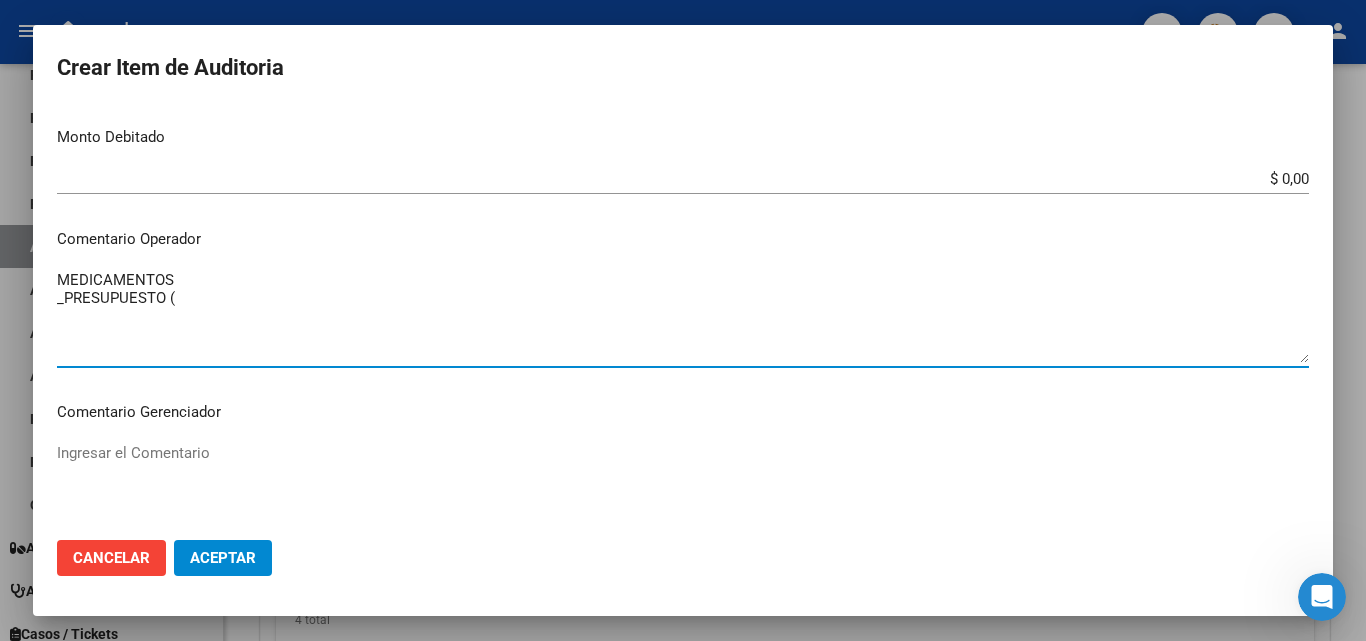 click on "MEDICAMENTOS
_PRESUPUESTO (" at bounding box center [683, 316] 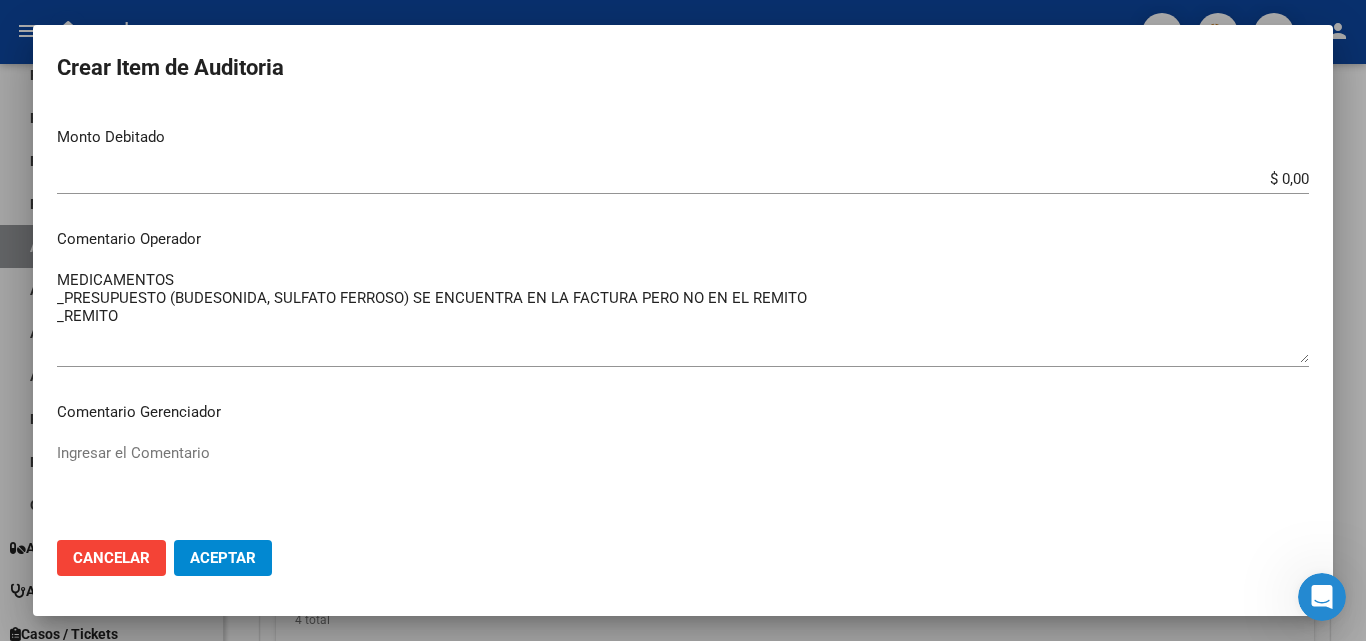 click on "MEDICAMENTOS
_PRESUPUESTO (BUDESONIDA, SULFATO FERROSO) SE ENCUENTRA EN LA FACTURA PERO NO EN EL REMITO
_REMITO Ingresar el Comentario" at bounding box center [683, 316] 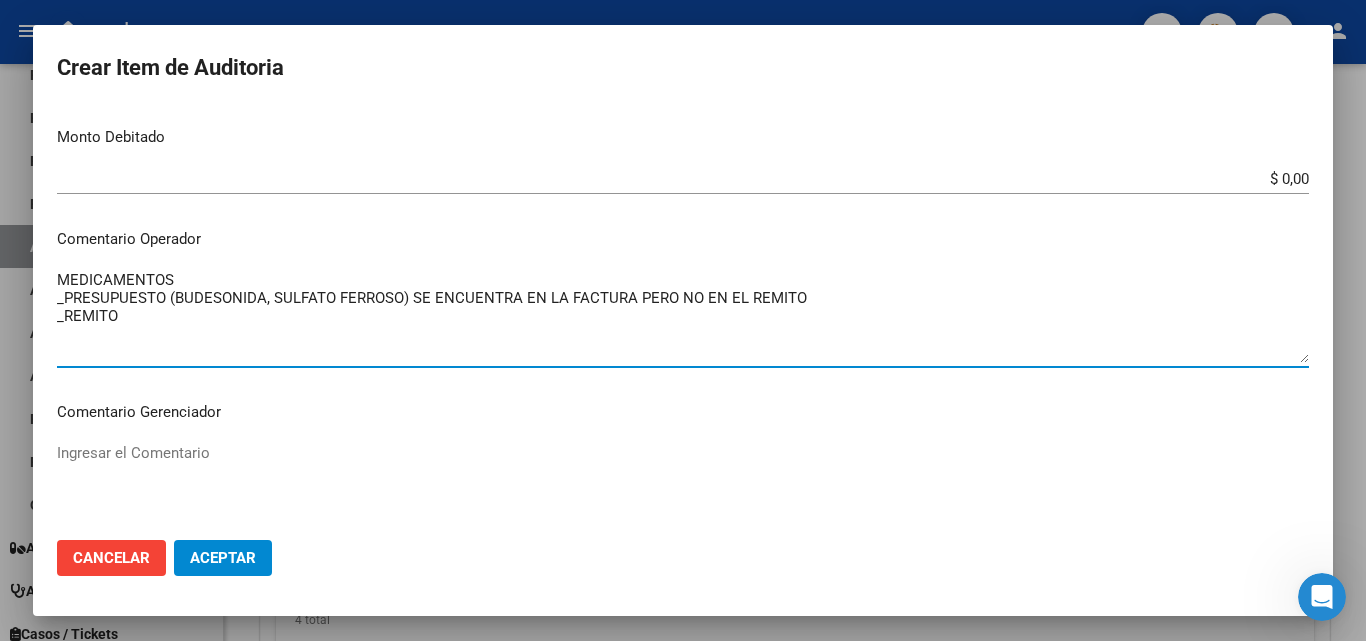 click on "MEDICAMENTOS
_PRESUPUESTO (BUDESONIDA, SULFATO FERROSO) SE ENCUENTRA EN LA FACTURA PERO NO EN EL REMITO
_REMITO" at bounding box center [683, 316] 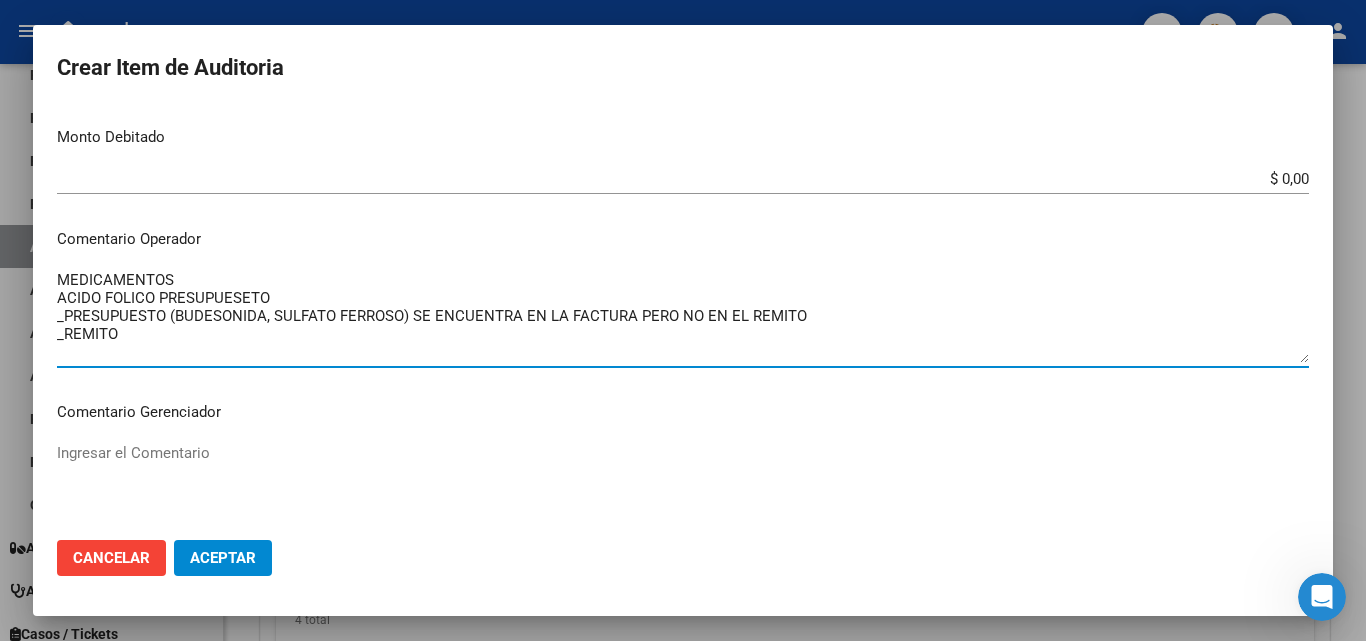 click on "MEDICAMENTOS
ACIDO FOLICO PRESUPUESETO
_PRESUPUESTO (BUDESONIDA, SULFATO FERROSO) SE ENCUENTRA EN LA FACTURA PERO NO EN EL REMITO
_REMITO" at bounding box center (683, 316) 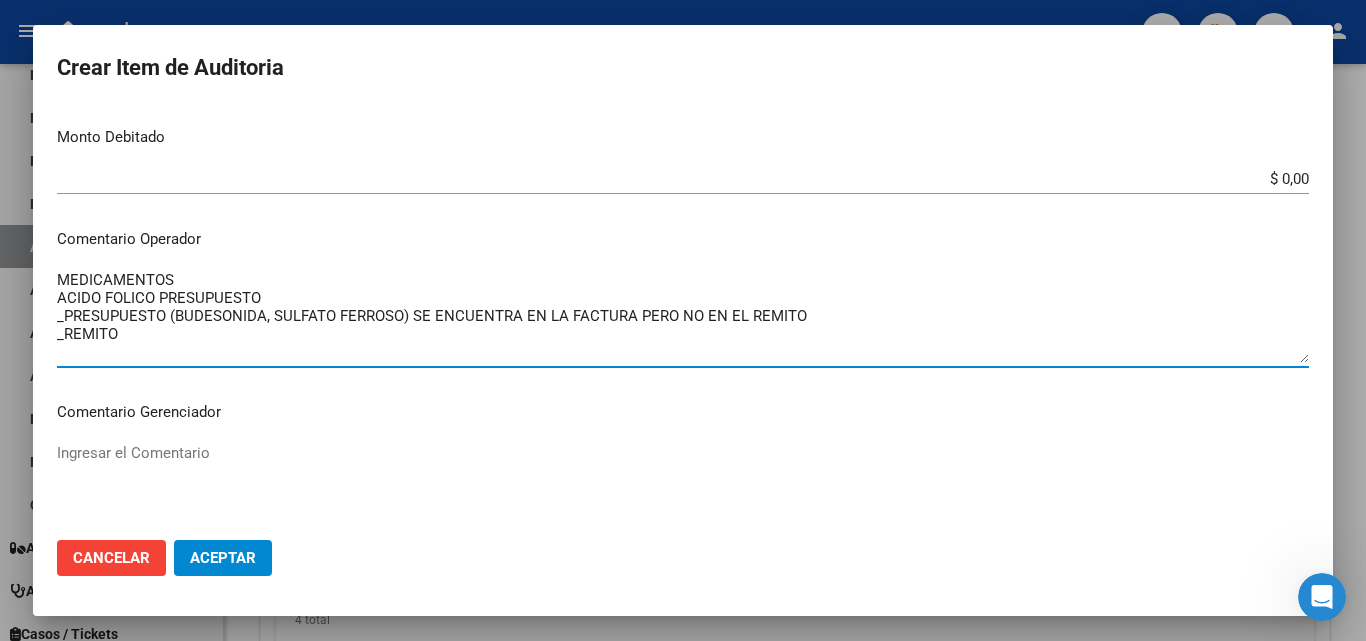 click on "MEDICAMENTOS
ACIDO FOLICO PRESUPUESTO
_PRESUPUESTO (BUDESONIDA, SULFATO FERROSO) SE ENCUENTRA EN LA FACTURA PERO NO EN EL REMITO
_REMITO" at bounding box center (683, 316) 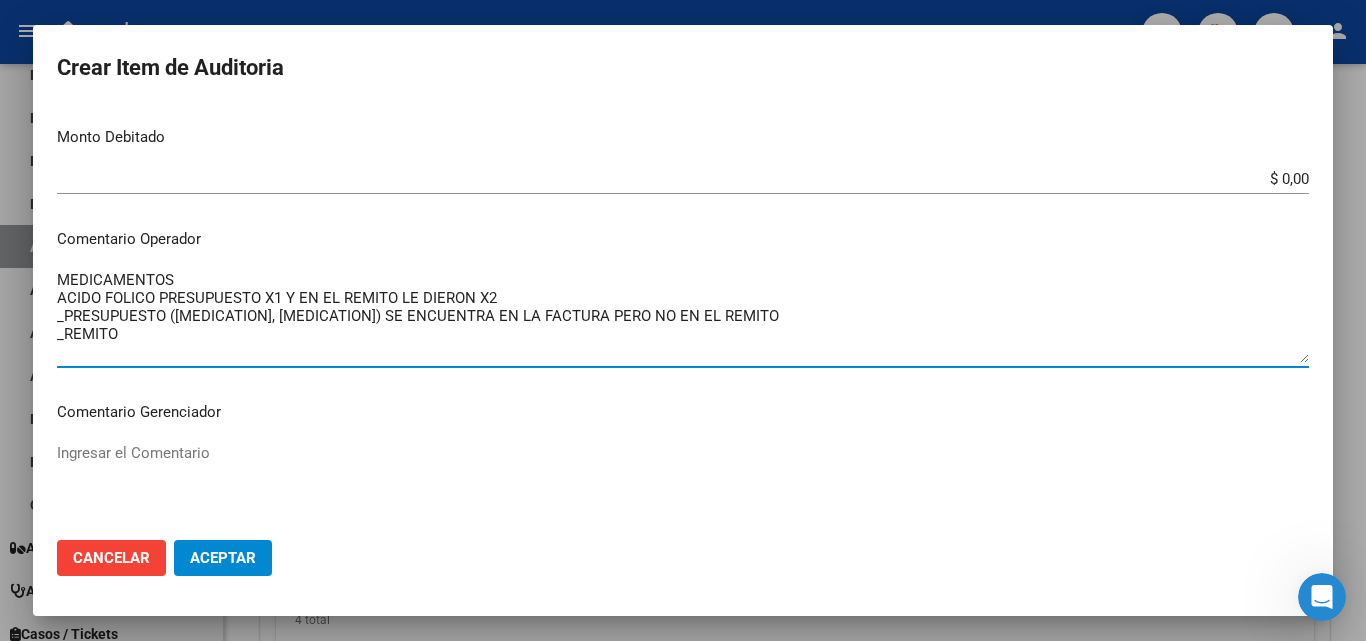 click on "MEDICAMENTOS
ACIDO FOLICO PRESUPUESTO X1 Y EN EL REMITO LE DIERON X2
_PRESUPUESTO ([MEDICATION], [MEDICATION]) SE ENCUENTRA EN LA FACTURA PERO NO EN EL REMITO
_REMITO" at bounding box center [683, 316] 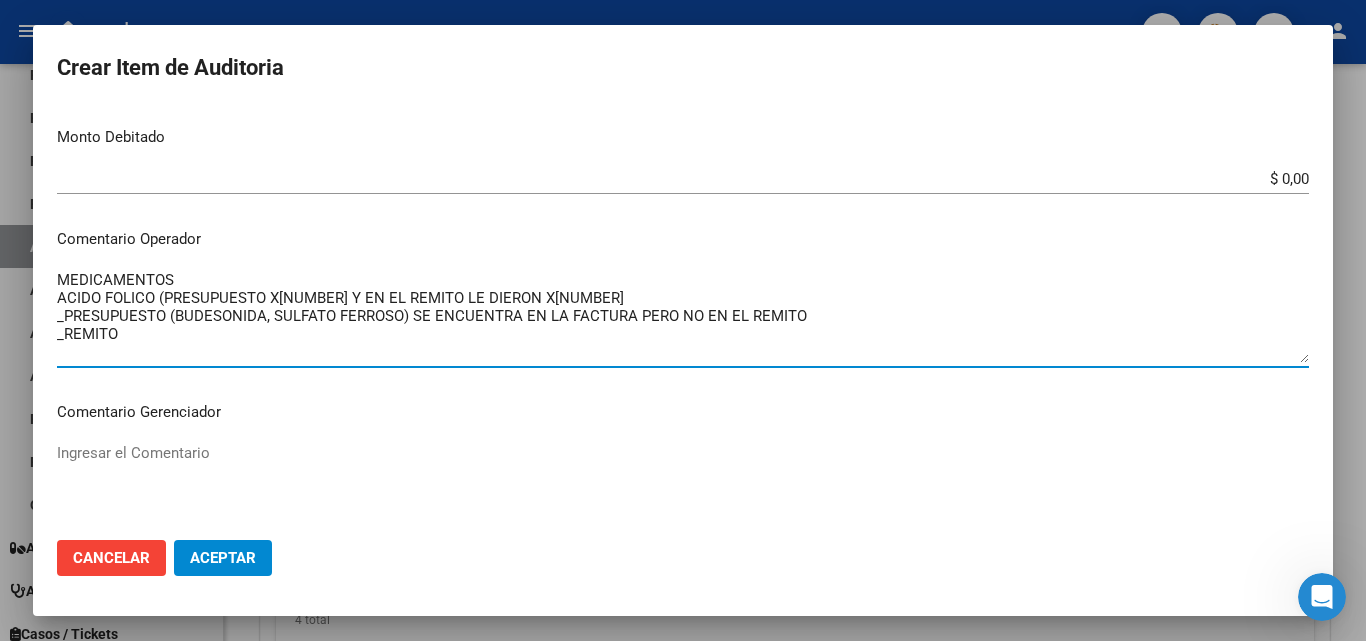 click on "MEDICAMENTOS
ACIDO FOLICO (PRESUPUESTO X[NUMBER] Y EN EL REMITO LE DIERON X[NUMBER]
_PRESUPUESTO (BUDESONIDA, SULFATO FERROSO) SE ENCUENTRA EN LA FACTURA PERO NO EN EL REMITO
_REMITO" at bounding box center [683, 316] 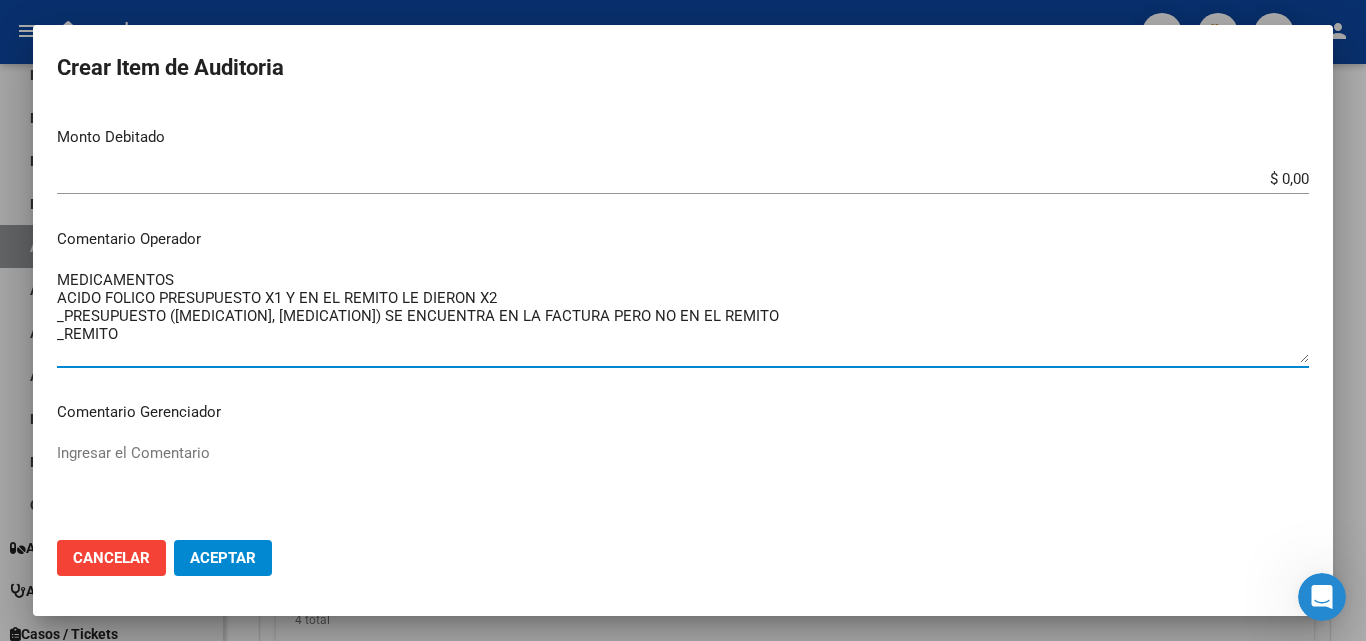 click on "MEDICAMENTOS
ACIDO FOLICO PRESUPUESTO X1 Y EN EL REMITO LE DIERON X2
_PRESUPUESTO ([MEDICATION], [MEDICATION]) SE ENCUENTRA EN LA FACTURA PERO NO EN EL REMITO
_REMITO" at bounding box center (683, 316) 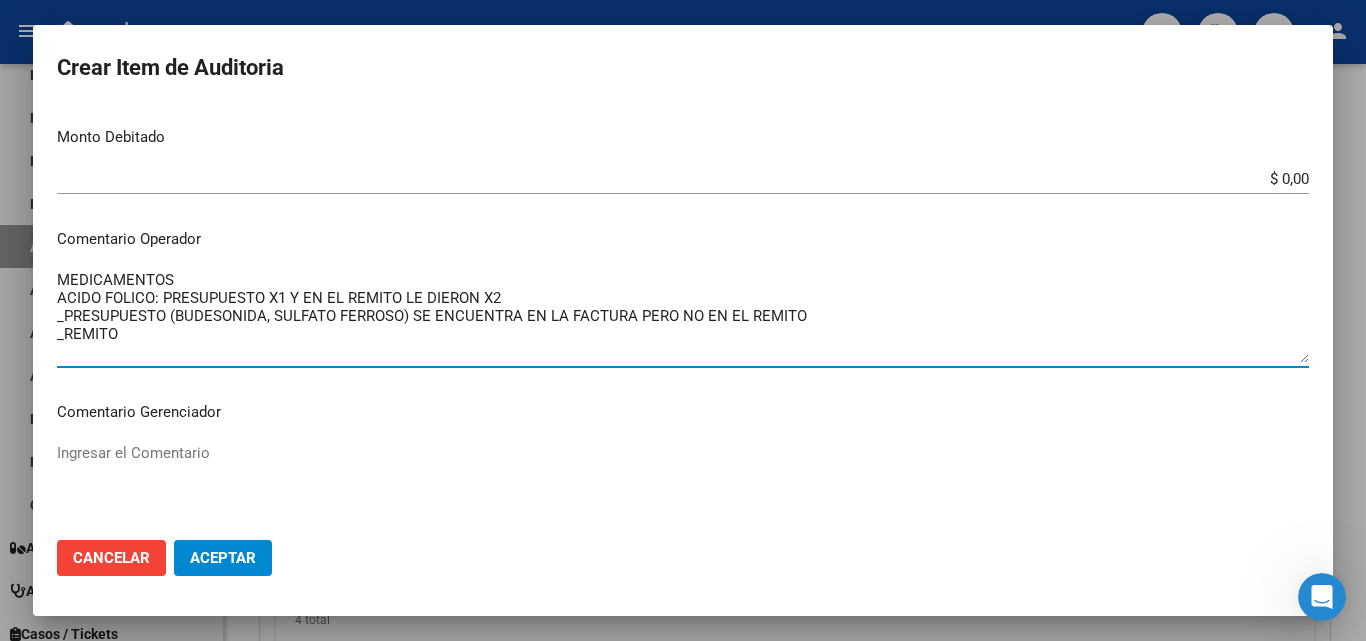 click on "MEDICAMENTOS
ACIDO FOLICO: PRESUPUESTO X1 Y EN EL REMITO LE DIERON X2
_PRESUPUESTO (BUDESONIDA, SULFATO FERROSO) SE ENCUENTRA EN LA FACTURA PERO NO EN EL REMITO
_REMITO" at bounding box center [683, 316] 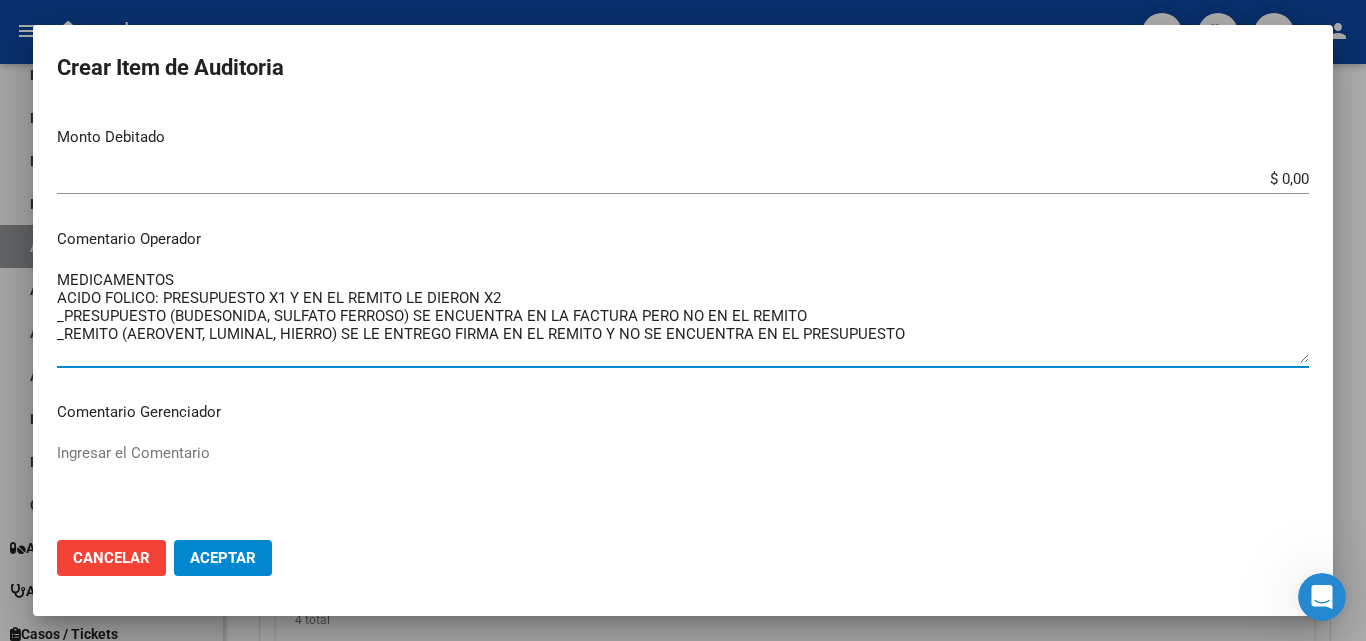 click on "MEDICAMENTOS
ACIDO FOLICO: PRESUPUESTO X1 Y EN EL REMITO LE DIERON X2
_PRESUPUESTO (BUDESONIDA, SULFATO FERROSO) SE ENCUENTRA EN LA FACTURA PERO NO EN EL REMITO
_REMITO (AEROVENT, LUMINAL, HIERRO) SE LE ENTREGO FIRMA EN EL REMITO Y NO SE ENCUENTRA EN EL PRESUPUESTO" at bounding box center (683, 316) 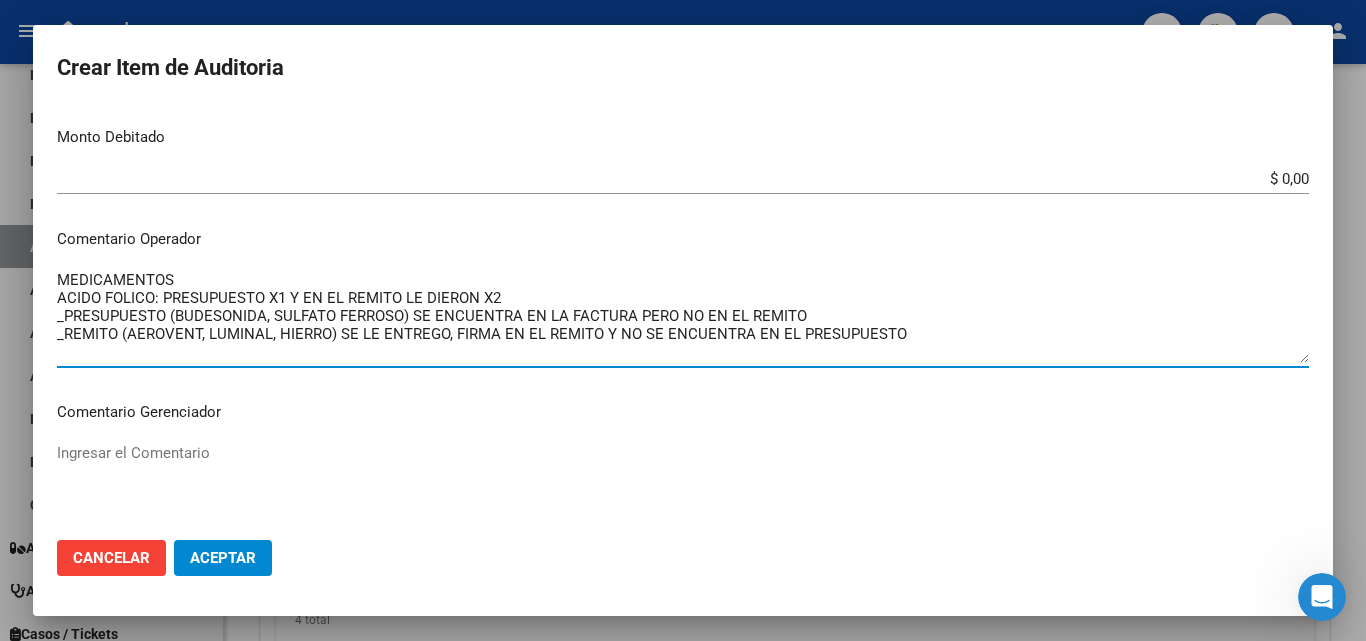 click on "MEDICAMENTOS
ACIDO FOLICO: PRESUPUESTO X1 Y EN EL REMITO LE DIERON X2
_PRESUPUESTO (BUDESONIDA, SULFATO FERROSO) SE ENCUENTRA EN LA FACTURA PERO NO EN EL REMITO
_REMITO (AEROVENT, LUMINAL, HIERRO) SE LE ENTREGO, FIRMA EN EL REMITO Y NO SE ENCUENTRA EN EL PRESUPUESTO" at bounding box center (683, 316) 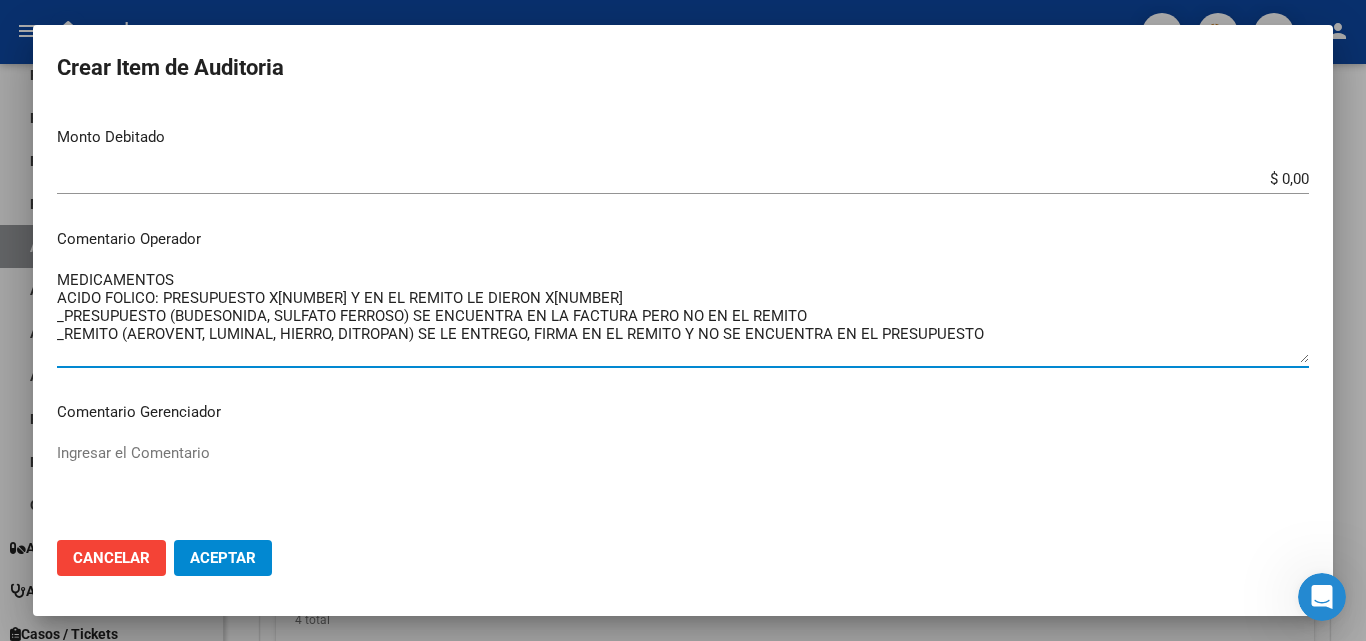click on "MEDICAMENTOS
ACIDO FOLICO: PRESUPUESTO X[NUMBER] Y EN EL REMITO LE DIERON X[NUMBER]
_PRESUPUESTO (BUDESONIDA, SULFATO FERROSO) SE ENCUENTRA EN LA FACTURA PERO NO EN EL REMITO
_REMITO (AEROVENT, LUMINAL, HIERRO, DITROPAN) SE LE ENTREGO, FIRMA EN EL REMITO Y NO SE ENCUENTRA EN EL PRESUPUESTO" at bounding box center (683, 316) 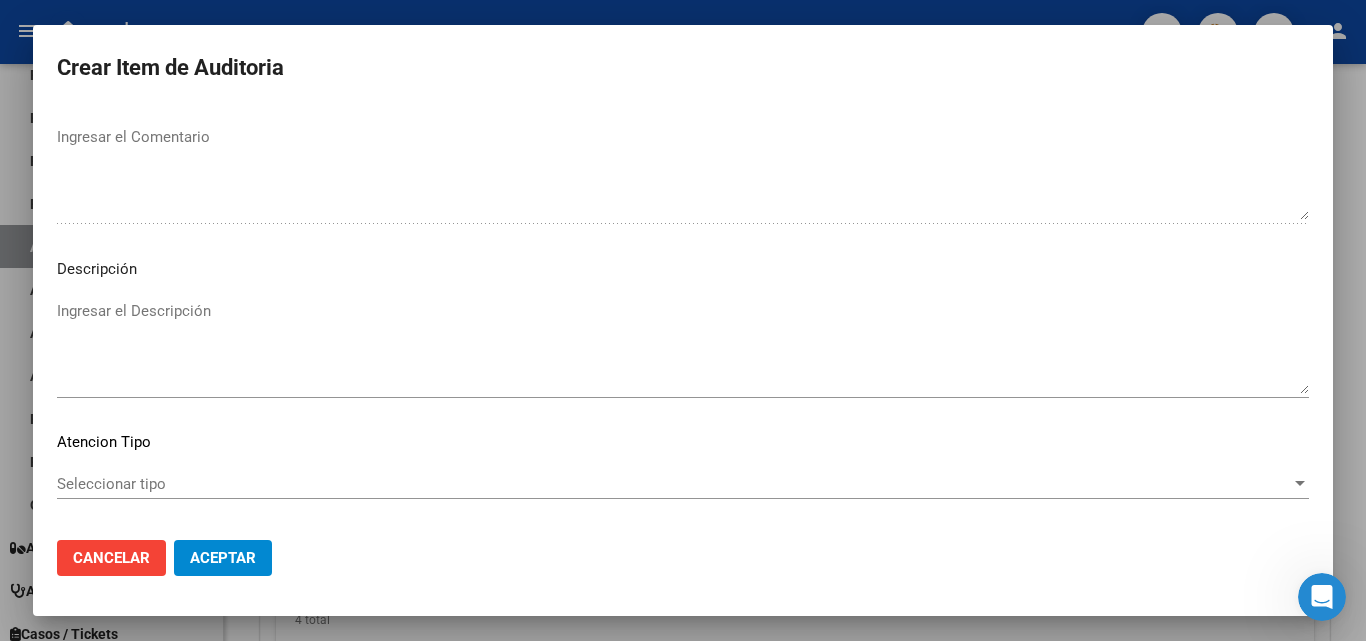 scroll, scrollTop: 1200, scrollLeft: 0, axis: vertical 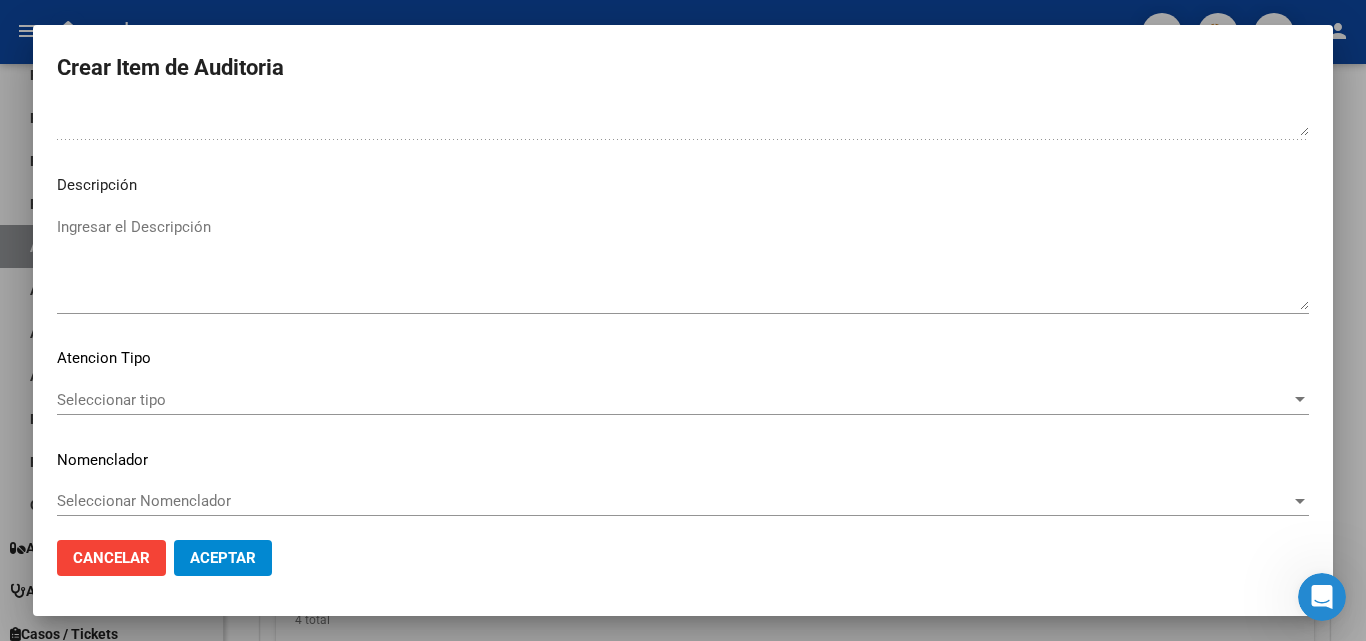 click on "Ingresar el Descripción" at bounding box center (683, 263) 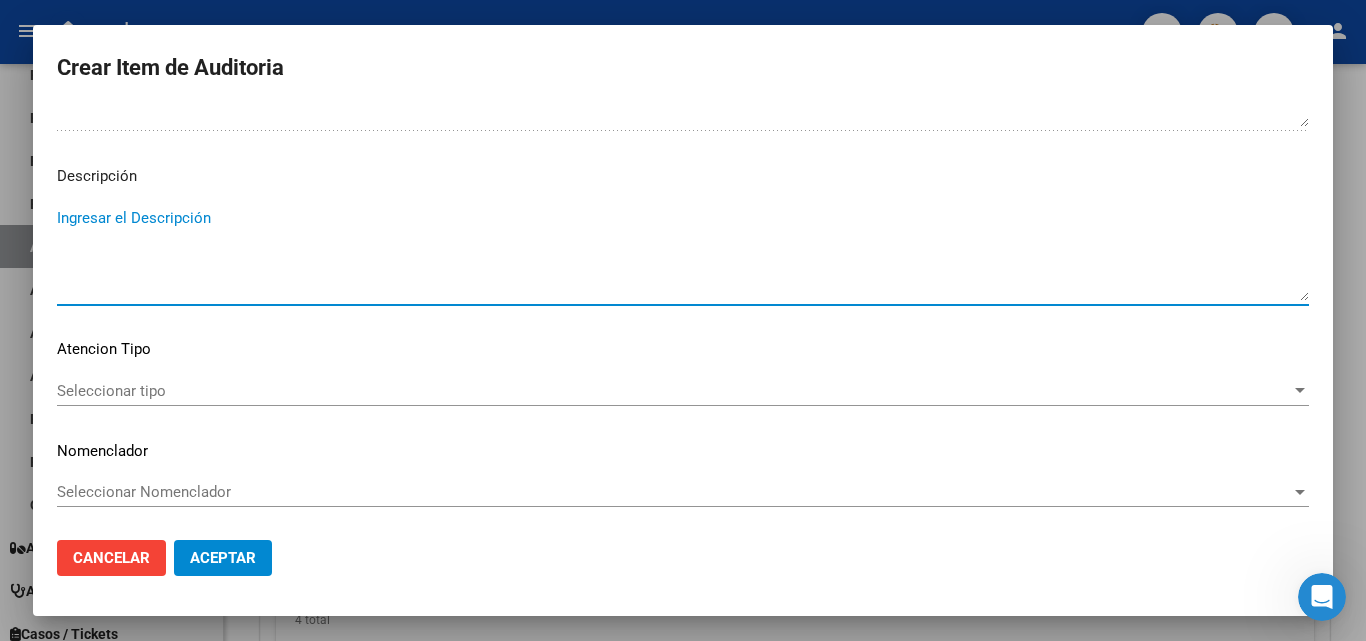 scroll, scrollTop: 1211, scrollLeft: 0, axis: vertical 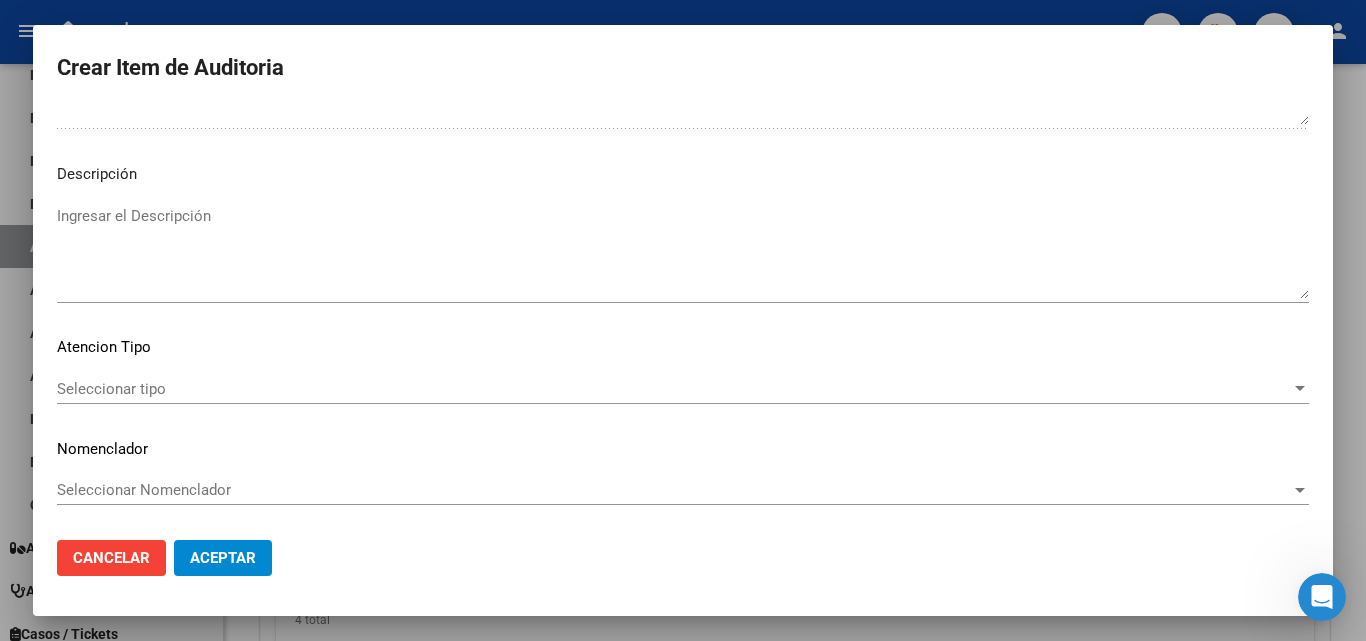 click on "Seleccionar tipo Seleccionar tipo" 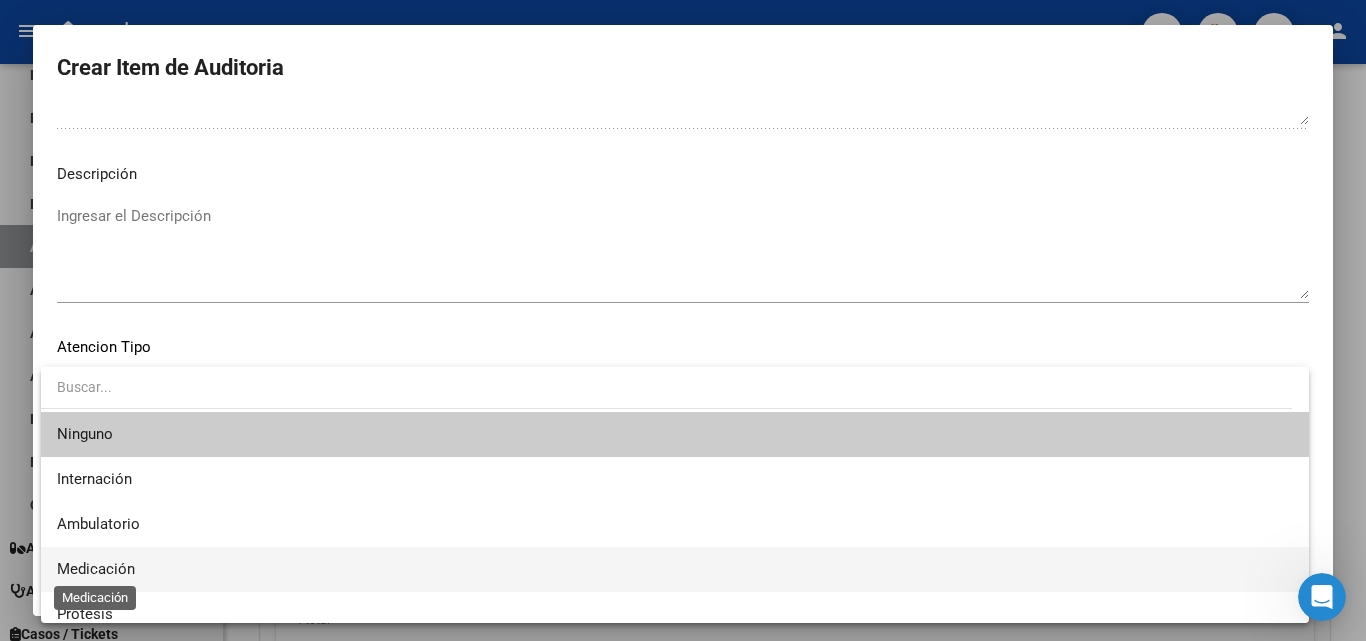 click on "Medicación" at bounding box center [96, 569] 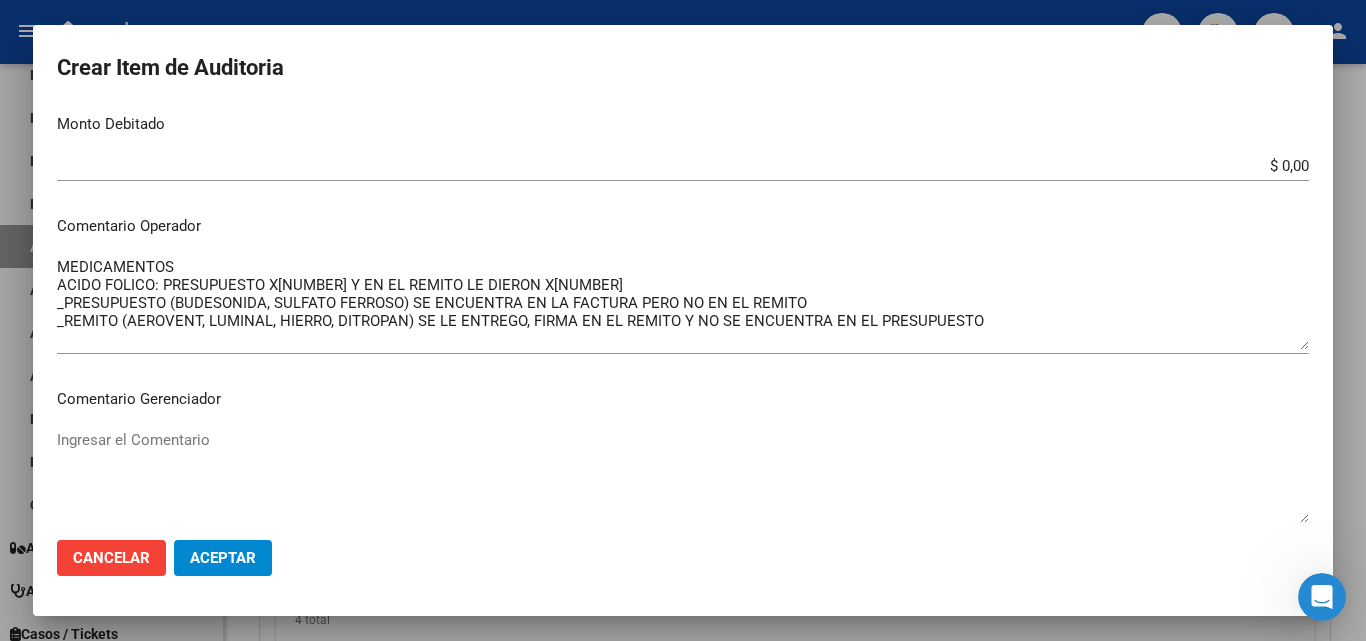 scroll, scrollTop: 711, scrollLeft: 0, axis: vertical 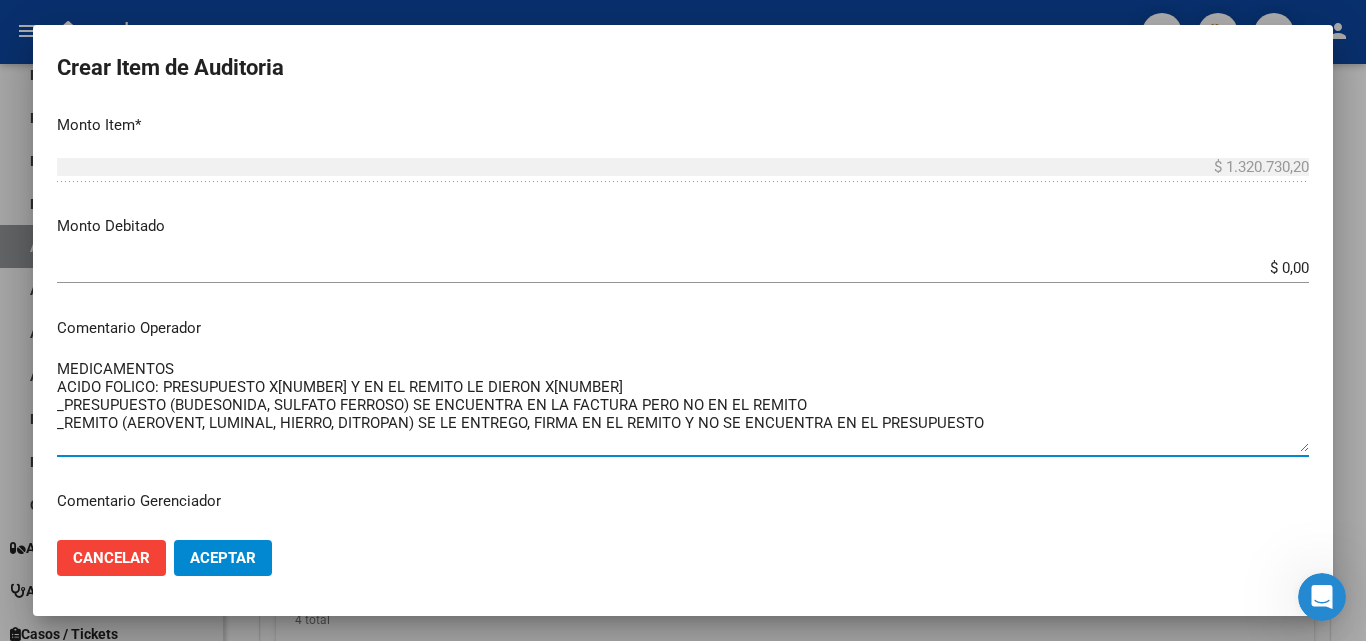 click on "MEDICAMENTOS
ACIDO FOLICO: PRESUPUESTO X[NUMBER] Y EN EL REMITO LE DIERON X[NUMBER]
_PRESUPUESTO (BUDESONIDA, SULFATO FERROSO) SE ENCUENTRA EN LA FACTURA PERO NO EN EL REMITO
_REMITO (AEROVENT, LUMINAL, HIERRO, DITROPAN) SE LE ENTREGO, FIRMA EN EL REMITO Y NO SE ENCUENTRA EN EL PRESUPUESTO" at bounding box center (683, 405) 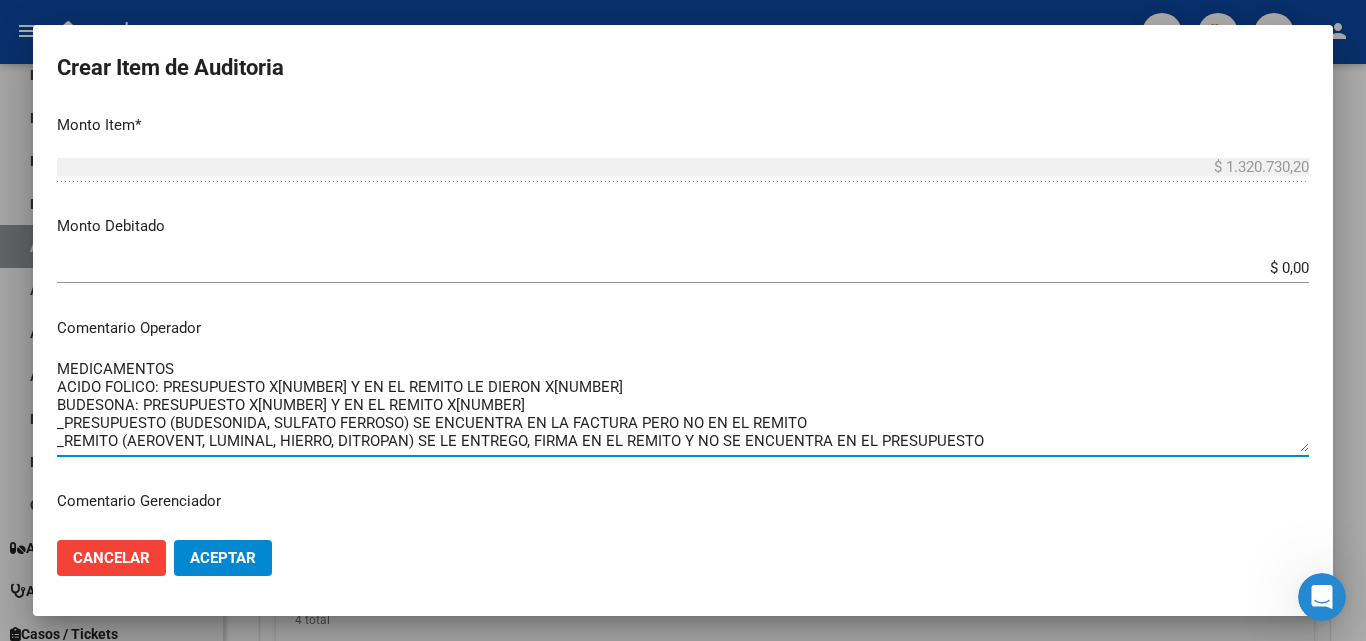 click on "MEDICAMENTOS
ACIDO FOLICO: PRESUPUESTO X[NUMBER] Y EN EL REMITO LE DIERON X[NUMBER]
BUDESONA: PRESUPUESTO X[NUMBER] Y EN EL REMITO X[NUMBER]
_PRESUPUESTO (BUDESONIDA, SULFATO FERROSO) SE ENCUENTRA EN LA FACTURA PERO NO EN EL REMITO
_REMITO (AEROVENT, LUMINAL, HIERRO, DITROPAN) SE LE ENTREGO, FIRMA EN EL REMITO Y NO SE ENCUENTRA EN EL PRESUPUESTO" at bounding box center (683, 405) 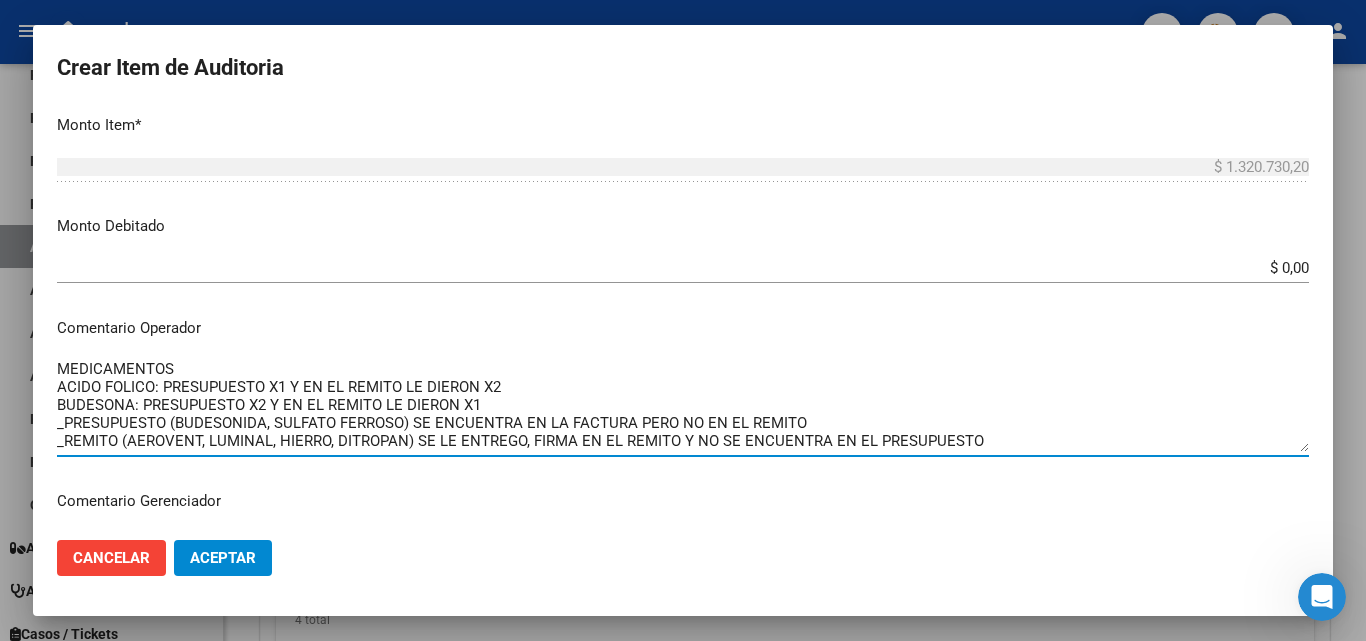 click on "MEDICAMENTOS
ACIDO FOLICO: PRESUPUESTO X1 Y EN EL REMITO LE DIERON X2
BUDESONA: PRESUPUESTO X2 Y EN EL REMITO LE DIERON X1
_PRESUPUESTO (BUDESONIDA, SULFATO FERROSO) SE ENCUENTRA EN LA FACTURA PERO NO EN EL REMITO
_REMITO (AEROVENT, LUMINAL, HIERRO, DITROPAN) SE LE ENTREGO, FIRMA EN EL REMITO Y NO SE ENCUENTRA EN EL PRESUPUESTO" at bounding box center (683, 405) 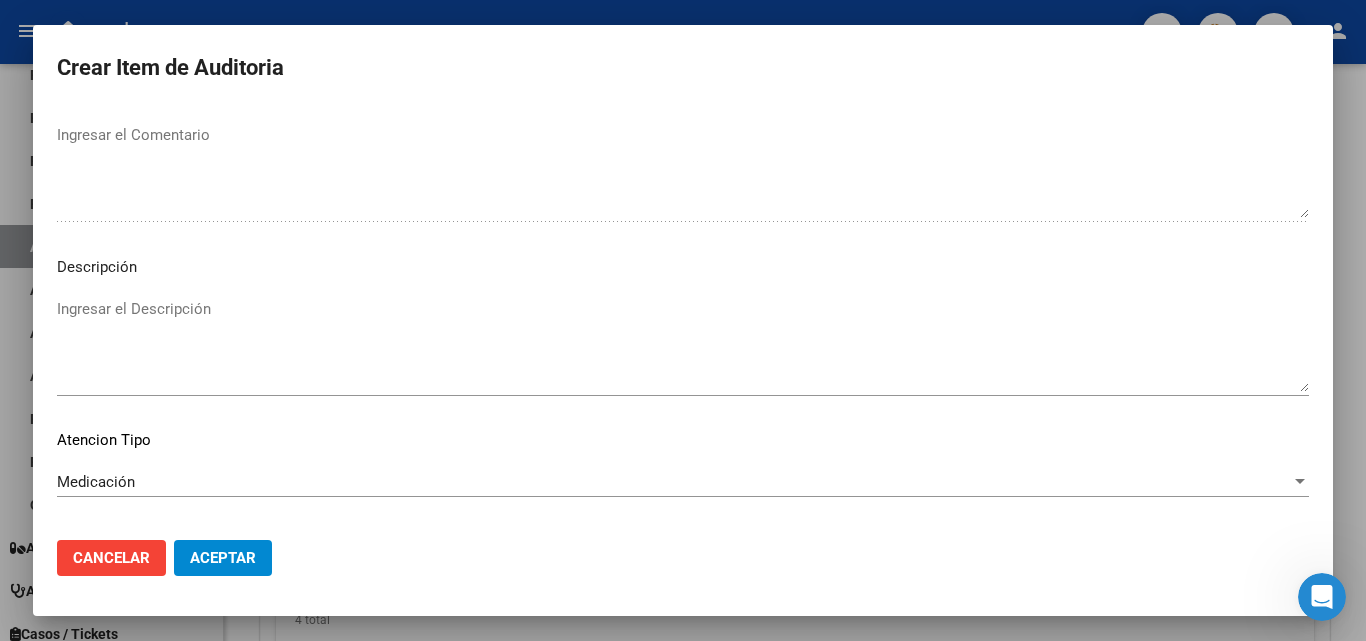 scroll, scrollTop: 1211, scrollLeft: 0, axis: vertical 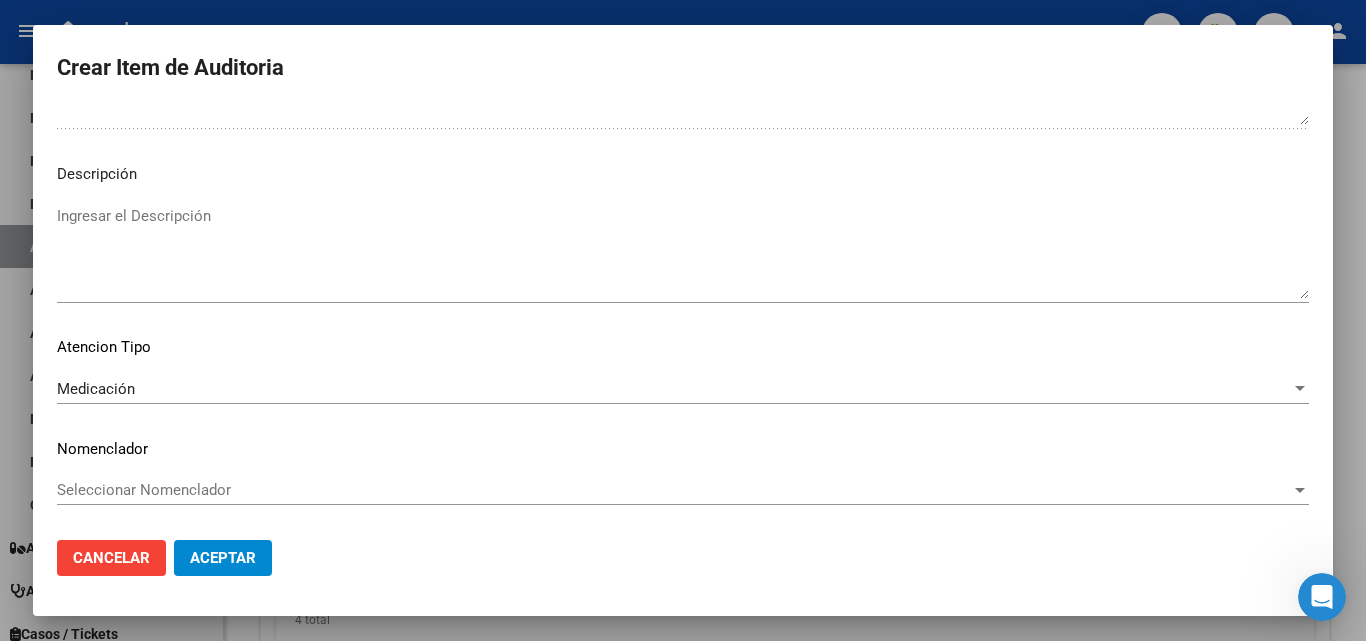 type on "MEDICAMENTOS
ACIDO FOLICO: PRESUPUESTO X1 Y EN EL REMITO LE DIERON X2
BUDESONA: PRESUPUESTO X2 Y EN EL REMITO LE DIERON X1
_PRESUPUESTO (BUDESONIDA, SULFATO FERROSO) SE ENCUENTRA EN LA FACTURA PERO NO EN EL REMITO
_REMITO (AEROVENT, LUMINAL, HIERRO, DITROPAN) SE LE ENTREGO, FIRMA EN EL REMITO Y NO SE ENCUENTRA EN EL PRESUPUESTO" 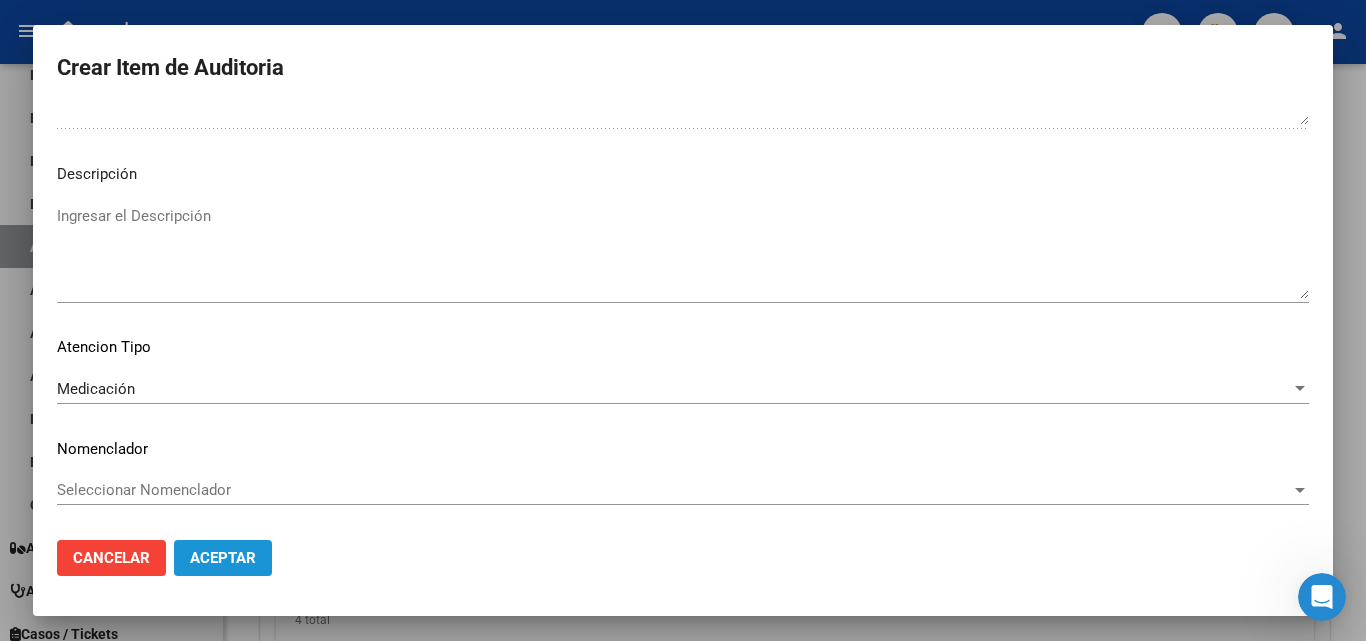 click on "Aceptar" 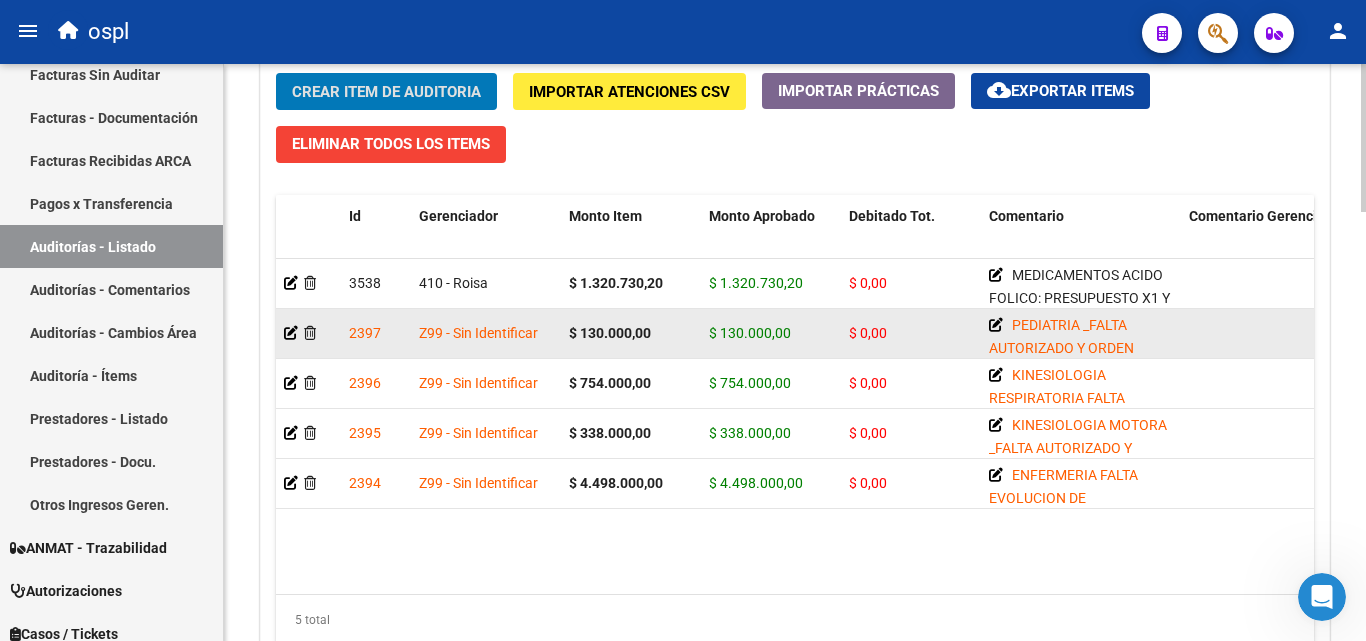 scroll, scrollTop: 1300, scrollLeft: 0, axis: vertical 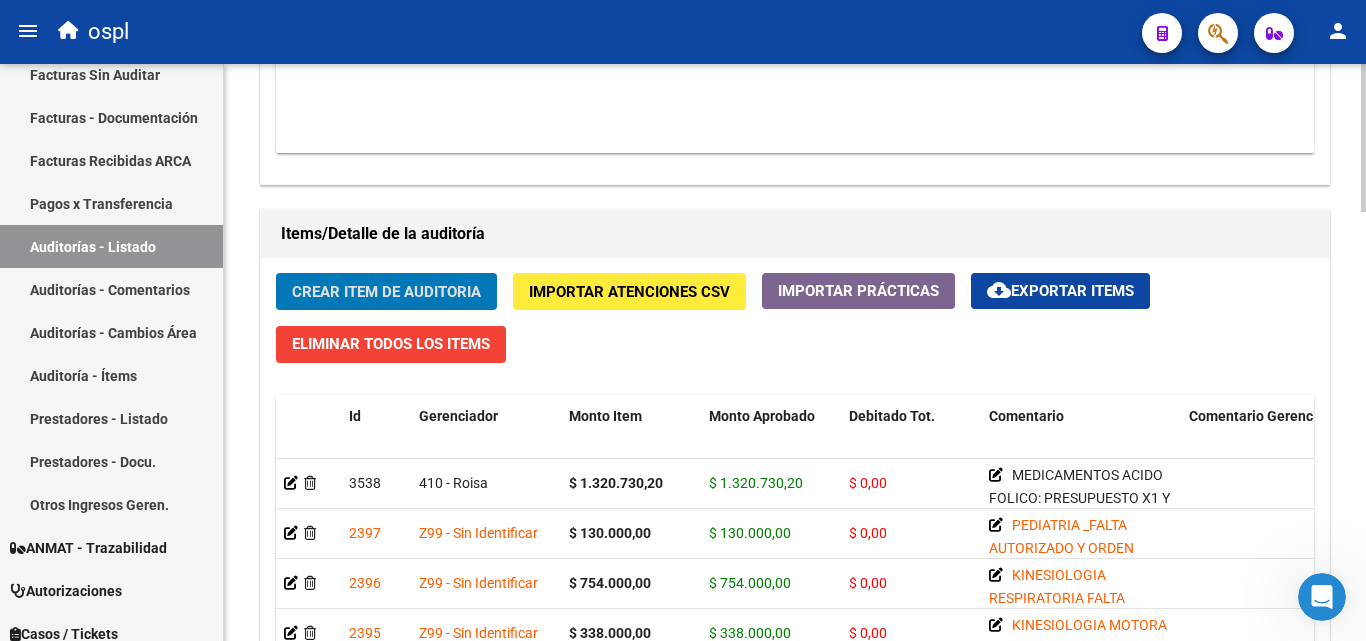 click on "Crear Item de Auditoria" 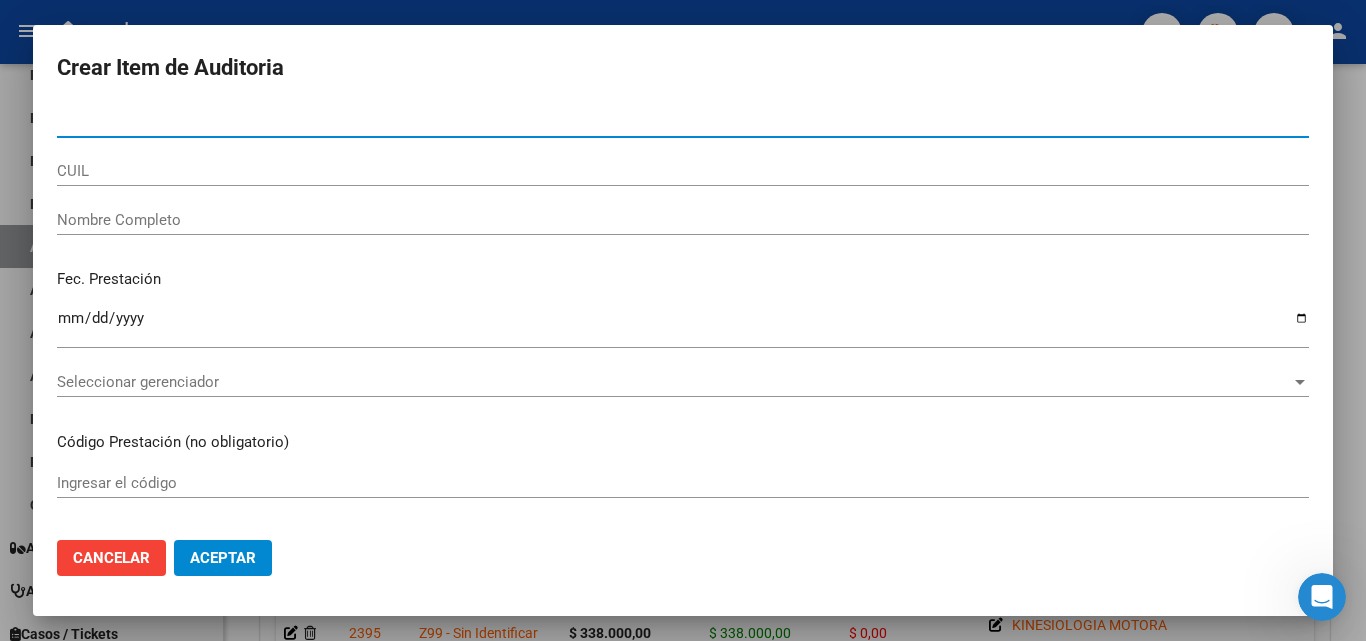 type on "[NUMBER]" 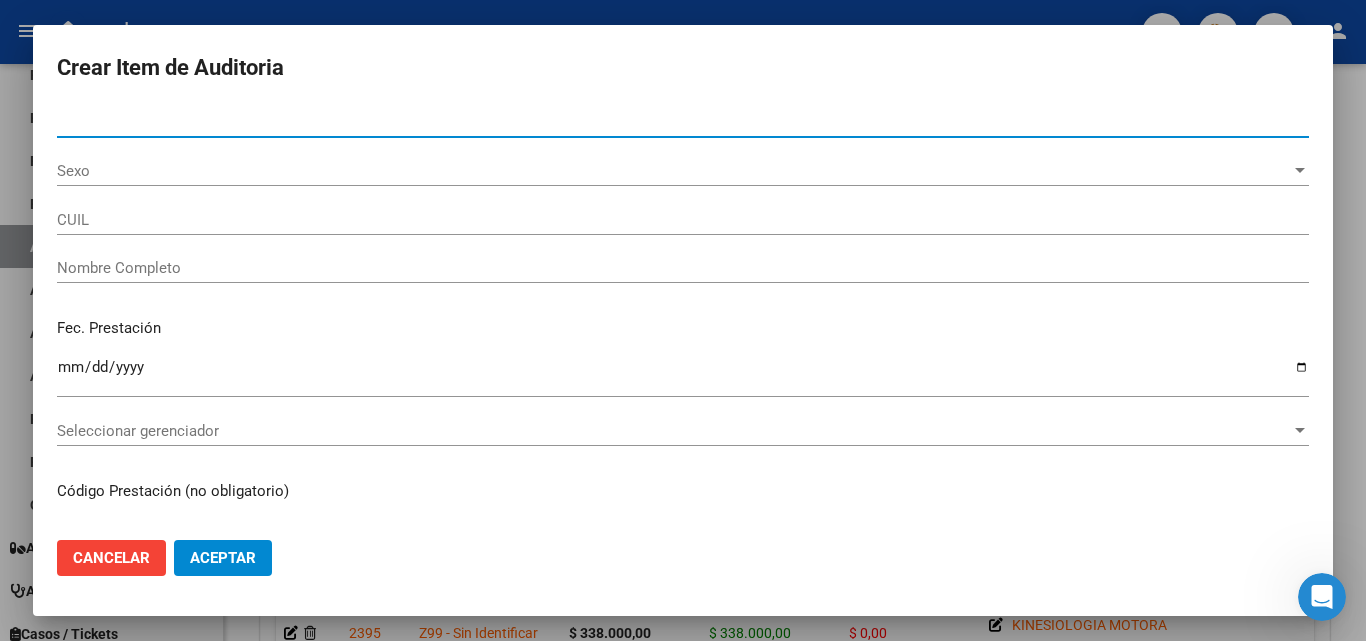 type on "[NUMBER]" 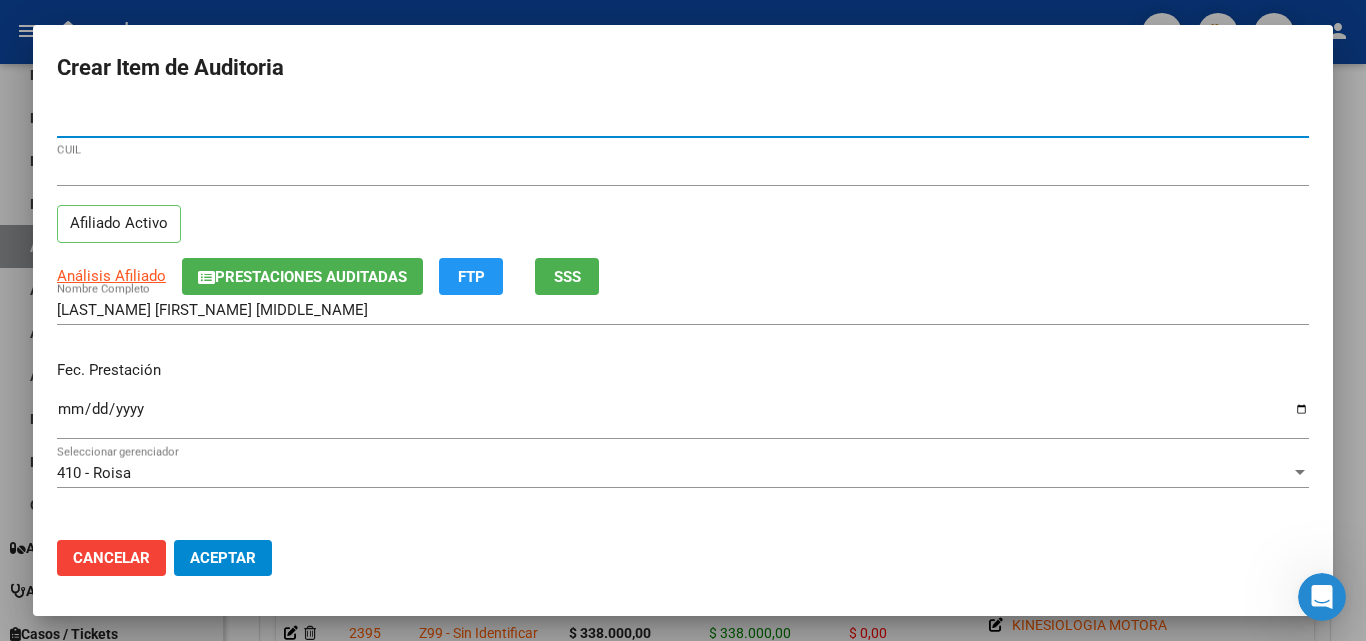 type on "[NUMBER]" 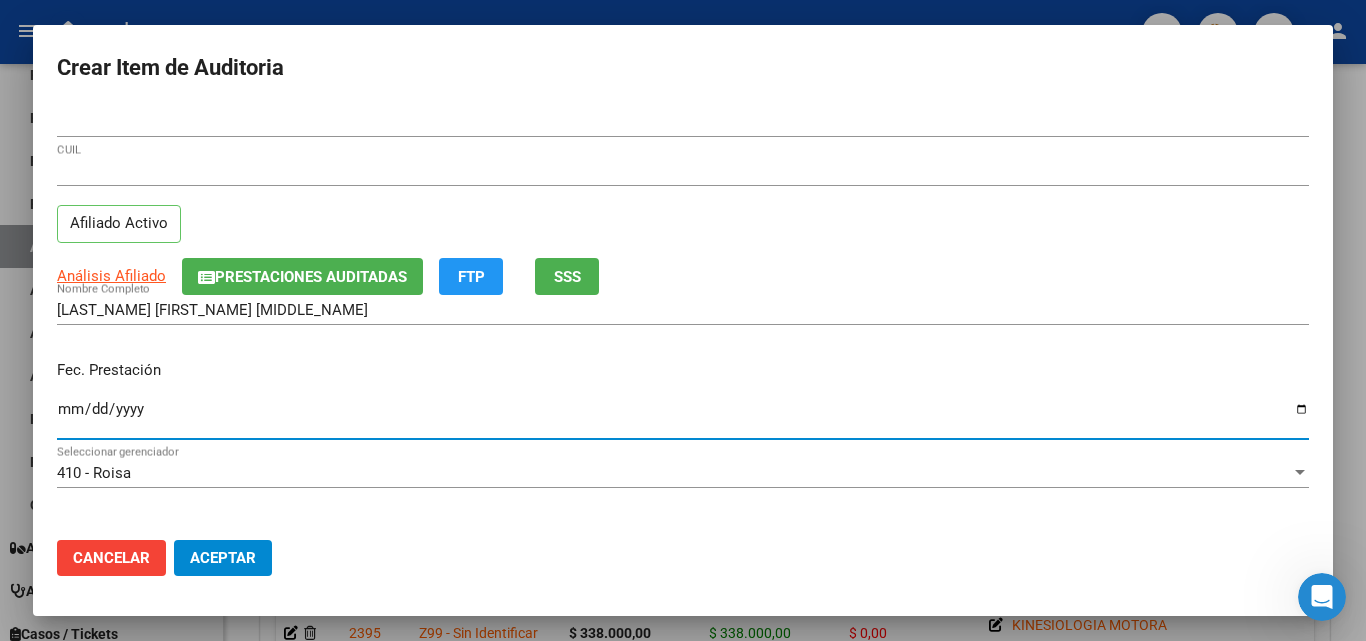 click on "Ingresar la fecha" at bounding box center (683, 417) 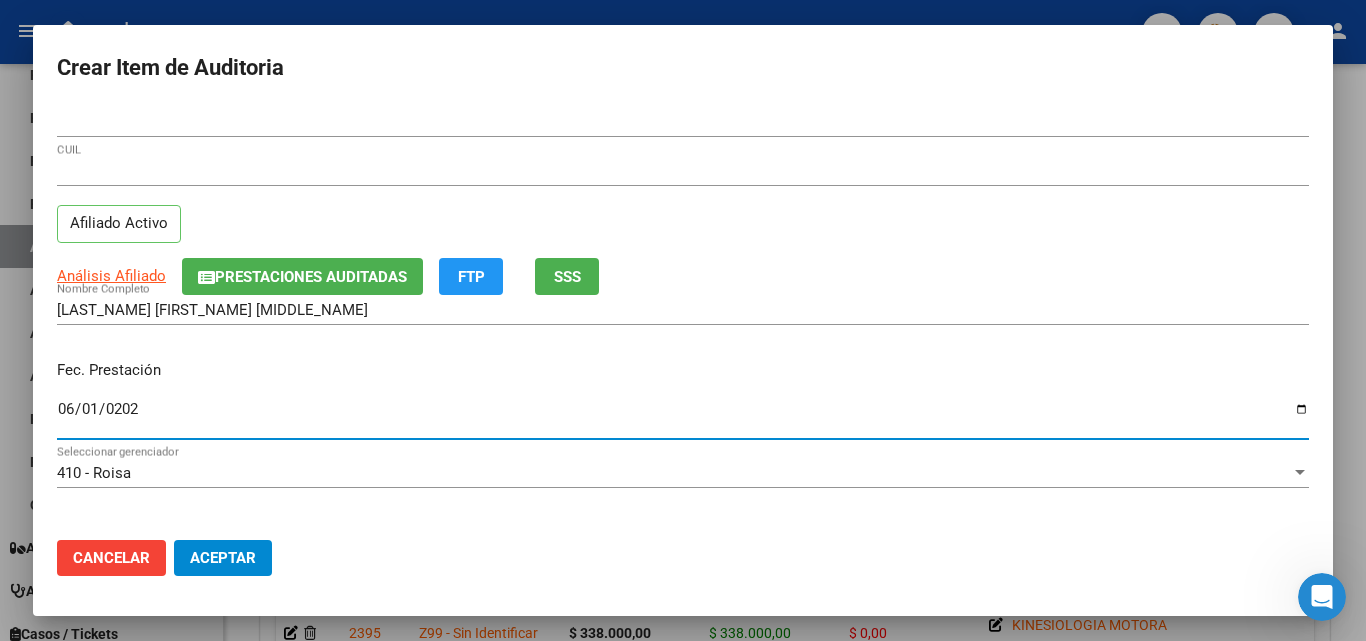 type on "2025-06-01" 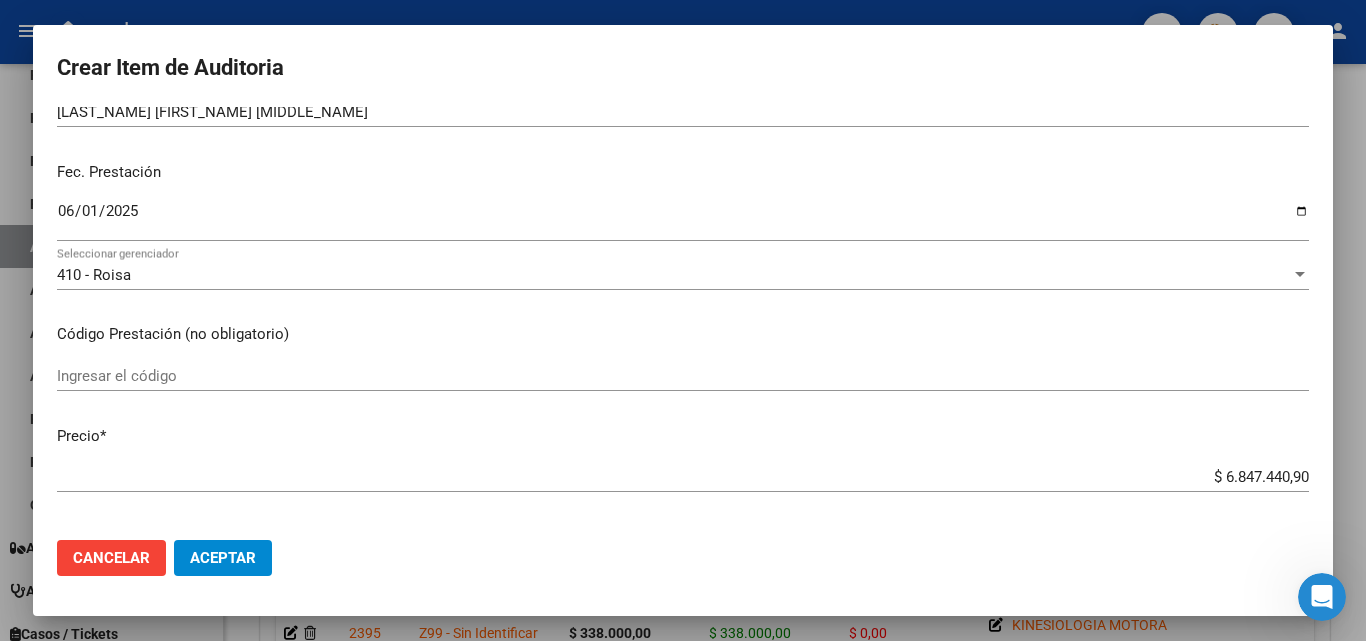 scroll, scrollTop: 200, scrollLeft: 0, axis: vertical 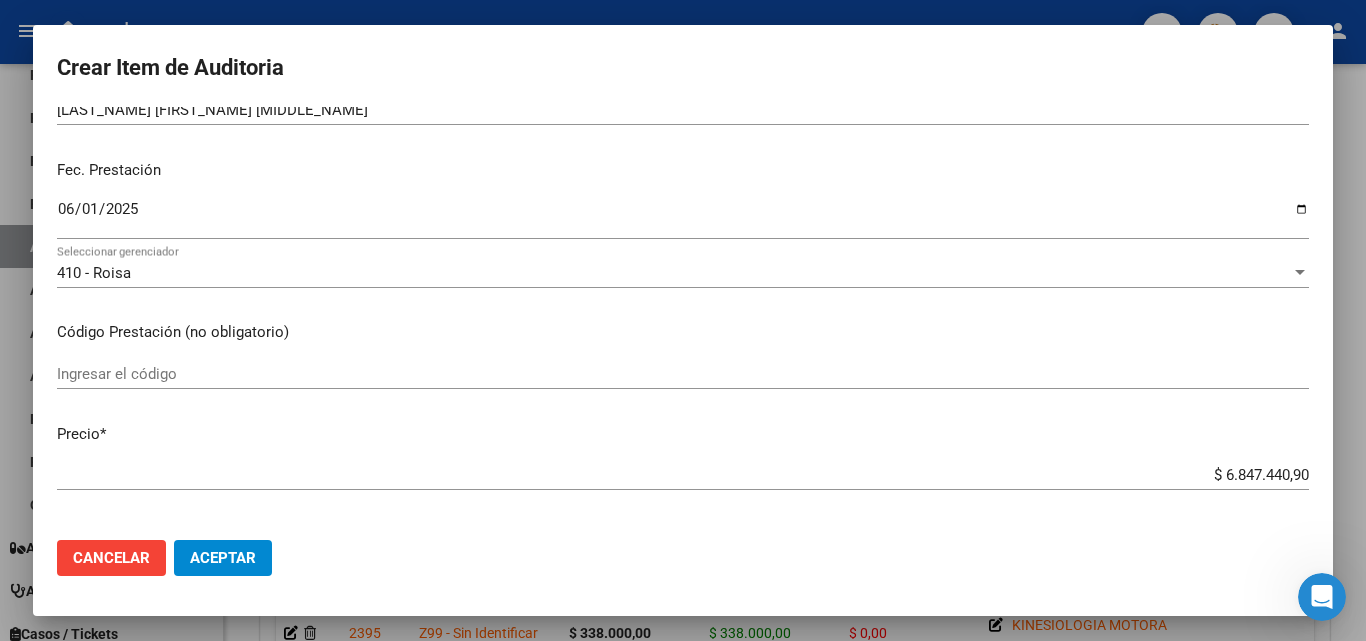 click on "Ingresar el código" at bounding box center (683, 374) 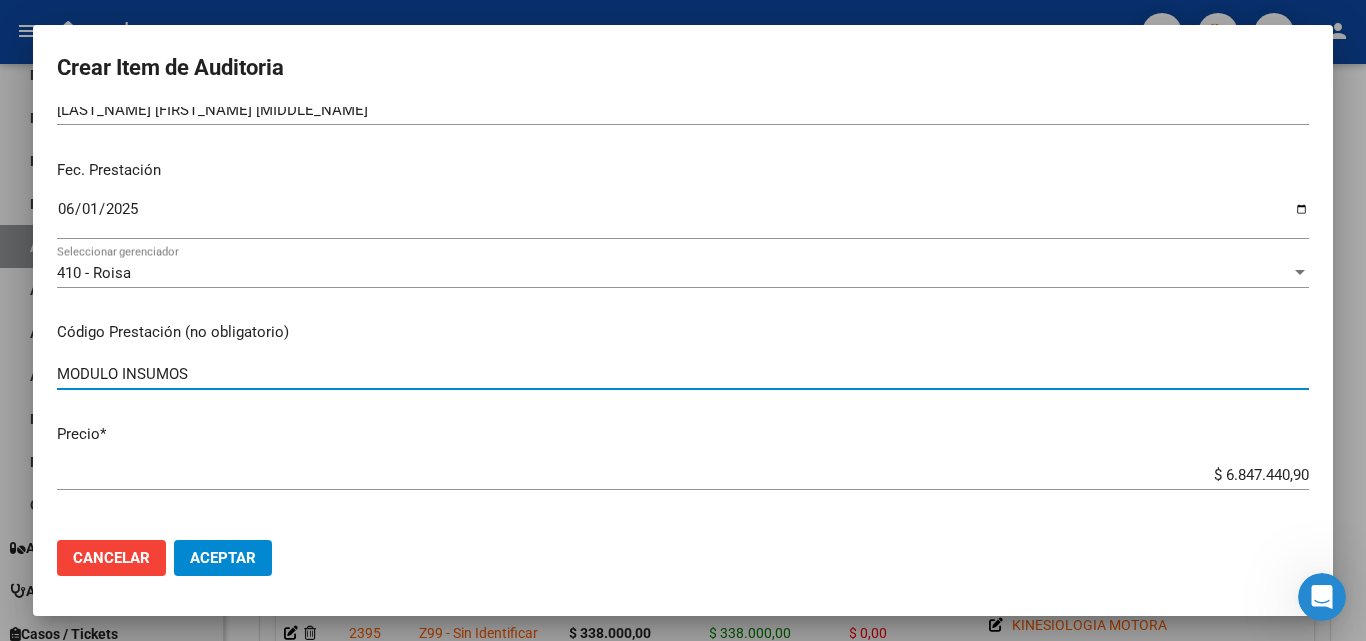 type on "MODULO INSUMOS" 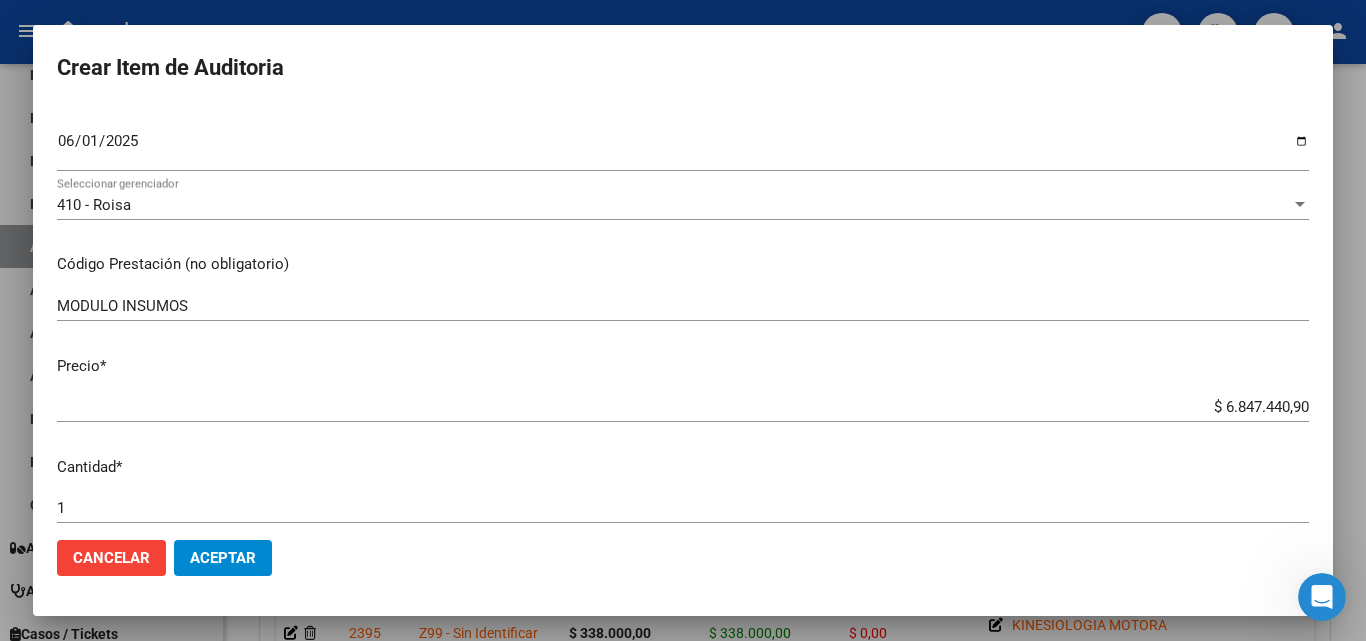 scroll, scrollTop: 300, scrollLeft: 0, axis: vertical 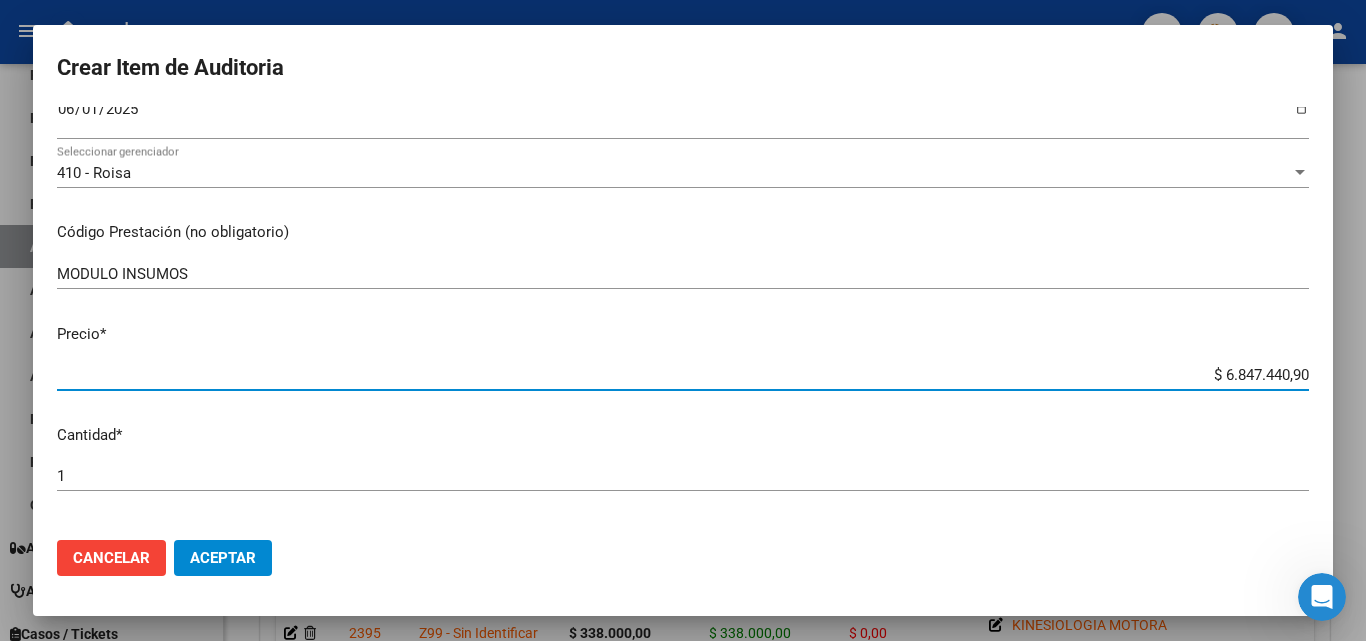 click on "$ 6.847.440,90" at bounding box center [683, 375] 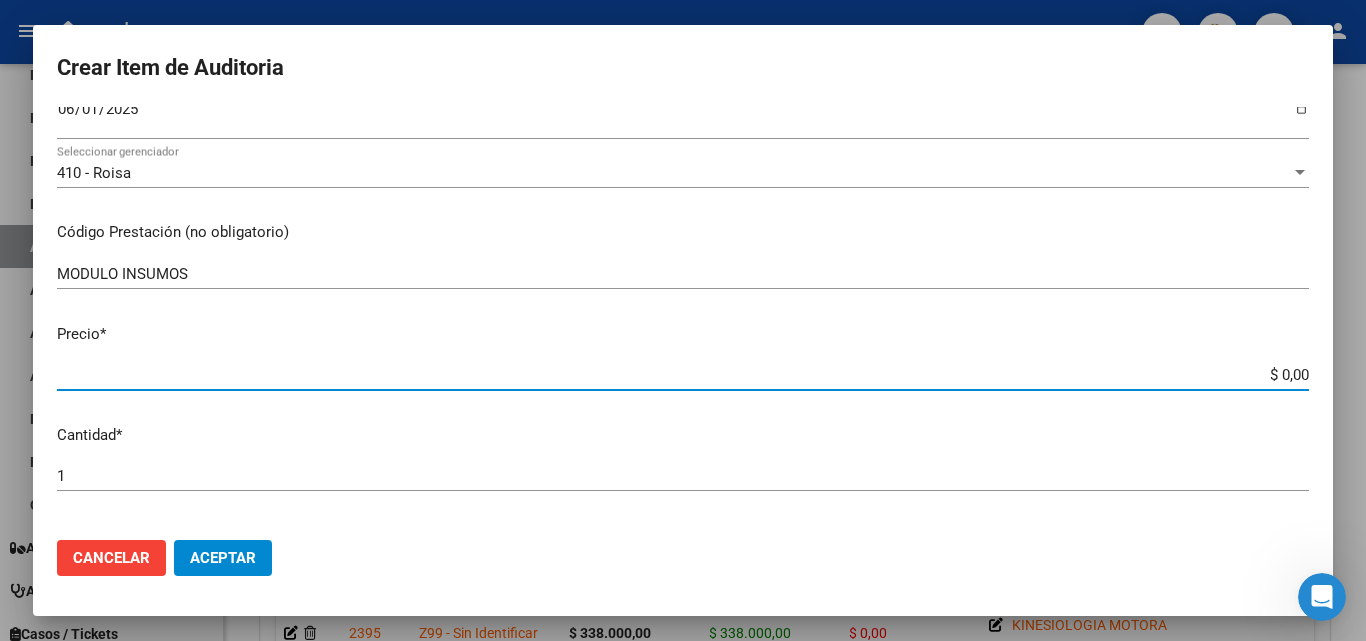 type on "$ 0,06" 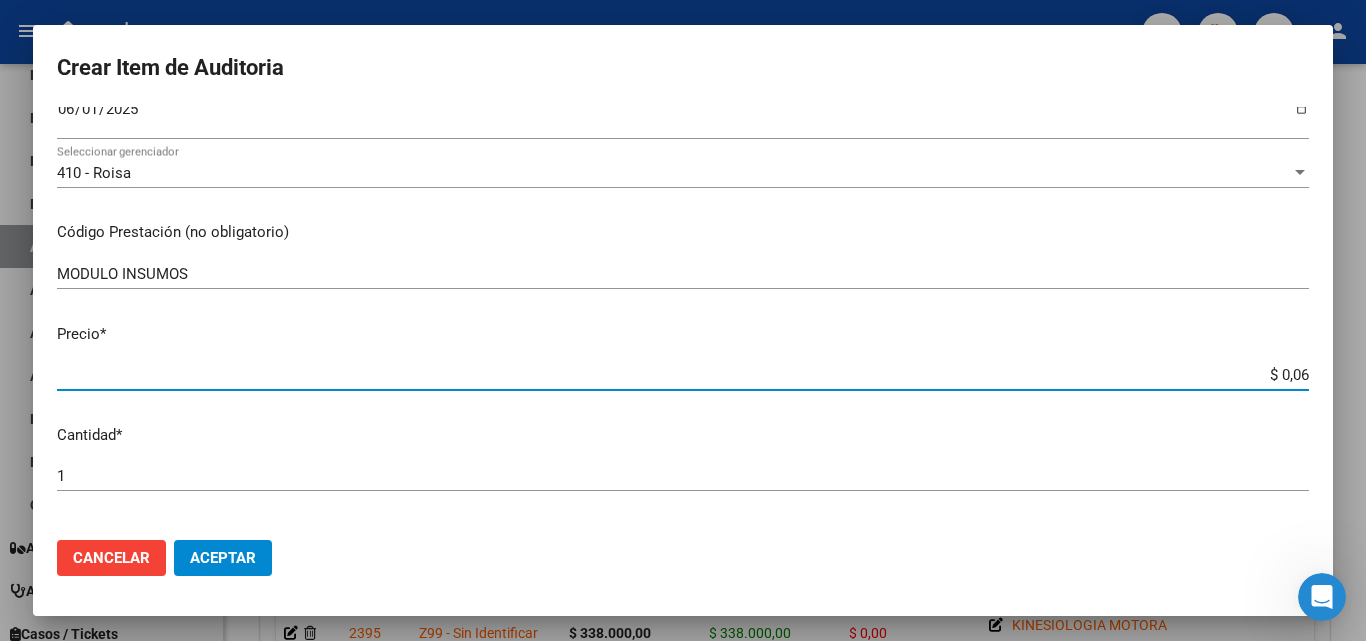 type on "$ 0,65" 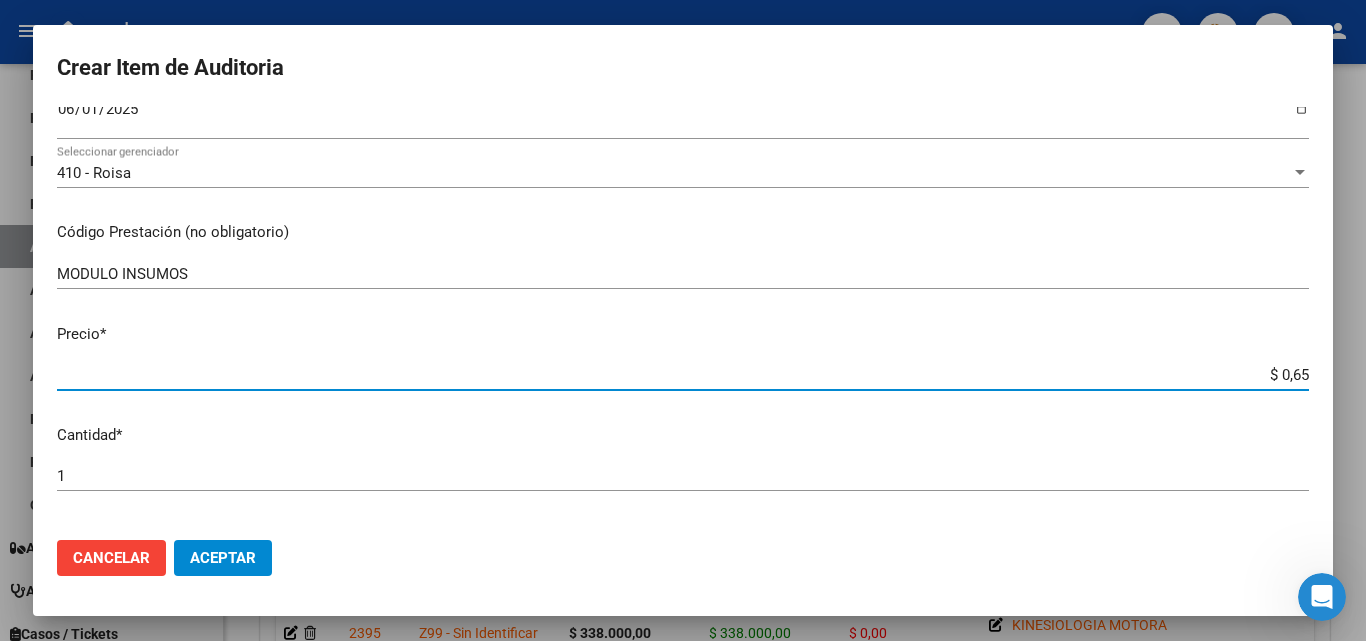 type on "$ 6,51" 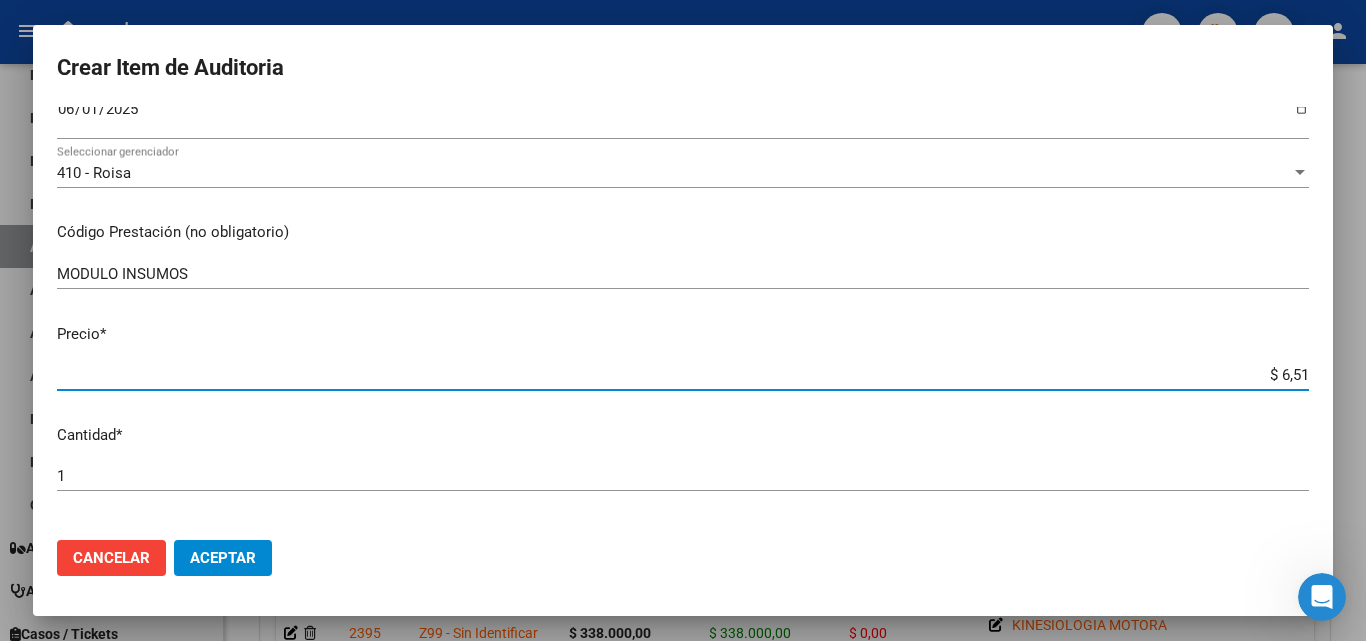 type on "$ 65,19" 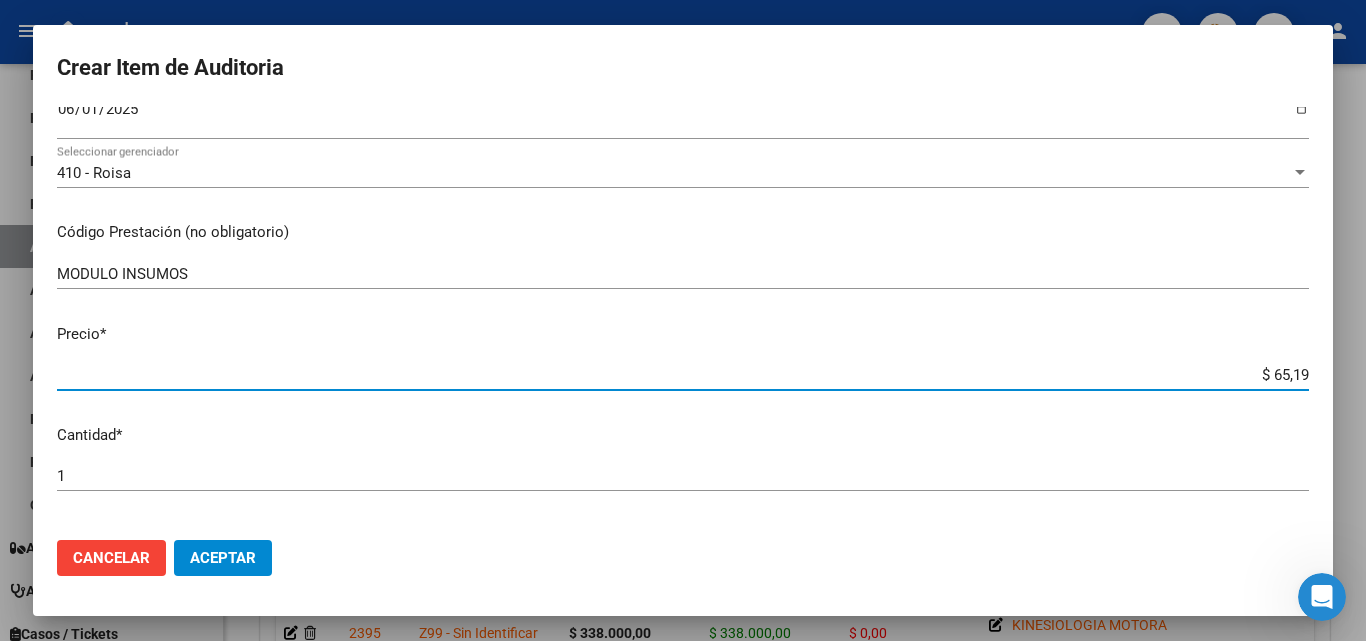 type on "$ 651,95" 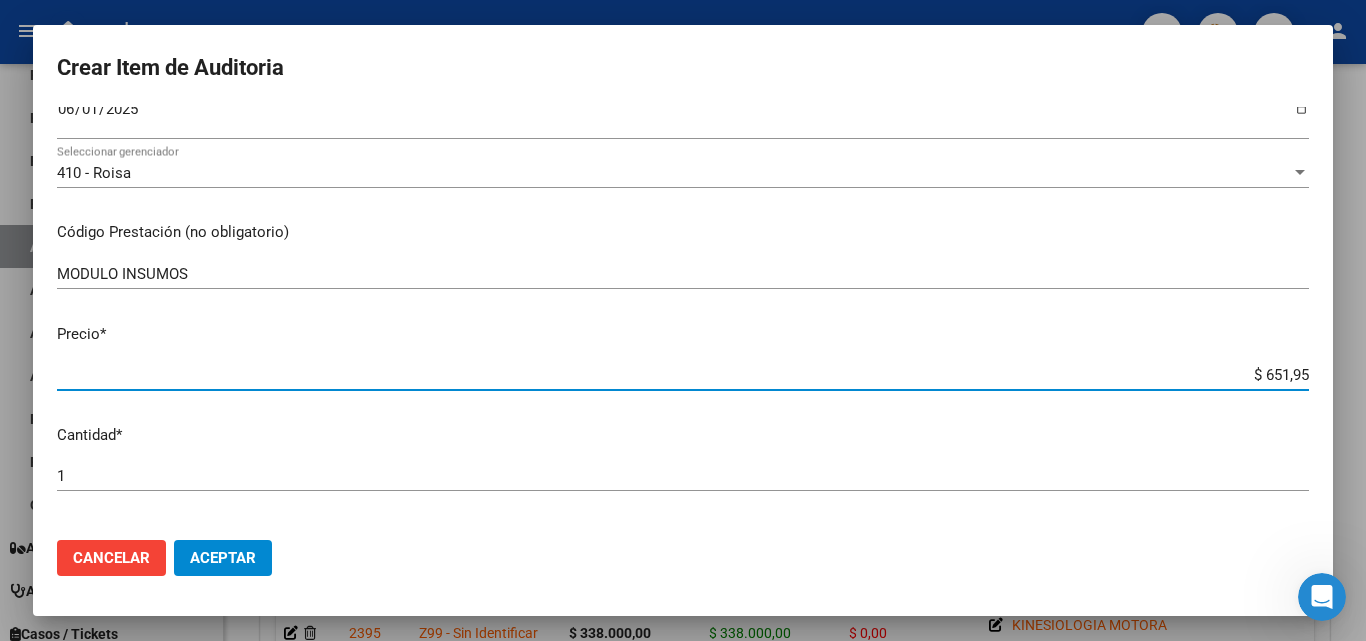 type on "$ 6.519,57" 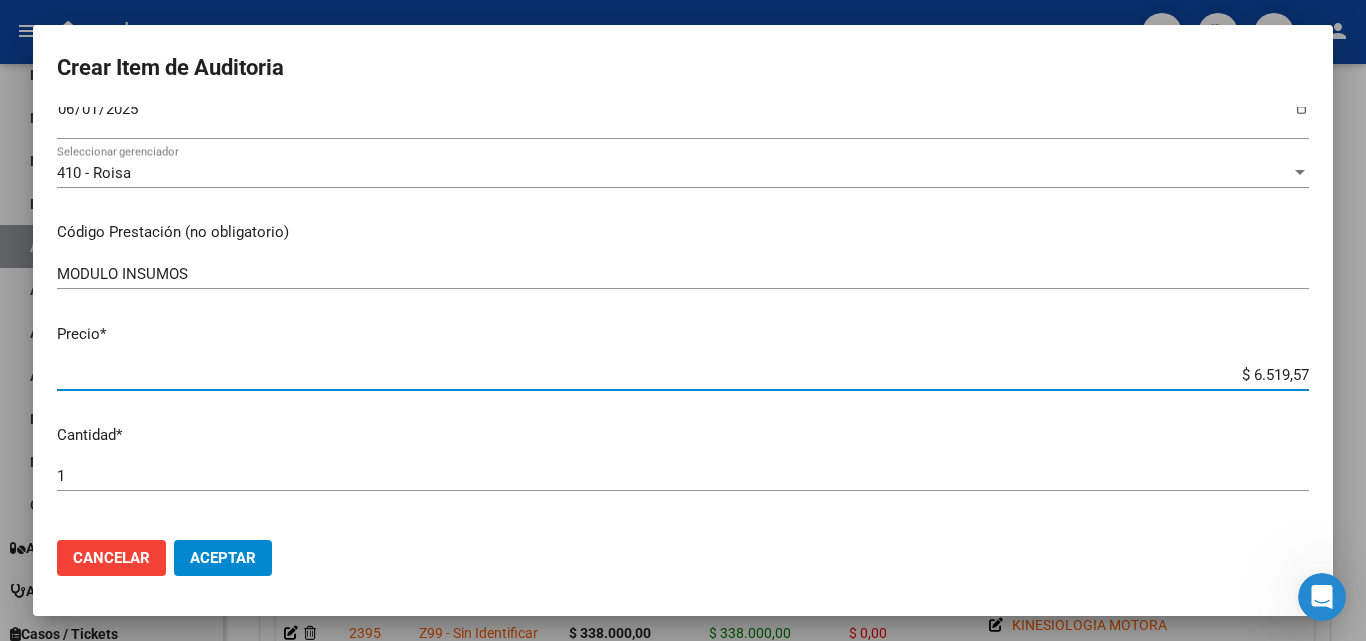 type on "$ 65.195,75" 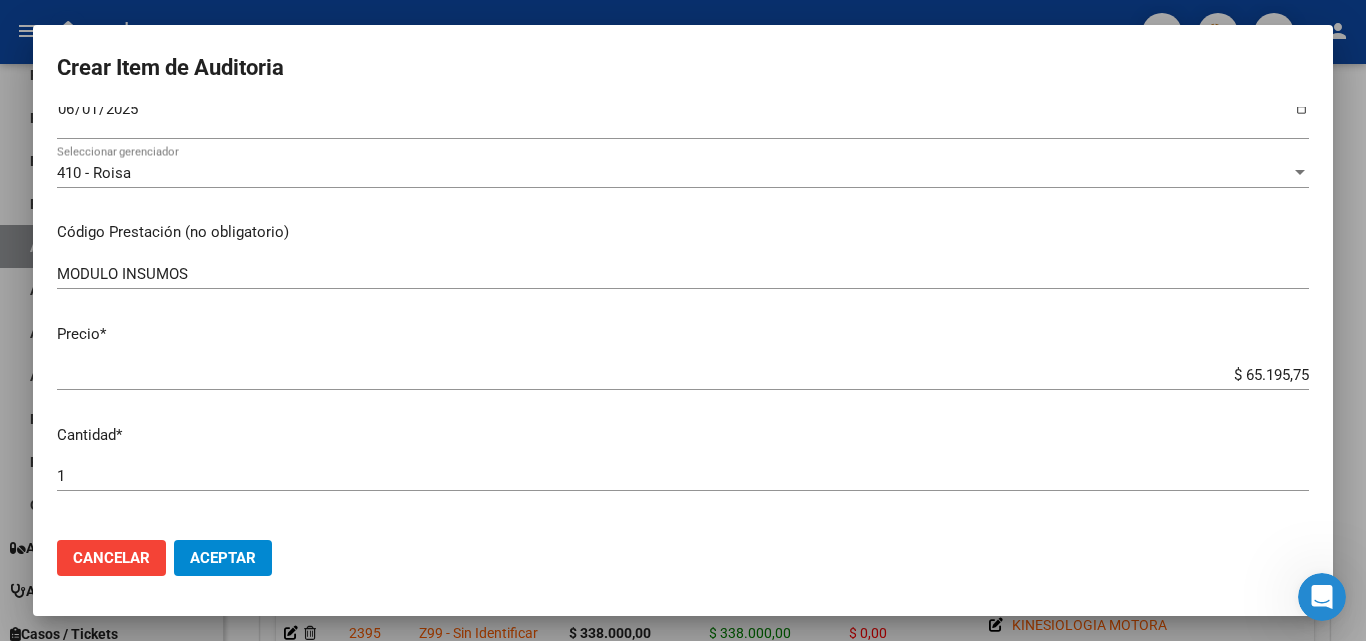 click on "1 Ingresar la cantidad" at bounding box center (683, 485) 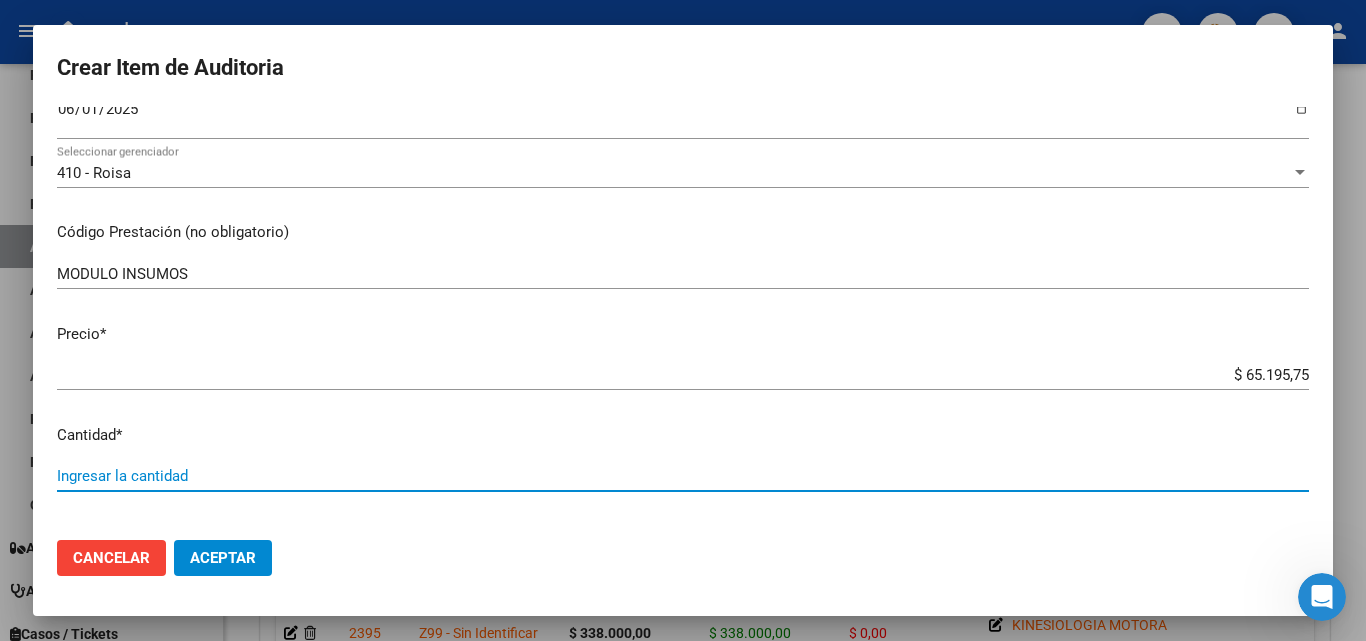 type on "3" 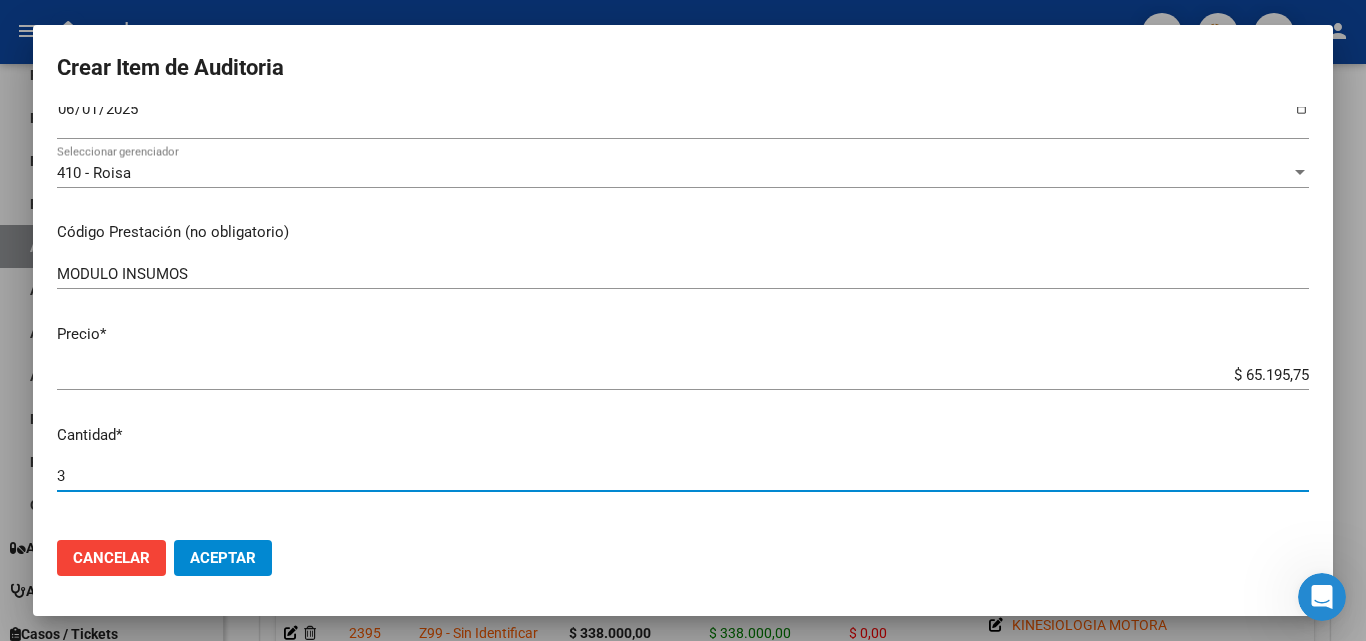type on "30" 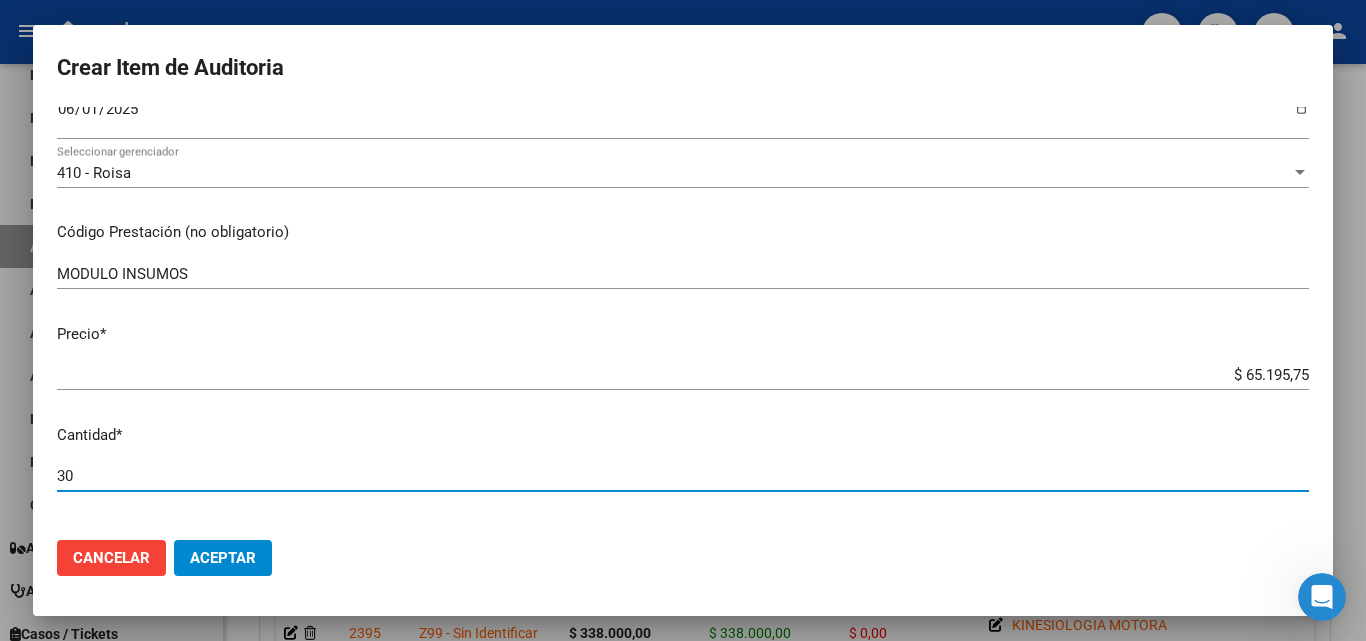 type on "30" 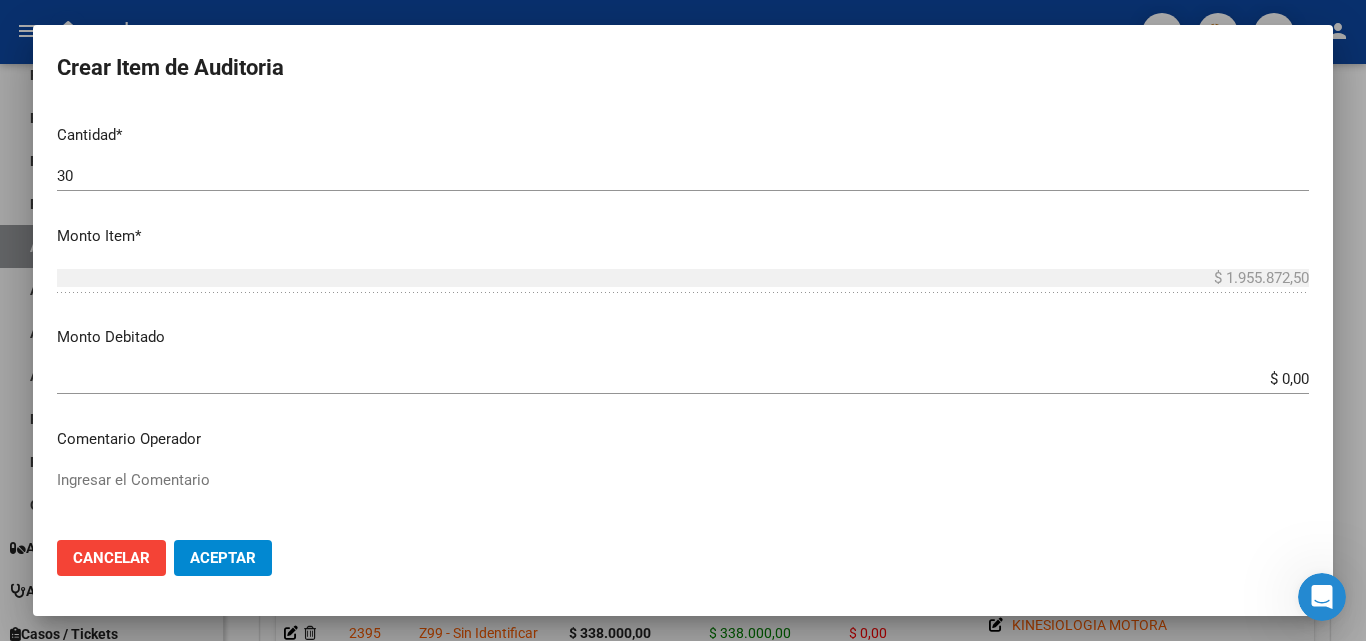 scroll, scrollTop: 700, scrollLeft: 0, axis: vertical 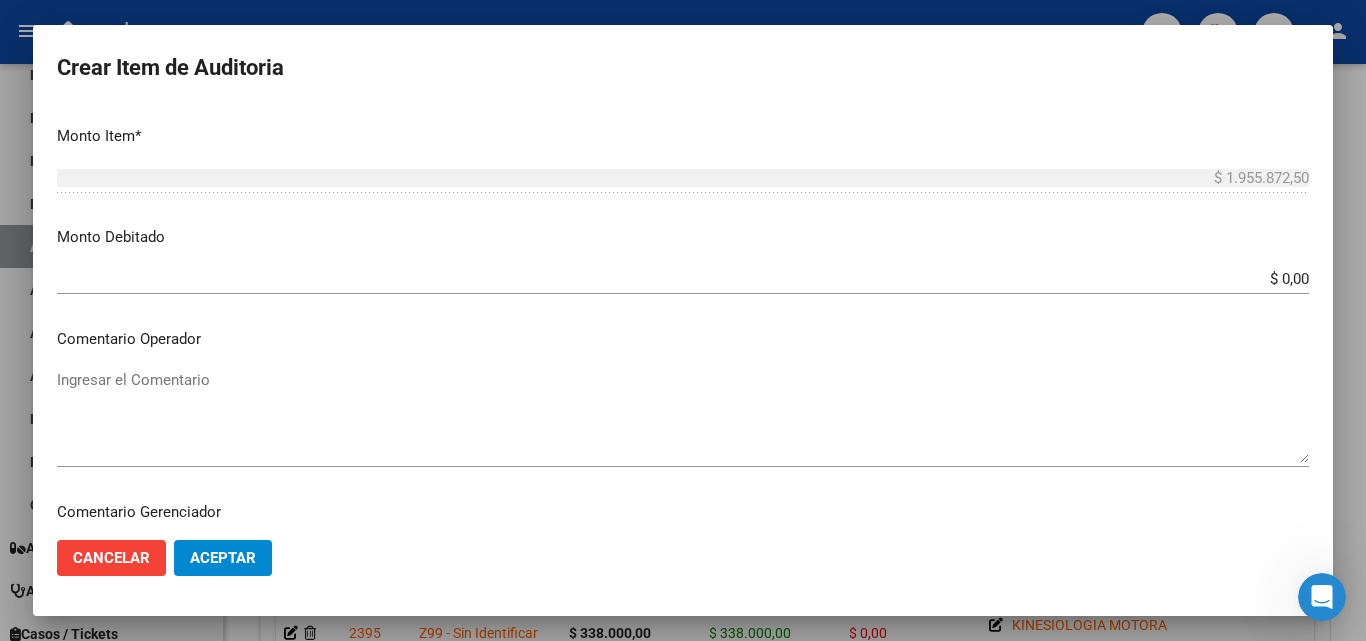 click on "Ingresar el Comentario" at bounding box center (683, 416) 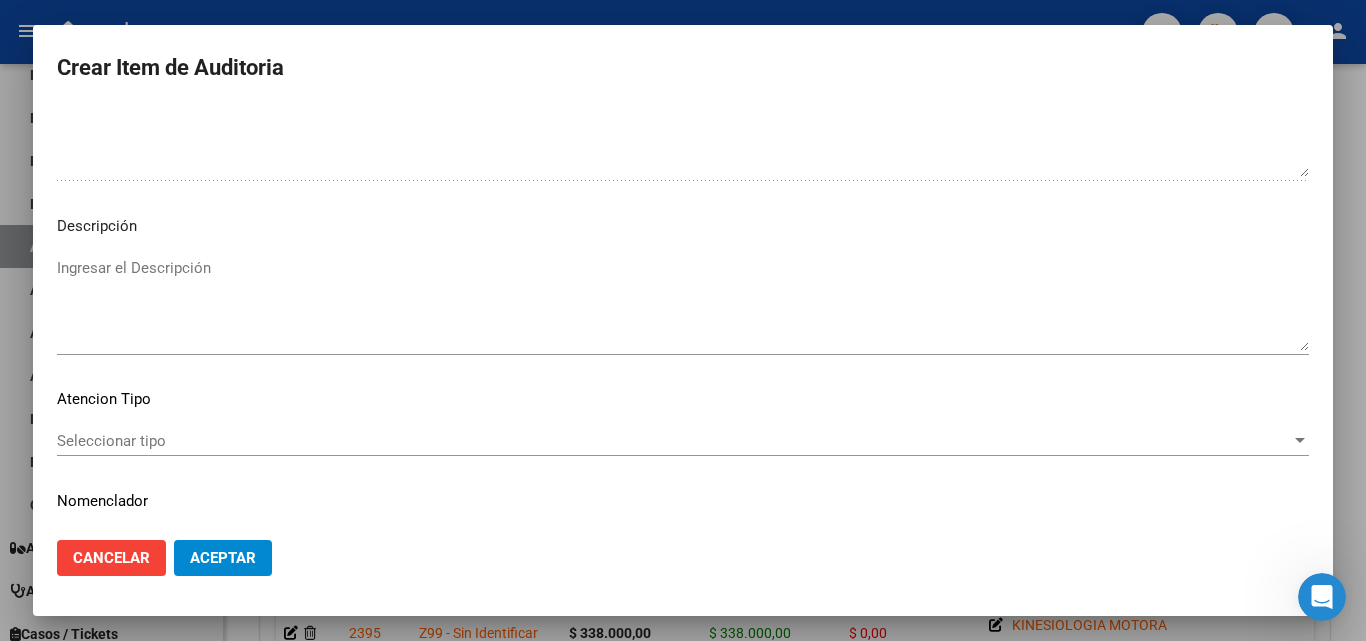 scroll, scrollTop: 1211, scrollLeft: 0, axis: vertical 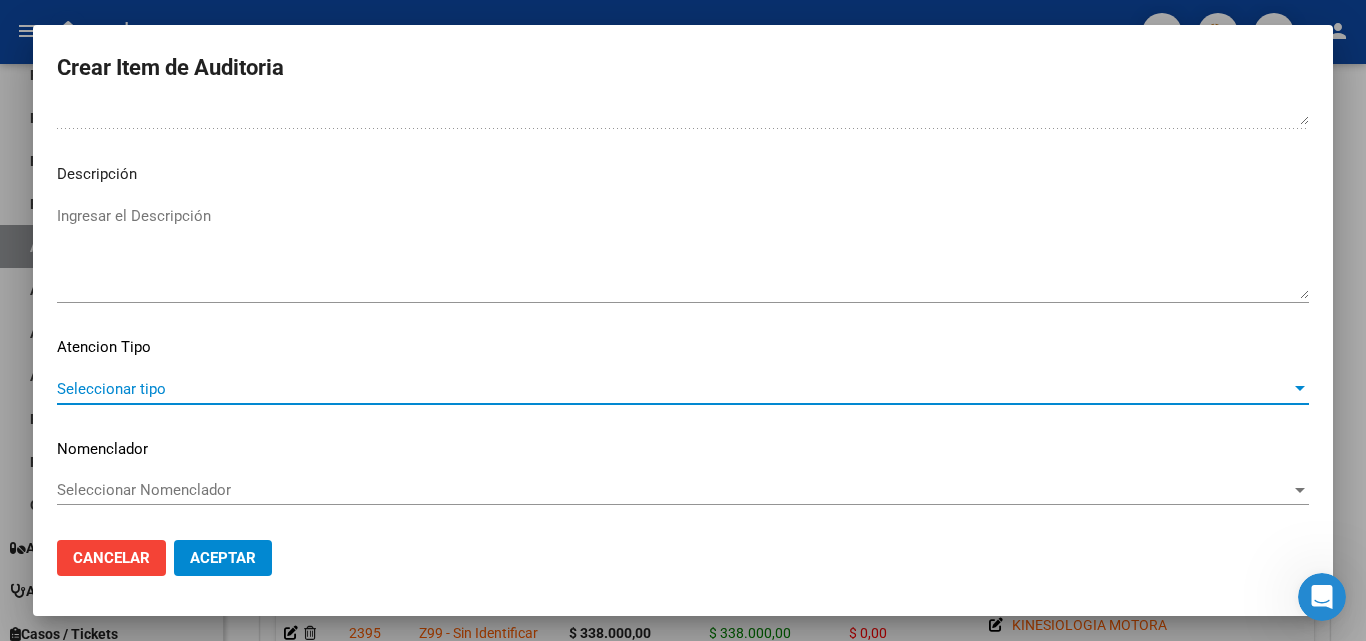 click on "Seleccionar tipo" at bounding box center [674, 389] 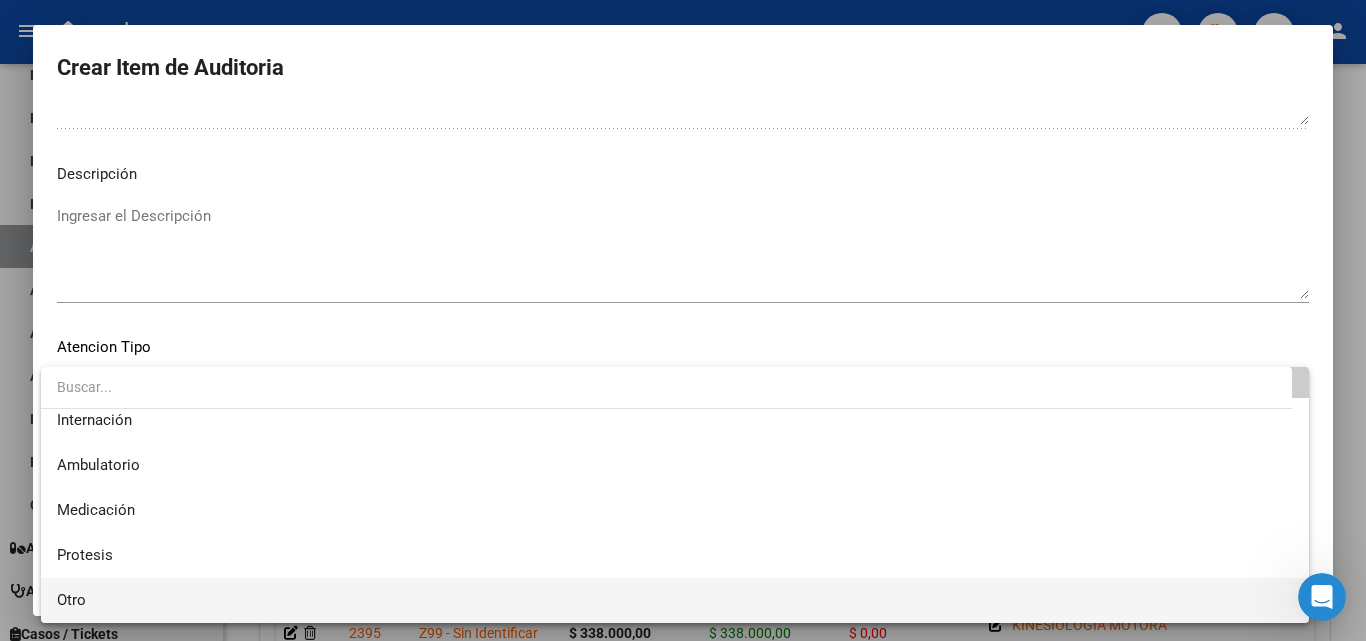 click on "Otro" at bounding box center [675, 600] 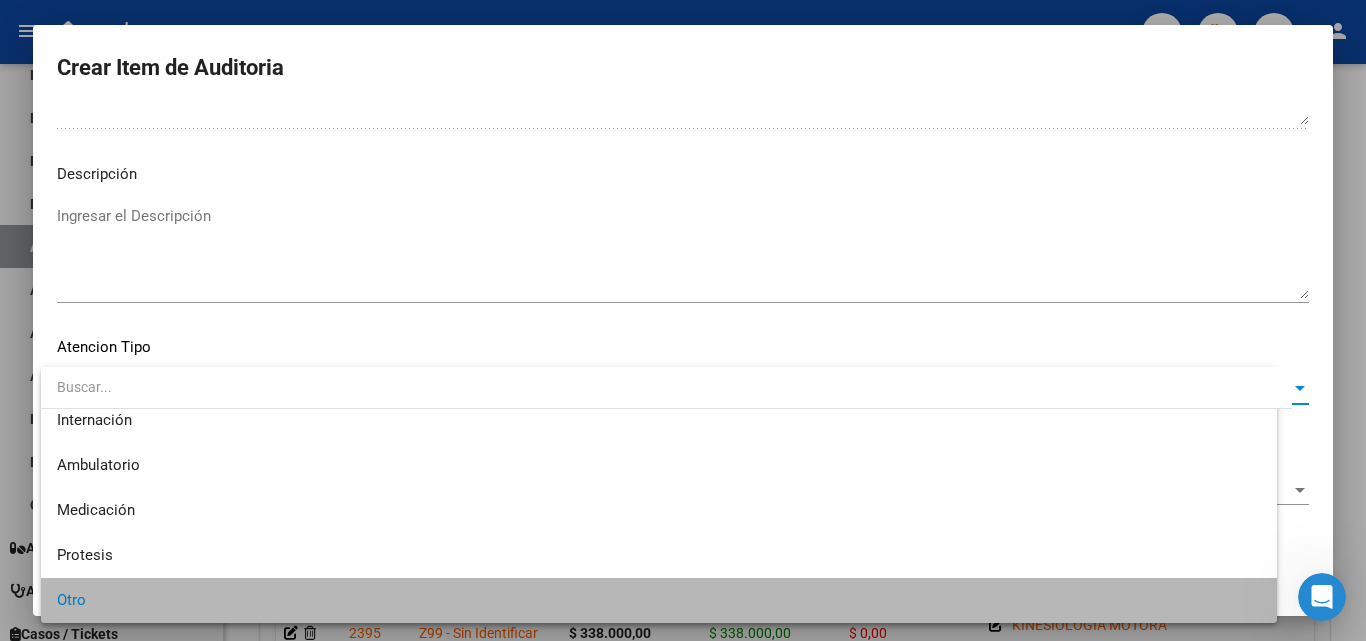 scroll, scrollTop: 56, scrollLeft: 0, axis: vertical 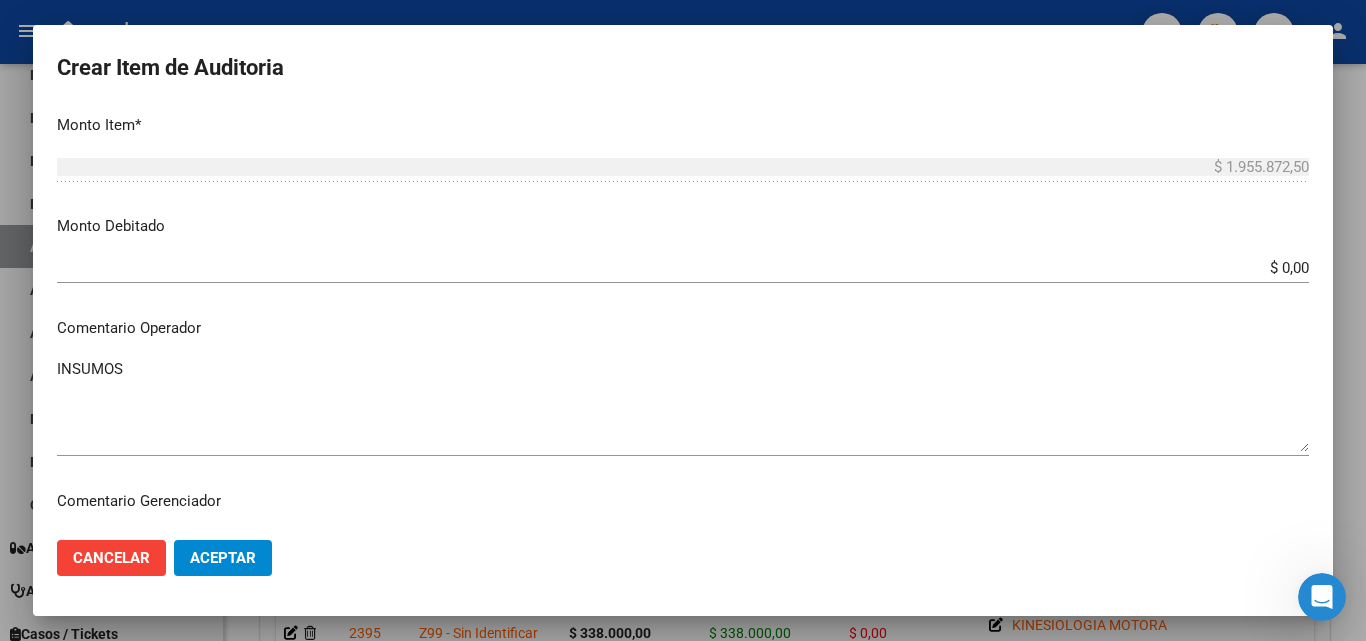 click on "INSUMOS" at bounding box center [683, 405] 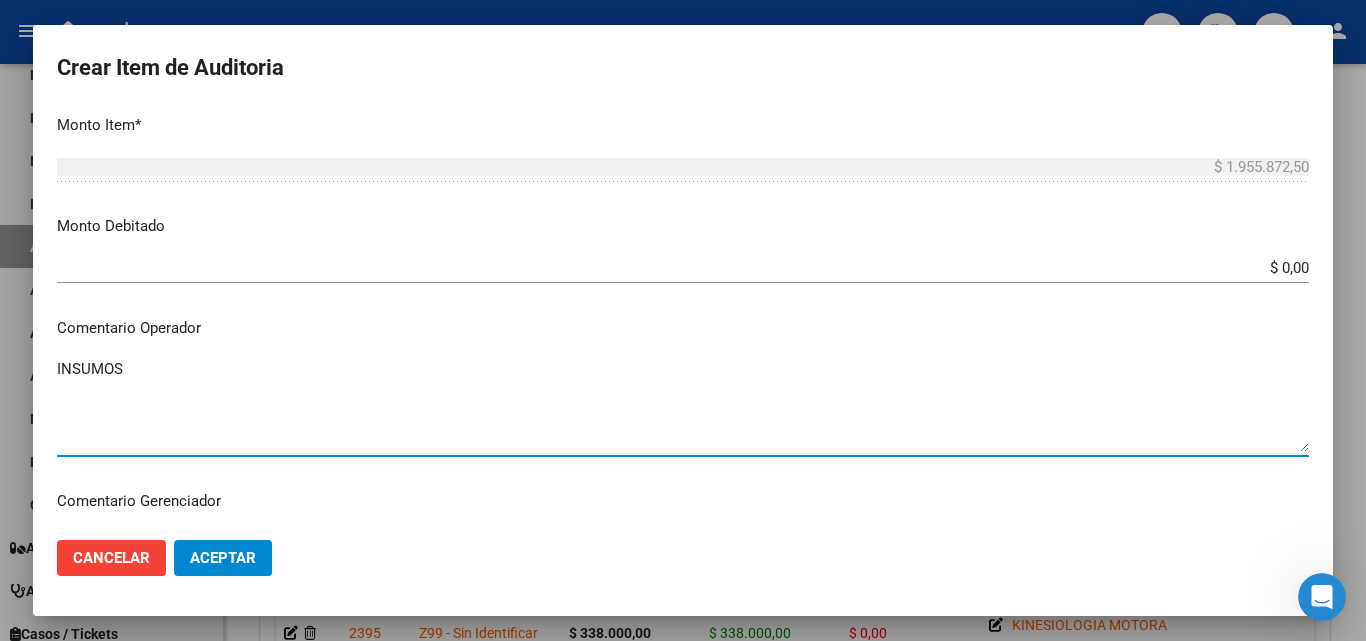 click on "INSUMOS" at bounding box center [683, 405] 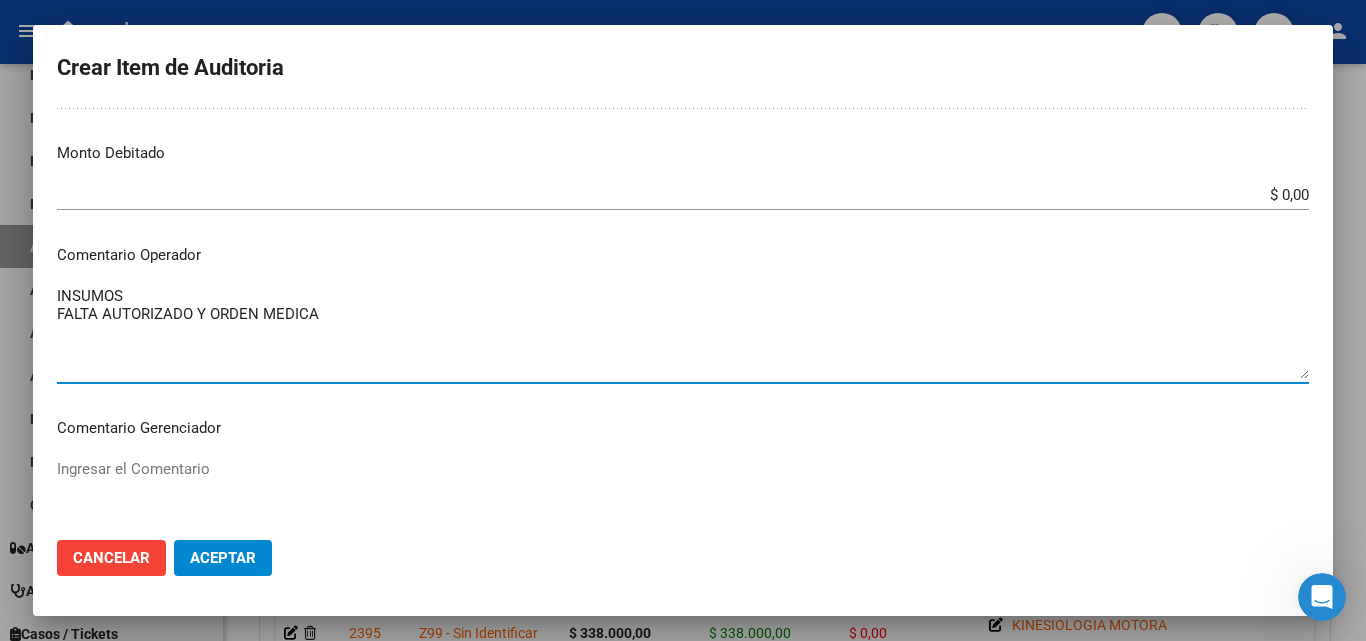scroll, scrollTop: 811, scrollLeft: 0, axis: vertical 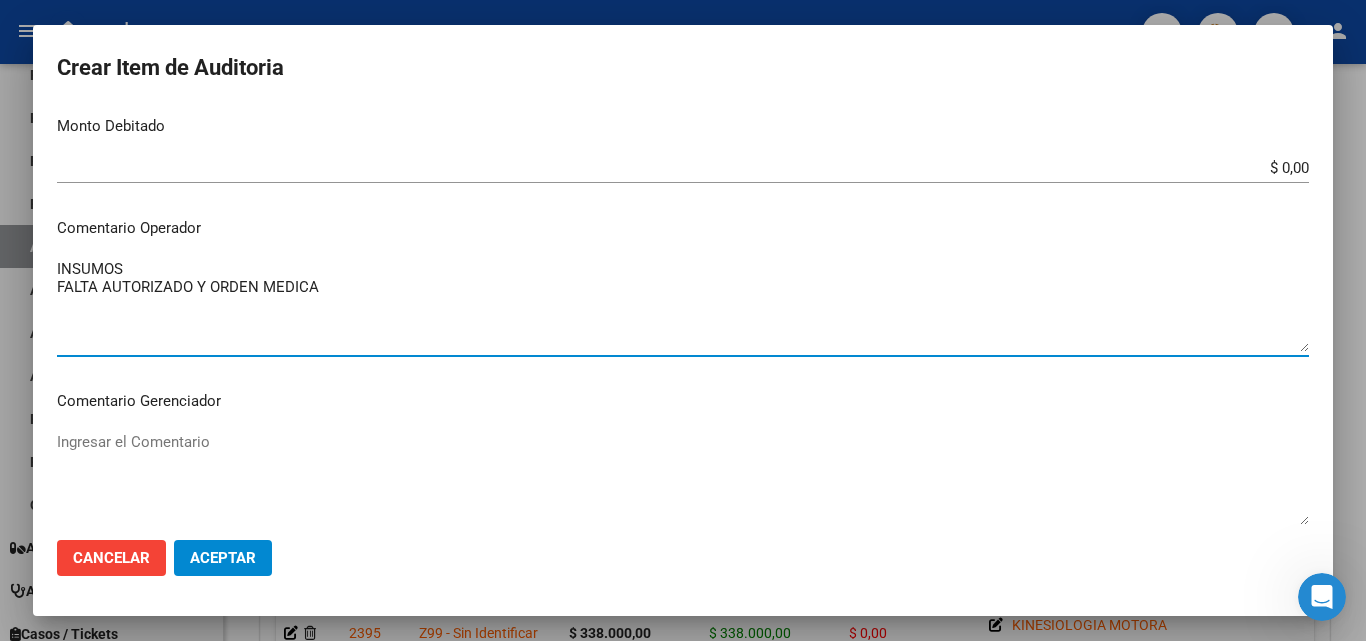 click on "INSUMOS
FALTA AUTORIZADO Y ORDEN MEDICA" at bounding box center (683, 305) 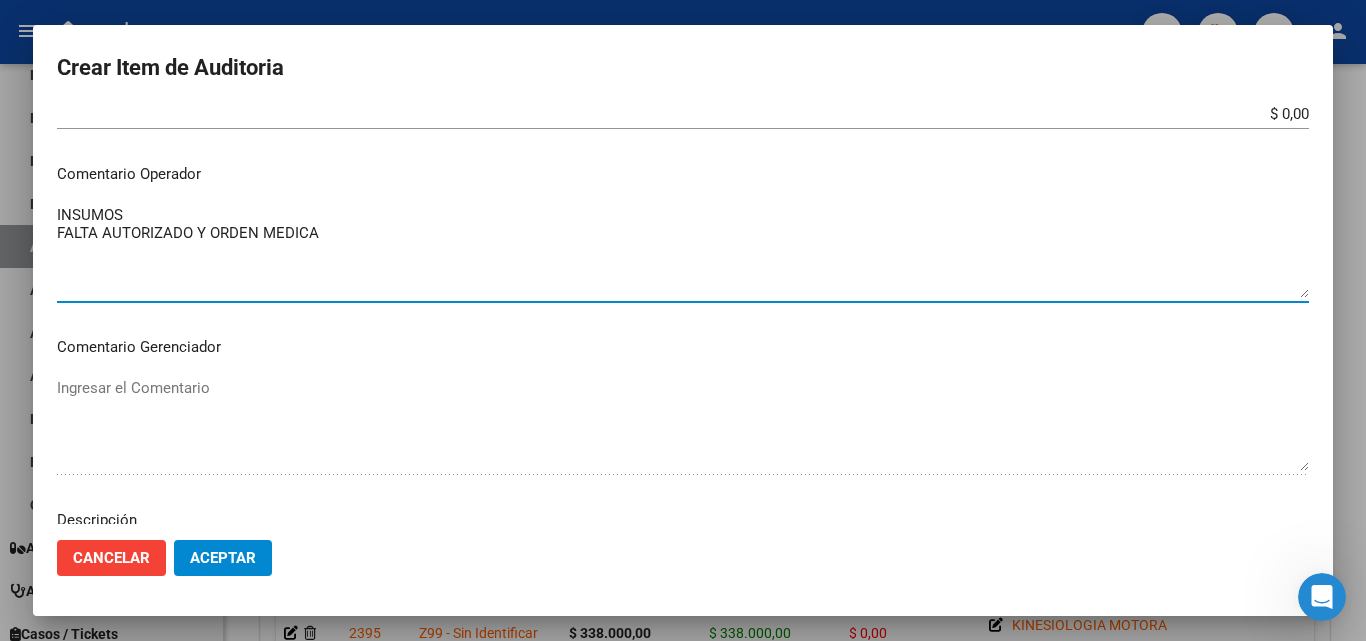 scroll, scrollTop: 900, scrollLeft: 0, axis: vertical 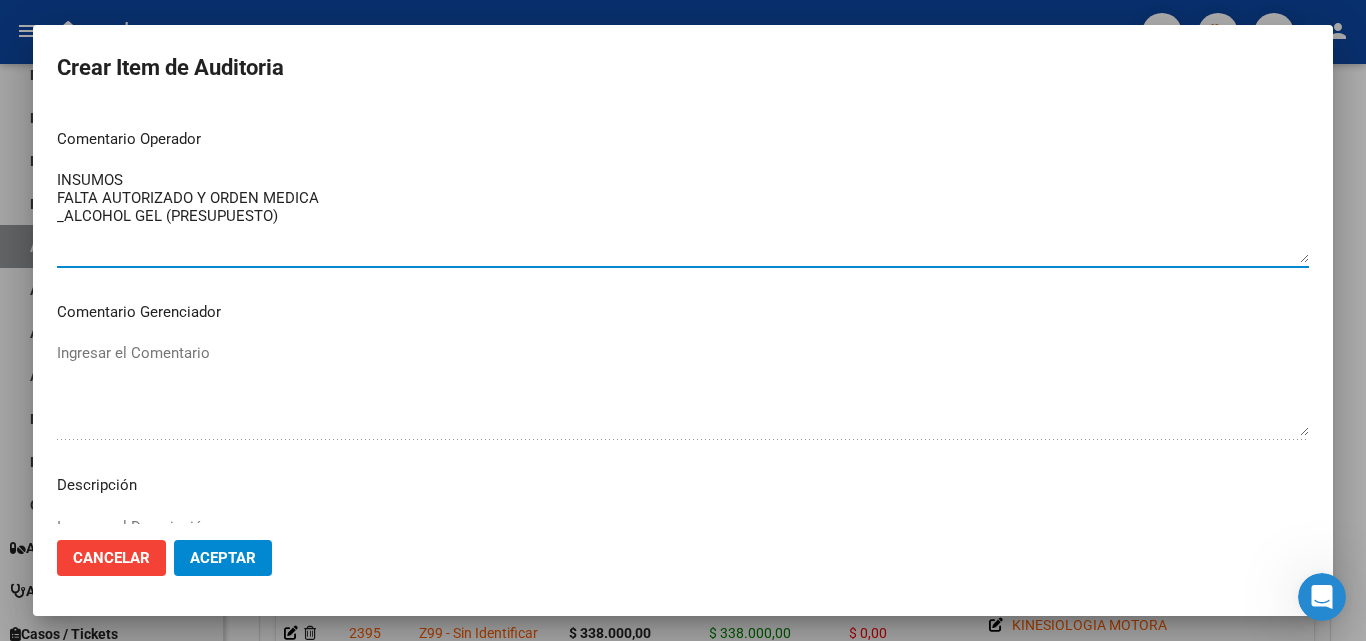 click on "INSUMOS
FALTA AUTORIZADO Y ORDEN MEDICA
_ALCOHOL GEL (PRESUPUESTO)" at bounding box center (683, 216) 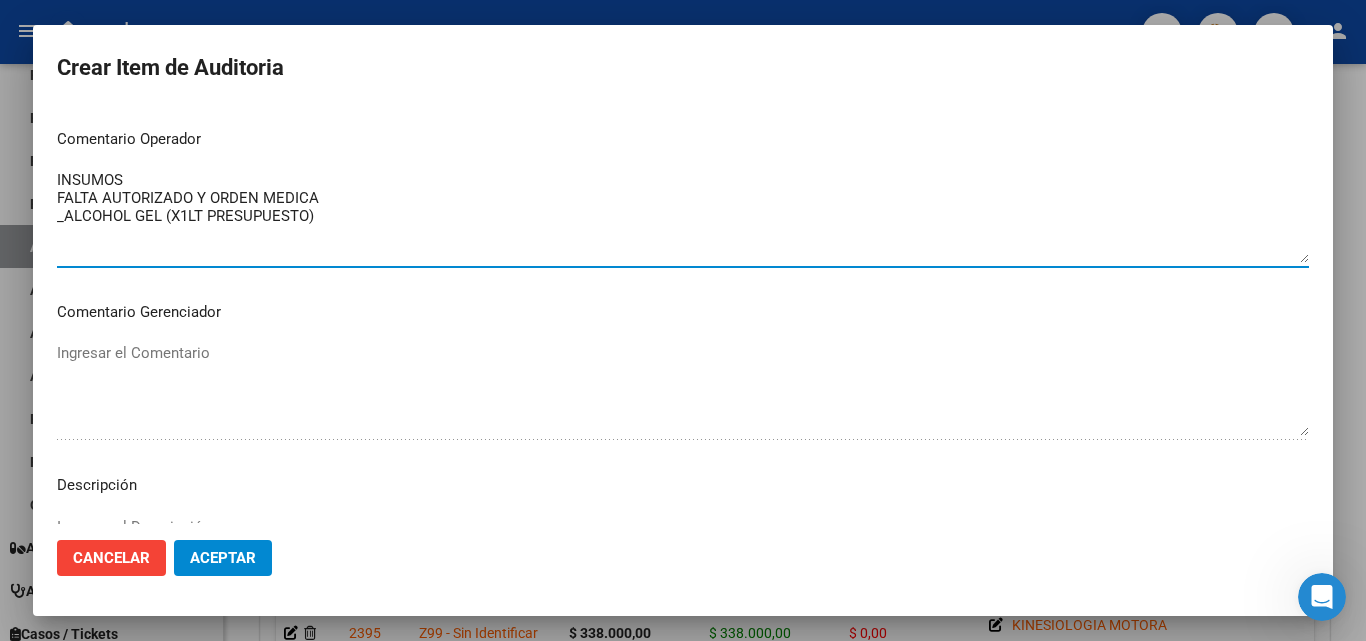 click on "INSUMOS
FALTA AUTORIZADO Y ORDEN MEDICA
_ALCOHOL GEL (X1LT PRESUPUESTO)" at bounding box center (683, 216) 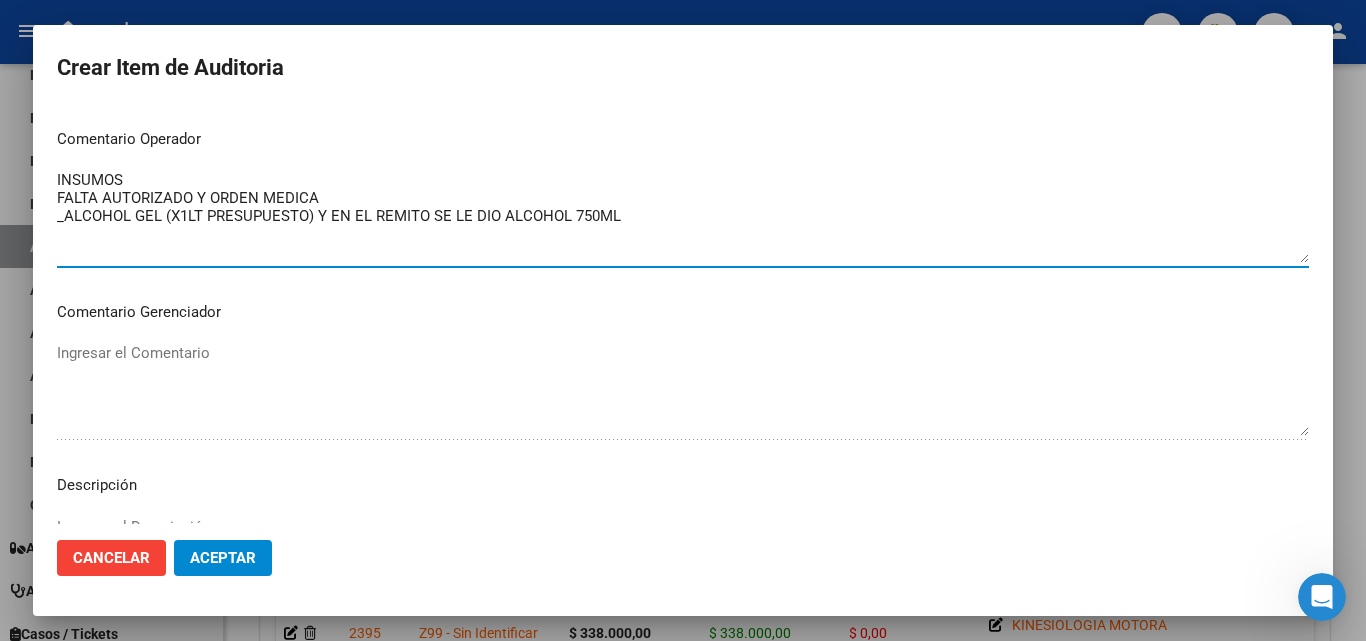 click on "INSUMOS
FALTA AUTORIZADO Y ORDEN MEDICA
_ALCOHOL GEL (X1LT PRESUPUESTO) Y EN EL REMITO SE LE DIO ALCOHOL 750ML" at bounding box center [683, 216] 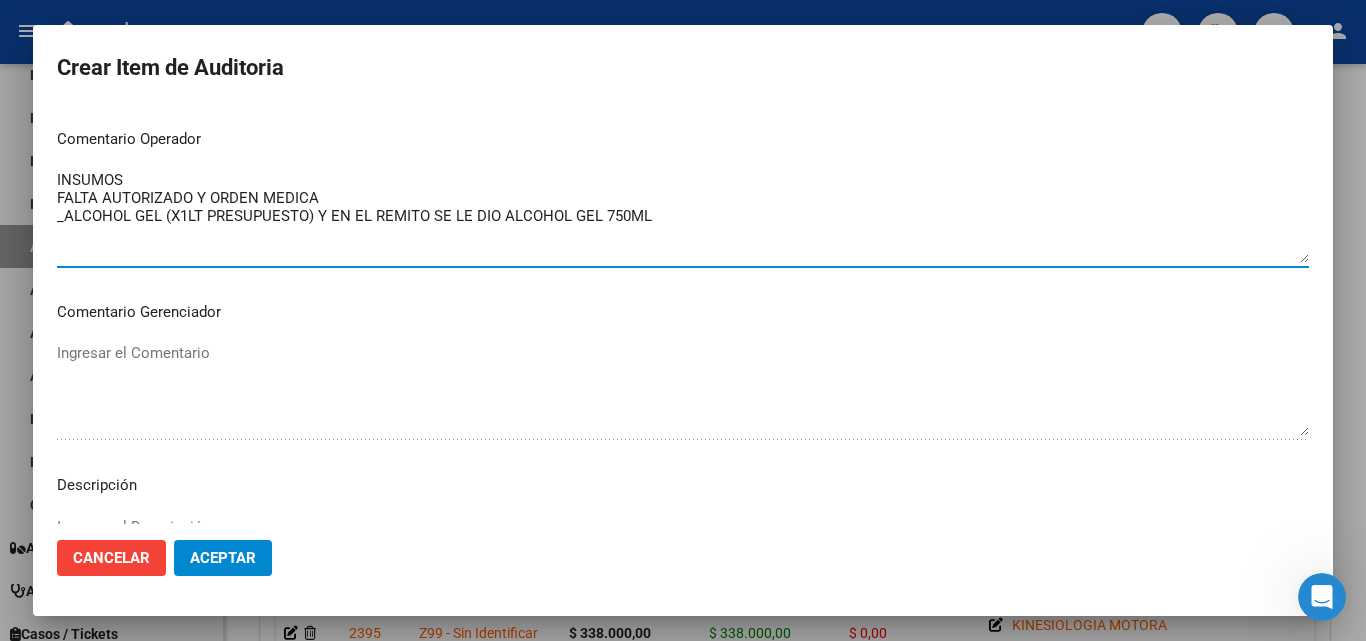 click on "INSUMOS
FALTA AUTORIZADO Y ORDEN MEDICA
_ALCOHOL GEL (X1LT PRESUPUESTO) Y EN EL REMITO SE LE DIO ALCOHOL GEL 750ML" at bounding box center (683, 216) 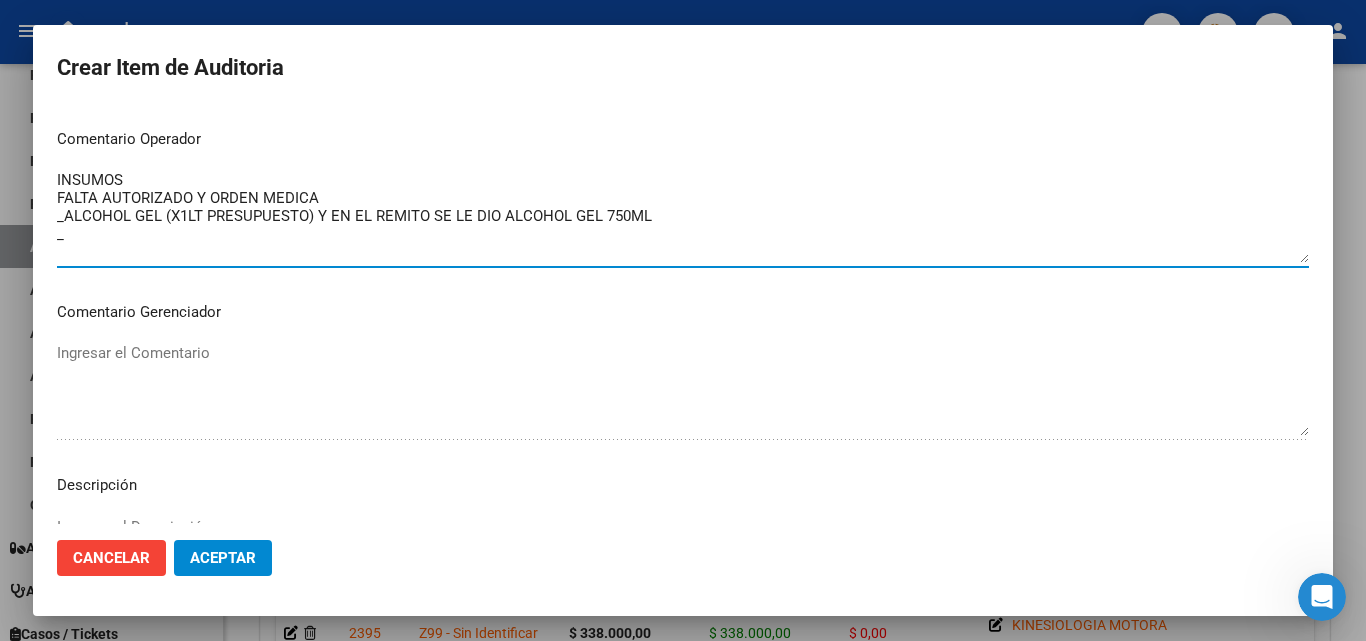 click on "INSUMOS
FALTA AUTORIZADO Y ORDEN MEDICA
_ALCOHOL GEL (X1LT PRESUPUESTO) Y EN EL REMITO SE LE DIO ALCOHOL GEL 750ML
_" at bounding box center [683, 216] 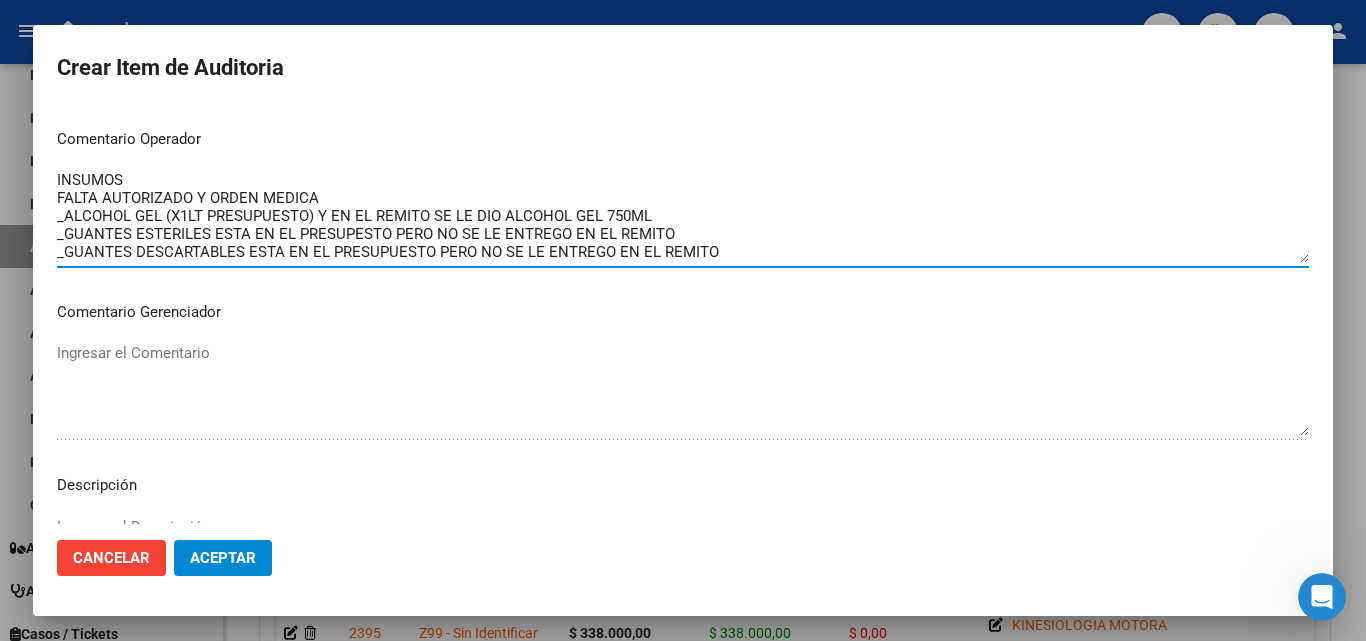 scroll, scrollTop: 17, scrollLeft: 0, axis: vertical 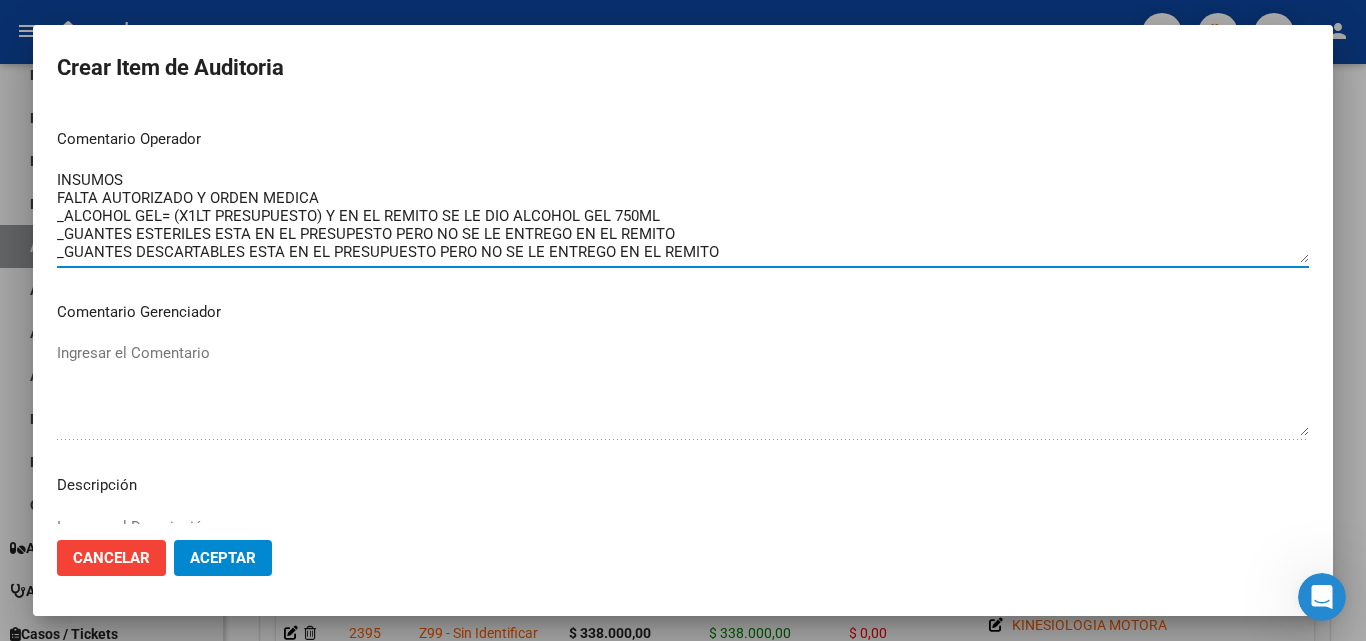 click on "INSUMOS
FALTA AUTORIZADO Y ORDEN MEDICA
_ALCOHOL GEL= (X1LT PRESUPUESTO) Y EN EL REMITO SE LE DIO ALCOHOL GEL 750ML
_GUANTES ESTERILES ESTA EN EL PRESUPESTO PERO NO SE LE ENTREGO EN EL REMITO
_GUANTES DESCARTABLES ESTA EN EL PRESUPUESTO PERO NO SE LE ENTREGO EN EL REMITO" at bounding box center (683, 216) 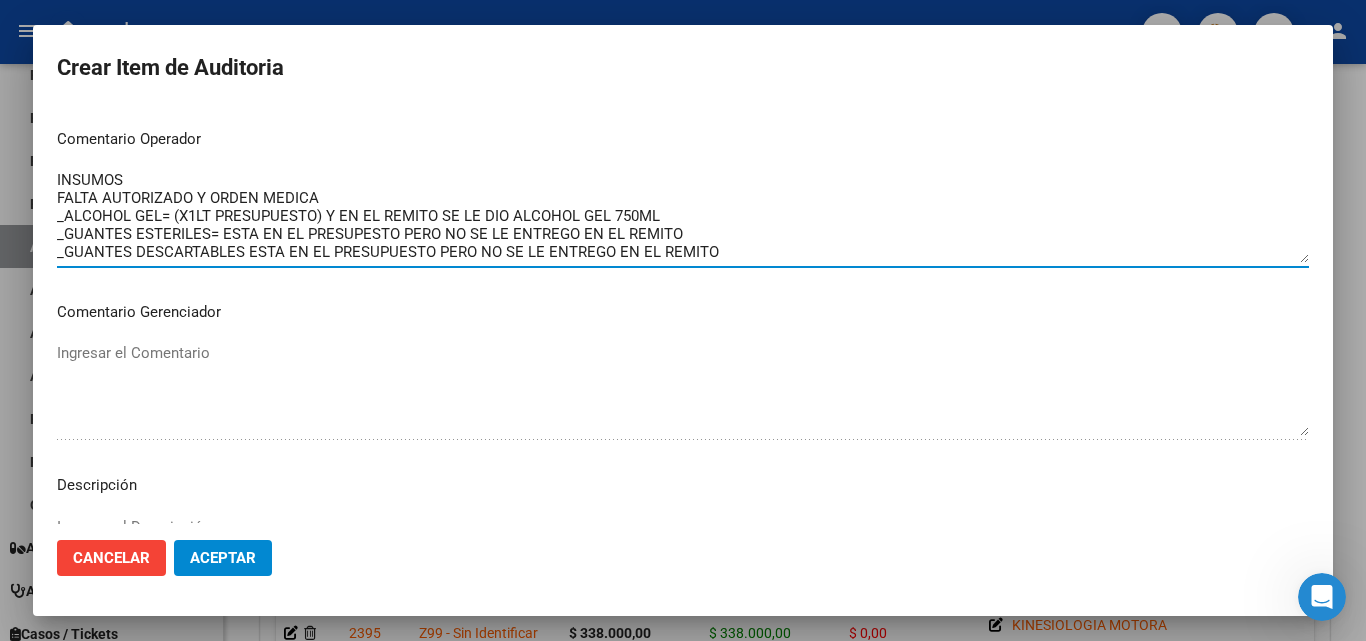 click on "INSUMOS
FALTA AUTORIZADO Y ORDEN MEDICA
_ALCOHOL GEL= (X1LT PRESUPUESTO) Y EN EL REMITO SE LE DIO ALCOHOL GEL 750ML
_GUANTES ESTERILES= ESTA EN EL PRESUPESTO PERO NO SE LE ENTREGO EN EL REMITO
_GUANTES DESCARTABLES ESTA EN EL PRESUPUESTO PERO NO SE LE ENTREGO EN EL REMITO" at bounding box center (683, 216) 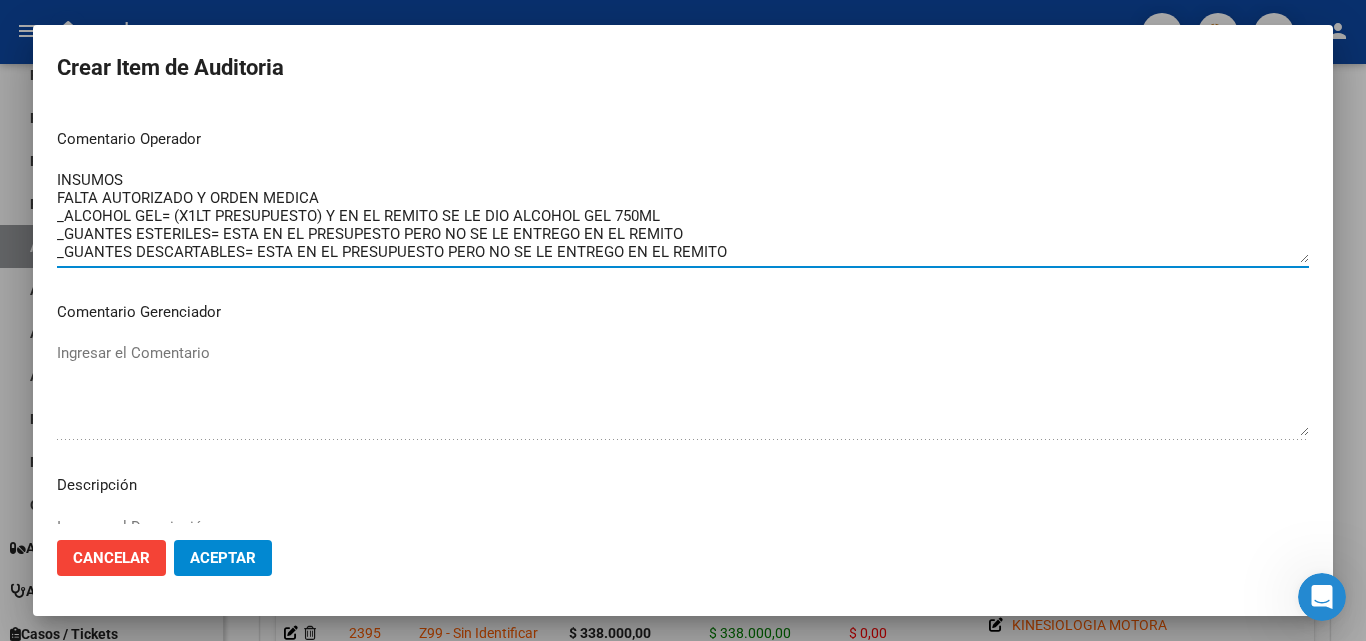 click on "INSUMOS
FALTA AUTORIZADO Y ORDEN MEDICA
_ALCOHOL GEL= (X1LT PRESUPUESTO) Y EN EL REMITO SE LE DIO ALCOHOL GEL 750ML
_GUANTES ESTERILES= ESTA EN EL PRESUPESTO PERO NO SE LE ENTREGO EN EL REMITO
_GUANTES DESCARTABLES= ESTA EN EL PRESUPUESTO PERO NO SE LE ENTREGO EN EL REMITO" at bounding box center [683, 216] 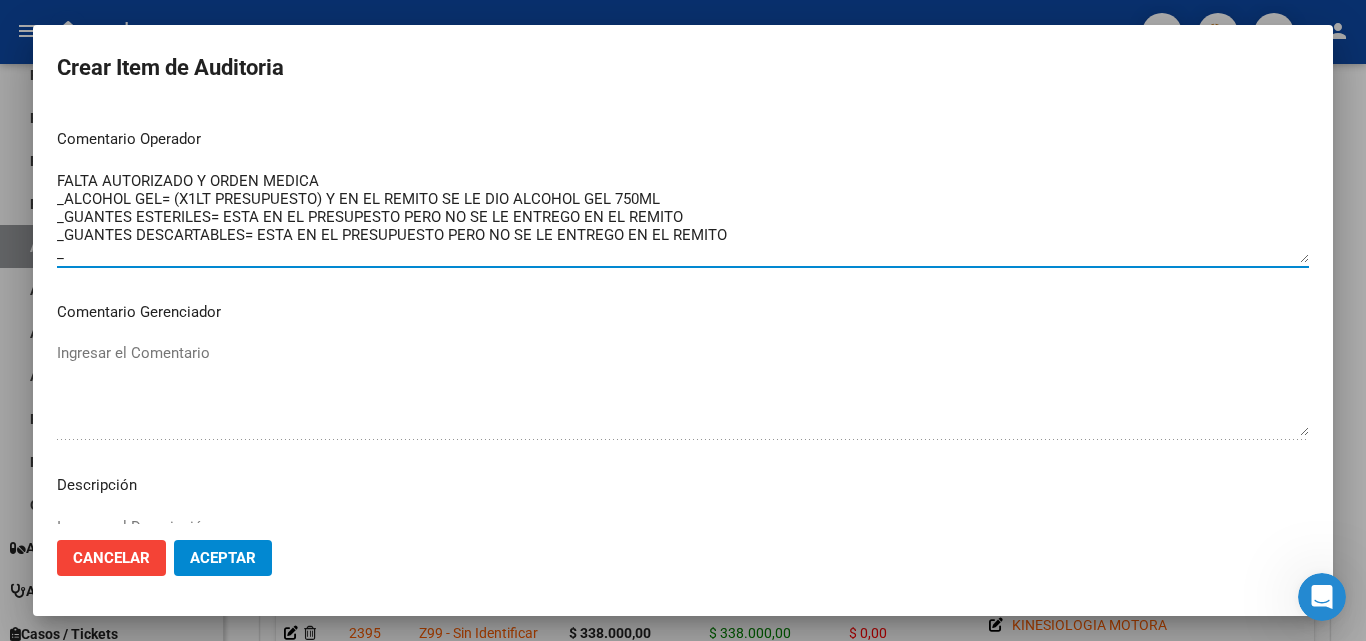 click on "INSUMOS
FALTA AUTORIZADO Y ORDEN MEDICA
_ALCOHOL GEL= (X1LT PRESUPUESTO) Y EN EL REMITO SE LE DIO ALCOHOL GEL 750ML
_GUANTES ESTERILES= ESTA EN EL PRESUPESTO PERO NO SE LE ENTREGO EN EL REMITO
_GUANTES DESCARTABLES= ESTA EN EL PRESUPUESTO PERO NO SE LE ENTREGO EN EL REMITO
_" at bounding box center (683, 216) 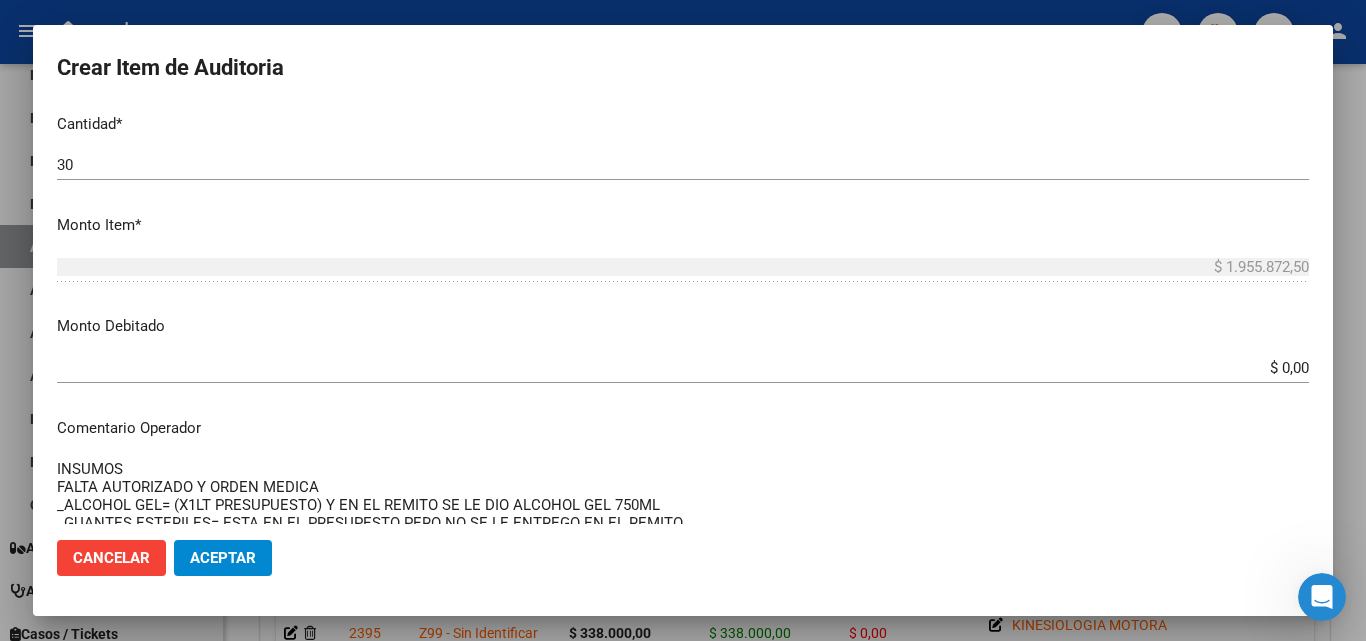 scroll, scrollTop: 811, scrollLeft: 0, axis: vertical 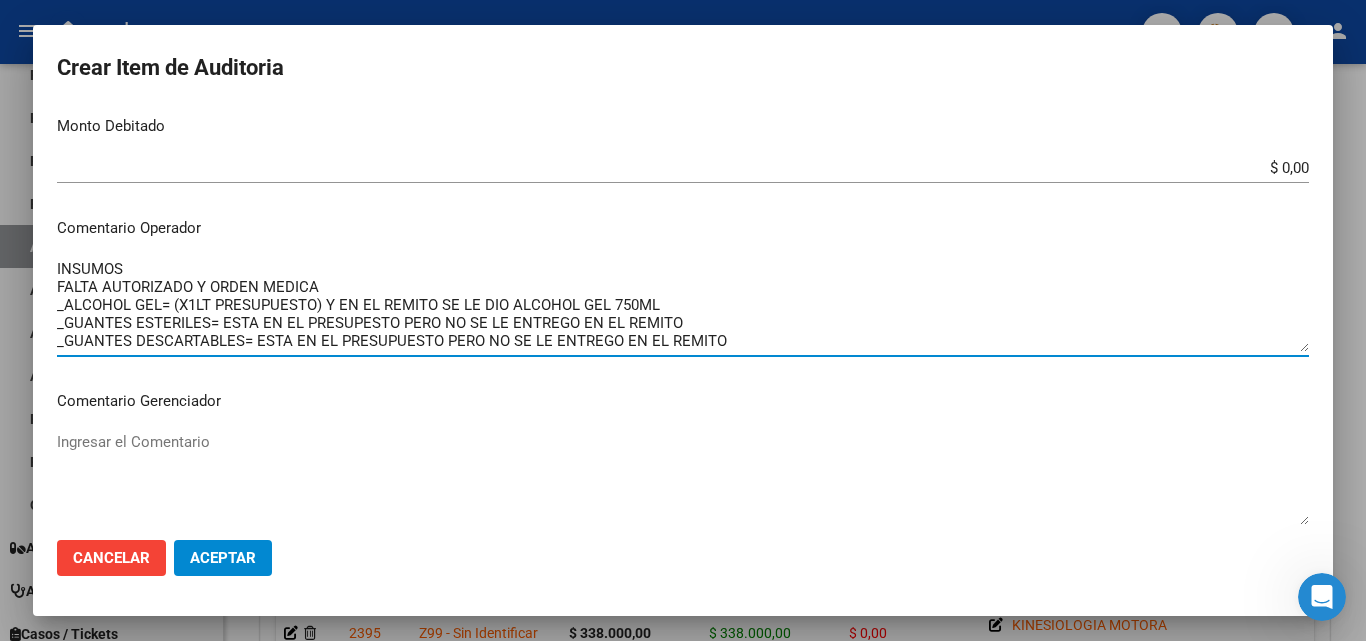 click on "55665951 Nro Documento    20556659517 CUIL   Afiliado Activo  Análisis Afiliado  Prestaciones Auditadas FTP SSS   BARRERAS [NAME] Nombre Completo  Fec. Prestación    2025-06-01 Ingresar la fecha  410 - Roisa Seleccionar gerenciador Código Prestación (no obligatorio)    MODULO INSUMOS Ingresar el código  Precio  *   $ 65.195,75 Ingresar el precio  Cantidad  *   30 Ingresar la cantidad  Monto Item  *   $ 1.955.872,50 Ingresar el monto  Monto Debitado    $ 0,00 Ingresar el monto  Comentario Operador    INSUMOS
FALTA AUTORIZADO Y ORDEN MEDICA
_ALCOHOL GEL= (X1LT PRESUPUESTO) Y EN EL REMITO SE LE DIO ALCOHOL GEL 750ML
_GUANTES ESTERILES= ESTA EN EL PRESUPESTO PERO NO SE LE ENTREGO EN EL REMITO
_GUANTES DESCARTABLES= ESTA EN EL PRESUPUESTO PERO NO SE LE ENTREGO EN EL REMITO Ingresar el Comentario  Comentario Gerenciador    Ingresar el Comentario  Descripción    Ingresar el Descripción   Atencion Tipo  Otro Seleccionar tipo  Nomenclador  Seleccionar Nomenclador Seleccionar Nomenclador" at bounding box center [683, 315] 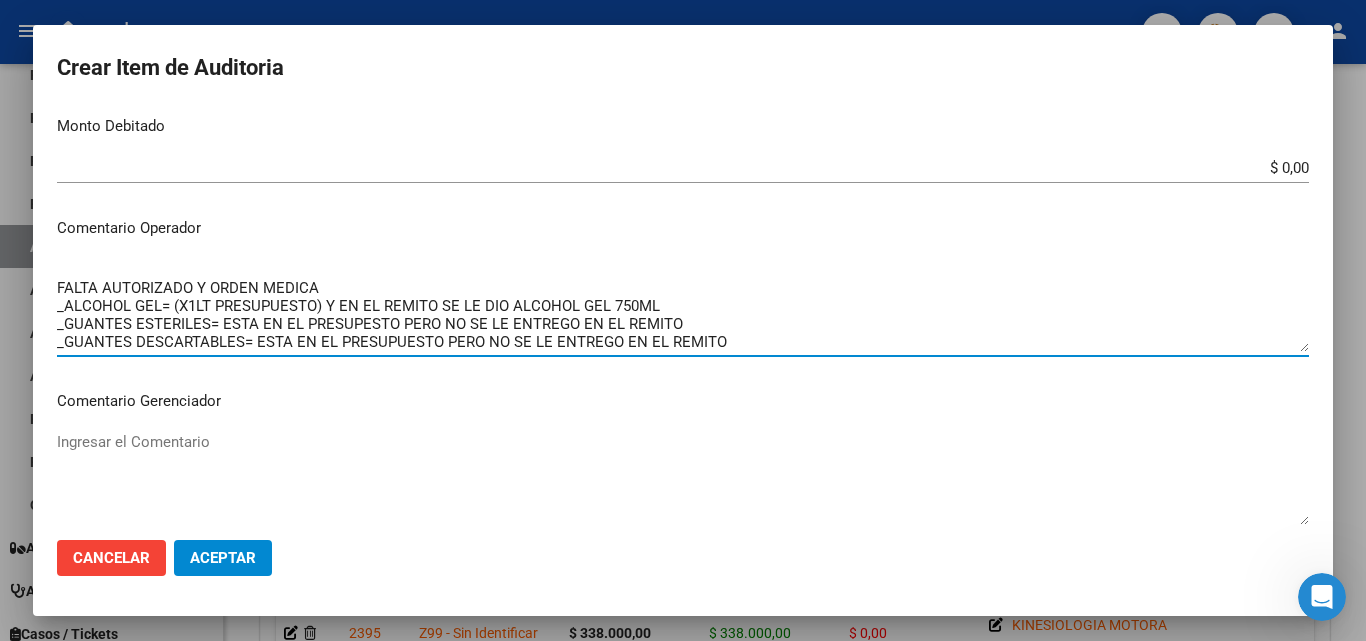 click on "INSUMOS
FALTA AUTORIZADO Y ORDEN MEDICA
_ALCOHOL GEL= (X1LT PRESUPUESTO) Y EN EL REMITO SE LE DIO ALCOHOL GEL 750ML
_GUANTES ESTERILES= ESTA EN EL PRESUPESTO PERO NO SE LE ENTREGO EN EL REMITO
_GUANTES DESCARTABLES= ESTA EN EL PRESUPUESTO PERO NO SE LE ENTREGO EN EL REMITO" at bounding box center [683, 305] 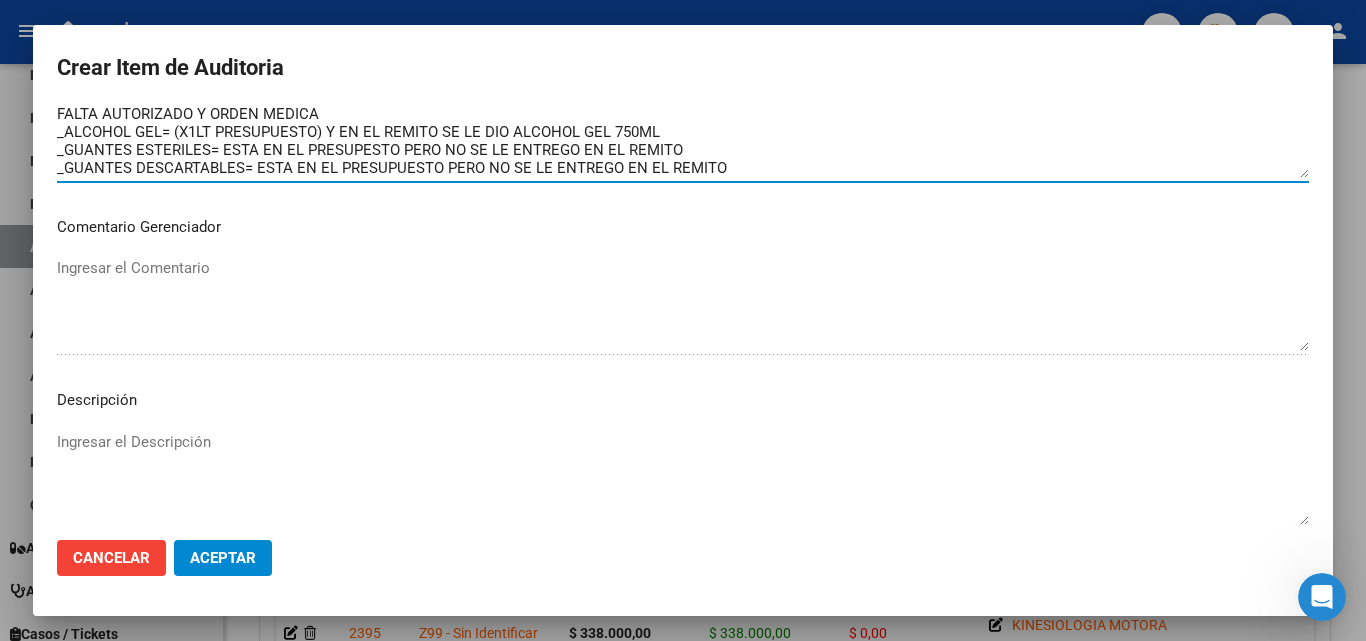 scroll, scrollTop: 1011, scrollLeft: 0, axis: vertical 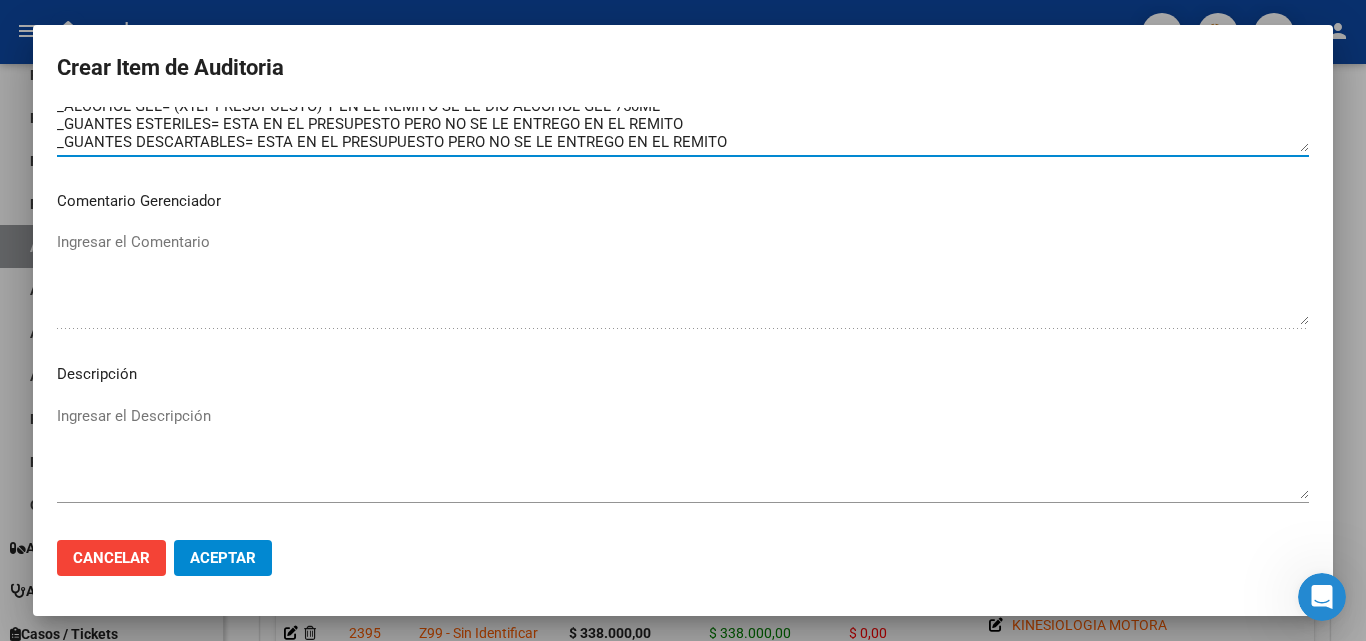 type on "INSUMOS
INSUMOS
FALTA AUTORIZADO Y ORDEN MEDICA
_ALCOHOL GEL= (X1LT PRESUPUESTO) Y EN EL REMITO SE LE DIO ALCOHOL GEL 750ML
_GUANTES ESTERILES= ESTA EN EL PRESUPESTO PERO NO SE LE ENTREGO EN EL REMITO
_GUANTES DESCARTABLES= ESTA EN EL PRESUPUESTO PERO NO SE LE ENTREGO EN EL REMITO" 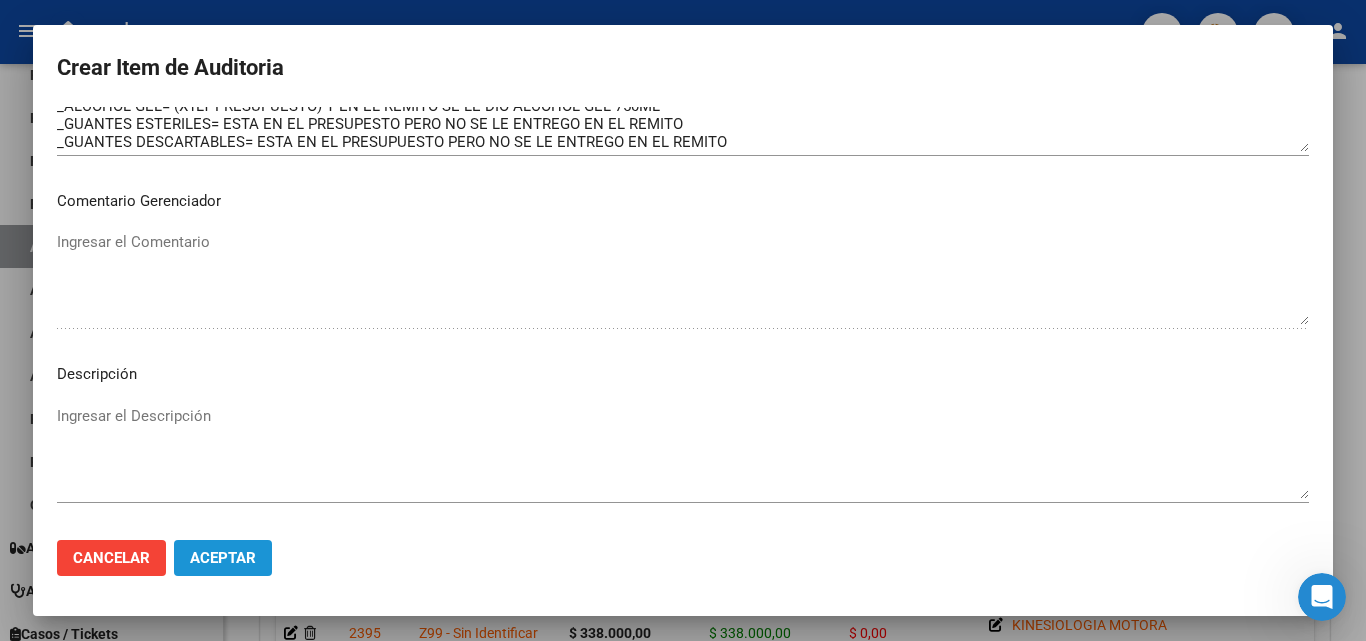 click on "Aceptar" 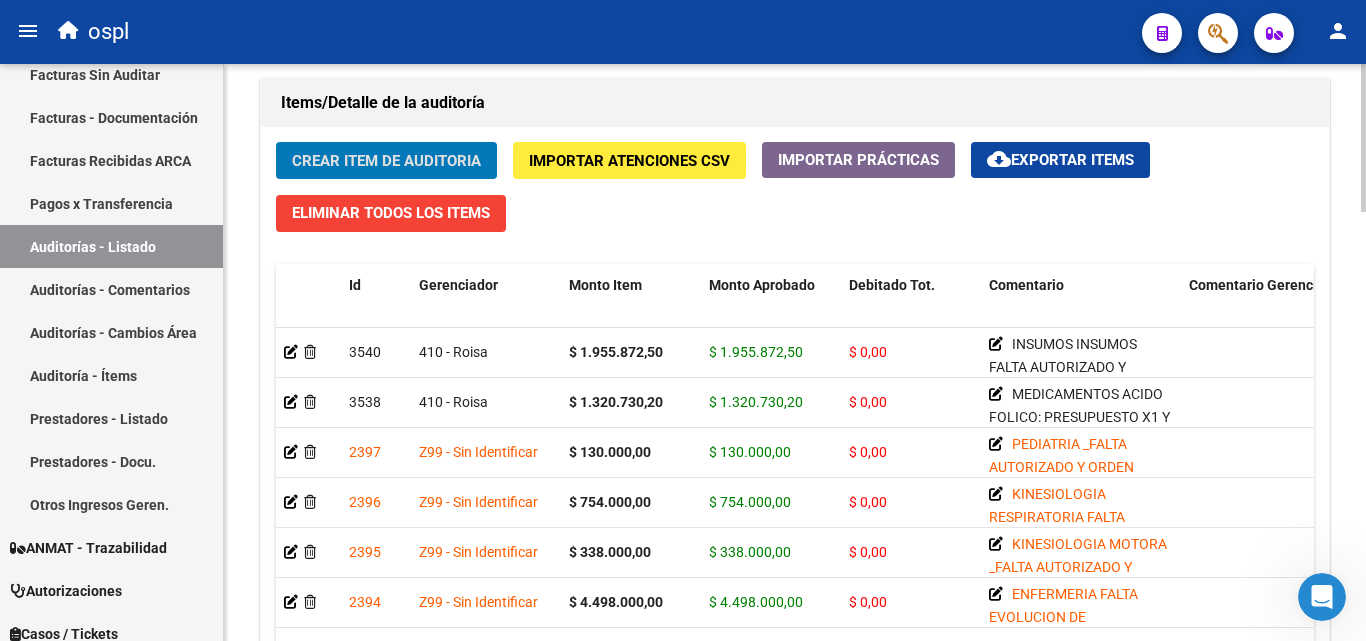 scroll, scrollTop: 1400, scrollLeft: 0, axis: vertical 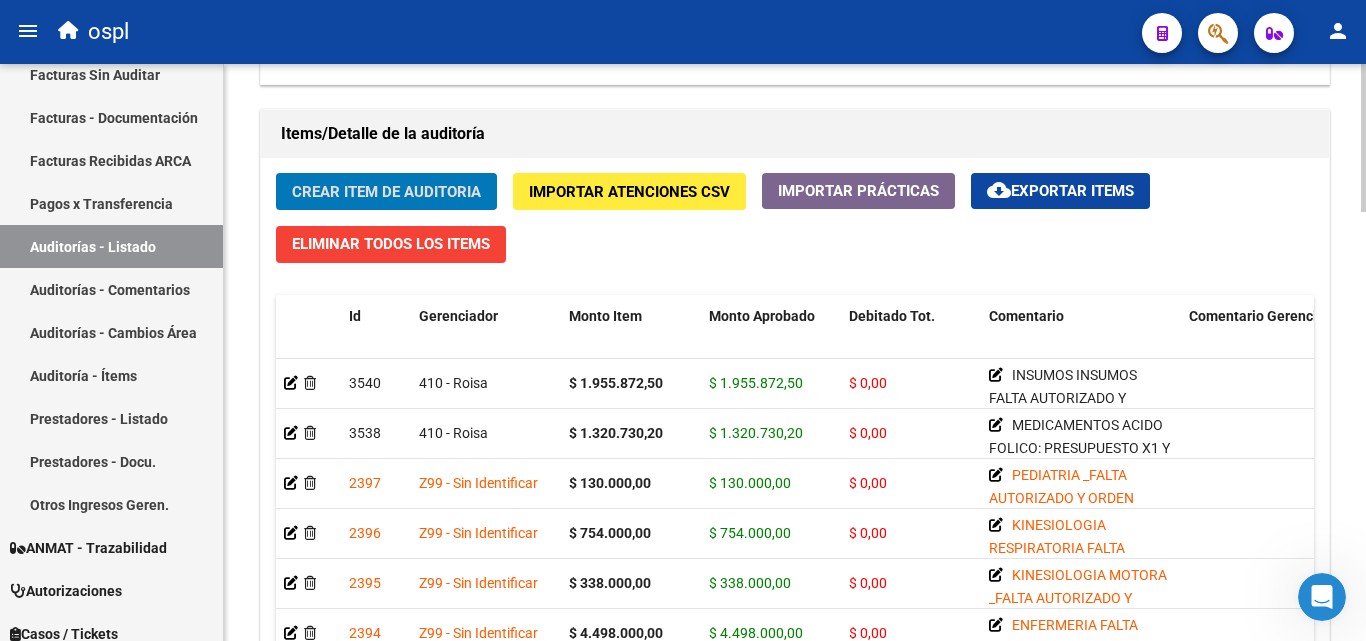 click on "Crear Item de Auditoria" 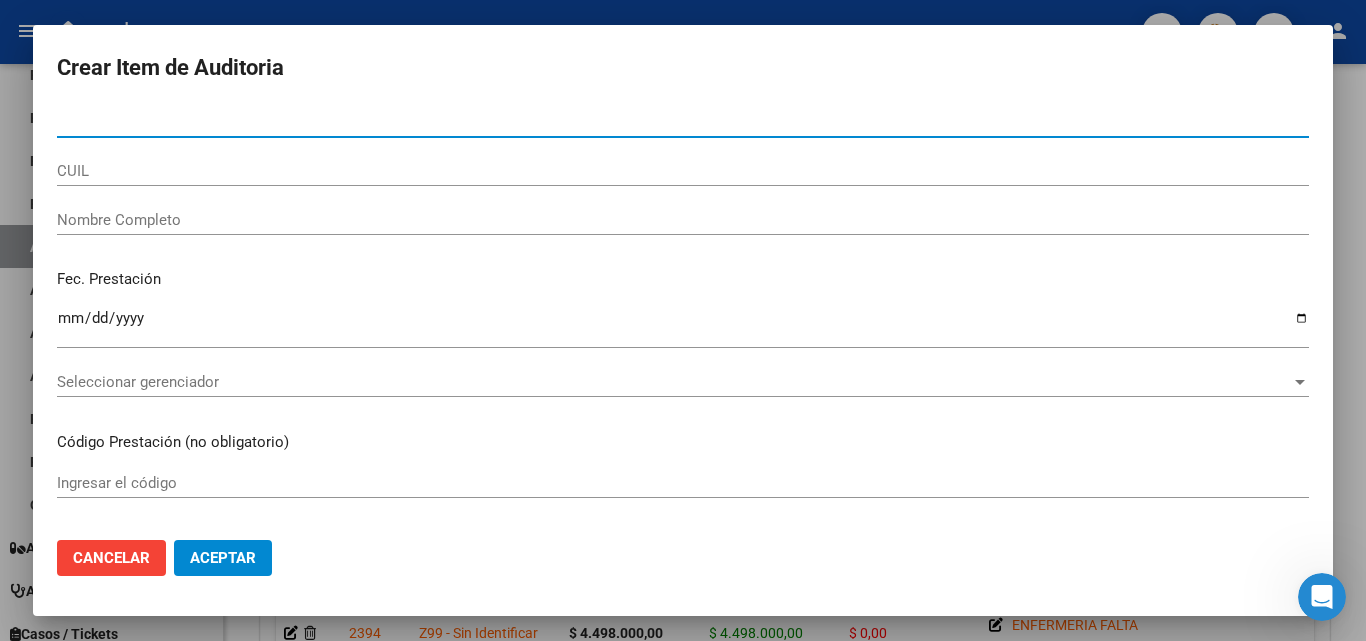 type on "[NUMBER]" 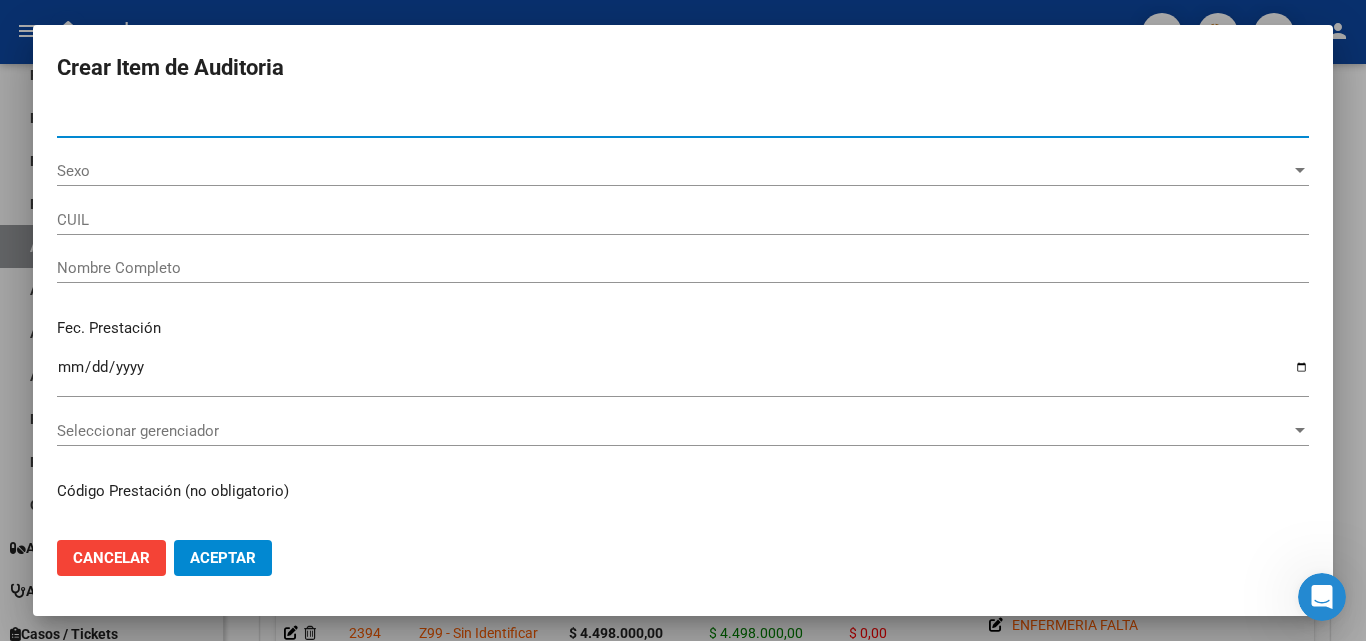type on "[NUMBER]" 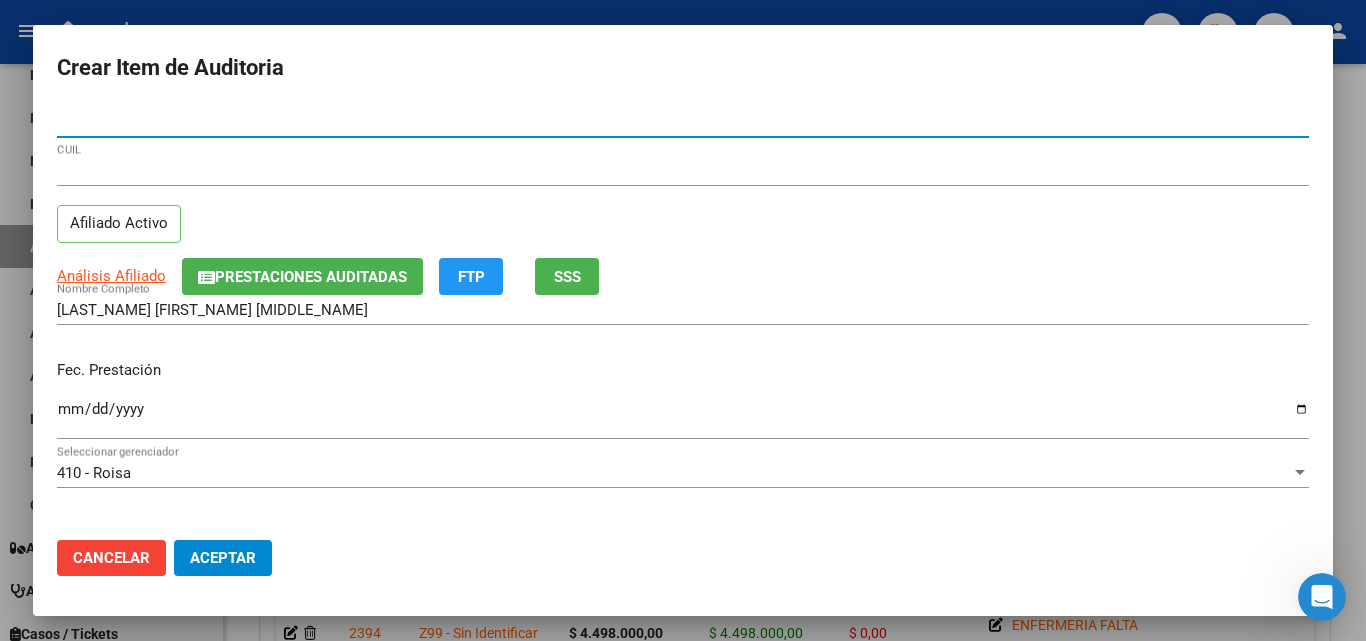 type on "[NUMBER]" 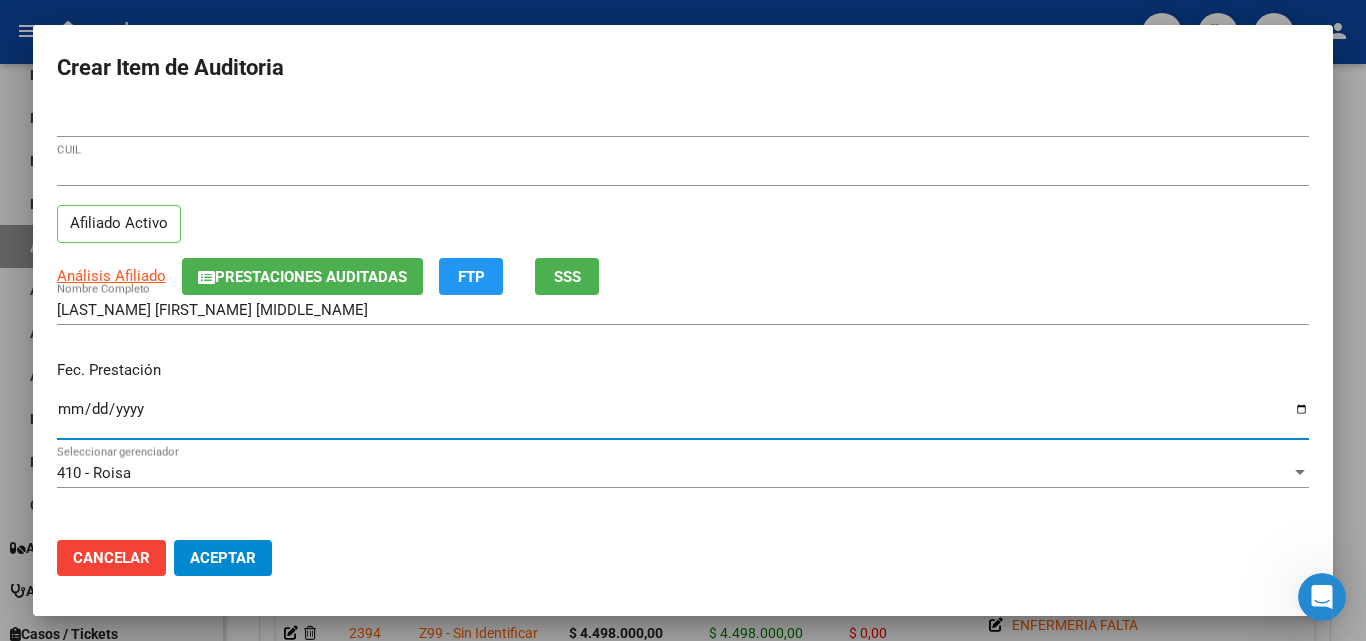 click on "Ingresar la fecha" at bounding box center (683, 417) 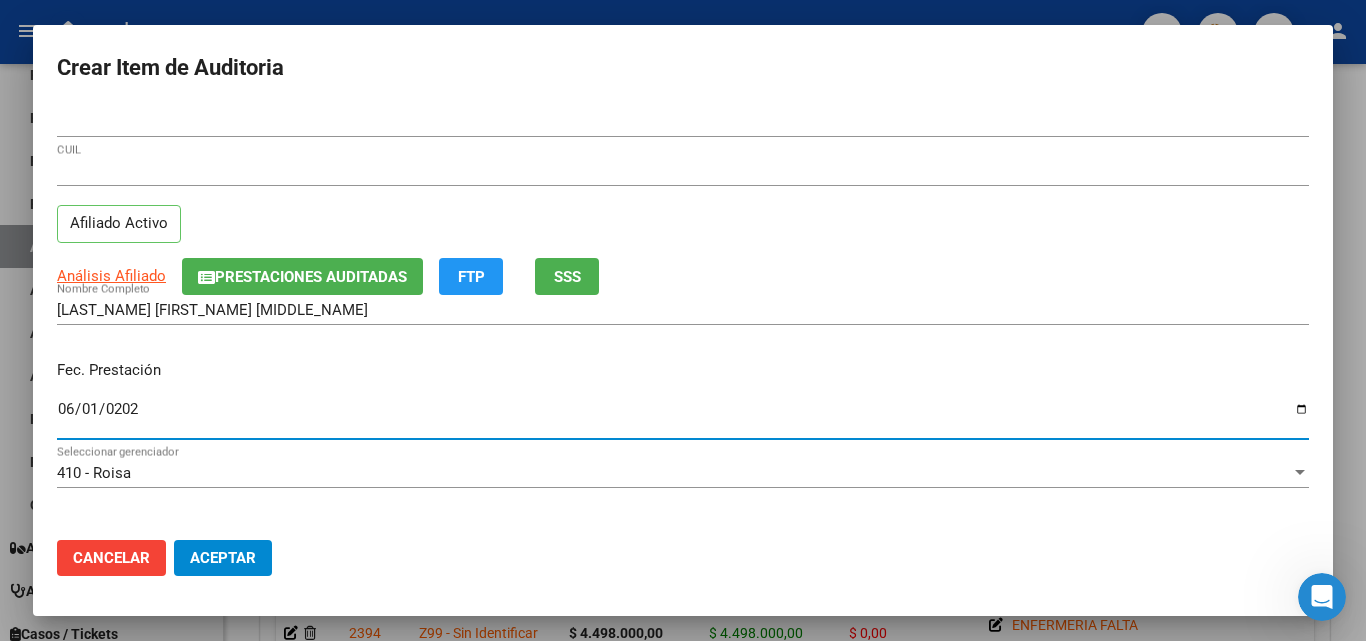 type on "2025-06-01" 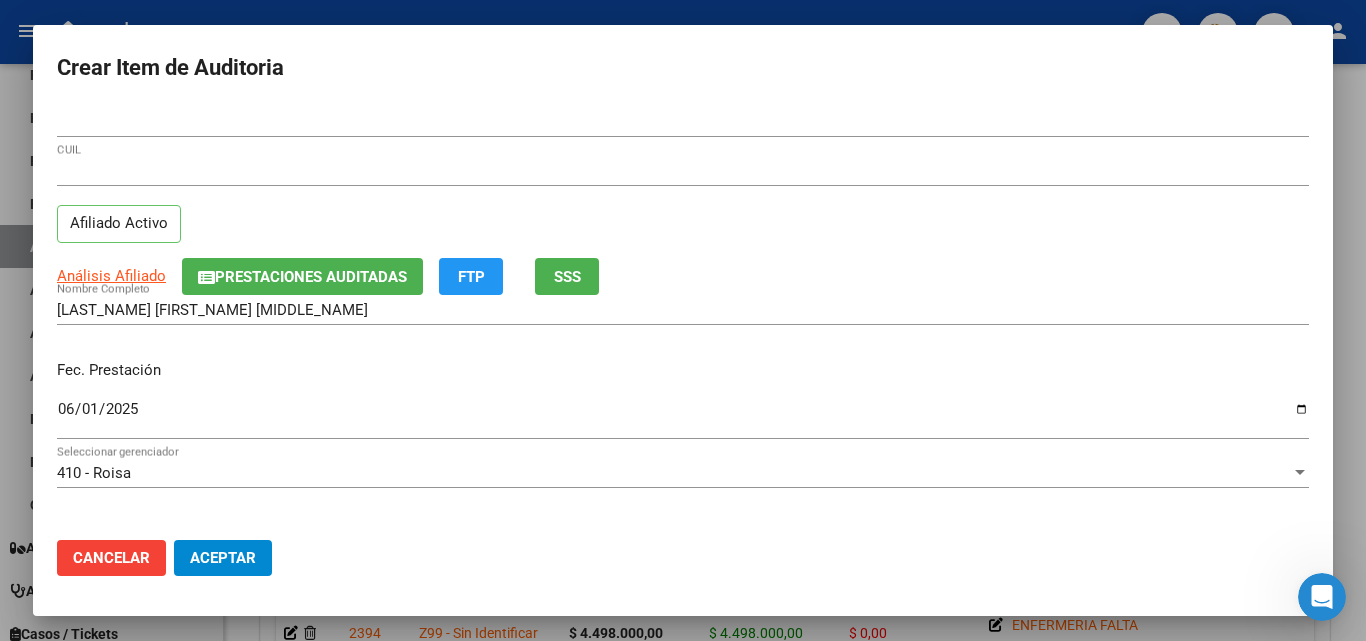 scroll, scrollTop: 200, scrollLeft: 0, axis: vertical 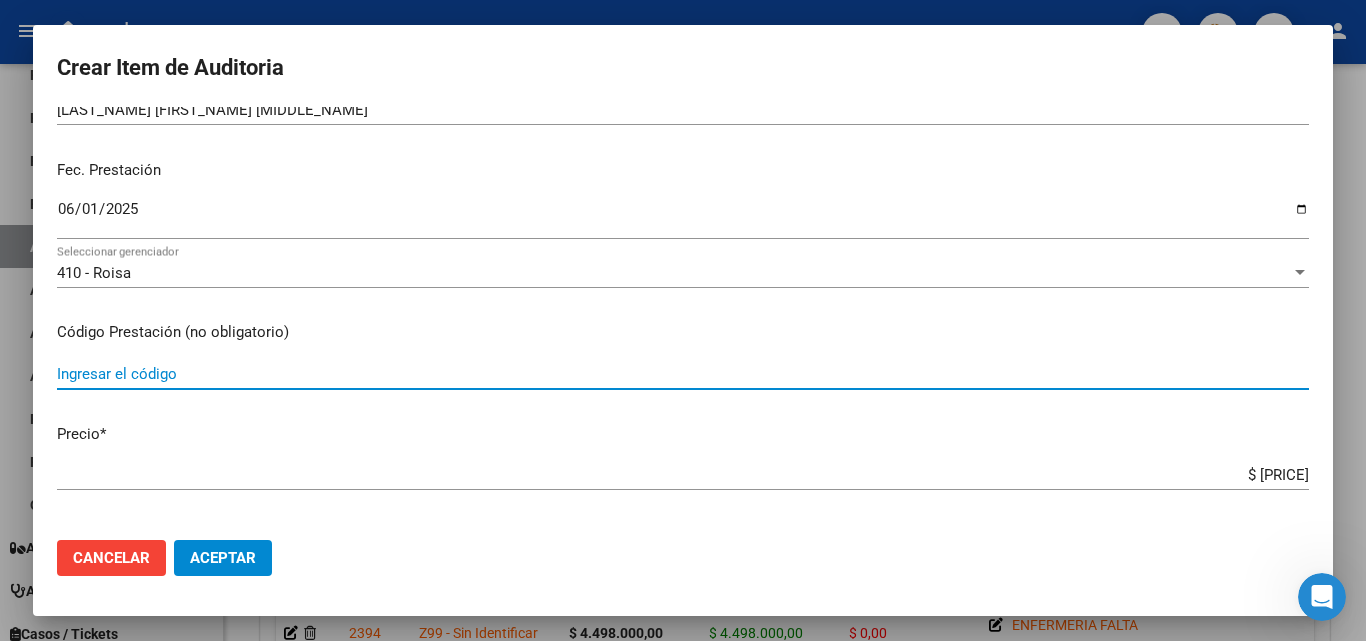 click on "Ingresar el código" at bounding box center (683, 374) 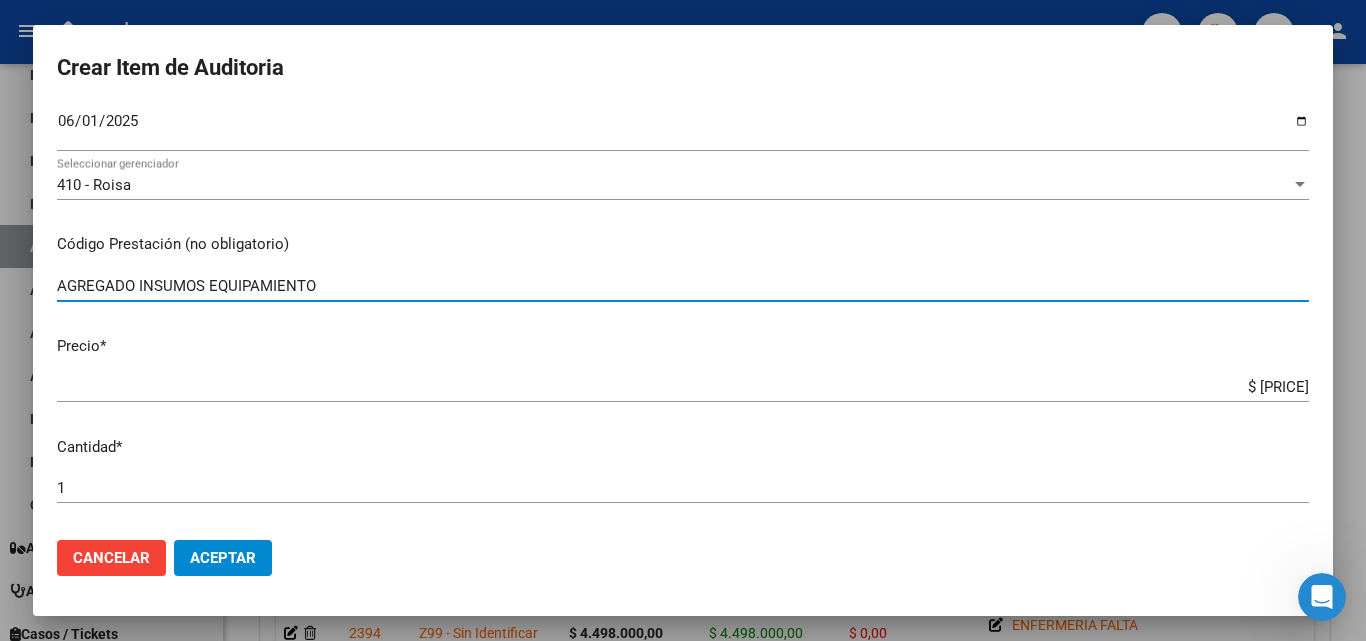 scroll, scrollTop: 300, scrollLeft: 0, axis: vertical 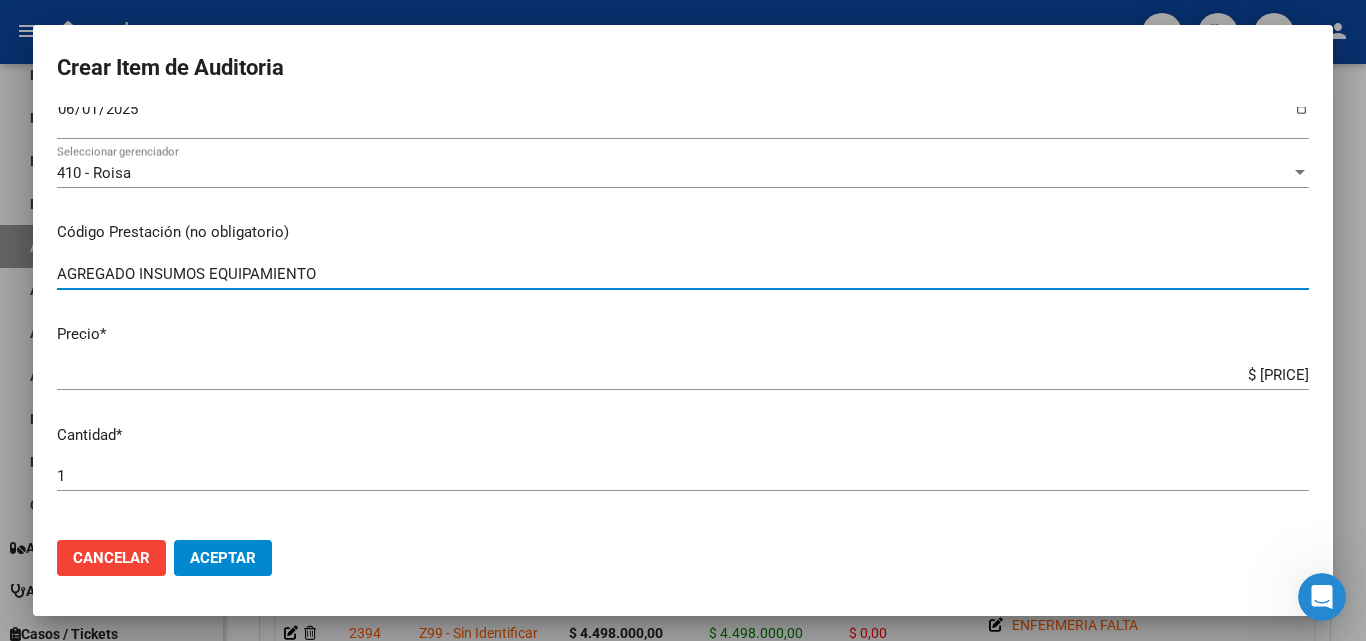 type on "AGREGADO INSUMOS EQUIPAMIENTO" 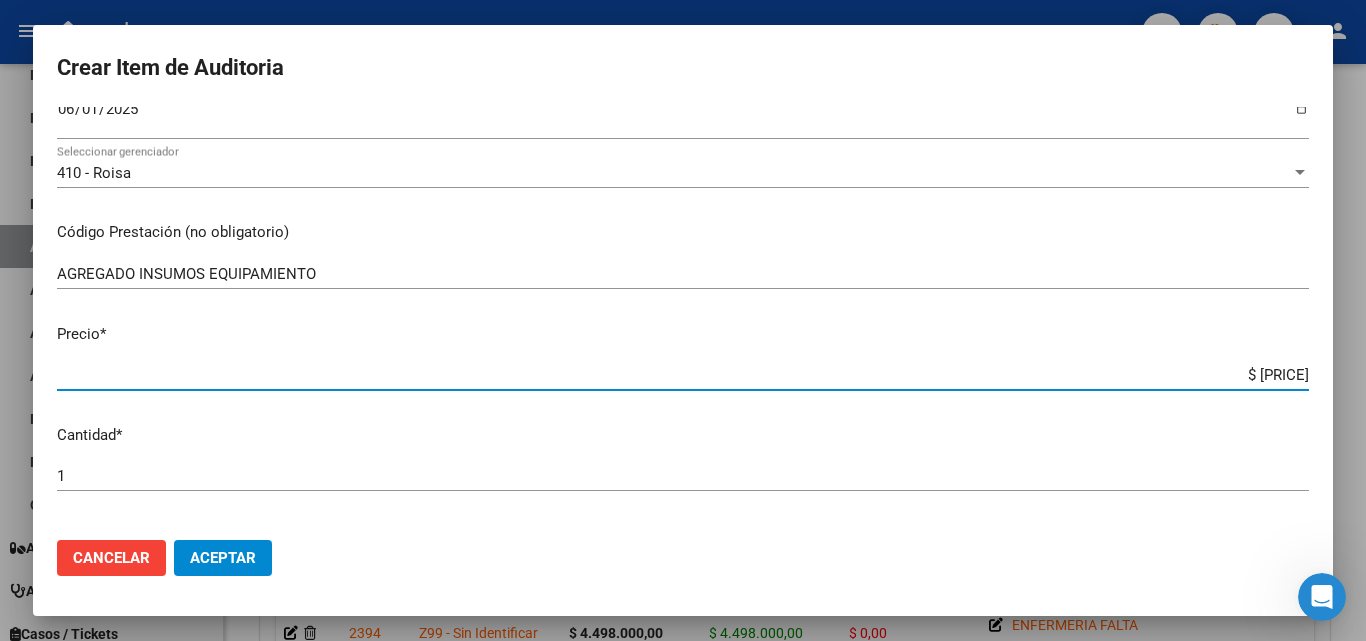 drag, startPoint x: 1191, startPoint y: 377, endPoint x: 1347, endPoint y: 375, distance: 156.01282 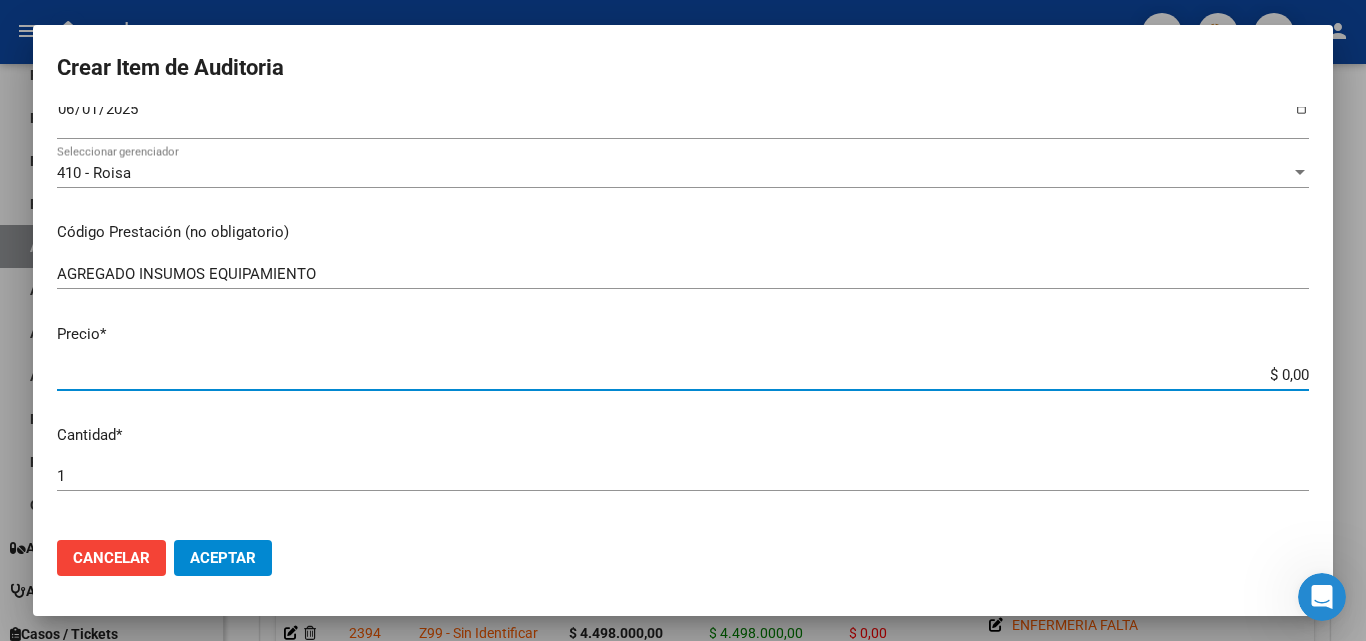 type on "$ 0,01" 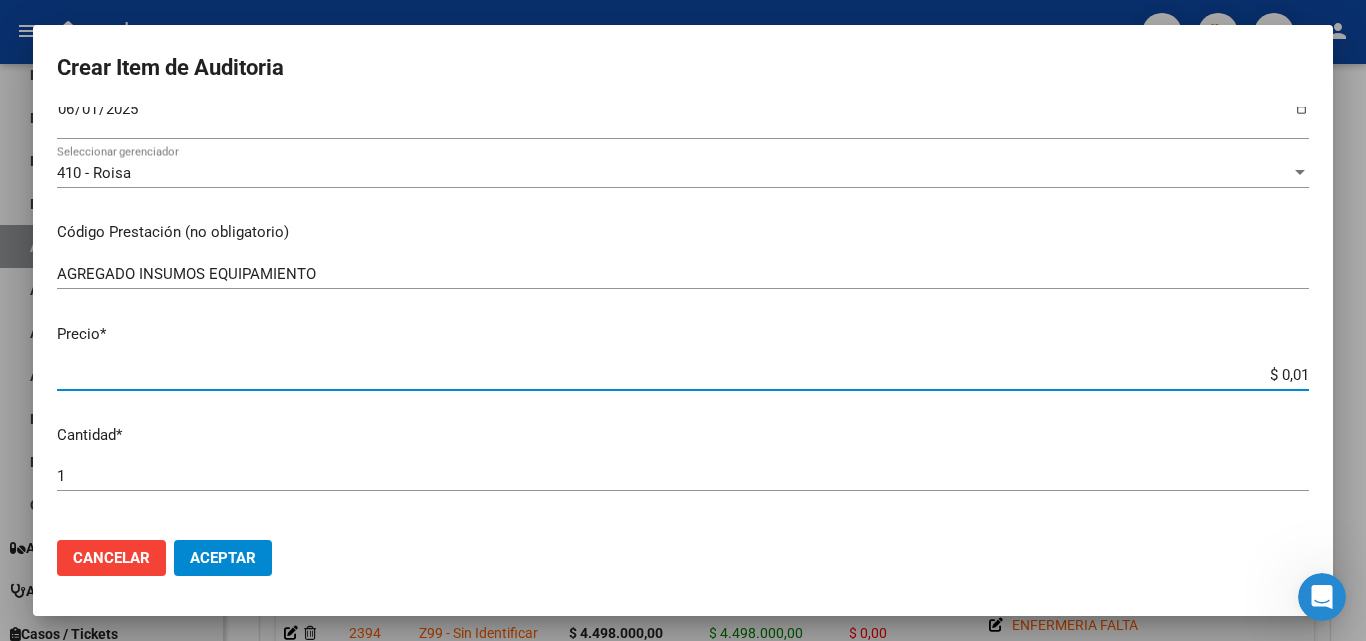 type on "$ 0,16" 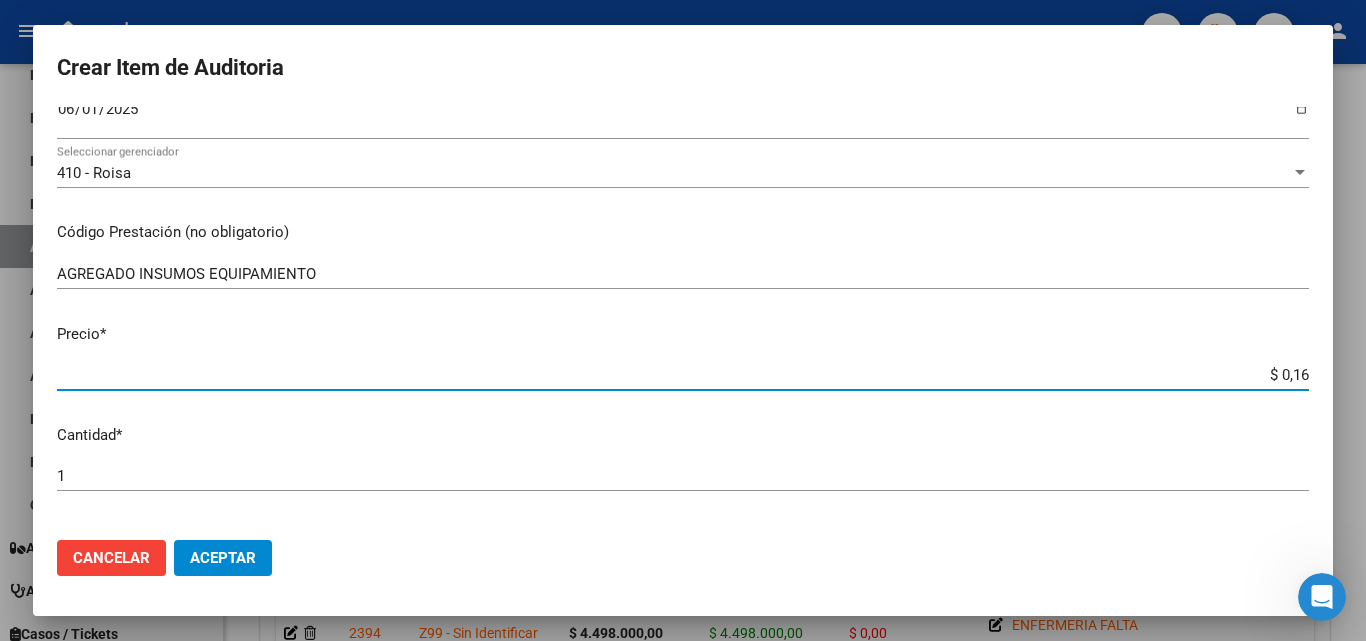 type on "$ 1,63" 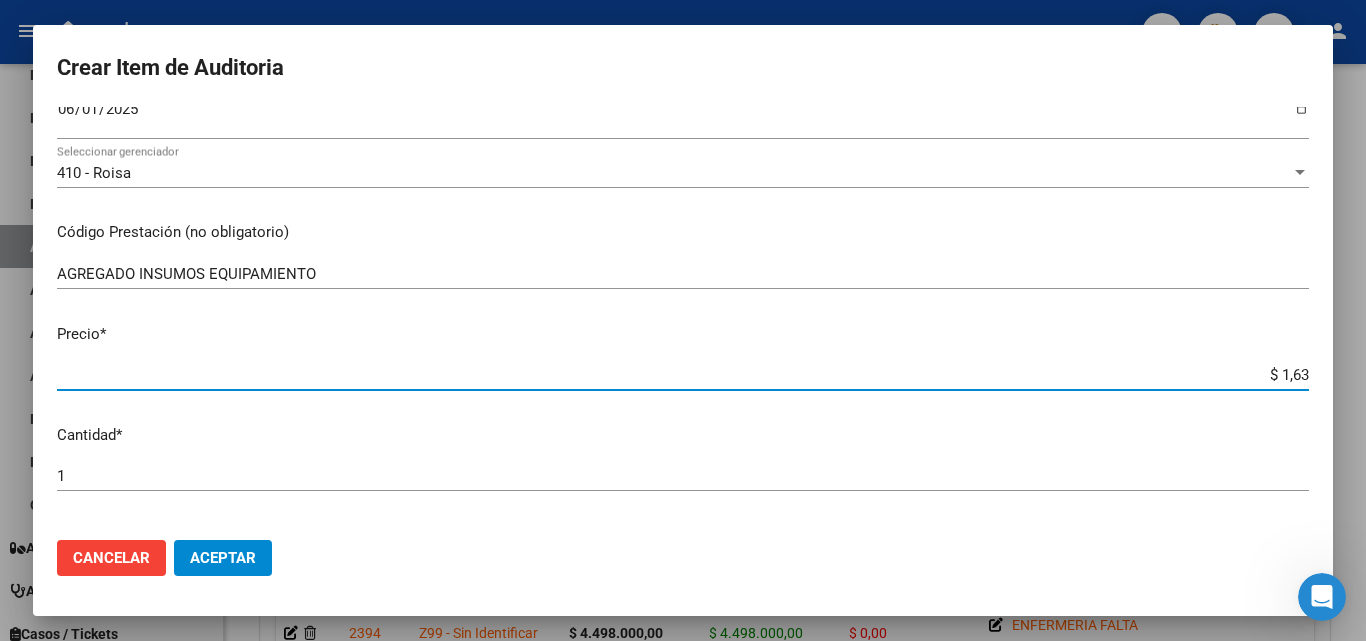 type on "$ 16,30" 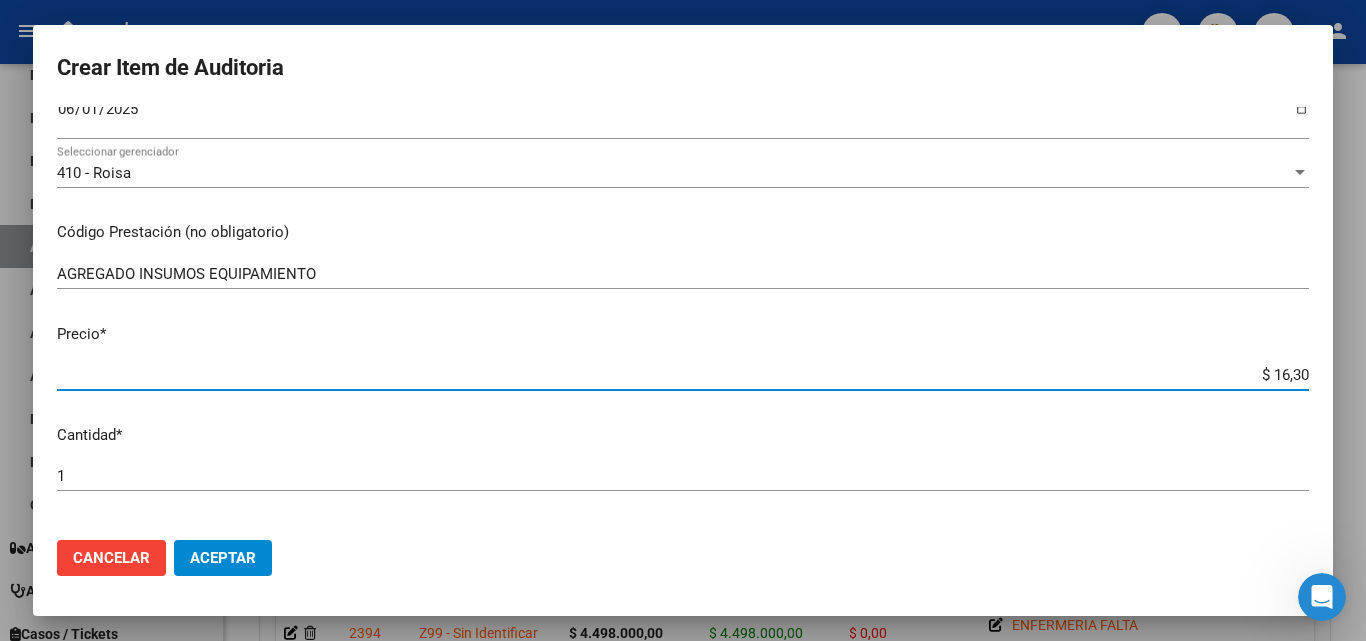 type on "$ 163,05" 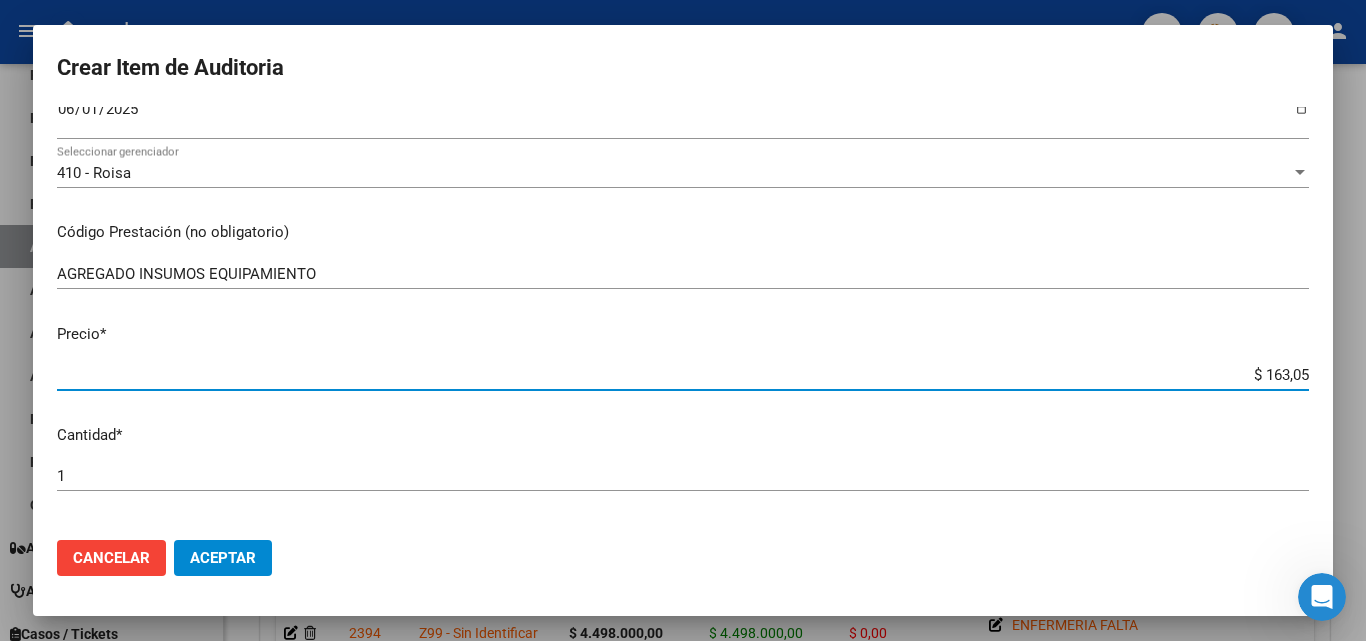 type on "$ [NUMBER]" 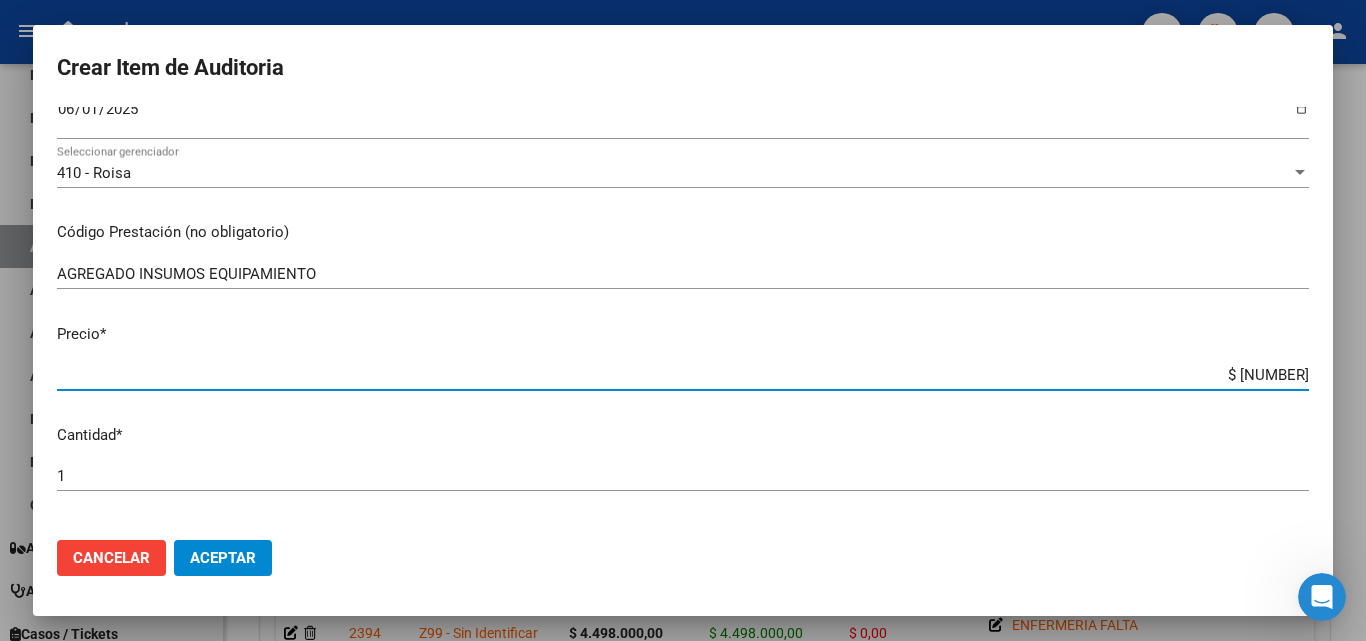 type on "$ [NUMBER]" 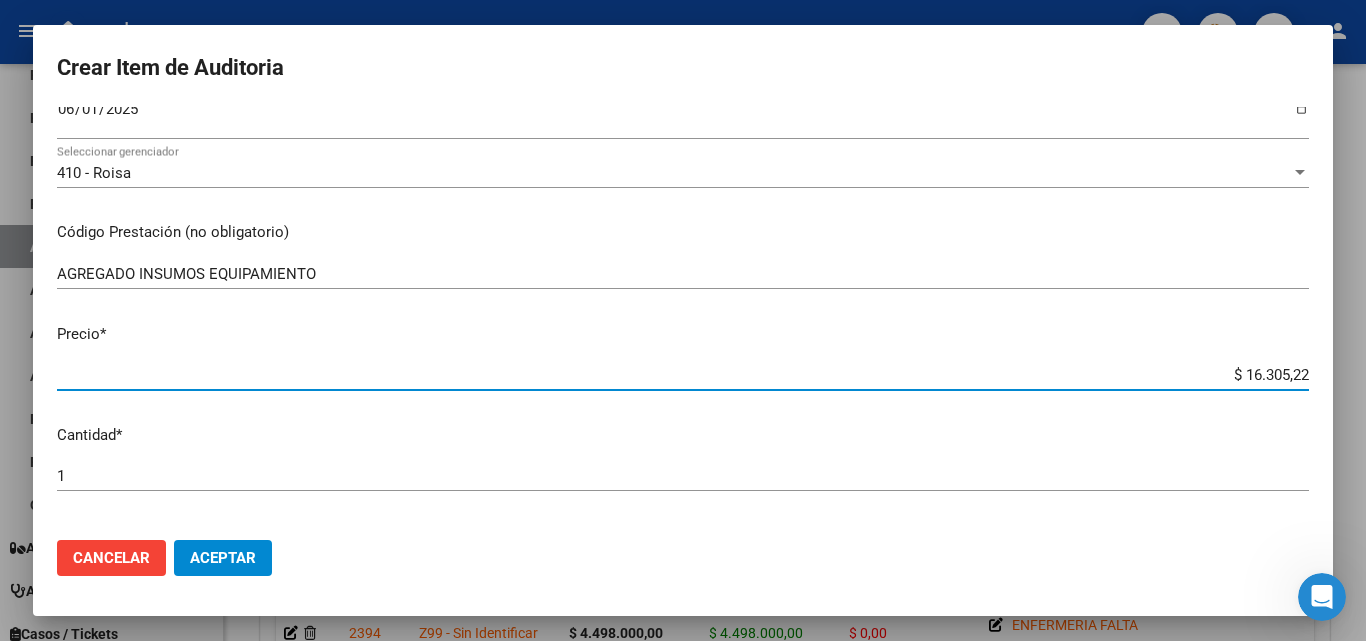 type on "$ [AMOUNT]" 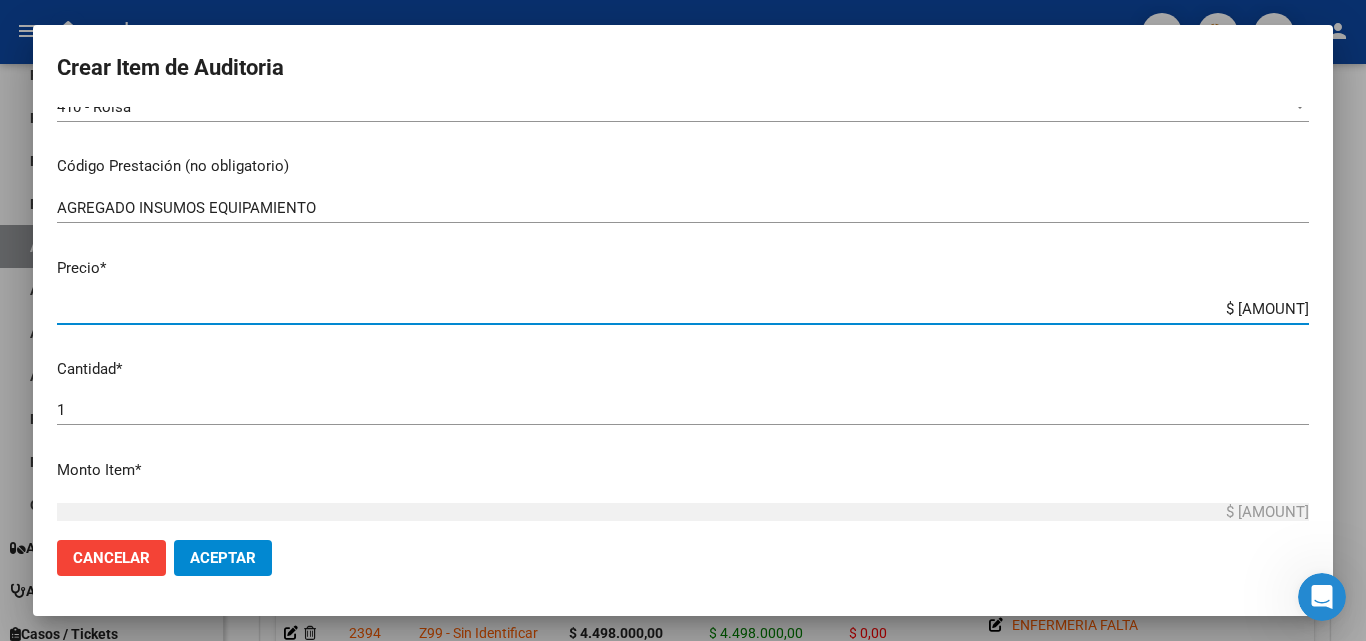 scroll, scrollTop: 400, scrollLeft: 0, axis: vertical 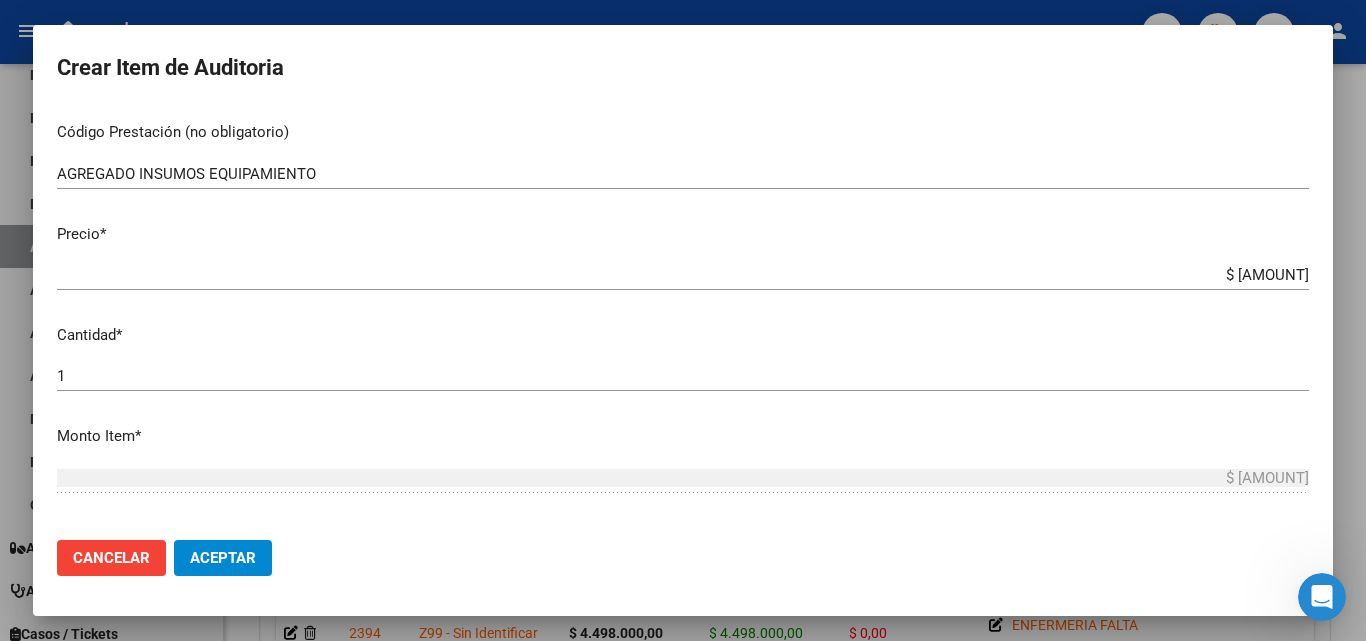 click on "1 Ingresar la cantidad" at bounding box center [683, 385] 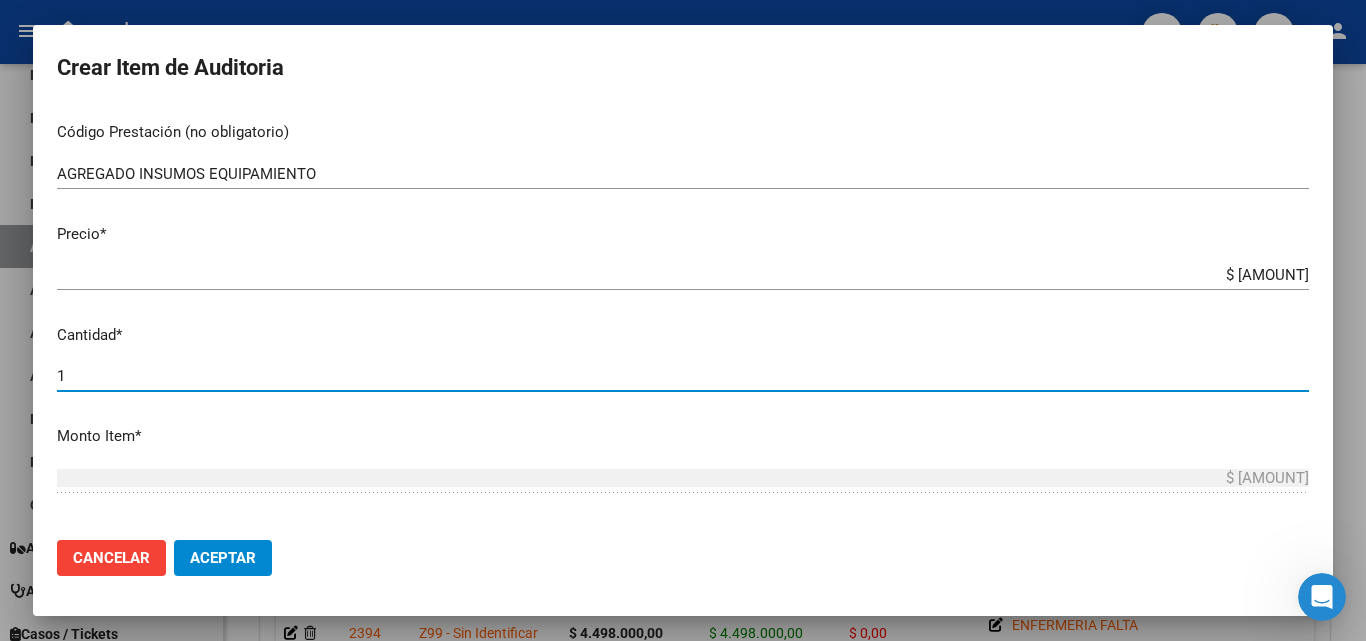 click on "1" at bounding box center (683, 376) 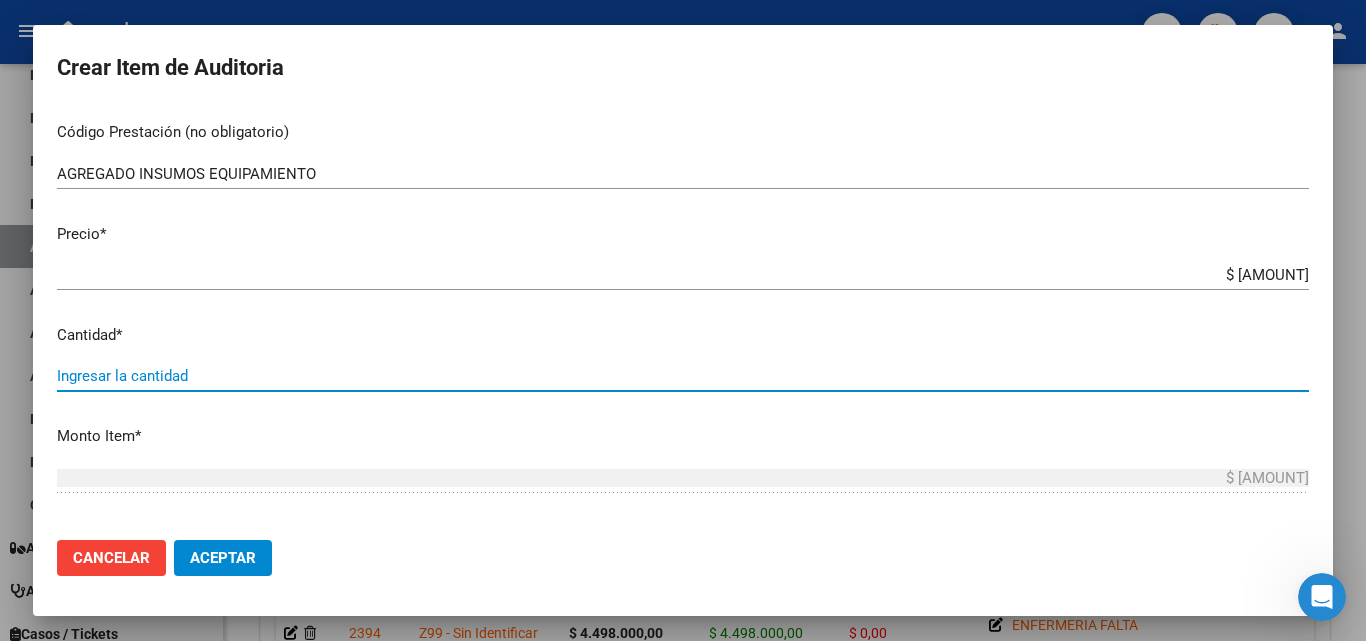 type on "3" 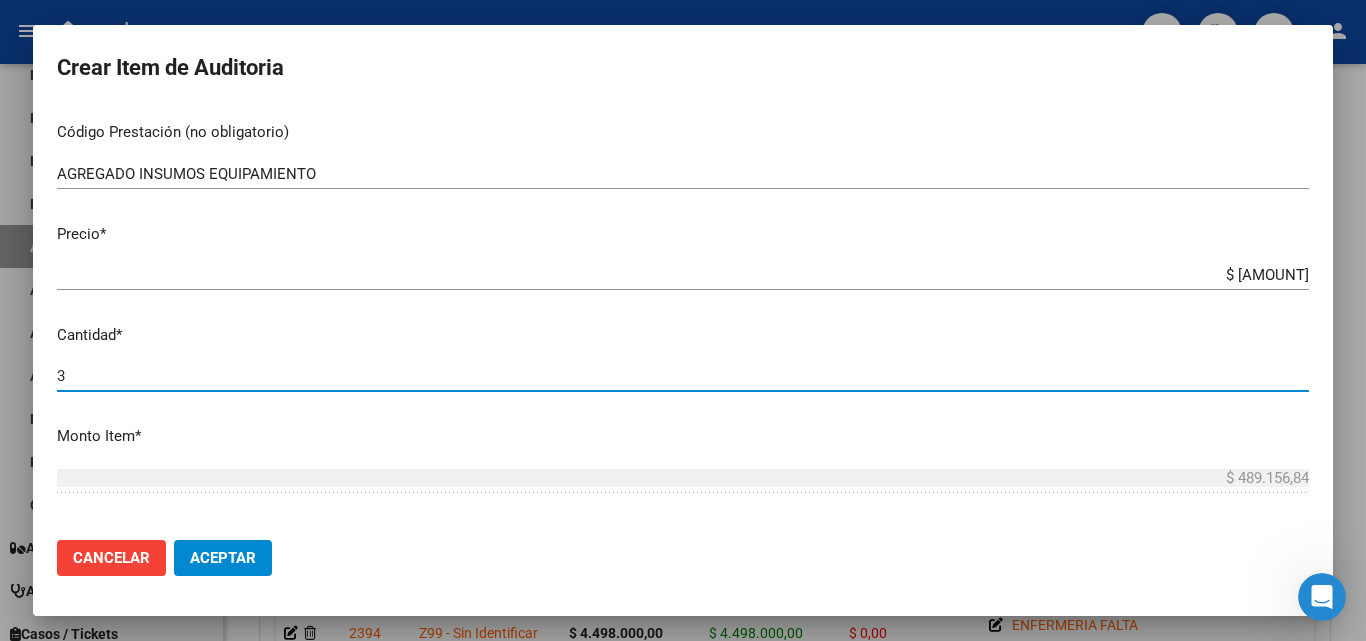 type on "30" 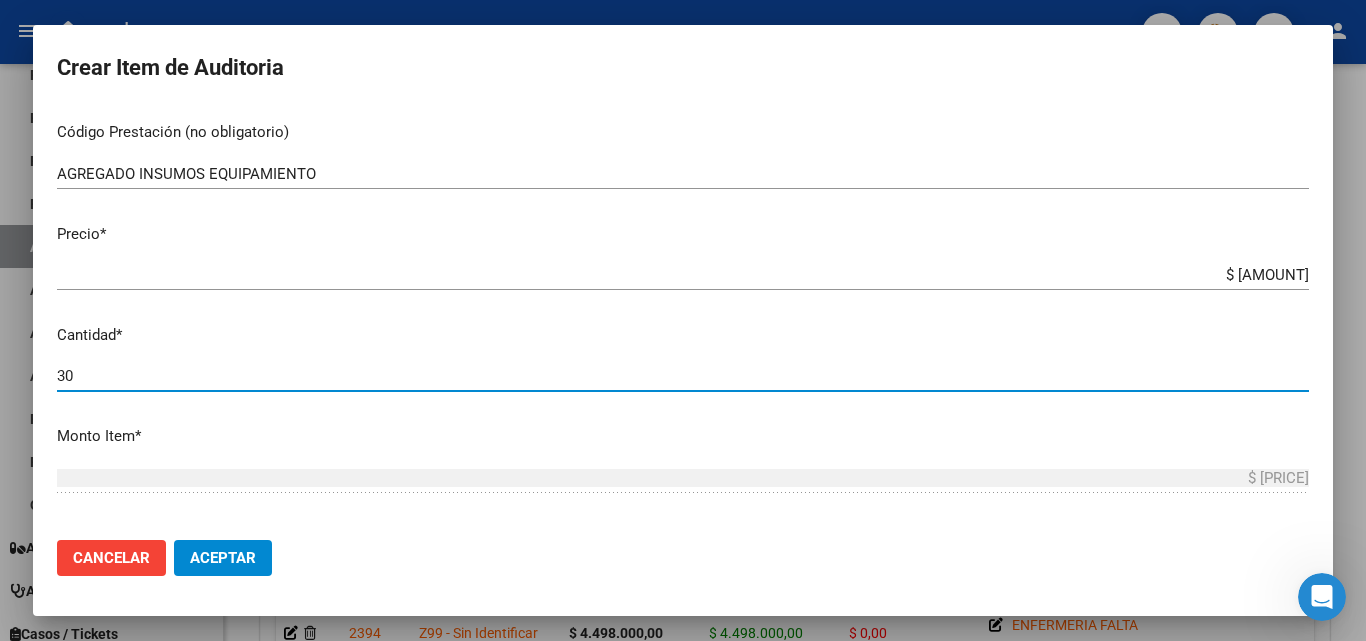 type on "30" 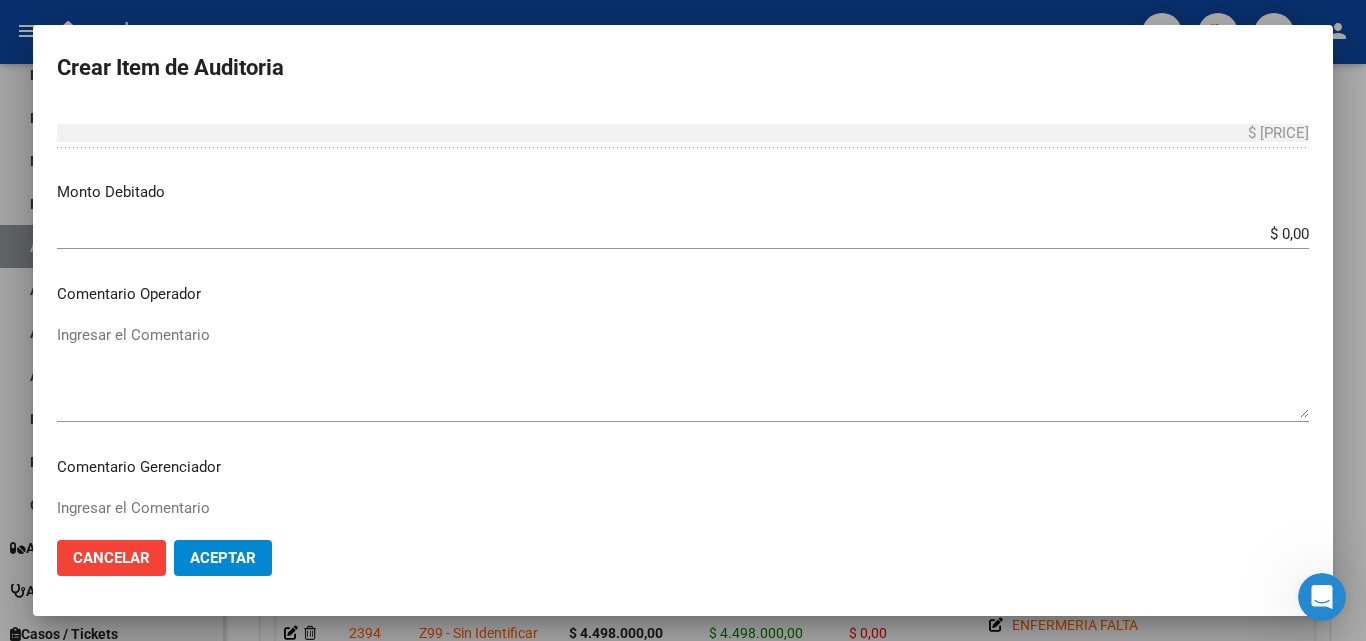 scroll, scrollTop: 800, scrollLeft: 0, axis: vertical 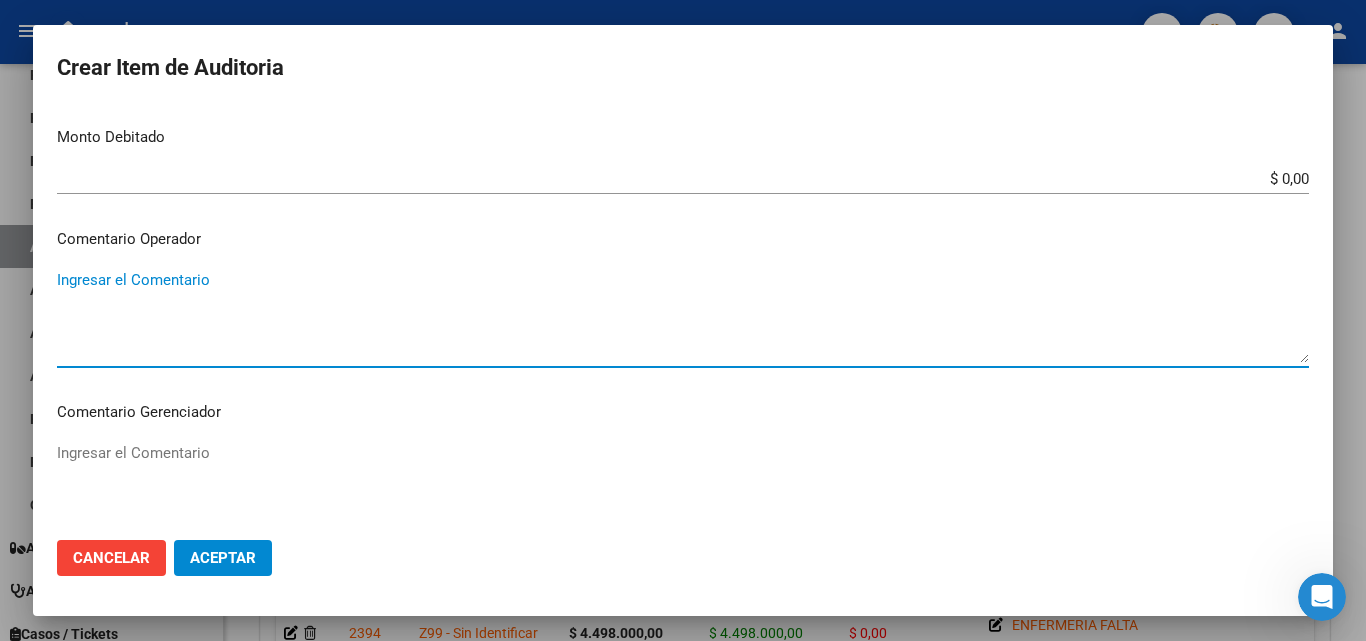 click on "Ingresar el Comentario" at bounding box center [683, 316] 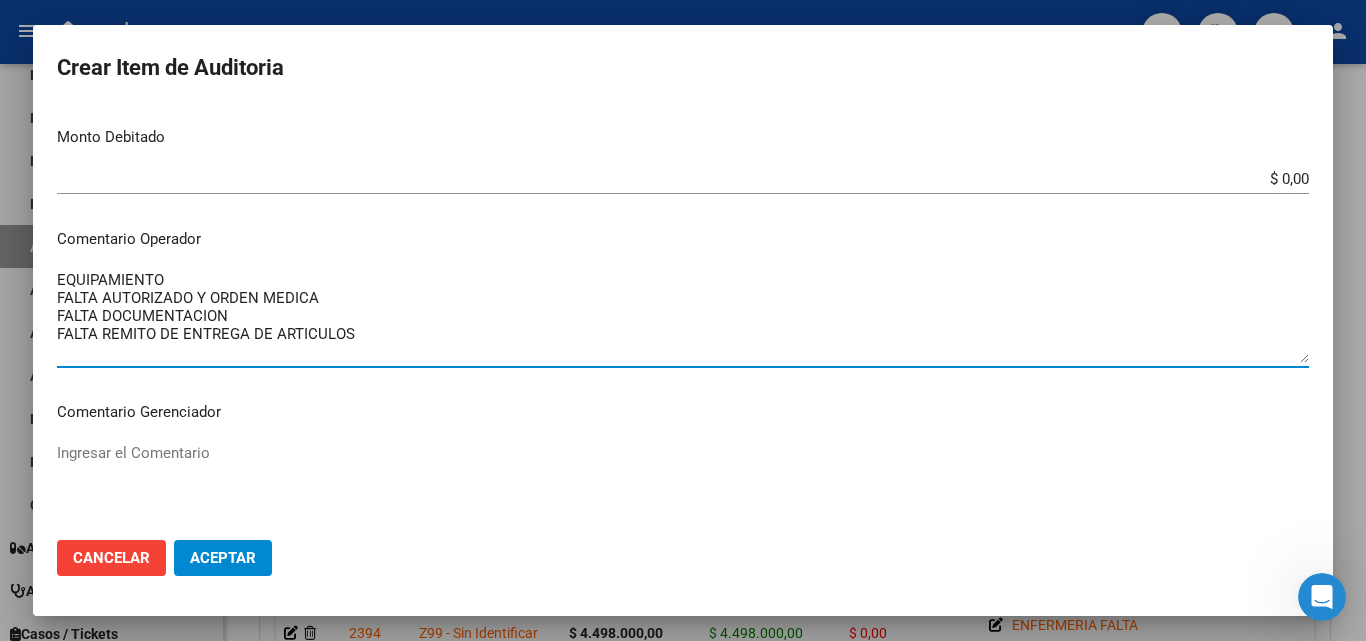 click on "EQUIPAMIENTO
FALTA AUTORIZADO Y ORDEN MEDICA
FALTA DOCUMENTACION
FALTA REMITO DE ENTREGA DE ARTICULOS" at bounding box center (683, 316) 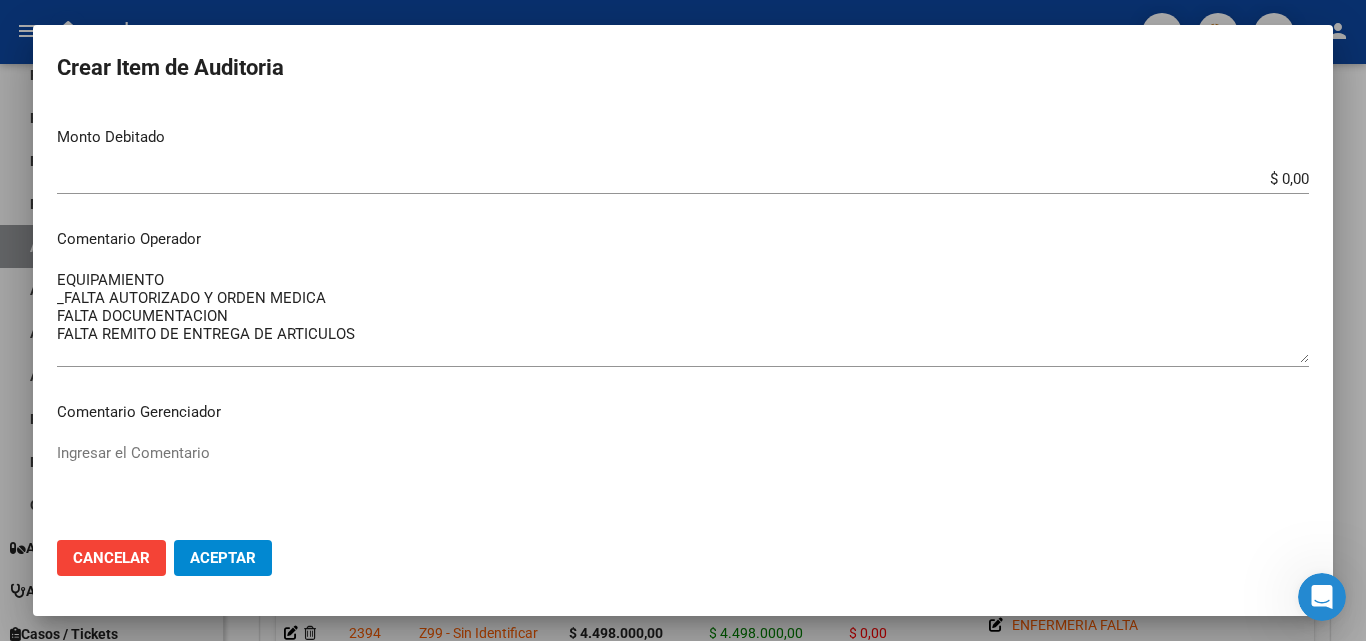 click on "[NUMBER] [NUMBER] [FIRST] [DATE] [NUMBER] - [NAME] [CODE] [PRICE] [QUANTITY] [PRICE] [PRICE] [PRICE] [DESCRIPTION] [DESCRIPTION] [DESCRIPTION]" at bounding box center [683, 315] 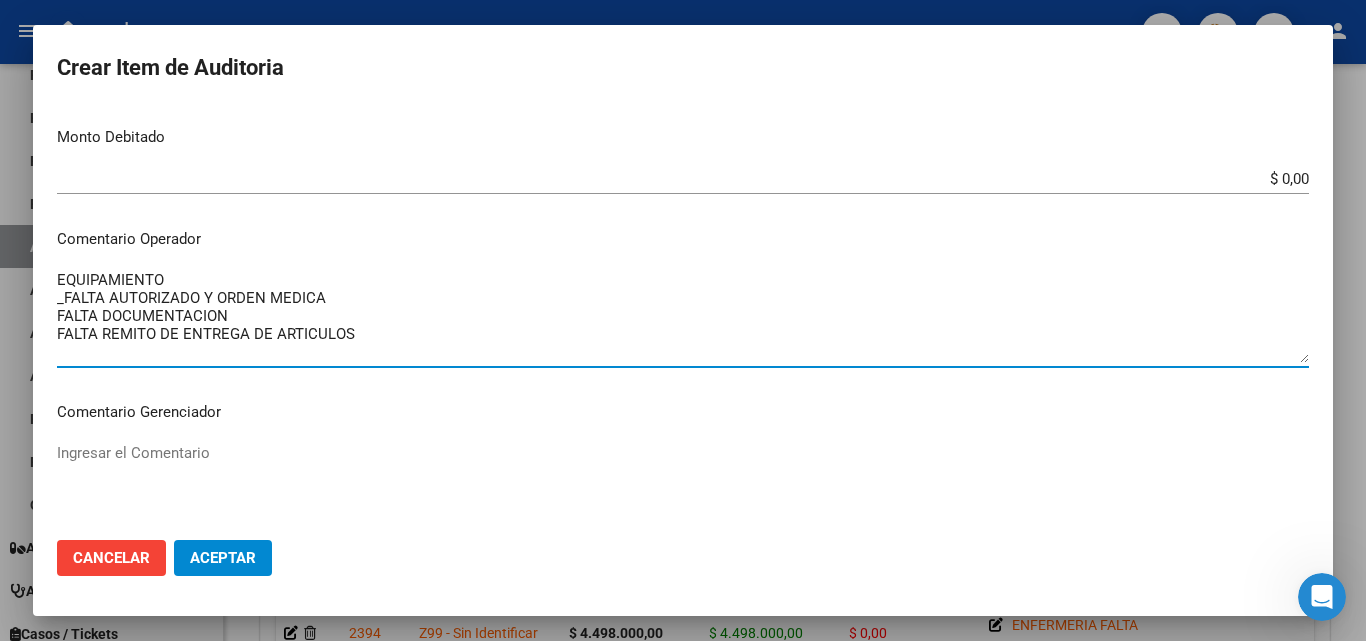 click on "EQUIPAMIENTO
_FALTA AUTORIZADO Y ORDEN MEDICA
FALTA DOCUMENTACION
FALTA REMITO DE ENTREGA DE ARTICULOS" at bounding box center [683, 316] 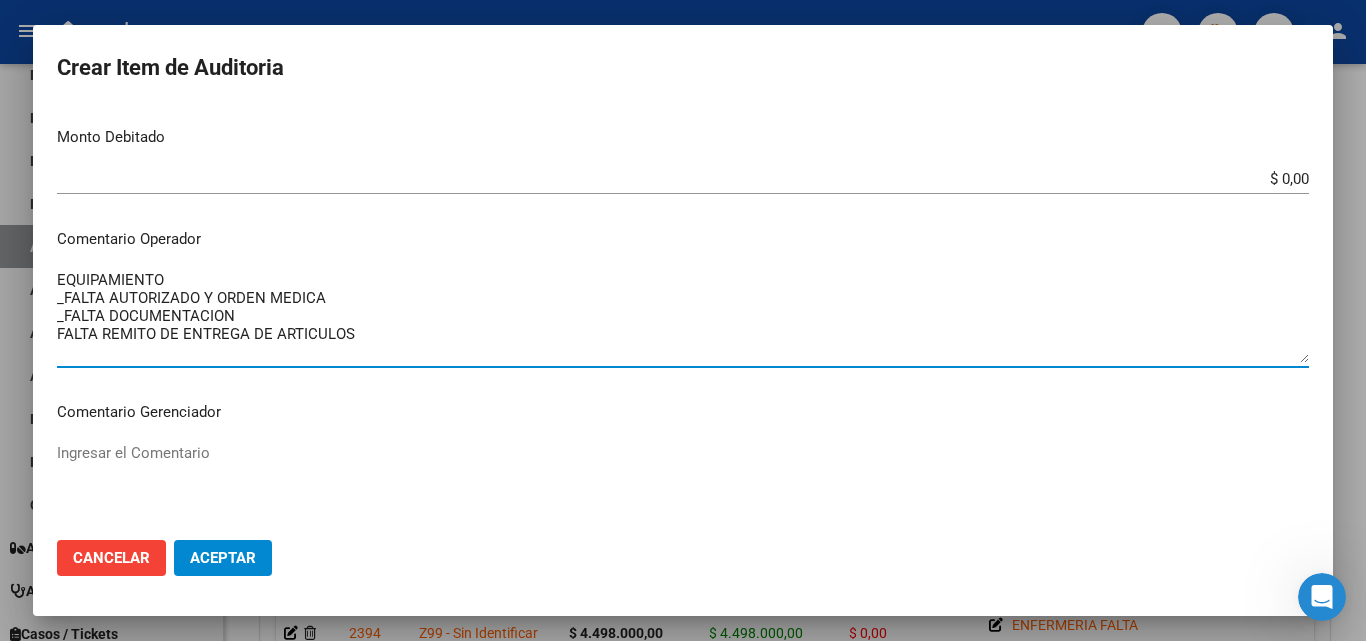 click on "EQUIPAMIENTO
_FALTA AUTORIZADO Y ORDEN MEDICA
_FALTA DOCUMENTACION
FALTA REMITO DE ENTREGA DE ARTICULOS" at bounding box center (683, 316) 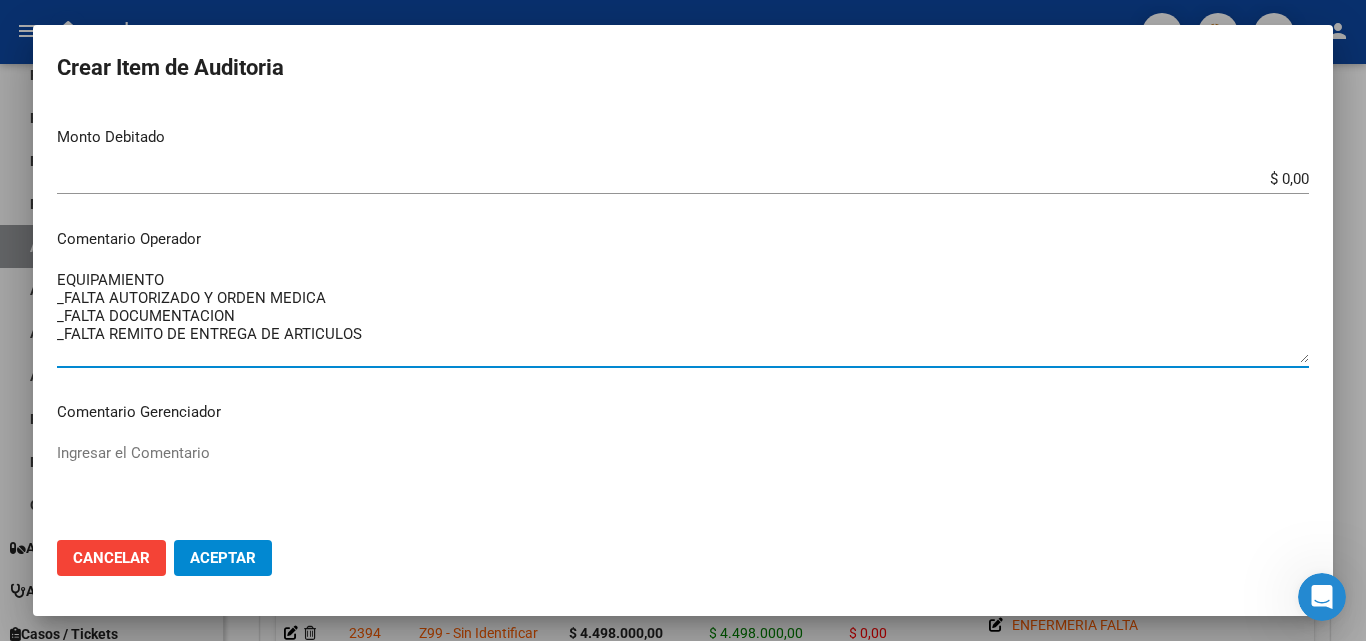 click on "EQUIPAMIENTO
_FALTA AUTORIZADO Y ORDEN MEDICA
_FALTA DOCUMENTACION
_FALTA REMITO DE ENTREGA DE ARTICULOS" at bounding box center (683, 316) 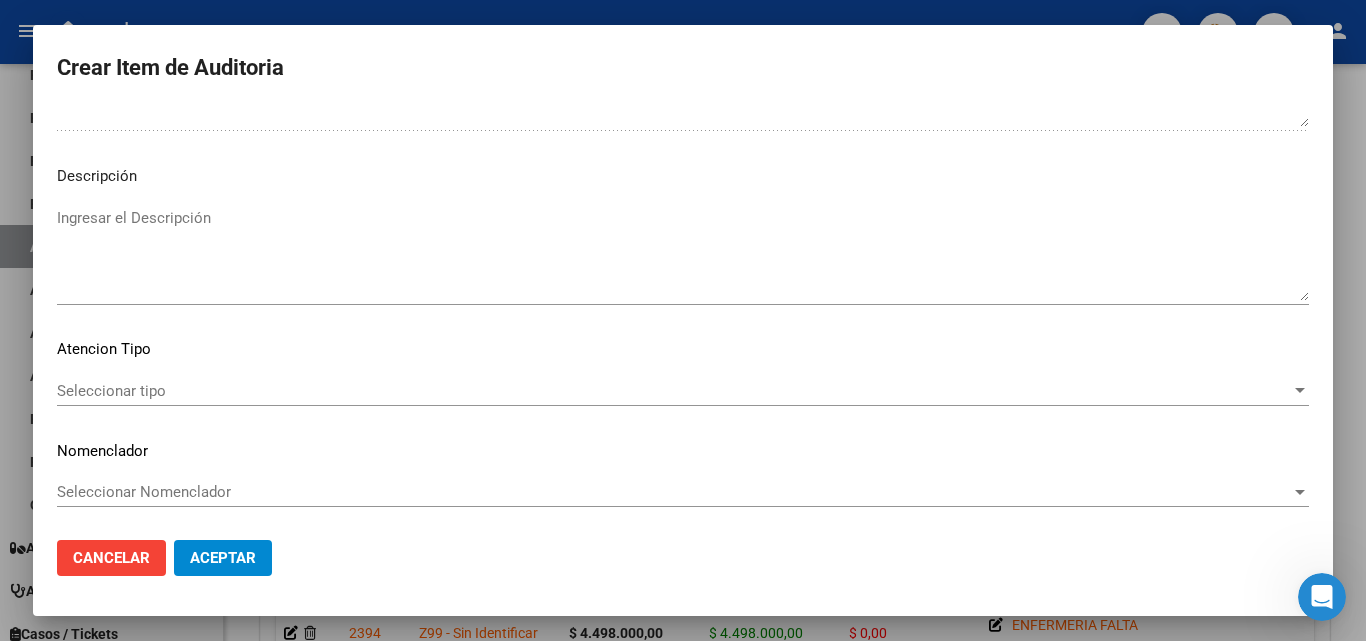 scroll, scrollTop: 1211, scrollLeft: 0, axis: vertical 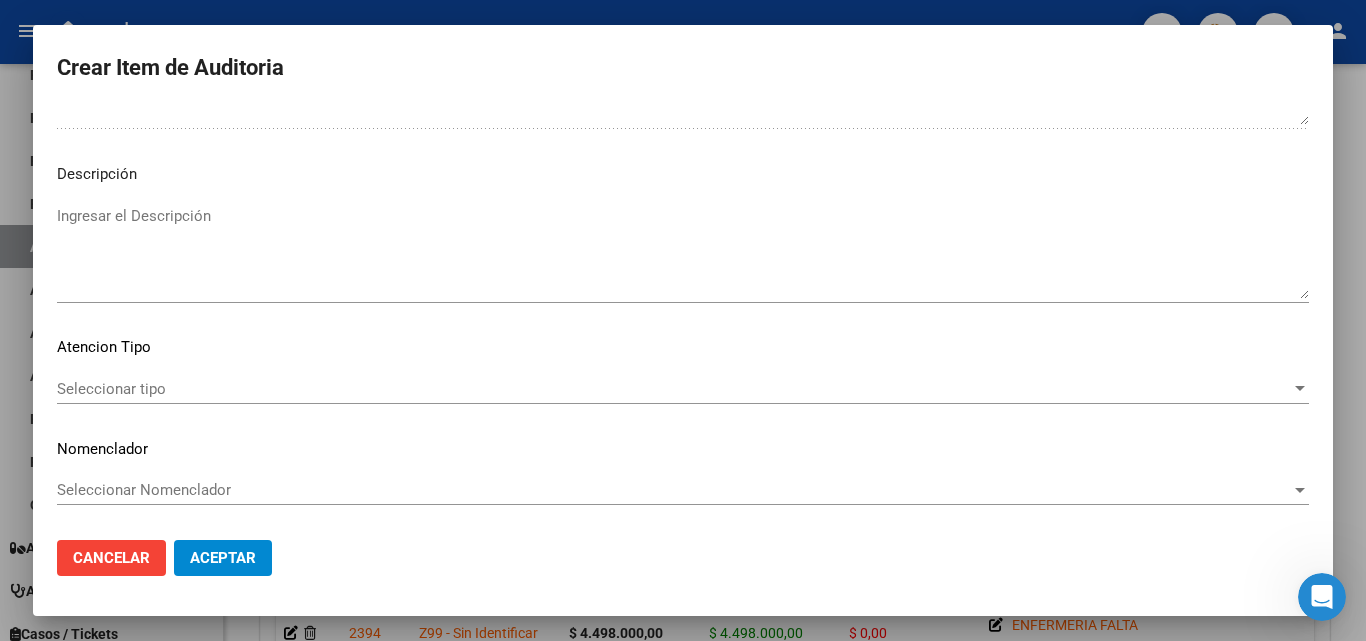 type on "EQUIPAMIENTO
_FALTA AUTORIZADO Y ORDEN MEDICA
_FALTA DOCUMENTACION
_FALTA REMITO DE ENTREGA DE ARTICULOS" 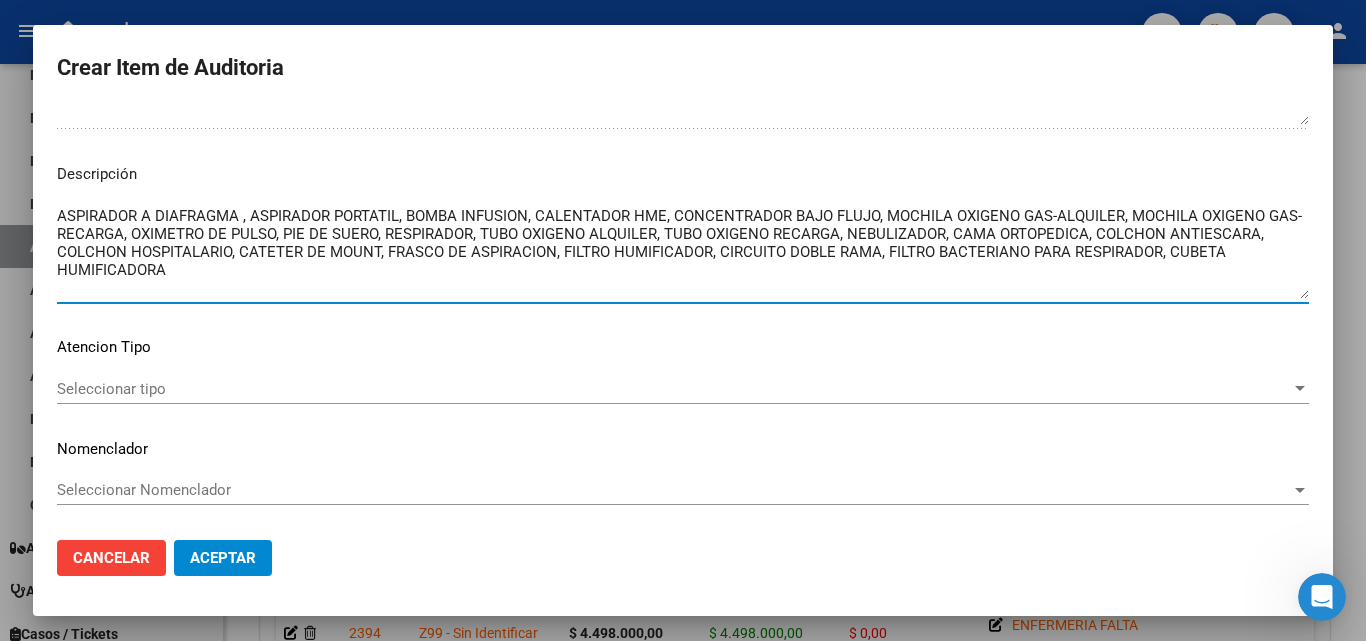 click on "ASPIRADOR A DIAFRAGMA , ASPIRADOR PORTATIL, BOMBA INFUSION, CALENTADOR HME, CONCENTRADOR BAJO FLUJO, MOCHILA OXIGENO GAS-ALQUILER, MOCHILA OXIGENO GAS-RECARGA, OXIMETRO DE PULSO, PIE DE SUERO, RESPIRADOR, TUBO OXIGENO ALQUILER, TUBO OXIGENO RECARGA, NEBULIZADOR, CAMA ORTOPEDICA, COLCHON ANTIESCARA, COLCHON HOSPITALARIO, CATETER DE MOUNT, FRASCO DE ASPIRACION, FILTRO HUMIFICADOR, CIRCUITO DOBLE RAMA, FILTRO BACTERIANO PARA RESPIRADOR, CUBETA HUMIFICADORA" at bounding box center (683, 252) 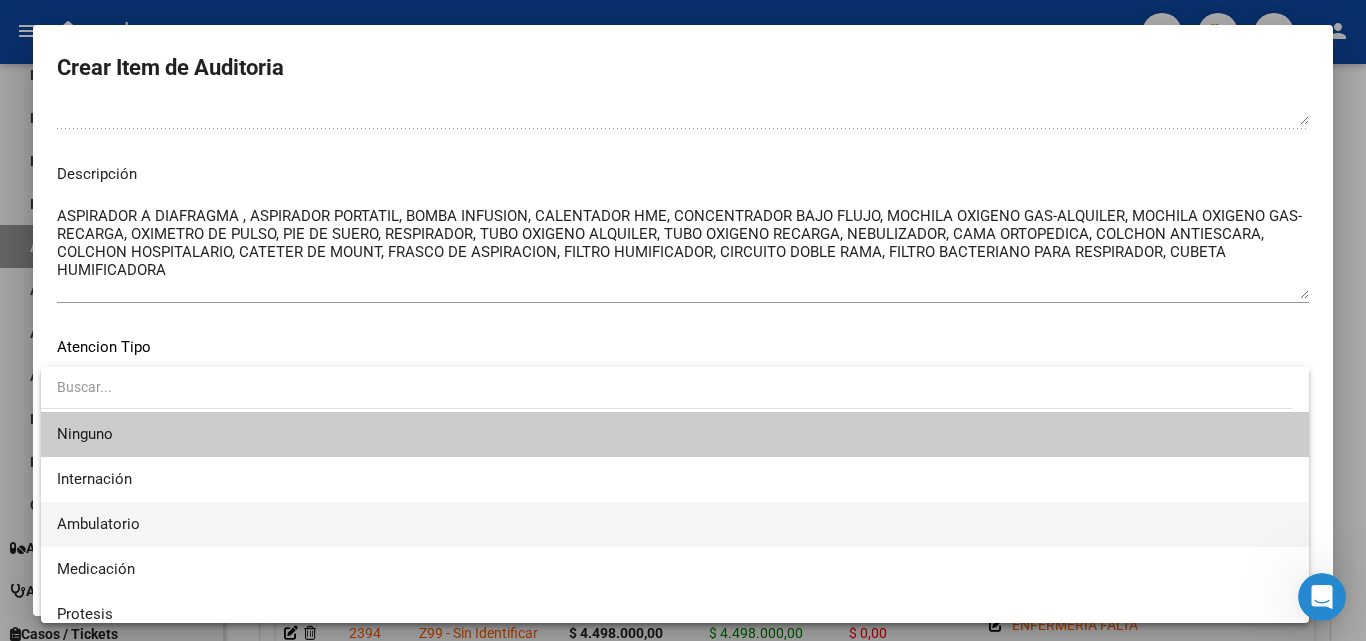 scroll, scrollTop: 59, scrollLeft: 0, axis: vertical 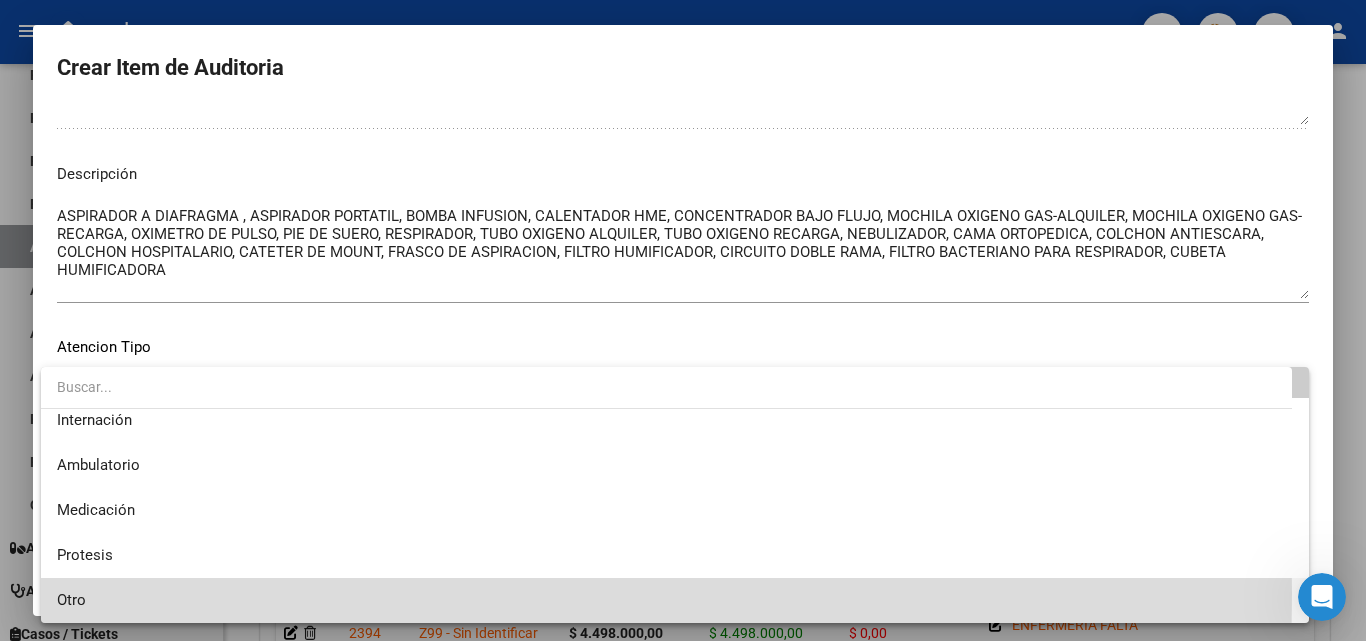 click on "Otro" at bounding box center (675, 600) 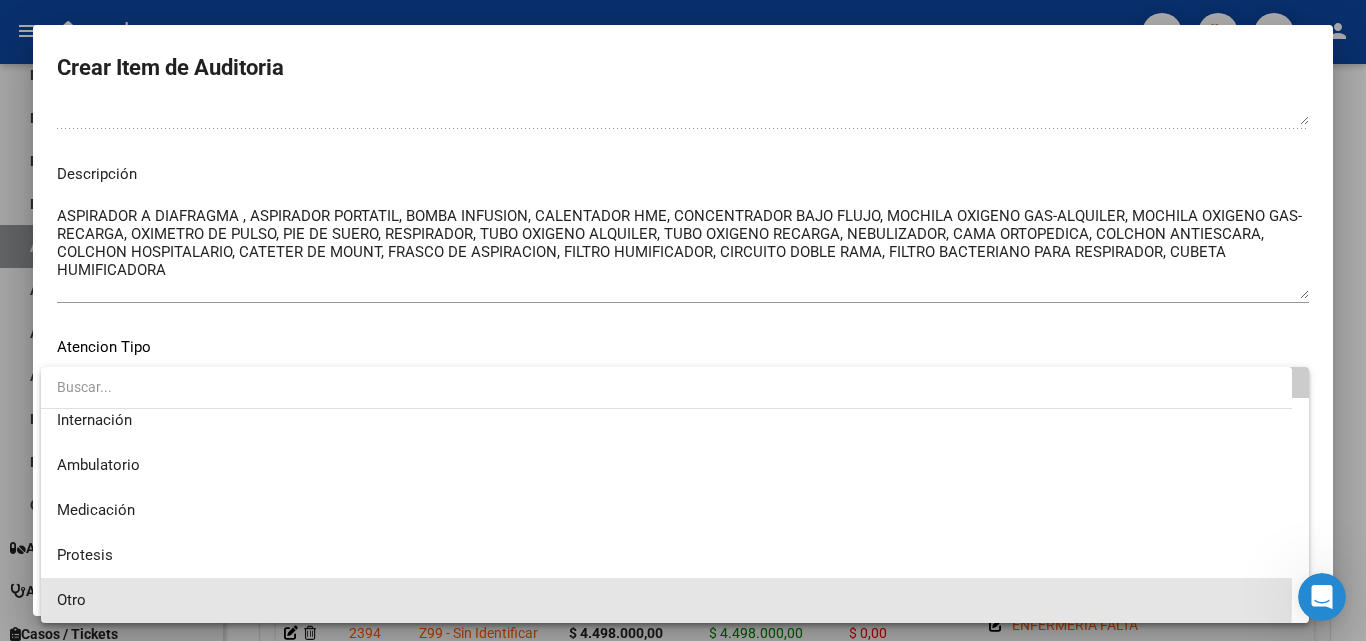 scroll, scrollTop: 56, scrollLeft: 0, axis: vertical 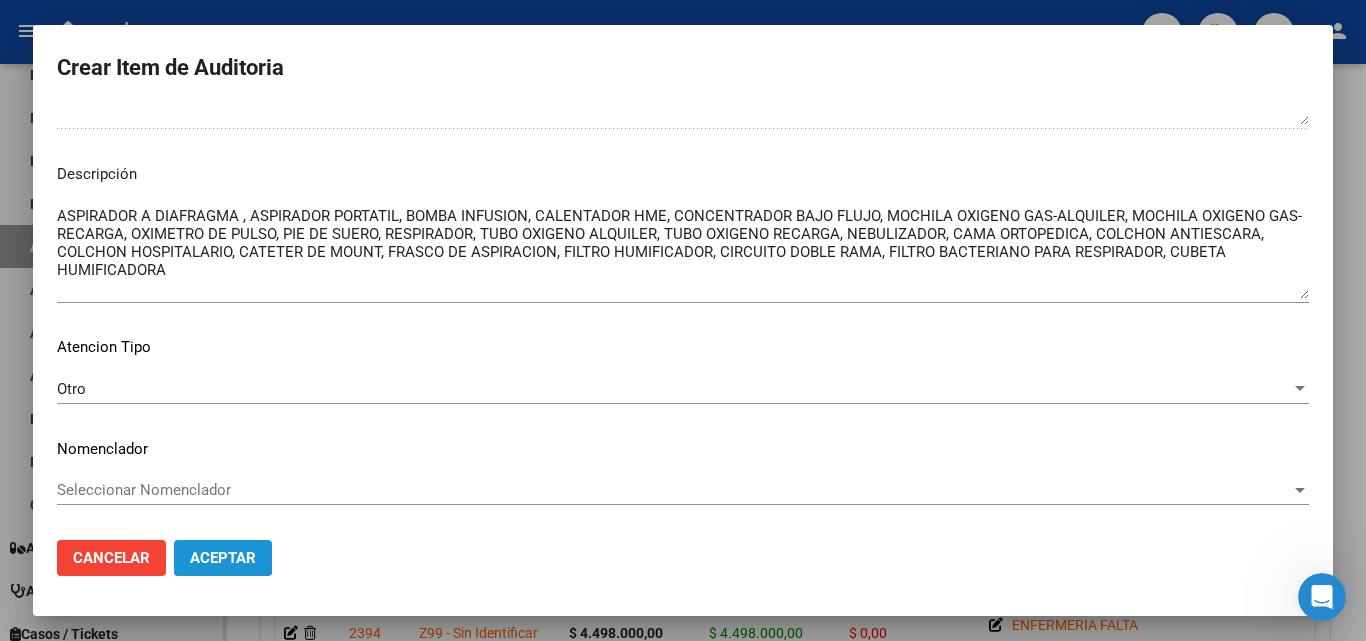 click on "Aceptar" 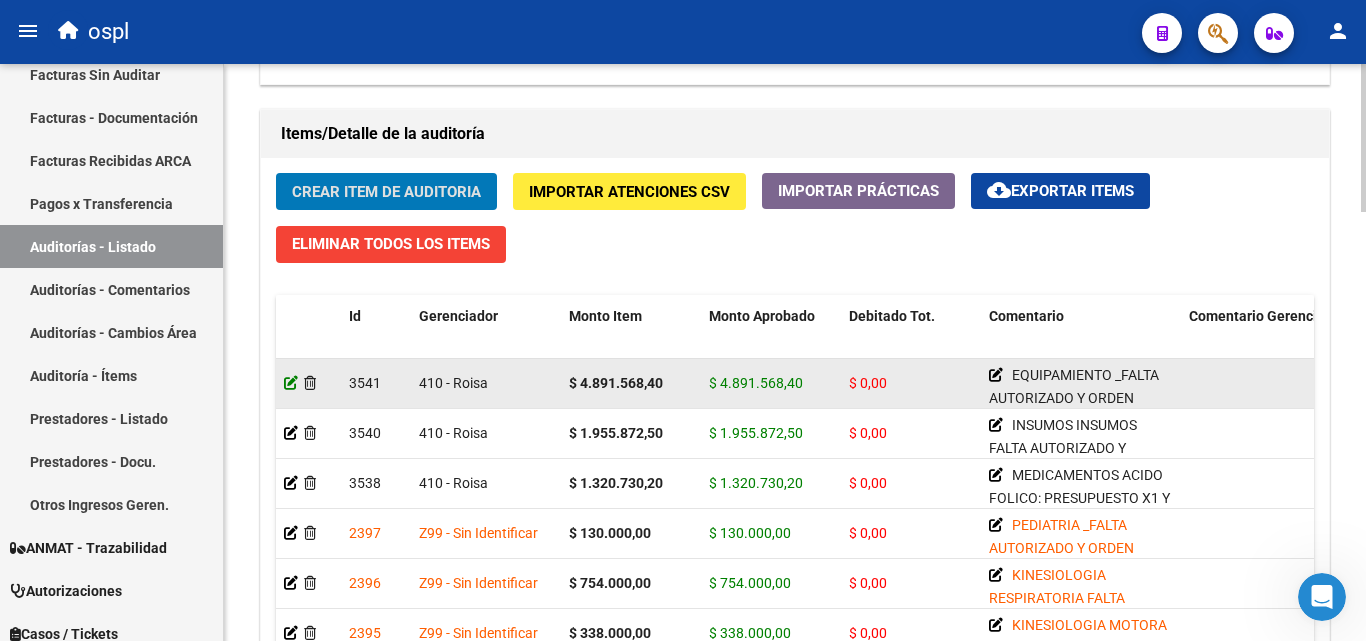click 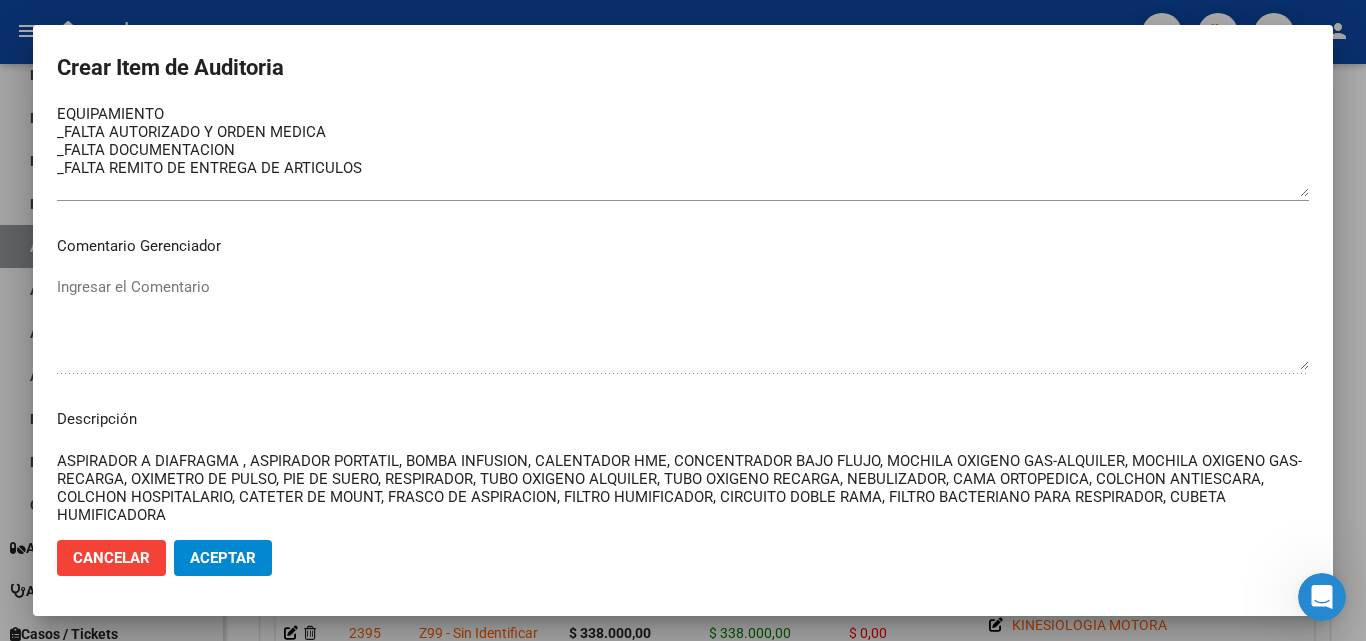 scroll, scrollTop: 1100, scrollLeft: 0, axis: vertical 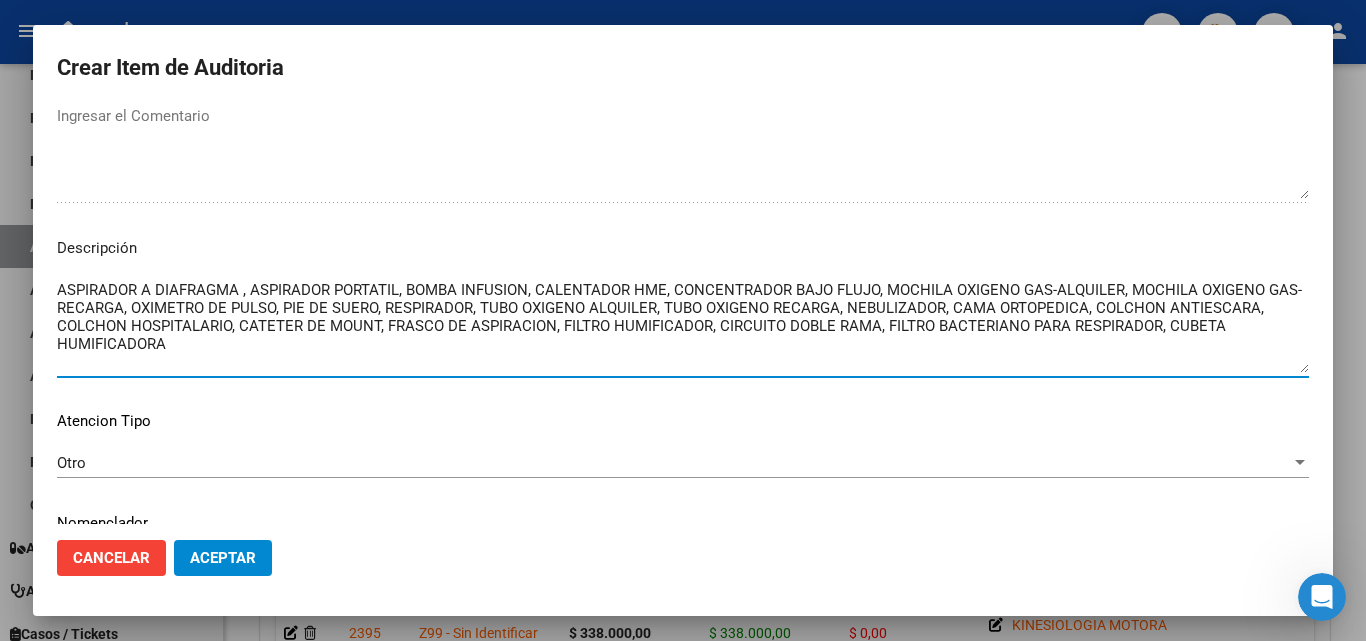 click on "ASPIRADOR A DIAFRAGMA , ASPIRADOR PORTATIL, BOMBA INFUSION, CALENTADOR HME, CONCENTRADOR BAJO FLUJO, MOCHILA OXIGENO GAS-ALQUILER, MOCHILA OXIGENO GAS-RECARGA, OXIMETRO DE PULSO, PIE DE SUERO, RESPIRADOR, TUBO OXIGENO ALQUILER, TUBO OXIGENO RECARGA, NEBULIZADOR, CAMA ORTOPEDICA, COLCHON ANTIESCARA, COLCHON HOSPITALARIO, CATETER DE MOUNT, FRASCO DE ASPIRACION, FILTRO HUMIFICADOR, CIRCUITO DOBLE RAMA, FILTRO BACTERIANO PARA RESPIRADOR, CUBETA HUMIFICADORA" at bounding box center (683, 326) 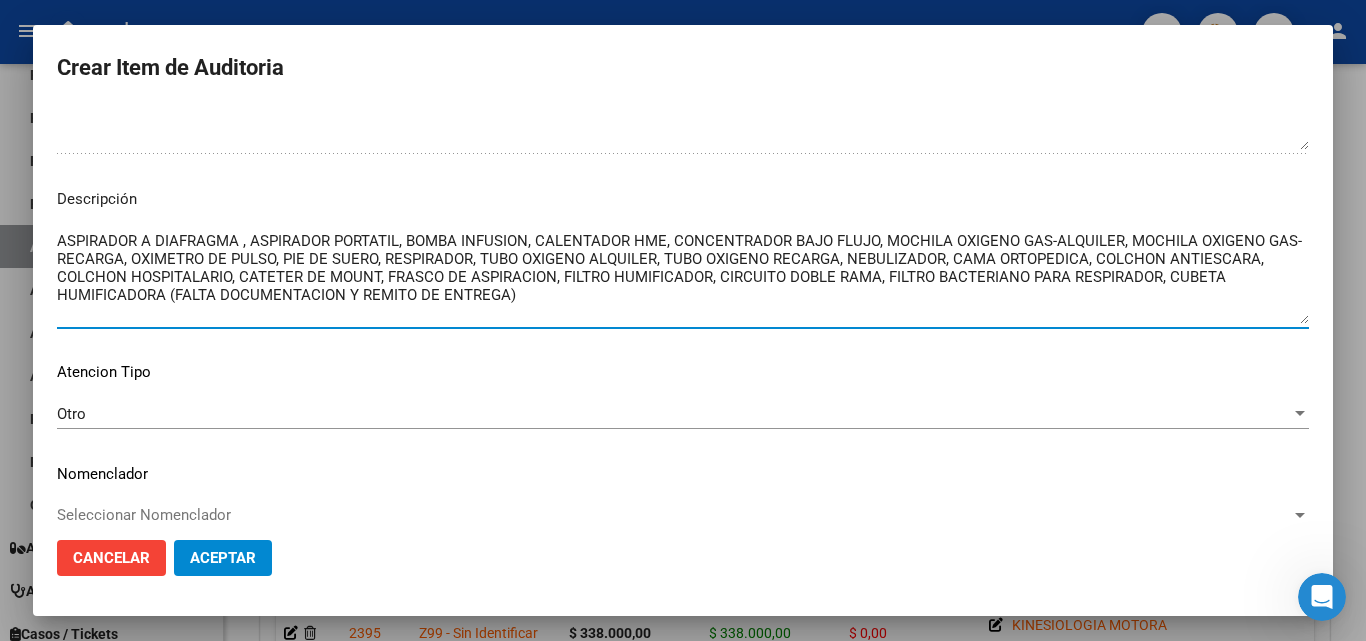 scroll, scrollTop: 1174, scrollLeft: 0, axis: vertical 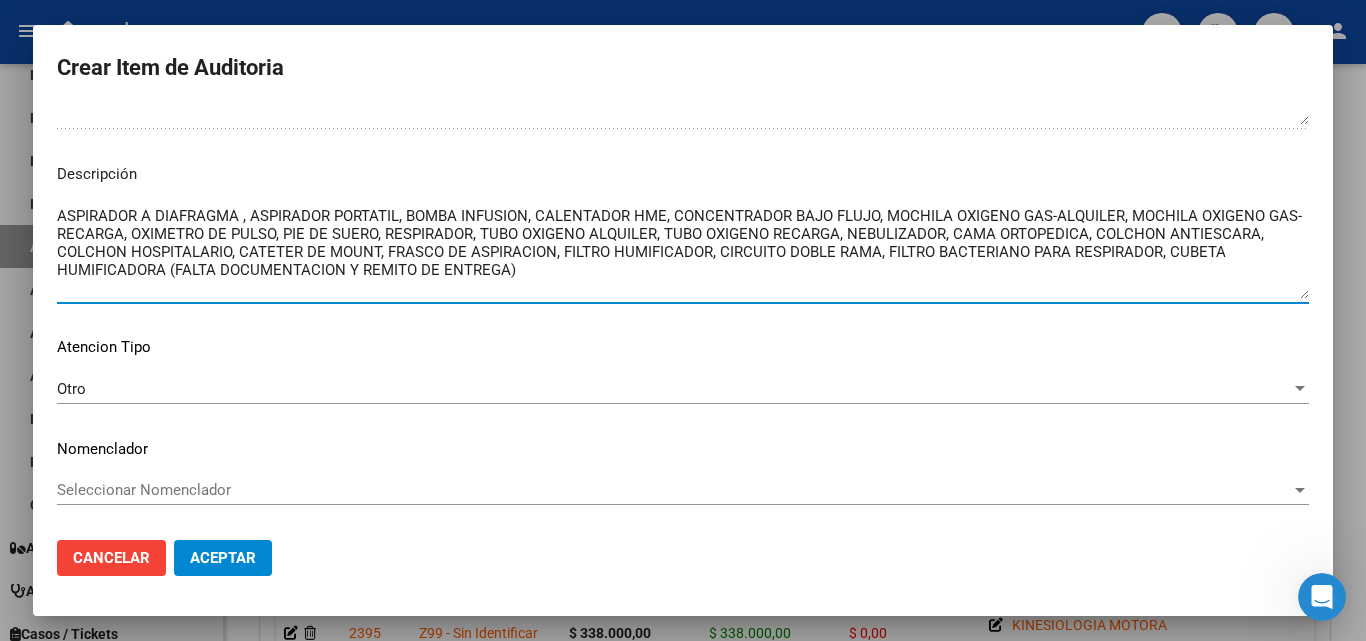 type on "ASPIRADOR A DIAFRAGMA , ASPIRADOR PORTATIL, BOMBA INFUSION, CALENTADOR HME, CONCENTRADOR BAJO FLUJO, MOCHILA OXIGENO GAS-ALQUILER, MOCHILA OXIGENO GAS-RECARGA, OXIMETRO DE PULSO, PIE DE SUERO, RESPIRADOR, TUBO OXIGENO ALQUILER, TUBO OXIGENO RECARGA, NEBULIZADOR, CAMA ORTOPEDICA, COLCHON ANTIESCARA, COLCHON HOSPITALARIO, CATETER DE MOUNT, FRASCO DE ASPIRACION, FILTRO HUMIFICADOR, CIRCUITO DOBLE RAMA, FILTRO BACTERIANO PARA RESPIRADOR, CUBETA HUMIFICADORA (FALTA DOCUMENTACION Y REMITO DE ENTREGA)" 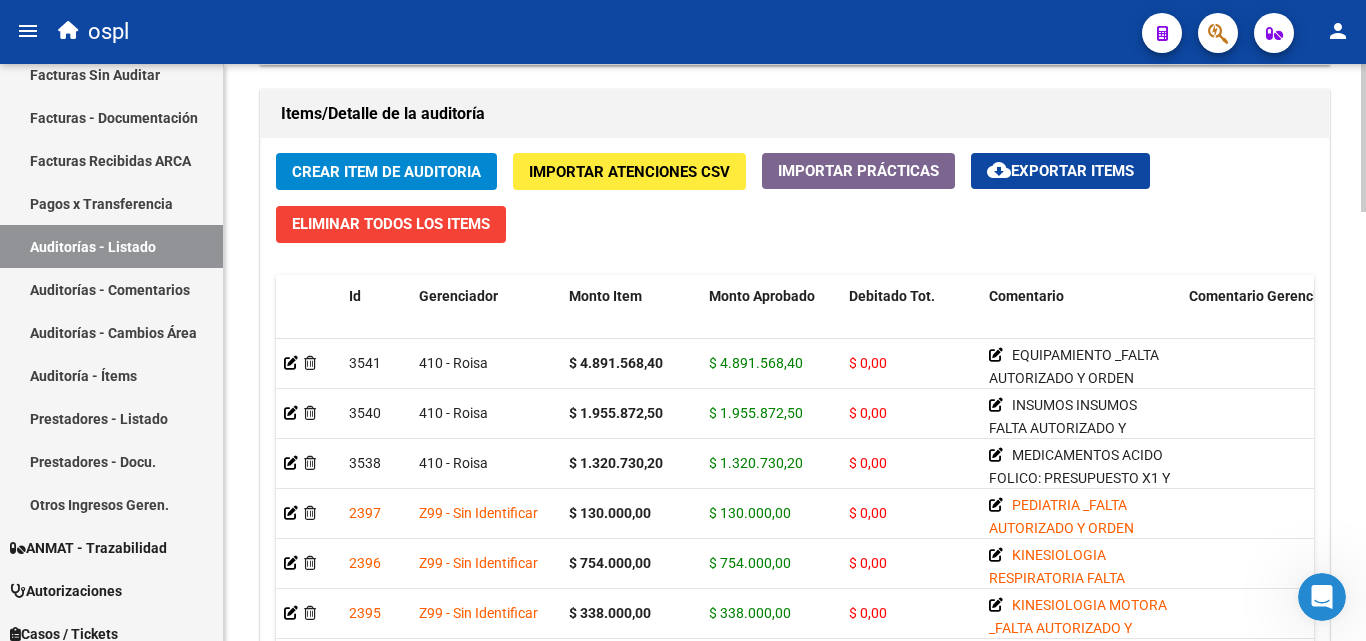 scroll, scrollTop: 1500, scrollLeft: 0, axis: vertical 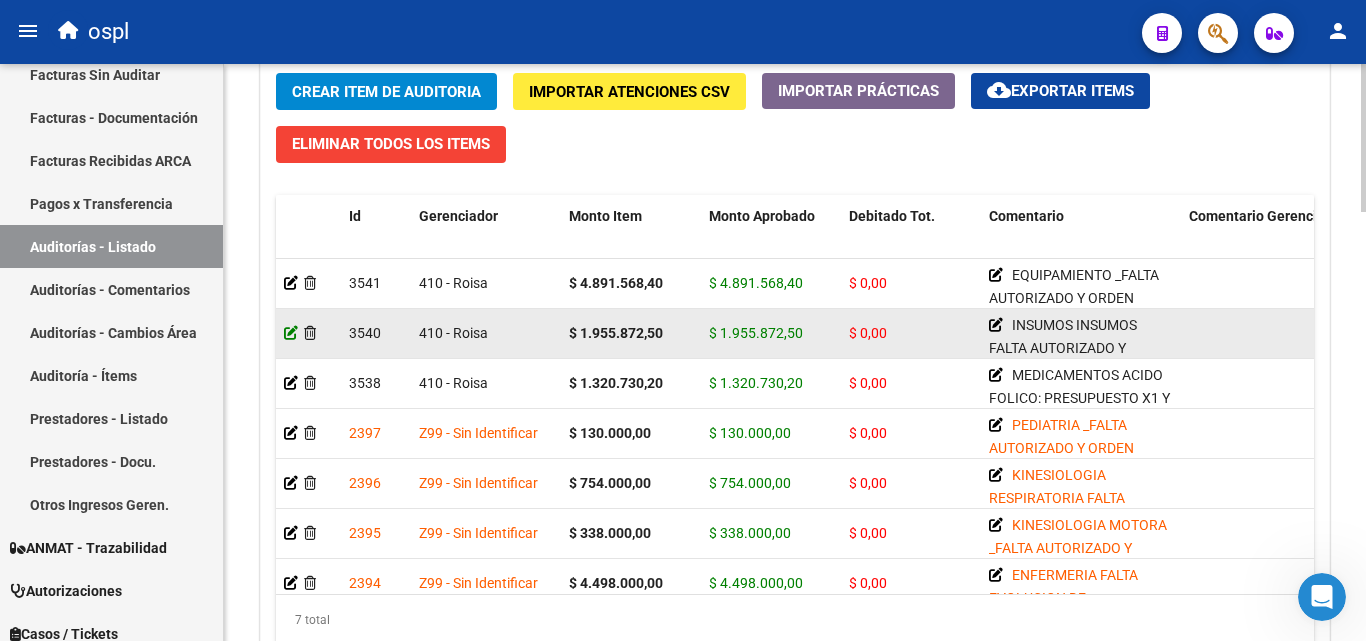 click 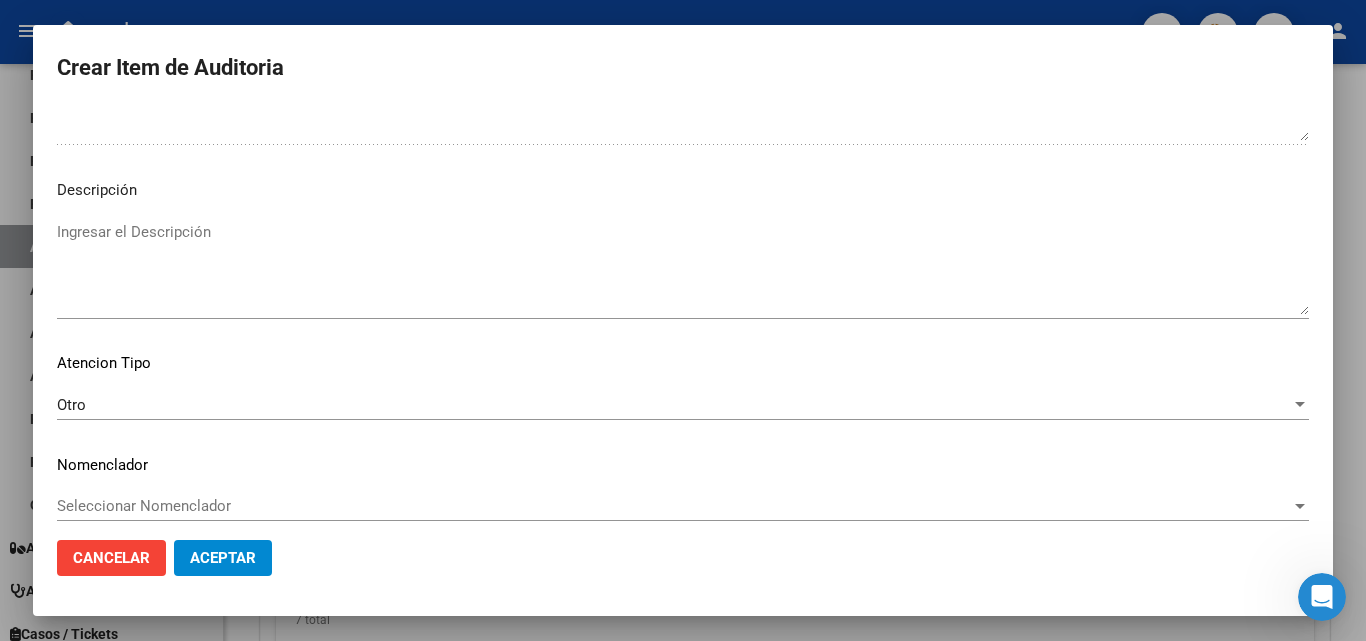 scroll, scrollTop: 1174, scrollLeft: 0, axis: vertical 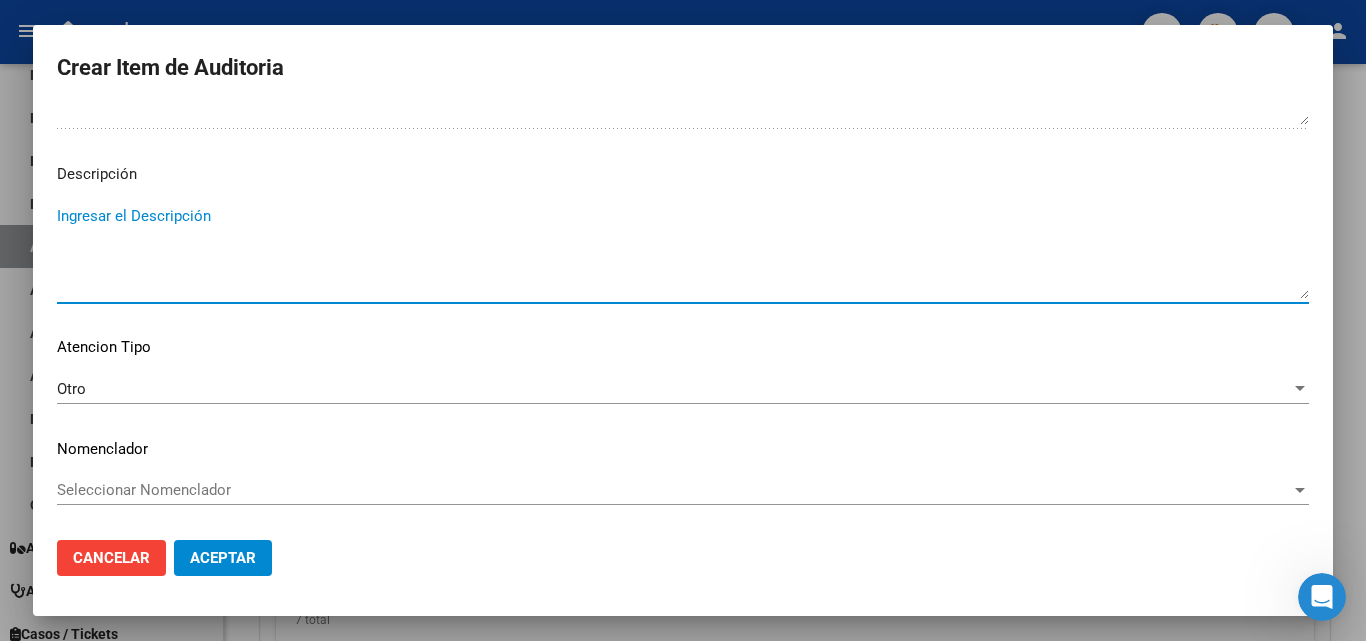 click on "Ingresar el Descripción" at bounding box center [683, 252] 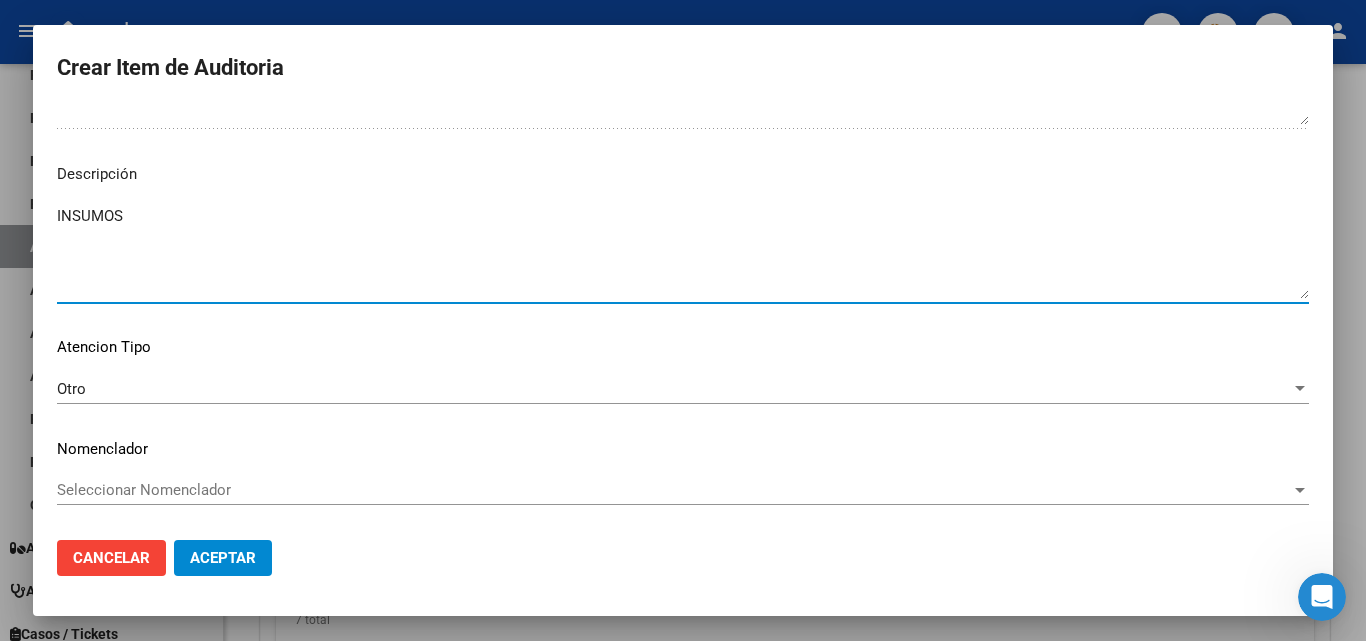 type on "INSUMOS" 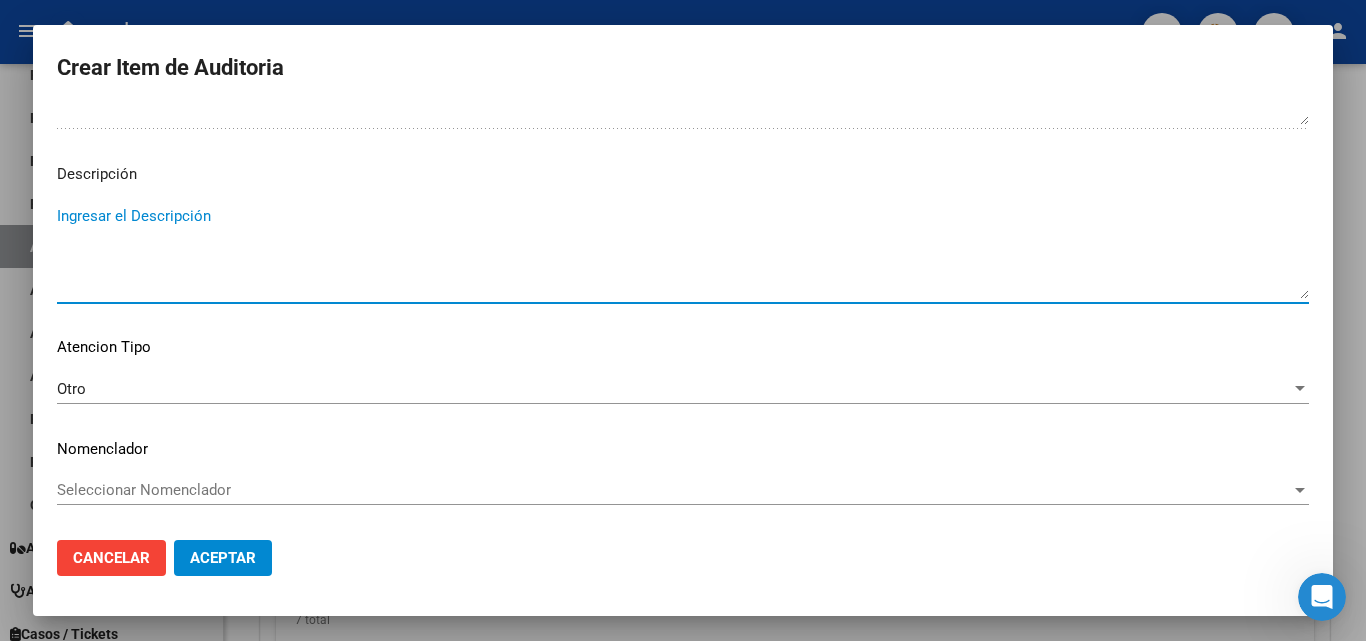 click at bounding box center [683, 320] 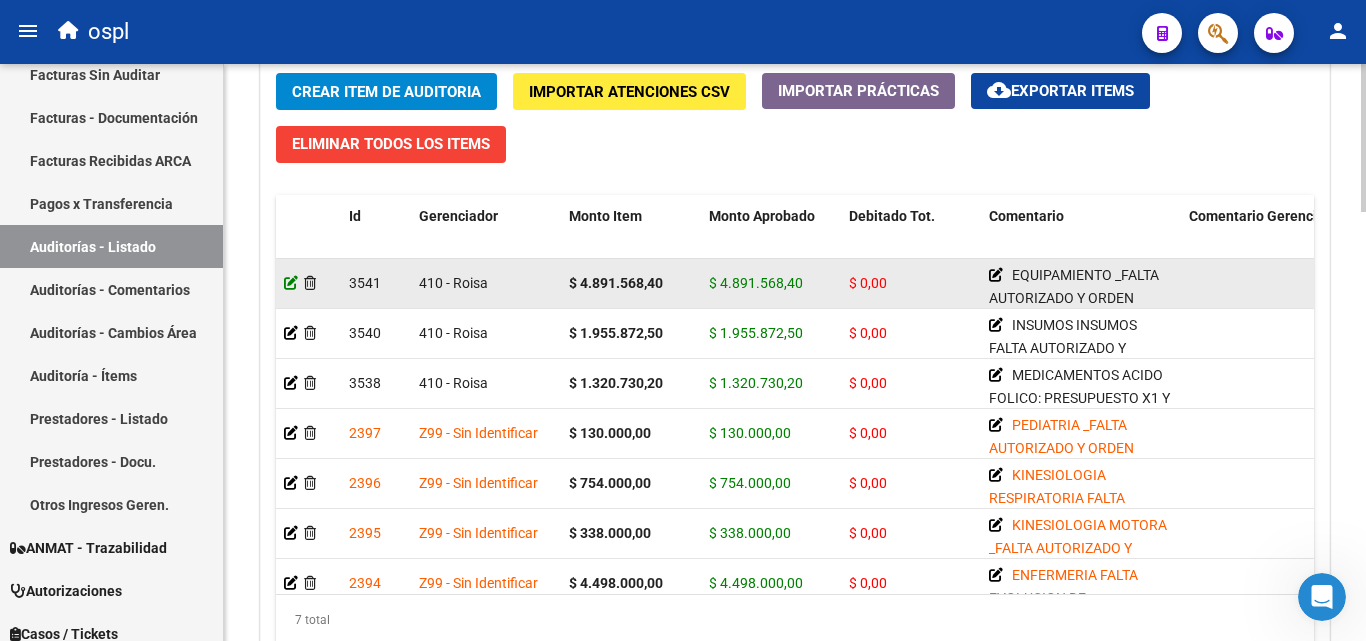 click 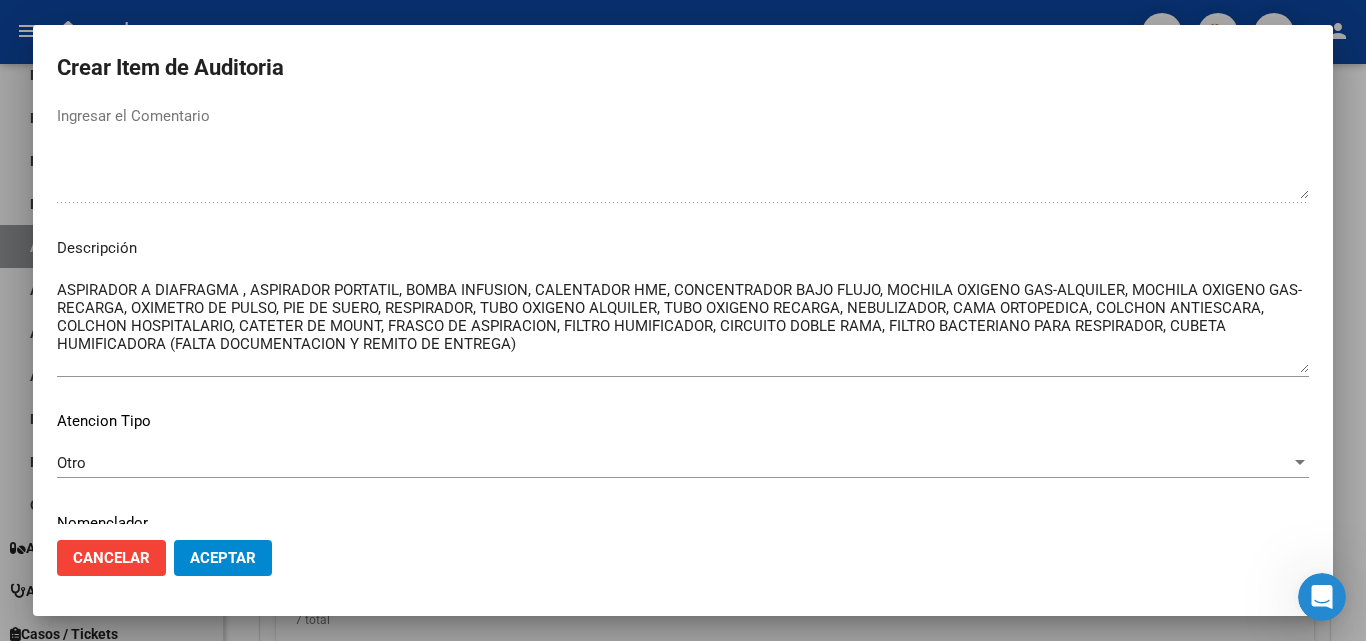 scroll, scrollTop: 1174, scrollLeft: 0, axis: vertical 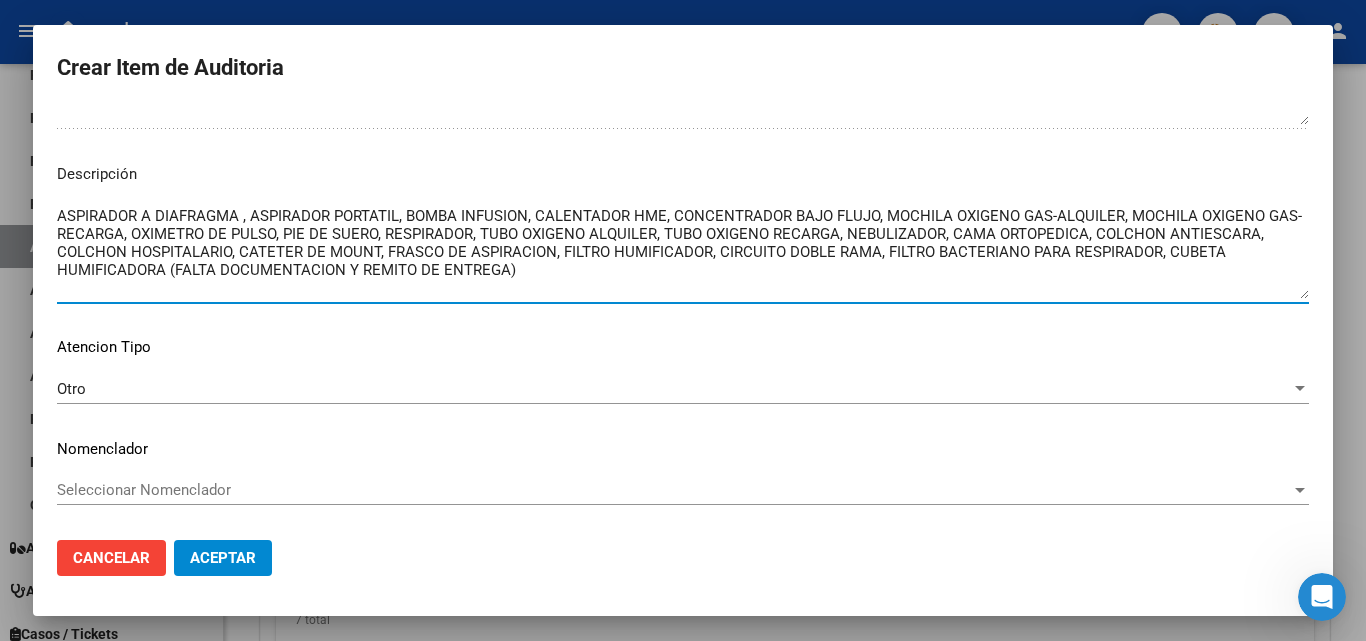 click on "ASPIRADOR A DIAFRAGMA , ASPIRADOR PORTATIL, BOMBA INFUSION, CALENTADOR HME, CONCENTRADOR BAJO FLUJO, MOCHILA OXIGENO GAS-ALQUILER, MOCHILA OXIGENO GAS-RECARGA, OXIMETRO DE PULSO, PIE DE SUERO, RESPIRADOR, TUBO OXIGENO ALQUILER, TUBO OXIGENO RECARGA, NEBULIZADOR, CAMA ORTOPEDICA, COLCHON ANTIESCARA, COLCHON HOSPITALARIO, CATETER DE MOUNT, FRASCO DE ASPIRACION, FILTRO HUMIFICADOR, CIRCUITO DOBLE RAMA, FILTRO BACTERIANO PARA RESPIRADOR, CUBETA HUMIFICADORA (FALTA DOCUMENTACION Y REMITO DE ENTREGA)" at bounding box center (683, 252) 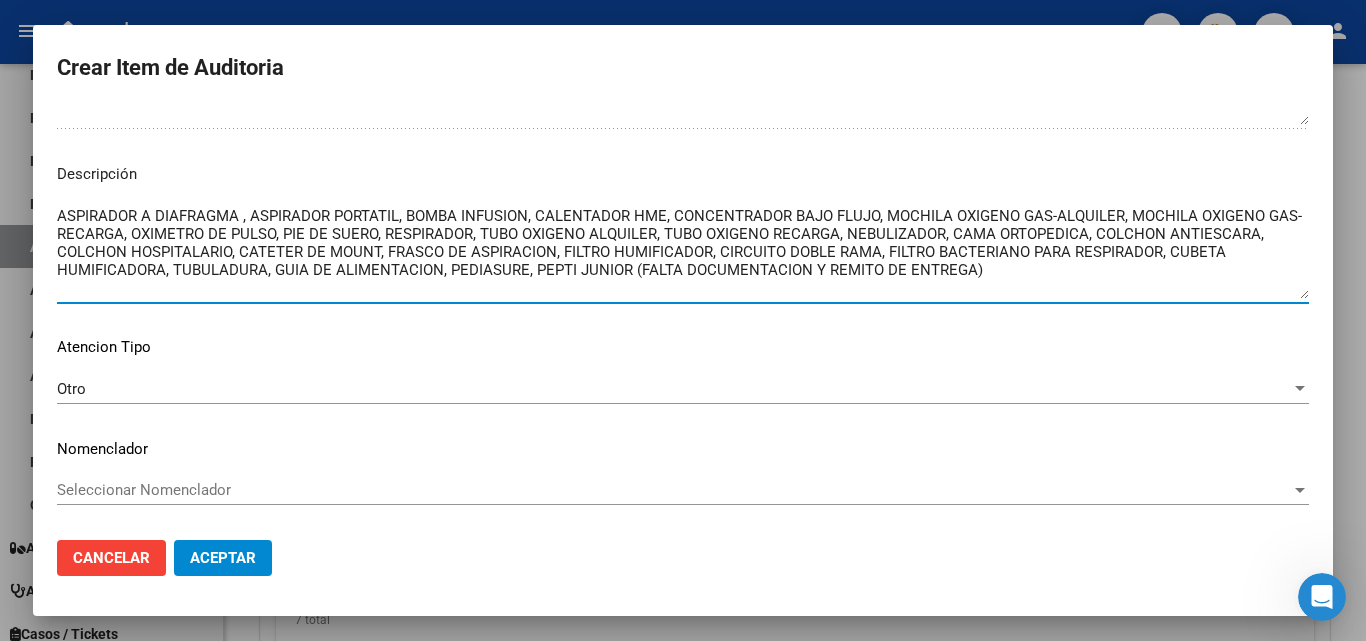 click on "ASPIRADOR A DIAFRAGMA , ASPIRADOR PORTATIL, BOMBA INFUSION, CALENTADOR HME, CONCENTRADOR BAJO FLUJO, MOCHILA OXIGENO GAS-ALQUILER, MOCHILA OXIGENO GAS-RECARGA, OXIMETRO DE PULSO, PIE DE SUERO, RESPIRADOR, TUBO OXIGENO ALQUILER, TUBO OXIGENO RECARGA, NEBULIZADOR, CAMA ORTOPEDICA, COLCHON ANTIESCARA, COLCHON HOSPITALARIO, CATETER DE MOUNT, FRASCO DE ASPIRACION, FILTRO HUMIFICADOR, CIRCUITO DOBLE RAMA, FILTRO BACTERIANO PARA RESPIRADOR, CUBETA HUMIFICADORA, TUBULADURA, GUIA DE ALIMENTACION, PEDIASURE, PEPTI JUNIOR (FALTA DOCUMENTACION Y REMITO DE ENTREGA)" at bounding box center (683, 252) 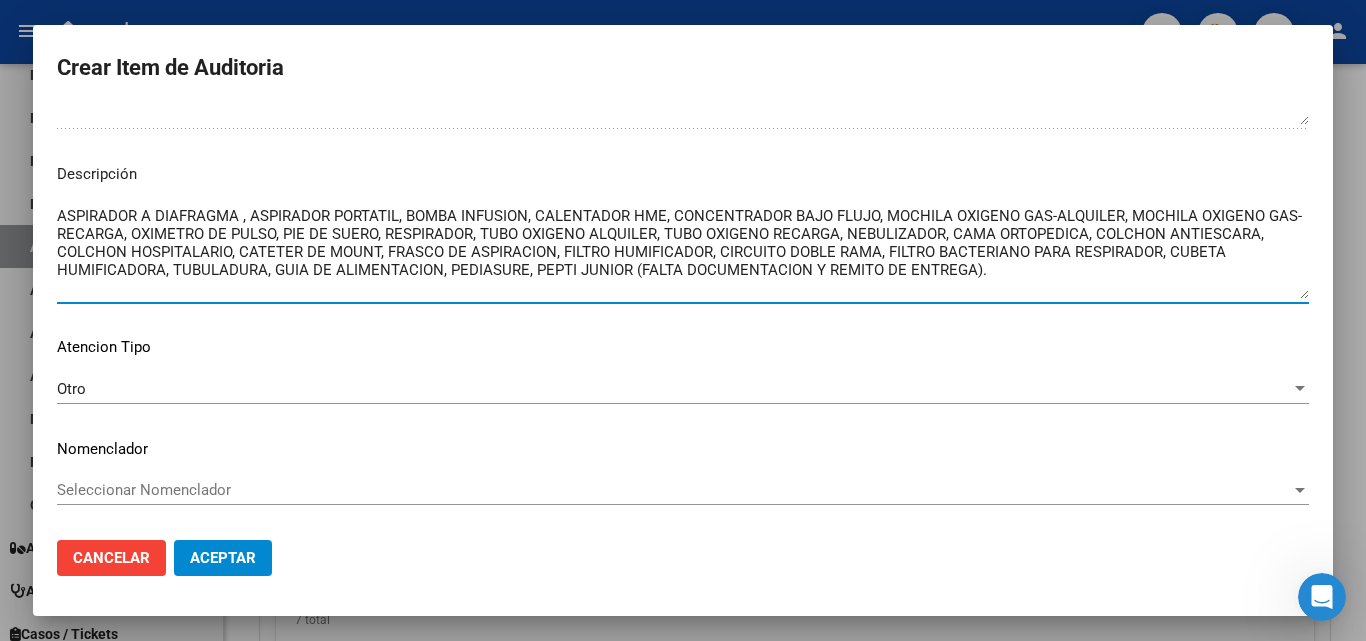 type on "ASPIRADOR A DIAFRAGMA , ASPIRADOR PORTATIL, BOMBA INFUSION, CALENTADOR HME, CONCENTRADOR BAJO FLUJO, MOCHILA OXIGENO GAS-ALQUILER, MOCHILA OXIGENO GAS-RECARGA, OXIMETRO DE PULSO, PIE DE SUERO, RESPIRADOR, TUBO OXIGENO ALQUILER, TUBO OXIGENO RECARGA, NEBULIZADOR, CAMA ORTOPEDICA, COLCHON ANTIESCARA, COLCHON HOSPITALARIO, CATETER DE MOUNT, FRASCO DE ASPIRACION, FILTRO HUMIFICADOR, CIRCUITO DOBLE RAMA, FILTRO BACTERIANO PARA RESPIRADOR, CUBETA HUMIFICADORA, TUBULADURA, GUIA DE ALIMENTACION, PEDIASURE, PEPTI JUNIOR (FALTA DOCUMENTACION Y REMITO DE ENTREGA)." 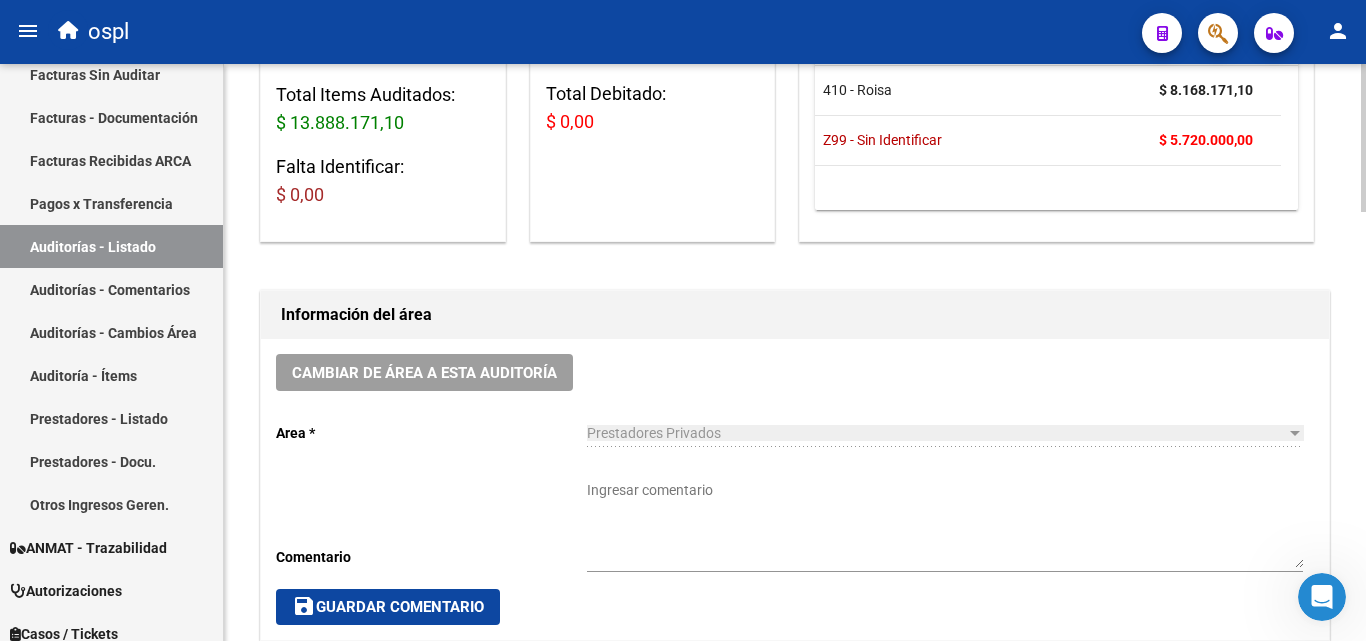 scroll, scrollTop: 400, scrollLeft: 0, axis: vertical 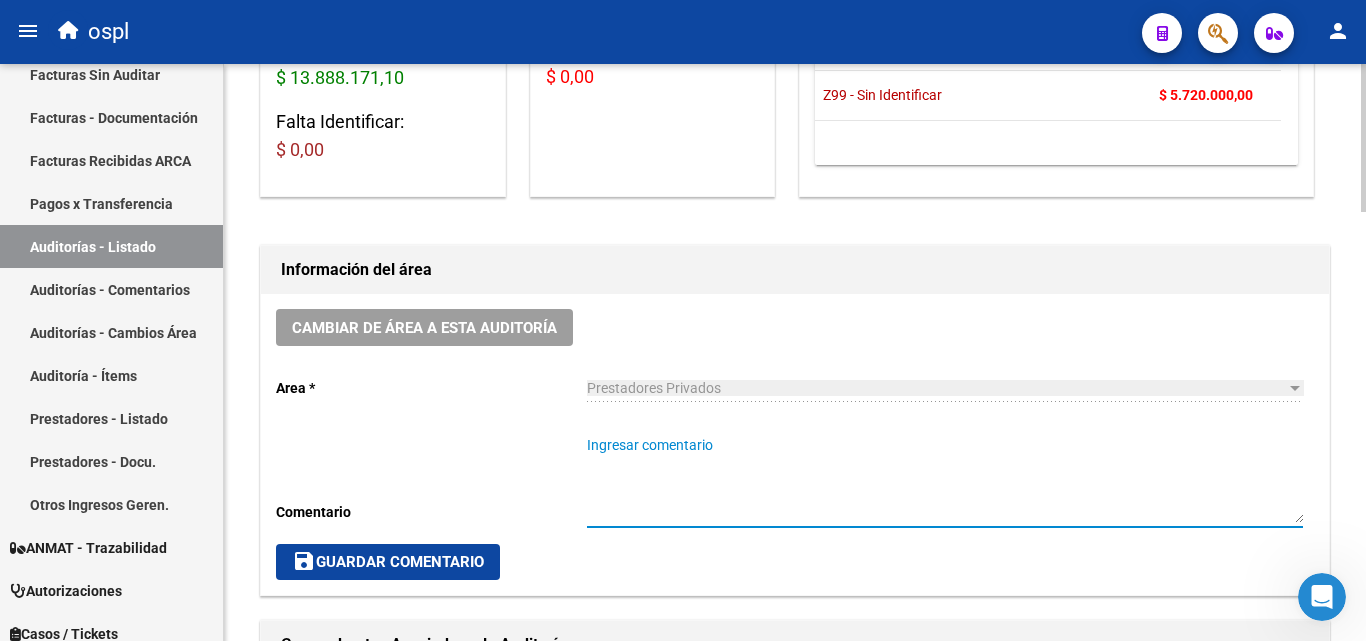 click on "Ingresar comentario" at bounding box center [945, 479] 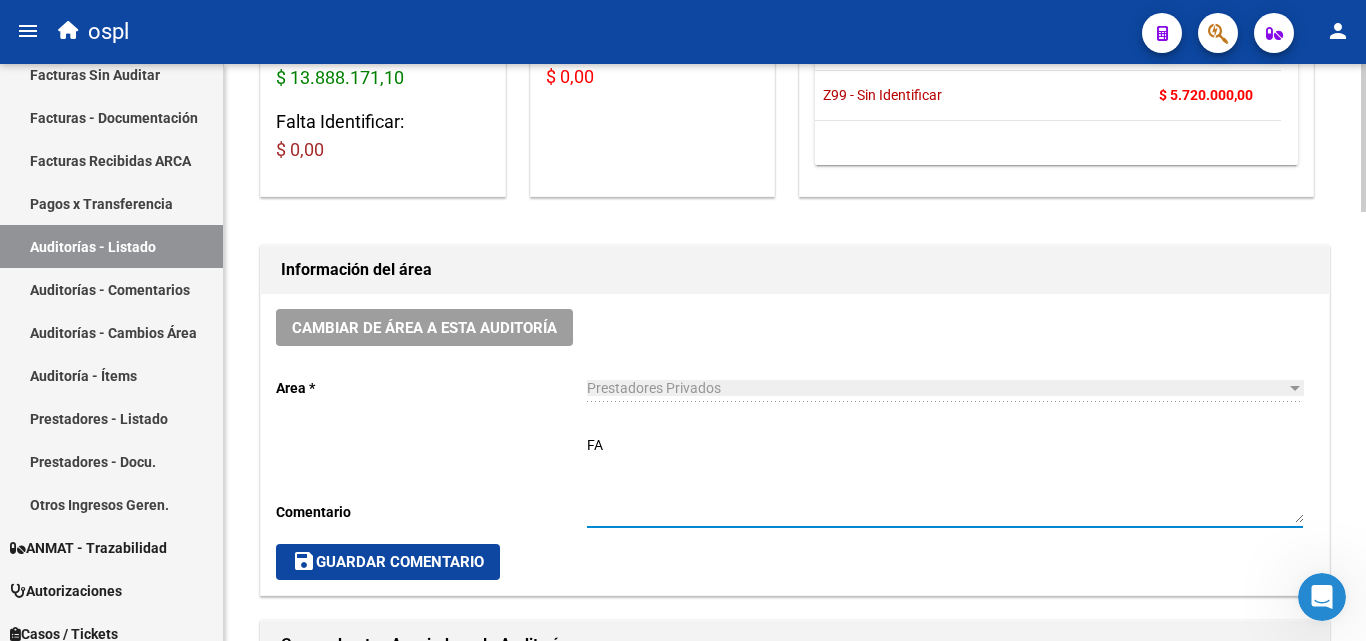 type on "F" 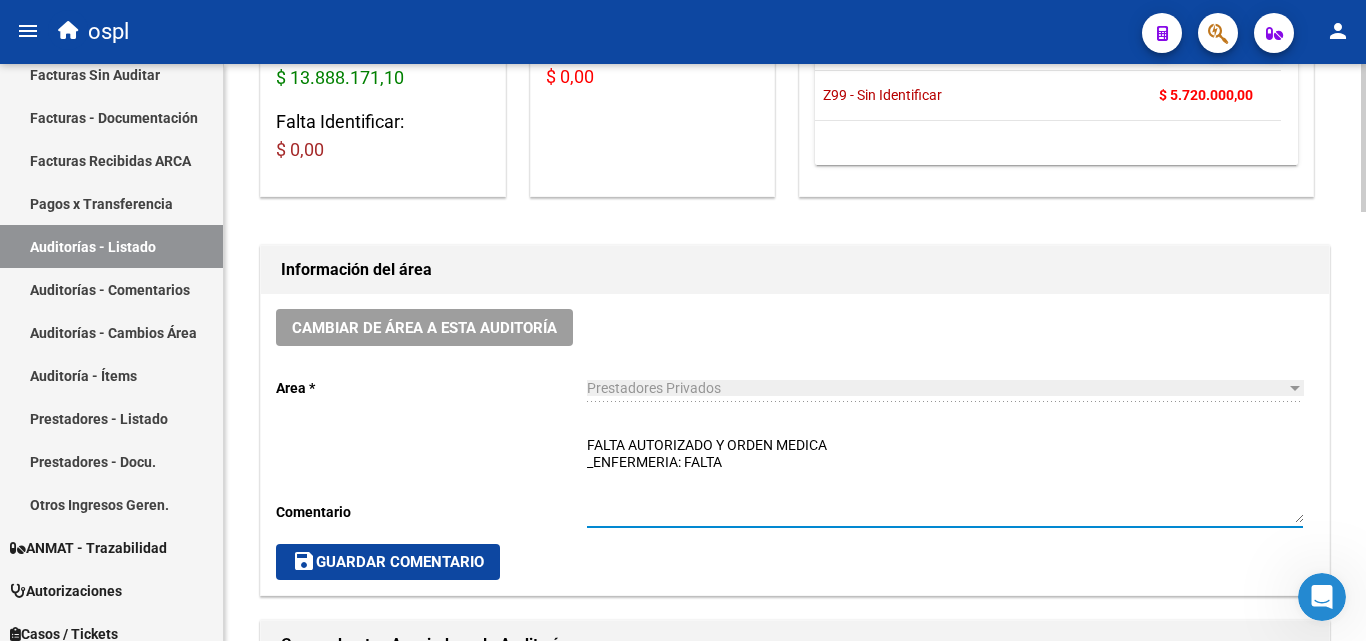 click on "FALTA AUTORIZADO Y ORDEN MEDICA
_ENFERMERIA: FALTA" at bounding box center (945, 479) 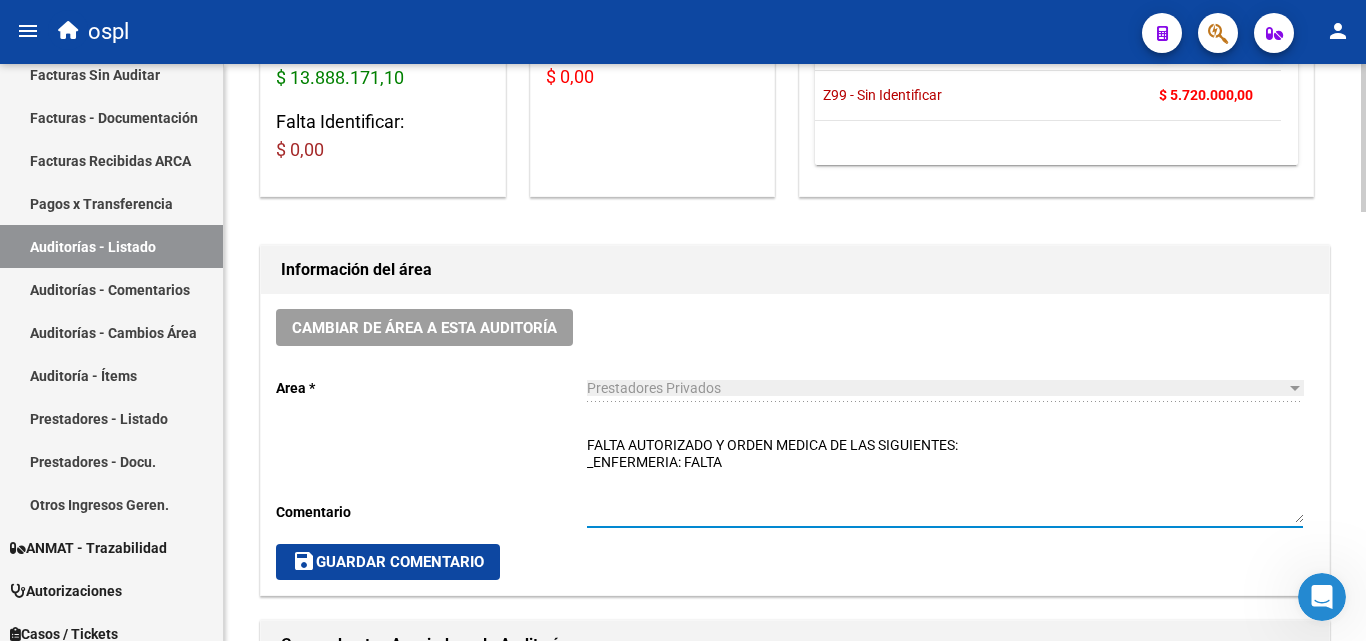 click on "FALTA AUTORIZADO Y ORDEN MEDICA DE LAS SIGUIENTES:
_ENFERMERIA: FALTA" at bounding box center [945, 479] 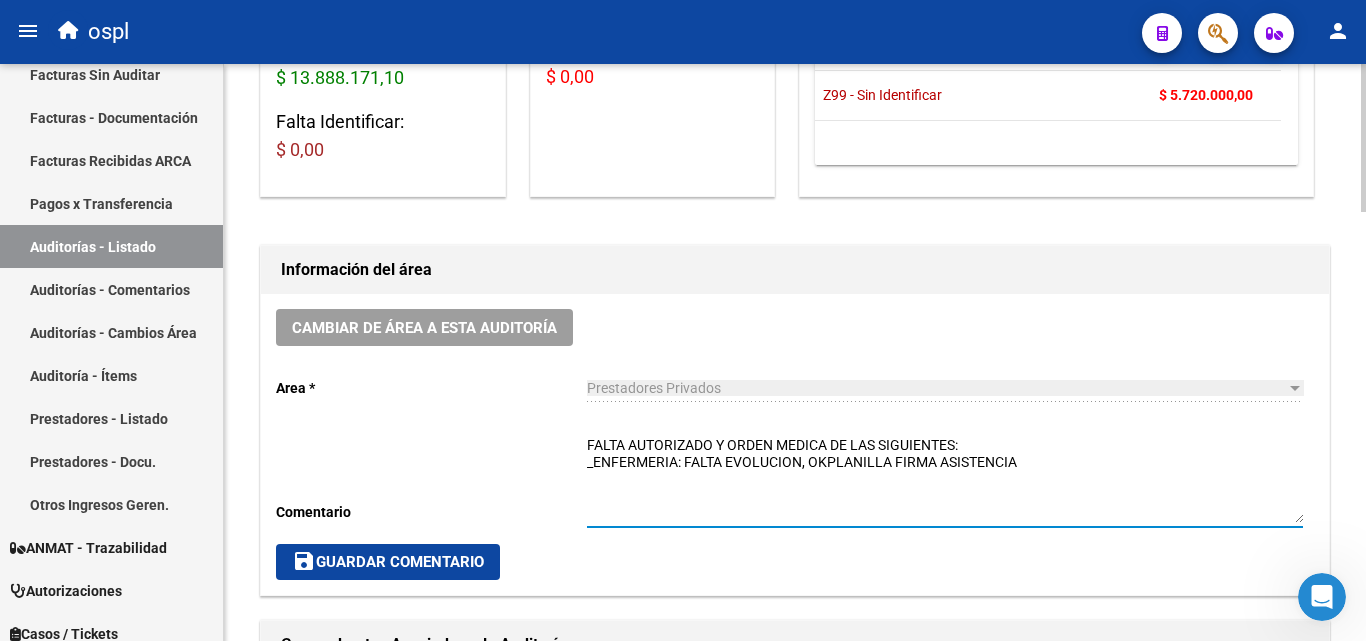 click on "FALTA AUTORIZADO Y ORDEN MEDICA DE LAS SIGUIENTES:
_ENFERMERIA: FALTA EVOLUCION, OKPLANILLA FIRMA ASISTENCIA" at bounding box center [945, 479] 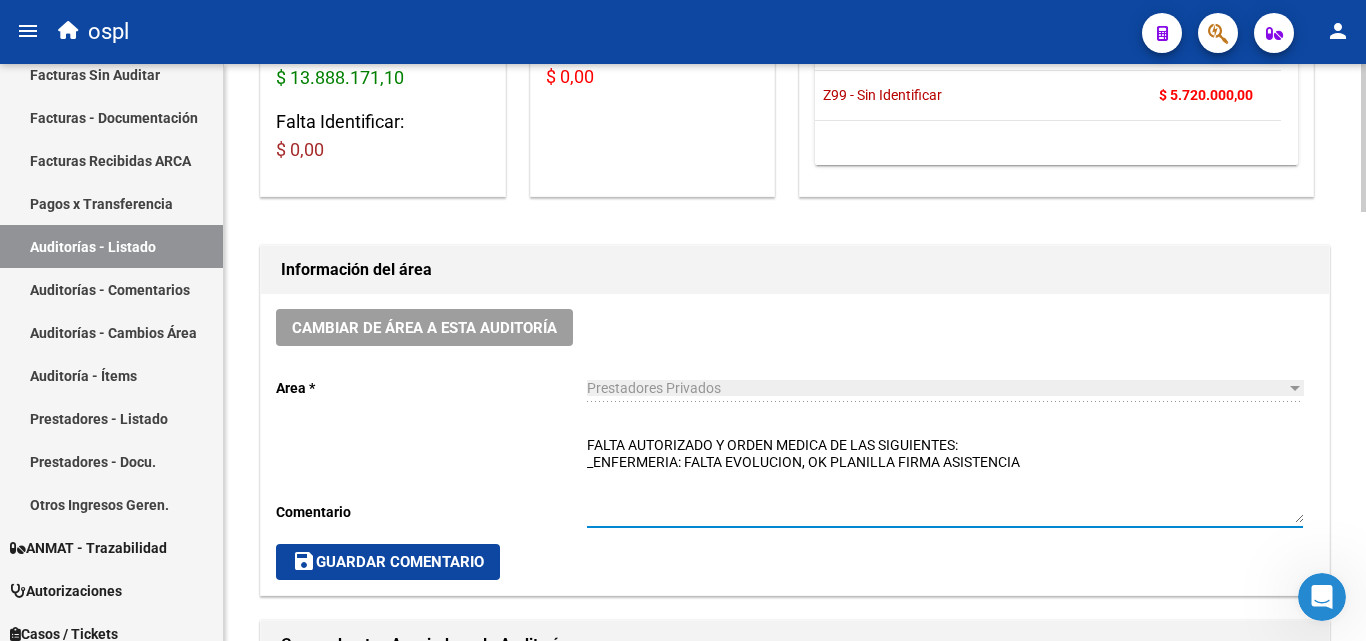 click on "FALTA AUTORIZADO Y ORDEN MEDICA DE LAS SIGUIENTES:
_ENFERMERIA: FALTA EVOLUCION, OK PLANILLA FIRMA ASISTENCIA" at bounding box center (945, 479) 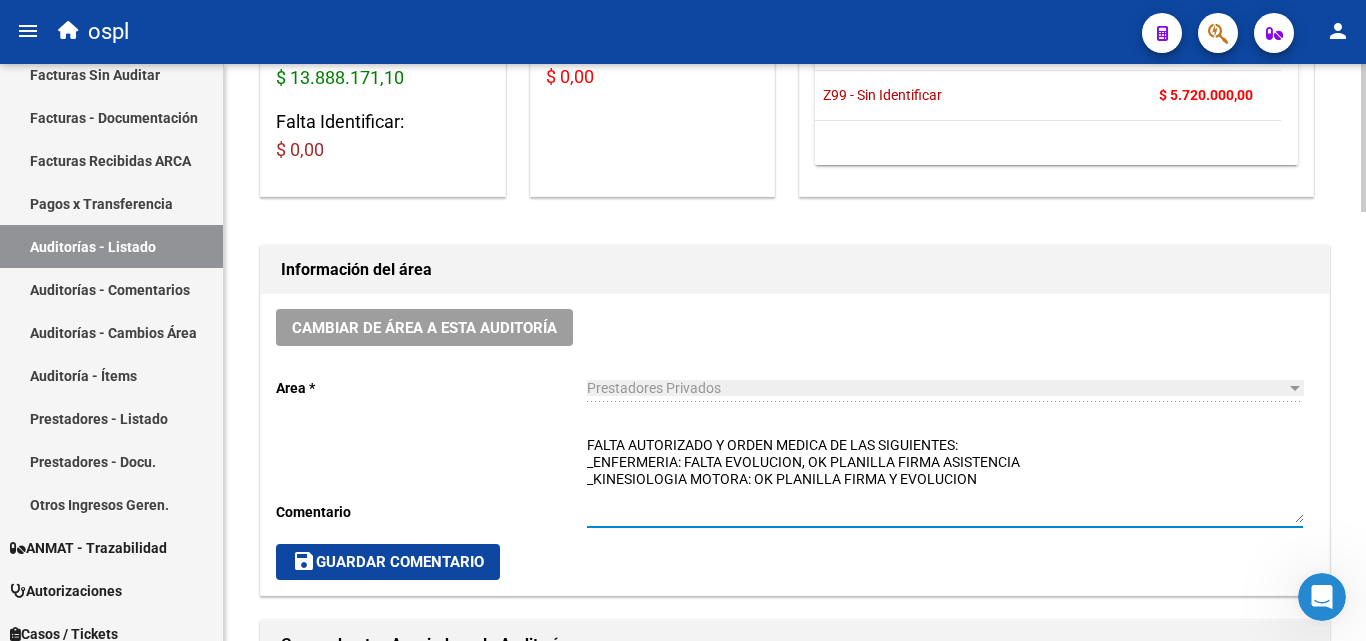 click on "FALTA AUTORIZADO Y ORDEN MEDICA DE LAS SIGUIENTES:
_ENFERMERIA: FALTA EVOLUCION, OK PLANILLA FIRMA ASISTENCIA
_KINESIOLOGIA MOTORA: OK PLANILLA FIRMA Y EVOLUCION" at bounding box center [945, 479] 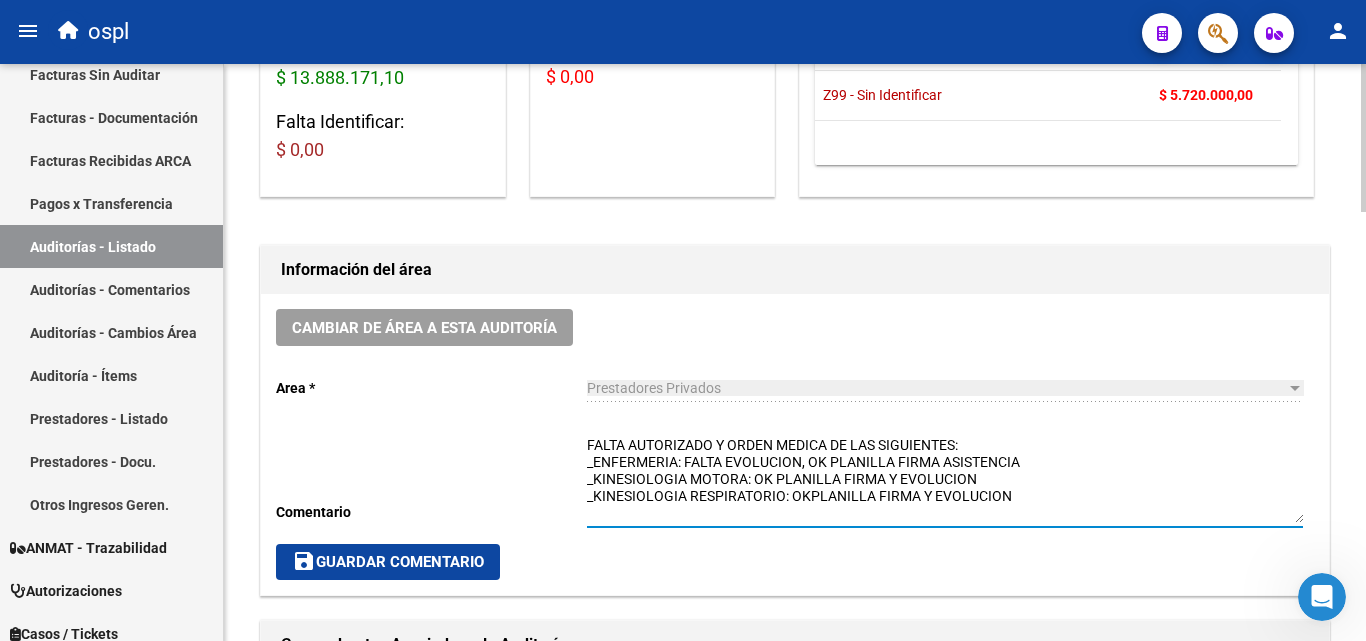click on "FALTA AUTORIZADO Y ORDEN MEDICA DE LAS SIGUIENTES:
_ENFERMERIA: FALTA EVOLUCION, OK PLANILLA FIRMA ASISTENCIA
_KINESIOLOGIA MOTORA: OK PLANILLA FIRMA Y EVOLUCION
_KINESIOLOGIA RESPIRATORIO: OKPLANILLA FIRMA Y EVOLUCION" at bounding box center (945, 479) 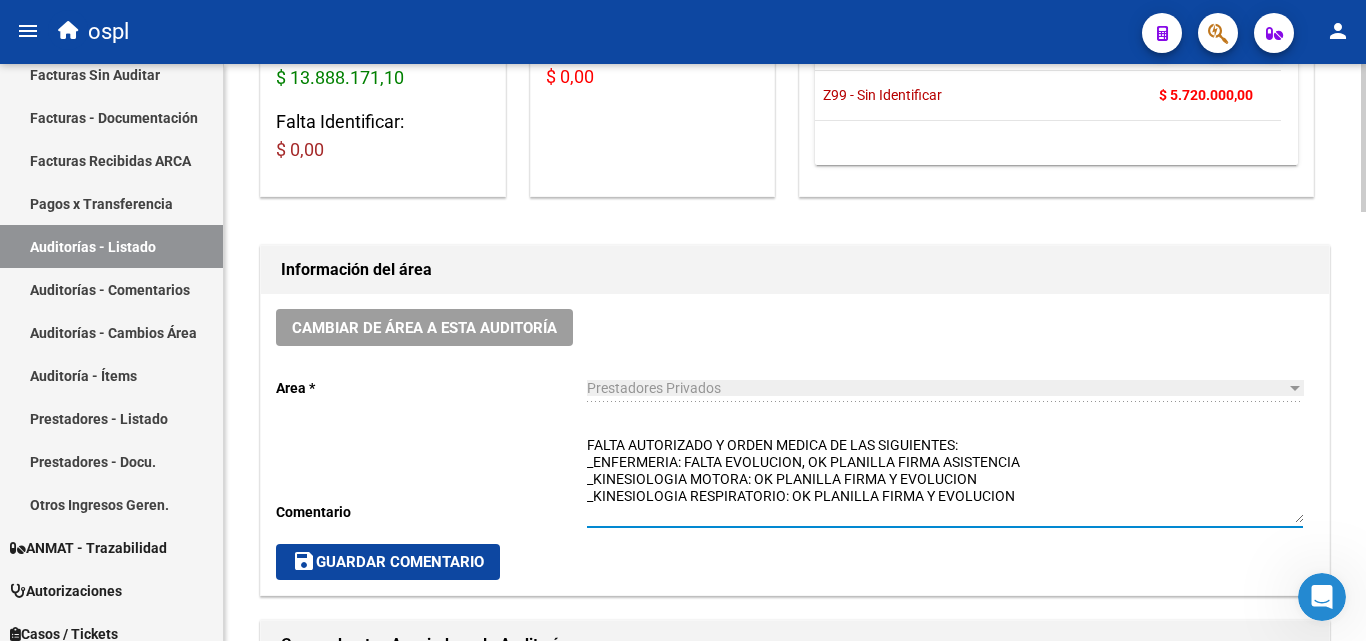 click on "FALTA AUTORIZADO Y ORDEN MEDICA DE LAS SIGUIENTES:
_ENFERMERIA: FALTA EVOLUCION, OK PLANILLA FIRMA ASISTENCIA
_KINESIOLOGIA MOTORA: OK PLANILLA FIRMA Y EVOLUCION
_KINESIOLOGIA RESPIRATORIO: OK PLANILLA FIRMA Y EVOLUCION" at bounding box center [945, 479] 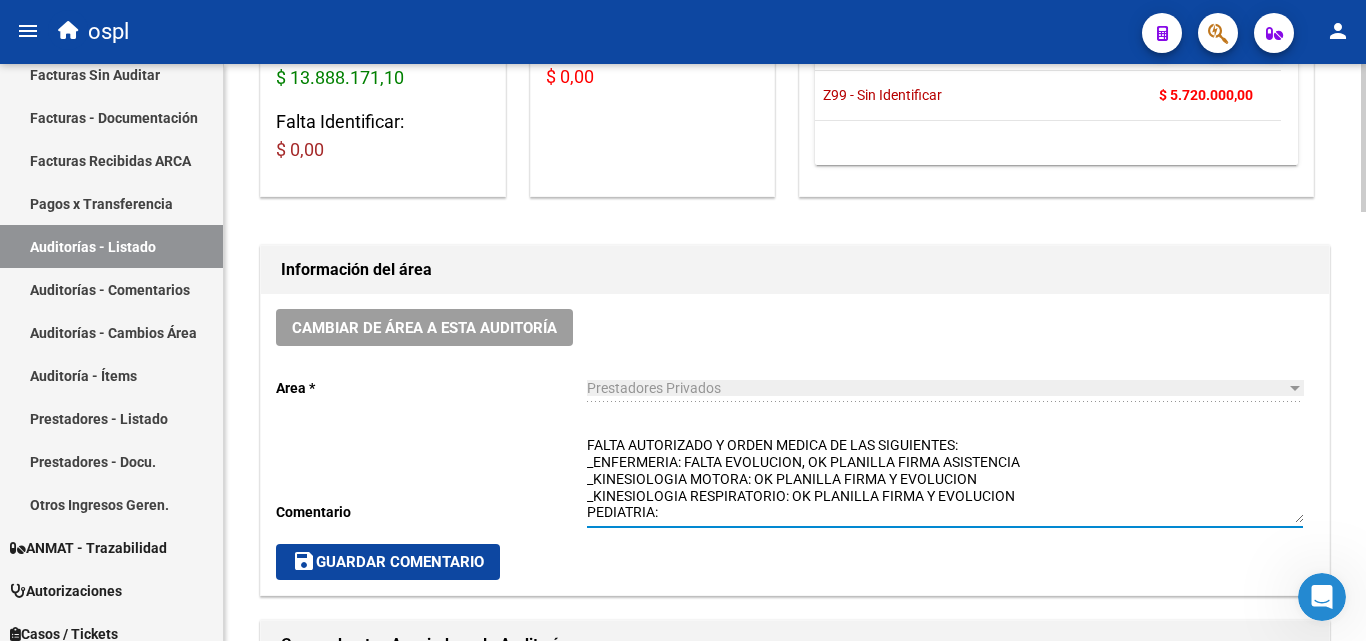 click on "FALTA AUTORIZADO Y ORDEN MEDICA DE LAS SIGUIENTES:
_ENFERMERIA: FALTA EVOLUCION, OK PLANILLA FIRMA ASISTENCIA
_KINESIOLOGIA MOTORA: OK PLANILLA FIRMA Y EVOLUCION
_KINESIOLOGIA RESPIRATORIO: OK PLANILLA FIRMA Y EVOLUCION
PEDIATRIA:" at bounding box center (945, 479) 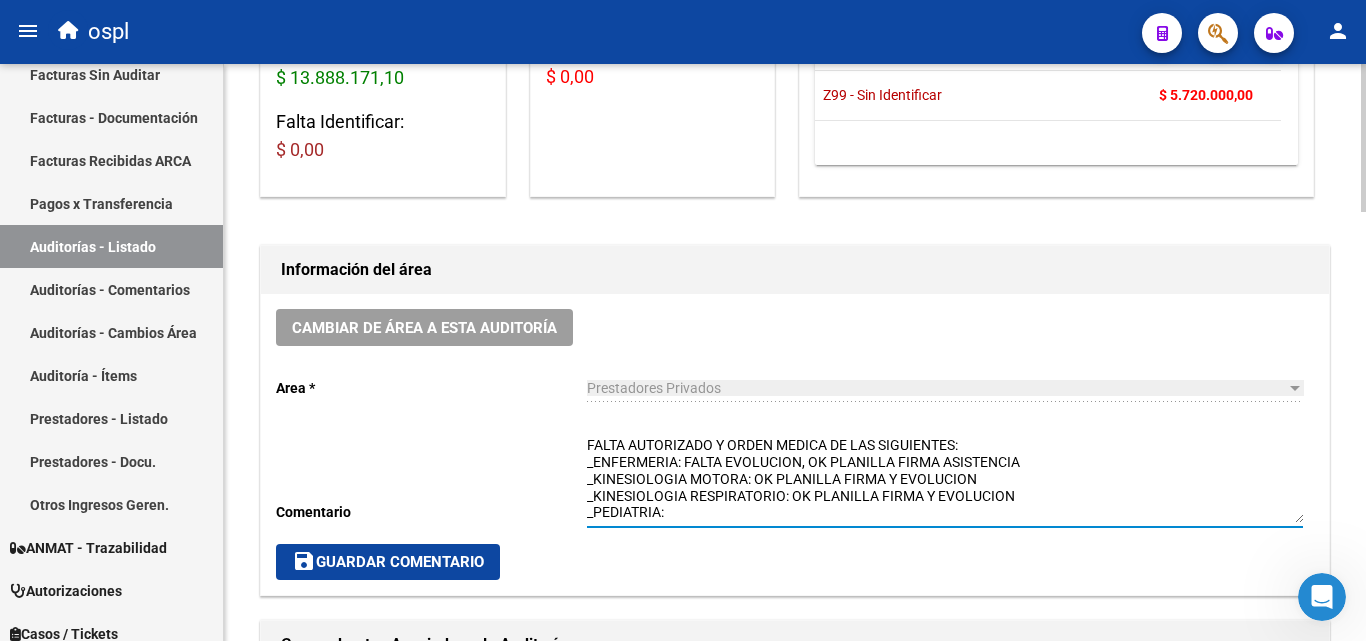 click on "FALTA AUTORIZADO Y ORDEN MEDICA DE LAS SIGUIENTES:
_ENFERMERIA: FALTA EVOLUCION, OK PLANILLA FIRMA ASISTENCIA
_KINESIOLOGIA MOTORA: OK PLANILLA FIRMA Y EVOLUCION
_KINESIOLOGIA RESPIRATORIO: OK PLANILLA FIRMA Y EVOLUCION
_PEDIATRIA:" at bounding box center [945, 479] 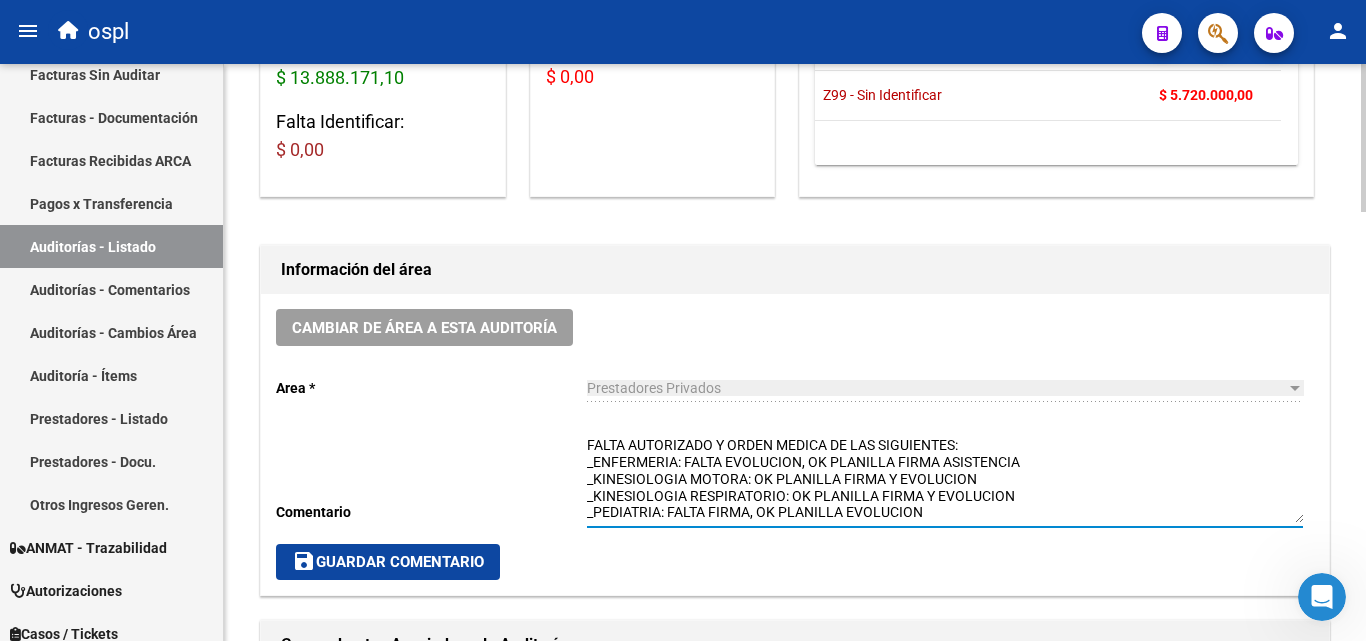 scroll, scrollTop: 34, scrollLeft: 0, axis: vertical 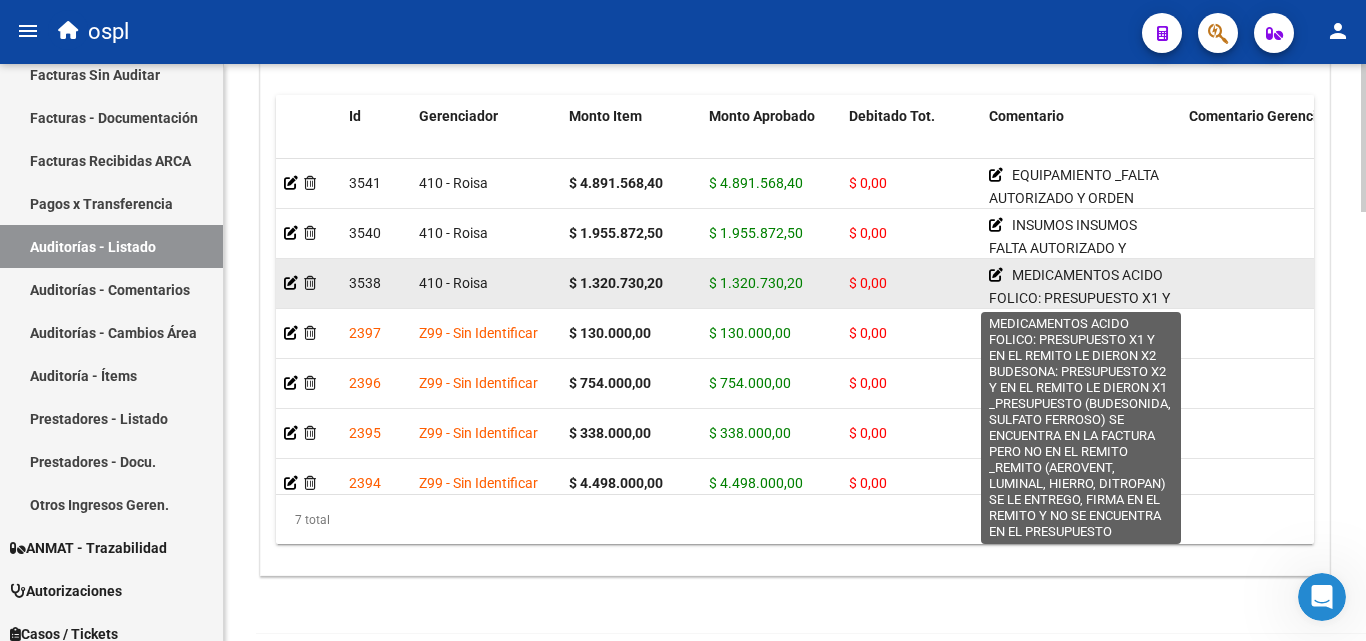 click 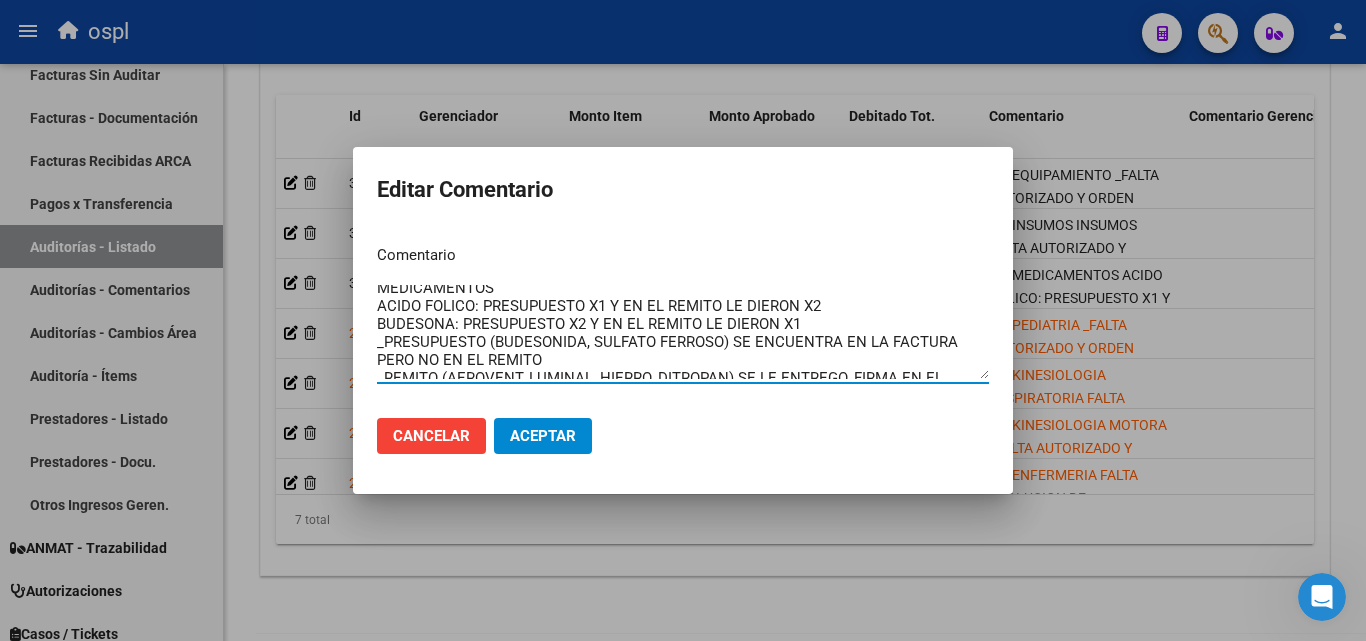 scroll, scrollTop: 0, scrollLeft: 0, axis: both 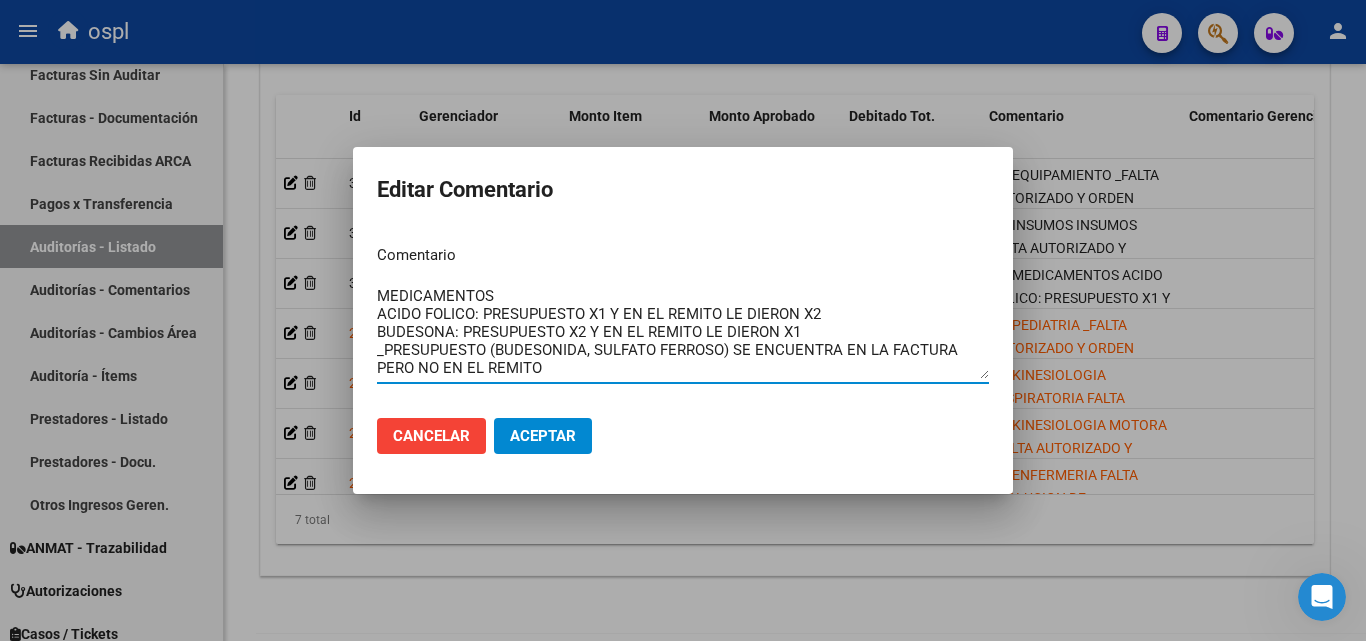 drag, startPoint x: 379, startPoint y: 291, endPoint x: 833, endPoint y: 324, distance: 455.19775 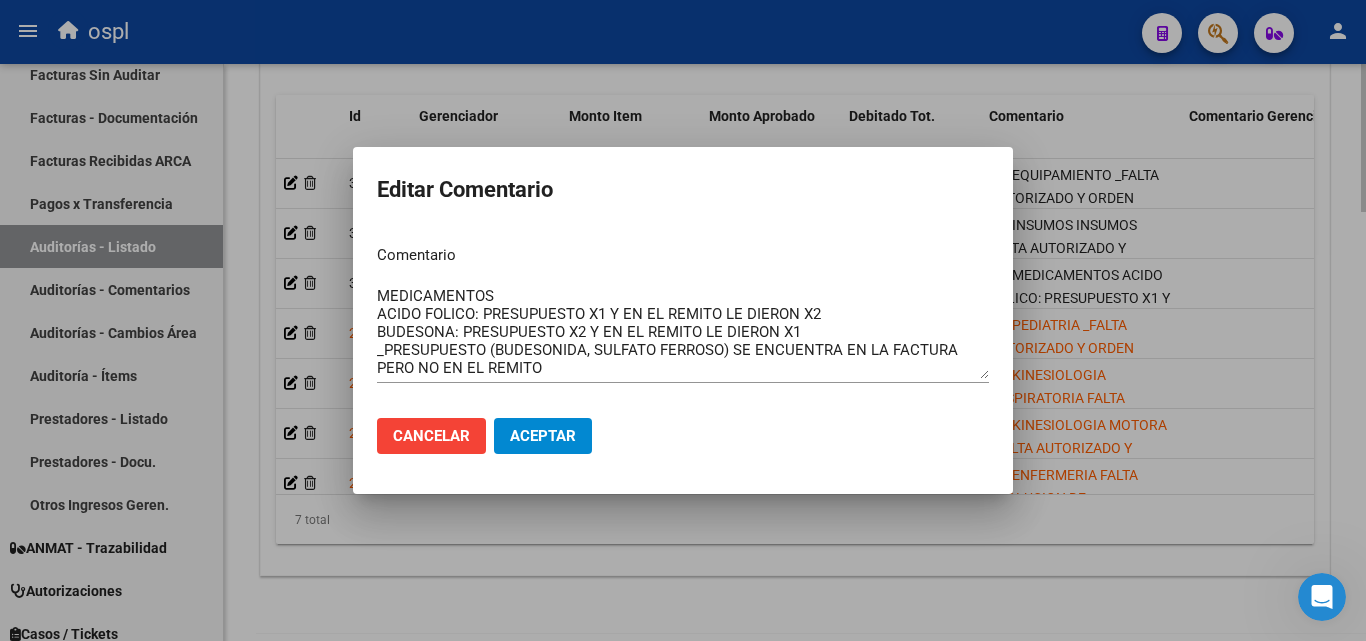 click at bounding box center [683, 320] 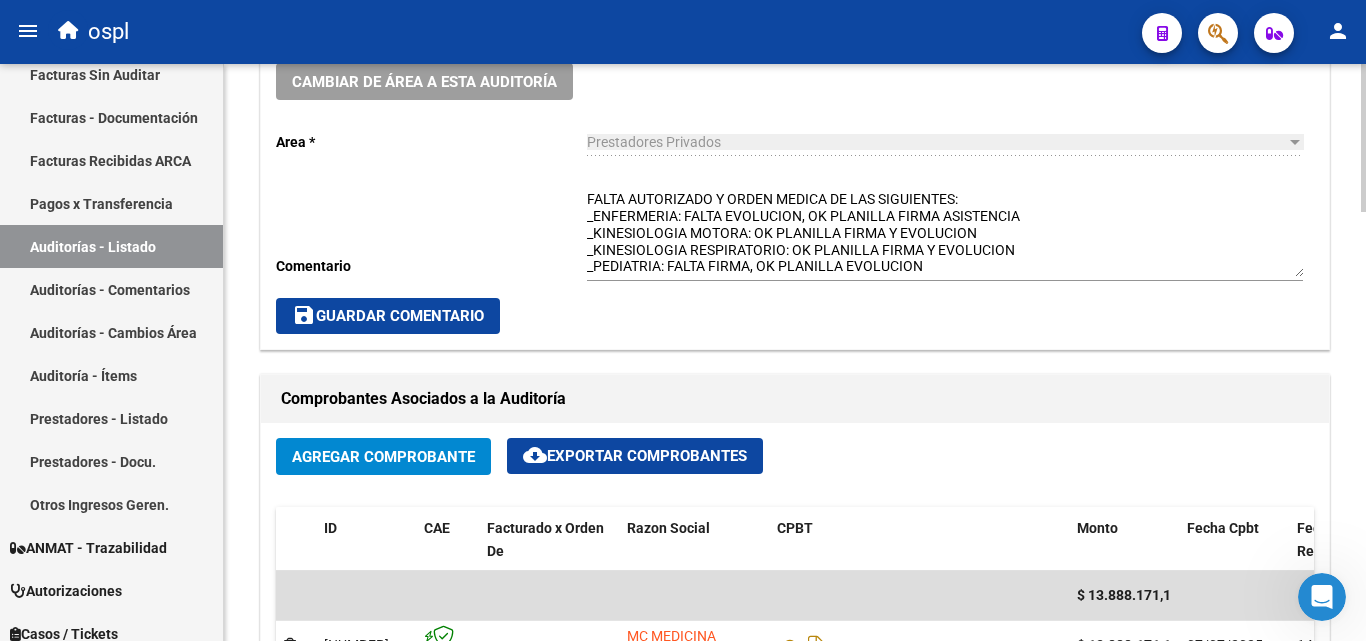 scroll, scrollTop: 600, scrollLeft: 0, axis: vertical 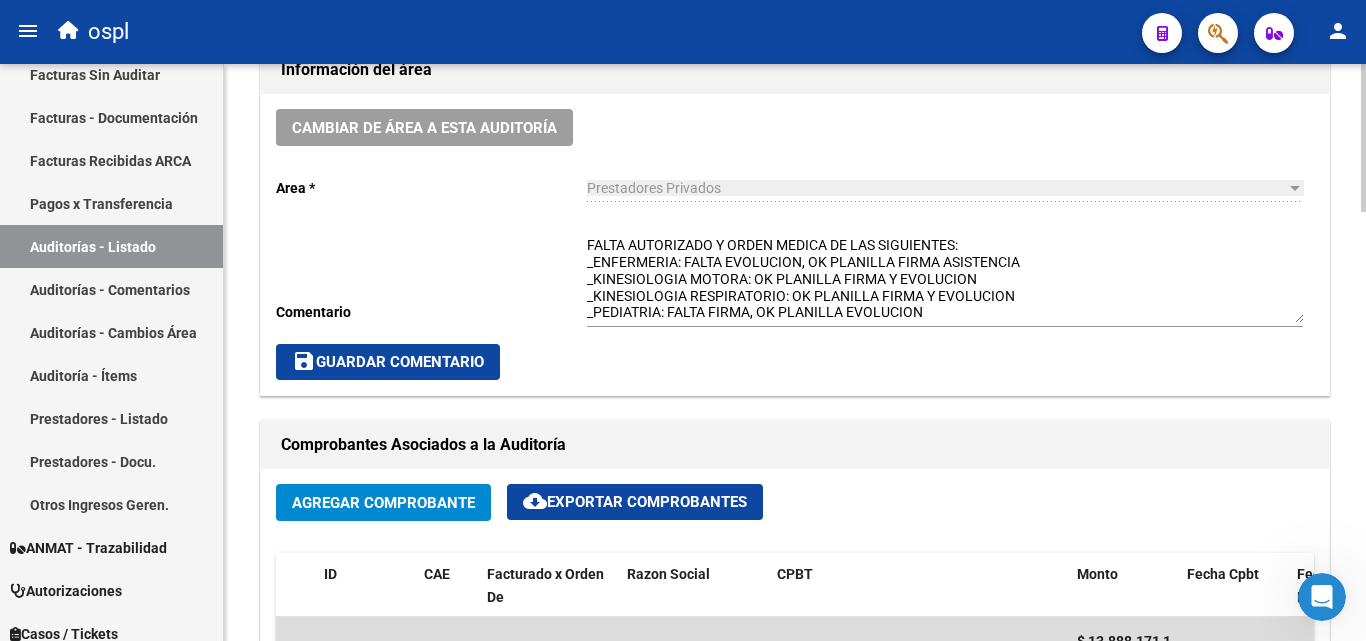 click on "FALTA AUTORIZADO Y ORDEN MEDICA DE LAS SIGUIENTES:
_ENFERMERIA: FALTA EVOLUCION, OK PLANILLA FIRMA ASISTENCIA
_KINESIOLOGIA MOTORA: OK PLANILLA FIRMA Y EVOLUCION
_KINESIOLOGIA RESPIRATORIO: OK PLANILLA FIRMA Y EVOLUCION
_PEDIATRIA: FALTA FIRMA, OK PLANILLA EVOLUCION" at bounding box center [945, 279] 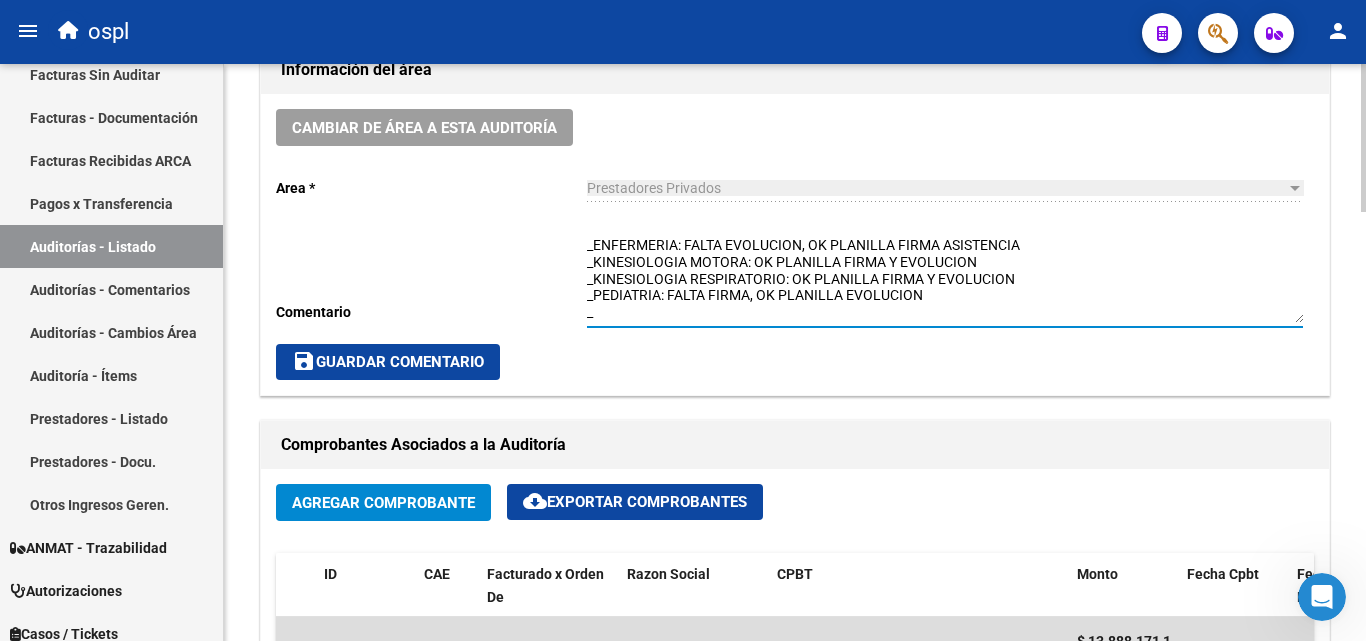 paste on "MEDICAMENTOS
ACIDO FOLICO: PRESUPUESTO X1 Y EN EL REMITO LE DIERON X2
BUDESONA: PRESUPUESTO X2 Y EN EL REMITO LE DIERON X1" 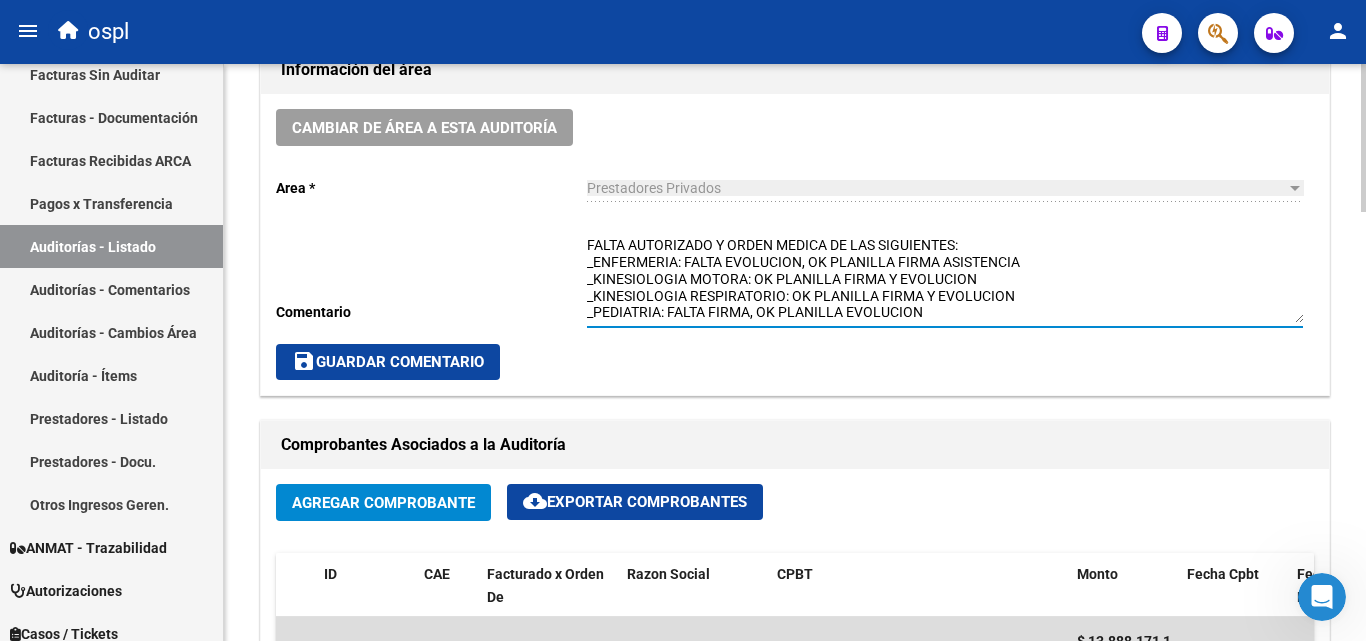 scroll, scrollTop: 100, scrollLeft: 0, axis: vertical 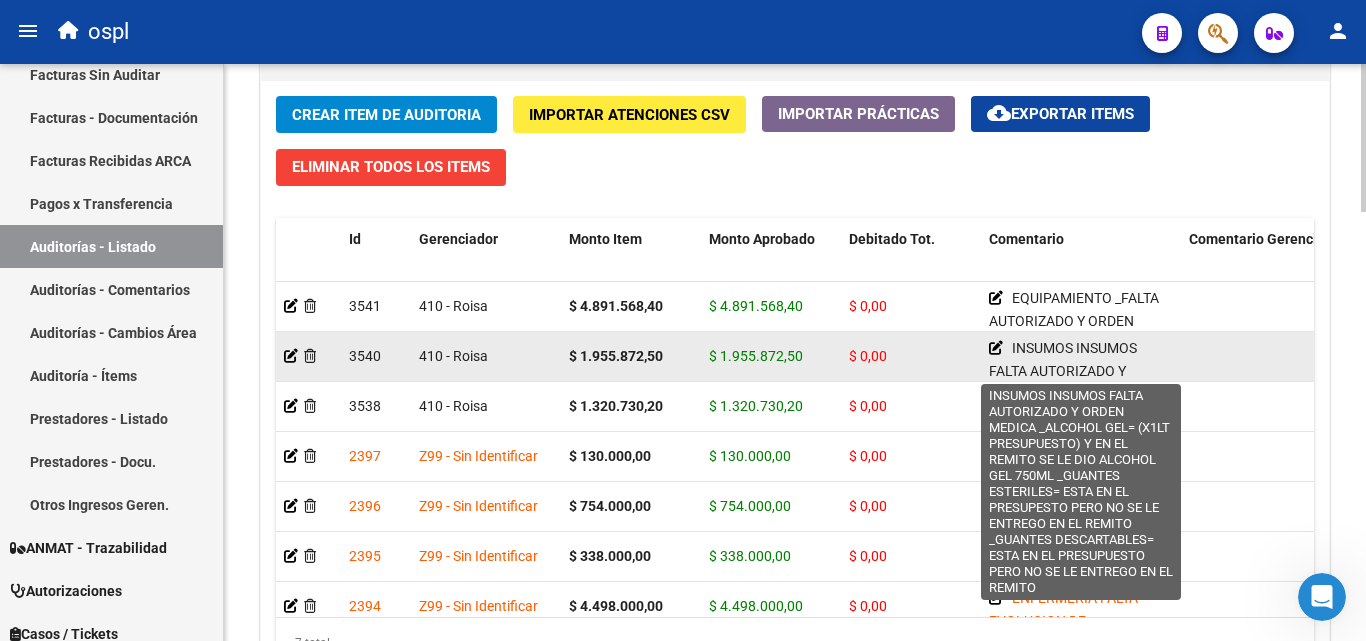 type on "FALTA AUTORIZADO Y ORDEN MEDICA DE LAS SIGUIENTES:
_ENFERMERIA: FALTA EVOLUCION, OK PLANILLA FIRMA ASISTENCIA
_KINESIOLOGIA MOTORA: OK PLANILLA FIRMA Y EVOLUCION
_KINESIOLOGIA RESPIRATORIO: OK PLANILLA FIRMA Y EVOLUCION
_PEDIATRIA: FALTA FIRMA, OK PLANILLA EVOLUCION
_MEDICAMENTOS
ACIDO FOLICO: PRESUPUESTO X1 Y EN EL REMITO LE DIERON X2
BUDESONA: PRESUPUESTO X2 Y EN EL REMITO LE DIERON X1
_INSUMOS:" 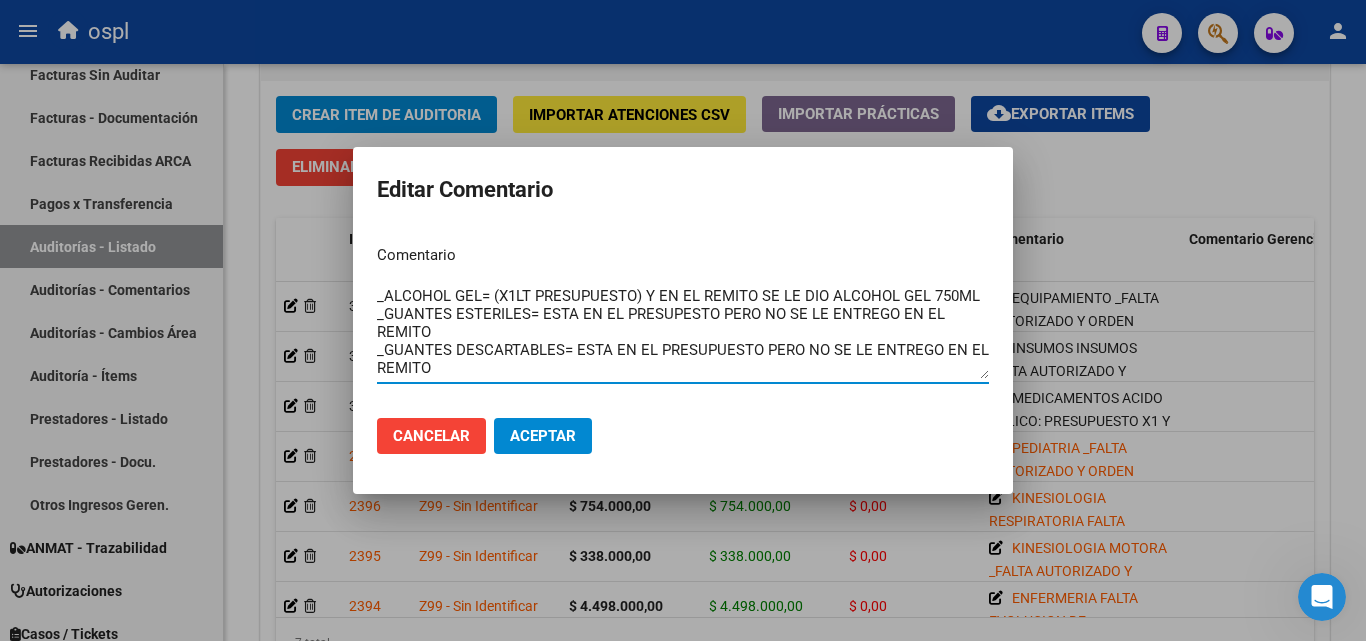 scroll, scrollTop: 0, scrollLeft: 0, axis: both 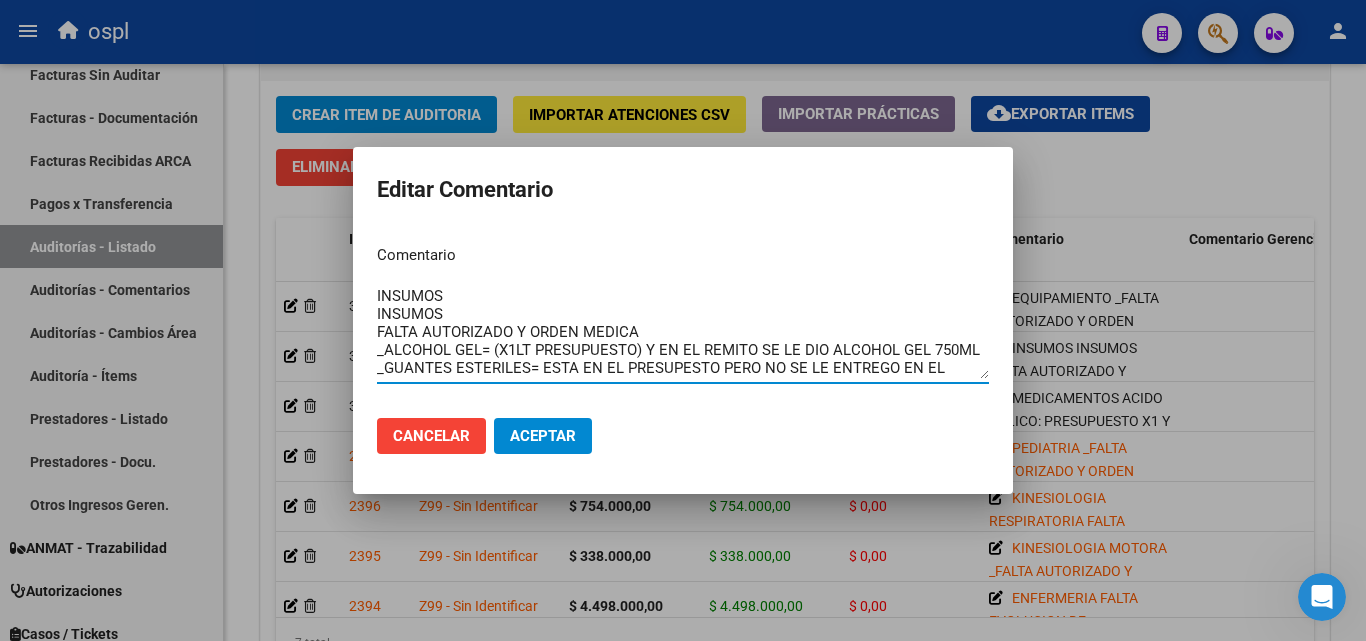click on "INSUMOS
INSUMOS
FALTA AUTORIZADO Y ORDEN MEDICA
_ALCOHOL GEL= (X1LT PRESUPUESTO) Y EN EL REMITO SE LE DIO ALCOHOL GEL 750ML
_GUANTES ESTERILES= ESTA EN EL PRESUPESTO PERO NO SE LE ENTREGO EN EL REMITO
_GUANTES DESCARTABLES= ESTA EN EL PRESUPUESTO PERO NO SE LE ENTREGO EN EL REMITO" at bounding box center [683, 332] 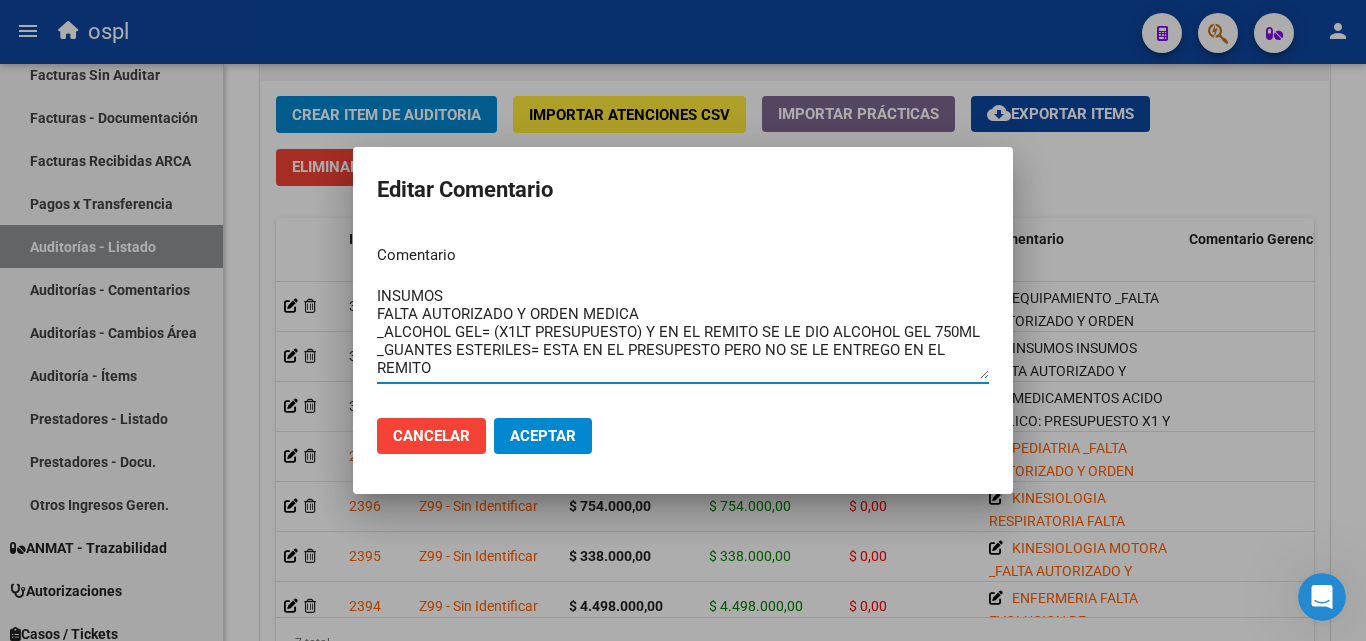 click on "INSUMOS
FALTA AUTORIZADO Y ORDEN MEDICA
_ALCOHOL GEL= (X1LT PRESUPUESTO) Y EN EL REMITO SE LE DIO ALCOHOL GEL 750ML
_GUANTES ESTERILES= ESTA EN EL PRESUPESTO PERO NO SE LE ENTREGO EN EL REMITO
_GUANTES DESCARTABLES= ESTA EN EL PRESUPUESTO PERO NO SE LE ENTREGO EN EL REMITO" at bounding box center (683, 332) 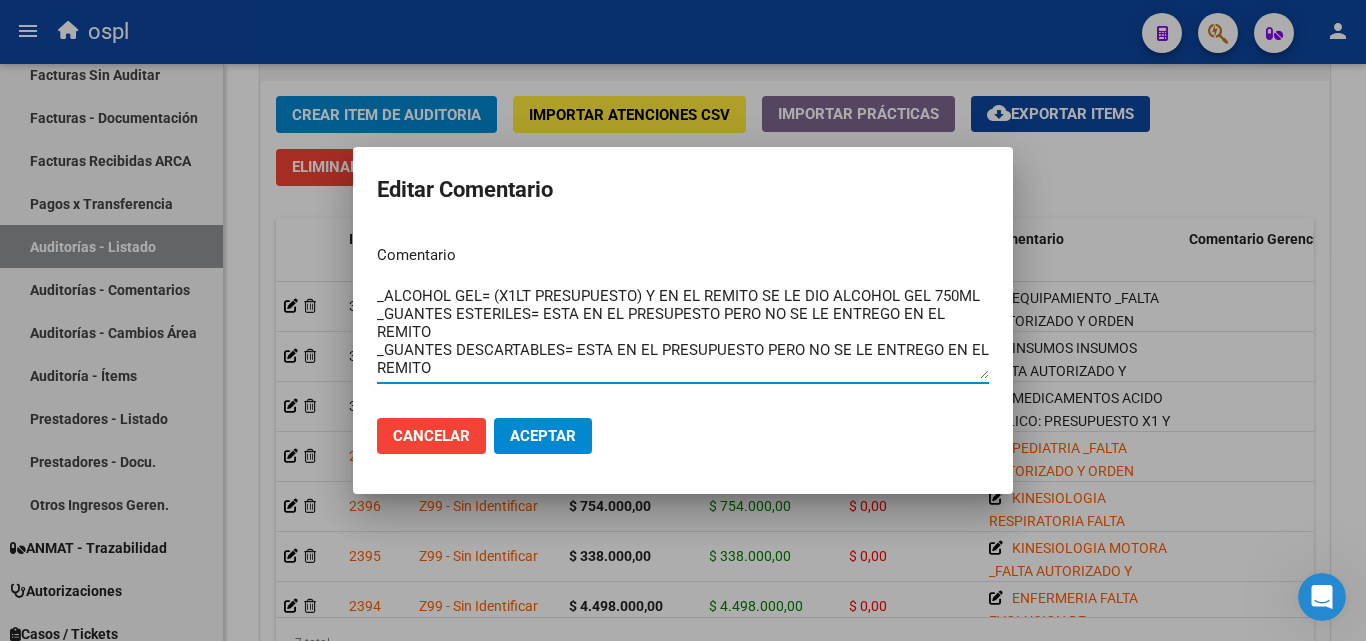 scroll, scrollTop: 0, scrollLeft: 0, axis: both 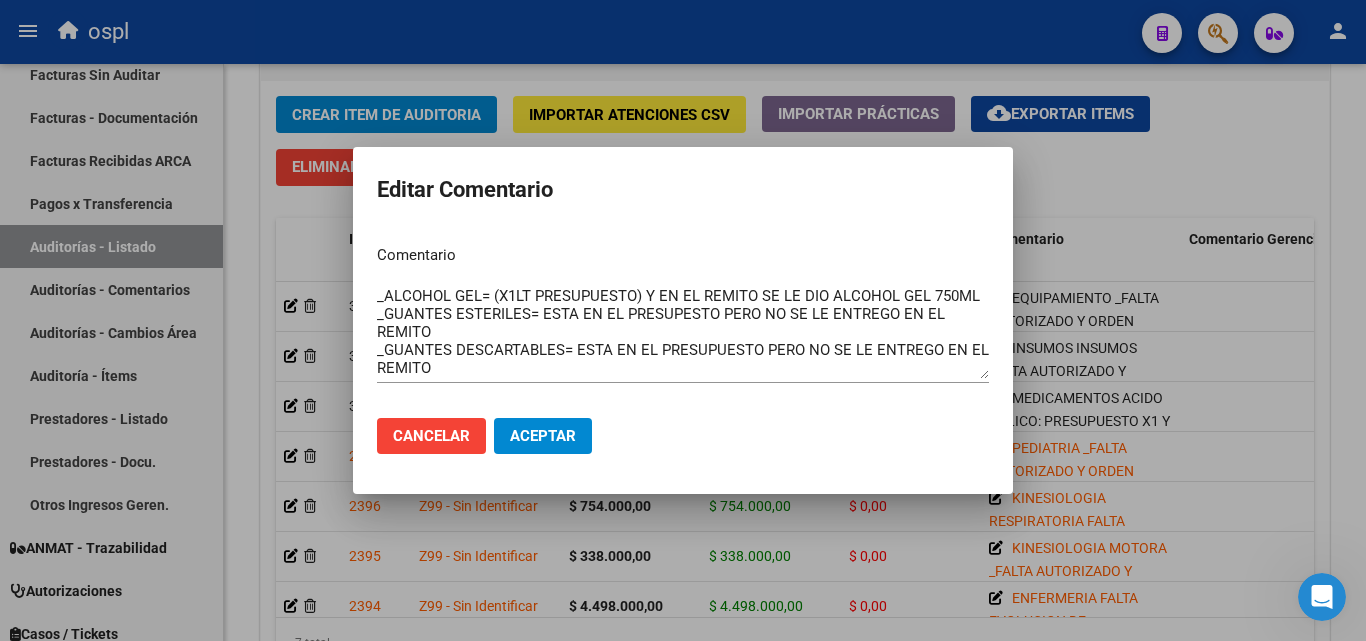 click at bounding box center [683, 320] 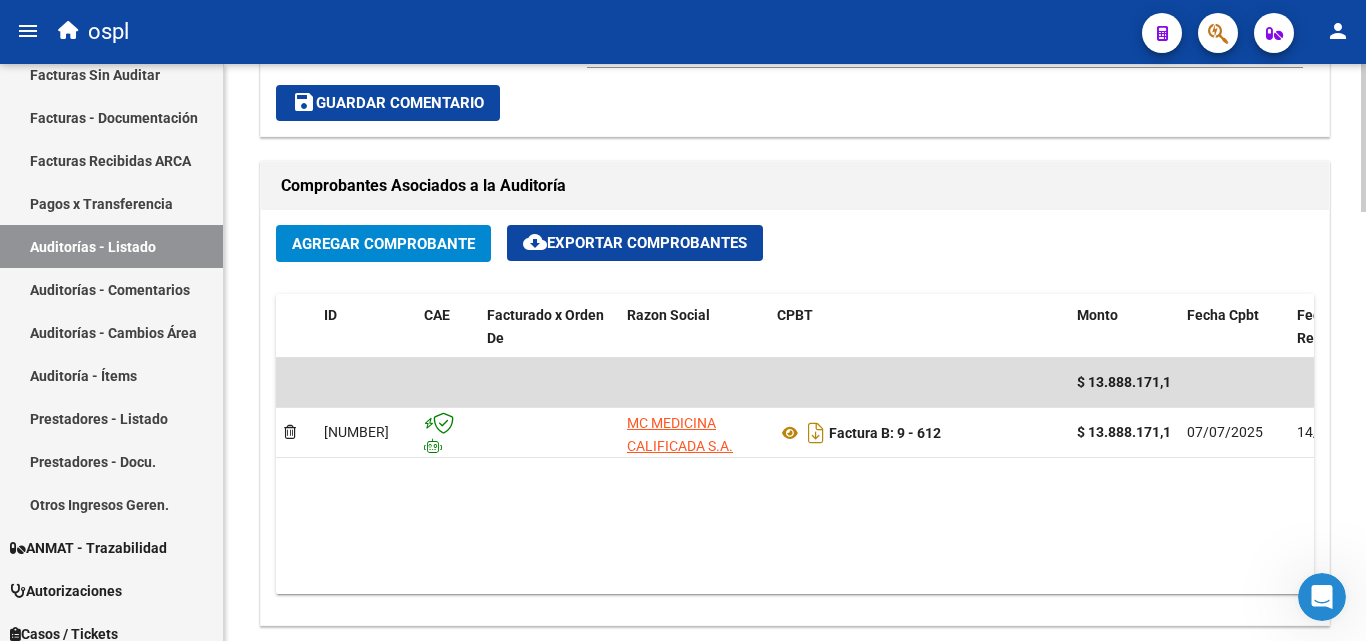 scroll, scrollTop: 677, scrollLeft: 0, axis: vertical 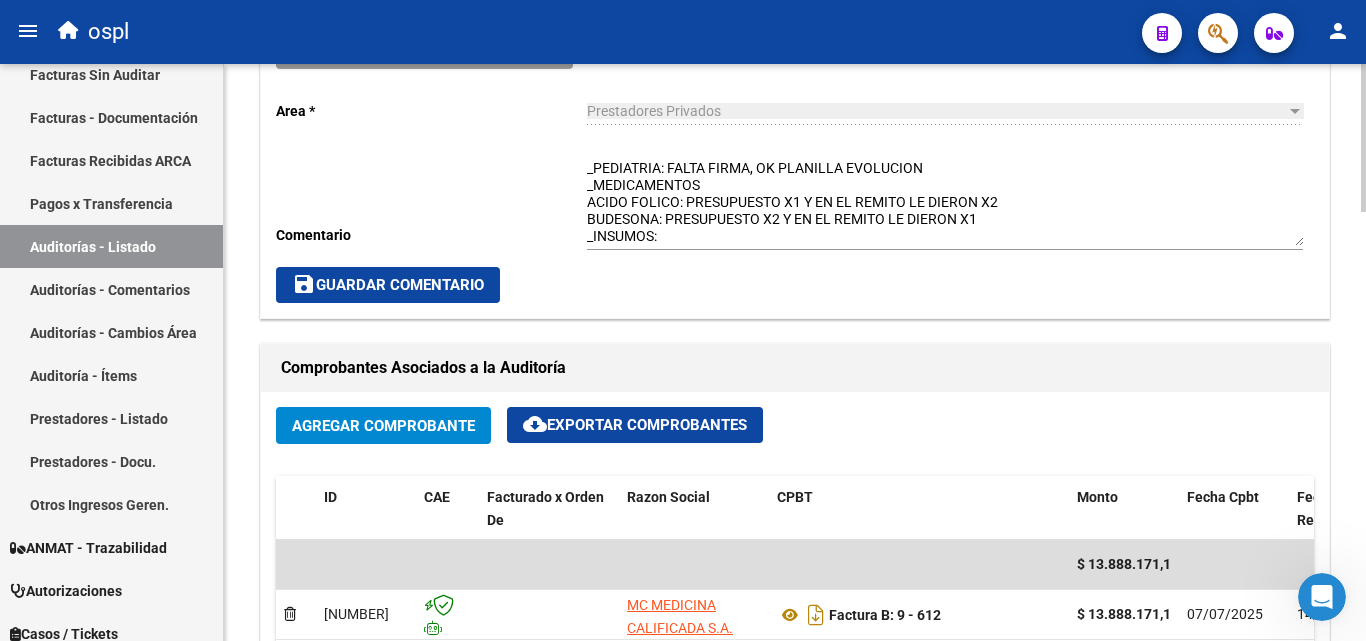 click on "FALTA AUTORIZADO Y ORDEN MEDICA DE LAS SIGUIENTES:
_ENFERMERIA: FALTA EVOLUCION, OK PLANILLA FIRMA ASISTENCIA
_KINESIOLOGIA MOTORA: OK PLANILLA FIRMA Y EVOLUCION
_KINESIOLOGIA RESPIRATORIO: OK PLANILLA FIRMA Y EVOLUCION
_PEDIATRIA: FALTA FIRMA, OK PLANILLA EVOLUCION
_MEDICAMENTOS
ACIDO FOLICO: PRESUPUESTO X1 Y EN EL REMITO LE DIERON X2
BUDESONA: PRESUPUESTO X2 Y EN EL REMITO LE DIERON X1
_INSUMOS:" at bounding box center (945, 202) 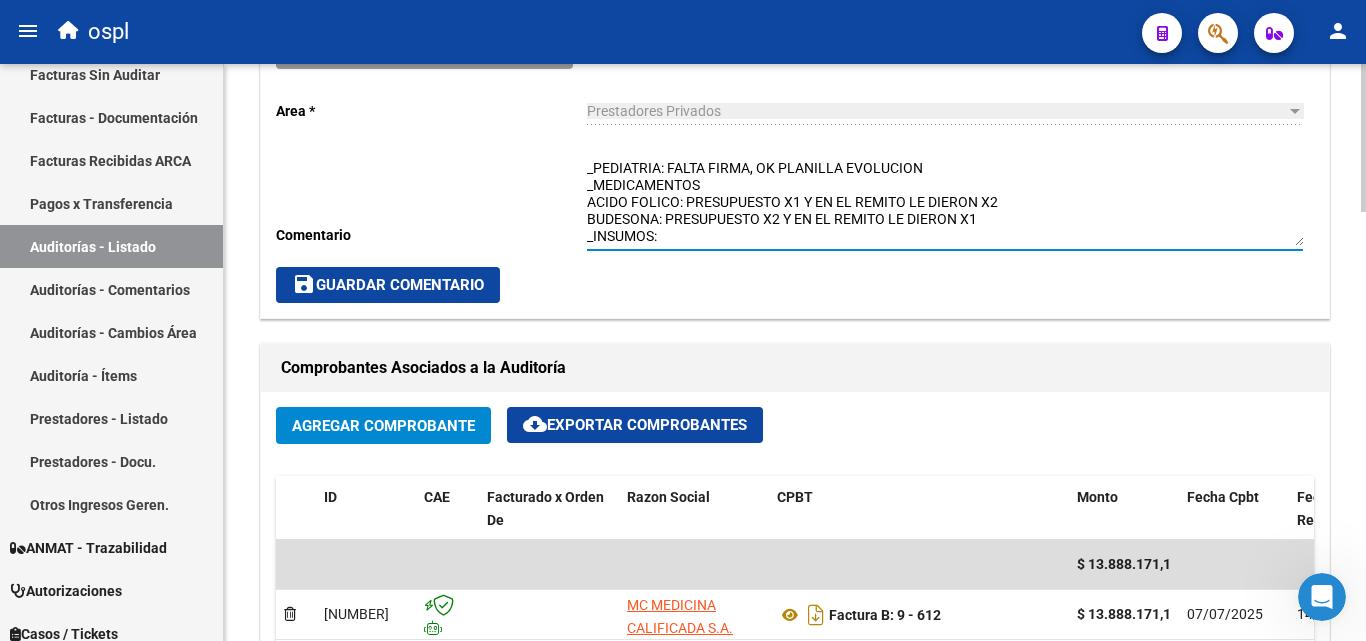 paste on "ALCOHOL GEL= (X1LT PRESUPUESTO) Y EN EL REMITO SE LE DIO ALCOHOL GEL 750ML
_GUANTES ESTERILES= ESTA EN EL PRESUPESTO PERO NO SE LE ENTREGO EN EL REMITO
_GUANTES DESCARTABLES= ESTA EN EL PRESUPUESTO PERO NO SE LE ENTREGO EN EL REMITO" 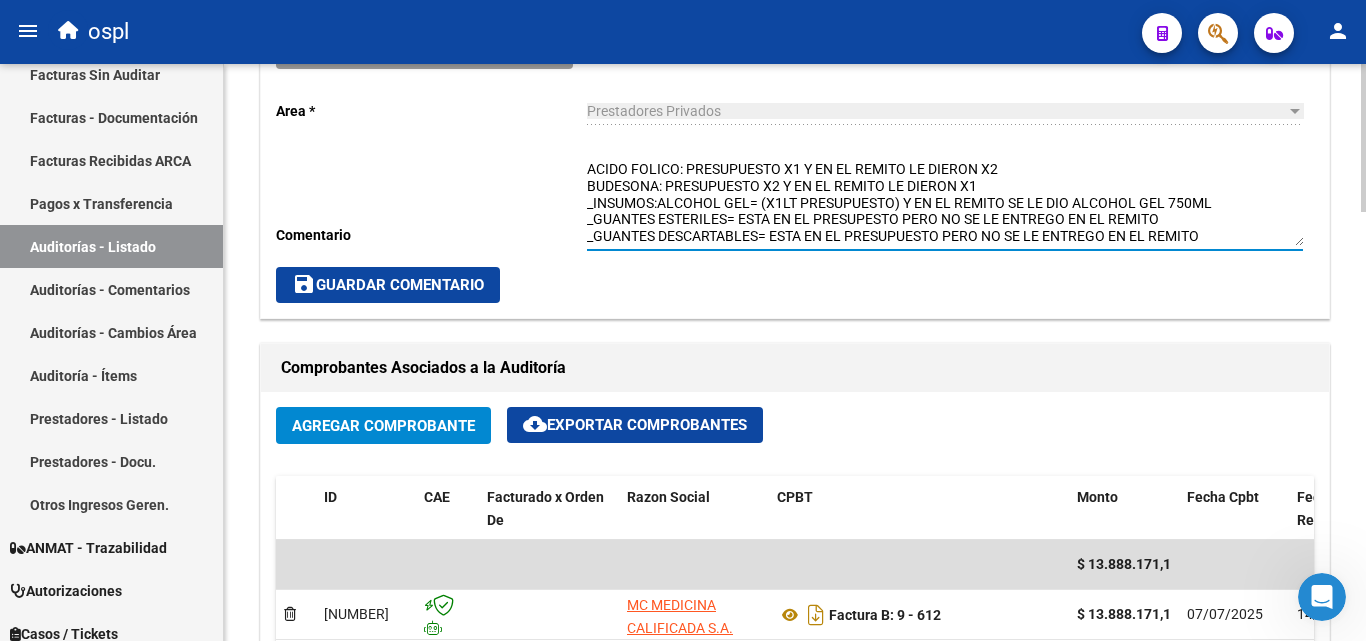 scroll, scrollTop: 115, scrollLeft: 0, axis: vertical 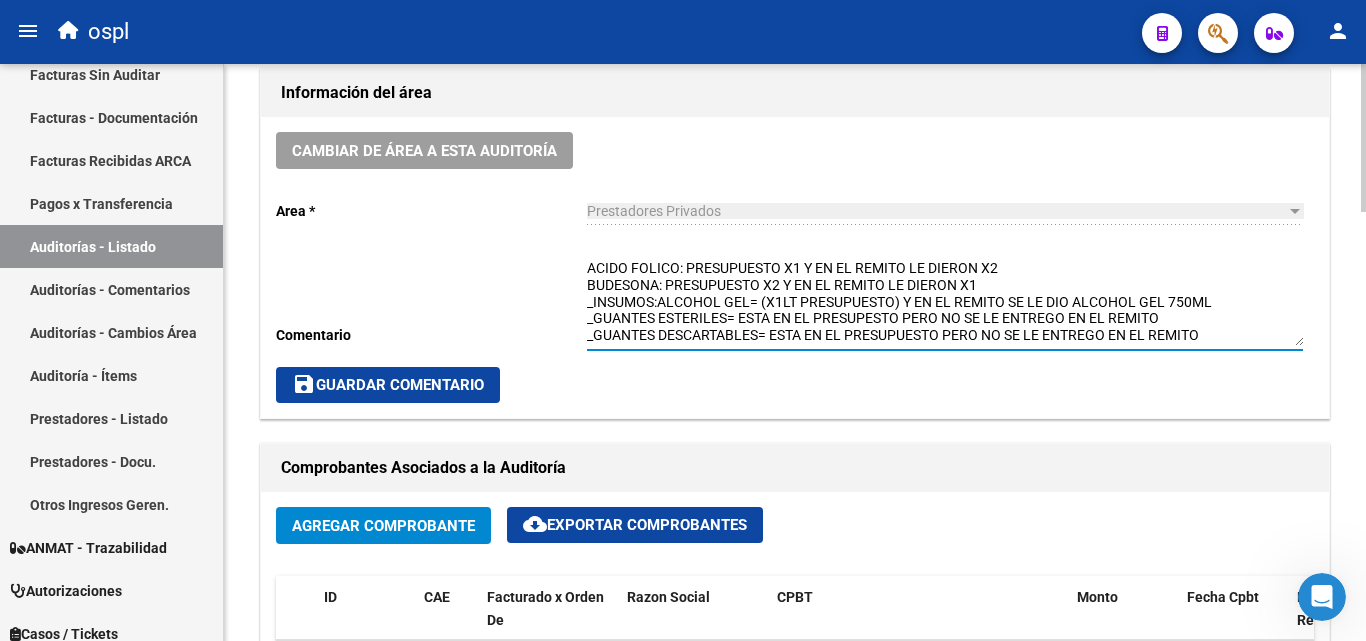 click on "FALTA AUTORIZADO Y ORDEN MEDICA DE LAS SIGUIENTES:
_ENFERMERIA: FALTA EVOLUCION, OK PLANILLA FIRMA ASISTENCIA
_KINESIOLOGIA MOTORA: OK PLANILLA FIRMA Y EVOLUCION
_KINESIOLOGIA RESPIRATORIO: OK PLANILLA FIRMA Y EVOLUCION
_PEDIATRIA: FALTA FIRMA, OK PLANILLA EVOLUCION
_MEDICAMENTOS
ACIDO FOLICO: PRESUPUESTO X1 Y EN EL REMITO LE DIERON X2
BUDESONA: PRESUPUESTO X2 Y EN EL REMITO LE DIERON X1
_INSUMOS:ALCOHOL GEL= (X1LT PRESUPUESTO) Y EN EL REMITO SE LE DIO ALCOHOL GEL 750ML
_GUANTES ESTERILES= ESTA EN EL PRESUPESTO PERO NO SE LE ENTREGO EN EL REMITO
_GUANTES DESCARTABLES= ESTA EN EL PRESUPUESTO PERO NO SE LE ENTREGO EN EL REMITO" at bounding box center (945, 302) 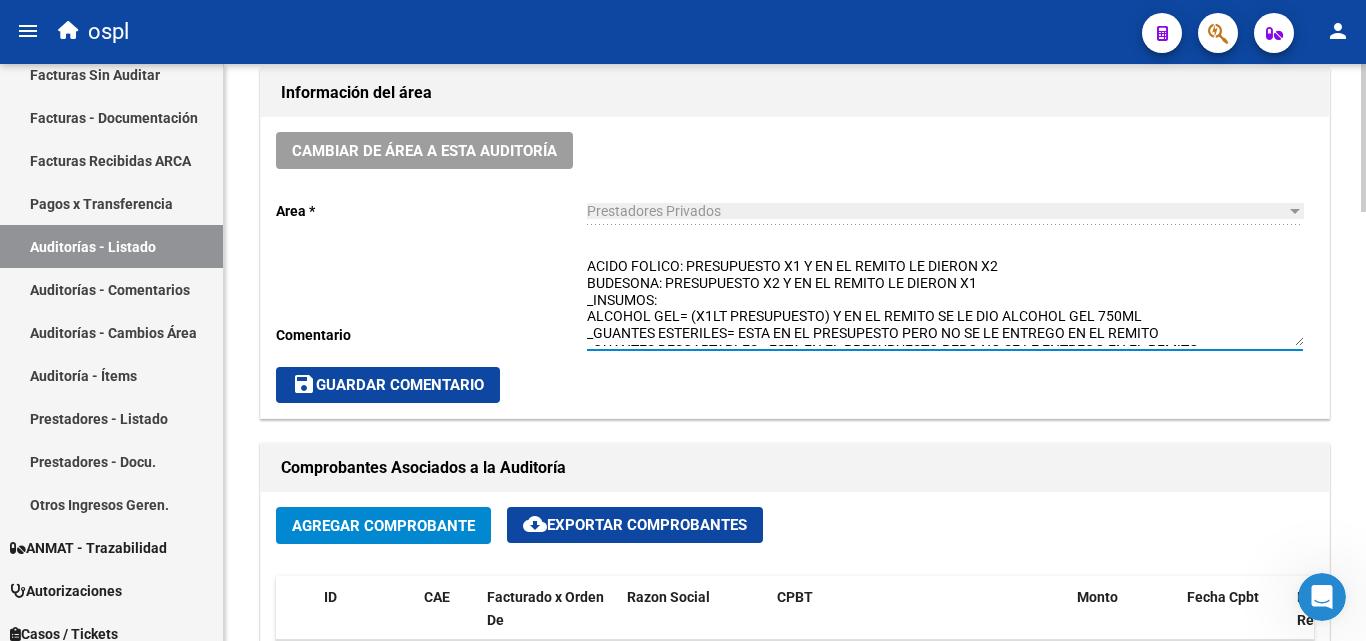 scroll, scrollTop: 68, scrollLeft: 0, axis: vertical 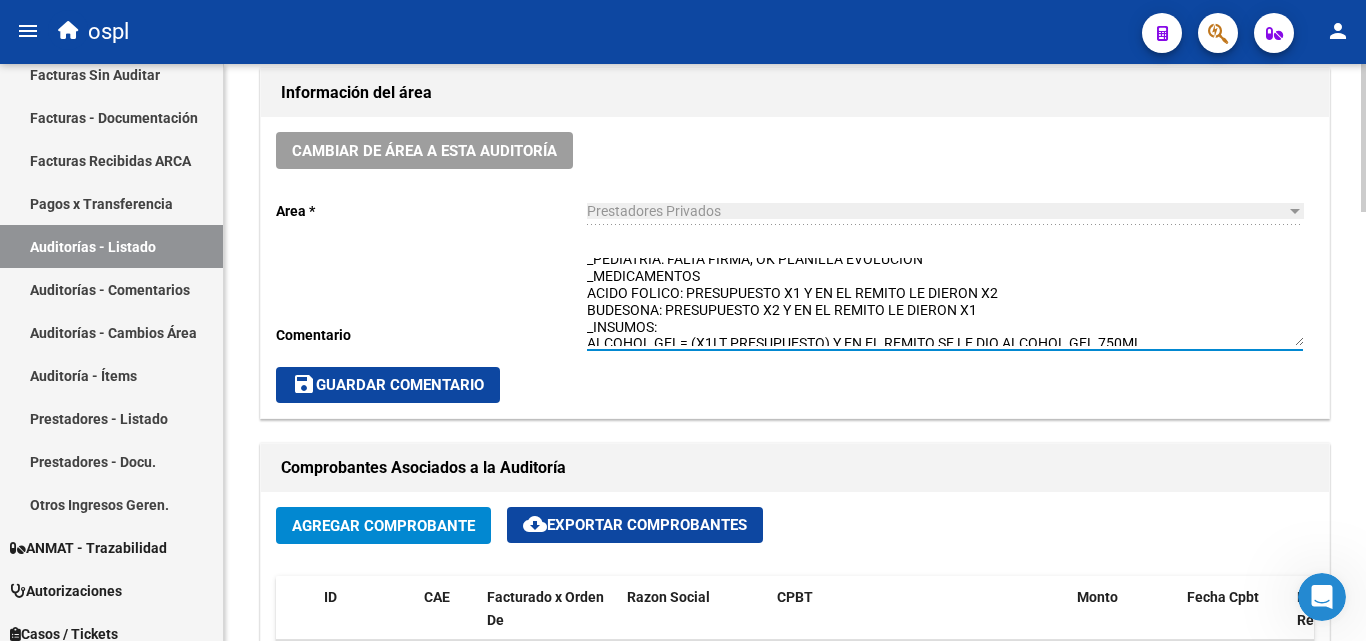 click on "FALTA AUTORIZADO Y ORDEN MEDICA DE LAS SIGUIENTES:
_ENFERMERIA: FALTA EVOLUCION, OK PLANILLA FIRMA ASISTENCIA
_KINESIOLOGIA MOTORA: OK PLANILLA FIRMA Y EVOLUCION
_KINESIOLOGIA RESPIRATORIO: OK PLANILLA FIRMA Y EVOLUCION
_PEDIATRIA: FALTA FIRMA, OK PLANILLA EVOLUCION
_MEDICAMENTOS
ACIDO FOLICO: PRESUPUESTO X1 Y EN EL REMITO LE DIERON X2
BUDESONA: PRESUPUESTO X2 Y EN EL REMITO LE DIERON X1
_INSUMOS:
ALCOHOL GEL= (X1LT PRESUPUESTO) Y EN EL REMITO SE LE DIO ALCOHOL GEL 750ML
_GUANTES ESTERILES= ESTA EN EL PRESUPESTO PERO NO SE LE ENTREGO EN EL REMITO
_GUANTES DESCARTABLES= ESTA EN EL PRESUPUESTO PERO NO SE LE ENTREGO EN EL REMITO" at bounding box center [945, 302] 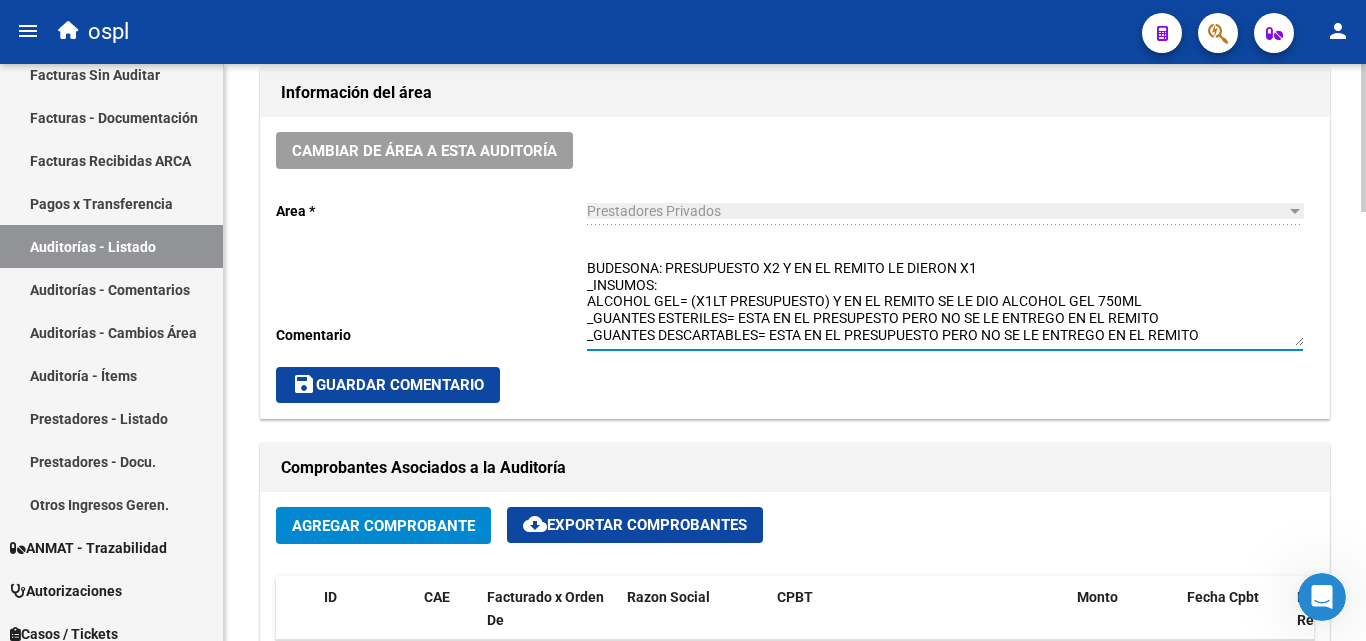 scroll, scrollTop: 128, scrollLeft: 0, axis: vertical 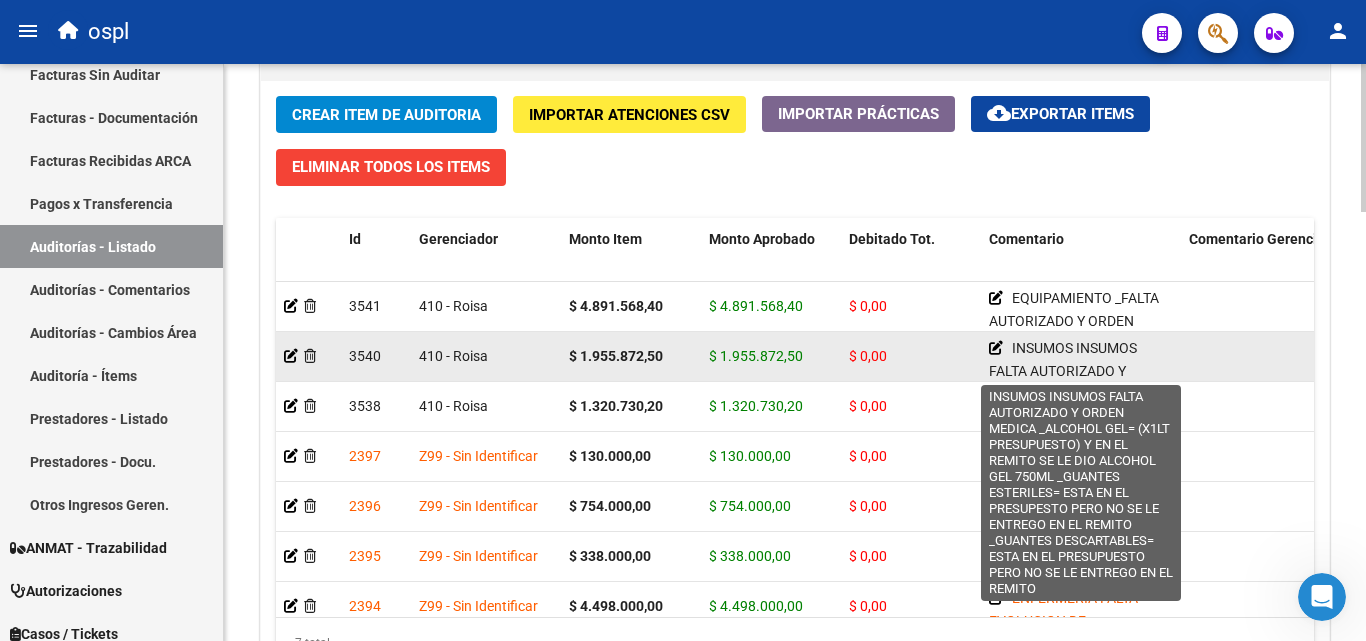 type on "FALTA AUTORIZADO Y ORDEN MEDICA DE LAS SIGUIENTES:
_ENFERMERIA: FALTA EVOLUCION, OK PLANILLA FIRMA ASISTENCIA
_KINESIOLOGIA MOTORA: OK PLANILLA FIRMA Y EVOLUCION
_KINESIOLOGIA RESPIRATORIO: OK PLANILLA FIRMA Y EVOLUCION
_PEDIATRIA: FALTA FIRMA, OK PLANILLA EVOLUCION
_MEDICAMENTOS
ACIDO FOLICO: PRESUPUESTO X1 Y EN EL REMITO LE DIERON X2
BUDESONA: PRESUPUESTO X2 Y EN EL REMITO LE DIERON X1
_INSUMOS:
ALCOHOL GEL= (X1LT PRESUPUESTO) Y EN EL REMITO SE LE DIO ALCOHOL GEL 750ML
_GUANTES ESTERILES= ESTA EN EL PRESUPESTO PERO NO SE LE ENTREGO EN EL REMITO
_GUANTES DESCARTABLES= ESTA EN EL PRESUPUESTO PERO NO SE LE ENTREGO EN EL REMITO" 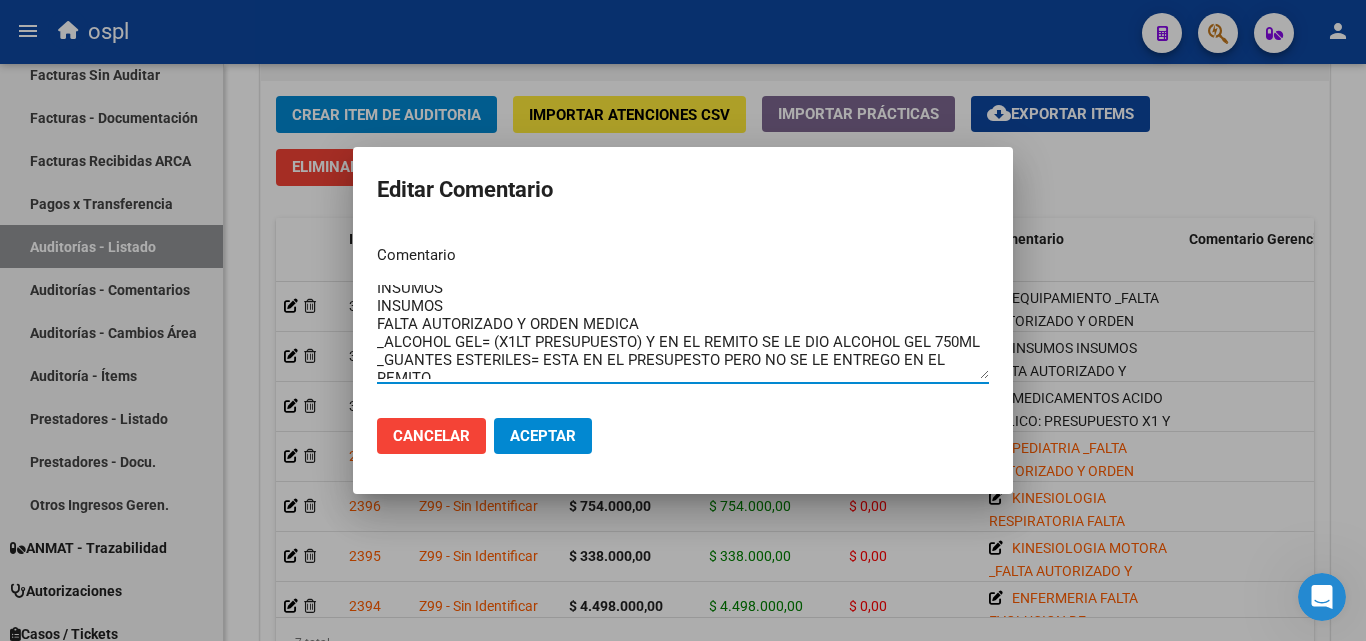 scroll, scrollTop: 0, scrollLeft: 0, axis: both 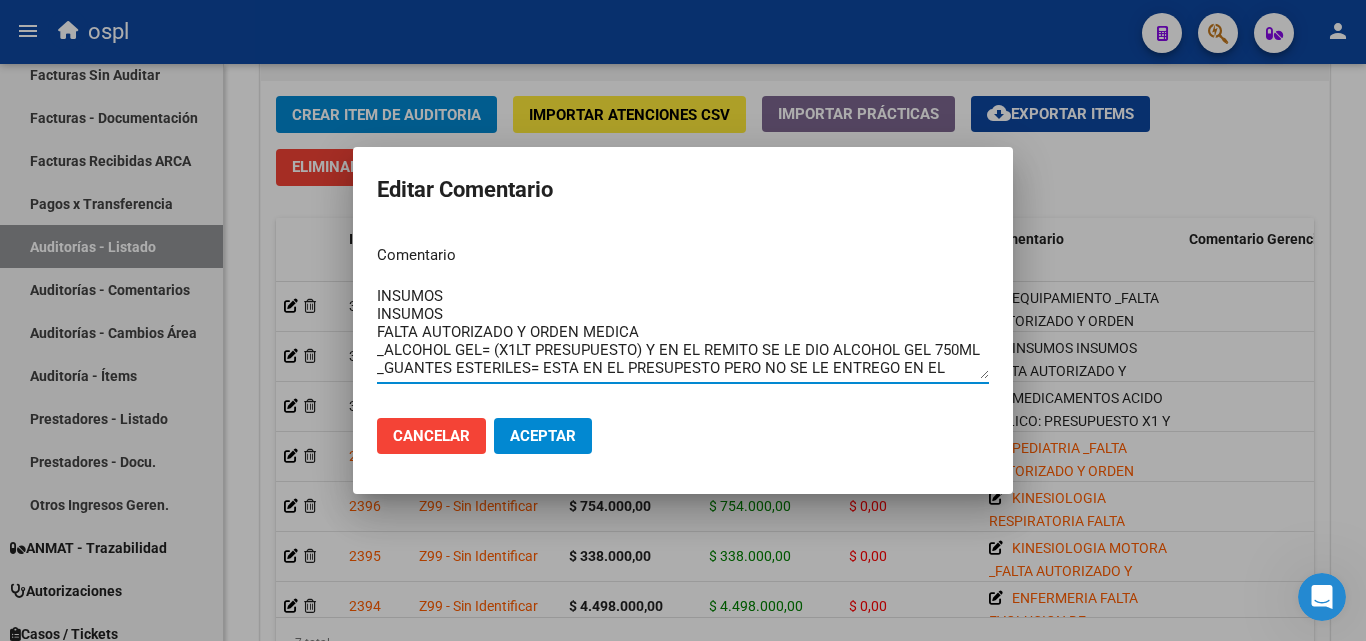 click on "INSUMOS
INSUMOS
FALTA AUTORIZADO Y ORDEN MEDICA
_ALCOHOL GEL= (X1LT PRESUPUESTO) Y EN EL REMITO SE LE DIO ALCOHOL GEL 750ML
_GUANTES ESTERILES= ESTA EN EL PRESUPESTO PERO NO SE LE ENTREGO EN EL REMITO
_GUANTES DESCARTABLES= ESTA EN EL PRESUPUESTO PERO NO SE LE ENTREGO EN EL REMITO" at bounding box center (683, 332) 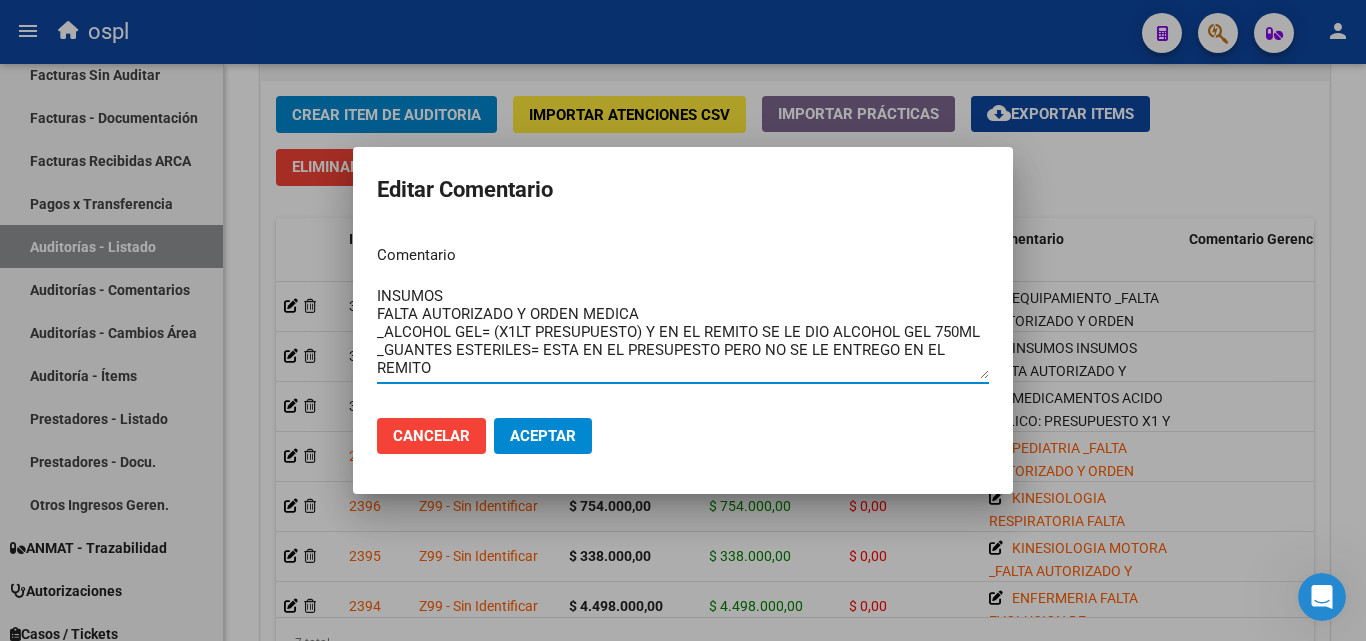 scroll, scrollTop: 90, scrollLeft: 0, axis: vertical 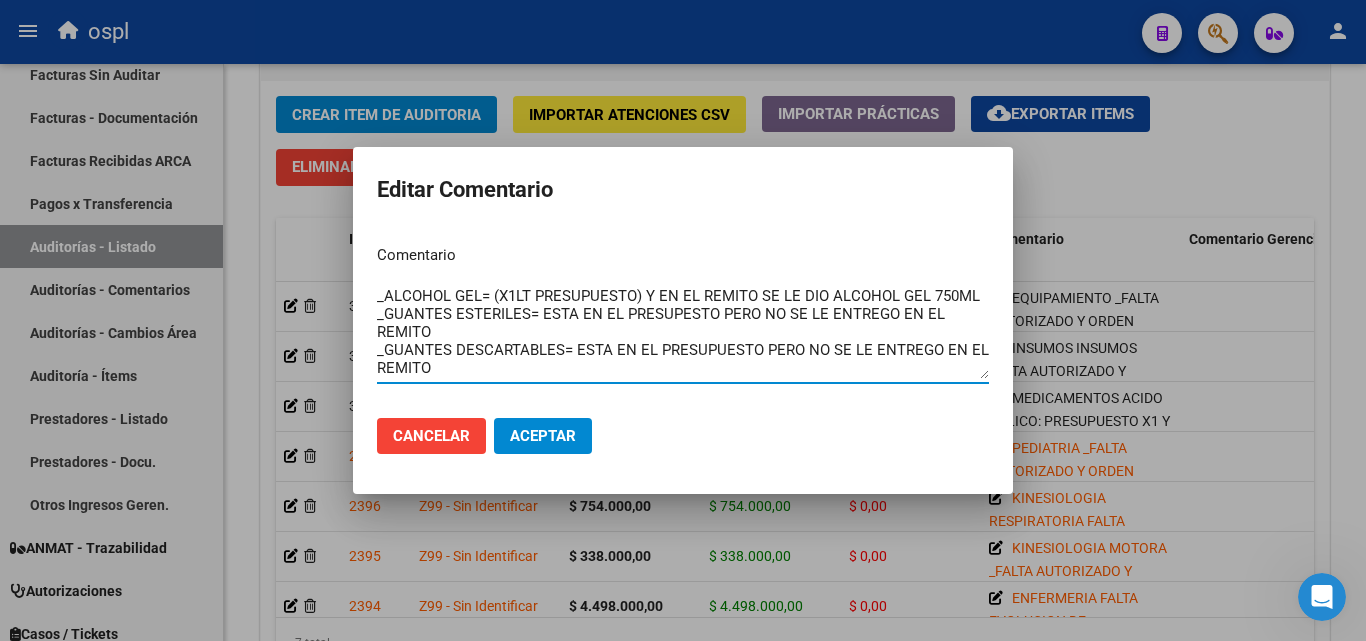 type on "INSUMOS
FALTA AUTORIZADO Y ORDEN MEDICA
_ALCOHOL GEL= (X1LT PRESUPUESTO) Y EN EL REMITO SE LE DIO ALCOHOL GEL 750ML
_GUANTES ESTERILES= ESTA EN EL PRESUPESTO PERO NO SE LE ENTREGO EN EL REMITO
_GUANTES DESCARTABLES= ESTA EN EL PRESUPUESTO PERO NO SE LE ENTREGO EN EL REMITO" 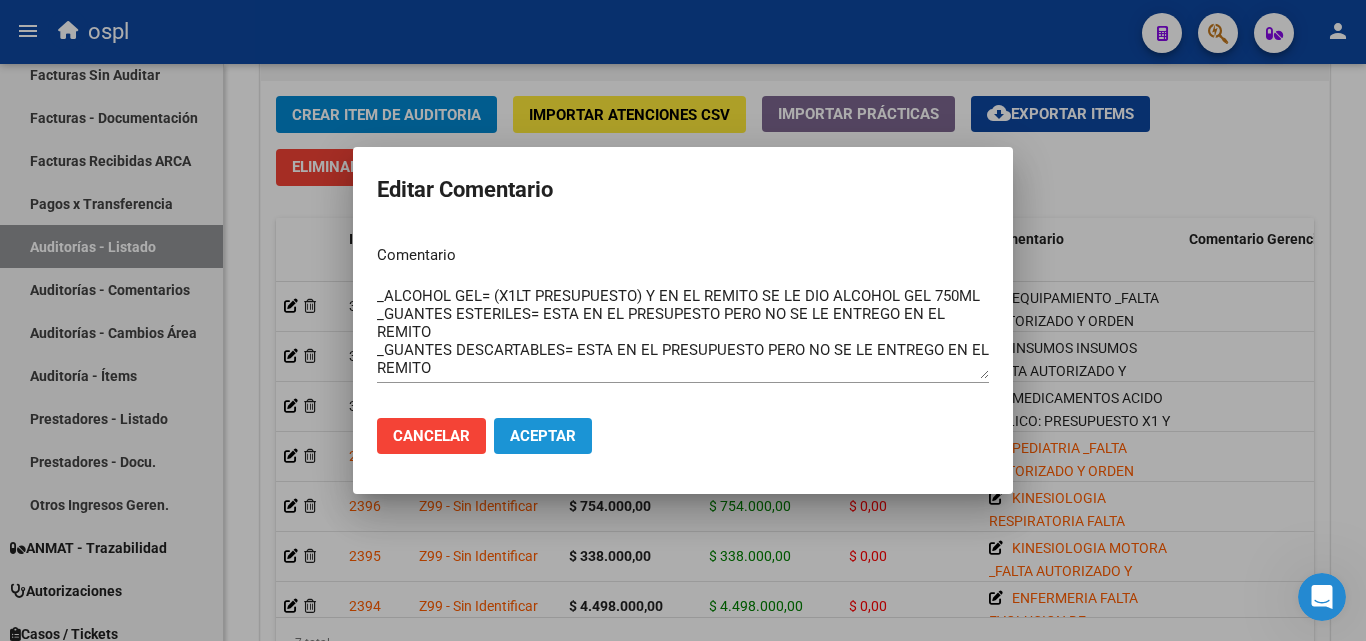 click on "Aceptar" 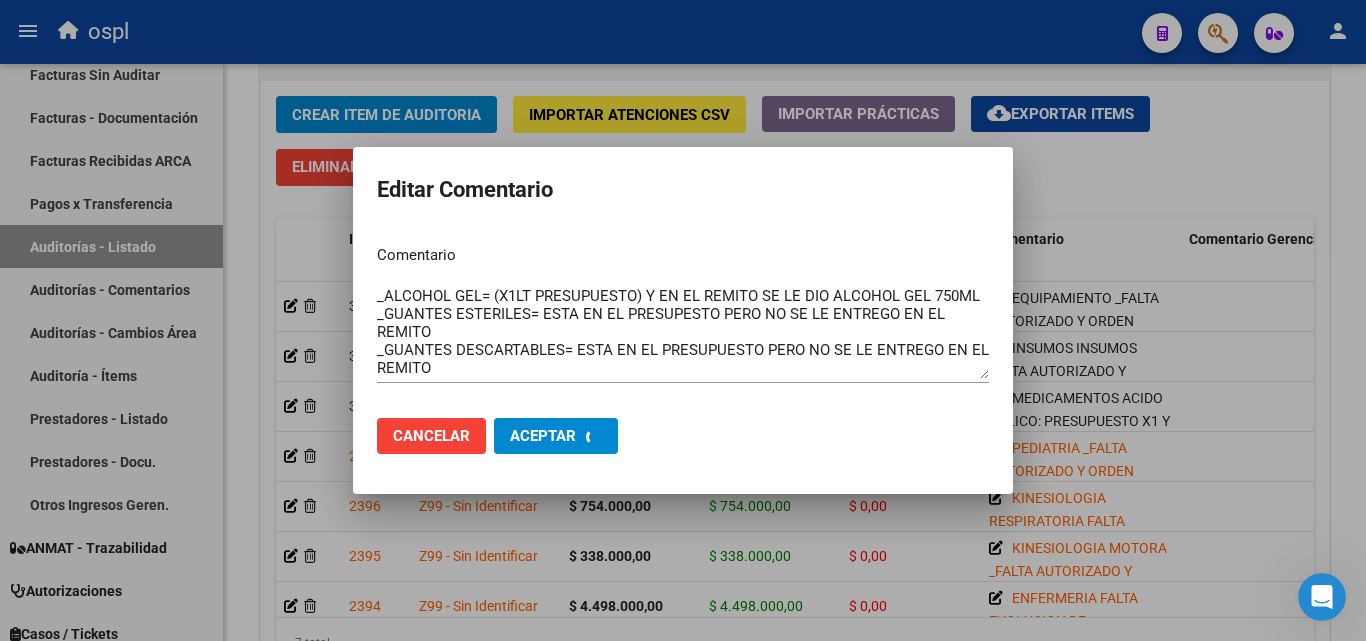 type 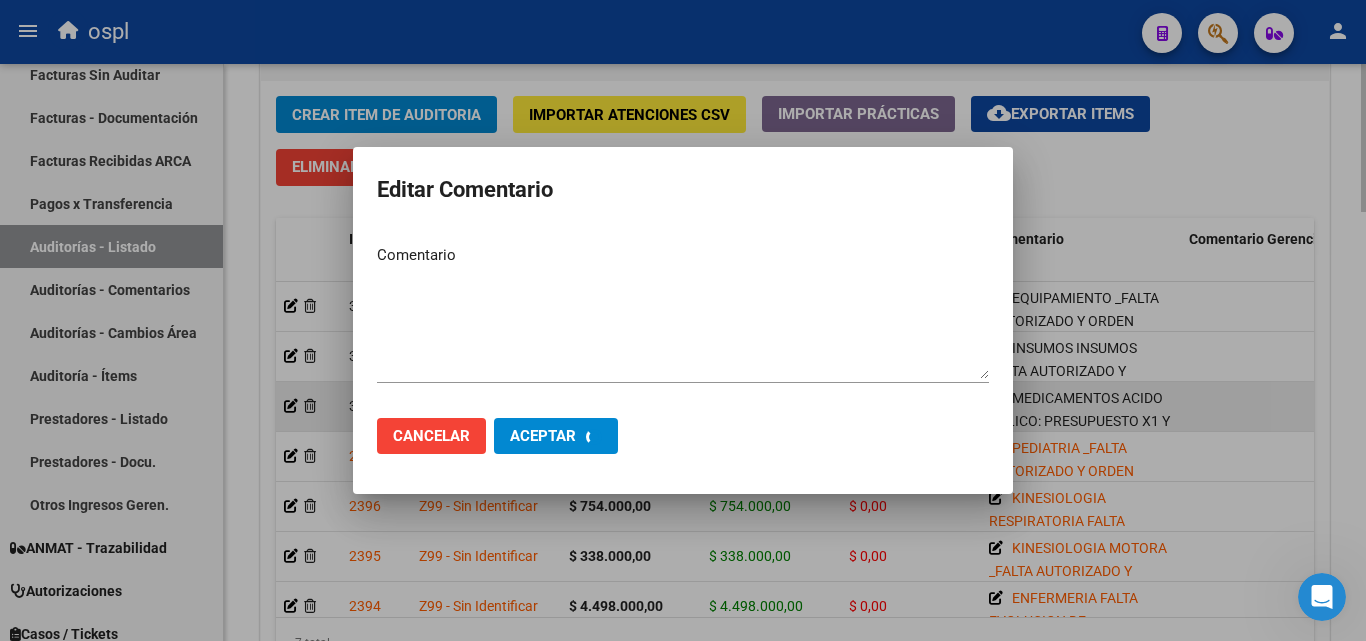 scroll, scrollTop: 0, scrollLeft: 0, axis: both 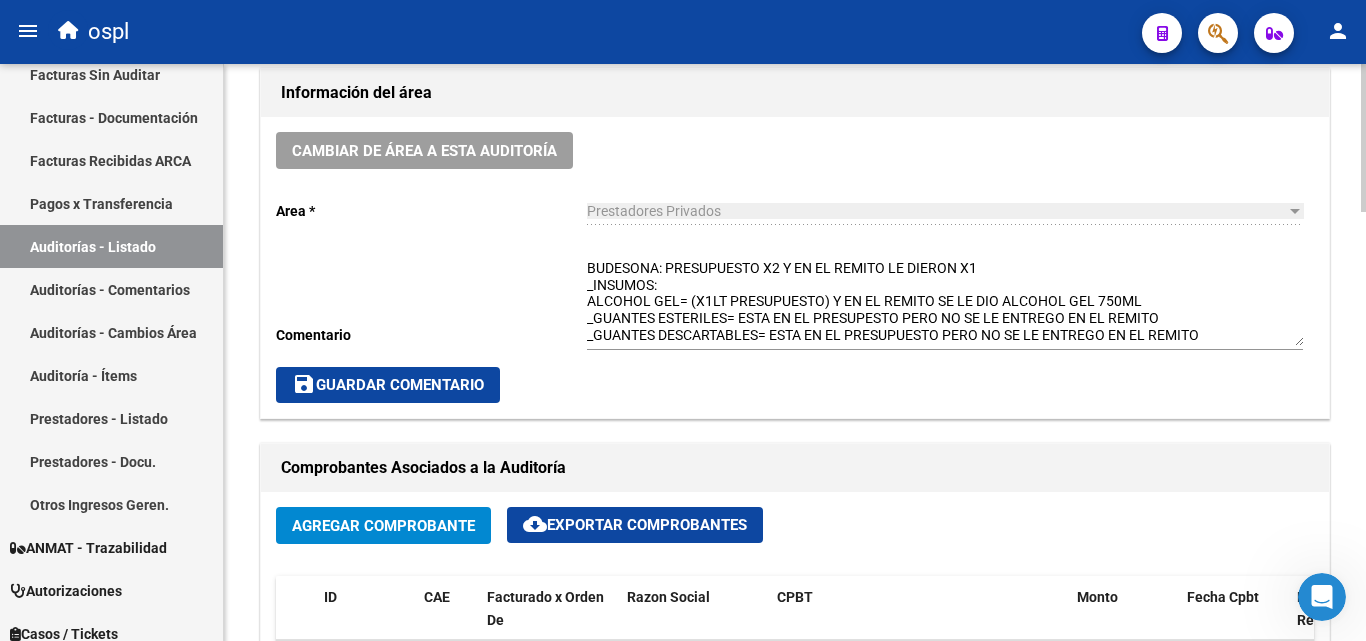 click on "FALTA AUTORIZADO Y ORDEN MEDICA DE LAS SIGUIENTES:
_ENFERMERIA: FALTA EVOLUCION, OK PLANILLA FIRMA ASISTENCIA
_KINESIOLOGIA MOTORA: OK PLANILLA FIRMA Y EVOLUCION
_KINESIOLOGIA RESPIRATORIO: OK PLANILLA FIRMA Y EVOLUCION
_PEDIATRIA: FALTA FIRMA, OK PLANILLA EVOLUCION
_MEDICAMENTOS
ACIDO FOLICO: PRESUPUESTO X1 Y EN EL REMITO LE DIERON X2
BUDESONA: PRESUPUESTO X2 Y EN EL REMITO LE DIERON X1
_INSUMOS:
ALCOHOL GEL= (X1LT PRESUPUESTO) Y EN EL REMITO SE LE DIO ALCOHOL GEL 750ML
_GUANTES ESTERILES= ESTA EN EL PRESUPESTO PERO NO SE LE ENTREGO EN EL REMITO
_GUANTES DESCARTABLES= ESTA EN EL PRESUPUESTO PERO NO SE LE ENTREGO EN EL REMITO" at bounding box center (945, 302) 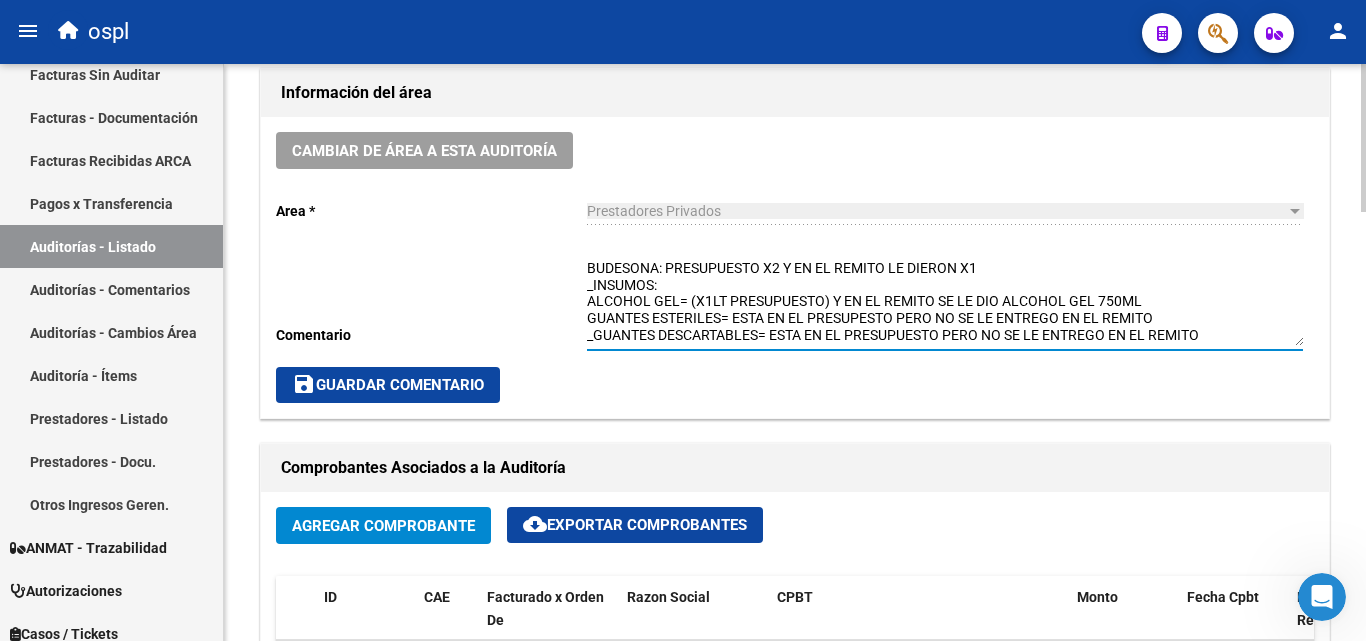 click on "FALTA AUTORIZADO Y ORDEN MEDICA DE LAS SIGUIENTES:
_ENFERMERIA: FALTA EVOLUCION, OK PLANILLA FIRMA ASISTENCIA
_KINESIOLOGIA MOTORA: OK PLANILLA FIRMA Y EVOLUCION
_KINESIOLOGIA RESPIRATORIO: OK PLANILLA FIRMA Y EVOLUCION
_PEDIATRIA: FALTA FIRMA, OK PLANILLA EVOLUCION
_MEDICAMENTOS
ACIDO FOLICO: PRESUPUESTO X1 Y EN EL REMITO LE DIERON X2
BUDESONA: PRESUPUESTO X2 Y EN EL REMITO LE DIERON X1
_INSUMOS:
ALCOHOL GEL= (X1LT PRESUPUESTO) Y EN EL REMITO SE LE DIO ALCOHOL GEL 750ML
GUANTES ESTERILES= ESTA EN EL PRESUPESTO PERO NO SE LE ENTREGO EN EL REMITO
_GUANTES DESCARTABLES= ESTA EN EL PRESUPUESTO PERO NO SE LE ENTREGO EN EL REMITO" at bounding box center (945, 302) 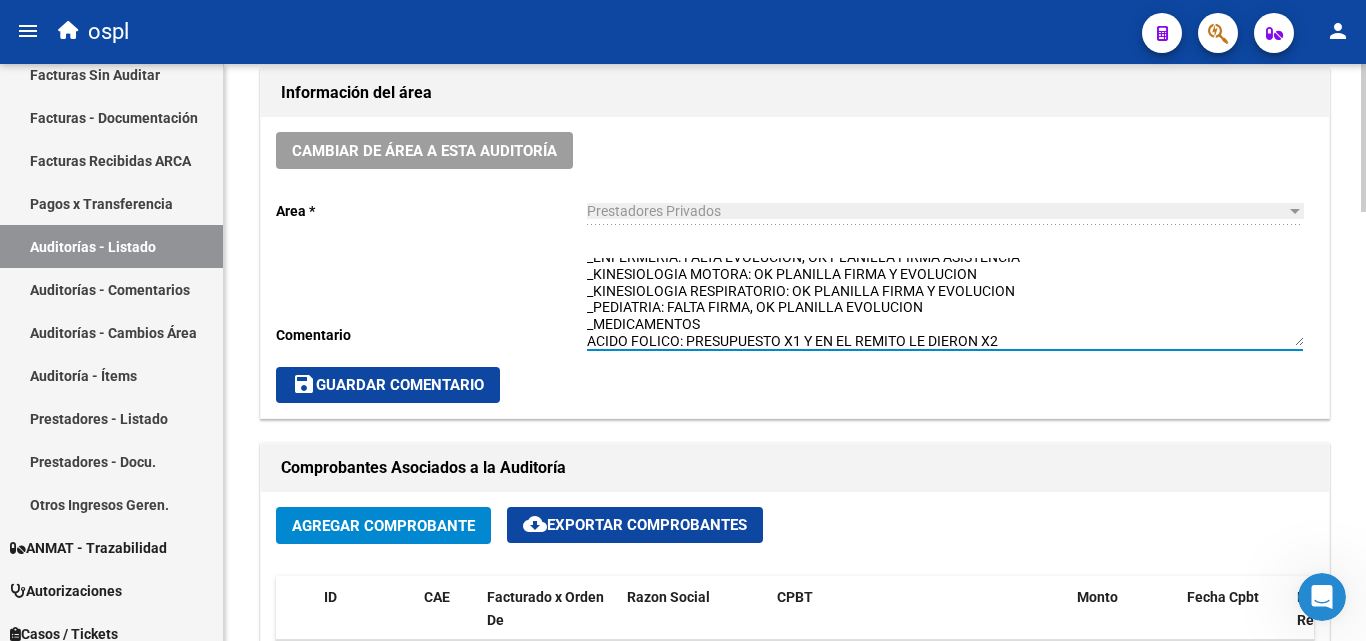 scroll, scrollTop: 128, scrollLeft: 0, axis: vertical 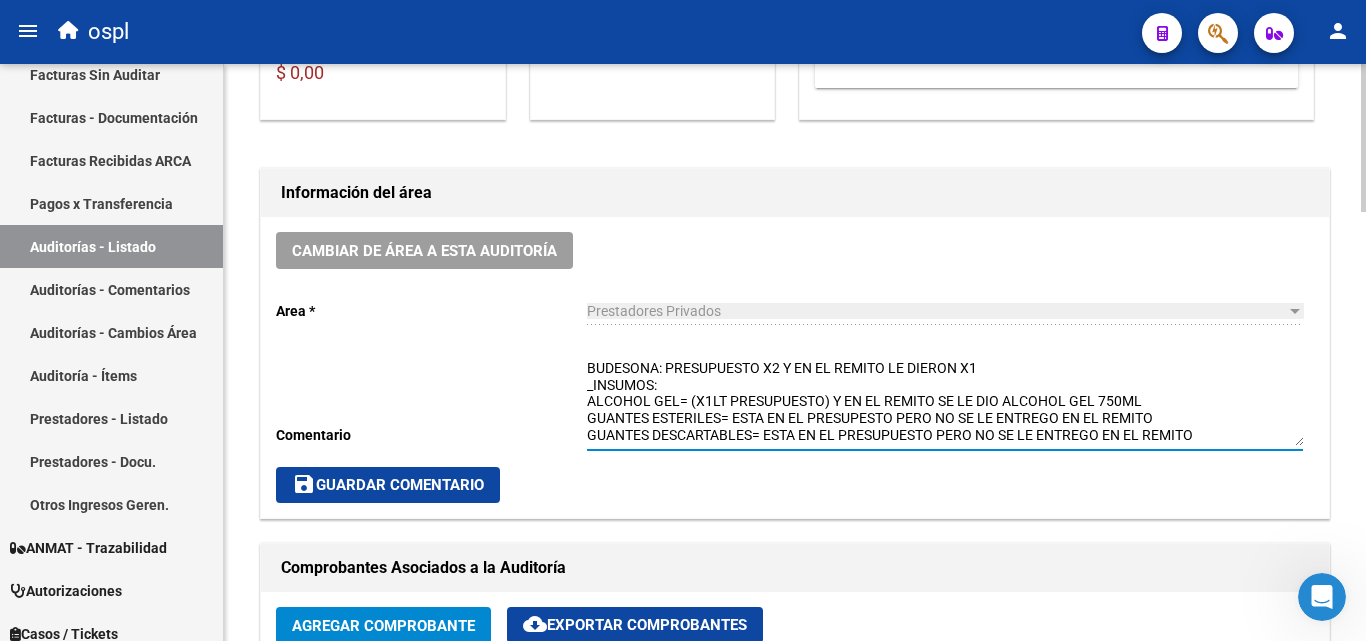 click on "FALTA AUTORIZADO Y ORDEN MEDICA DE LAS SIGUIENTES:
_ENFERMERIA: FALTA EVOLUCION, OK PLANILLA FIRMA ASISTENCIA
_KINESIOLOGIA MOTORA: OK PLANILLA FIRMA Y EVOLUCION
_KINESIOLOGIA RESPIRATORIO: OK PLANILLA FIRMA Y EVOLUCION
_PEDIATRIA: FALTA FIRMA, OK PLANILLA EVOLUCION
_MEDICAMENTOS
ACIDO FOLICO: PRESUPUESTO X1 Y EN EL REMITO LE DIERON X2
BUDESONA: PRESUPUESTO X2 Y EN EL REMITO LE DIERON X1
_INSUMOS:
ALCOHOL GEL= (X1LT PRESUPUESTO) Y EN EL REMITO SE LE DIO ALCOHOL GEL 750ML
GUANTES ESTERILES= ESTA EN EL PRESUPESTO PERO NO SE LE ENTREGO EN EL REMITO
GUANTES DESCARTABLES= ESTA EN EL PRESUPUESTO PERO NO SE LE ENTREGO EN EL REMITO" at bounding box center (945, 402) 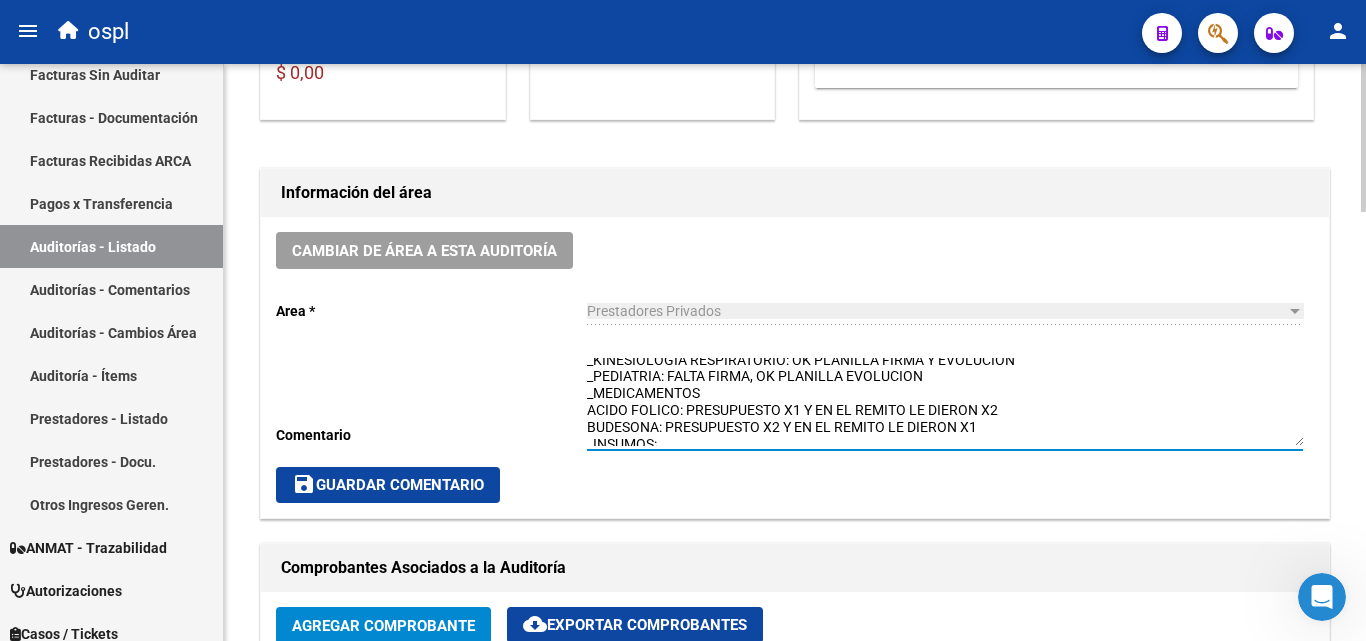scroll, scrollTop: 168, scrollLeft: 0, axis: vertical 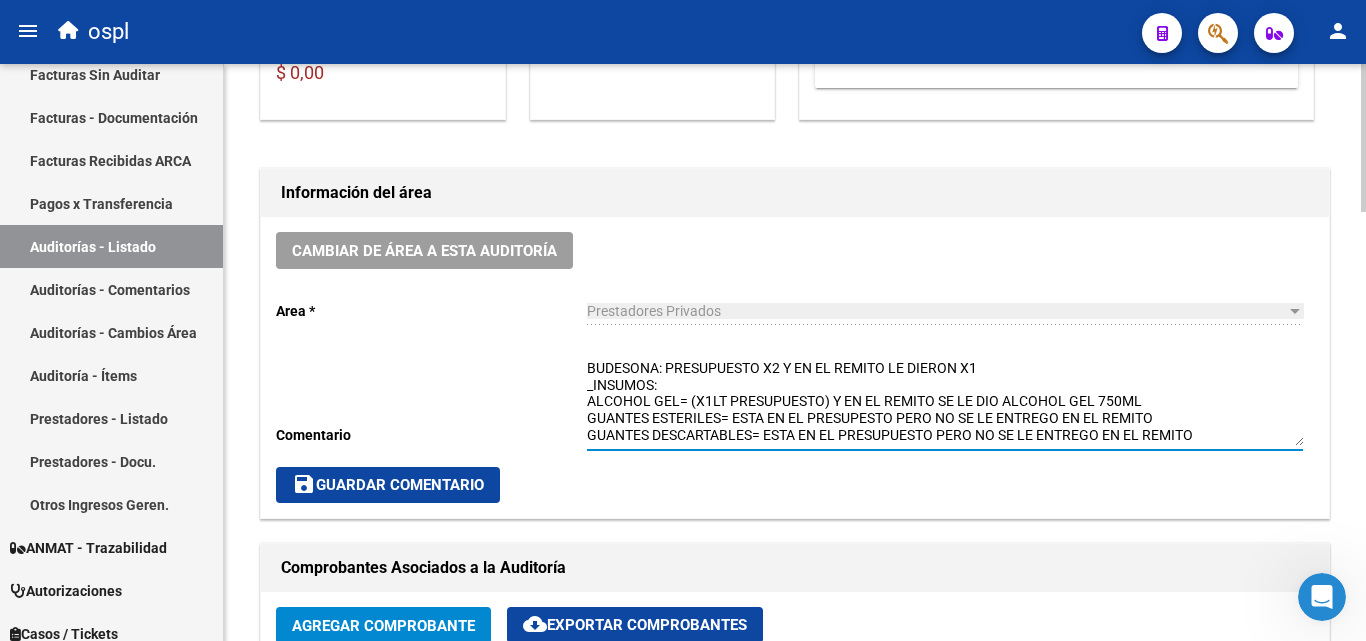 click on "FALTA AUTORIZADO Y ORDEN MEDICA DE LAS SIGUIENTES:
_ENFERMERIA: FALTA EVOLUCION, OK PLANILLA FIRMA ASISTENCIA
_KINESIOLOGIA MOTORA: OK PLANILLA FIRMA Y EVOLUCION
_KINESIOLOGIA RESPIRATORIO: OK PLANILLA FIRMA Y EVOLUCION
_PEDIATRIA: FALTA FIRMA, OK PLANILLA EVOLUCION
_MEDICAMENTOS
ACIDO FOLICO: PRESUPUESTO X1 Y EN EL REMITO LE DIERON X2
BUDESONA: PRESUPUESTO X2 Y EN EL REMITO LE DIERON X1
_INSUMOS:
ALCOHOL GEL= (X1LT PRESUPUESTO) Y EN EL REMITO SE LE DIO ALCOHOL GEL 750ML
GUANTES ESTERILES= ESTA EN EL PRESUPESTO PERO NO SE LE ENTREGO EN EL REMITO
GUANTES DESCARTABLES= ESTA EN EL PRESUPUESTO PERO NO SE LE ENTREGO EN EL REMITO" at bounding box center (945, 402) 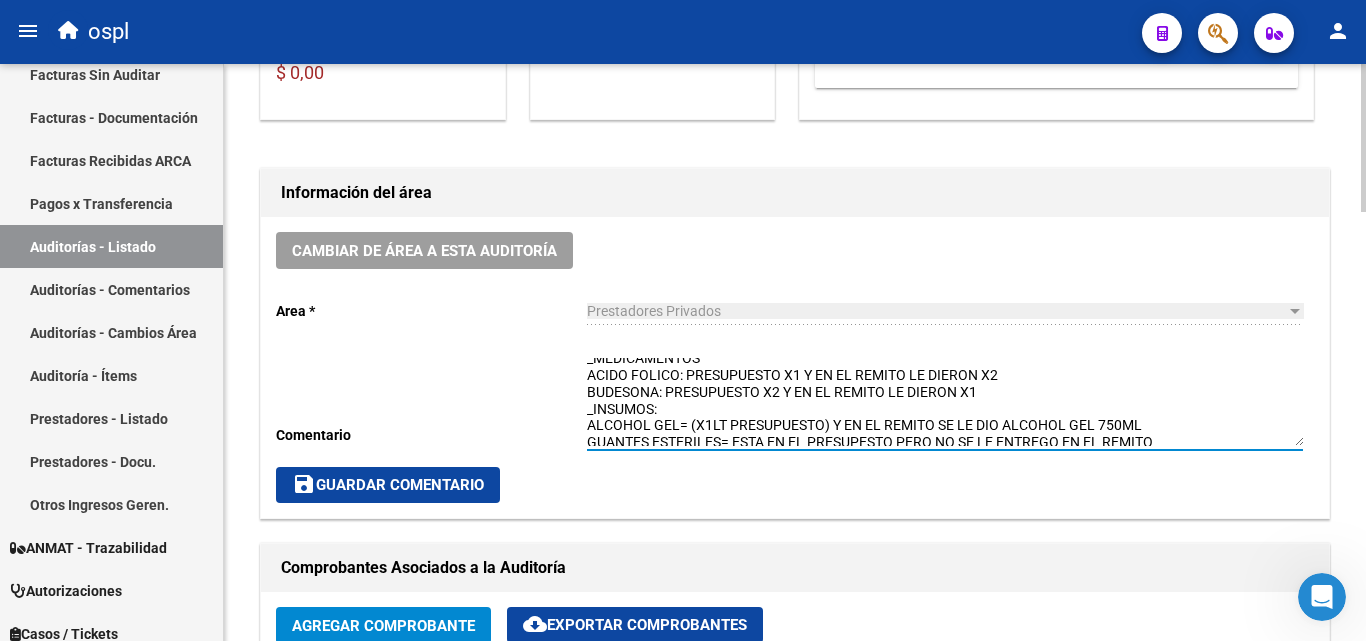 scroll, scrollTop: 0, scrollLeft: 0, axis: both 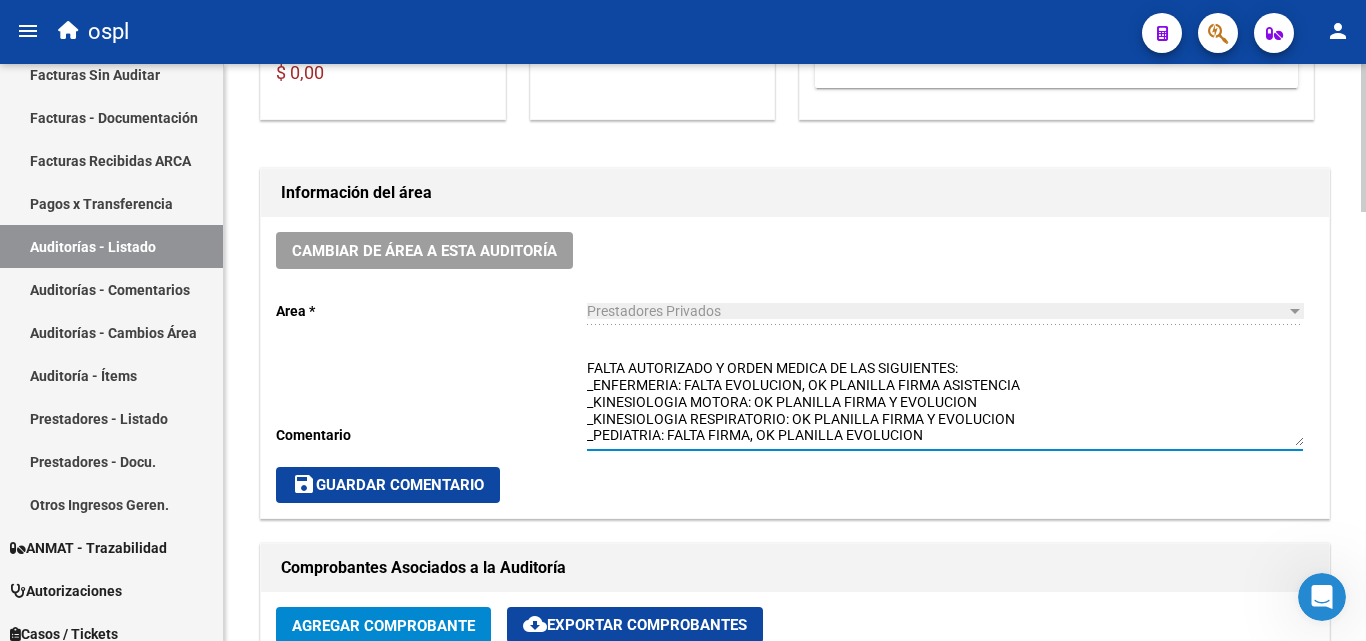 click on "FALTA AUTORIZADO Y ORDEN MEDICA DE LAS SIGUIENTES:
_ENFERMERIA: FALTA EVOLUCION, OK PLANILLA FIRMA ASISTENCIA
_KINESIOLOGIA MOTORA: OK PLANILLA FIRMA Y EVOLUCION
_KINESIOLOGIA RESPIRATORIO: OK PLANILLA FIRMA Y EVOLUCION
_PEDIATRIA: FALTA FIRMA, OK PLANILLA EVOLUCION
_MEDICAMENTOS
ACIDO FOLICO: PRESUPUESTO X1 Y EN EL REMITO LE DIERON X2
BUDESONA: PRESUPUESTO X2 Y EN EL REMITO LE DIERON X1
_INSUMOS:
ALCOHOL GEL= (X1LT PRESUPUESTO) Y EN EL REMITO SE LE DIO ALCOHOL GEL 750ML
GUANTES ESTERILES= ESTA EN EL PRESUPESTO PERO NO SE LE ENTREGO EN EL REMITO
GUANTES DESCARTABLES= ESTA EN EL PRESUPUESTO PERO NO SE LE ENTREGO EN EL REMITO
_EQUPAMIENTO" at bounding box center [945, 402] 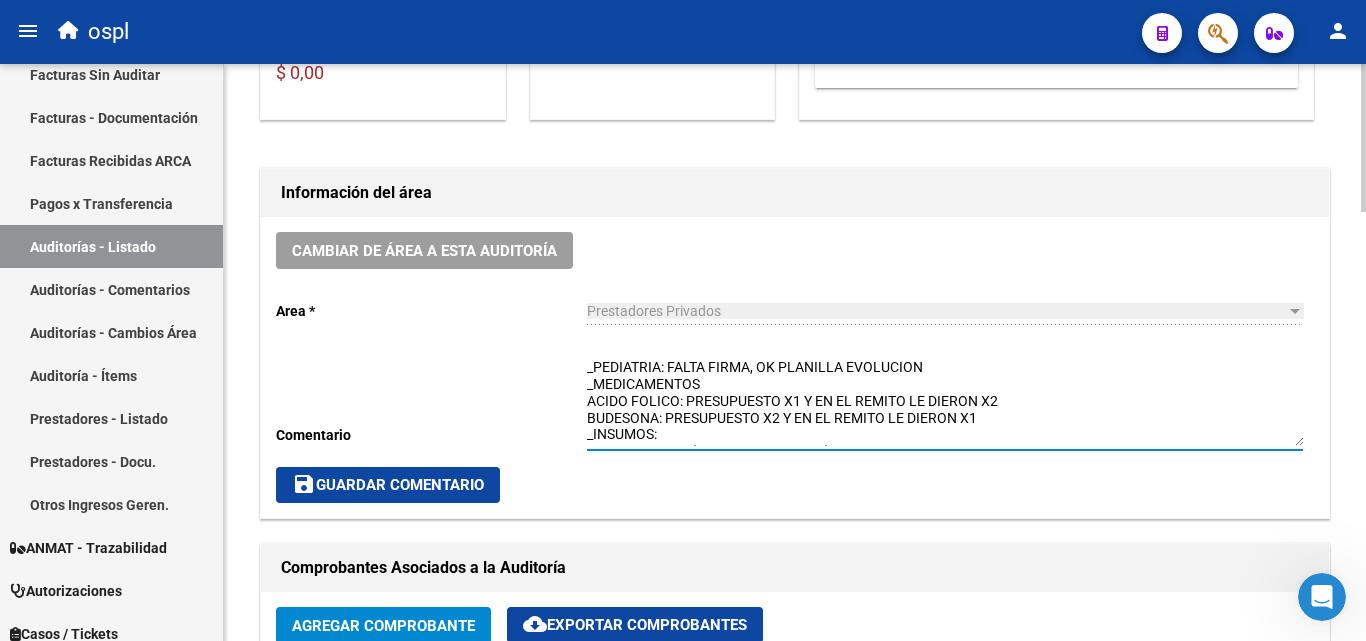 scroll, scrollTop: 185, scrollLeft: 0, axis: vertical 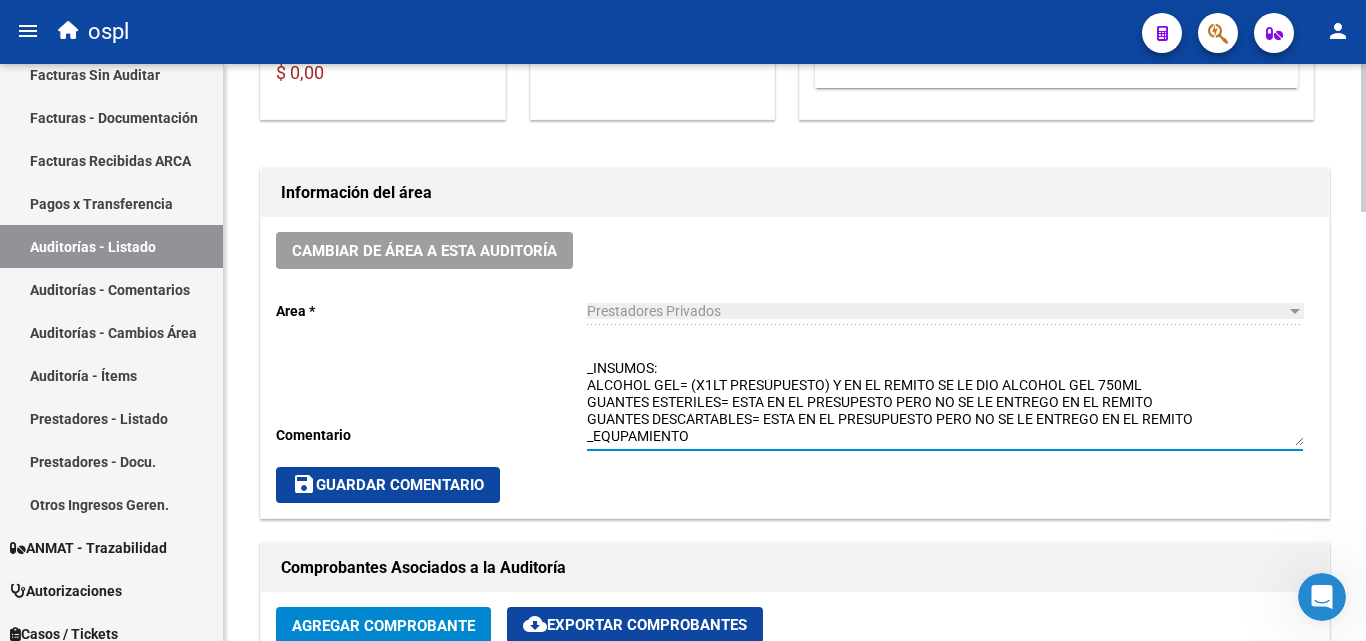 click on "FALTA AUTORIZADO Y ORDEN MEDICA DE LAS SIGUIENTES:
_ENFERMERIA: FALTA EVOLUCION, OK PLANILLA FIRMA ASISTENCIA
_KINESIOLOGIA MOTORA: OK PLANILLA FIRMA Y EVOLUCION
_KINESIOLOGIA RESPIRATORIO: OK PLANILLA FIRMA Y EVOLUCION
_PEDIATRIA: FALTA FIRMA, OK PLANILLA EVOLUCION
_MEDICAMENTOS
ACIDO FOLICO: PRESUPUESTO X1 Y EN EL REMITO LE DIERON X2
BUDESONA: PRESUPUESTO X2 Y EN EL REMITO LE DIERON X1
_INSUMOS:
ALCOHOL GEL= (X1LT PRESUPUESTO) Y EN EL REMITO SE LE DIO ALCOHOL GEL 750ML
GUANTES ESTERILES= ESTA EN EL PRESUPESTO PERO NO SE LE ENTREGO EN EL REMITO
GUANTES DESCARTABLES= ESTA EN EL PRESUPUESTO PERO NO SE LE ENTREGO EN EL REMITO
_EQUPAMIENTO" at bounding box center [945, 402] 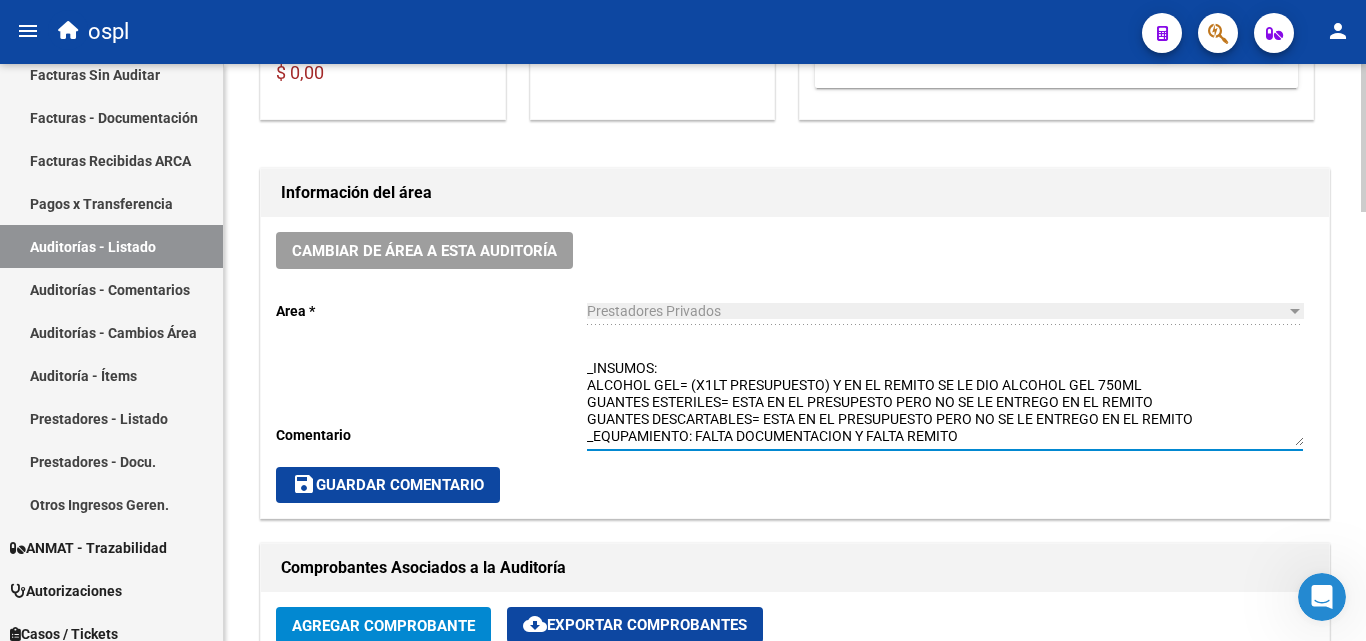 type on "FALTA AUTORIZADO Y ORDEN MEDICA DE LAS SIGUIENTES:
_ENFERMERIA: FALTA EVOLUCION, OK PLANILLA FIRMA ASISTENCIA
_KINESIOLOGIA MOTORA: OK PLANILLA FIRMA Y EVOLUCION
_KINESIOLOGIA RESPIRATORIO: OK PLANILLA FIRMA Y EVOLUCION
_PEDIATRIA: FALTA FIRMA, OK PLANILLA EVOLUCION
_MEDICAMENTOS
ACIDO FOLICO: PRESUPUESTO X1 Y EN EL REMITO LE DIERON X2
BUDESONA: PRESUPUESTO X2 Y EN EL REMITO LE DIERON X1
_INSUMOS:
ALCOHOL GEL= (X1LT PRESUPUESTO) Y EN EL REMITO SE LE DIO ALCOHOL GEL 750ML
GUANTES ESTERILES= ESTA EN EL PRESUPESTO PERO NO SE LE ENTREGO EN EL REMITO
GUANTES DESCARTABLES= ESTA EN EL PRESUPUESTO PERO NO SE LE ENTREGO EN EL REMITO
_EQUPAMIENTO: FALTA DOCUMENTACION Y FALTA REMITO" 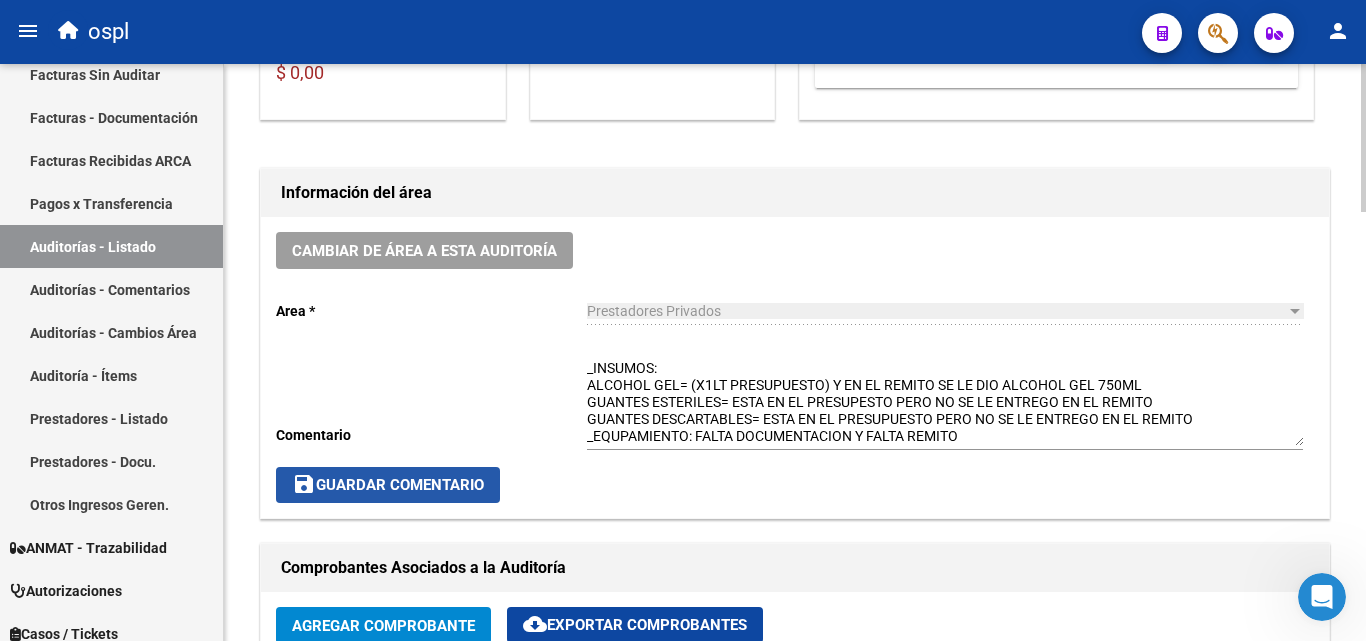 click on "save  Guardar Comentario" 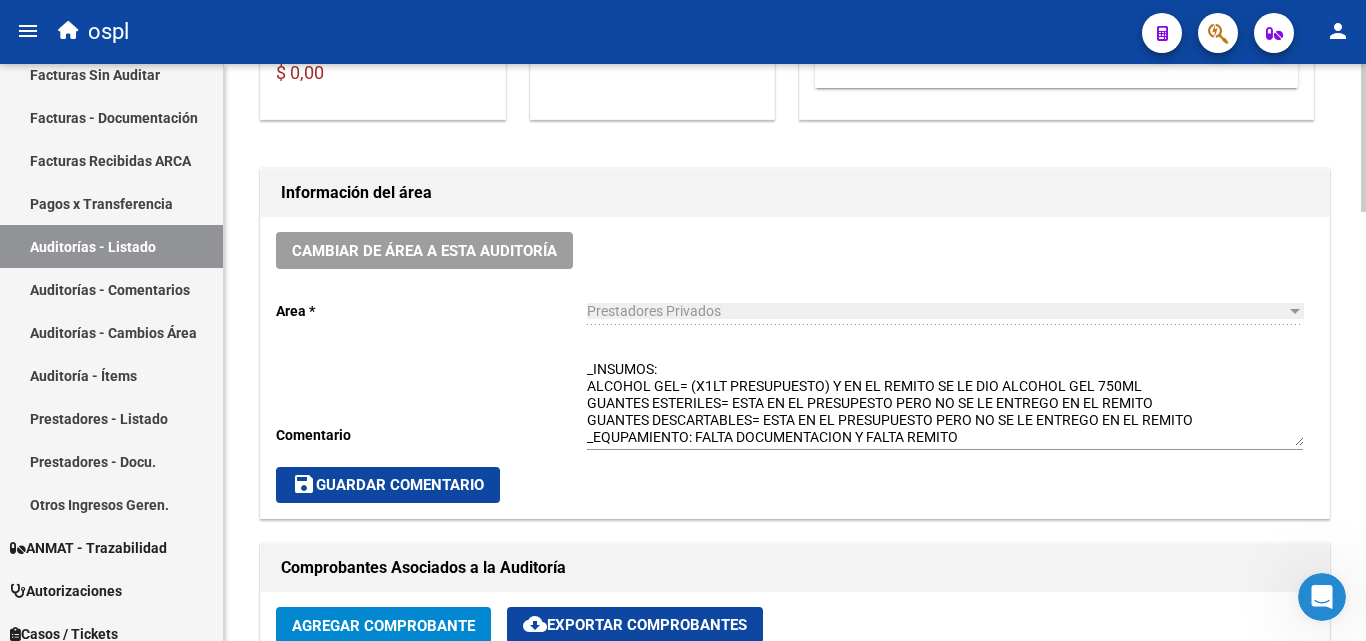scroll, scrollTop: 185, scrollLeft: 0, axis: vertical 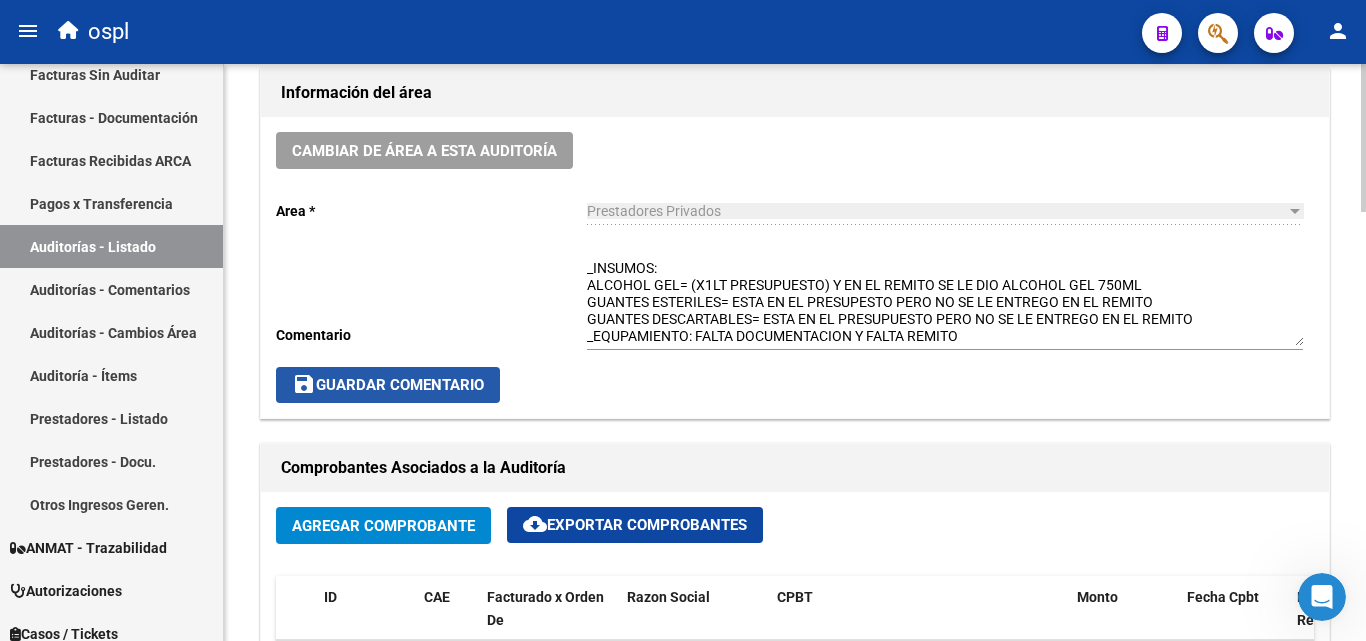 click on "save  Guardar Comentario" 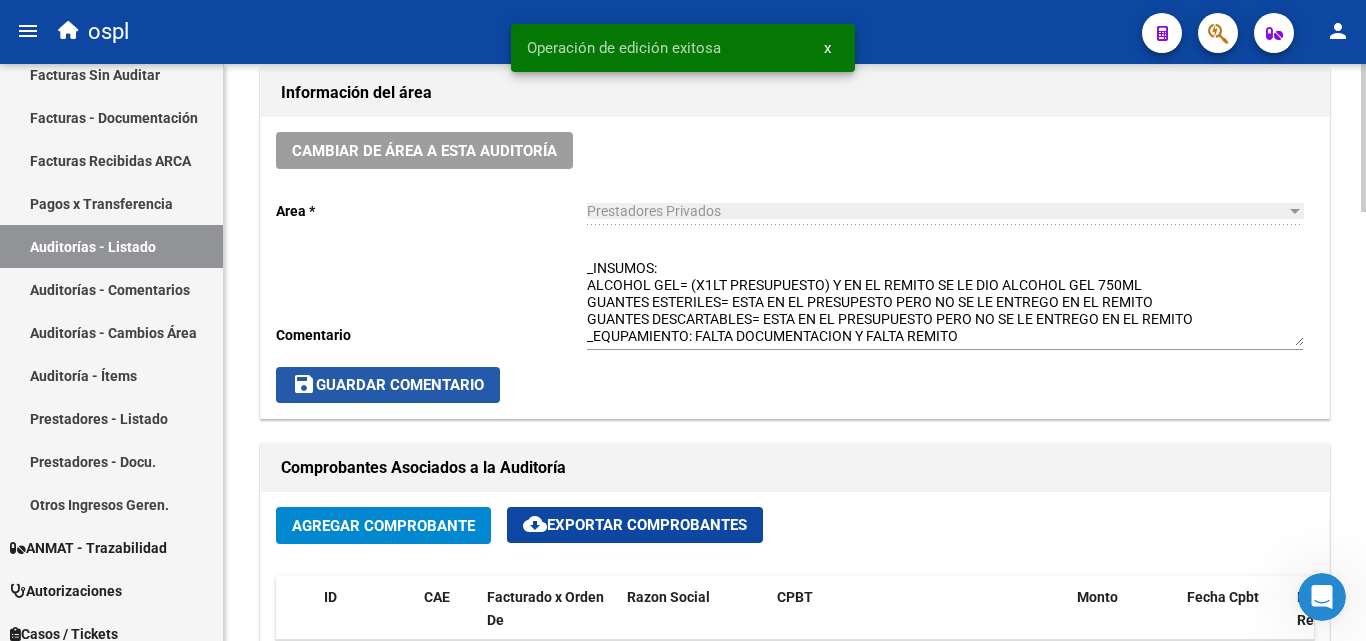 click on "save  Guardar Comentario" 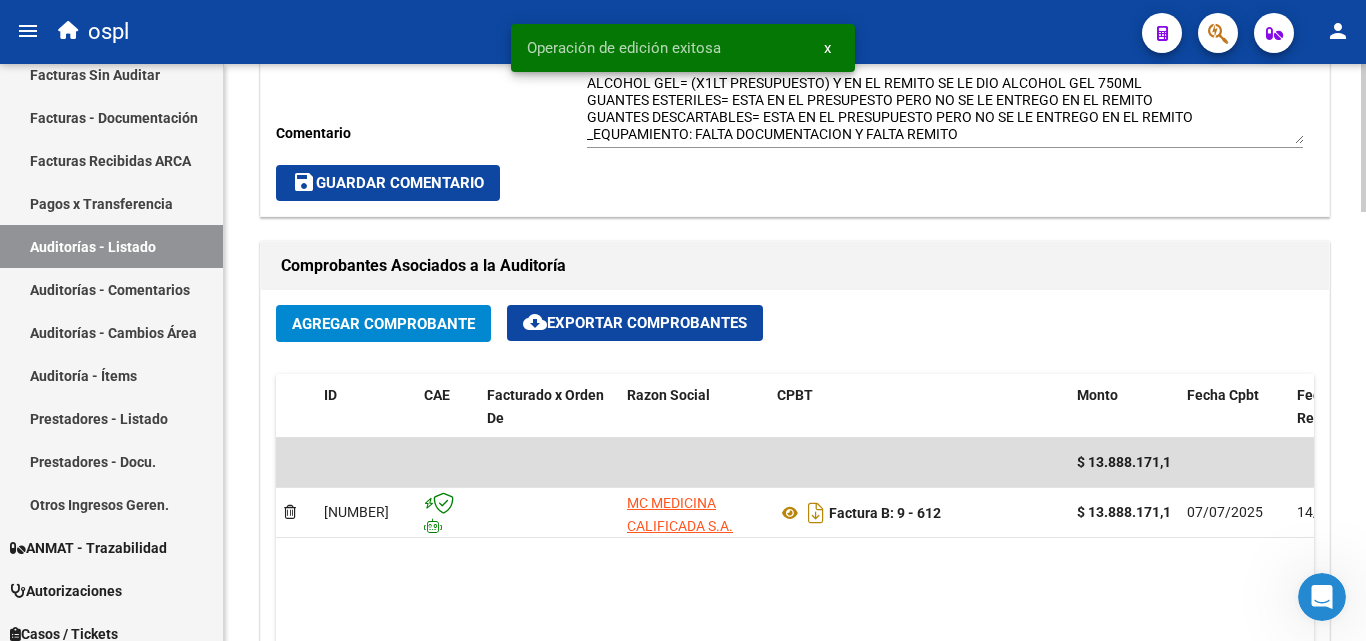 scroll, scrollTop: 800, scrollLeft: 0, axis: vertical 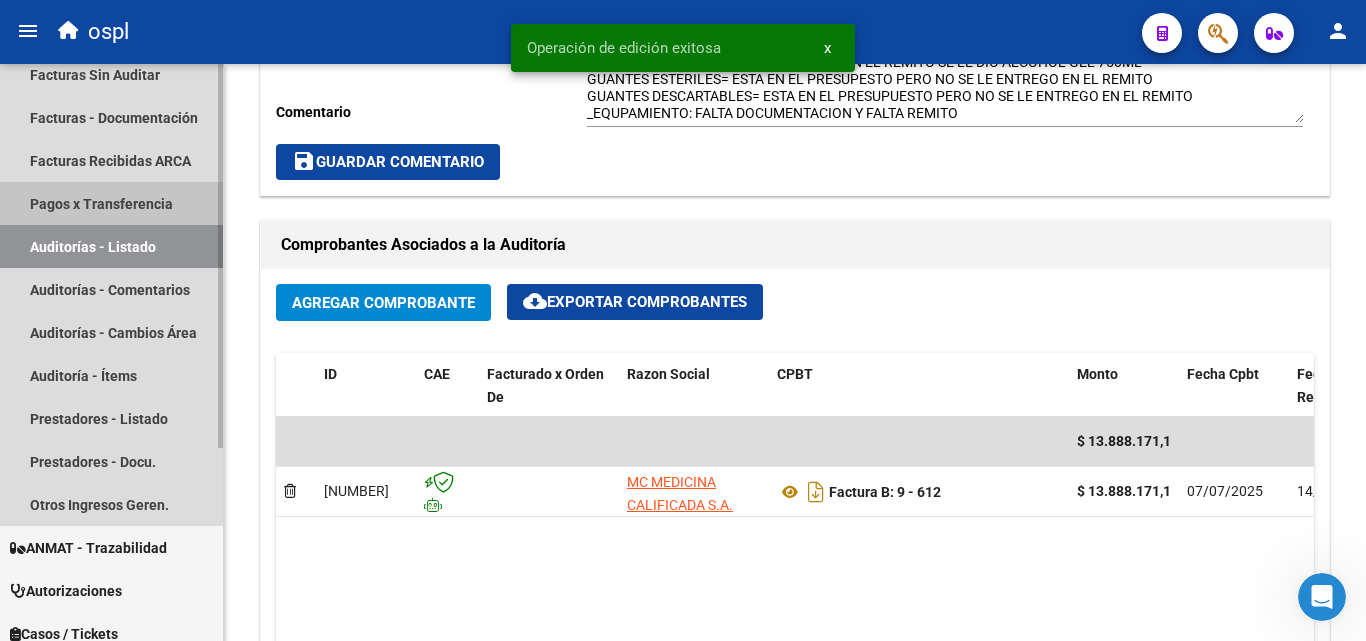 click on "Pagos x Transferencia" at bounding box center [111, 203] 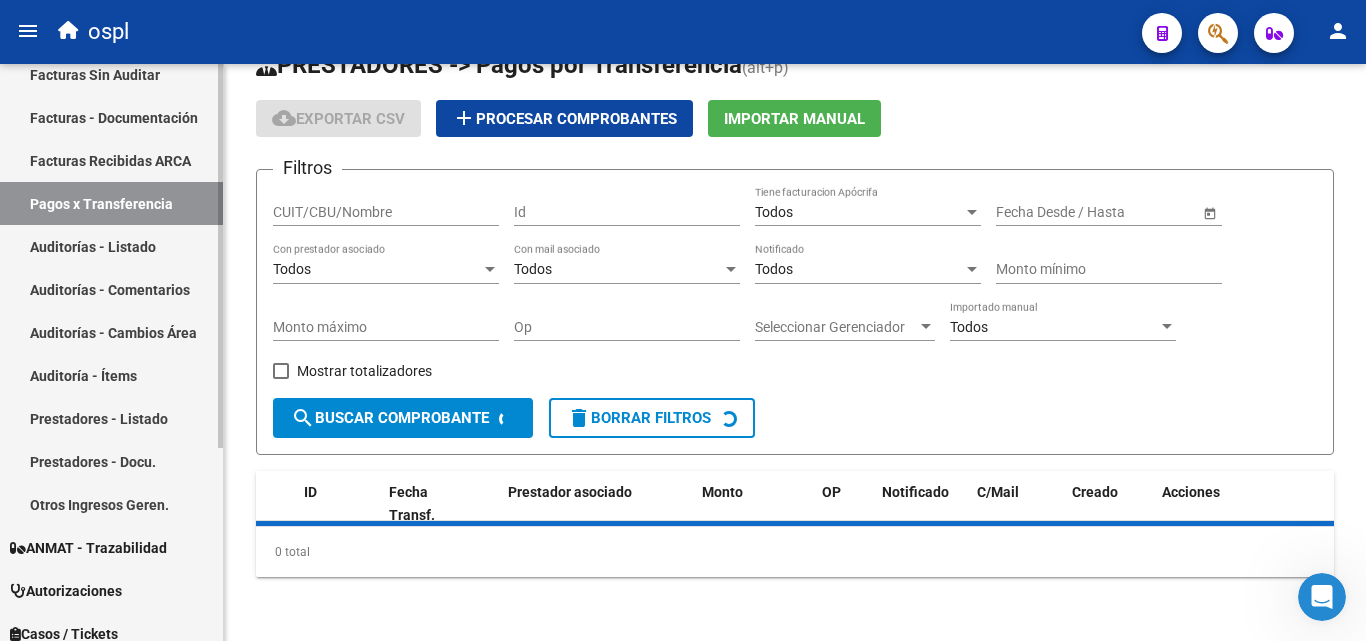 scroll, scrollTop: 92, scrollLeft: 0, axis: vertical 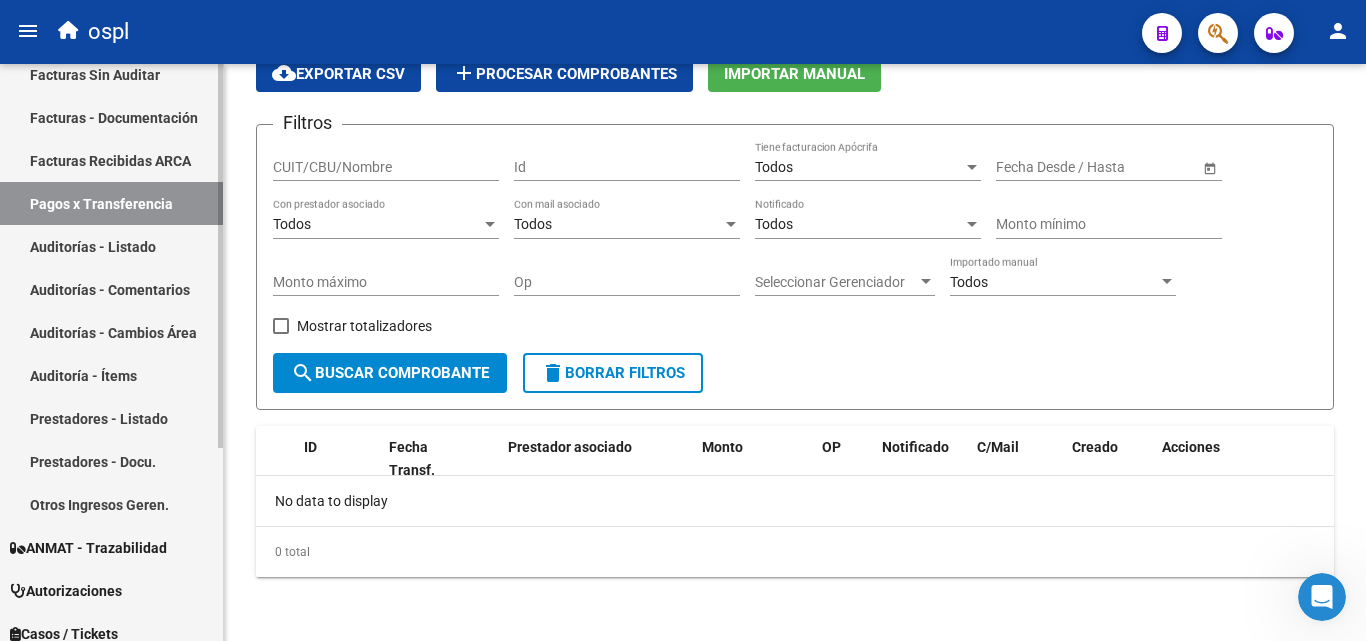click on "Auditorías - Listado" at bounding box center [111, 246] 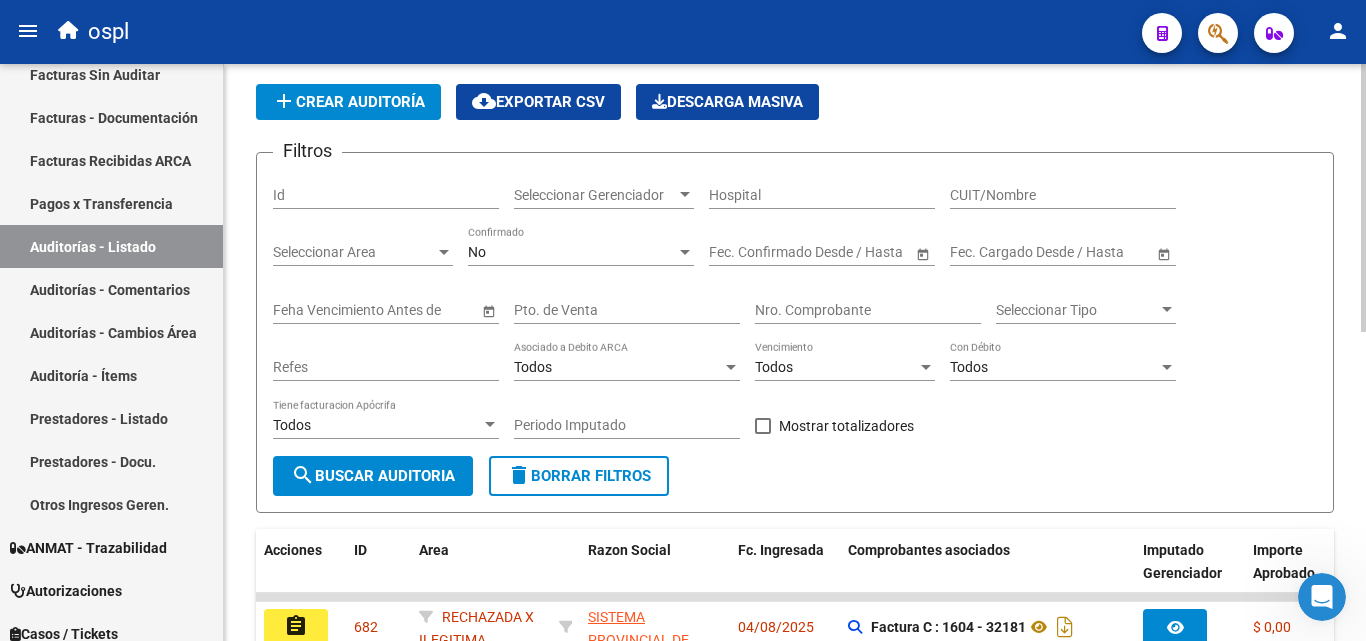 scroll, scrollTop: 0, scrollLeft: 0, axis: both 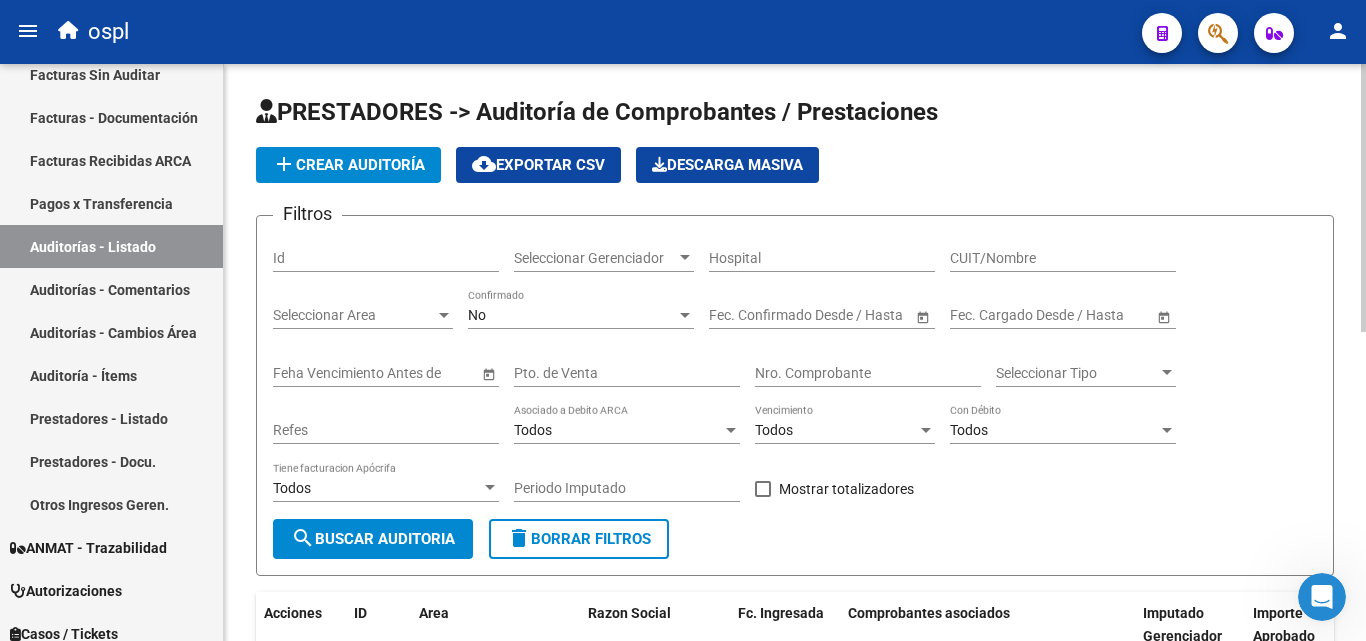 click on "Nro. Comprobante" at bounding box center (868, 373) 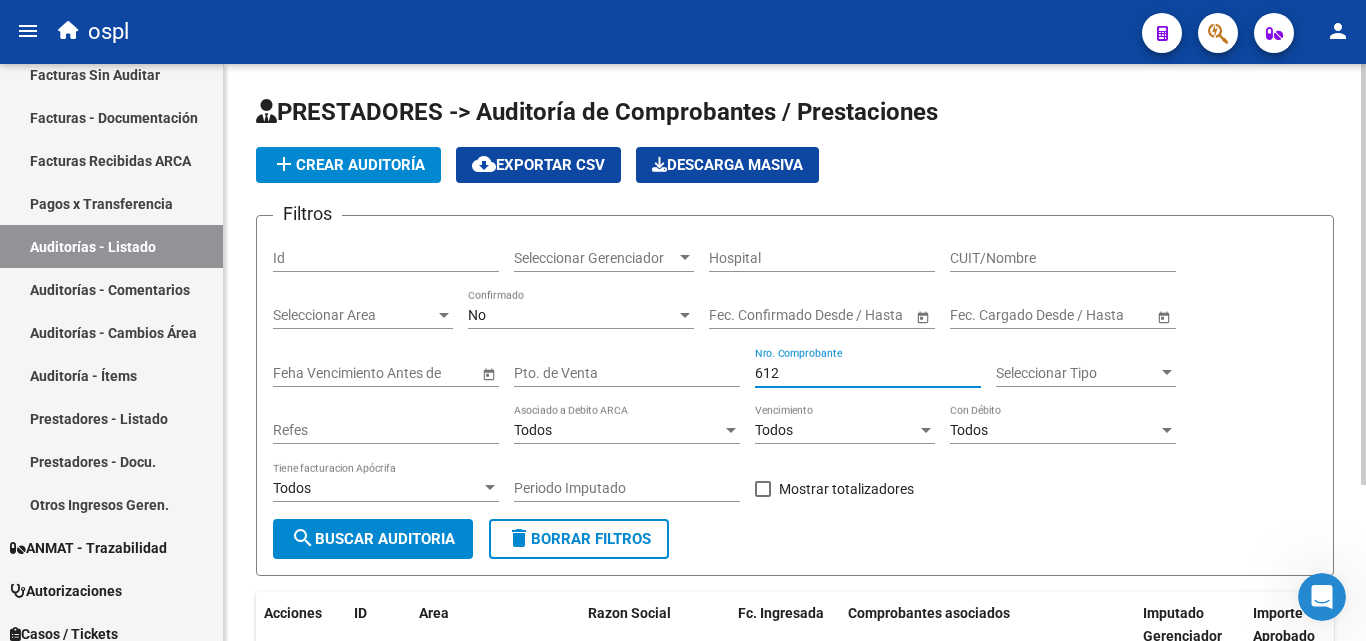 type on "611" 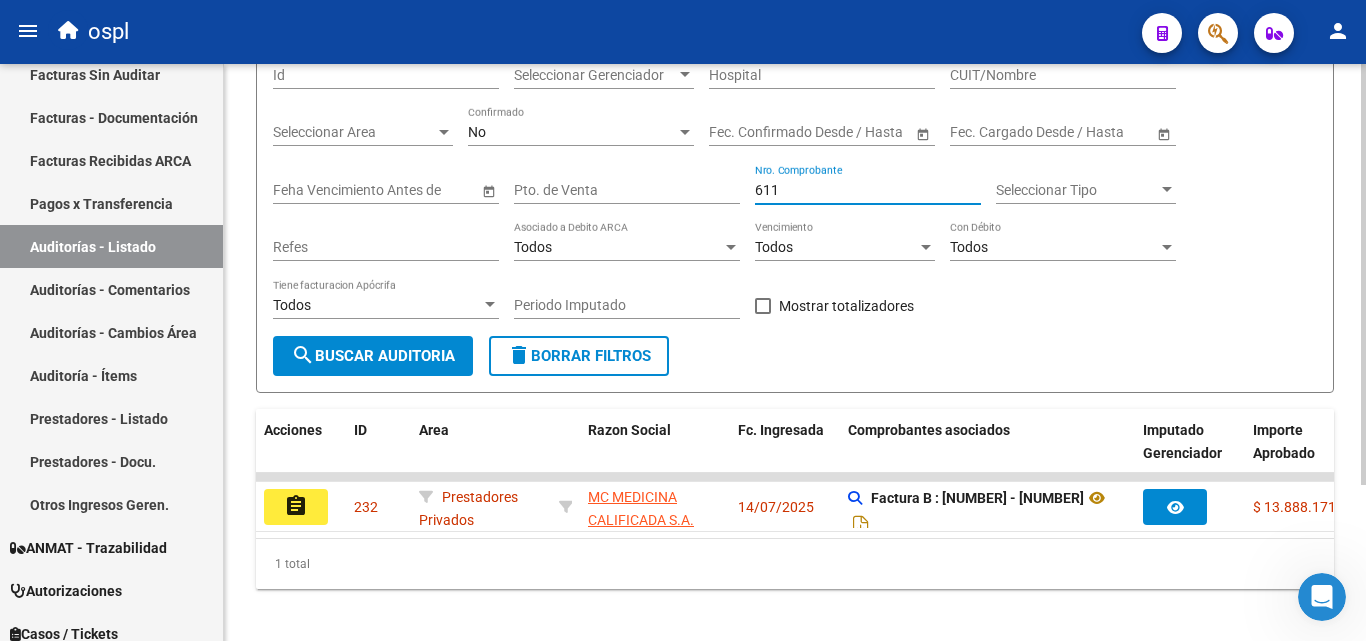 scroll, scrollTop: 213, scrollLeft: 0, axis: vertical 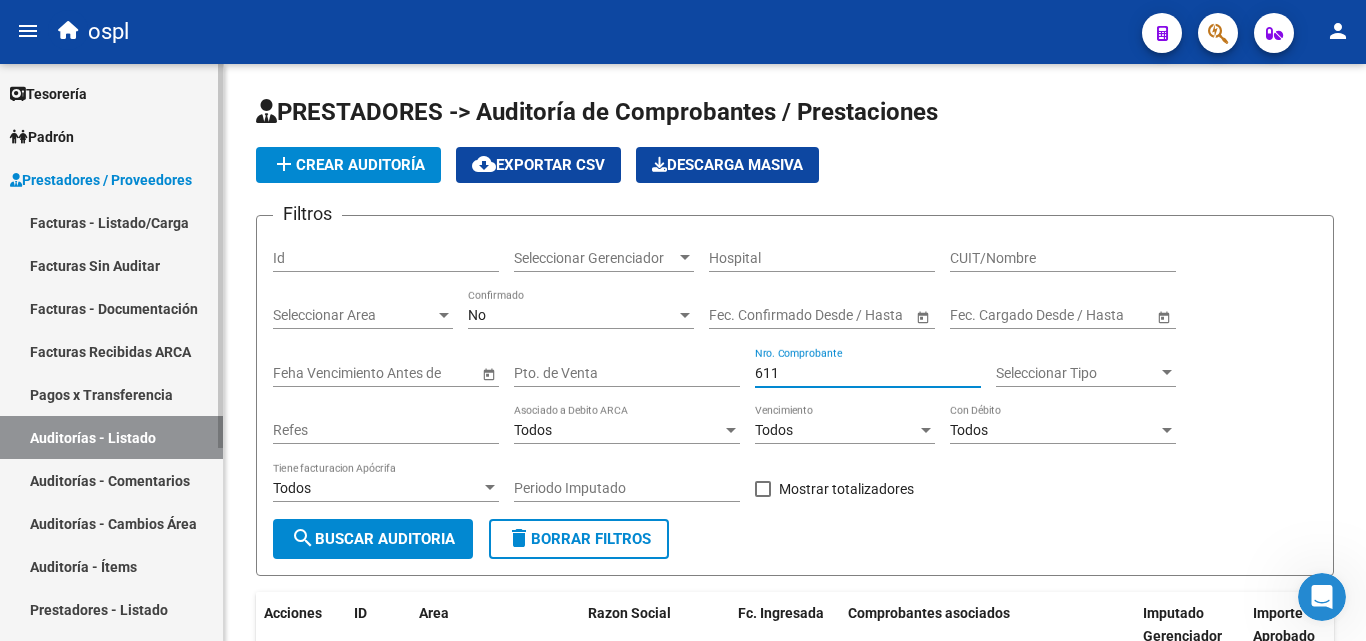 click on "Facturas - Listado/Carga" at bounding box center [111, 222] 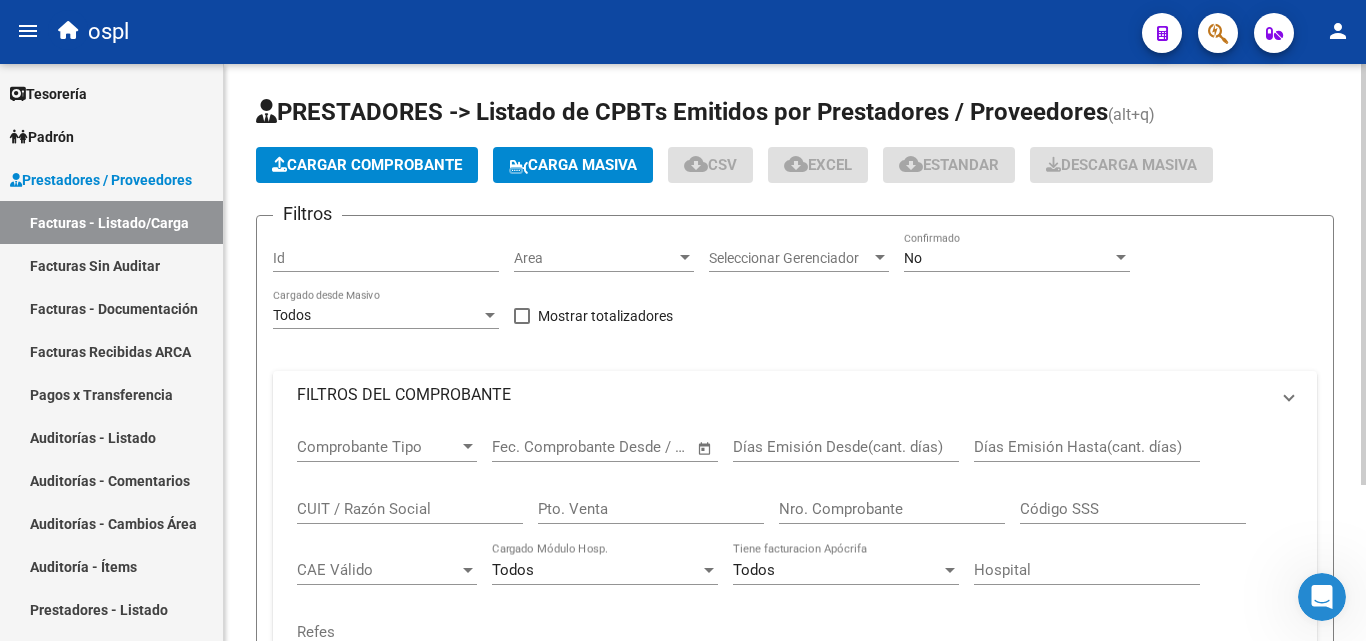 click on "Area" at bounding box center [595, 258] 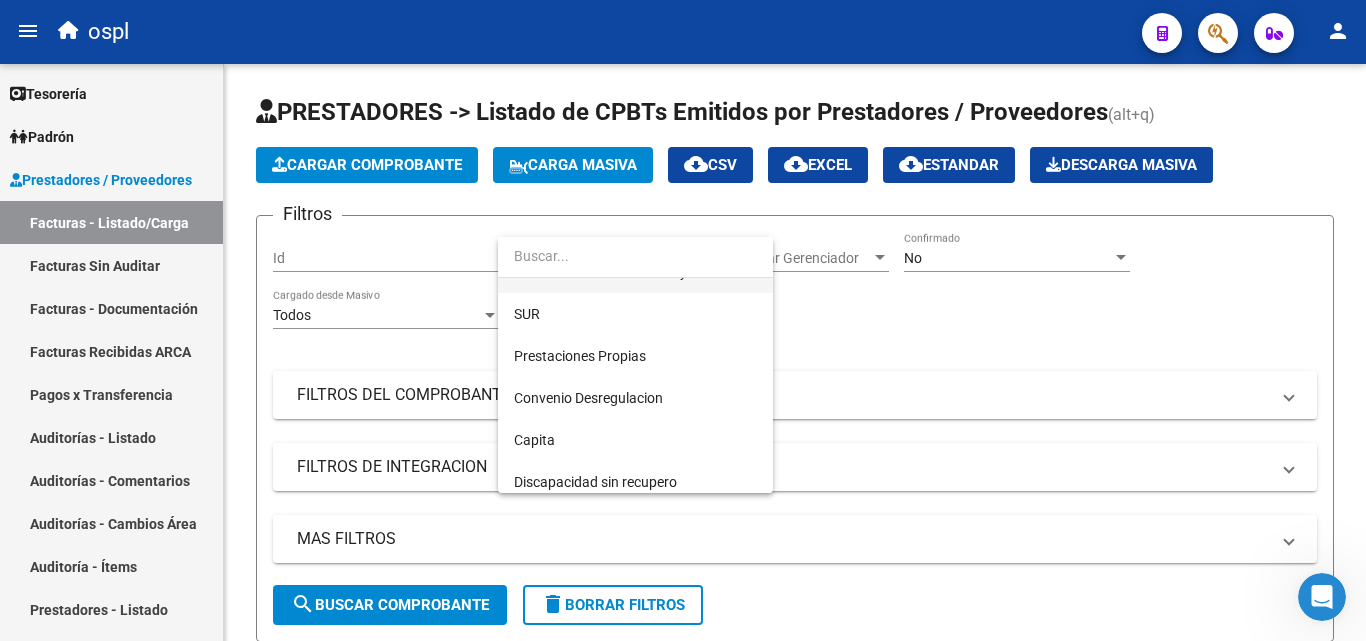 scroll, scrollTop: 290, scrollLeft: 0, axis: vertical 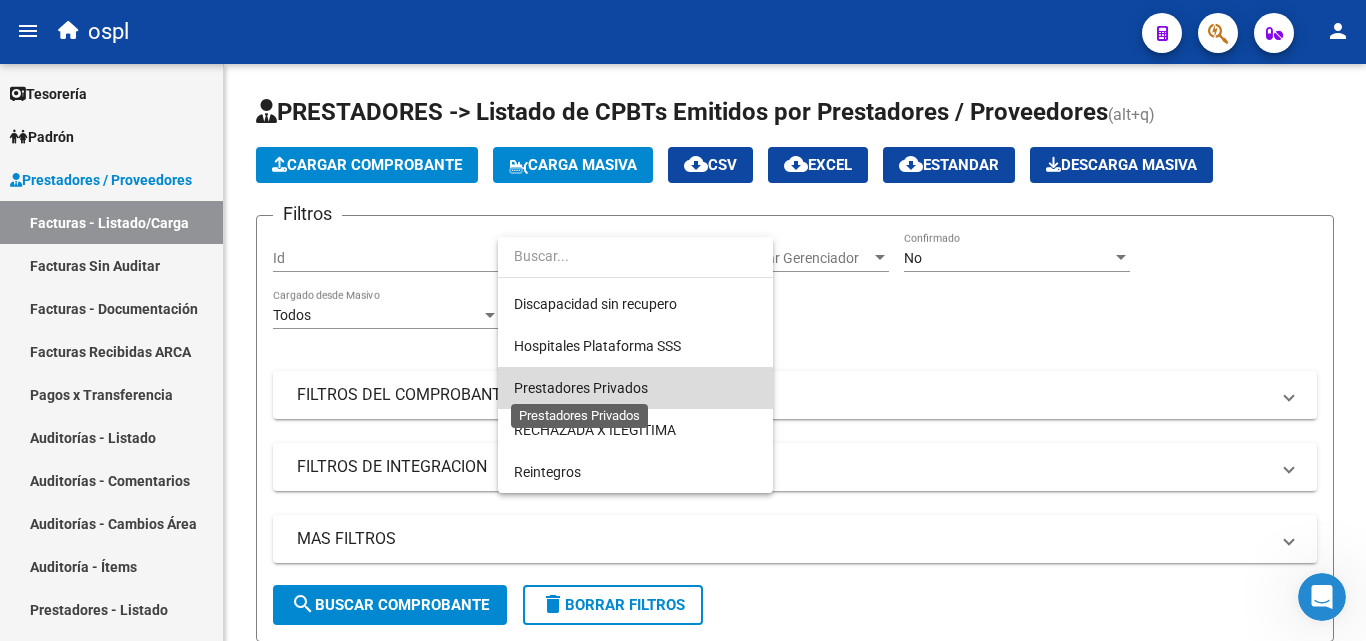 click on "Prestadores Privados" at bounding box center [581, 388] 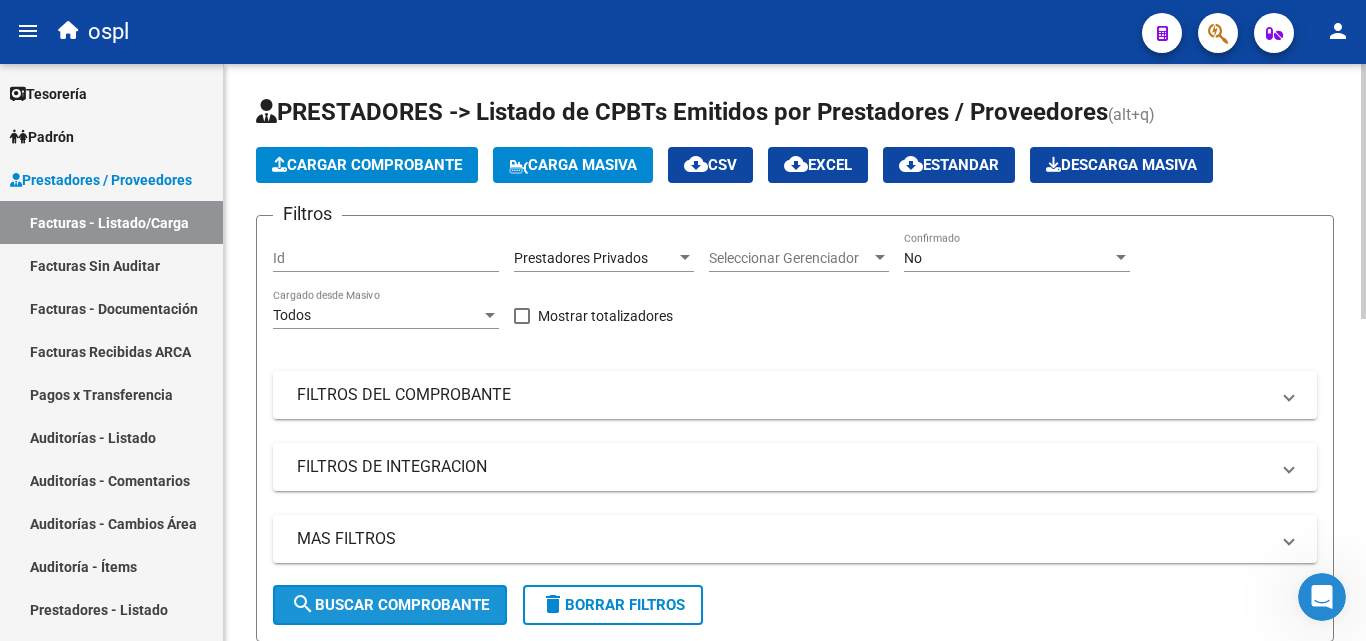 click on "search  Buscar Comprobante" 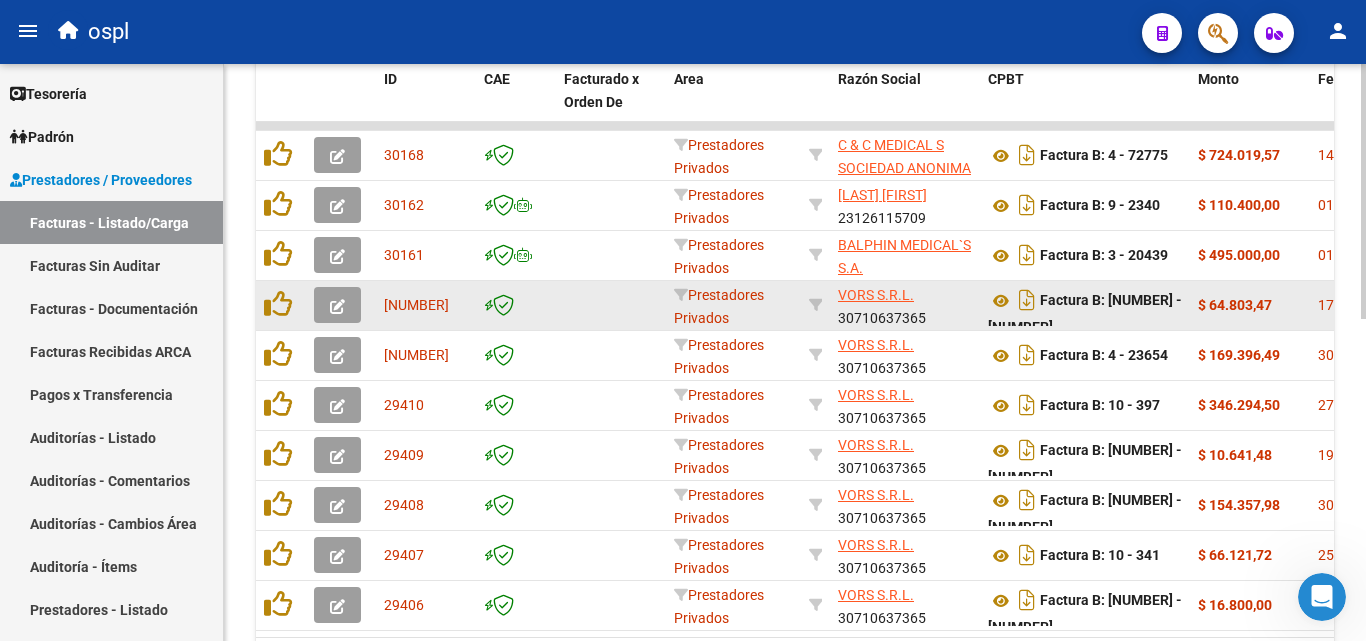 scroll, scrollTop: 700, scrollLeft: 0, axis: vertical 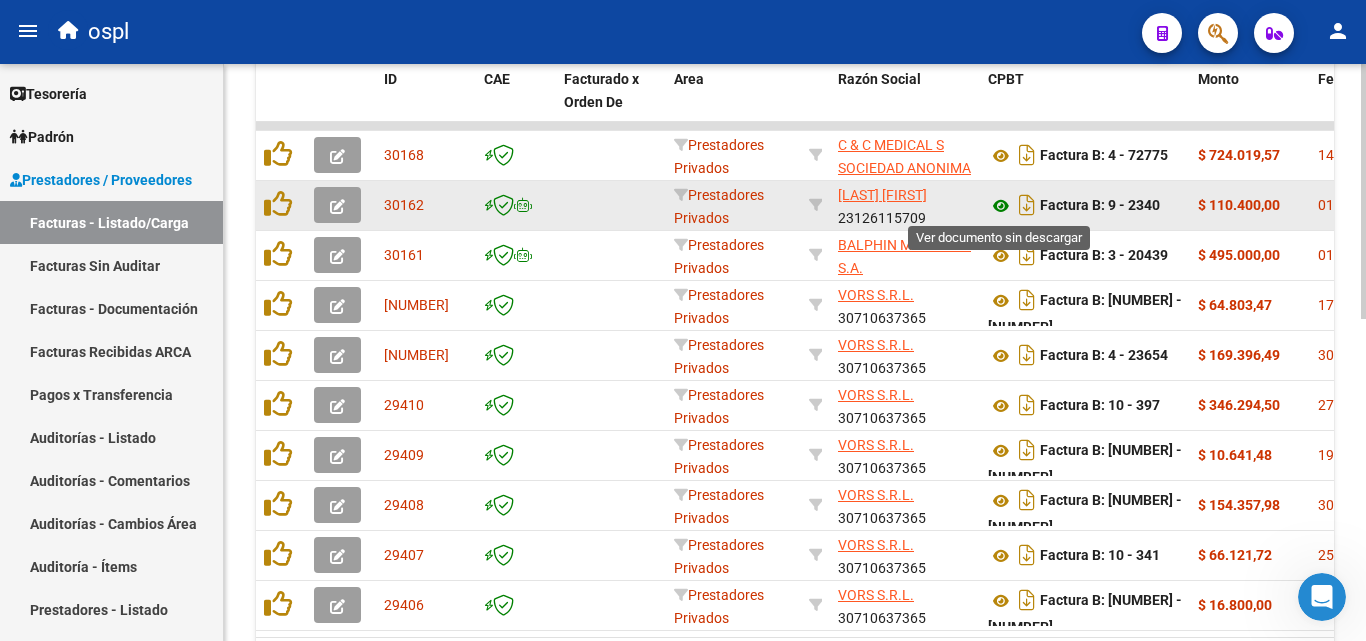 click 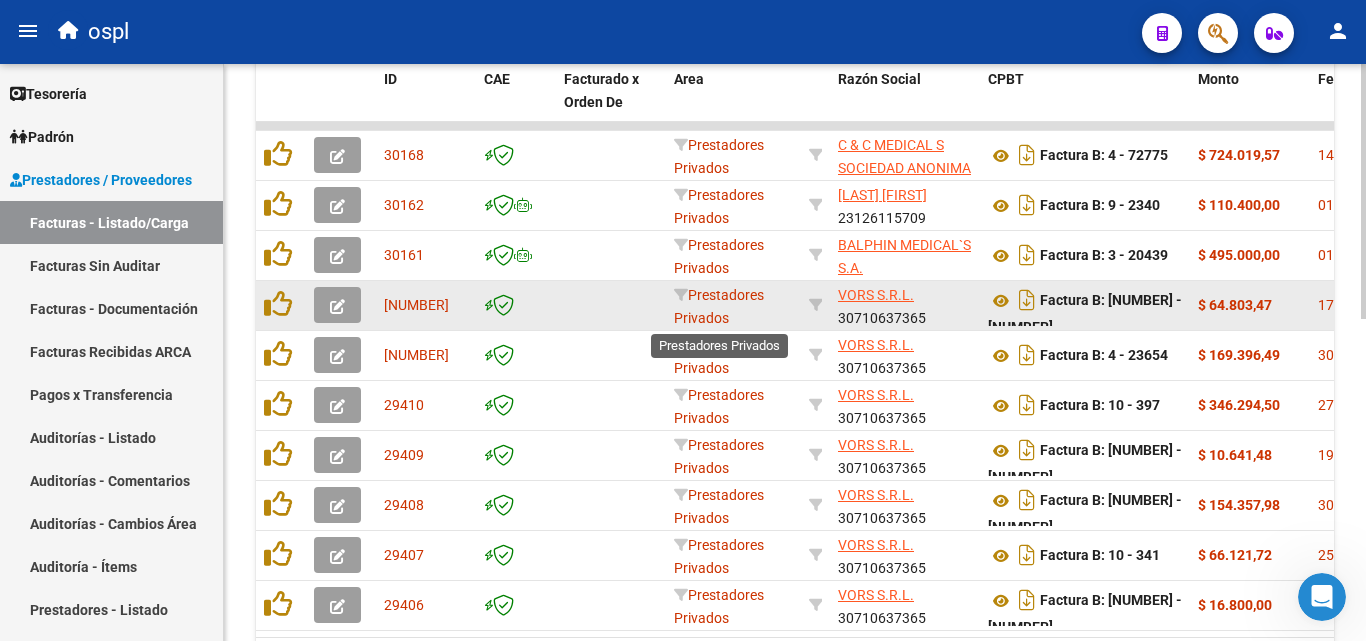 scroll, scrollTop: 4, scrollLeft: 0, axis: vertical 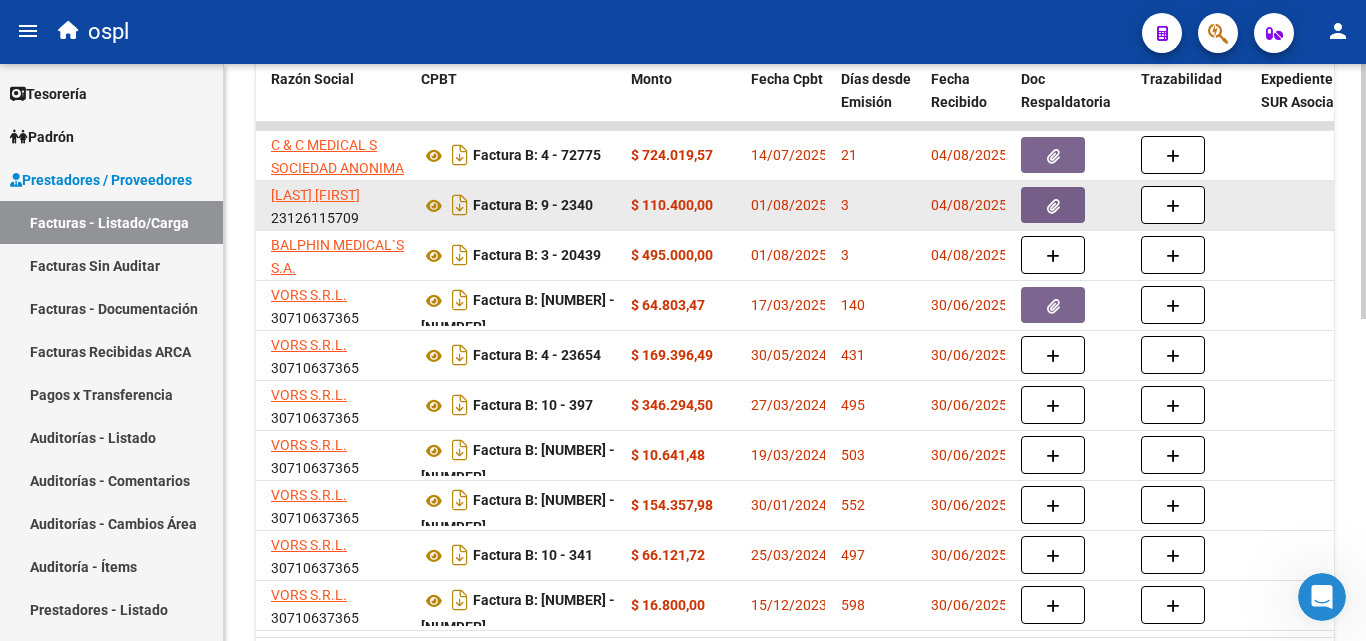 click 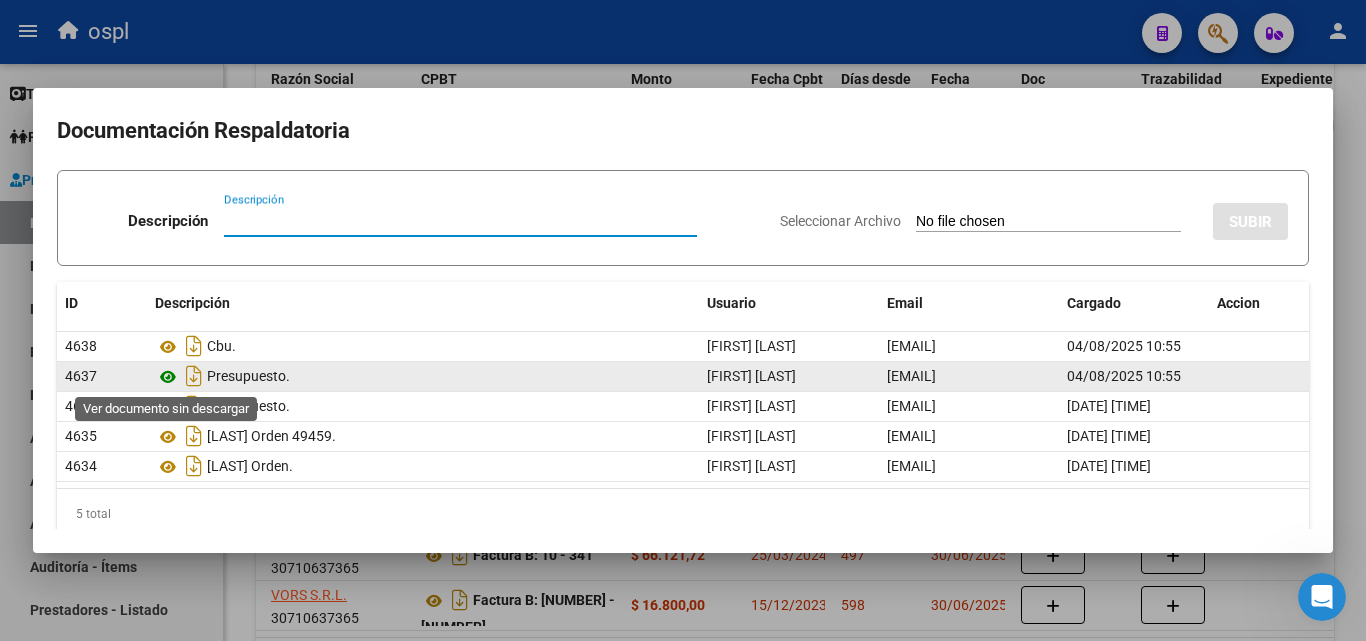 click 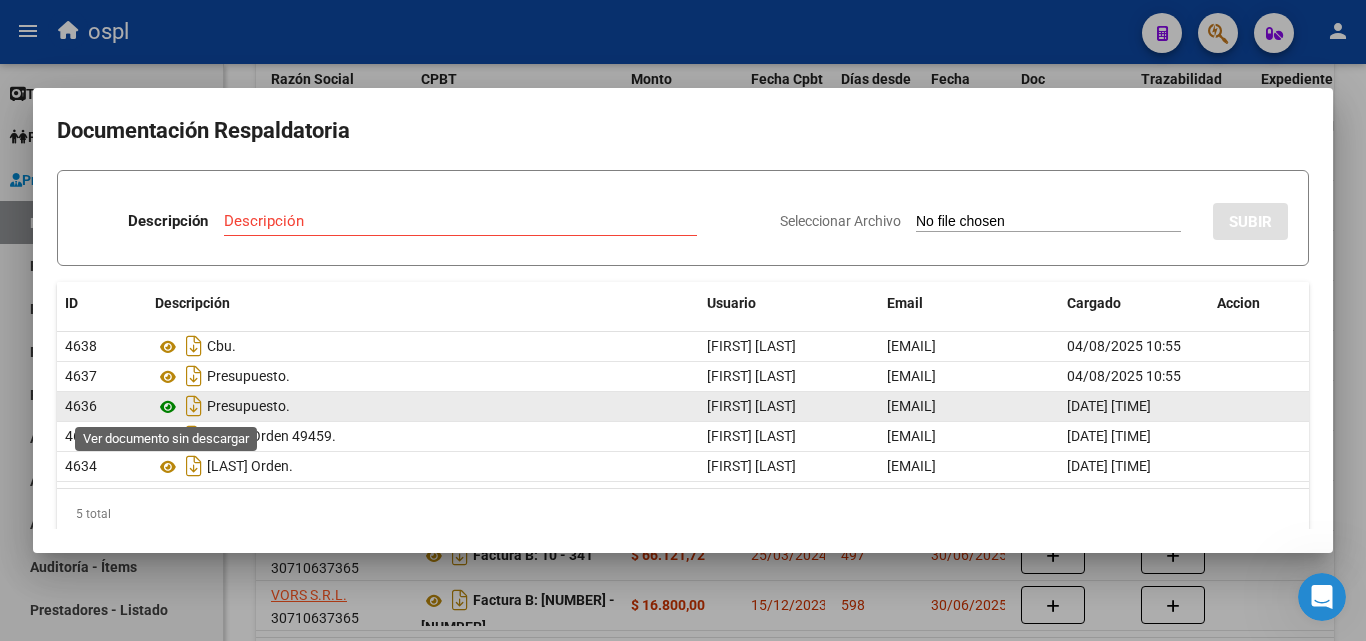 click 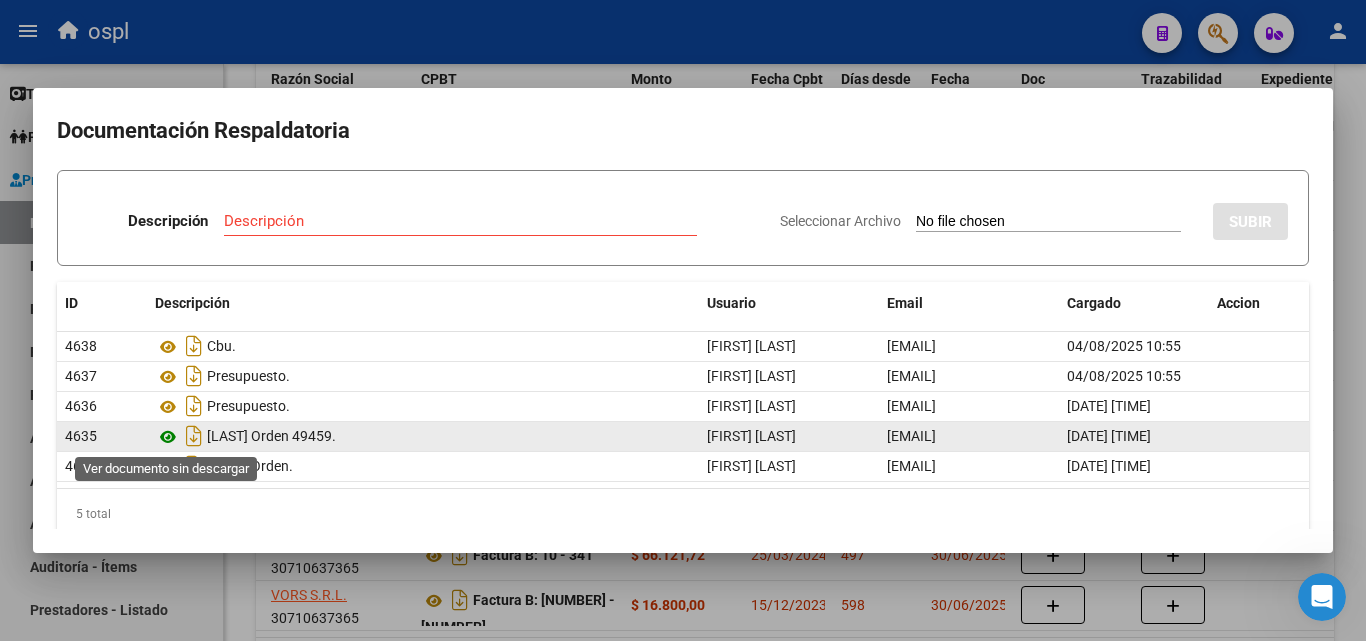 click 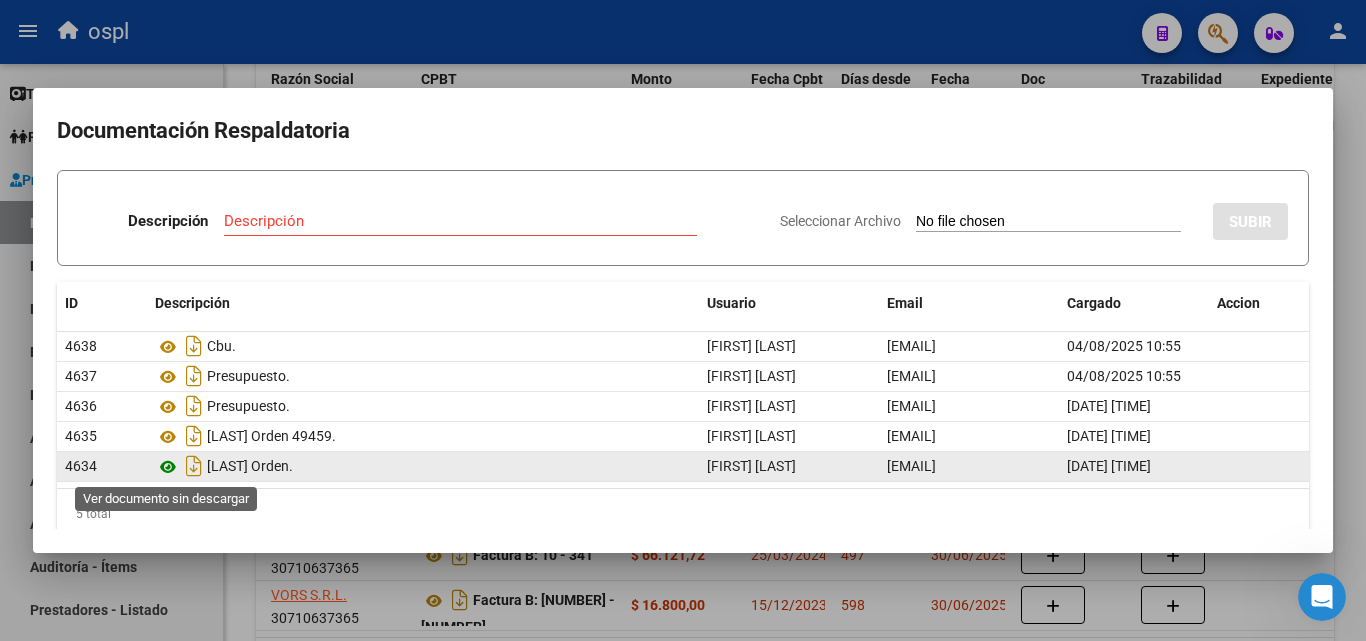 click 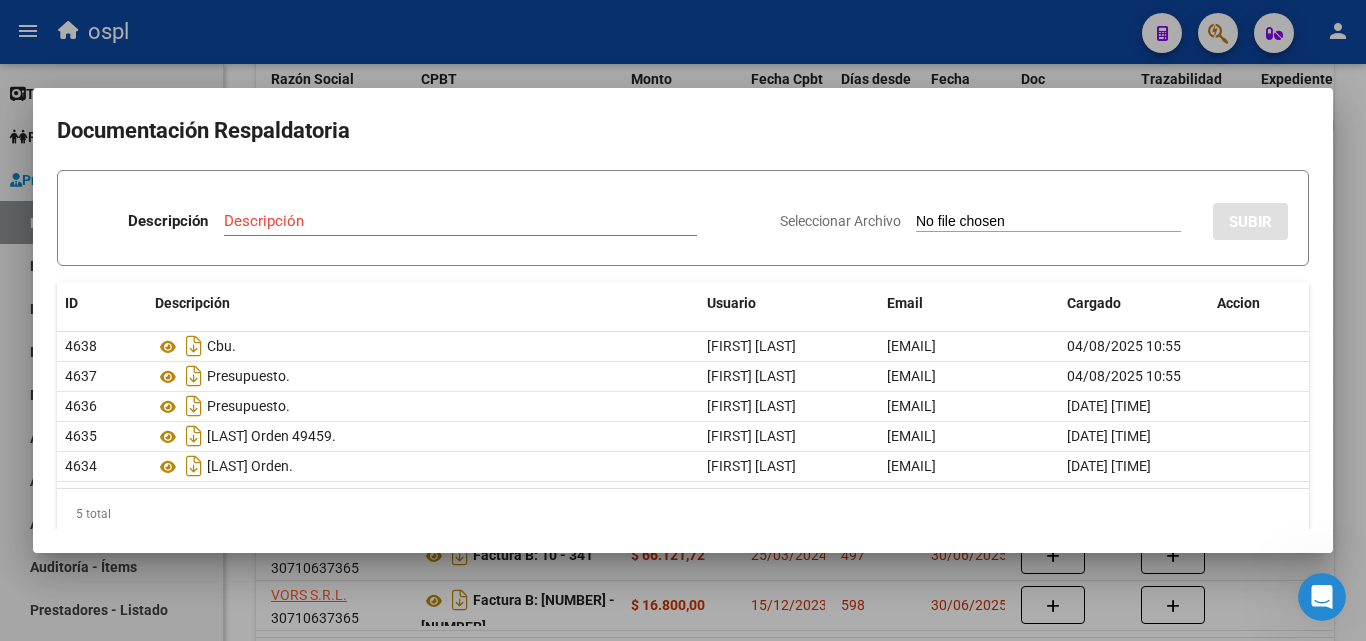 click at bounding box center (683, 320) 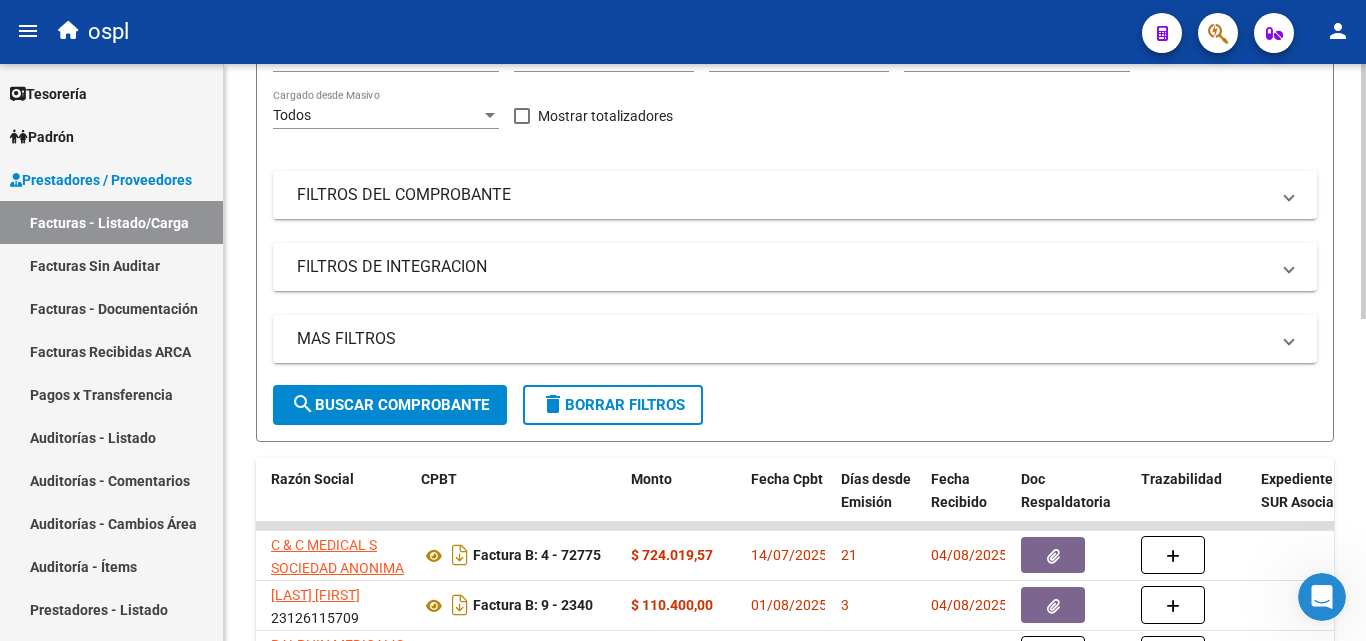 scroll, scrollTop: 0, scrollLeft: 0, axis: both 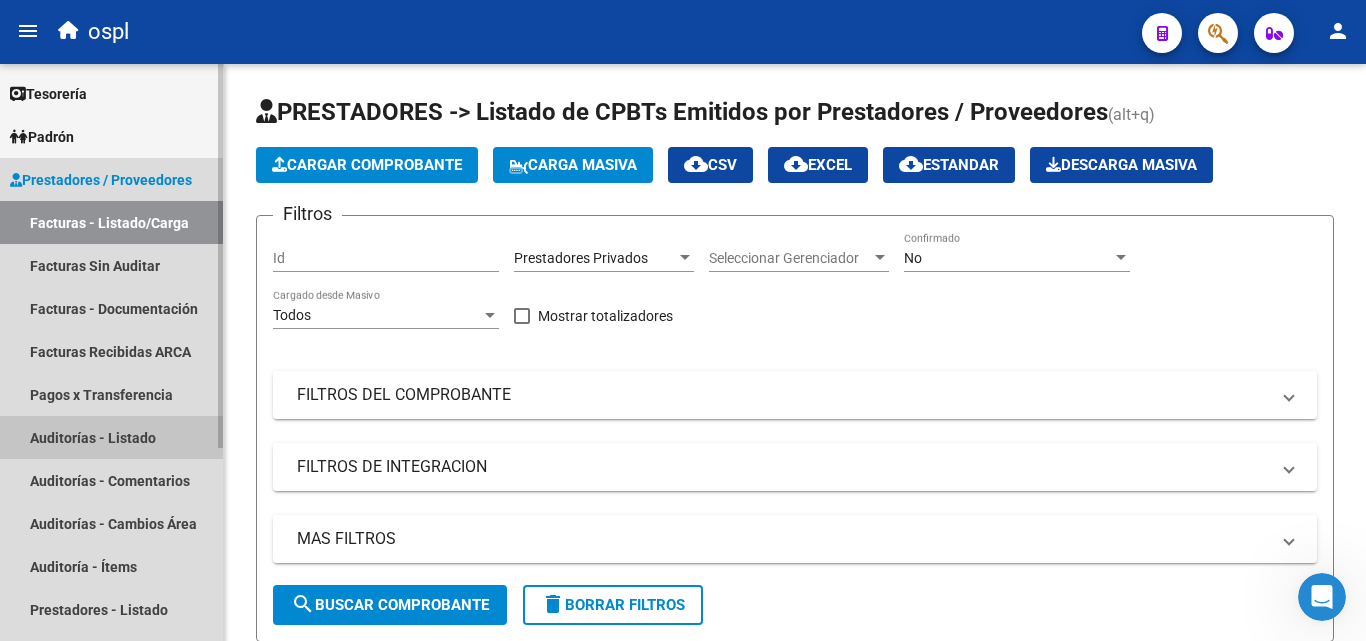 click on "Auditorías - Listado" at bounding box center (111, 437) 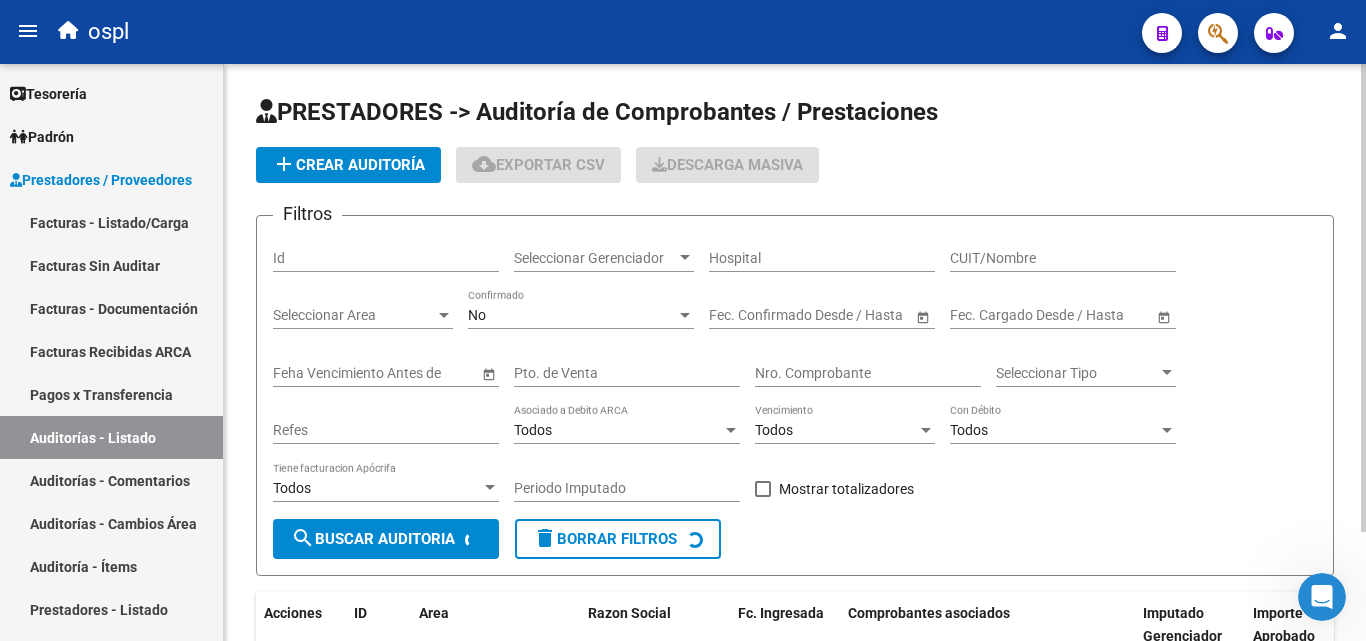 click on "Nro. Comprobante" 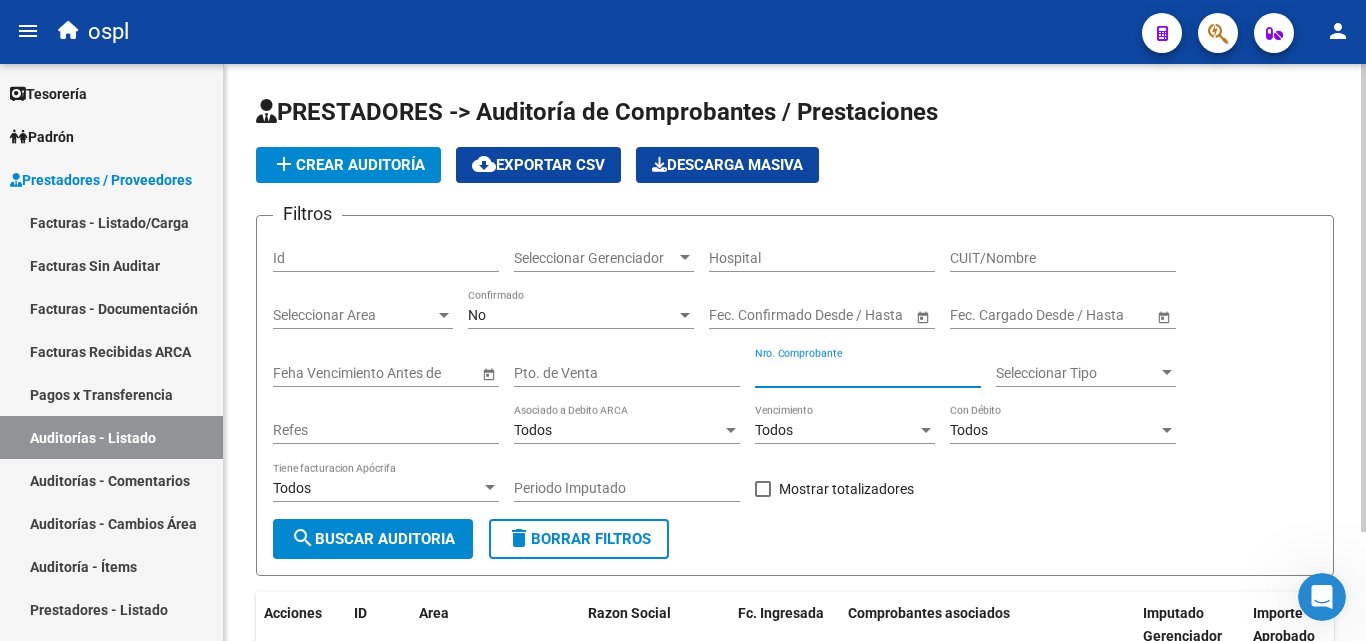 click on "Nro. Comprobante" at bounding box center (868, 373) 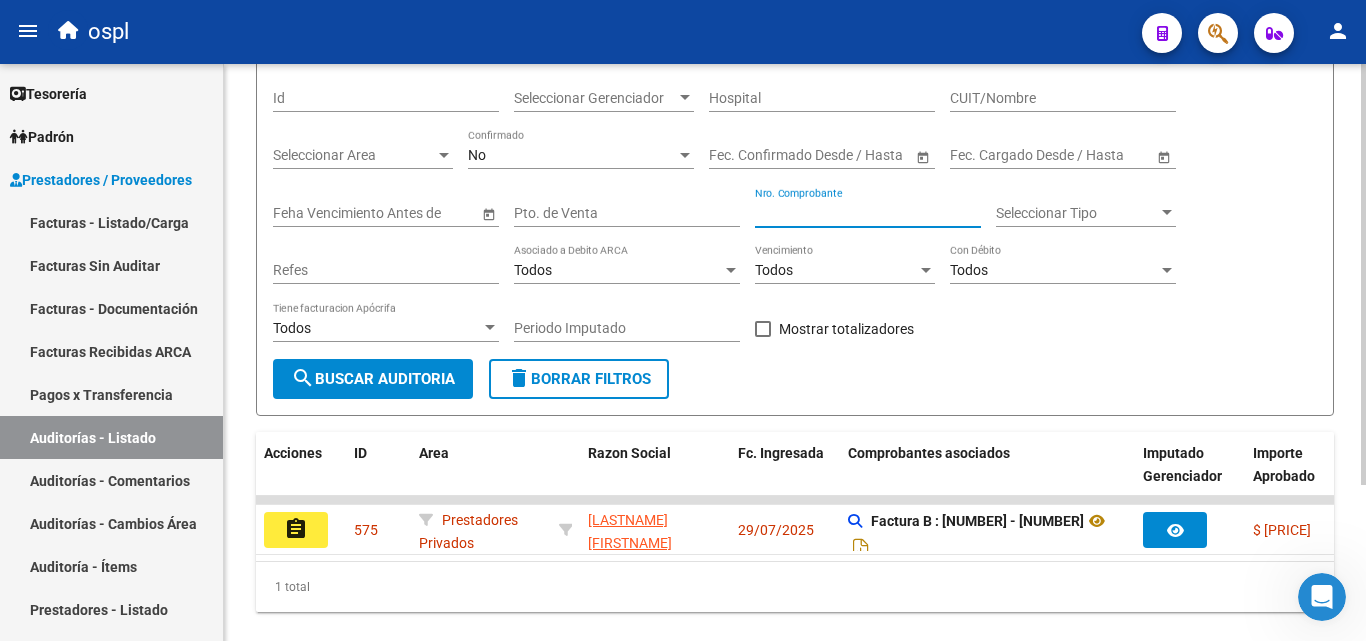 scroll, scrollTop: 213, scrollLeft: 0, axis: vertical 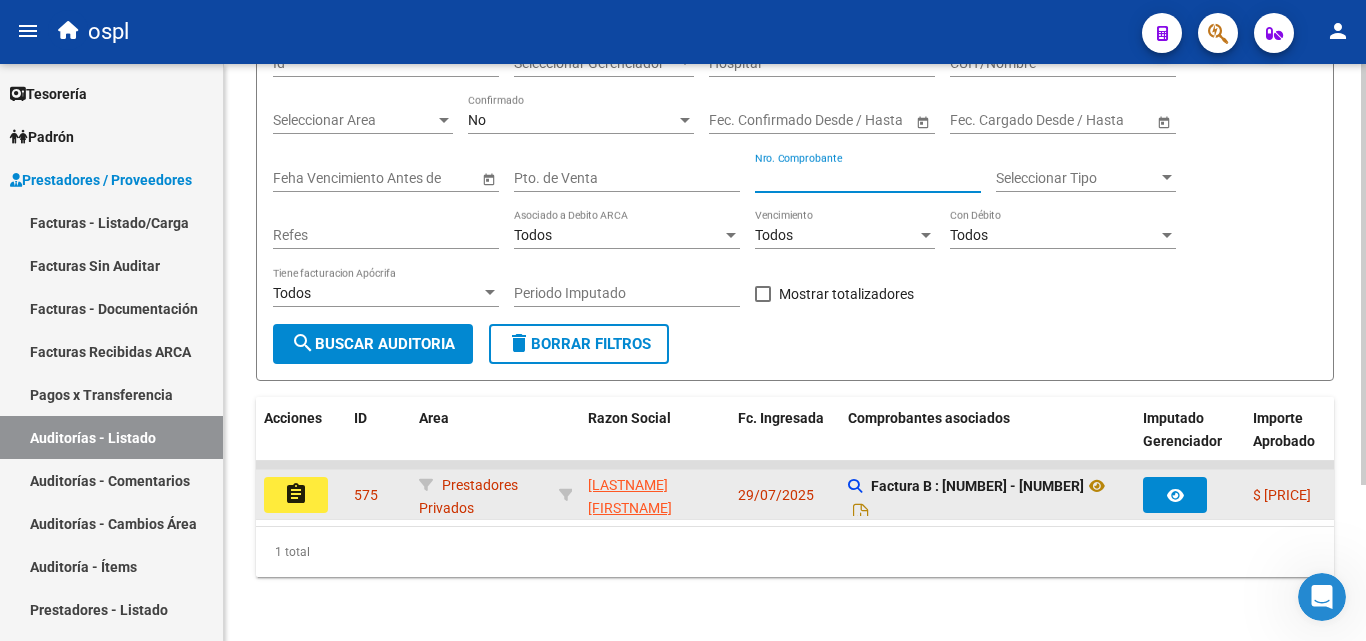 type on "[NUMBER]" 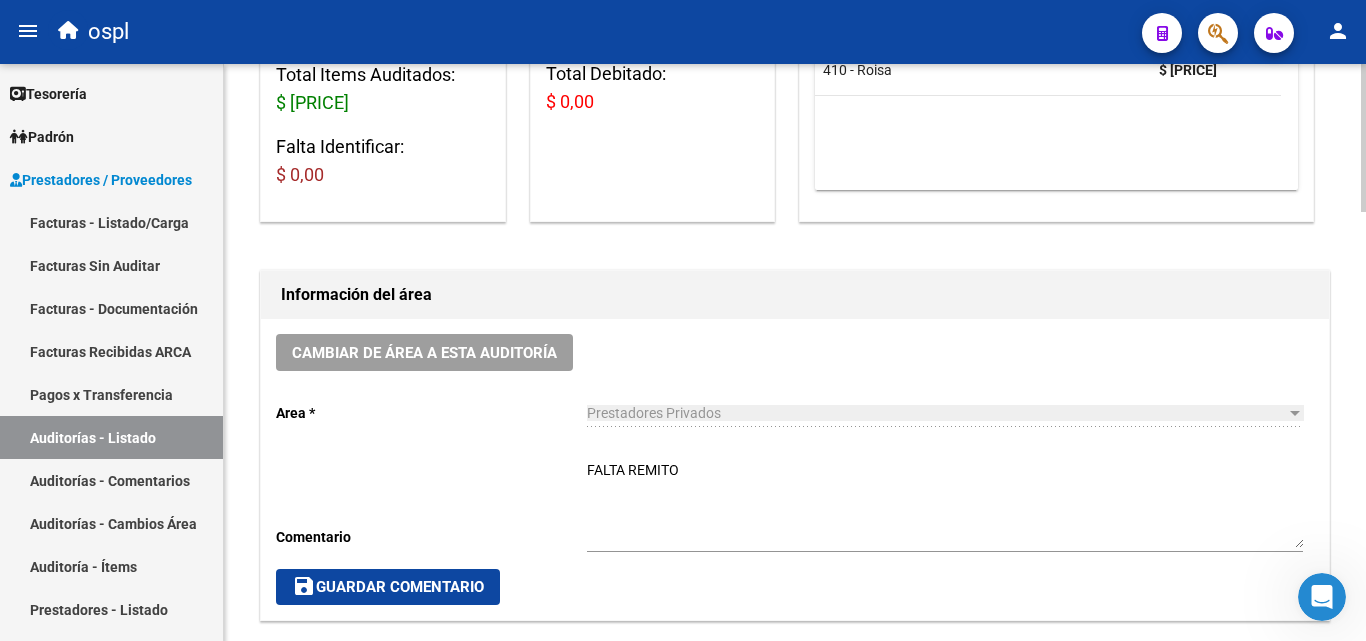 scroll, scrollTop: 500, scrollLeft: 0, axis: vertical 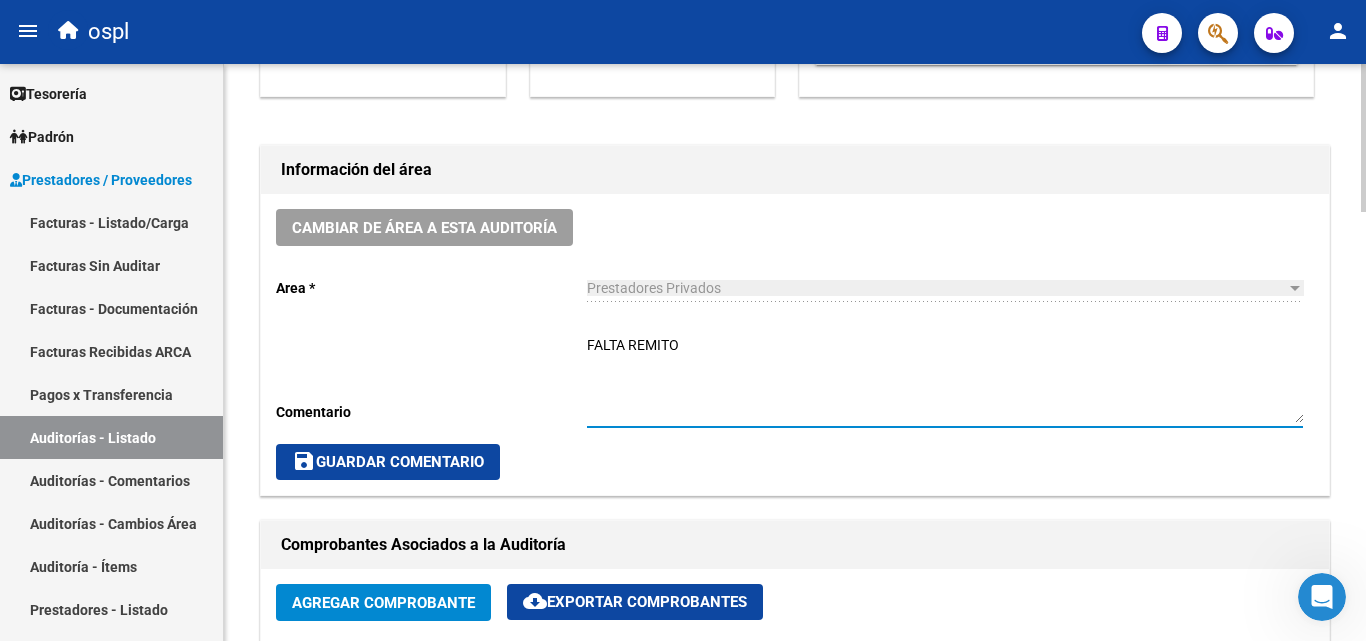 click on "FALTA REMITO" at bounding box center (945, 379) 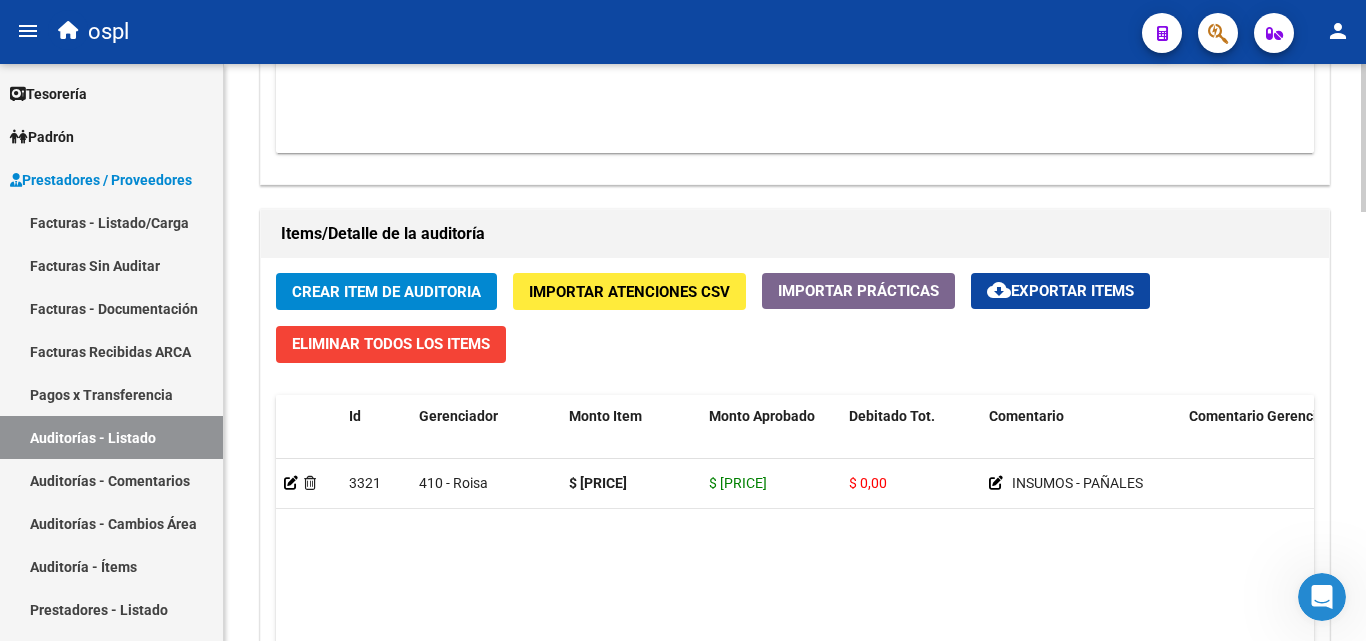 scroll, scrollTop: 1200, scrollLeft: 0, axis: vertical 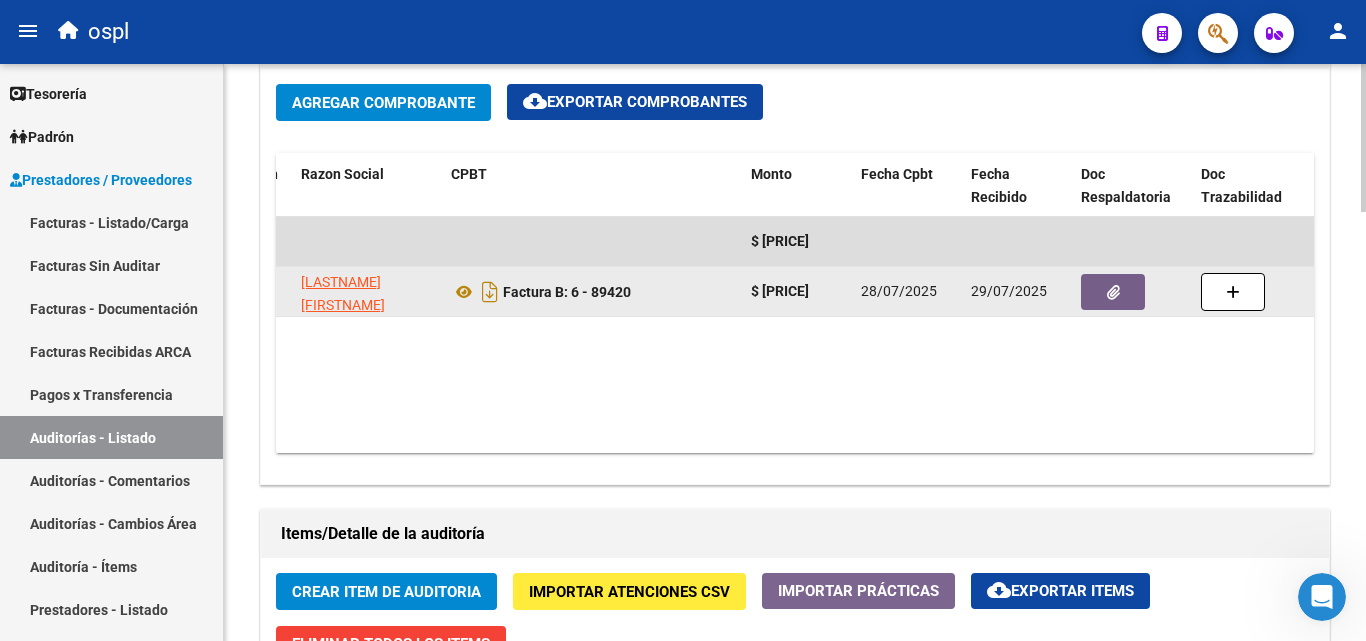 type on "OK" 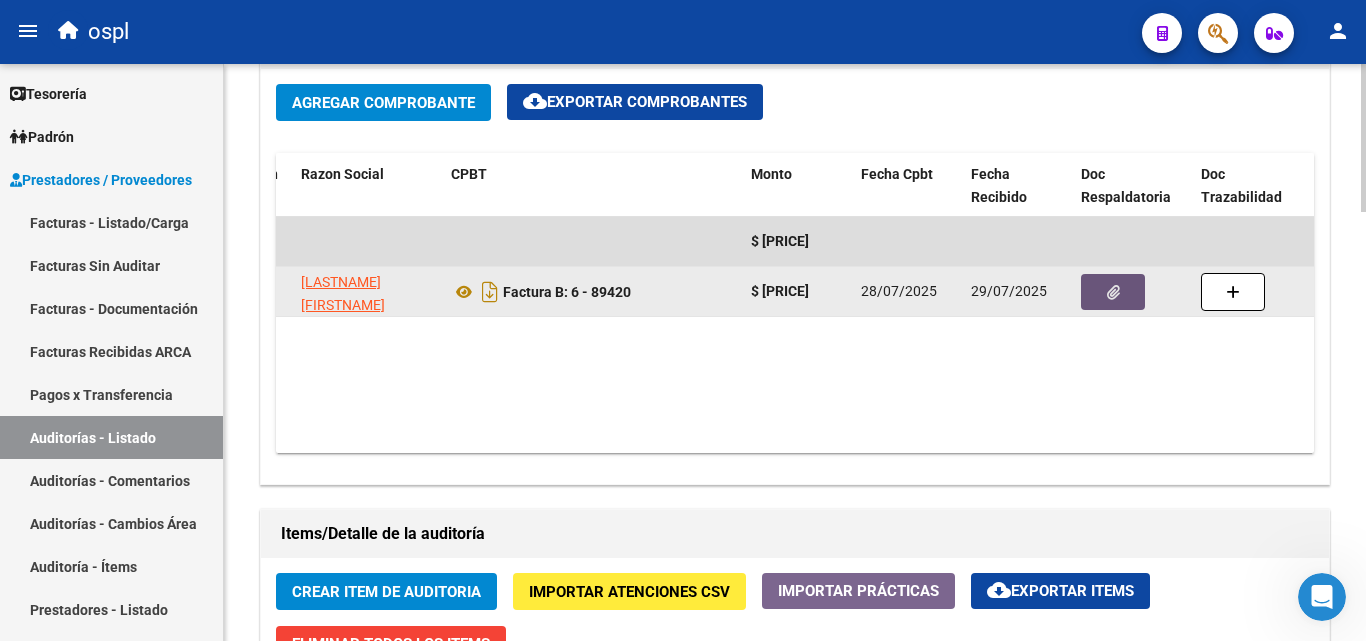 click 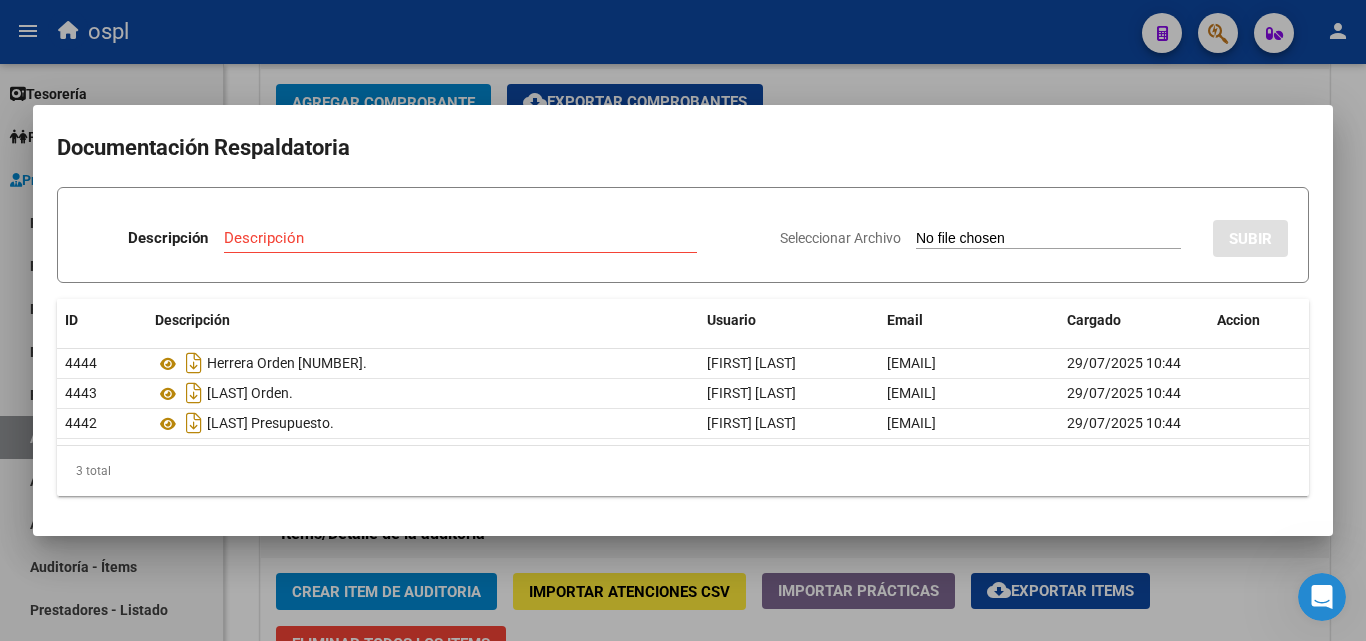 click on "Seleccionar Archivo" at bounding box center (1048, 239) 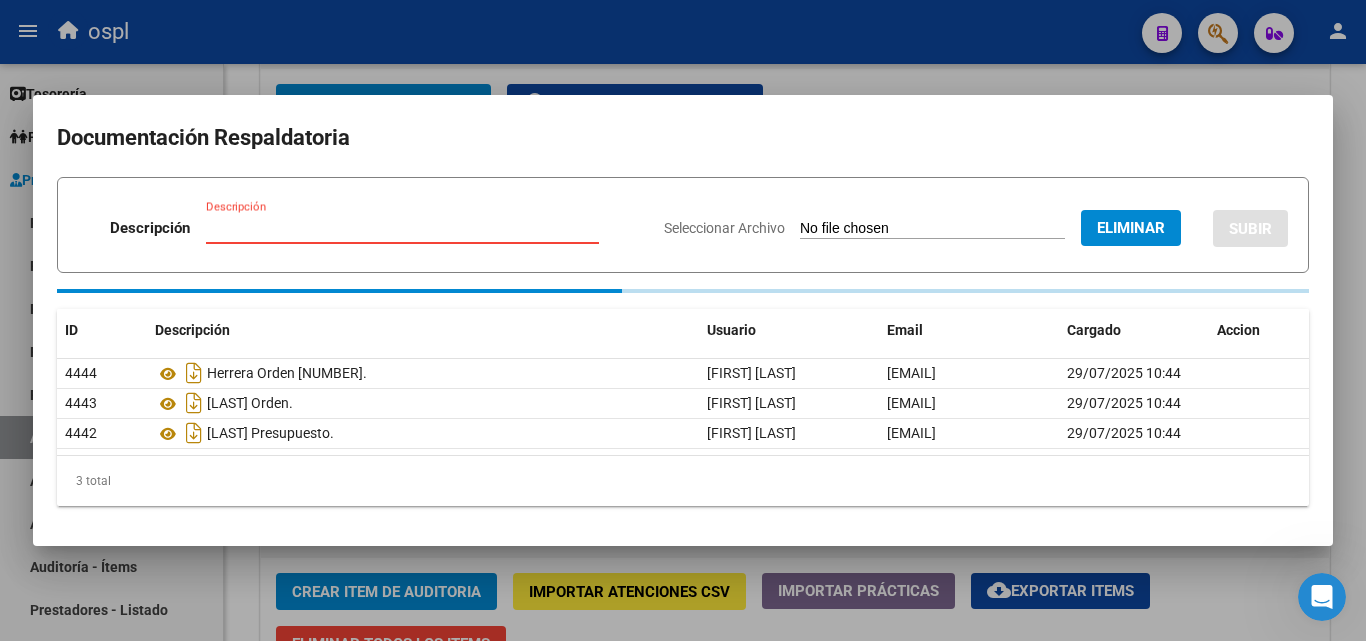click on "Descripción" at bounding box center (402, 228) 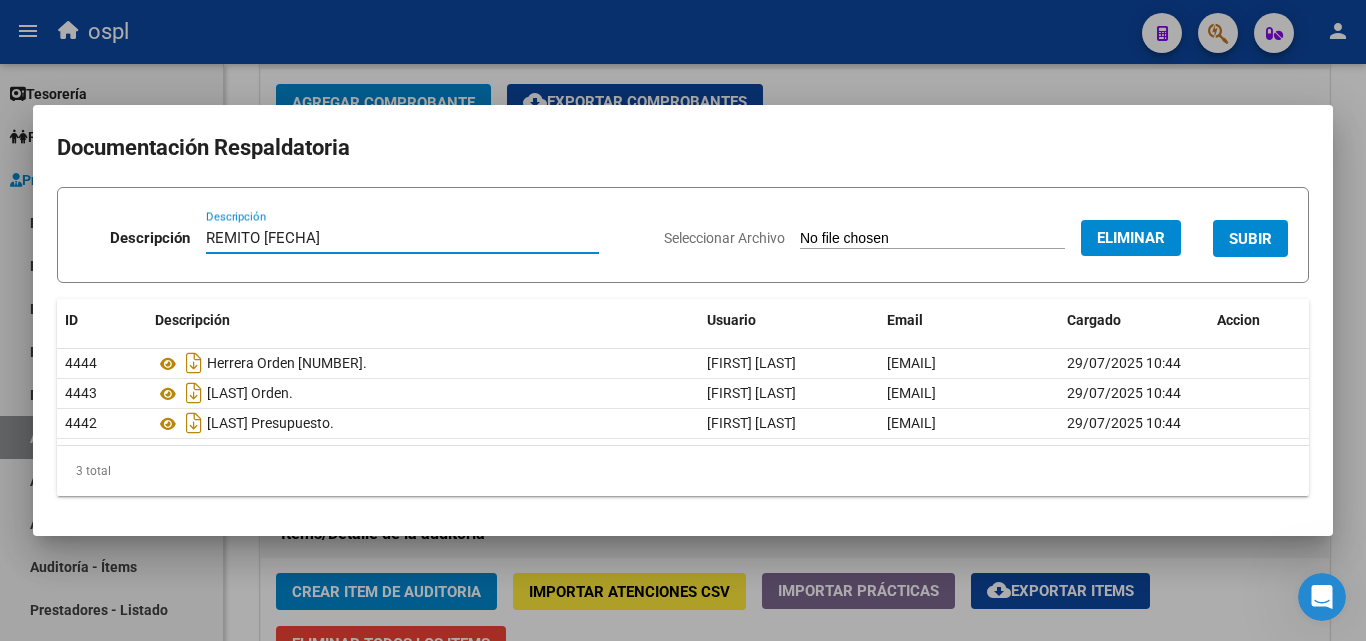 type on "REMITO [FECHA]" 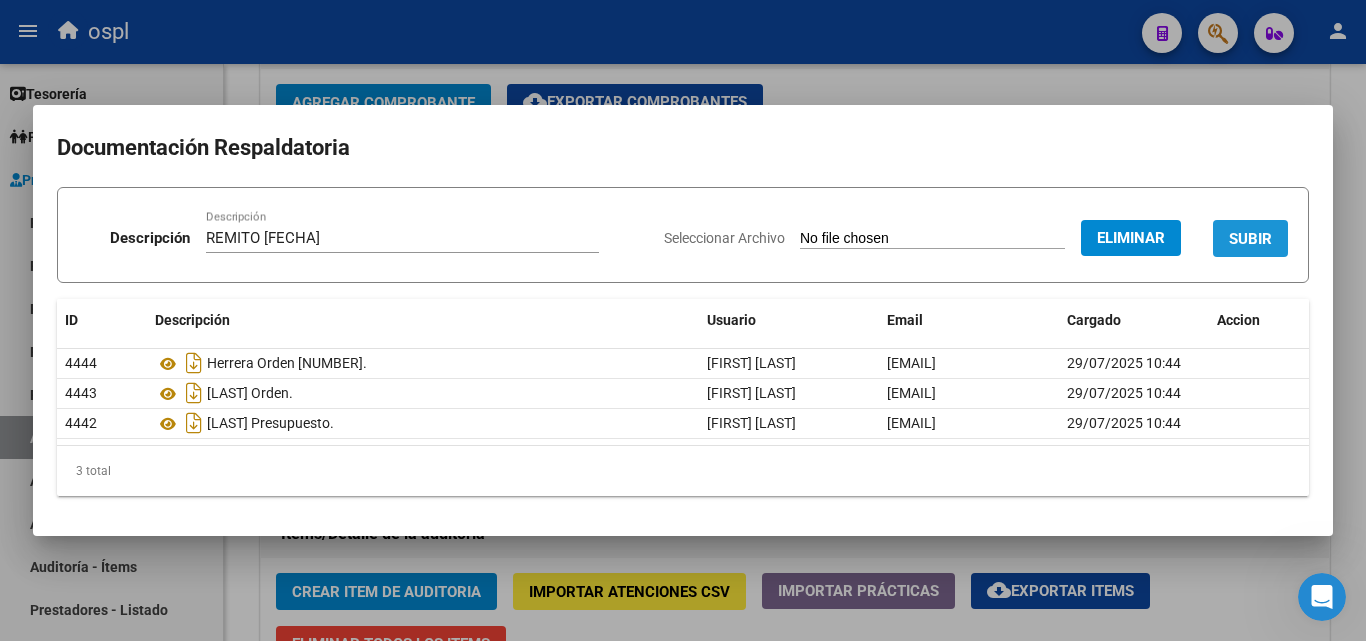 click on "SUBIR" at bounding box center [1250, 238] 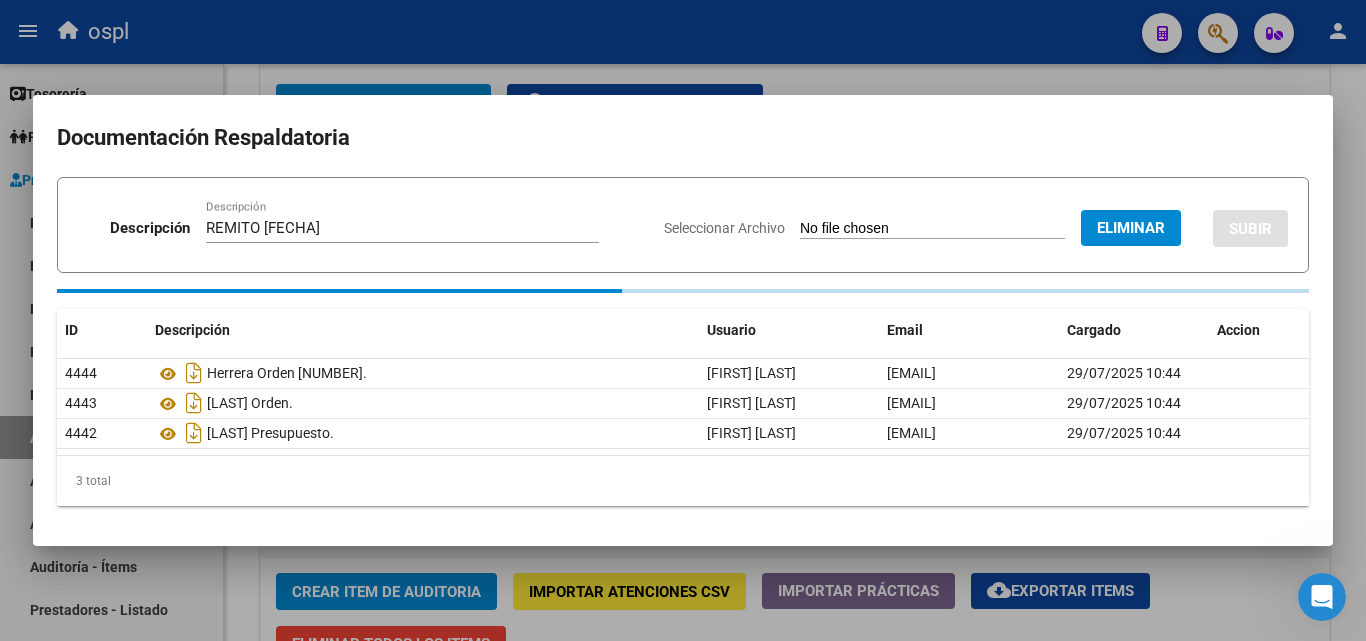 type 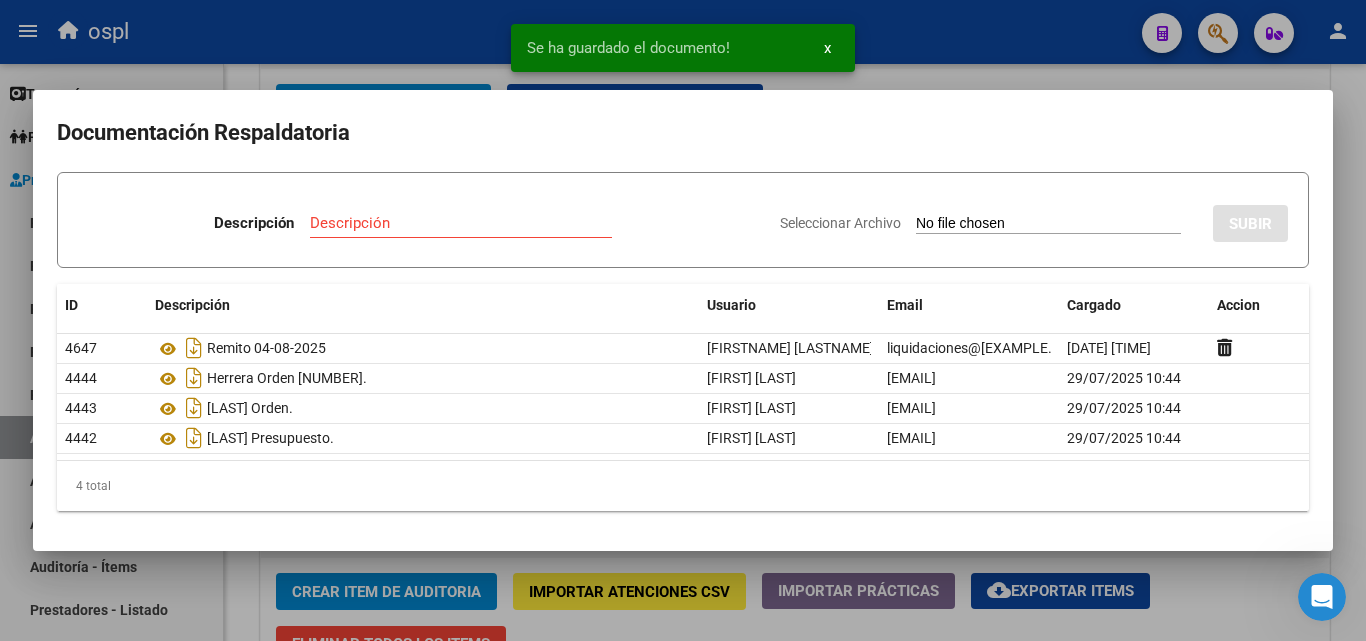 click at bounding box center [683, 320] 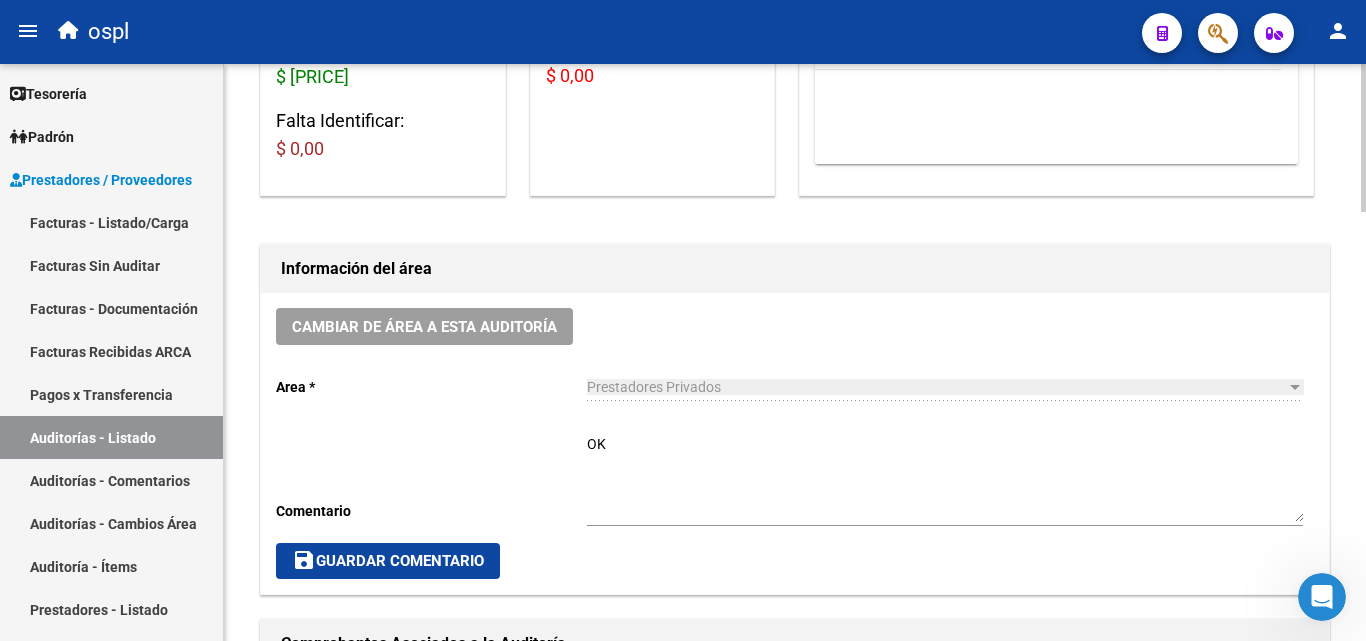 scroll, scrollTop: 400, scrollLeft: 0, axis: vertical 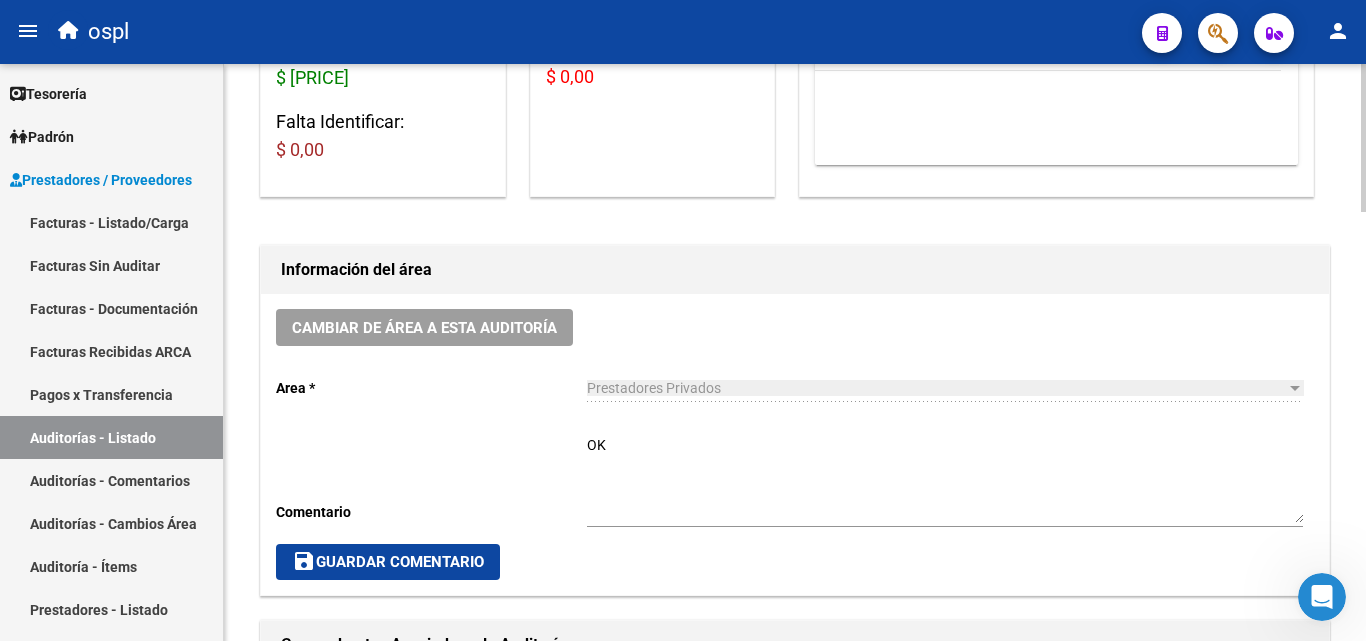 click on "OK" at bounding box center (945, 479) 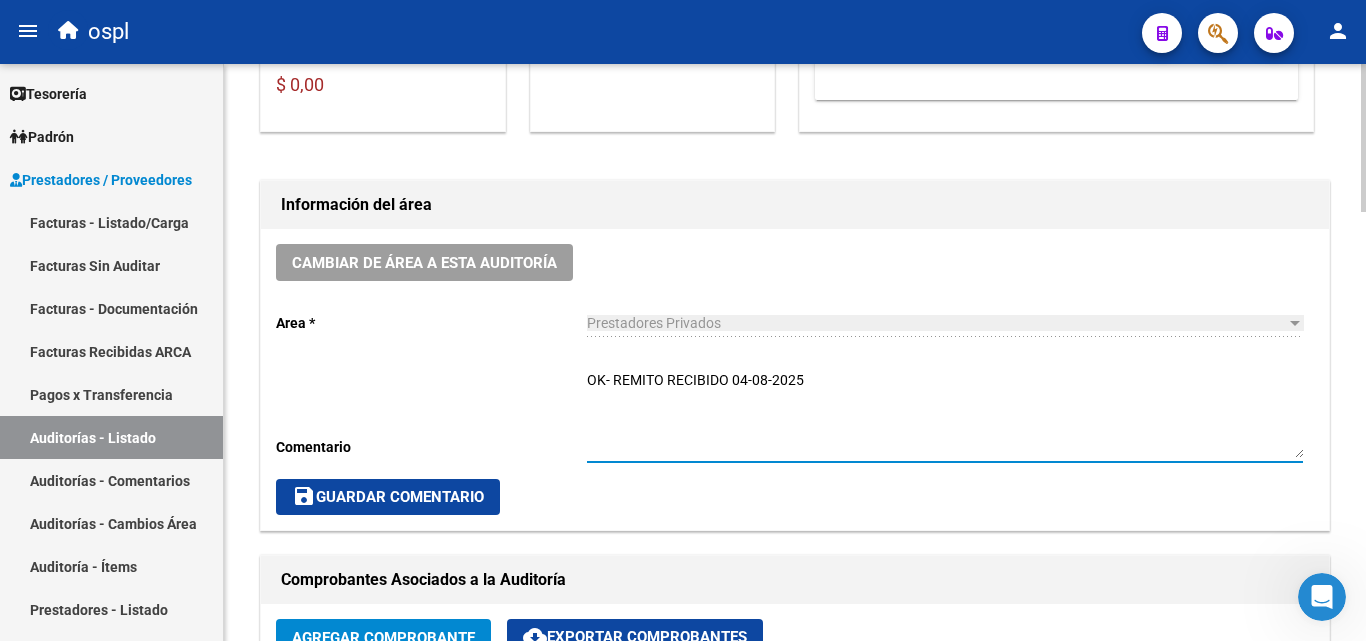 scroll, scrollTop: 500, scrollLeft: 0, axis: vertical 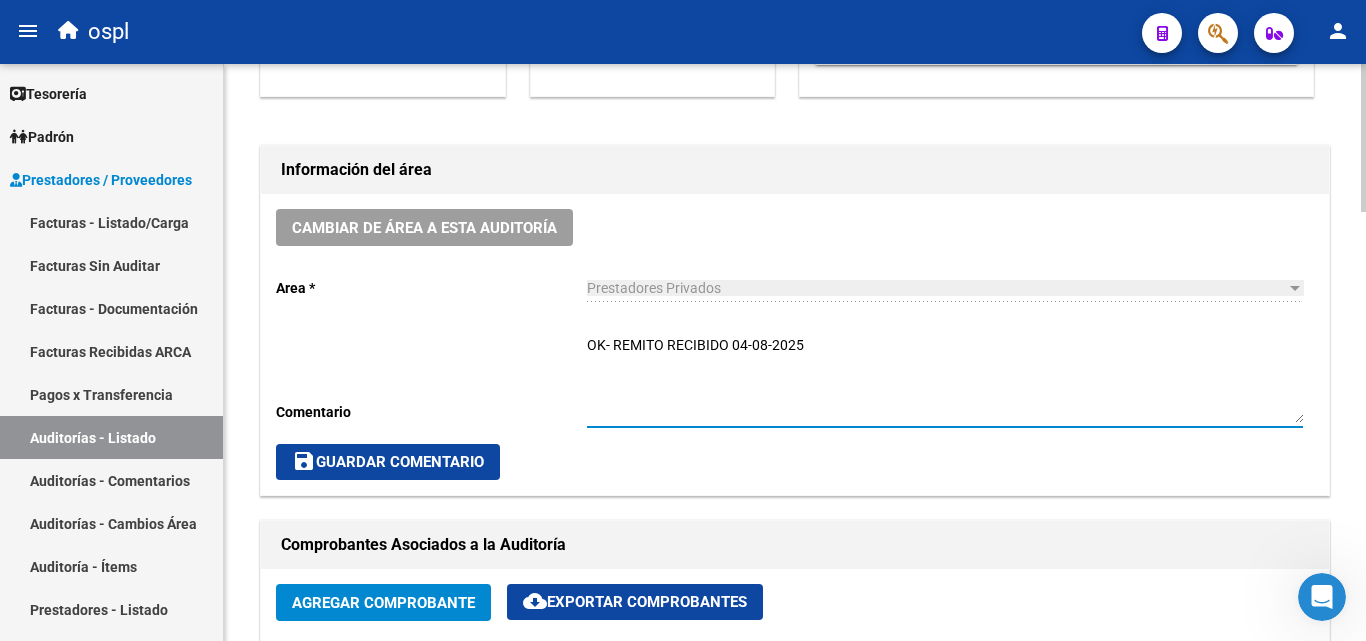 type on "OK- REMITO RECIBIDO 04-08-2025" 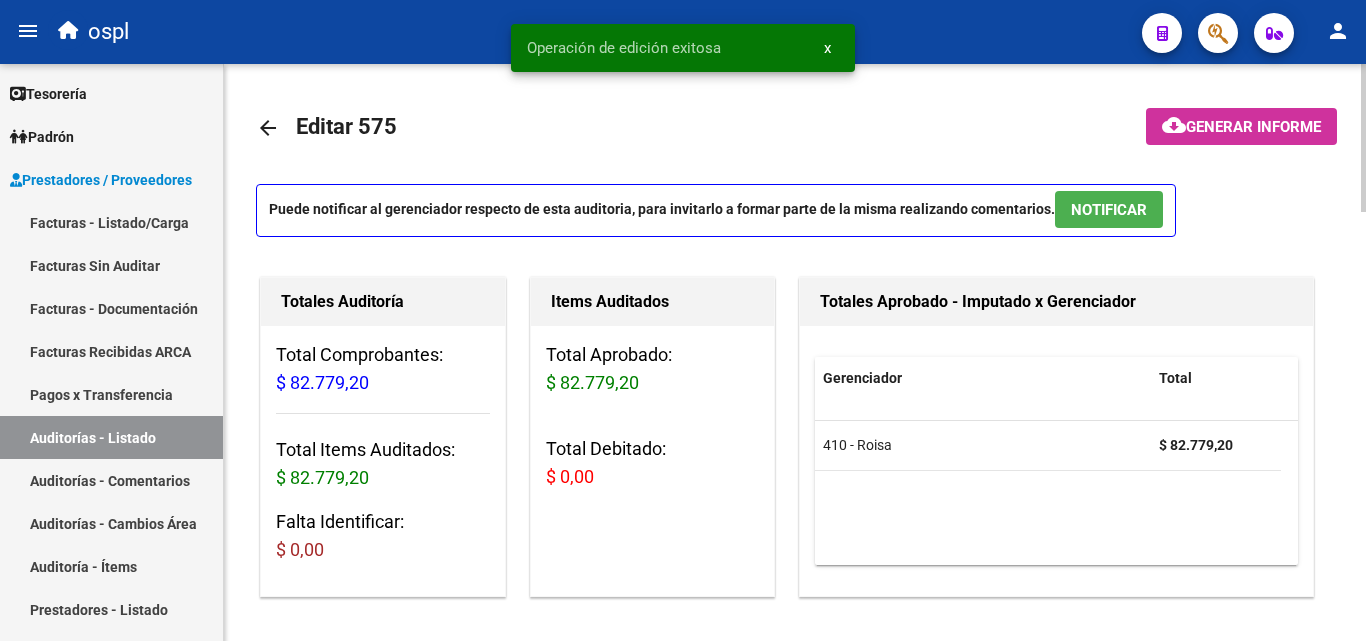scroll, scrollTop: 0, scrollLeft: 0, axis: both 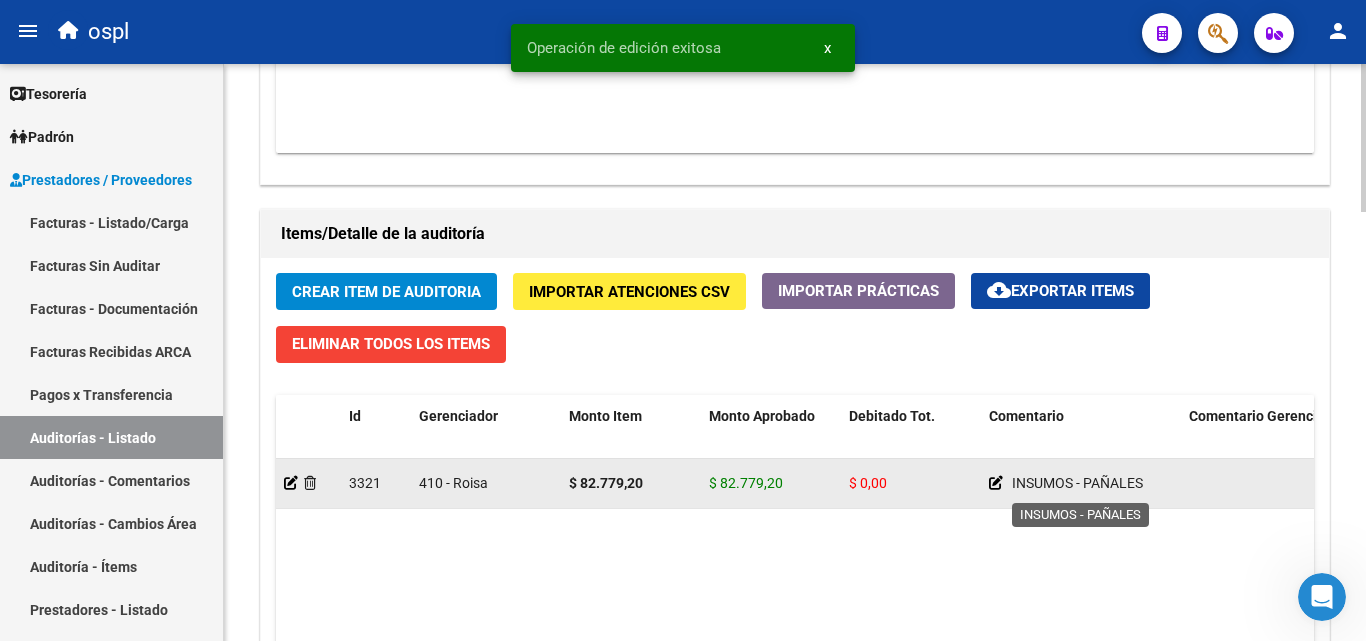 click 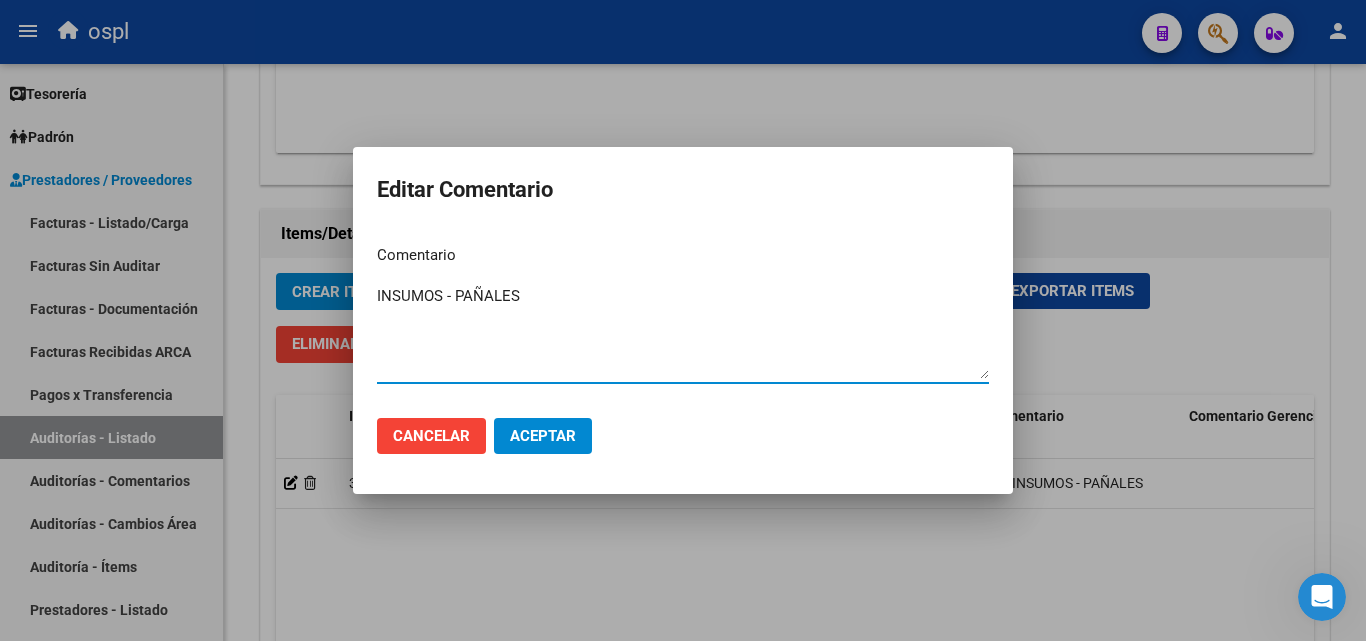 drag, startPoint x: 605, startPoint y: 306, endPoint x: 264, endPoint y: 321, distance: 341.32974 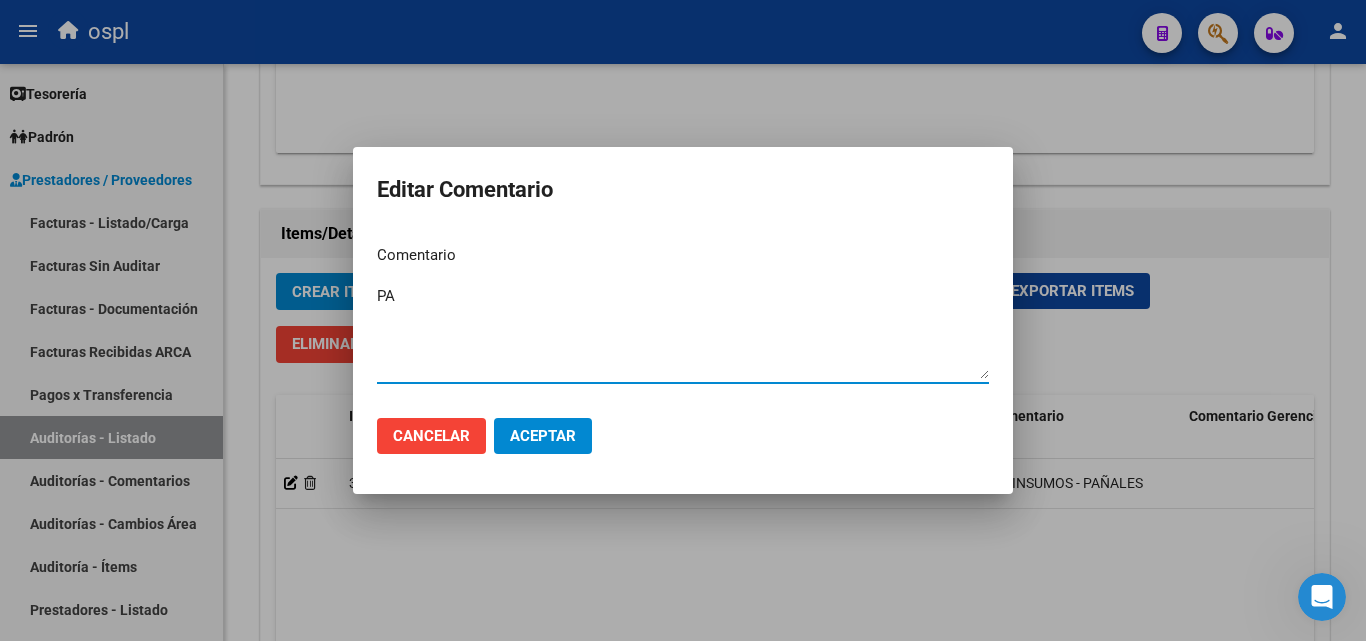 type on "P" 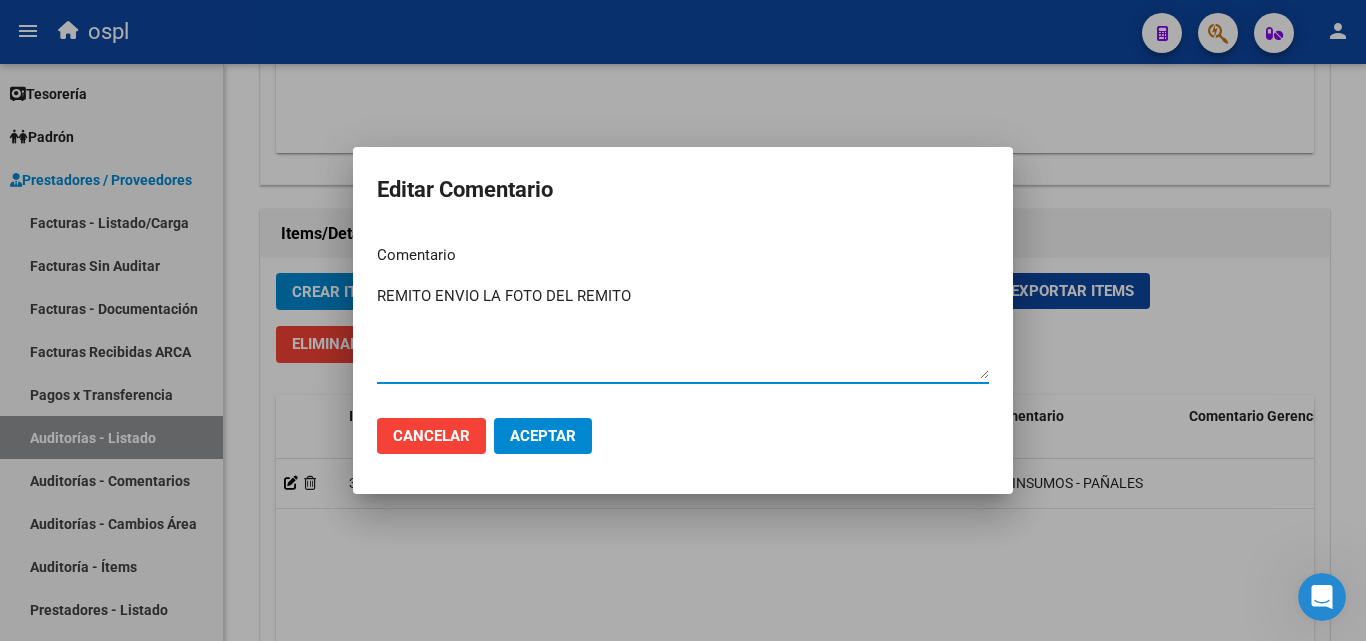click on "REMITO ENVIO LA FOTO DEL REMITO" at bounding box center (683, 332) 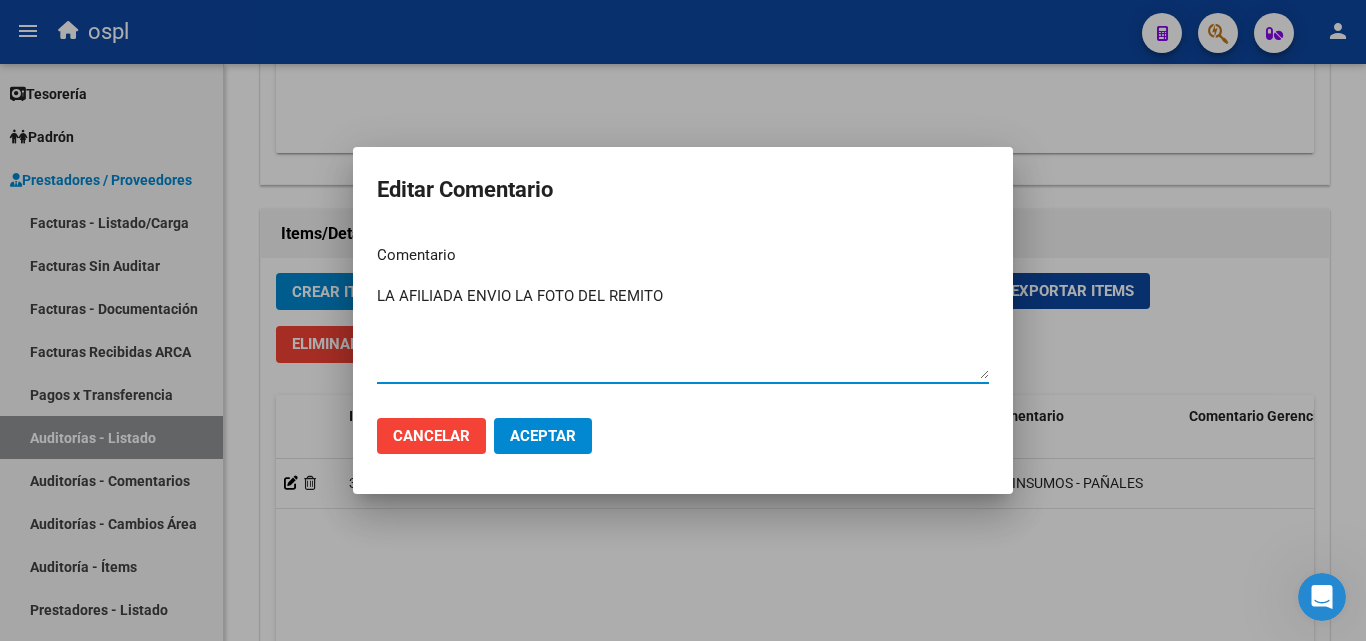 type on "LA AFILIADA ENVIO LA FOTO DEL REMITO" 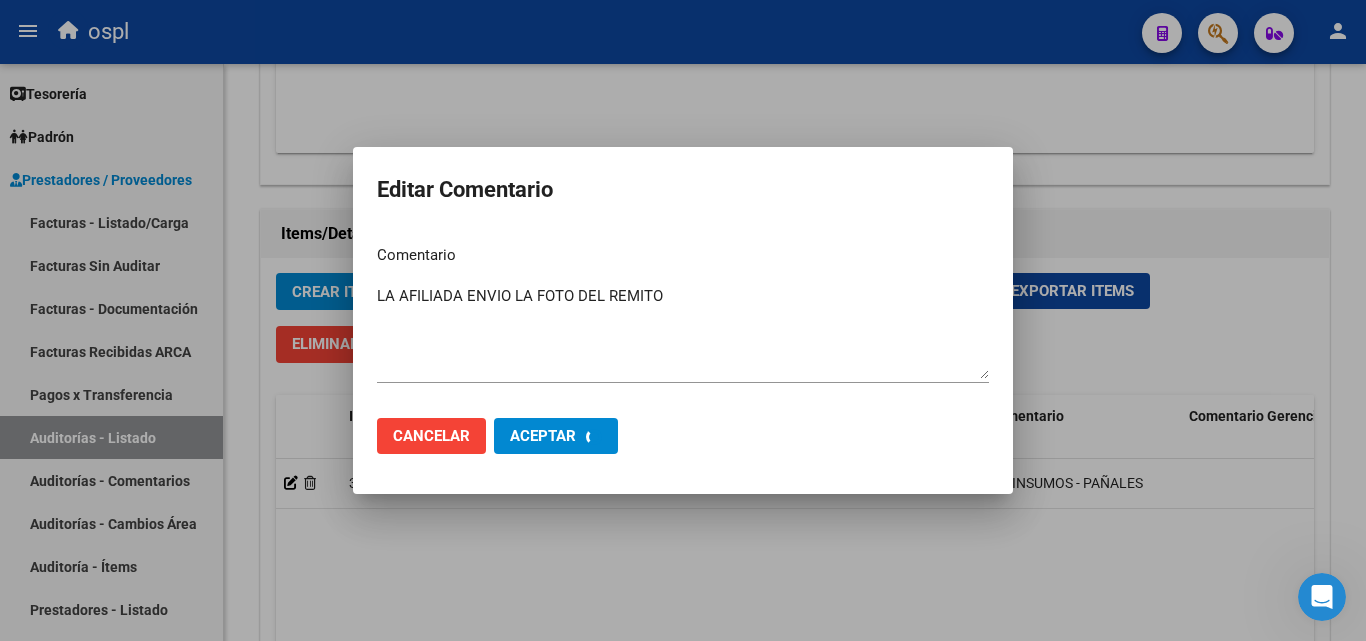 type 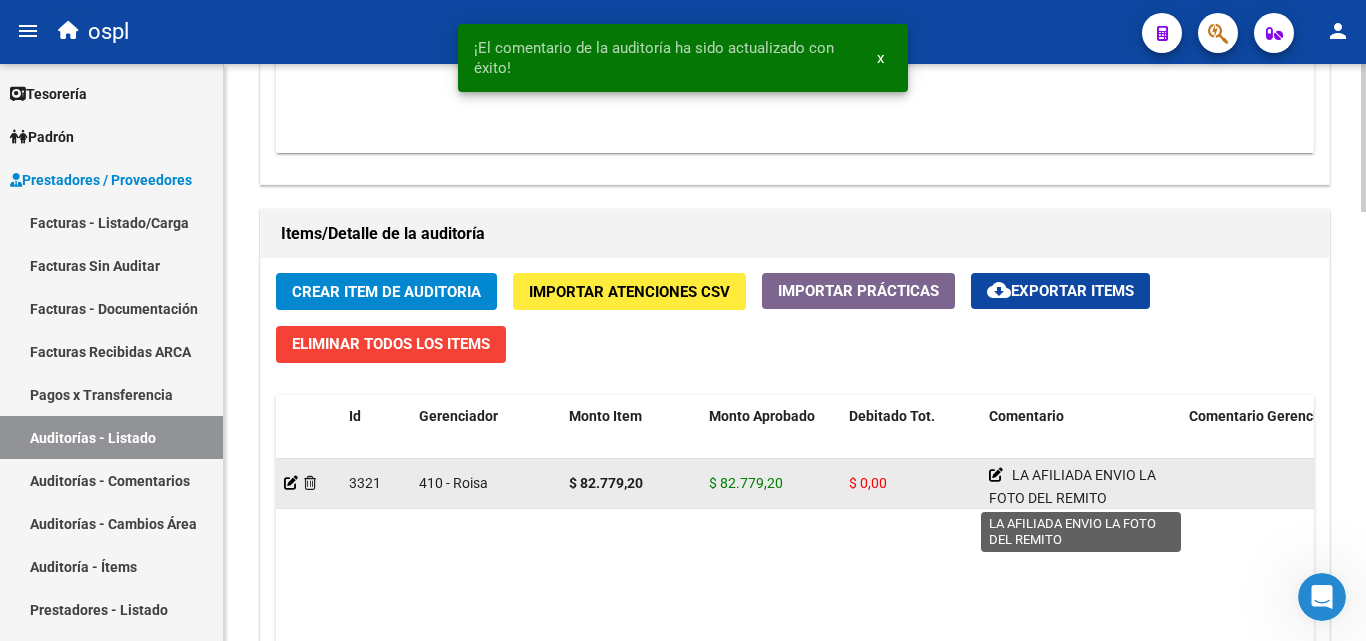 click 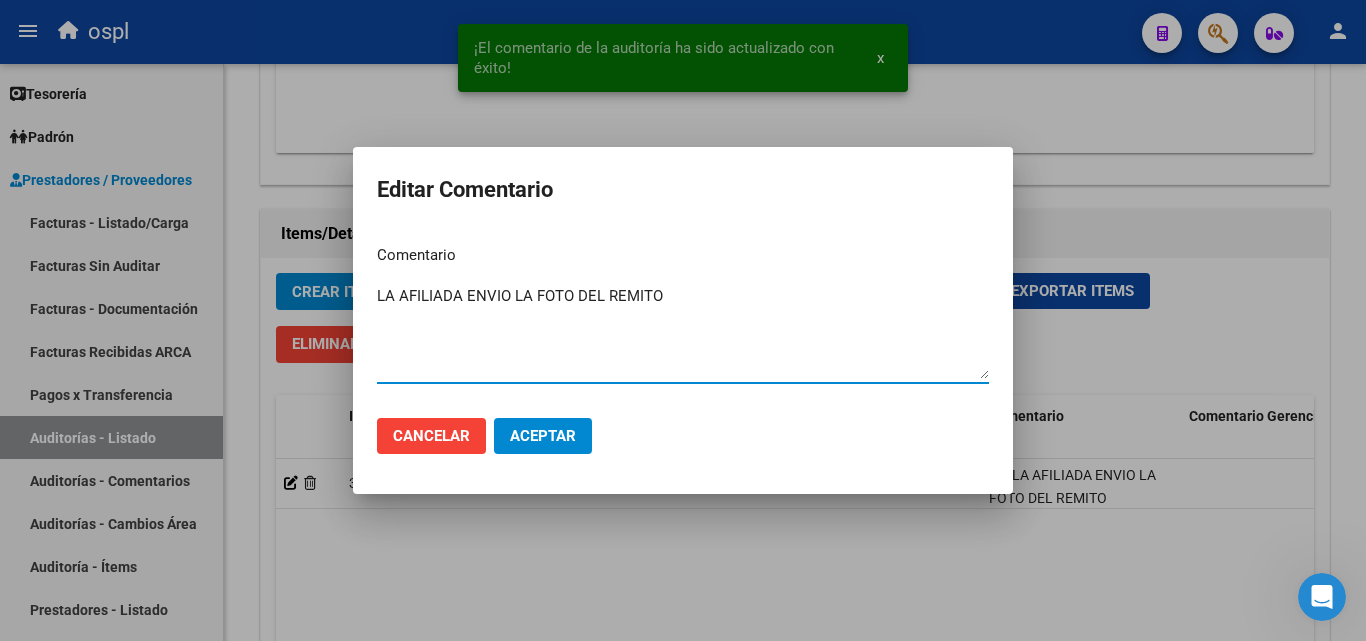 click on "LA AFILIADA ENVIO LA FOTO DEL REMITO" at bounding box center (683, 332) 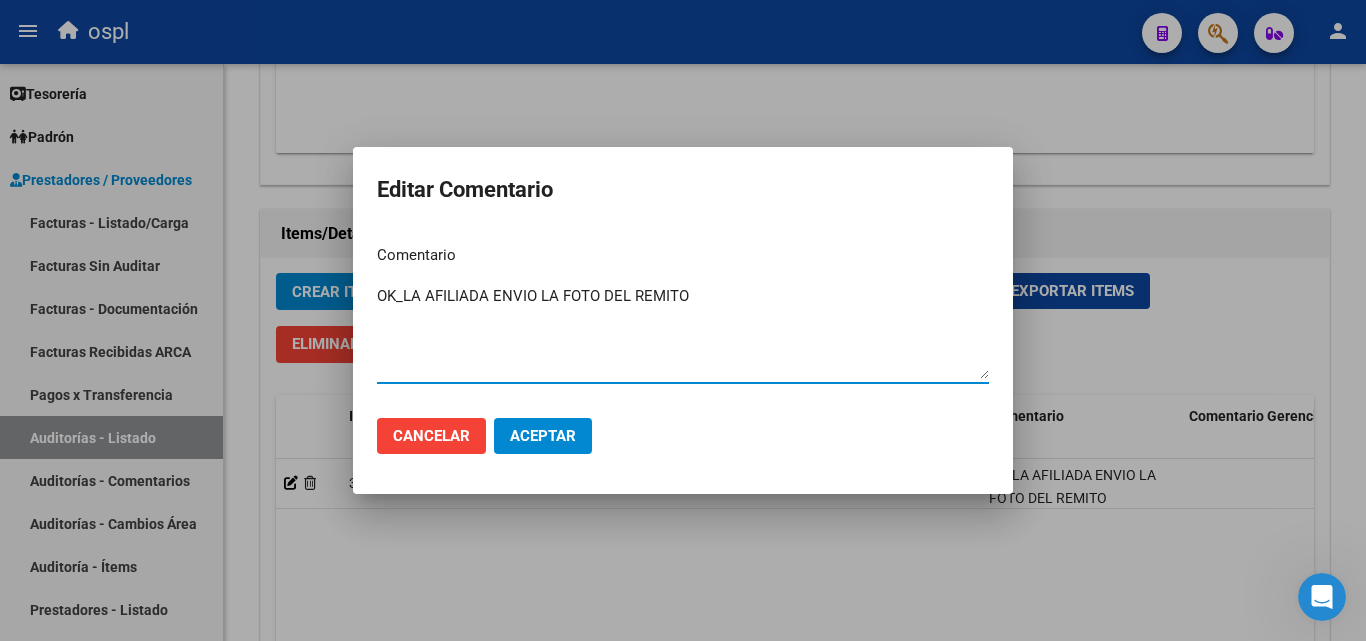 click on "OK_LA AFILIADA ENVIO LA FOTO DEL REMITO" at bounding box center (683, 332) 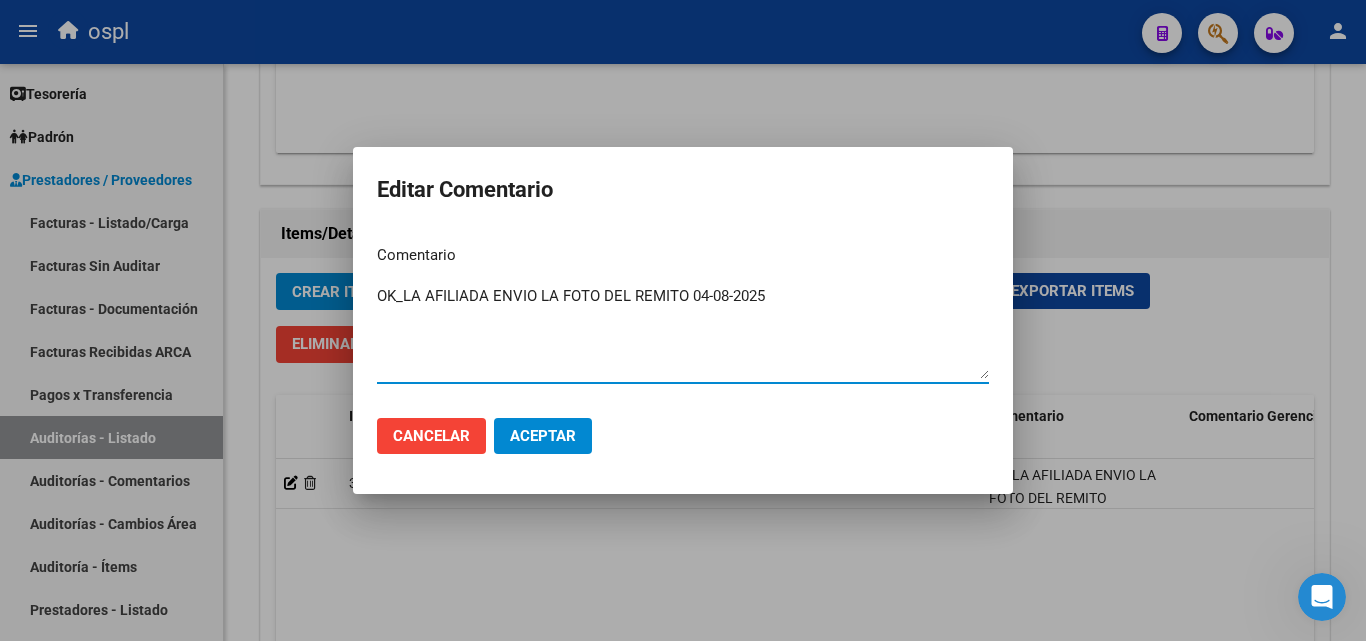 type on "OK_LA AFILIADA ENVIO LA FOTO DEL REMITO 04-08-2025" 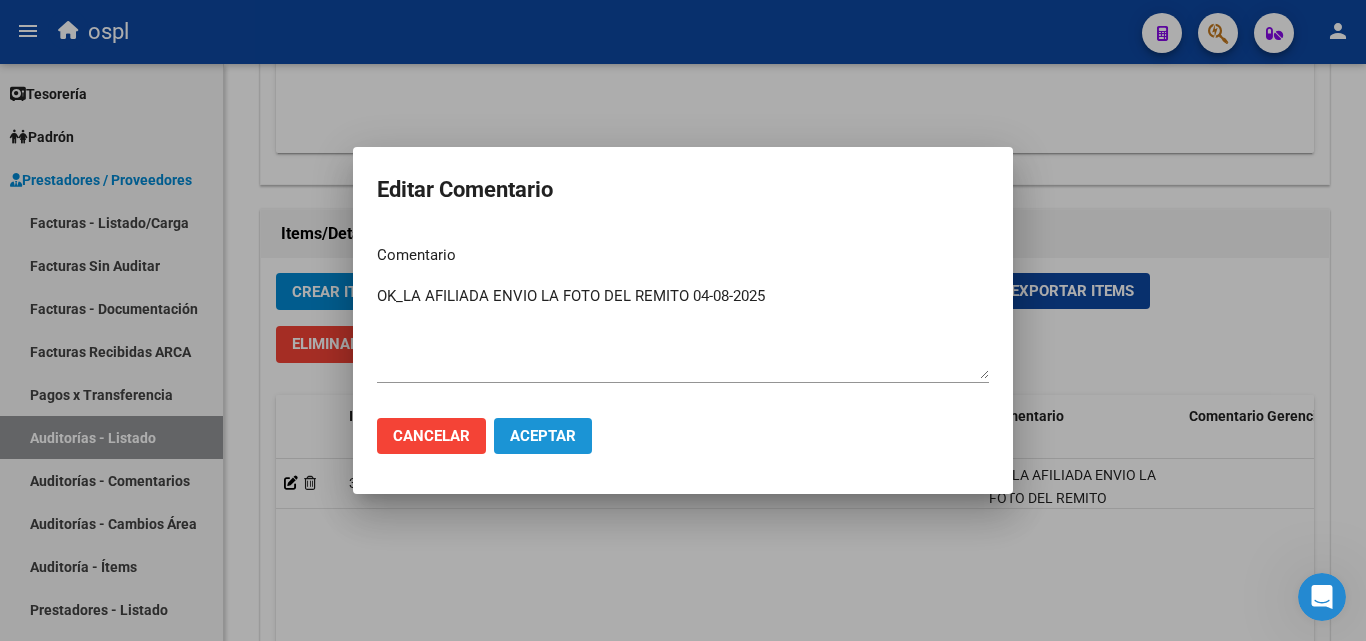 click on "Aceptar" 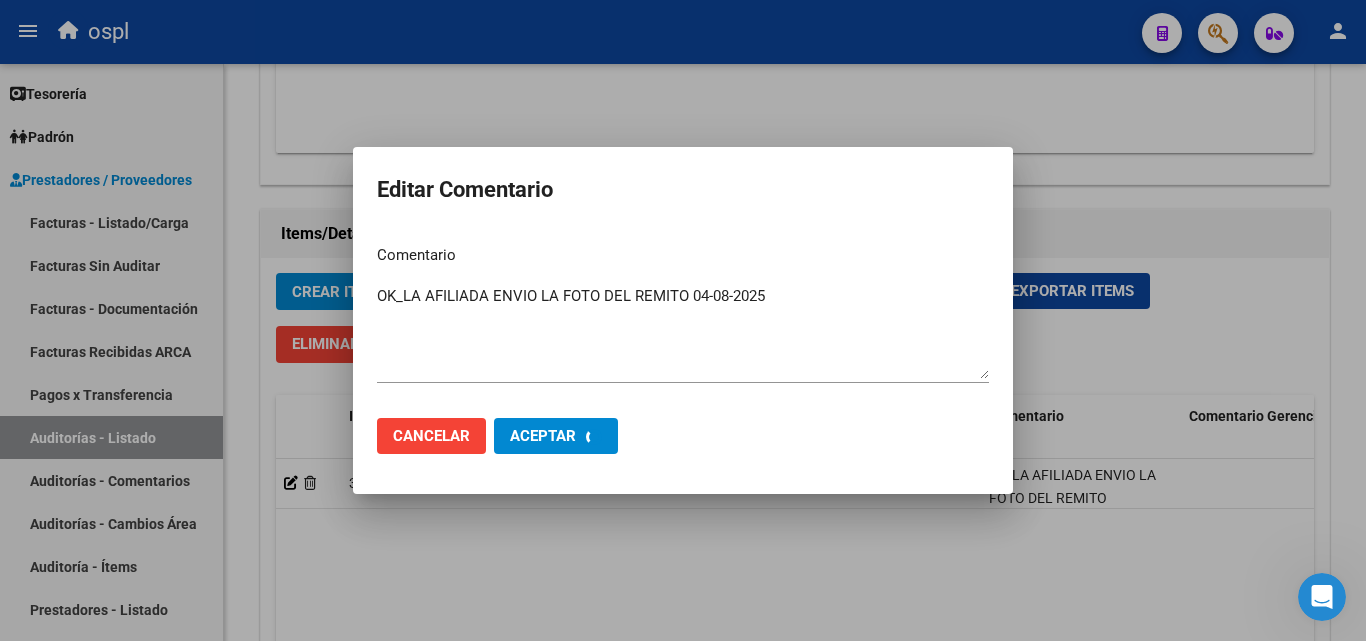 type 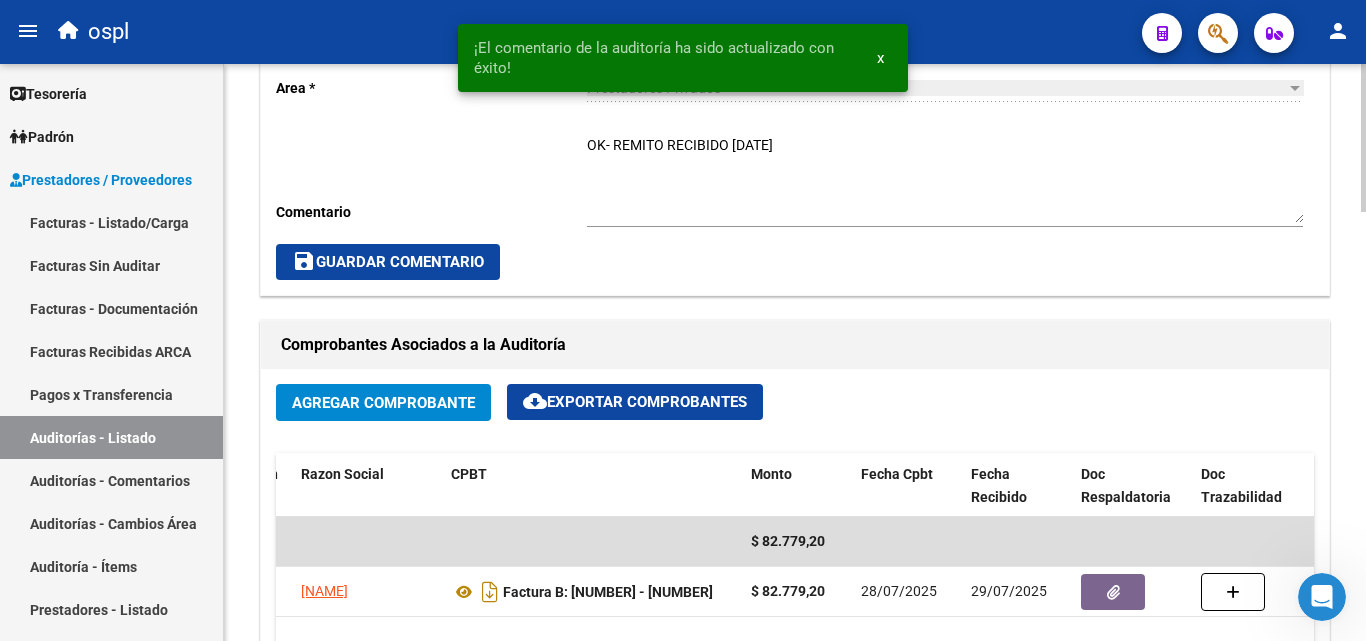 scroll, scrollTop: 500, scrollLeft: 0, axis: vertical 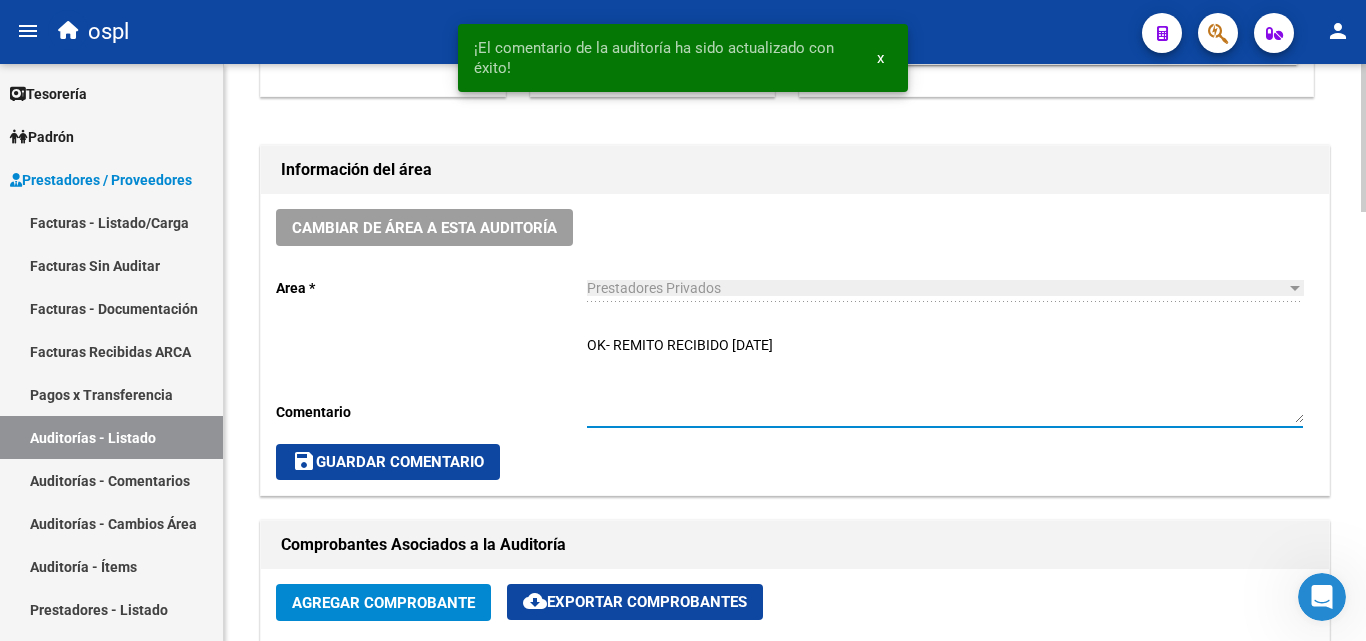 click on "OK- REMITO RECIBIDO [DATE]" at bounding box center (945, 379) 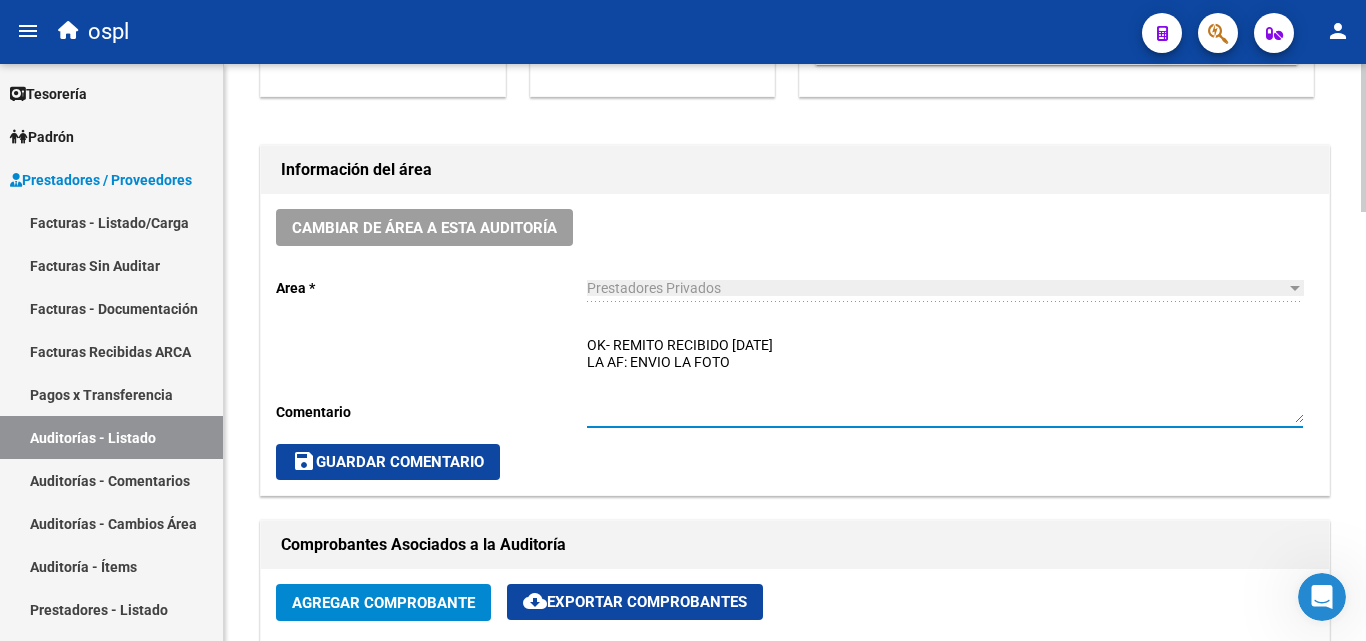 click on "OK- REMITO RECIBIDO [DATE]
LA AF: ENVIO LA FOTO" at bounding box center [945, 379] 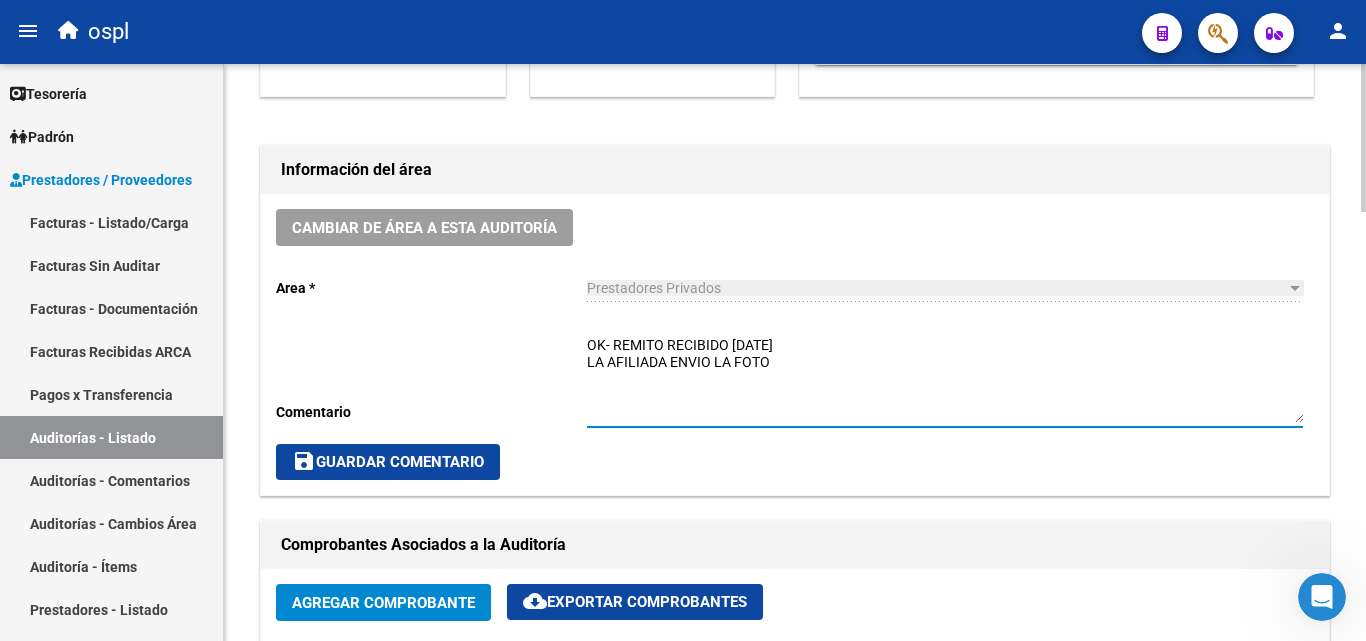 drag, startPoint x: 588, startPoint y: 362, endPoint x: 598, endPoint y: 375, distance: 16.40122 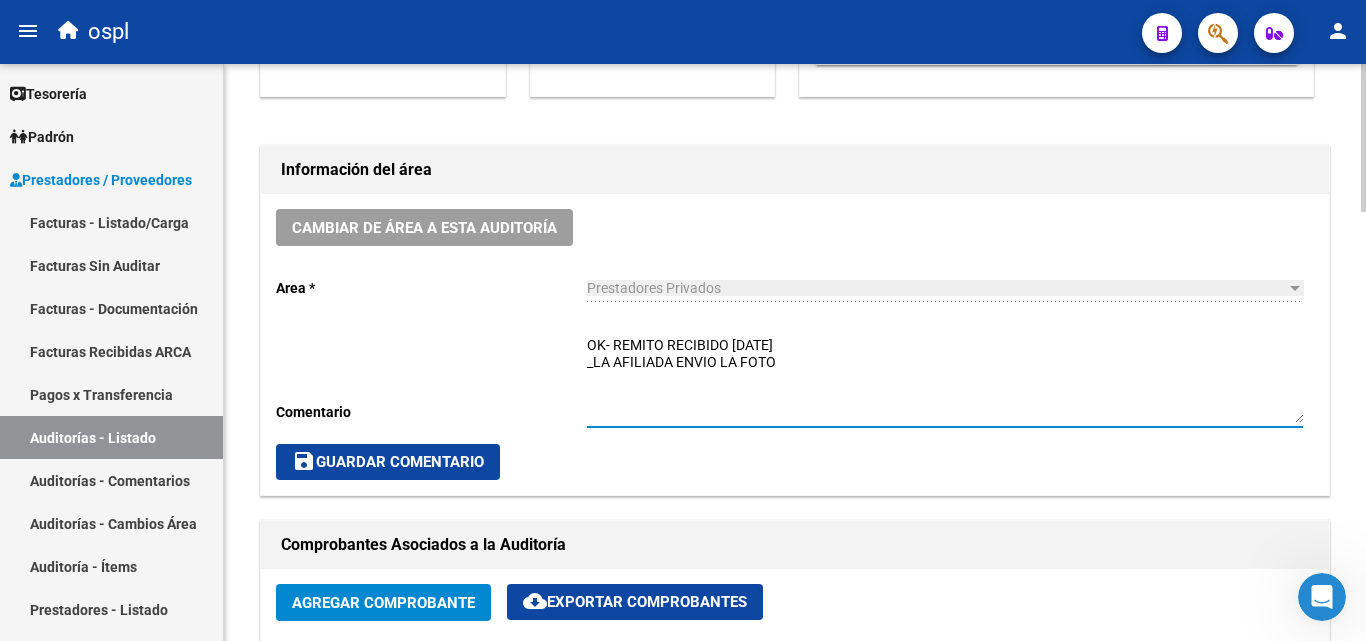 click on "OK- REMITO RECIBIDO [DATE]
_LA AFILIADA ENVIO LA FOTO" at bounding box center [945, 379] 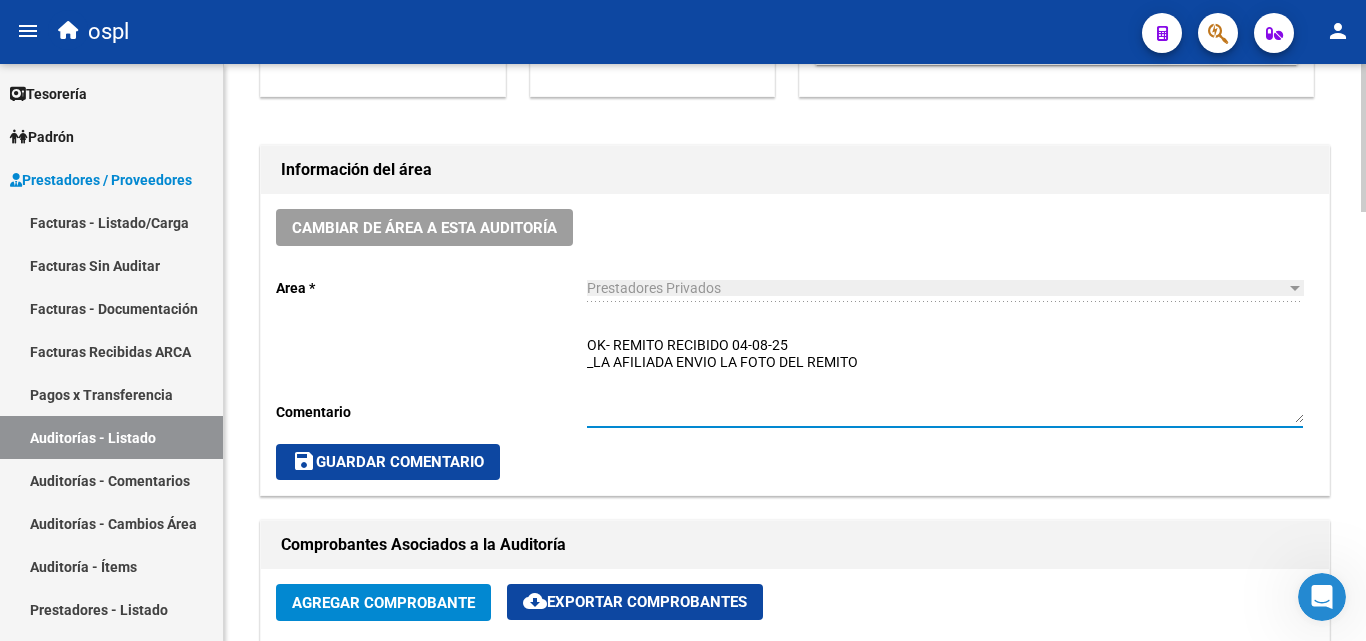 click on "OK- REMITO RECIBIDO 04-08-25
_LA AFILIADA ENVIO LA FOTO DEL REMITO" at bounding box center (945, 379) 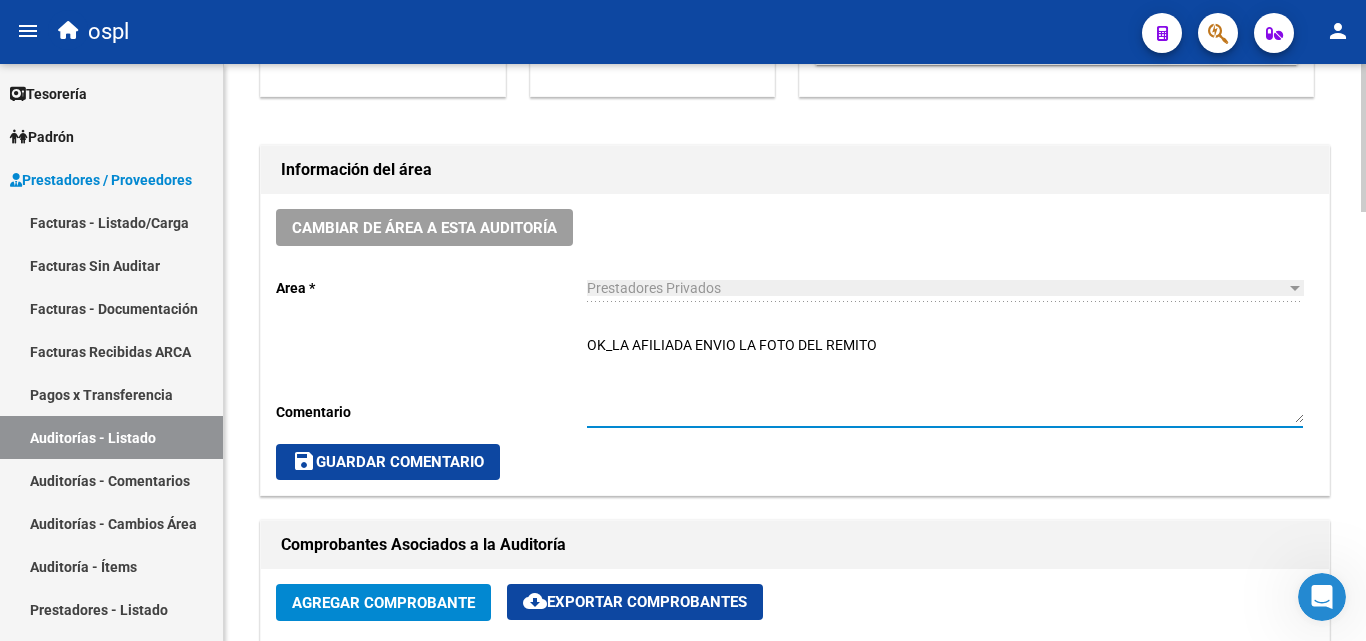 click on "OK_LA AFILIADA ENVIO LA FOTO DEL REMITO" at bounding box center [945, 379] 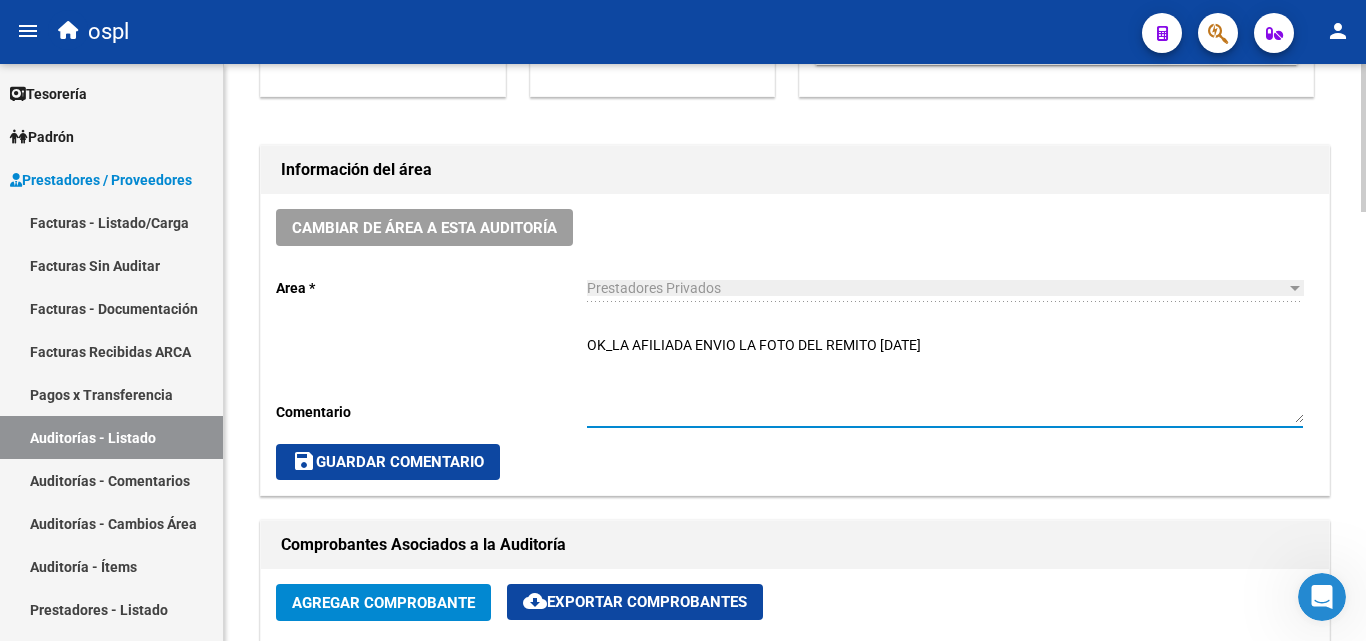 click on "OK_LA AFILIADA ENVIO LA FOTO DEL REMITO [DATE]" at bounding box center [945, 379] 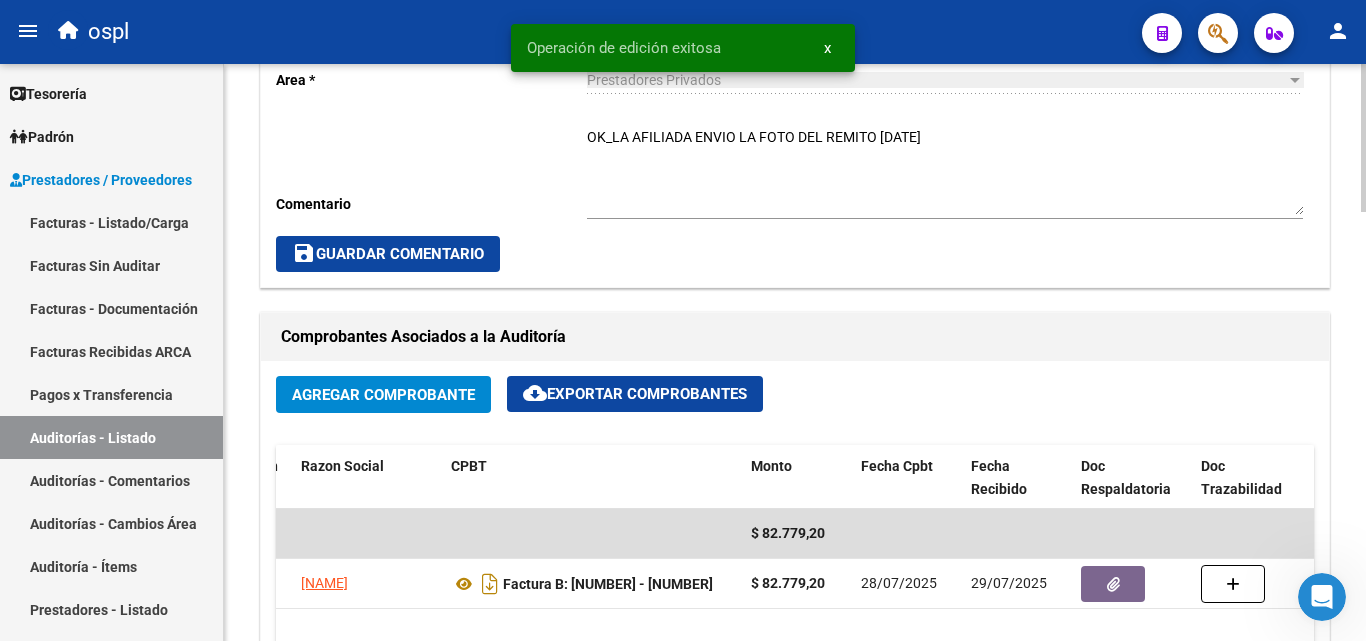 scroll, scrollTop: 700, scrollLeft: 0, axis: vertical 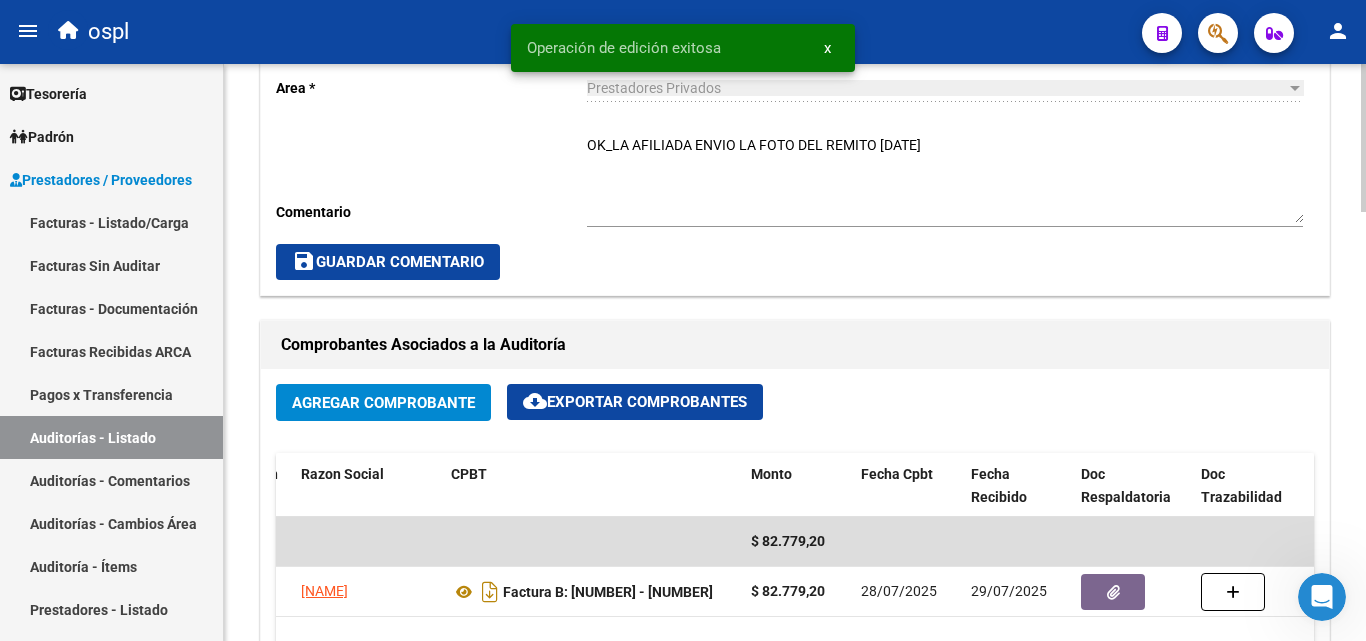 click on "save  Guardar Comentario" 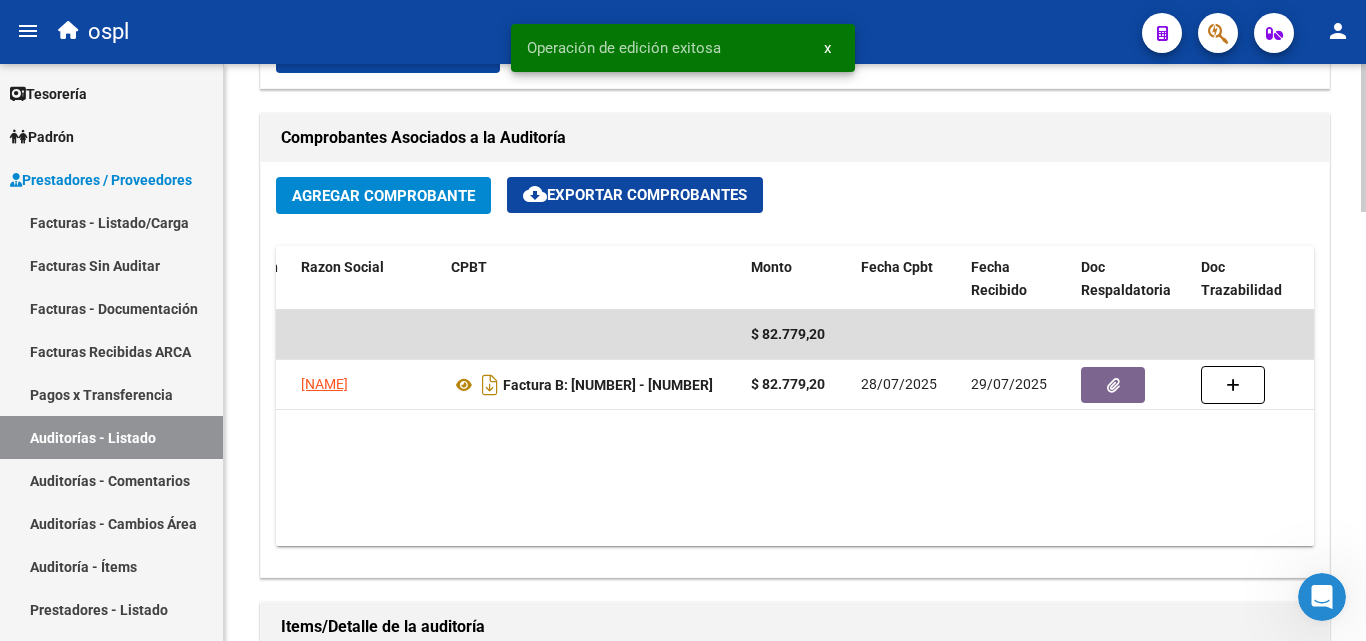scroll, scrollTop: 1000, scrollLeft: 0, axis: vertical 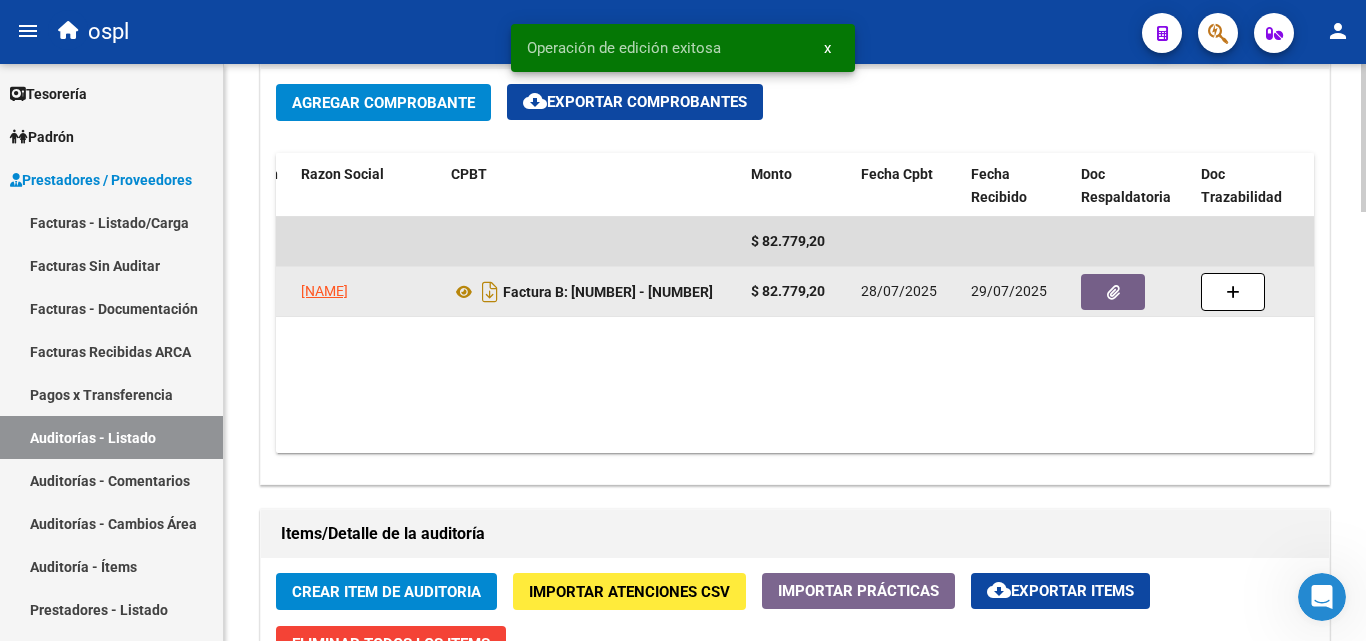 click 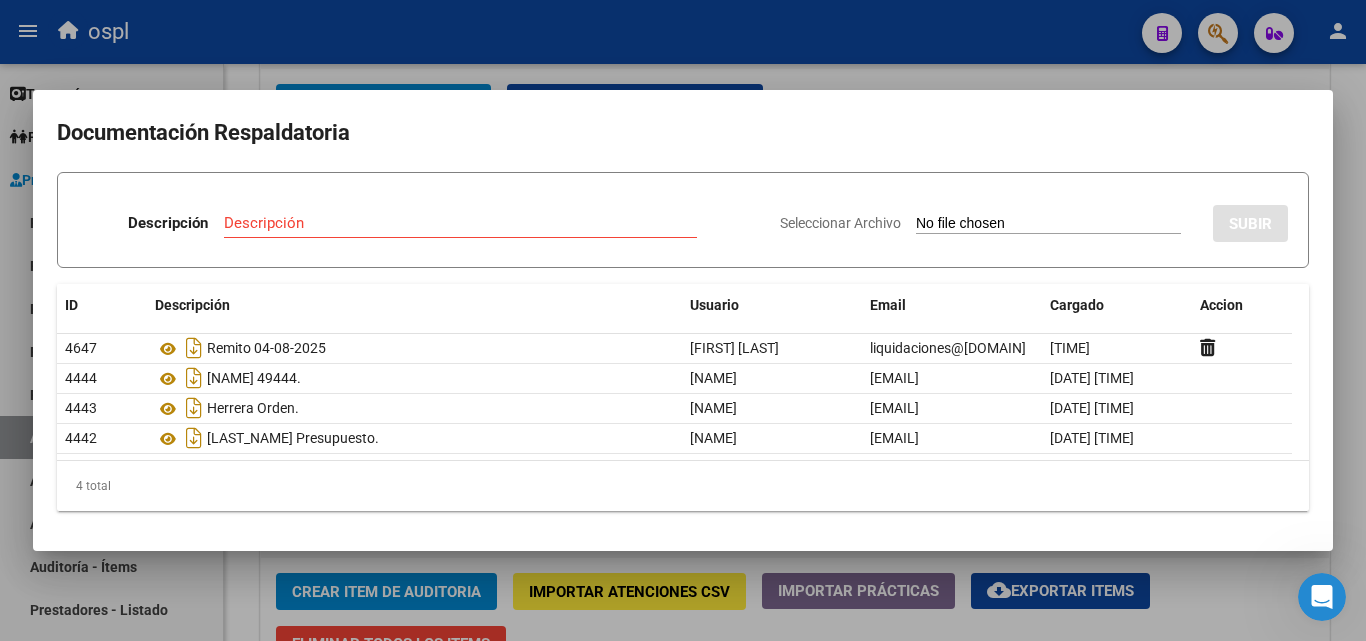 click at bounding box center (683, 320) 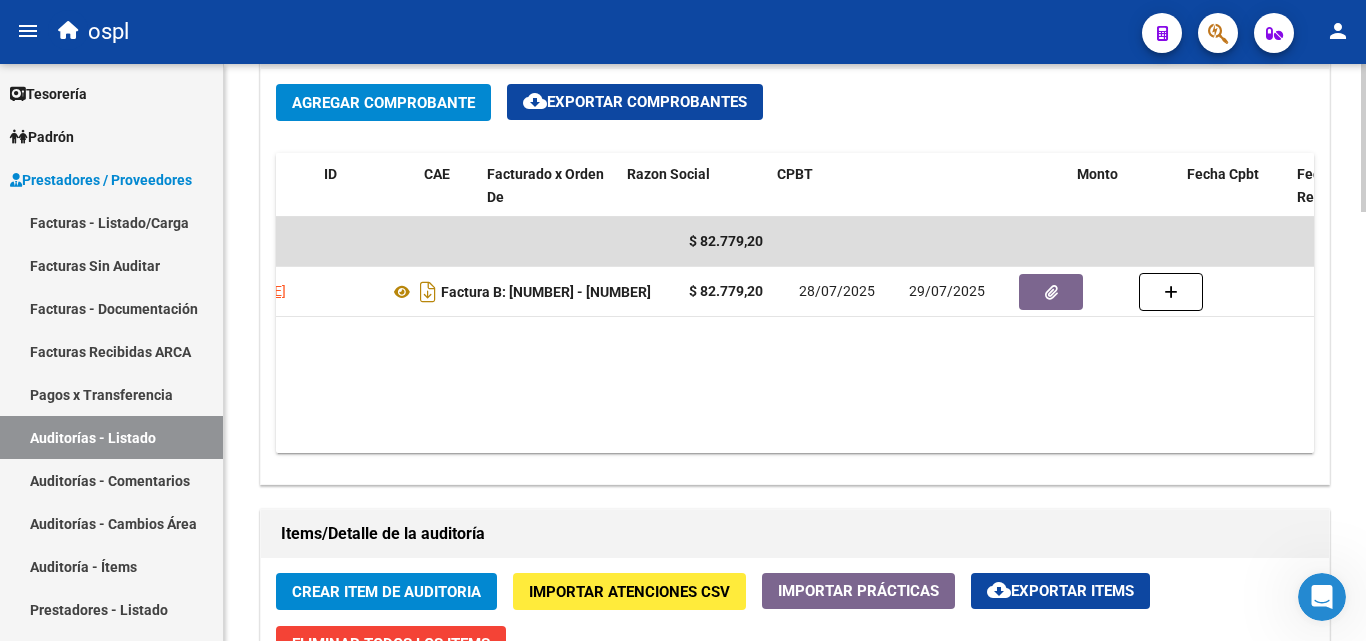 scroll, scrollTop: 0, scrollLeft: 0, axis: both 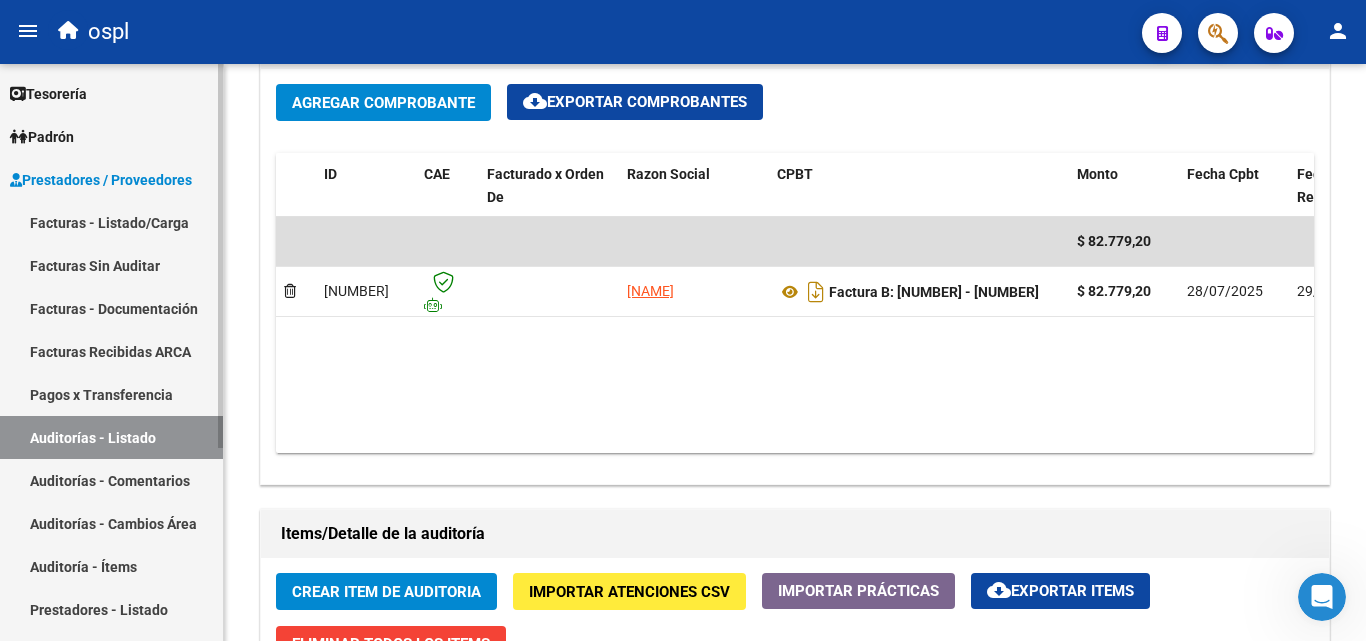 click on "Auditorías - Listado" at bounding box center (111, 437) 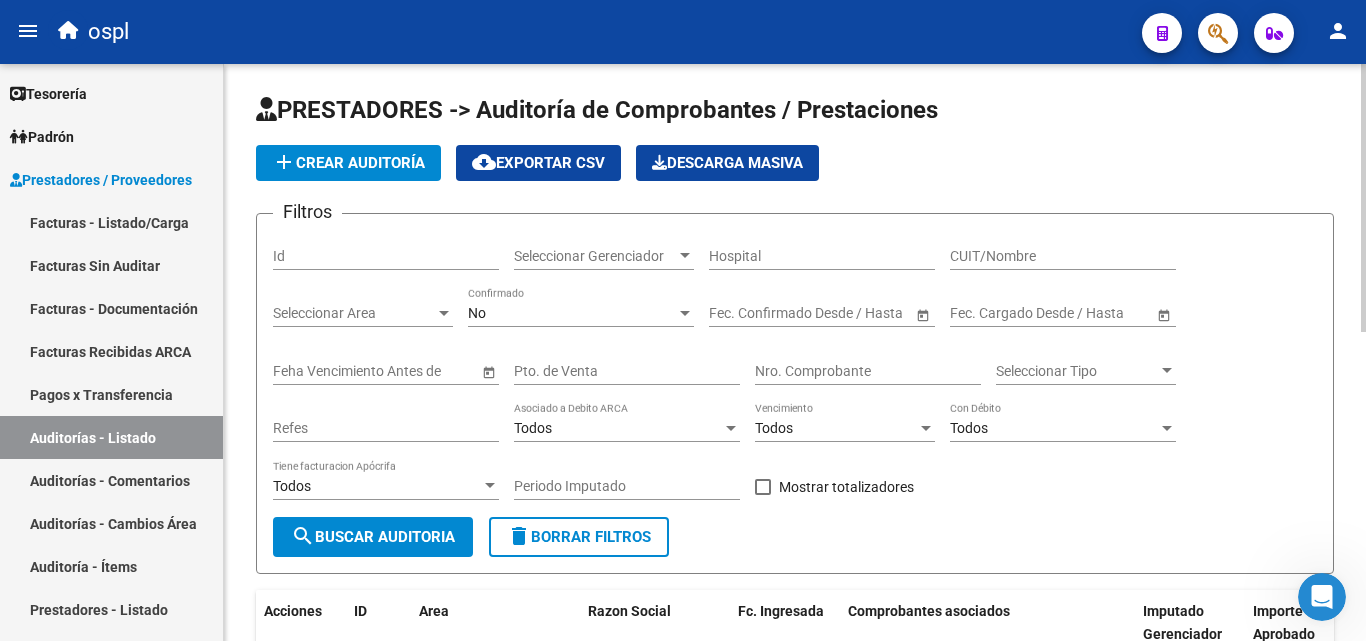 scroll, scrollTop: 0, scrollLeft: 0, axis: both 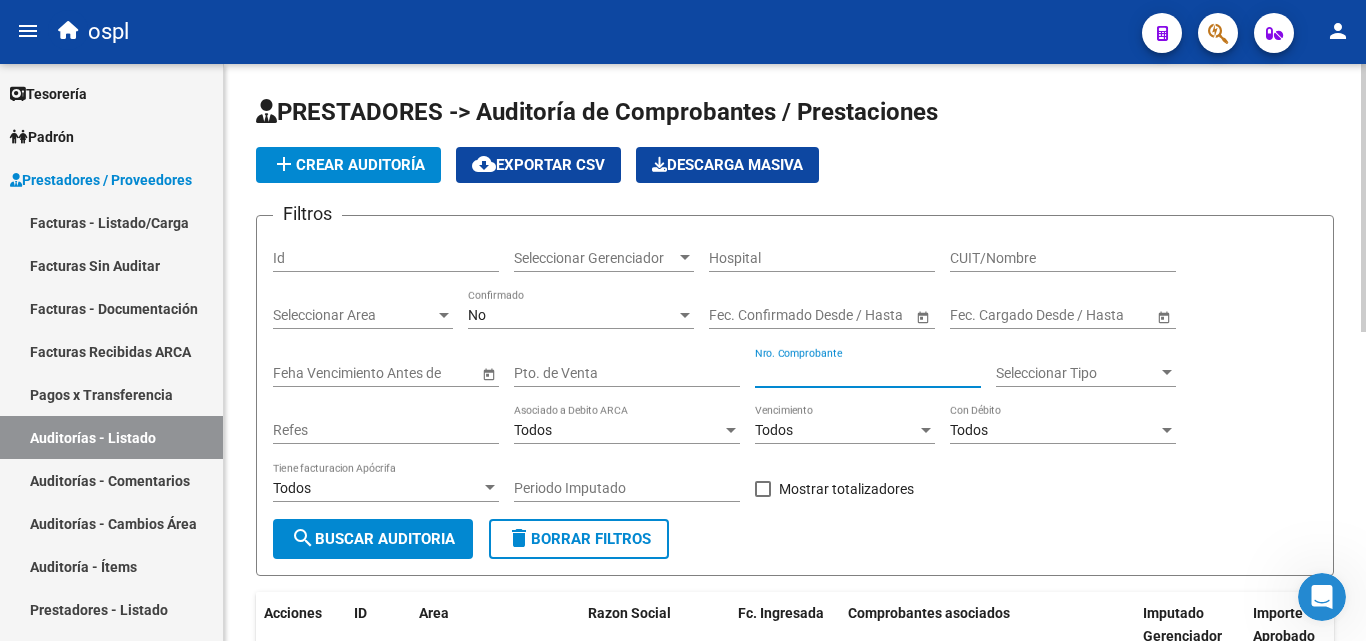 click on "Nro. Comprobante" at bounding box center (868, 373) 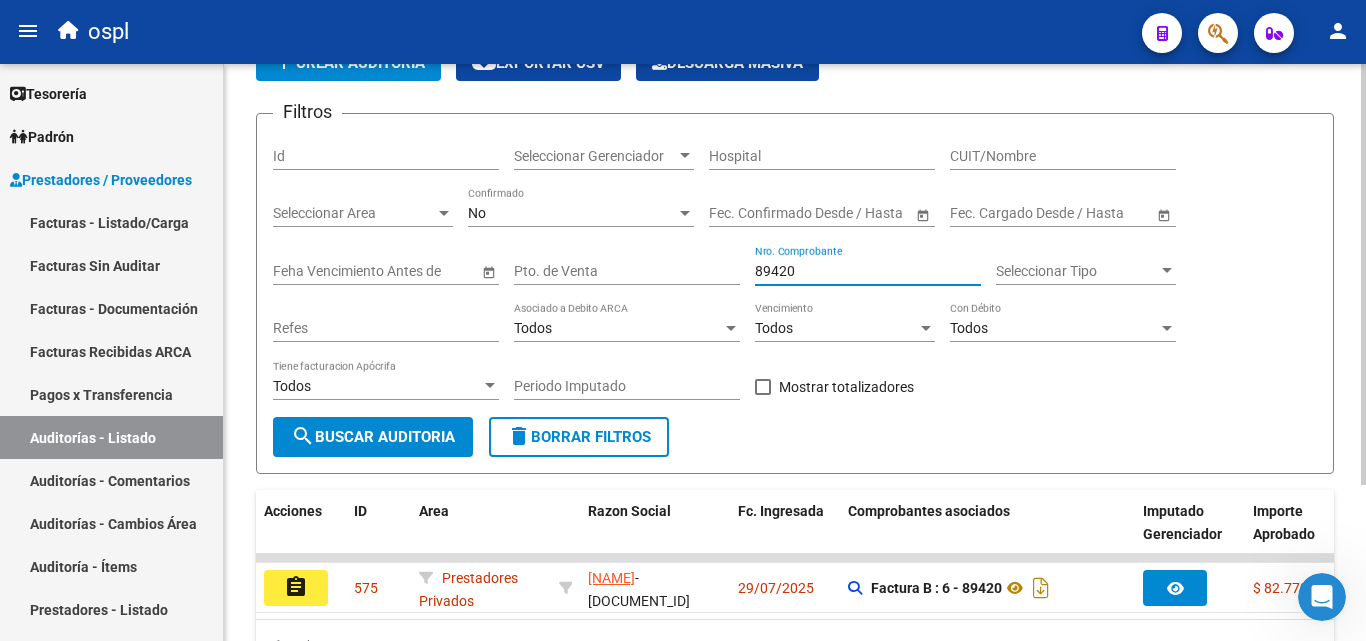 scroll, scrollTop: 213, scrollLeft: 0, axis: vertical 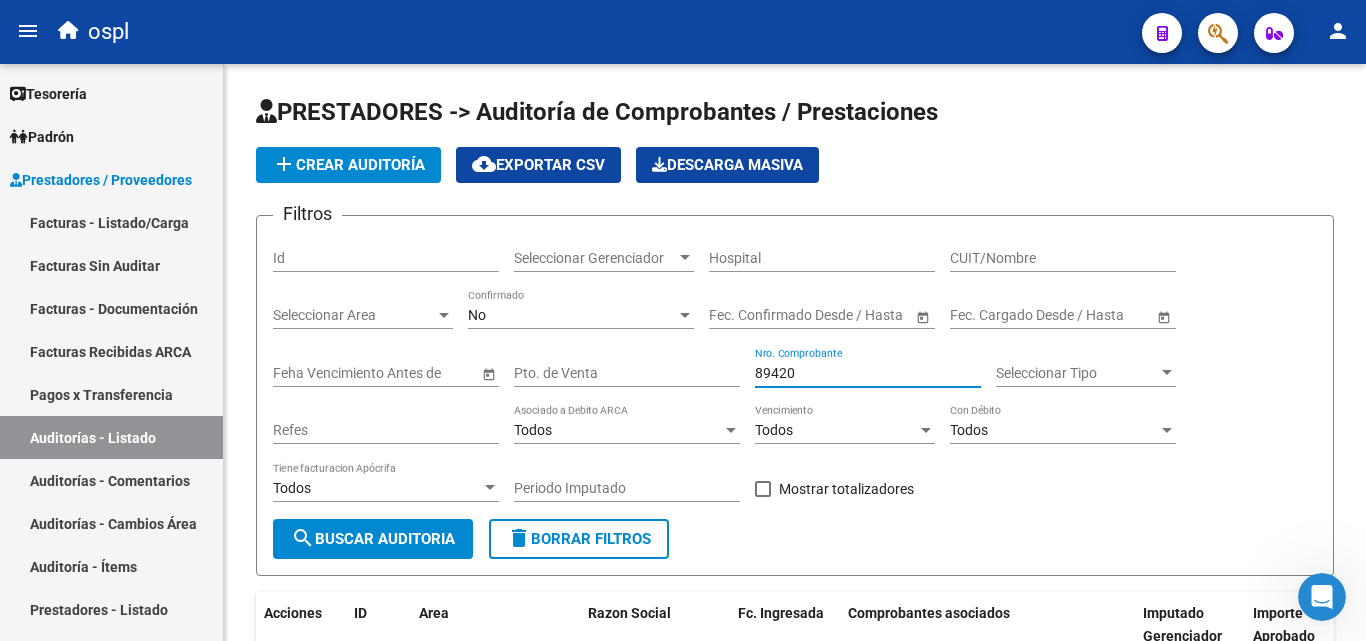 type on "89420" 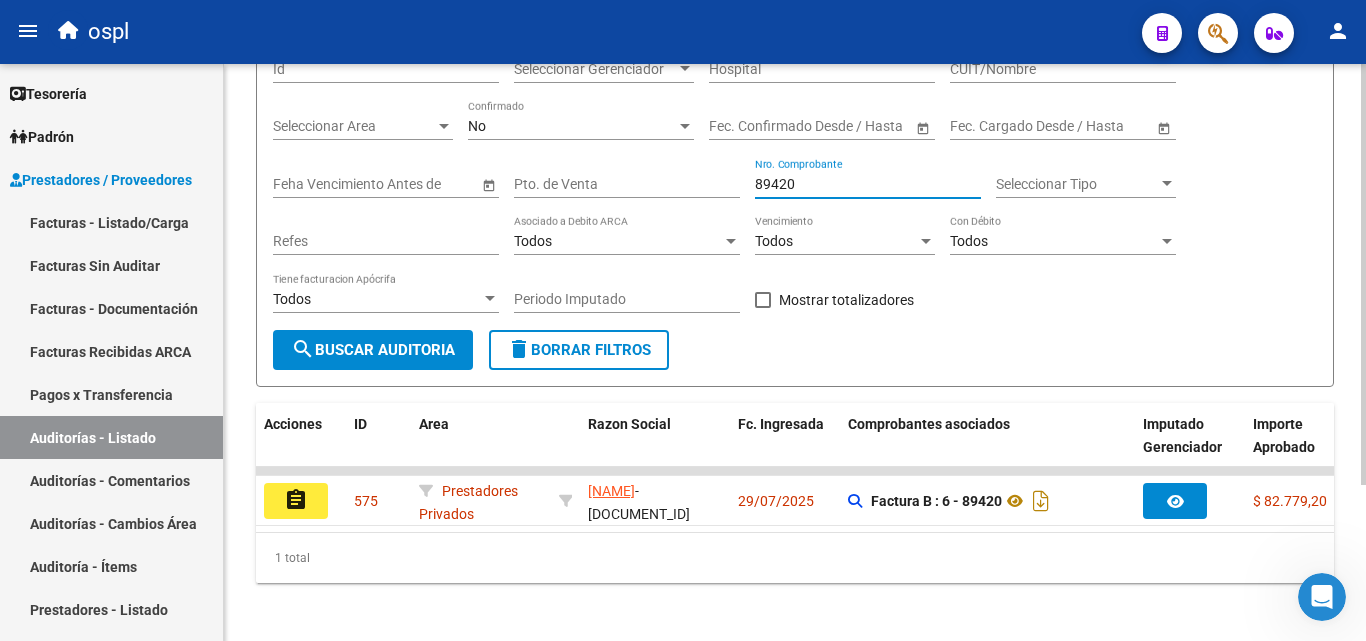 scroll, scrollTop: 200, scrollLeft: 0, axis: vertical 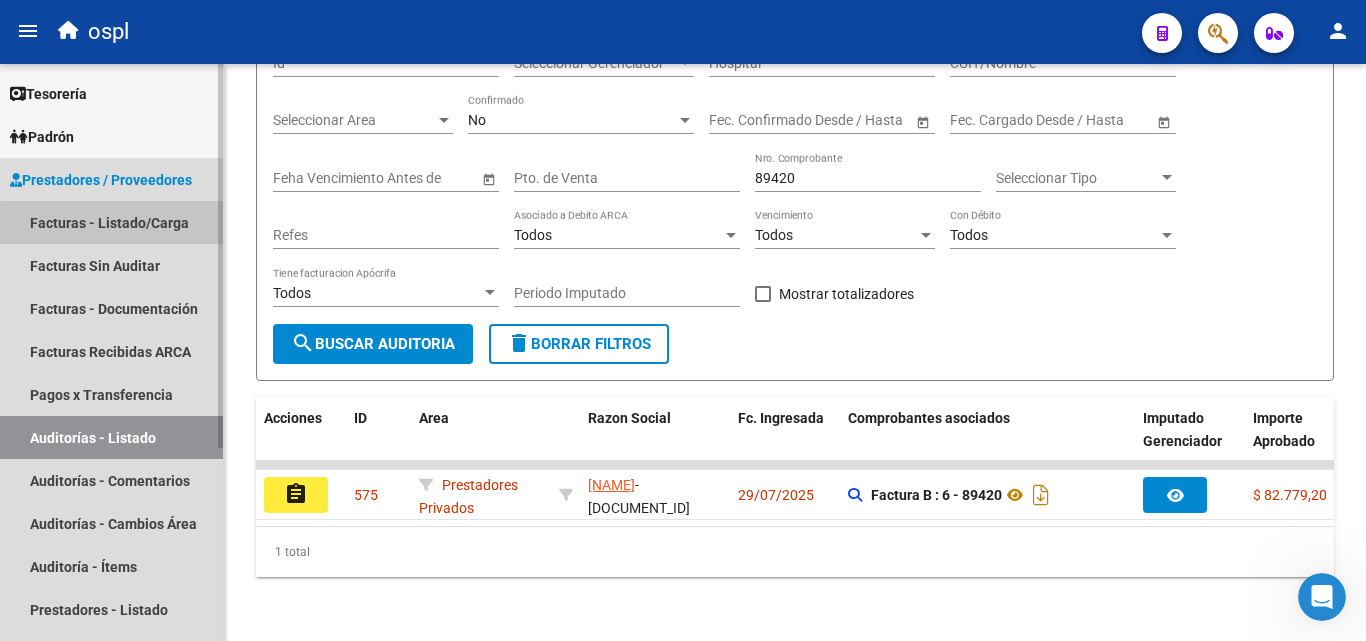click on "Facturas - Listado/Carga" at bounding box center [111, 222] 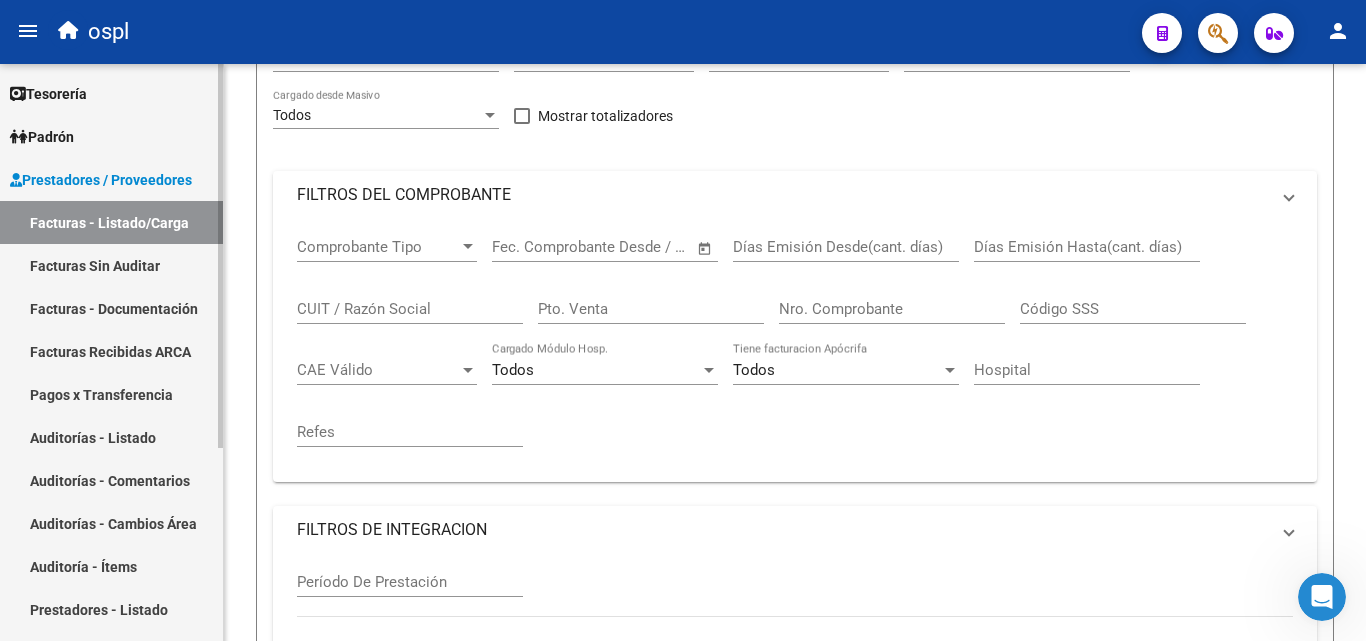 scroll, scrollTop: 0, scrollLeft: 0, axis: both 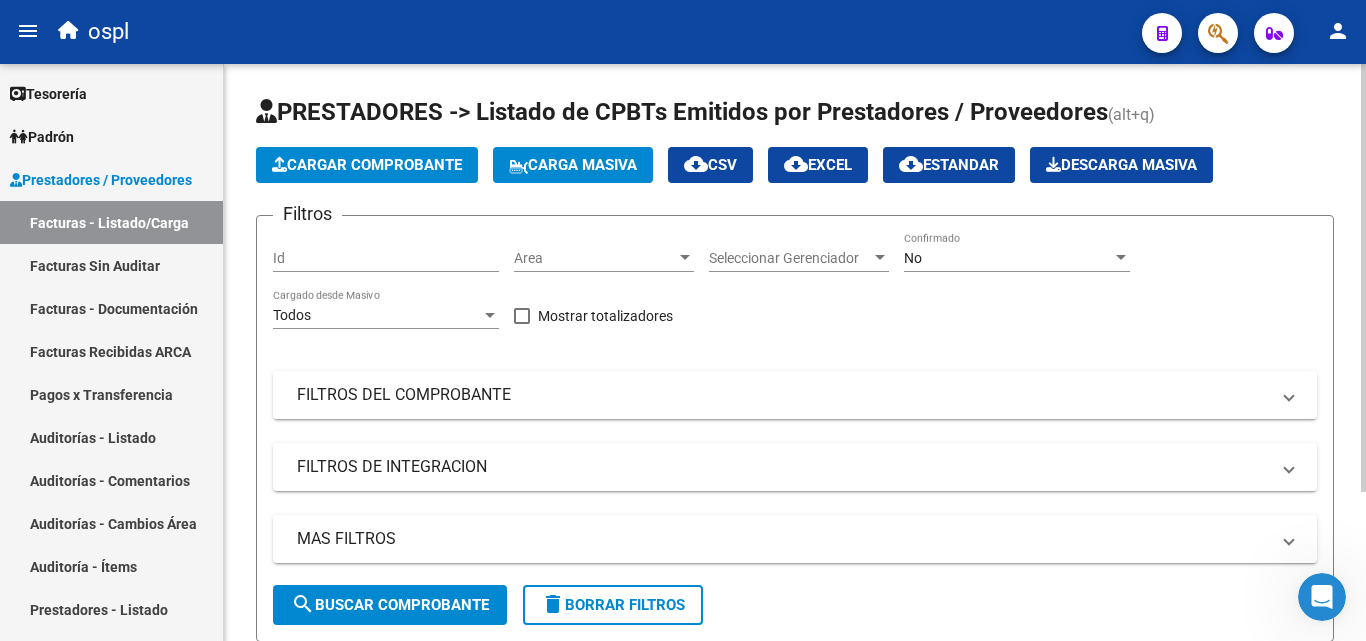 click on "FILTROS DEL COMPROBANTE" at bounding box center (783, 395) 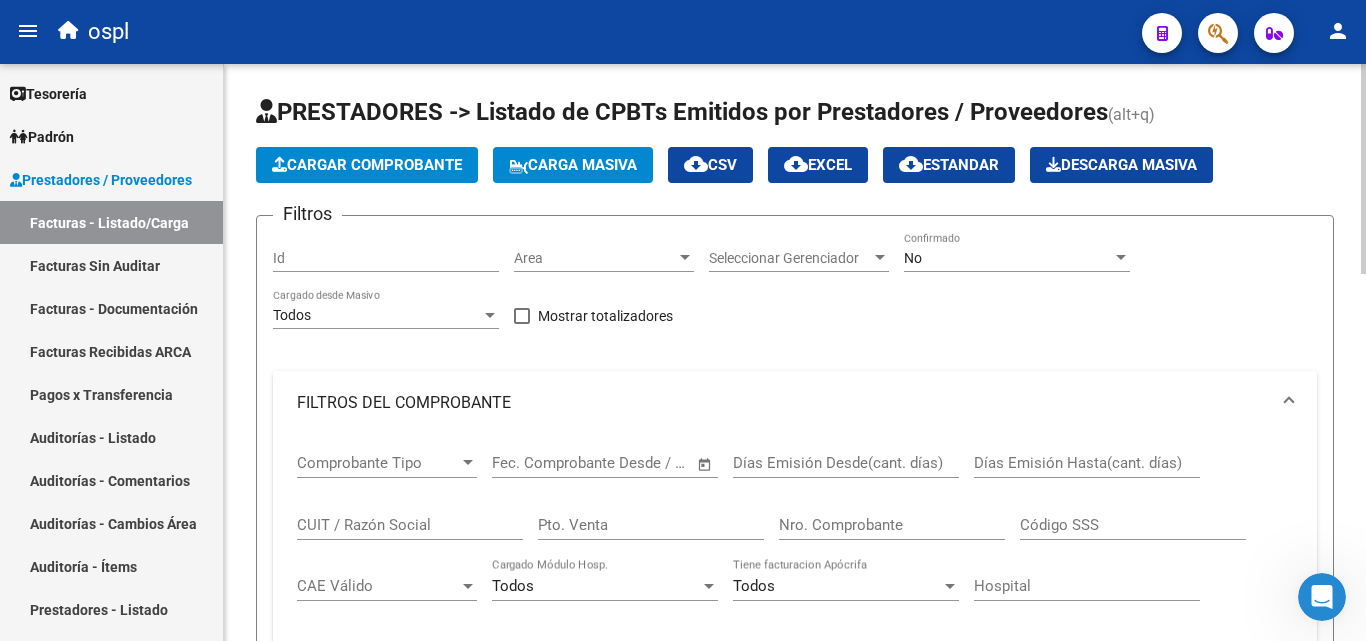 click on "Nro. Comprobante" 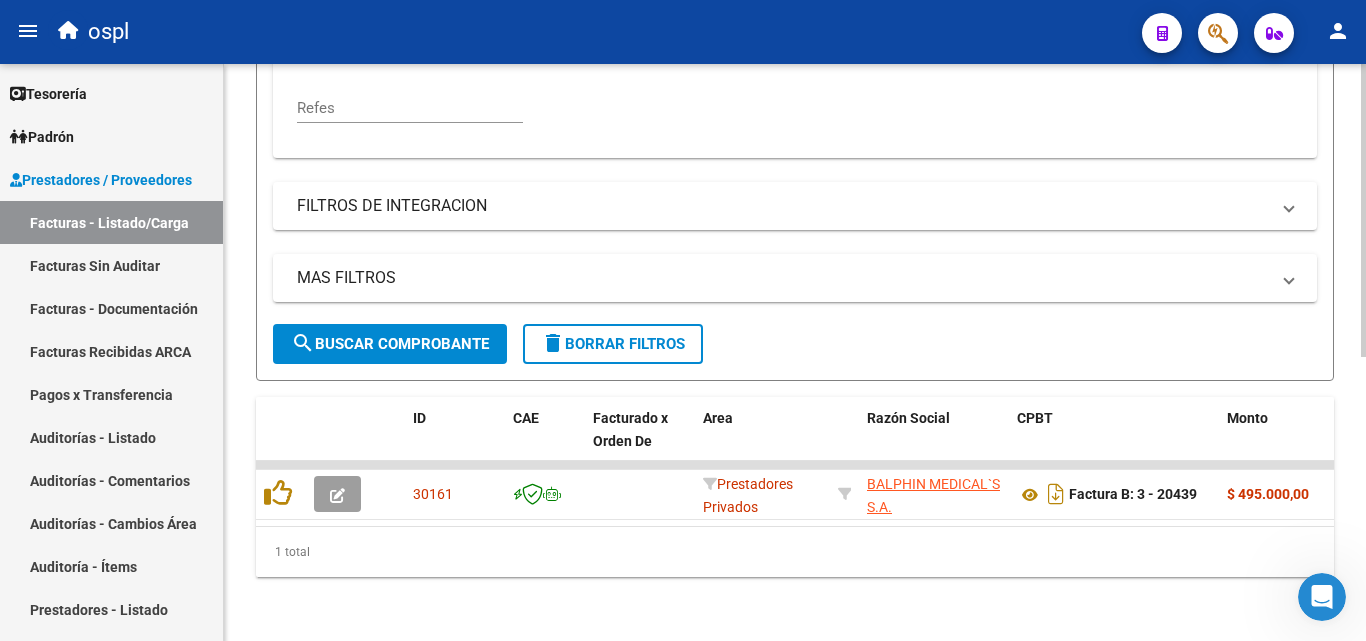 scroll, scrollTop: 558, scrollLeft: 0, axis: vertical 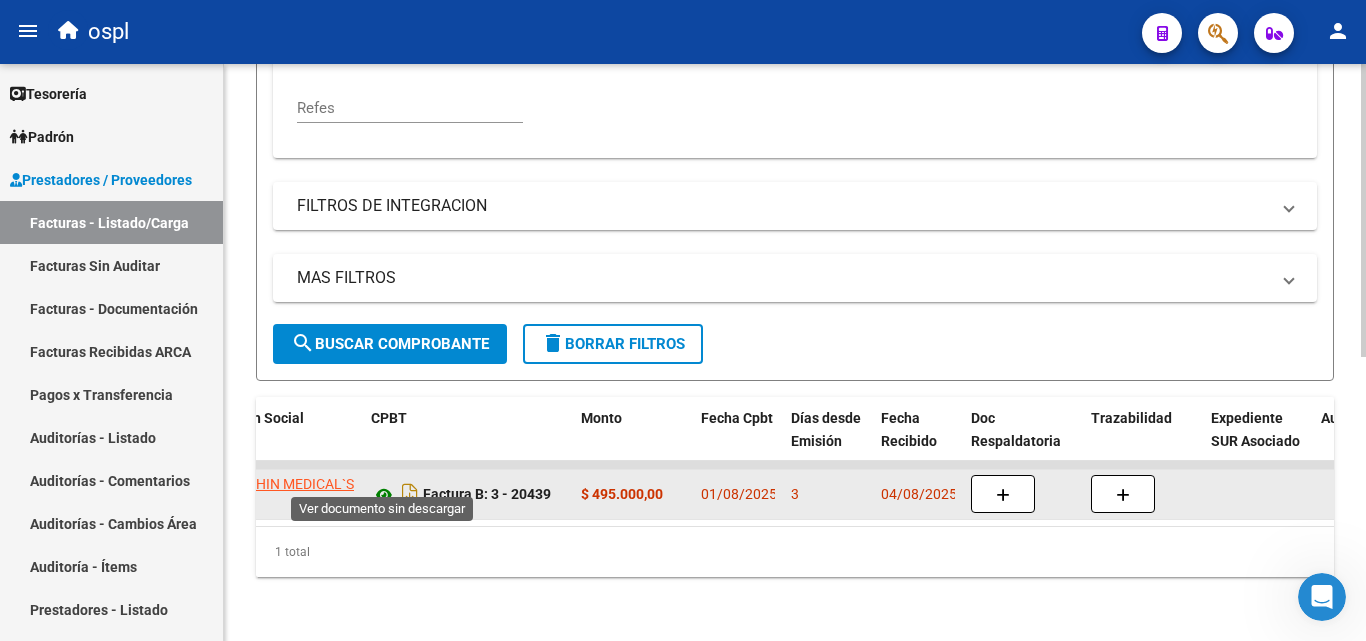 type on "20439" 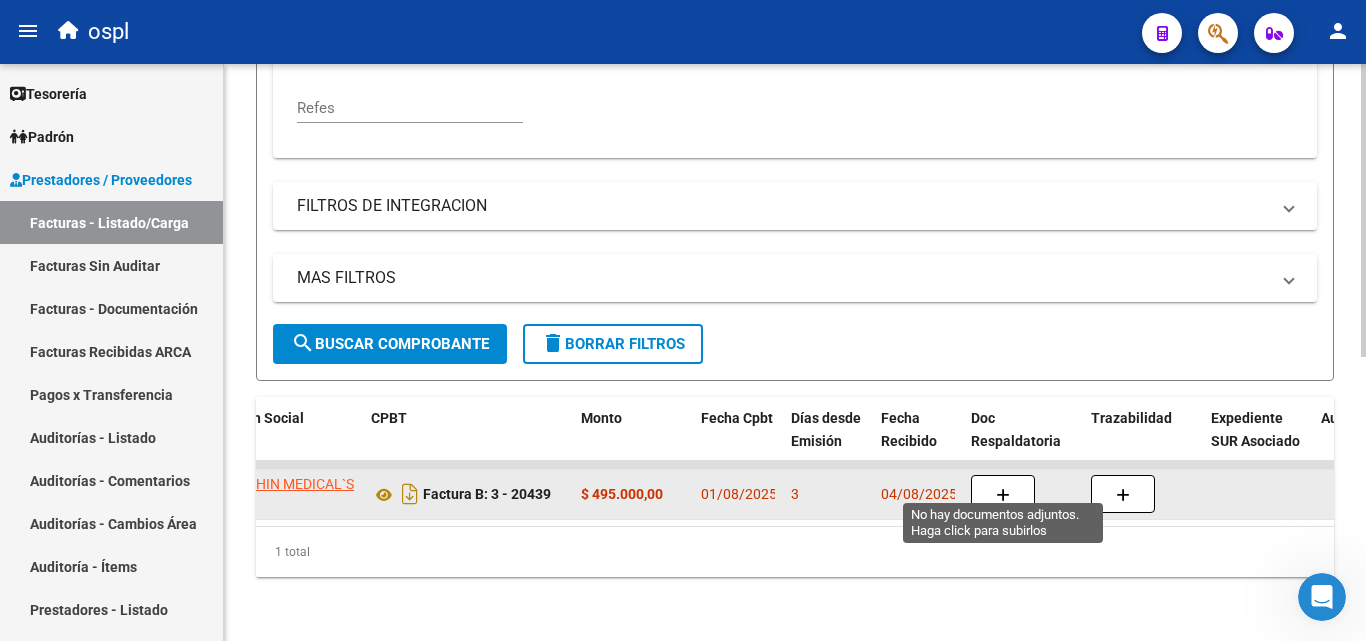 click 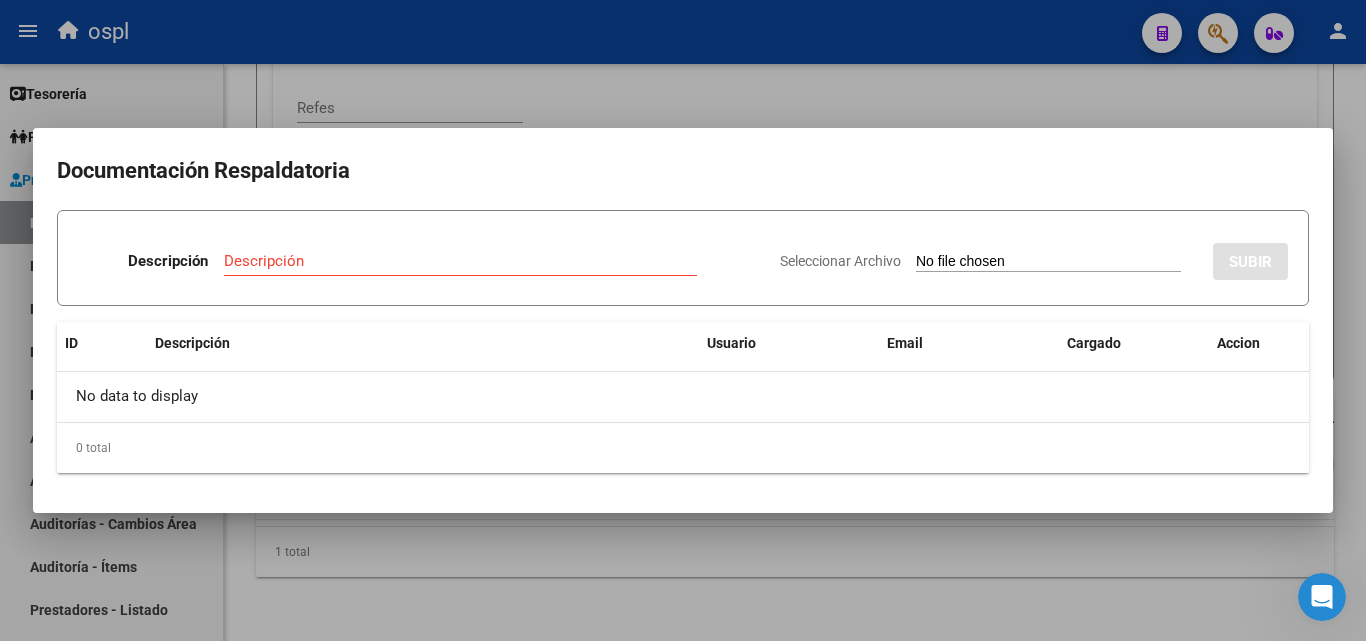 click on "Seleccionar Archivo" at bounding box center [1048, 262] 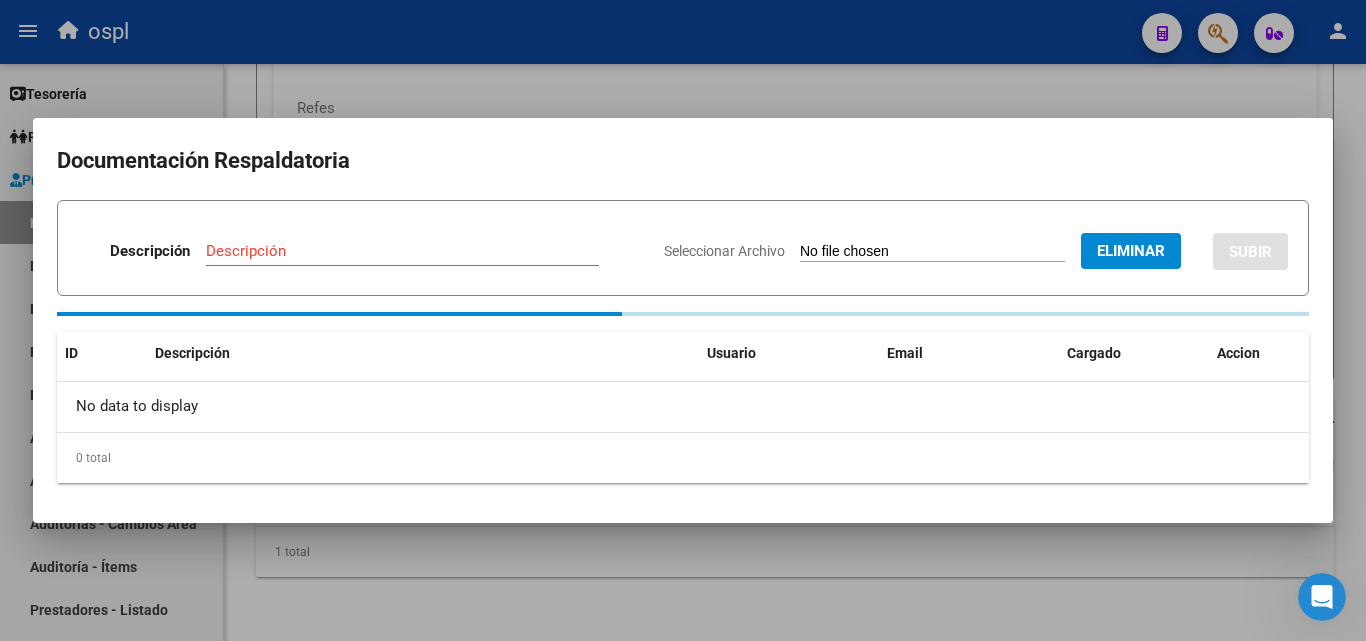 click on "Descripción" at bounding box center [402, 251] 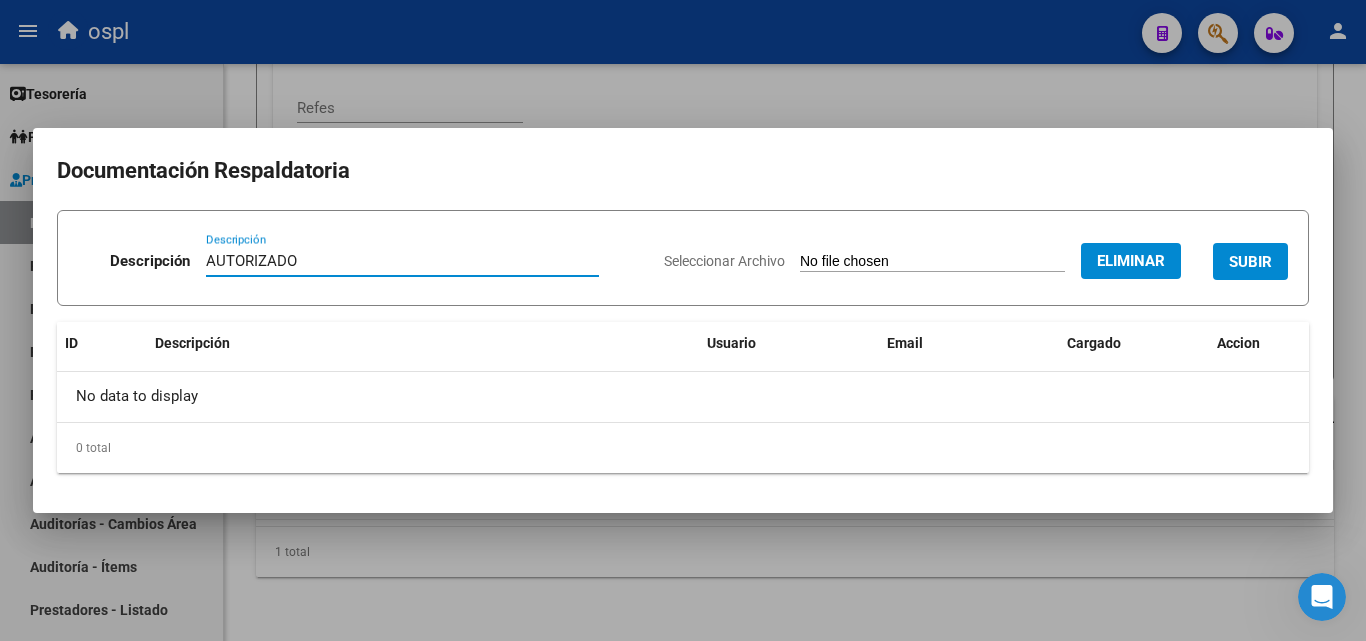 type on "AUTORIZADO" 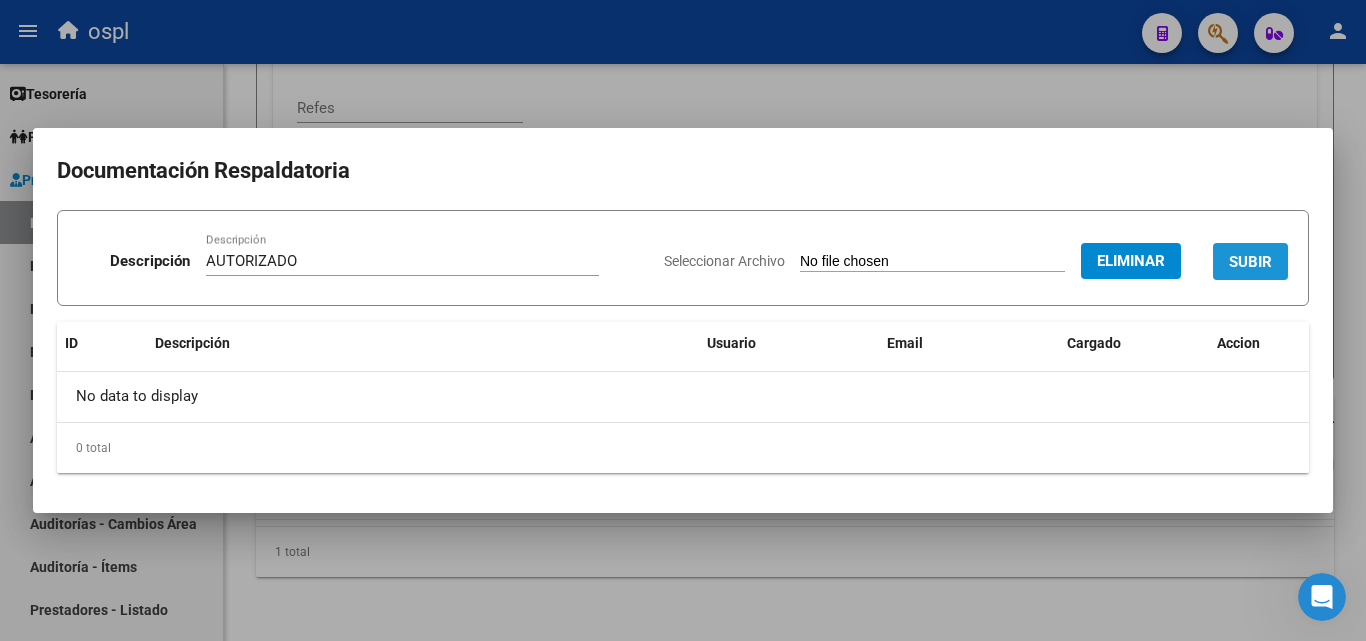 click on "SUBIR" at bounding box center (1250, 262) 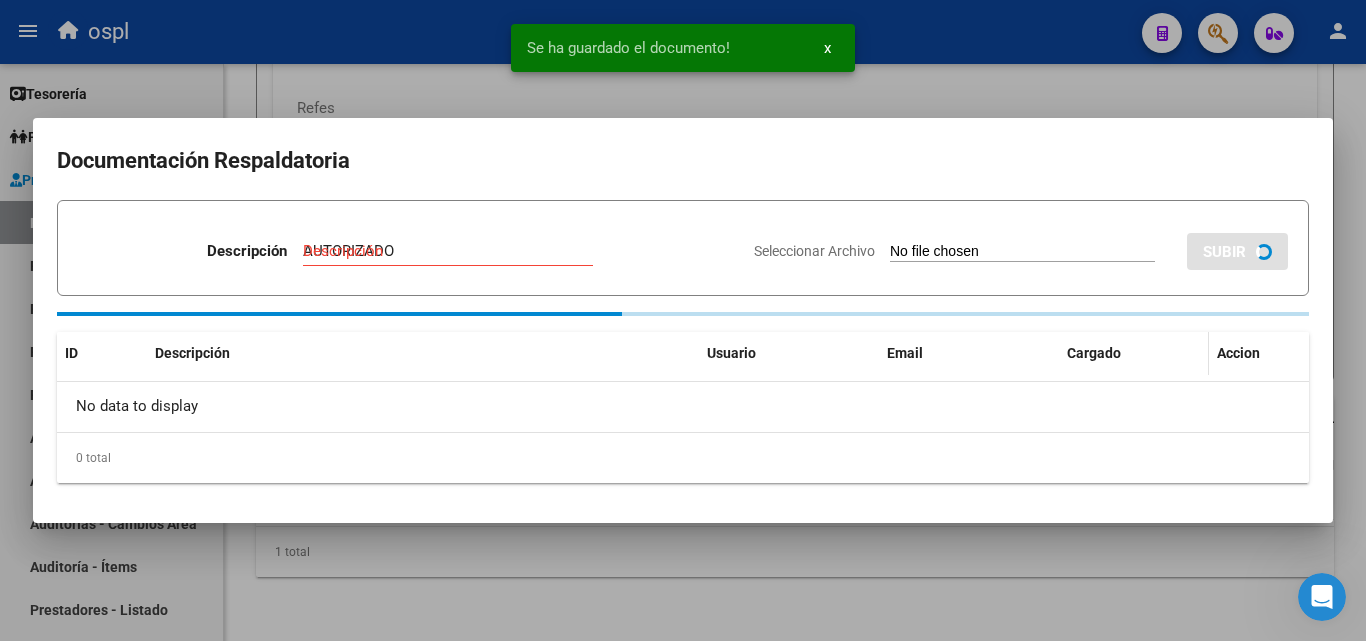 type 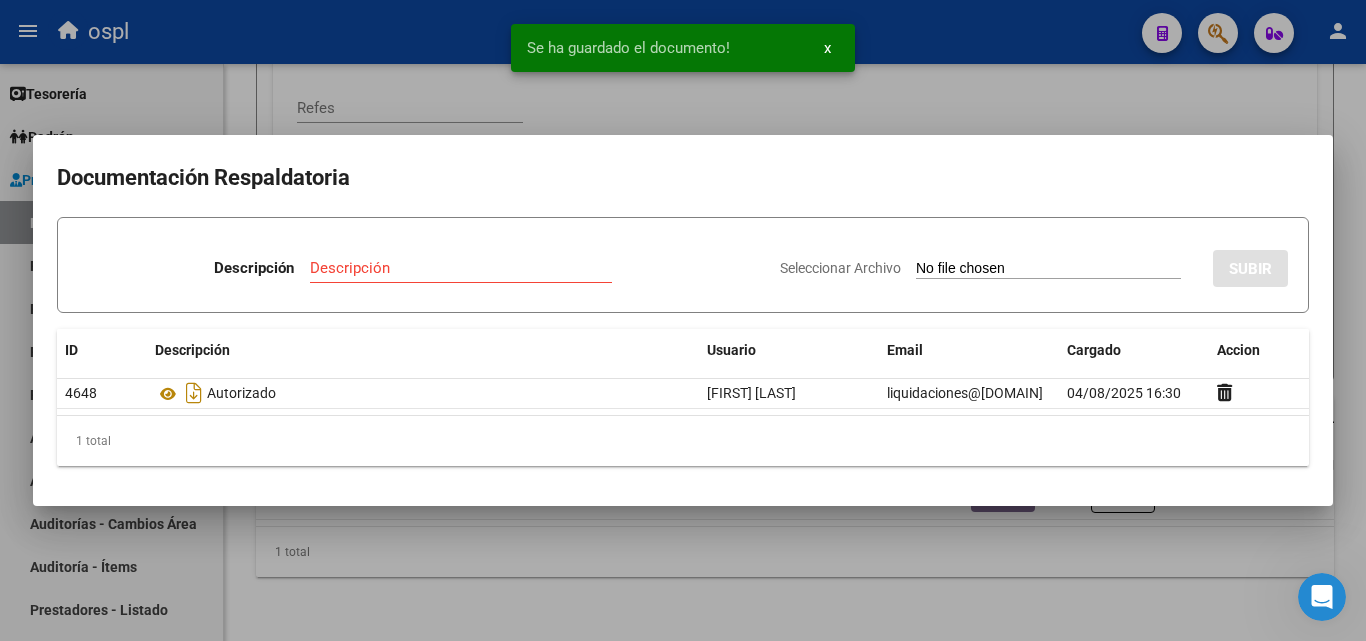 click on "Seleccionar Archivo" at bounding box center (1048, 269) 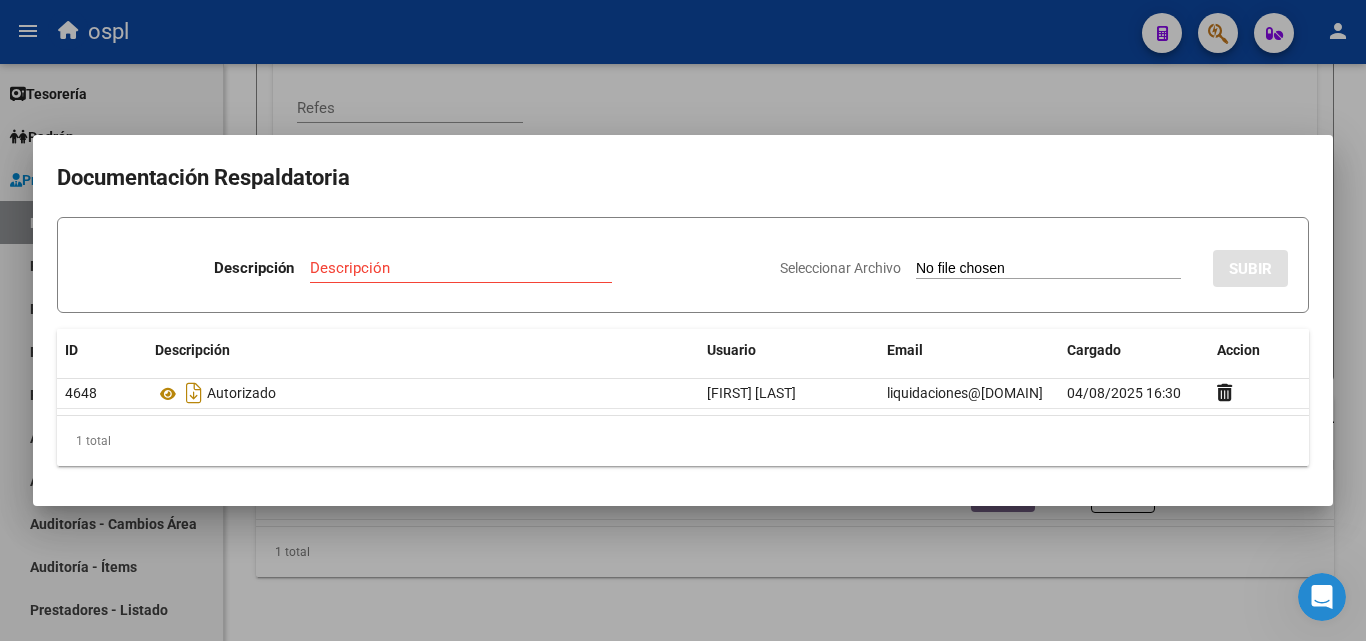 type on "C:\fakepath\rosales presup.jpeg" 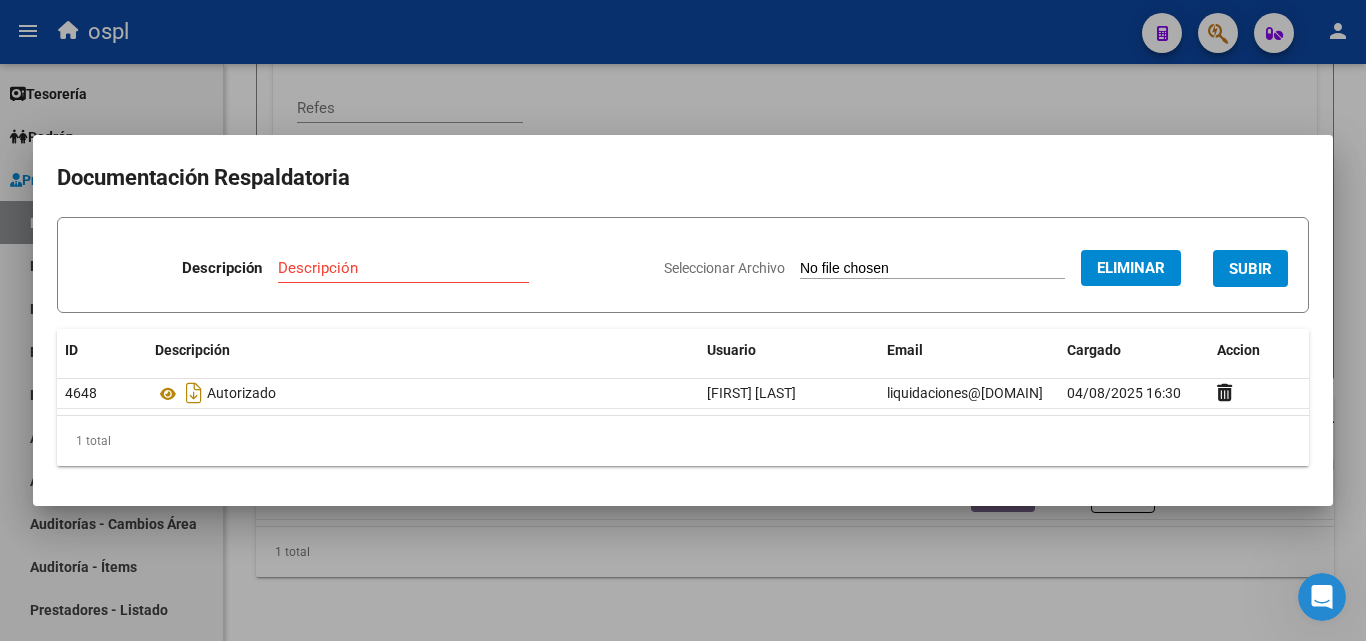 click on "Descripción" at bounding box center (403, 268) 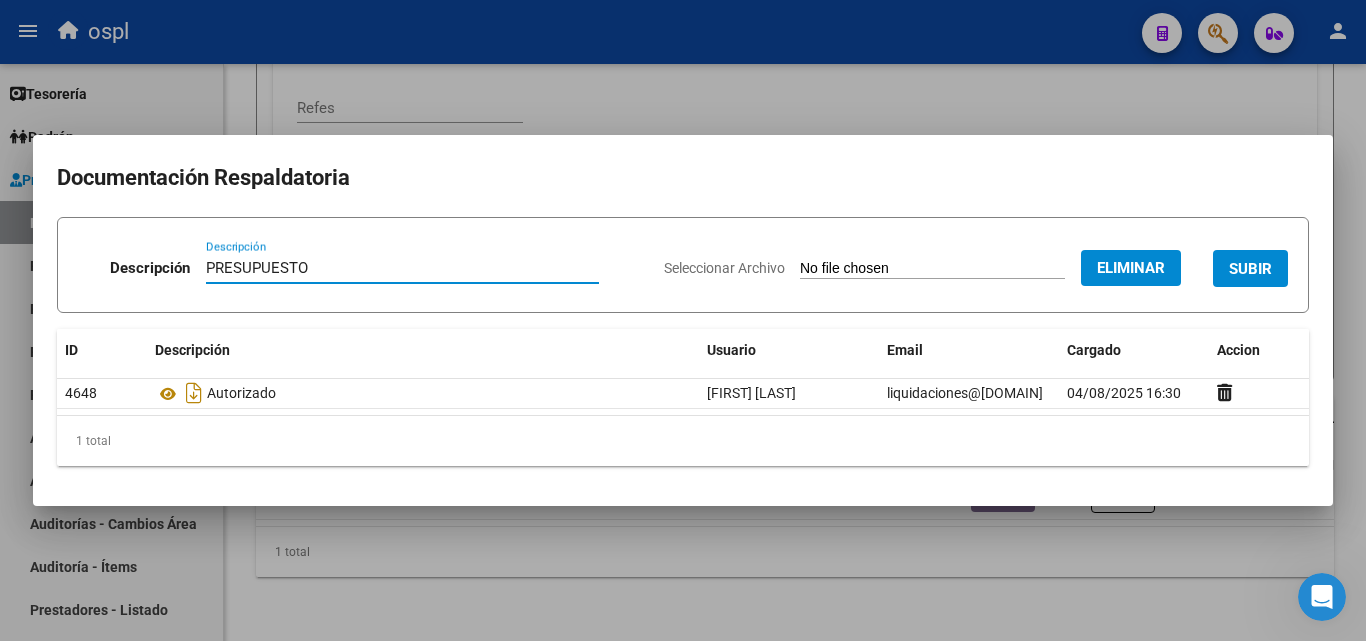 type on "PRESUPUESTO" 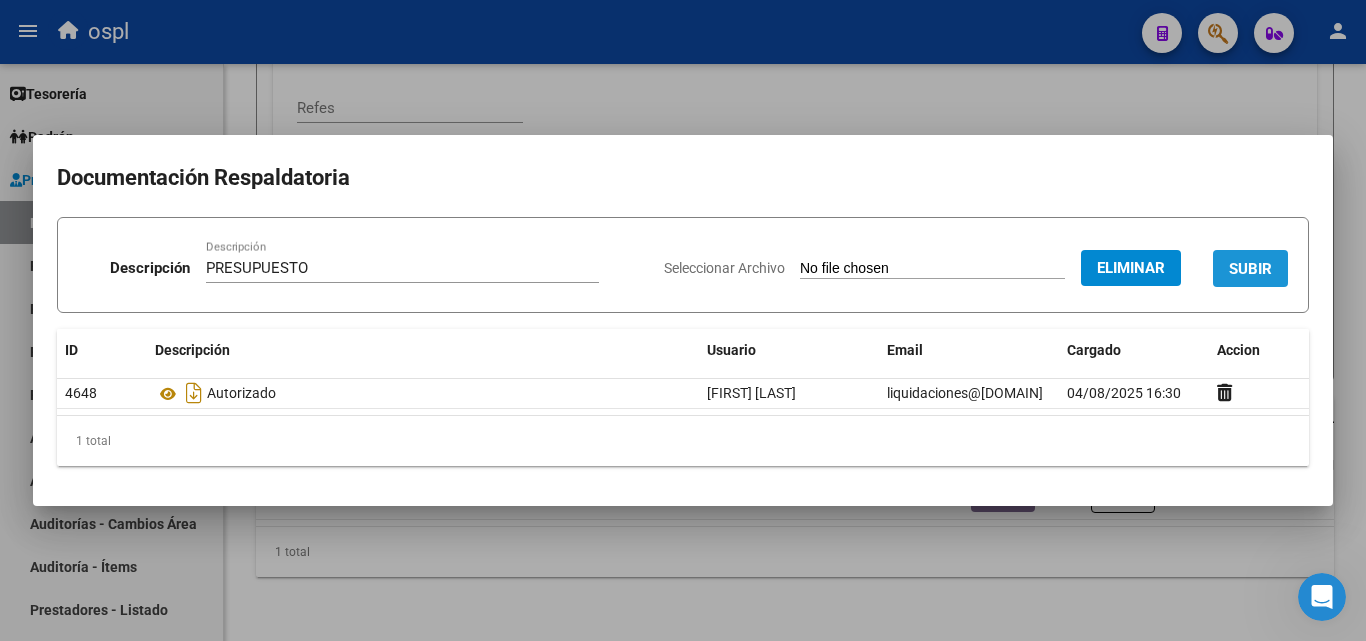 click on "SUBIR" at bounding box center [1250, 269] 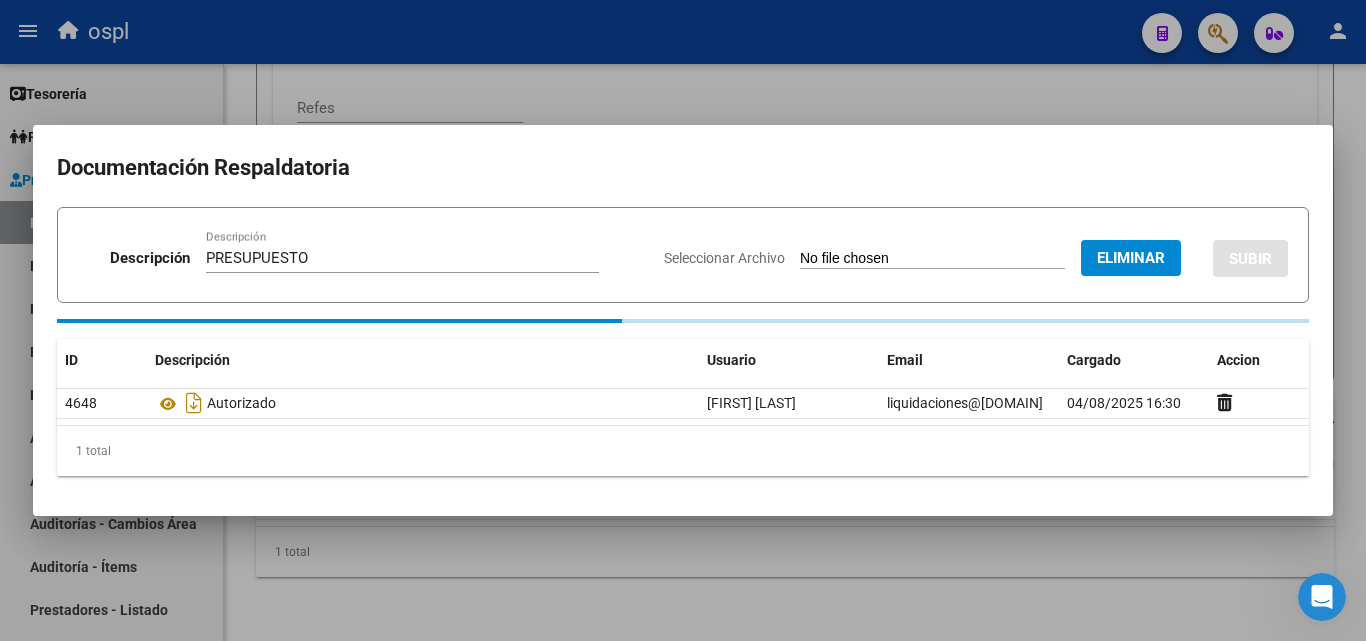 type 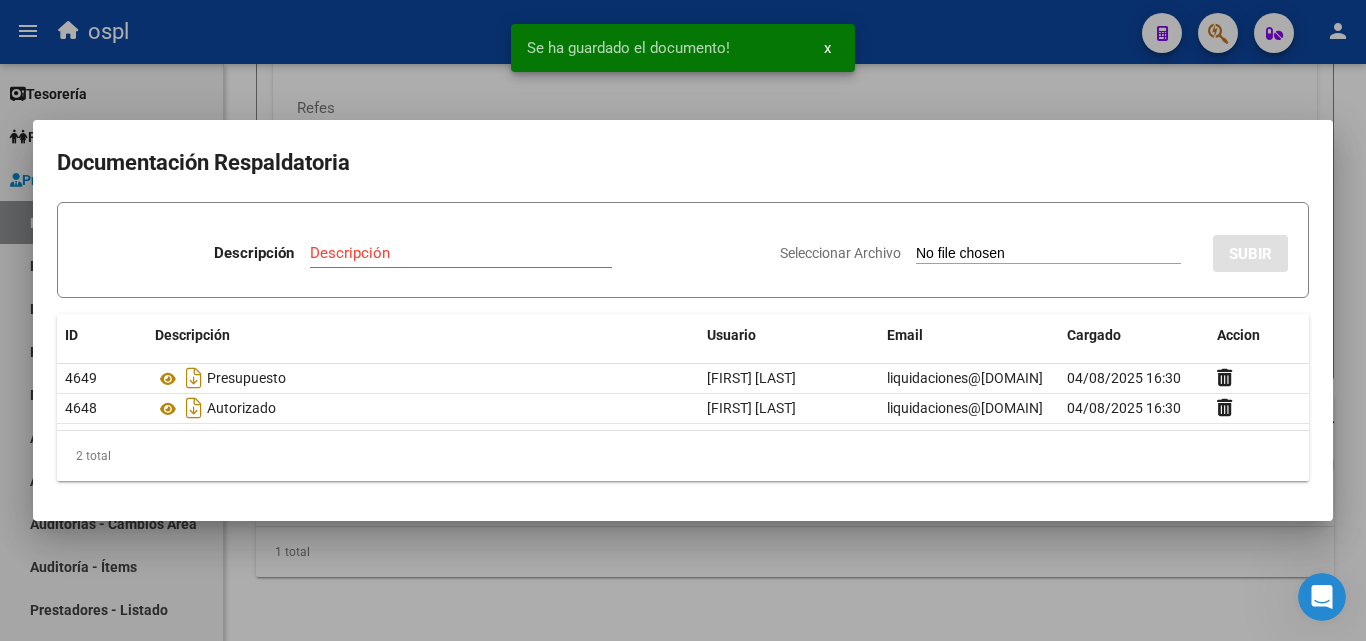 click on "Seleccionar Archivo" at bounding box center [1048, 254] 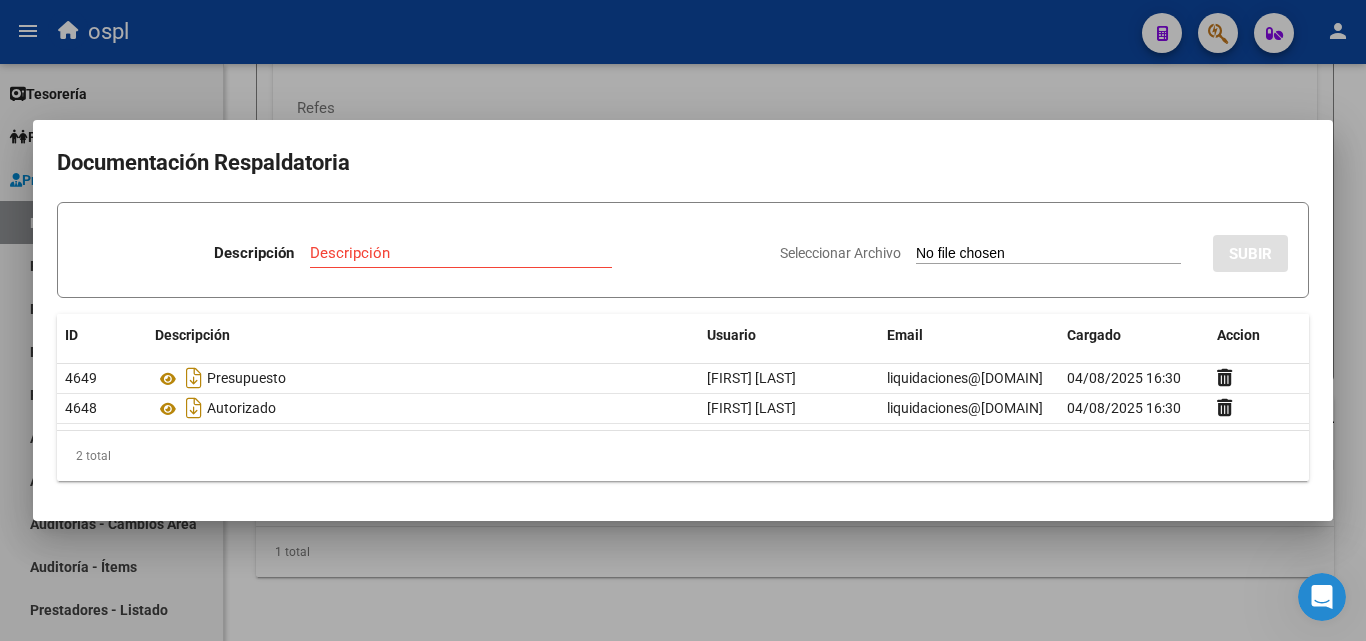 type on "C:\fakepath\ROSALES ORDEN (2).jpeg" 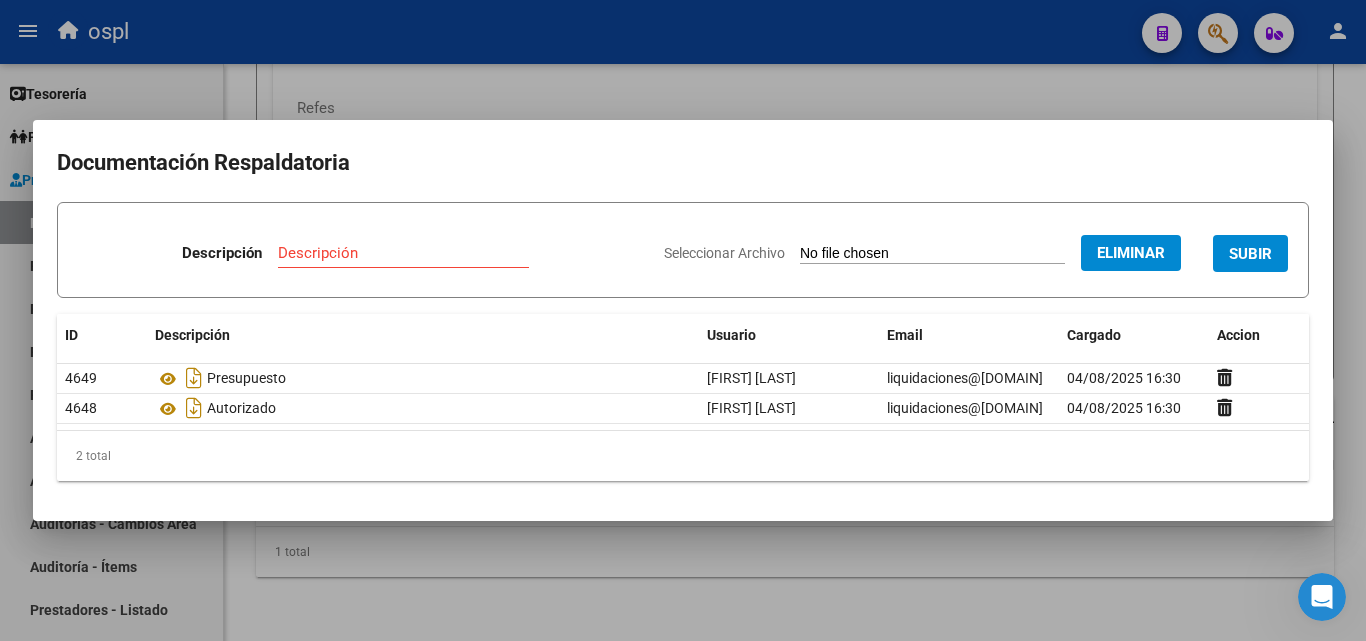 click on "Descripción" at bounding box center (403, 253) 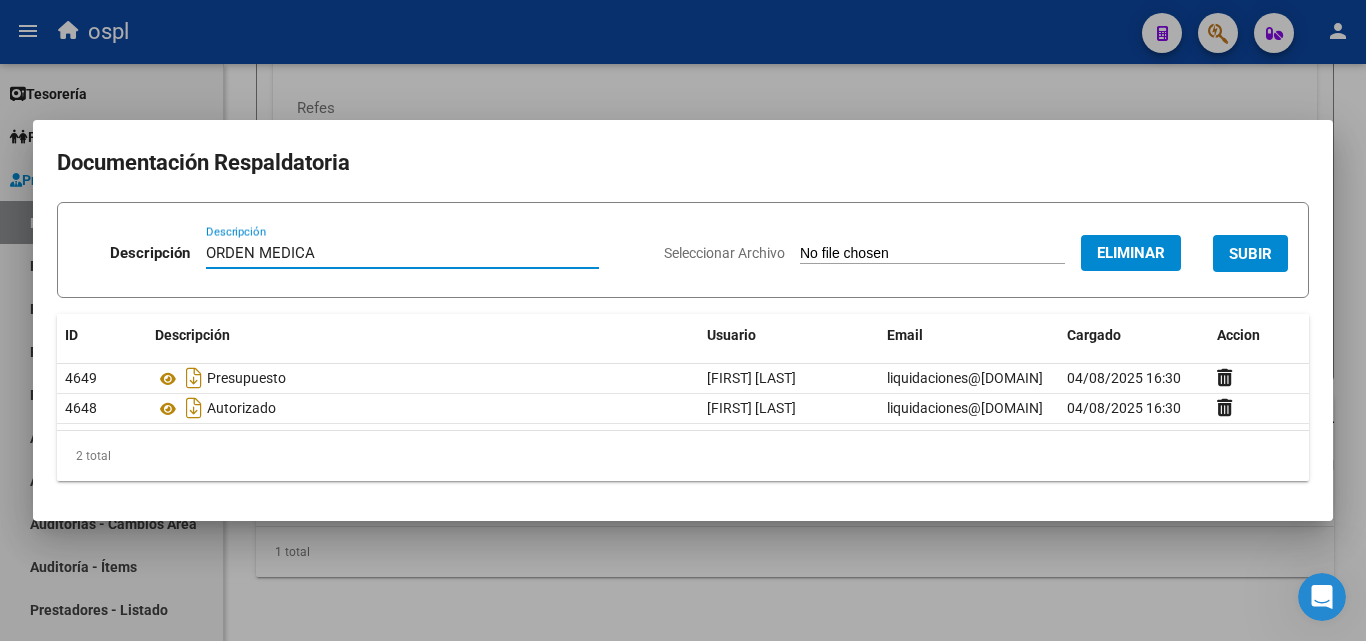 type on "ORDEN MEDICA" 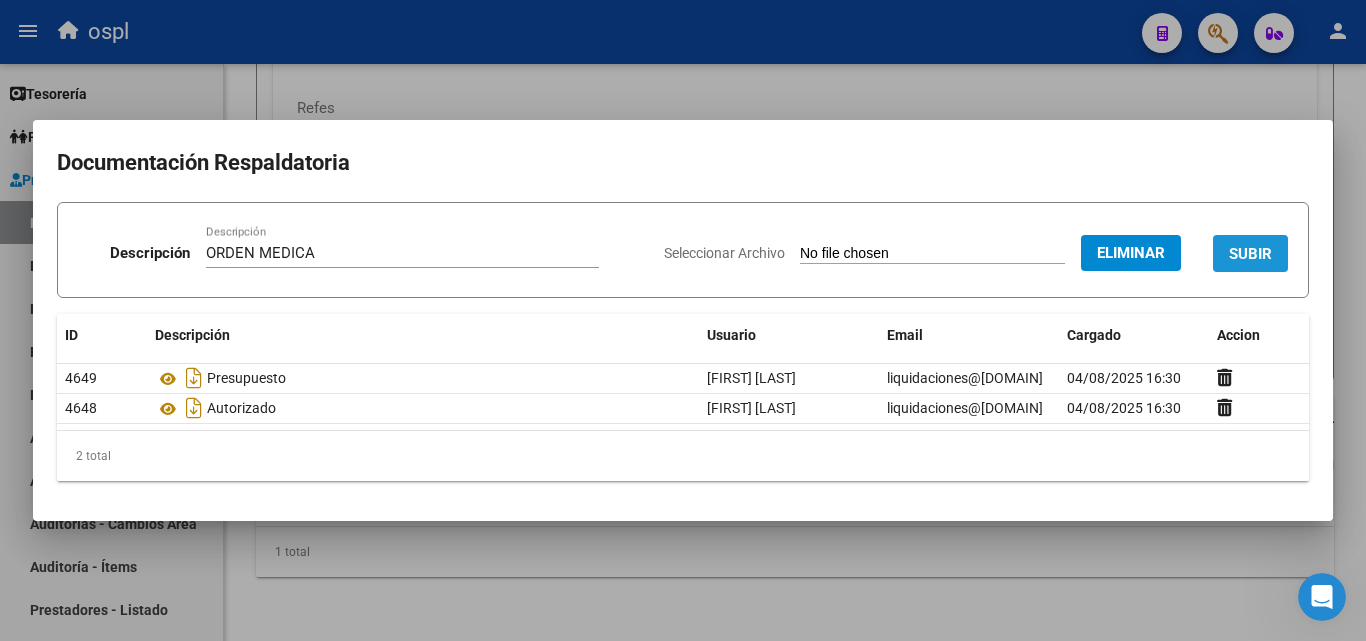 click on "SUBIR" at bounding box center (1250, 254) 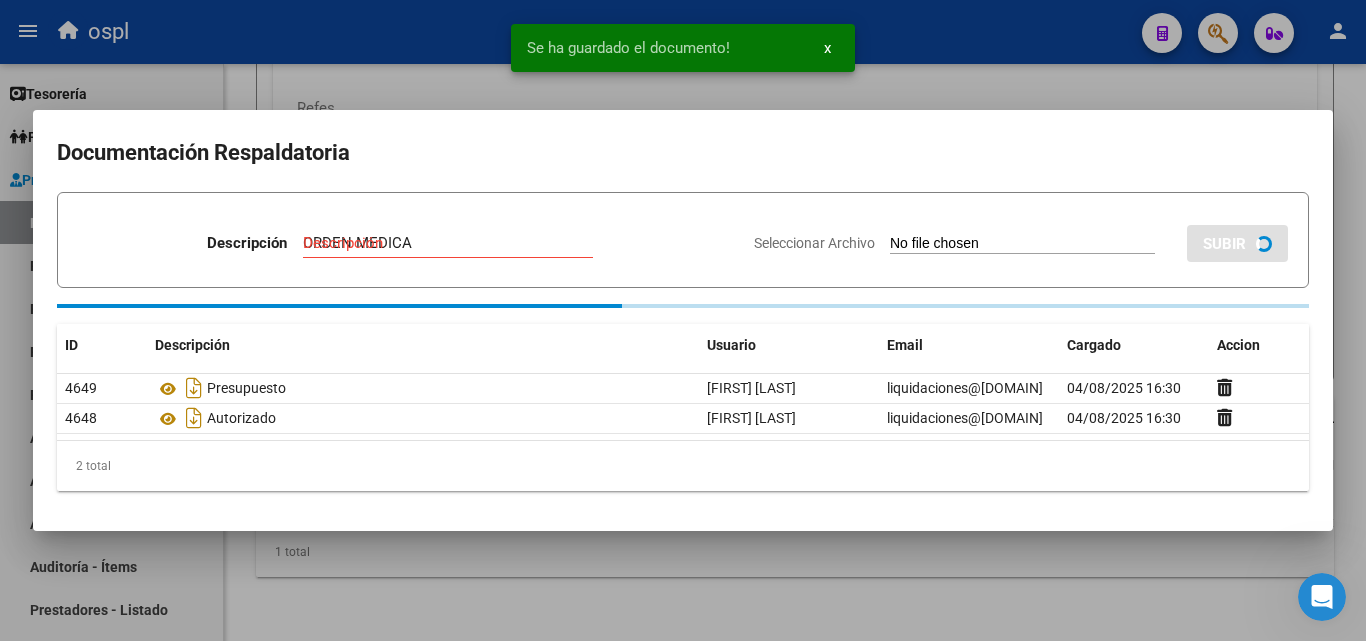 type 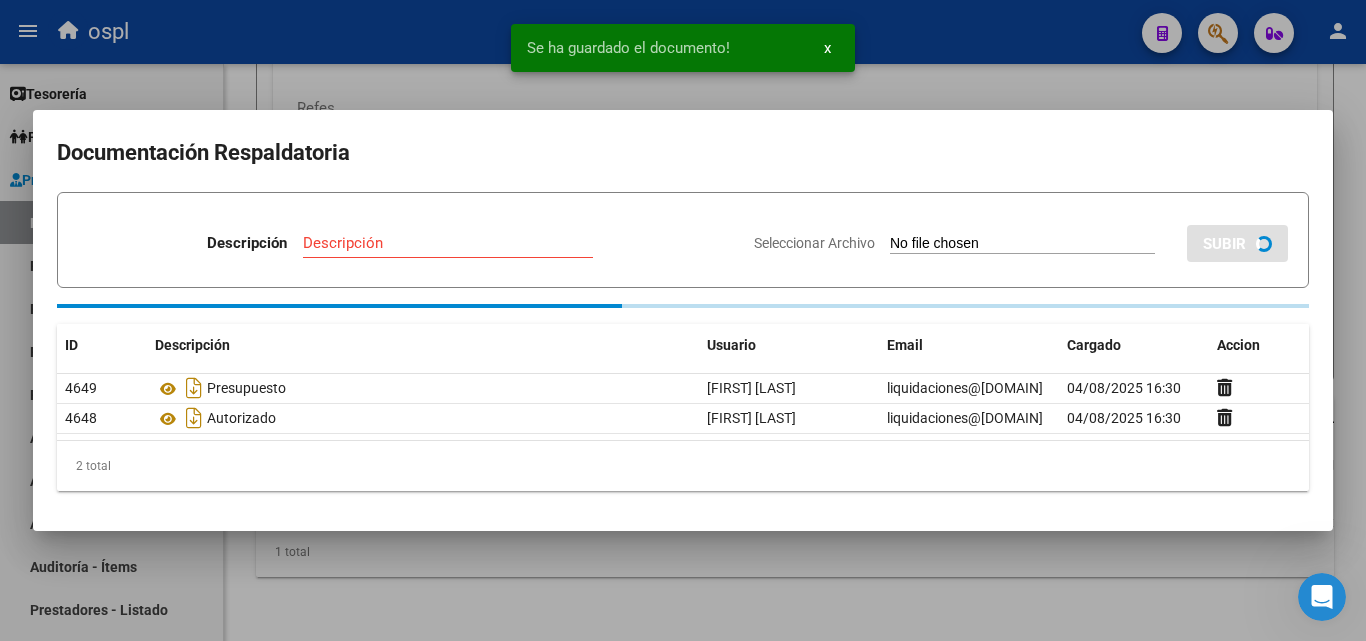 type 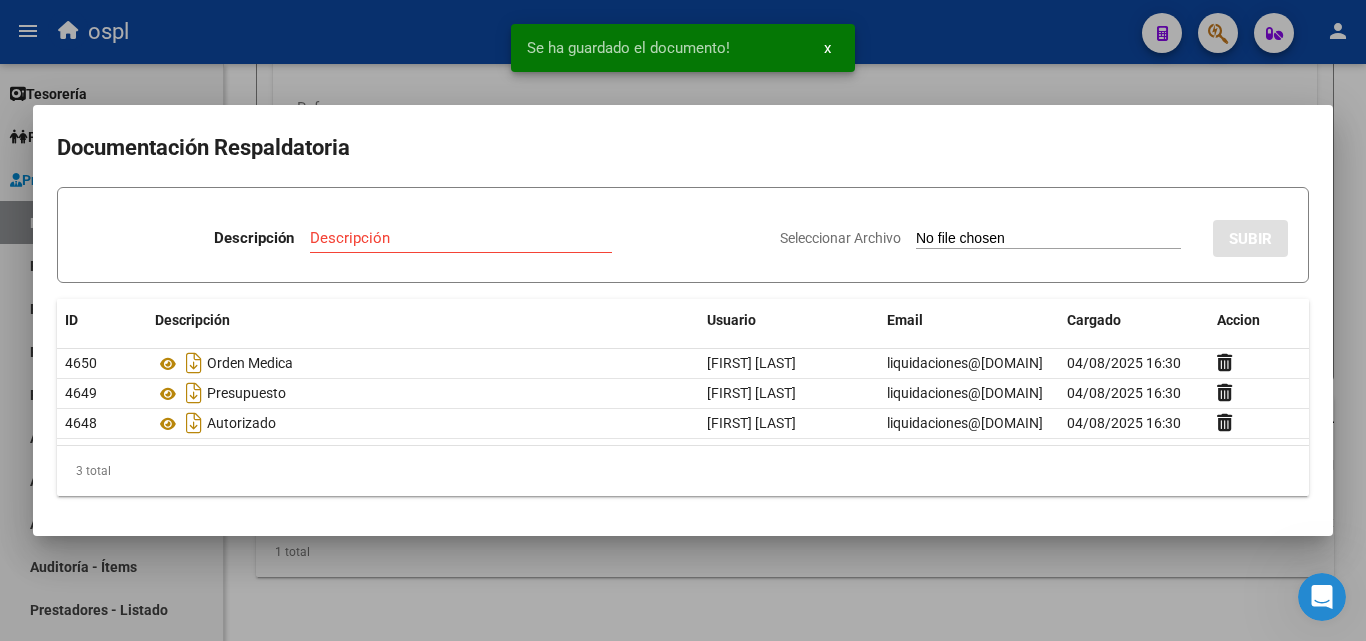click at bounding box center (683, 320) 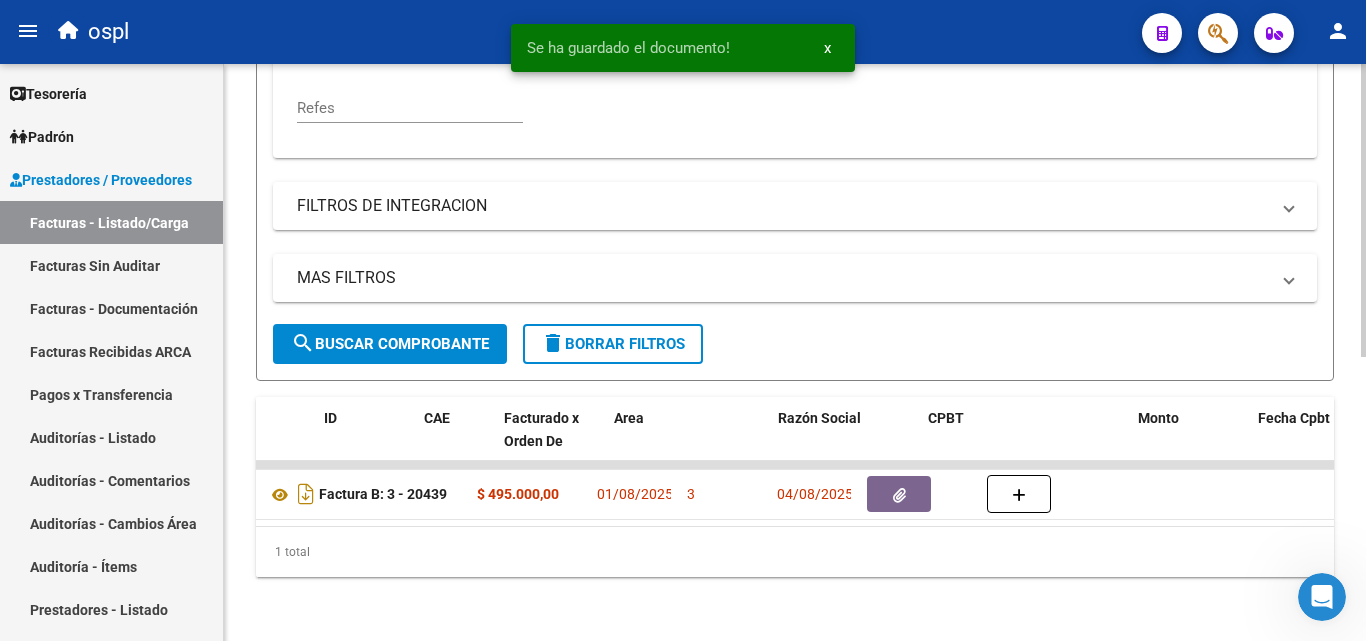 scroll, scrollTop: 0, scrollLeft: 0, axis: both 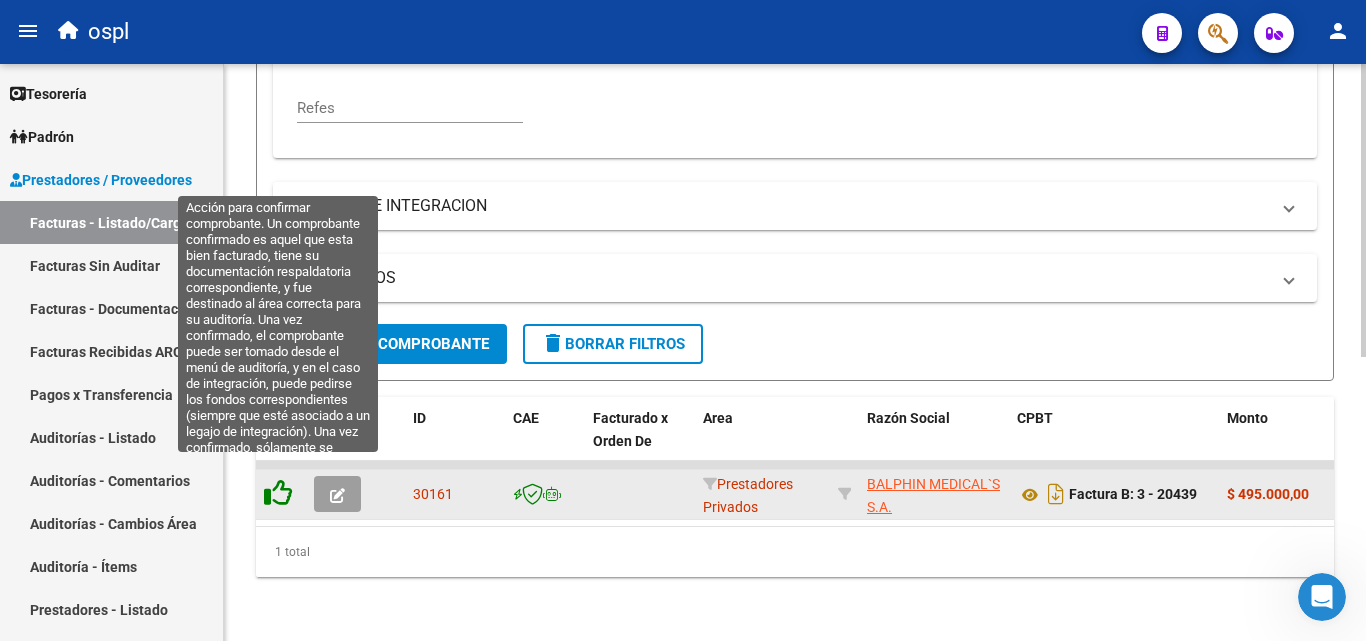 click 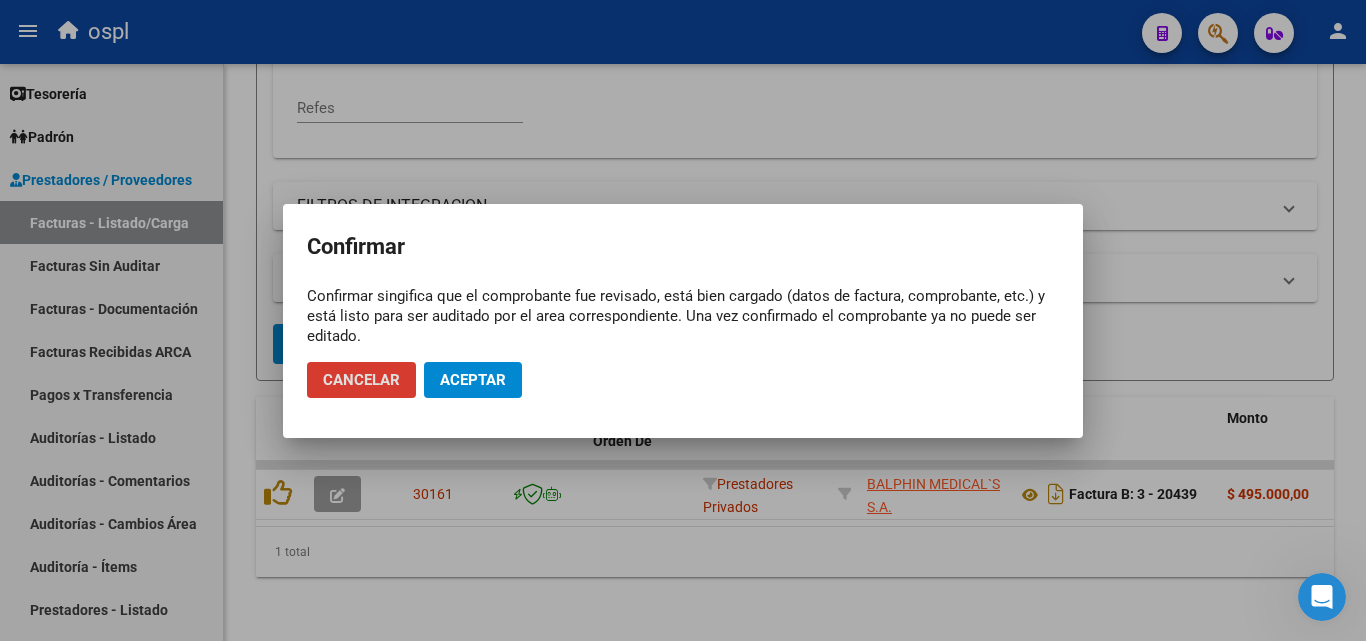 click on "Aceptar" 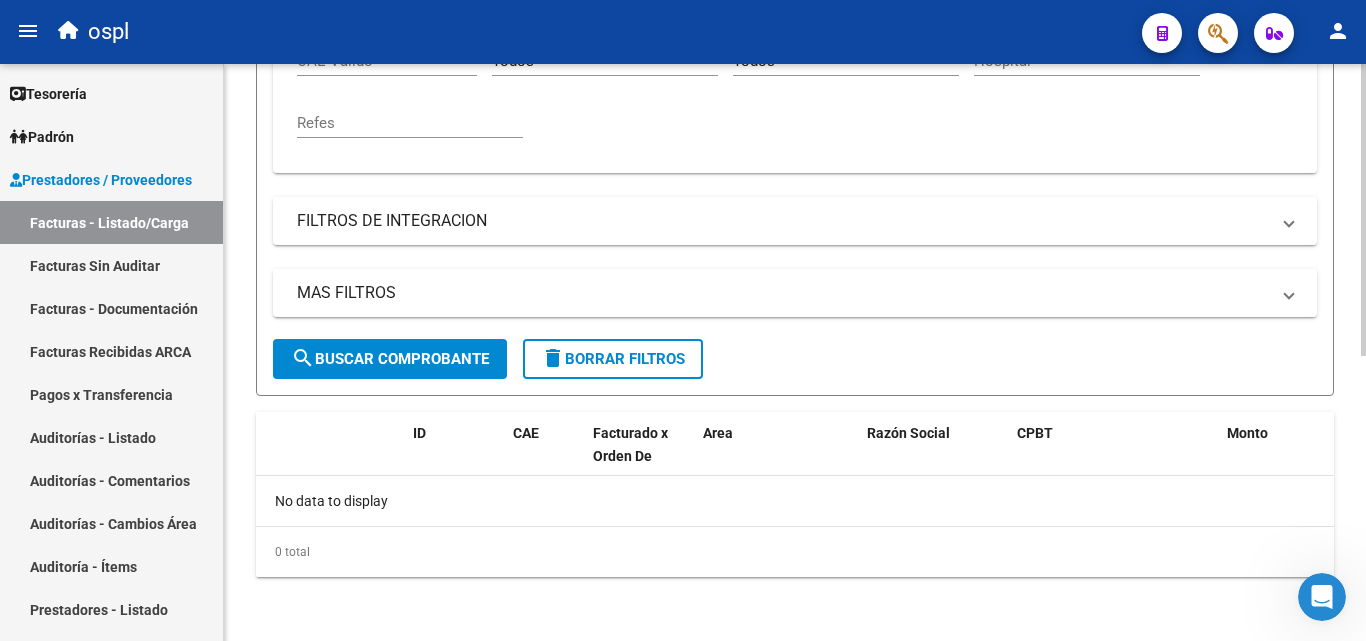 scroll, scrollTop: 525, scrollLeft: 0, axis: vertical 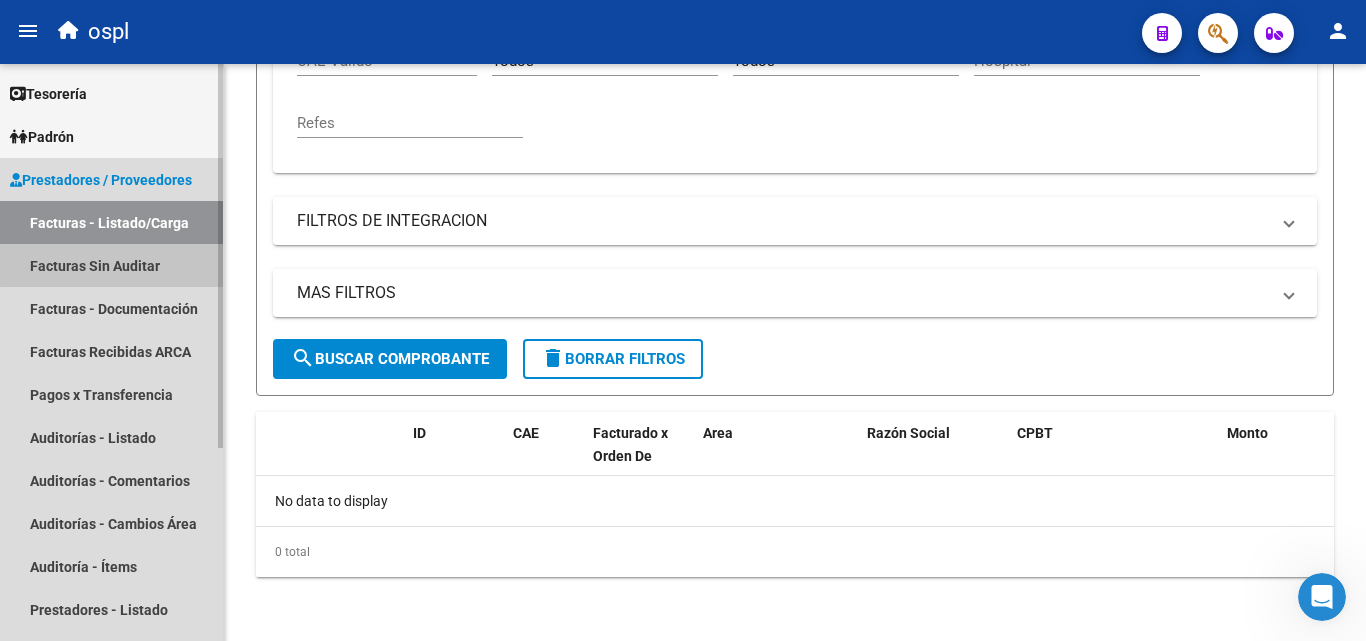 click on "Facturas Sin Auditar" at bounding box center [111, 265] 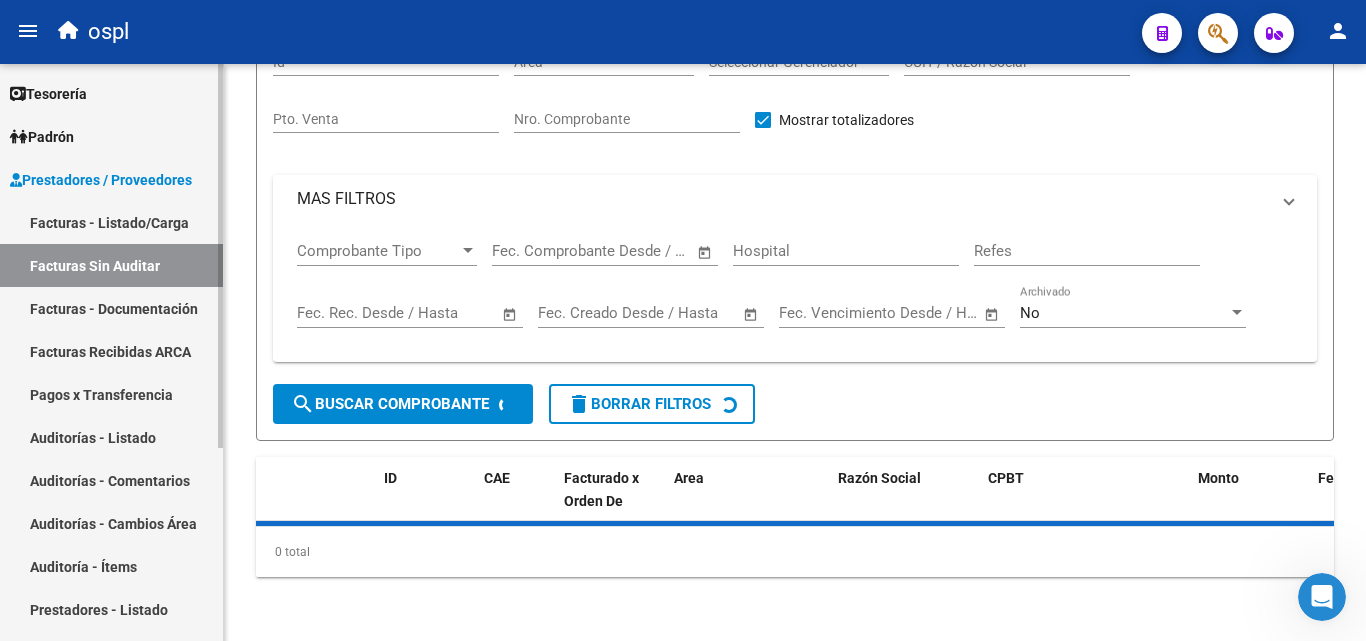 scroll, scrollTop: 0, scrollLeft: 0, axis: both 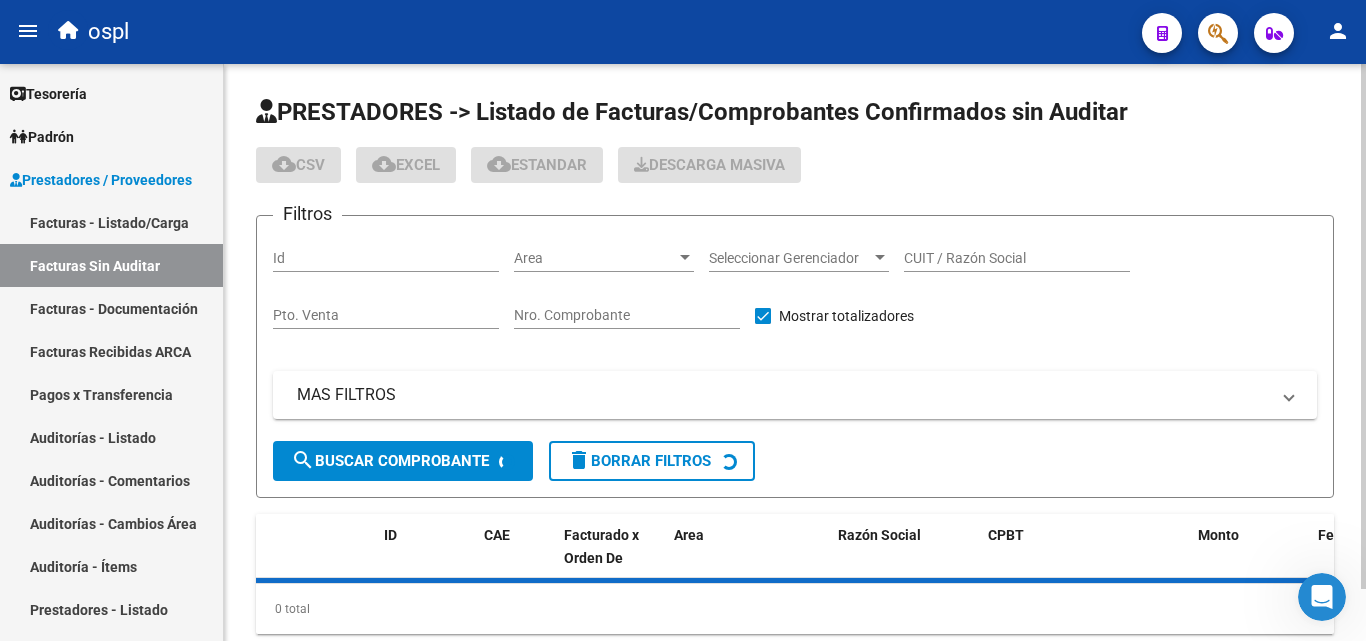click on "Nro. Comprobante" 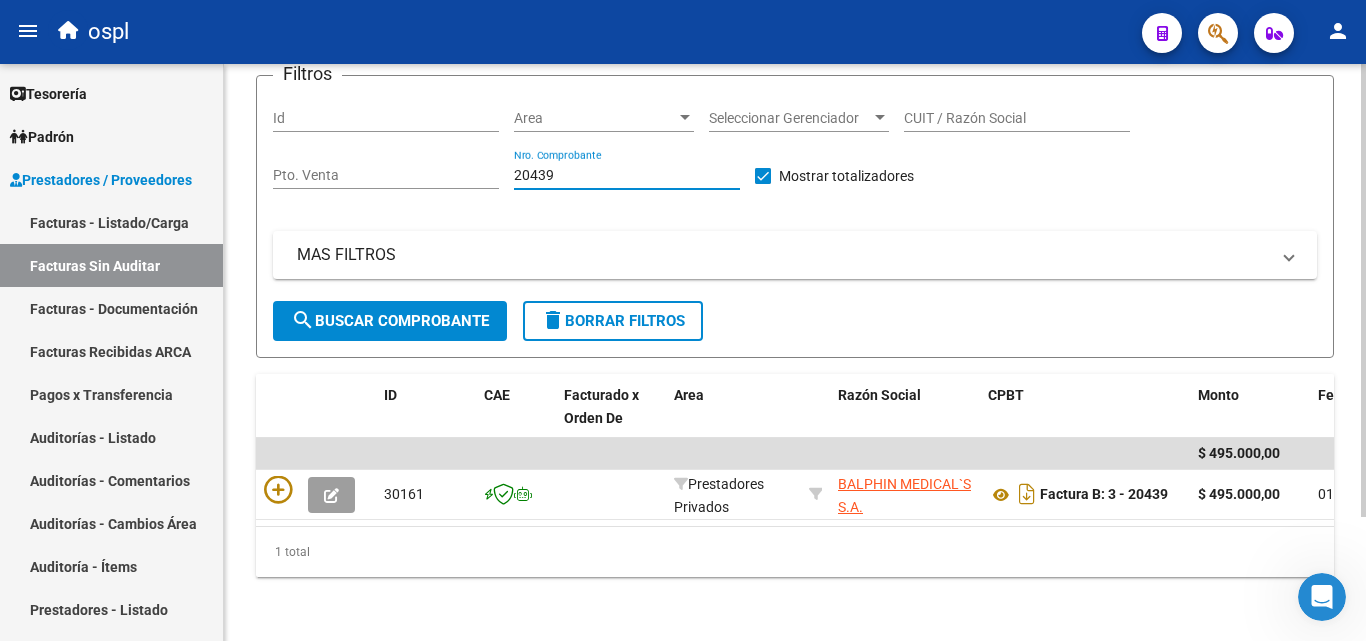scroll, scrollTop: 158, scrollLeft: 0, axis: vertical 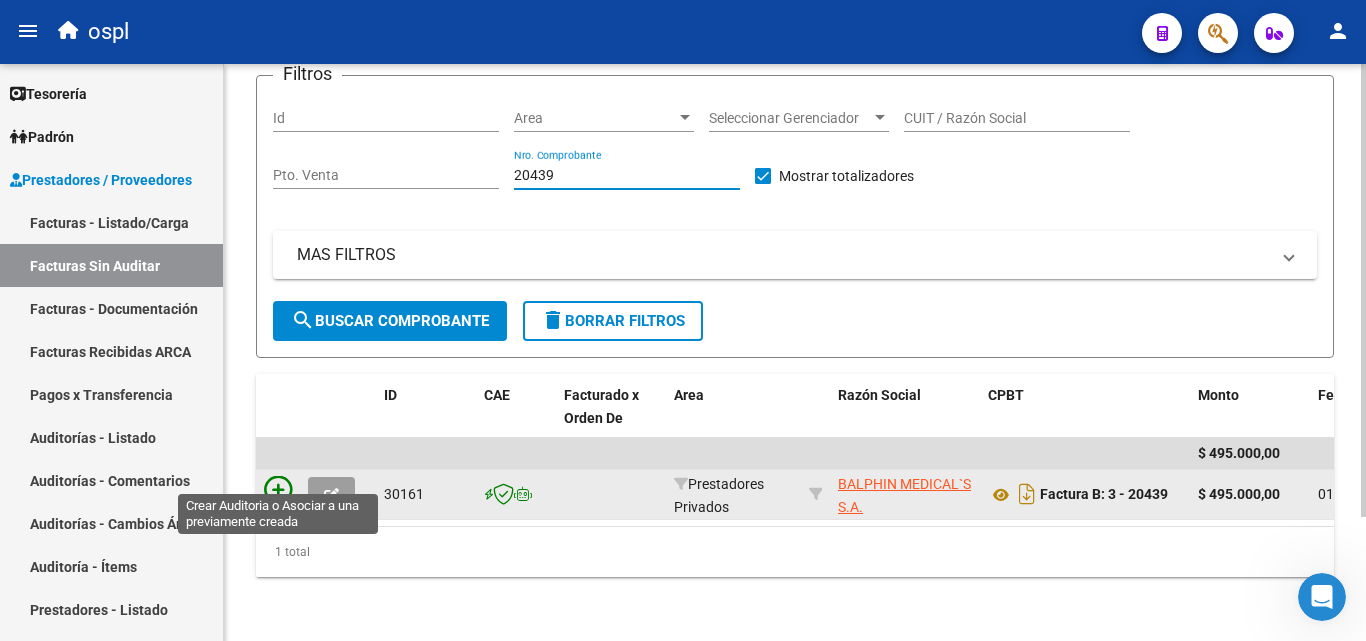 type on "20439" 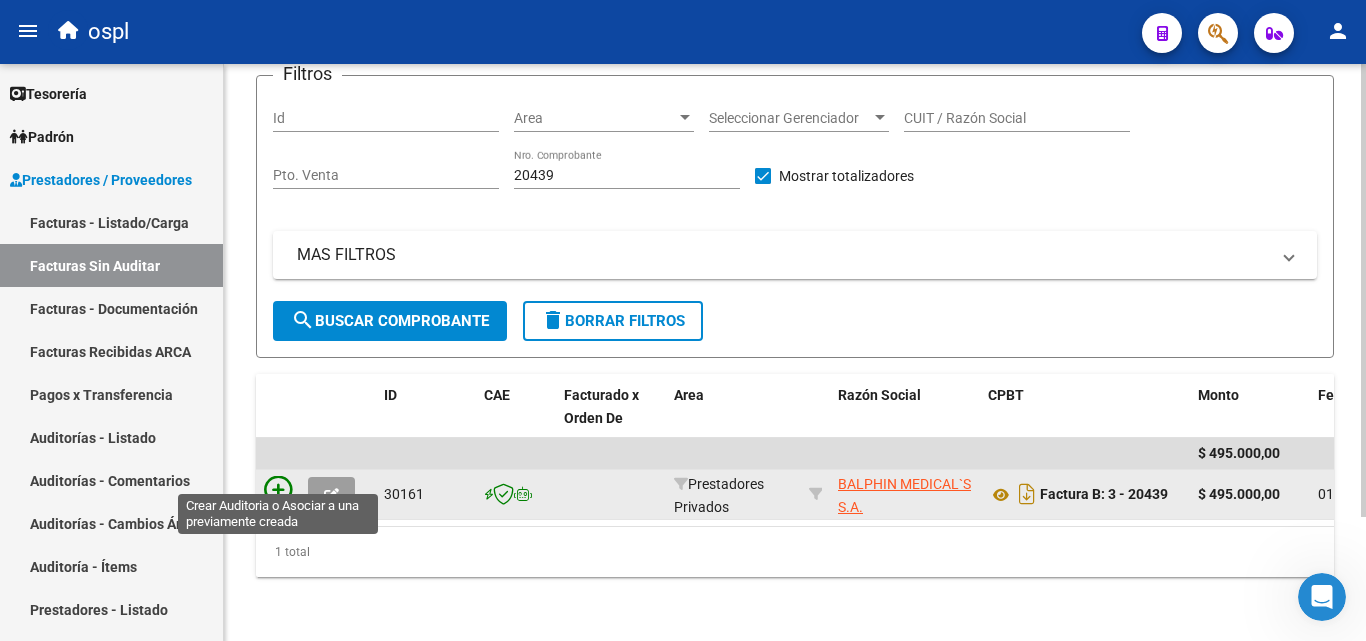 click 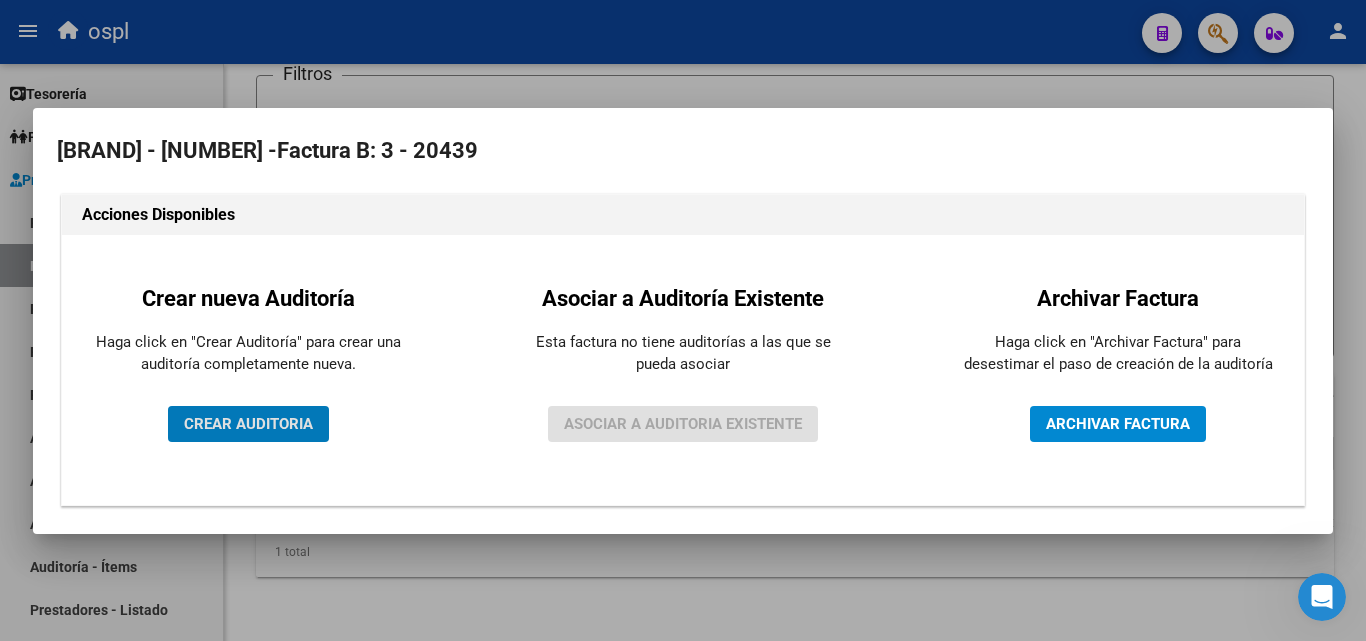 click on "CREAR AUDITORIA" at bounding box center [248, 424] 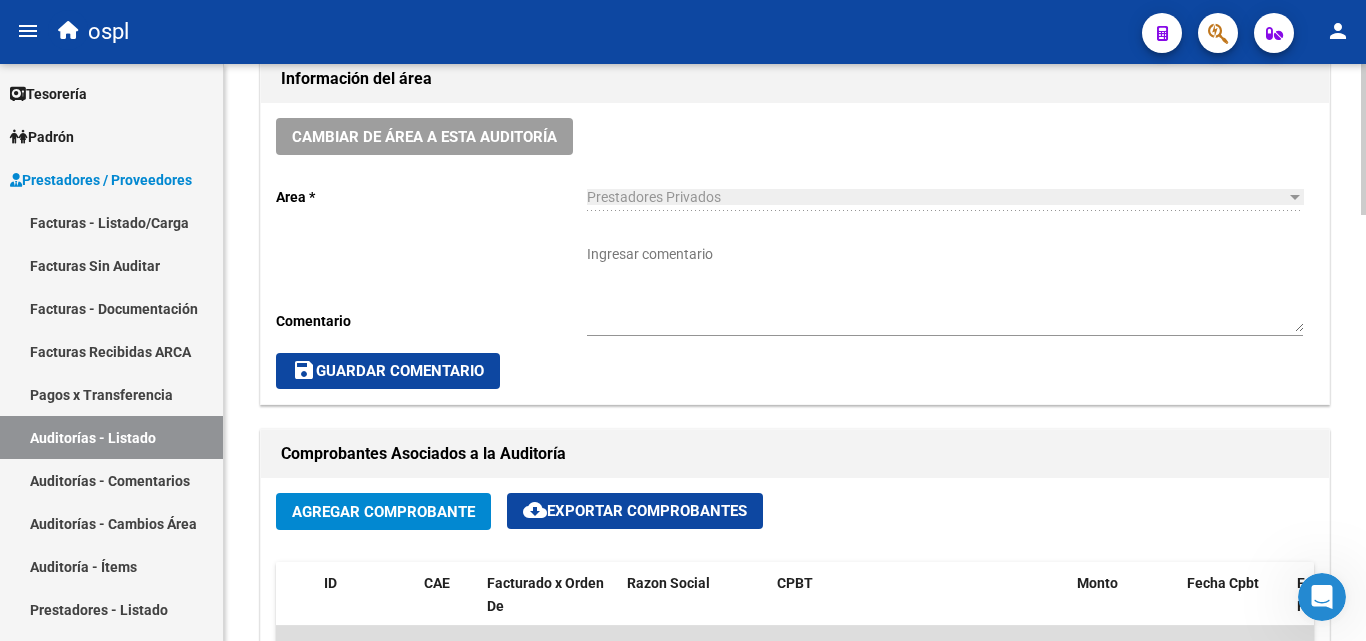 scroll, scrollTop: 600, scrollLeft: 0, axis: vertical 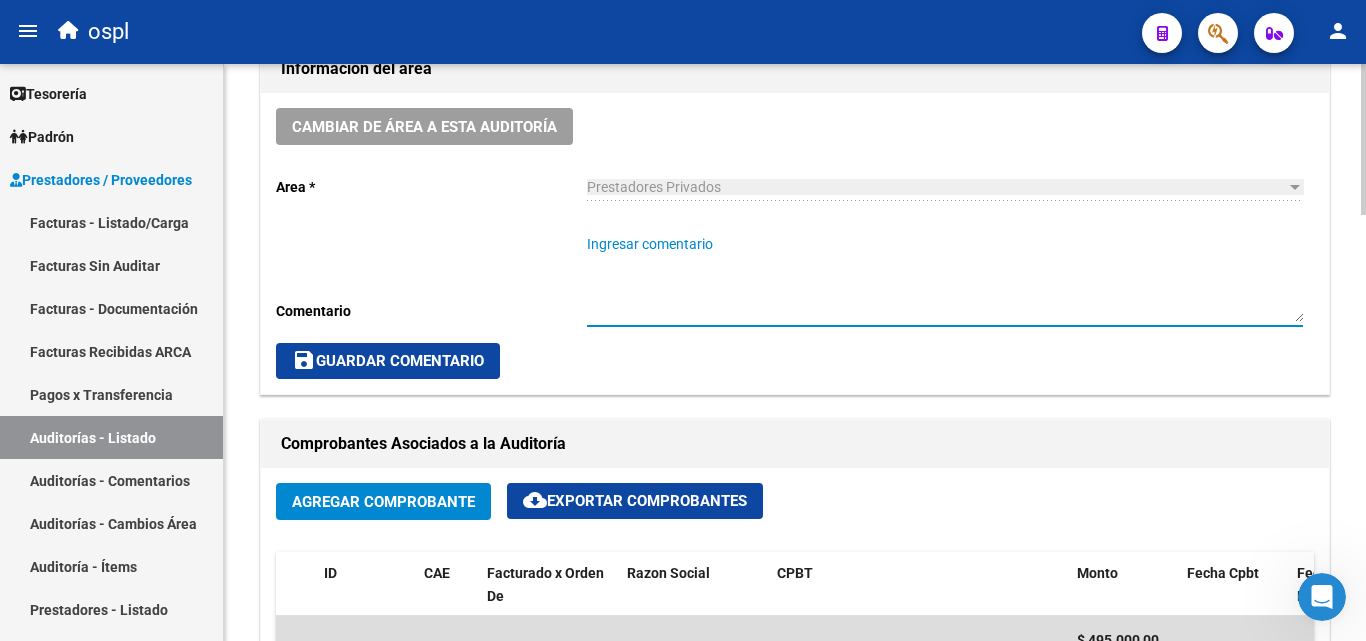 click on "Ingresar comentario" at bounding box center (945, 278) 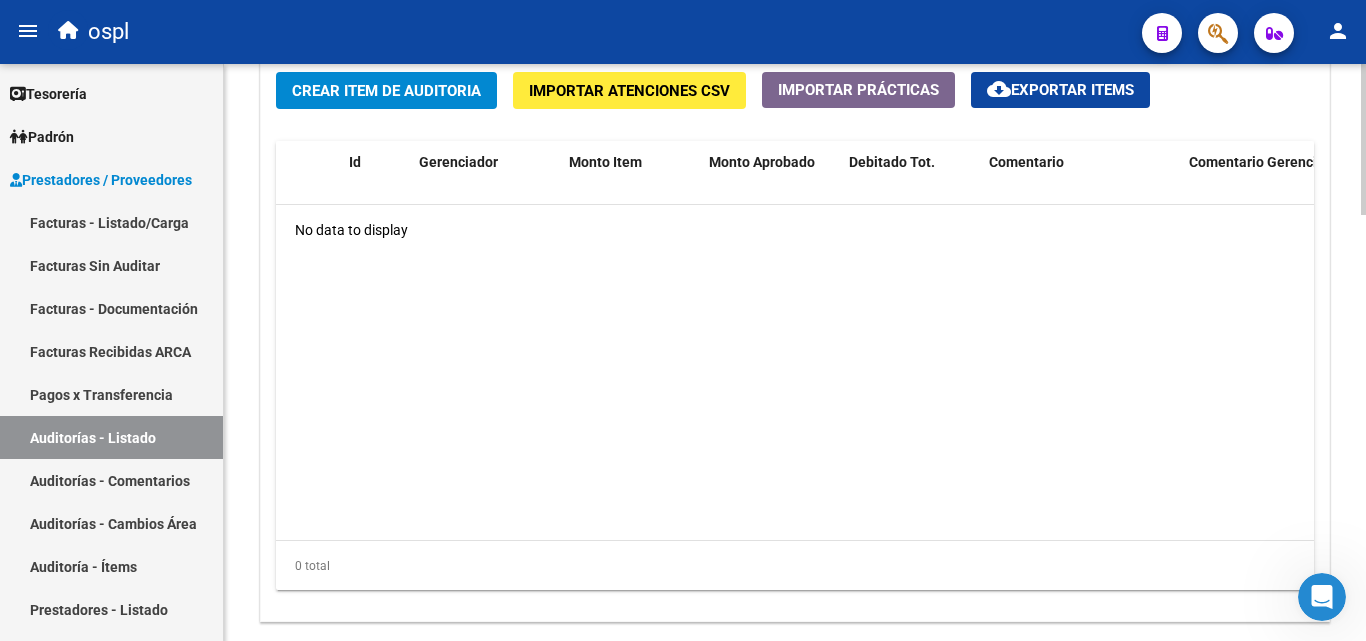 scroll, scrollTop: 1300, scrollLeft: 0, axis: vertical 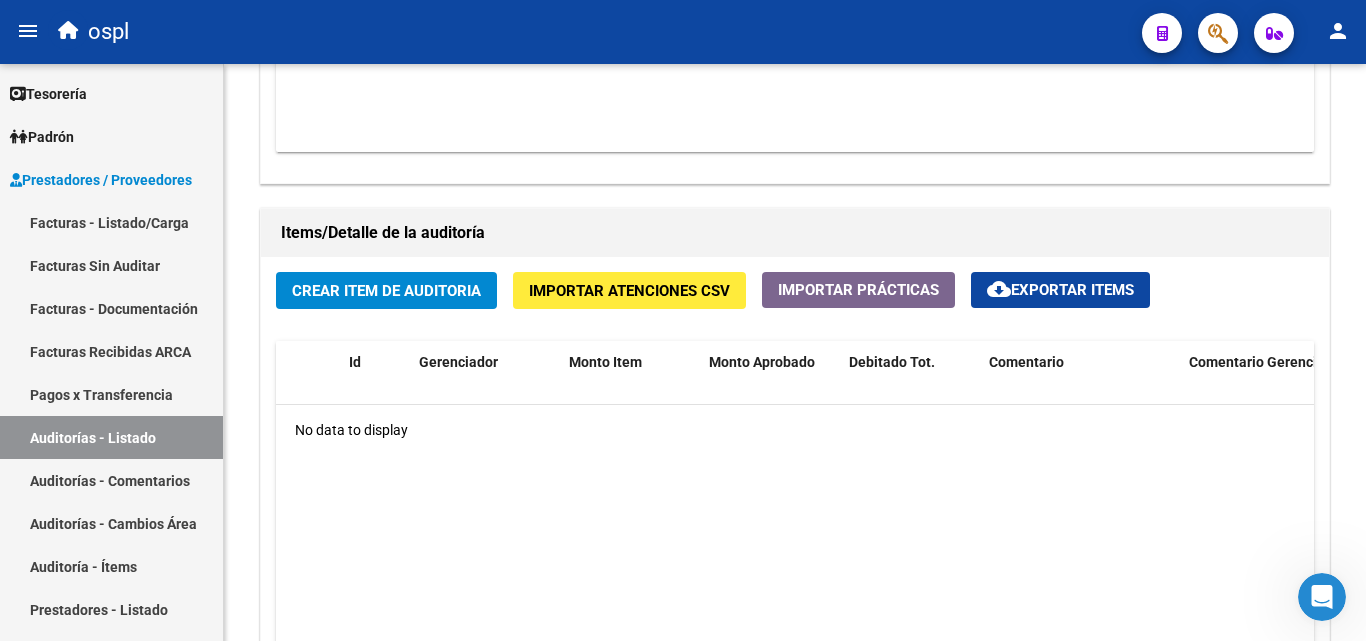 type on "FALTA REMITO - FALTA COMPROBANTE" 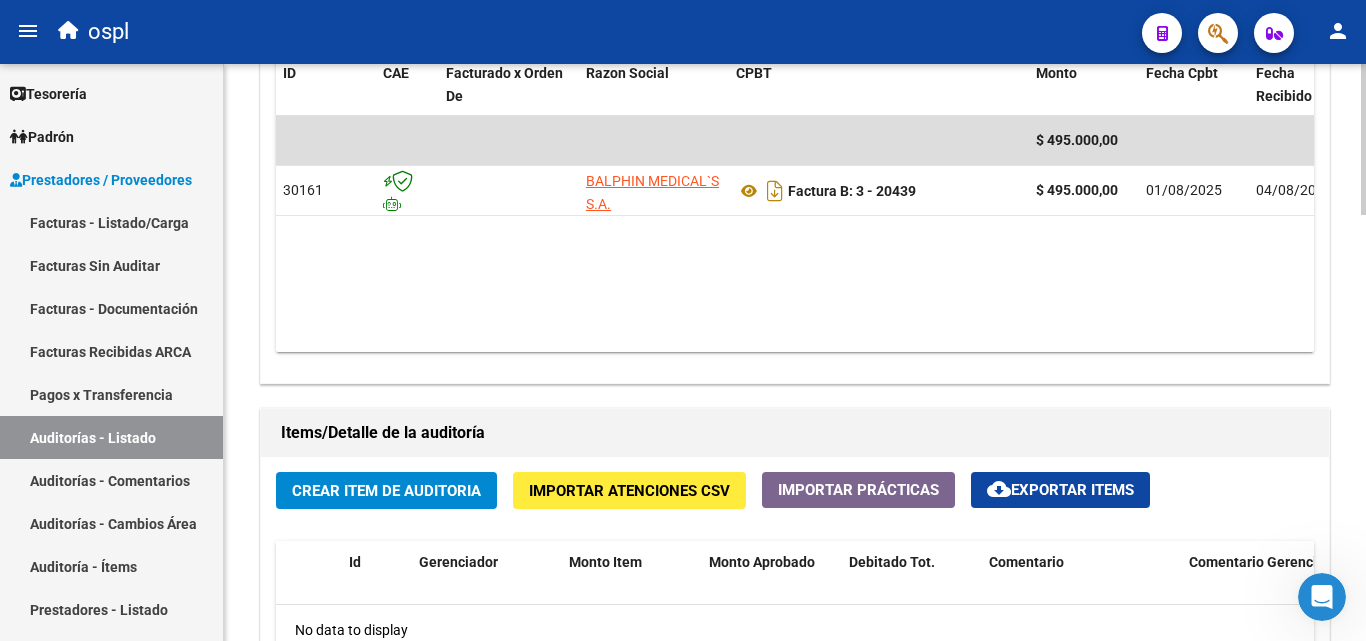scroll, scrollTop: 1000, scrollLeft: 0, axis: vertical 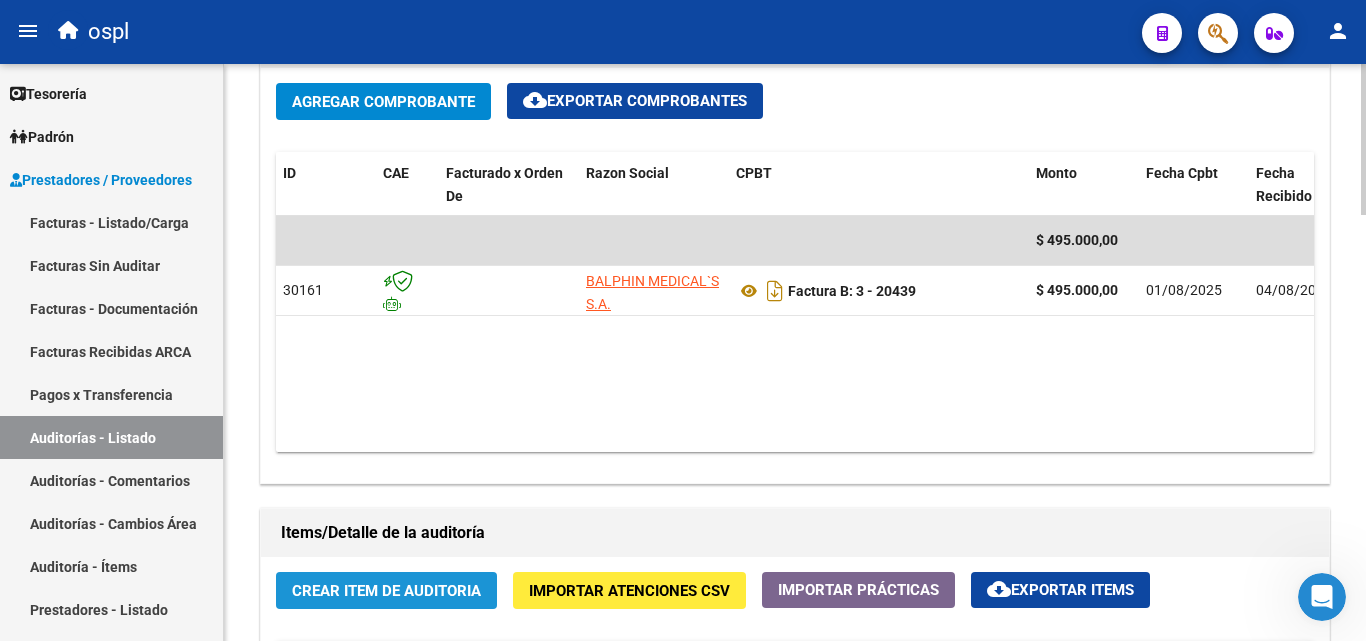 click on "Crear Item de Auditoria" 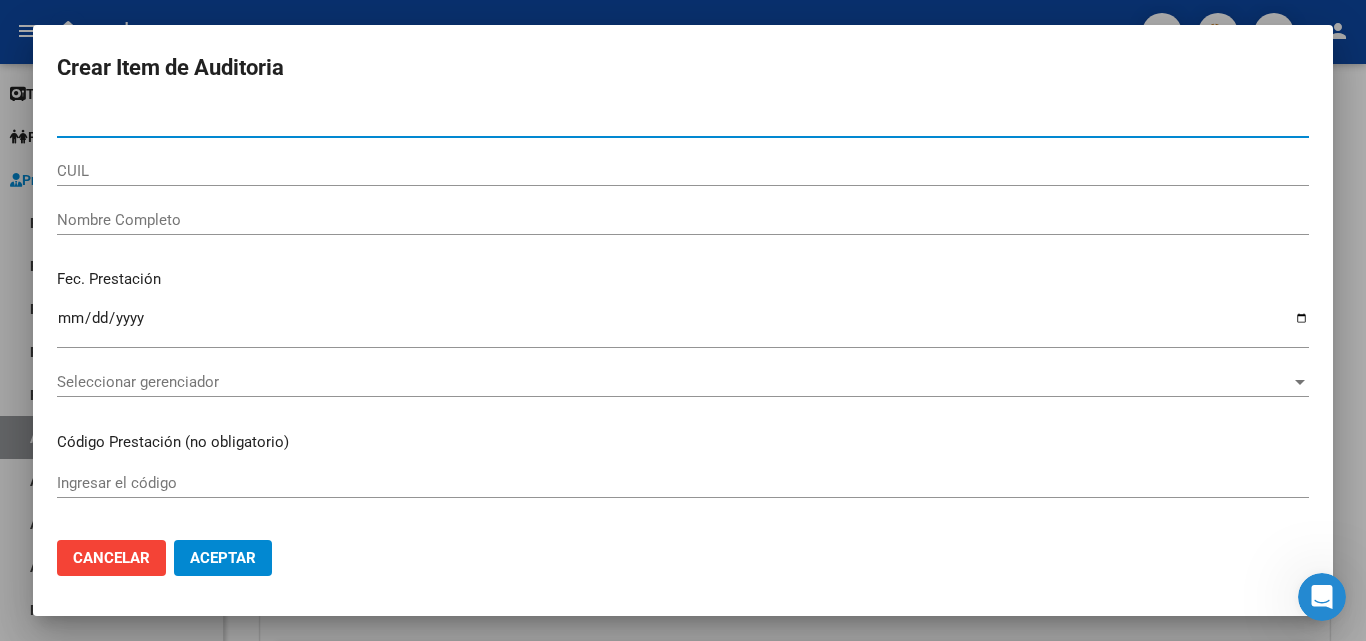type on "57592981" 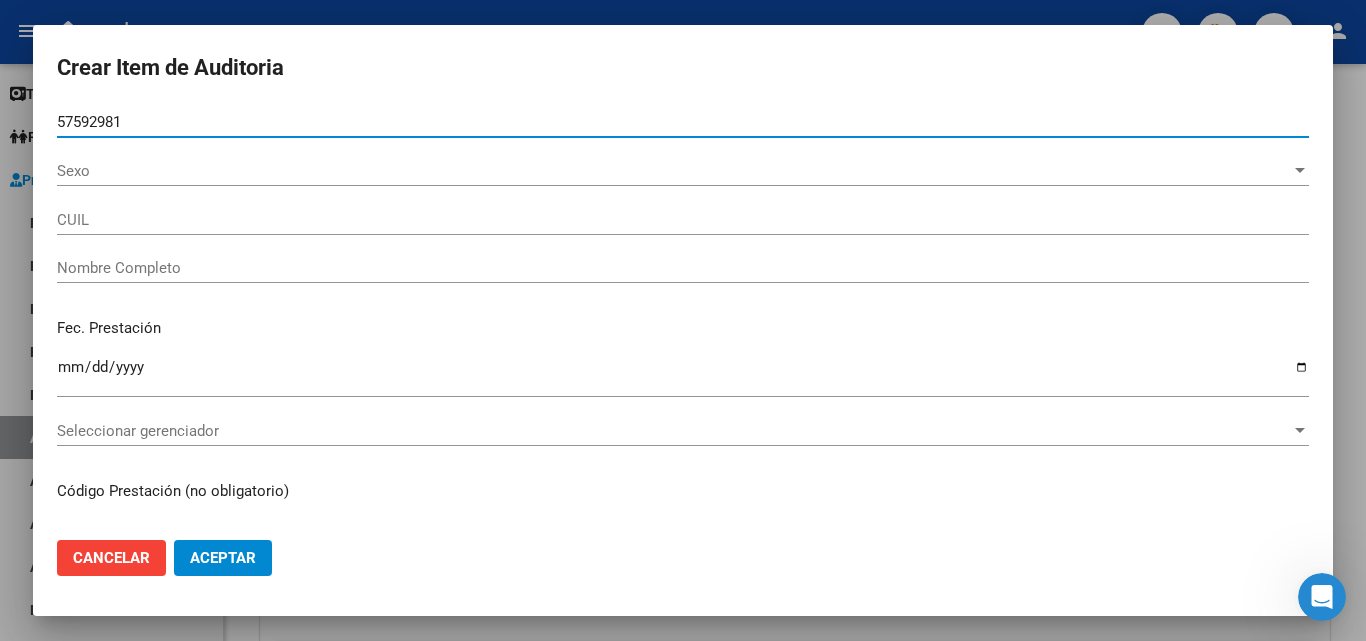 type on "20575929819" 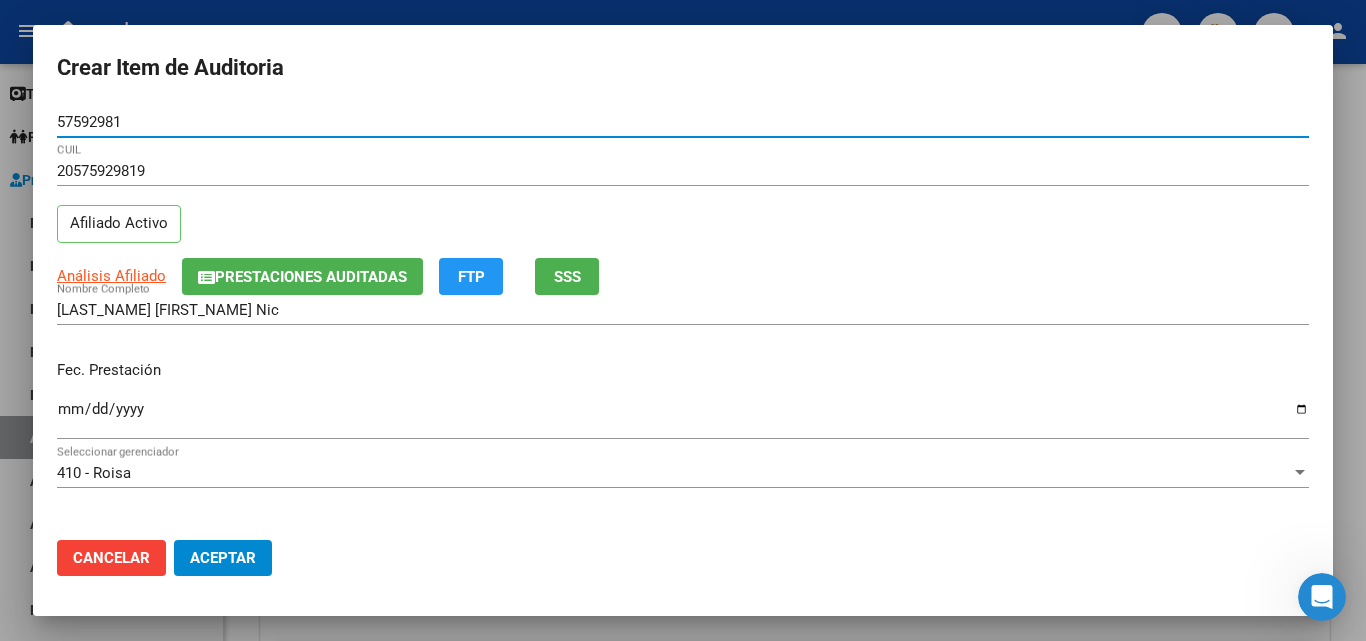 type on "57592981" 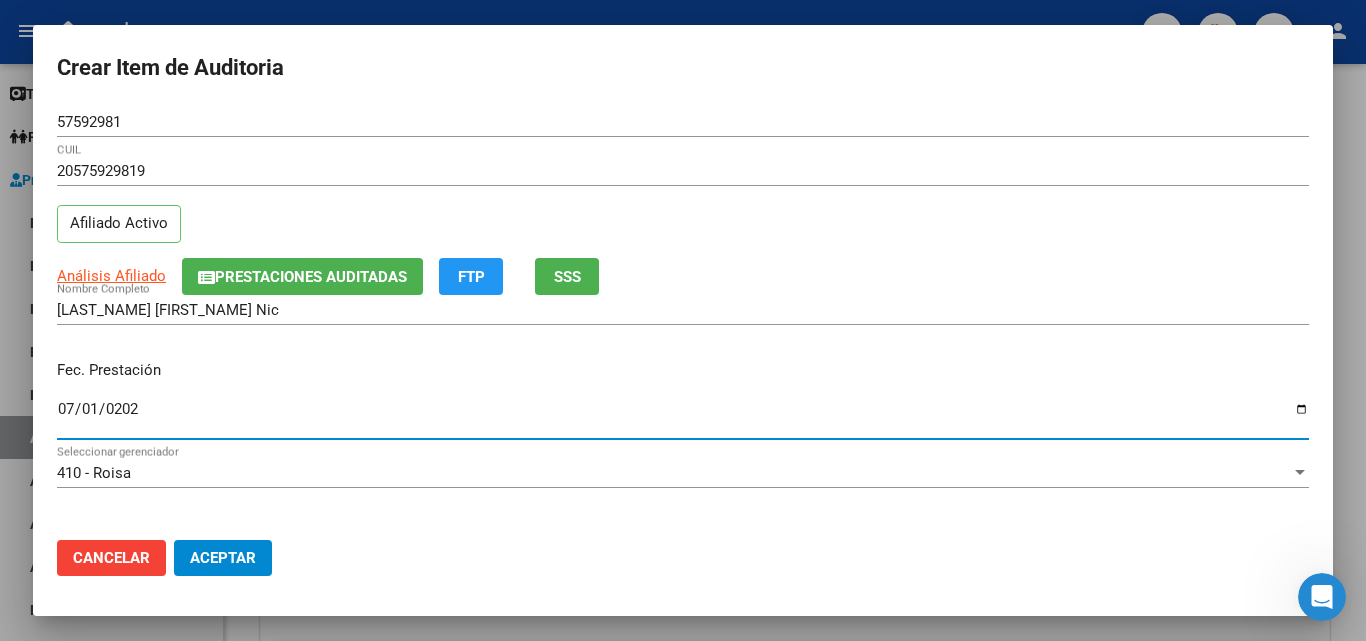 type on "2025-07-01" 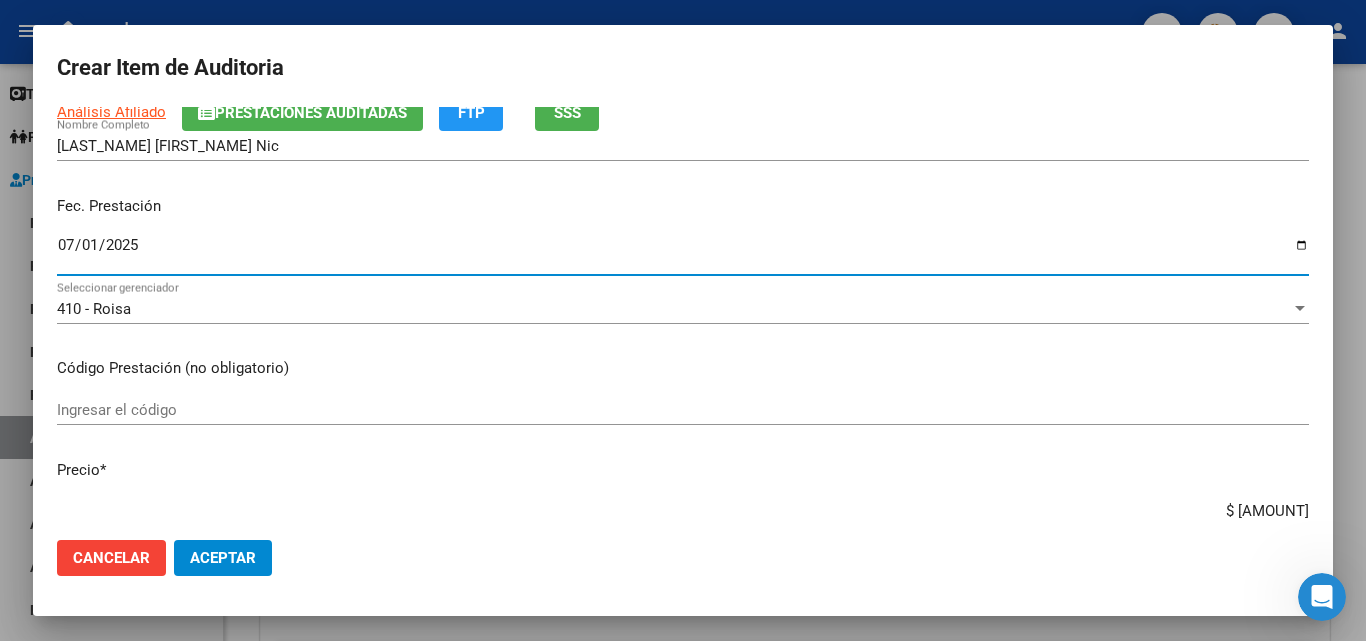 scroll, scrollTop: 200, scrollLeft: 0, axis: vertical 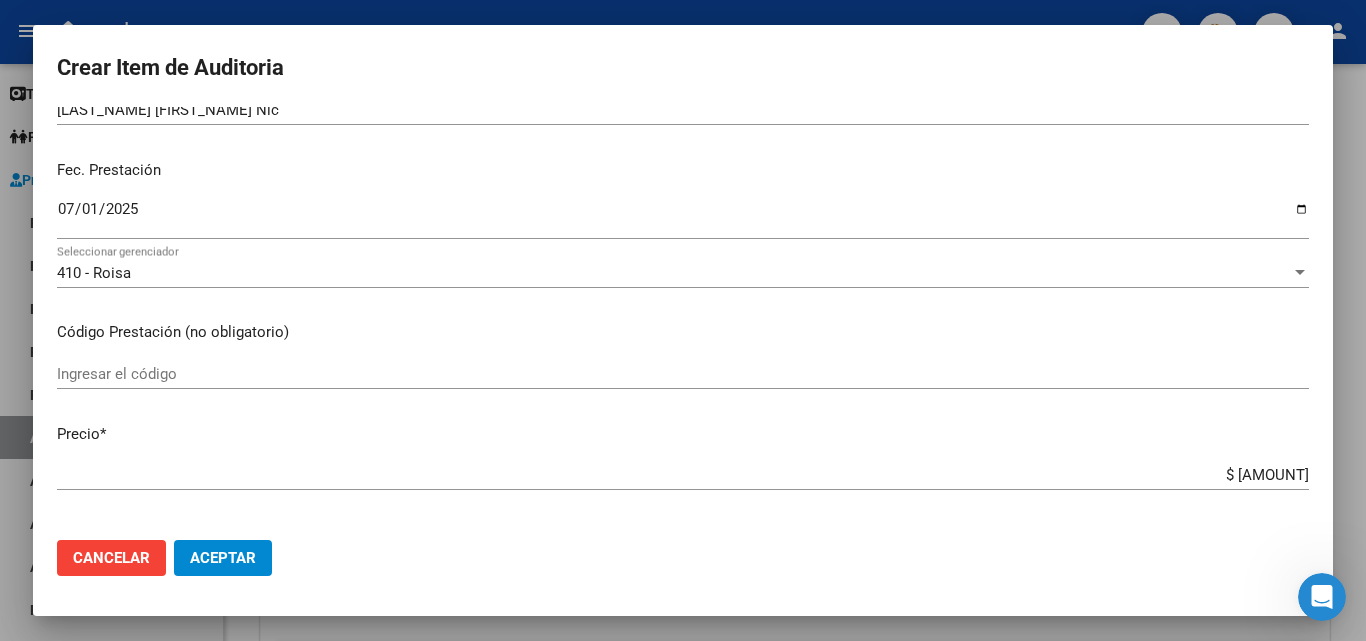 click on "Ingresar el código" at bounding box center [683, 383] 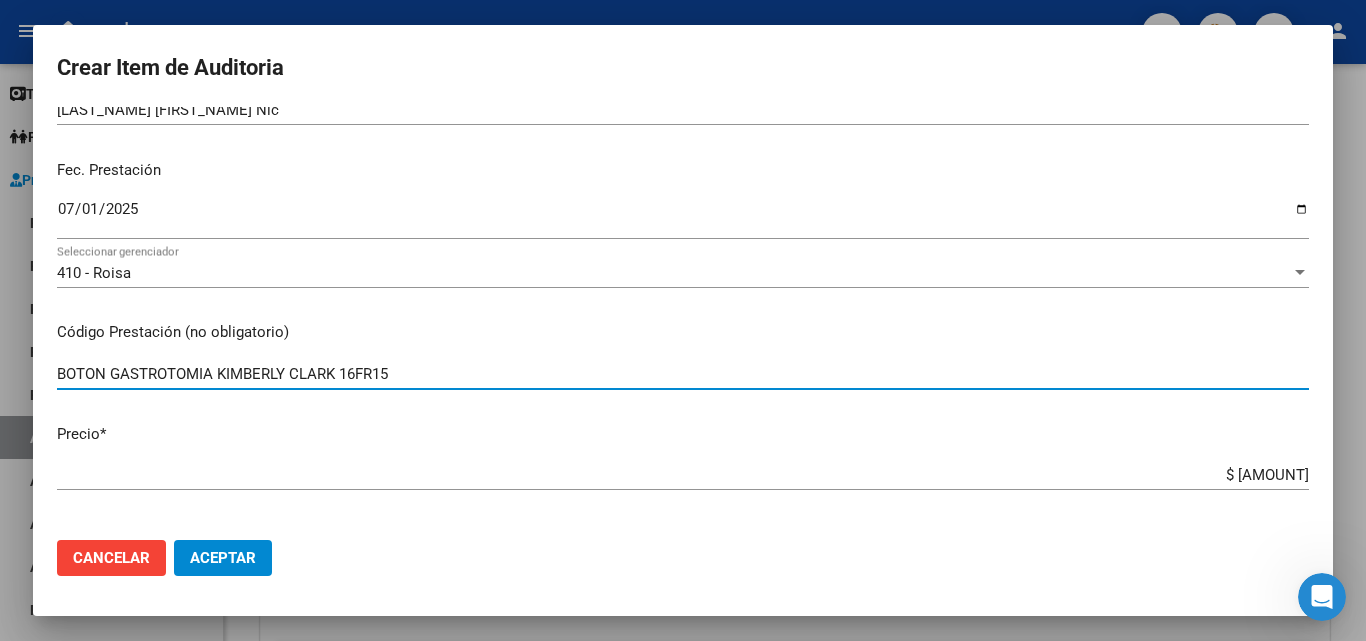 scroll, scrollTop: 300, scrollLeft: 0, axis: vertical 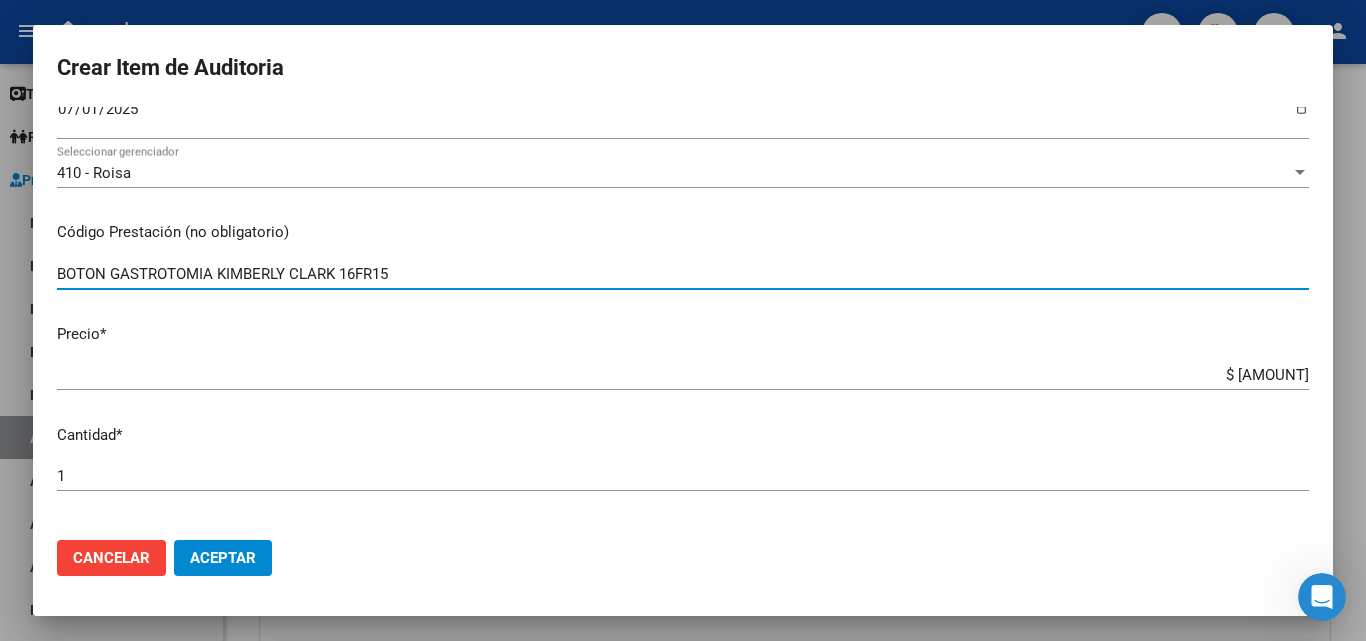 type on "BOTON GASTROTOMIA KIMBERLY CLARK 16FR15" 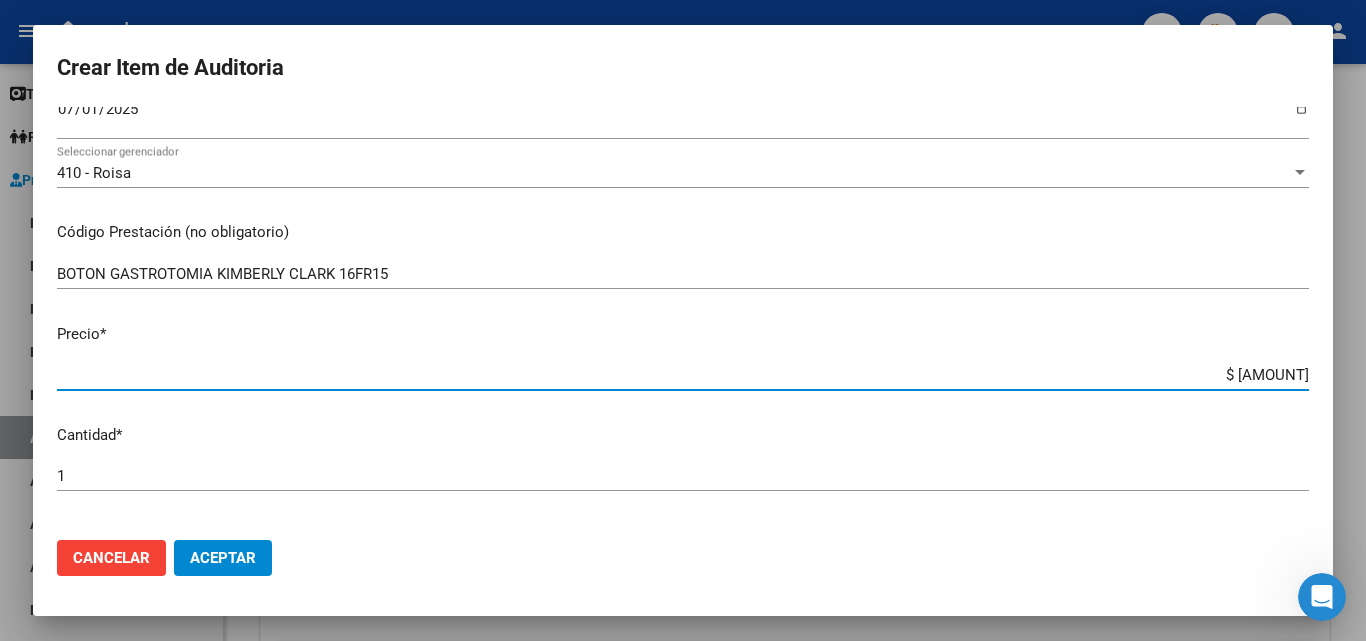 drag, startPoint x: 1177, startPoint y: 376, endPoint x: 1317, endPoint y: 374, distance: 140.01428 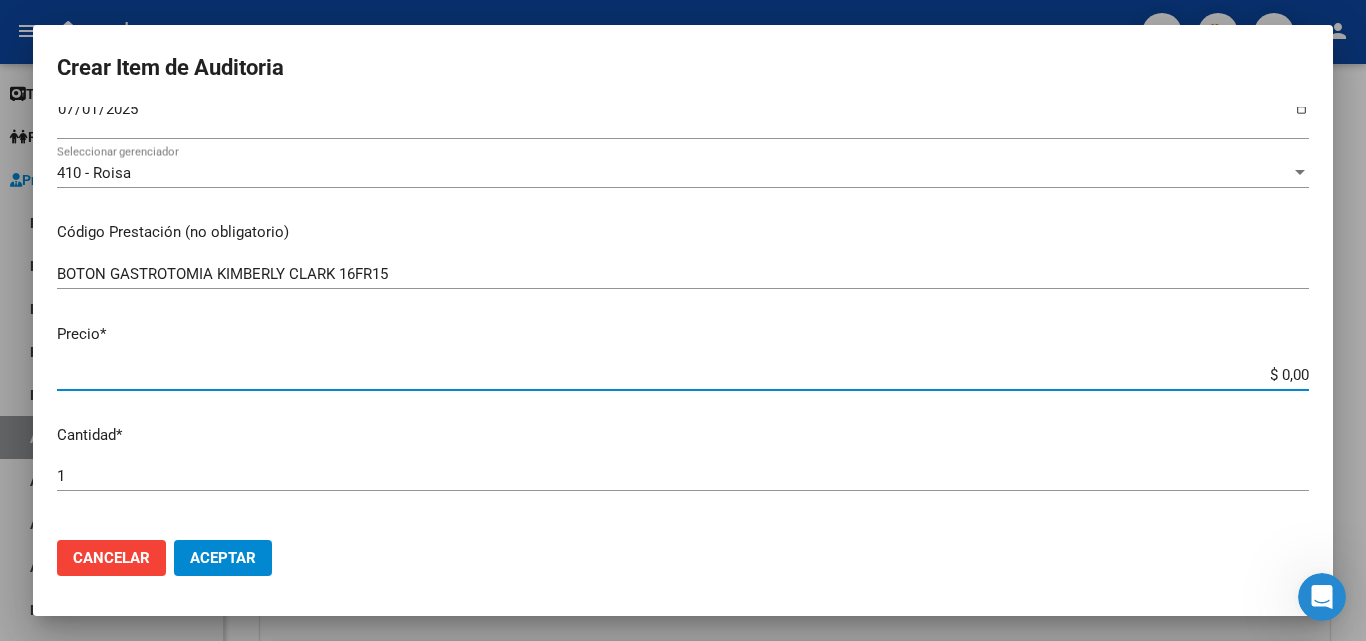 type on "$ 0,04" 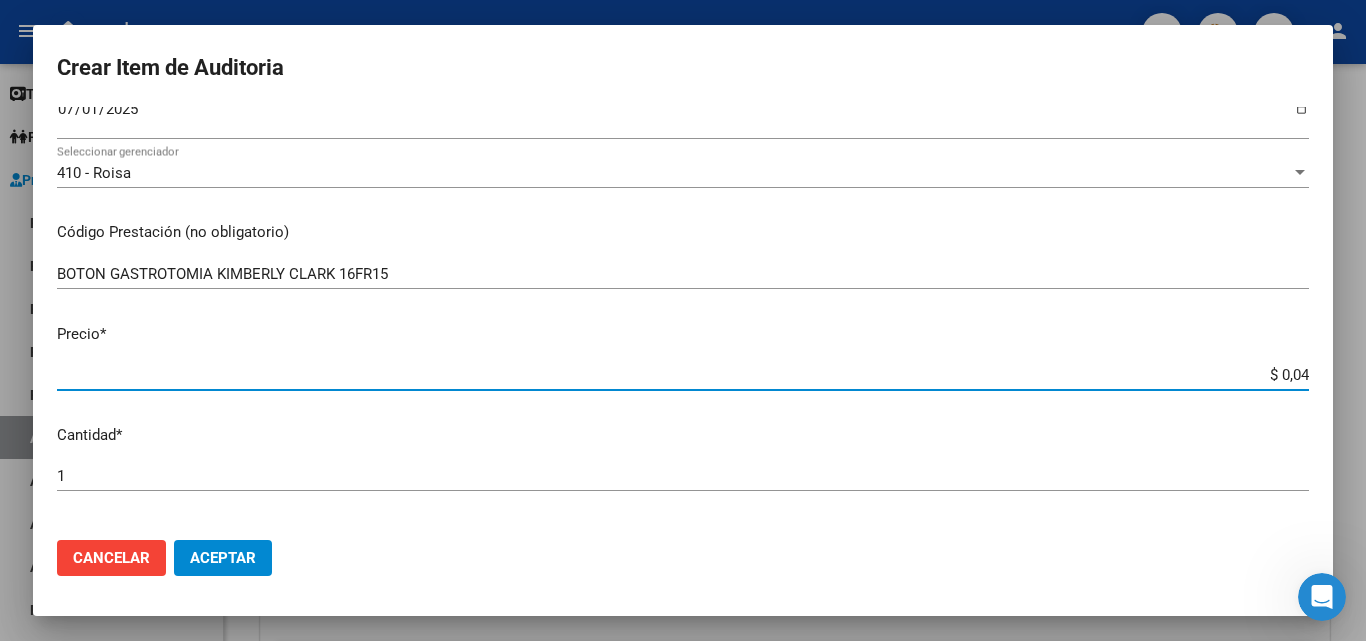 type on "$ 0,40" 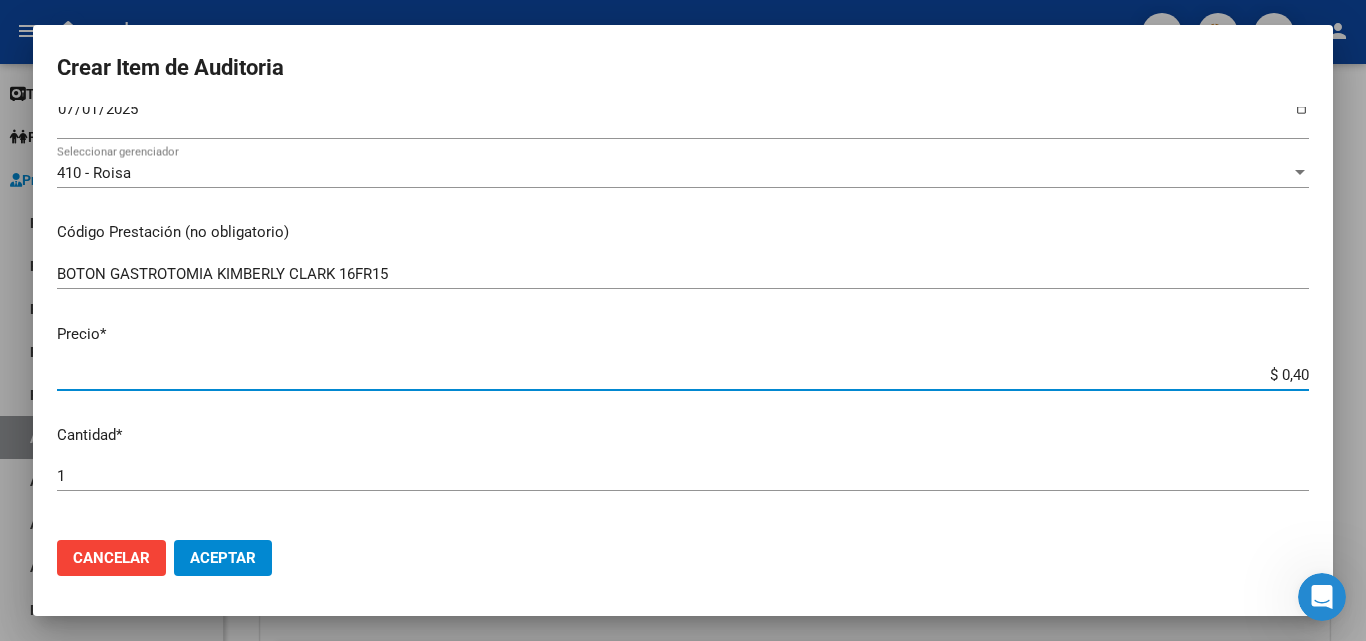 type on "$ 4,09" 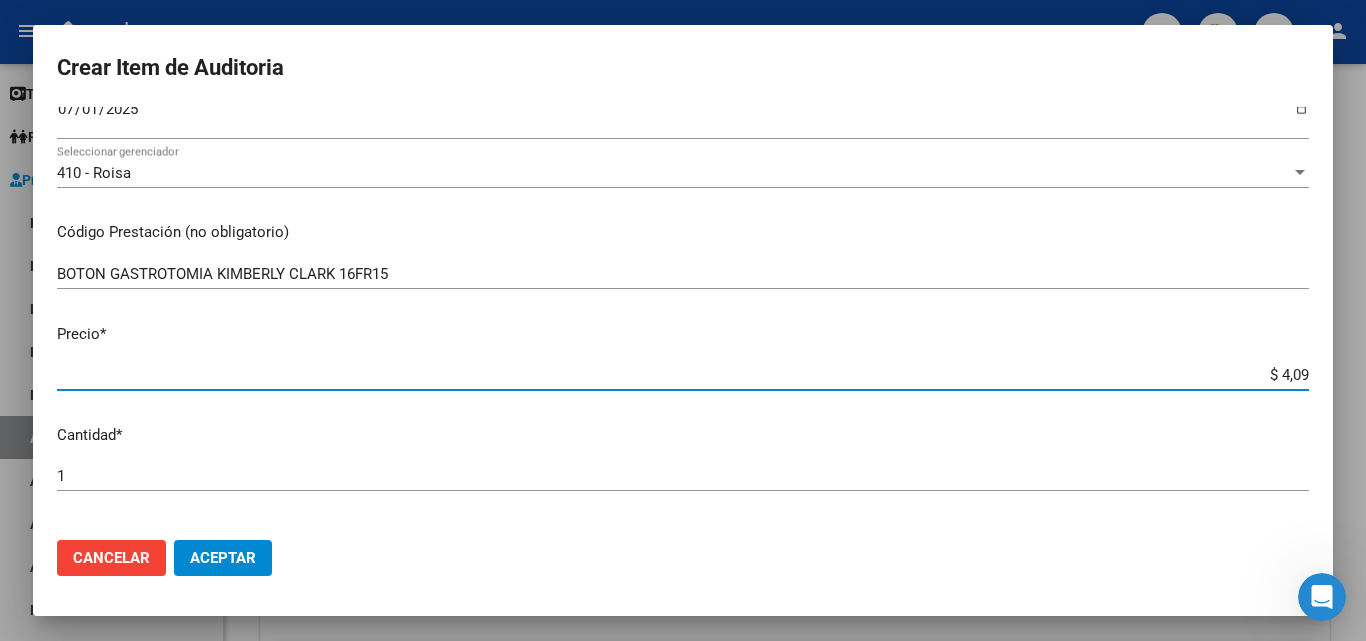 type on "$ 40,90" 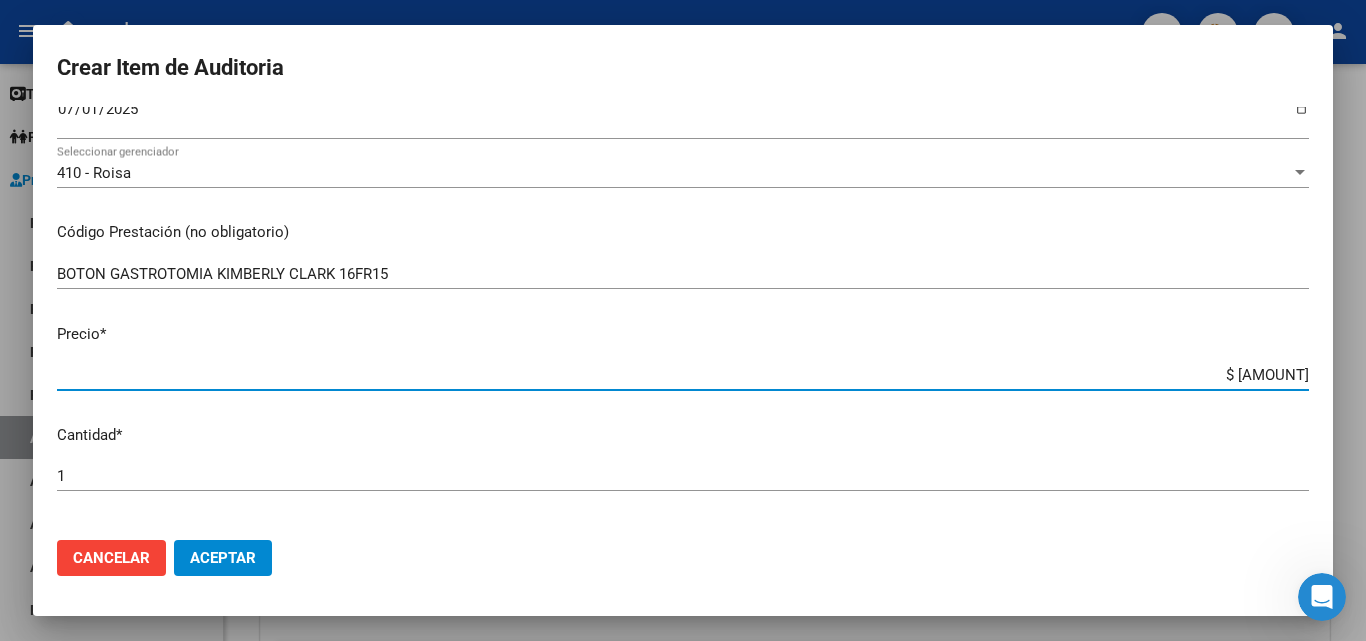 type on "$ 409,09" 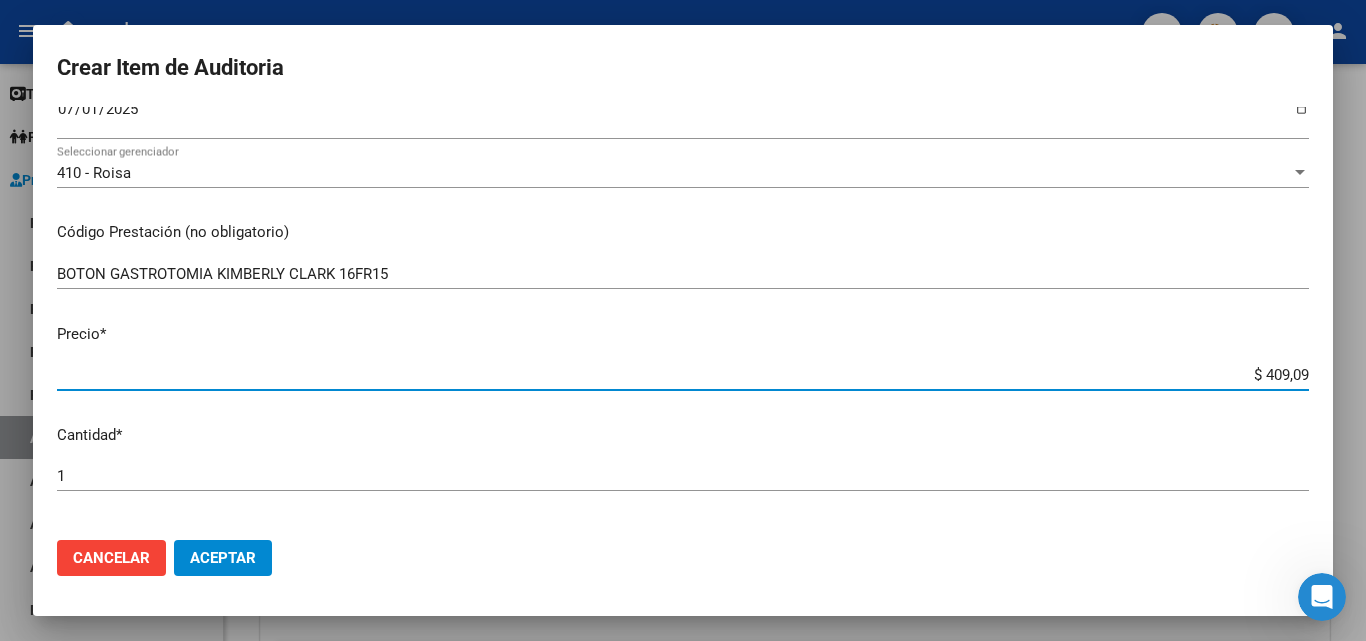 type on "$ 409,09" 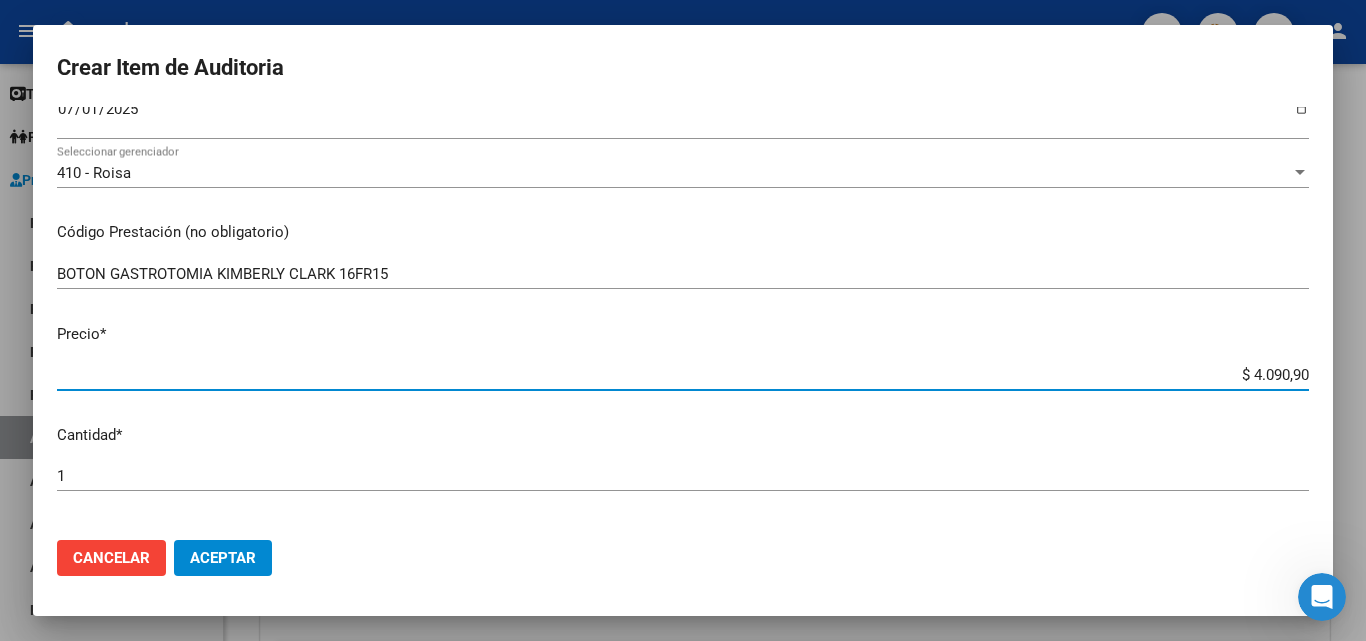 type on "$ 40.909,09" 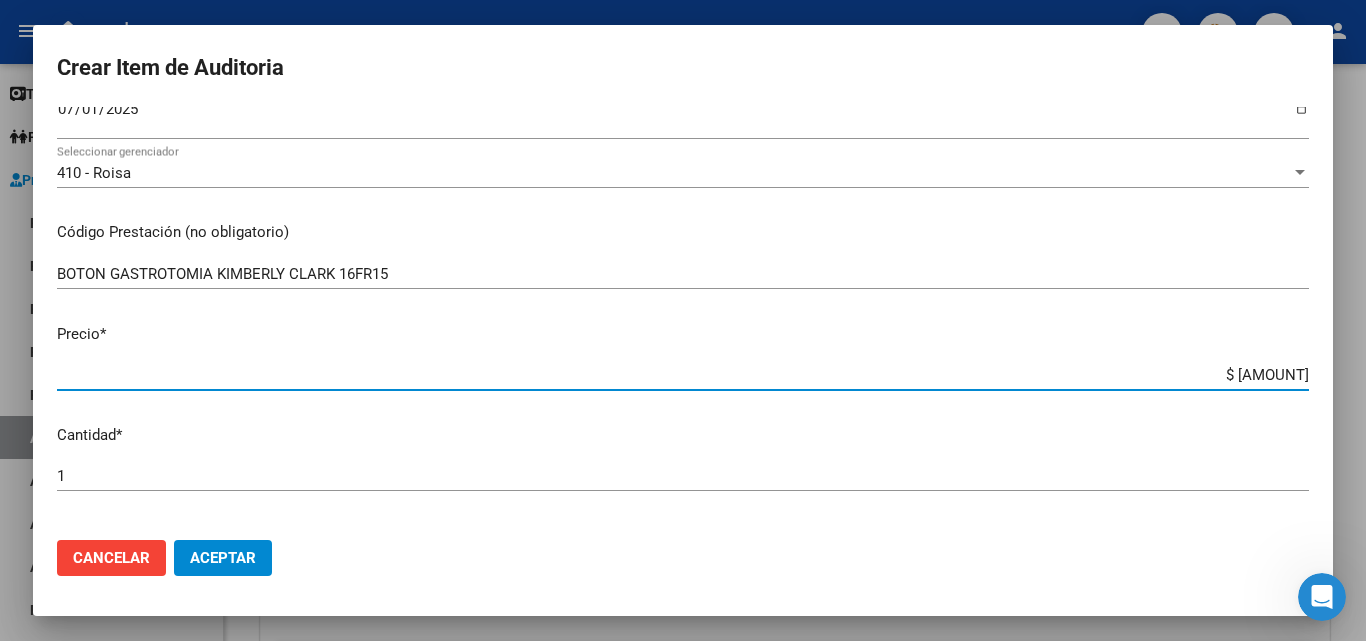 type on "$ 409.090,90" 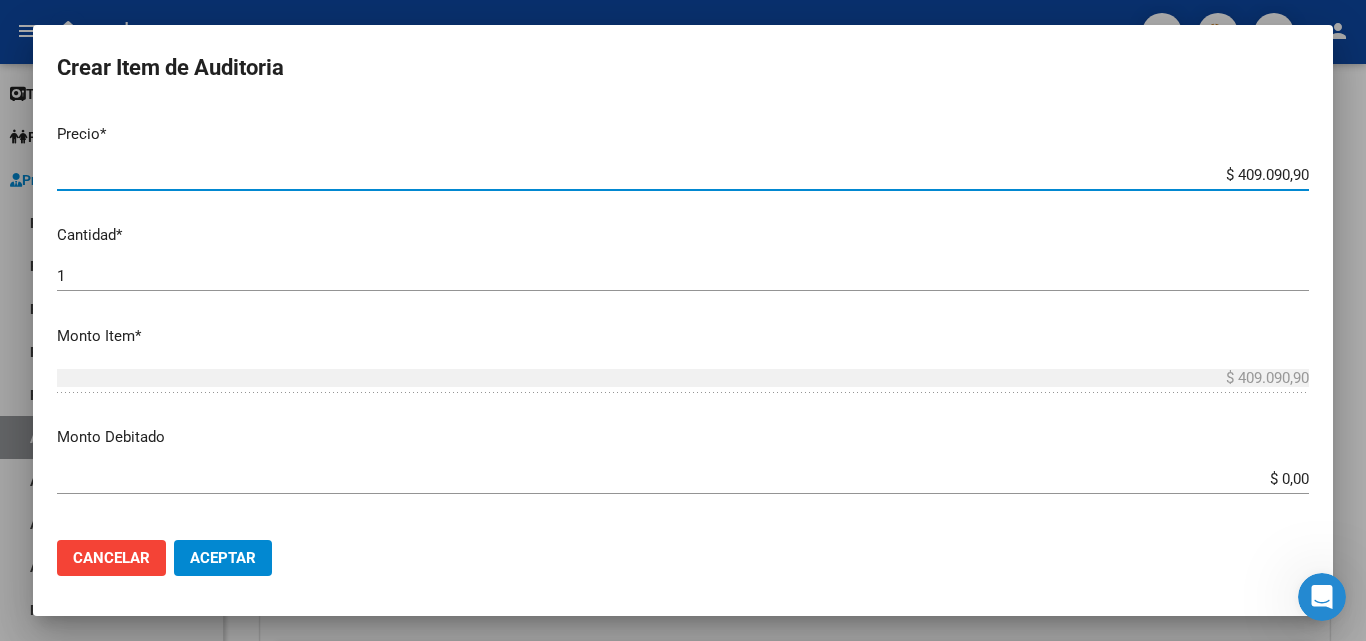scroll, scrollTop: 600, scrollLeft: 0, axis: vertical 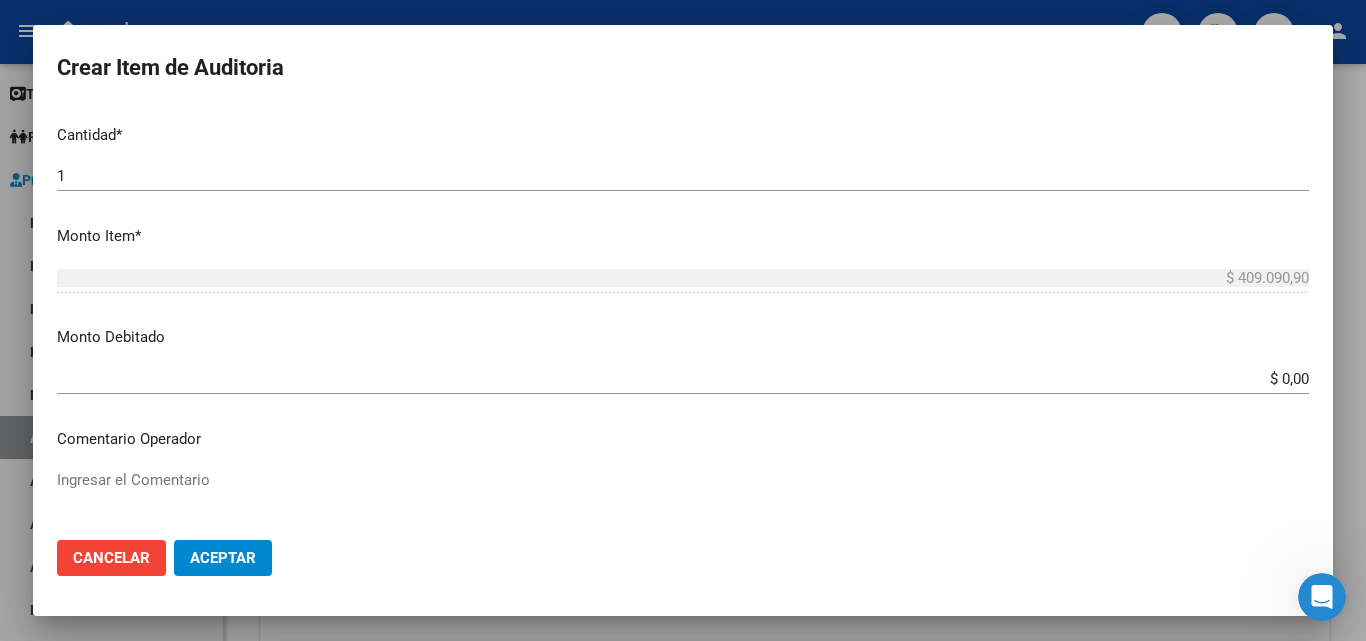click on "Ingresar el Comentario" at bounding box center [683, 516] 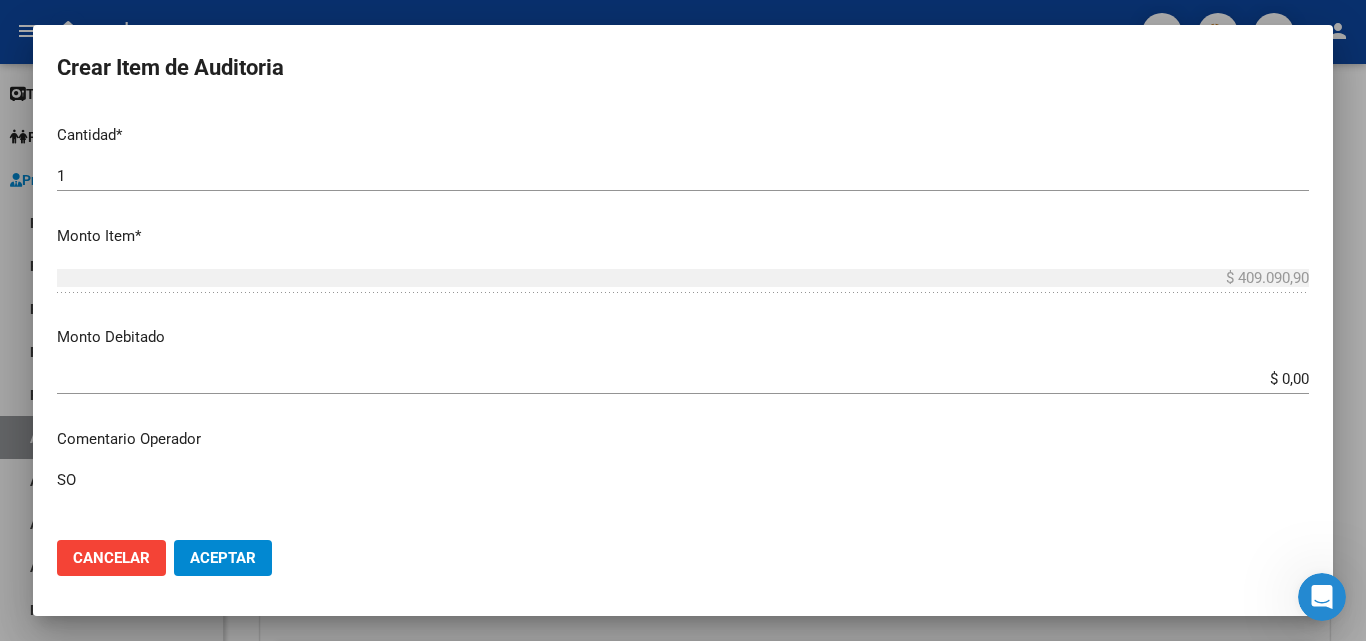 type on "S" 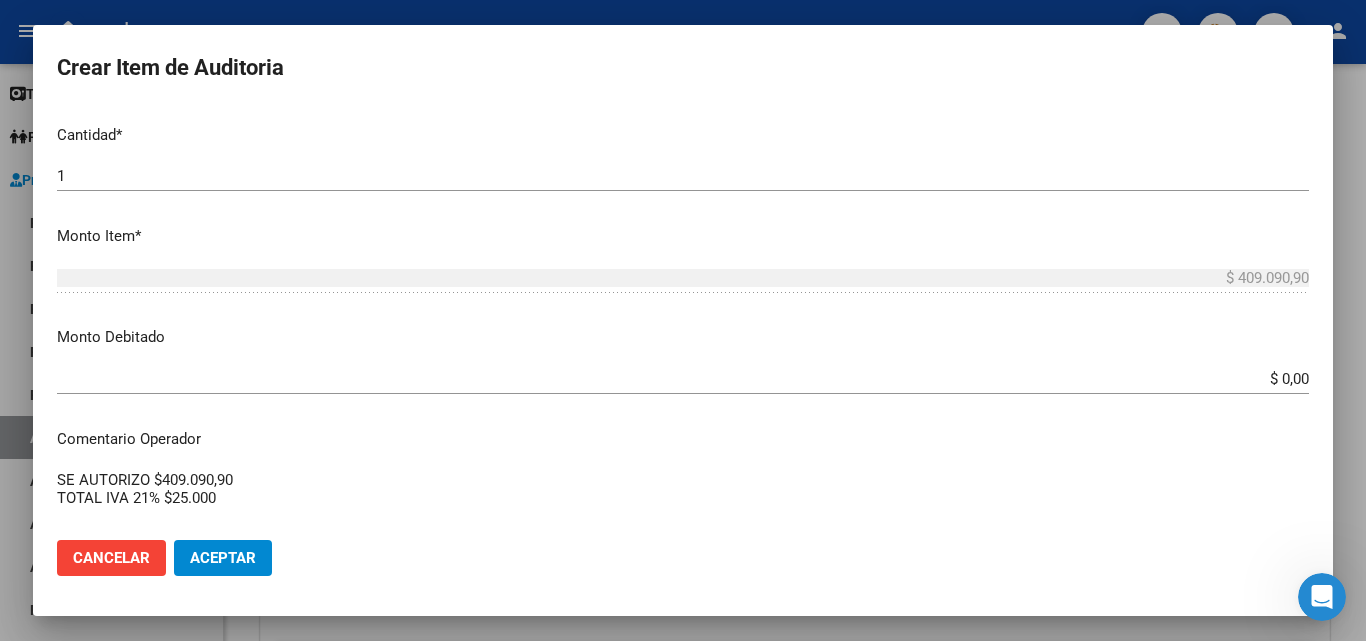 click on "SE AUTORIZO $409.090,90
TOTAL IVA 21% $25.000" at bounding box center [683, 516] 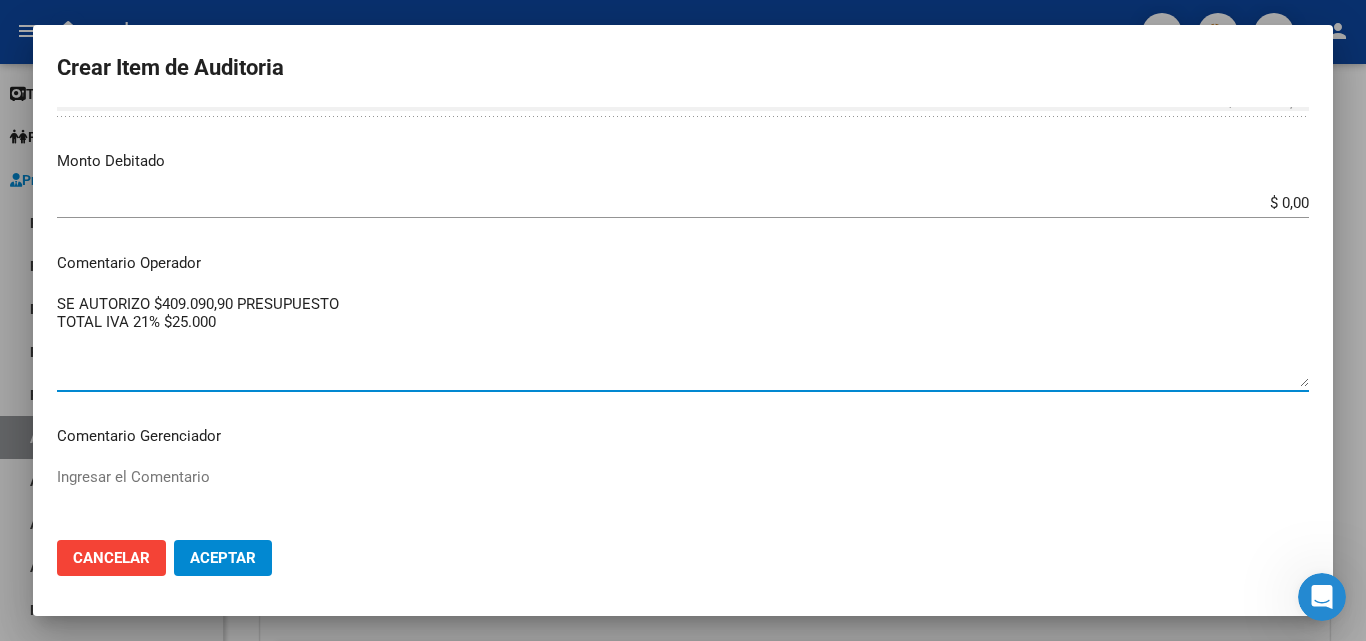 scroll, scrollTop: 800, scrollLeft: 0, axis: vertical 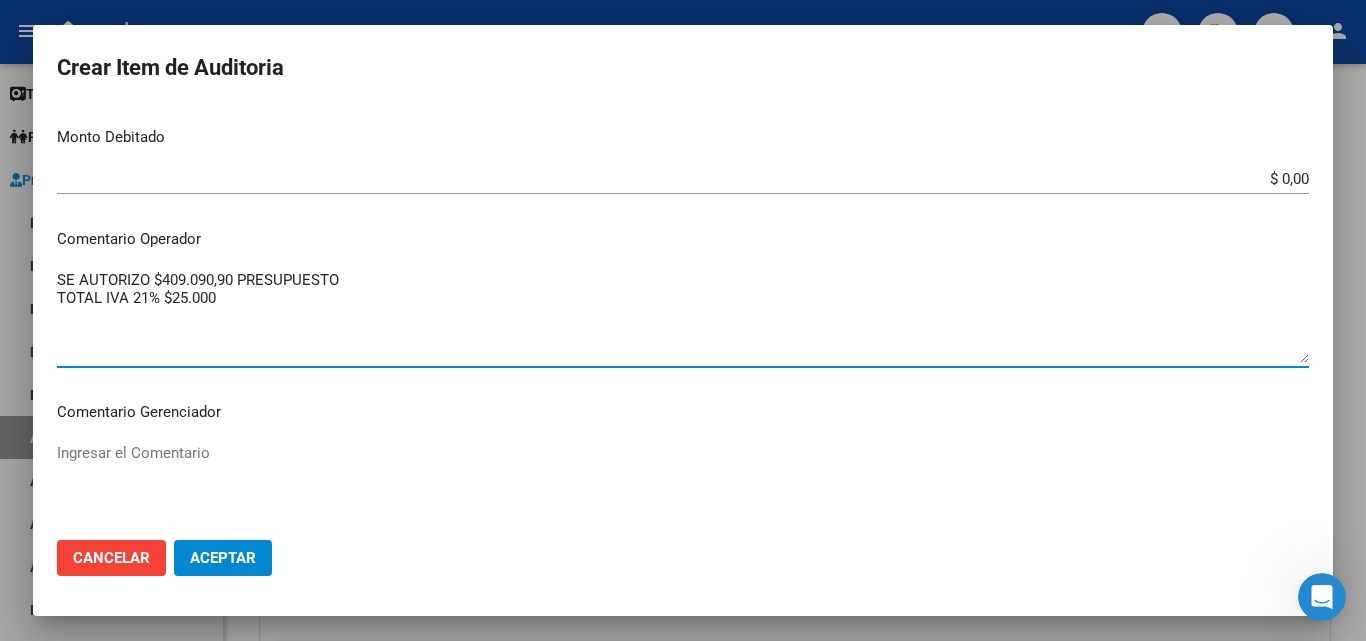 click on "SE AUTORIZO $409.090,90 PRESUPUESTO
TOTAL IVA 21% $25.000" at bounding box center [683, 316] 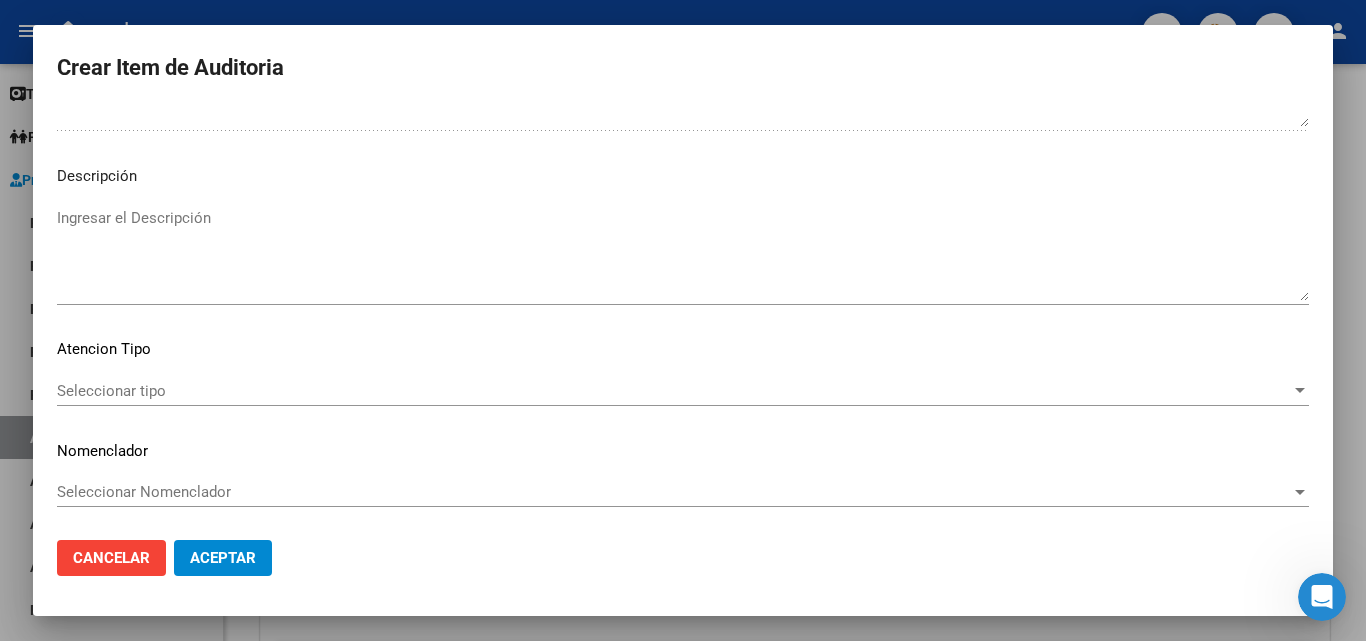 scroll, scrollTop: 1211, scrollLeft: 0, axis: vertical 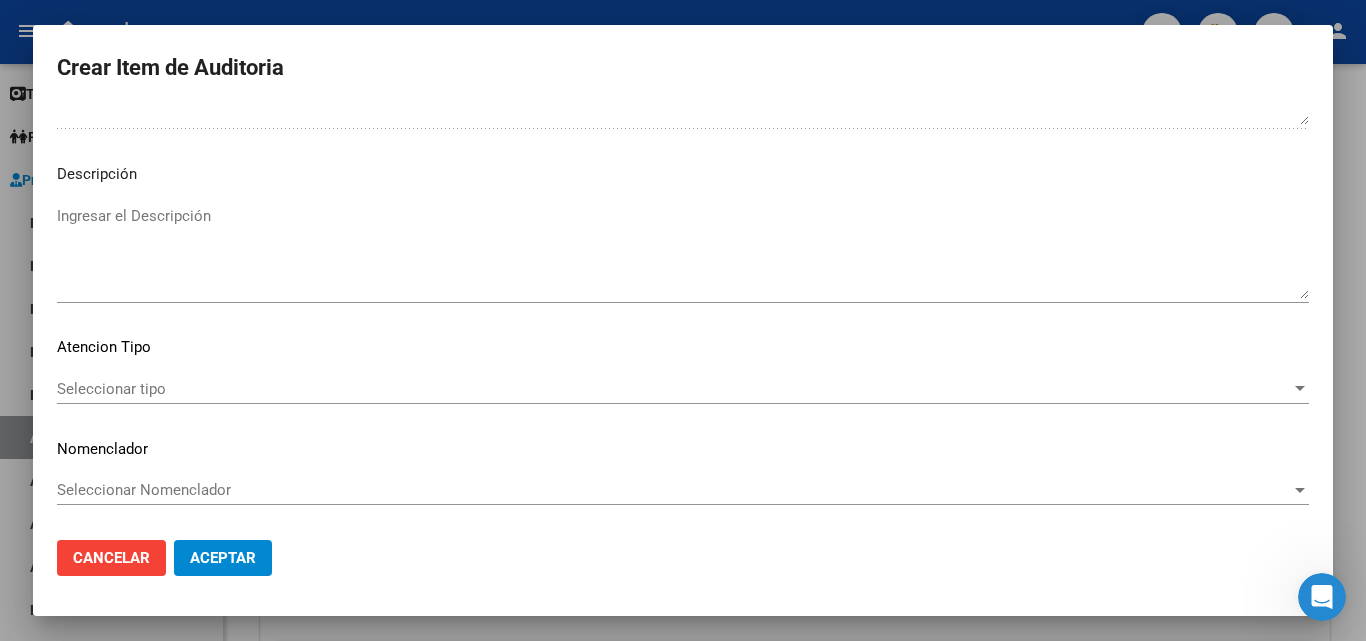 type on "SE AUTORIZO $409.090,90 PRESUPUESTO
TOTAL IVA 21% $25.000 AGREGADO" 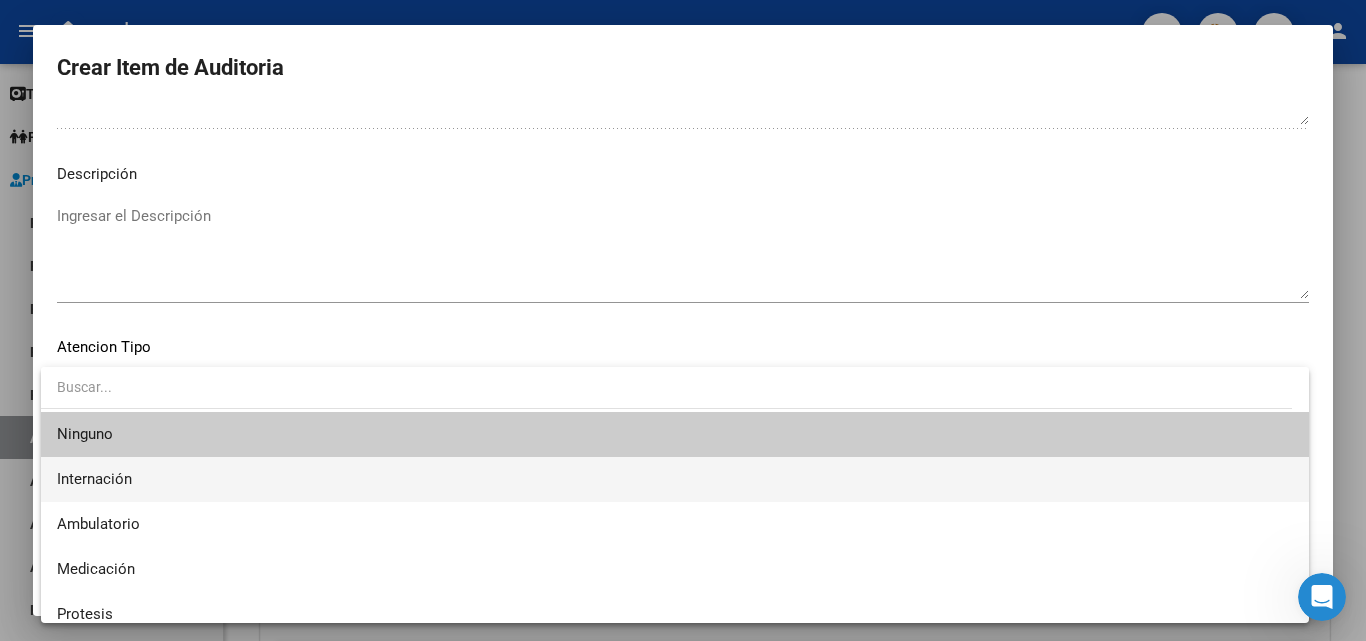 scroll, scrollTop: 59, scrollLeft: 0, axis: vertical 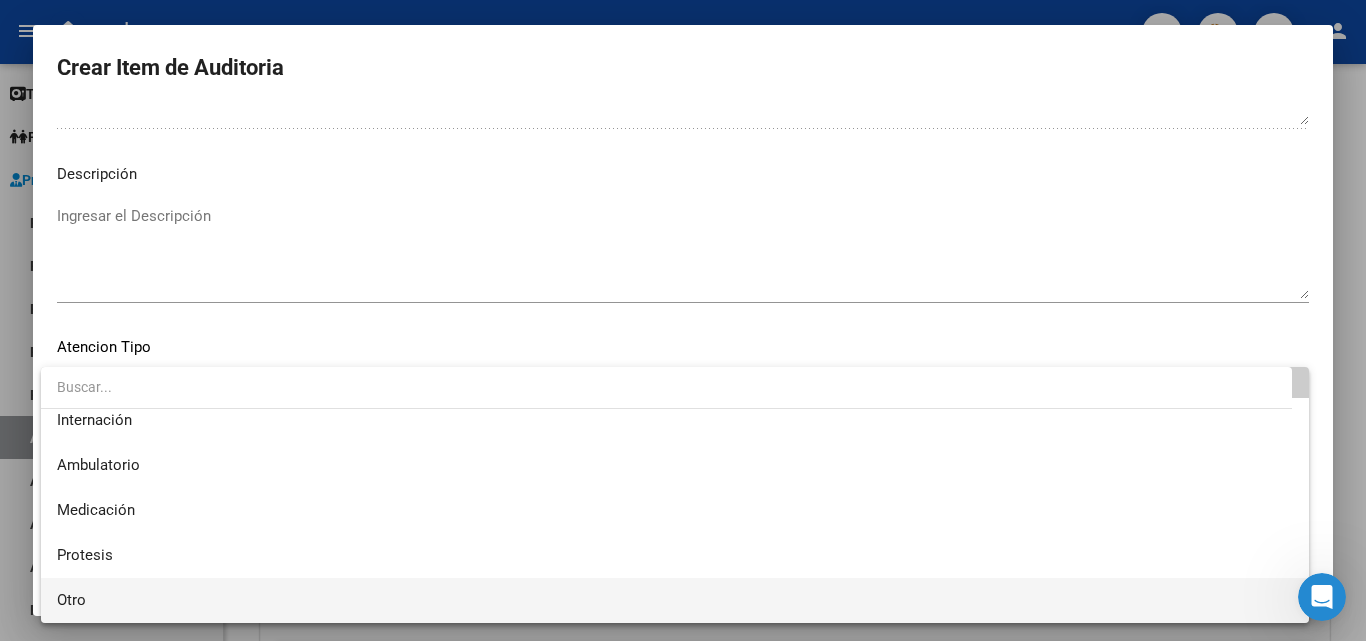 click on "Otro" at bounding box center (675, 600) 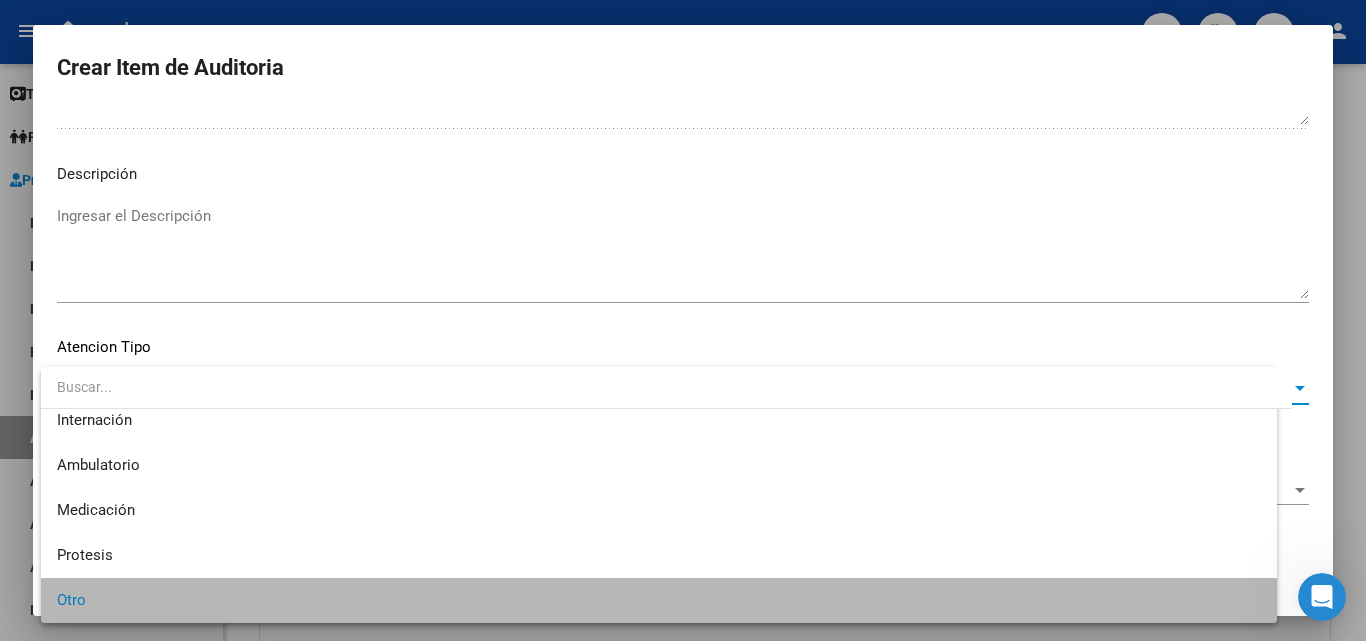 scroll, scrollTop: 56, scrollLeft: 0, axis: vertical 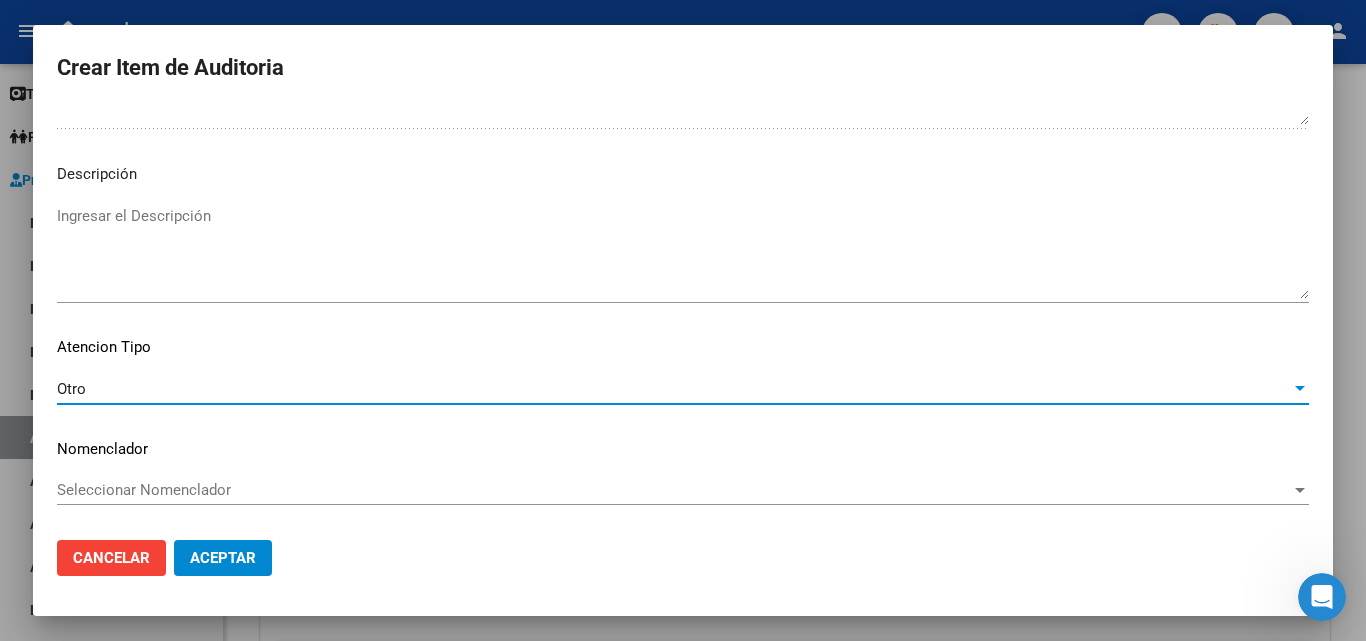 click on "Ingresar el Descripción" at bounding box center [683, 252] 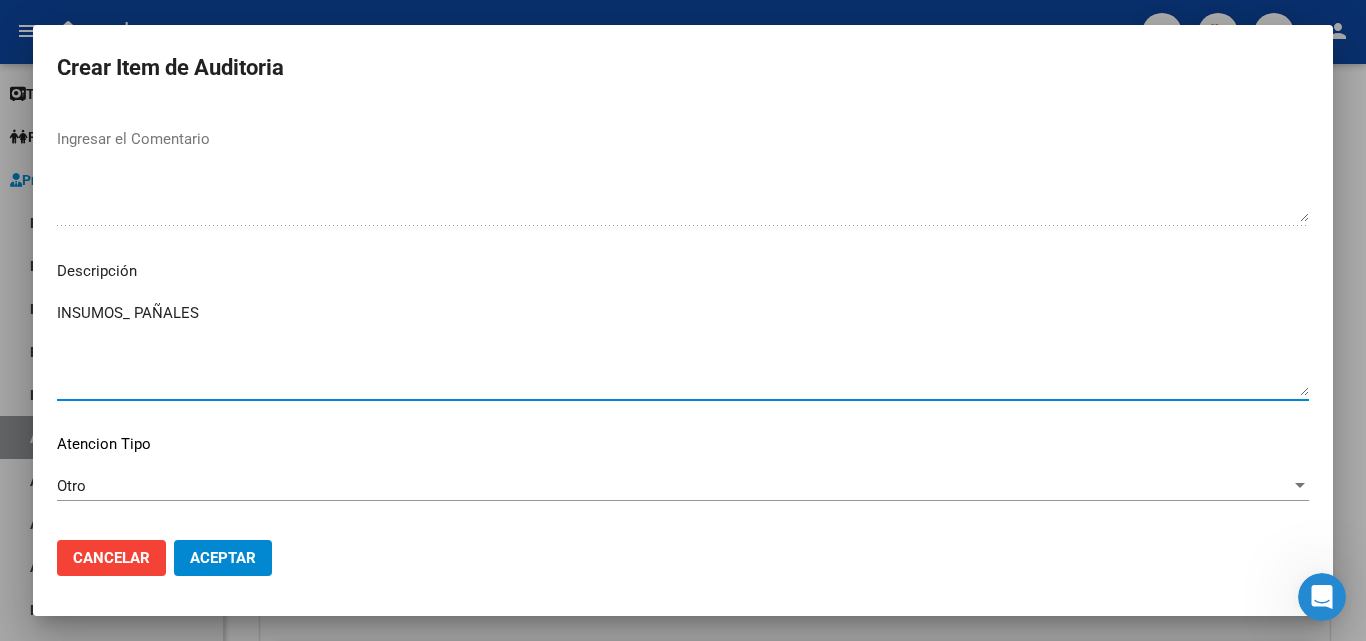 scroll, scrollTop: 1211, scrollLeft: 0, axis: vertical 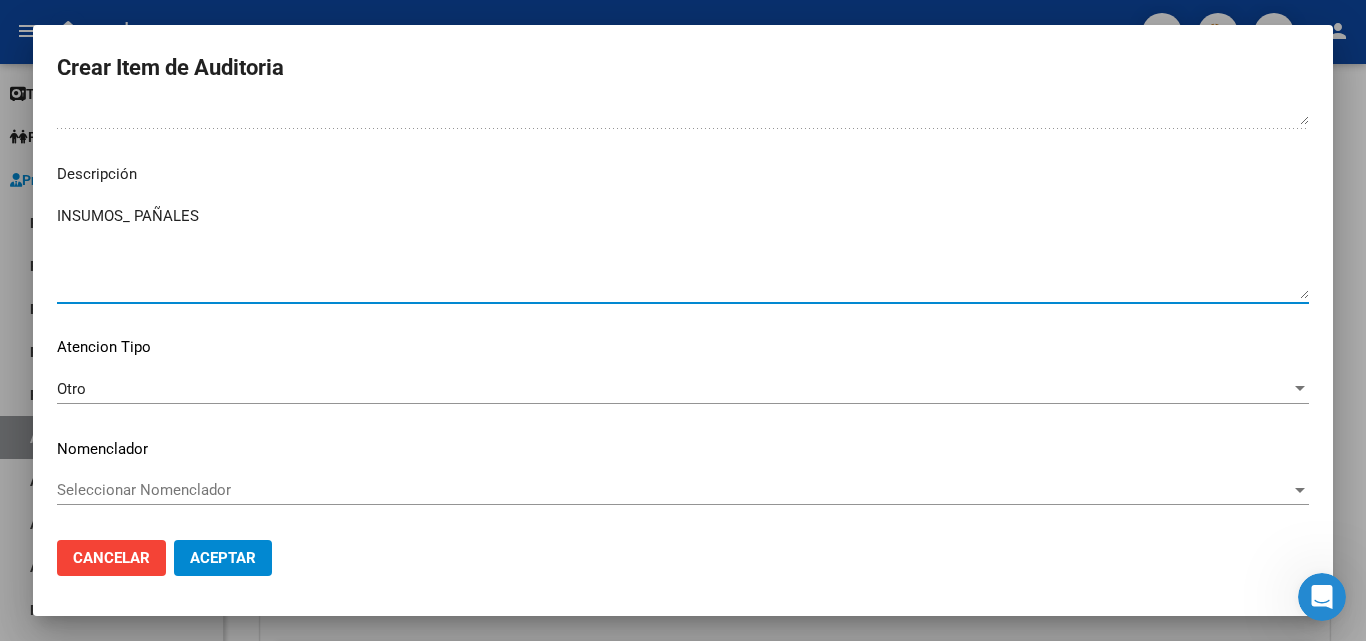type on "INSUMOS_ PAÑALES" 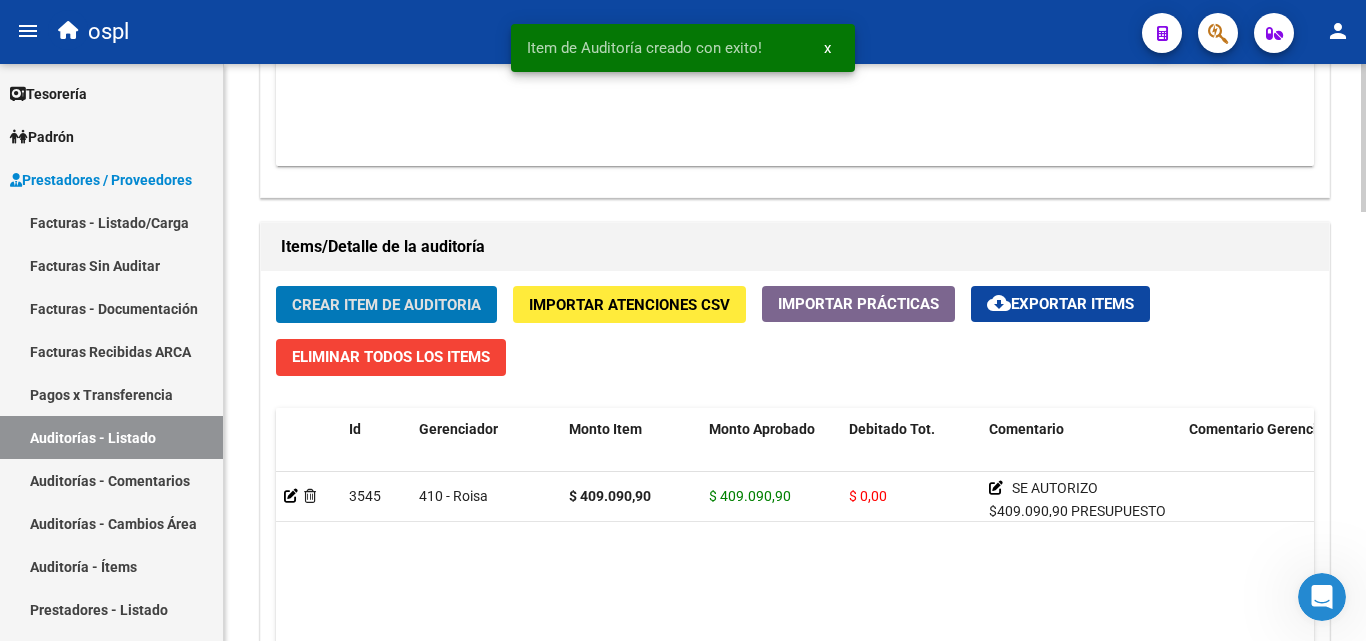 scroll, scrollTop: 1401, scrollLeft: 0, axis: vertical 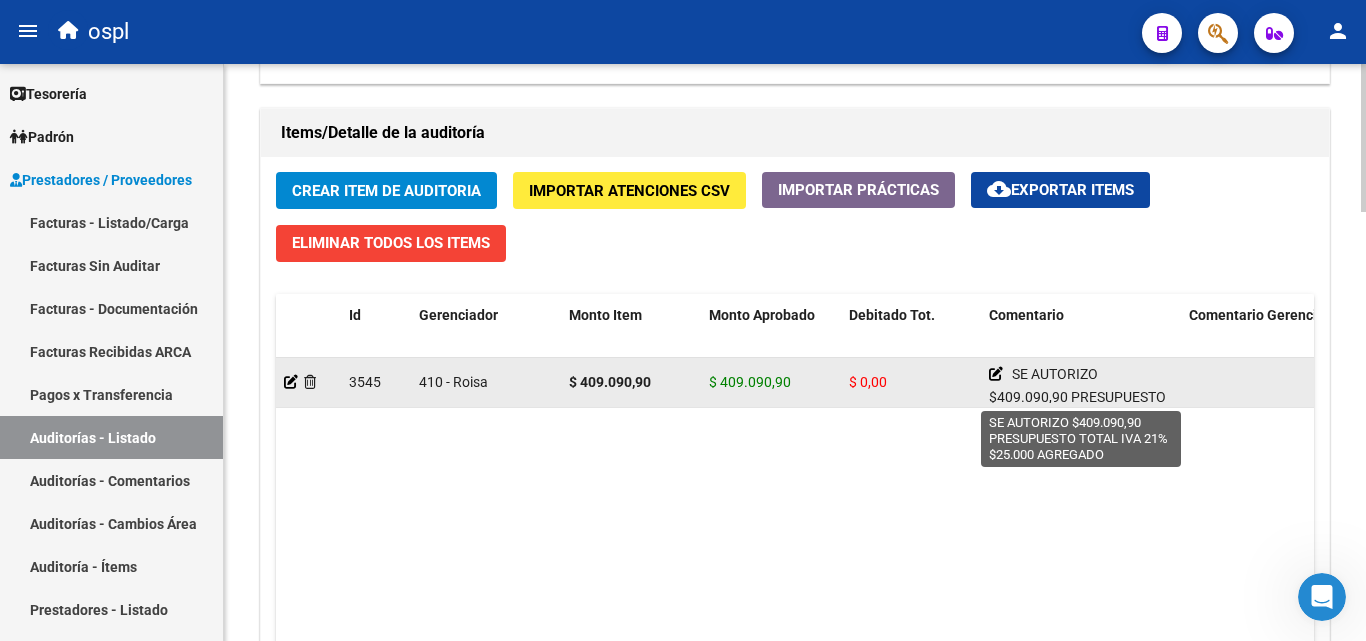 click 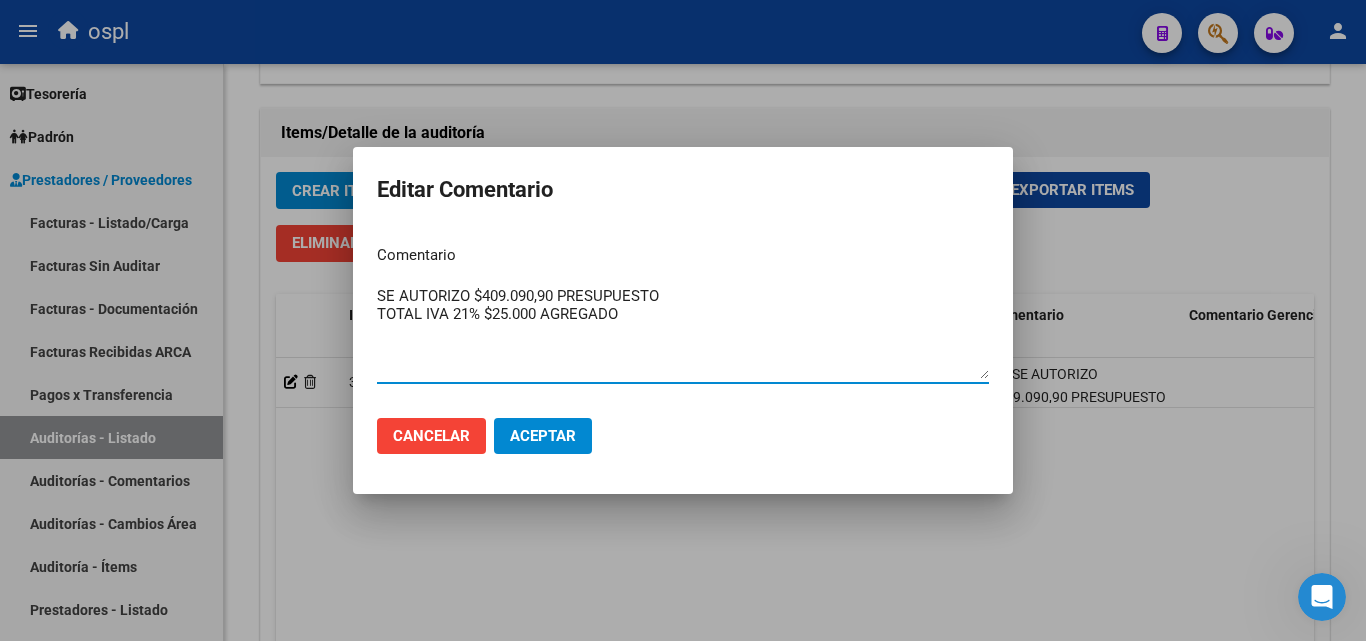 drag, startPoint x: 685, startPoint y: 331, endPoint x: 367, endPoint y: 296, distance: 319.9203 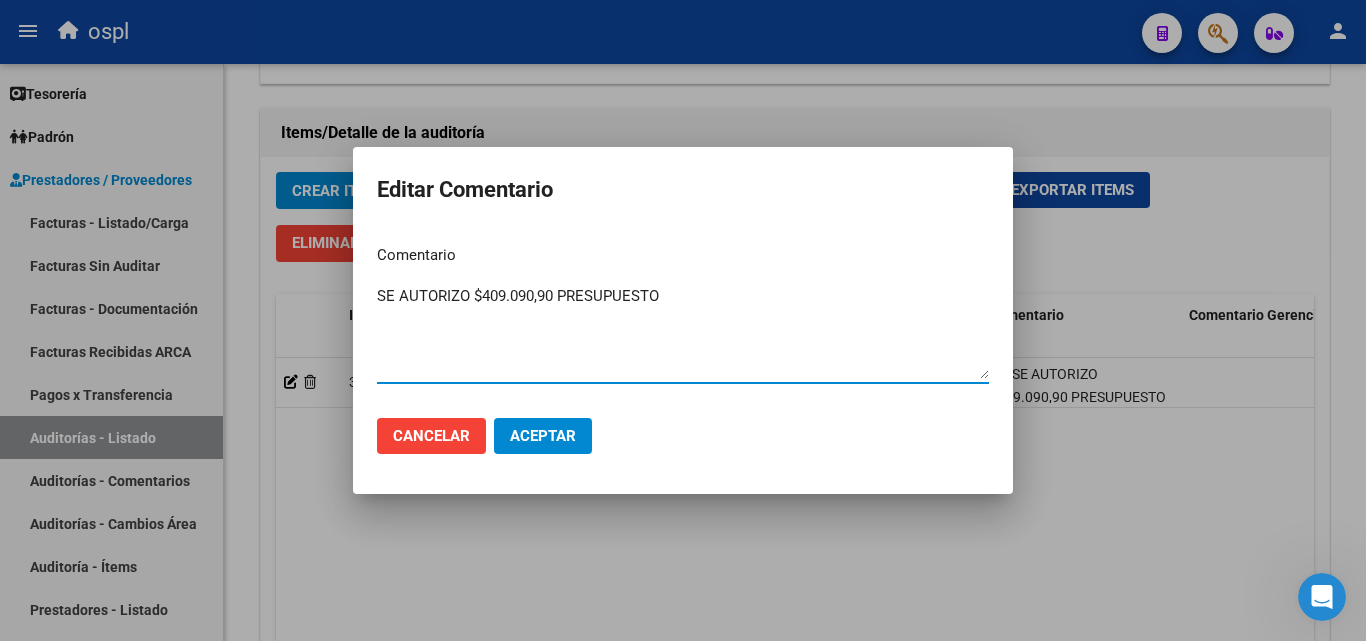 type on "SE AUTORIZO $409.090,90 PRESUPUESTO" 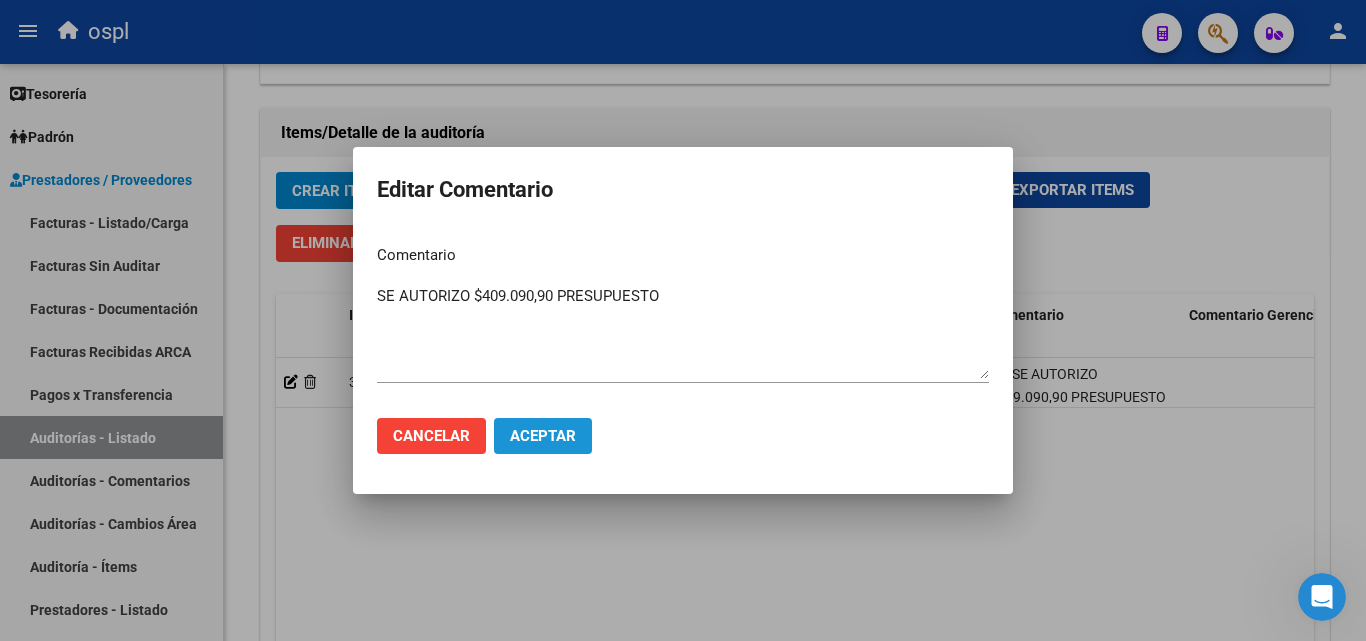 click on "Aceptar" 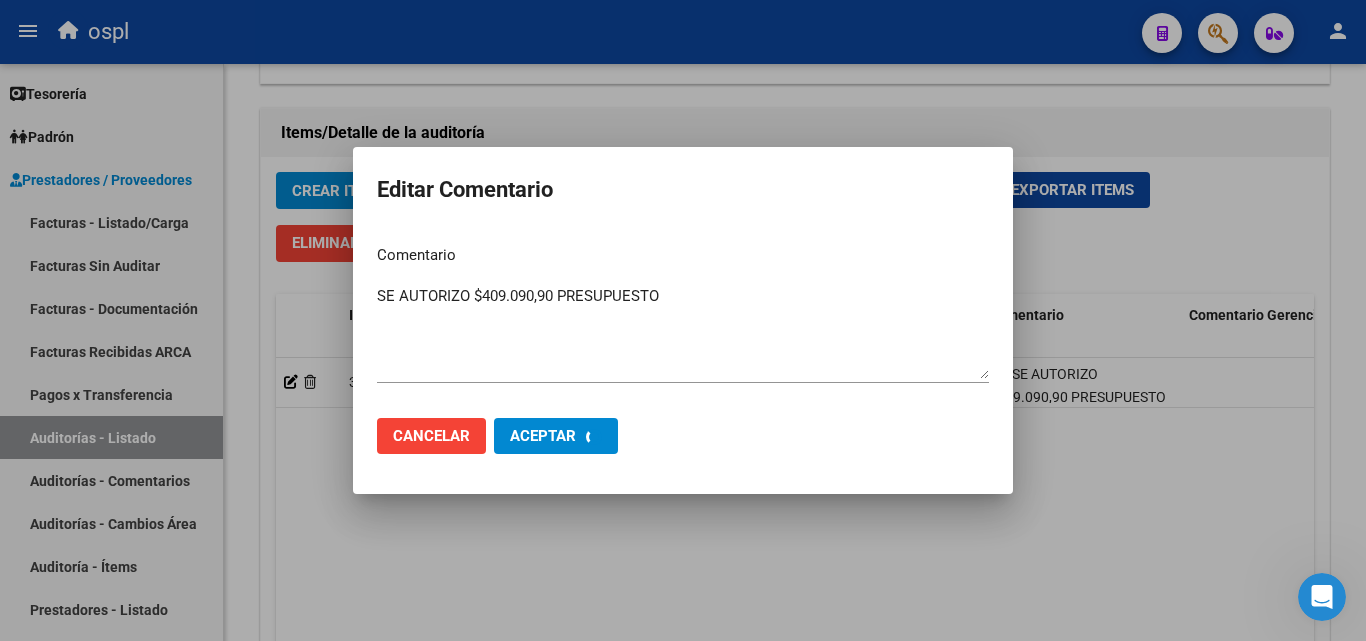 type 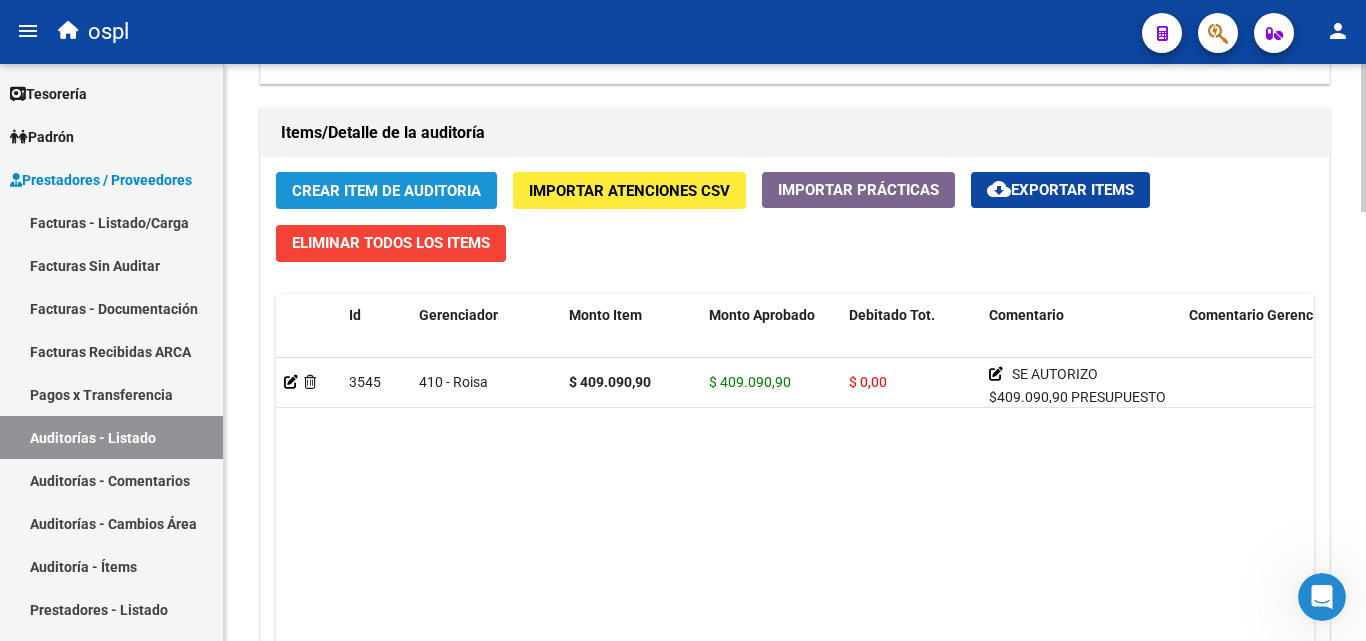 click on "Crear Item de Auditoria" 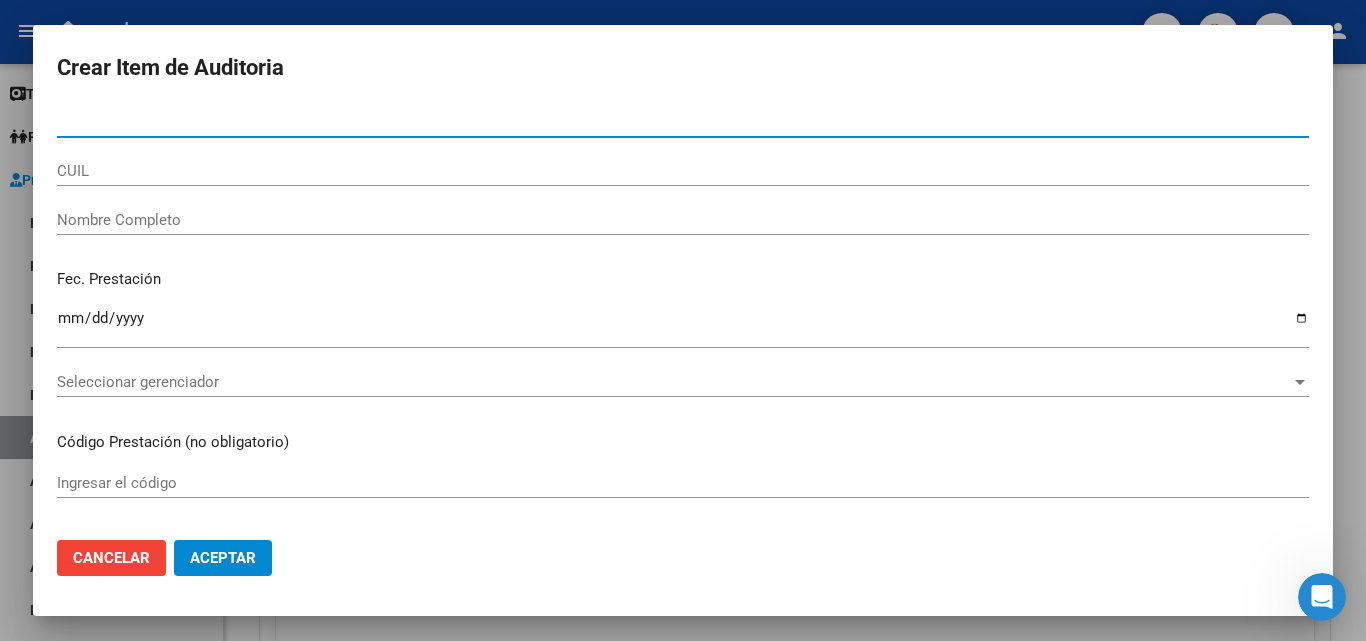type on "57592981" 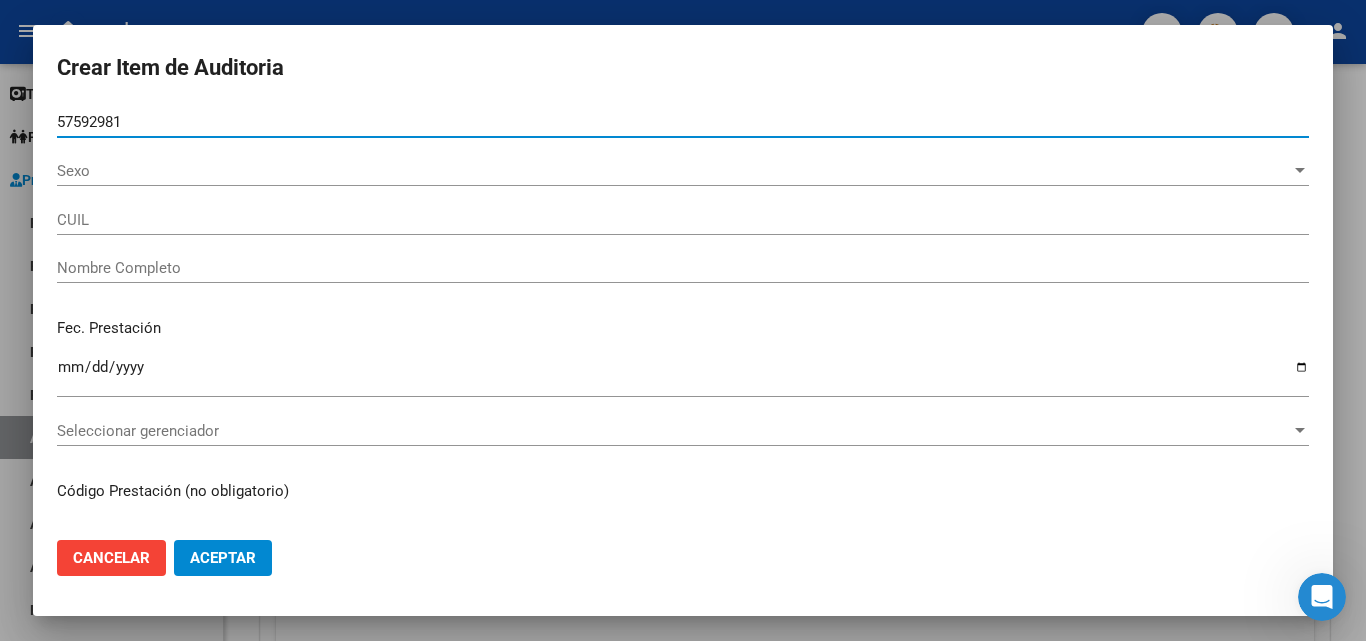 type on "20575929819" 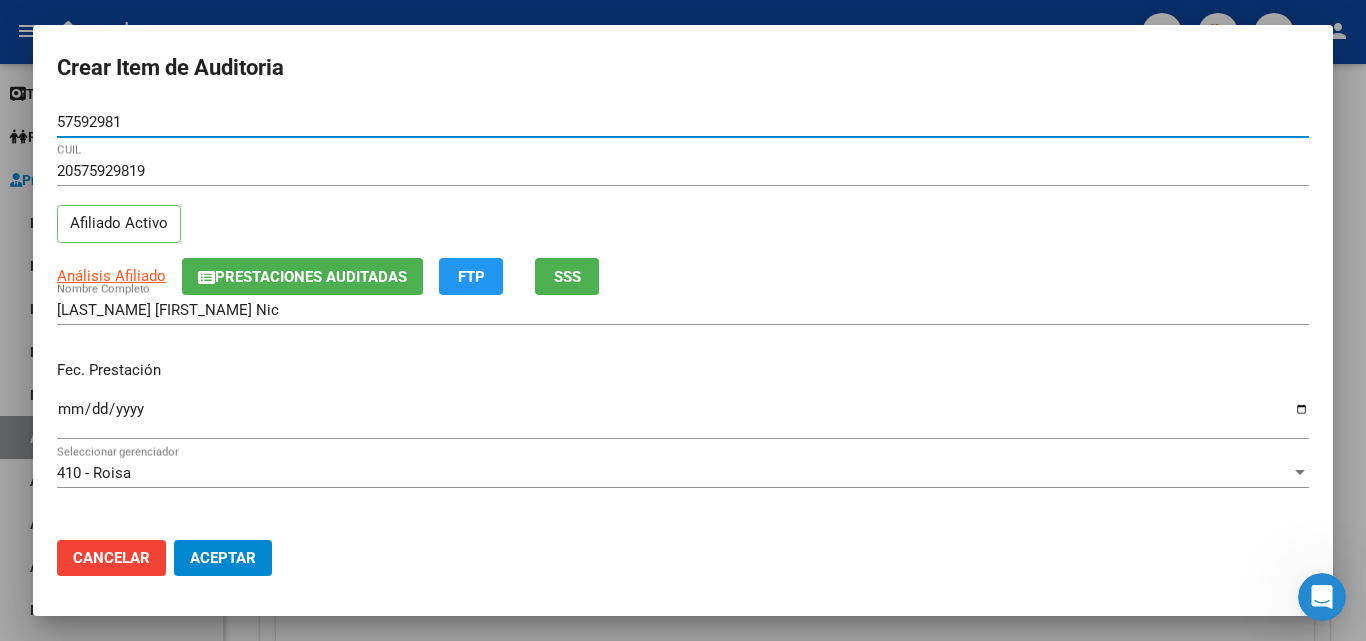 type on "57592981" 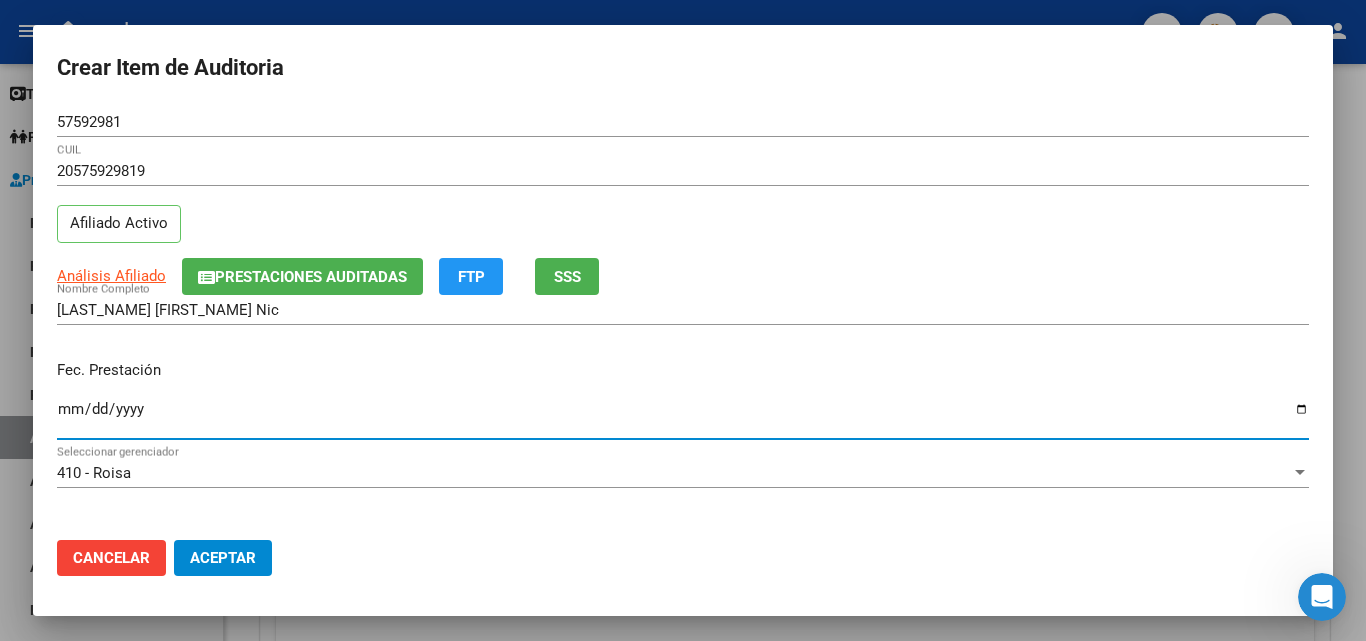 click on "Ingresar la fecha" at bounding box center (683, 417) 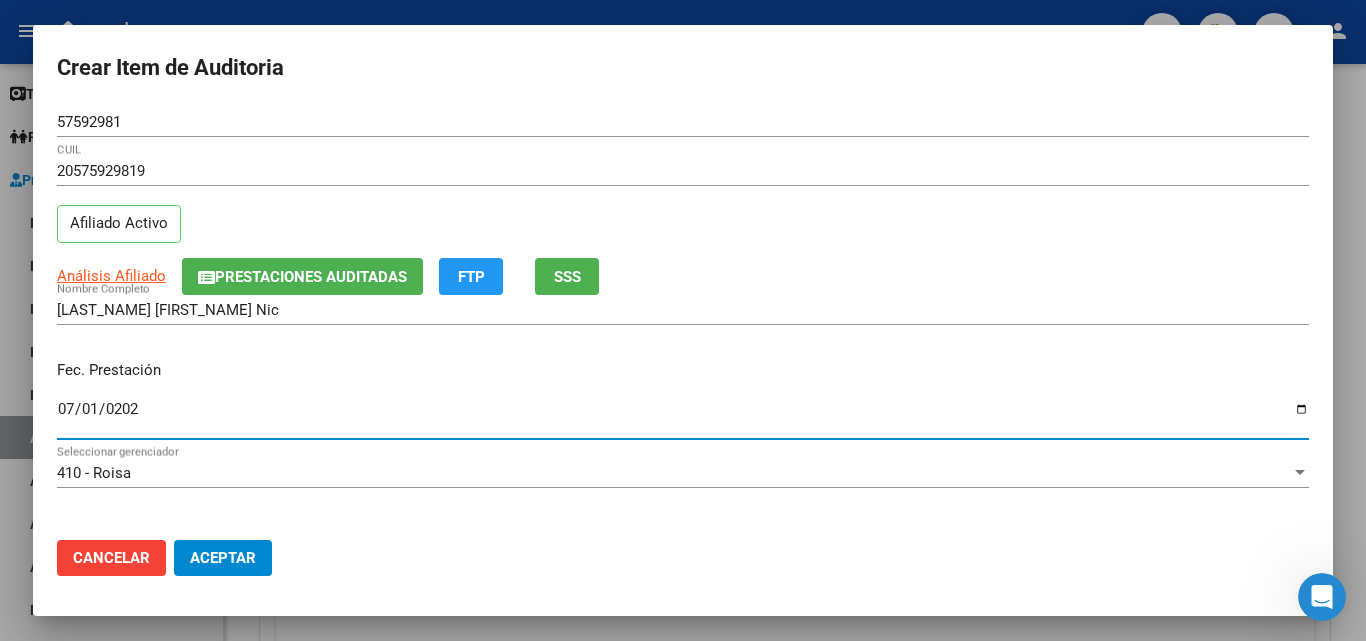 type on "2025-07-01" 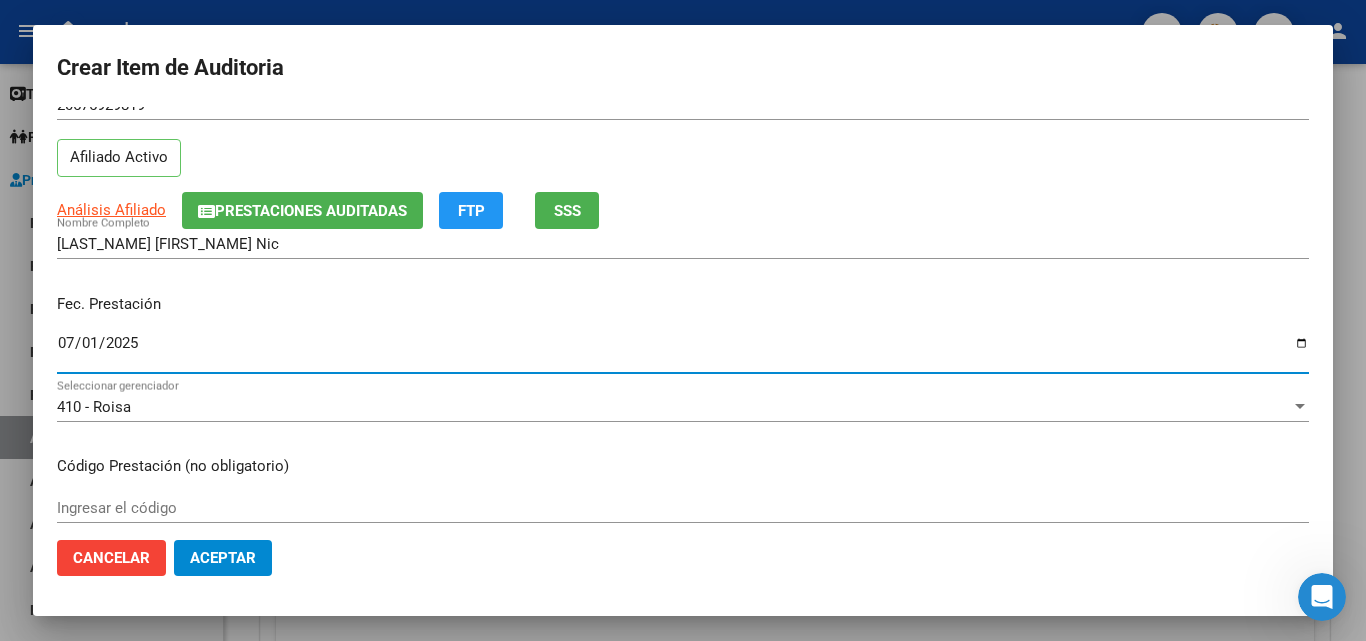 scroll, scrollTop: 100, scrollLeft: 0, axis: vertical 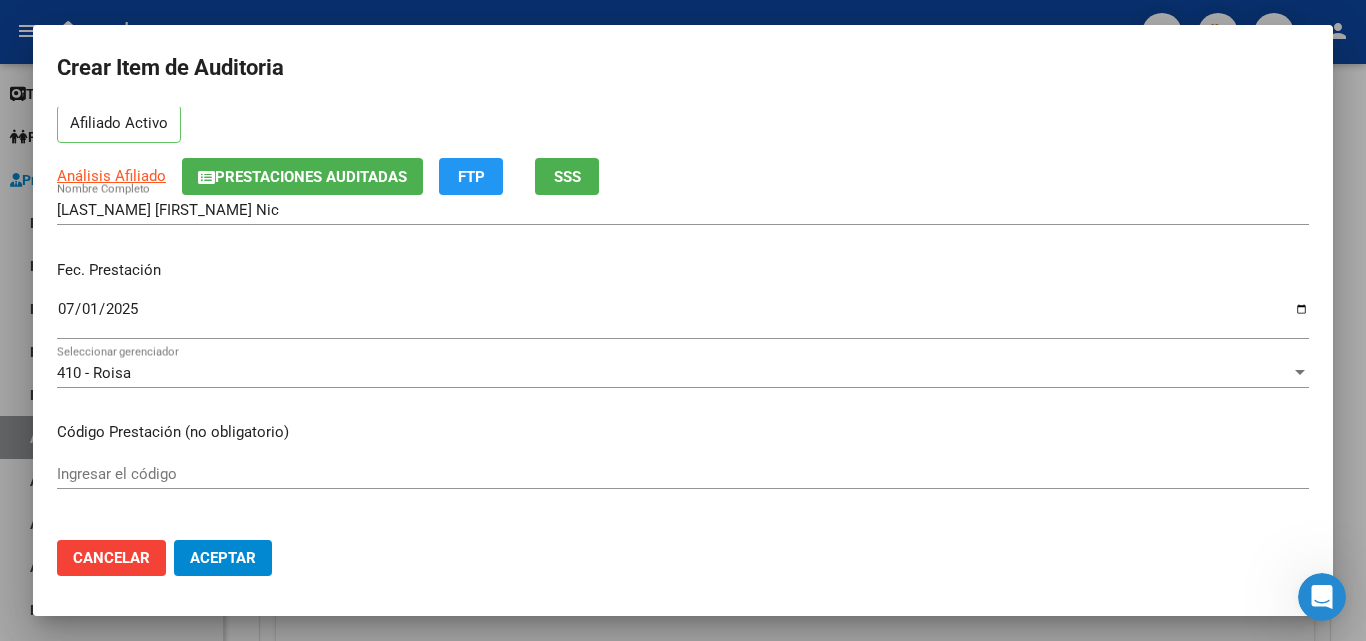 click on "Ingresar el código" at bounding box center [683, 474] 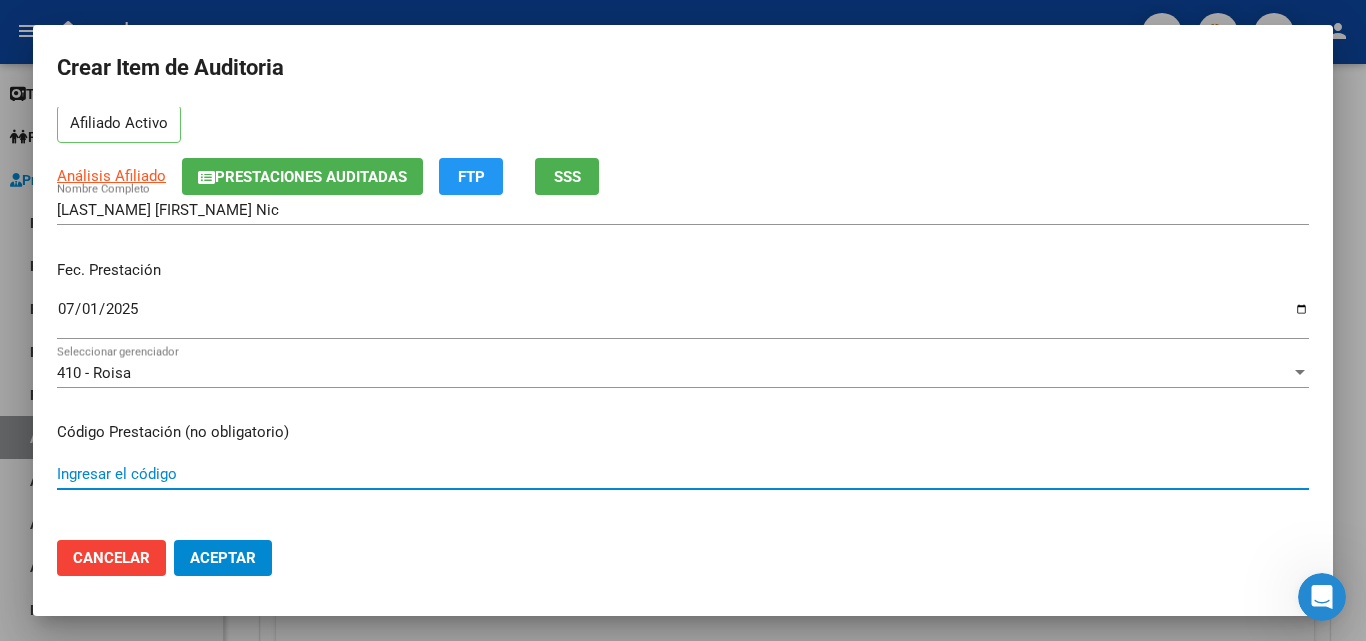 click on "Ingresar el código" at bounding box center (683, 474) 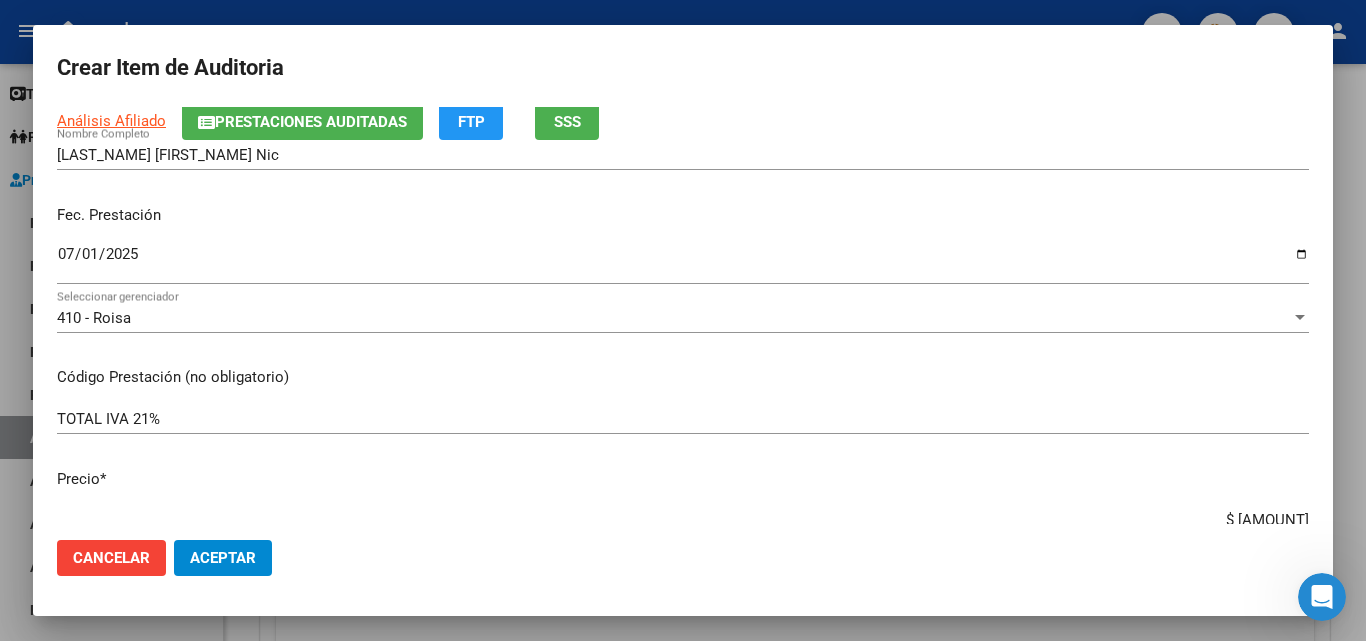 scroll, scrollTop: 200, scrollLeft: 0, axis: vertical 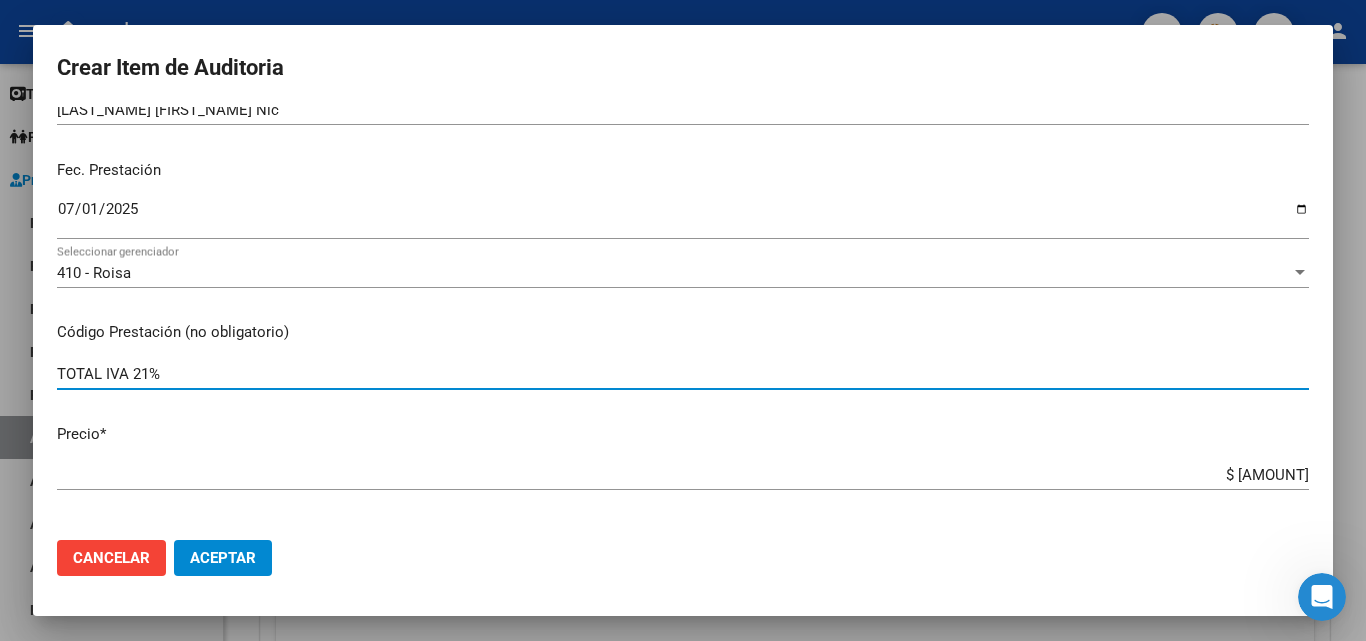 click on "TOTAL IVA 21%" at bounding box center (683, 374) 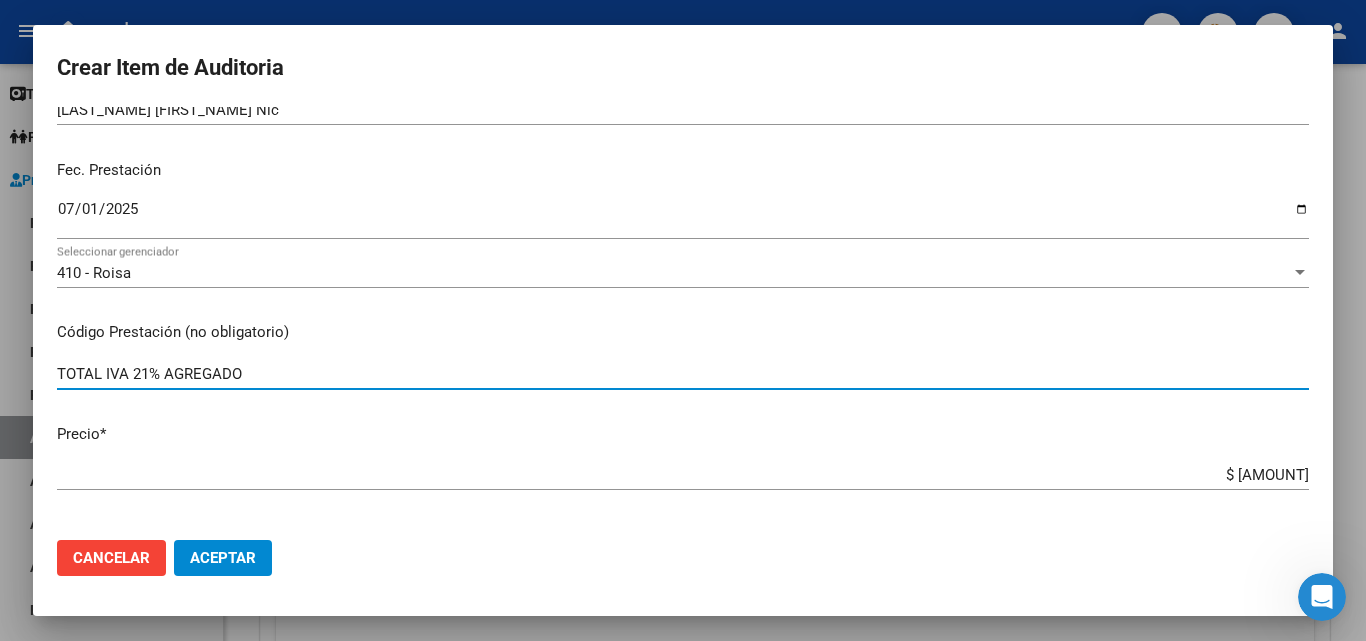 type on "TOTAL IVA 21% AGREGADO" 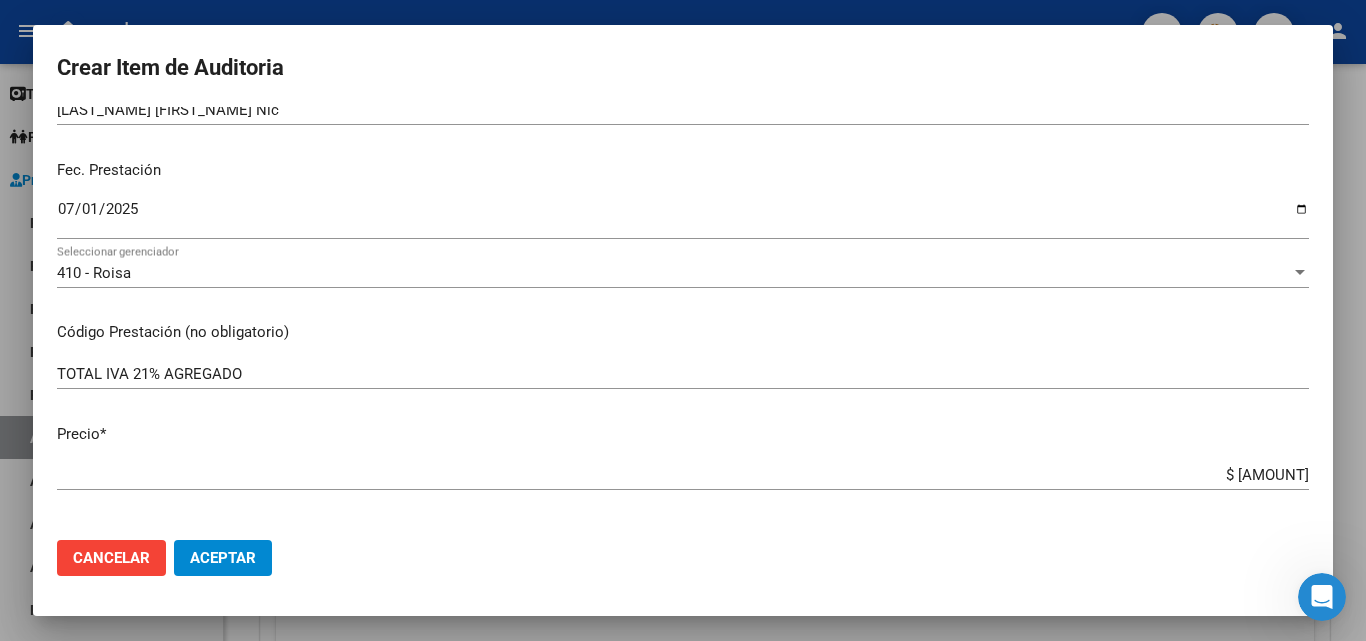 click on "57592981 Nro Documento    20575929819 CUIL   Afiliado Activo  Análisis Afiliado  Prestaciones Auditadas FTP SSS   Rosales Vladimir Nic Nombre Completo  Fec. Prestación    2025-07-01 Ingresar la fecha  410 - Roisa Seleccionar gerenciador Código Prestación (no obligatorio)    TOTAL IVA 21% AGREGADO Ingresar el código  Precio  *   $ 85.909,10 Ingresar el precio  Cantidad  *   1 Ingresar la cantidad  Monto Item  *   $ 85.909,10 Ingresar el monto  Monto Debitado    $ 0,00 Ingresar el monto  Comentario Operador    Ingresar el Comentario  Comentario Gerenciador    Ingresar el Comentario  Descripción    Ingresar el Descripción   Atencion Tipo  Seleccionar tipo Seleccionar tipo  Nomenclador  Seleccionar Nomenclador Seleccionar Nomenclador" at bounding box center (683, 315) 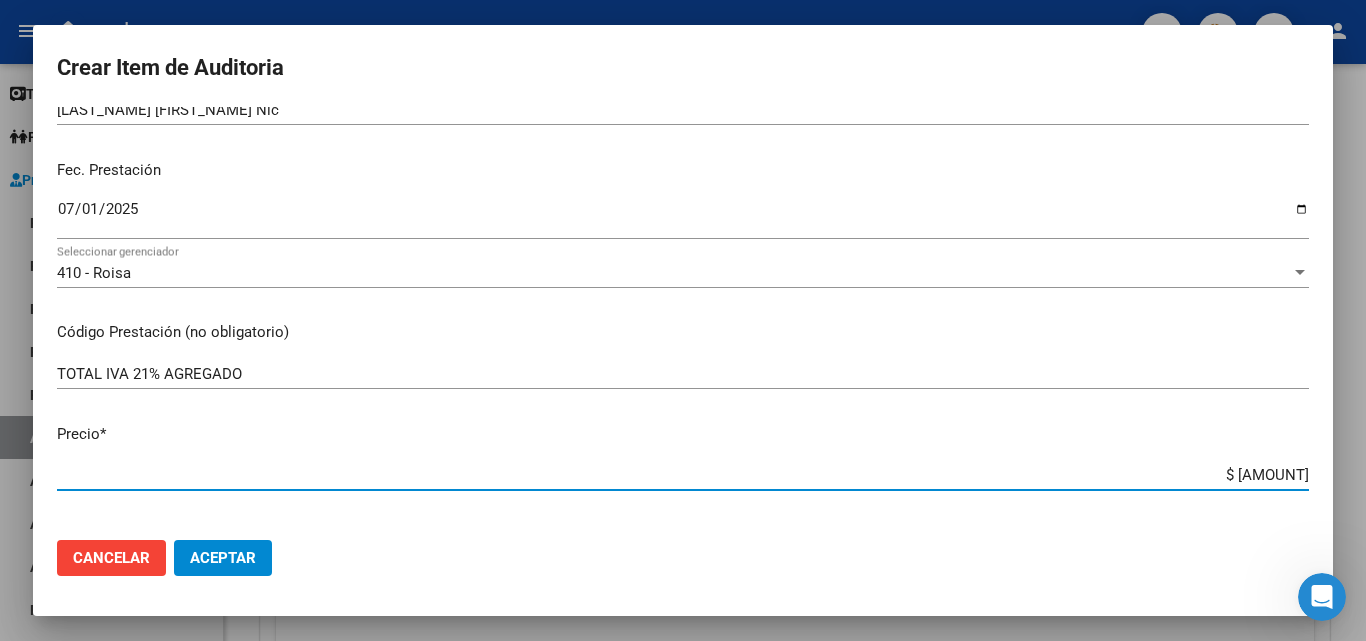 drag, startPoint x: 1212, startPoint y: 474, endPoint x: 1318, endPoint y: 477, distance: 106.04244 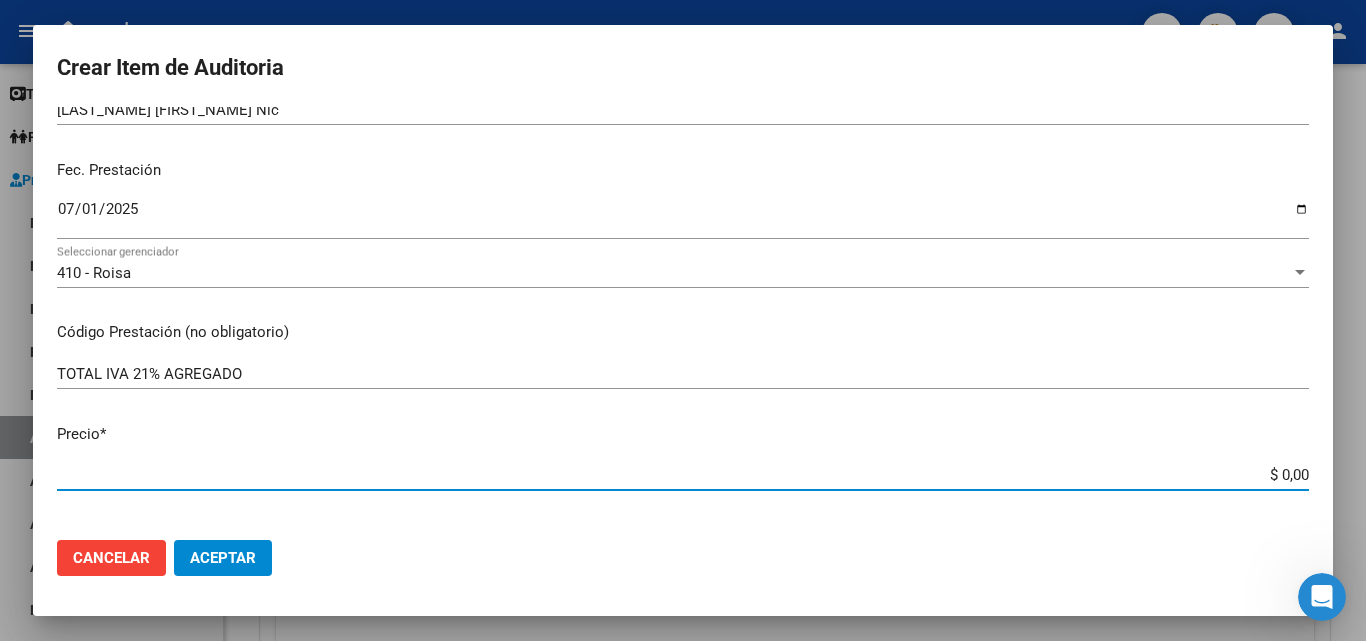 type on "$ 0,02" 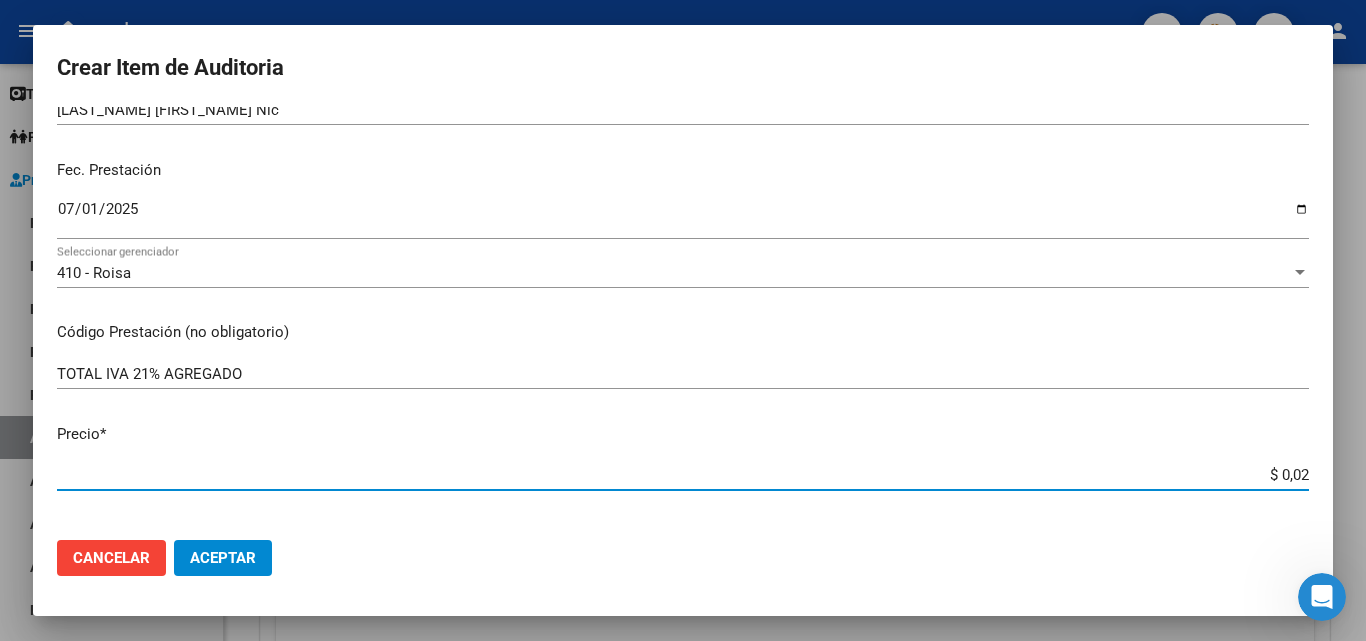 type on "$ 0,25" 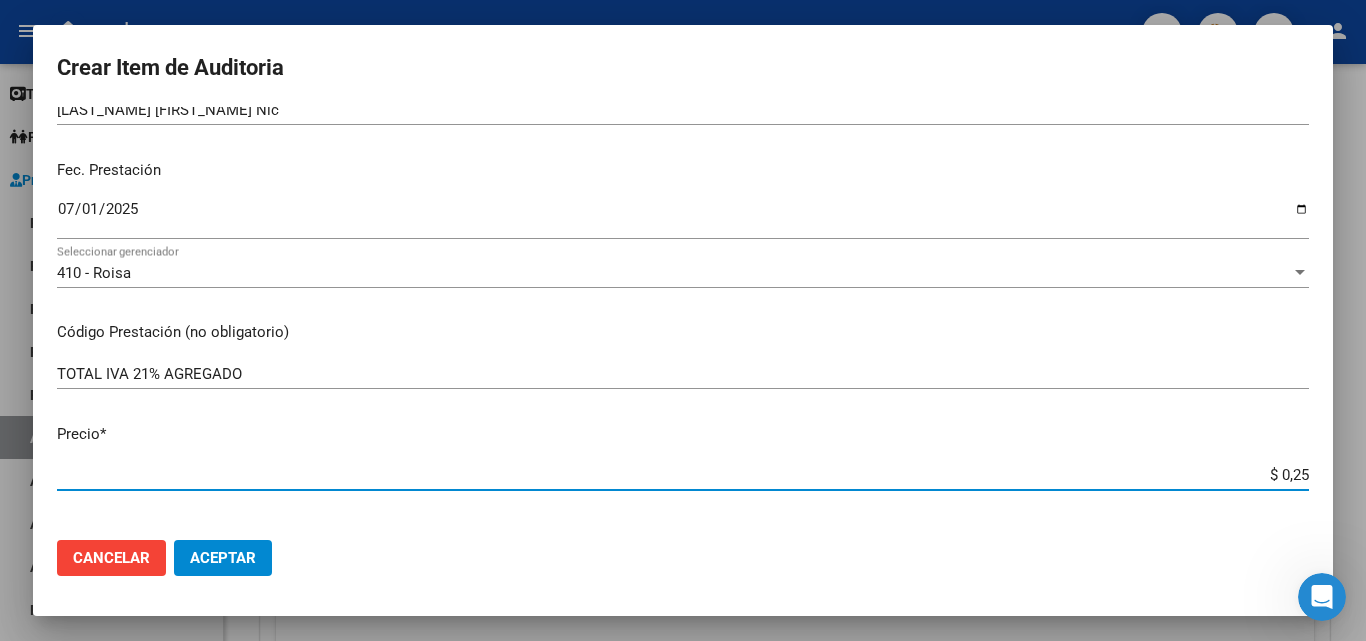 type on "$ 2,50" 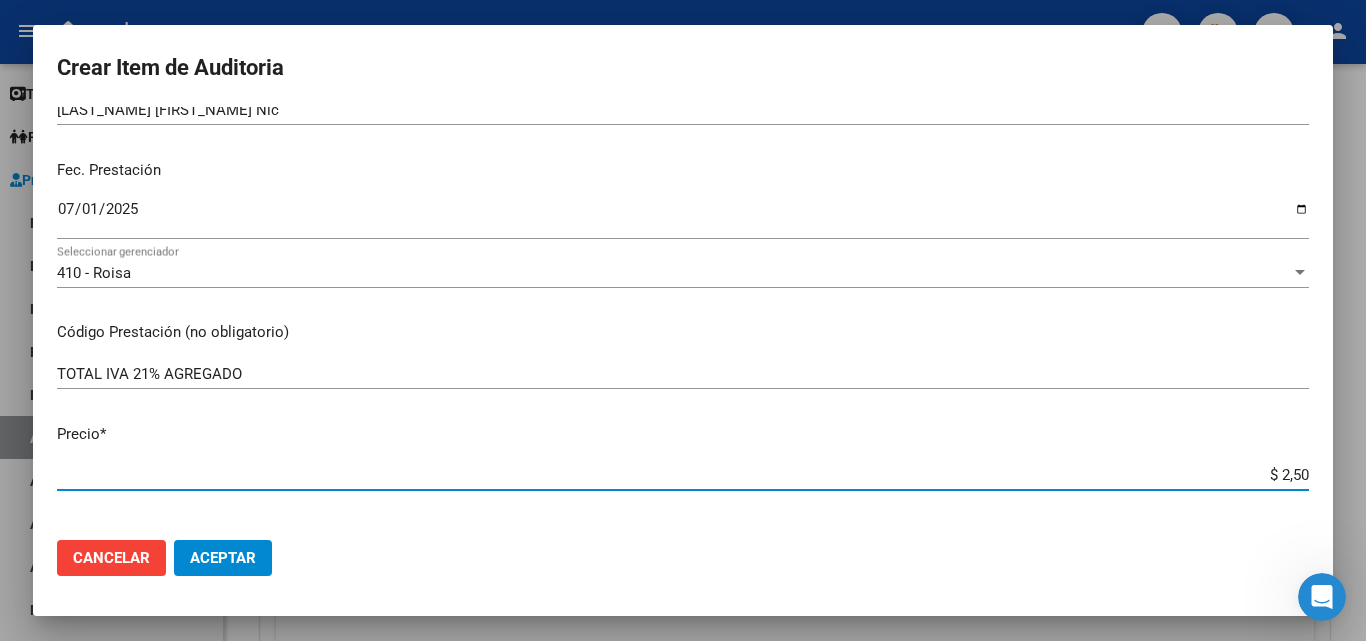 type on "$ 2,50" 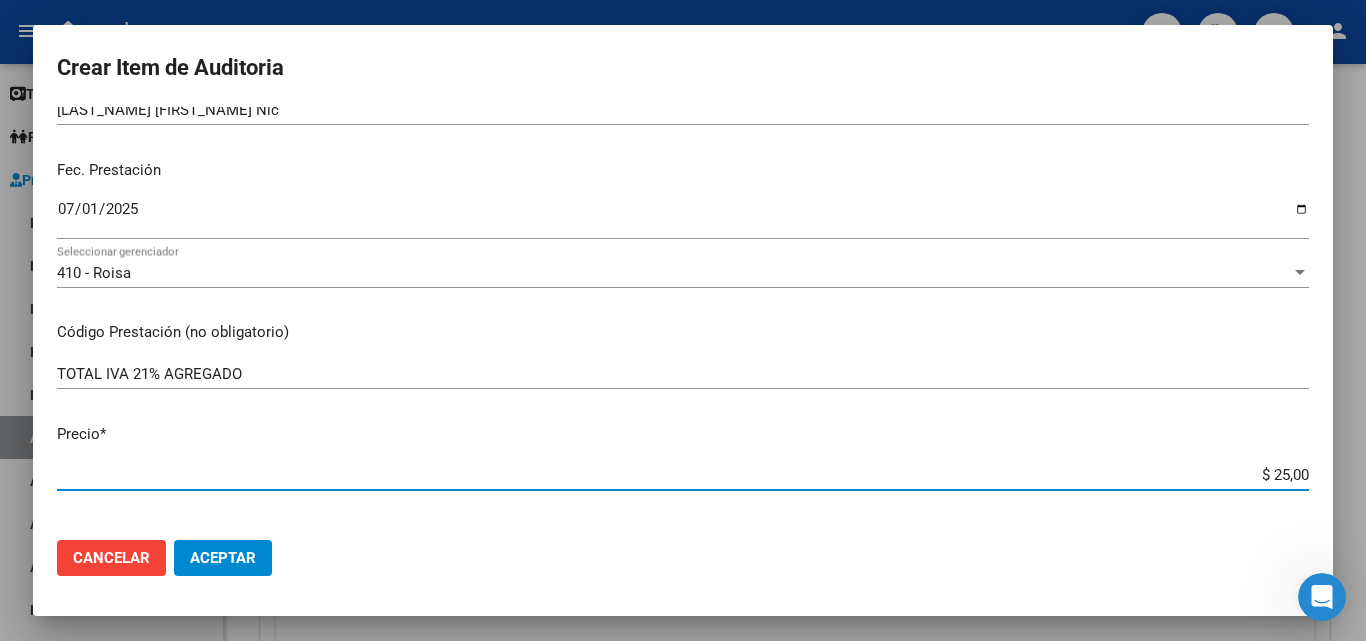 type on "$ 250,00" 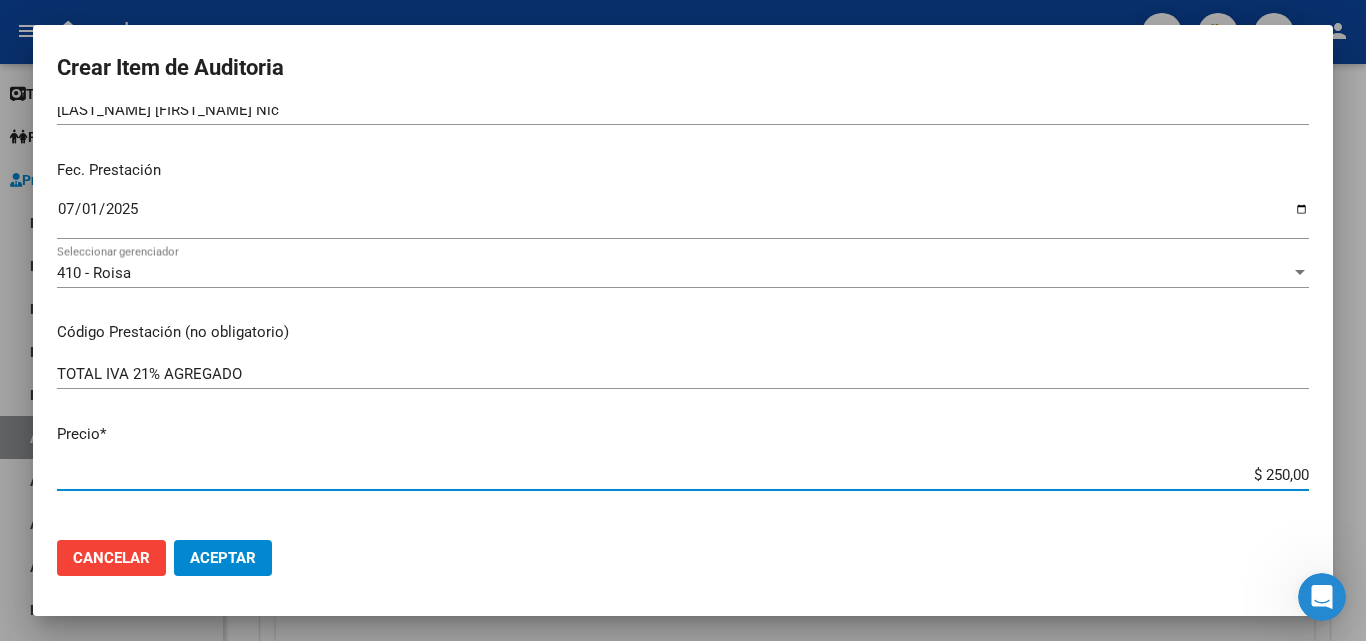 type on "$ 2.500,00" 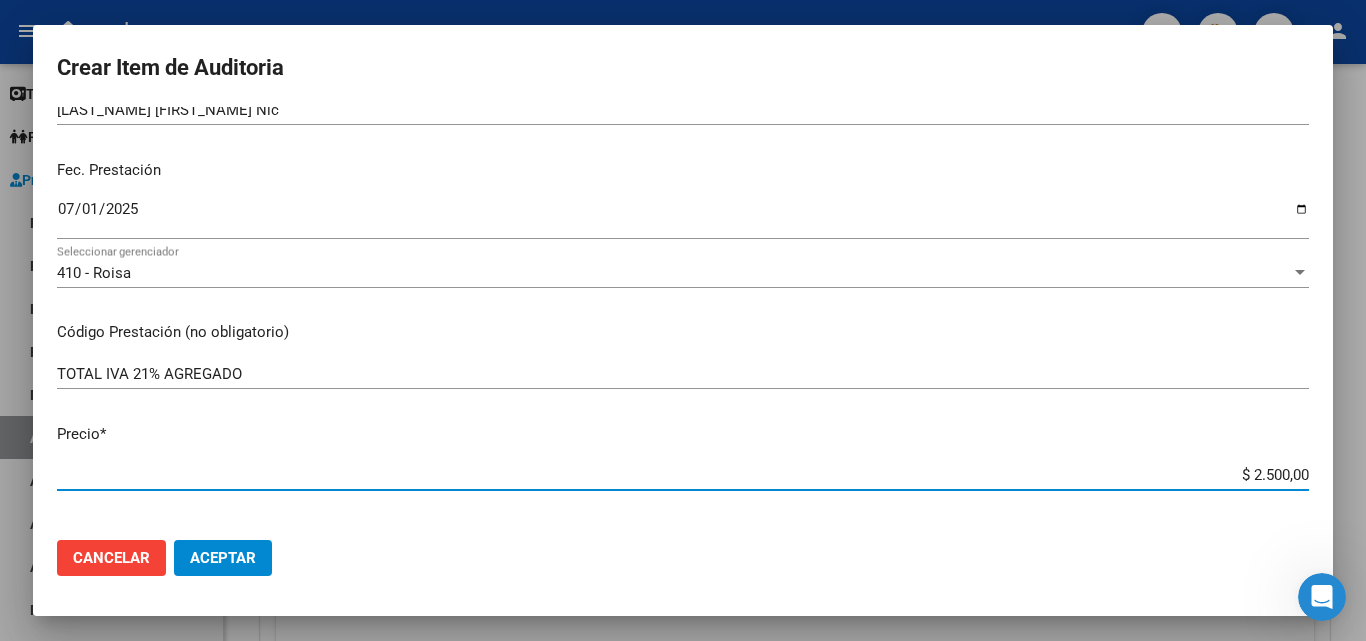 type on "$ 25.000,00" 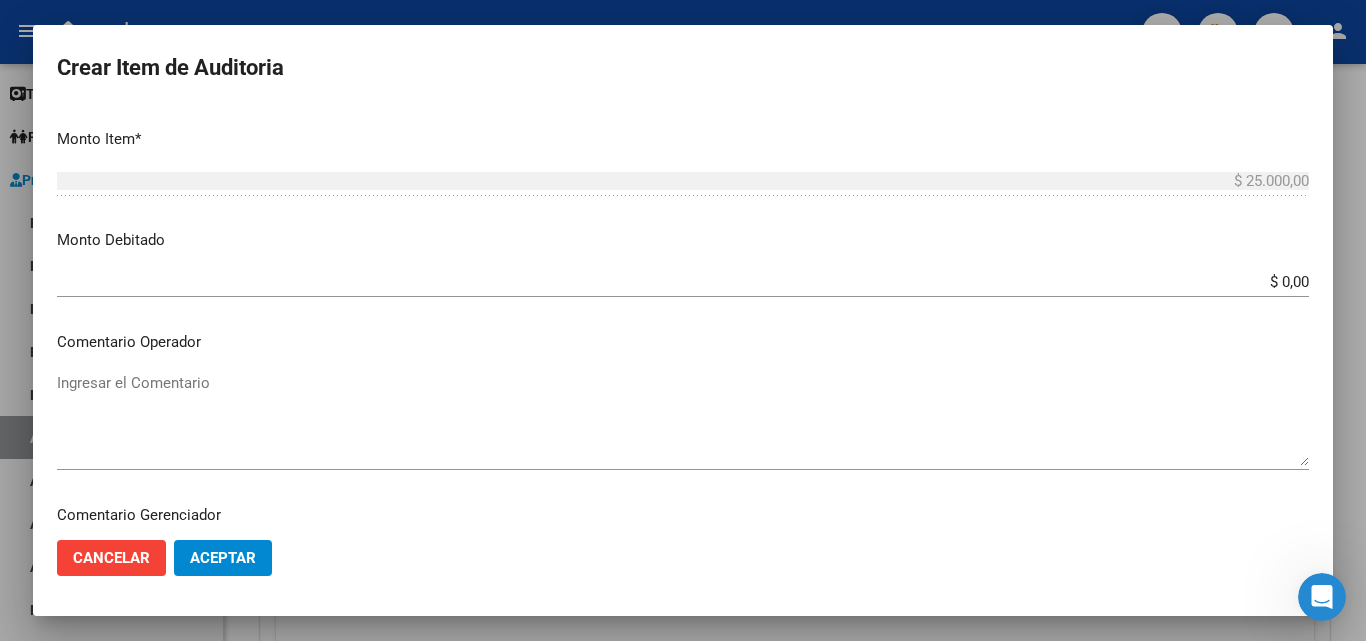 scroll, scrollTop: 700, scrollLeft: 0, axis: vertical 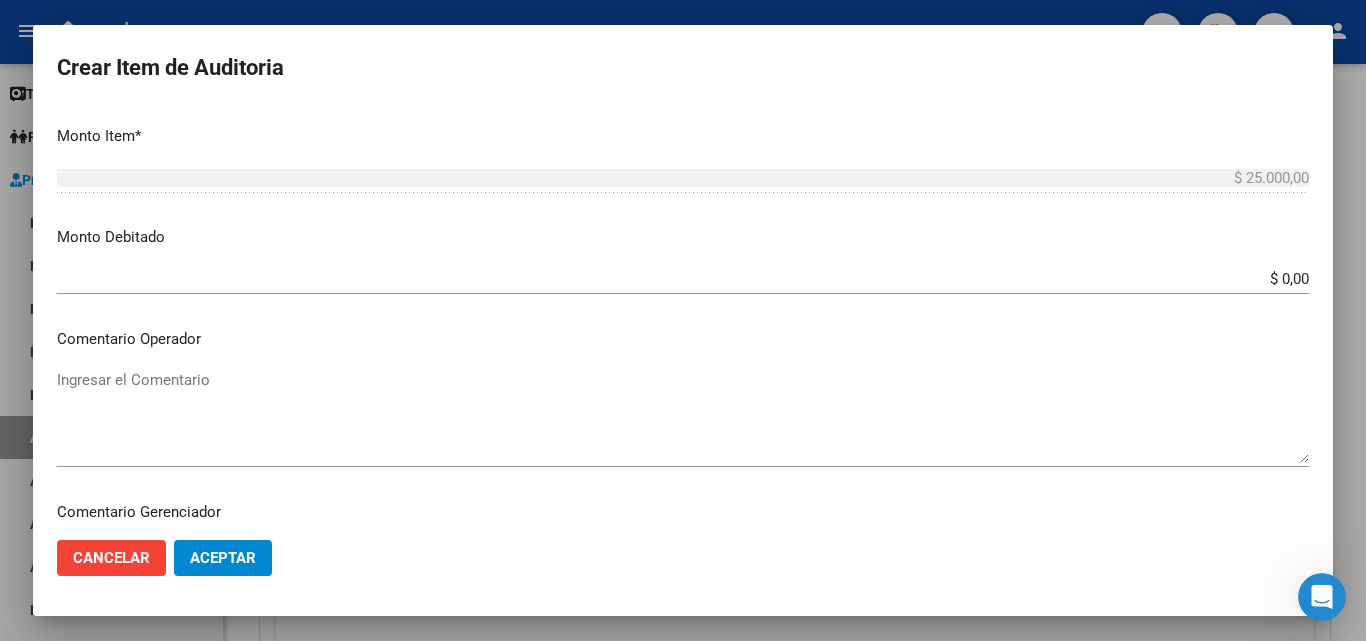 click on "Ingresar el Comentario" at bounding box center [683, 416] 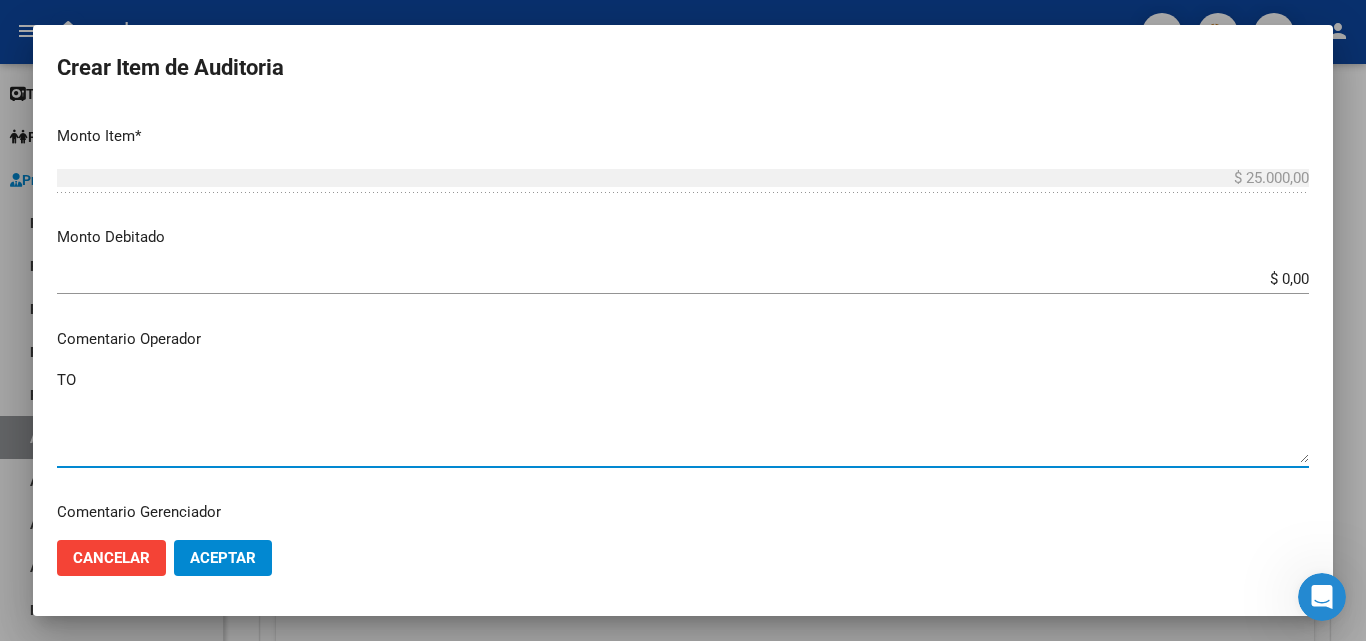 type on "T" 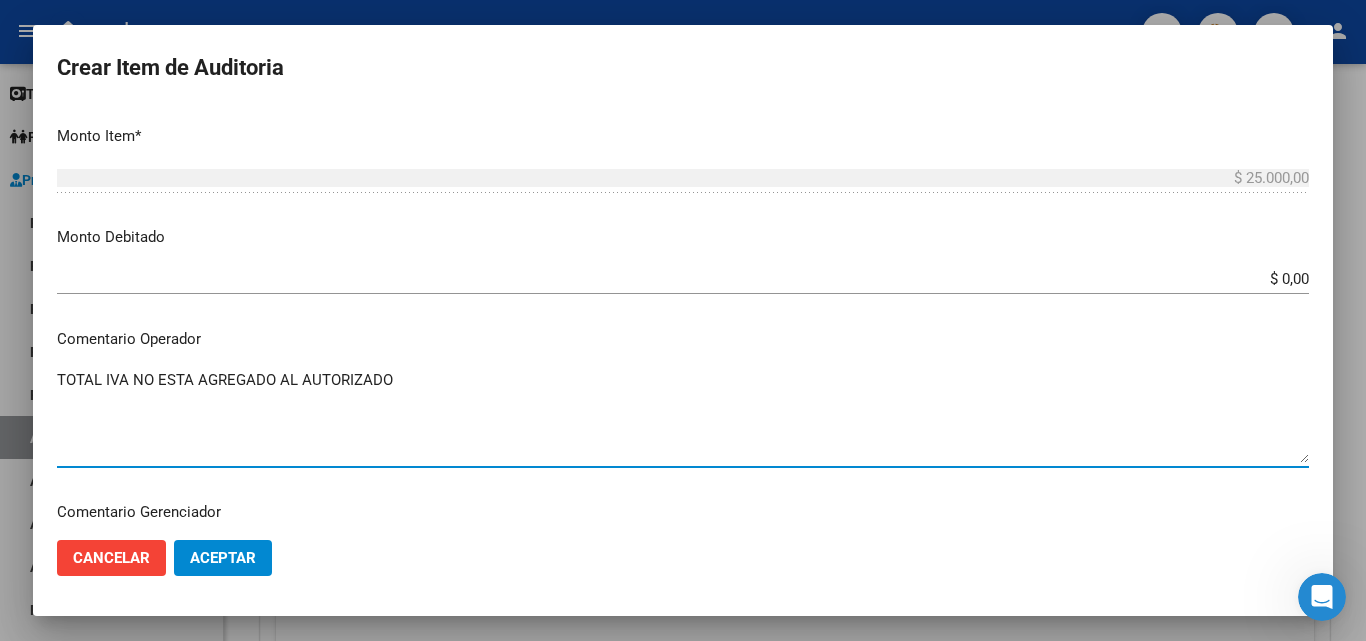 click on "TOTAL IVA NO ESTA AGREGADO AL AUTORIZADO" at bounding box center (683, 416) 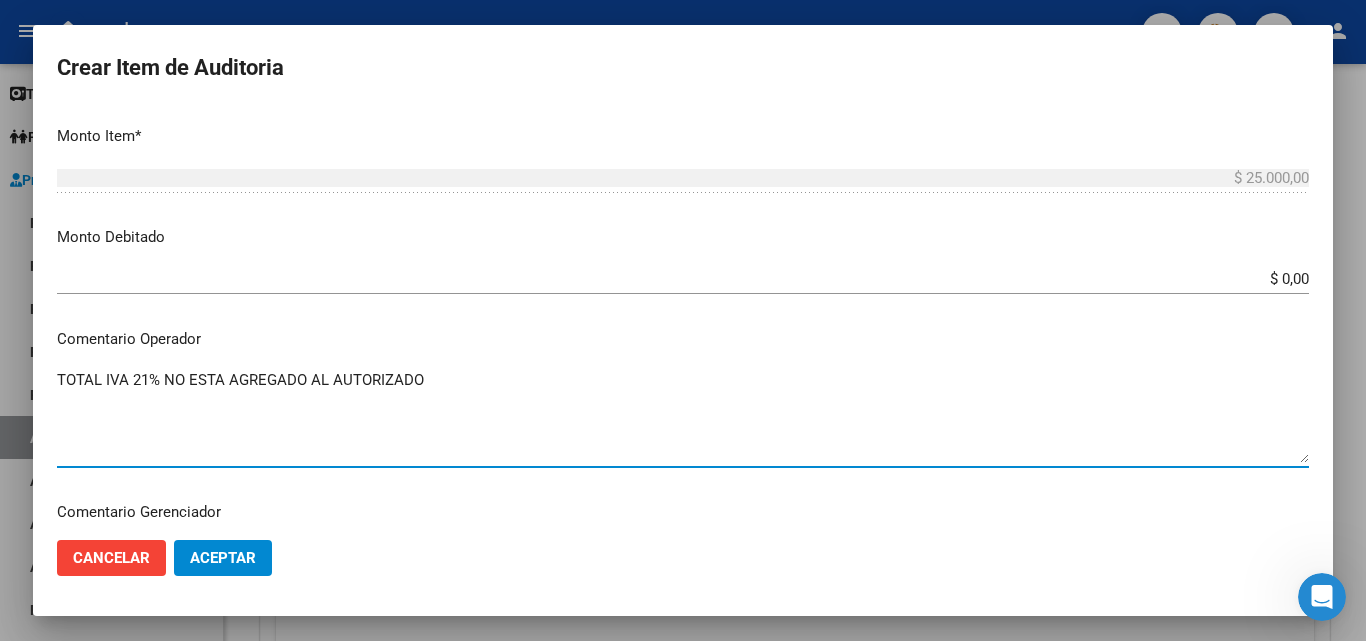 click on "TOTAL IVA 21% NO ESTA AGREGADO AL AUTORIZADO" at bounding box center [683, 416] 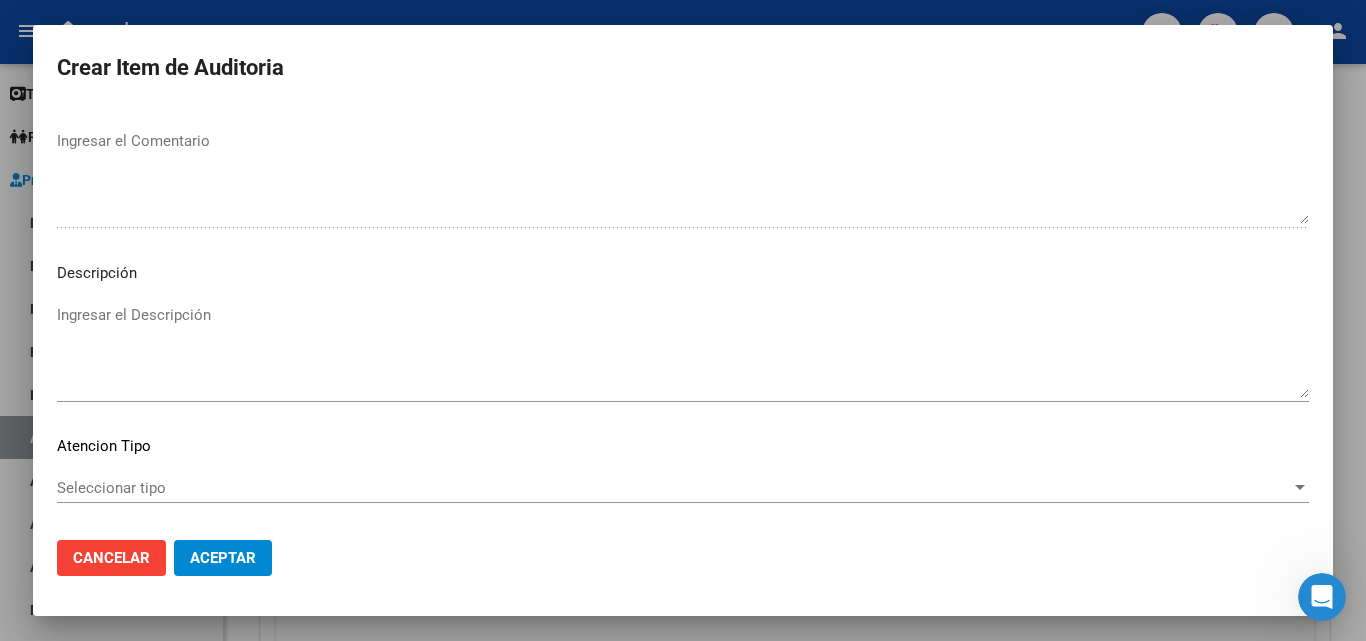 scroll, scrollTop: 1200, scrollLeft: 0, axis: vertical 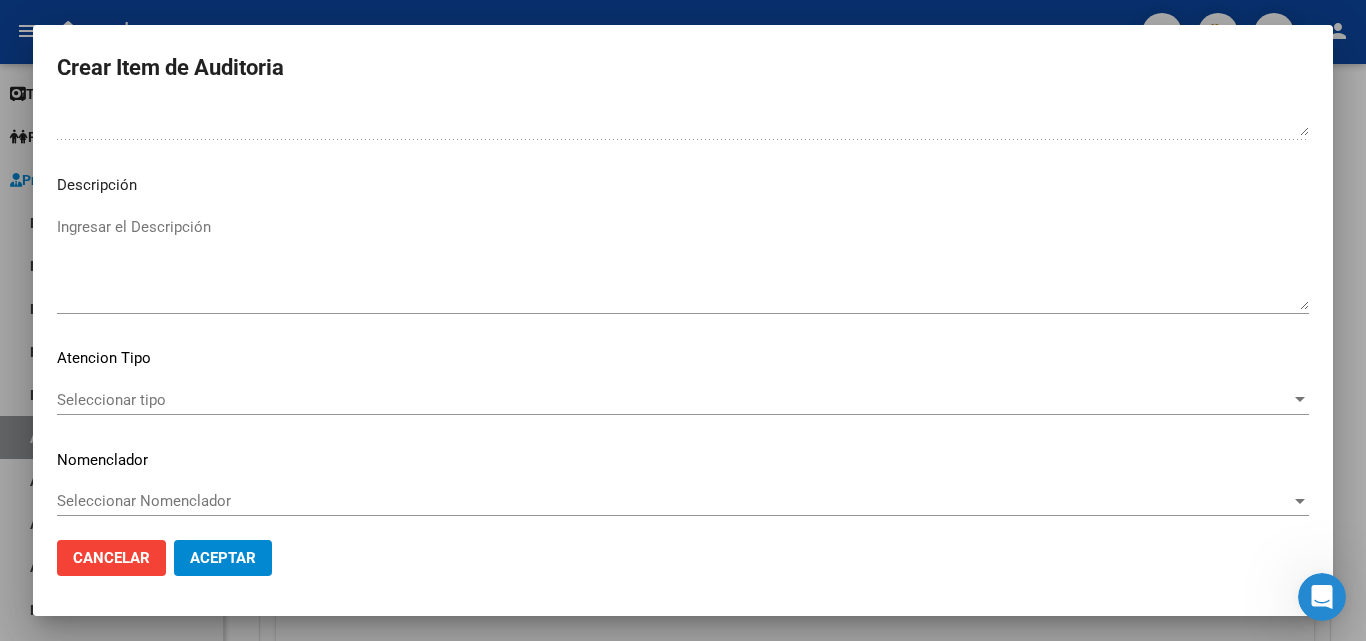 type on "TOTAL IVA 21% NO ESTA AGREGADO AL AUTORIZADO" 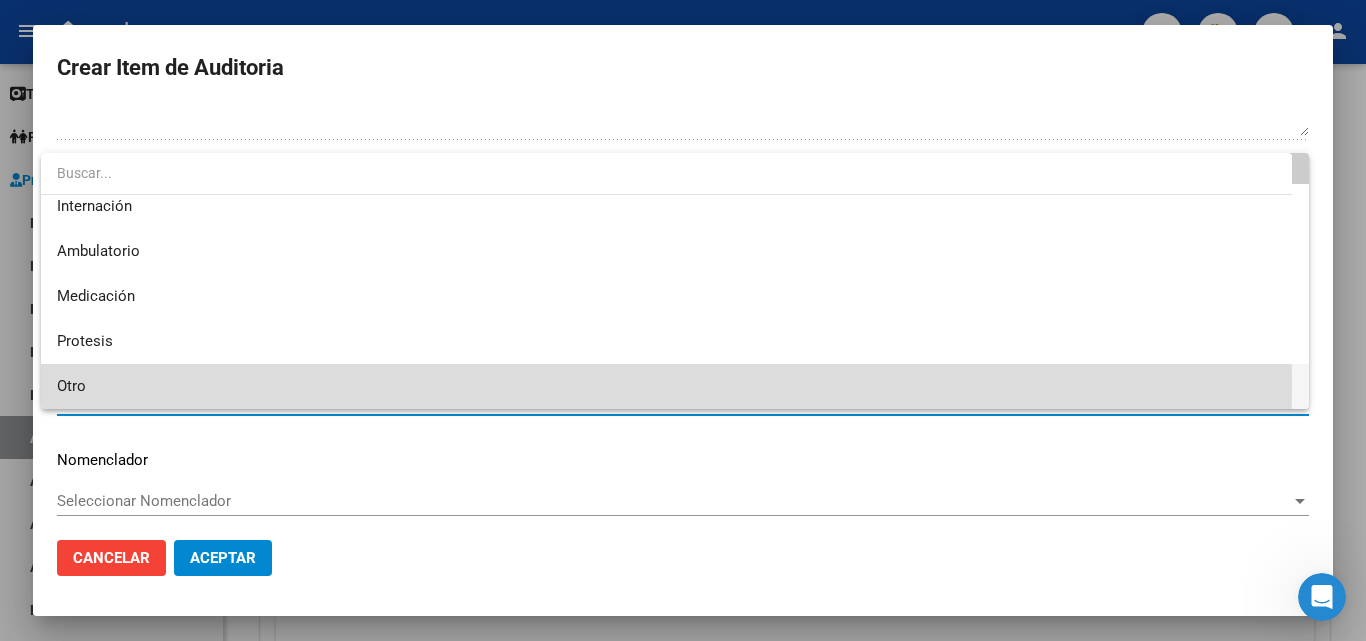 click on "Otro" at bounding box center (675, 386) 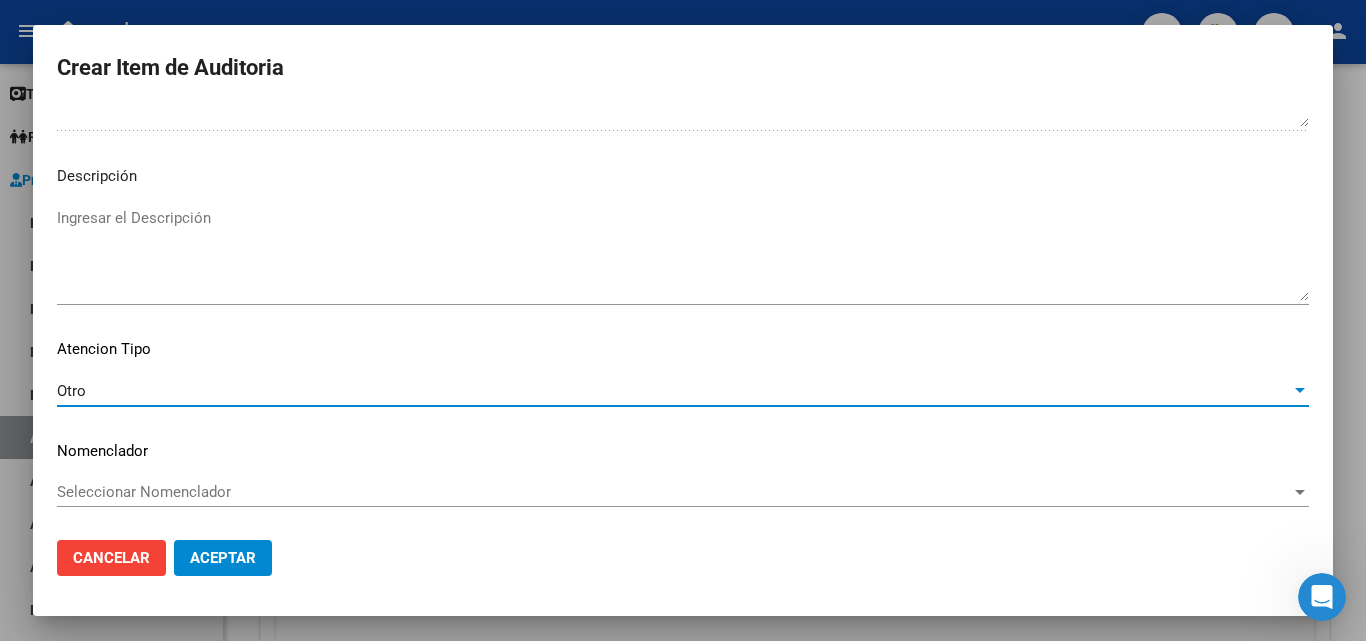 scroll, scrollTop: 1211, scrollLeft: 0, axis: vertical 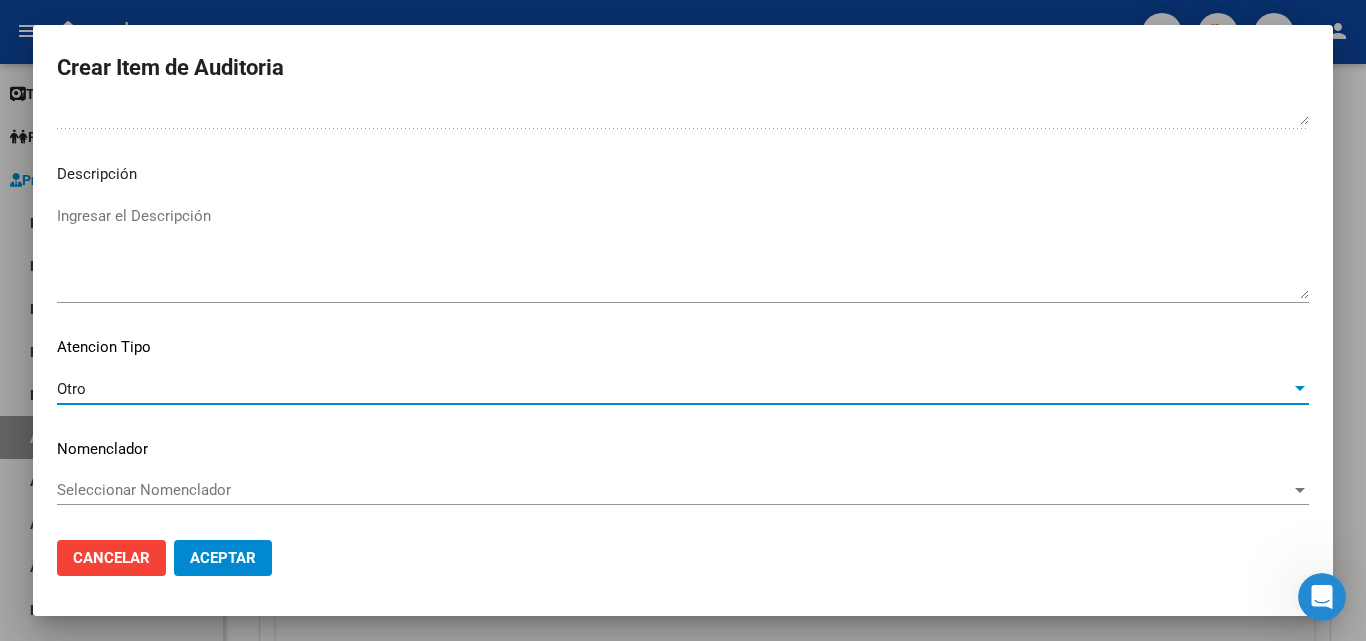 click on "Aceptar" 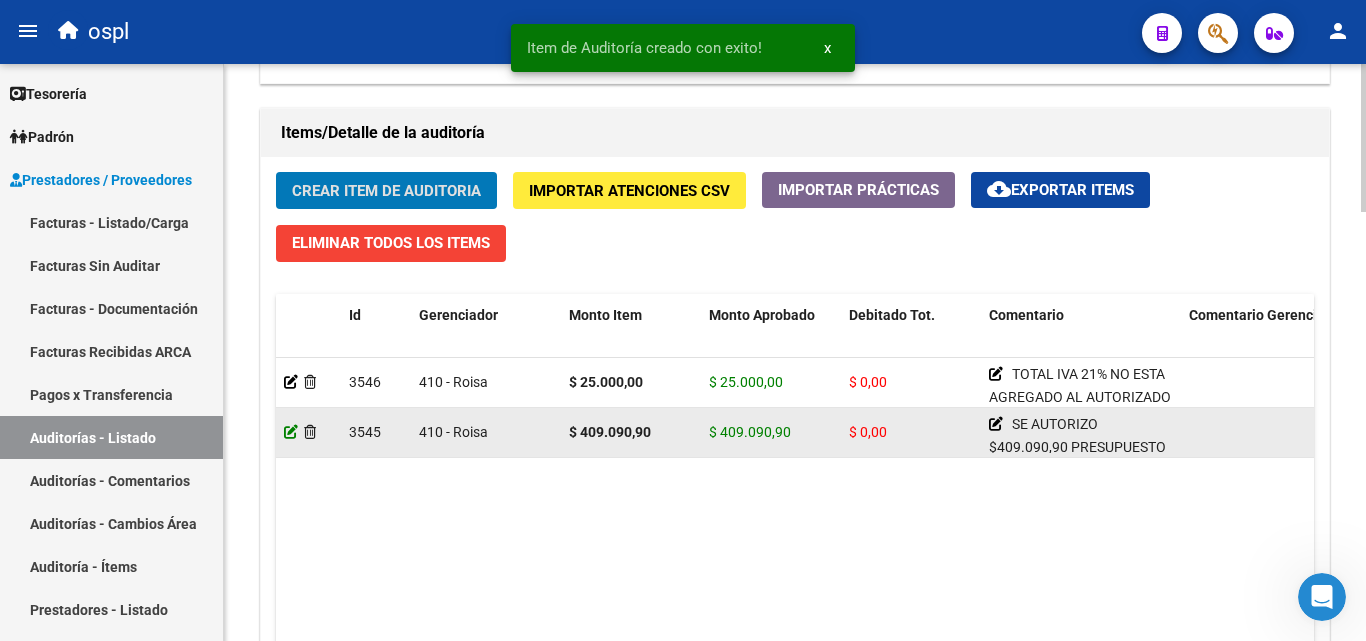 click 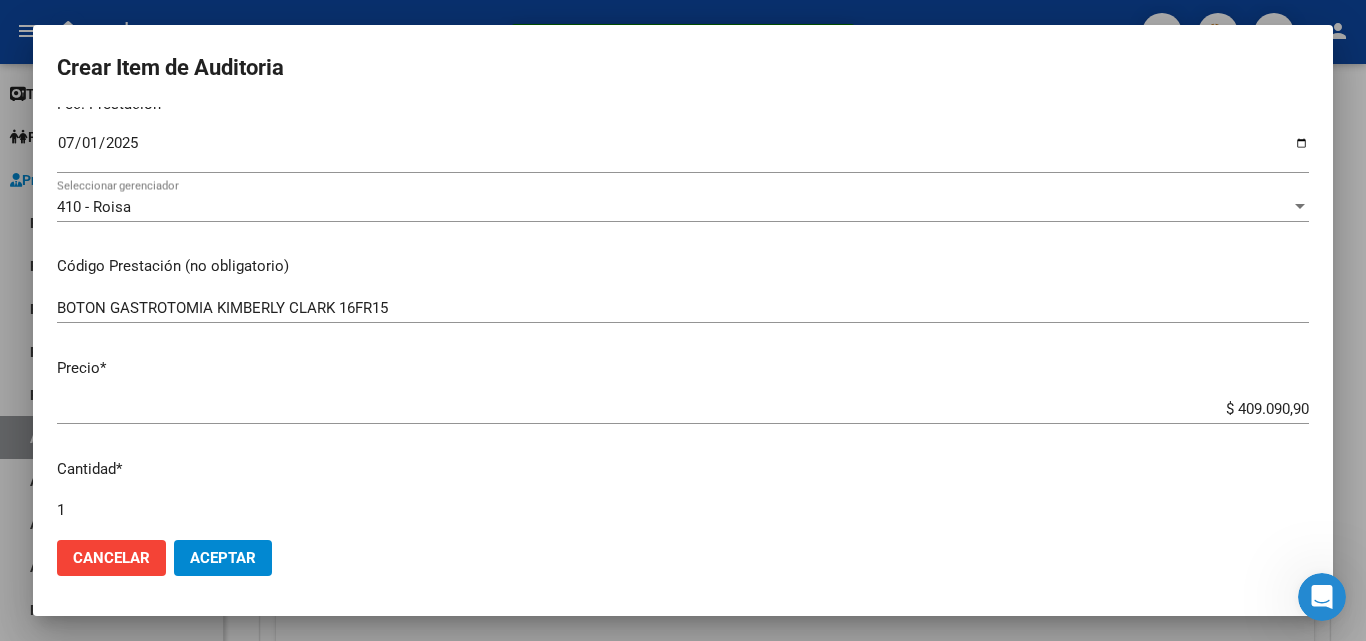 scroll, scrollTop: 300, scrollLeft: 0, axis: vertical 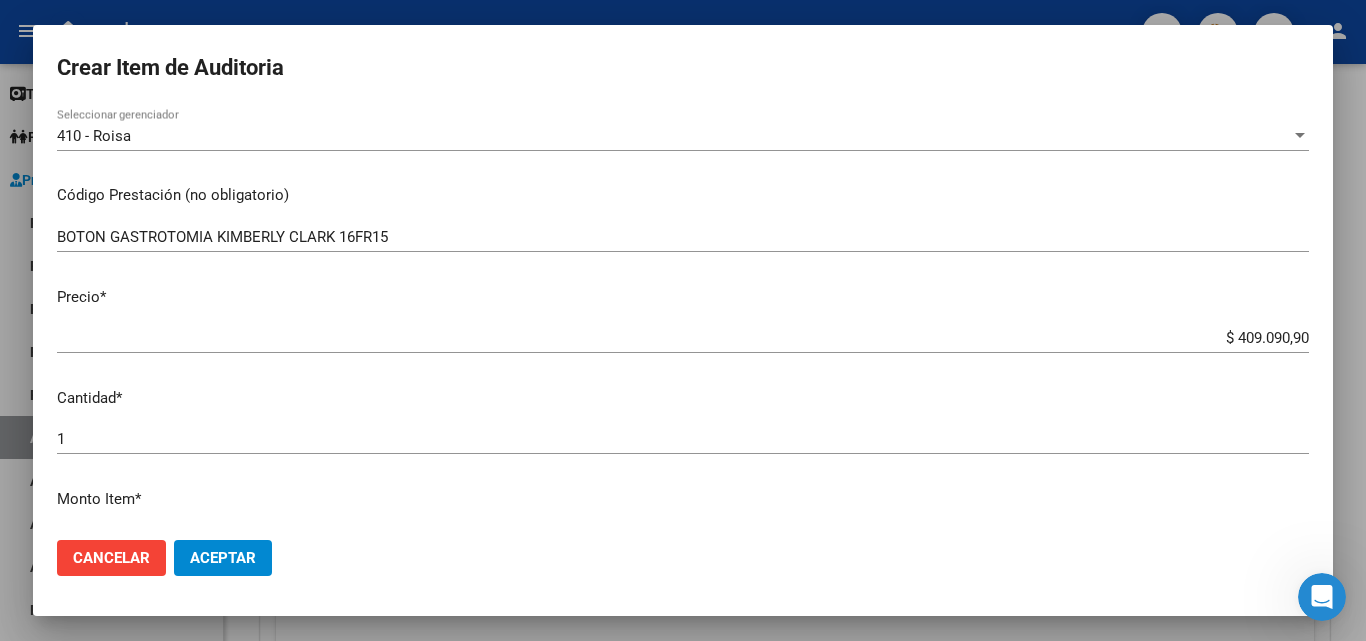 click at bounding box center [683, 320] 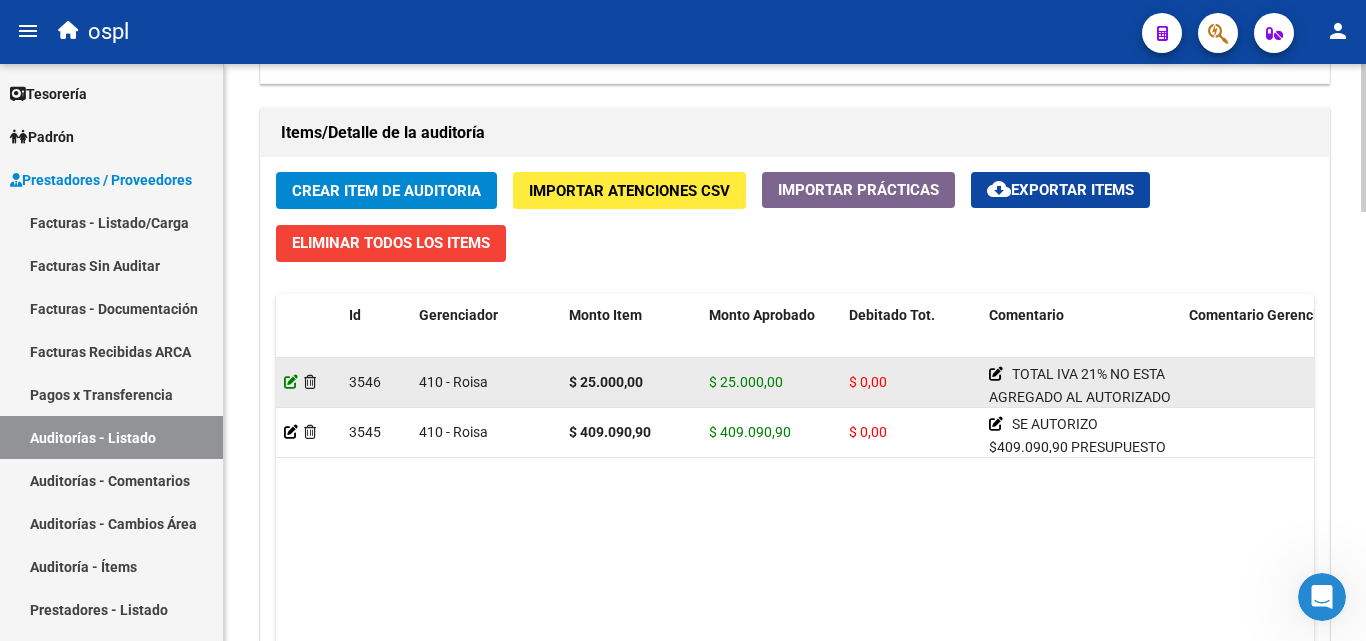 click 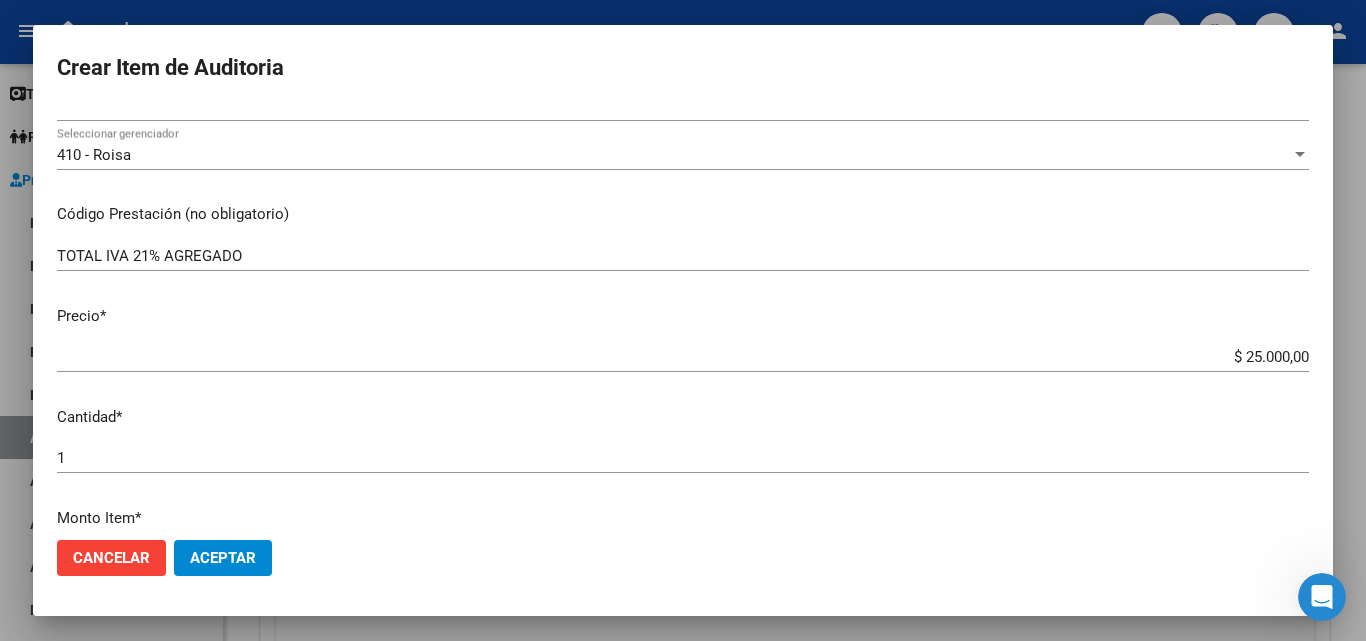 scroll, scrollTop: 300, scrollLeft: 0, axis: vertical 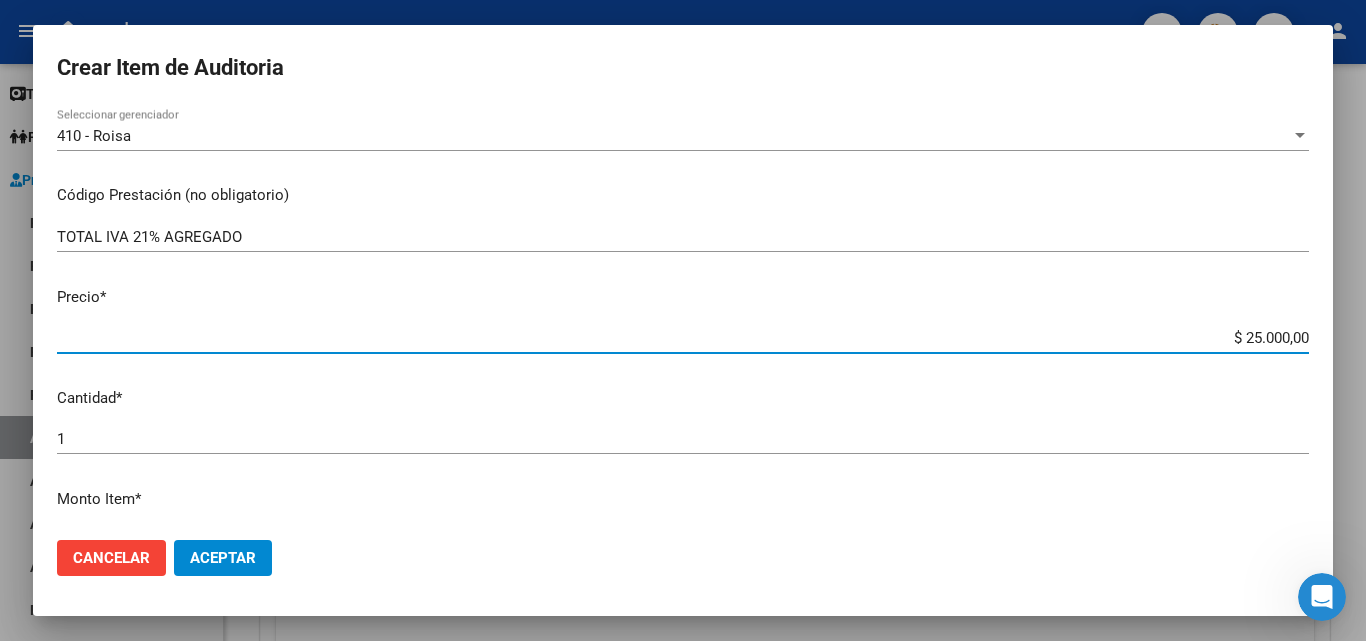 drag, startPoint x: 1216, startPoint y: 337, endPoint x: 1332, endPoint y: 345, distance: 116.275536 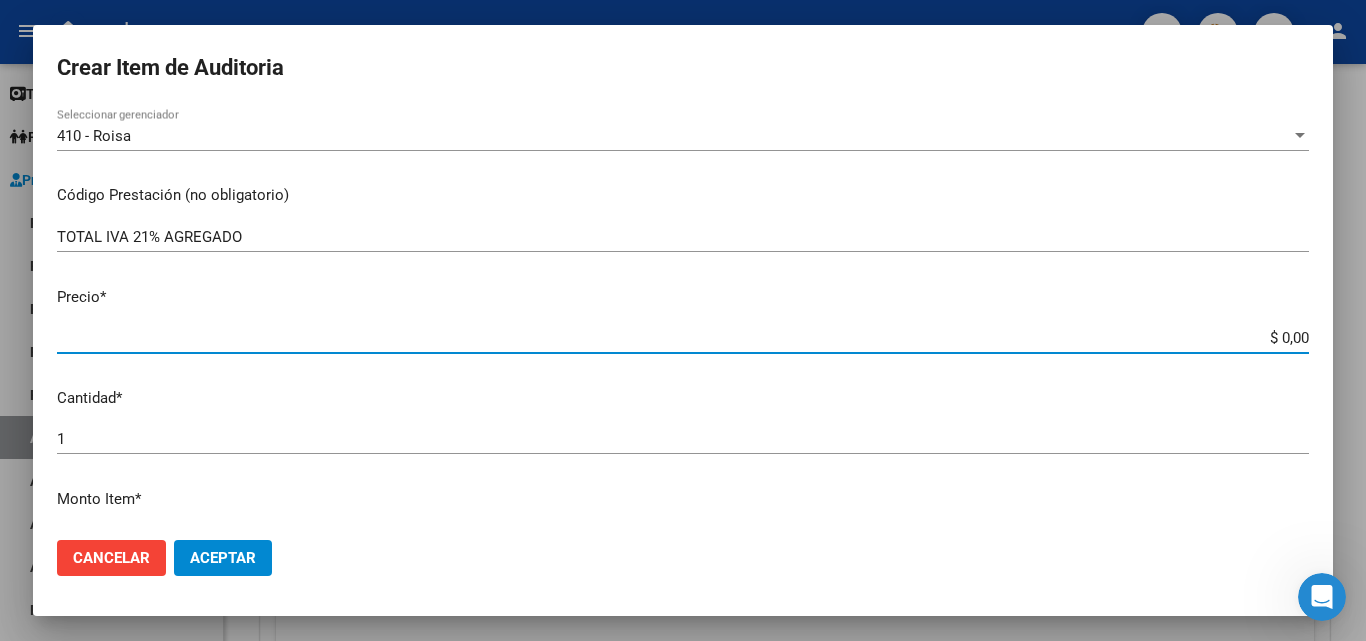 type on "$ 0,08" 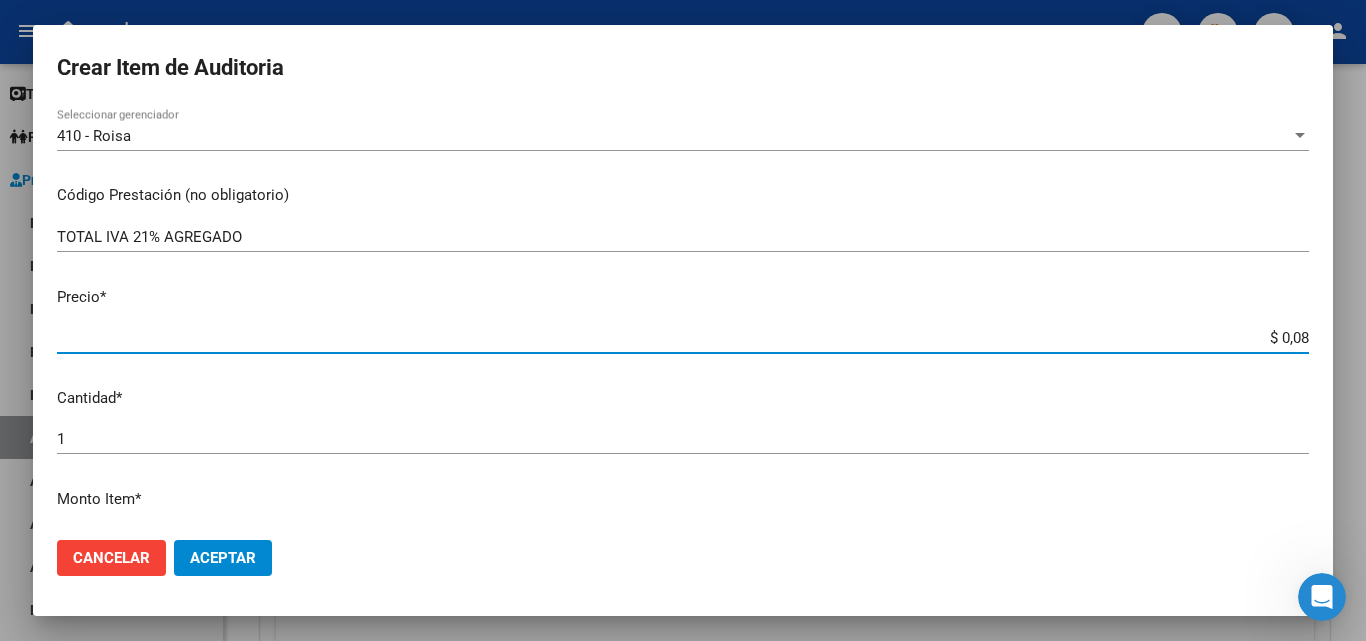 type on "$ 0,85" 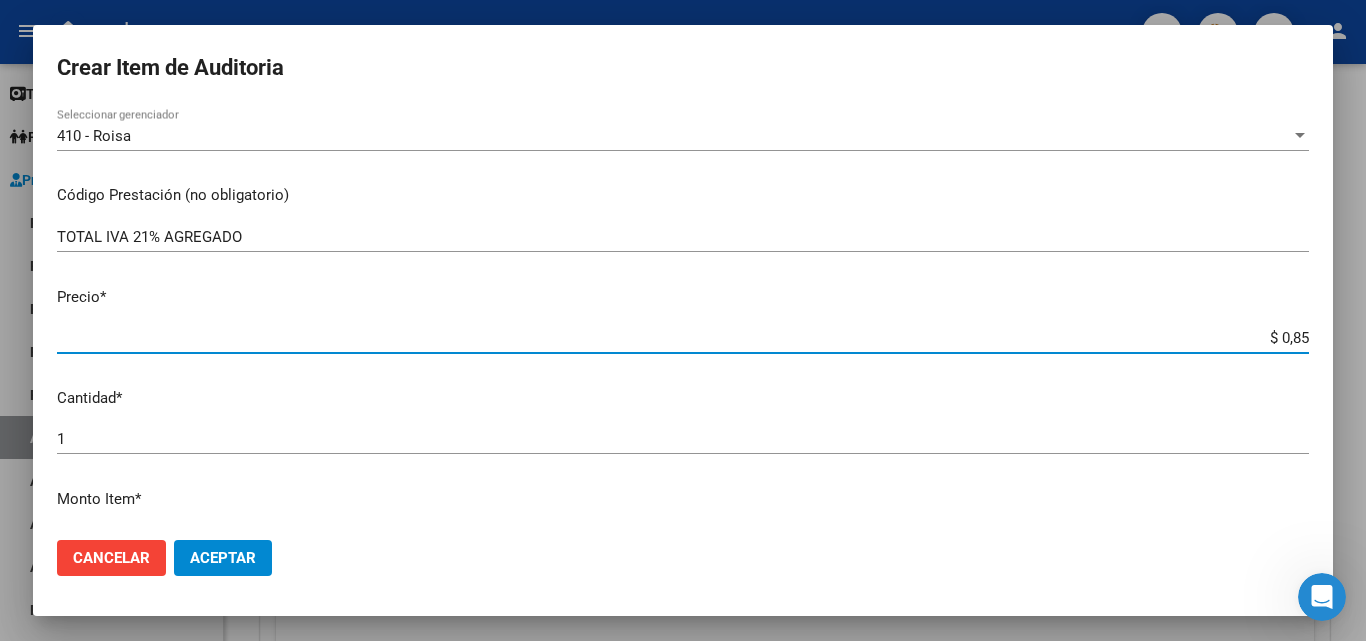 type on "$ 8,59" 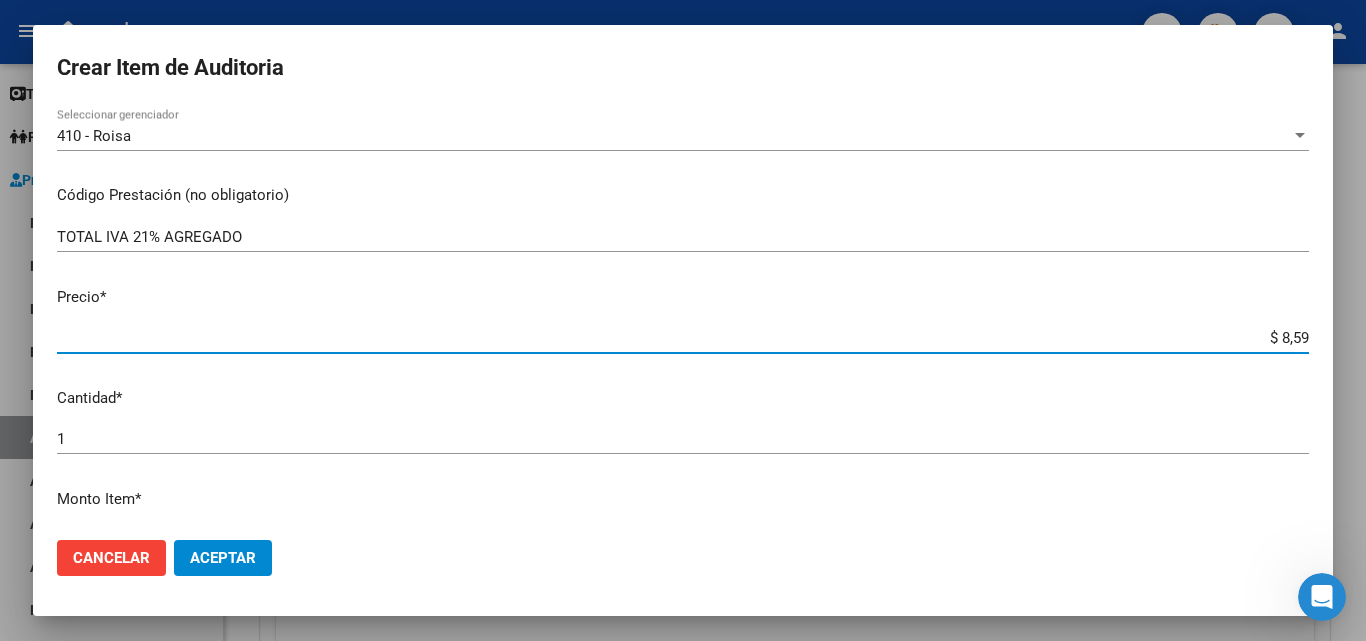 type on "$ 85,90" 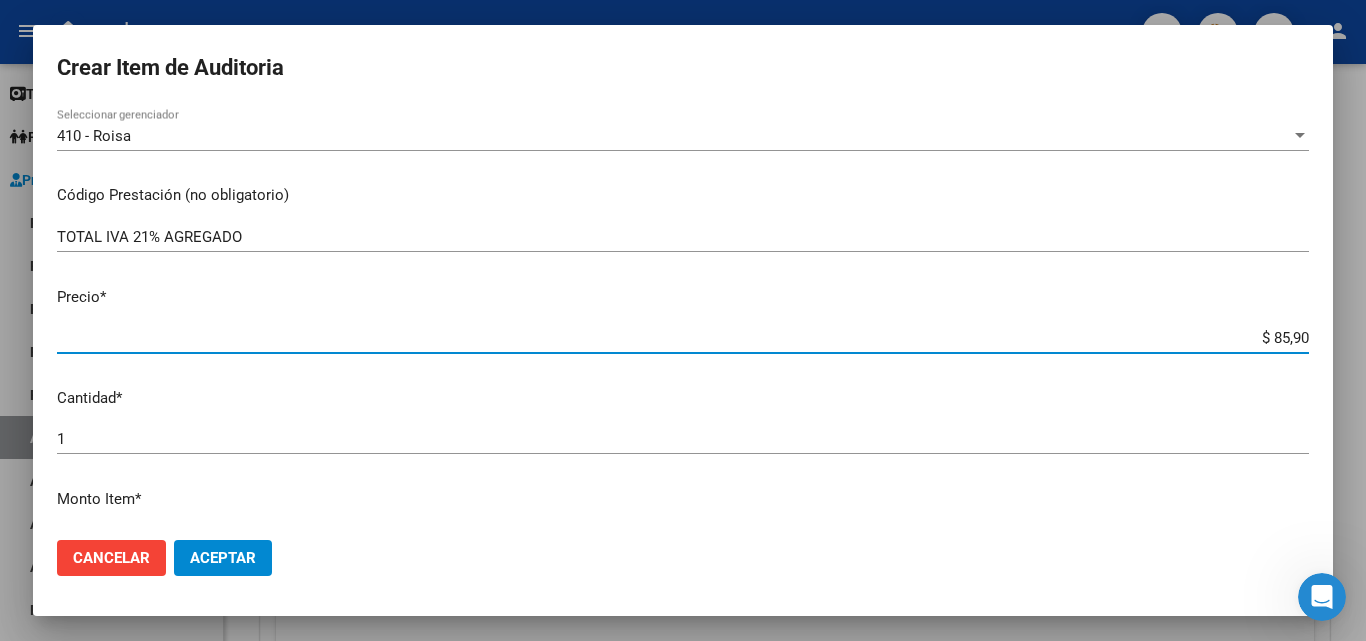 type on "$ 859,09" 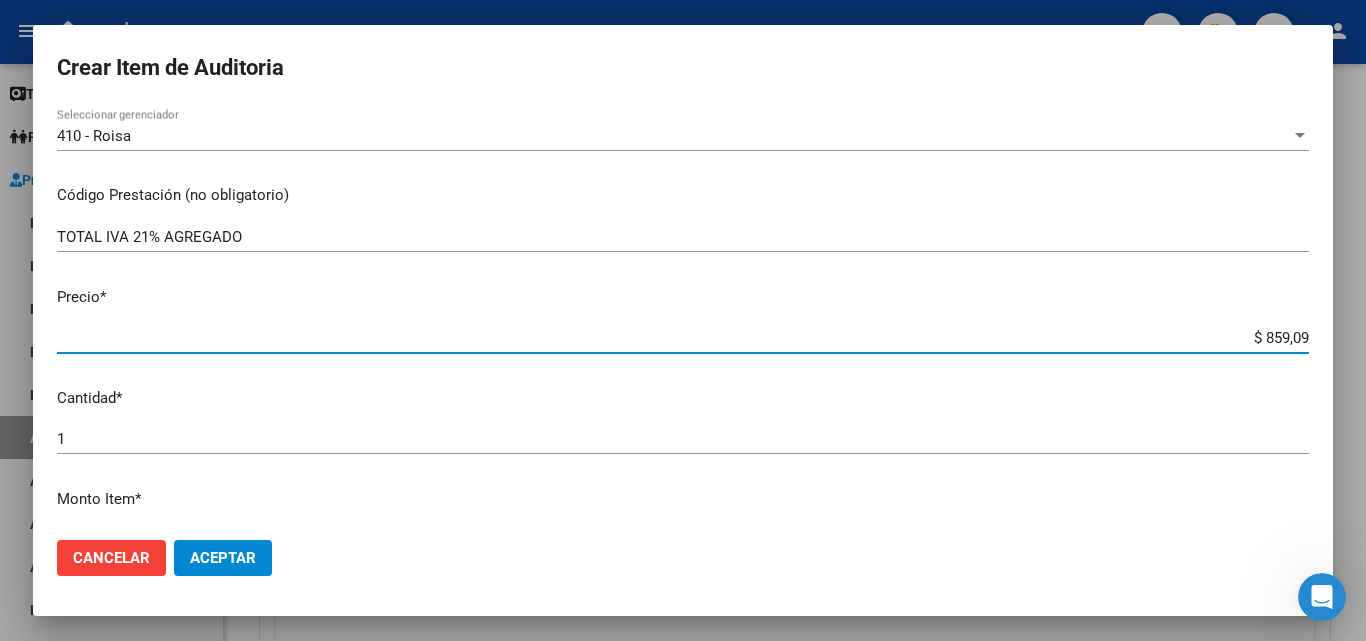 type on "$ 859,09" 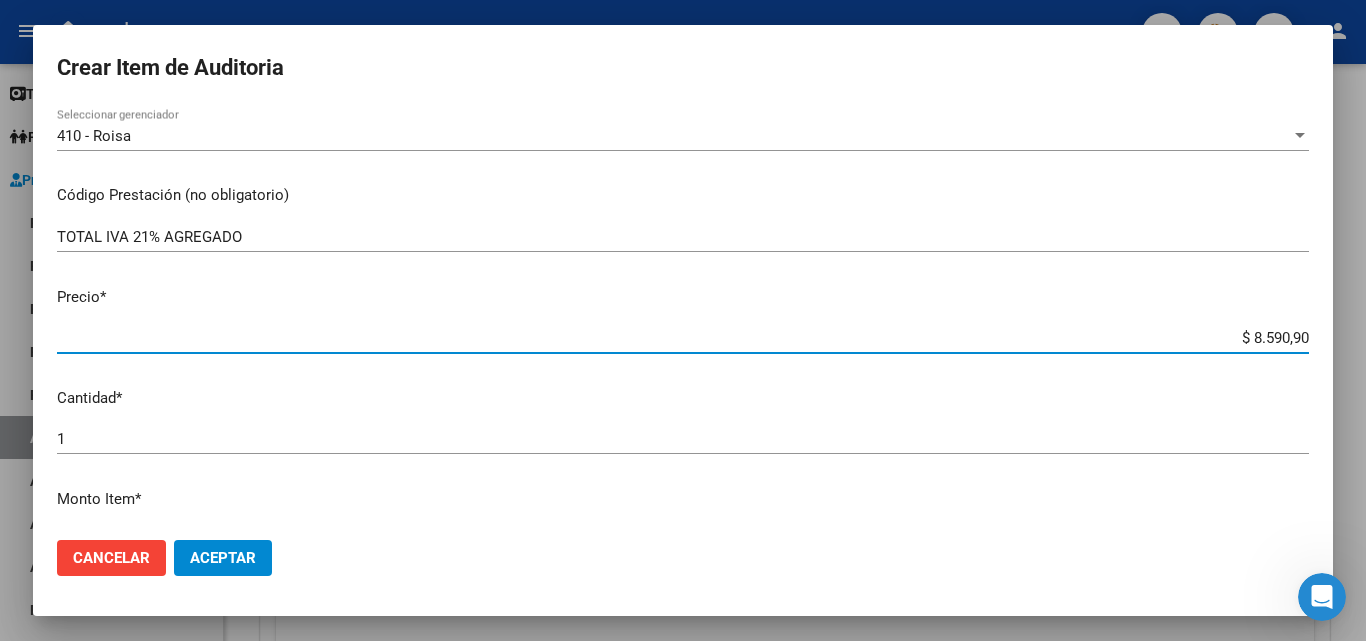 type on "$ 85.909,09" 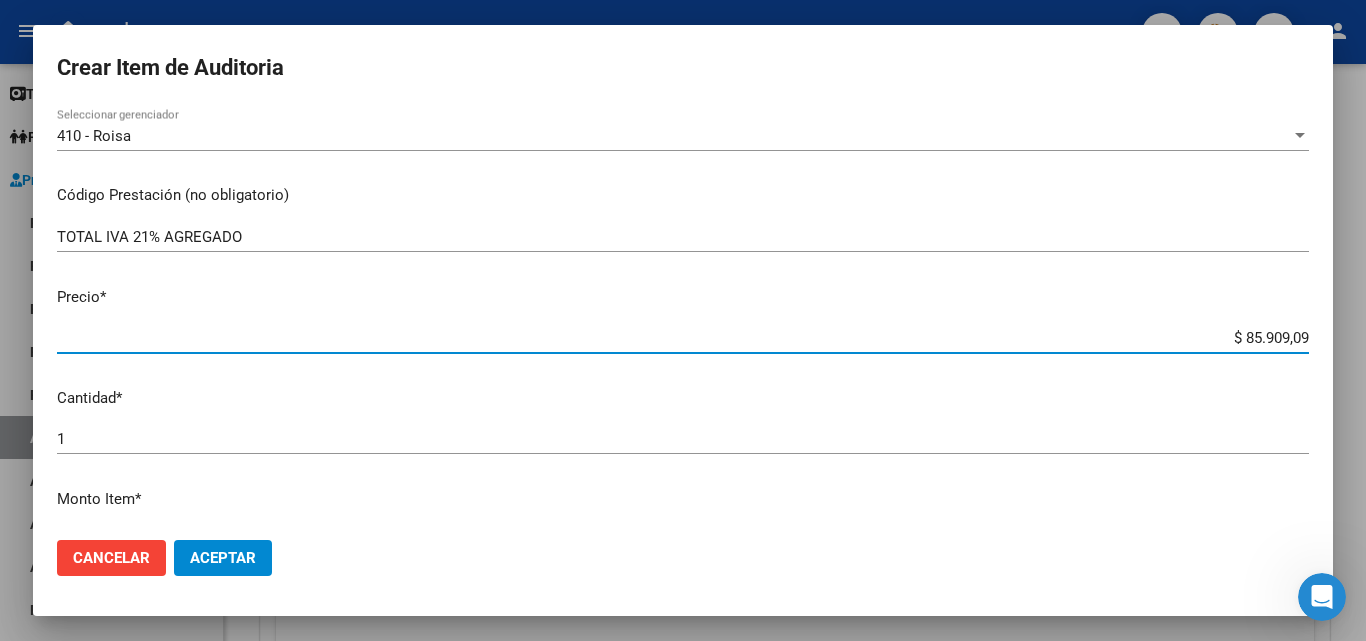 type on "$ 85.909,09" 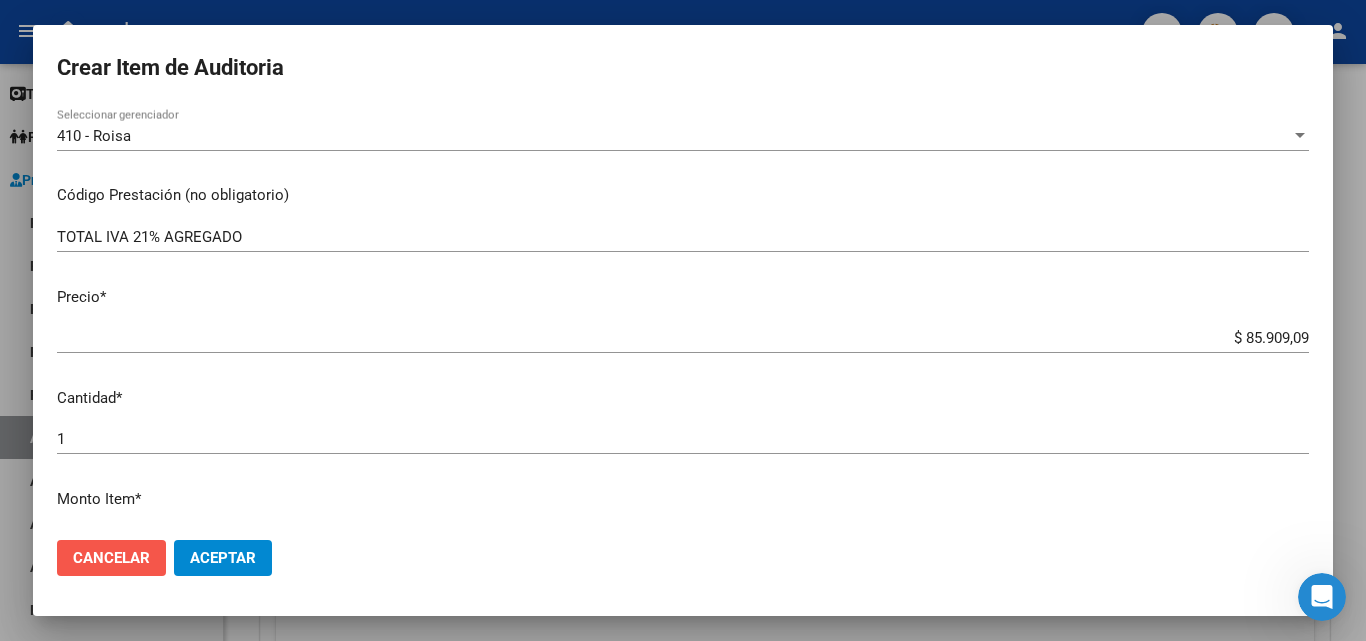 click on "Cancelar" 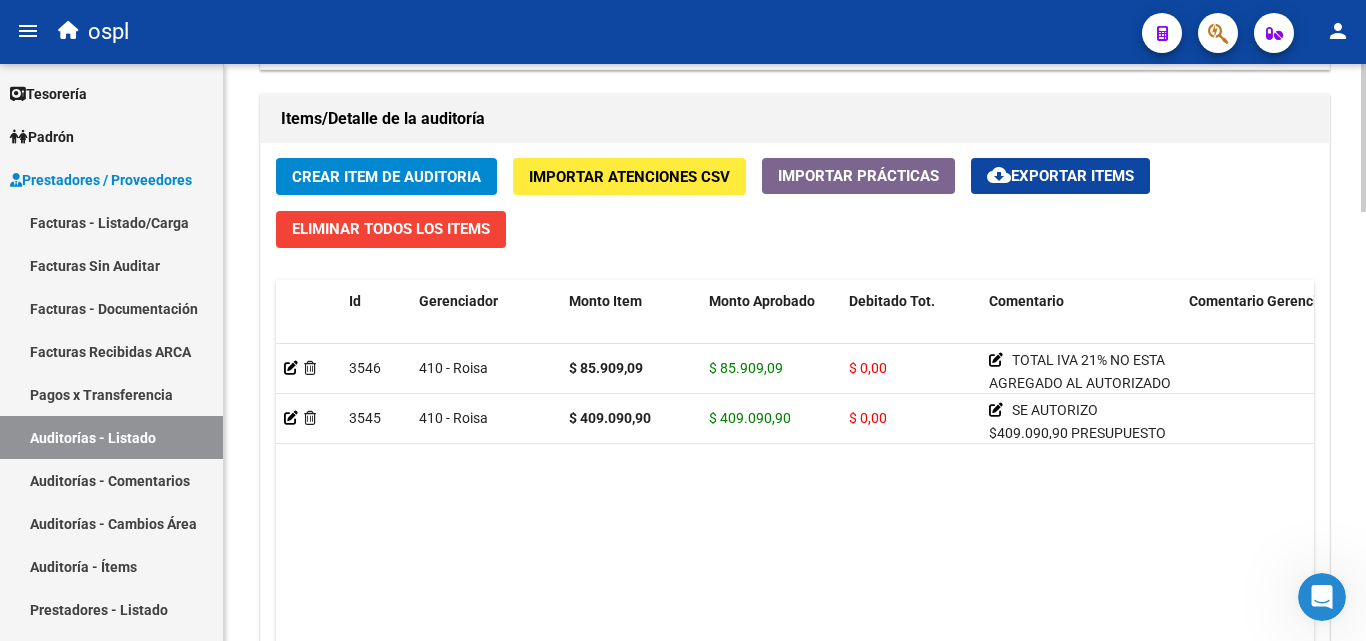 scroll, scrollTop: 1501, scrollLeft: 0, axis: vertical 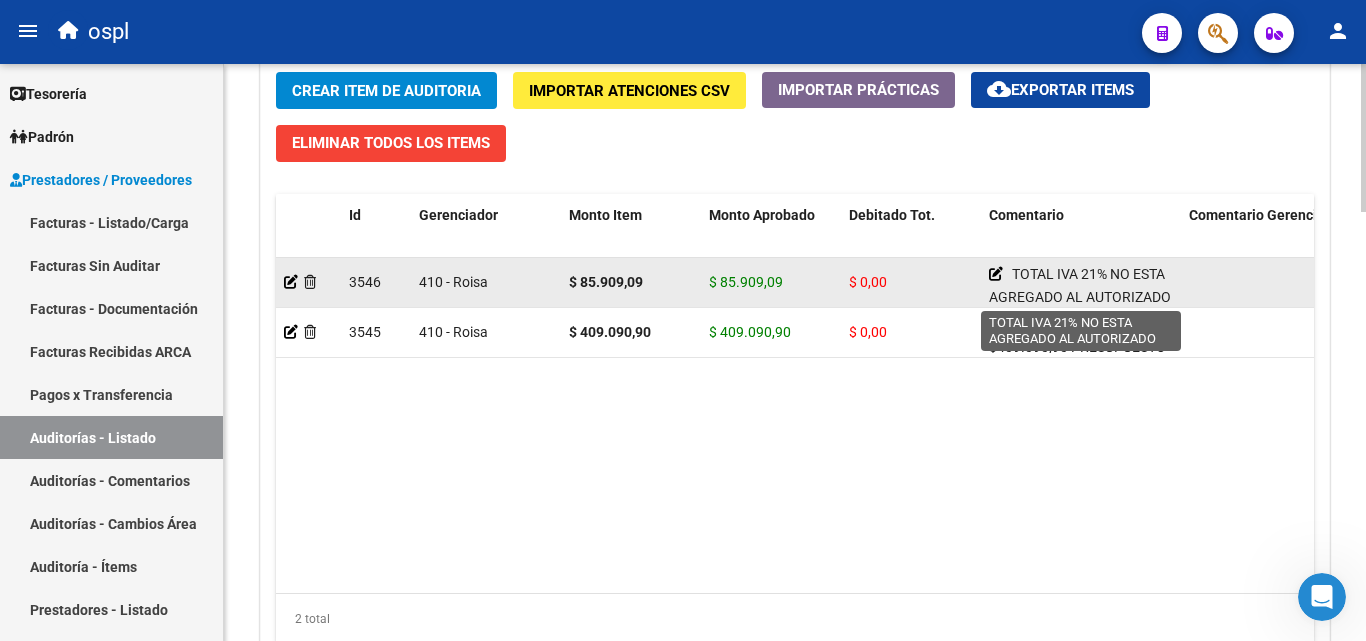 click 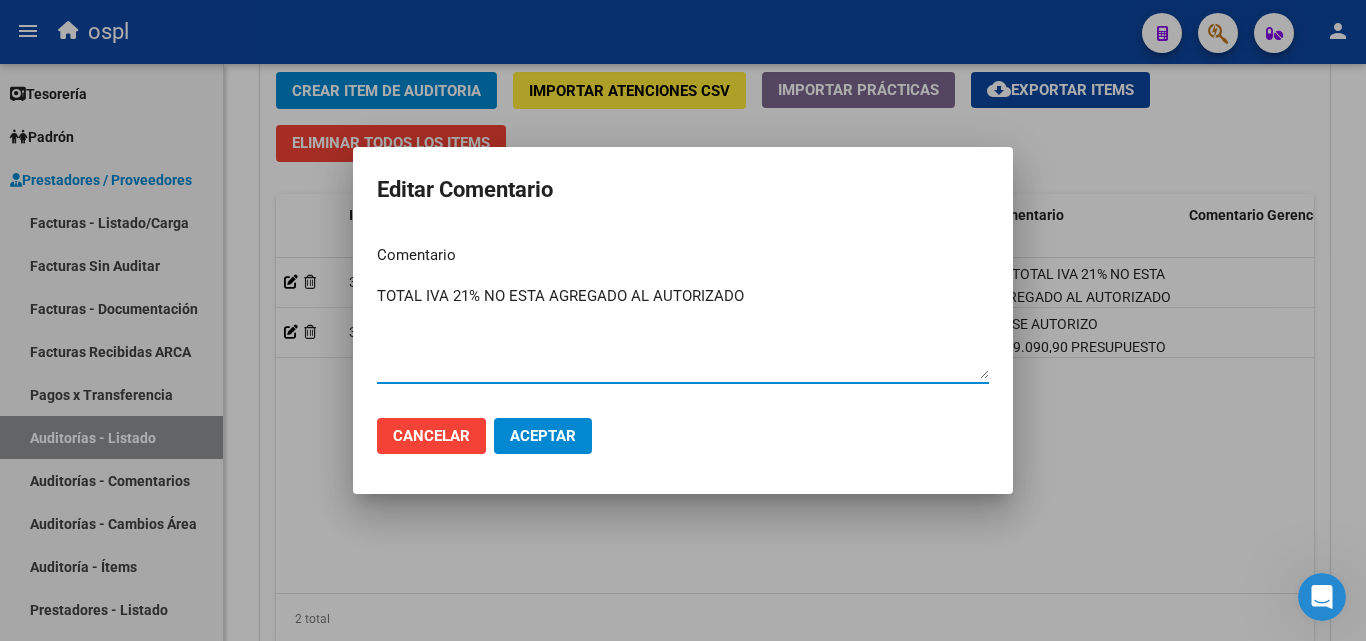 drag, startPoint x: 819, startPoint y: 317, endPoint x: 323, endPoint y: 326, distance: 496.08163 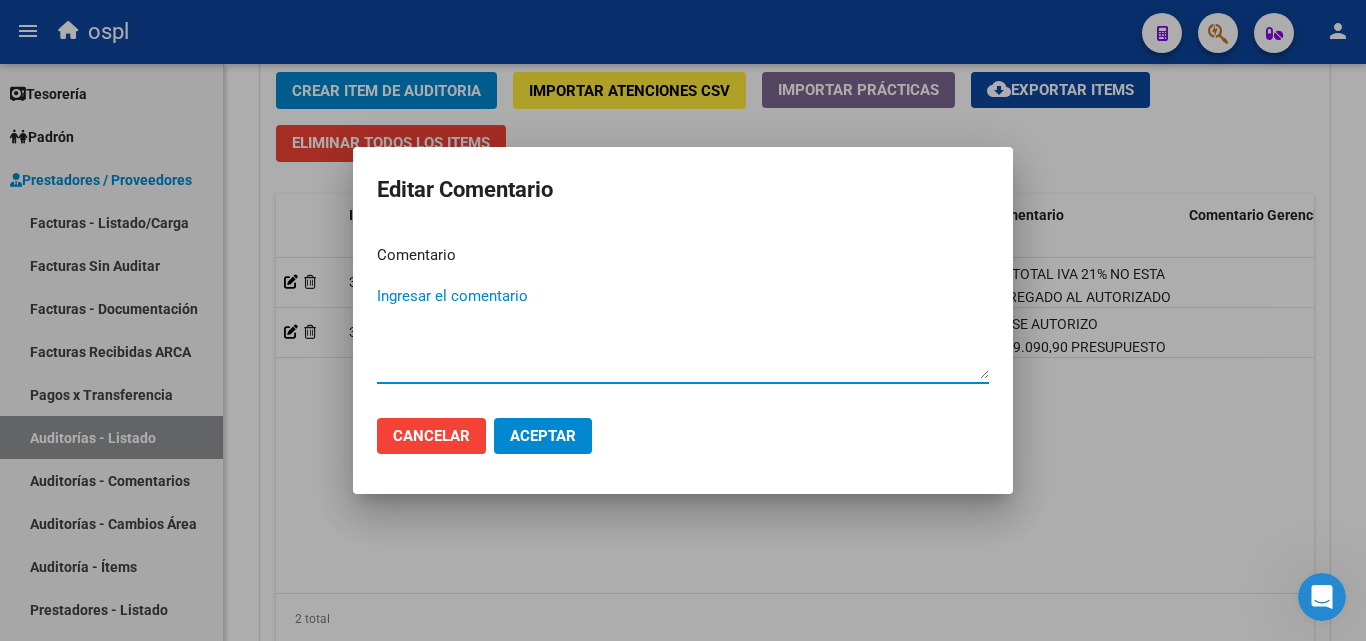 type 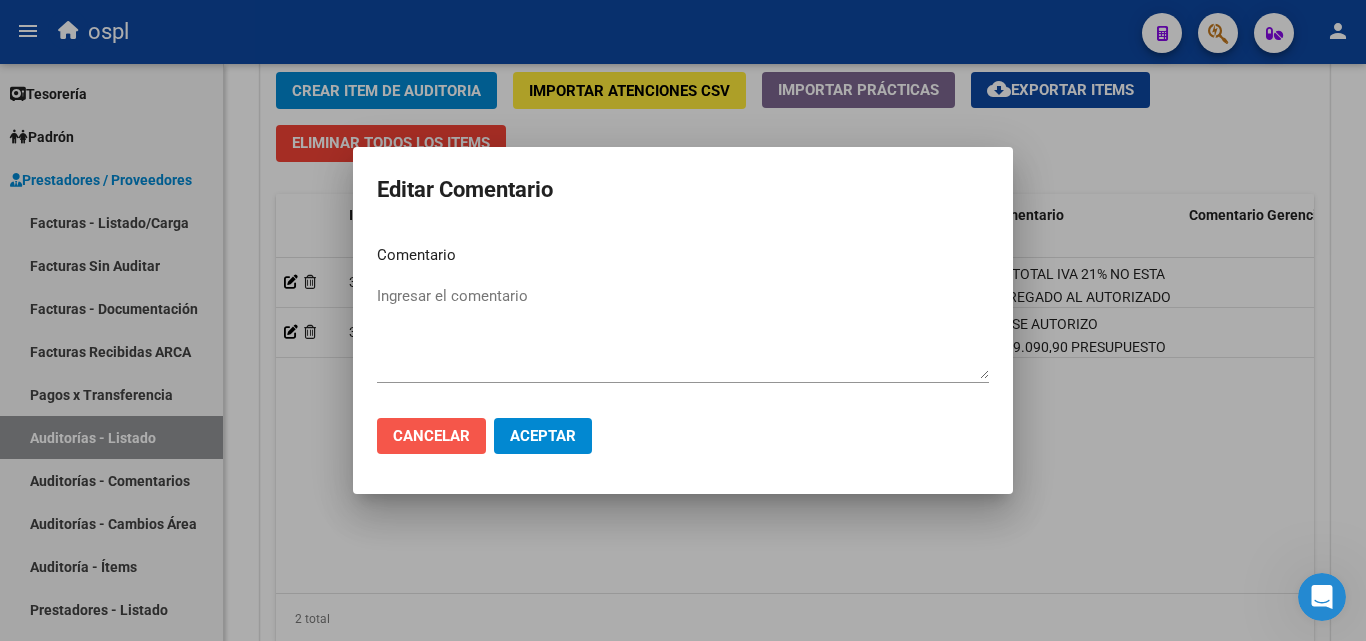 click on "Cancelar" 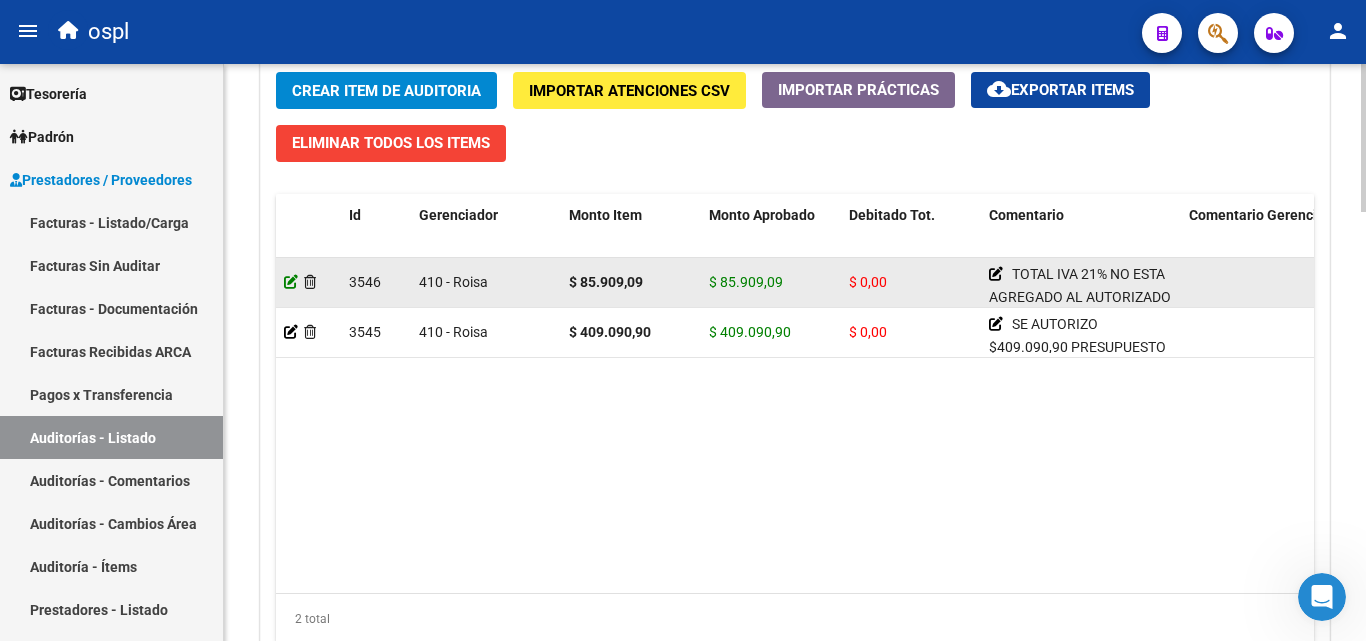 click 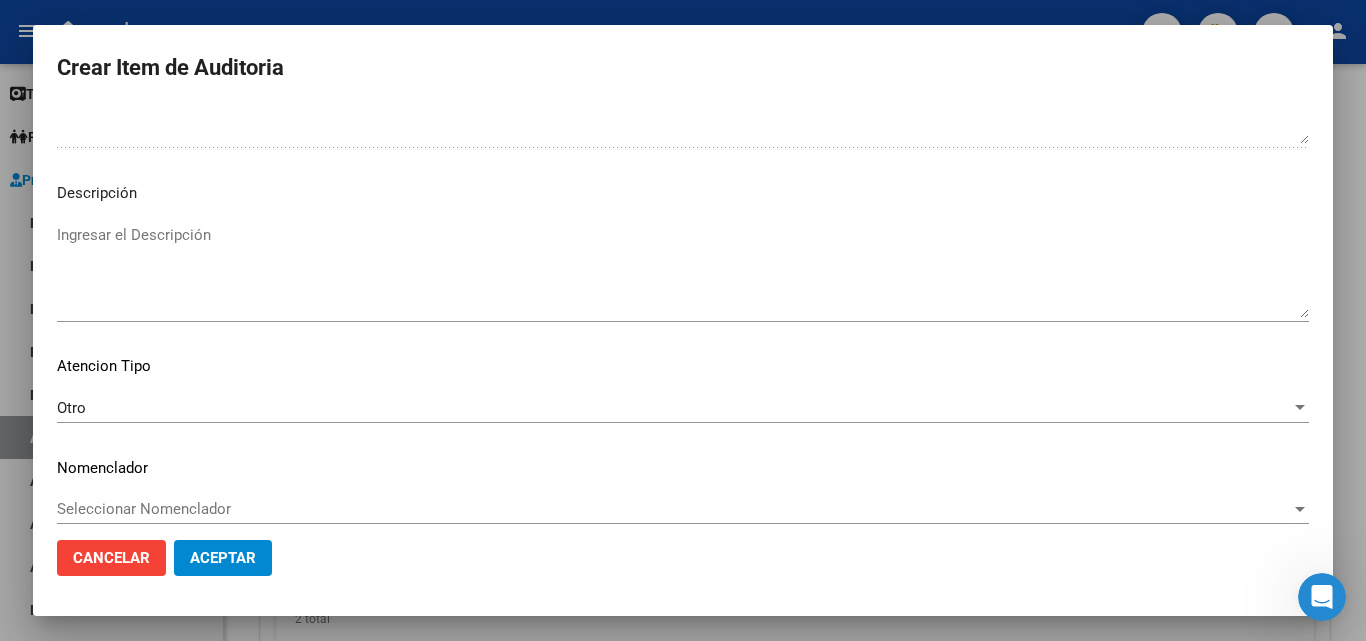 scroll, scrollTop: 1174, scrollLeft: 0, axis: vertical 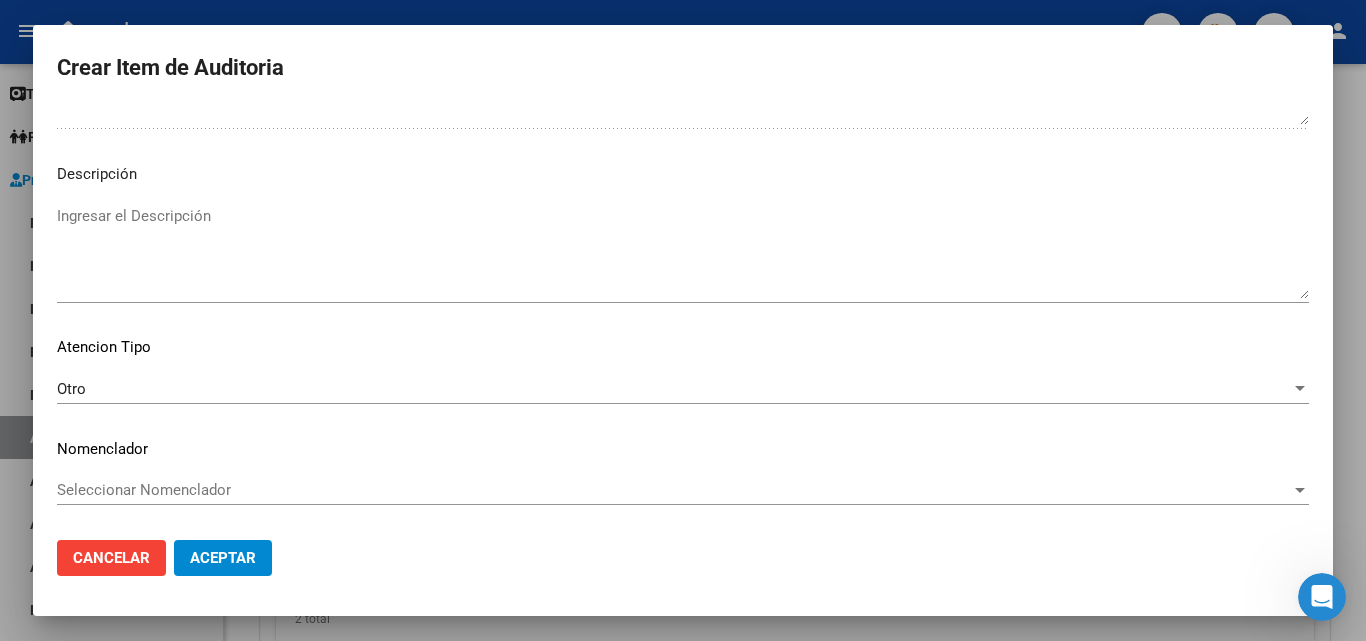 click on "Cancelar" 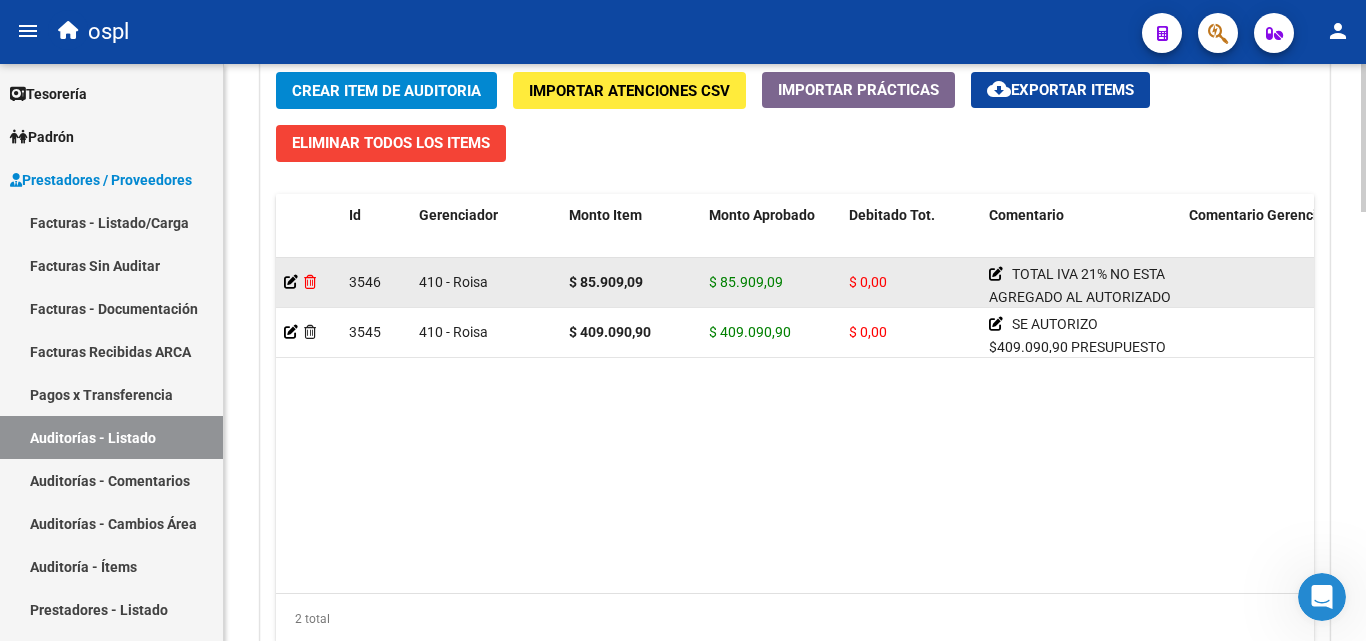 click 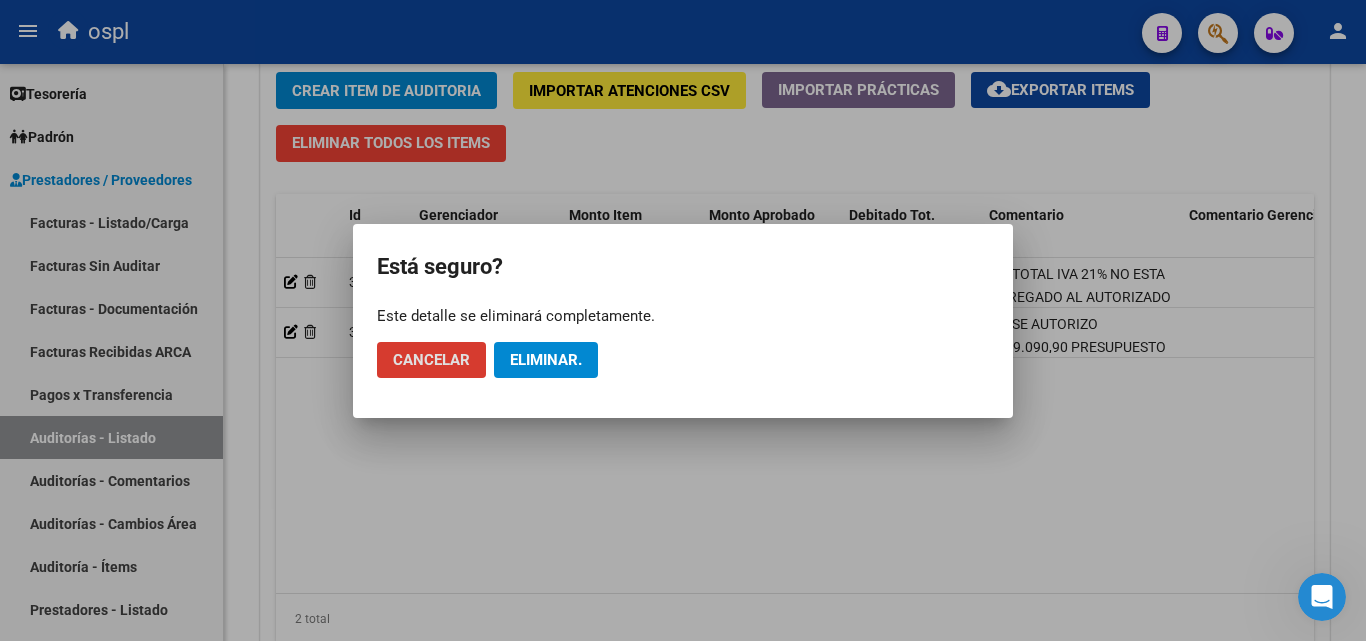 click on "Eliminar." 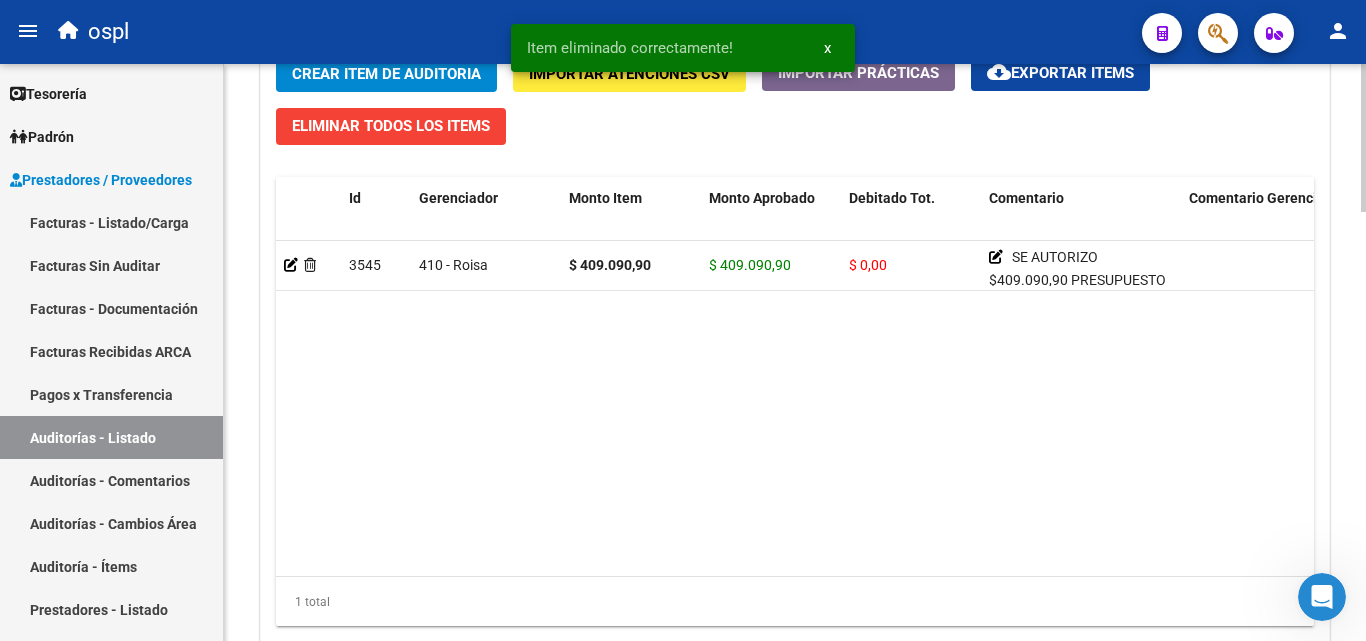 scroll, scrollTop: 1485, scrollLeft: 0, axis: vertical 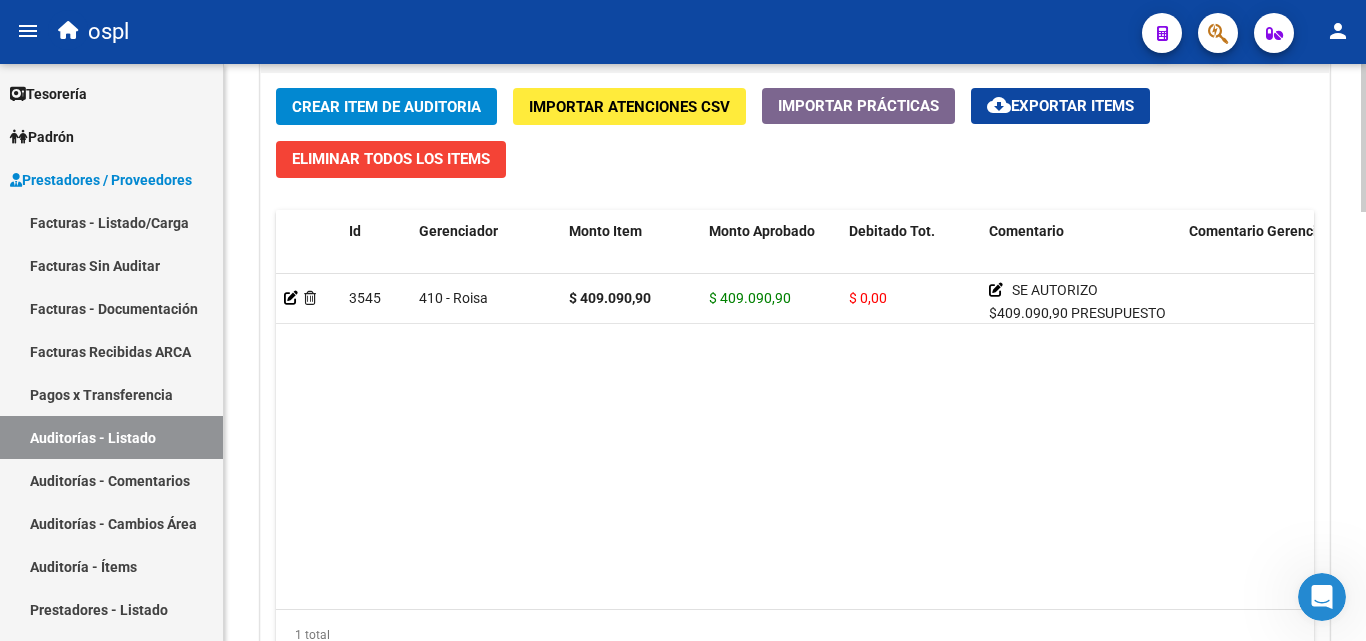 click on "Crear Item de Auditoria" 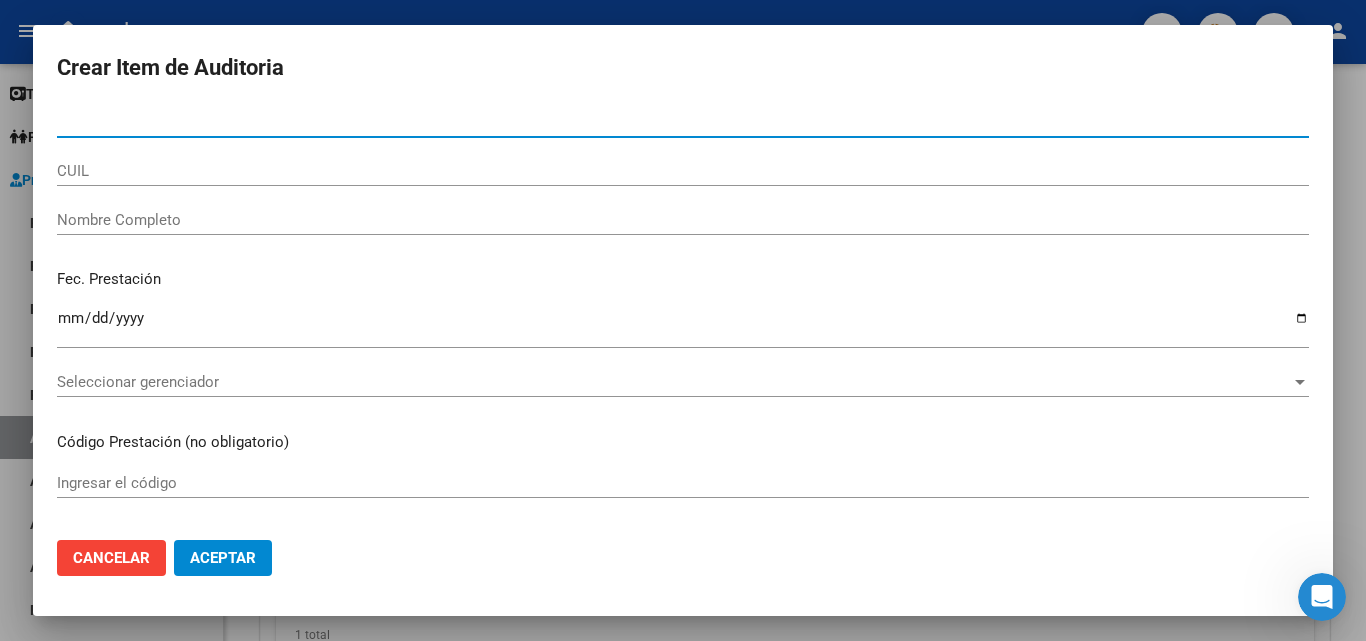 type on "57592981" 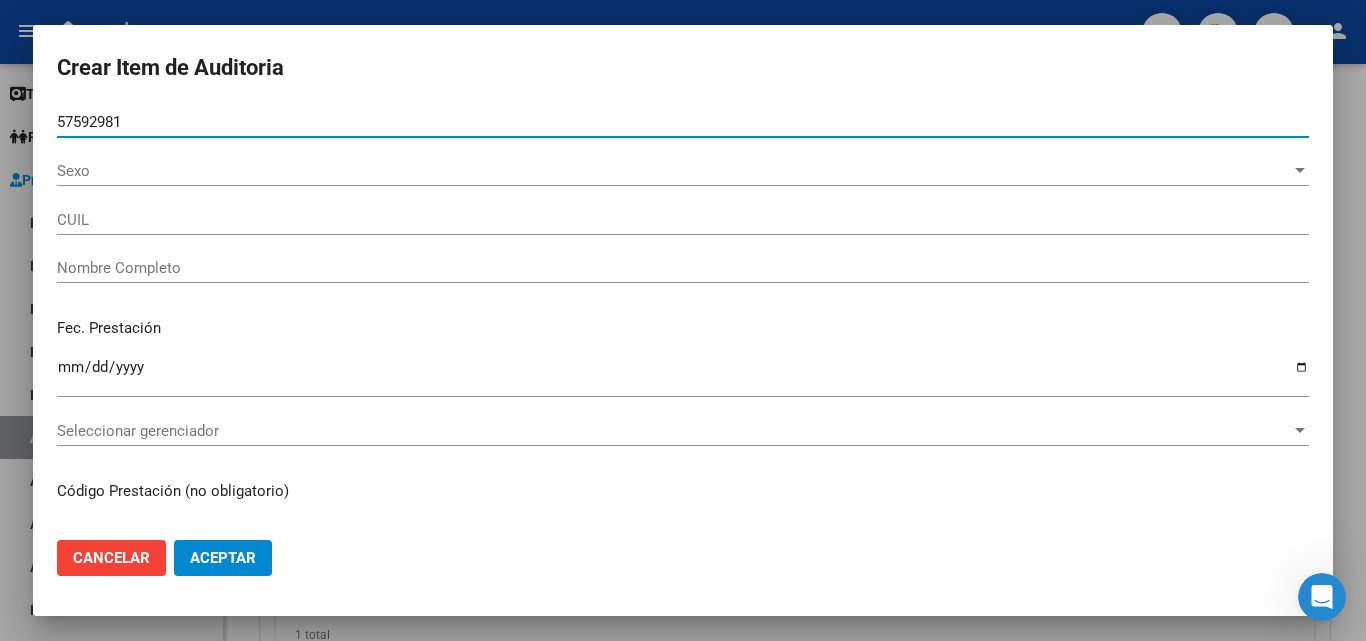 type on "20575929819" 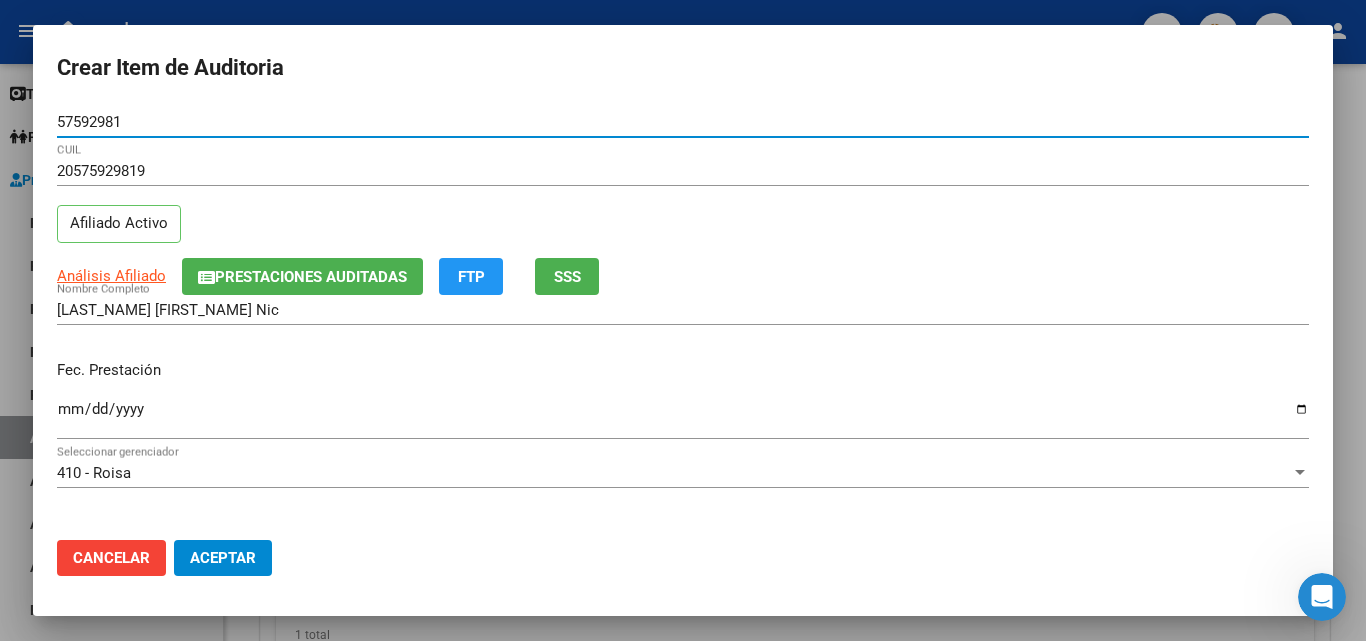 type on "57592981" 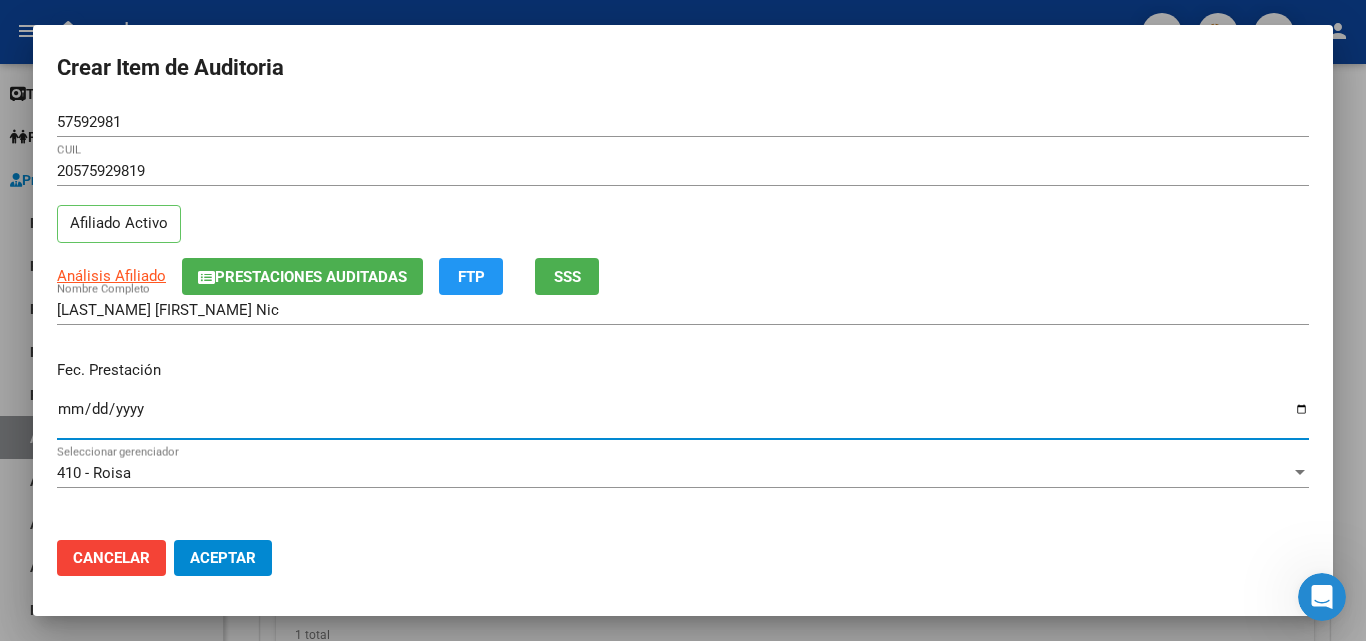 click on "Ingresar la fecha" at bounding box center (683, 417) 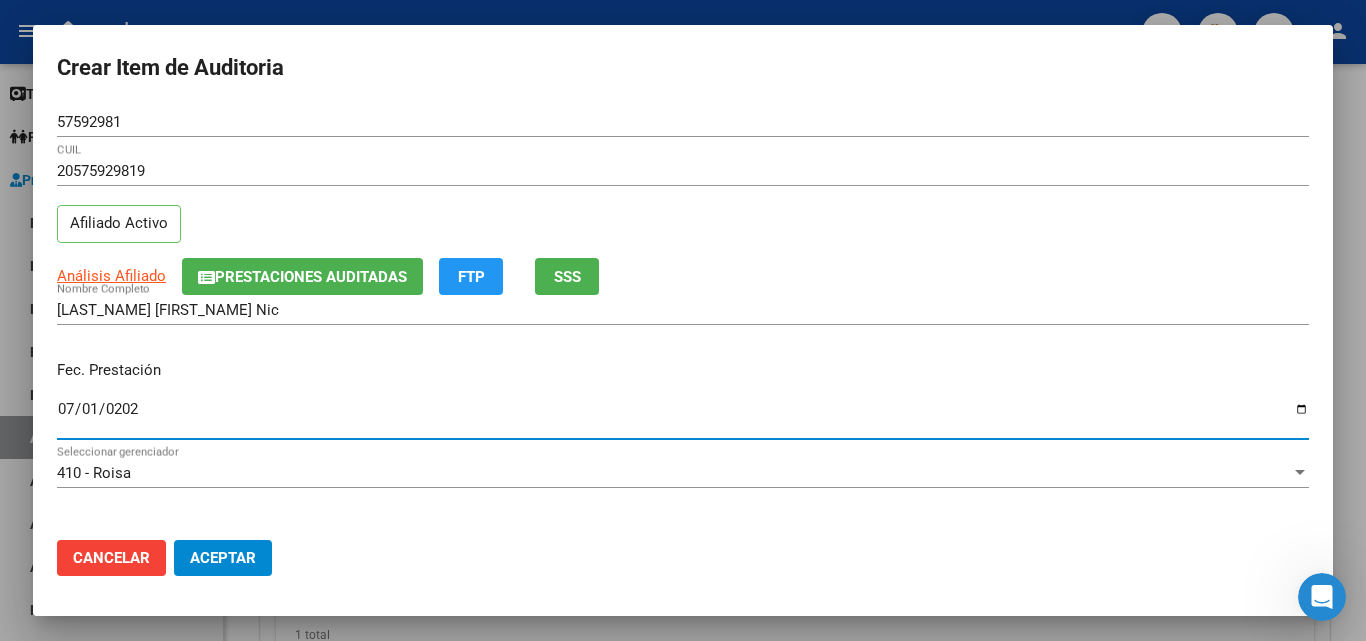 type on "2025-07-01" 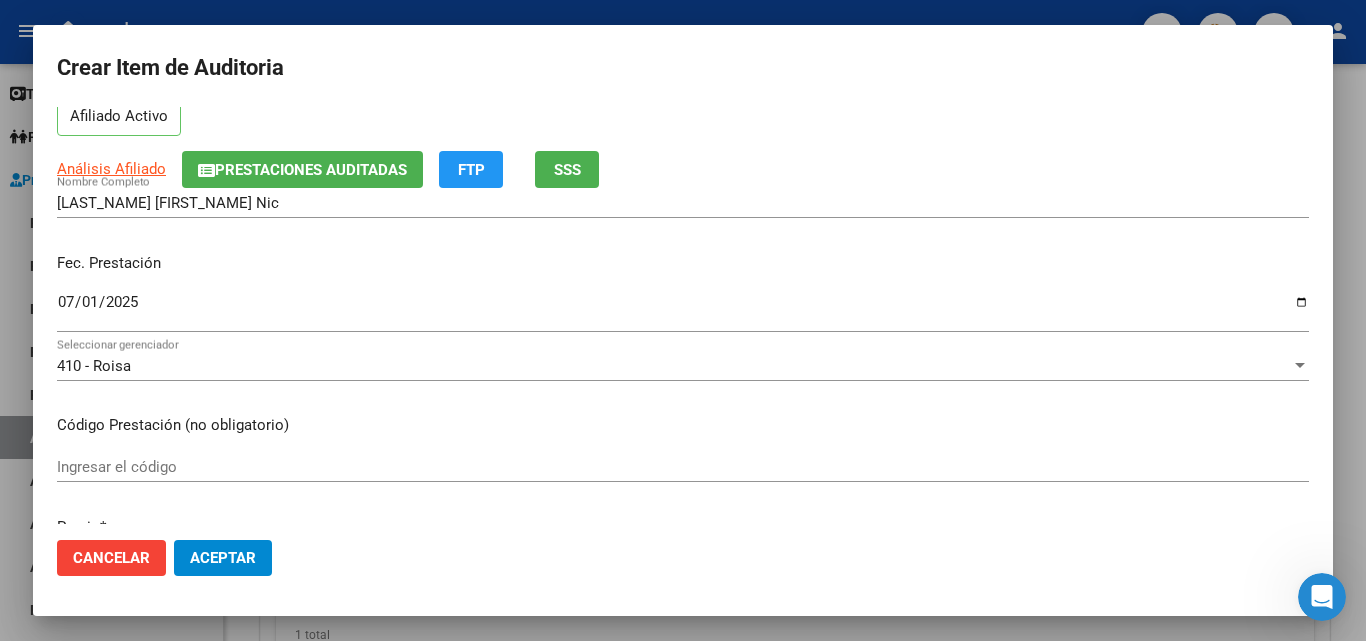 scroll, scrollTop: 200, scrollLeft: 0, axis: vertical 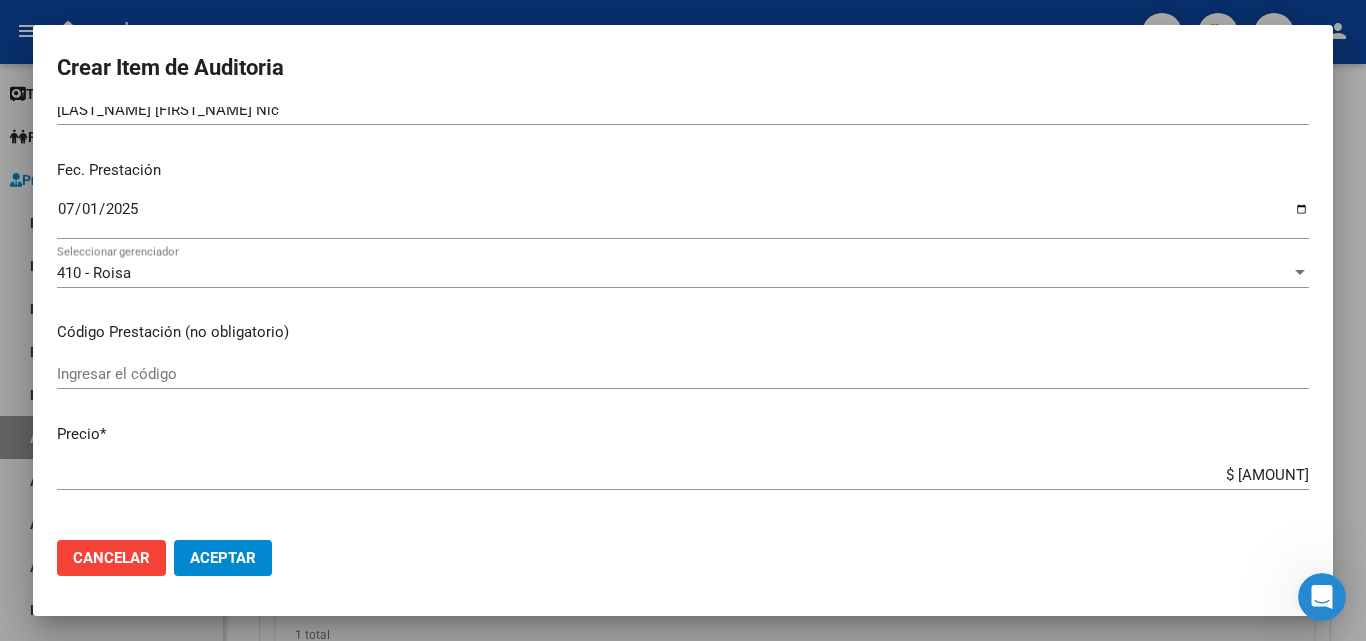 click on "Ingresar el código" at bounding box center (683, 374) 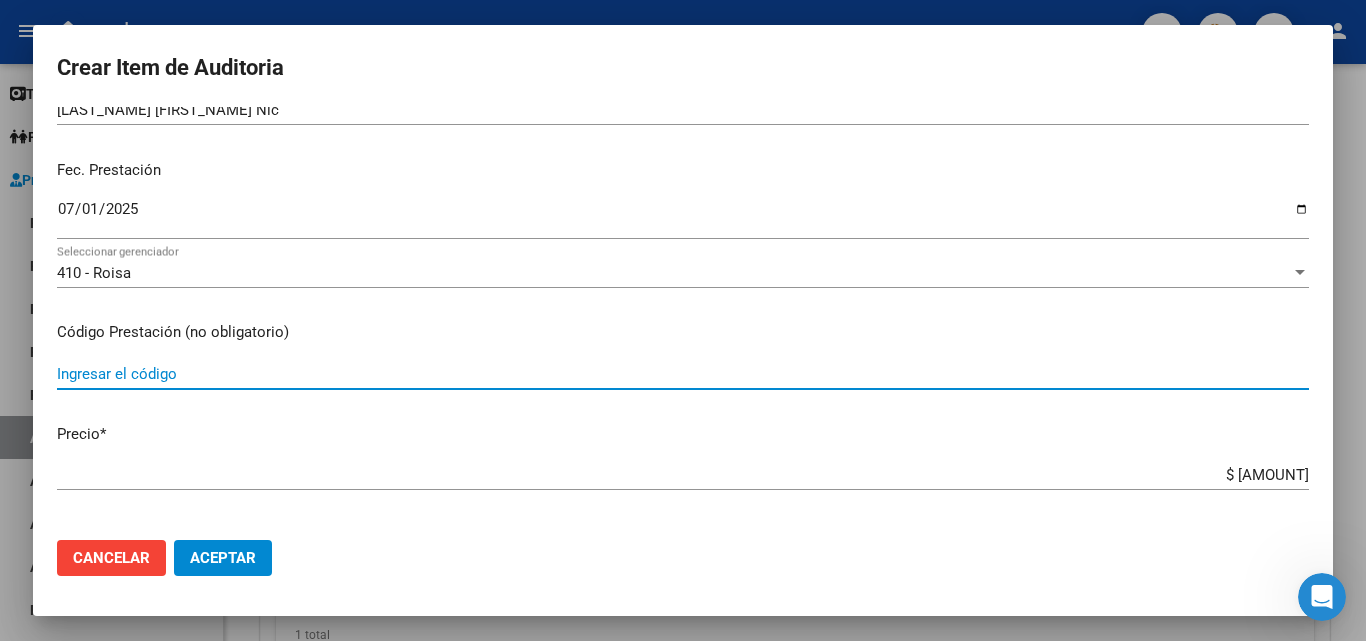 drag, startPoint x: 132, startPoint y: 372, endPoint x: 99, endPoint y: 373, distance: 33.01515 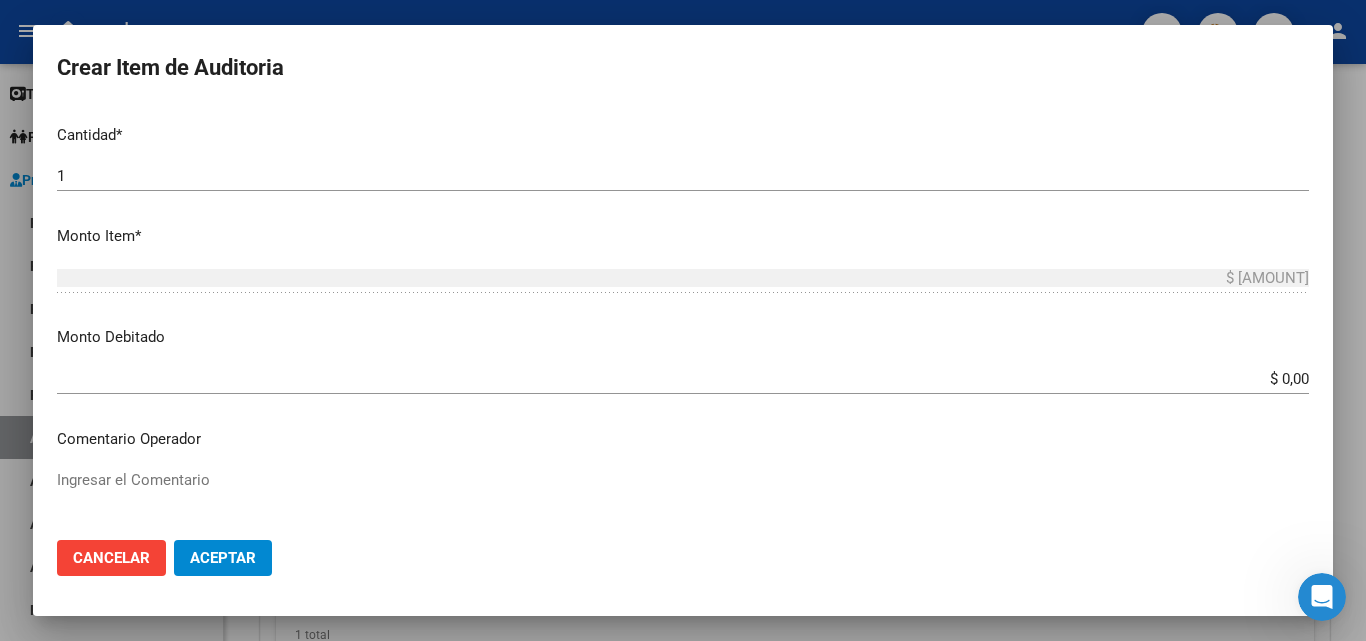 scroll, scrollTop: 700, scrollLeft: 0, axis: vertical 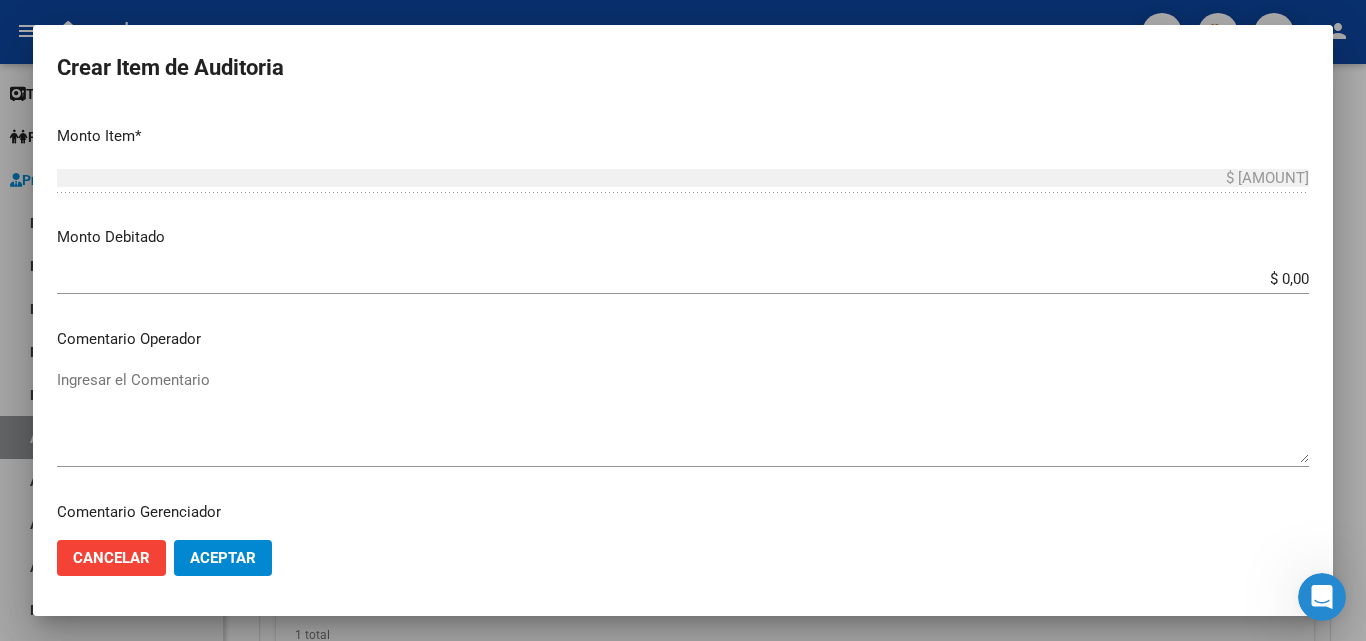 type on "TOTAL IVA 21% AGREGADO" 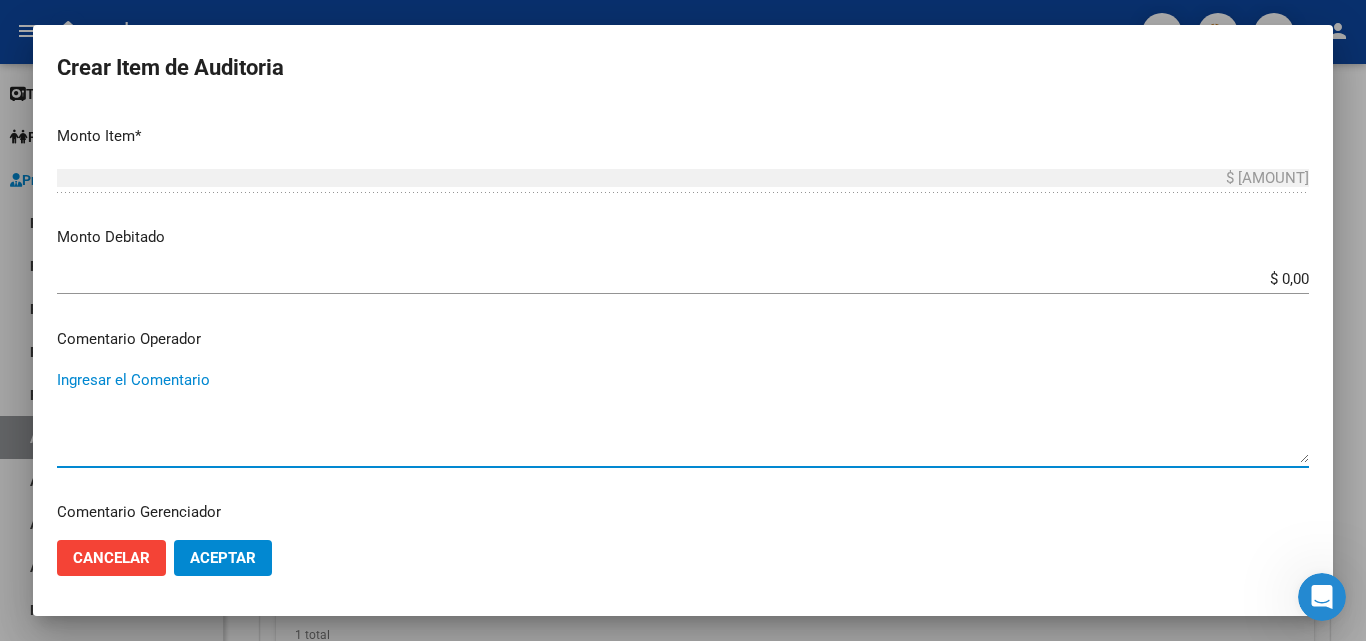 paste on "TOTAL IVA 21% NO ESTA AGREGADO AL AUTORIZADO" 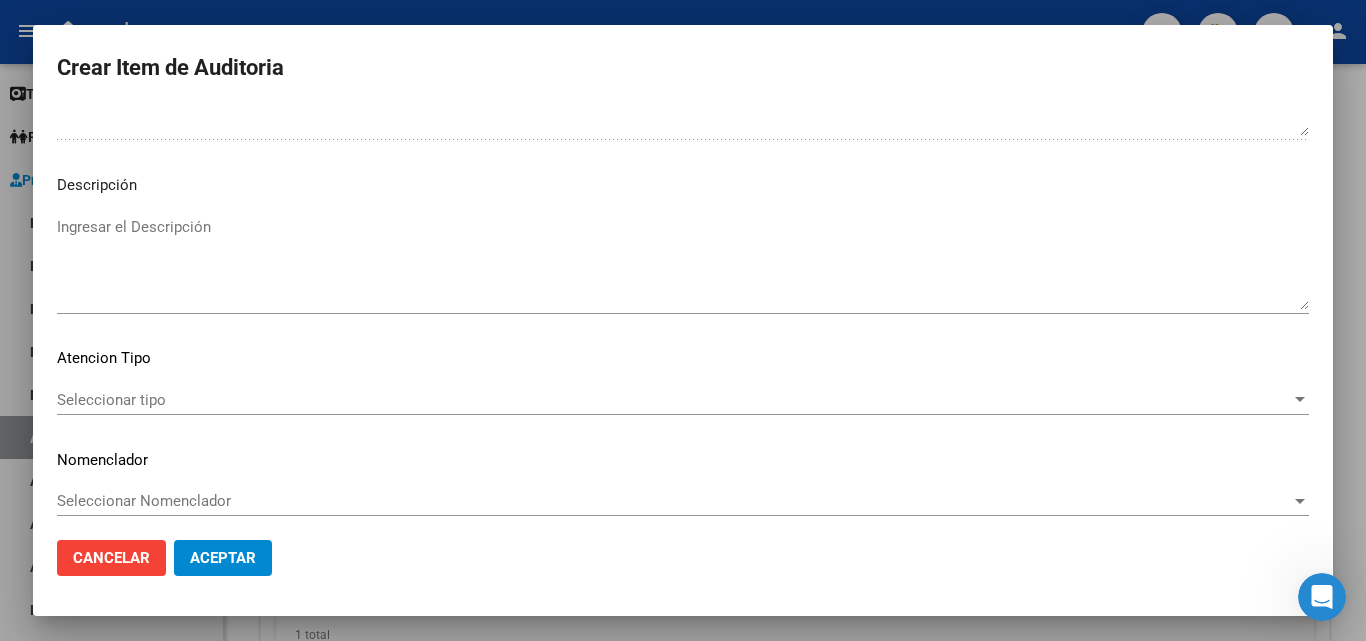 scroll, scrollTop: 1211, scrollLeft: 0, axis: vertical 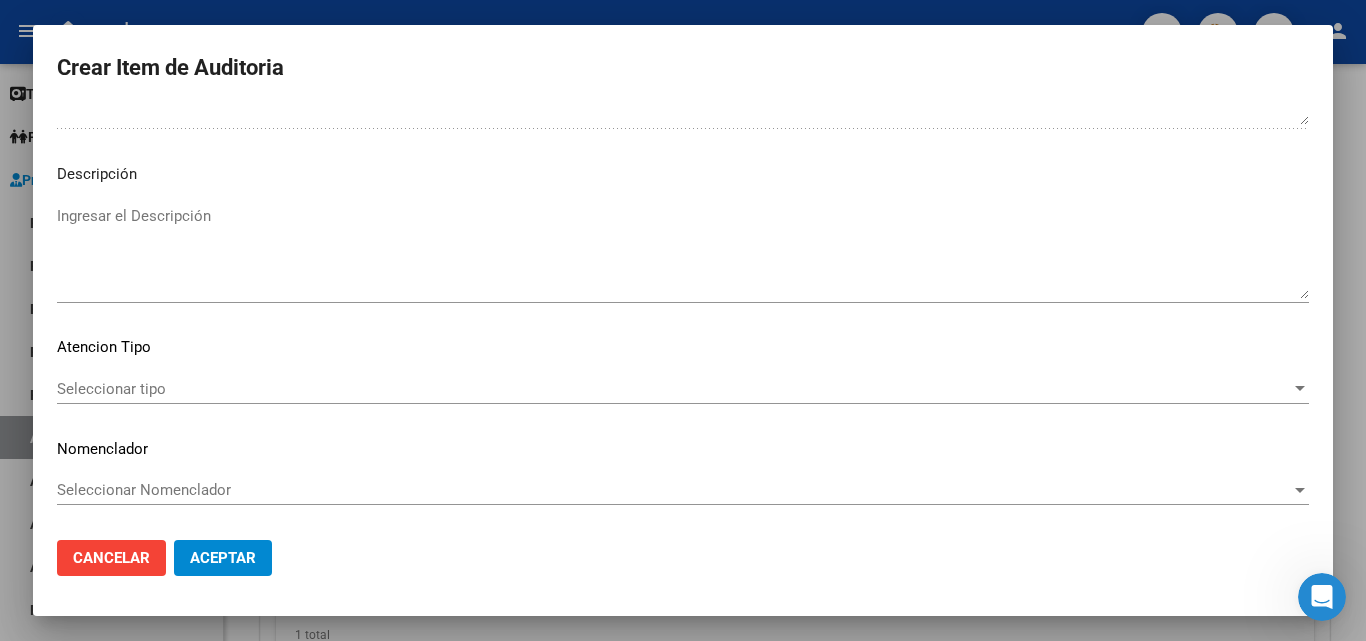 type on "TOTAL IVA 21% NO ESTA AGREGADO AL AUTORIZADO" 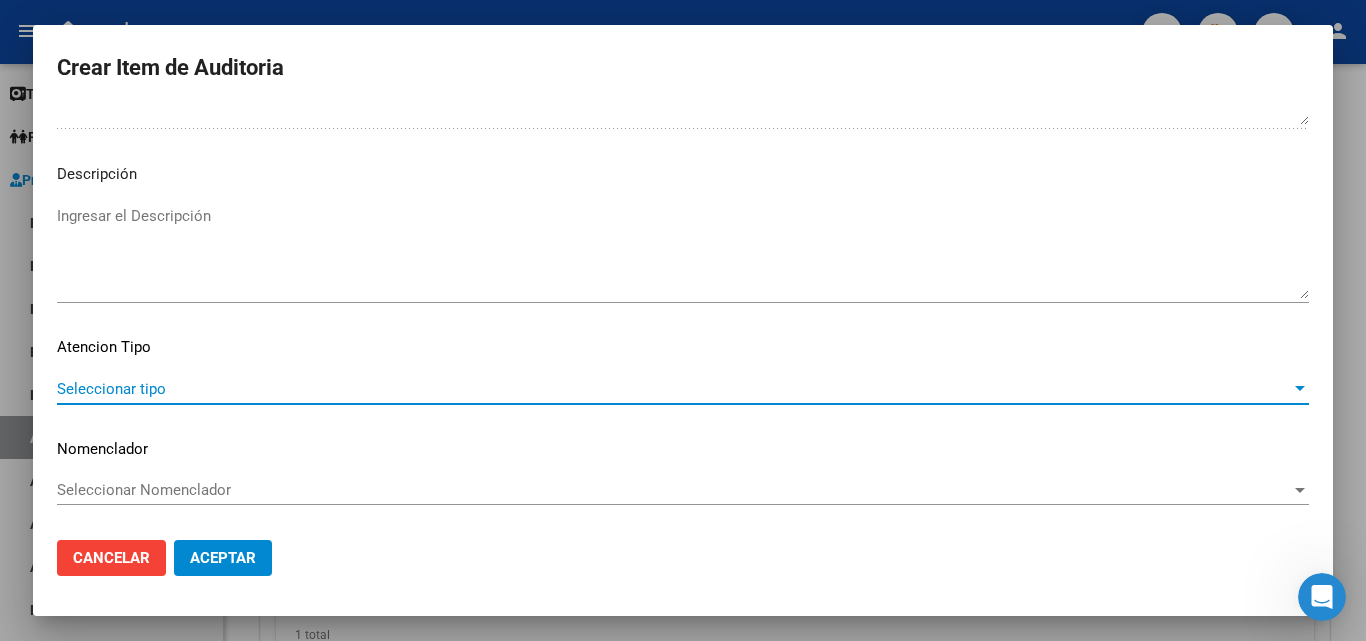 click on "Seleccionar tipo" at bounding box center (674, 389) 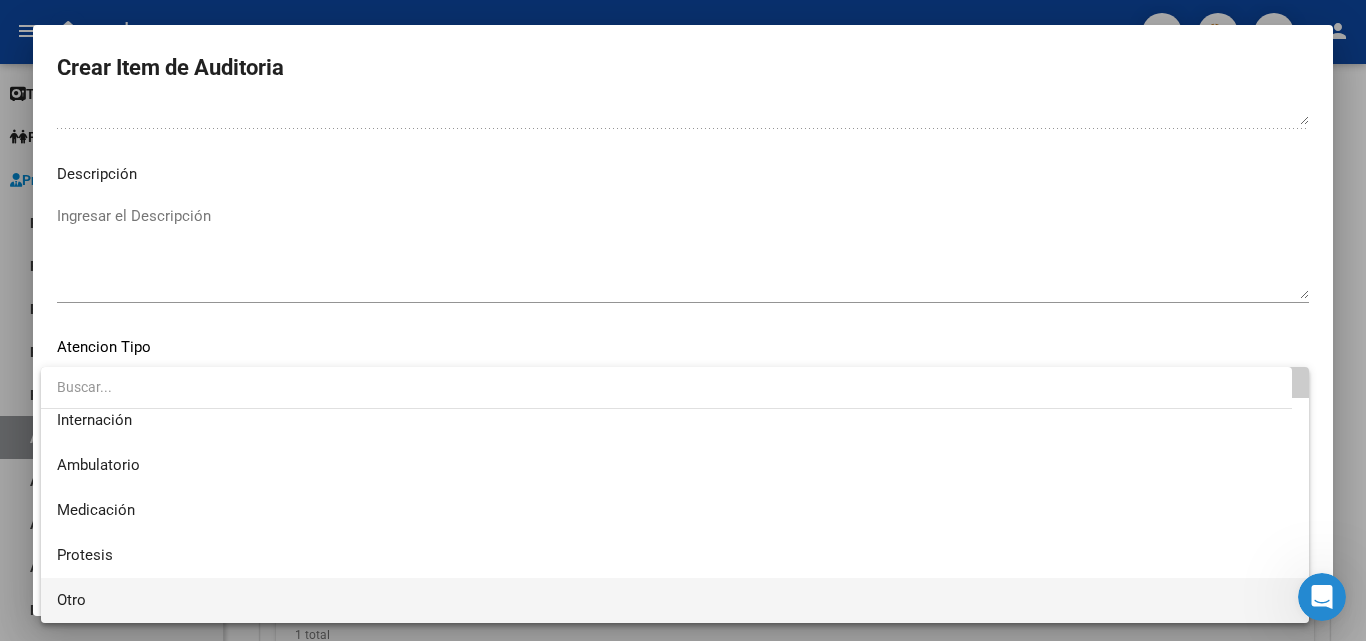 click on "Otro" at bounding box center [675, 600] 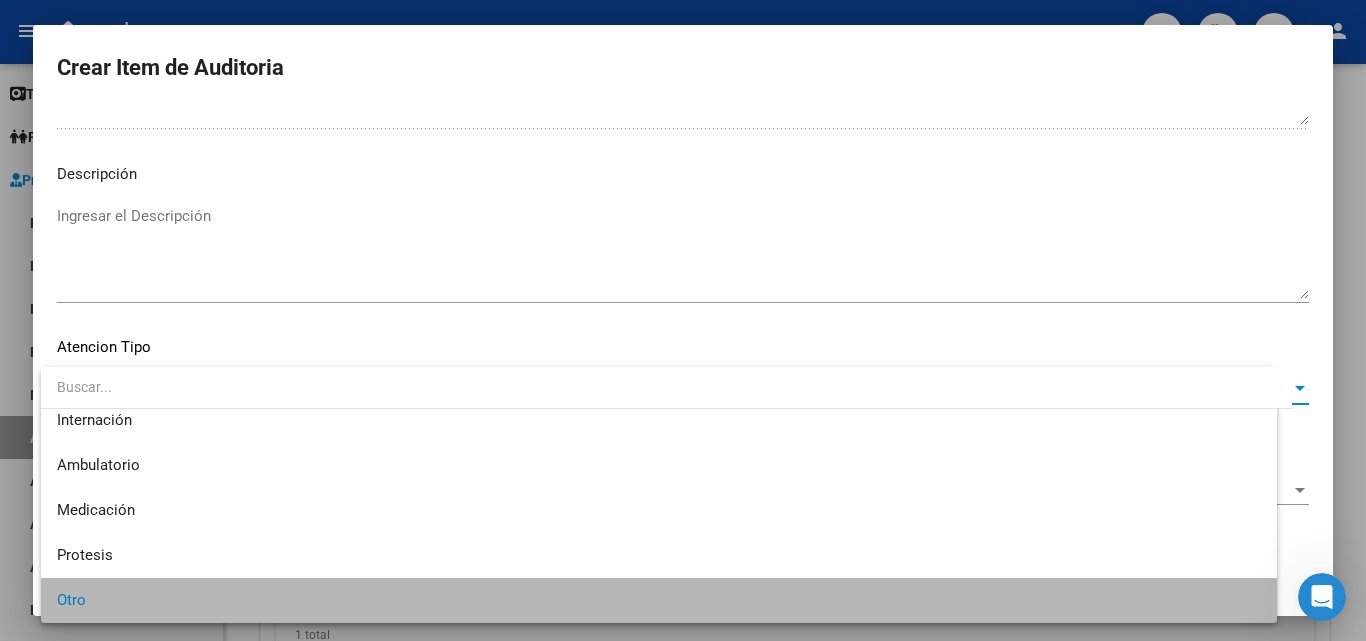 scroll, scrollTop: 56, scrollLeft: 0, axis: vertical 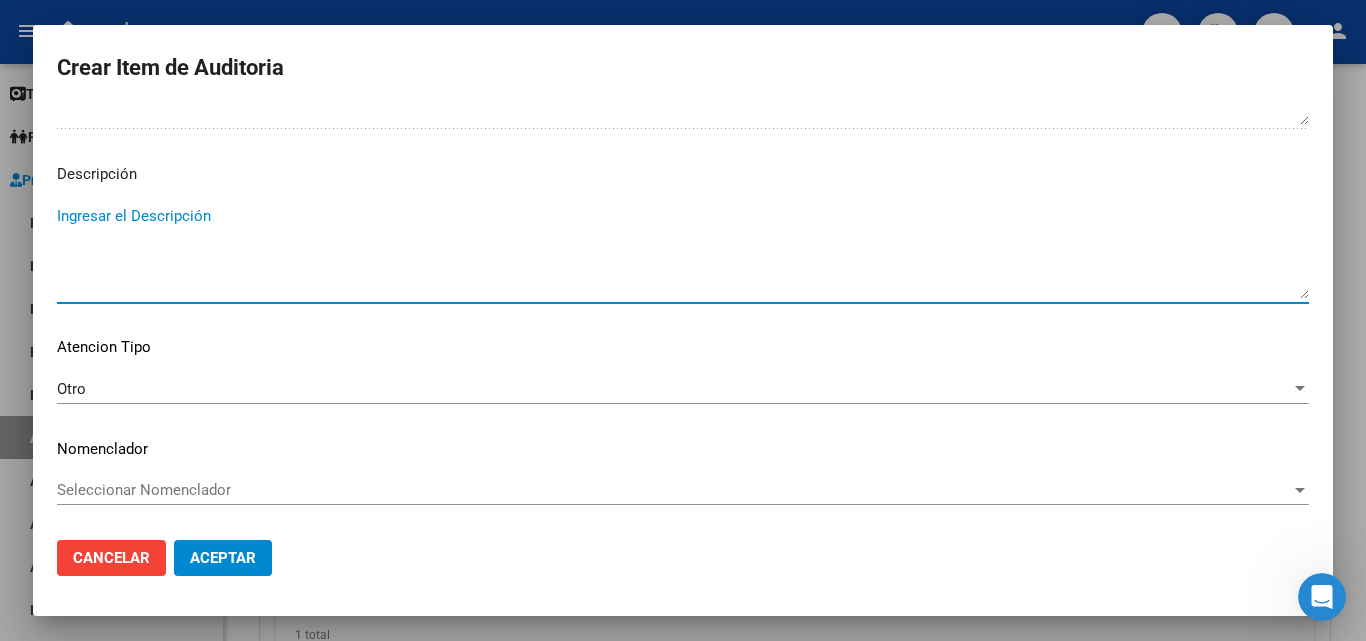 click on "Ingresar el Descripción" at bounding box center (683, 252) 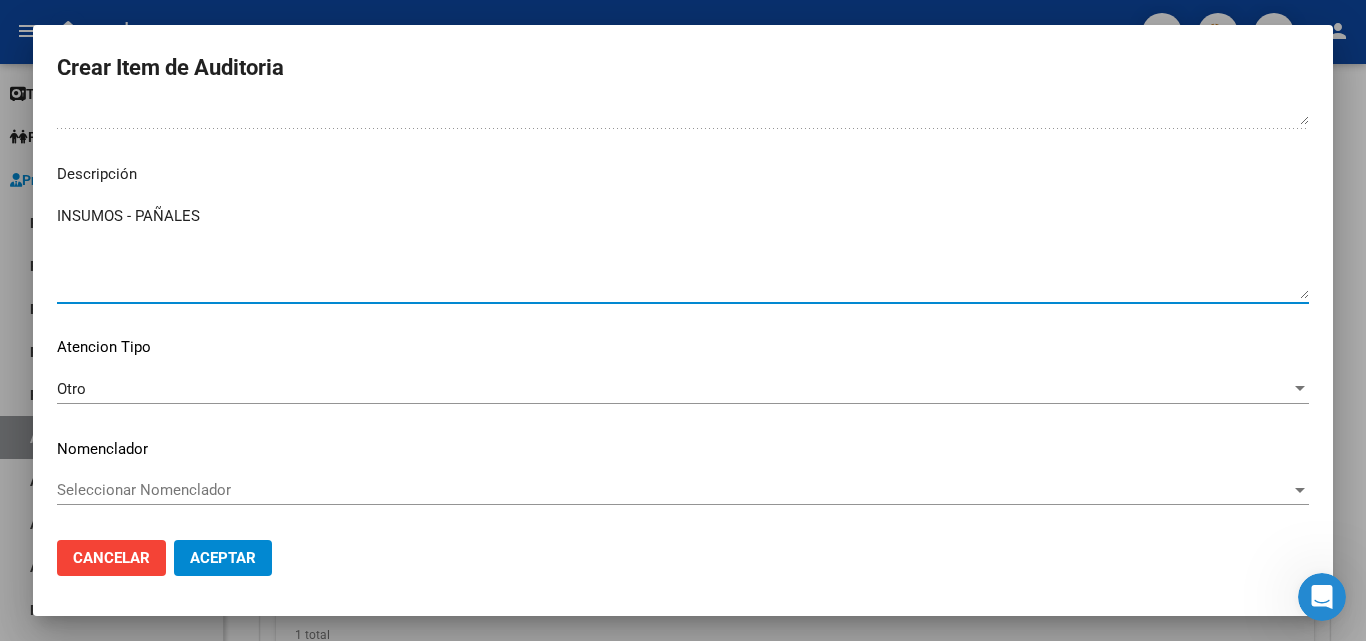 type on "INSUMOS - PAÑALES" 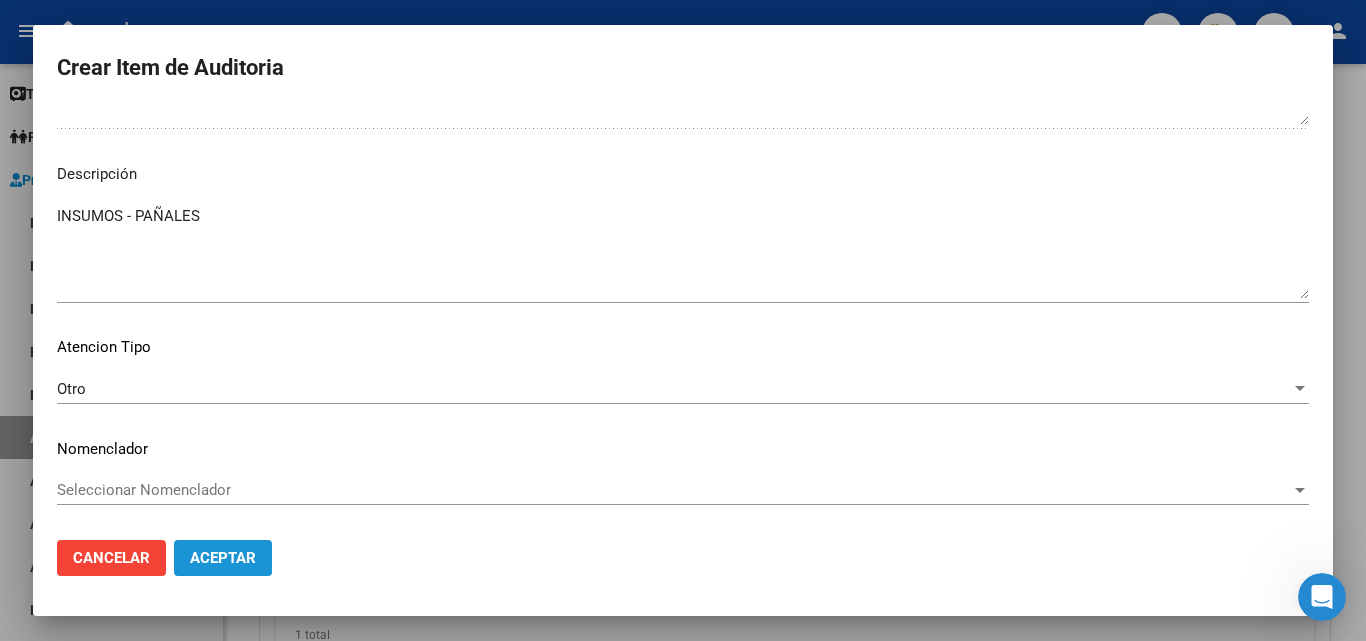 click on "Aceptar" 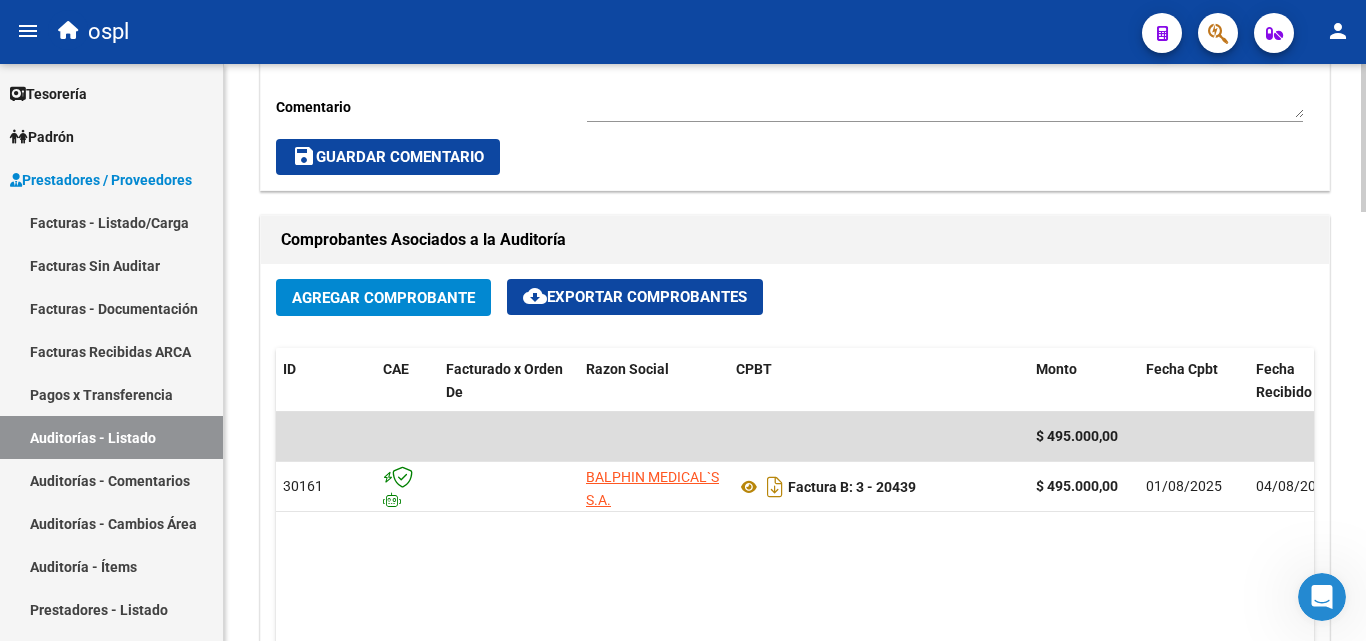 scroll, scrollTop: 585, scrollLeft: 0, axis: vertical 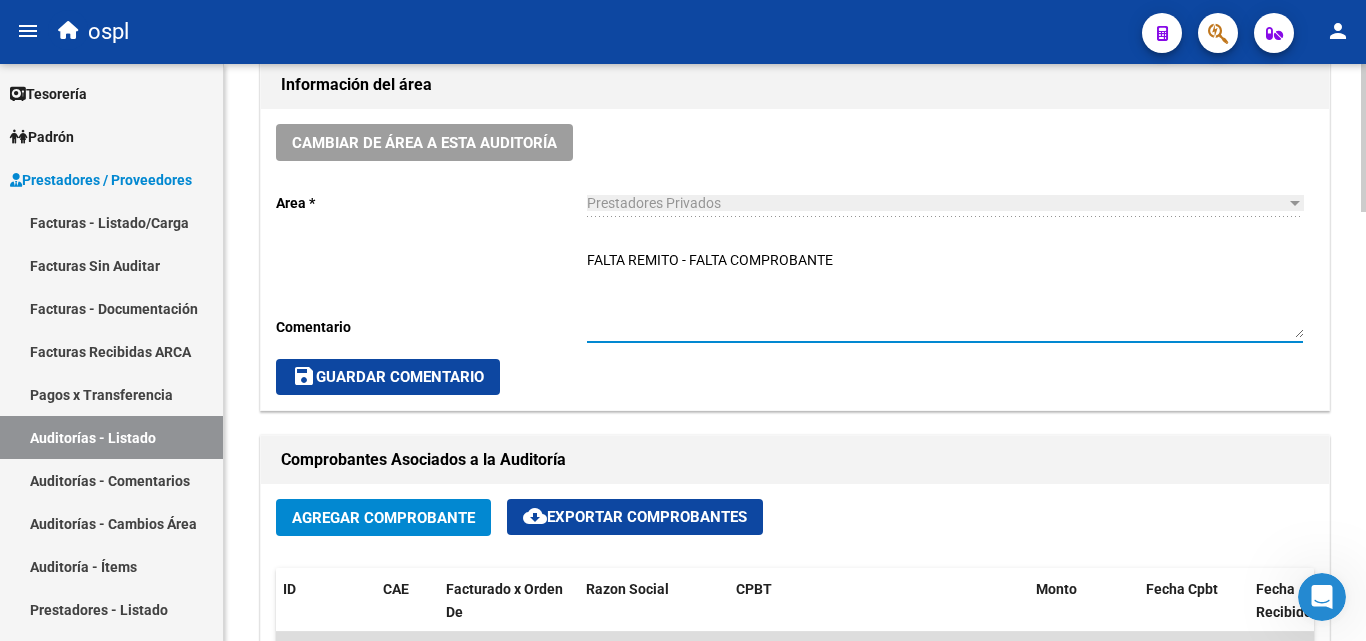 click on "FALTA REMITO - FALTA COMPROBANTE" at bounding box center [945, 294] 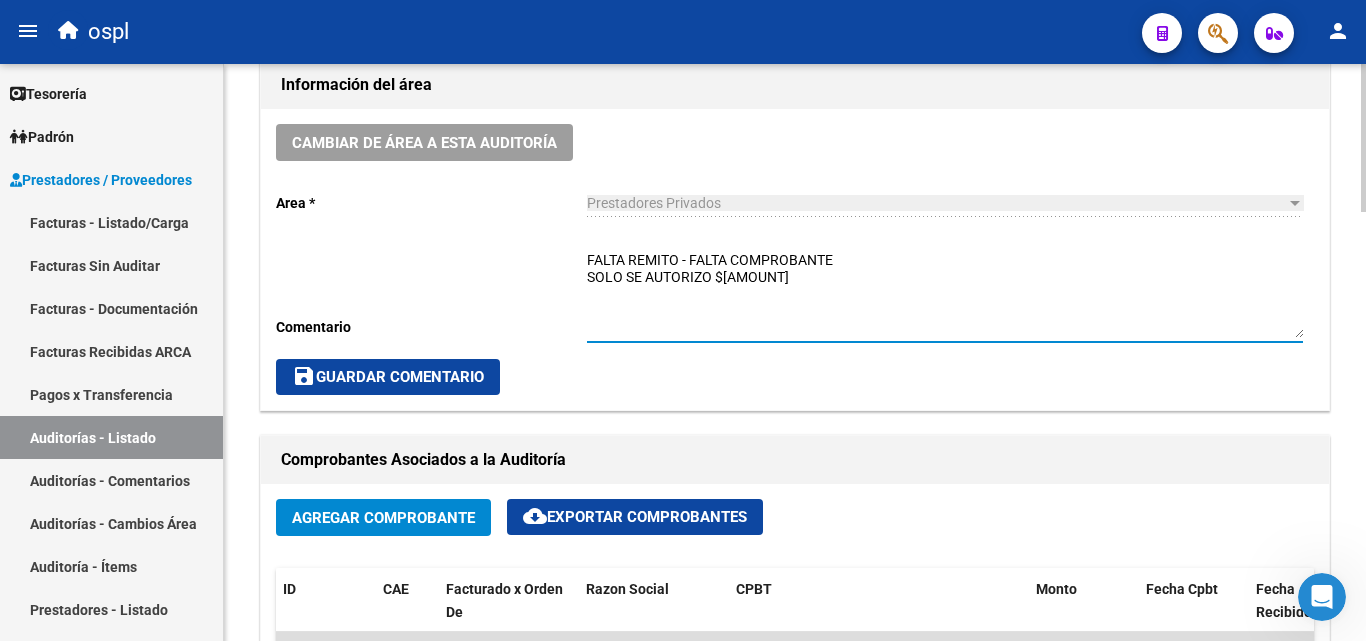 click on "FALTA REMITO - FALTA COMPROBANTE
SOLO SE AUTORIZO 409.090,90" at bounding box center [945, 294] 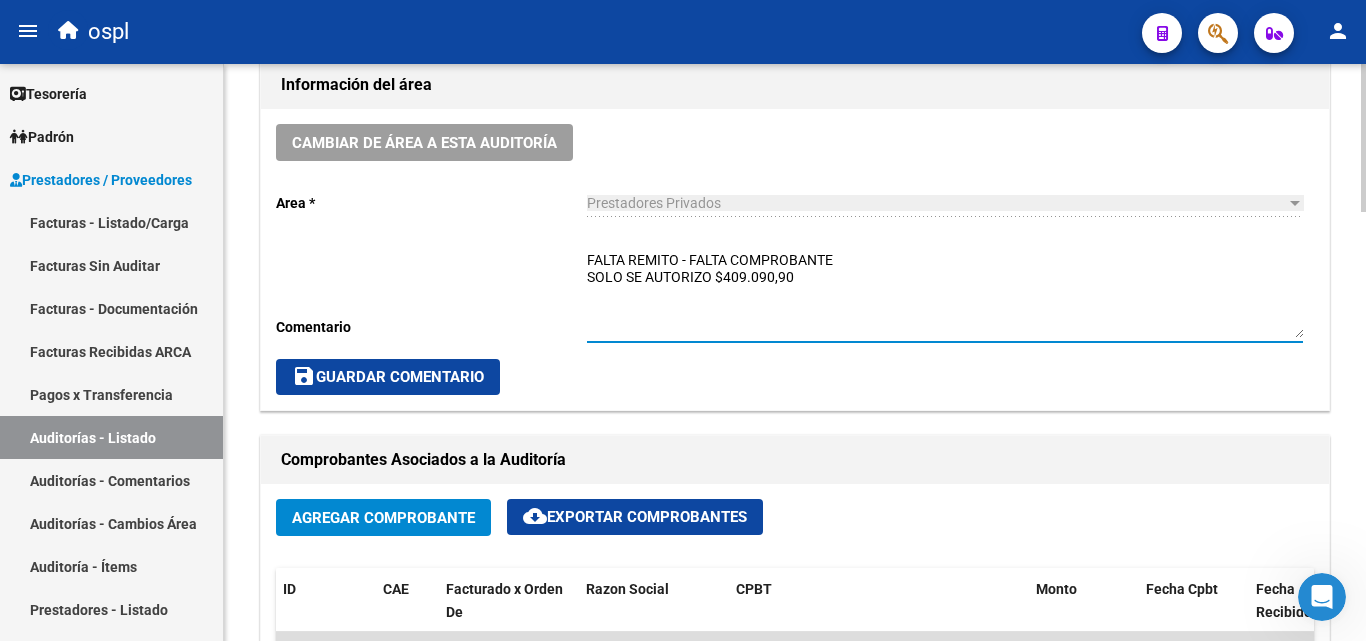 click on "FALTA REMITO - FALTA COMPROBANTE
SOLO SE AUTORIZO $409.090,90" at bounding box center (945, 294) 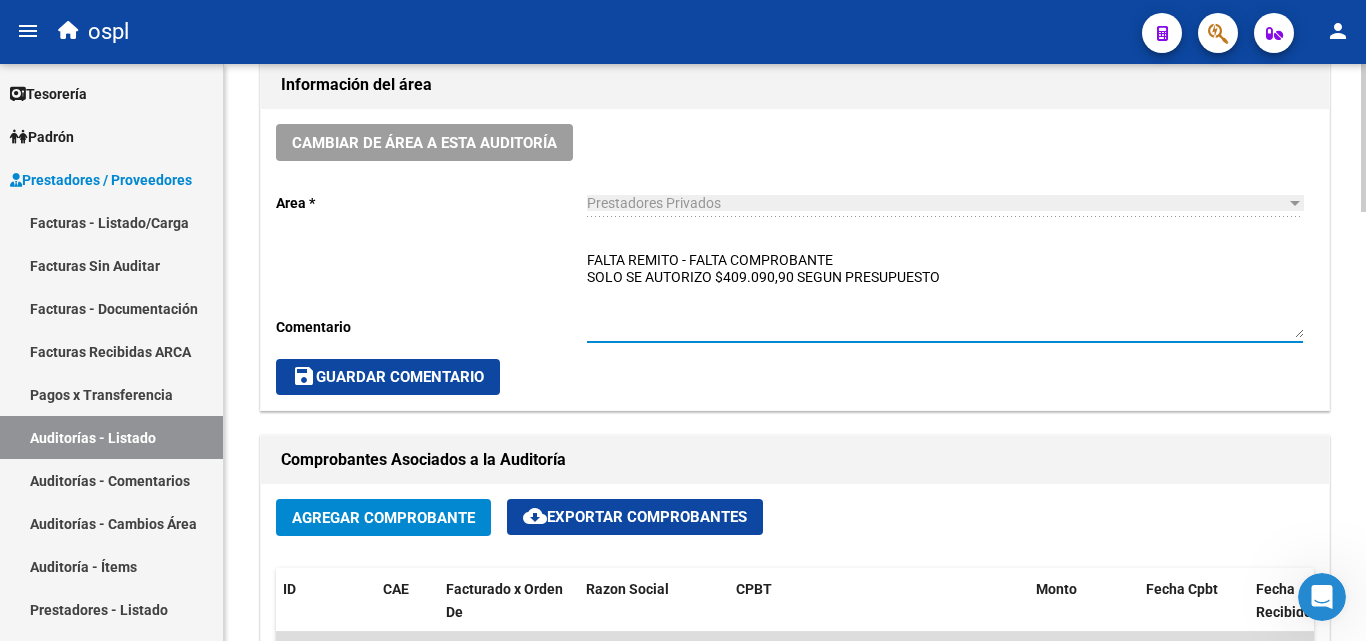 click on "FALTA REMITO - FALTA COMPROBANTE
SOLO SE AUTORIZO $409.090,90 SEGUN PRESUPUESTO" at bounding box center (945, 294) 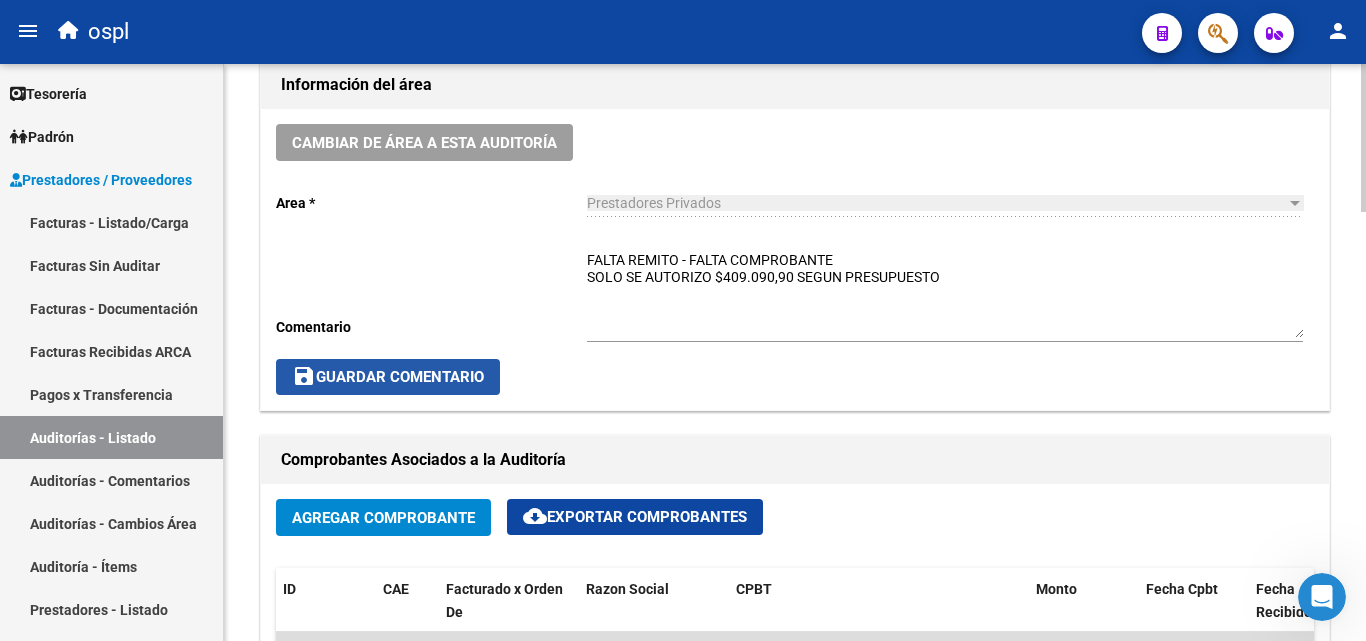 click on "save  Guardar Comentario" 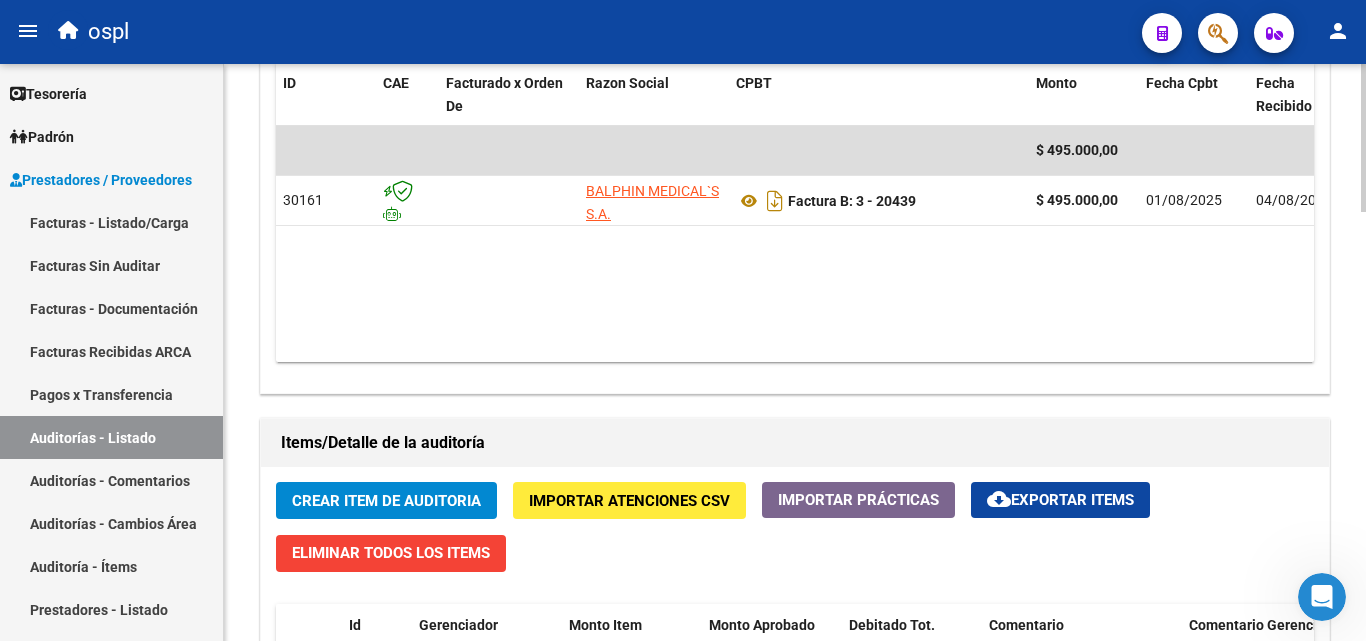 scroll, scrollTop: 1085, scrollLeft: 0, axis: vertical 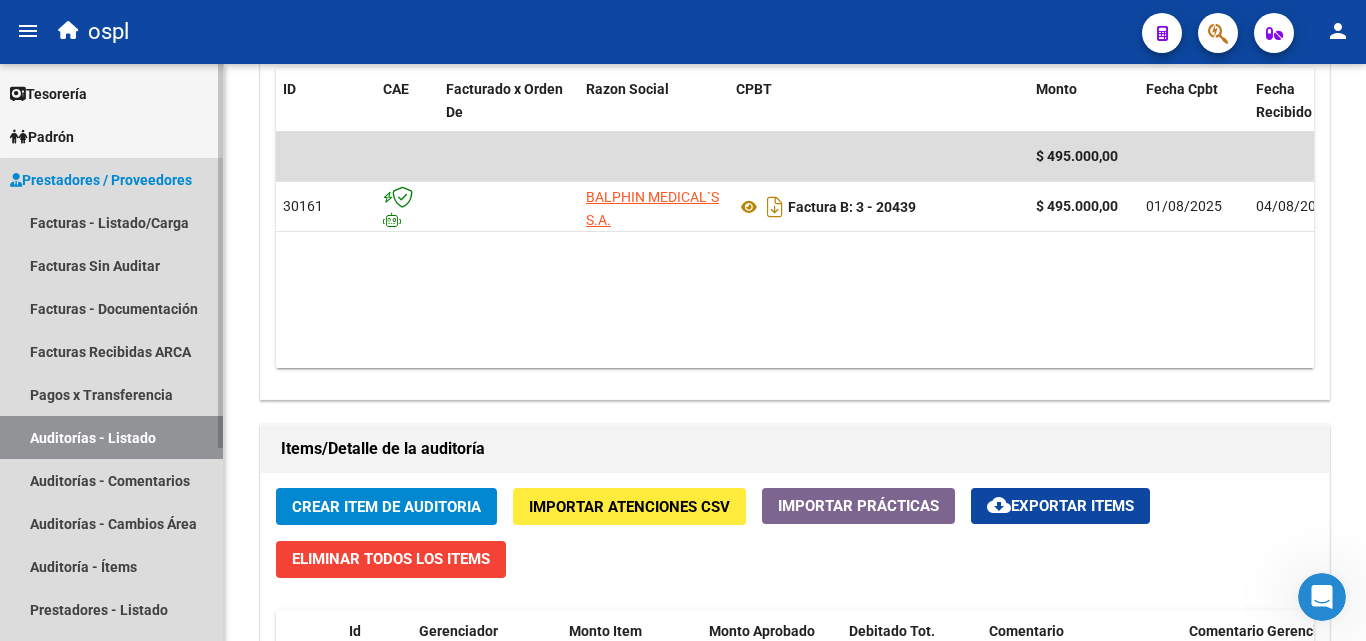 click on "Auditorías - Listado" at bounding box center (111, 437) 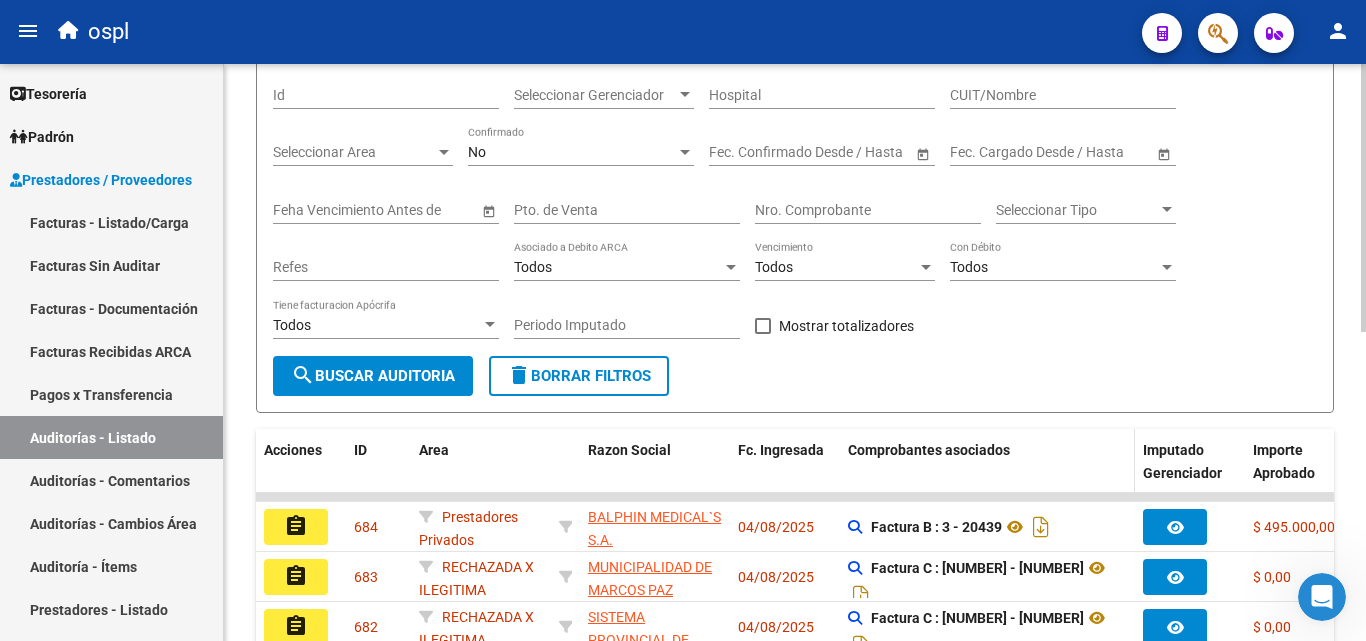 scroll, scrollTop: 0, scrollLeft: 0, axis: both 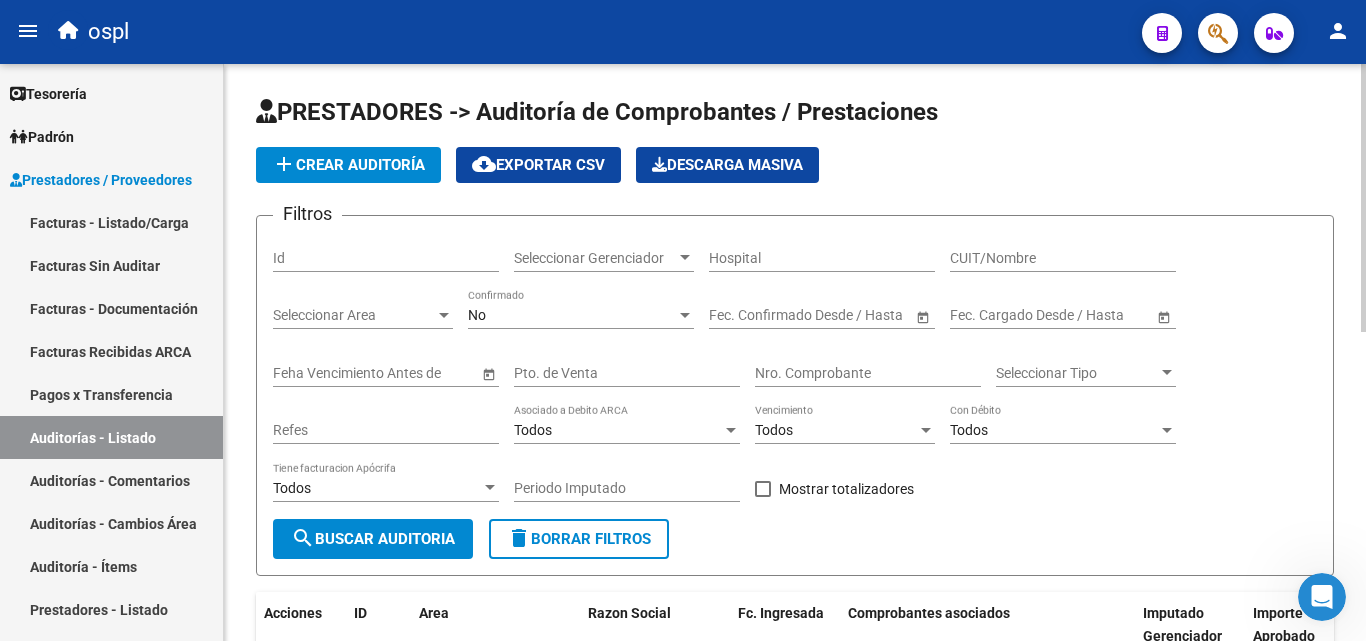 click on "Nro. Comprobante" at bounding box center (868, 373) 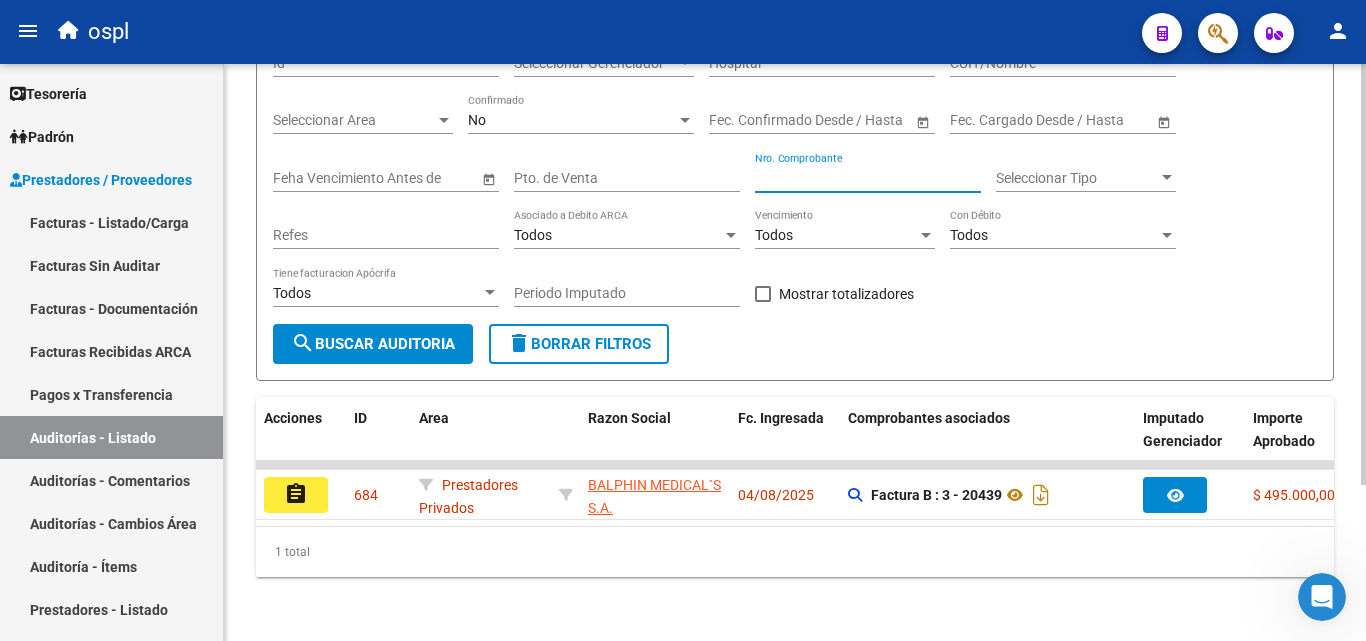 scroll, scrollTop: 213, scrollLeft: 0, axis: vertical 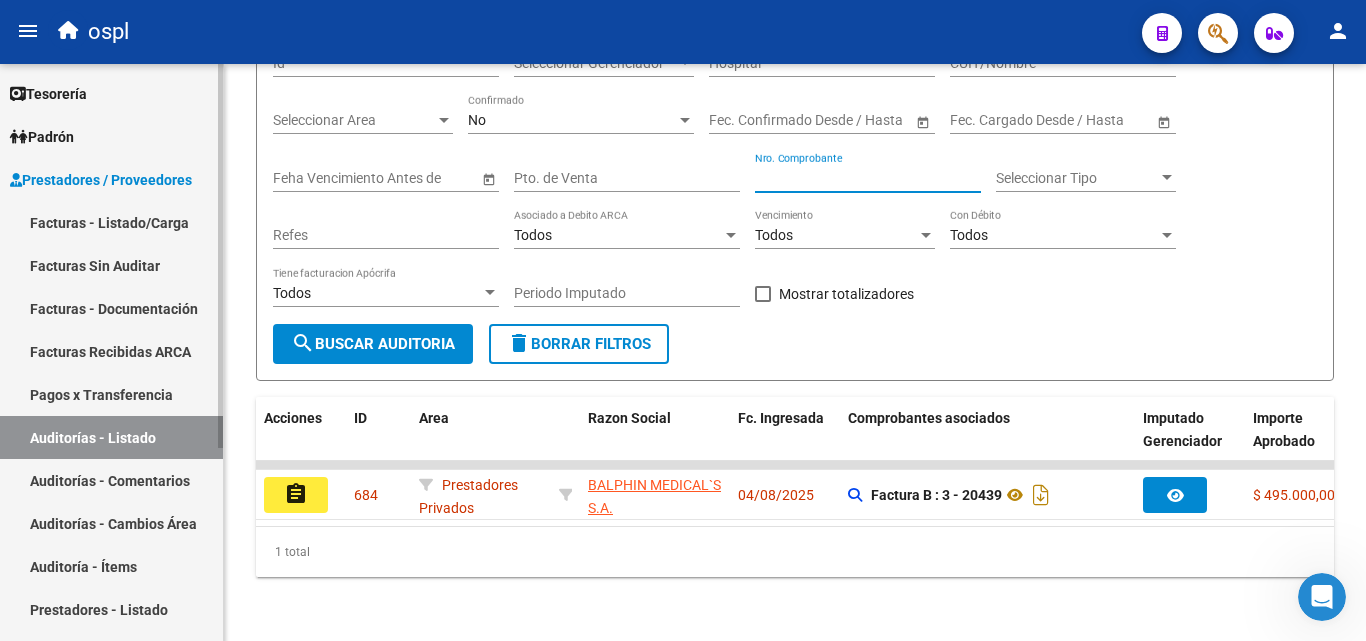 type on "20437" 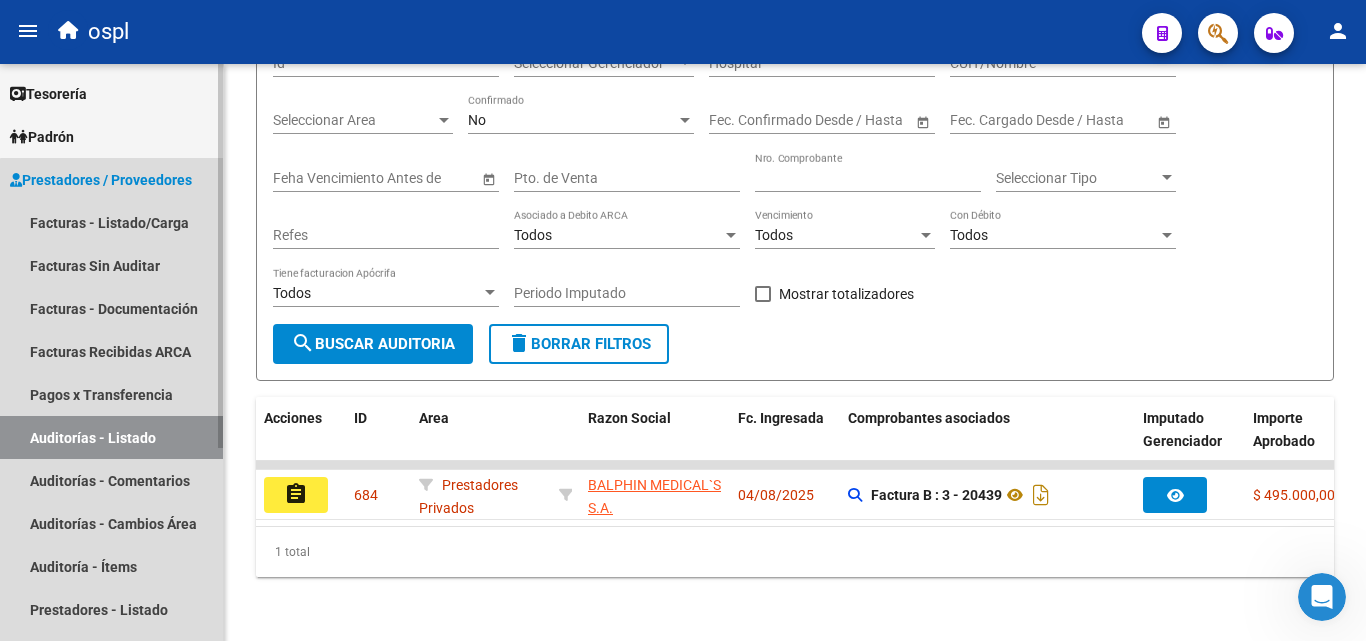 click on "Auditorías - Listado" at bounding box center (111, 437) 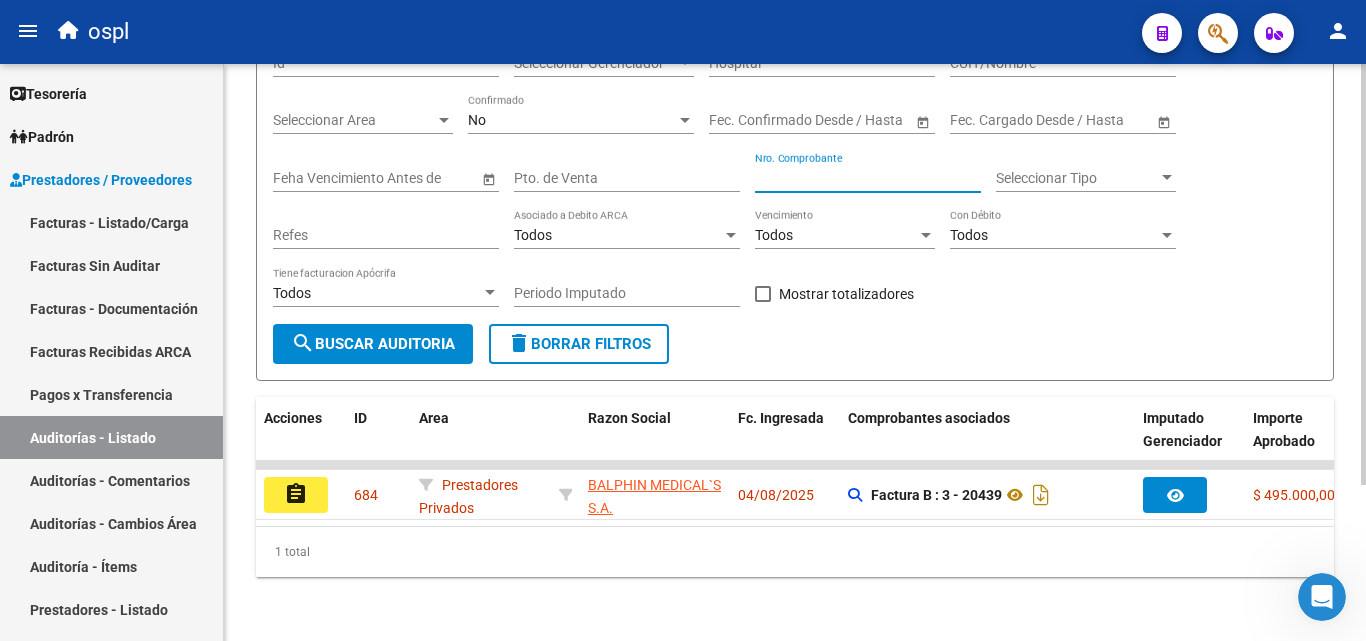 drag, startPoint x: 813, startPoint y: 161, endPoint x: 737, endPoint y: 163, distance: 76.02631 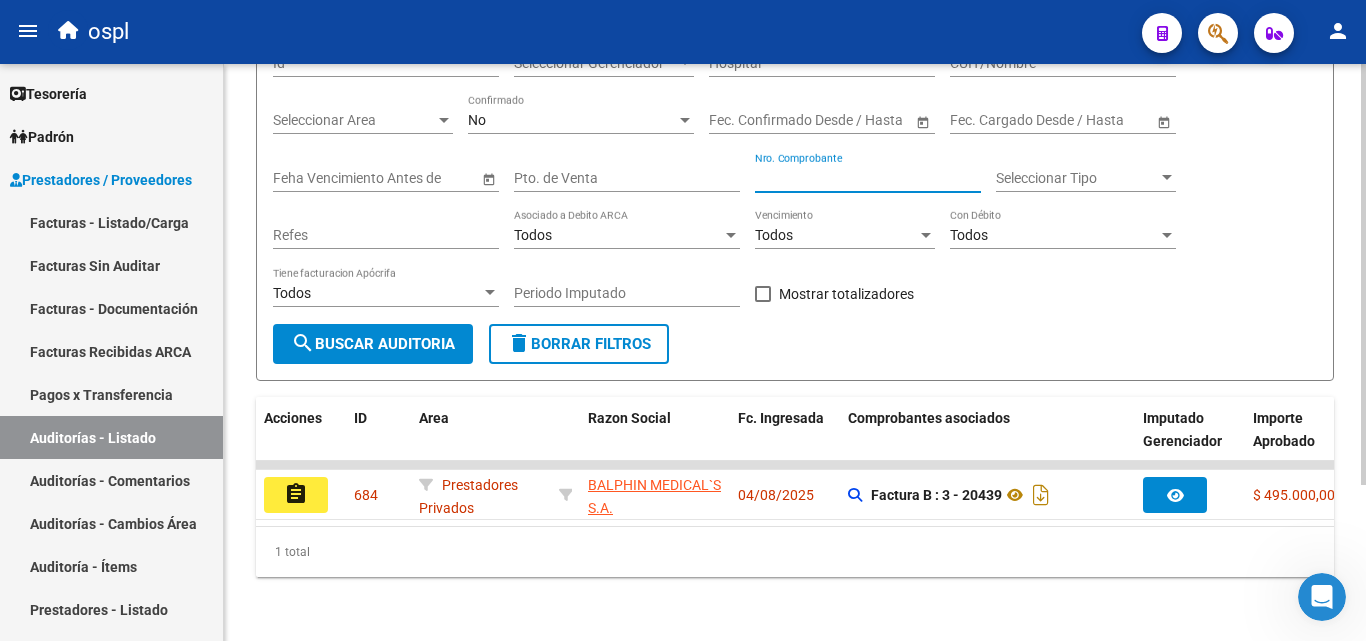 click on "Filtros Id Seleccionar Gerenciador Seleccionar Gerenciador Hospital CUIT/Nombre Seleccionar Area Seleccionar Area No Confirmado Start date – End date Fec. Confirmado Desde / Hasta Start date – End date Fec. Cargado Desde / Hasta Feha Vencimiento Antes de Pto. de Venta 20437 Nro. Comprobante Seleccionar Tipo Seleccionar Tipo Refes Todos Asociado a Debito ARCA Todos Vencimiento Todos Con Débito Todos Tiene facturacion Apócrifa Periodo Imputado    Mostrar totalizadores" 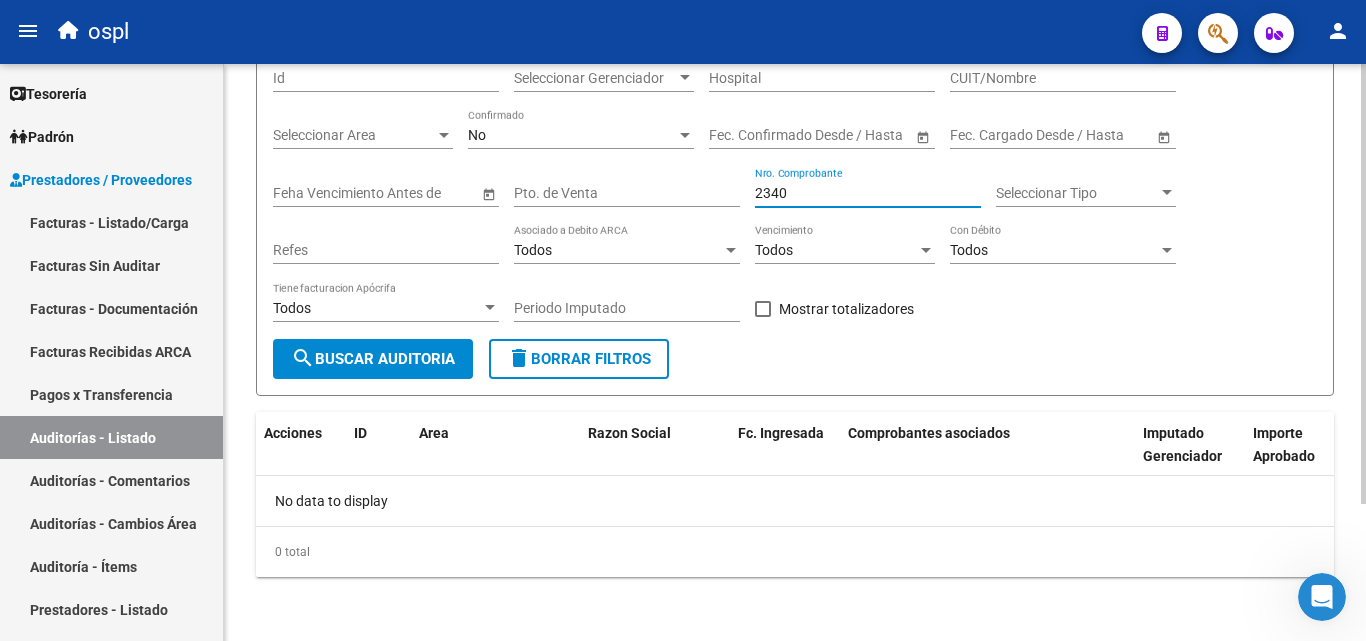 scroll, scrollTop: 180, scrollLeft: 0, axis: vertical 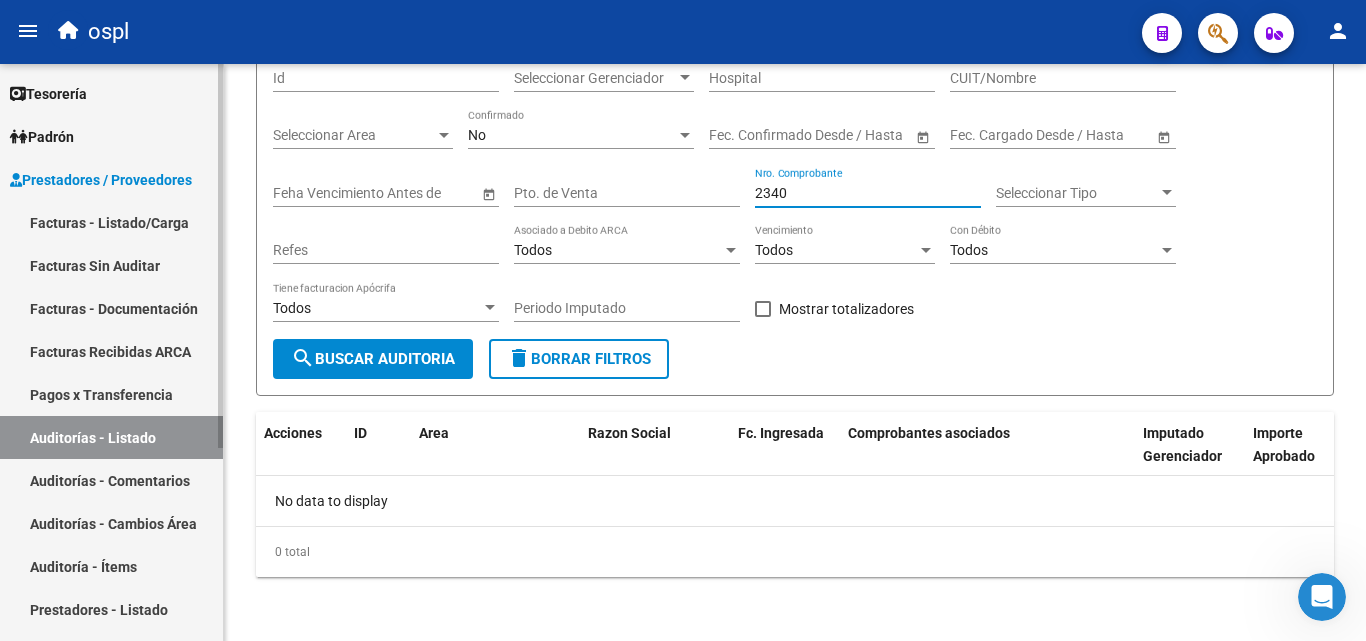 type on "2340" 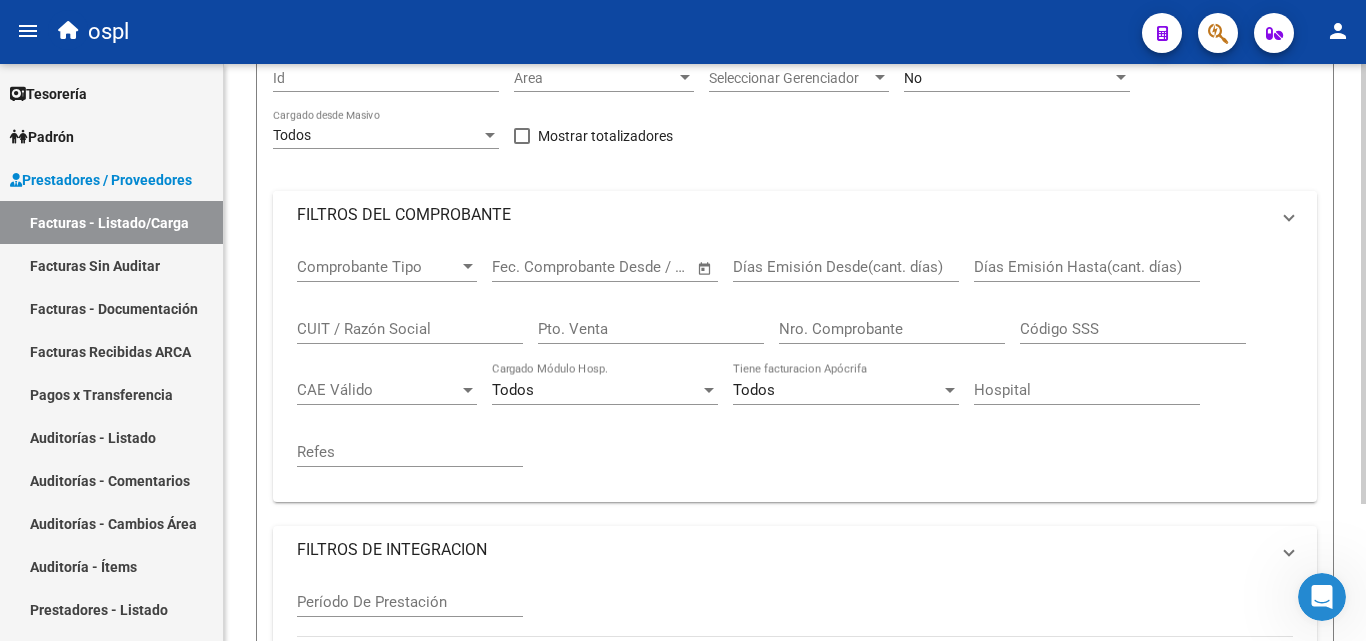 click on "FILTROS DEL COMPROBANTE" at bounding box center (783, 215) 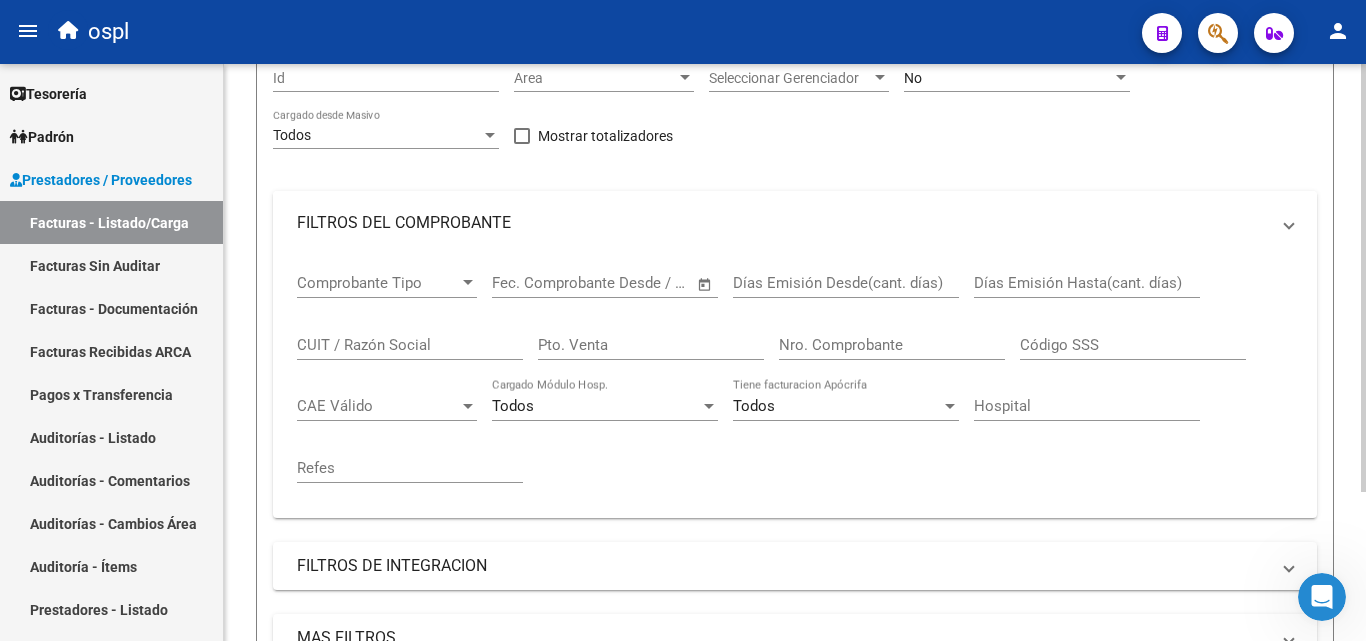 scroll, scrollTop: 0, scrollLeft: 0, axis: both 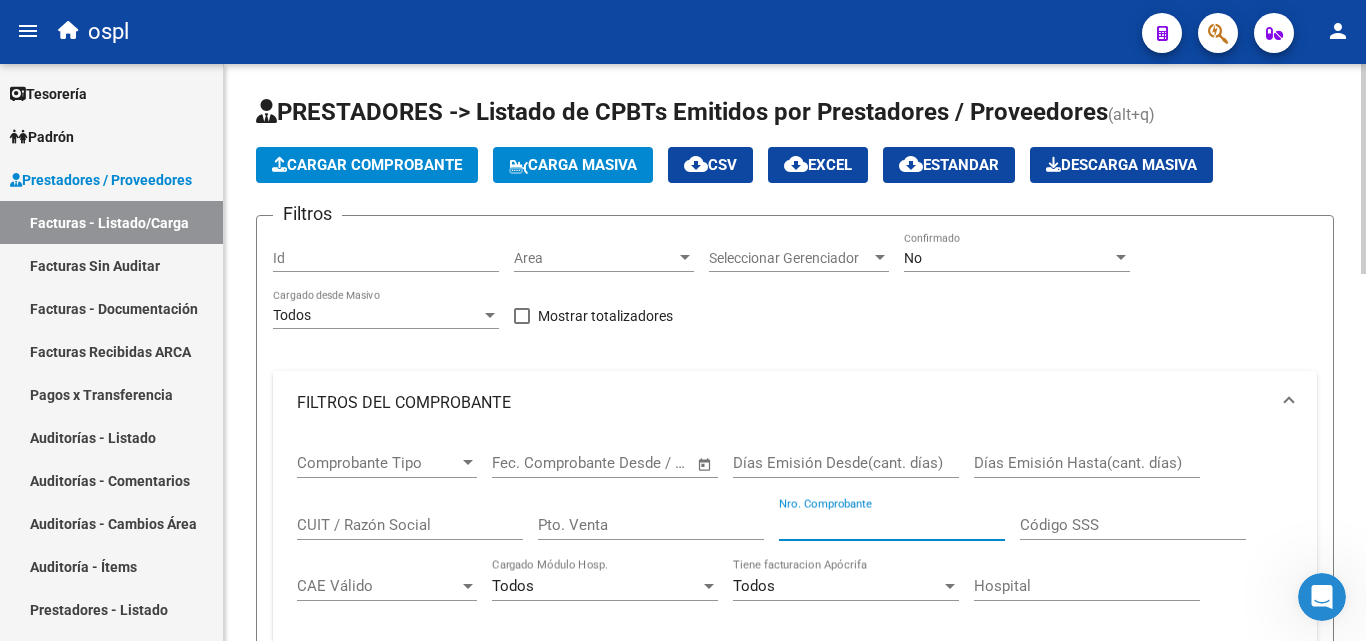 click on "Nro. Comprobante" at bounding box center [892, 525] 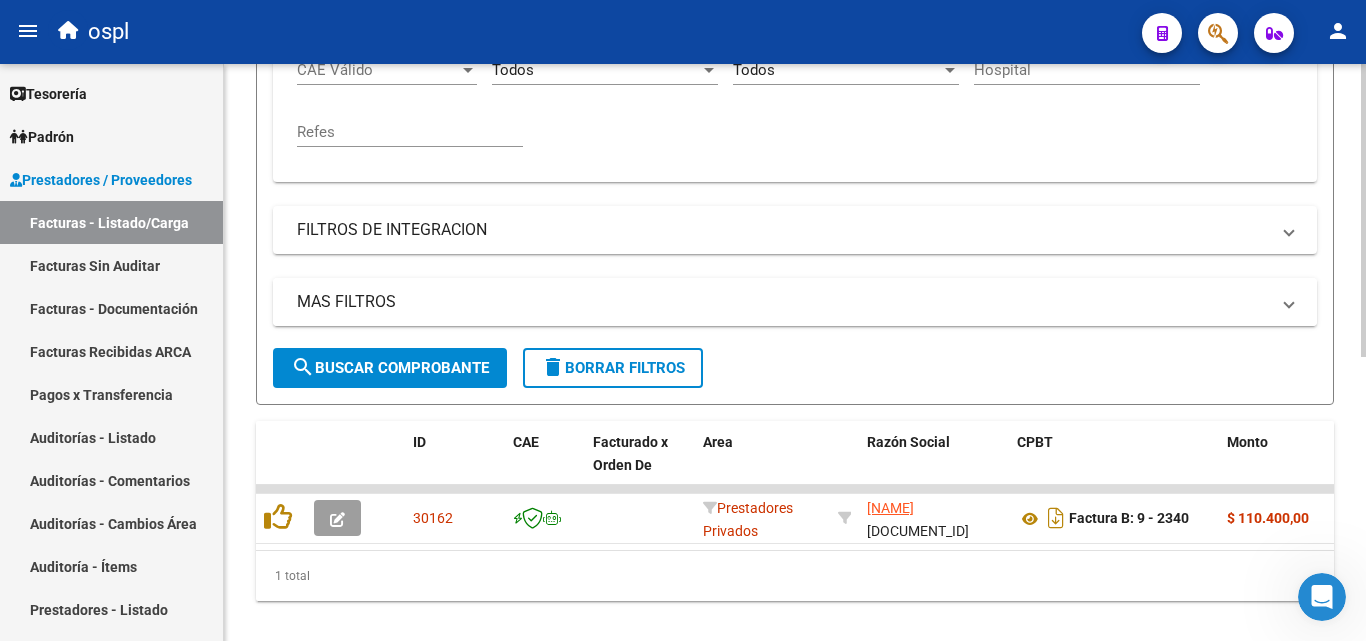 scroll, scrollTop: 558, scrollLeft: 0, axis: vertical 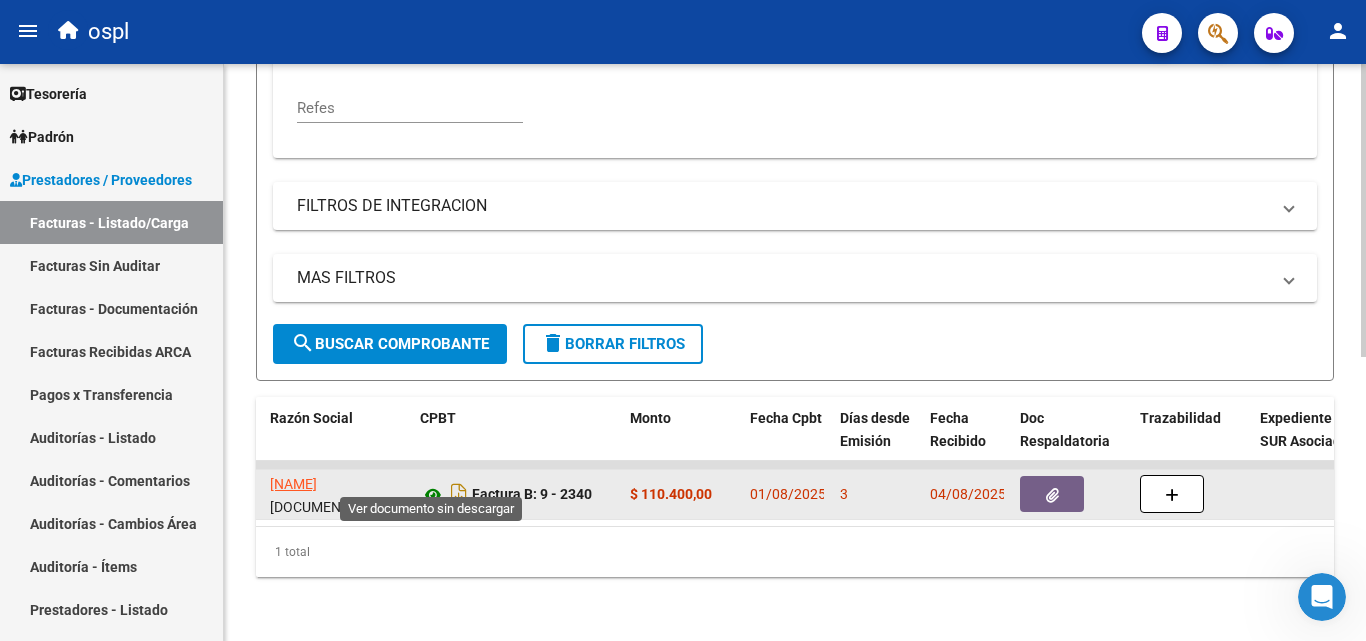 type on "2340" 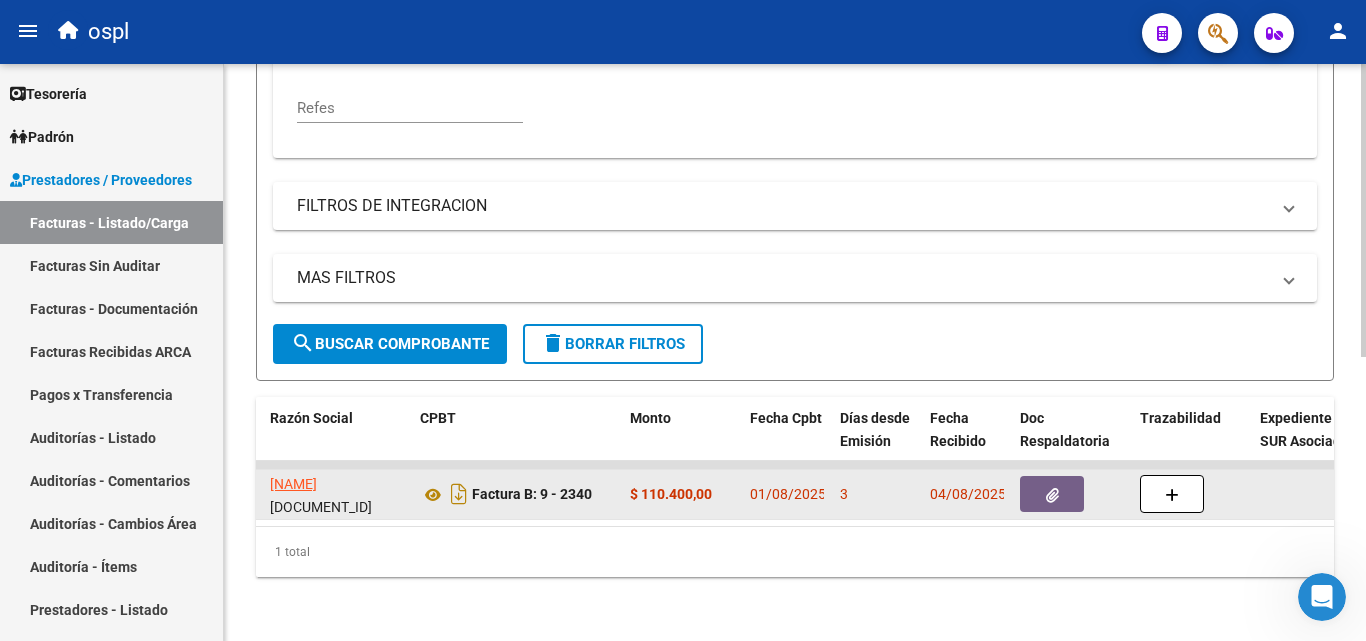 click 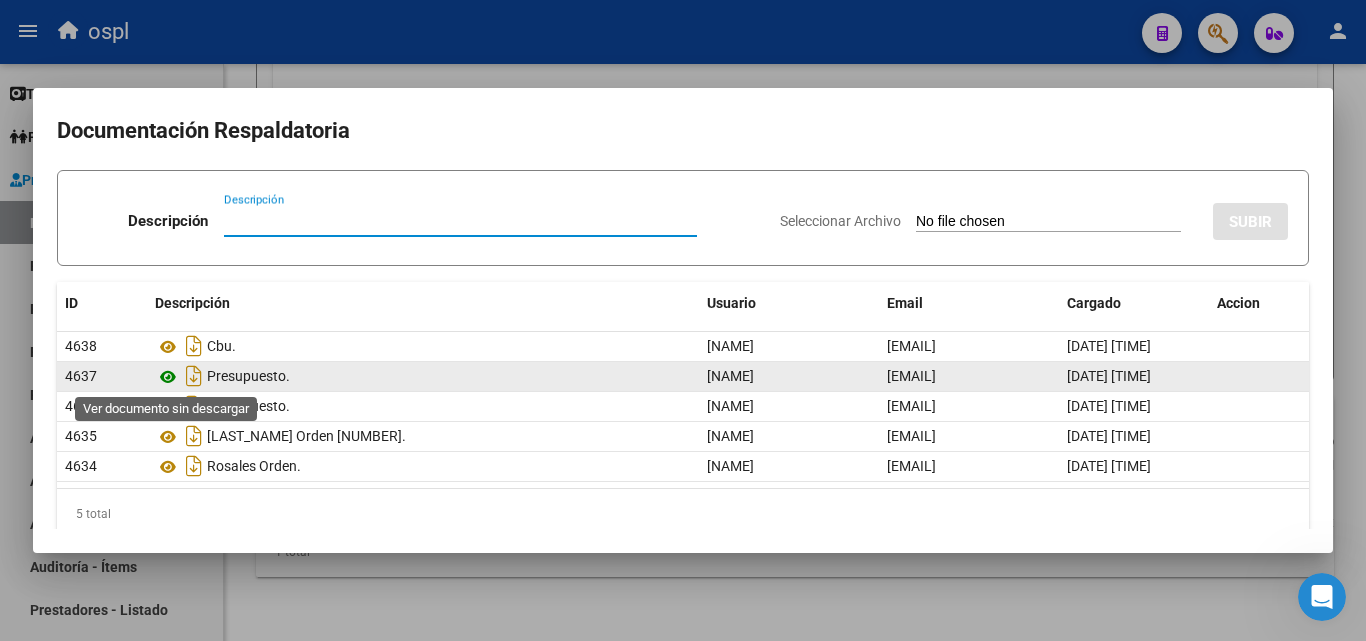 click 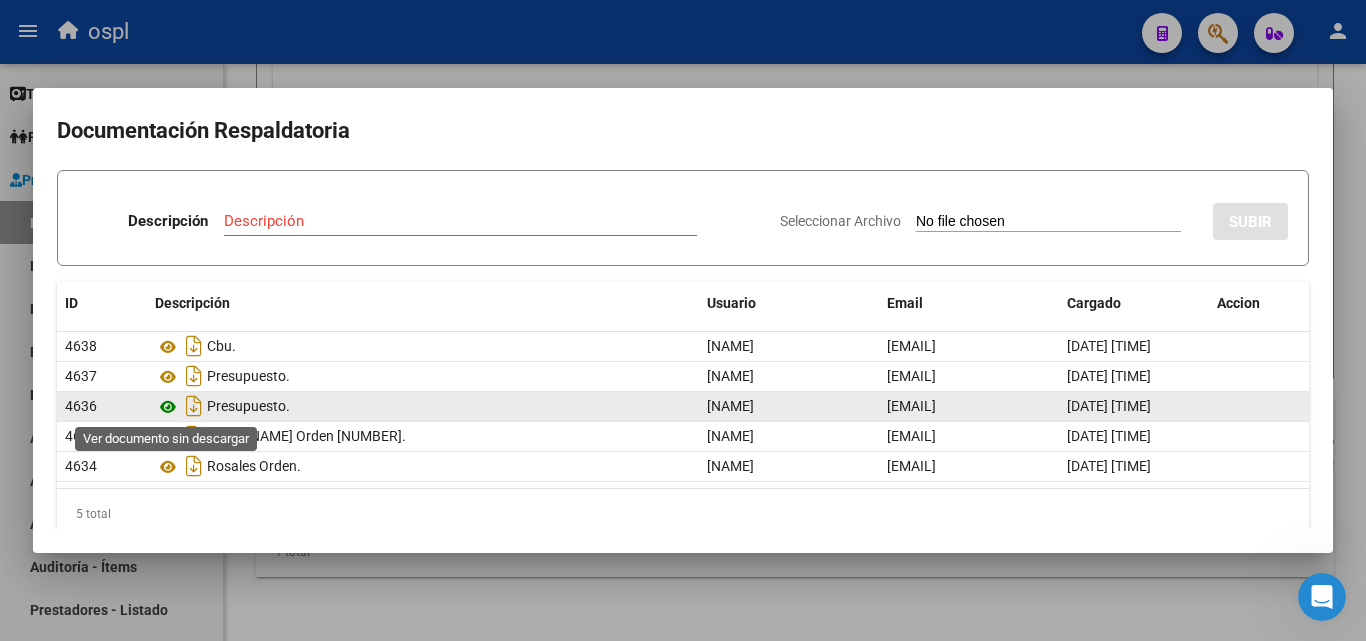 click 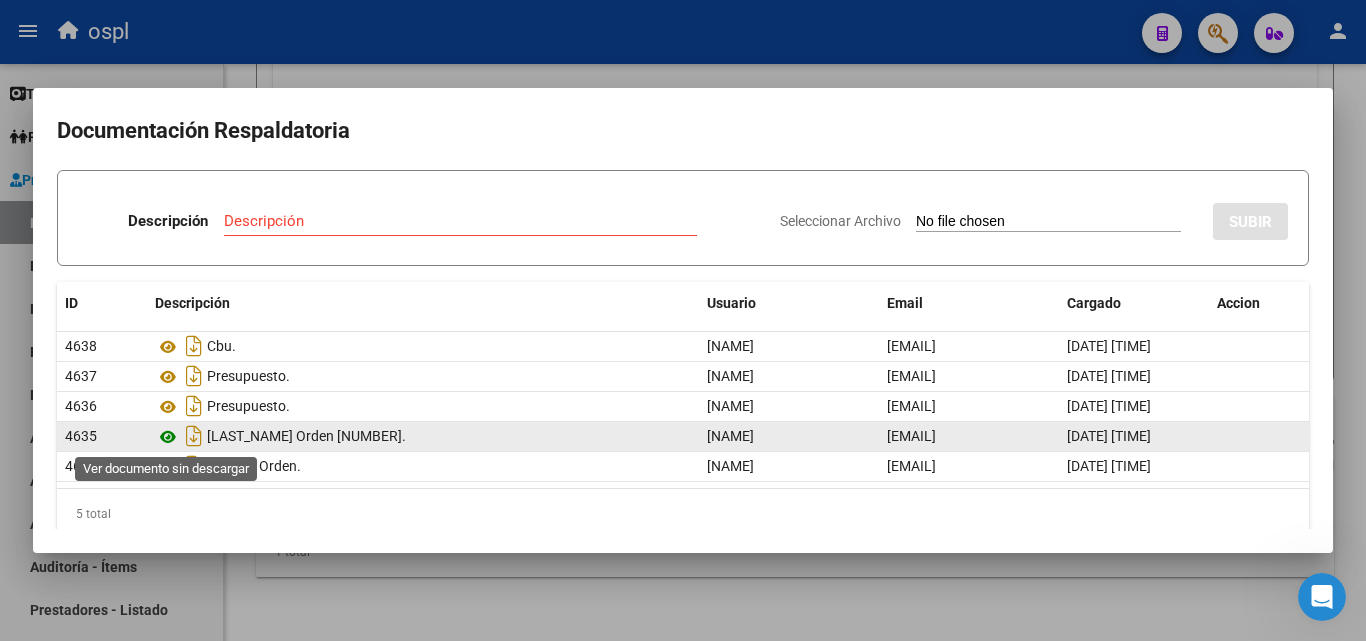 click 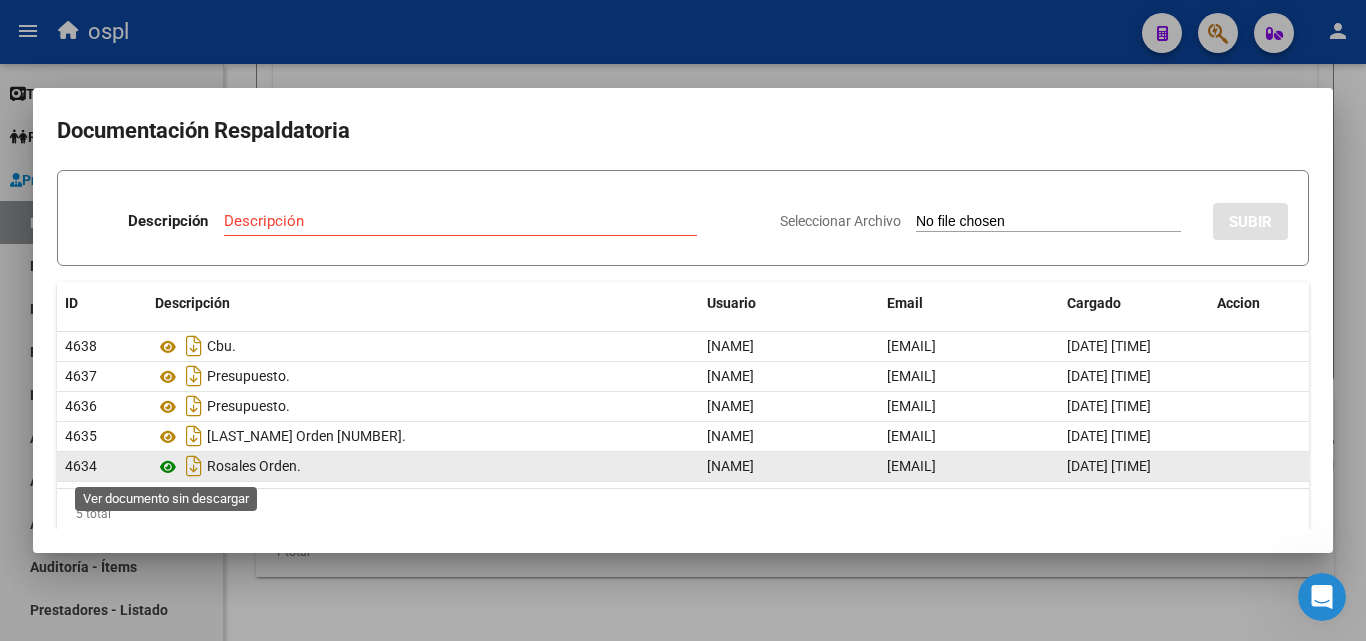 click 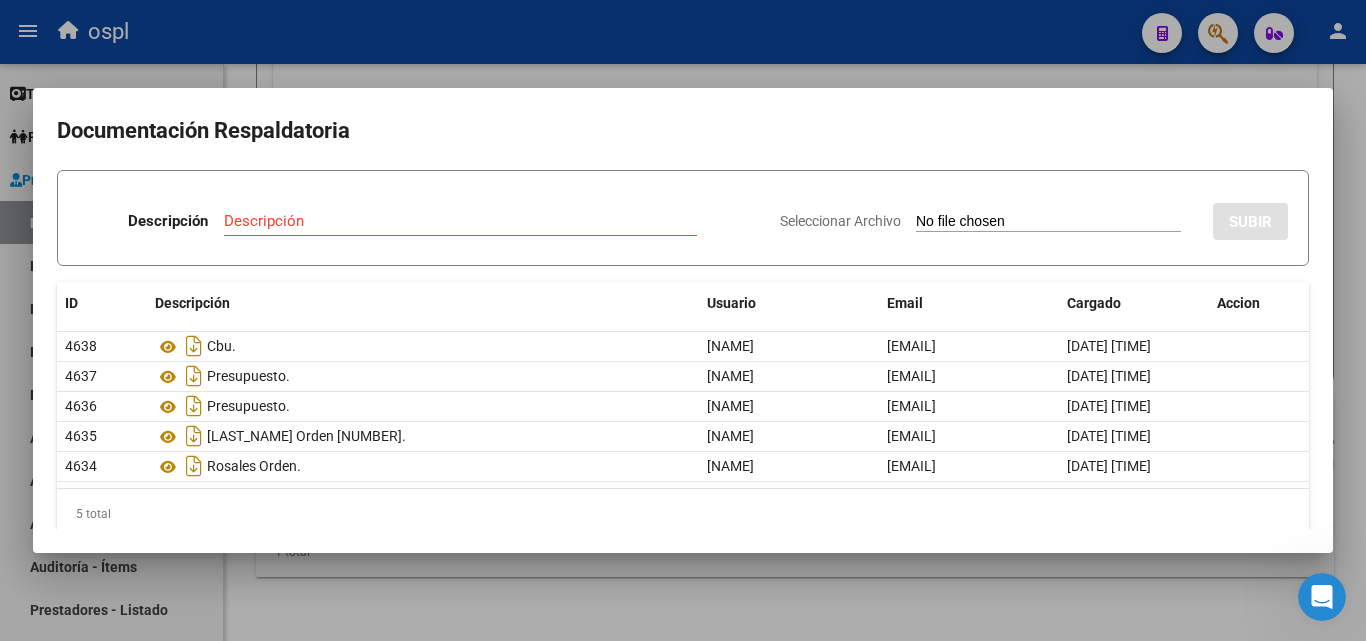 click at bounding box center [683, 320] 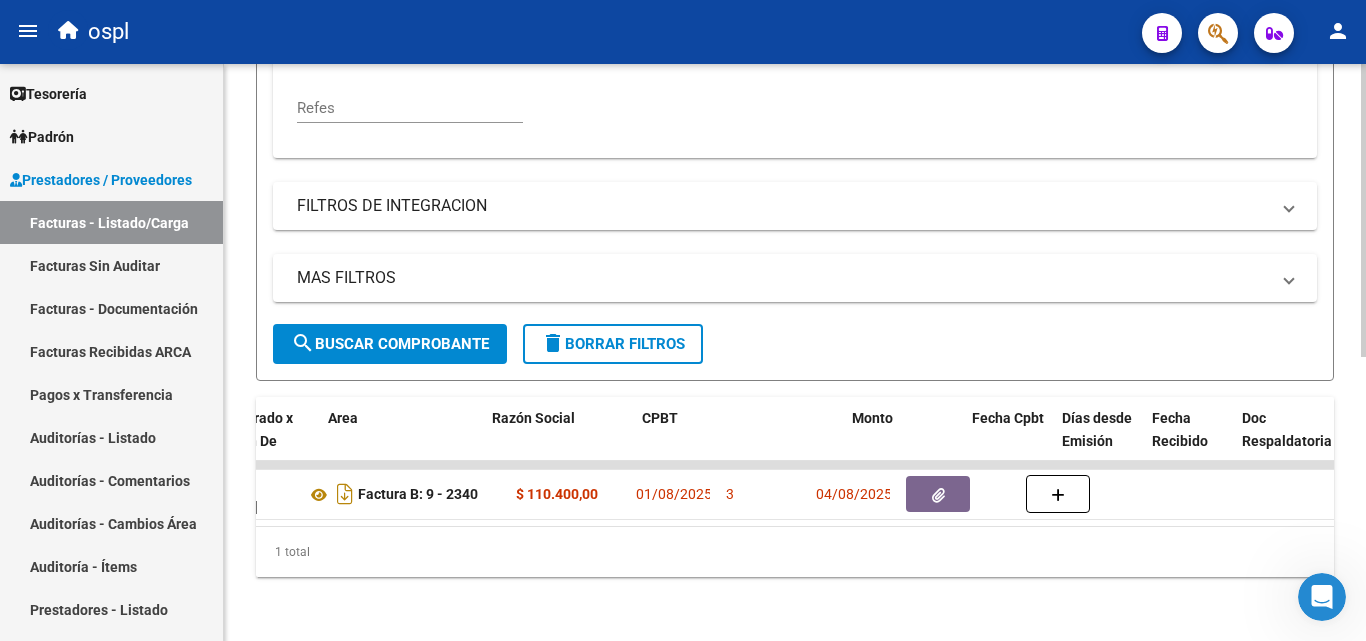 scroll, scrollTop: 0, scrollLeft: 0, axis: both 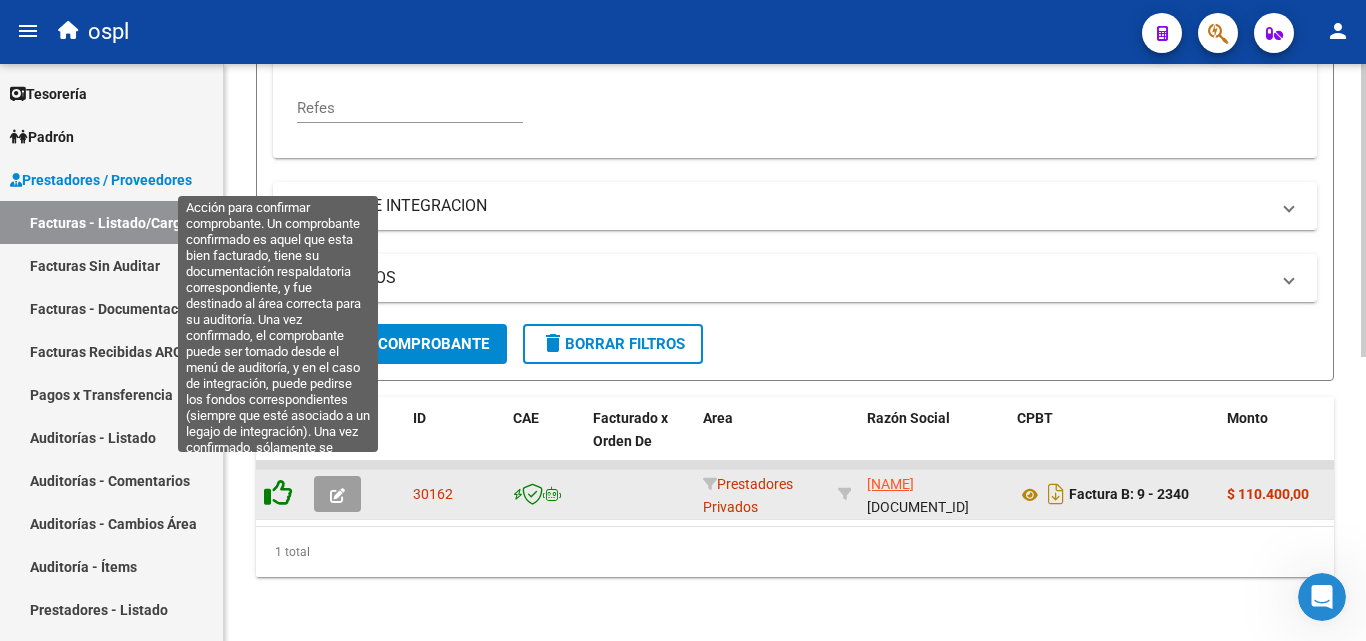 click 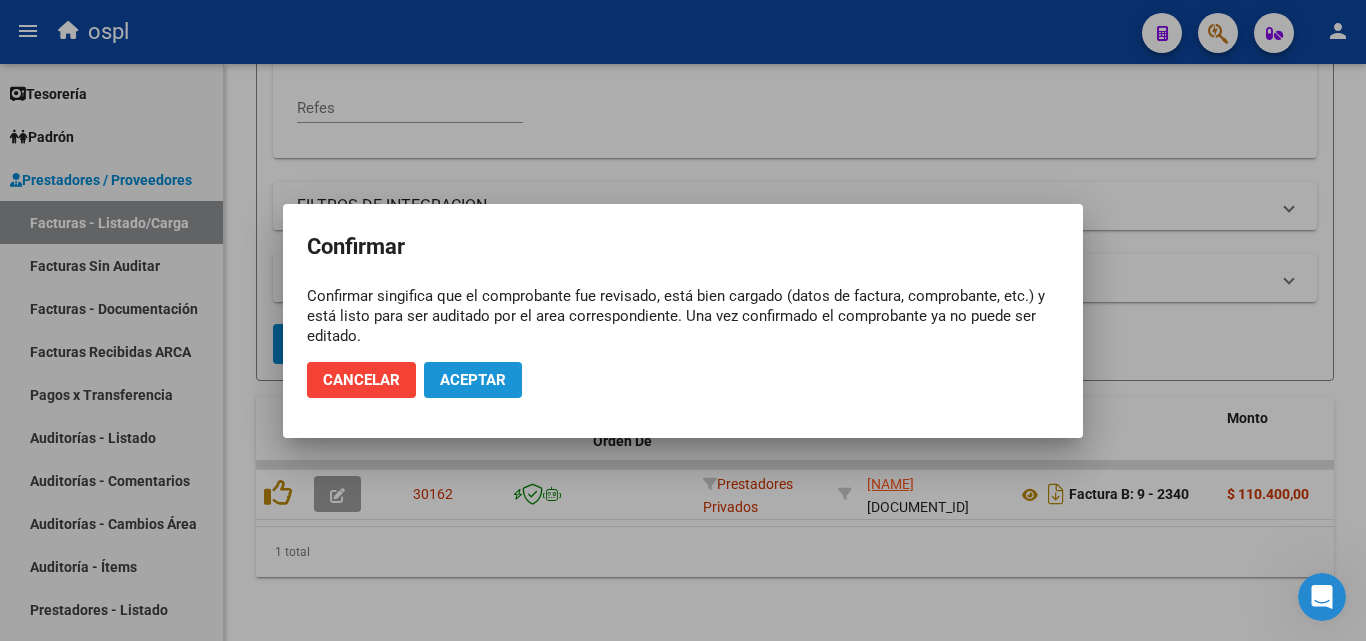 click on "Aceptar" 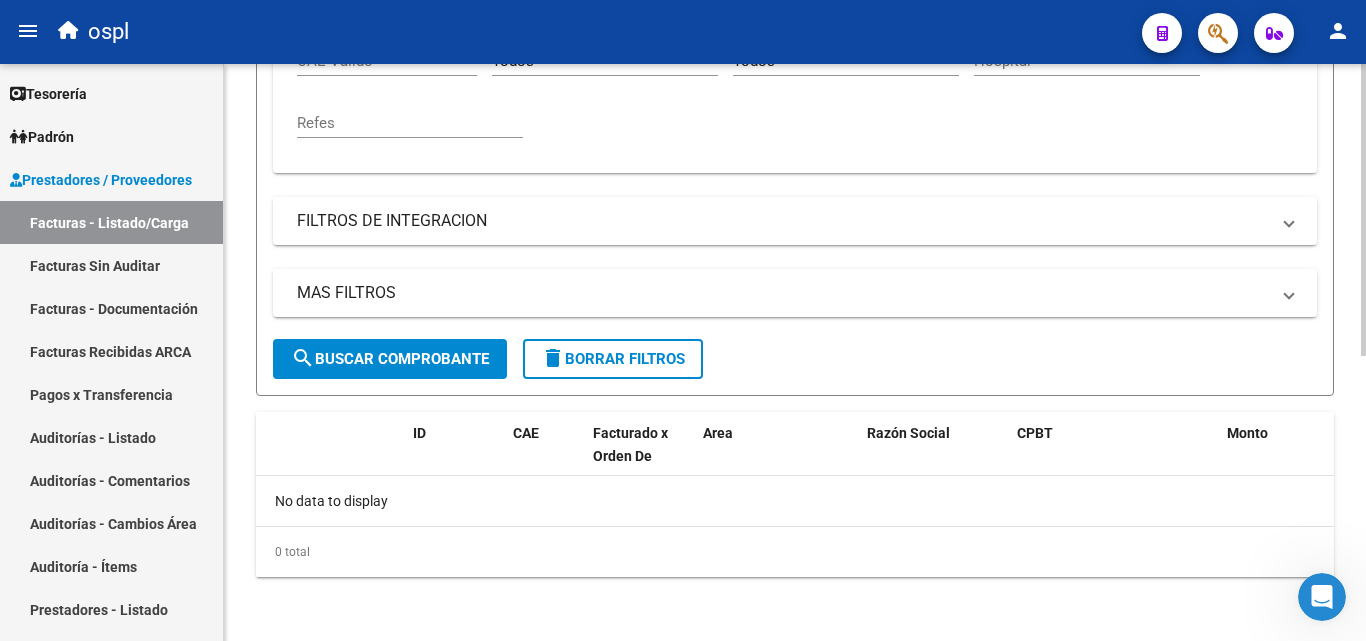 scroll, scrollTop: 525, scrollLeft: 0, axis: vertical 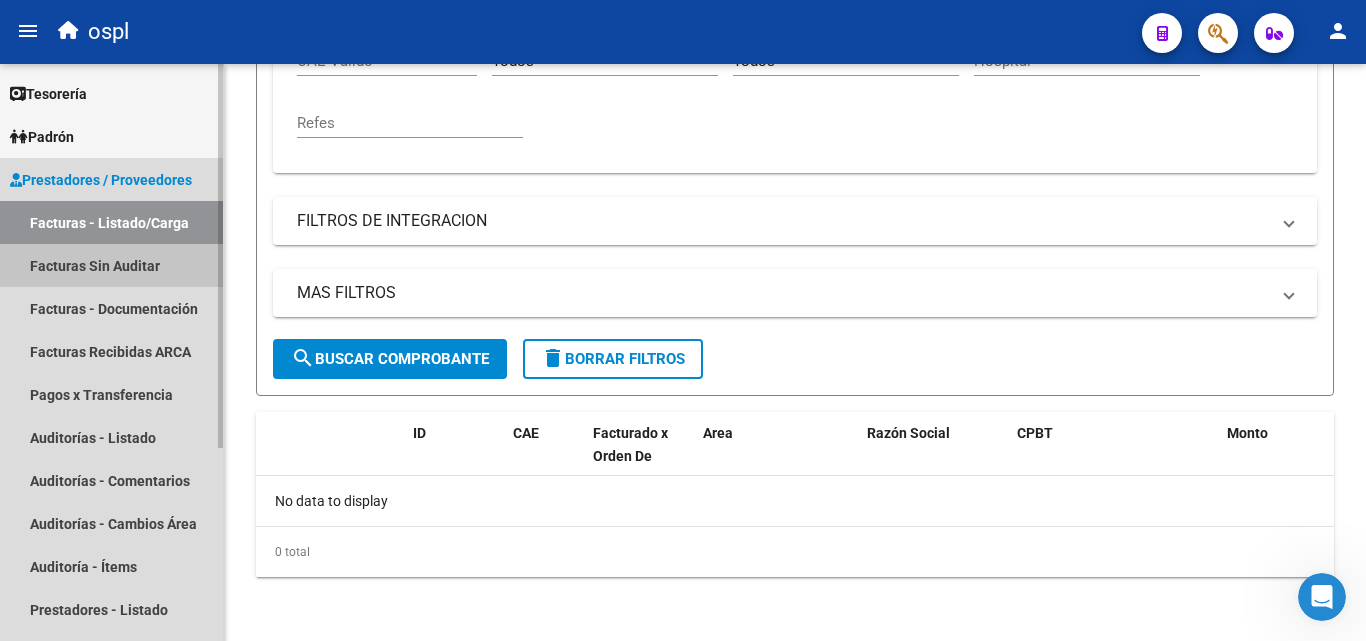 click on "Facturas Sin Auditar" at bounding box center [111, 265] 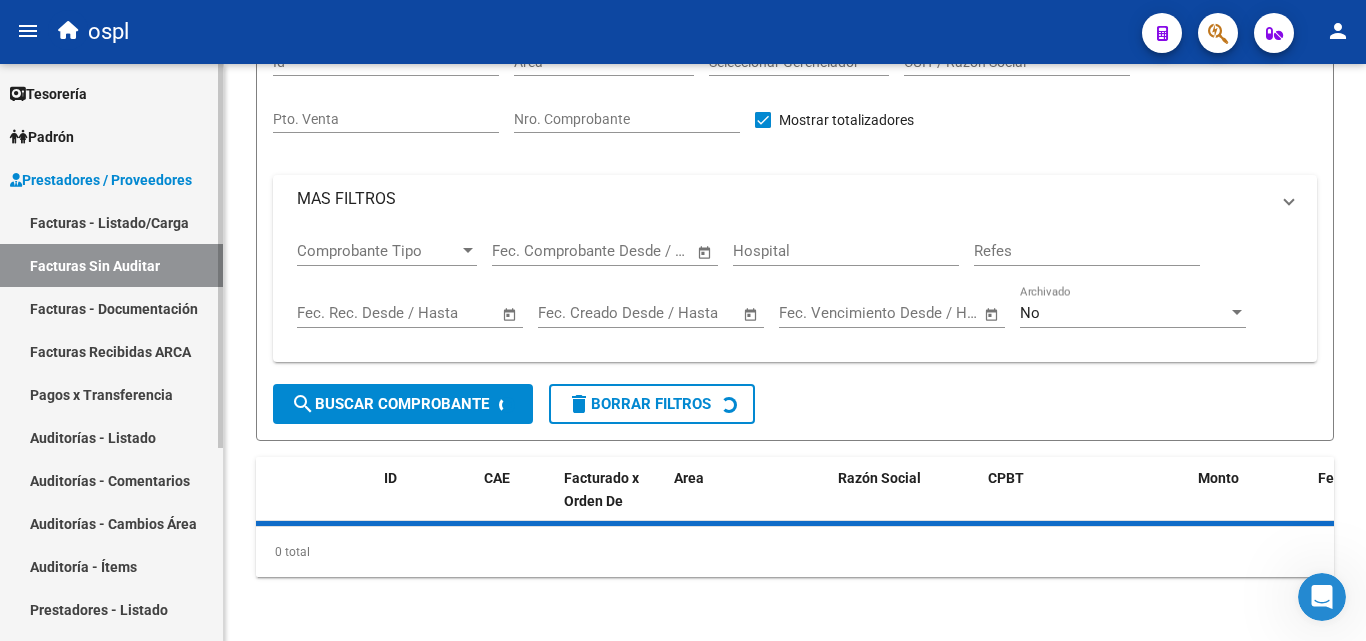 scroll, scrollTop: 0, scrollLeft: 0, axis: both 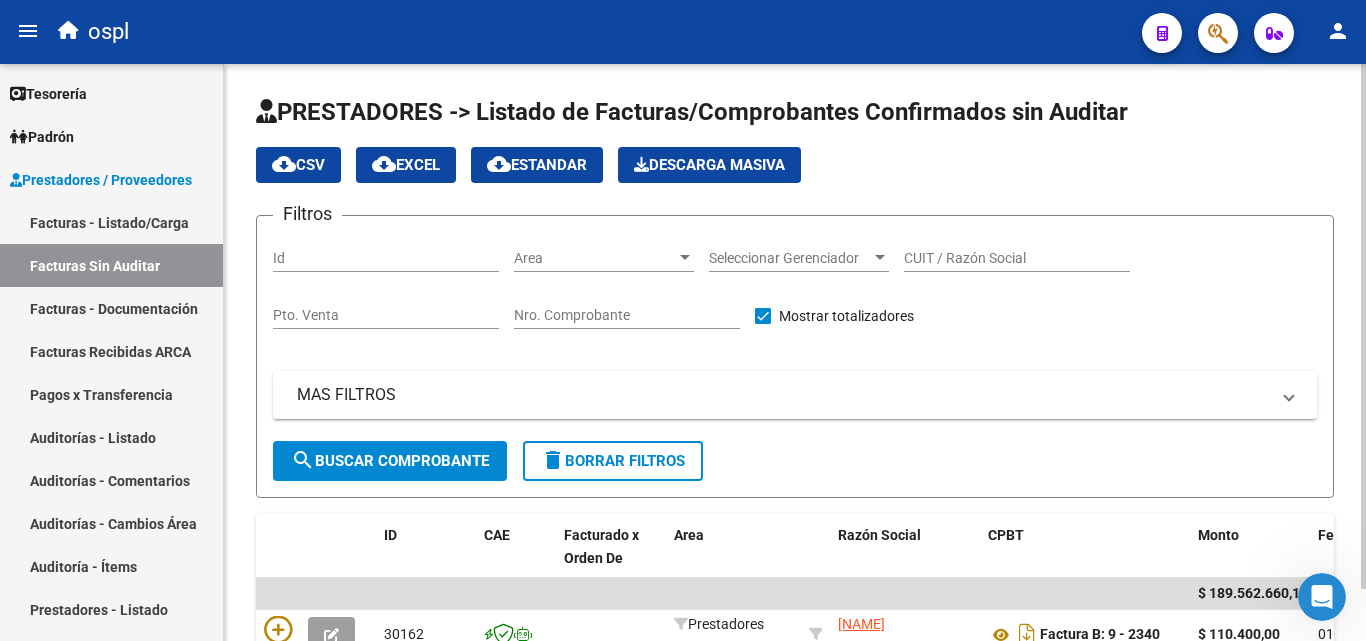 click on "Nro. Comprobante" at bounding box center (627, 315) 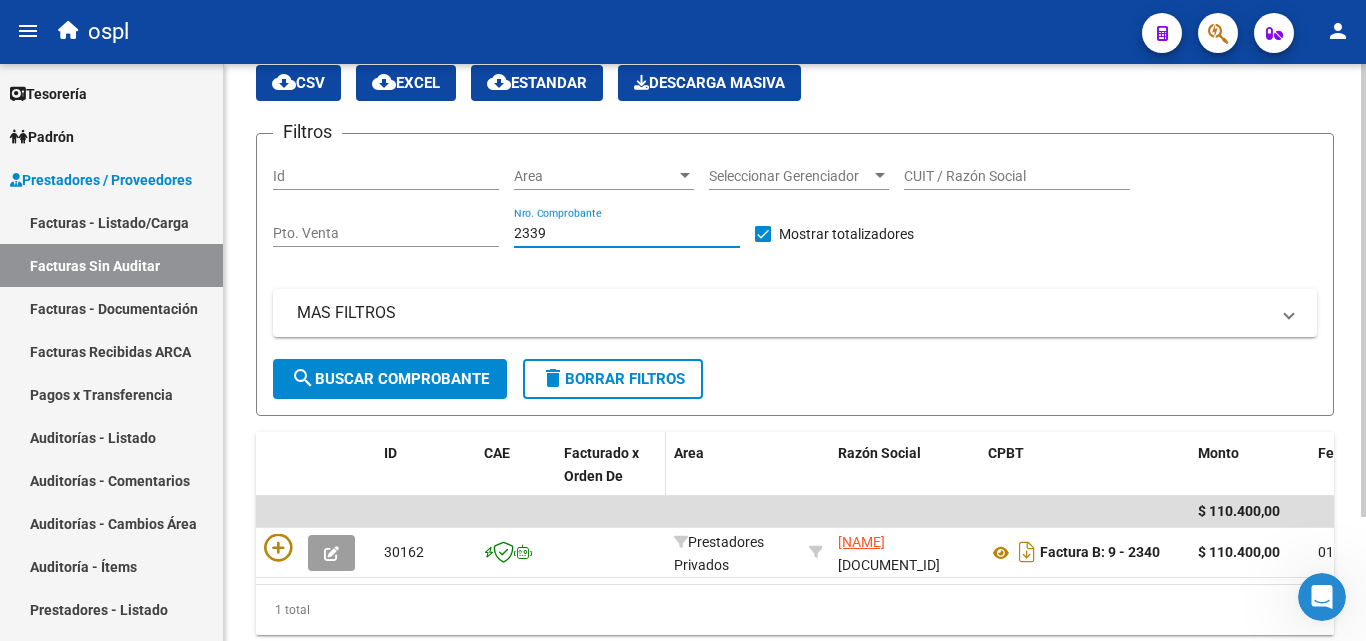scroll, scrollTop: 158, scrollLeft: 0, axis: vertical 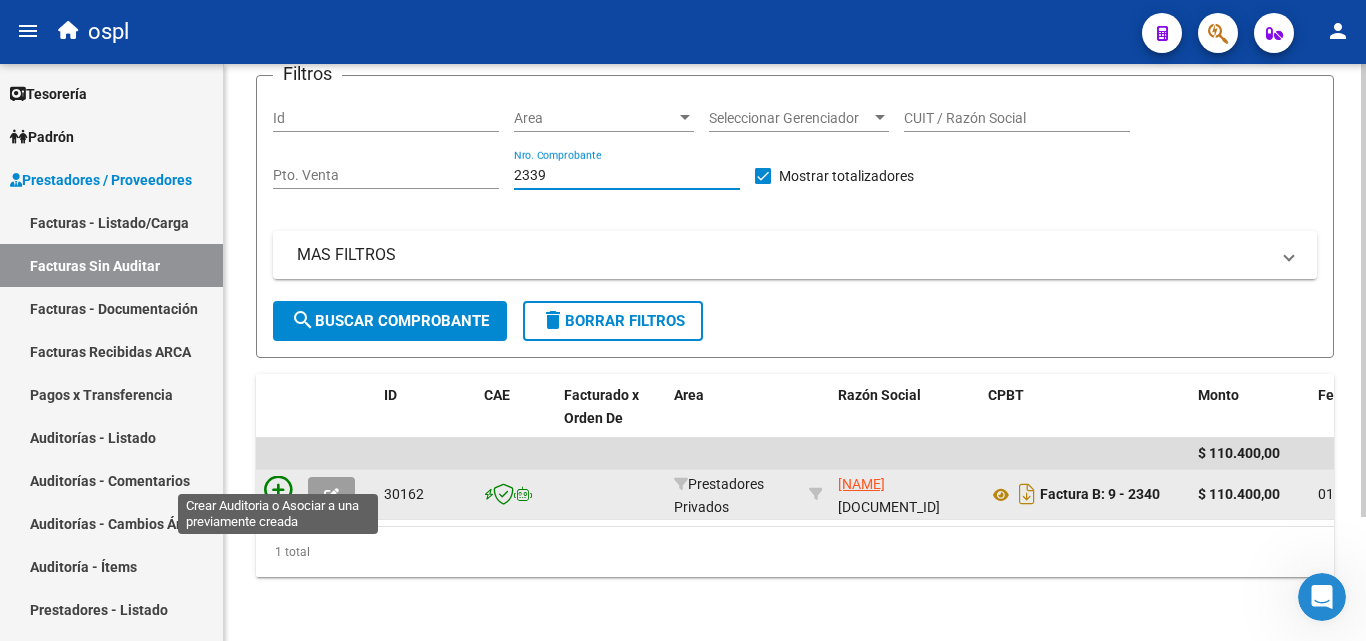 type on "2339" 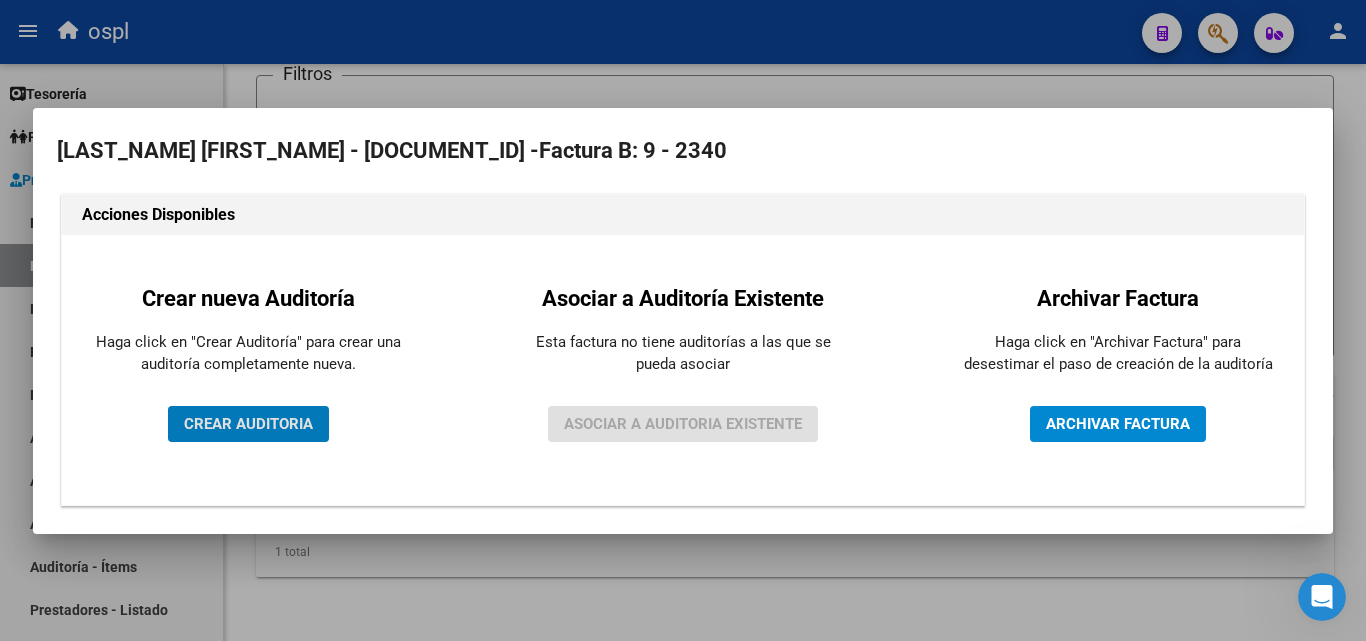 click on "CREAR AUDITORIA" at bounding box center [248, 424] 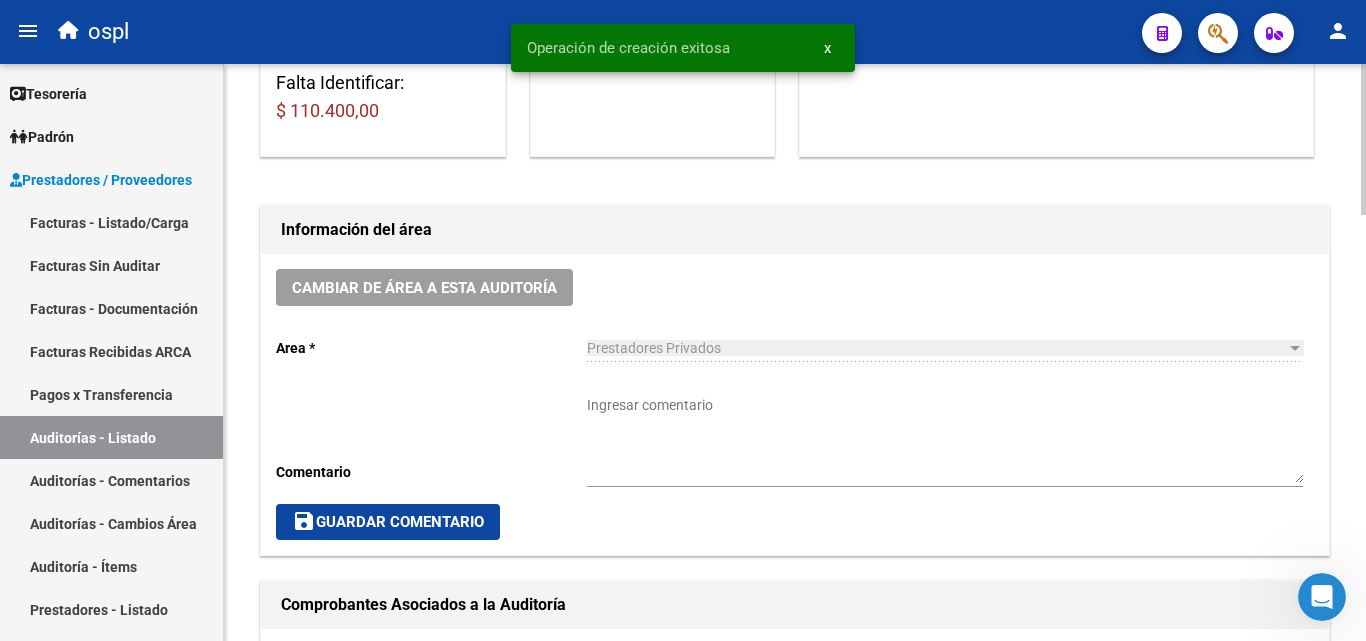 scroll, scrollTop: 500, scrollLeft: 0, axis: vertical 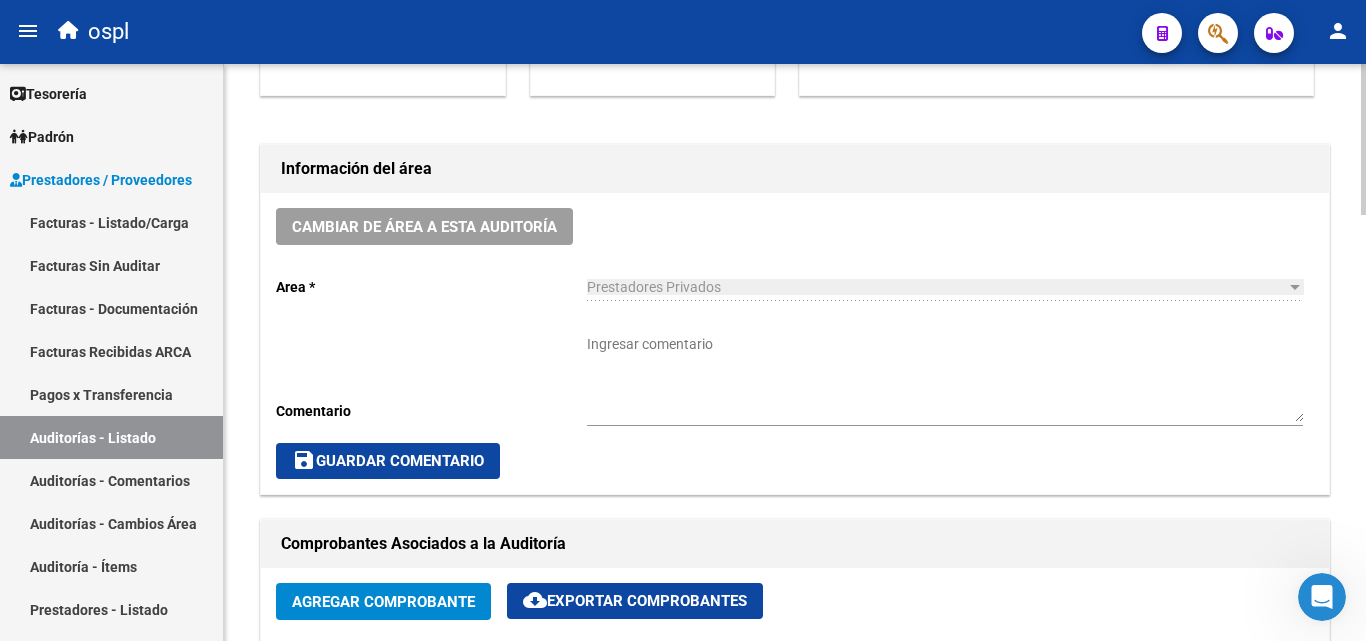 click on "Ingresar comentario" at bounding box center (945, 378) 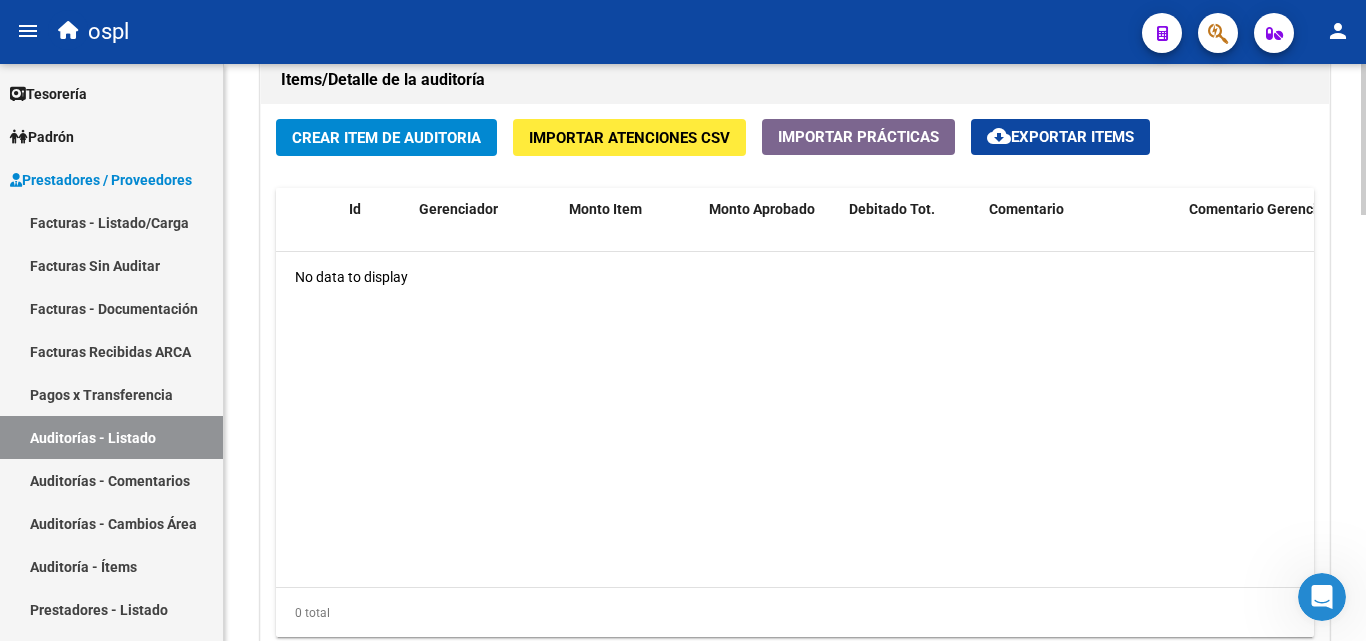 scroll, scrollTop: 1500, scrollLeft: 0, axis: vertical 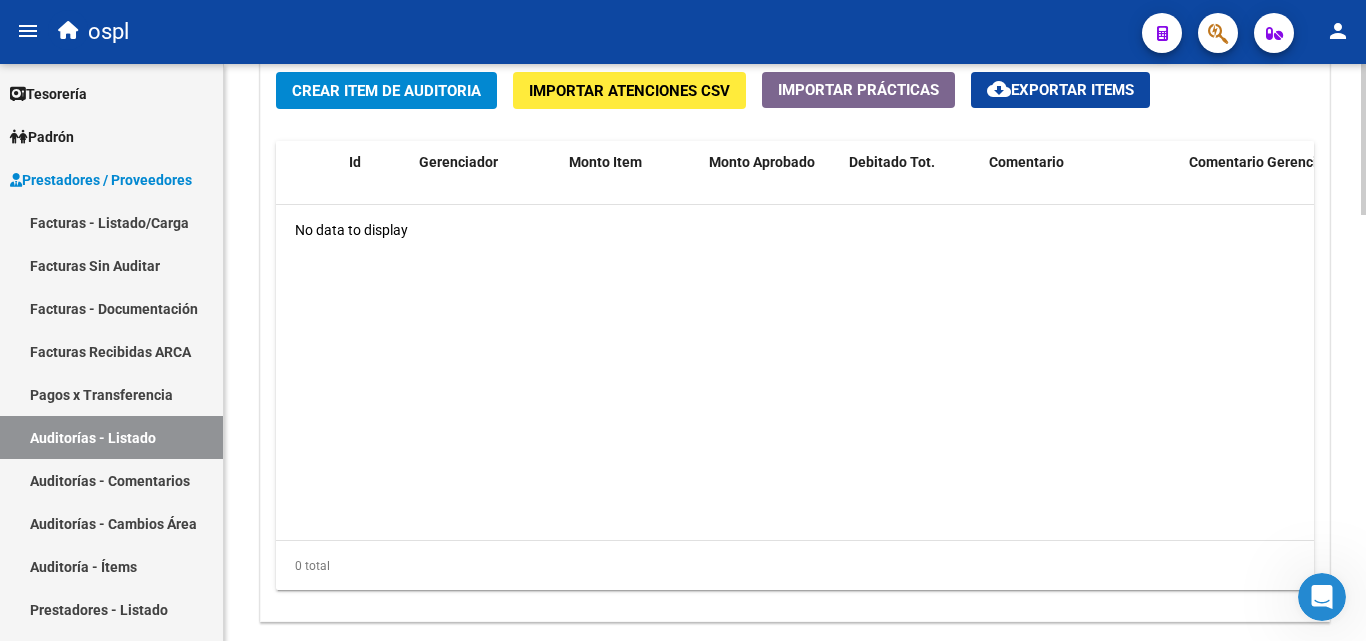 type on "FALTA REMITO - FALTA COMPROBANTE" 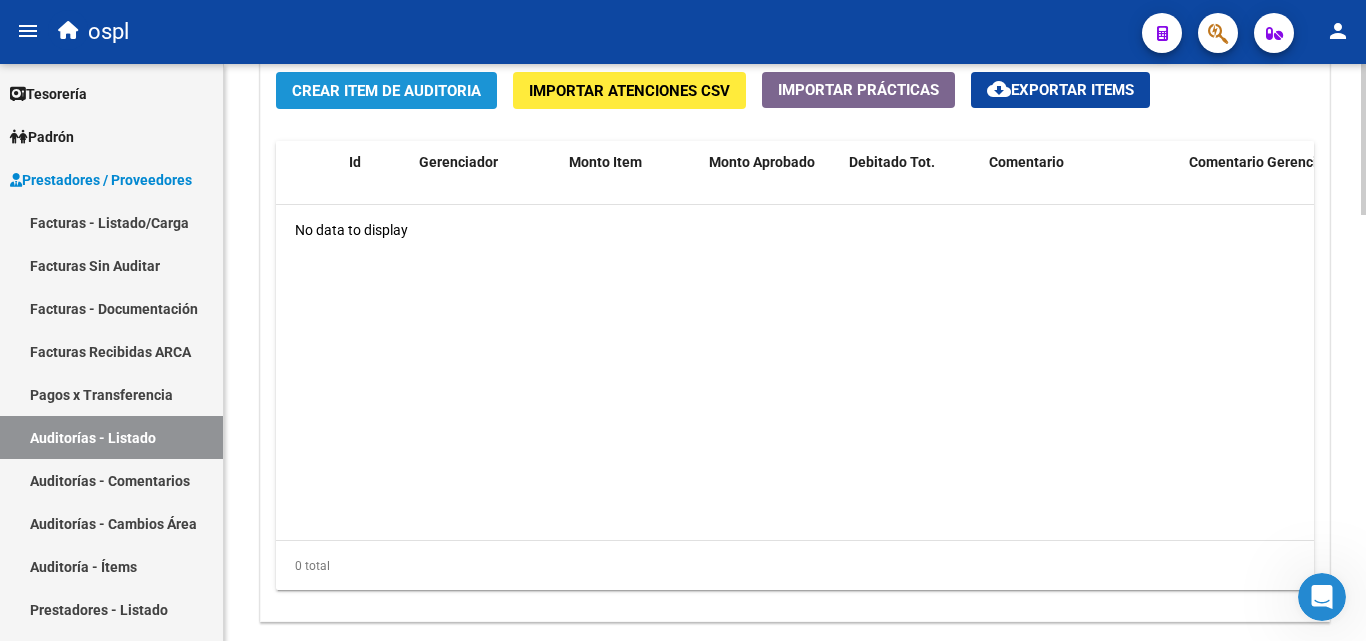 click on "Crear Item de Auditoria" 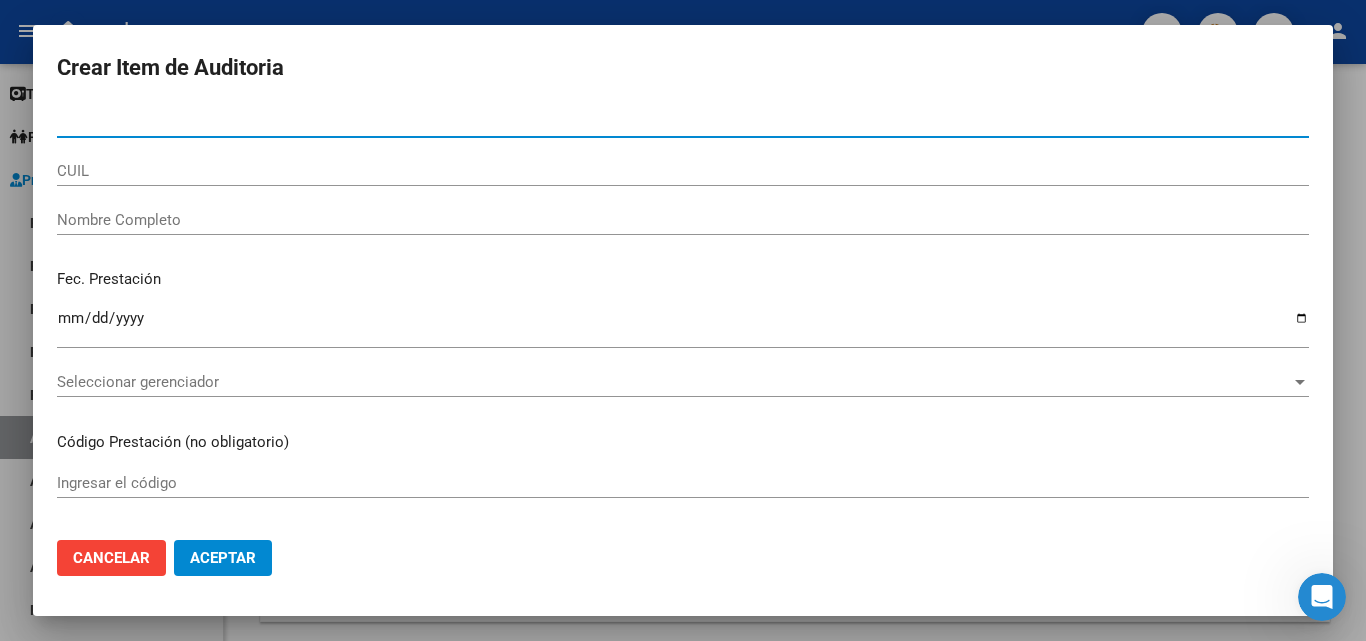 type on "57592981" 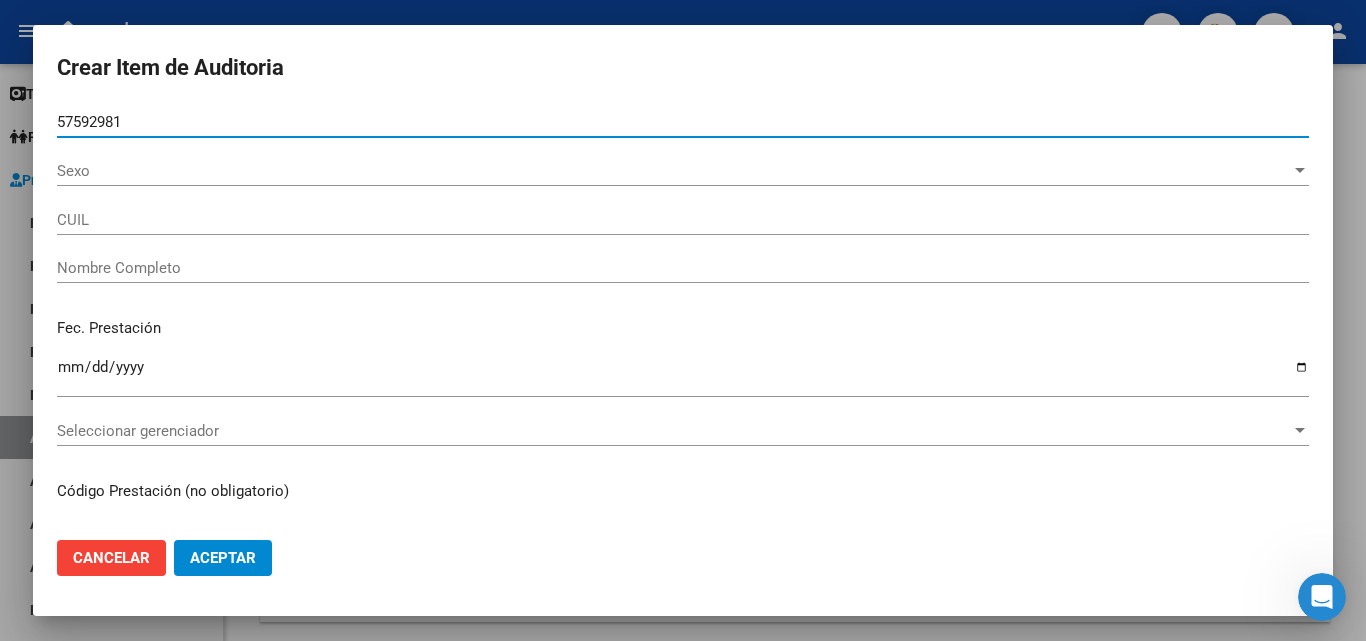 type on "20575929819" 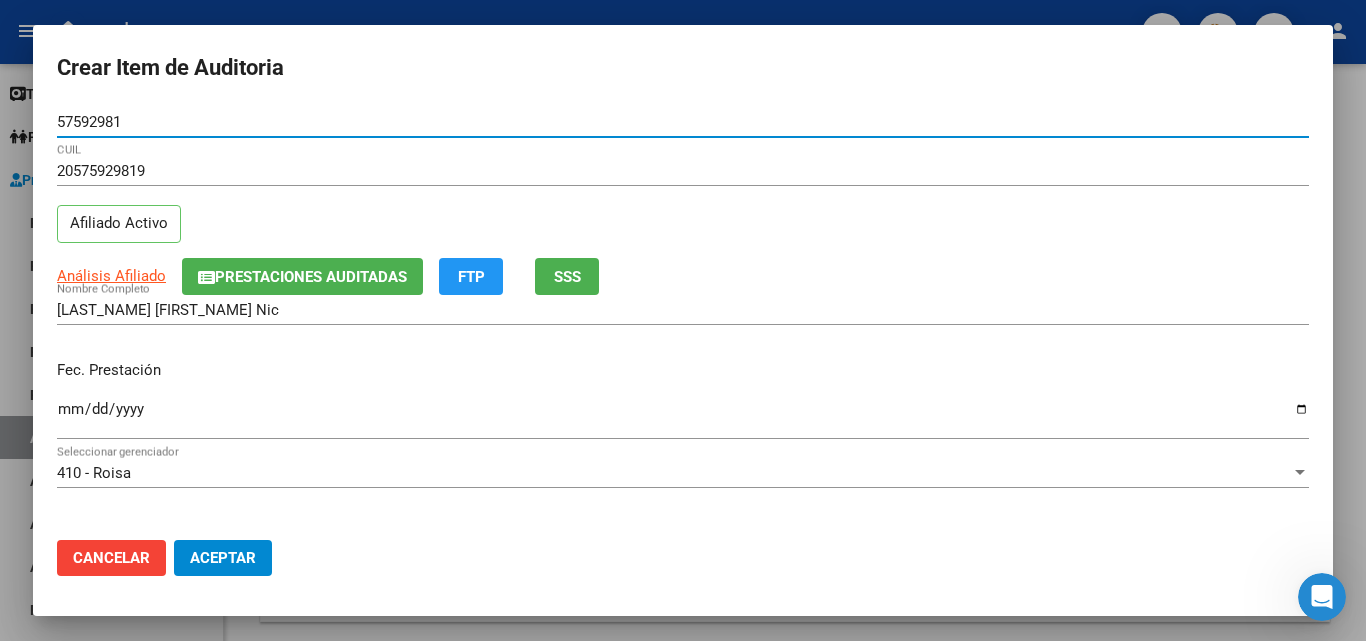 type on "57592981" 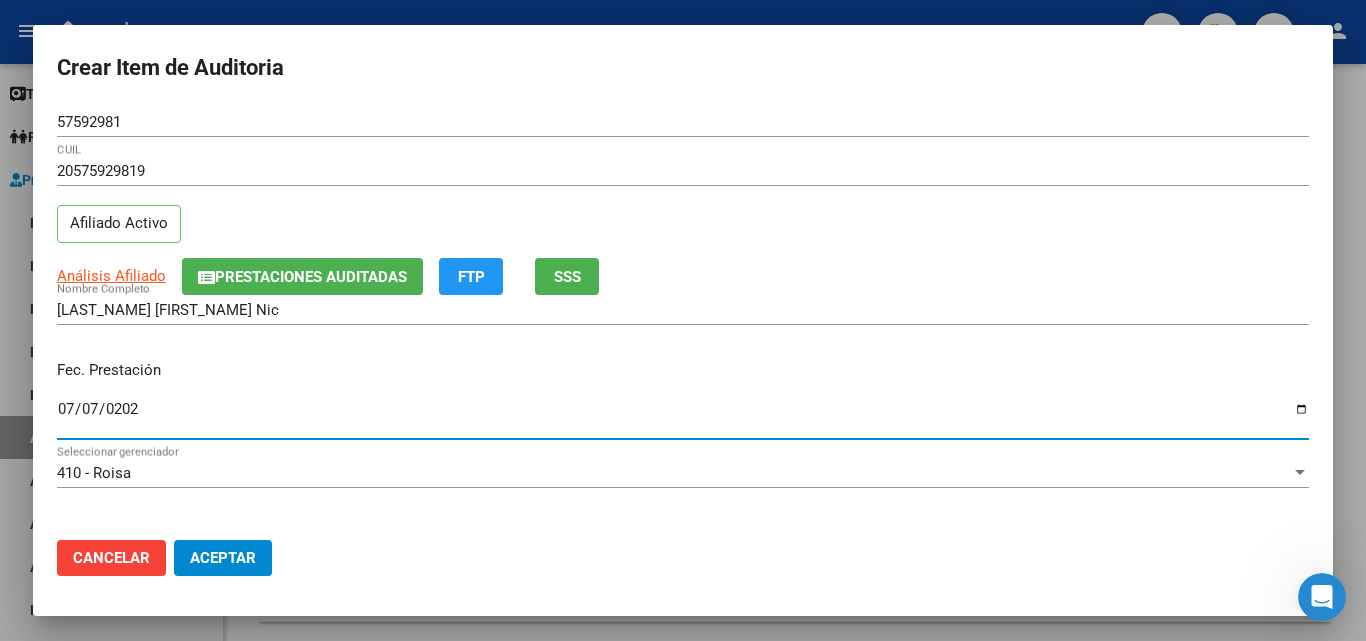 type on "2025-07-07" 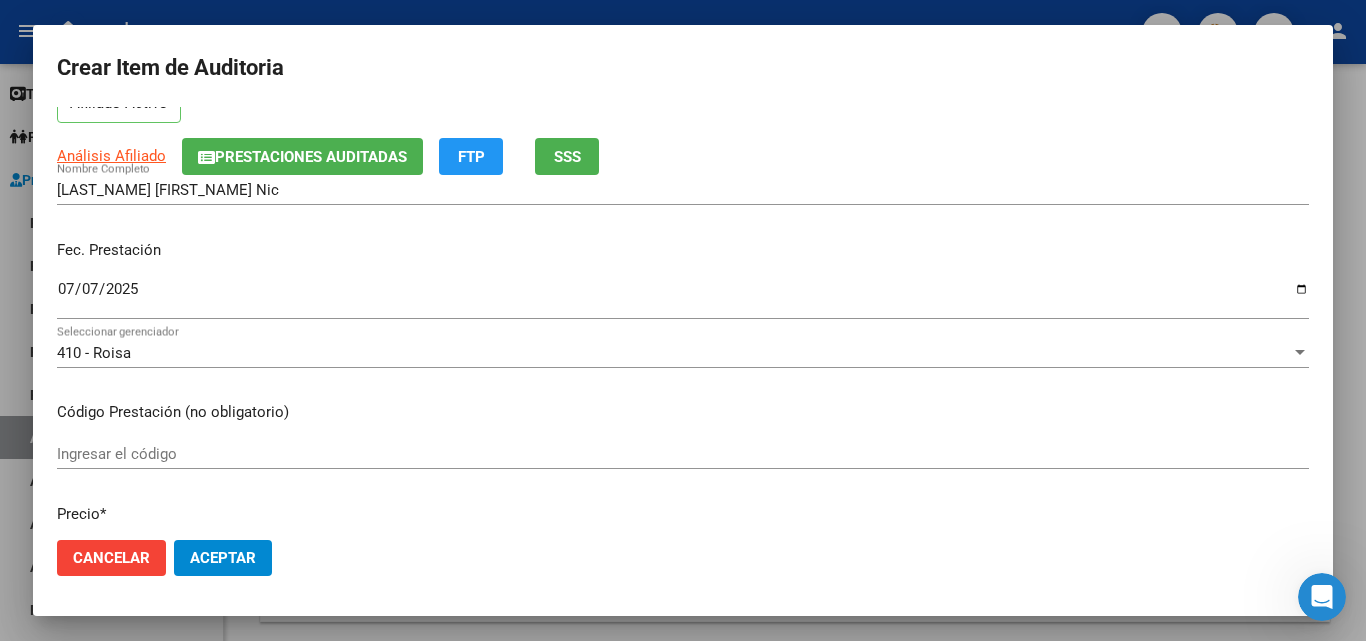 scroll, scrollTop: 200, scrollLeft: 0, axis: vertical 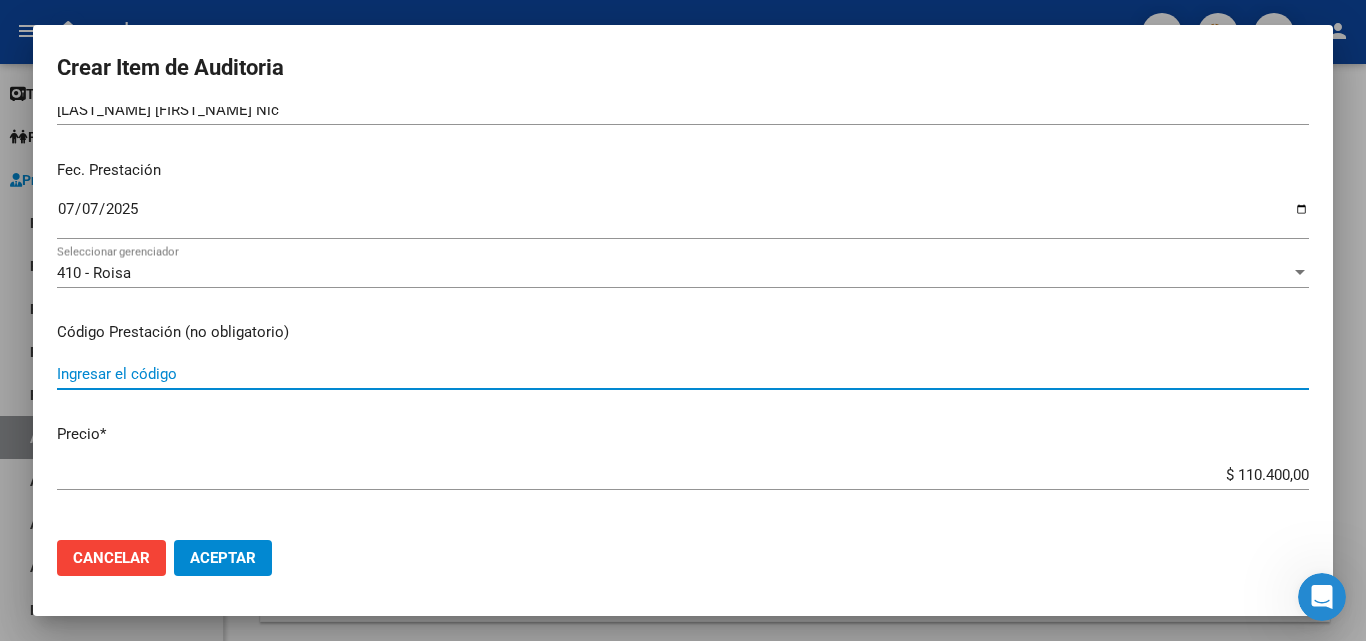 click on "Ingresar el código" at bounding box center [683, 374] 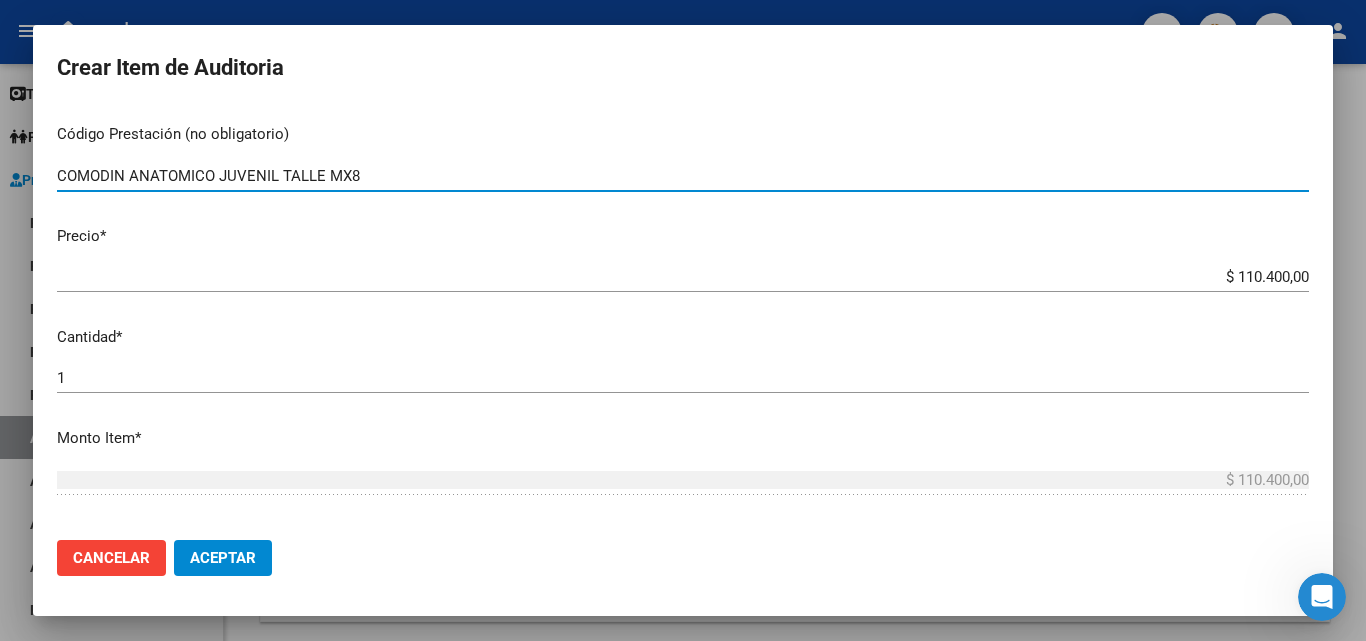 scroll, scrollTop: 400, scrollLeft: 0, axis: vertical 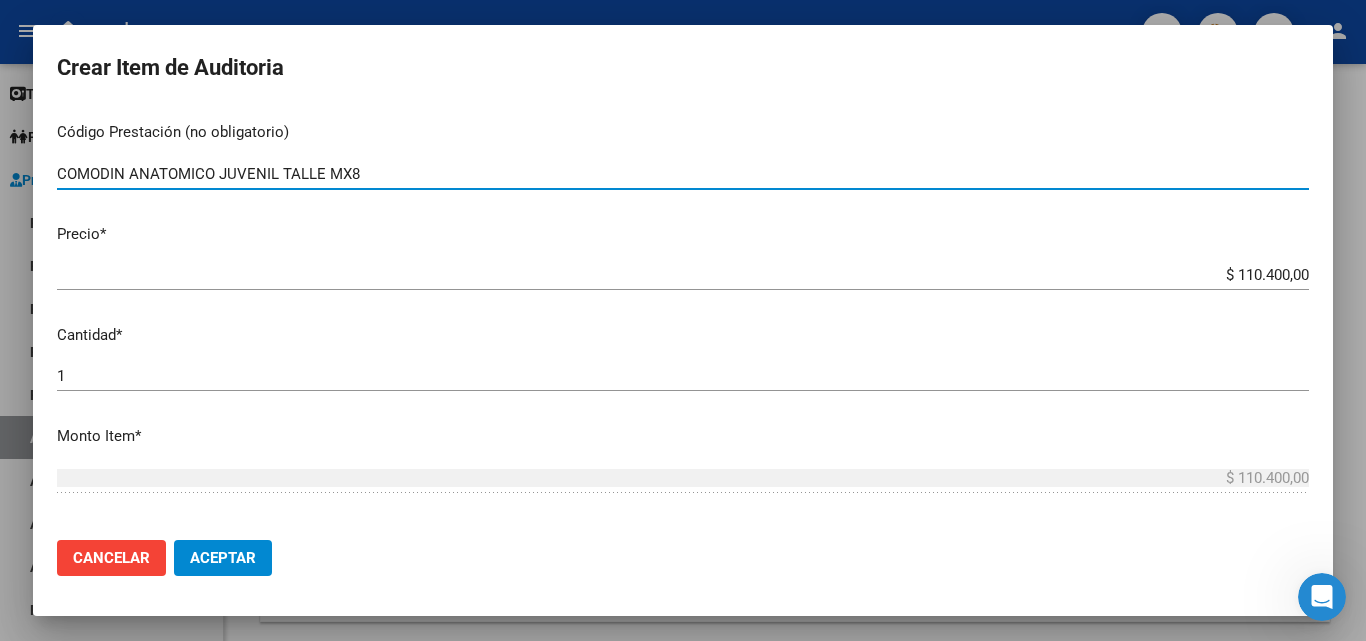 type on "COMODIN ANATOMICO JUVENIL TALLE MX8" 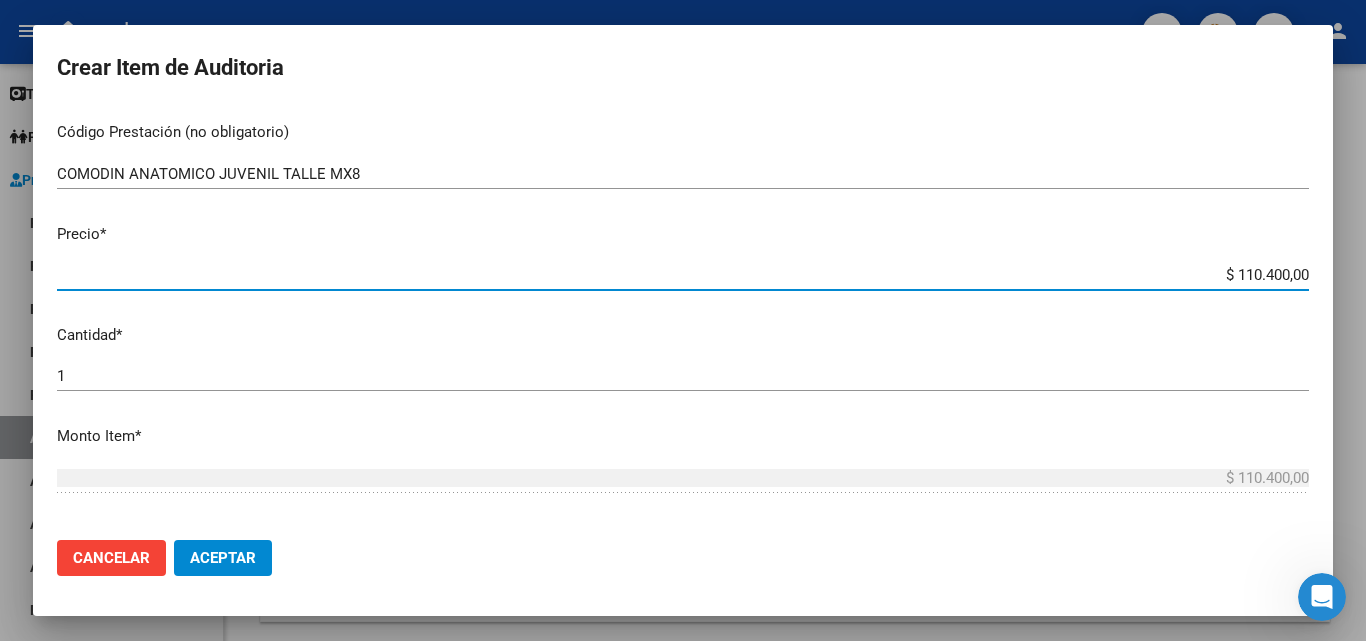 click on "$ 110.400,00" at bounding box center [683, 275] 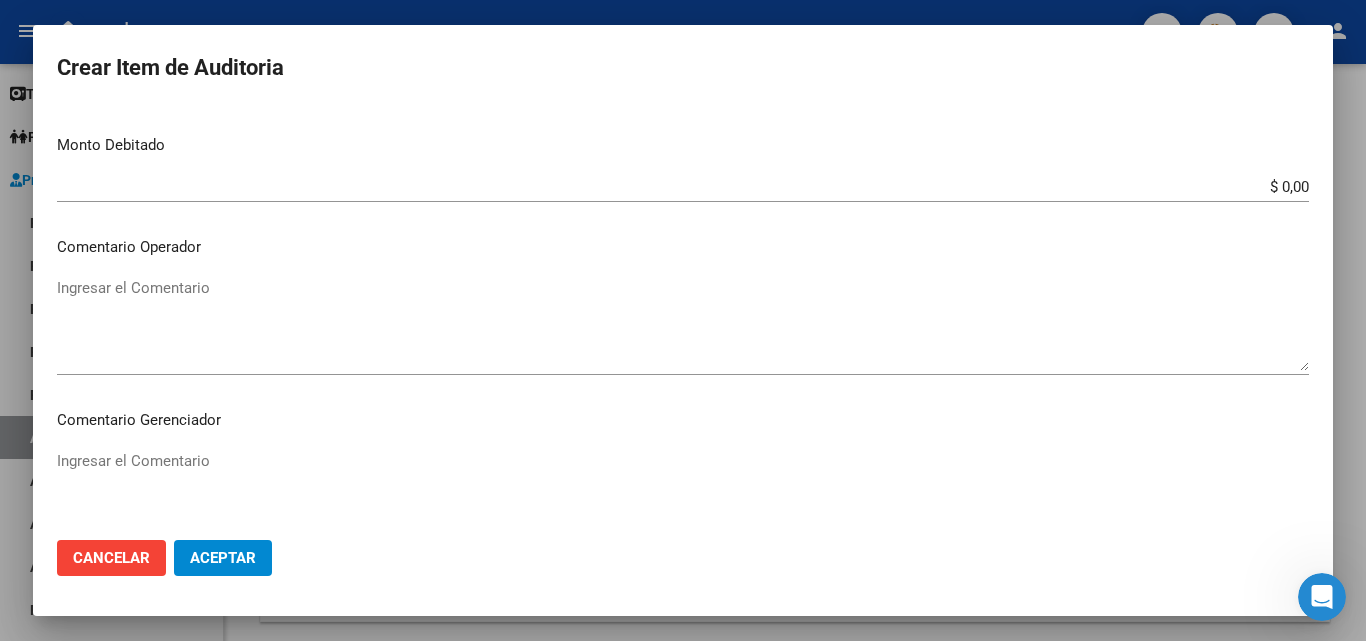 scroll, scrollTop: 800, scrollLeft: 0, axis: vertical 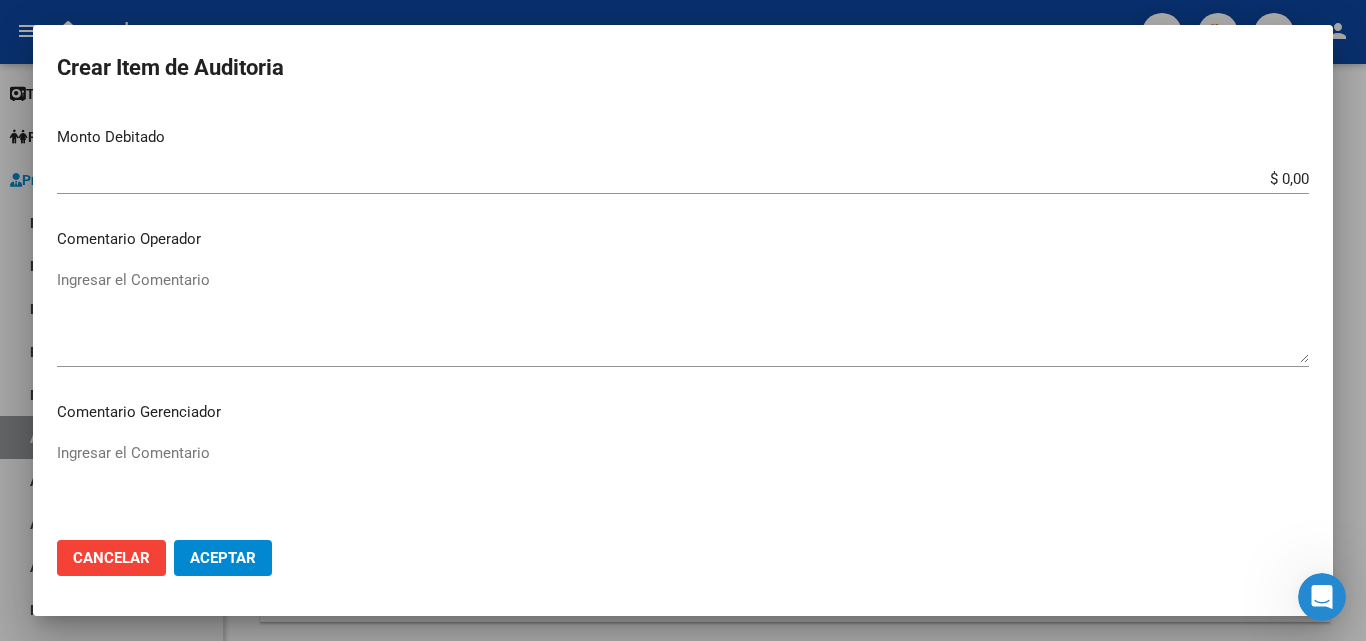 click on "57592981 Nro Documento    20575929819 CUIL   Afiliado Activo  Análisis Afiliado  Prestaciones Auditadas FTP SSS   Rosales Vladimir Nic Nombre Completo  Fec. Prestación    2025-07-07 Ingresar la fecha  410 - Roisa Seleccionar gerenciador Código Prestación (no obligatorio)    COMODIN ANATOMICO JUVENIL TALLE MX8 Ingresar el código  Precio  *   $ 110.400,00 Ingresar el precio  Cantidad  *   1 Ingresar la cantidad  Monto Item  *   $ 110.400,00 Ingresar el monto  Monto Debitado    $ 0,00 Ingresar el monto  Comentario Operador    Ingresar el Comentario  Comentario Gerenciador    Ingresar el Comentario  Descripción    Ingresar el Descripción   Atencion Tipo  Seleccionar tipo Seleccionar tipo  Nomenclador  Seleccionar Nomenclador Seleccionar Nomenclador" at bounding box center (683, 315) 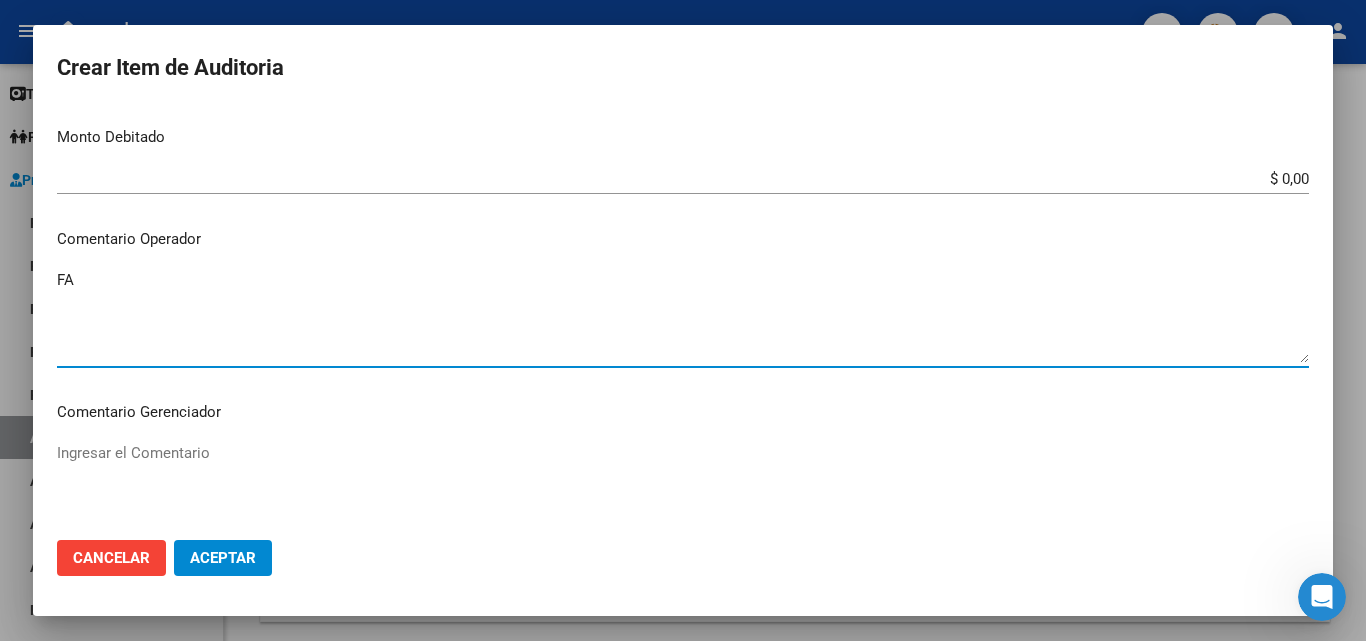 type on "F" 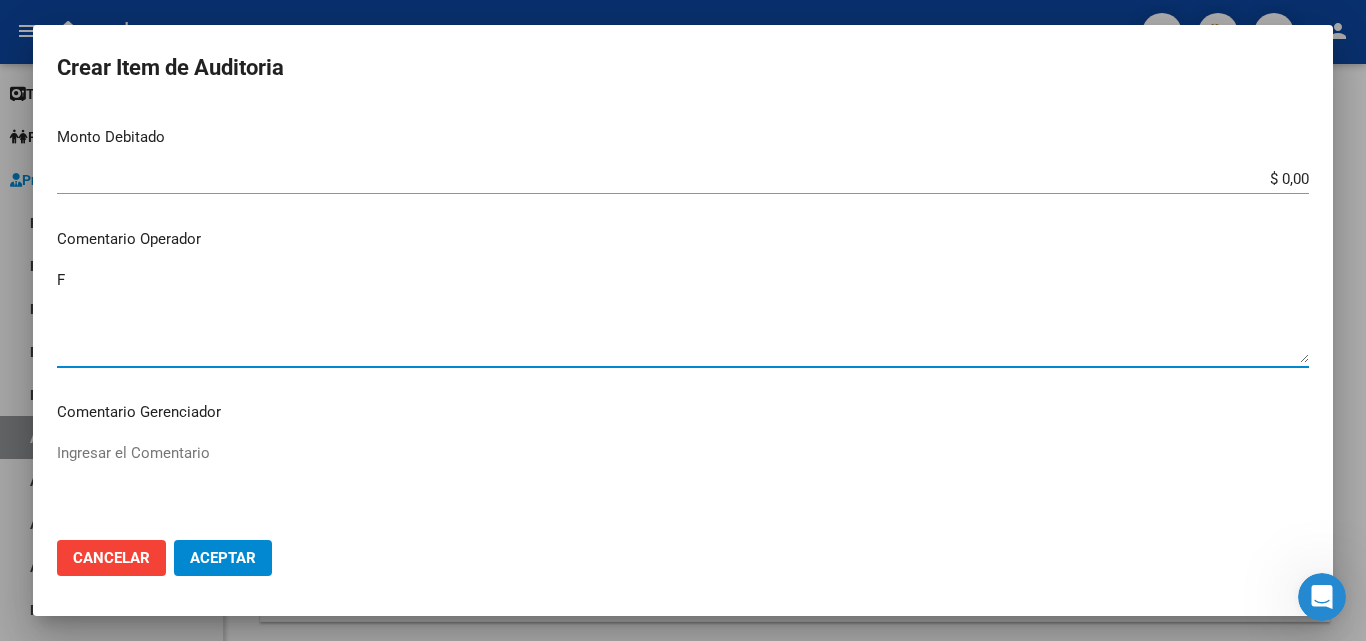type 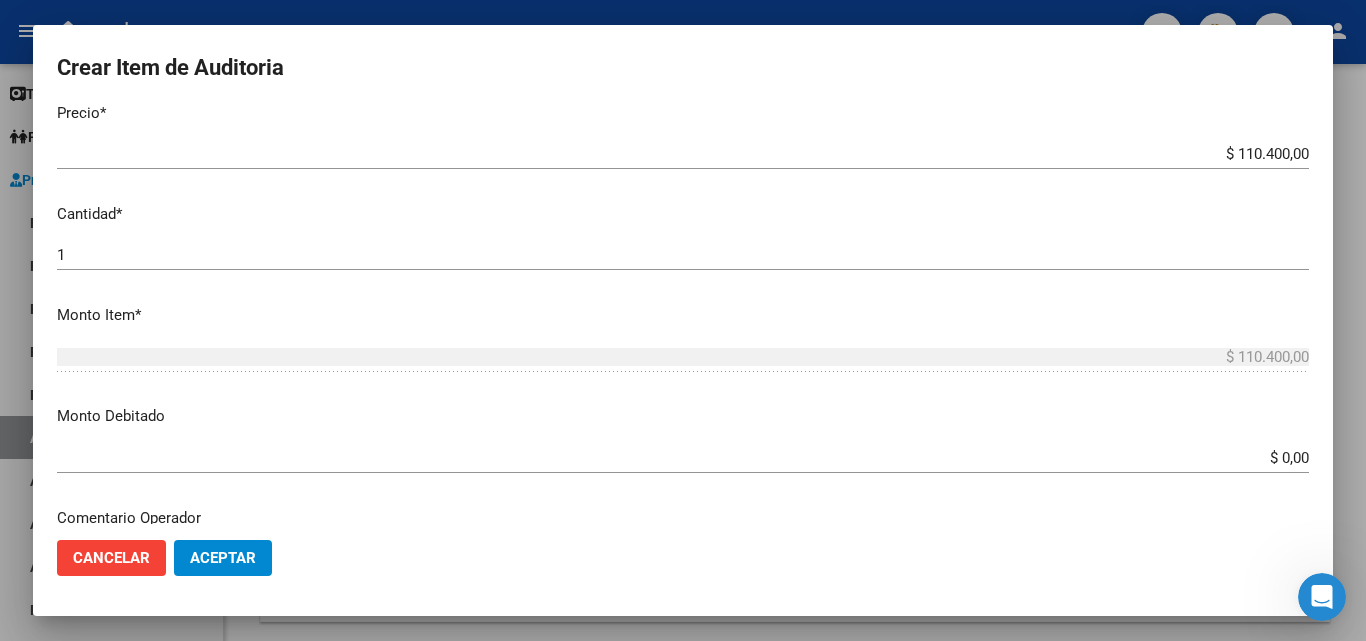 scroll, scrollTop: 500, scrollLeft: 0, axis: vertical 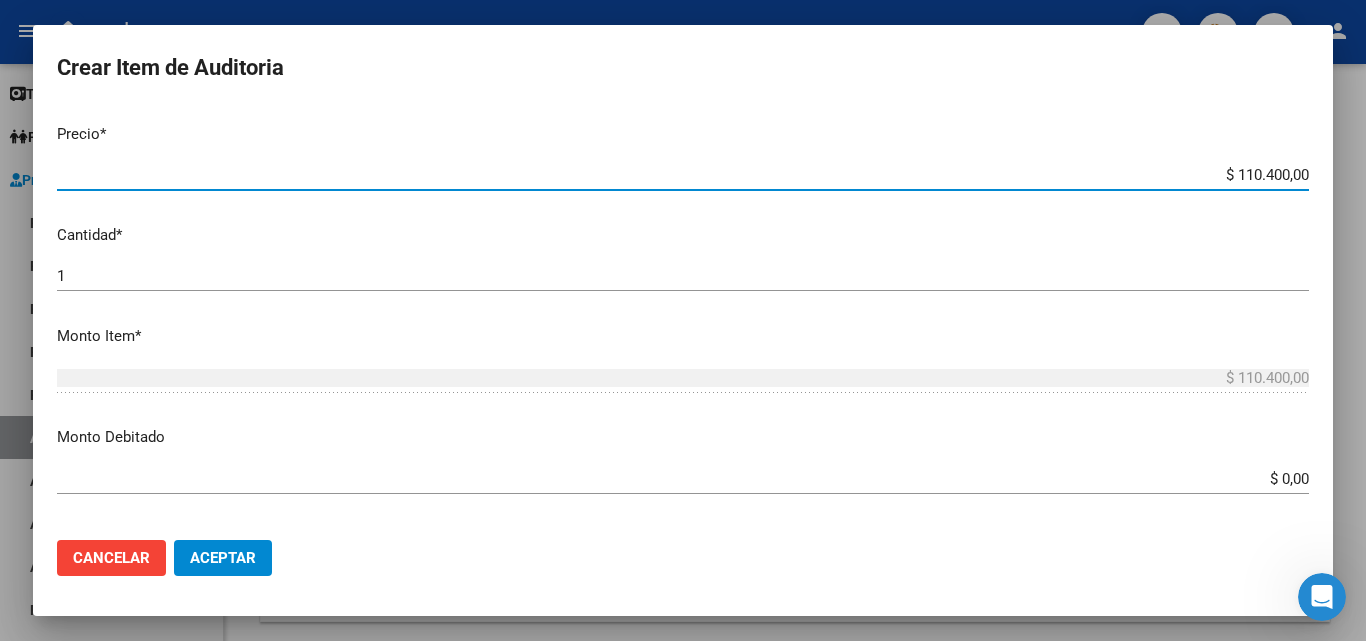 drag, startPoint x: 1195, startPoint y: 176, endPoint x: 1313, endPoint y: 179, distance: 118.03813 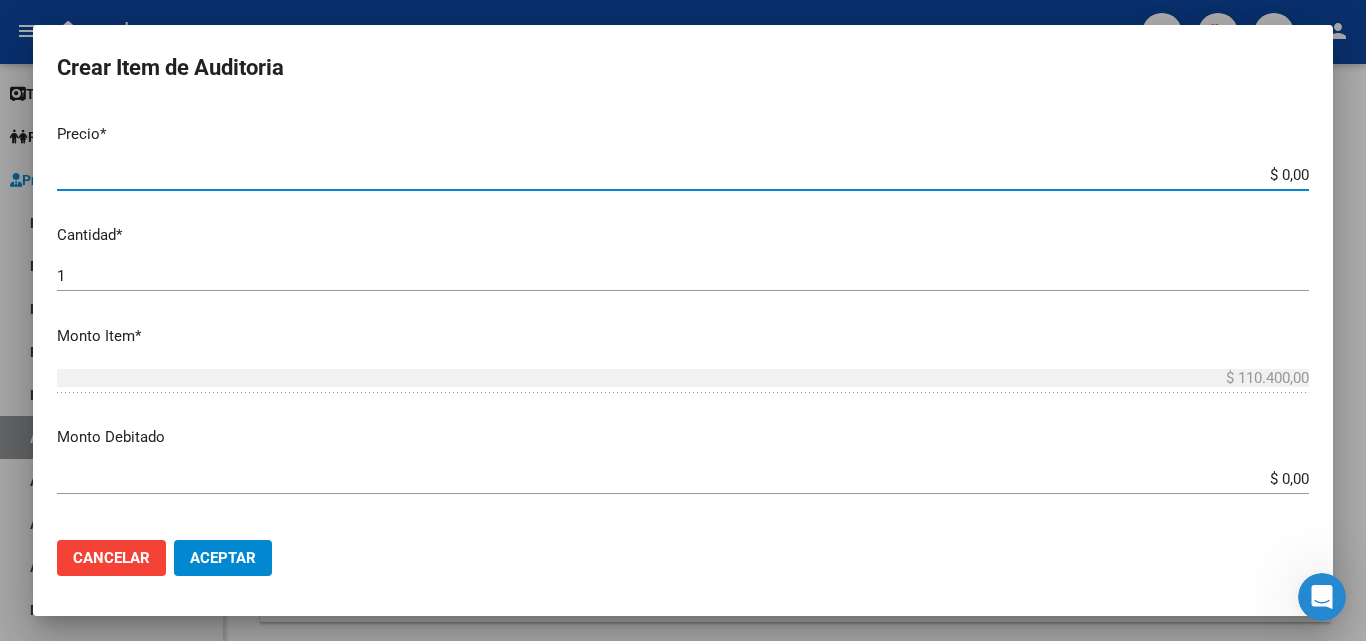 type on "$ 0,04" 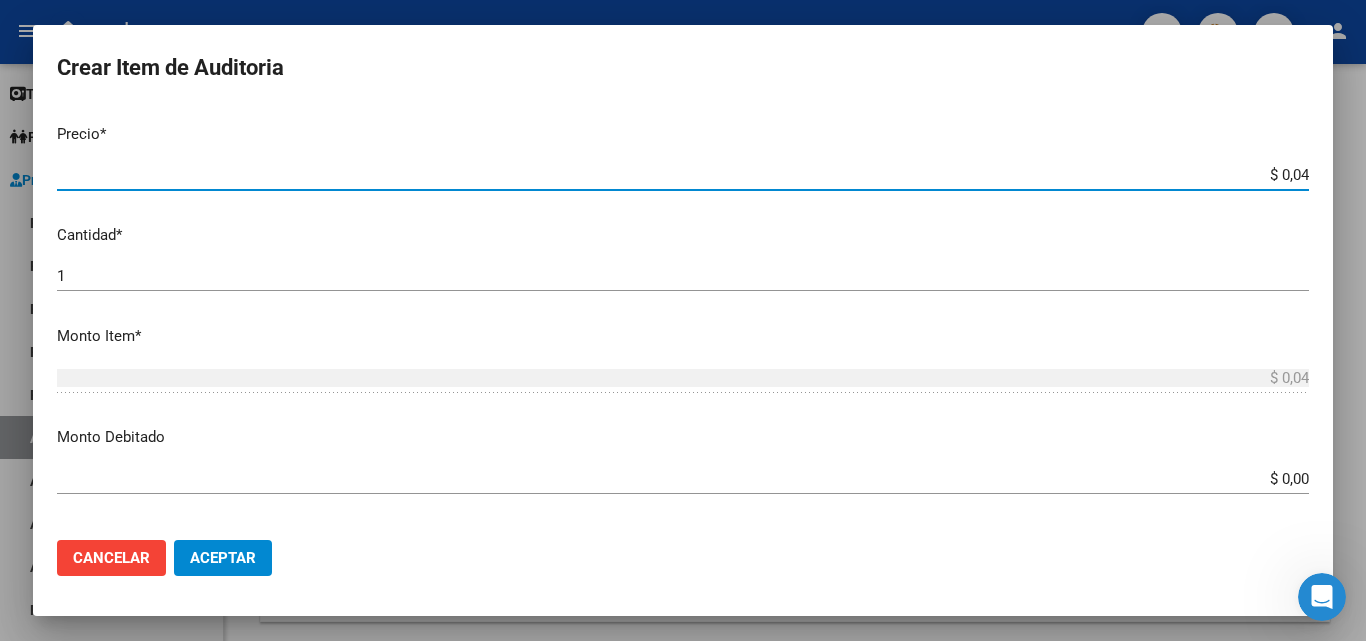 type on "$ 0,48" 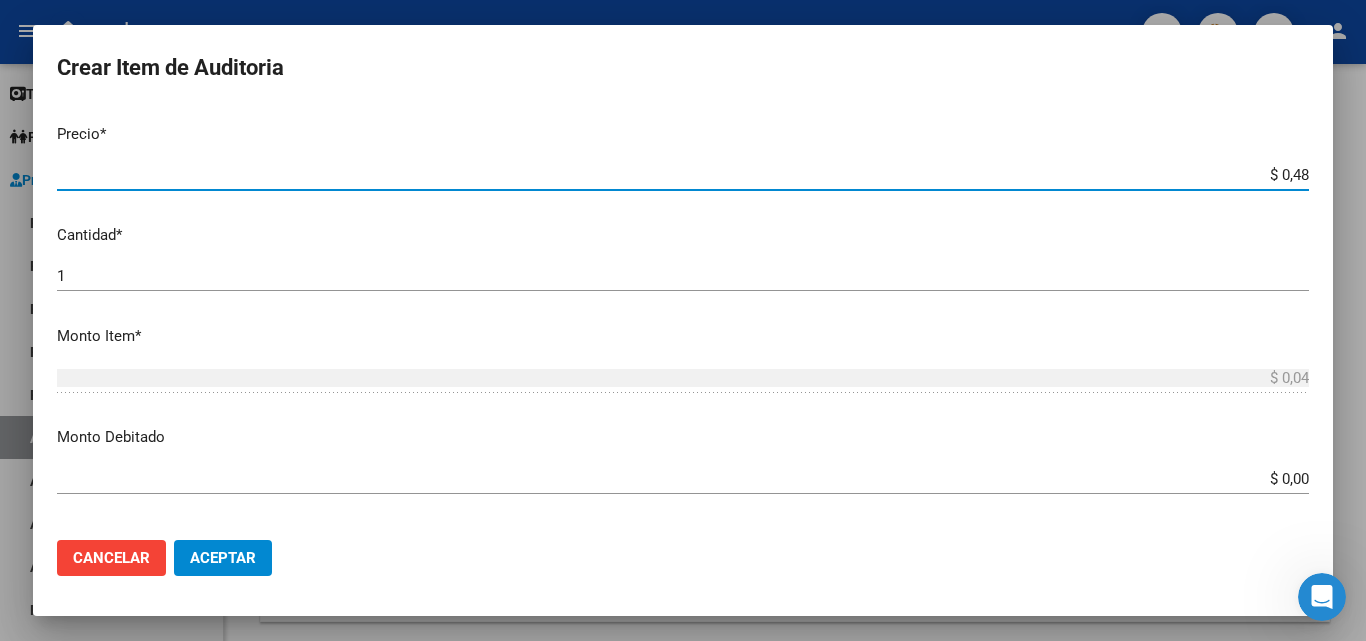 type on "$ 0,48" 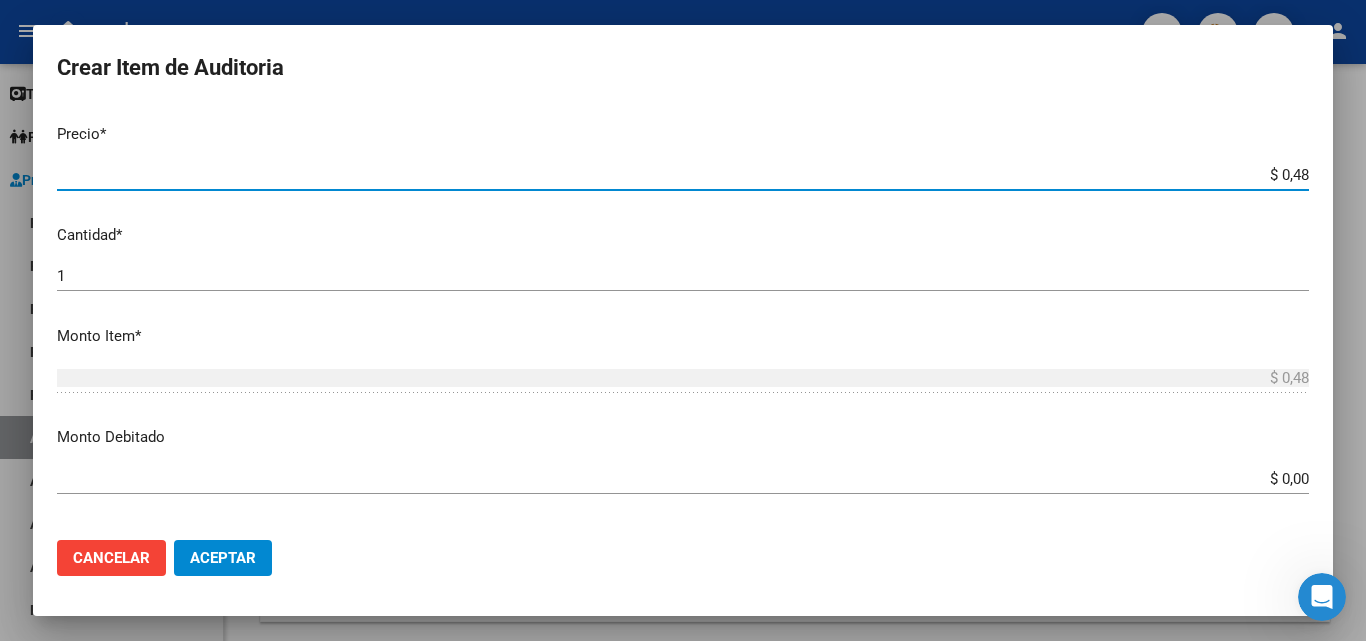 type on "$ 4,80" 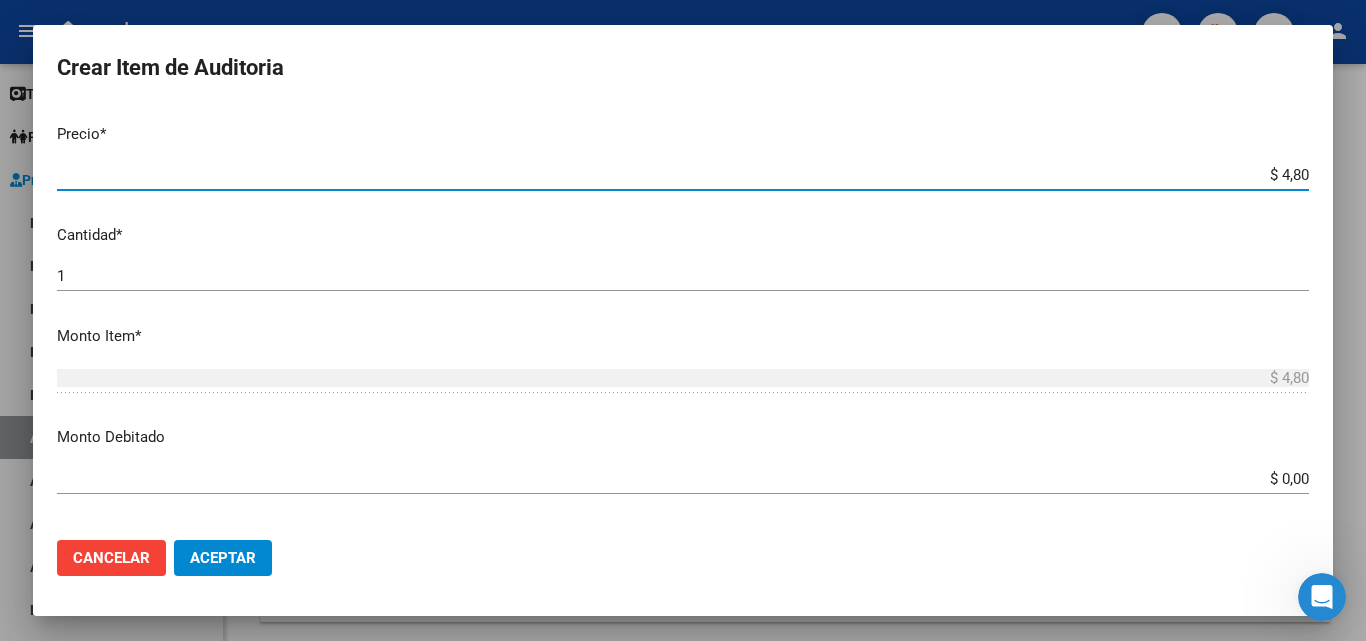 type on "$ 48,00" 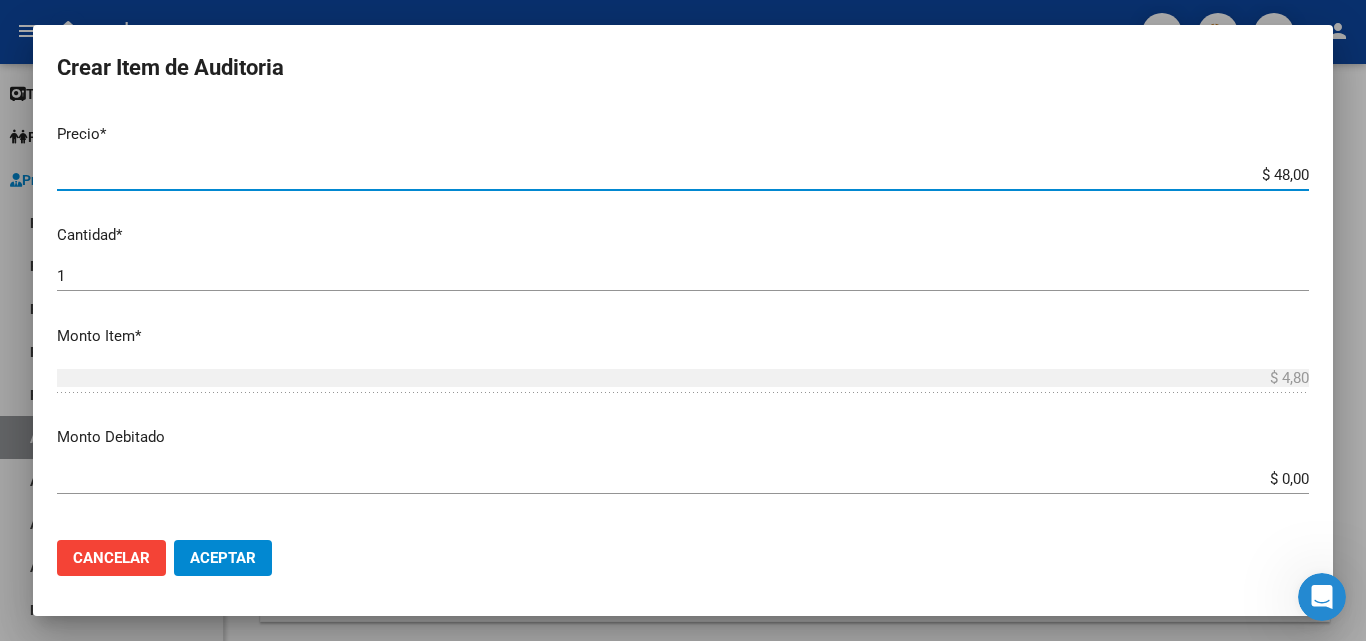 type on "$ 48,00" 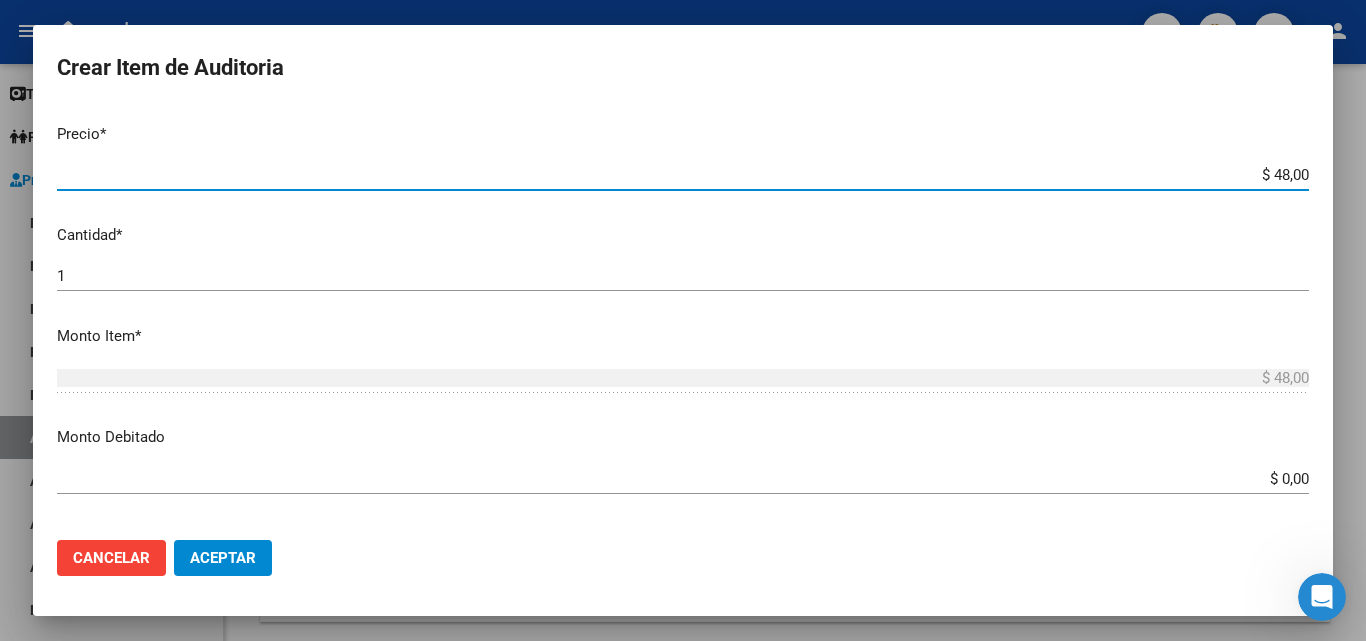 type on "$ 480,00" 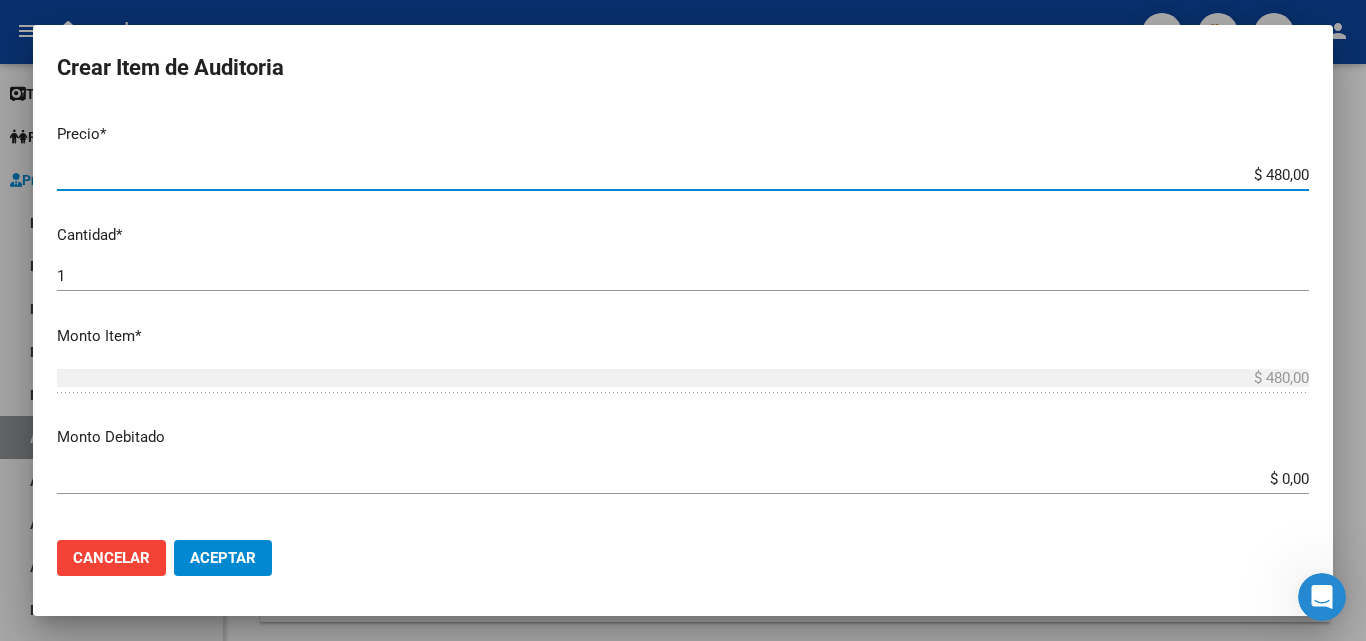 type on "$ 4.800,00" 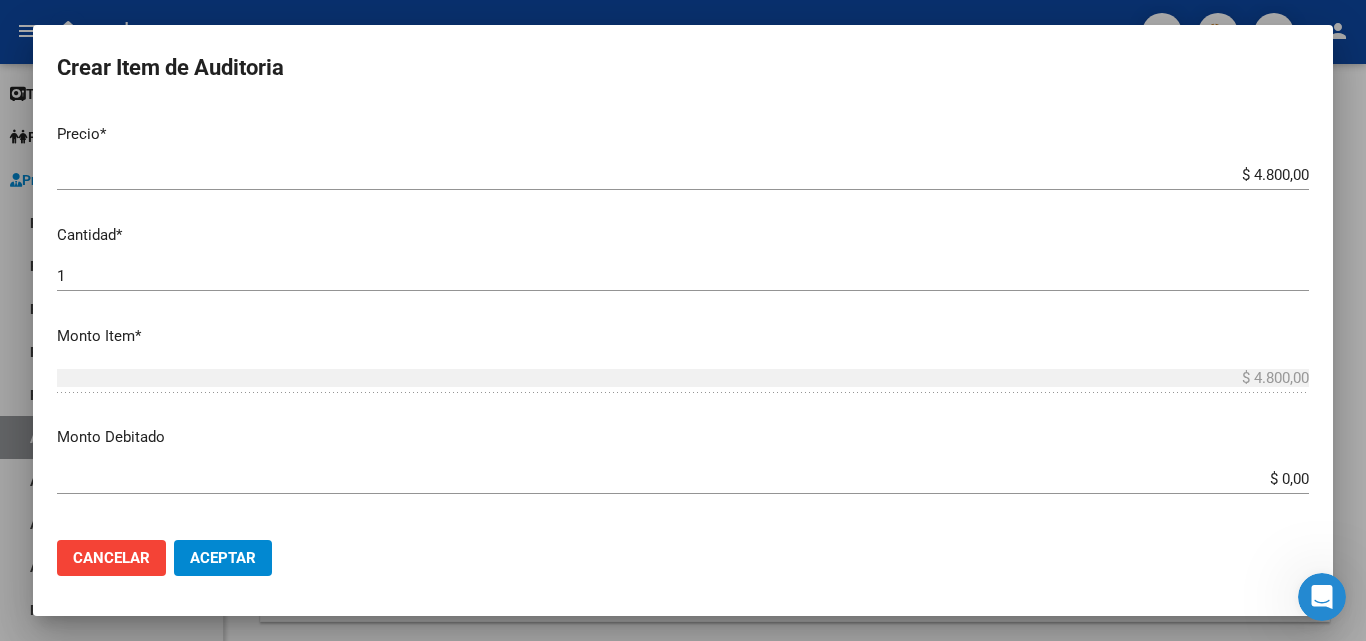 click on "1 Ingresar la cantidad" at bounding box center (683, 276) 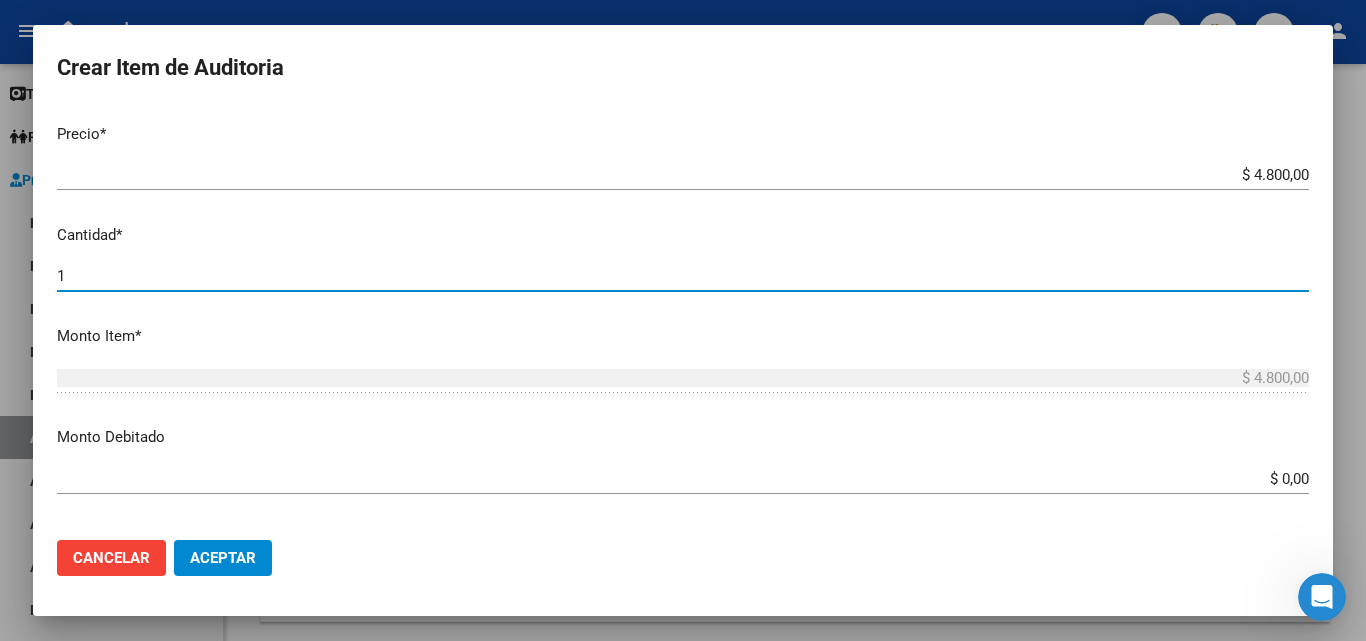 click on "1" at bounding box center (683, 276) 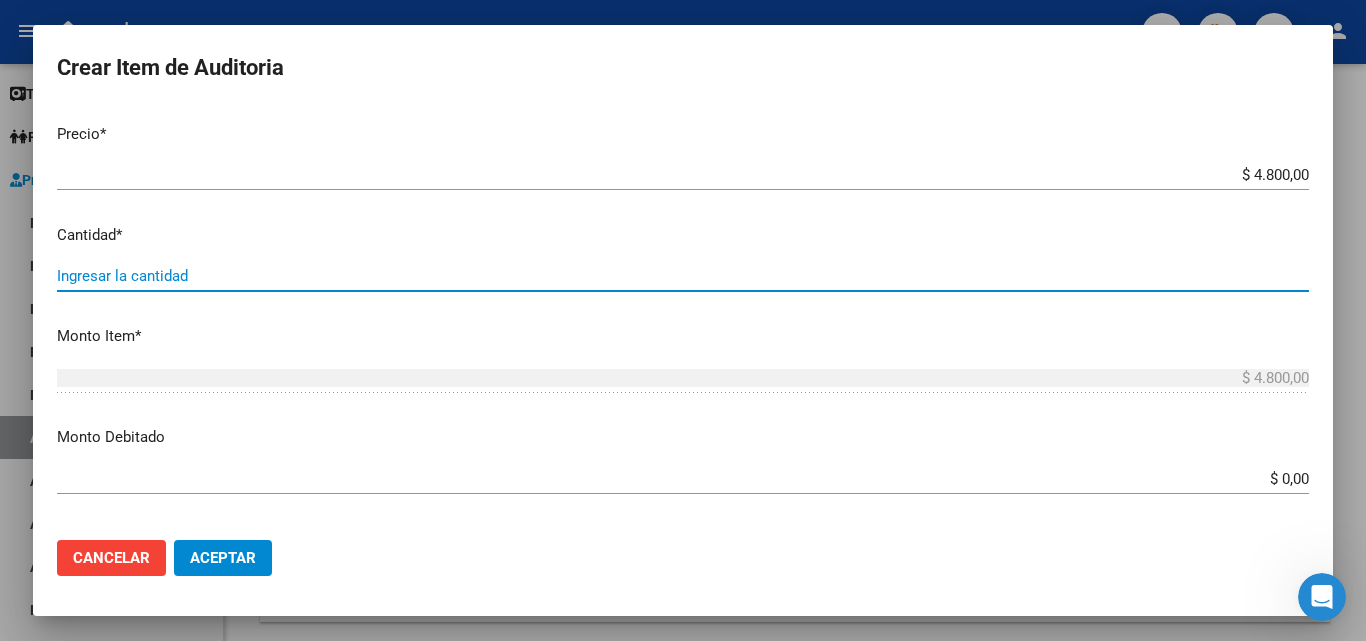 type on "2" 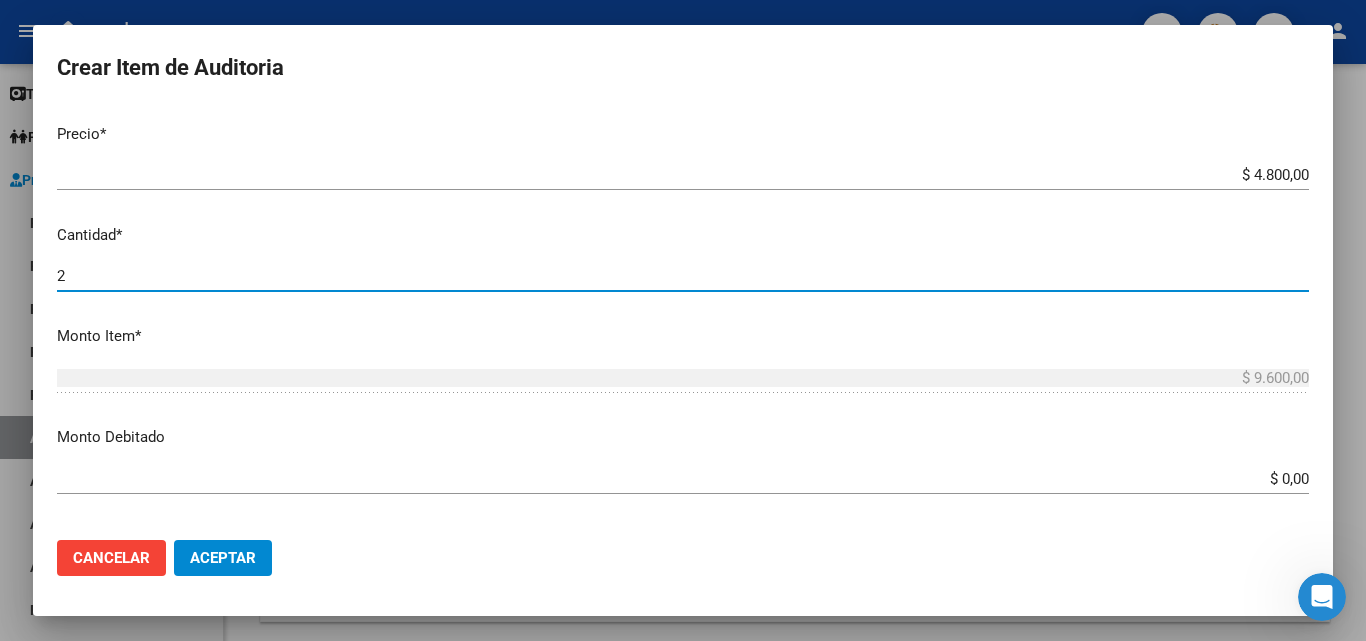 type on "23" 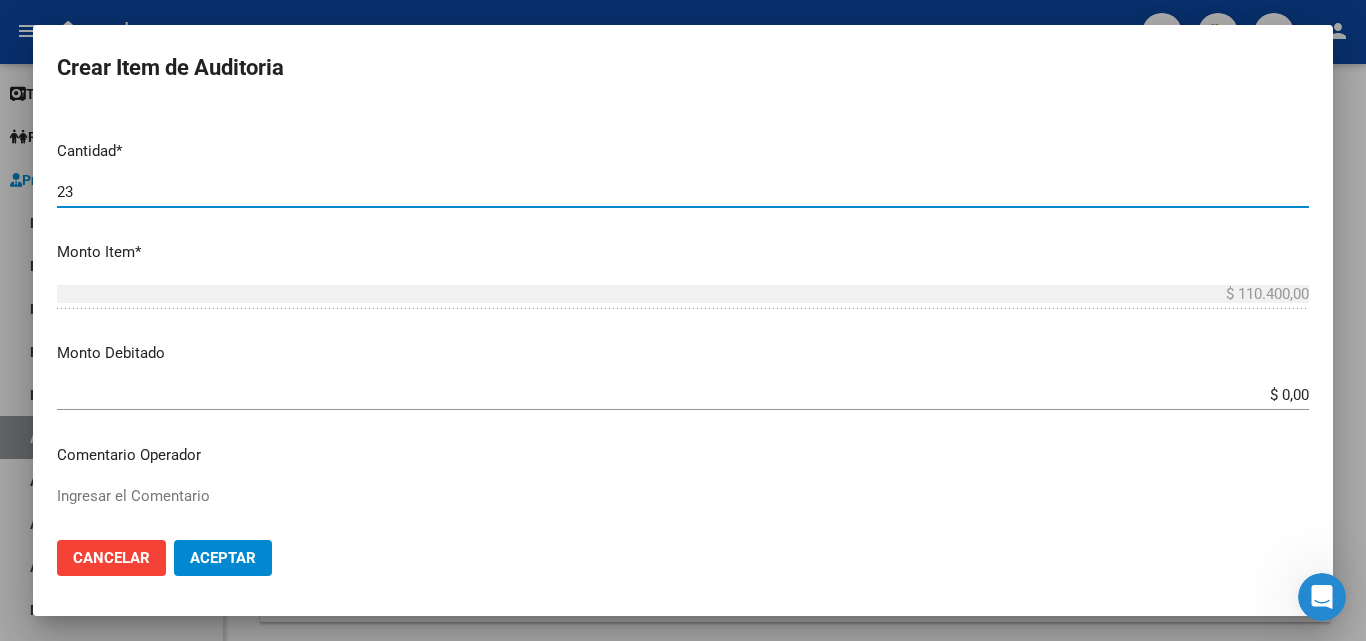 scroll, scrollTop: 700, scrollLeft: 0, axis: vertical 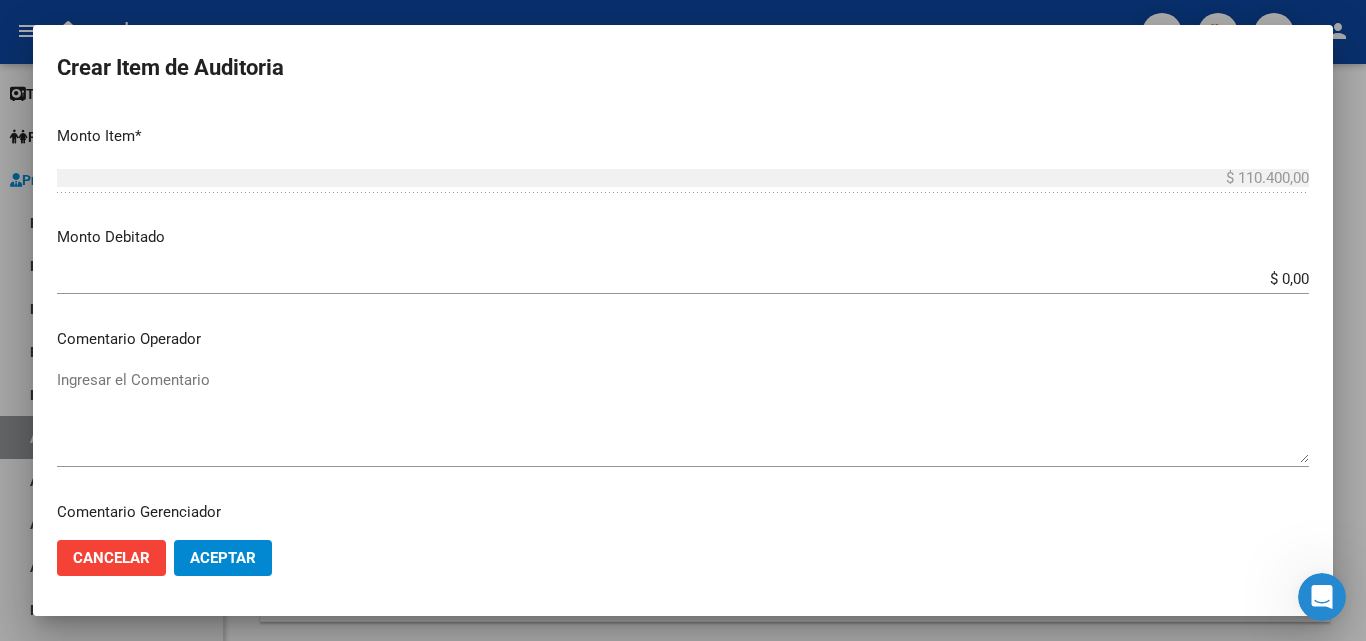 type on "23" 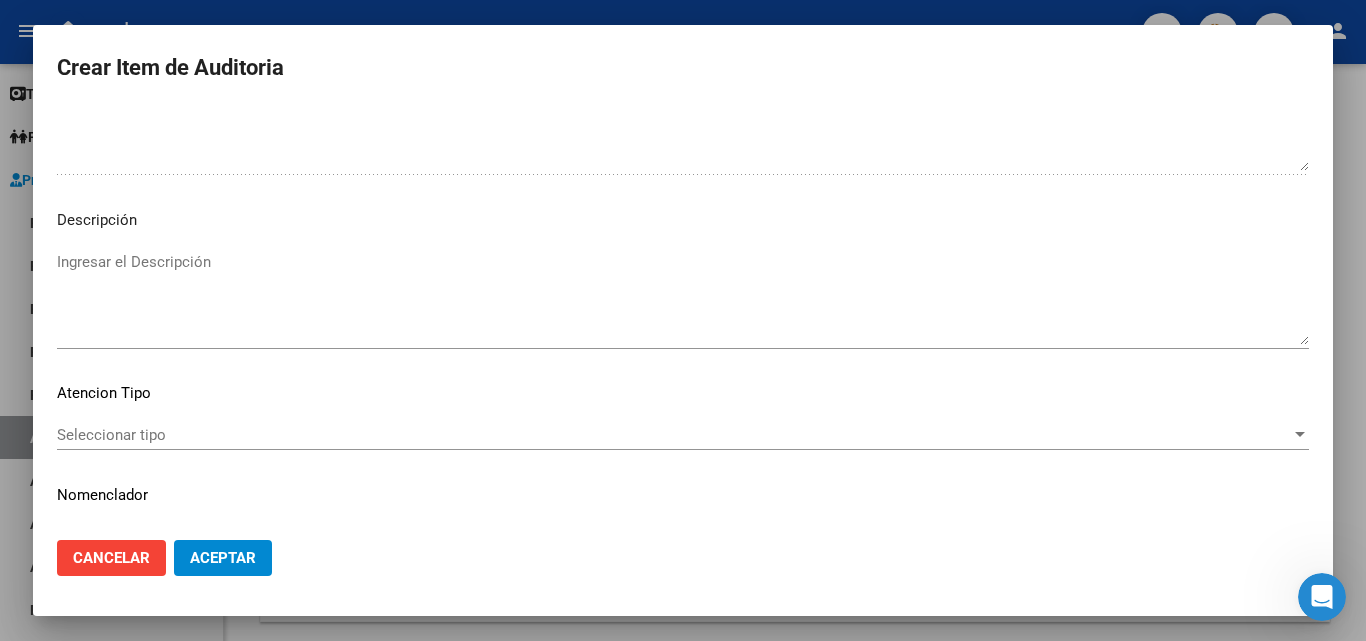 scroll, scrollTop: 1211, scrollLeft: 0, axis: vertical 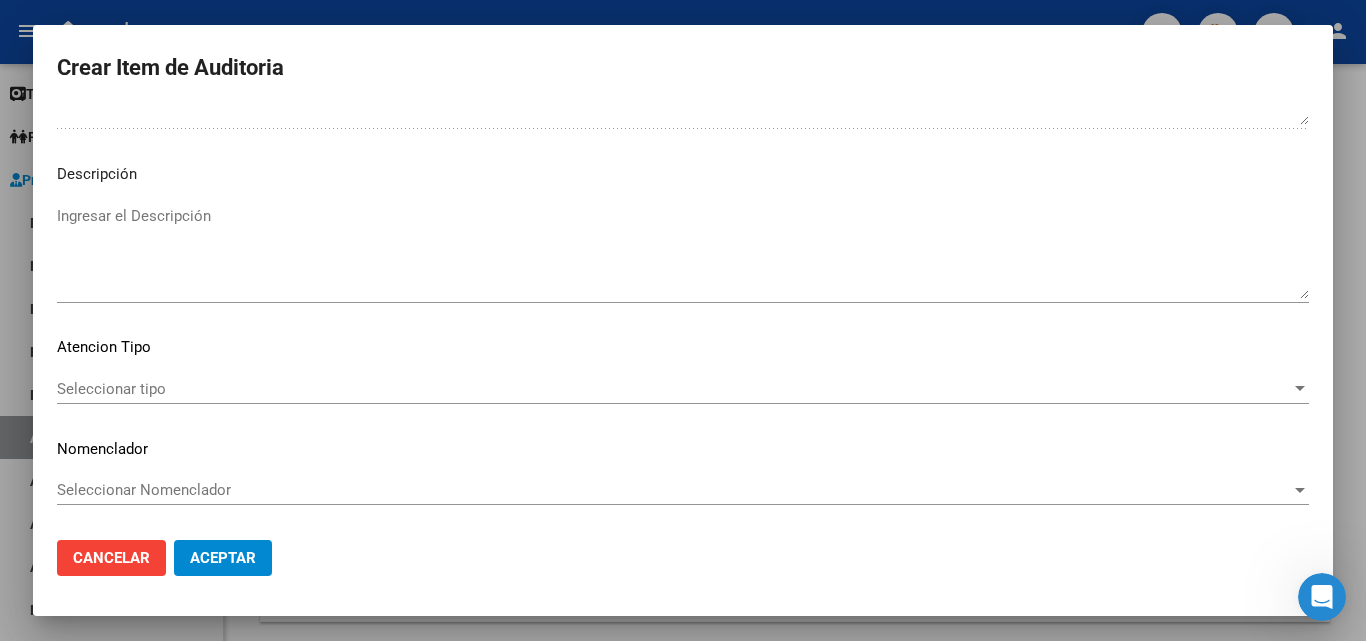 type on "PRESUPUESTO ENVIO SIN COSTO" 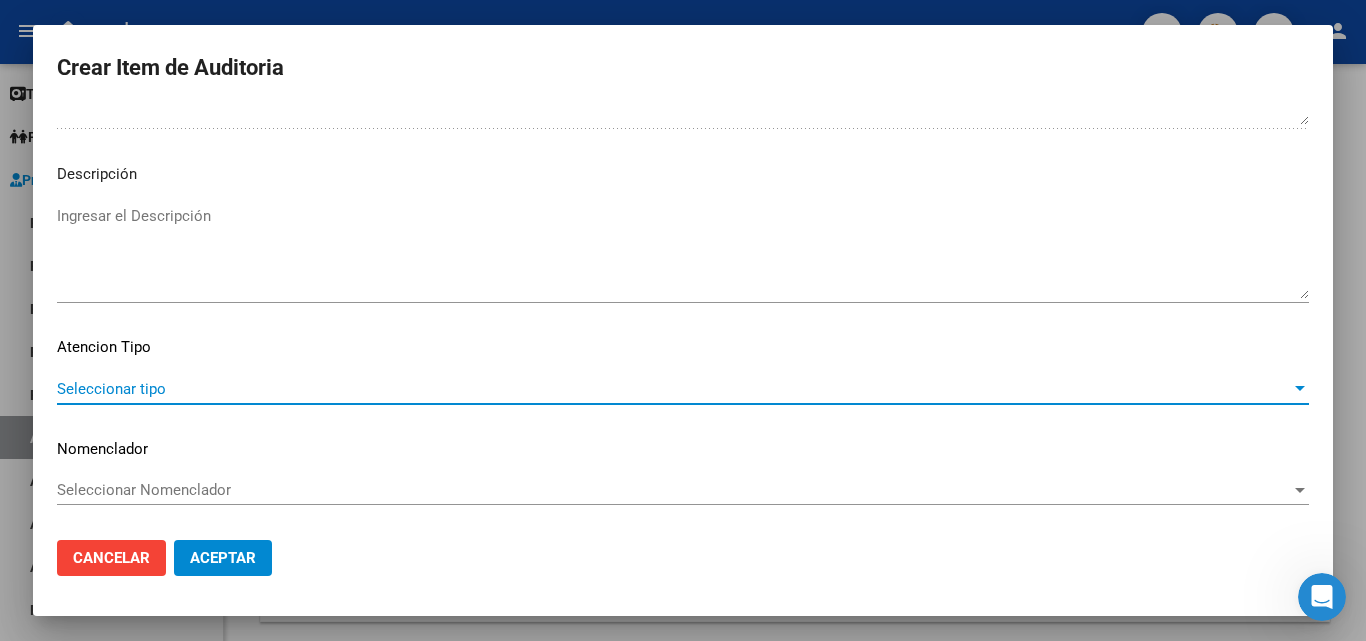 click on "Seleccionar tipo" at bounding box center (674, 389) 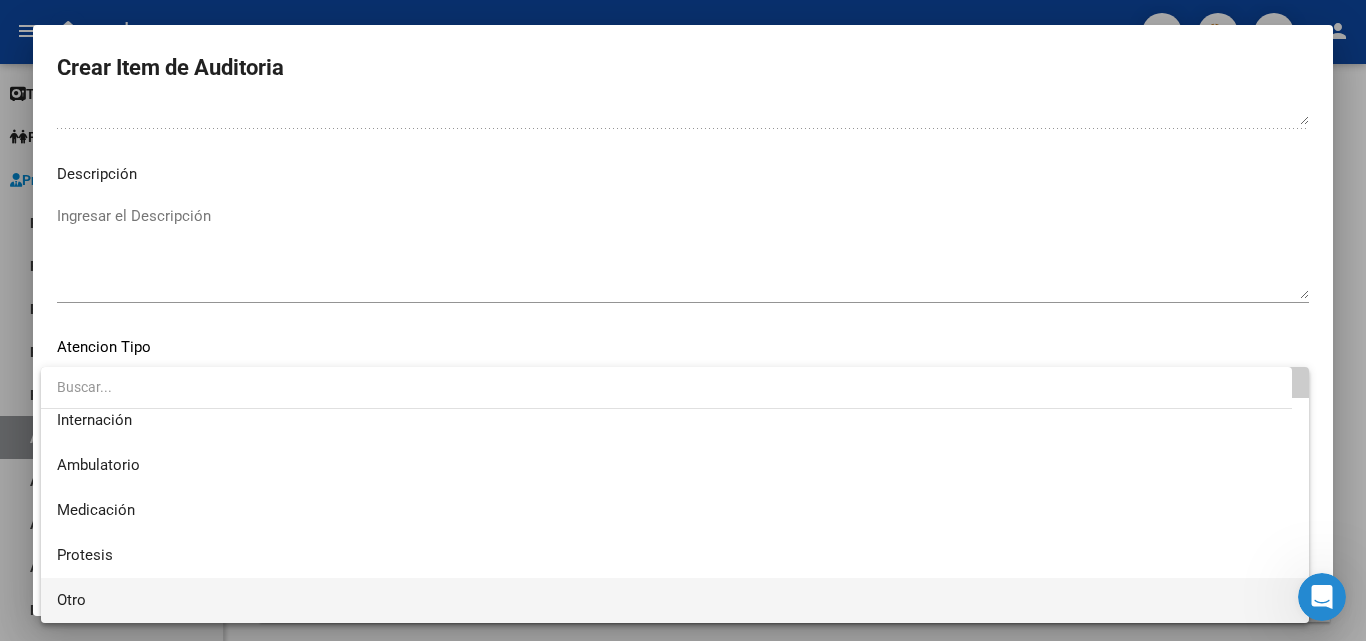 click on "Otro" at bounding box center (675, 600) 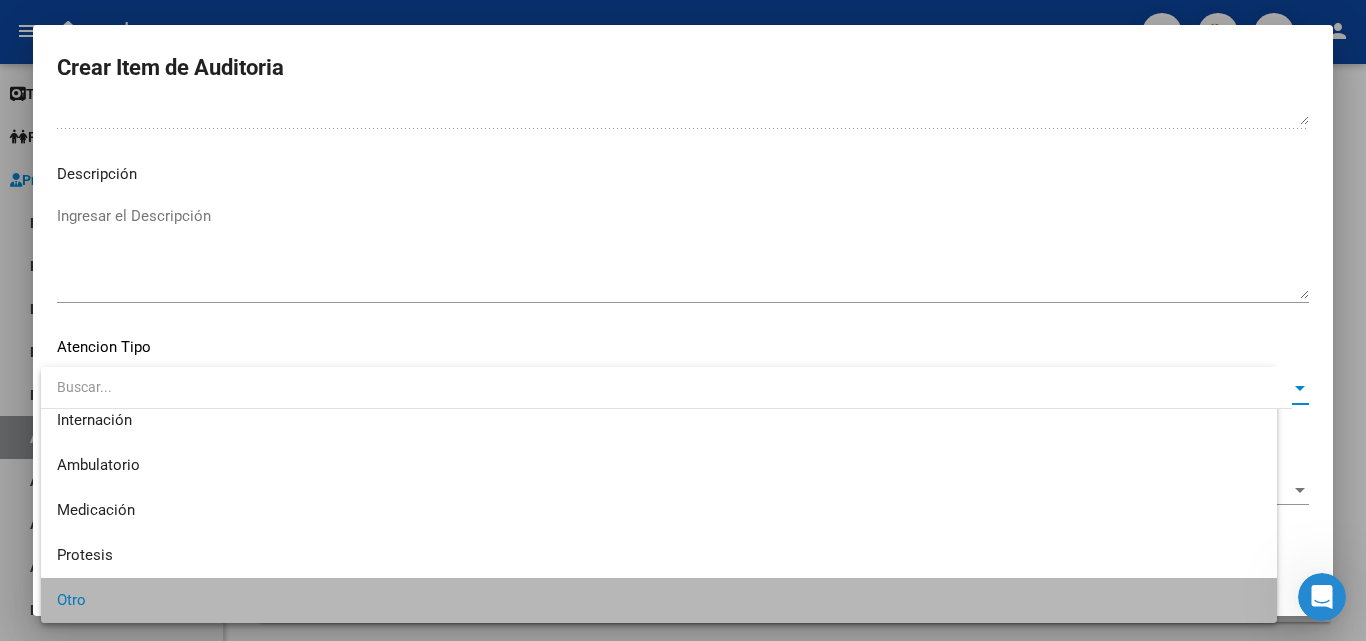 scroll, scrollTop: 56, scrollLeft: 0, axis: vertical 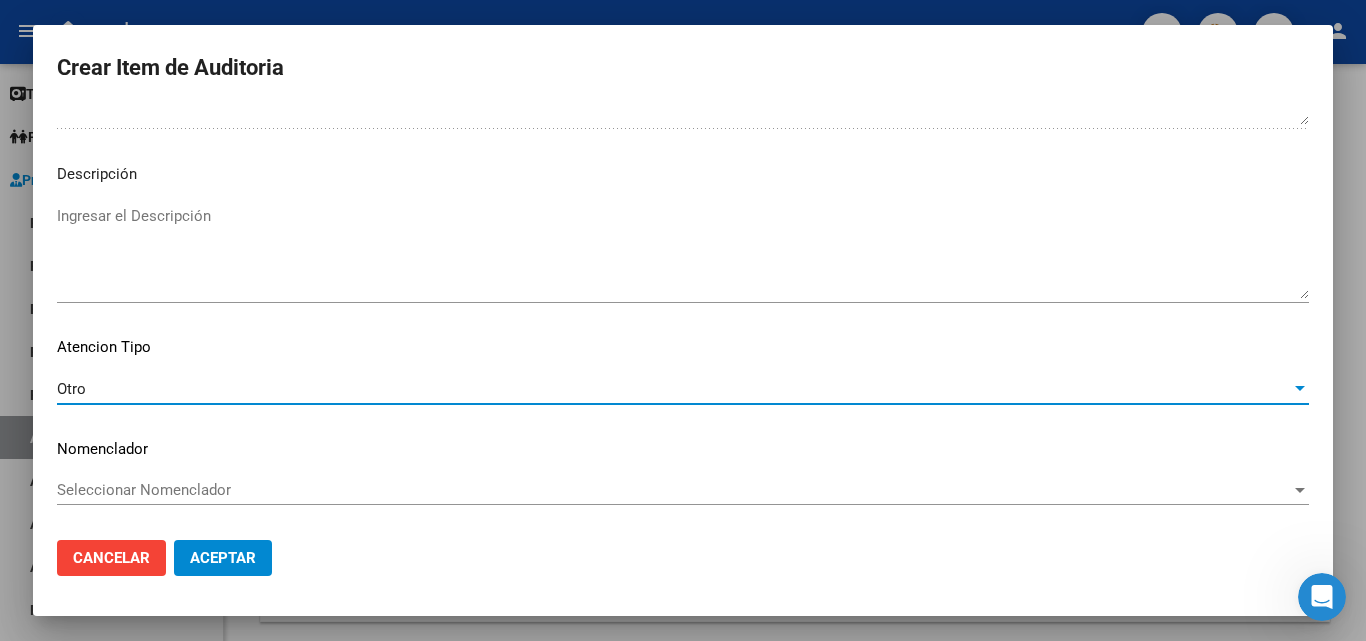 click on "Aceptar" 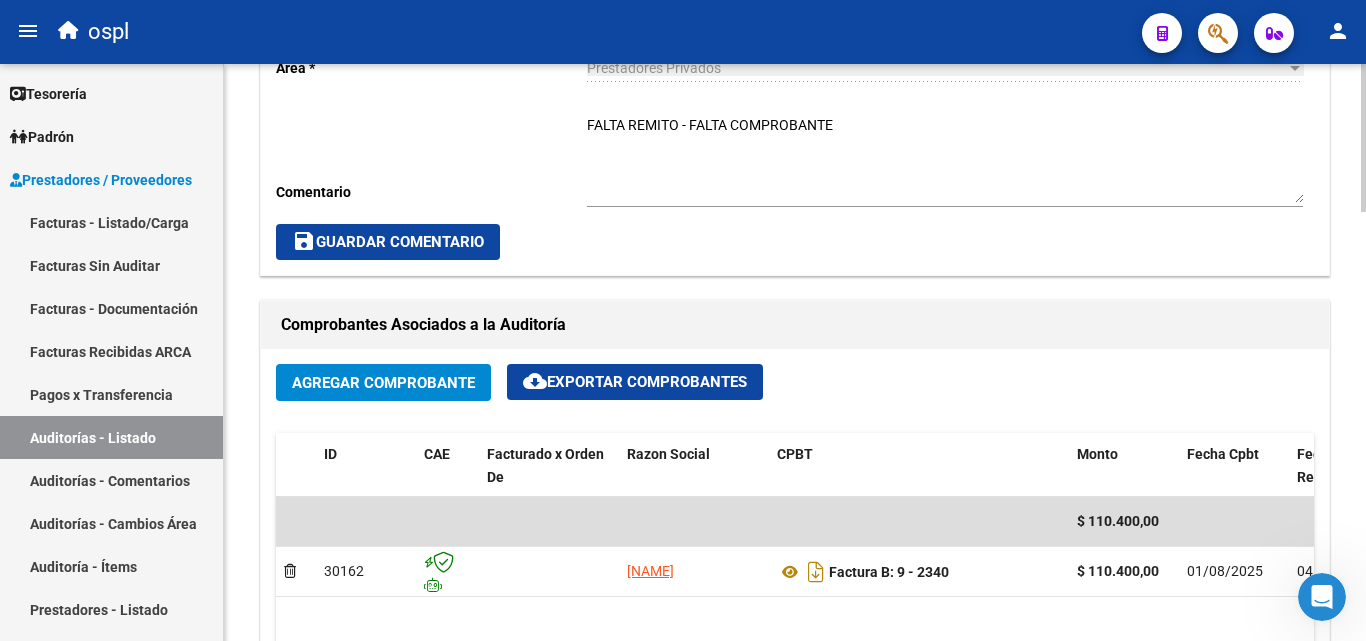 scroll, scrollTop: 677, scrollLeft: 0, axis: vertical 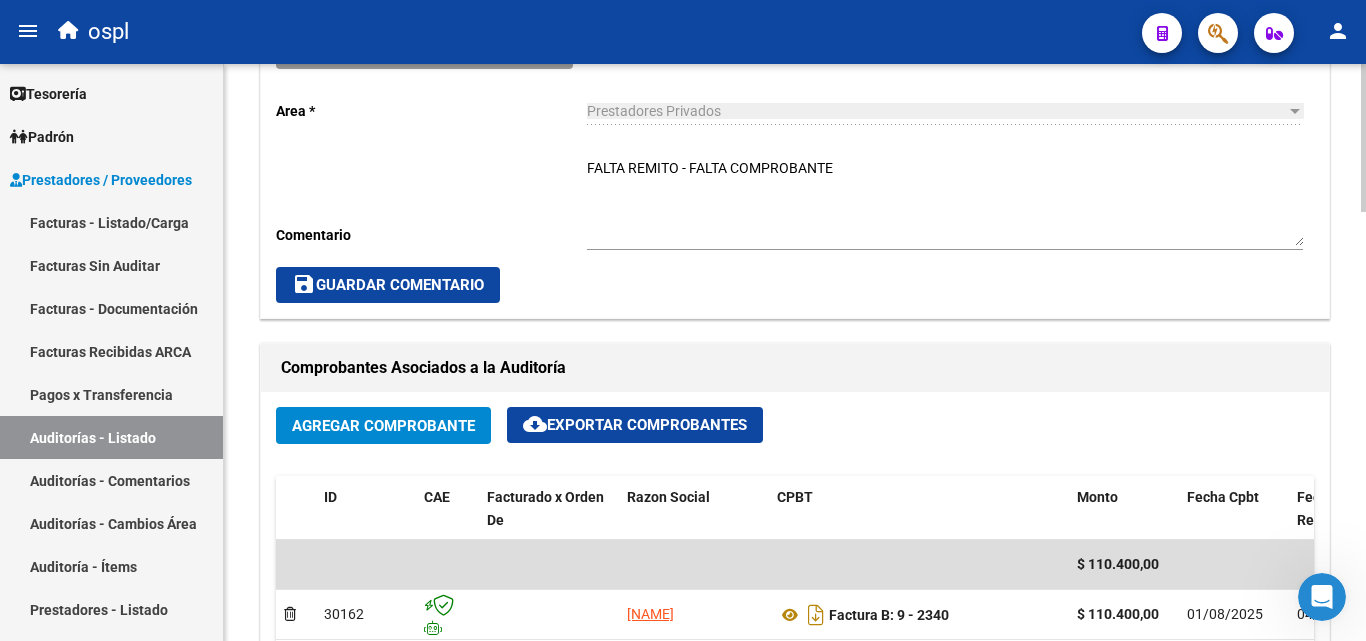click on "FALTA REMITO - FALTA COMPROBANTE" at bounding box center [945, 202] 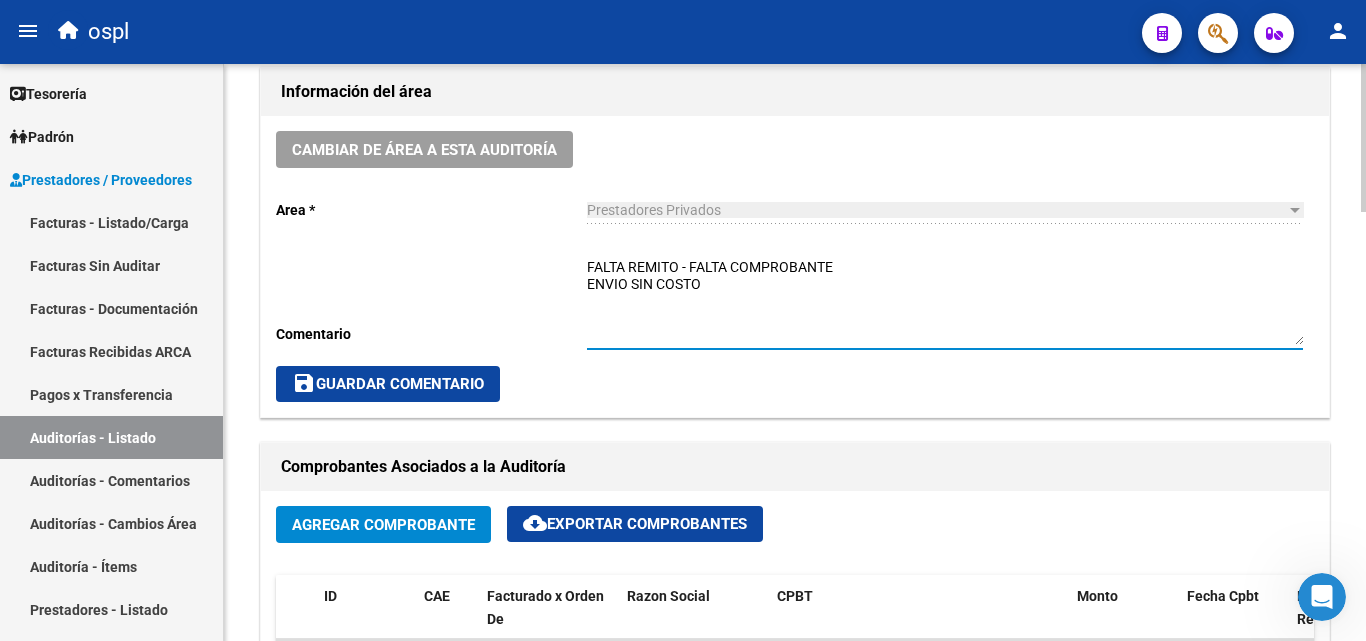 scroll, scrollTop: 577, scrollLeft: 0, axis: vertical 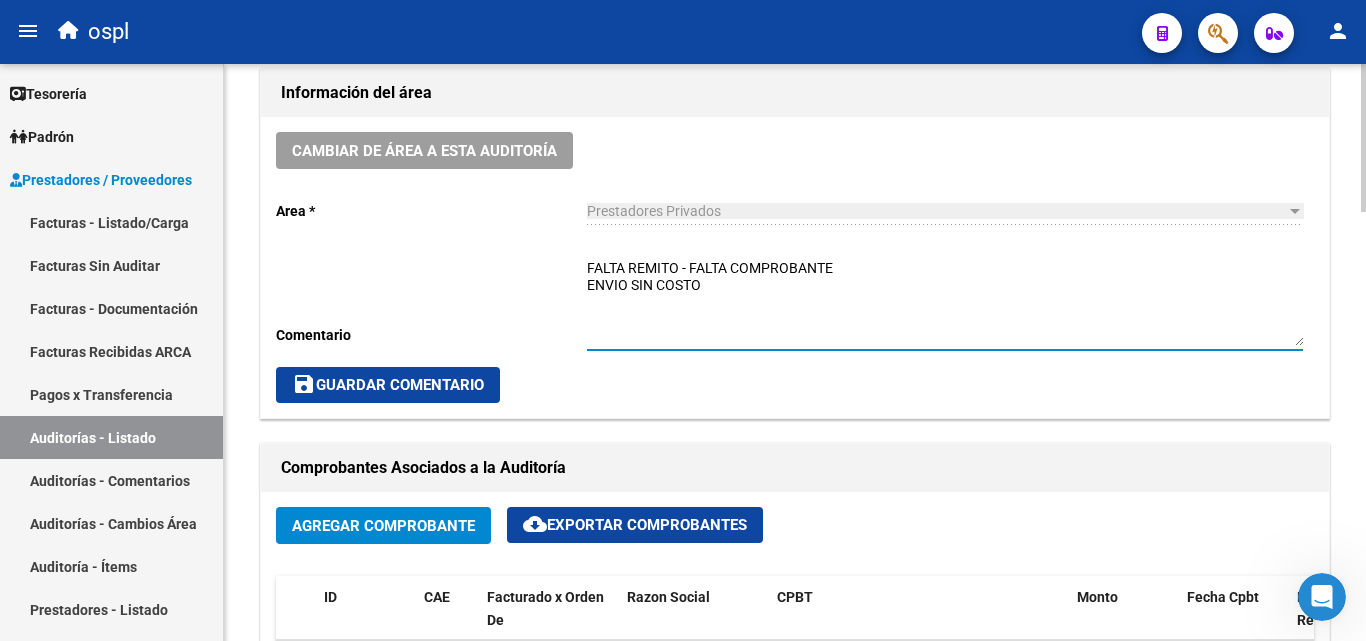 type on "FALTA REMITO - FALTA COMPROBANTE
ENVIO SIN COSTO" 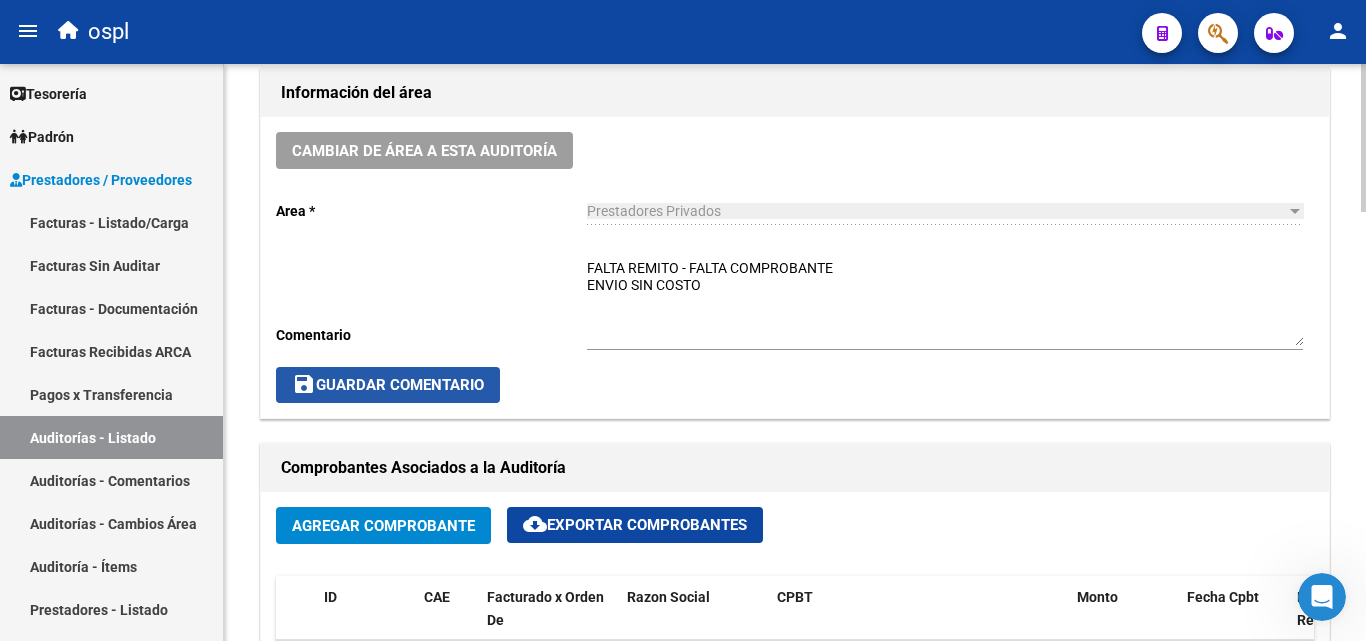 click on "save  Guardar Comentario" 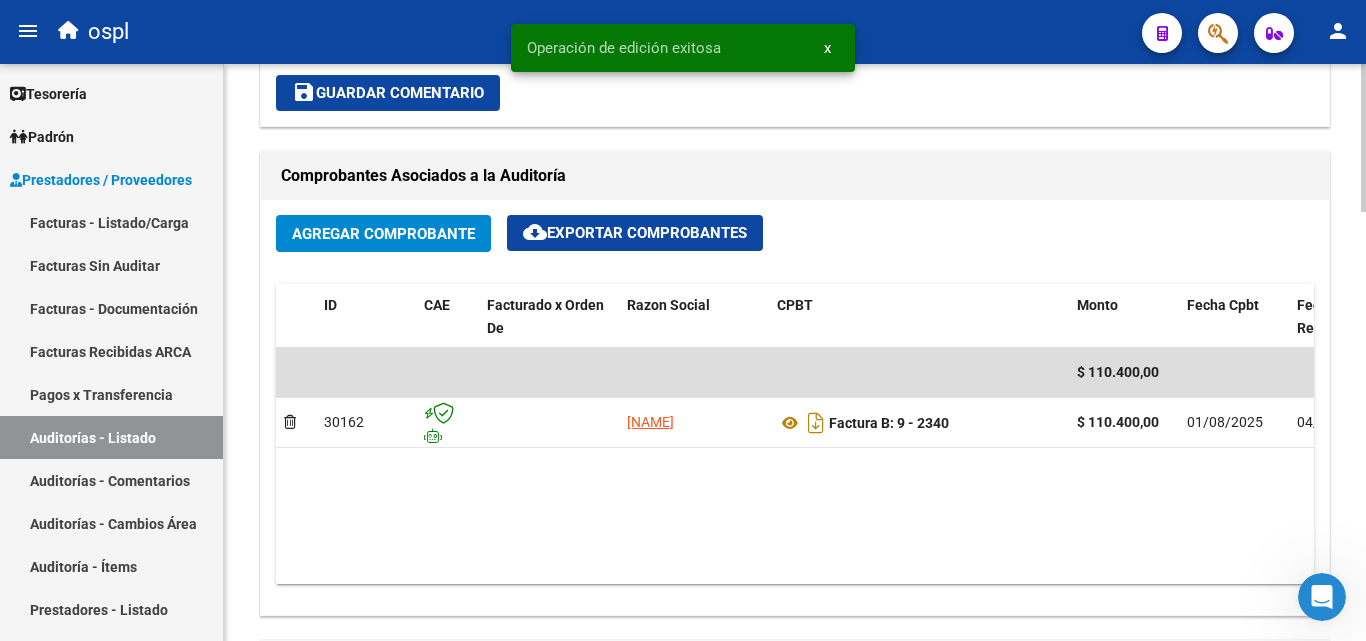 scroll, scrollTop: 877, scrollLeft: 0, axis: vertical 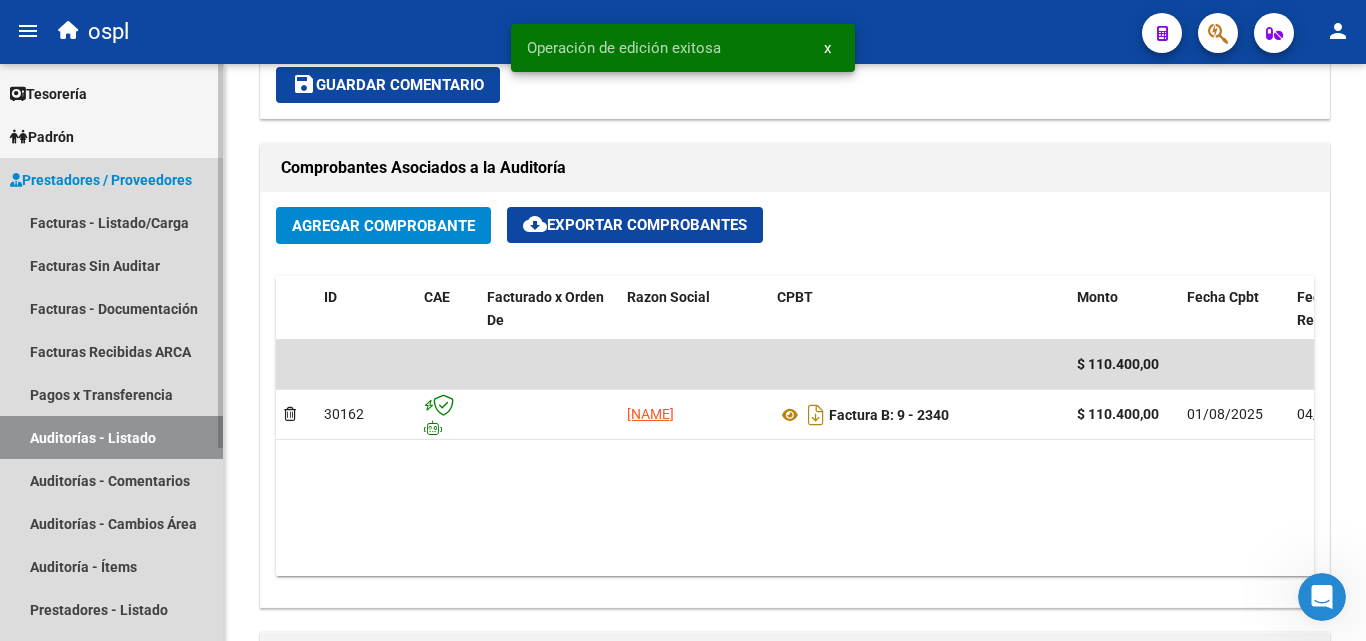 click on "Auditorías - Listado" at bounding box center (111, 437) 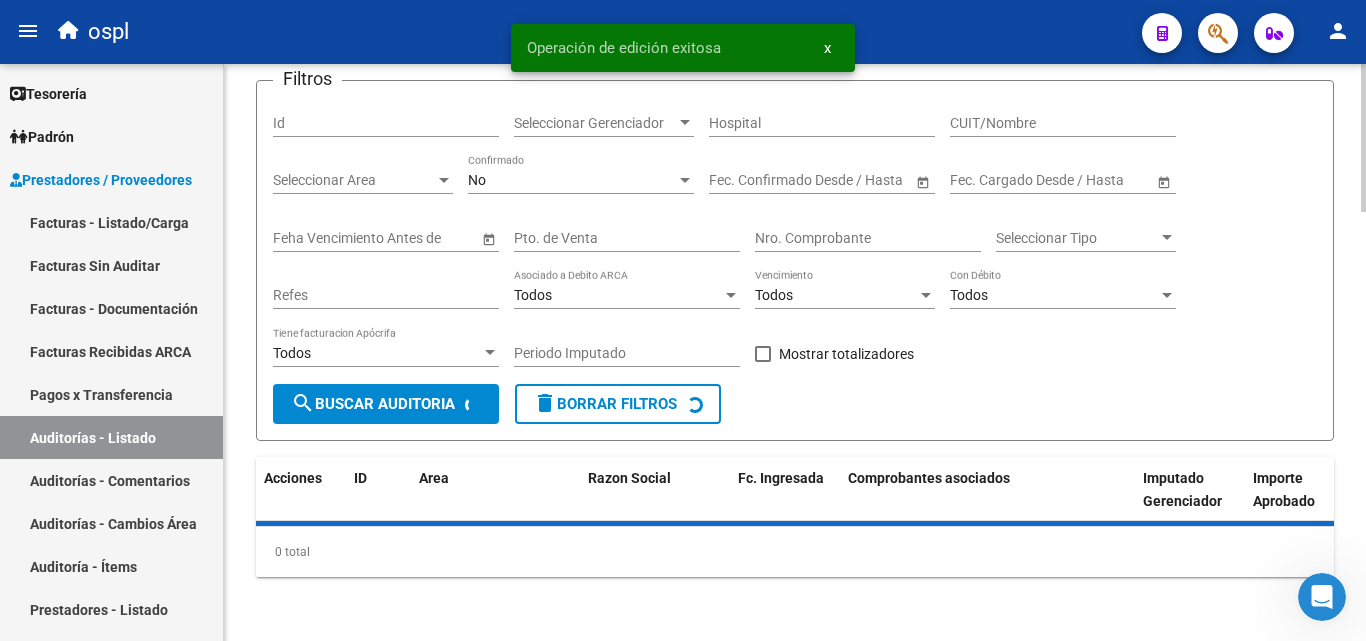 scroll, scrollTop: 135, scrollLeft: 0, axis: vertical 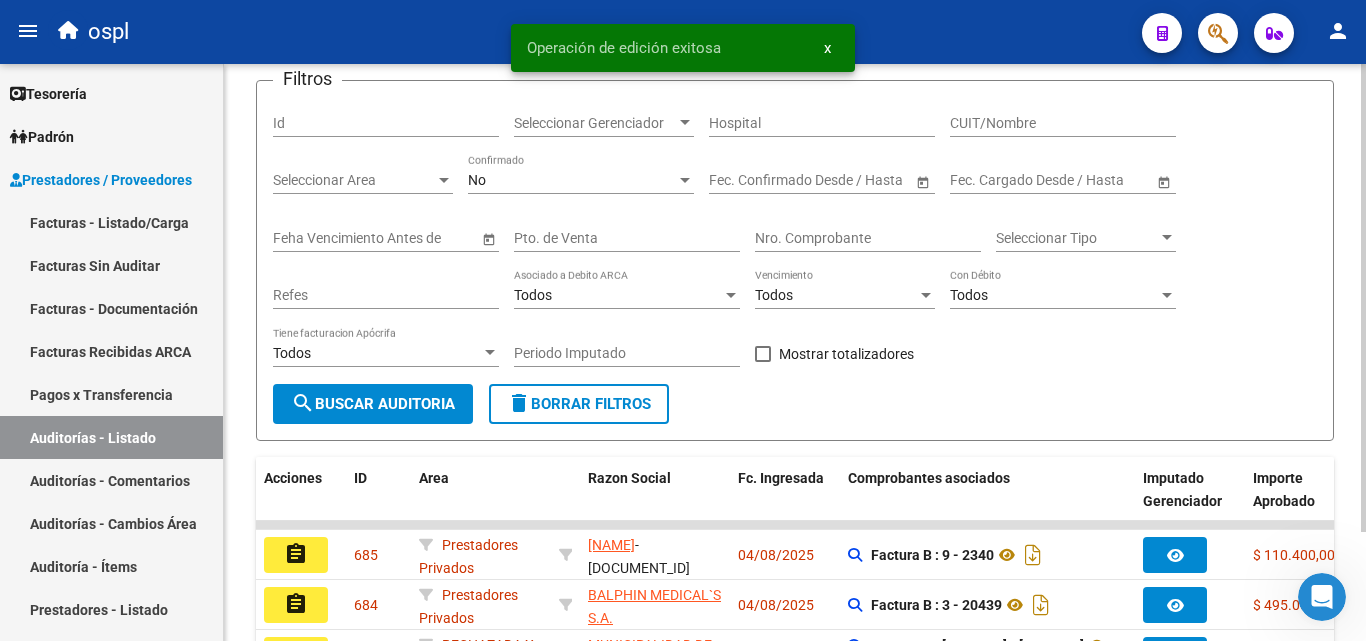 click on "31/07/2025" 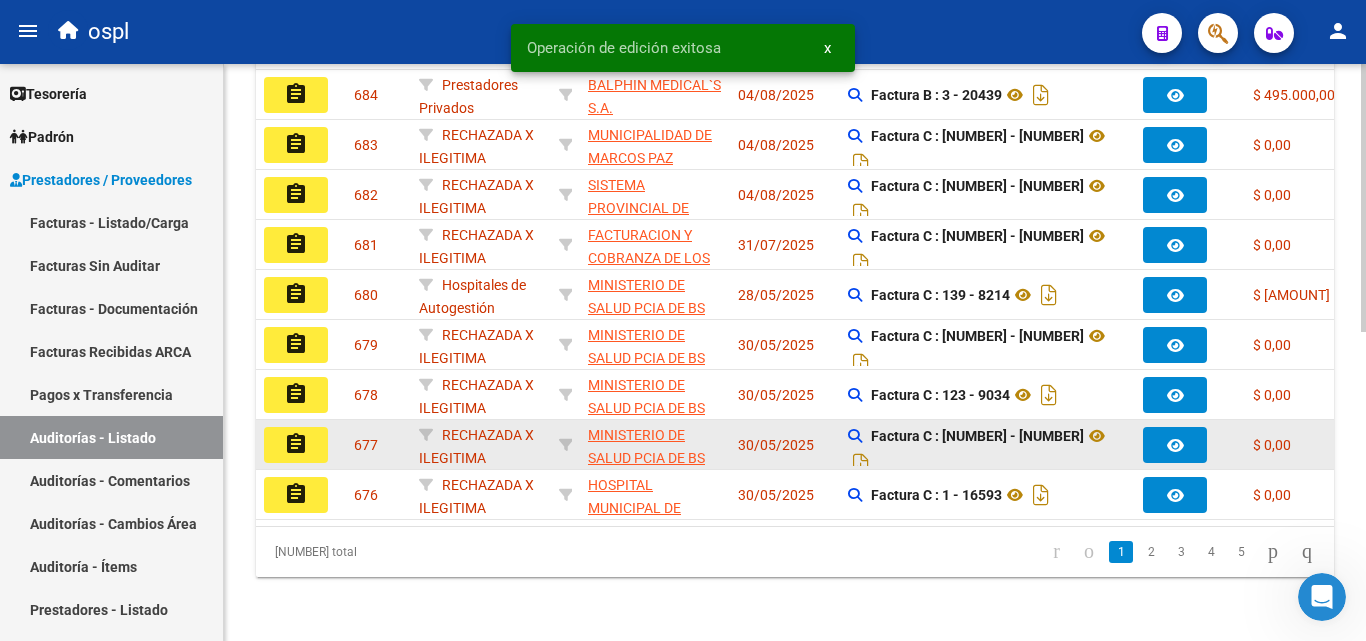 scroll, scrollTop: 163, scrollLeft: 0, axis: vertical 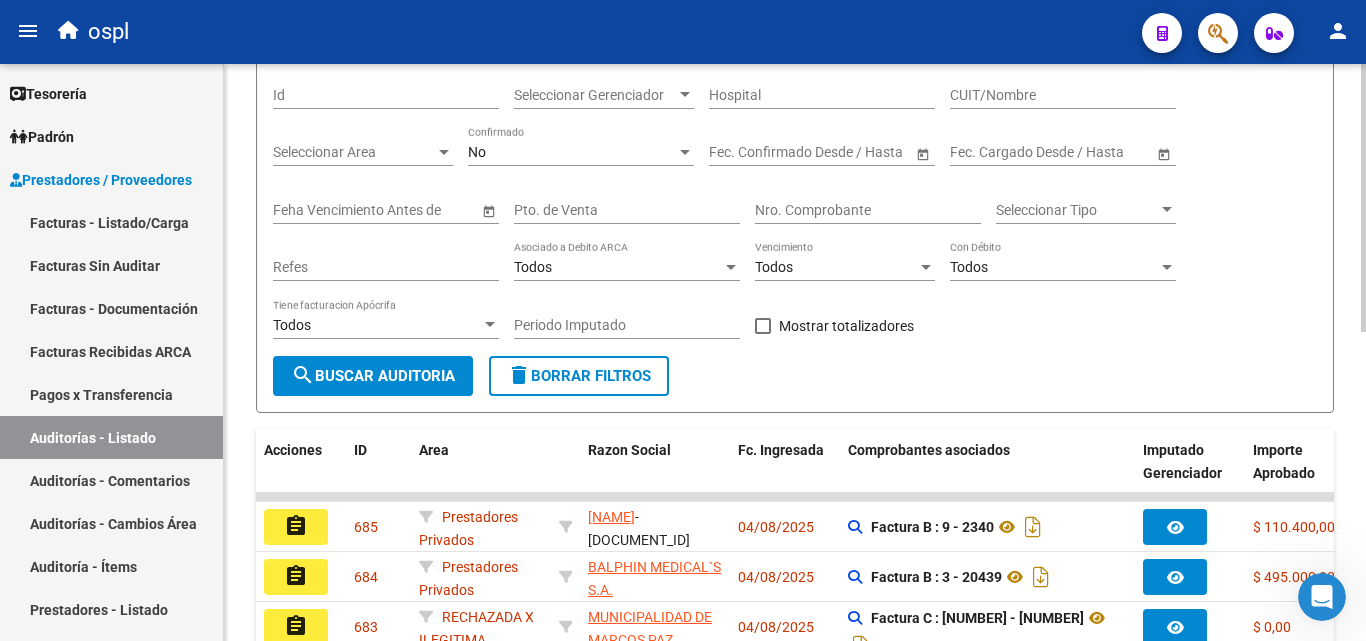 click on "Nro. Comprobante" 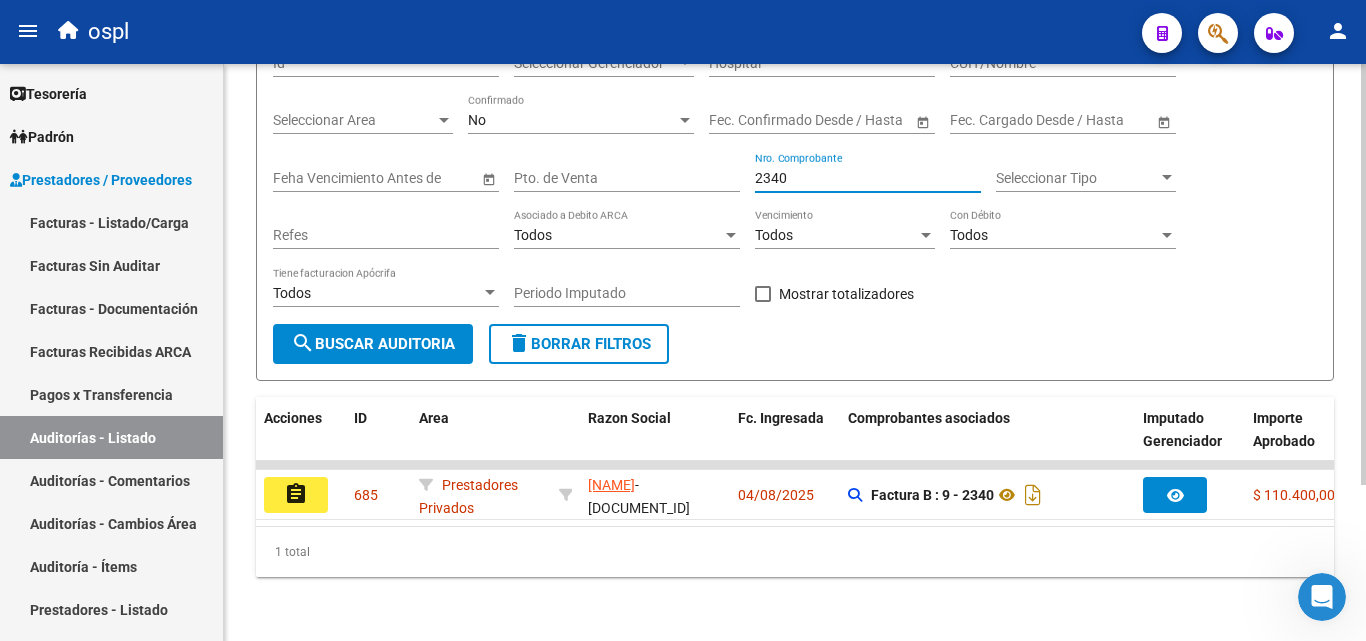 scroll, scrollTop: 213, scrollLeft: 0, axis: vertical 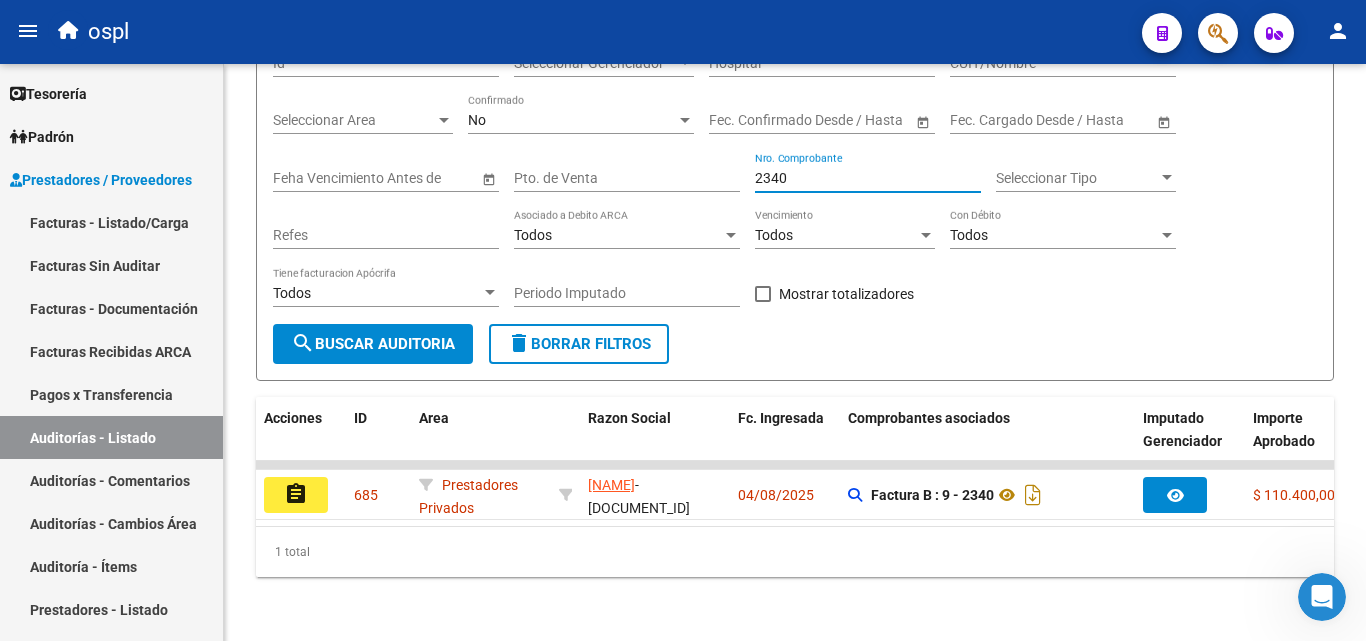 type on "2340" 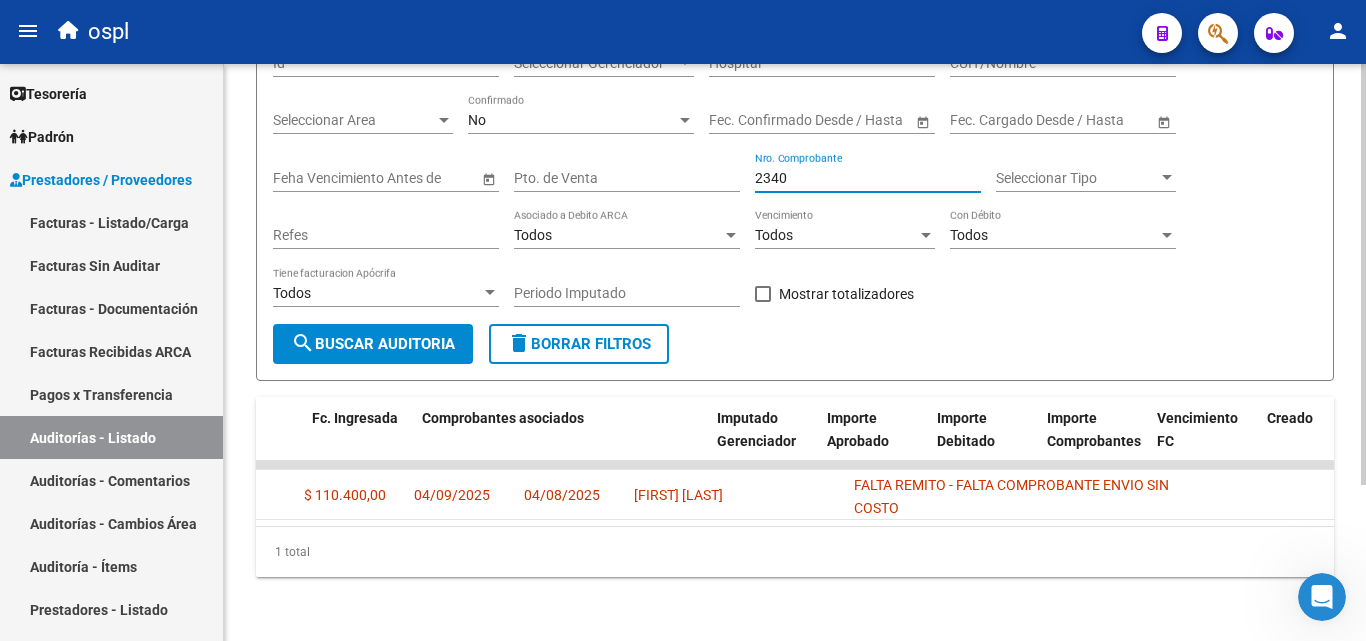 scroll, scrollTop: 0, scrollLeft: 0, axis: both 